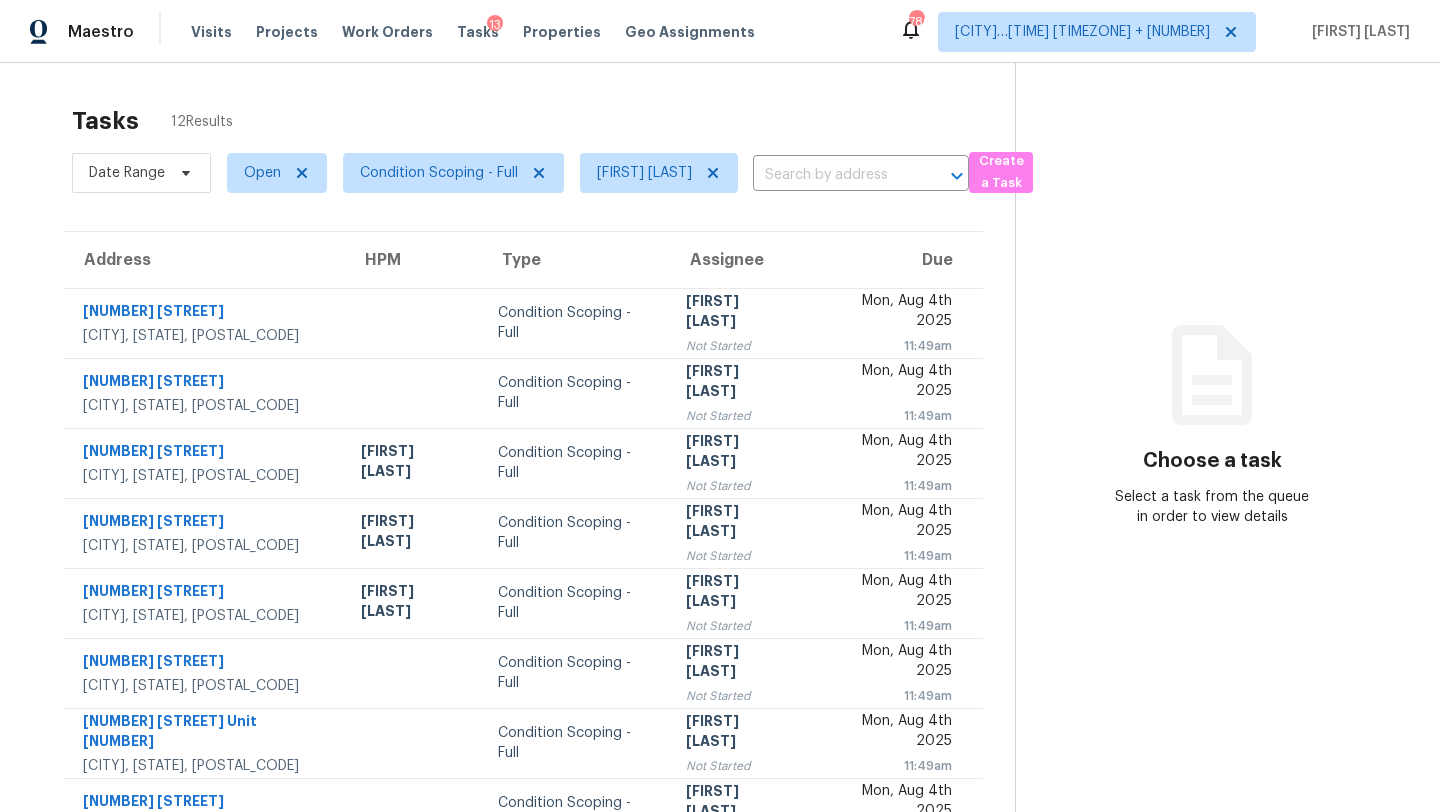 scroll, scrollTop: 0, scrollLeft: 0, axis: both 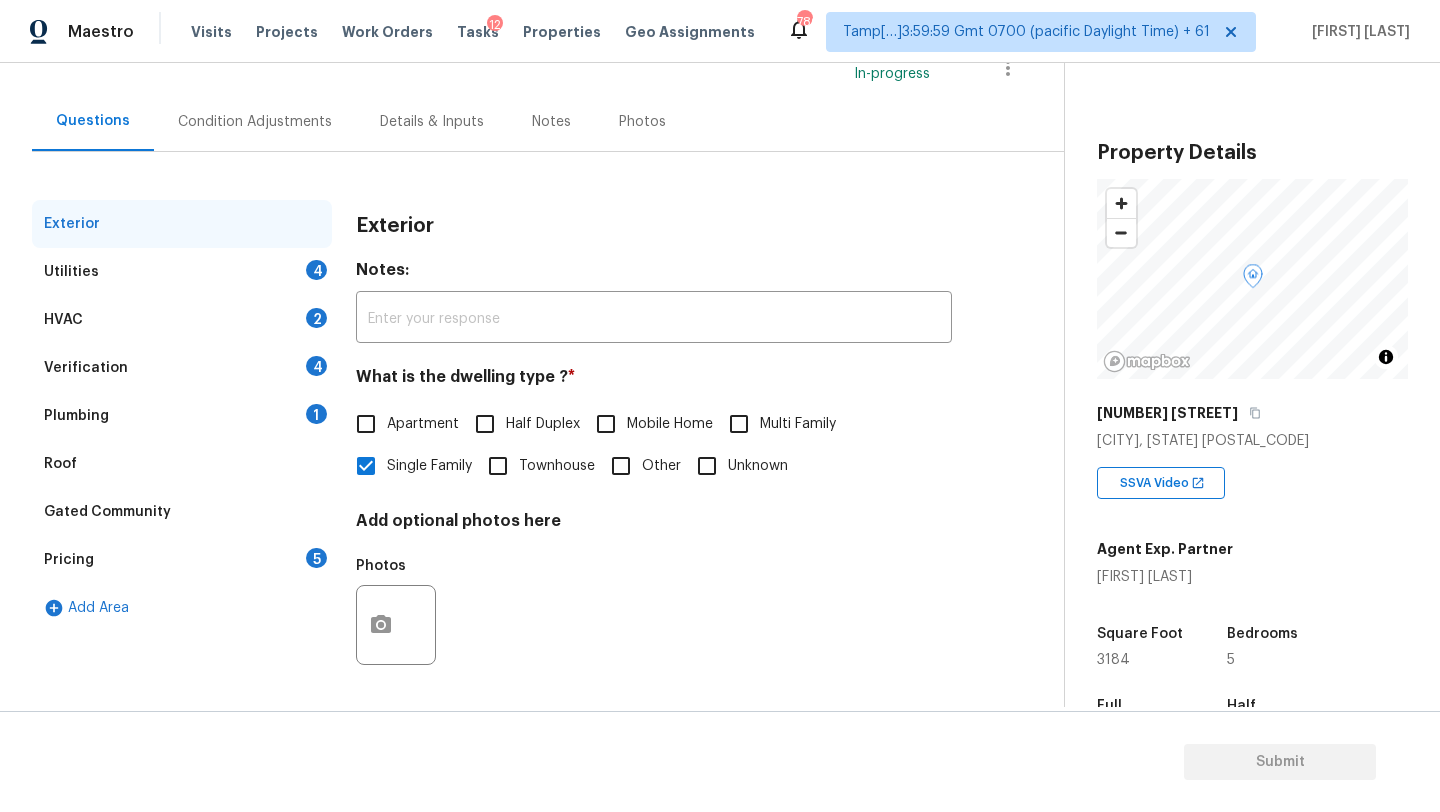 click on "HVAC 2" at bounding box center (182, 320) 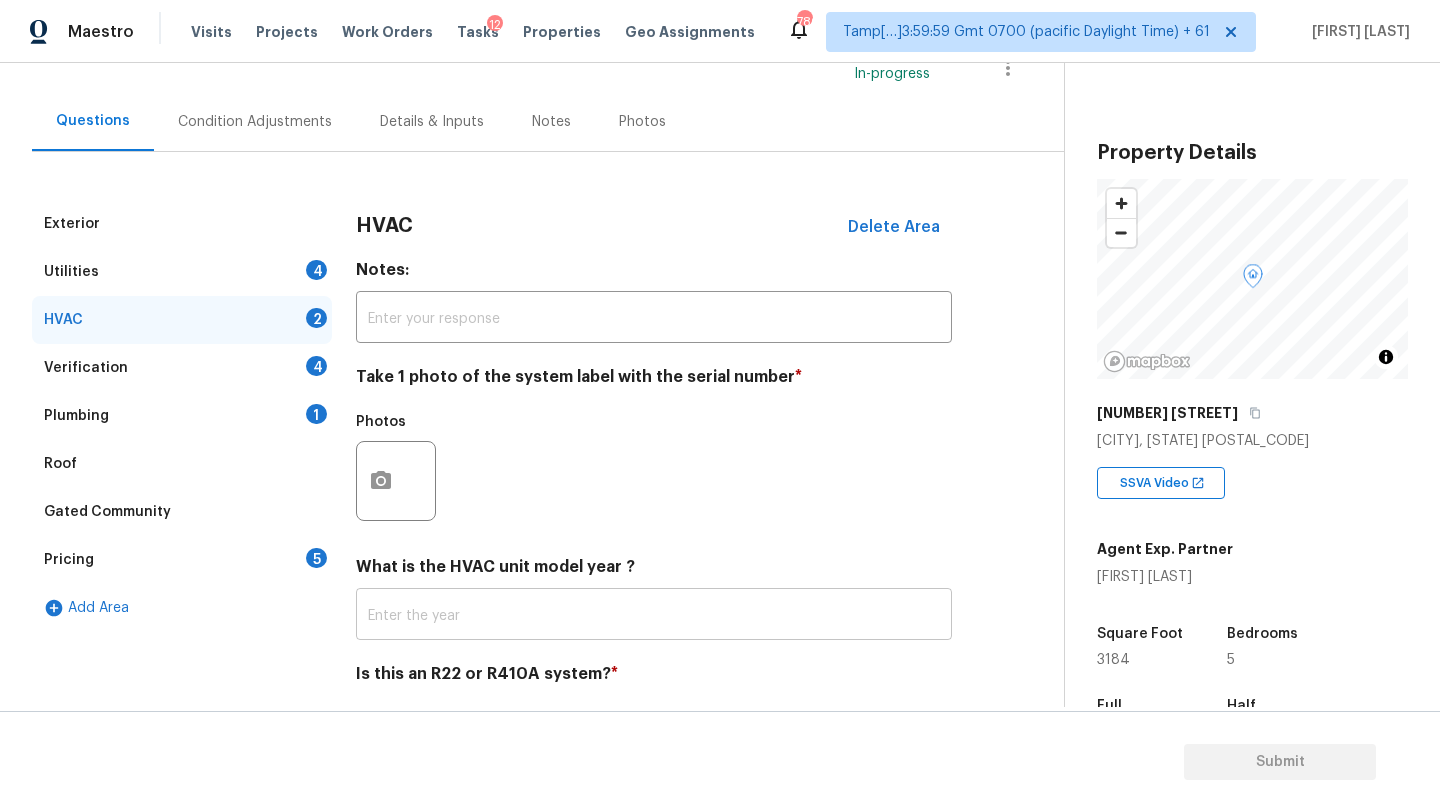 click at bounding box center (654, 616) 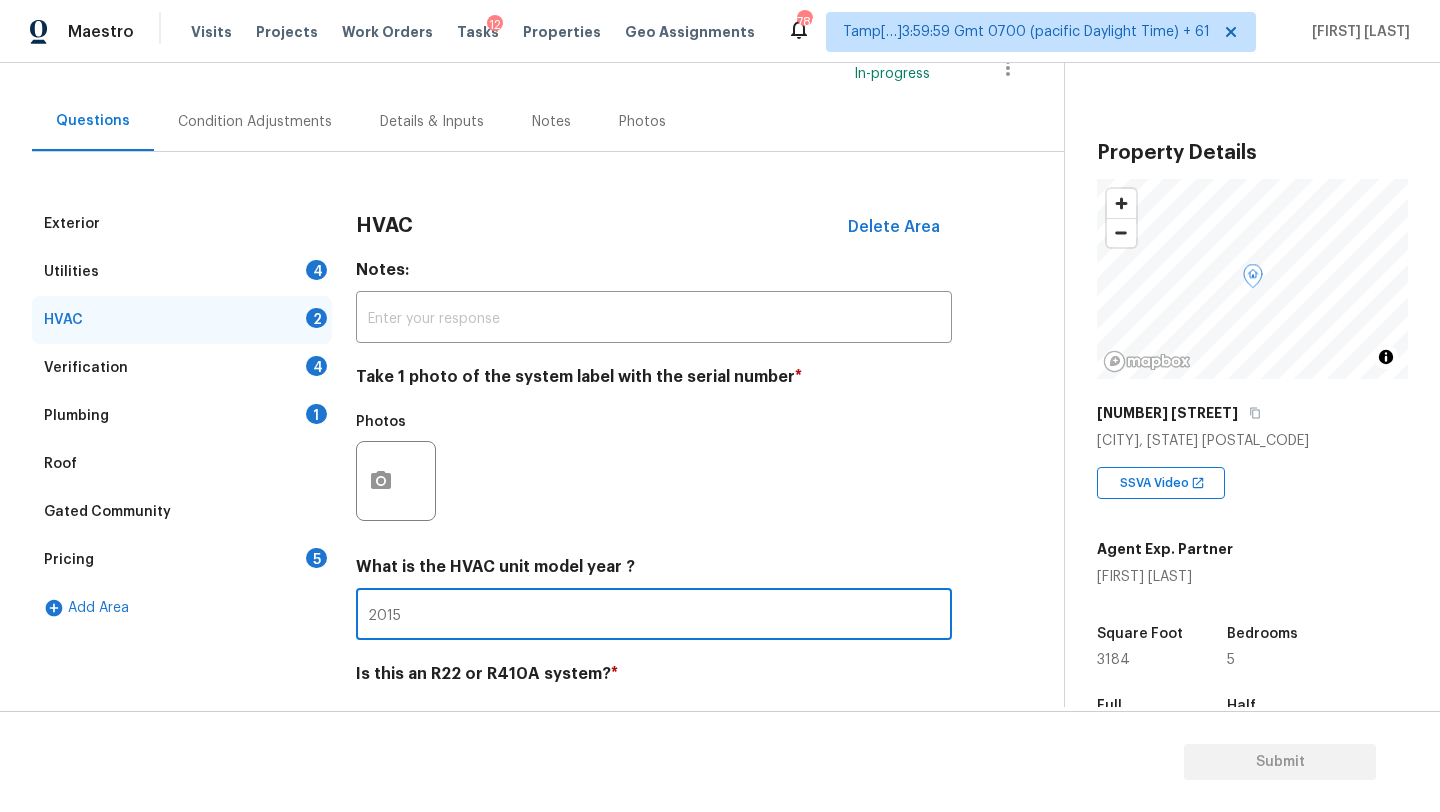 scroll, scrollTop: 217, scrollLeft: 0, axis: vertical 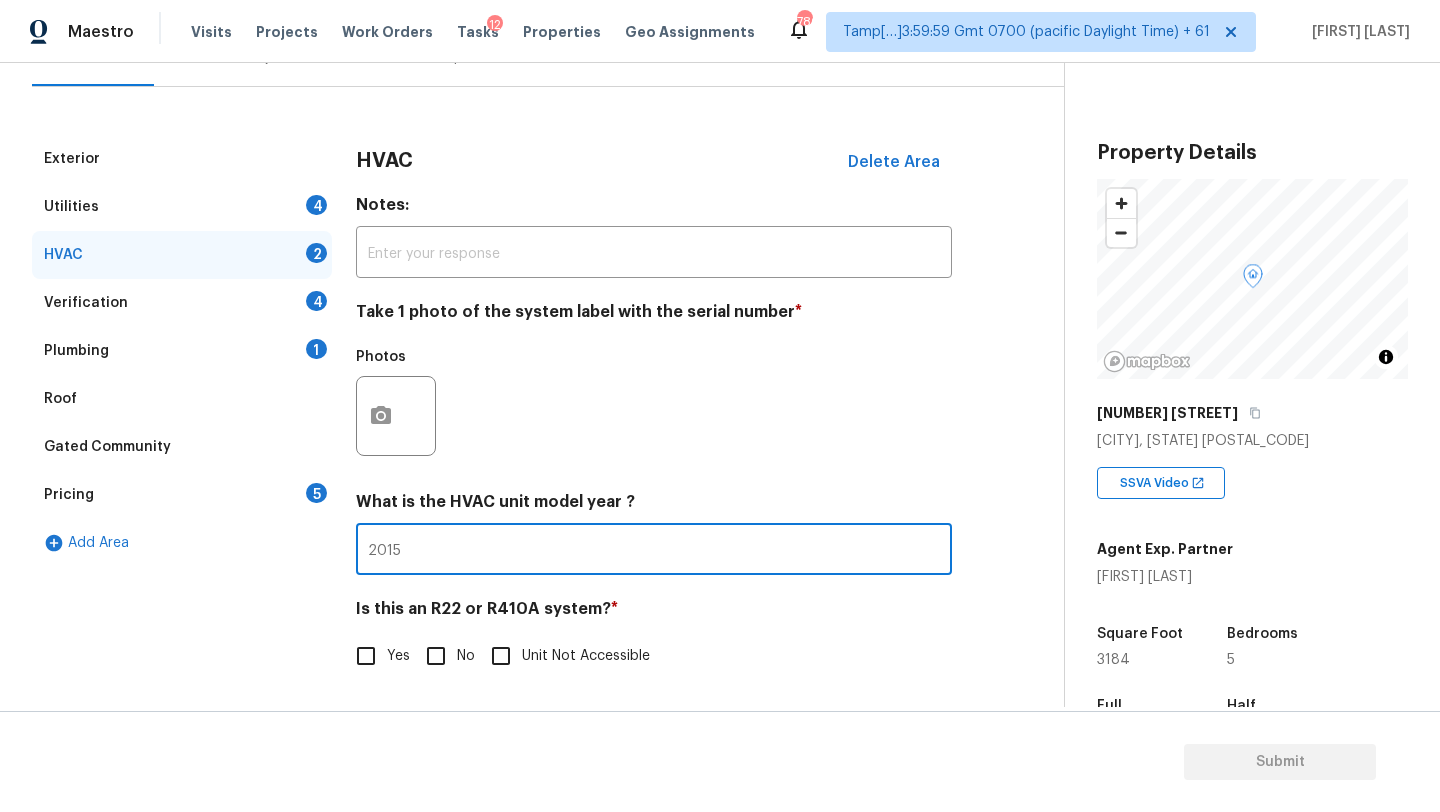type on "2015" 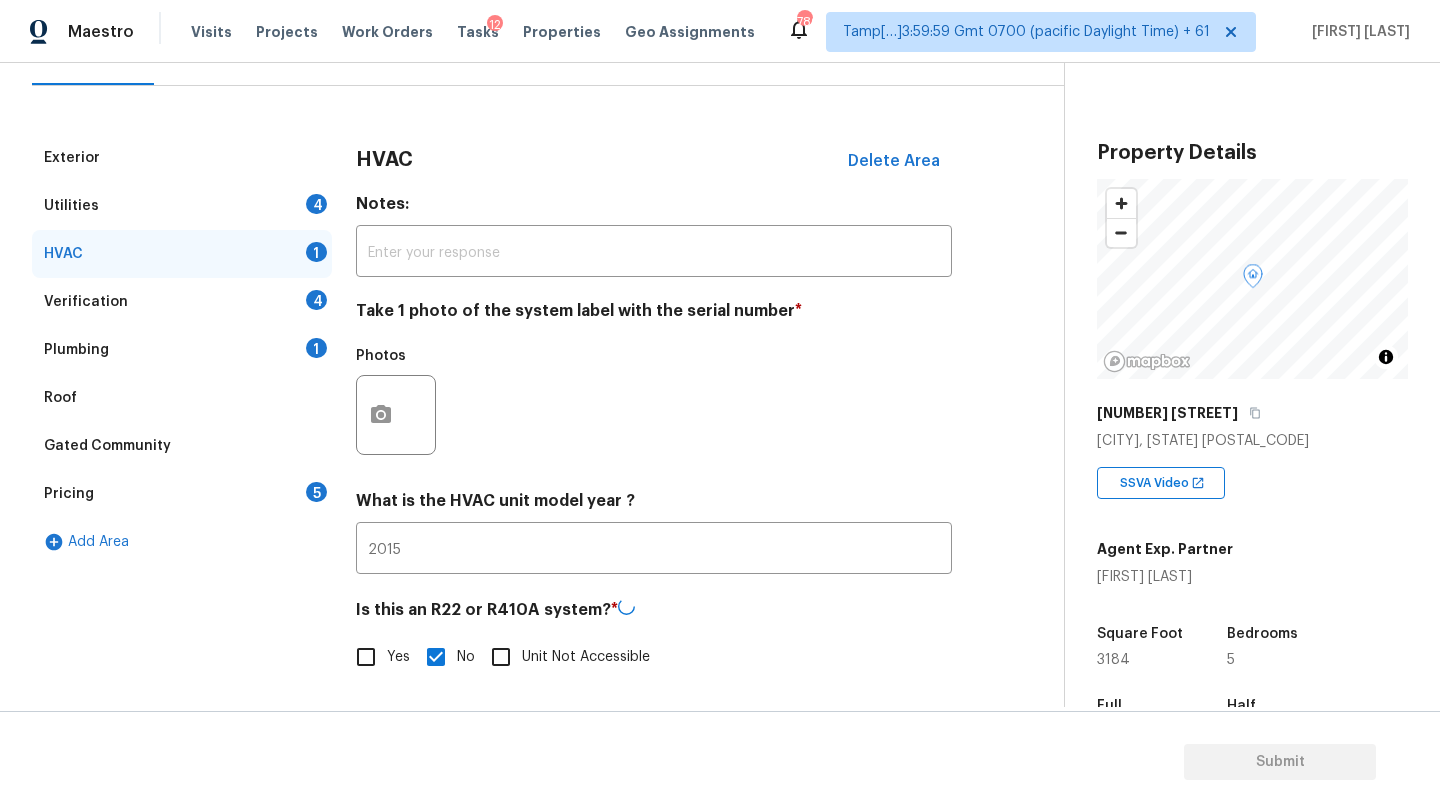 click on "Roof" at bounding box center [182, 398] 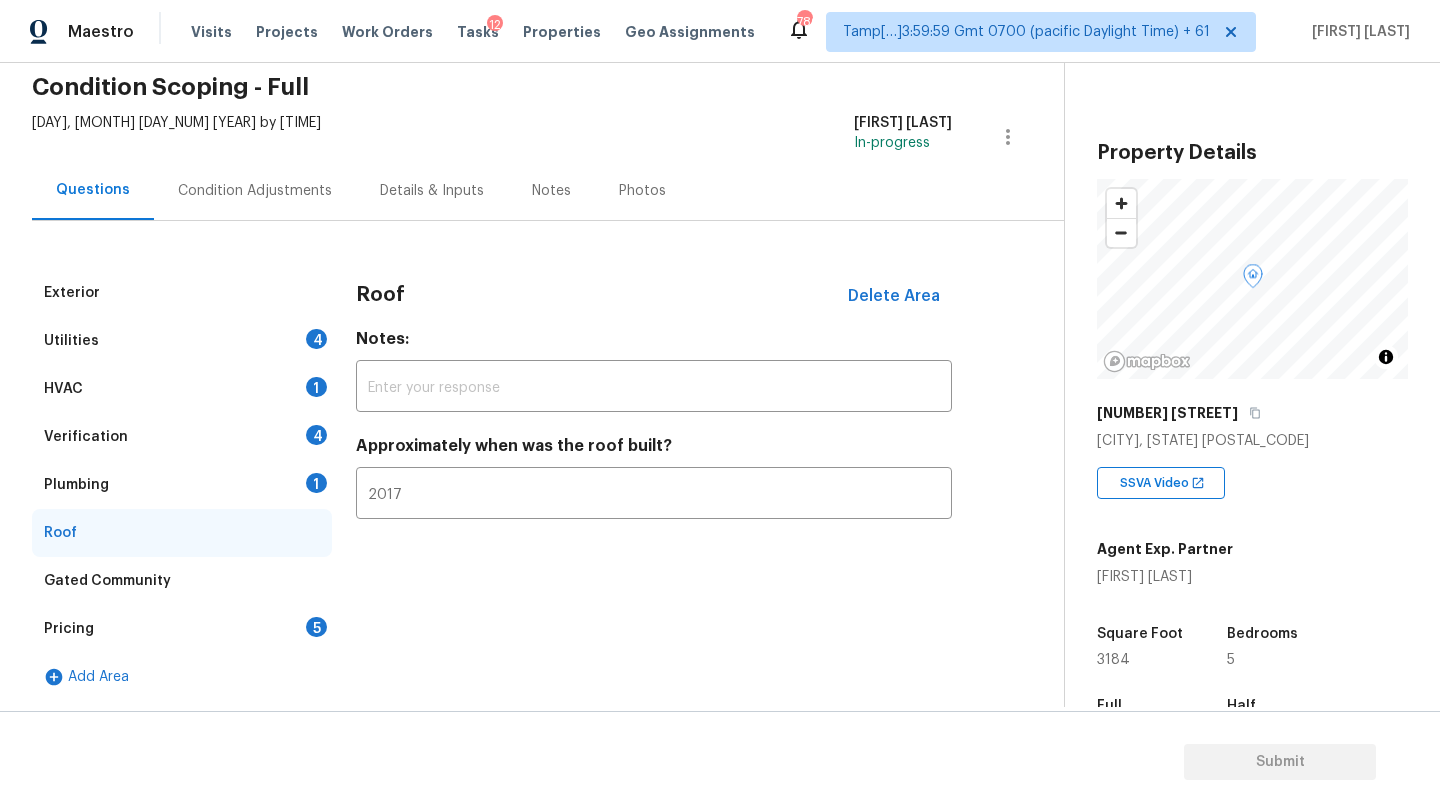 scroll, scrollTop: 82, scrollLeft: 0, axis: vertical 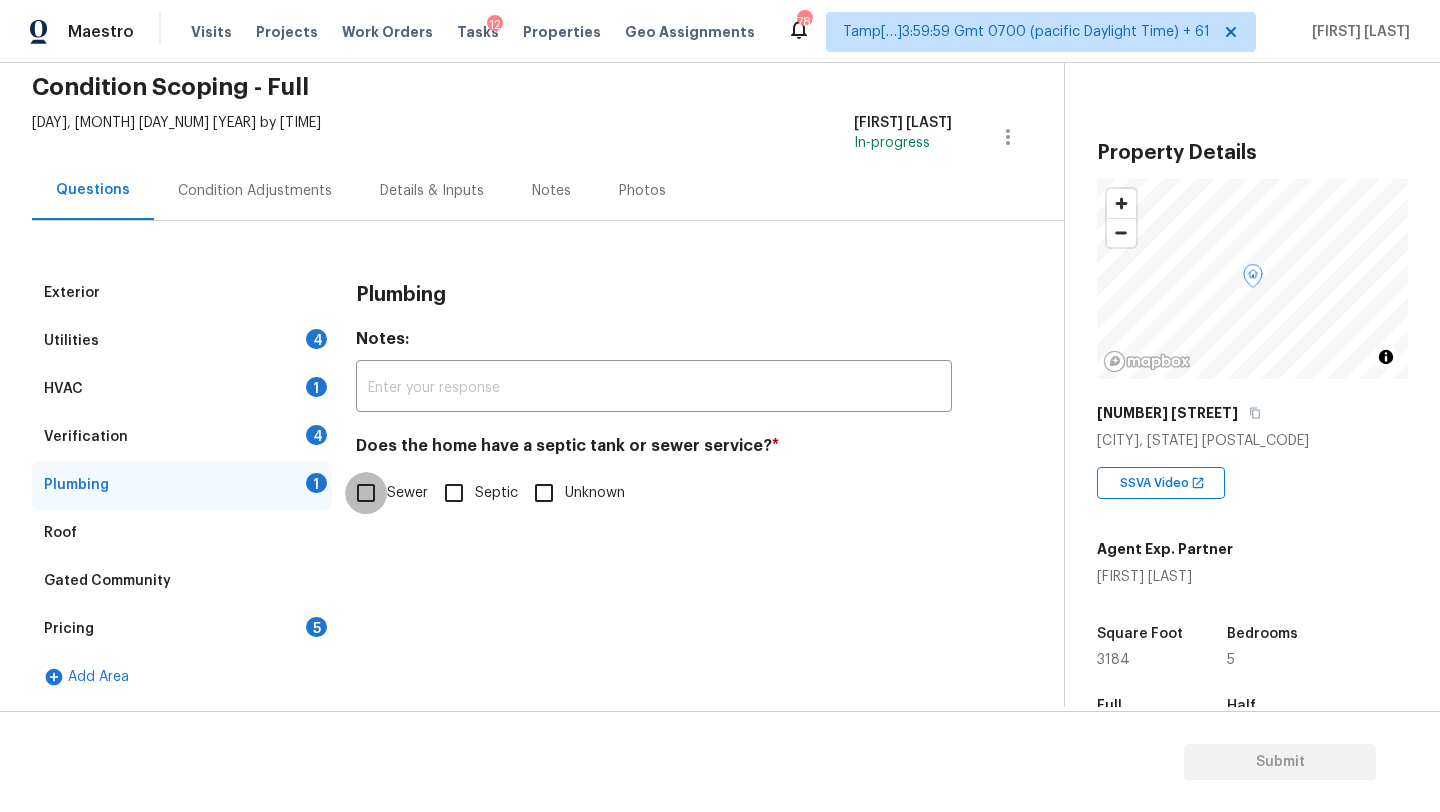 click on "Sewer" at bounding box center [366, 493] 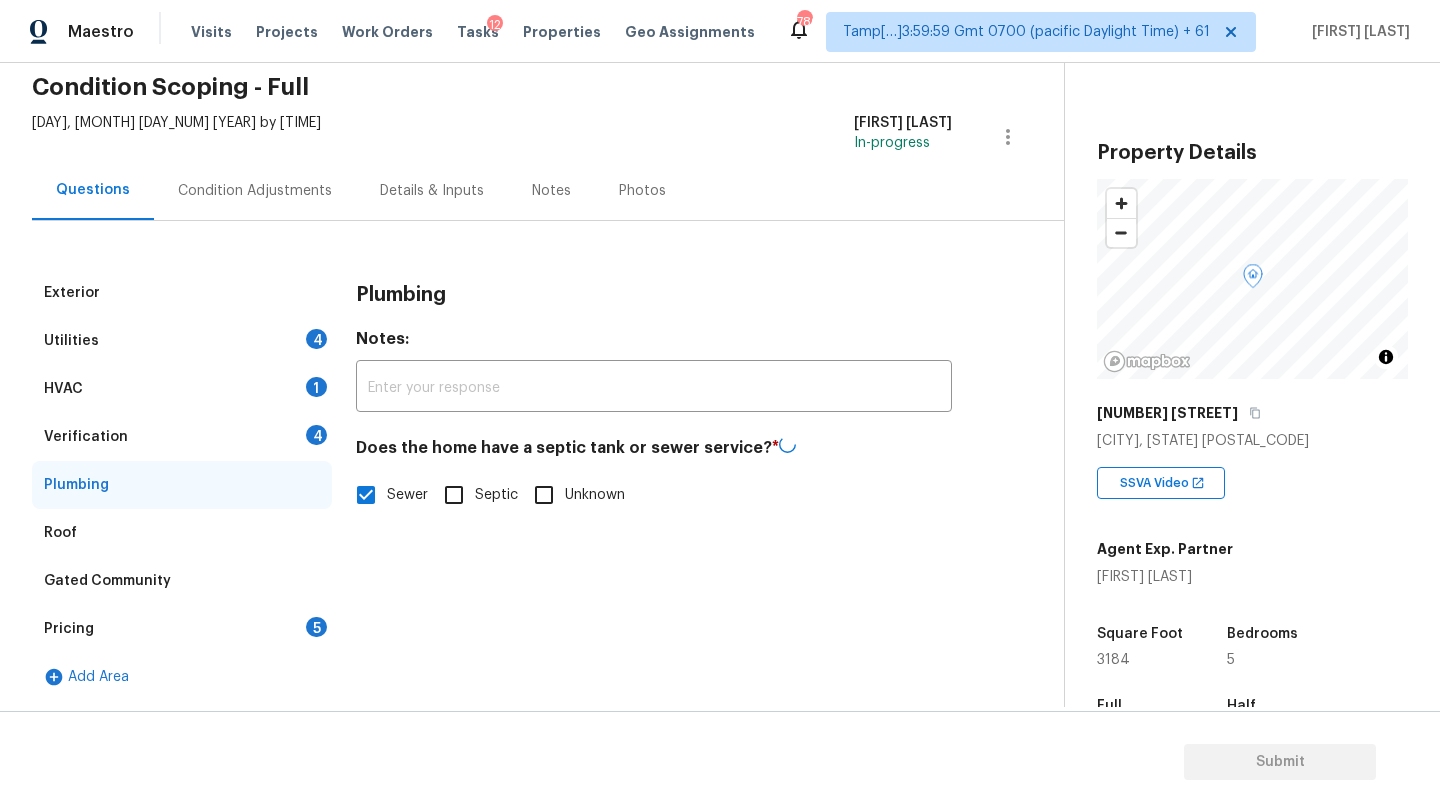 click on "Verification 4" at bounding box center [182, 437] 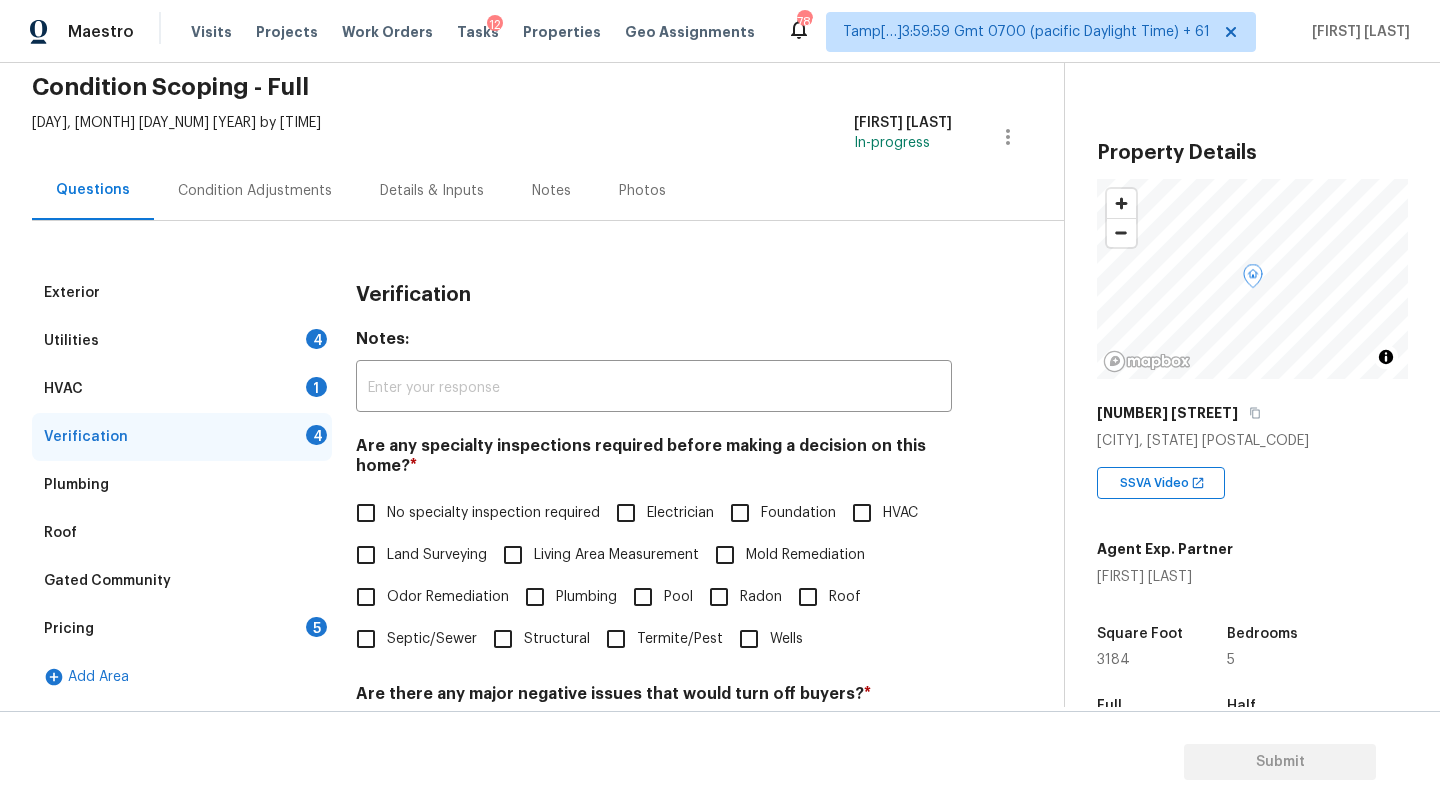 click on "No specialty inspection required" at bounding box center [493, 513] 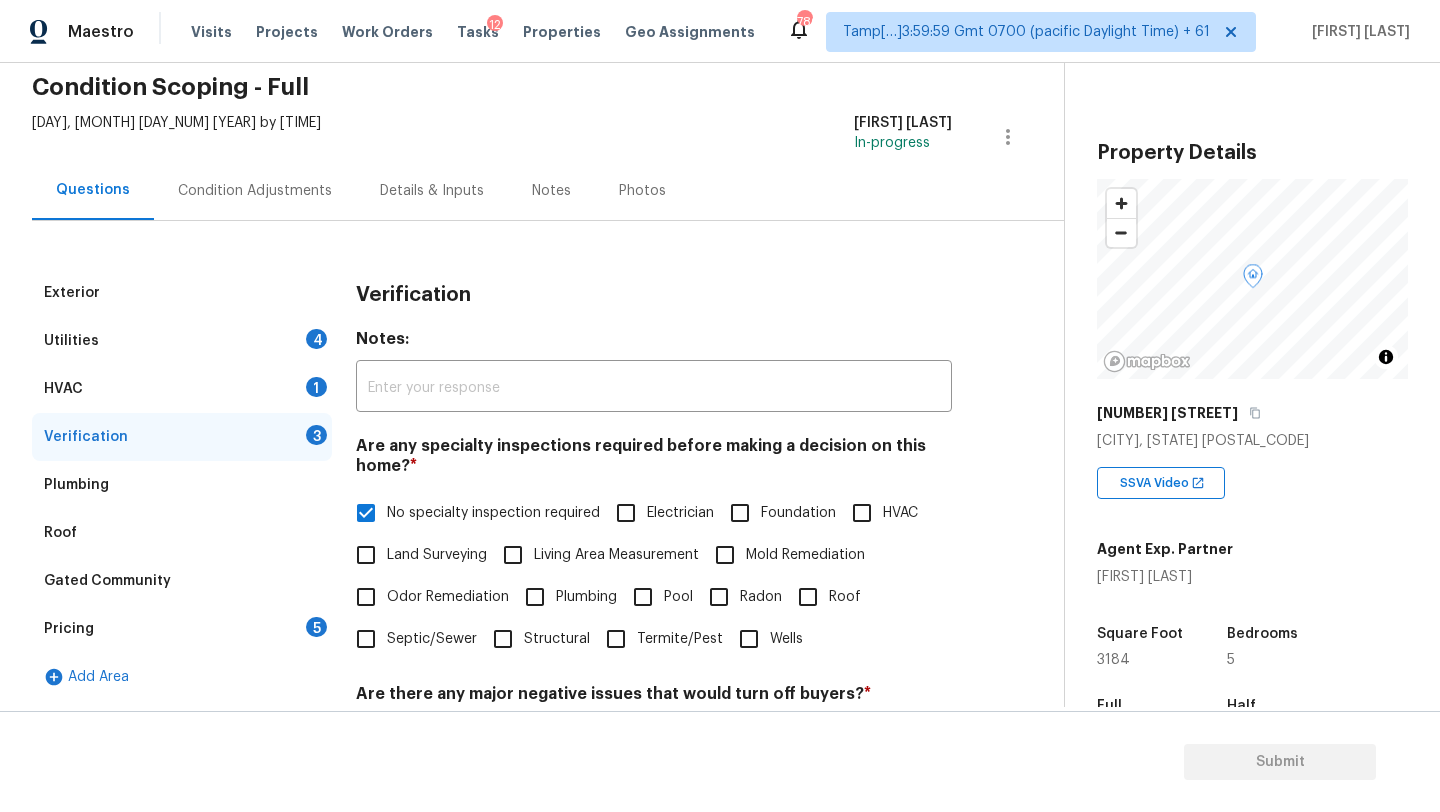 scroll, scrollTop: 391, scrollLeft: 0, axis: vertical 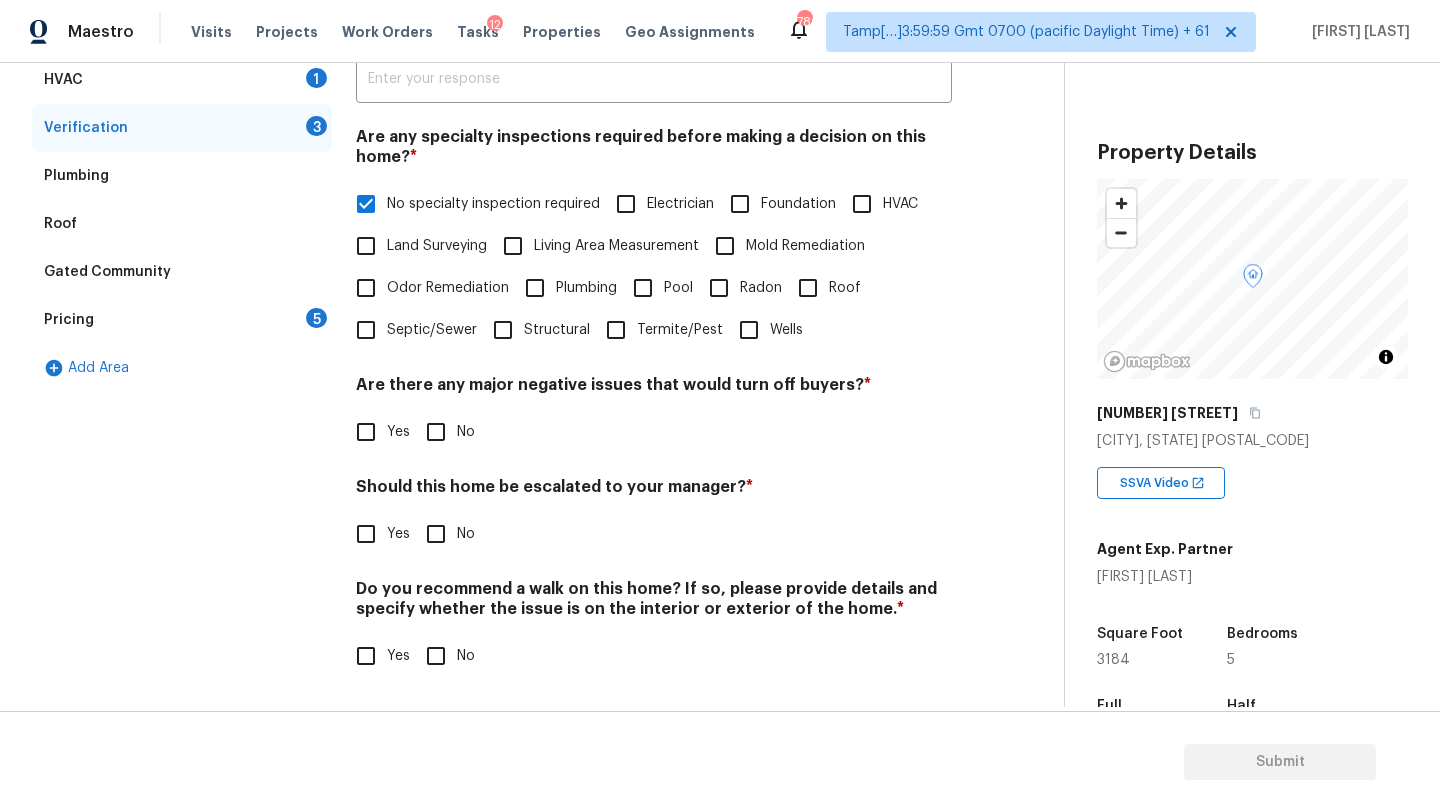click on "No" at bounding box center (436, 432) 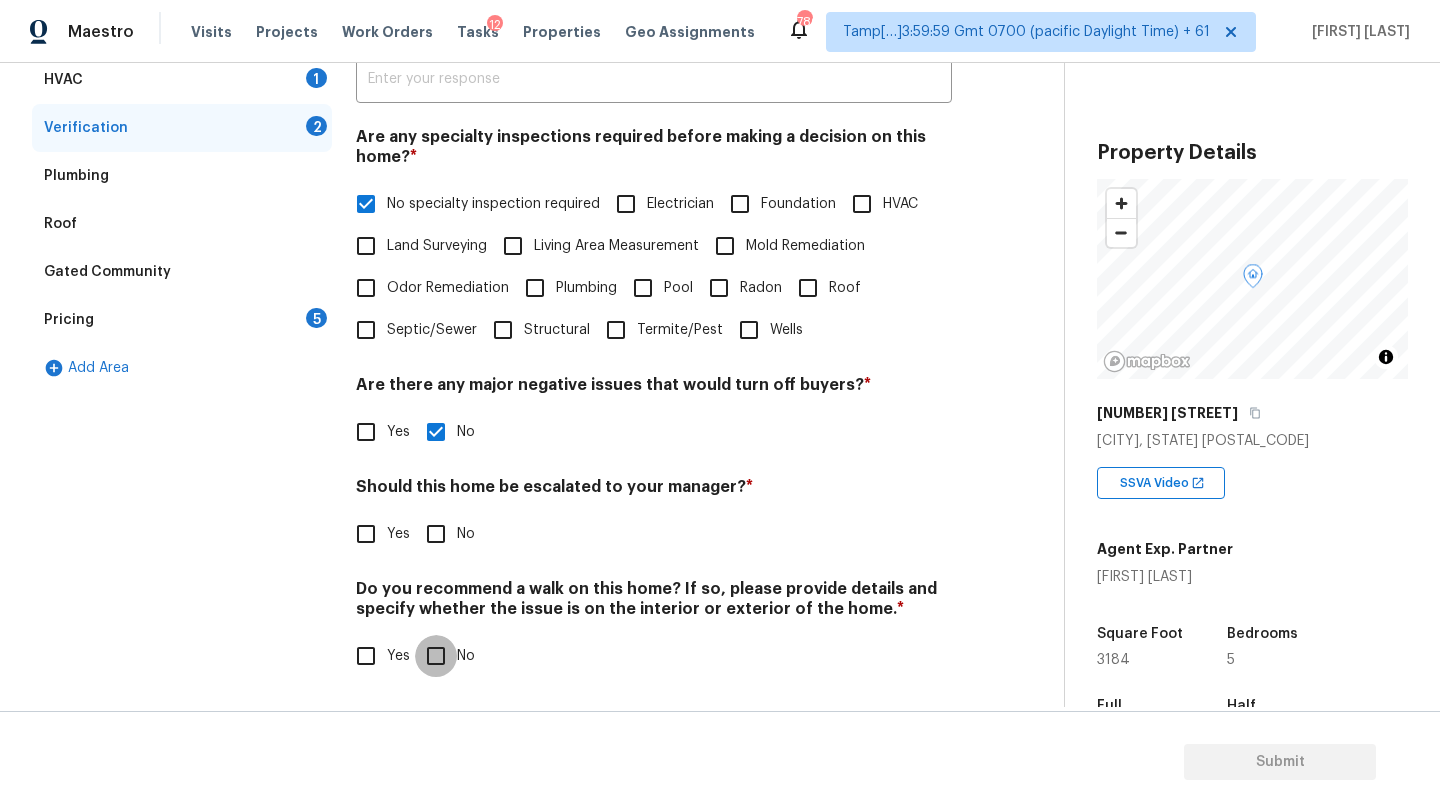 click on "No" at bounding box center (436, 656) 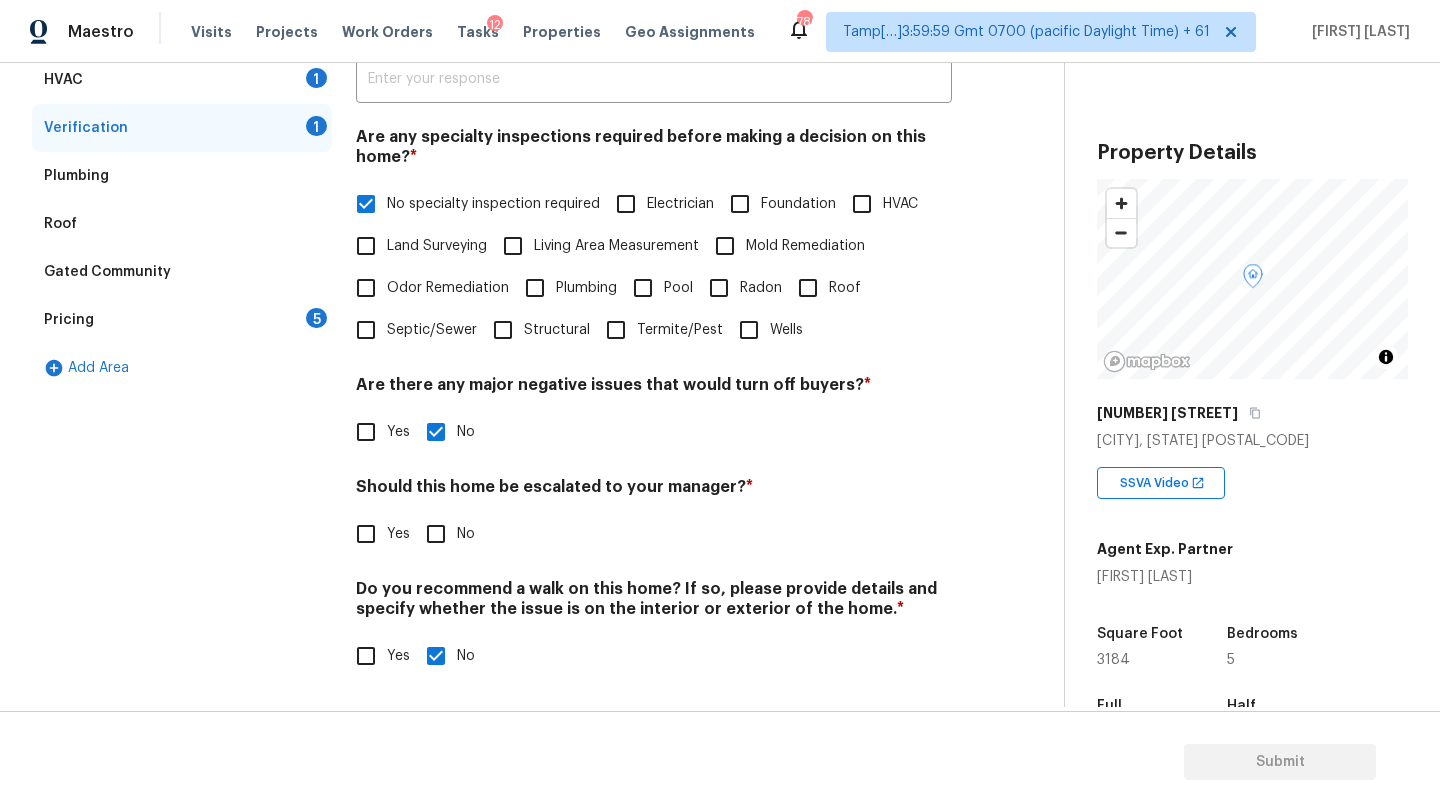 click on "Yes" at bounding box center [398, 534] 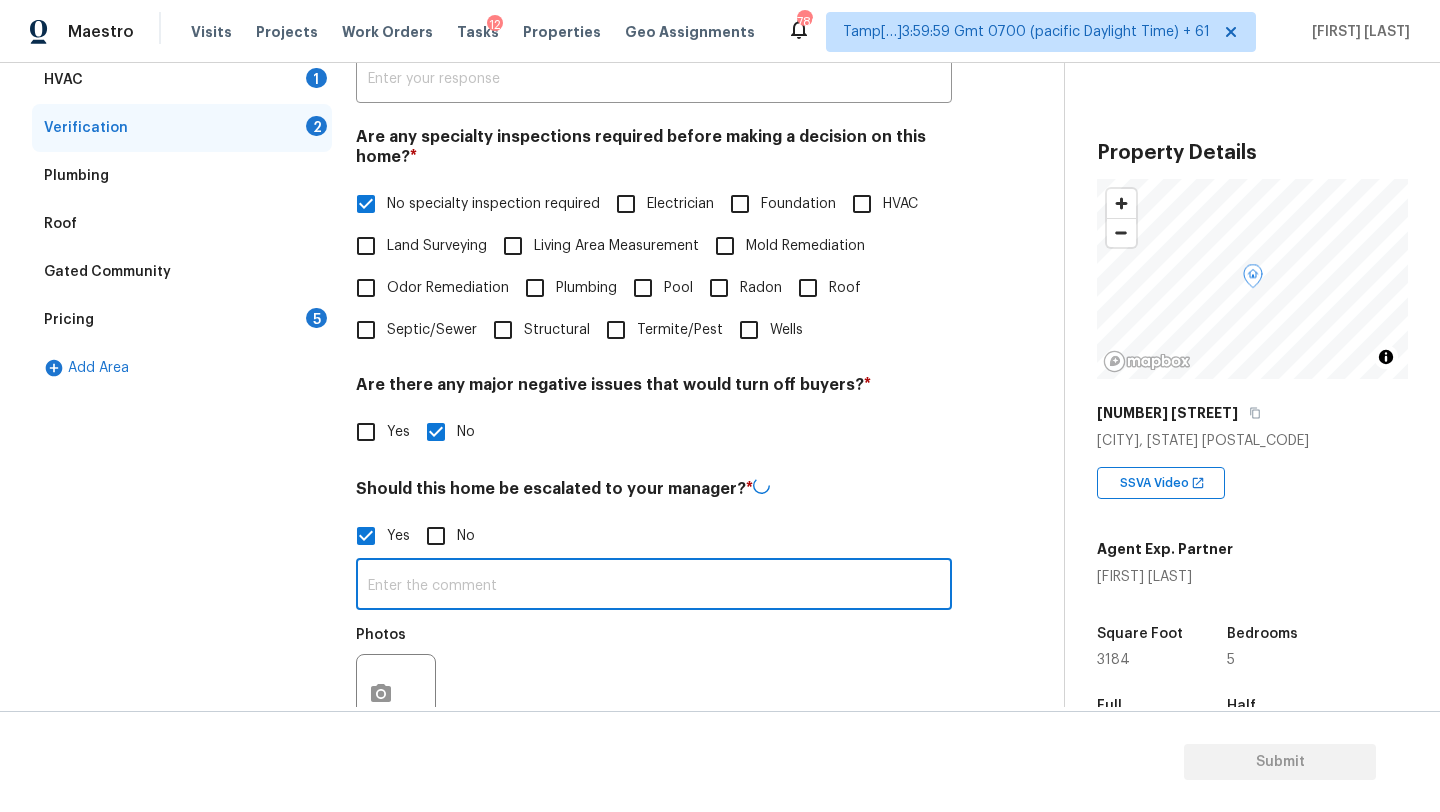 click at bounding box center [654, 586] 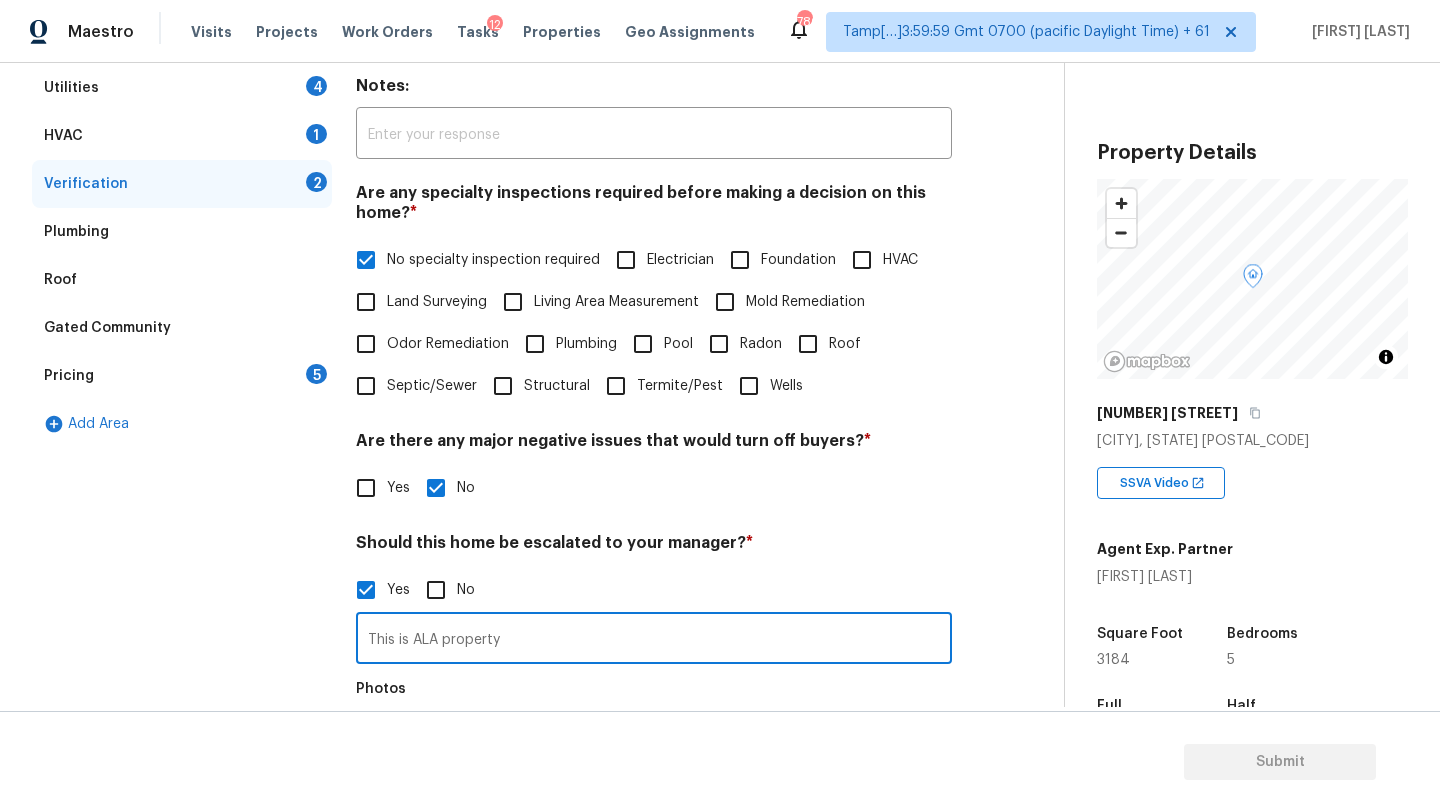 scroll, scrollTop: 581, scrollLeft: 0, axis: vertical 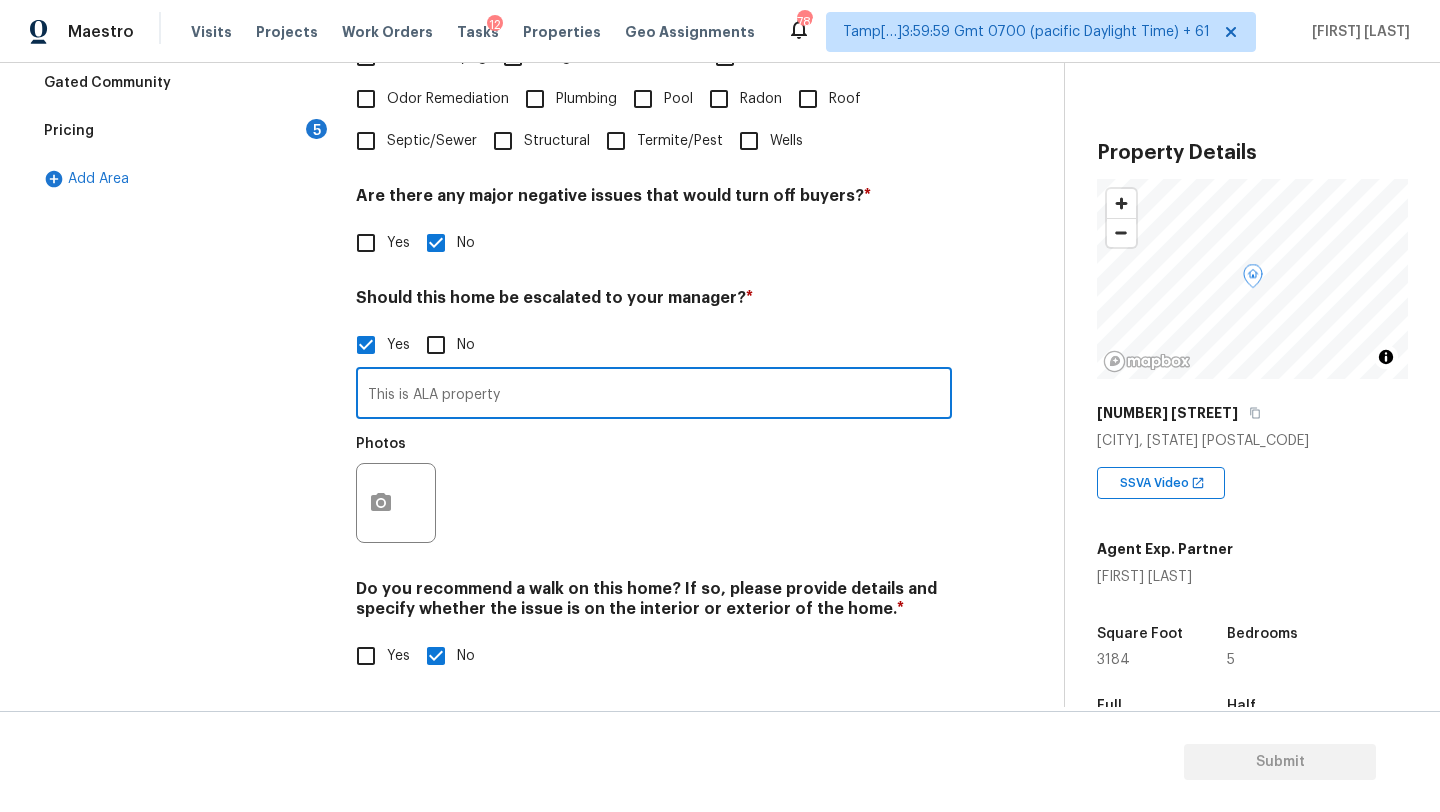 type on "This is ALA property" 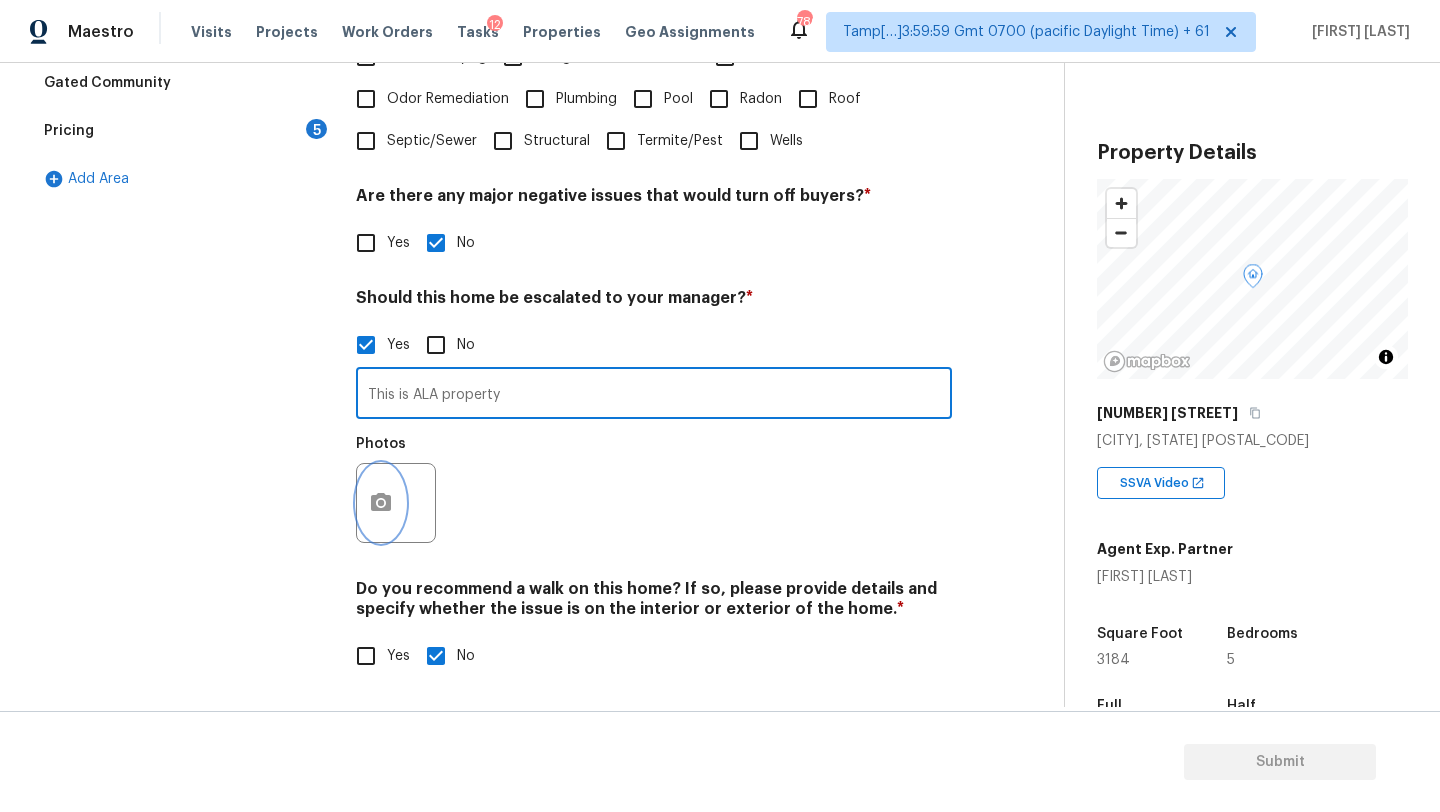 click at bounding box center (381, 503) 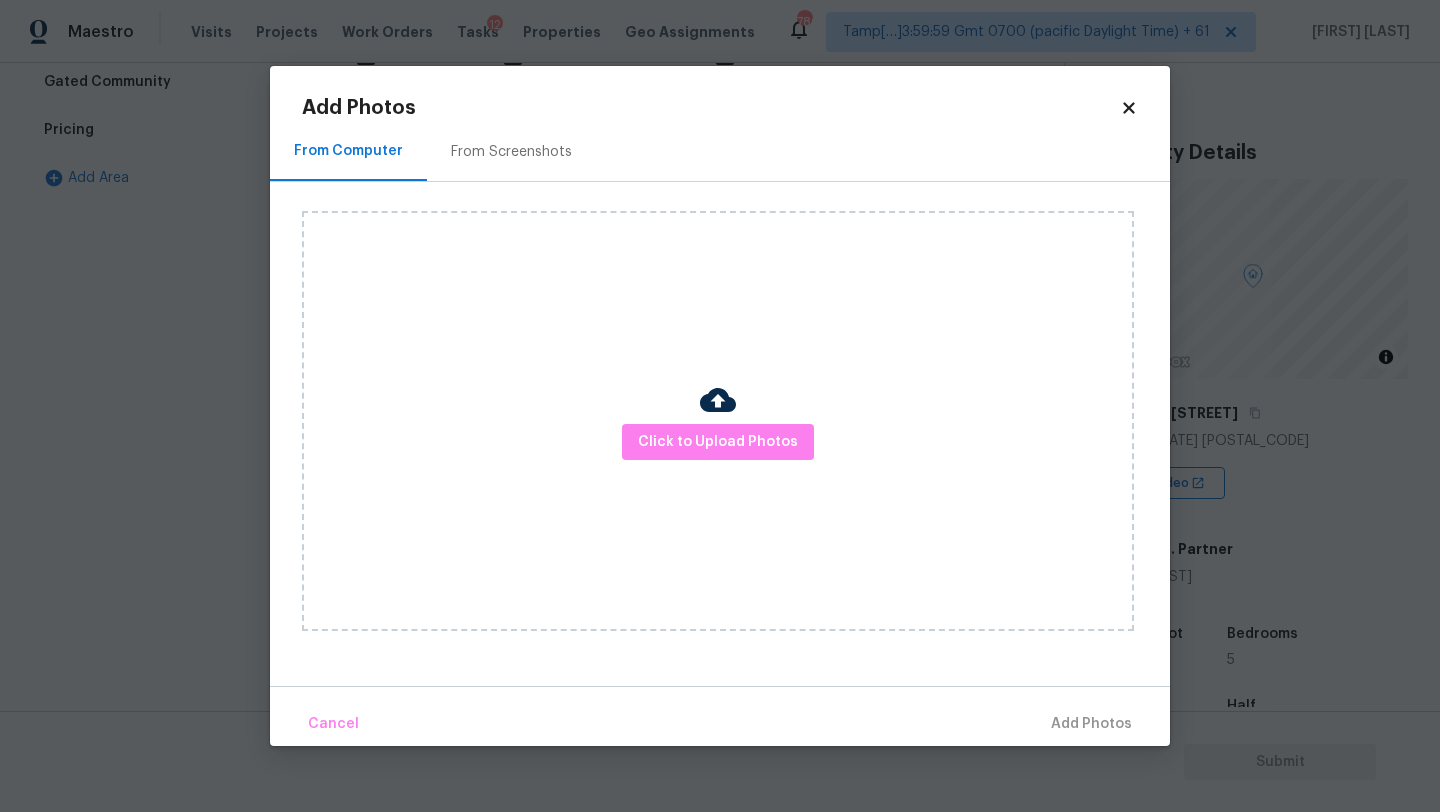 click on "From Screenshots" at bounding box center (511, 152) 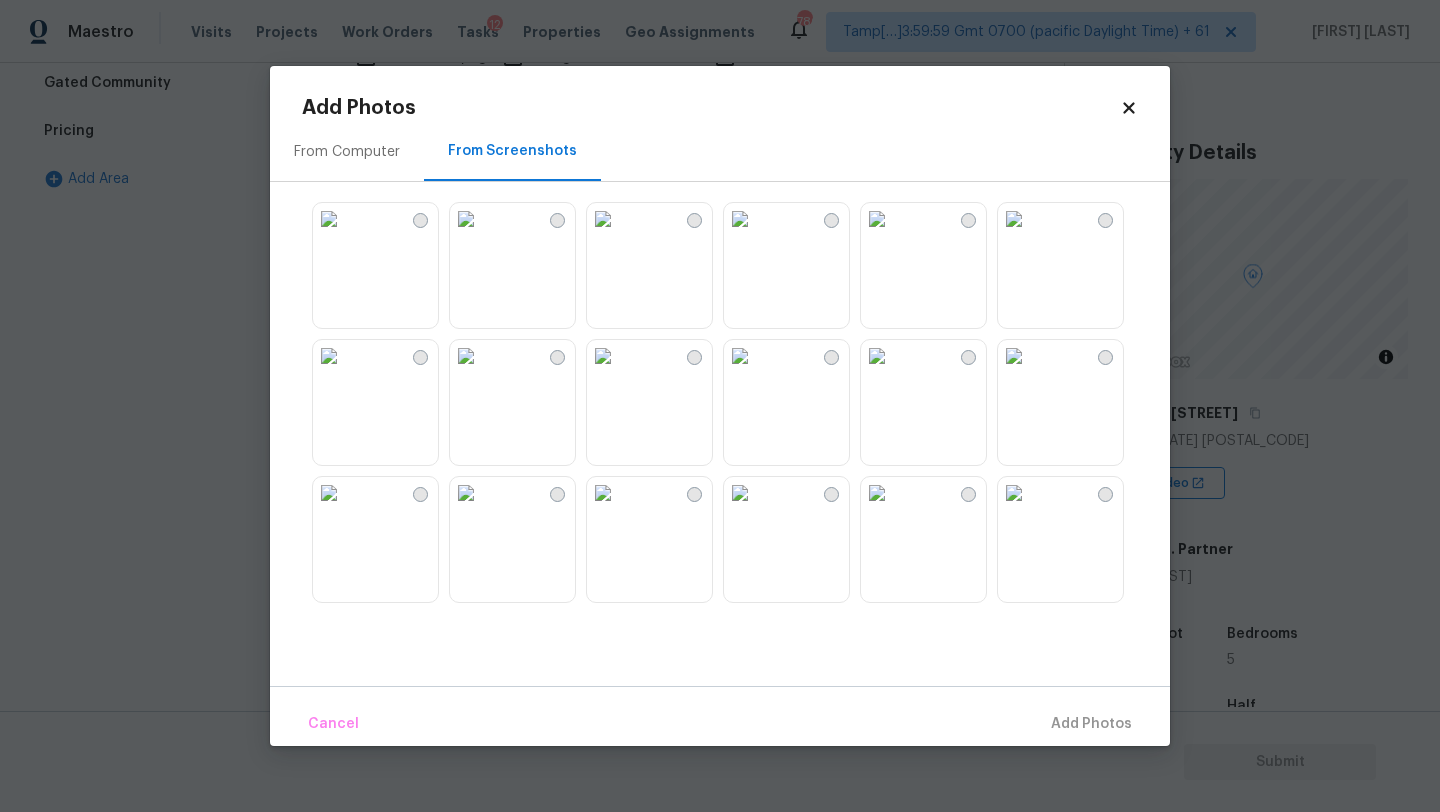 click at bounding box center (329, 219) 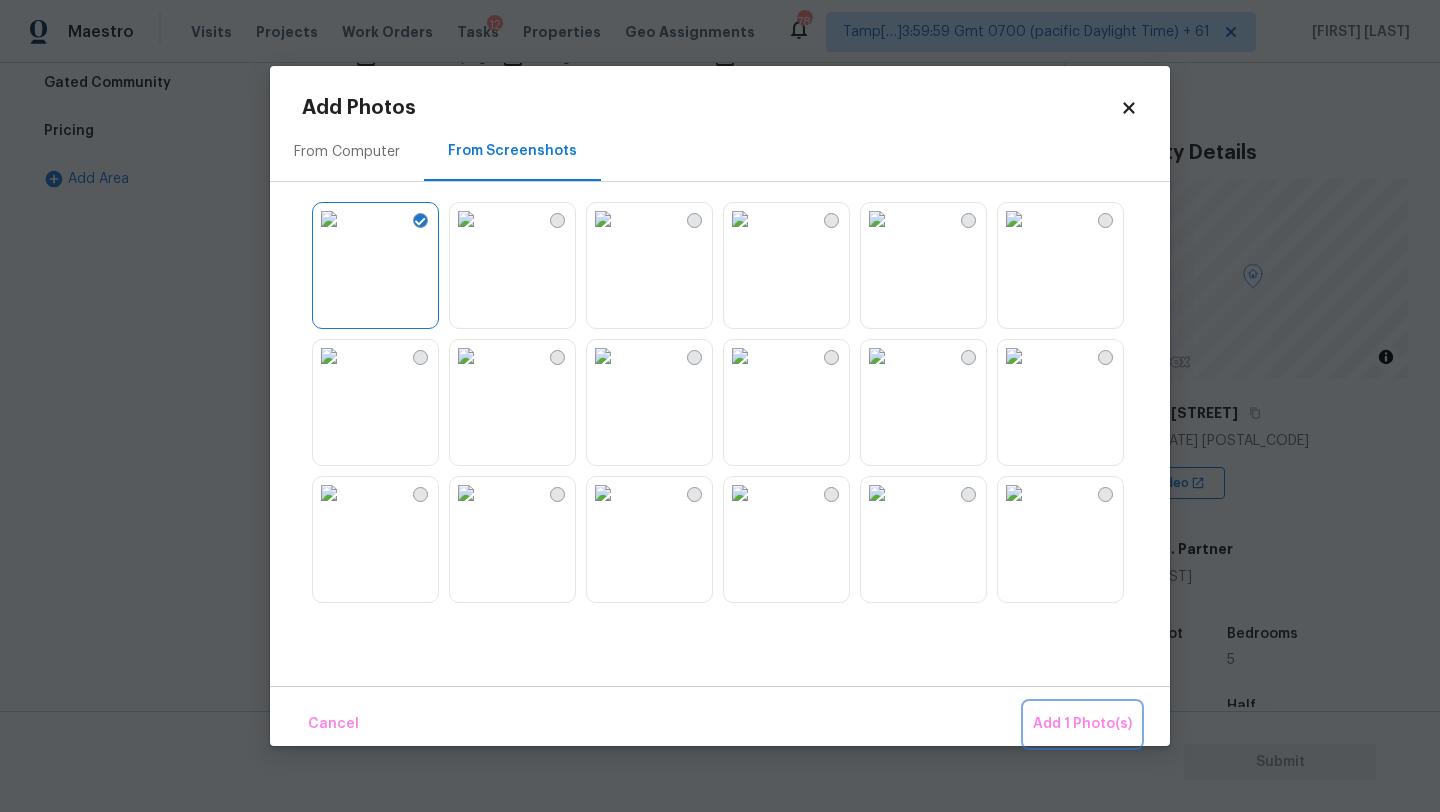 click on "Add 1 Photo(s)" at bounding box center (1082, 724) 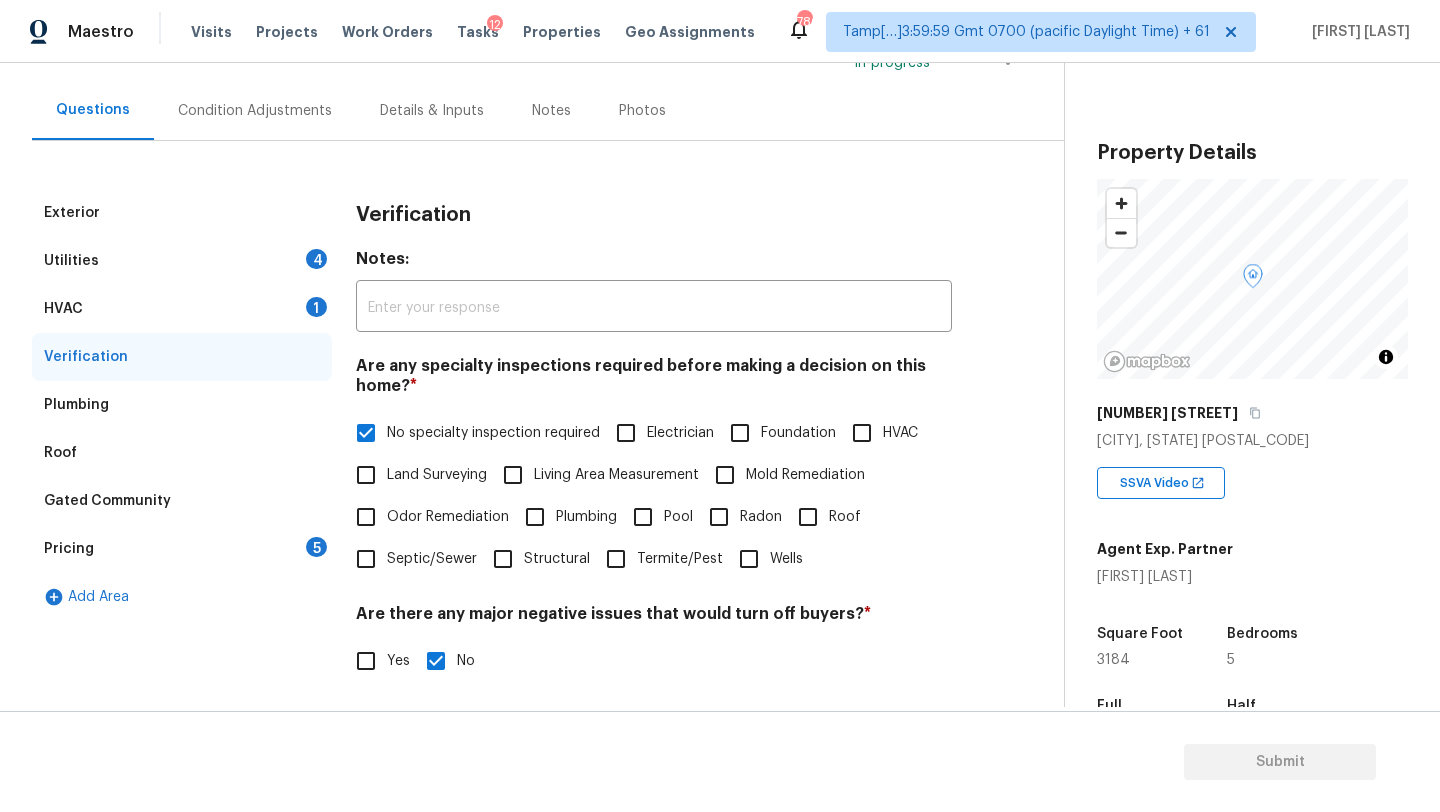 scroll, scrollTop: 27, scrollLeft: 0, axis: vertical 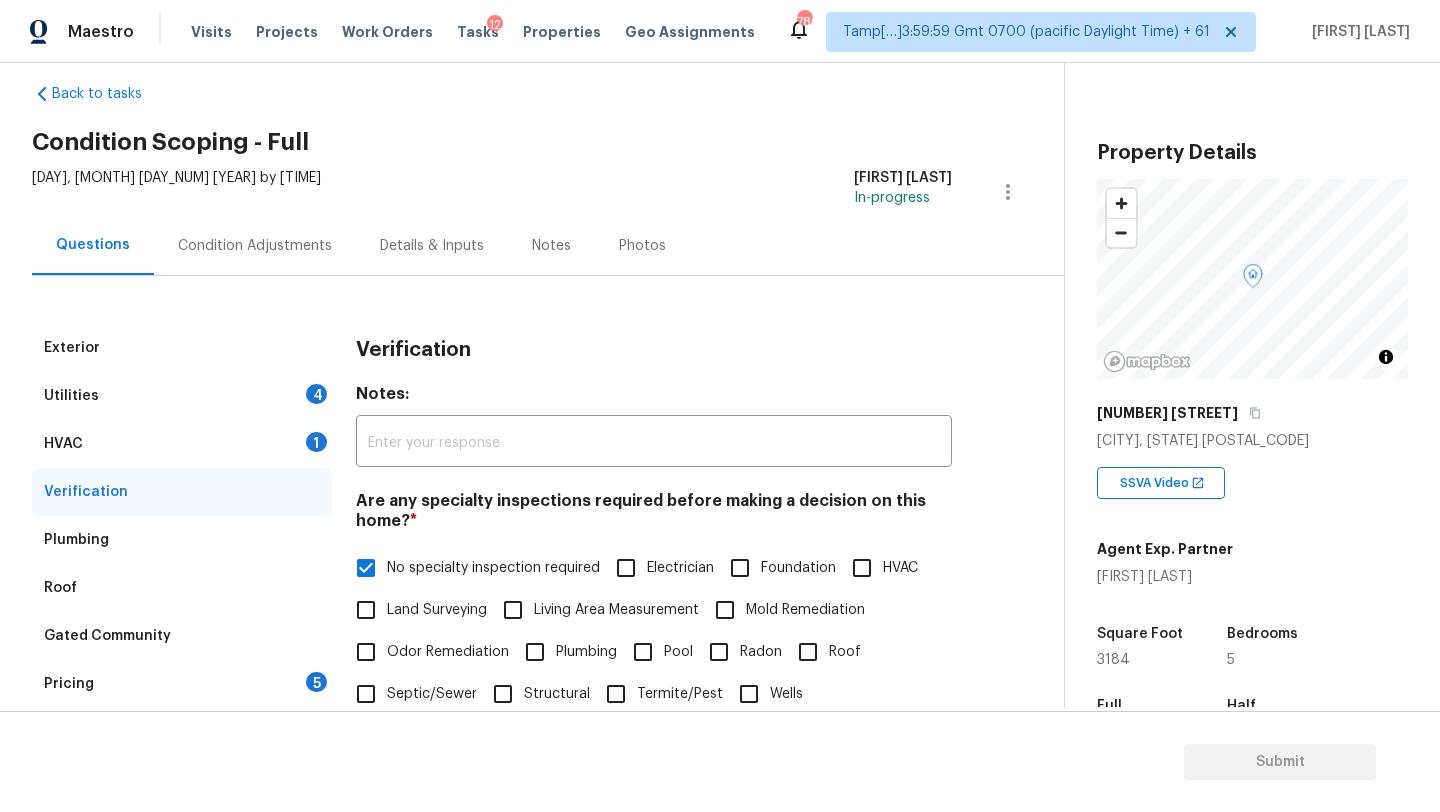 click on "HVAC 1" at bounding box center (182, 444) 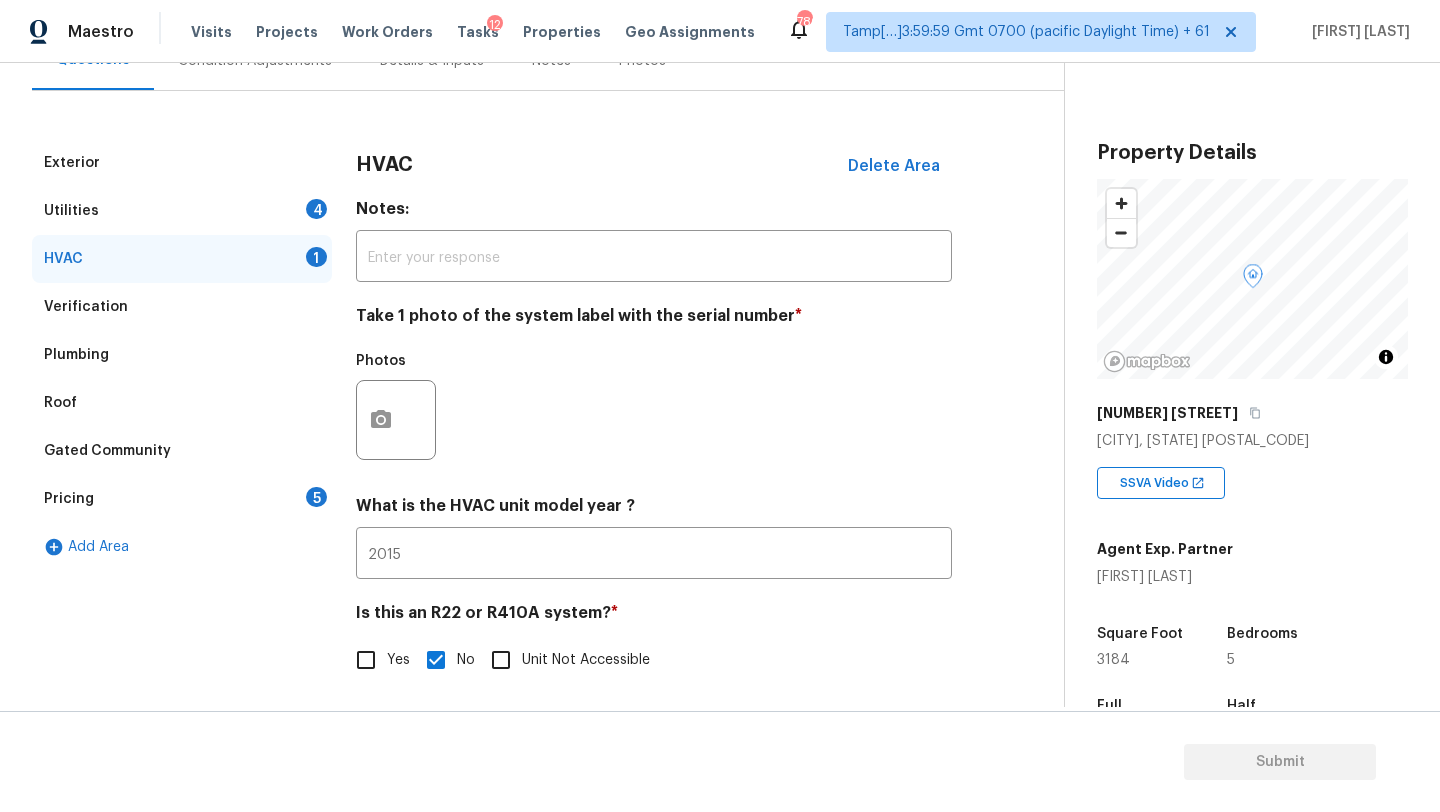 scroll, scrollTop: 217, scrollLeft: 0, axis: vertical 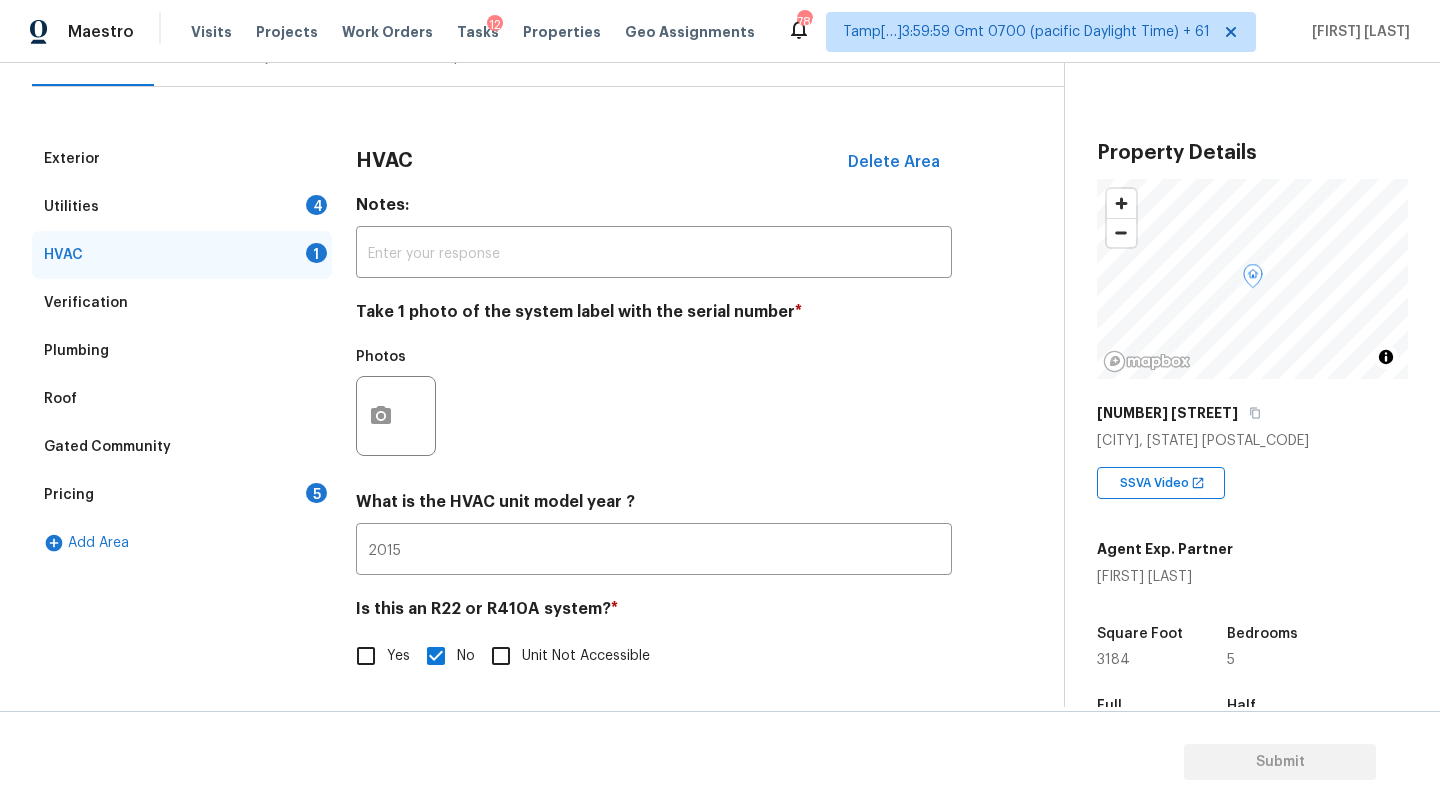 drag, startPoint x: 211, startPoint y: 196, endPoint x: 254, endPoint y: 202, distance: 43.416588 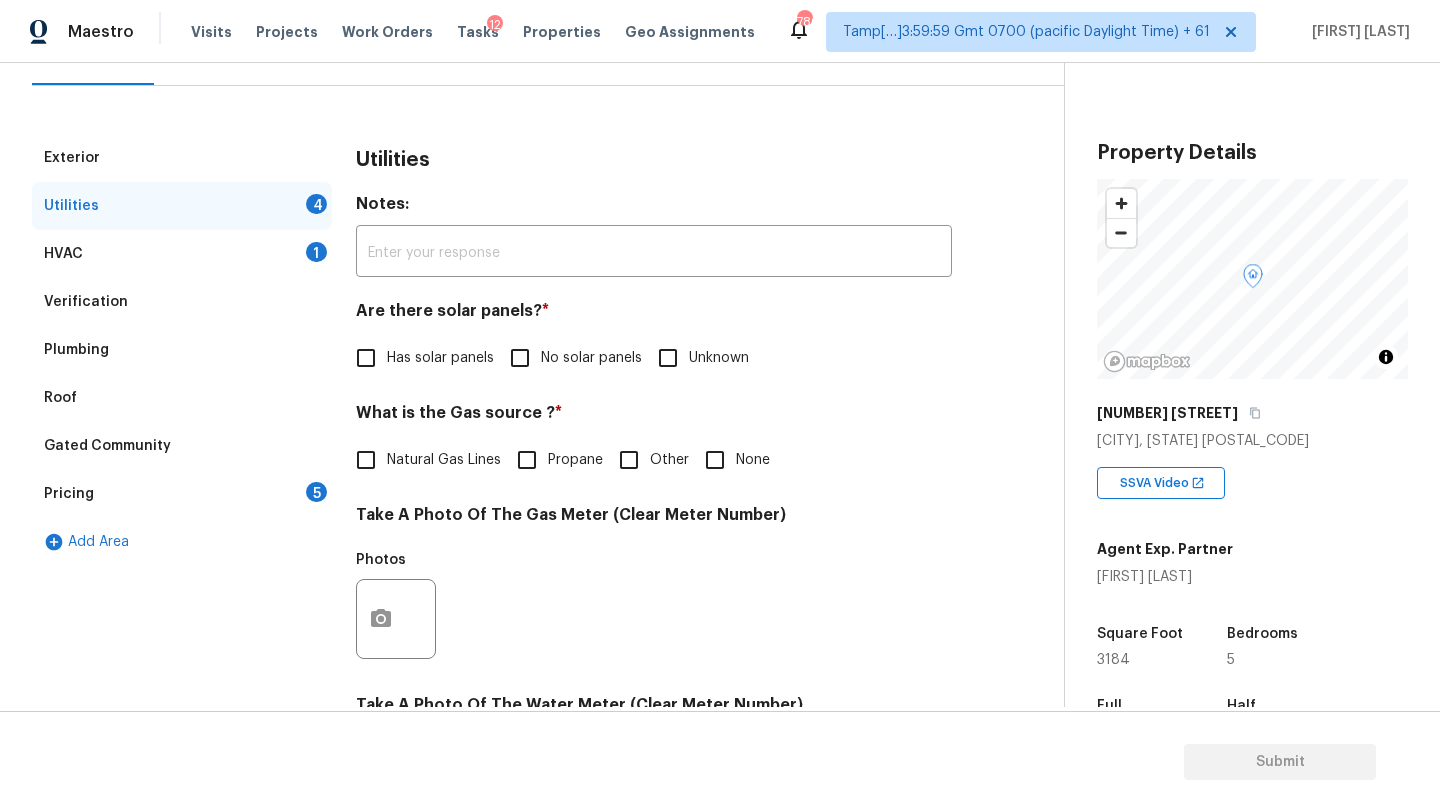 click on "No solar panels" at bounding box center (570, 358) 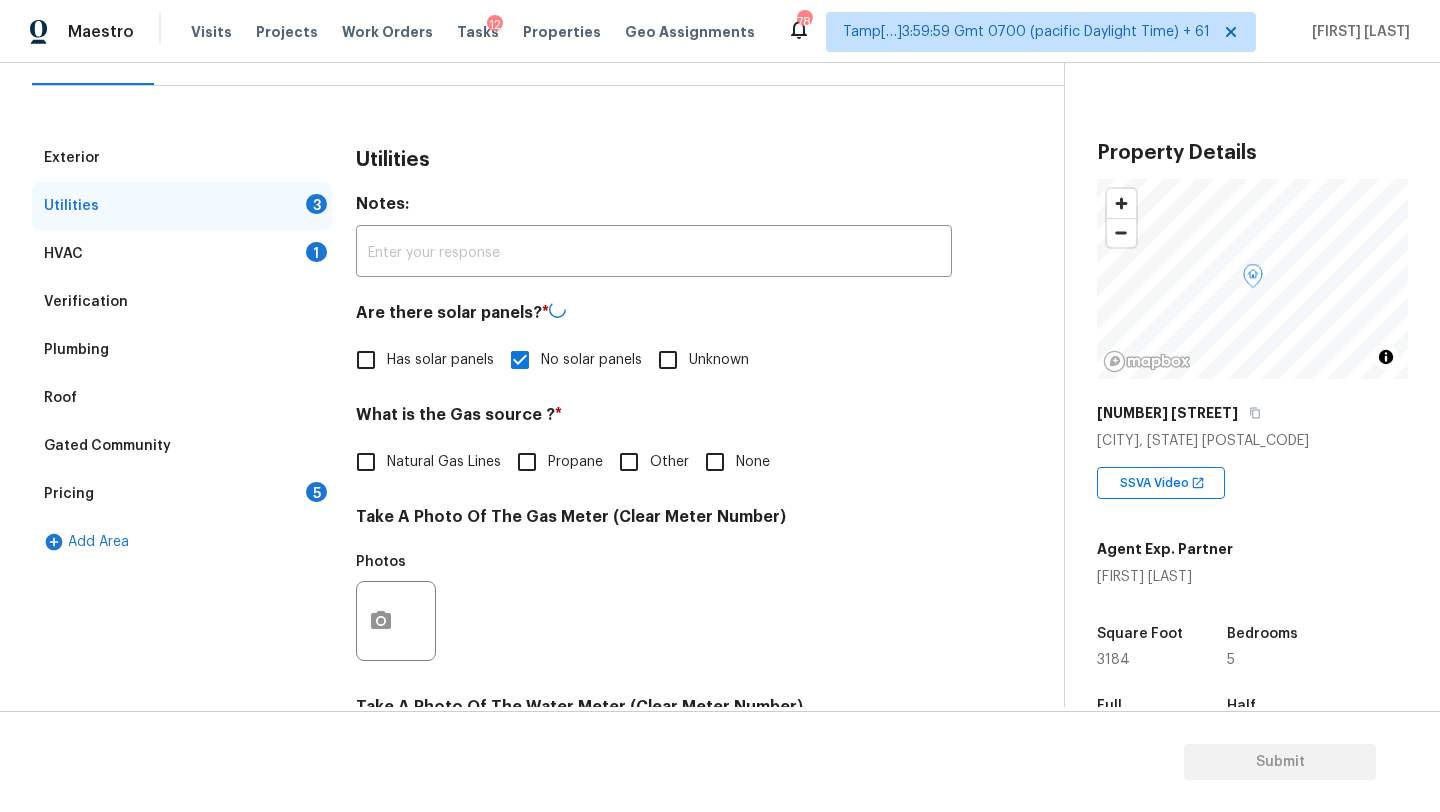 click on "Natural Gas Lines" at bounding box center [444, 462] 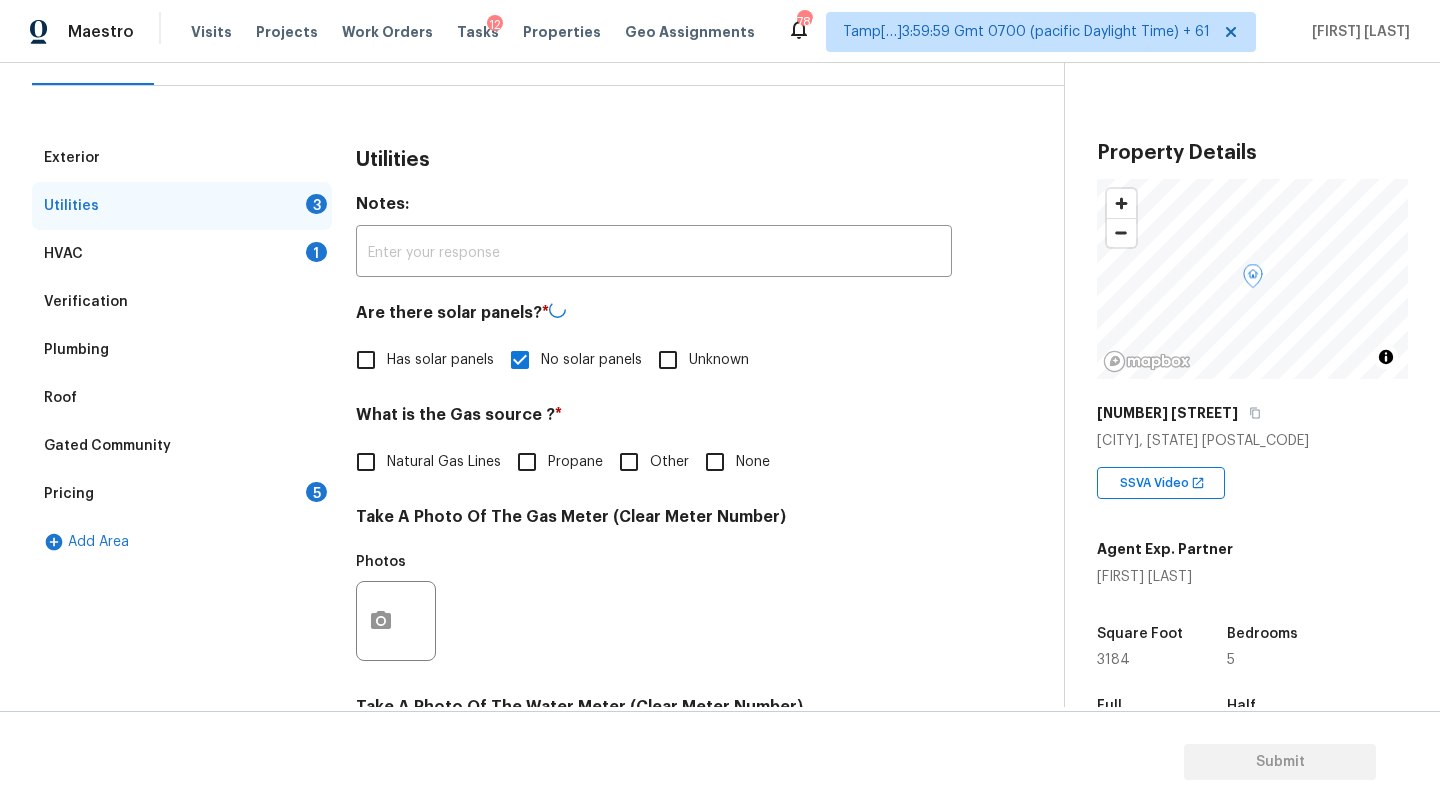 click on "Natural Gas Lines" at bounding box center [366, 462] 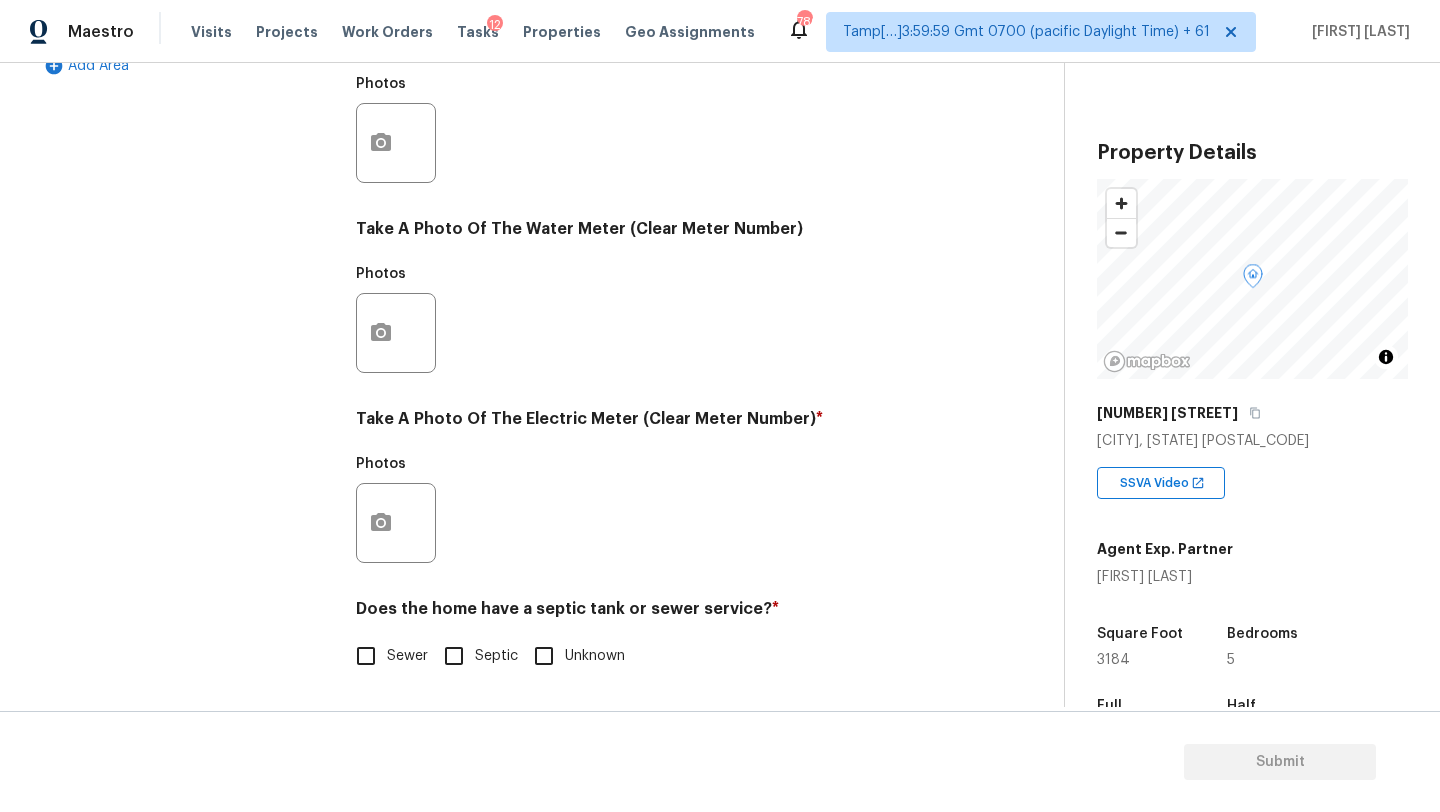 click on "Sewer" at bounding box center (366, 656) 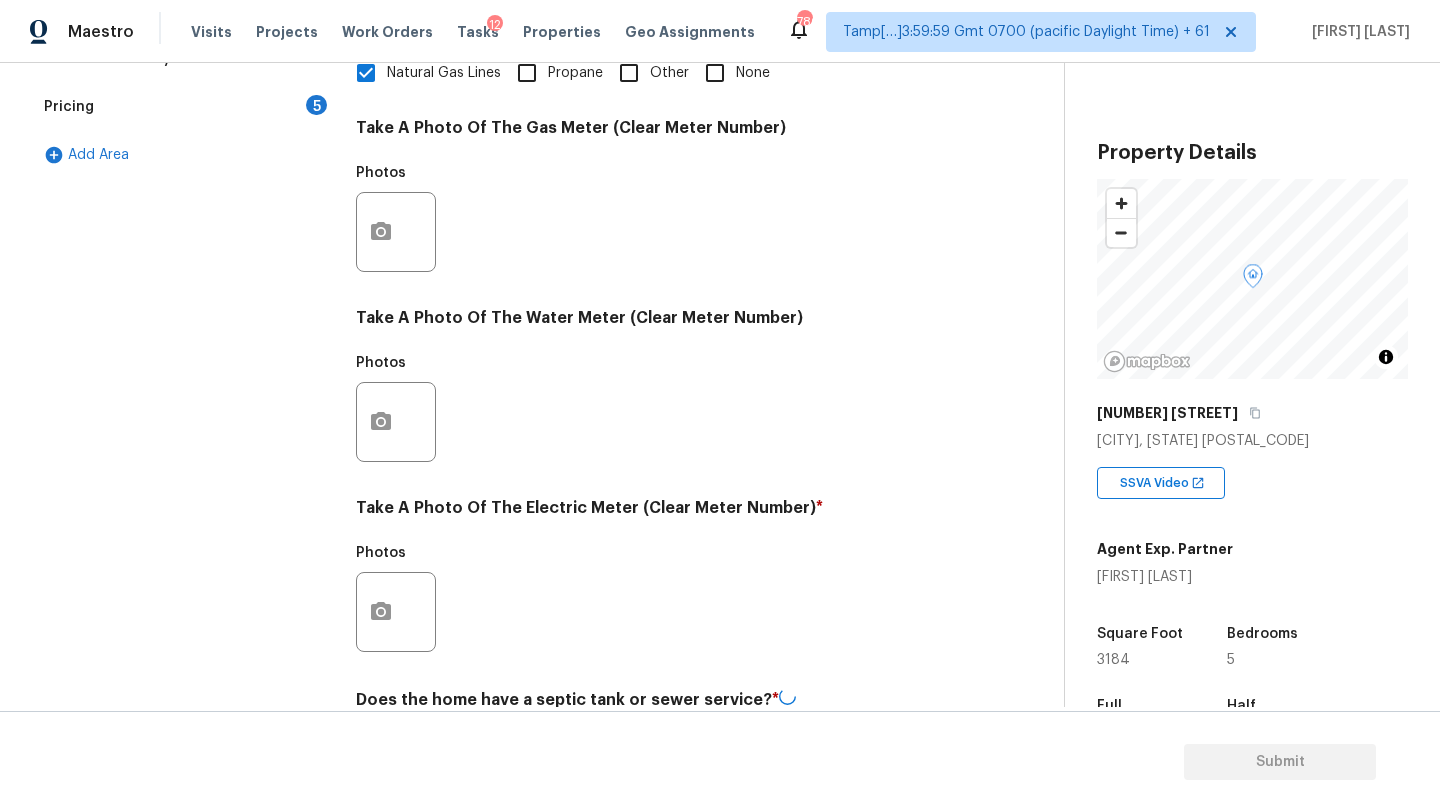 scroll, scrollTop: 357, scrollLeft: 0, axis: vertical 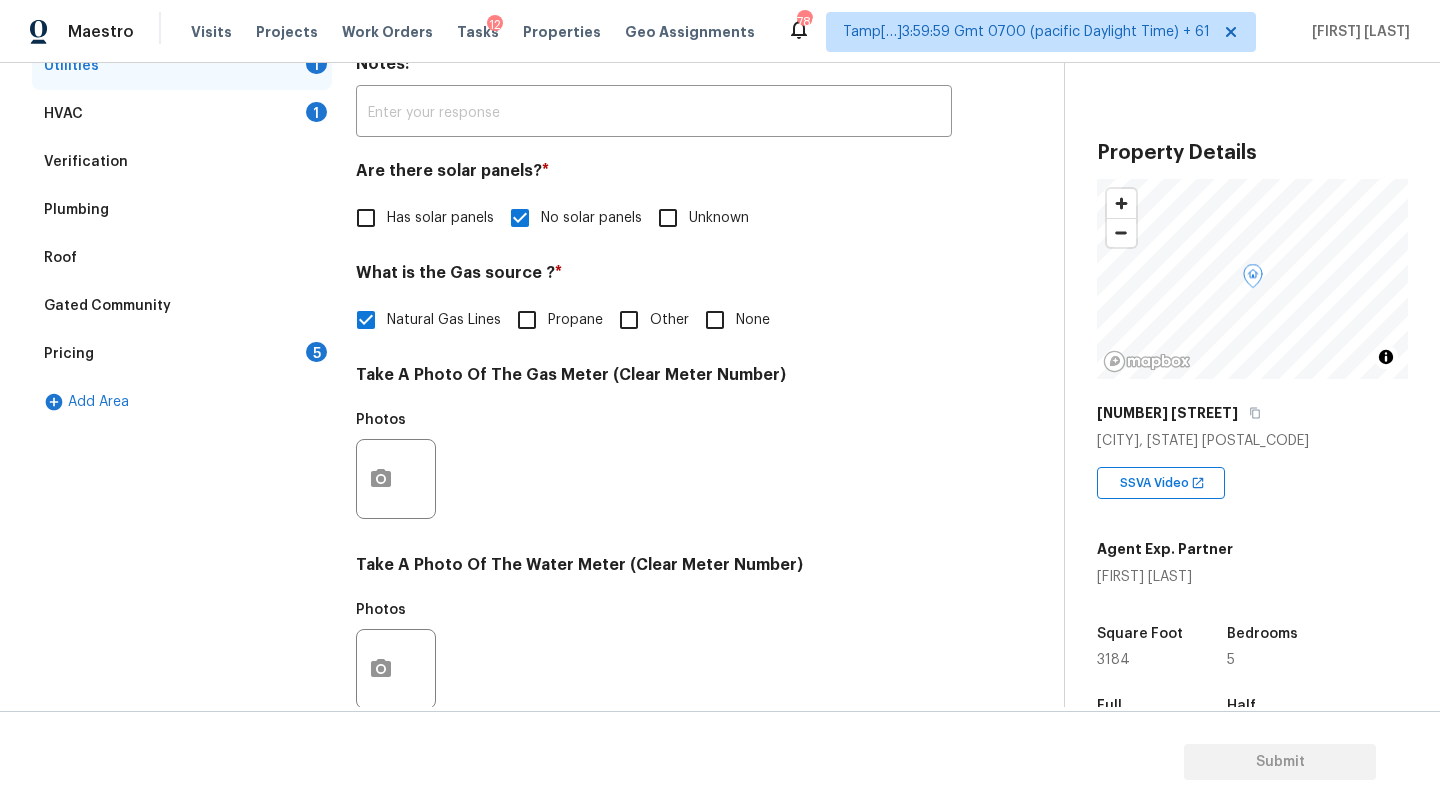 click on "Pricing 5" at bounding box center (182, 354) 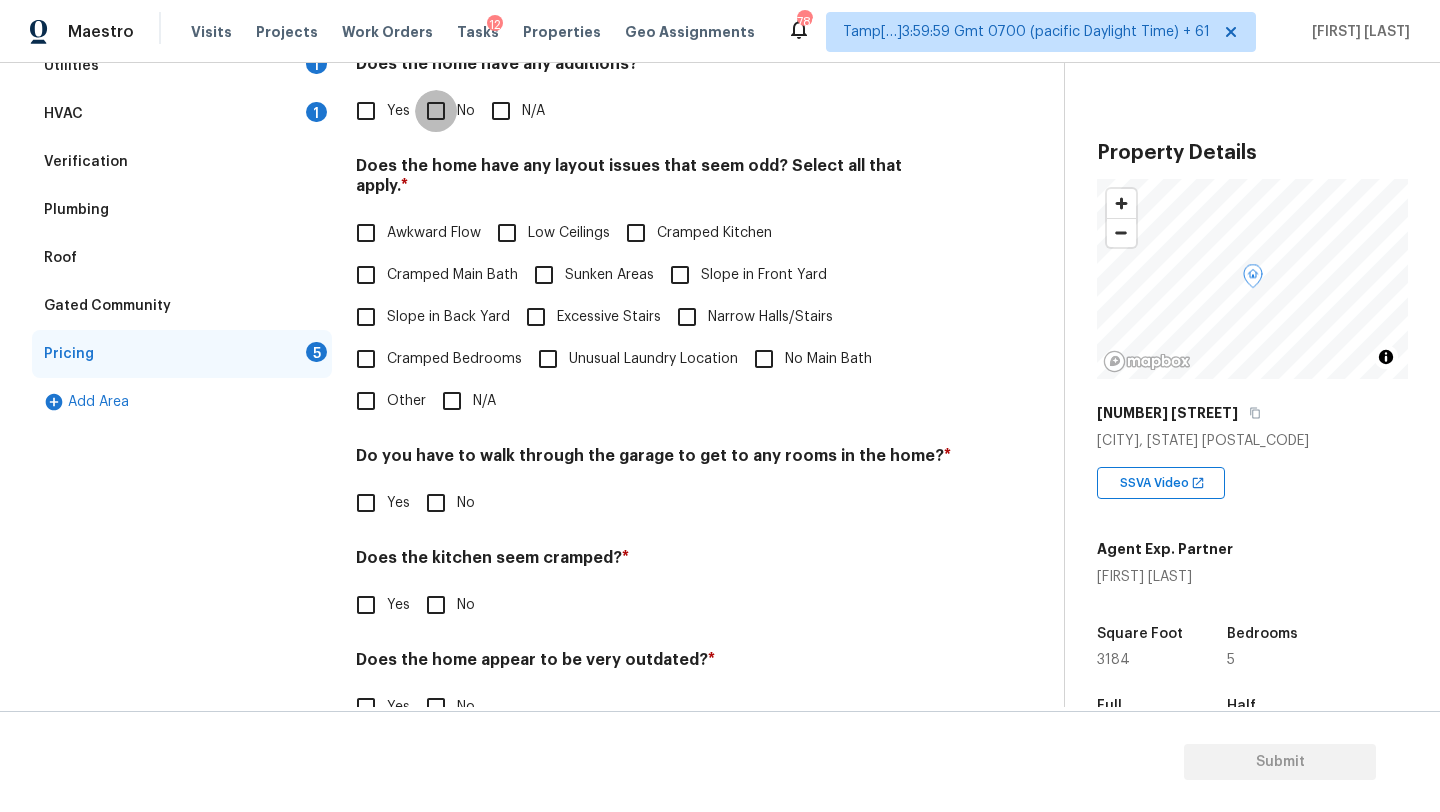 click on "No" at bounding box center [436, 111] 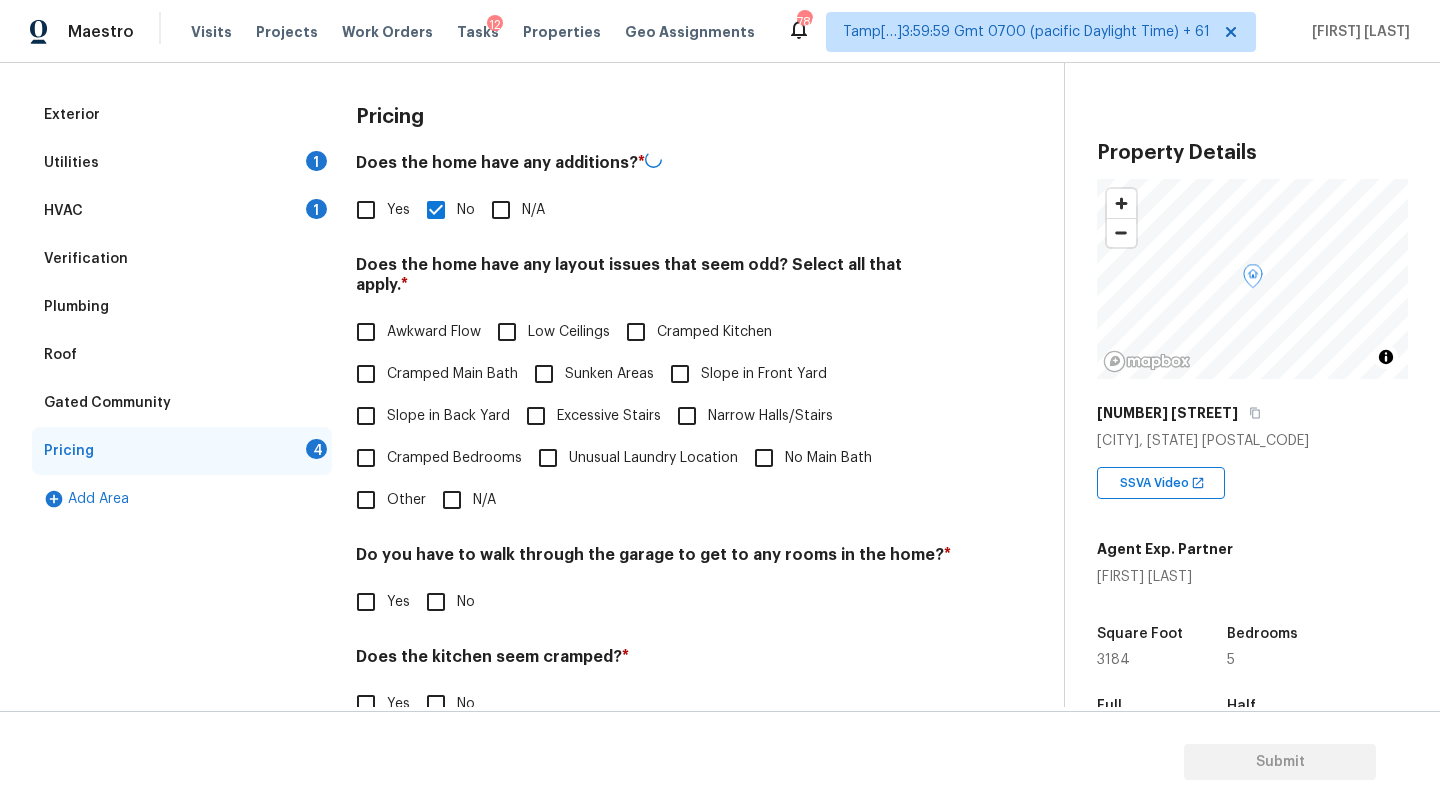scroll, scrollTop: 252, scrollLeft: 0, axis: vertical 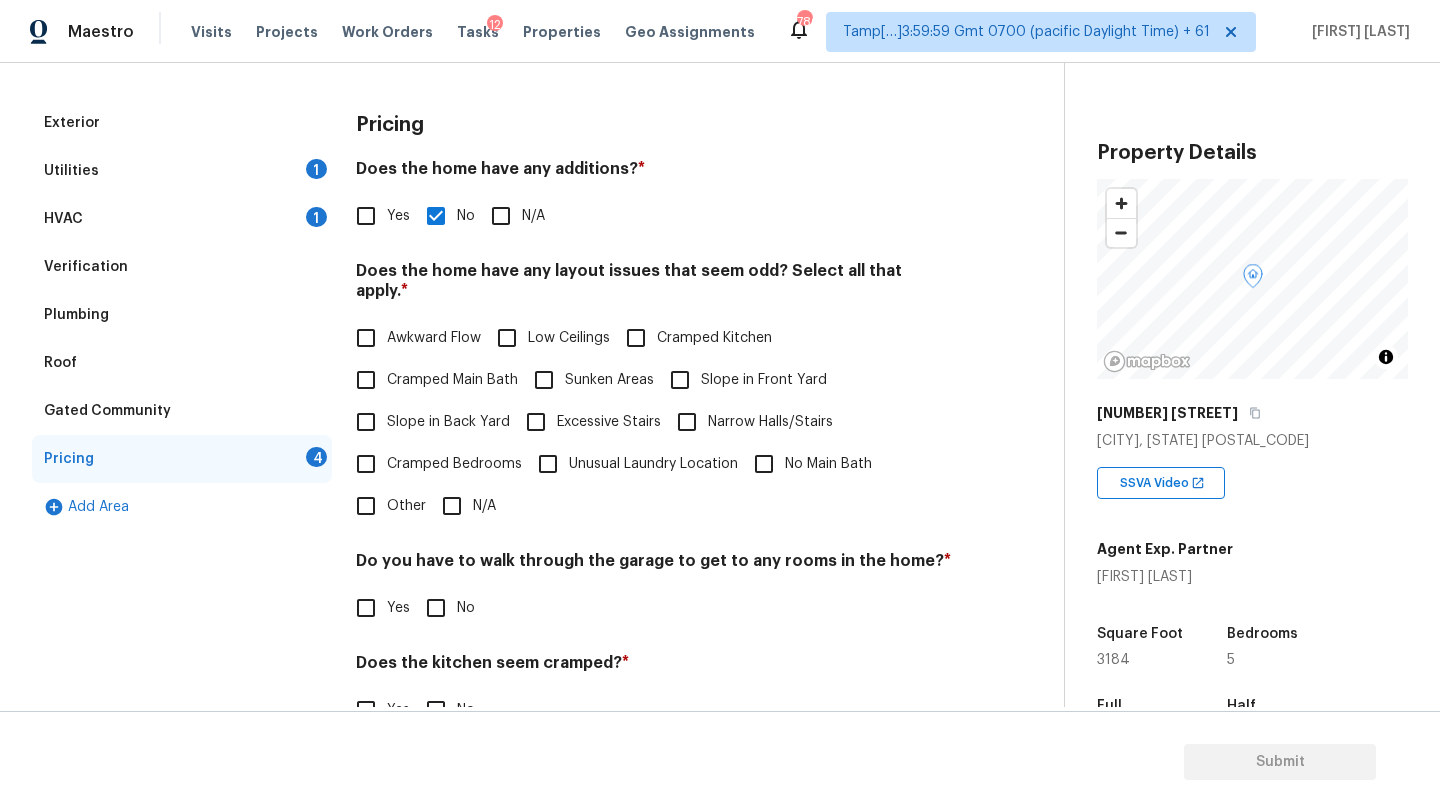 click on "N/A" at bounding box center [452, 506] 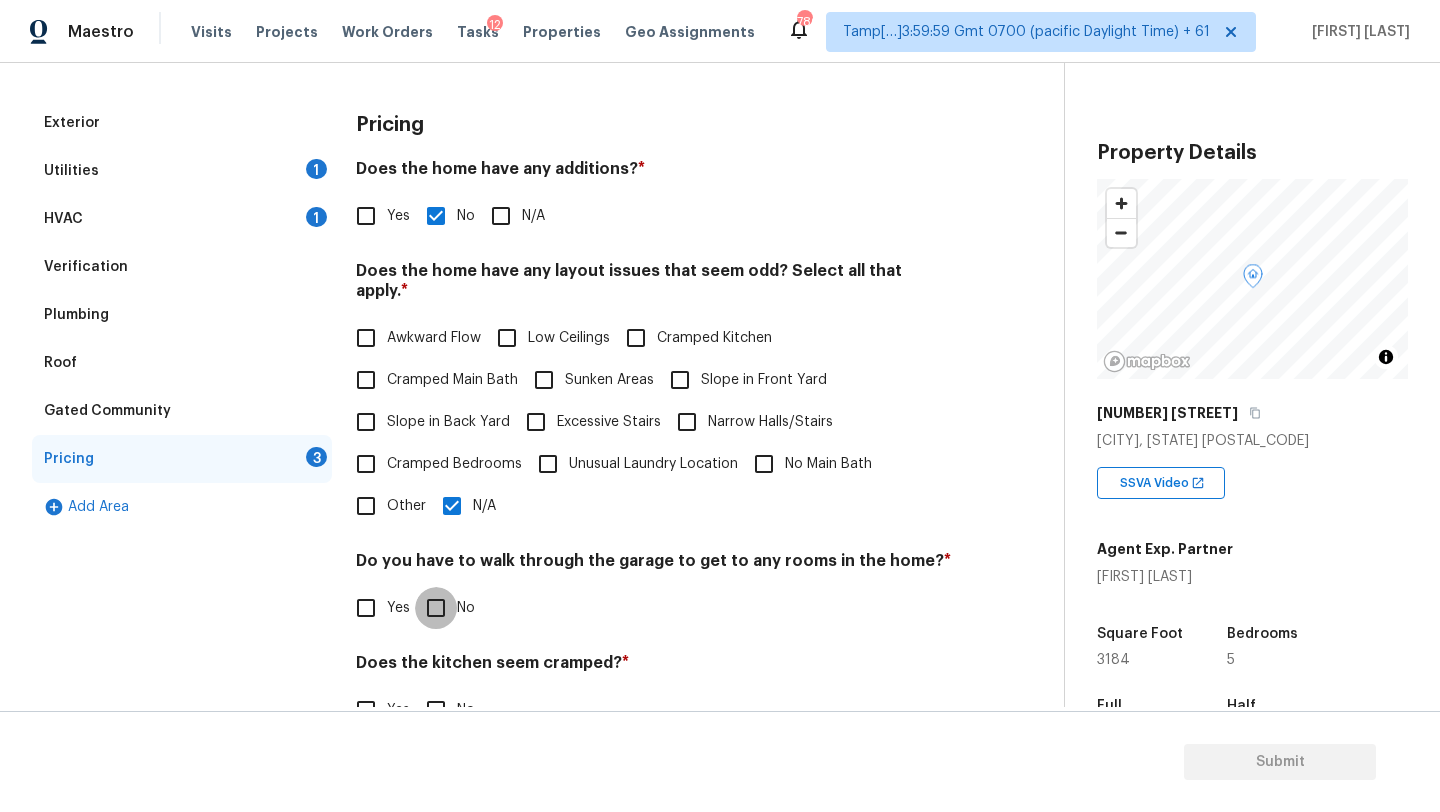 click on "No" at bounding box center [436, 608] 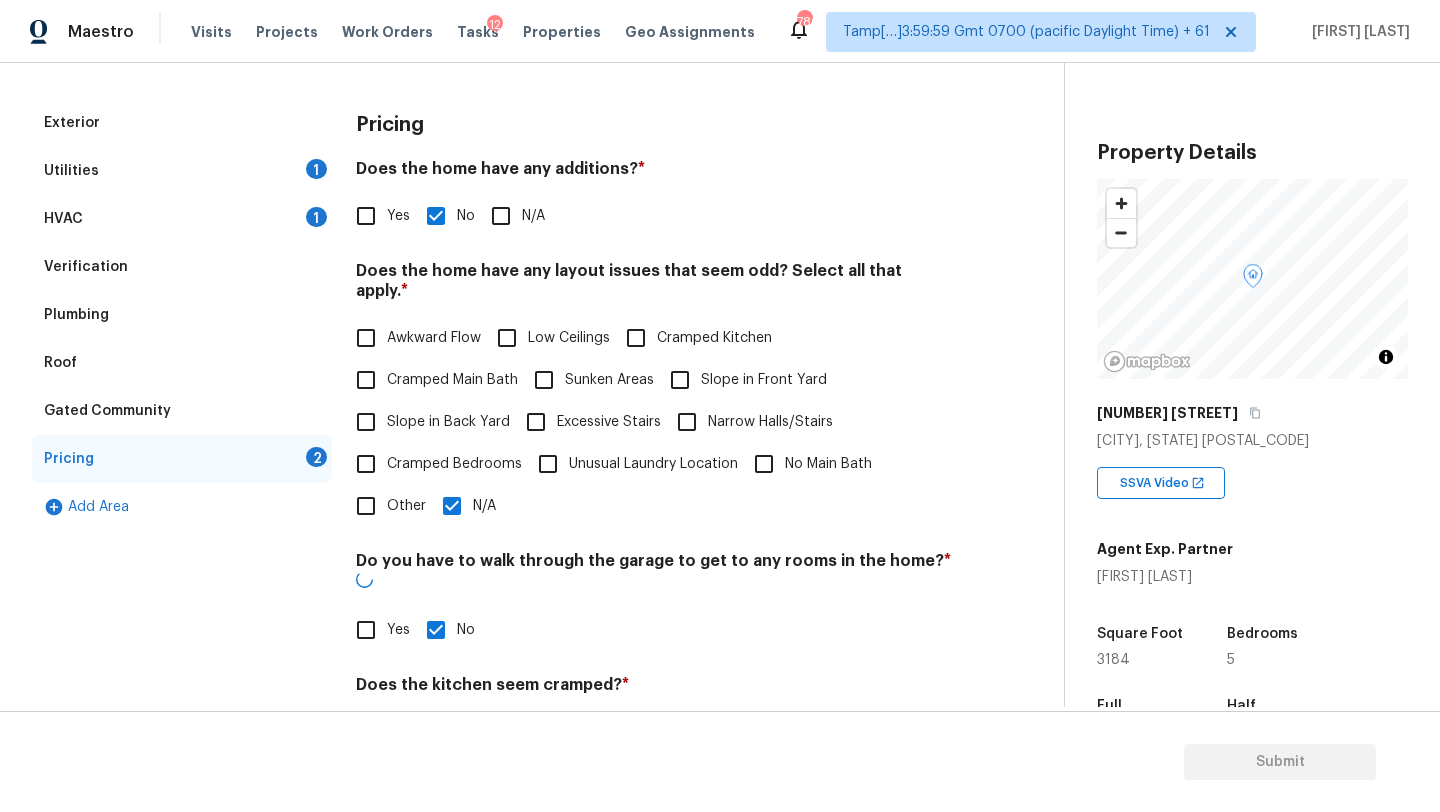 click on "No" at bounding box center (436, 732) 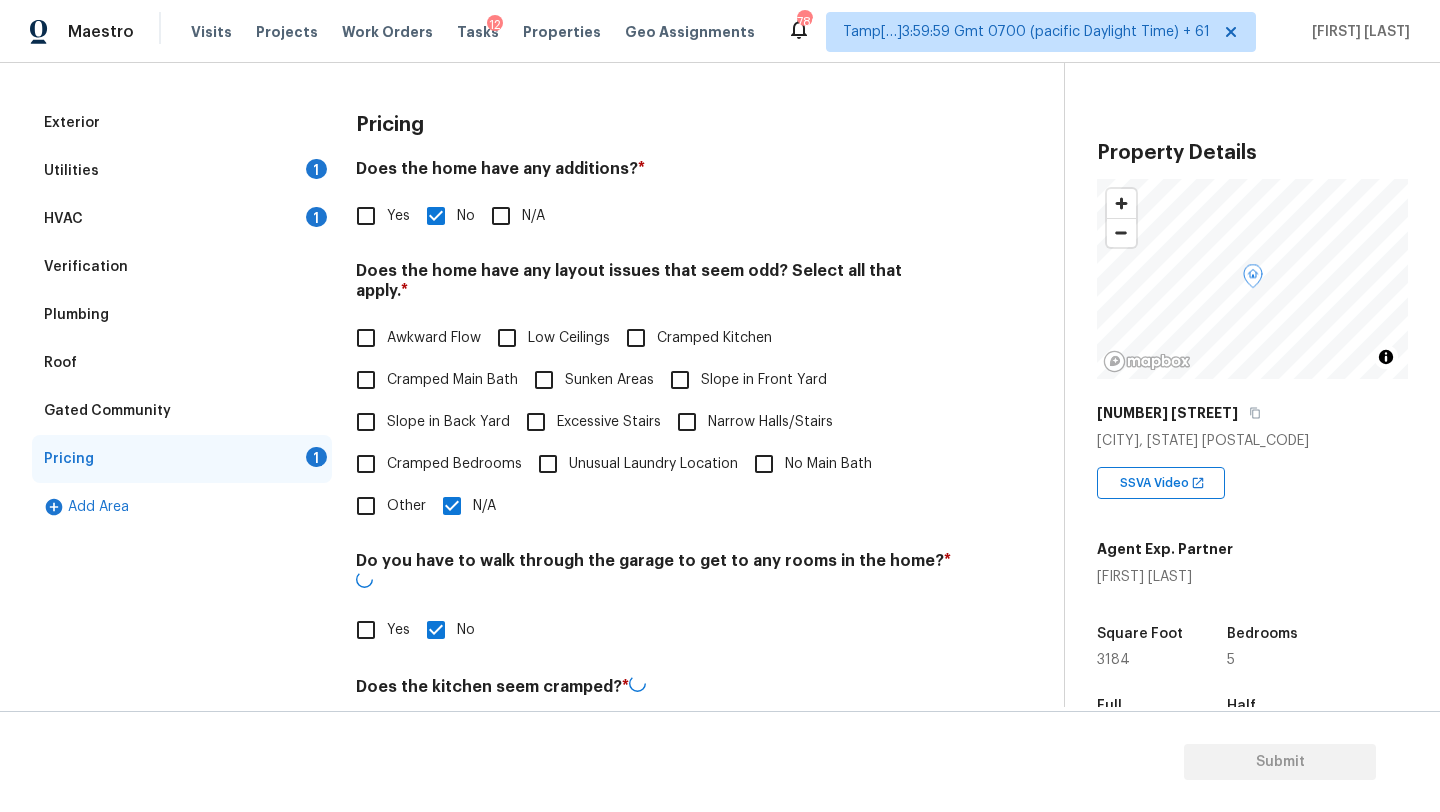 scroll, scrollTop: 388, scrollLeft: 0, axis: vertical 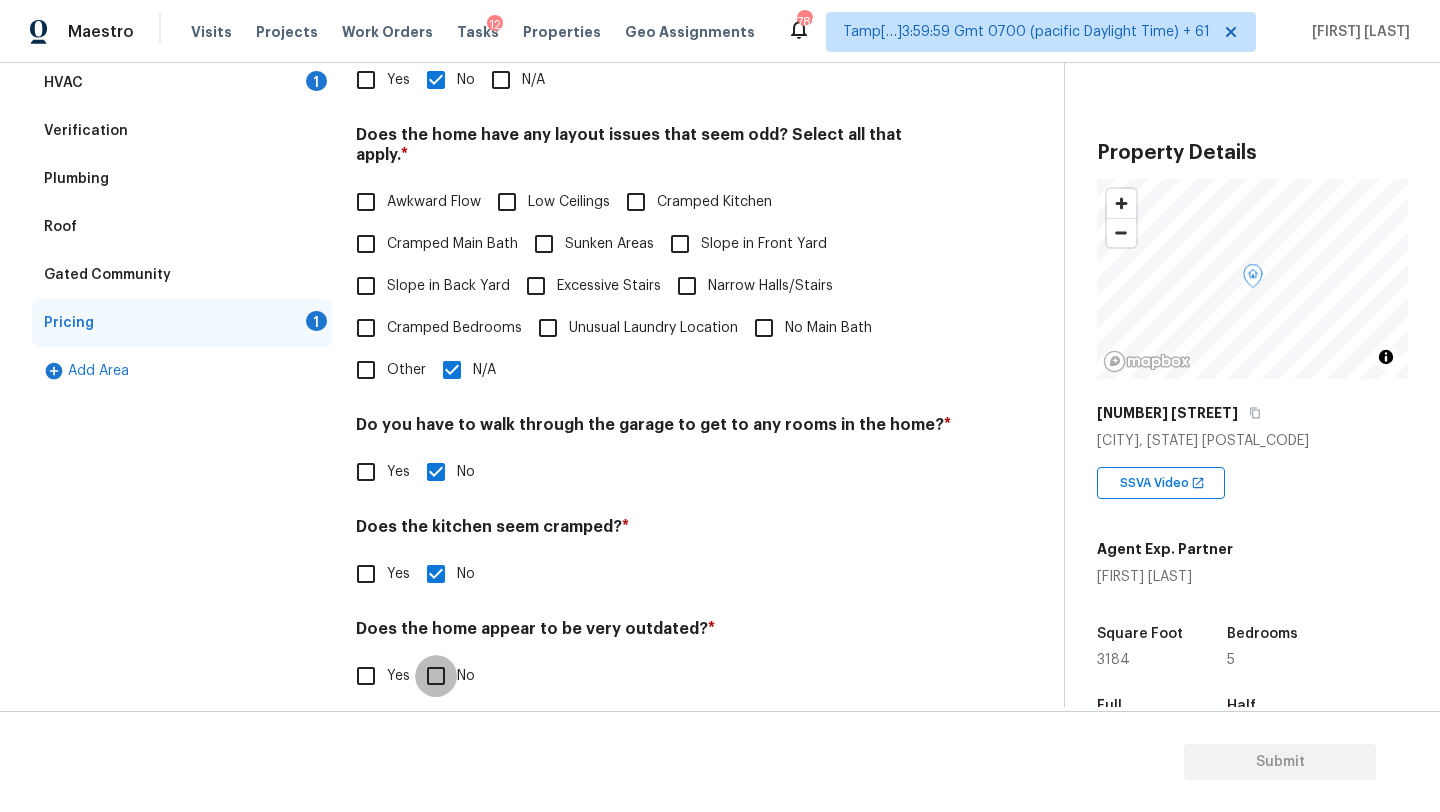 click on "No" at bounding box center (436, 676) 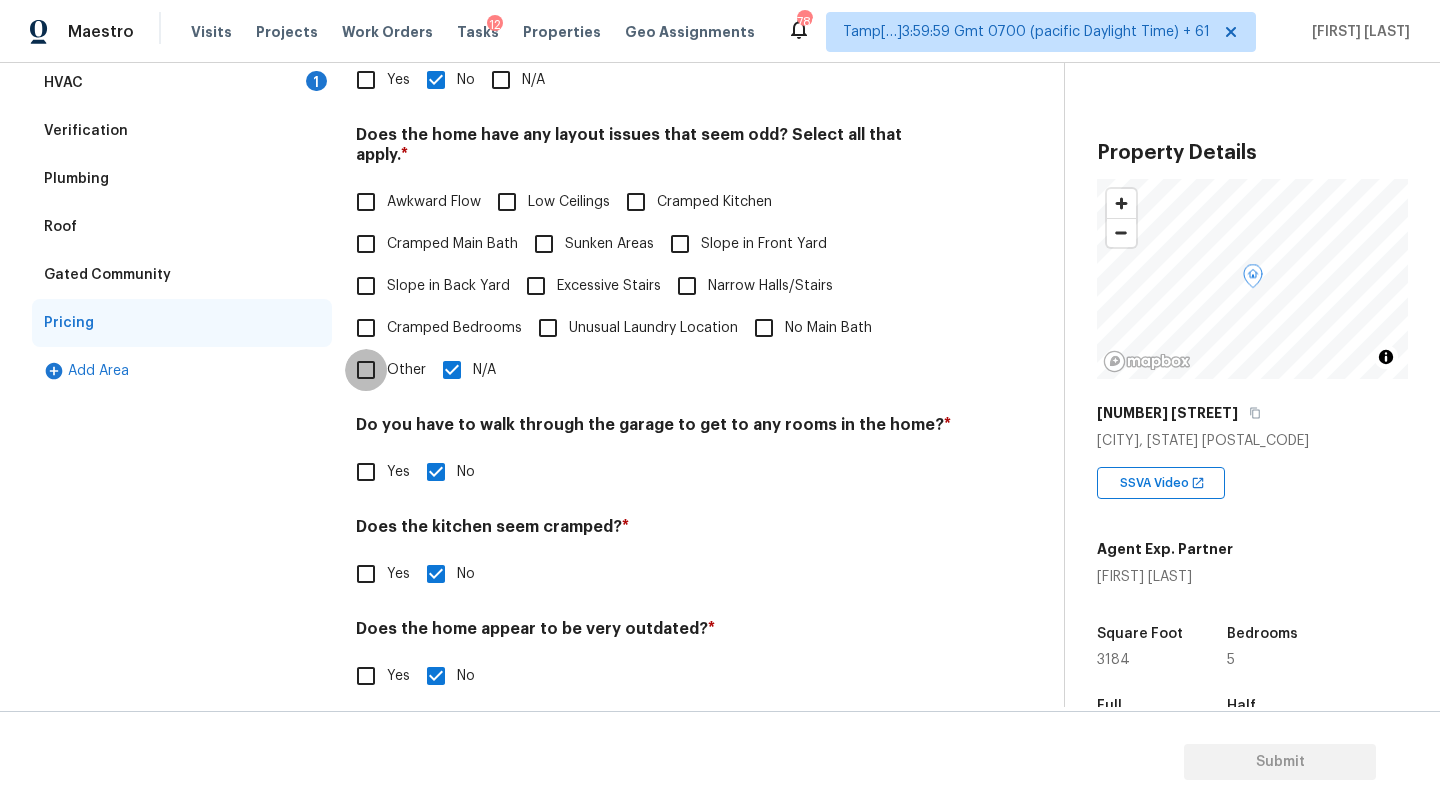click on "Other" at bounding box center (366, 370) 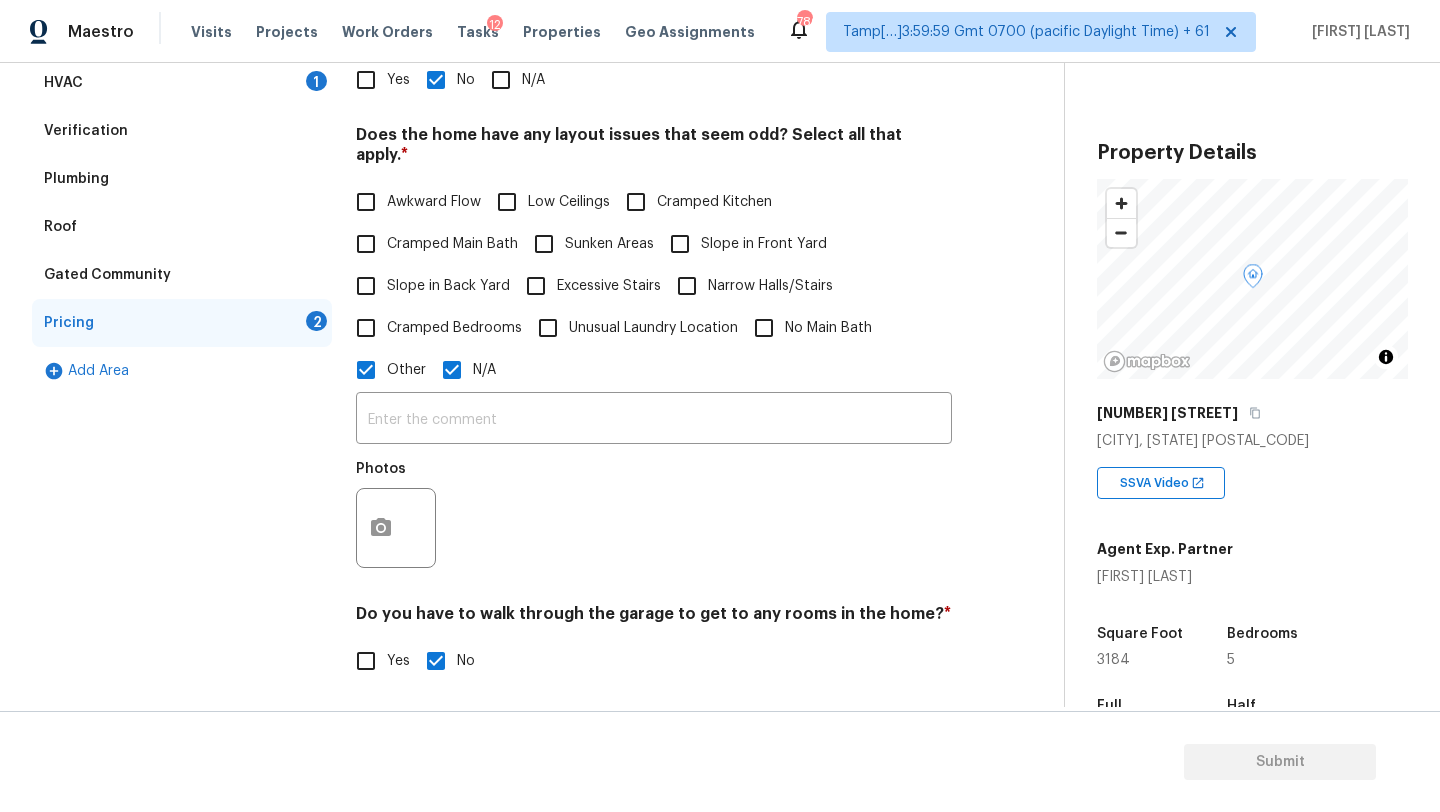 click on "N/A" at bounding box center (452, 370) 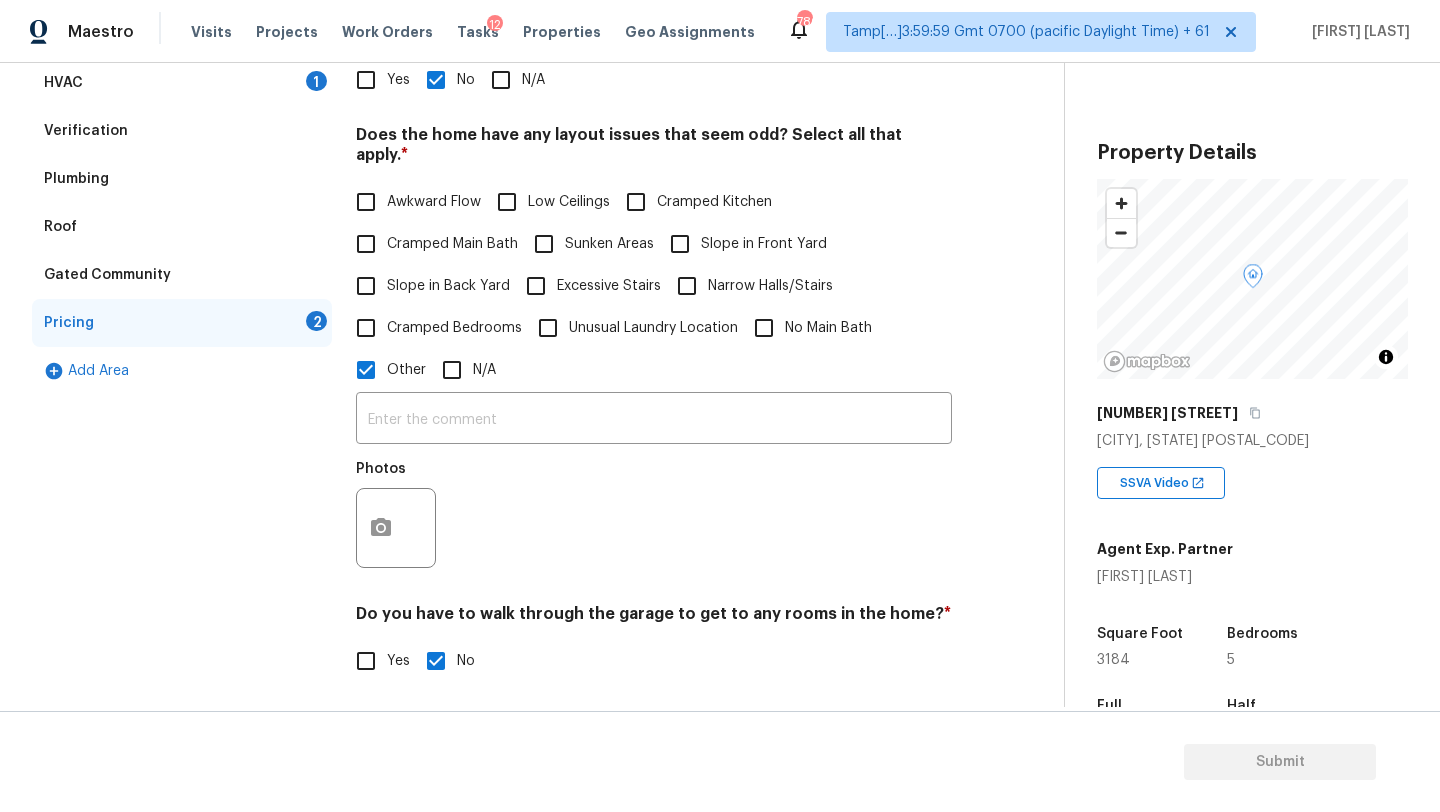 click on "N/A" at bounding box center (452, 370) 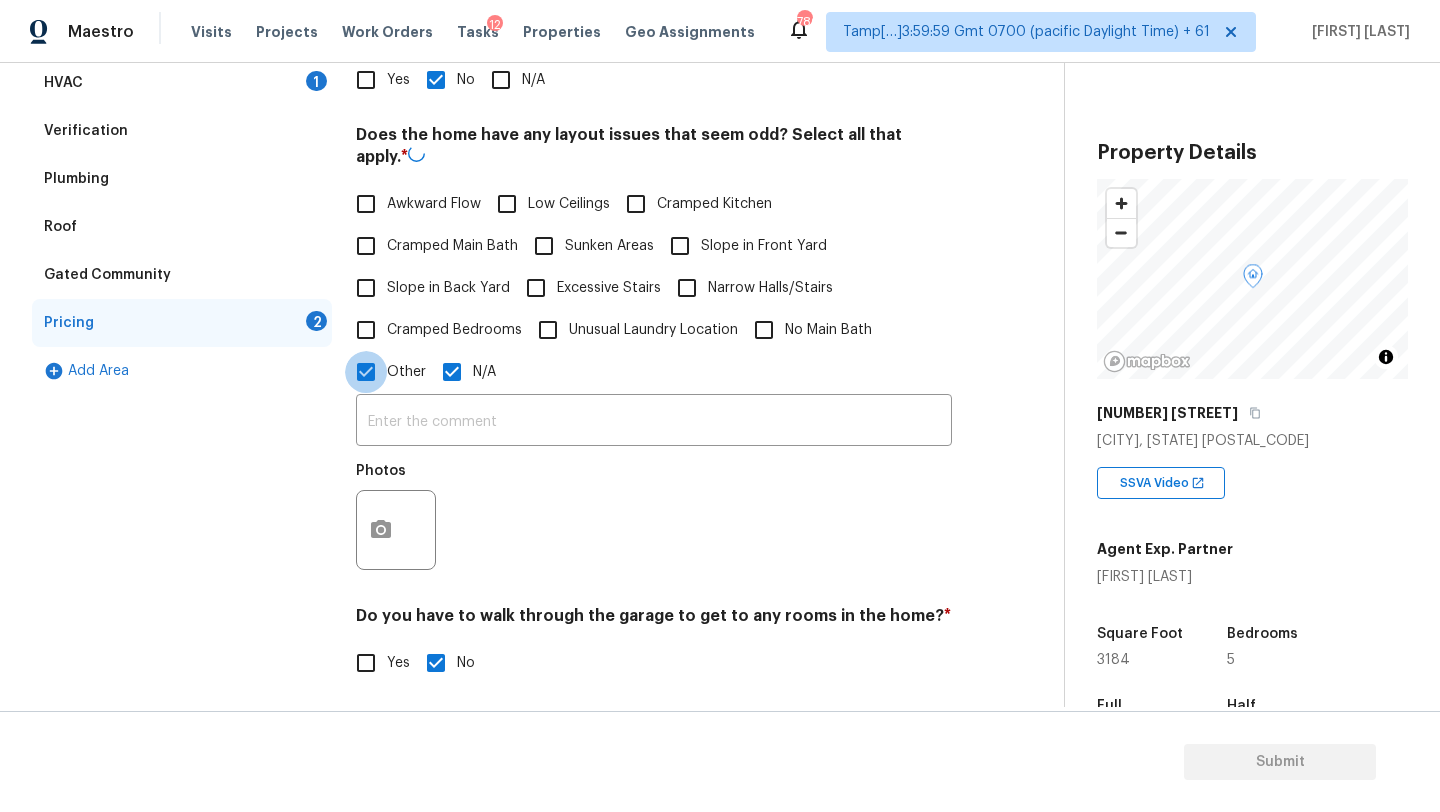 click on "Other" at bounding box center [366, 372] 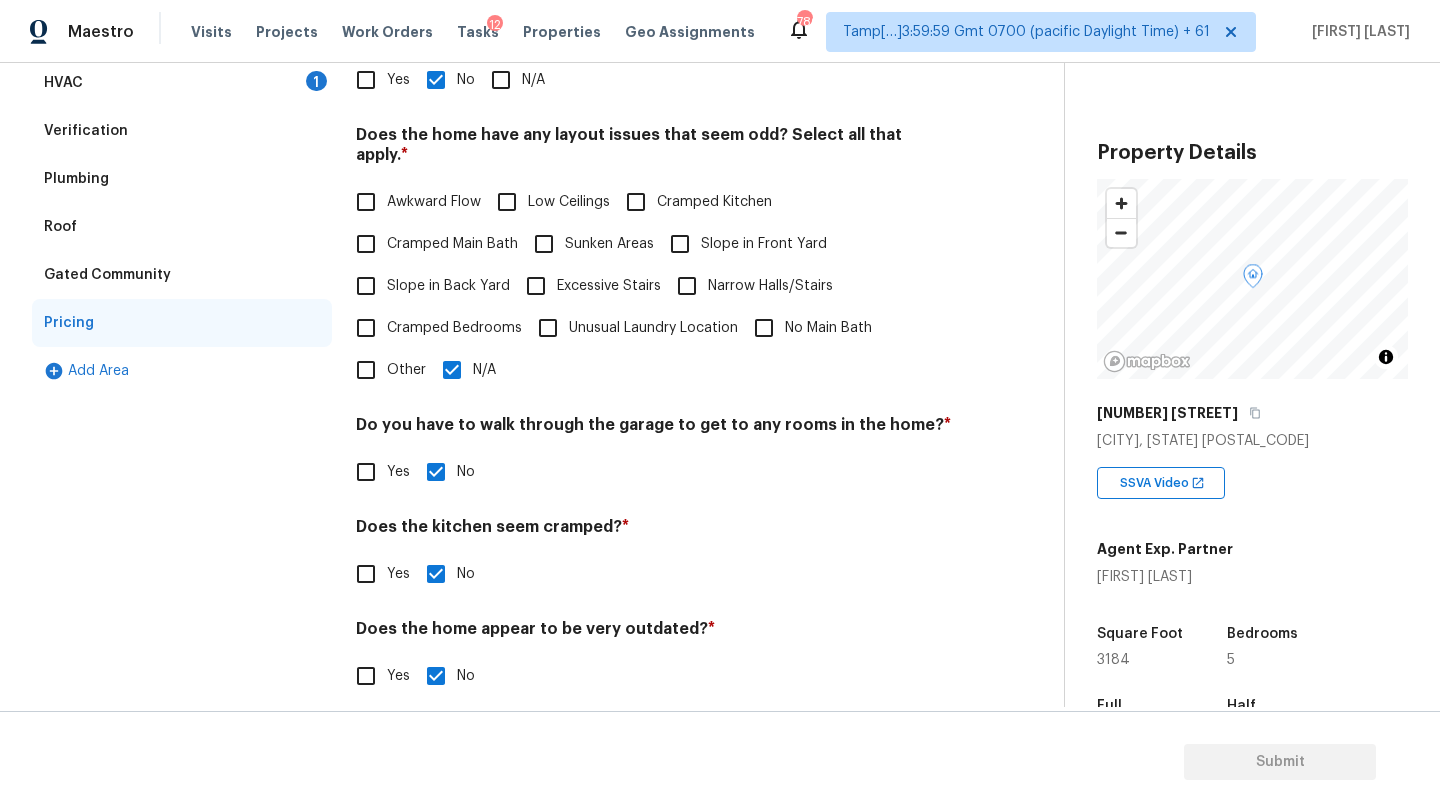 click on "Verification" at bounding box center [86, 131] 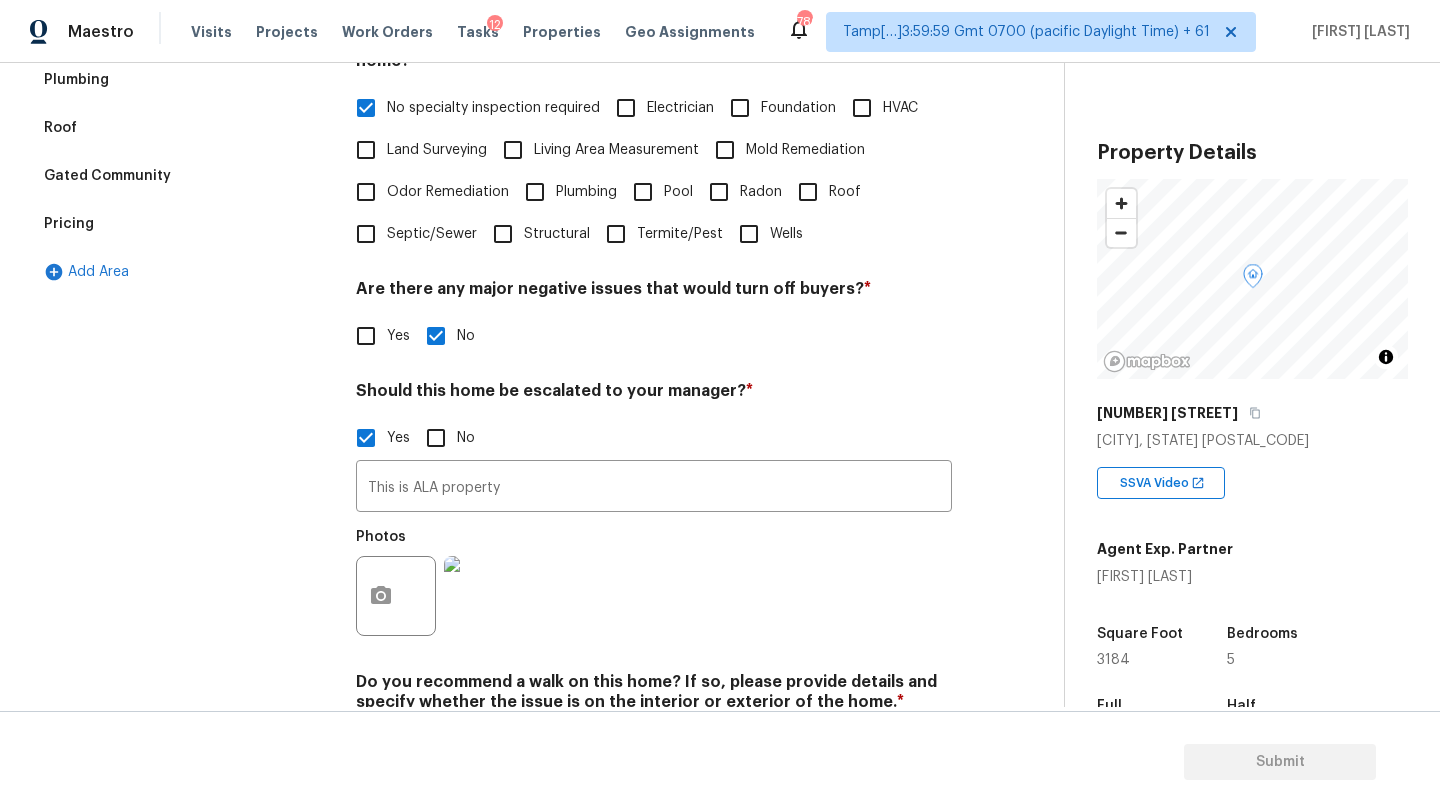 scroll, scrollTop: 504, scrollLeft: 0, axis: vertical 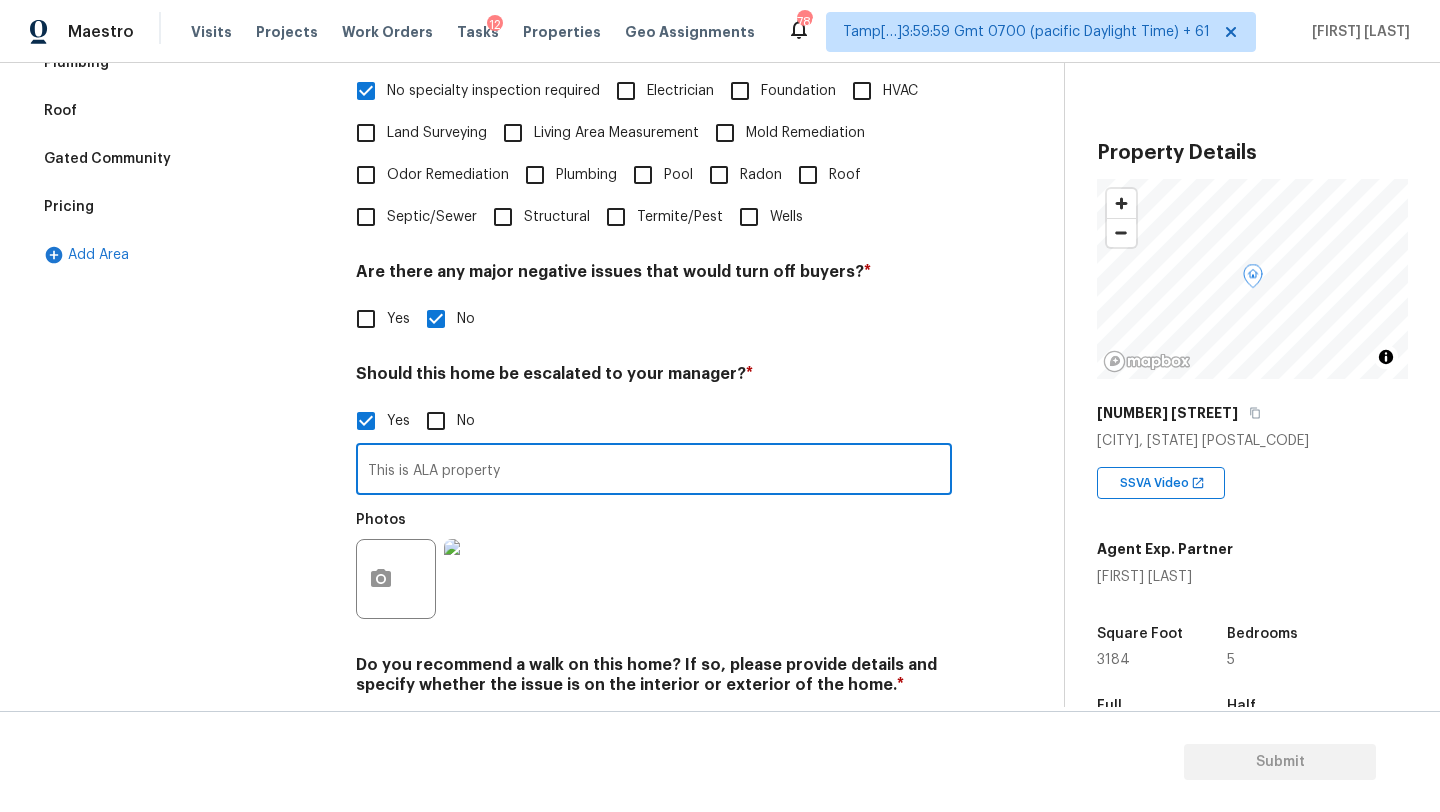 click on "This is ALA property" at bounding box center (654, 471) 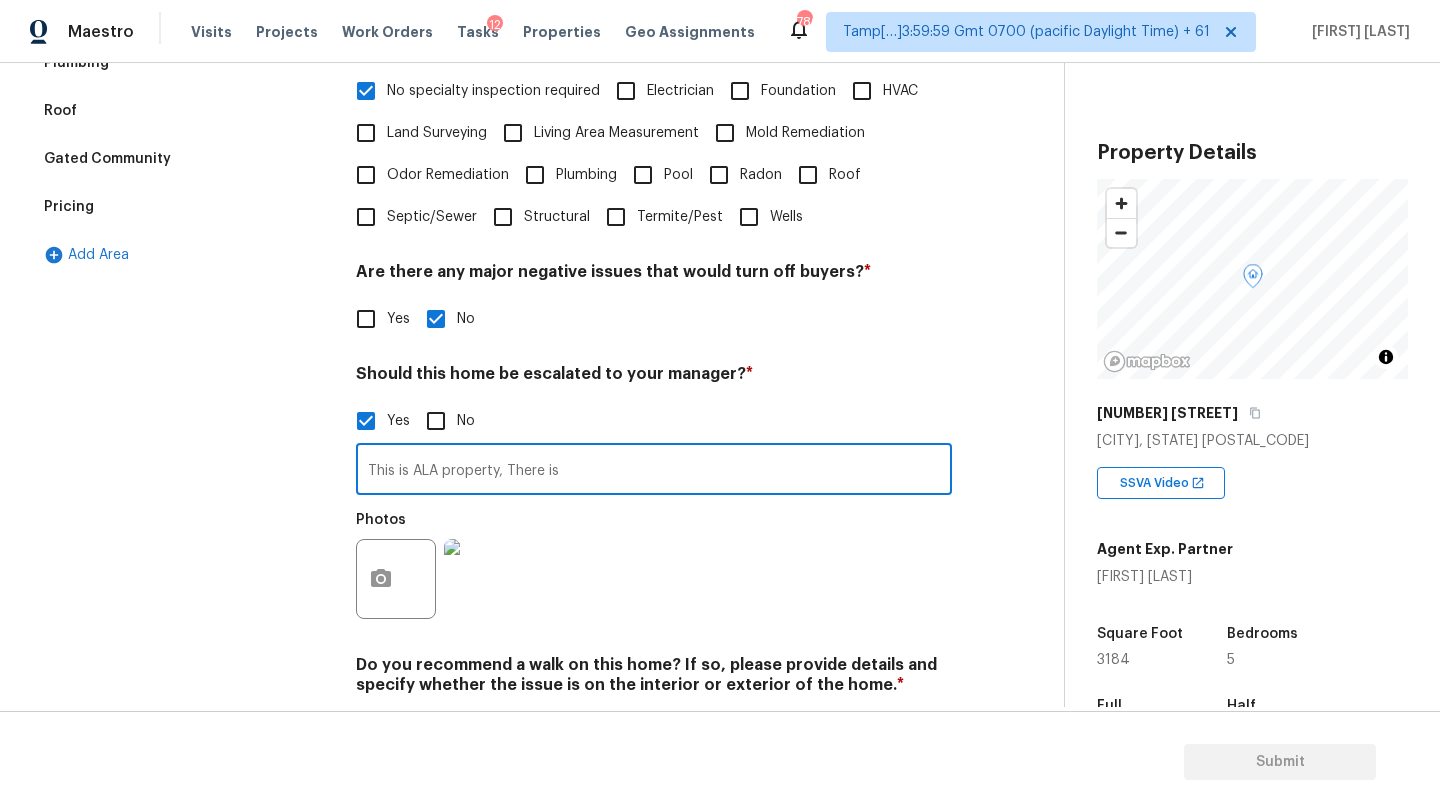 paste on "Cesspool" 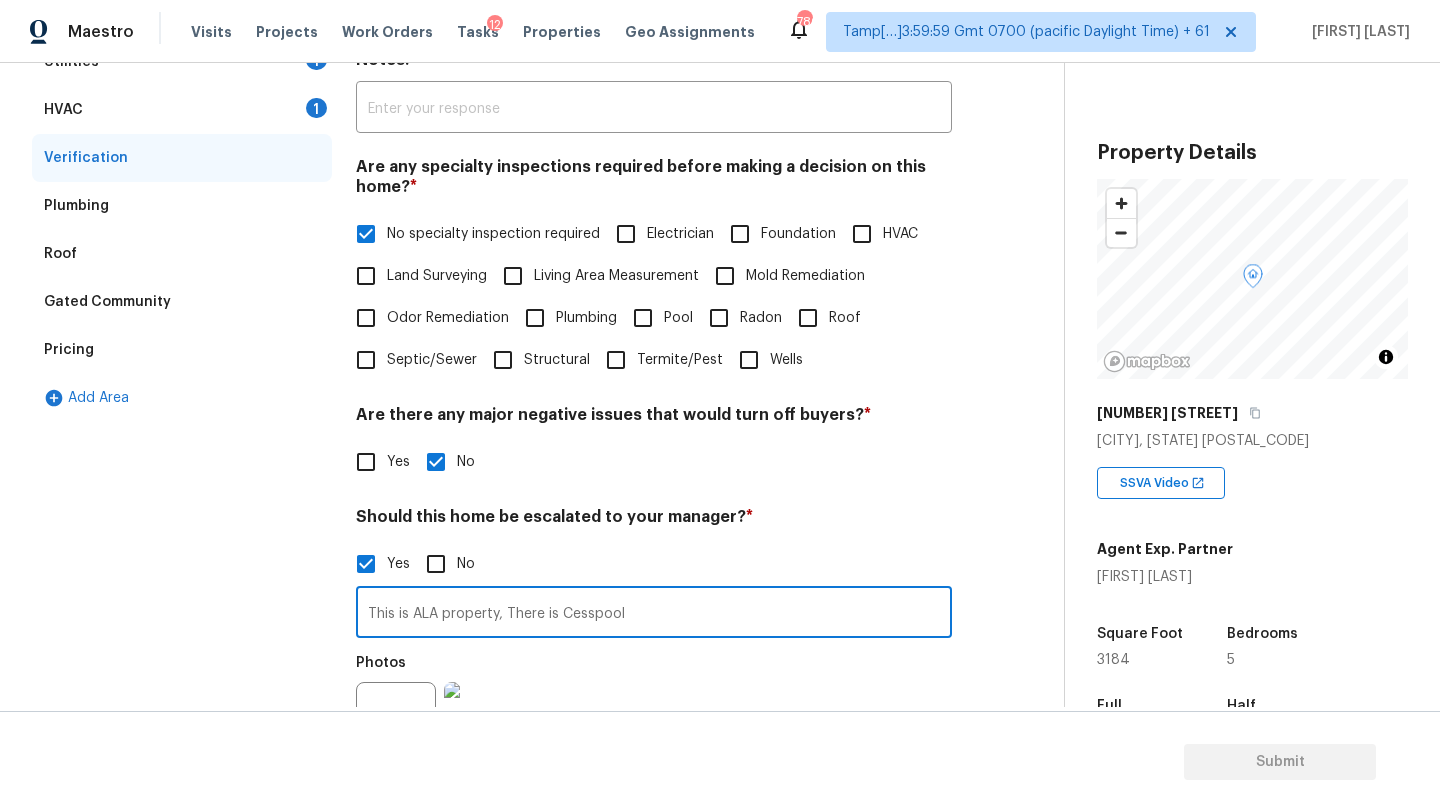 scroll, scrollTop: 140, scrollLeft: 0, axis: vertical 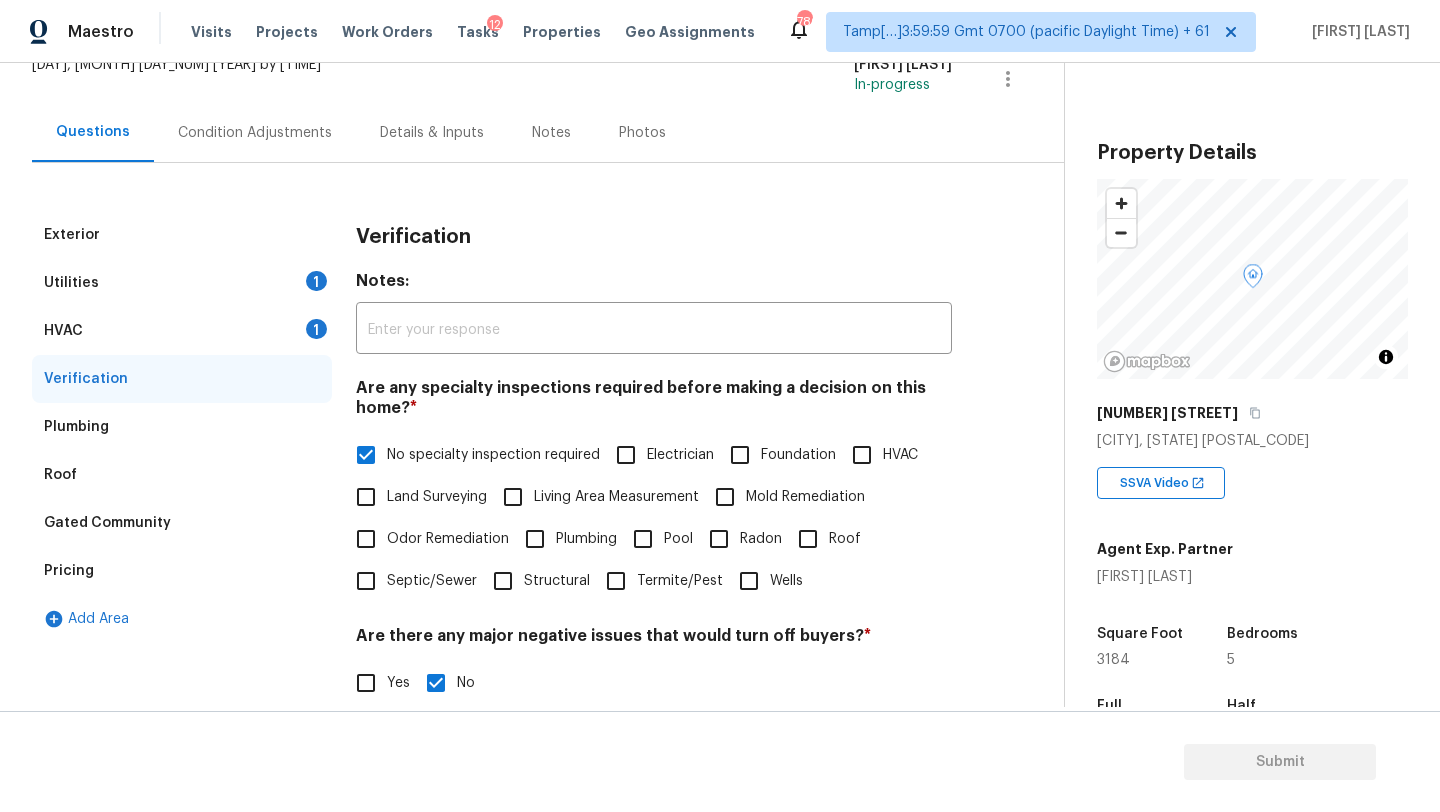 type on "This is ALA property, There is Cesspool" 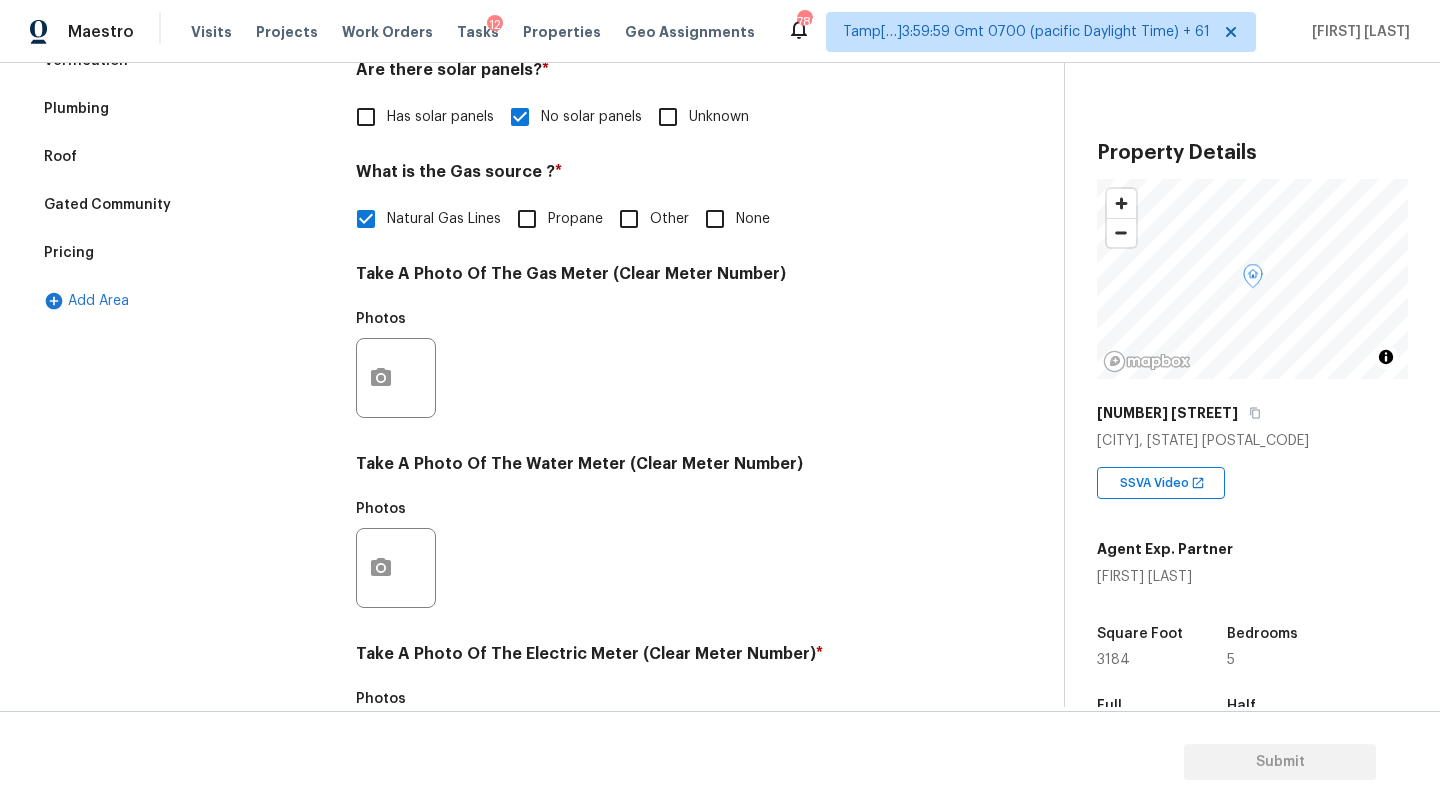 scroll, scrollTop: 693, scrollLeft: 0, axis: vertical 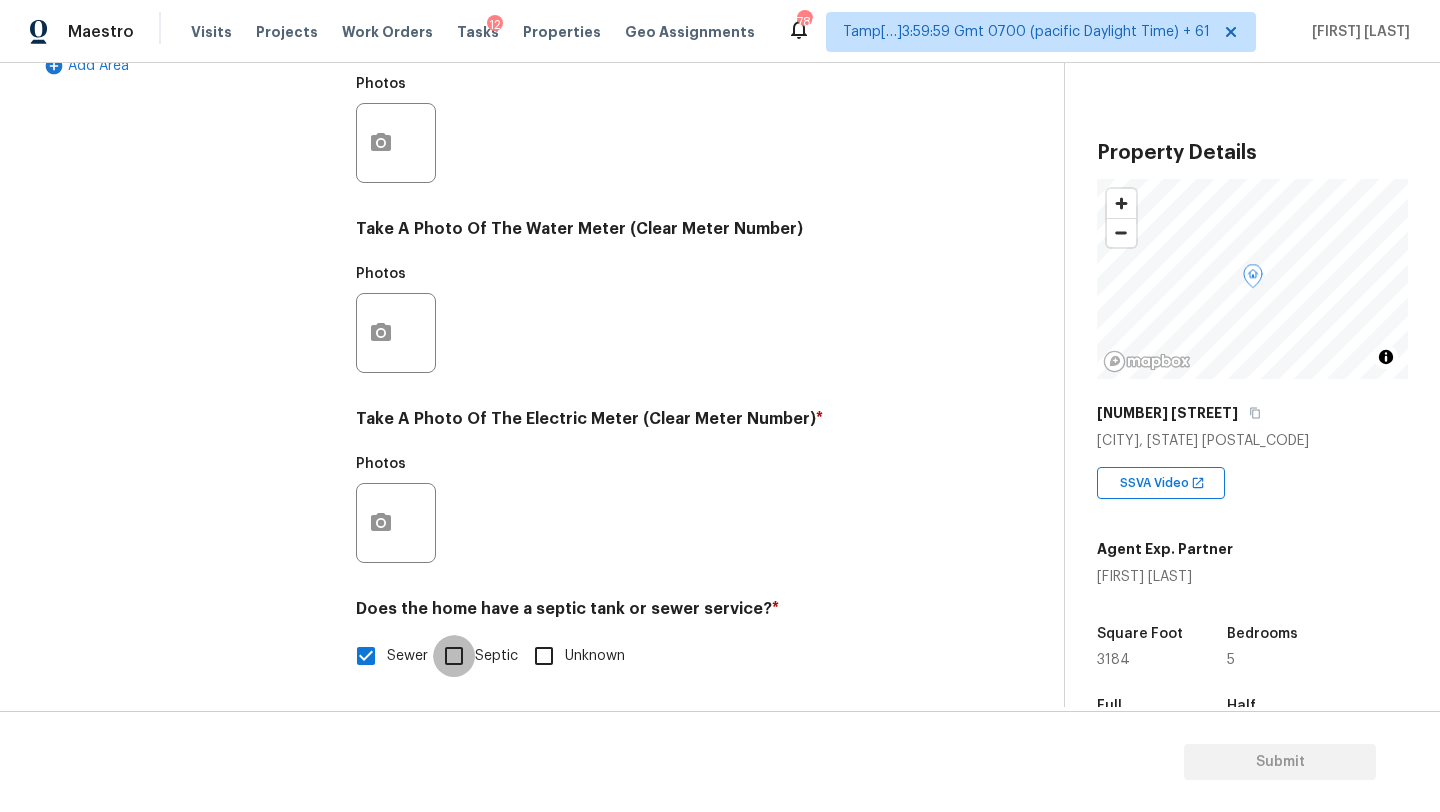 click on "Septic" at bounding box center (454, 656) 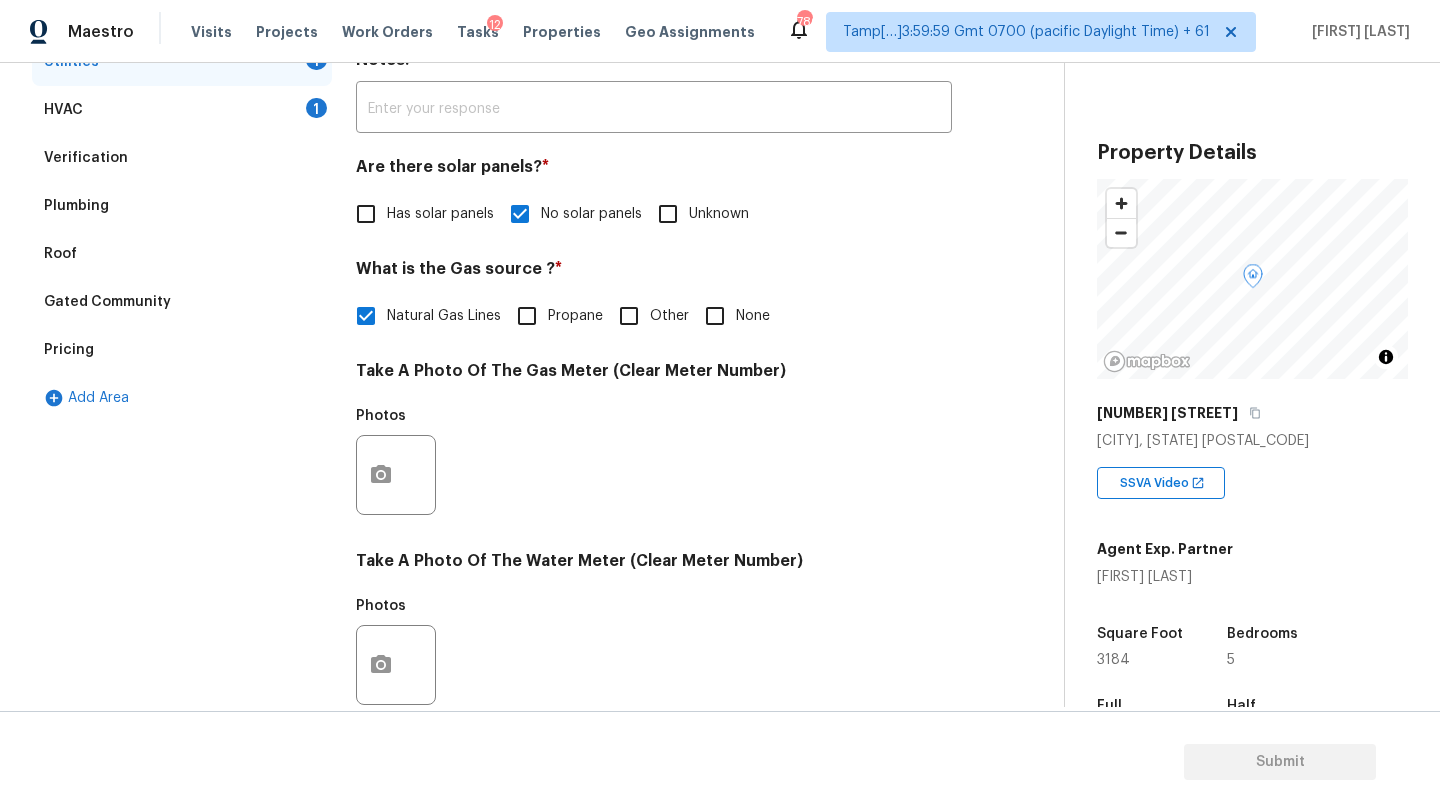 scroll, scrollTop: 84, scrollLeft: 0, axis: vertical 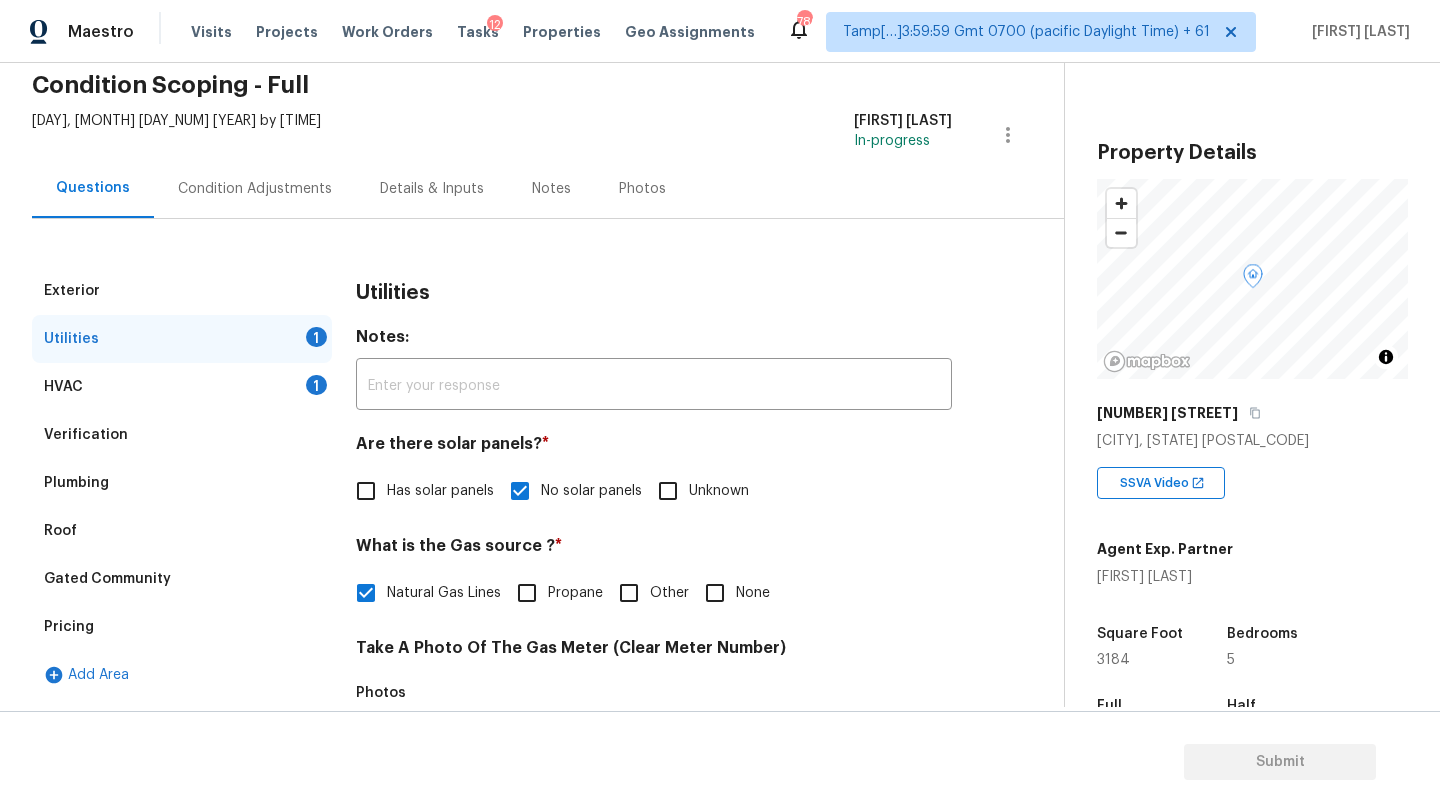 click on "Pricing" at bounding box center (182, 627) 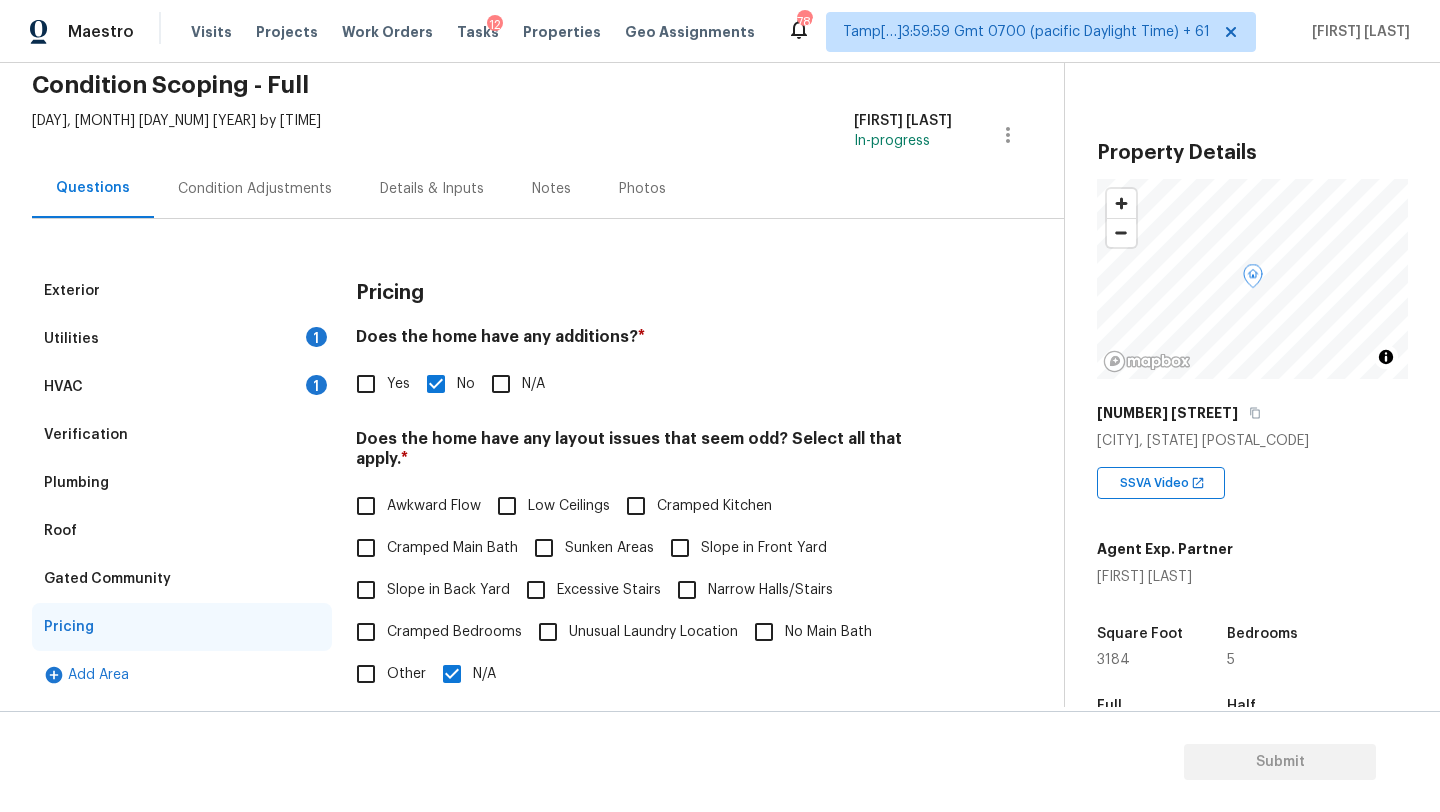 click on "Utilities 1" at bounding box center (182, 339) 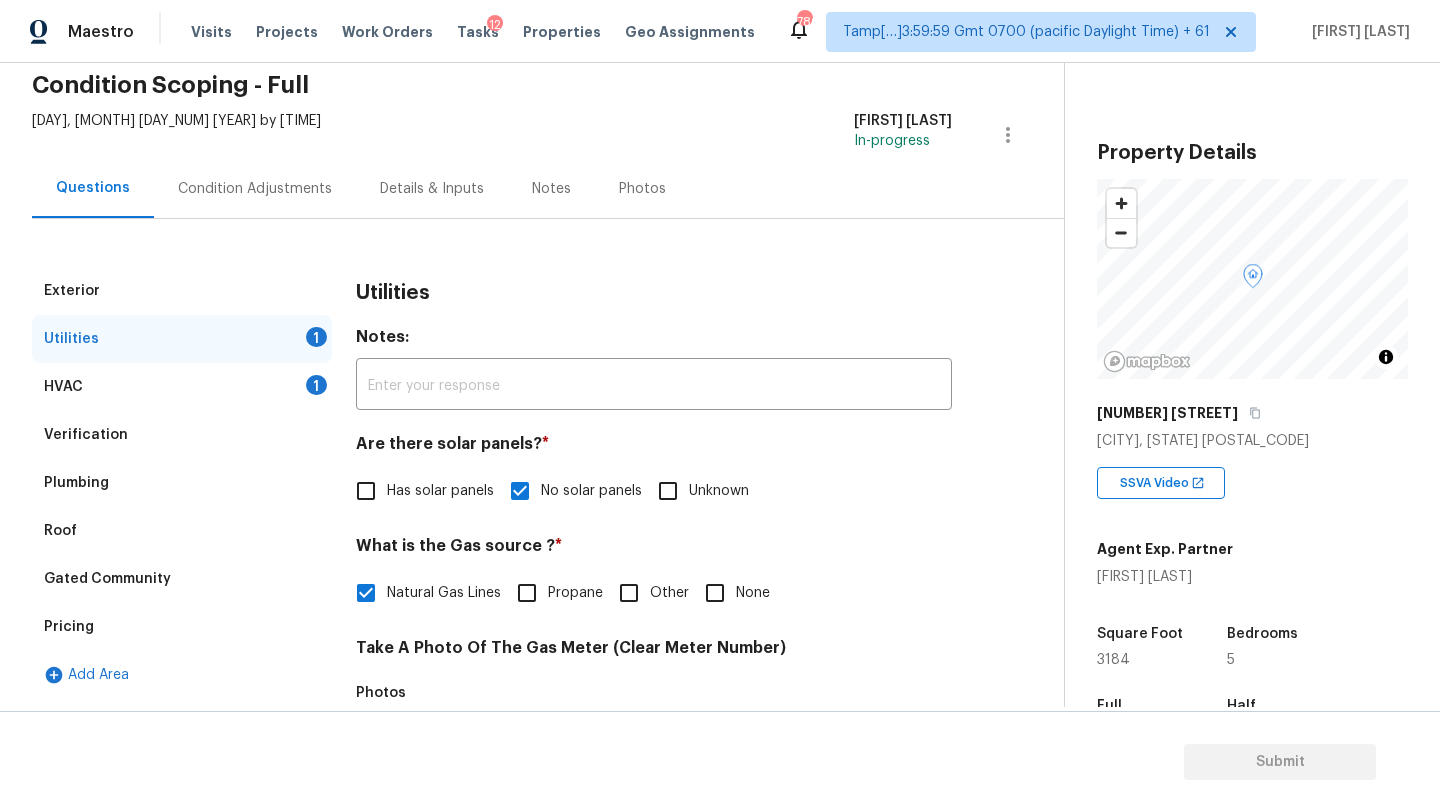 scroll, scrollTop: 693, scrollLeft: 0, axis: vertical 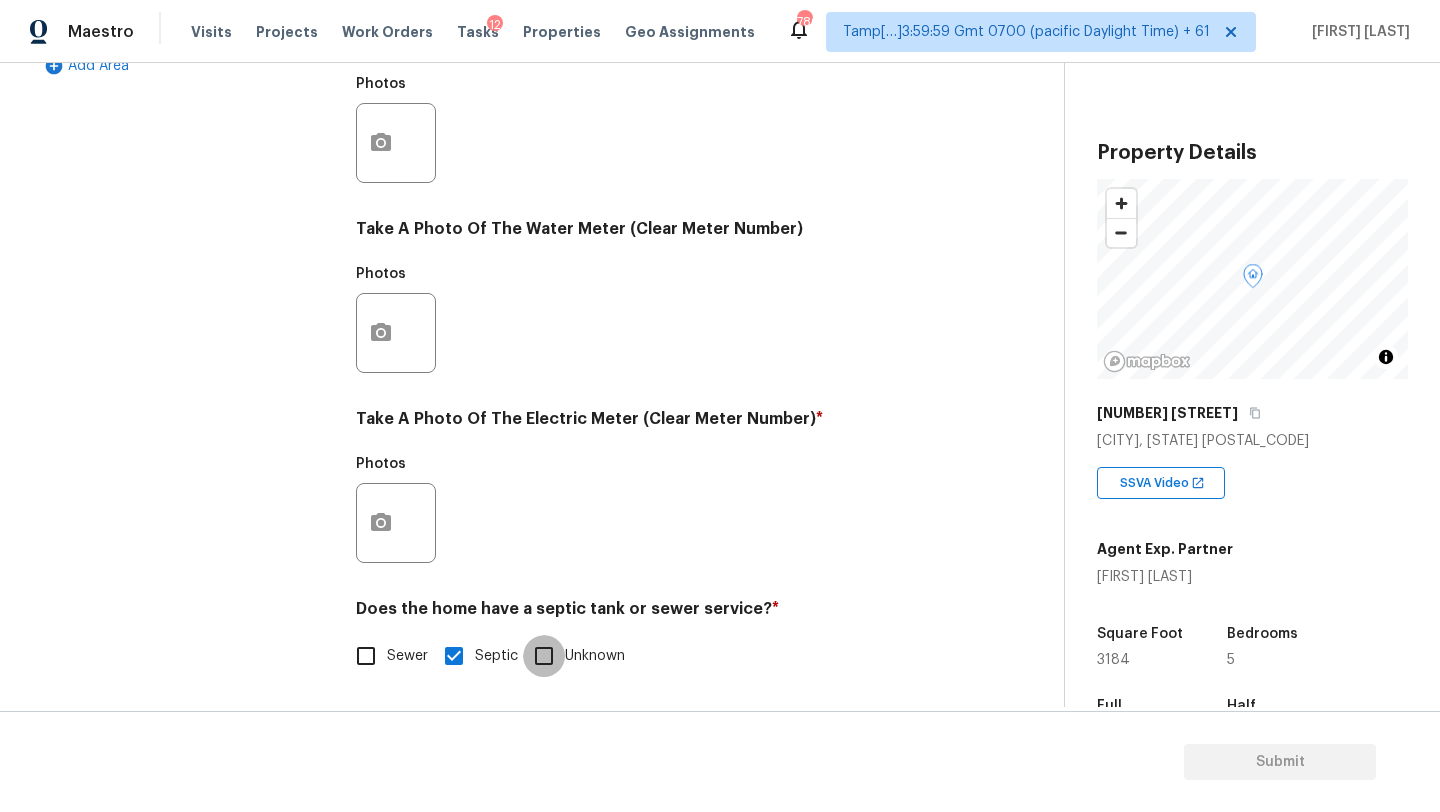 click on "Unknown" at bounding box center [544, 656] 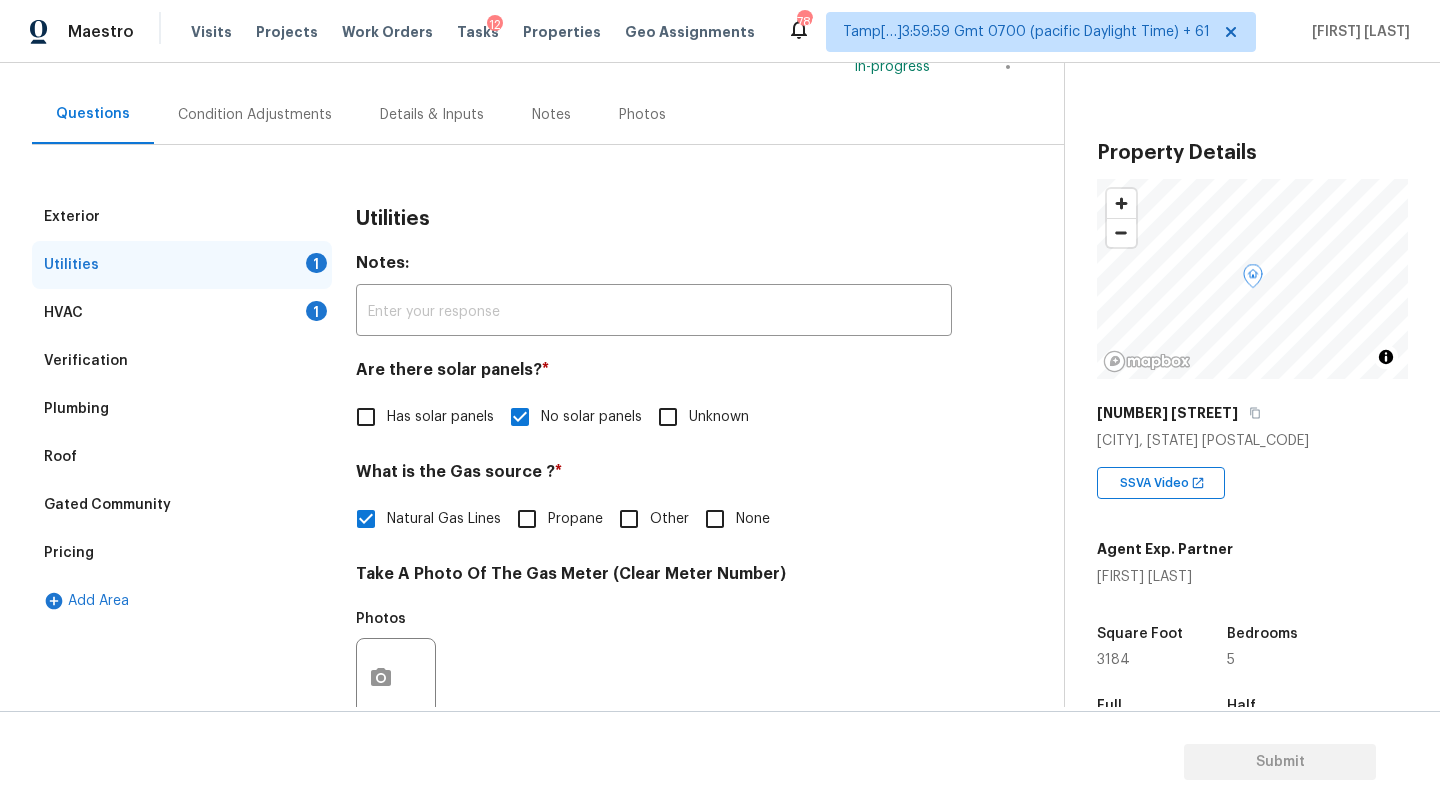 scroll, scrollTop: 79, scrollLeft: 0, axis: vertical 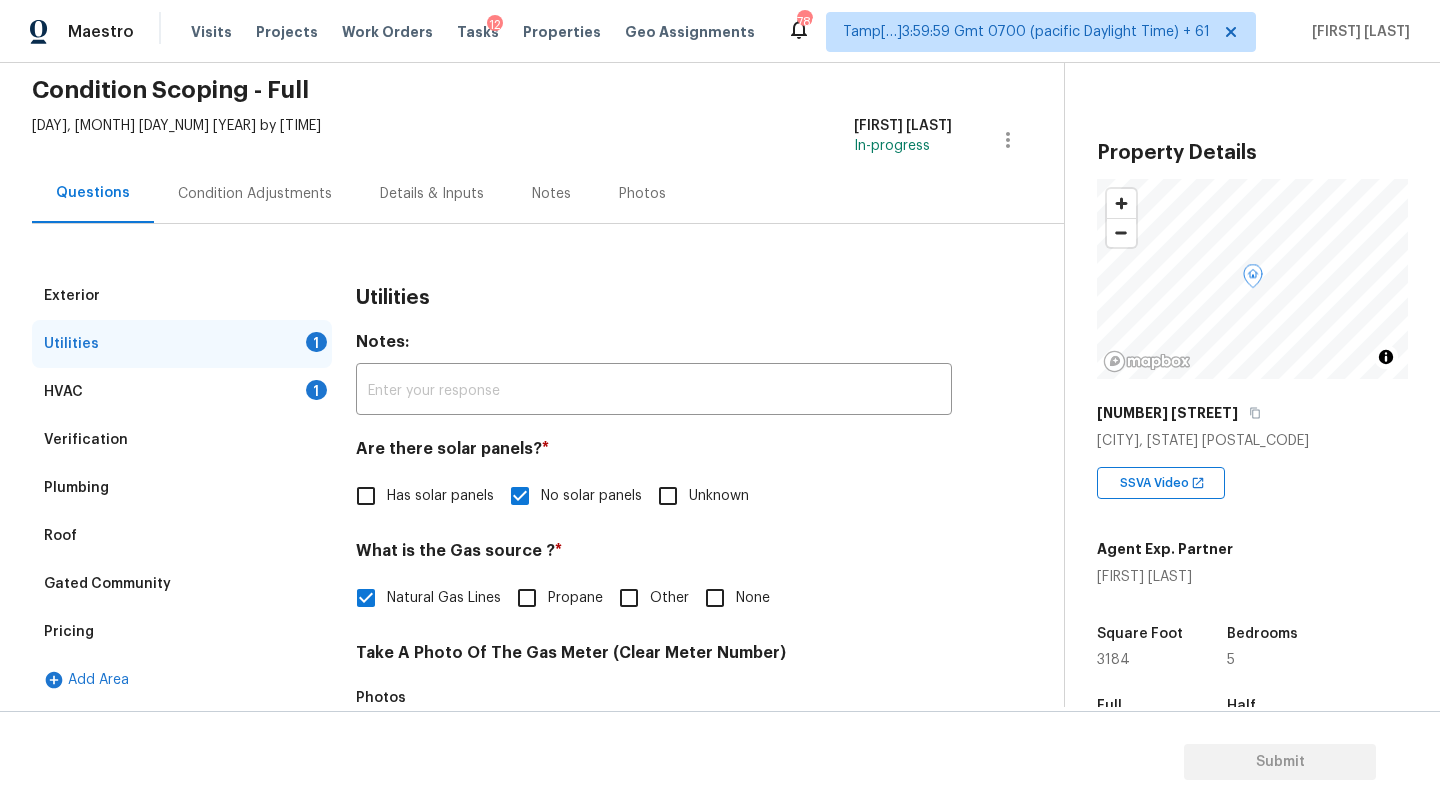 click on "Plumbing" at bounding box center (182, 488) 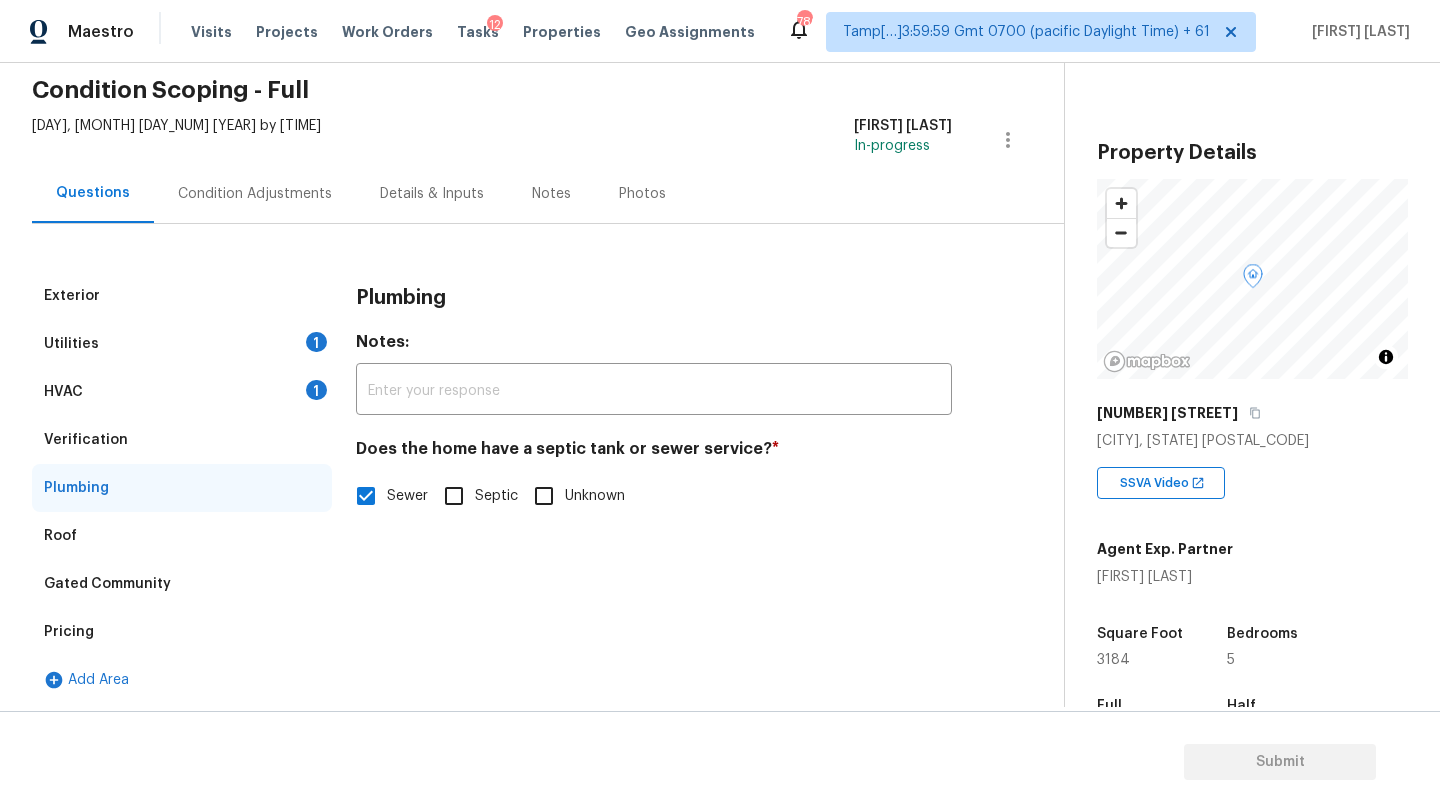 scroll, scrollTop: 82, scrollLeft: 0, axis: vertical 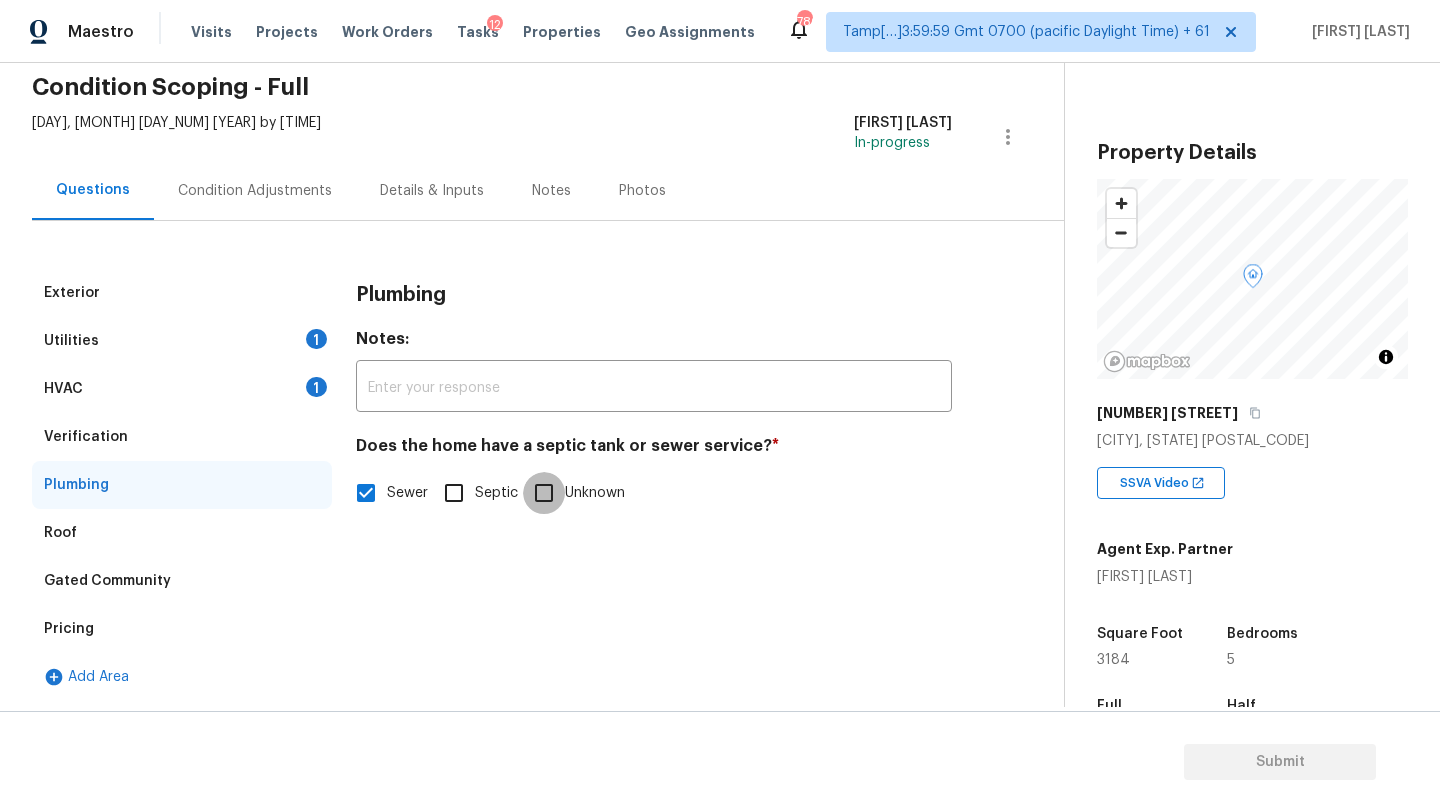click on "Unknown" at bounding box center (544, 493) 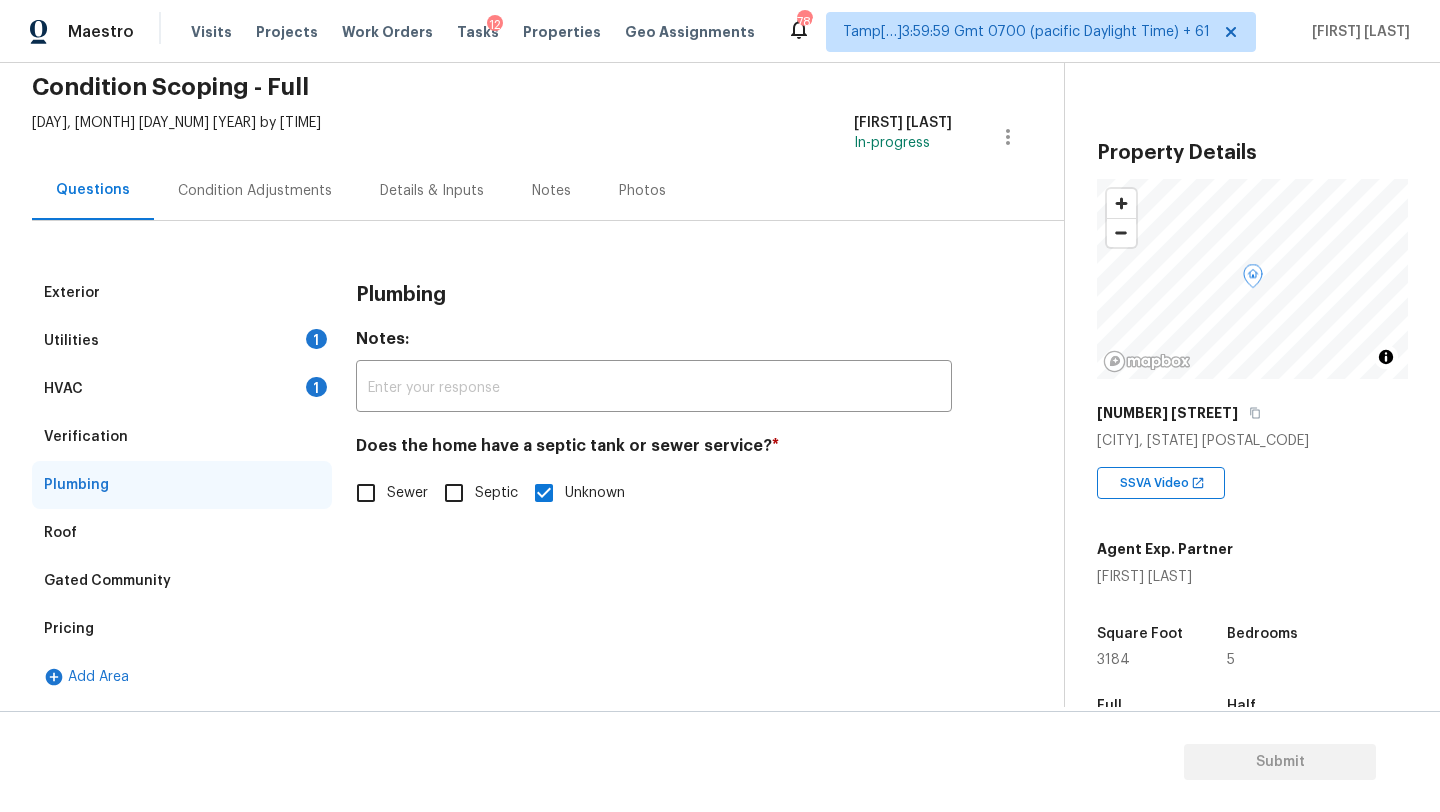 click on "Condition Adjustments" at bounding box center (255, 191) 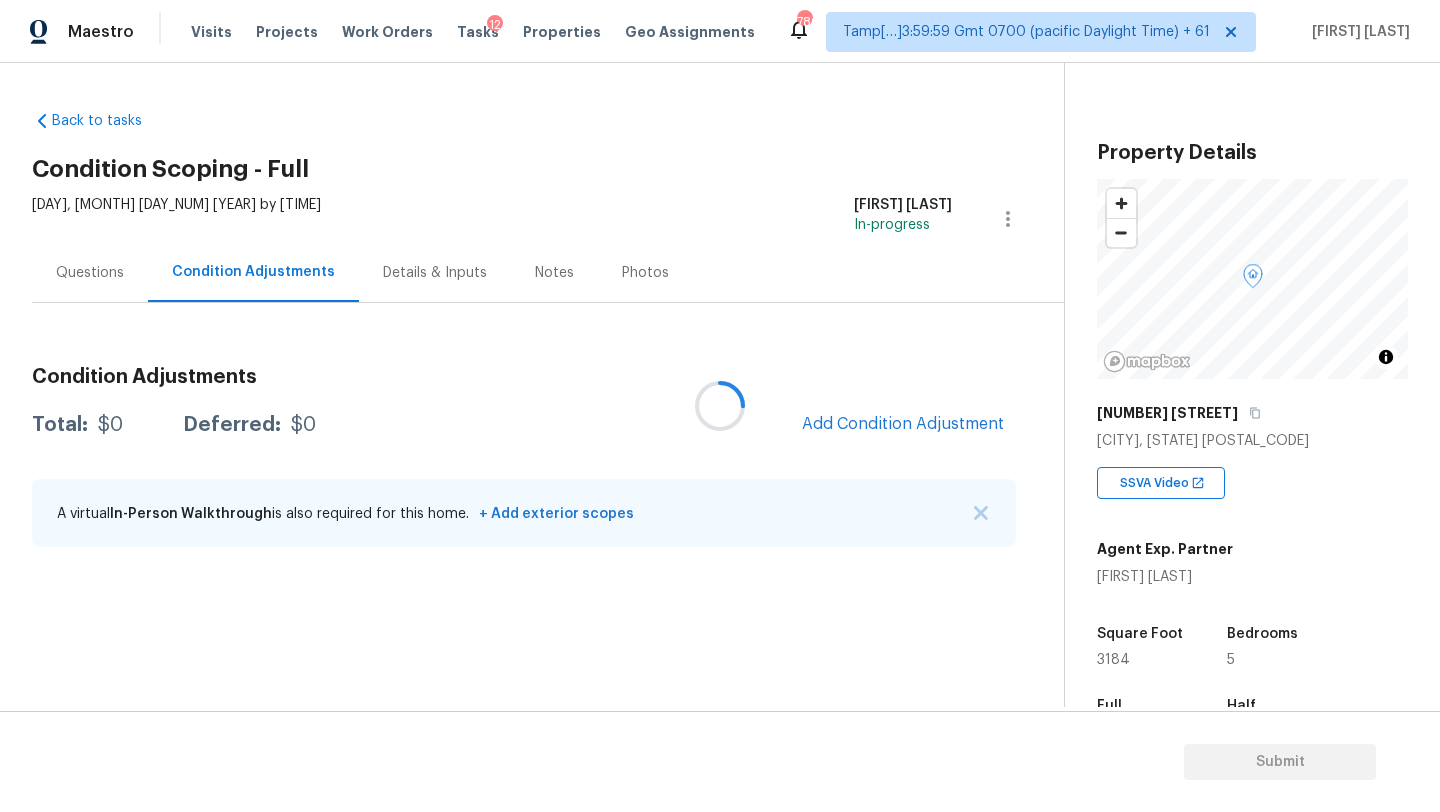 scroll, scrollTop: 0, scrollLeft: 0, axis: both 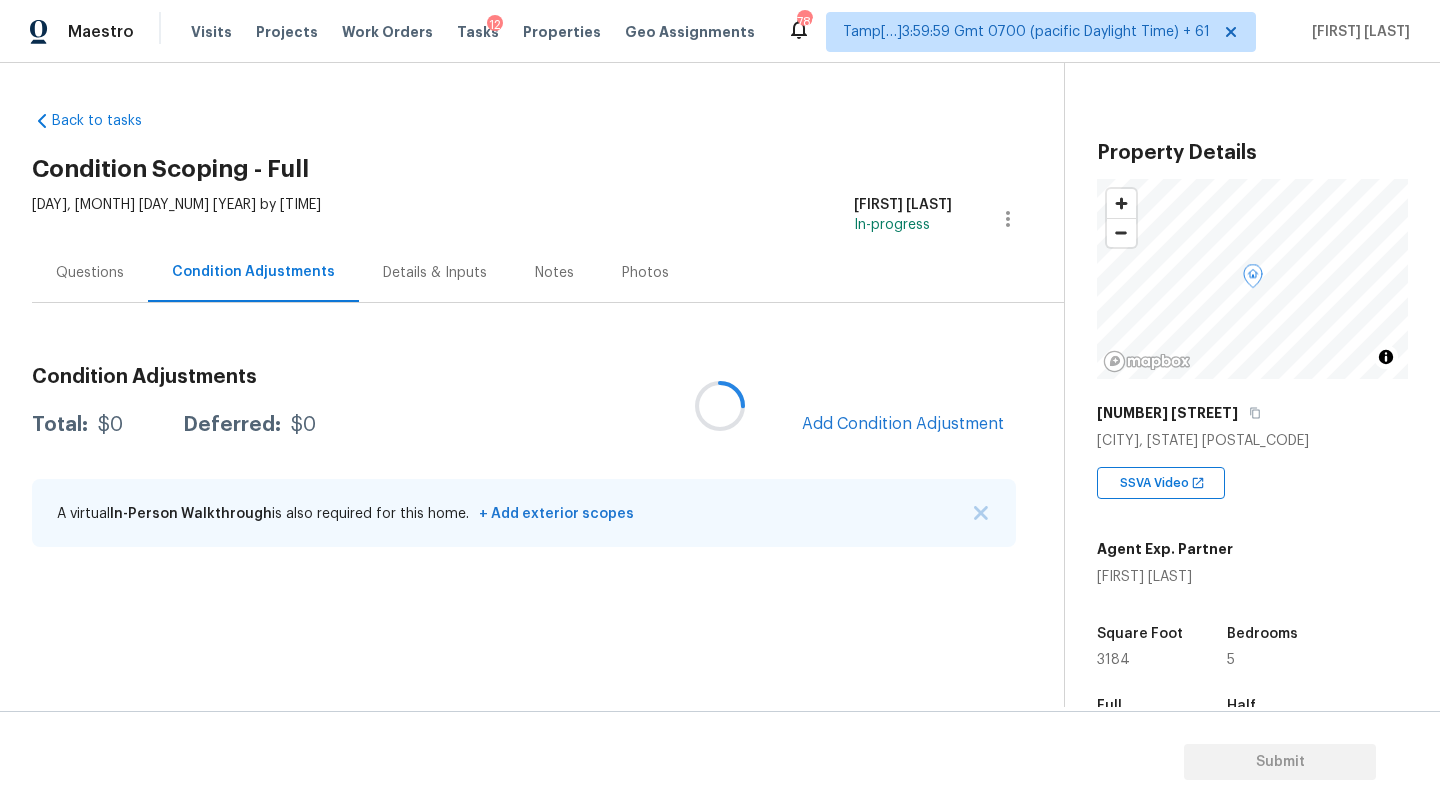 click at bounding box center [720, 406] 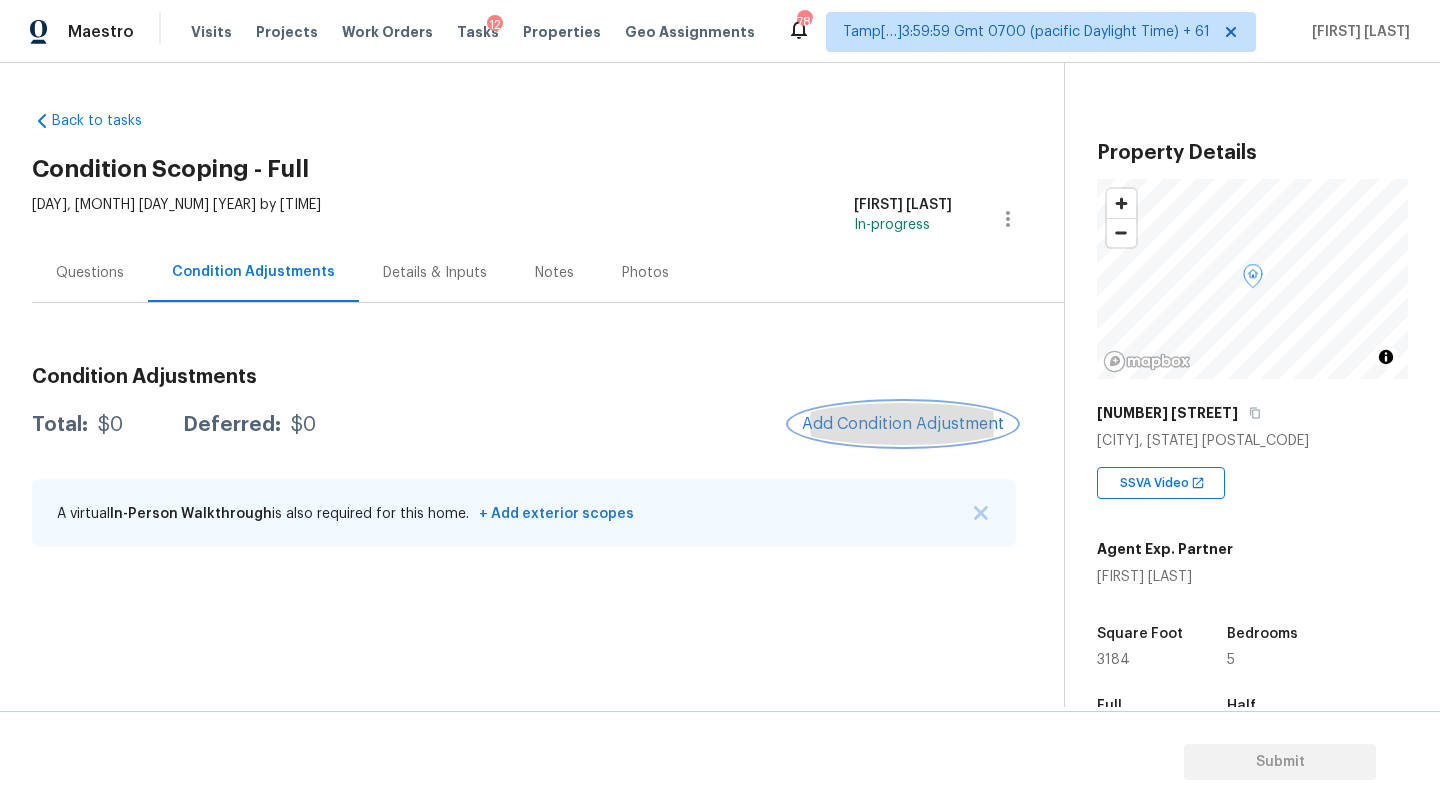 click on "Add Condition Adjustment" at bounding box center [903, 424] 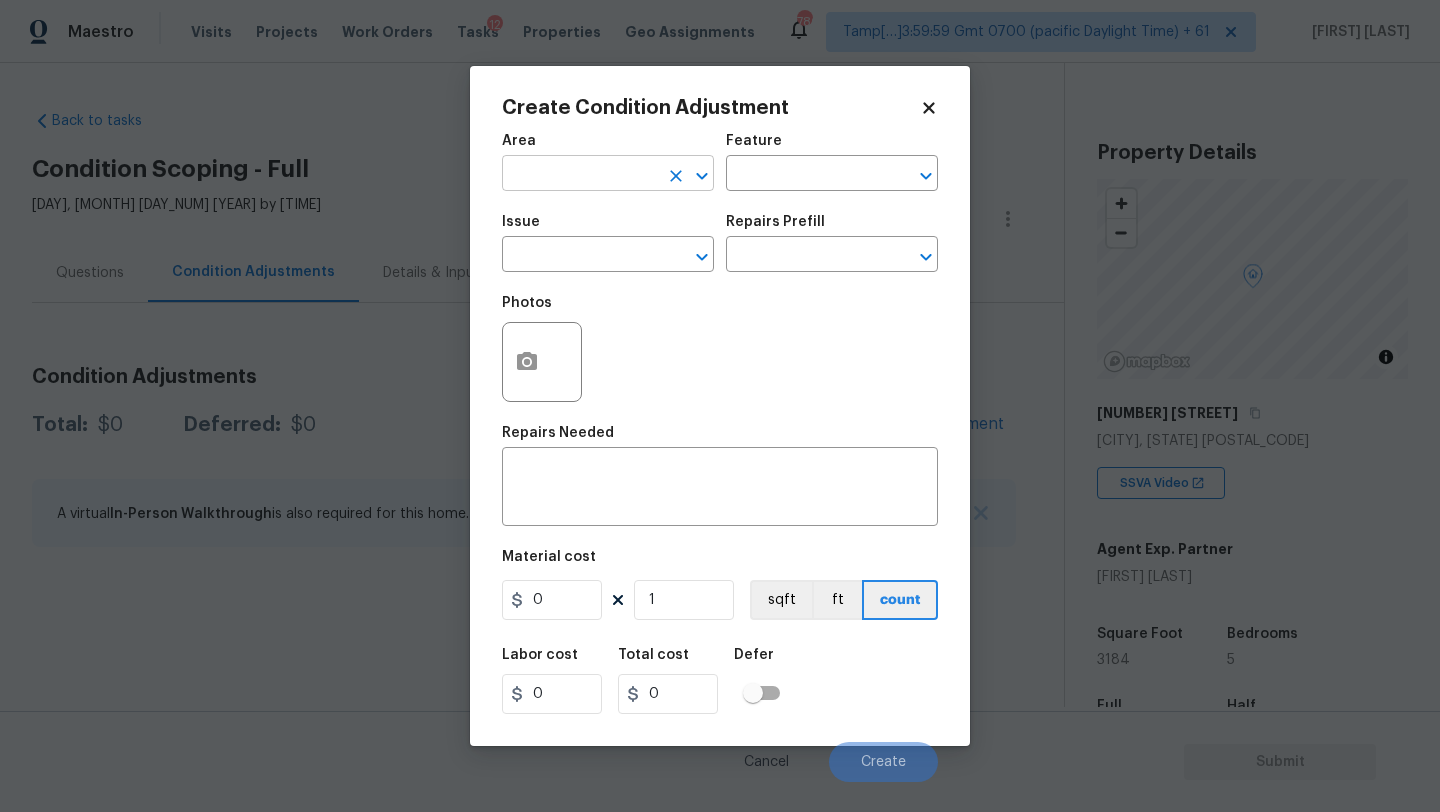 click at bounding box center (580, 175) 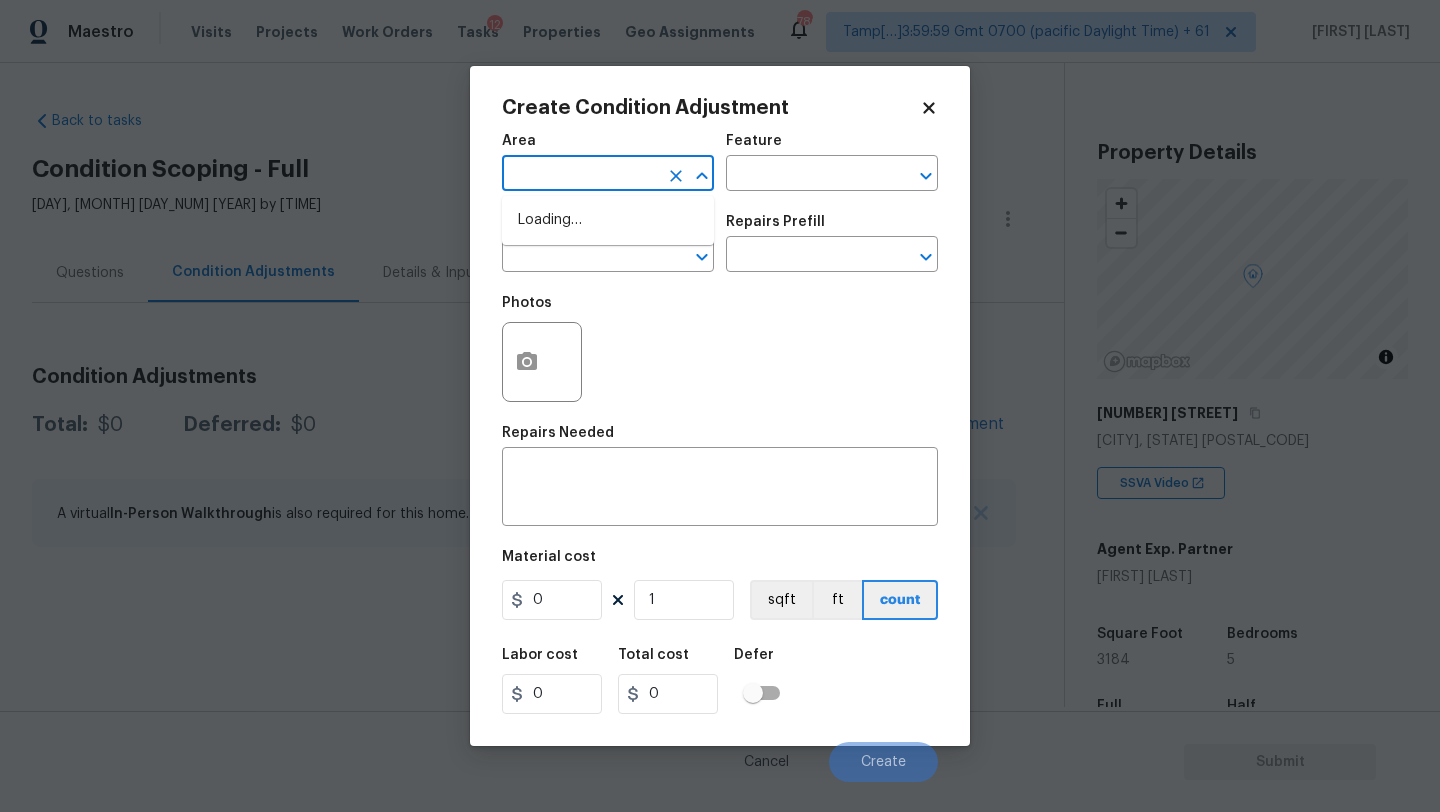 type on "e" 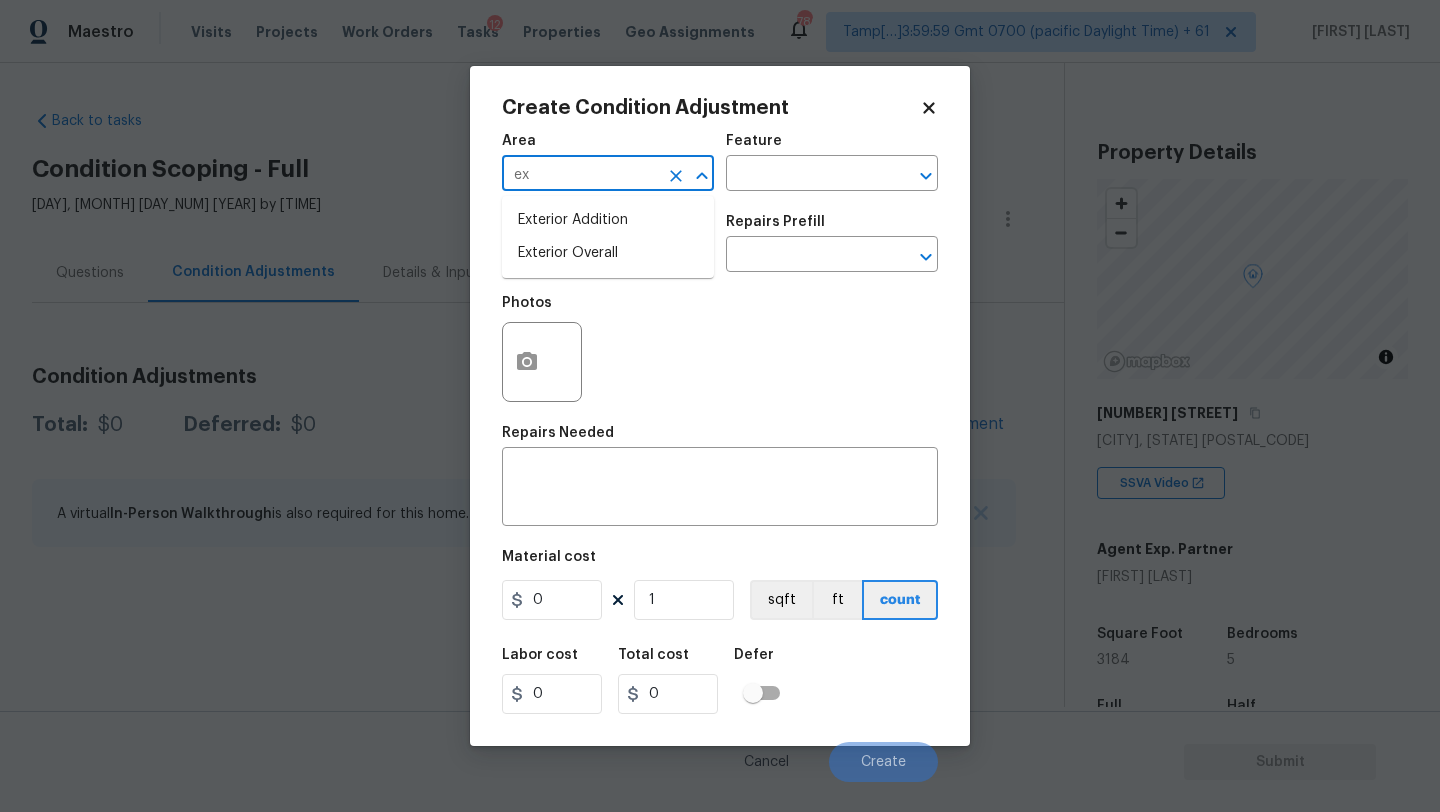click on "Exterior Overall" at bounding box center [608, 253] 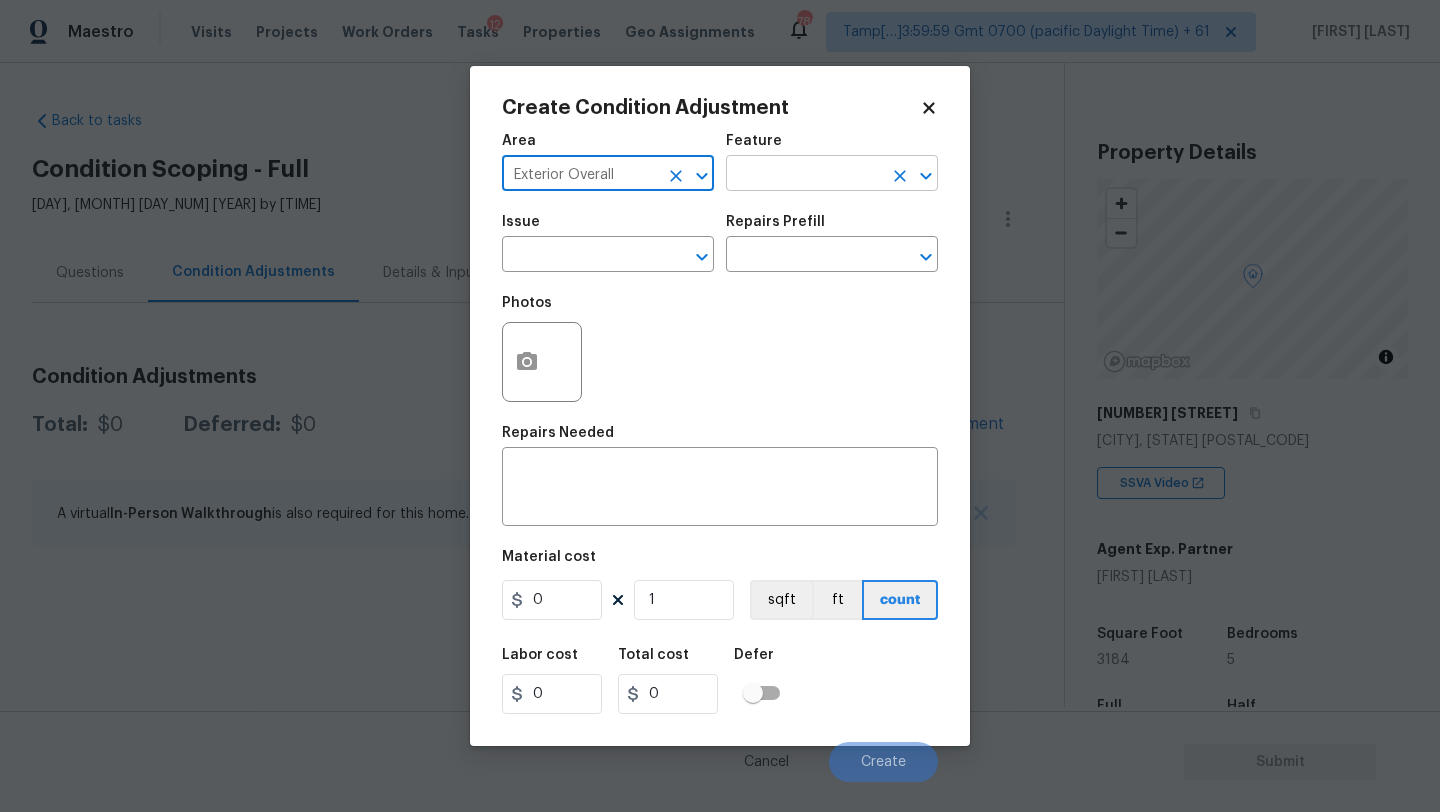 type on "Exterior Overall" 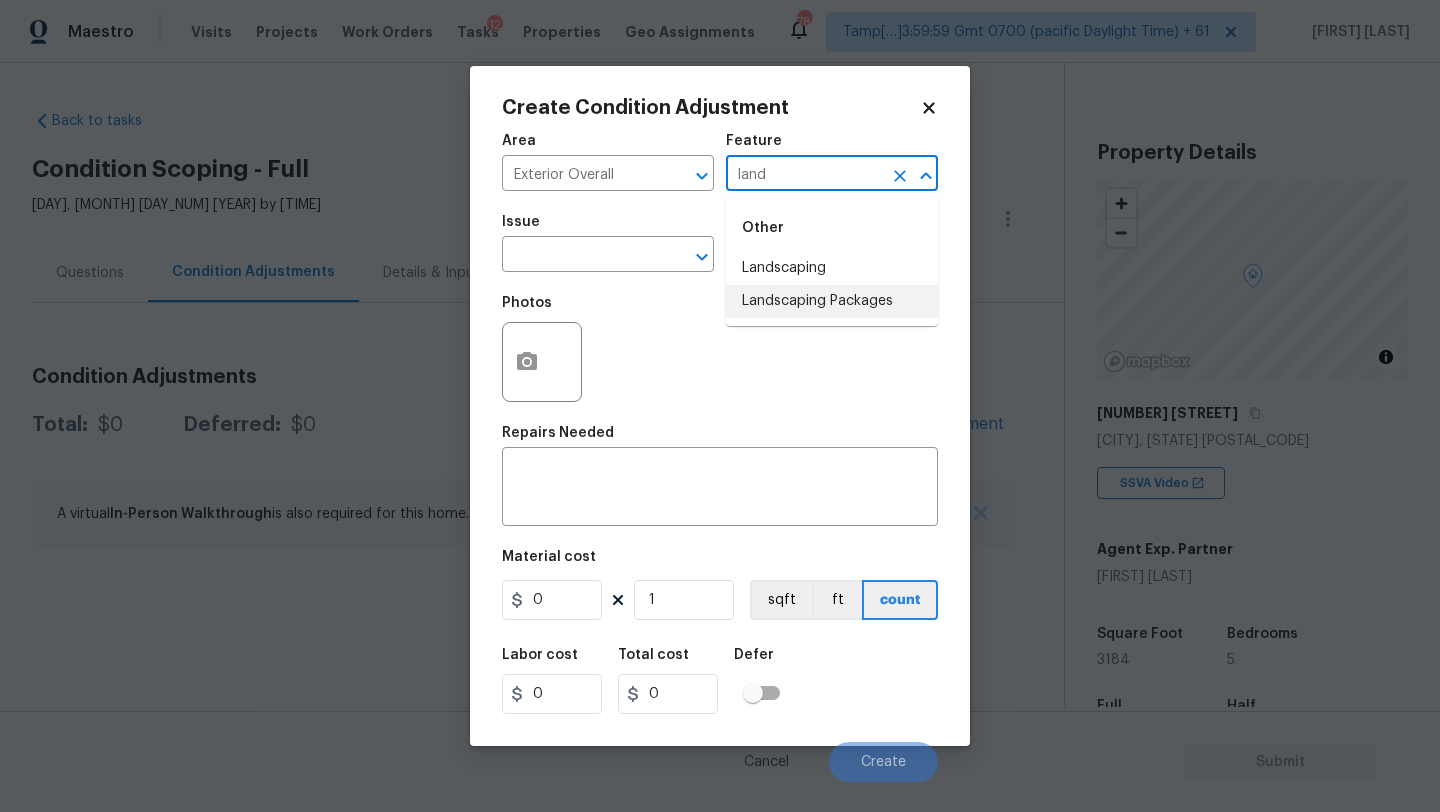 click on "Other Landscaping Landscaping Packages" at bounding box center (832, 261) 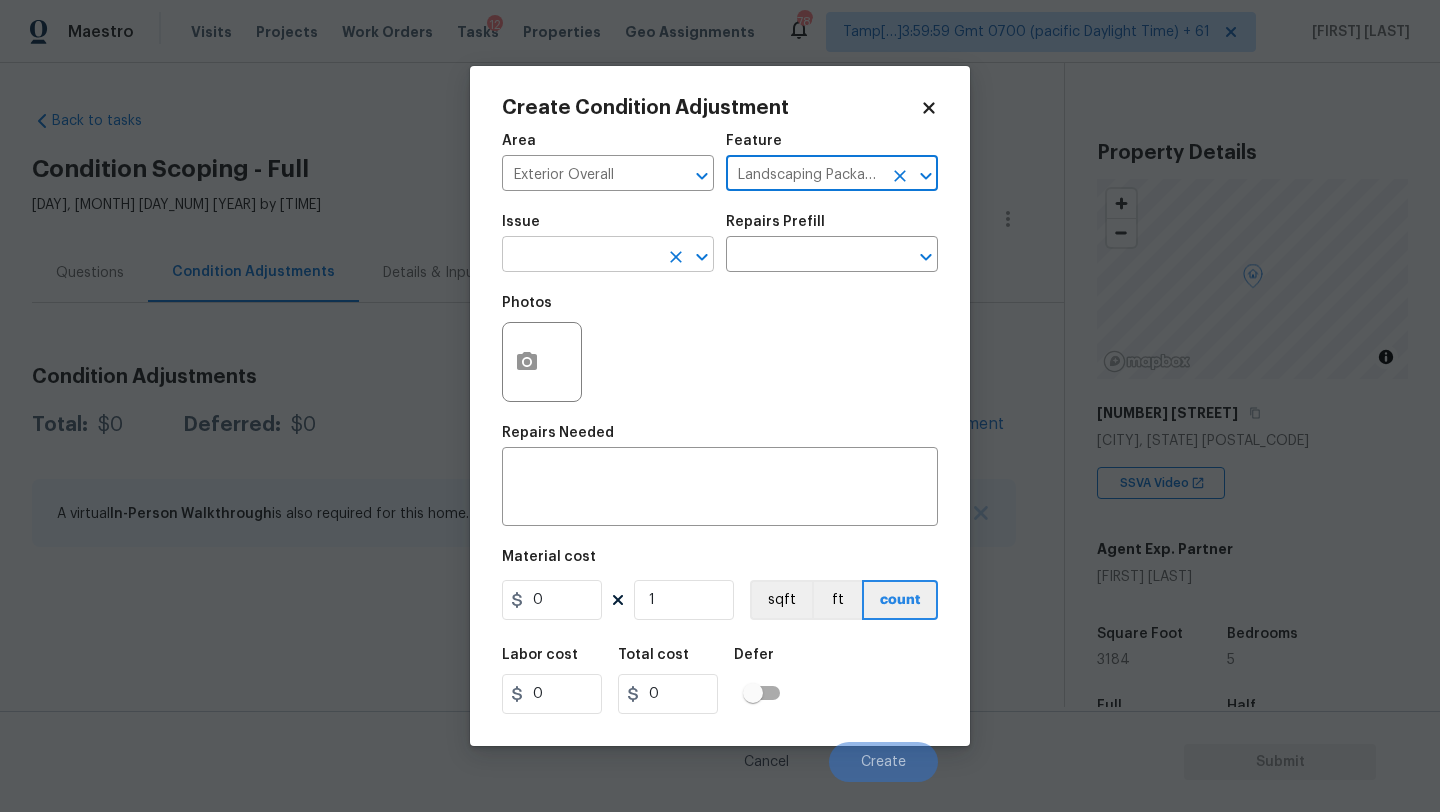 type on "Landscaping Packages" 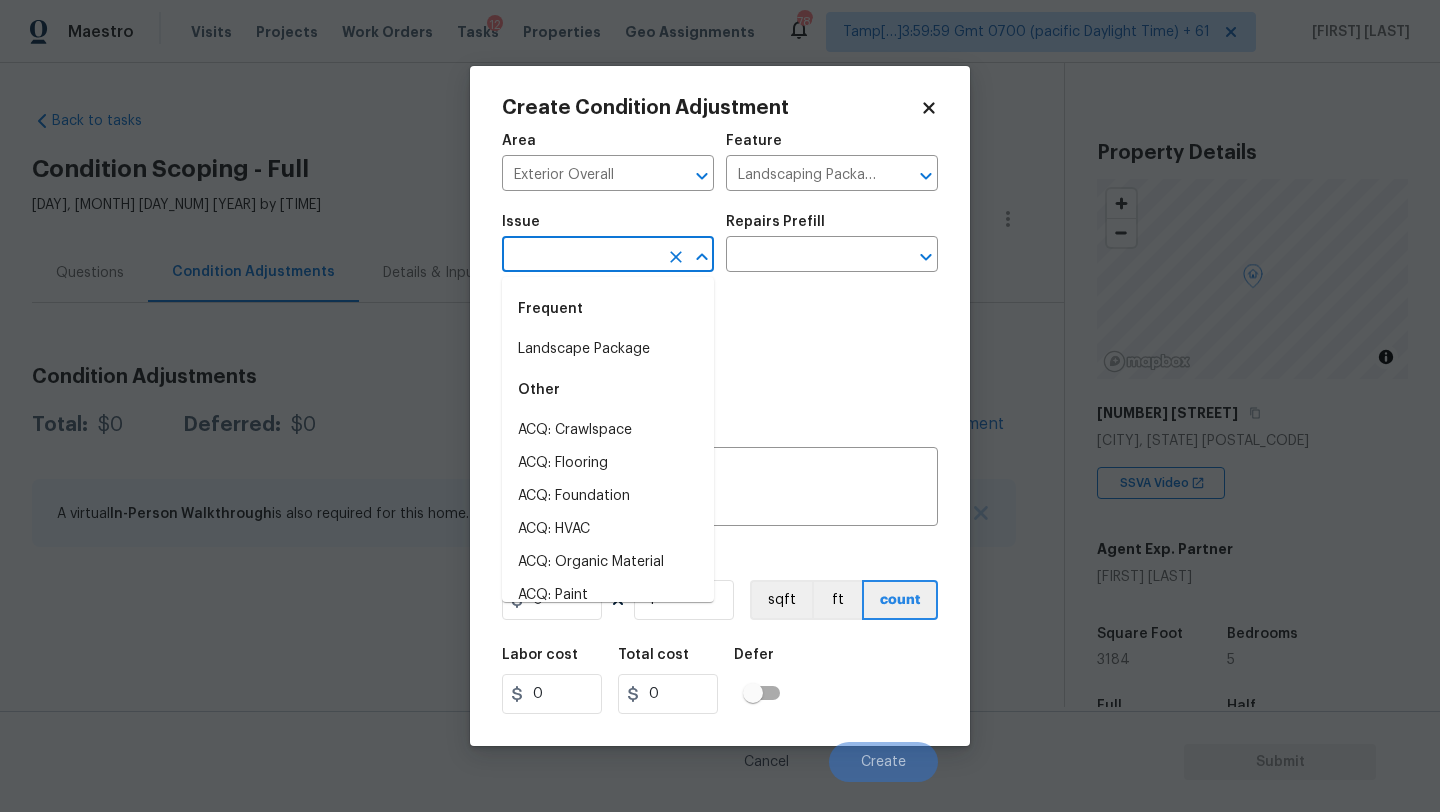 click on "Landscape Package" at bounding box center (608, 349) 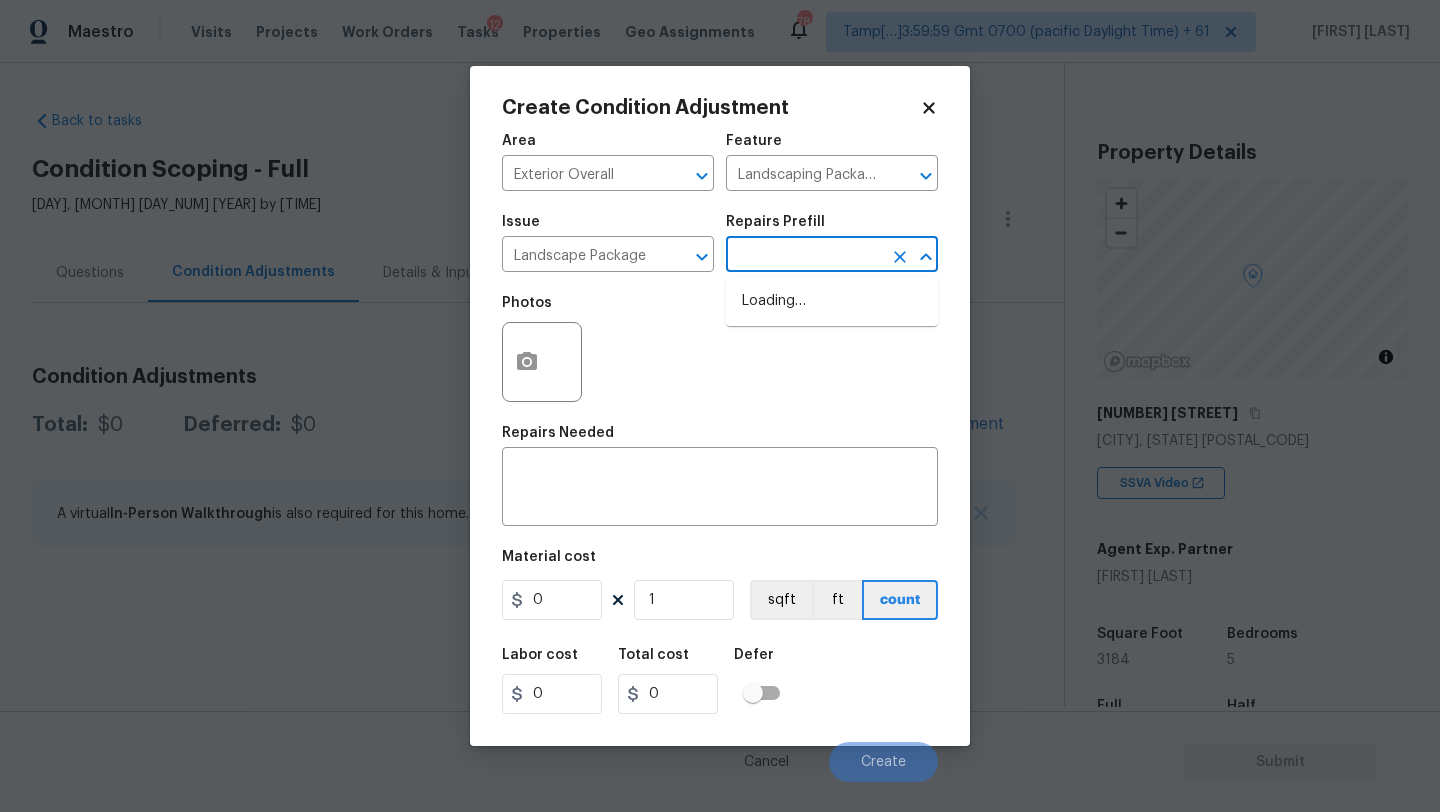 click at bounding box center (804, 256) 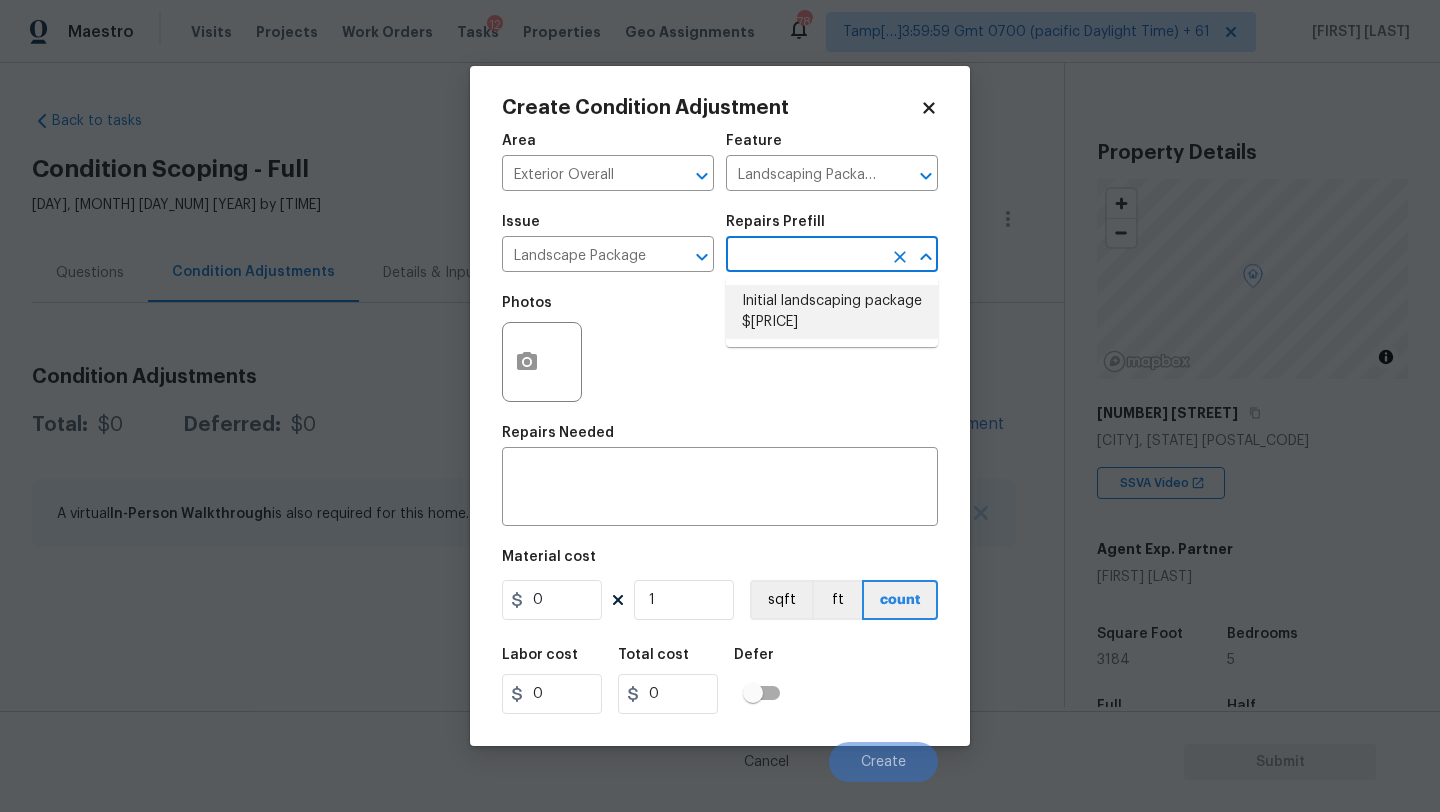 click on "Initial landscaping package $70.00" at bounding box center [832, 312] 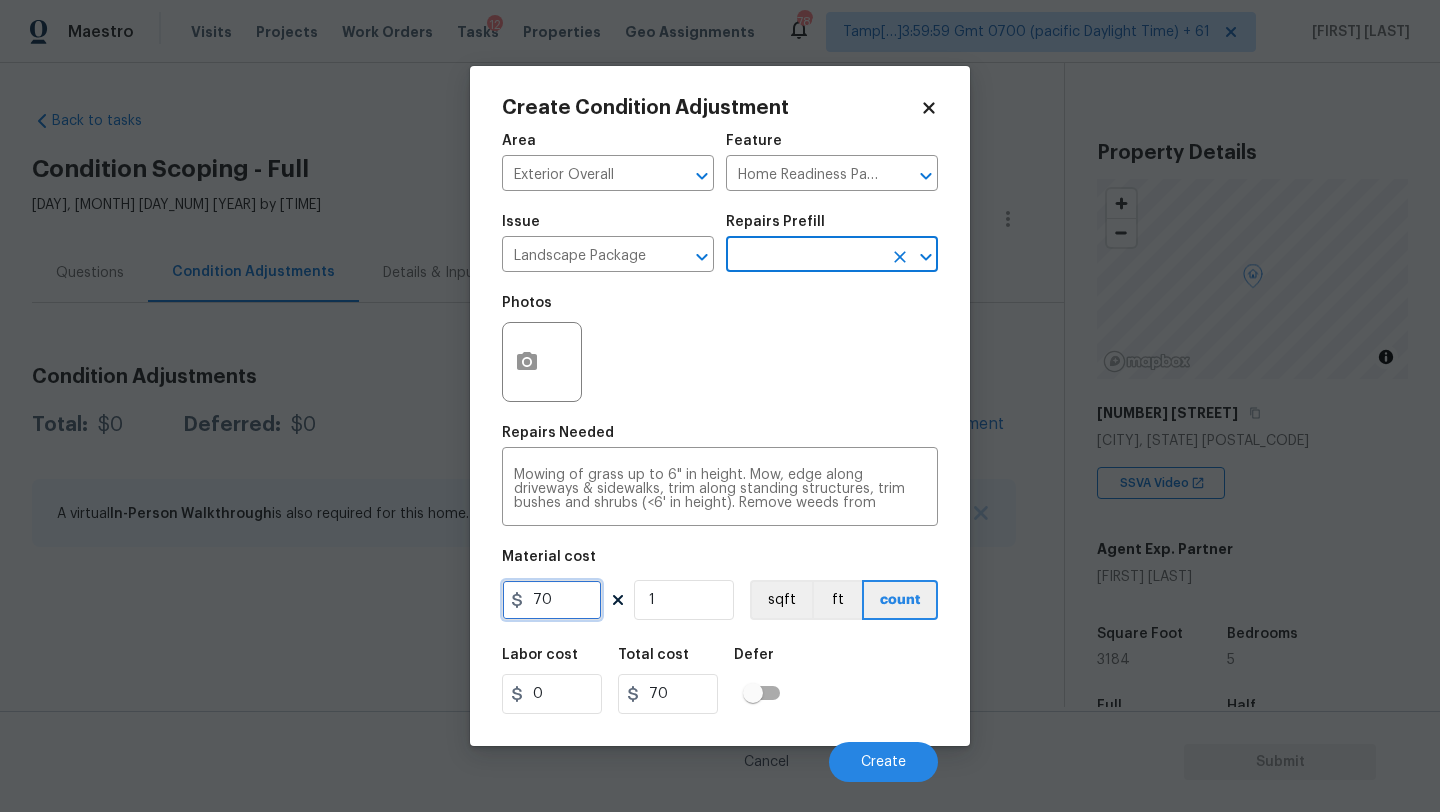 click on "70" at bounding box center [552, 600] 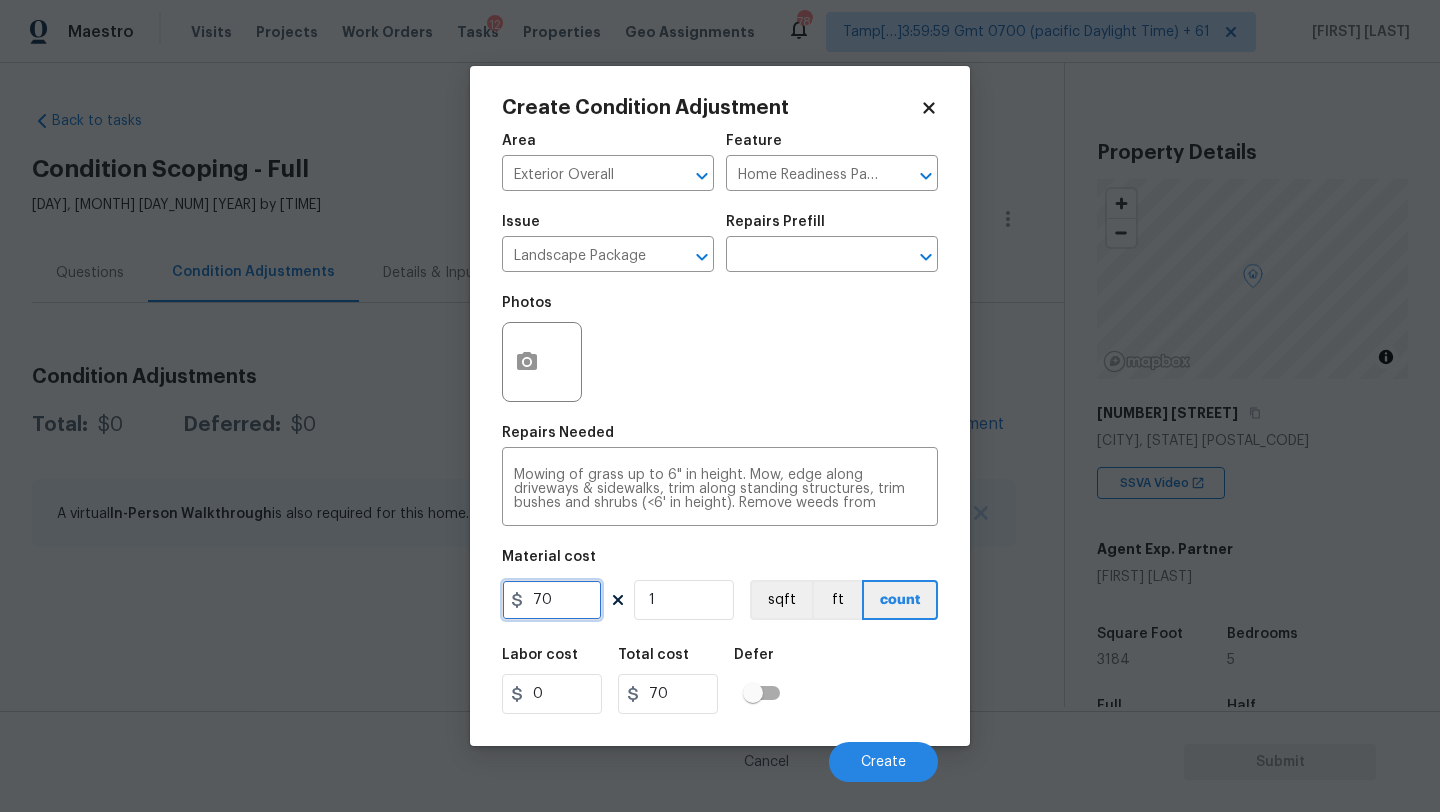 click on "70" at bounding box center (552, 600) 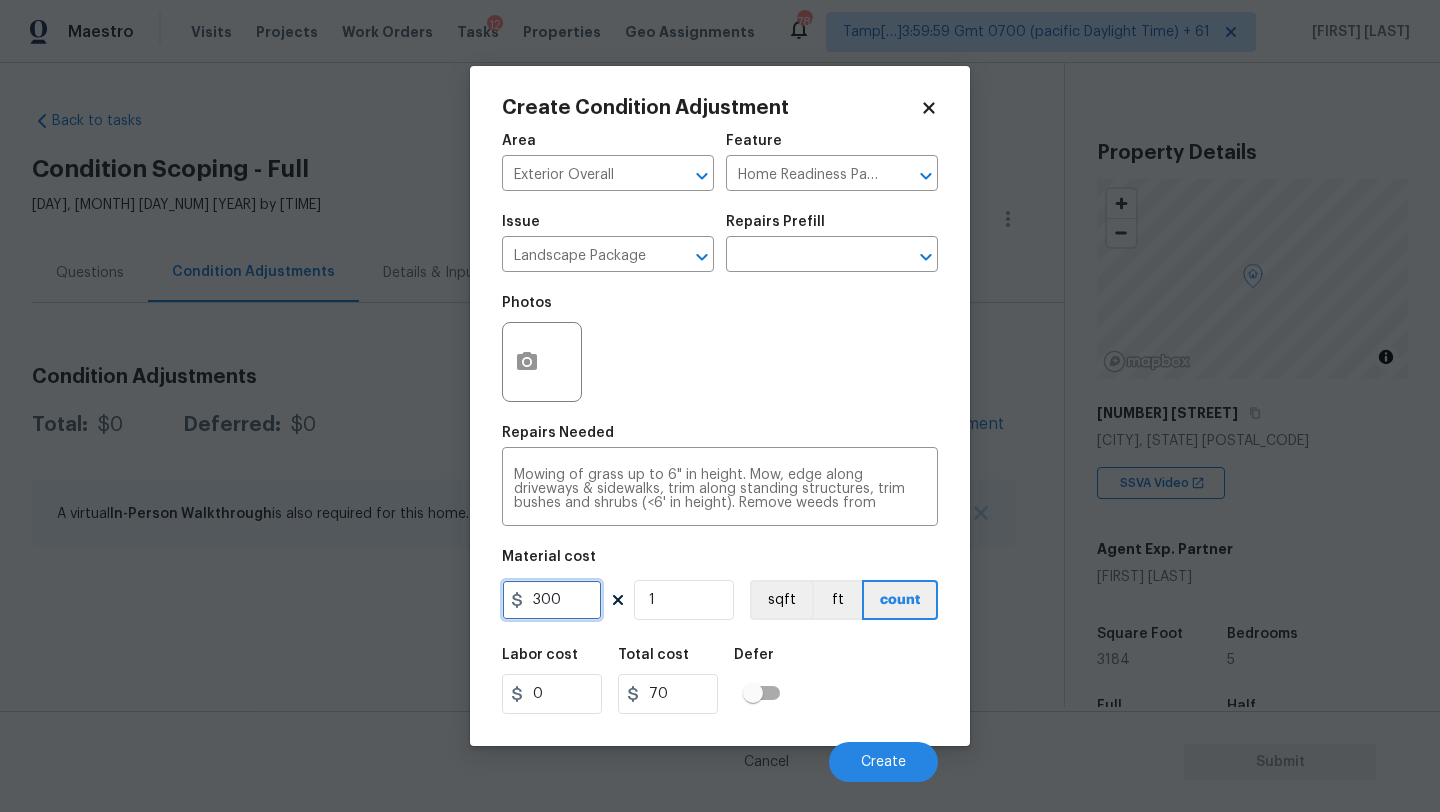type on "300" 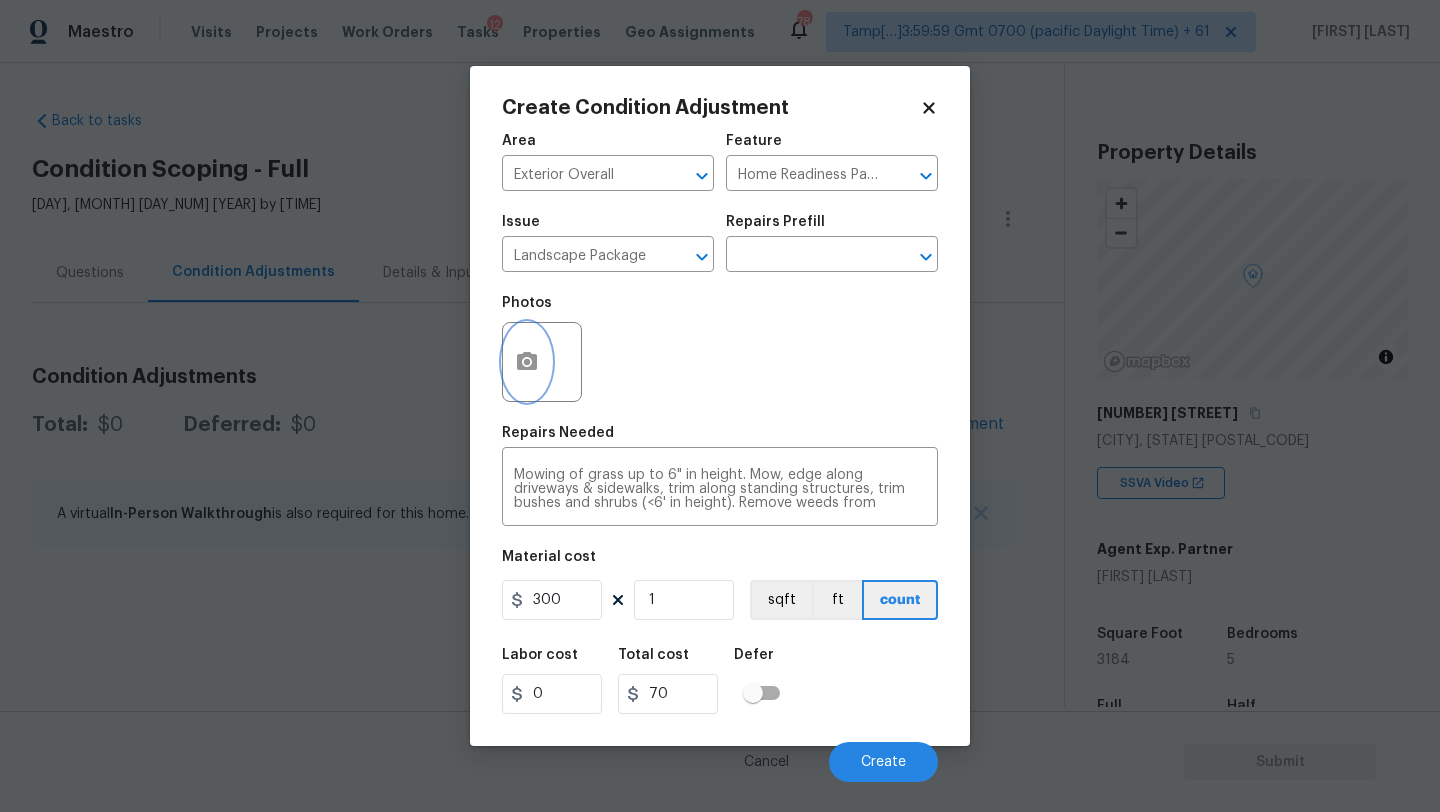 type on "300" 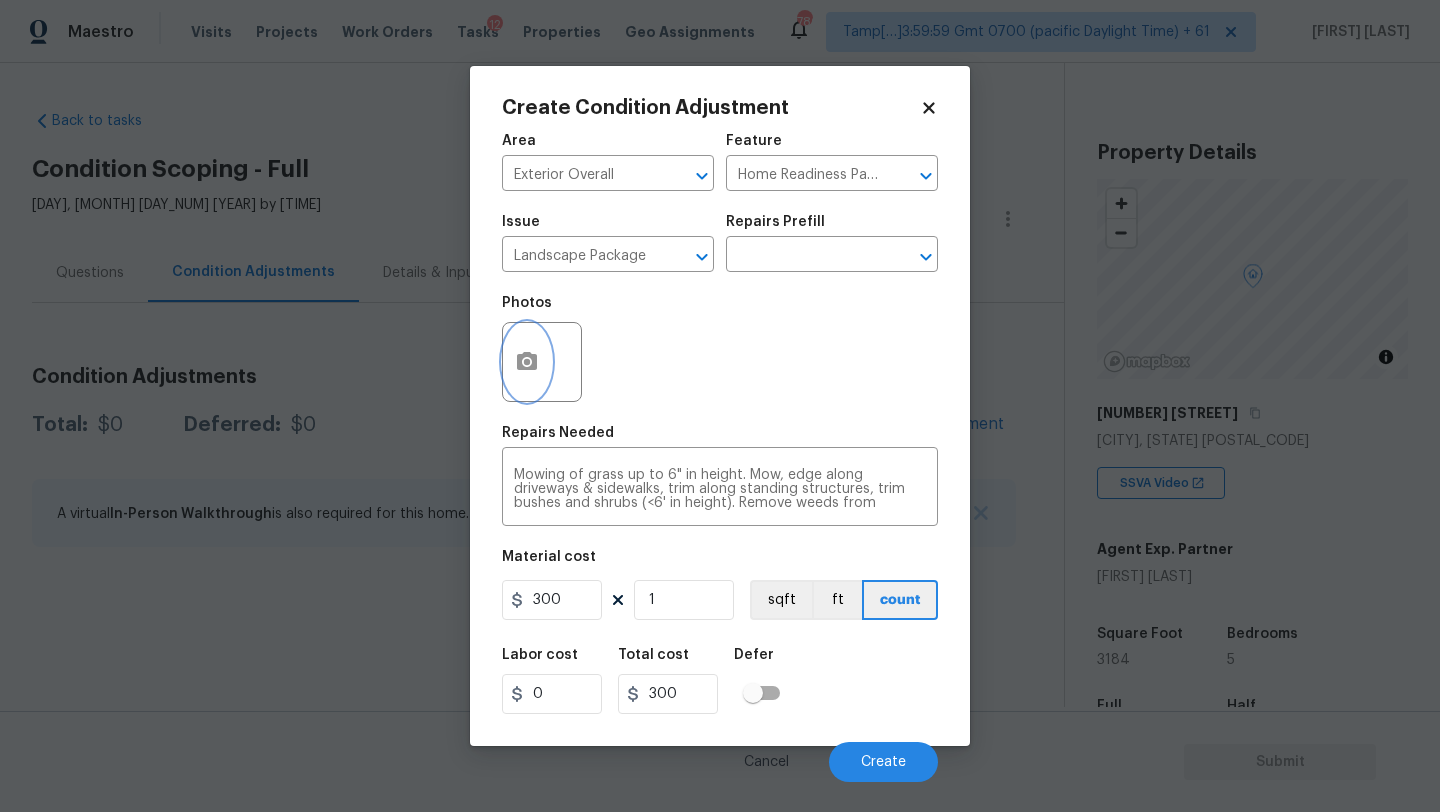 click at bounding box center (527, 362) 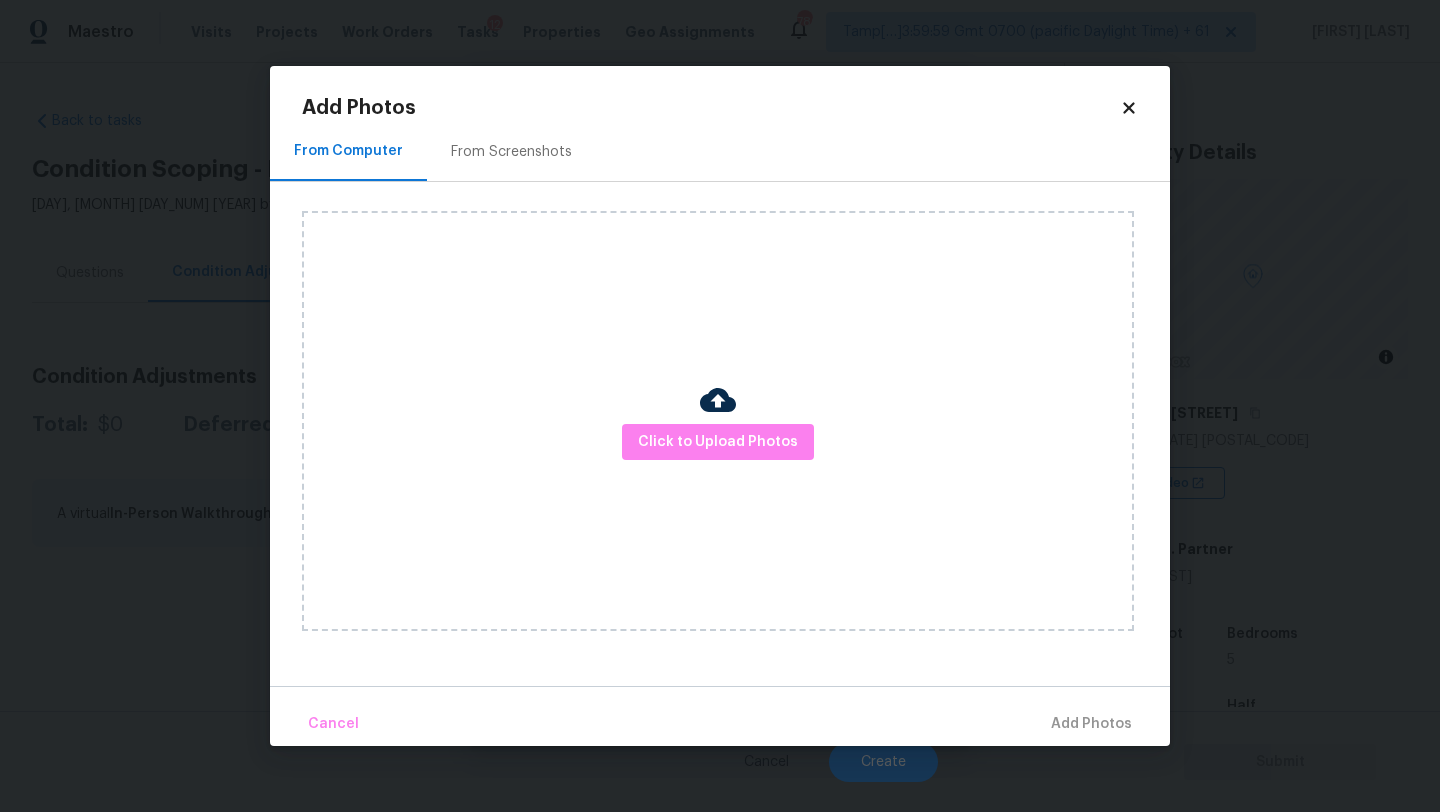 click on "From Screenshots" at bounding box center (511, 151) 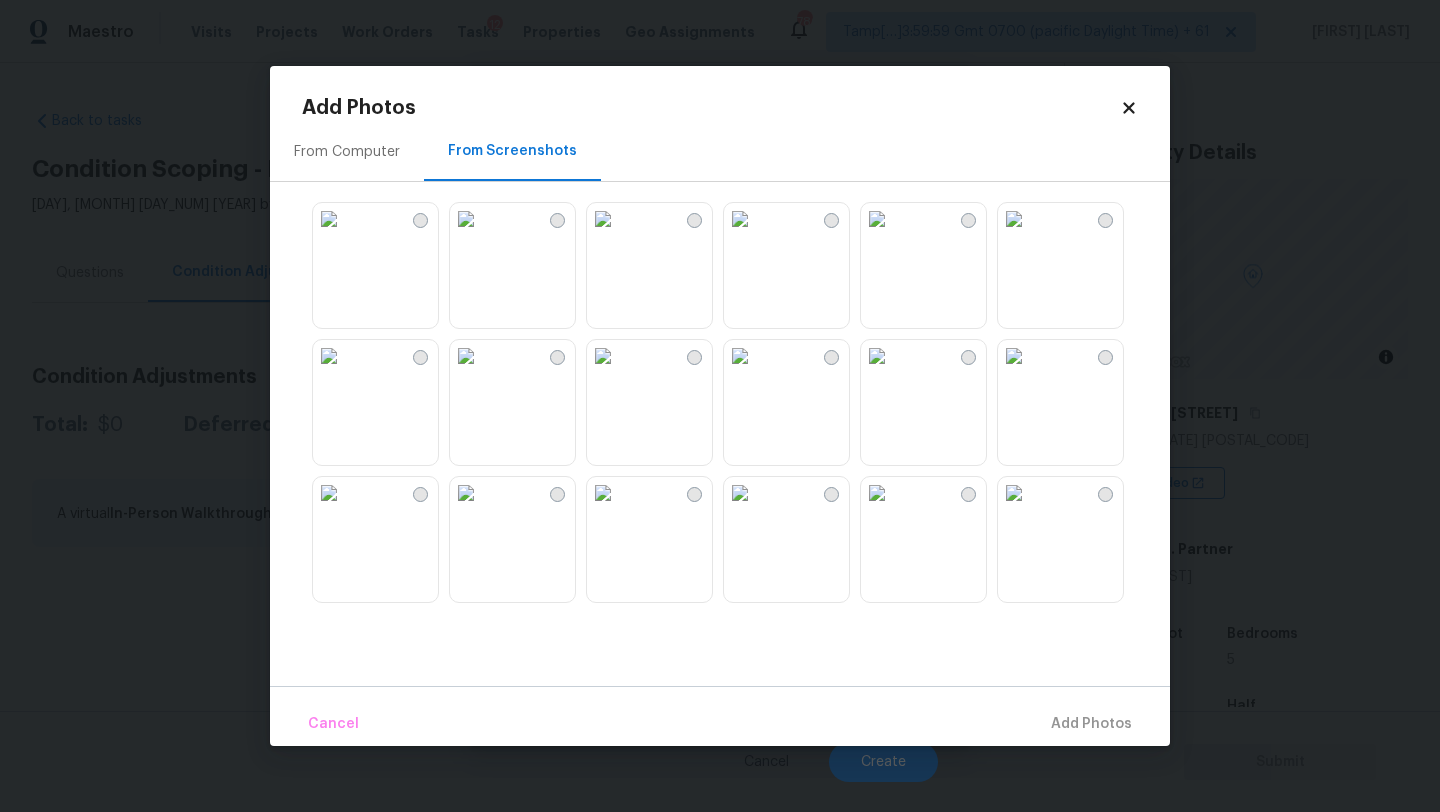 click at bounding box center (740, 219) 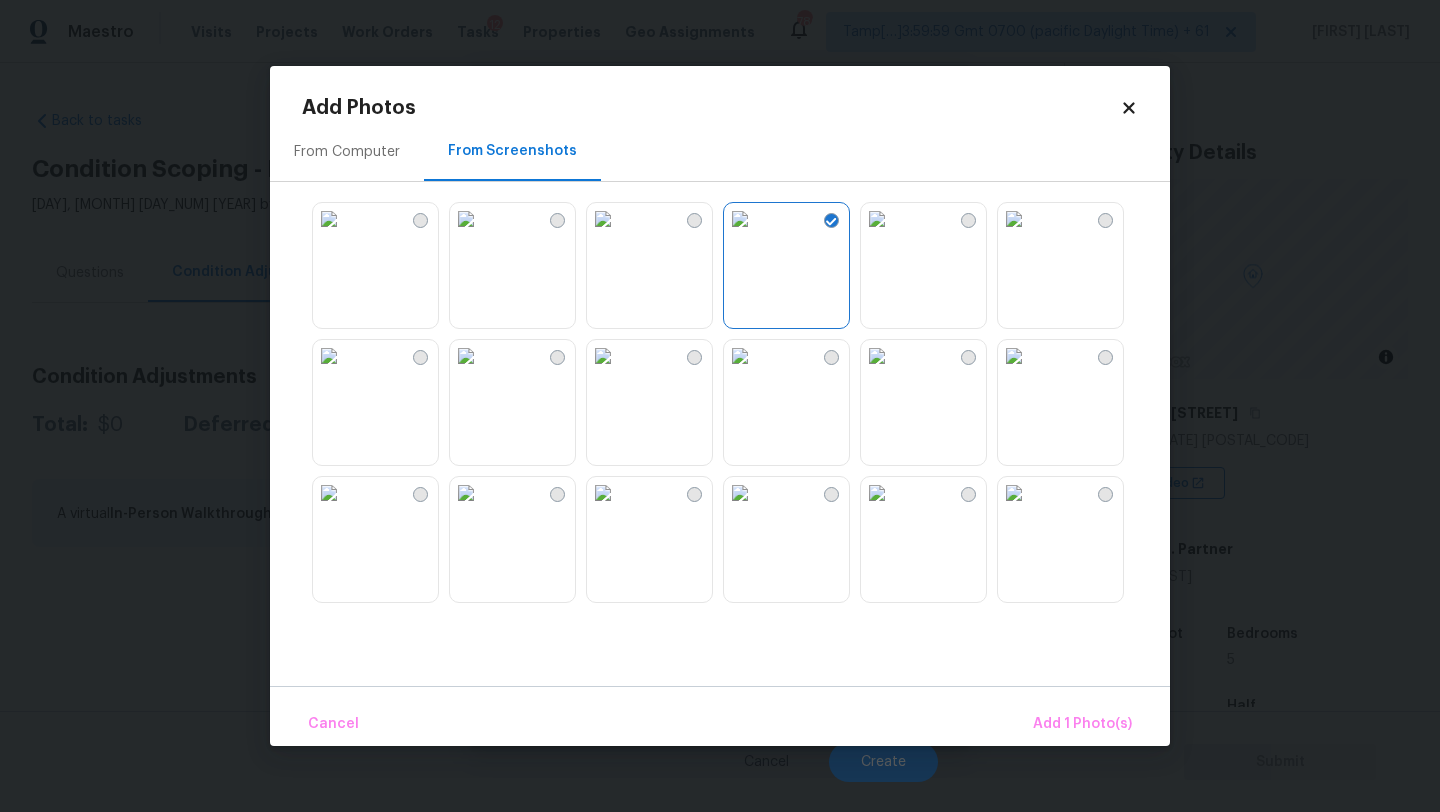 click at bounding box center (603, 219) 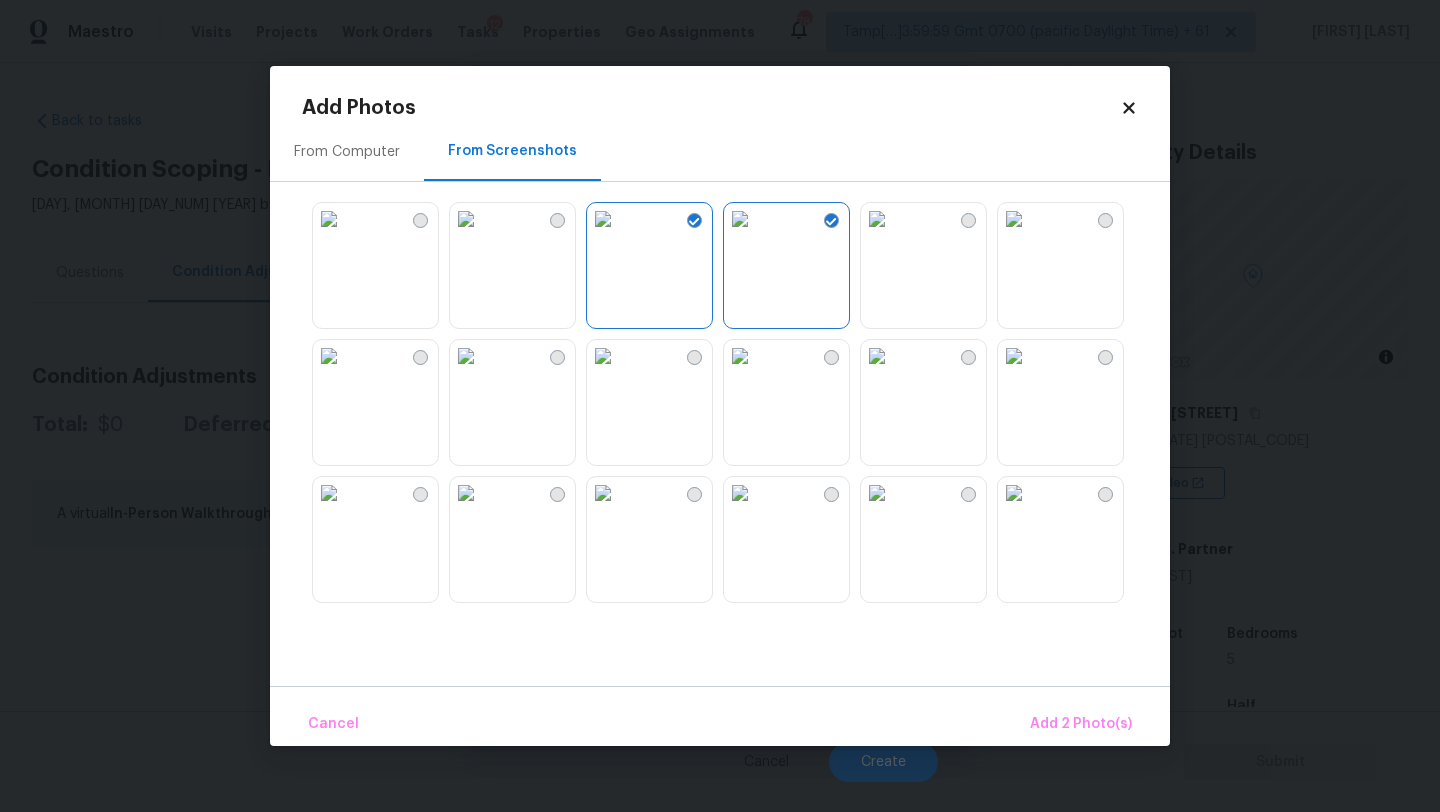 click at bounding box center [466, 219] 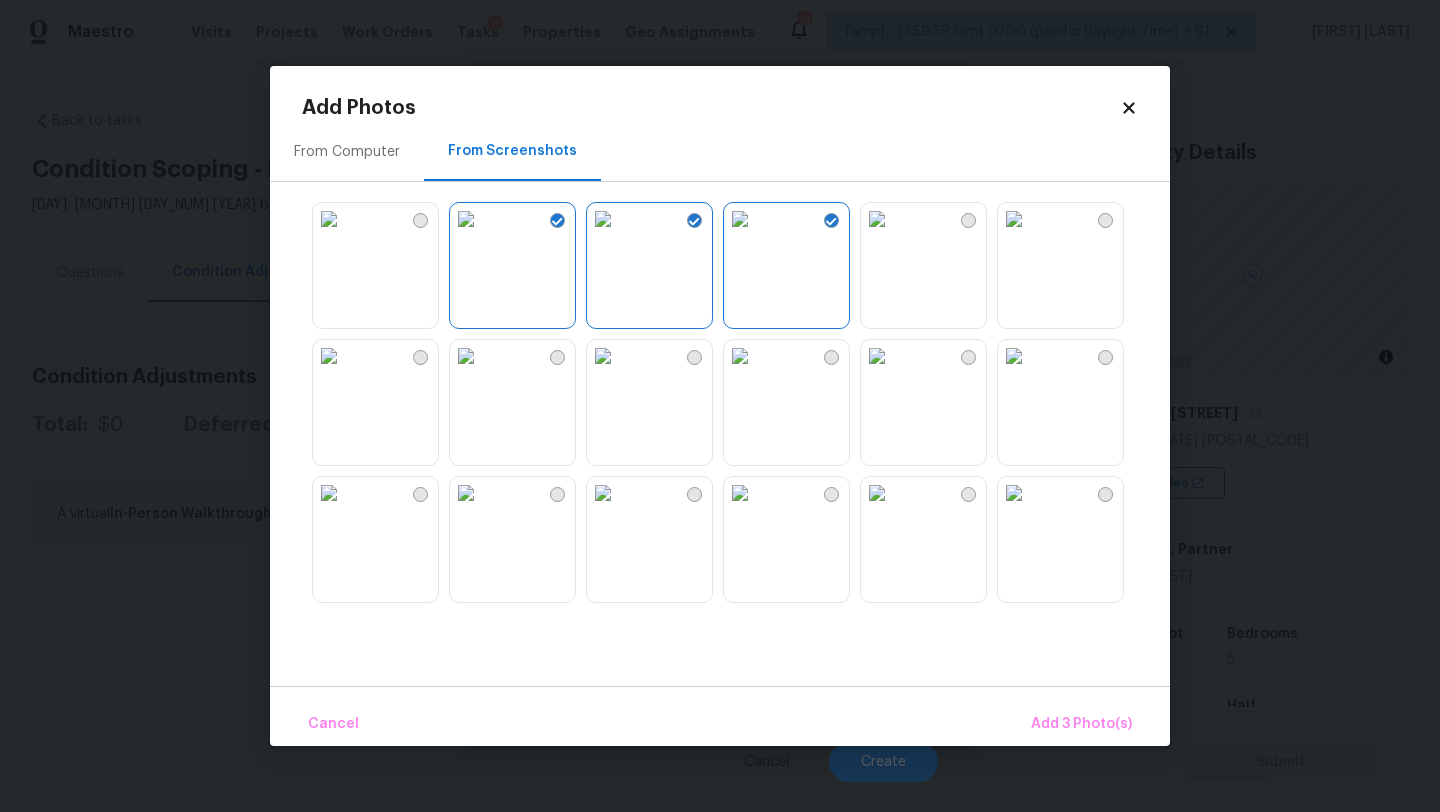 click at bounding box center (329, 219) 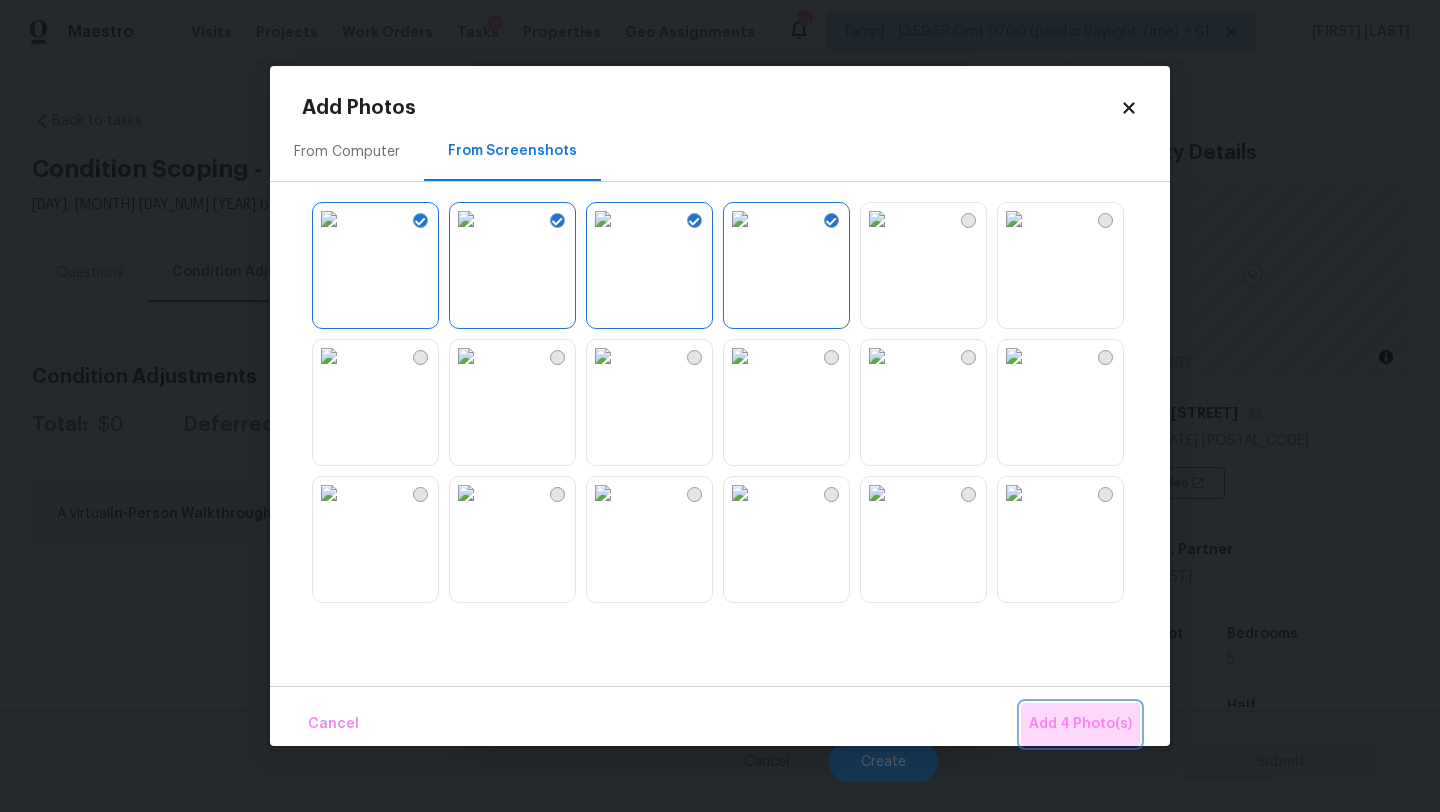 click on "Add 4 Photo(s)" at bounding box center (1080, 724) 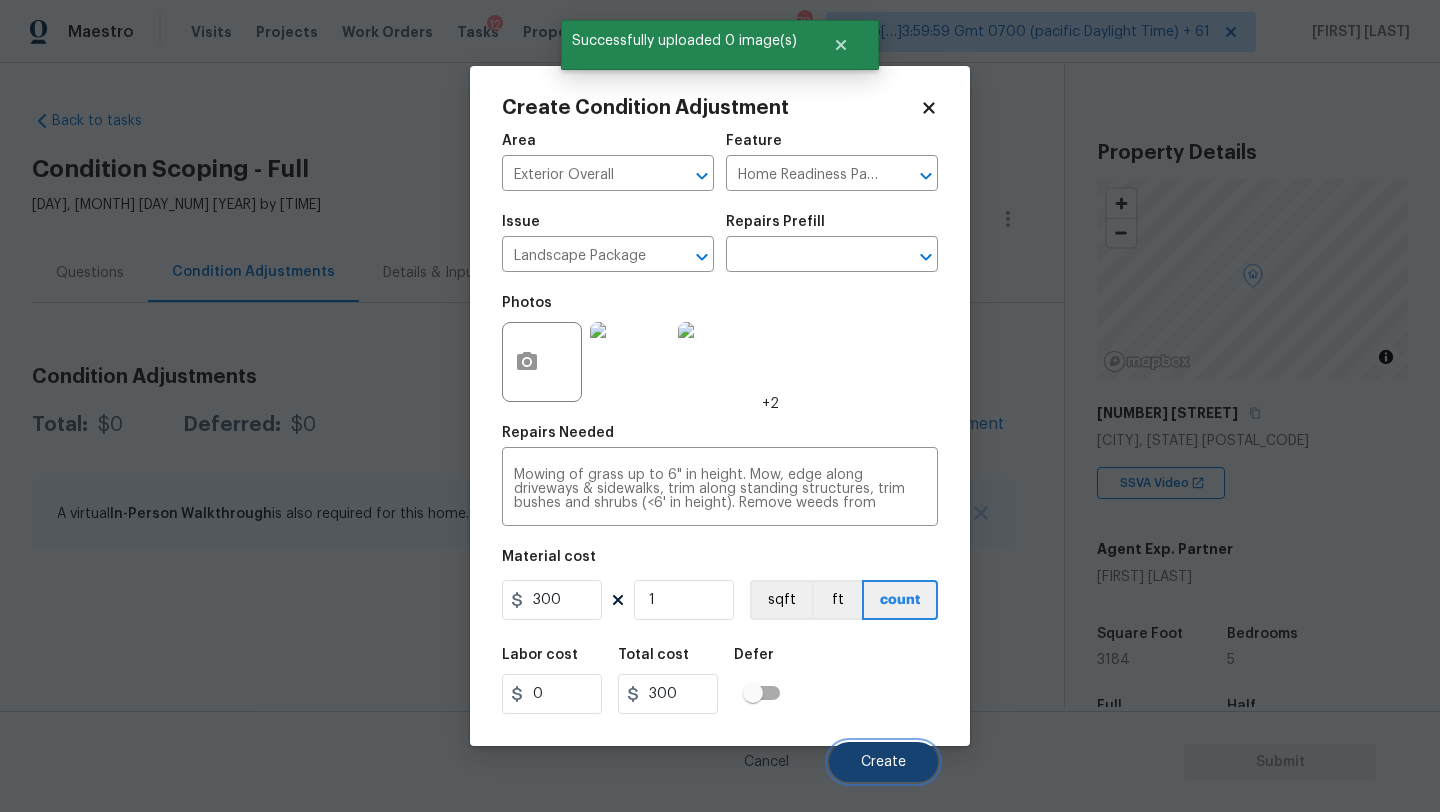 click on "Create" at bounding box center [883, 762] 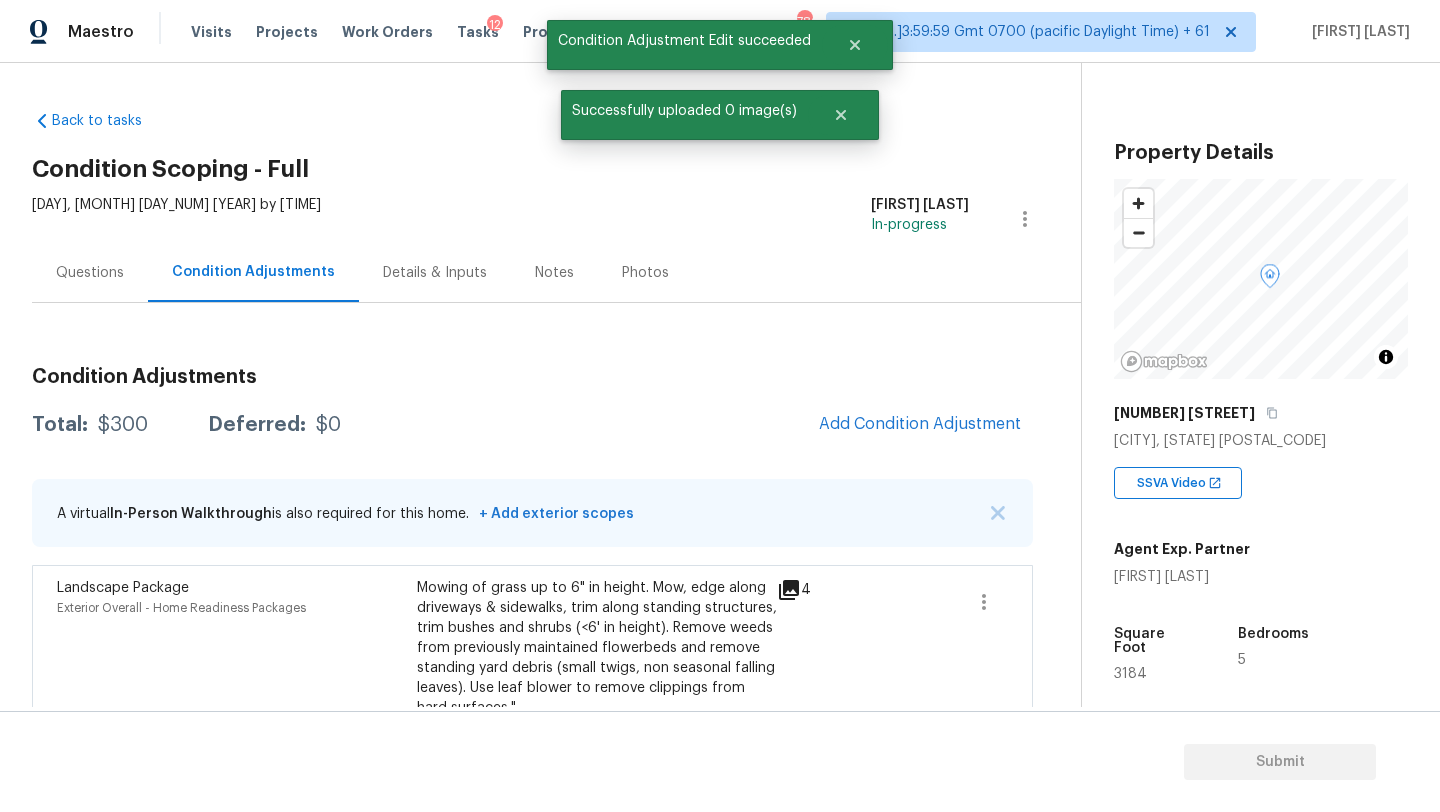 click on "Condition Adjustments" at bounding box center [532, 377] 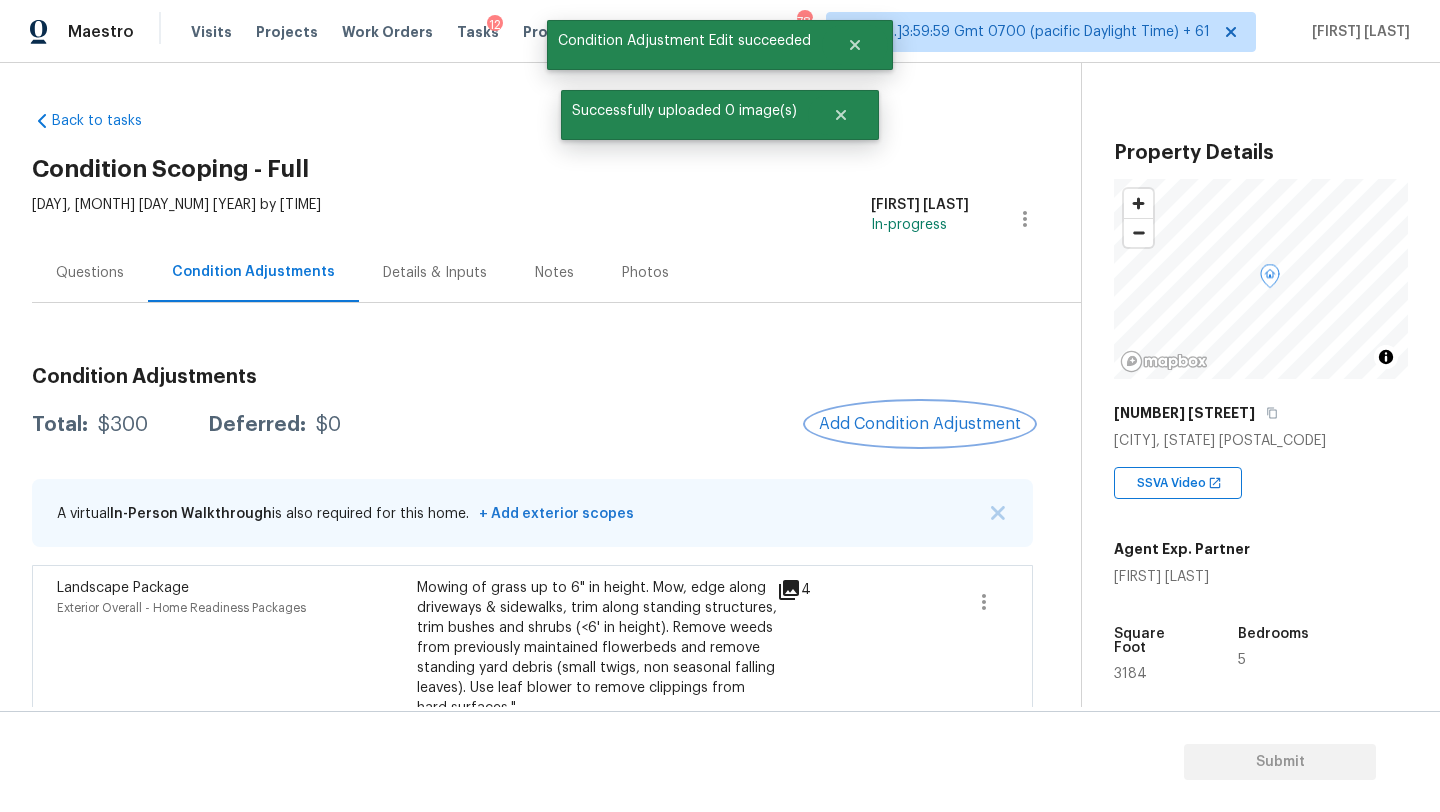 click on "Add Condition Adjustment" at bounding box center (920, 424) 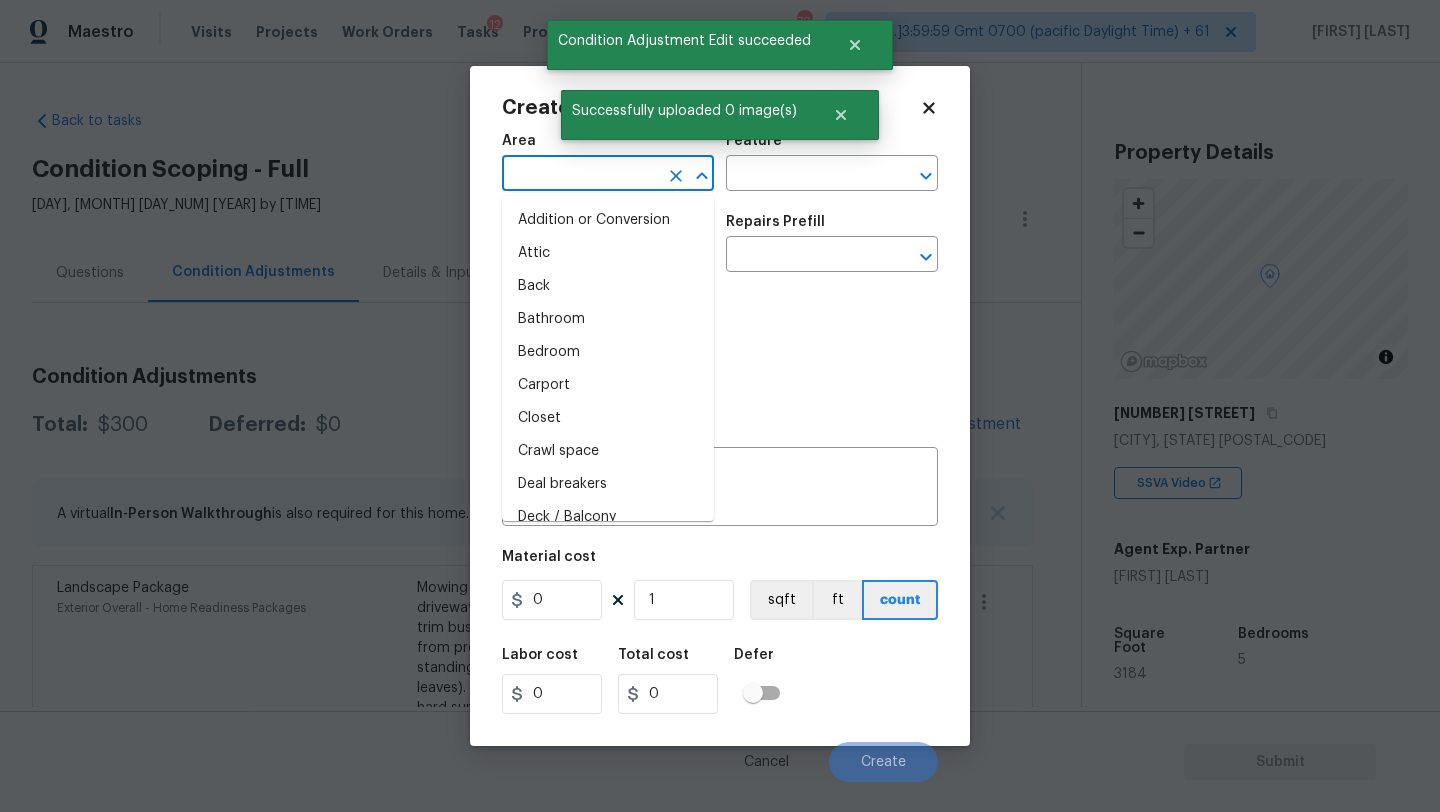 click at bounding box center [580, 175] 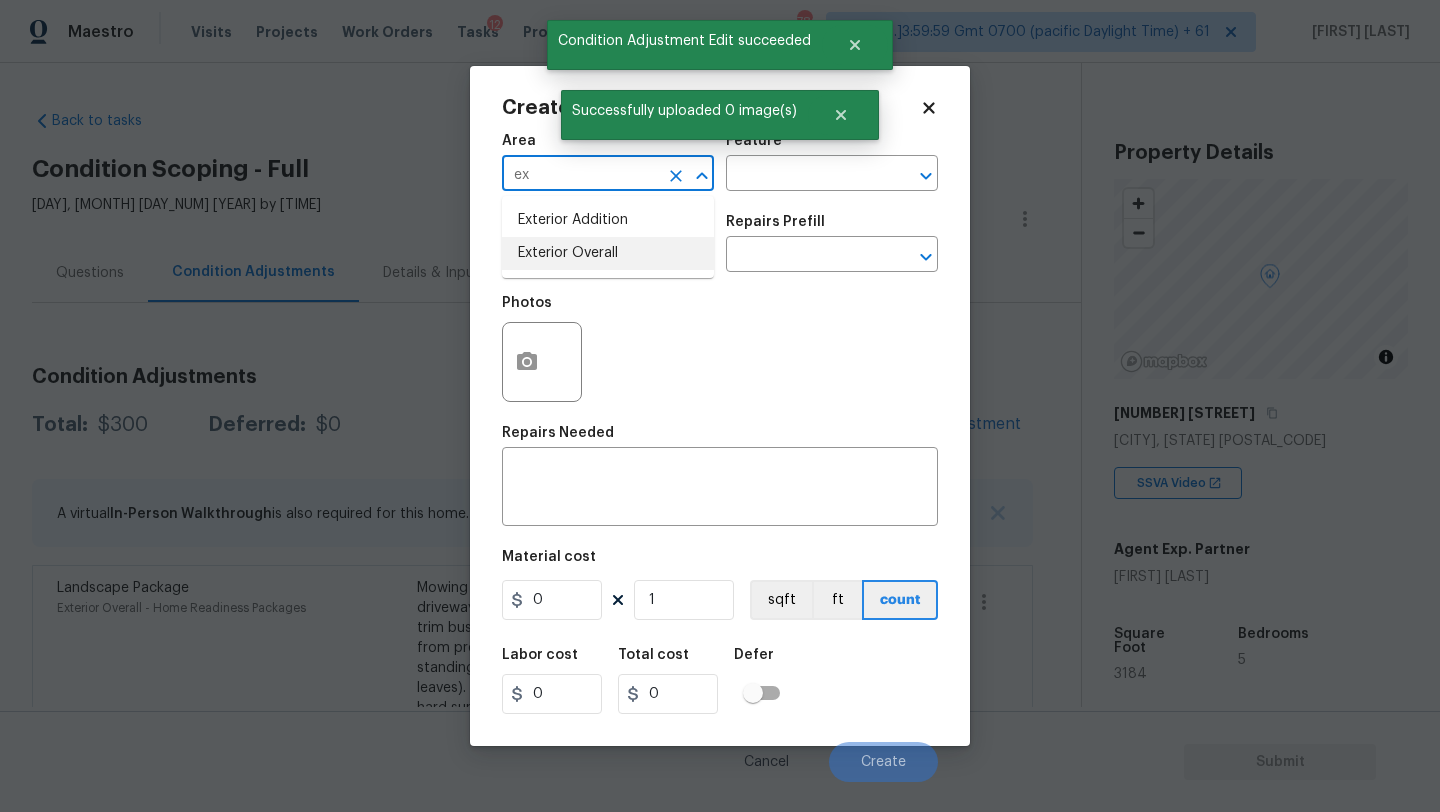 drag, startPoint x: 618, startPoint y: 250, endPoint x: 693, endPoint y: 213, distance: 83.630135 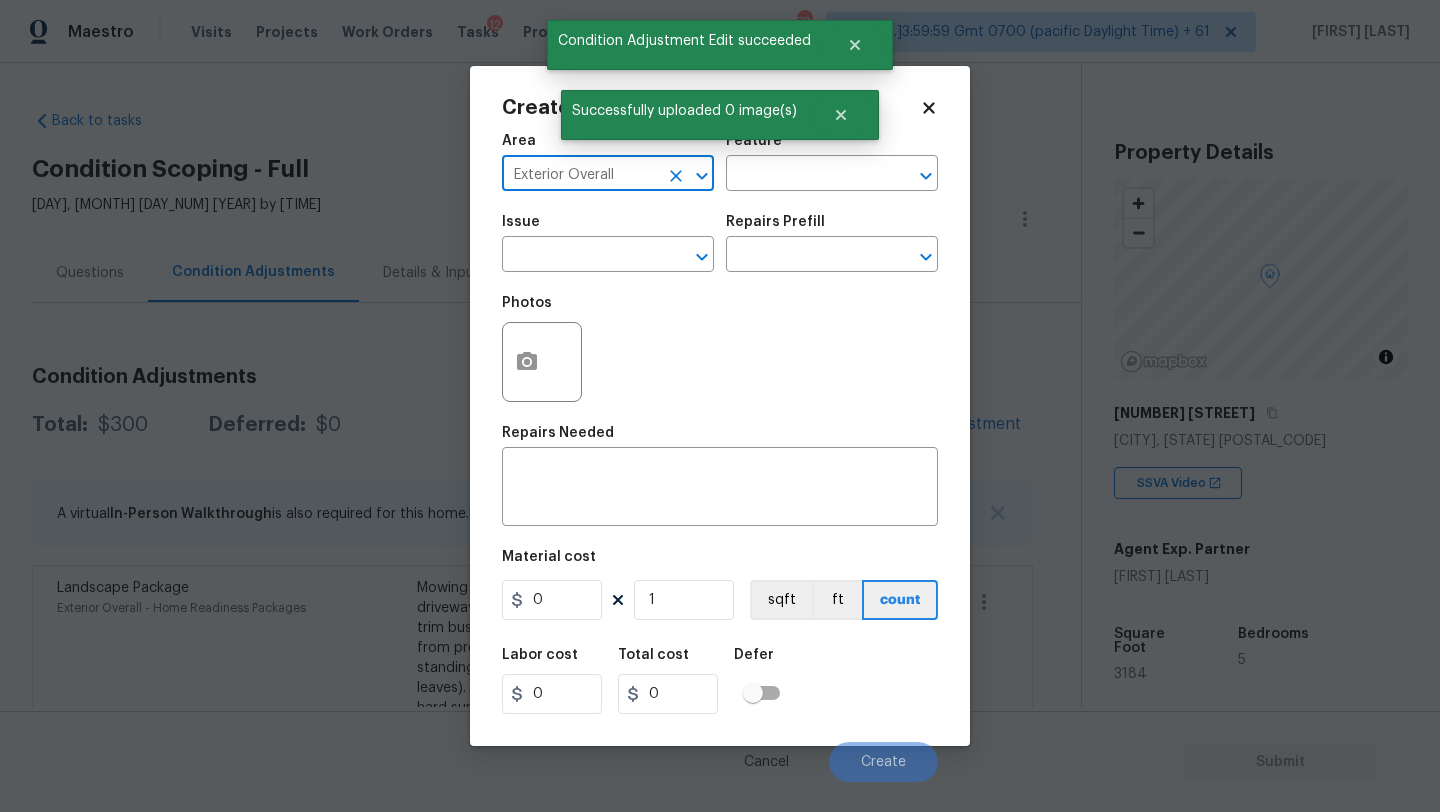 type on "Exterior Overall" 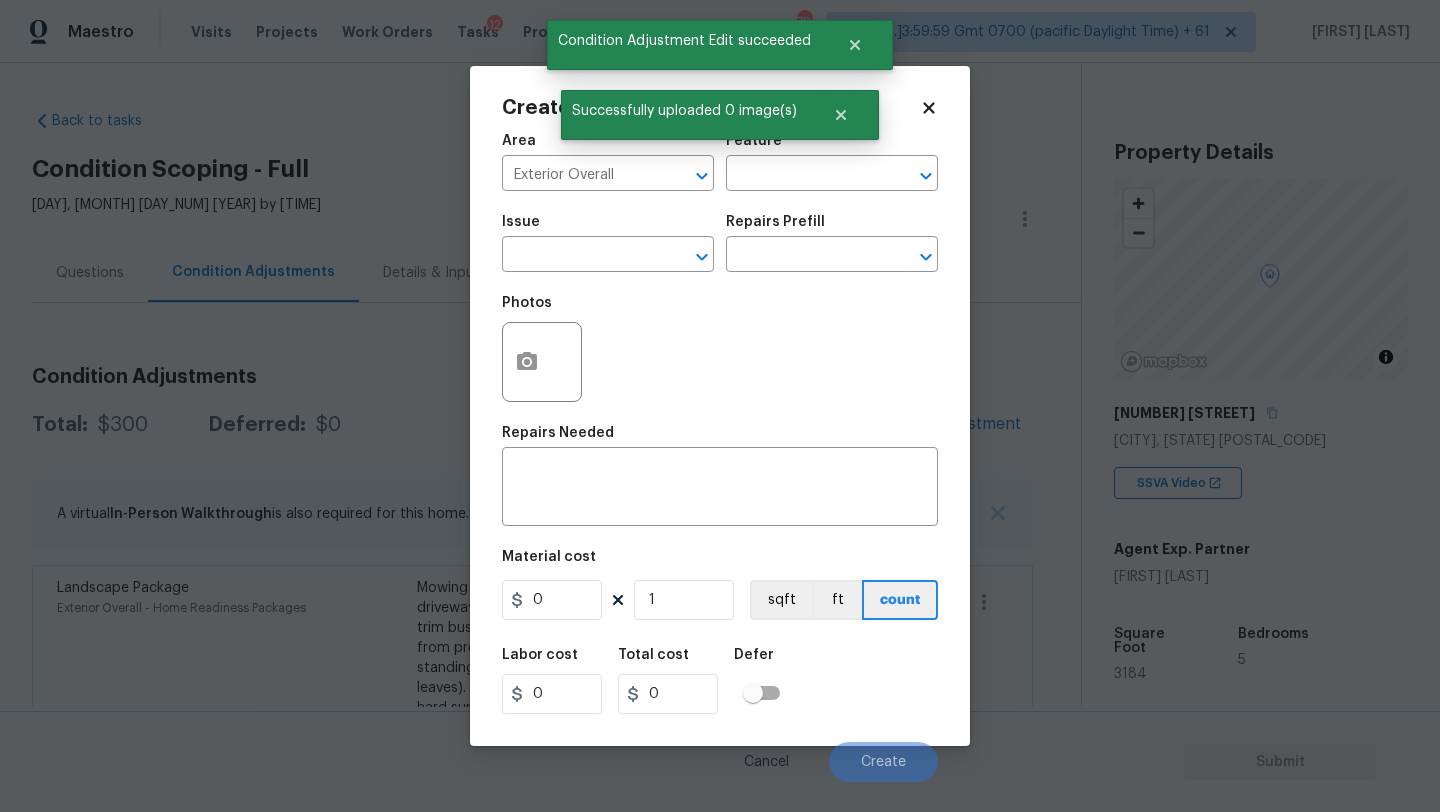 click on "Area Exterior Overall ​ Feature ​" at bounding box center [720, 162] 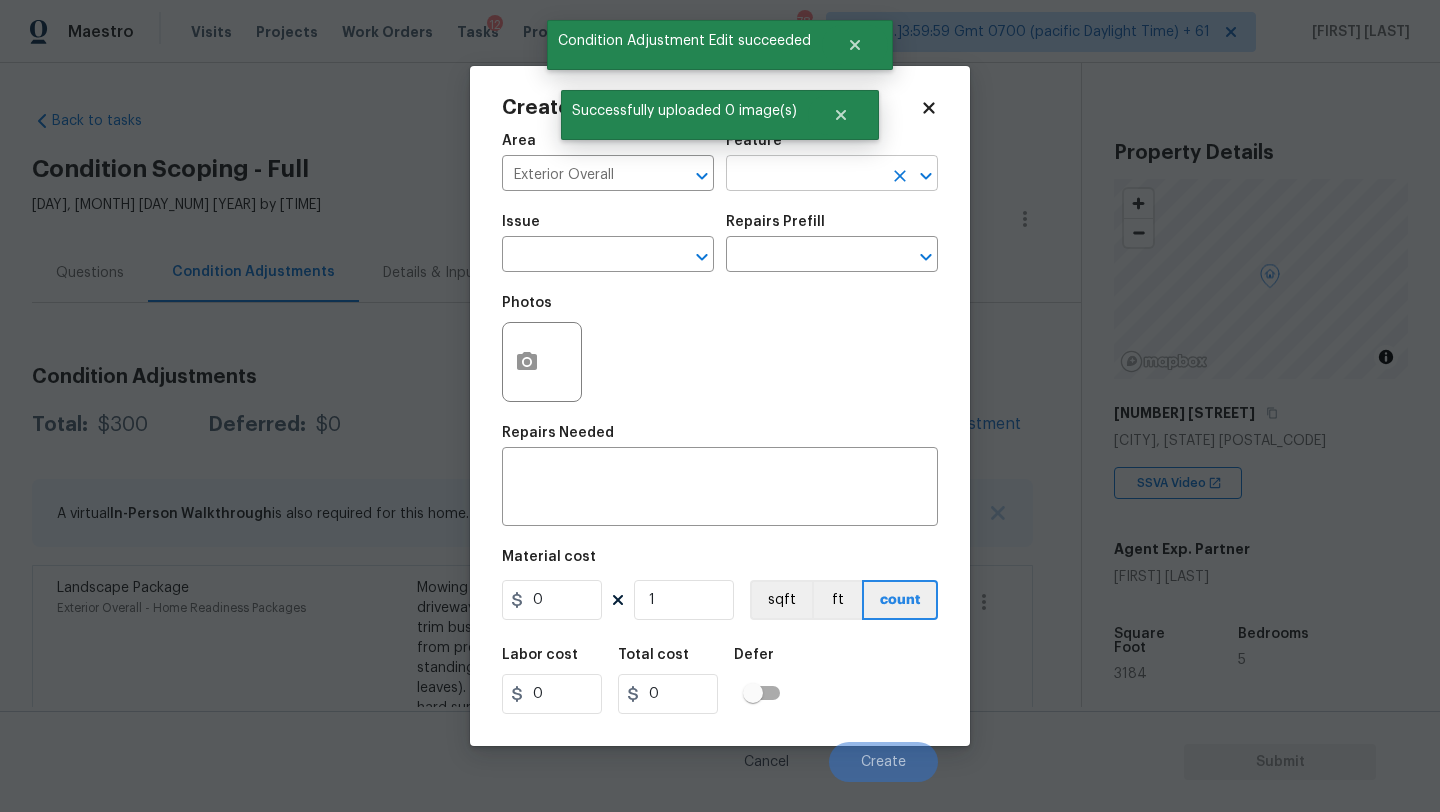 click at bounding box center [804, 175] 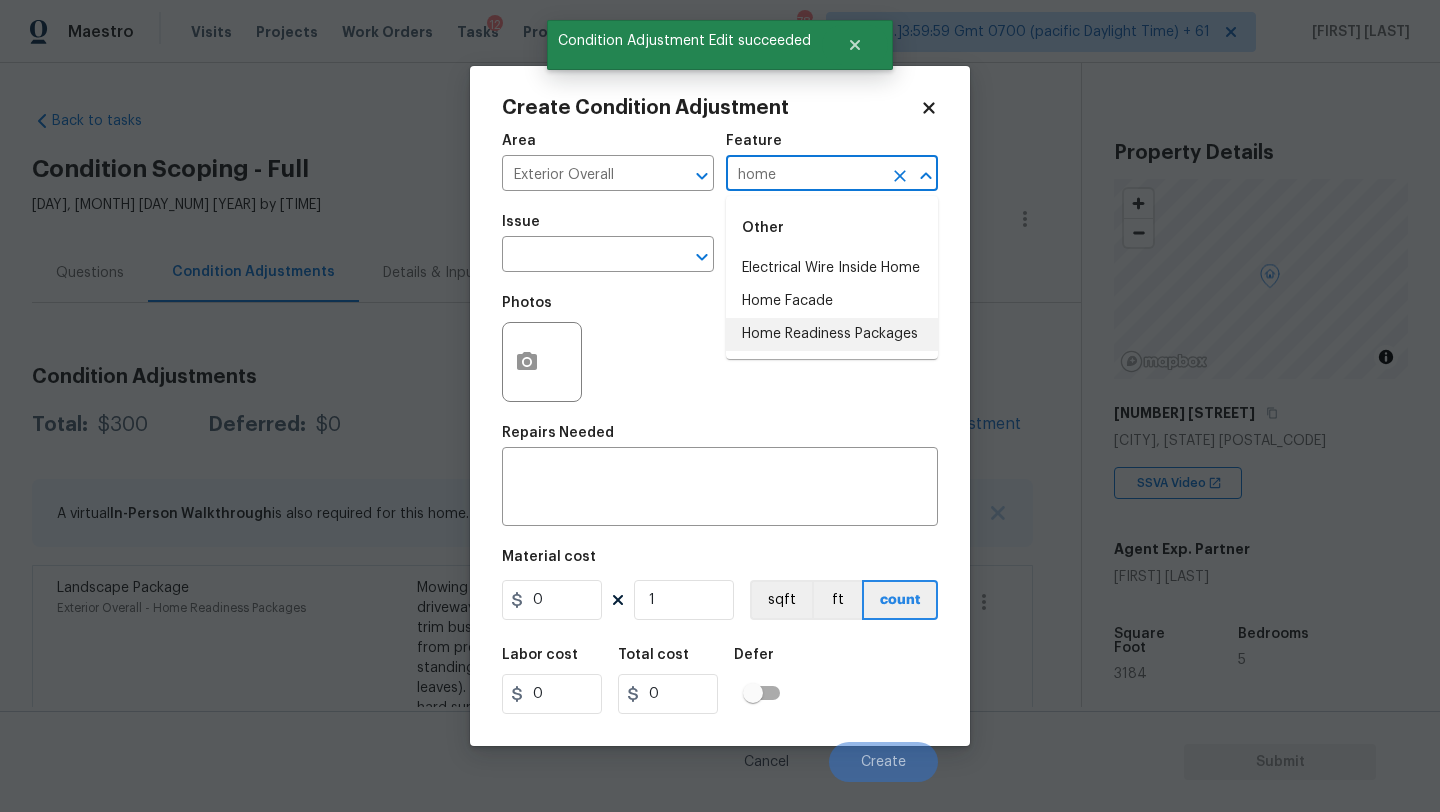 drag, startPoint x: 803, startPoint y: 327, endPoint x: 717, endPoint y: 299, distance: 90.44335 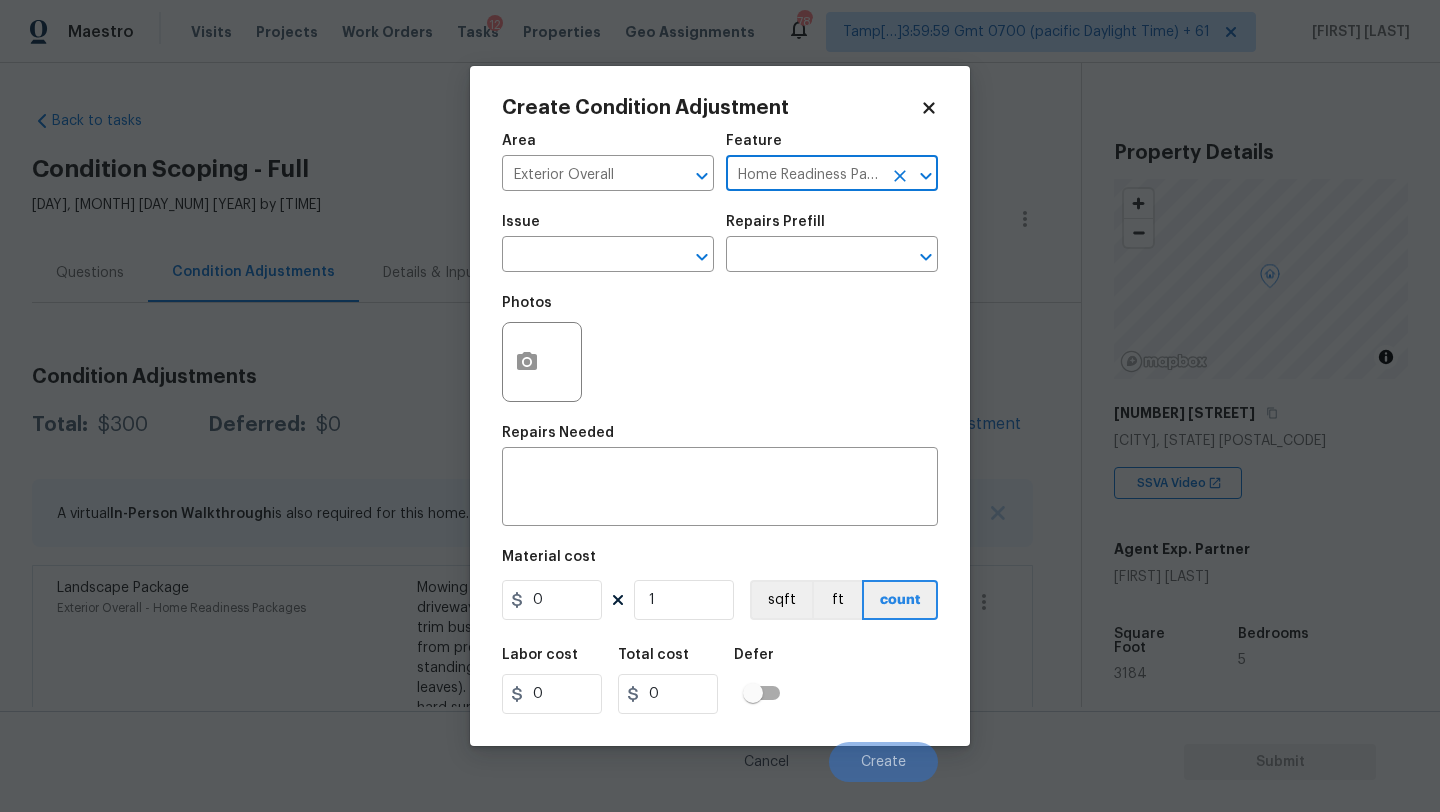 type on "Home Readiness Packages" 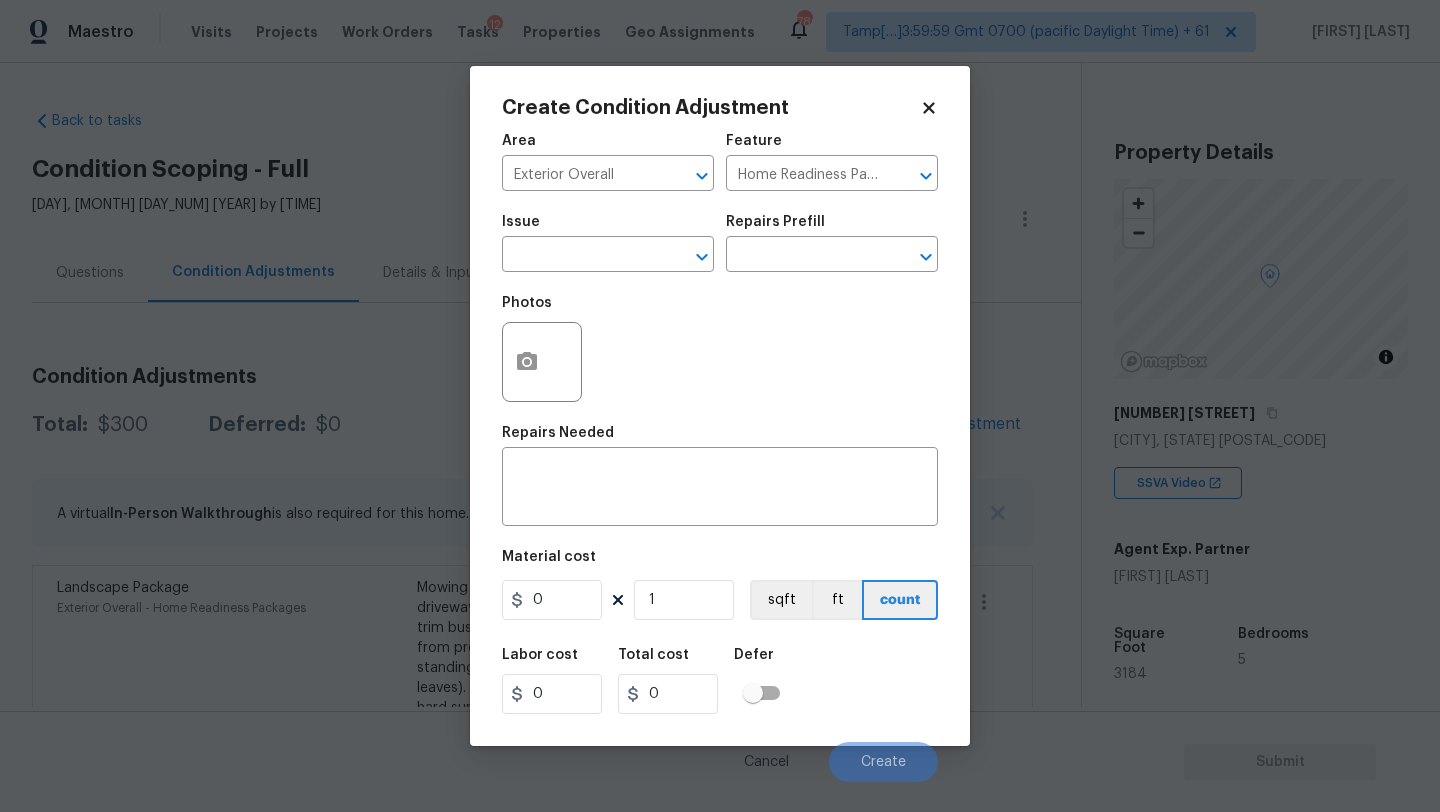 click on "Issue ​" at bounding box center [608, 243] 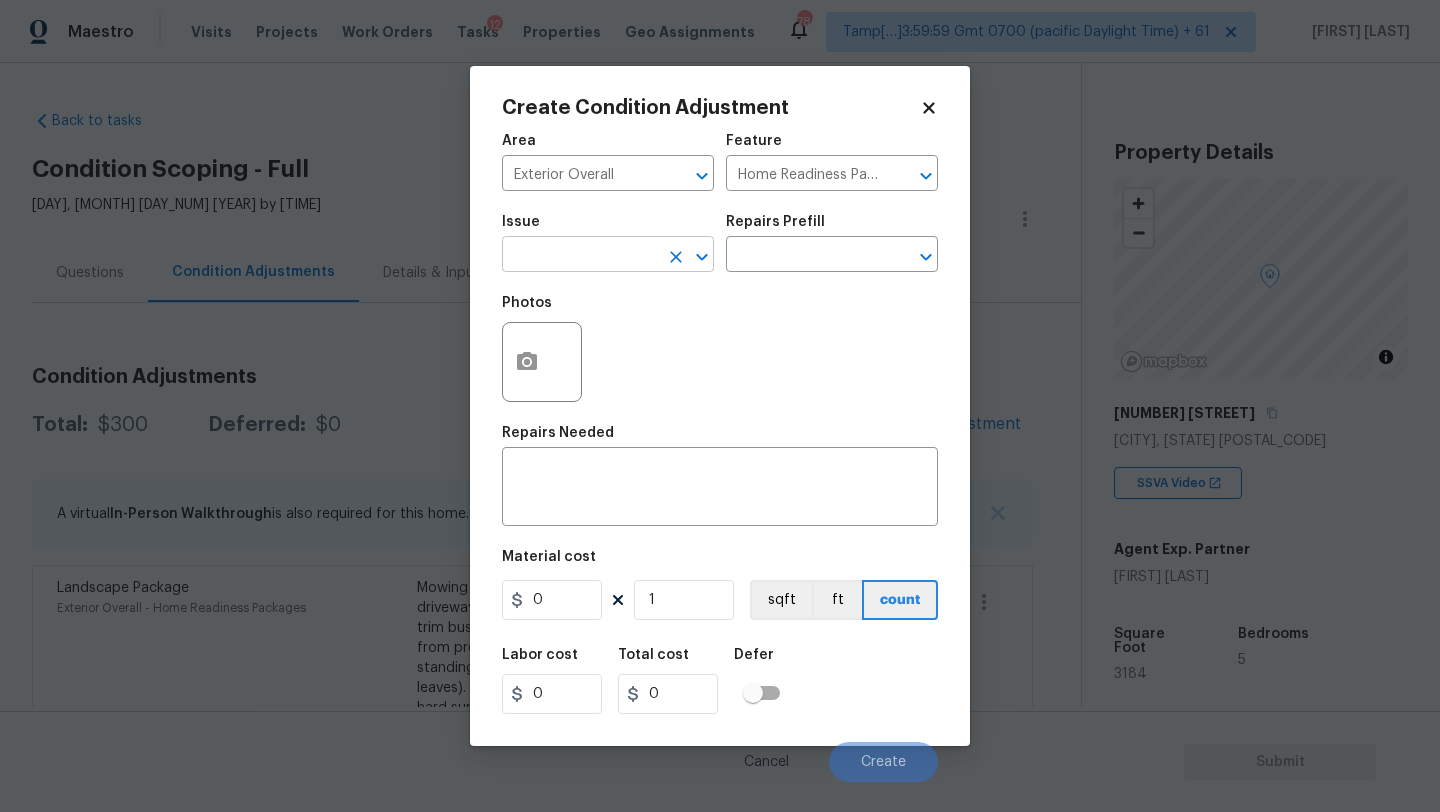click at bounding box center [580, 256] 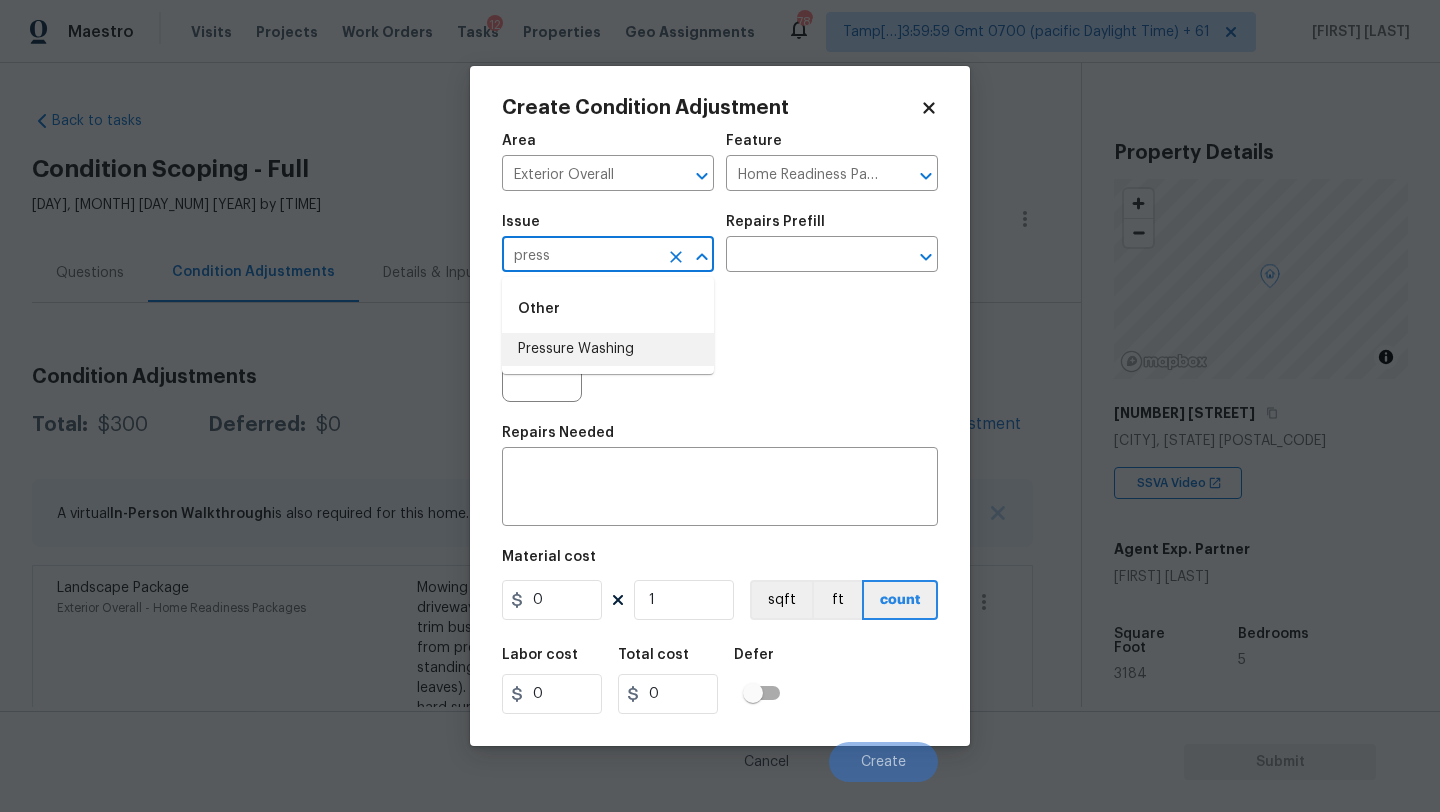 click on "Pressure Washing" at bounding box center [608, 349] 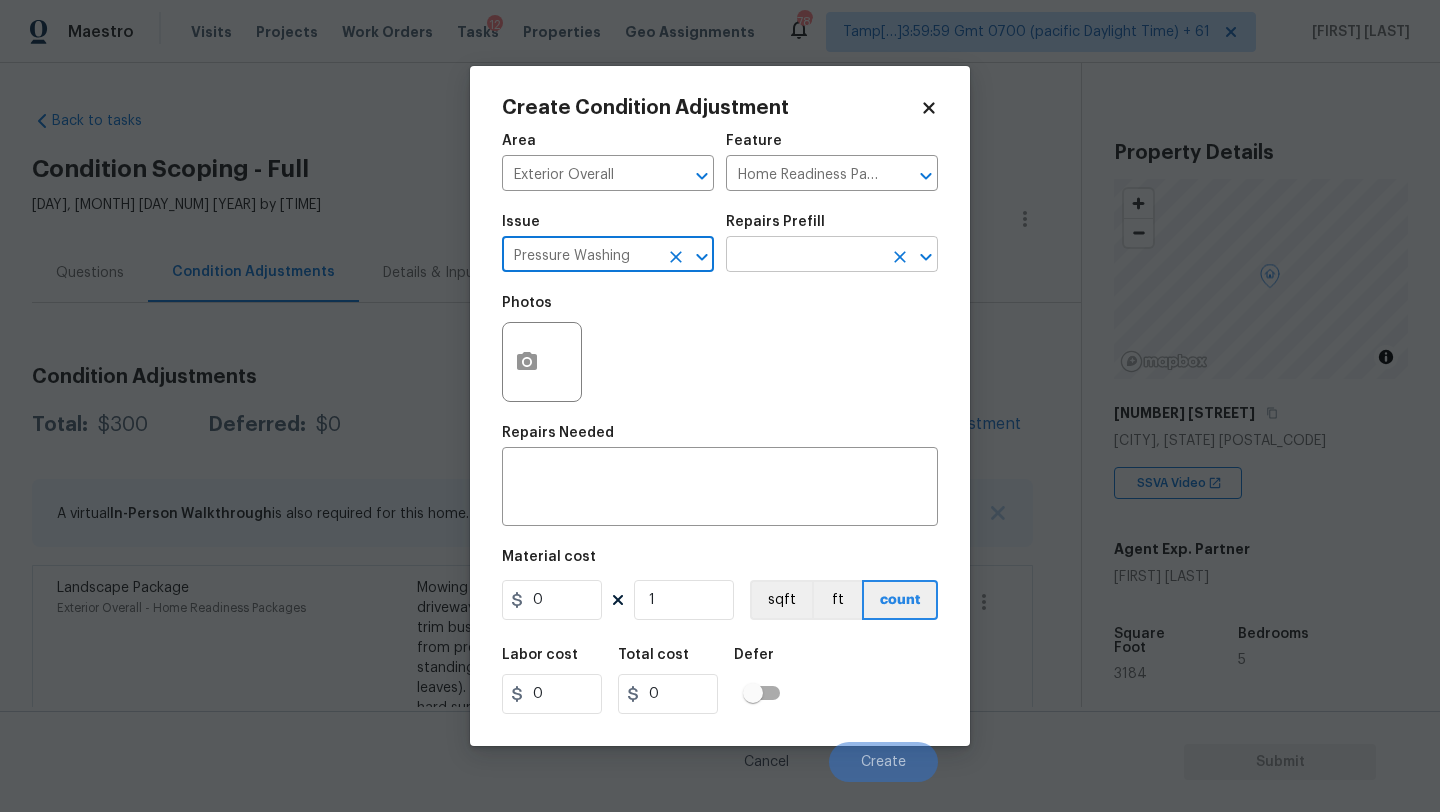 type on "Pressure Washing" 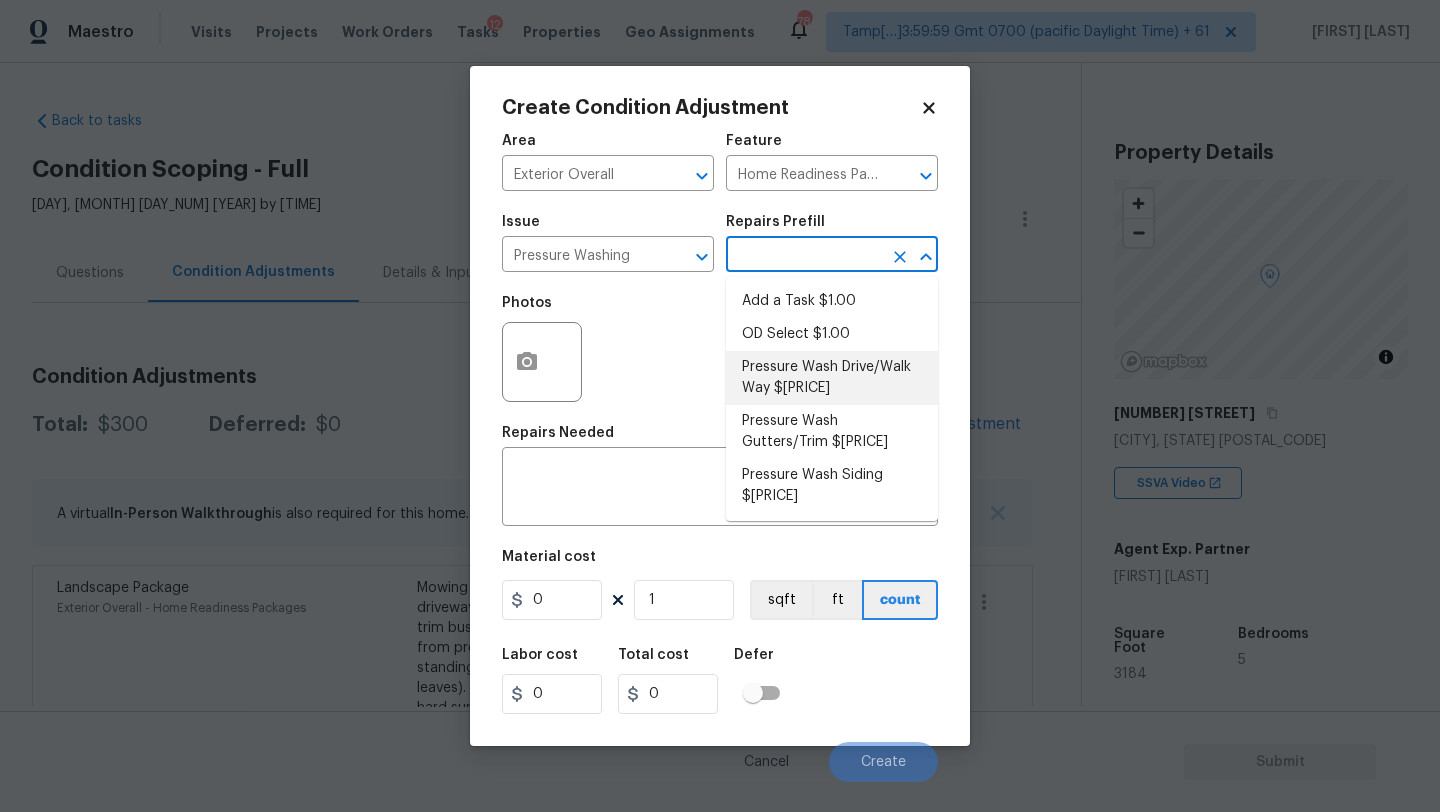 click on "Pressure Wash Drive/Walk Way $125.00" at bounding box center (832, 378) 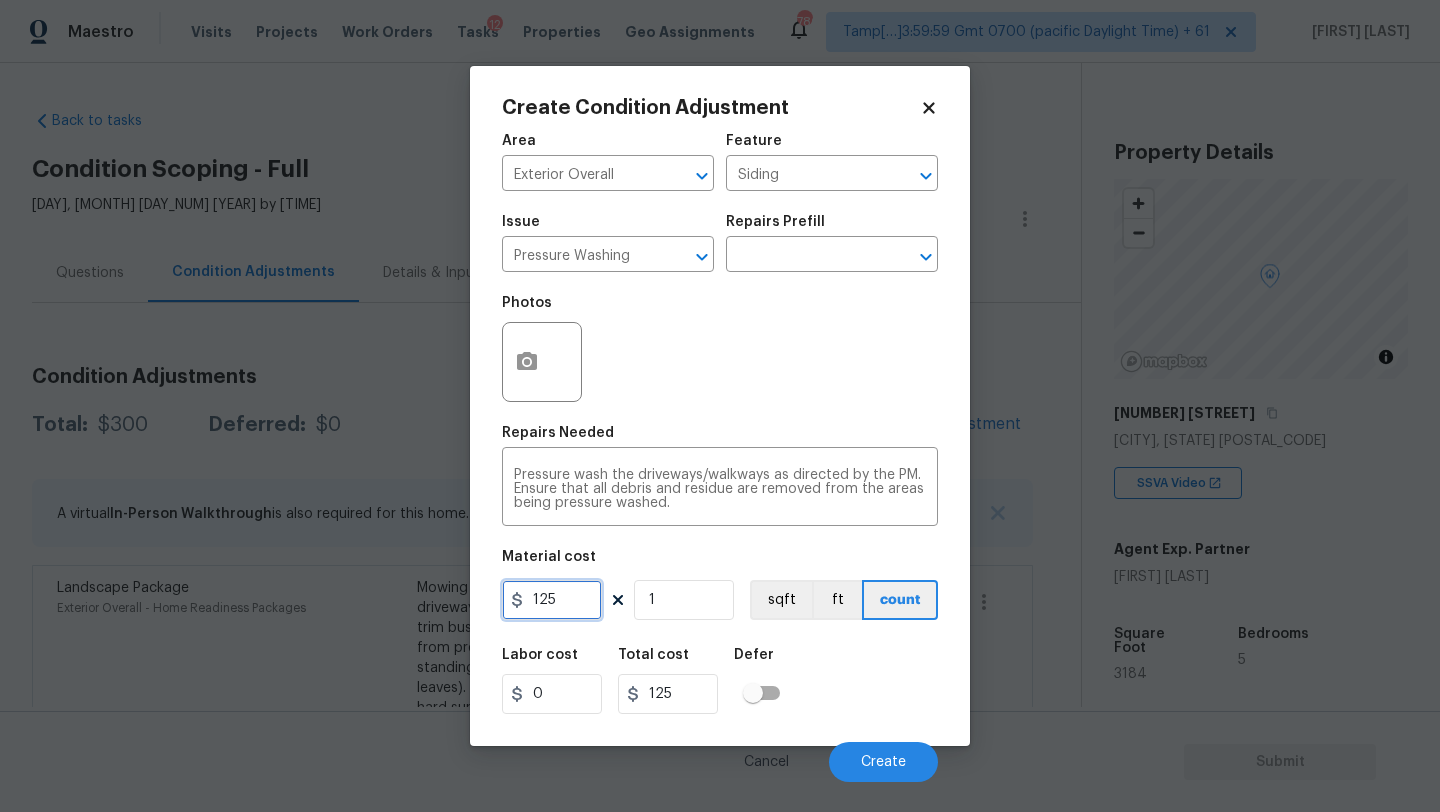 click on "125" at bounding box center (552, 600) 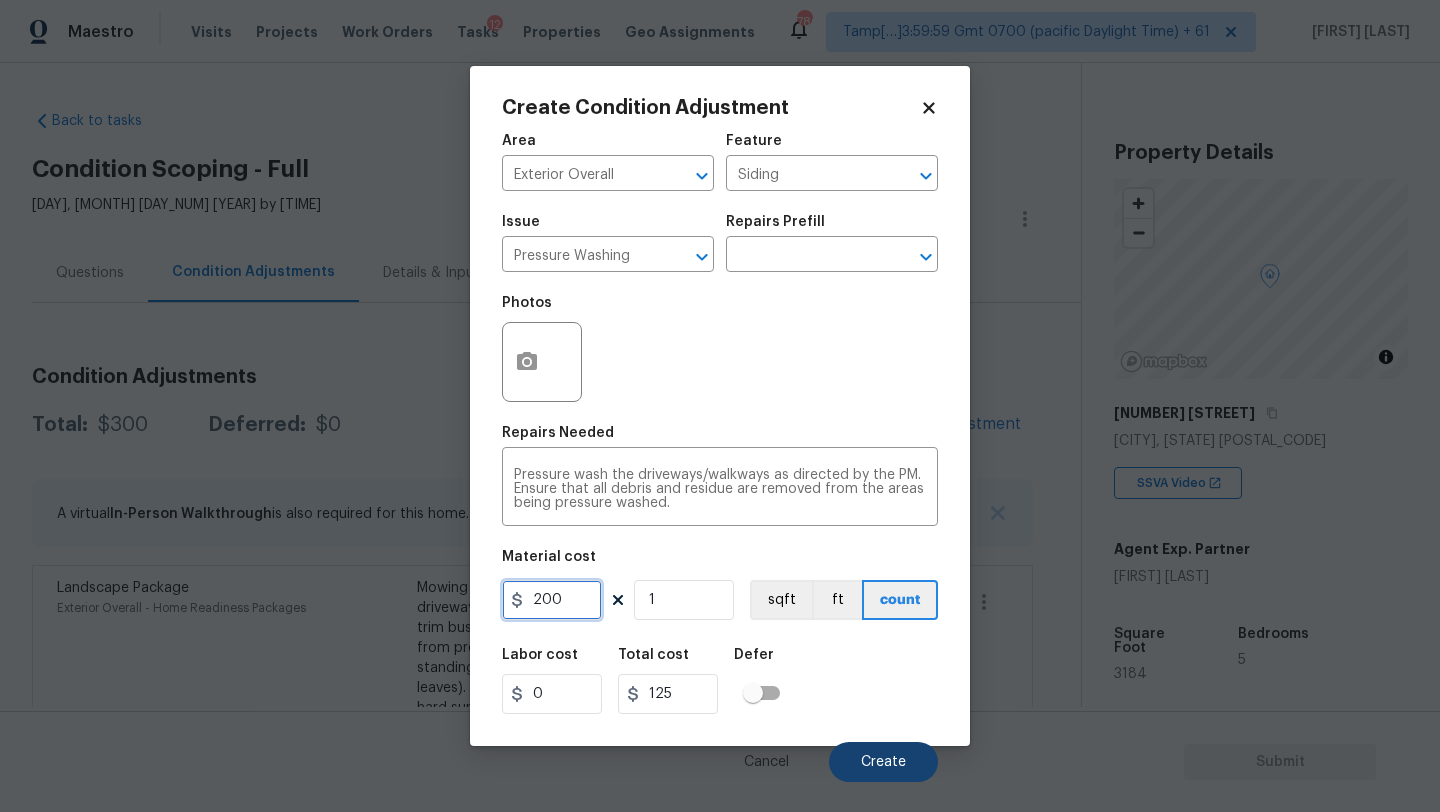 type on "200" 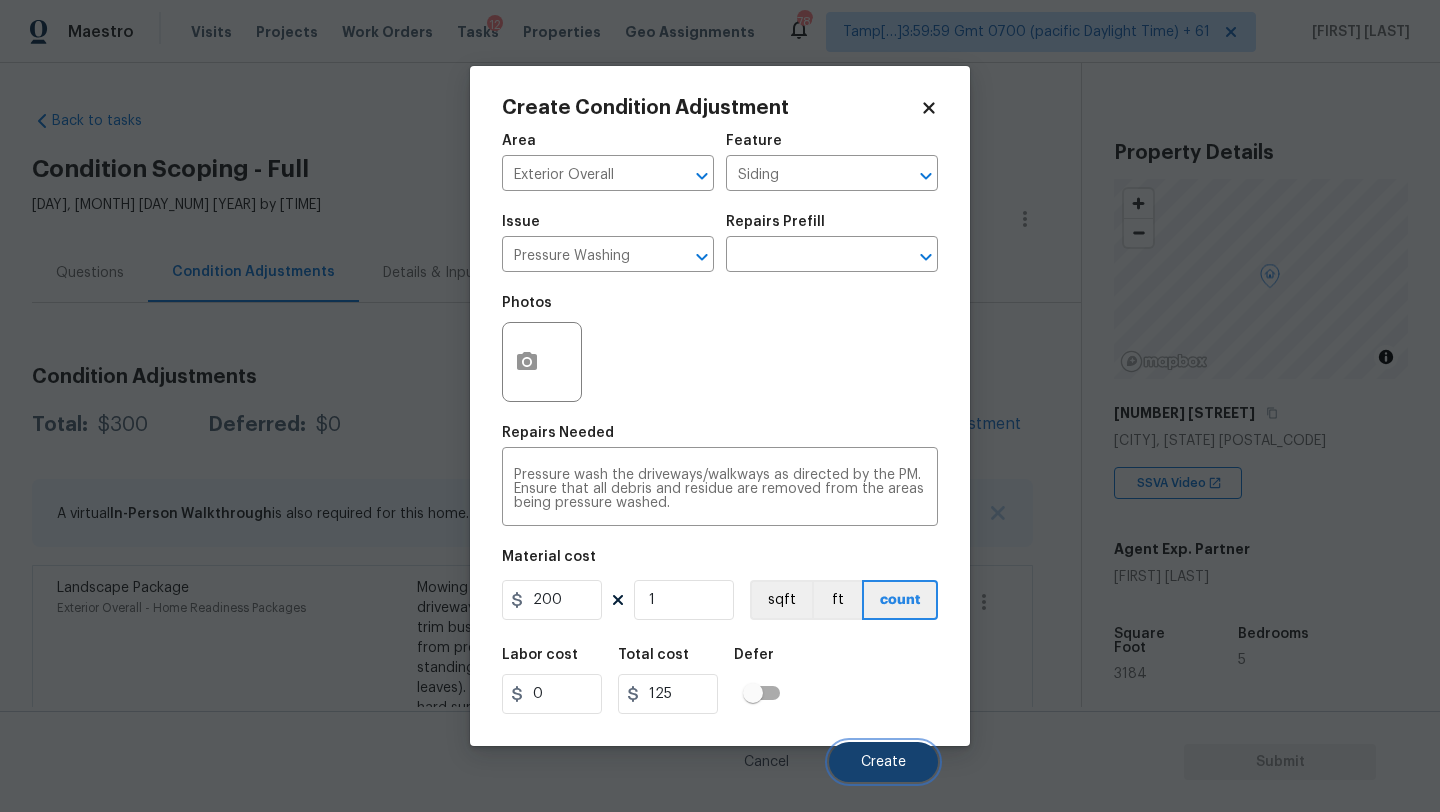 type on "200" 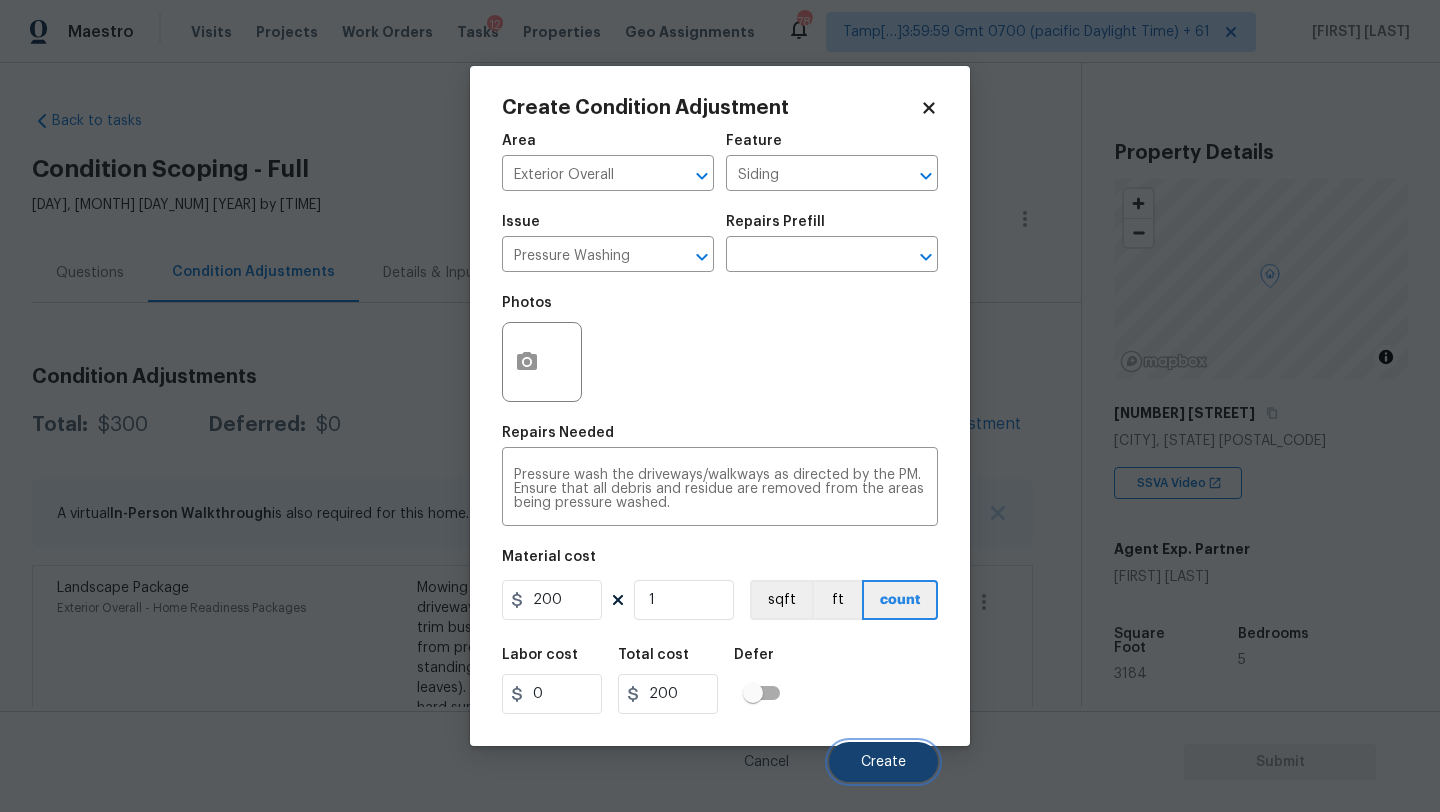 click on "Create" at bounding box center [883, 762] 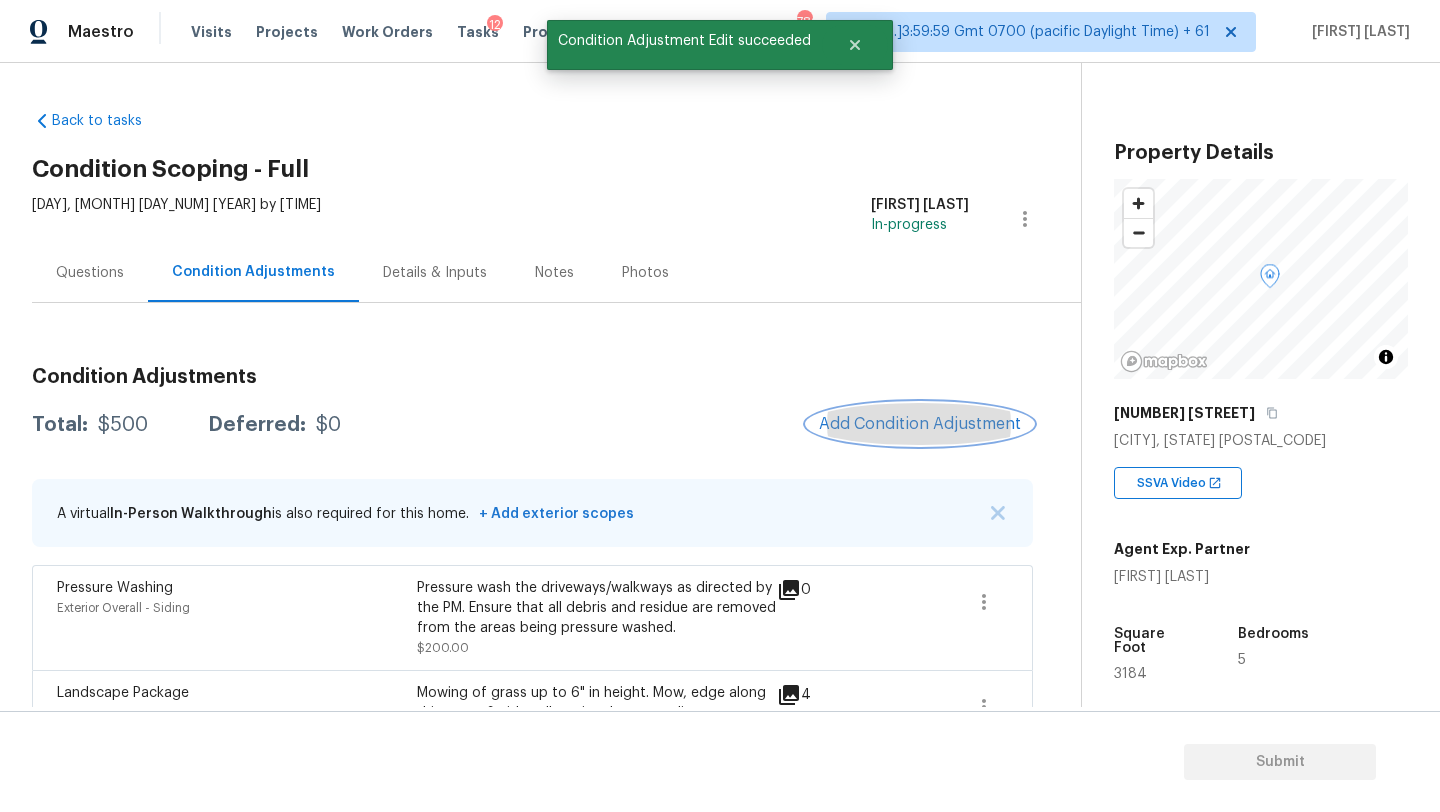 click on "Add Condition Adjustment" at bounding box center [920, 424] 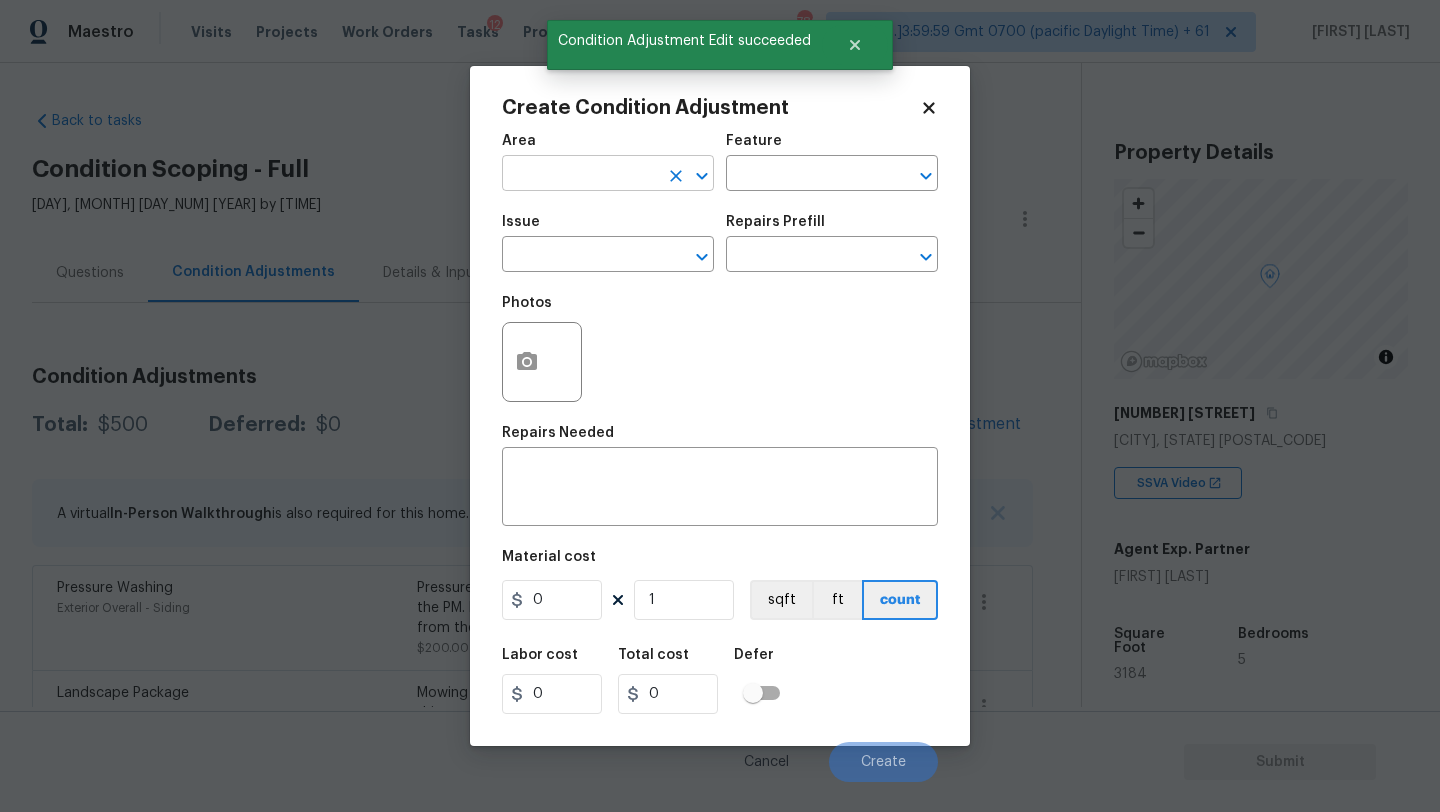 click at bounding box center [580, 175] 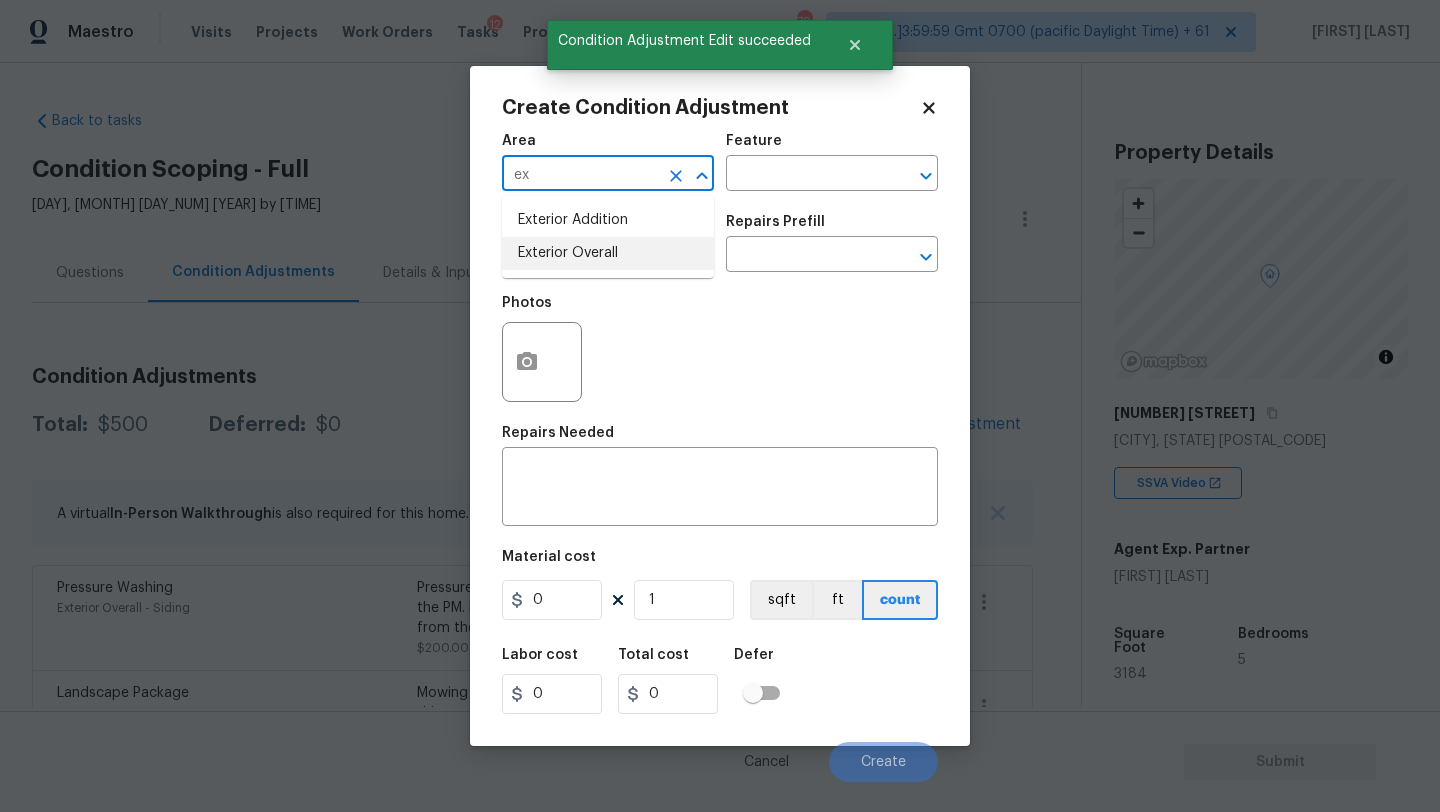 click on "Exterior Overall" at bounding box center [608, 253] 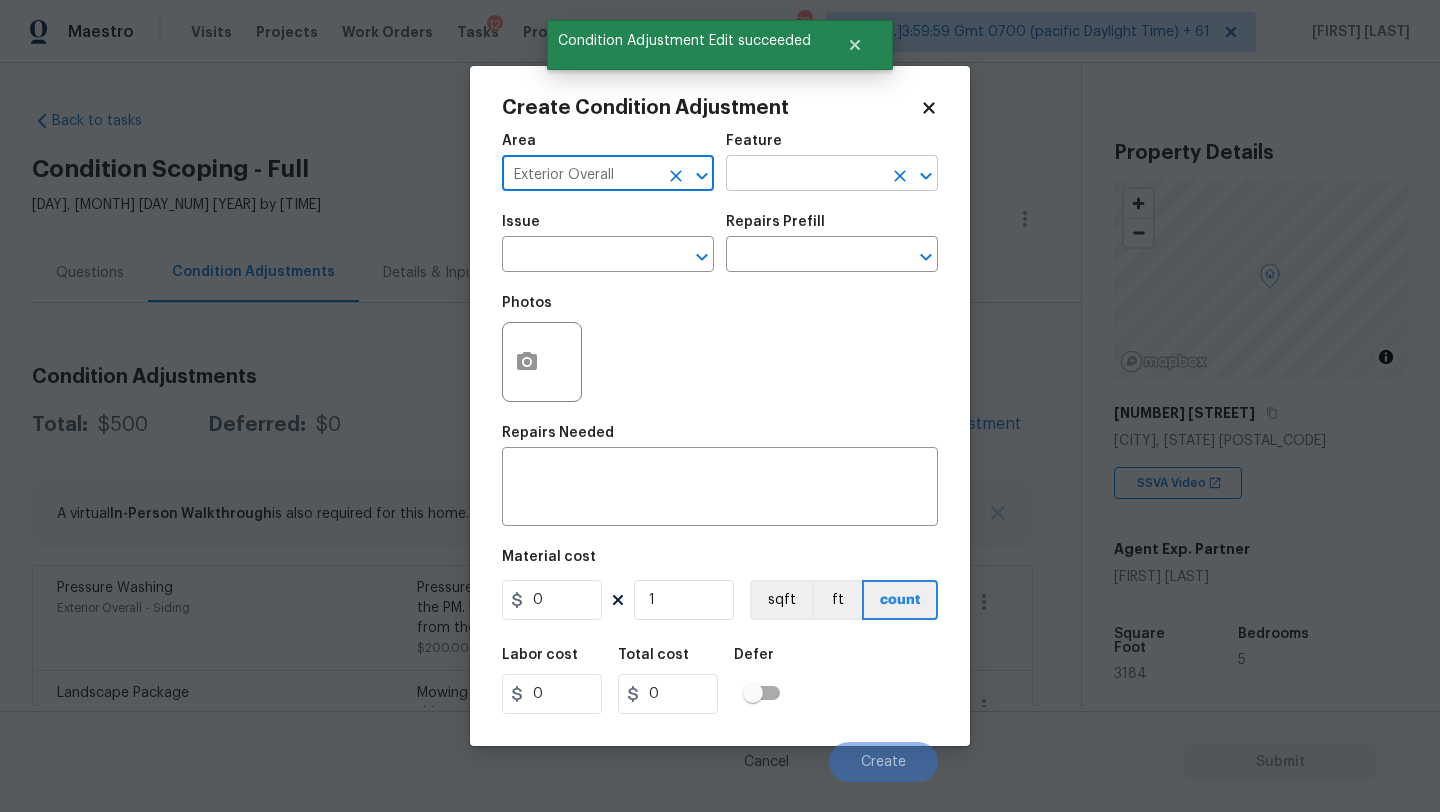 type on "Exterior Overall" 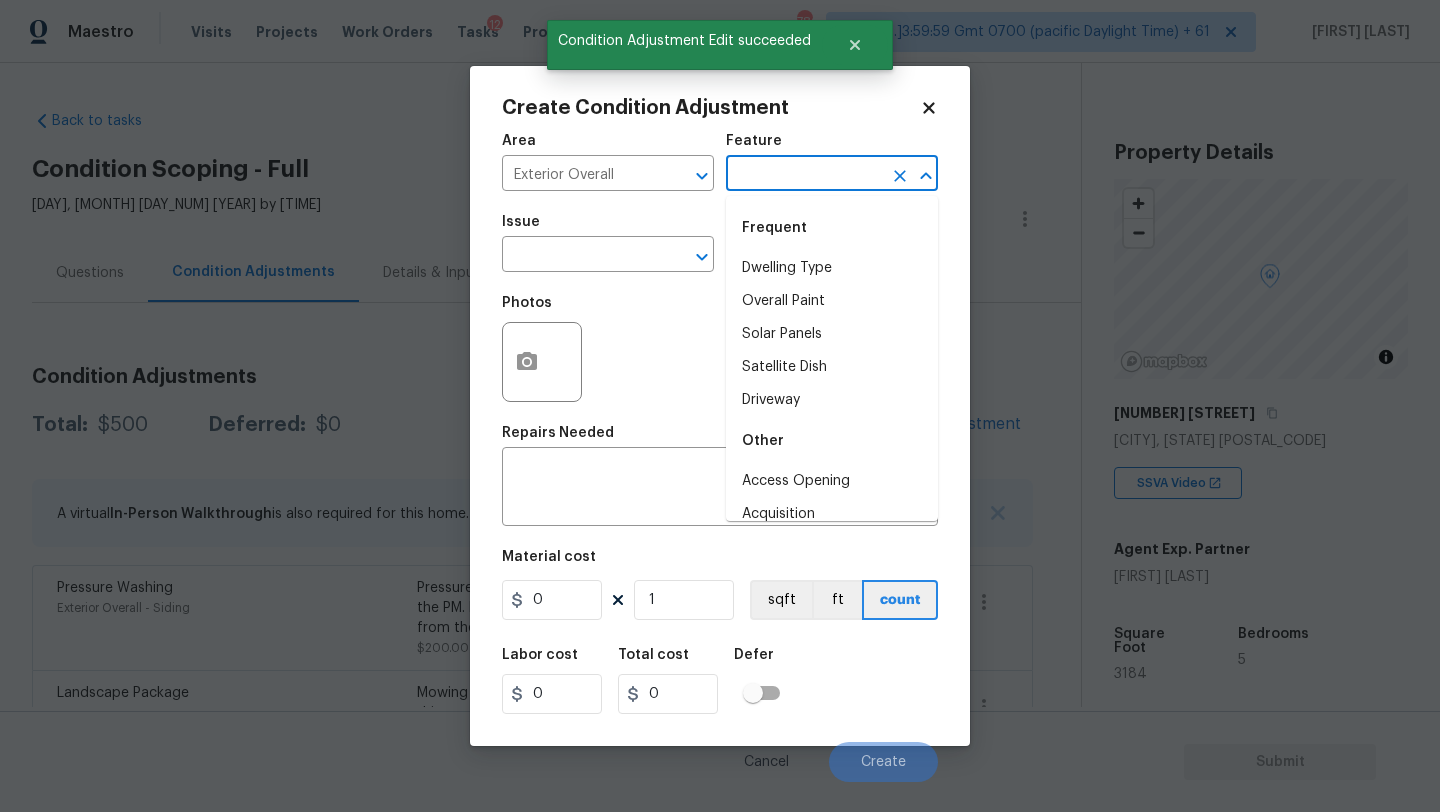 click at bounding box center [804, 175] 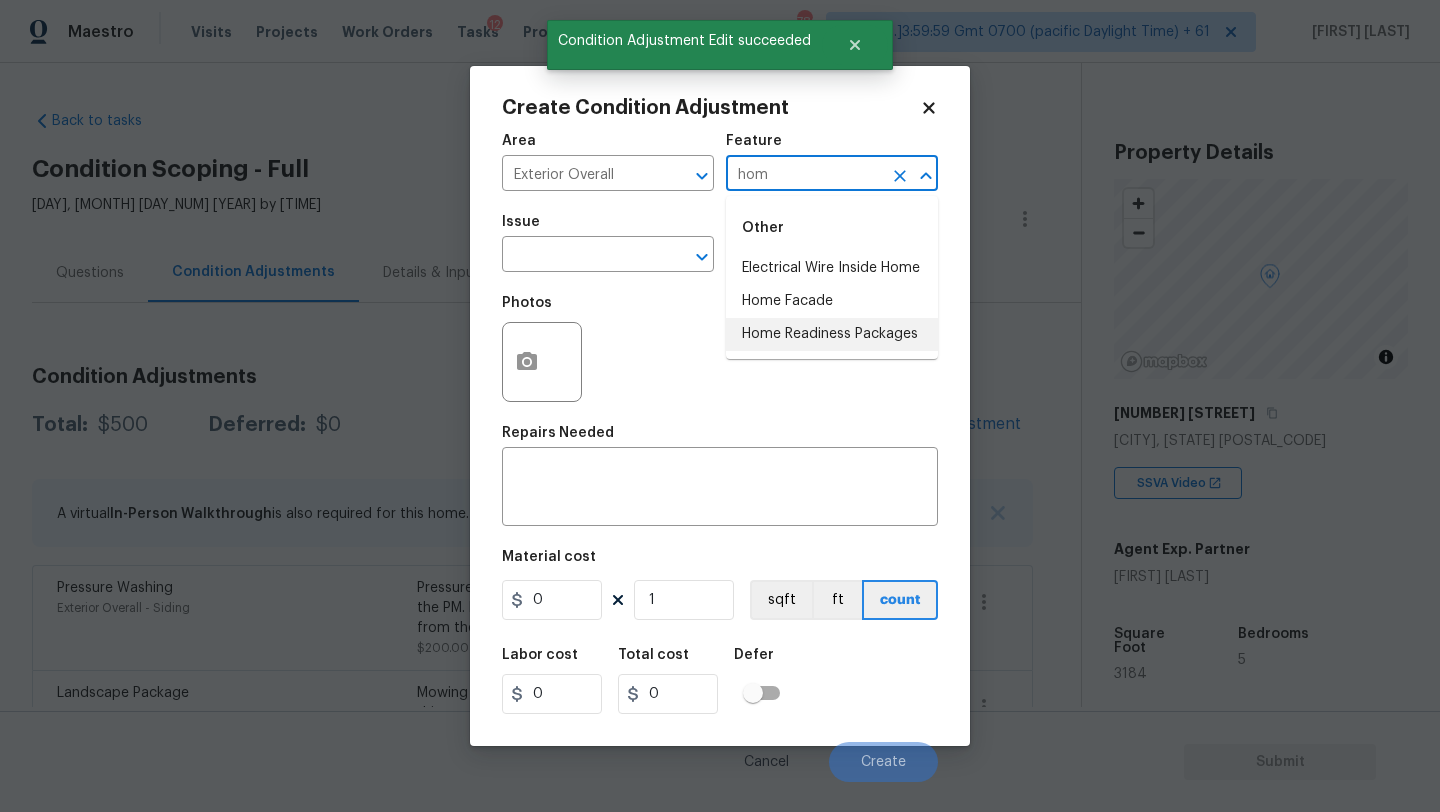 drag, startPoint x: 821, startPoint y: 337, endPoint x: 792, endPoint y: 327, distance: 30.675724 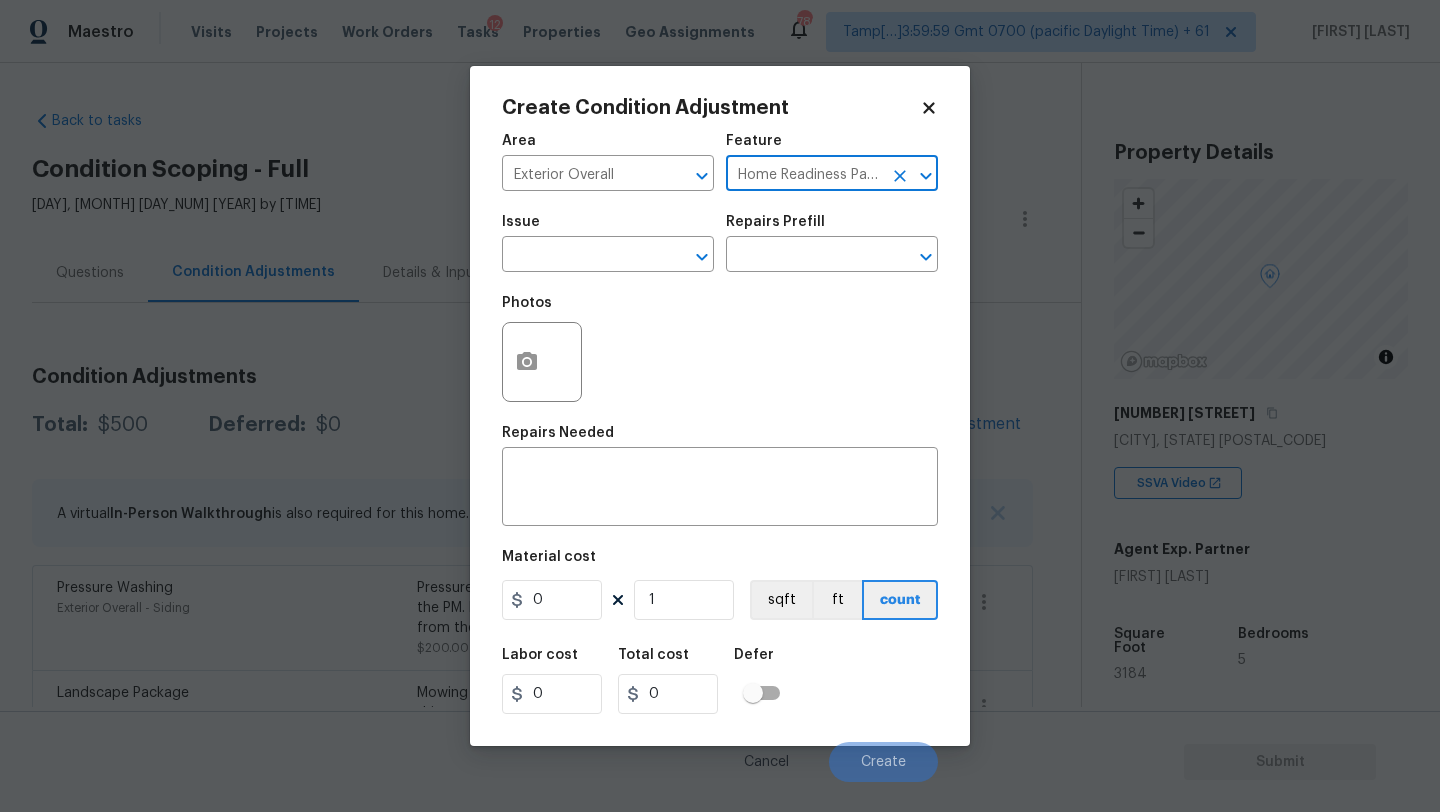 type on "Home Readiness Packages" 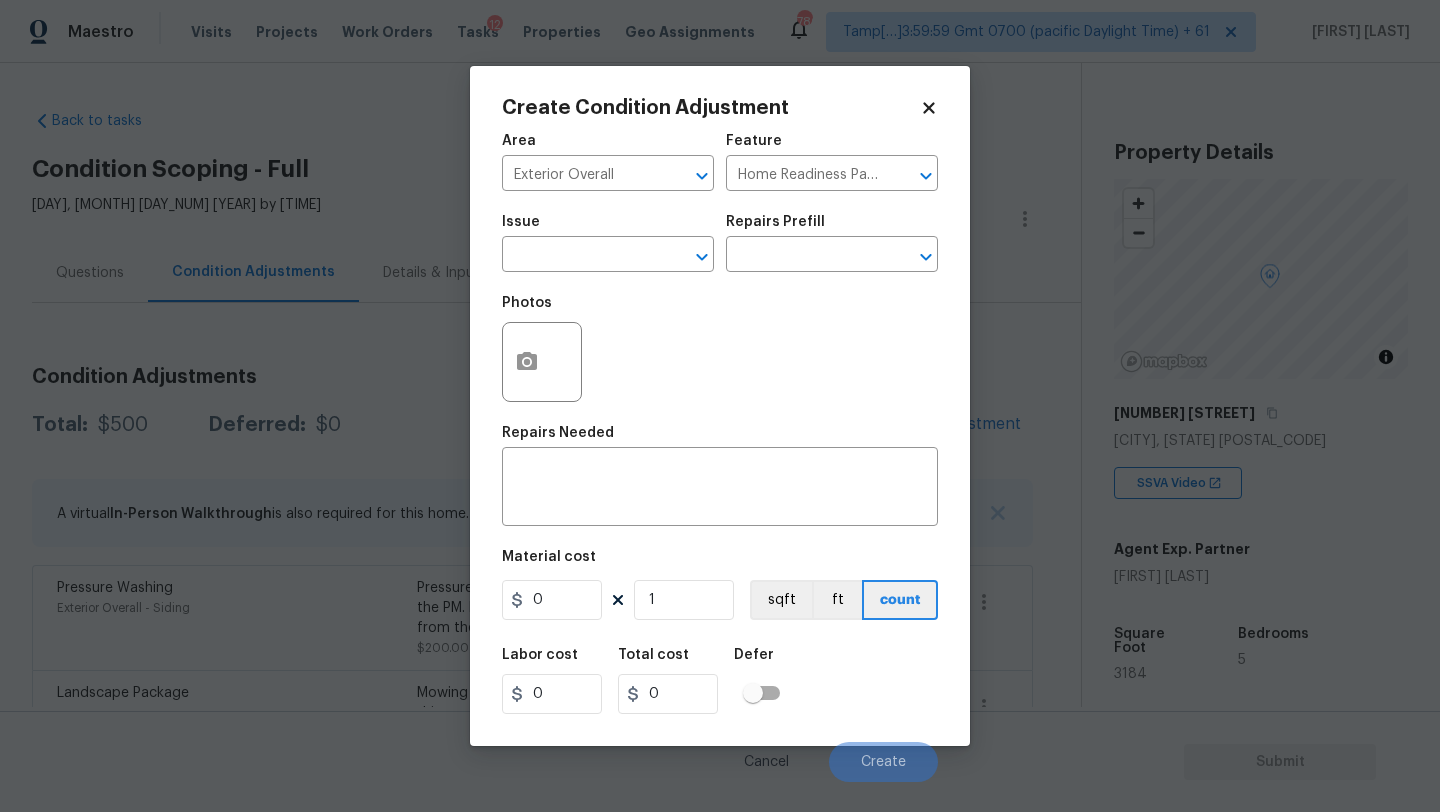 click on "Issue" at bounding box center (608, 228) 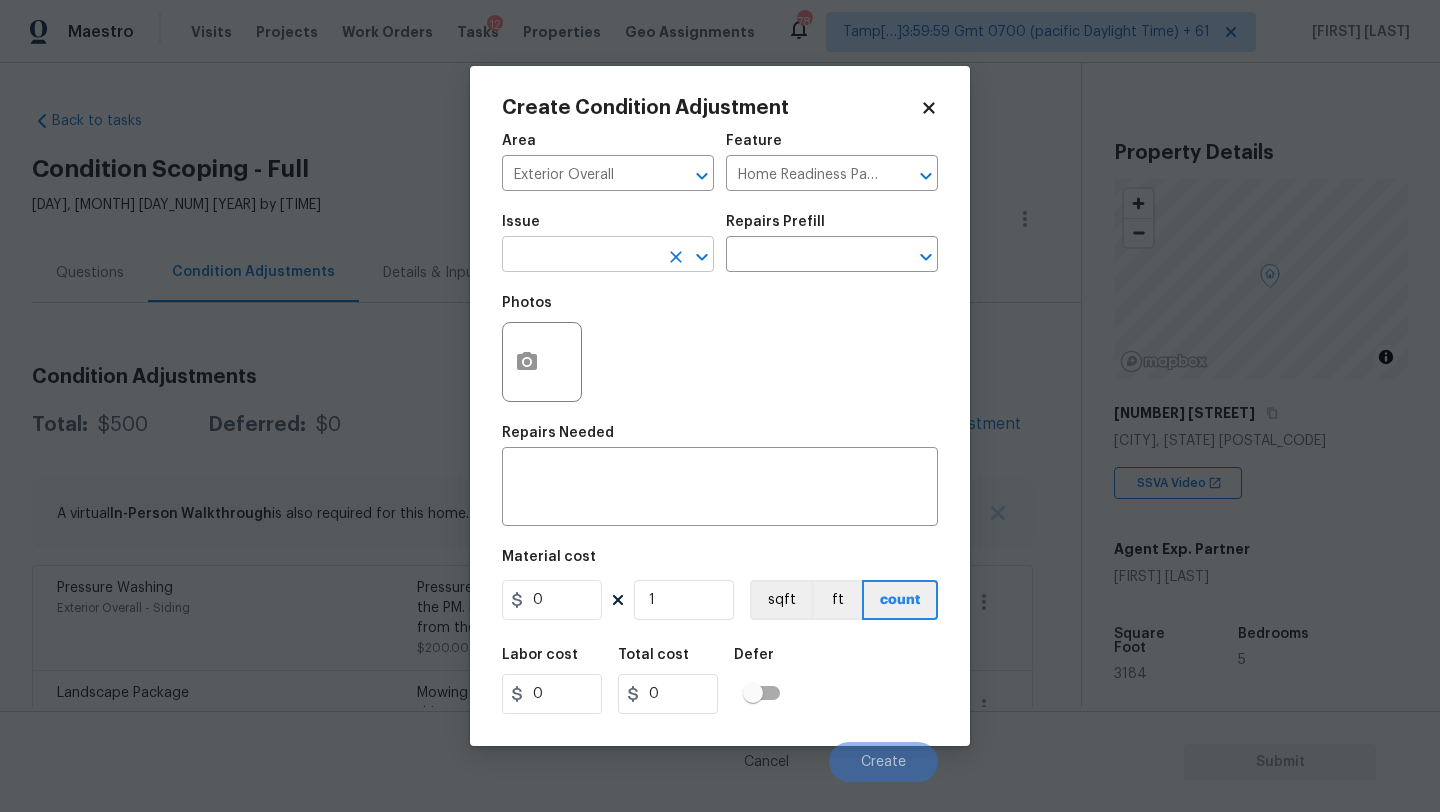click at bounding box center (580, 256) 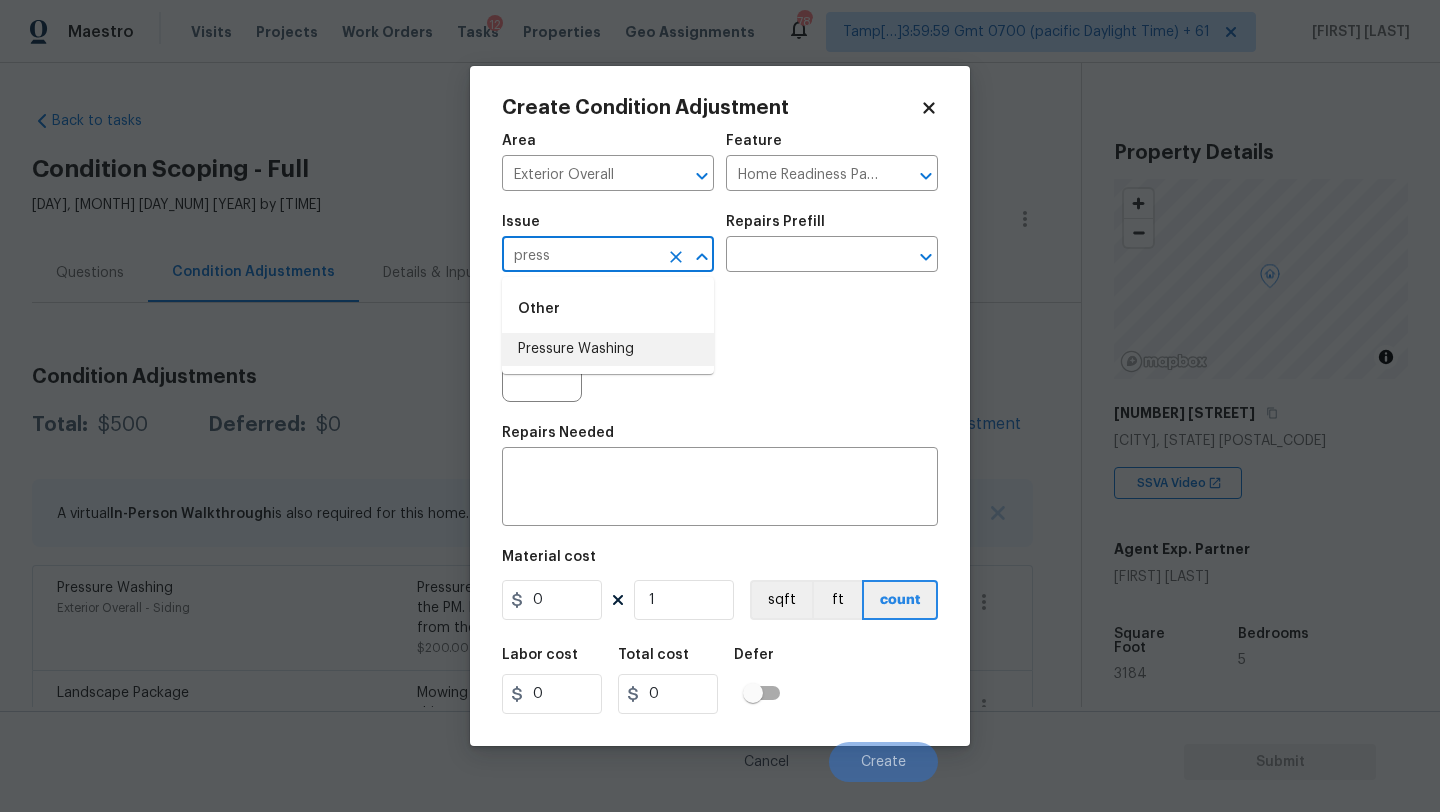click on "Pressure Washing" at bounding box center [608, 349] 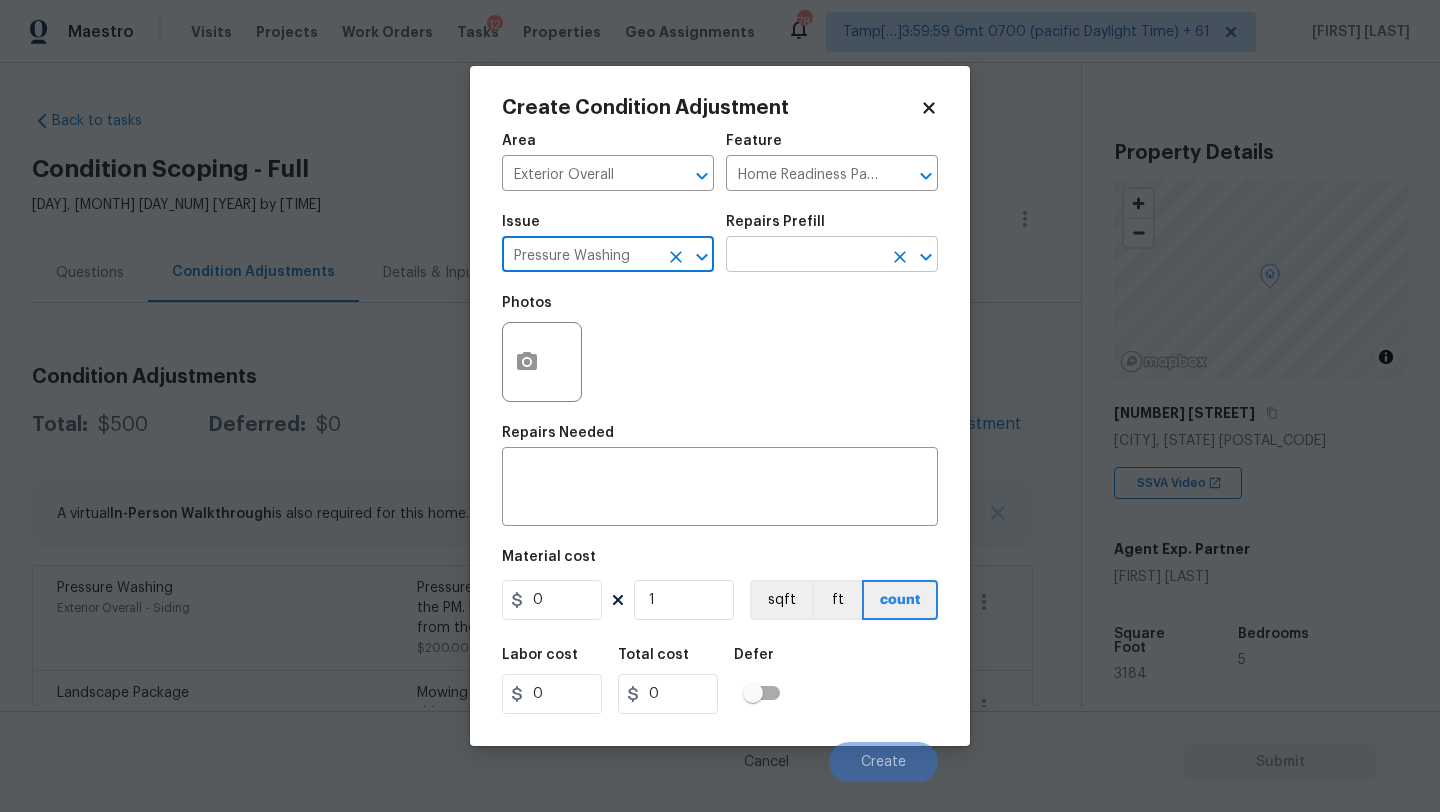 type on "Pressure Washing" 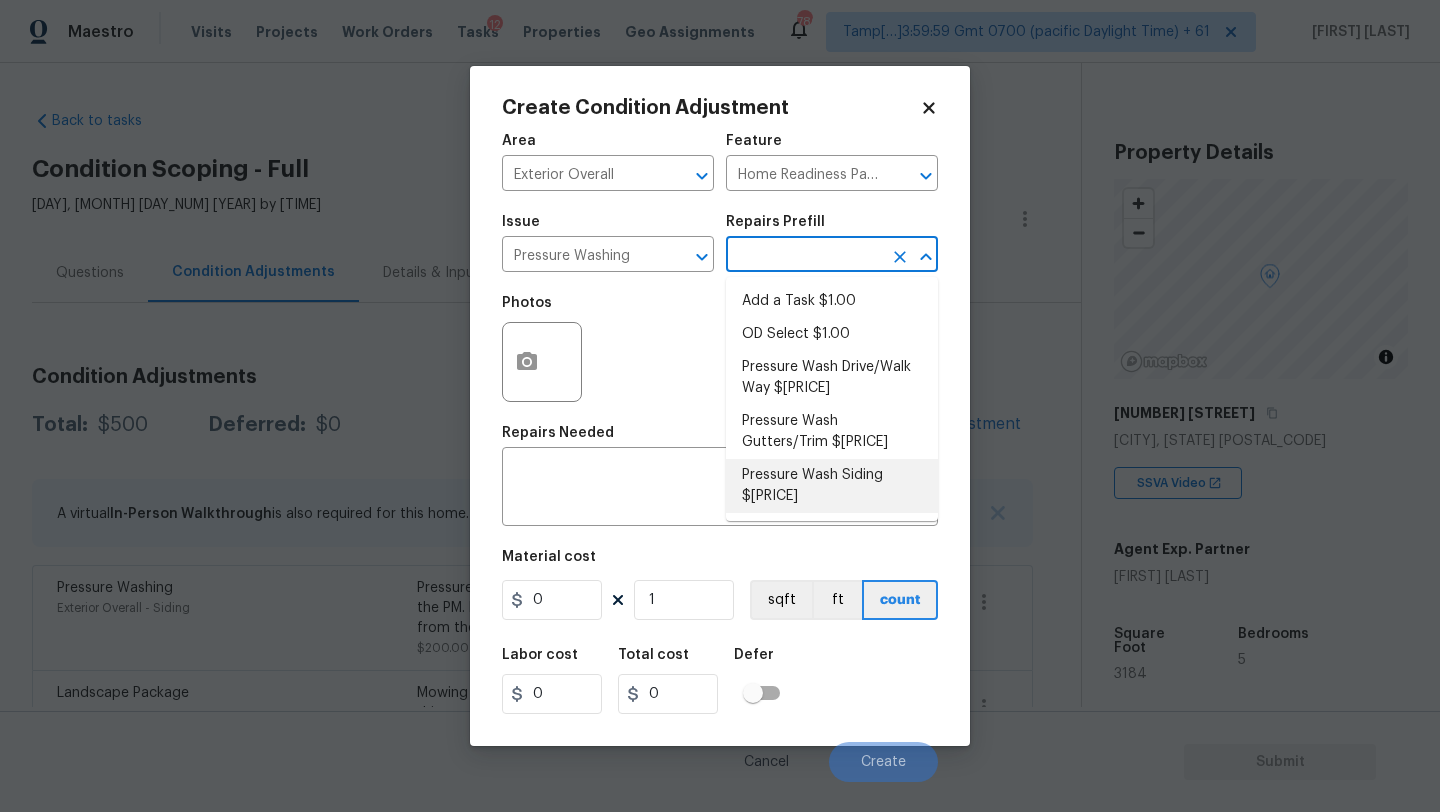 click on "Pressure Wash Siding $170.00" at bounding box center (832, 486) 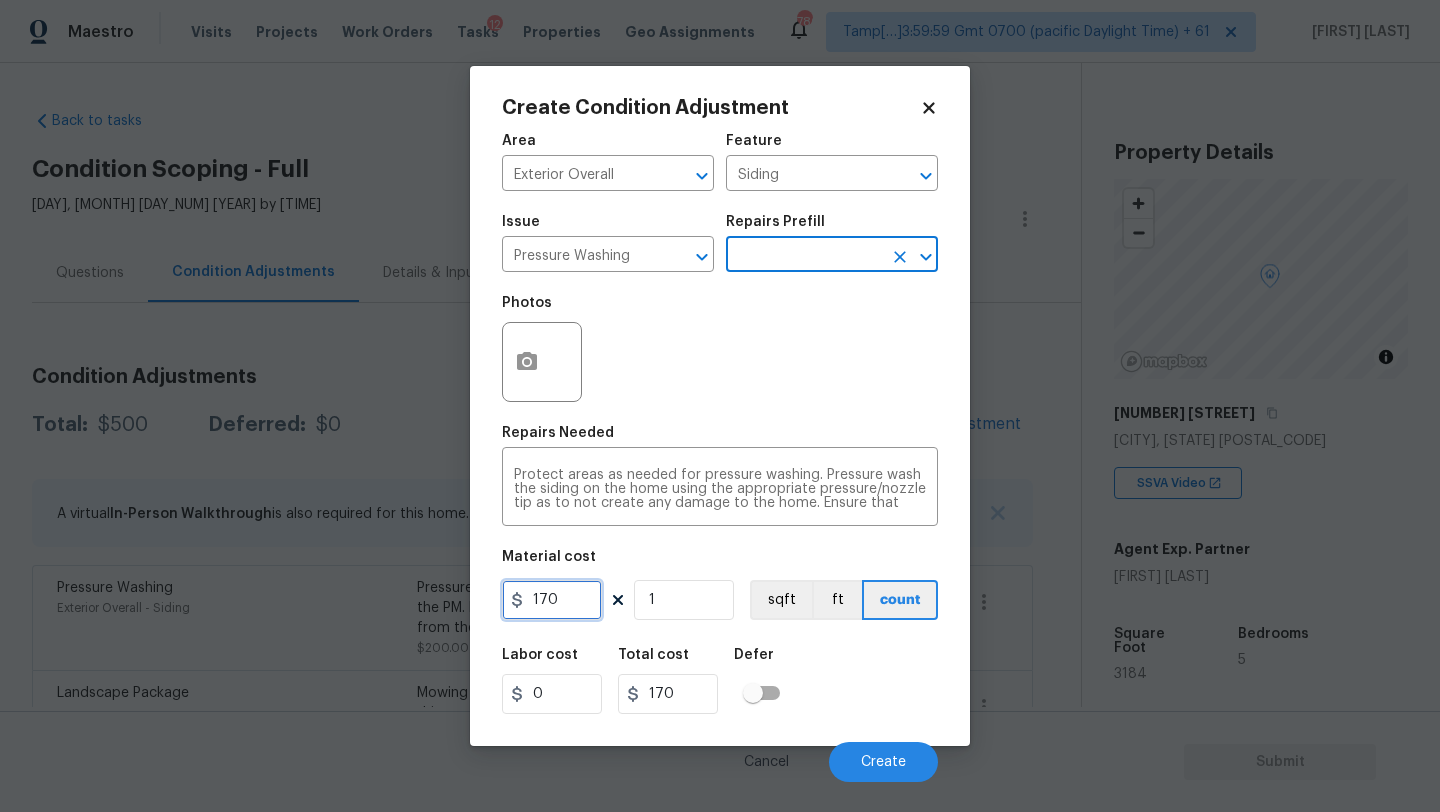 click on "170" at bounding box center (552, 600) 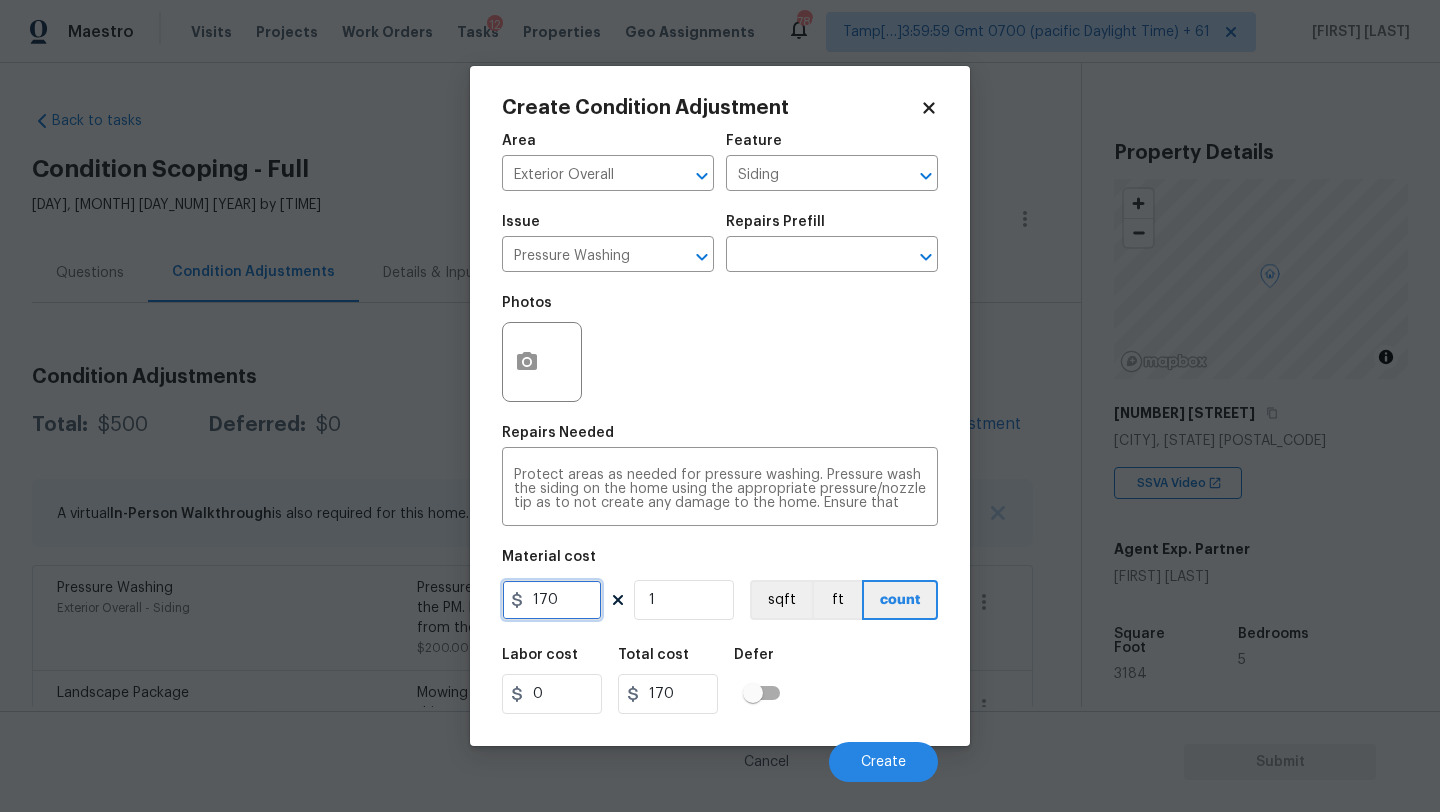 click on "170" at bounding box center (552, 600) 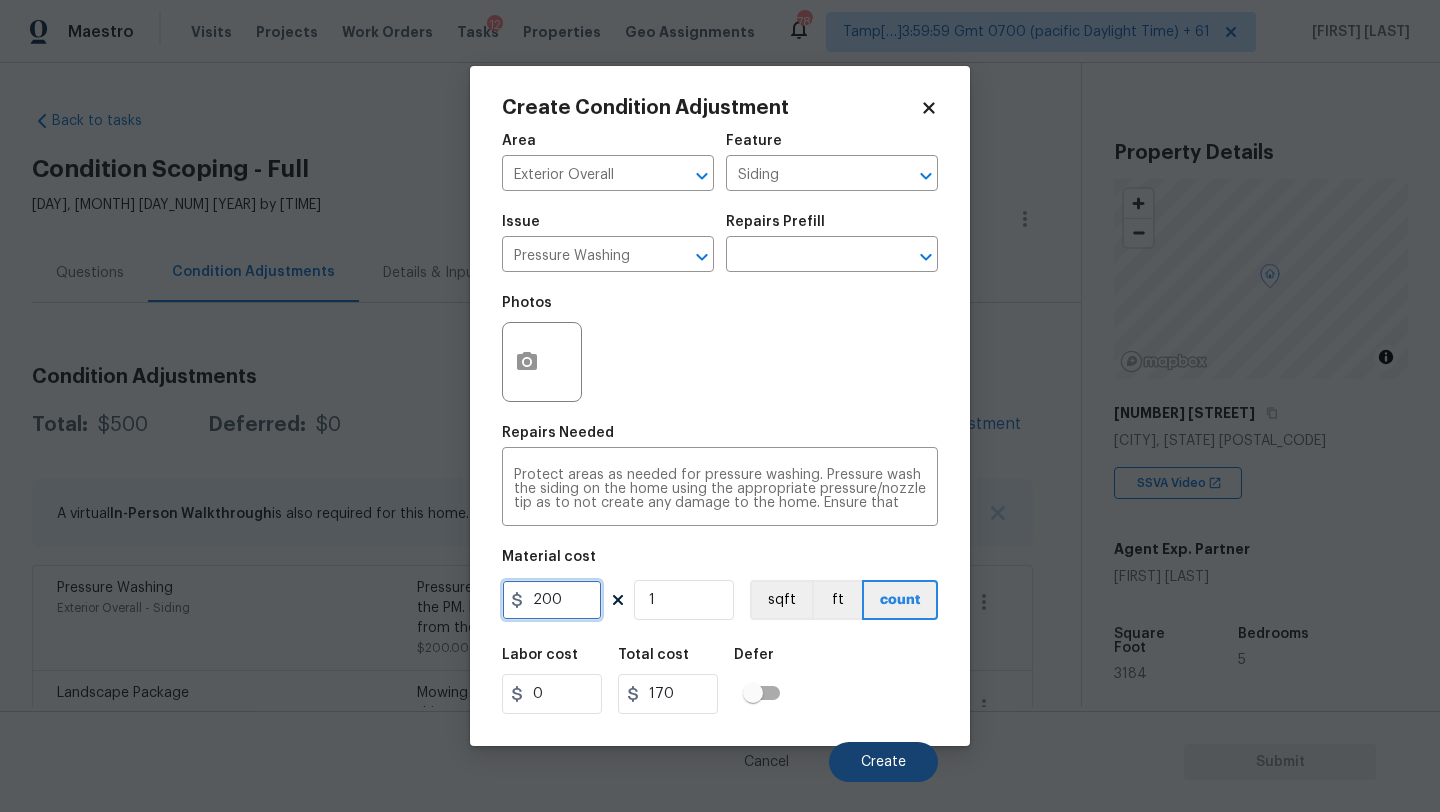 type on "200" 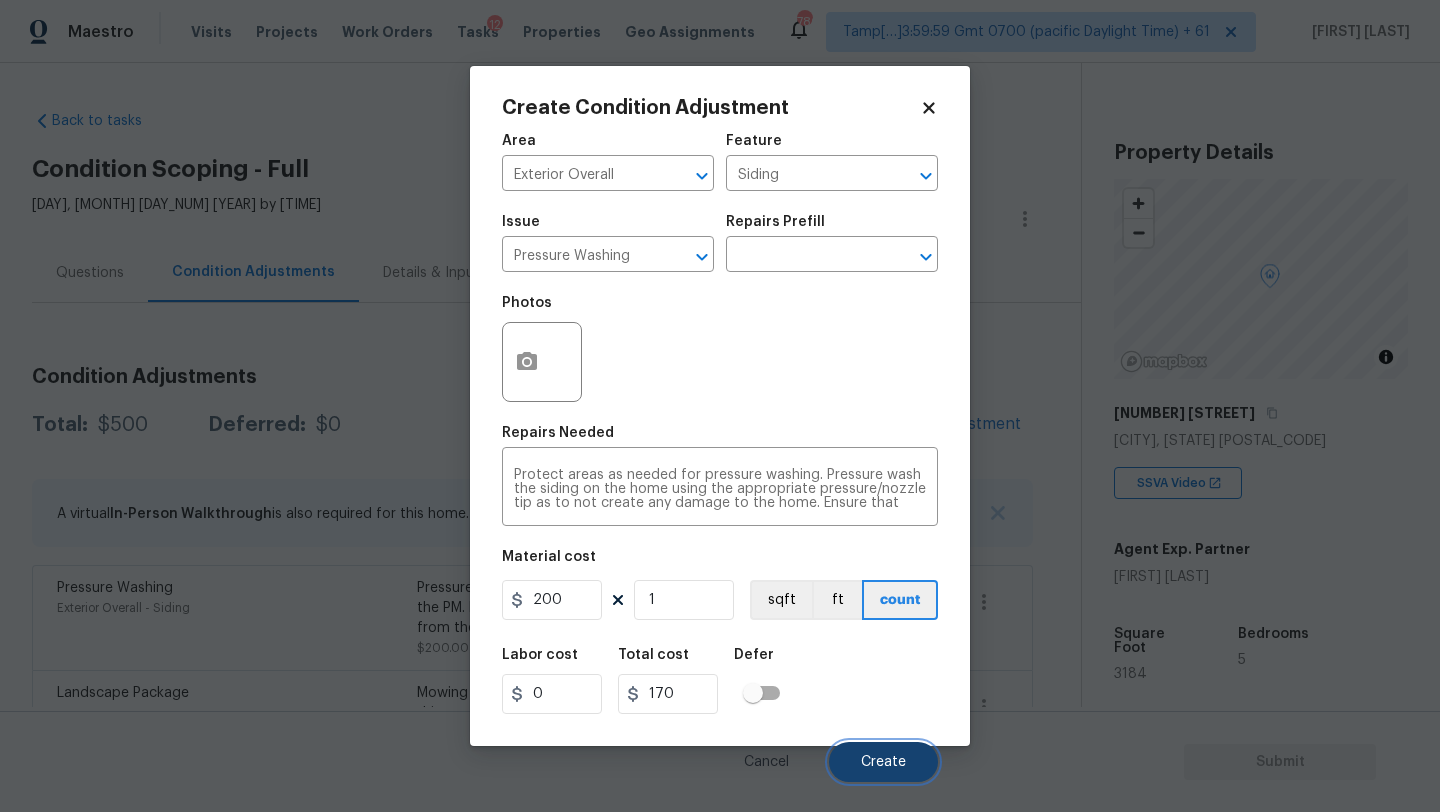 type on "200" 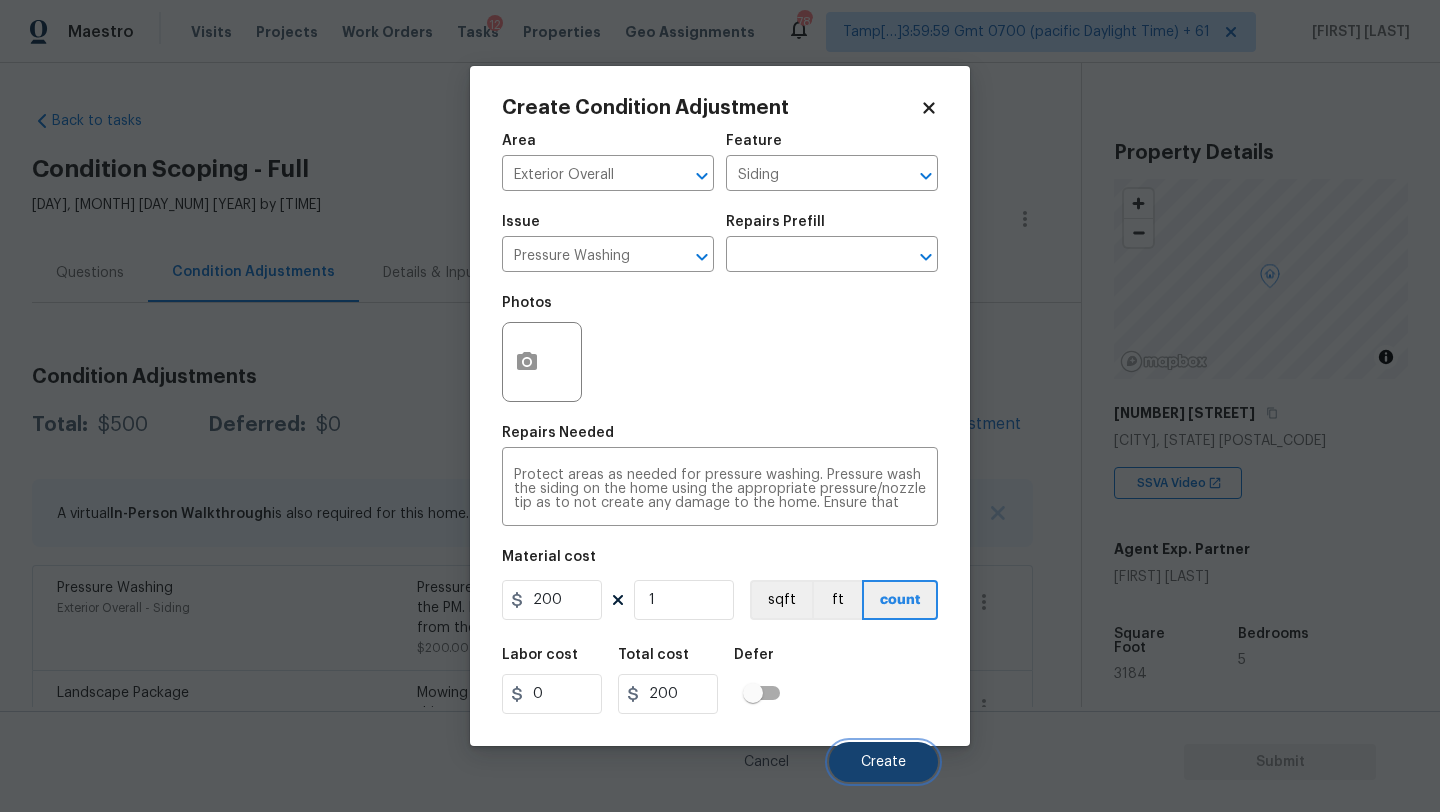 click on "Create" at bounding box center (883, 762) 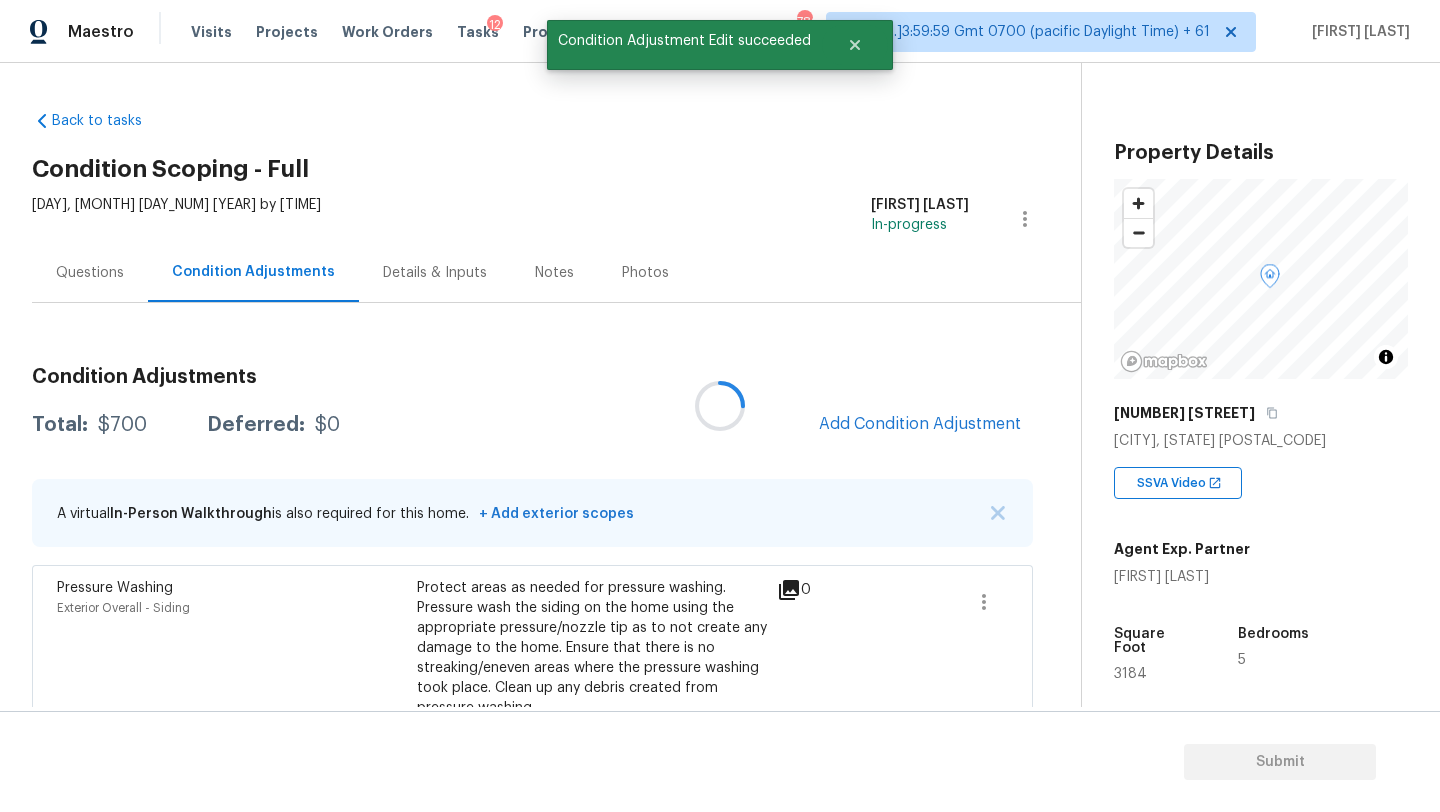 click at bounding box center [720, 406] 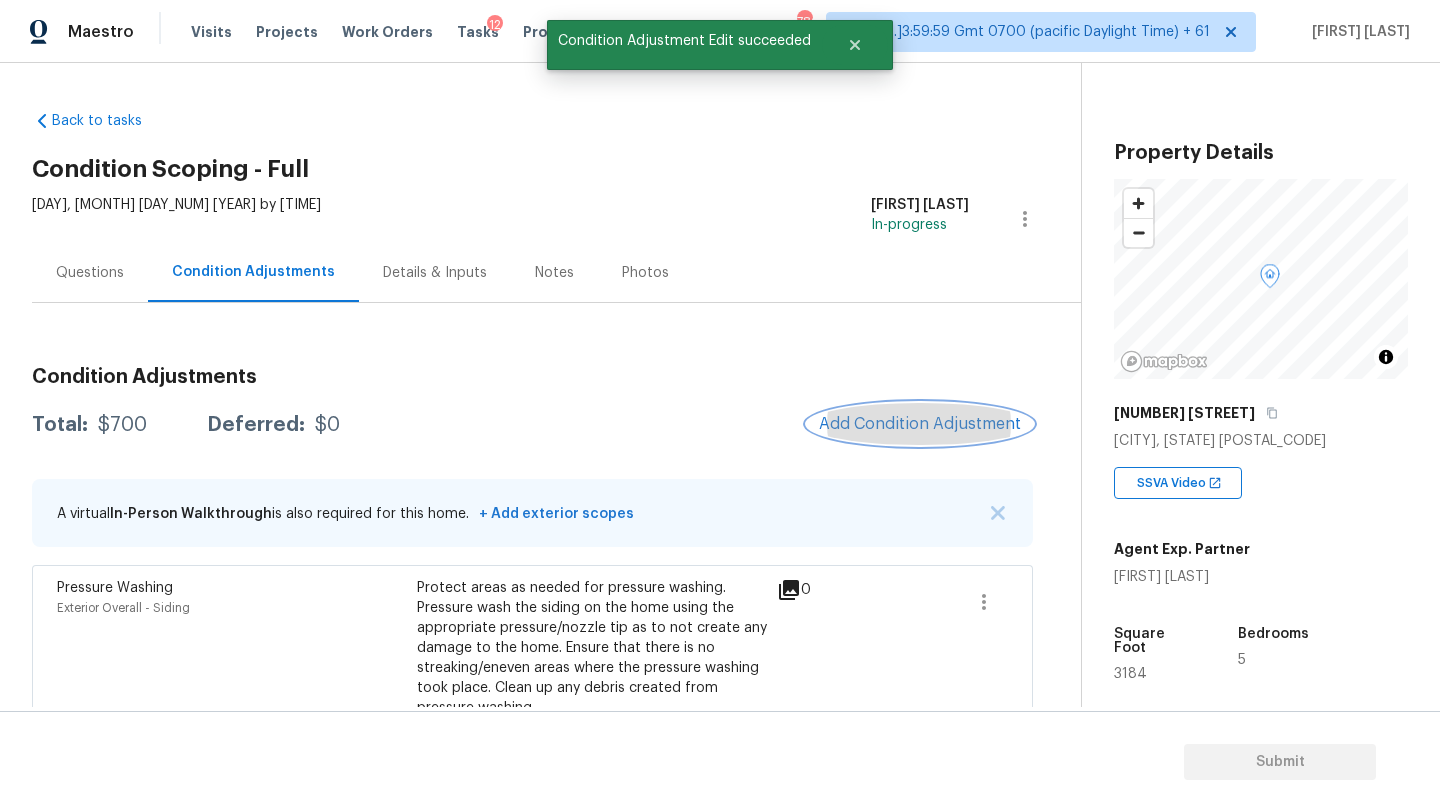click on "Add Condition Adjustment" at bounding box center [920, 424] 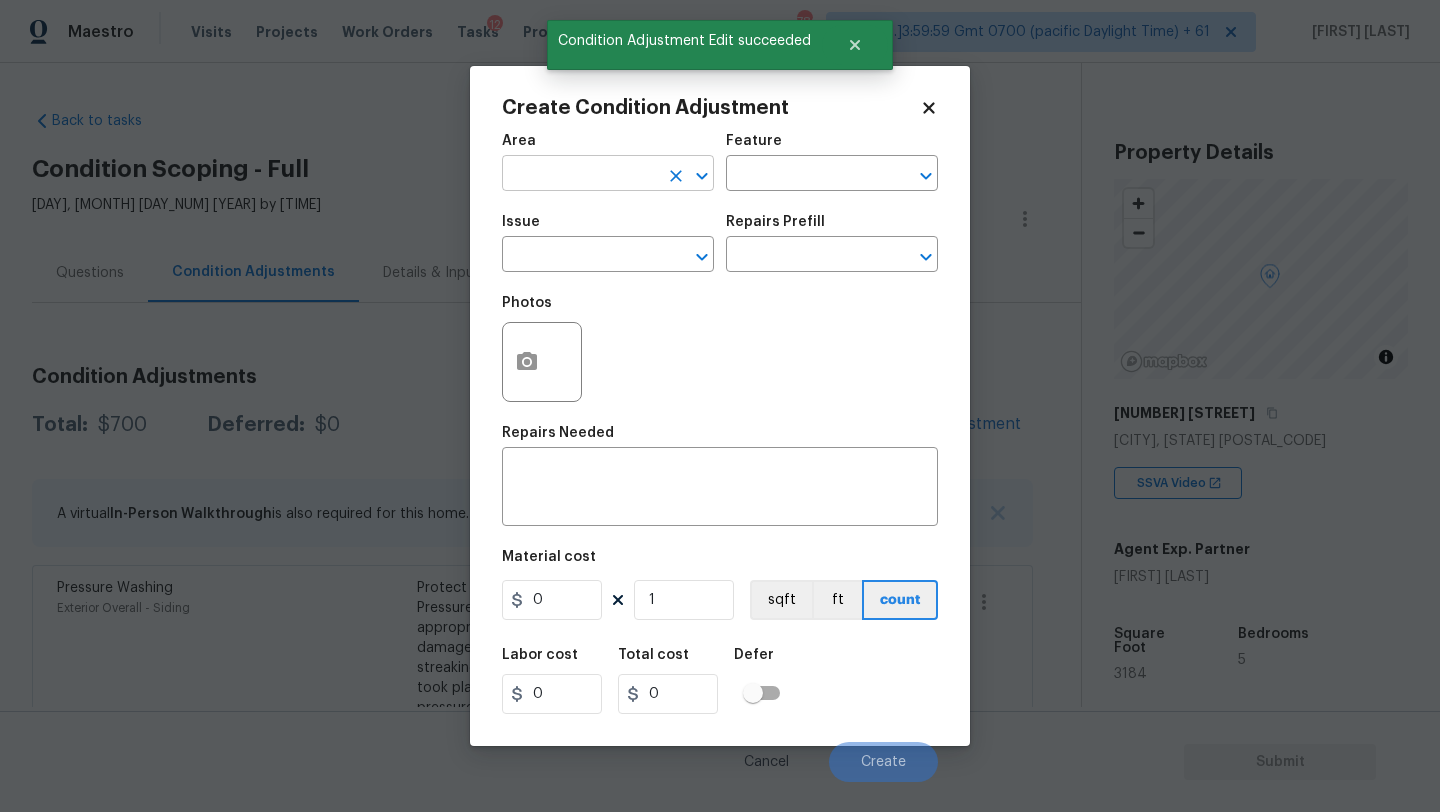 click at bounding box center [580, 175] 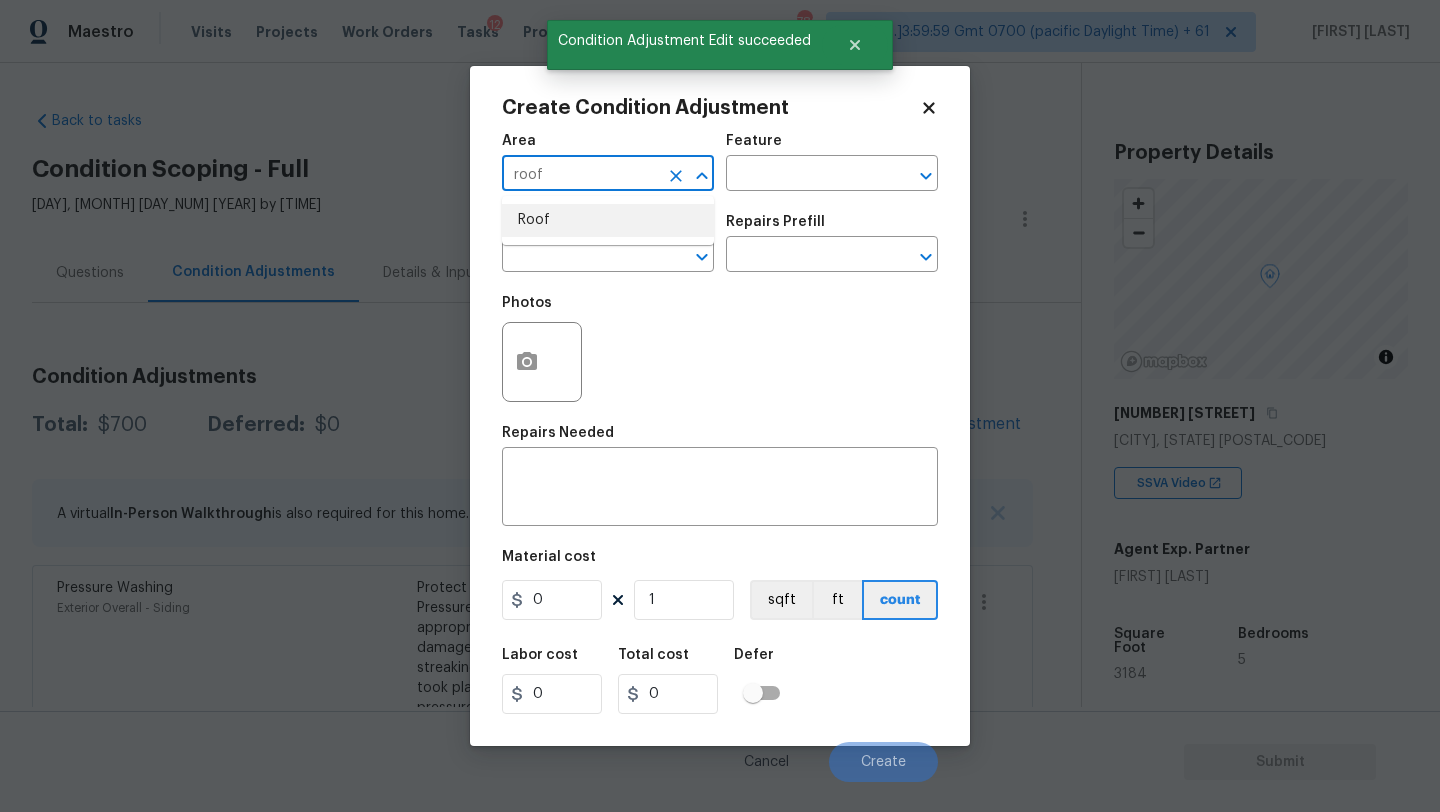 click on "Roof" at bounding box center [608, 220] 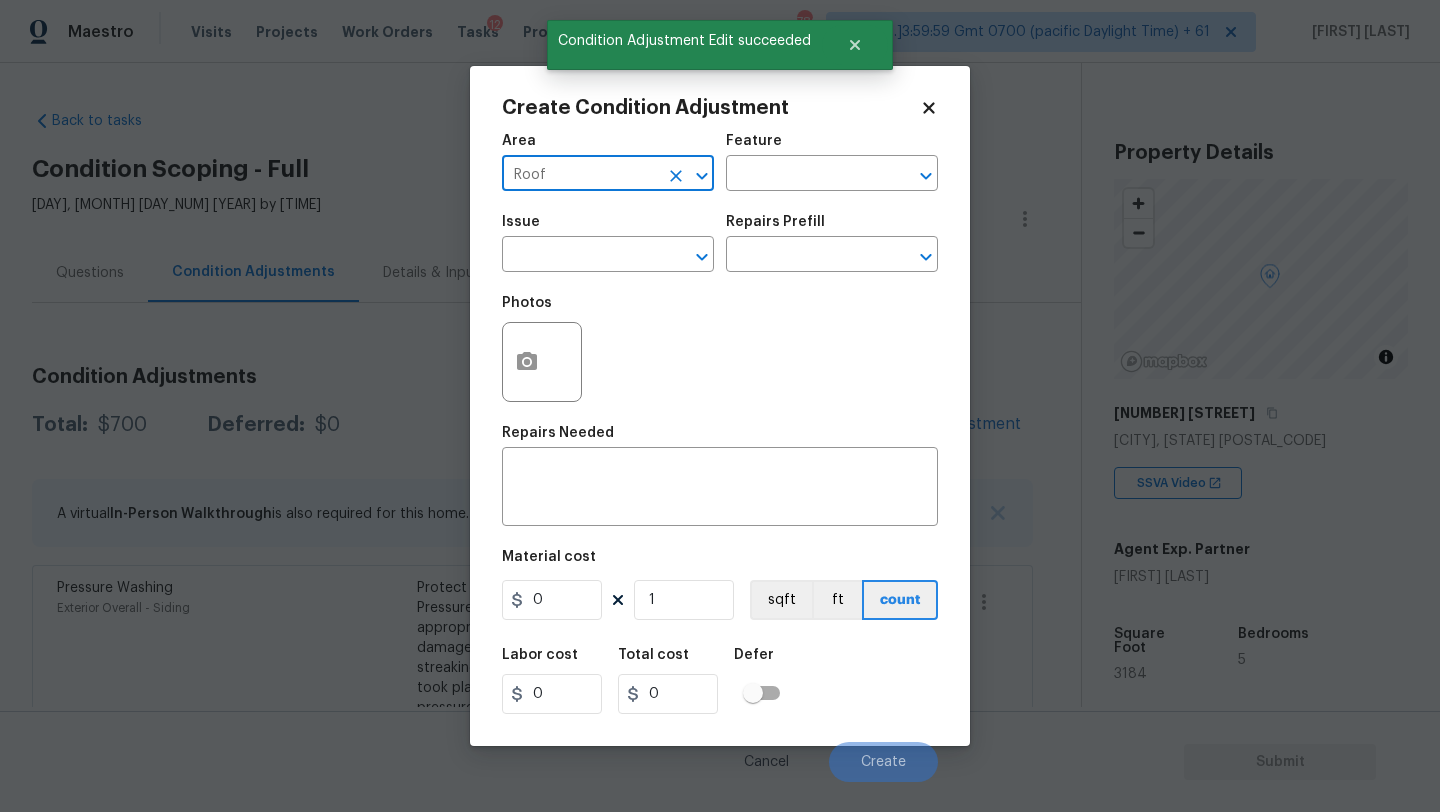 type on "Roof" 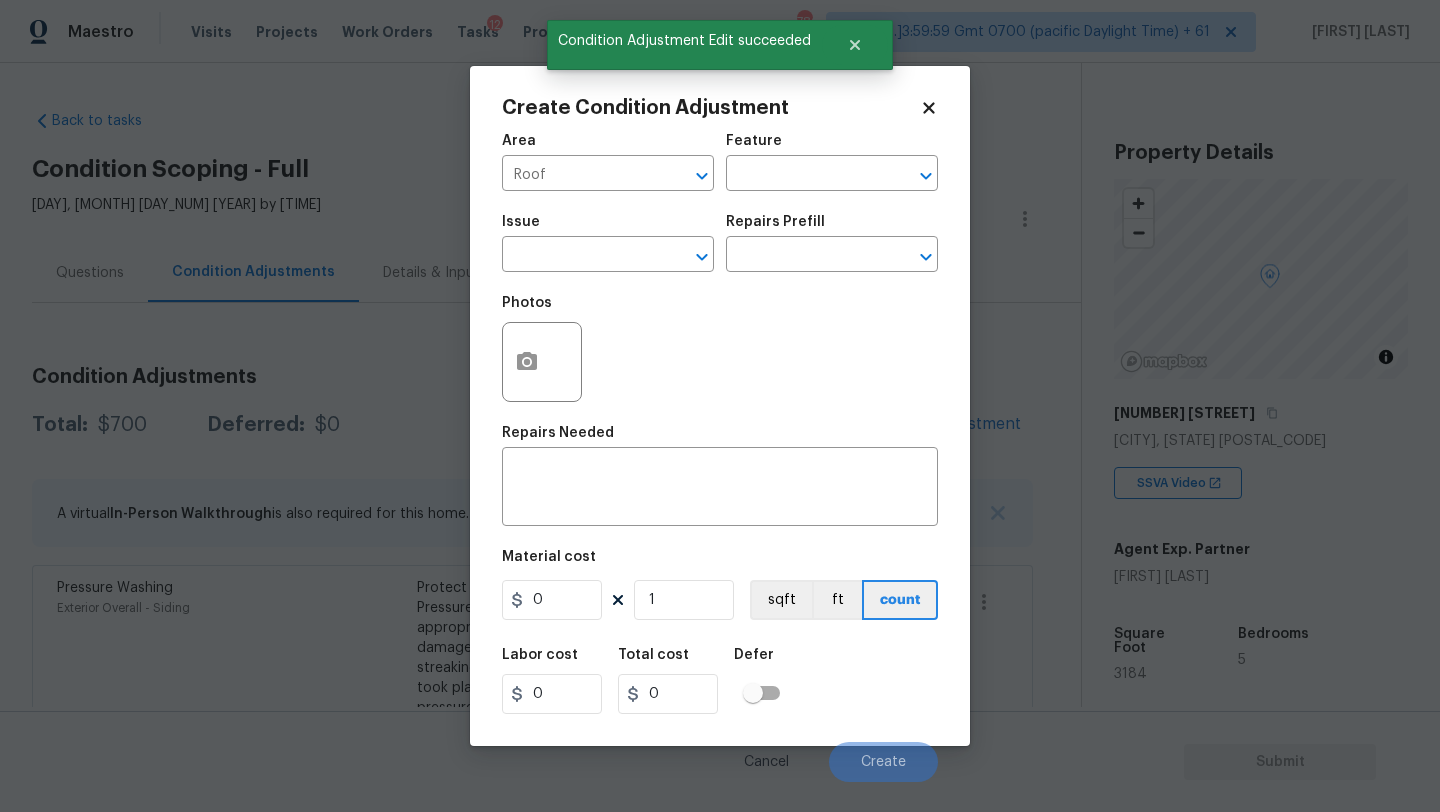 click on "Feature" at bounding box center [832, 147] 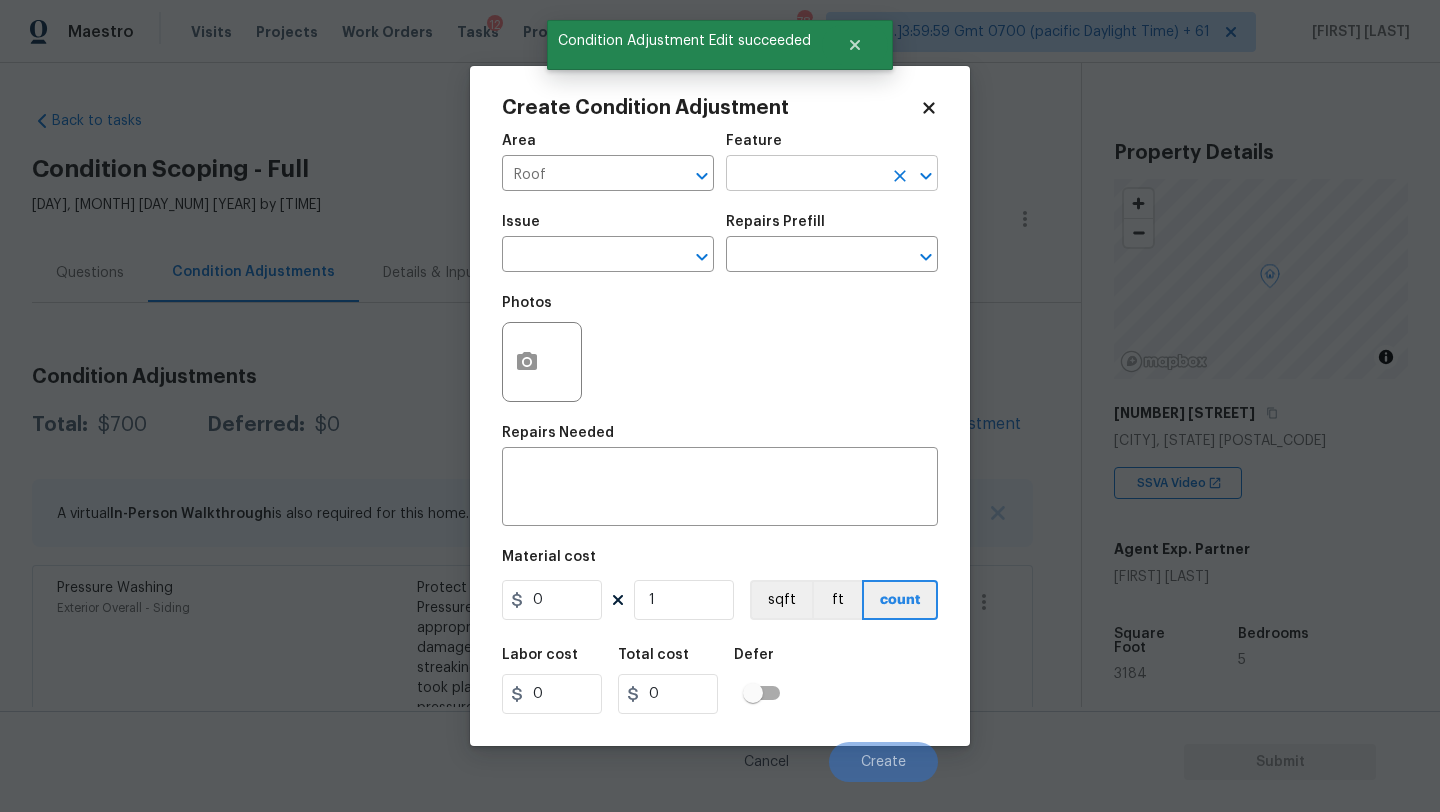 click at bounding box center [804, 175] 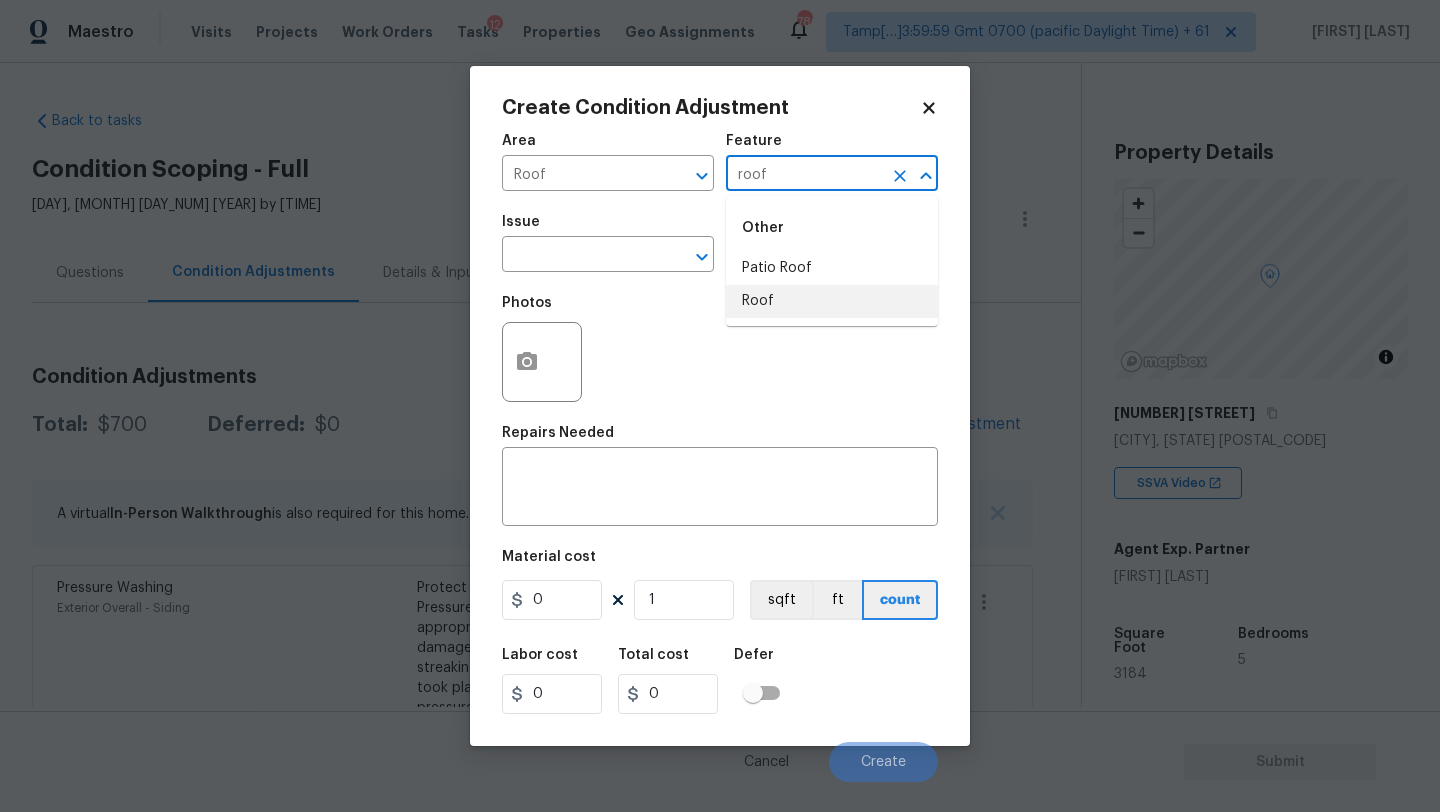 click on "Roof" at bounding box center (832, 301) 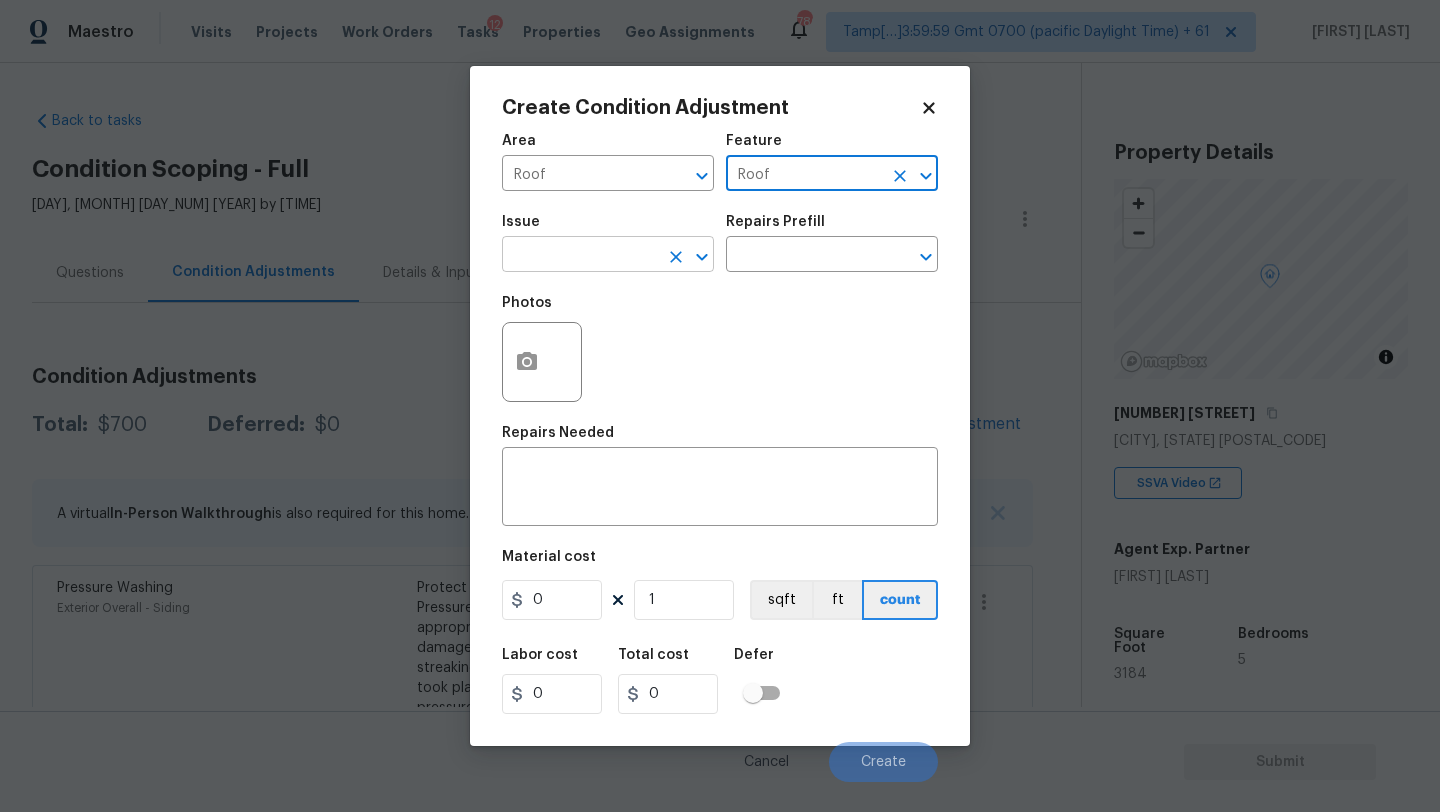 type on "Roof" 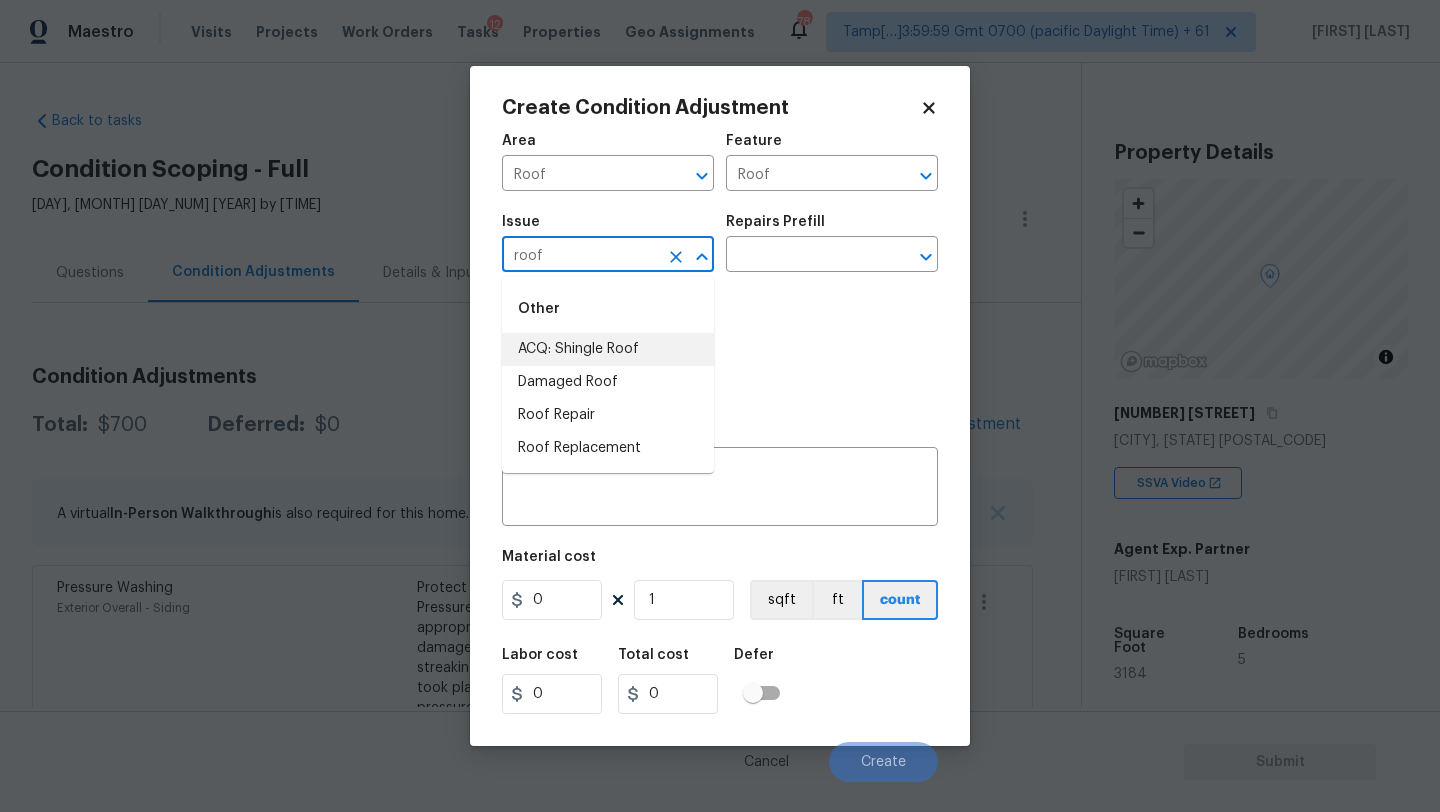 click on "ACQ: Shingle Roof" at bounding box center [608, 349] 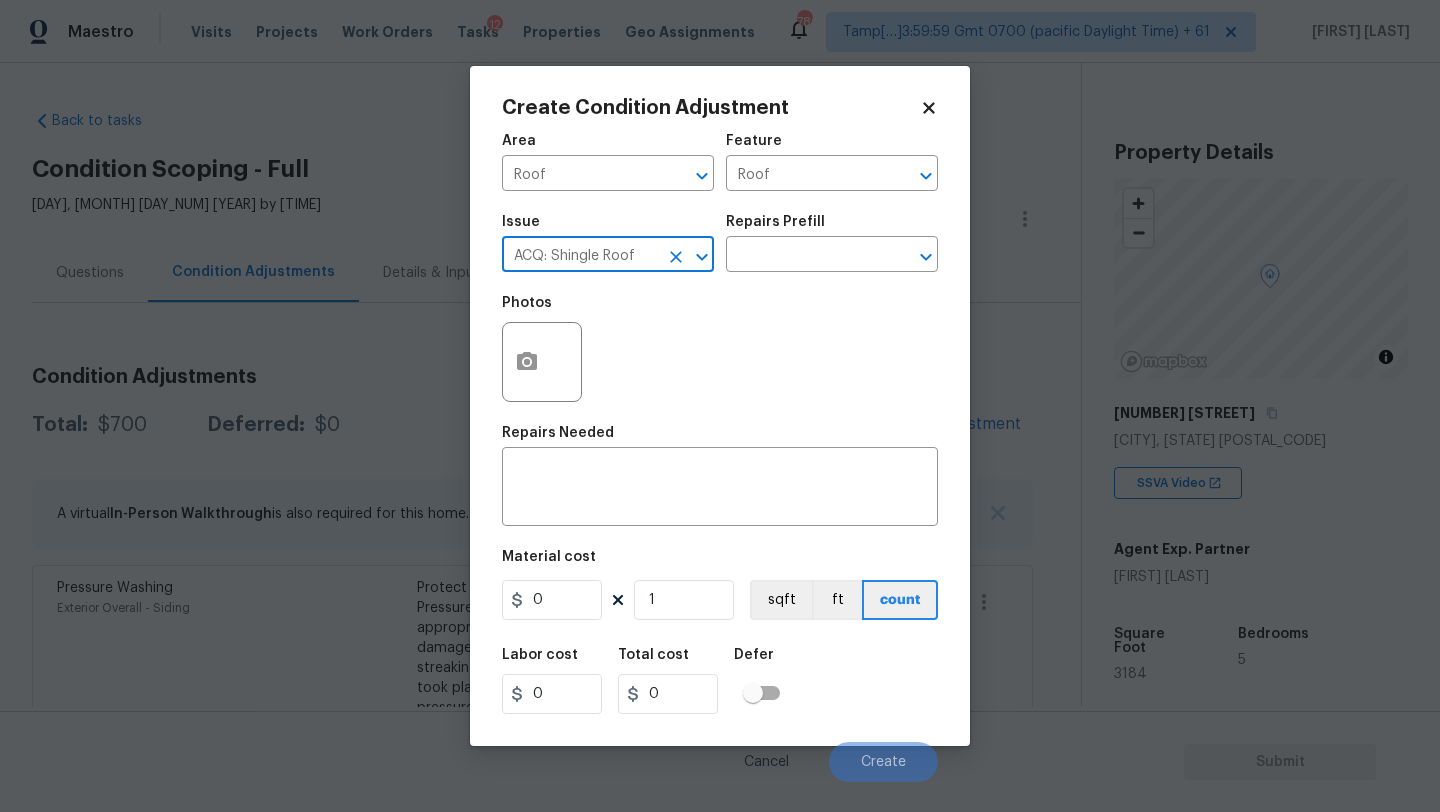 type on "ACQ: Shingle Roof" 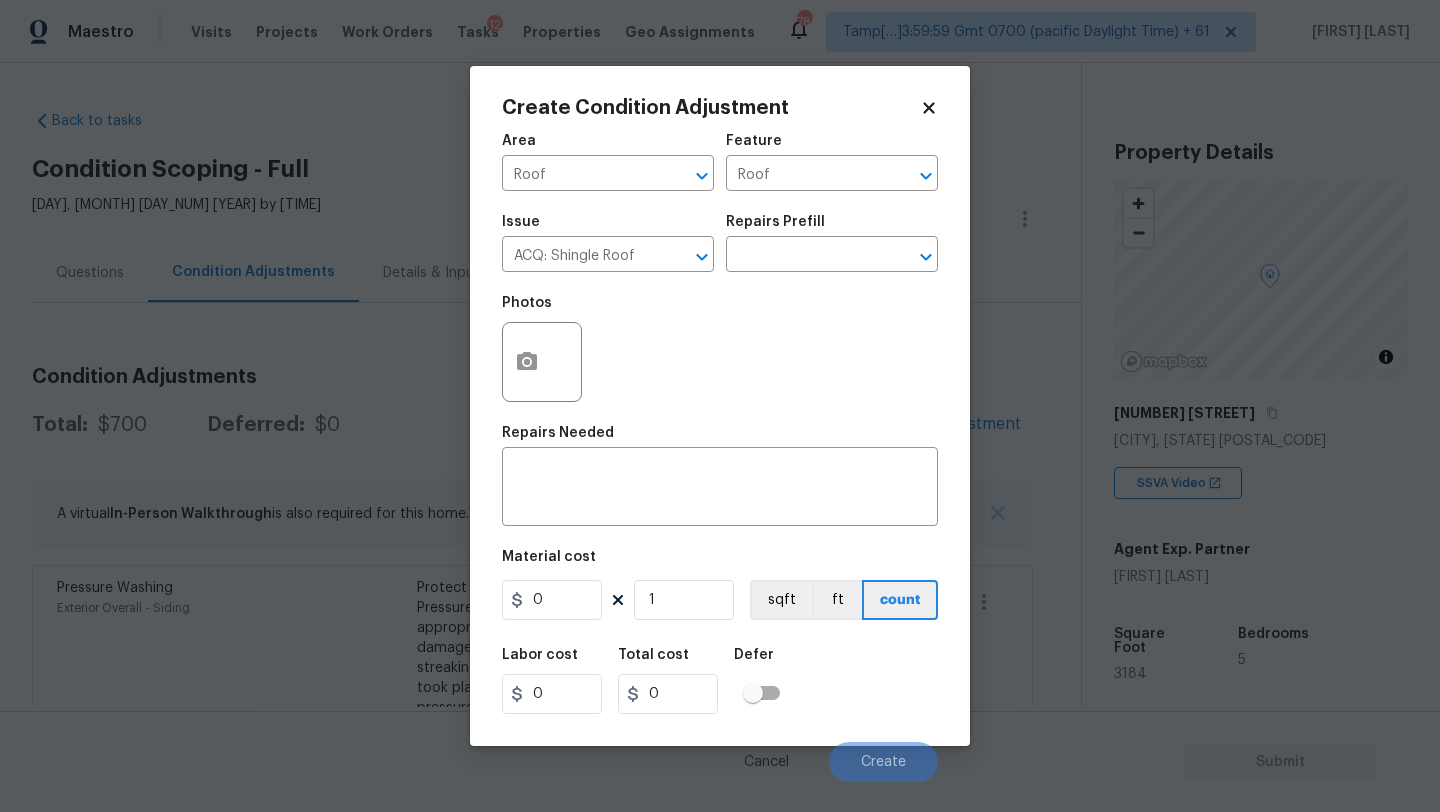 click on "Issue ACQ: Shingle Roof ​ Repairs Prefill ​" at bounding box center (720, 243) 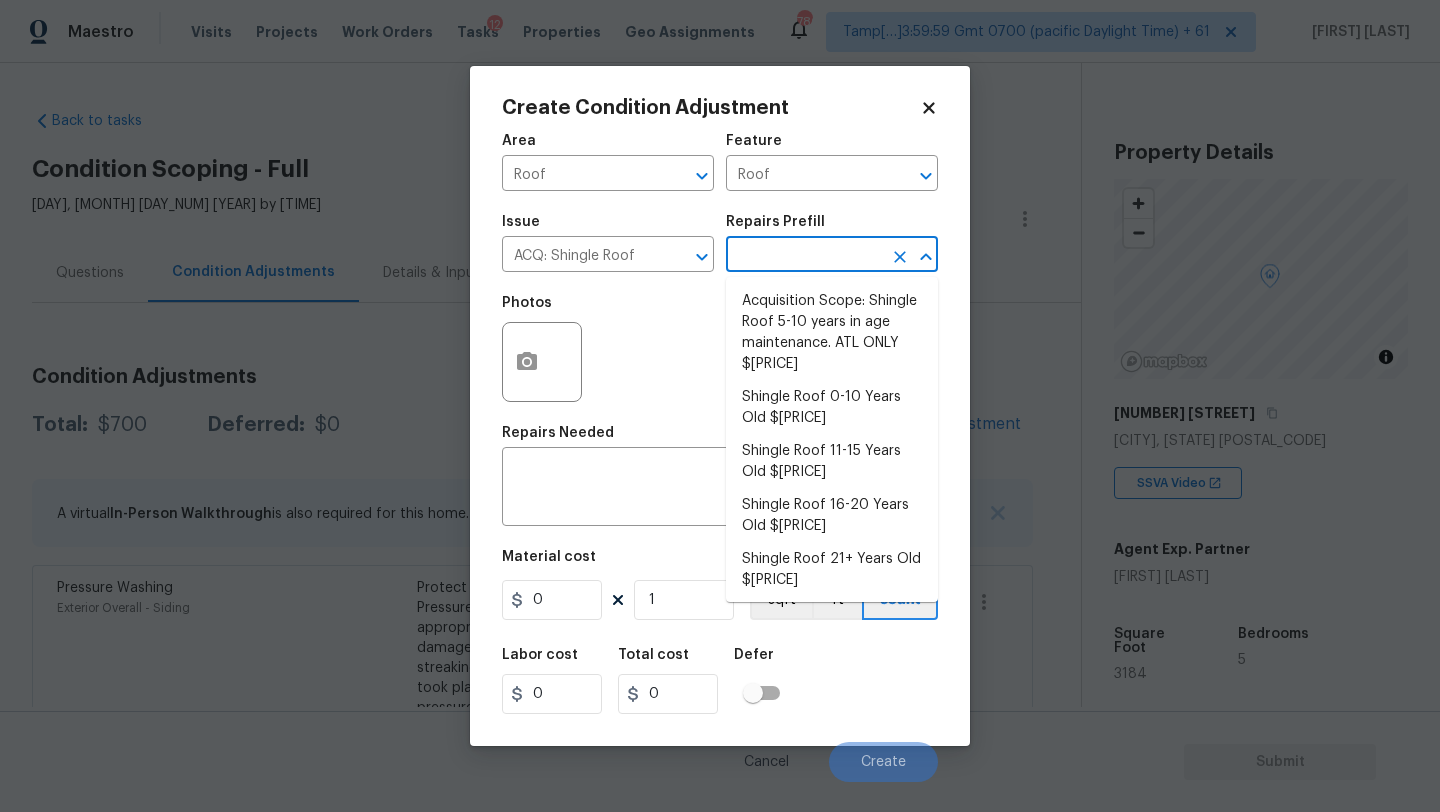 click at bounding box center (804, 256) 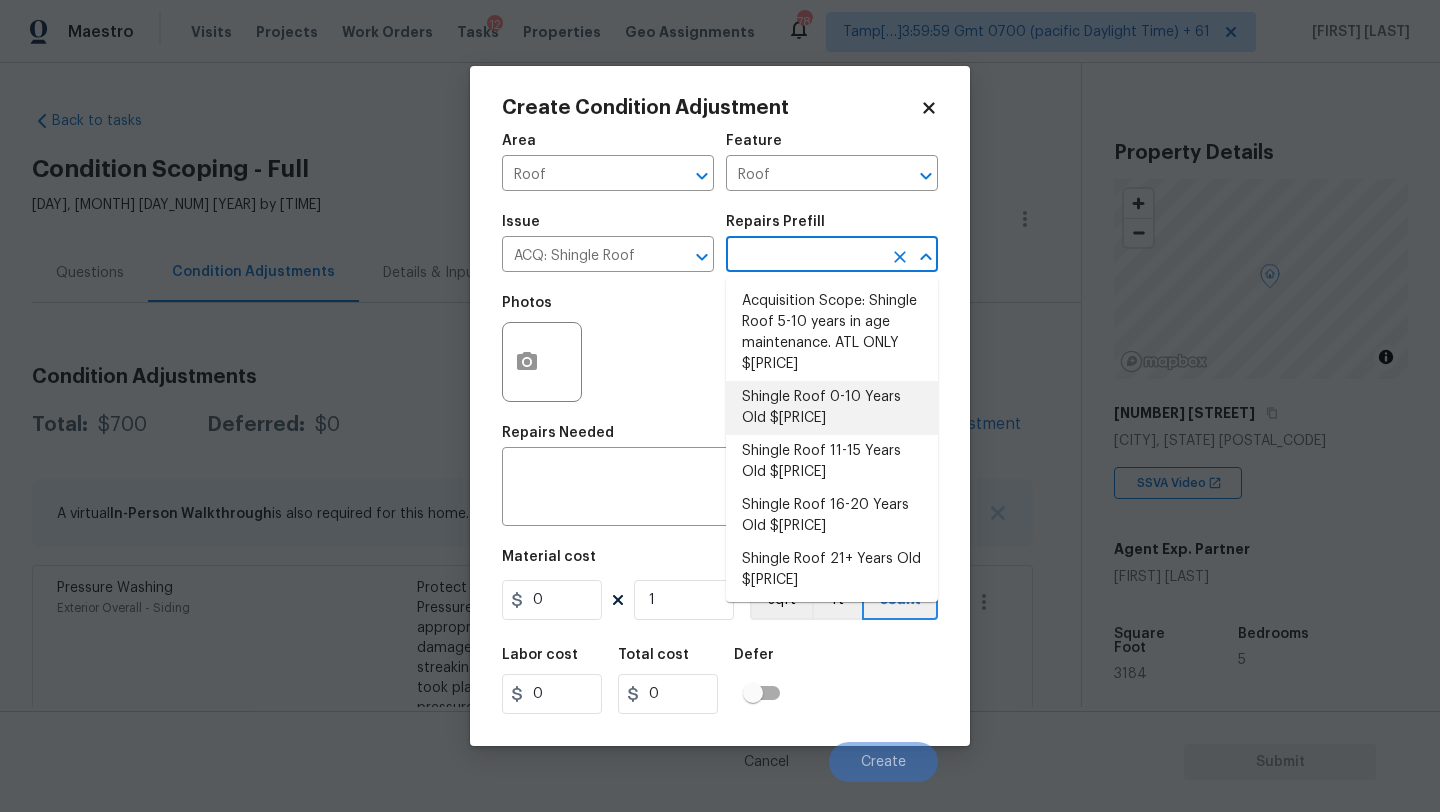 click on "Shingle Roof 0-10 Years Old $200.00" at bounding box center (832, 408) 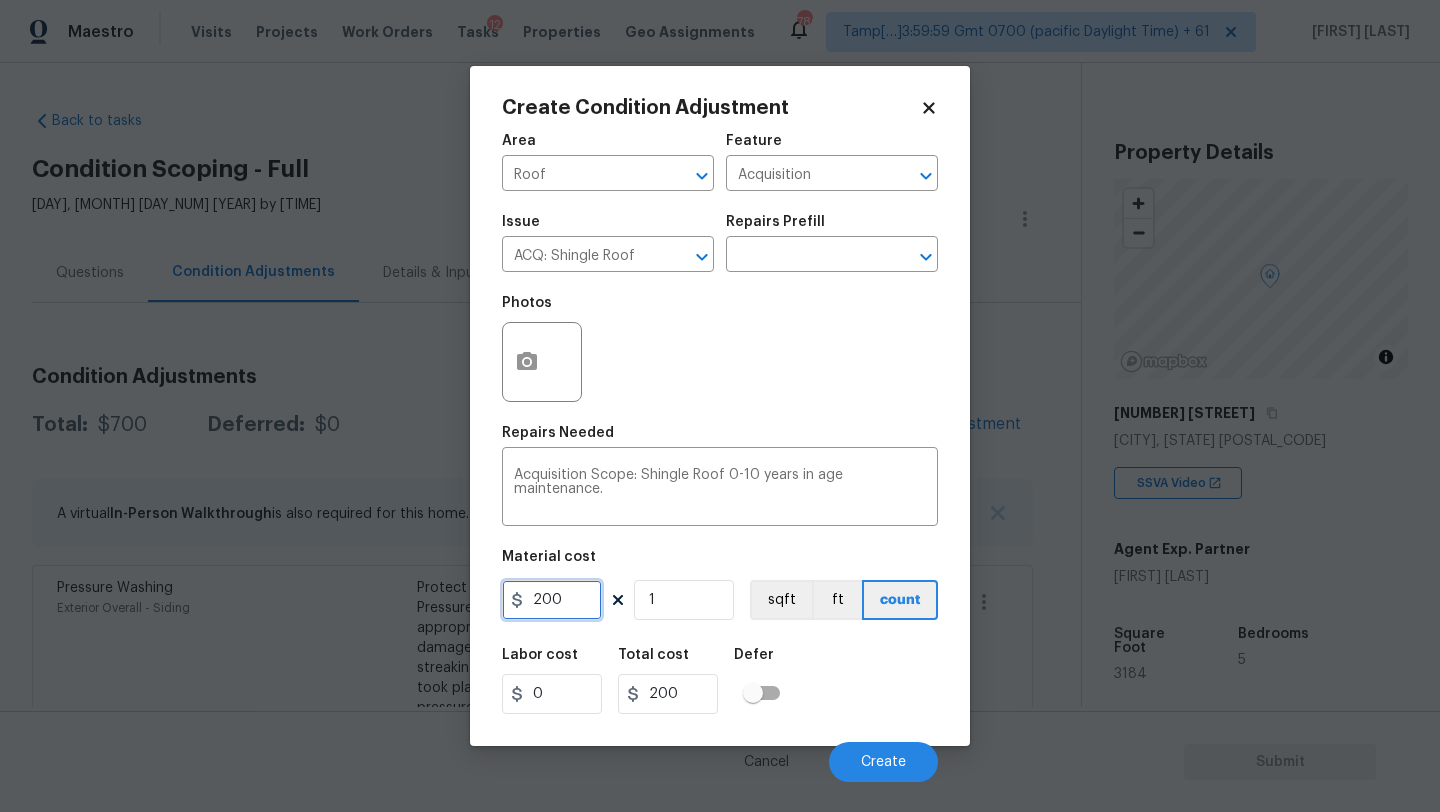 click on "200" at bounding box center (552, 600) 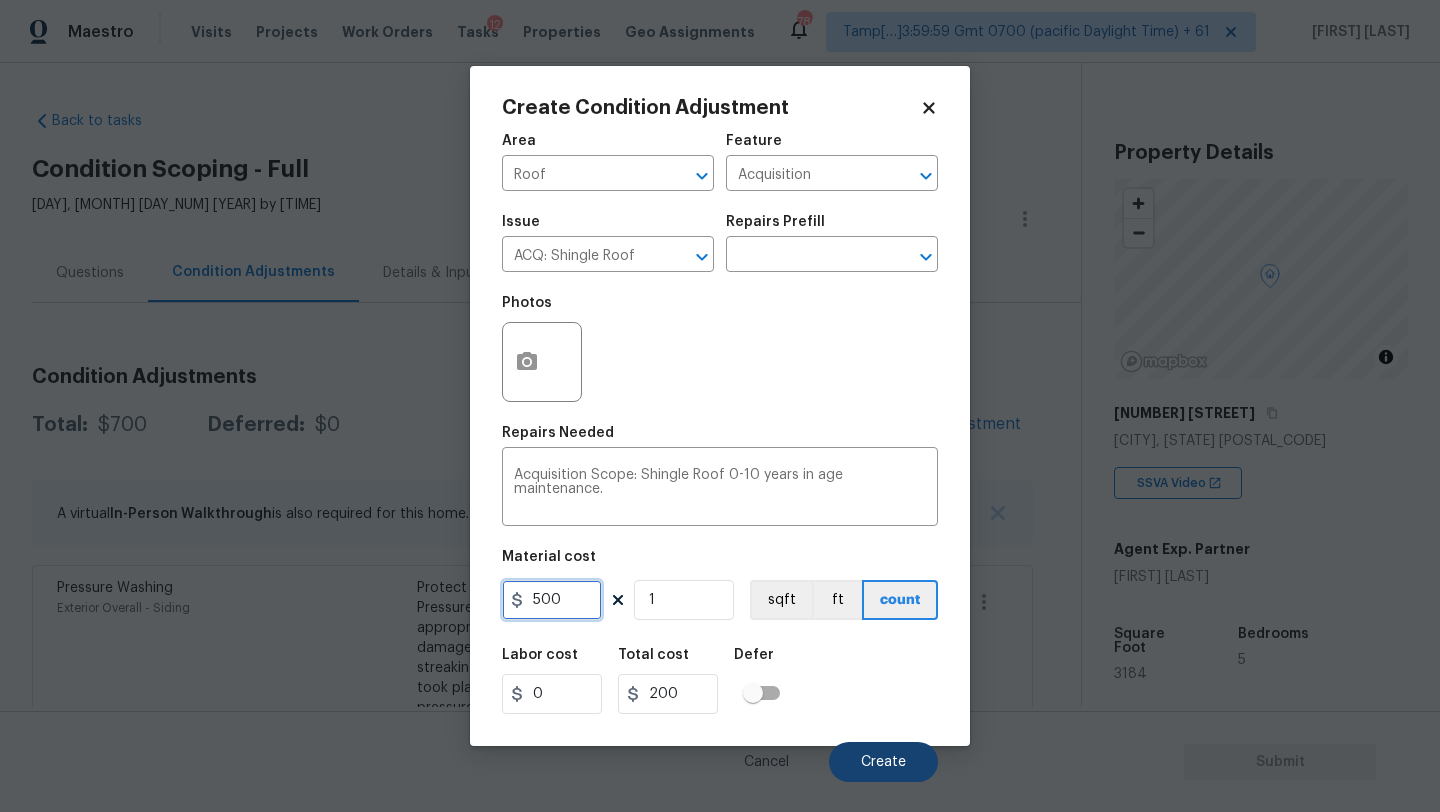 type on "500" 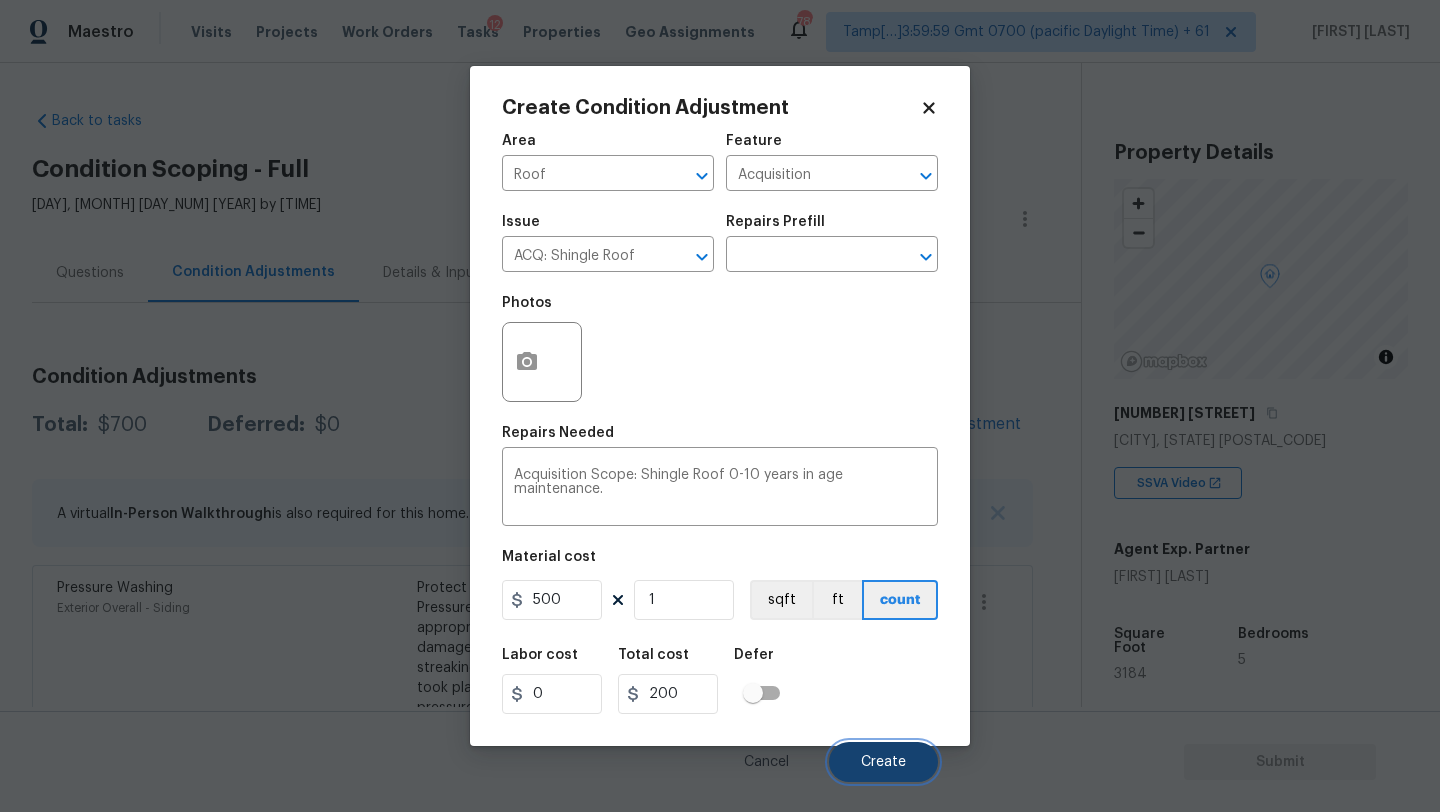 type on "500" 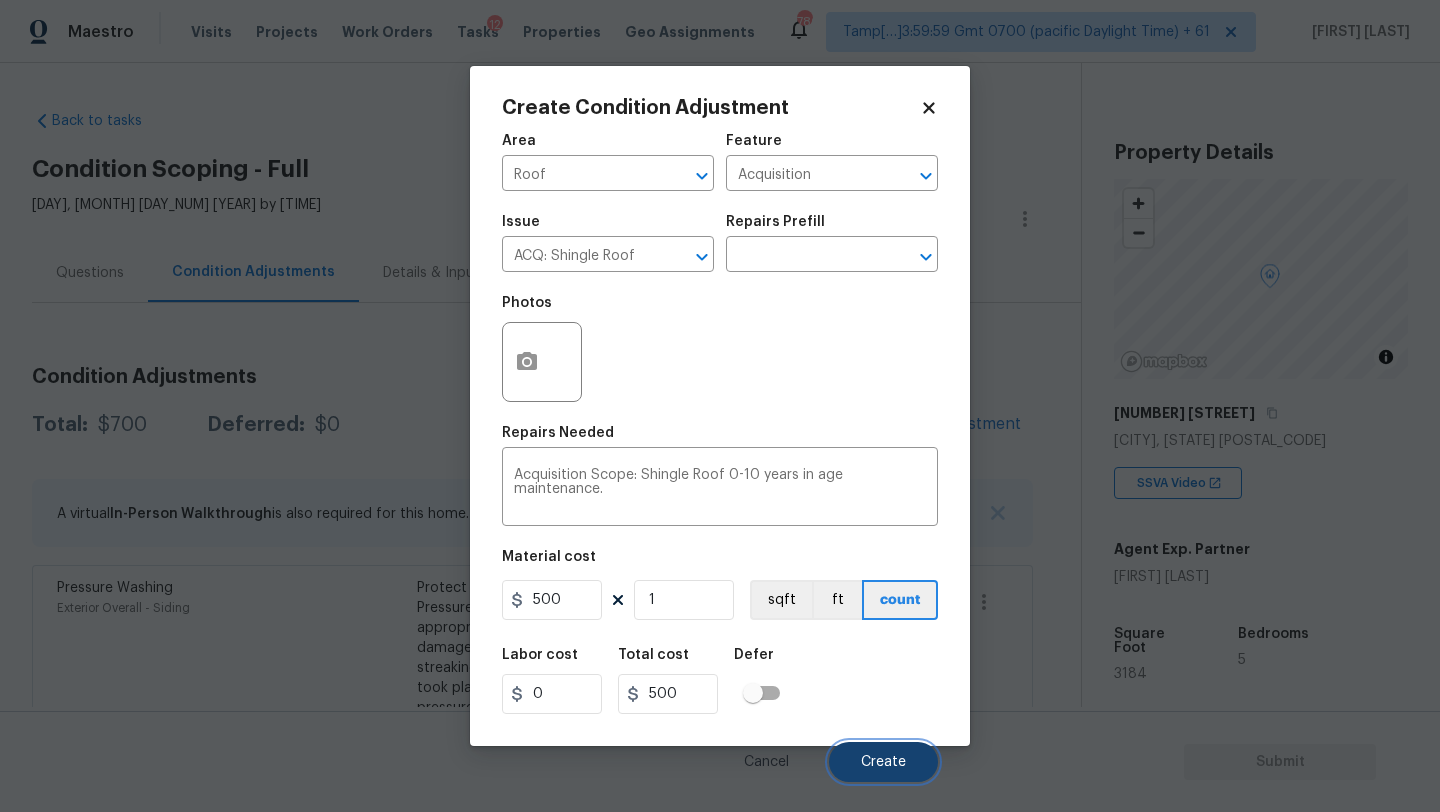 click on "Create" at bounding box center (883, 762) 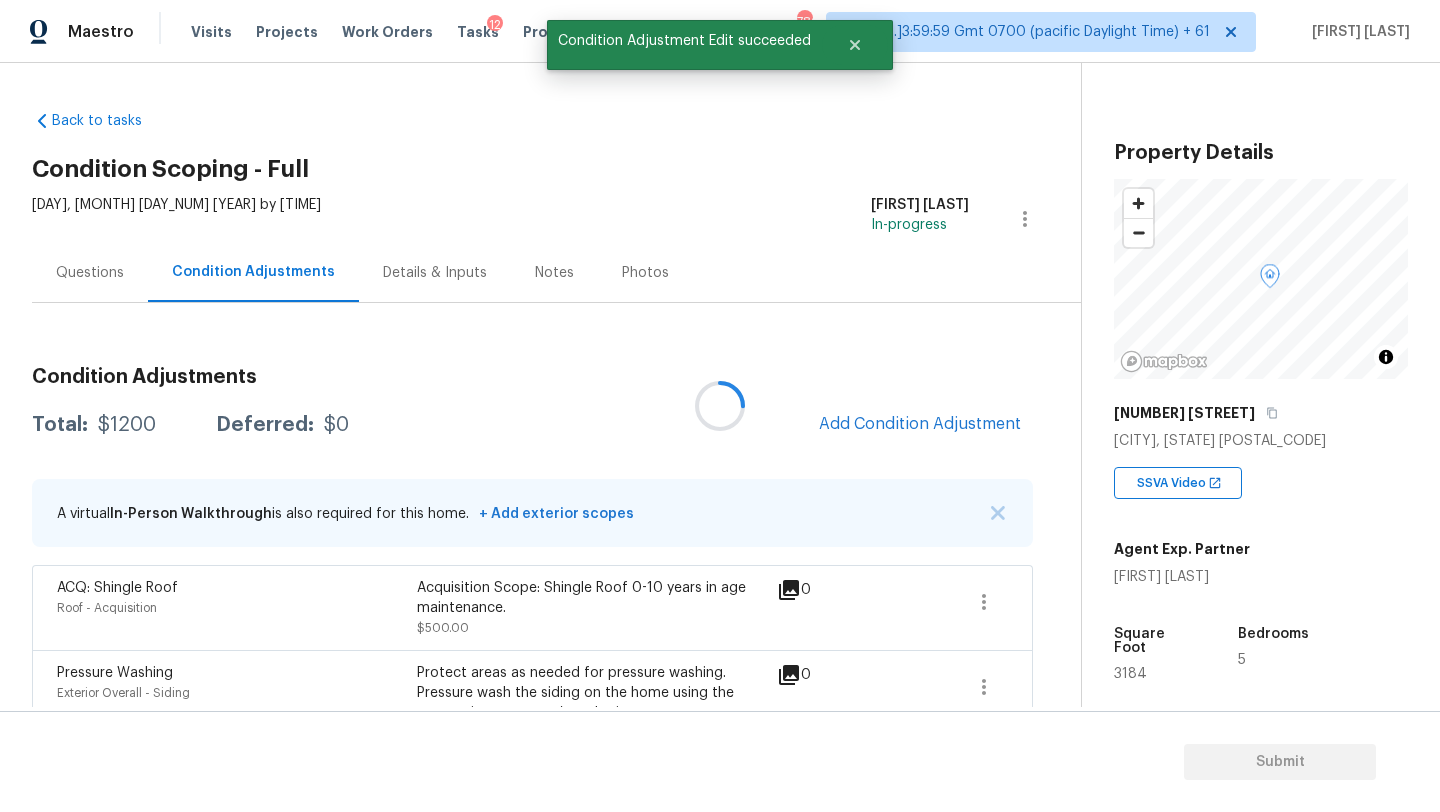 click at bounding box center [720, 406] 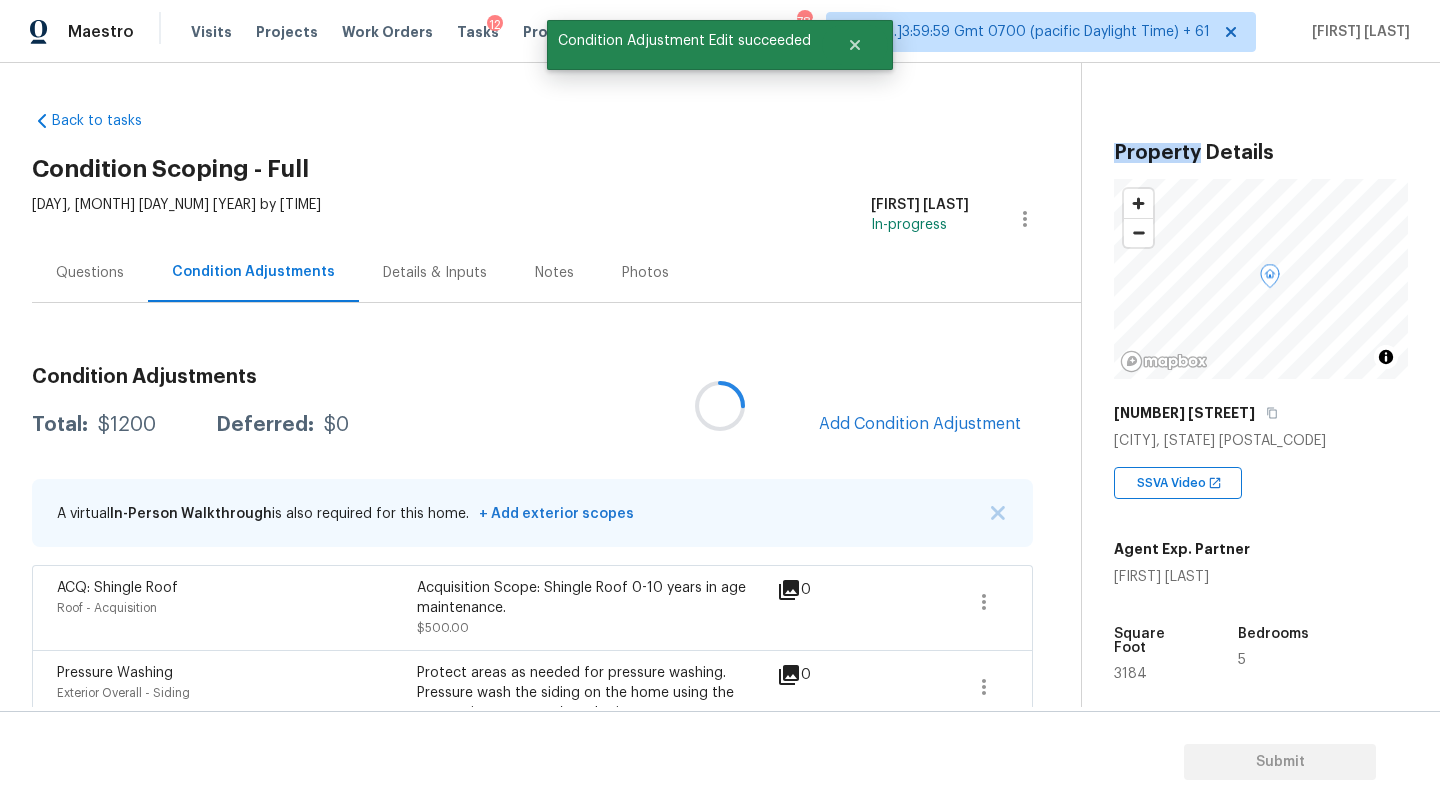 click at bounding box center (720, 406) 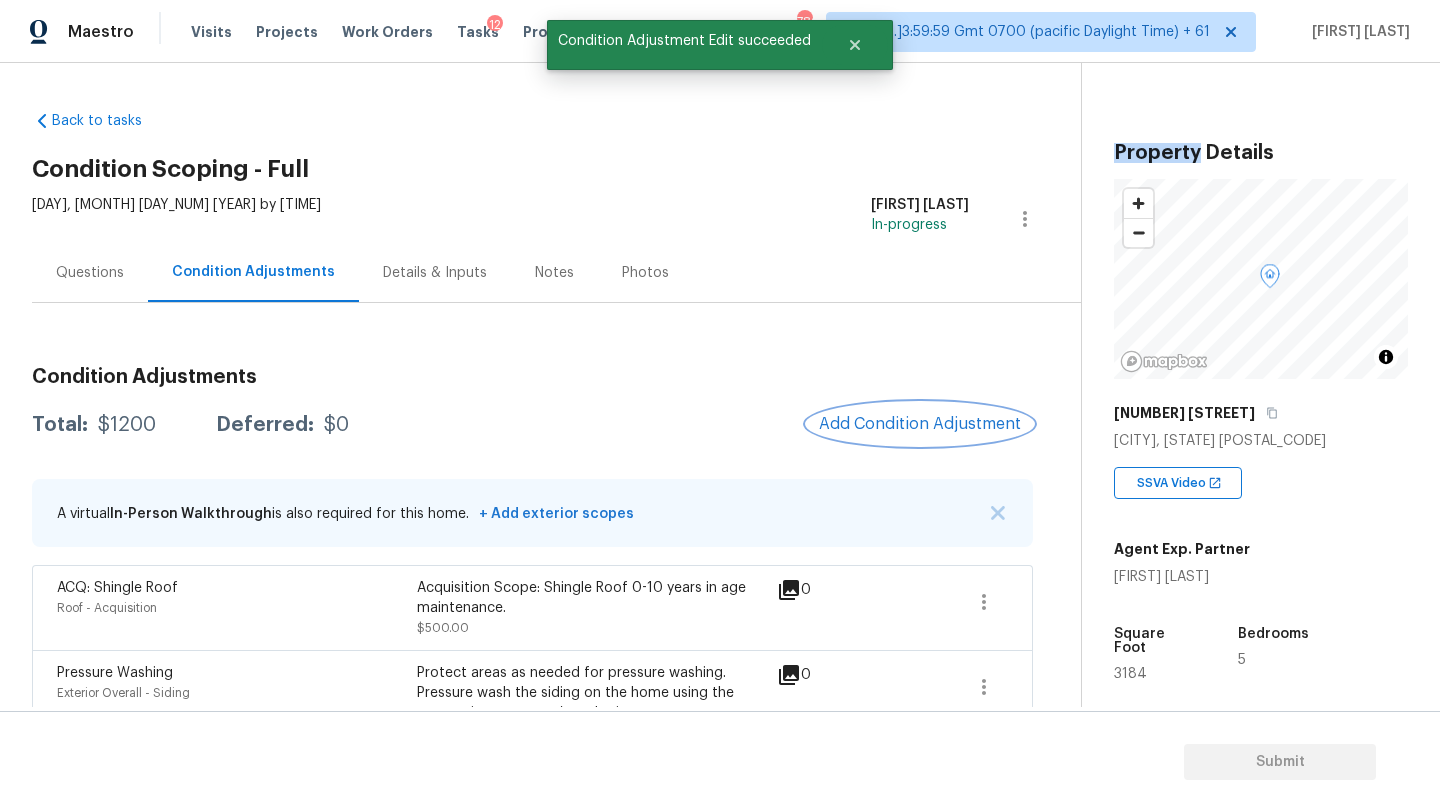 click on "Add Condition Adjustment" at bounding box center [920, 424] 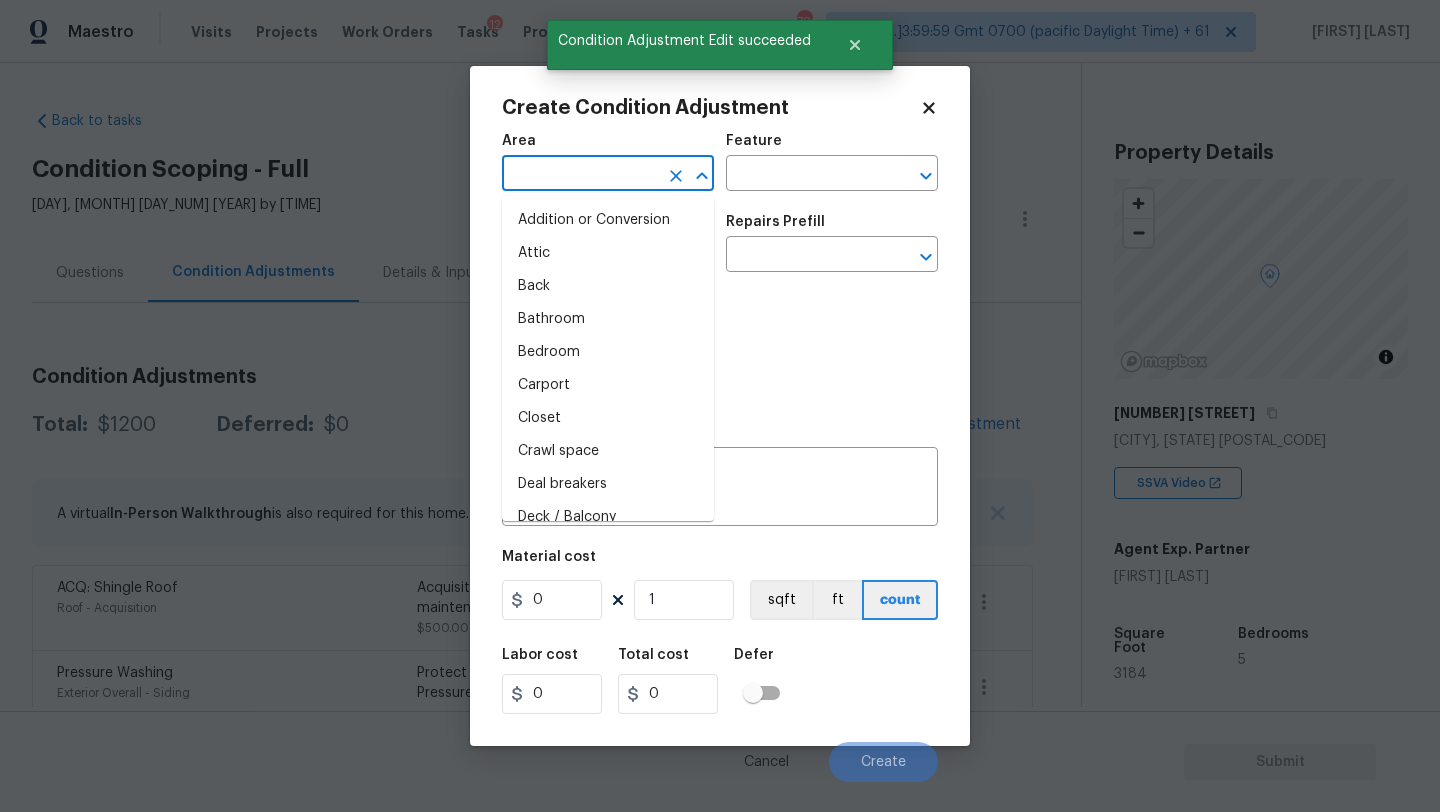 click at bounding box center (580, 175) 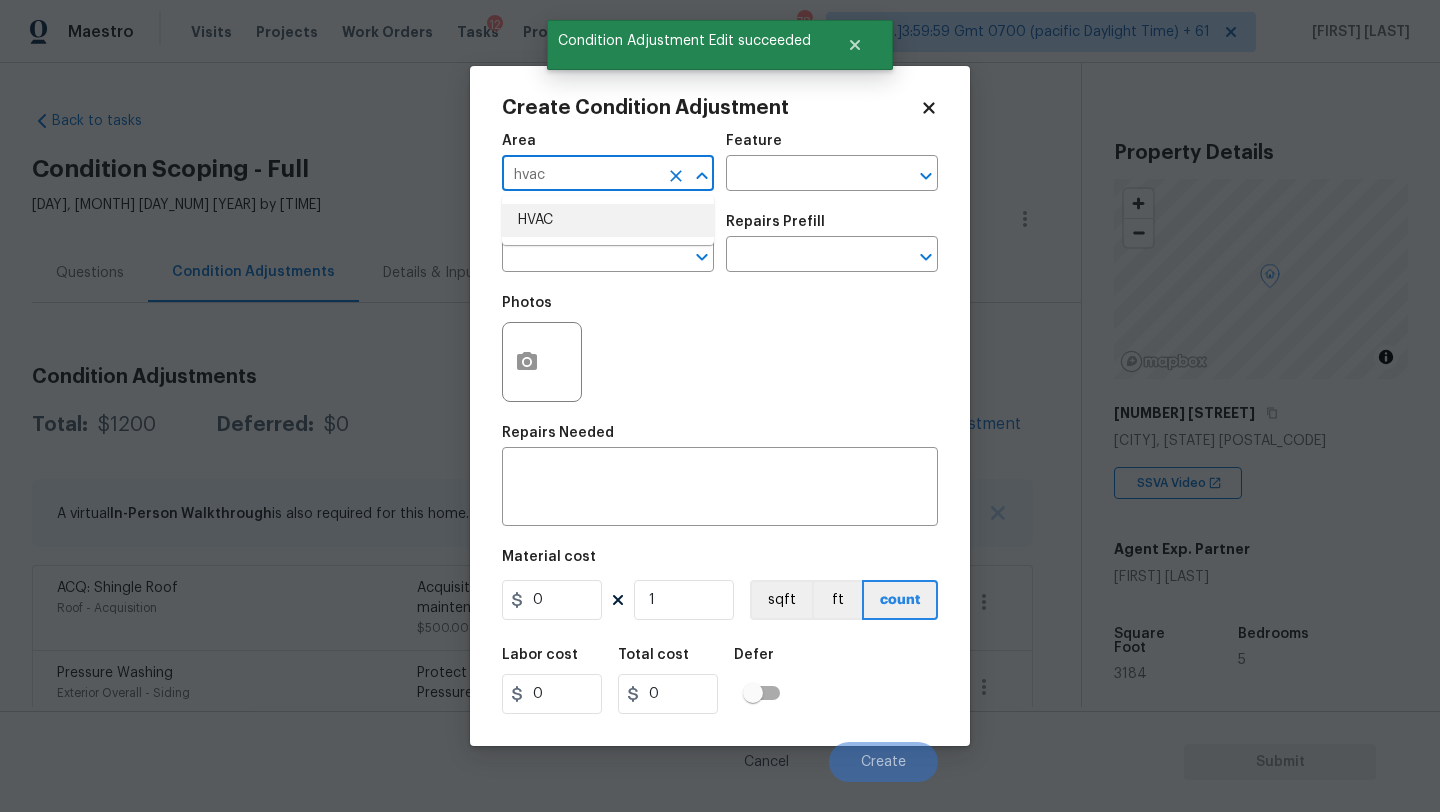 click on "HVAC" at bounding box center [608, 220] 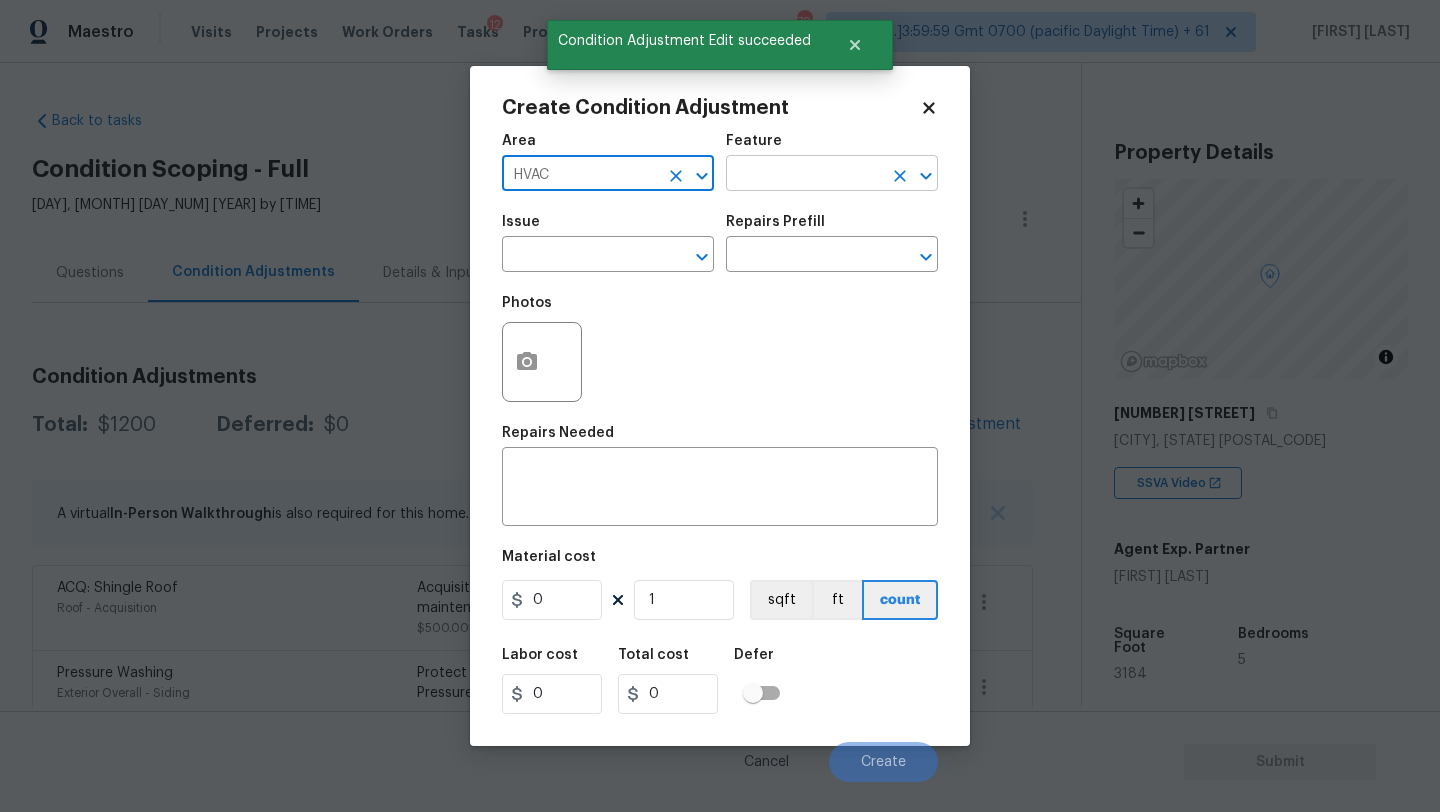 type on "HVAC" 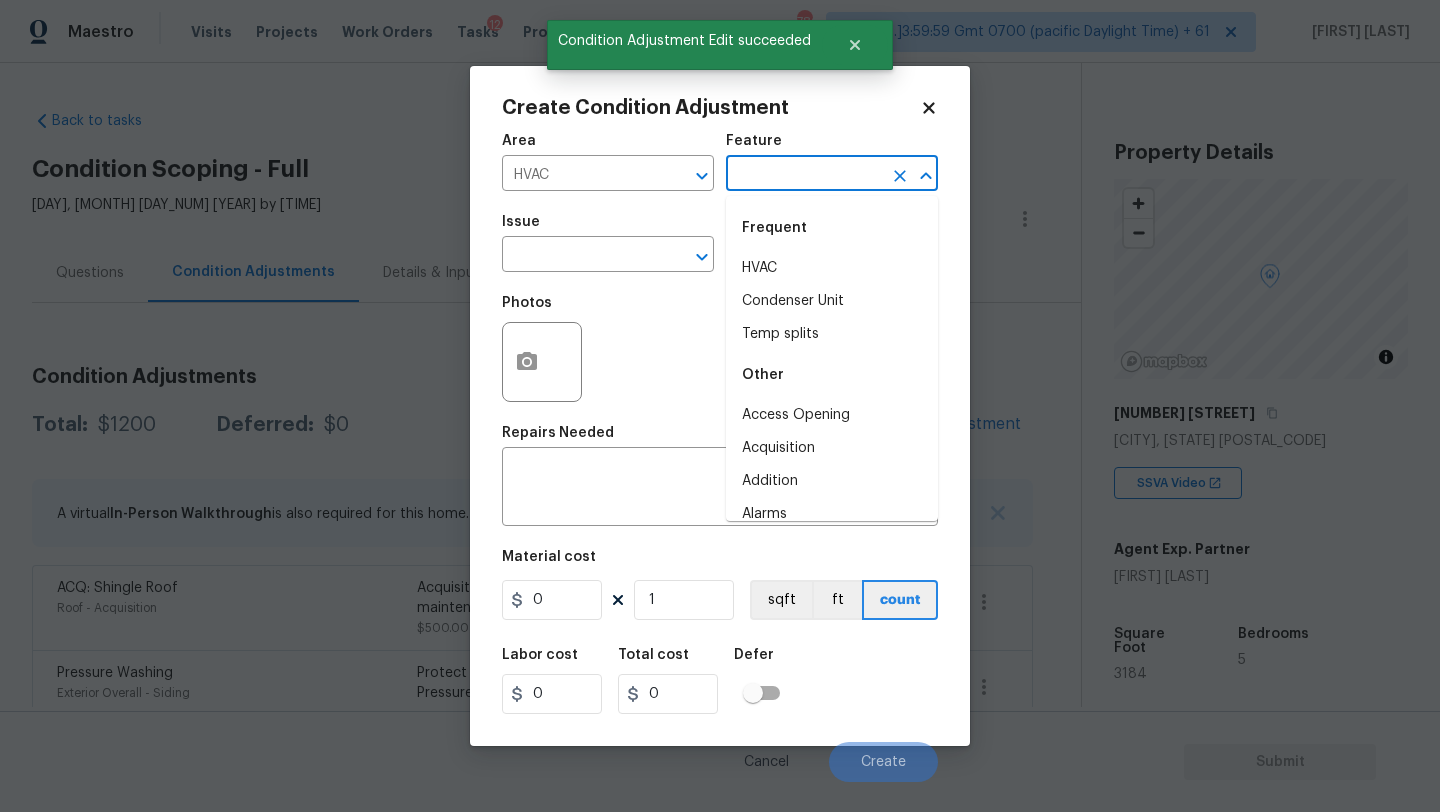 click at bounding box center (804, 175) 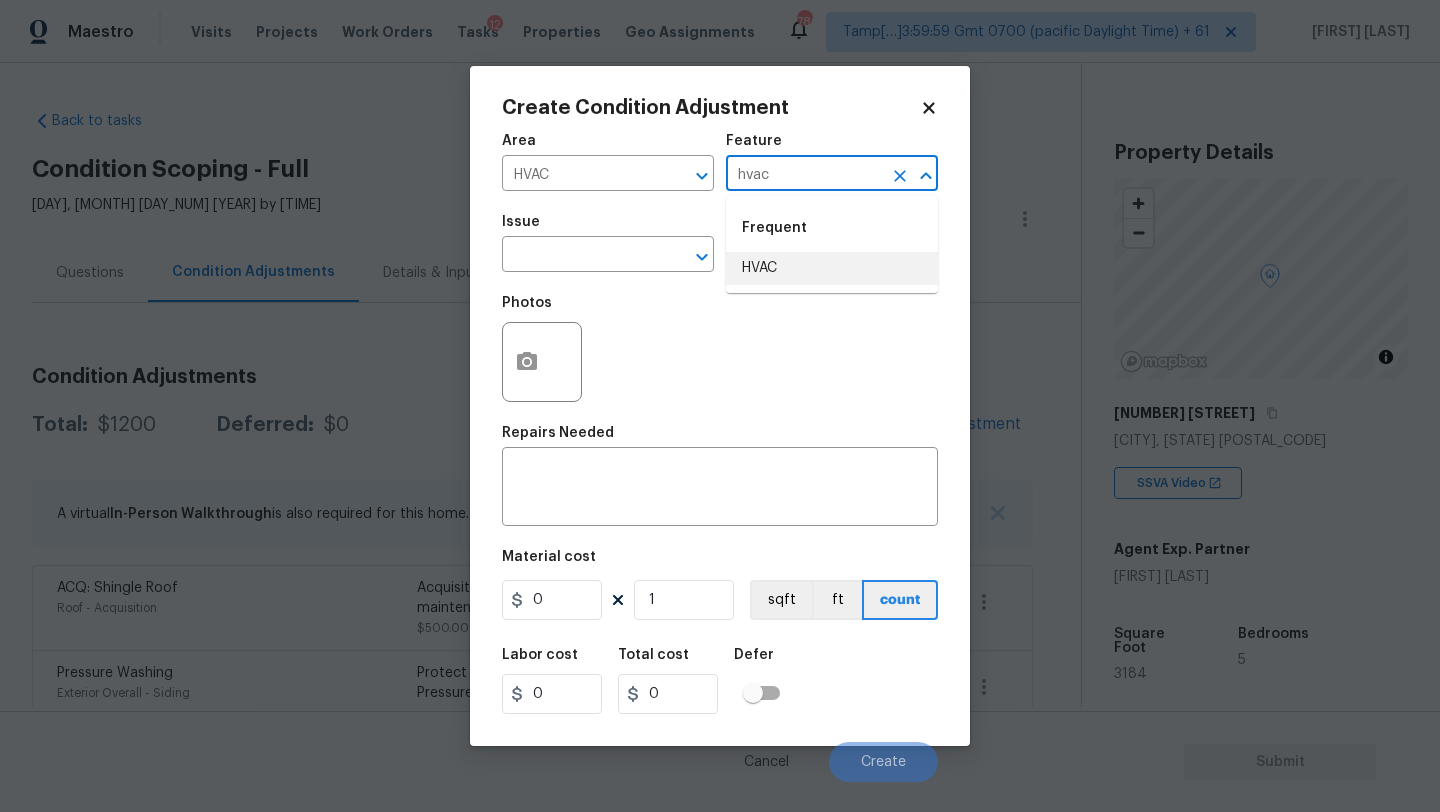 click on "HVAC" at bounding box center [832, 268] 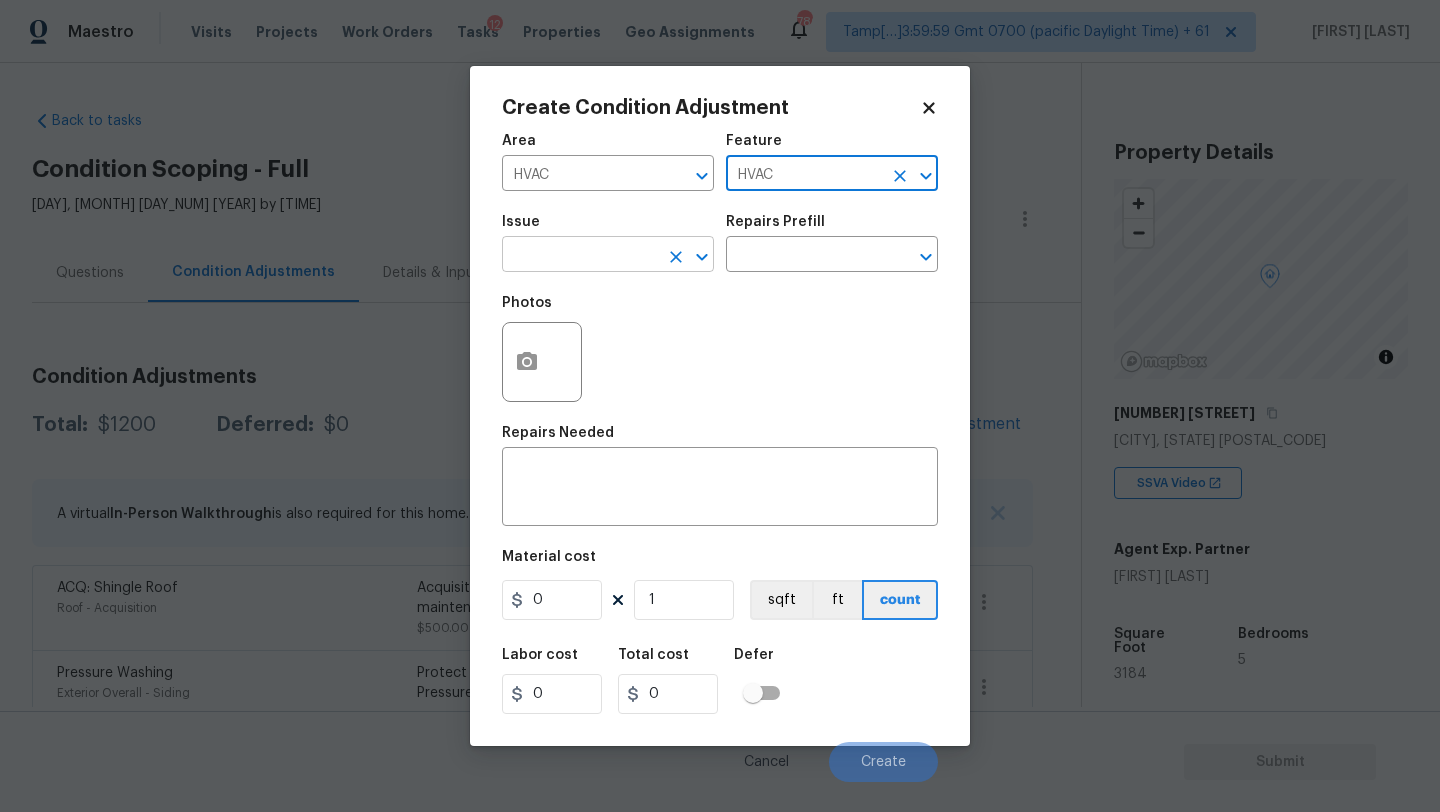 type on "HVAC" 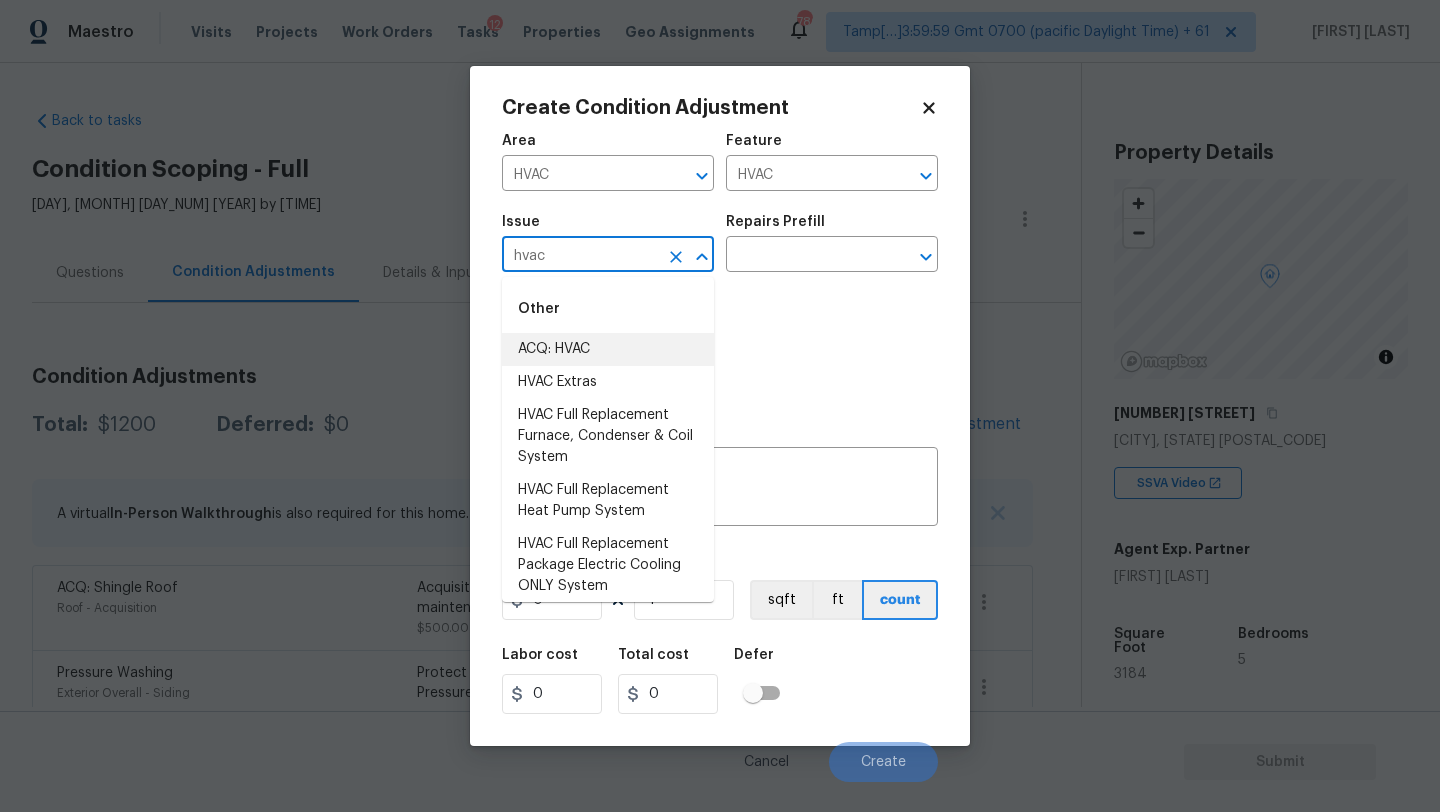 click on "ACQ: HVAC" at bounding box center [608, 349] 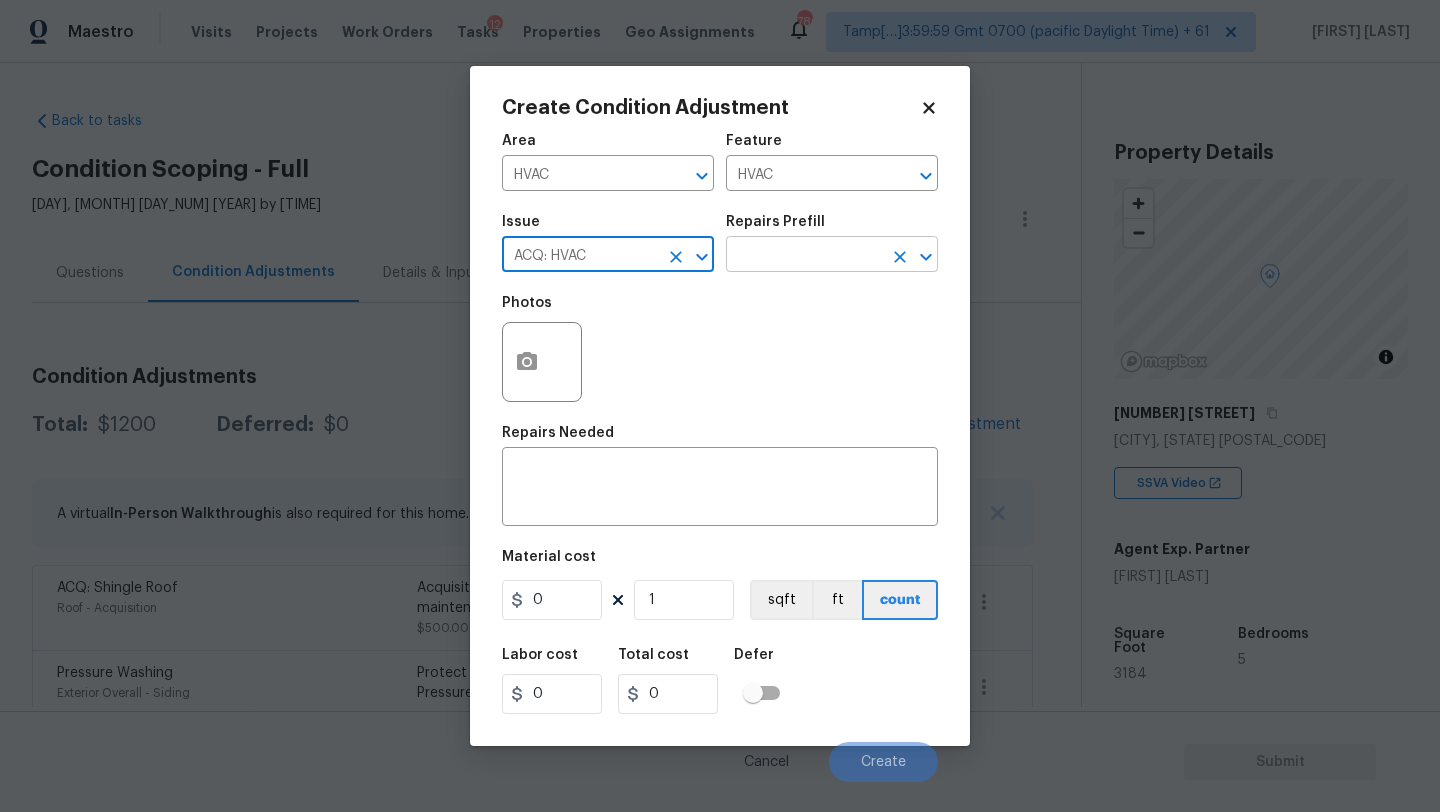 type on "ACQ: HVAC" 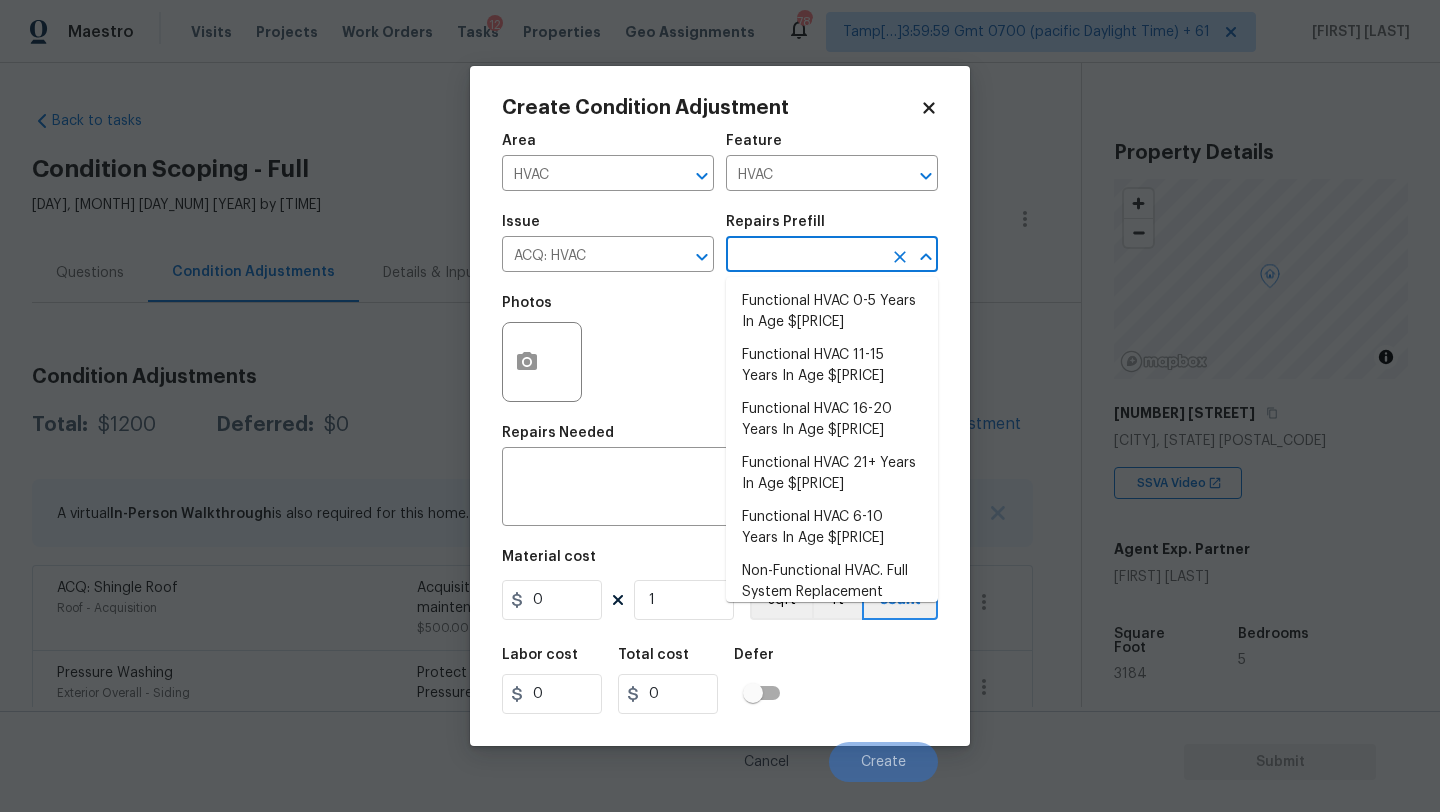 click at bounding box center (804, 256) 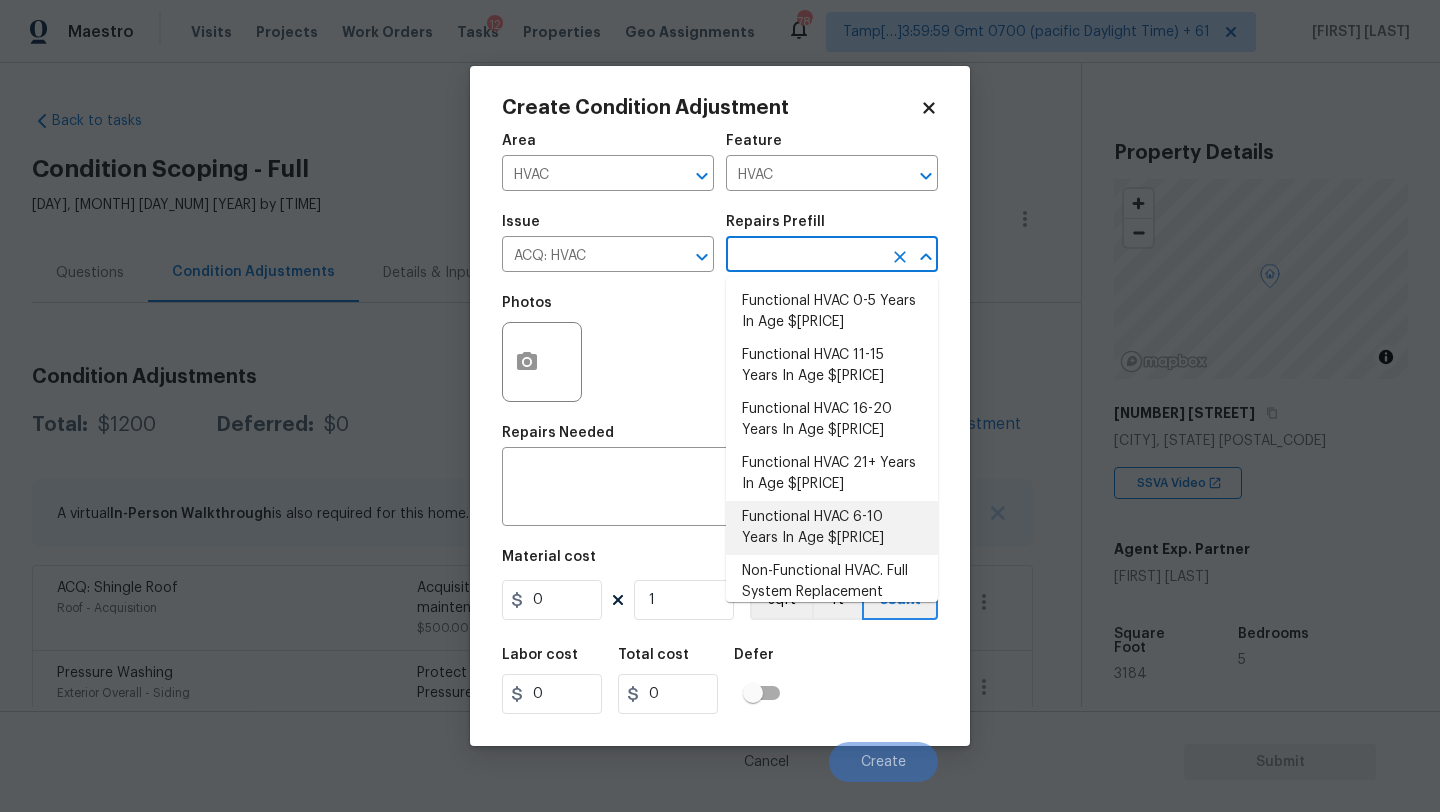 click on "Functional HVAC 6-10 Years In Age $500.00" at bounding box center (832, 528) 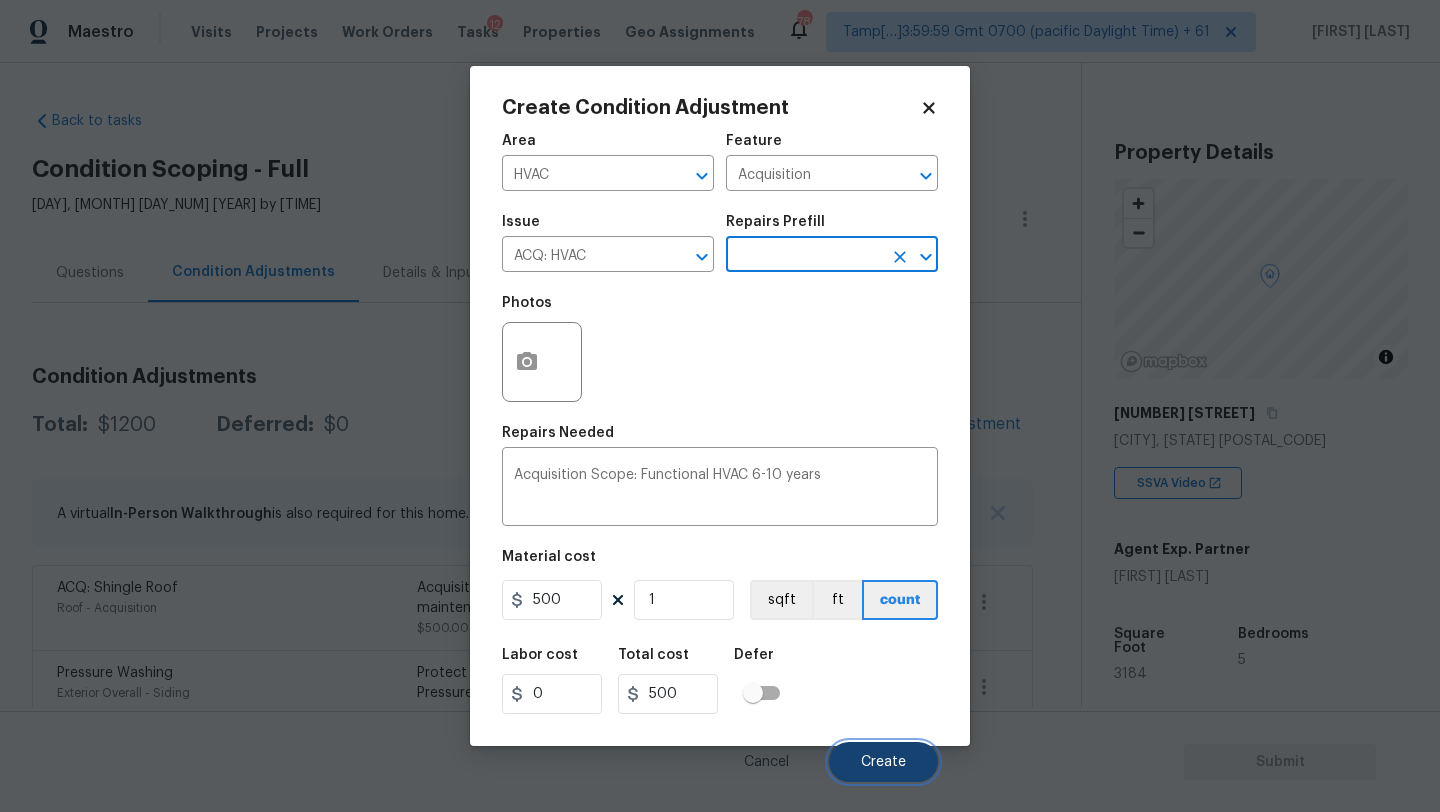 click on "Create" at bounding box center [883, 762] 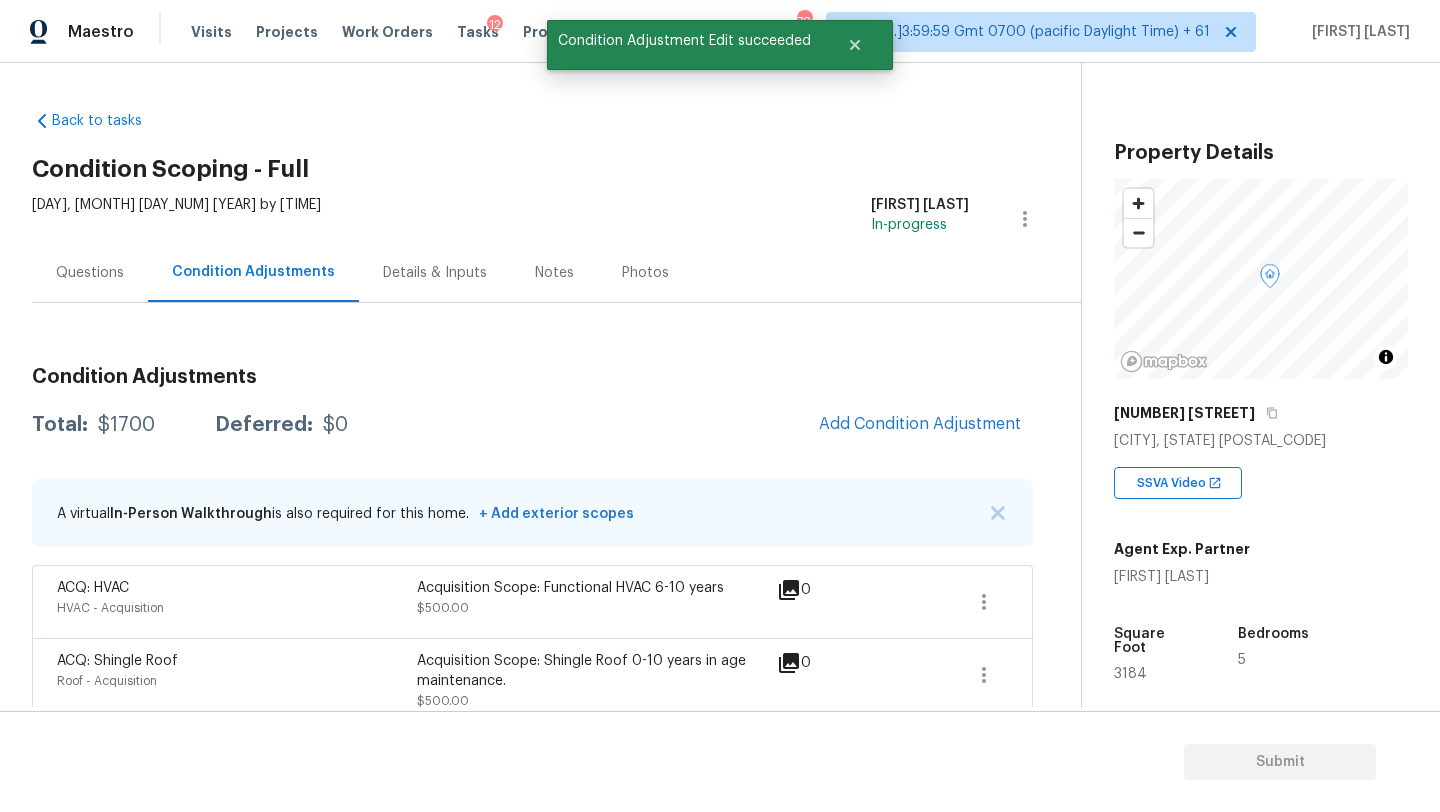 click on "Questions" at bounding box center [90, 272] 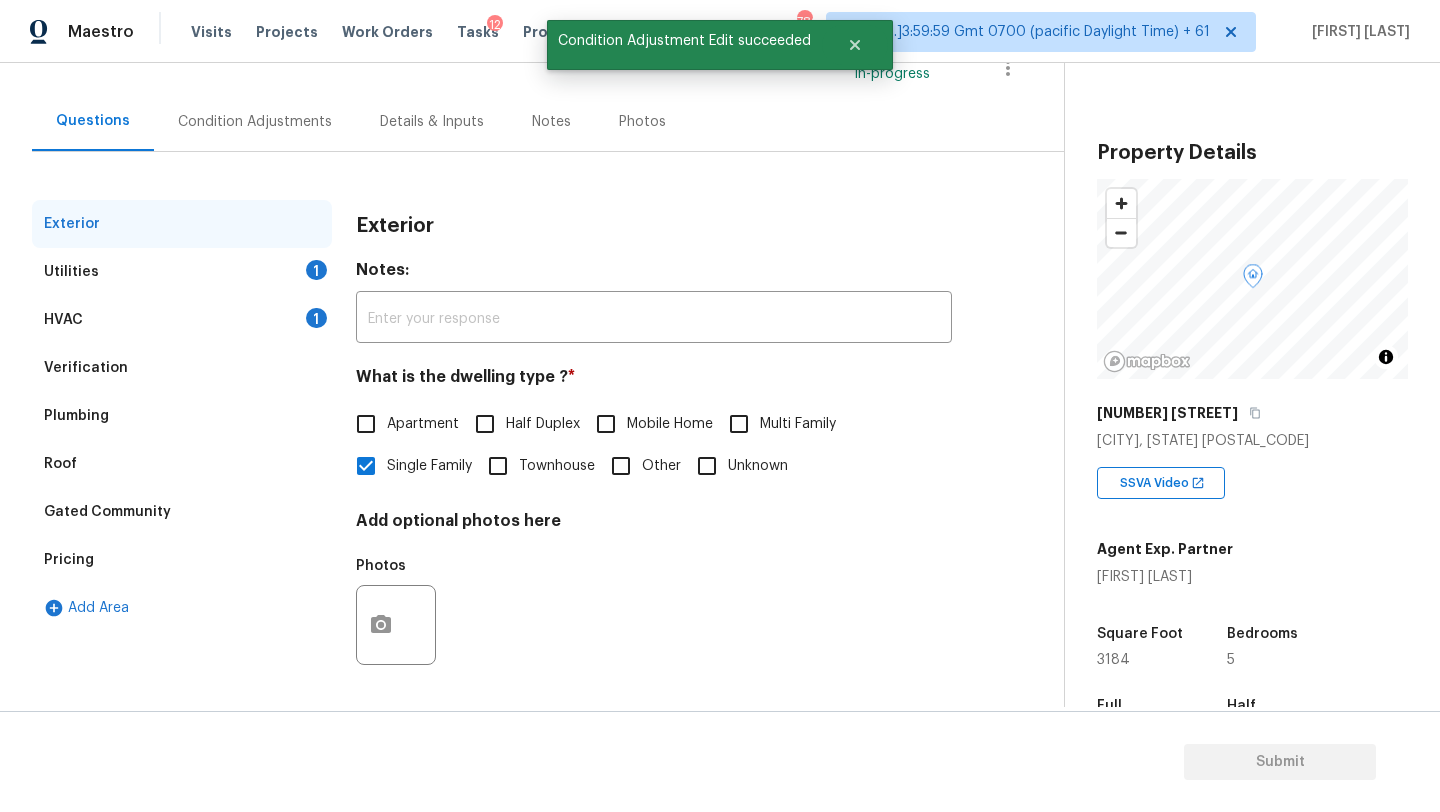 click on "Gated Community" at bounding box center (182, 512) 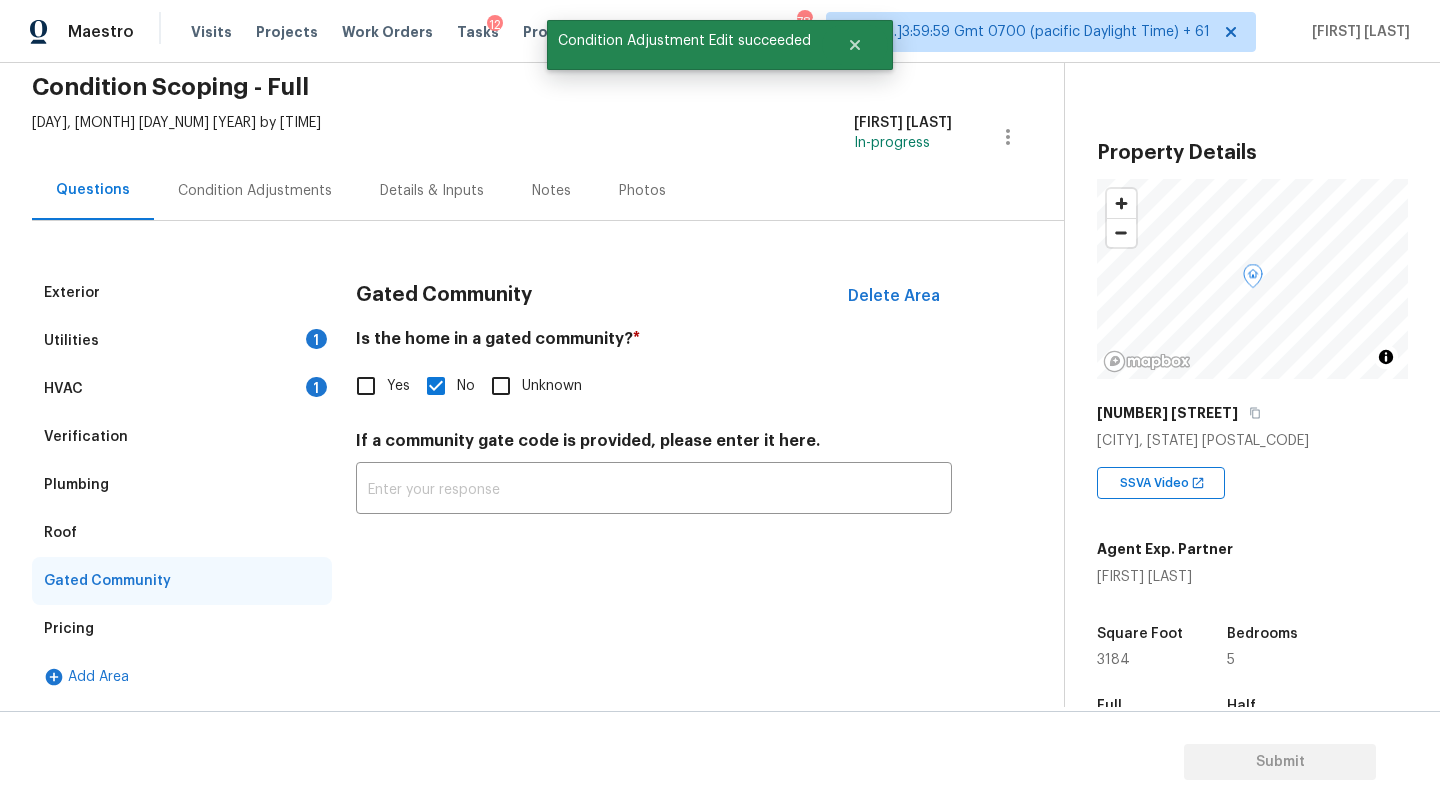 click on "Pricing" at bounding box center [182, 629] 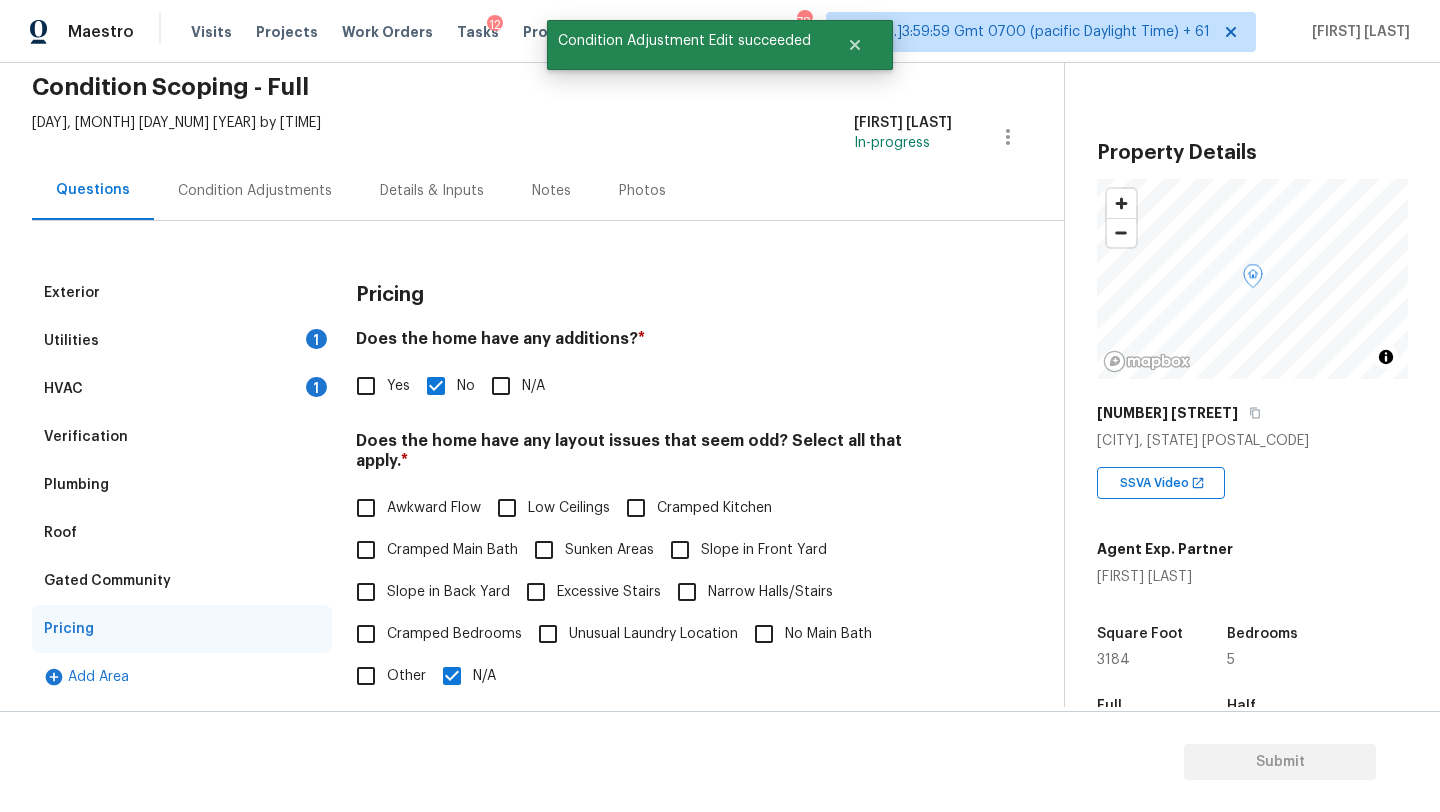 scroll, scrollTop: 151, scrollLeft: 0, axis: vertical 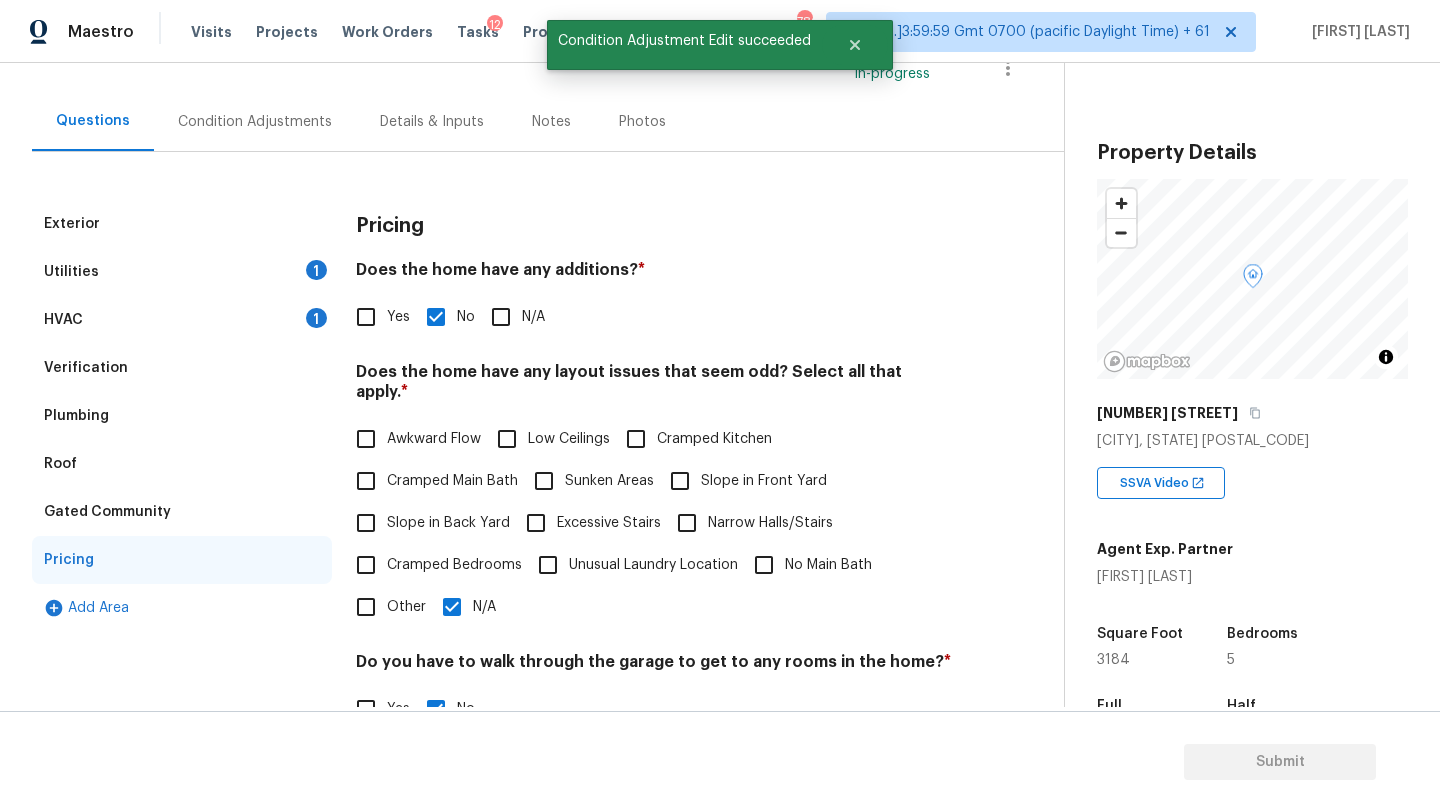 click on "Add Area" at bounding box center (182, 608) 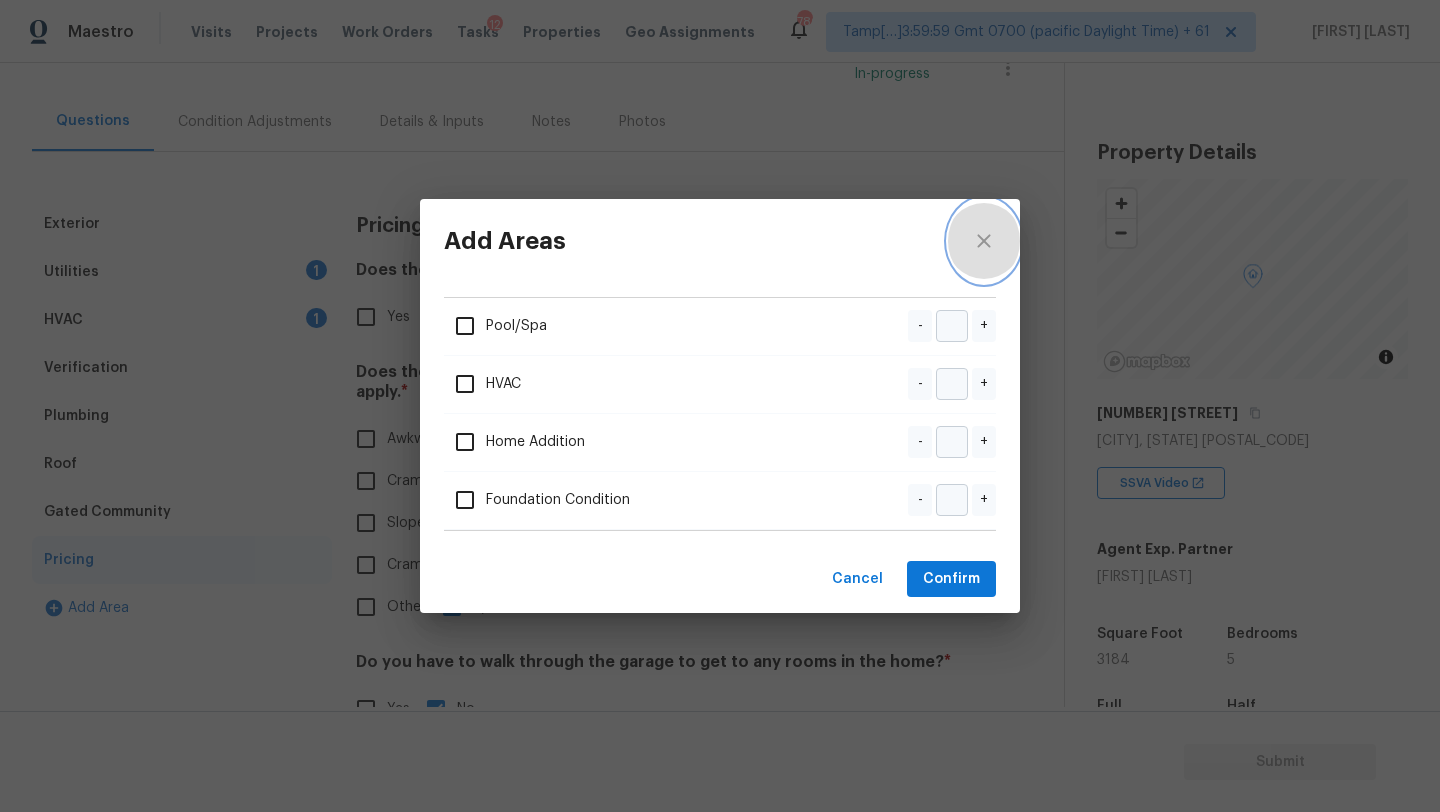 click 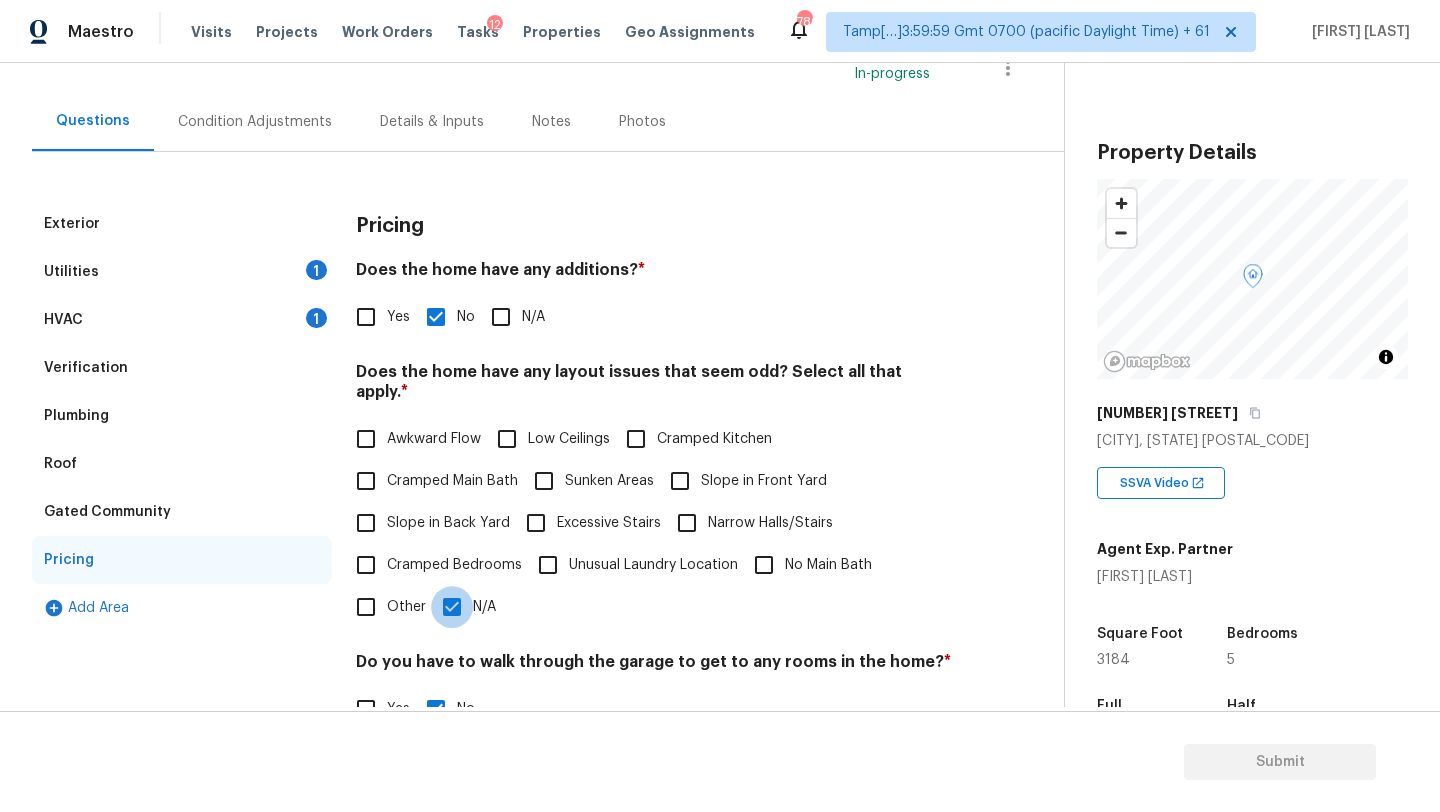 click on "N/A" at bounding box center [452, 607] 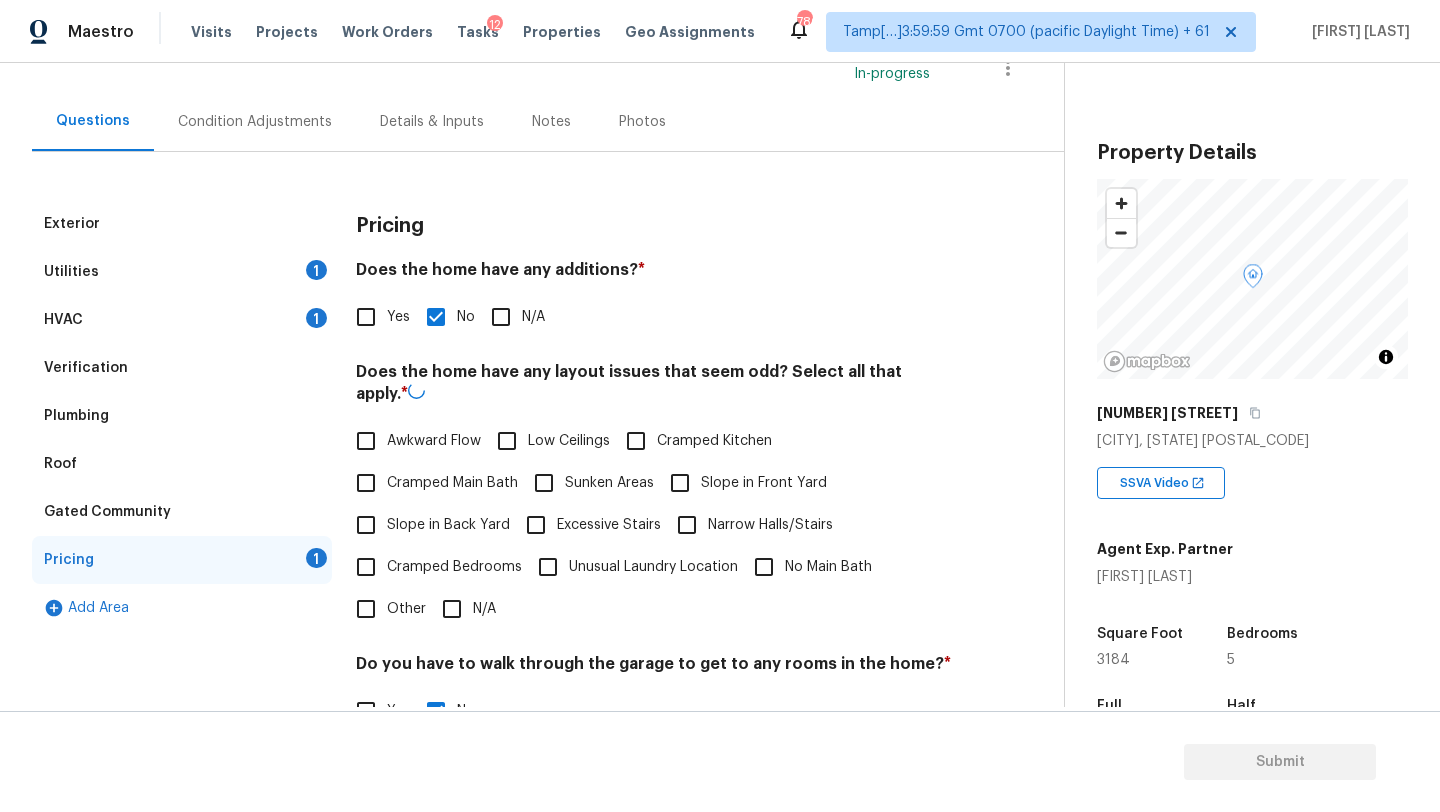 click on "Other" at bounding box center [366, 609] 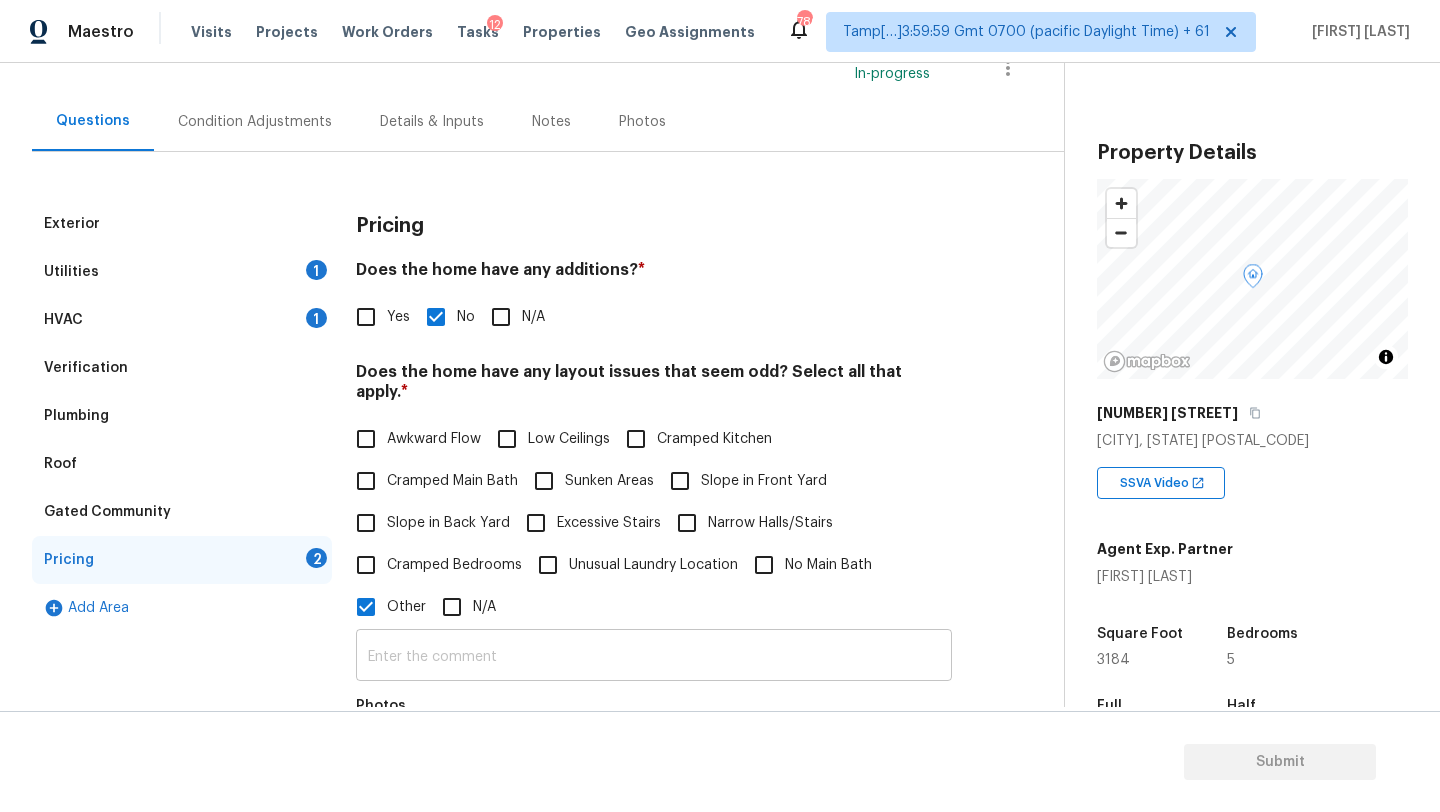 click at bounding box center (654, 657) 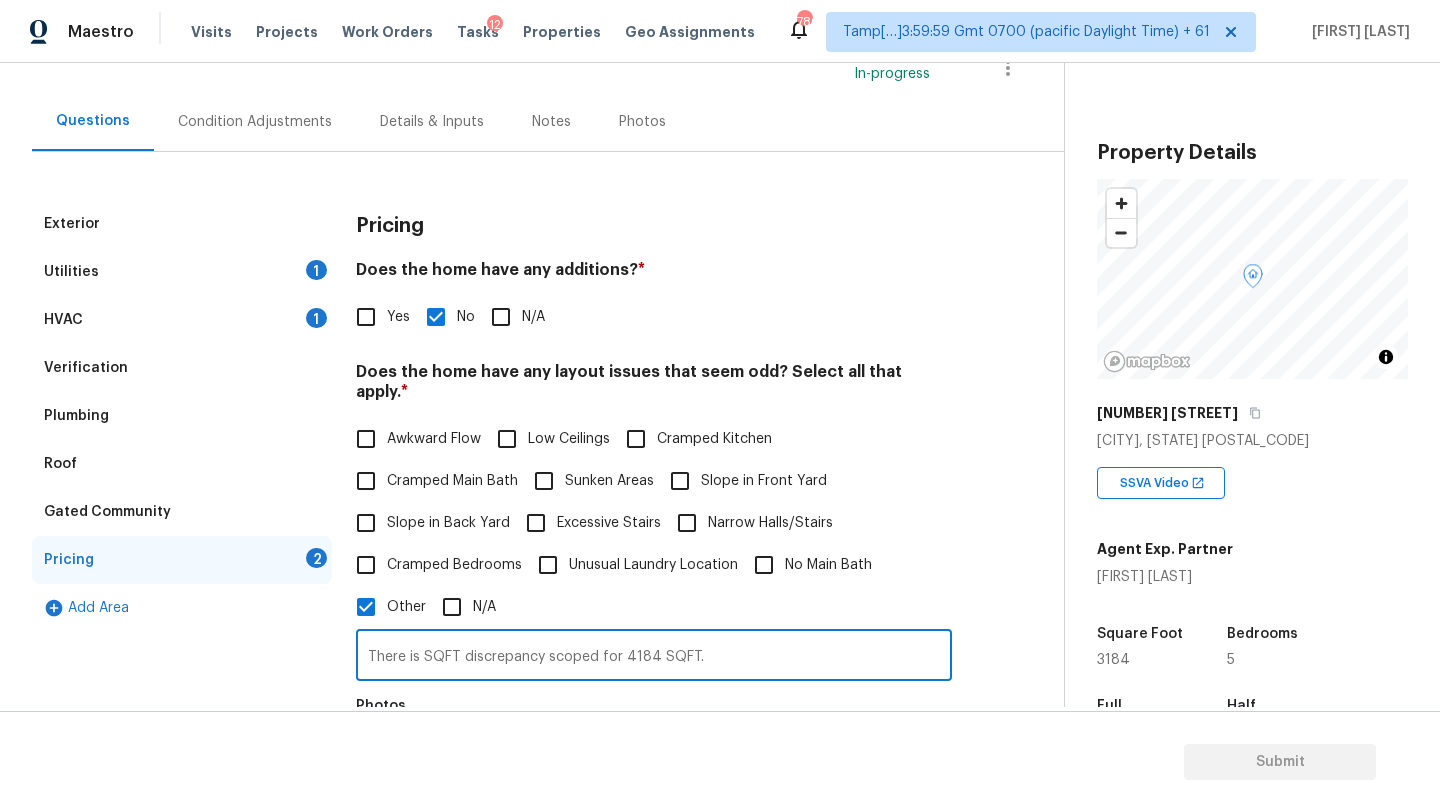 scroll, scrollTop: 378, scrollLeft: 0, axis: vertical 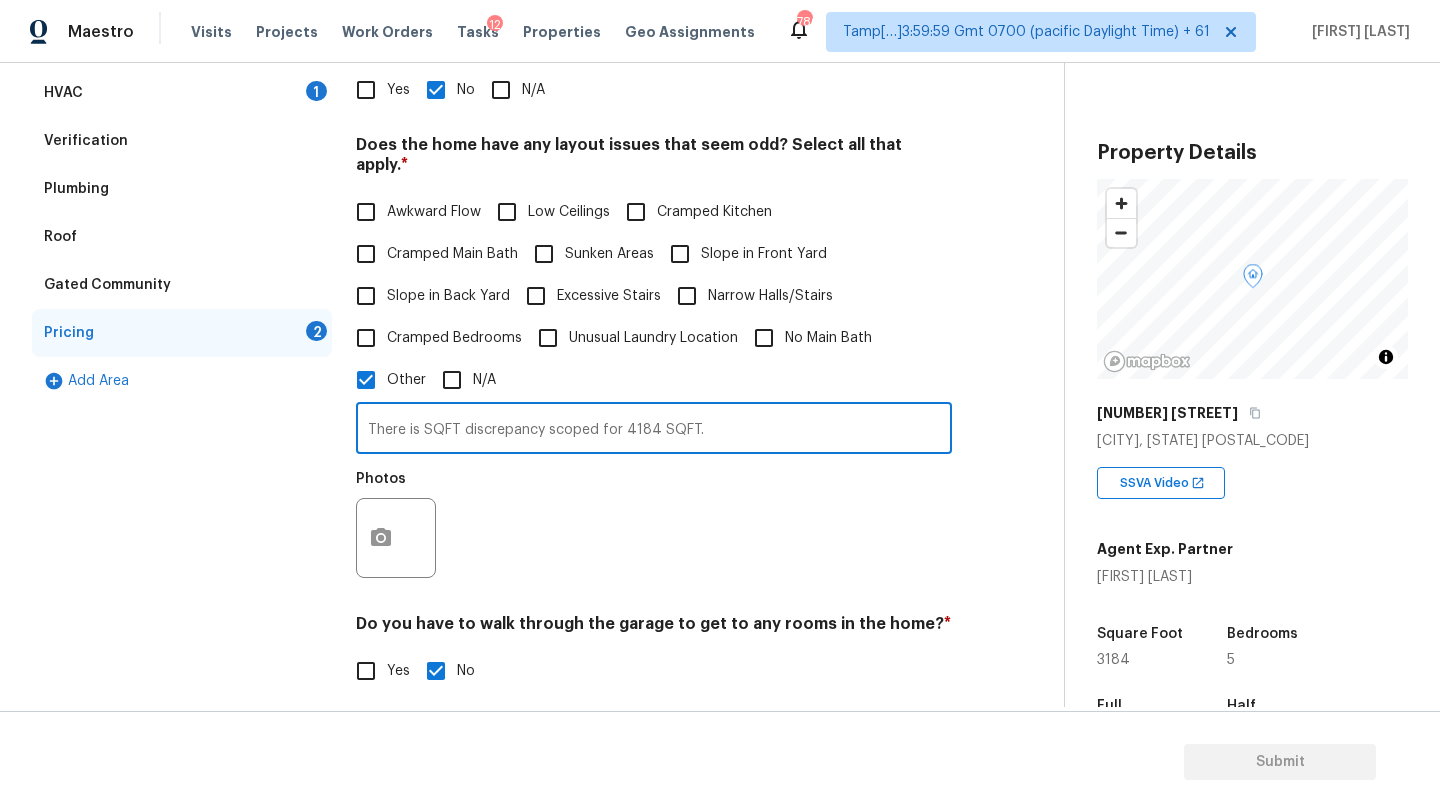 type on "There is SQFT discrepancy scoped for 4184 SQFT." 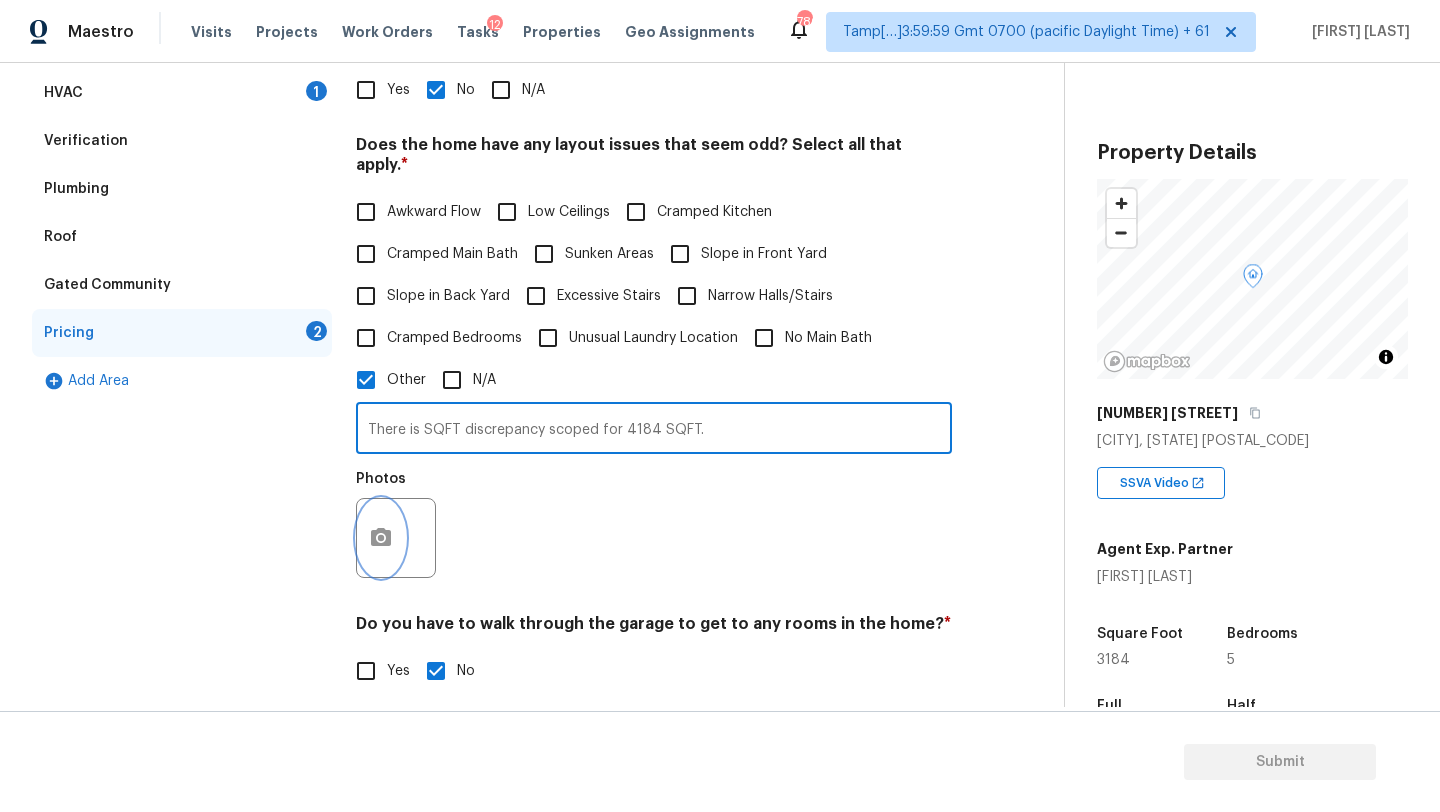 click at bounding box center [381, 538] 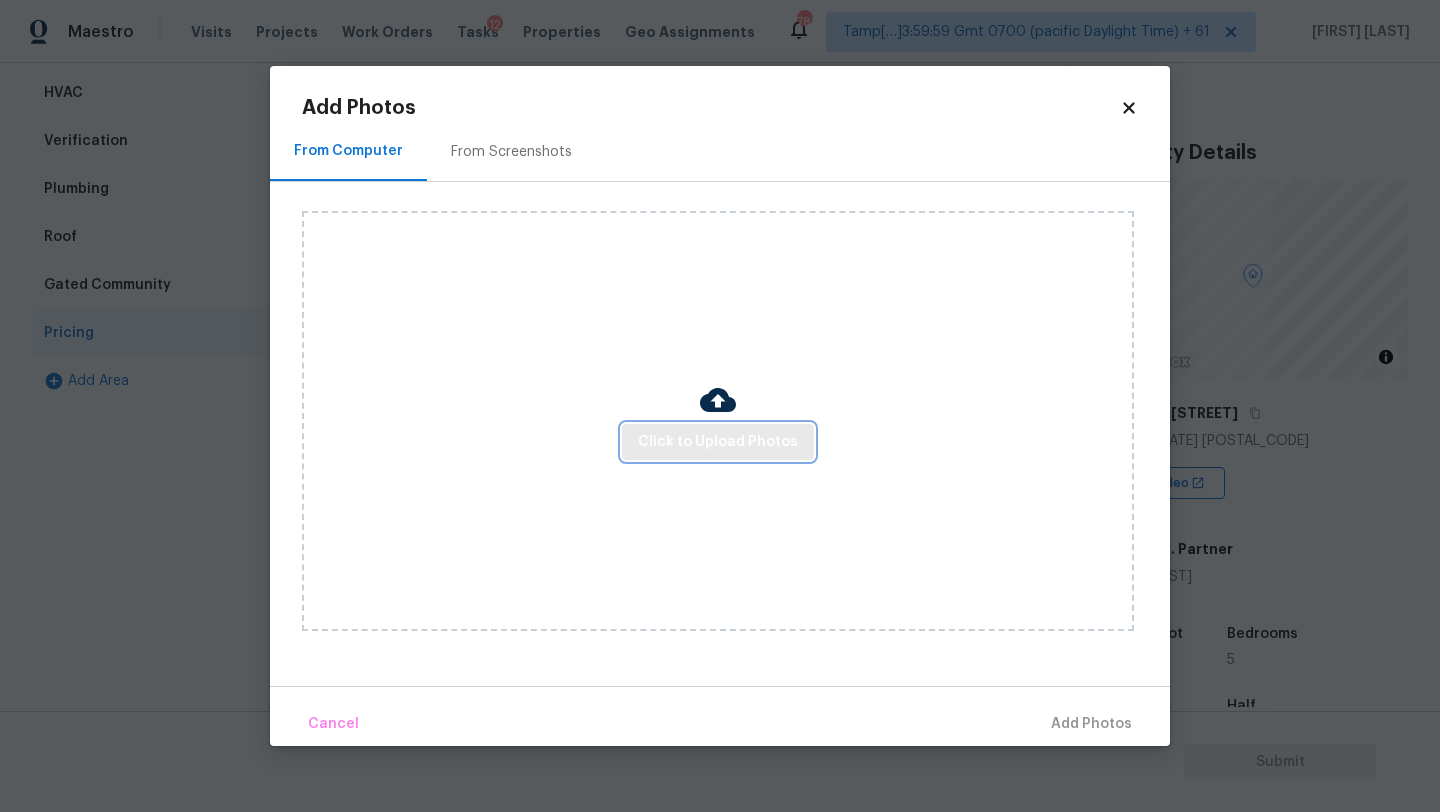 click on "Click to Upload Photos" at bounding box center (718, 442) 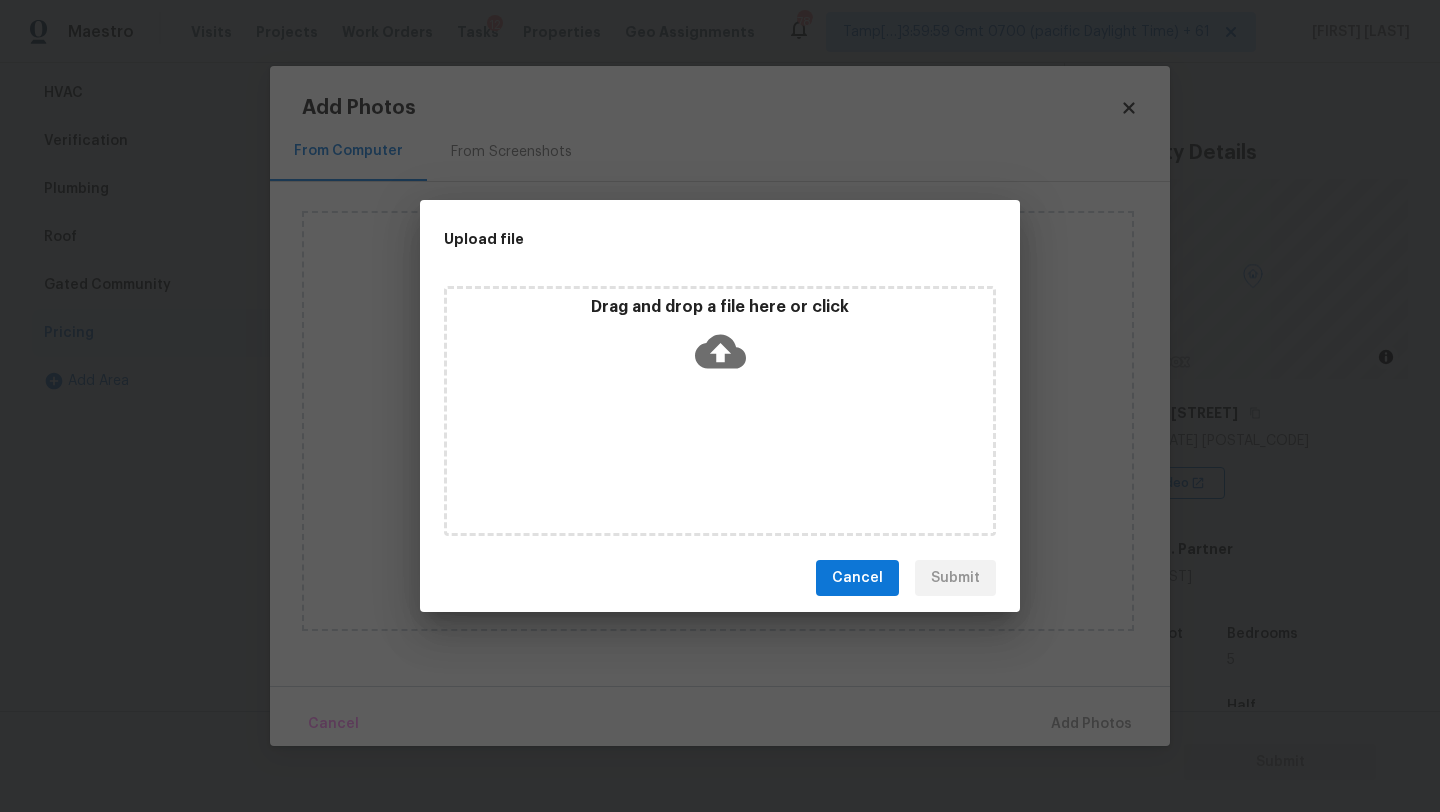 click on "Drag and drop a file here or click" at bounding box center (720, 411) 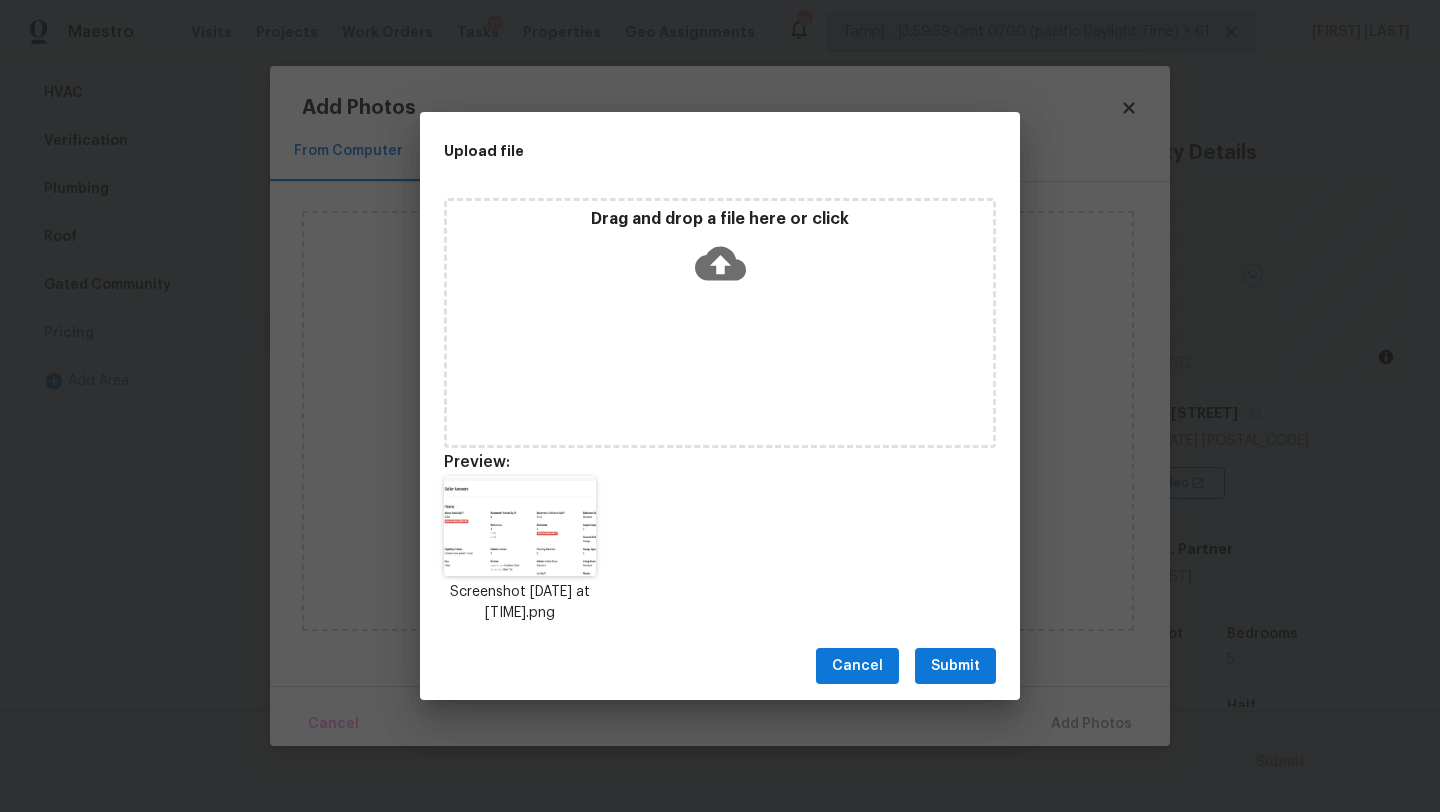 click on "Submit" at bounding box center [955, 666] 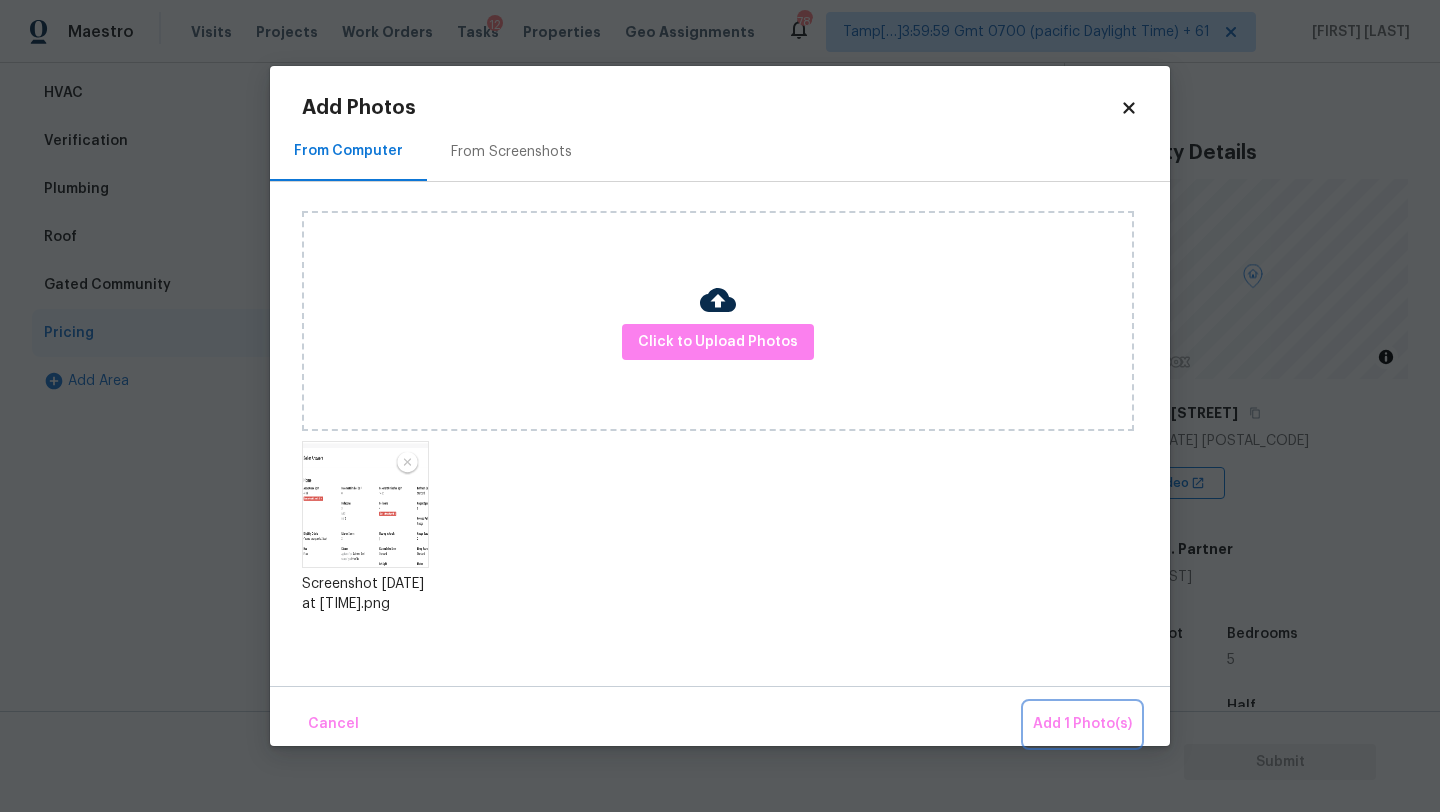 click on "Add 1 Photo(s)" at bounding box center (1082, 724) 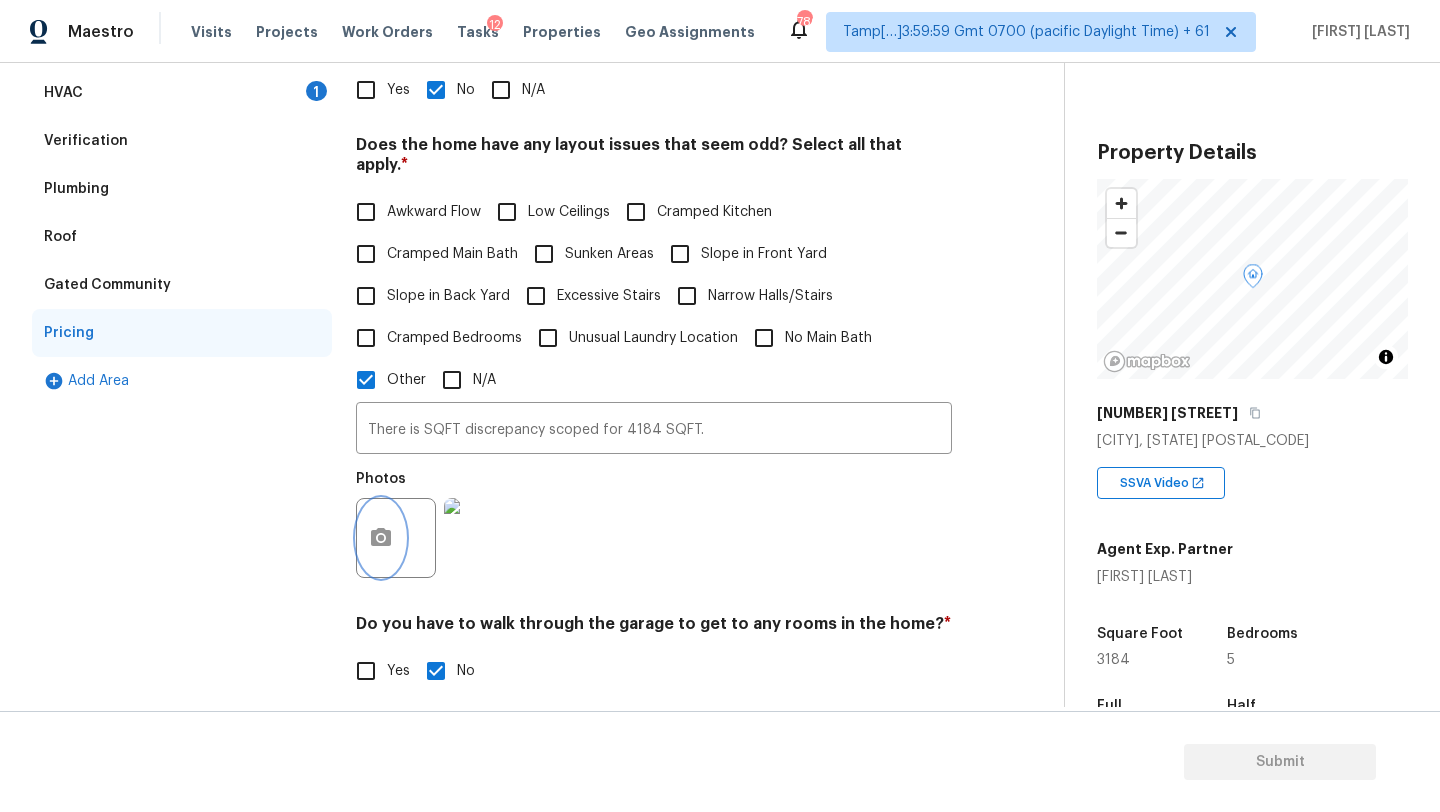 scroll, scrollTop: 118, scrollLeft: 0, axis: vertical 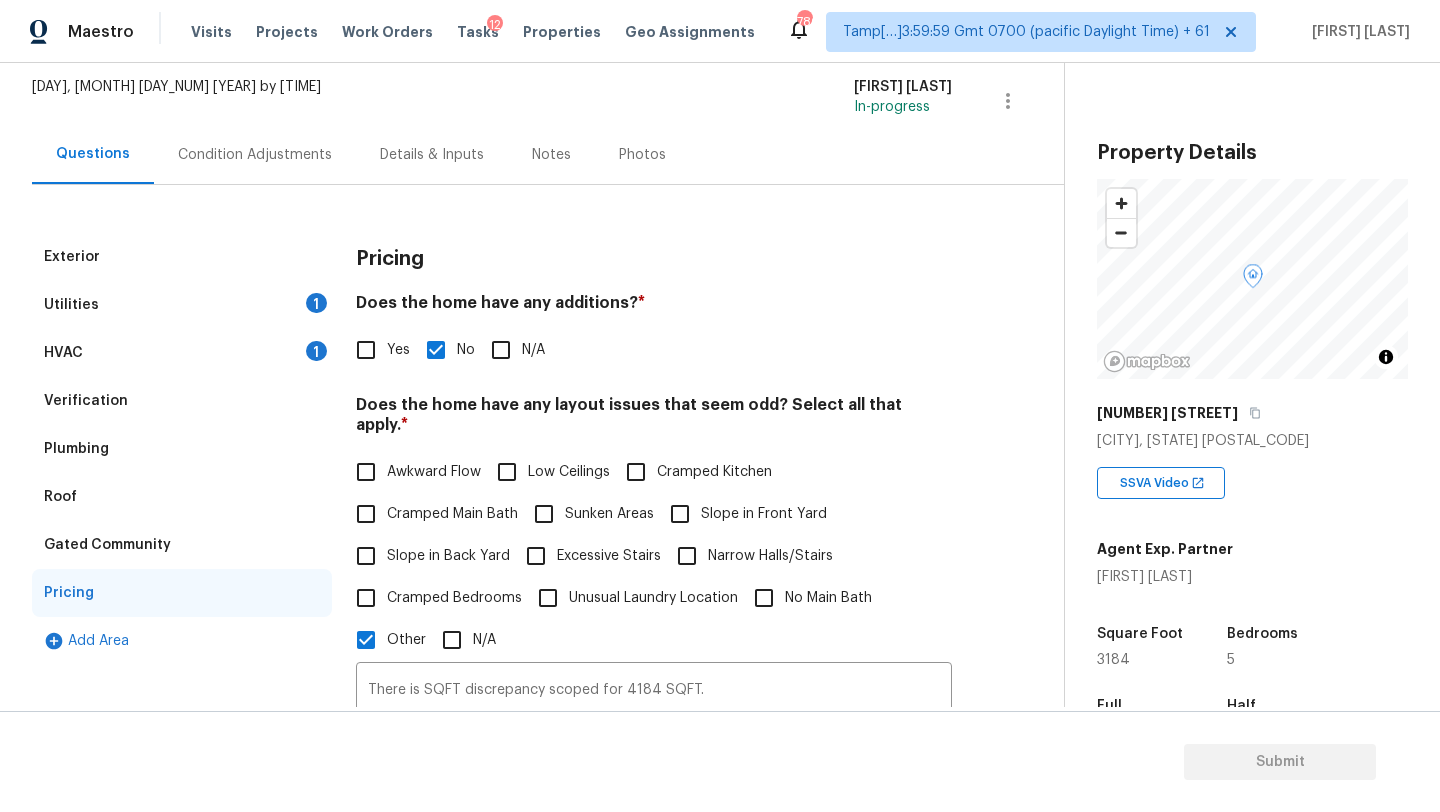 click on "Condition Adjustments" at bounding box center [255, 154] 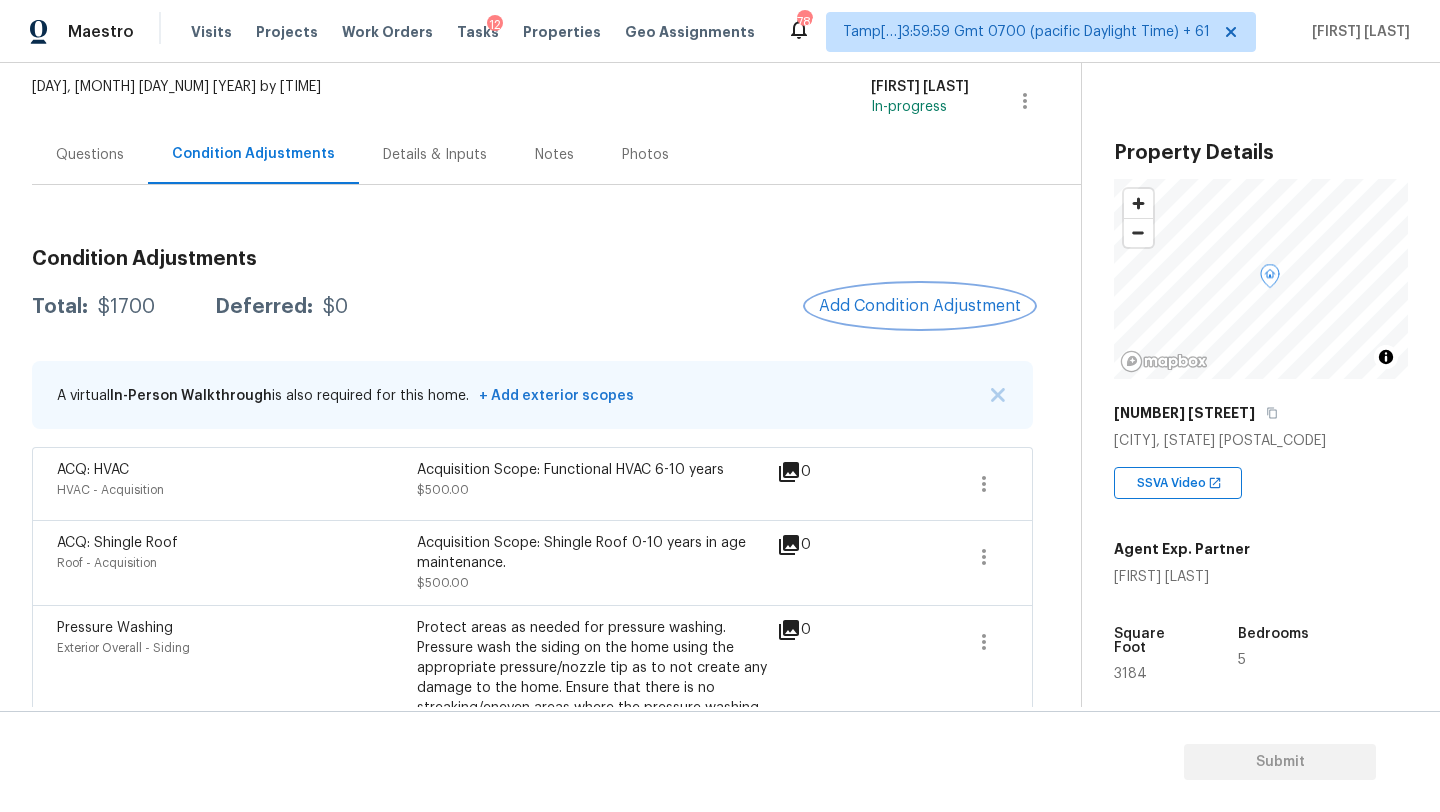 click on "Add Condition Adjustment" at bounding box center [920, 306] 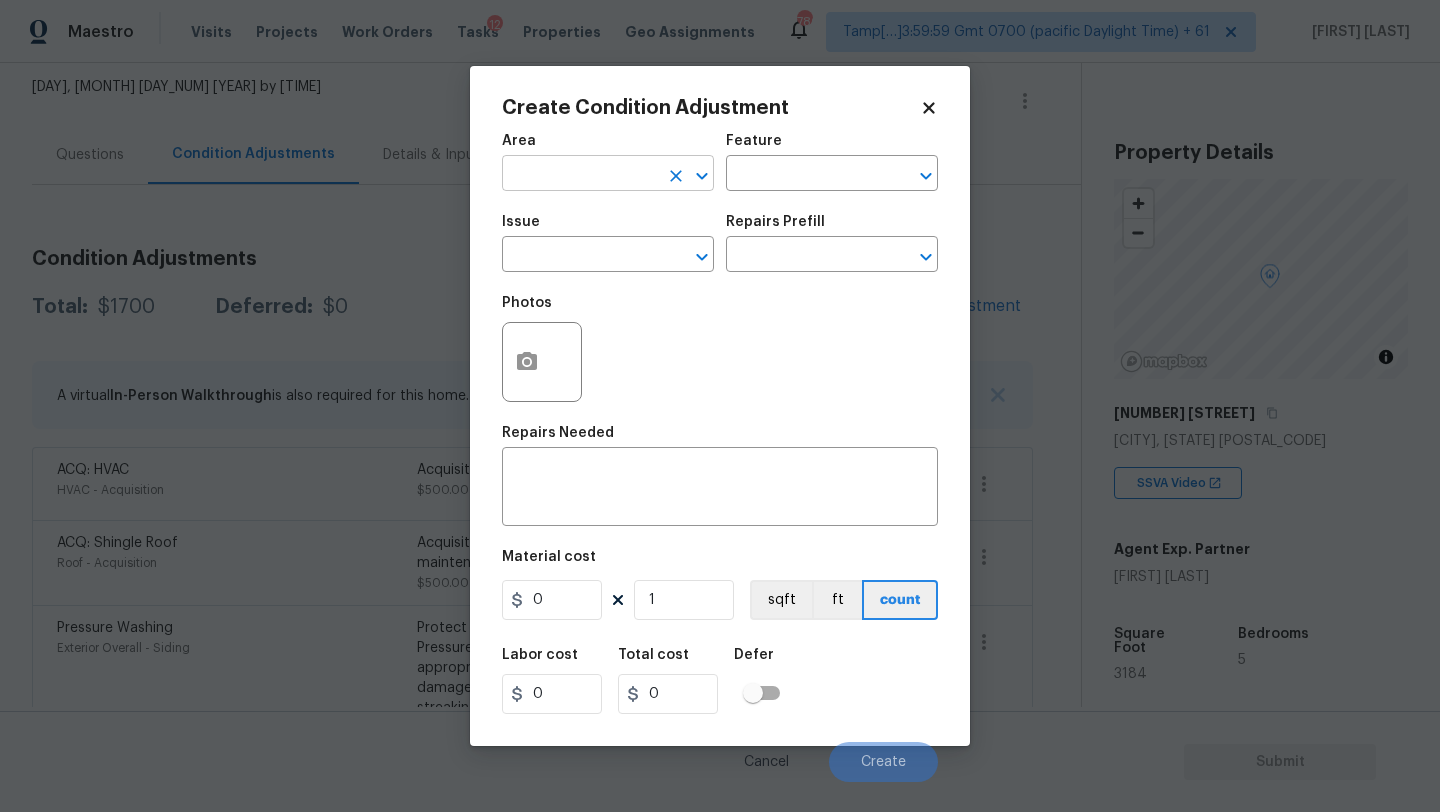 click at bounding box center (580, 175) 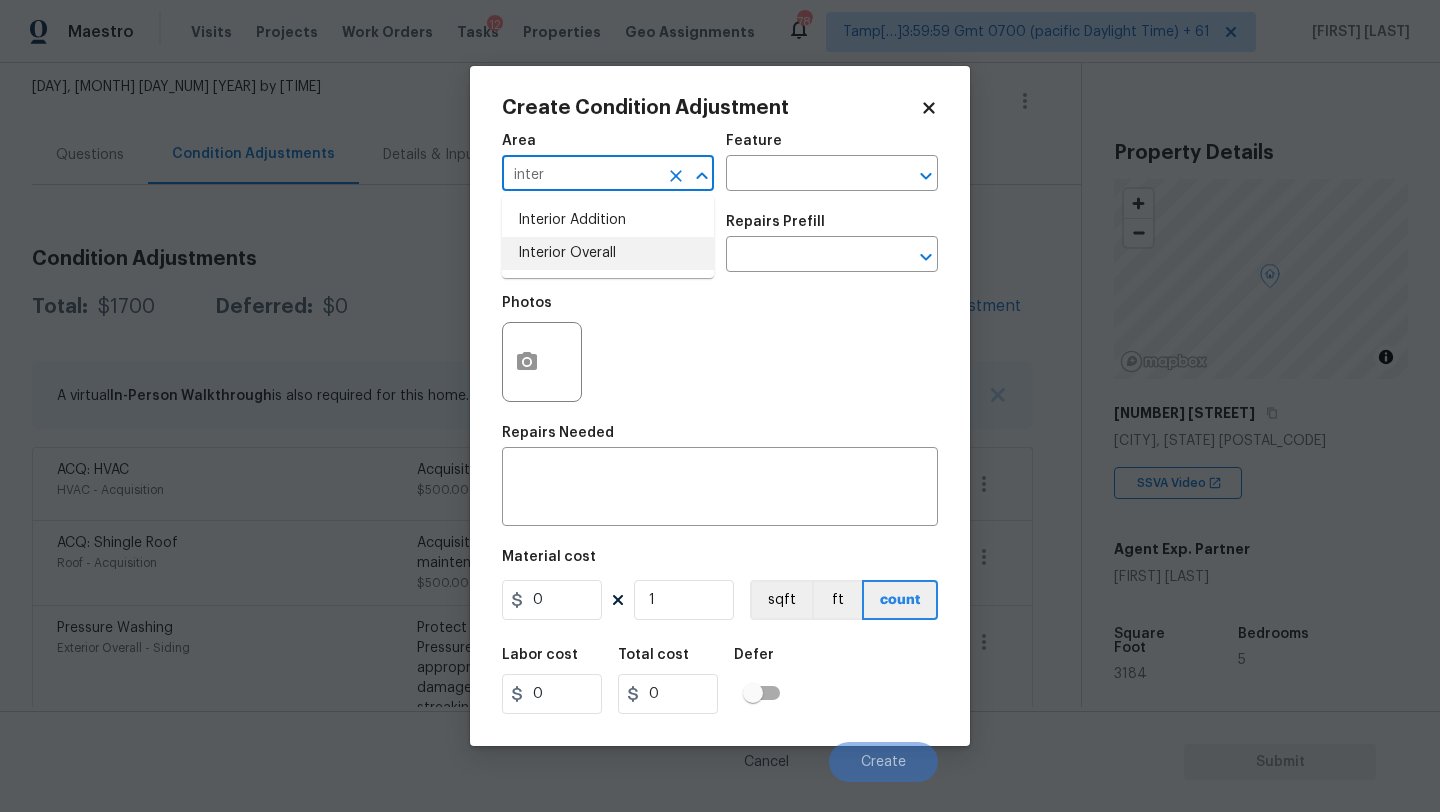 click on "Interior Overall" at bounding box center [608, 253] 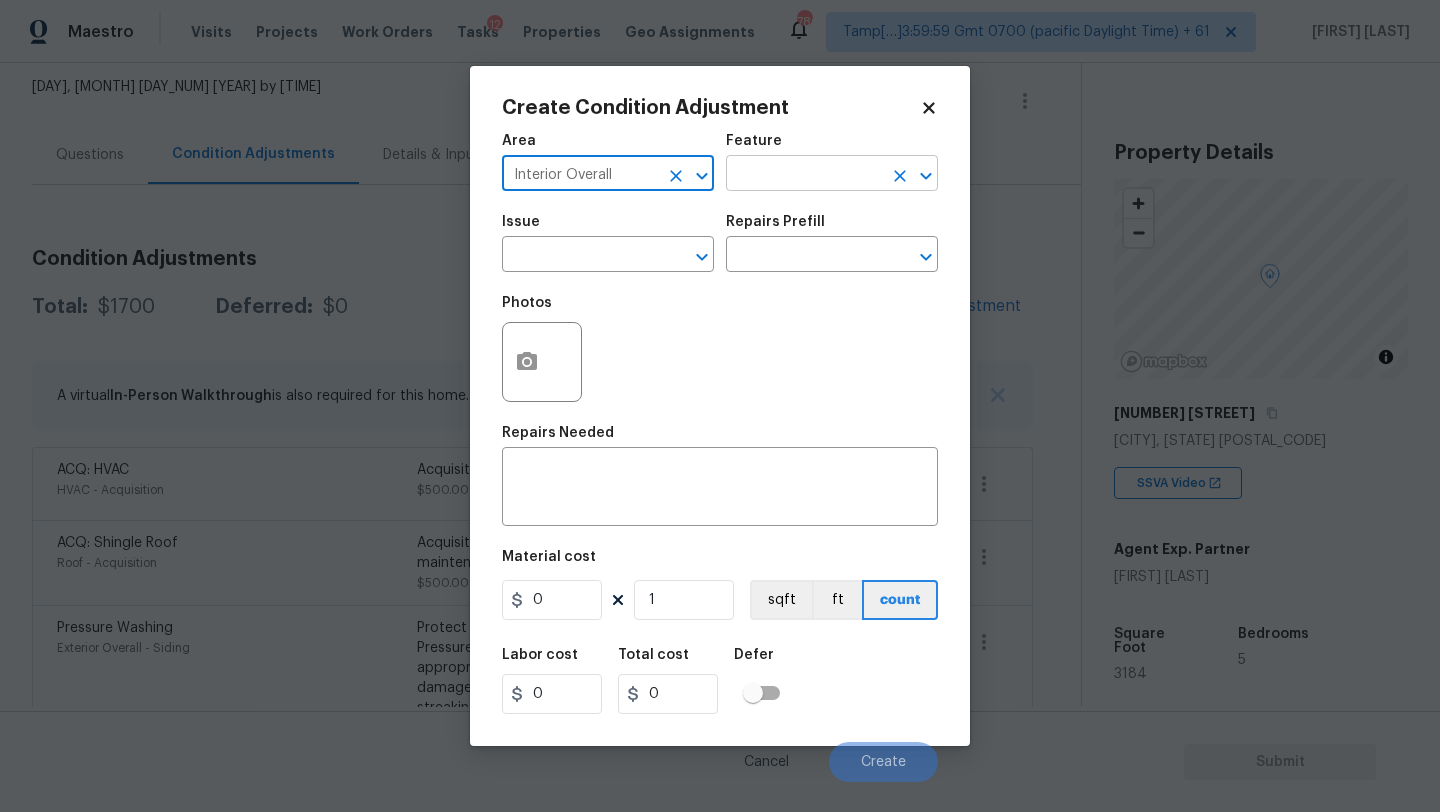type on "Interior Overall" 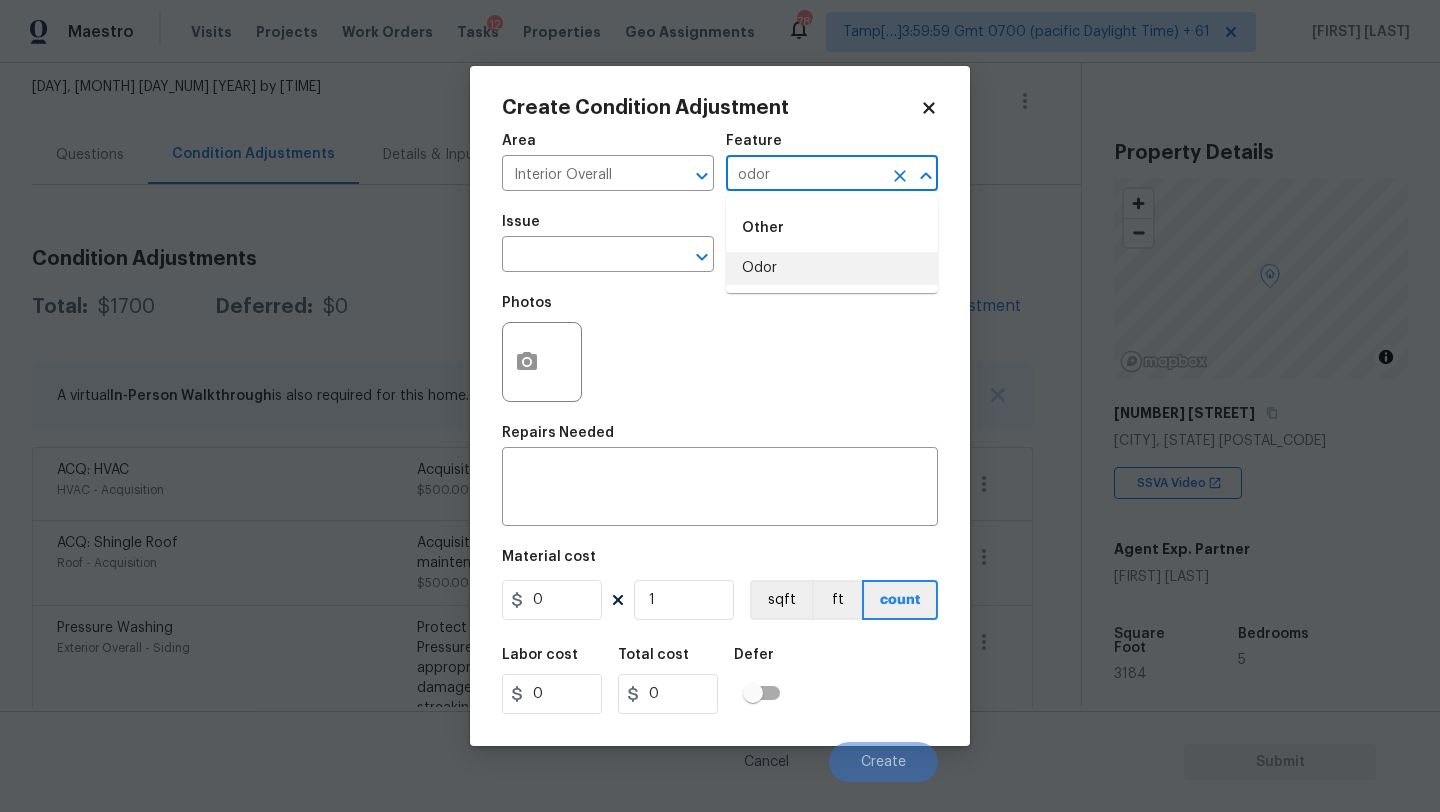click on "Odor" at bounding box center [832, 268] 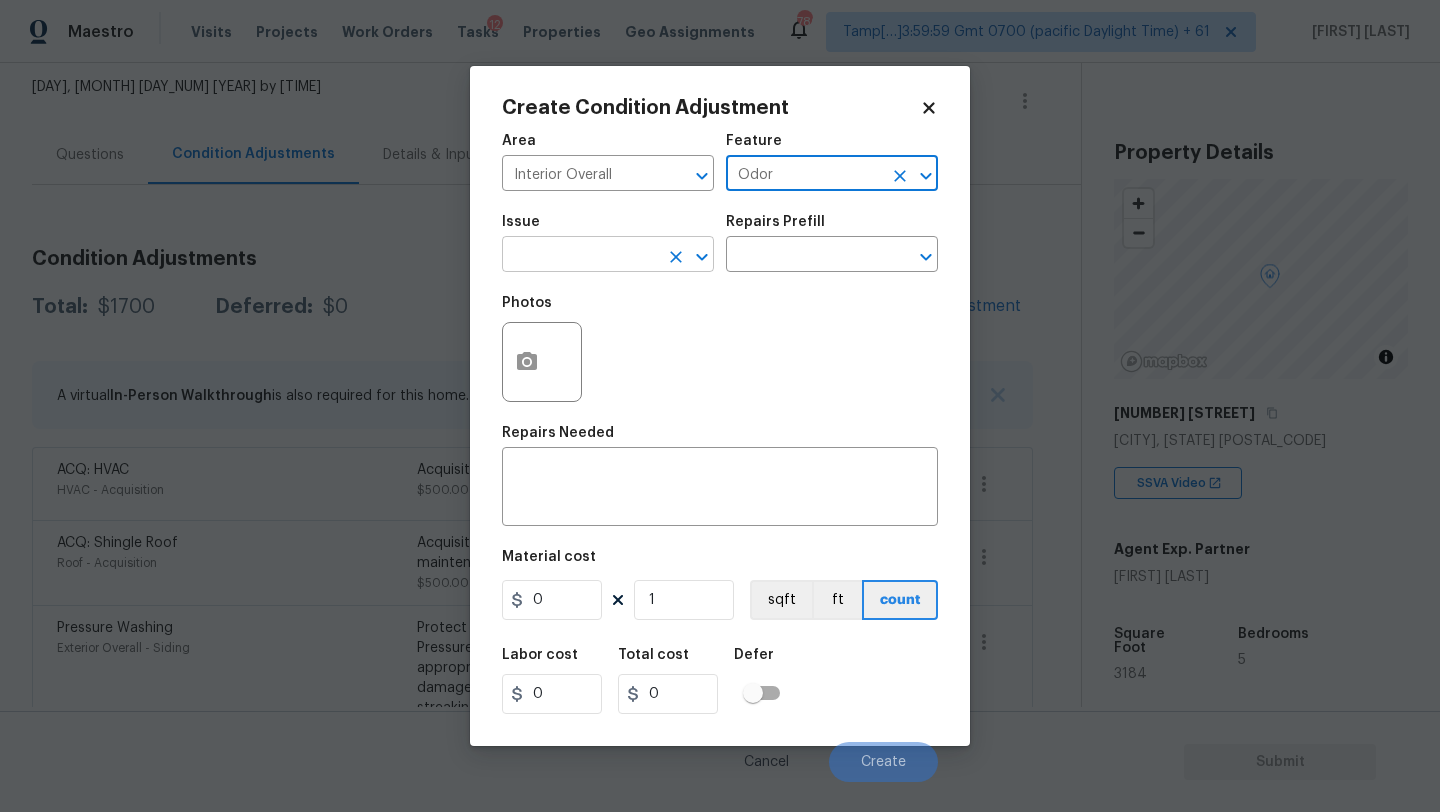 type on "Odor" 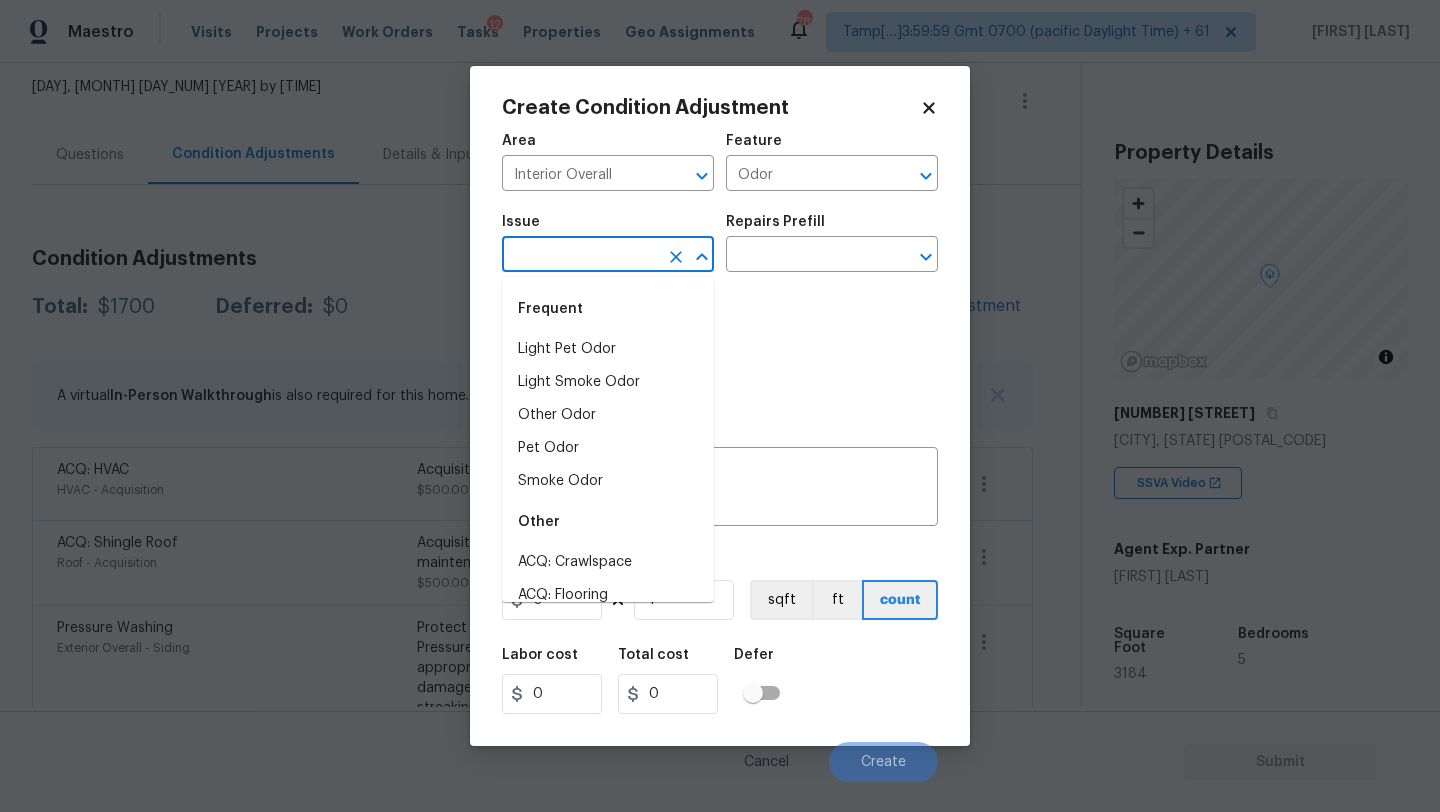 click at bounding box center [580, 256] 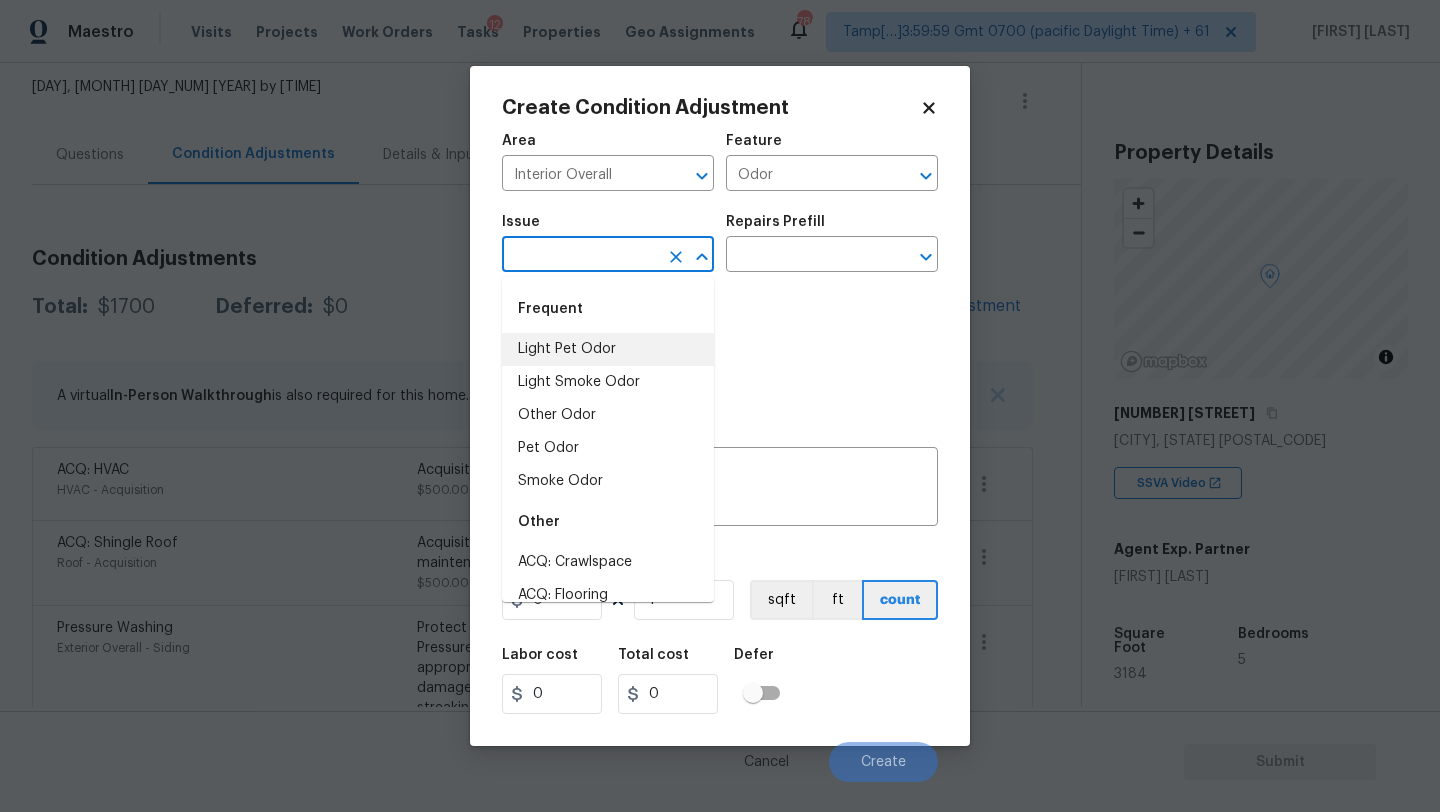 click on "Light Pet Odor" at bounding box center (608, 349) 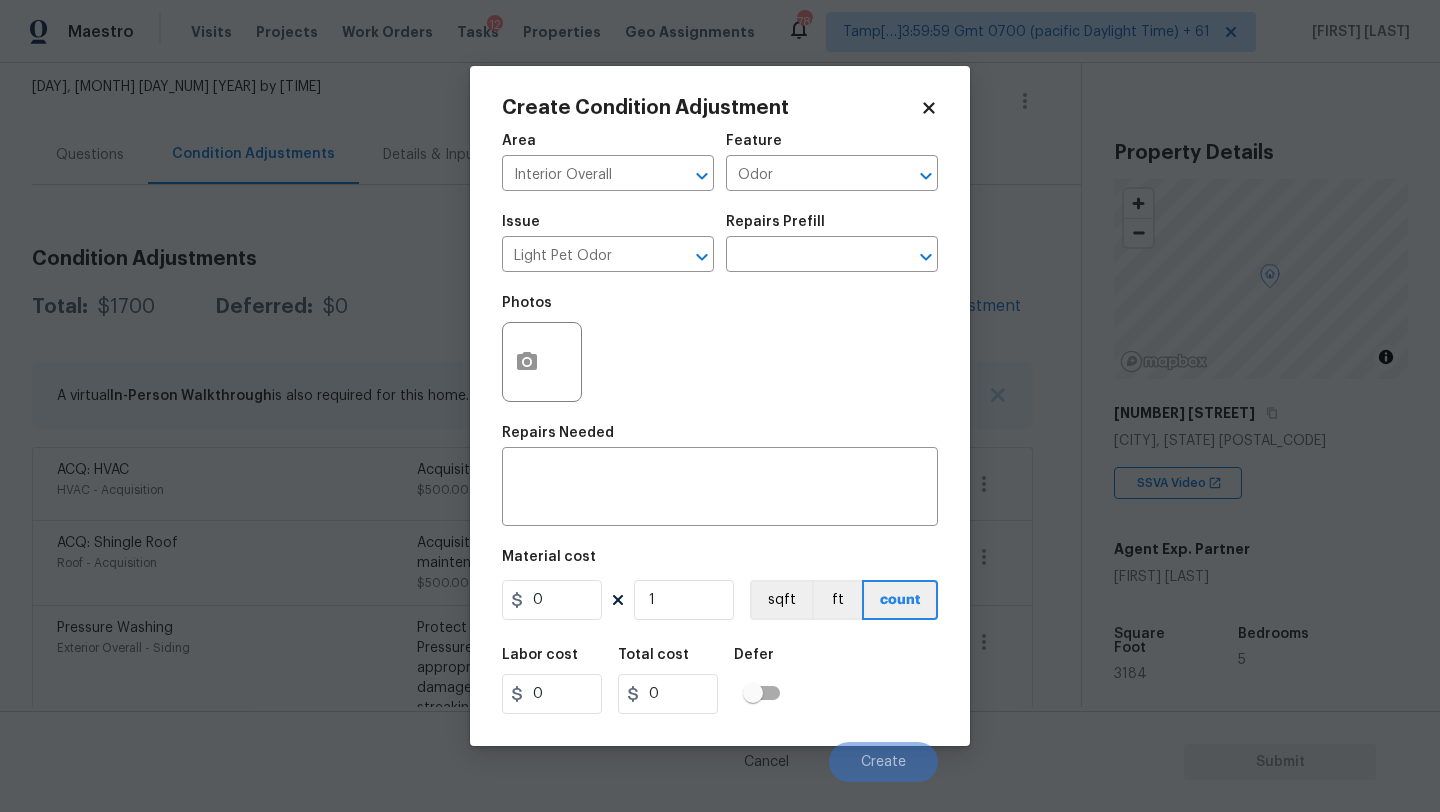 click on "Issue Light Pet Odor ​ Repairs Prefill ​" at bounding box center (720, 243) 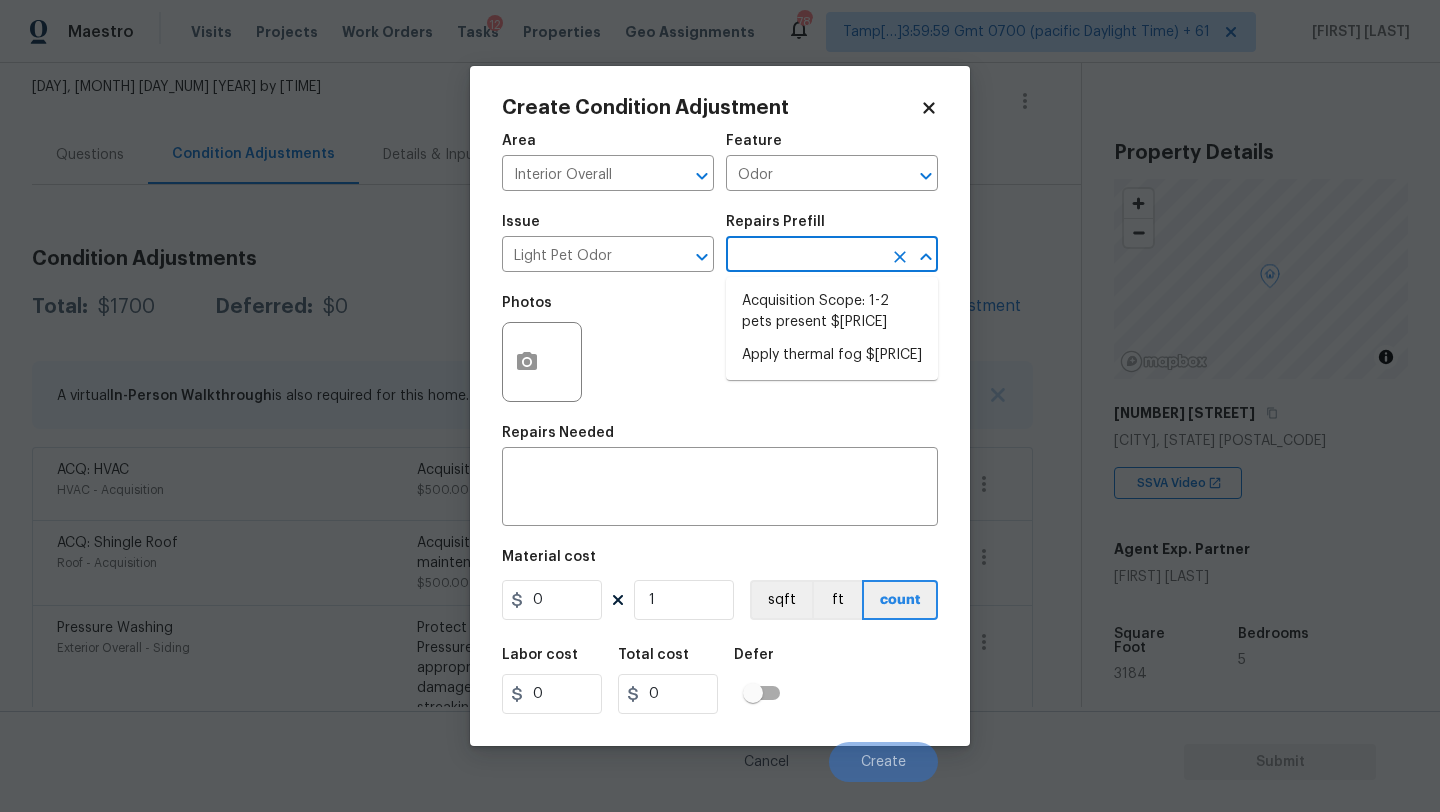 click at bounding box center (804, 256) 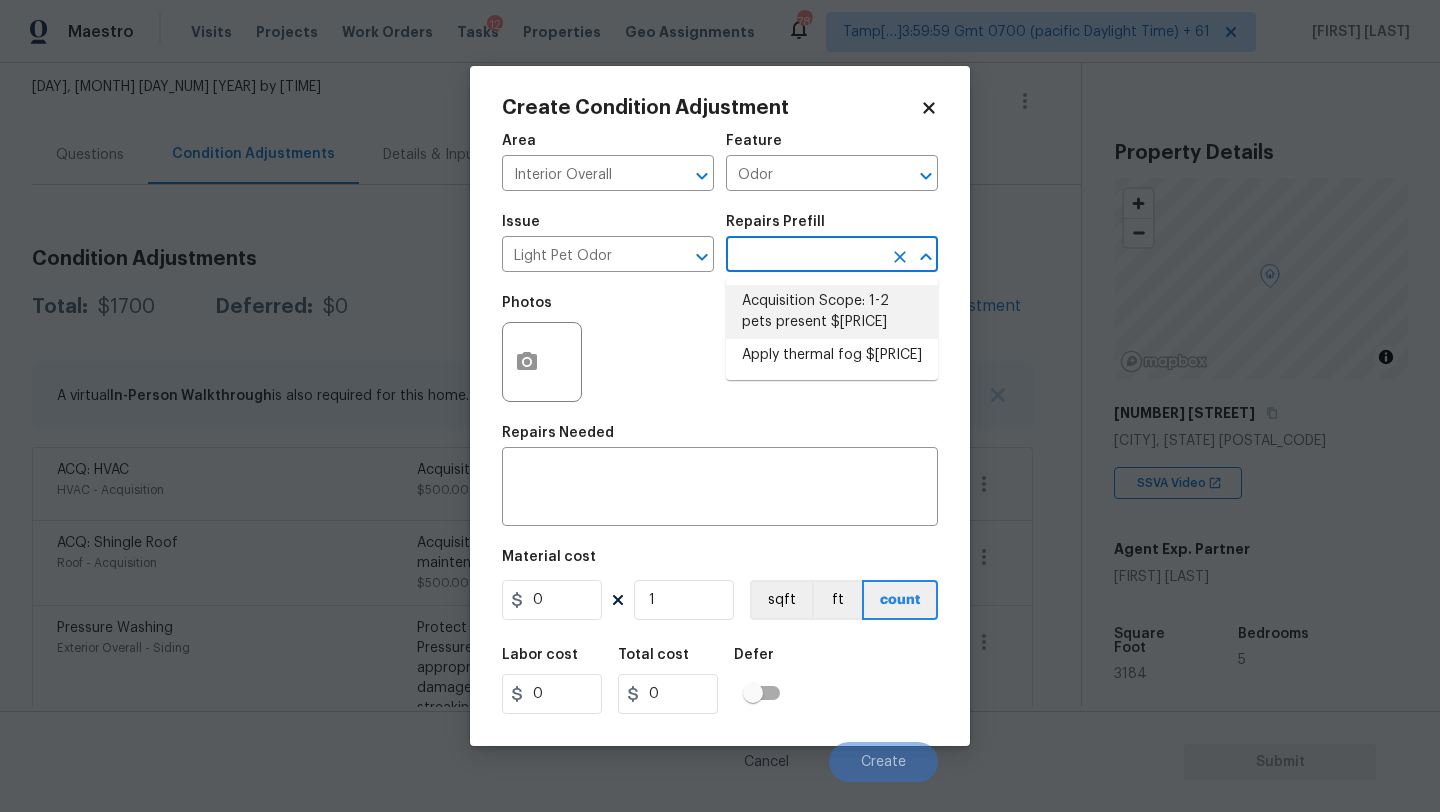 click on "Acquisition Scope: 1-2 pets present $575.00" at bounding box center (832, 312) 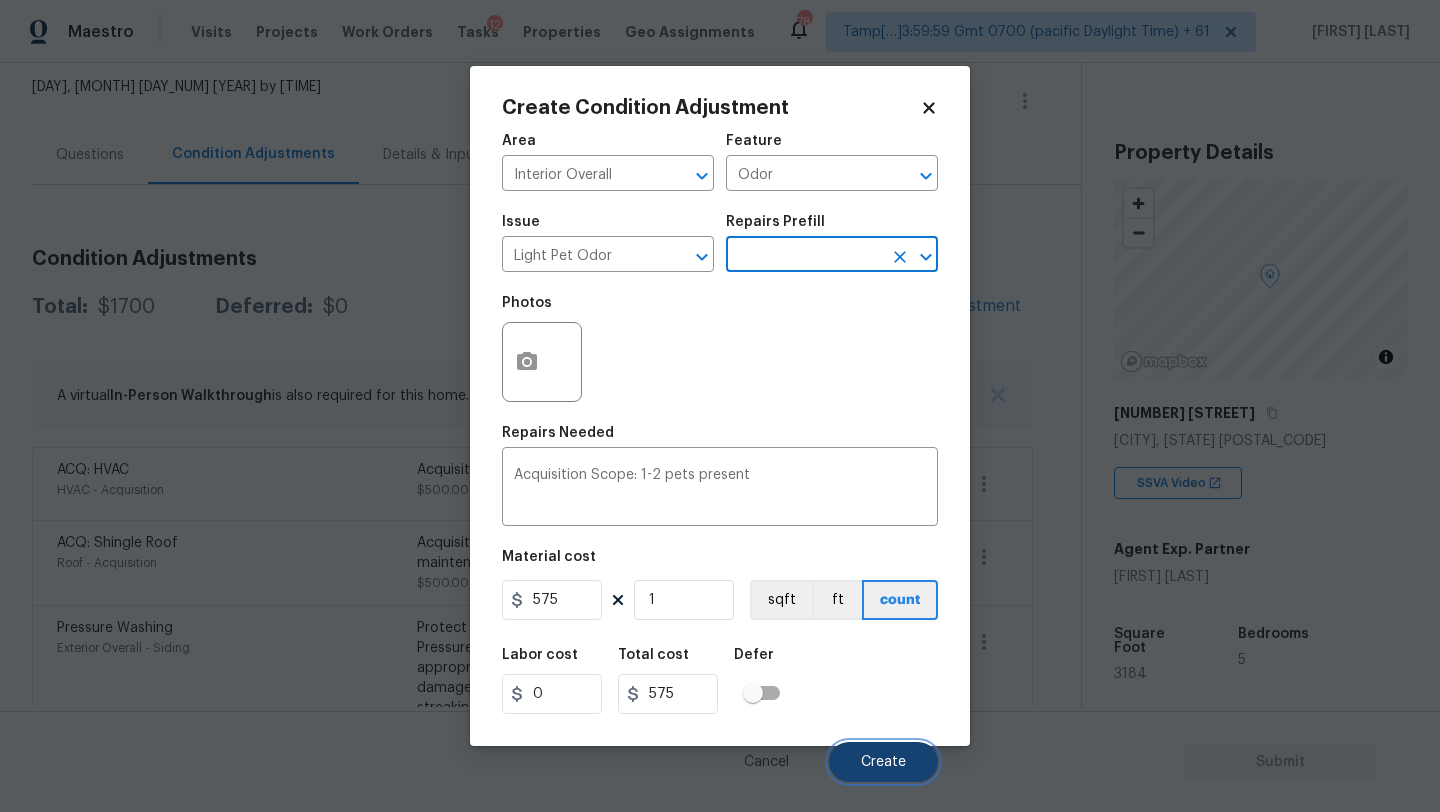 click on "Create" at bounding box center (883, 762) 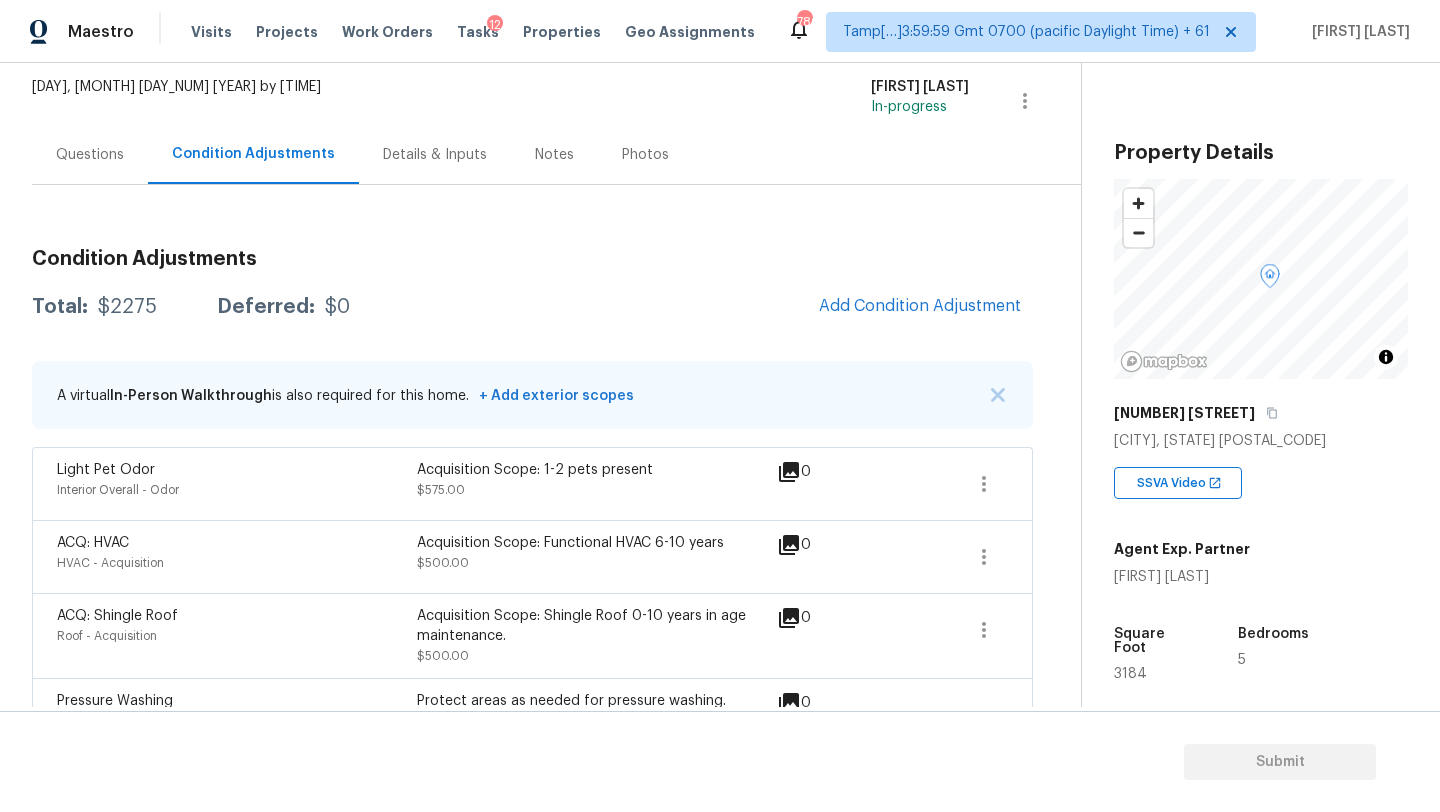 click on "Questions" at bounding box center (90, 154) 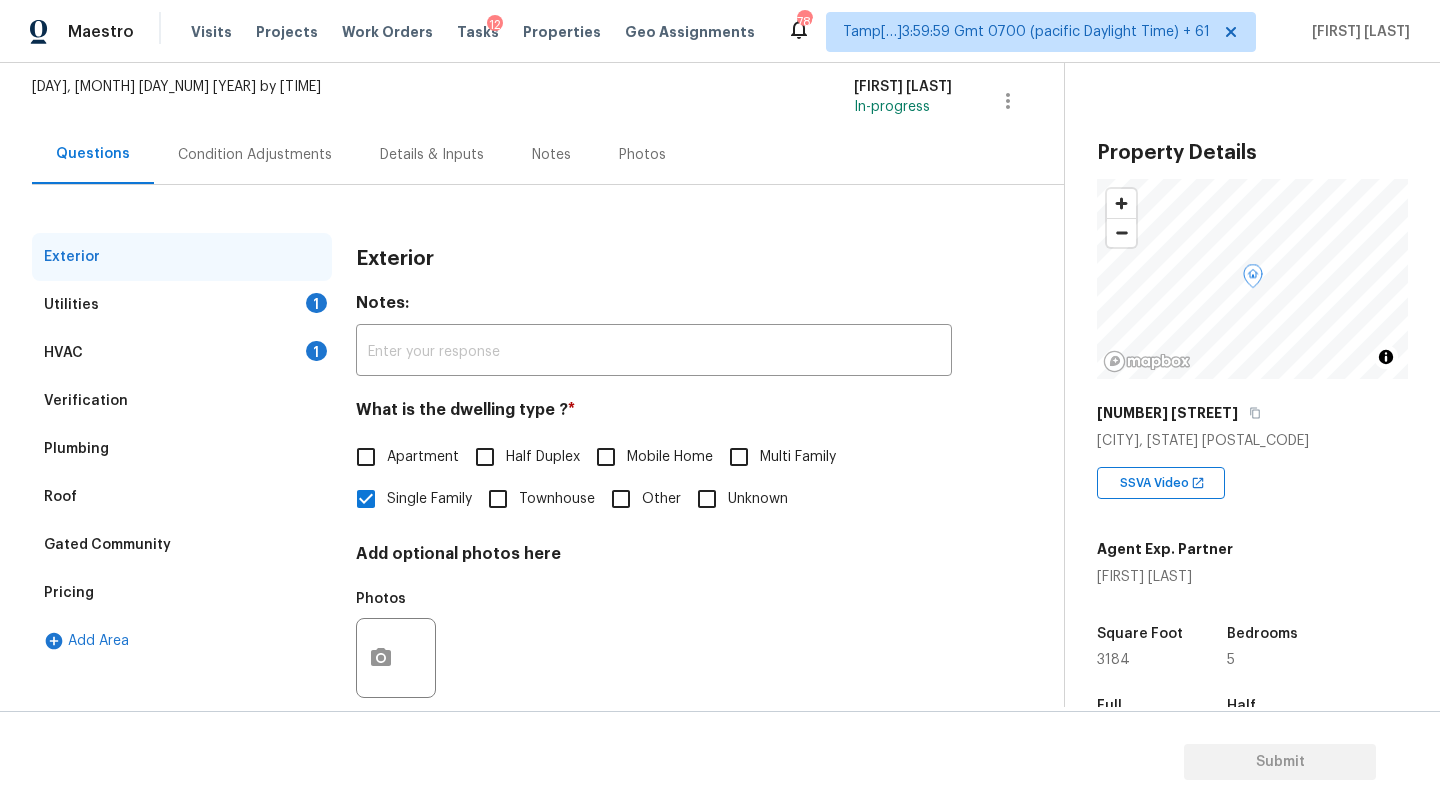 scroll, scrollTop: 118, scrollLeft: 0, axis: vertical 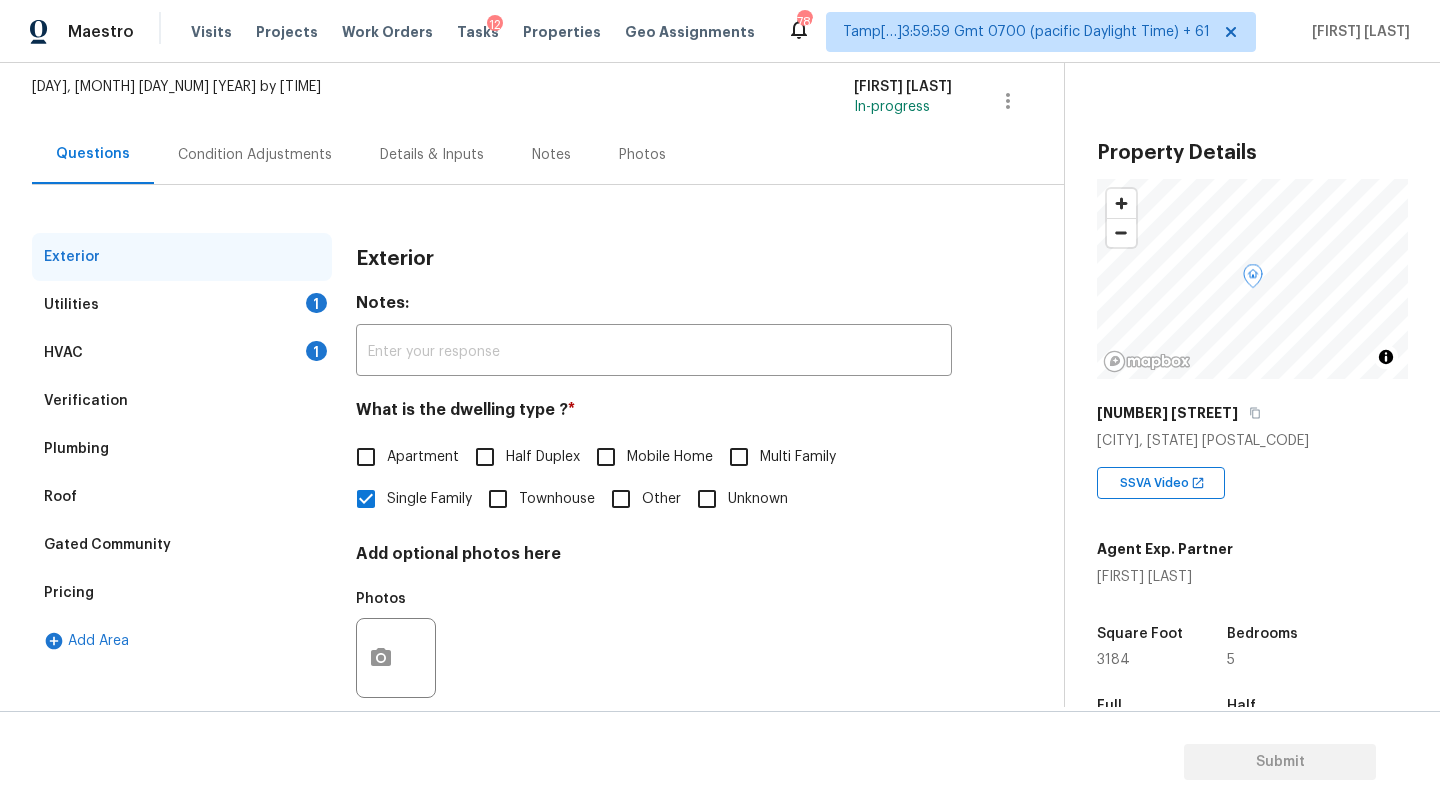 click on "Pricing" at bounding box center (69, 593) 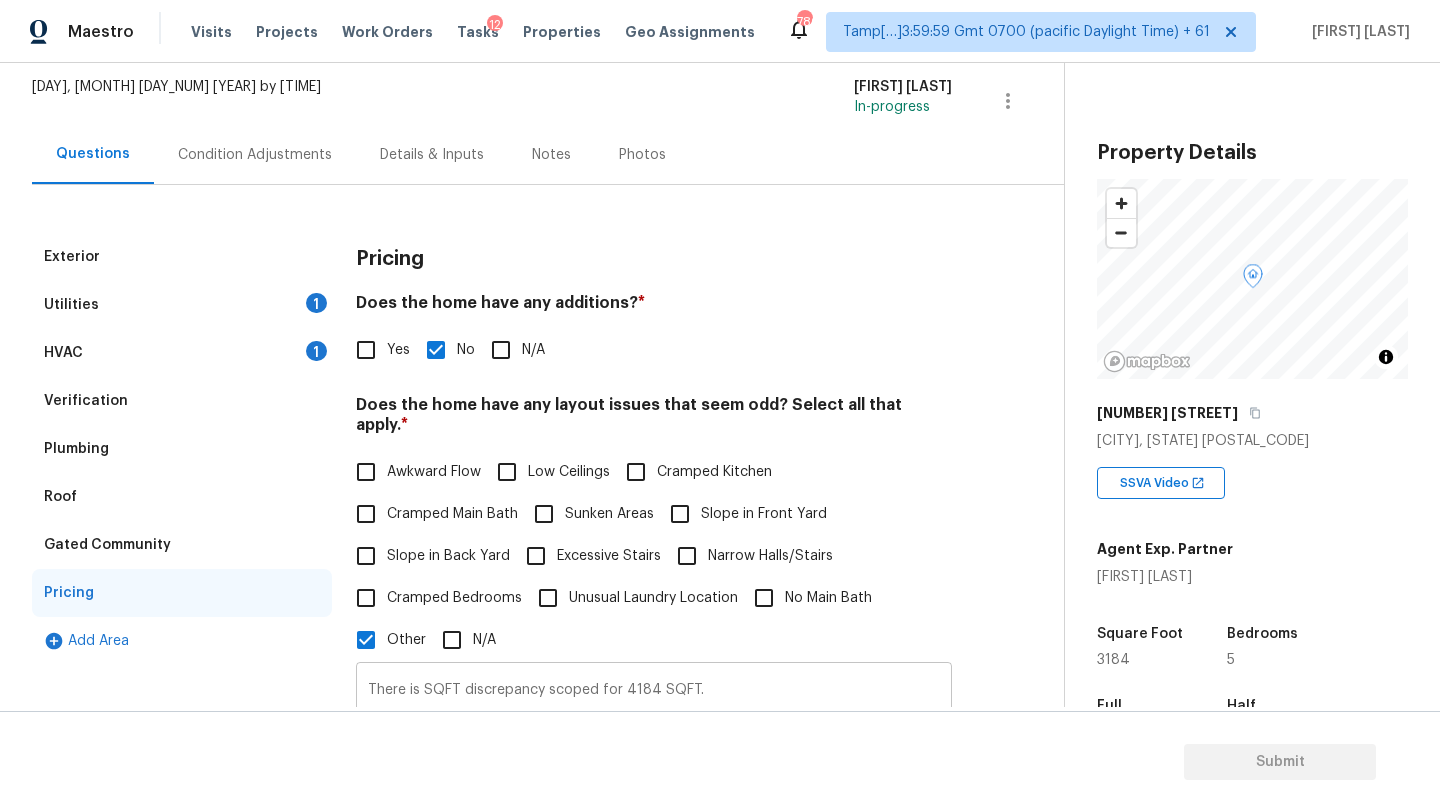 click on "There is SQFT discrepancy scoped for 4184 SQFT." at bounding box center (654, 690) 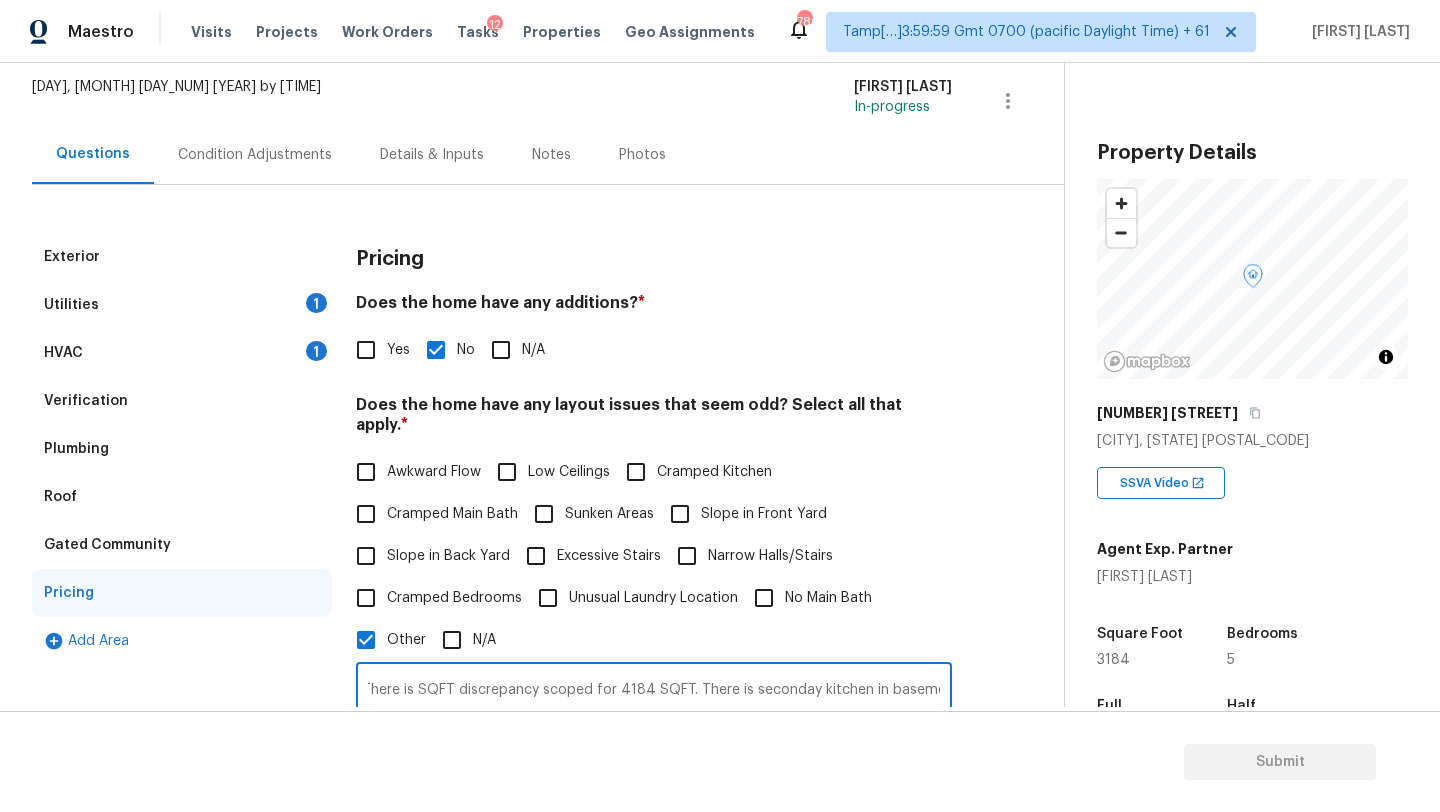 scroll, scrollTop: 0, scrollLeft: 11, axis: horizontal 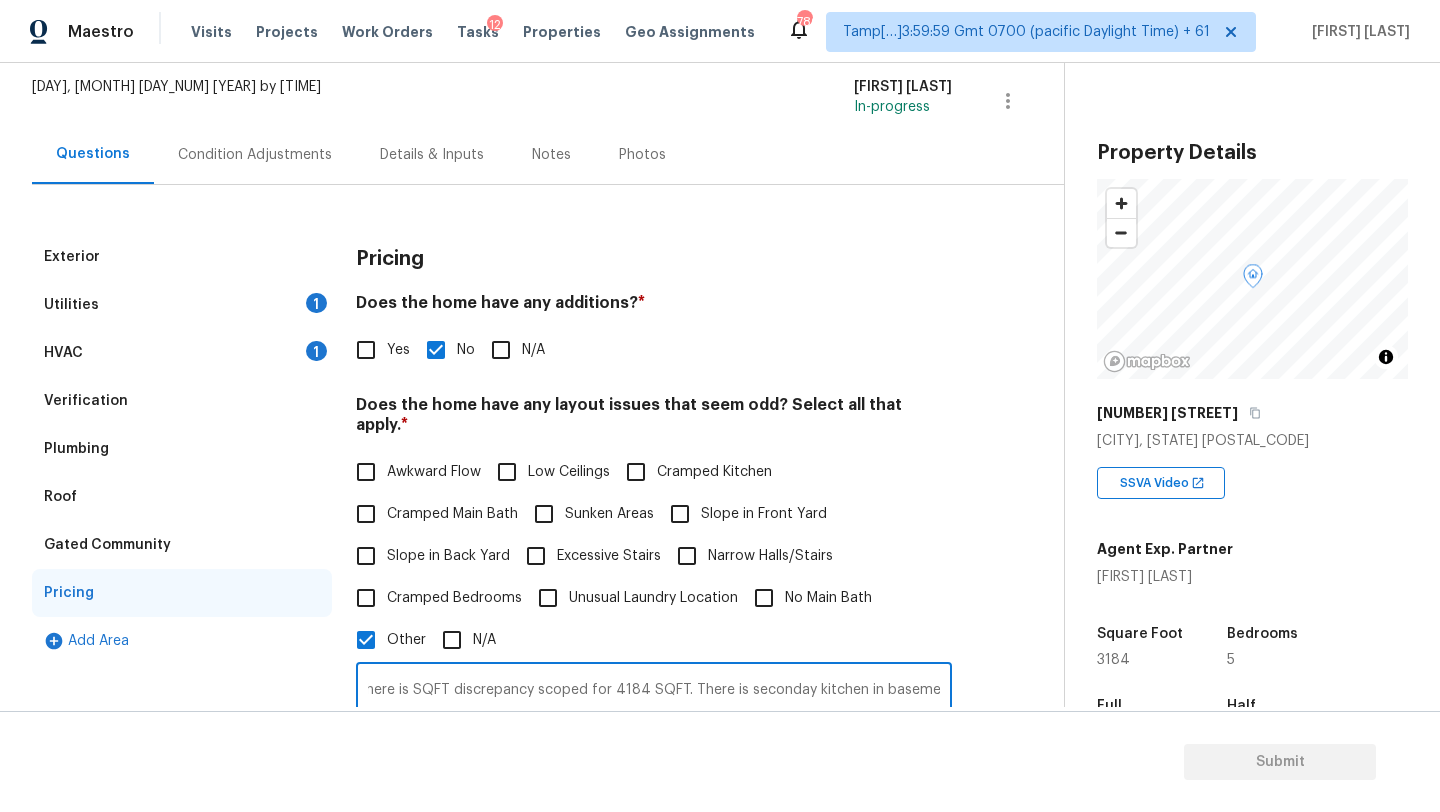 click on "There is SQFT discrepancy scoped for 4184 SQFT. There is seconday kitchen in basement" at bounding box center [654, 690] 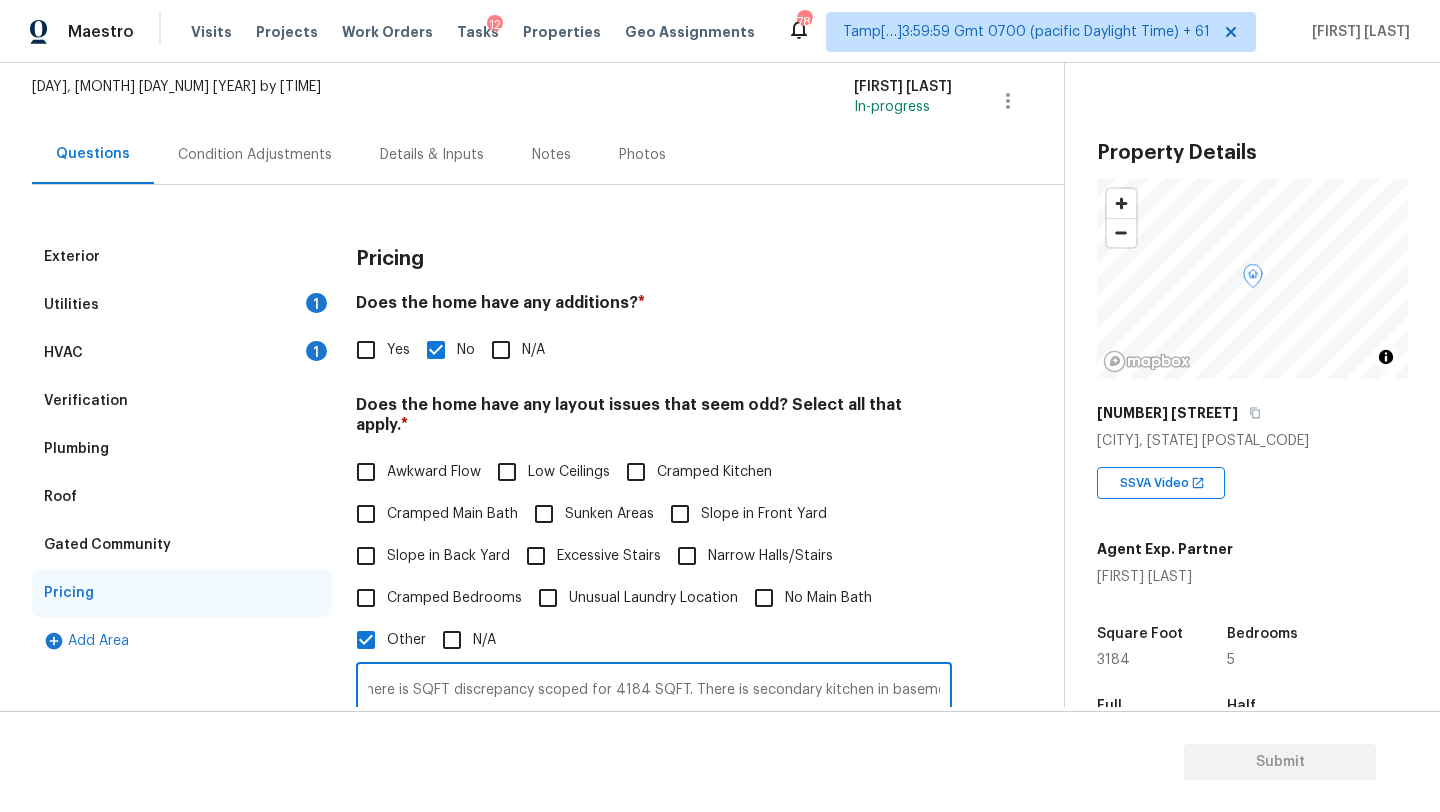 scroll, scrollTop: 408, scrollLeft: 0, axis: vertical 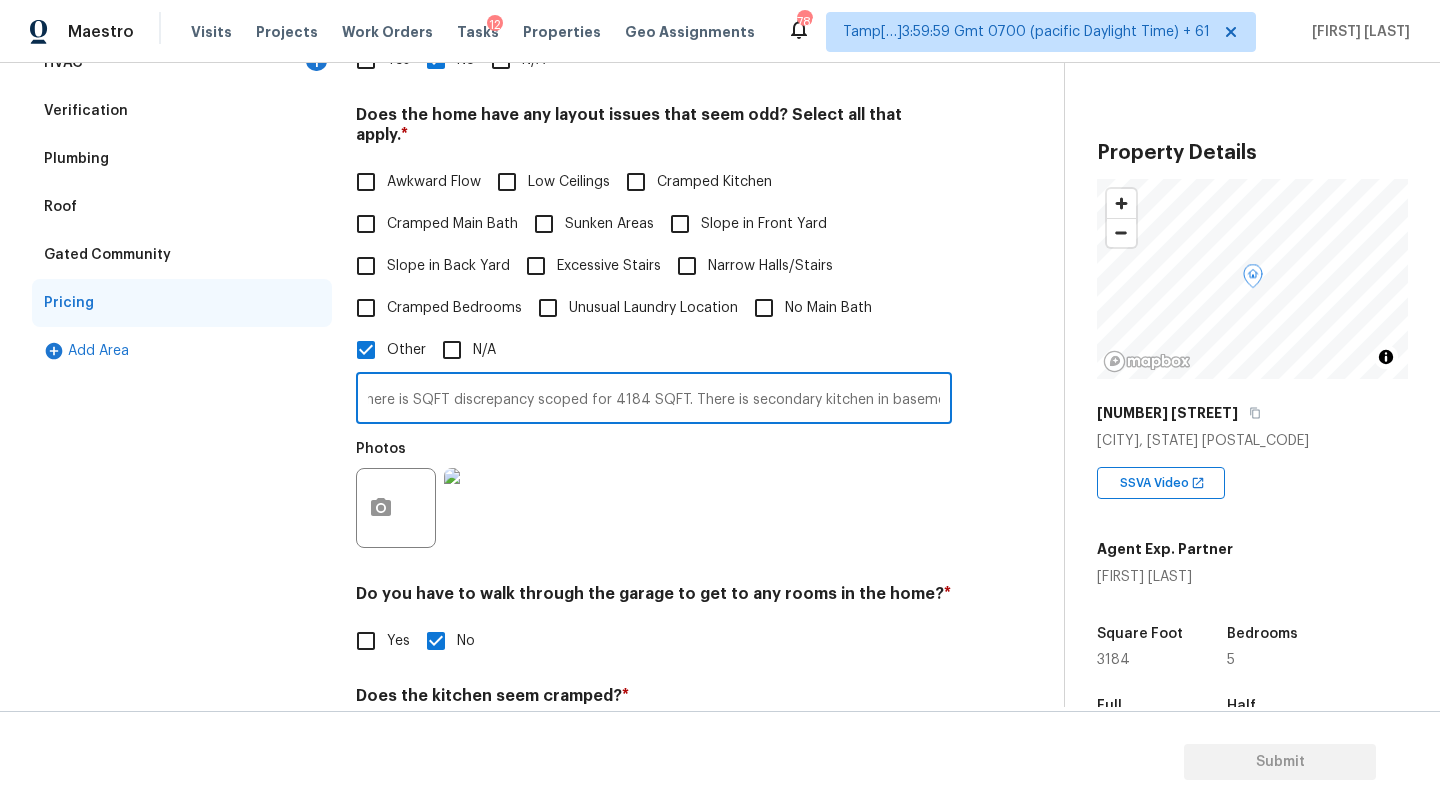 type on "There is SQFT discrepancy scoped for 4184 SQFT. There is secondary kitchen in basement" 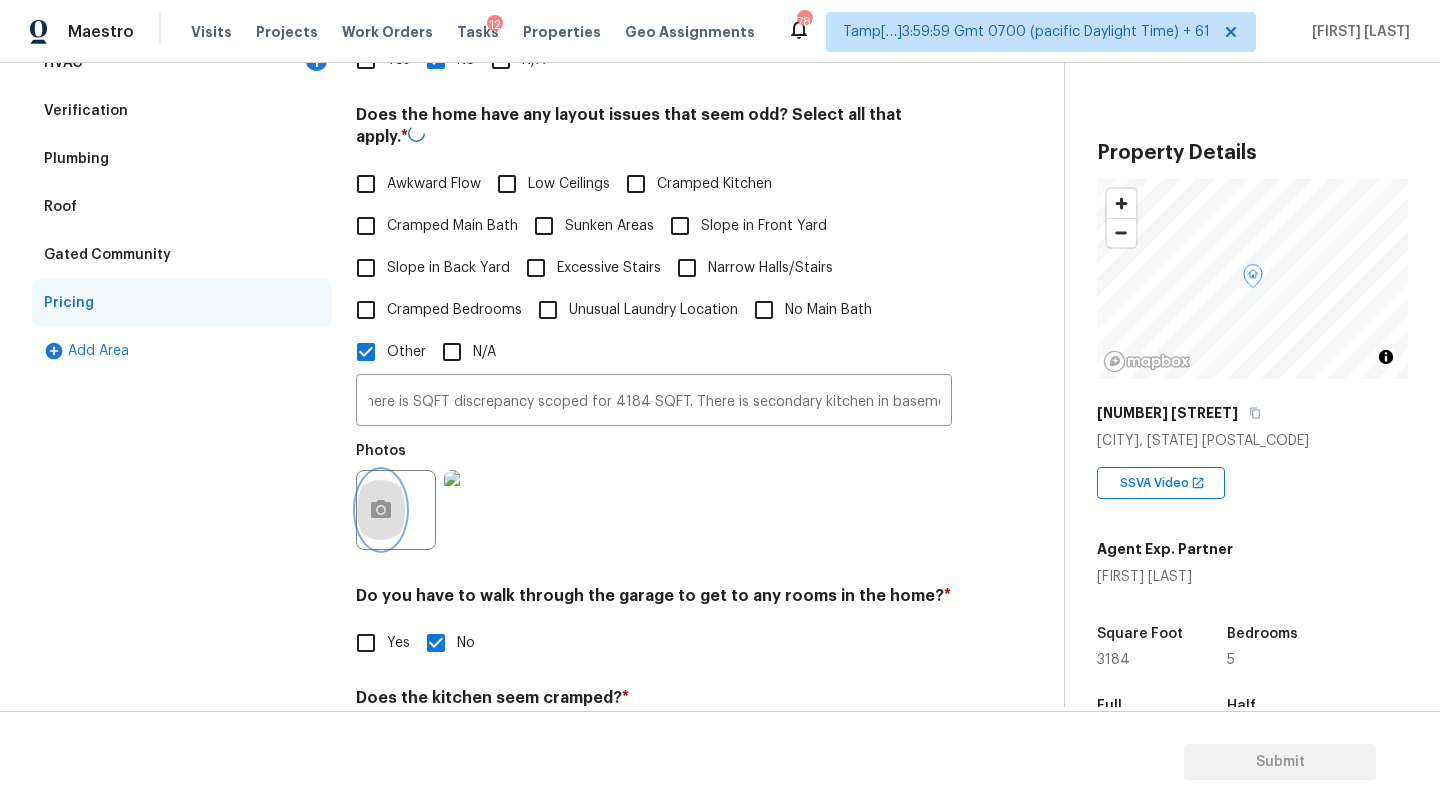 click 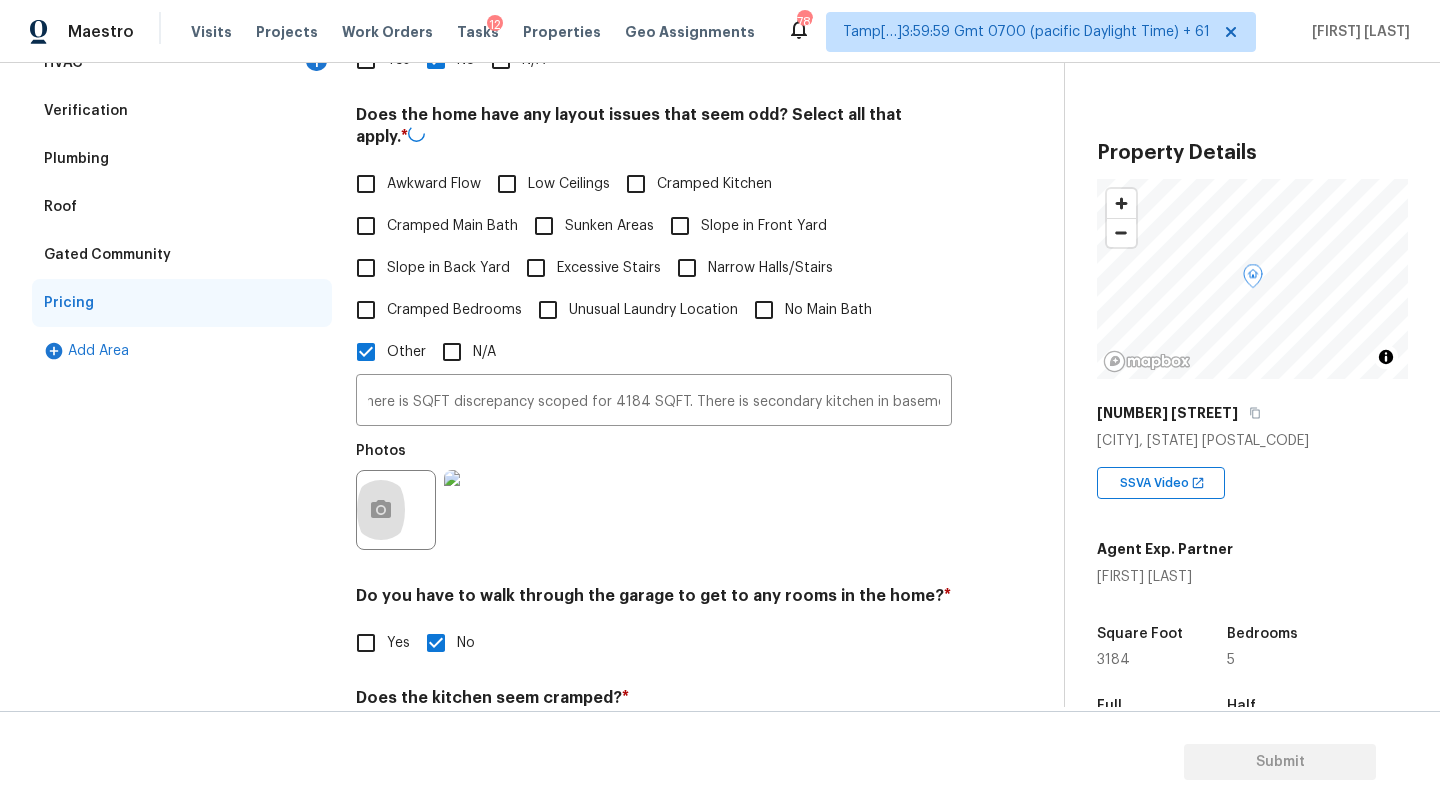 scroll, scrollTop: 0, scrollLeft: 0, axis: both 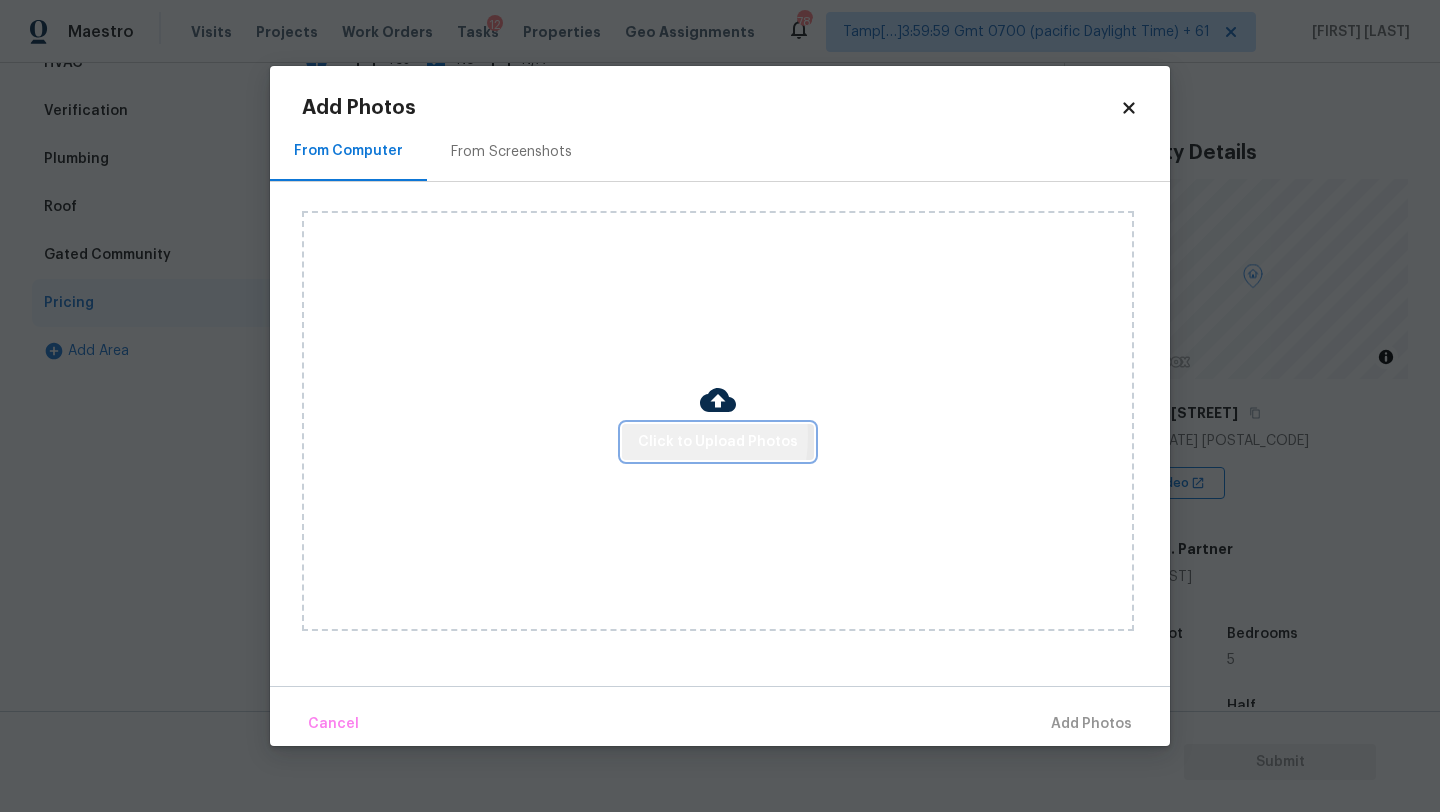click on "Click to Upload Photos" at bounding box center [718, 442] 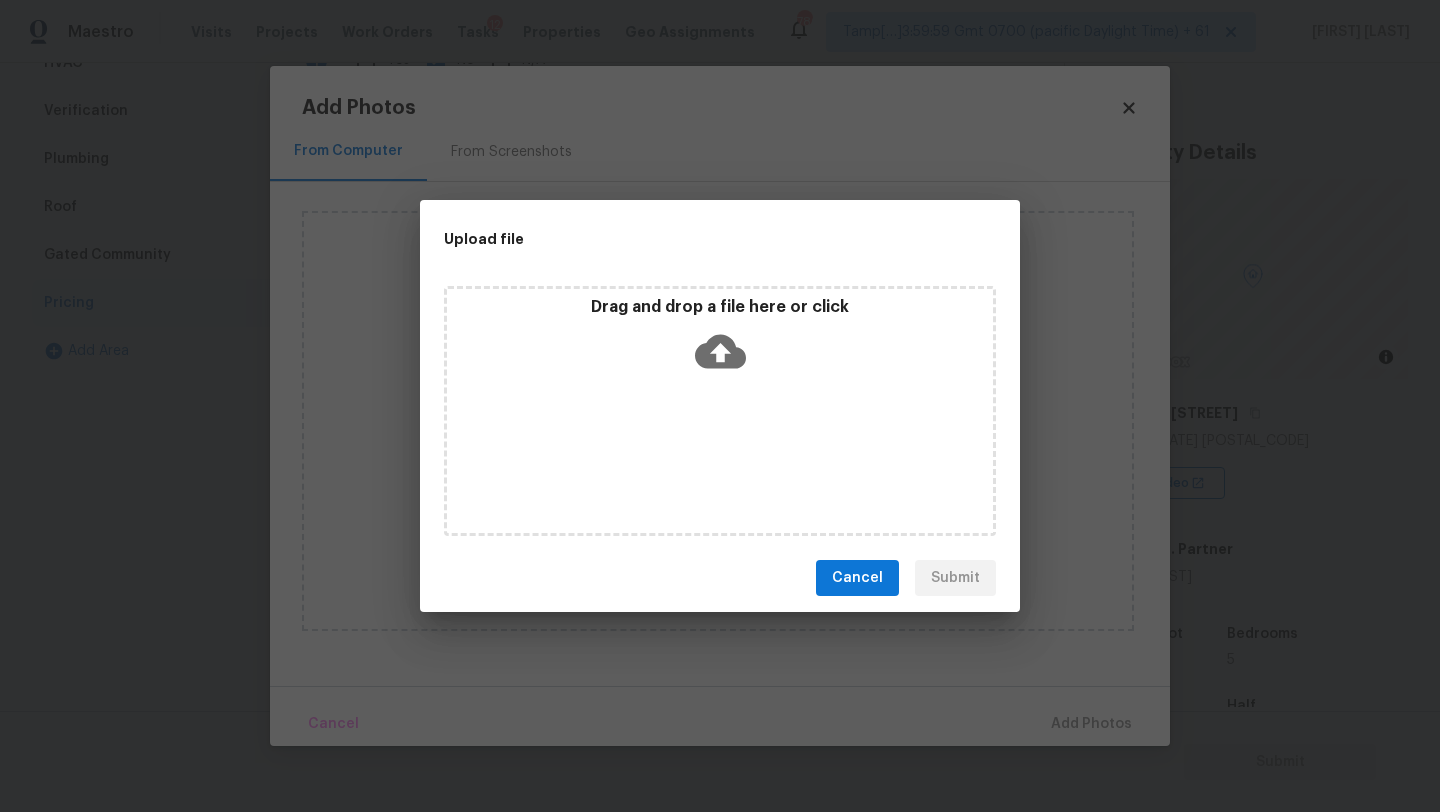 click 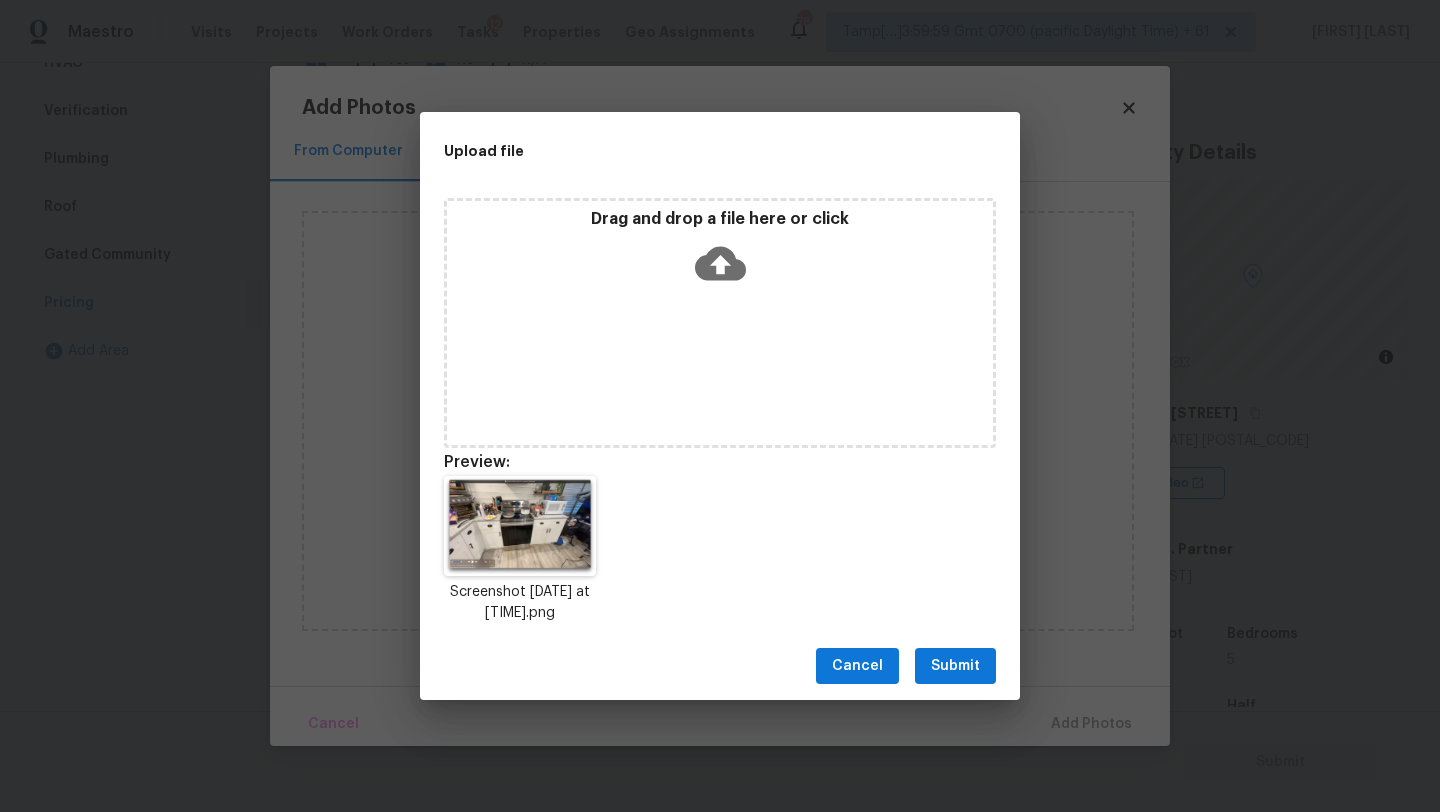 click on "Submit" at bounding box center (955, 666) 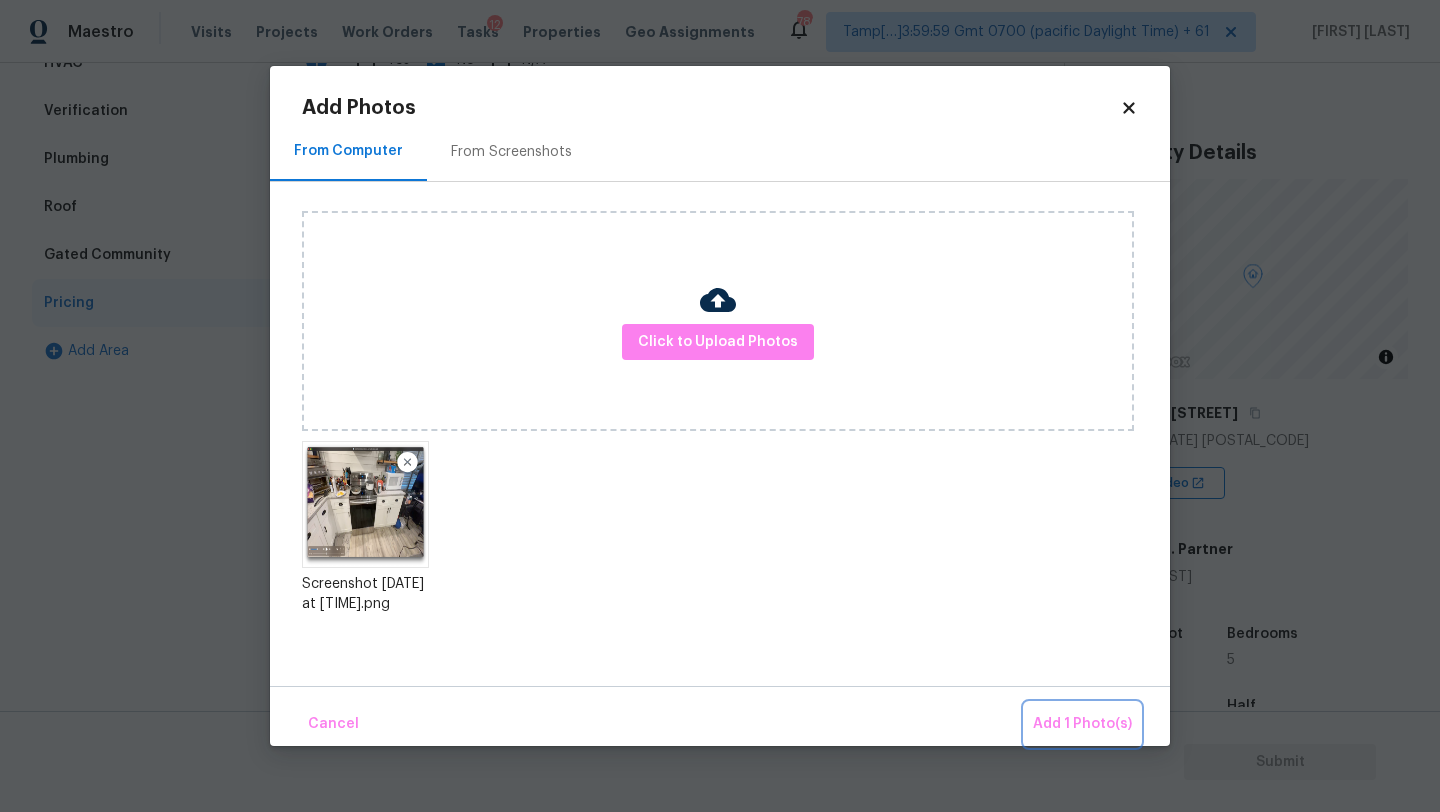 click on "Add 1 Photo(s)" at bounding box center (1082, 724) 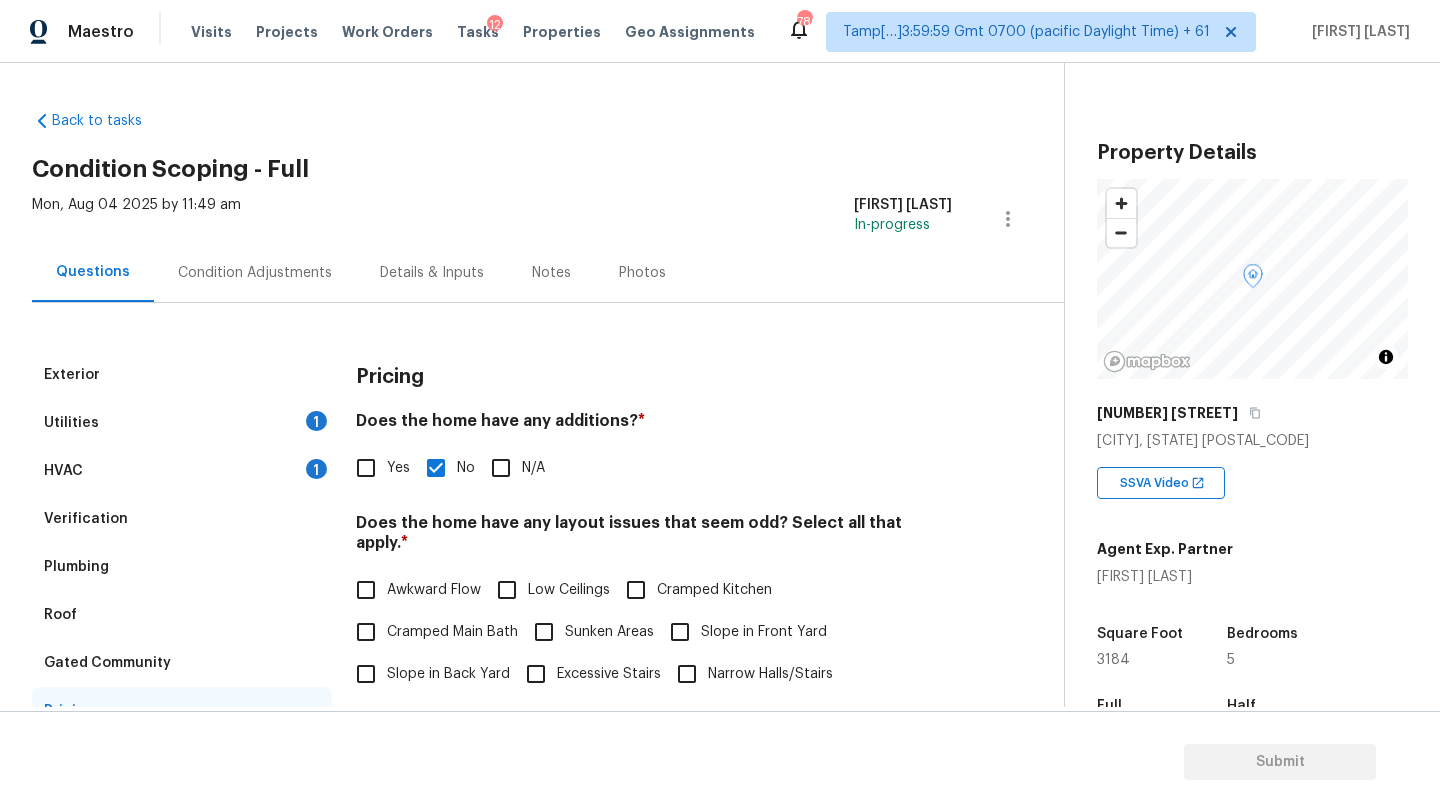 scroll, scrollTop: 0, scrollLeft: 0, axis: both 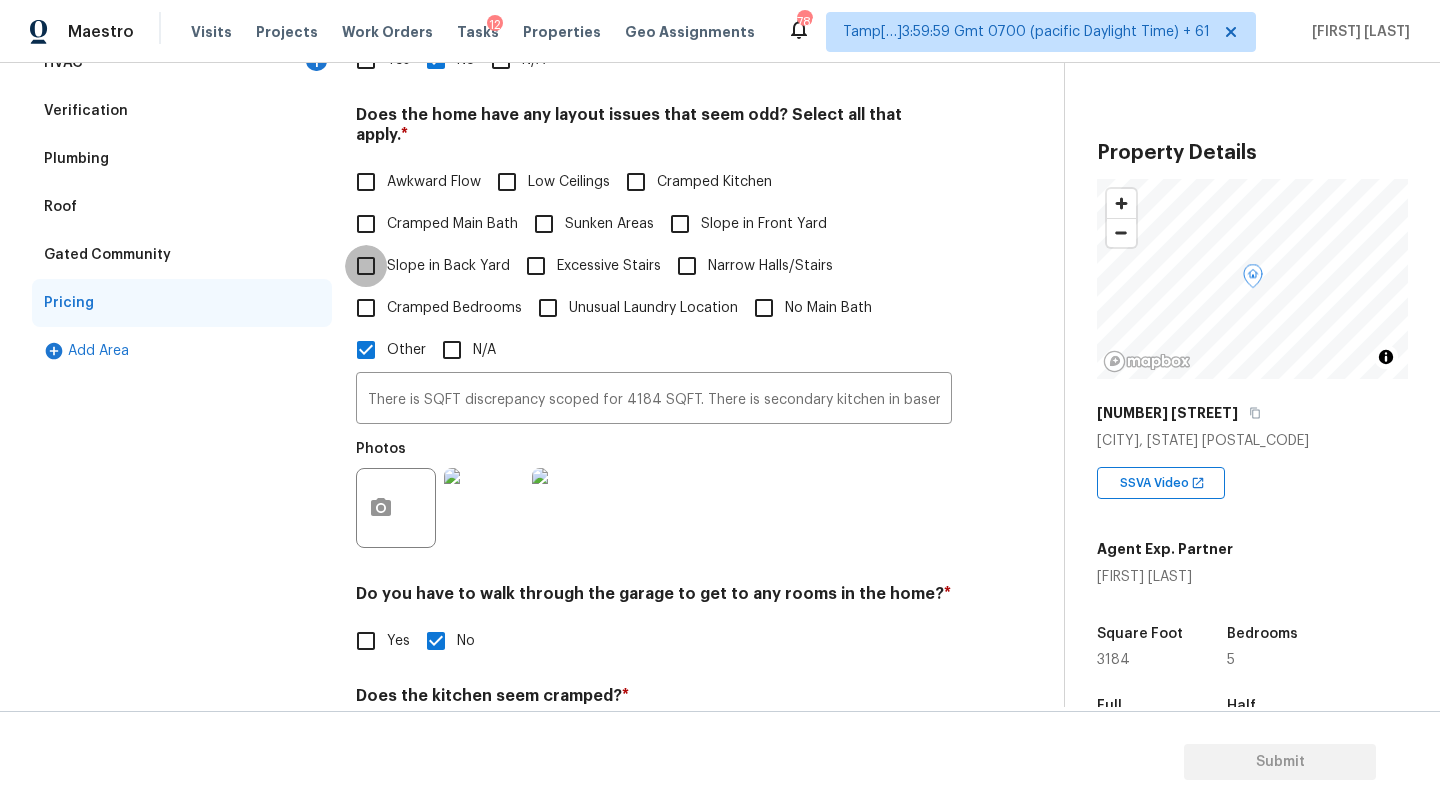 click on "Slope in Back Yard" at bounding box center [366, 266] 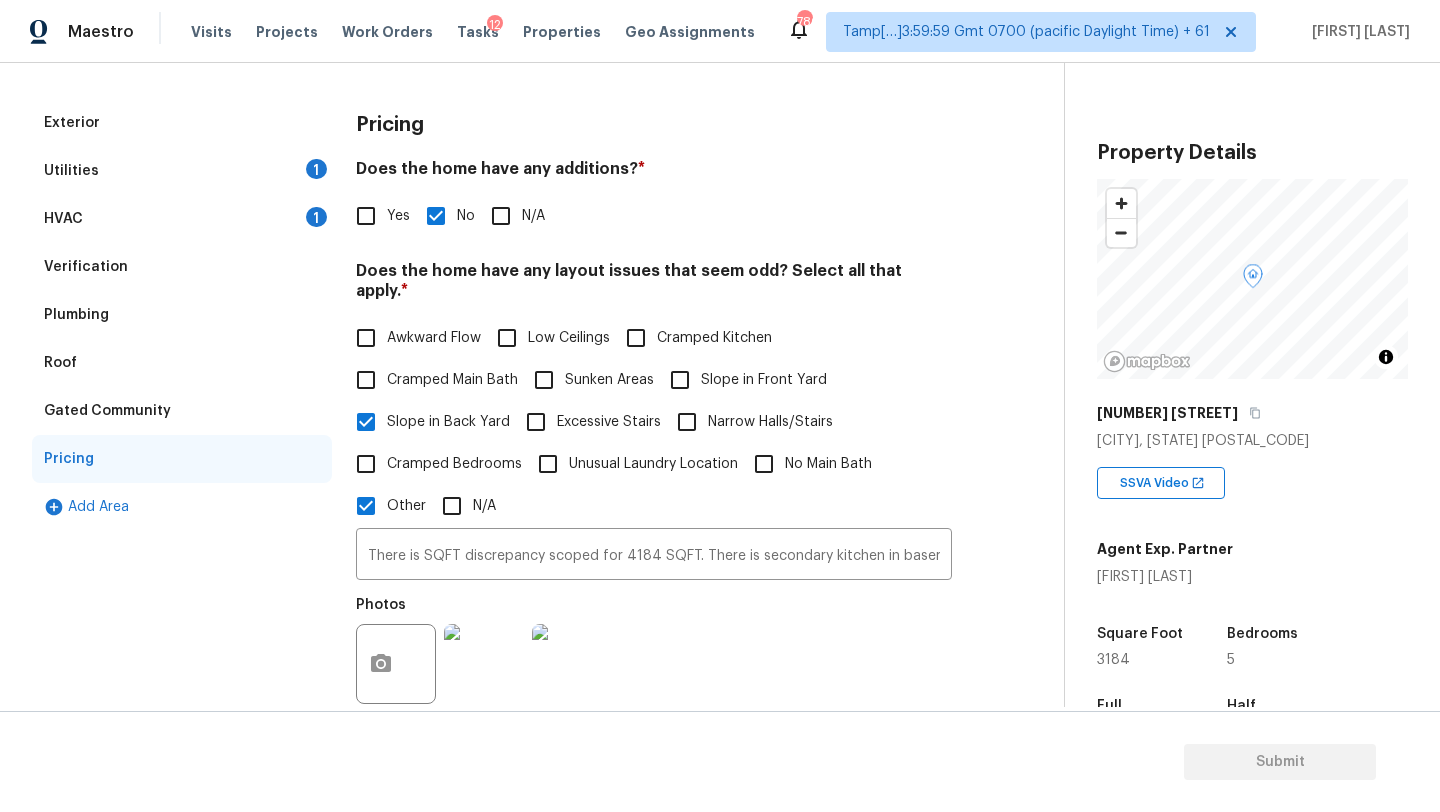 scroll, scrollTop: 162, scrollLeft: 0, axis: vertical 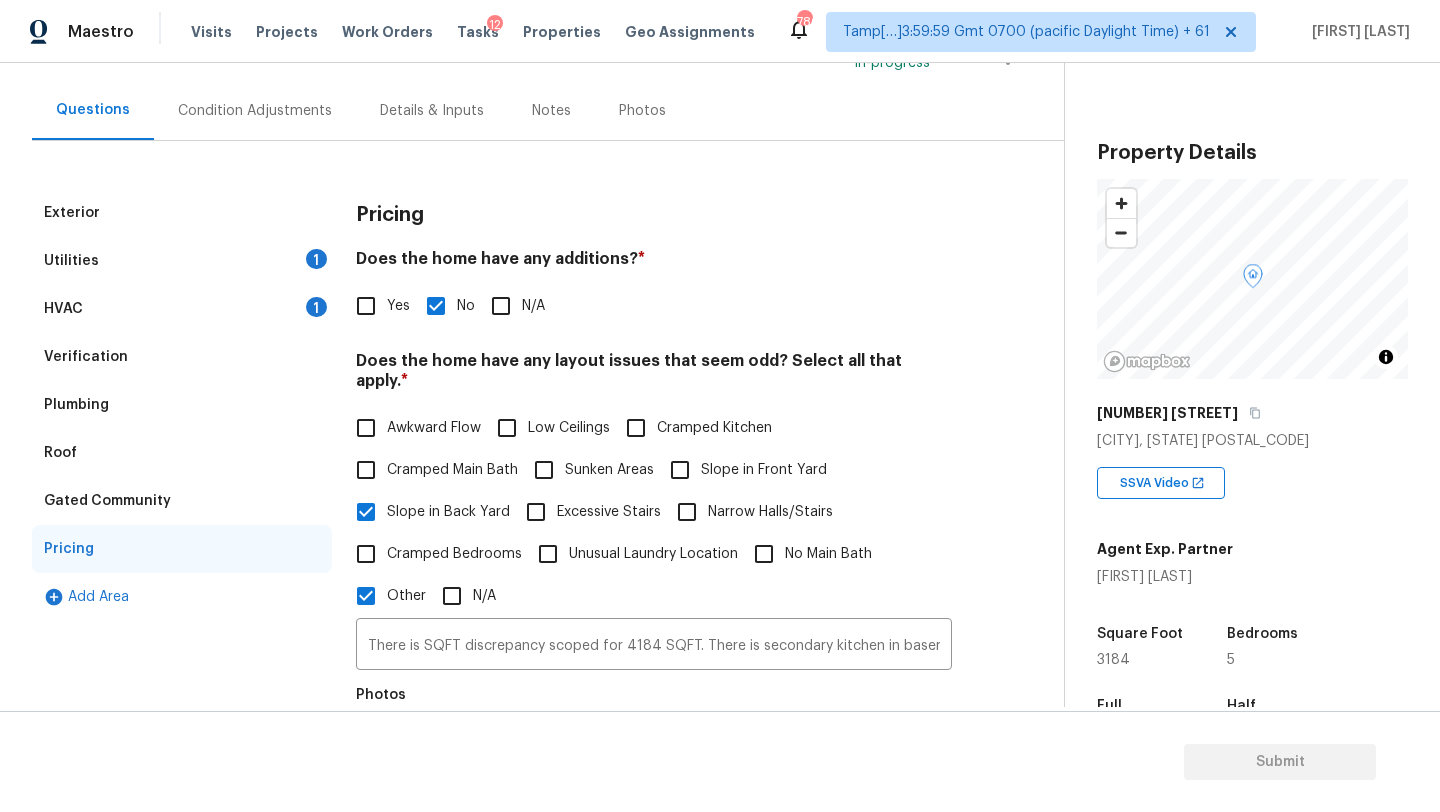 click on "[DAY], [MONTH] [DAY_NUM] [YEAR] by [TIME]" at bounding box center [136, 57] 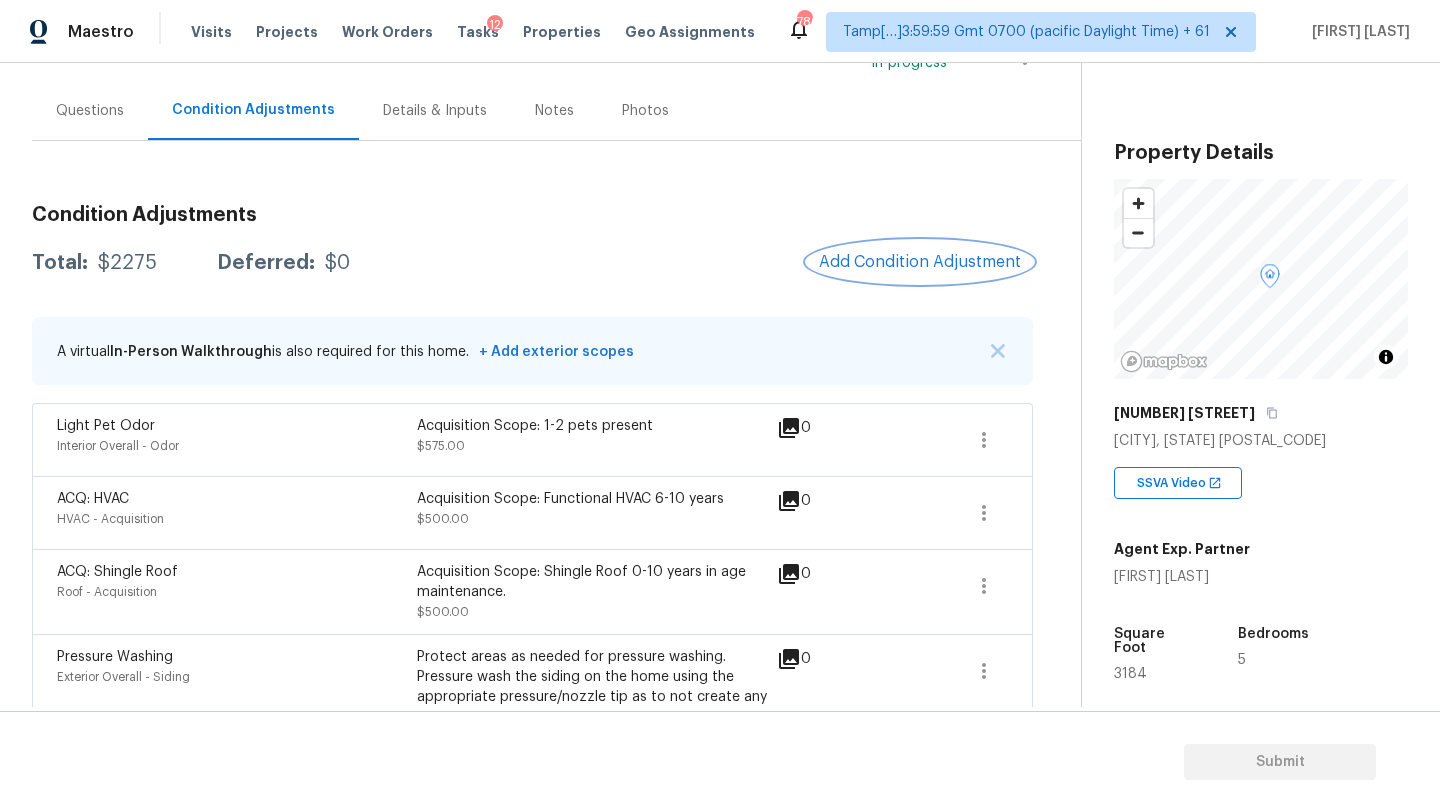 click on "Add Condition Adjustment" at bounding box center (920, 262) 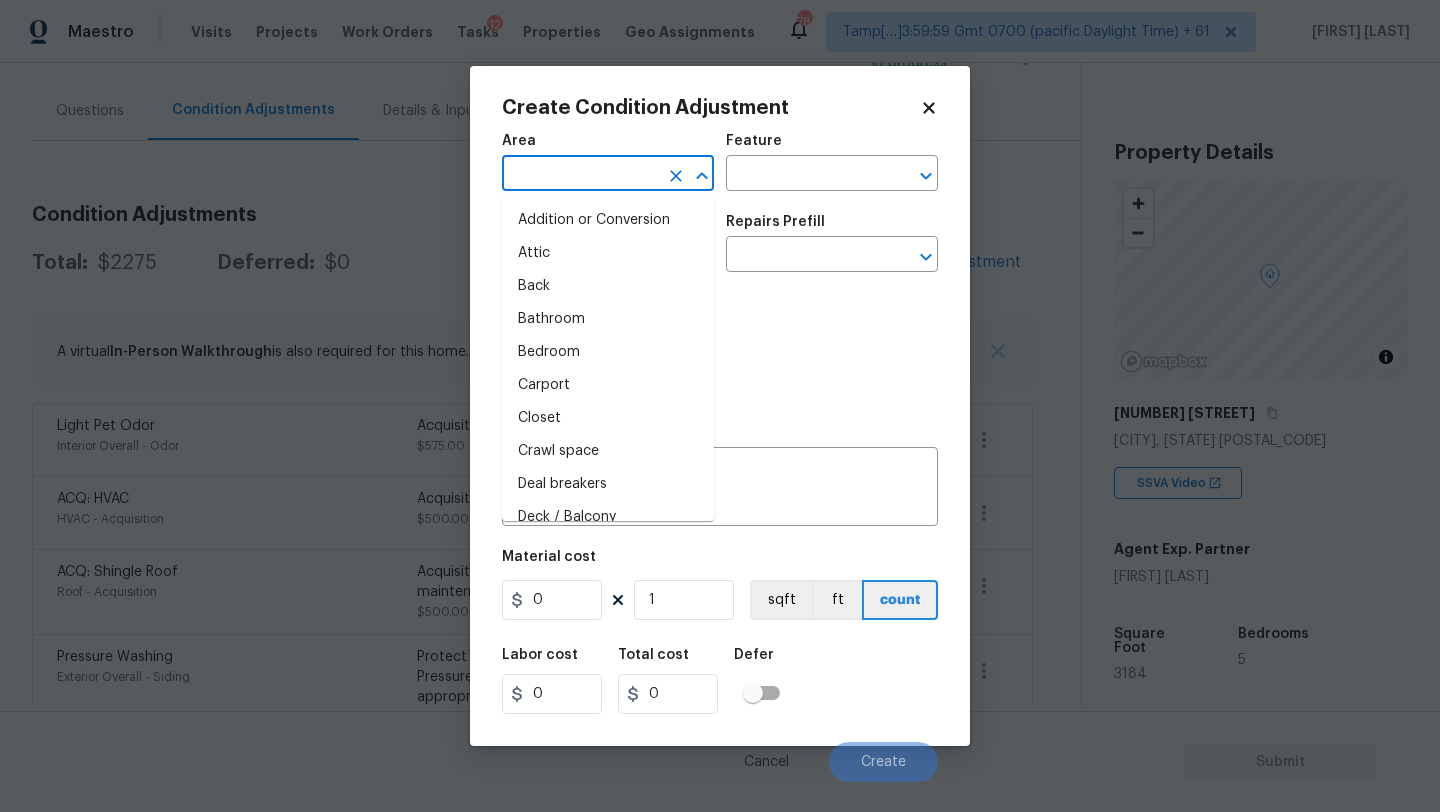 click at bounding box center (580, 175) 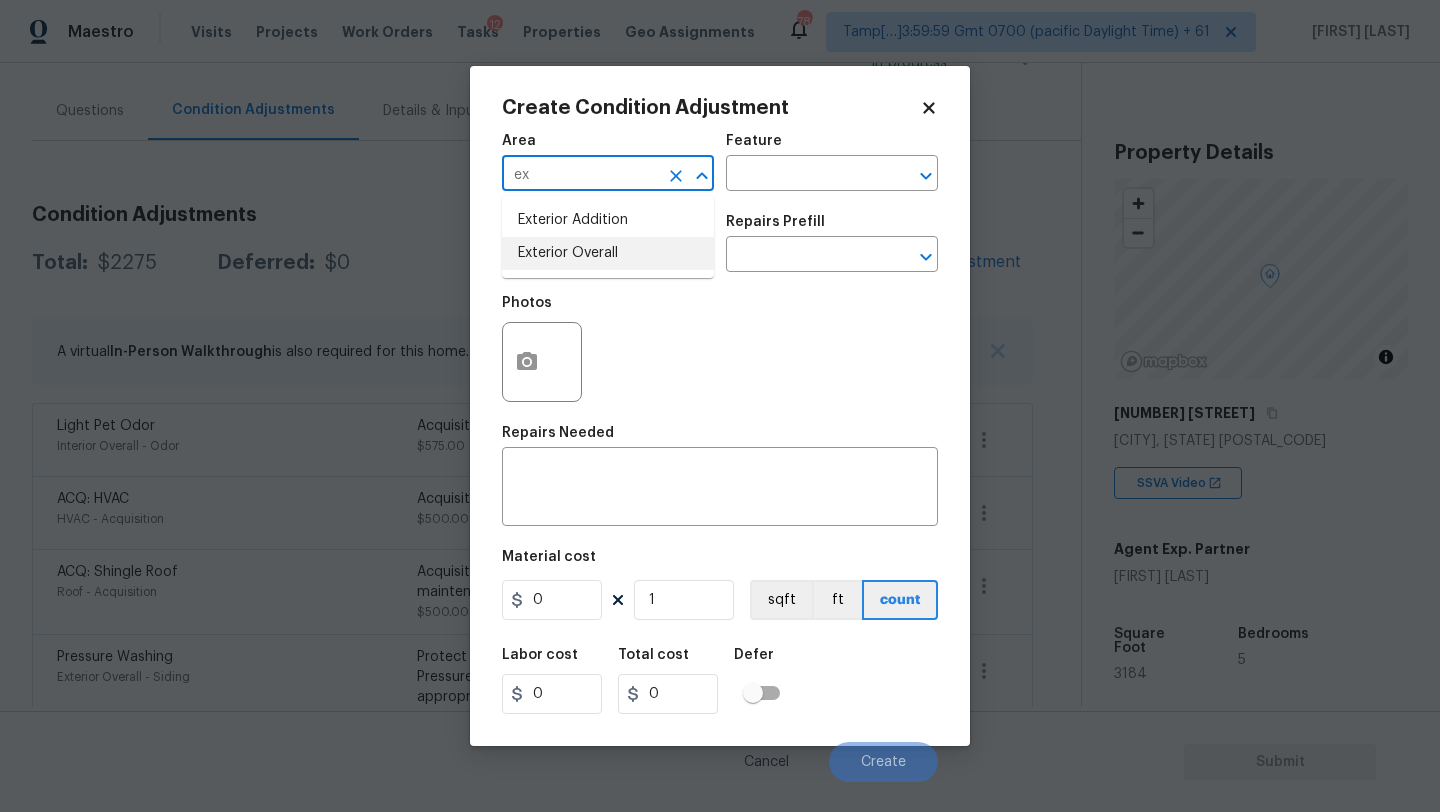 click on "Exterior Overall" at bounding box center (608, 253) 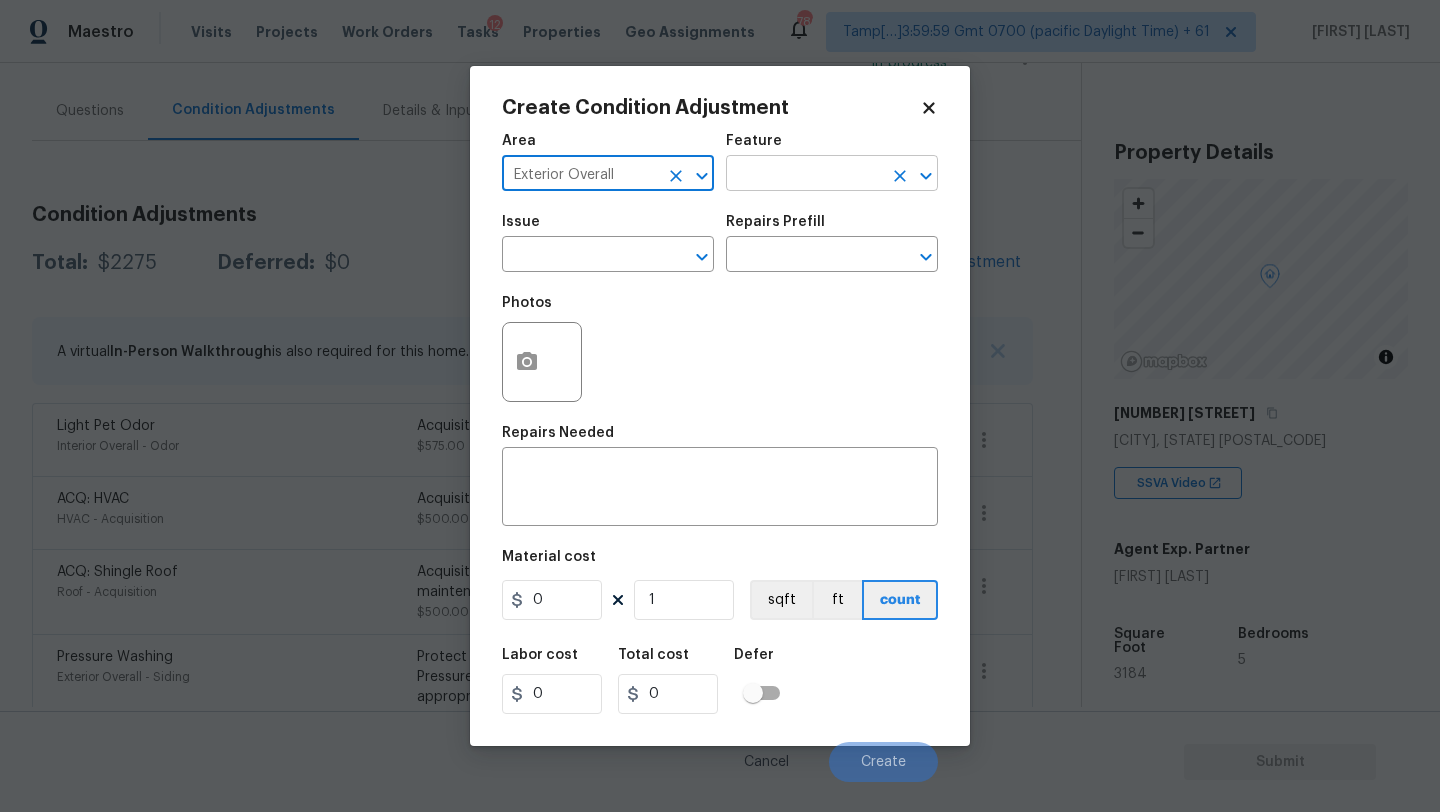 type on "Exterior Overall" 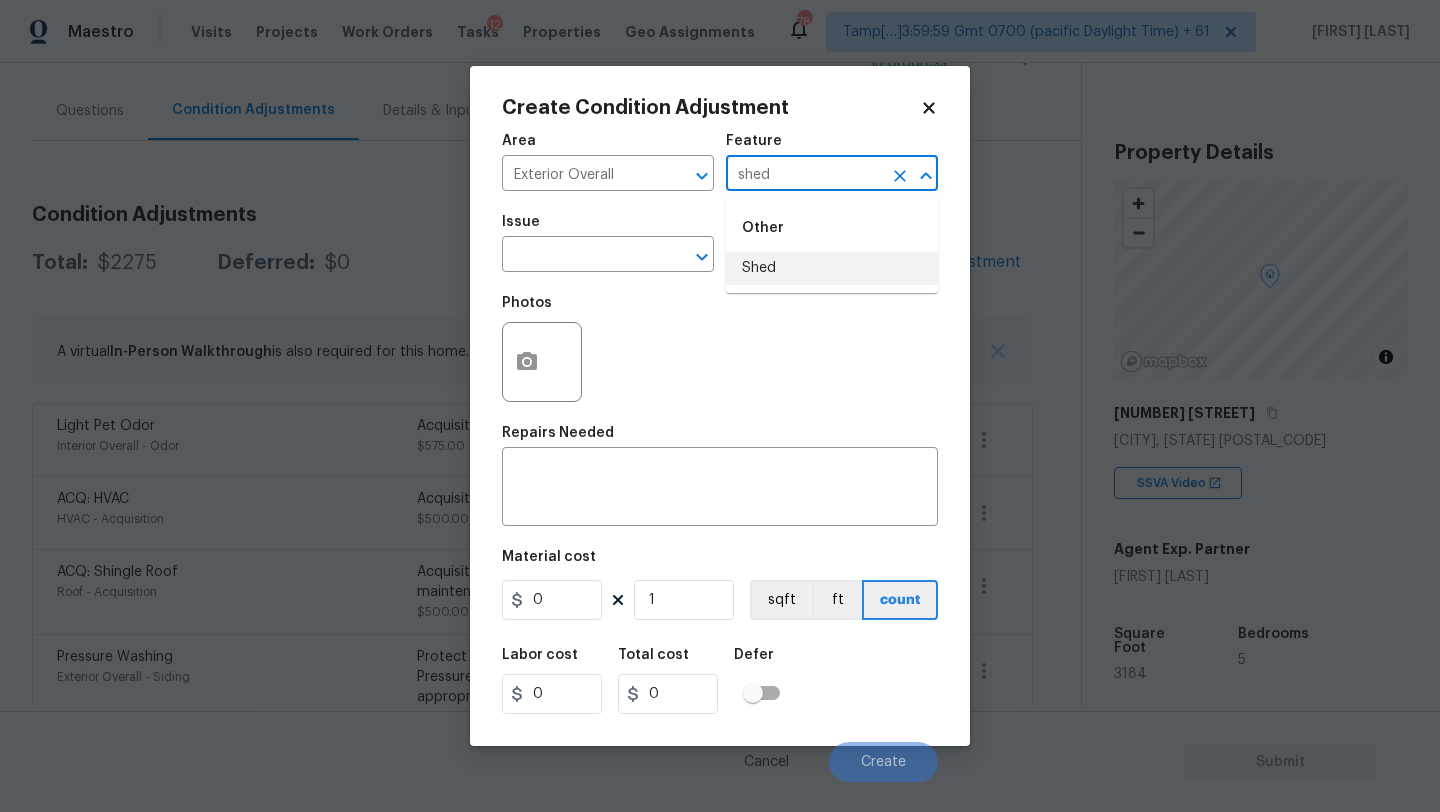 drag, startPoint x: 808, startPoint y: 255, endPoint x: 745, endPoint y: 348, distance: 112.32987 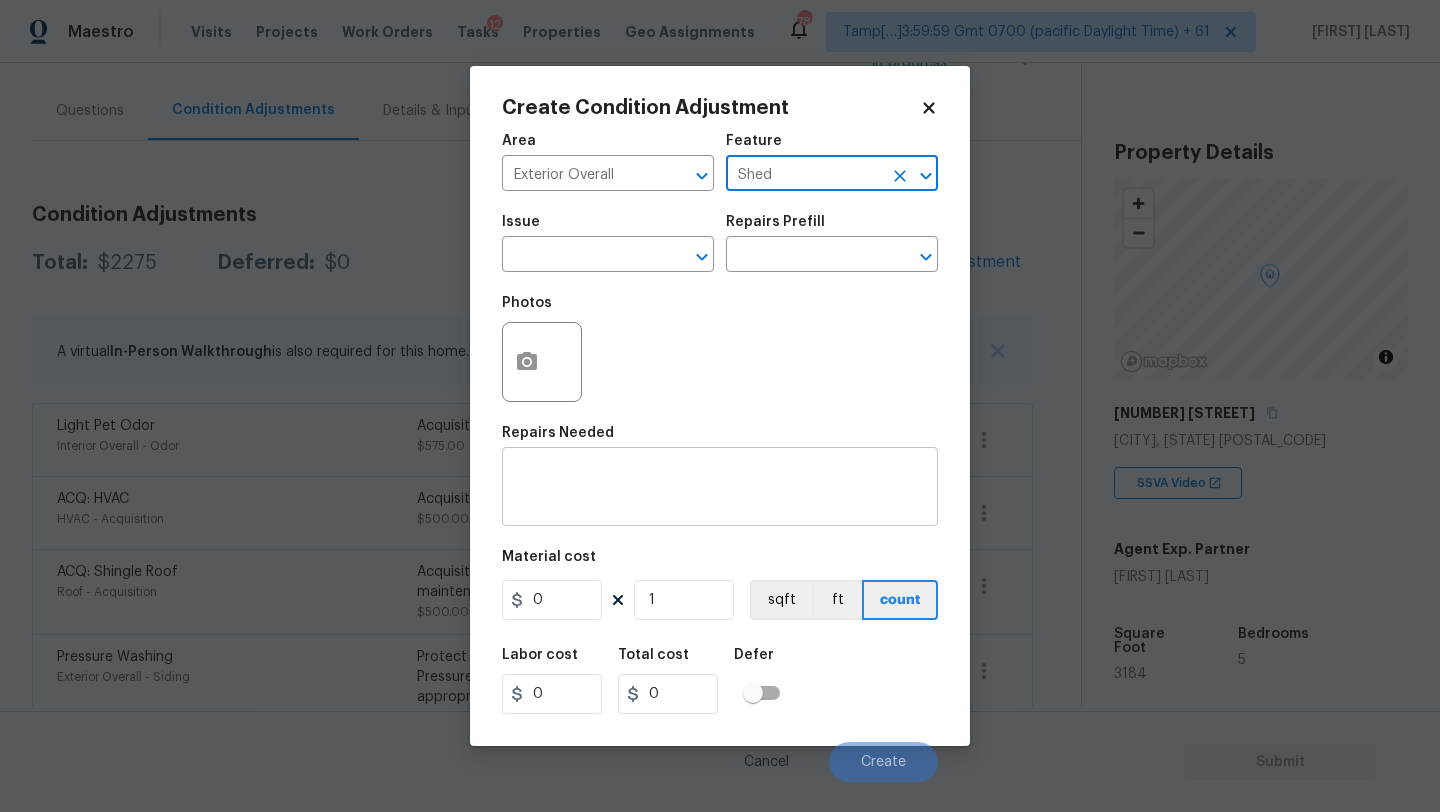 type on "Shed" 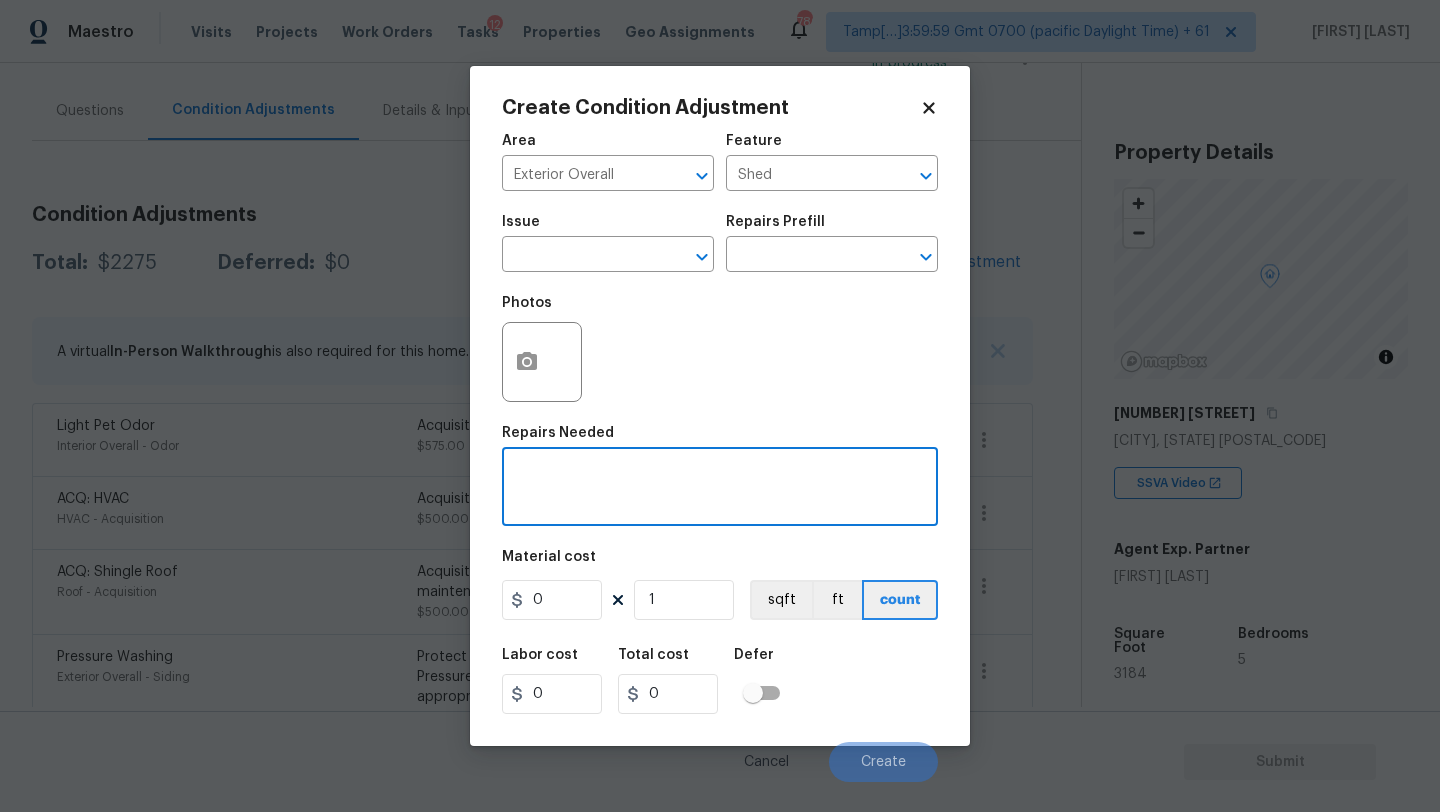 click at bounding box center (720, 489) 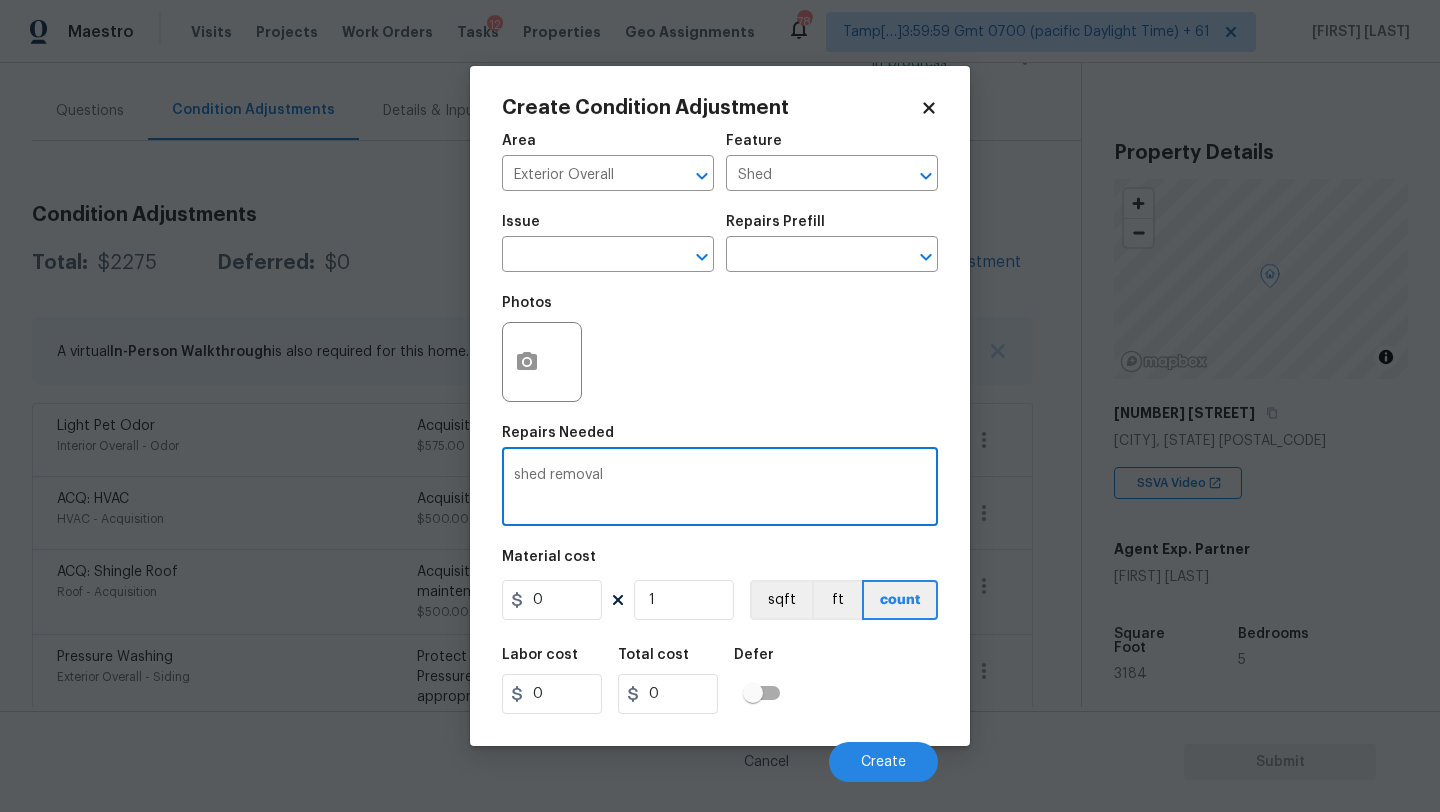 type on "shed removal" 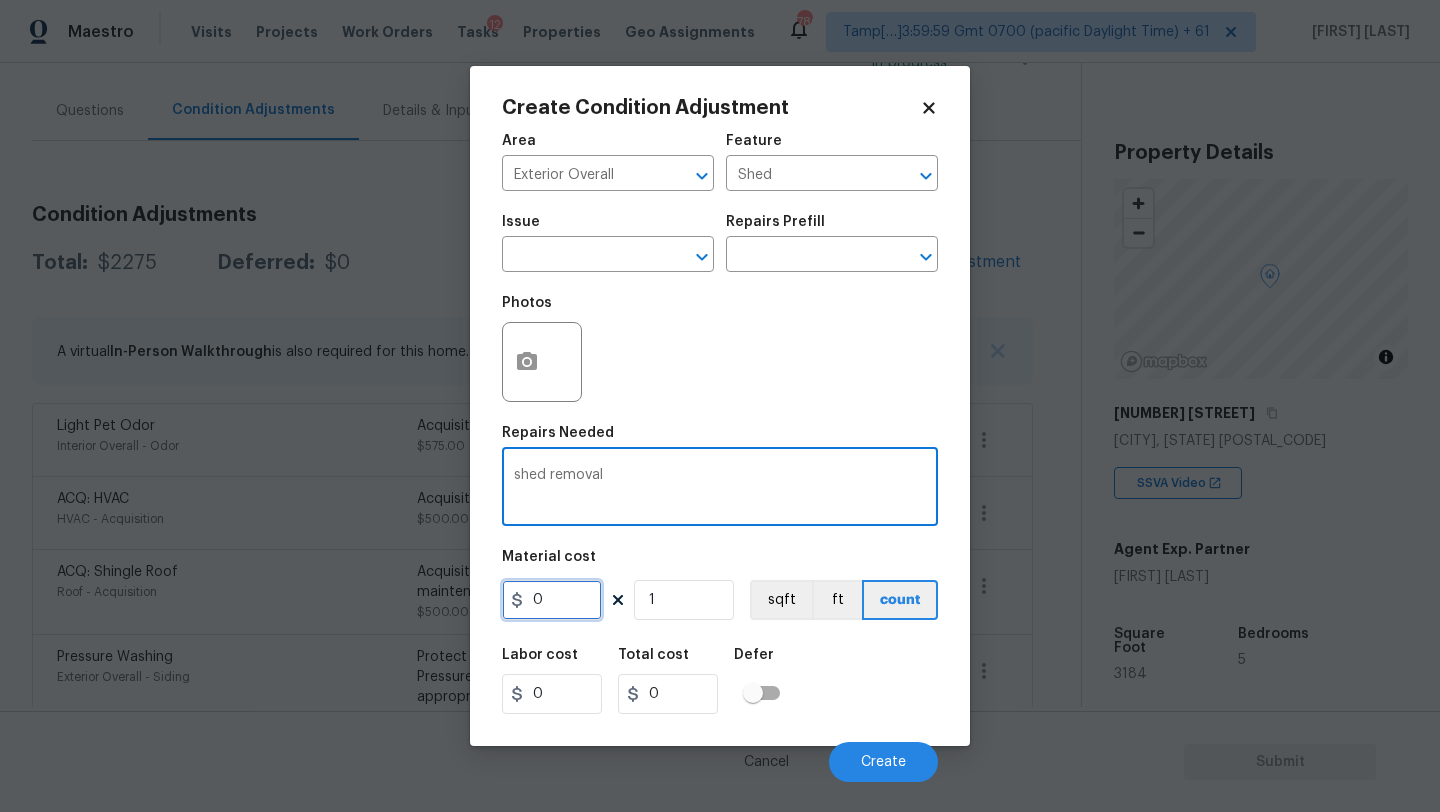 click on "0" at bounding box center (552, 600) 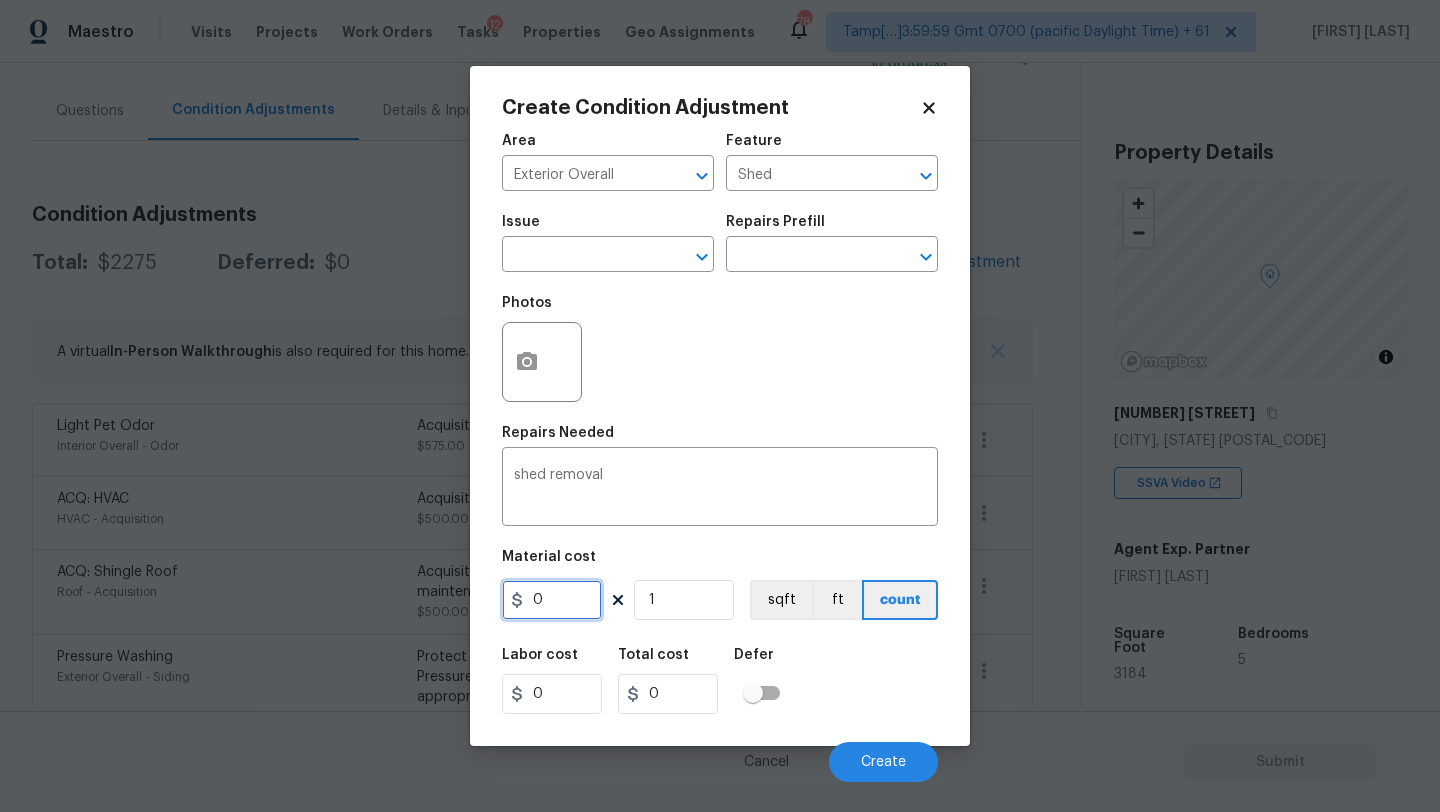 click on "0" at bounding box center [552, 600] 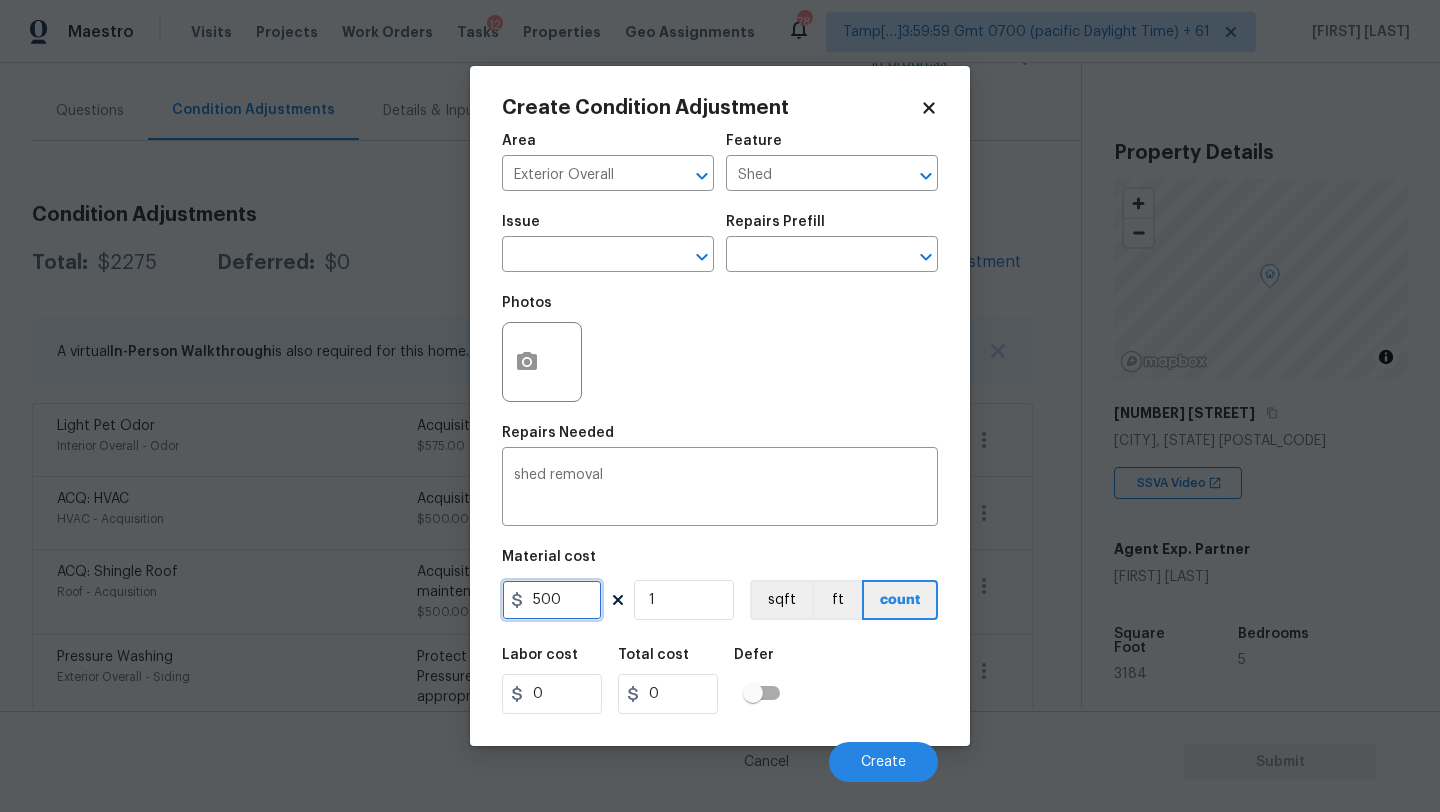 type on "500" 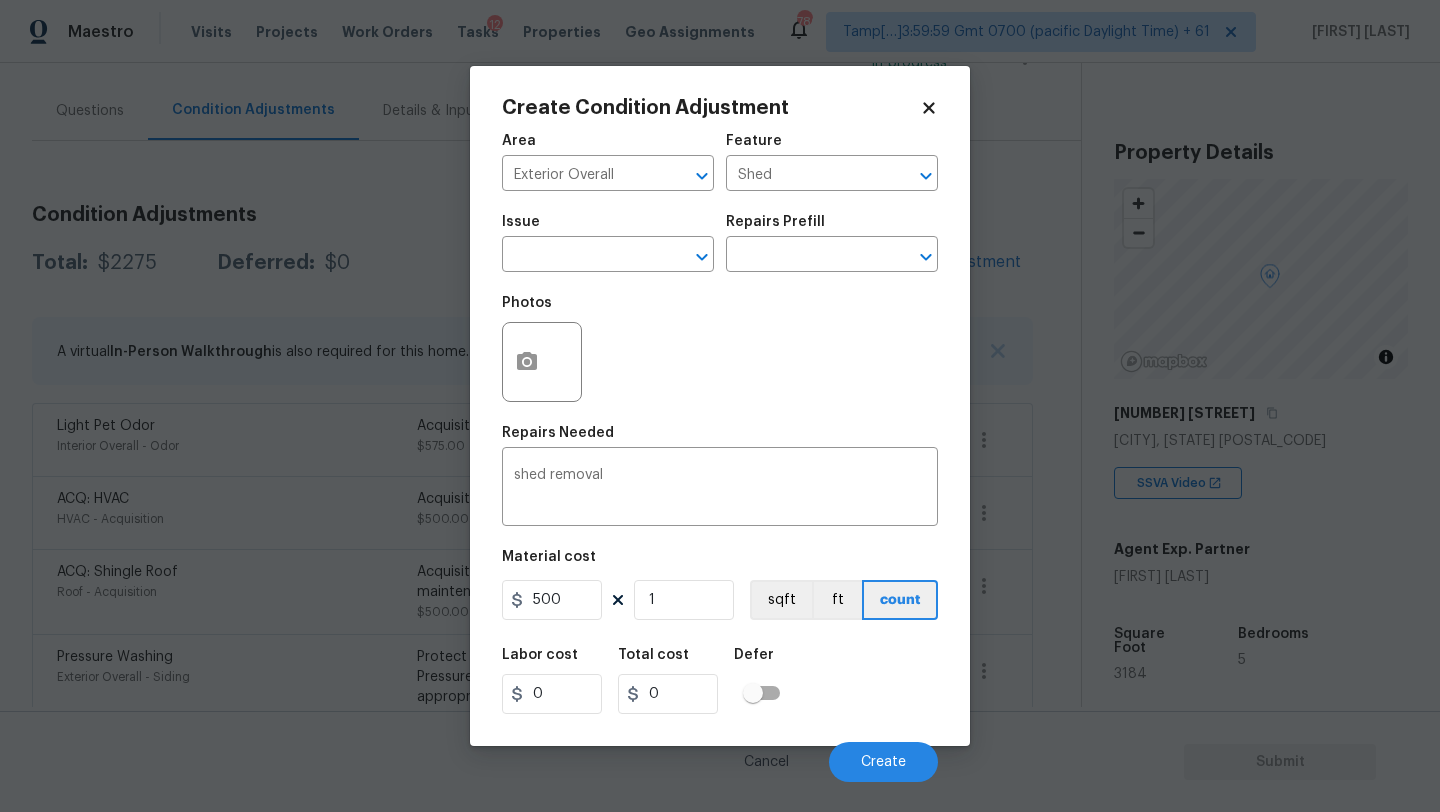 type on "500" 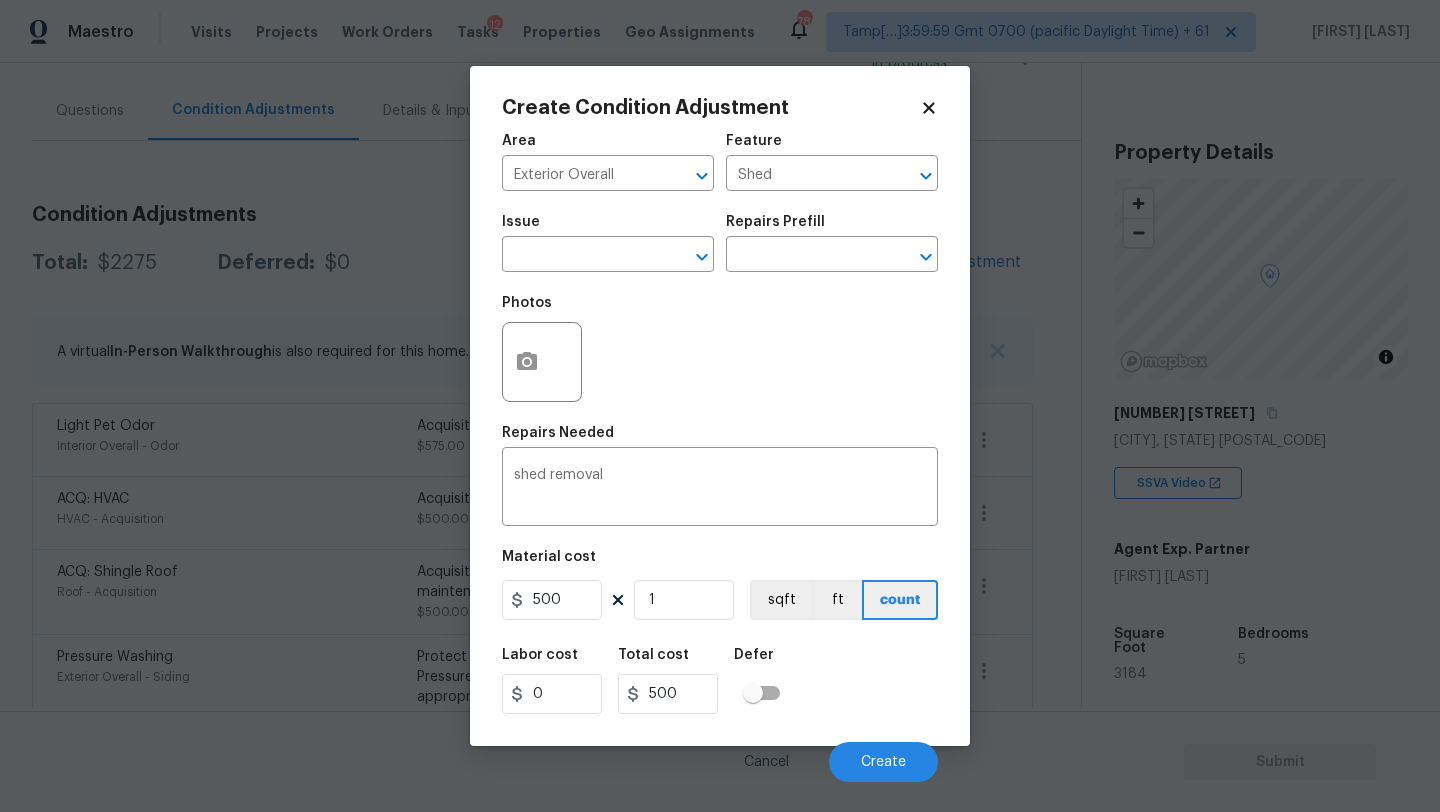 click at bounding box center [542, 362] 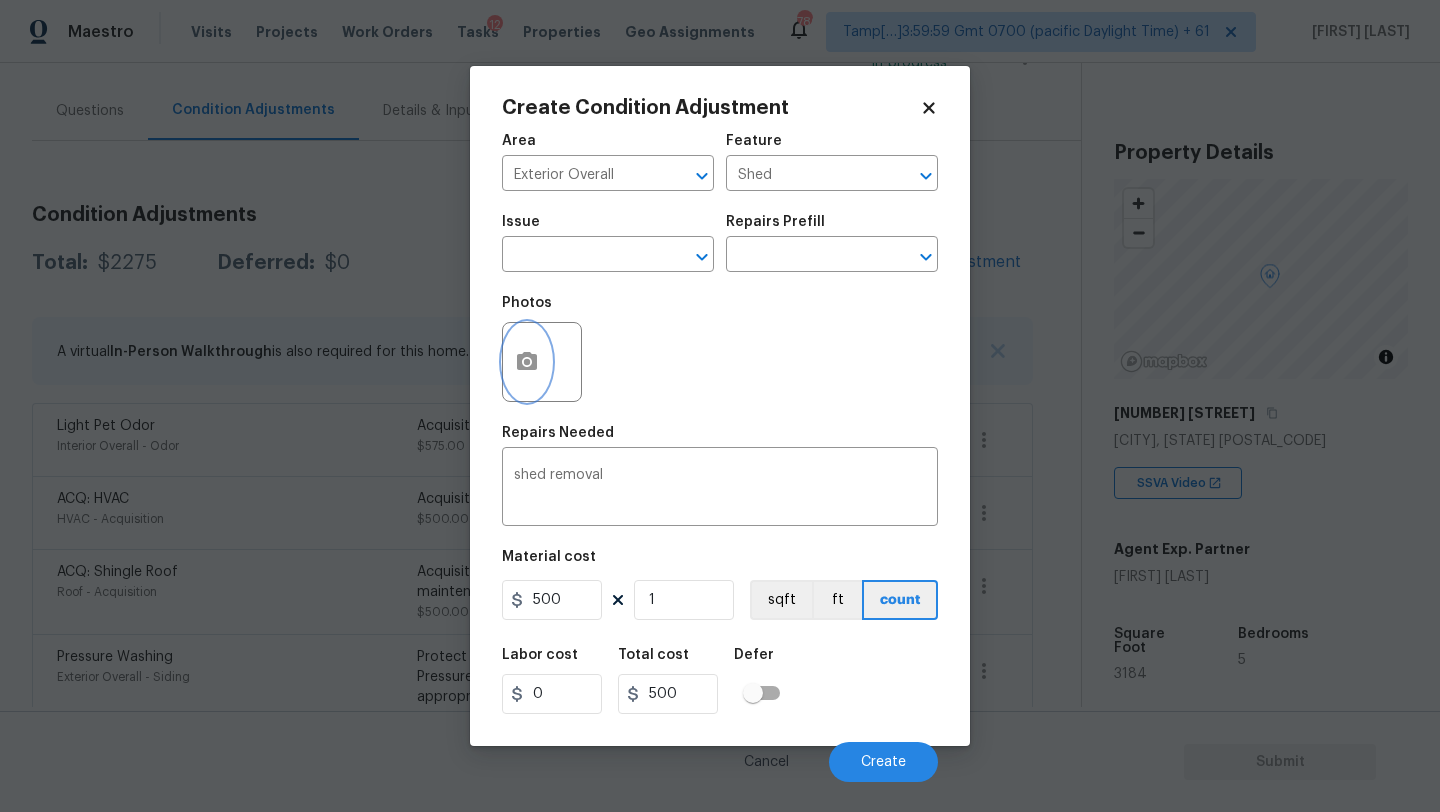 click 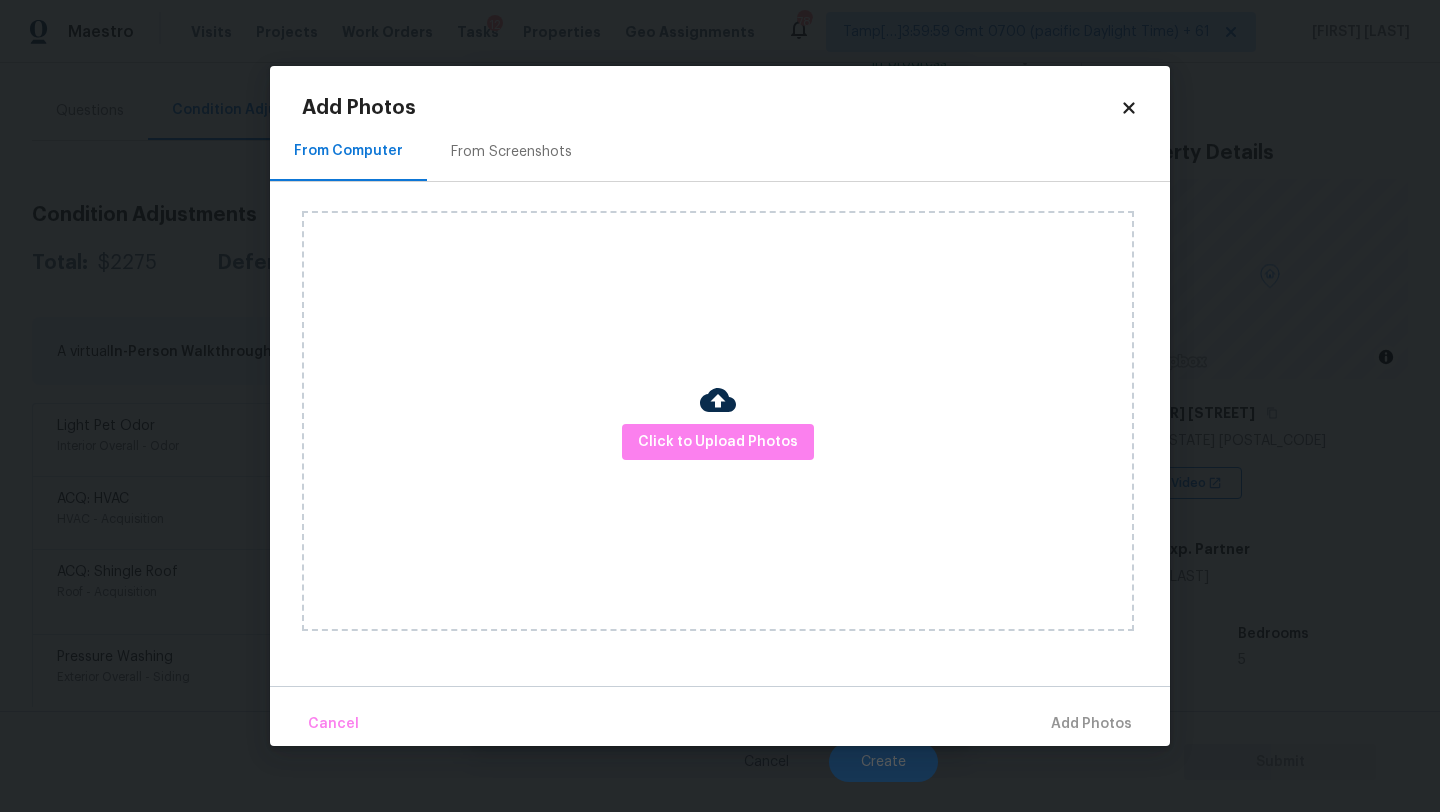 click on "From Screenshots" at bounding box center (511, 151) 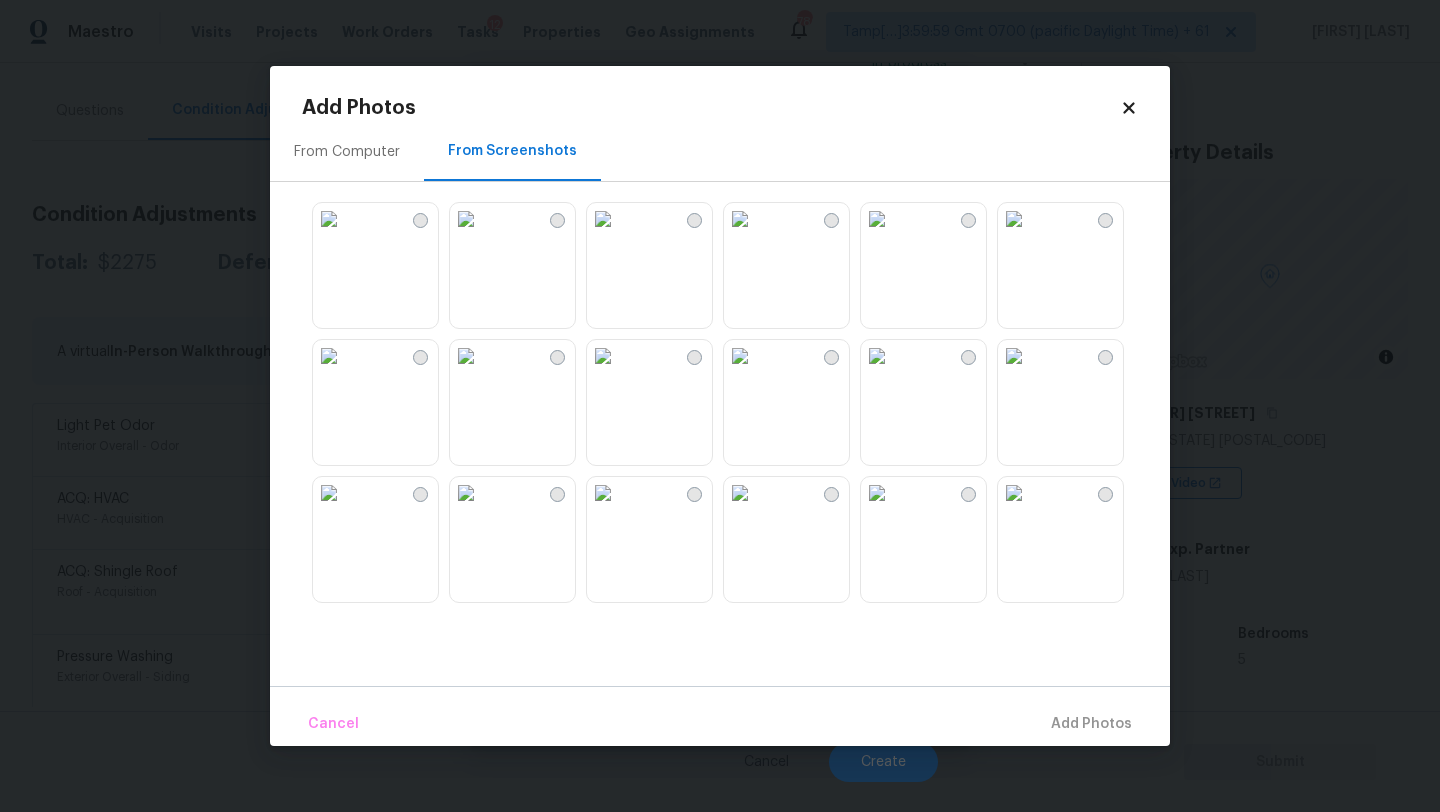 click at bounding box center (740, 219) 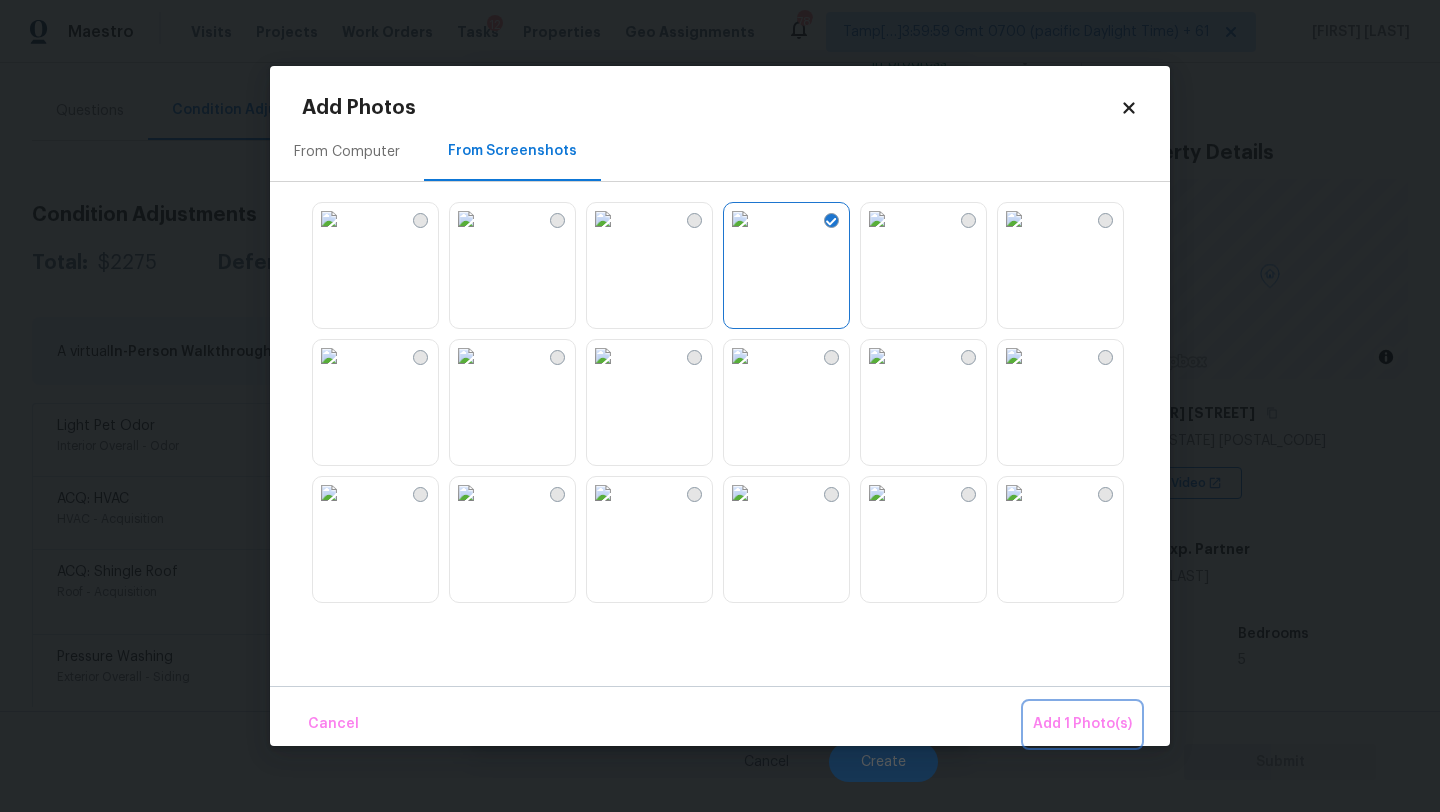 click on "Add 1 Photo(s)" at bounding box center [1082, 724] 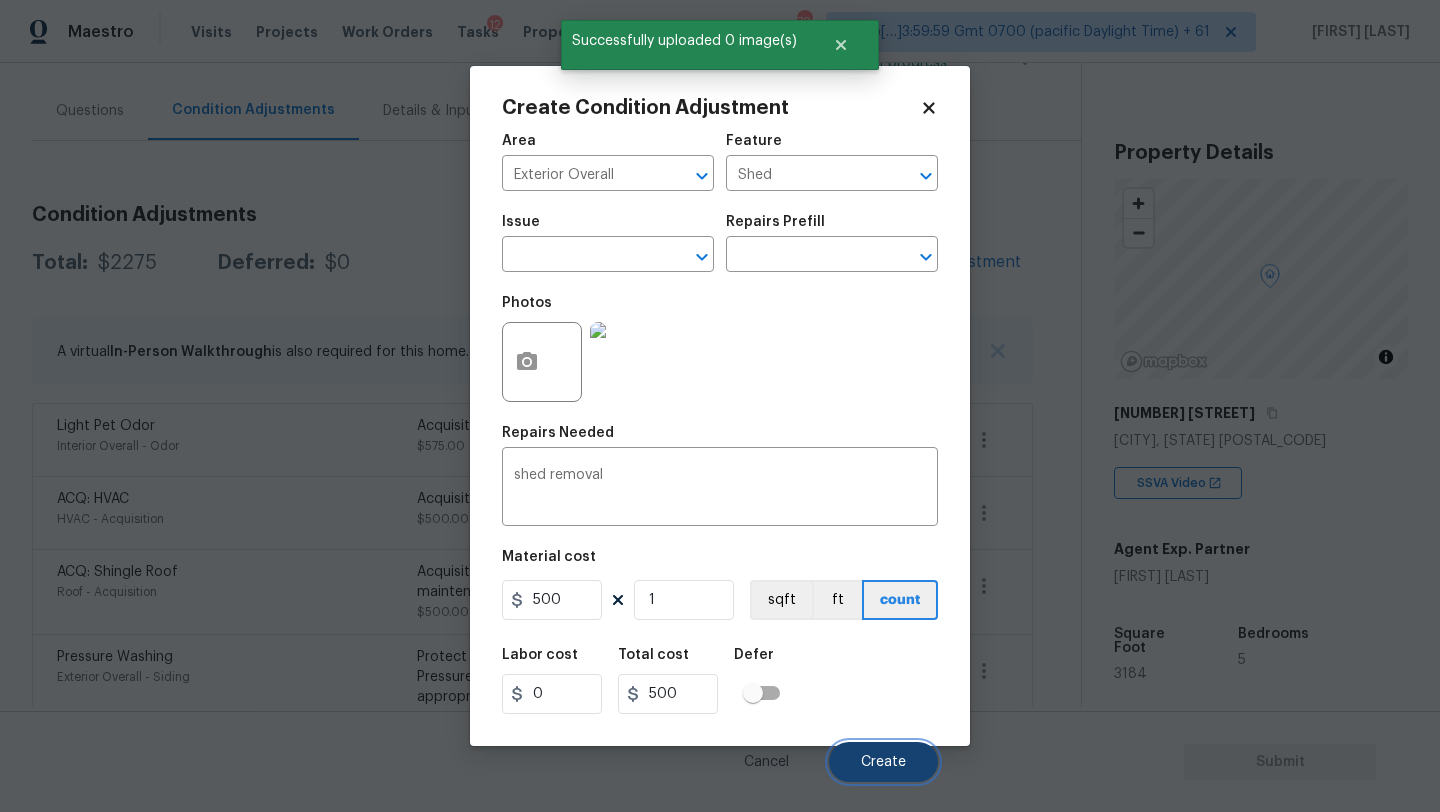click on "Create" at bounding box center (883, 762) 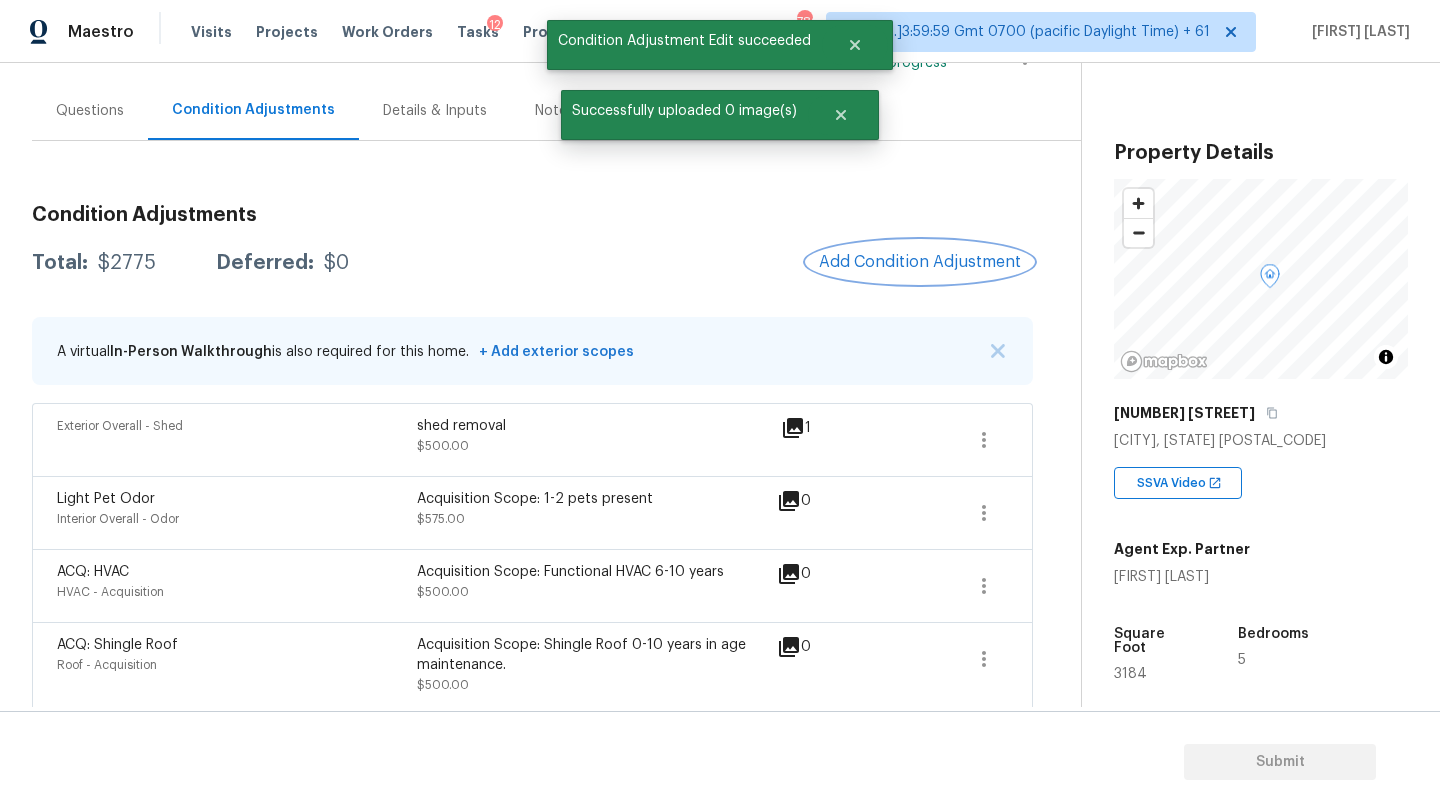 click on "Add Condition Adjustment" at bounding box center (920, 262) 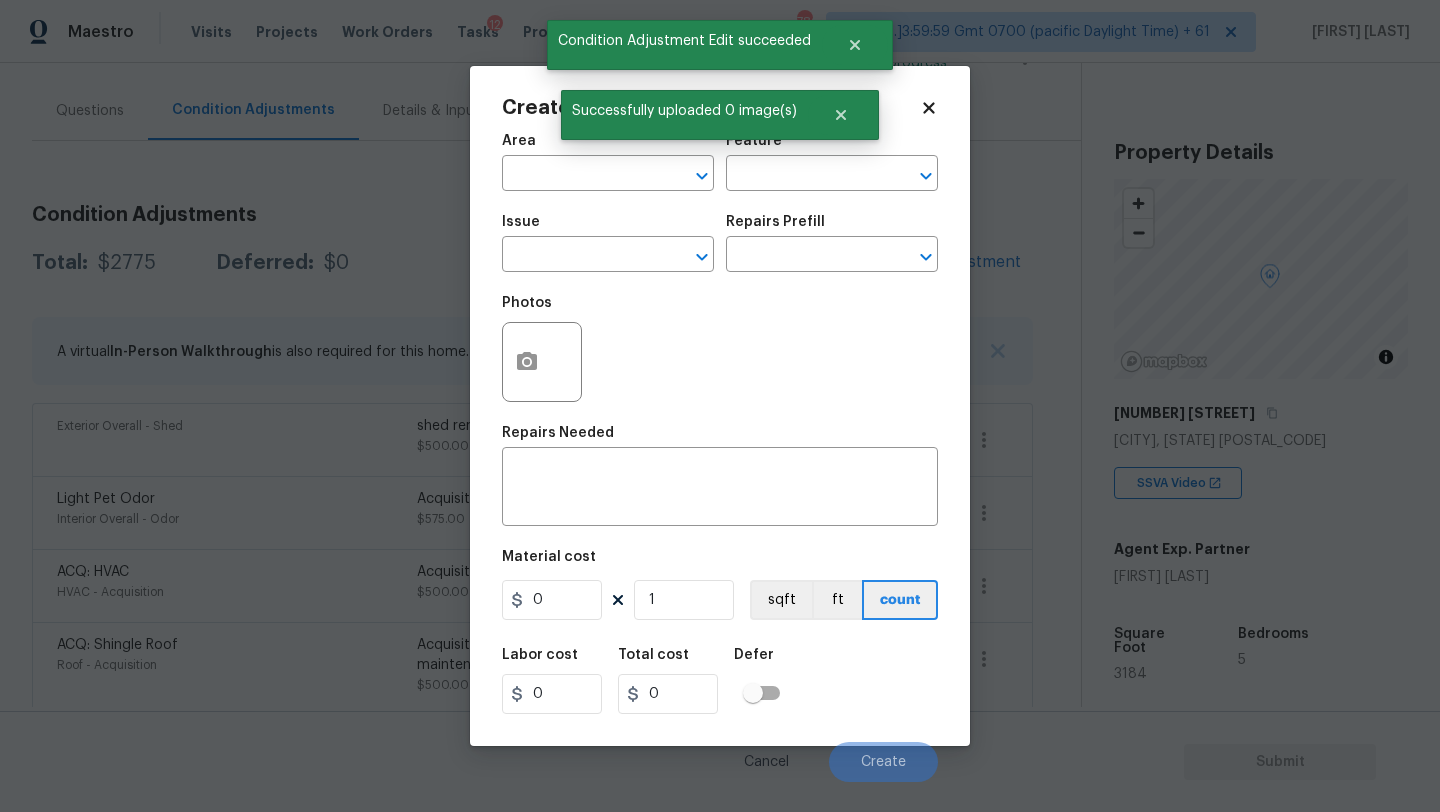 click on "Create Condition Adjustment Area ​ Feature ​ Issue ​ Repairs Prefill ​ Photos Repairs Needed x ​ Material cost 0 1 sqft ft count Labor cost 0 Total cost 0 Defer Cancel Create" at bounding box center [720, 406] 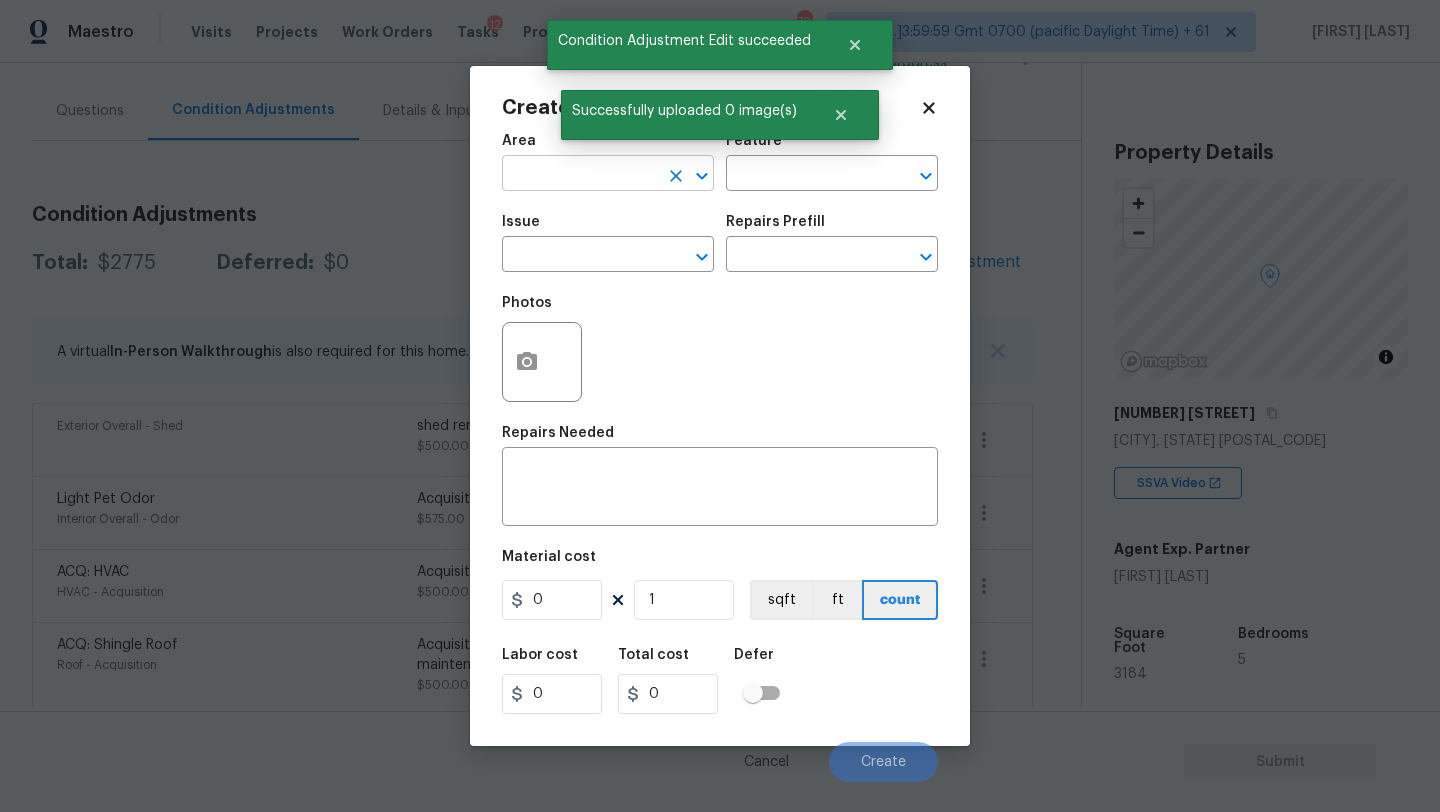 click at bounding box center [580, 175] 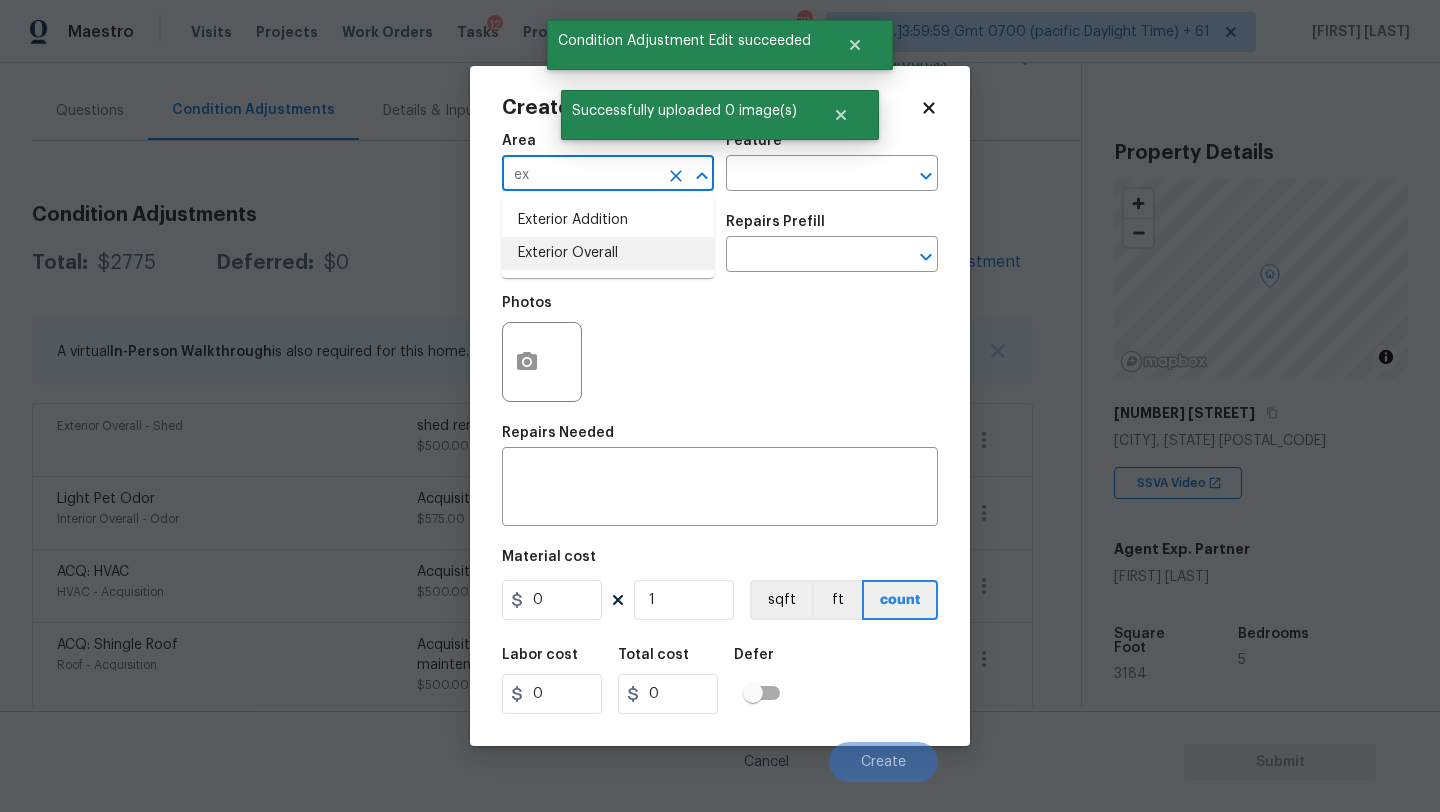 click on "Exterior Overall" at bounding box center [608, 253] 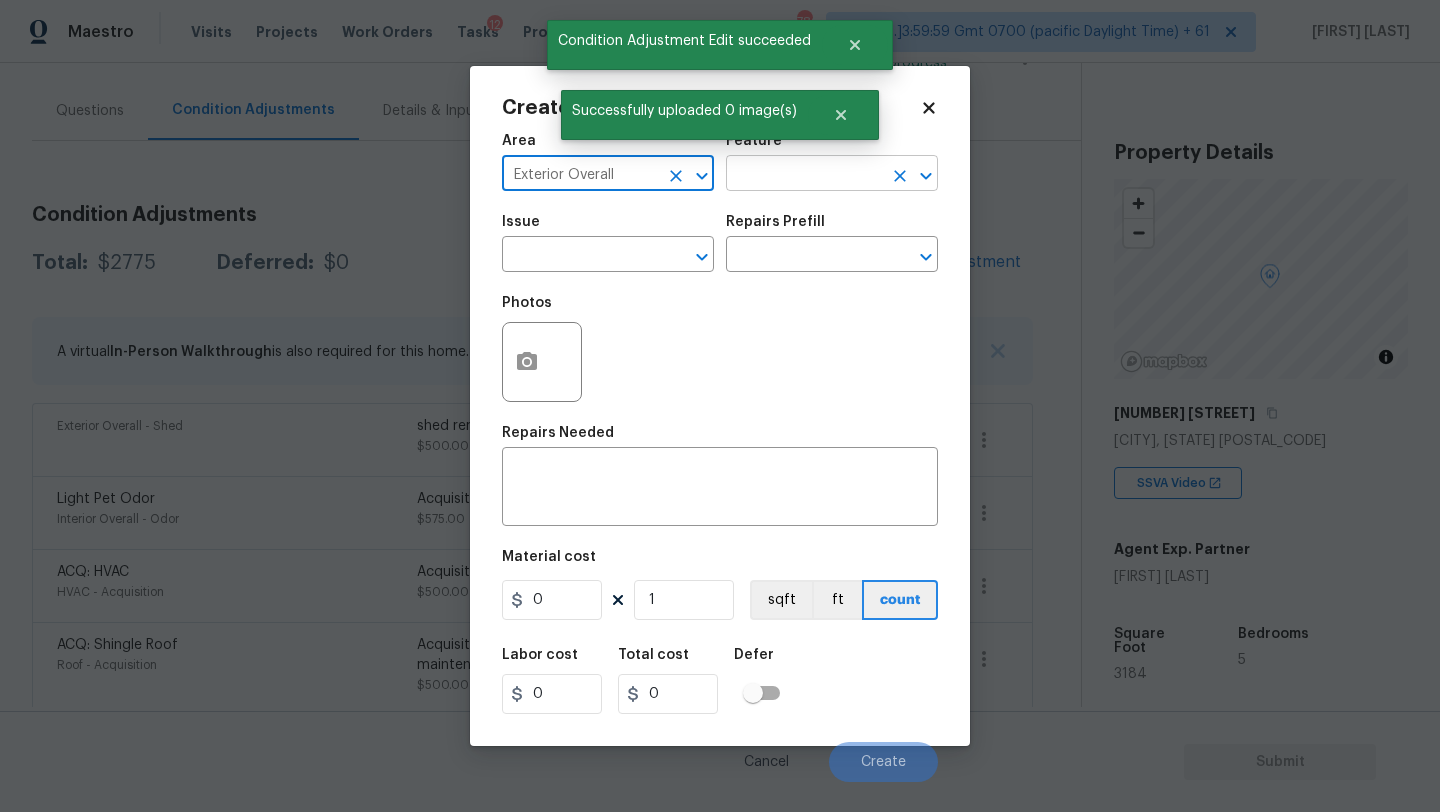 type on "Exterior Overall" 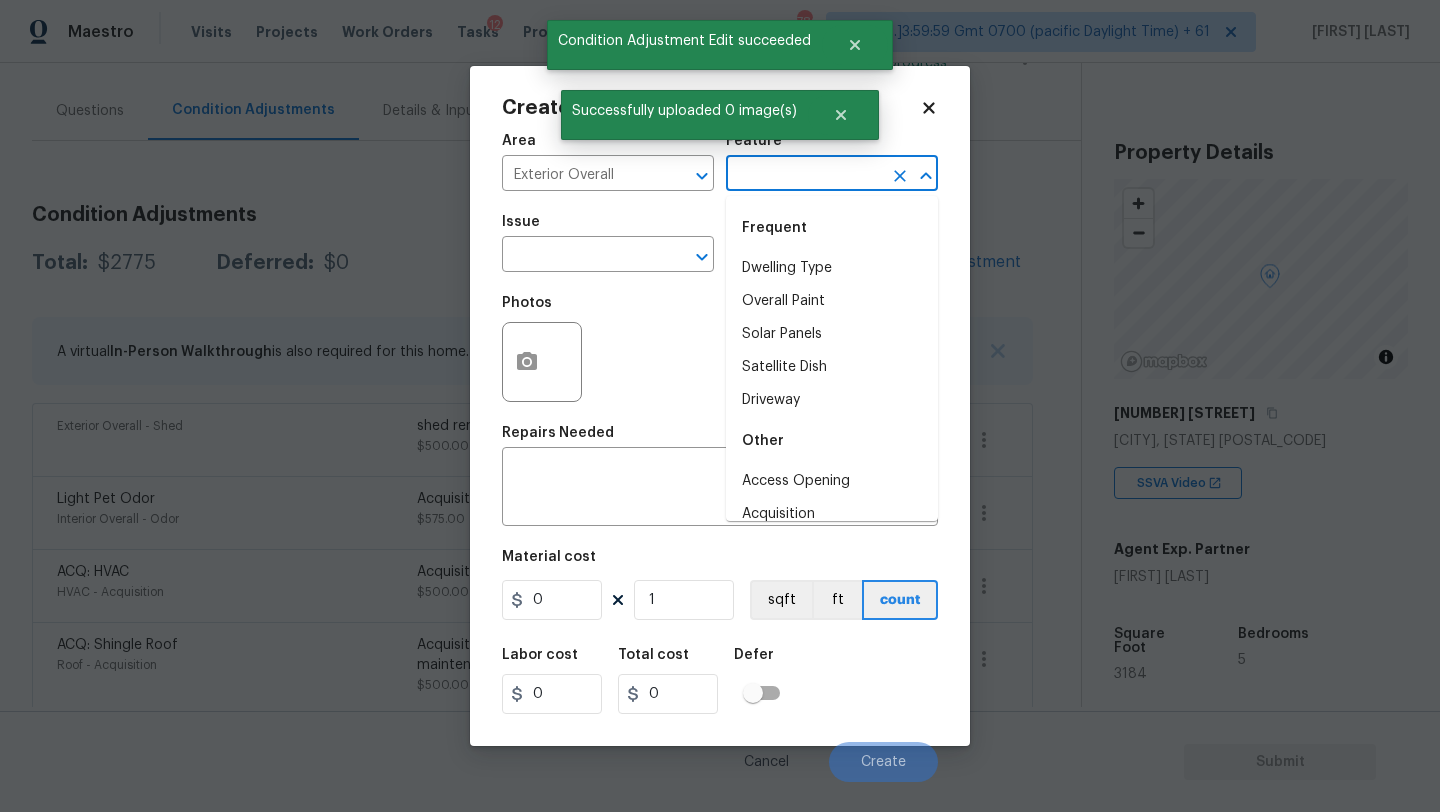 click at bounding box center (804, 175) 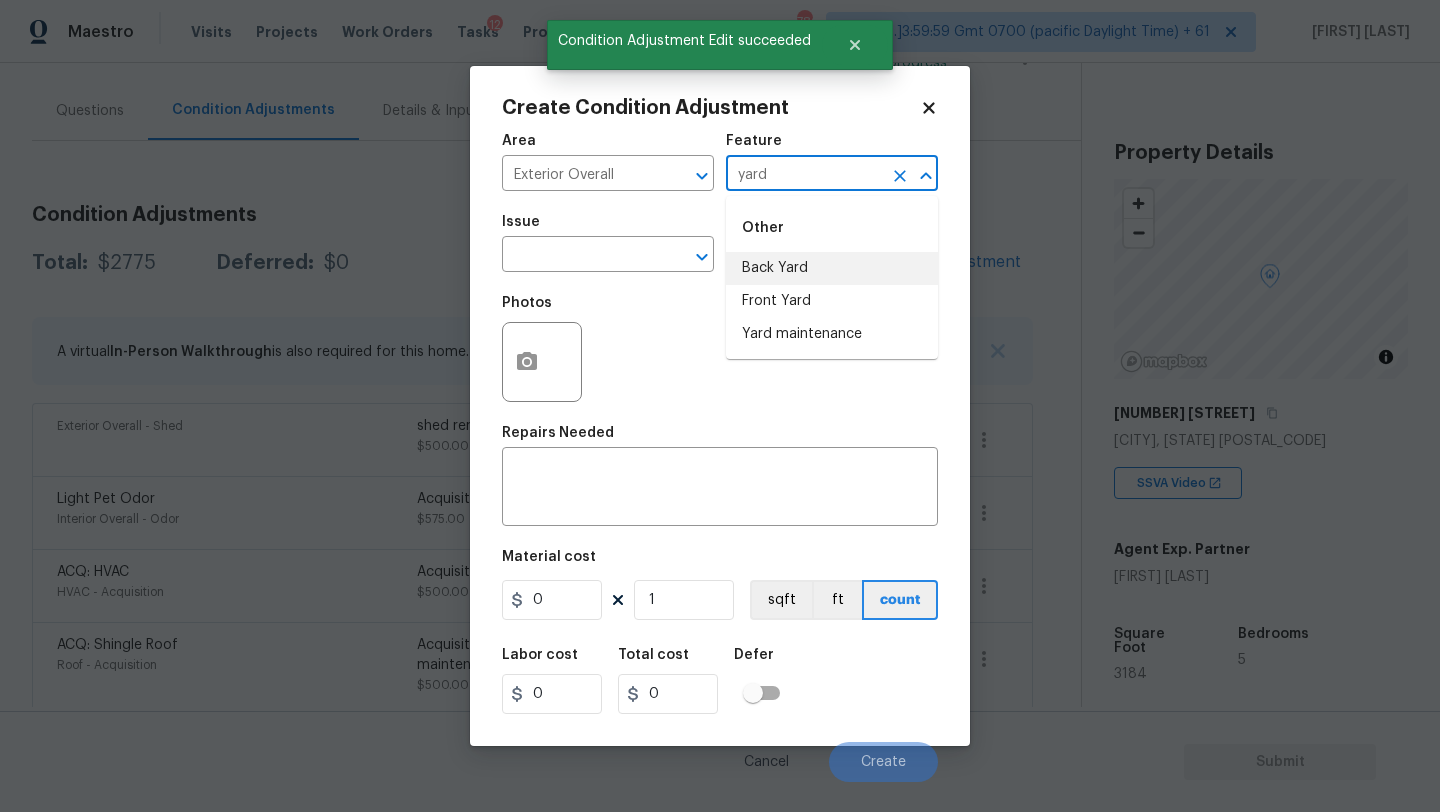 click on "Back Yard" at bounding box center [832, 268] 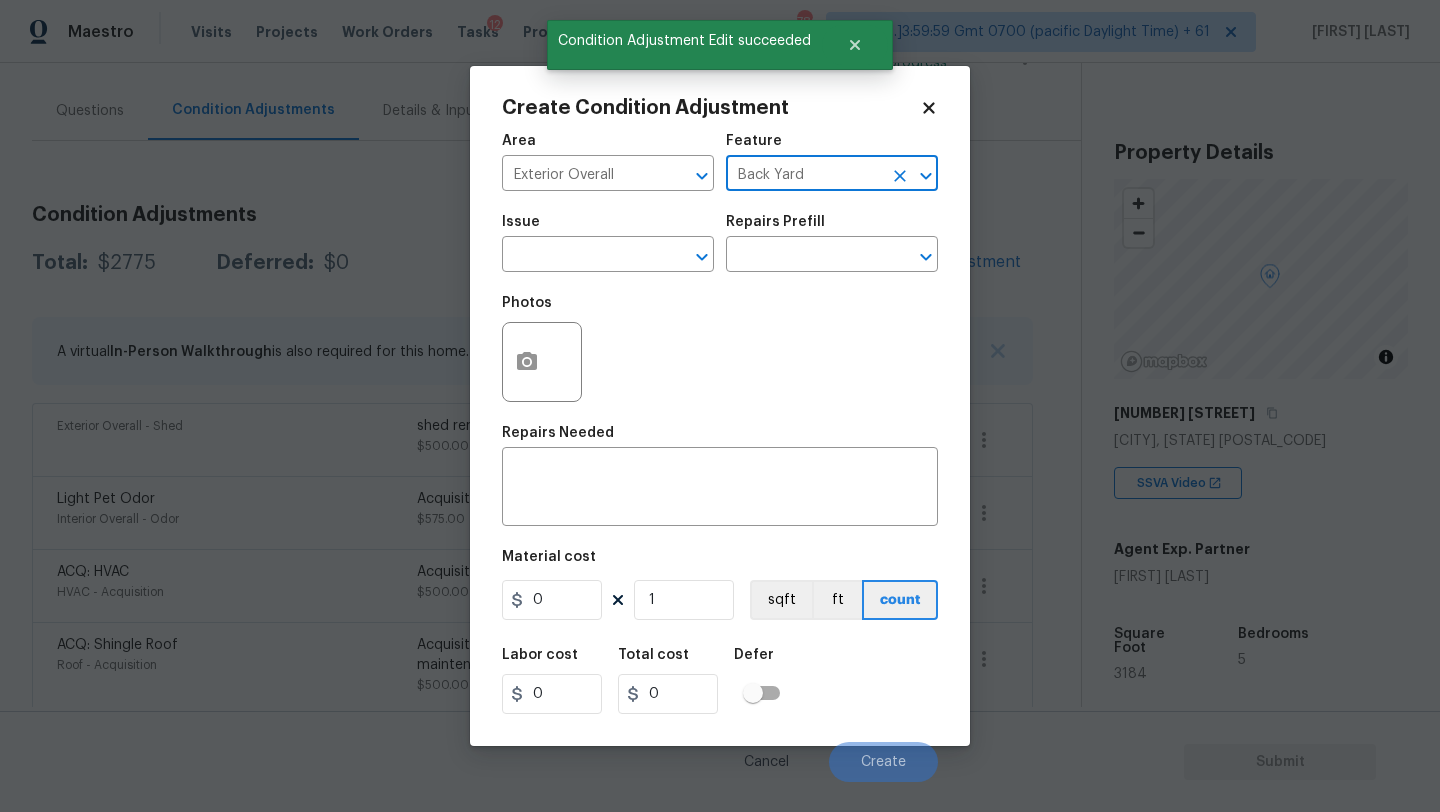 type on "Back Yard" 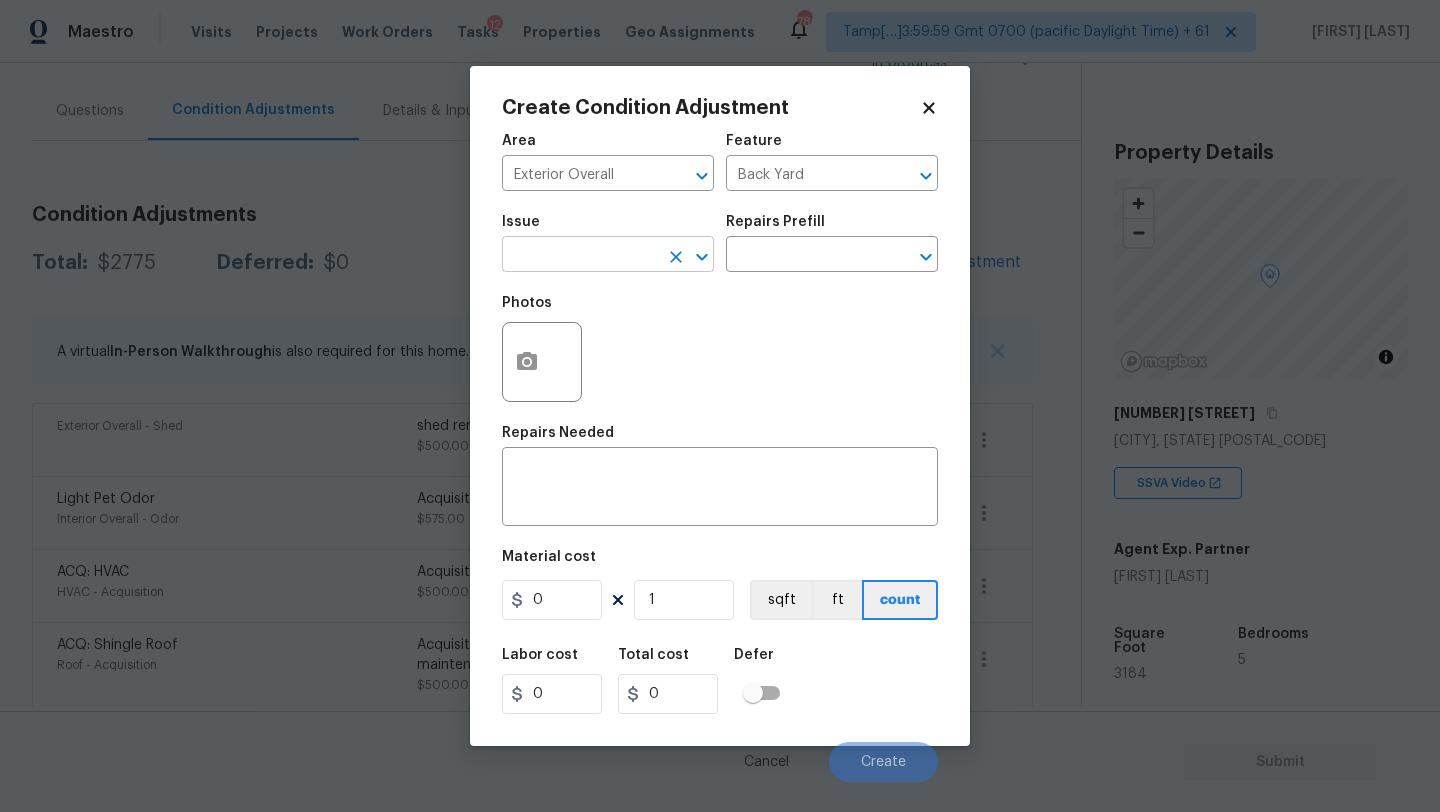 click at bounding box center [580, 256] 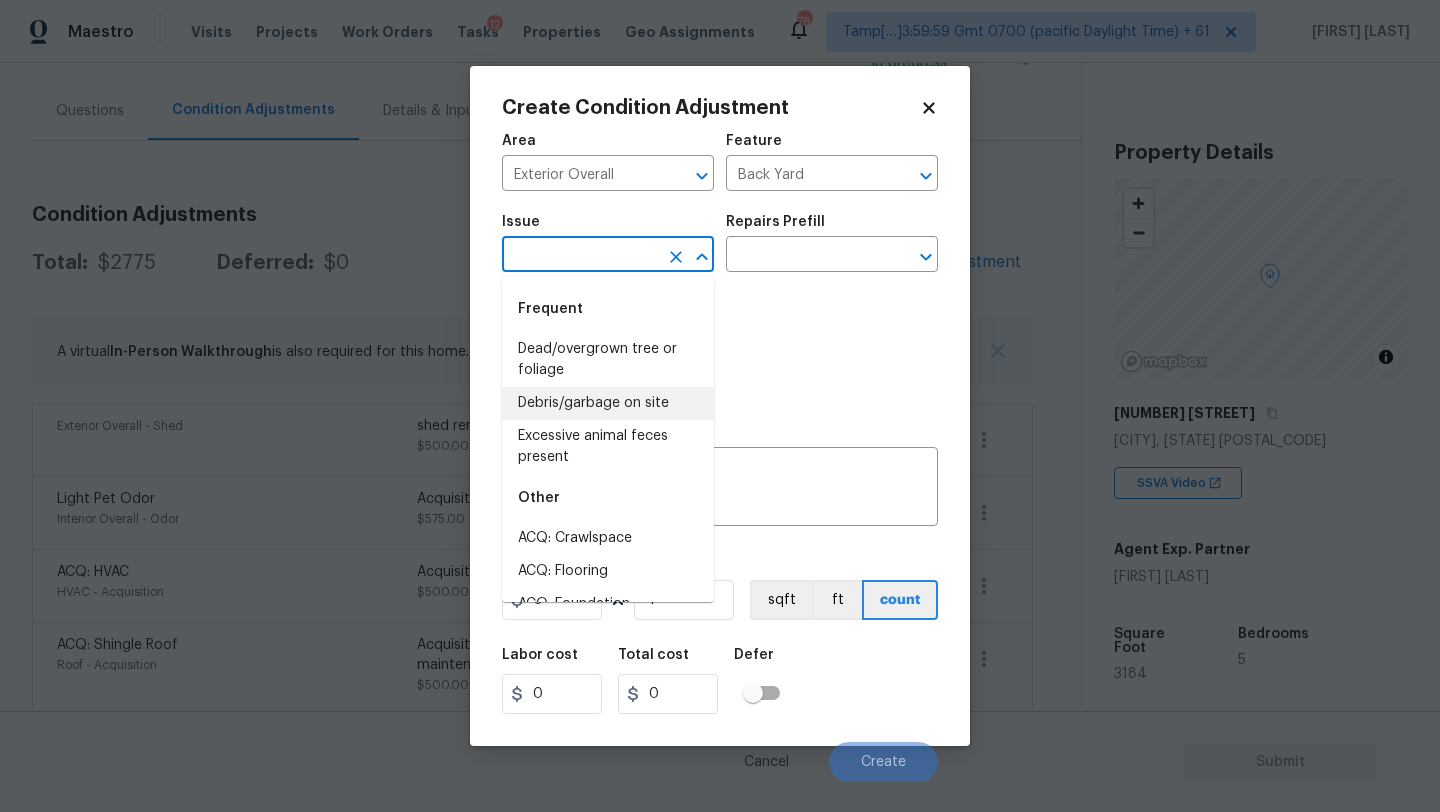 click on "Debris/garbage on site" at bounding box center [608, 403] 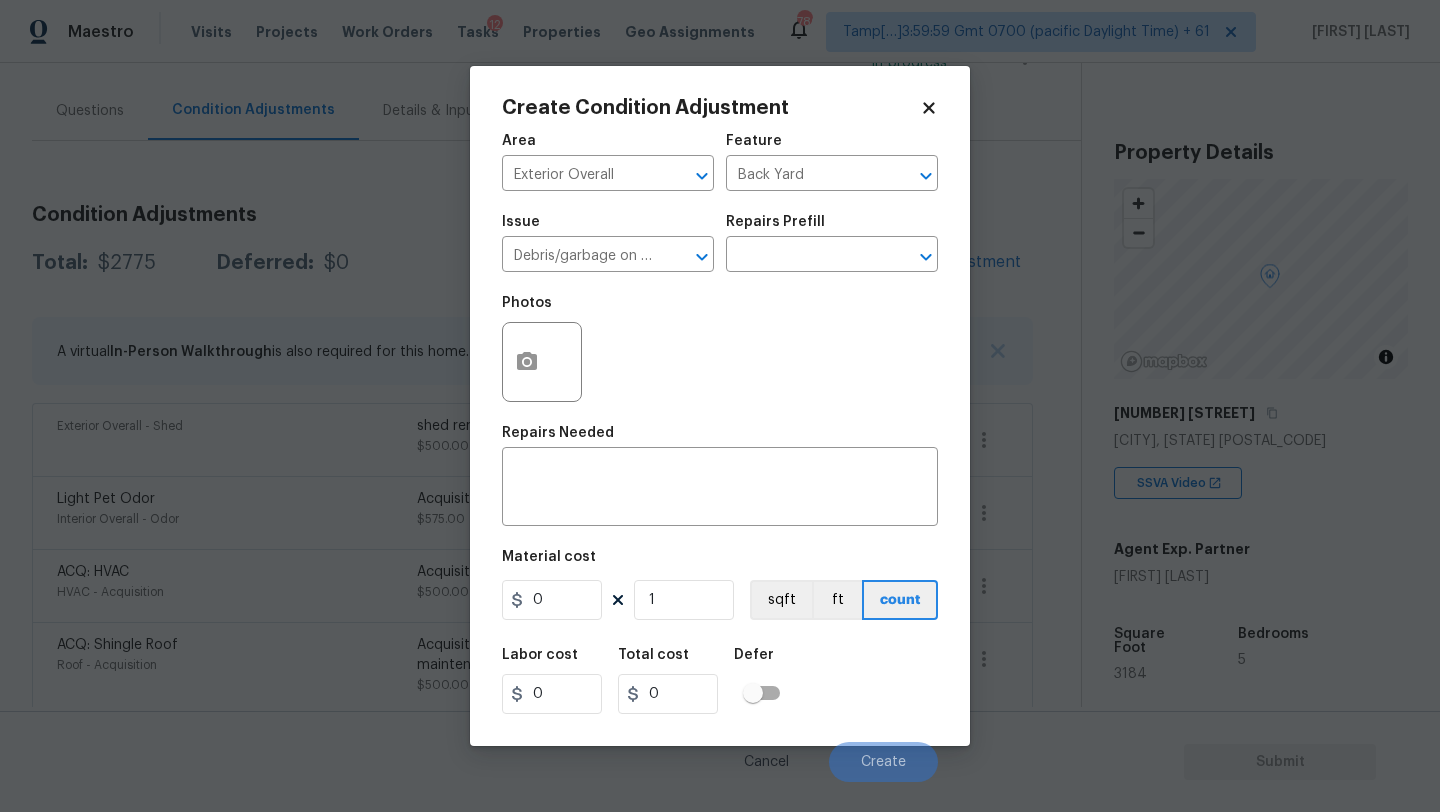 click on "Repairs Prefill" at bounding box center [832, 228] 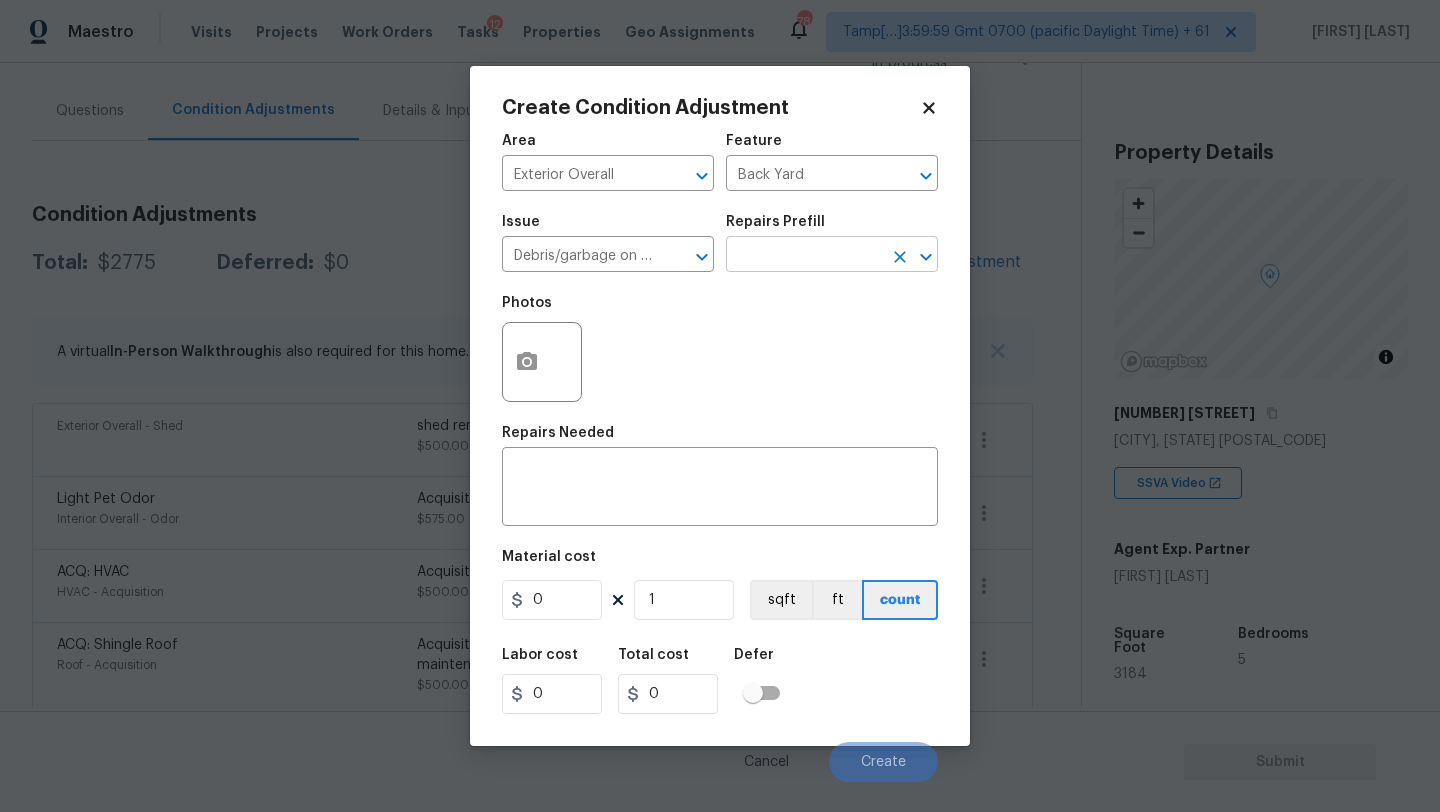 click on "​" at bounding box center (832, 256) 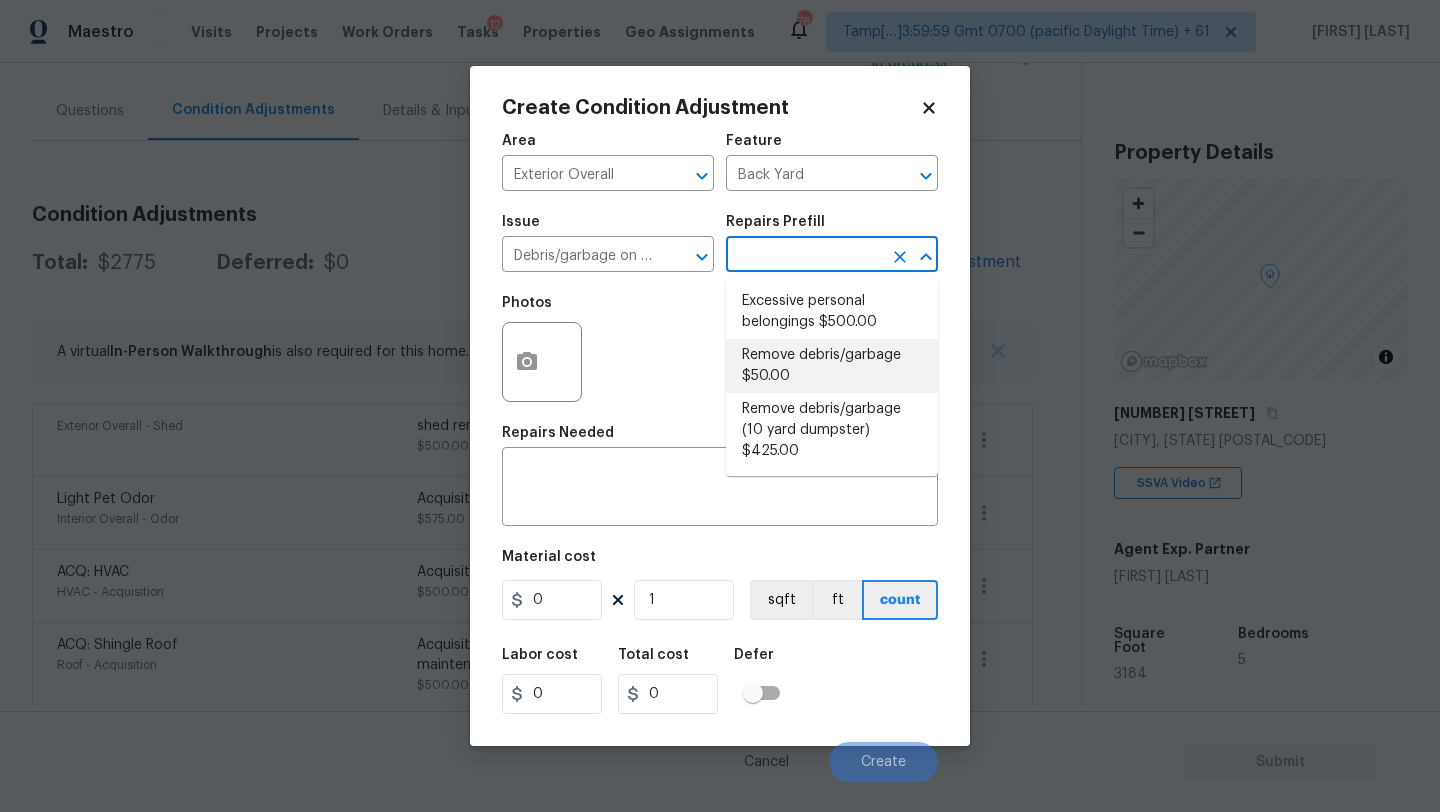 click on "Remove debris/garbage $50.00" at bounding box center (832, 366) 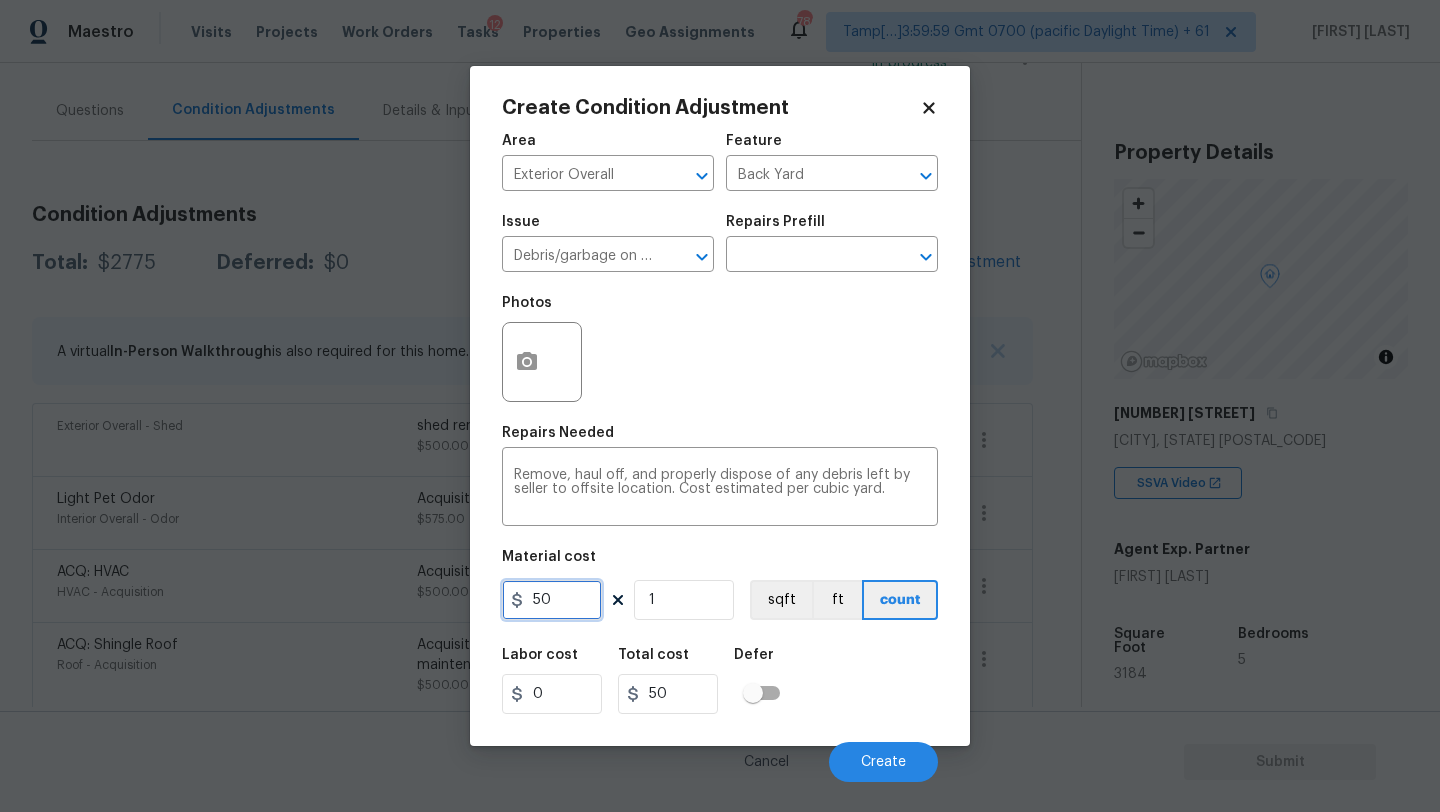 click on "50" at bounding box center [552, 600] 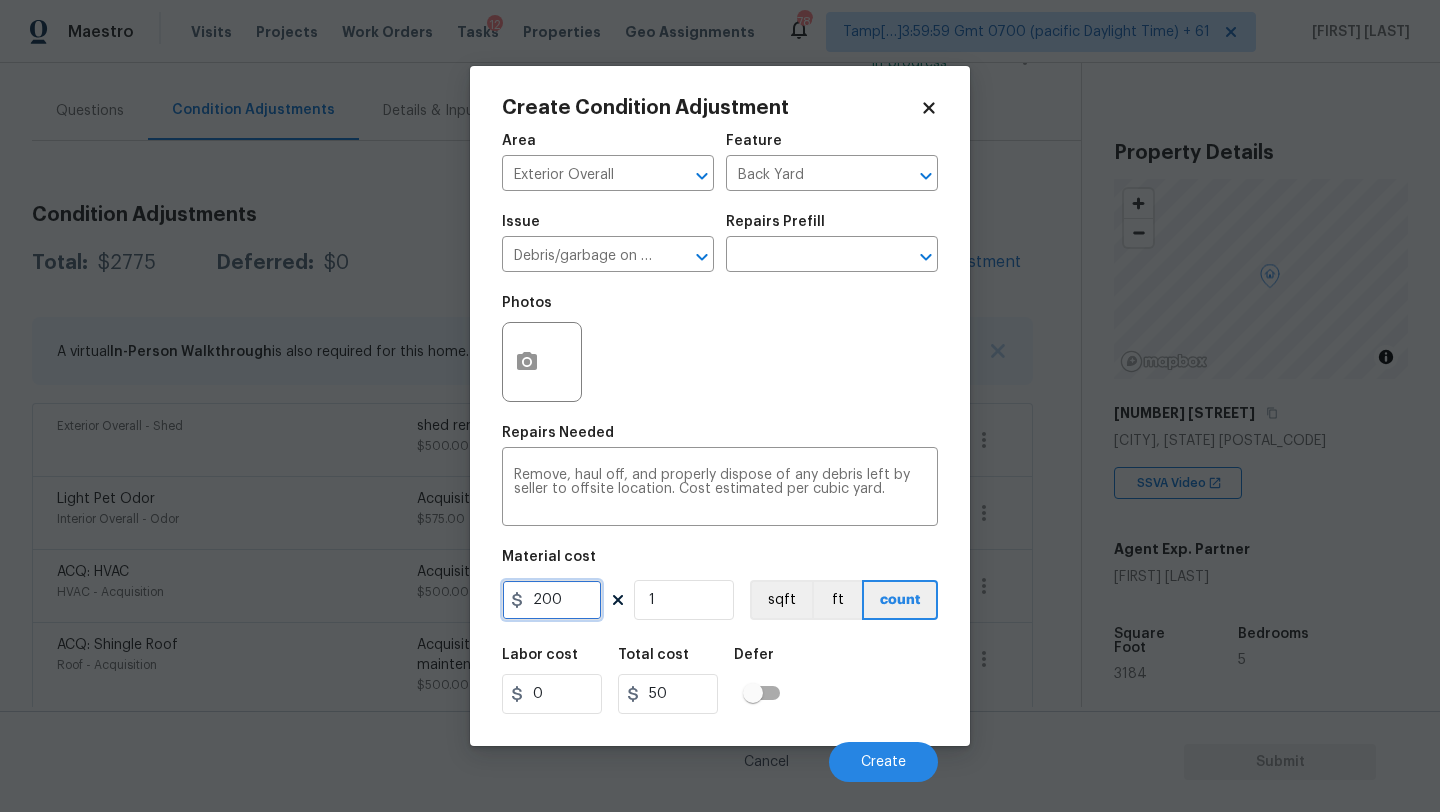 type on "200" 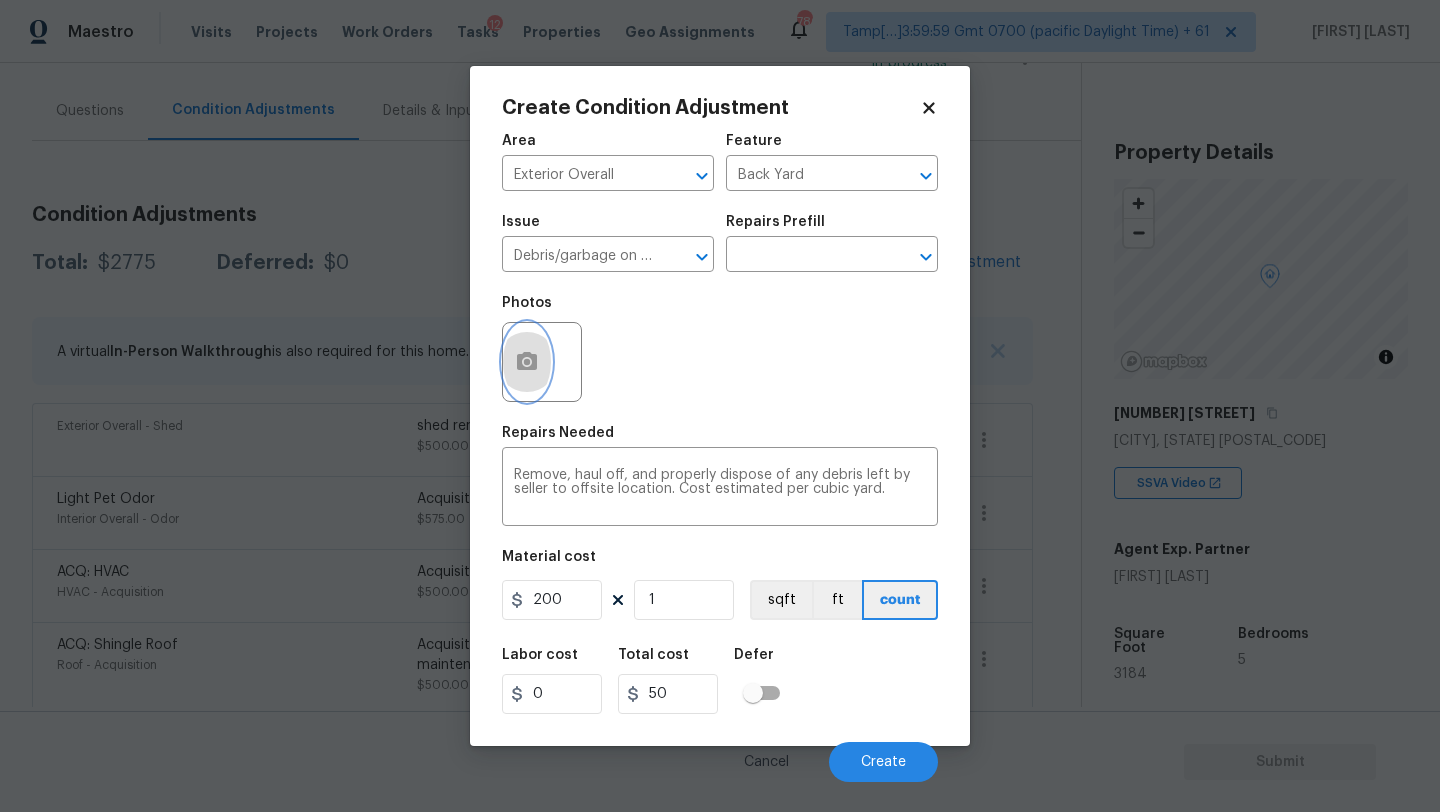 type on "200" 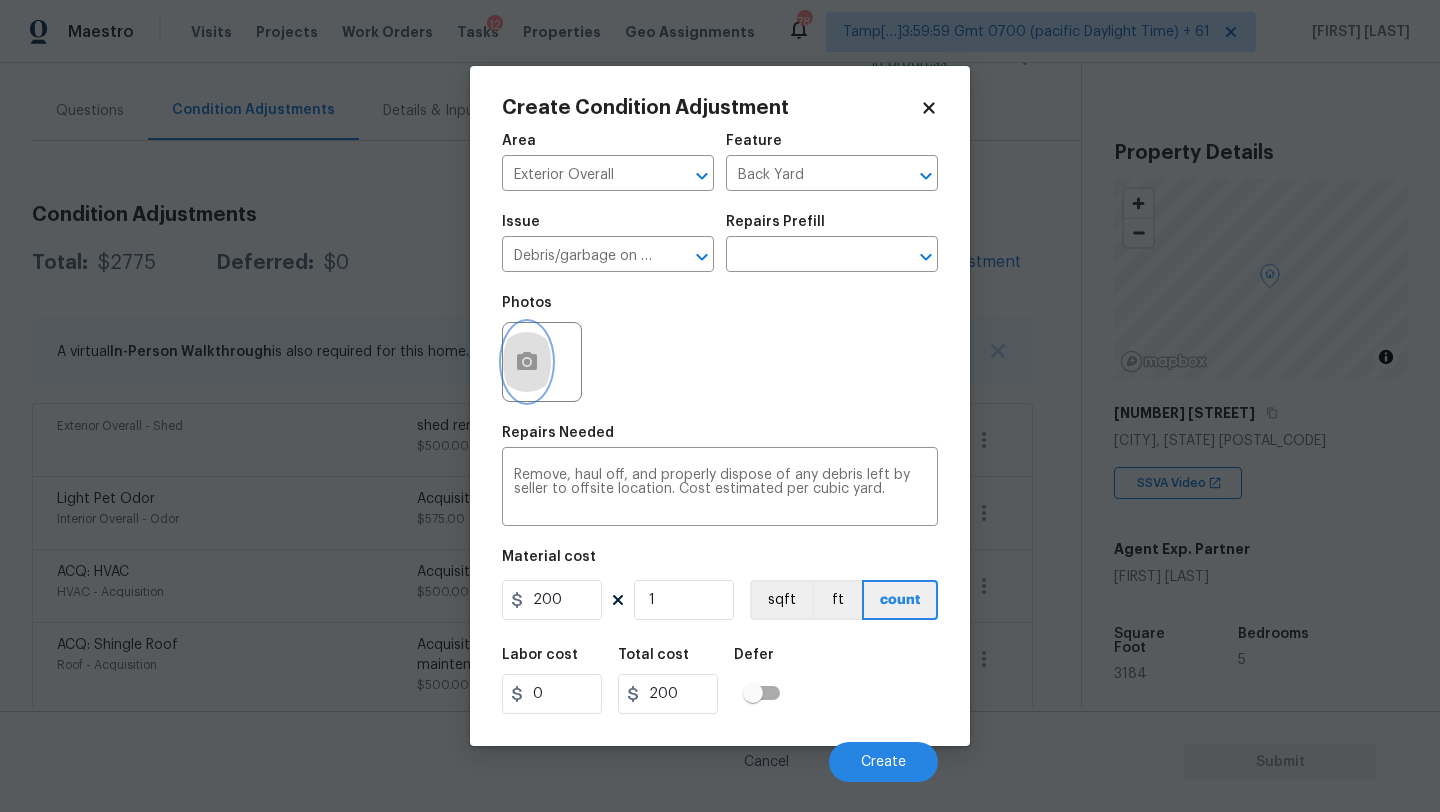 click at bounding box center [527, 362] 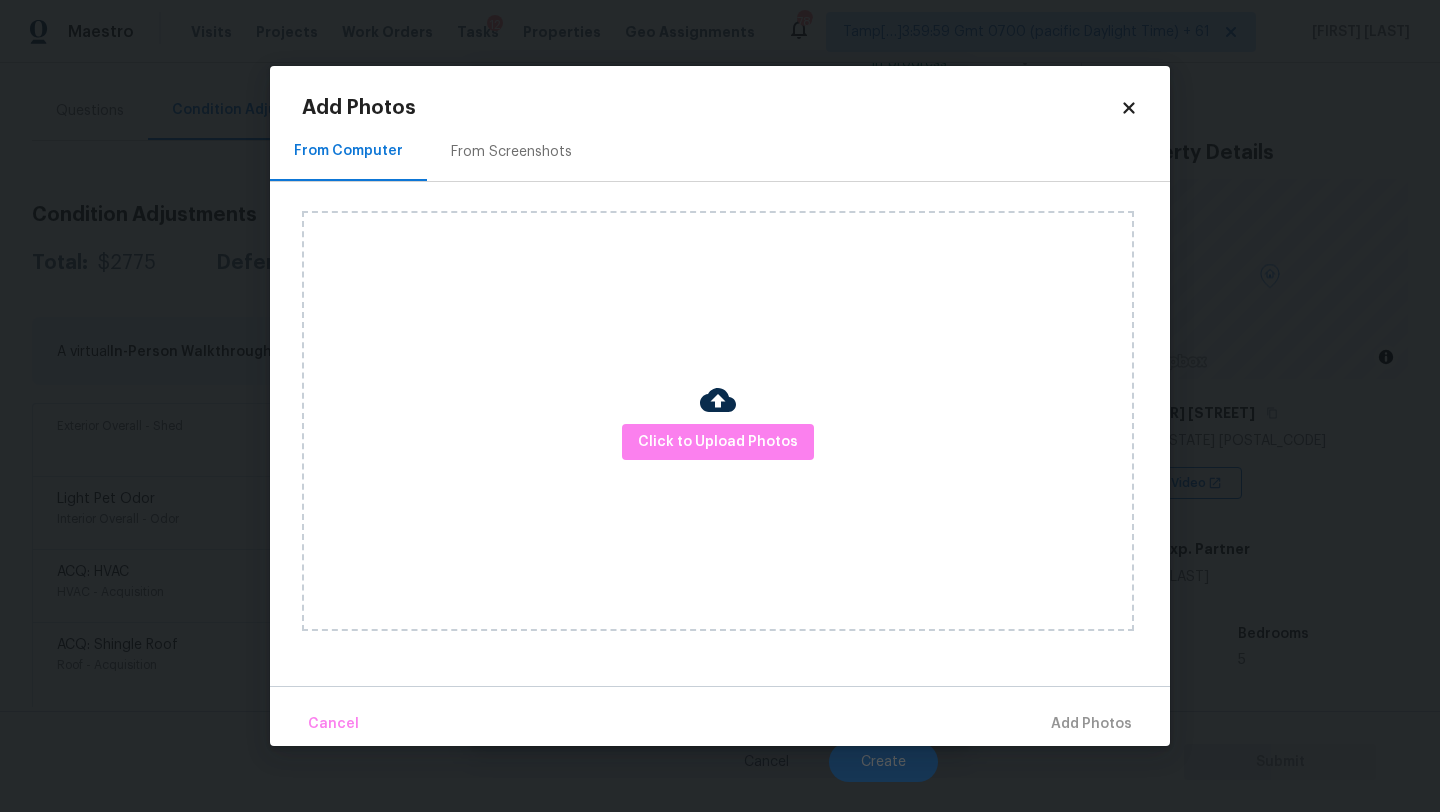 click on "From Screenshots" at bounding box center [511, 151] 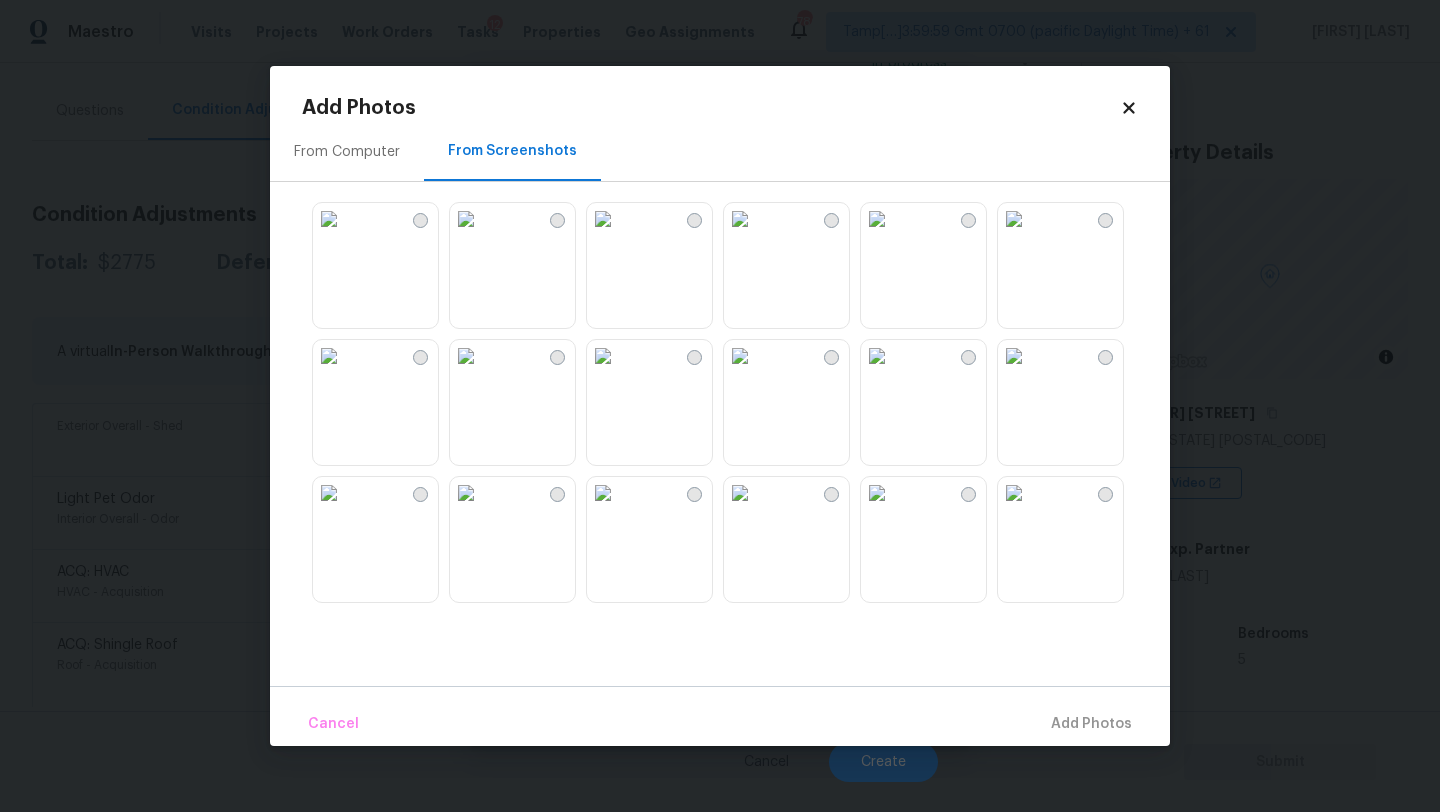 click at bounding box center (740, 219) 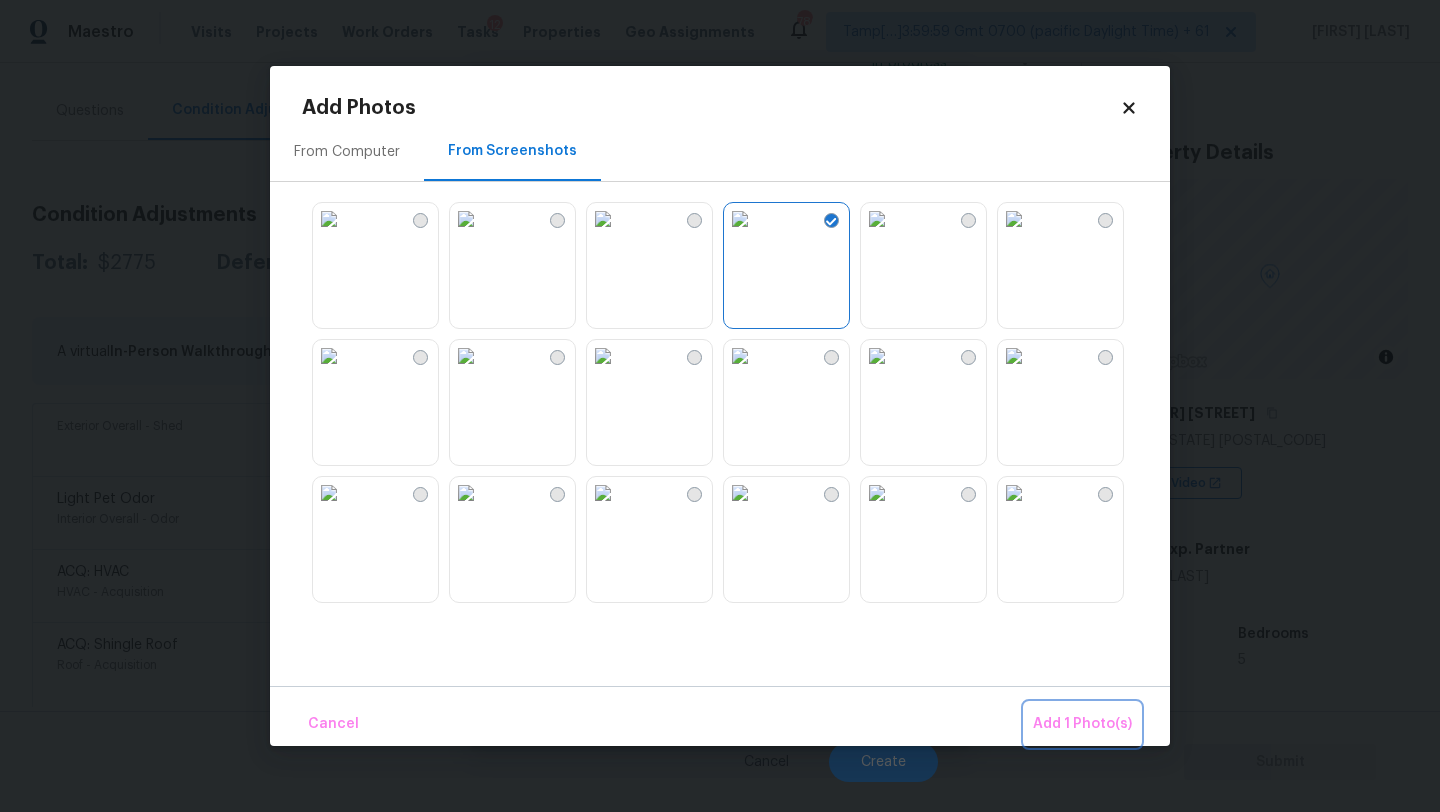 click on "Add 1 Photo(s)" at bounding box center (1082, 724) 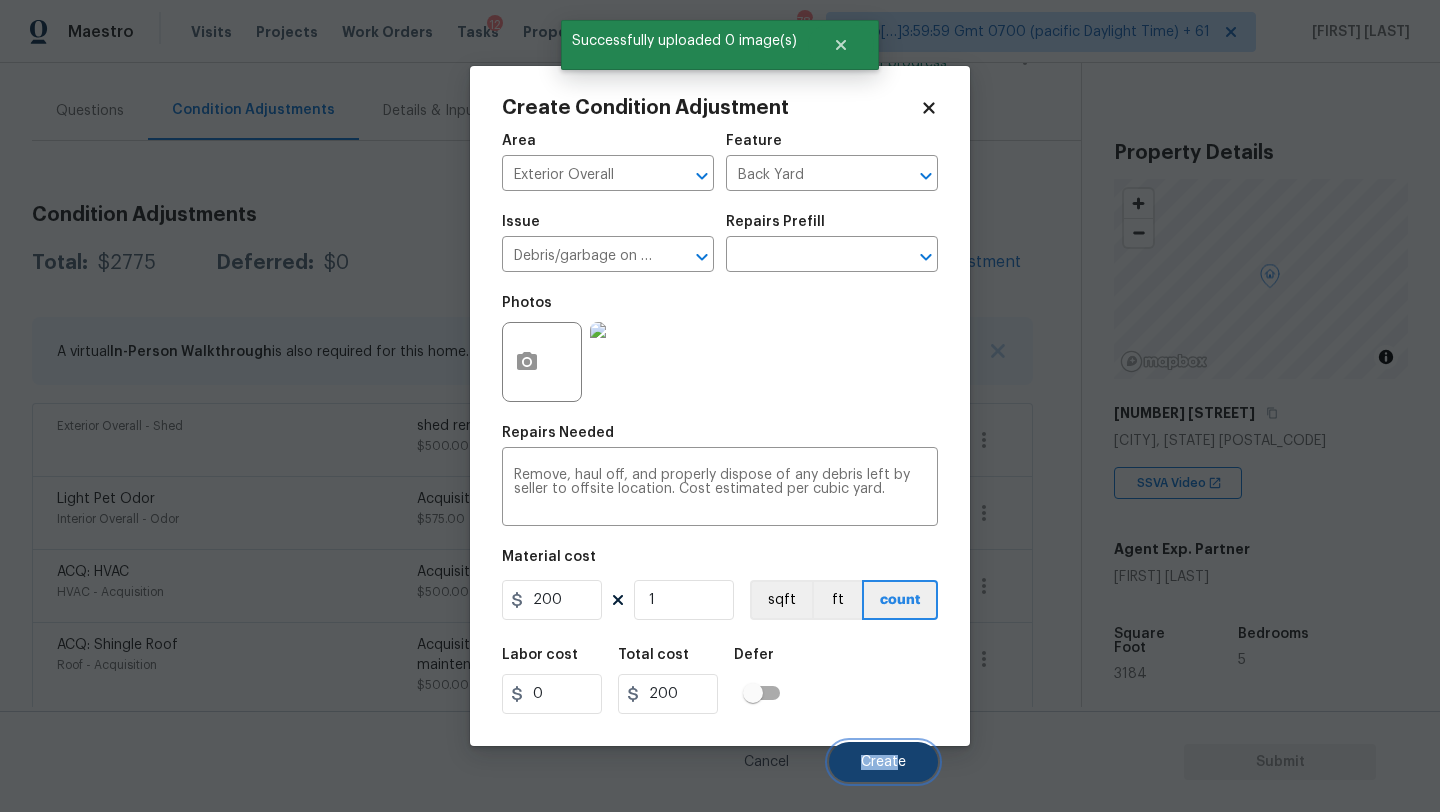 click on "Create" at bounding box center (883, 762) 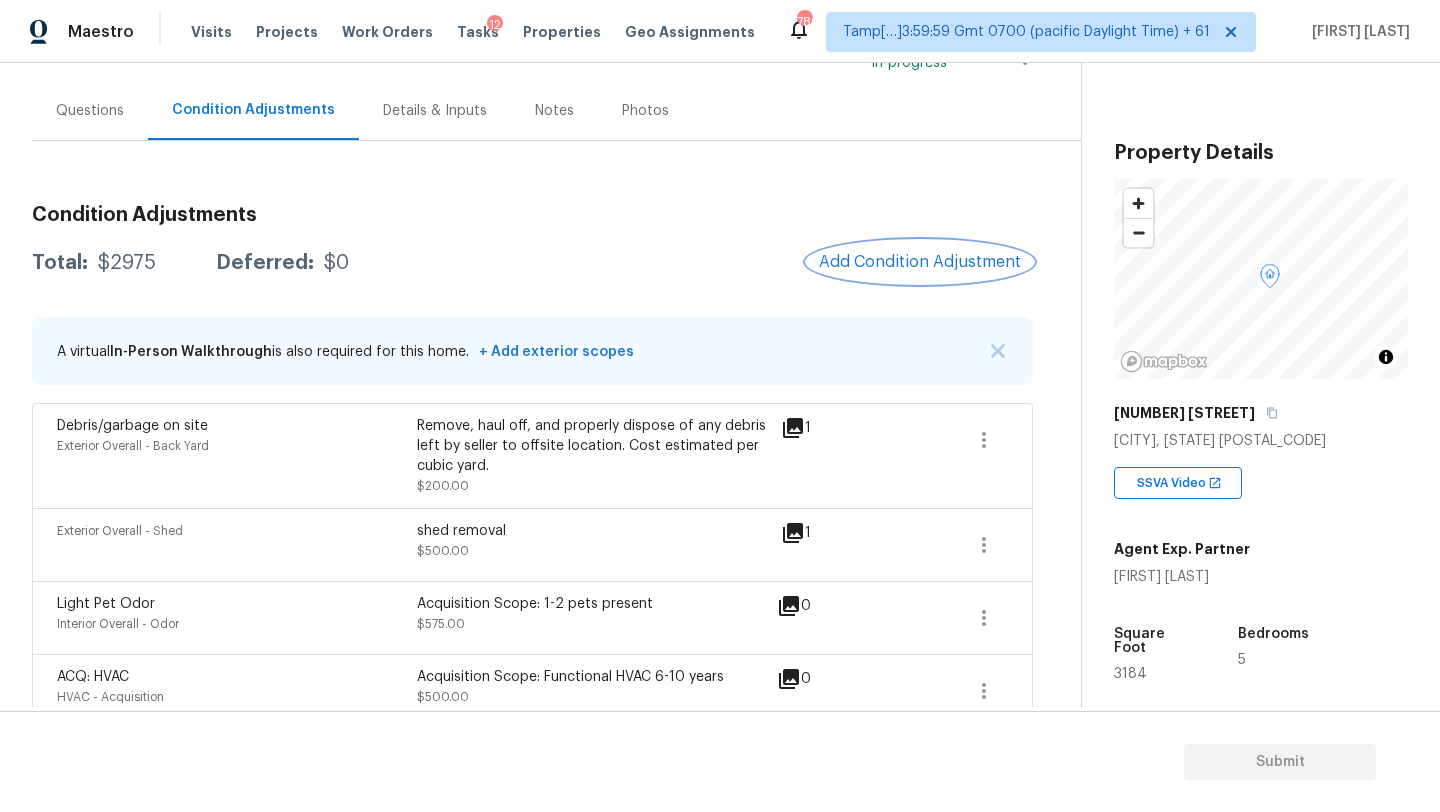 click on "Add Condition Adjustment" at bounding box center (920, 262) 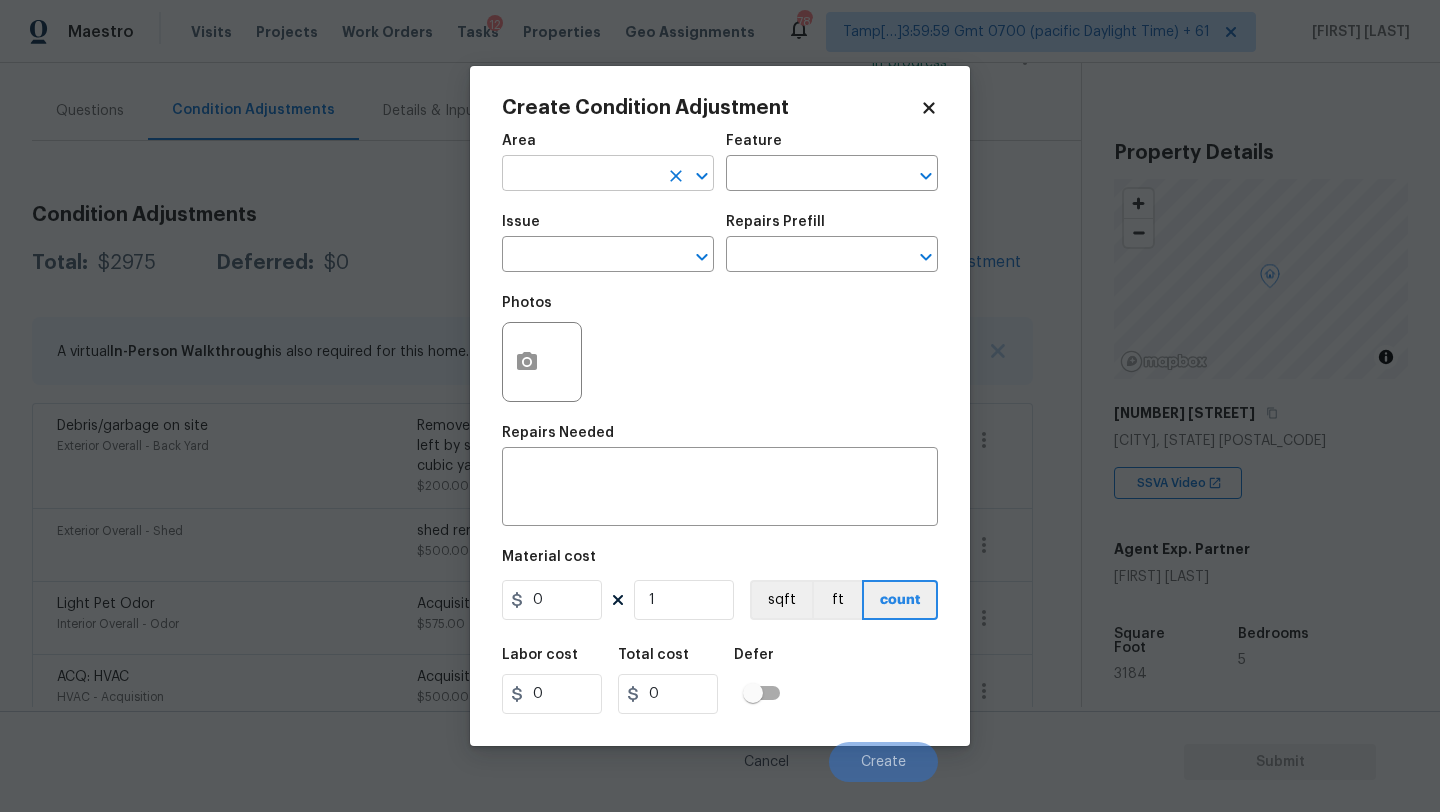 click at bounding box center [580, 175] 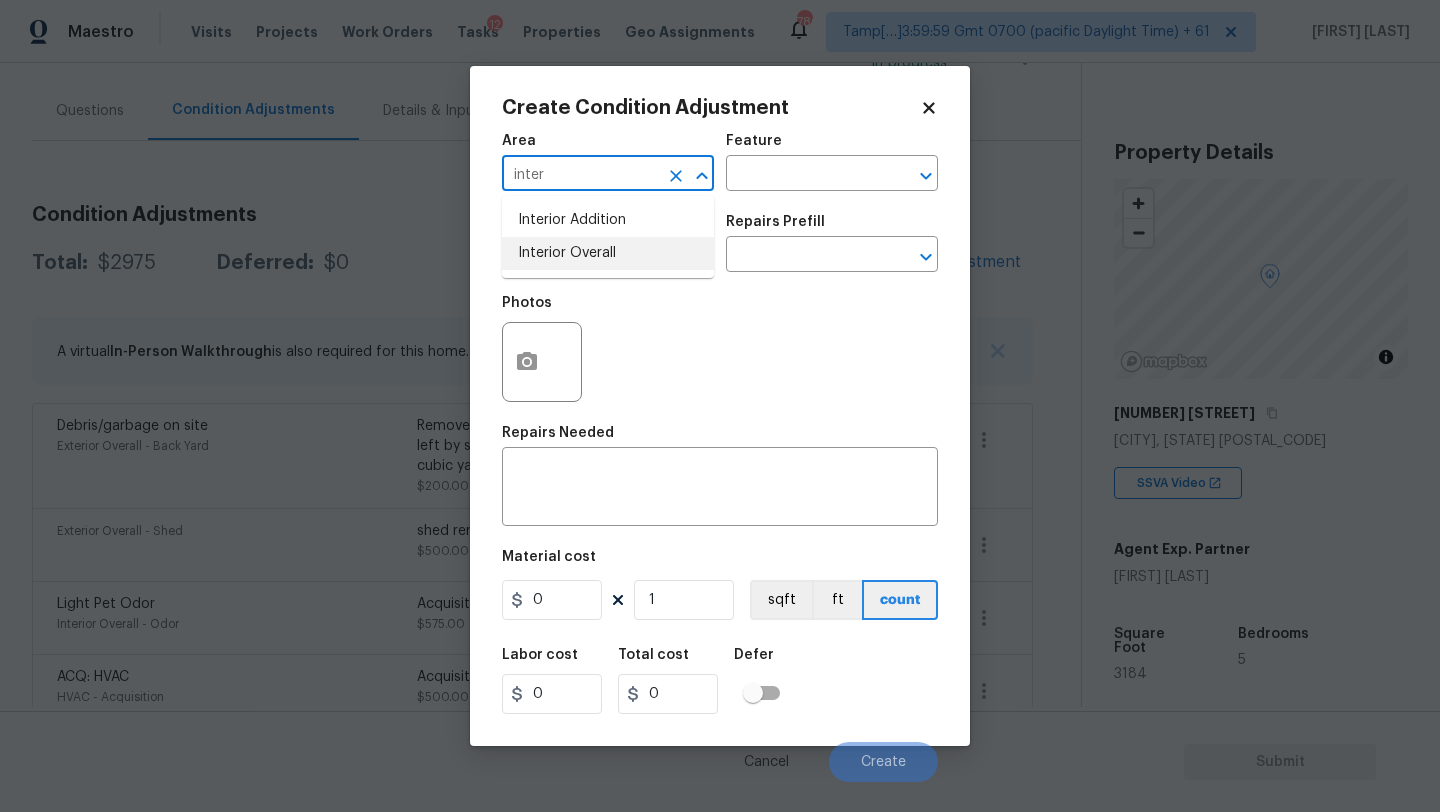click on "Interior Overall" at bounding box center (608, 253) 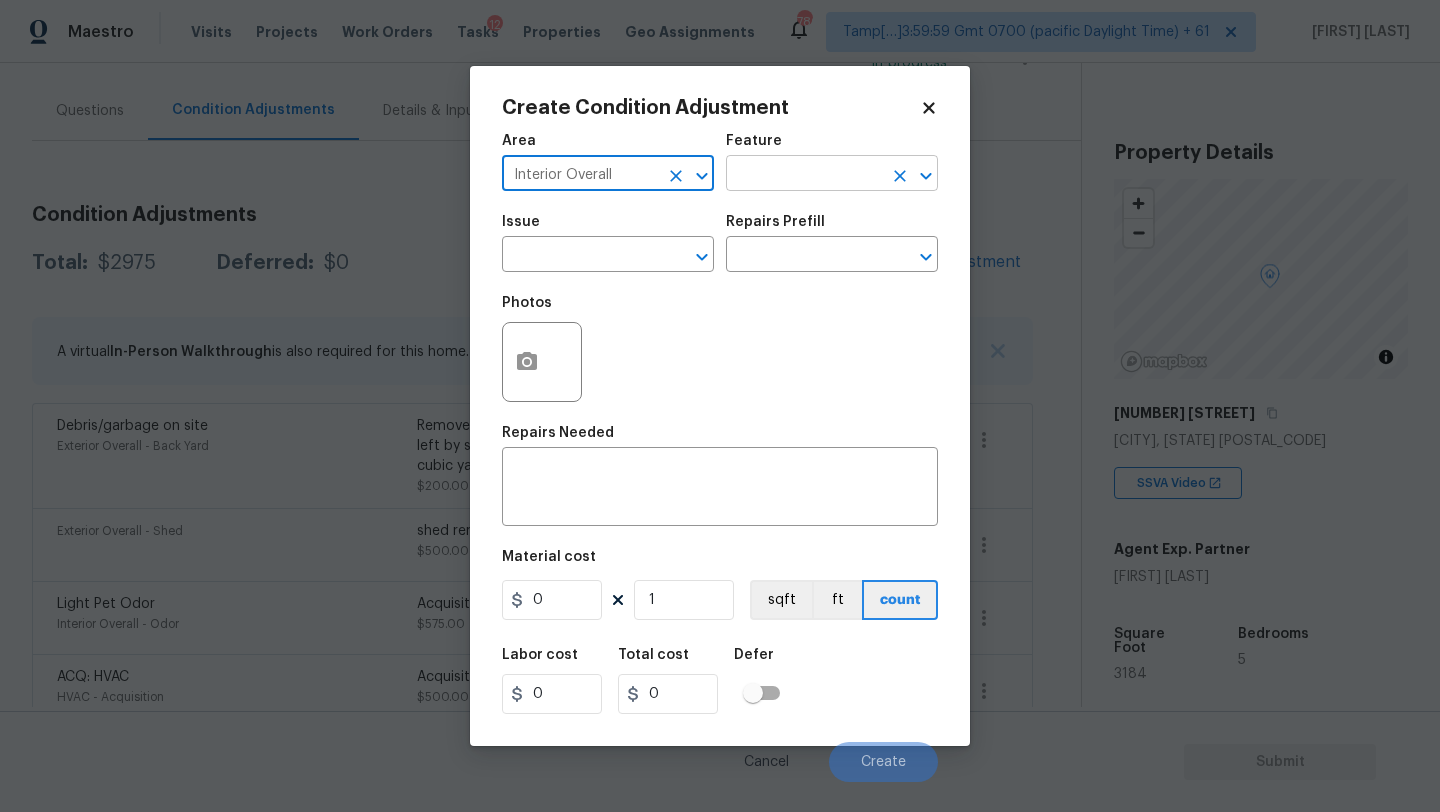type on "Interior Overall" 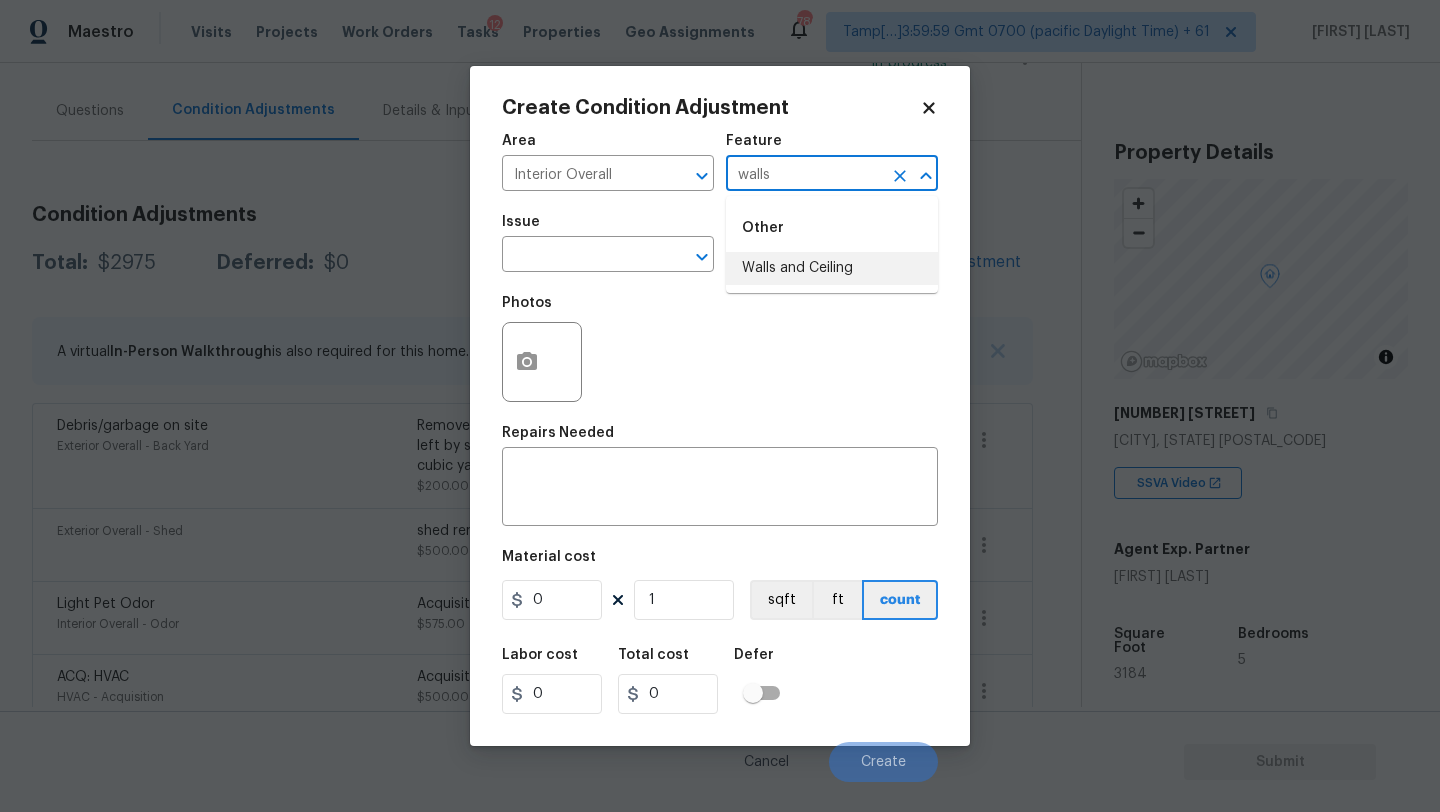 drag, startPoint x: 776, startPoint y: 268, endPoint x: 747, endPoint y: 335, distance: 73.00685 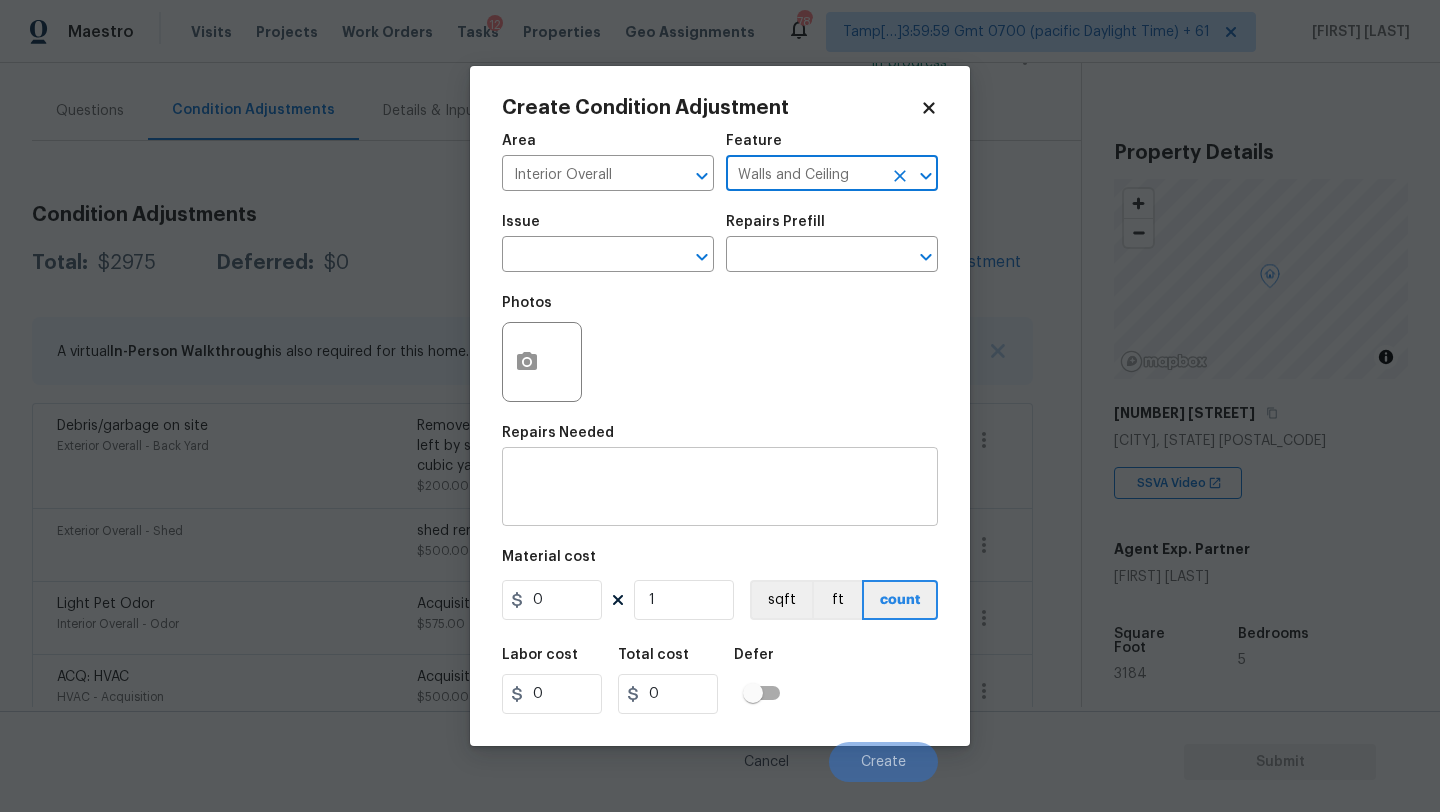 type on "Walls and Ceiling" 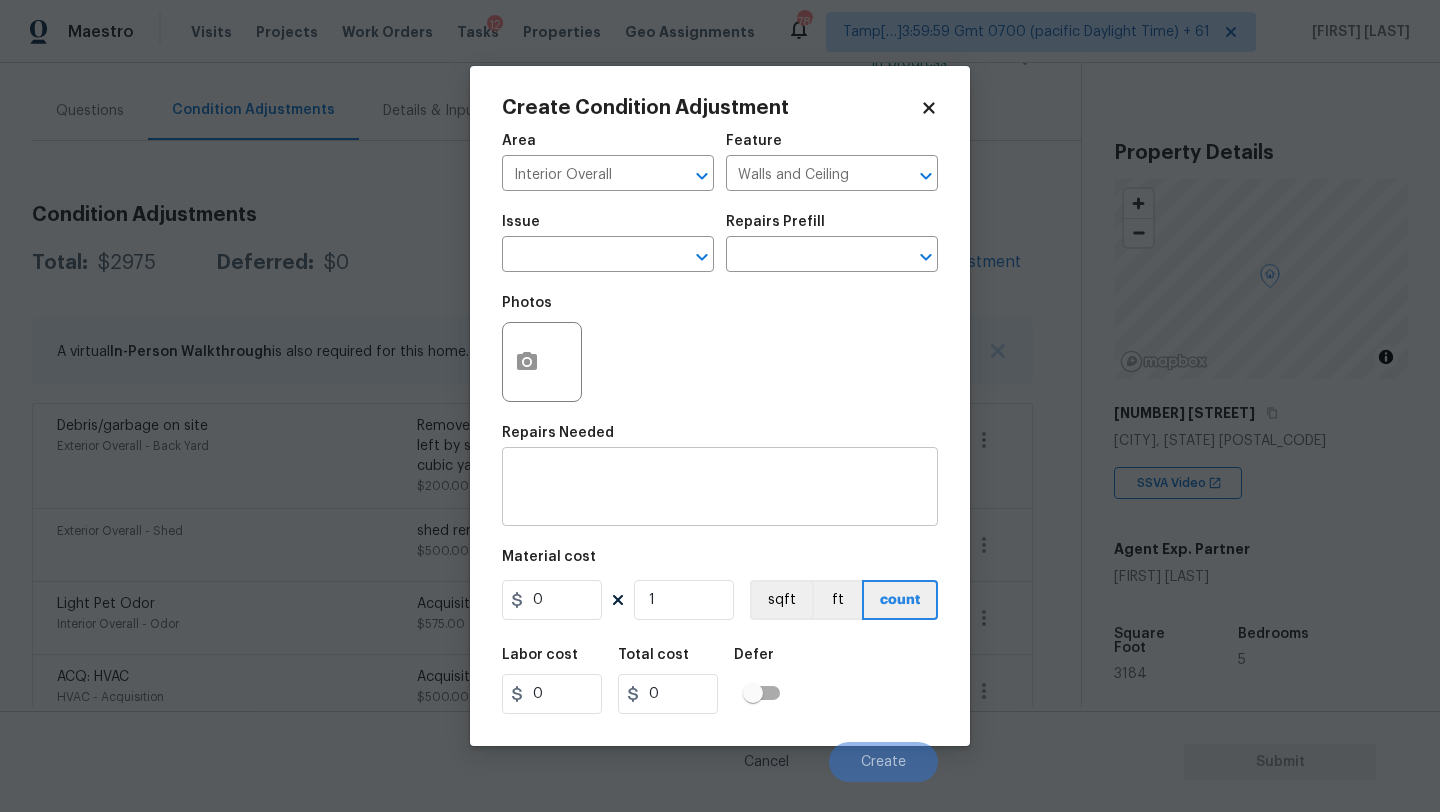 click on "x ​" at bounding box center (720, 489) 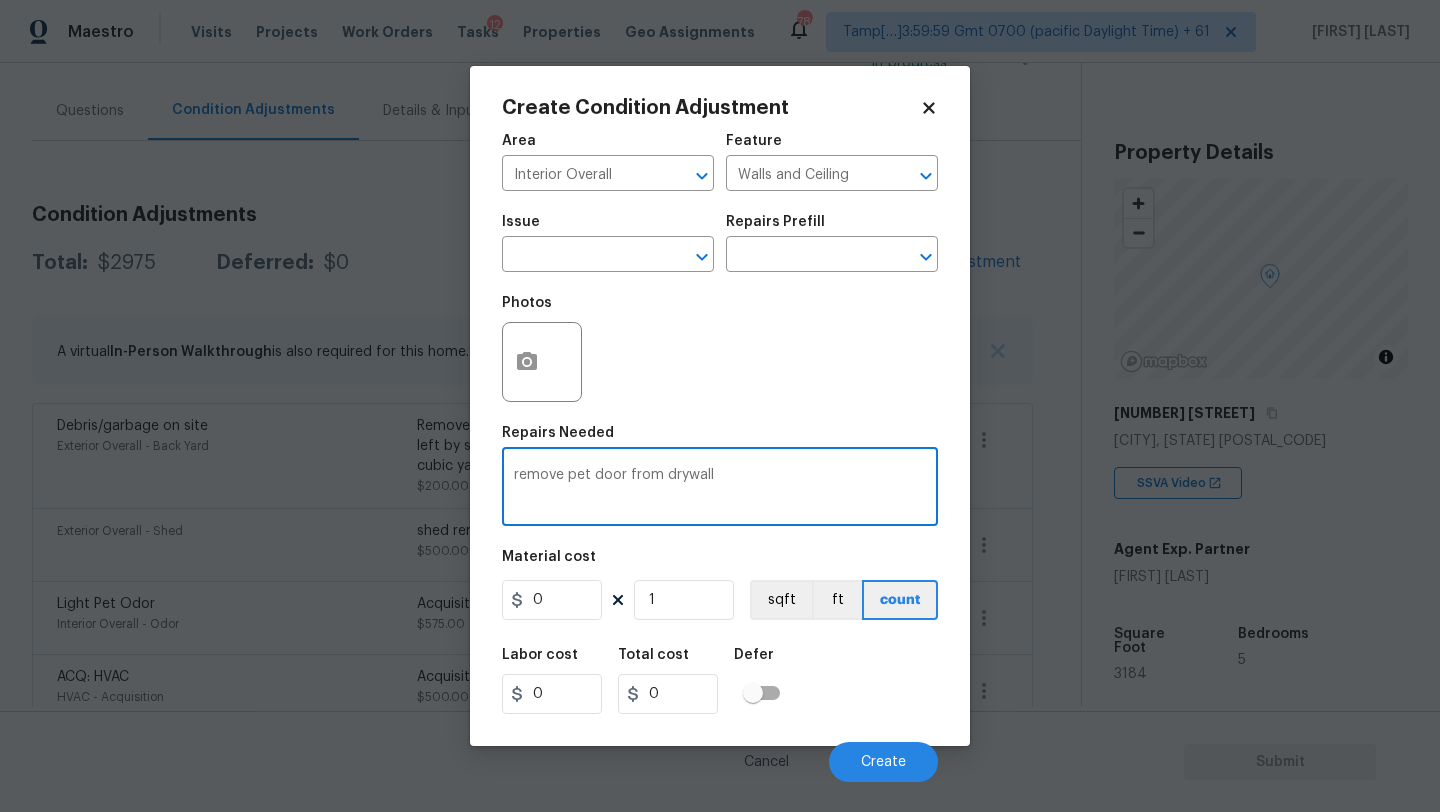type on "remove pet door from drywall" 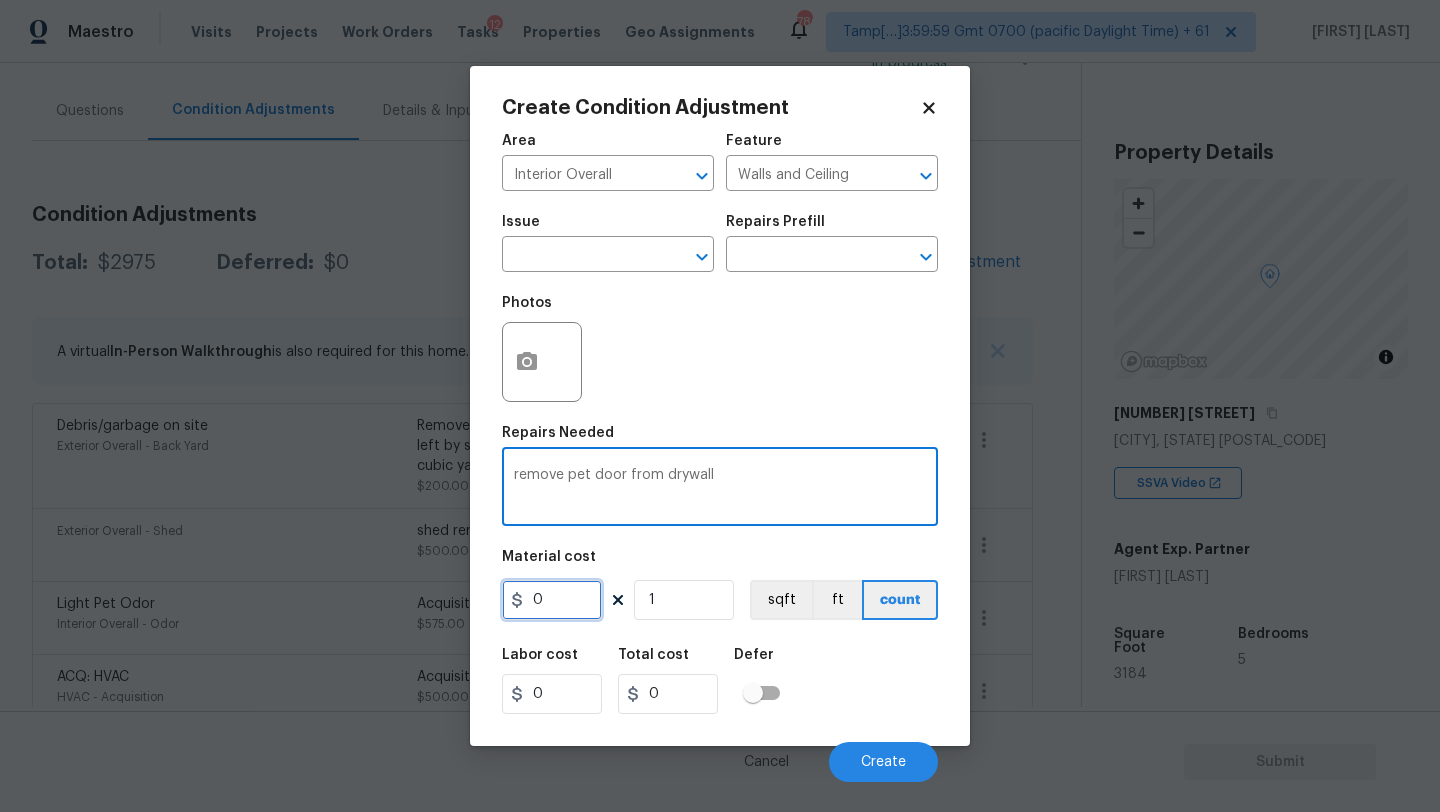 click on "0" at bounding box center (552, 600) 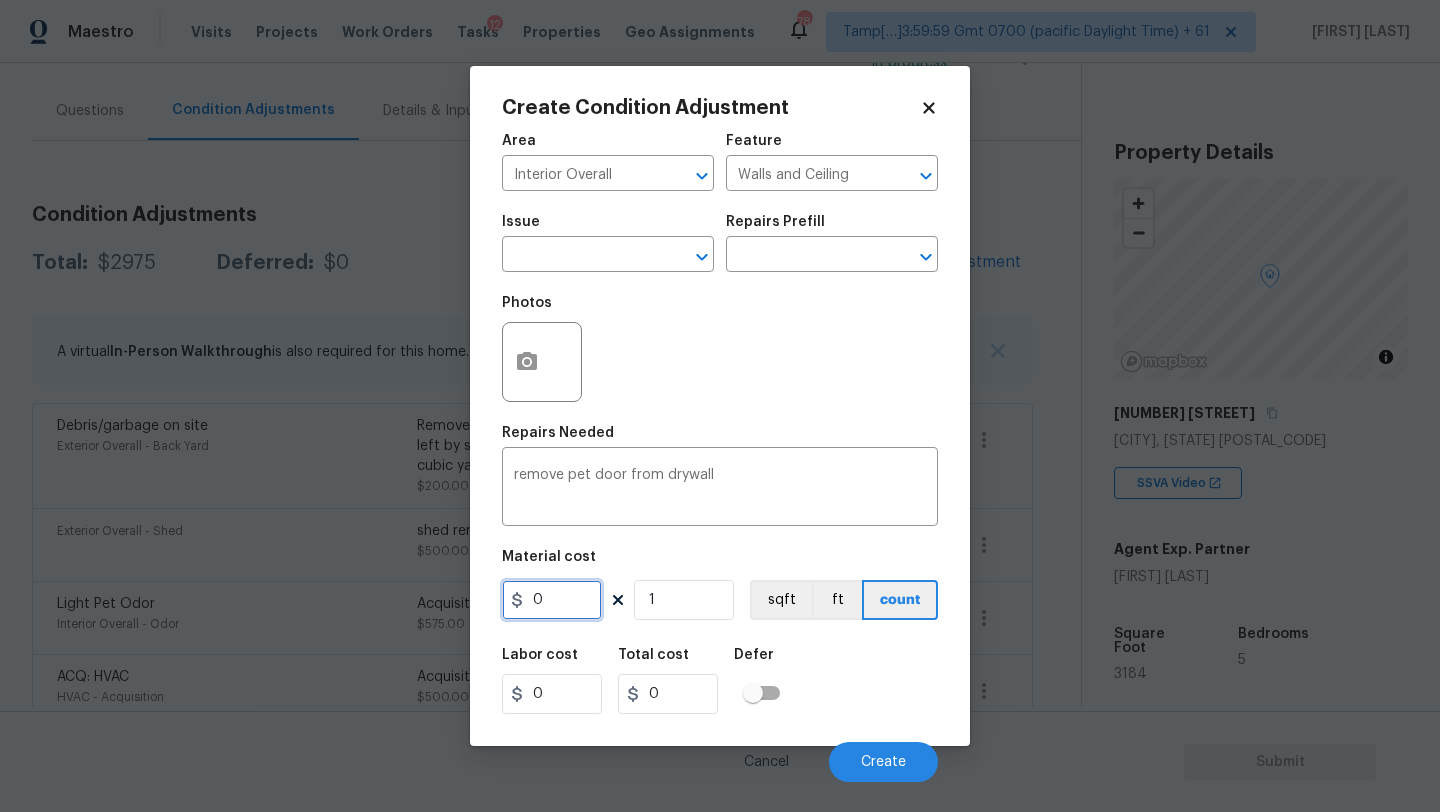 click on "0" at bounding box center [552, 600] 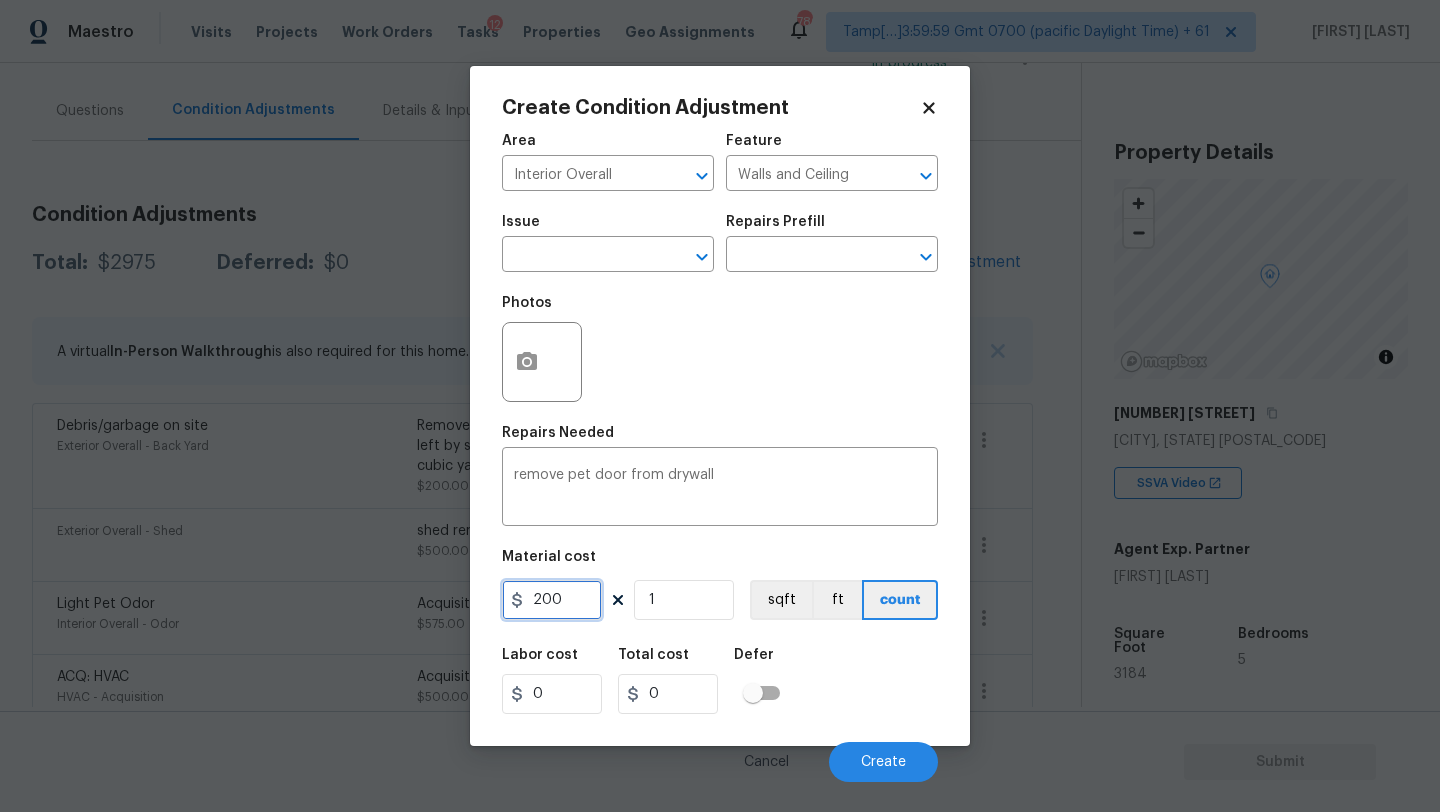 type on "200" 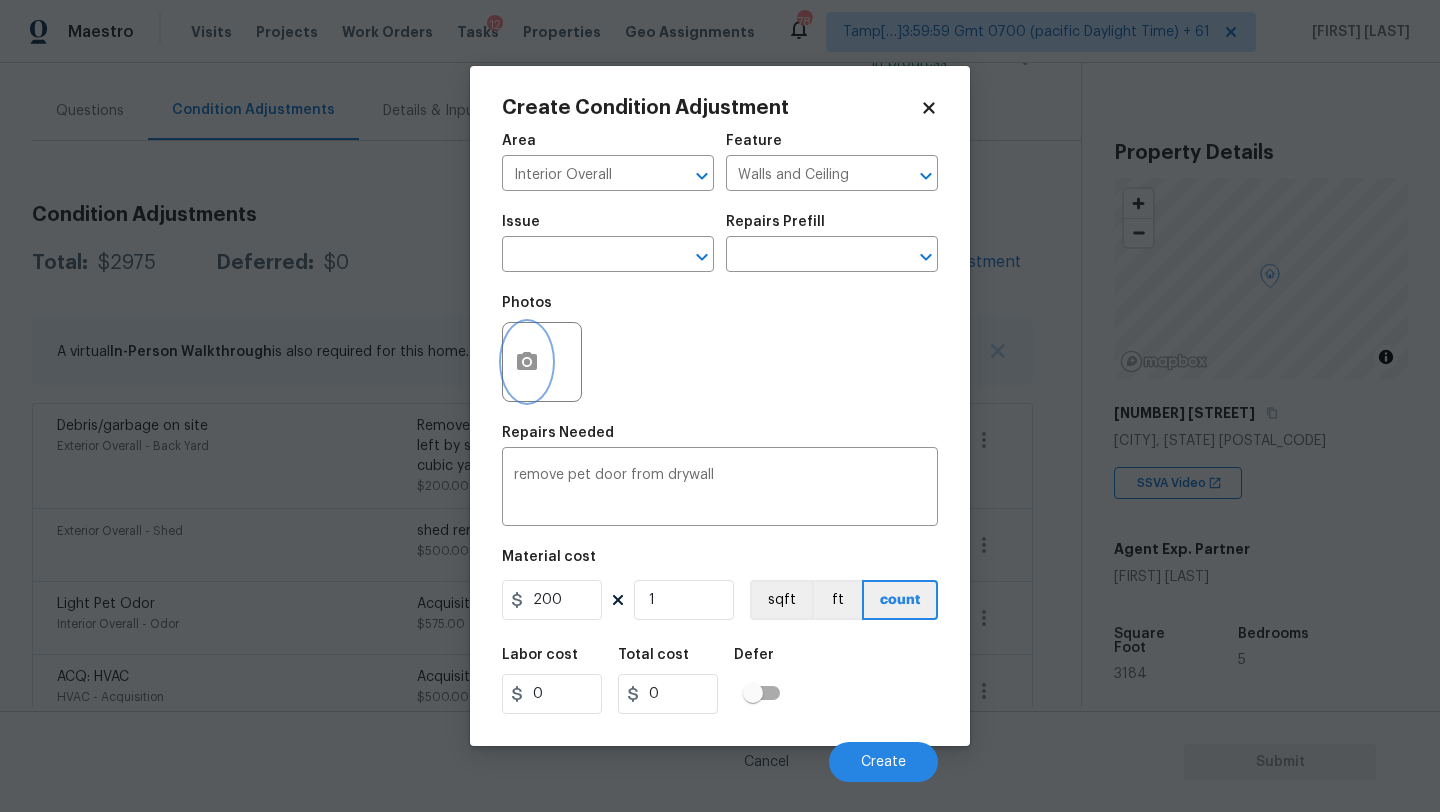 type on "200" 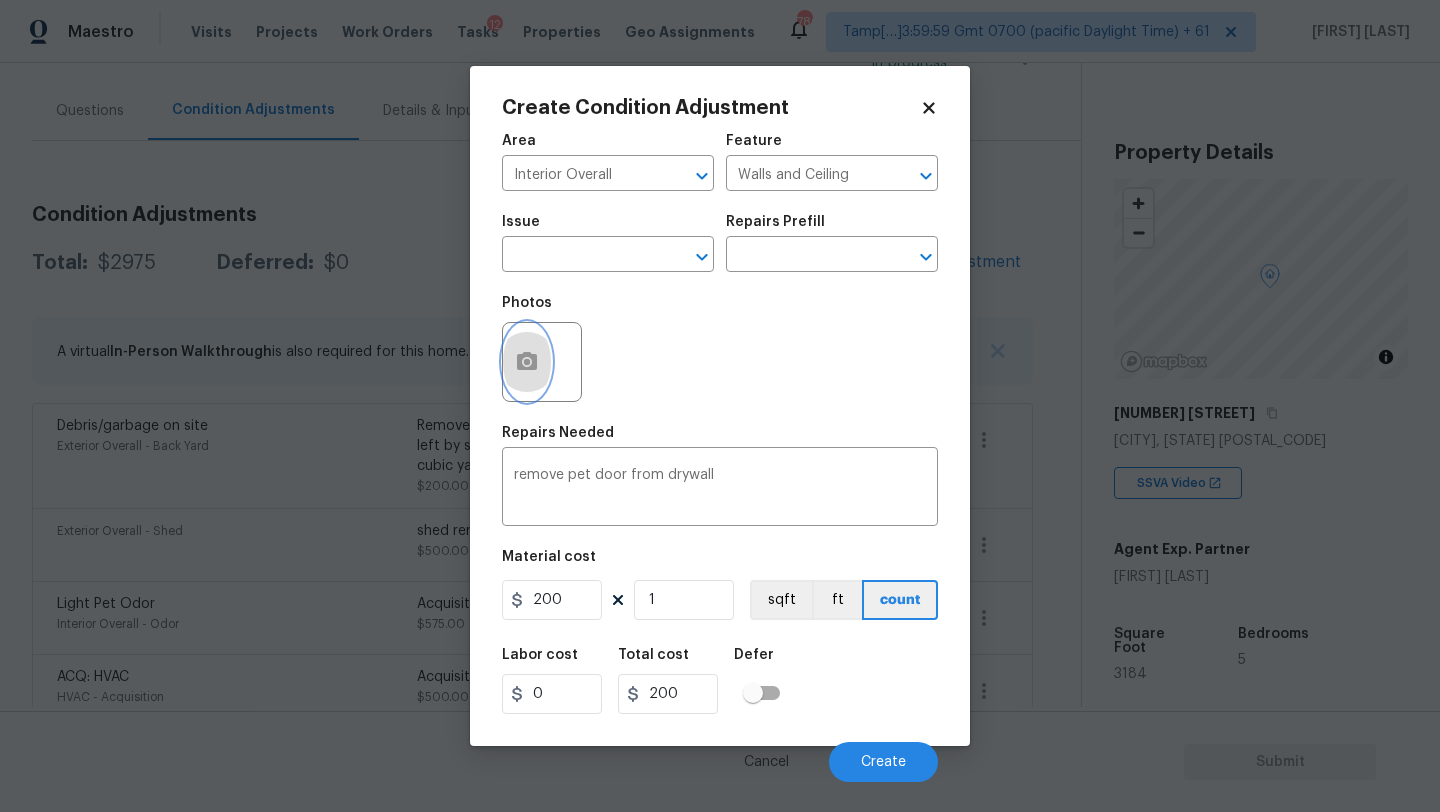 click 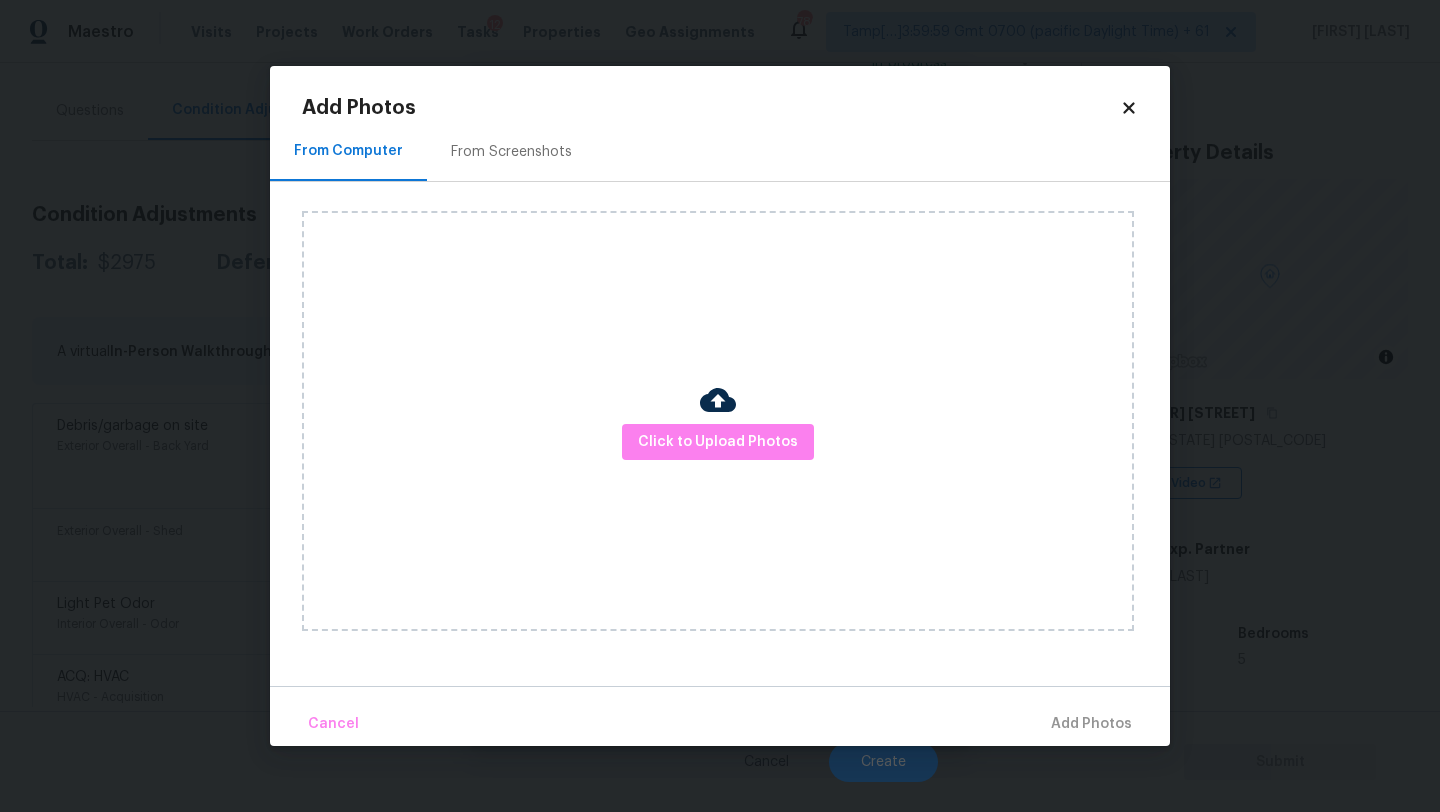 click on "Click to Upload Photos" at bounding box center (718, 421) 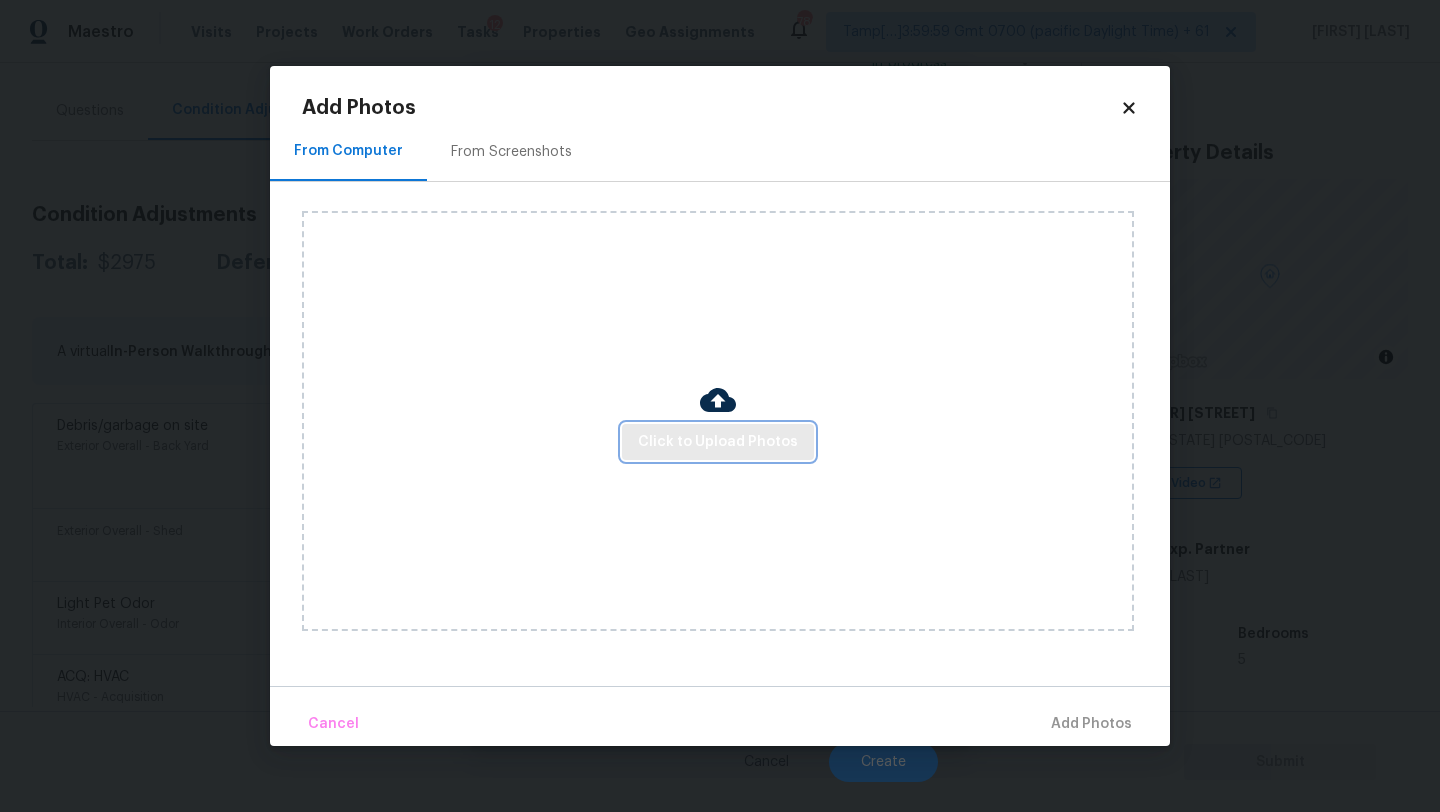 click on "Click to Upload Photos" at bounding box center (718, 442) 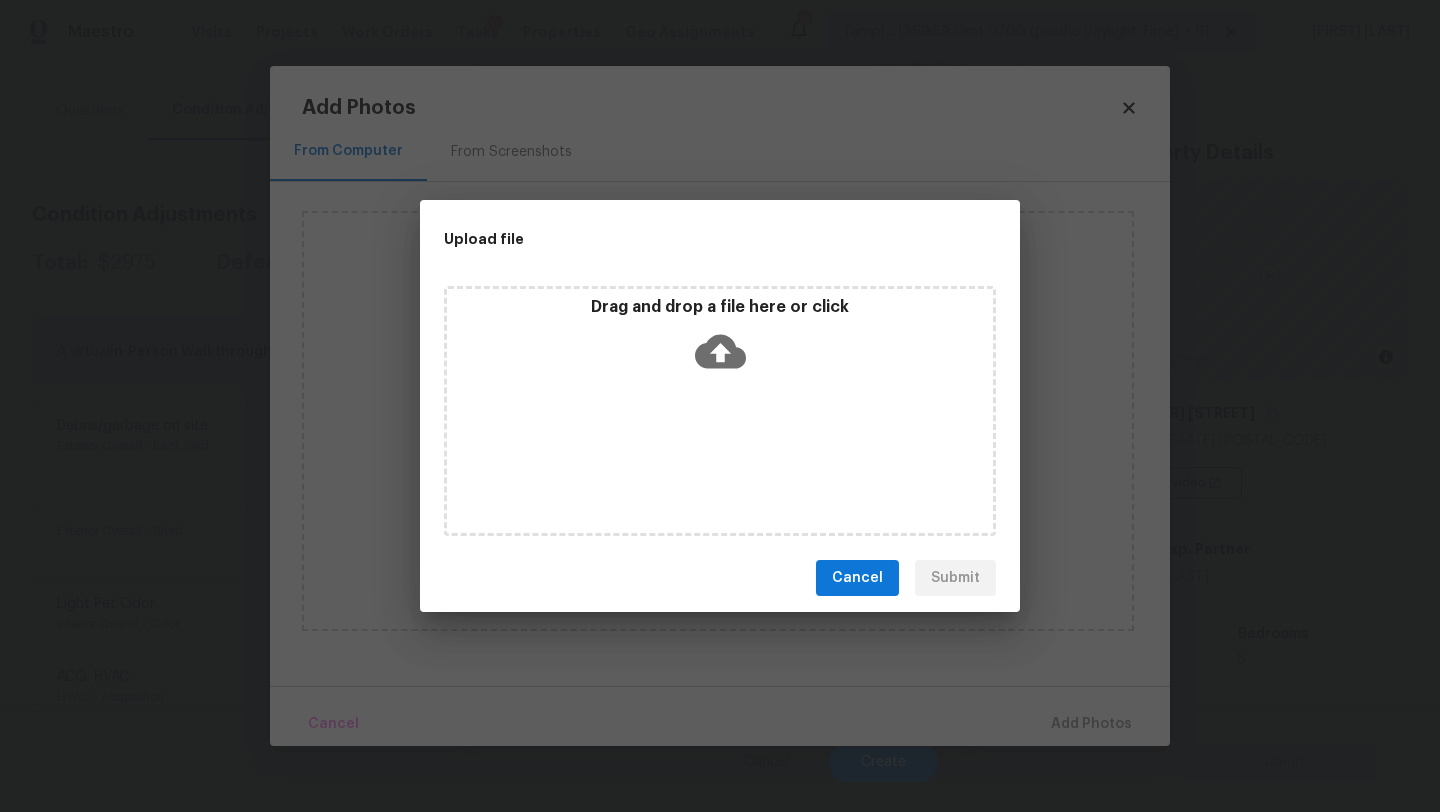 click on "Drag and drop a file here or click" at bounding box center [720, 411] 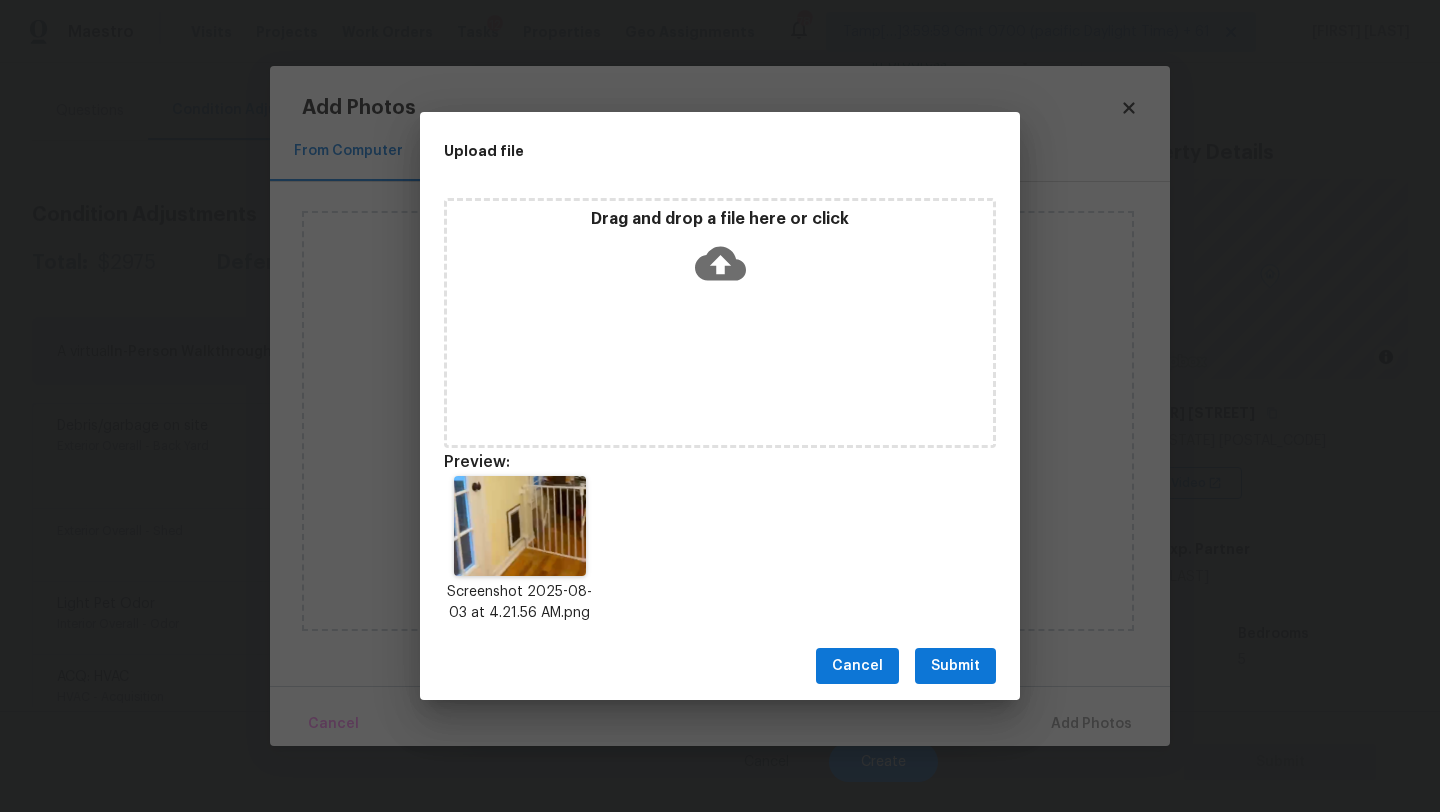 click on "Submit" at bounding box center (955, 666) 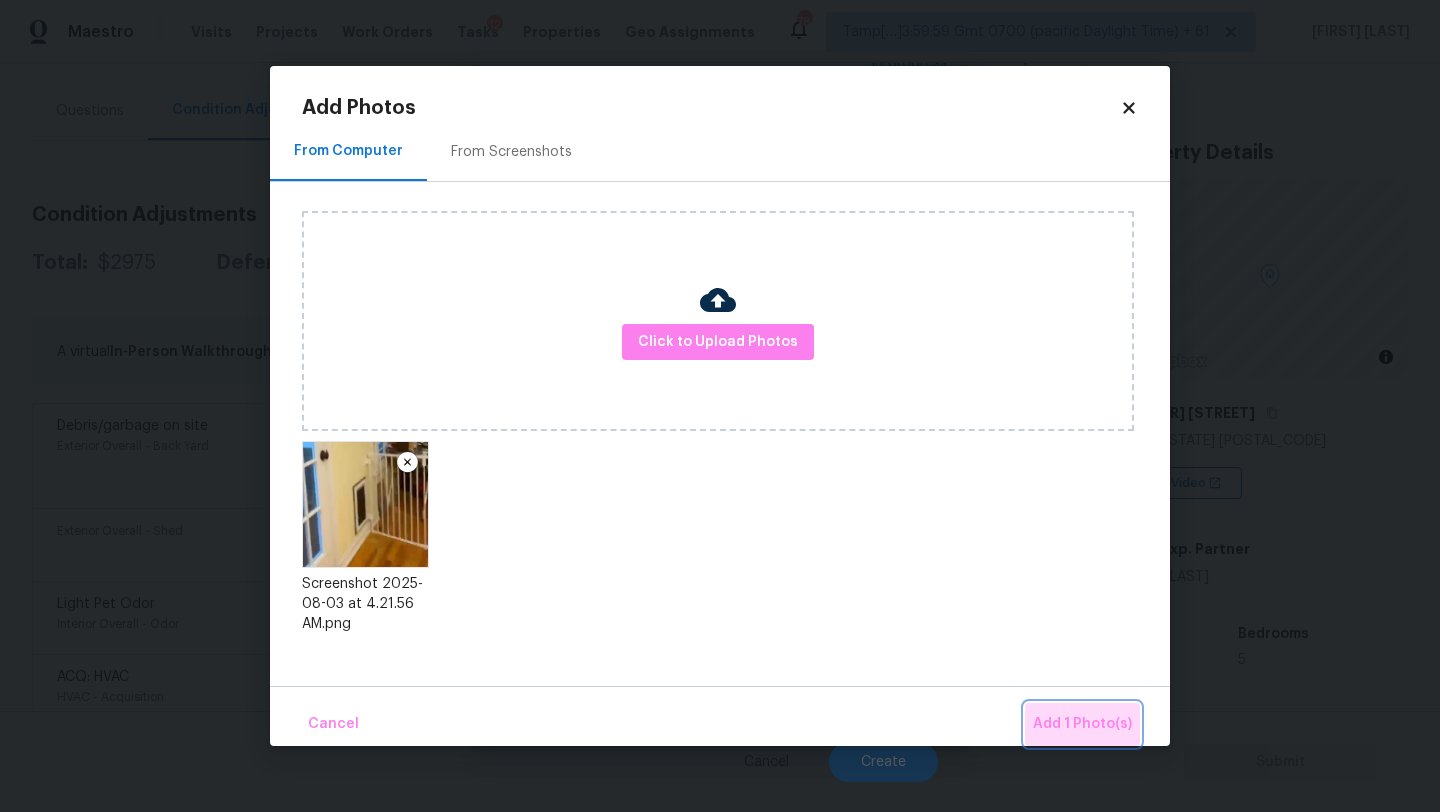 click on "Add 1 Photo(s)" at bounding box center (1082, 724) 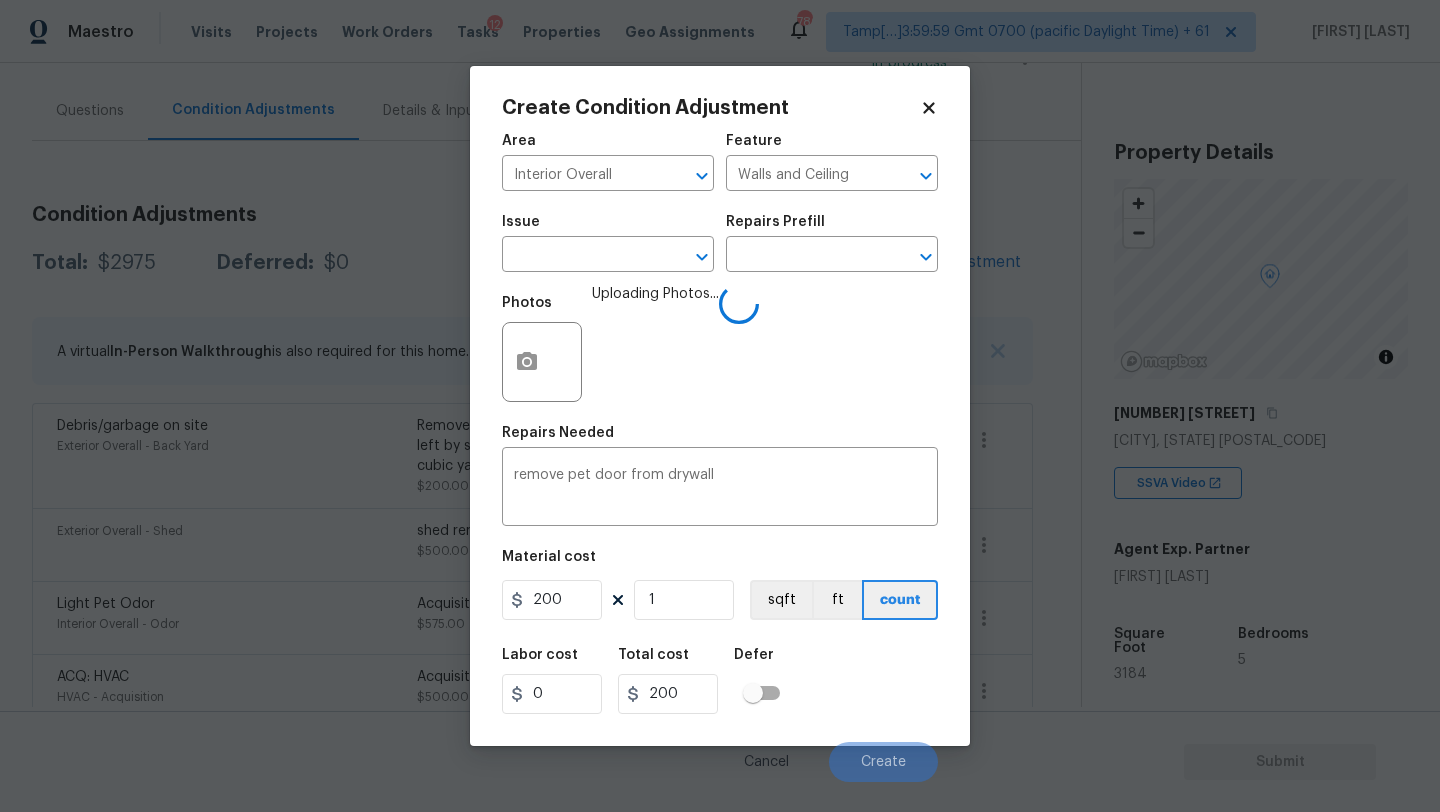 click on "Labor cost 0 Total cost 200 Defer" at bounding box center [720, 681] 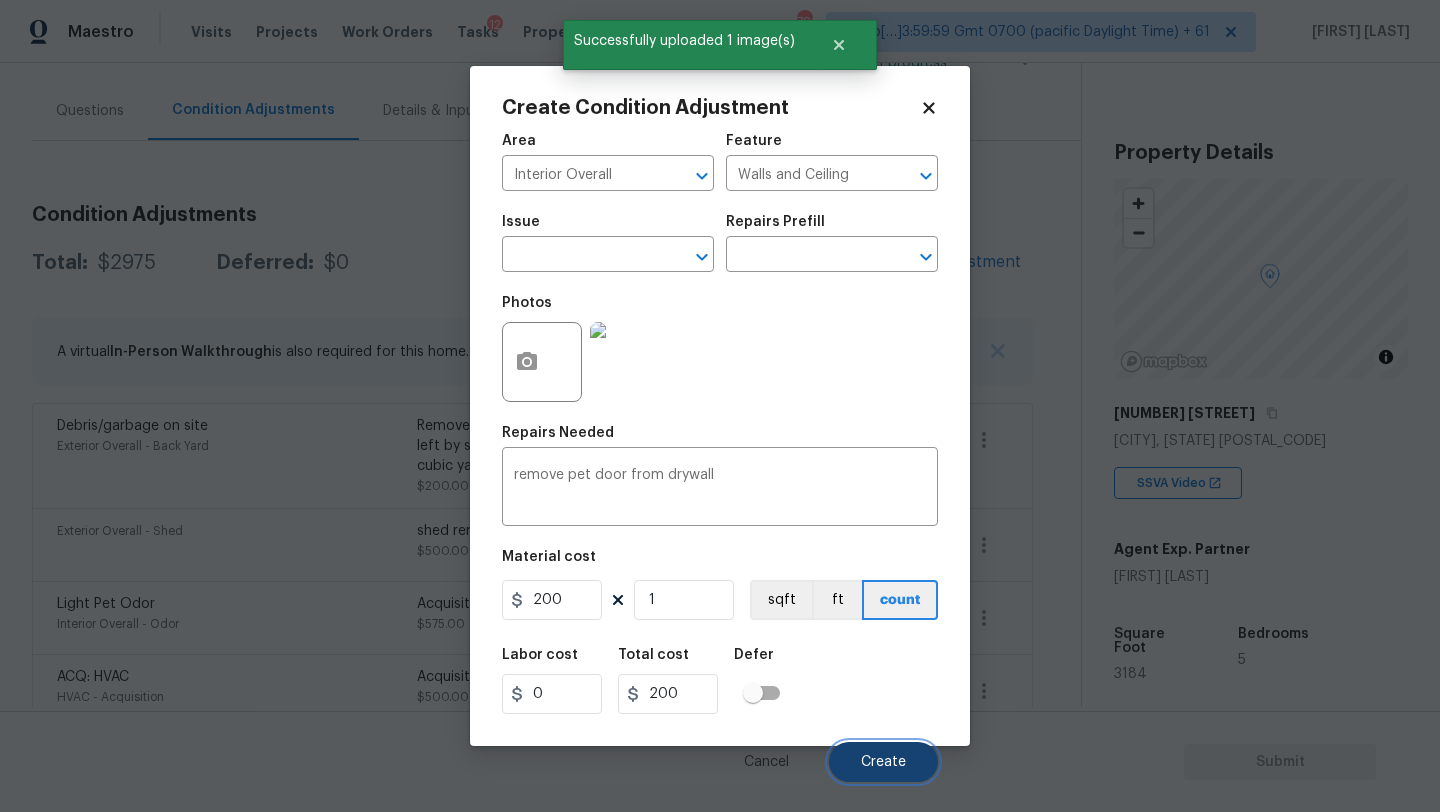 click on "Create" at bounding box center [883, 762] 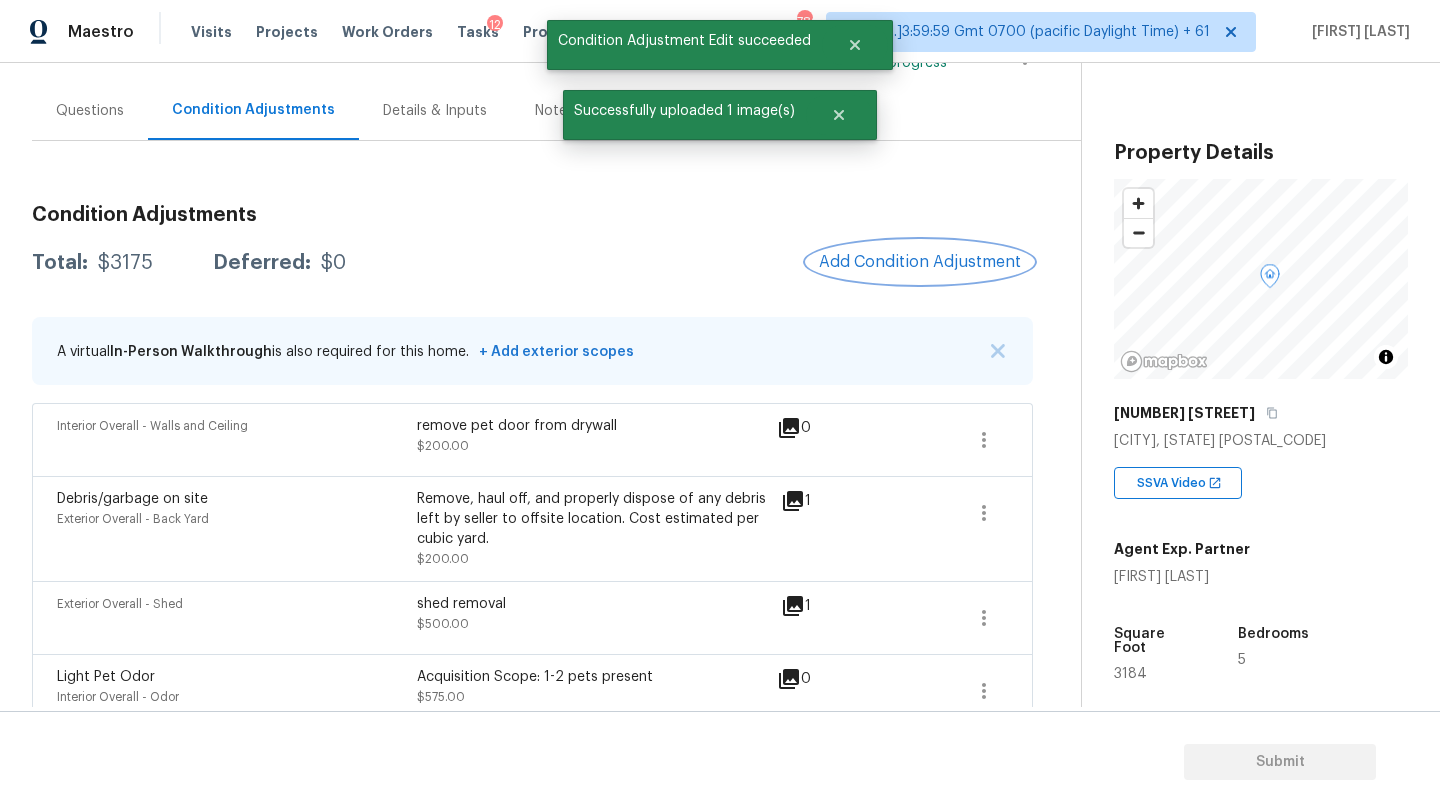 click on "Add Condition Adjustment" at bounding box center [920, 262] 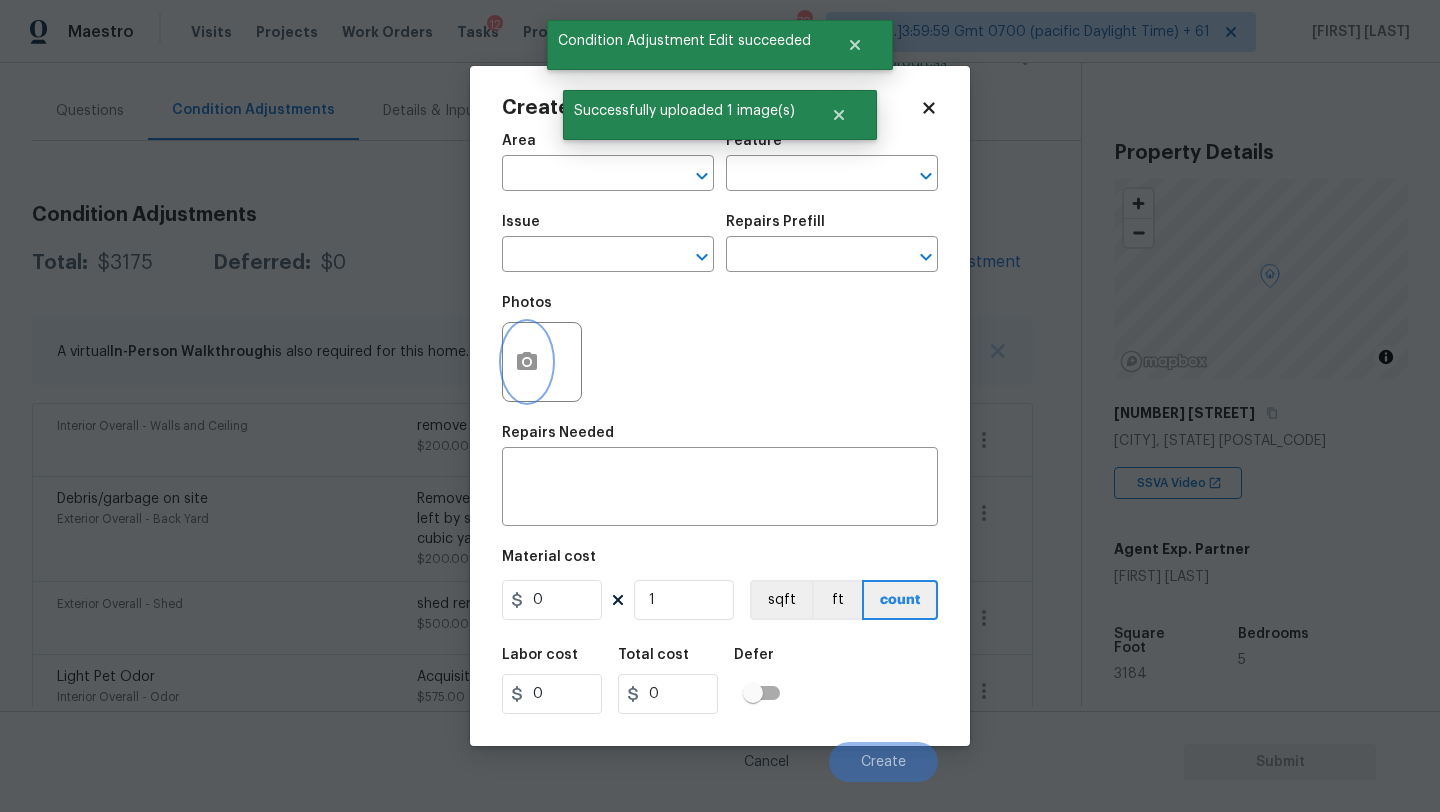 click at bounding box center (527, 362) 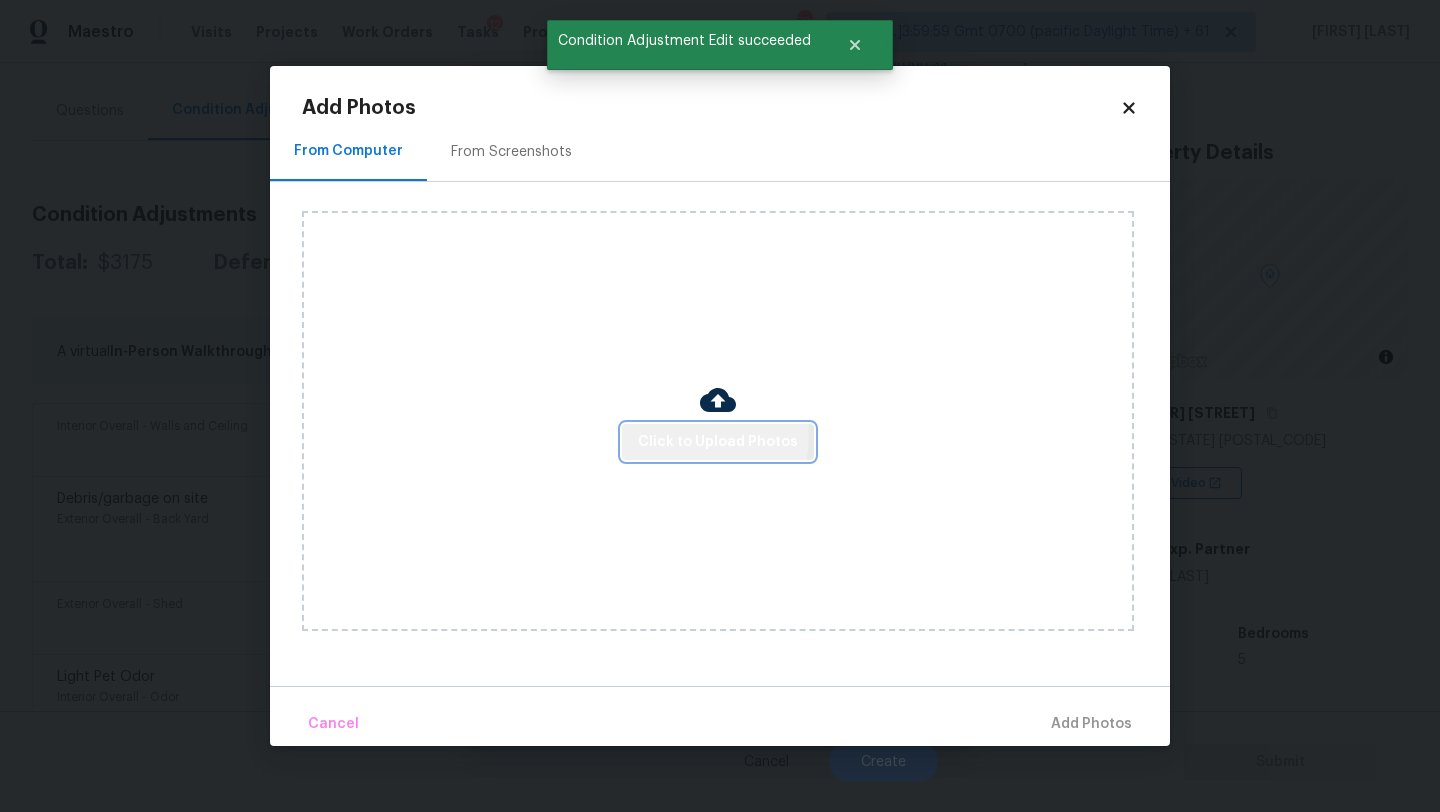click on "Click to Upload Photos" at bounding box center [718, 442] 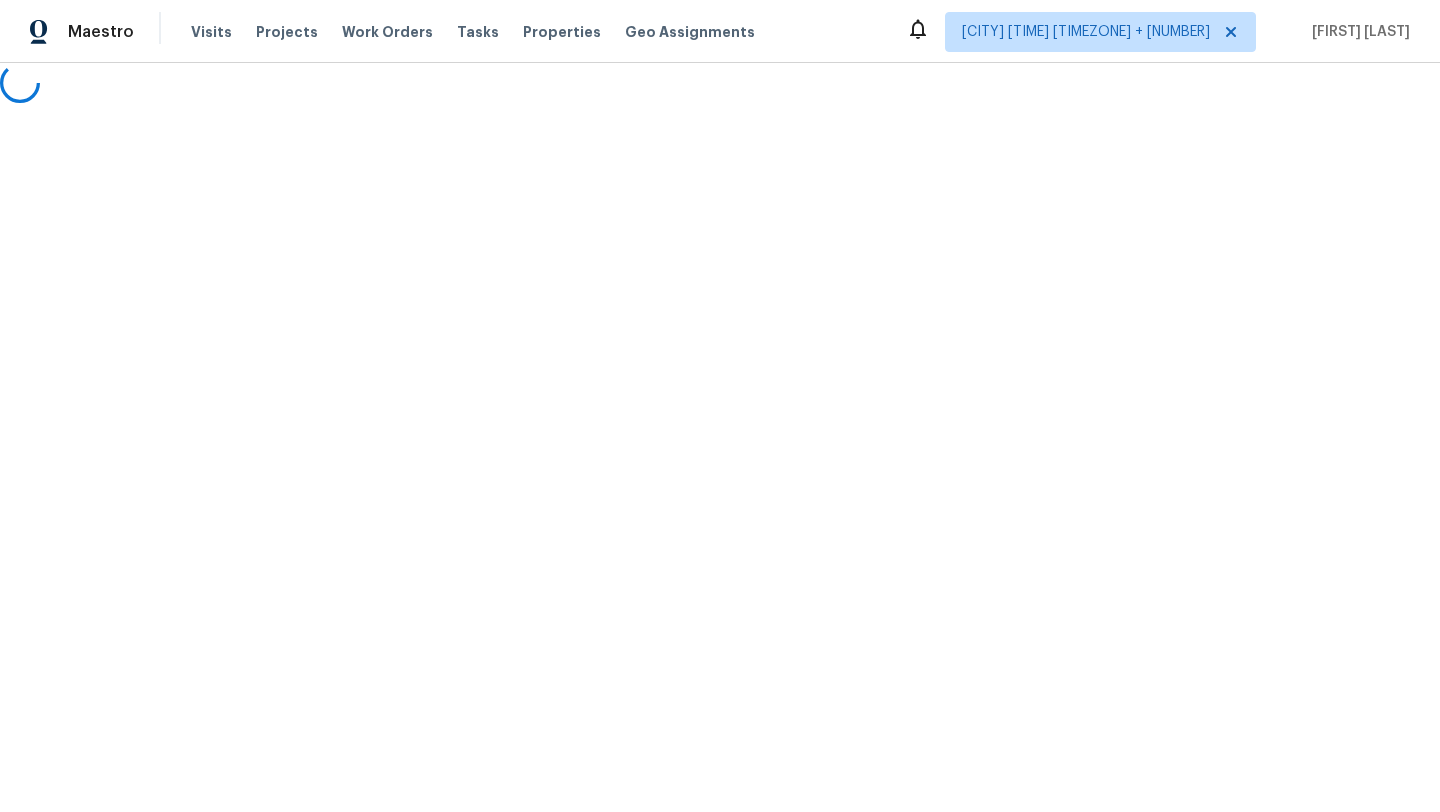 scroll, scrollTop: 0, scrollLeft: 0, axis: both 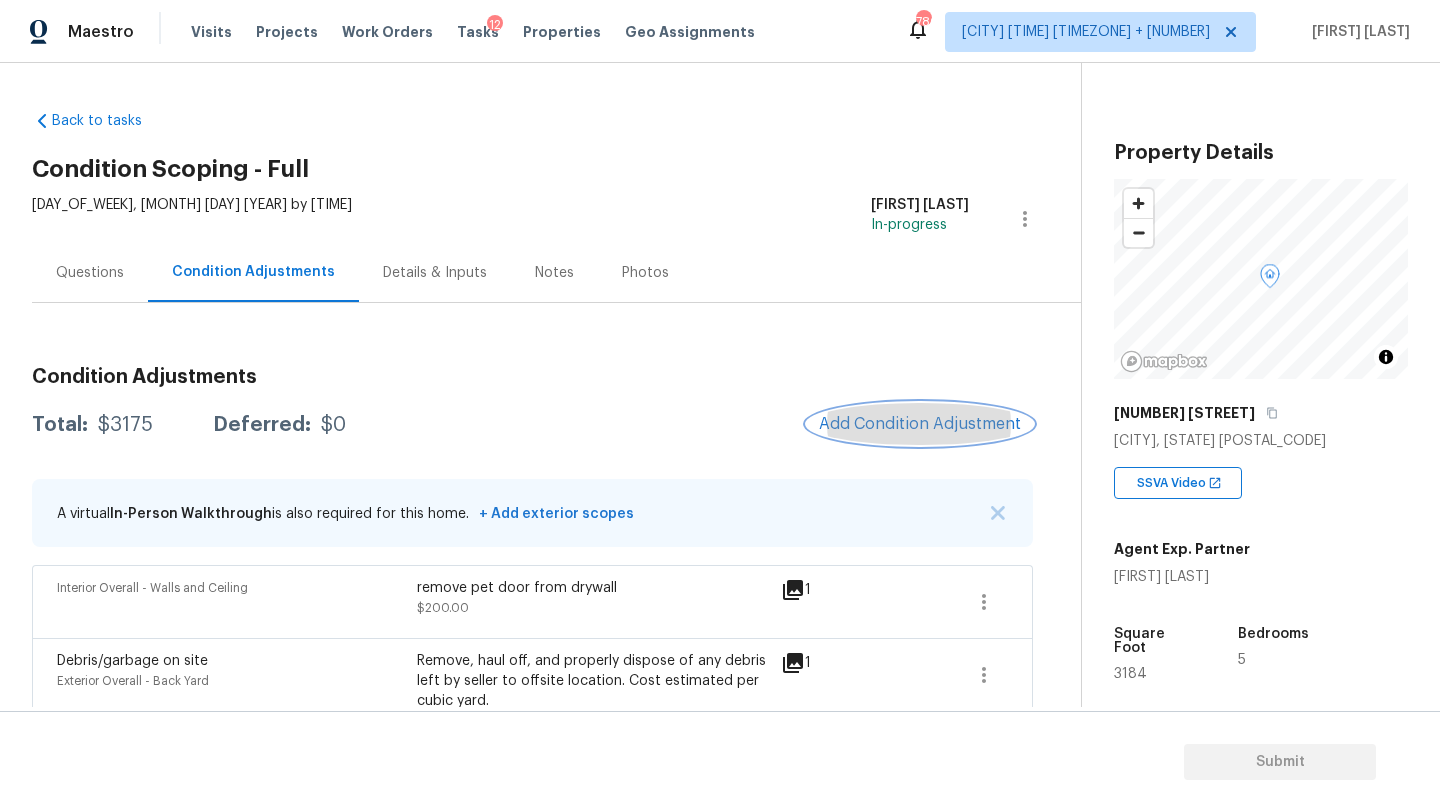 click on "Add Condition Adjustment" at bounding box center (920, 424) 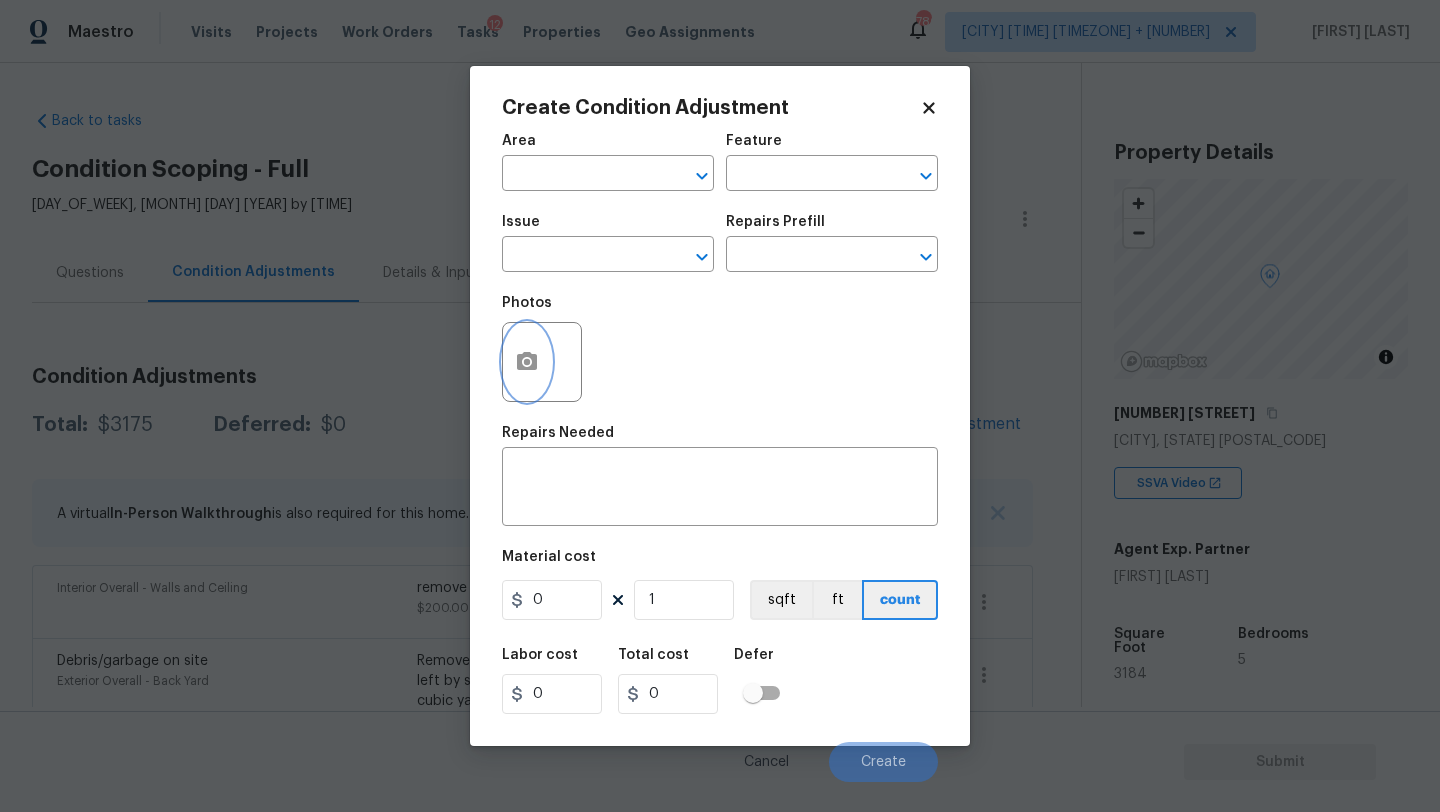 click at bounding box center (527, 362) 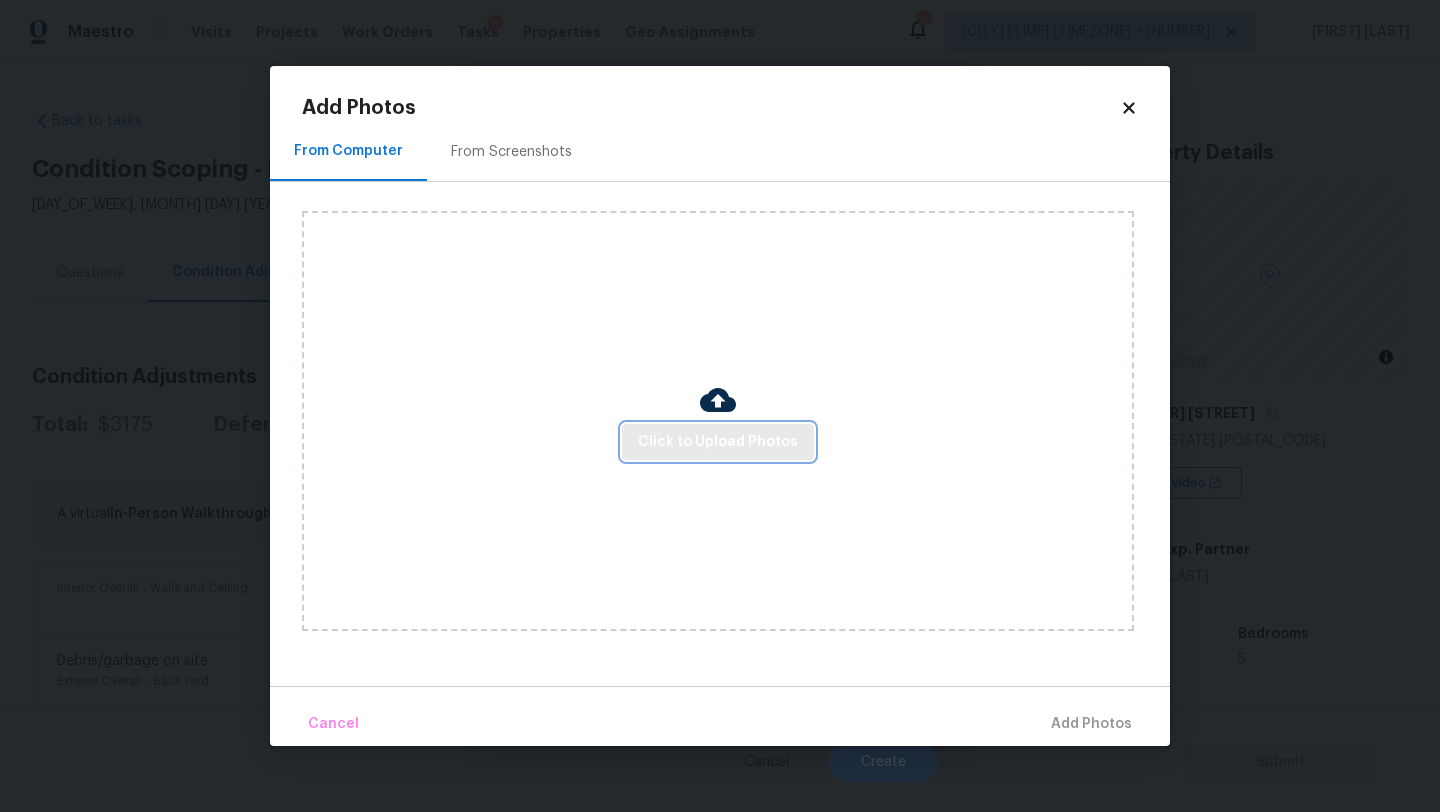 click on "Click to Upload Photos" at bounding box center (718, 442) 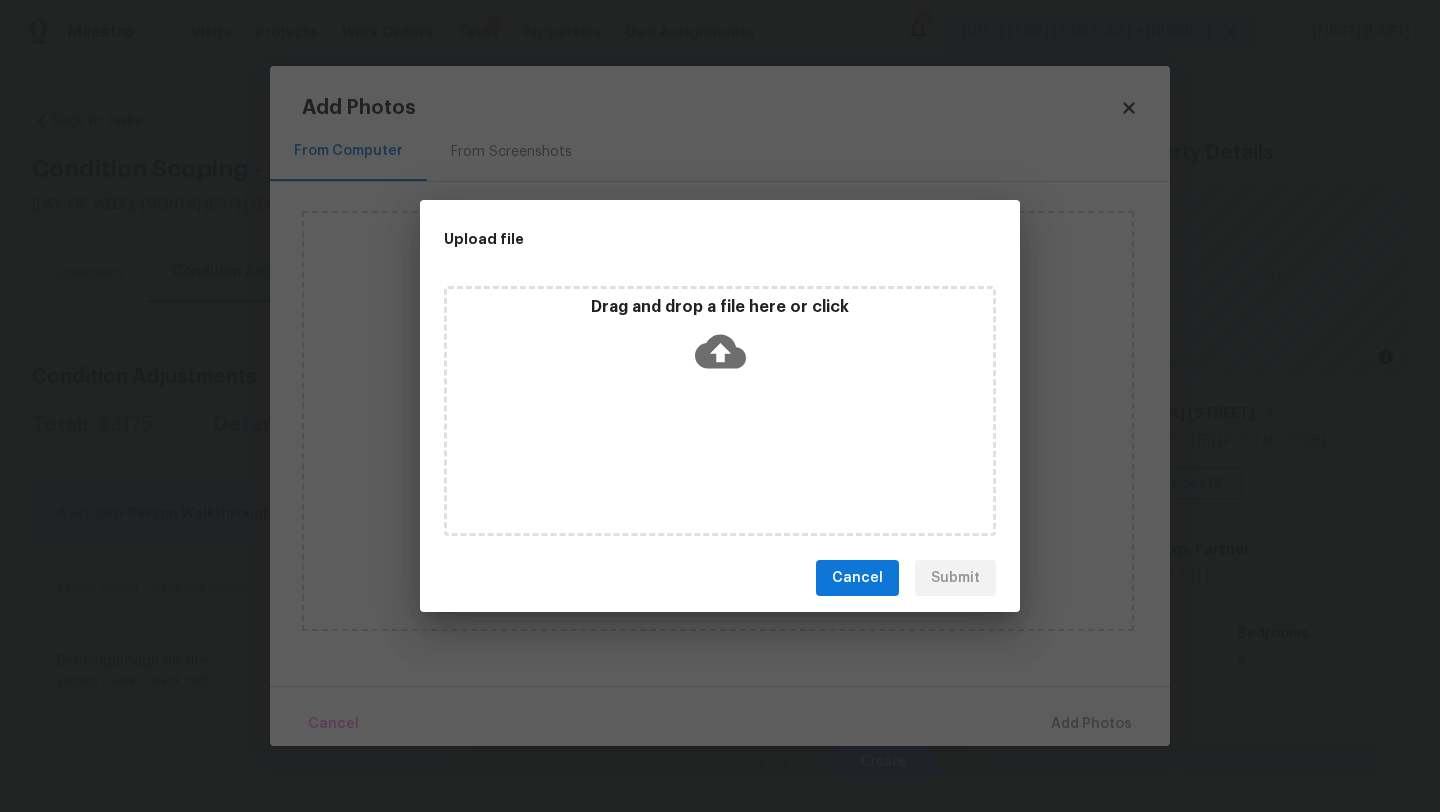 click on "Drag and drop a file here or click" at bounding box center (720, 411) 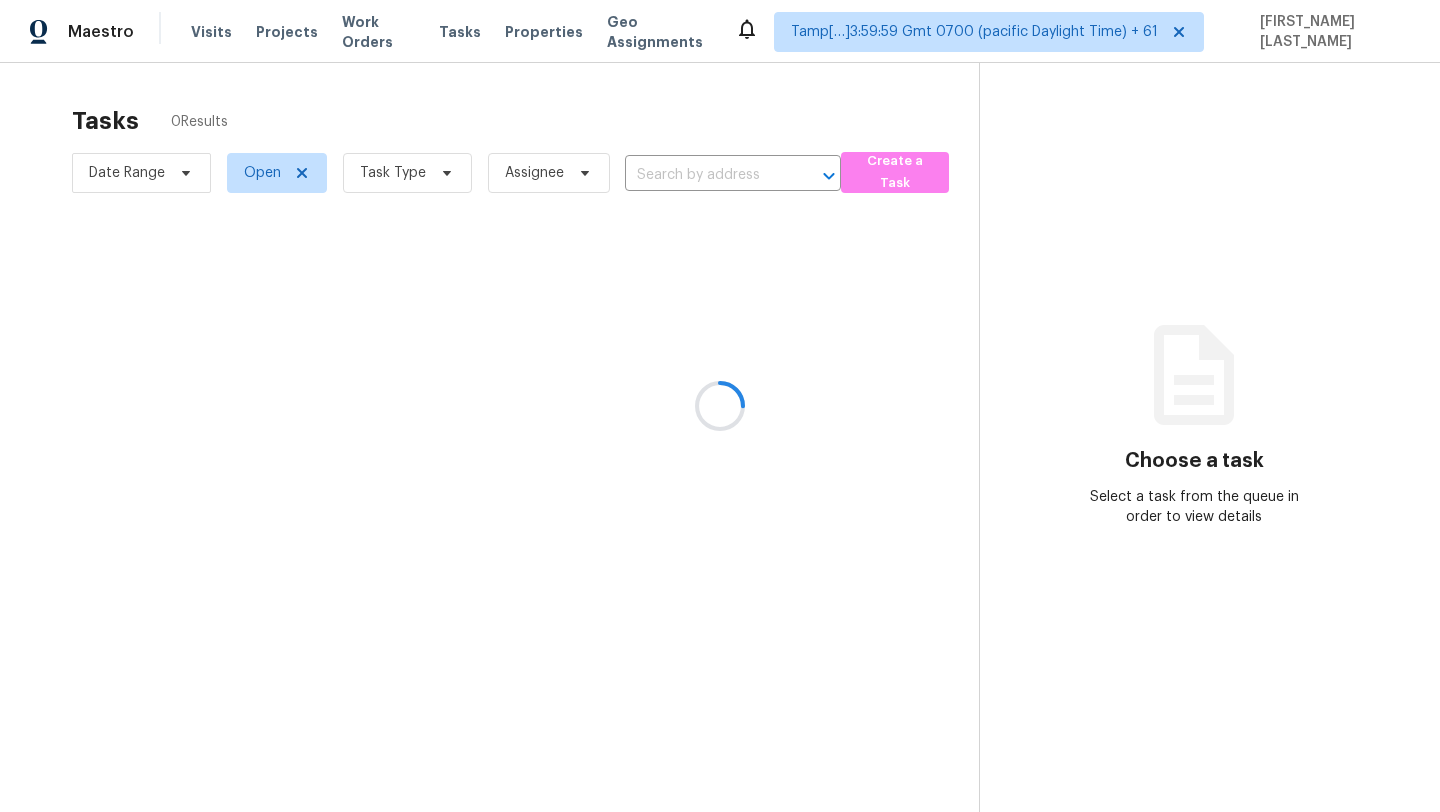 scroll, scrollTop: 0, scrollLeft: 0, axis: both 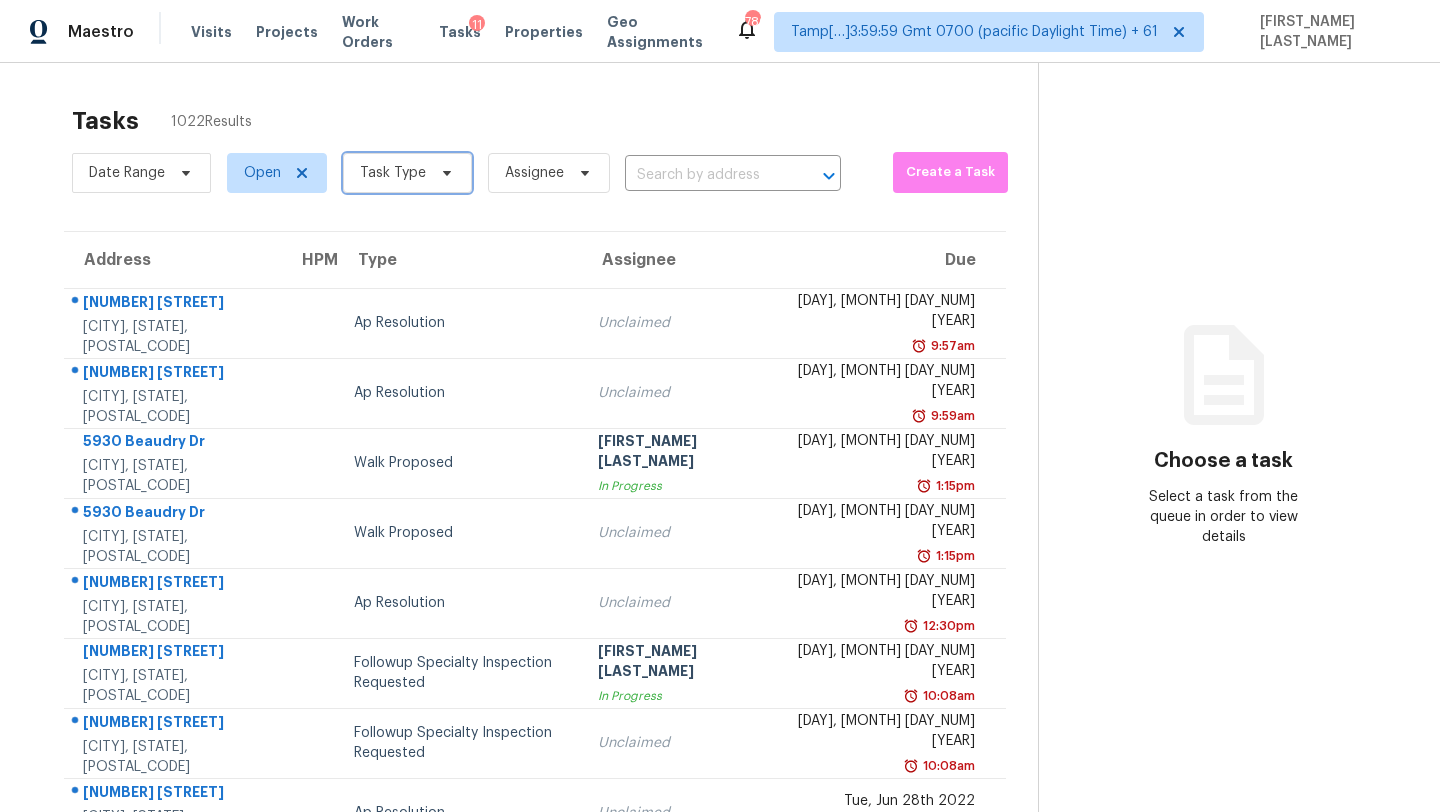 click on "Task Type" at bounding box center (407, 173) 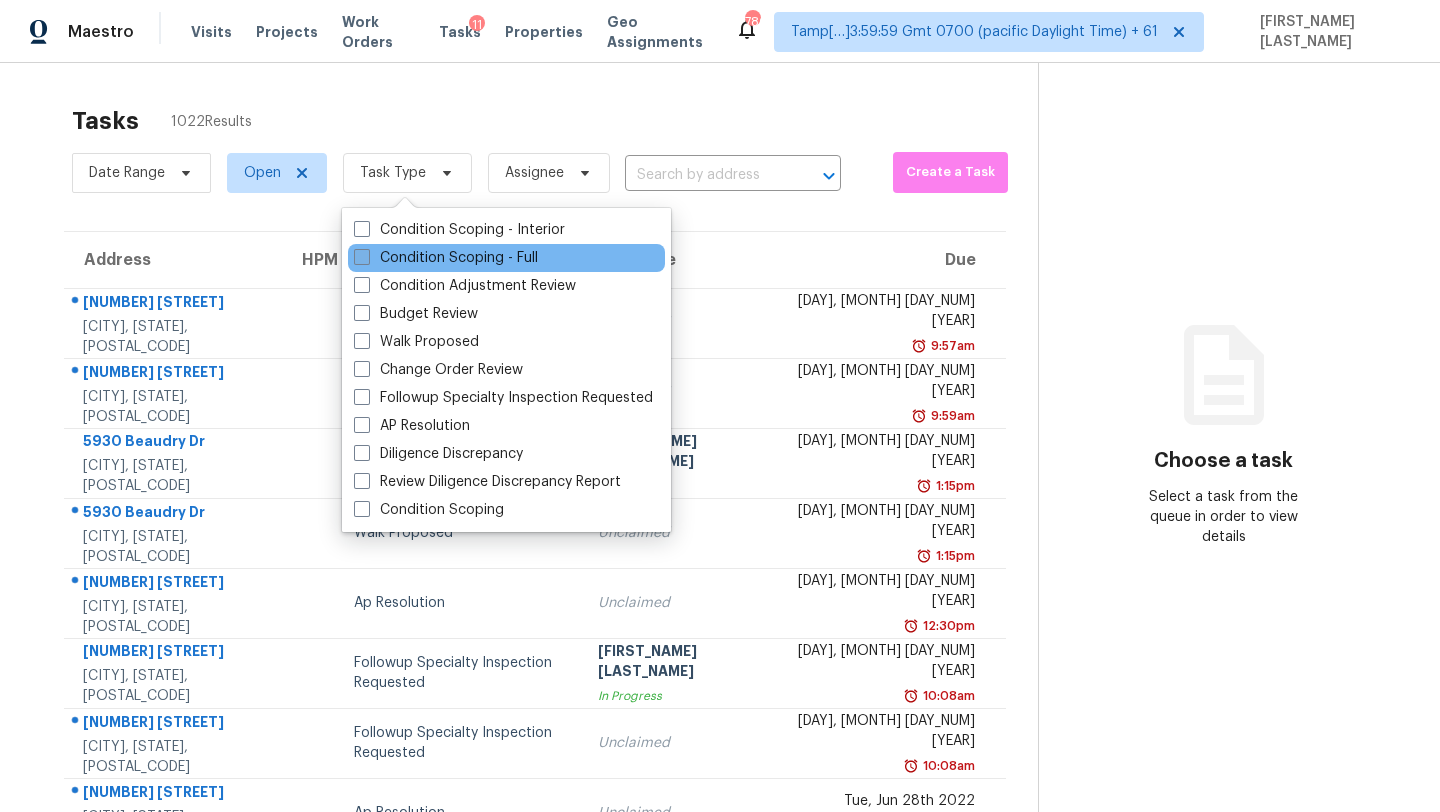 click on "Condition Scoping - Full" at bounding box center (446, 258) 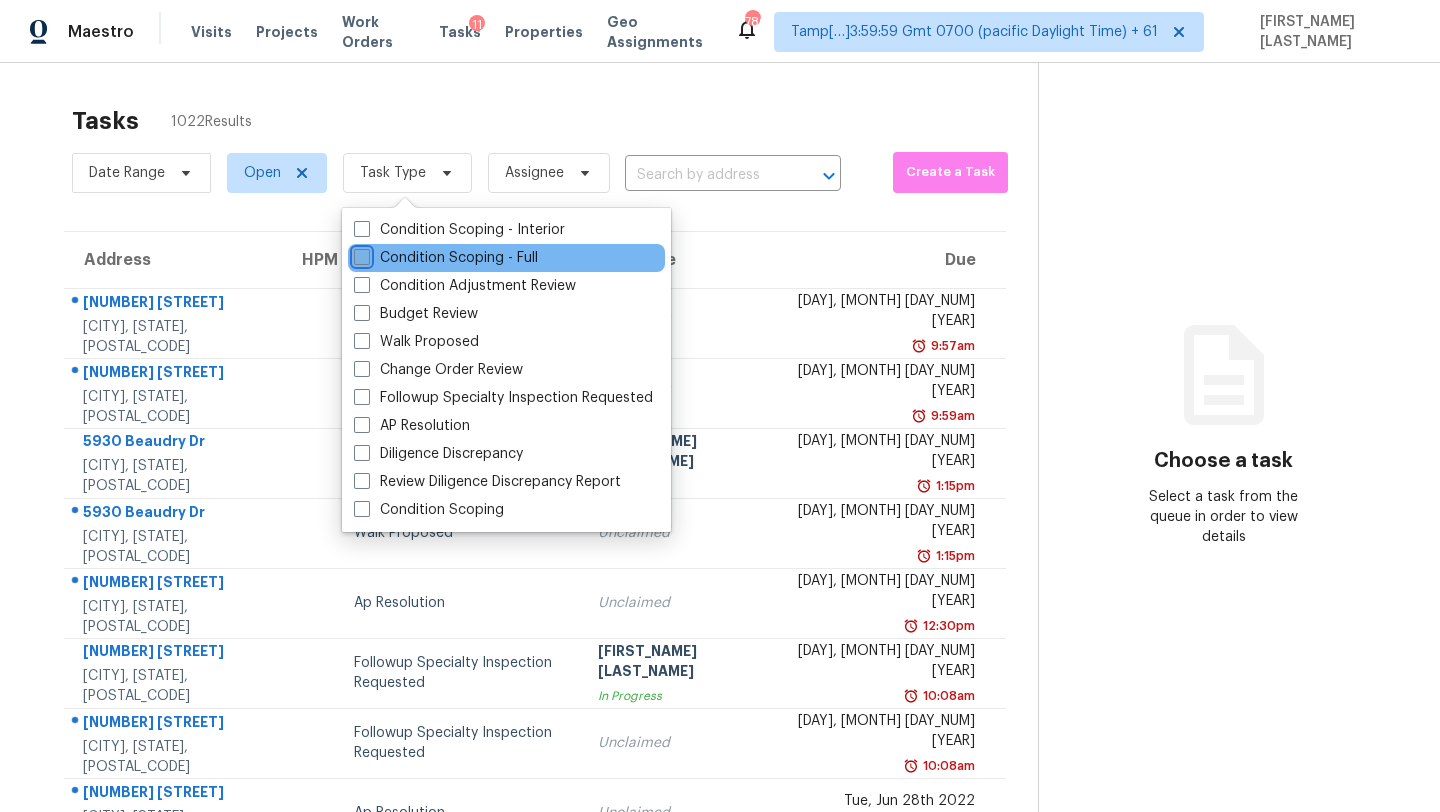 click on "Condition Scoping - Full" at bounding box center (360, 254) 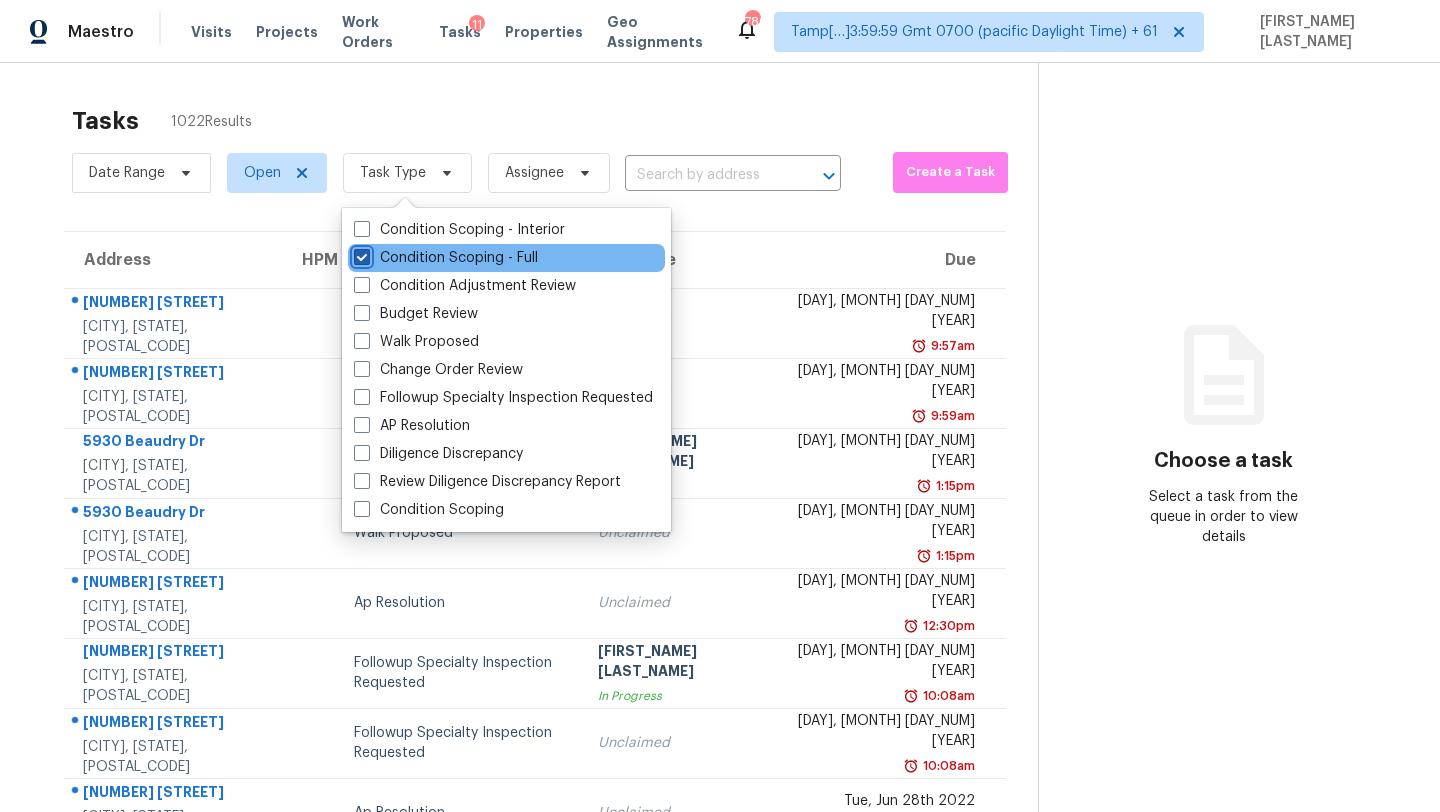 checkbox on "true" 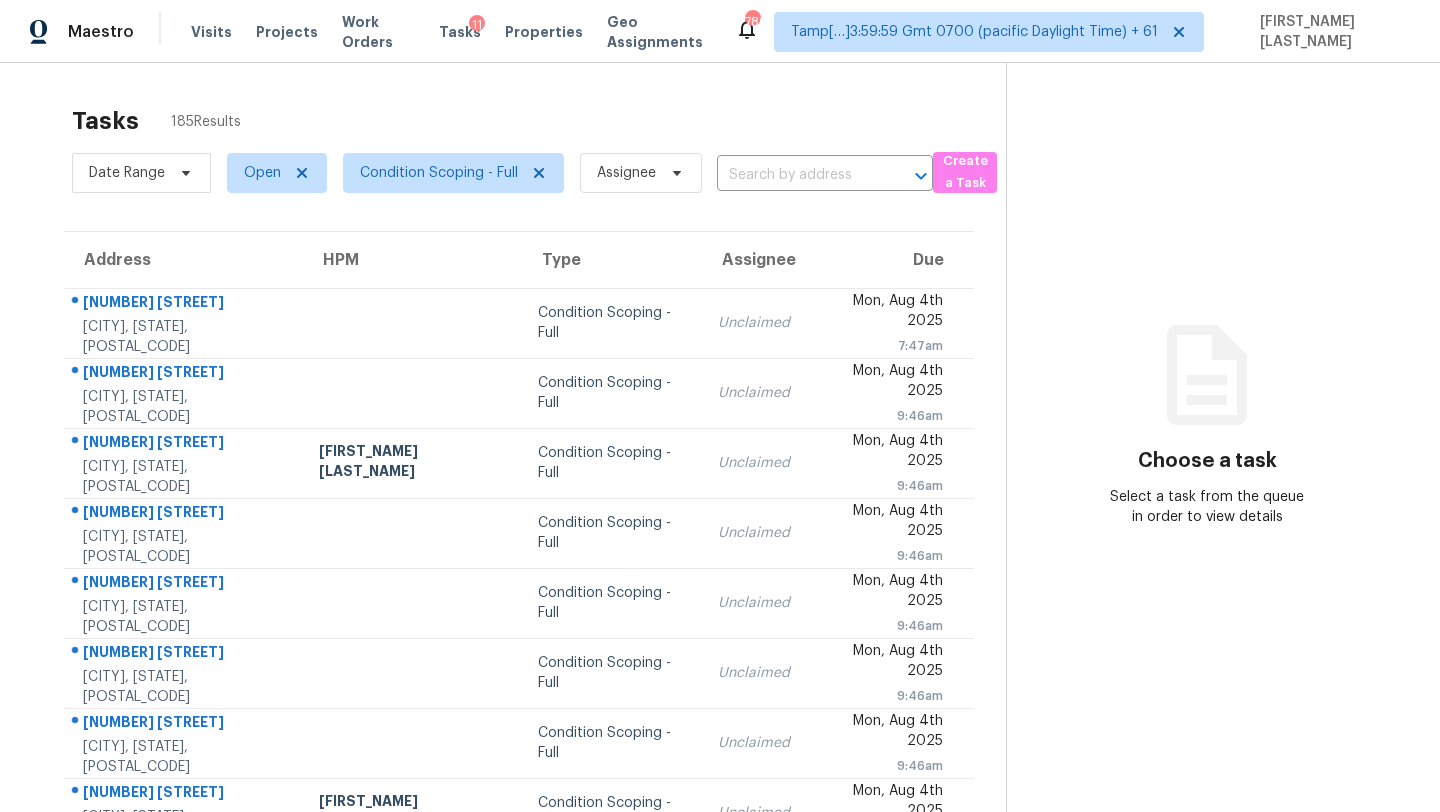 click on "Tasks 185  Results" at bounding box center (539, 121) 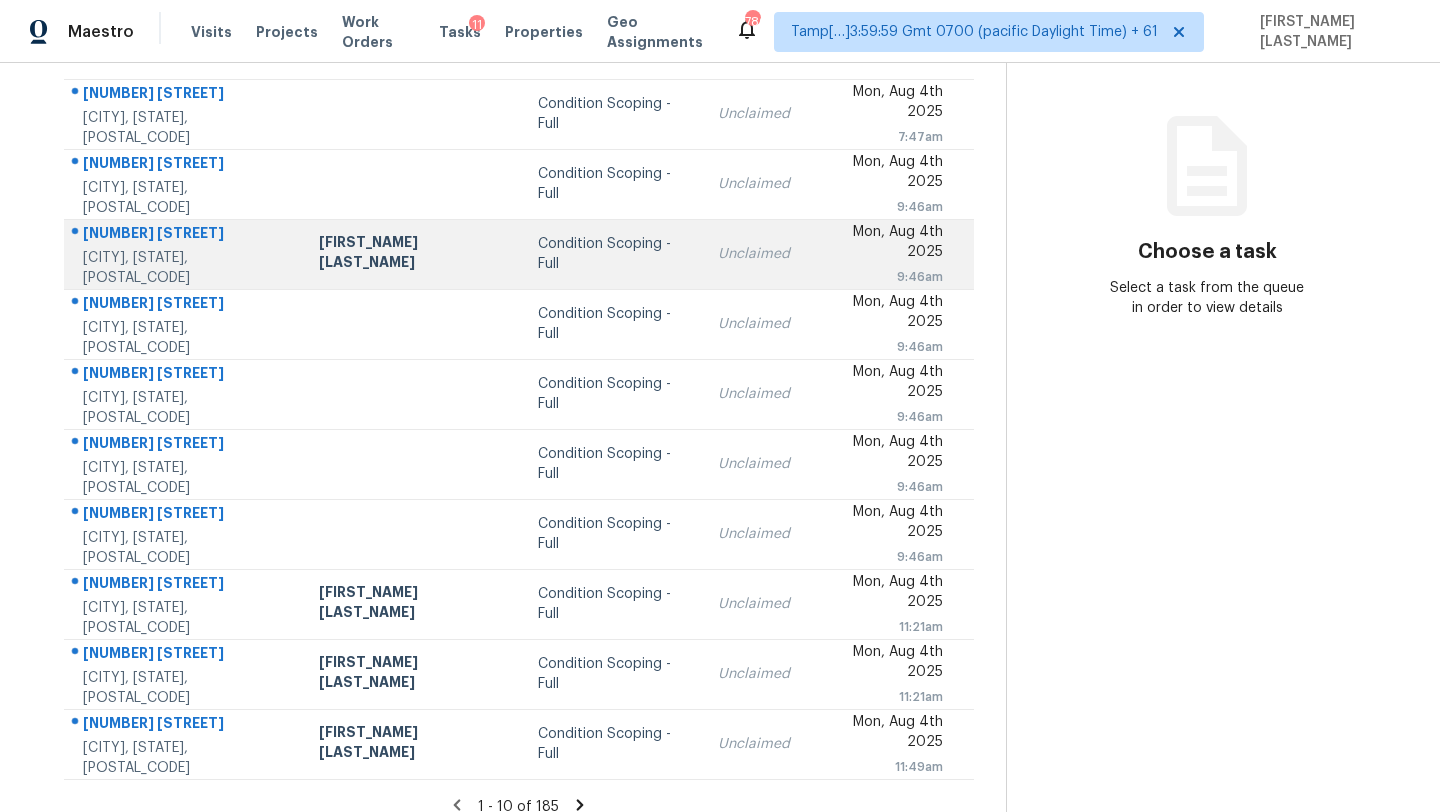 scroll, scrollTop: 229, scrollLeft: 0, axis: vertical 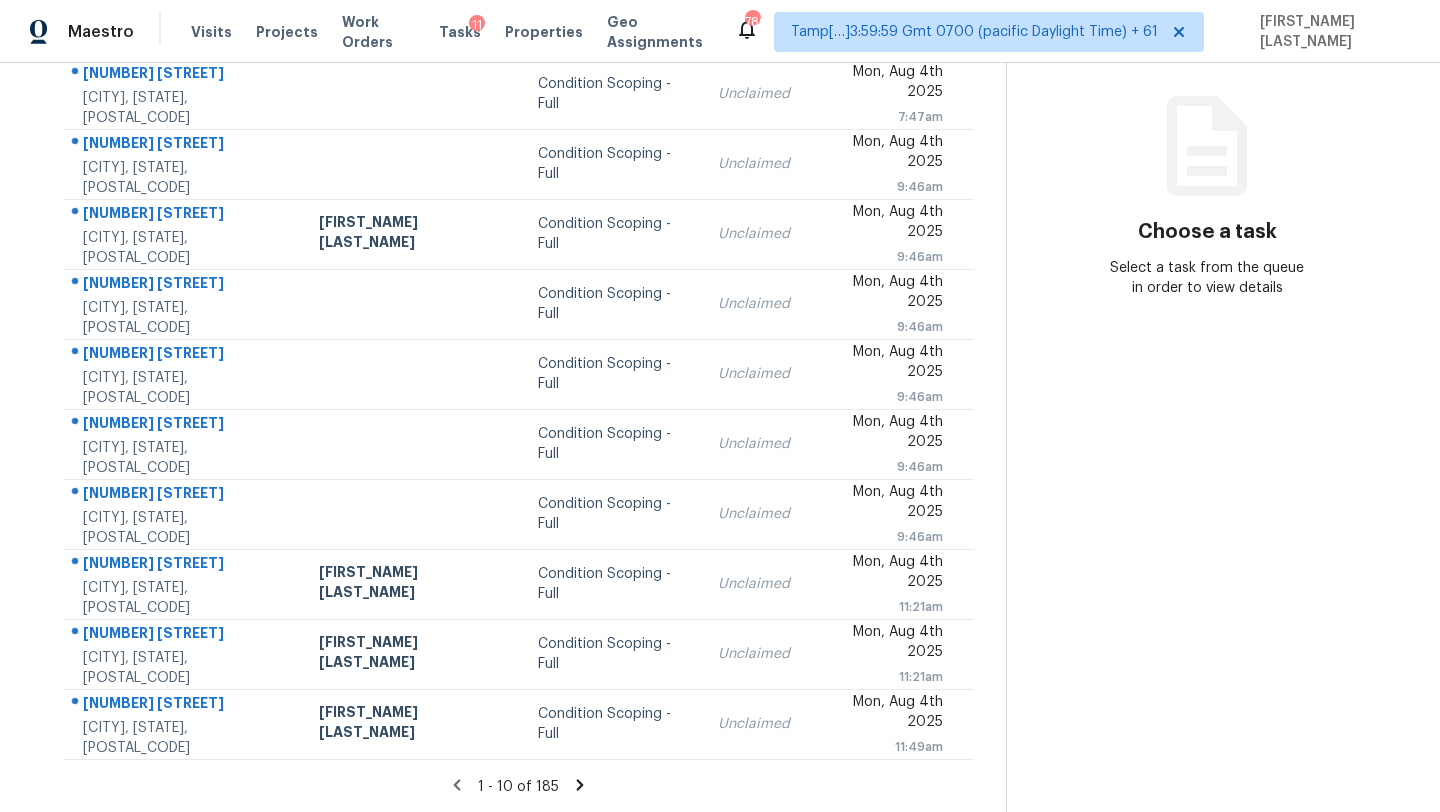 click 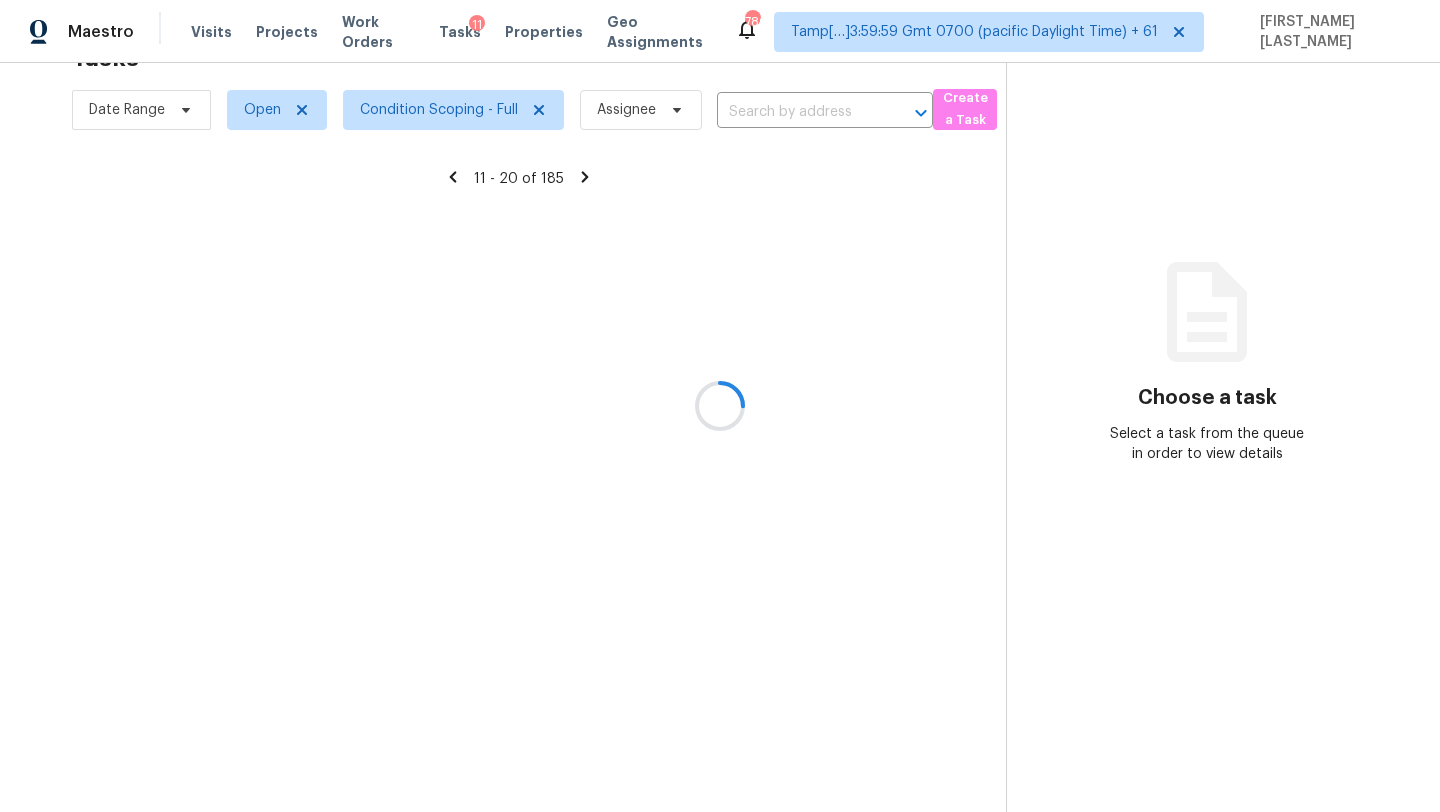 scroll, scrollTop: 229, scrollLeft: 0, axis: vertical 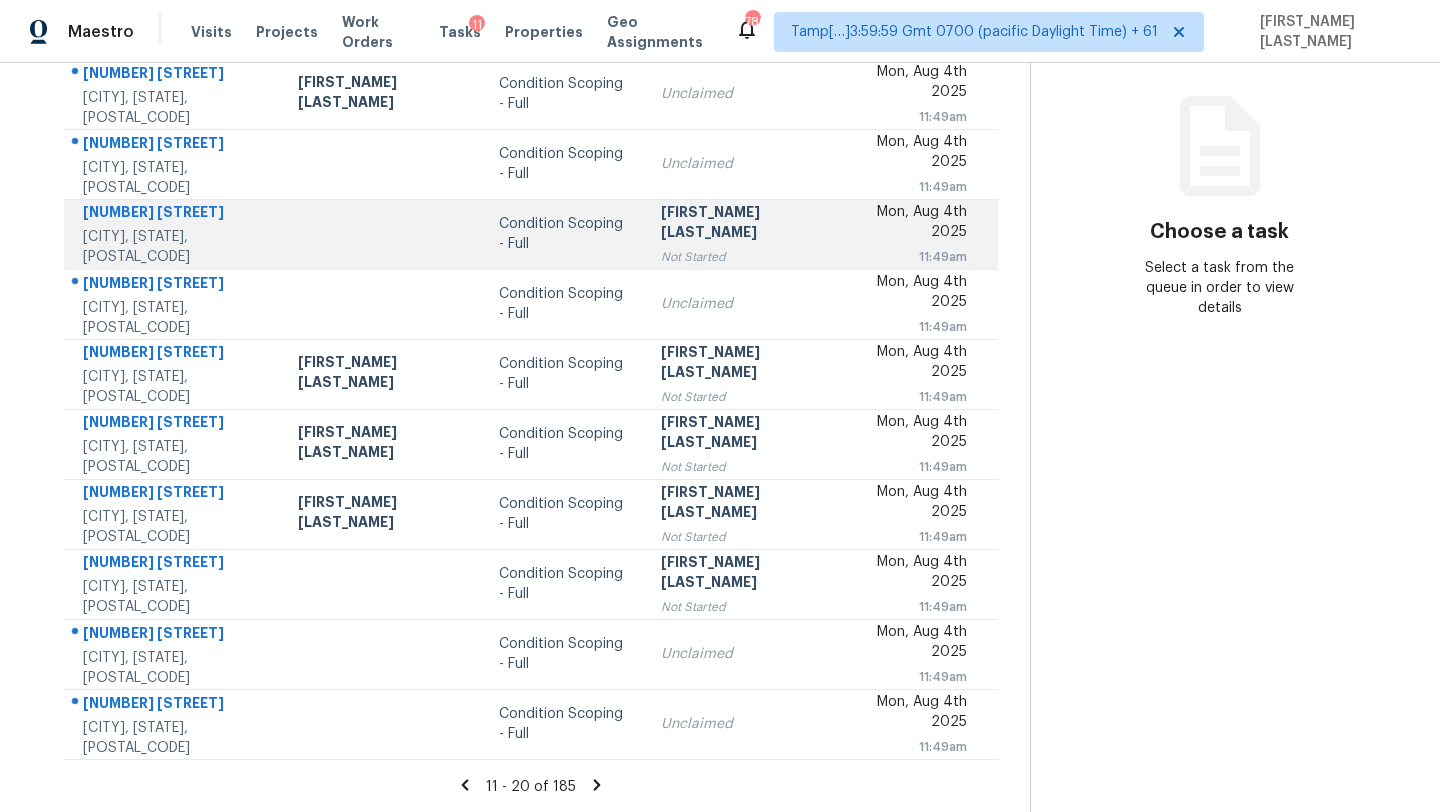 click on "Not Started" at bounding box center (745, 257) 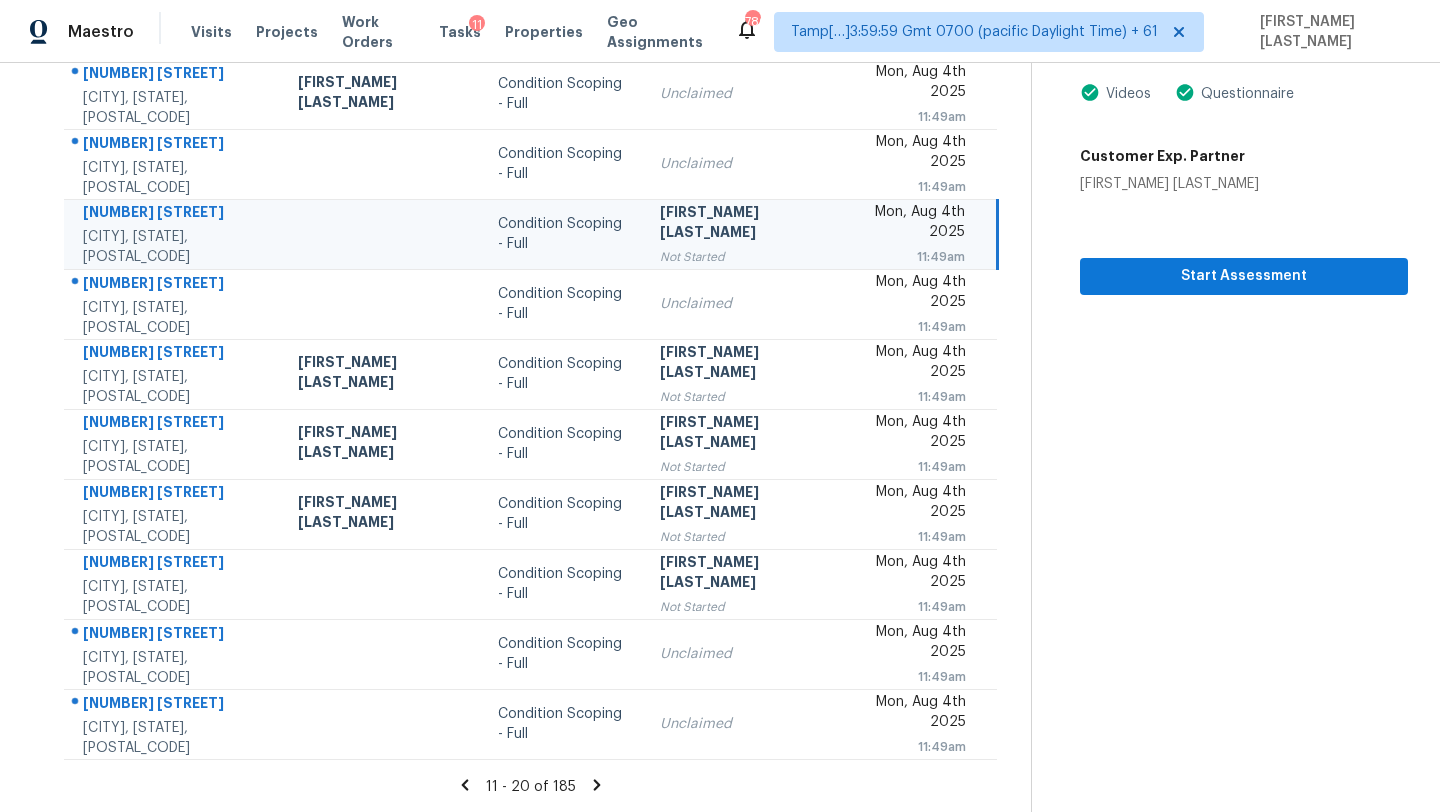 click on "Condition Scoping - Full" at bounding box center [563, 234] 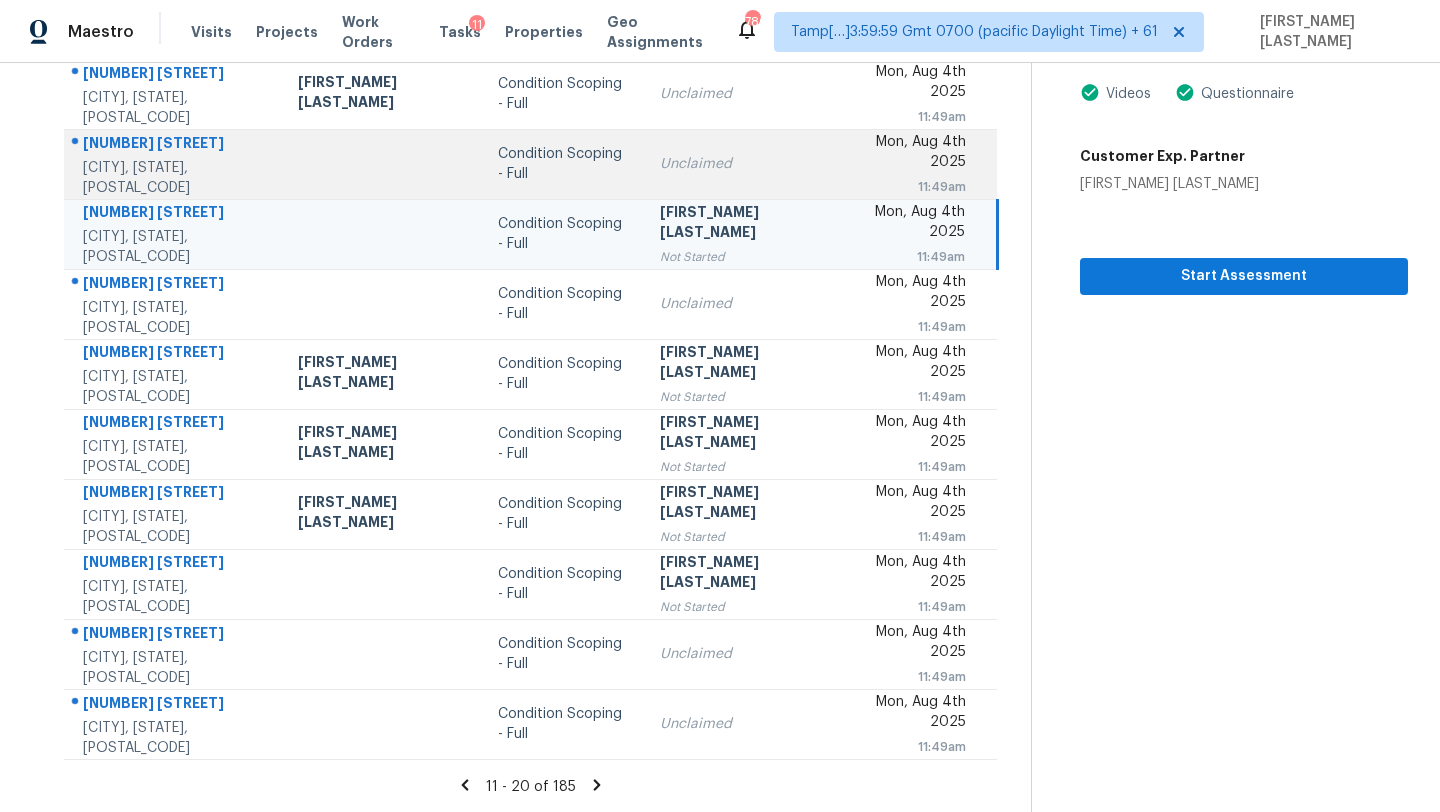 click on "[DAY], [MONTH] [DAY_NUM] [YEAR] [TIME]" at bounding box center [921, 164] 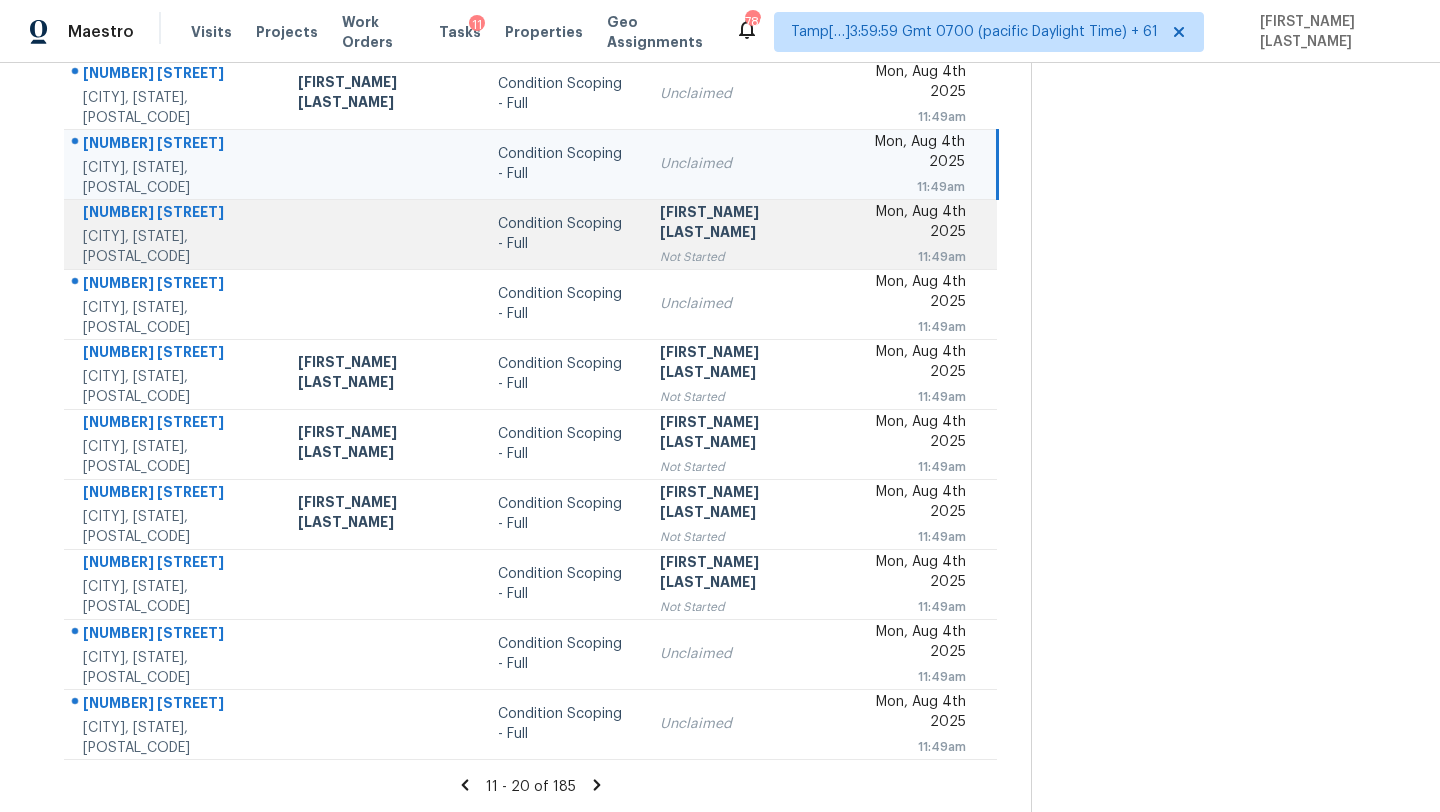 click on "[DAY], [MONTH] [DAY_NUM] [YEAR] [TIME]" at bounding box center (921, 234) 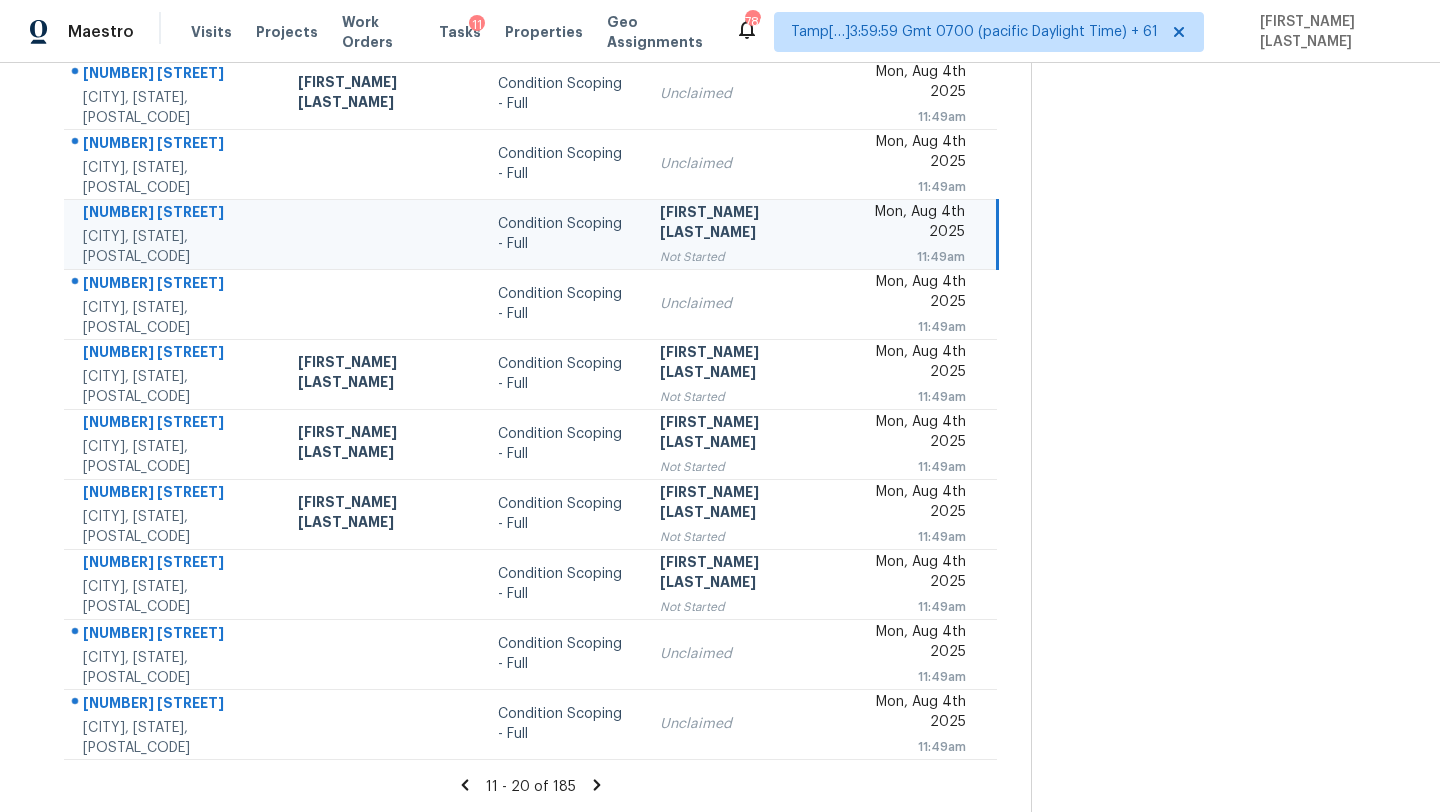 scroll, scrollTop: 127, scrollLeft: 0, axis: vertical 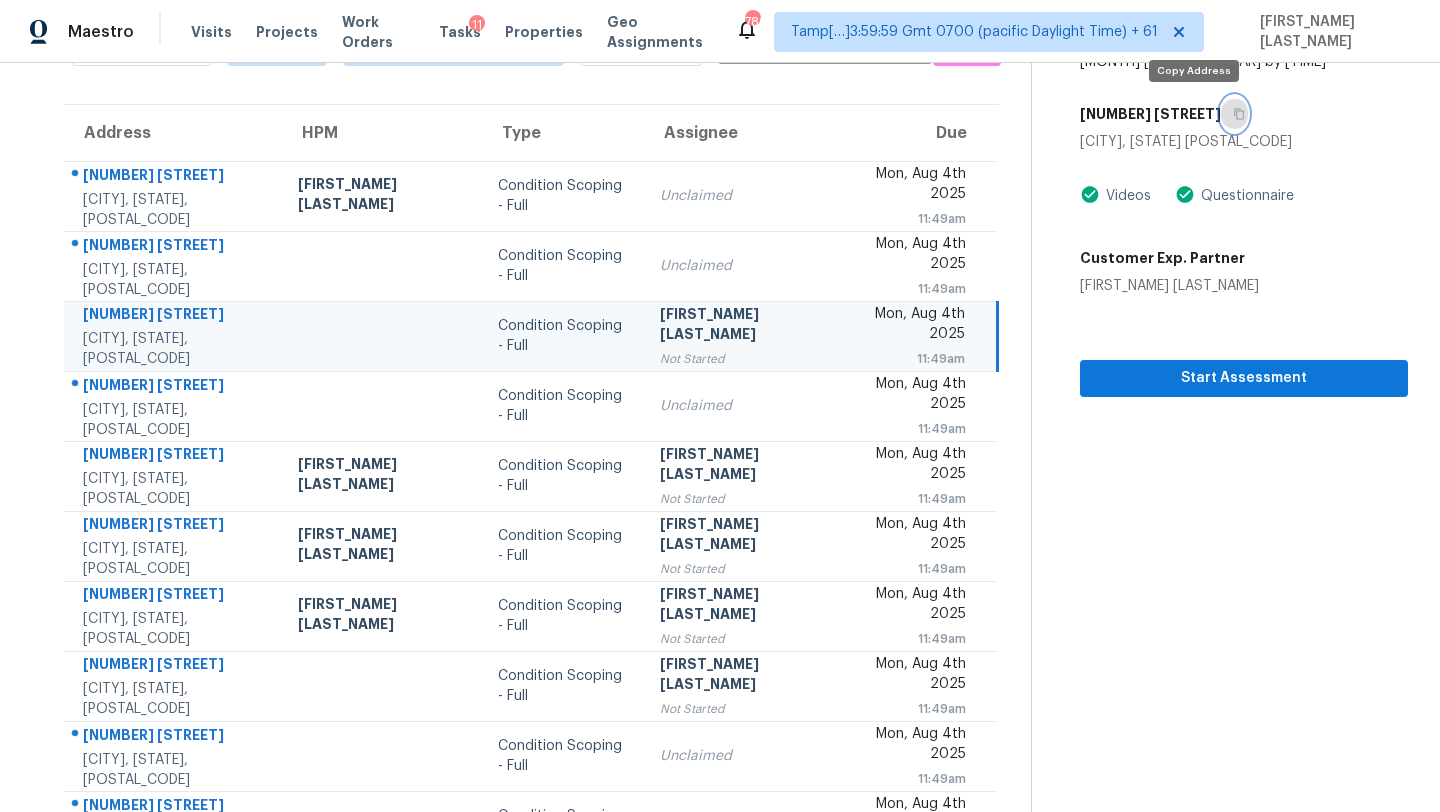 click 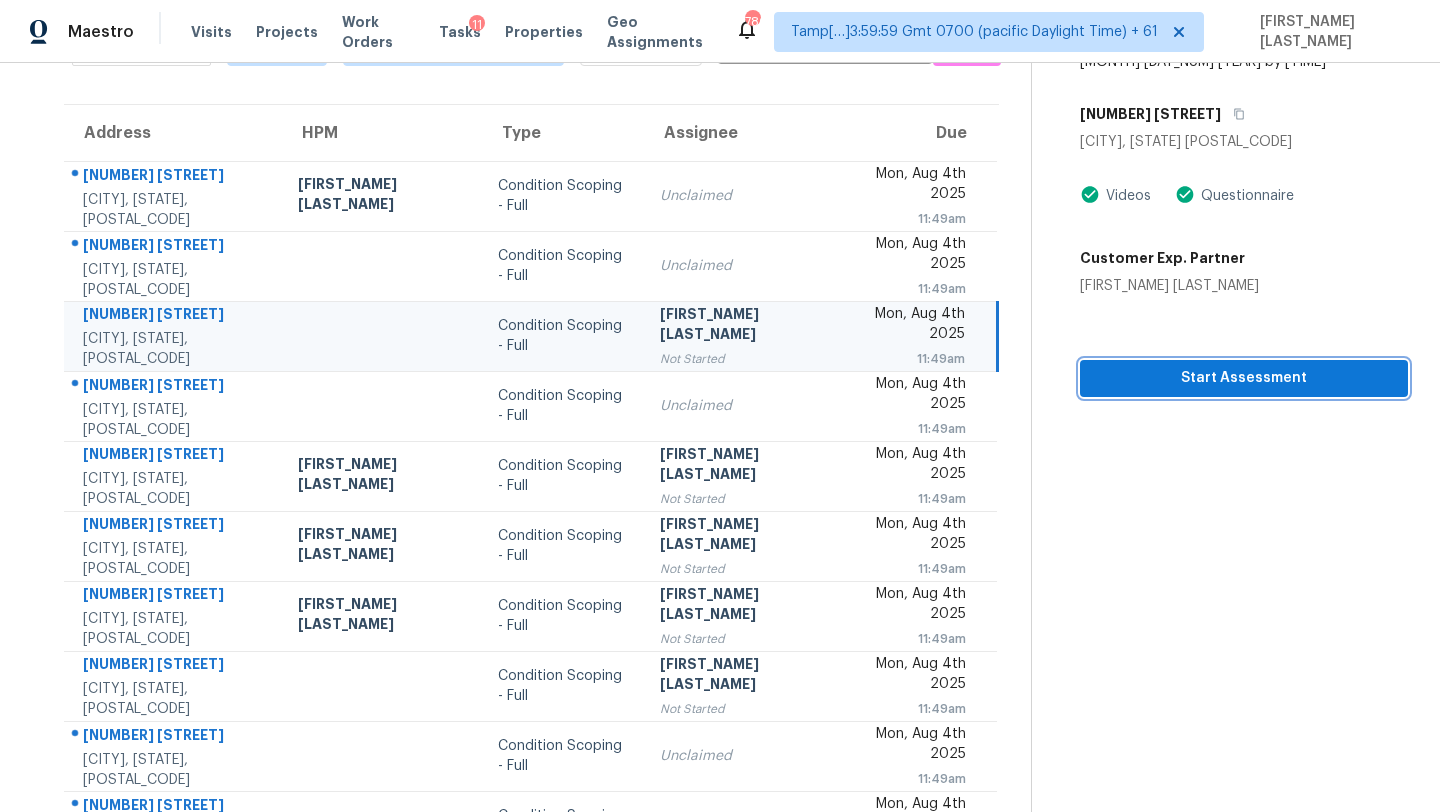 drag, startPoint x: 1173, startPoint y: 369, endPoint x: 1173, endPoint y: 354, distance: 15 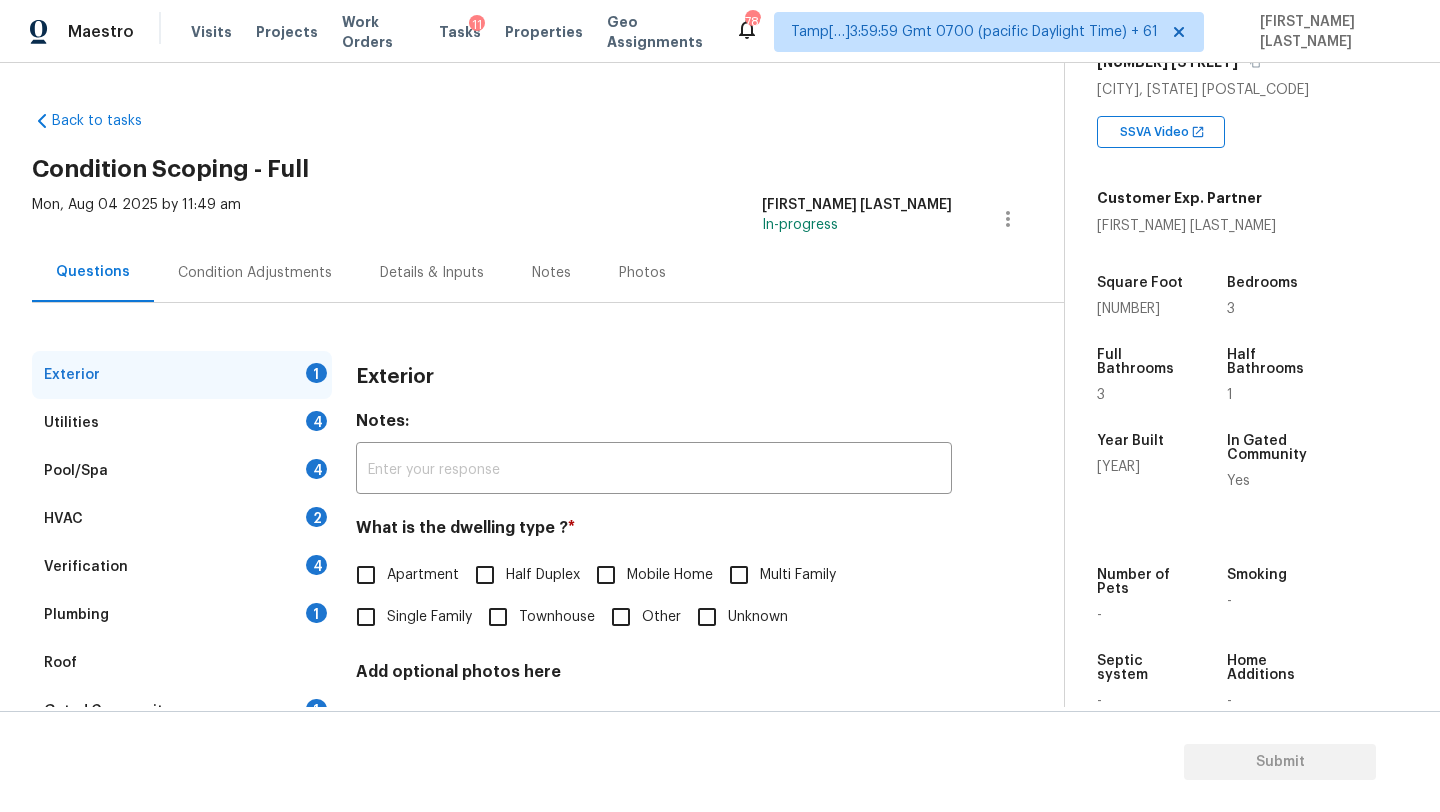 scroll, scrollTop: 383, scrollLeft: 0, axis: vertical 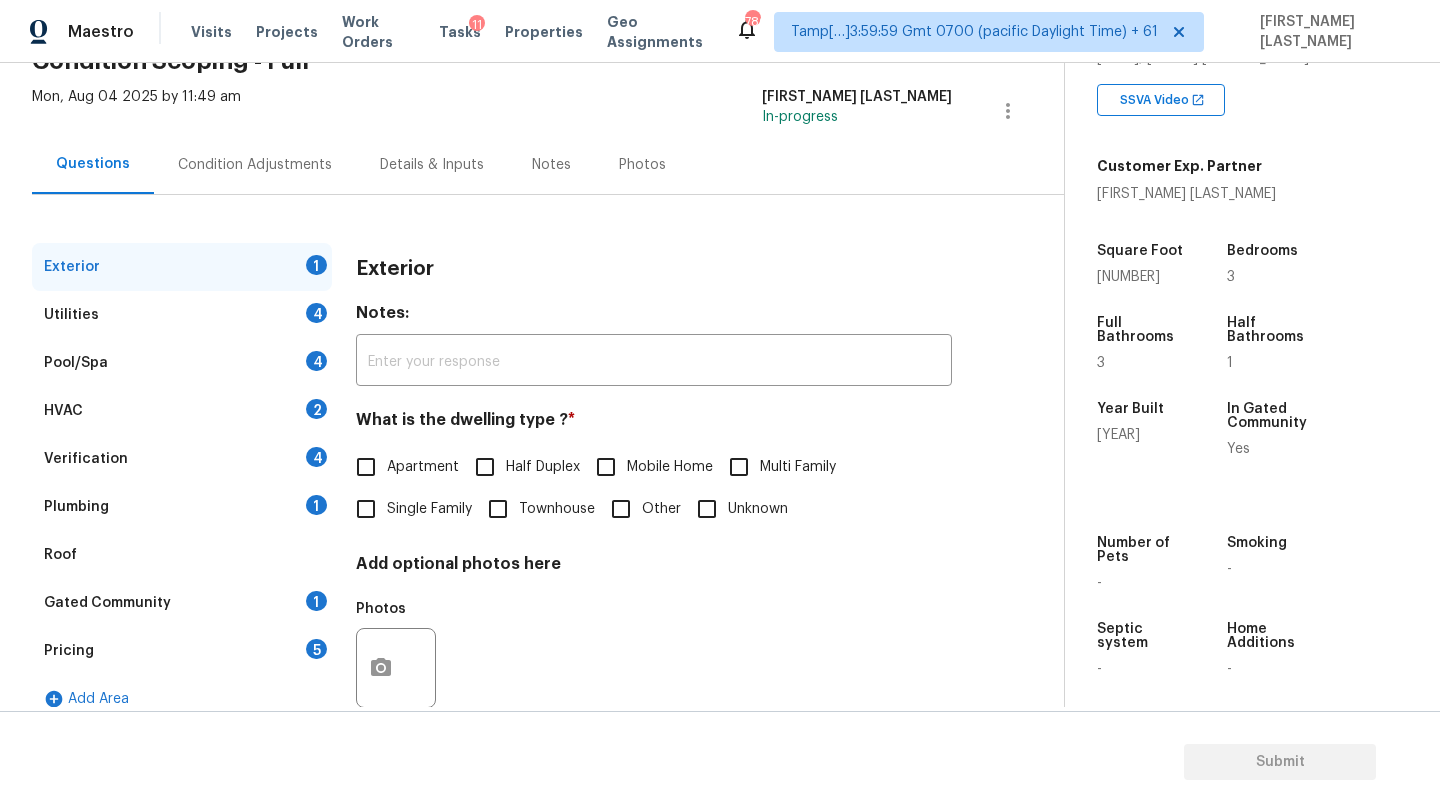 click on "Gated Community" at bounding box center [107, 603] 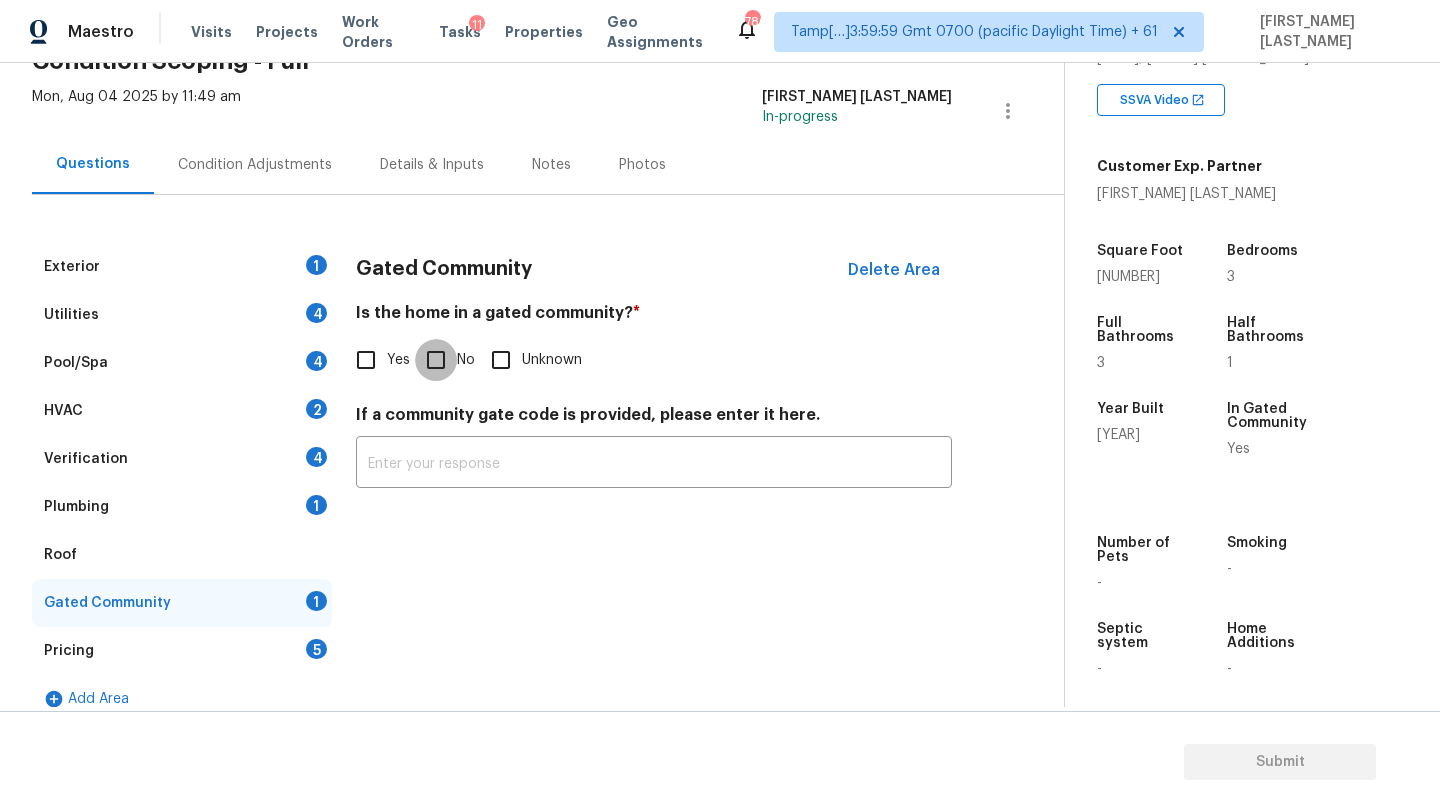 click on "No" at bounding box center (436, 360) 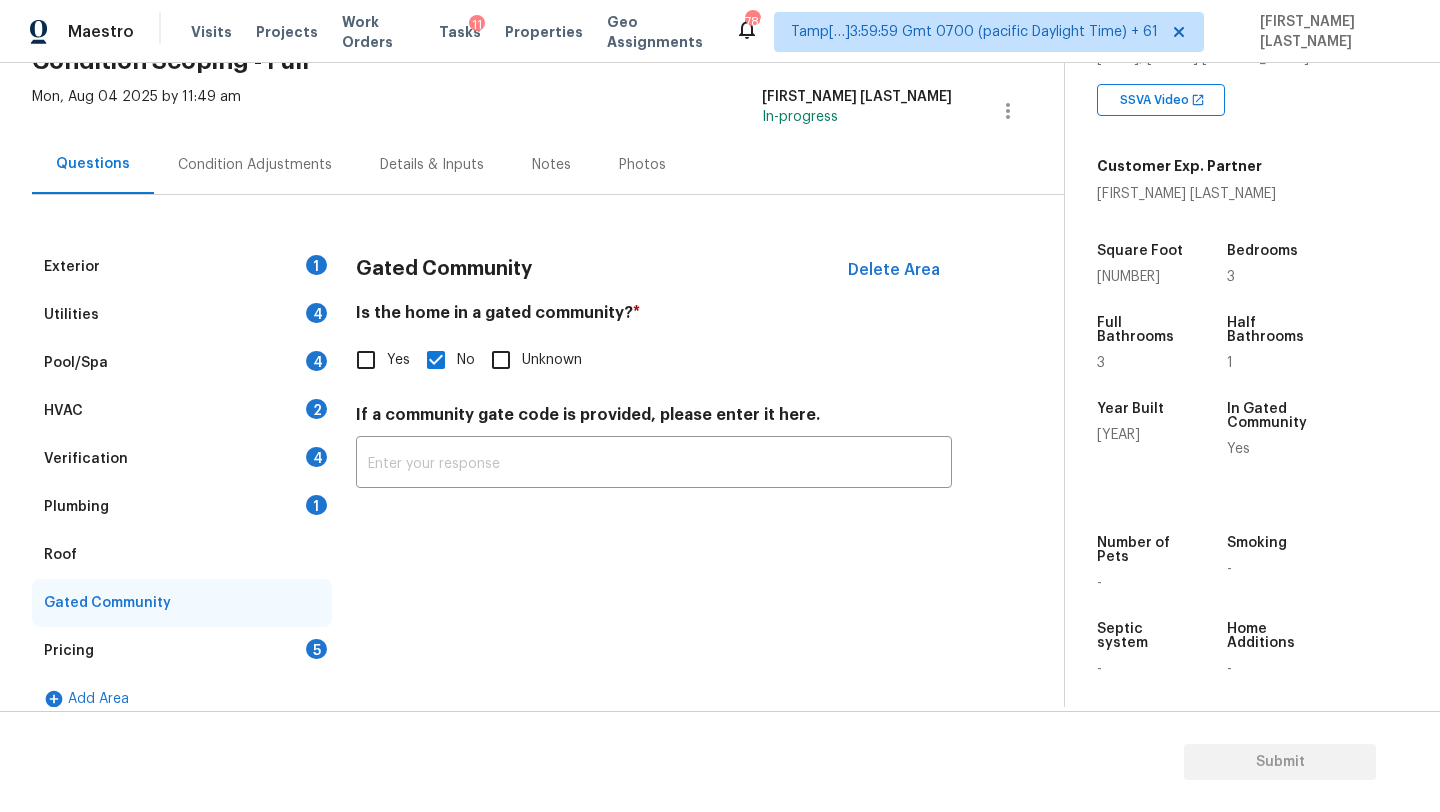 click on "Roof" at bounding box center [182, 555] 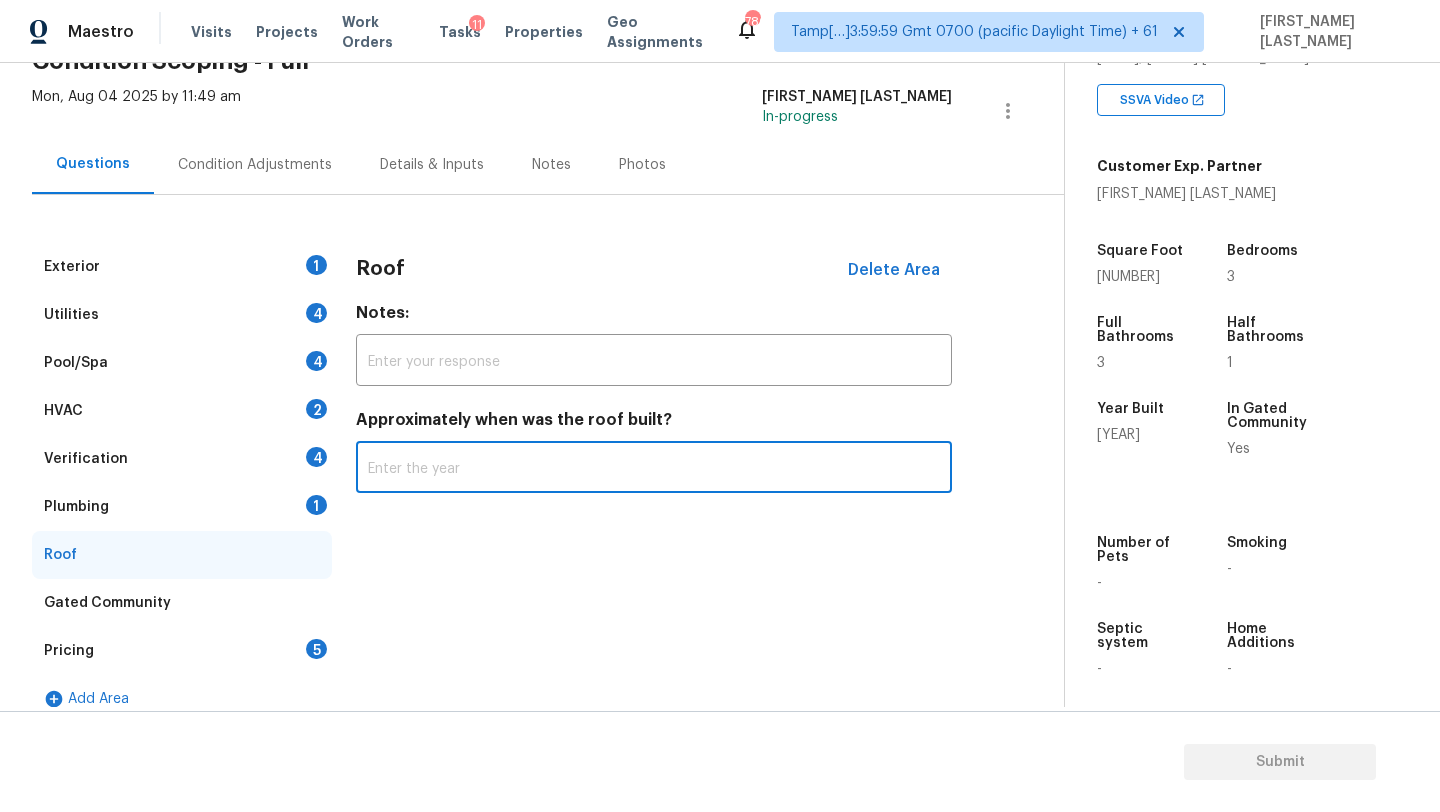 click at bounding box center [654, 469] 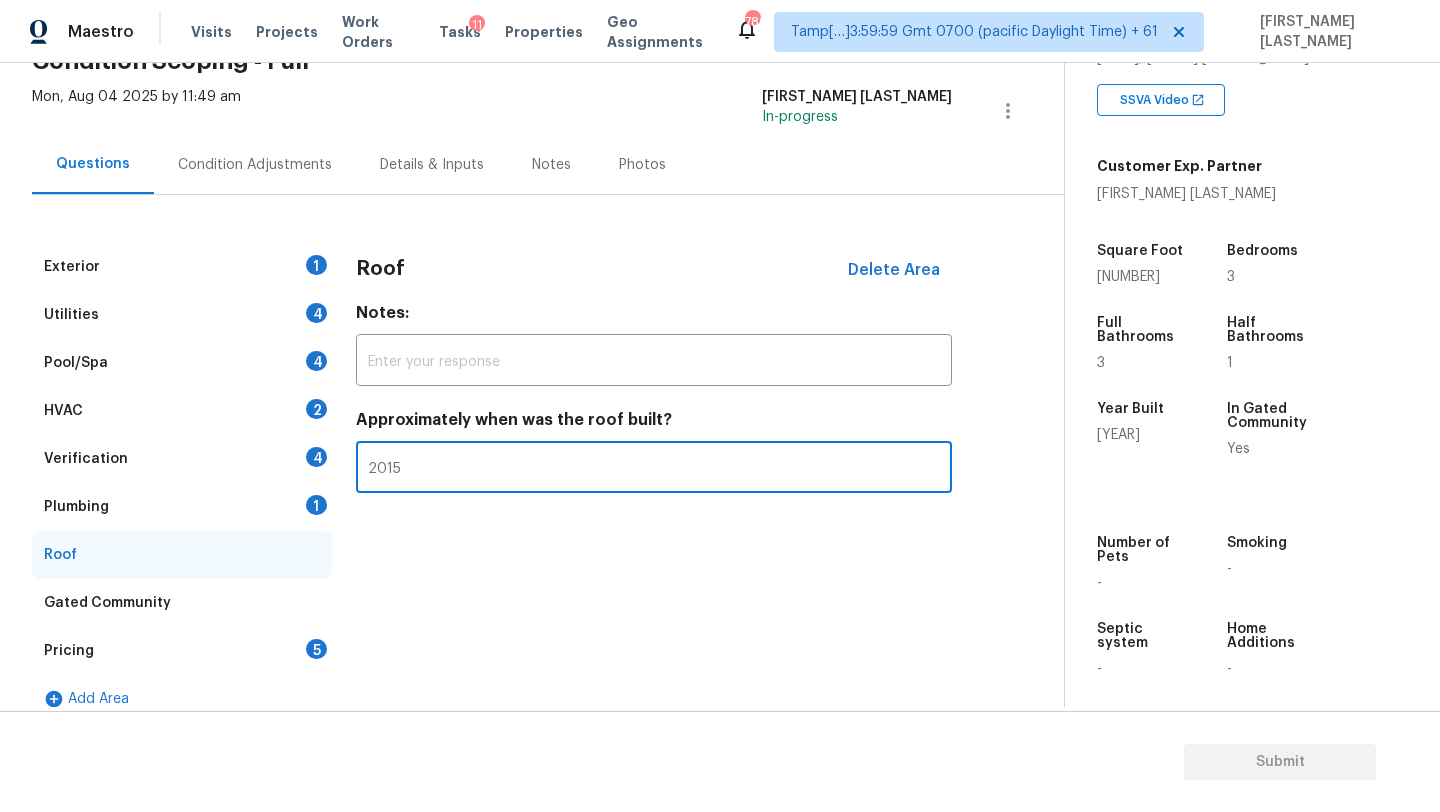type on "2015" 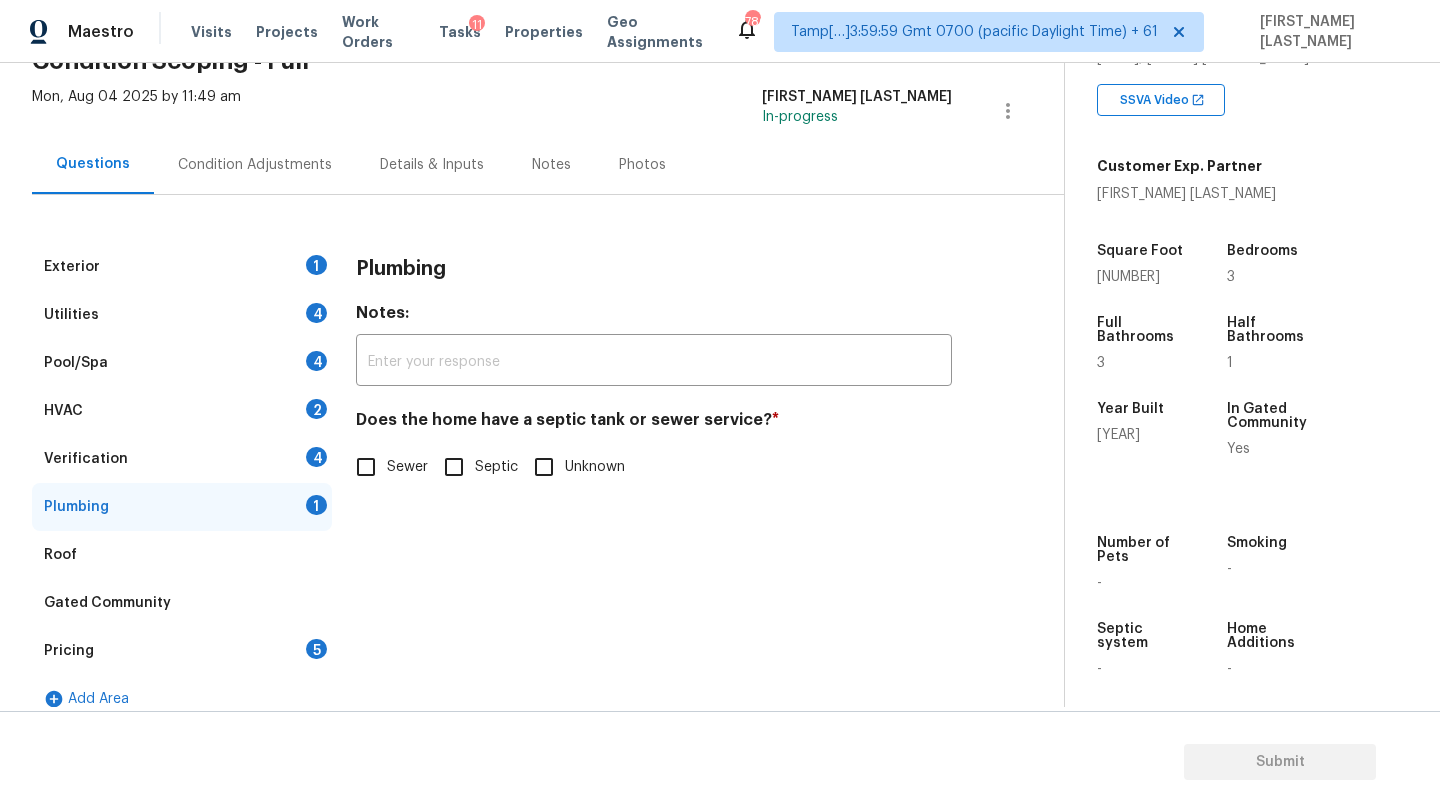 click on "Sewer" at bounding box center (366, 467) 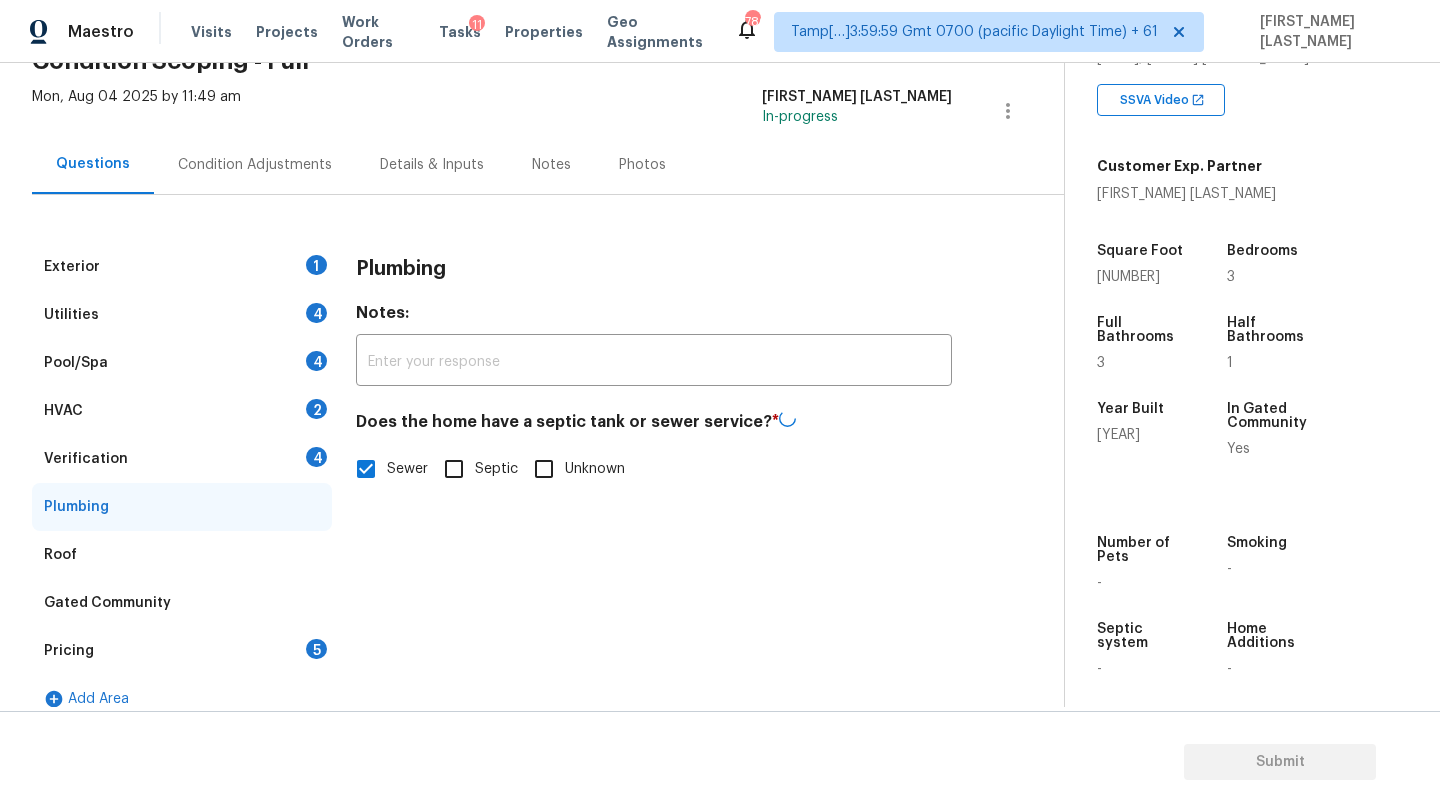 click on "Verification 4" at bounding box center (182, 459) 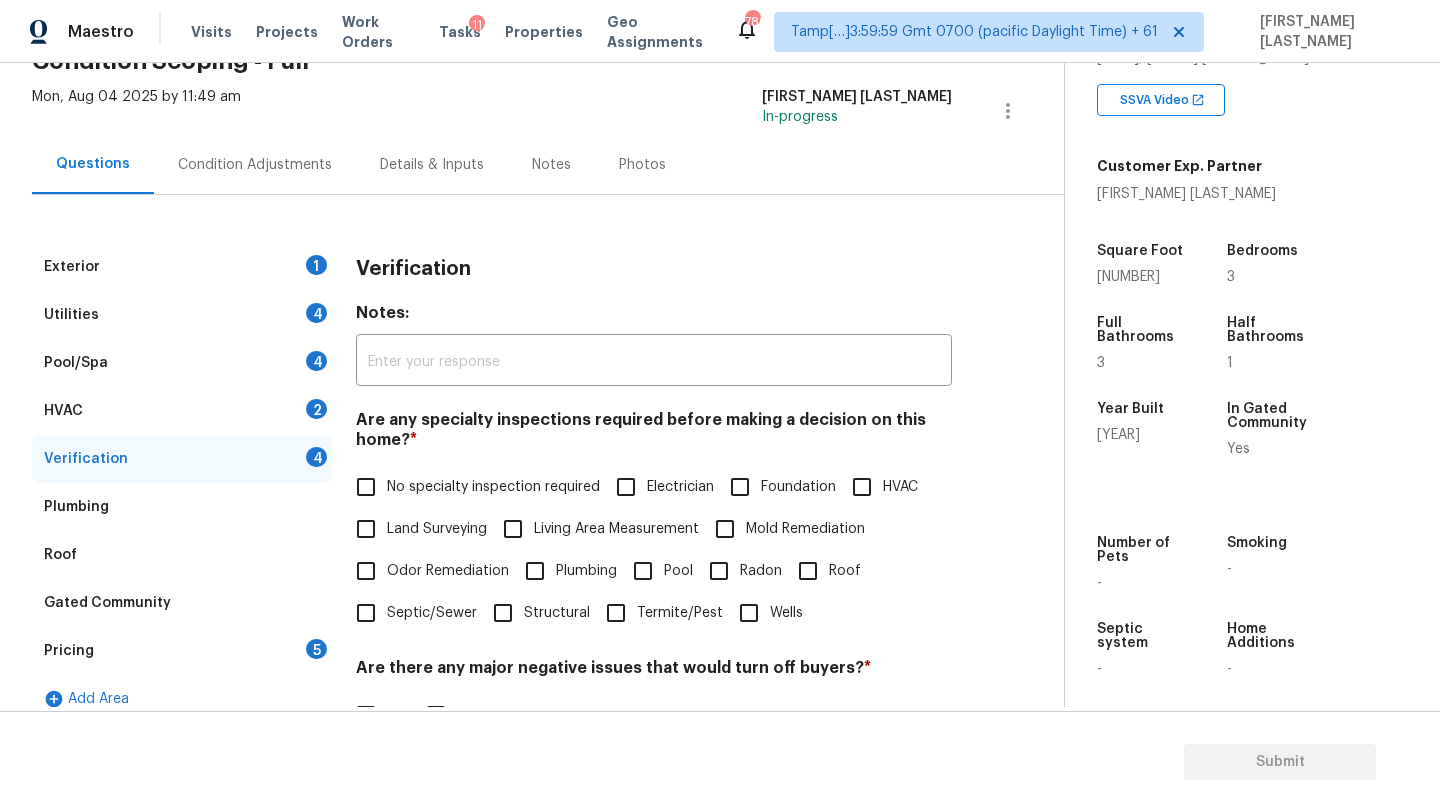 click on "No specialty inspection required" at bounding box center [493, 487] 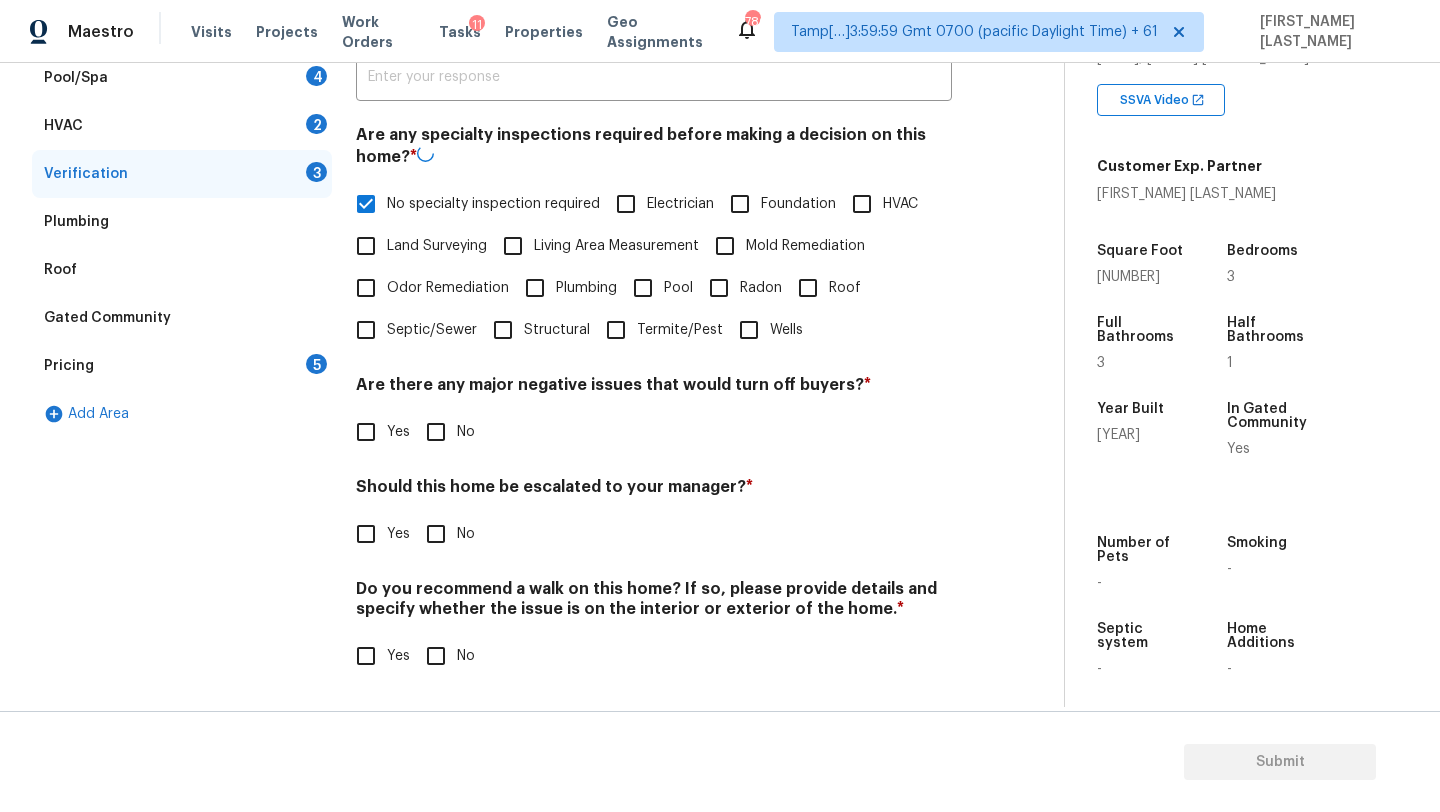 scroll, scrollTop: 391, scrollLeft: 0, axis: vertical 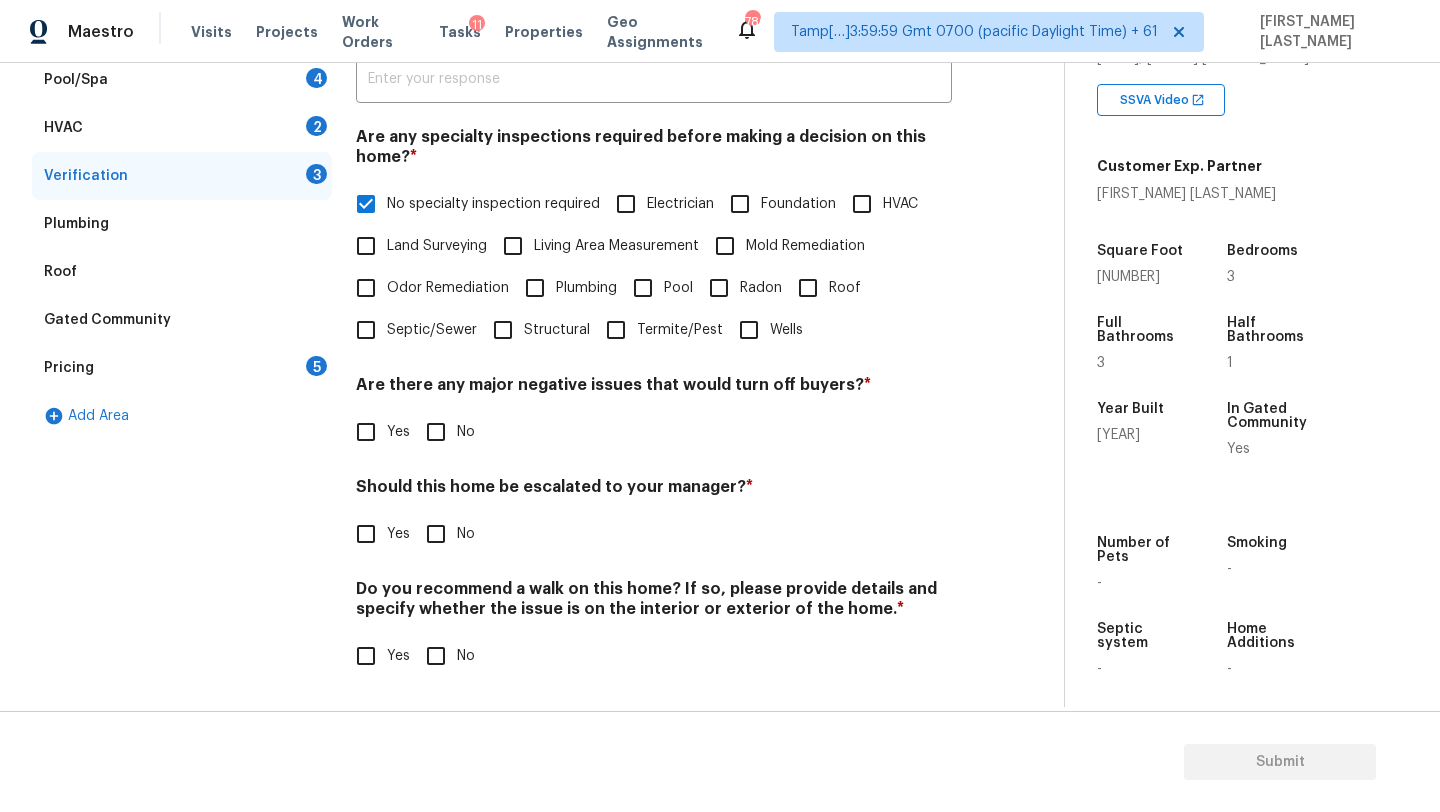 click on "No" at bounding box center [436, 432] 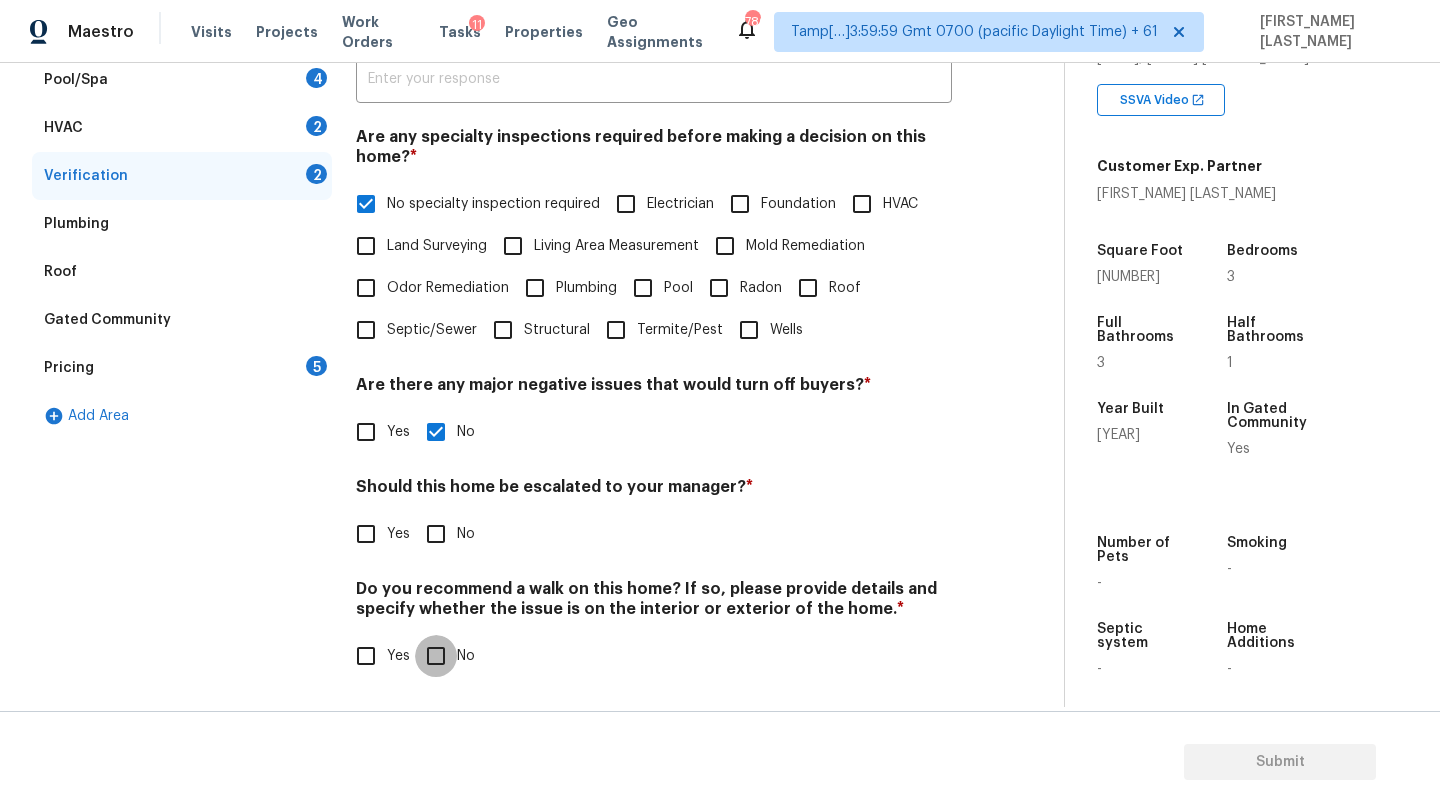 click on "No" at bounding box center (436, 656) 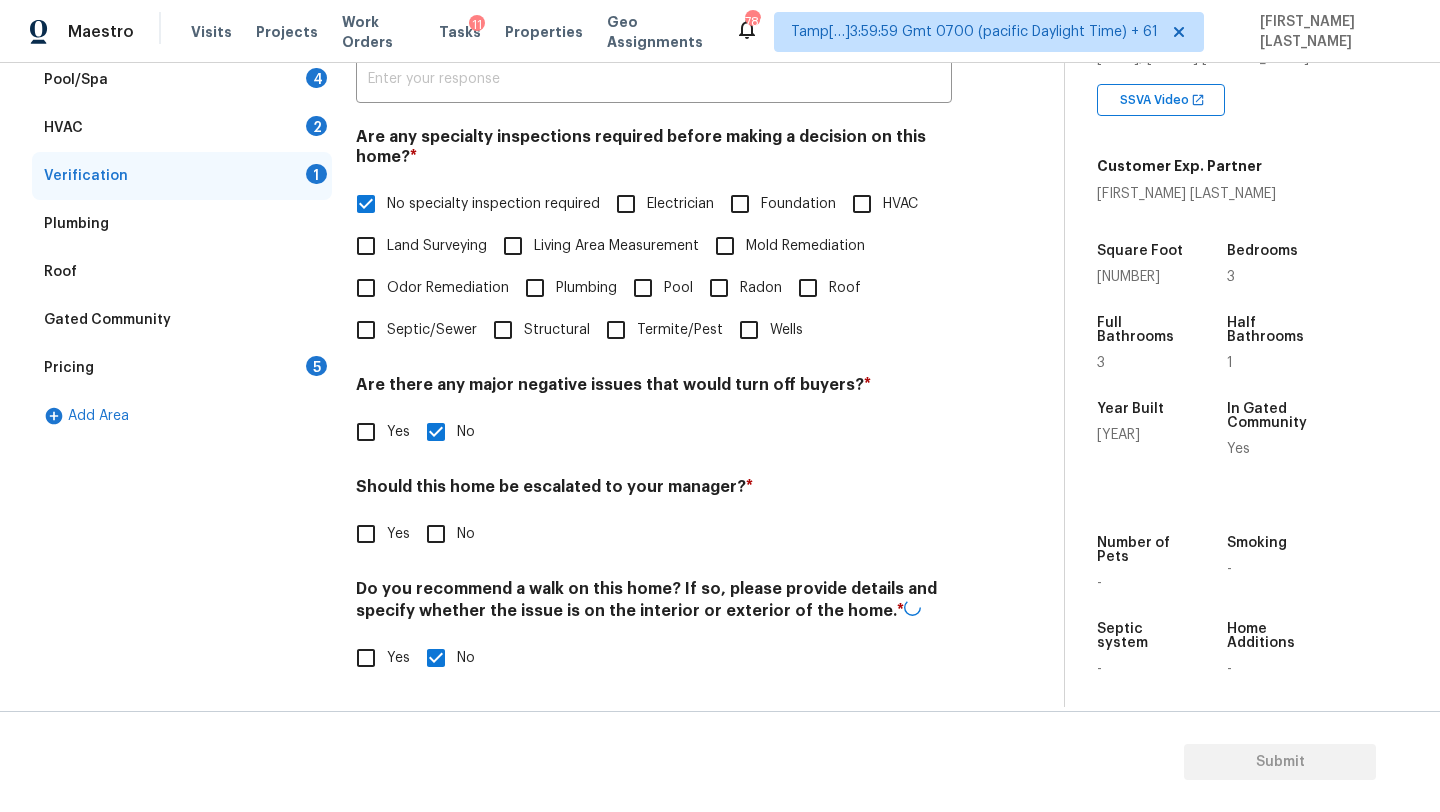 click on "Yes" at bounding box center [366, 534] 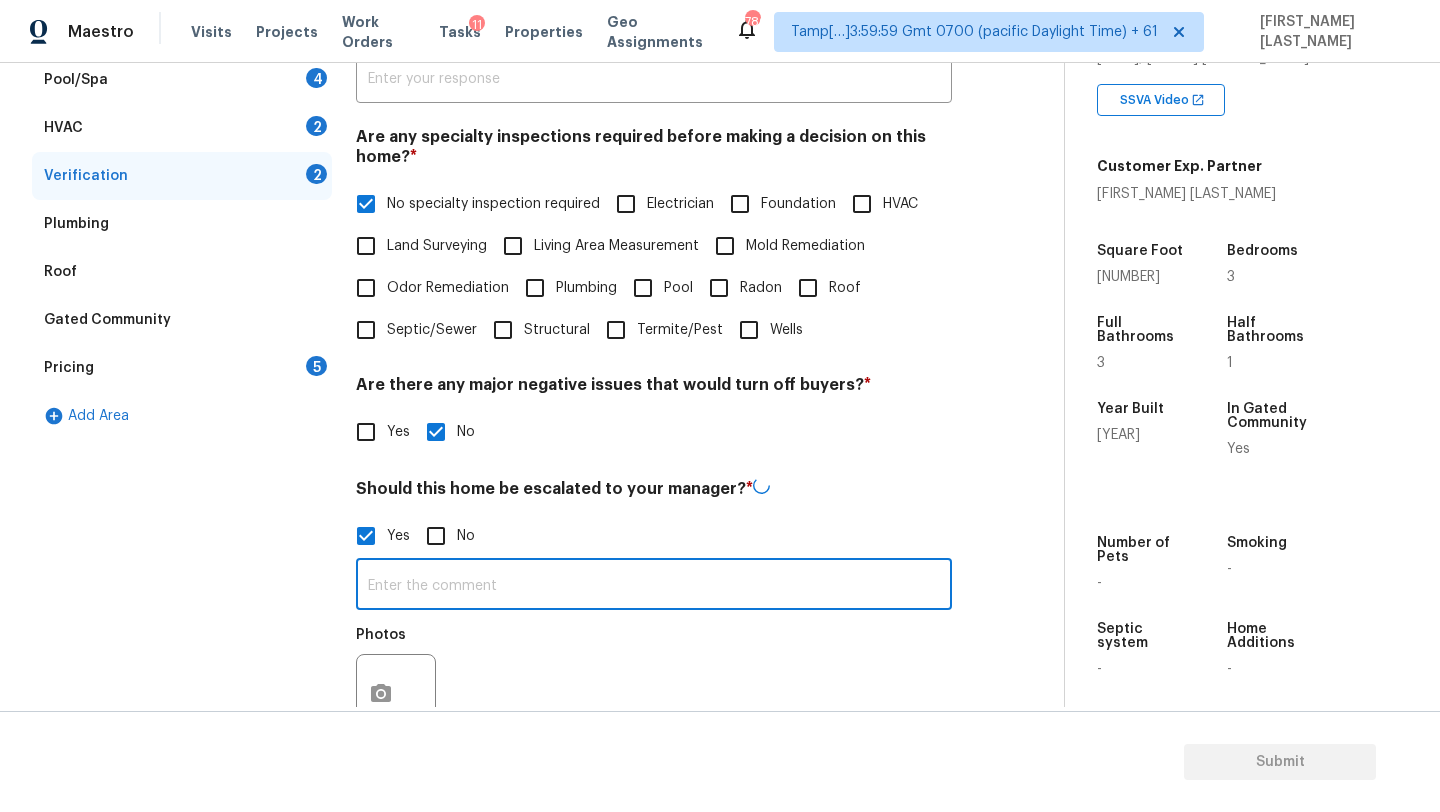 click at bounding box center [654, 586] 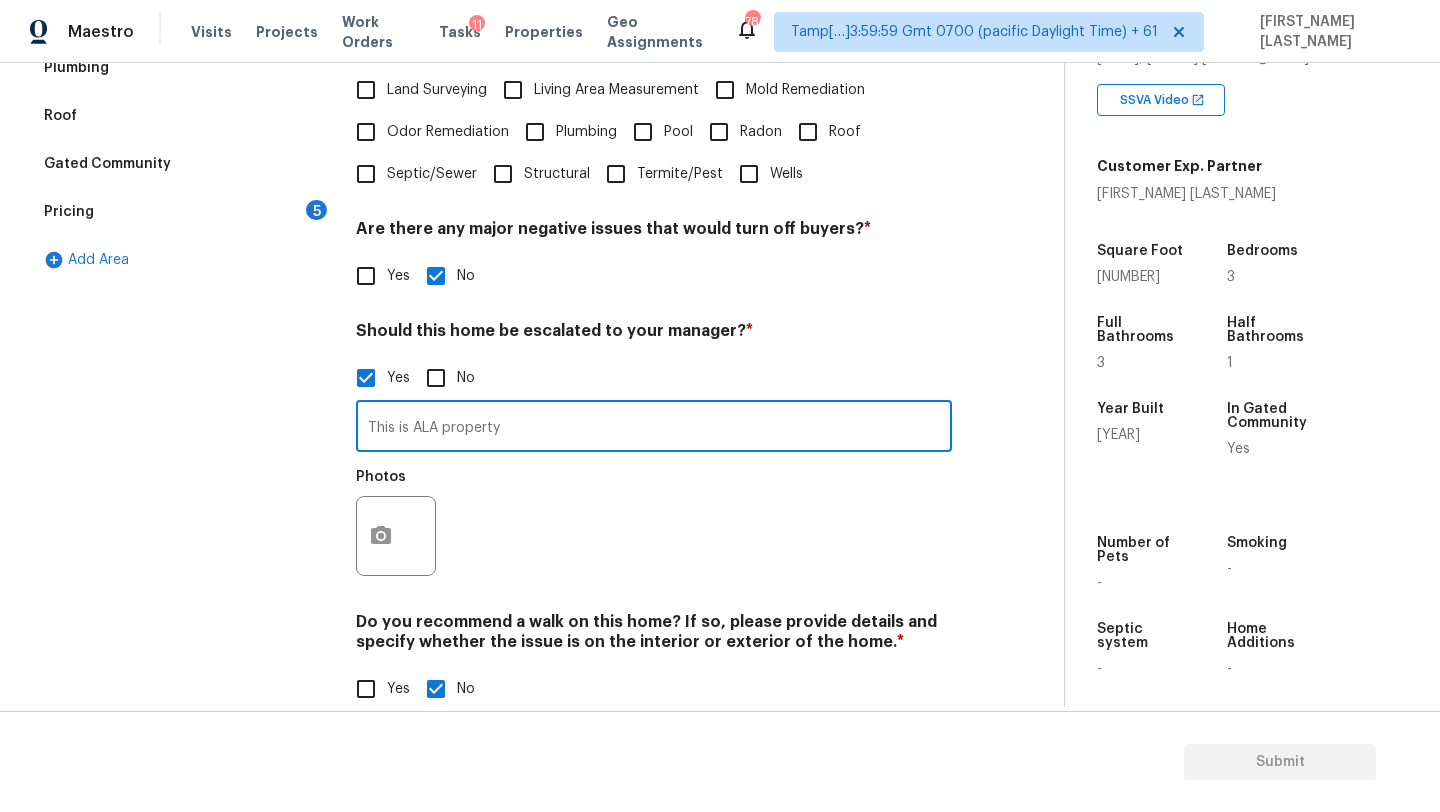 scroll, scrollTop: 581, scrollLeft: 0, axis: vertical 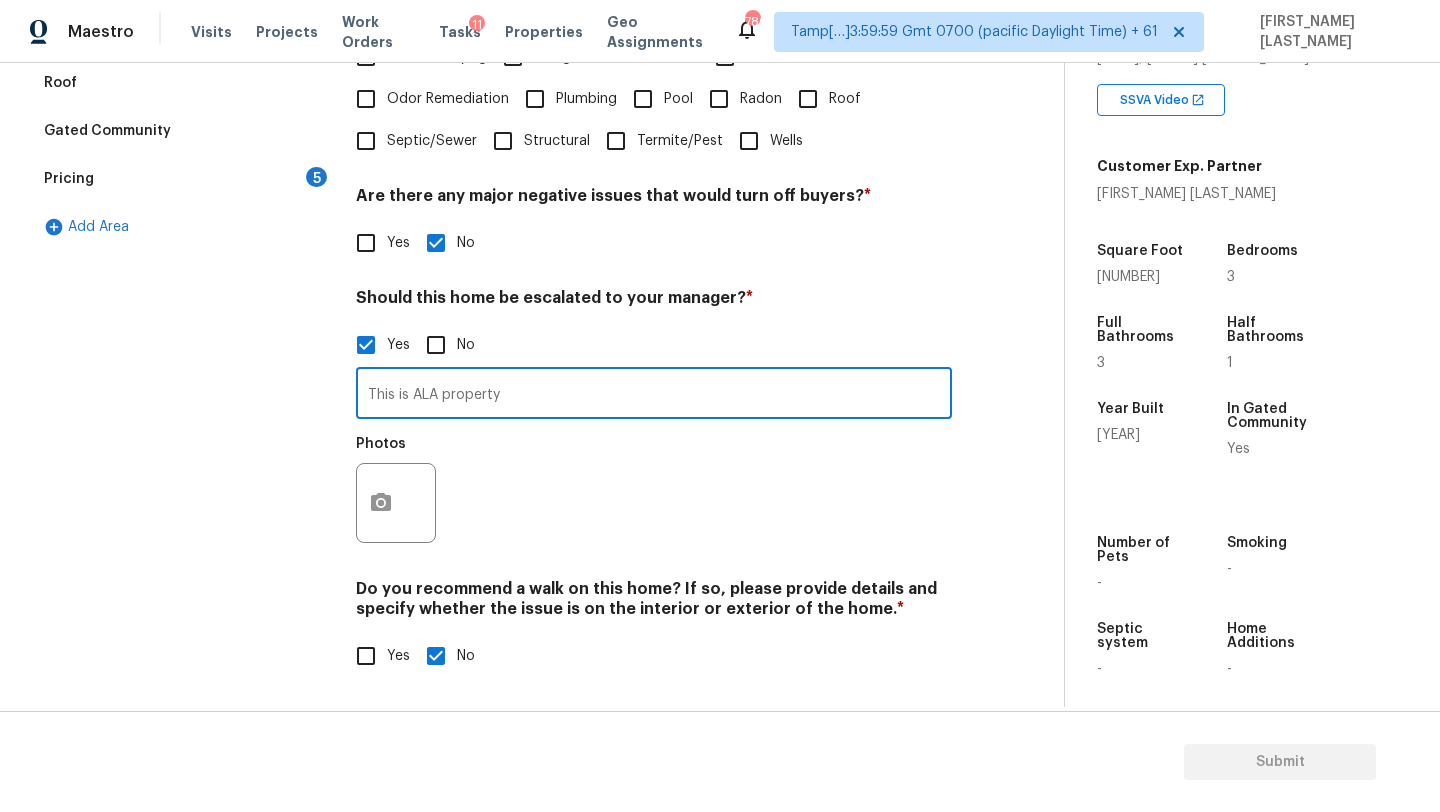 type on "This is ALA property" 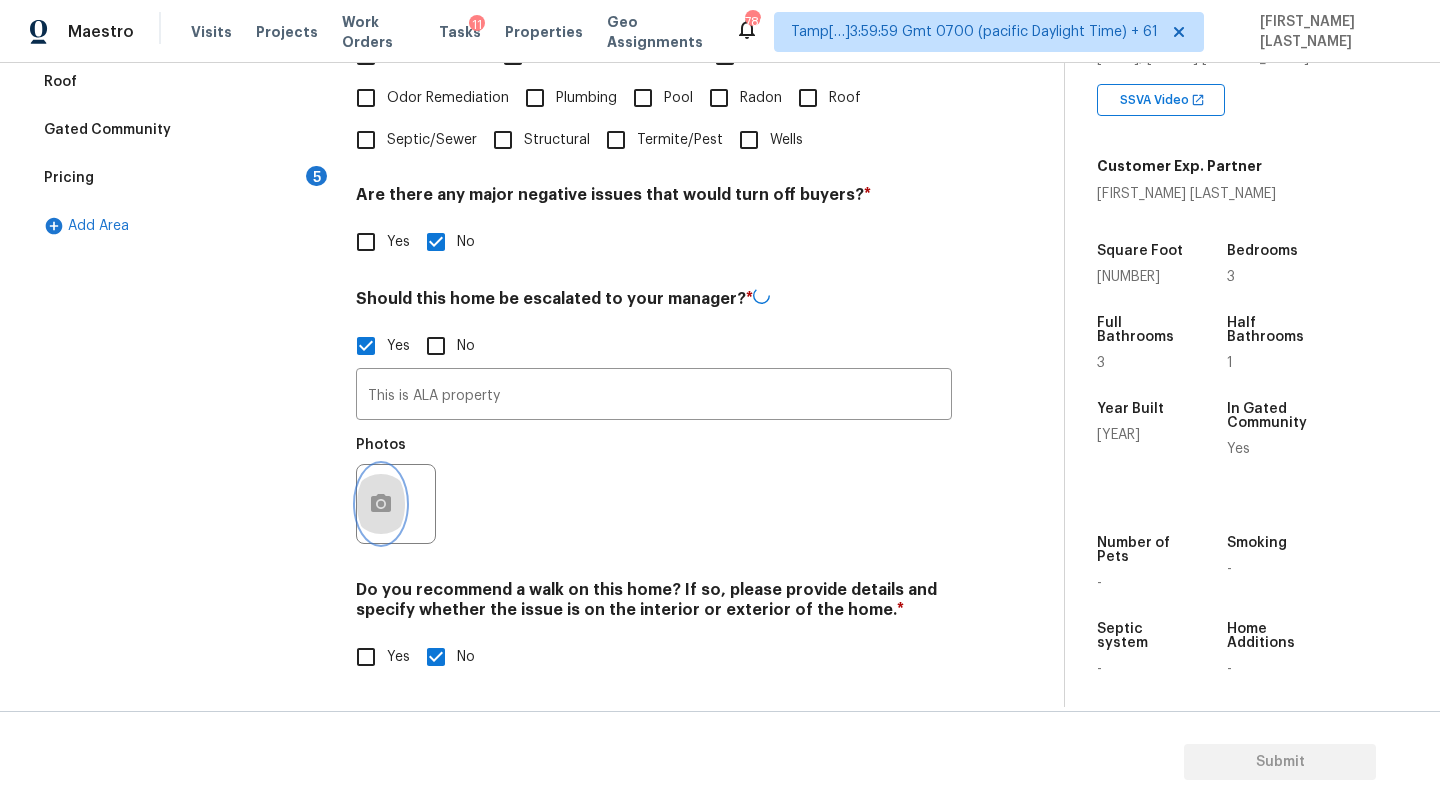 click at bounding box center (381, 504) 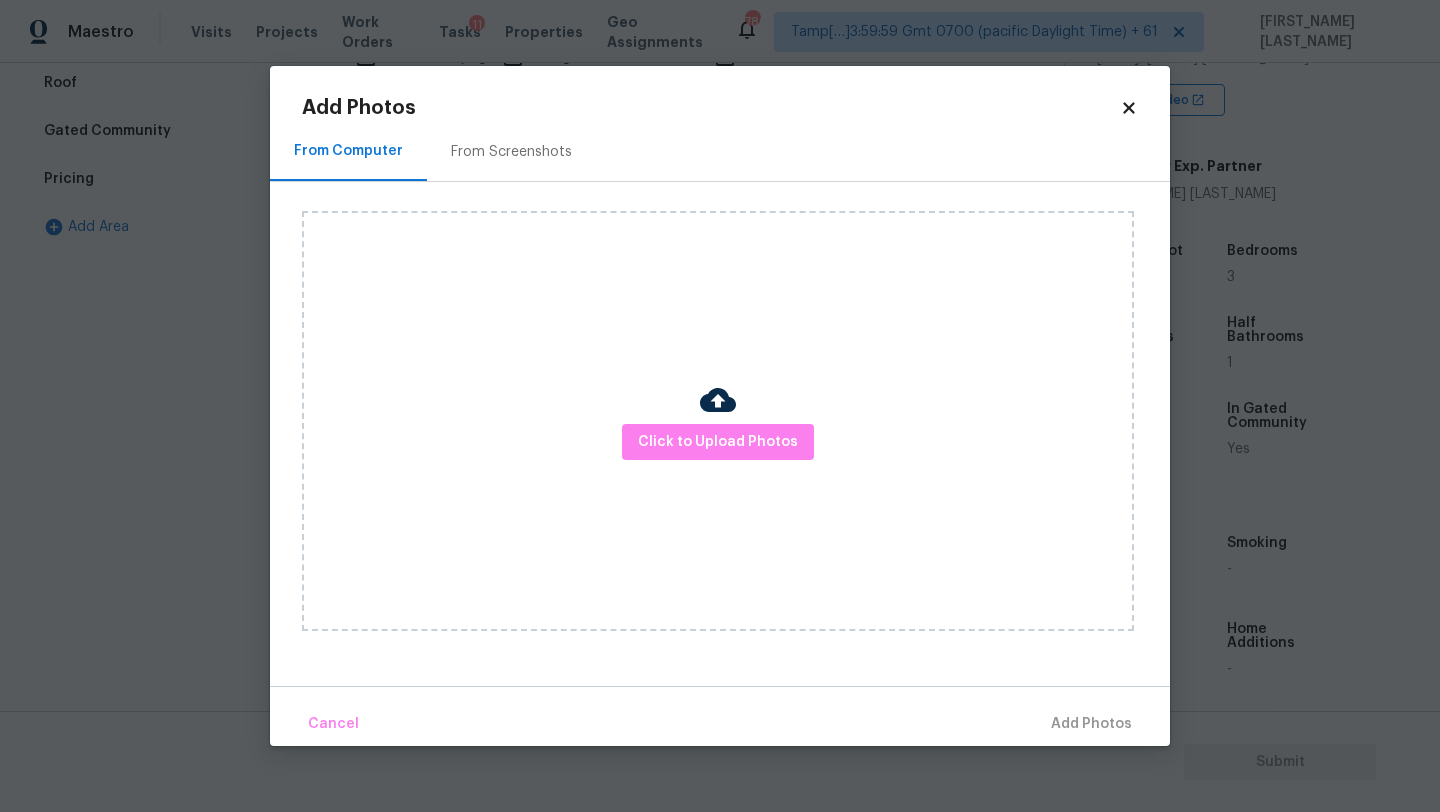 click on "From Screenshots" at bounding box center [511, 151] 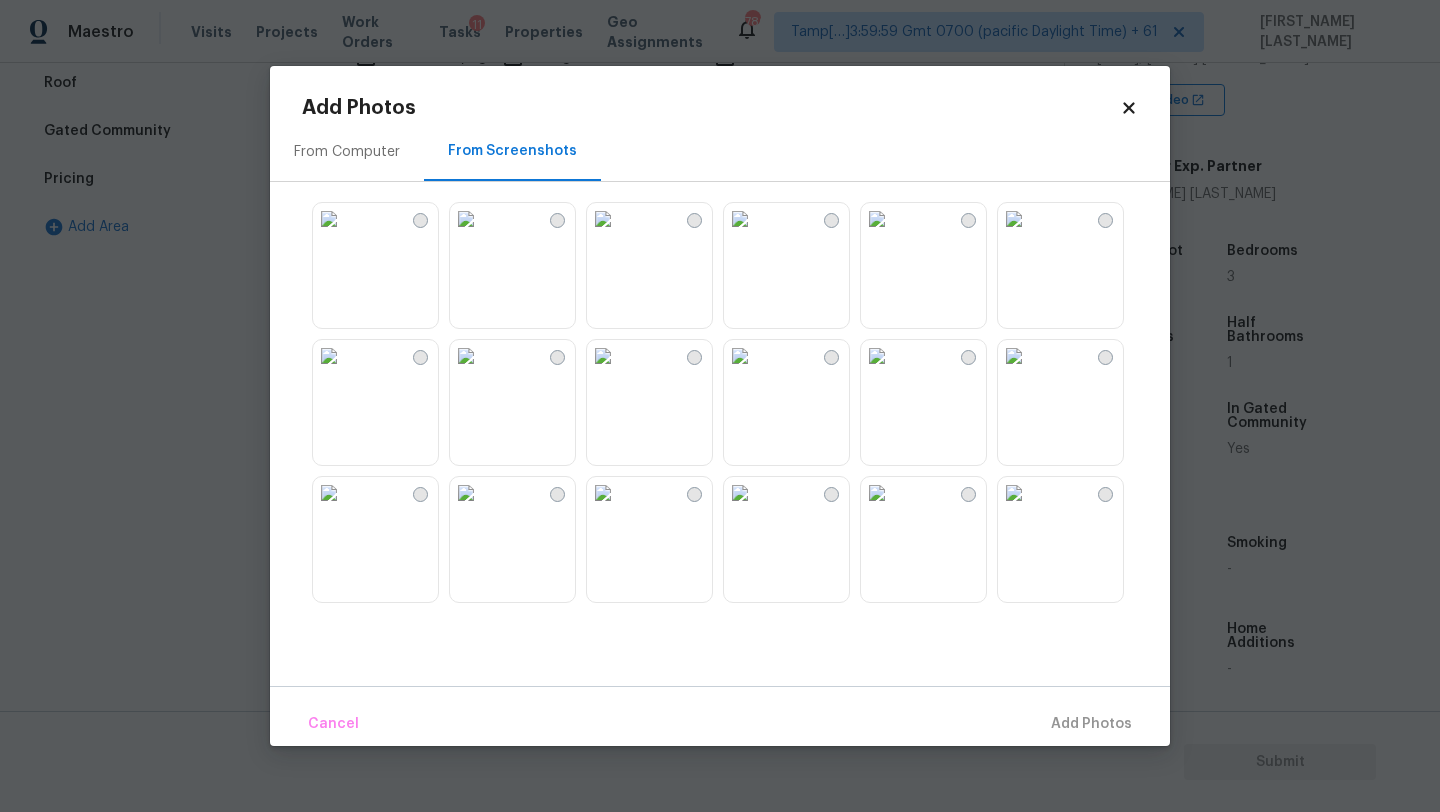click at bounding box center (466, 219) 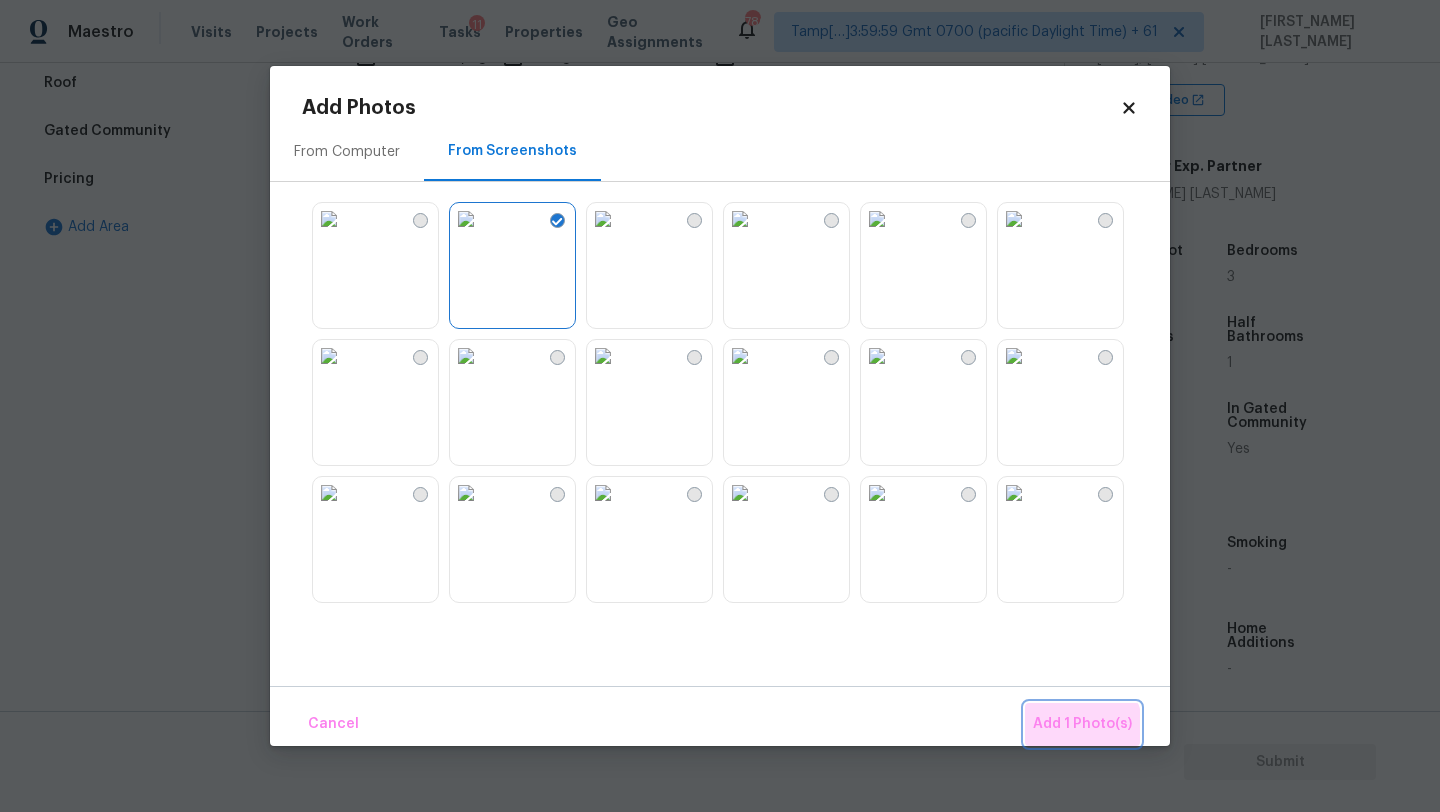 click on "Add 1 Photo(s)" at bounding box center (1082, 724) 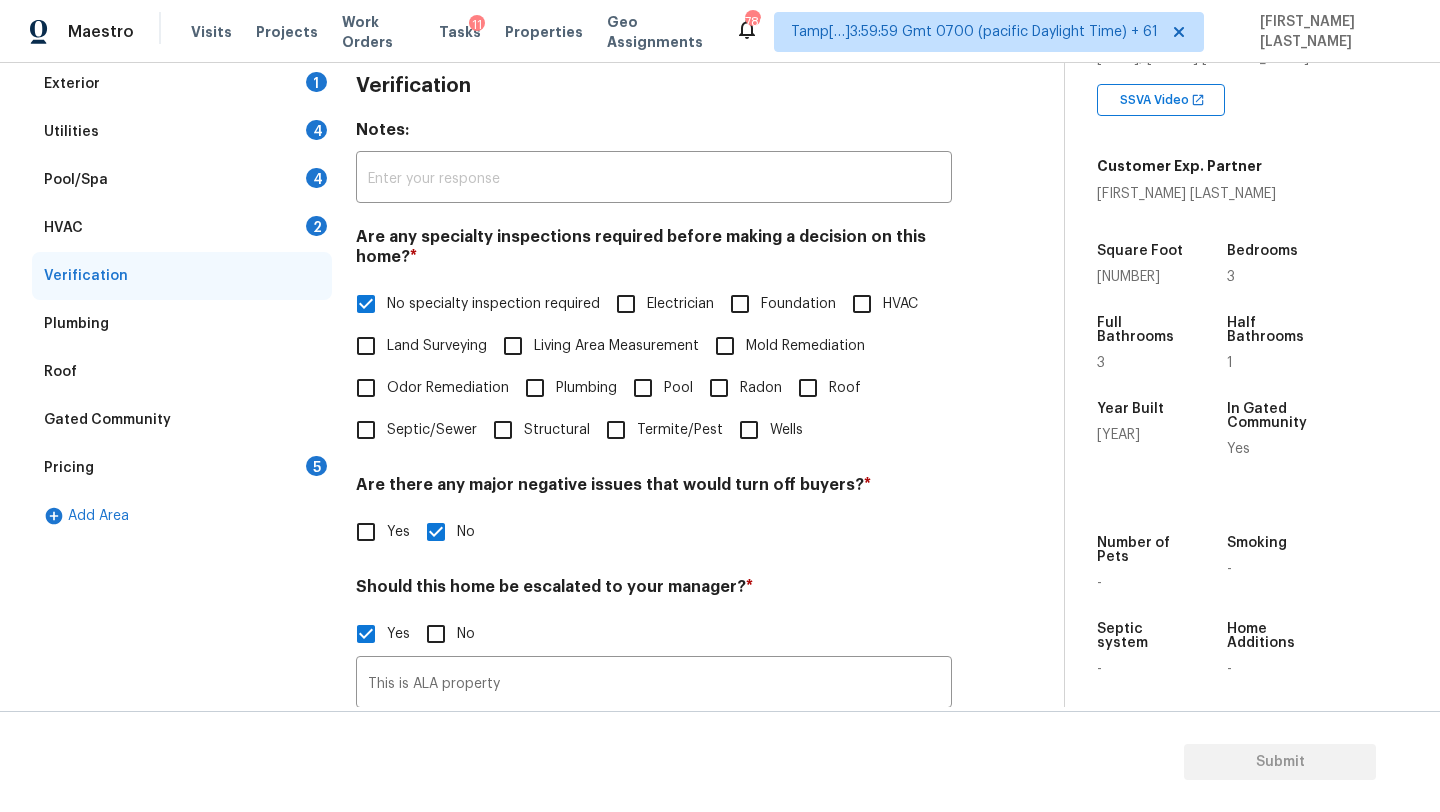 scroll, scrollTop: 267, scrollLeft: 0, axis: vertical 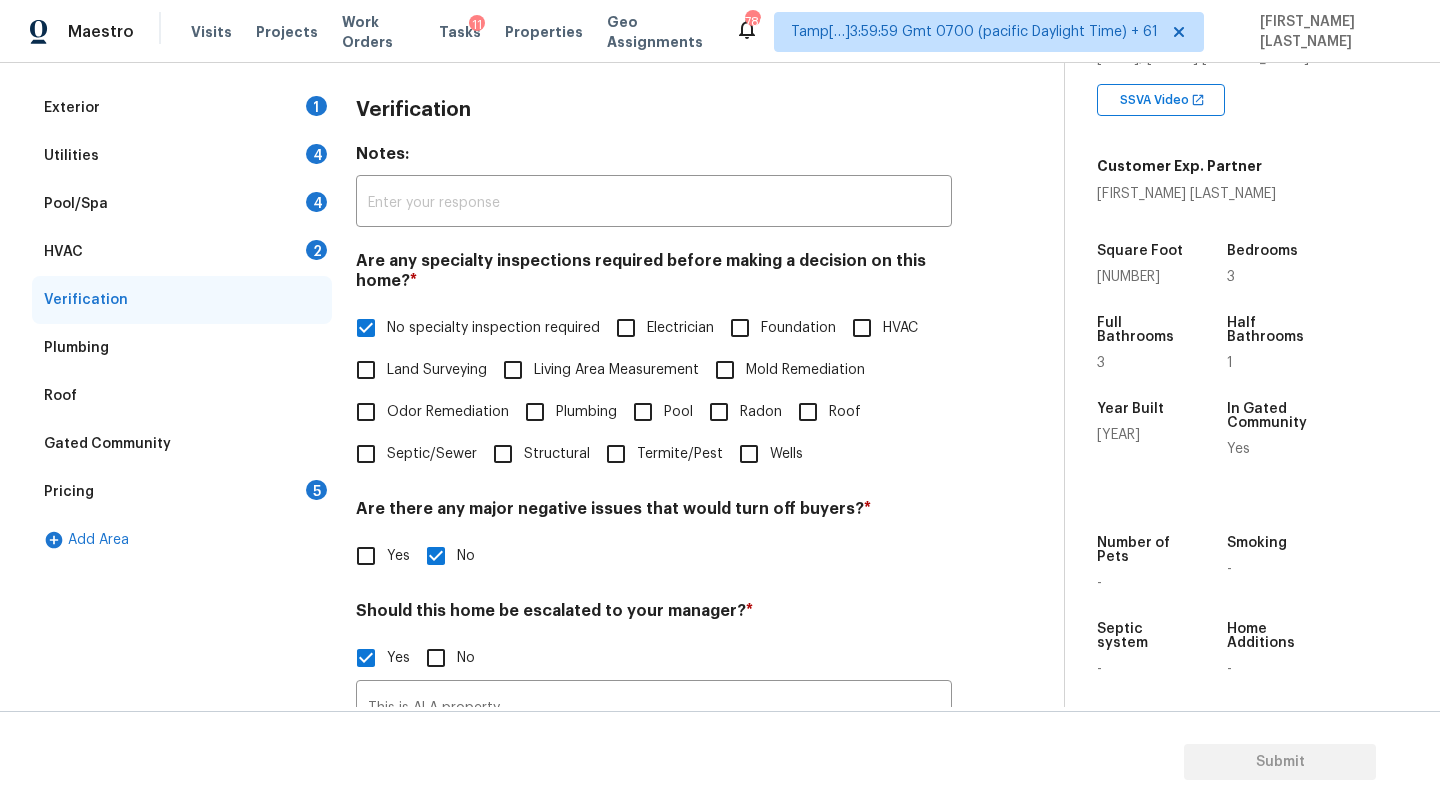 click on "HVAC 2" at bounding box center [182, 252] 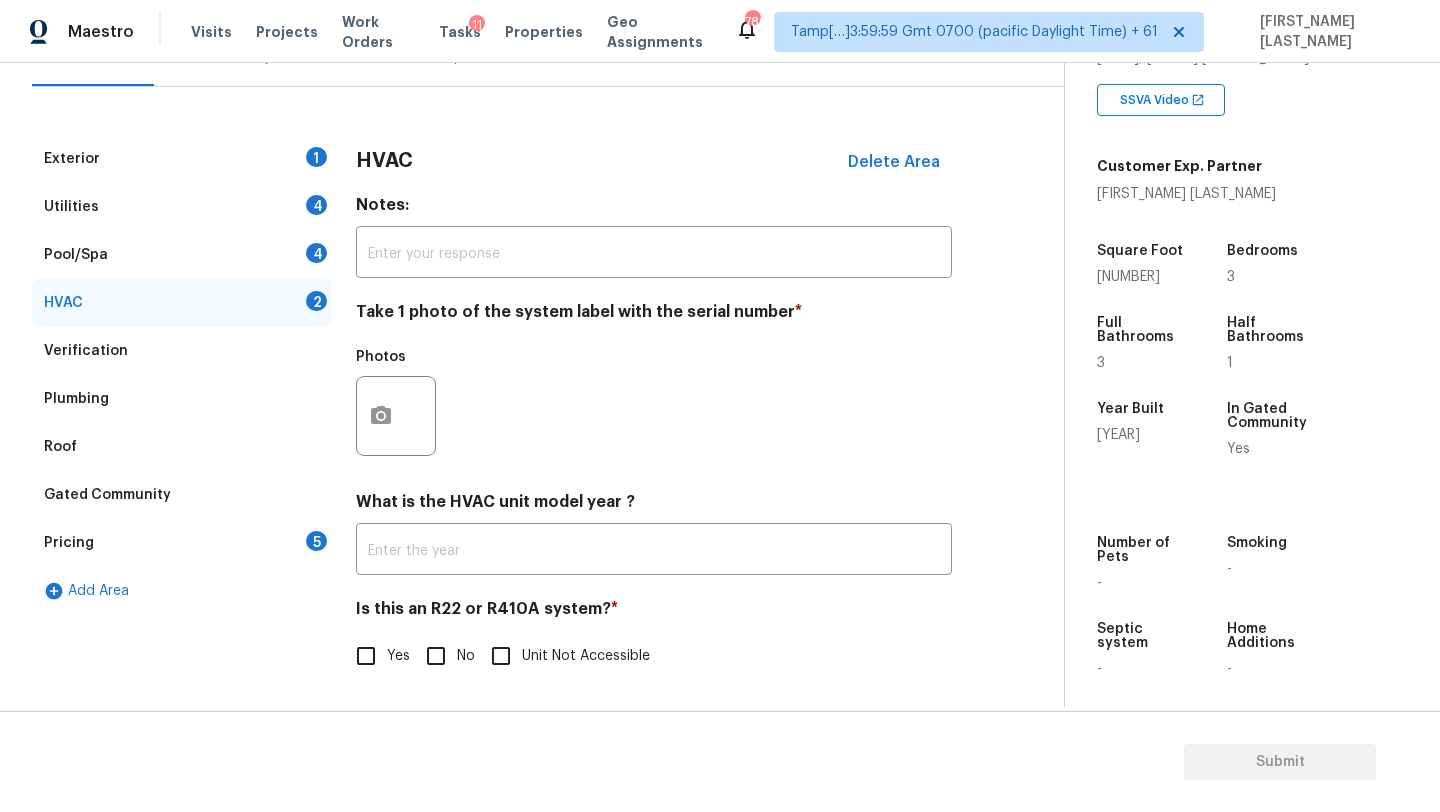 scroll, scrollTop: 217, scrollLeft: 0, axis: vertical 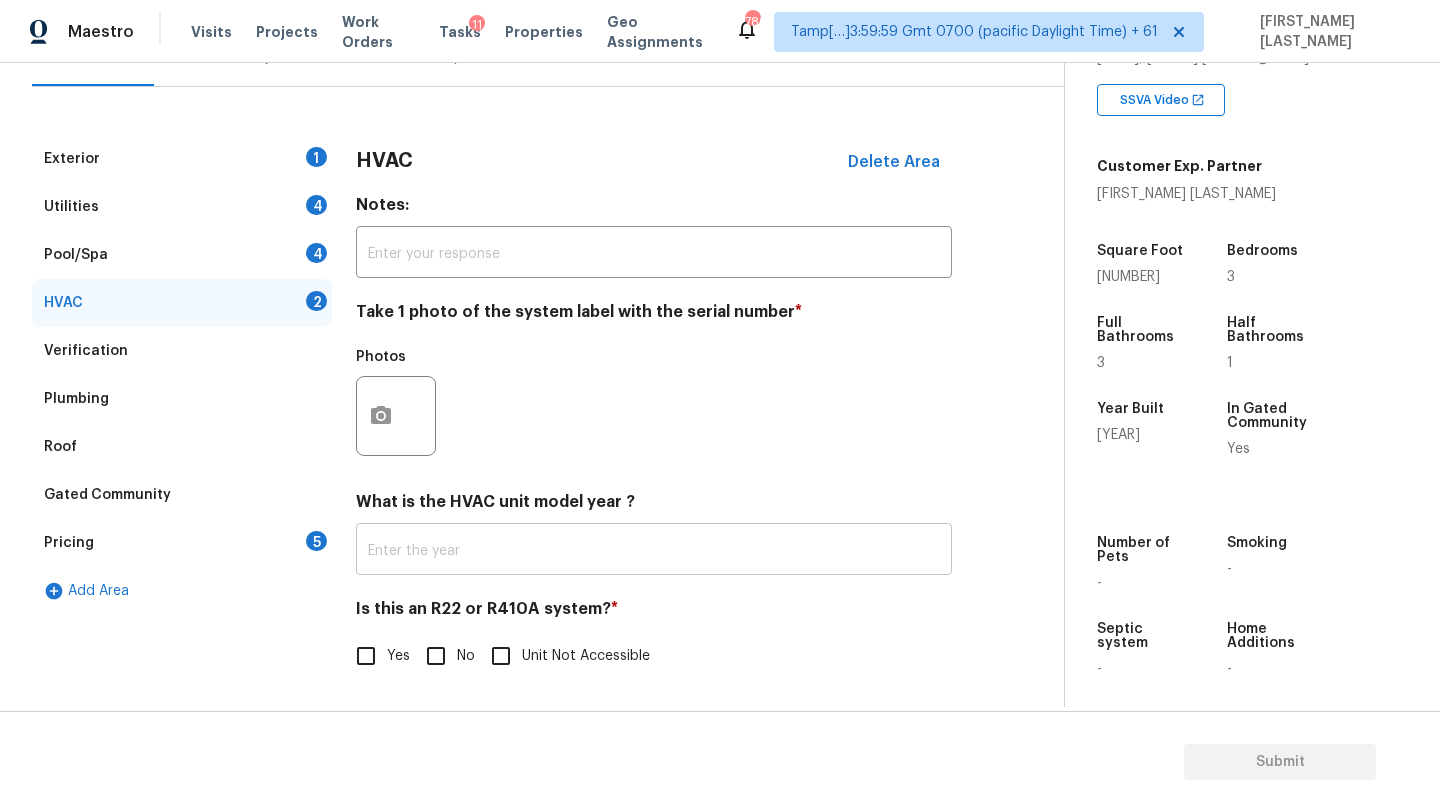 click at bounding box center [654, 551] 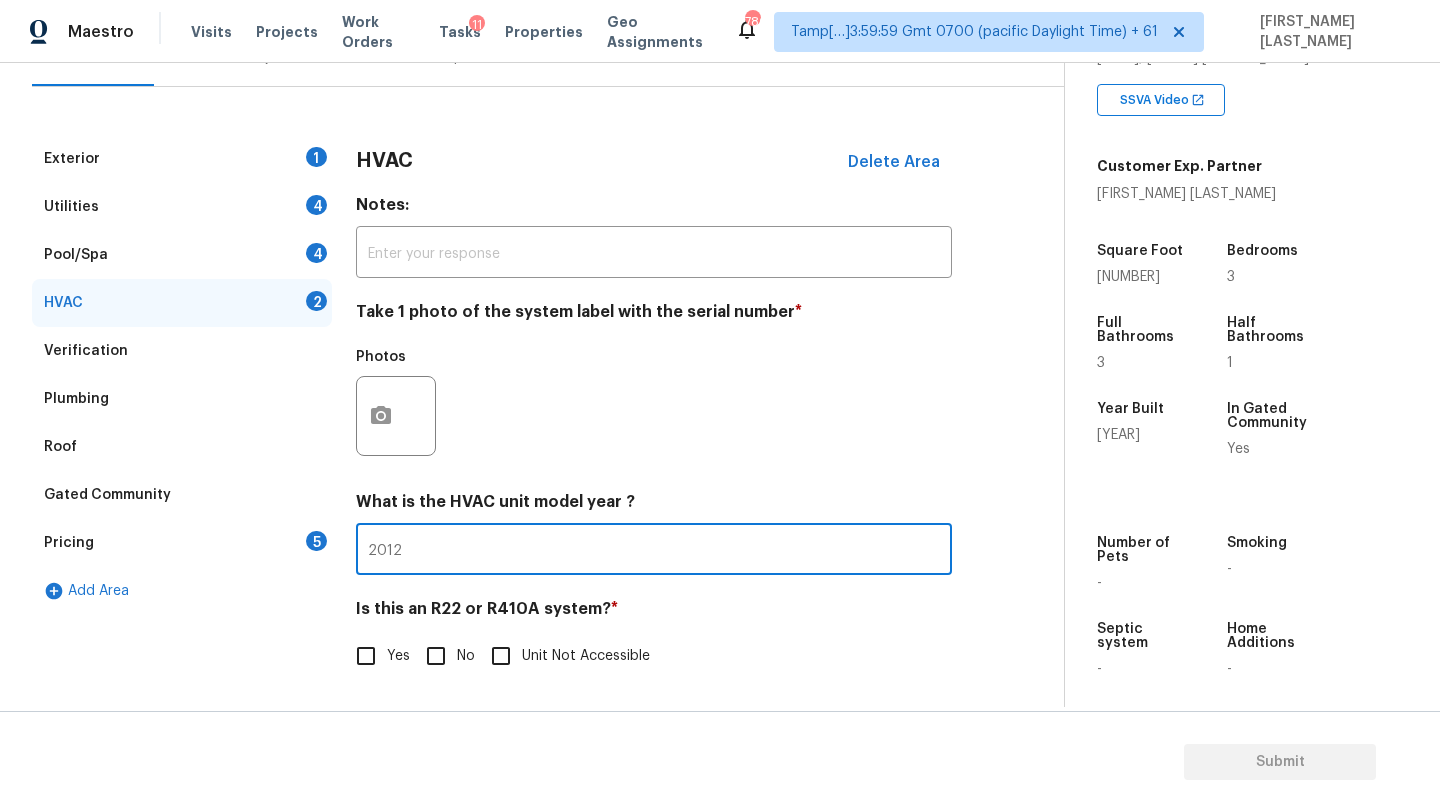 type on "2012" 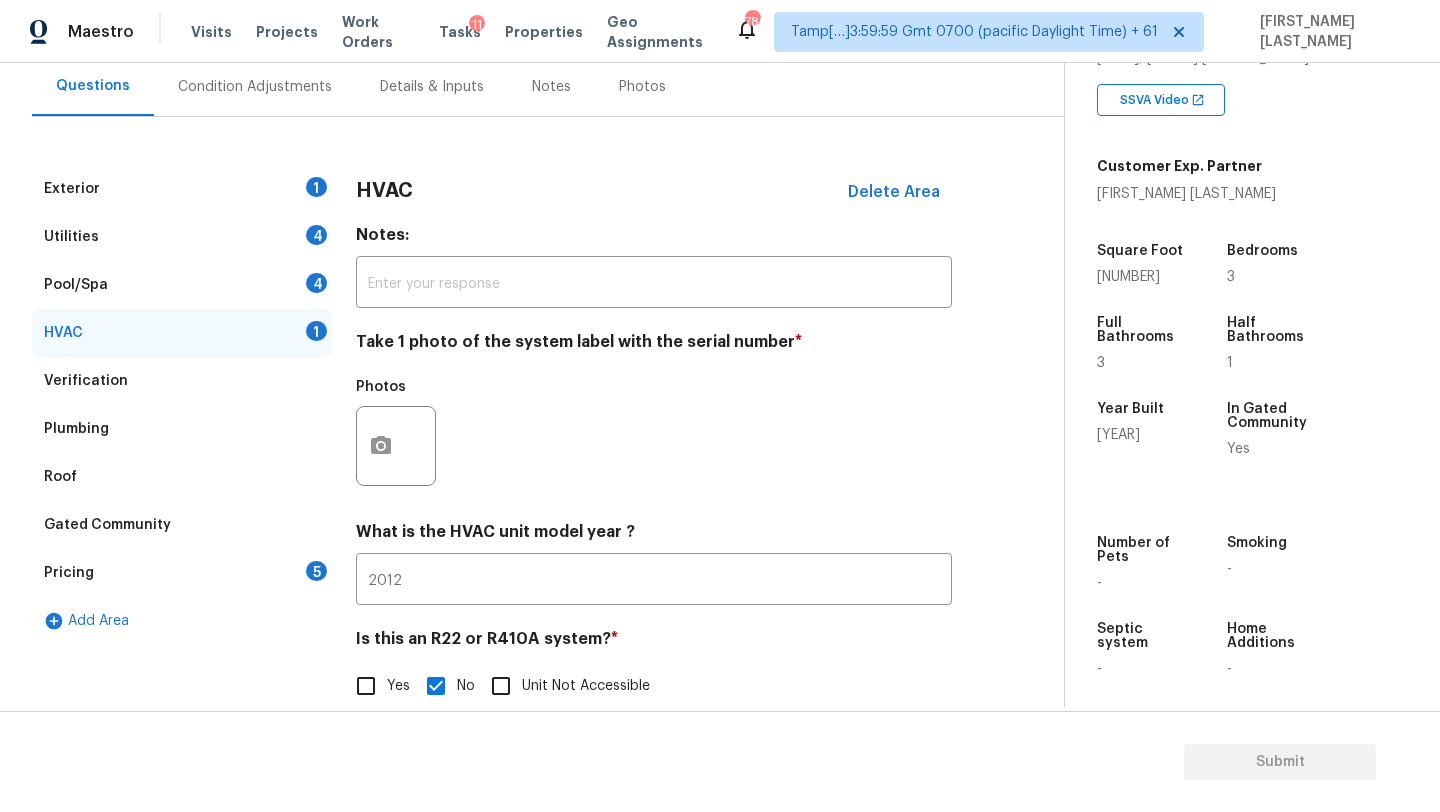 scroll, scrollTop: 143, scrollLeft: 0, axis: vertical 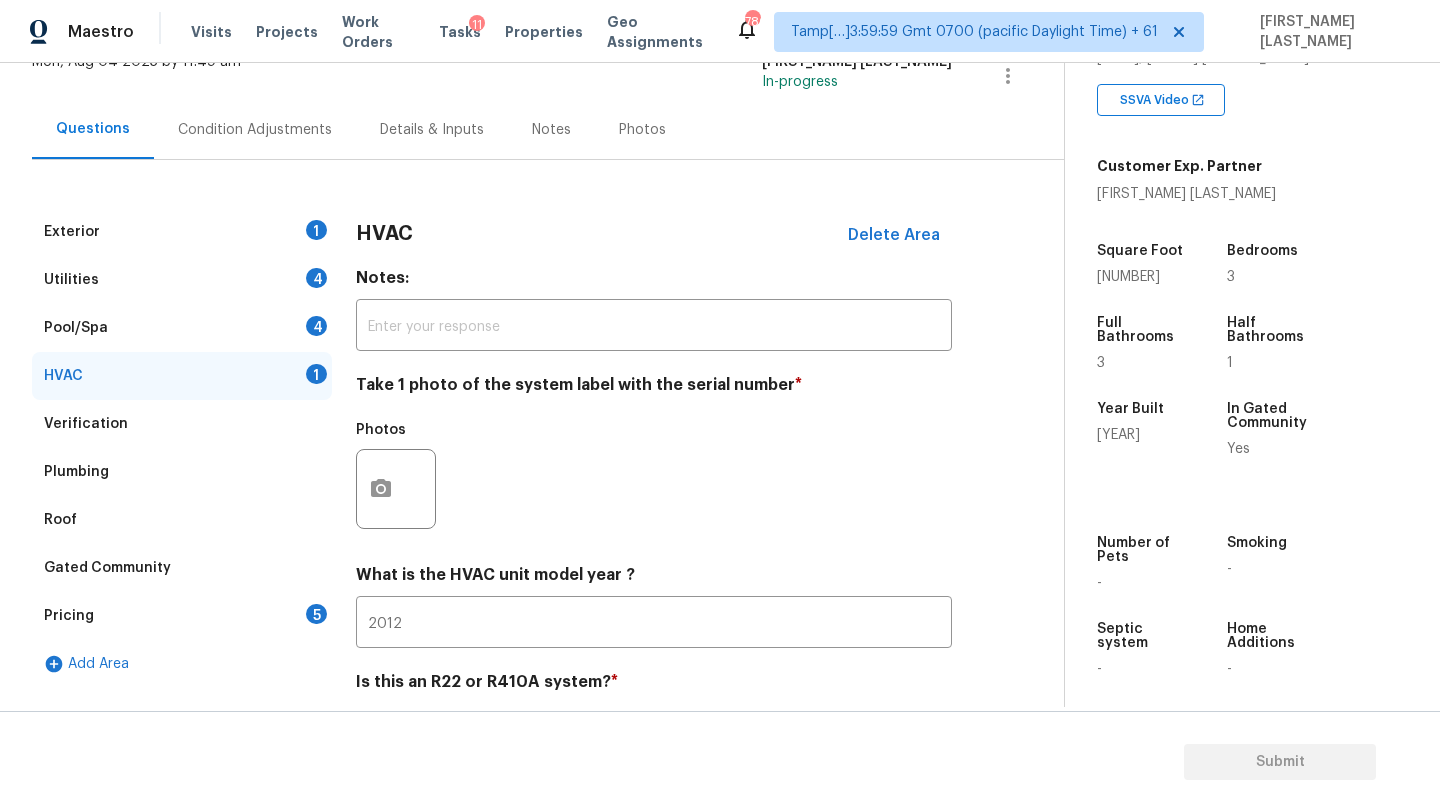 click on "Pool/Spa 4" at bounding box center [182, 328] 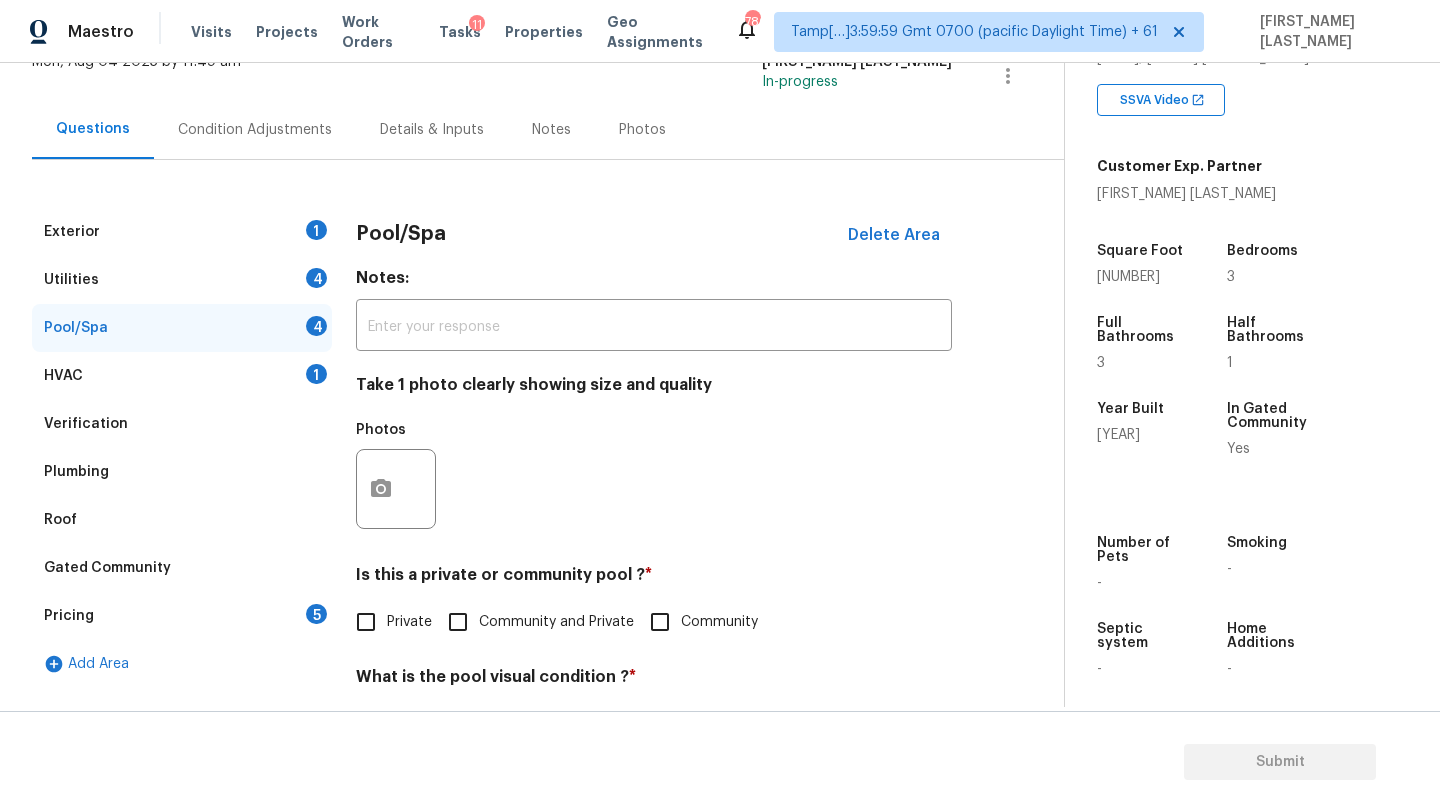 click on "Private" at bounding box center (409, 622) 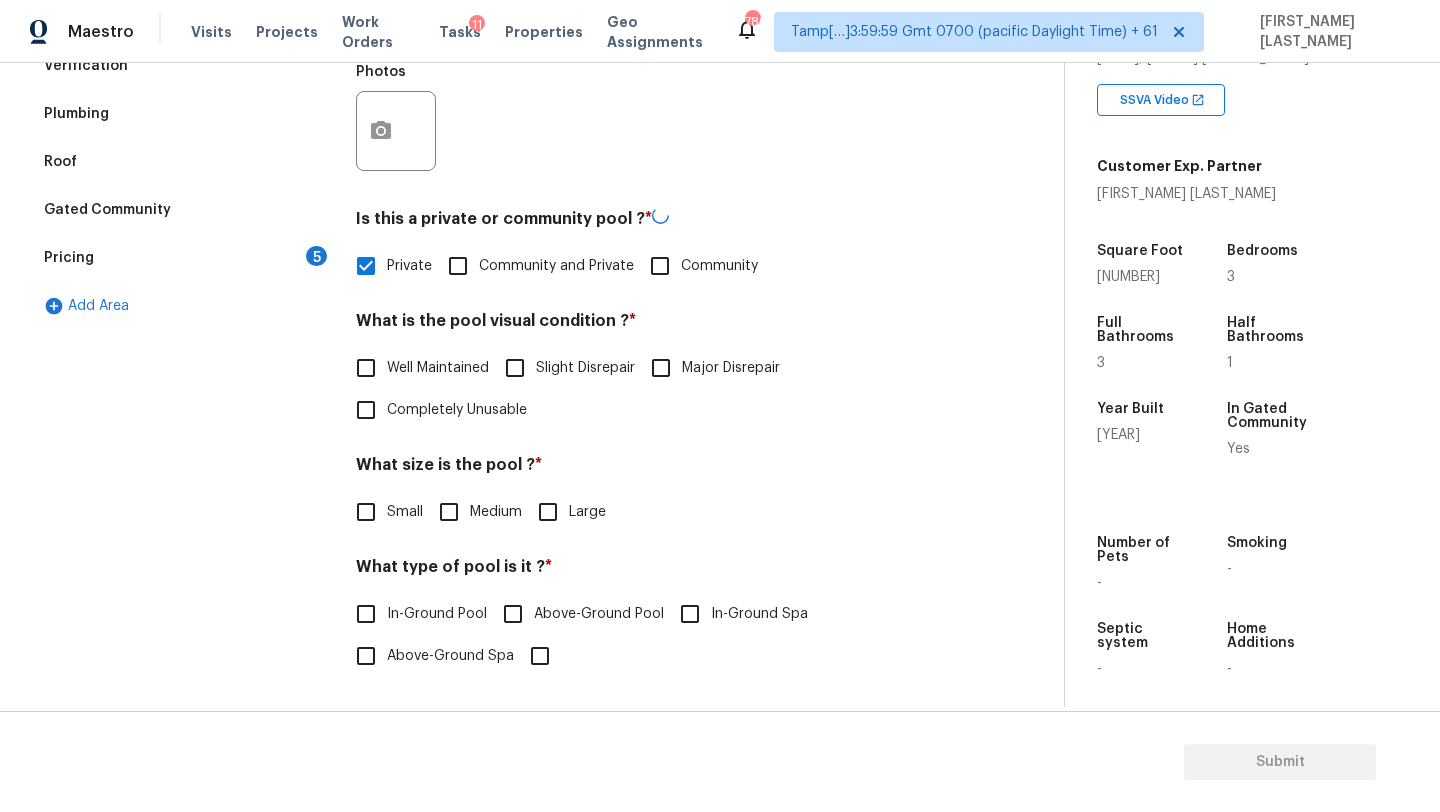 scroll, scrollTop: 499, scrollLeft: 0, axis: vertical 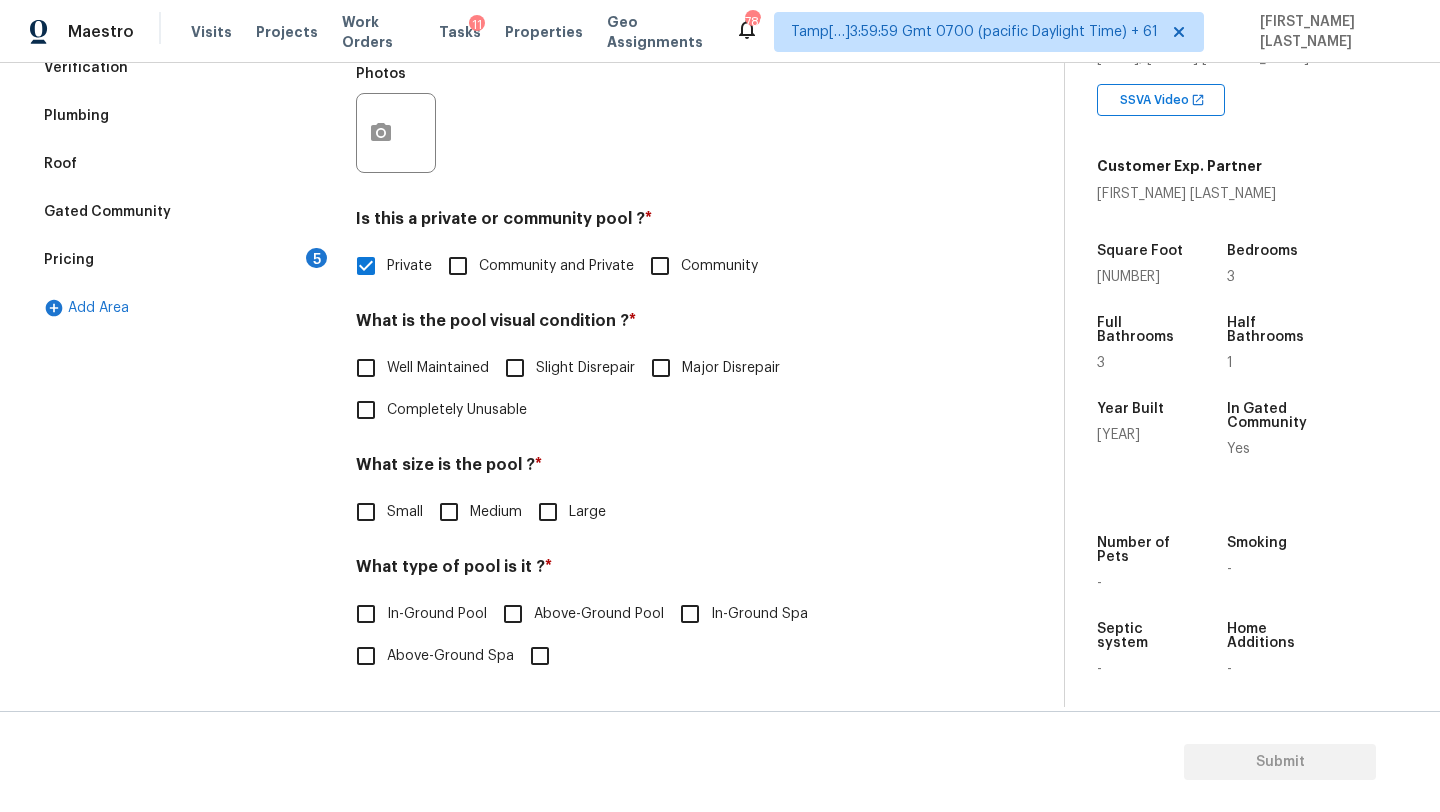 click on "Slight Disrepair" at bounding box center [564, 368] 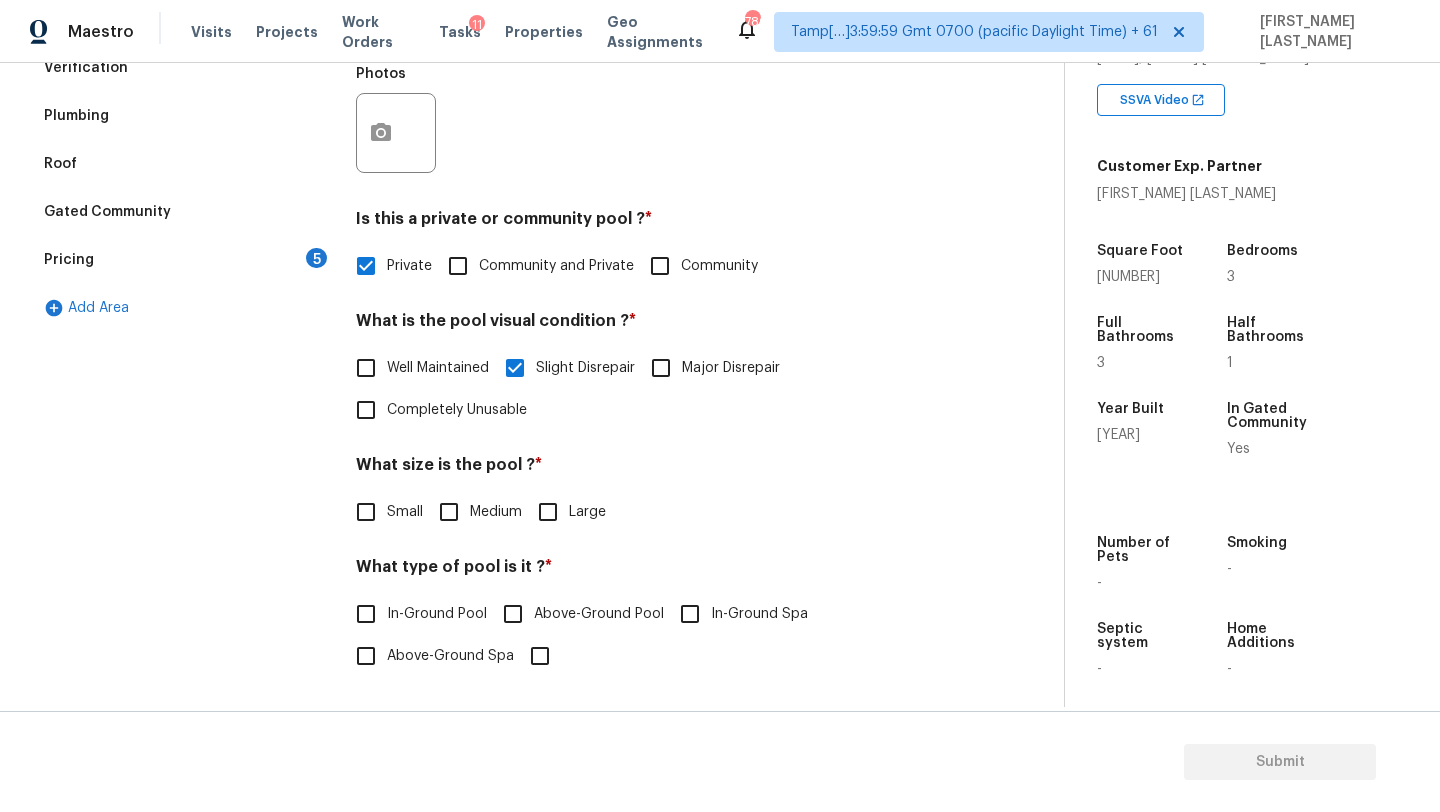 click on "Well Maintained" at bounding box center (438, 368) 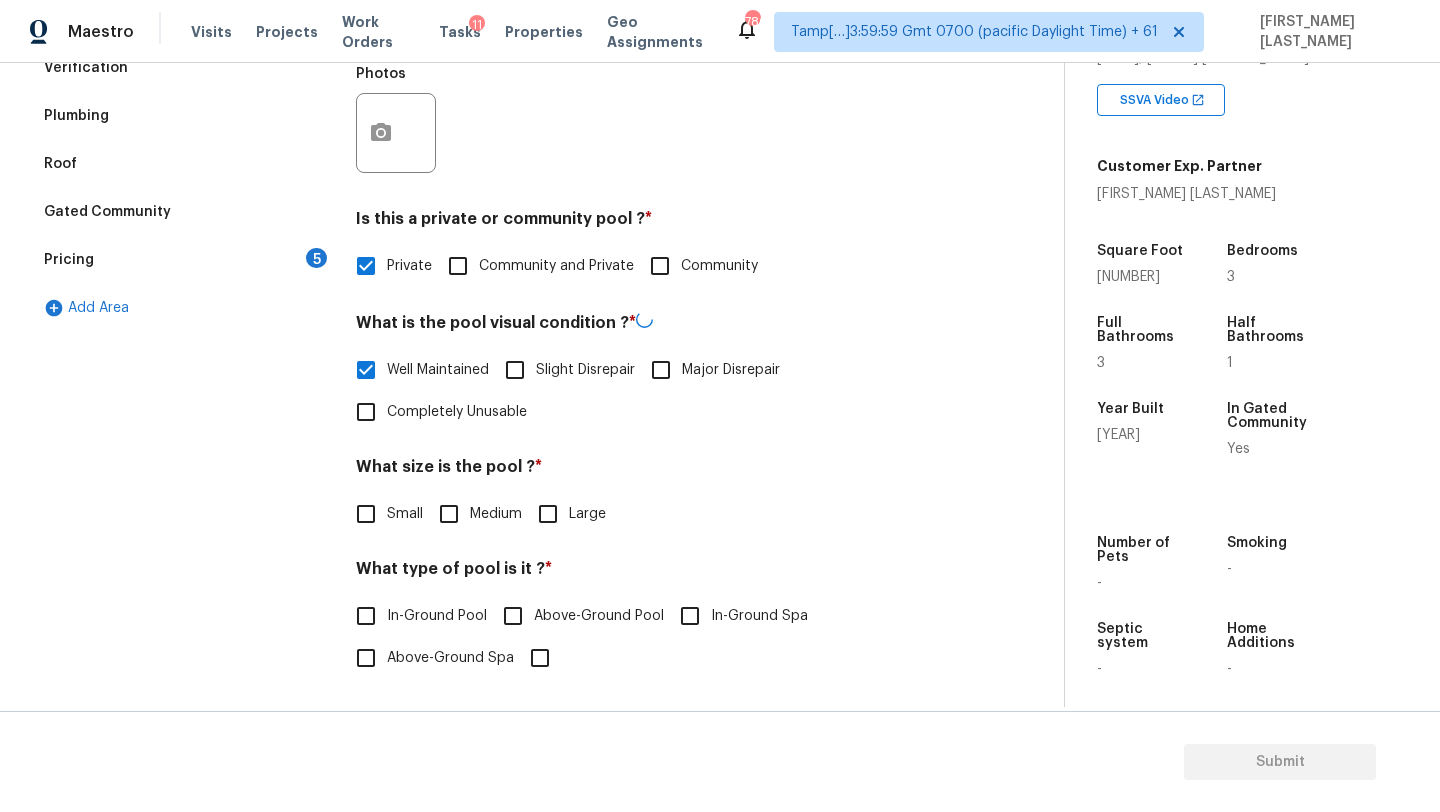 click on "Medium" at bounding box center [449, 514] 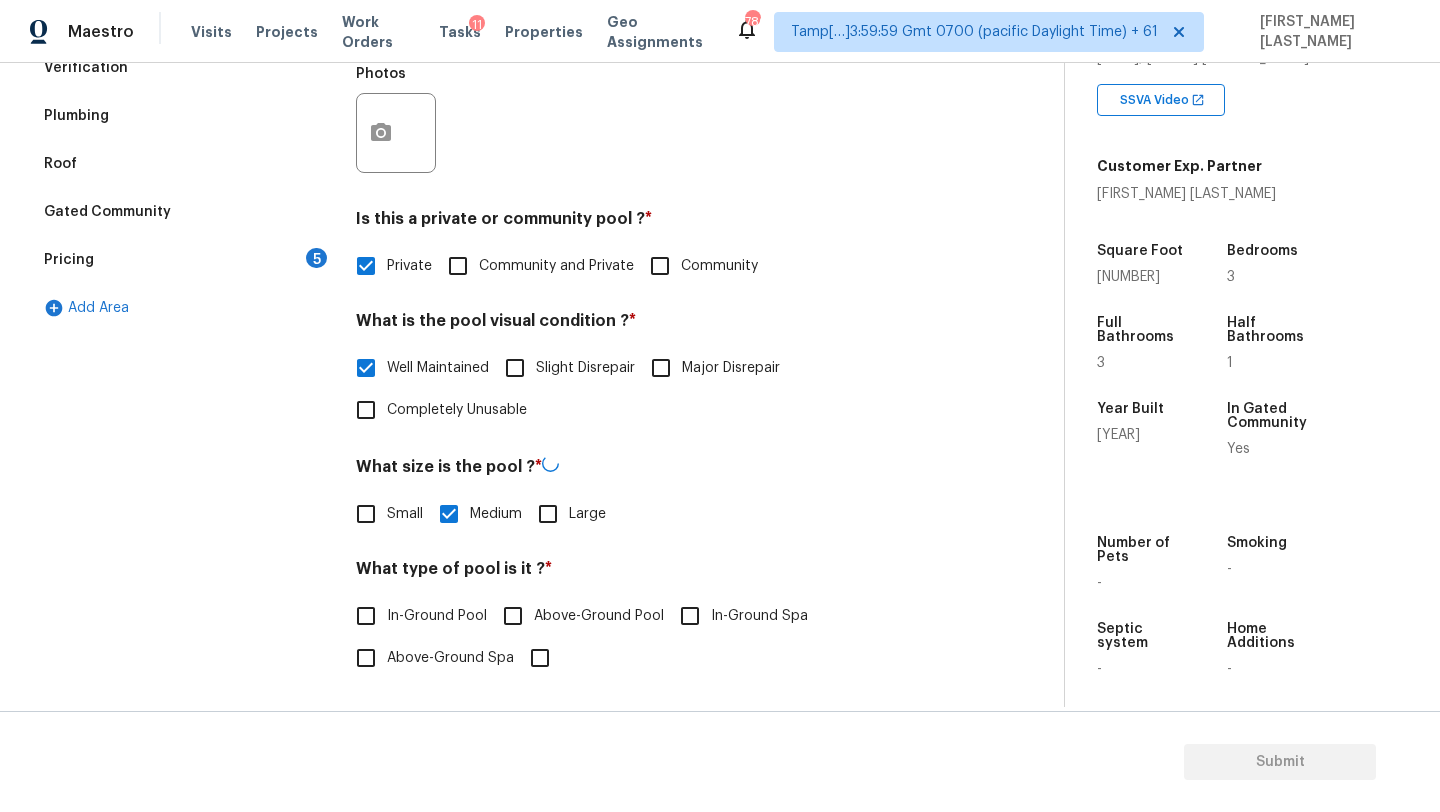 click on "In-Ground Pool" at bounding box center [437, 616] 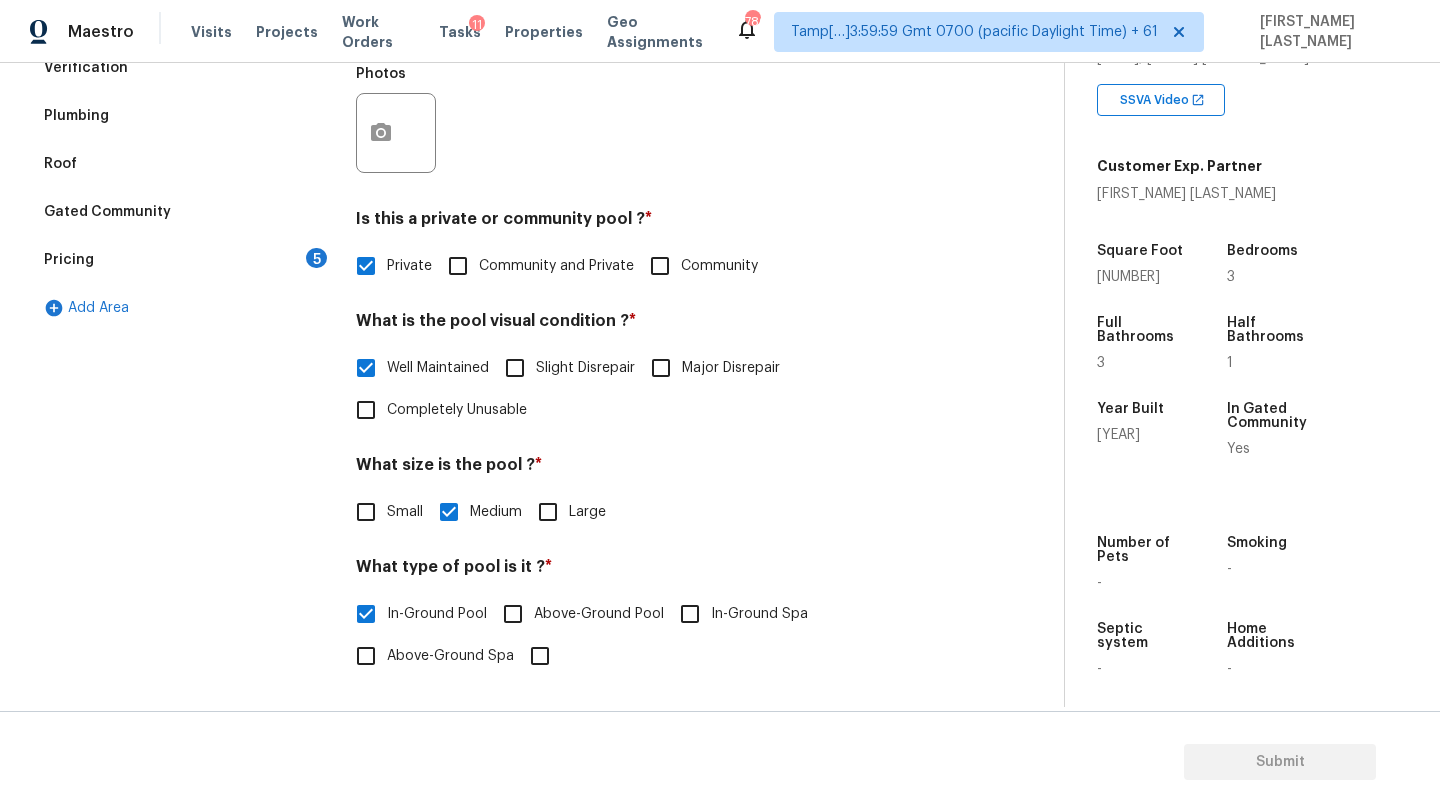 scroll, scrollTop: 0, scrollLeft: 0, axis: both 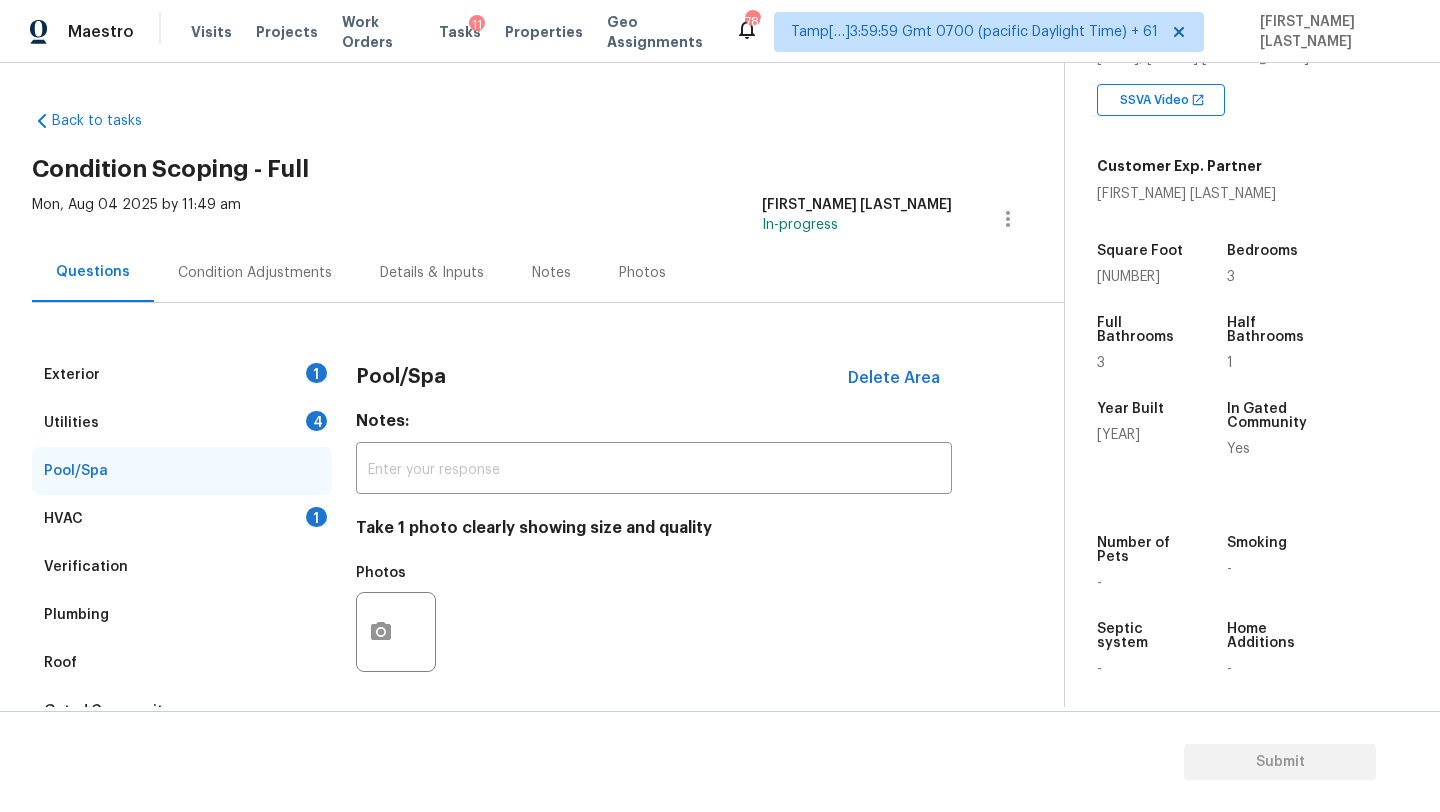 click on "Exterior 1" at bounding box center (182, 375) 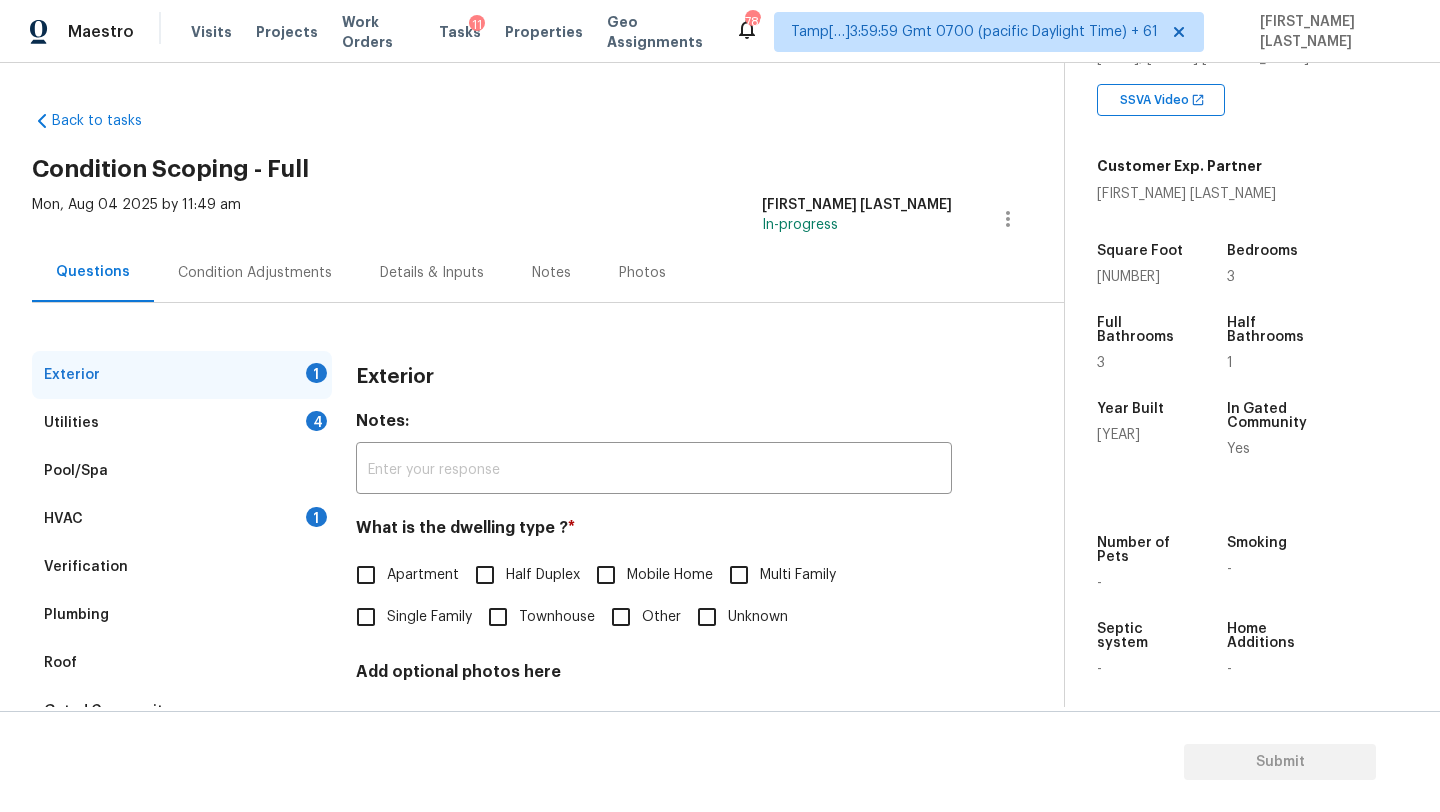 click on "4" at bounding box center [316, 421] 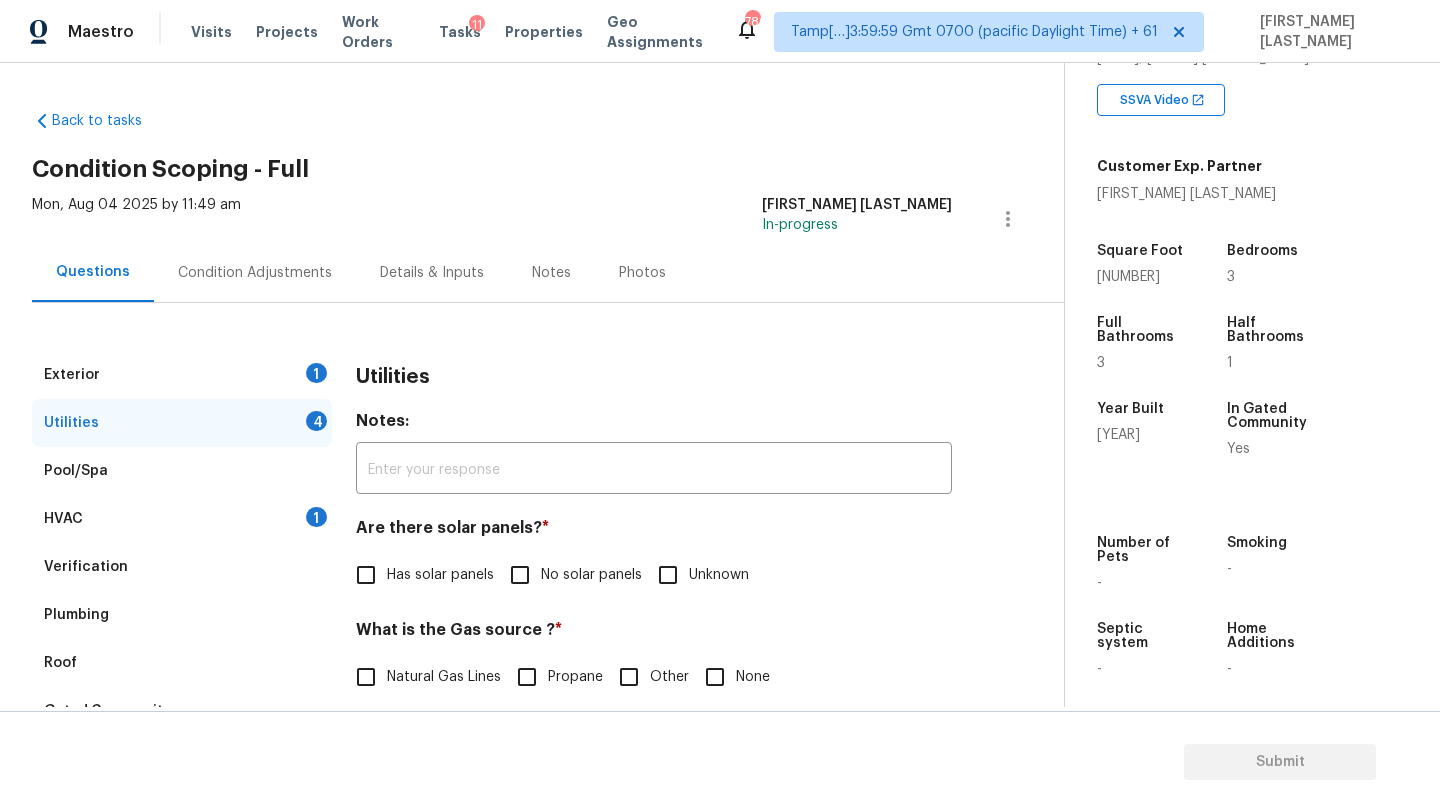 click on "No solar panels" at bounding box center (520, 575) 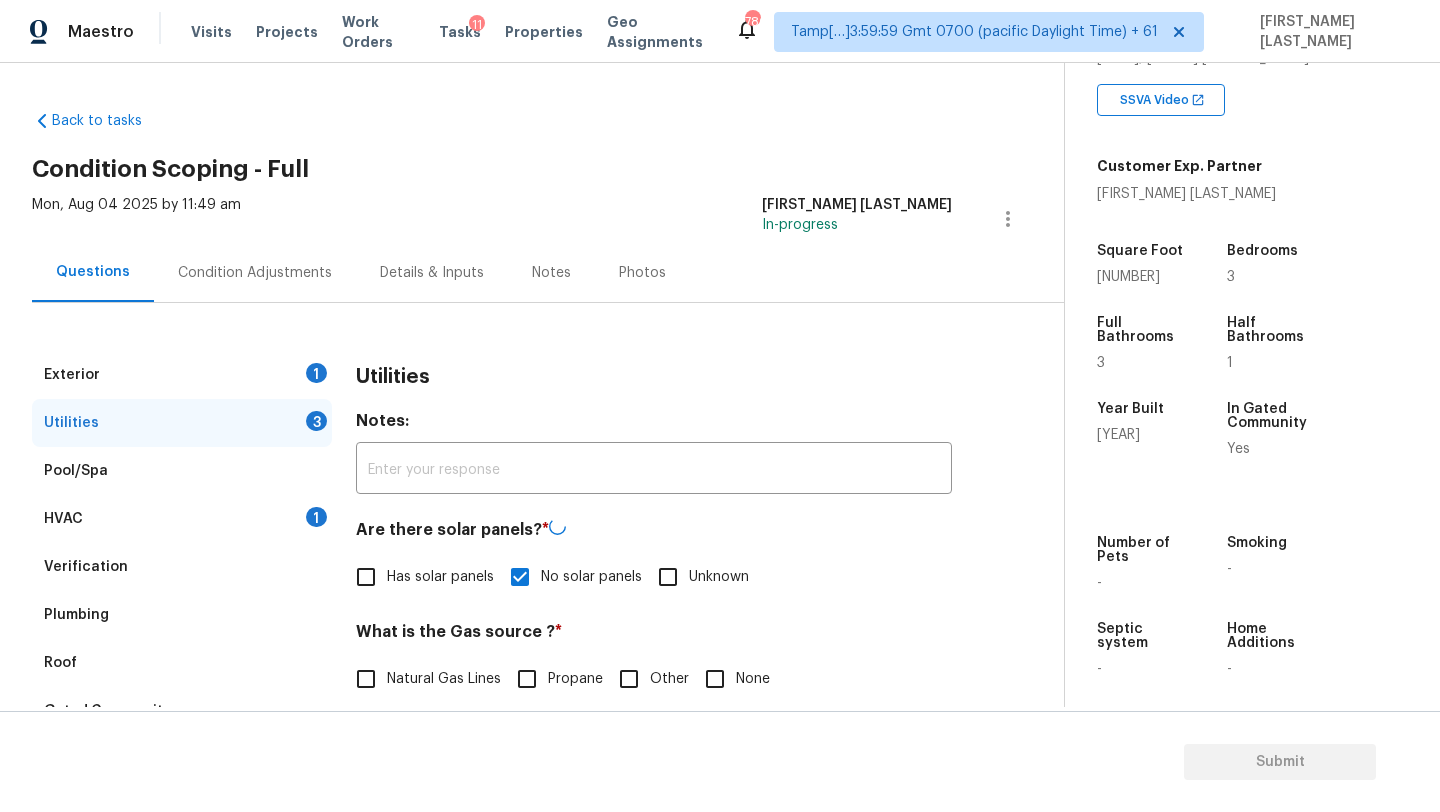 scroll, scrollTop: 279, scrollLeft: 0, axis: vertical 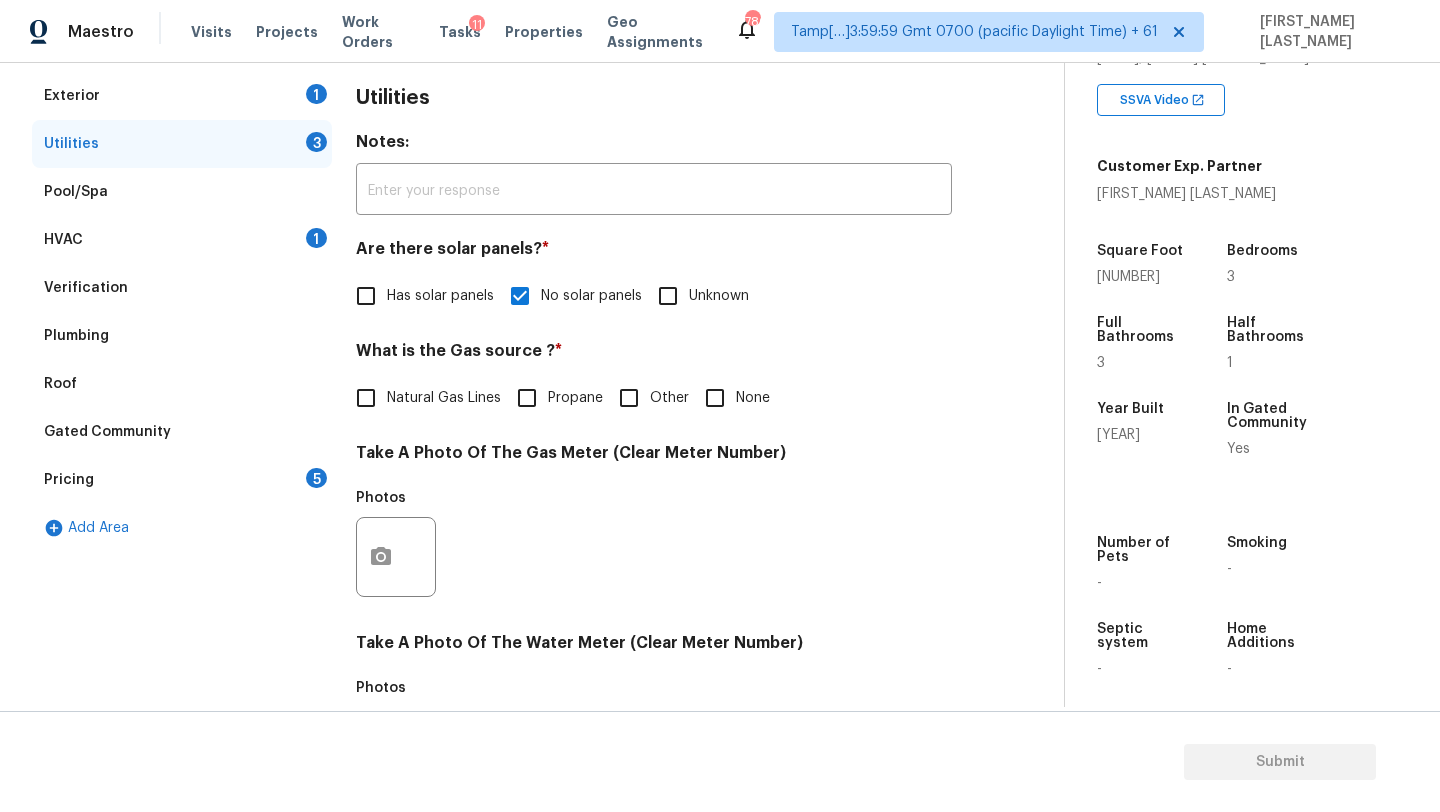 click on "None" at bounding box center [753, 398] 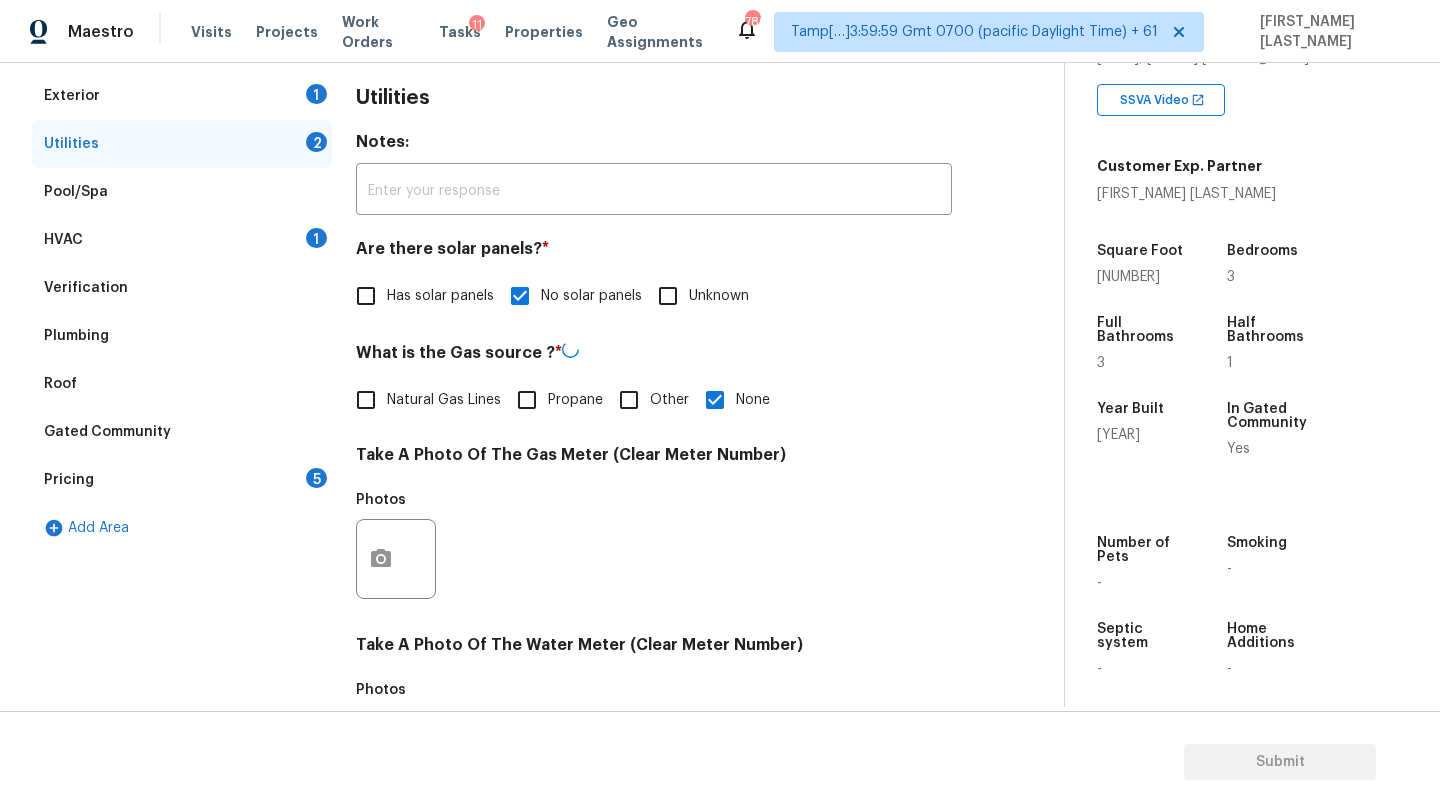 scroll, scrollTop: 693, scrollLeft: 0, axis: vertical 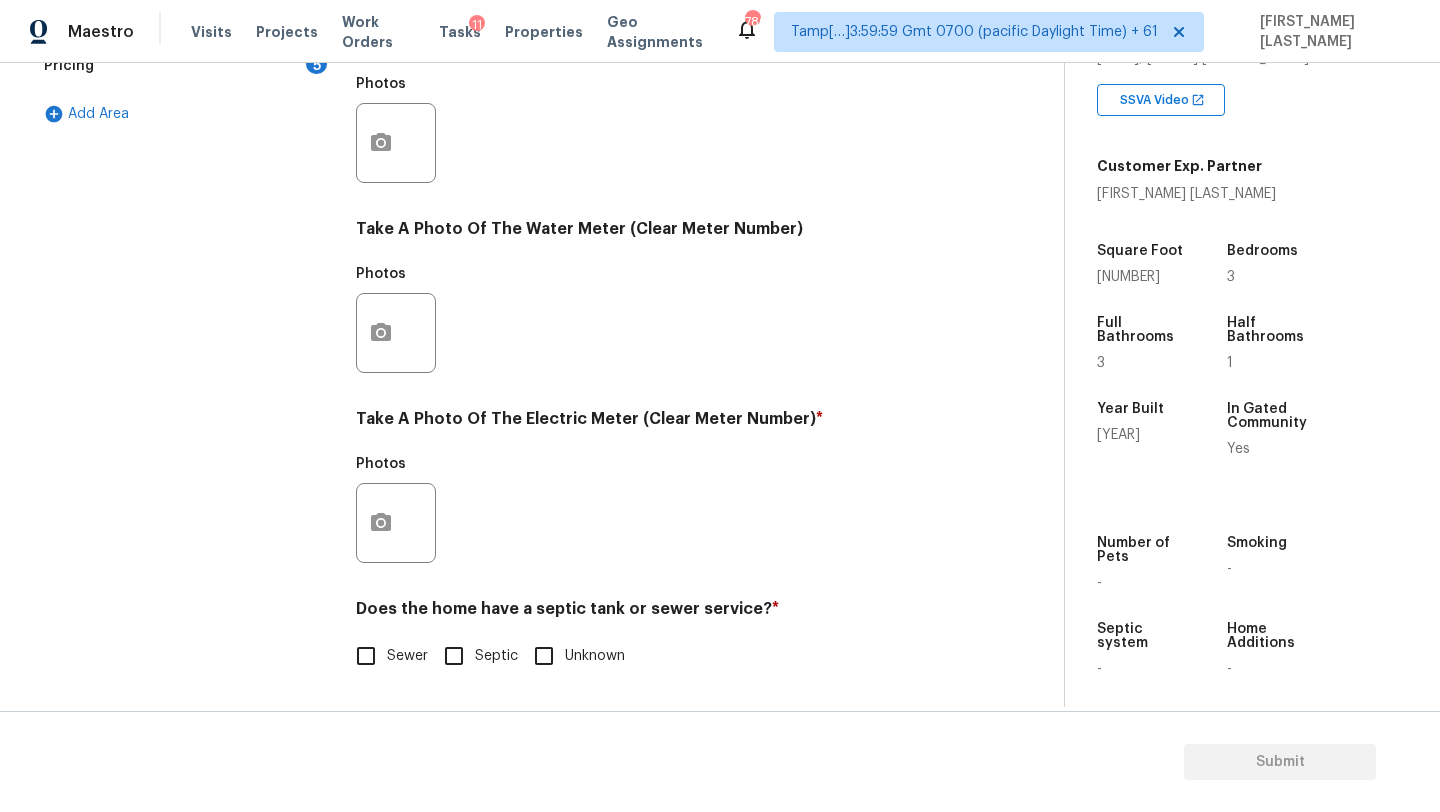 click on "Sewer" at bounding box center [407, 656] 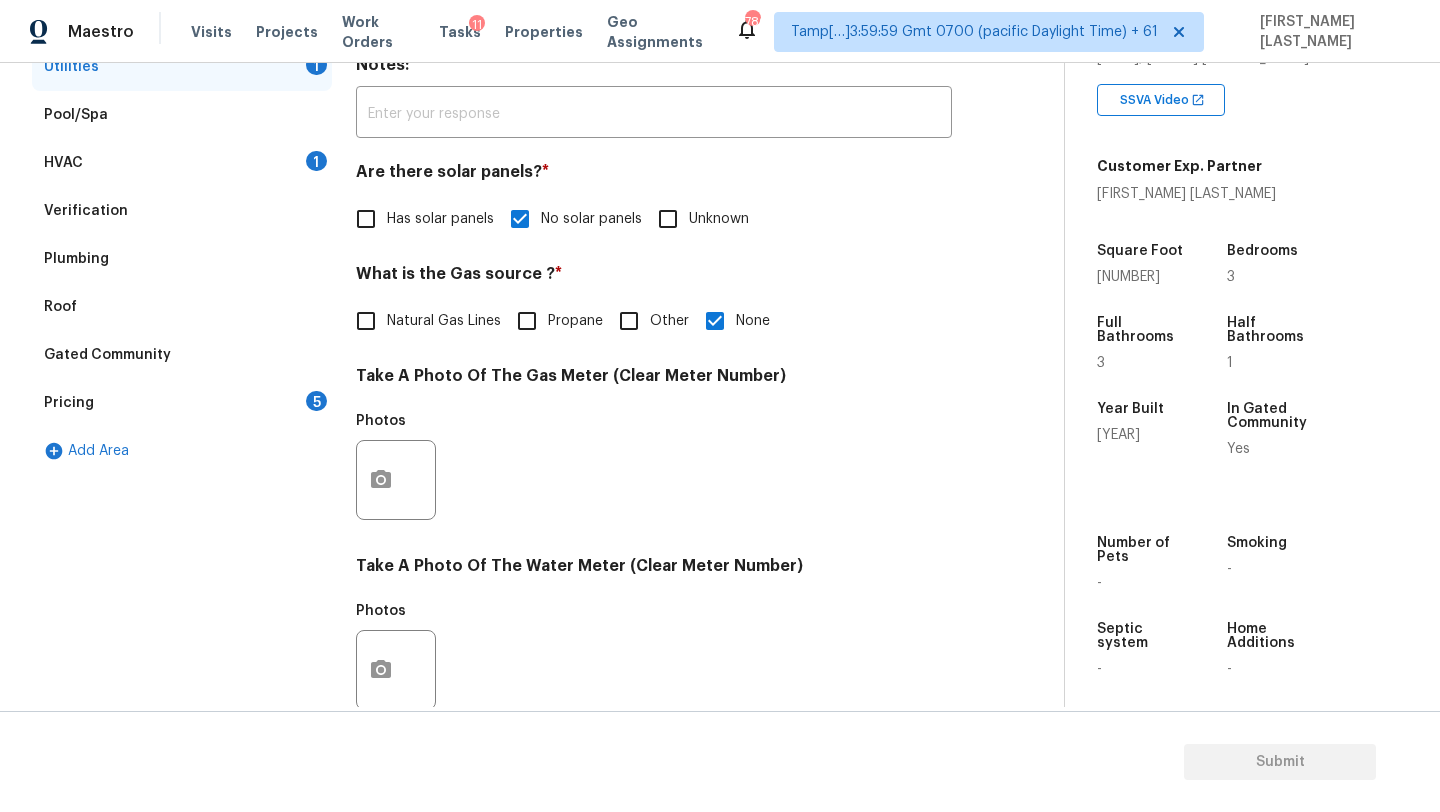 scroll, scrollTop: 272, scrollLeft: 0, axis: vertical 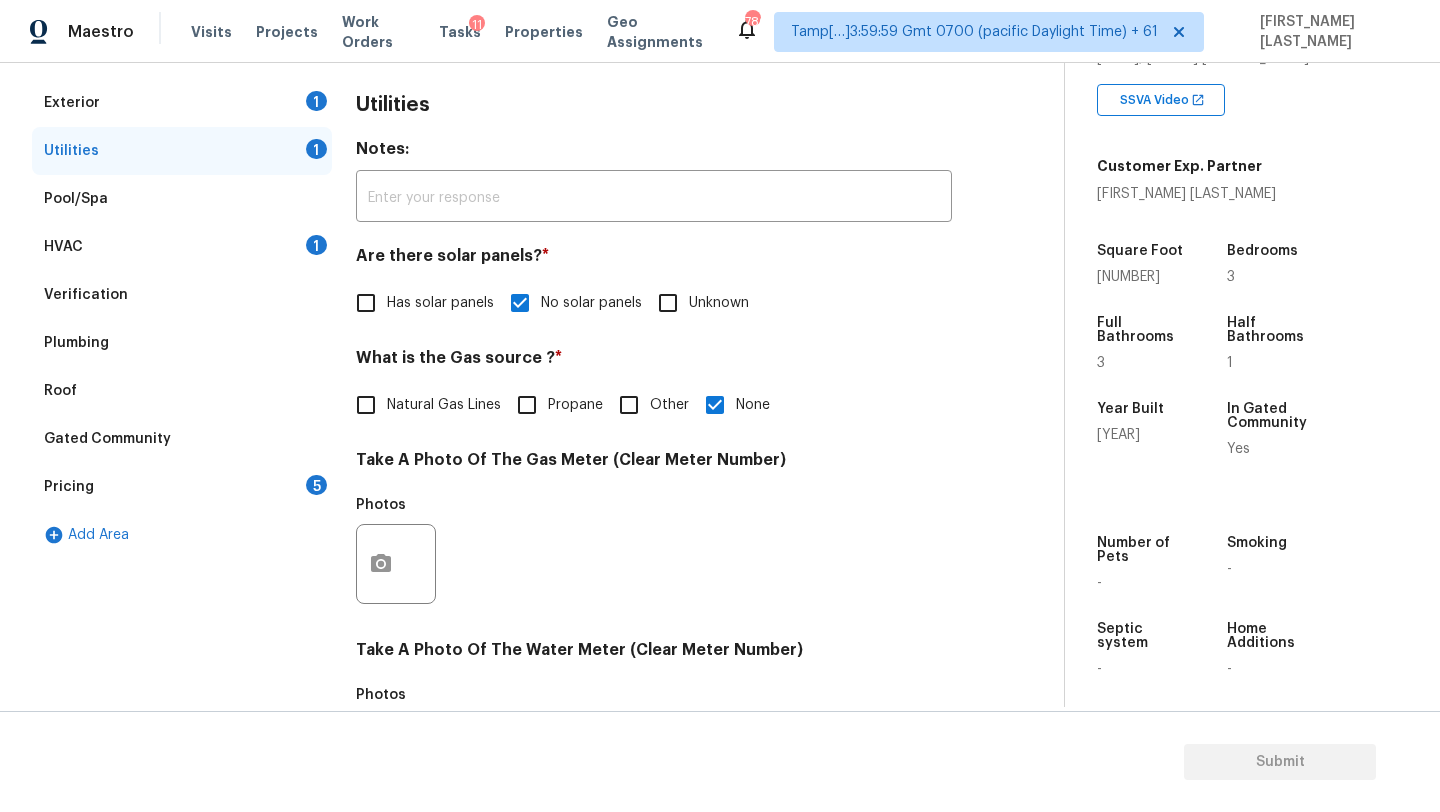 click on "Exterior 1" at bounding box center (182, 103) 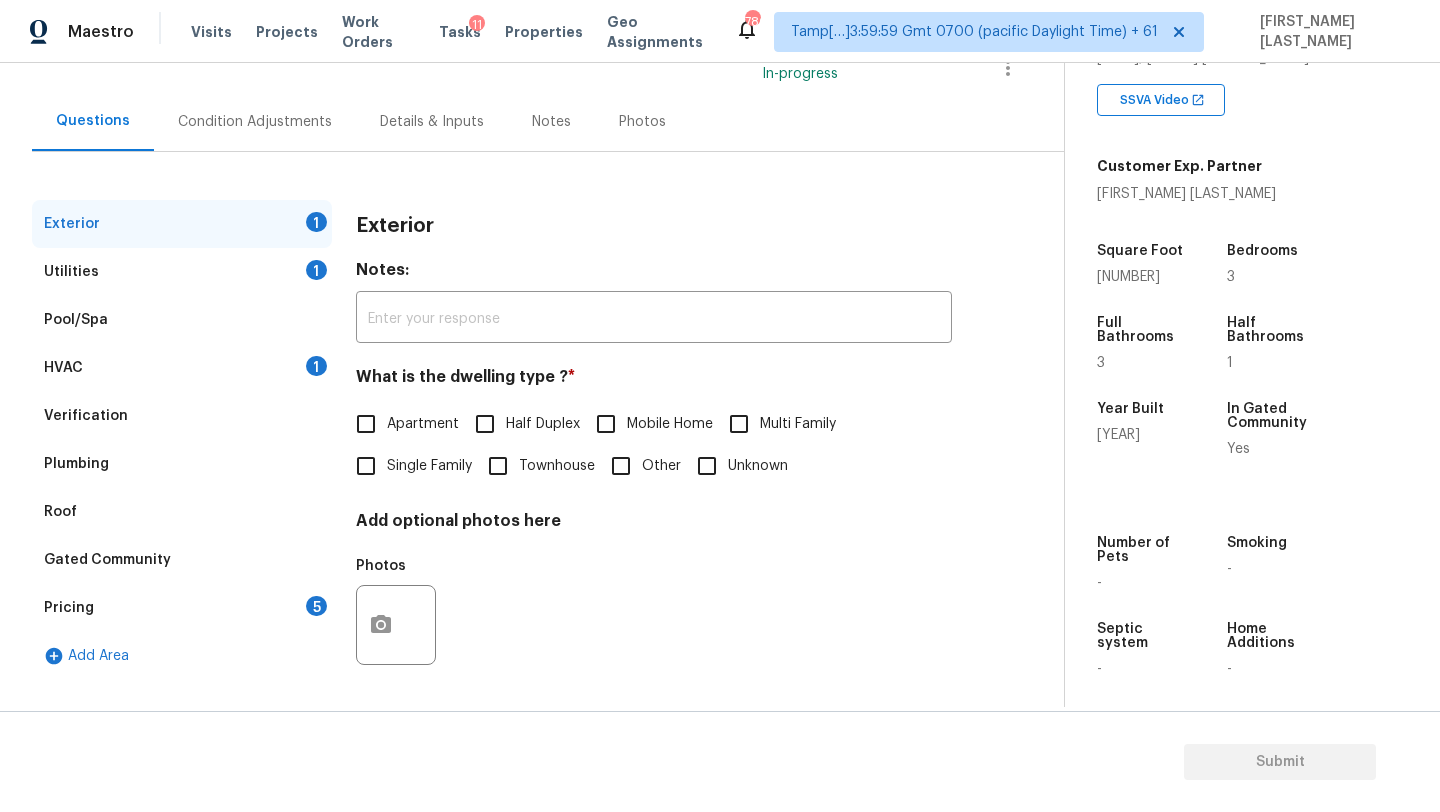click on "Single Family" at bounding box center (366, 466) 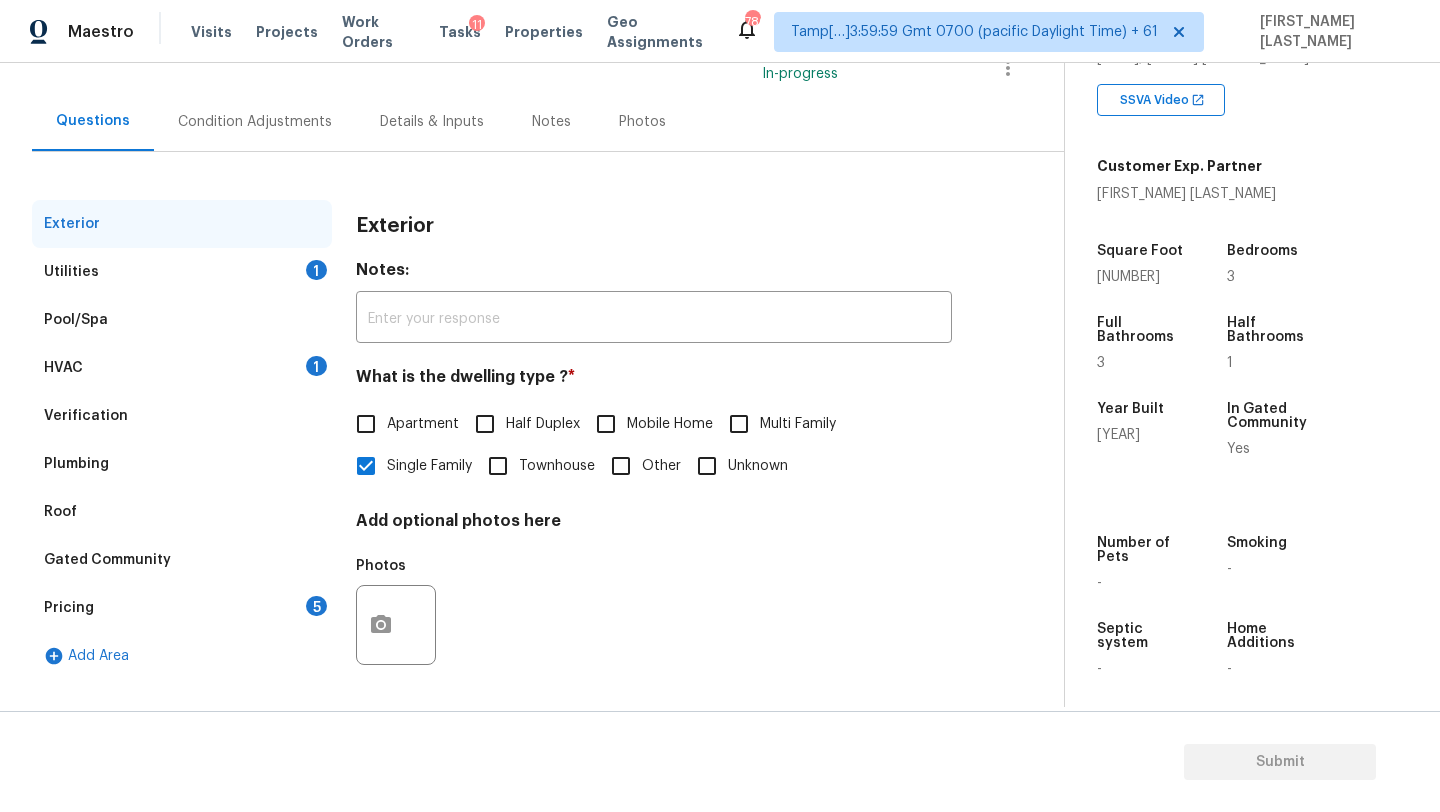 click on "5" at bounding box center [316, 606] 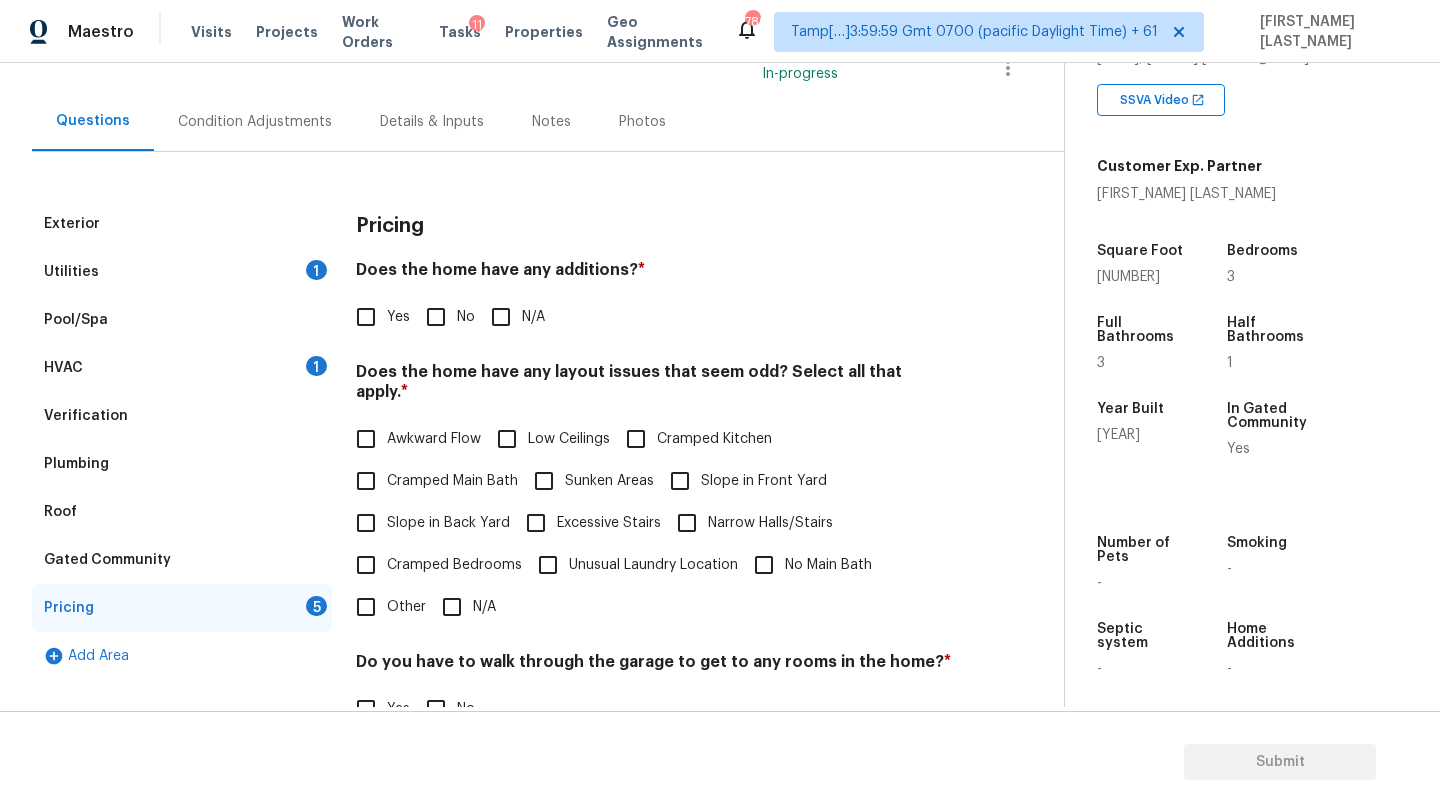 click on "No" at bounding box center [436, 317] 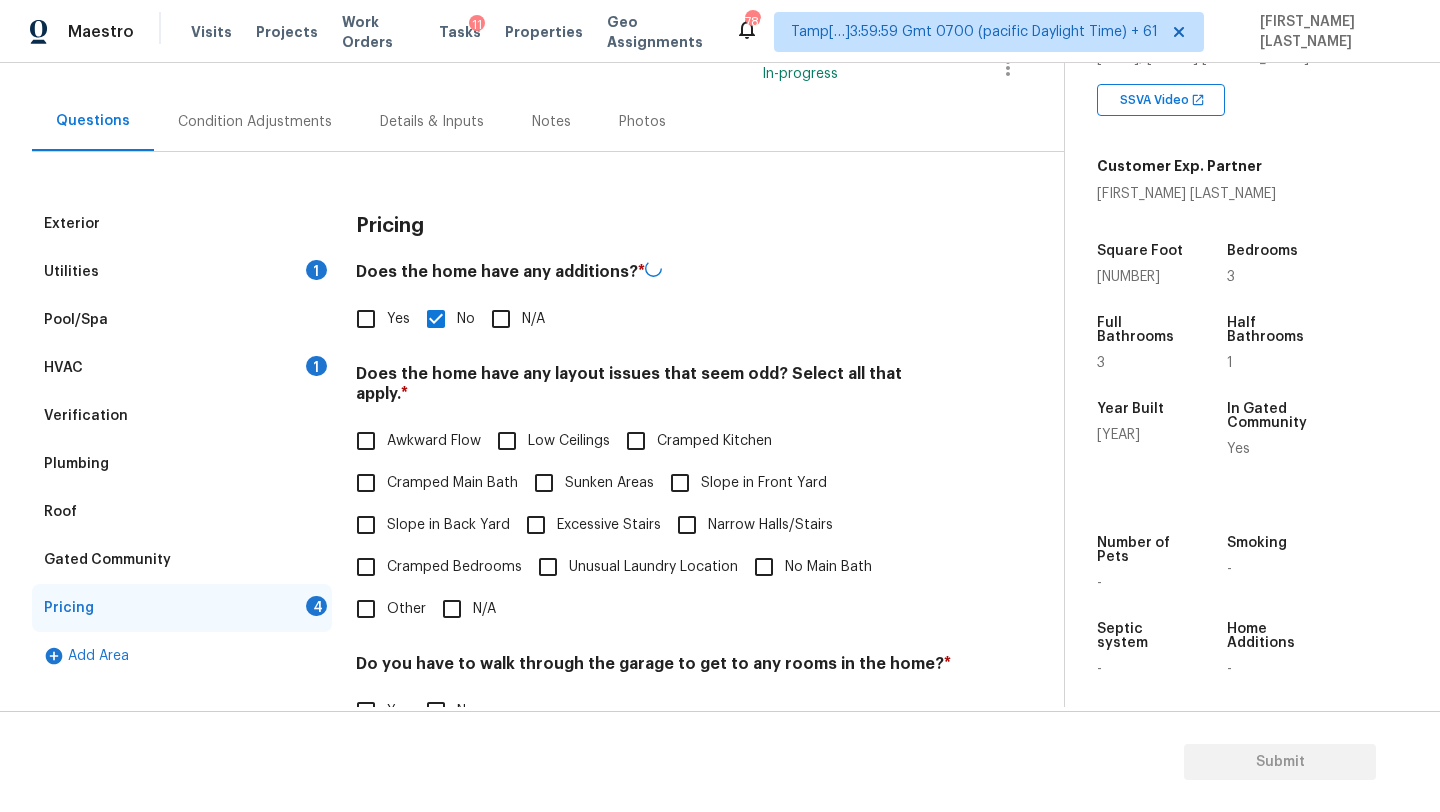 scroll, scrollTop: 351, scrollLeft: 0, axis: vertical 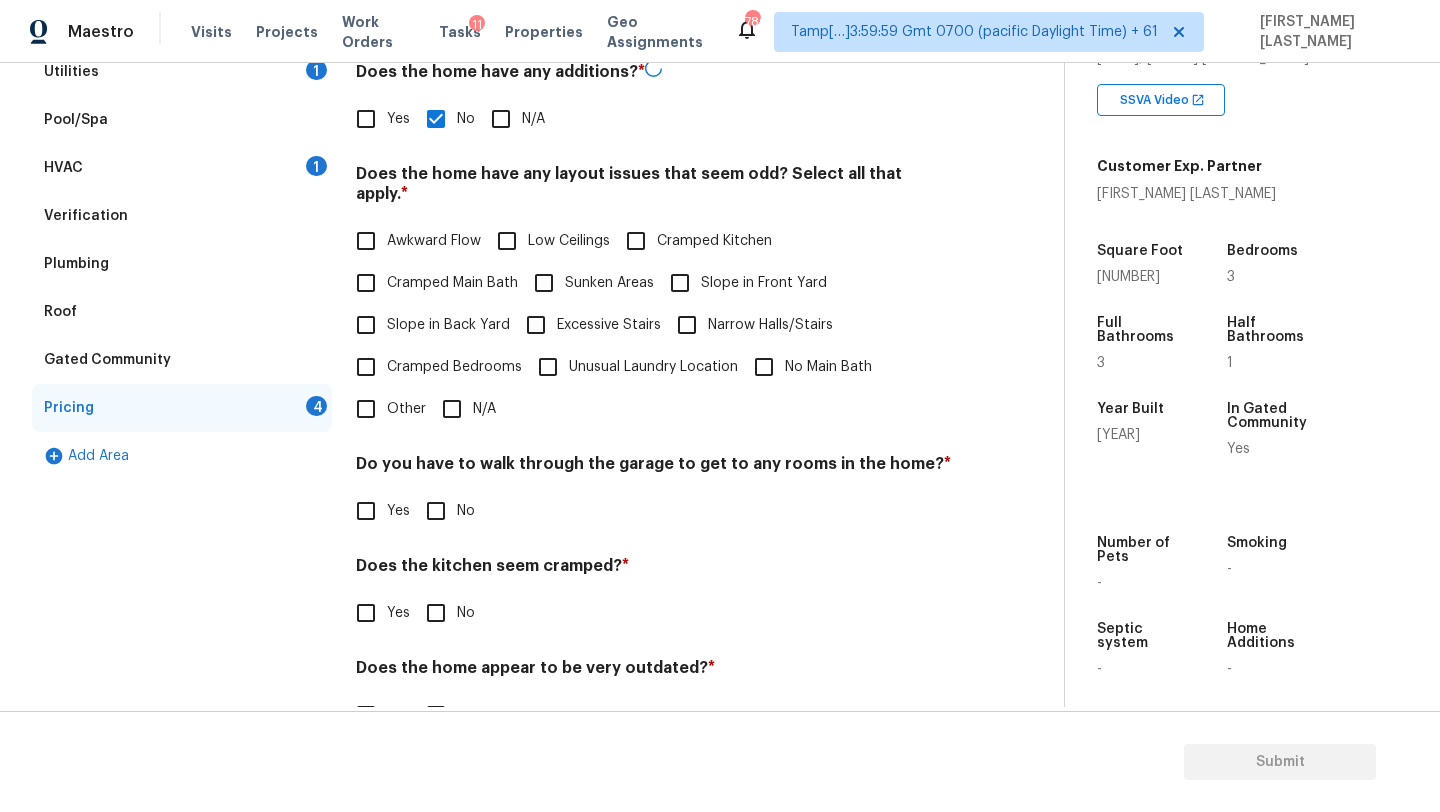 click on "N/A" at bounding box center (452, 409) 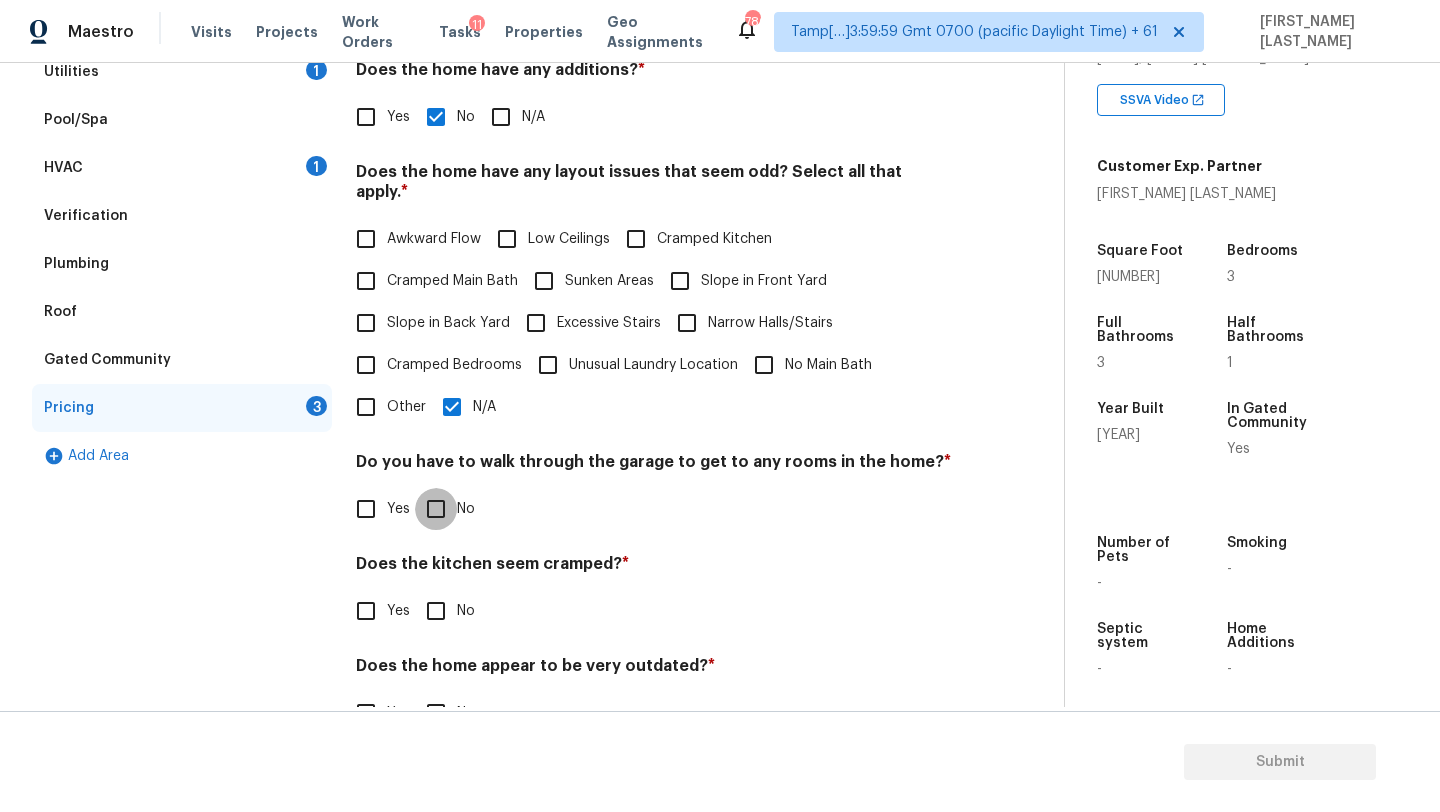 click on "Pricing Does the home have any additions?  * Yes No N/A Does the home have any layout issues that seem odd? Select all that apply.  * Awkward Flow Low Ceilings Cramped Kitchen Cramped Main Bath Sunken Areas Slope in Front Yard Slope in Back Yard Excessive Stairs Narrow Halls/Stairs Cramped Bedrooms Unusual Laundry Location No Main Bath Other N/A Do you have to walk through the garage to get to any rooms in the home?  * Yes No Does the kitchen seem cramped?  * Yes No Does the home appear to be very outdated?  * Yes No" at bounding box center (654, 379) 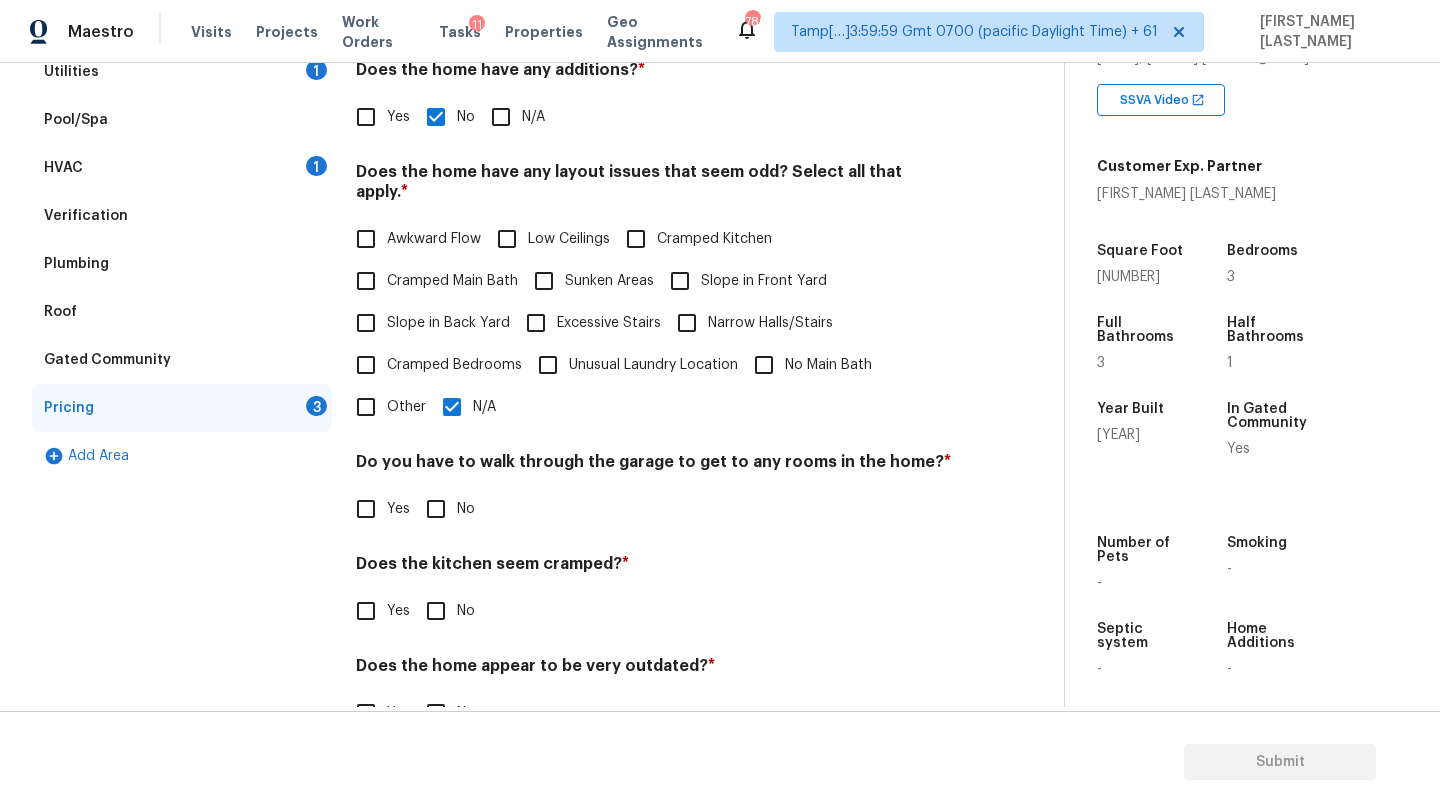click on "No" at bounding box center (436, 611) 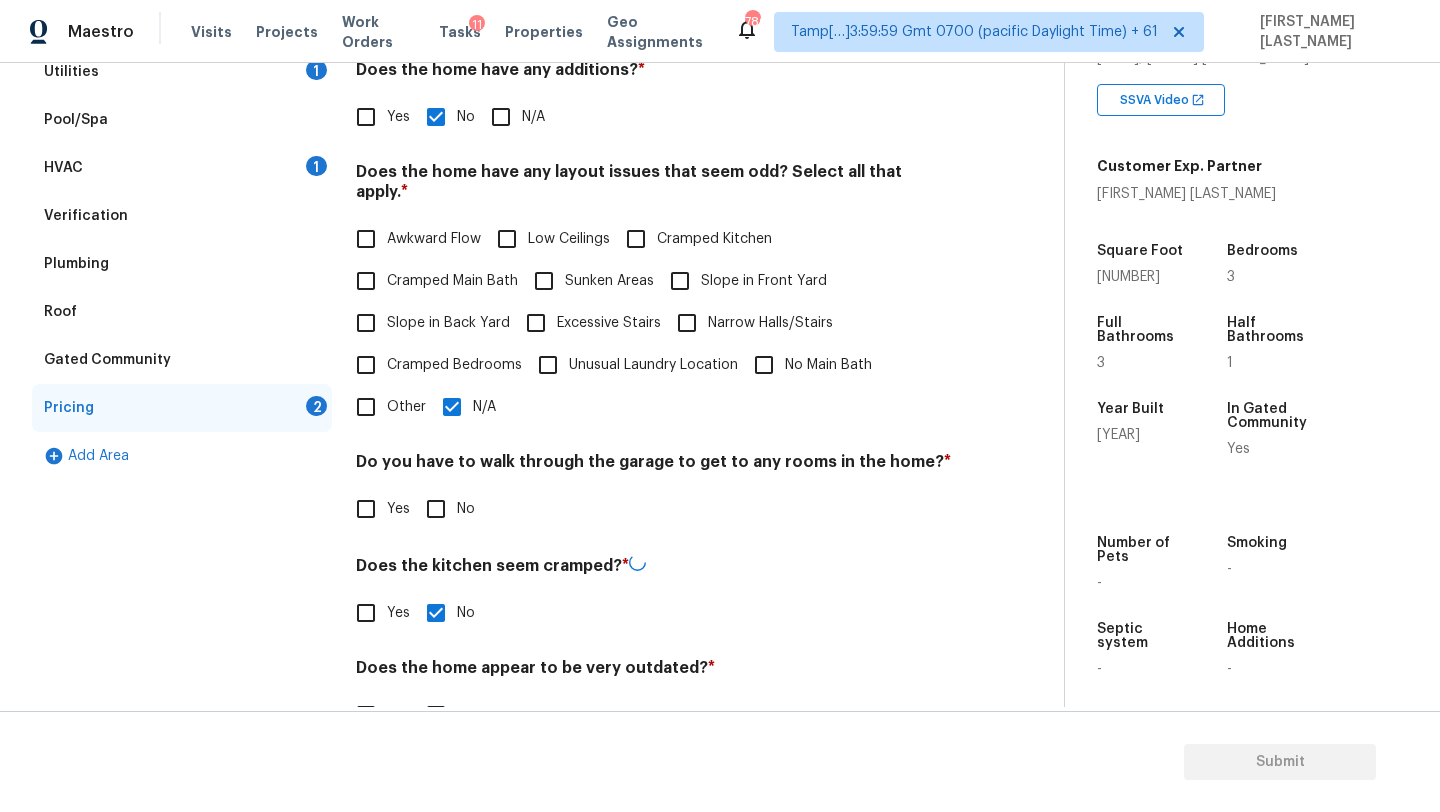 click on "Do you have to walk through the garage to get to any rooms in the home?  *" at bounding box center [654, 466] 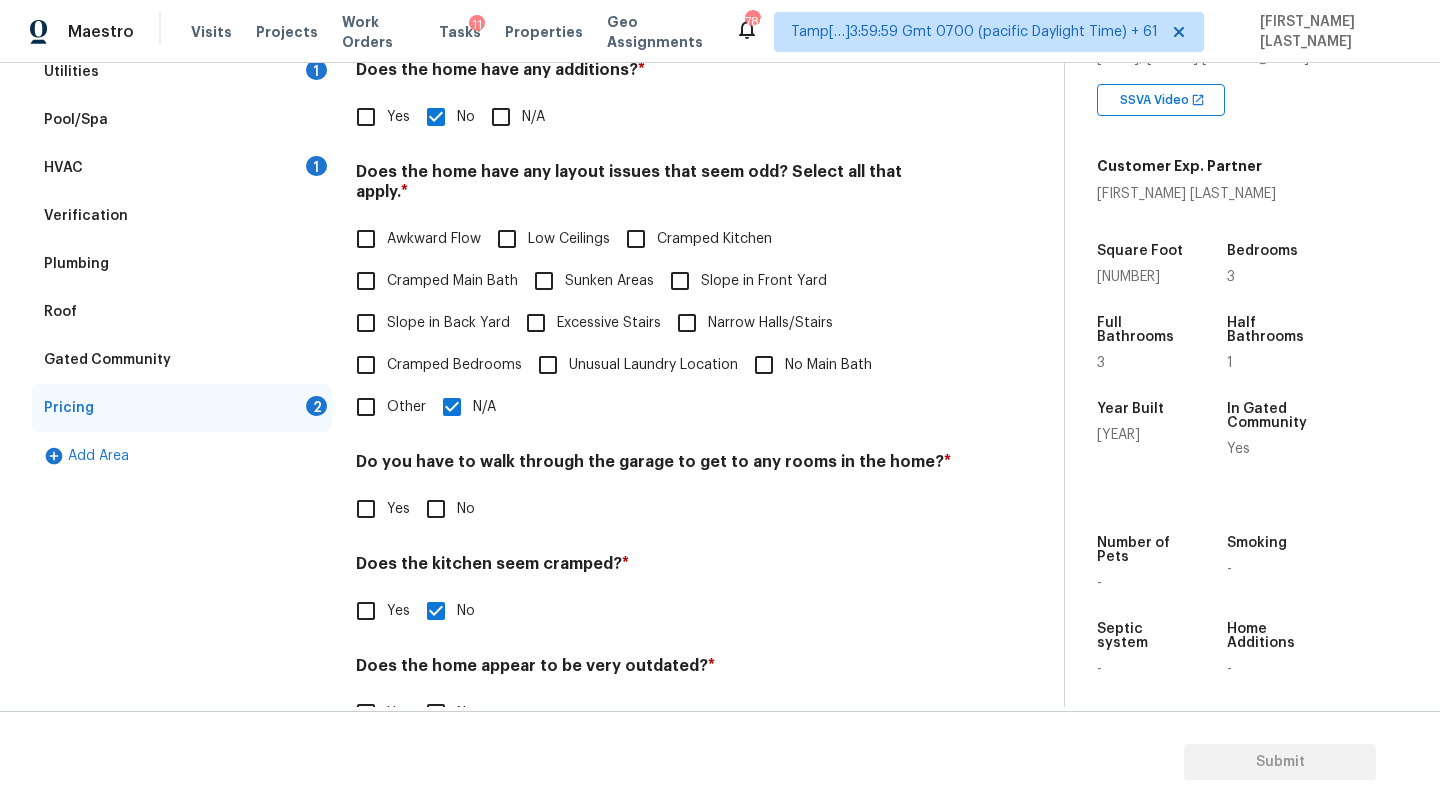 click on "No" at bounding box center [436, 509] 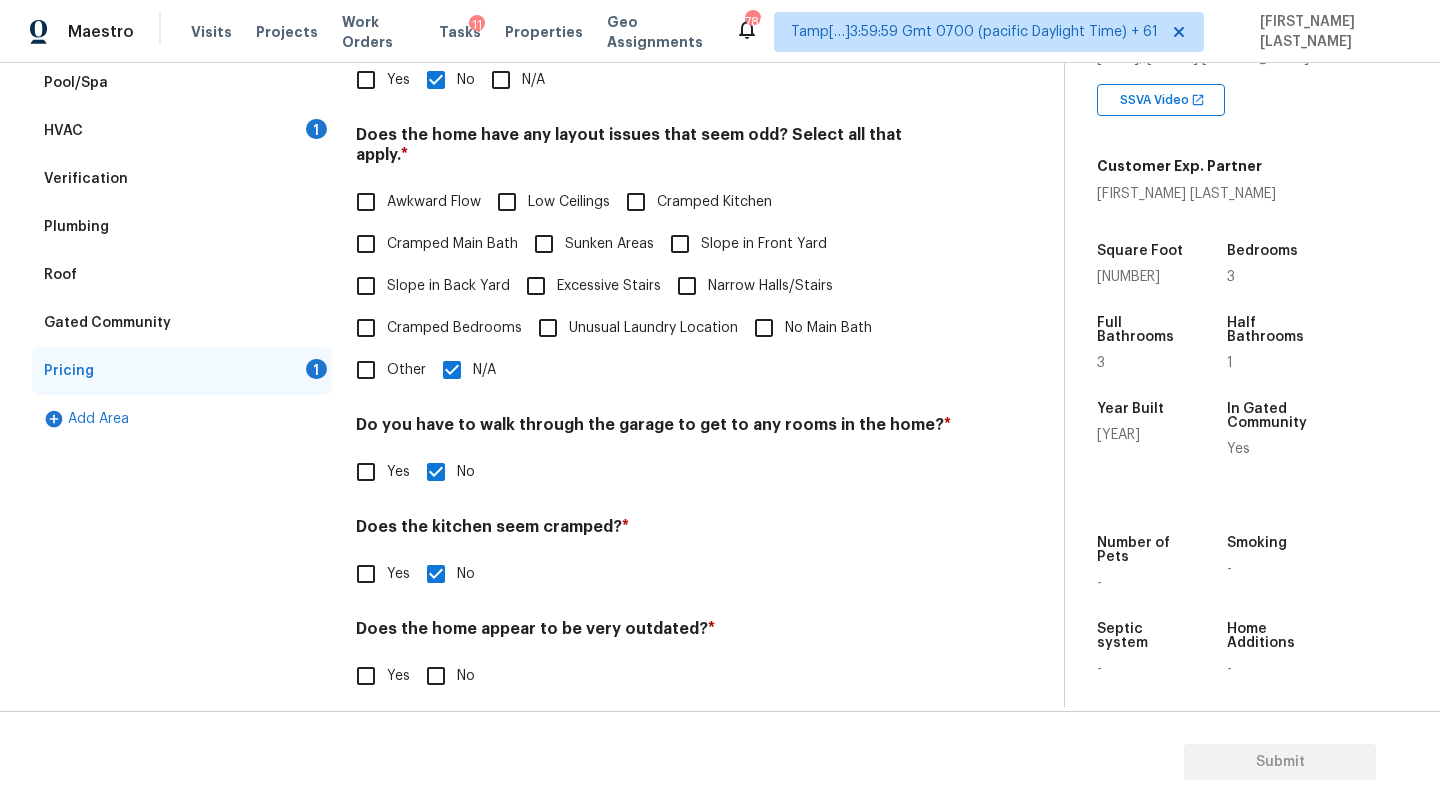 click on "No" at bounding box center [445, 676] 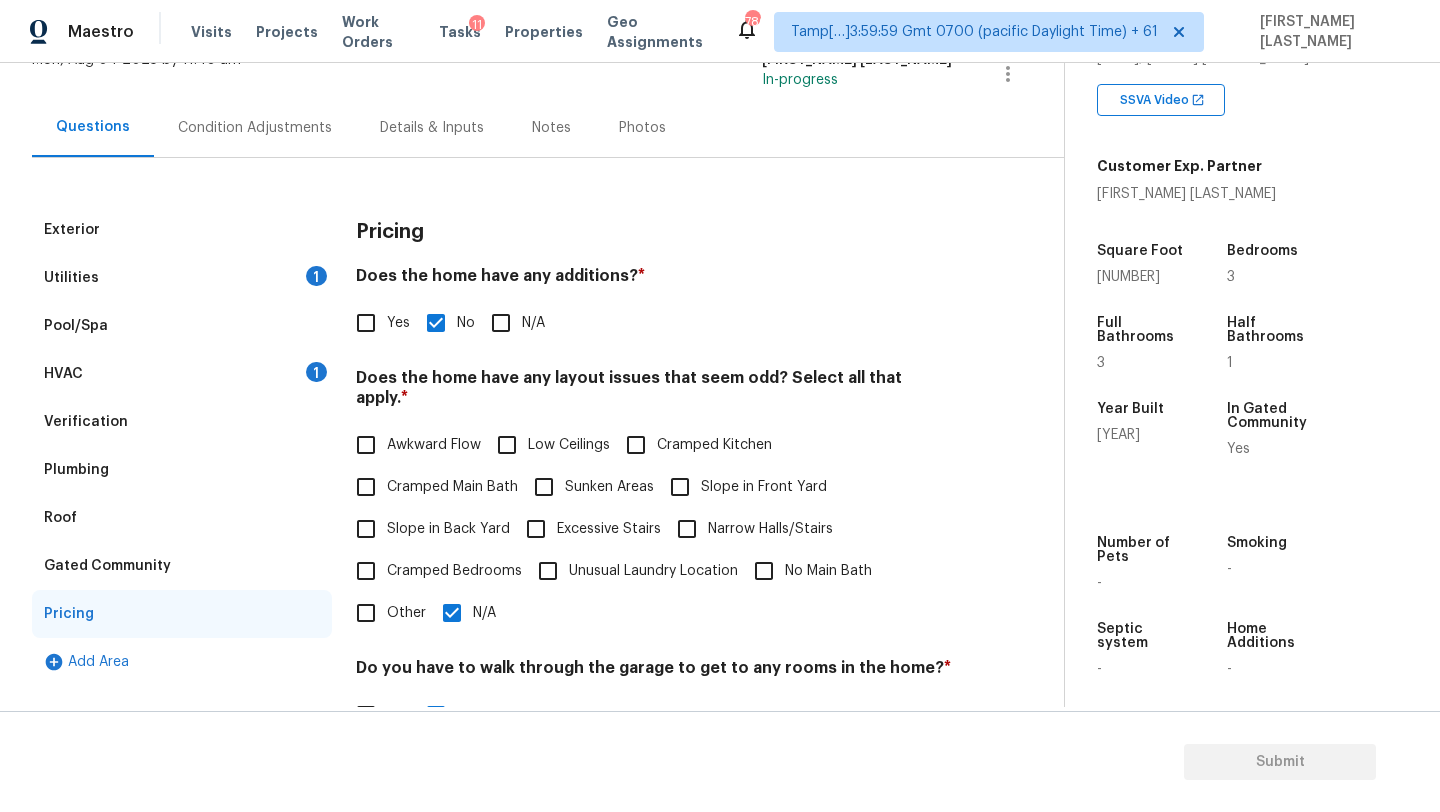 scroll, scrollTop: 0, scrollLeft: 0, axis: both 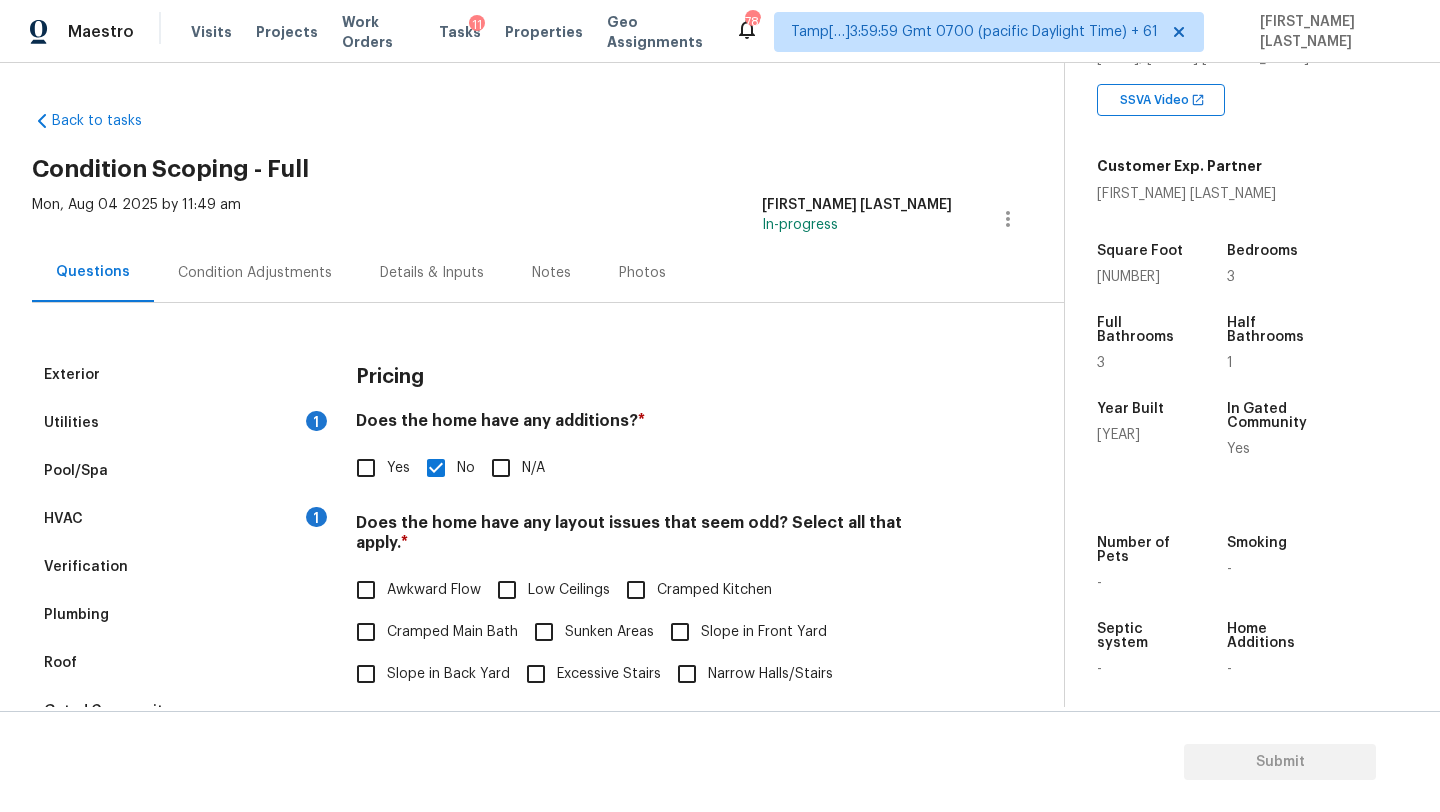 click on "Condition Adjustments" at bounding box center [255, 272] 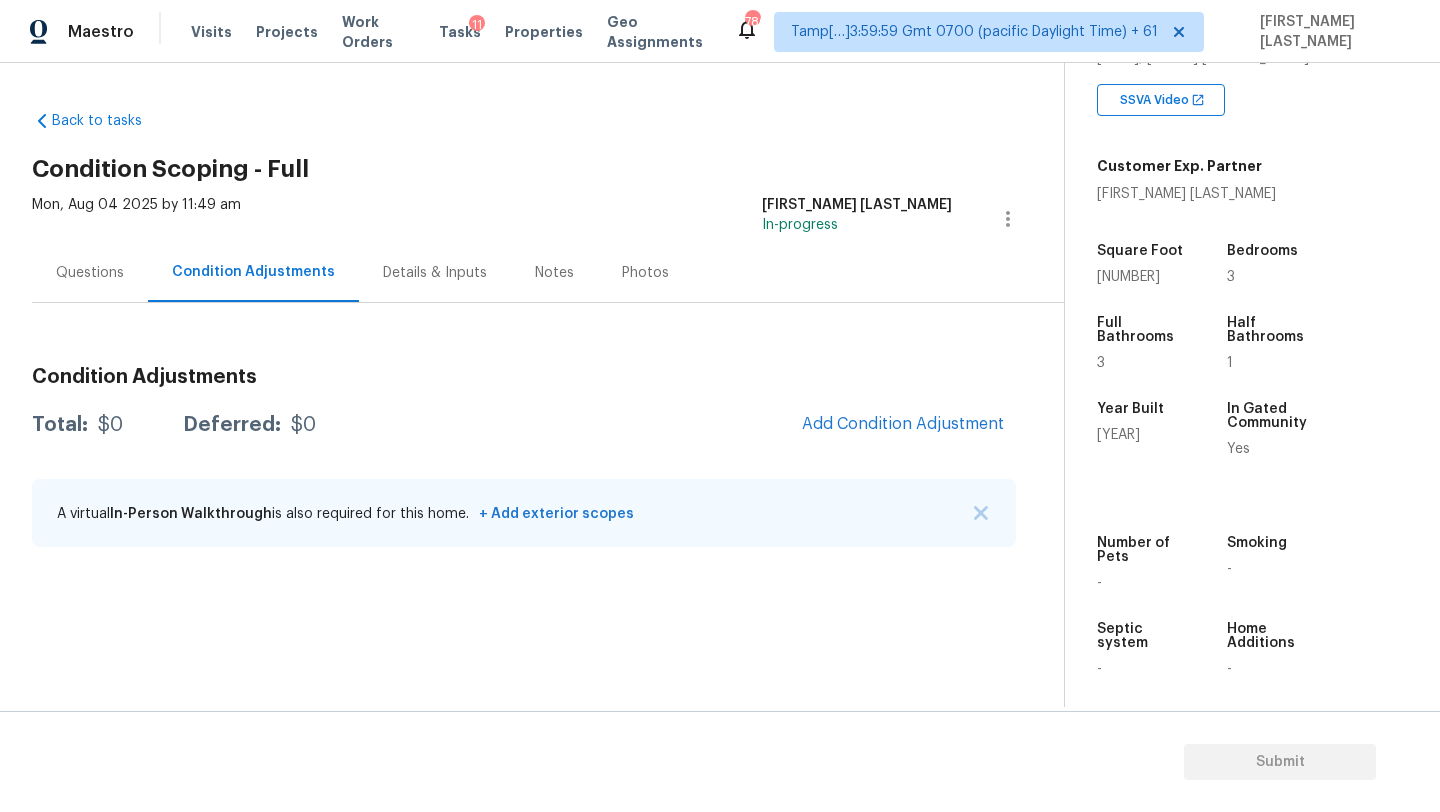 click on "Questions" at bounding box center [90, 272] 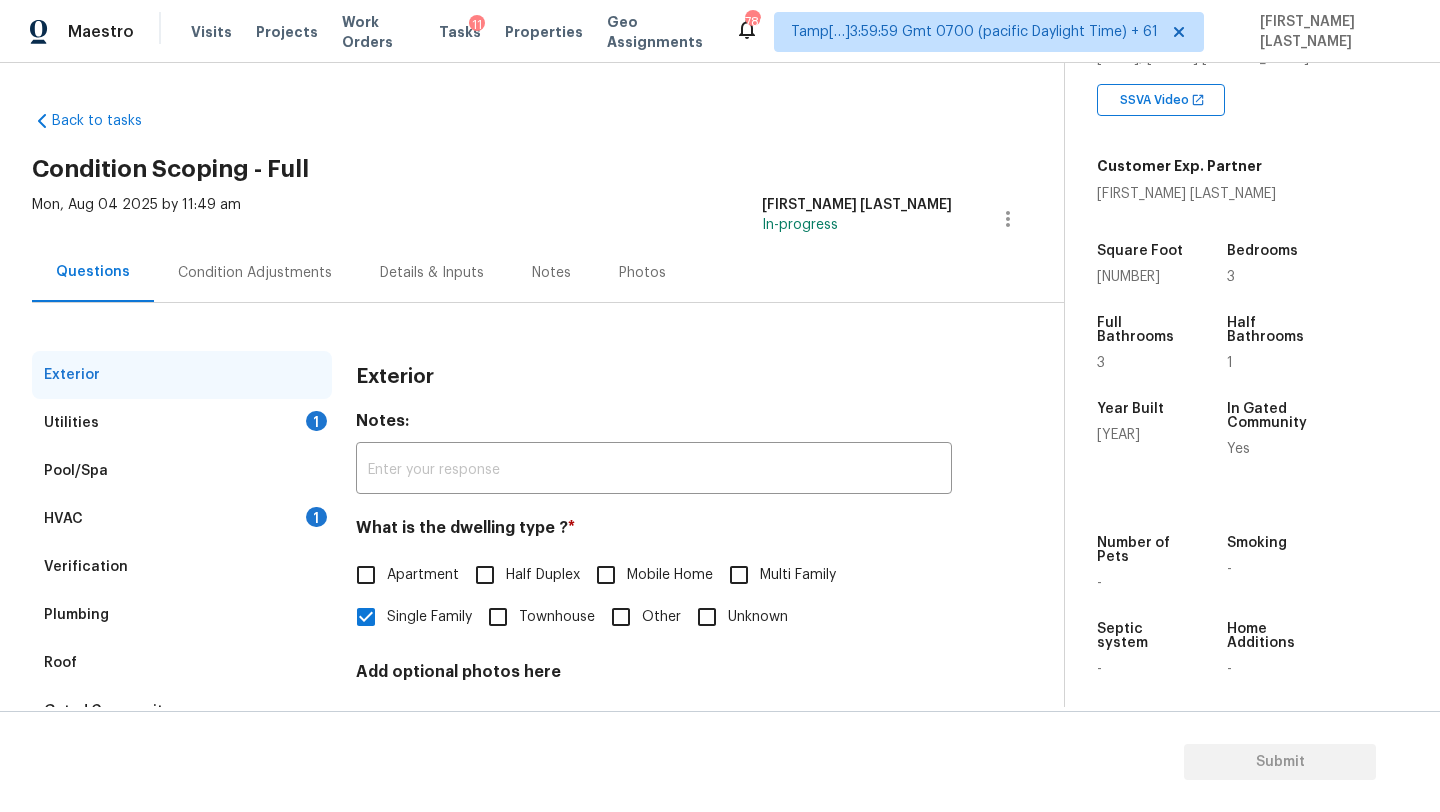 scroll, scrollTop: 151, scrollLeft: 0, axis: vertical 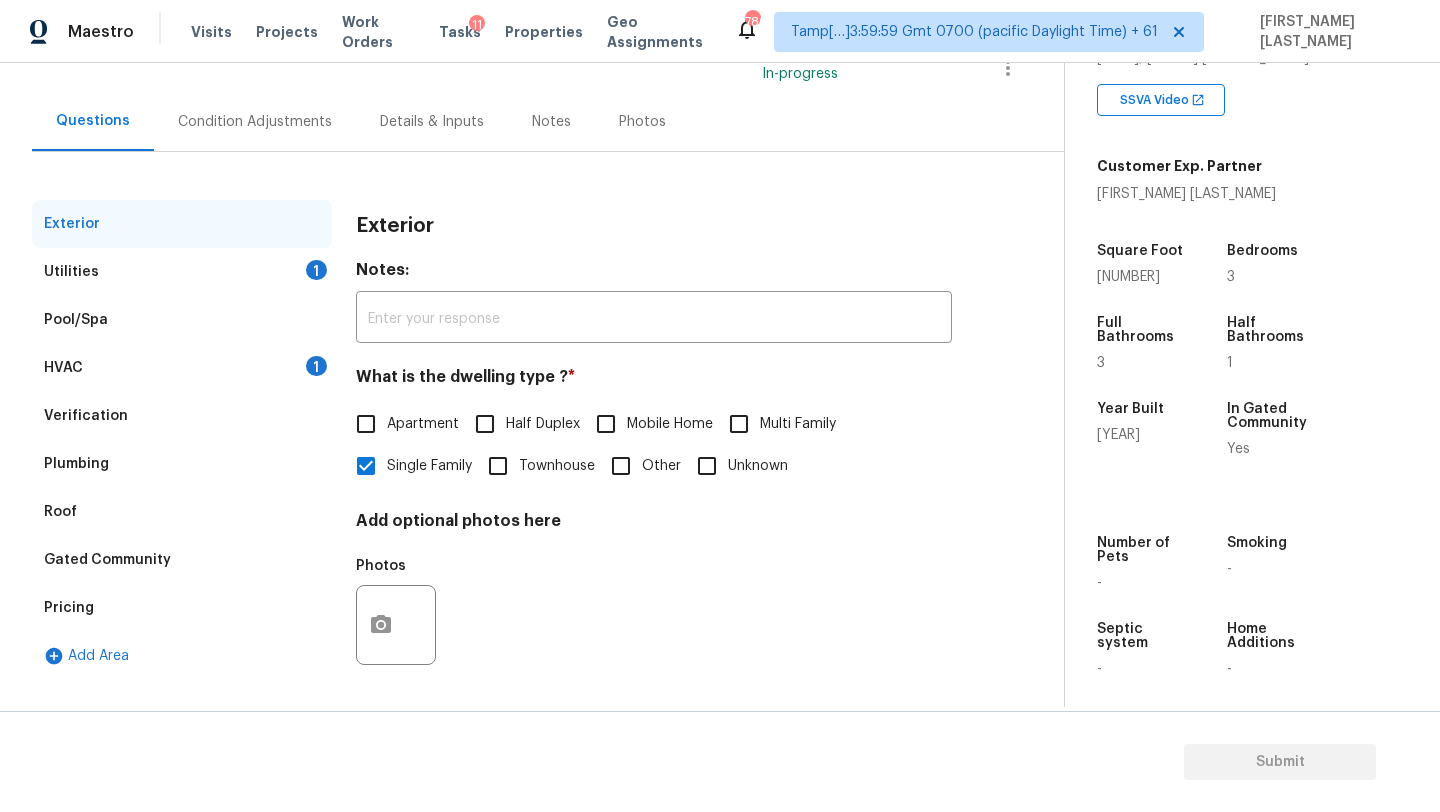 click on "Pricing" at bounding box center (182, 608) 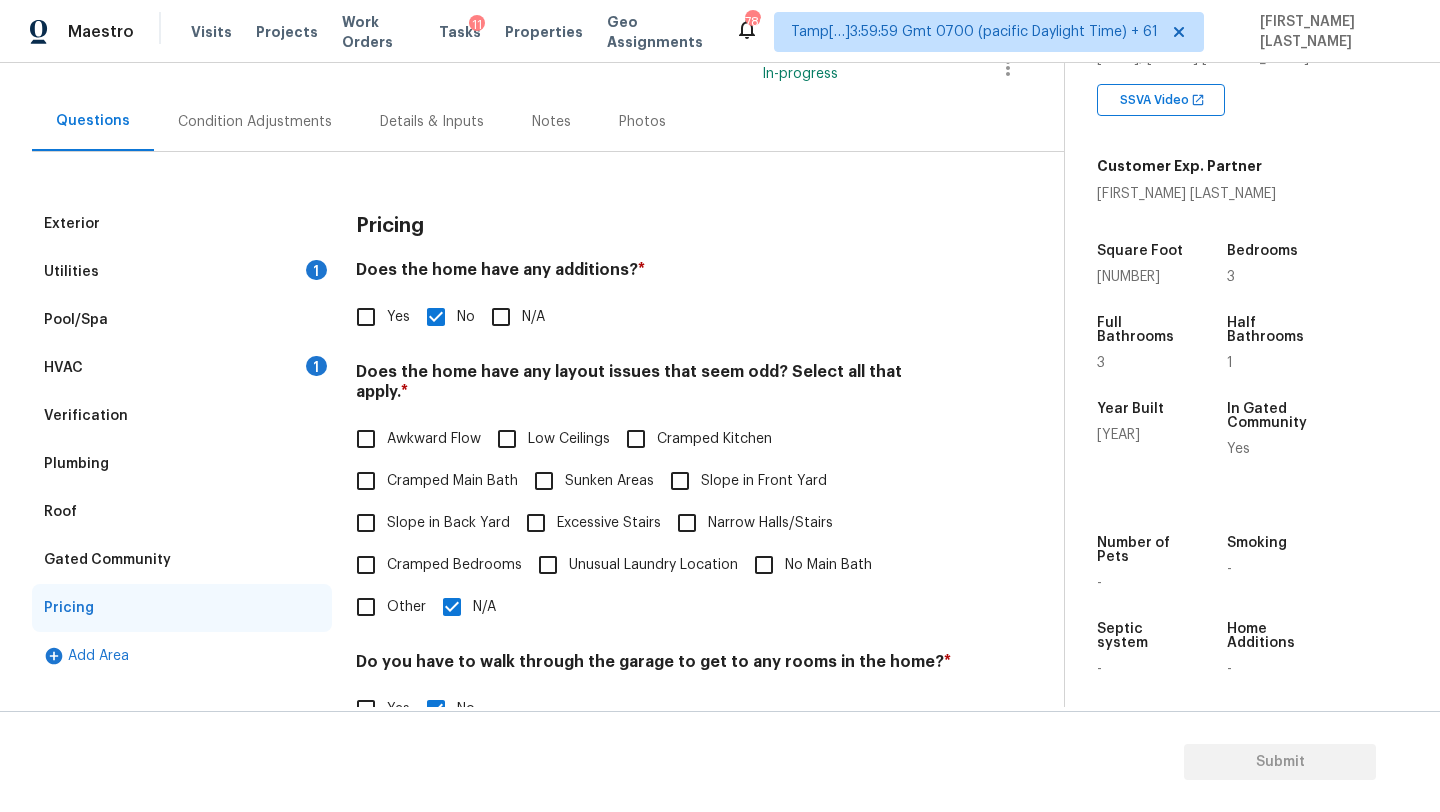 click on "Pool/Spa" at bounding box center (182, 320) 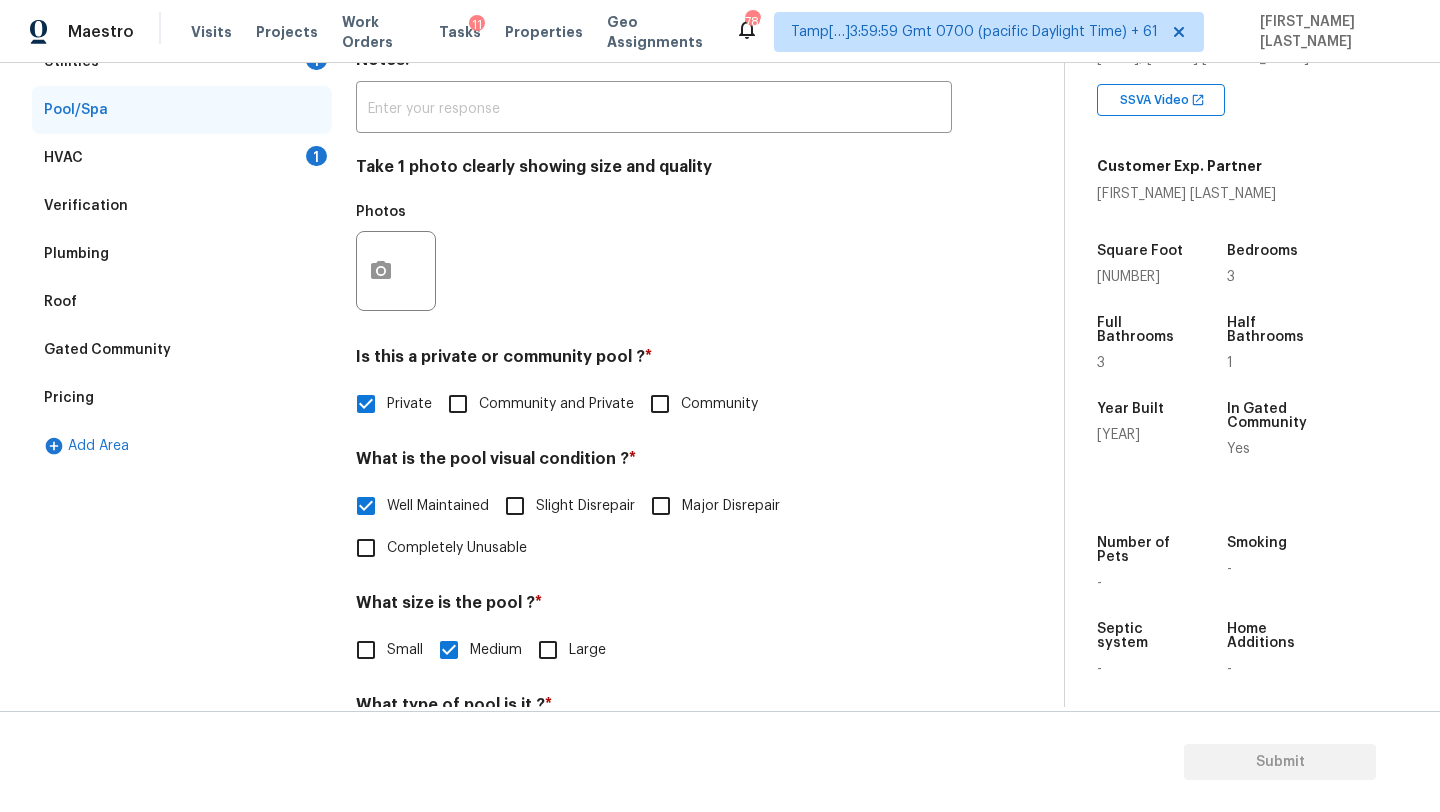 scroll, scrollTop: 398, scrollLeft: 0, axis: vertical 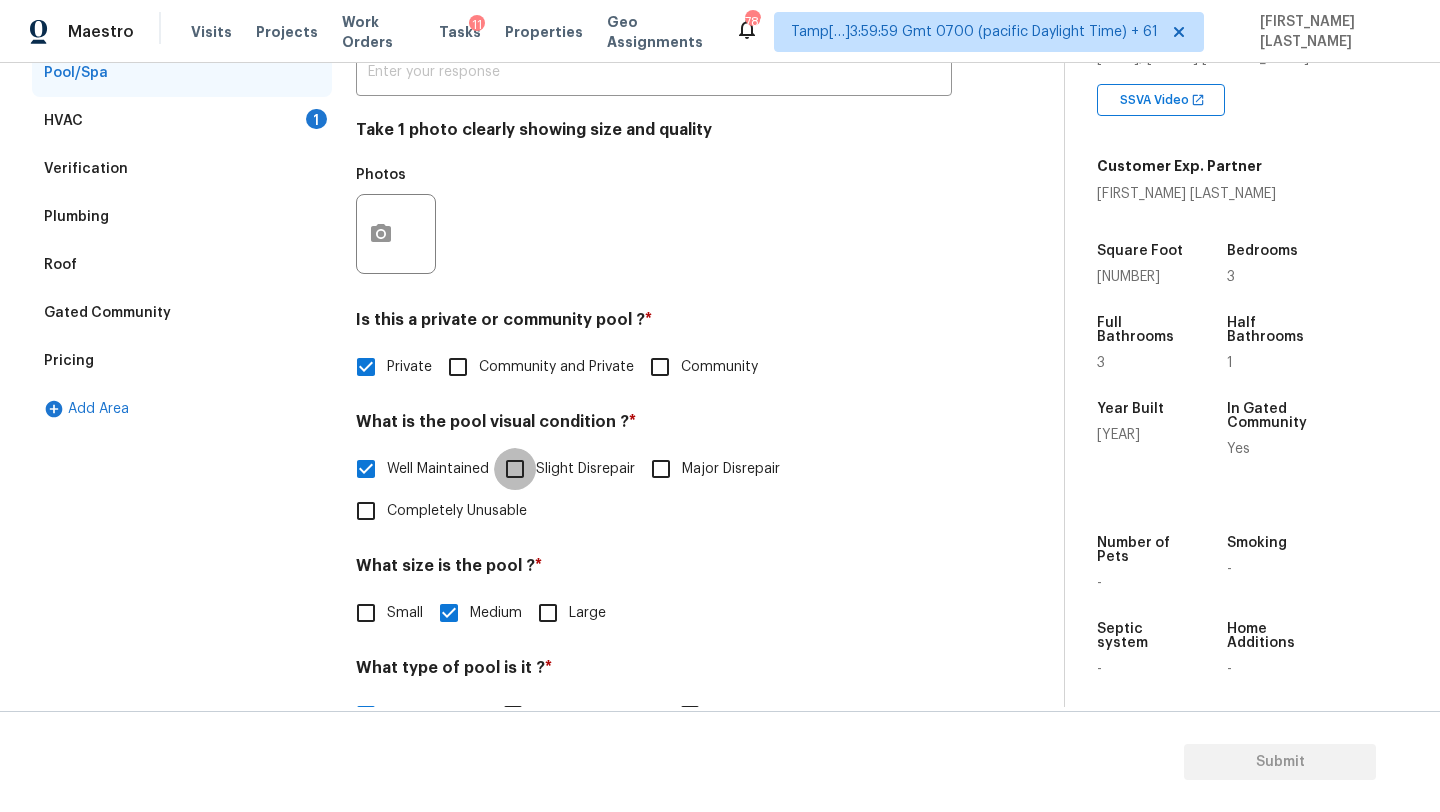 click on "Slight Disrepair" at bounding box center (515, 469) 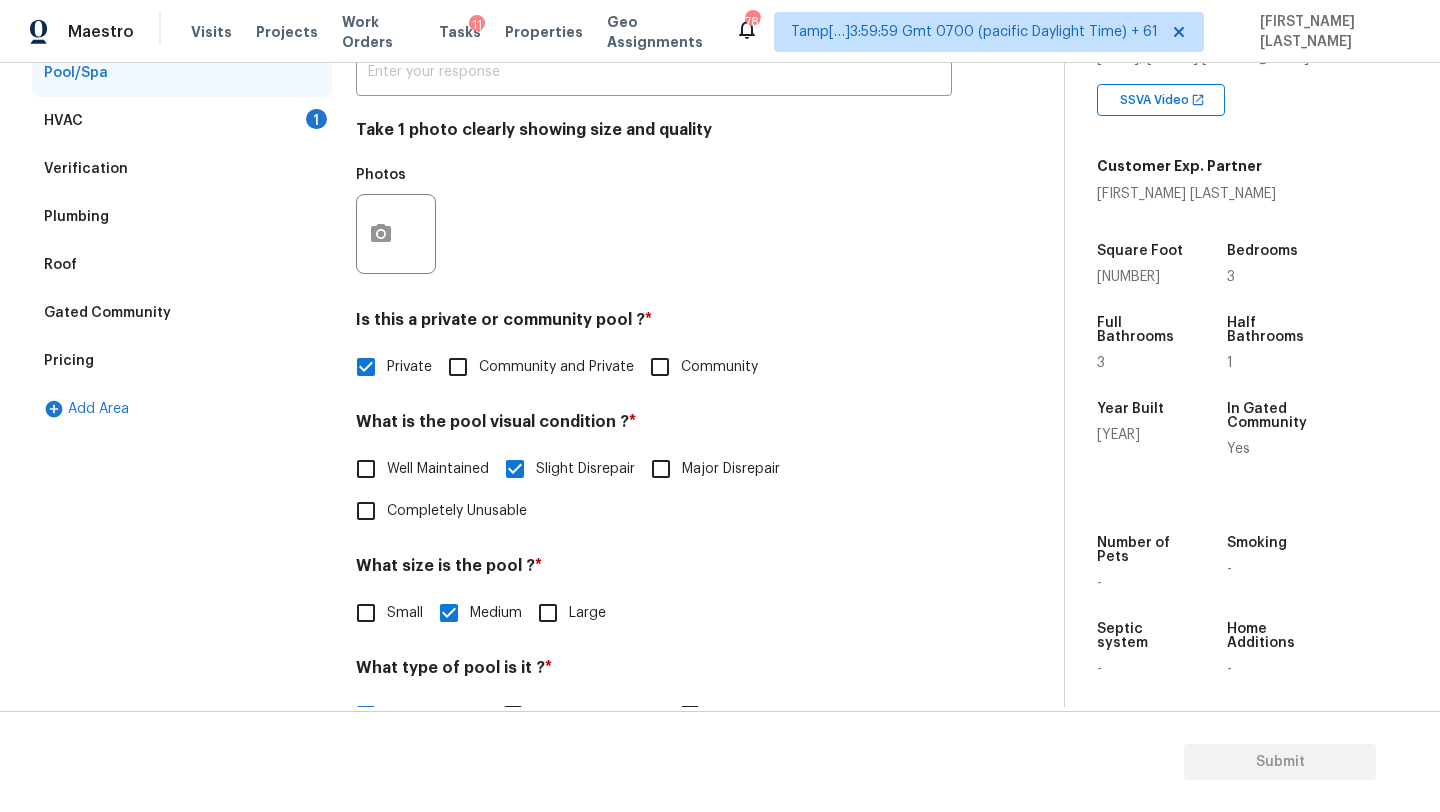 click on "Verification" at bounding box center [182, 169] 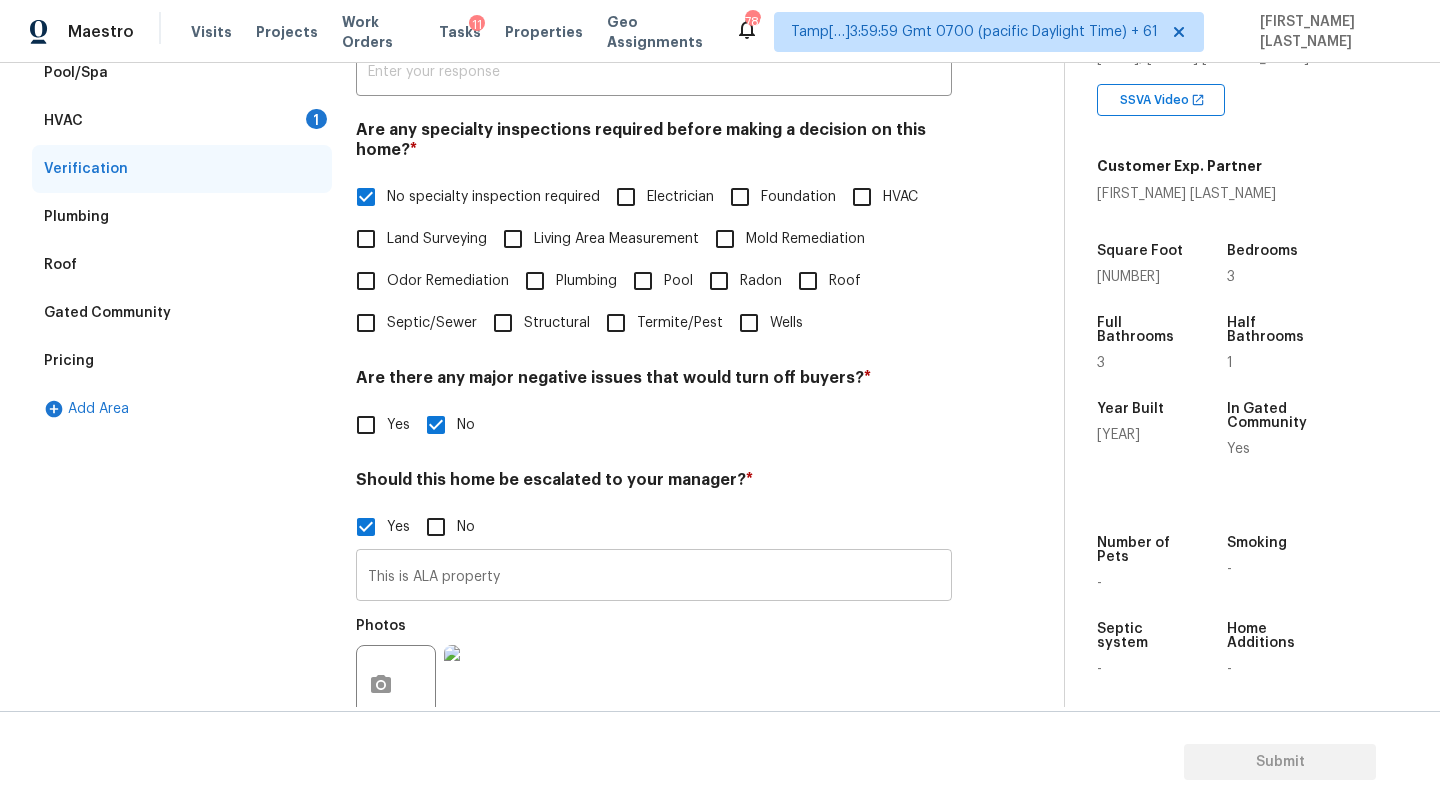 click on "This is ALA property" at bounding box center [654, 577] 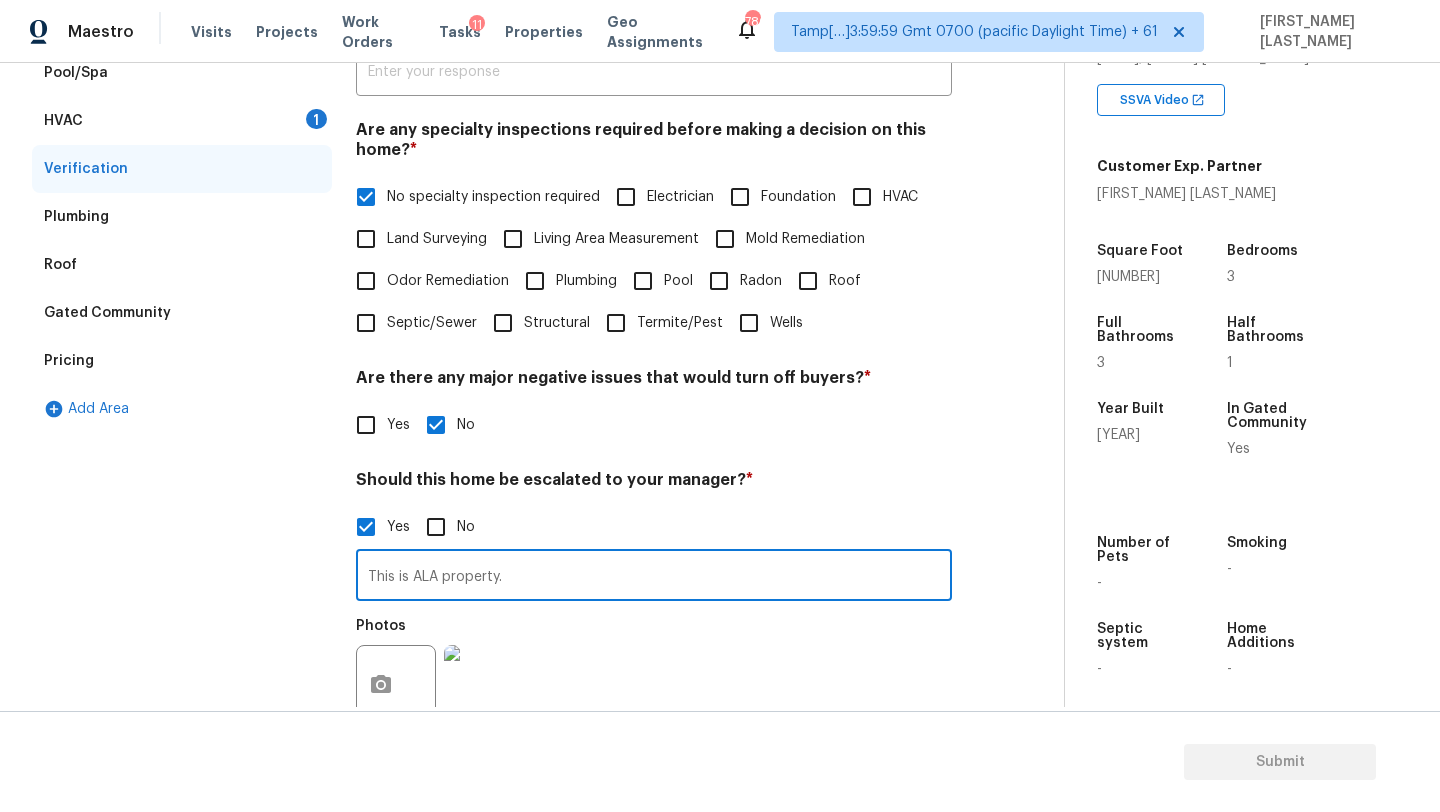paste on "During Hurricane Irma, there was a little bit of roof damage over the living room which resulted in some water intrusion in the ceiling. The owner had everything ripped out and replaced." 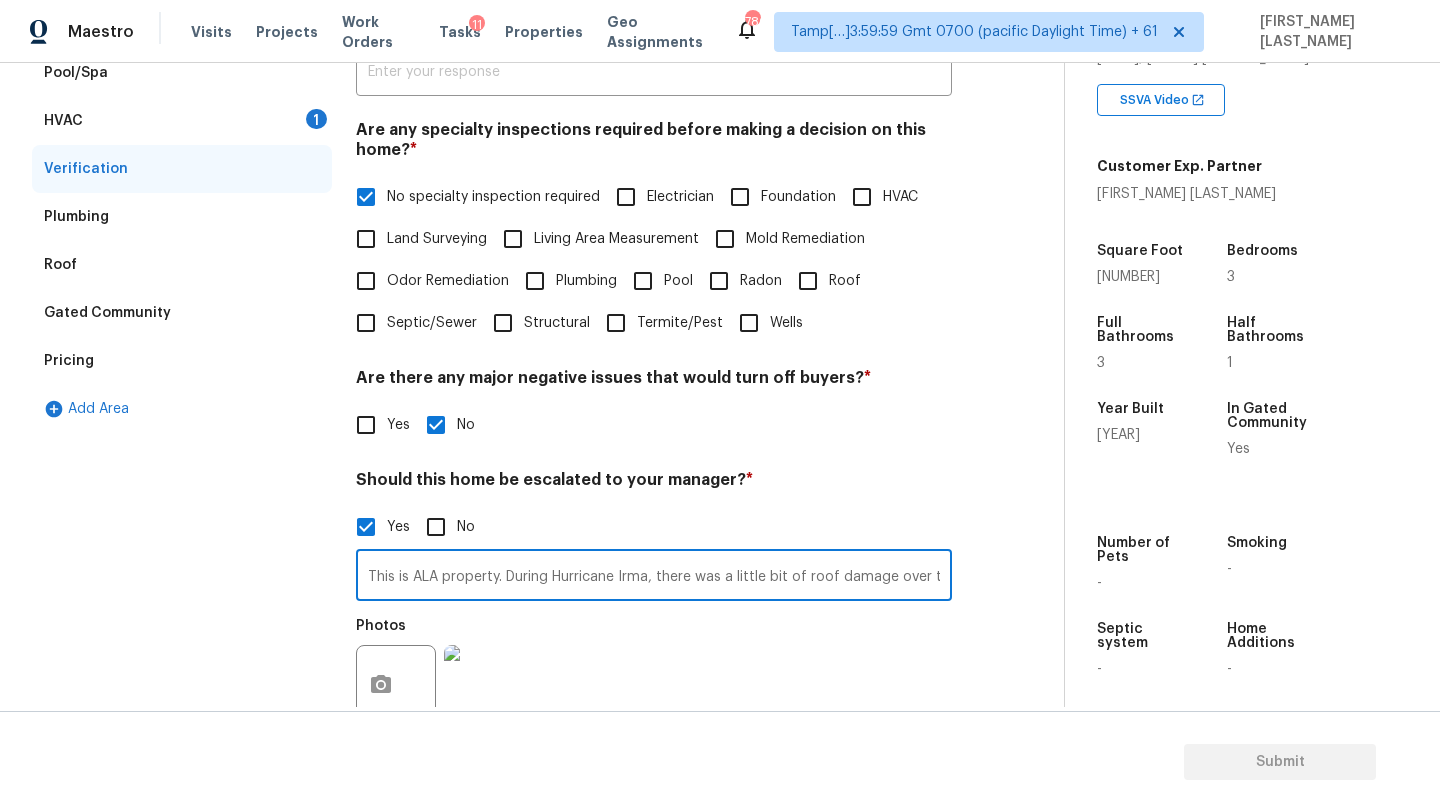 scroll, scrollTop: 0, scrollLeft: 776, axis: horizontal 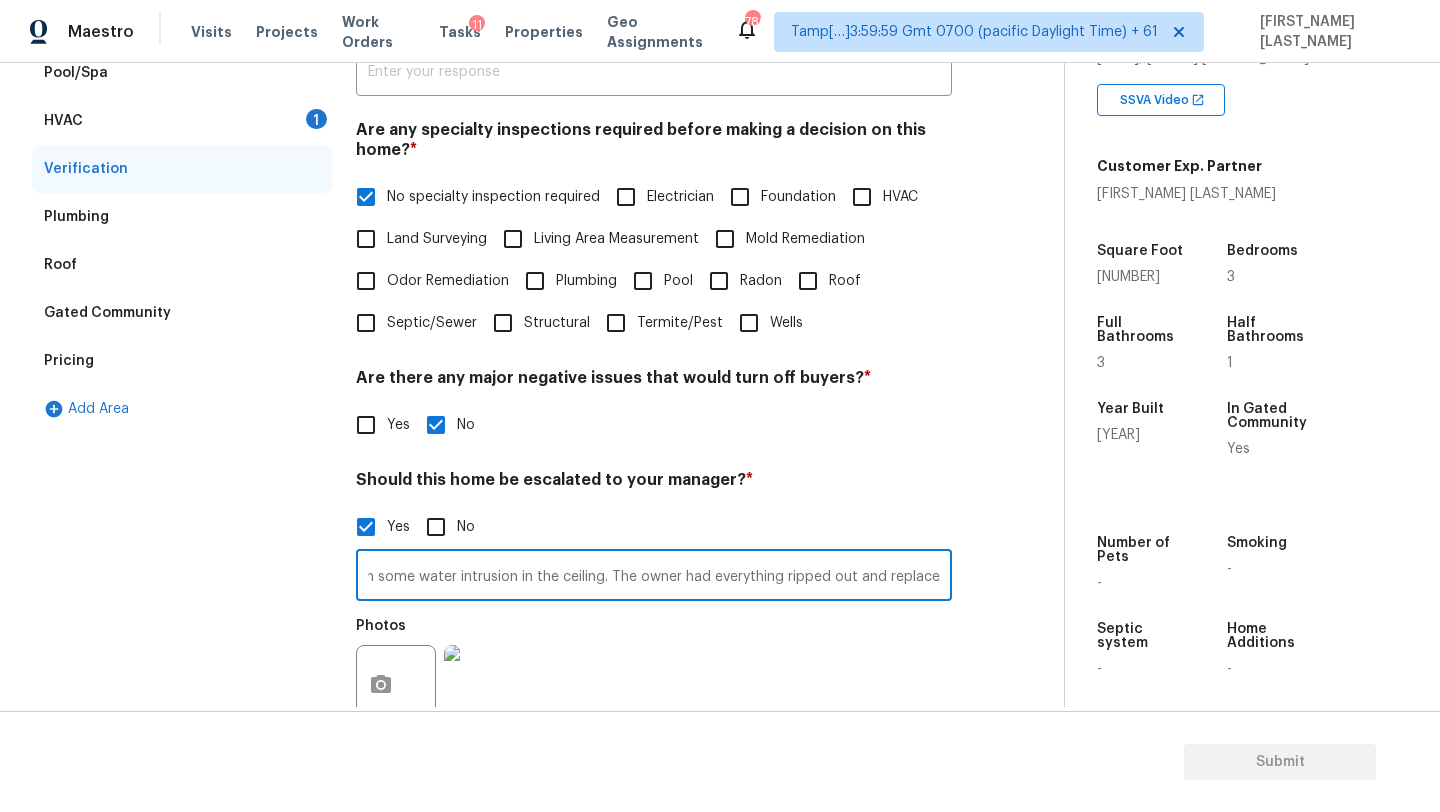 type on "This is ALA property. During Hurricane Irma, there was a little bit of roof damage over the living room which resulted in some water intrusion in the ceiling. The owner had everything ripped out and replaced." 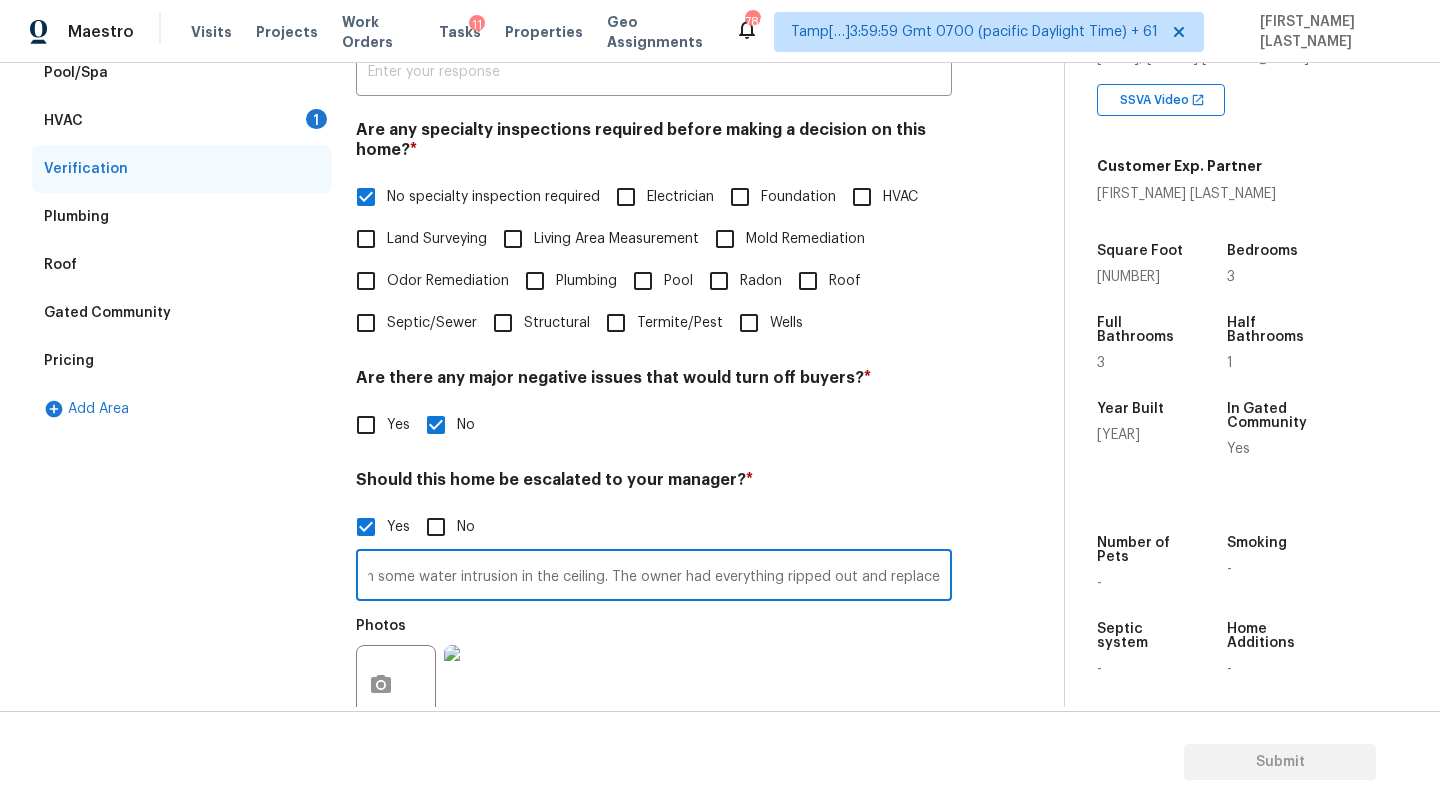 scroll, scrollTop: 0, scrollLeft: 0, axis: both 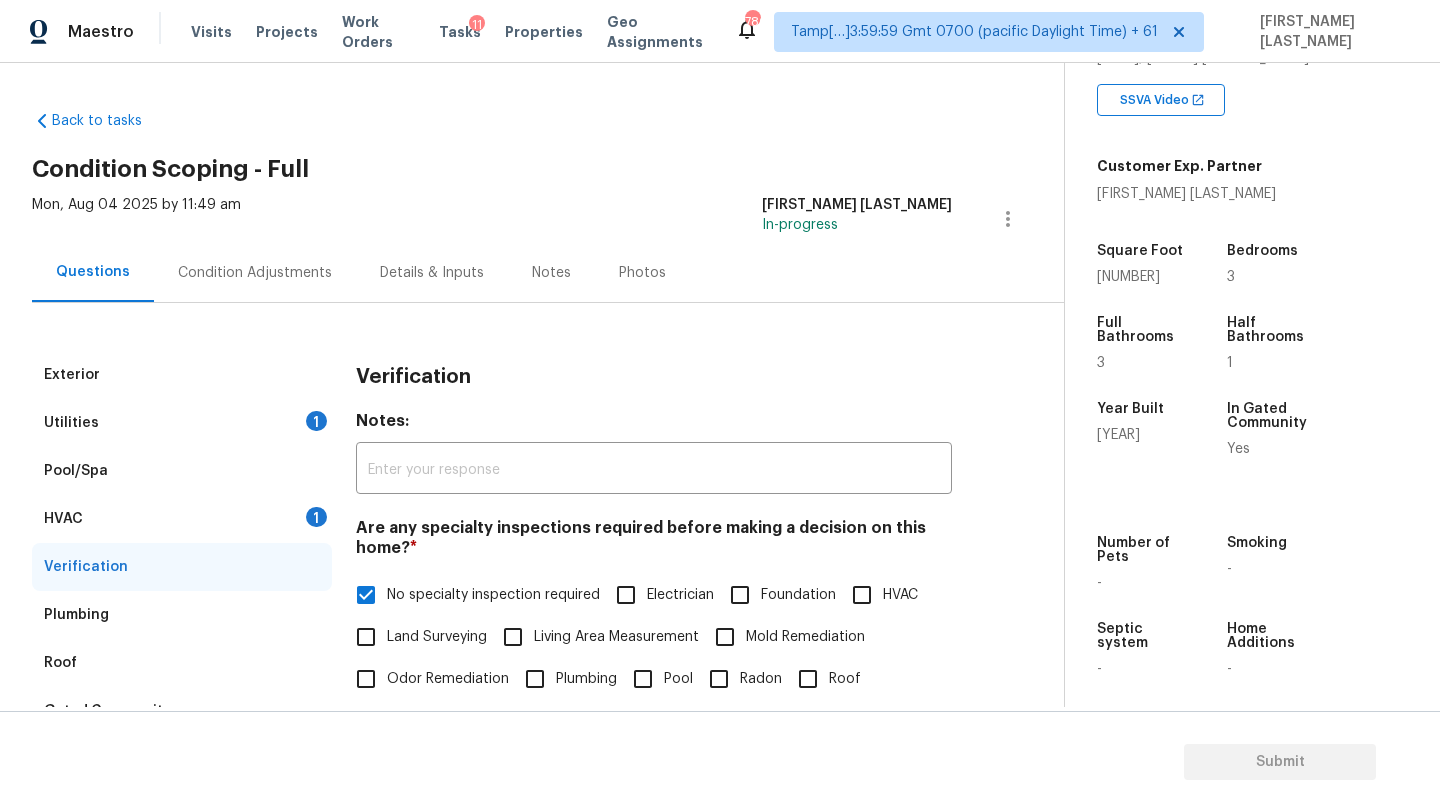 click on "Condition Adjustments" at bounding box center [255, 272] 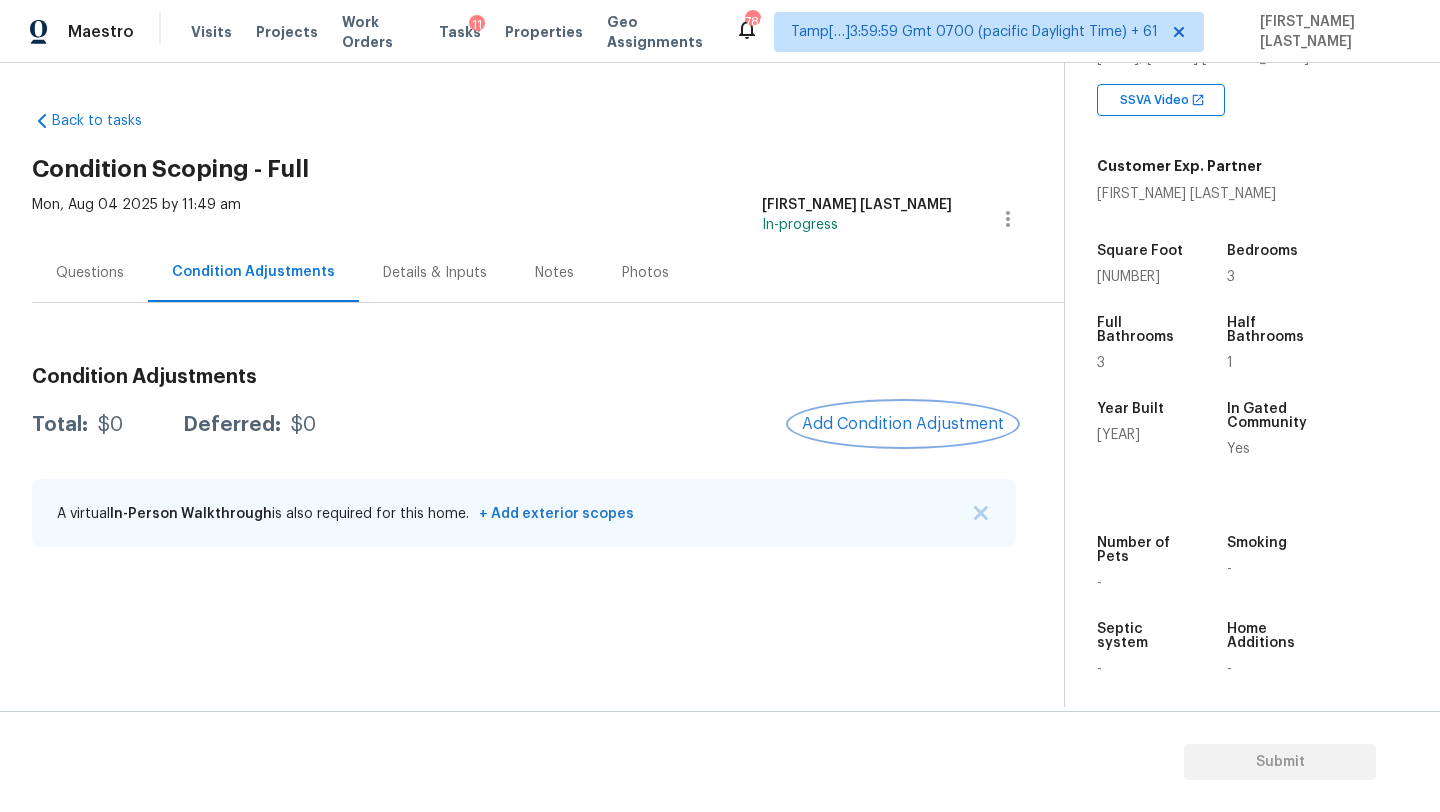 click on "Add Condition Adjustment" at bounding box center (903, 424) 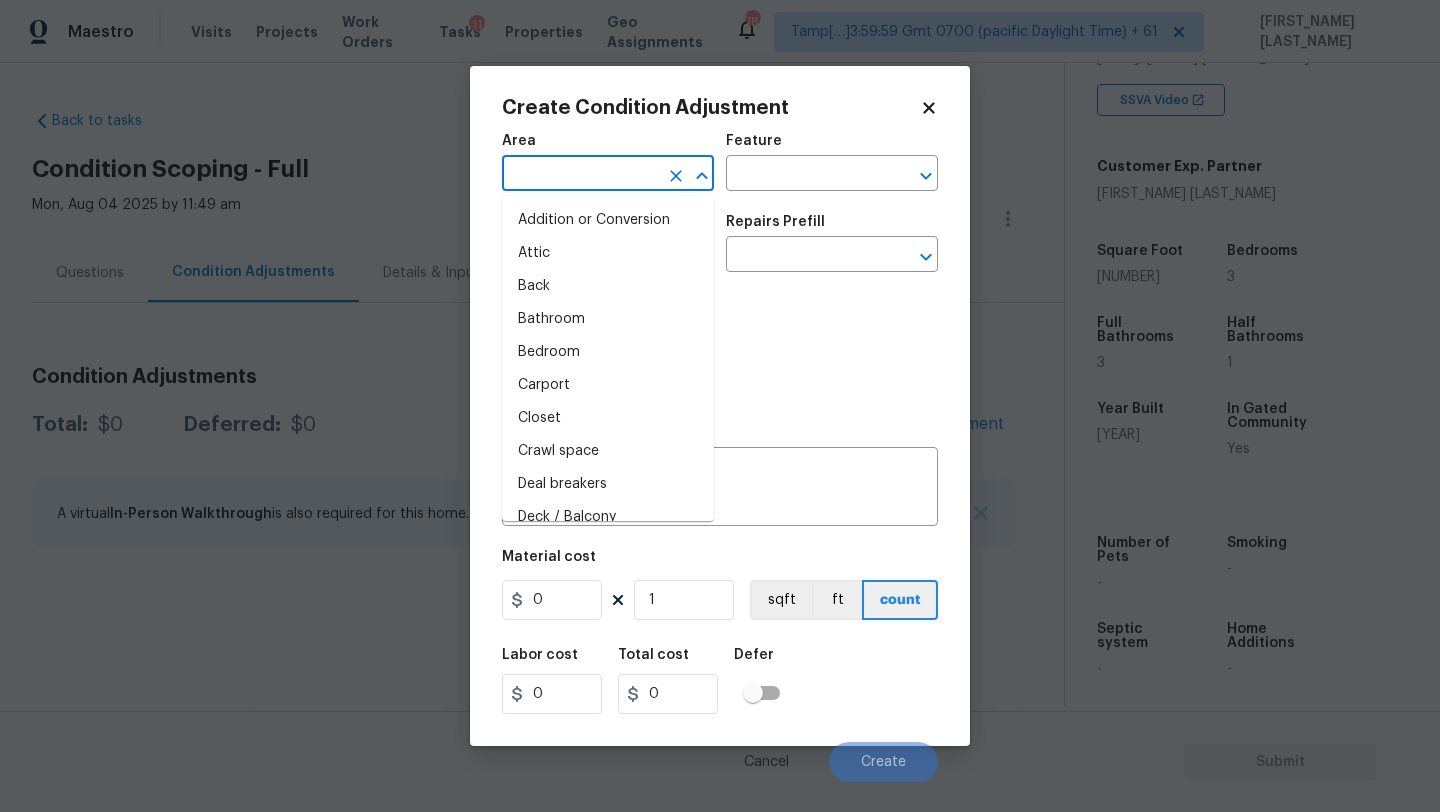 click at bounding box center [580, 175] 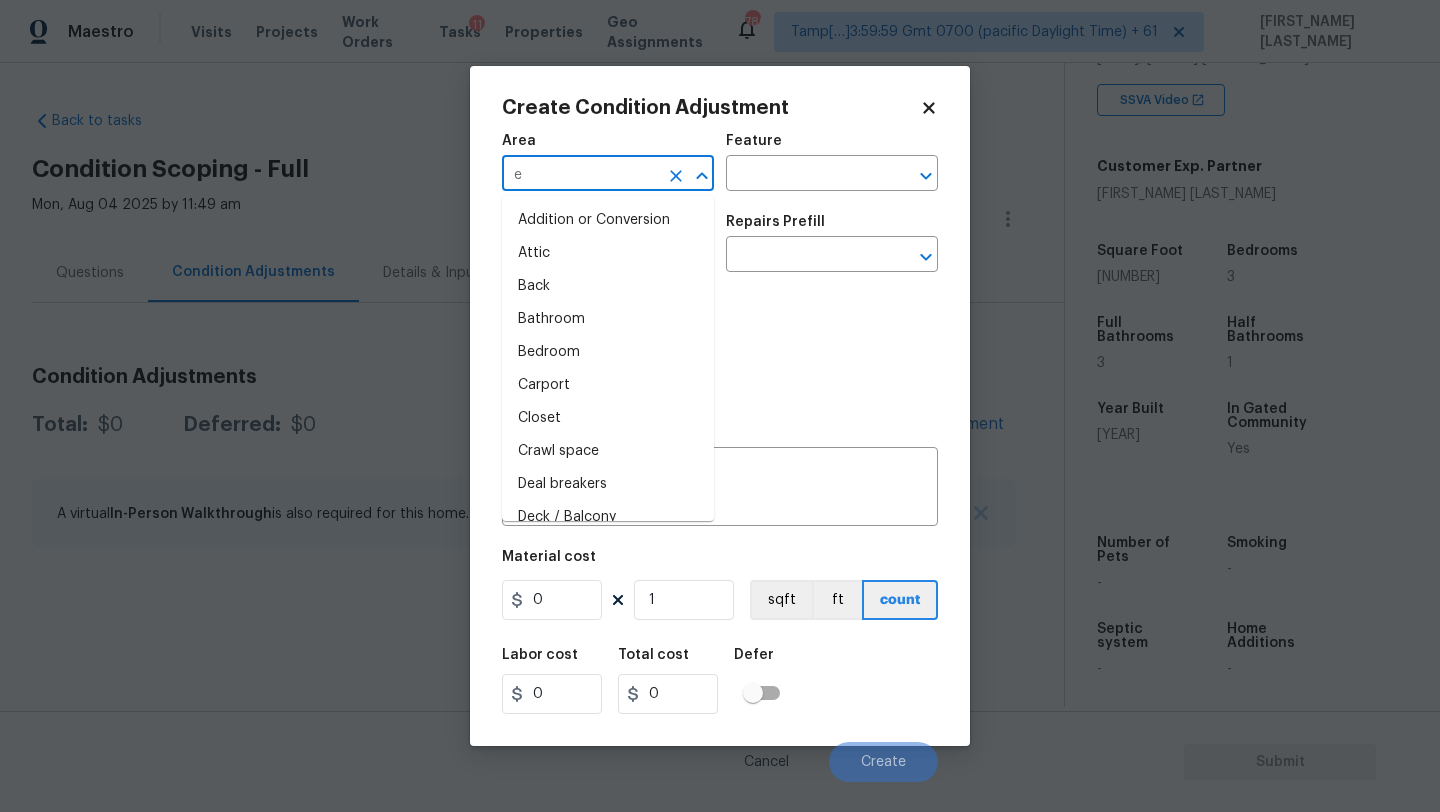 type on "ex" 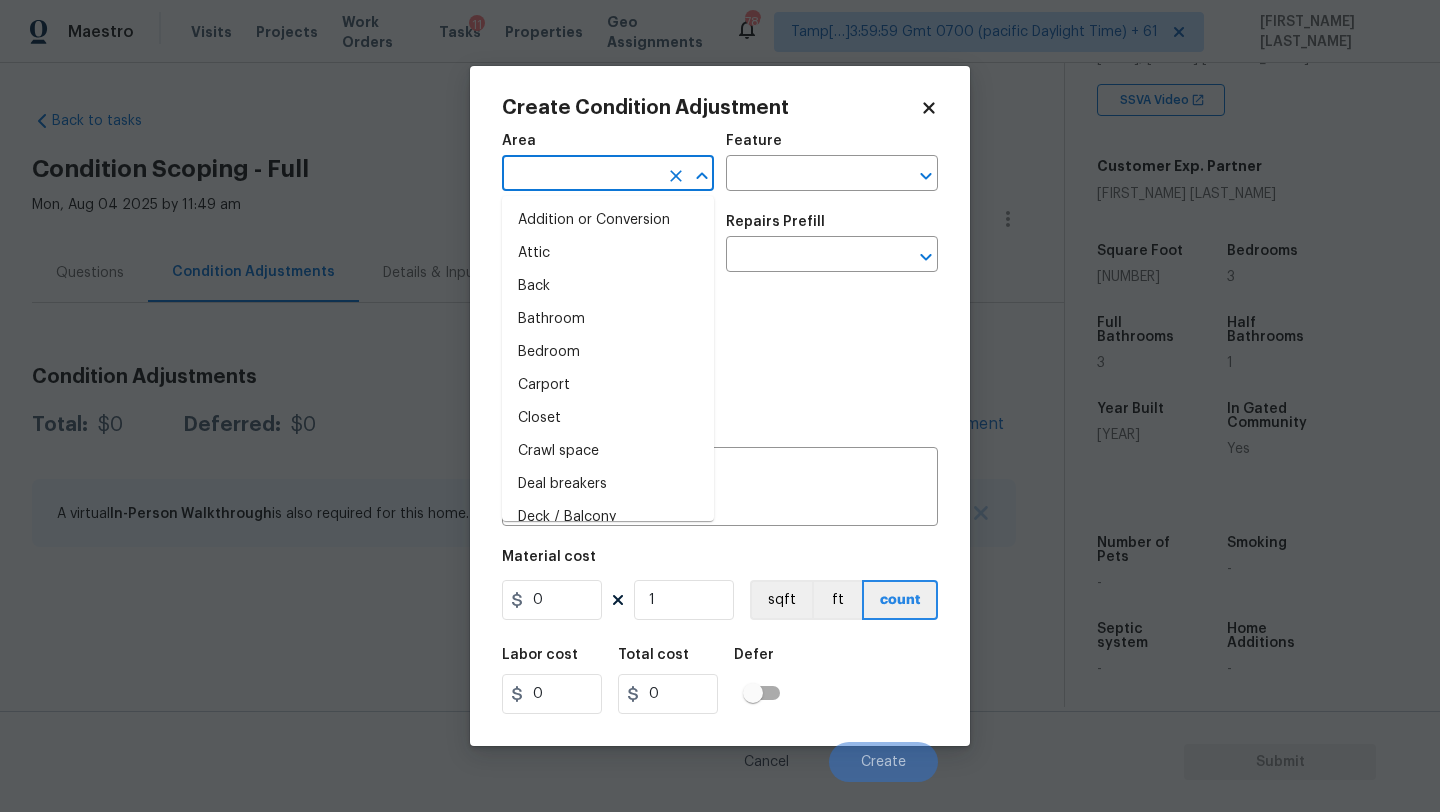click on "Attic" at bounding box center [608, 253] 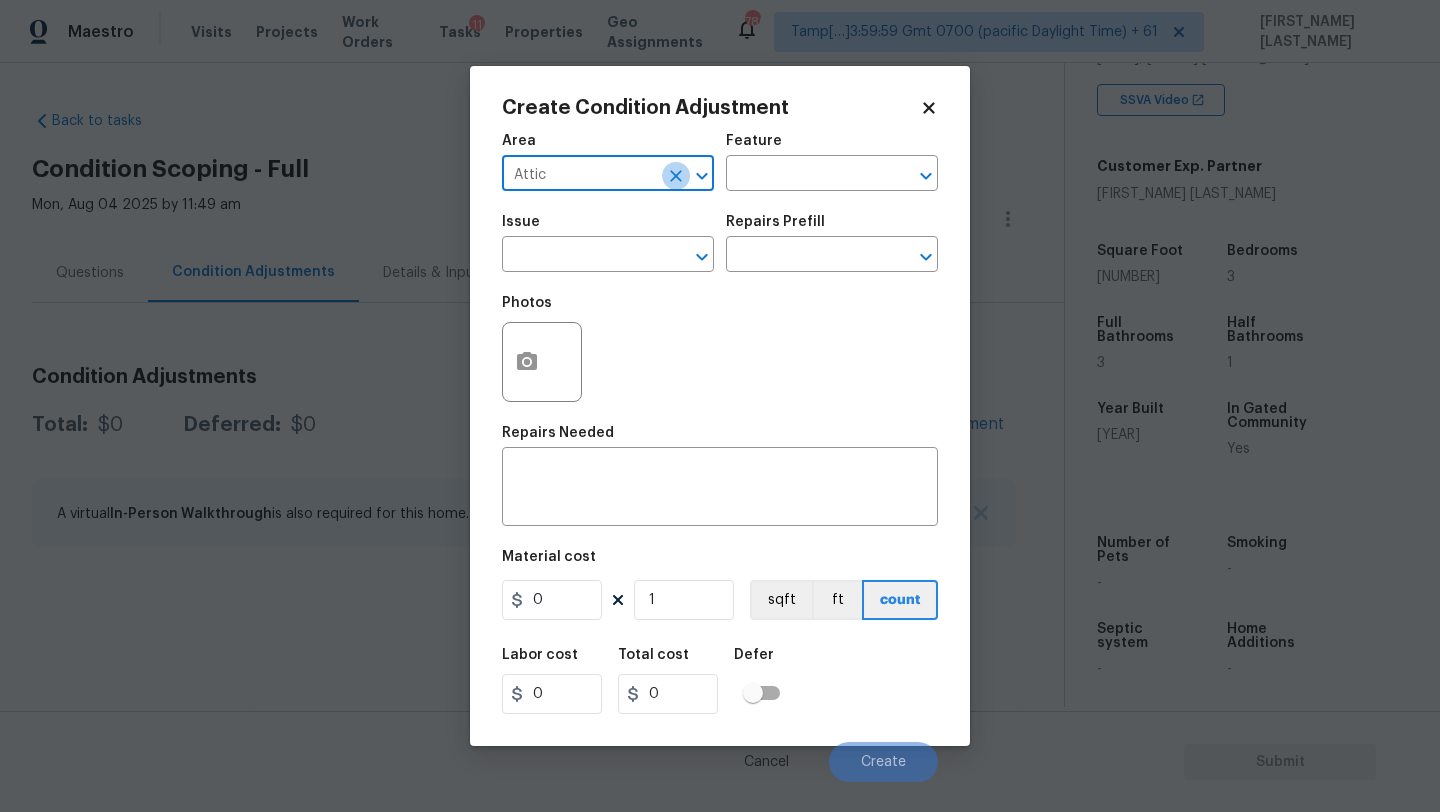 click 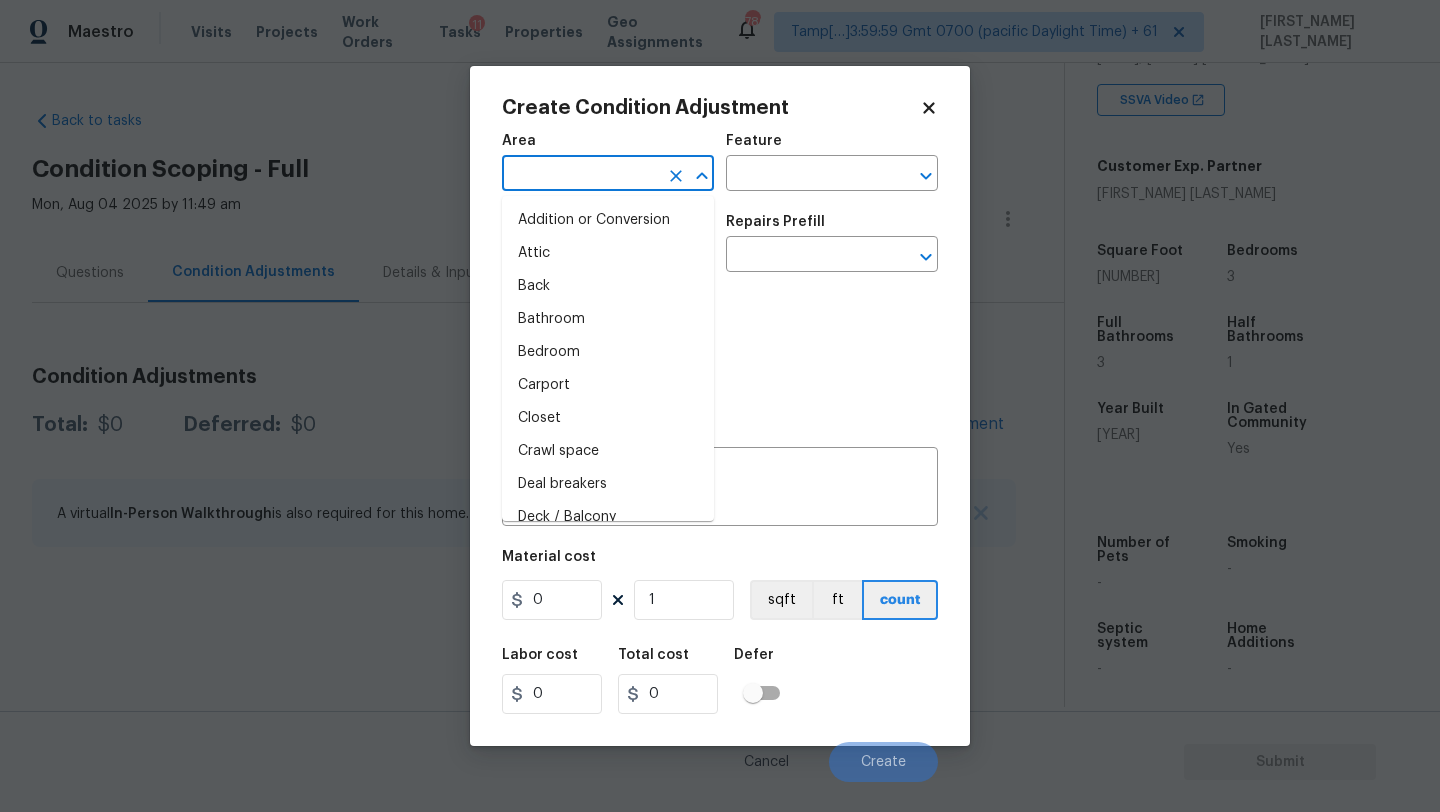 click at bounding box center (580, 175) 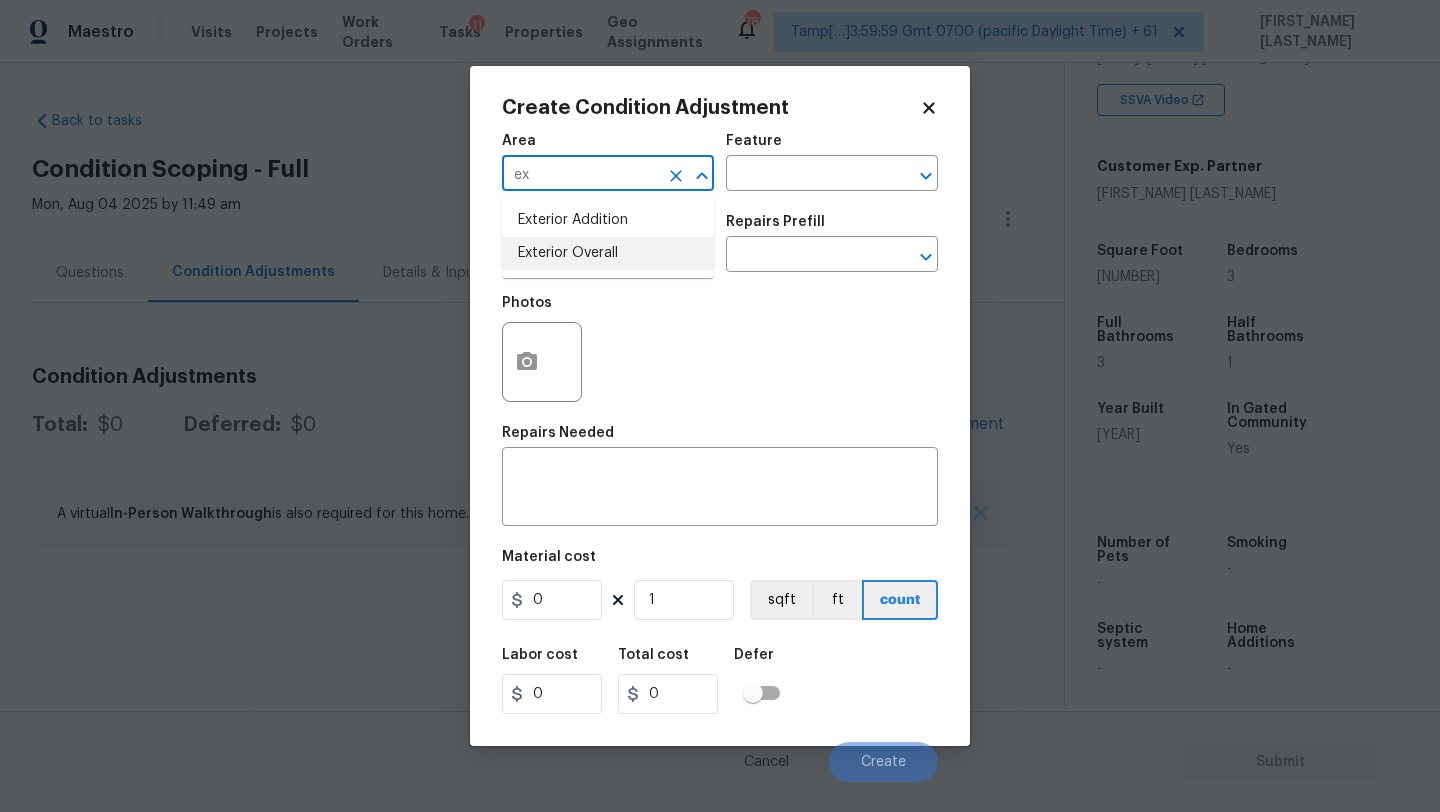 click on "Exterior Overall" at bounding box center [608, 253] 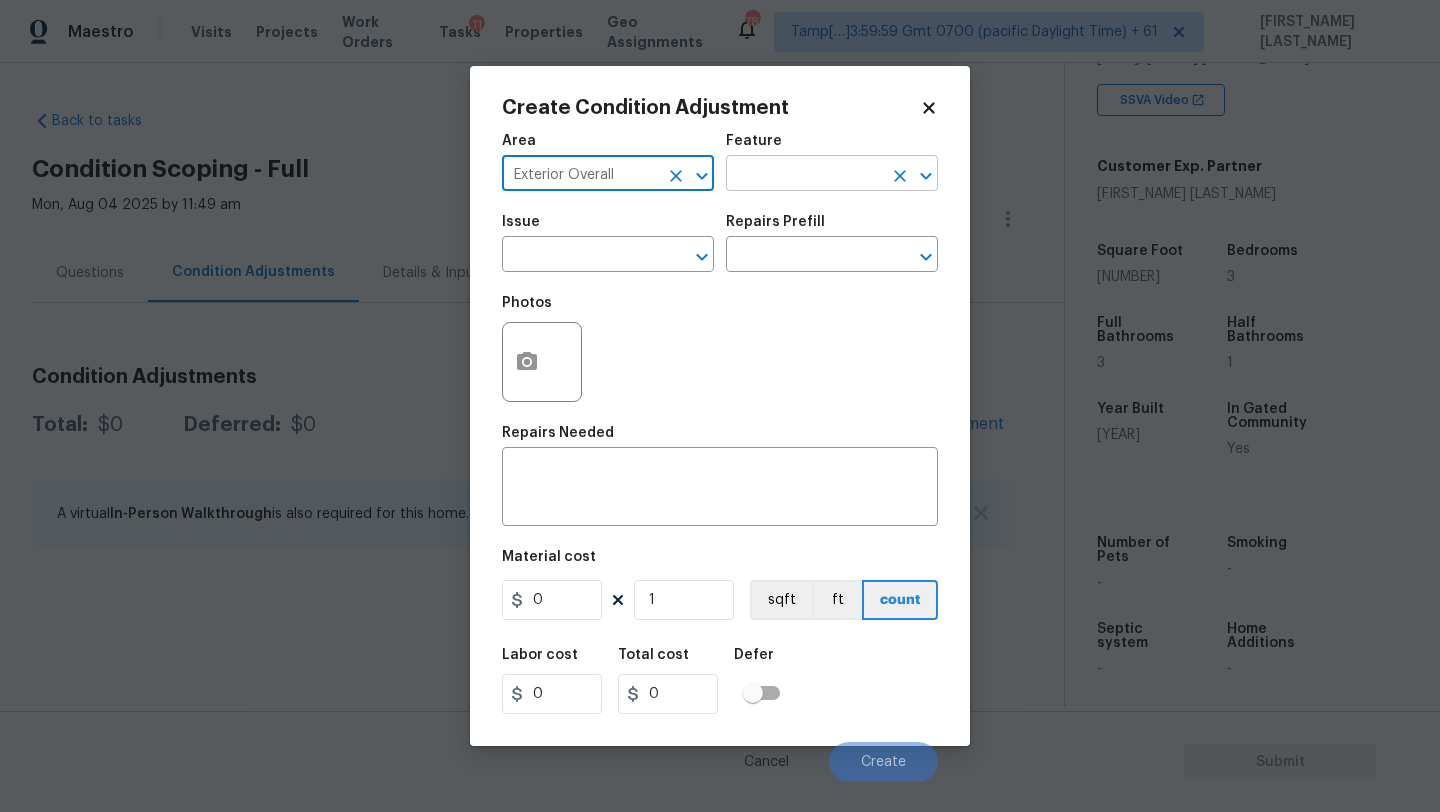 type on "Exterior Overall" 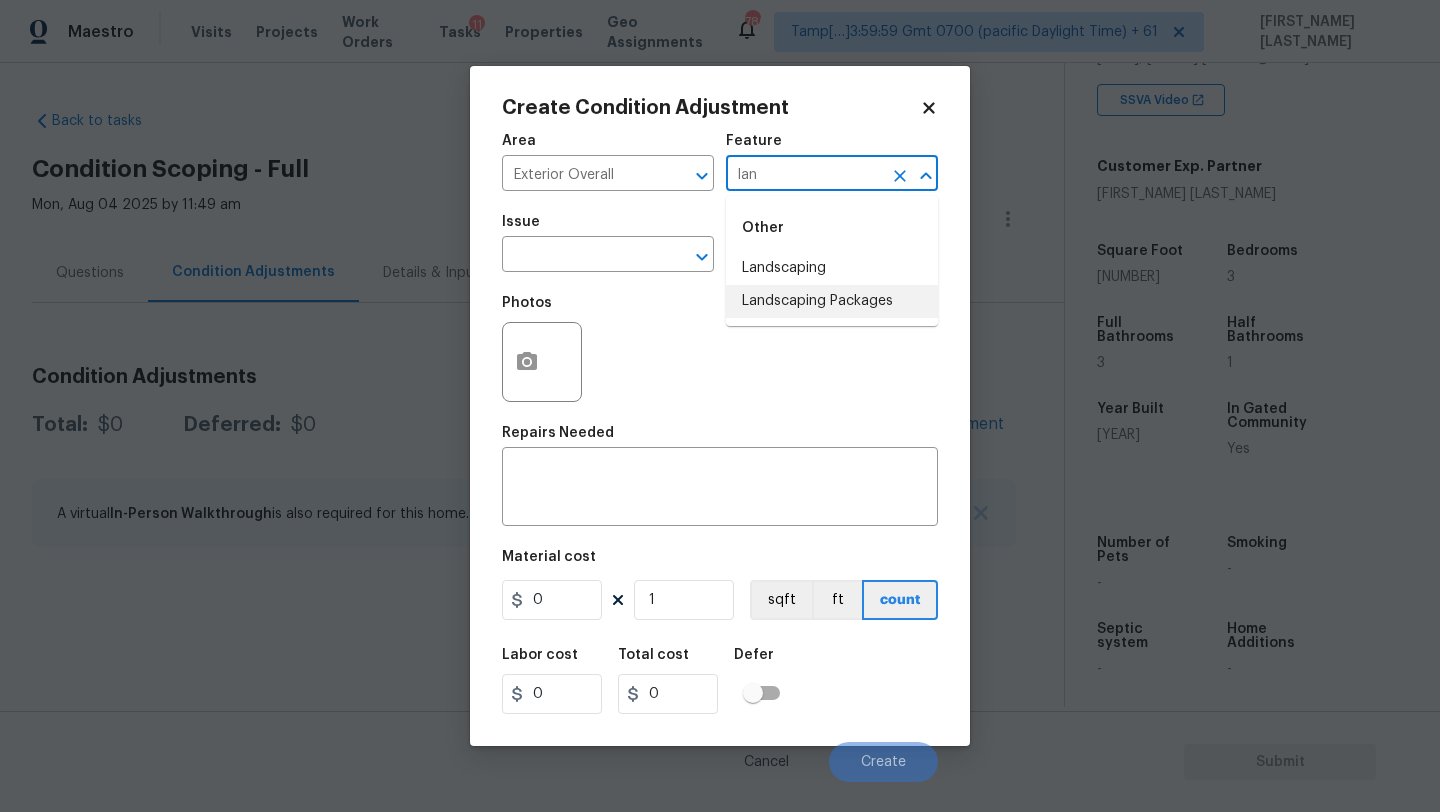 click on "Landscaping Packages" at bounding box center [832, 301] 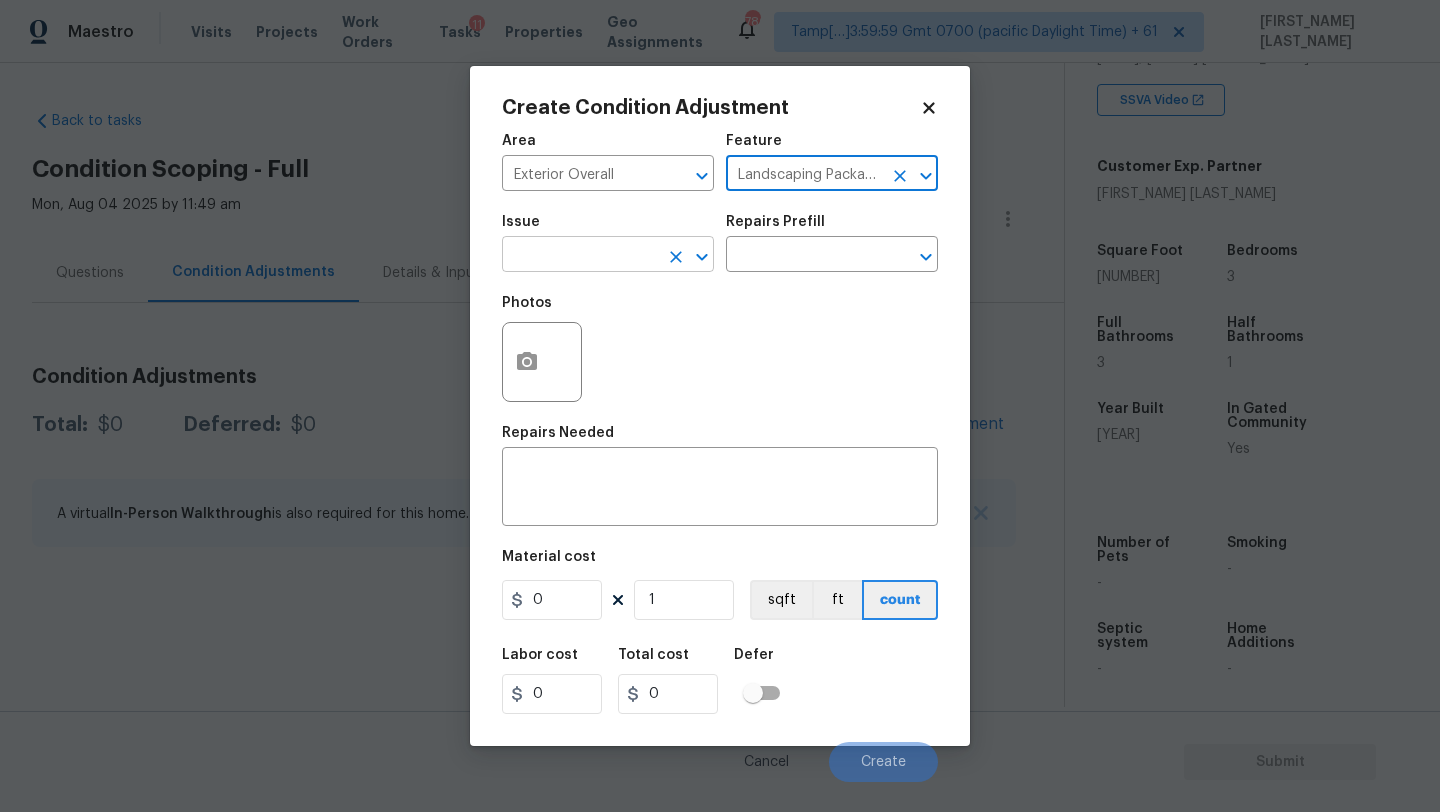 type on "Landscaping Packages" 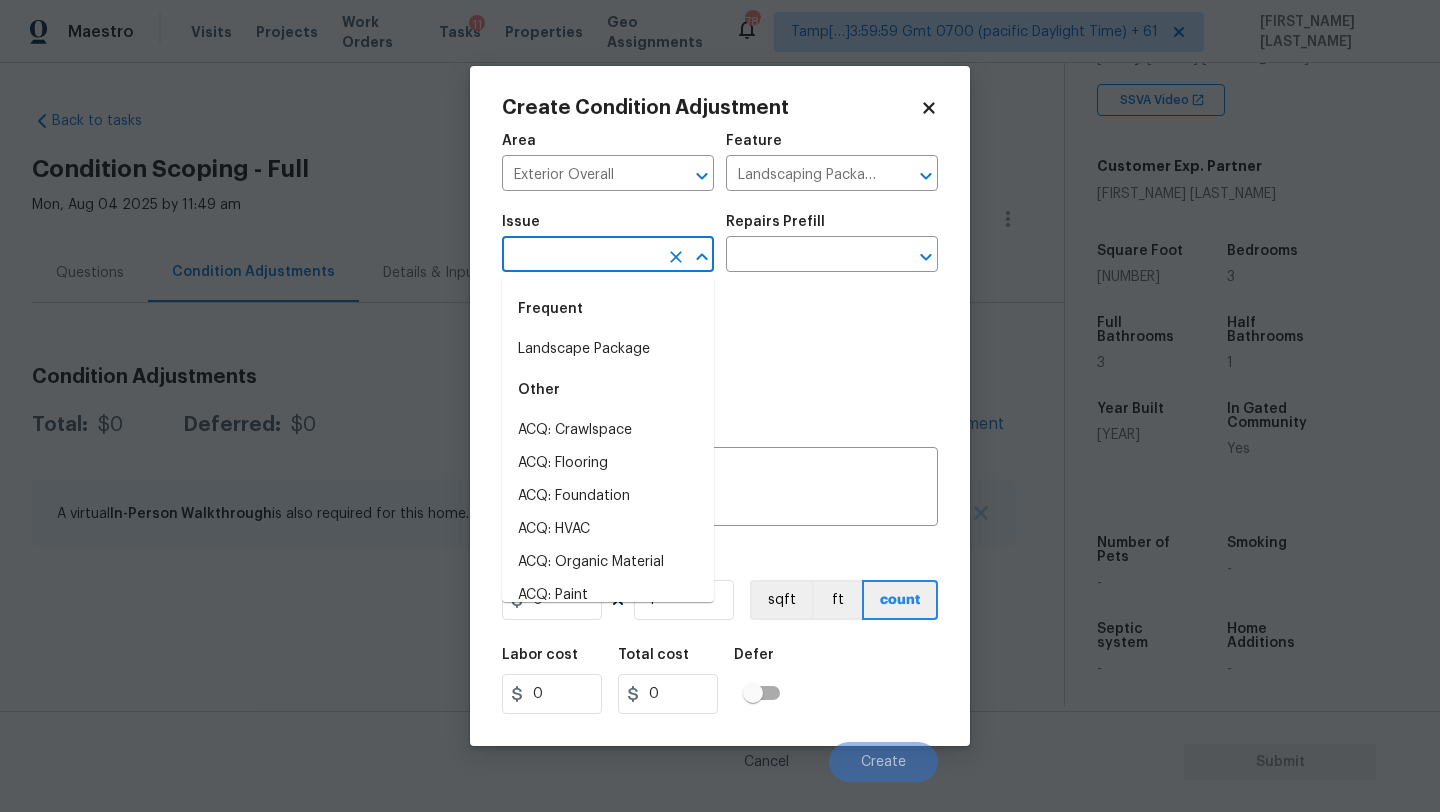 click at bounding box center [580, 256] 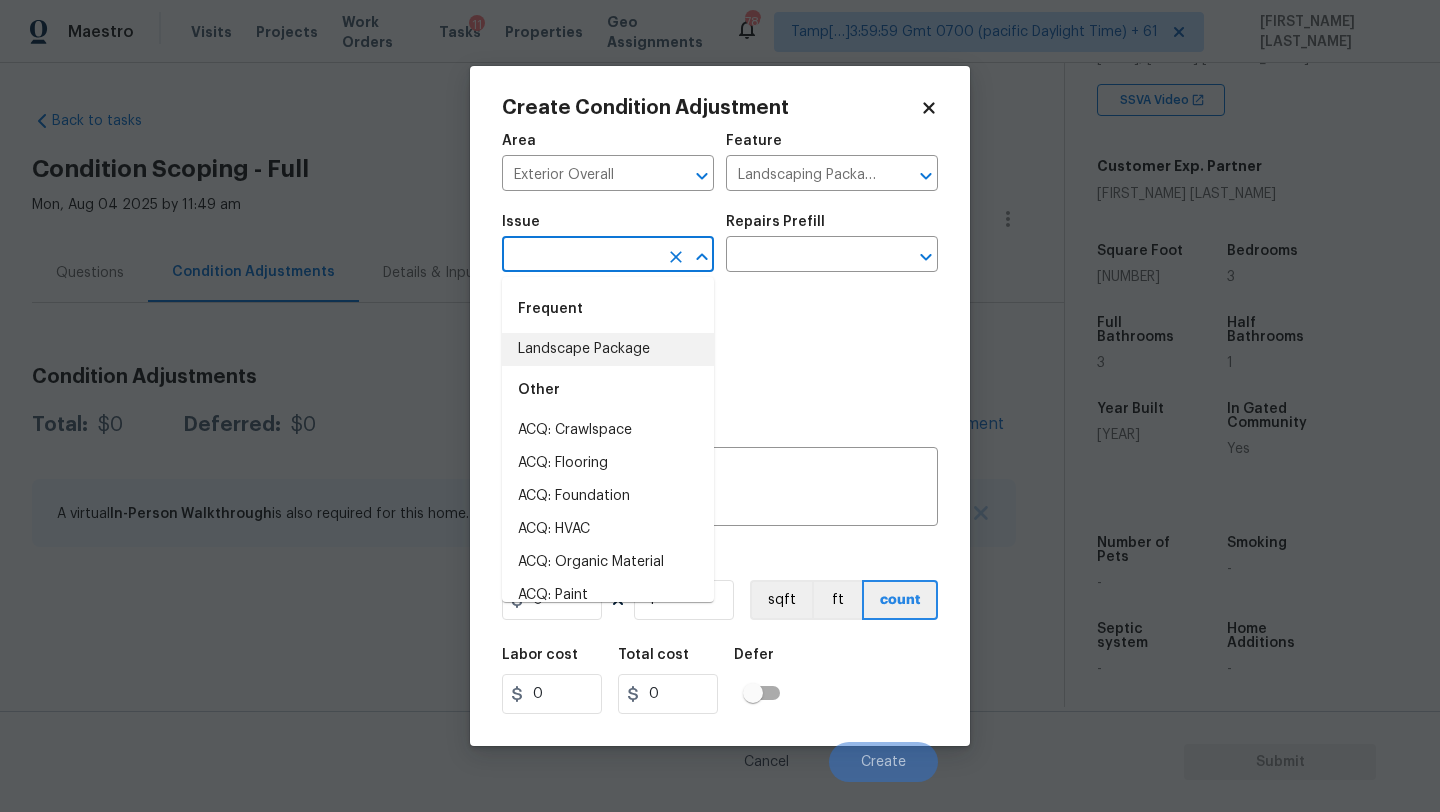 click on "Landscape Package" at bounding box center [608, 349] 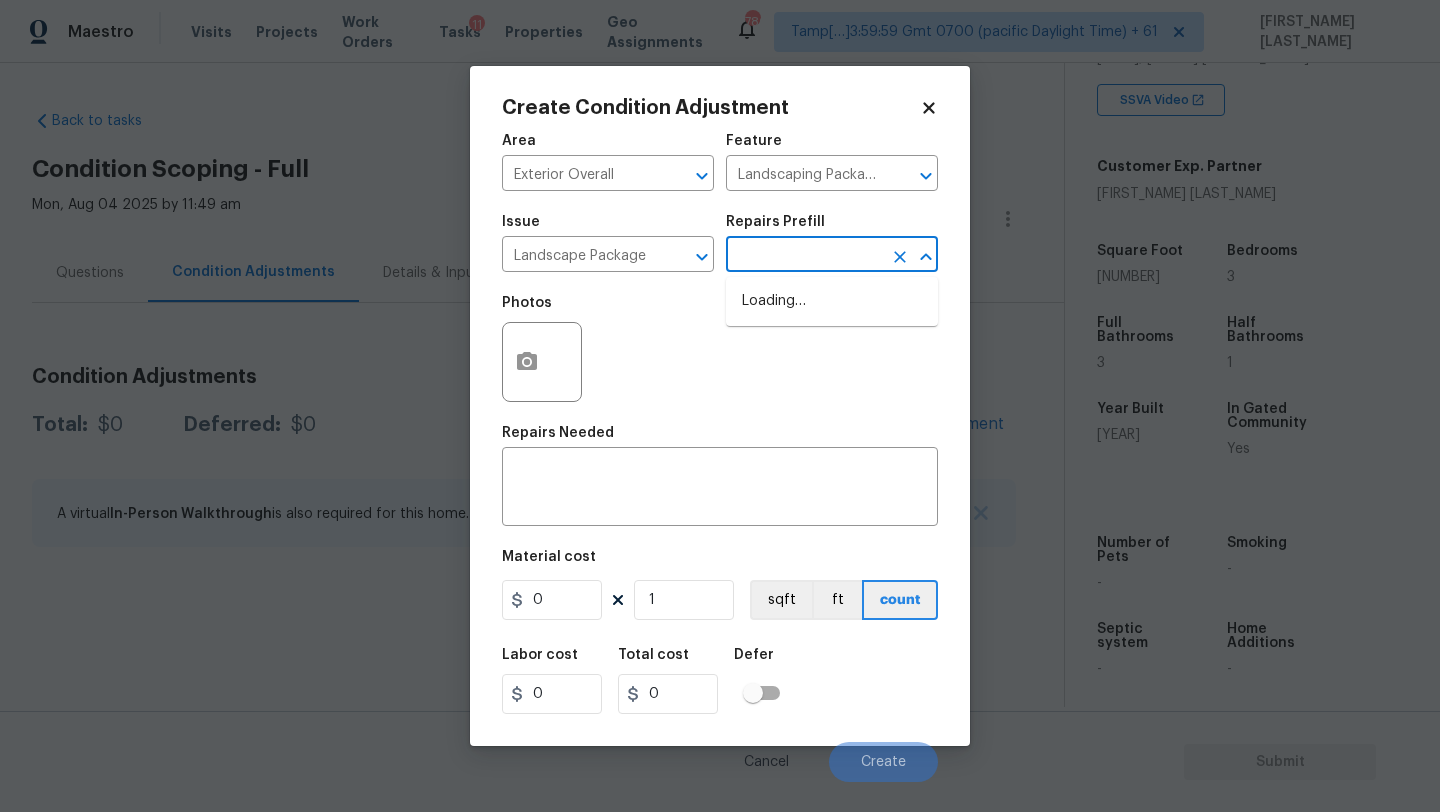 click at bounding box center (804, 256) 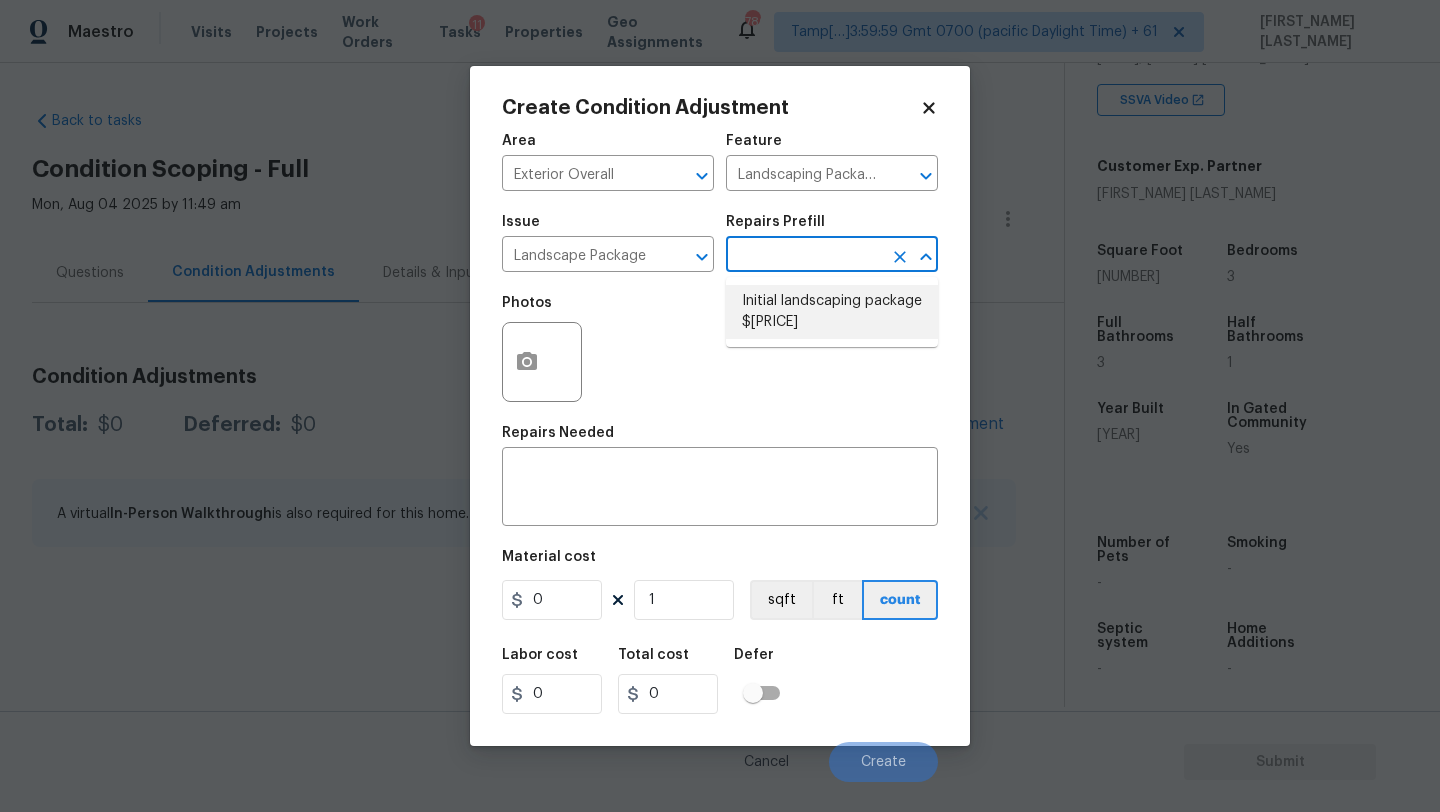 click on "Initial landscaping package $300.00" at bounding box center (832, 312) 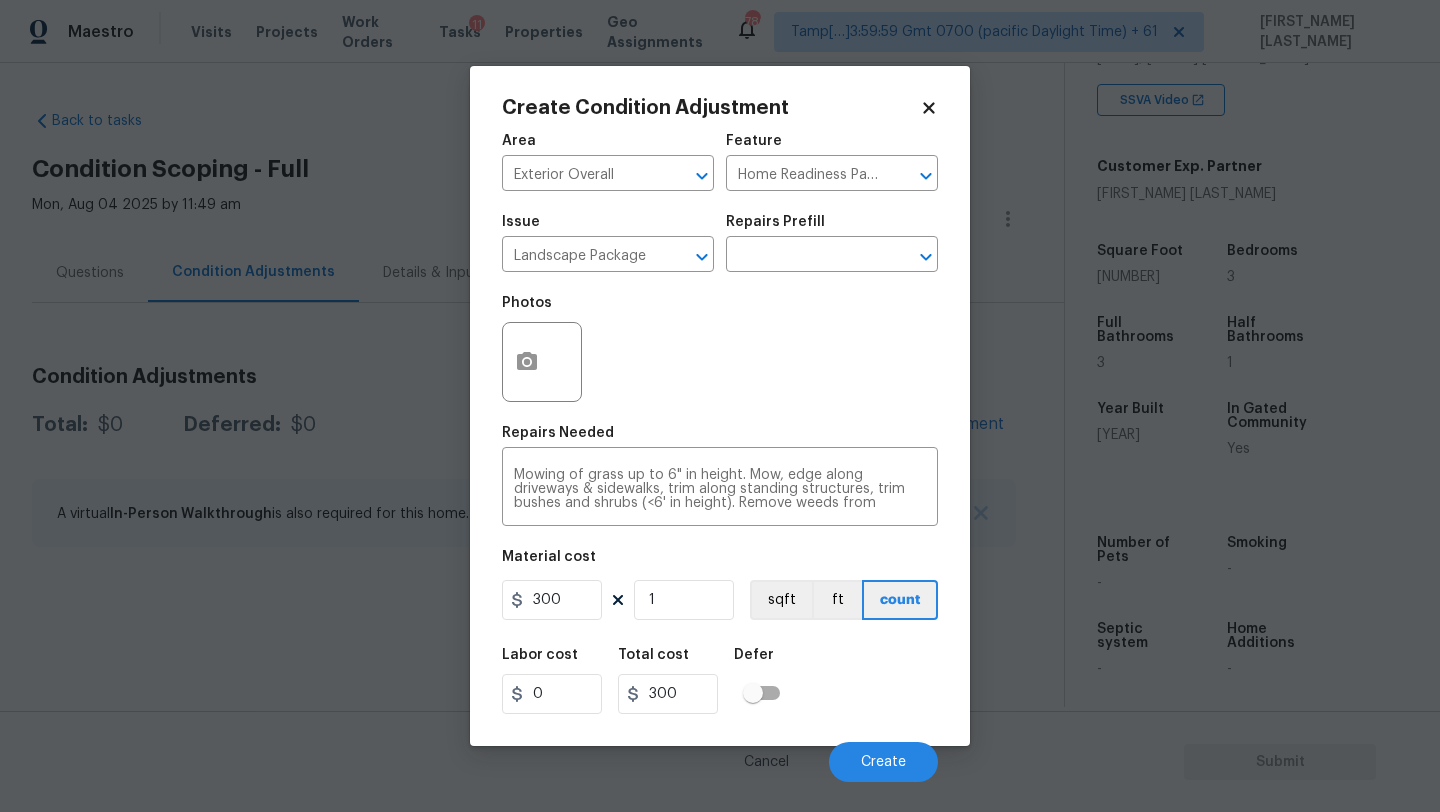 click at bounding box center (542, 362) 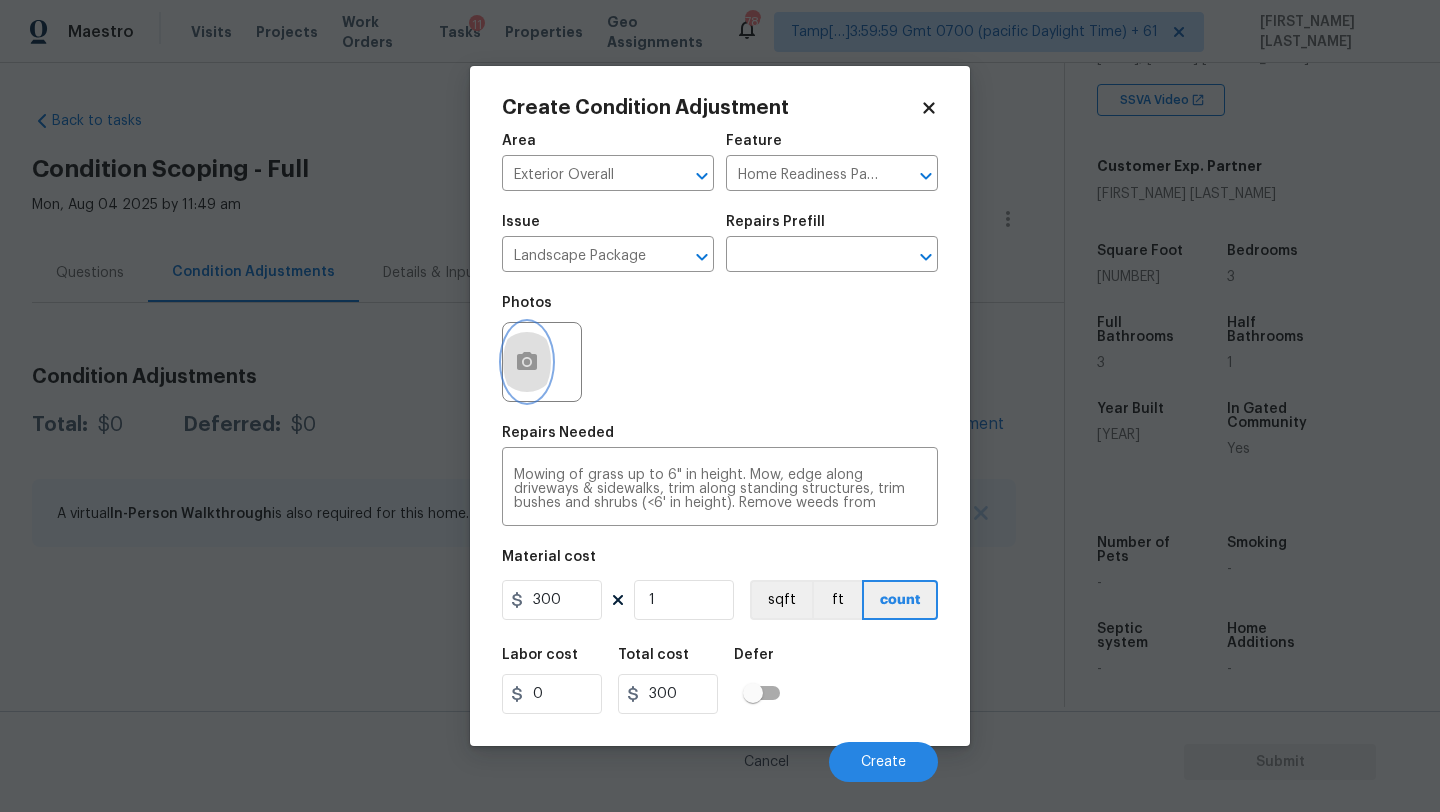 click 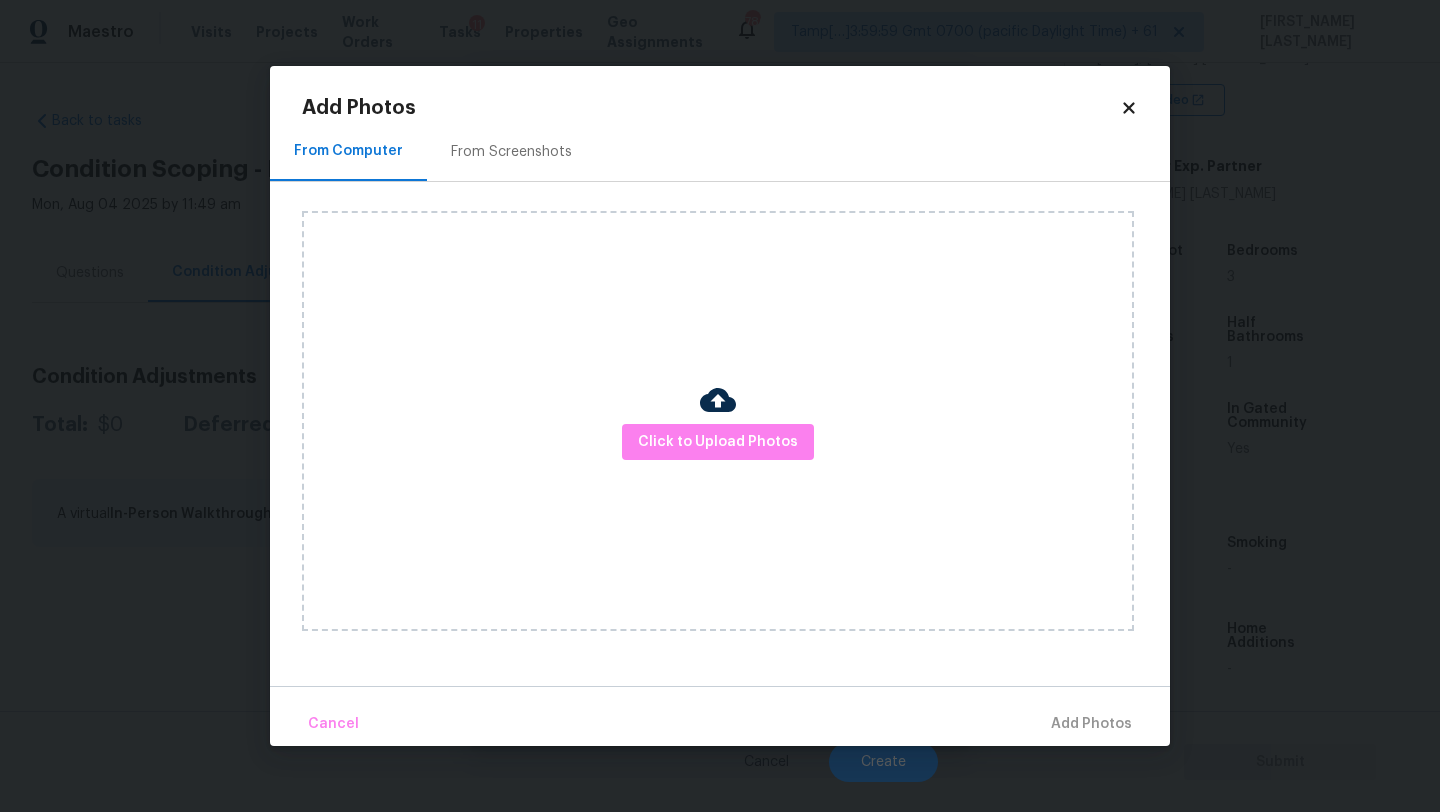 click on "From Screenshots" at bounding box center [511, 151] 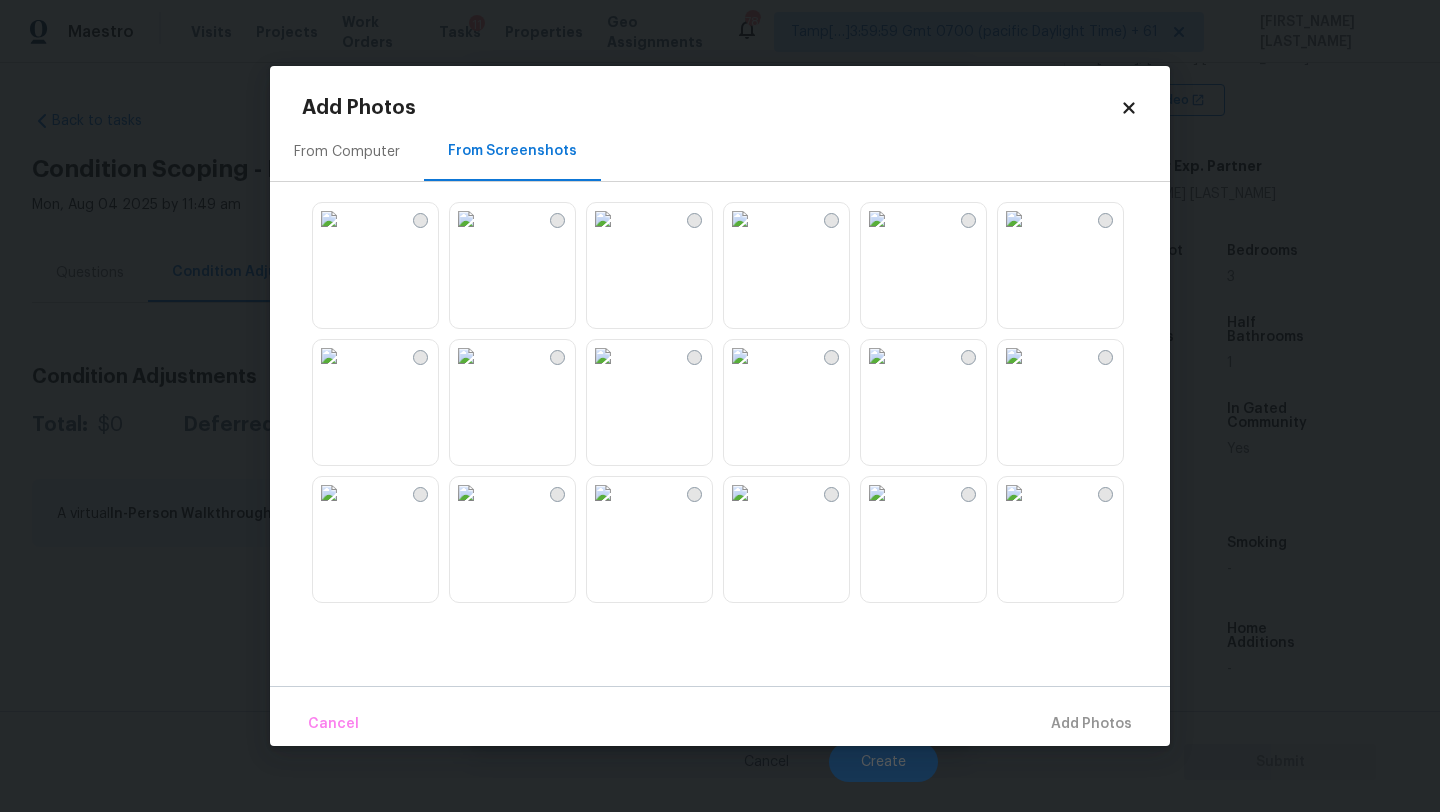 click at bounding box center [603, 219] 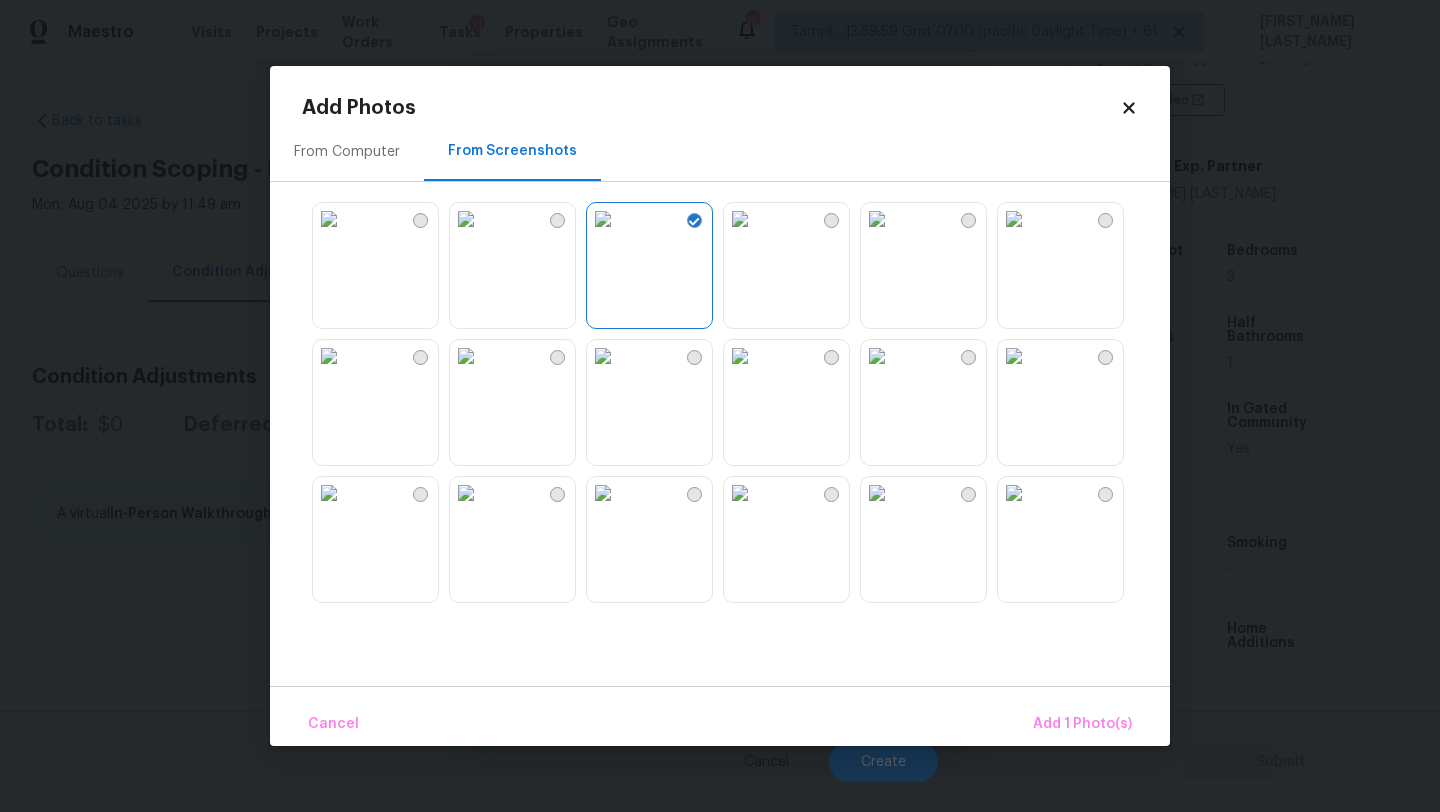 click at bounding box center (466, 219) 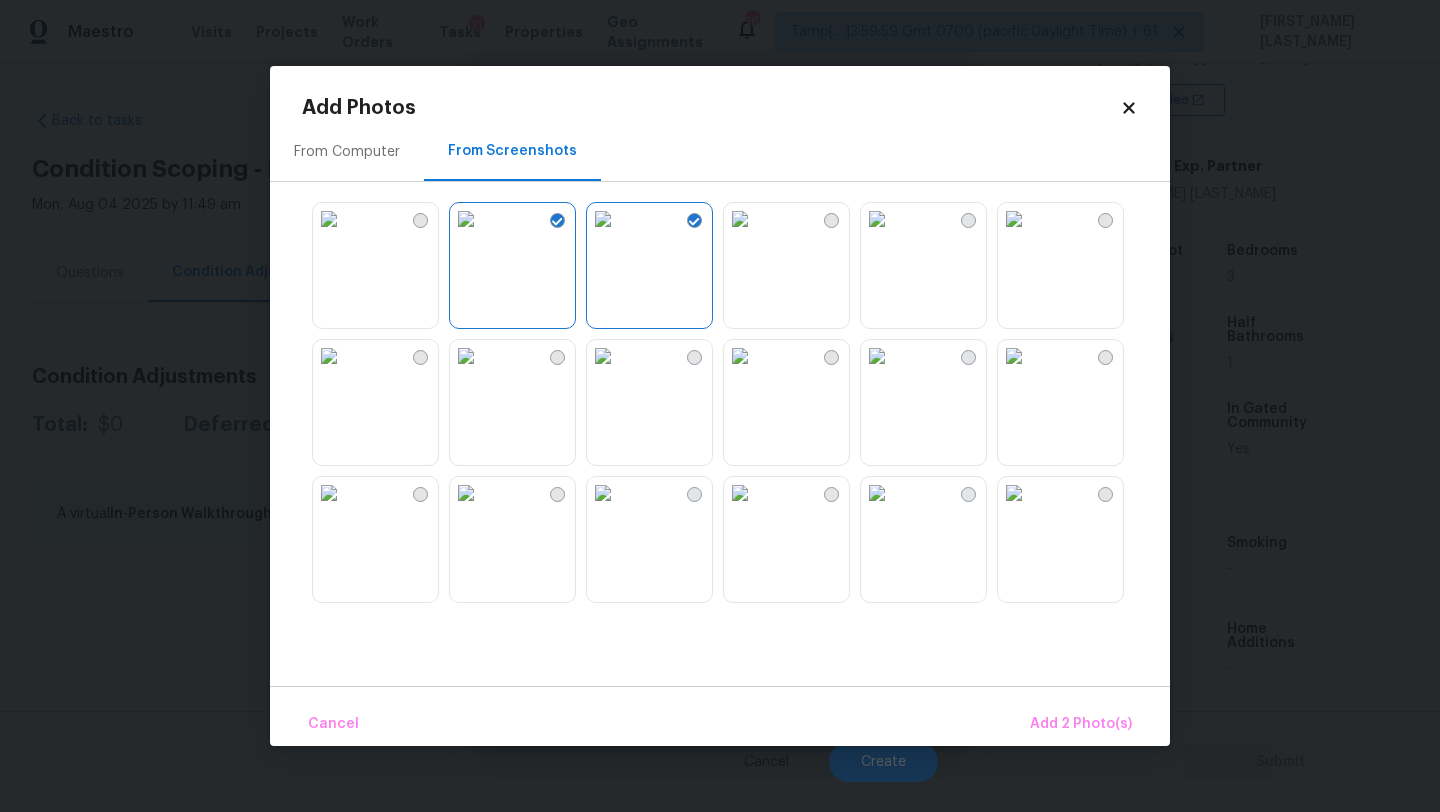 click at bounding box center (877, 493) 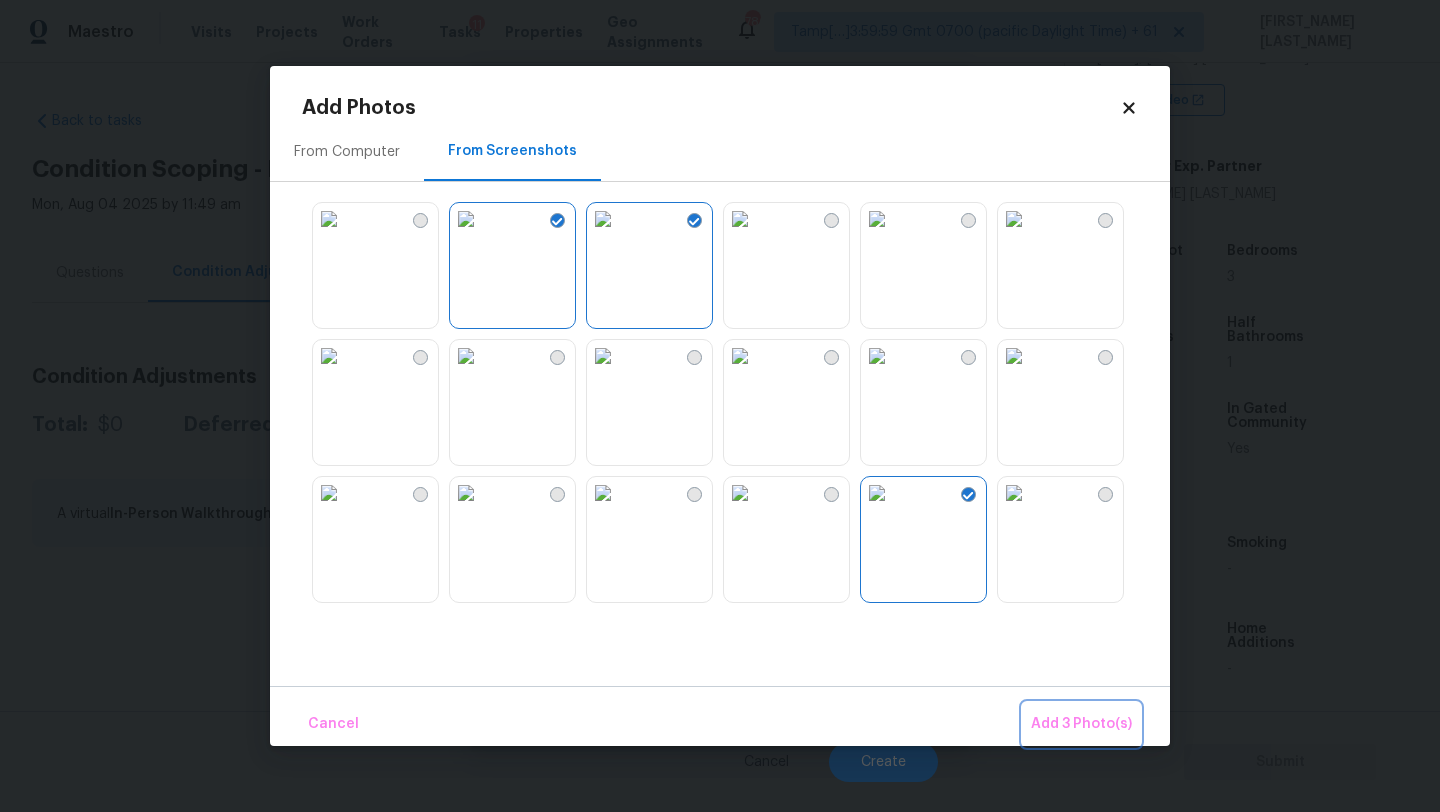 click on "Add 3 Photo(s)" at bounding box center (1081, 724) 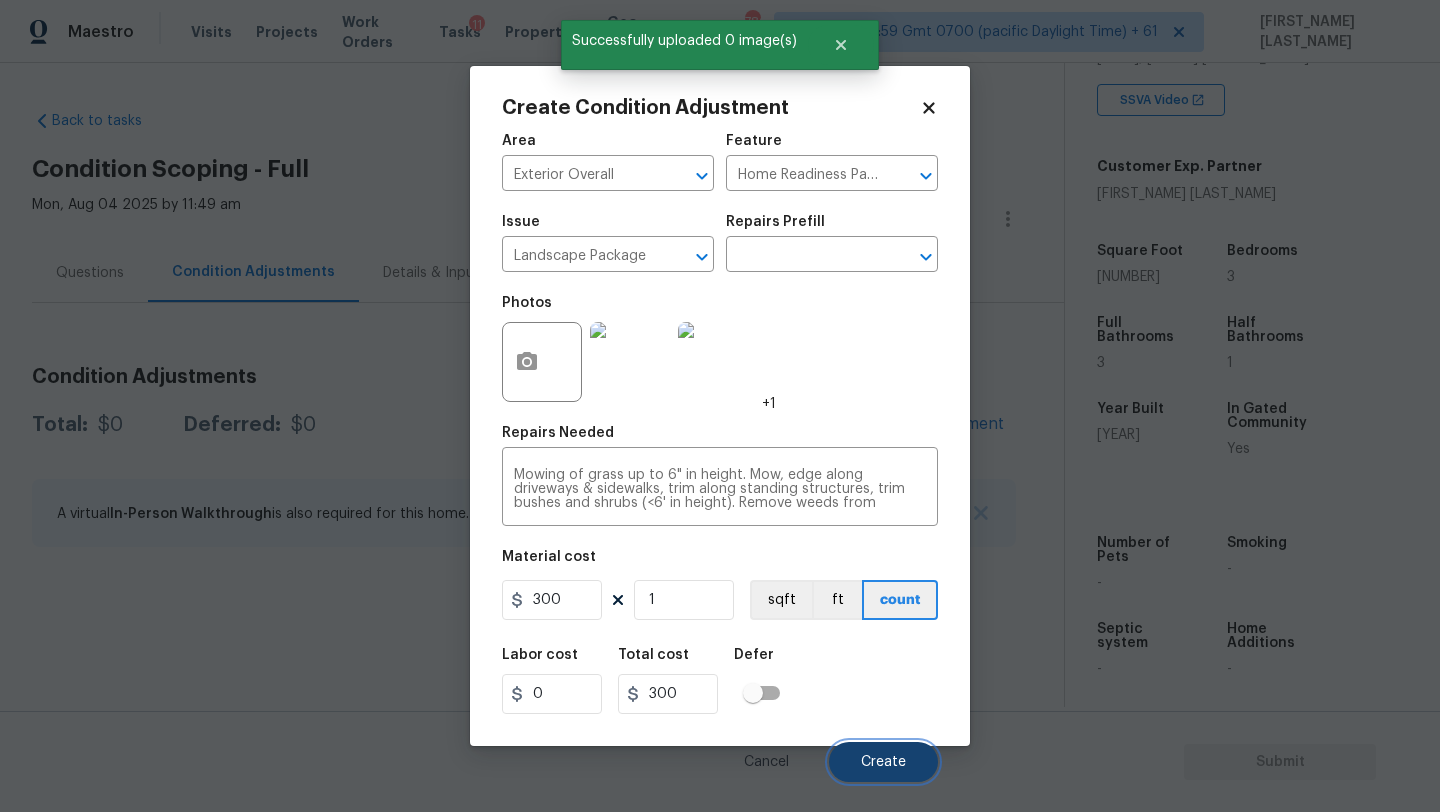 click on "Create" at bounding box center (883, 762) 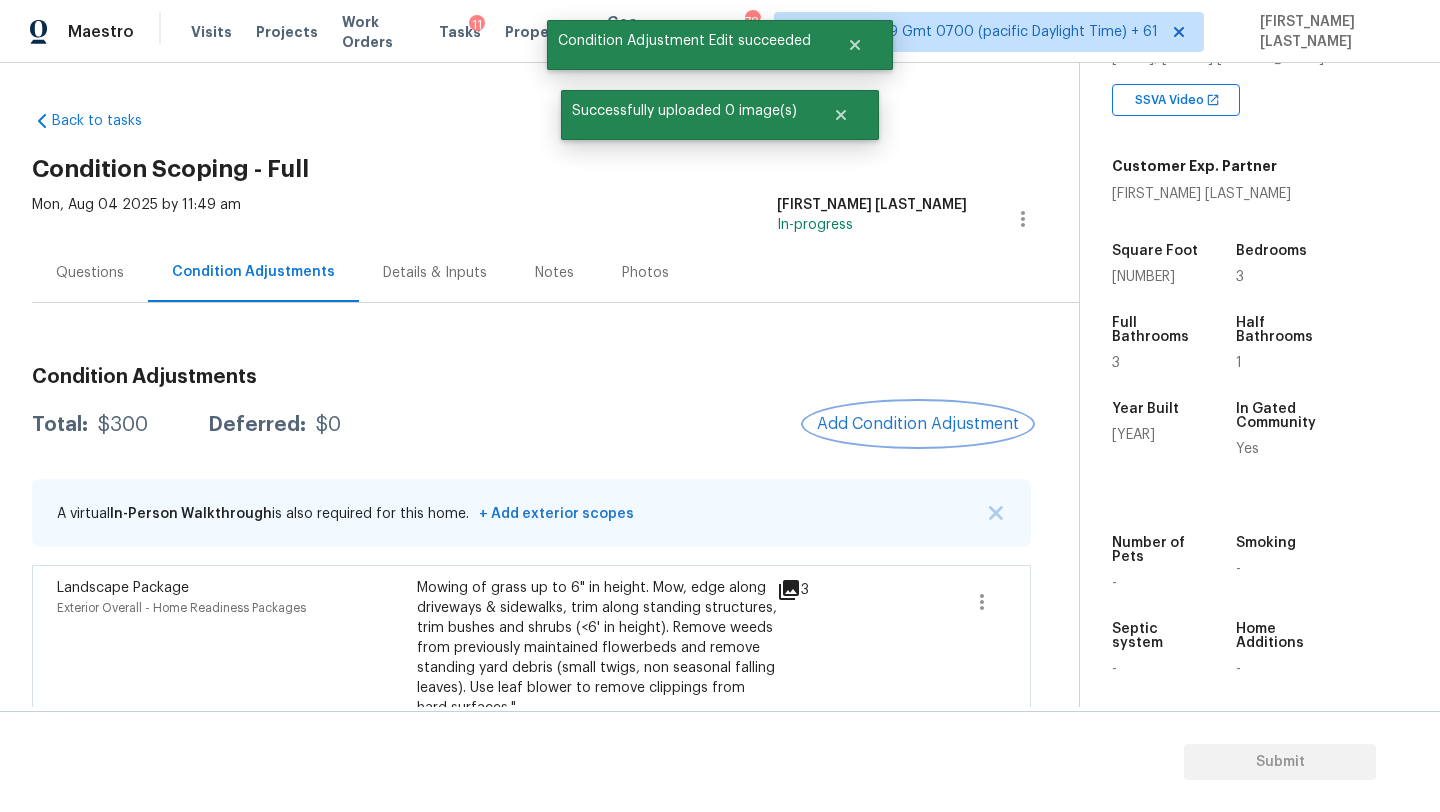 click on "Add Condition Adjustment" at bounding box center [918, 424] 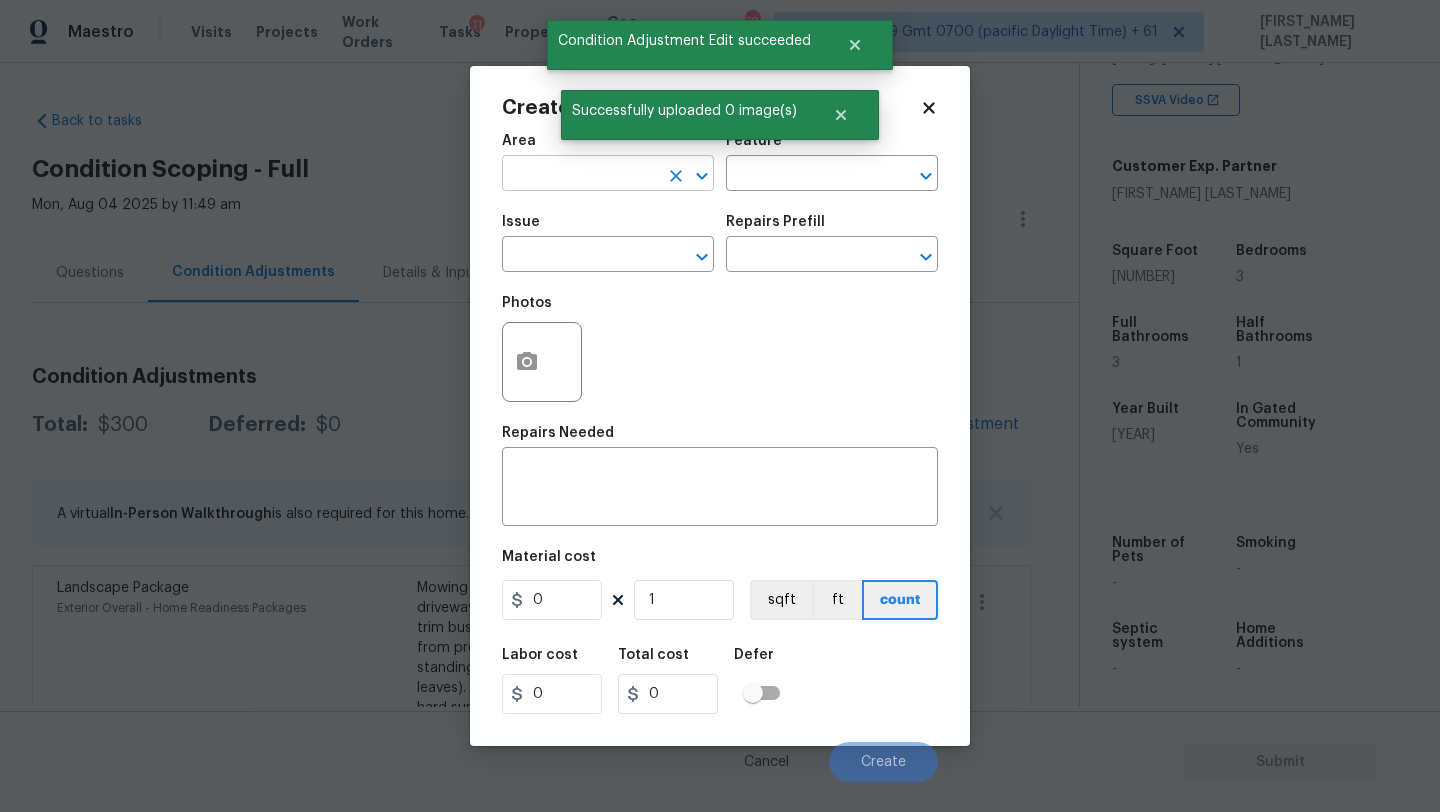 click at bounding box center (580, 175) 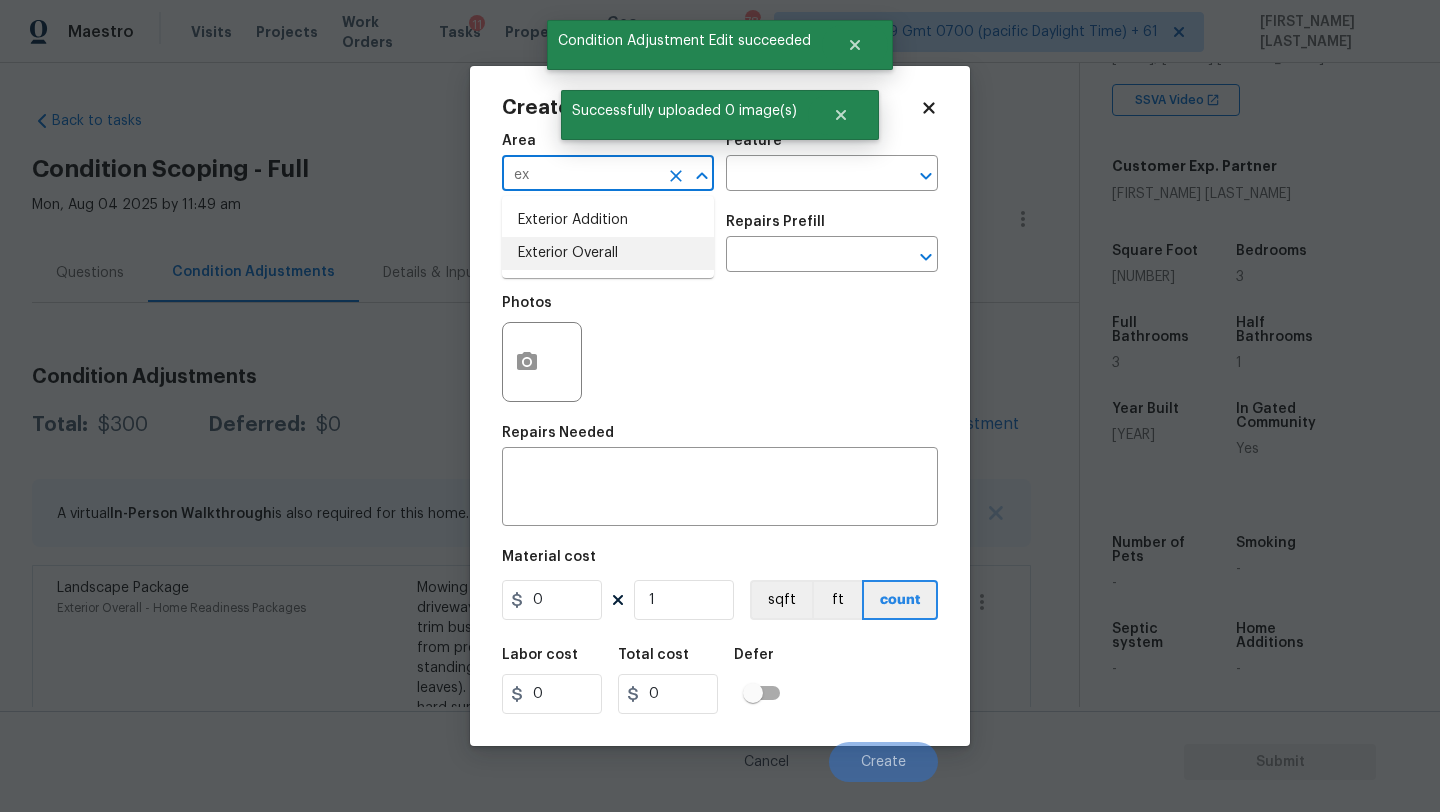 click on "Exterior Overall" at bounding box center (608, 253) 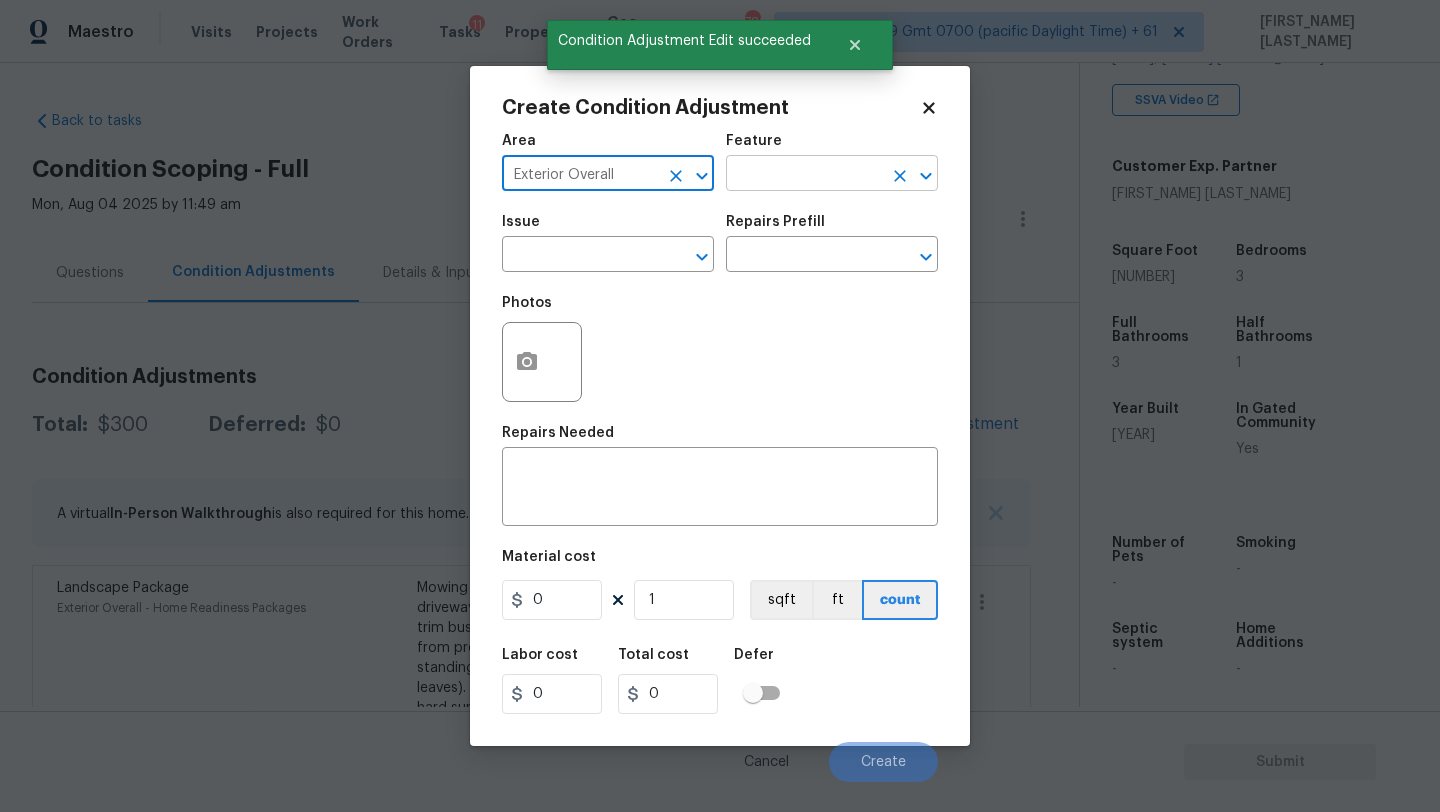 type on "Exterior Overall" 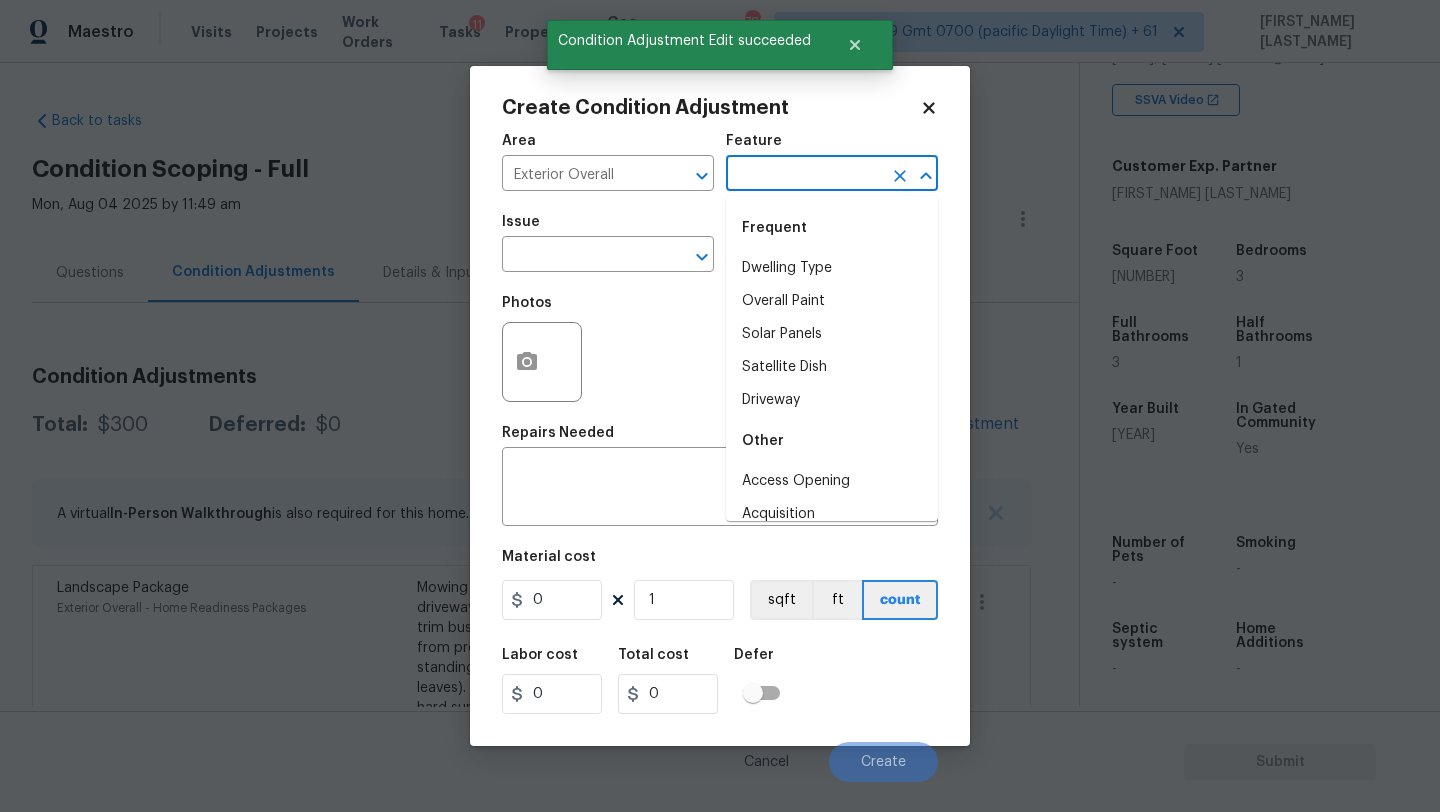 click at bounding box center (804, 175) 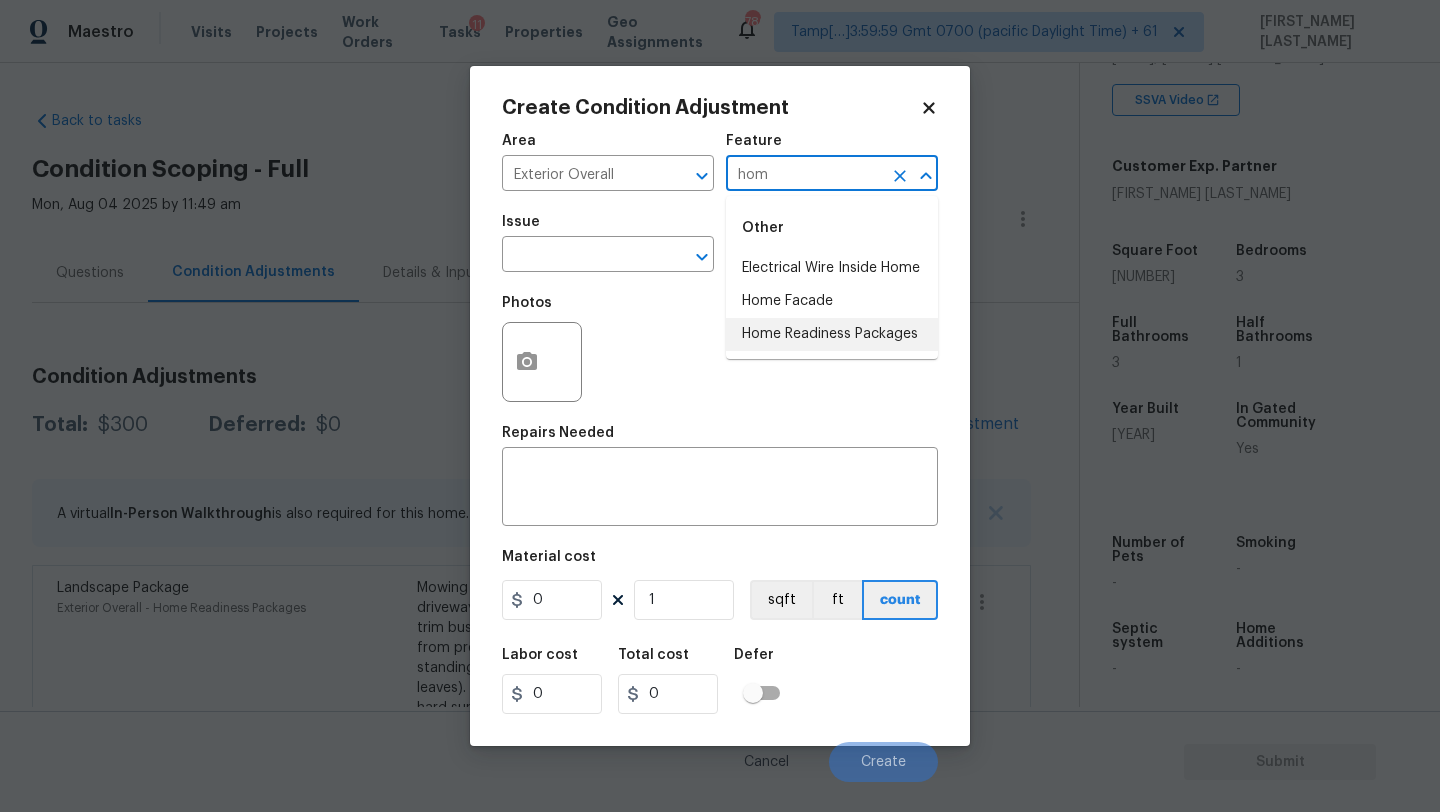 click on "Home Readiness Packages" at bounding box center (832, 334) 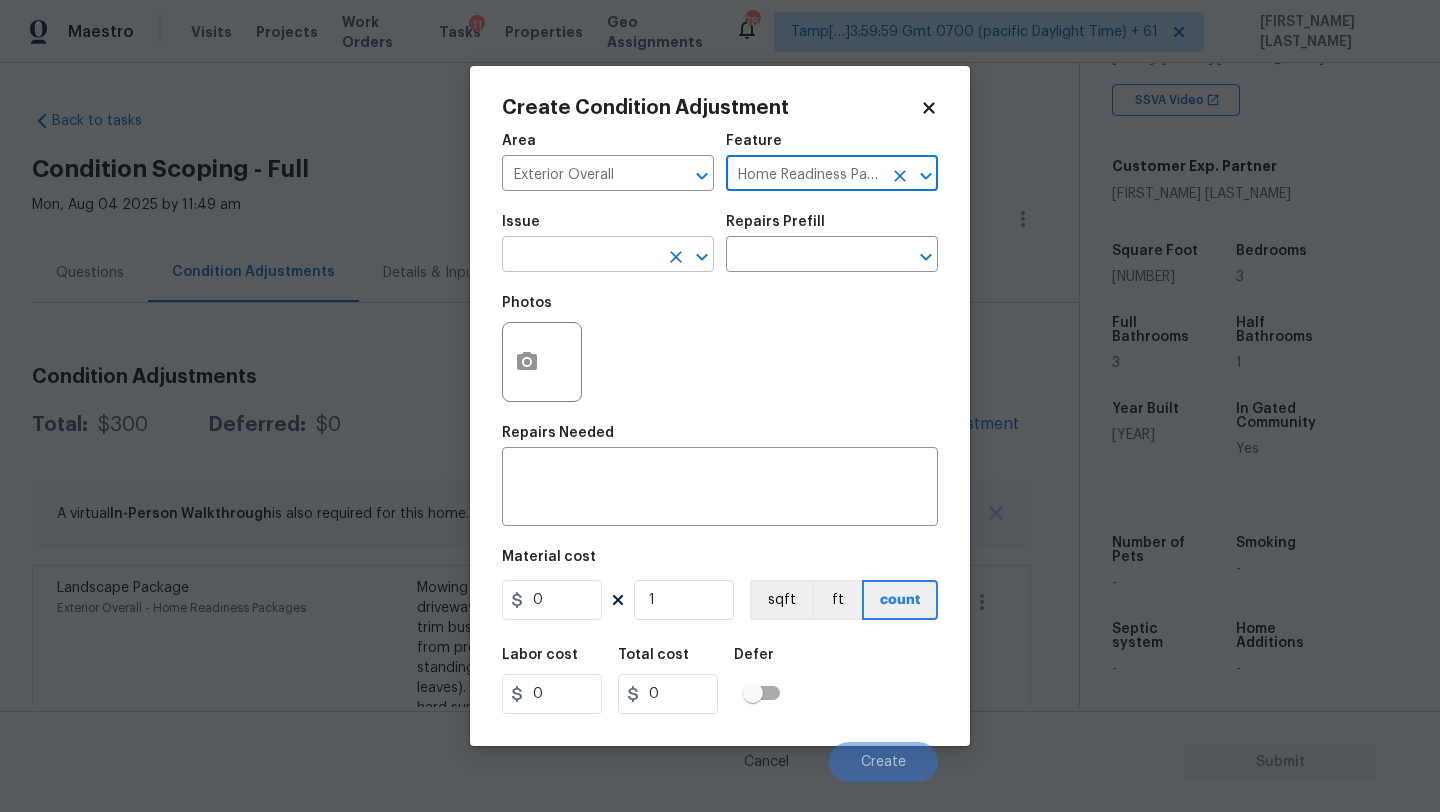 type on "Home Readiness Packages" 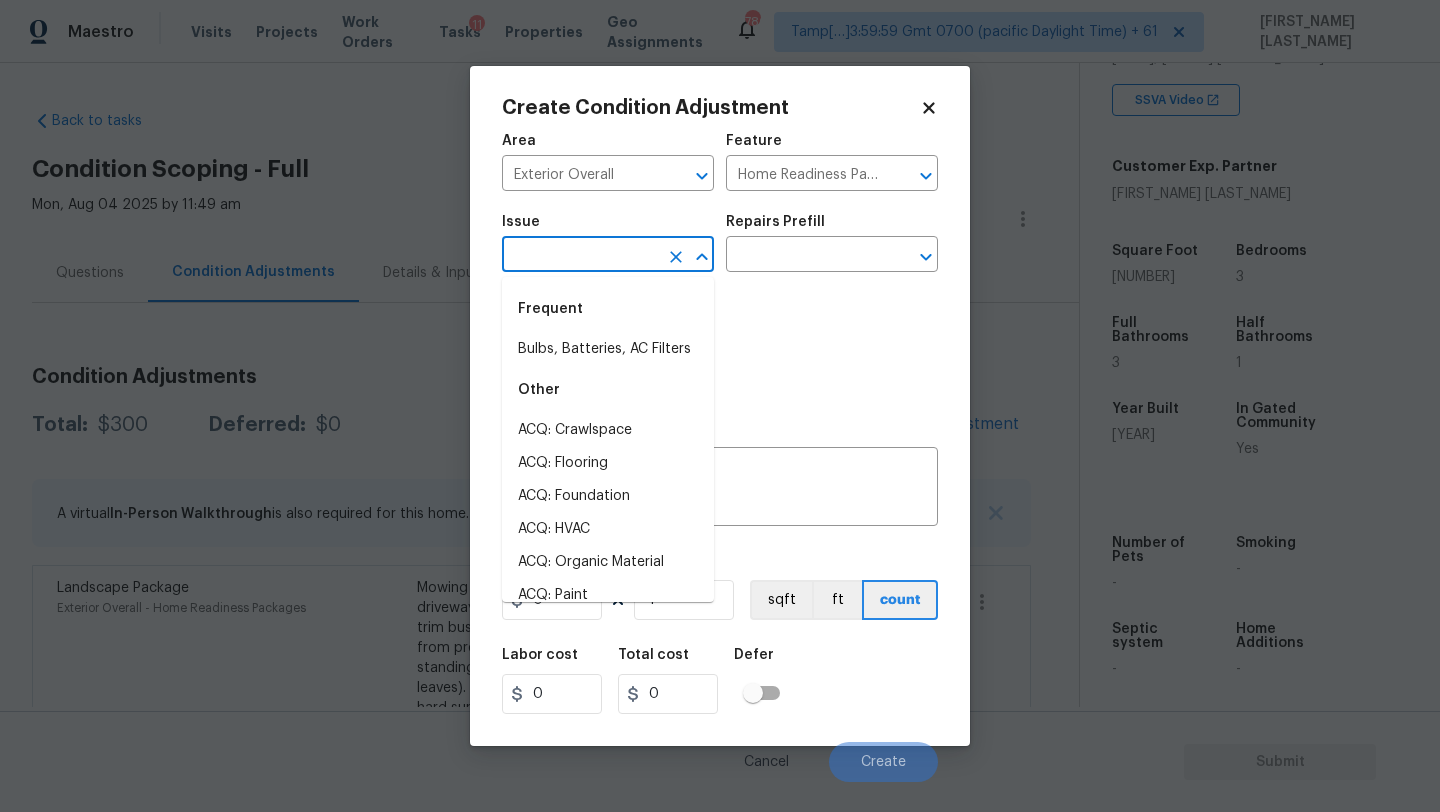 click at bounding box center (580, 256) 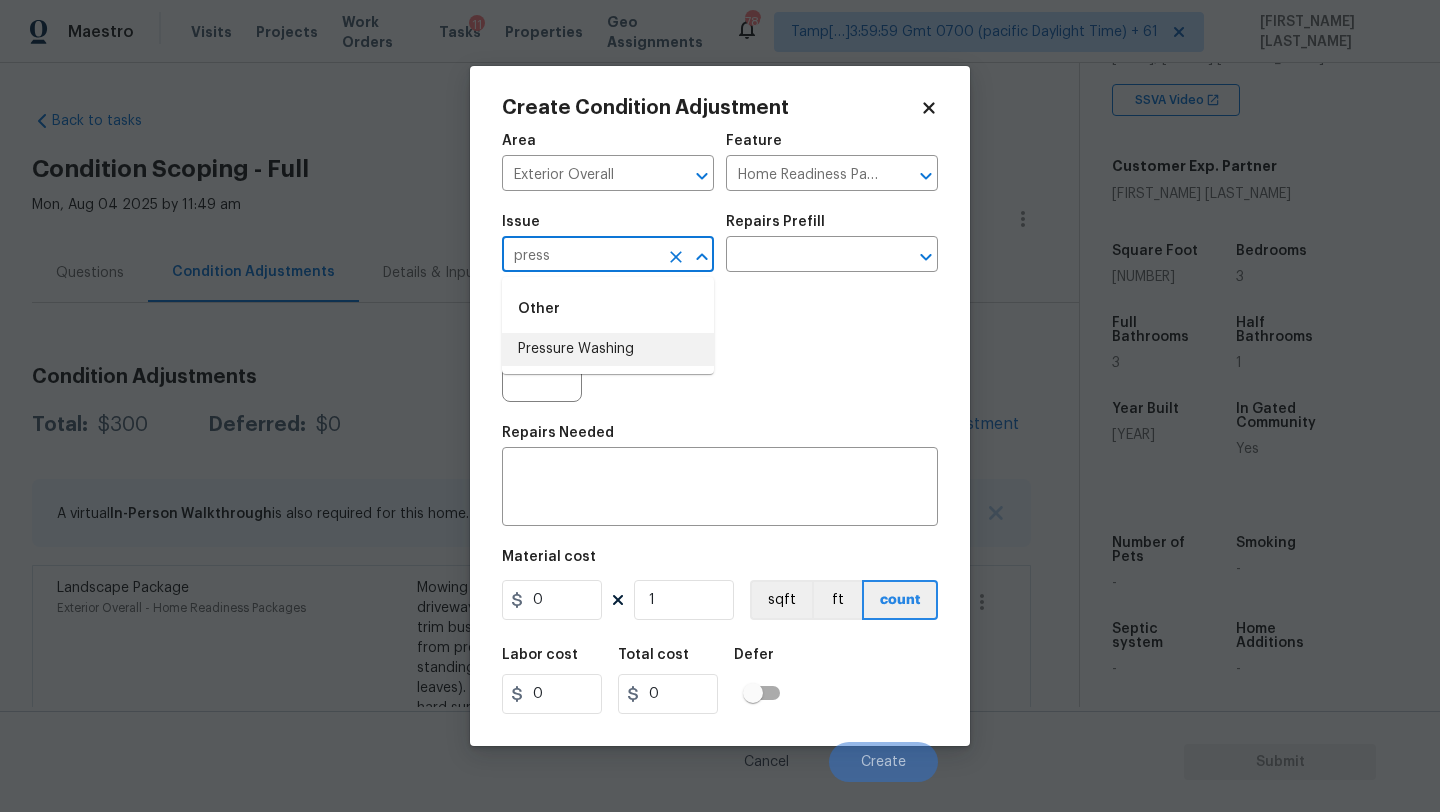 click on "Pressure Washing" at bounding box center (608, 349) 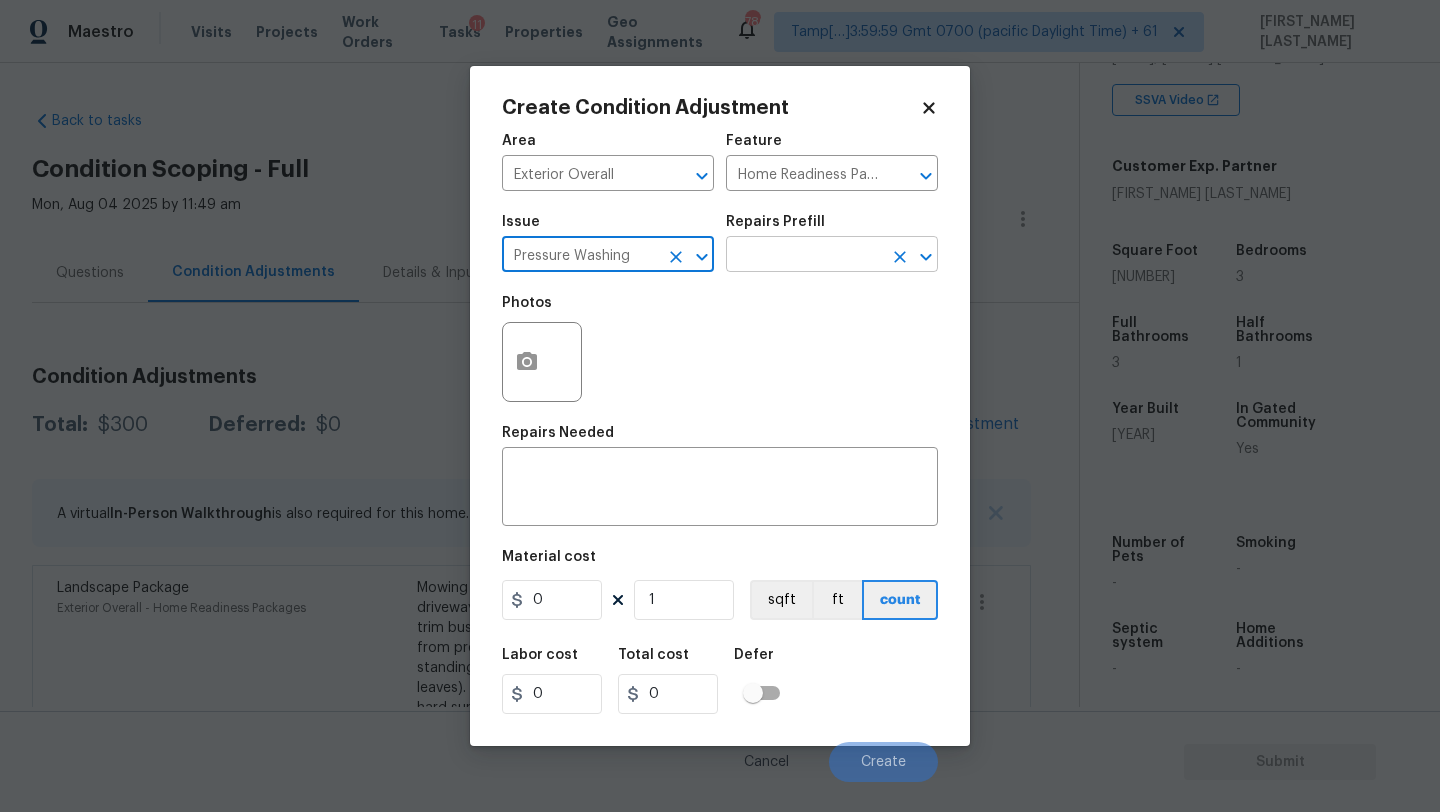 type on "Pressure Washing" 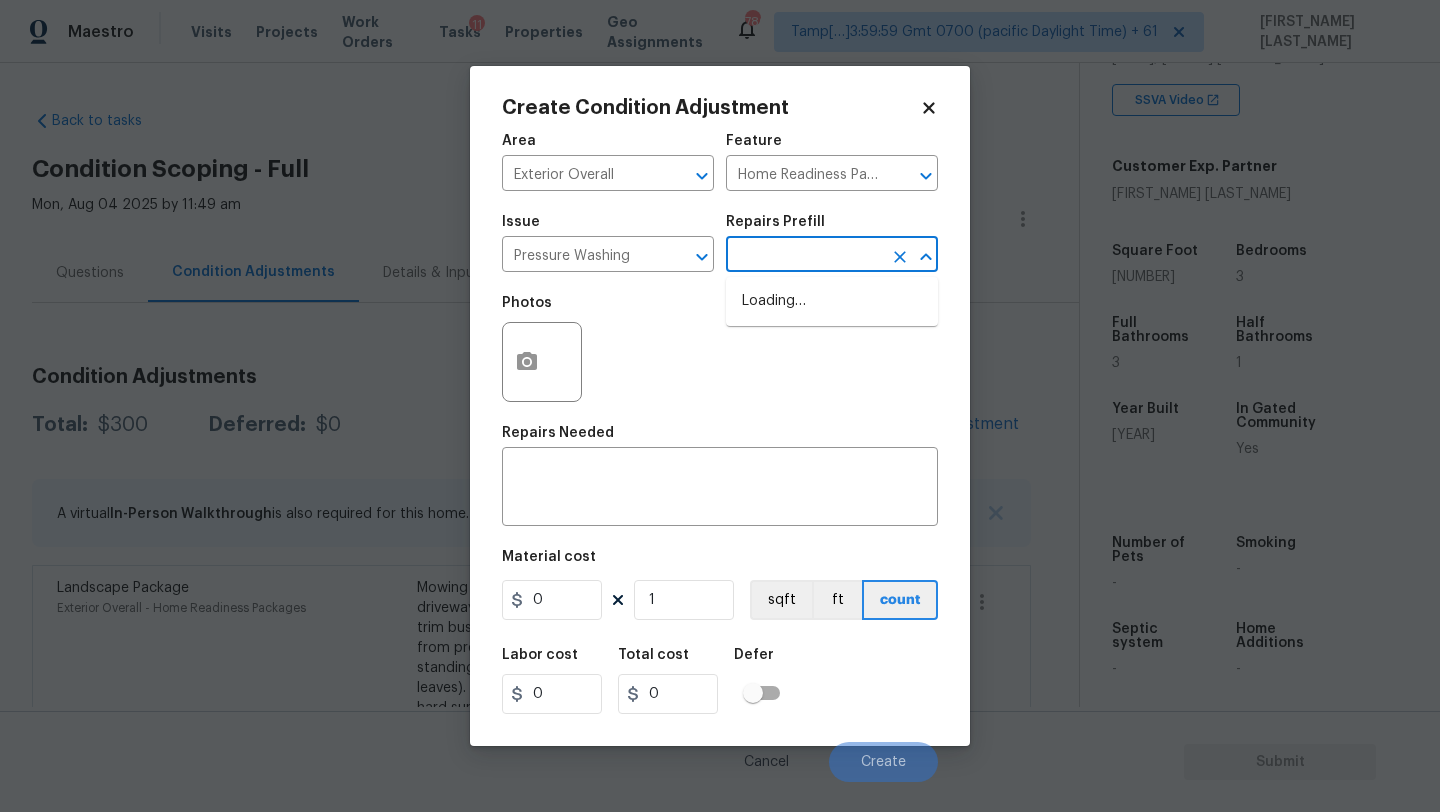 click at bounding box center [804, 256] 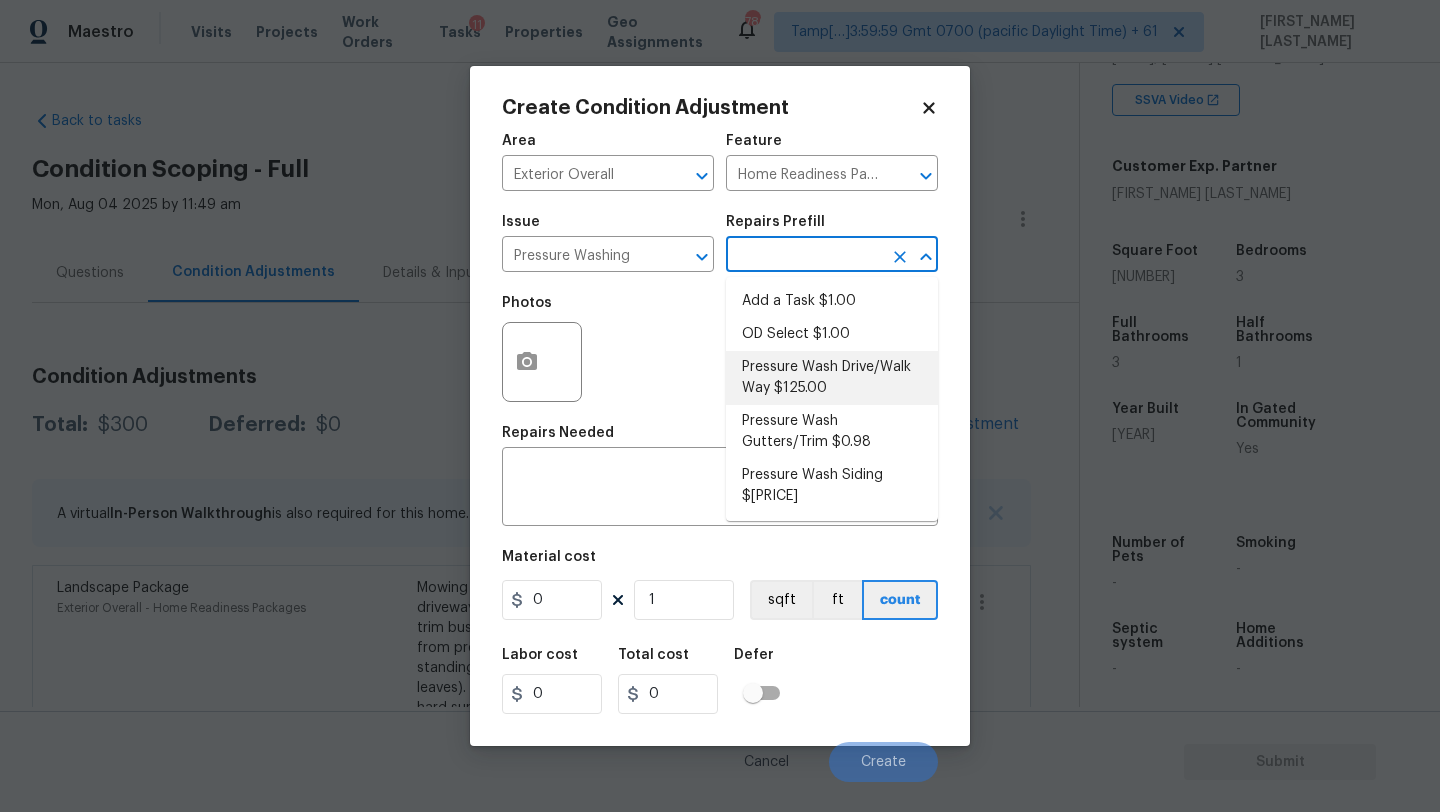 click on "Pressure Wash Drive/Walk Way $125.00" at bounding box center (832, 378) 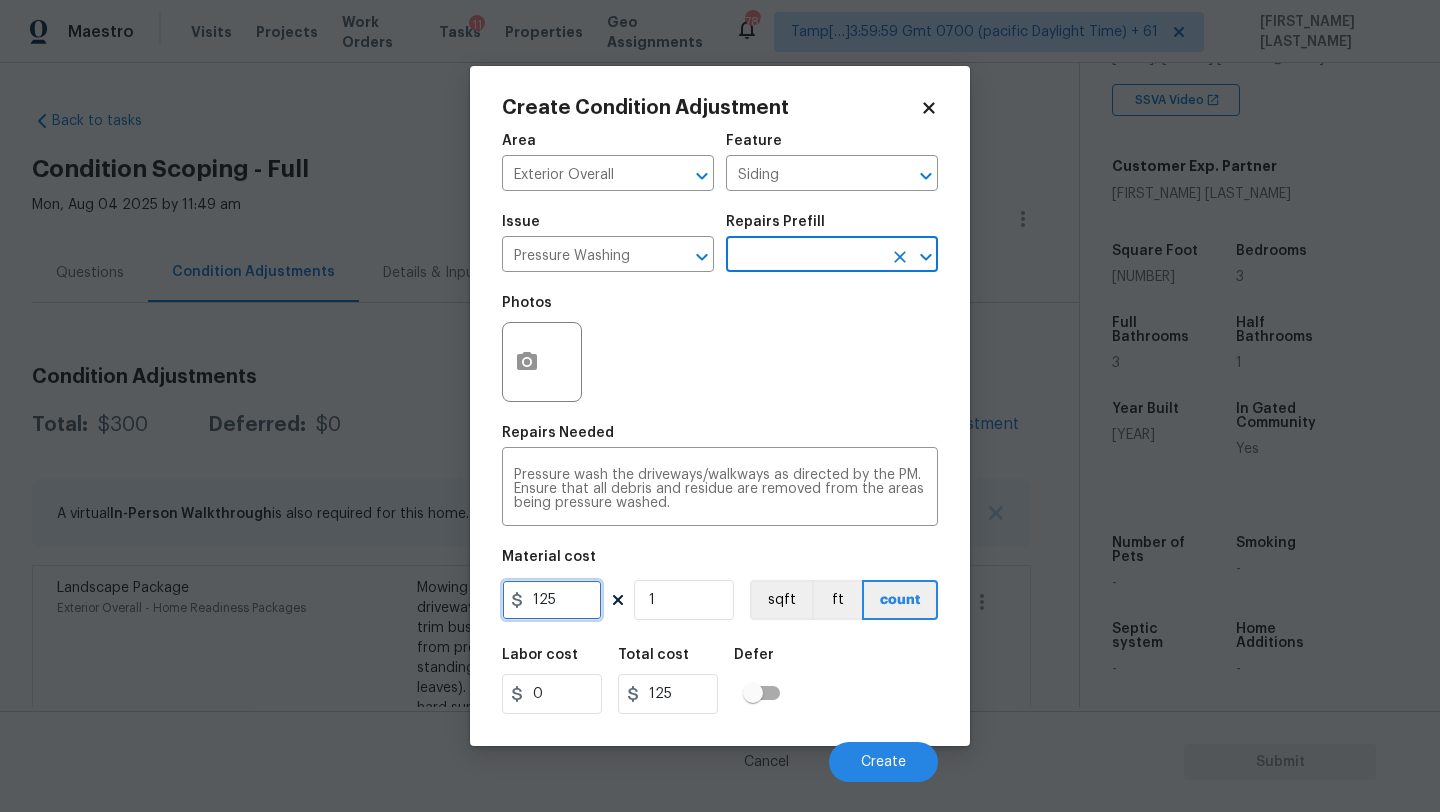 click on "125" at bounding box center (552, 600) 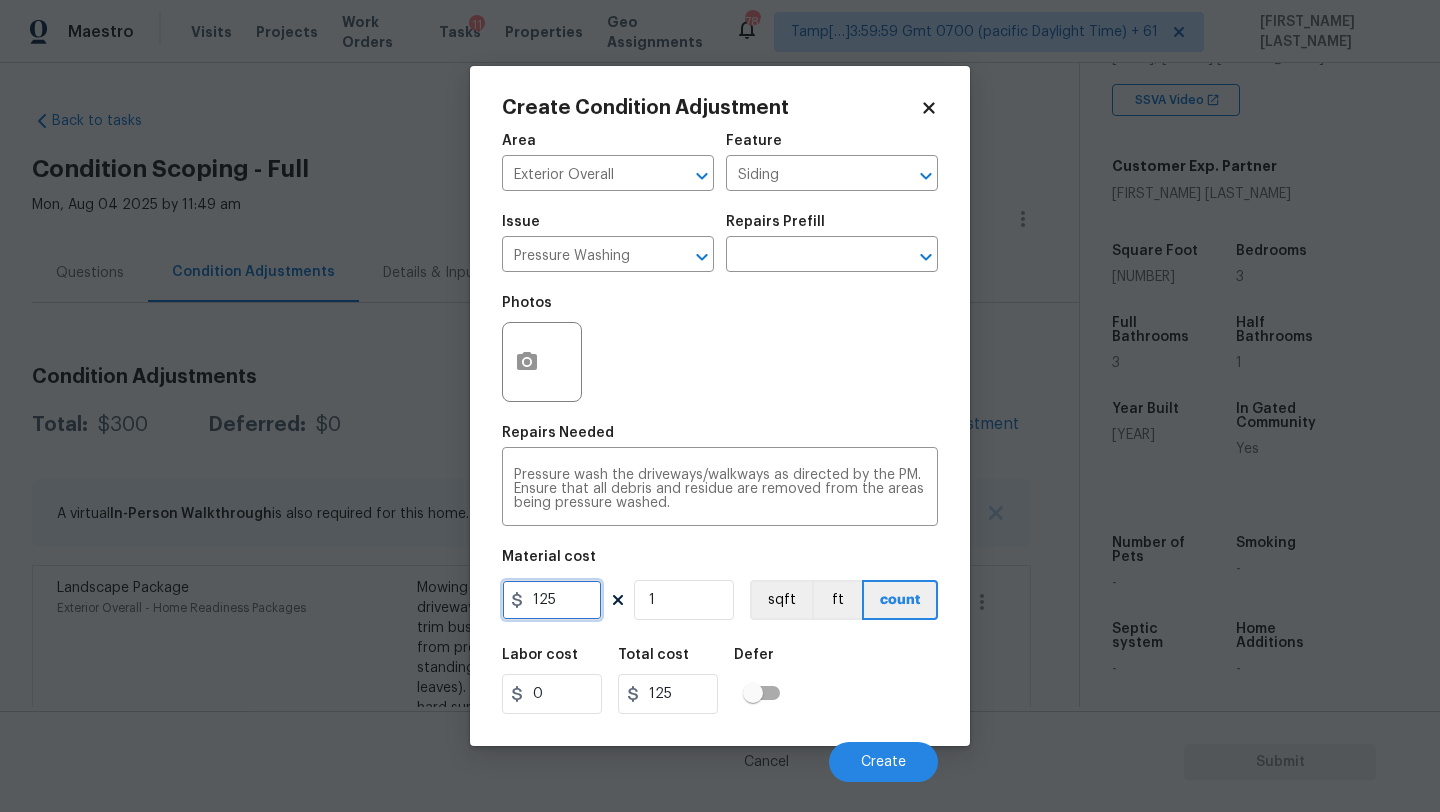 click on "125" at bounding box center (552, 600) 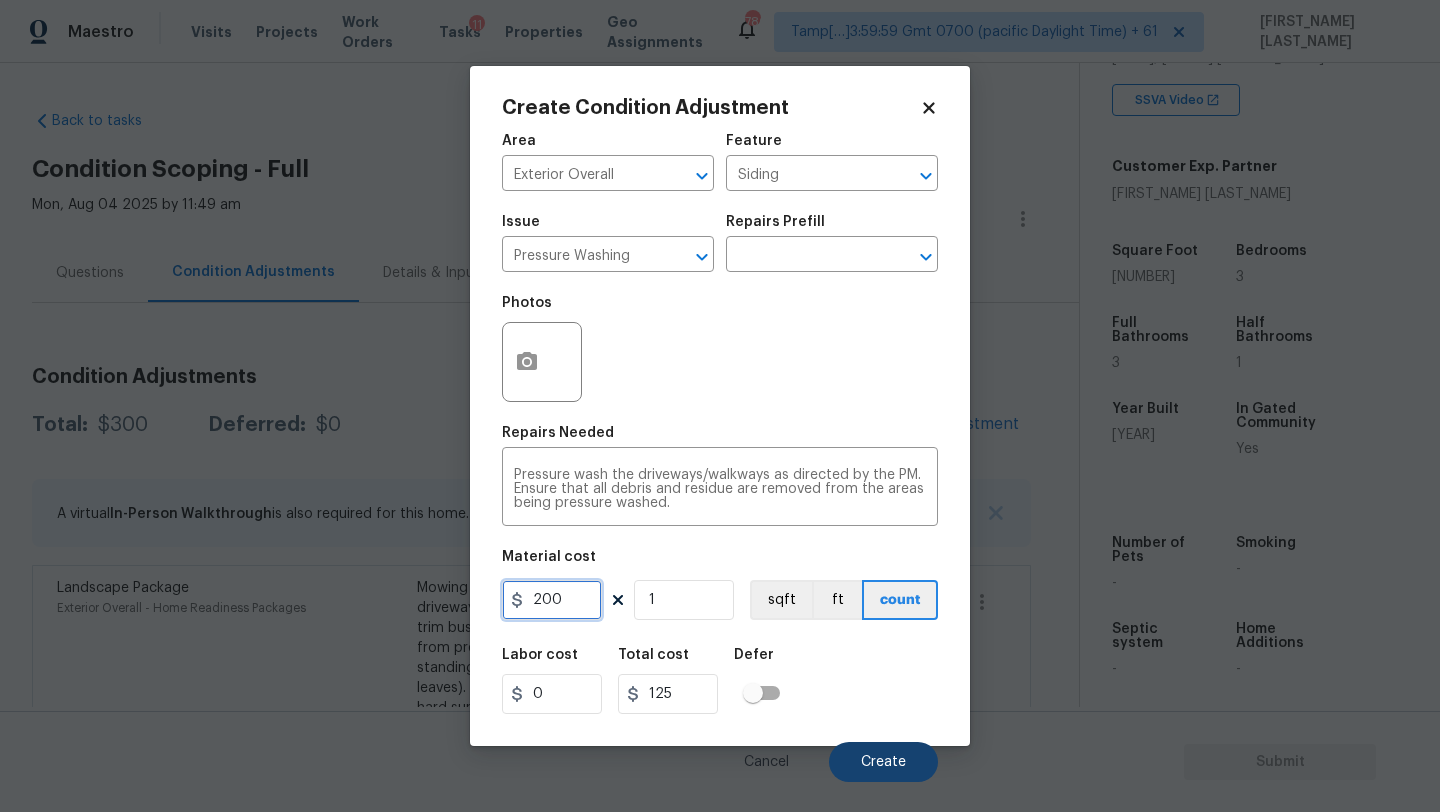 type on "200" 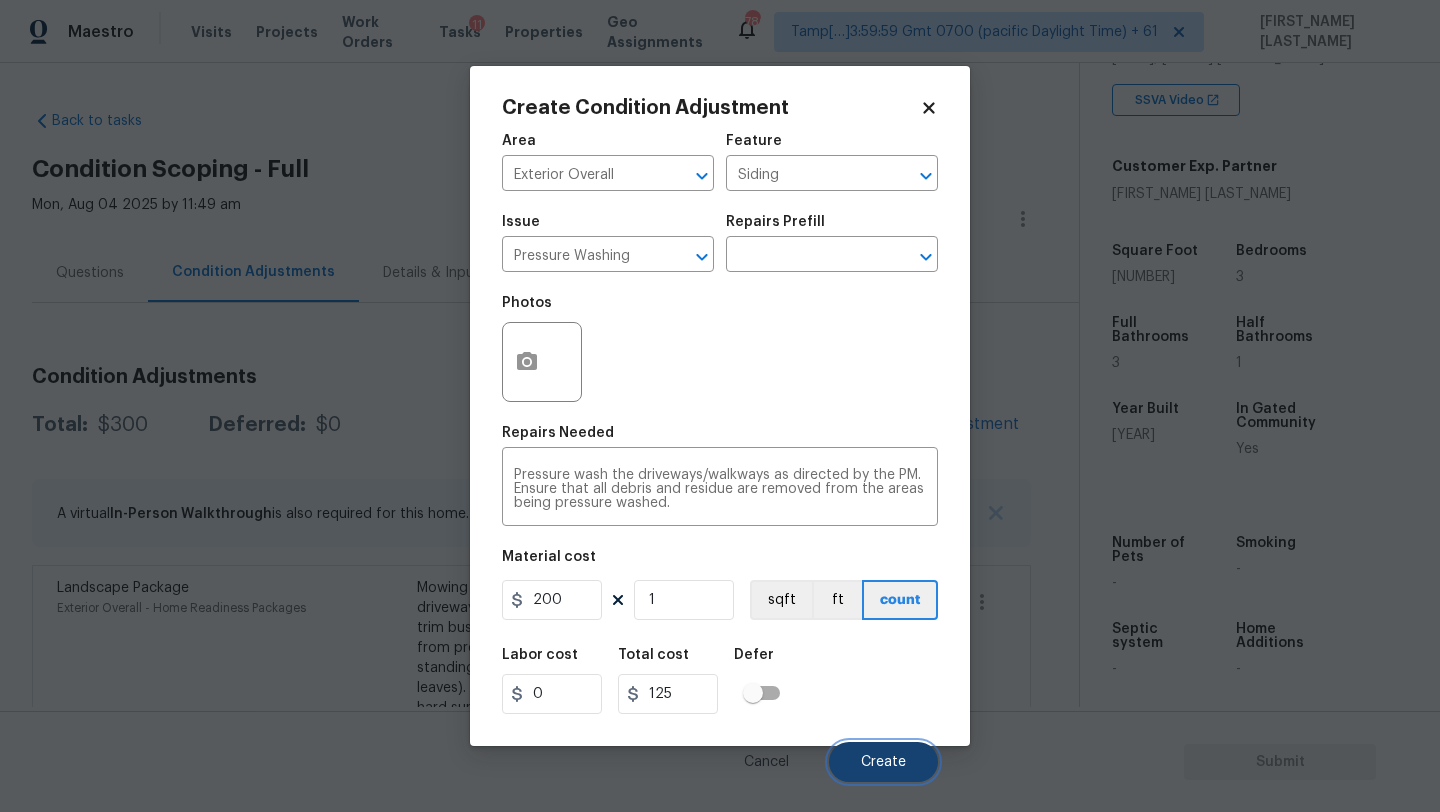 type on "200" 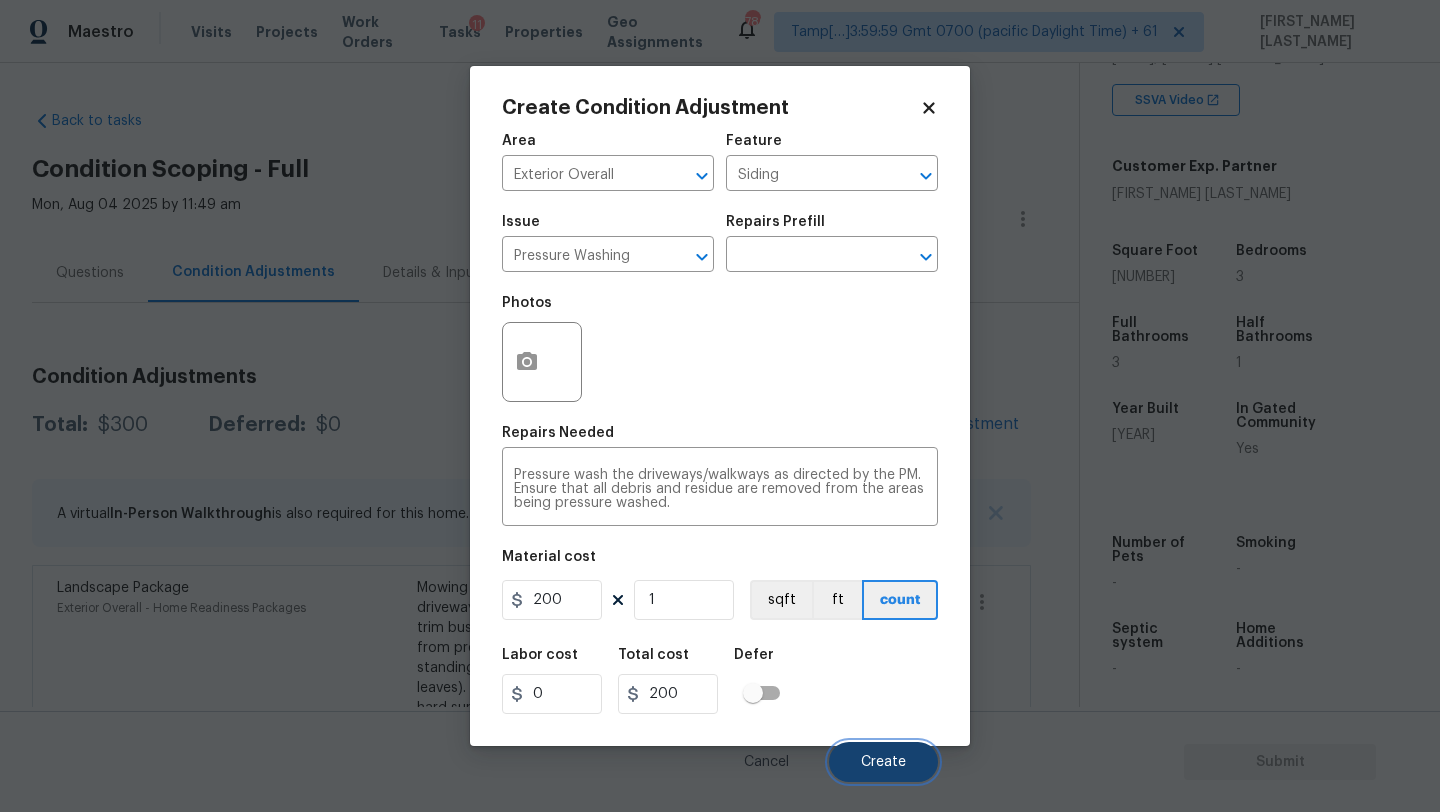 click on "Create" at bounding box center [883, 762] 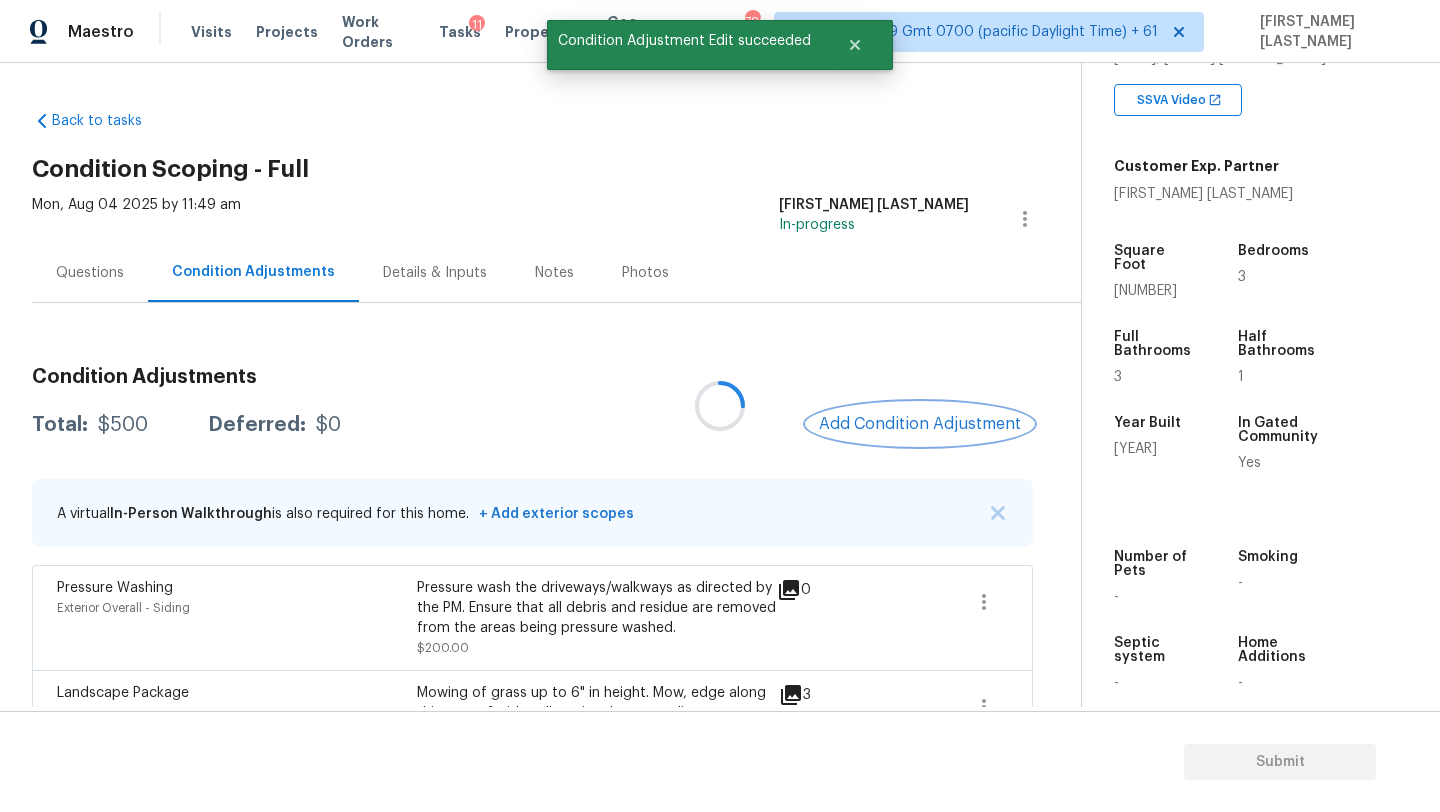 type 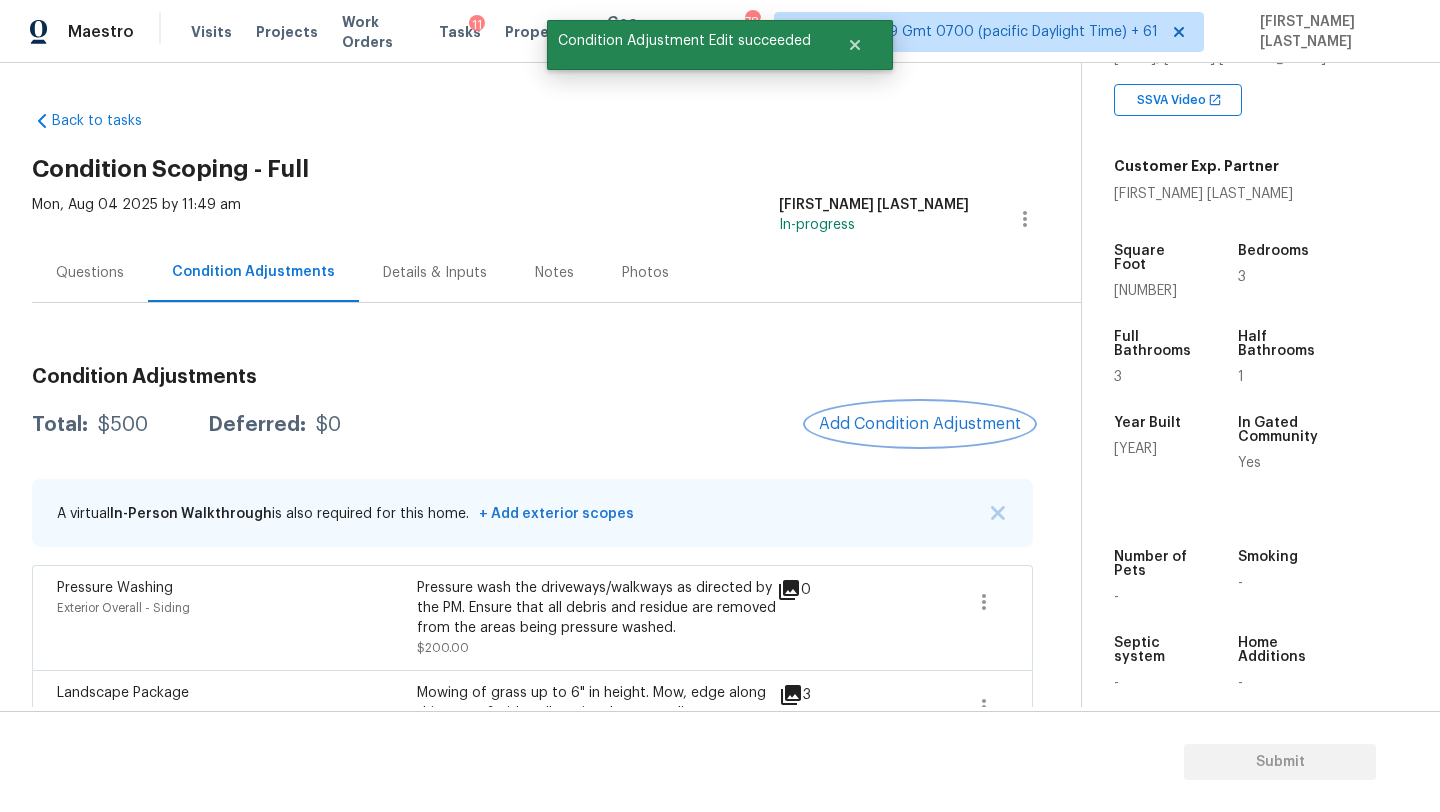 click on "Add Condition Adjustment" at bounding box center [920, 424] 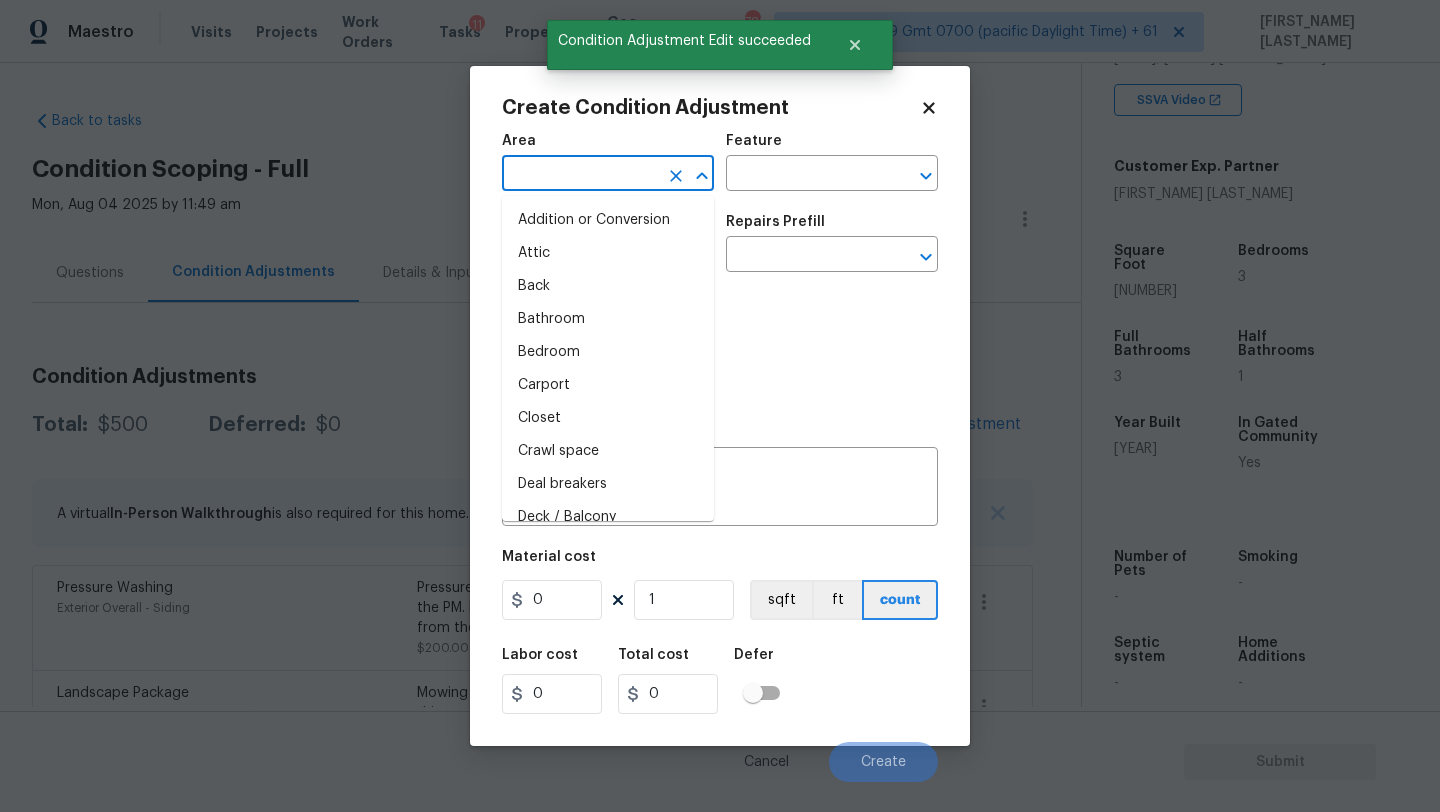click at bounding box center (580, 175) 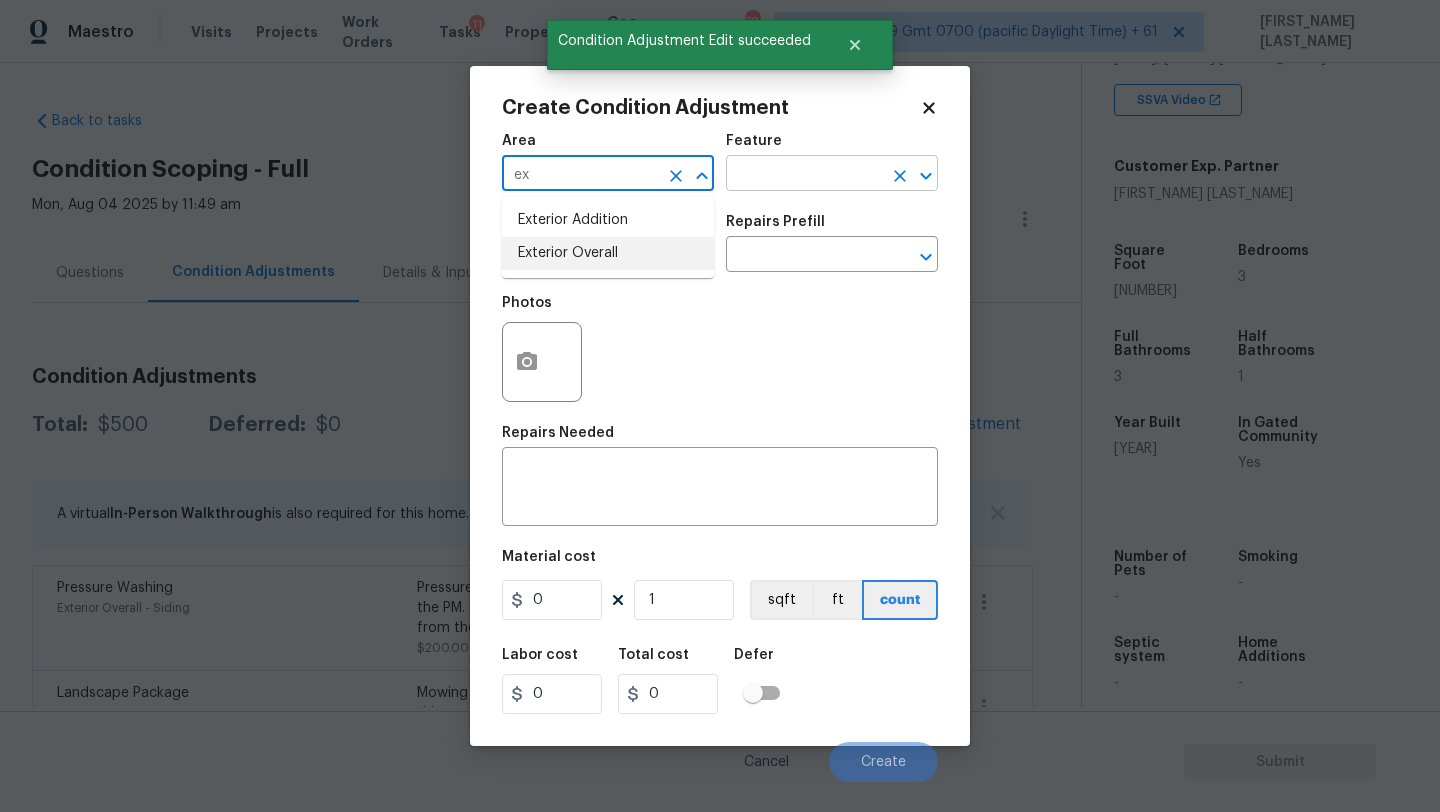 drag, startPoint x: 601, startPoint y: 264, endPoint x: 730, endPoint y: 185, distance: 151.26797 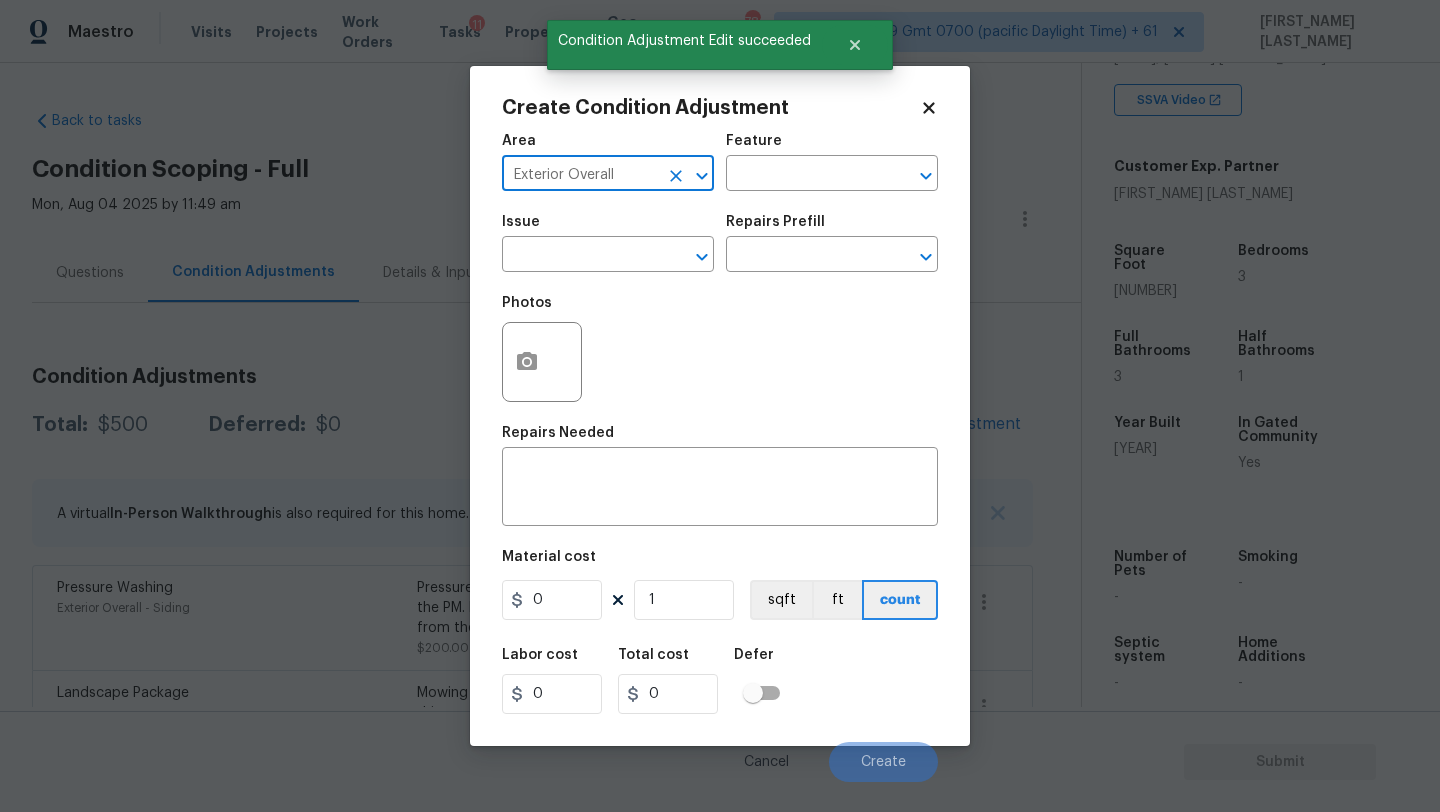 type on "Exterior Overall" 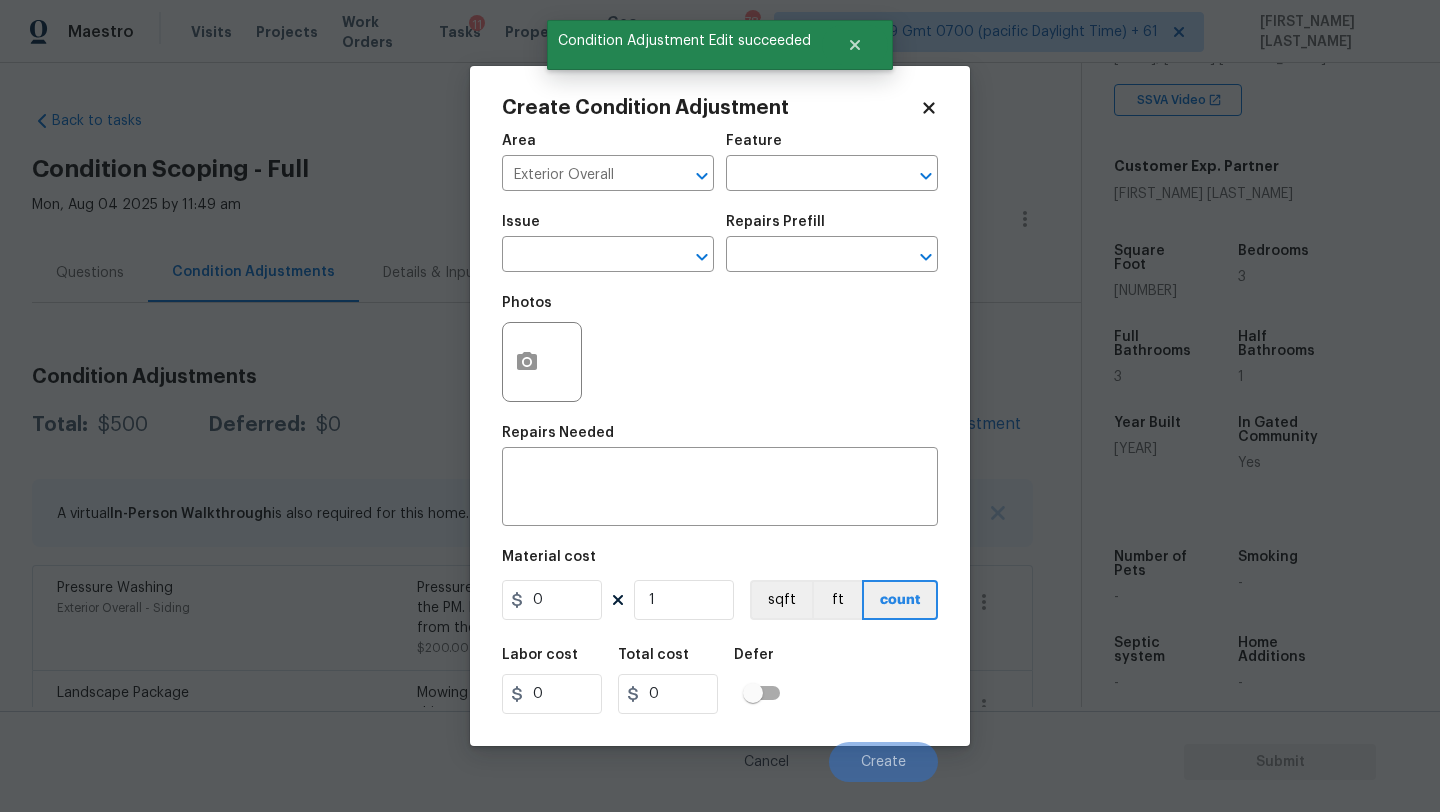 click on "Feature" at bounding box center [832, 147] 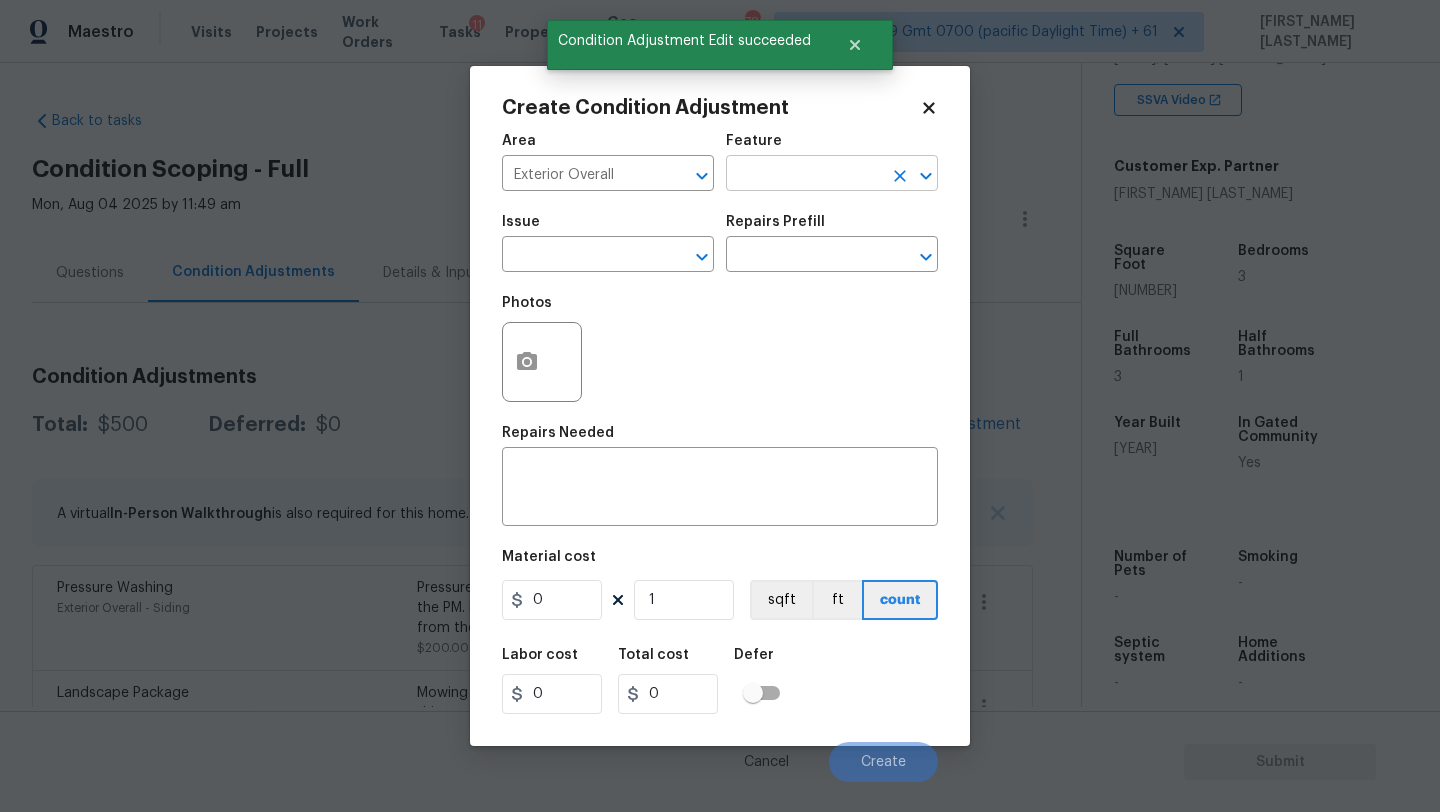 click at bounding box center [804, 175] 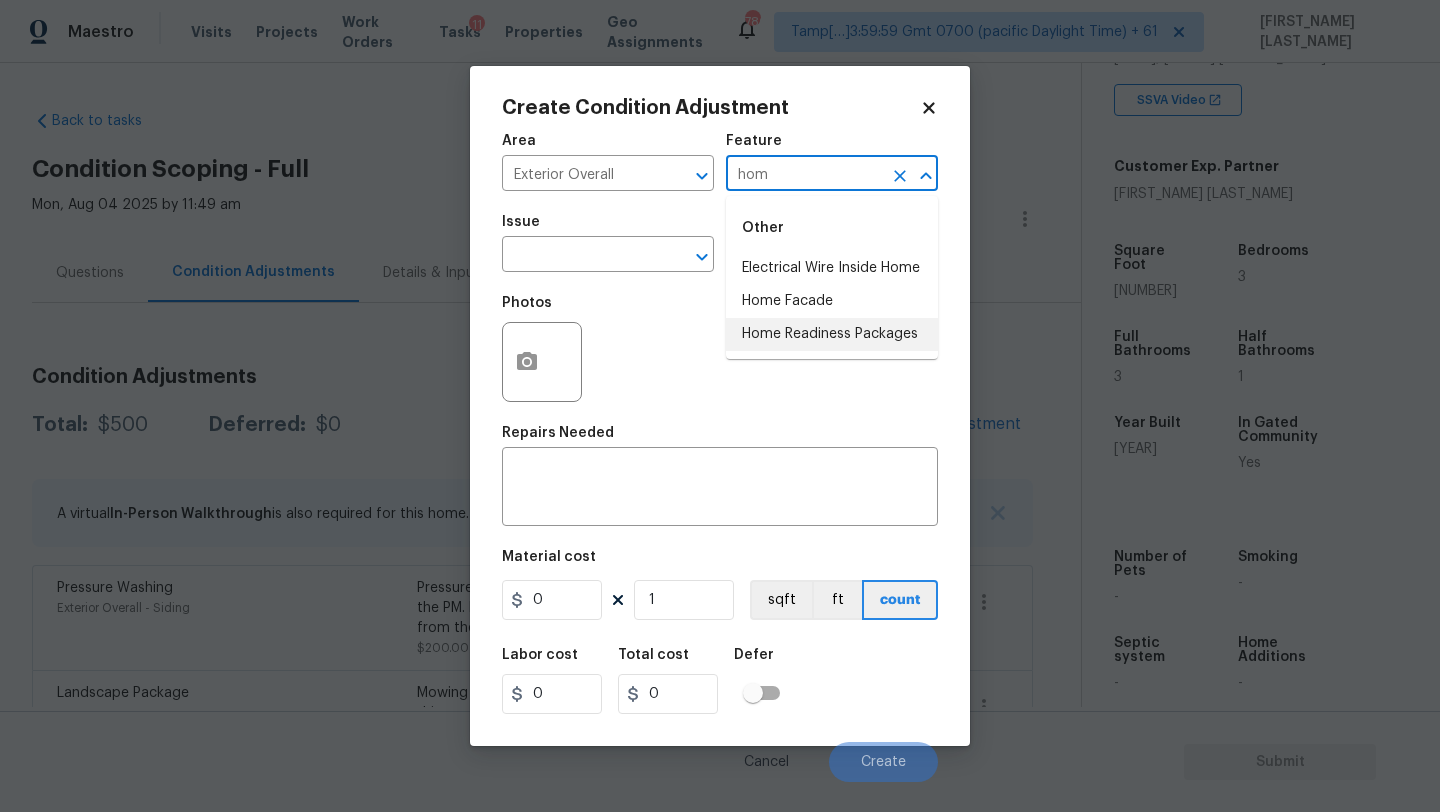 click on "Home Readiness Packages" at bounding box center [832, 334] 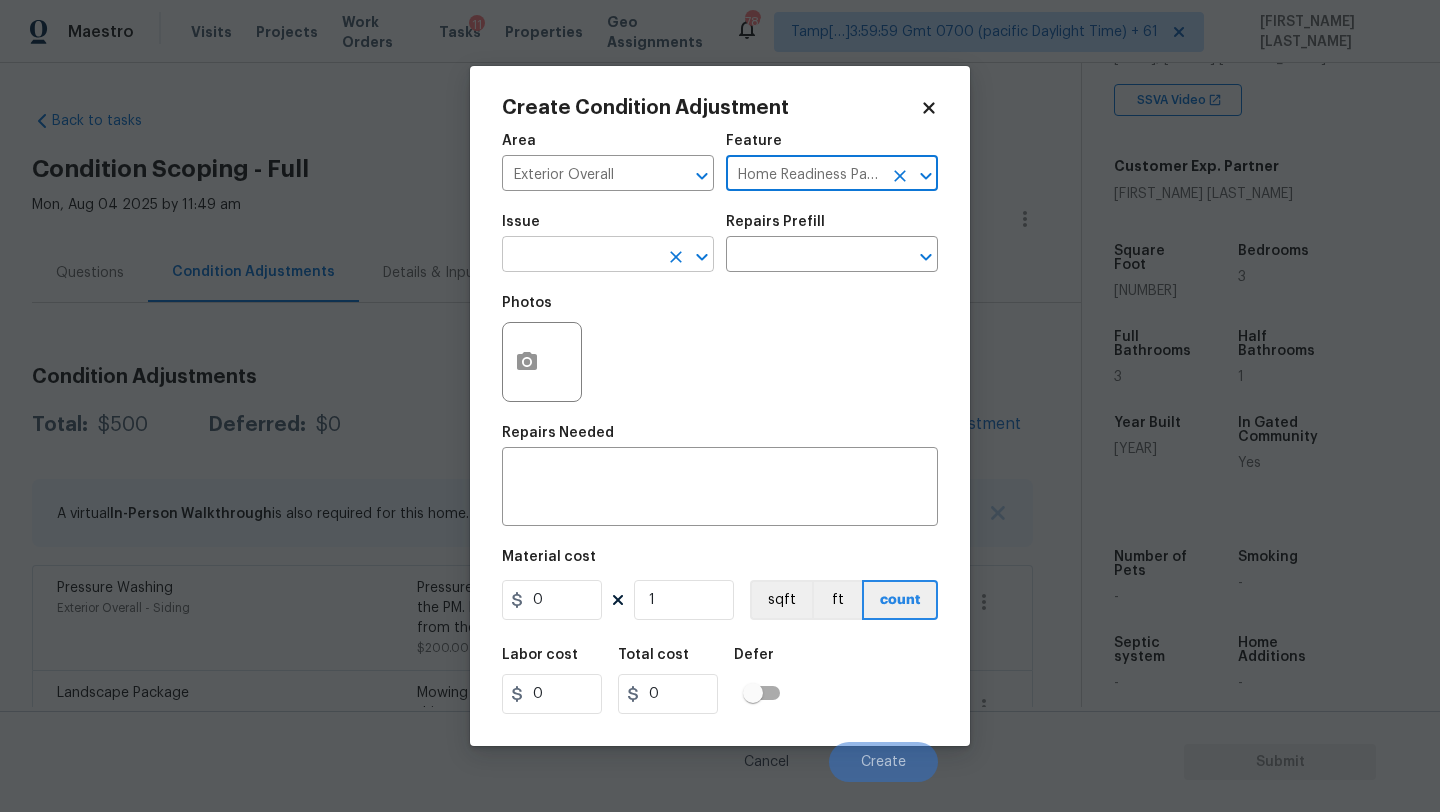 type on "Home Readiness Packages" 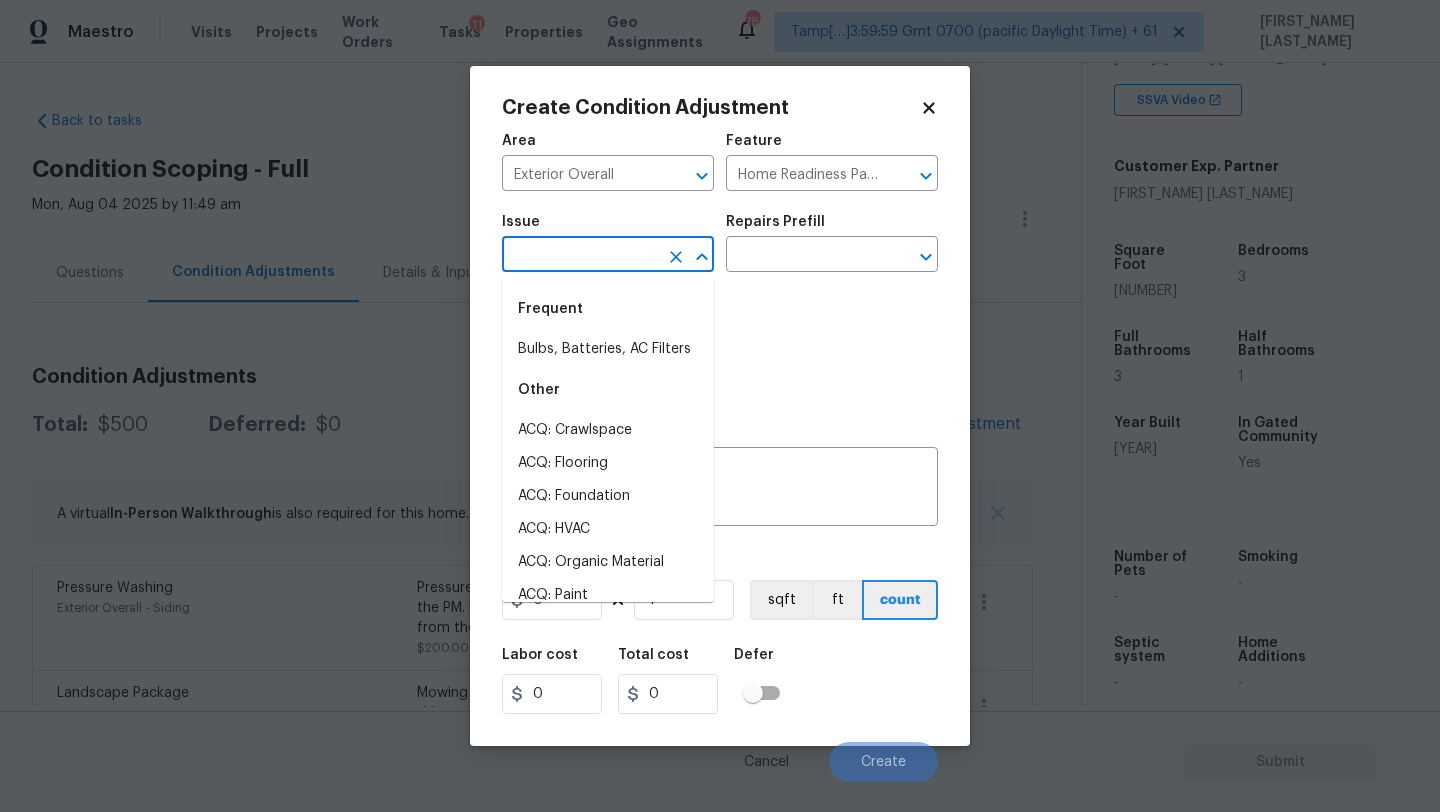 click at bounding box center (580, 256) 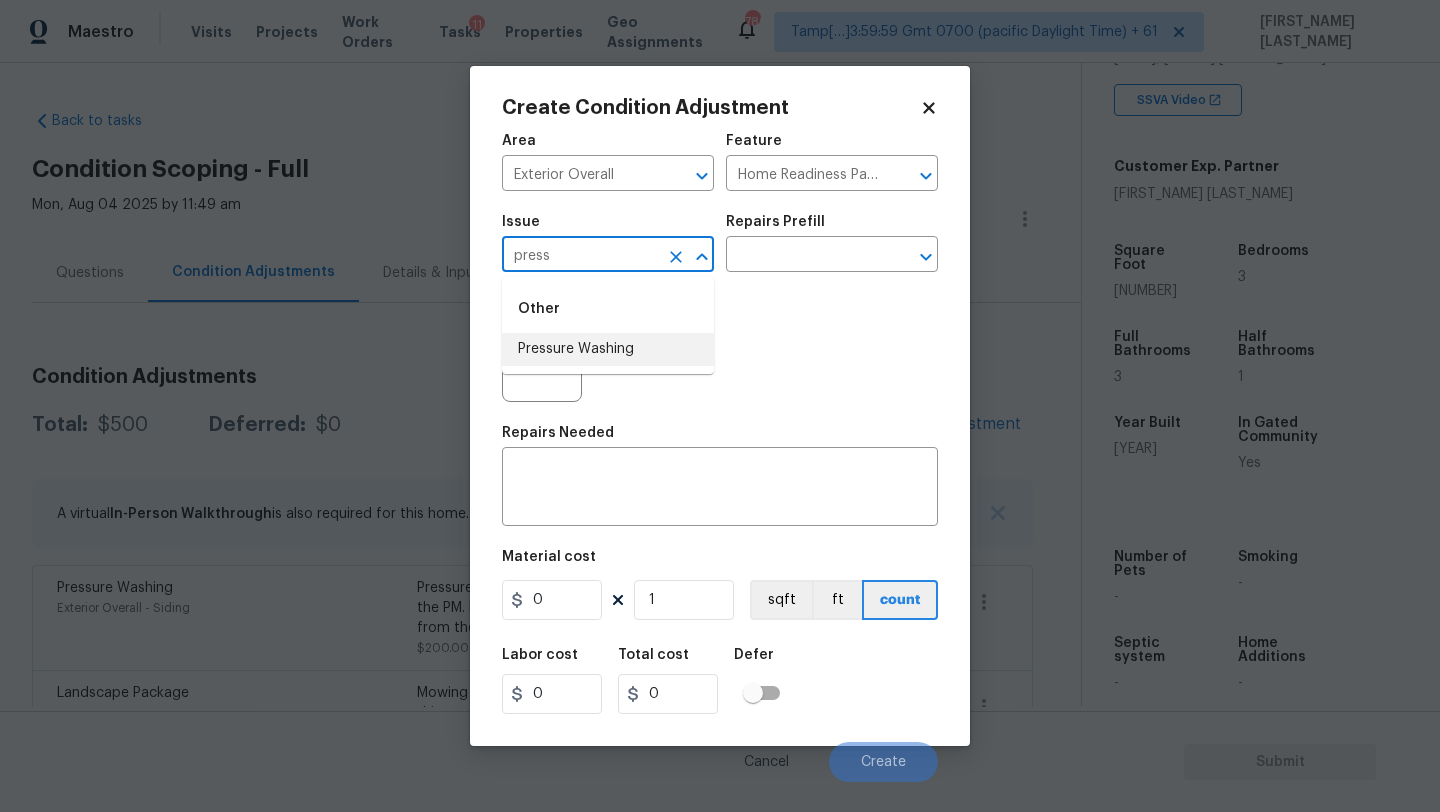 click on "Pressure Washing" at bounding box center [608, 349] 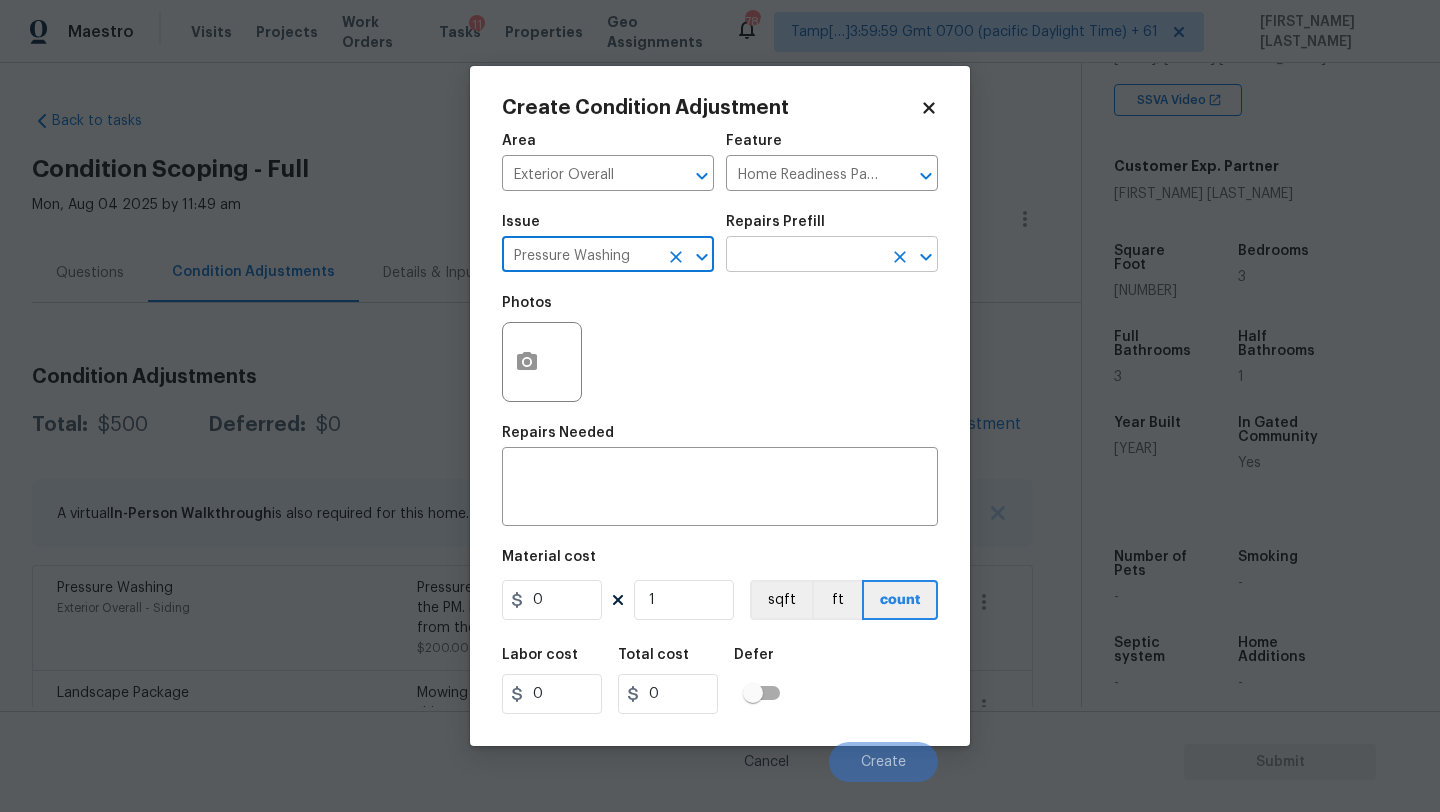 type on "Pressure Washing" 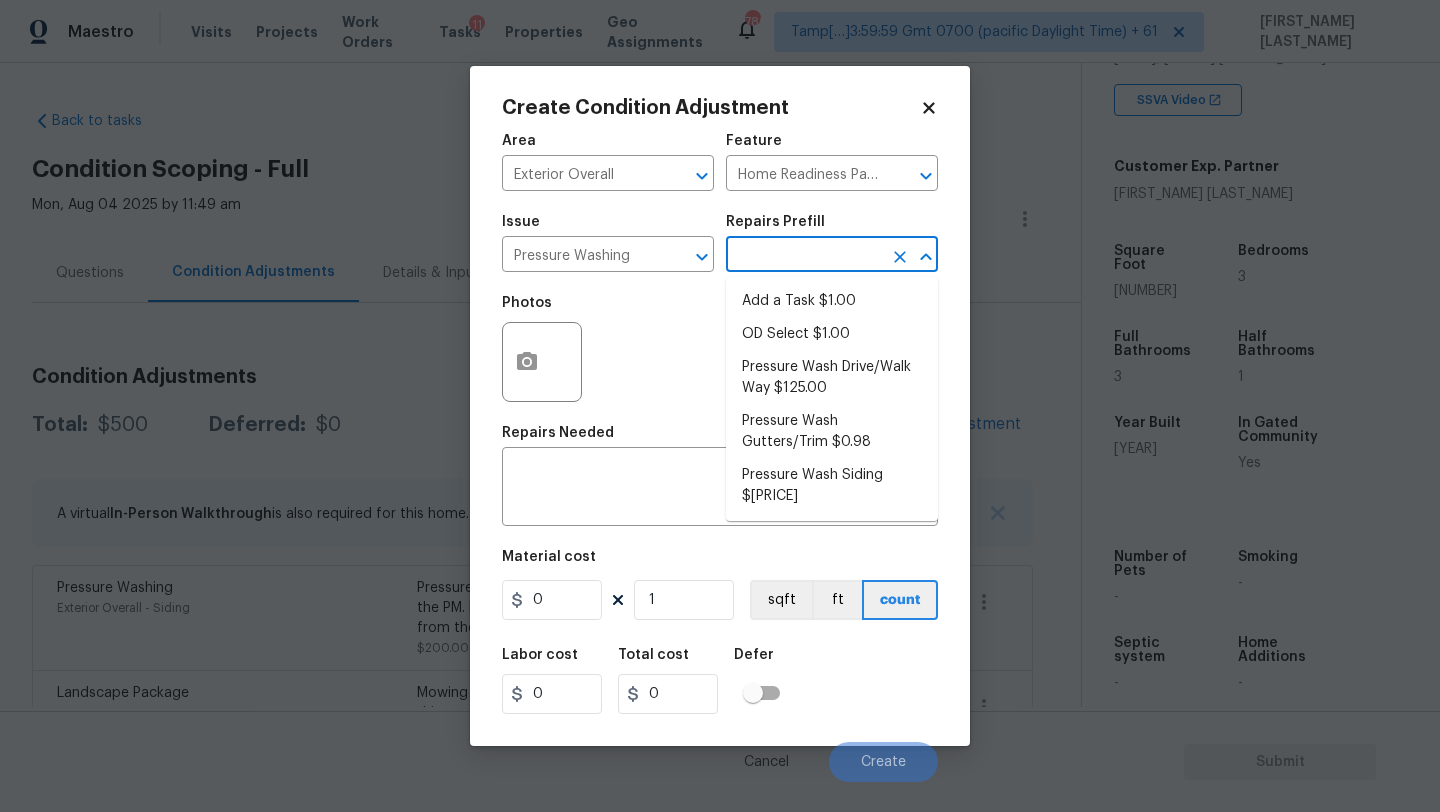 click at bounding box center (804, 256) 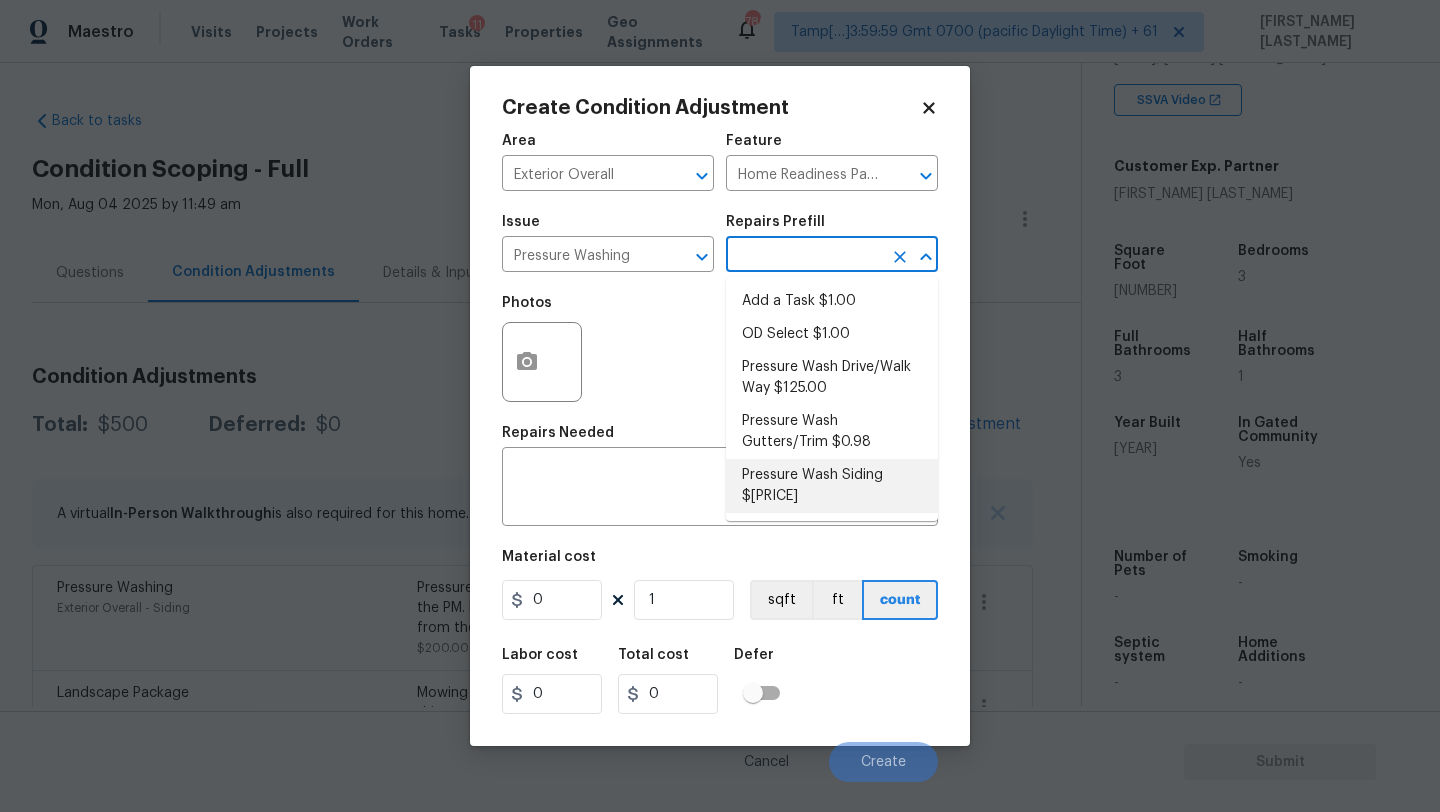 click on "Pressure Wash Siding $120.00" at bounding box center [832, 486] 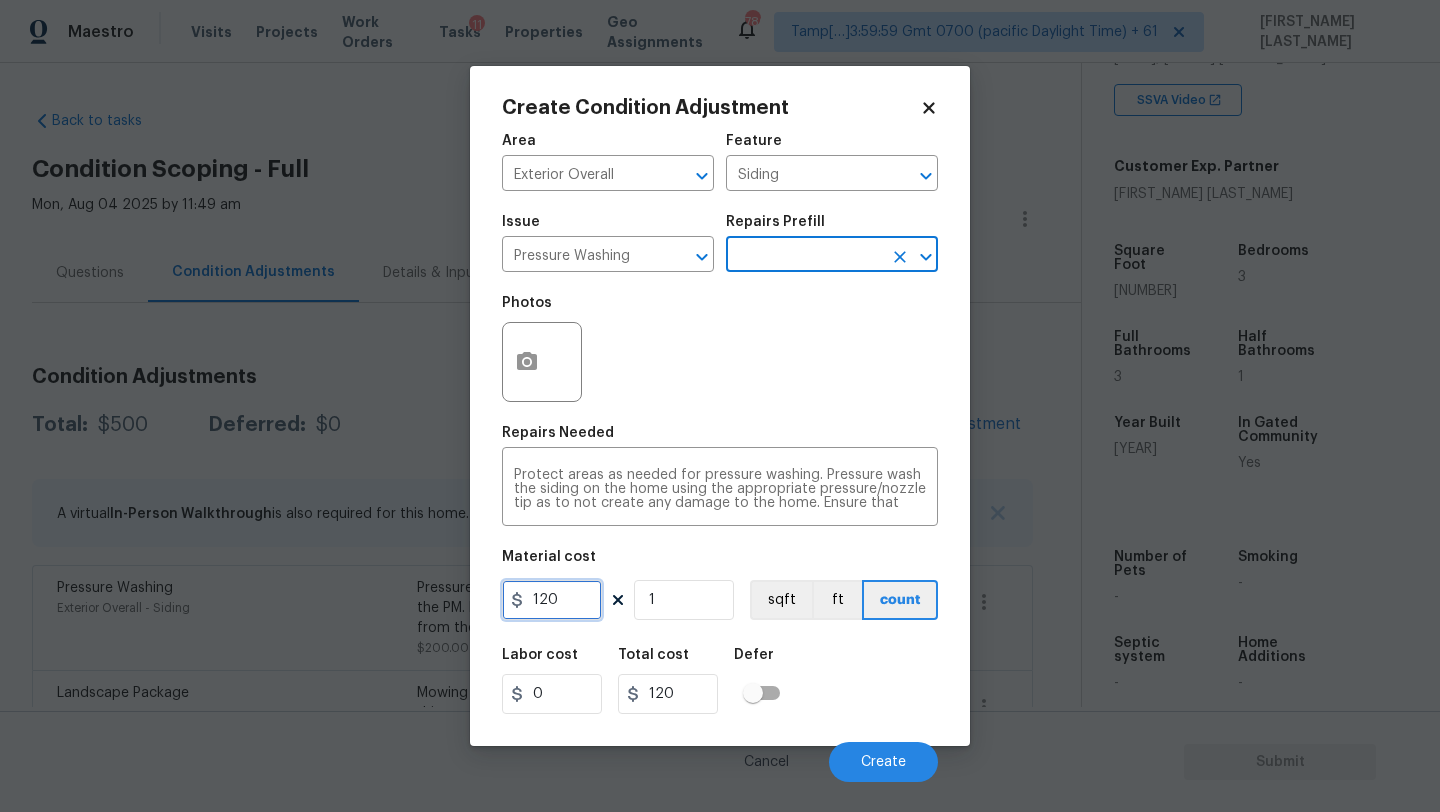 click on "120" at bounding box center (552, 600) 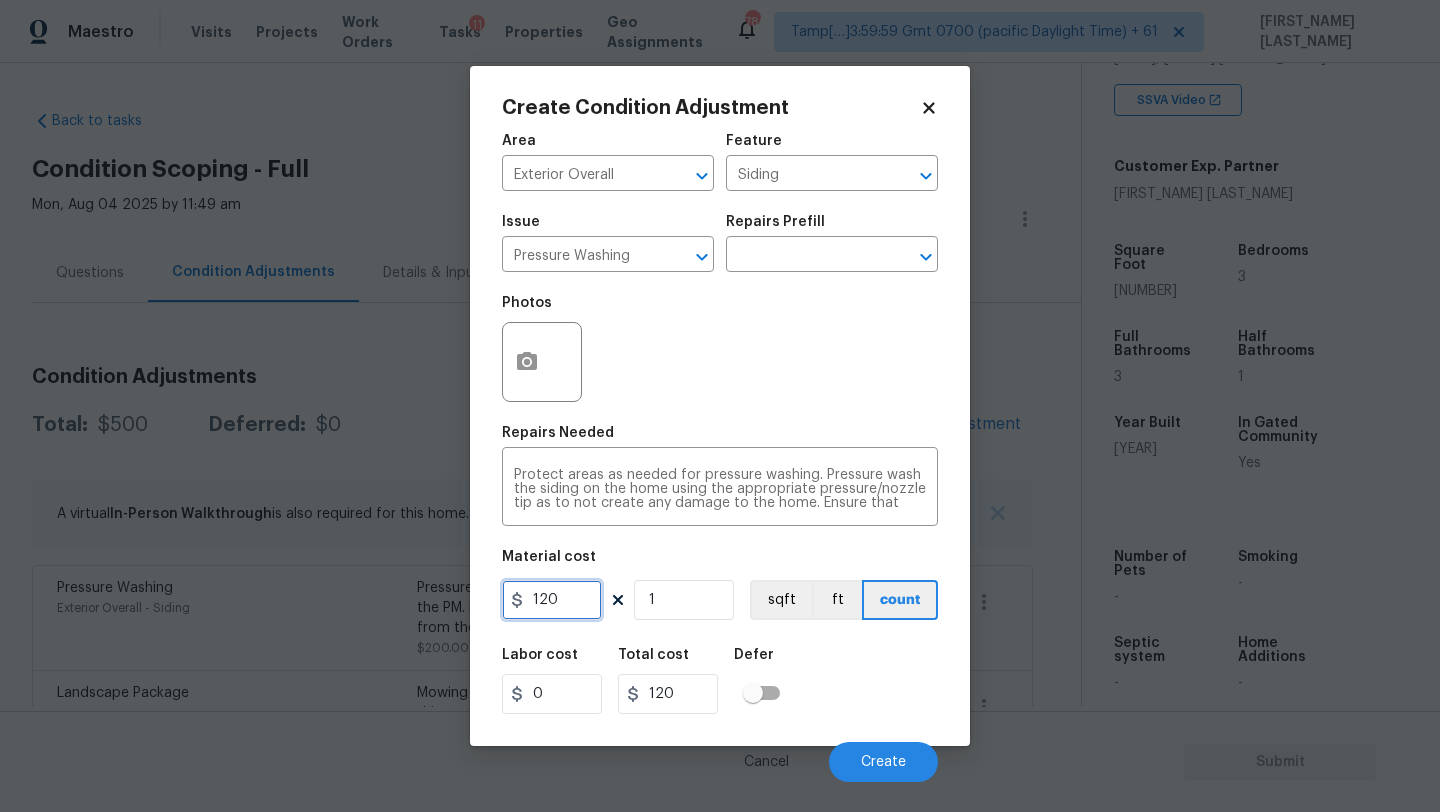 click on "120" at bounding box center [552, 600] 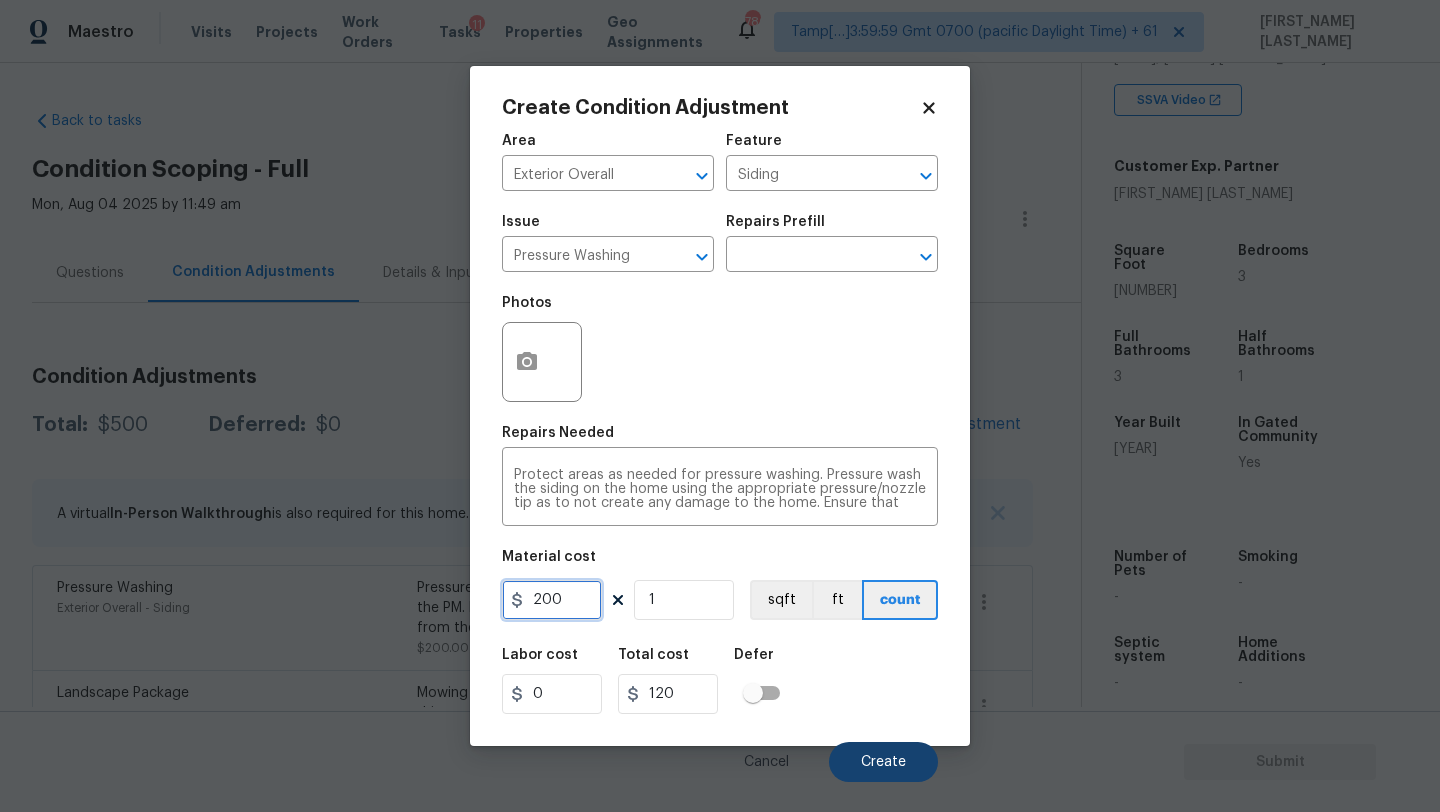 type on "200" 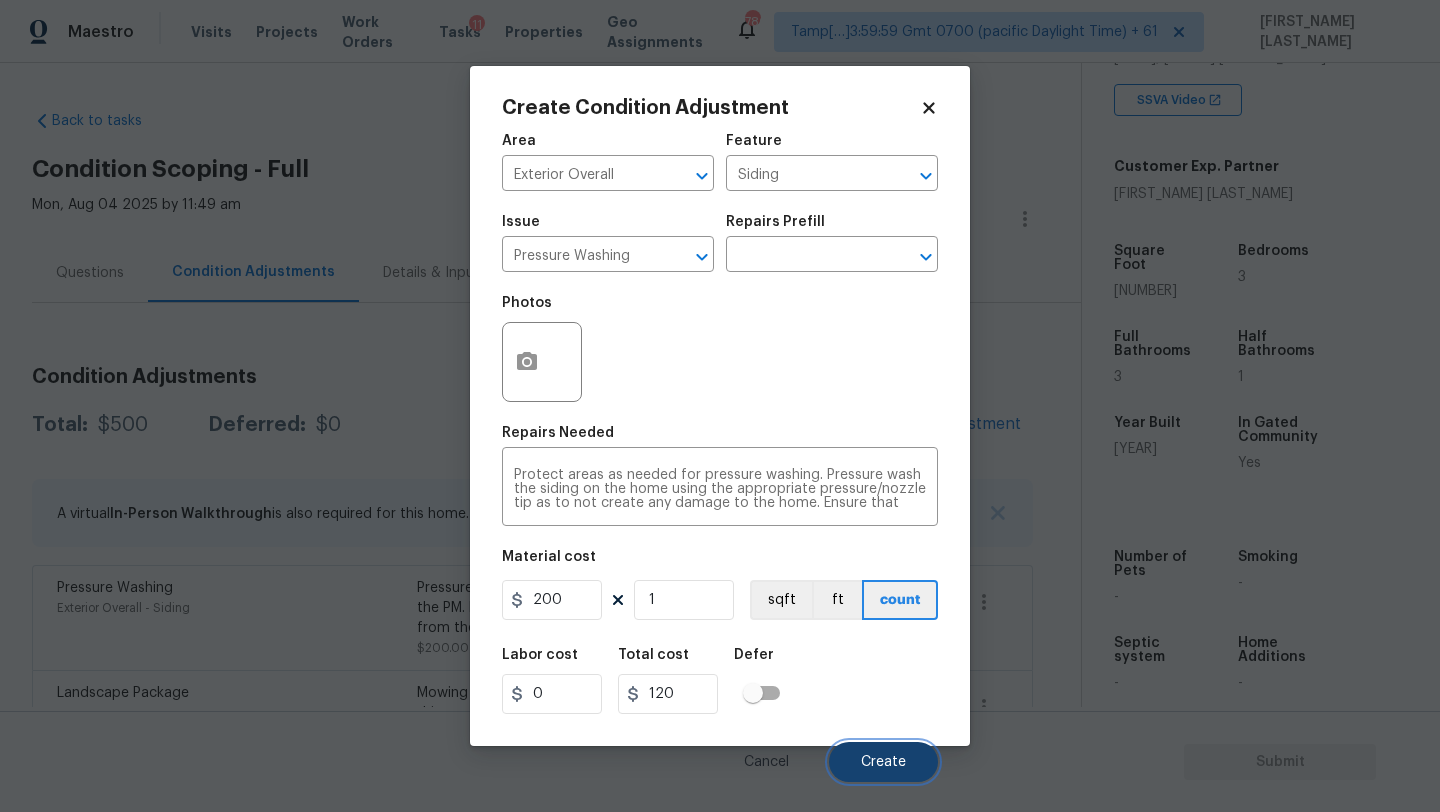 type on "200" 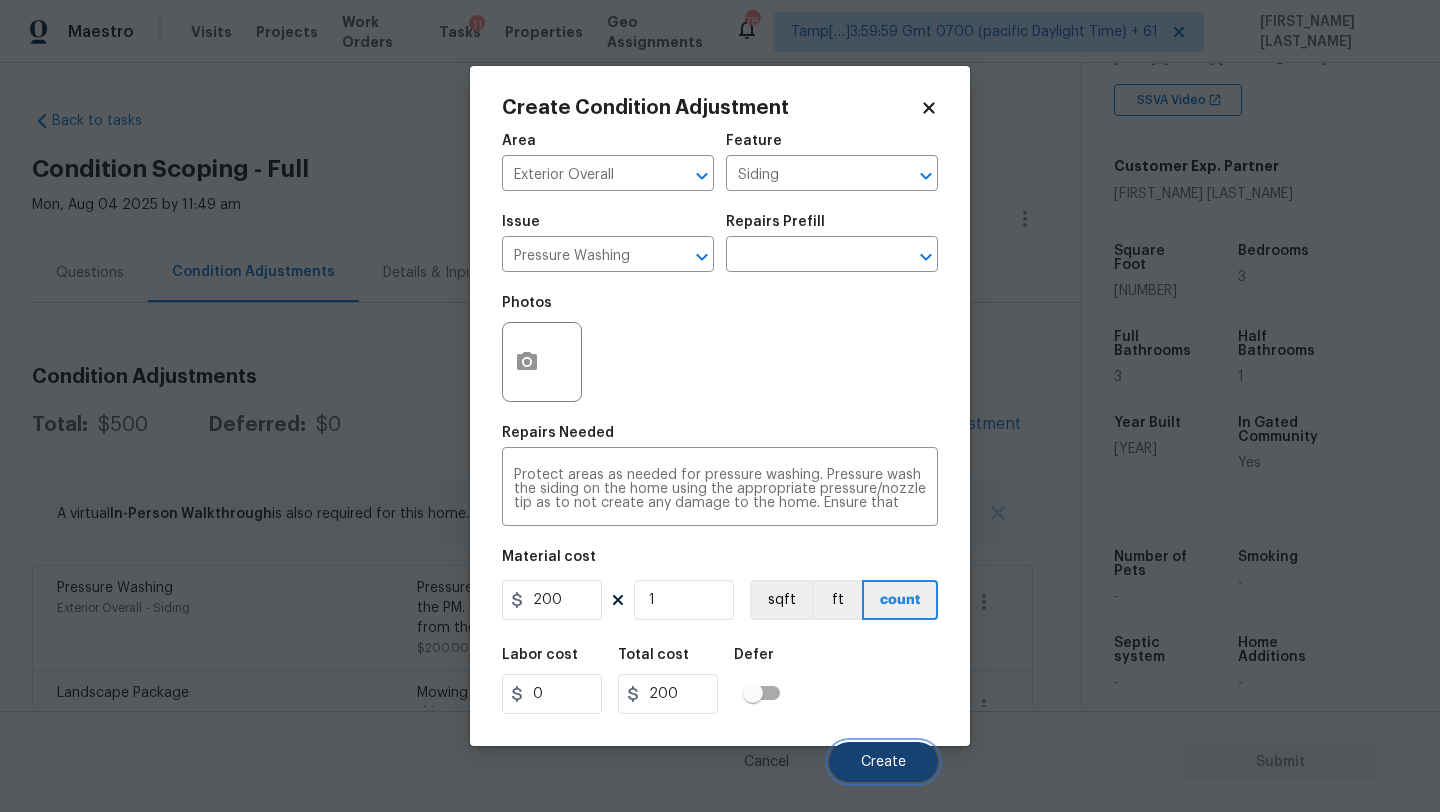 click on "Create" at bounding box center [883, 762] 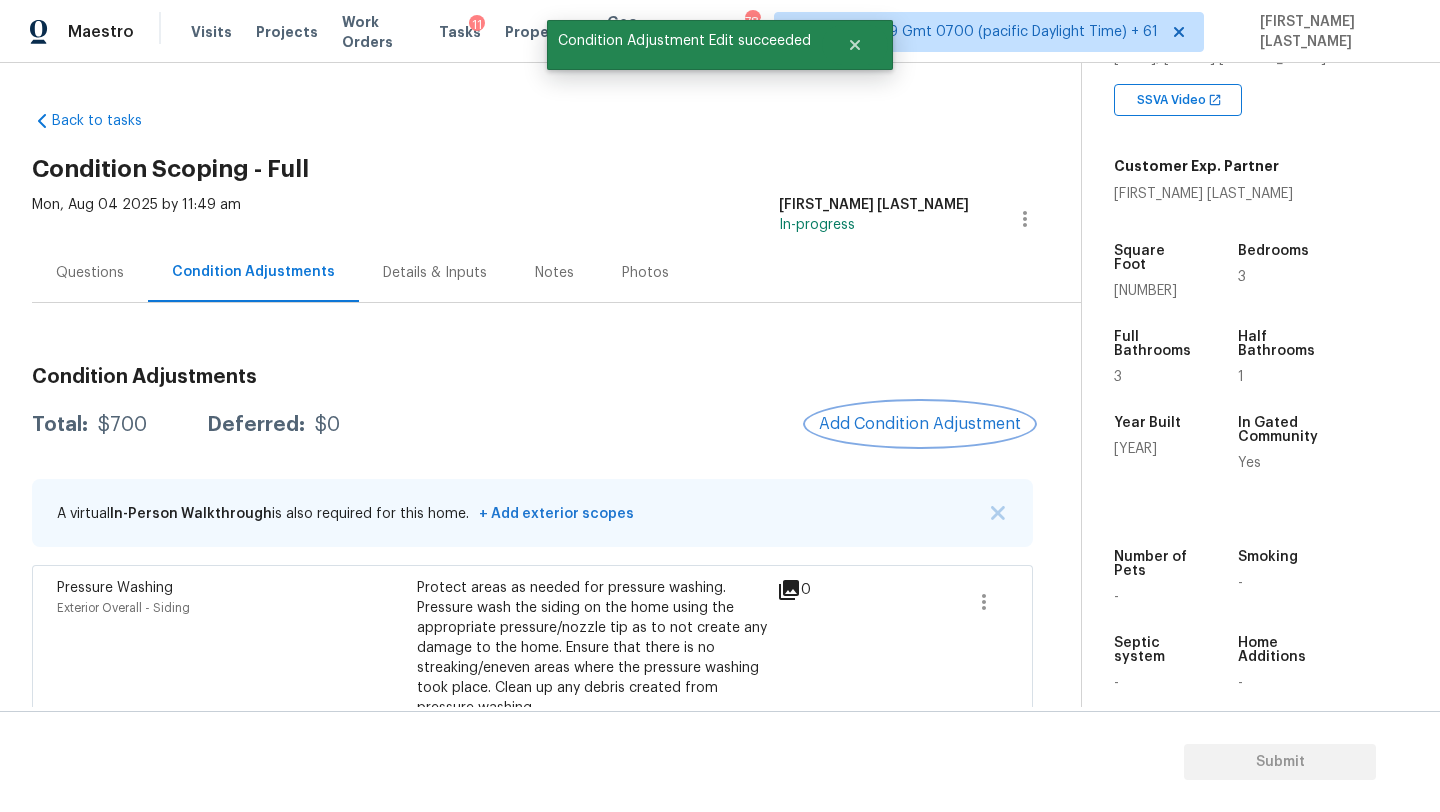 click on "Add Condition Adjustment" at bounding box center [920, 424] 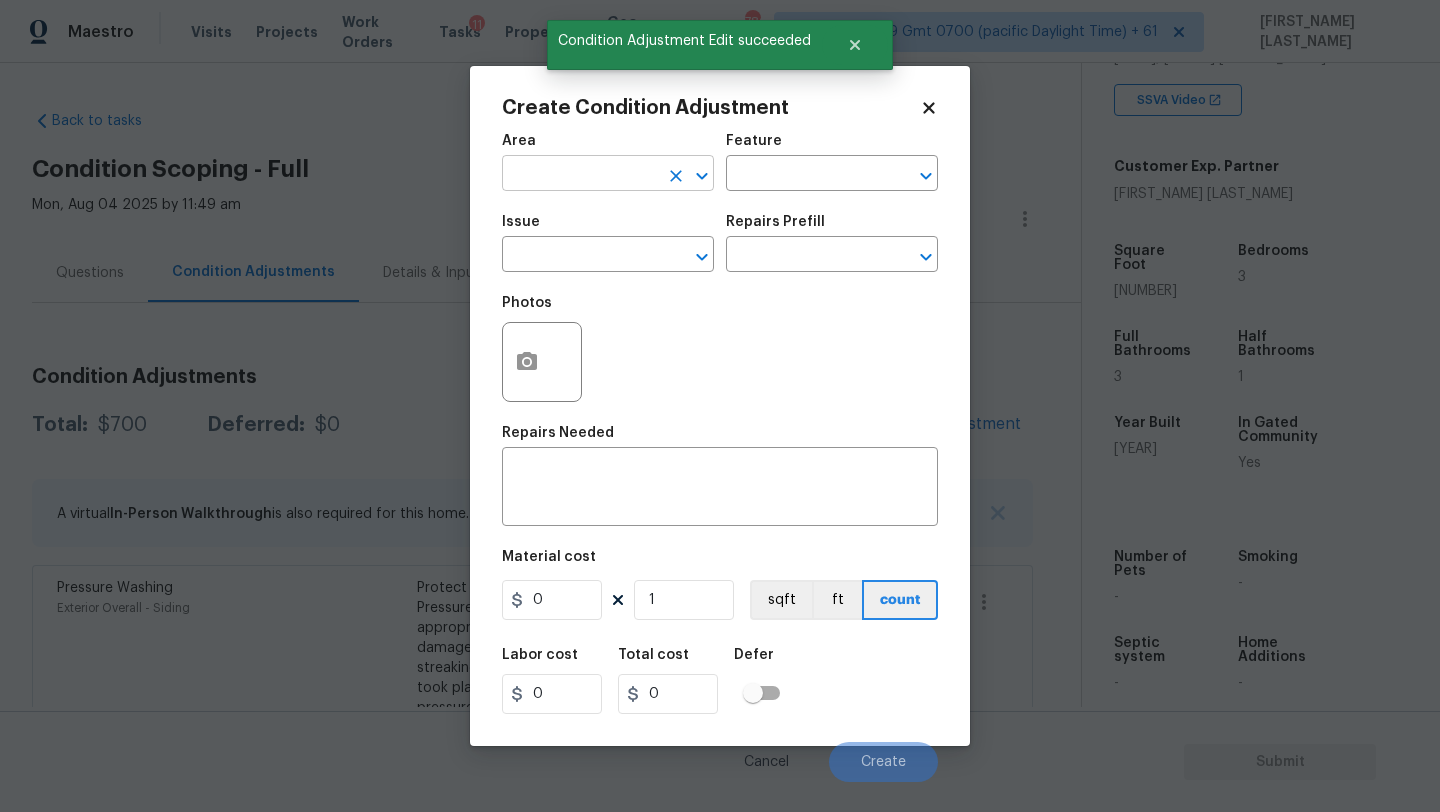 click at bounding box center (580, 175) 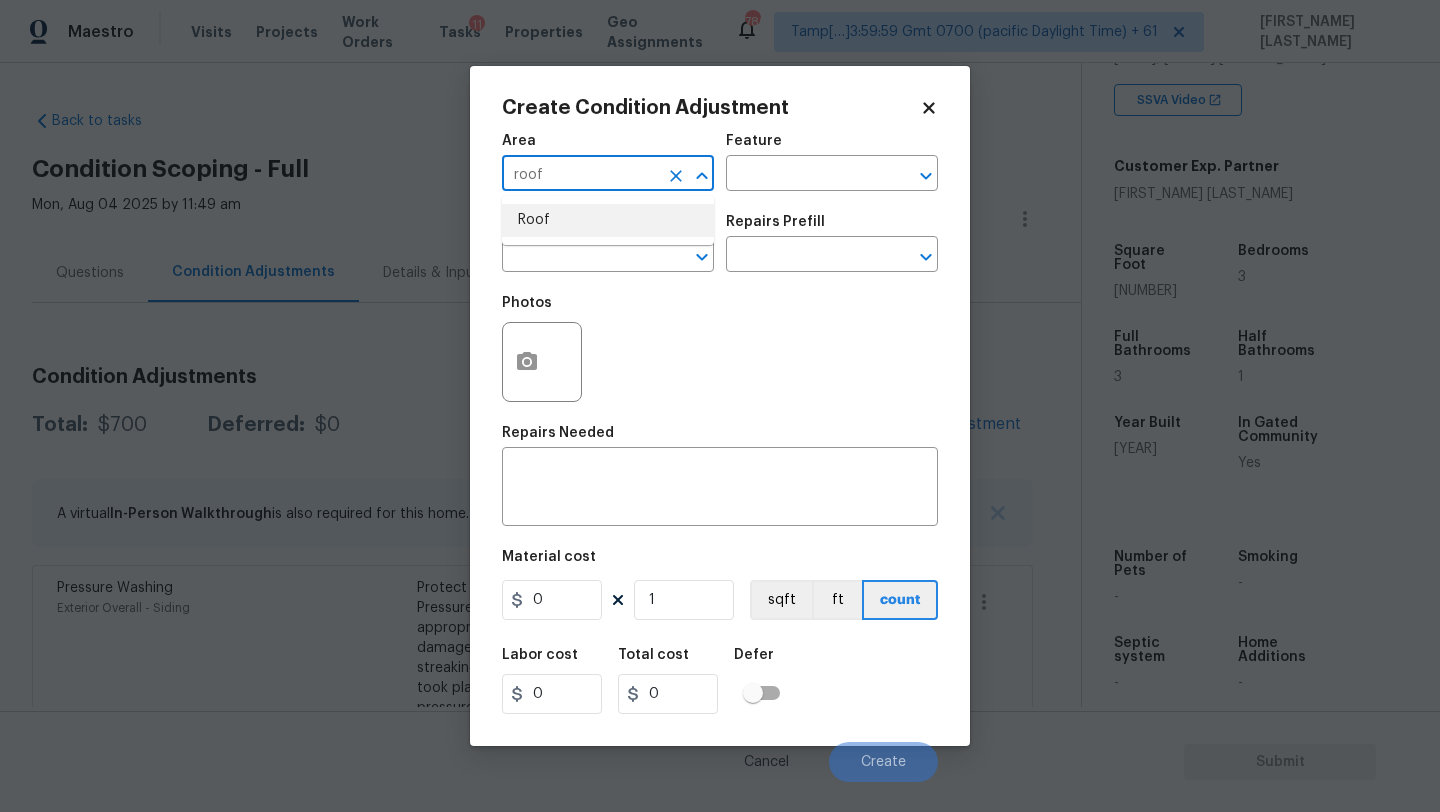 type on "roof" 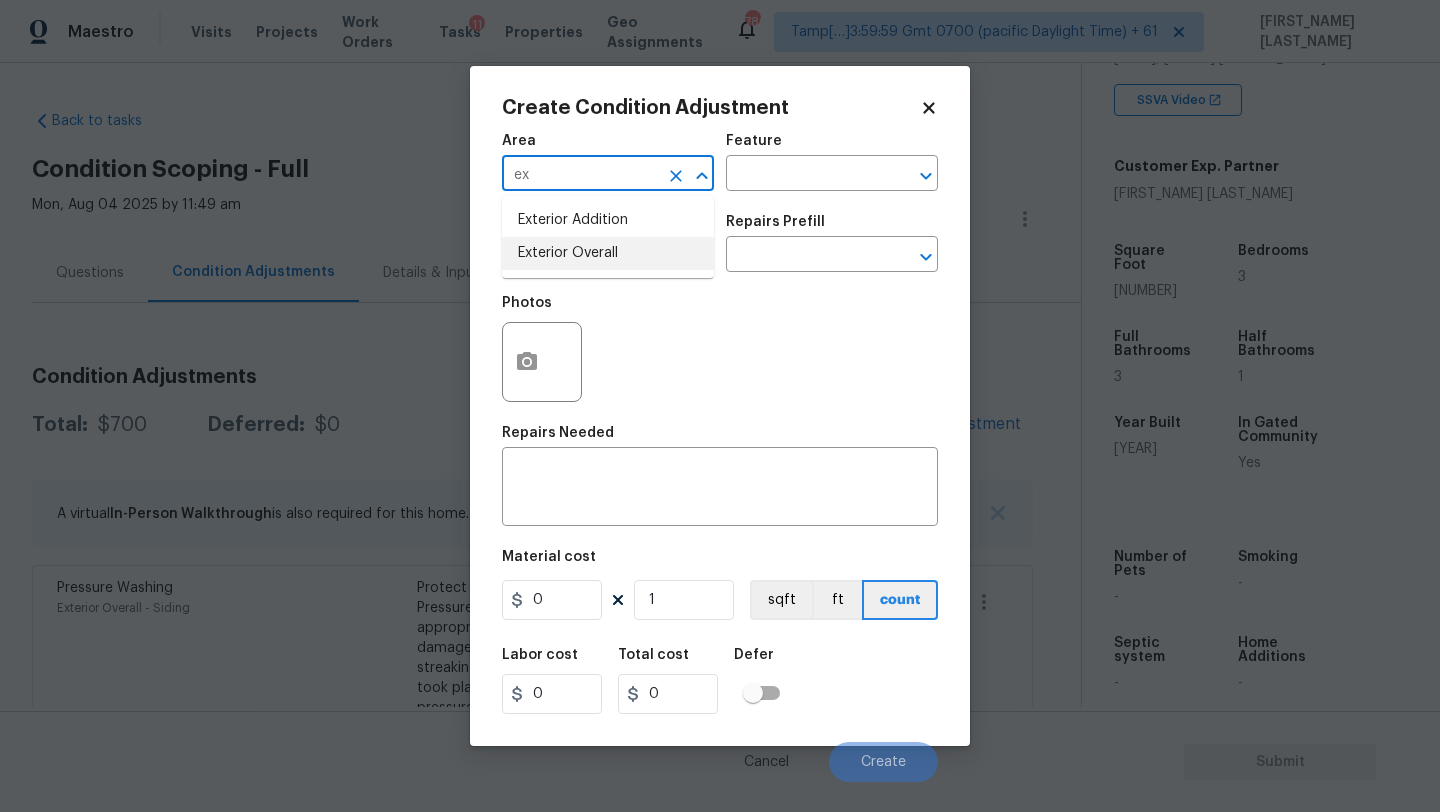click on "Exterior Overall" at bounding box center [608, 253] 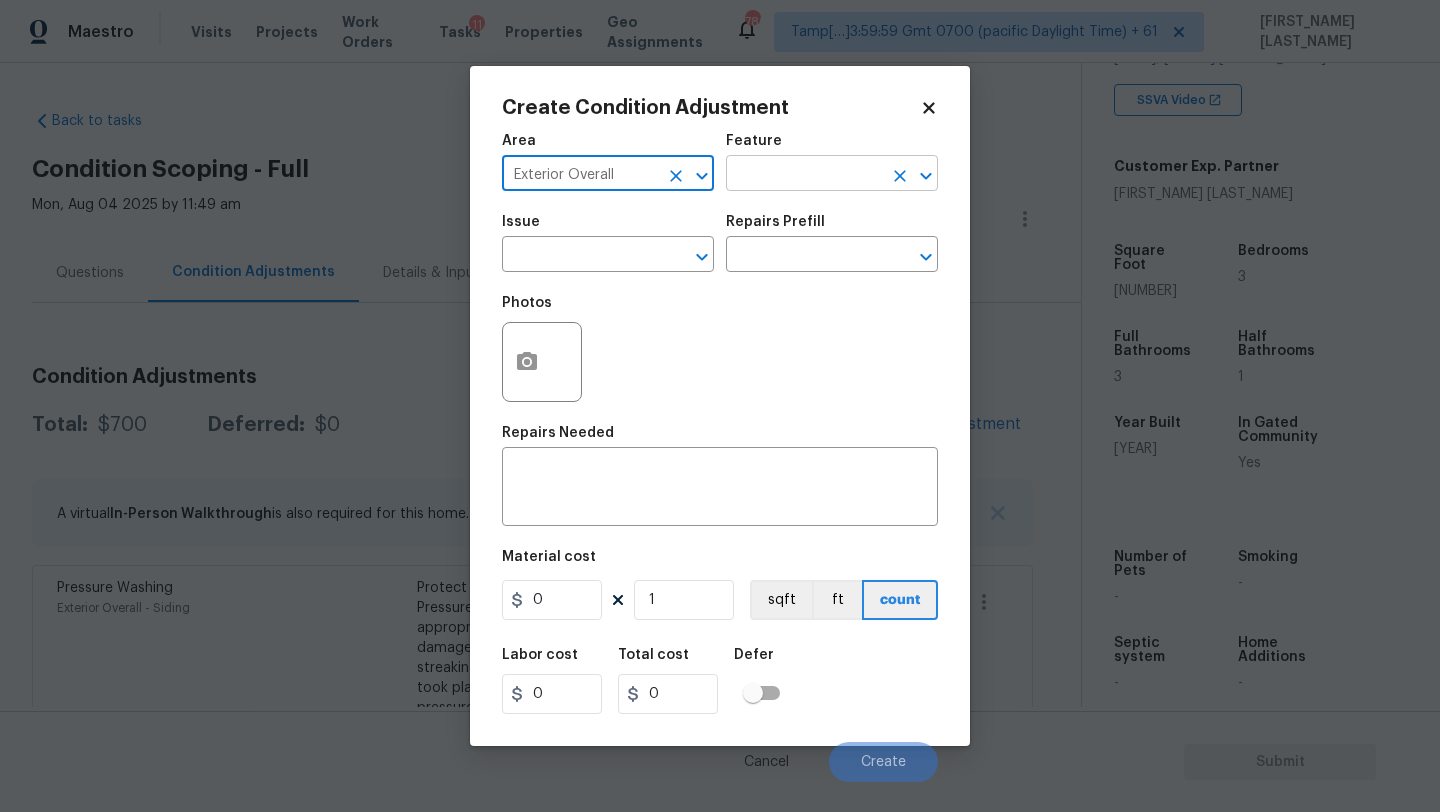 type on "Exterior Overall" 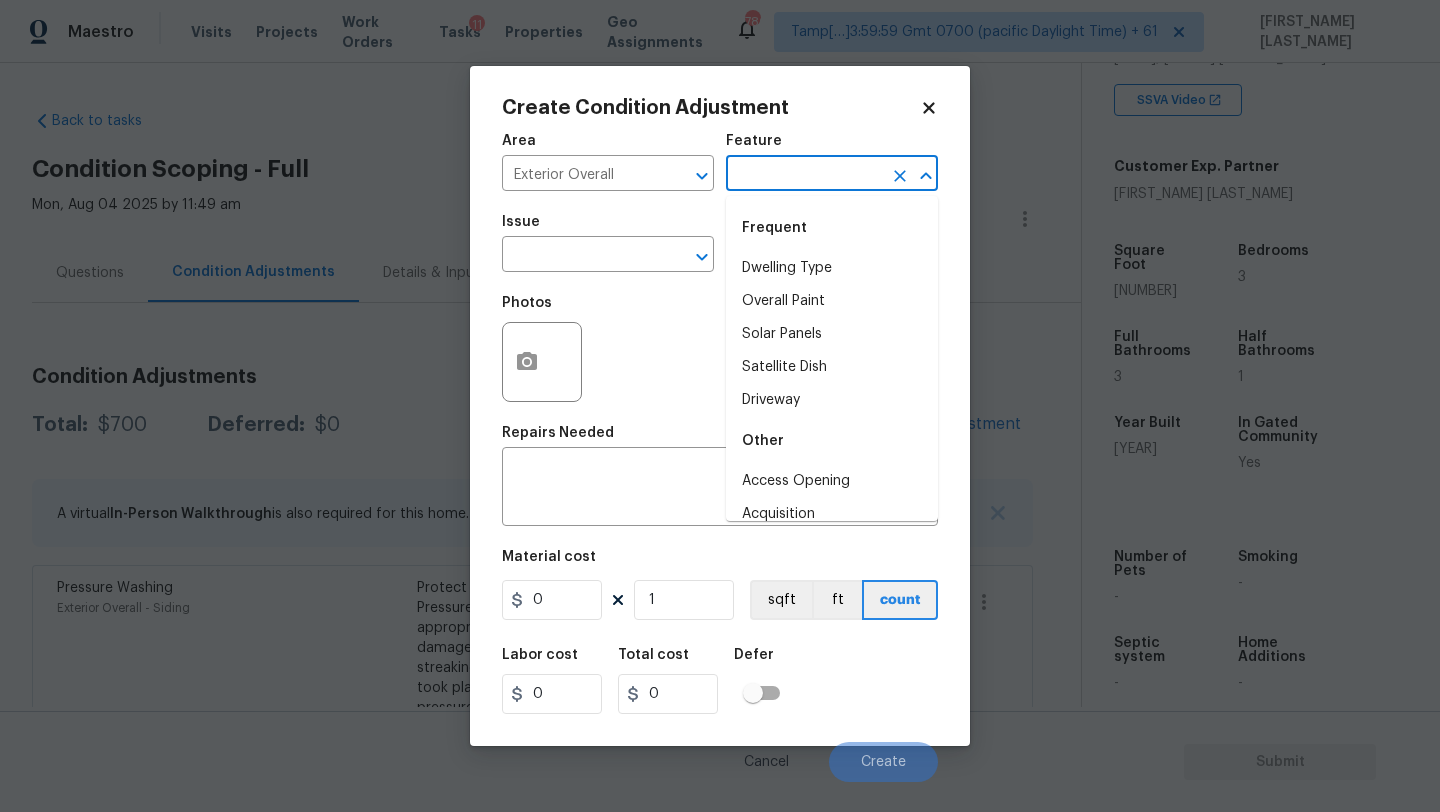click at bounding box center (804, 175) 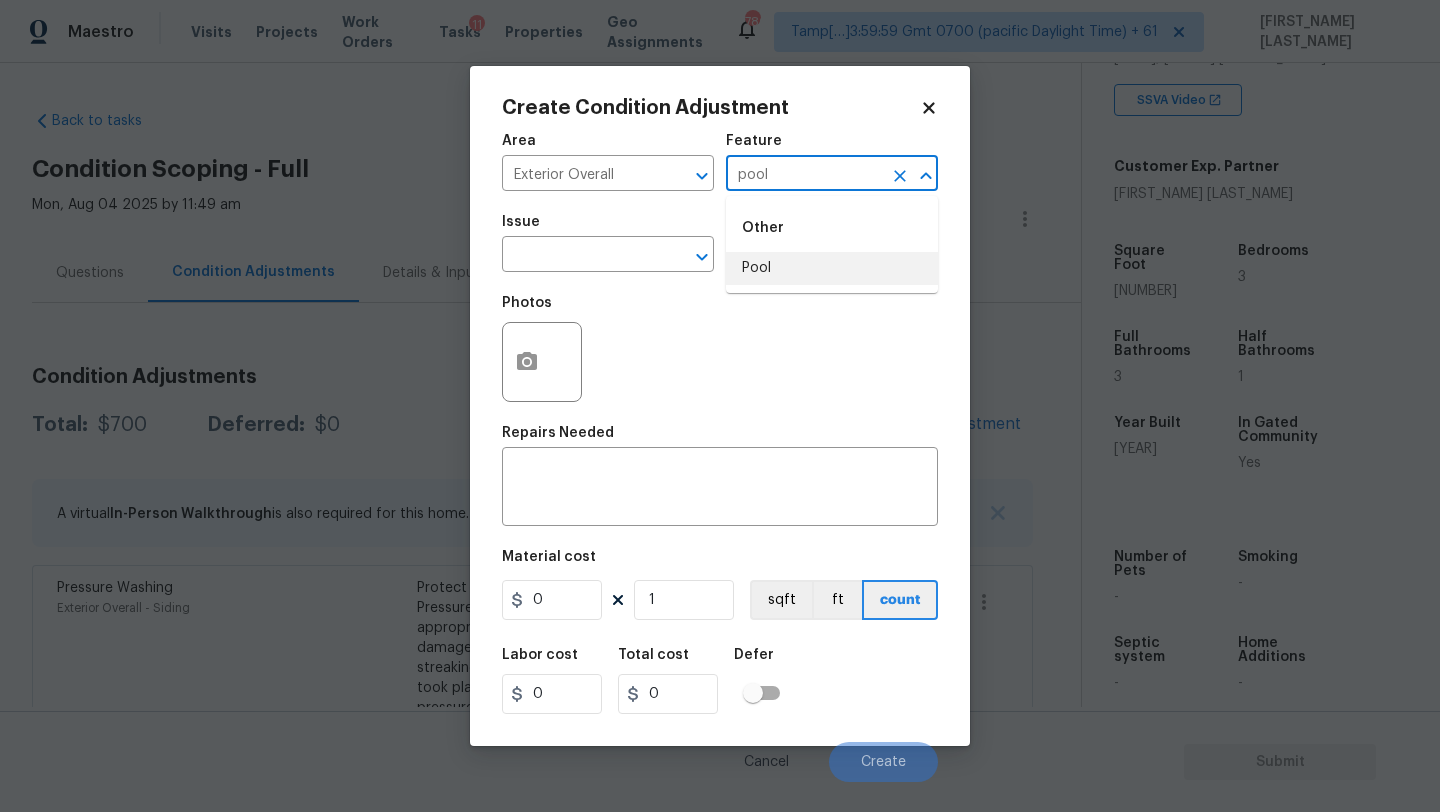 click on "Pool" at bounding box center [832, 268] 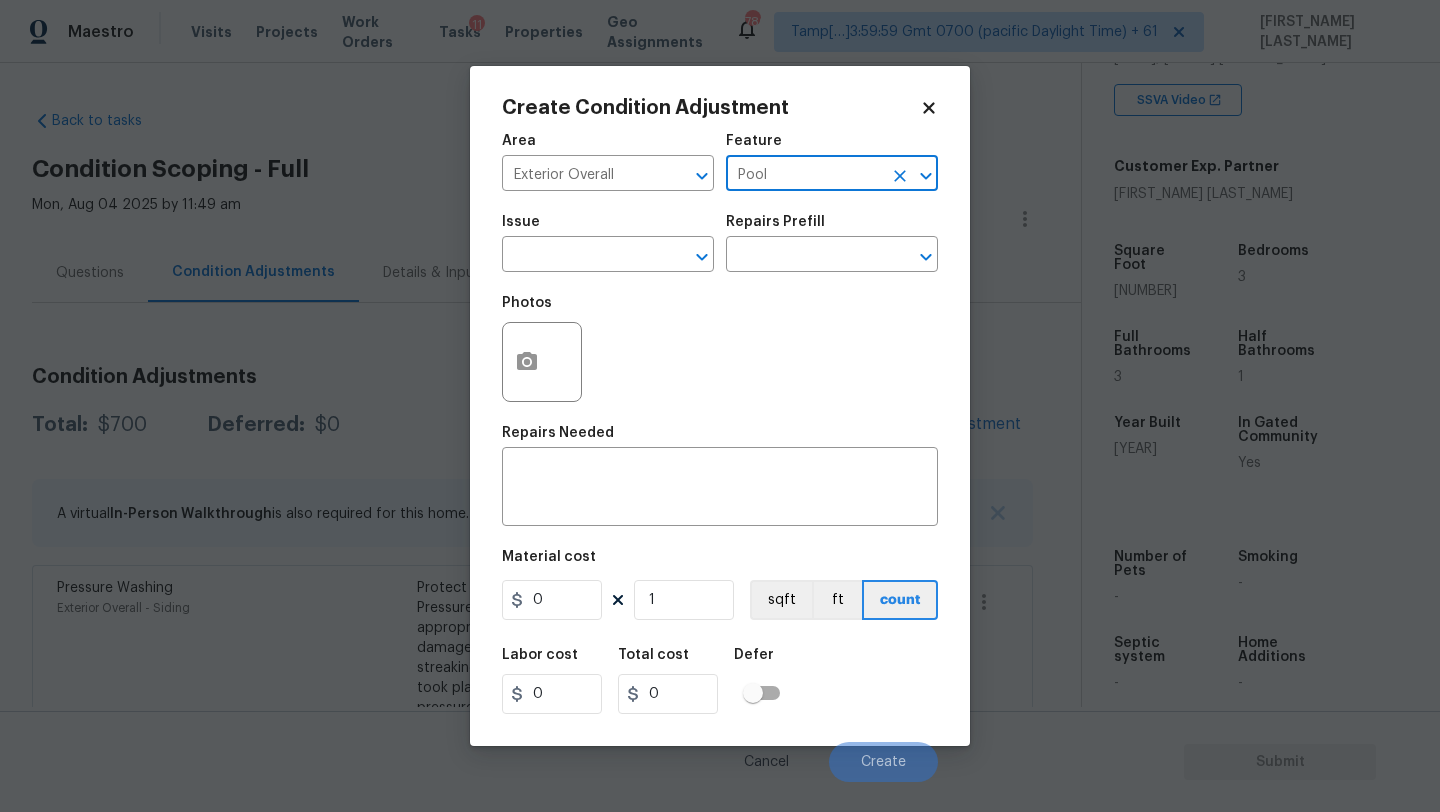 type on "Pool" 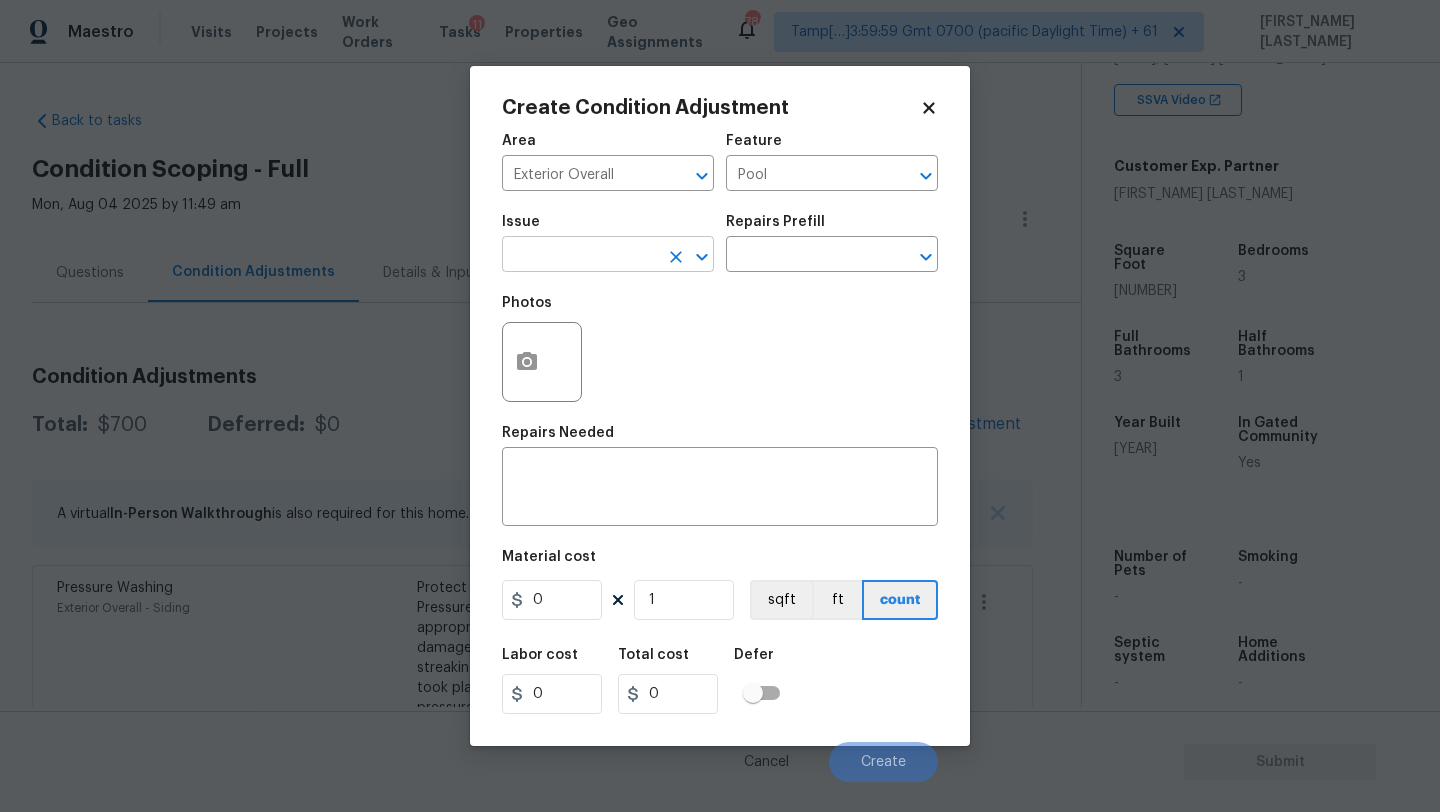 click at bounding box center (580, 256) 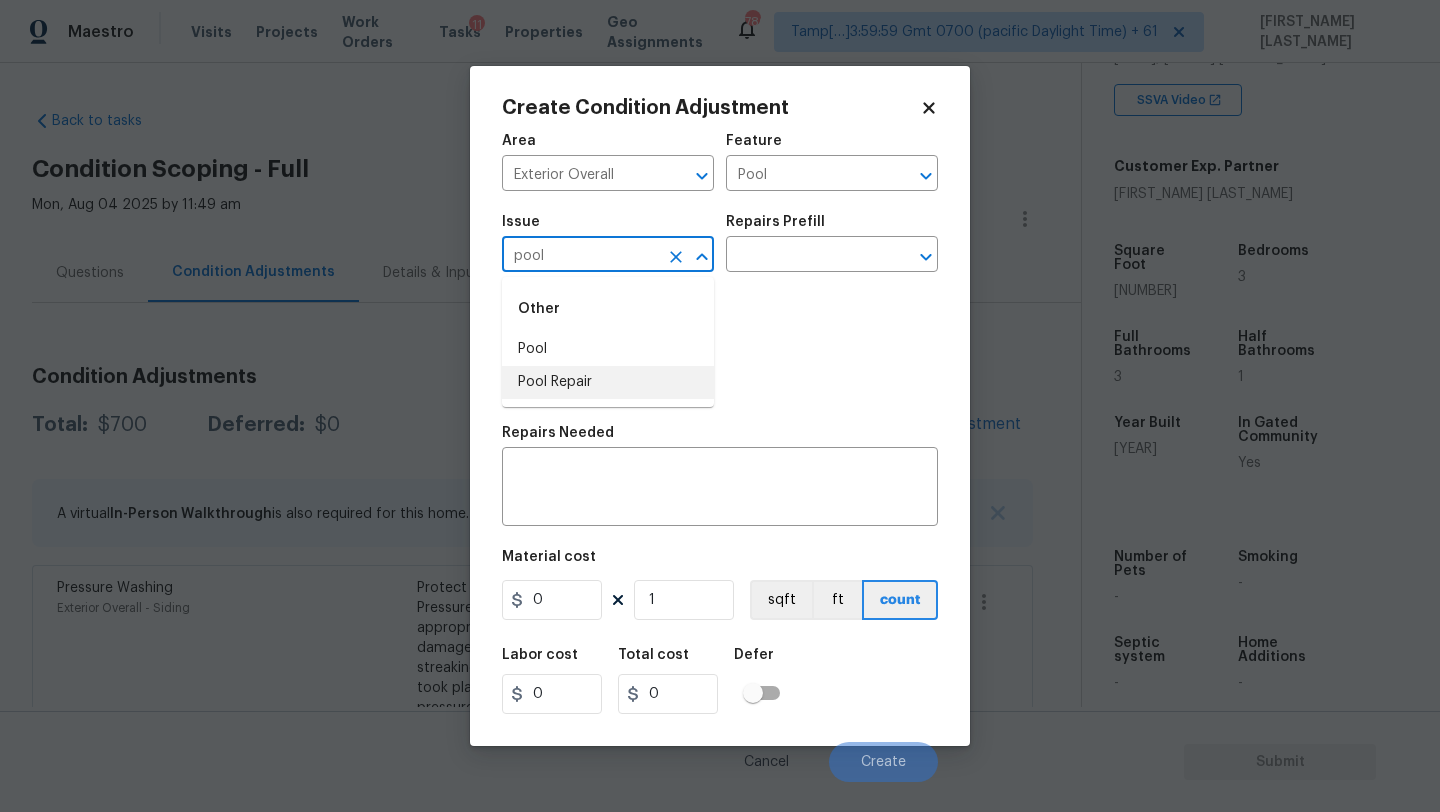 click on "Other Pool Pool Repair" at bounding box center (608, 342) 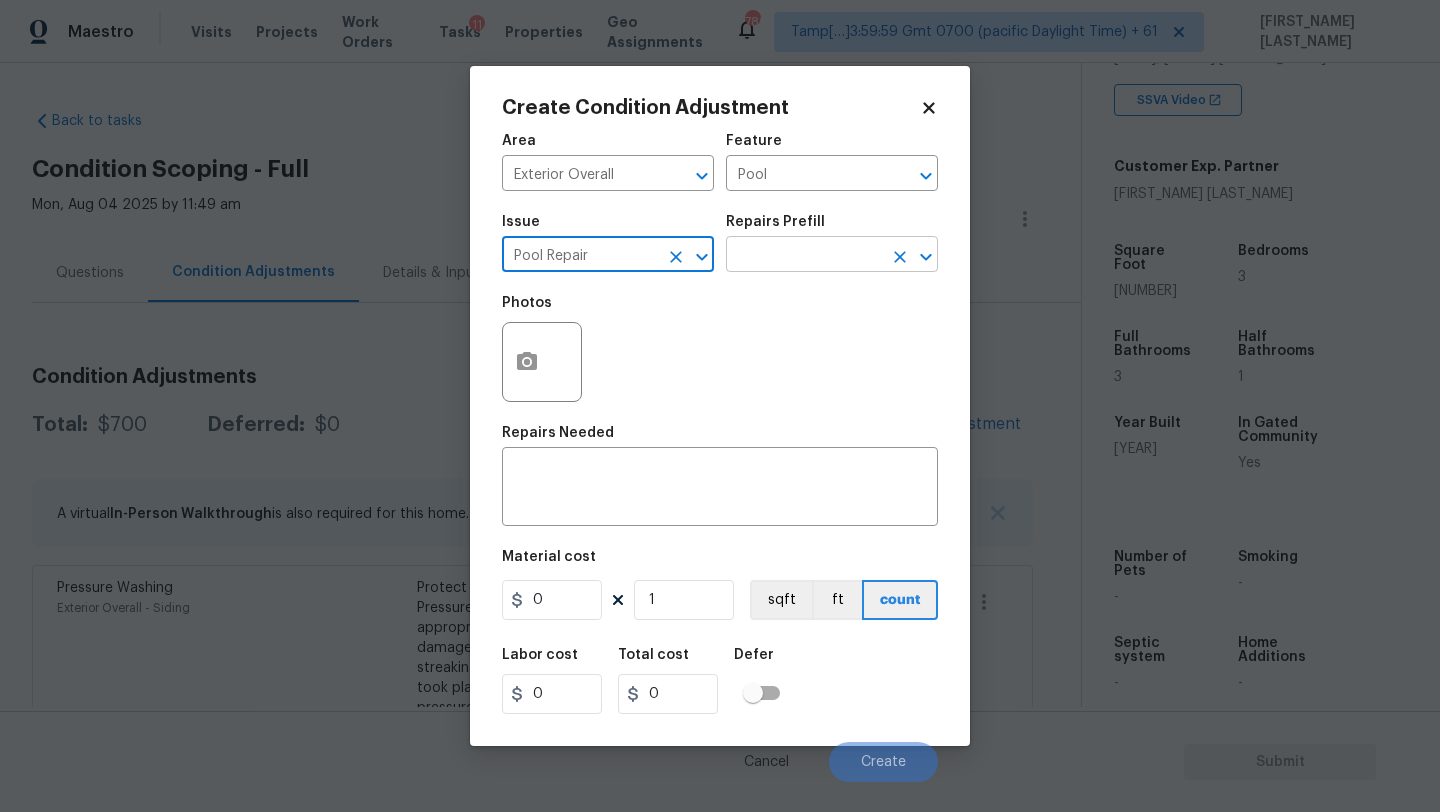 type on "Pool Repair" 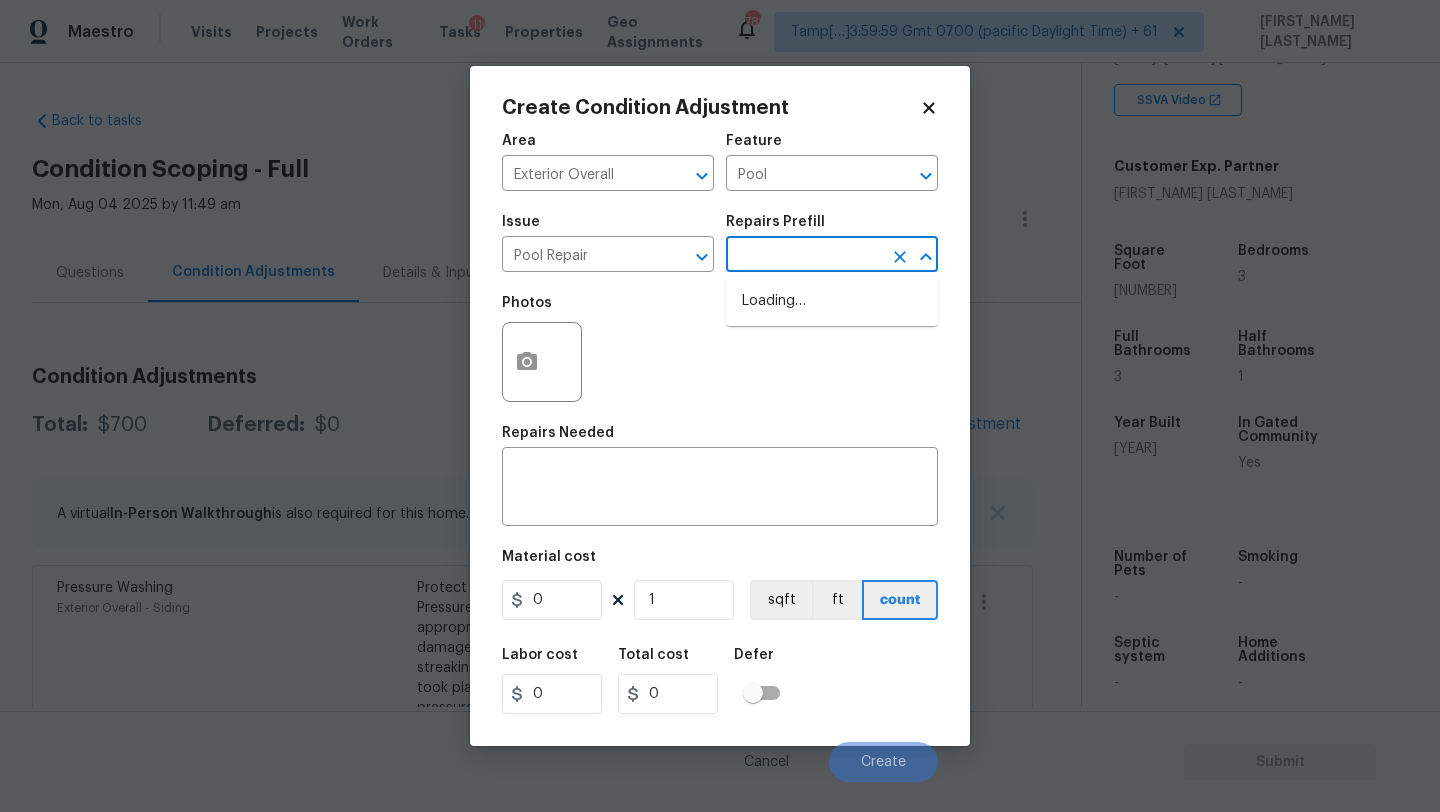 type on "i" 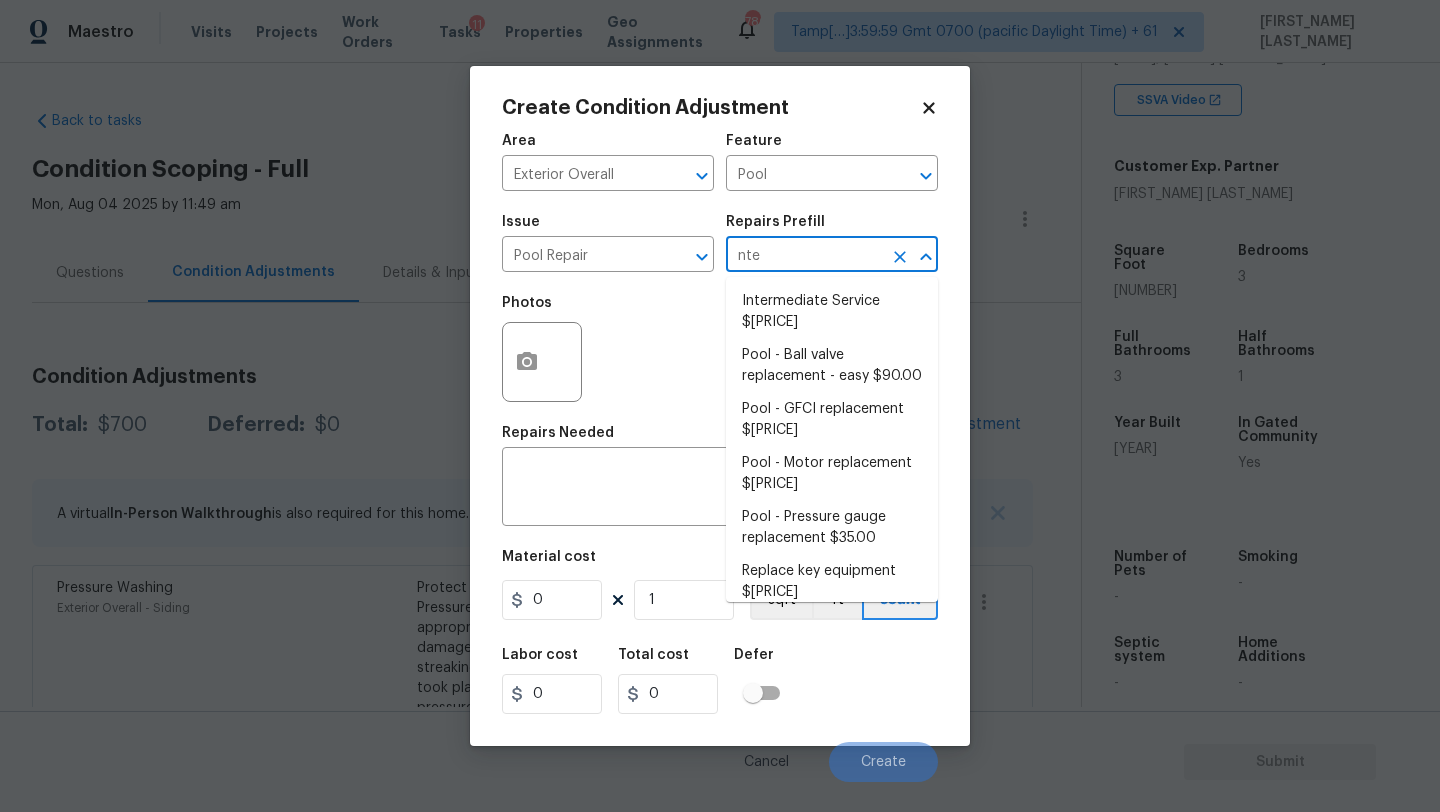 type on "nter" 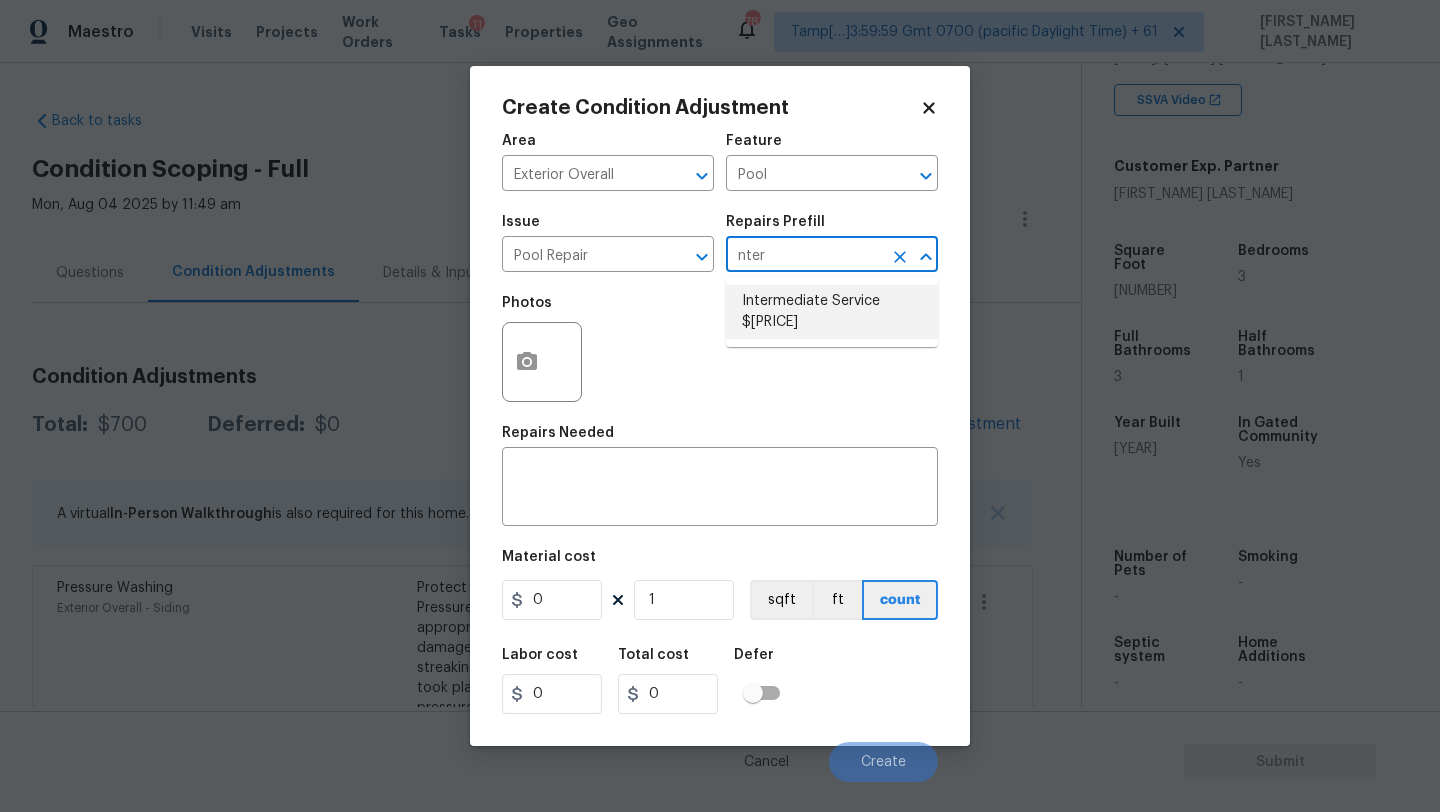 click on "Intermediate Service $500.00" at bounding box center [832, 312] 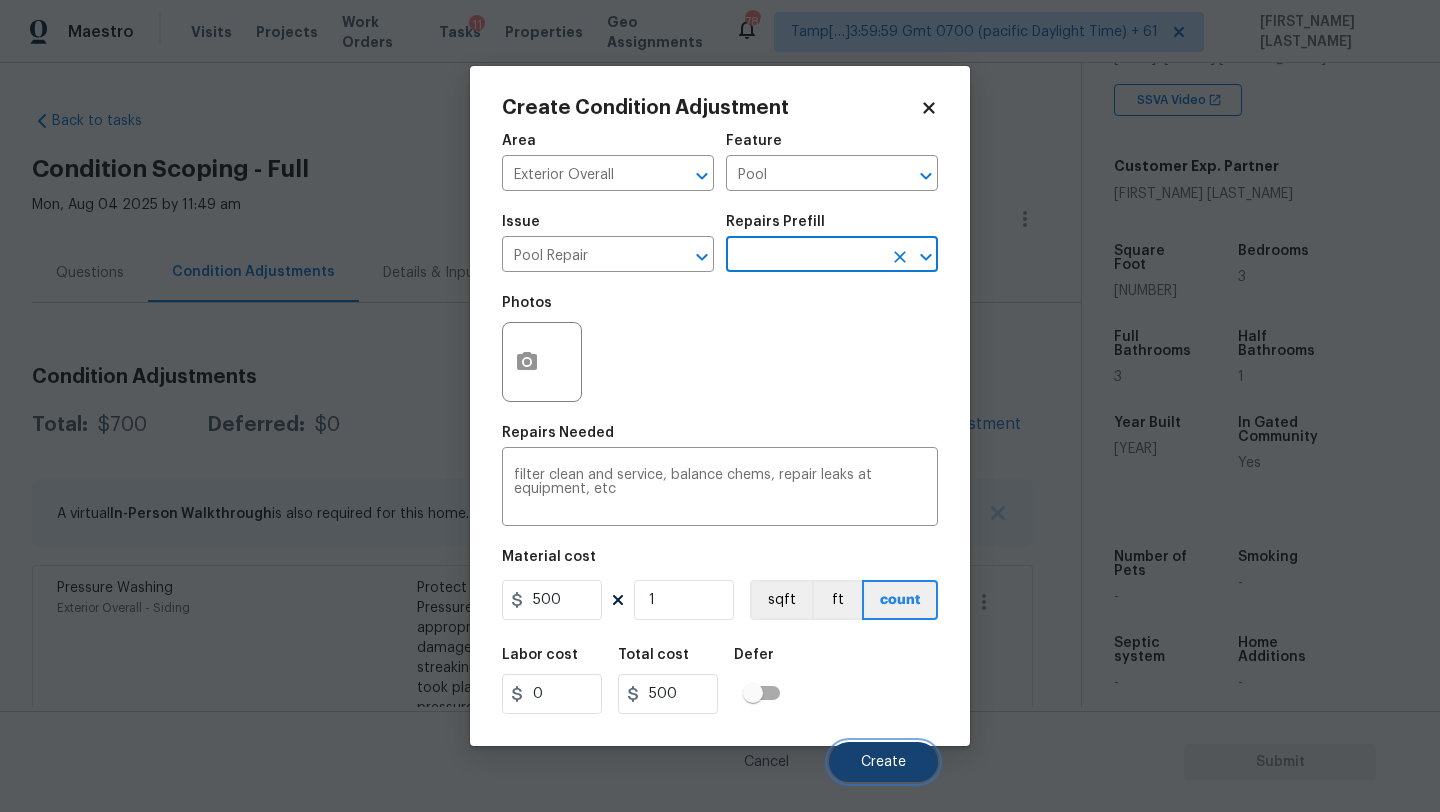 click on "Create" at bounding box center [883, 762] 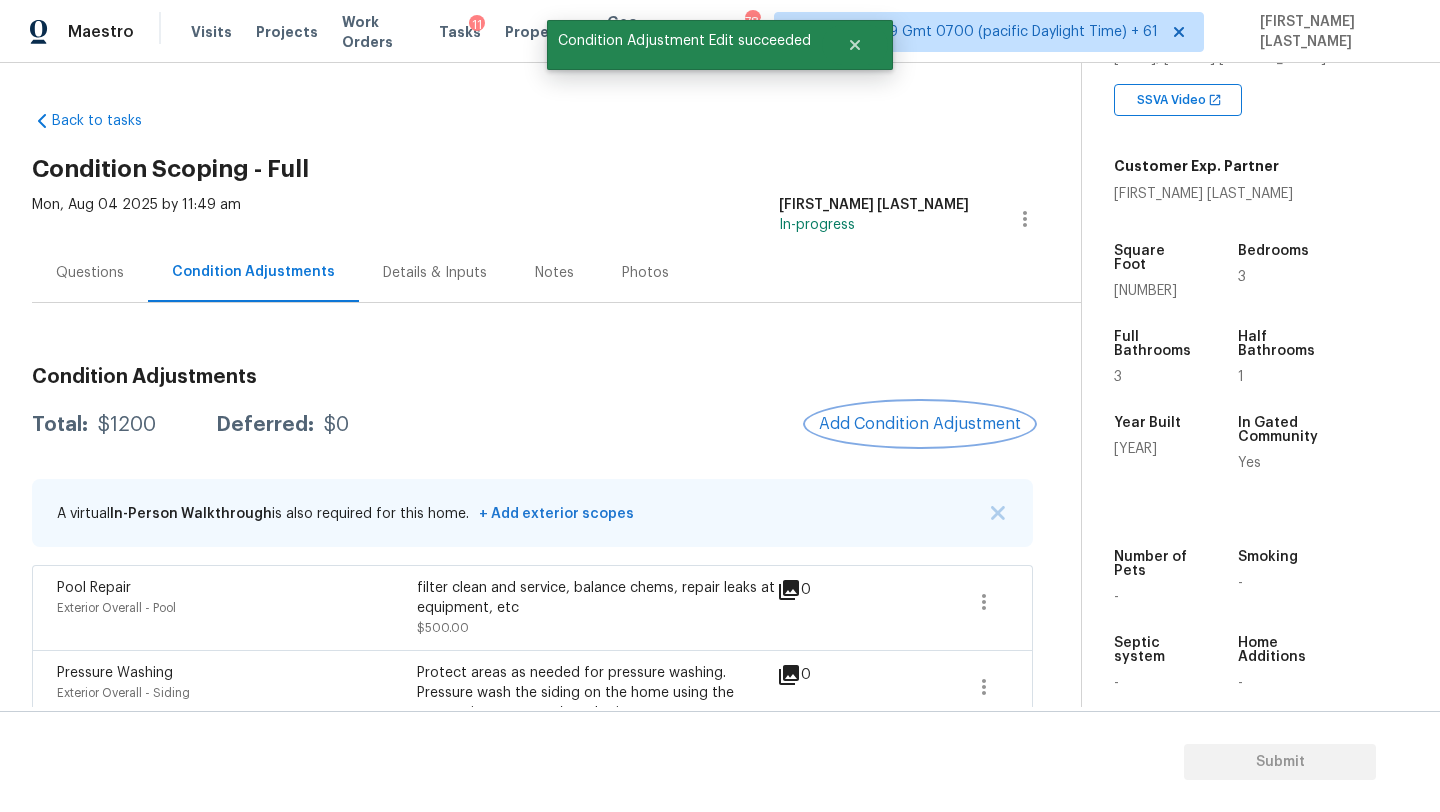 scroll, scrollTop: 86, scrollLeft: 0, axis: vertical 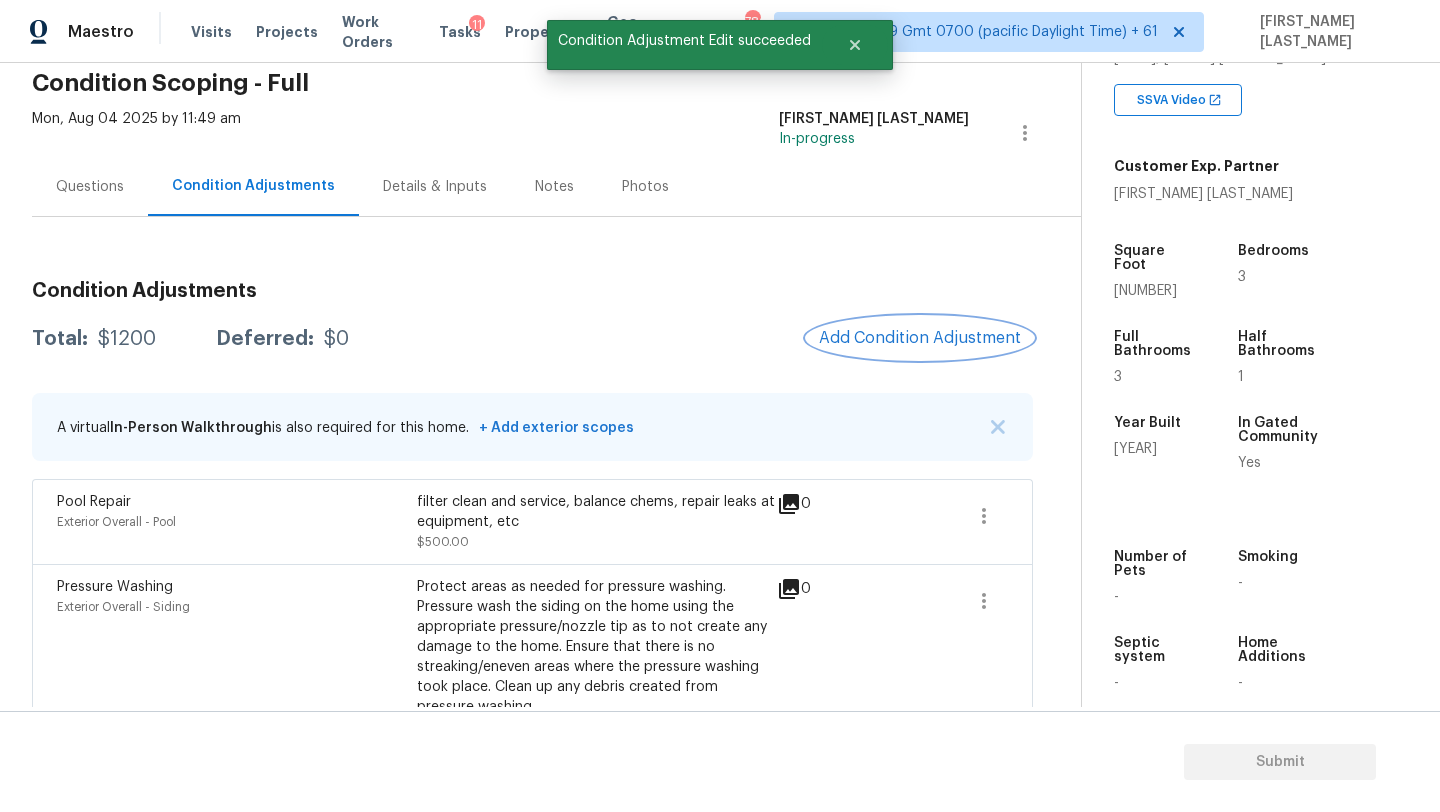 click on "Add Condition Adjustment" at bounding box center (920, 338) 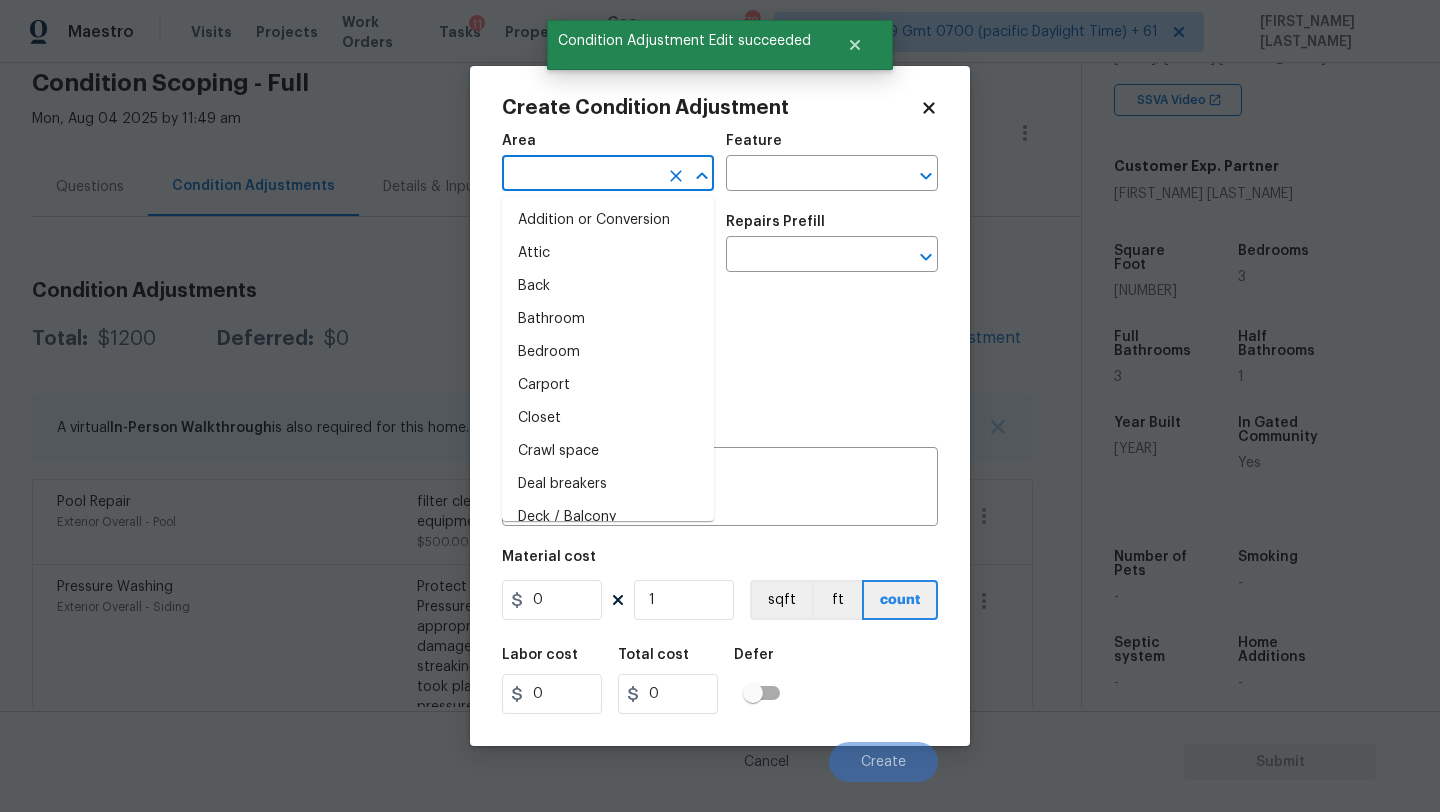 click at bounding box center (580, 175) 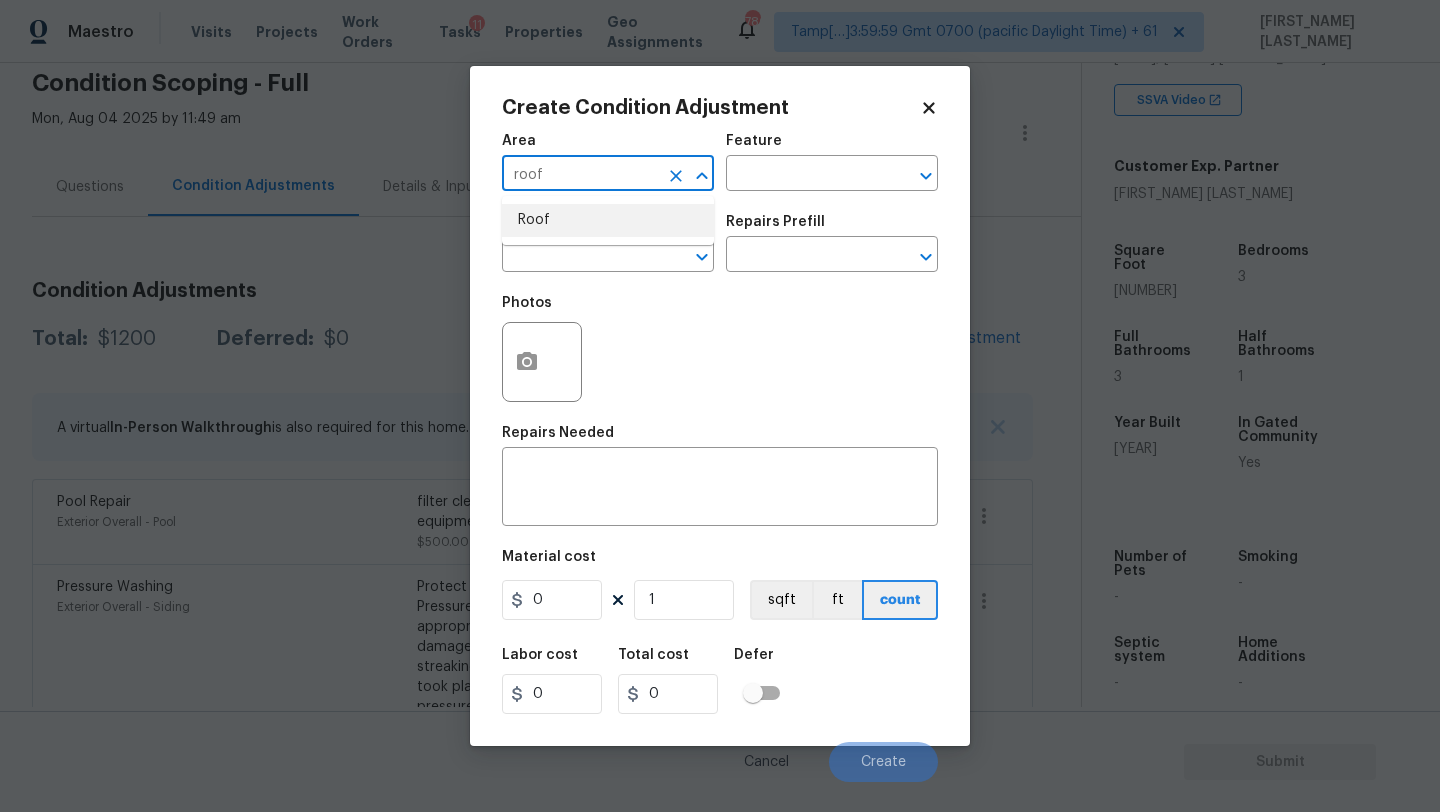 click on "Roof" at bounding box center (608, 220) 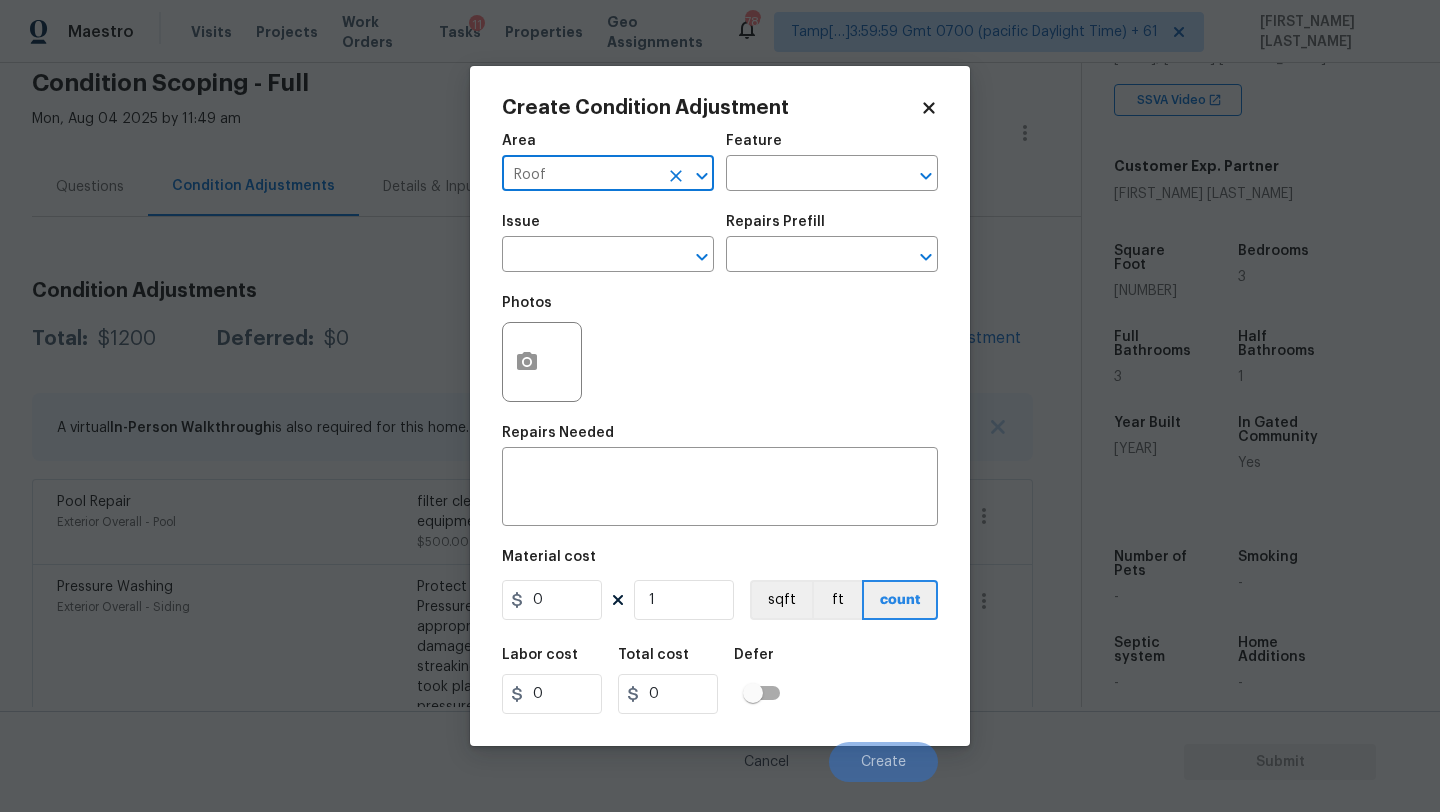 type on "Roof" 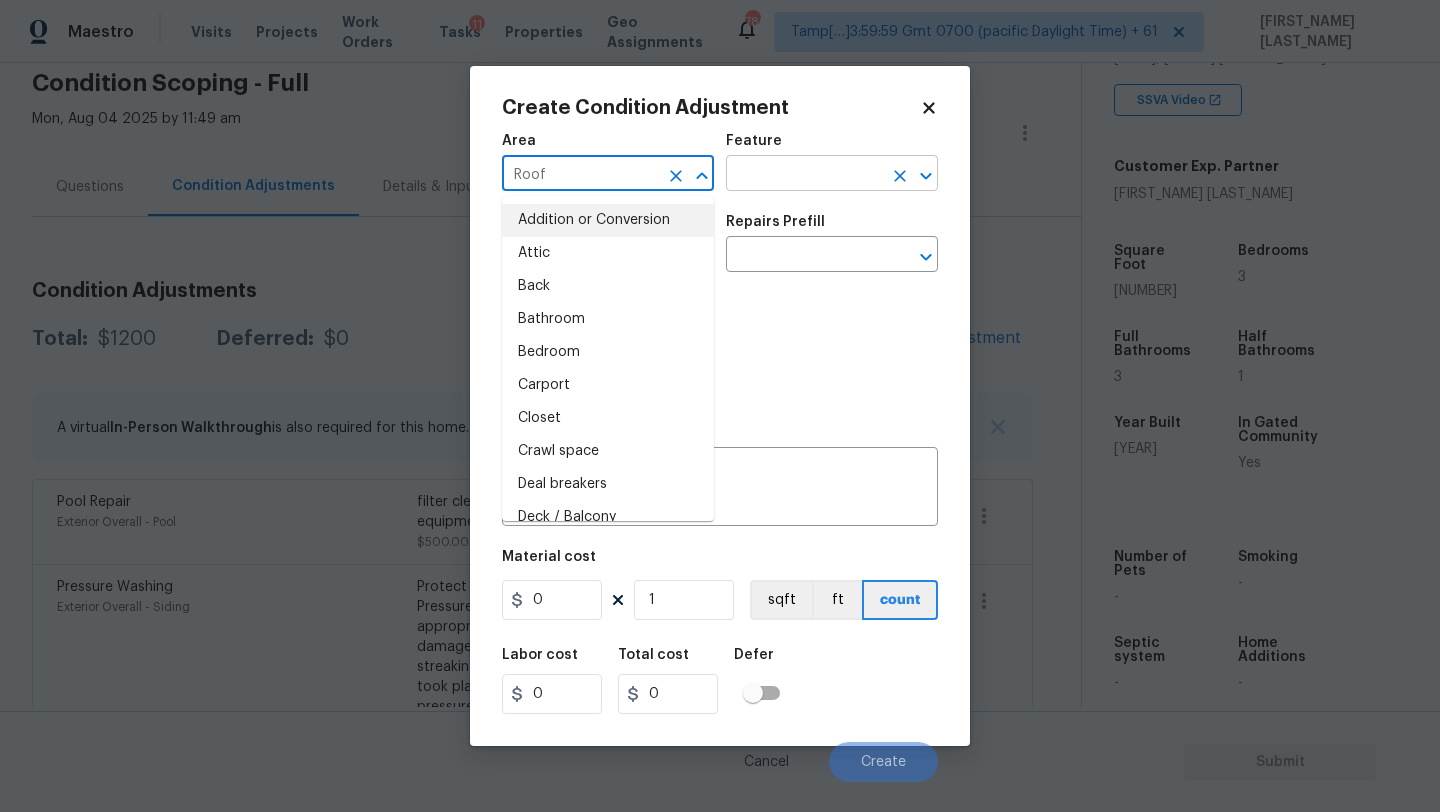 click at bounding box center (804, 175) 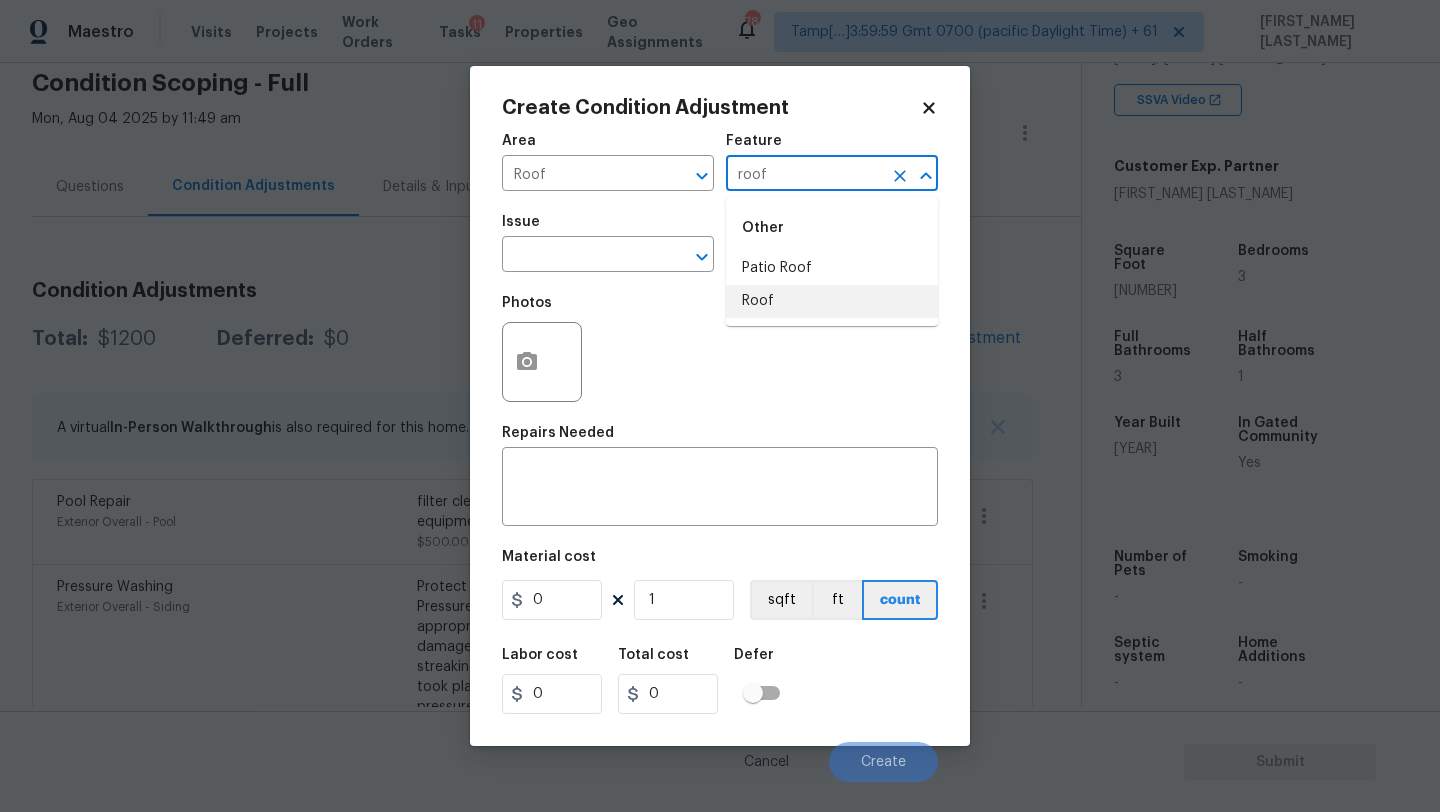 click on "Roof" at bounding box center [832, 301] 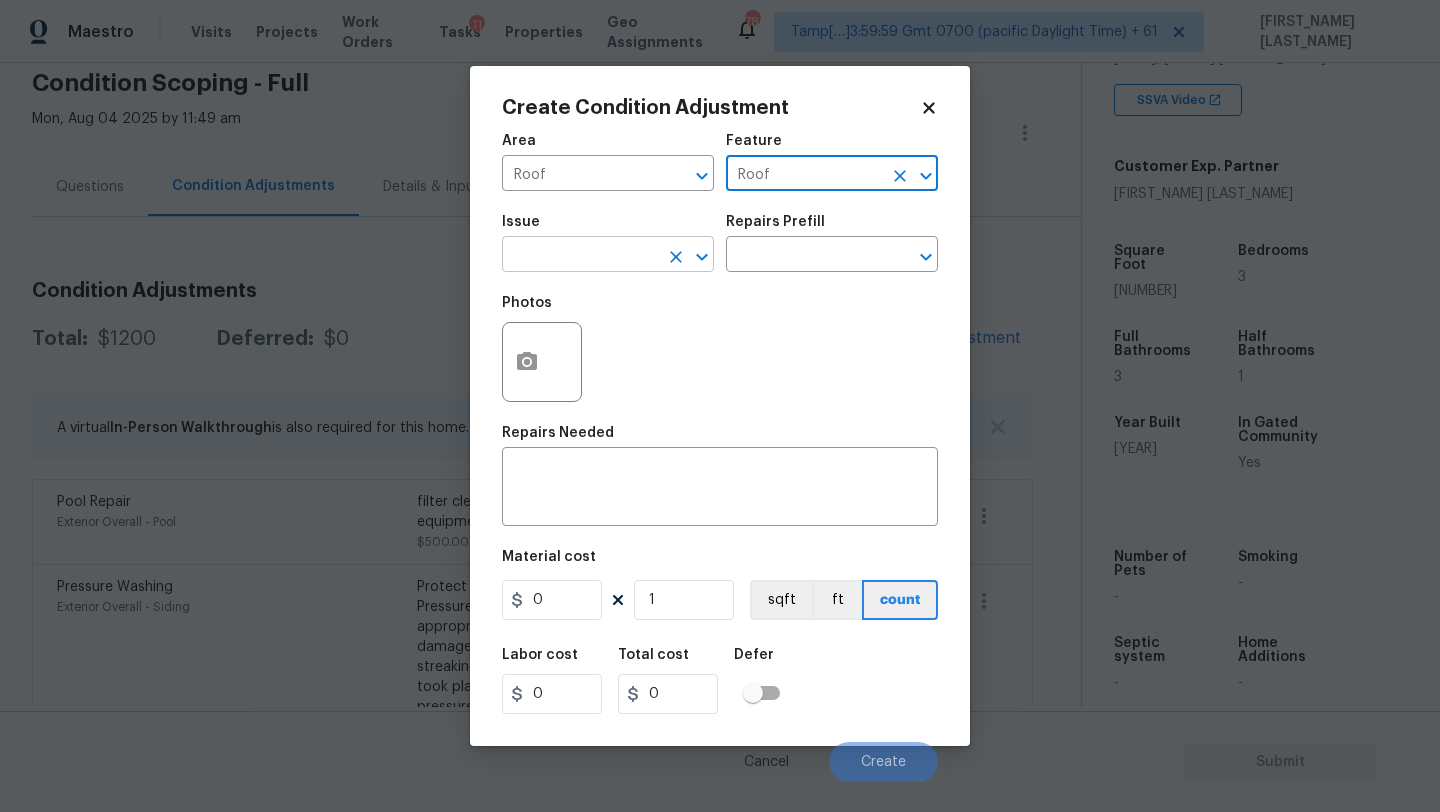 type on "Roof" 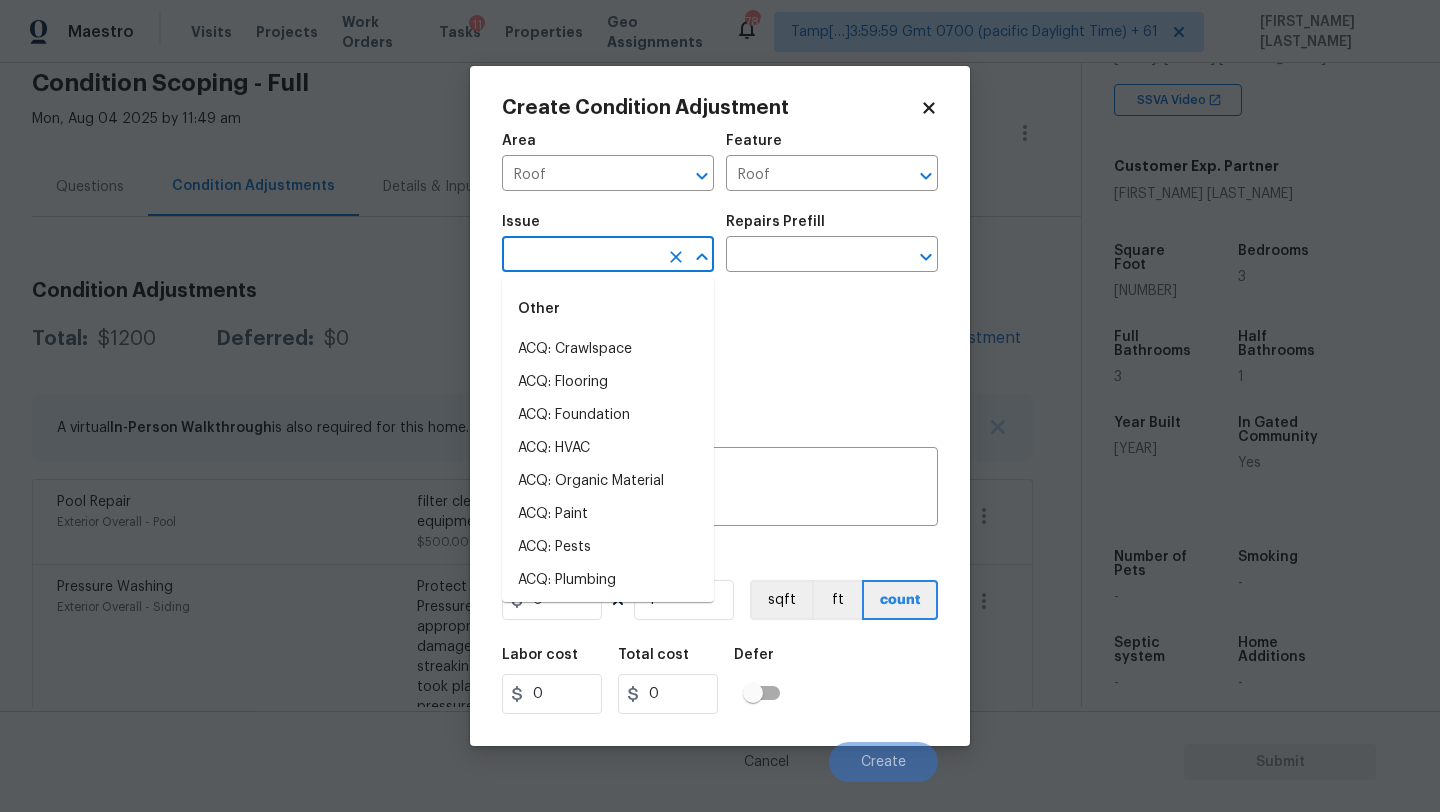 click at bounding box center [580, 256] 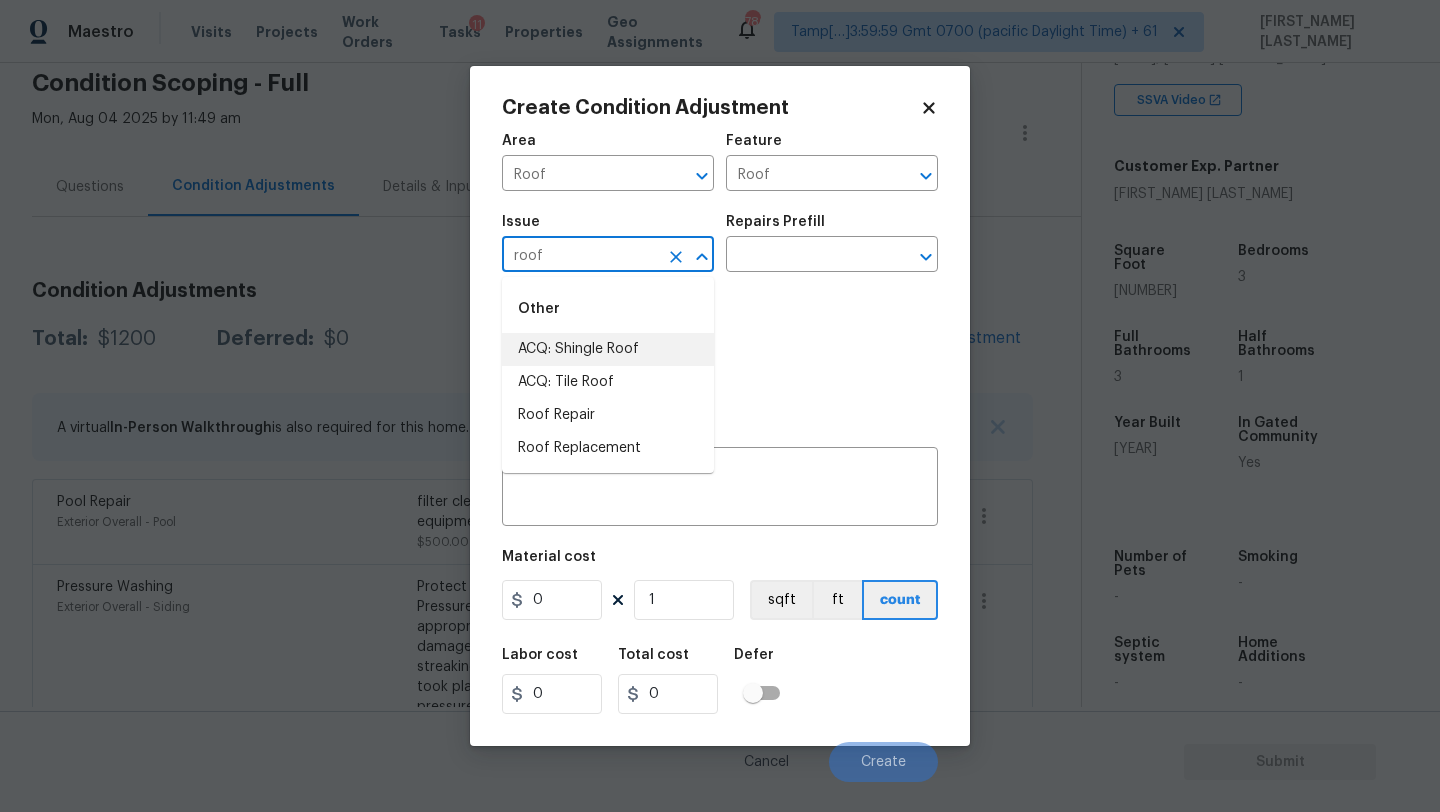 click on "ACQ: Shingle Roof" at bounding box center (608, 349) 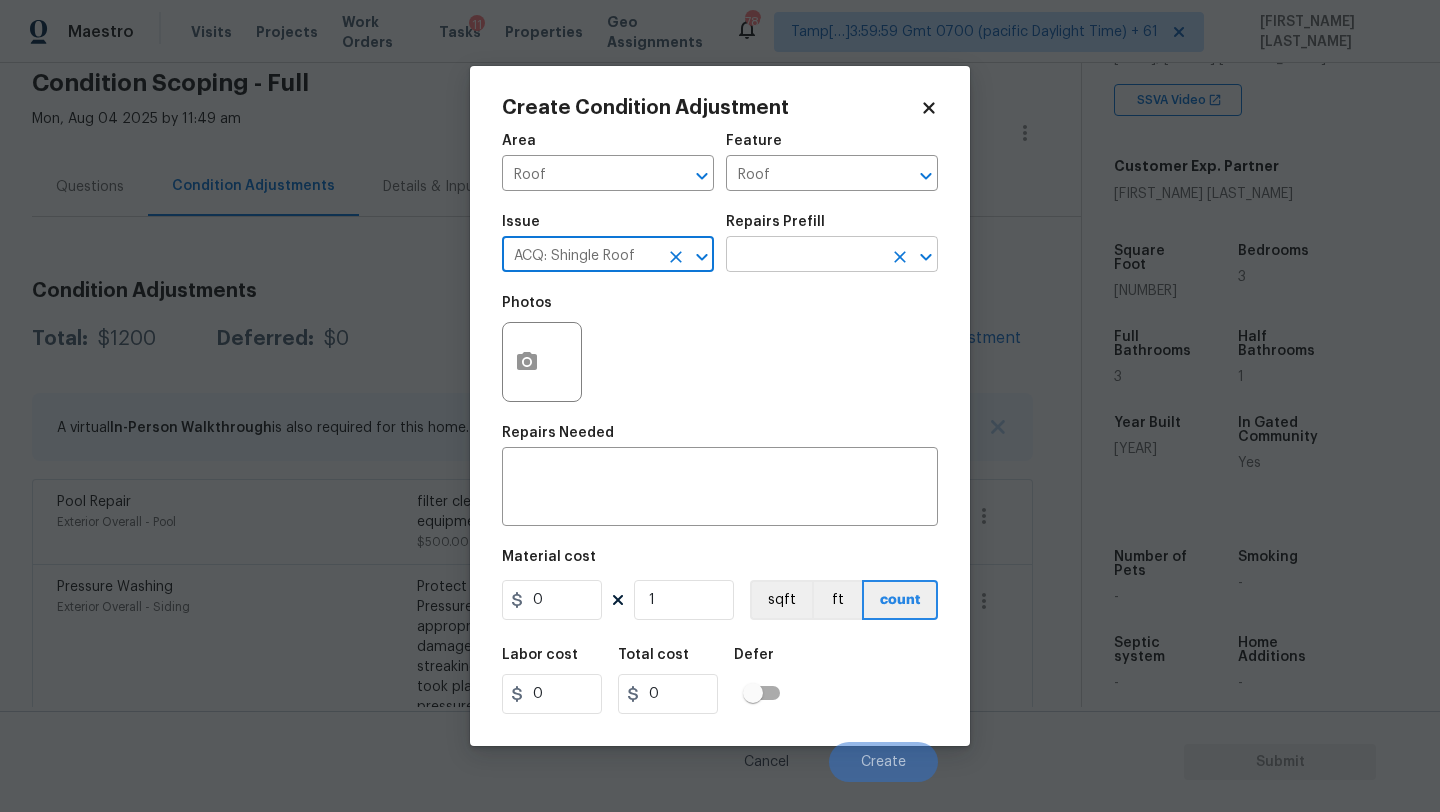 type on "ACQ: Shingle Roof" 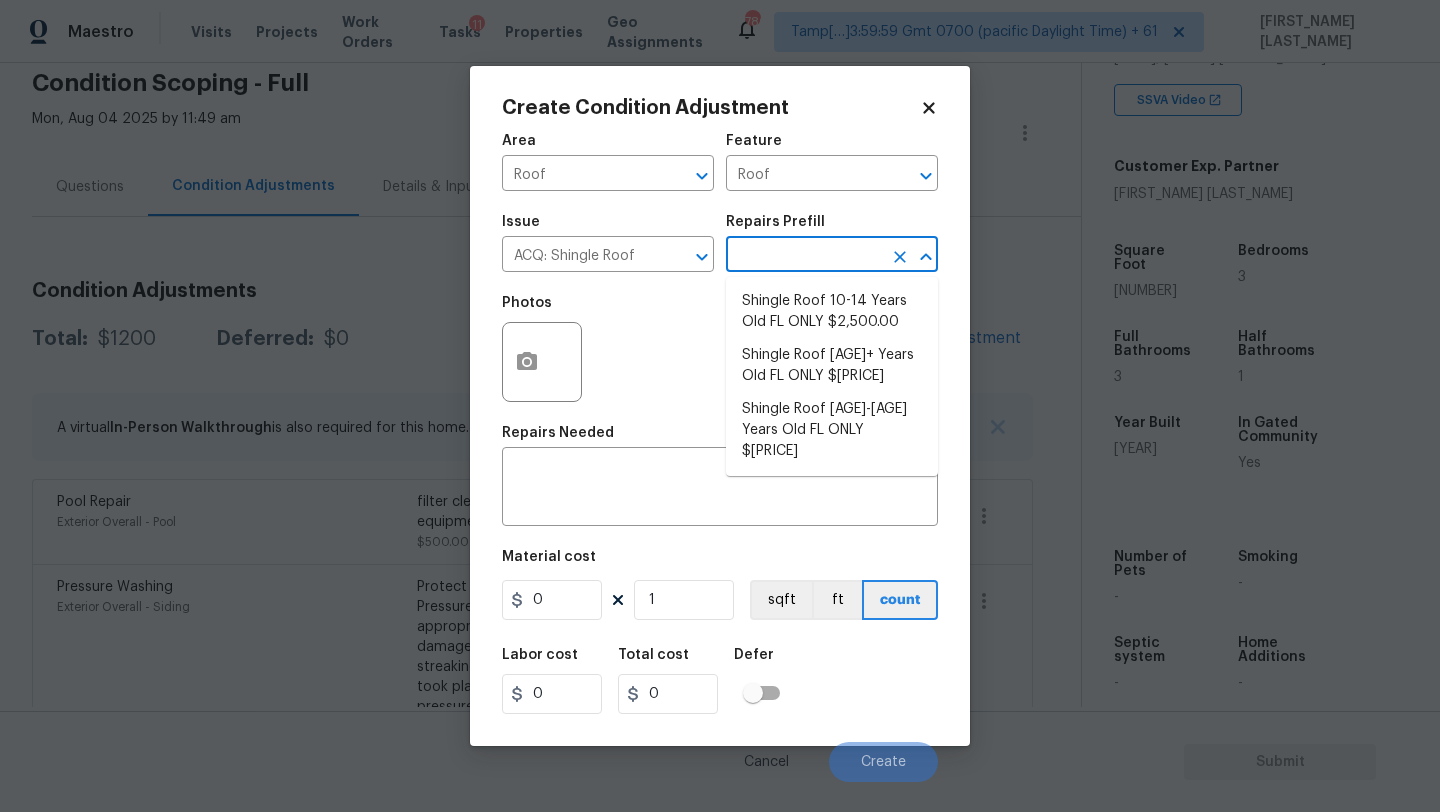 click at bounding box center (804, 256) 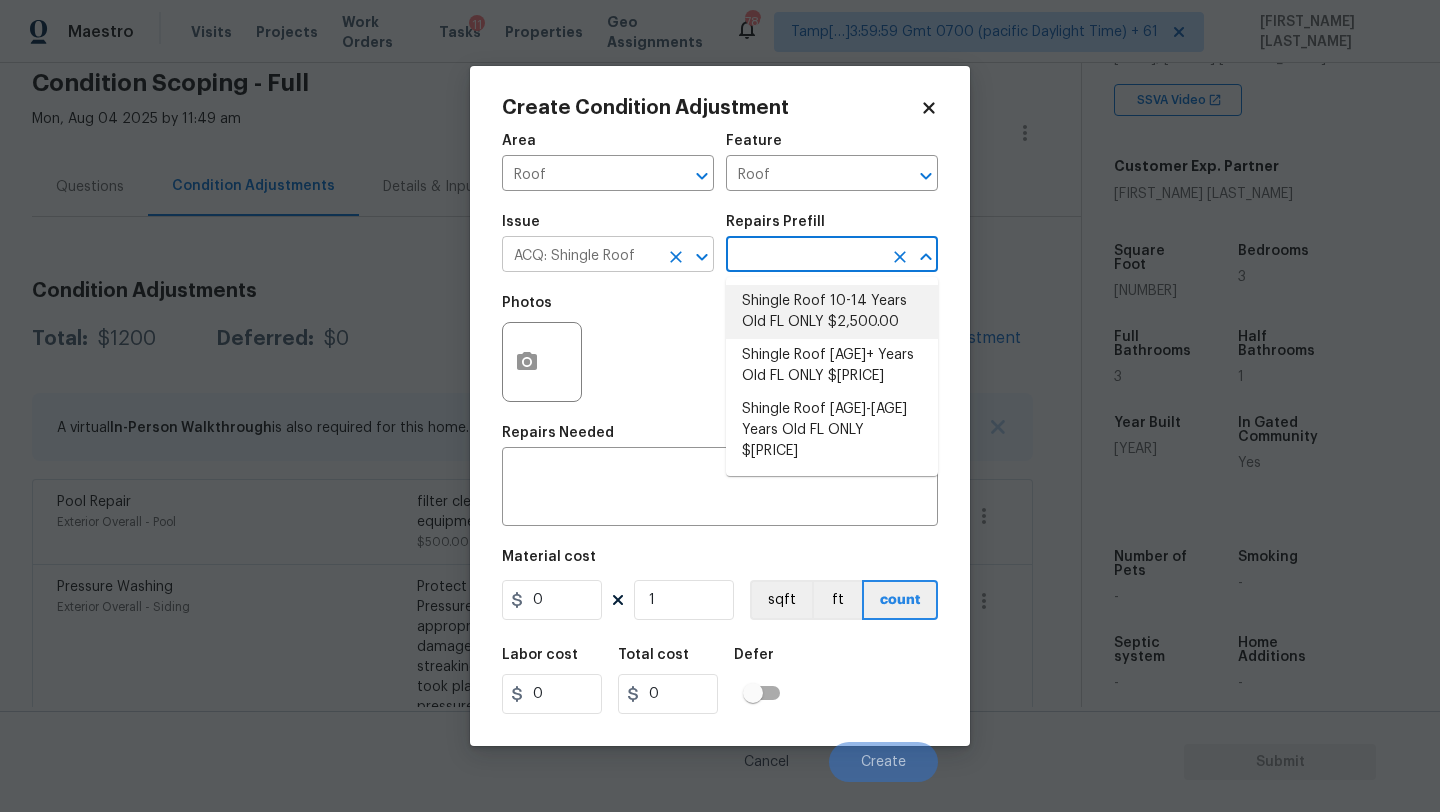 click 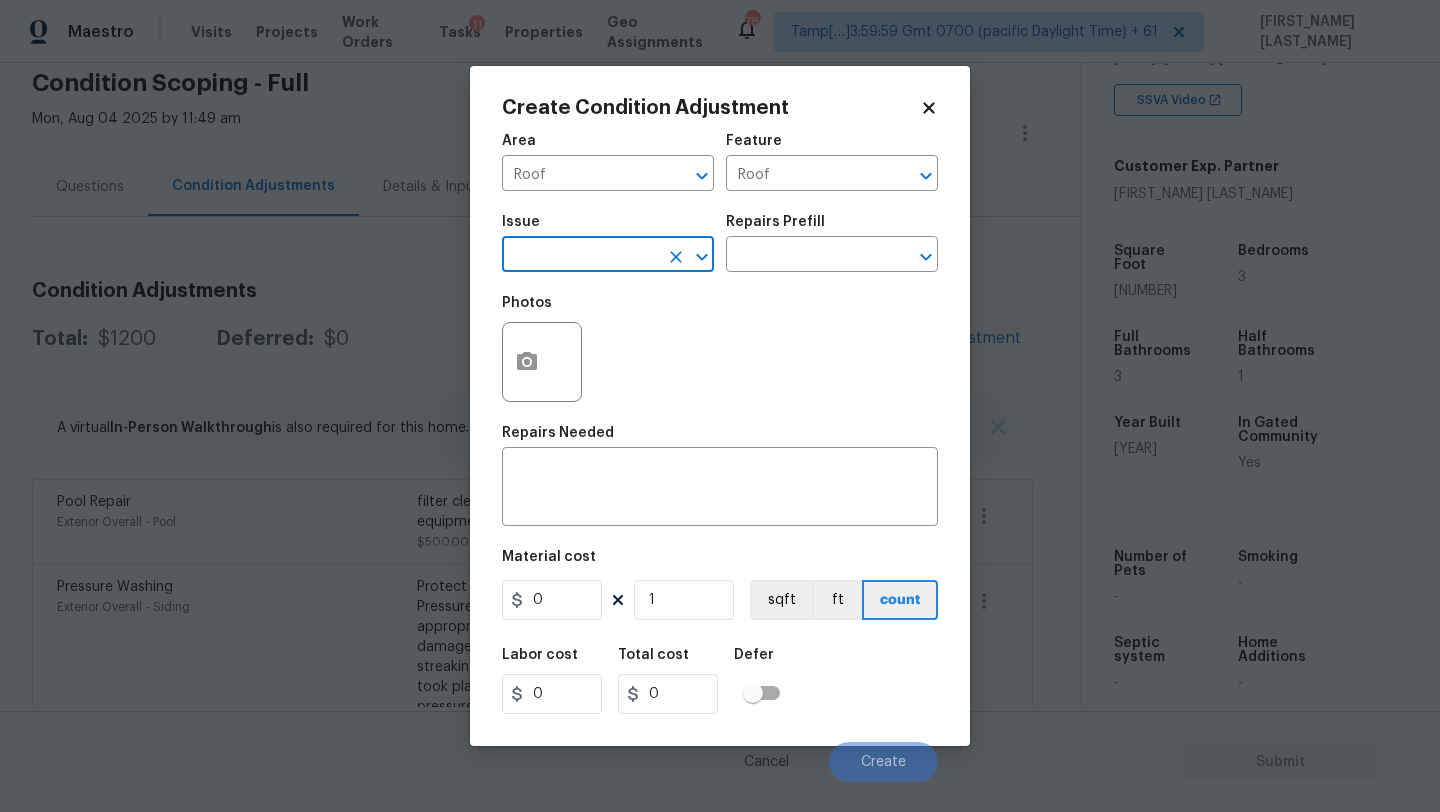 click at bounding box center (580, 256) 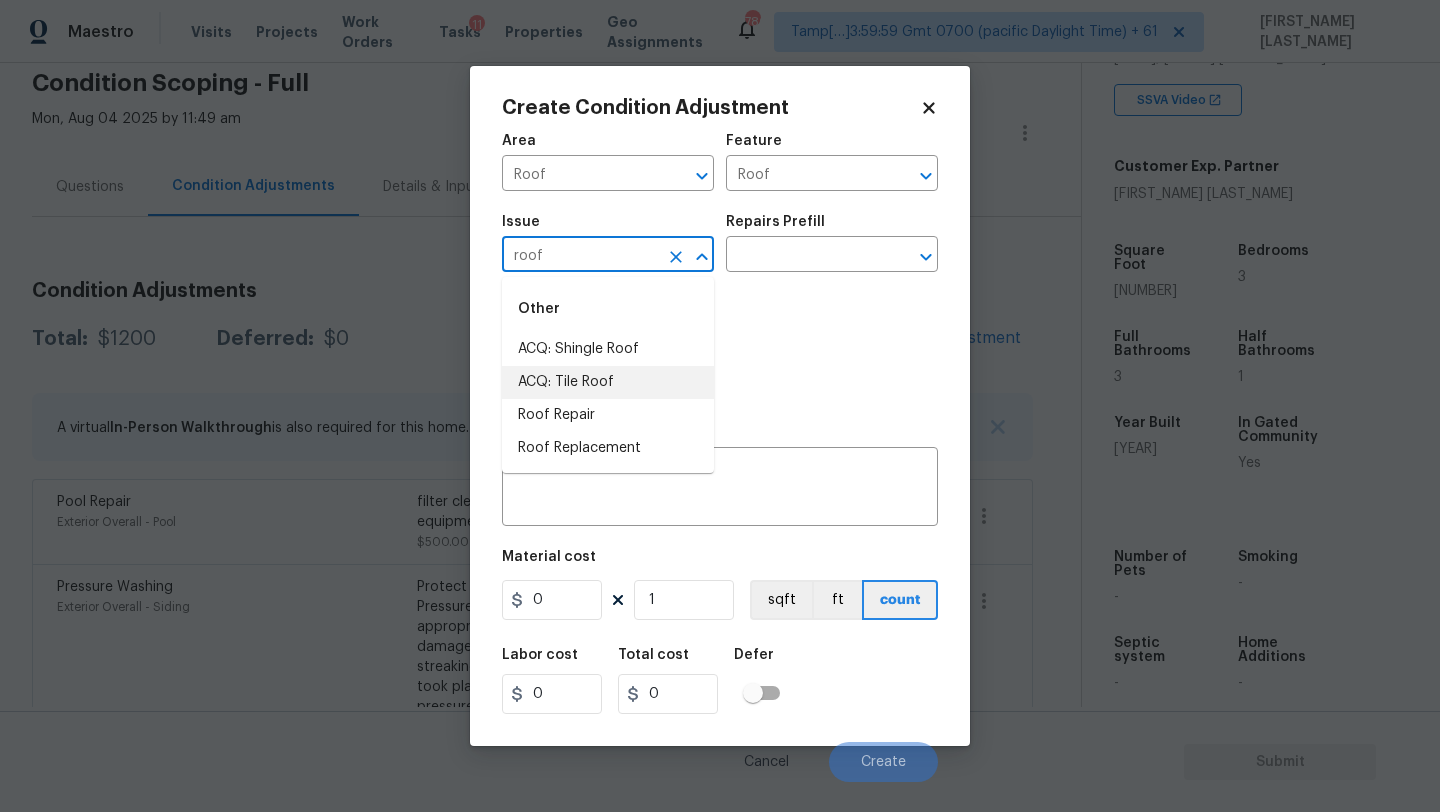 drag, startPoint x: 565, startPoint y: 377, endPoint x: 672, endPoint y: 325, distance: 118.966385 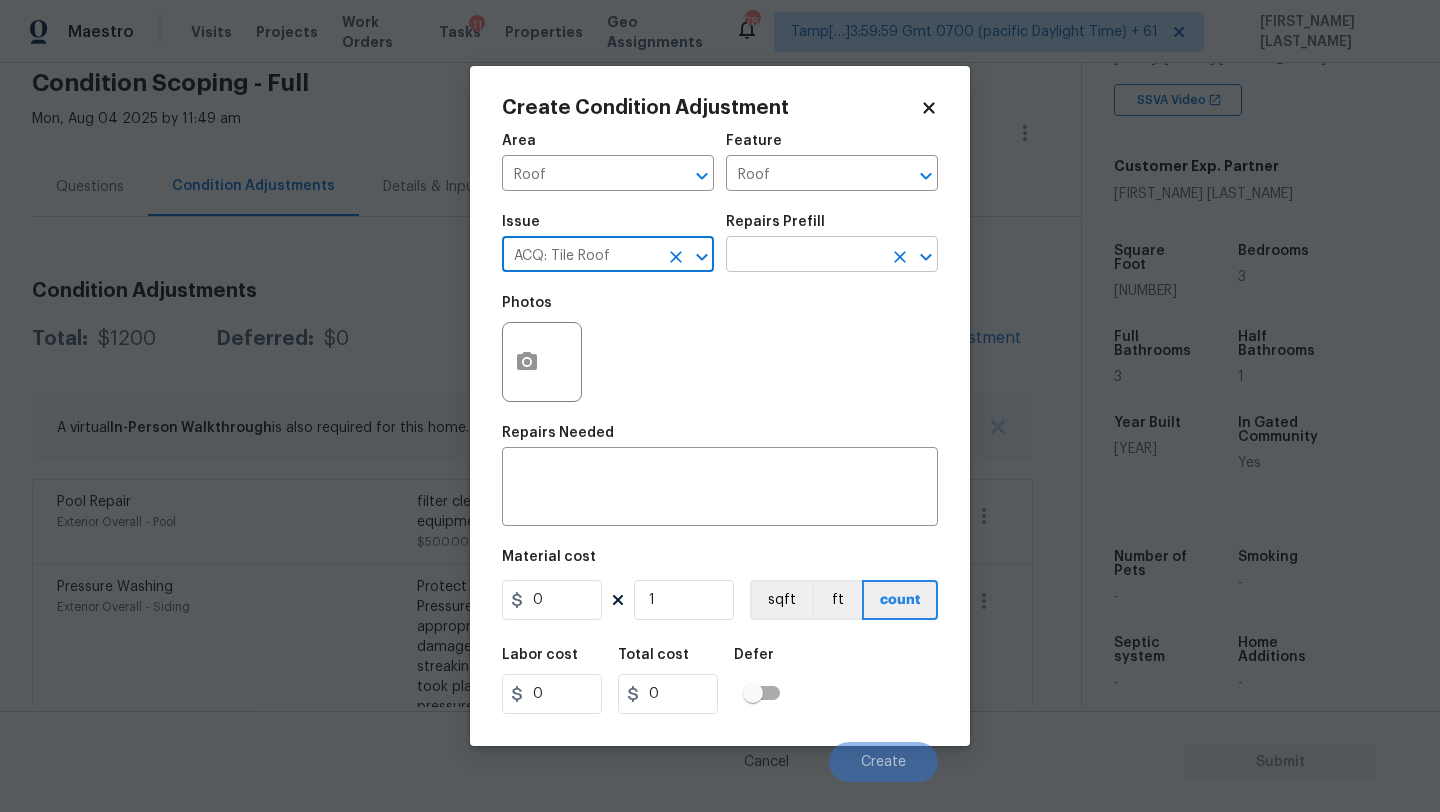 type on "ACQ: Tile Roof" 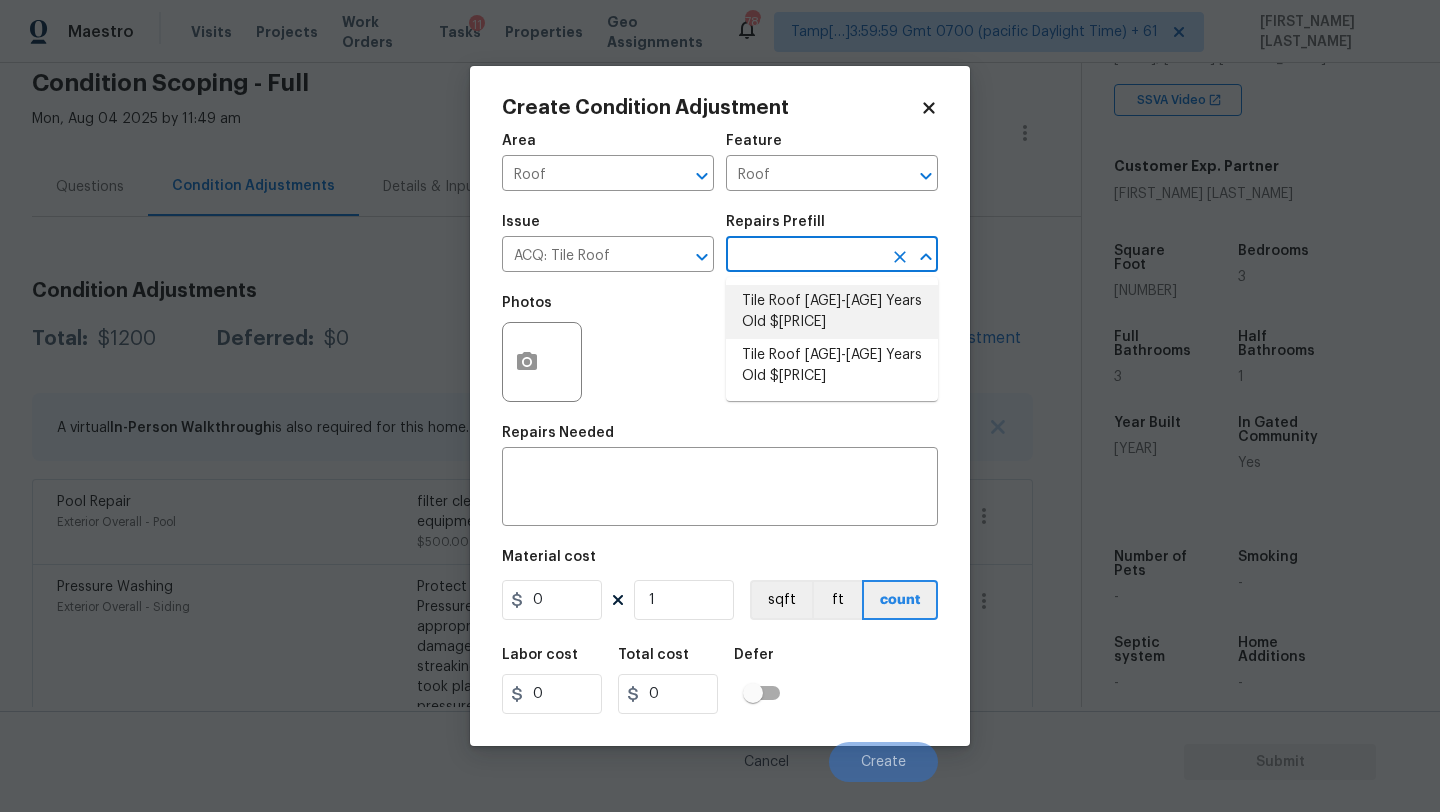 click on "Tile Roof 0-10 Years Old $400.00" at bounding box center (832, 312) 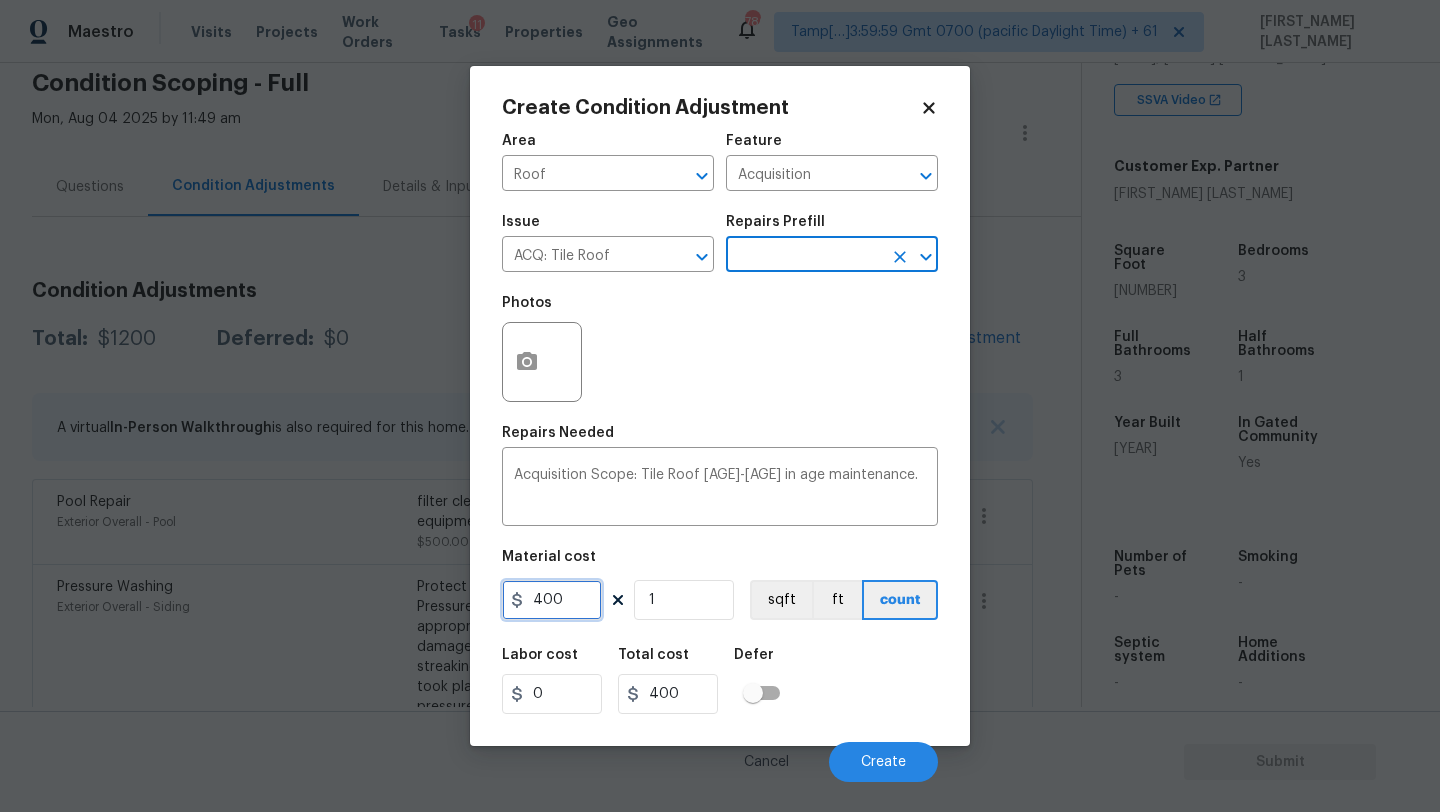 click on "400" at bounding box center (552, 600) 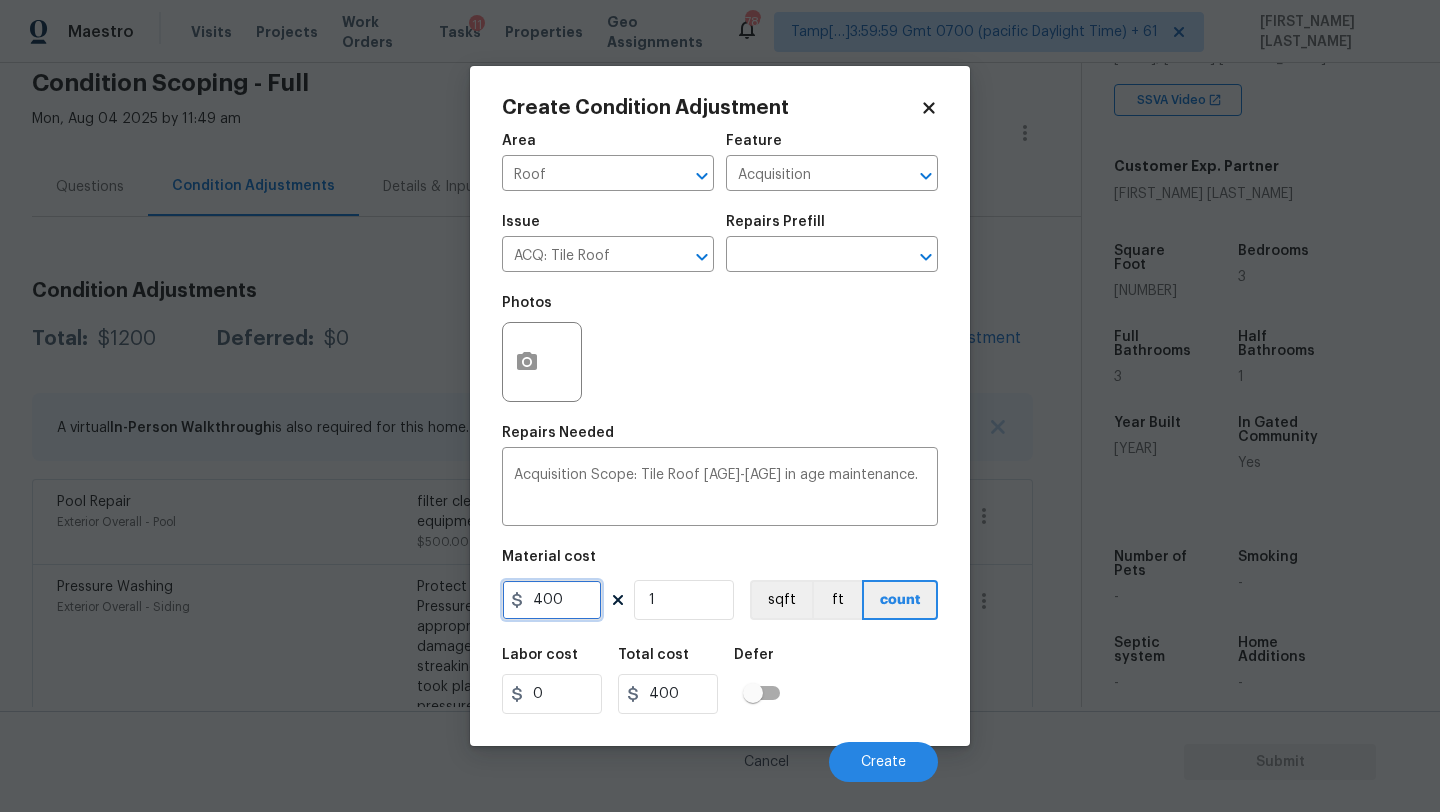 click on "400" at bounding box center (552, 600) 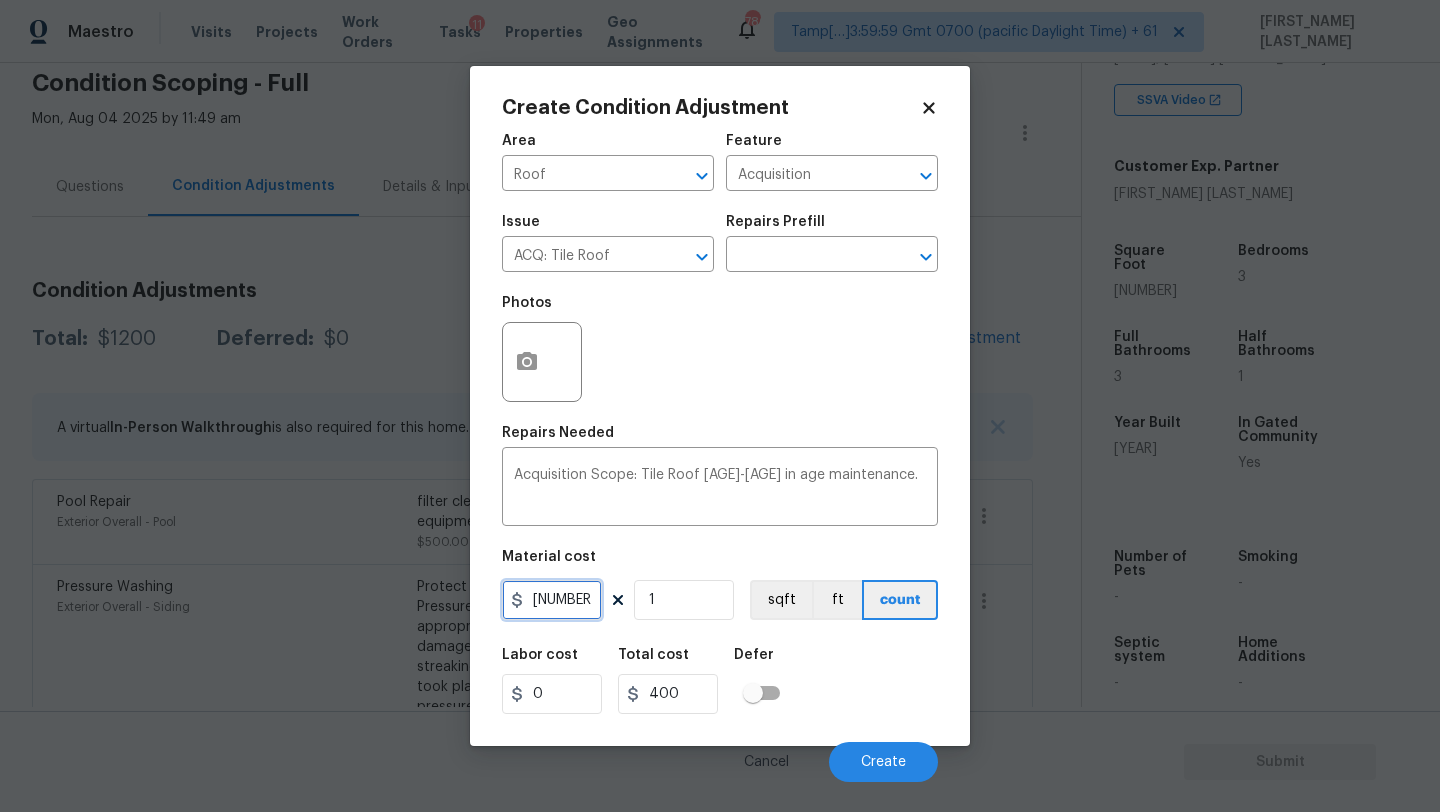 type on "1725" 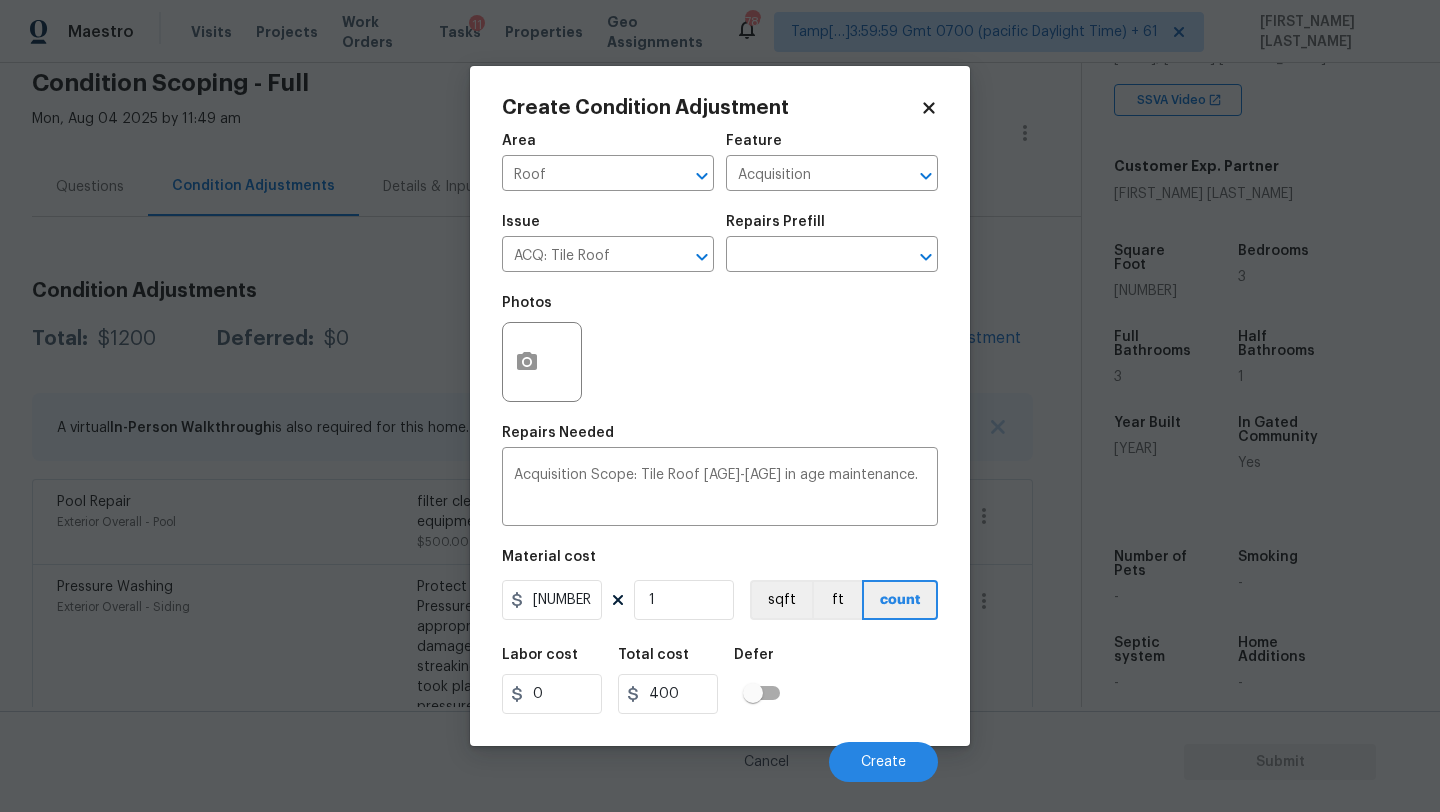 type on "1725" 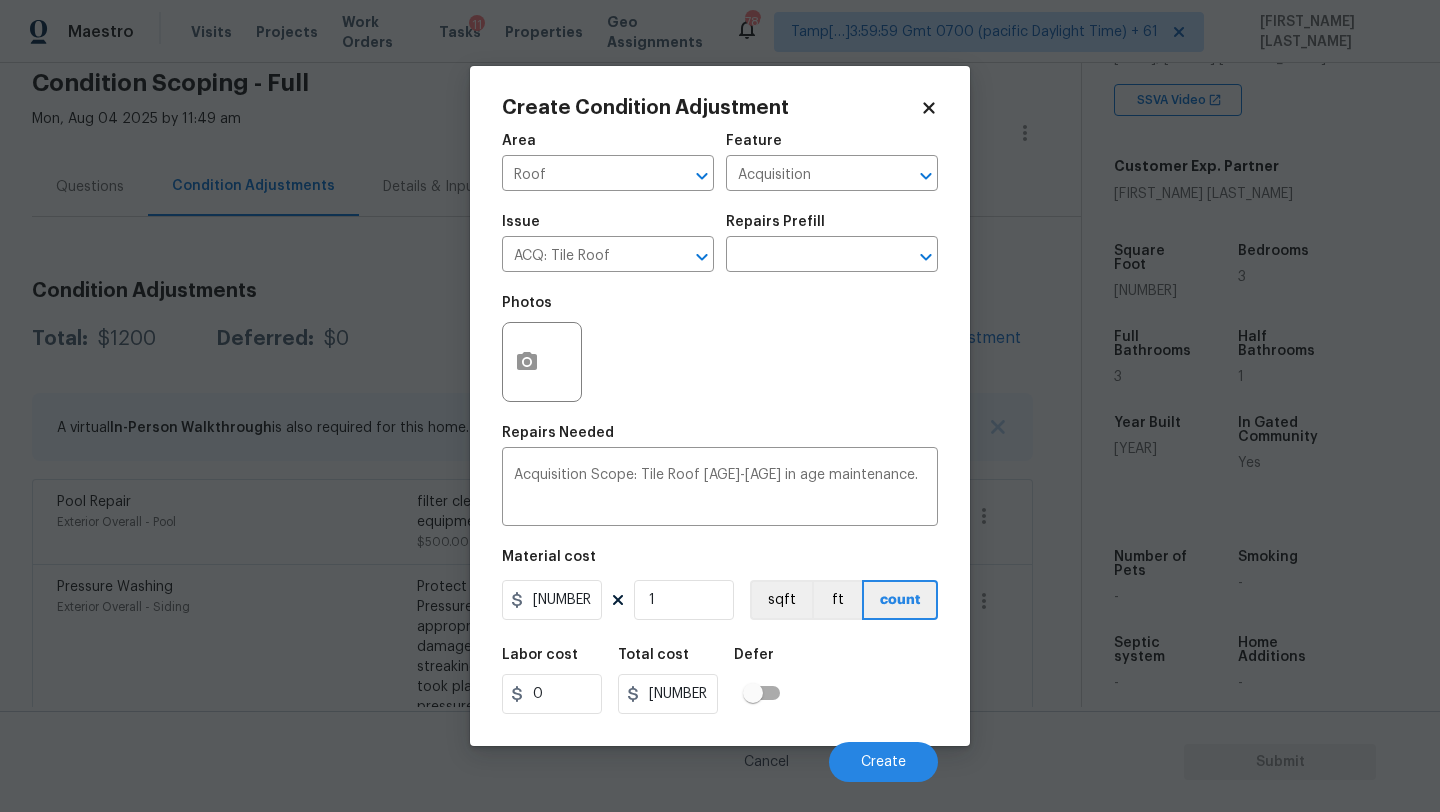 click on "Labor cost 0 Total cost 1725 Defer" at bounding box center [720, 681] 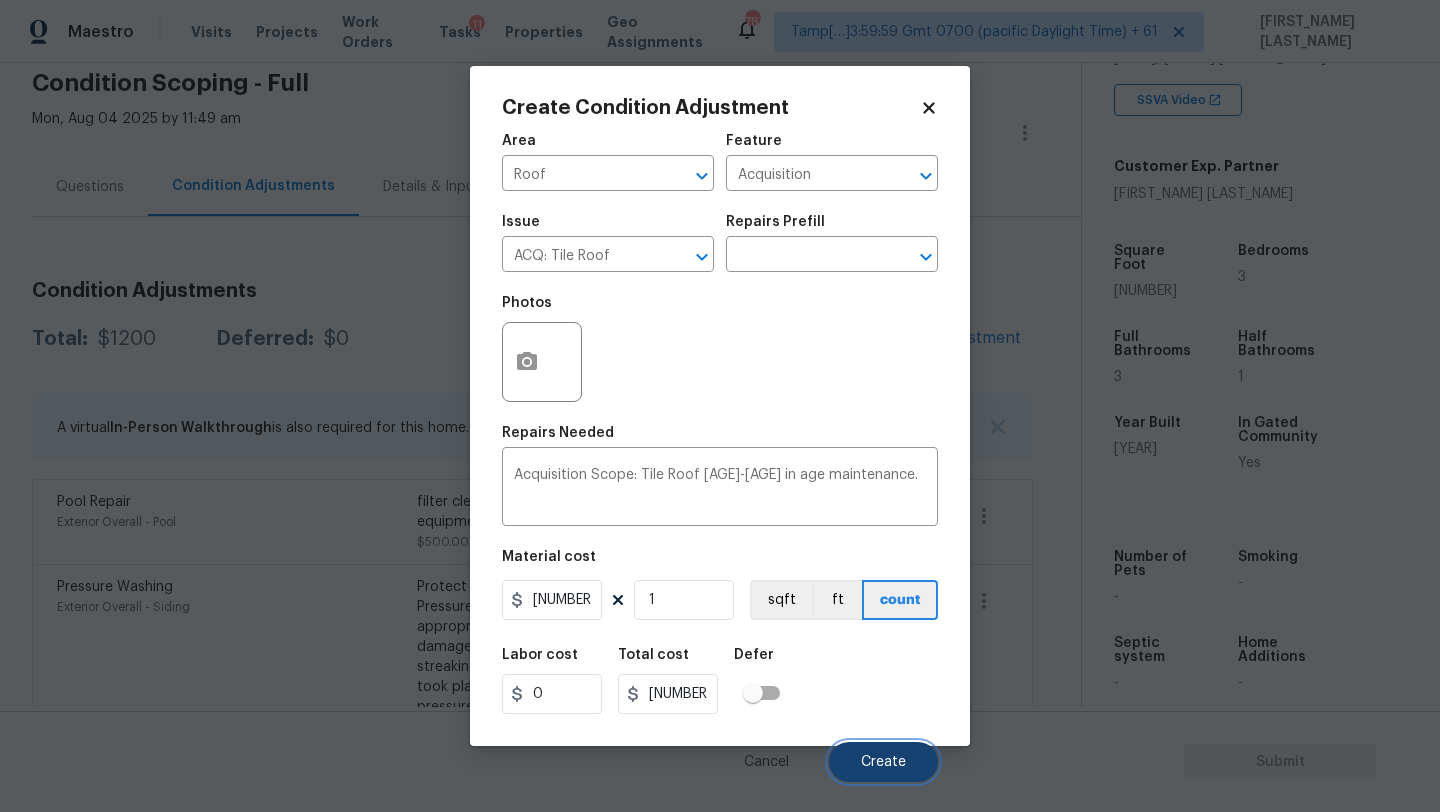 click on "Create" at bounding box center [883, 762] 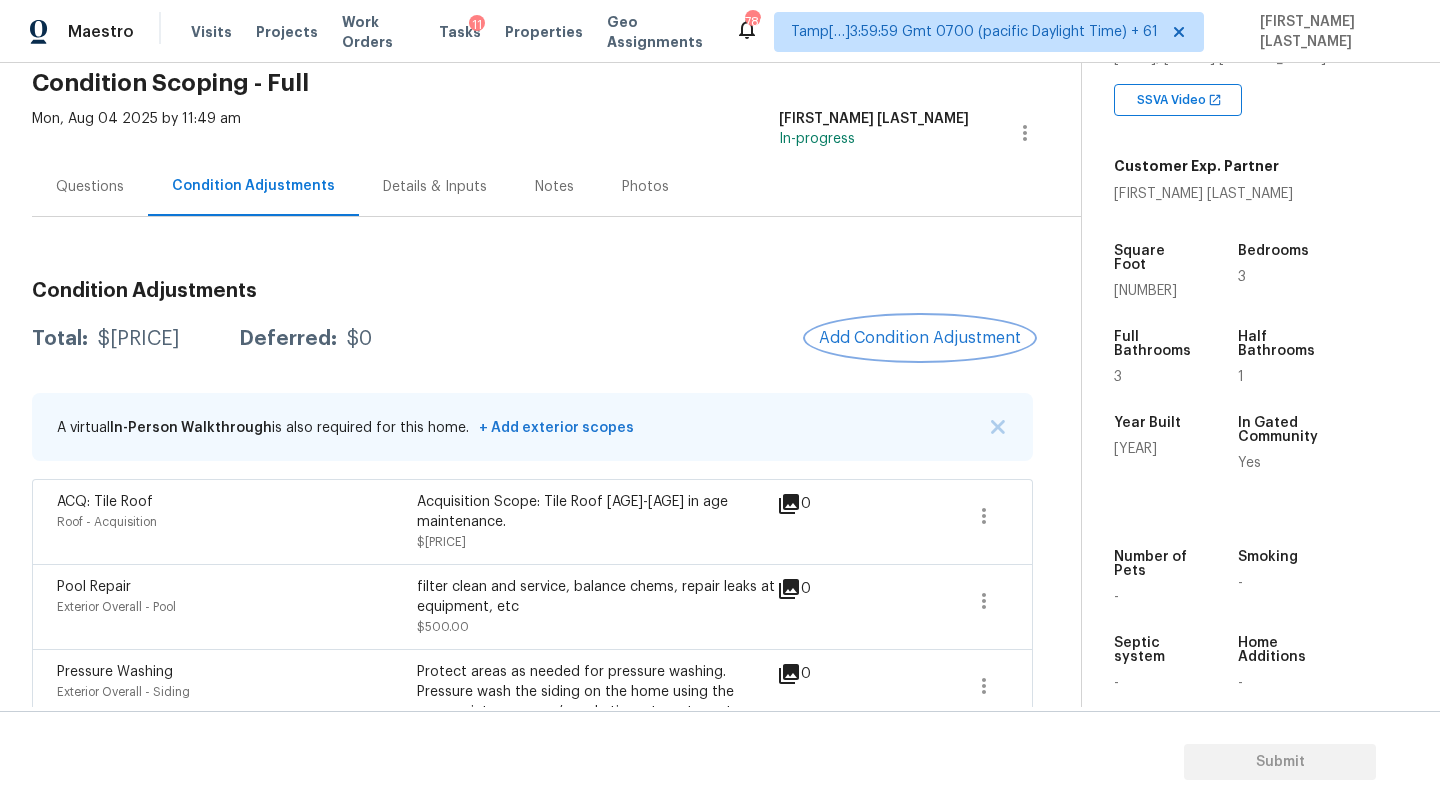 click on "Add Condition Adjustment" at bounding box center (920, 338) 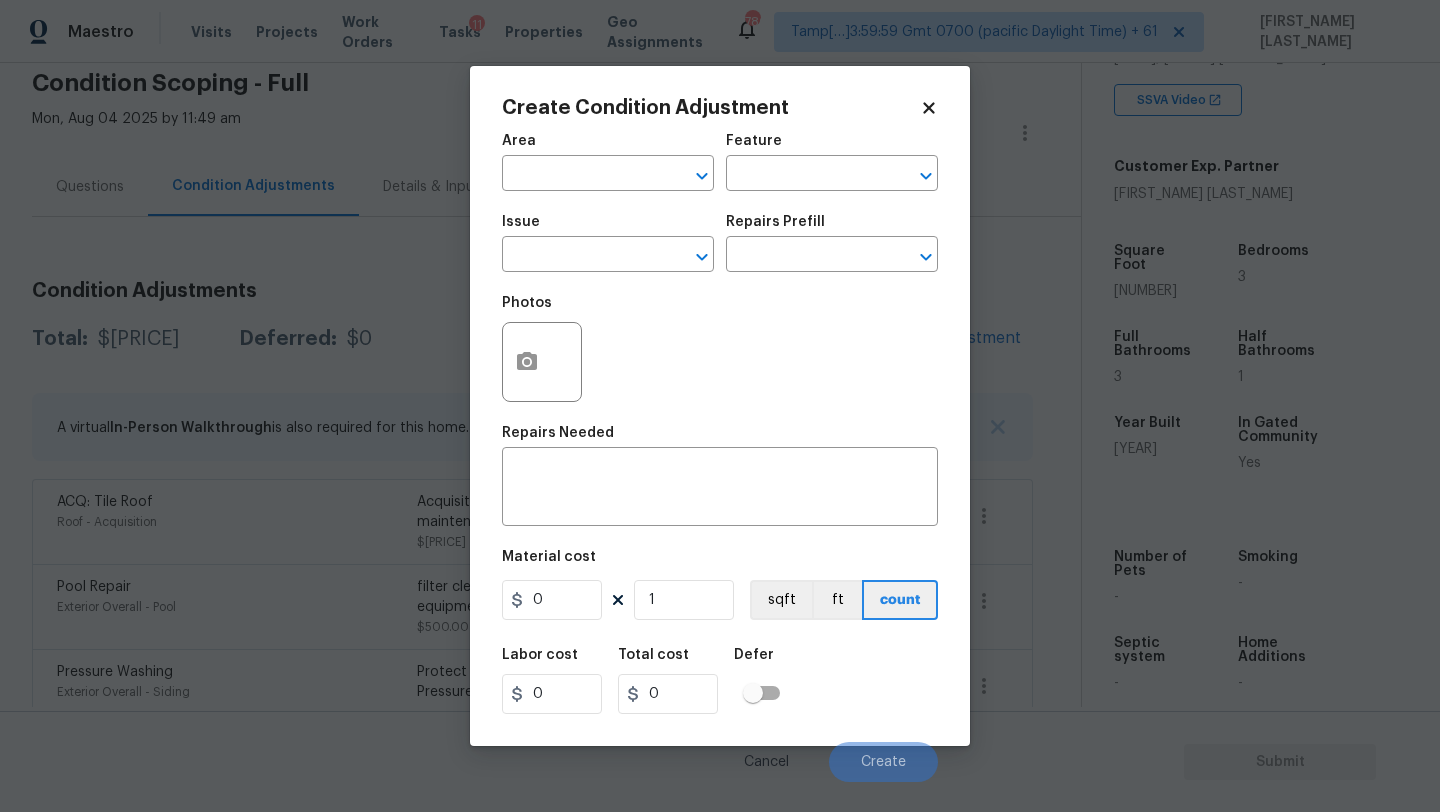 click on "Issue ​" at bounding box center [608, 243] 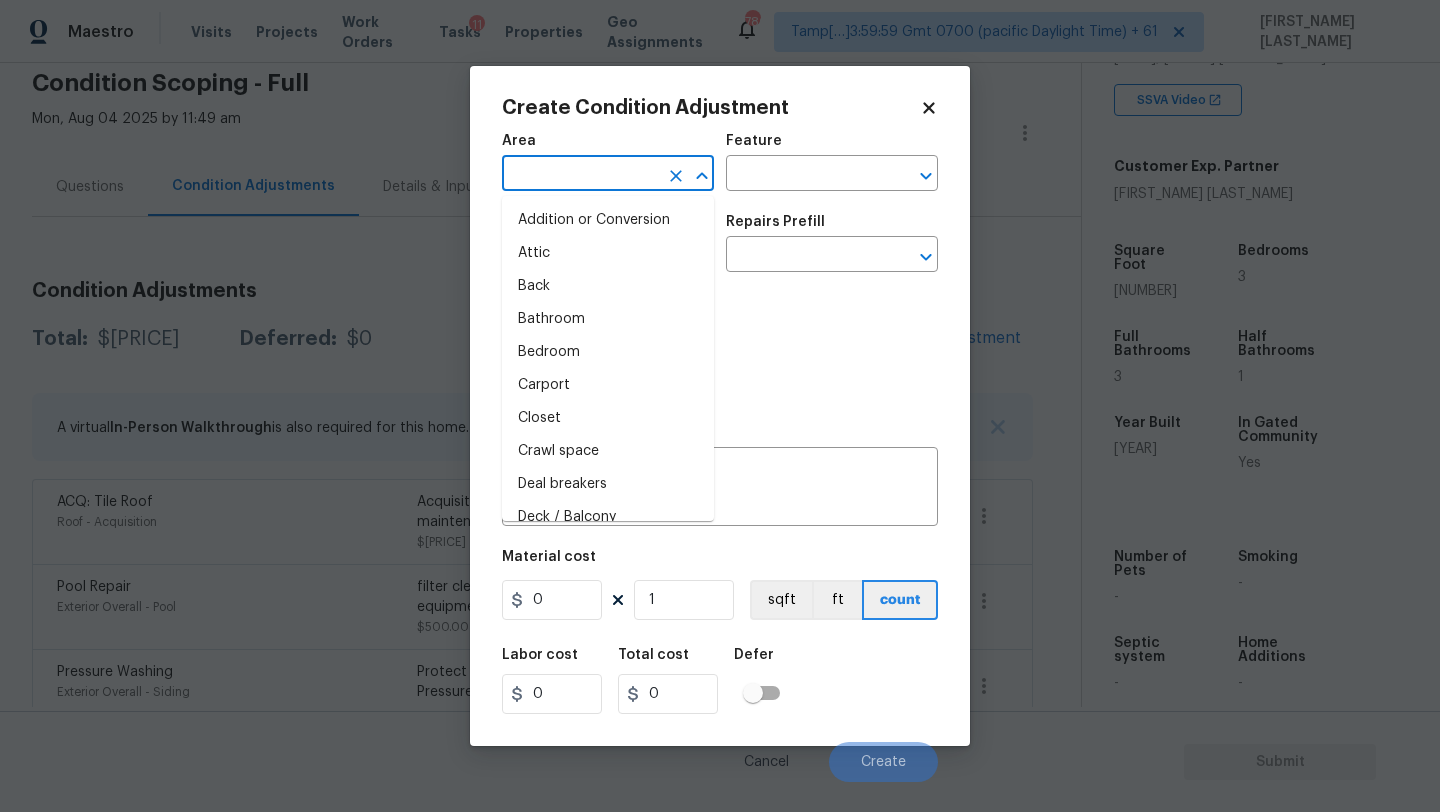 click at bounding box center (580, 175) 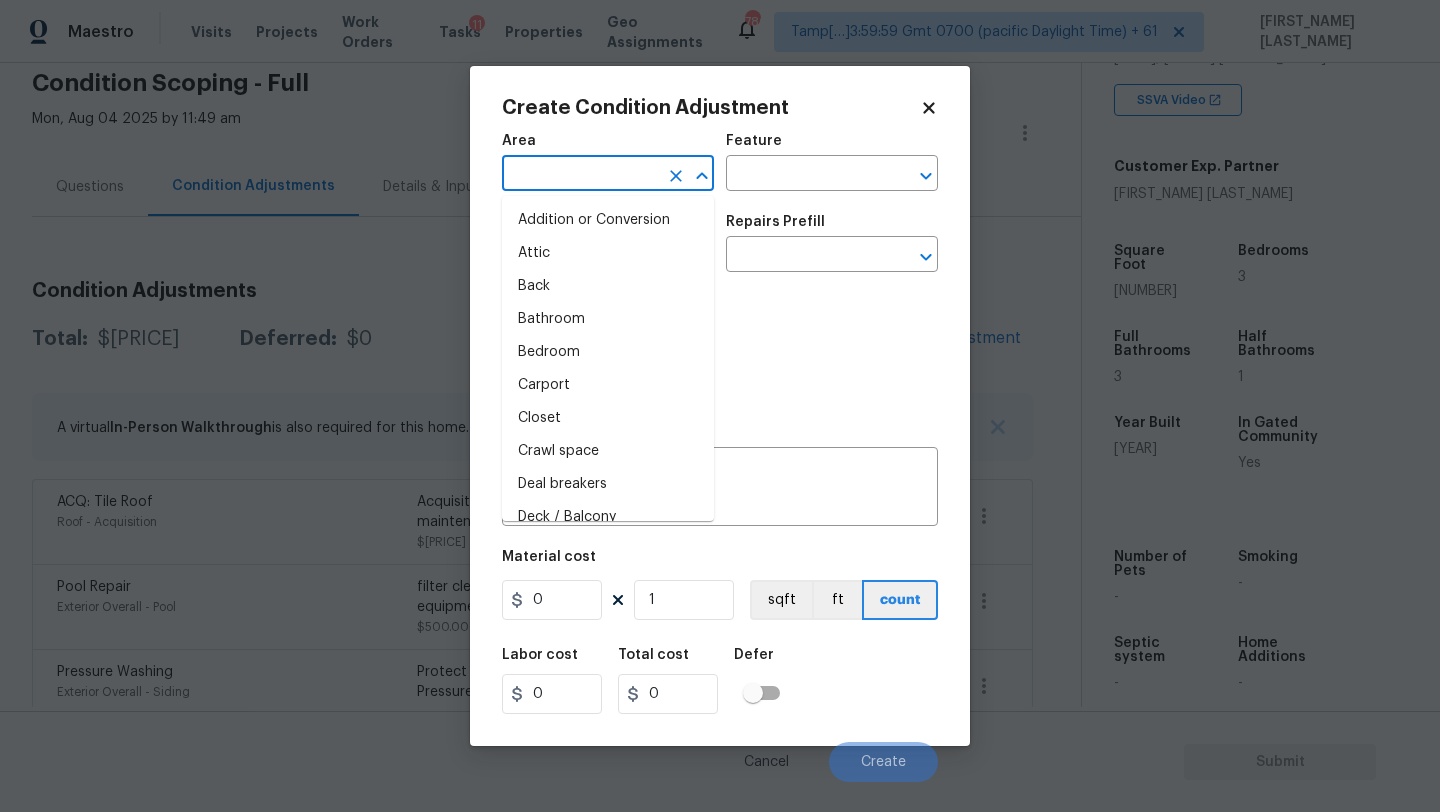 click at bounding box center (580, 175) 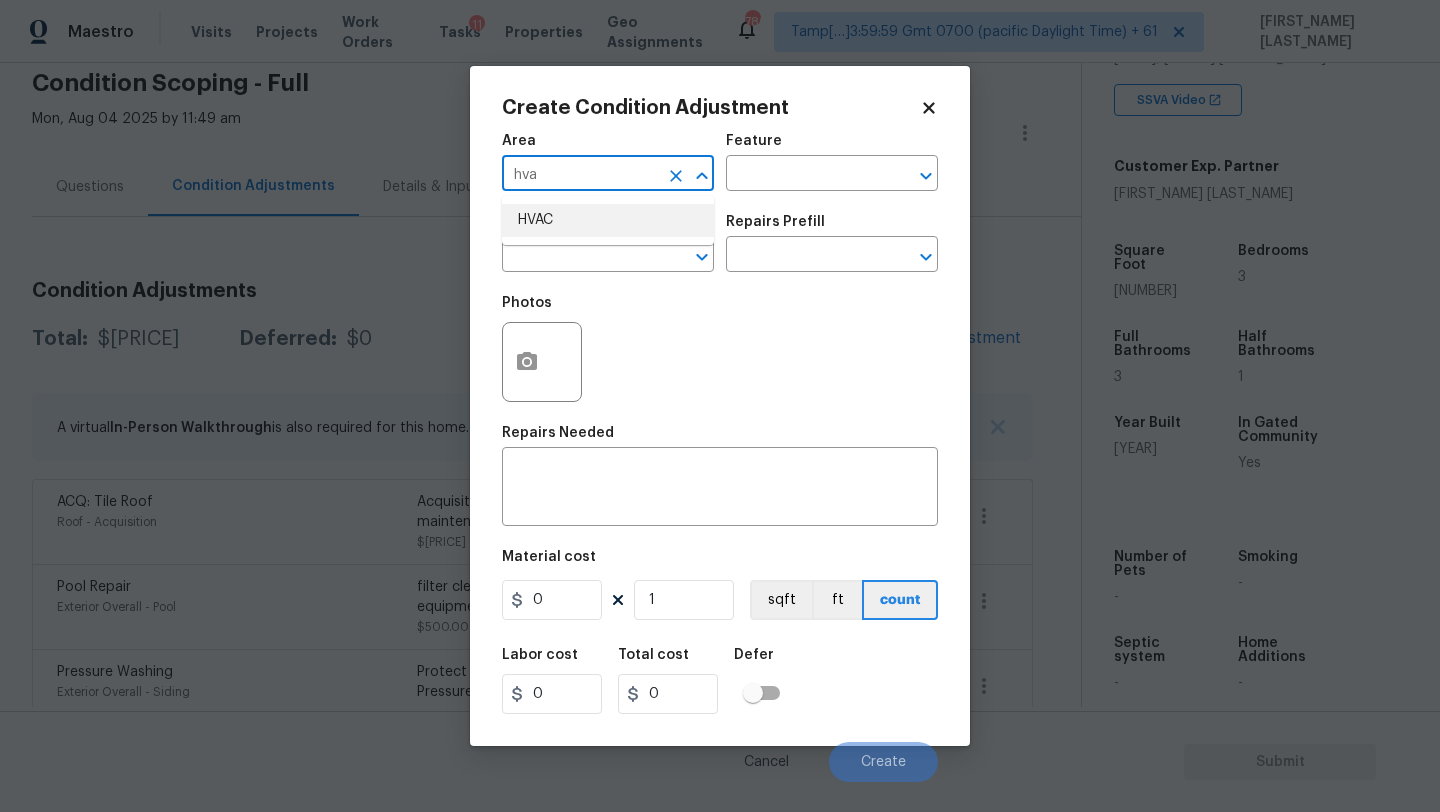 drag, startPoint x: 576, startPoint y: 216, endPoint x: 662, endPoint y: 198, distance: 87.86353 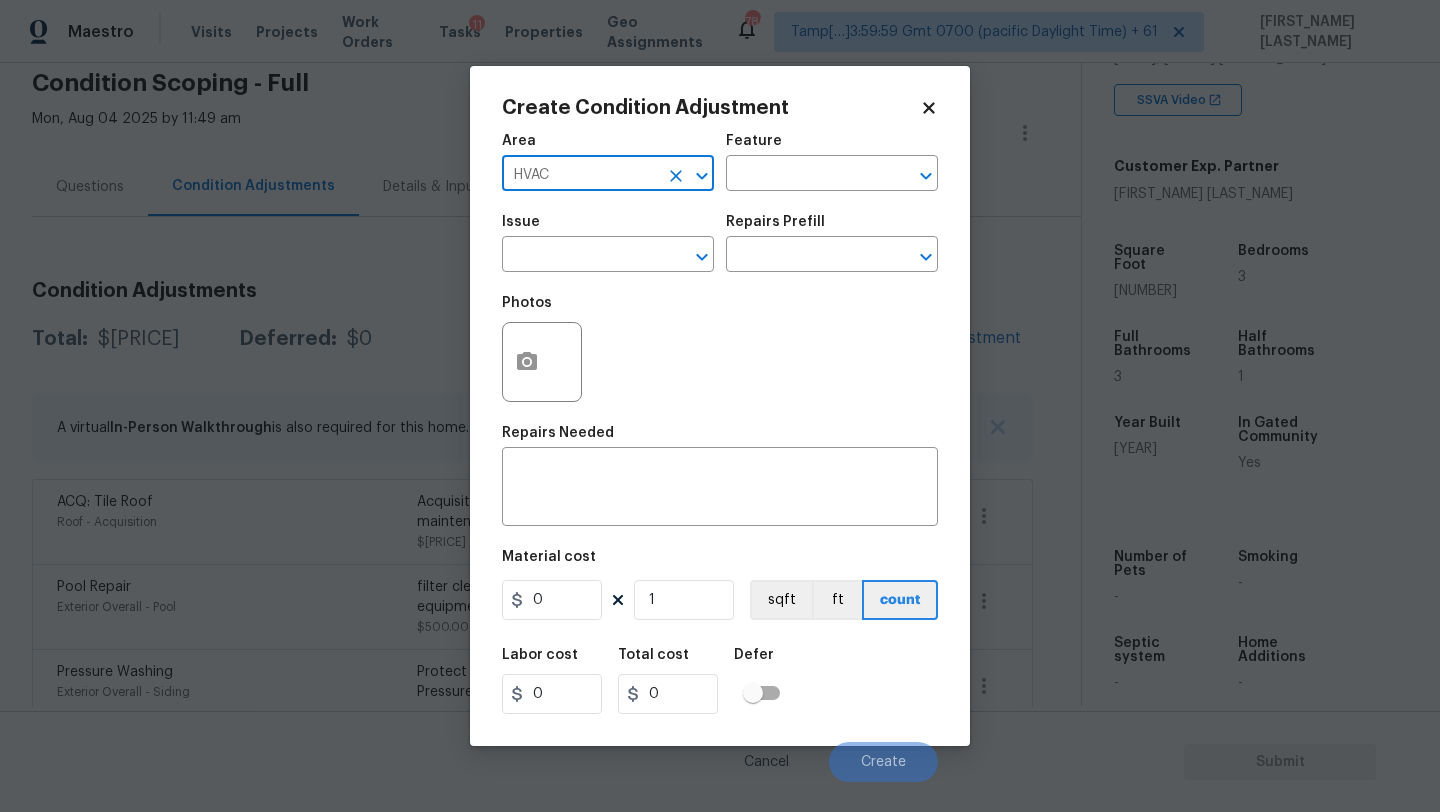 type on "HVAC" 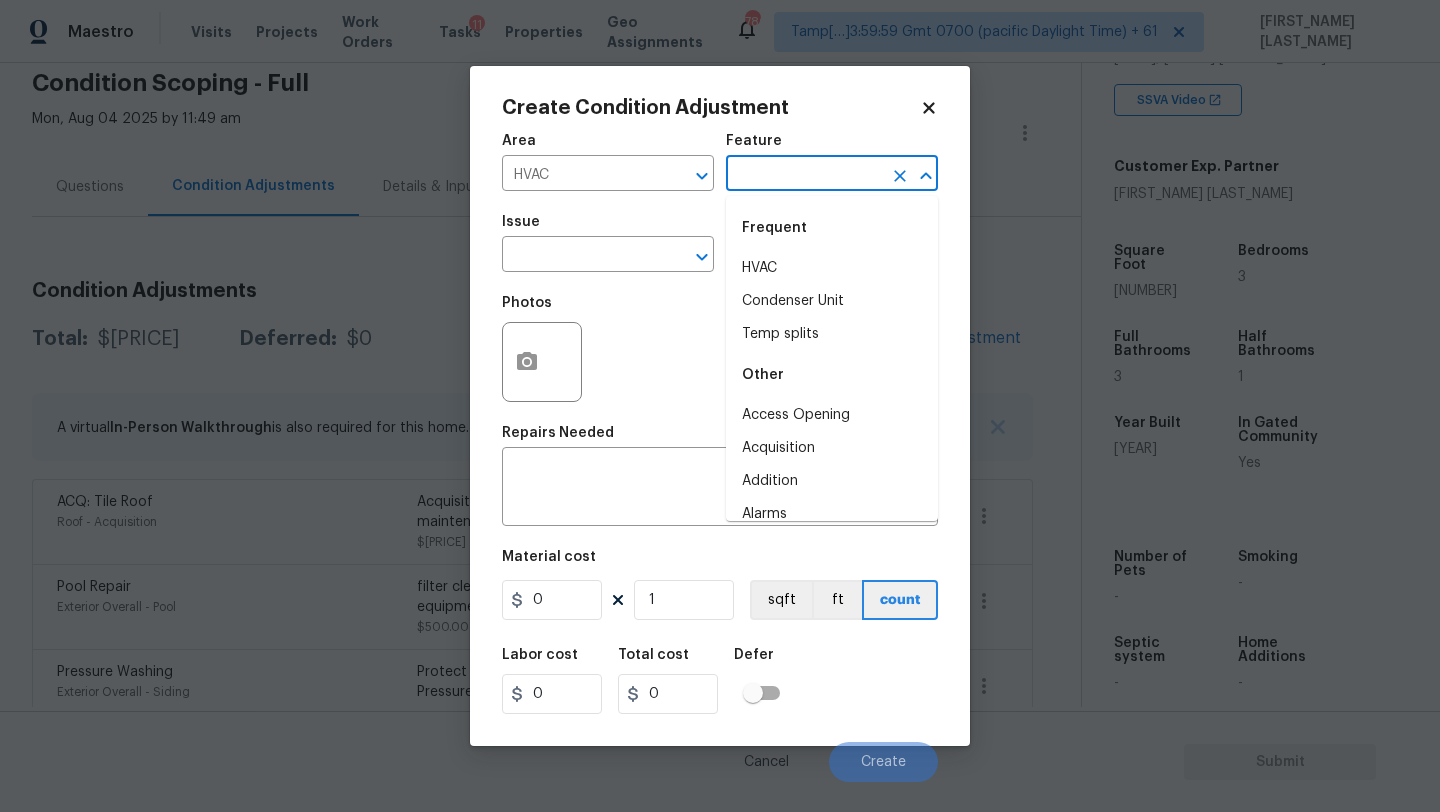 click at bounding box center (804, 175) 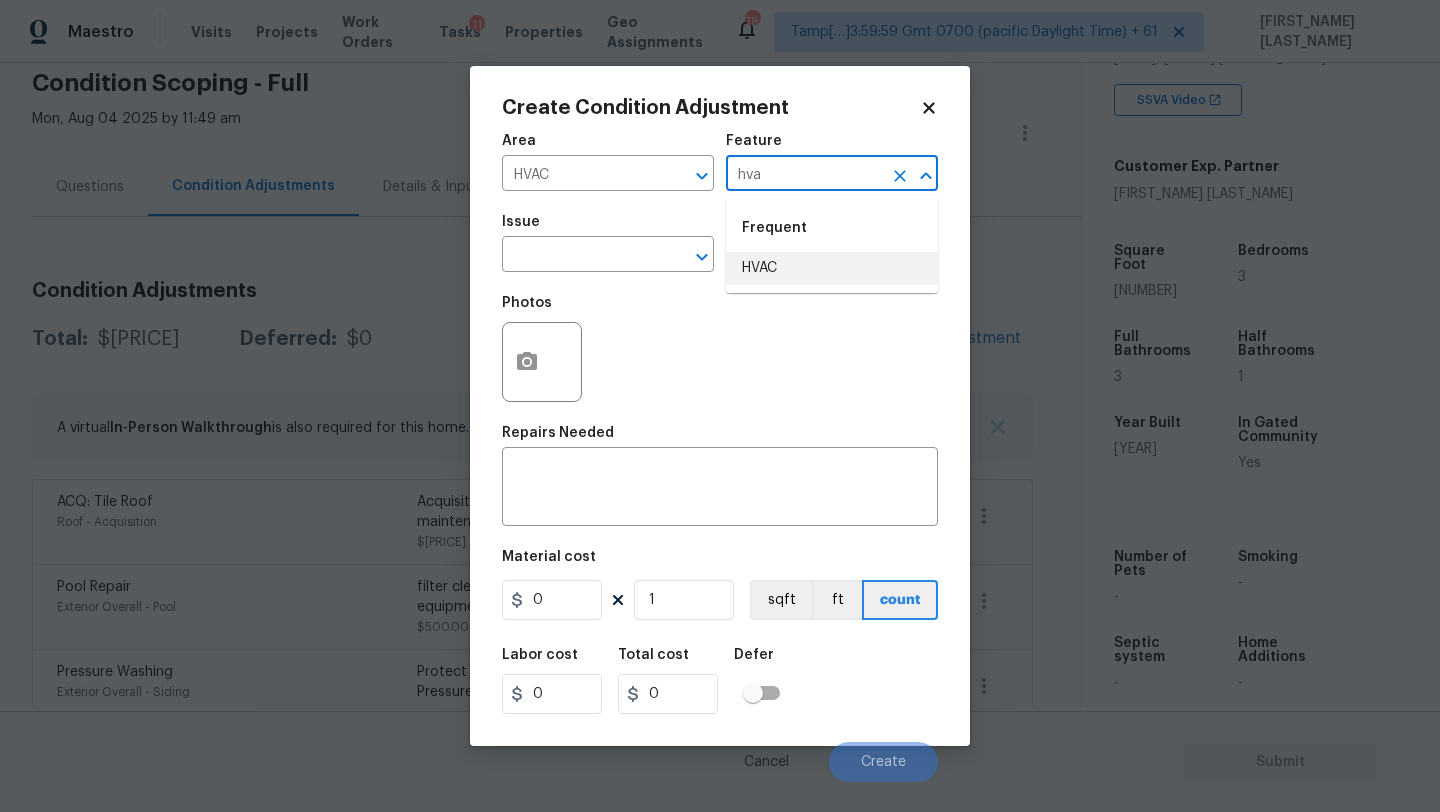 click on "HVAC" at bounding box center [832, 268] 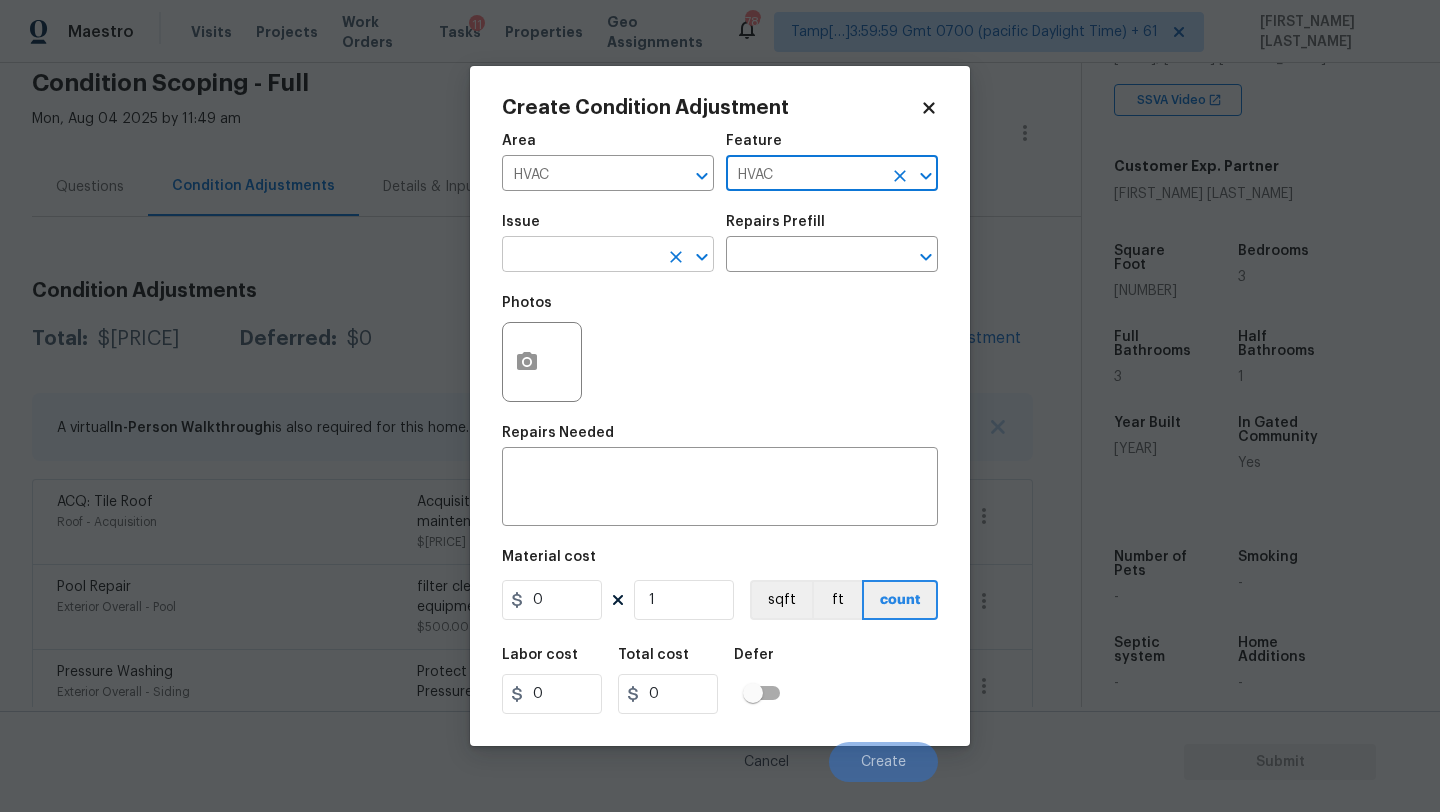 type on "HVAC" 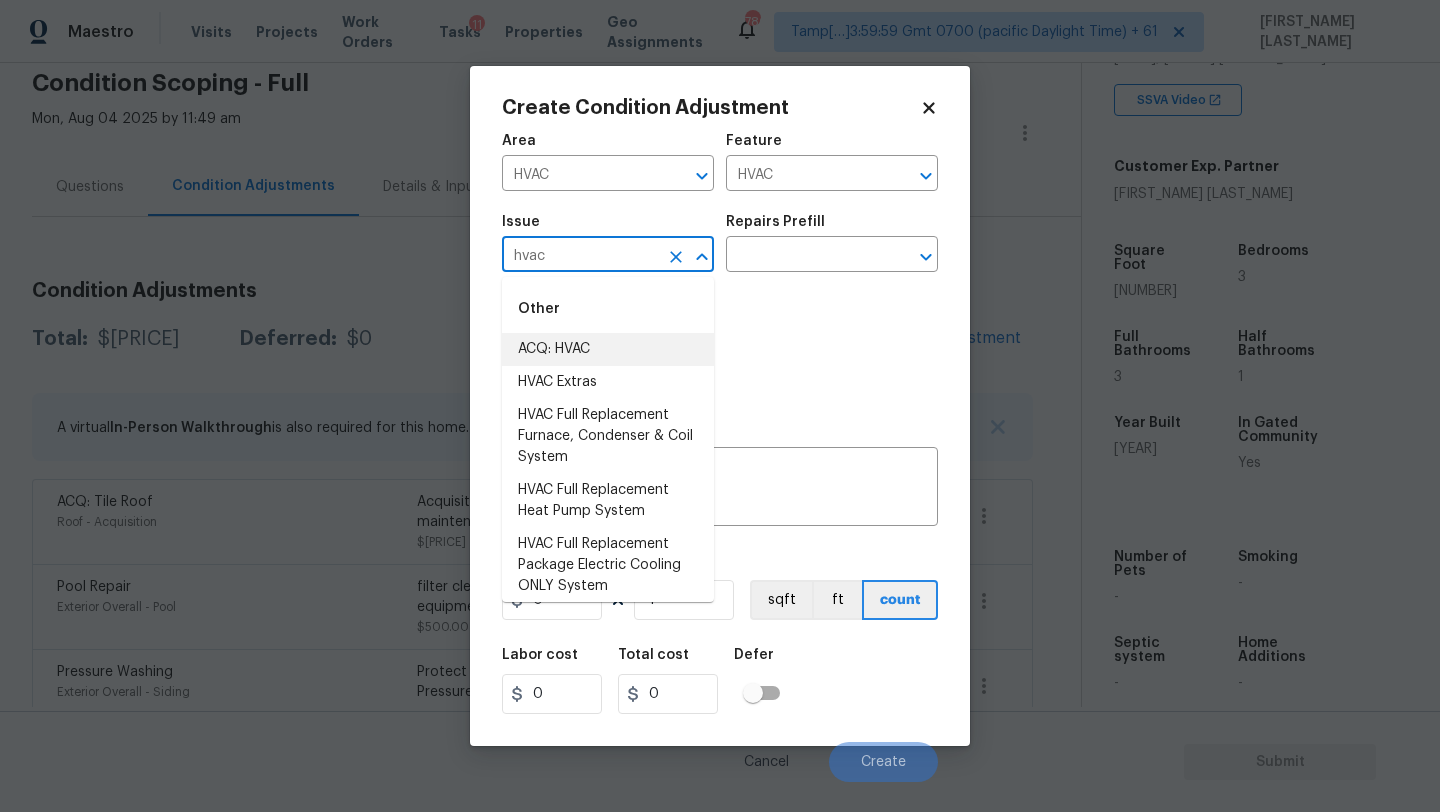 click on "ACQ: HVAC" at bounding box center (608, 349) 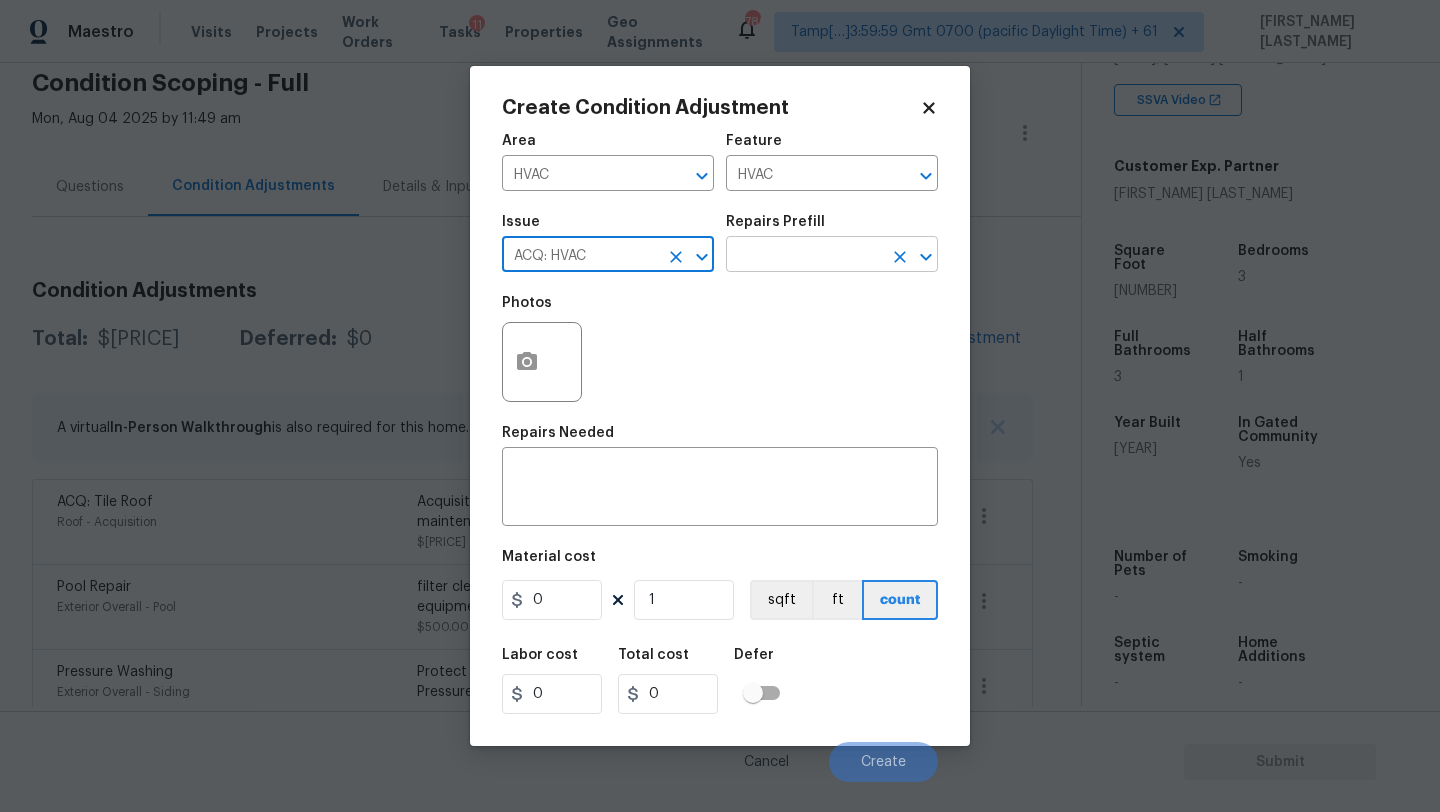 type on "ACQ: HVAC" 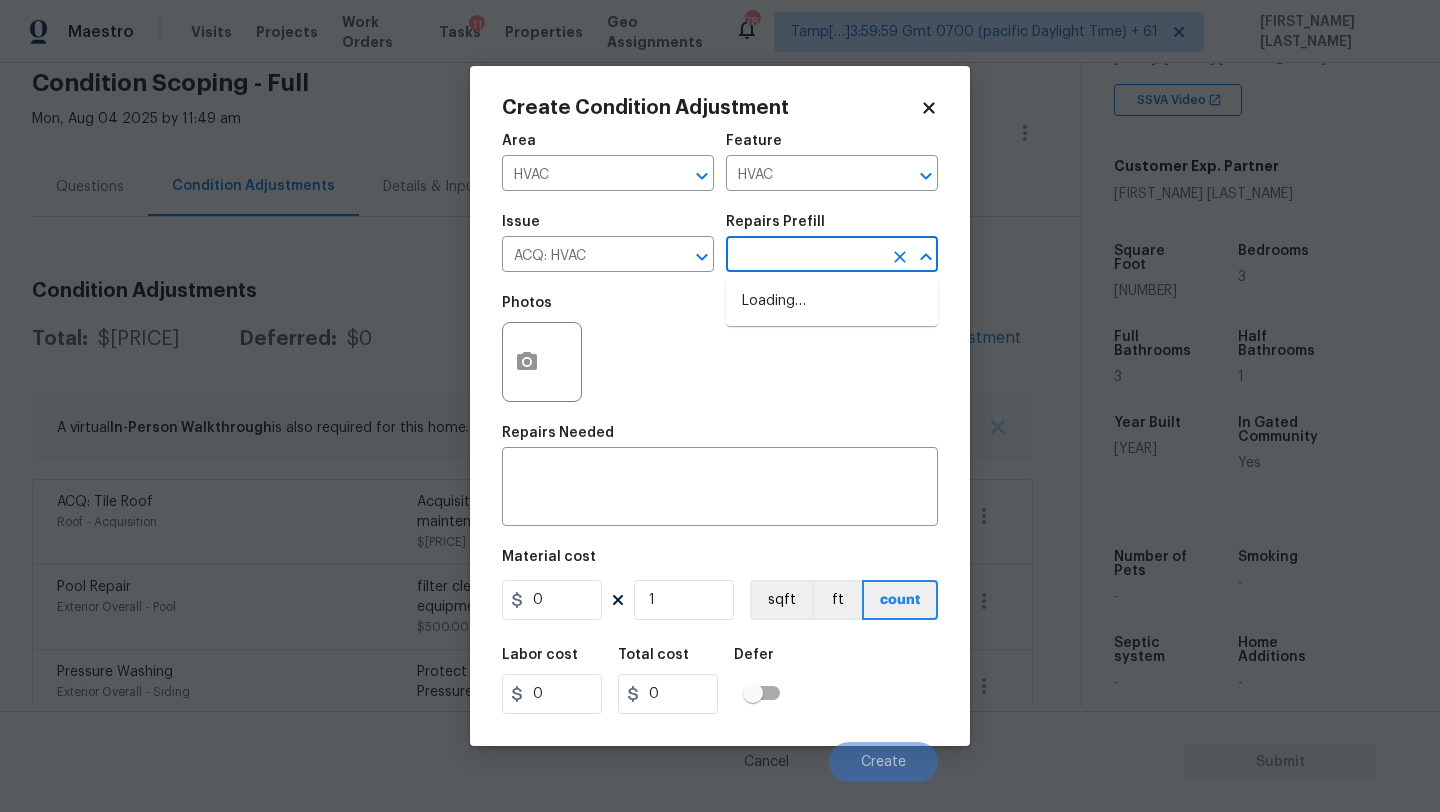 click at bounding box center [804, 256] 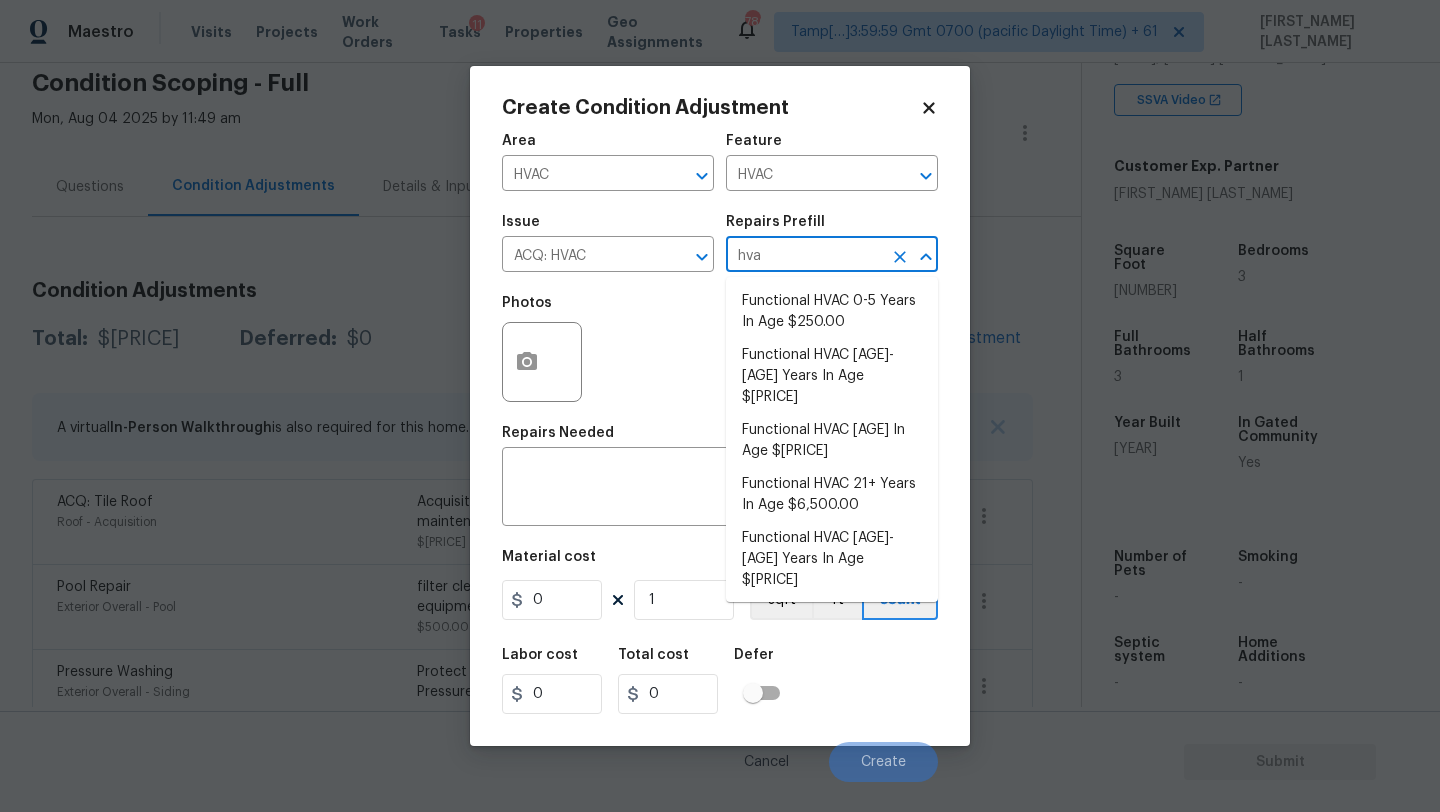 type on "hvac" 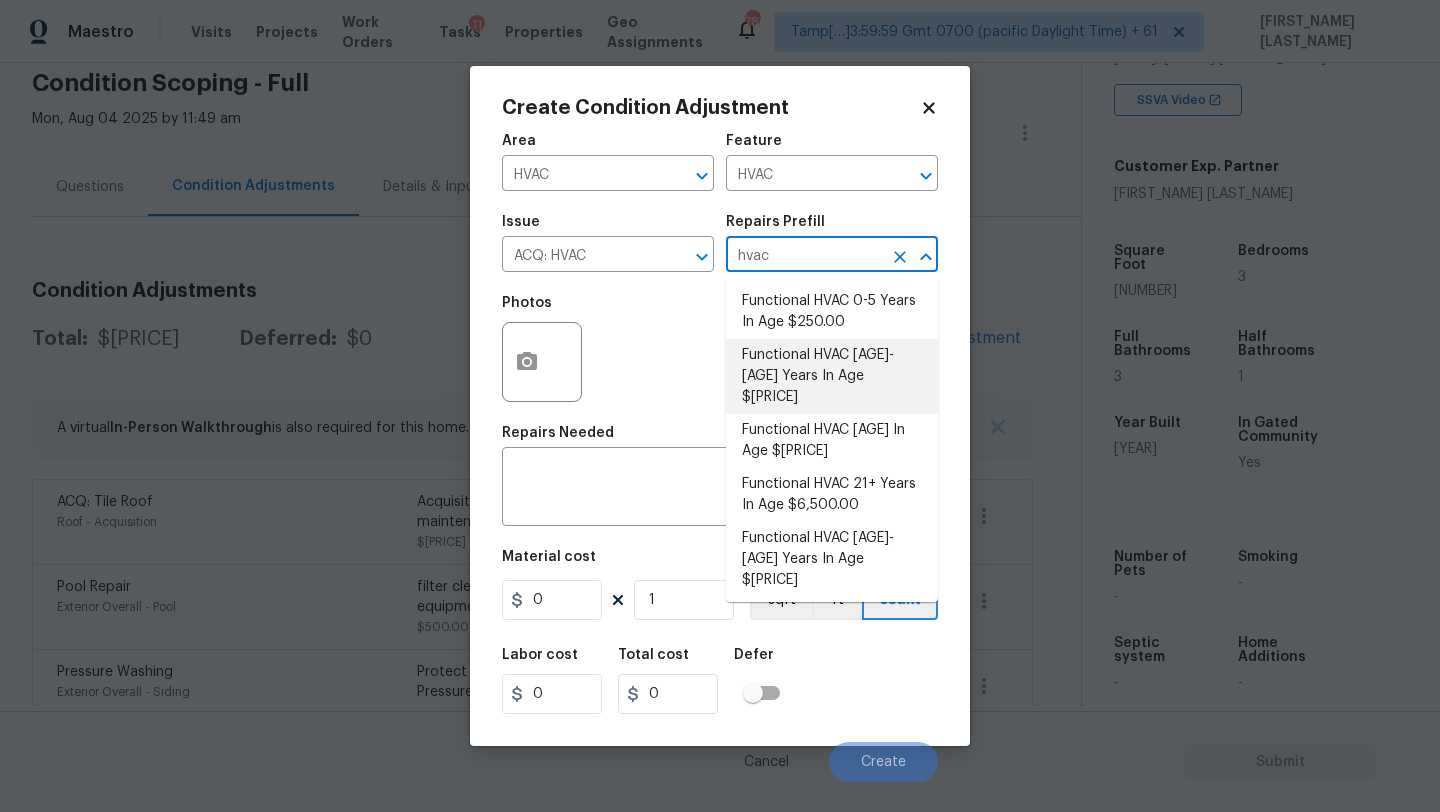 click on "Functional HVAC 11-15 Years In Age $800.00" at bounding box center [832, 376] 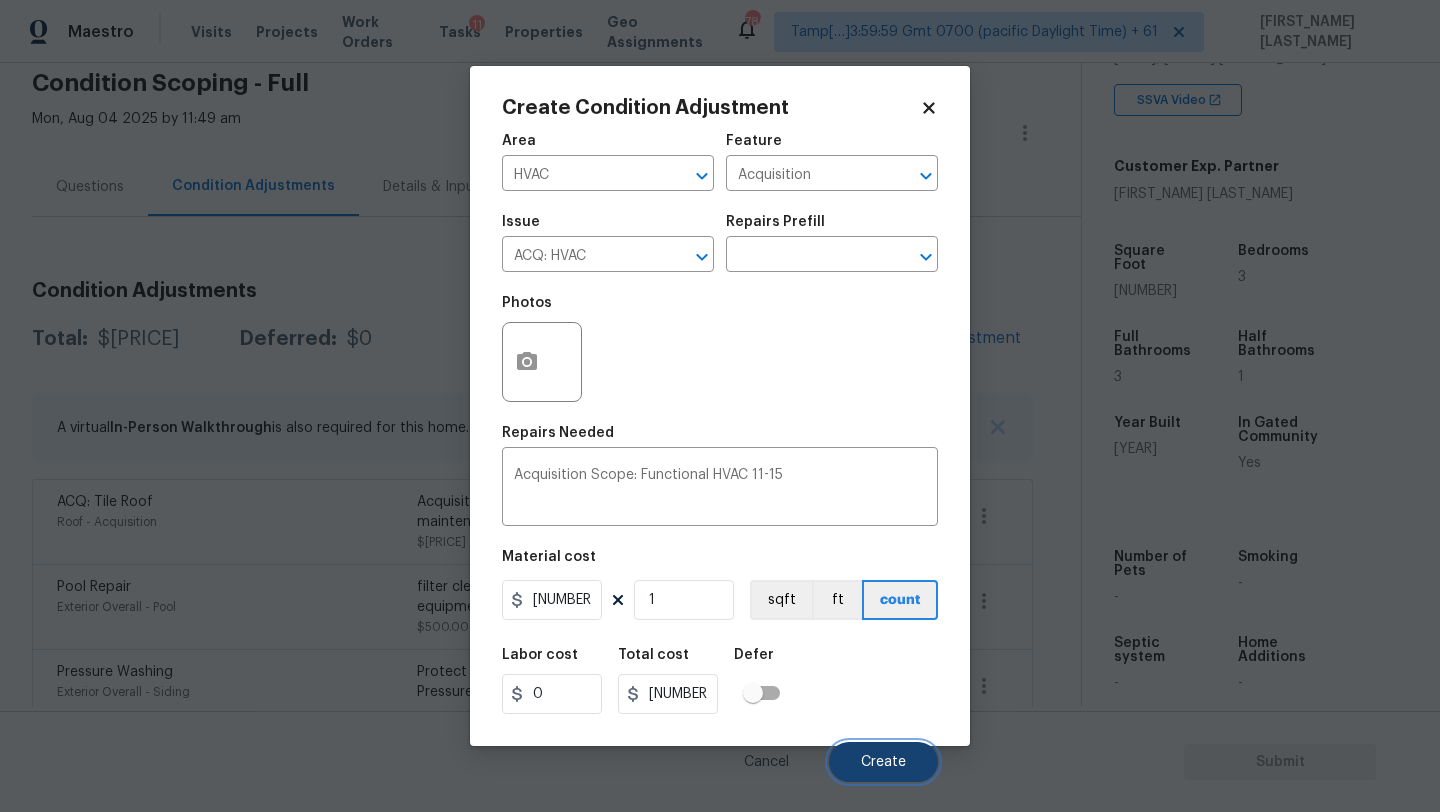 click on "Create" at bounding box center [883, 762] 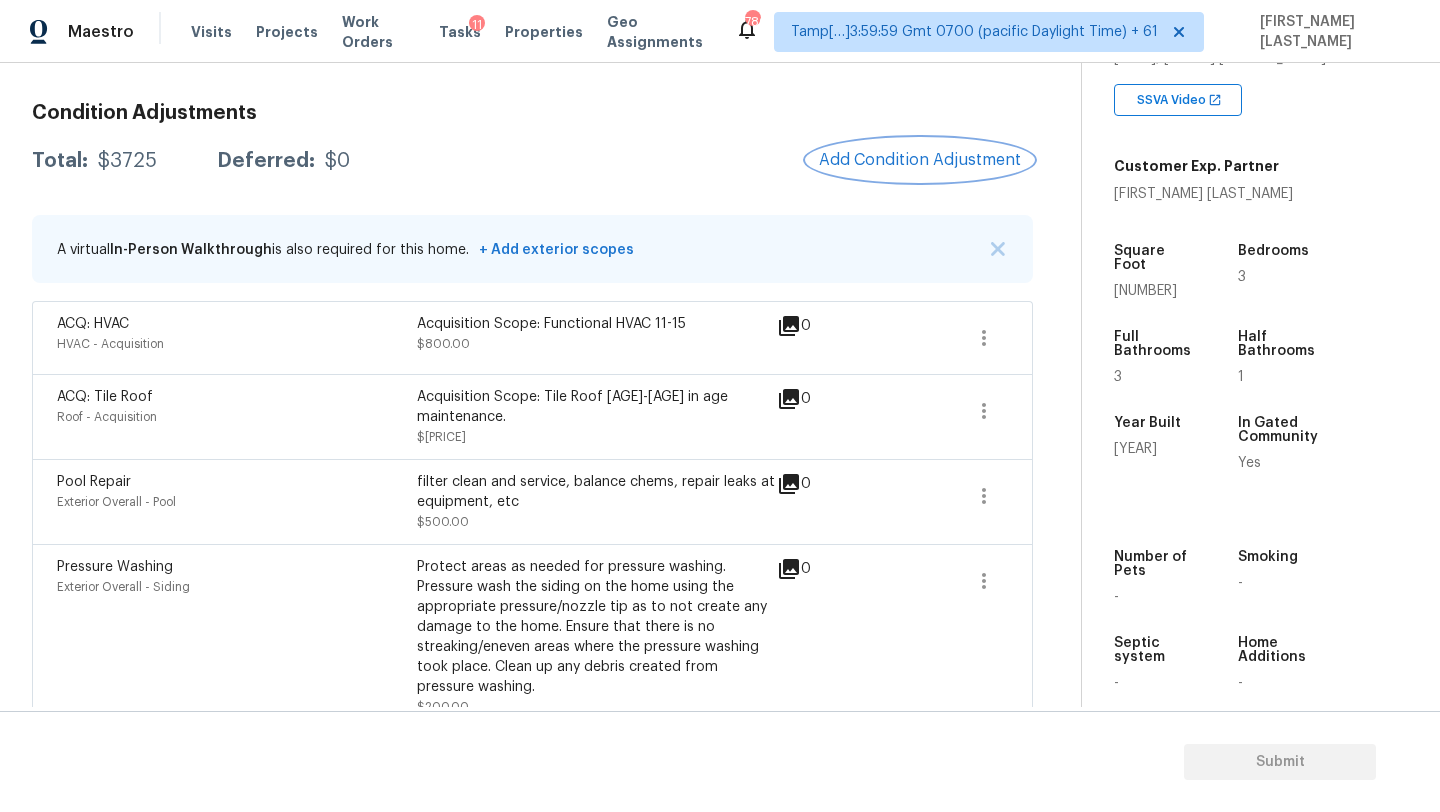scroll, scrollTop: 246, scrollLeft: 0, axis: vertical 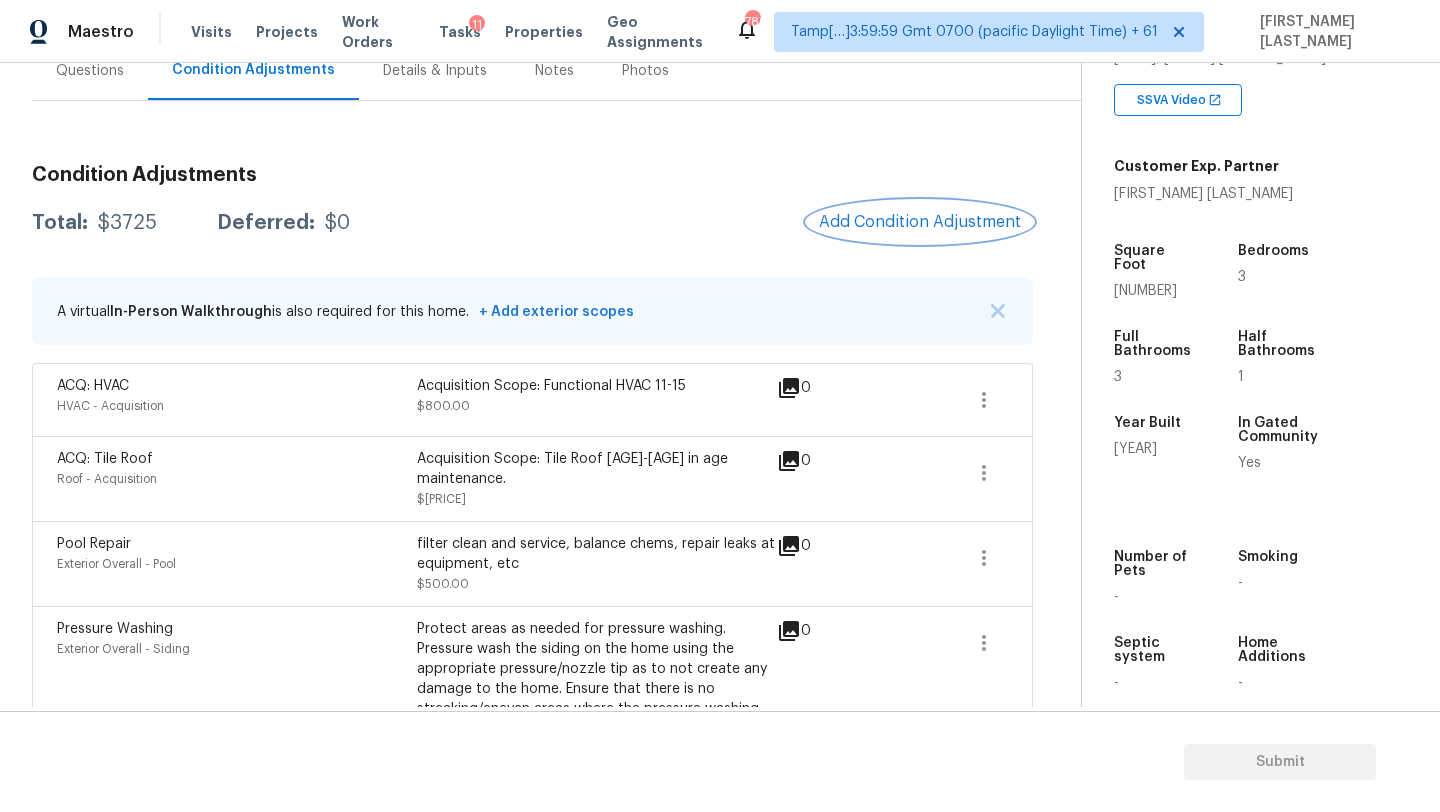 click on "Add Condition Adjustment" at bounding box center [920, 222] 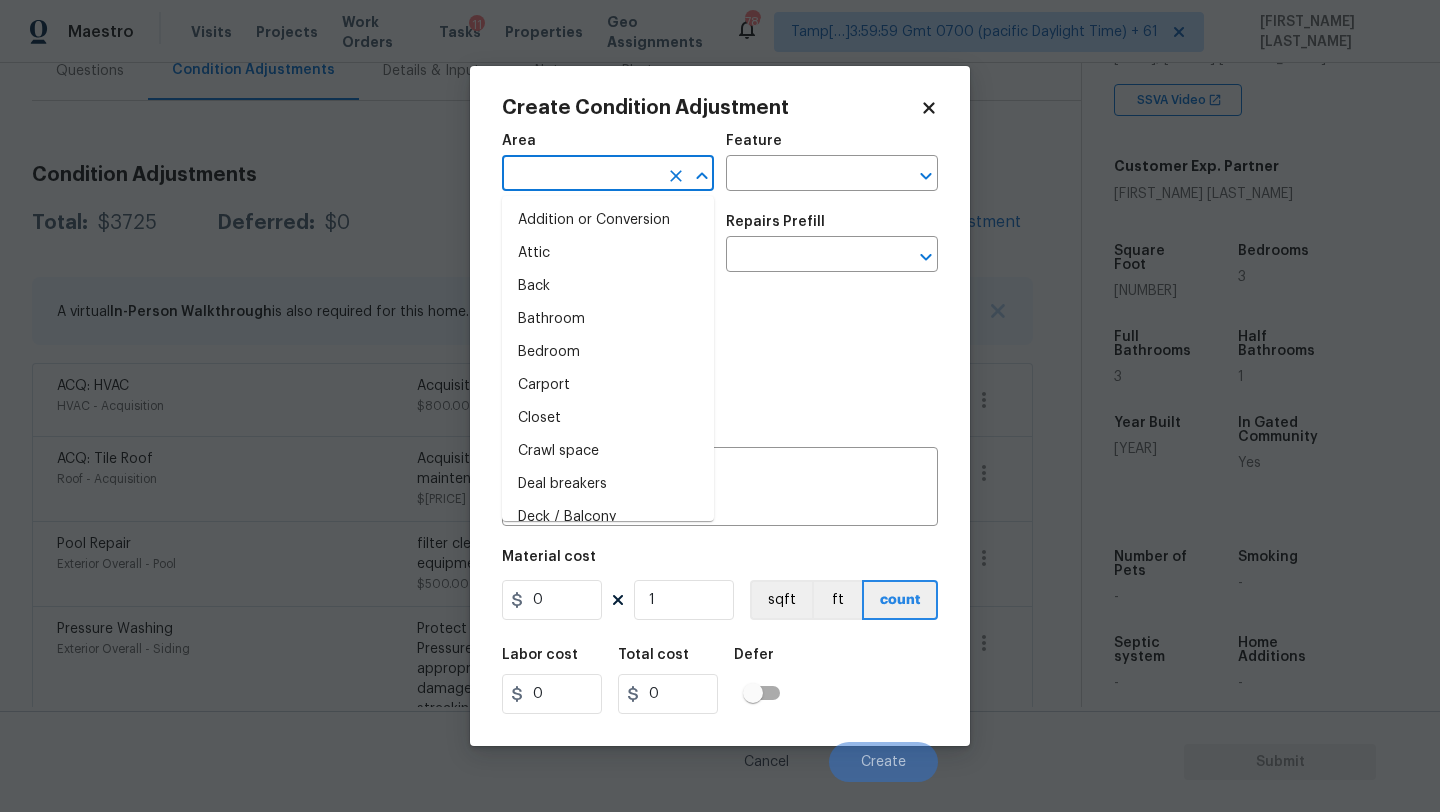 click at bounding box center (580, 175) 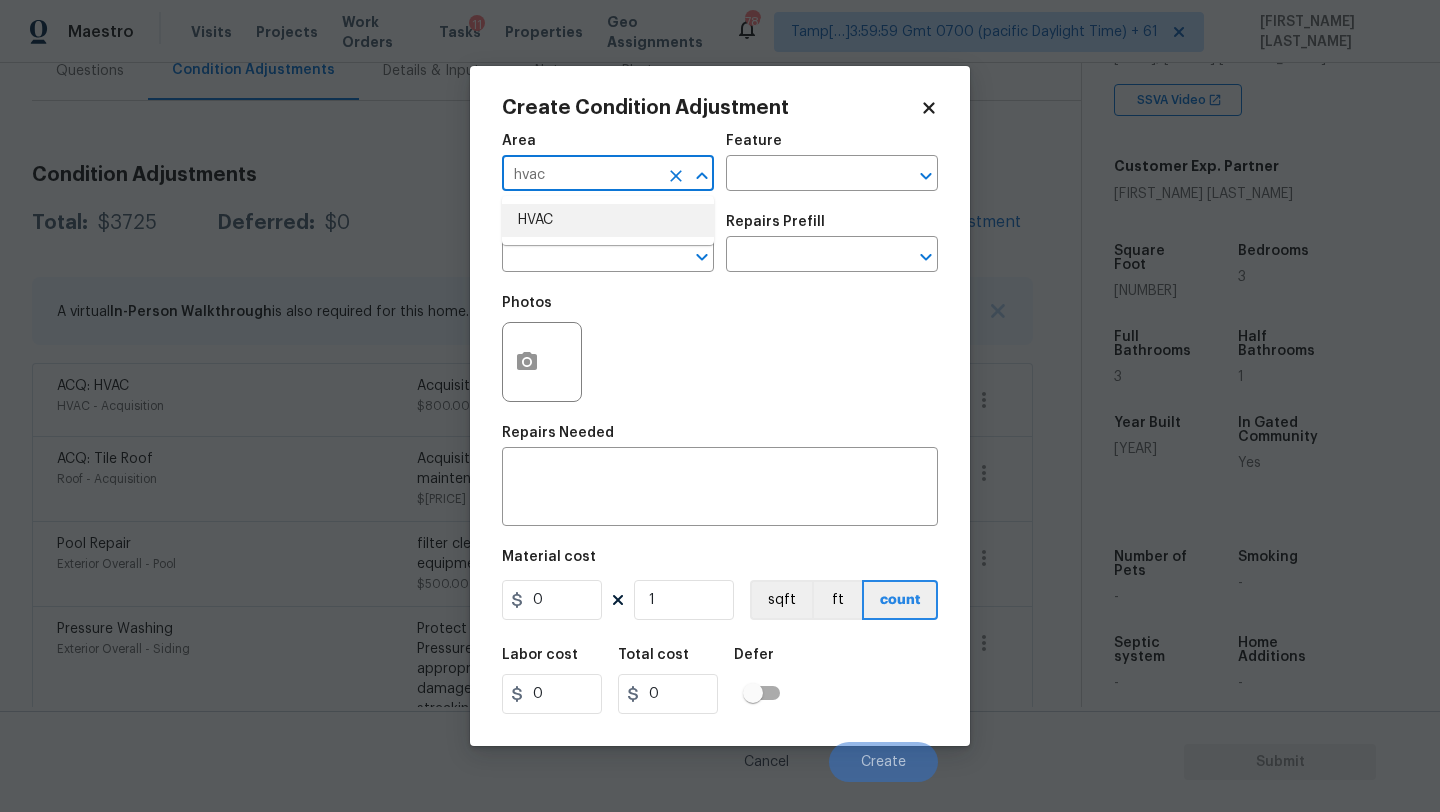 click on "HVAC" at bounding box center [608, 220] 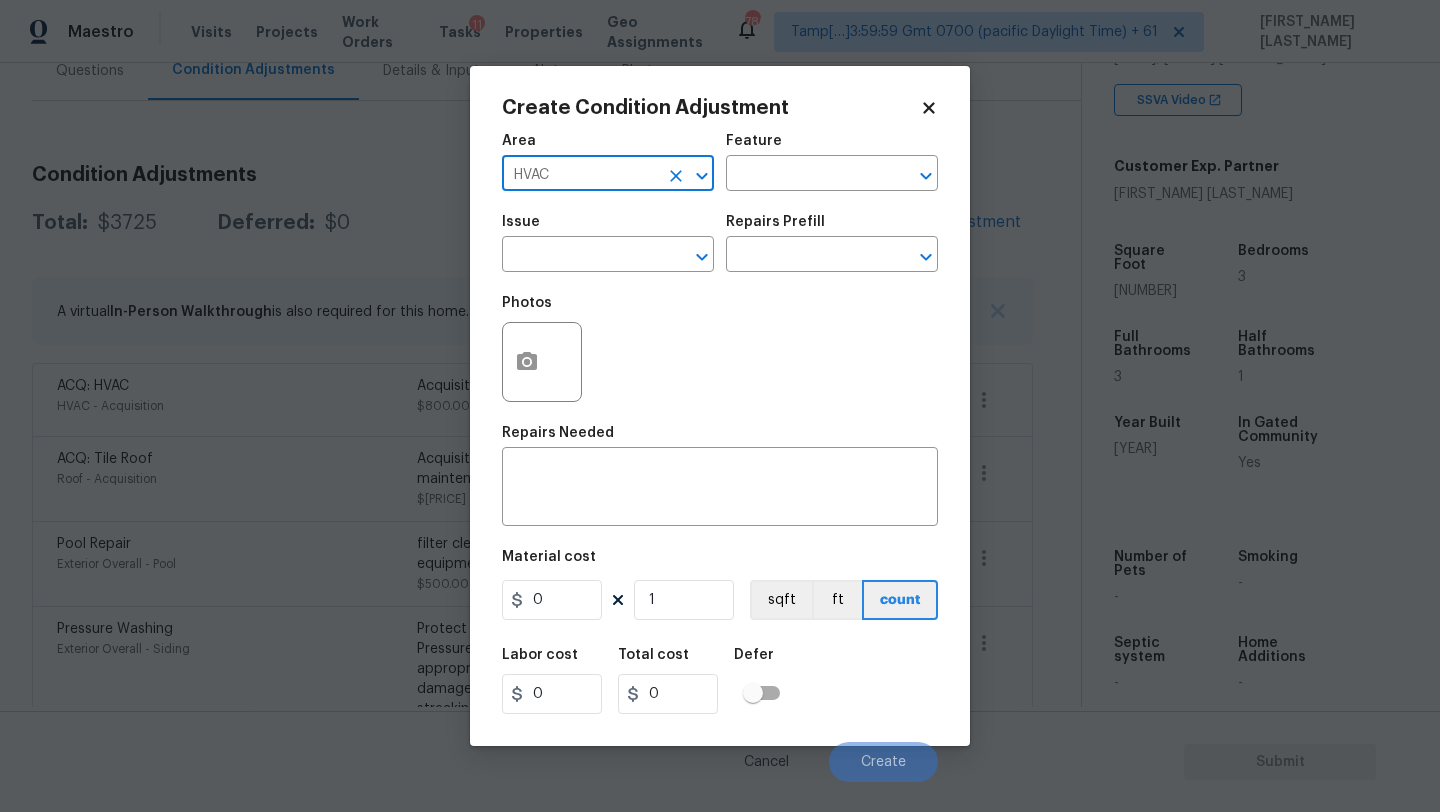 type on "HVAC" 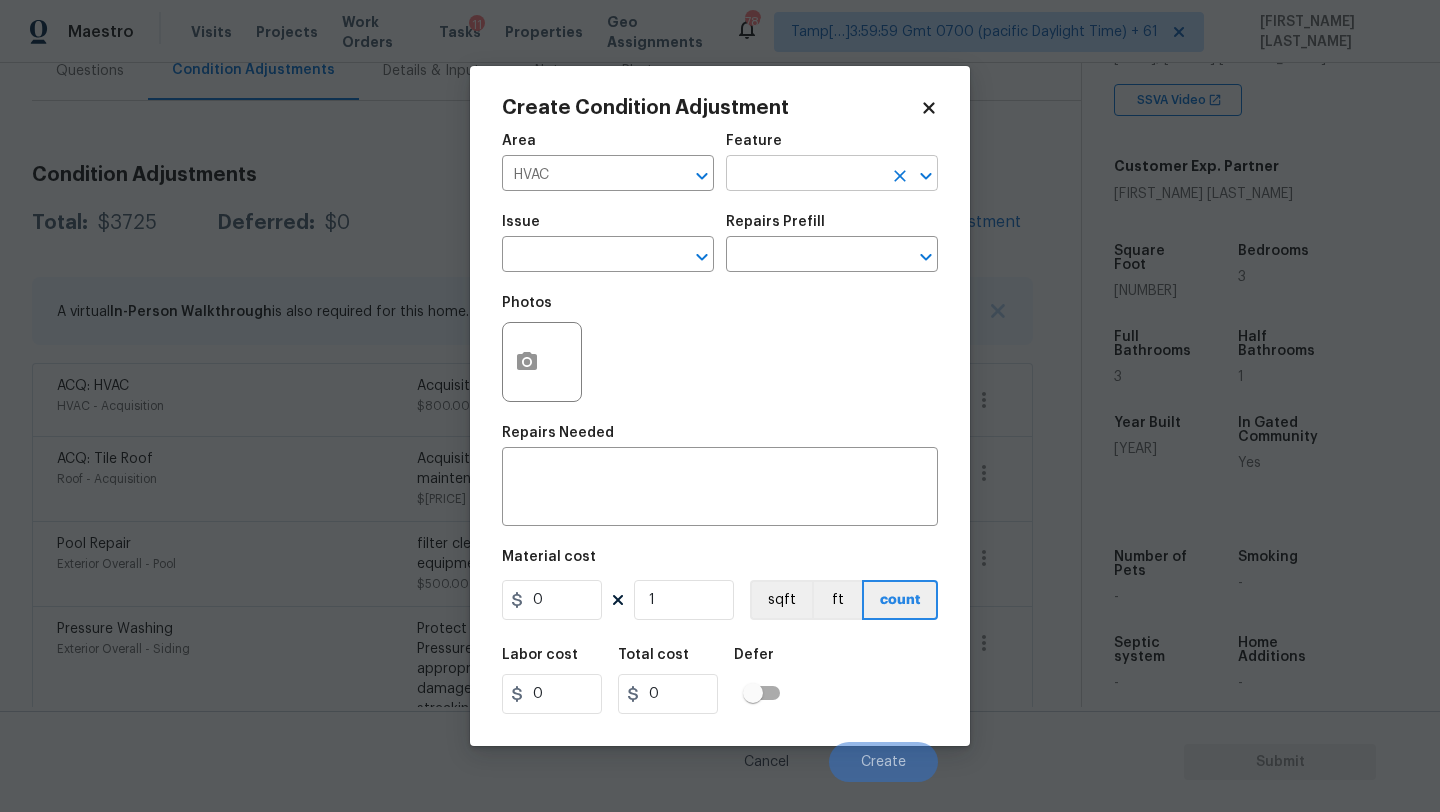click at bounding box center (804, 175) 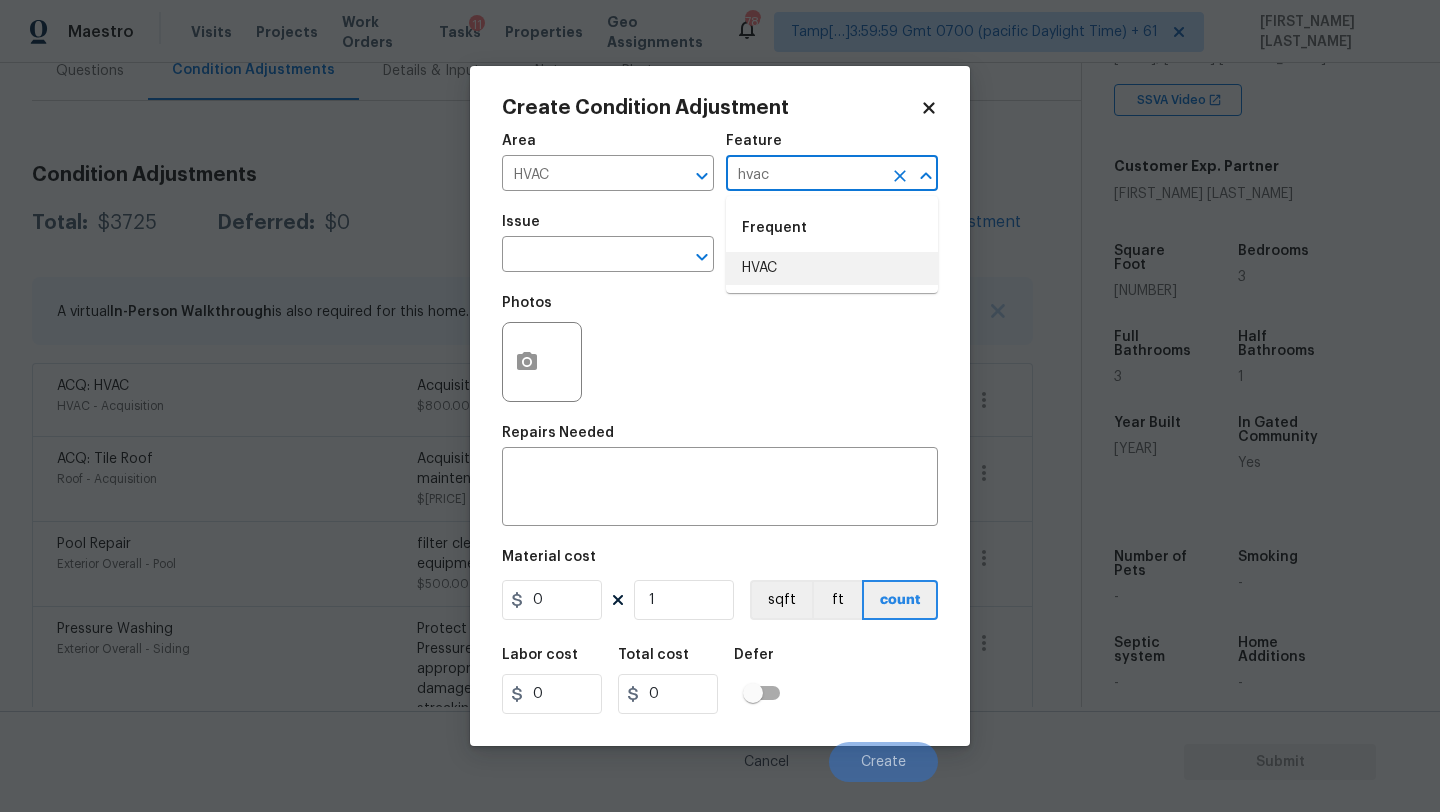 click on "HVAC" at bounding box center (832, 268) 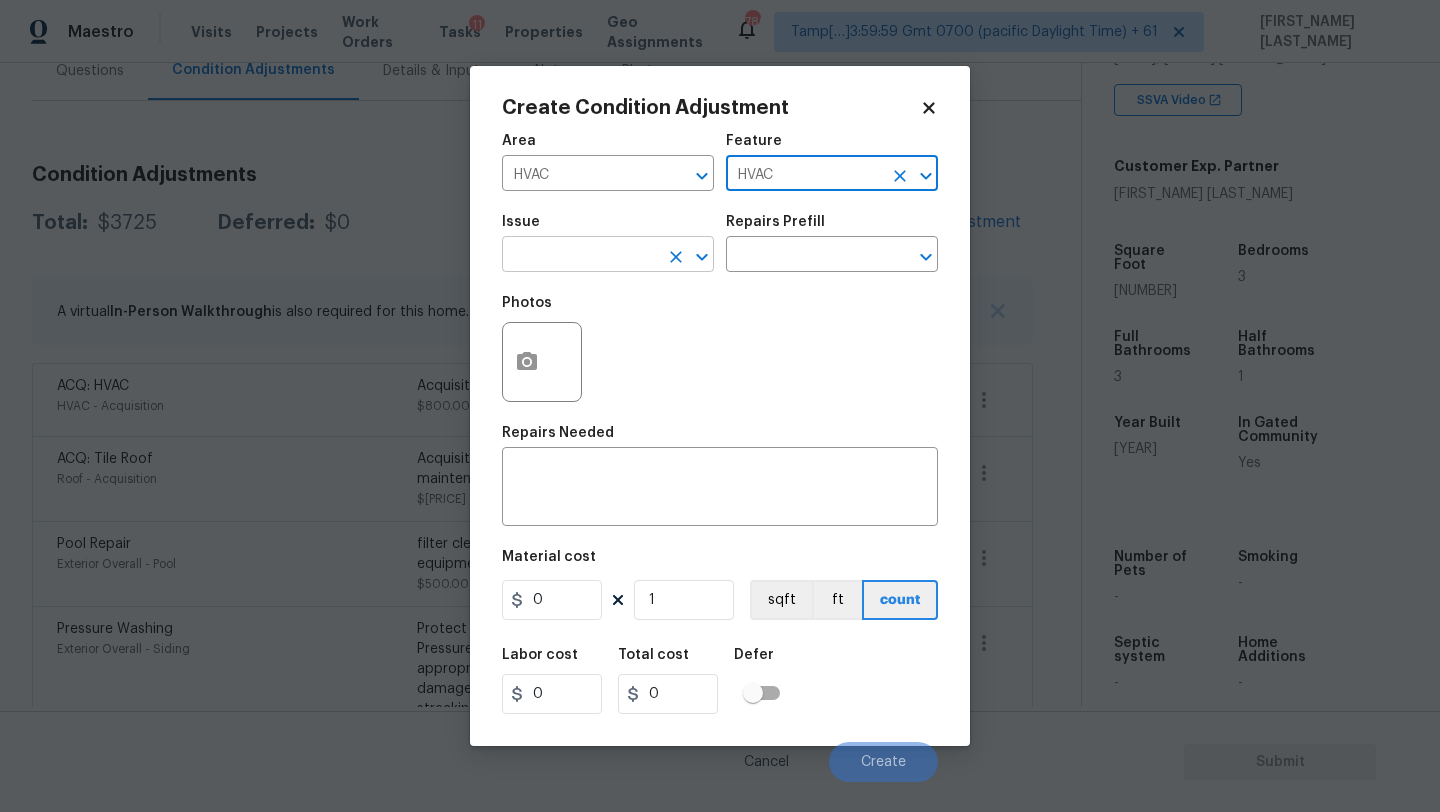 type on "HVAC" 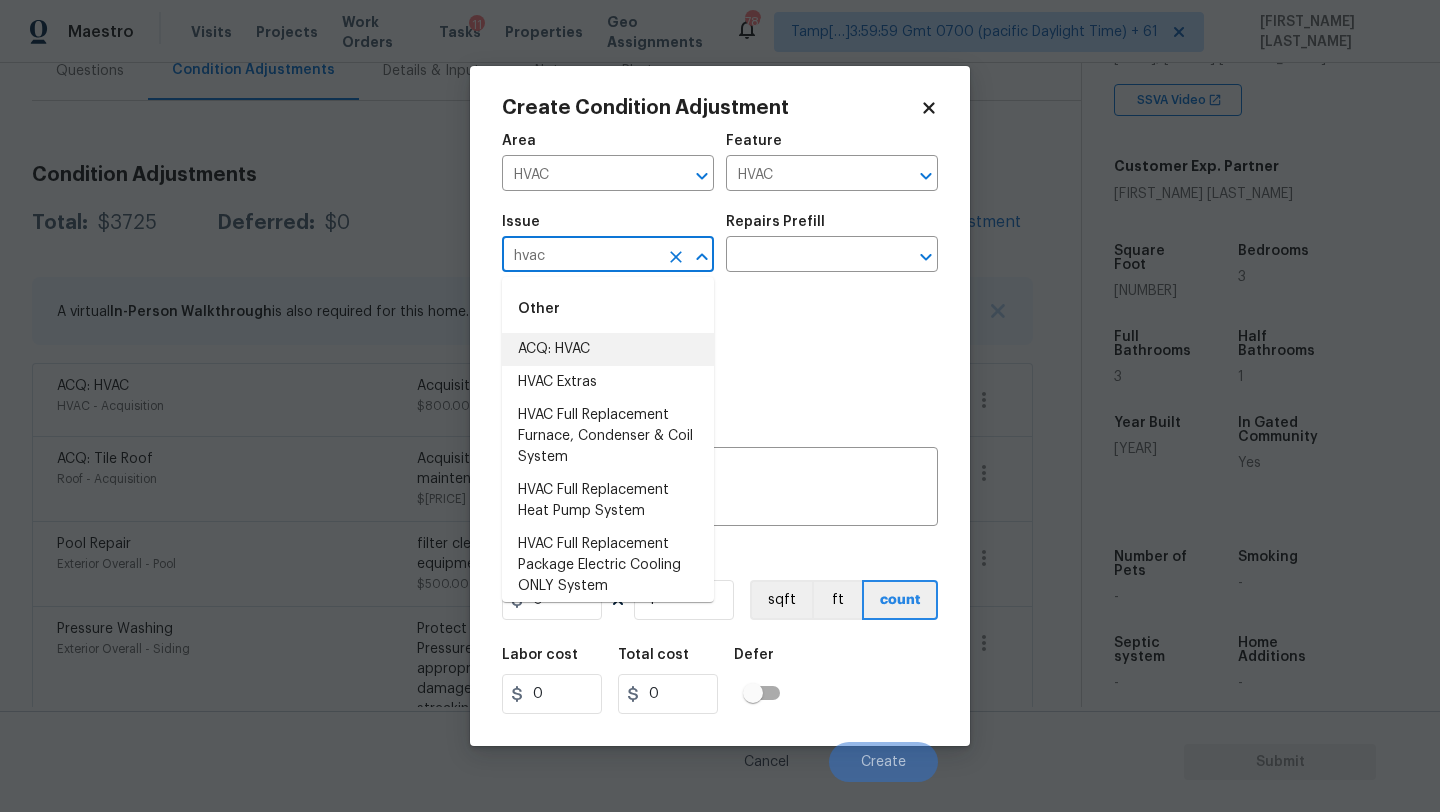 click on "ACQ: HVAC" at bounding box center (608, 349) 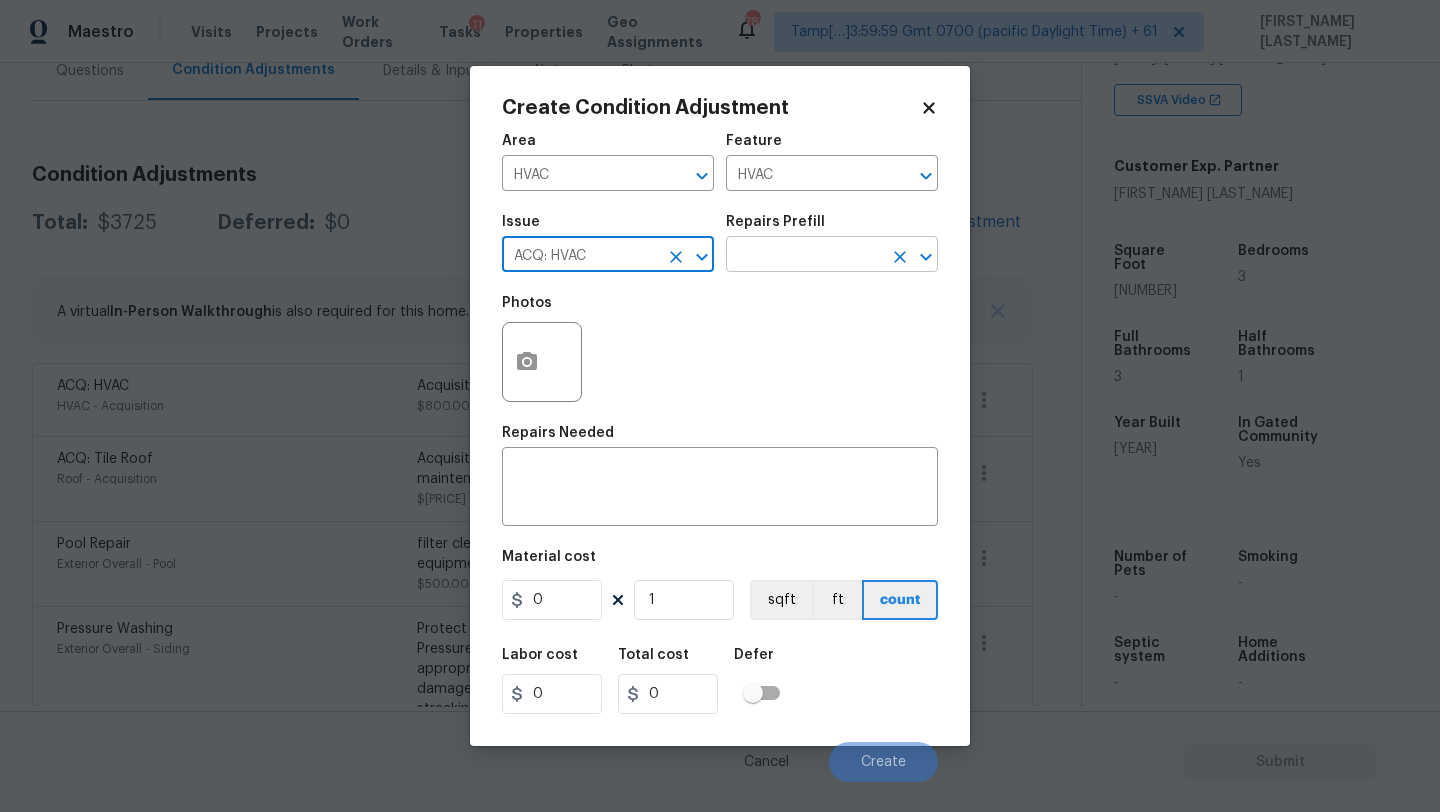 type on "ACQ: HVAC" 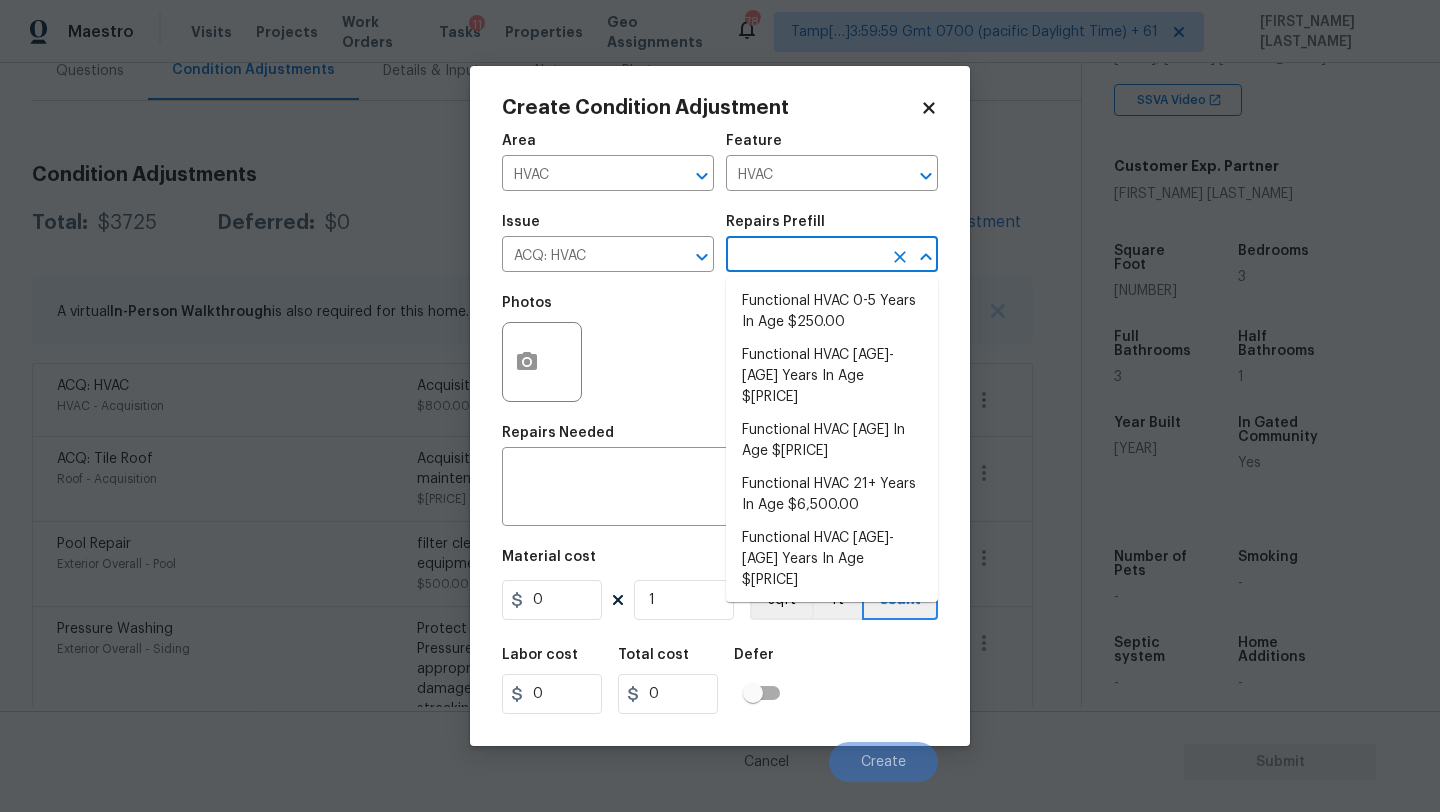 click at bounding box center [804, 256] 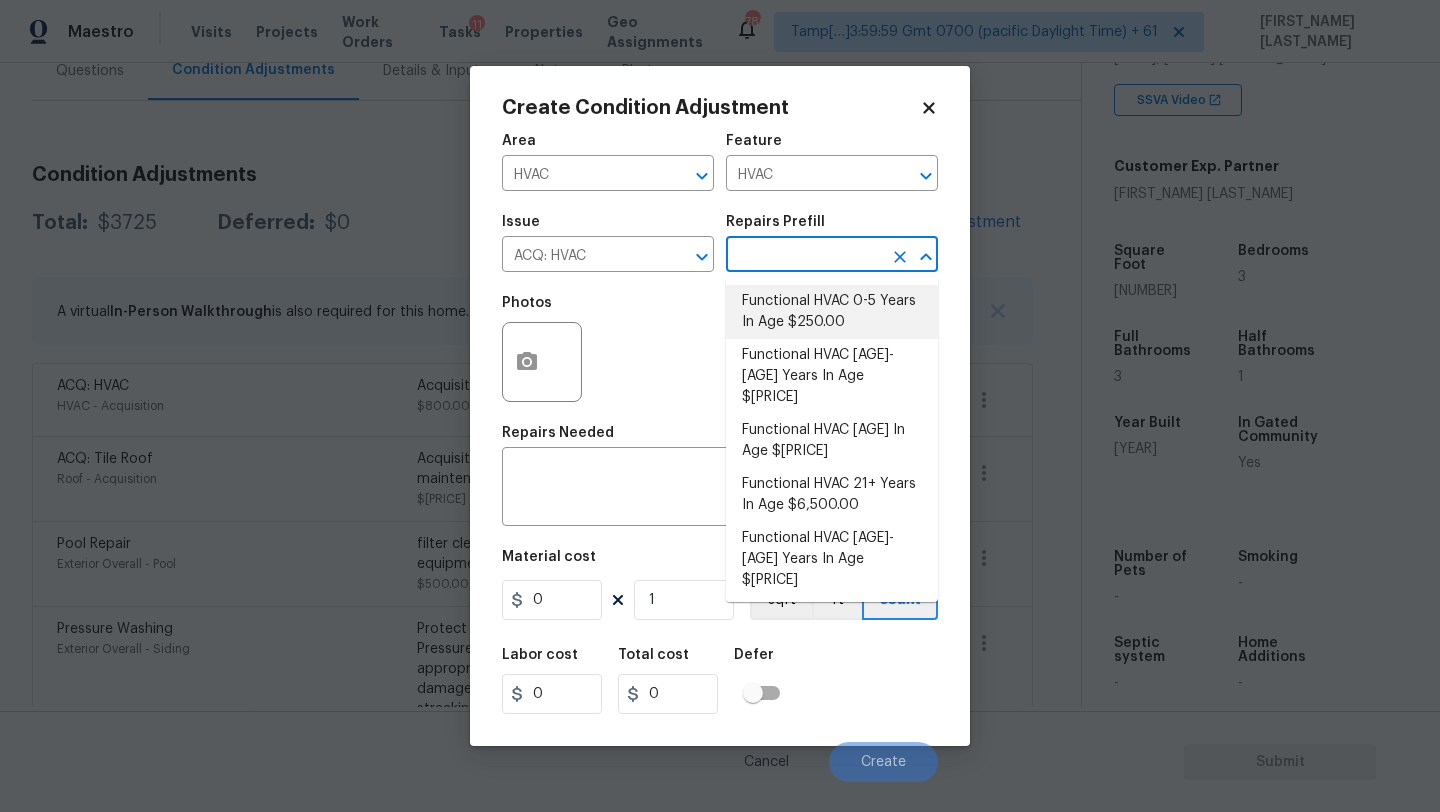 click on "Functional HVAC 0-5 Years In Age $250.00" at bounding box center [832, 312] 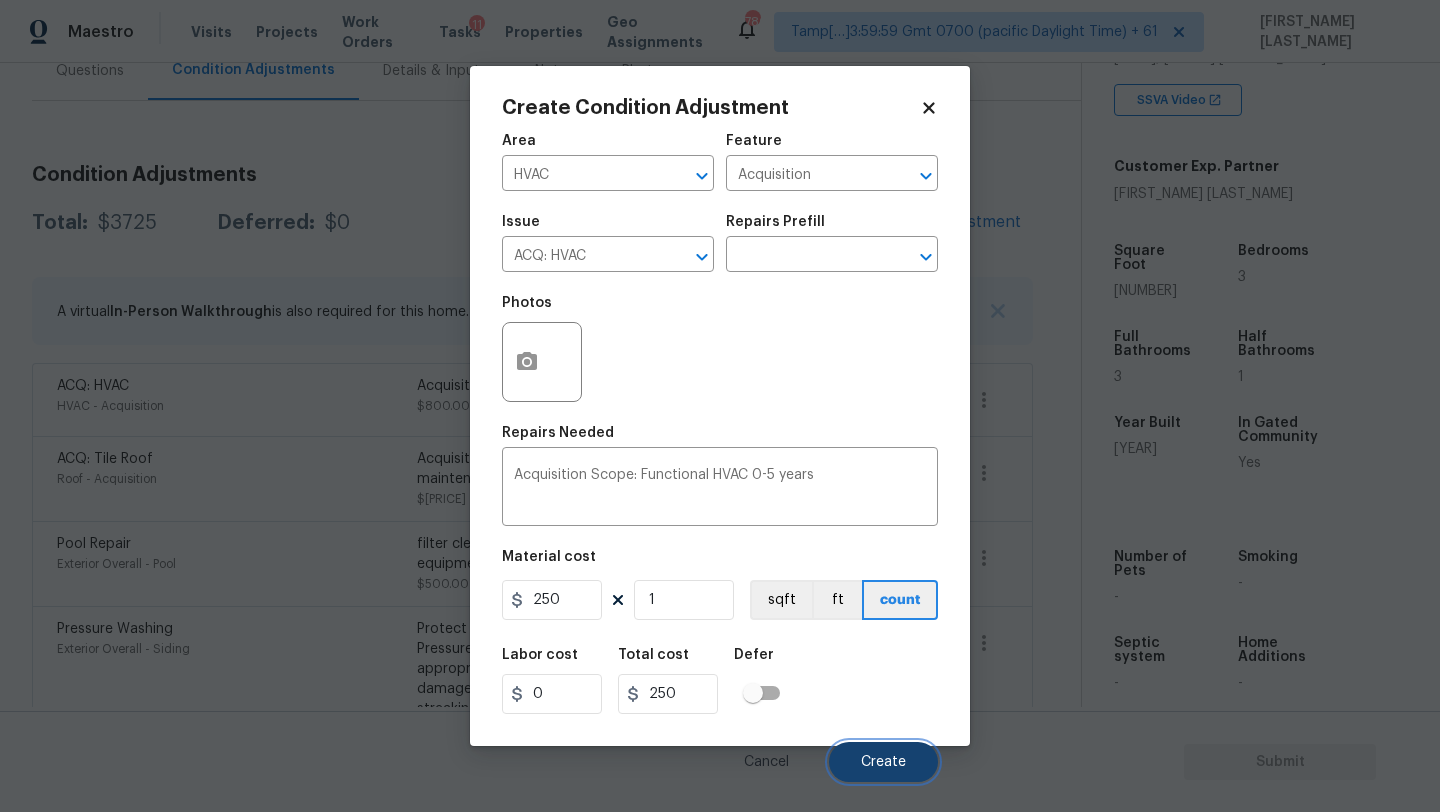 click on "Create" at bounding box center [883, 762] 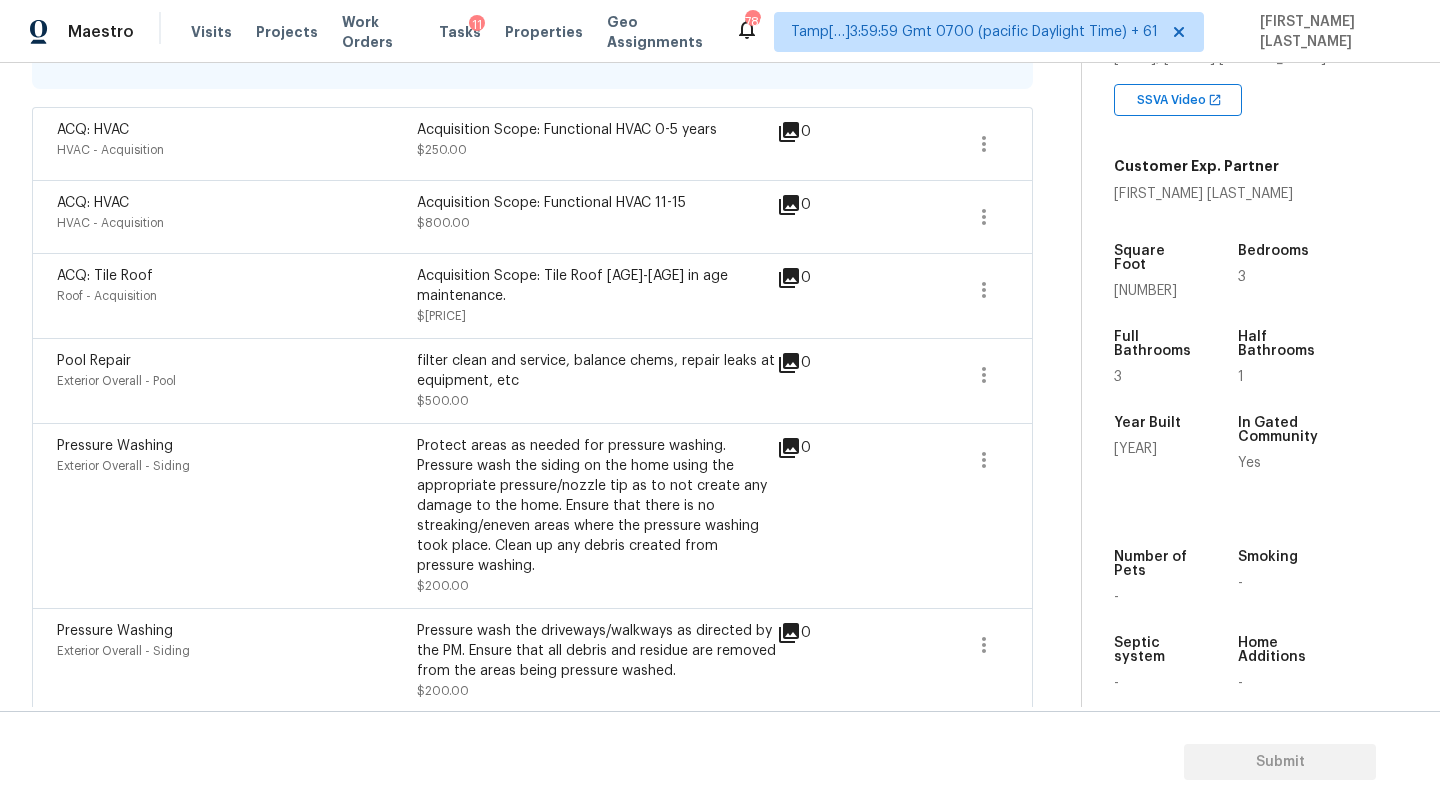 scroll, scrollTop: 435, scrollLeft: 0, axis: vertical 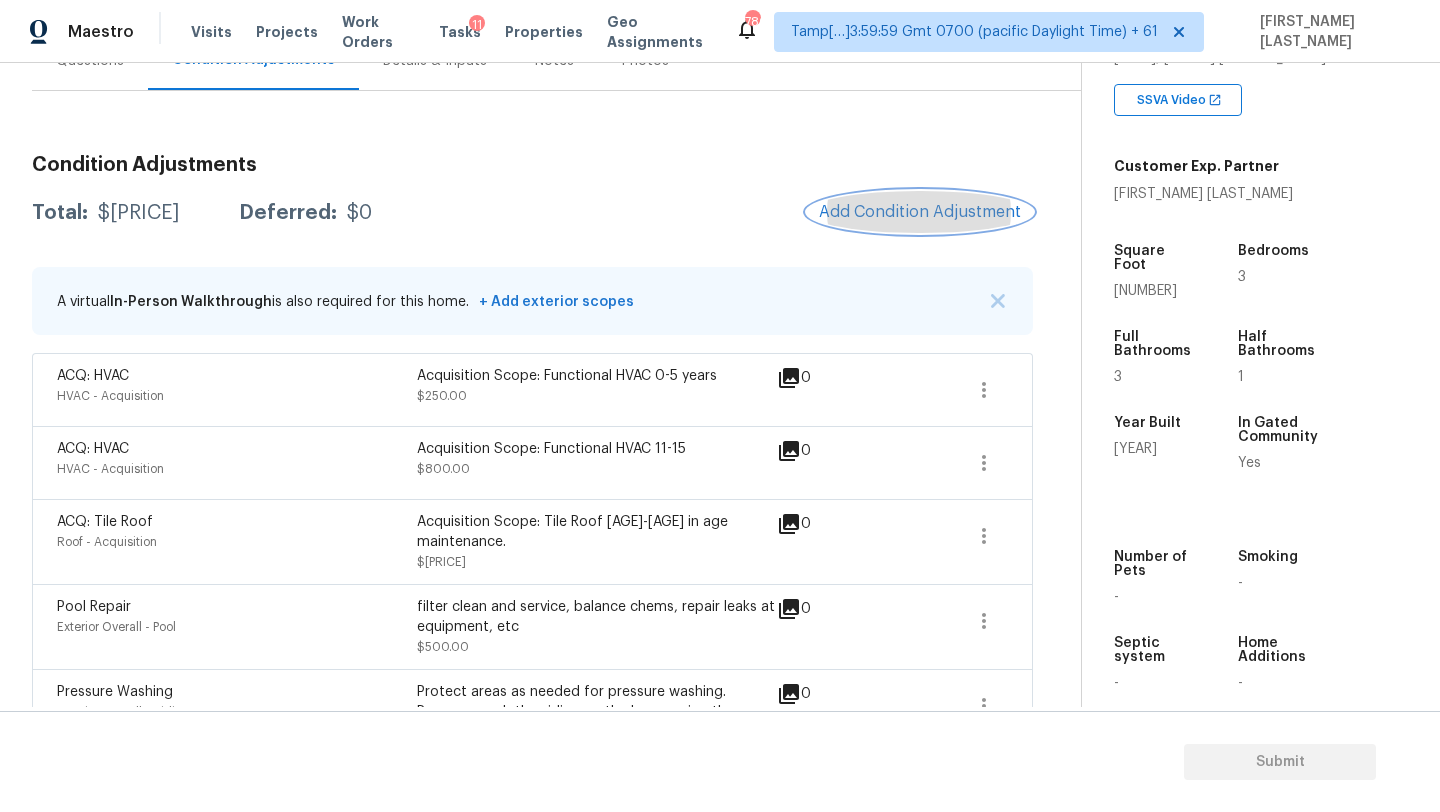click on "Add Condition Adjustment" at bounding box center (920, 212) 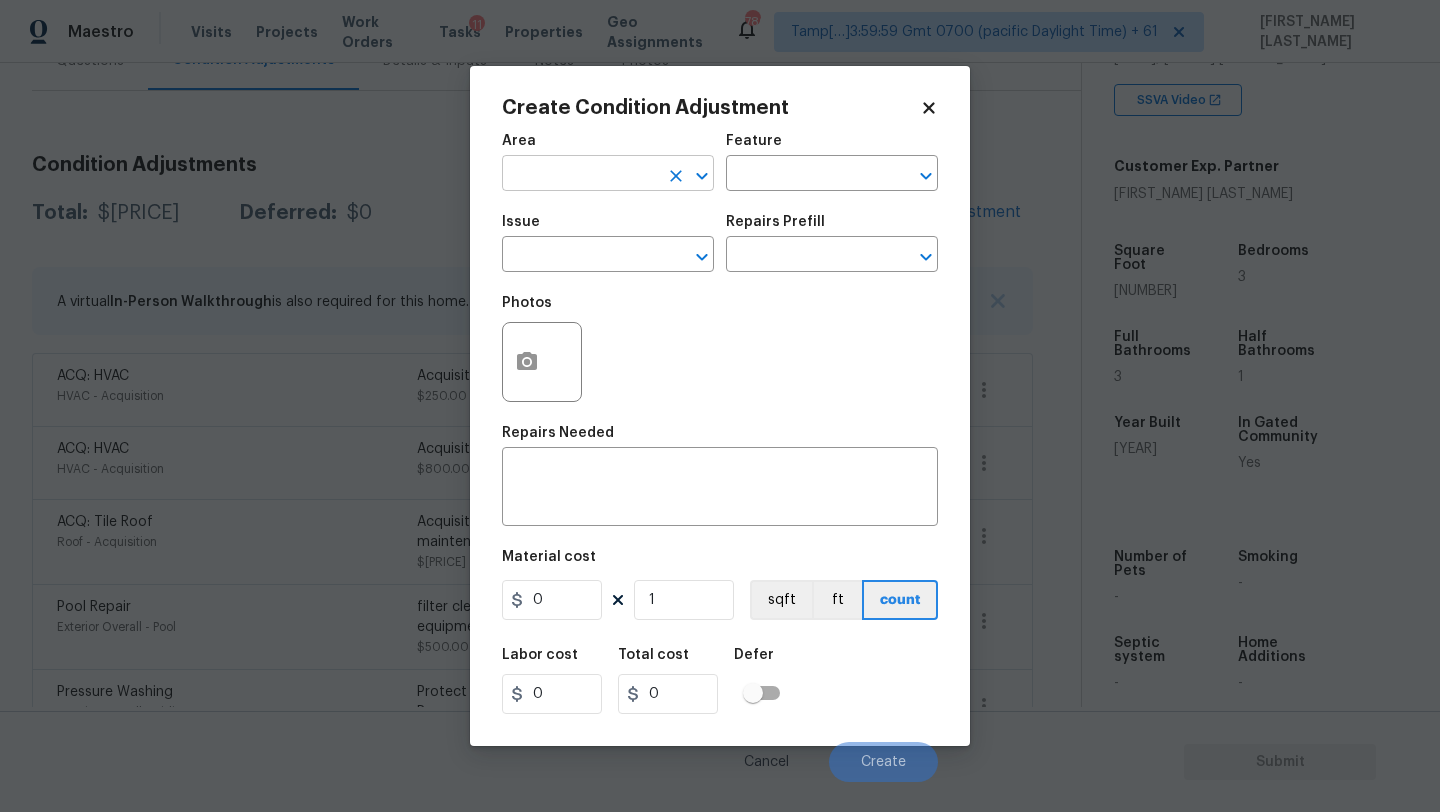 click at bounding box center [580, 175] 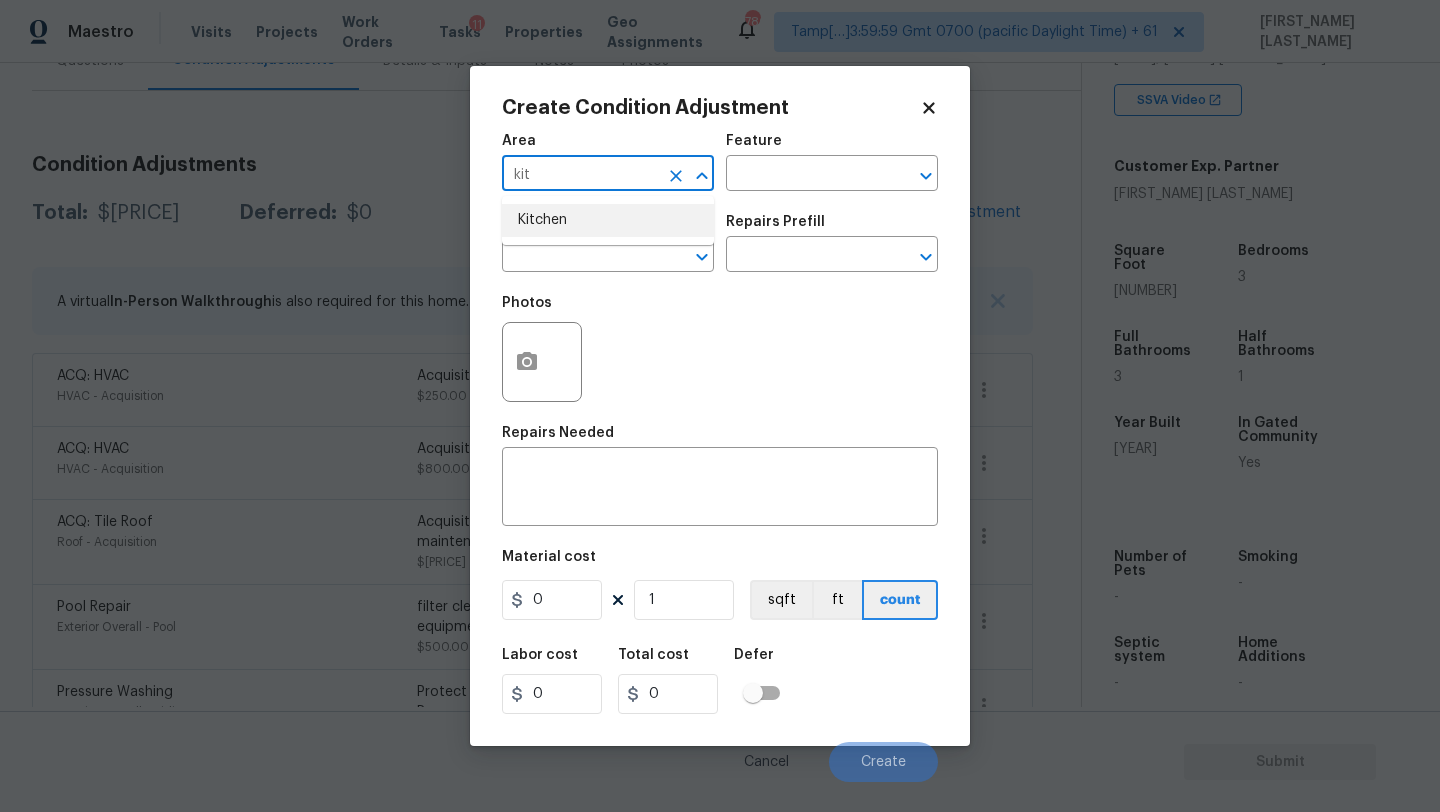 click on "Kitchen" at bounding box center [608, 220] 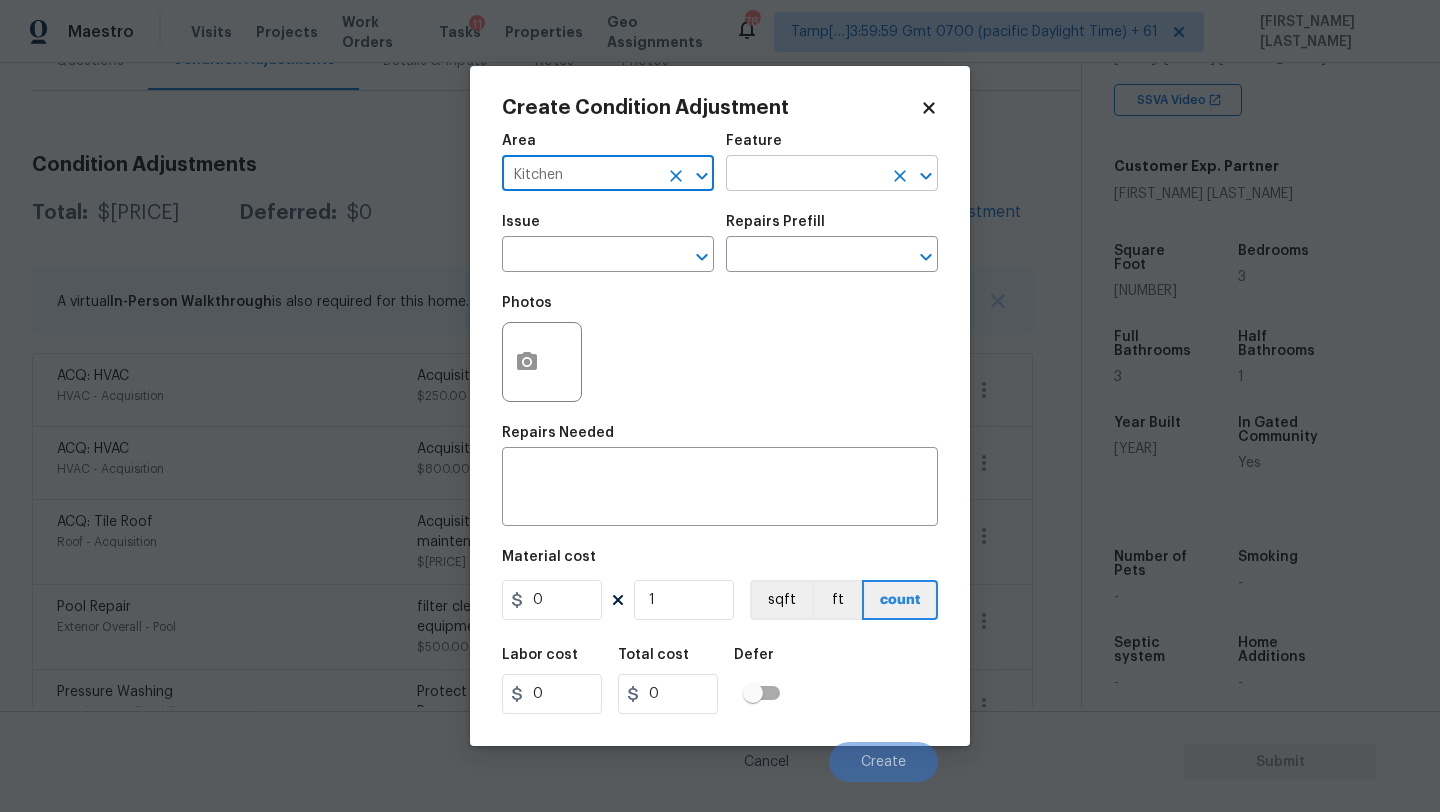 type on "Kitchen" 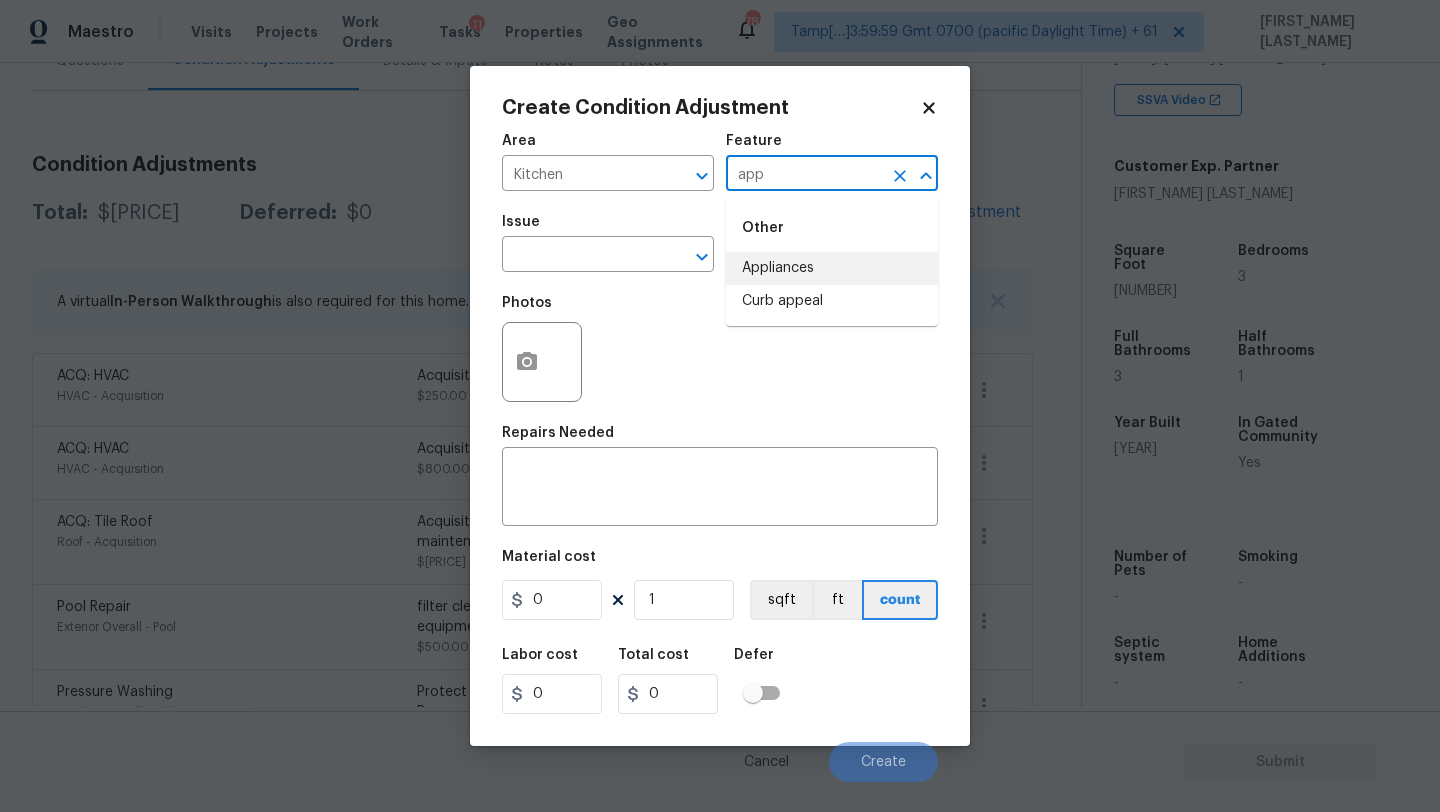 click on "Appliances" at bounding box center (832, 268) 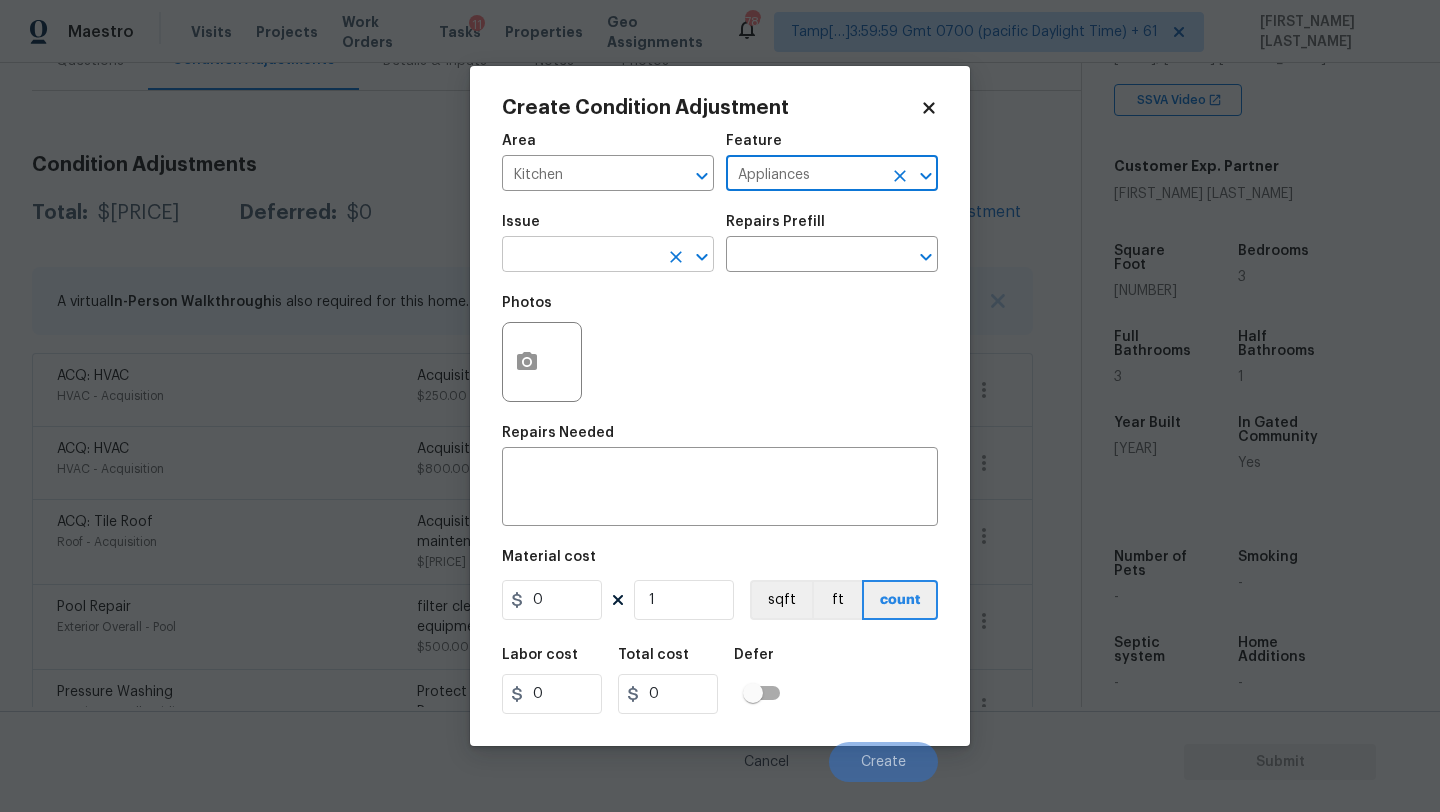 type on "Appliances" 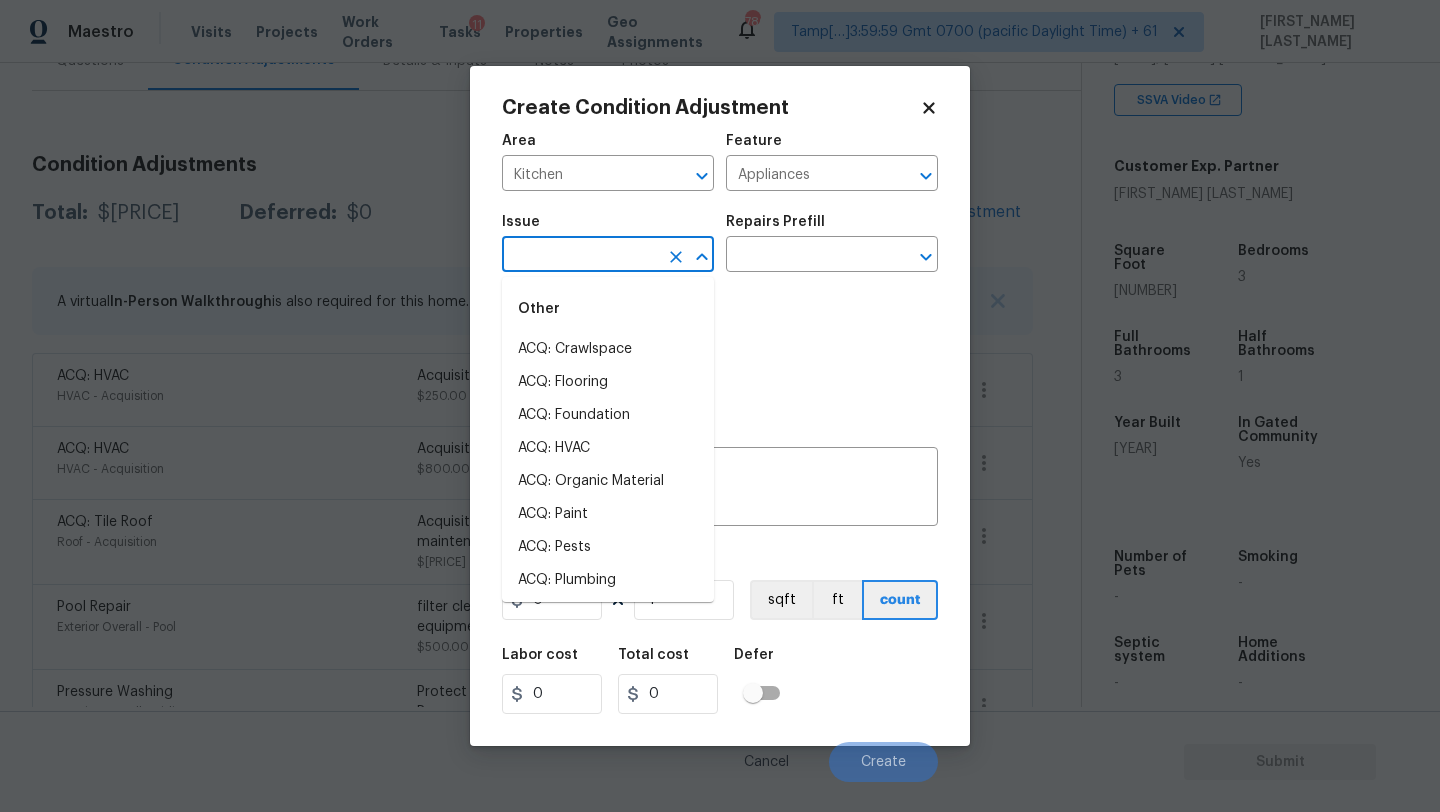 click at bounding box center [580, 256] 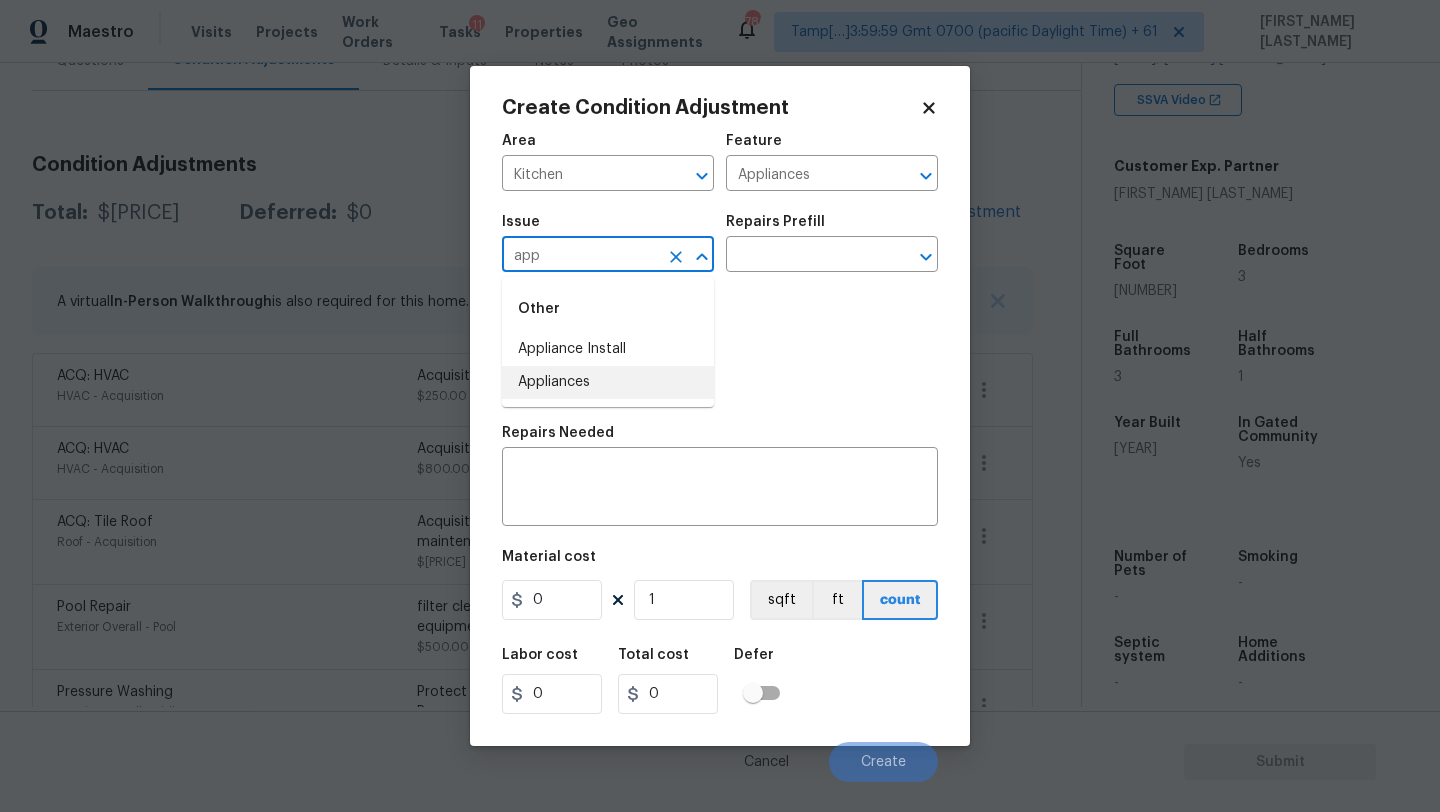 drag, startPoint x: 610, startPoint y: 372, endPoint x: 655, endPoint y: 352, distance: 49.24429 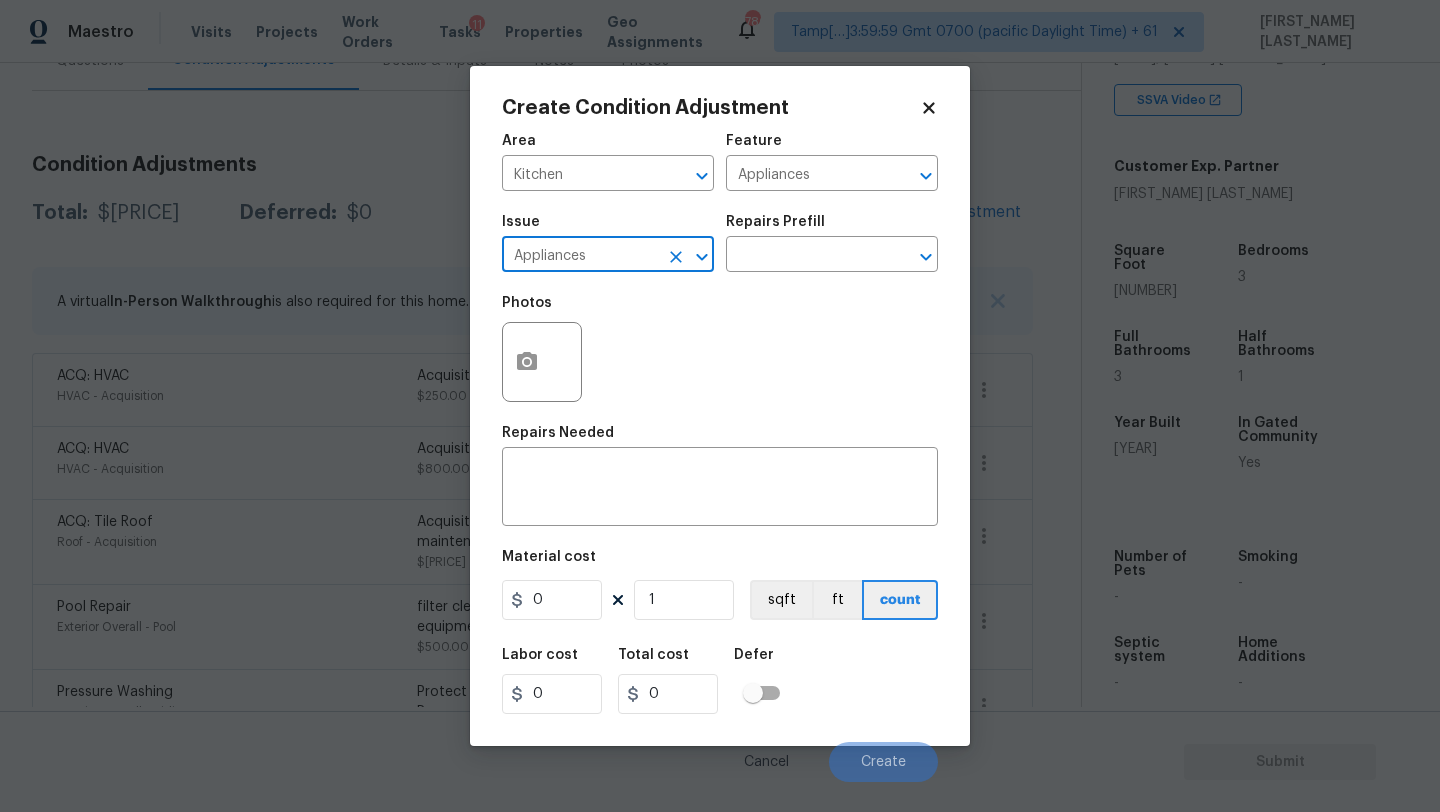 type on "Appliances" 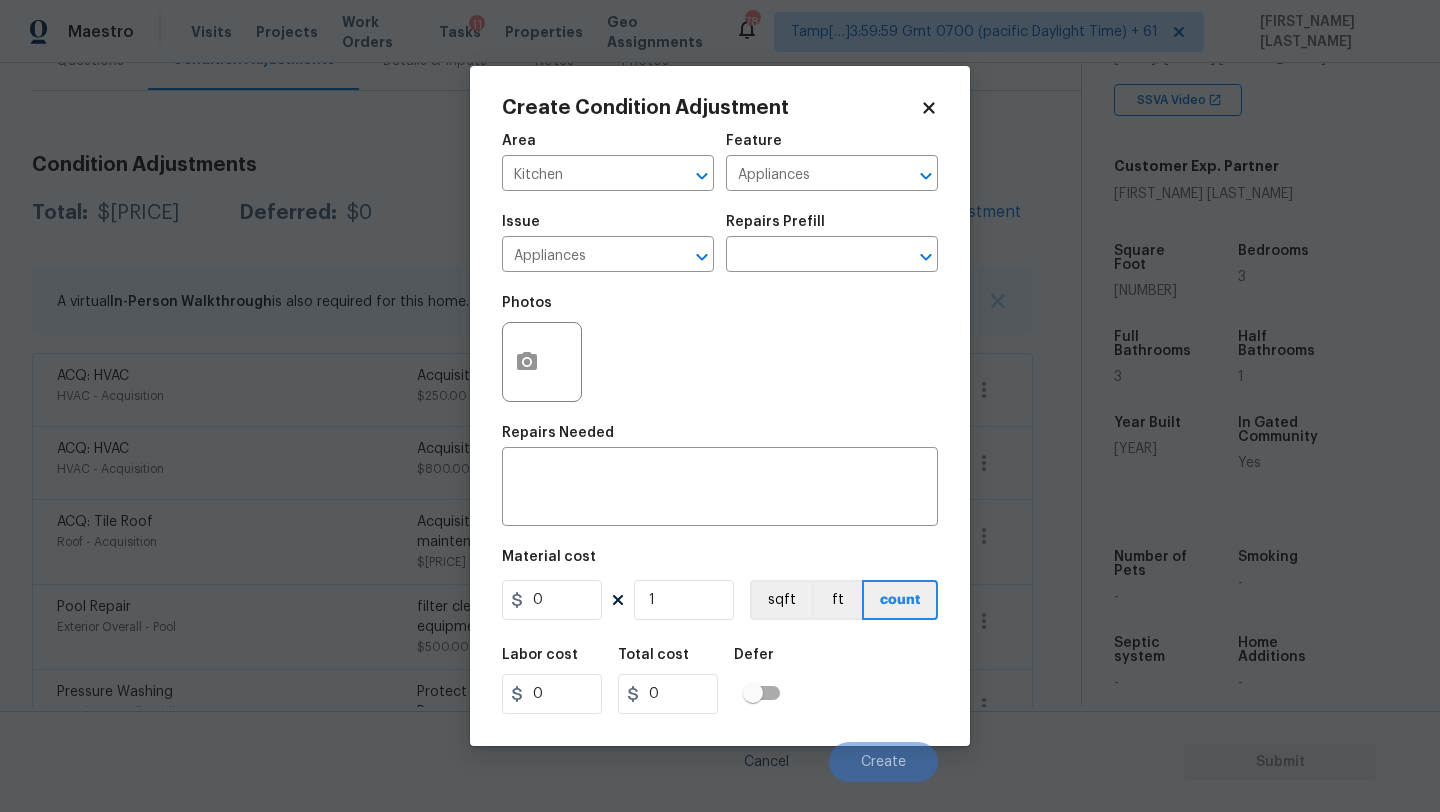click on "Issue Appliances ​ Repairs Prefill ​" at bounding box center [720, 243] 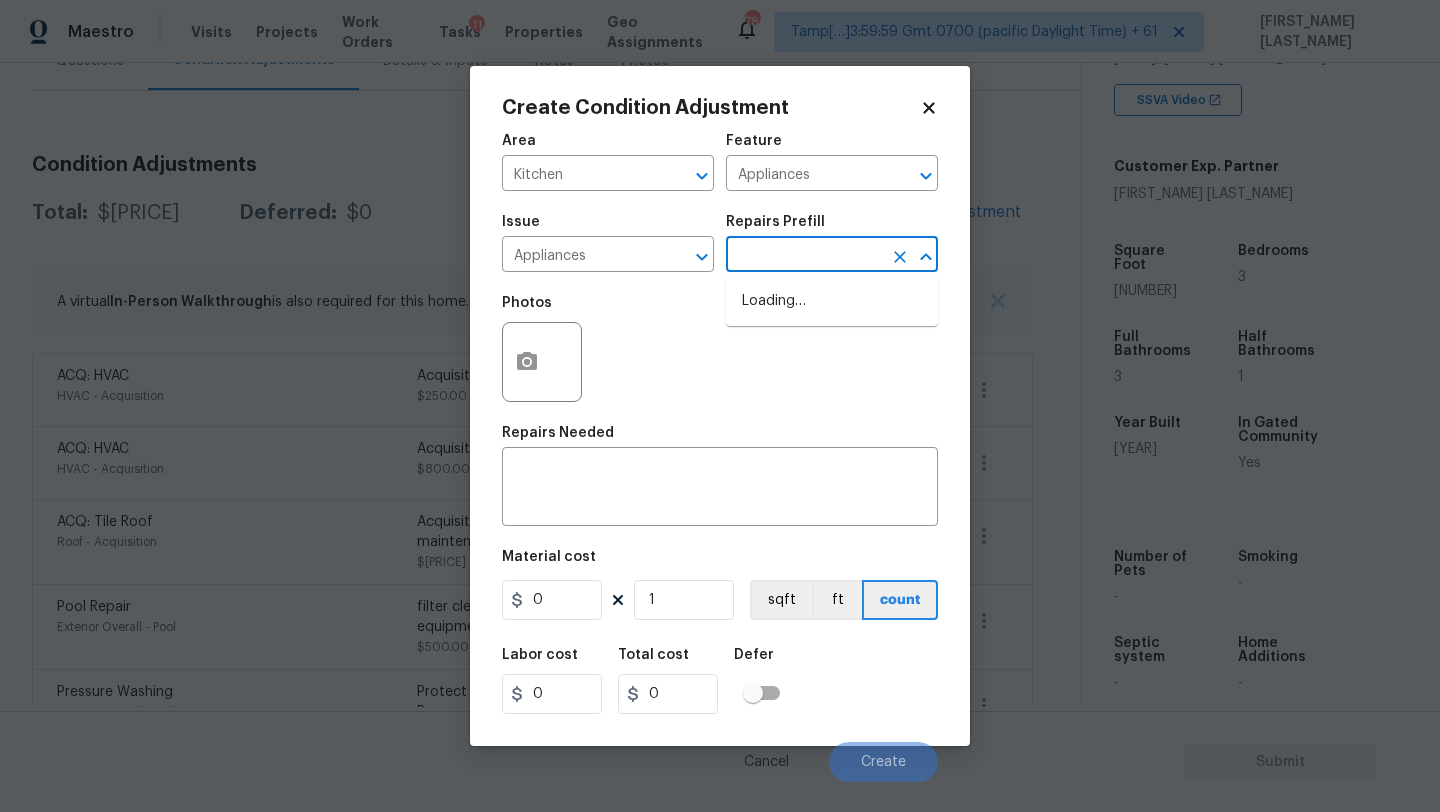 click at bounding box center [804, 256] 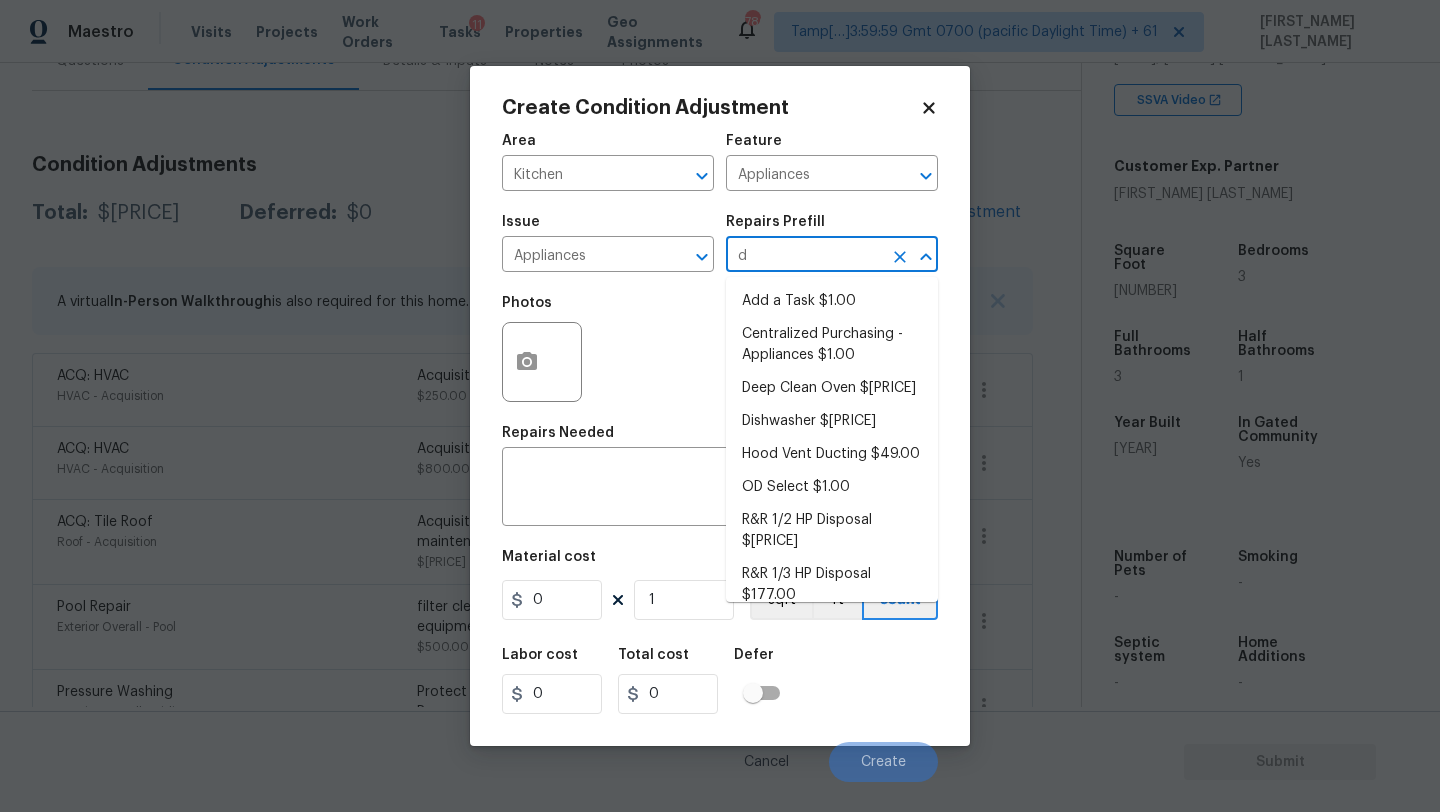 type on "di" 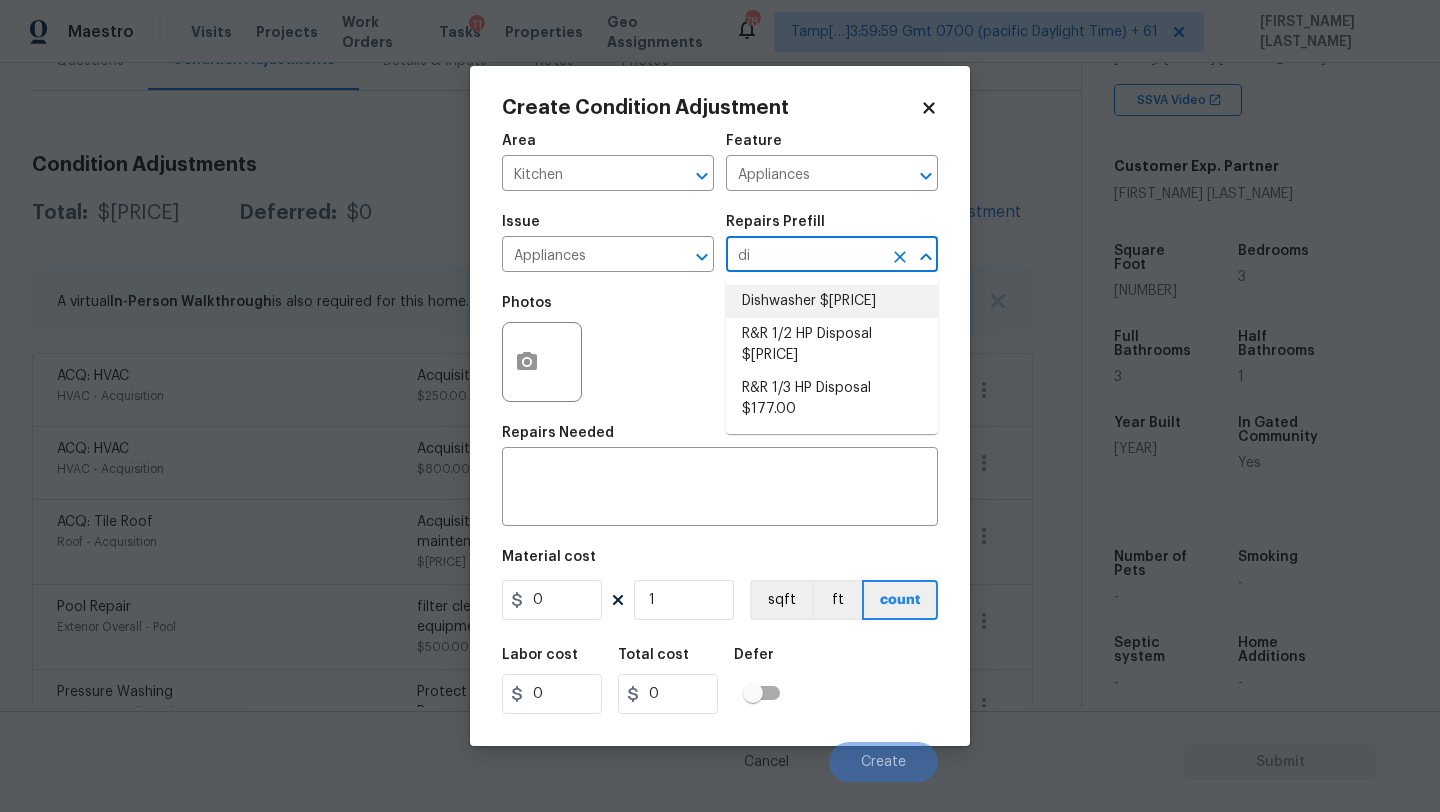 click on "Dishwasher $400.00" at bounding box center [832, 301] 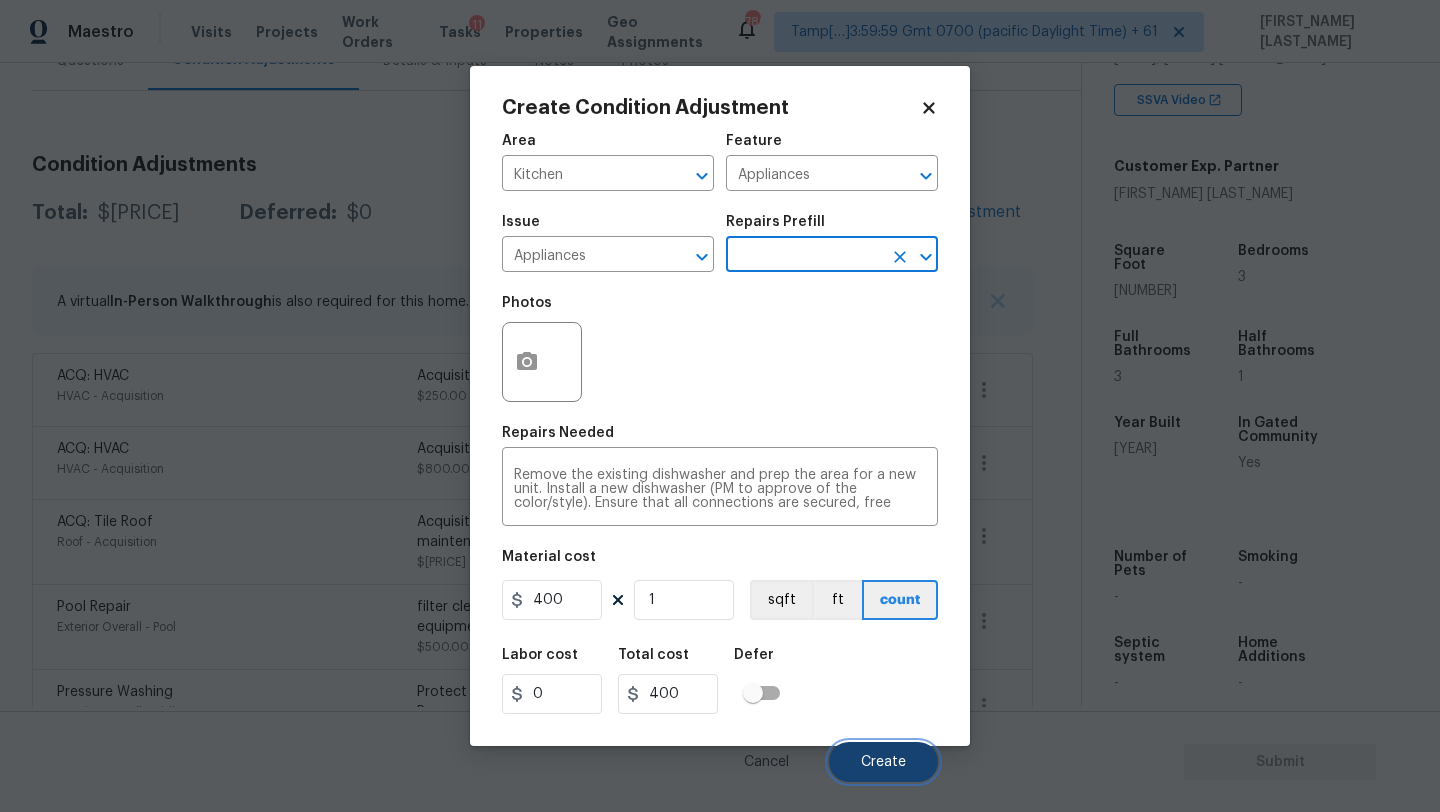 click on "Create" at bounding box center [883, 762] 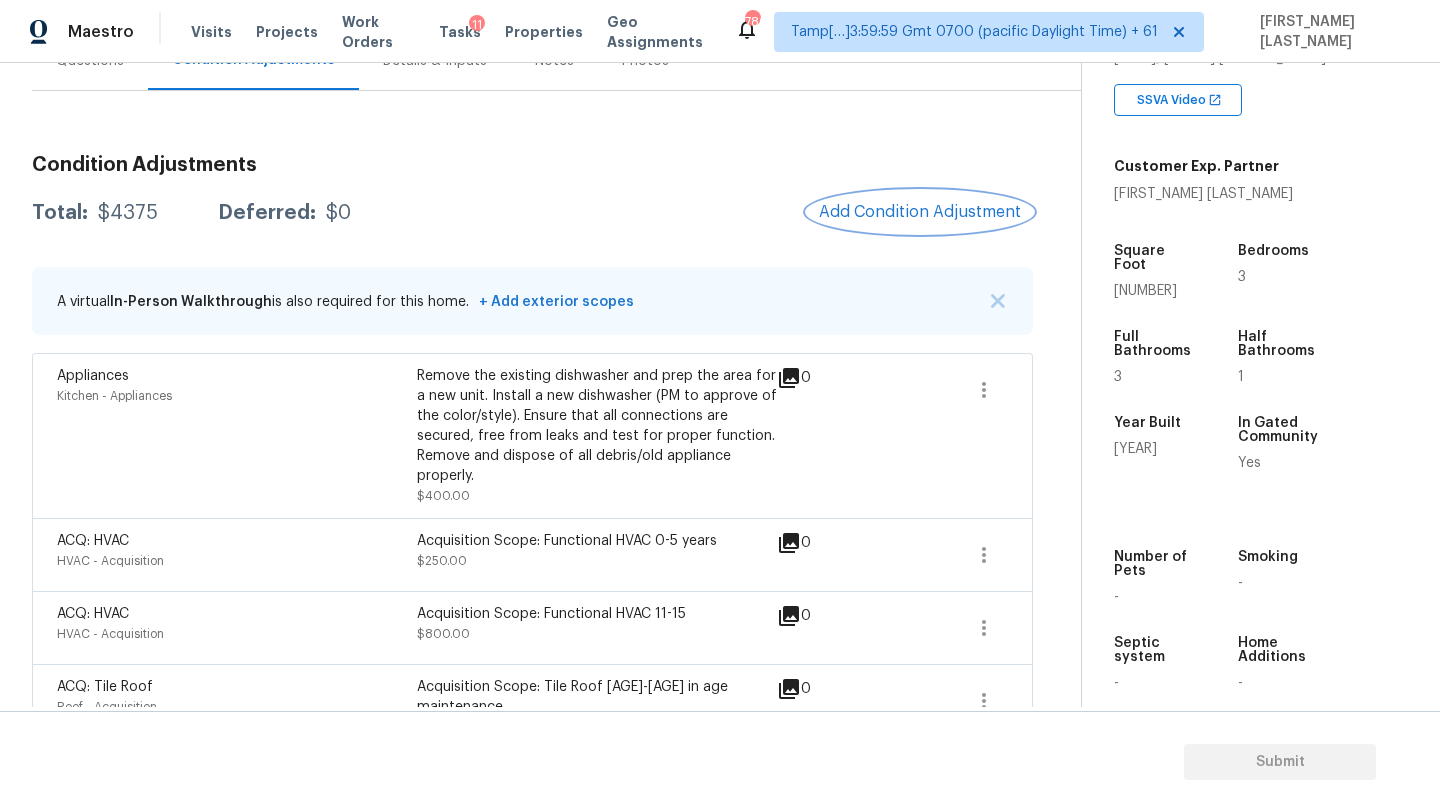 click on "Add Condition Adjustment" at bounding box center [920, 212] 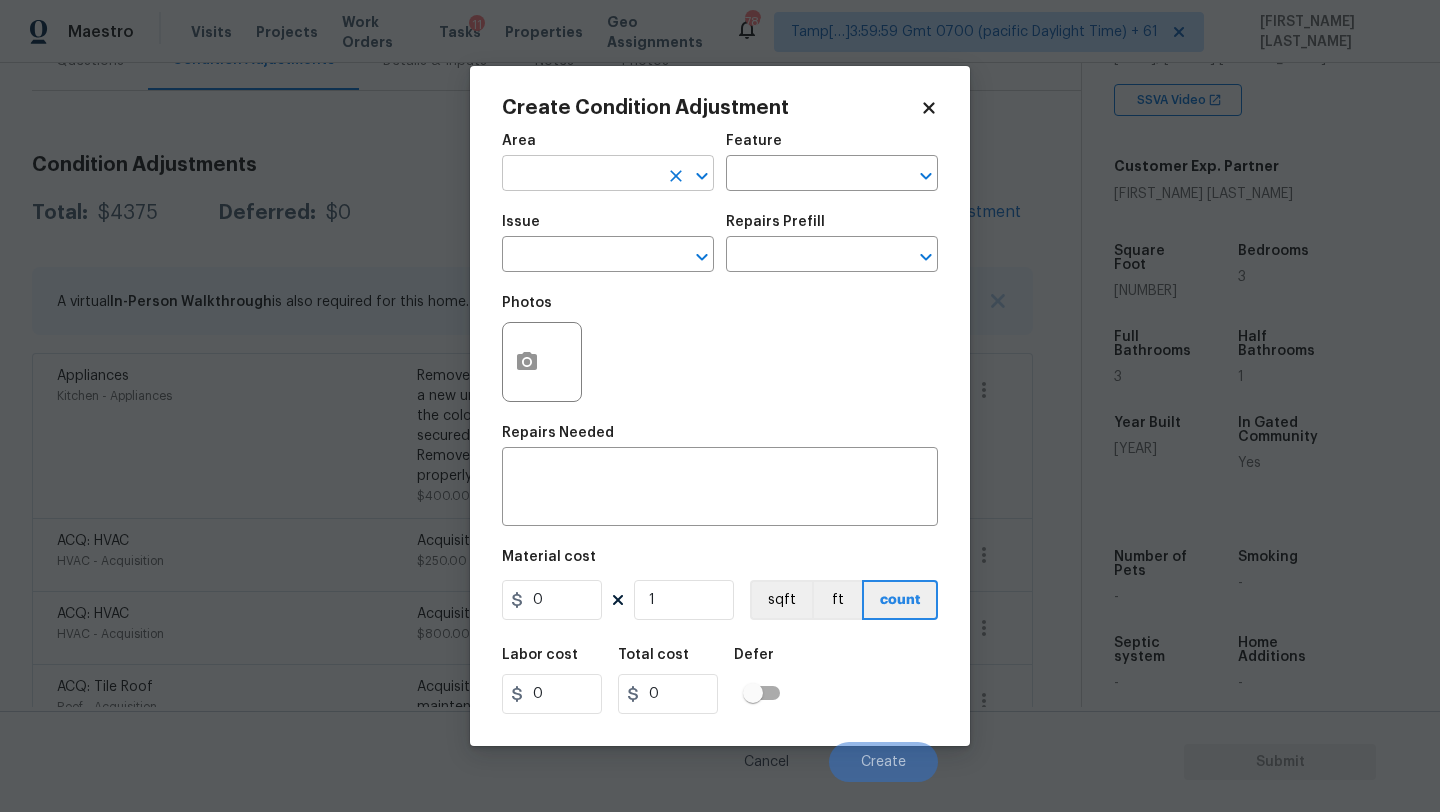 click at bounding box center [580, 175] 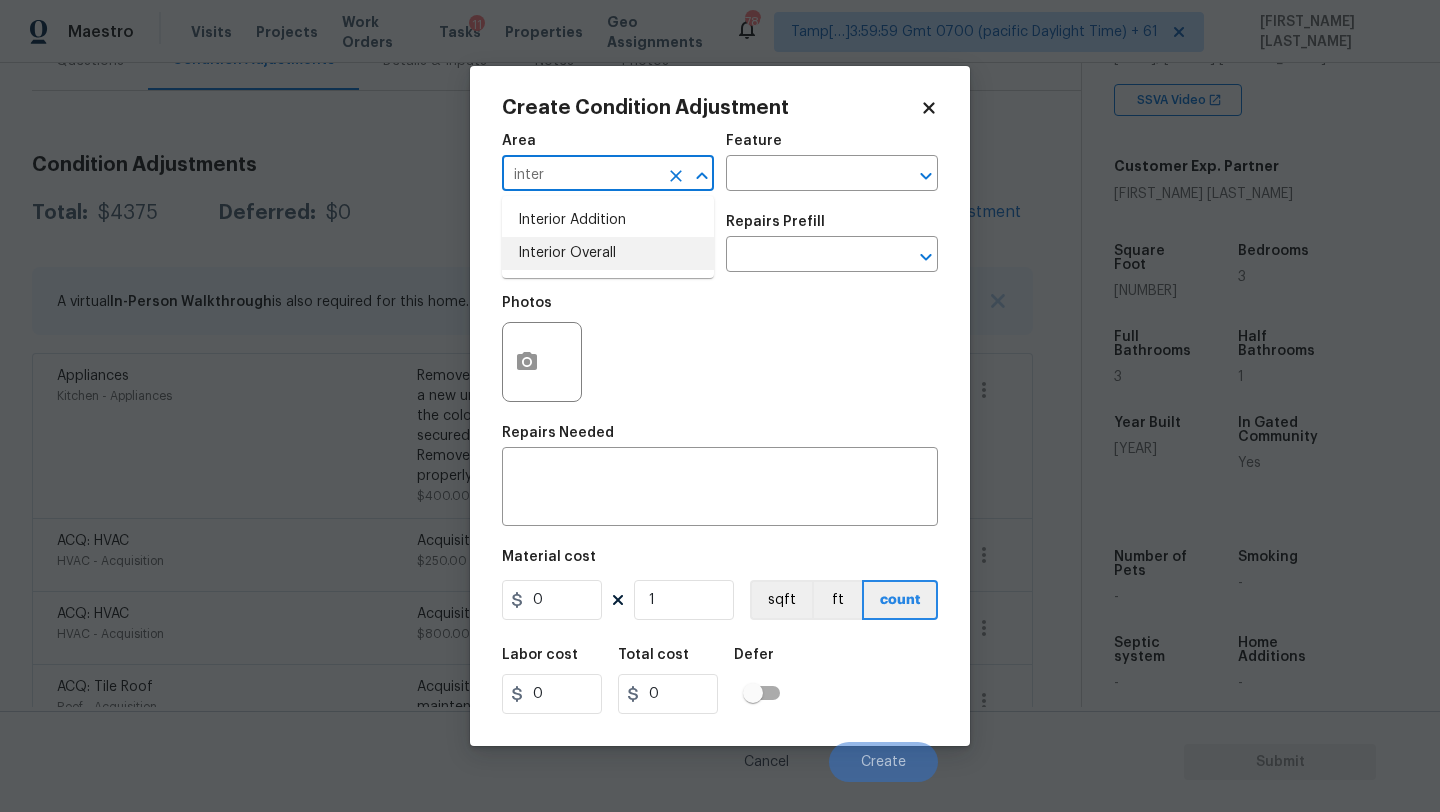 click on "Interior Overall" at bounding box center (608, 253) 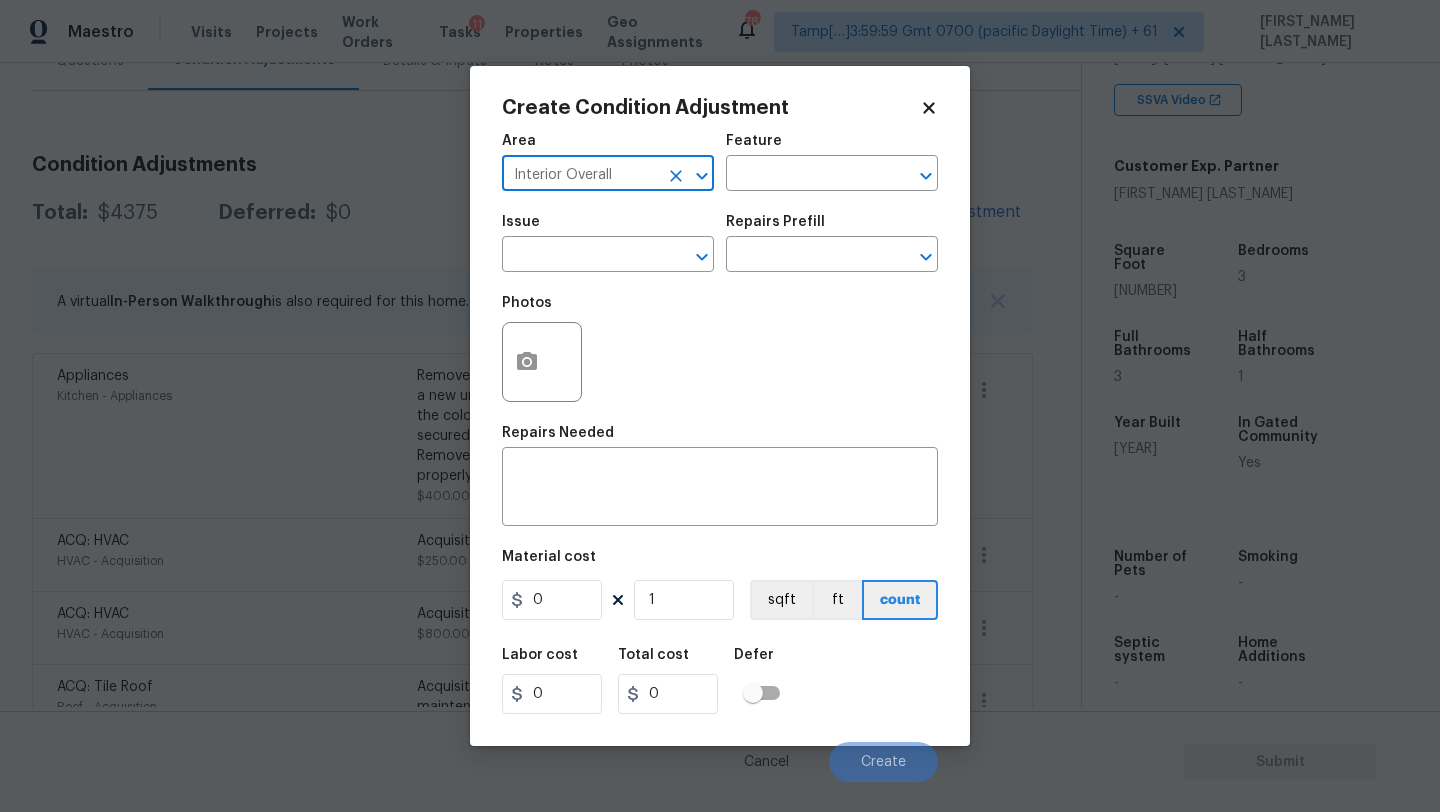 type on "Interior Overall" 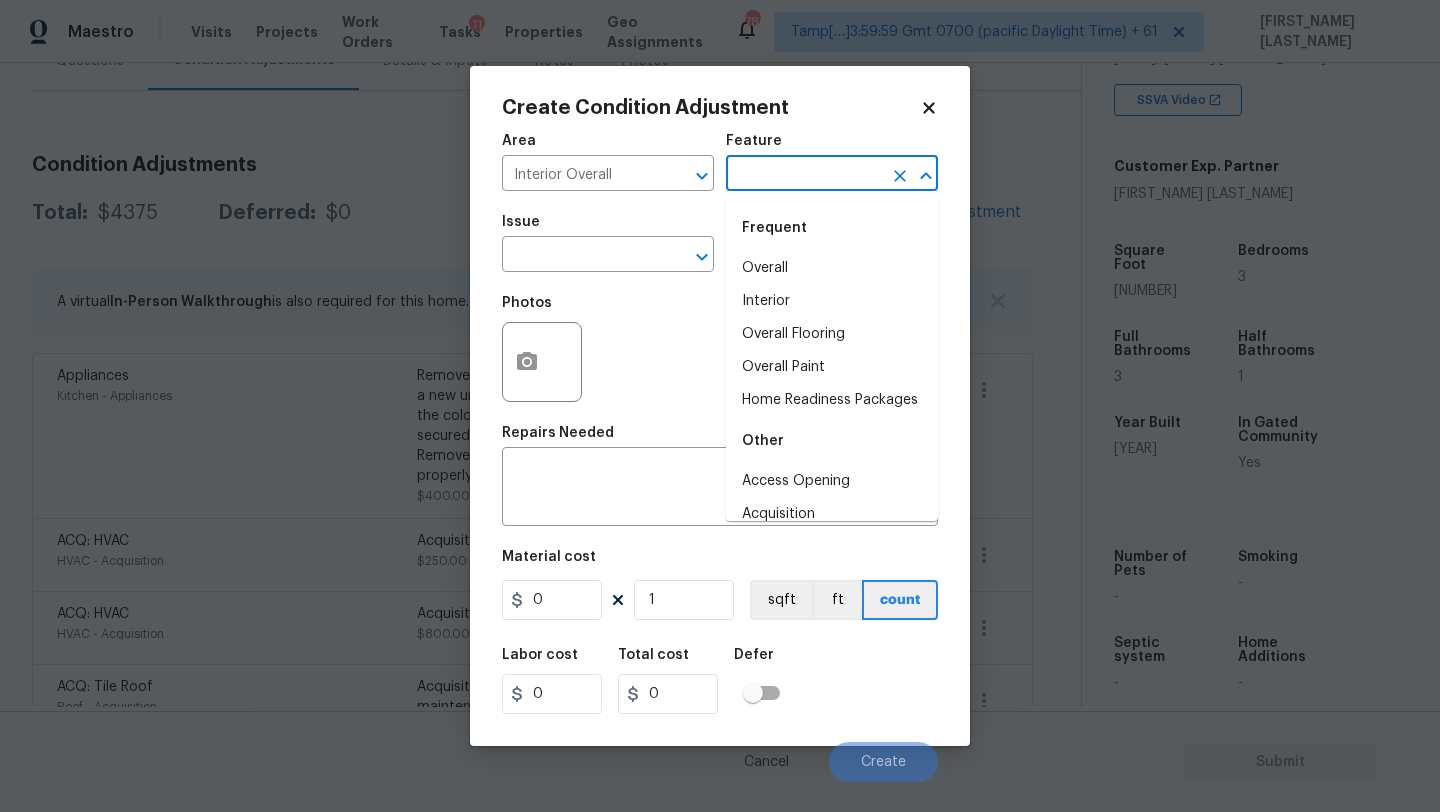 click at bounding box center (804, 175) 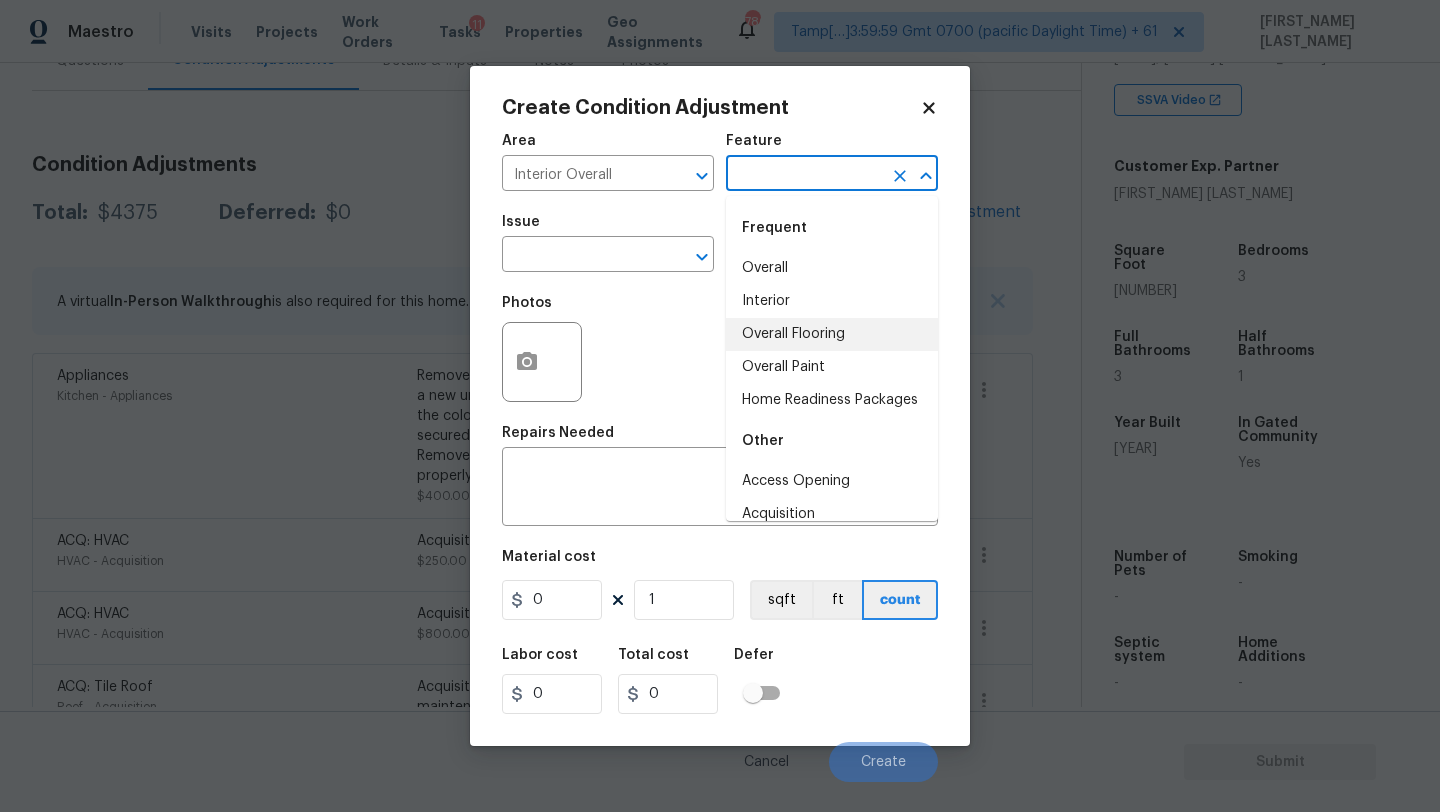 click on "Overall Flooring" at bounding box center [832, 334] 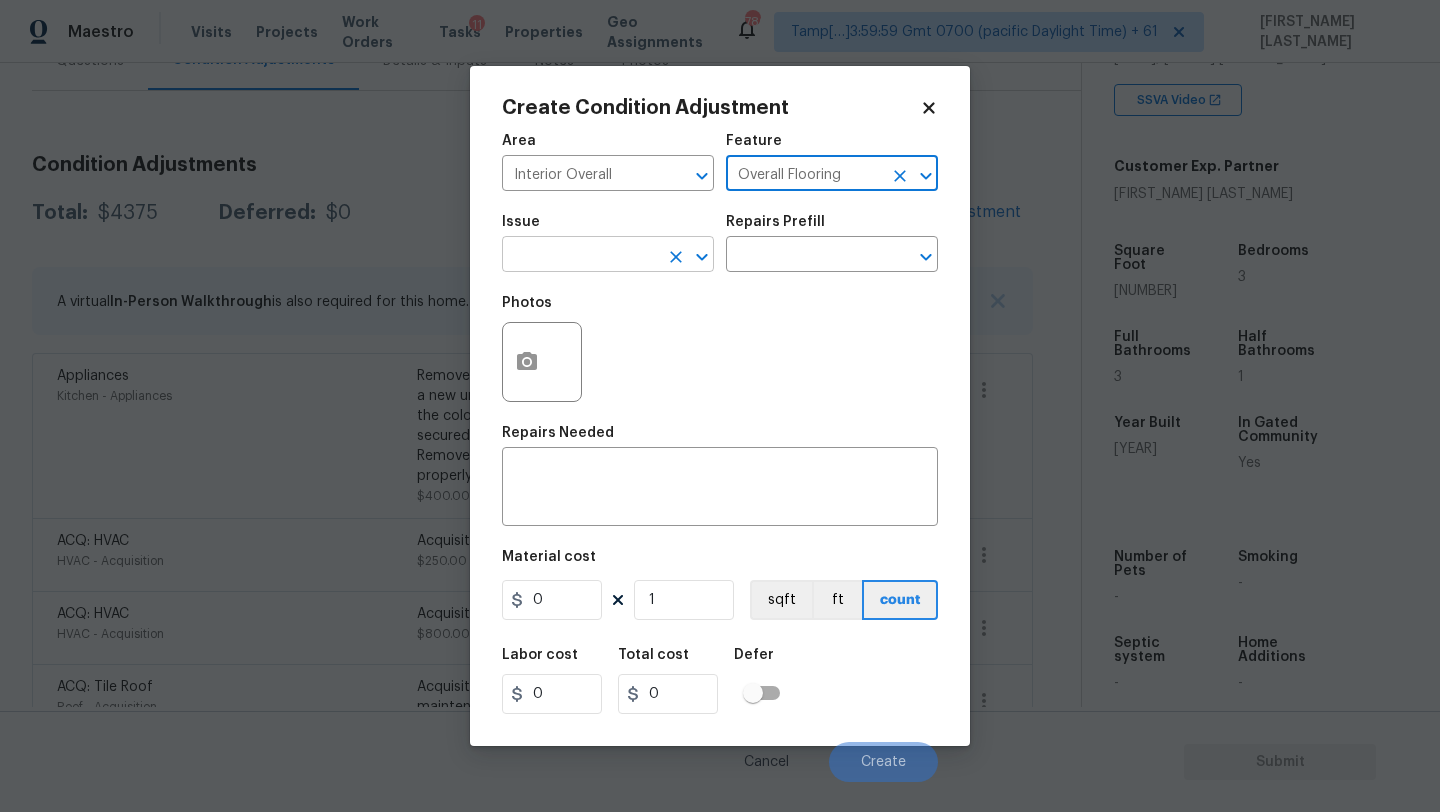 click at bounding box center (580, 256) 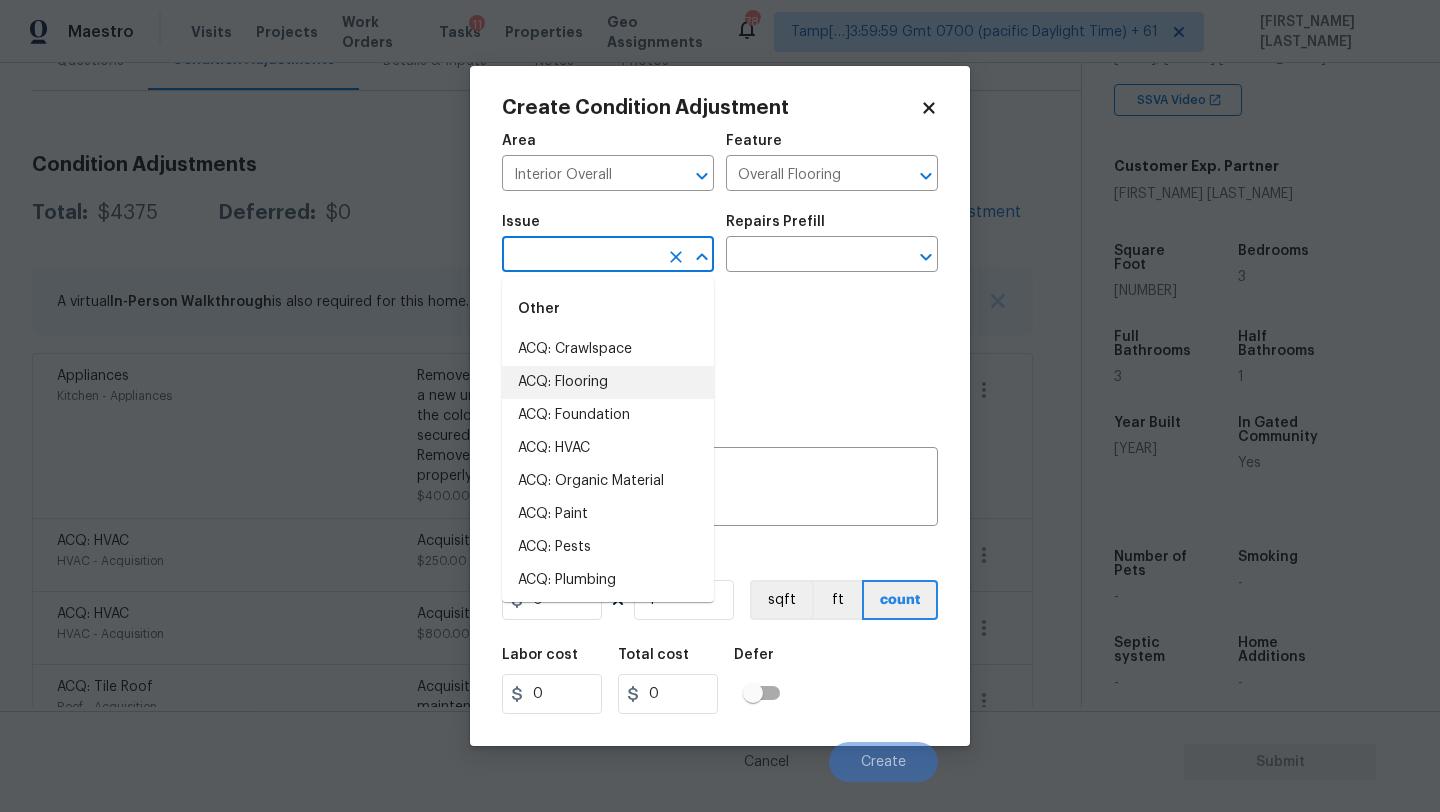 click on "ACQ: Flooring" at bounding box center (608, 382) 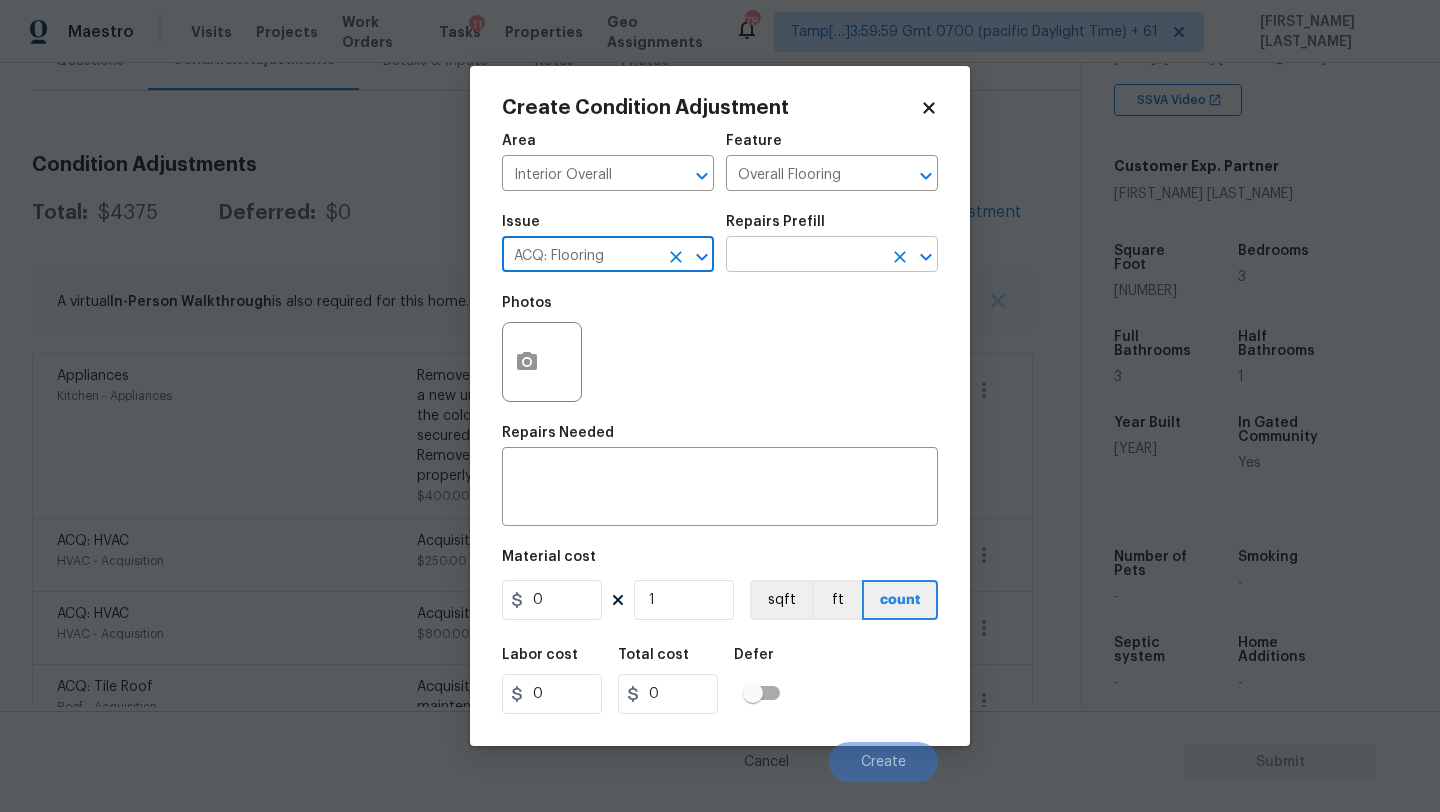 click at bounding box center [804, 256] 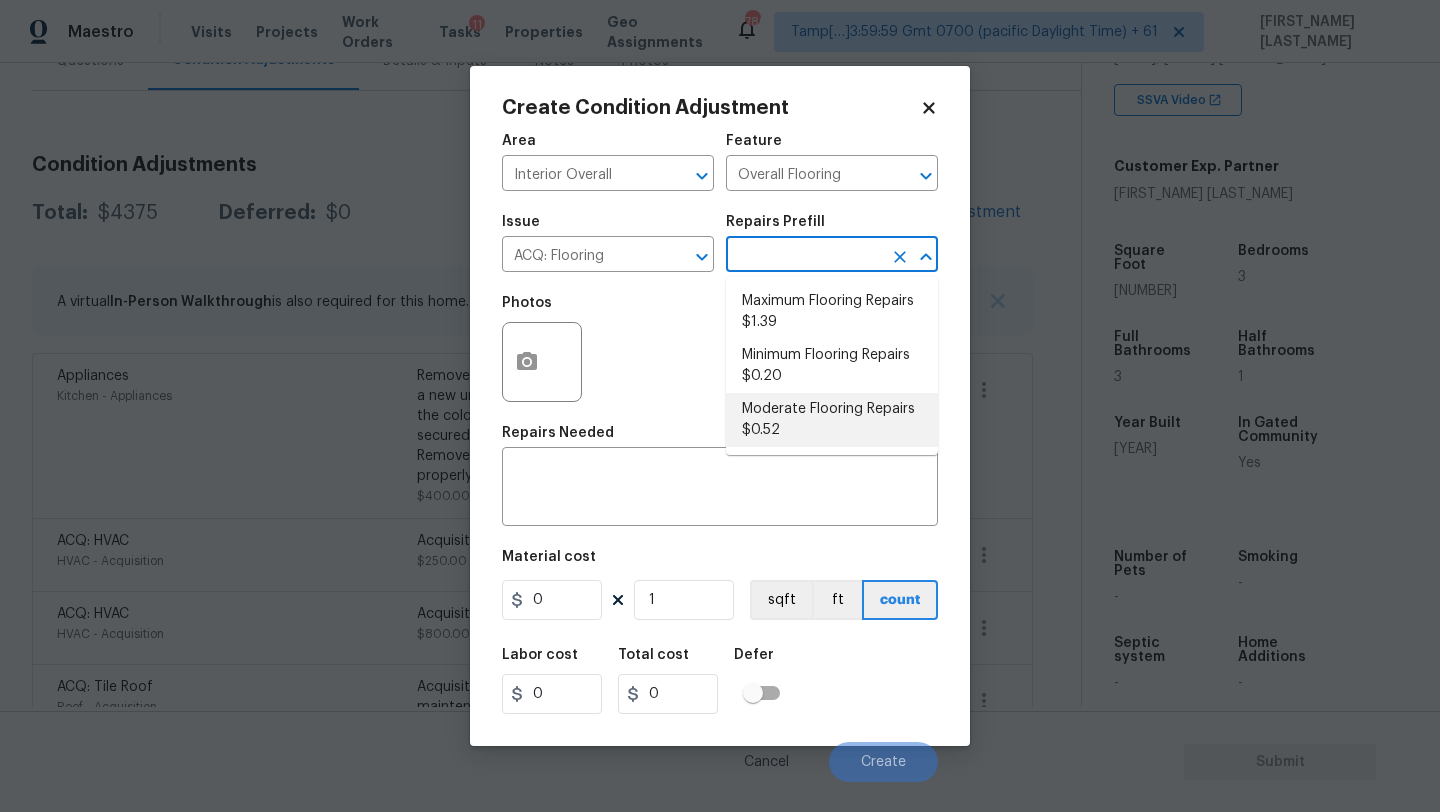 click on "Moderate Flooring Repairs $0.52" at bounding box center [832, 420] 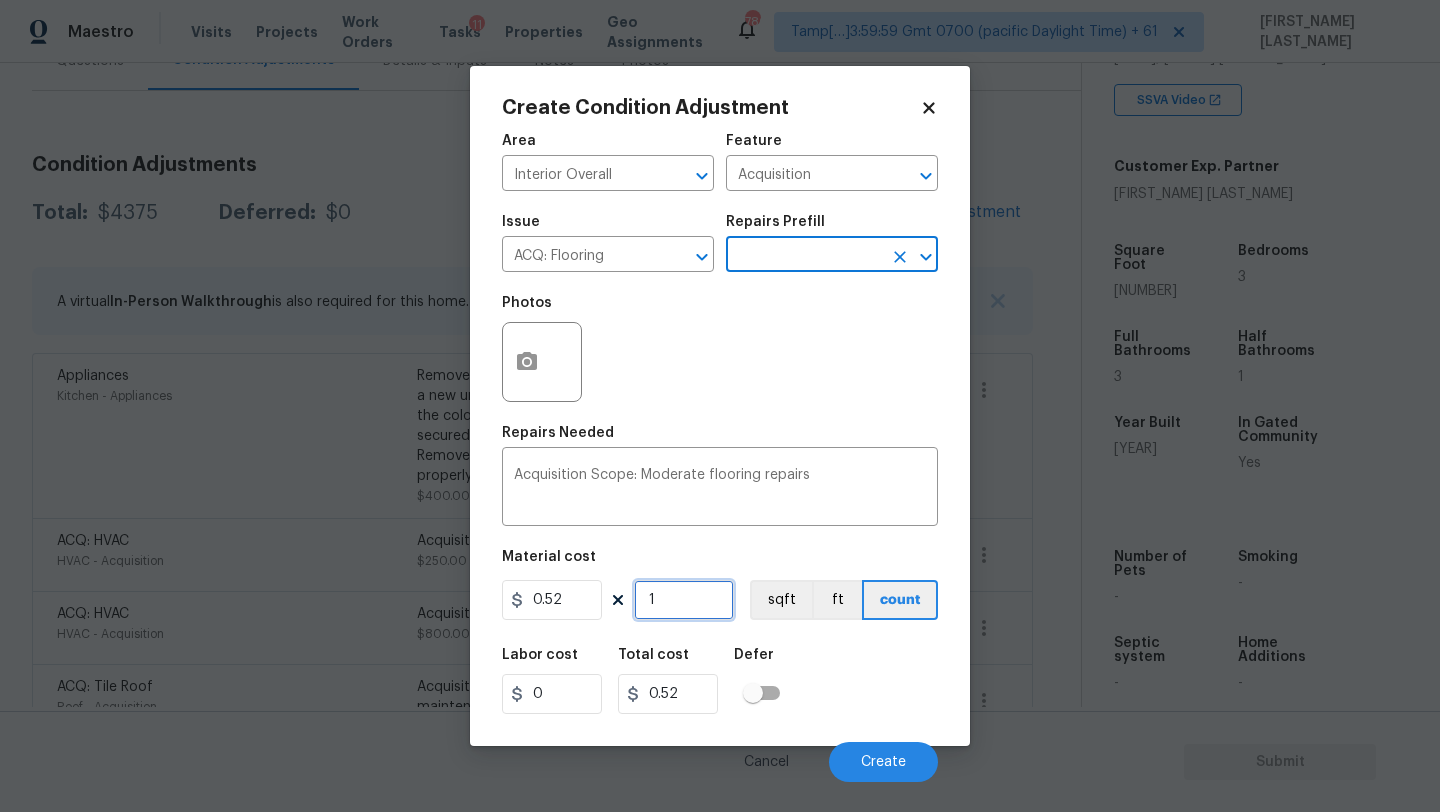 click on "1" at bounding box center [684, 600] 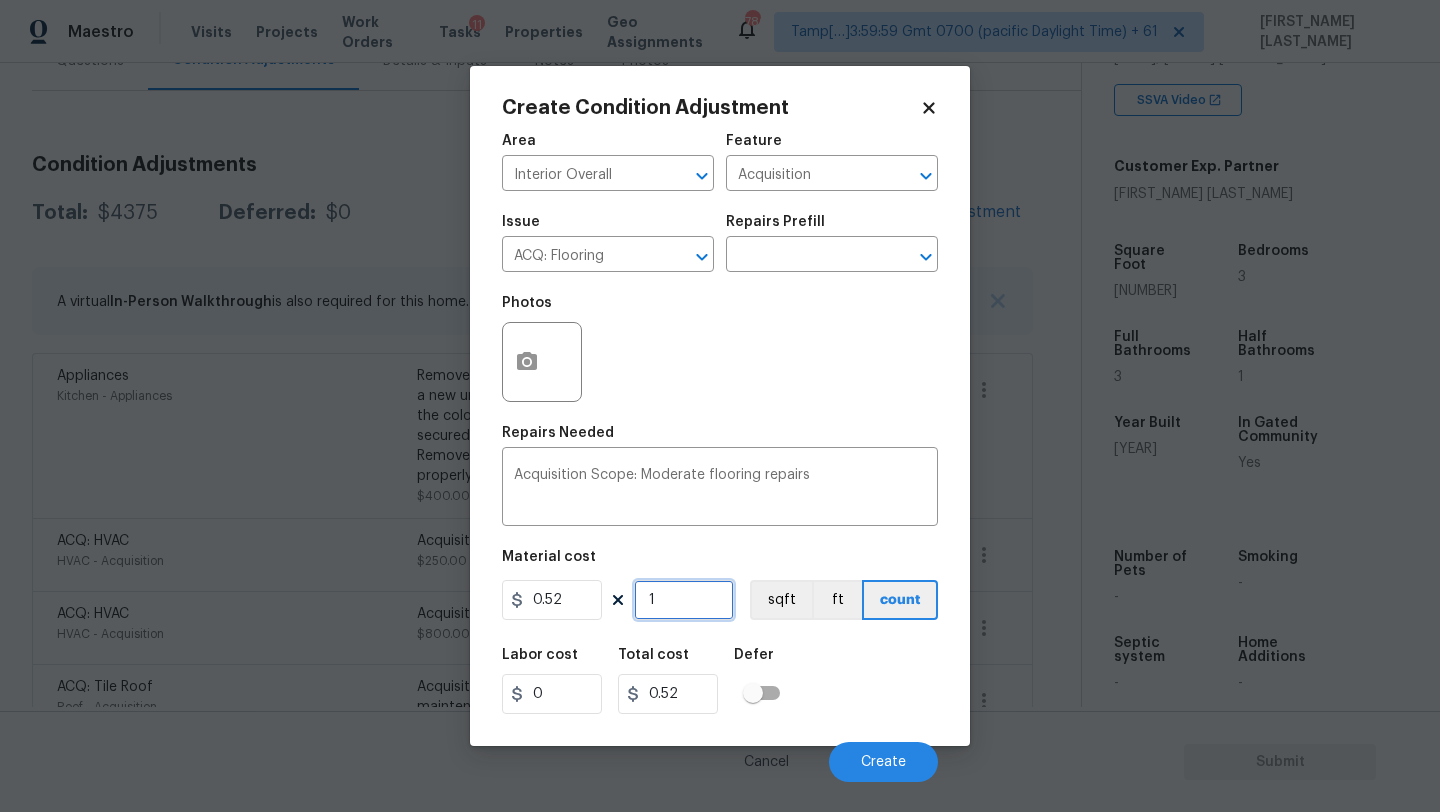 click on "1" at bounding box center [684, 600] 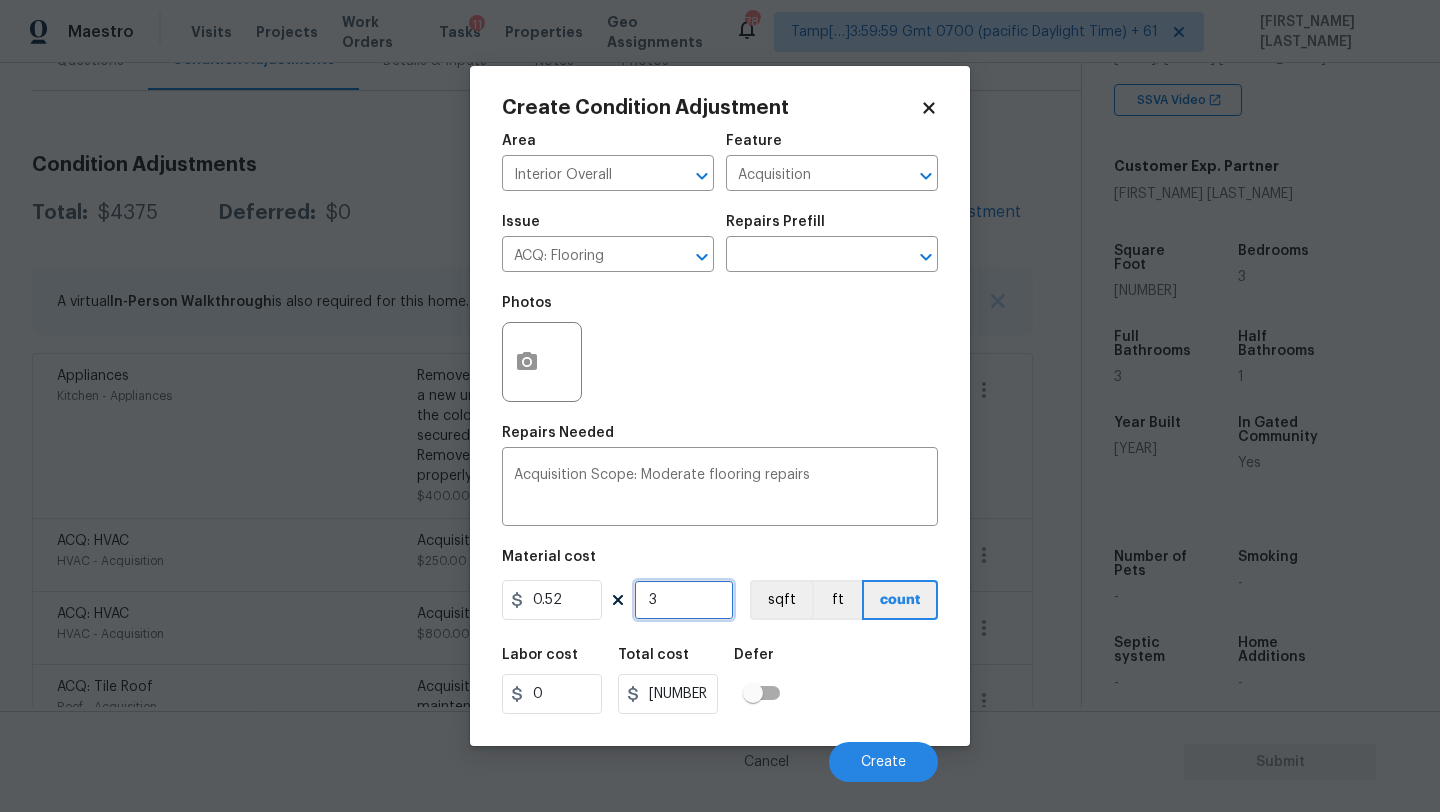type on "30" 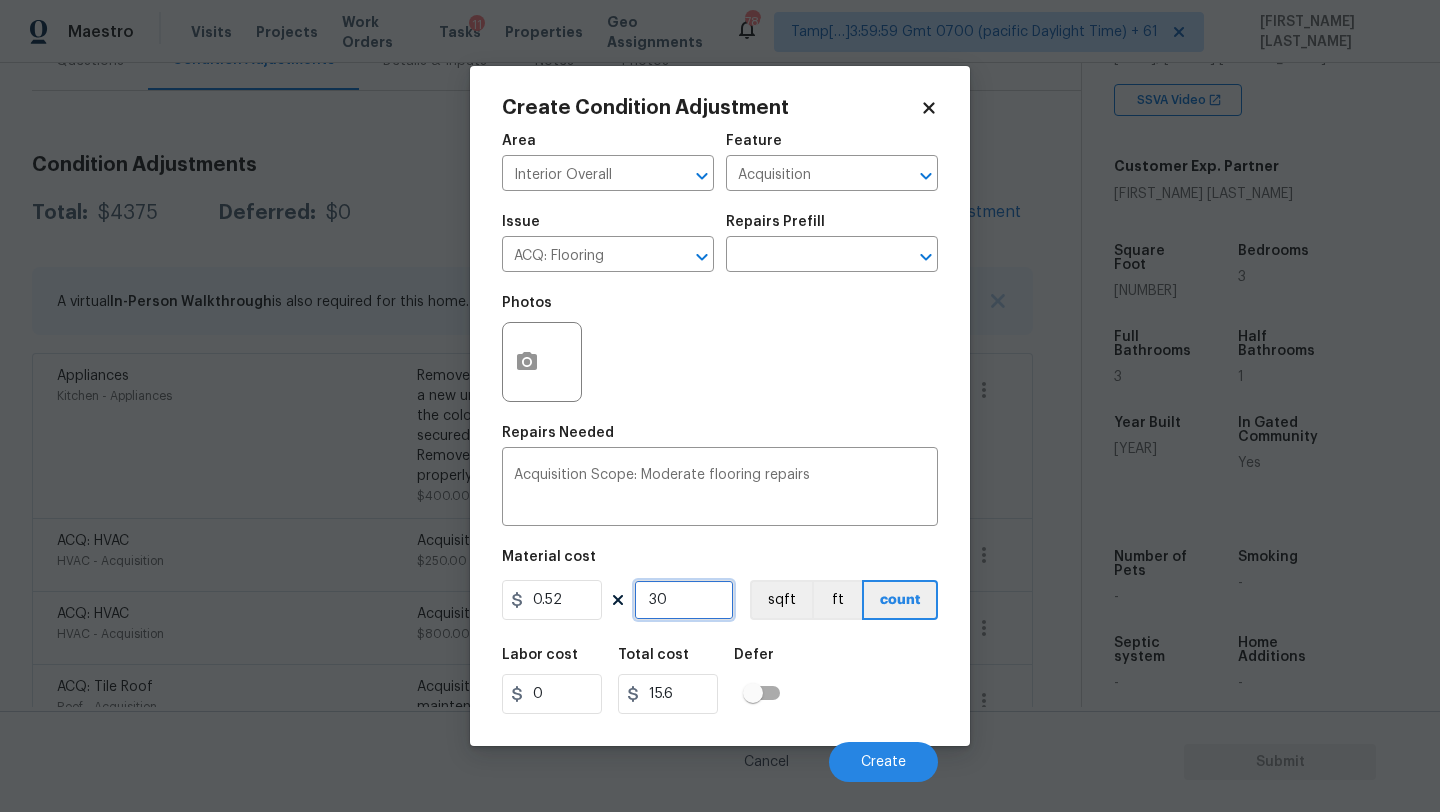 type on "306" 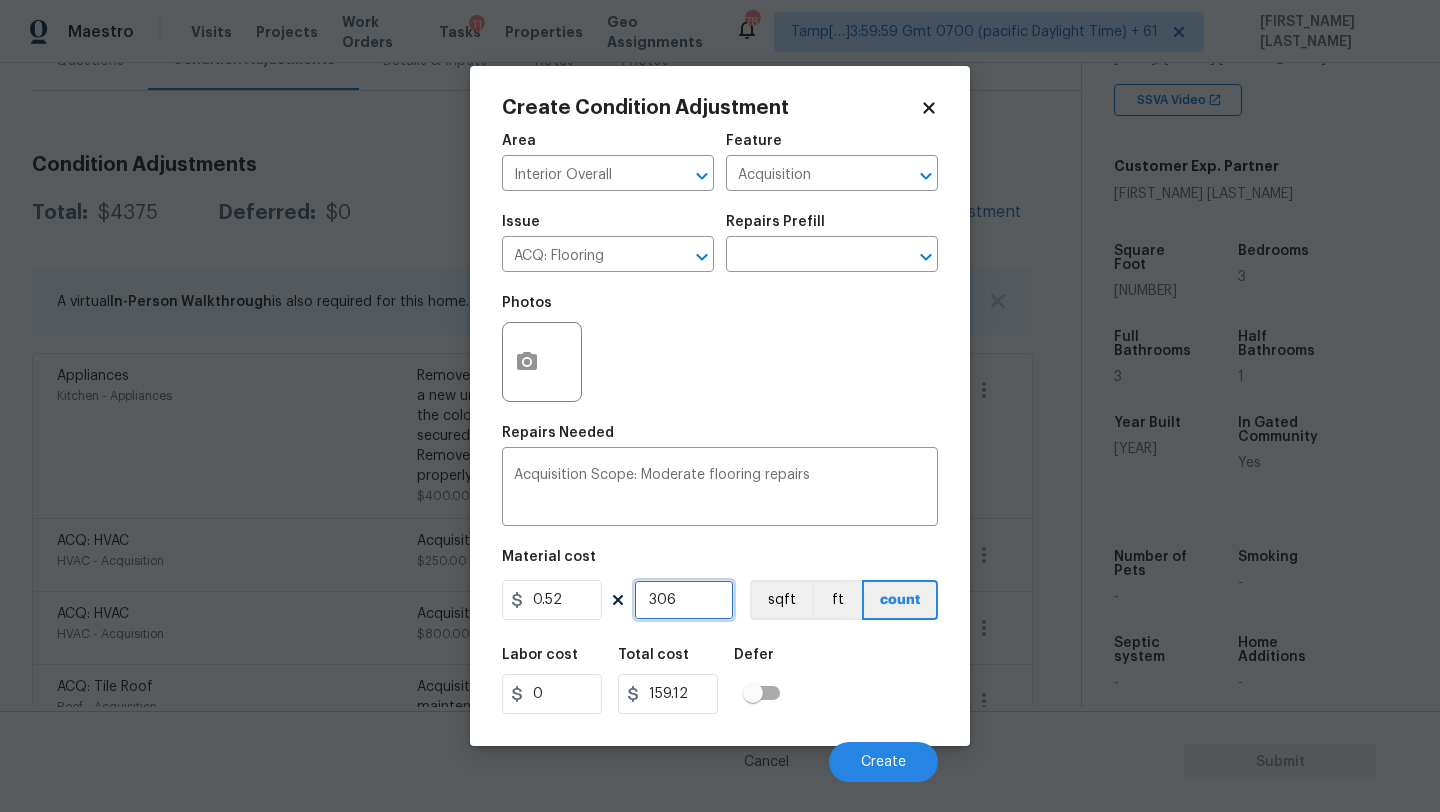 type on "3069" 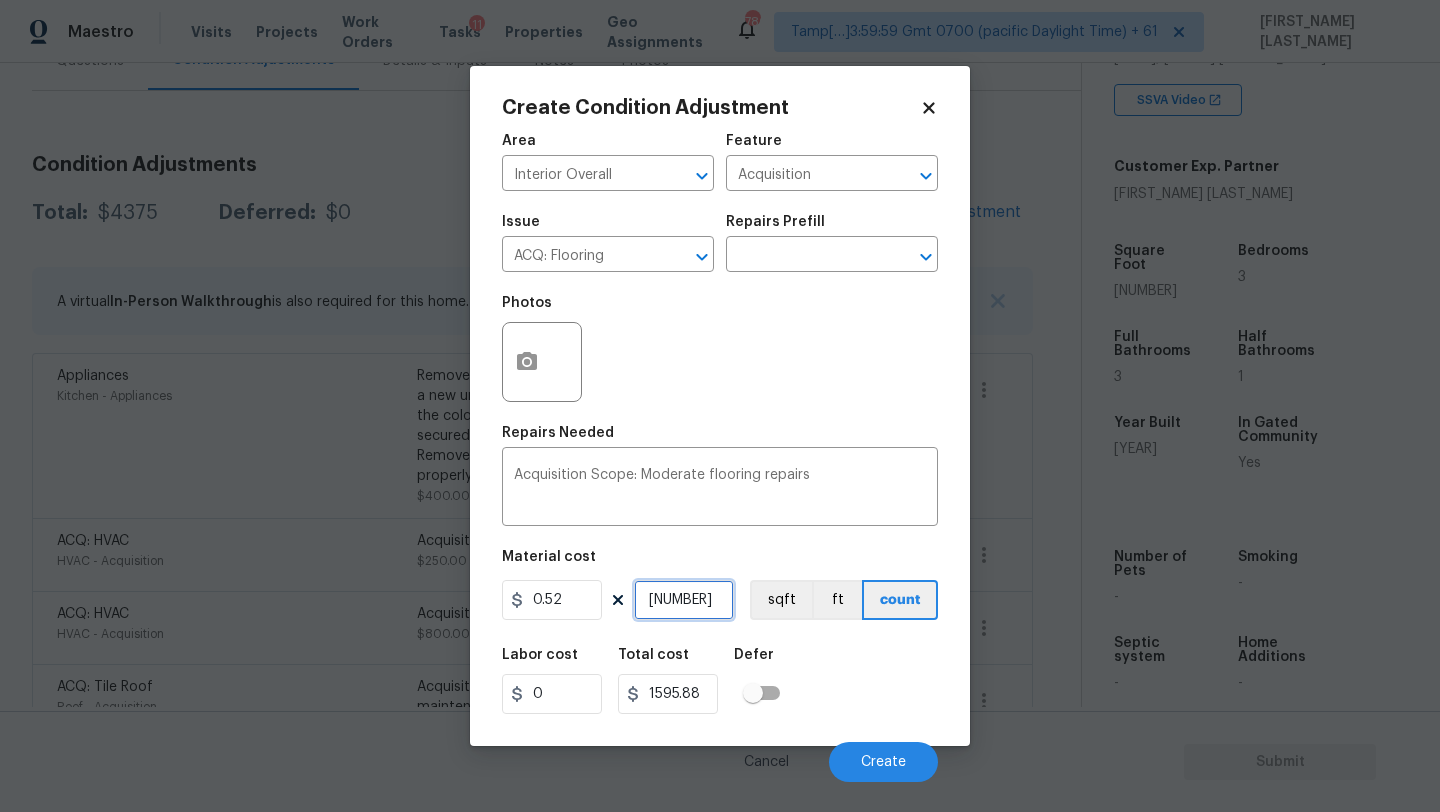 type on "3069" 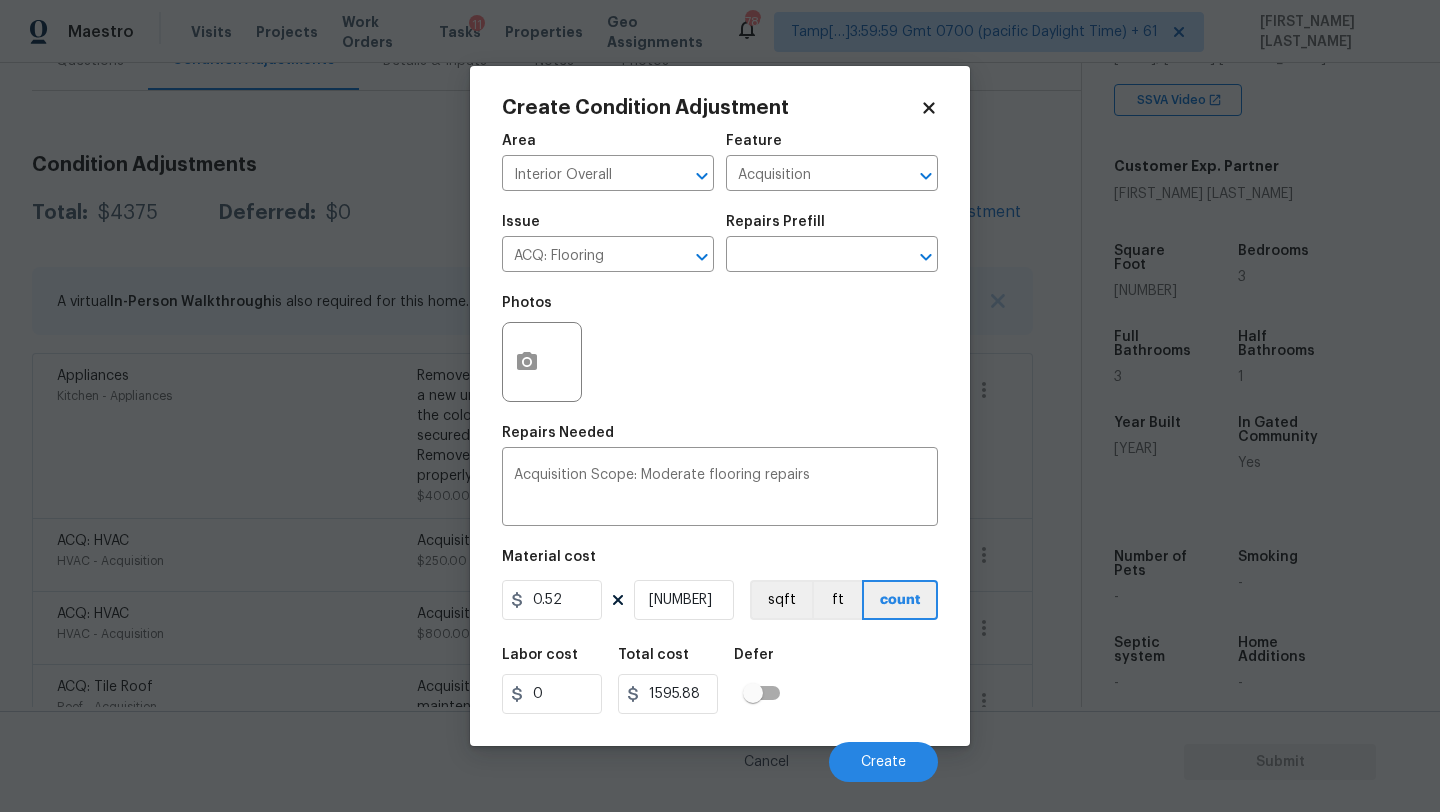 click at bounding box center [542, 362] 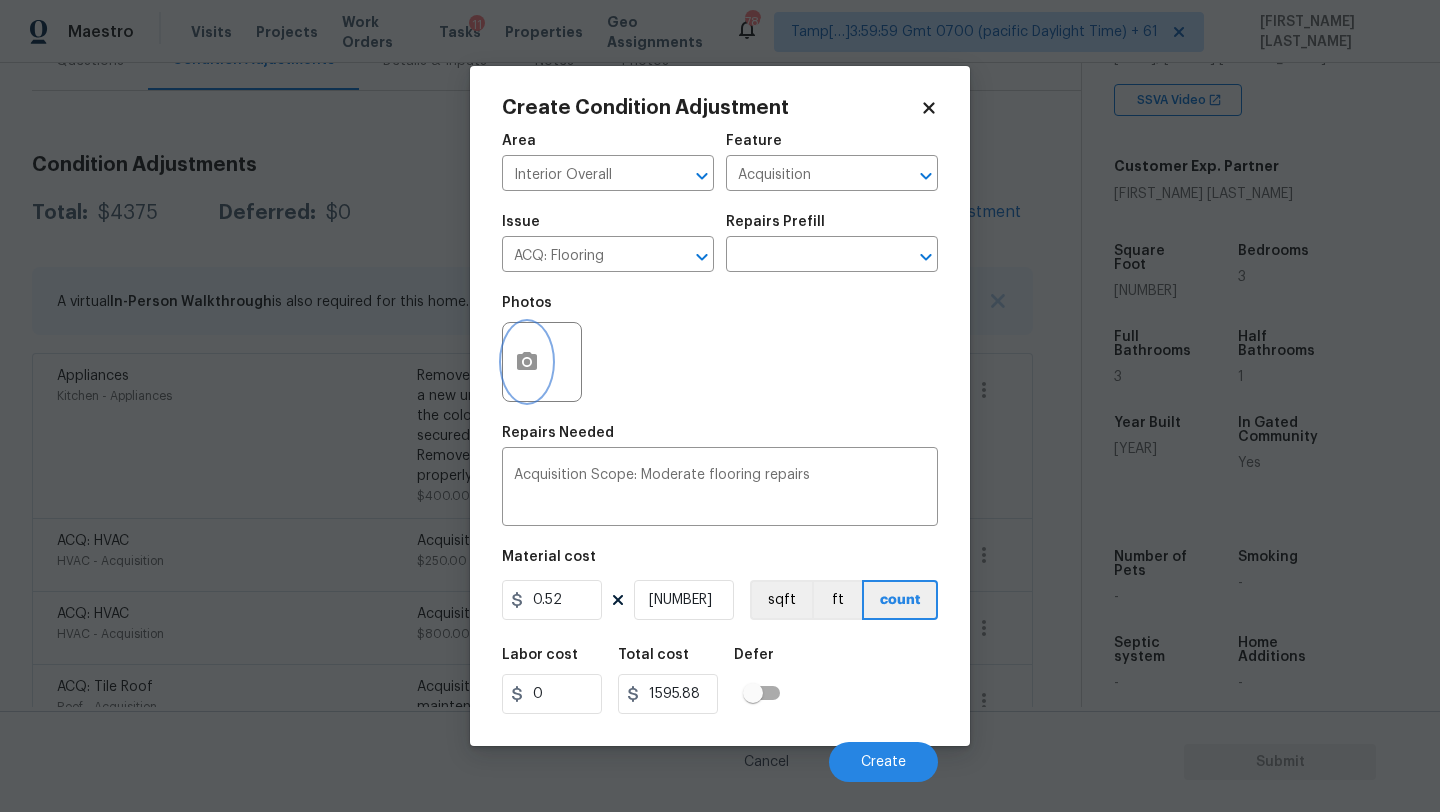 click 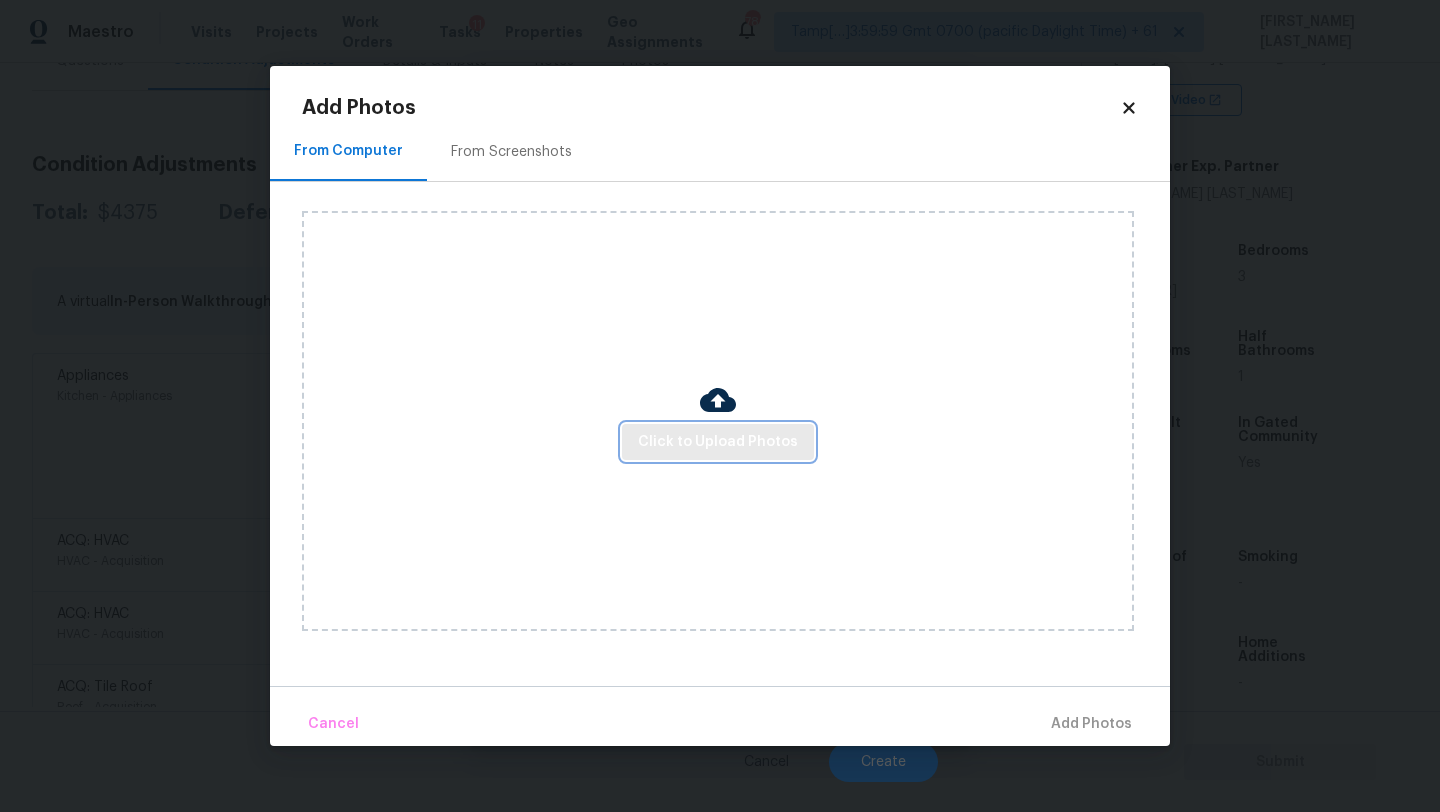 click on "Click to Upload Photos" at bounding box center (718, 442) 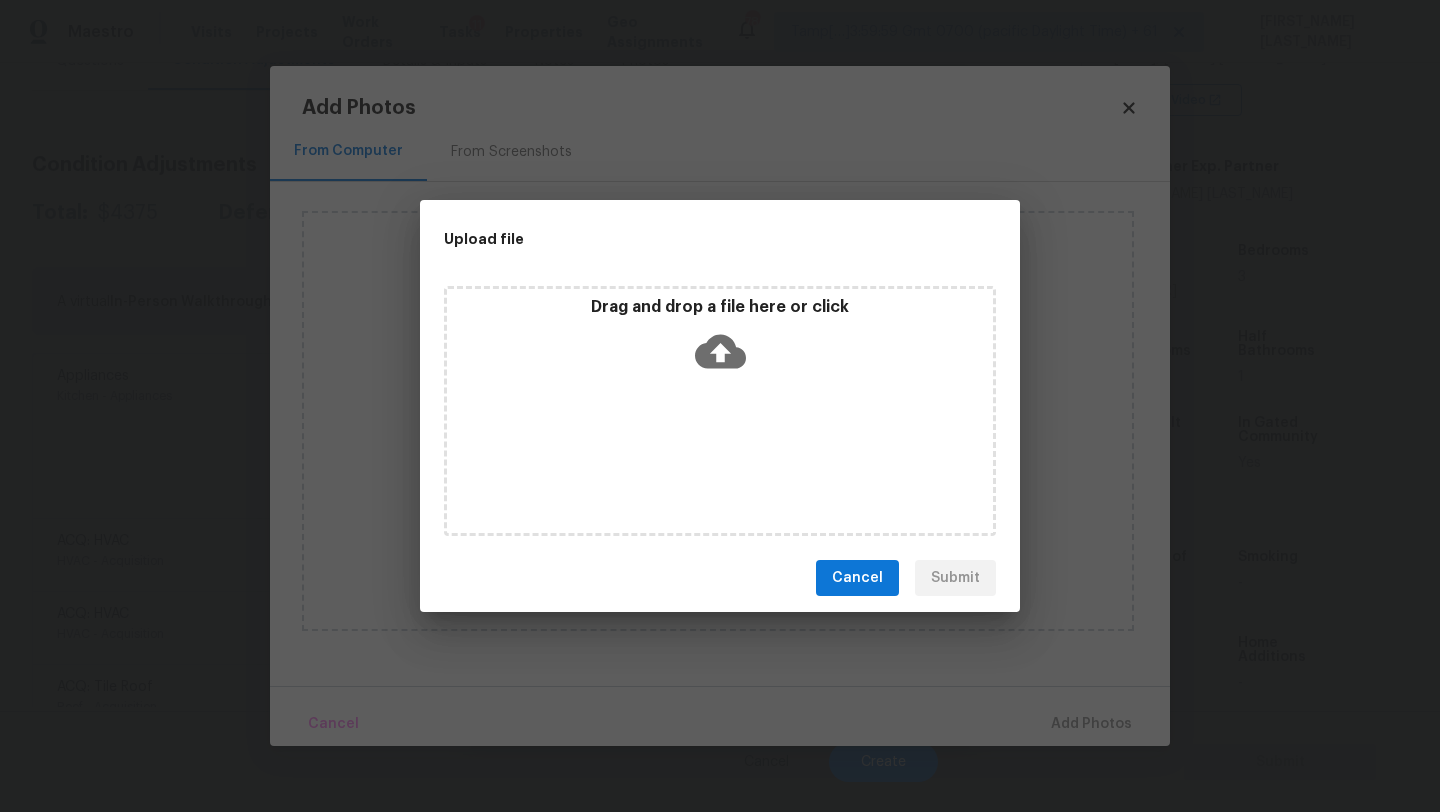 click on "Drag and drop a file here or click" at bounding box center [720, 340] 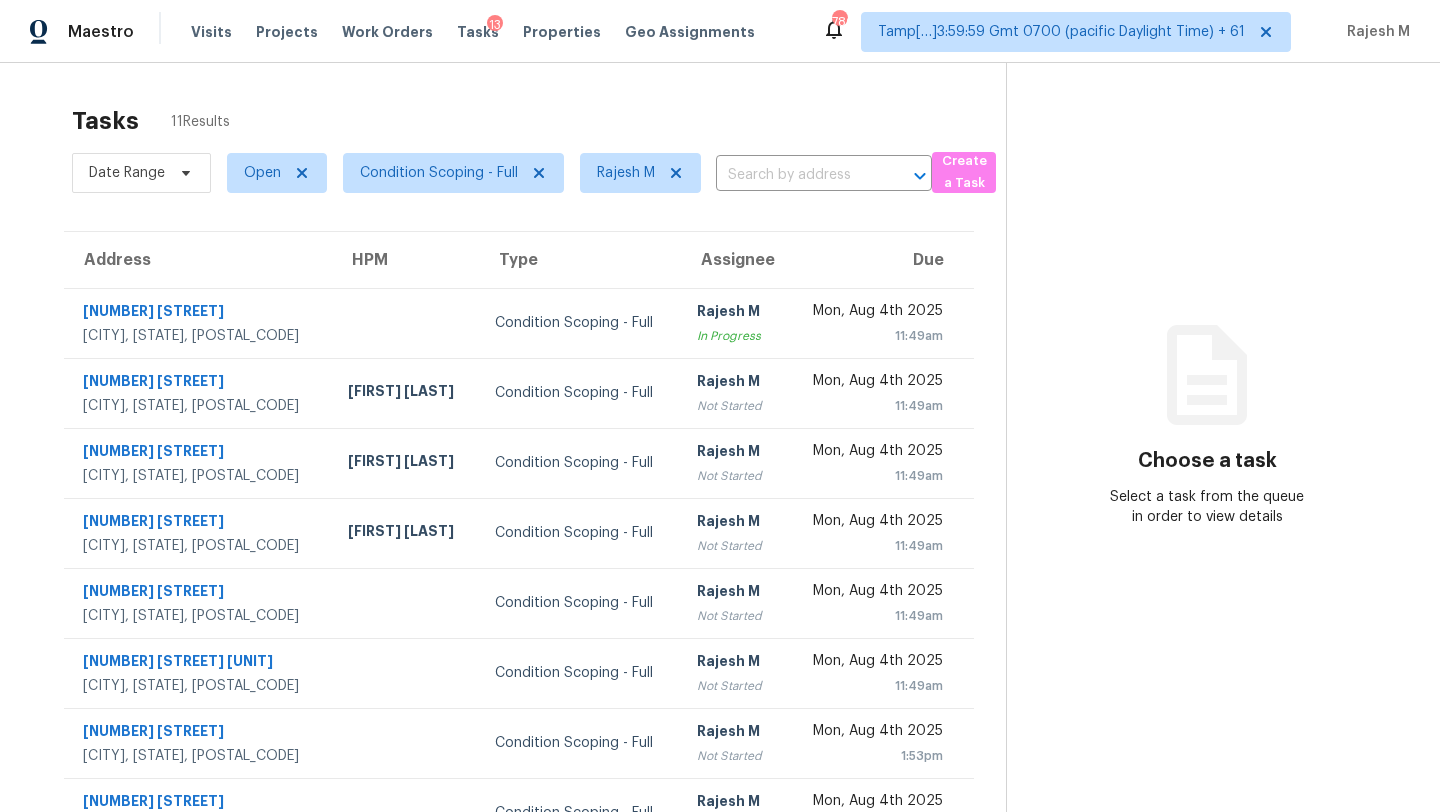 scroll, scrollTop: 0, scrollLeft: 0, axis: both 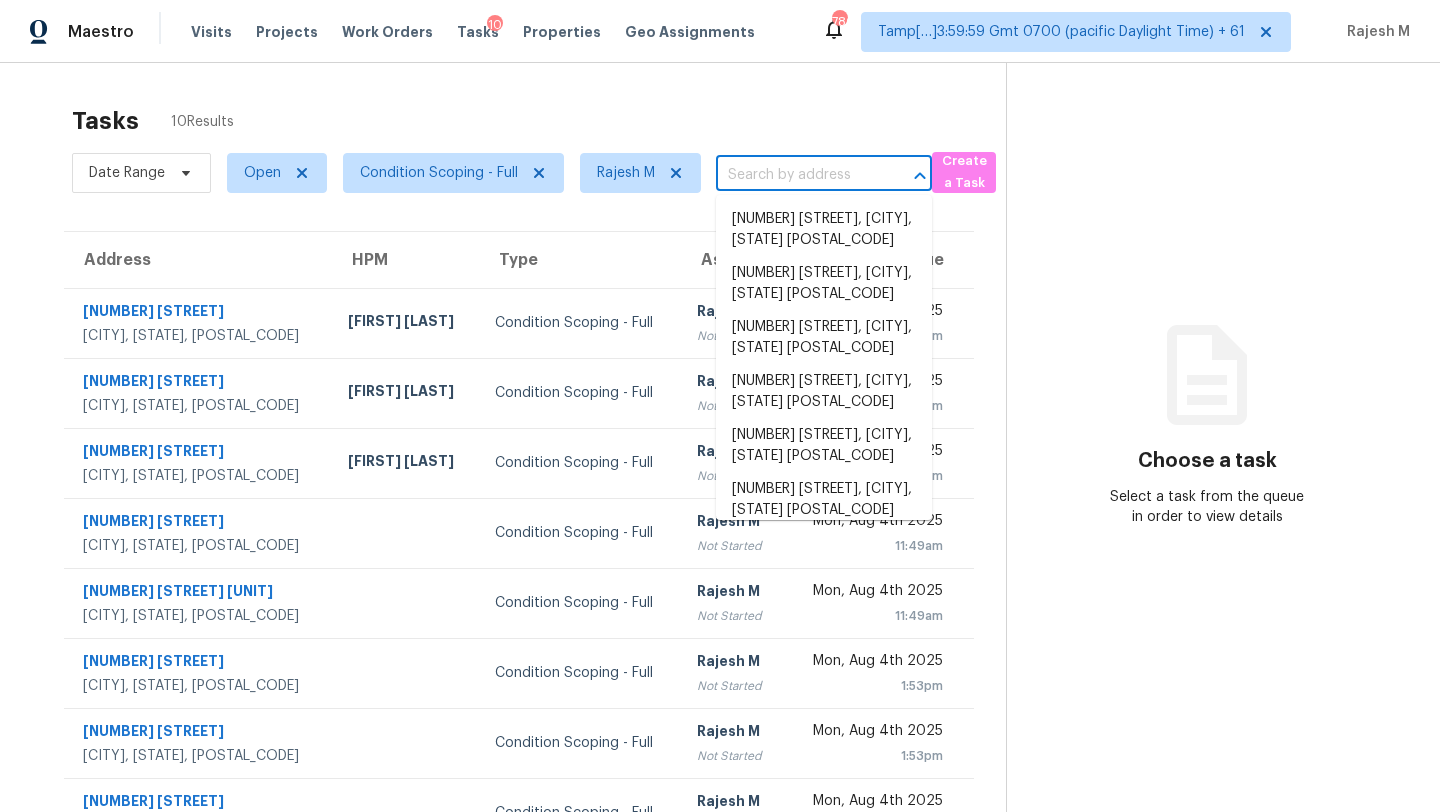 click at bounding box center [796, 175] 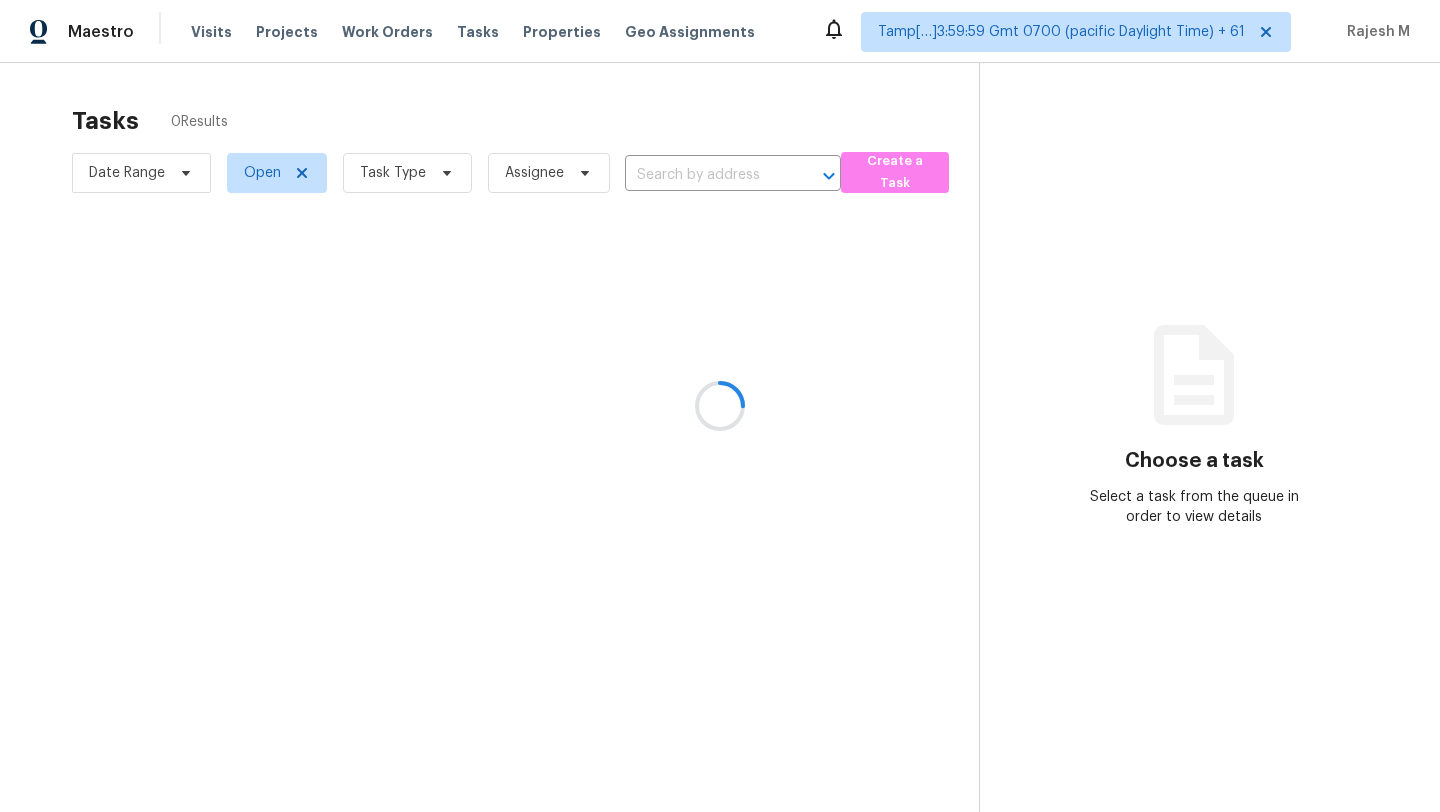 scroll, scrollTop: 0, scrollLeft: 0, axis: both 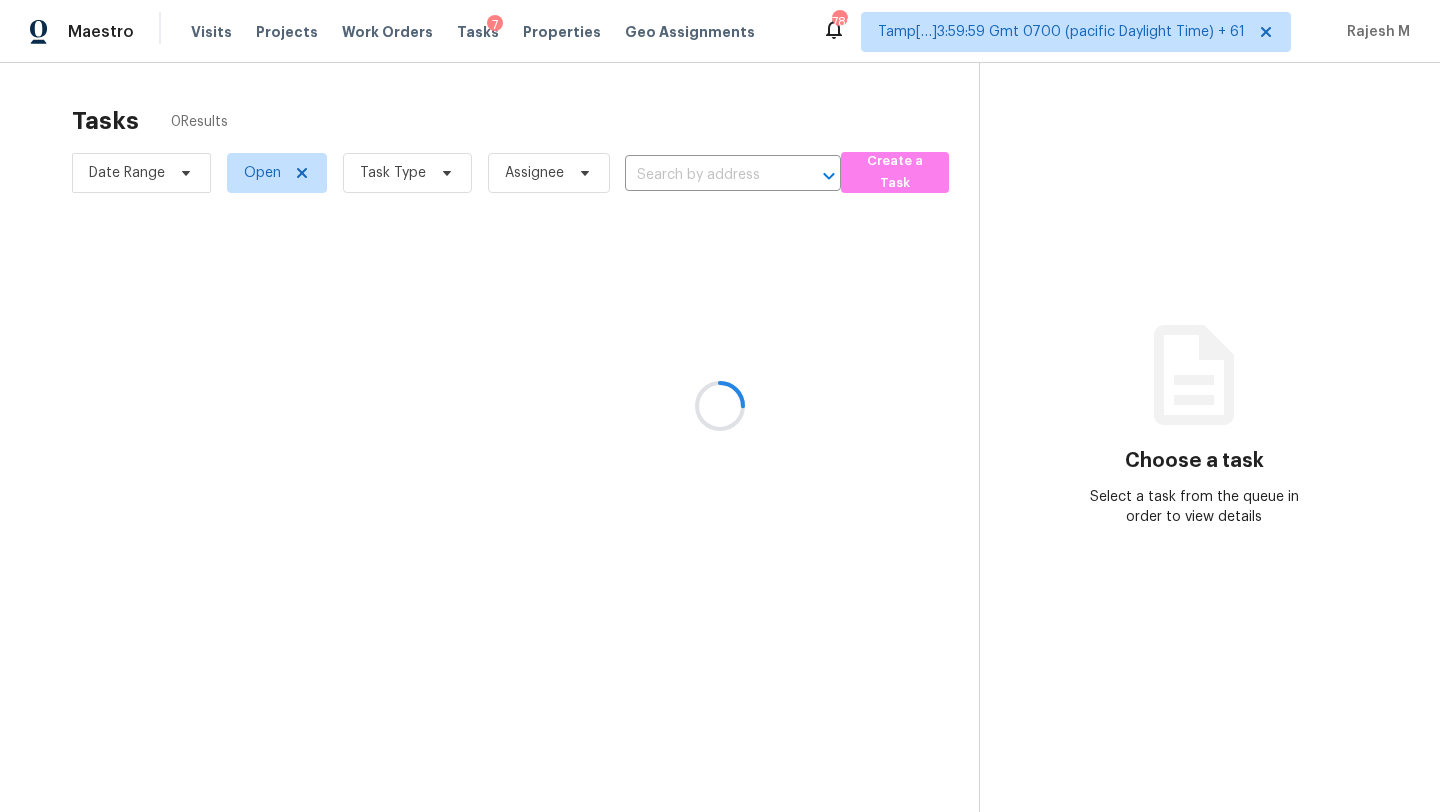click at bounding box center [720, 406] 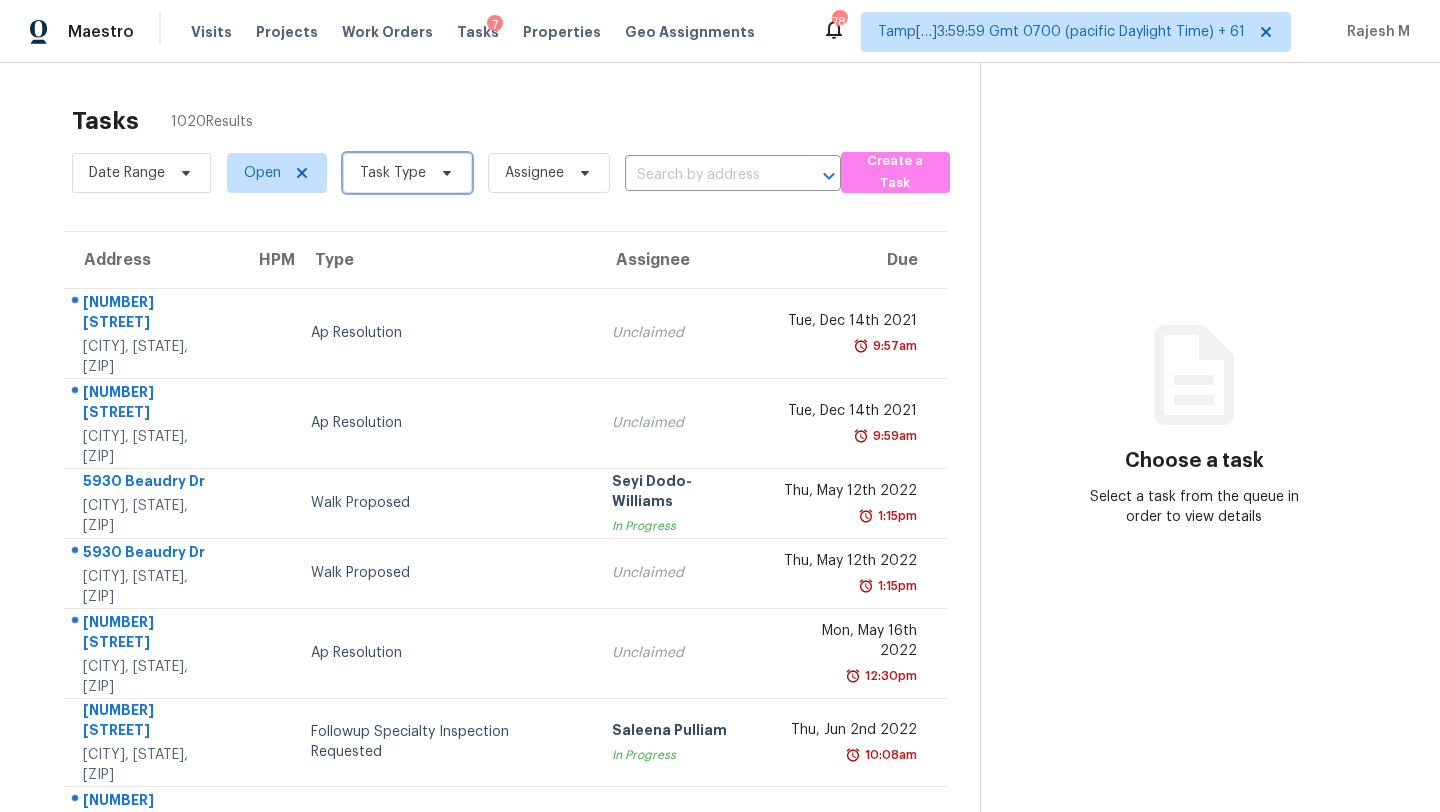 click on "Task Type" at bounding box center (393, 173) 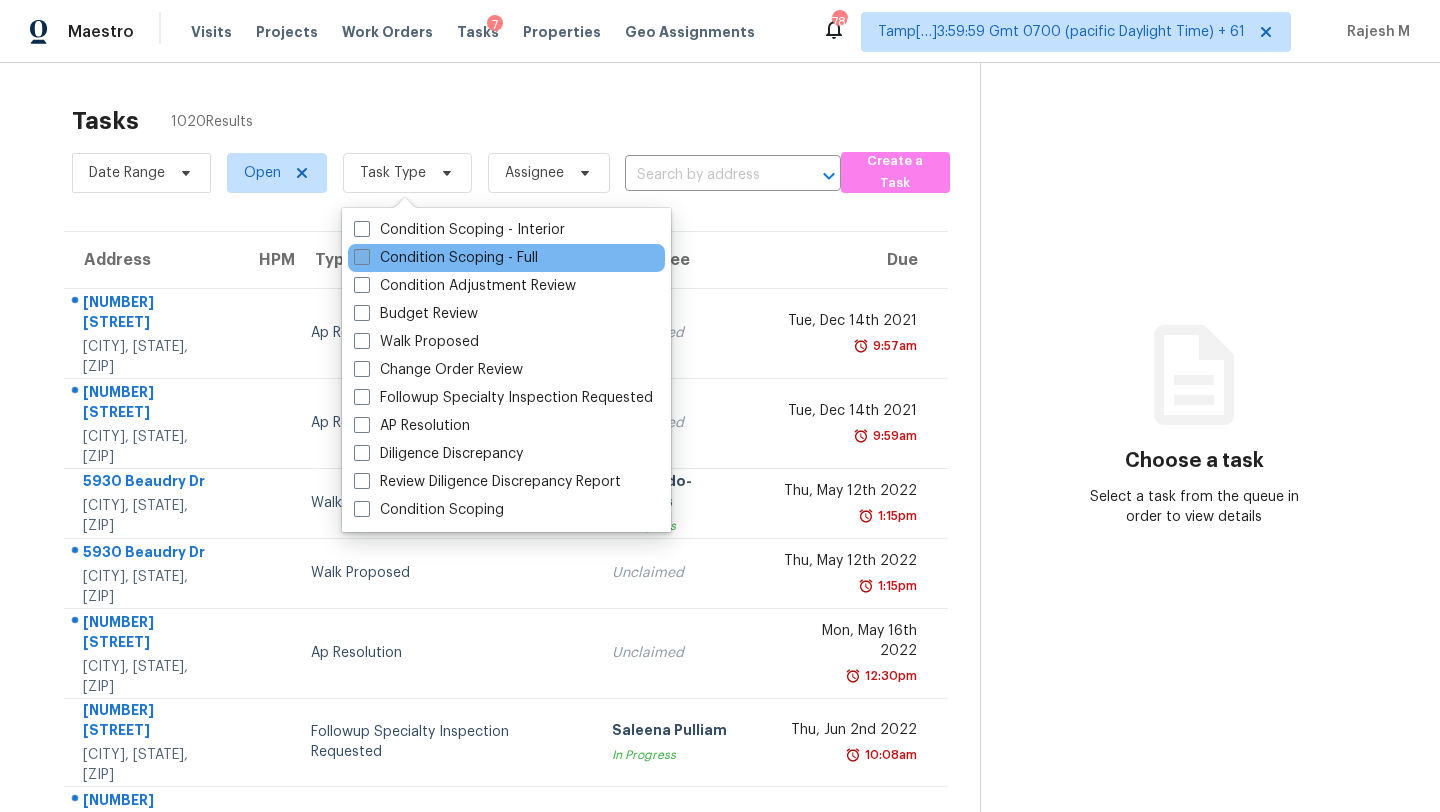 click on "Condition Scoping - Full" at bounding box center (446, 258) 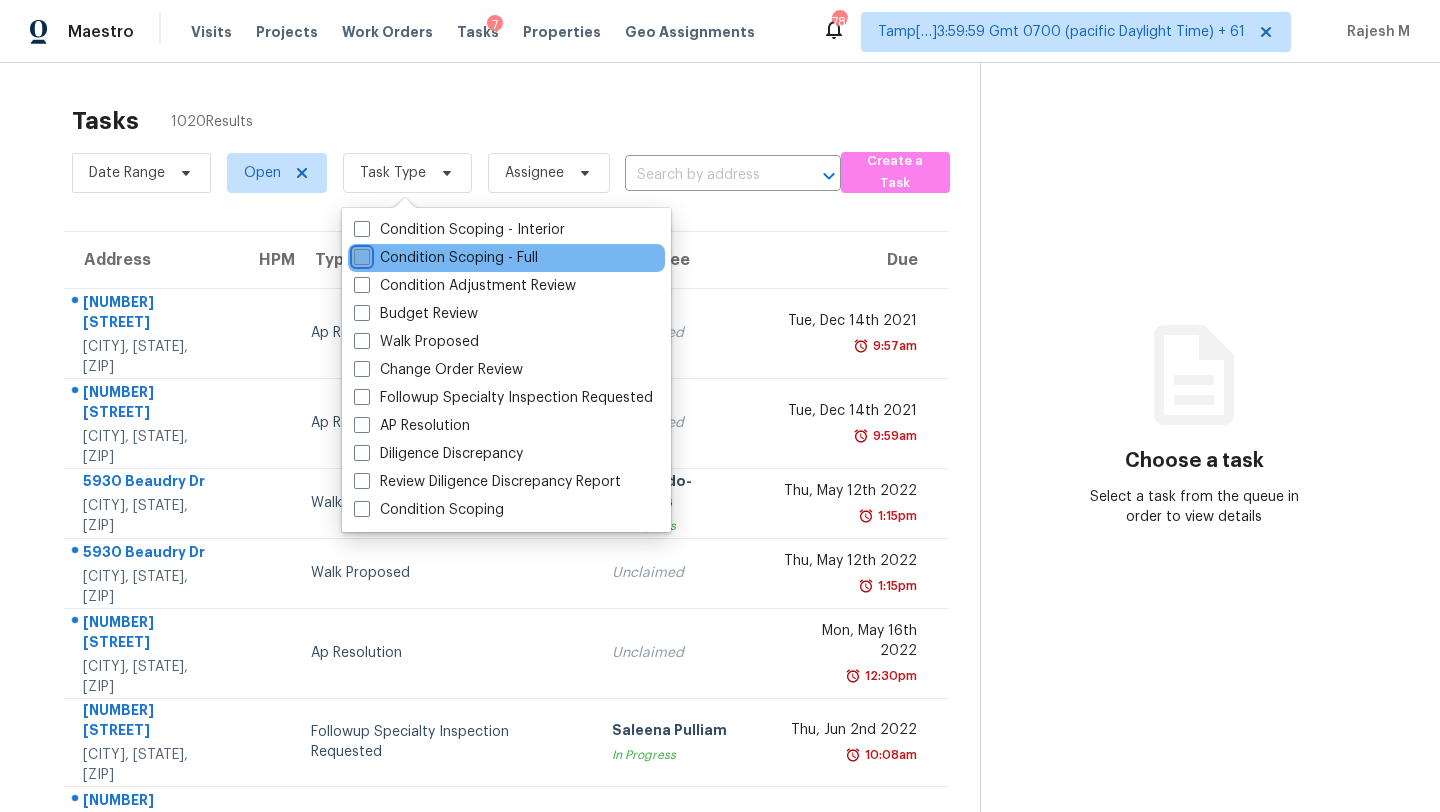 click on "Condition Scoping - Full" at bounding box center (360, 254) 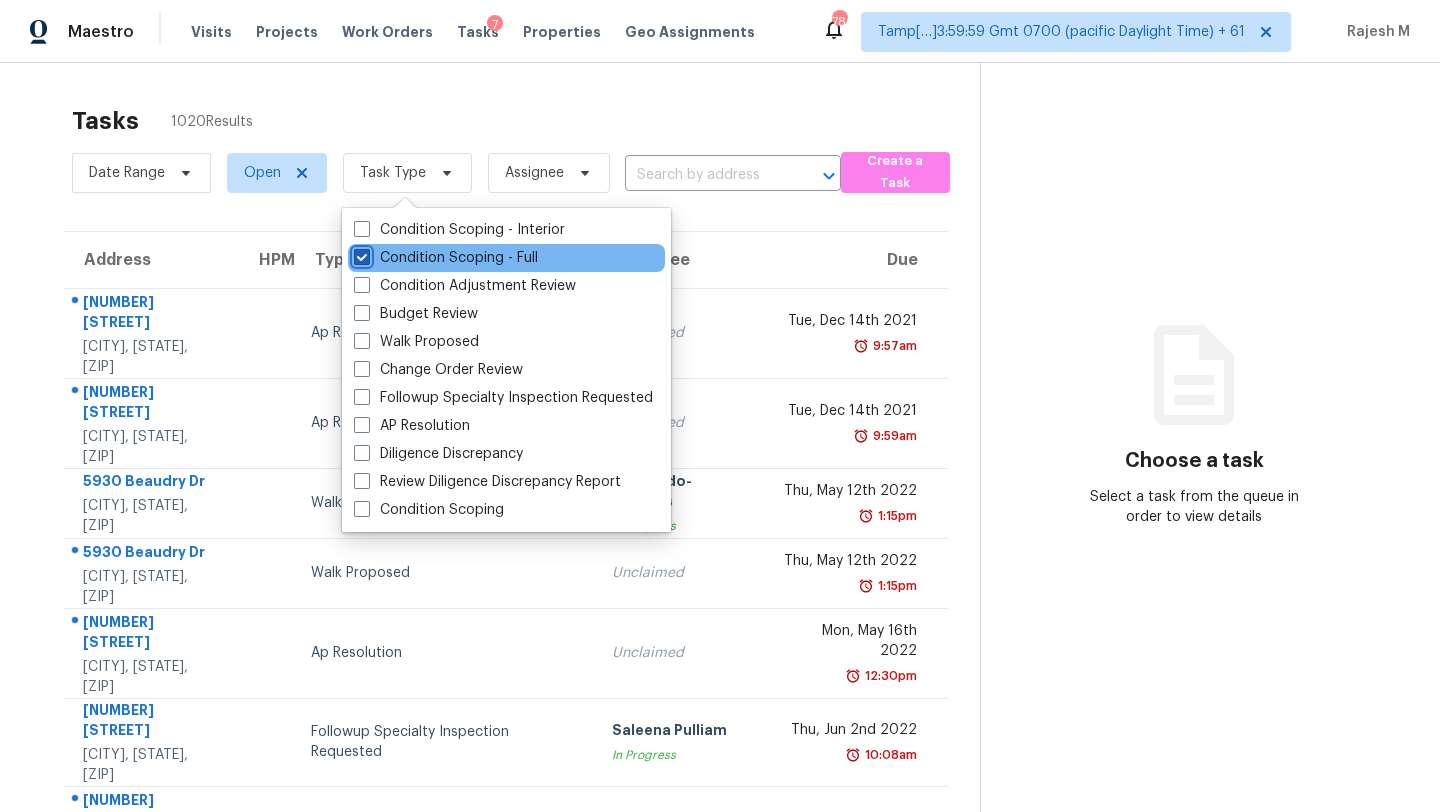 checkbox on "true" 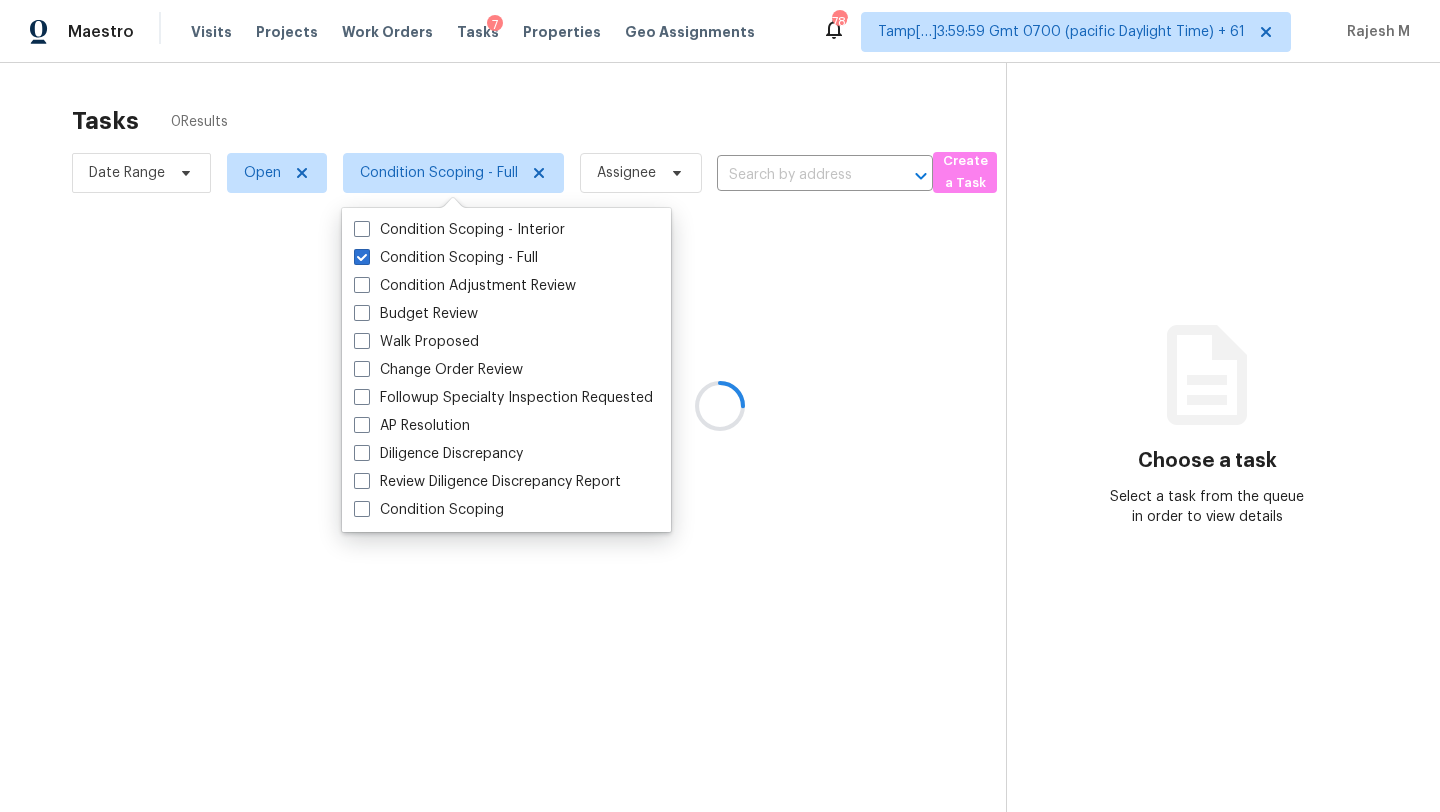 click at bounding box center (720, 406) 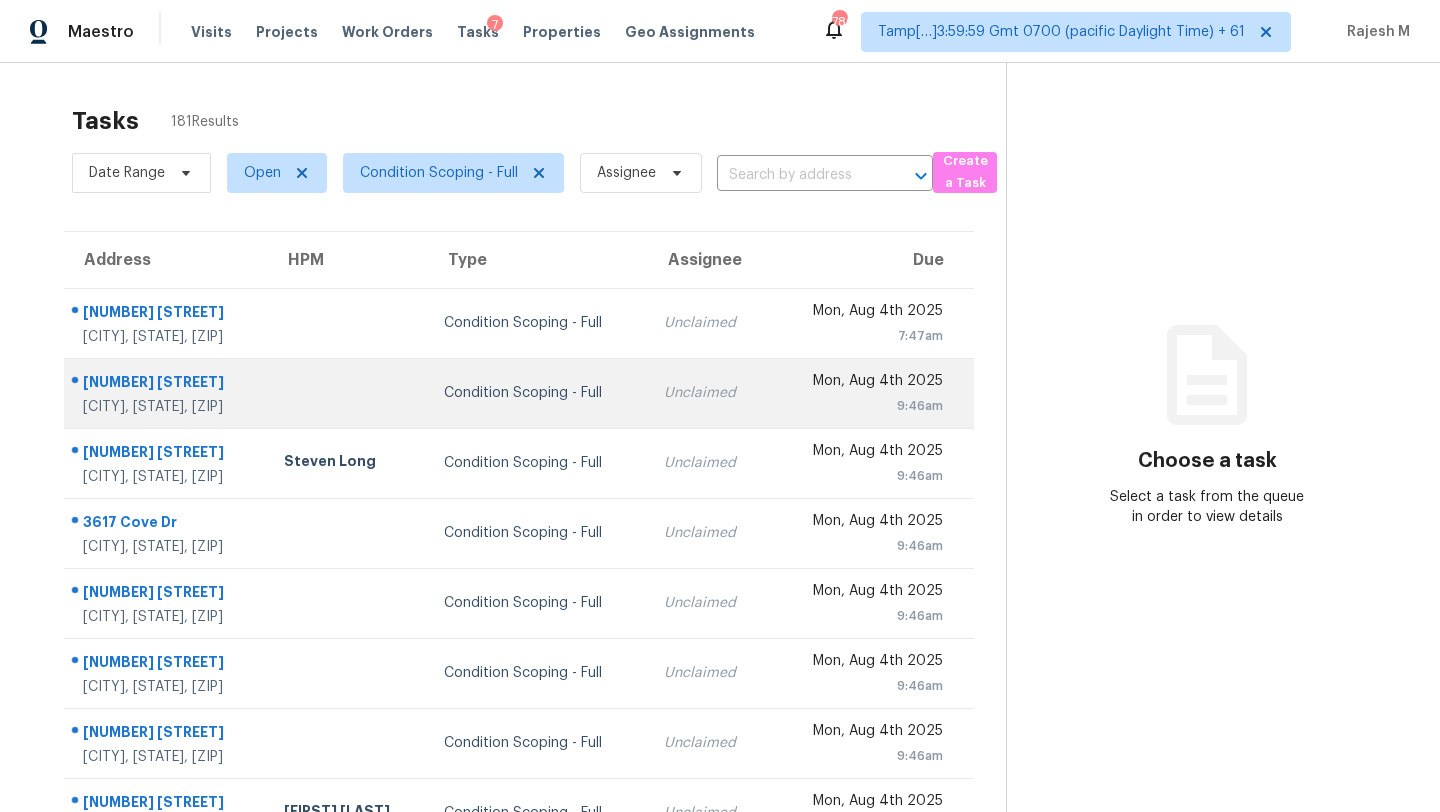 scroll, scrollTop: 229, scrollLeft: 0, axis: vertical 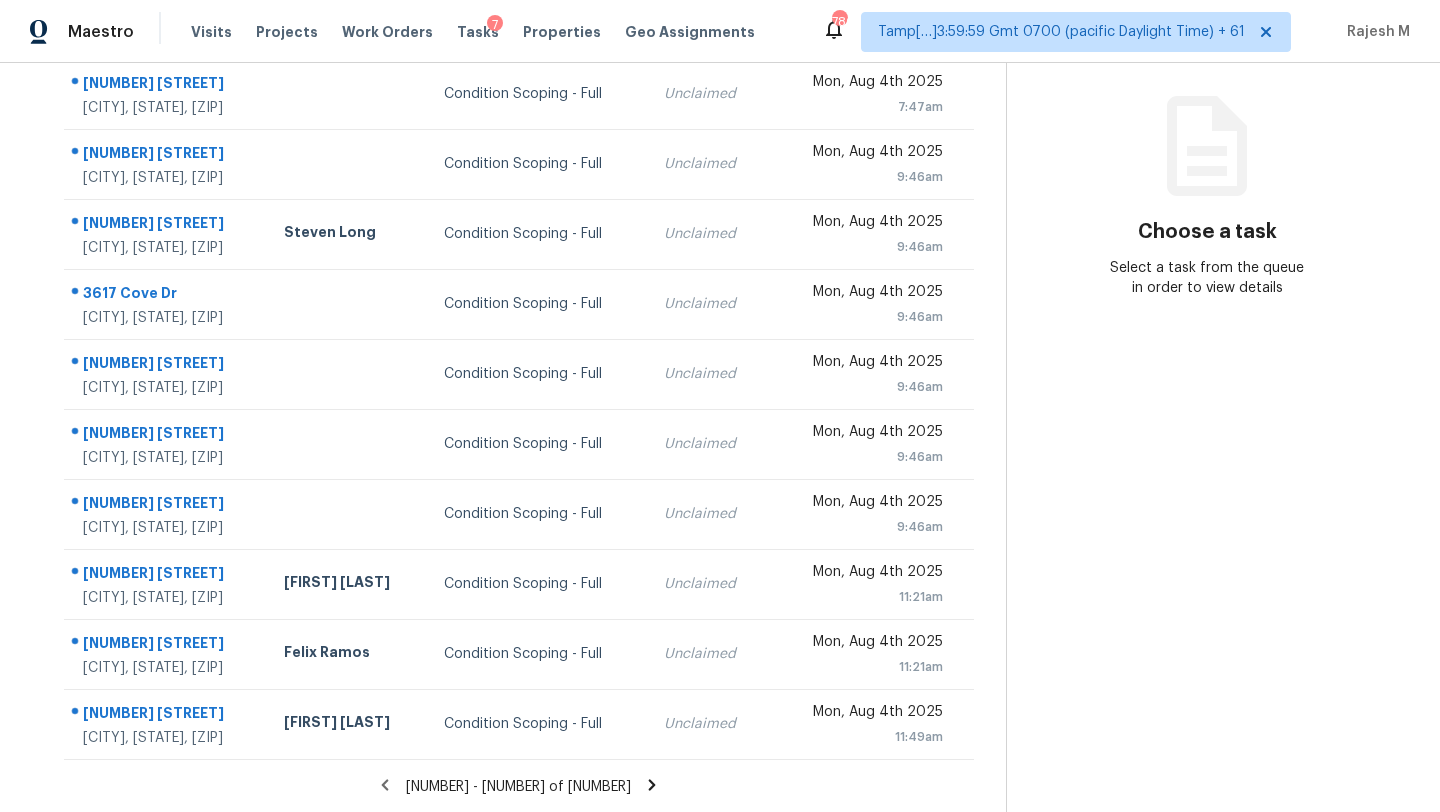 click 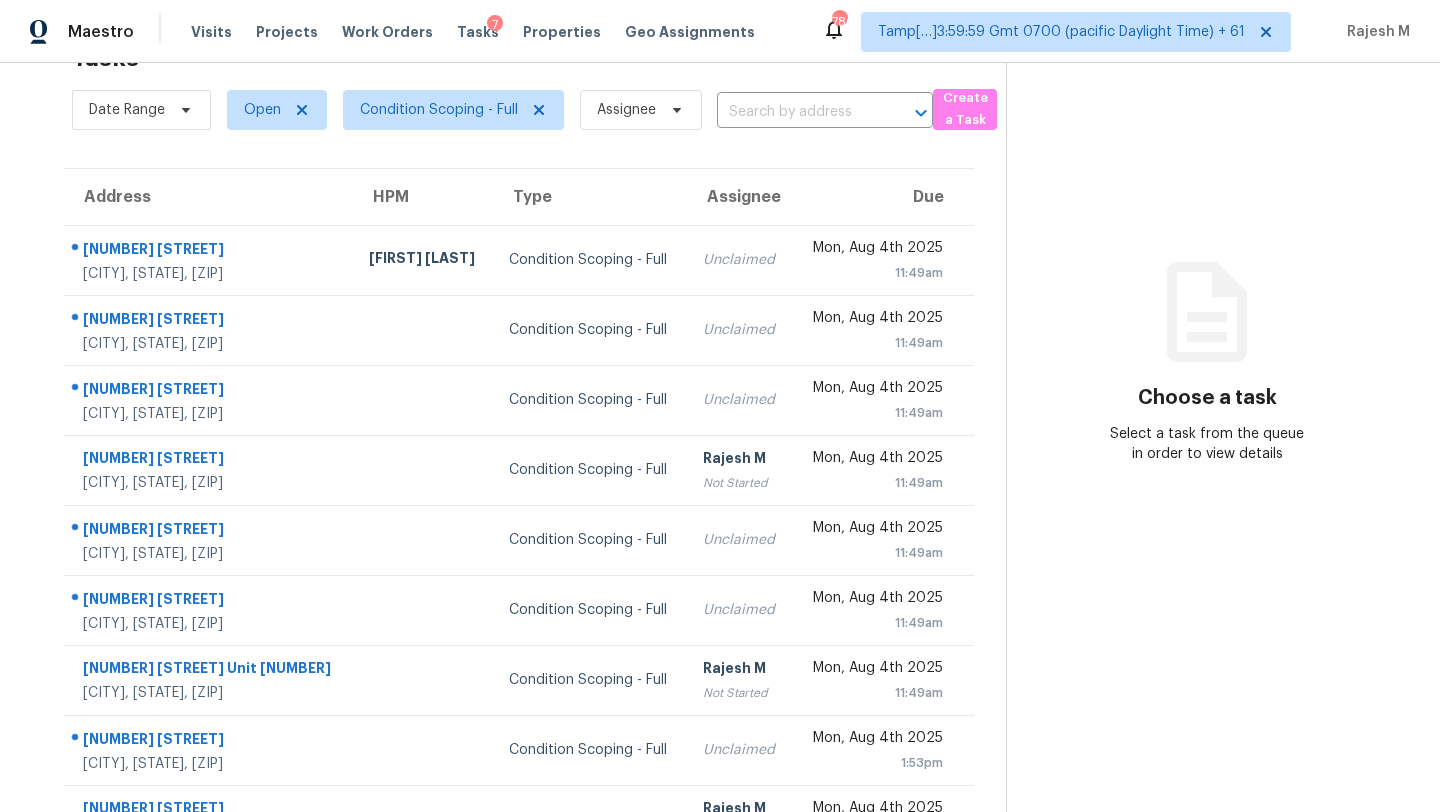 scroll, scrollTop: 229, scrollLeft: 0, axis: vertical 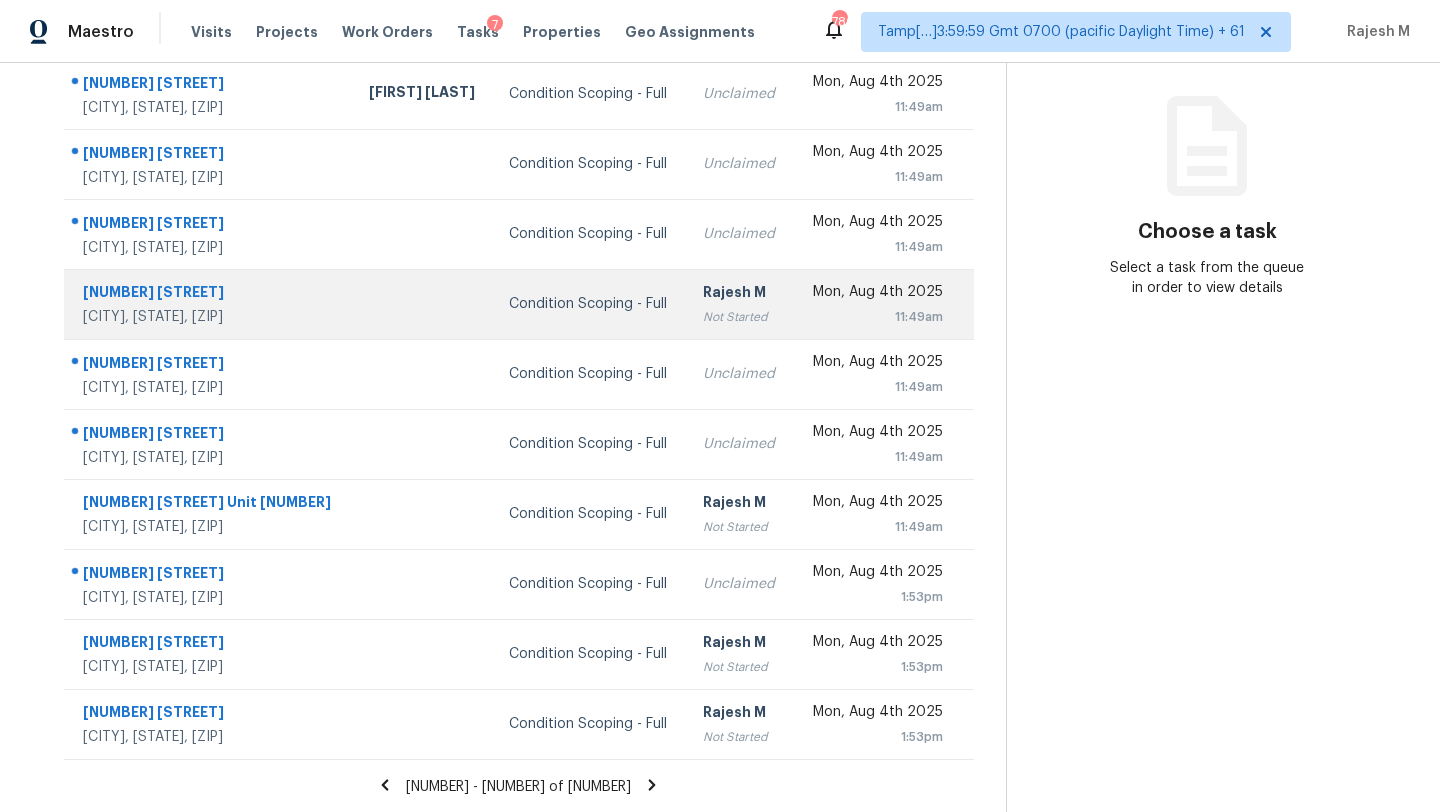 click on "[LAST] [FIRST]" at bounding box center [740, 304] 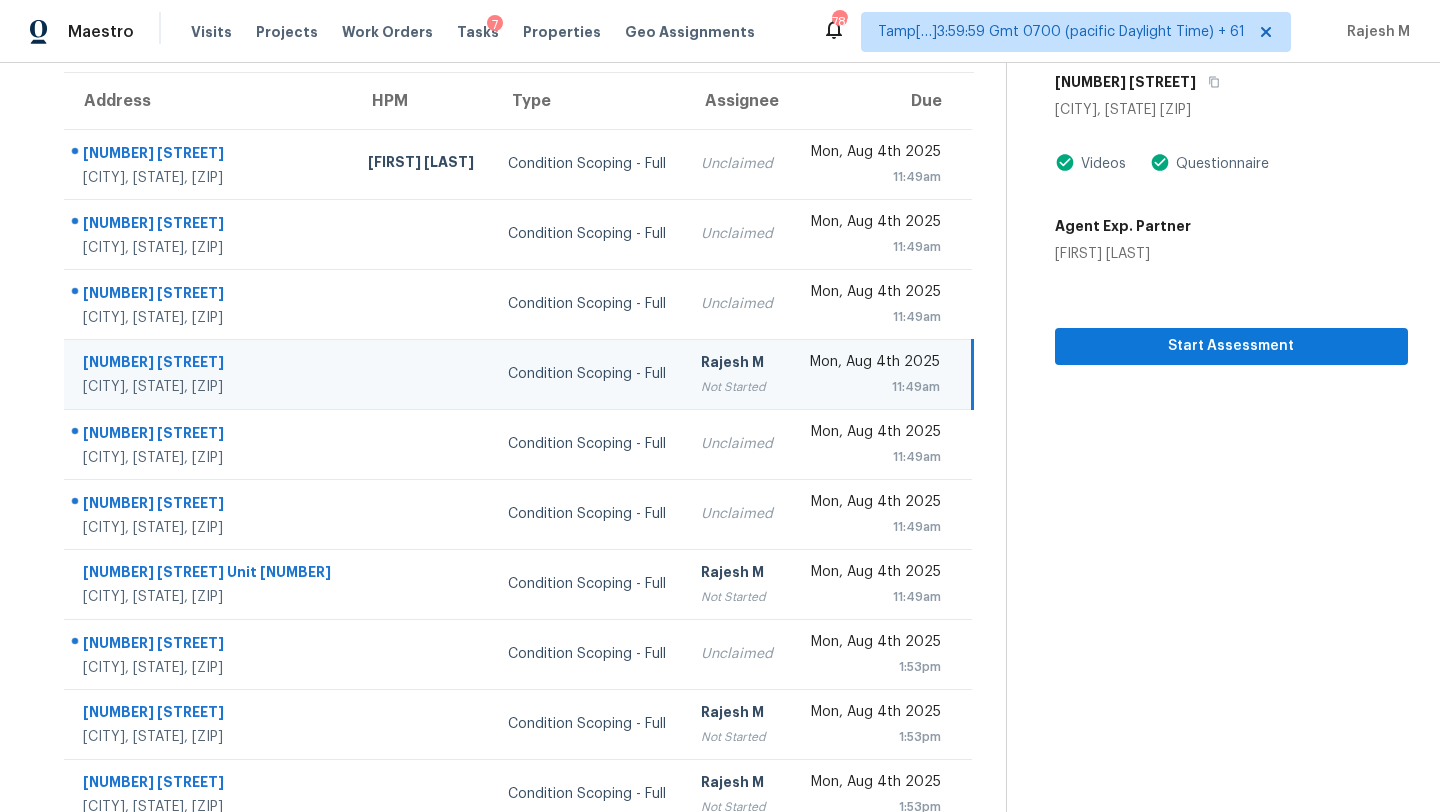 scroll, scrollTop: 143, scrollLeft: 0, axis: vertical 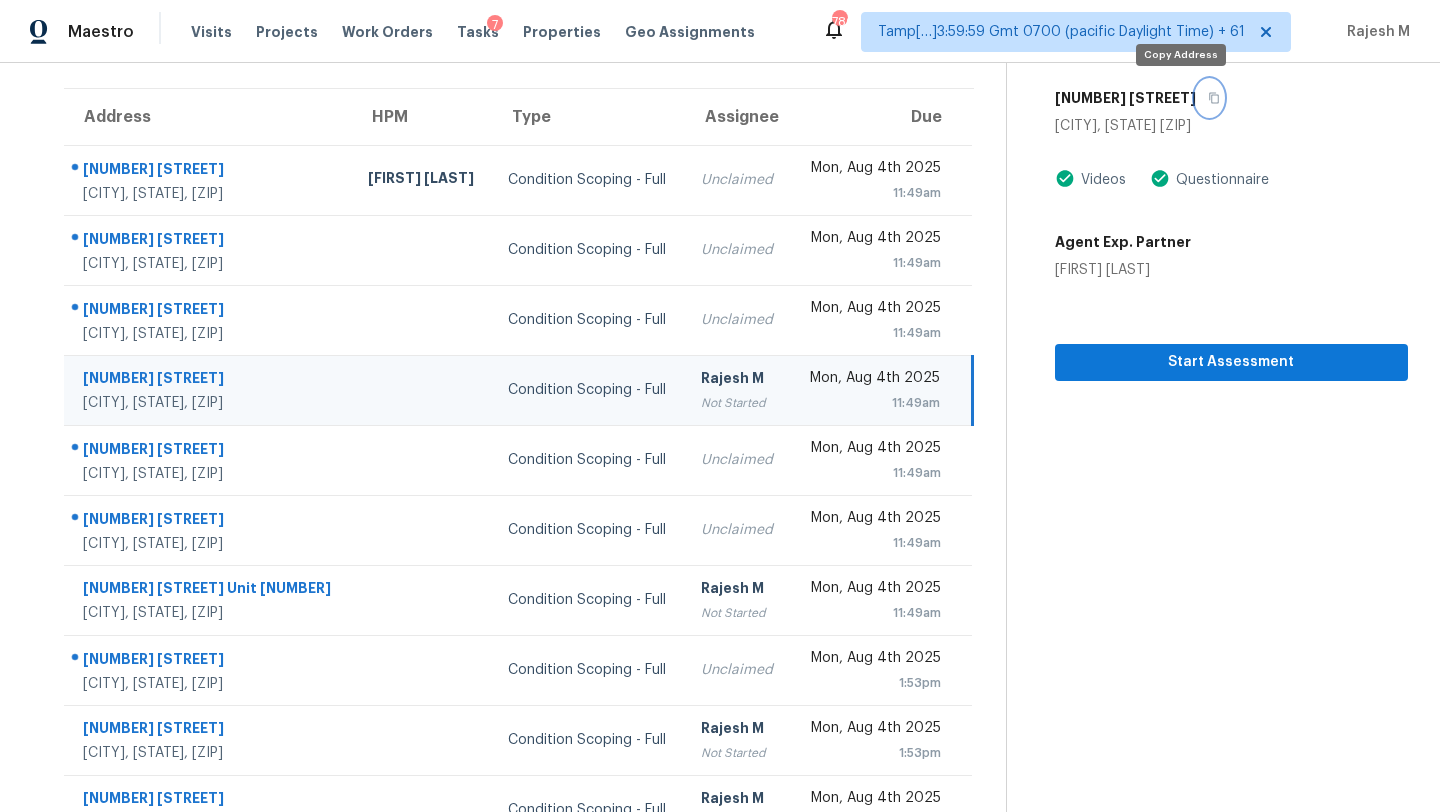 click 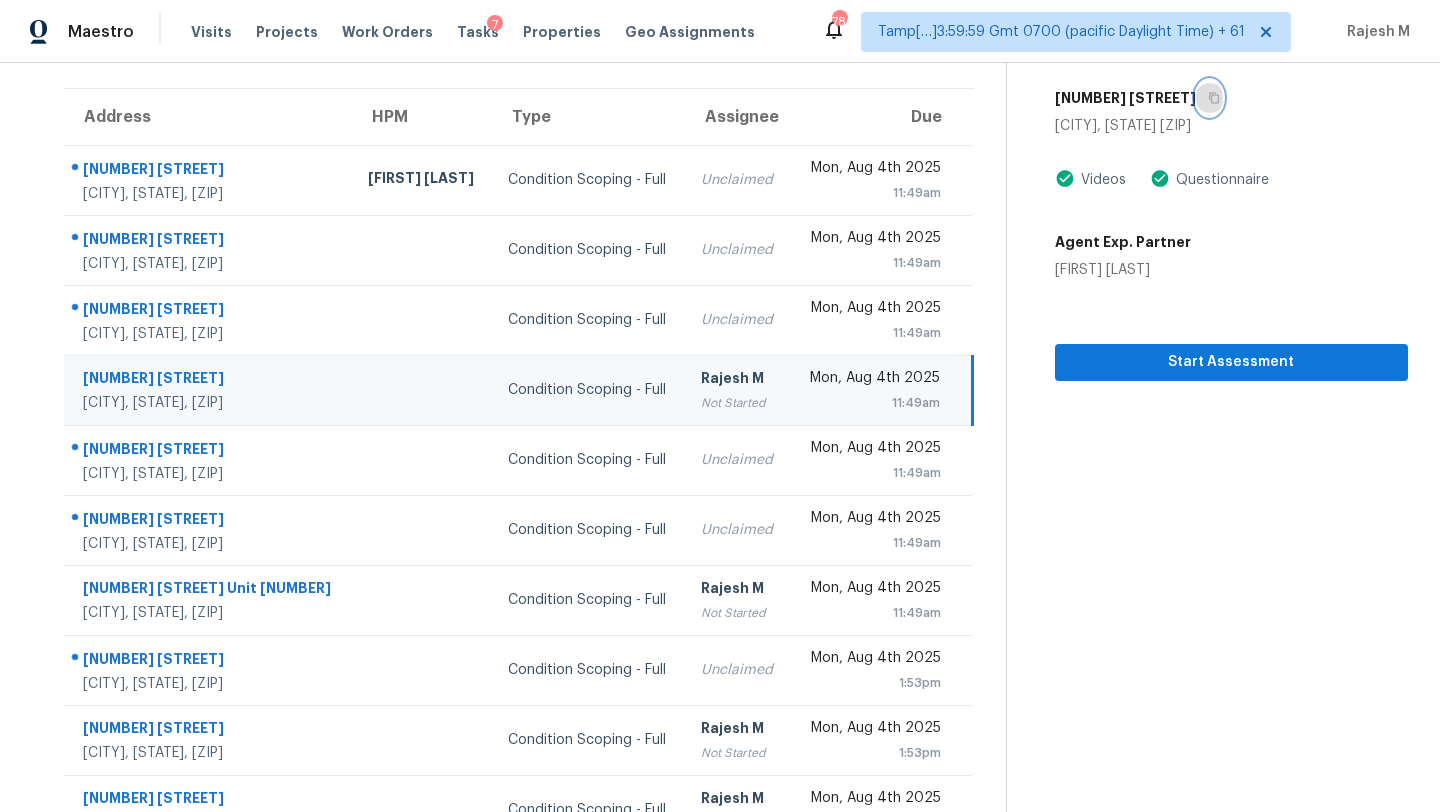 click 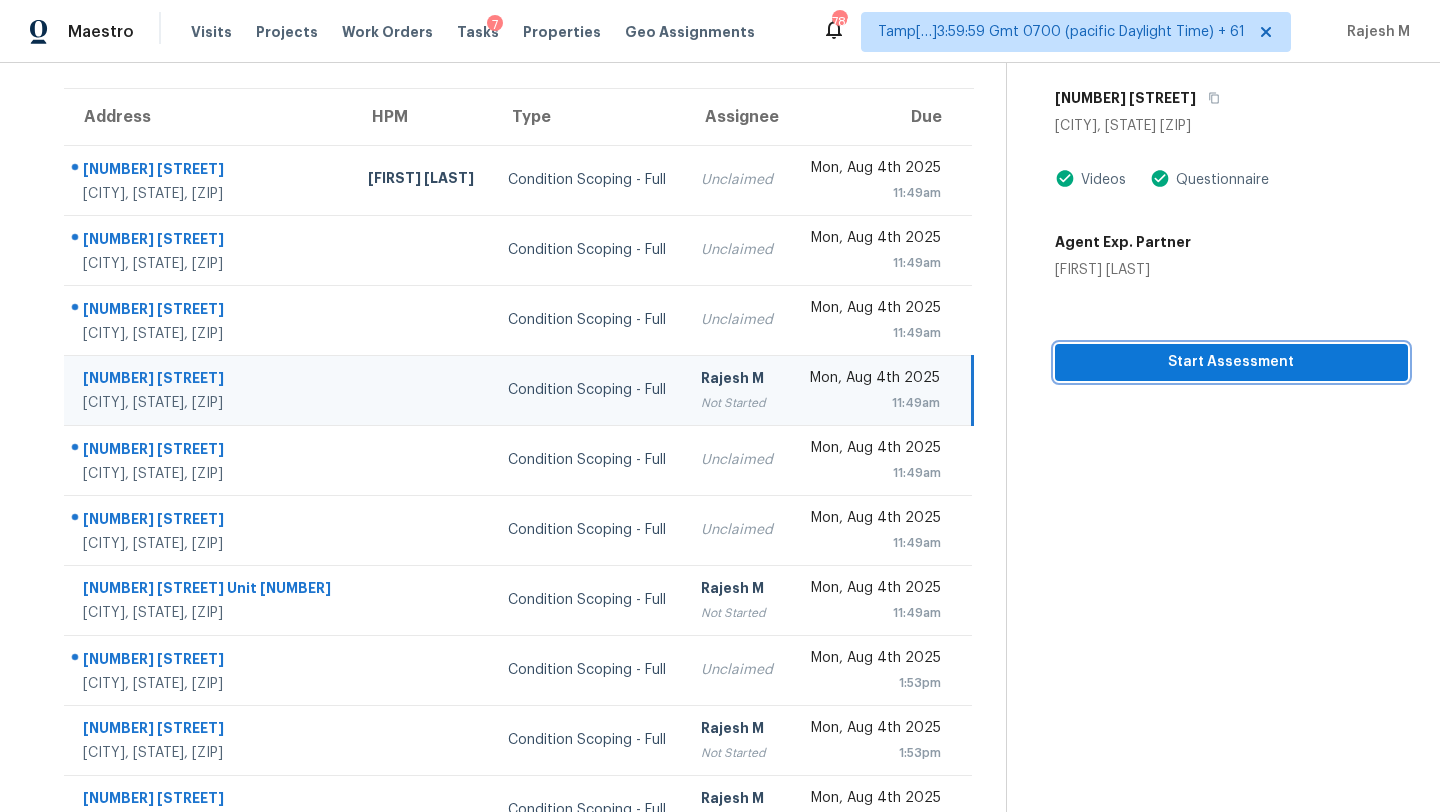 click on "Start Assessment" at bounding box center (1231, 362) 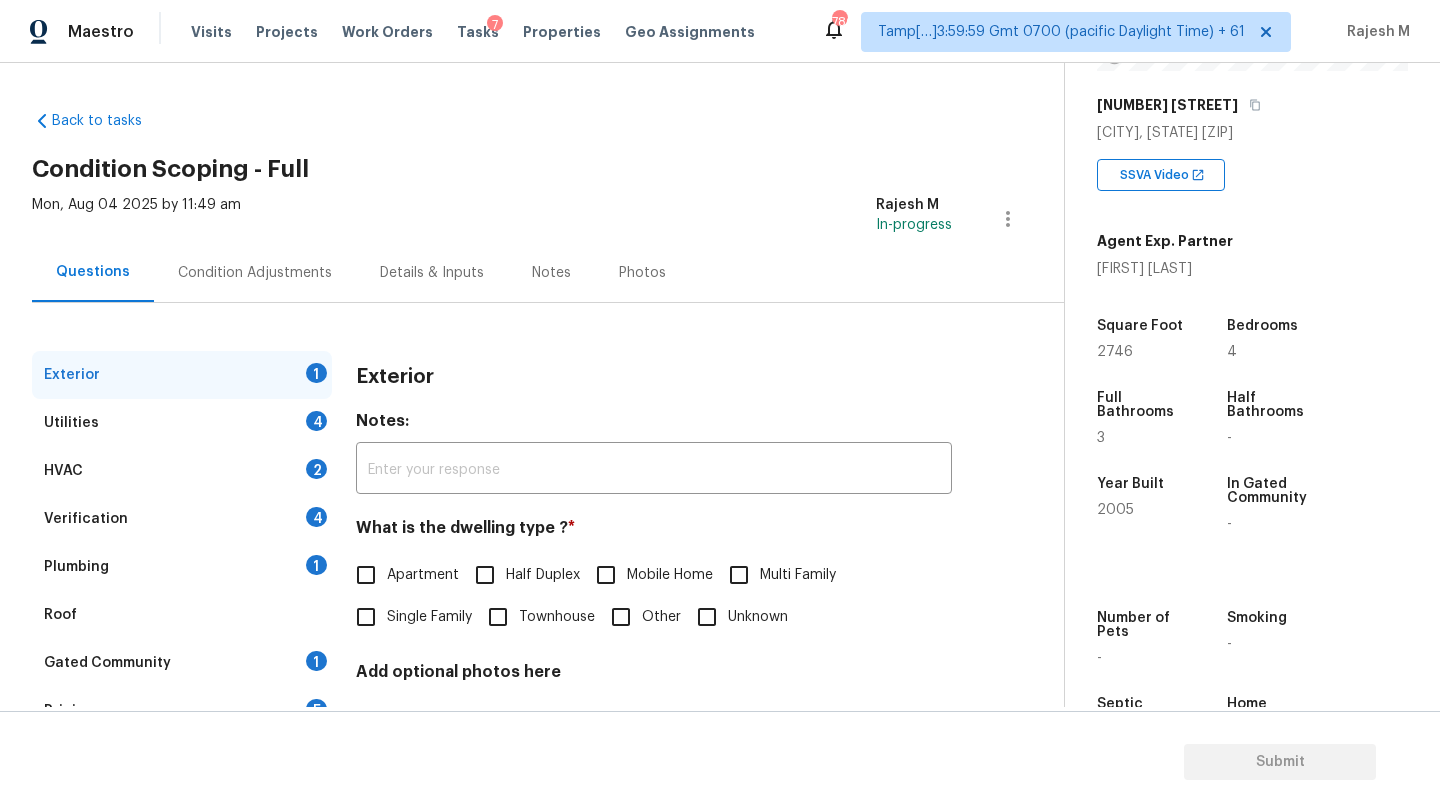 scroll, scrollTop: 392, scrollLeft: 0, axis: vertical 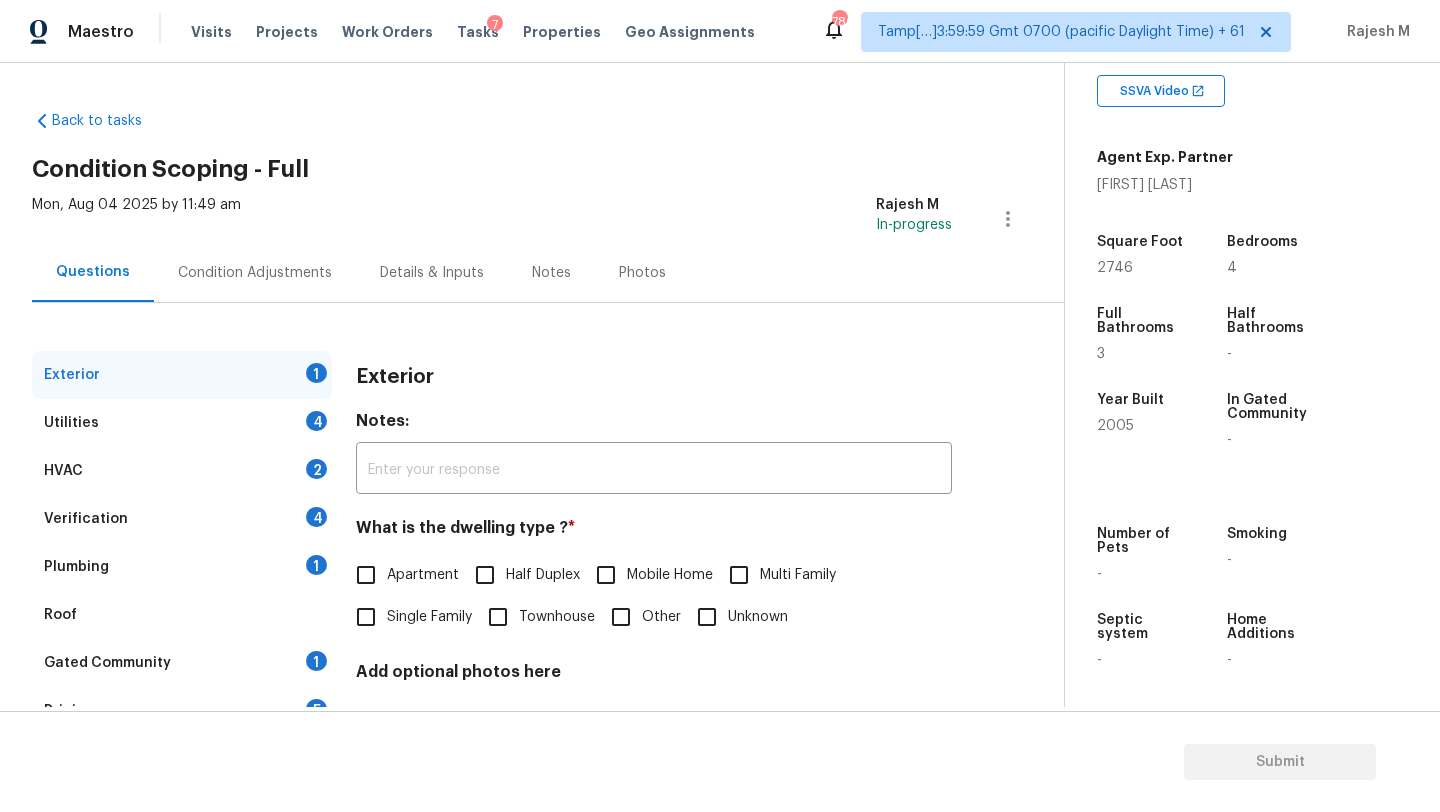 click on "Gated Community 1" at bounding box center [182, 663] 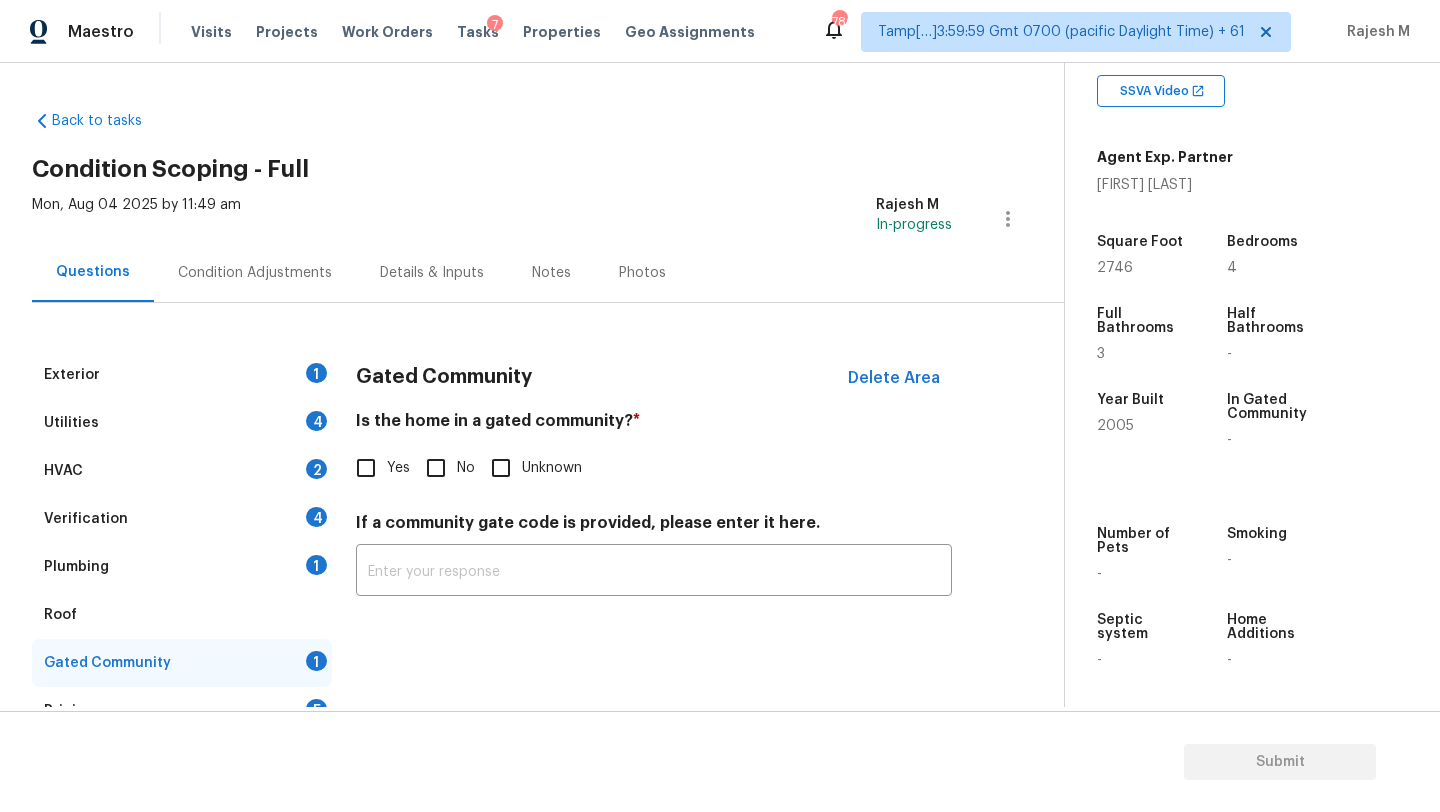 click on "Is the home in a gated community?  *" at bounding box center (654, 425) 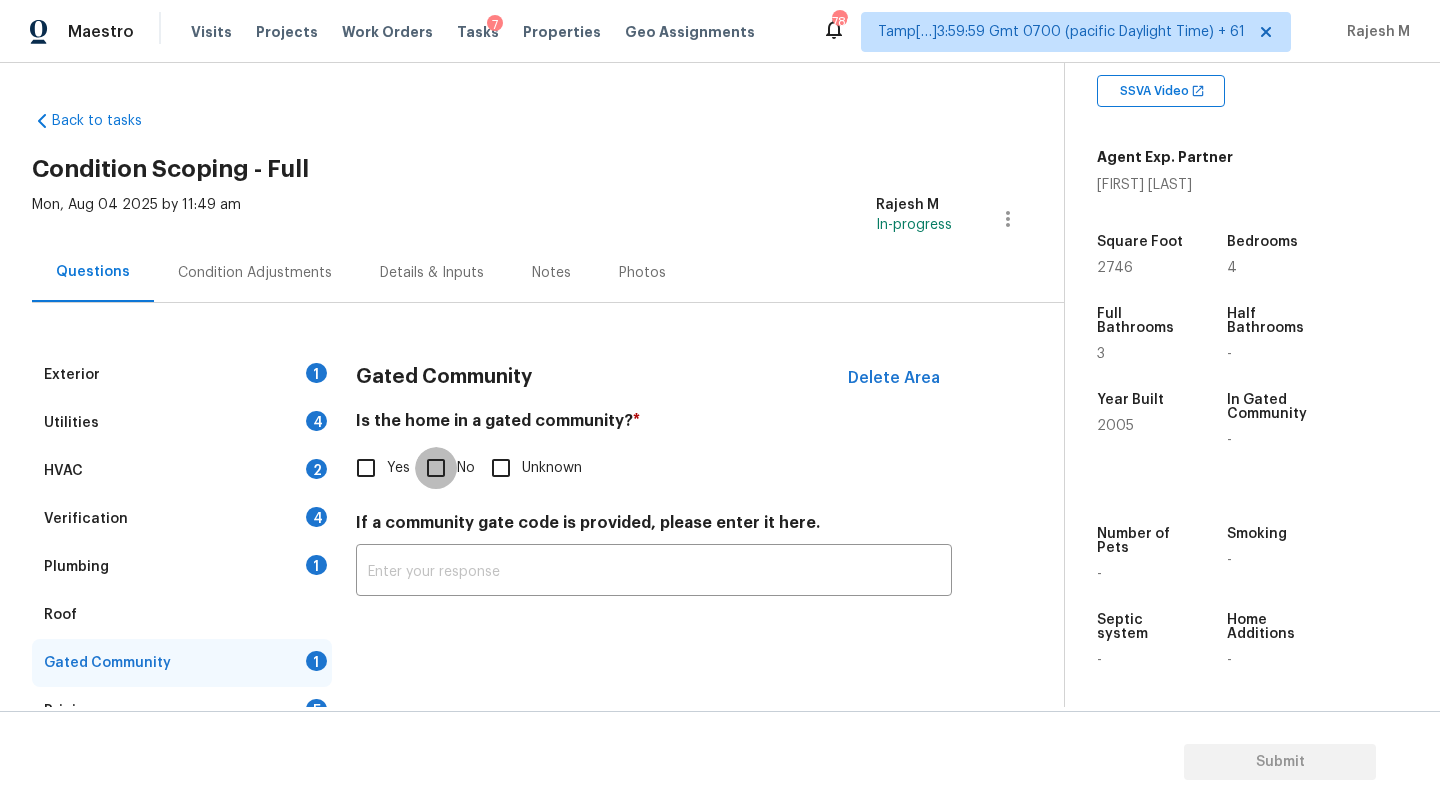 click on "No" at bounding box center (436, 468) 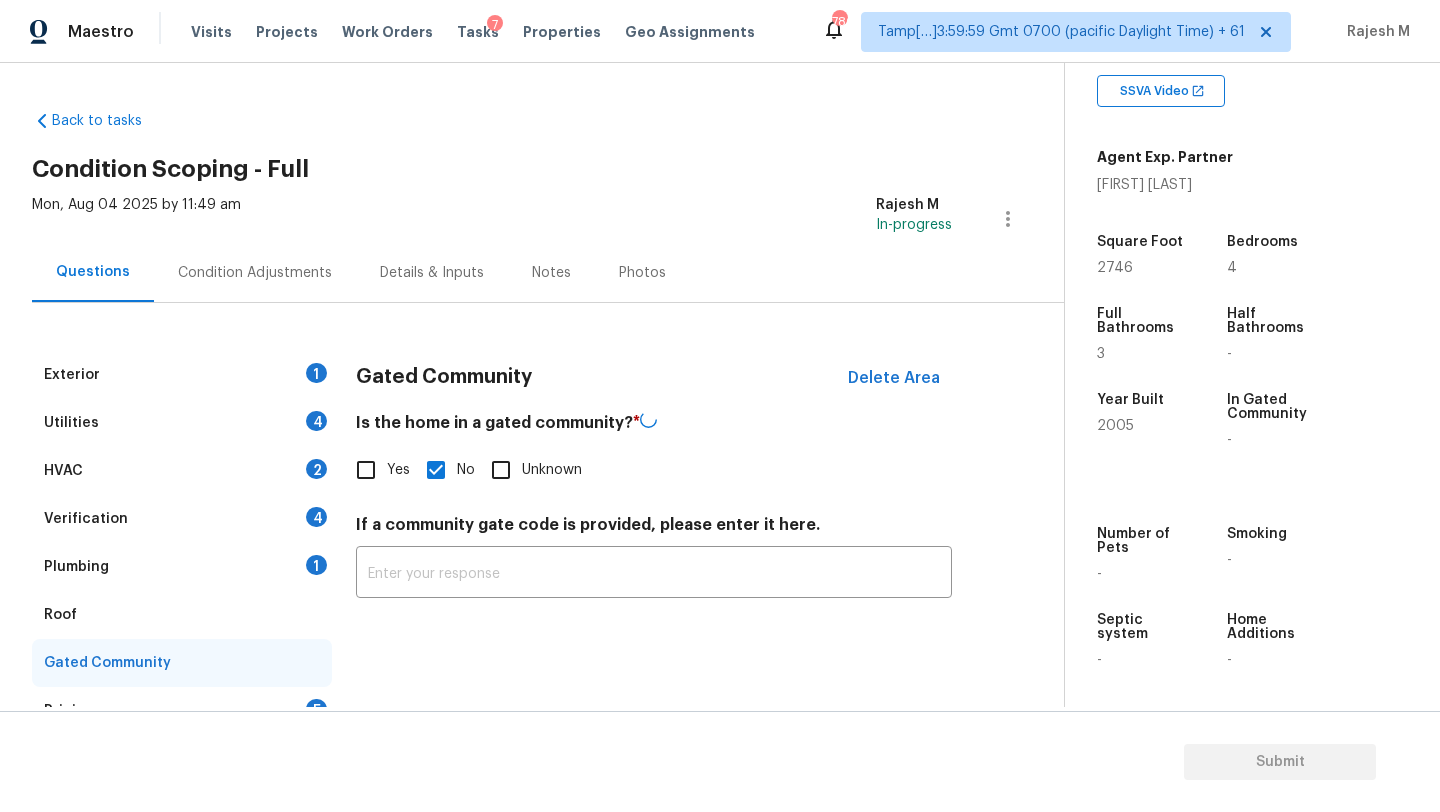 click on "Roof" at bounding box center (182, 615) 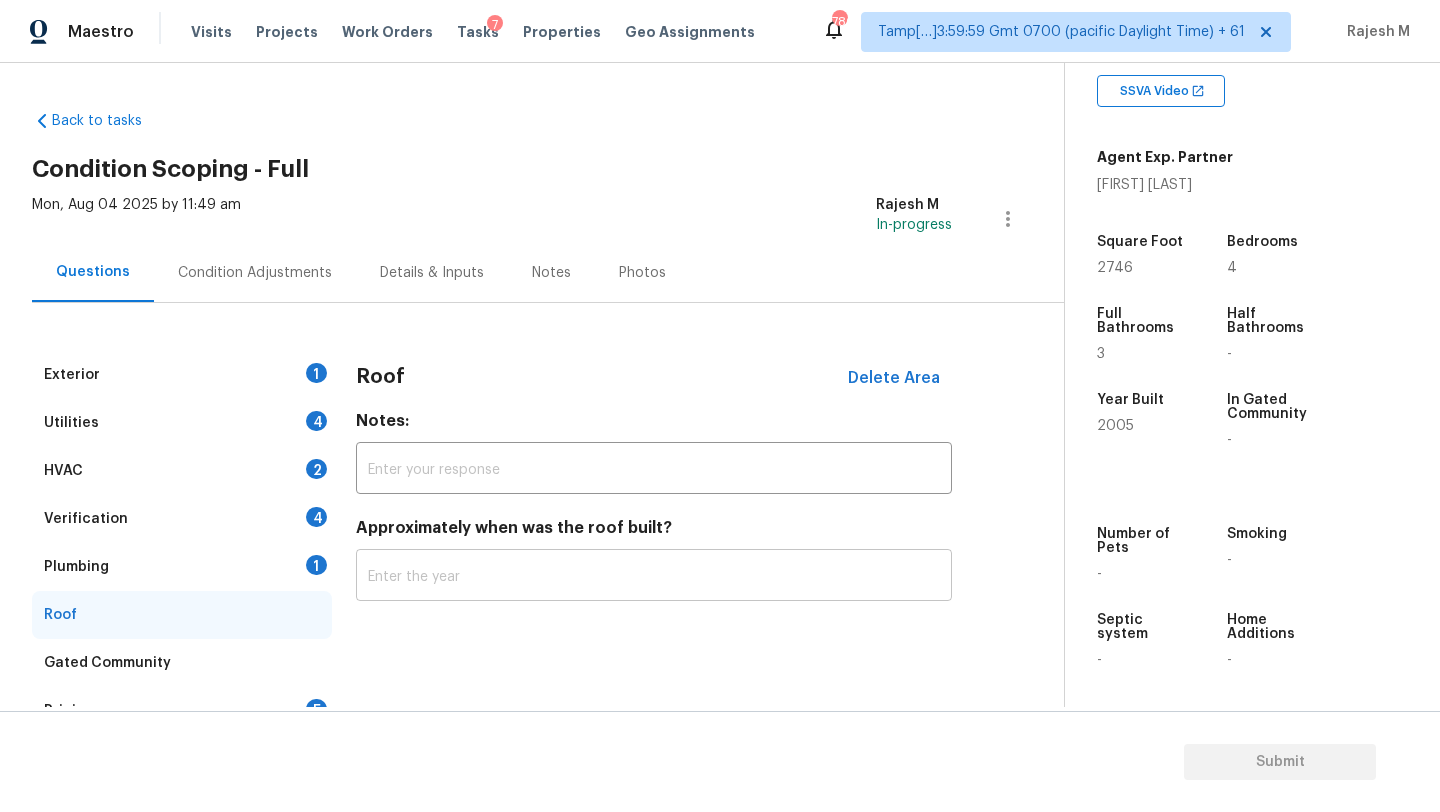 click at bounding box center (654, 577) 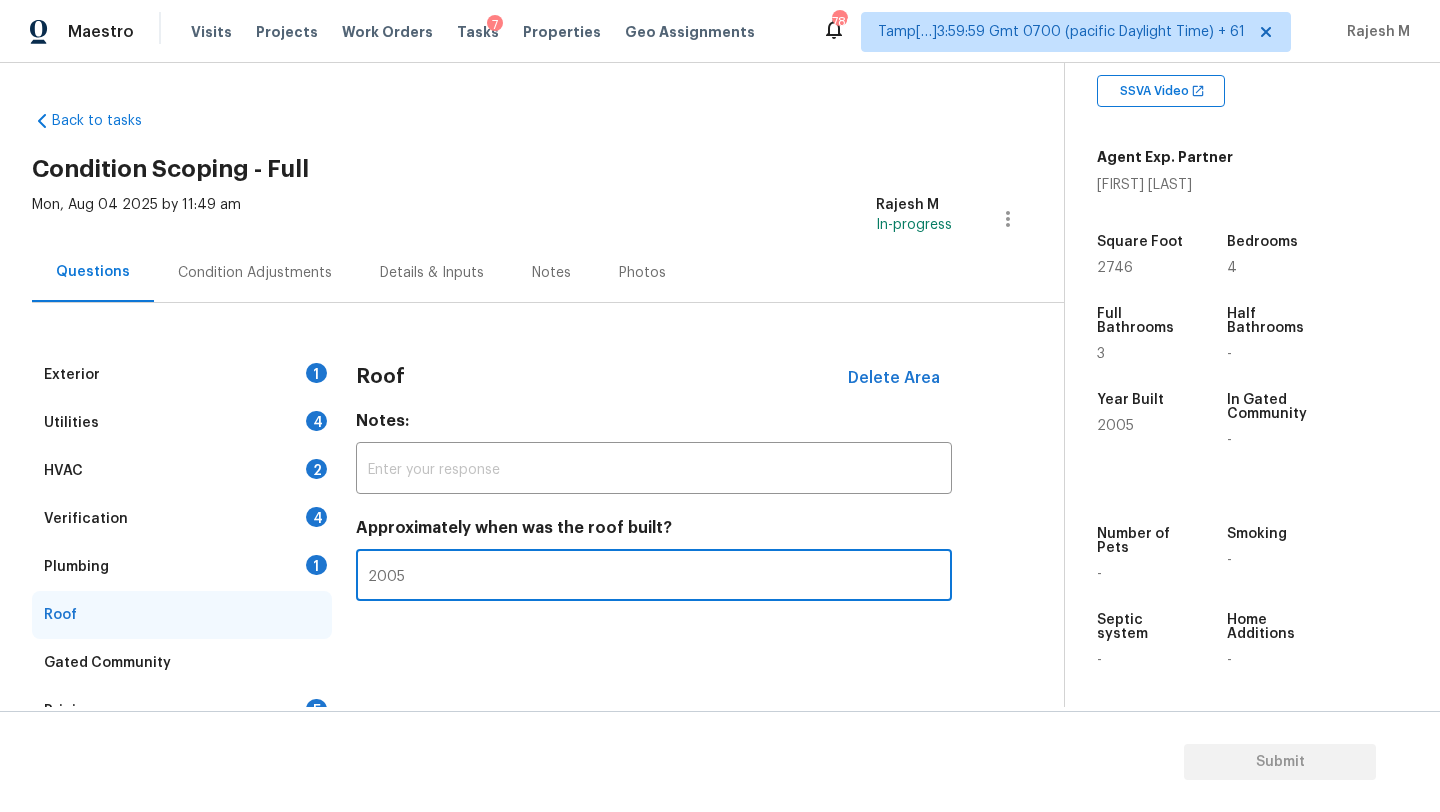 type on "2005" 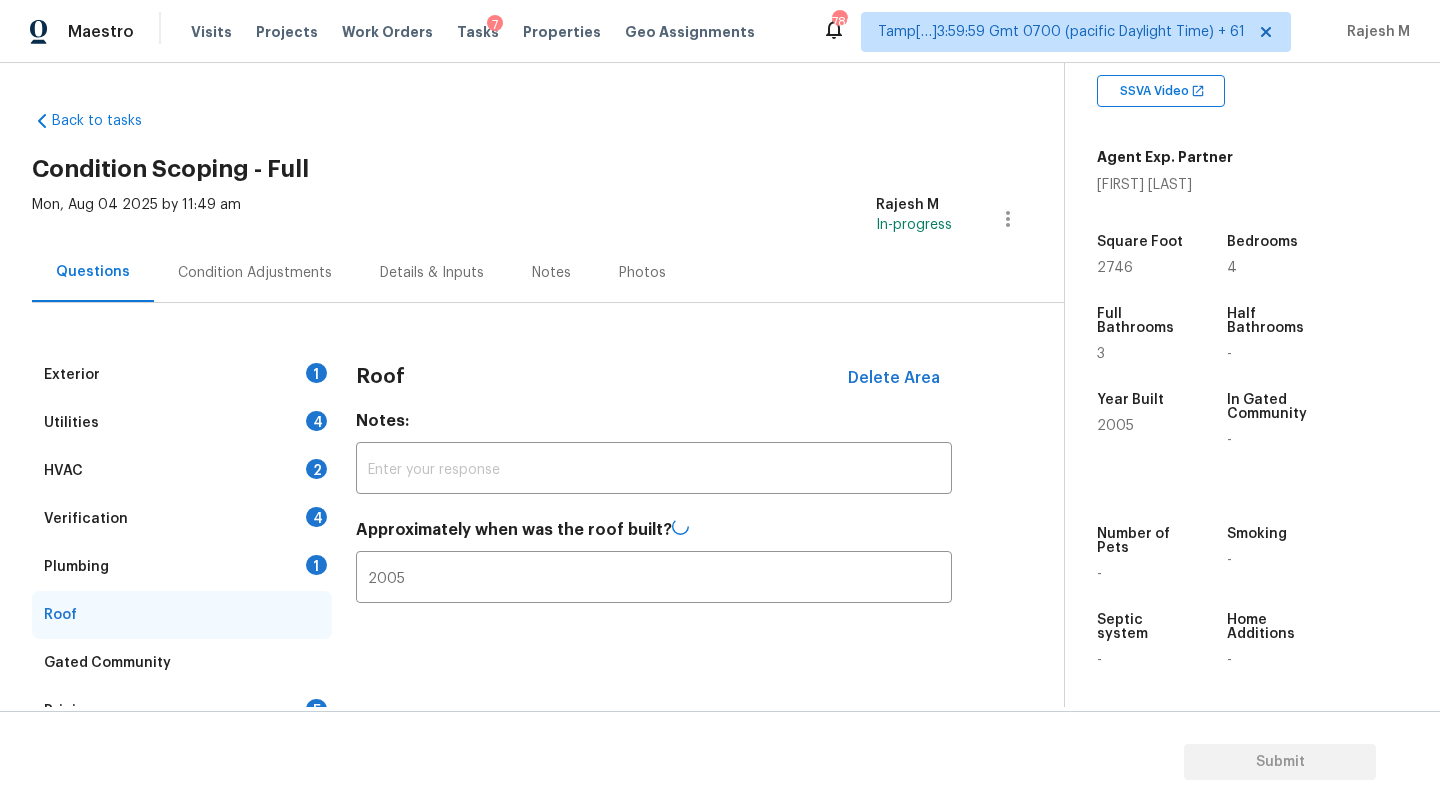 click on "Plumbing 1" at bounding box center (182, 567) 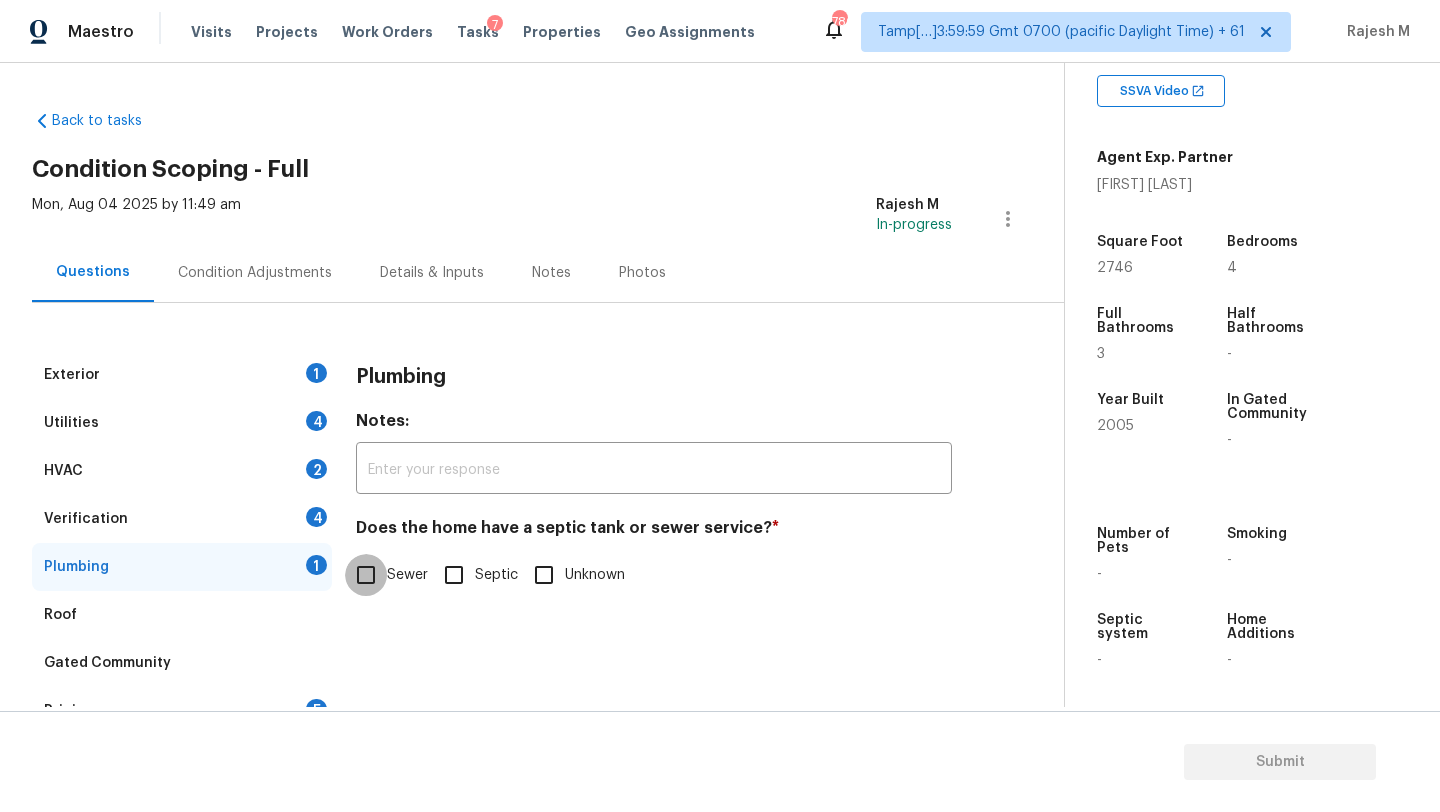 click on "Sewer" at bounding box center [366, 575] 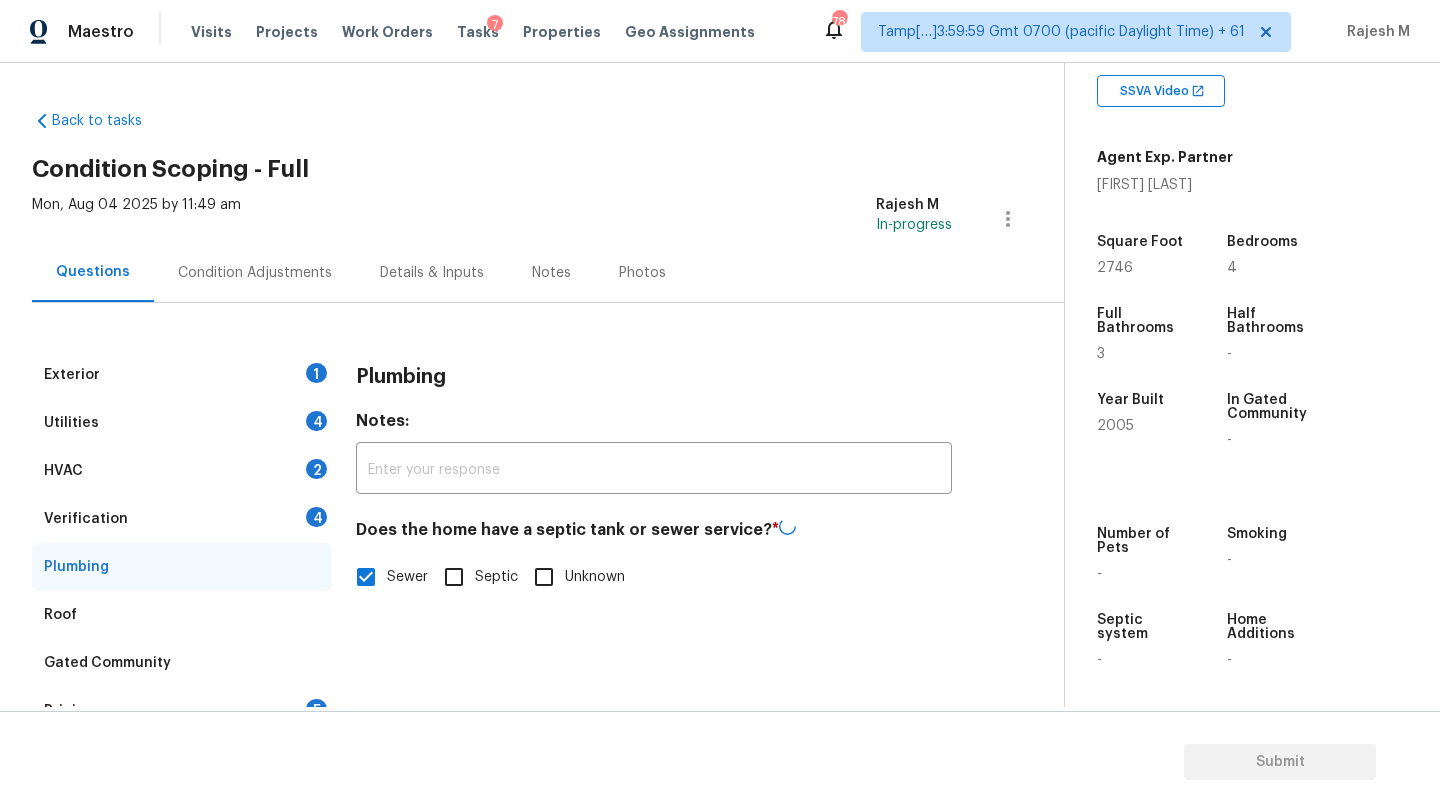 click on "Verification 4" at bounding box center [182, 519] 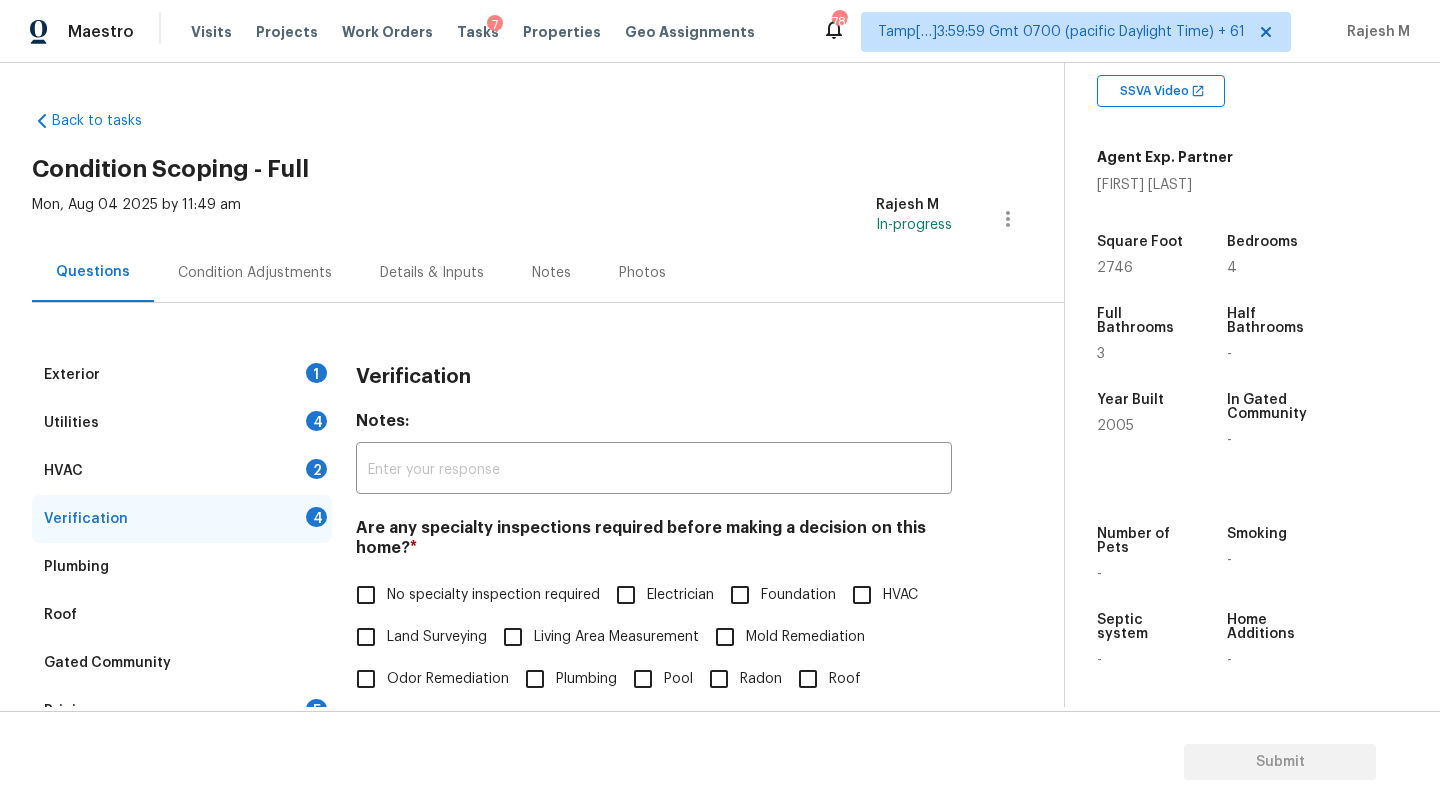 click on "No specialty inspection required" at bounding box center [472, 595] 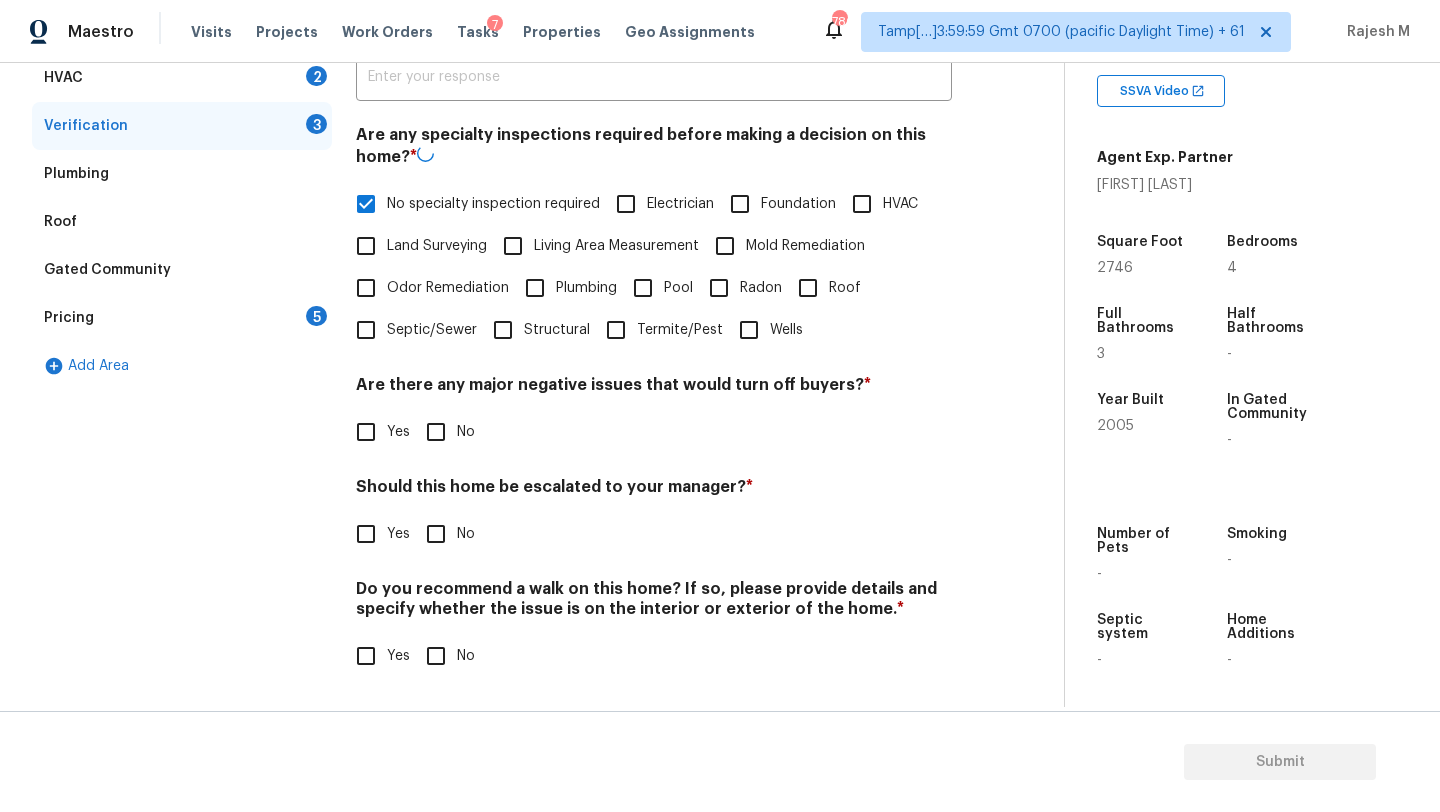 scroll, scrollTop: 391, scrollLeft: 0, axis: vertical 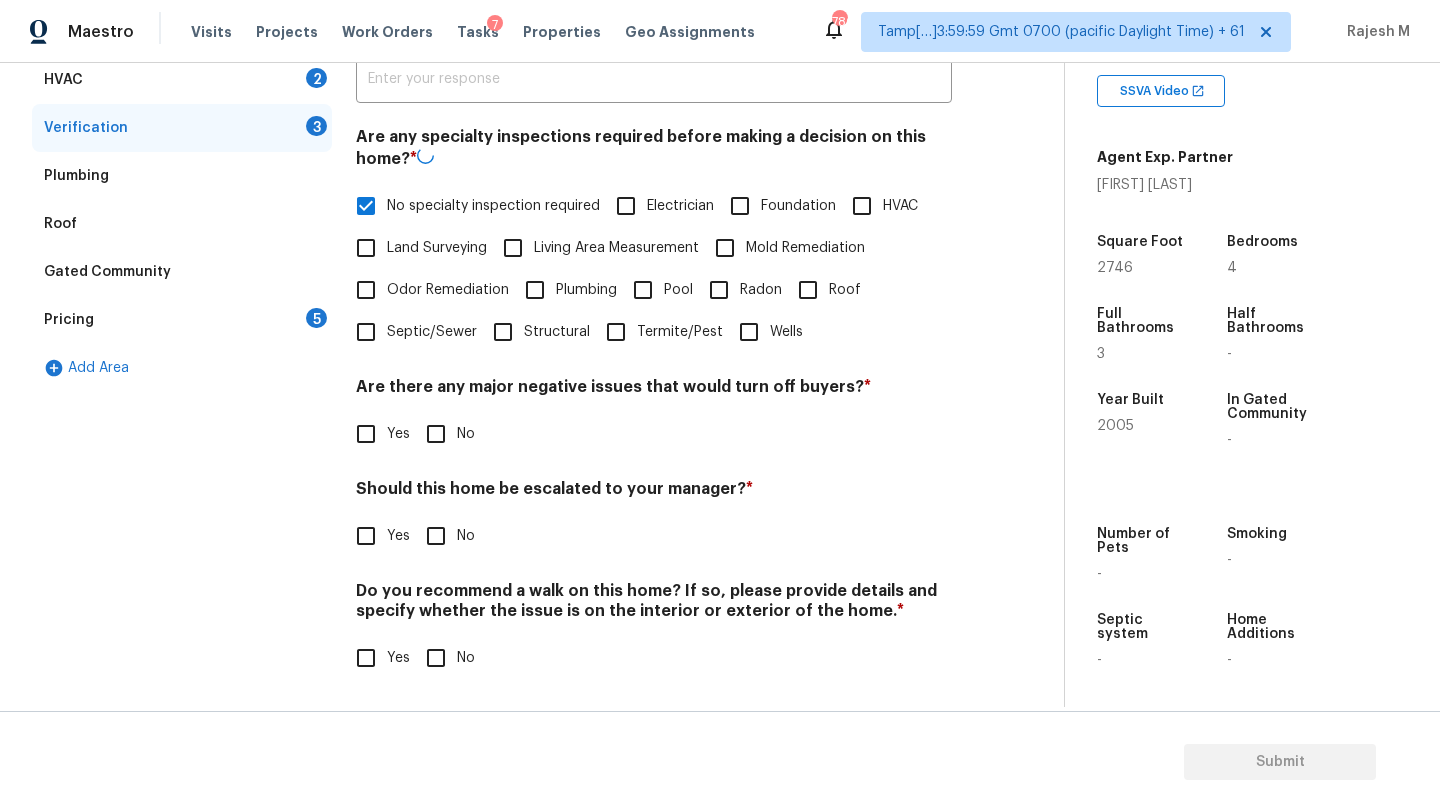 click on "No" at bounding box center (436, 434) 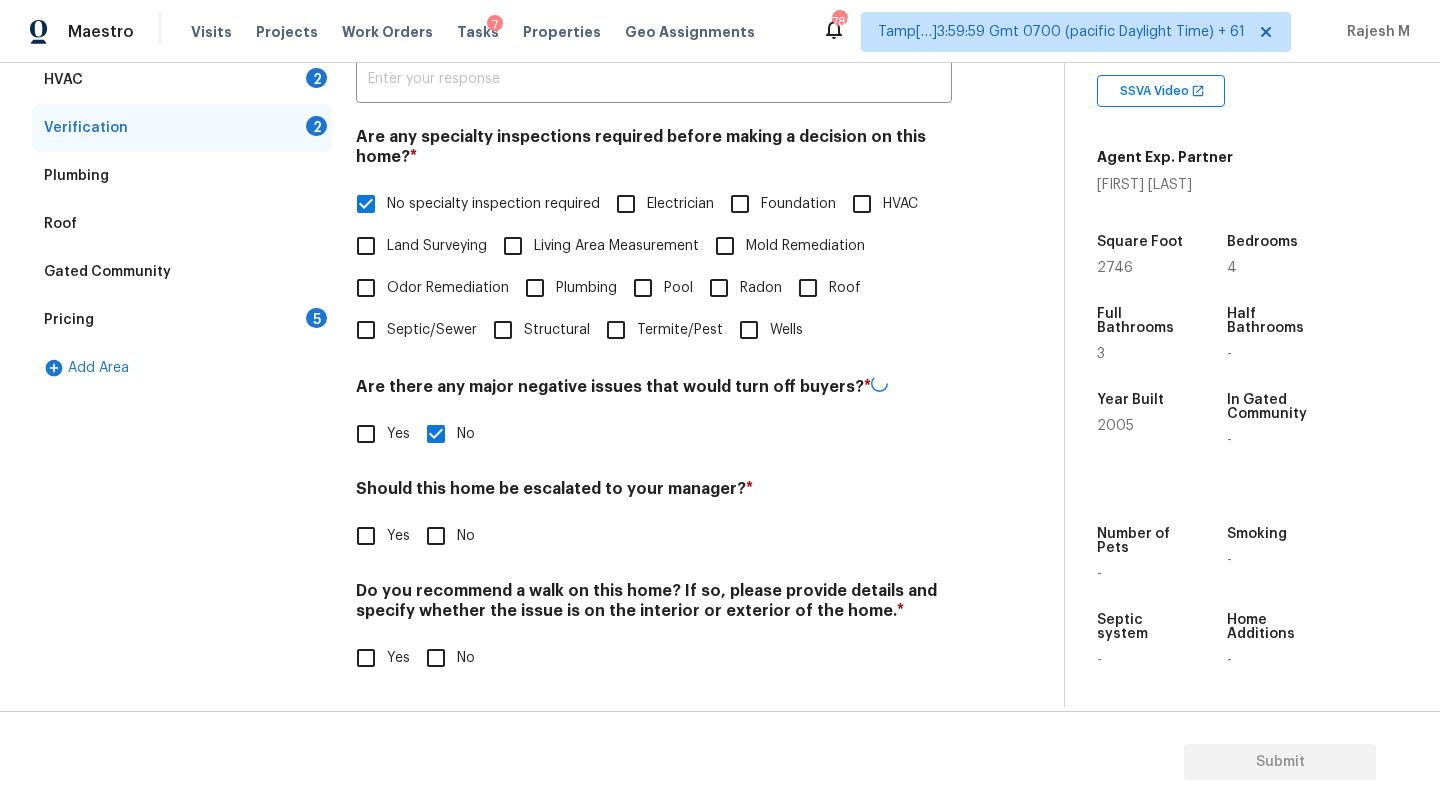 click on "No" at bounding box center (436, 658) 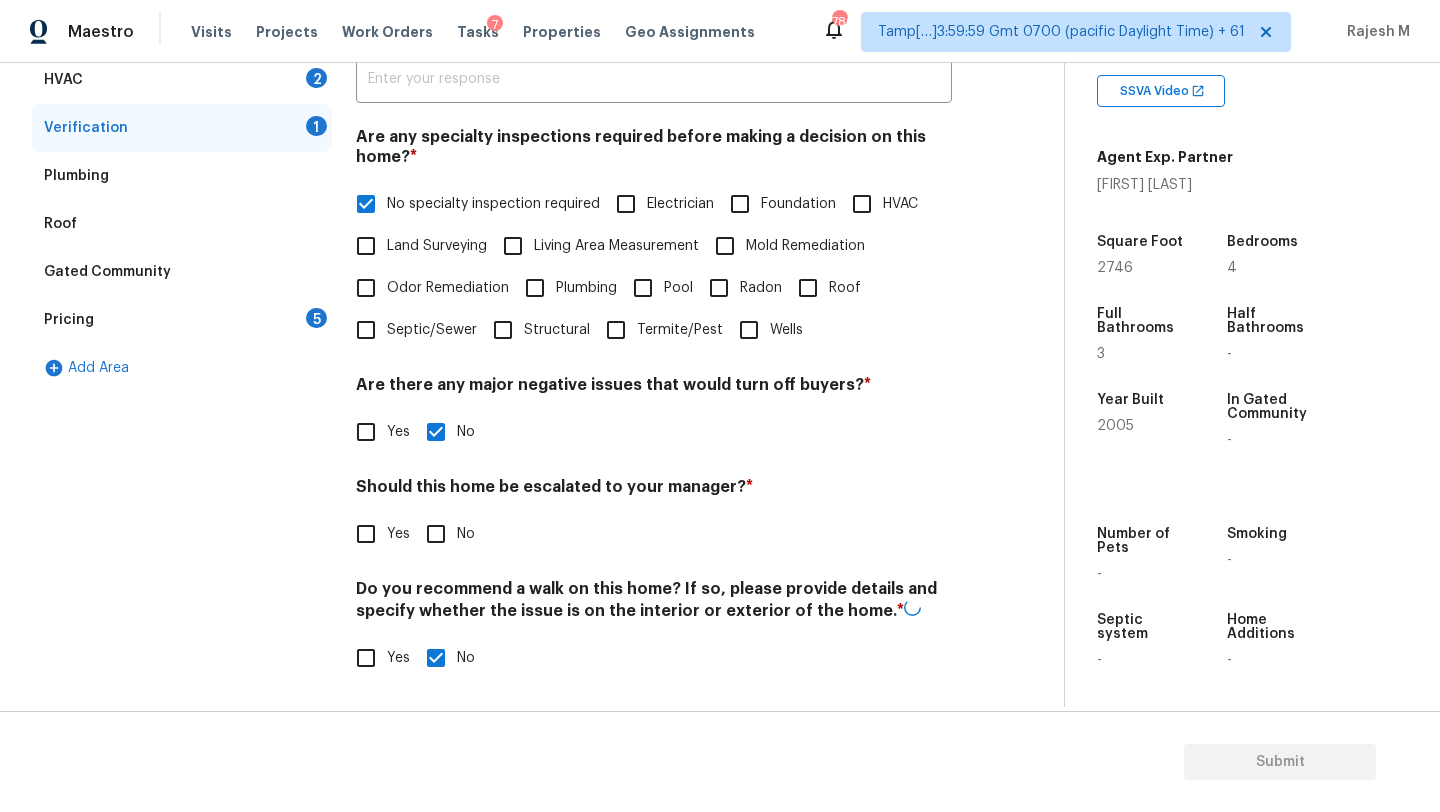 click on "Verification Notes: ​​ Are any specialty inspections required before making a decision on this home?  * No specialty inspection required Electrician Foundation HVAC Land Surveying Living Area Measurement Mold Remediation Odor Remediation Plumbing Pool Radon Roof Septic/Sewer Structural Termite/Pest Wells Are there any major negative issues that would turn off buyers?  * Yes No Should this home be escalated to your manager?  * Yes No Do you recommend a walk on this home? If so, please provide details and specify whether the issue is on the interior or exterior of the home.  * Yes No" at bounding box center [654, 331] 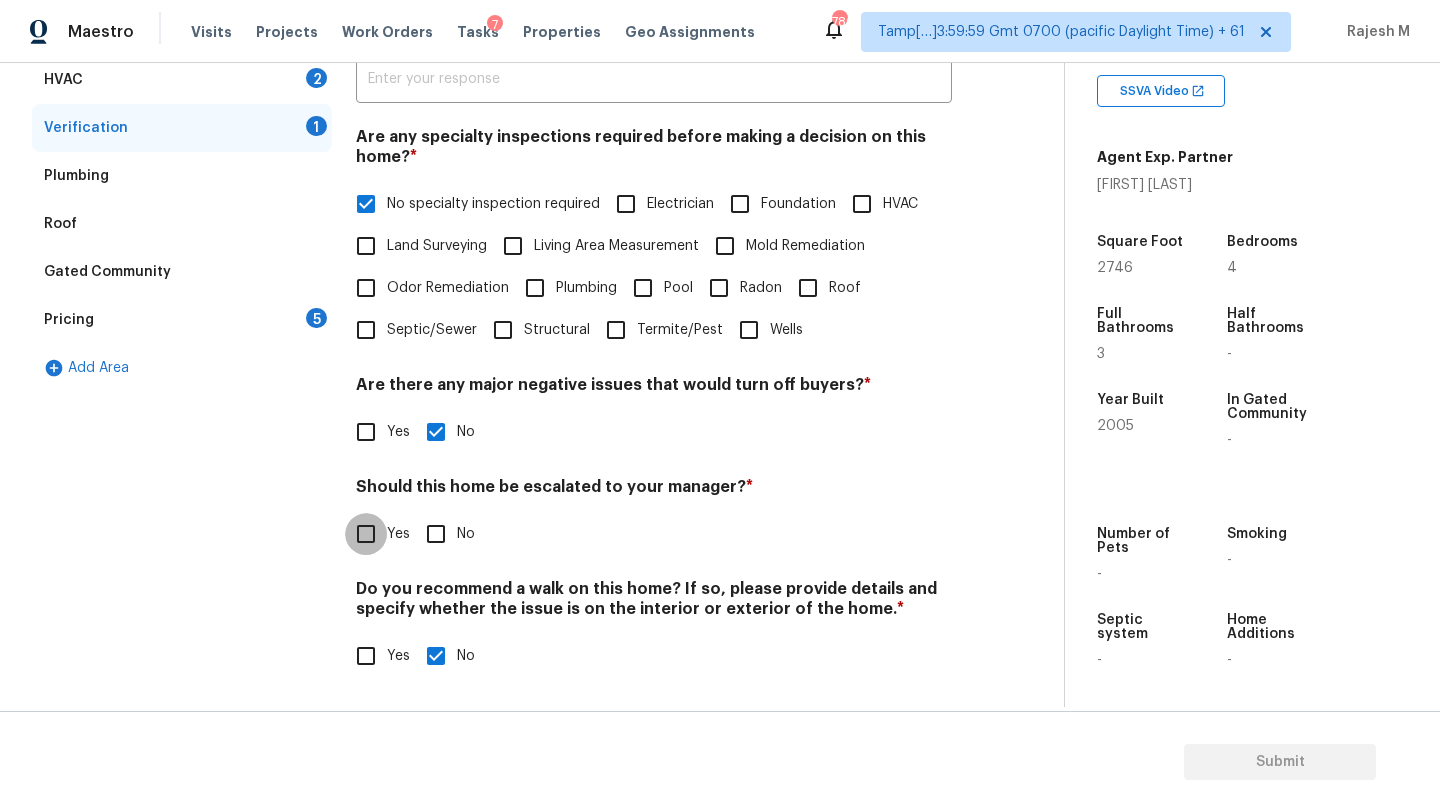 click on "Yes" at bounding box center (366, 534) 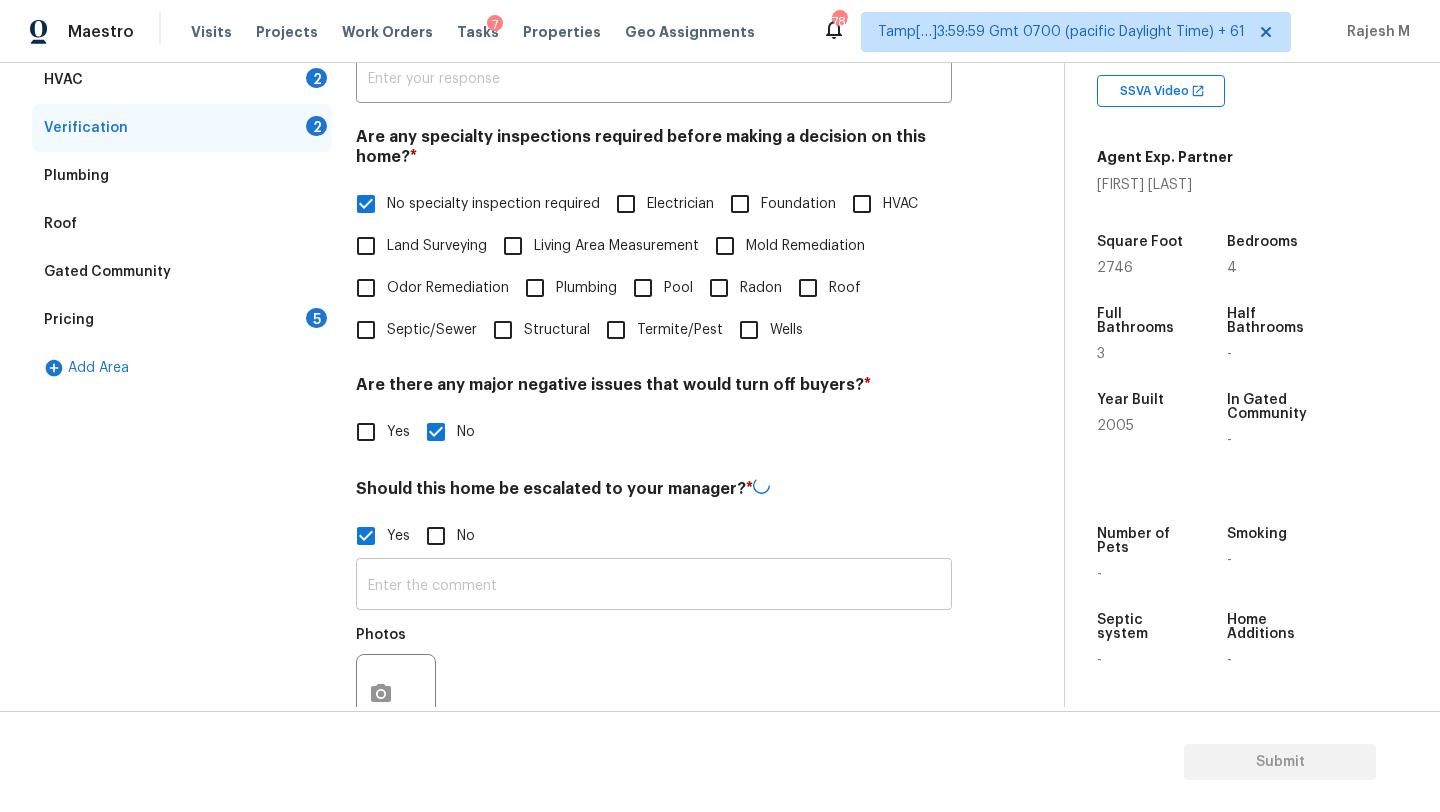 click at bounding box center (654, 586) 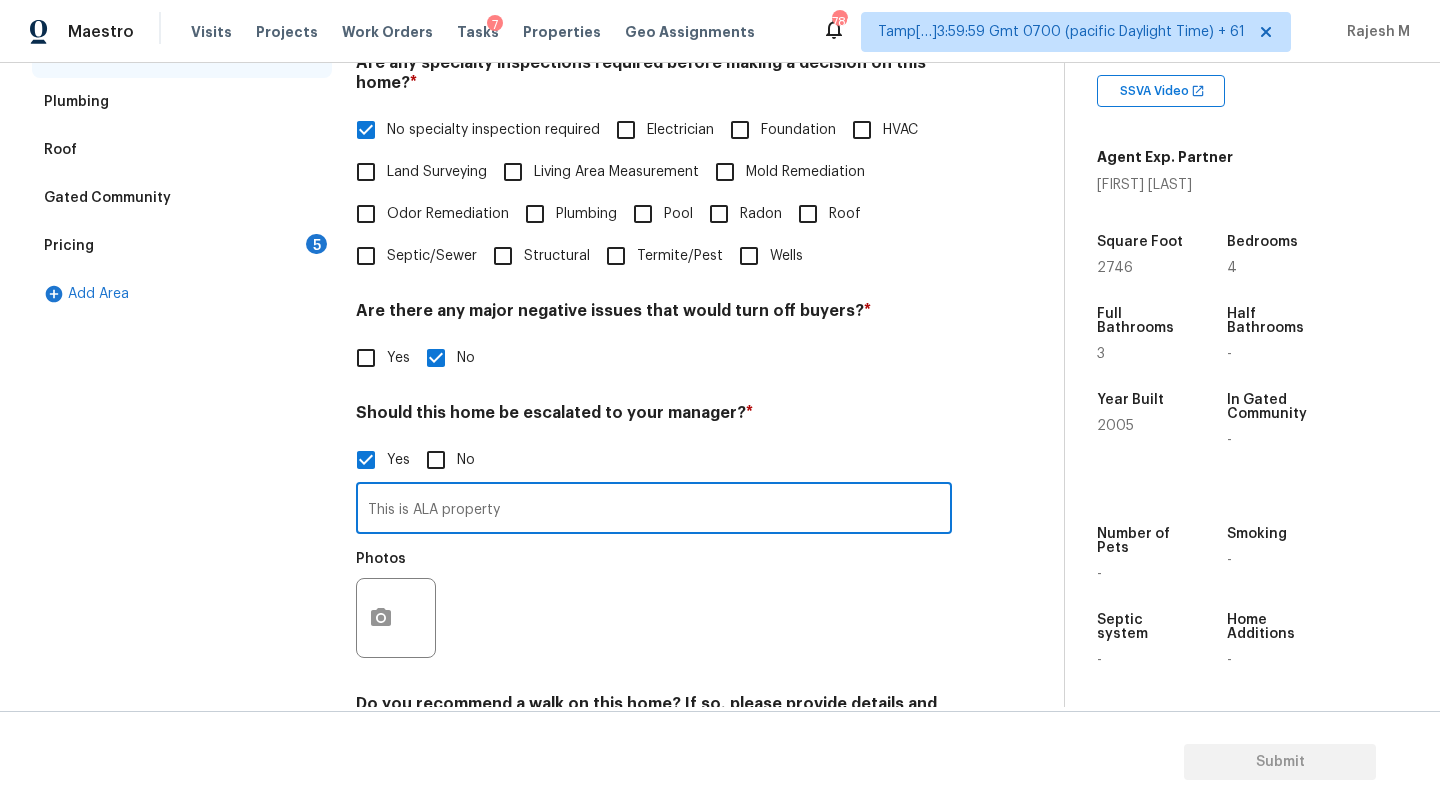 scroll, scrollTop: 516, scrollLeft: 0, axis: vertical 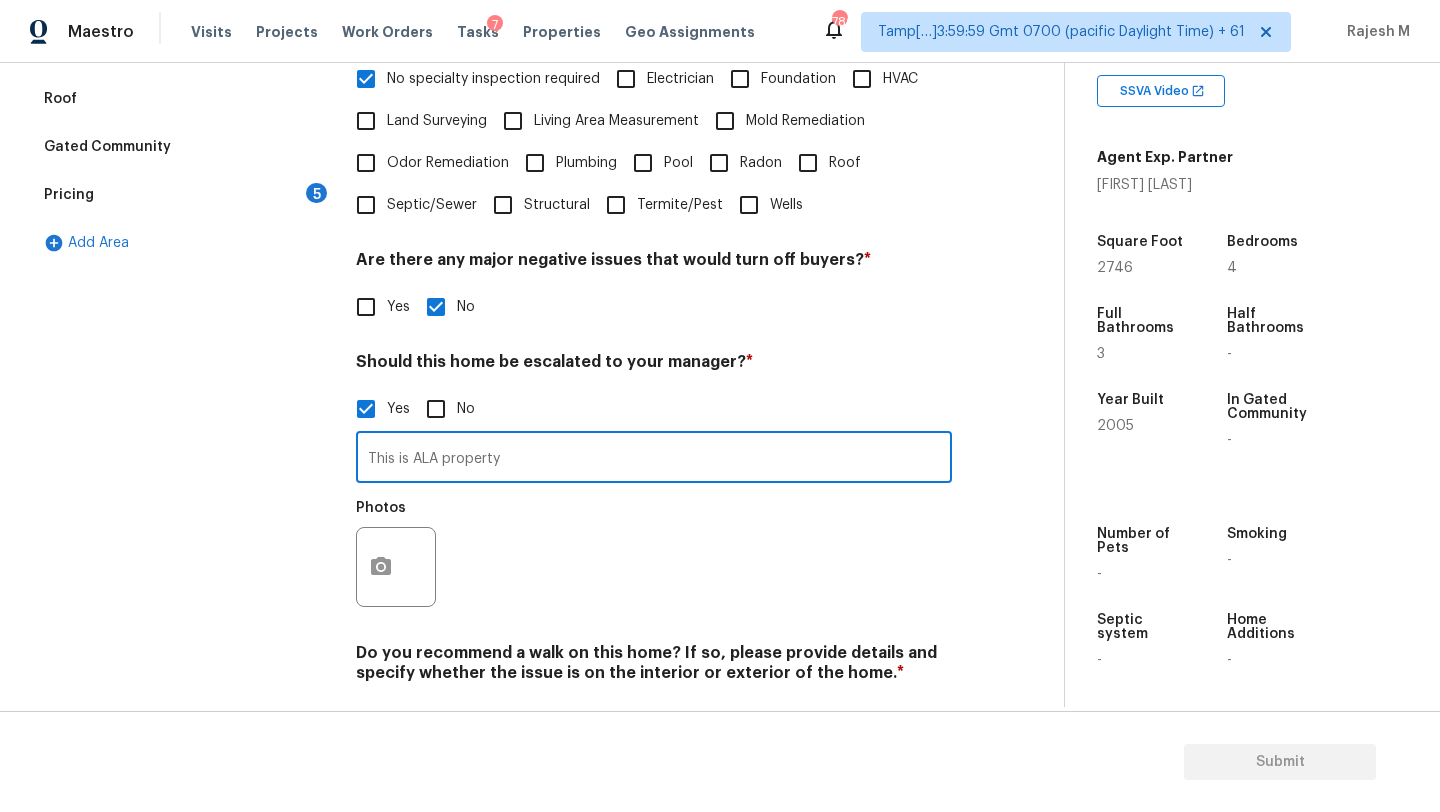 type on "This is ALA property" 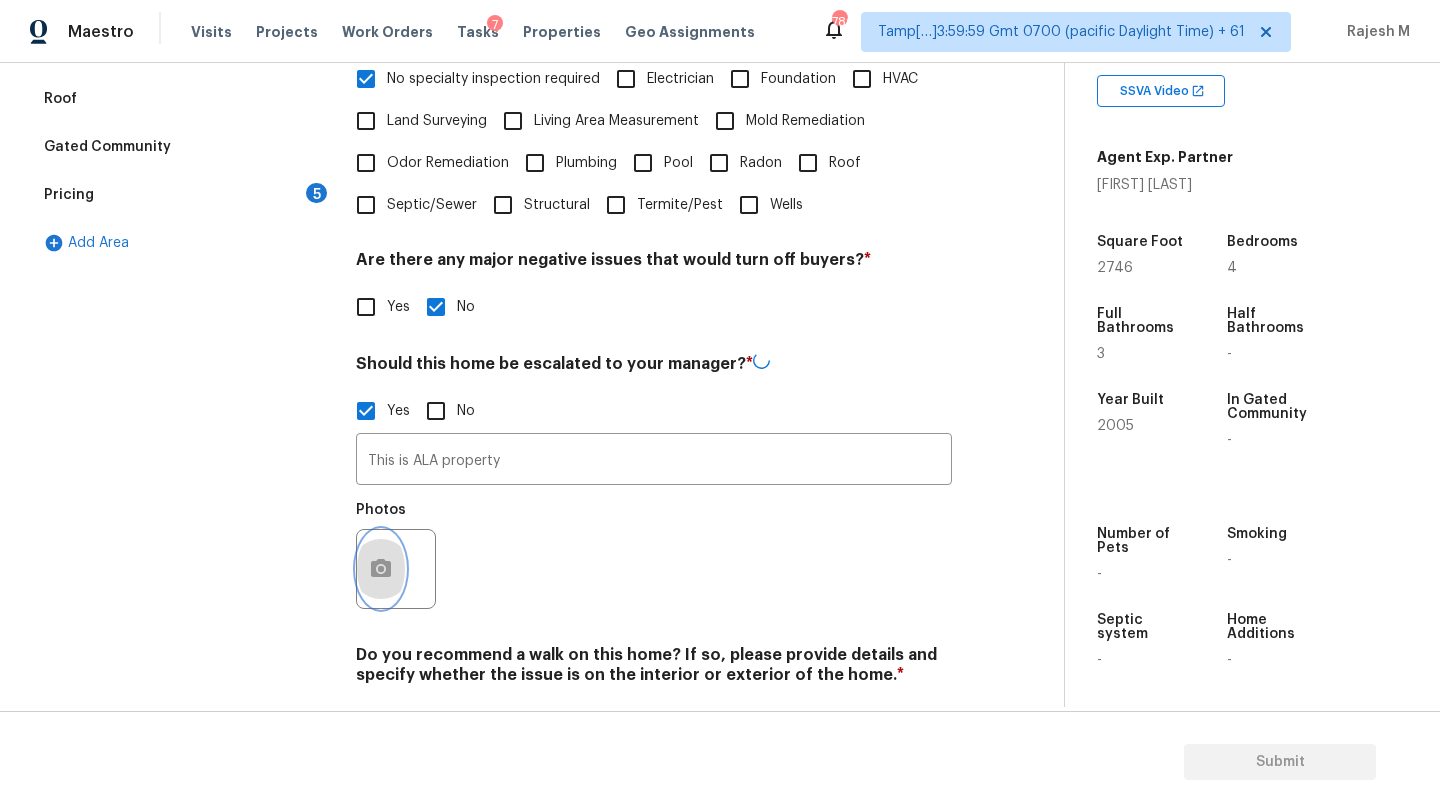 click at bounding box center [381, 569] 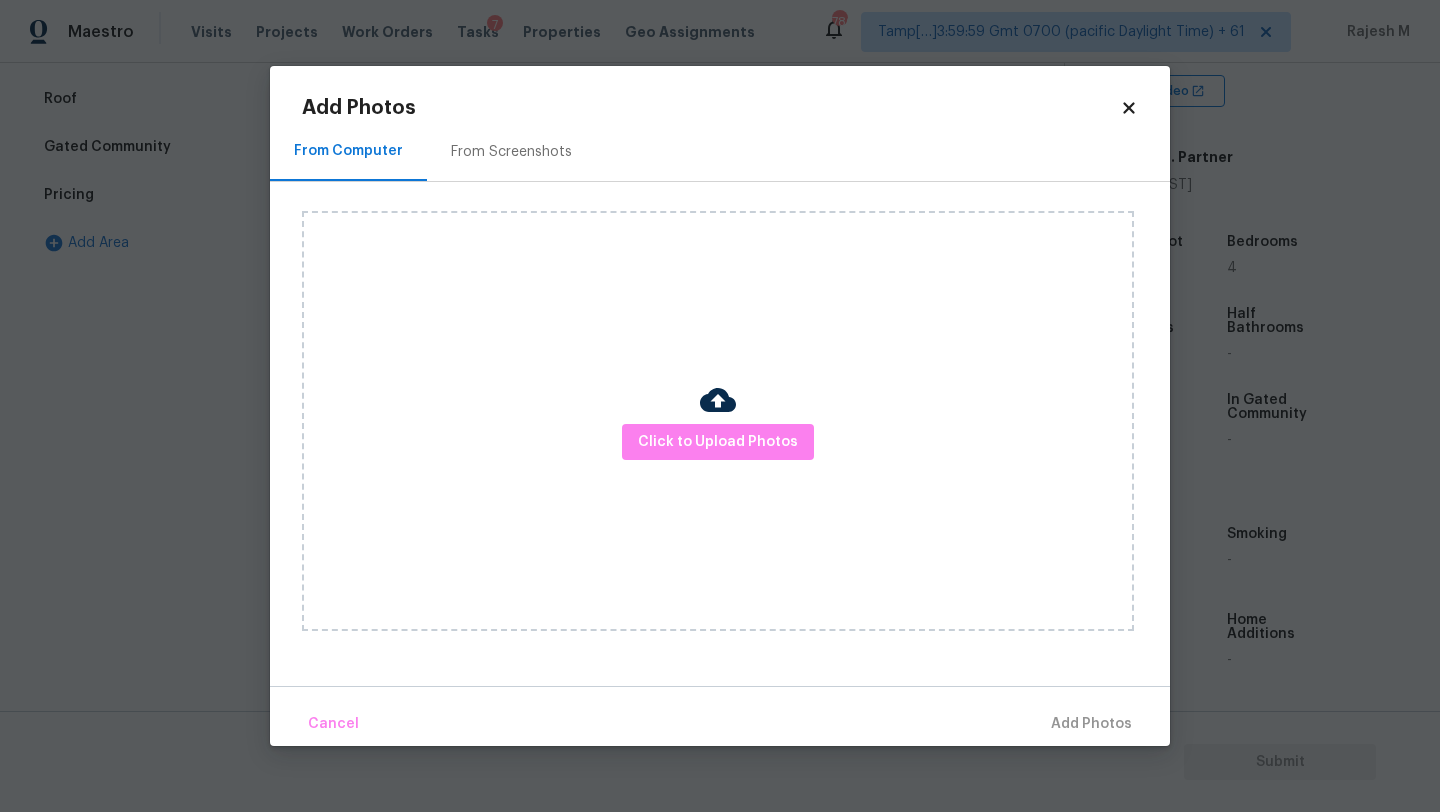click on "From Screenshots" at bounding box center (511, 151) 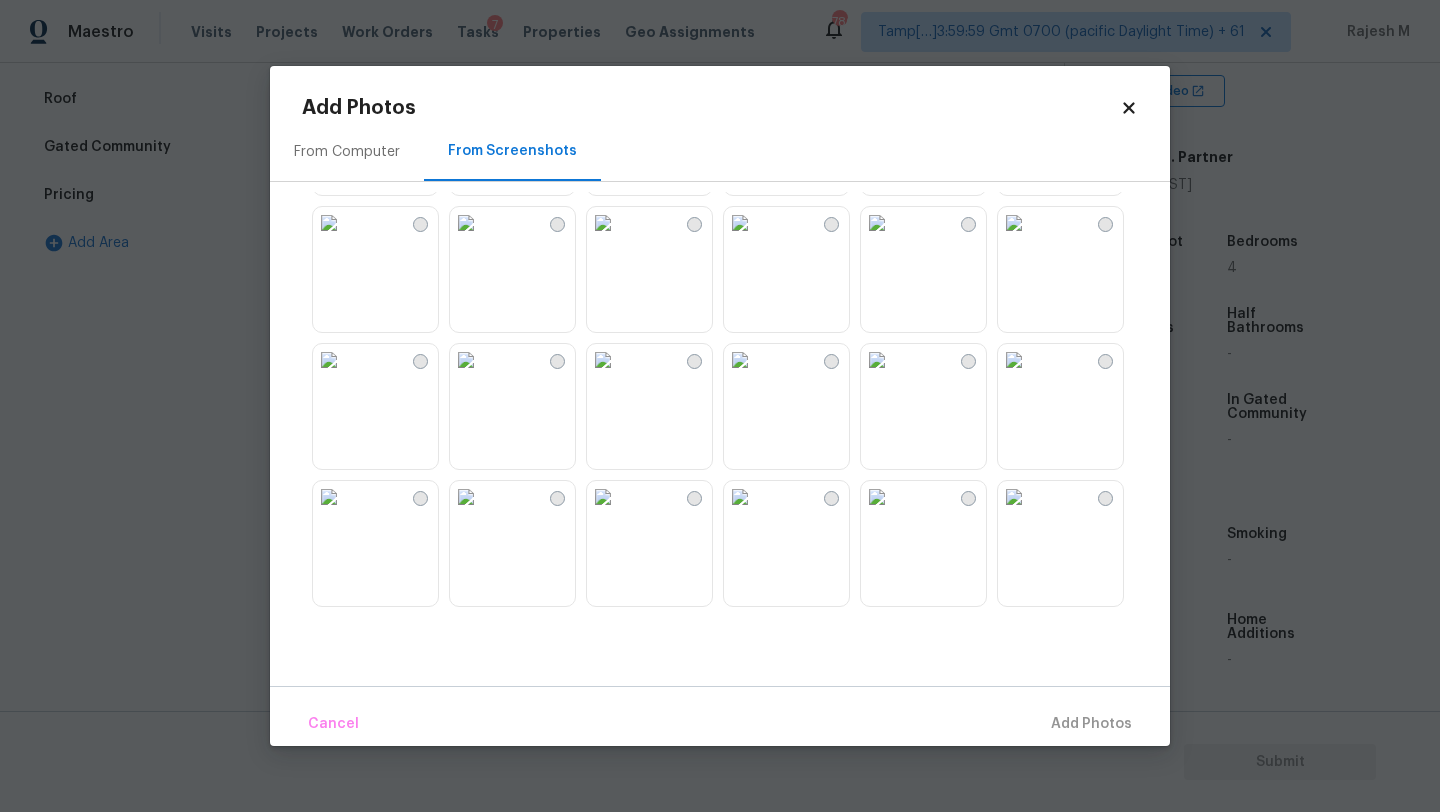 scroll, scrollTop: 232, scrollLeft: 0, axis: vertical 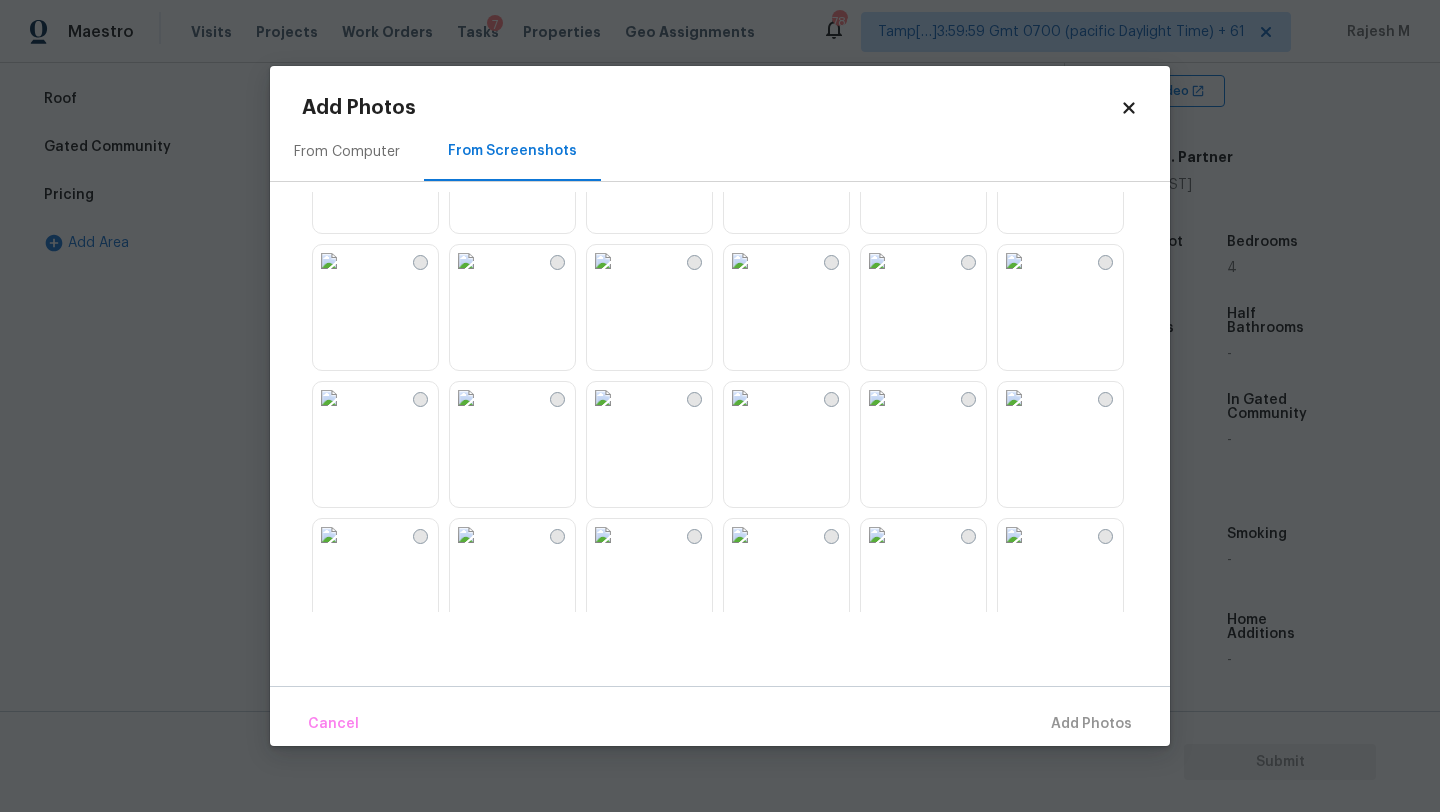click at bounding box center (740, 261) 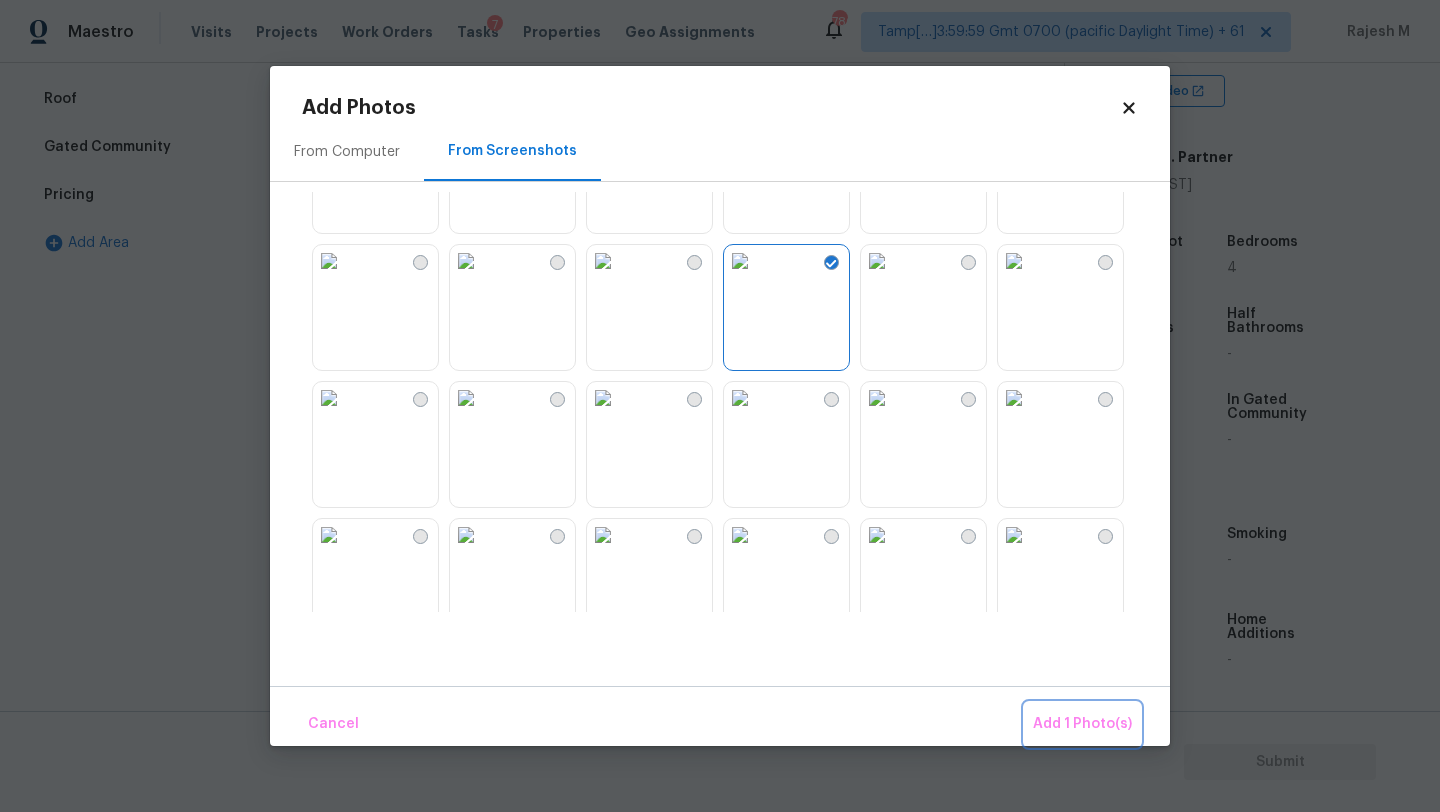 click on "Add 1 Photo(s)" at bounding box center (1082, 724) 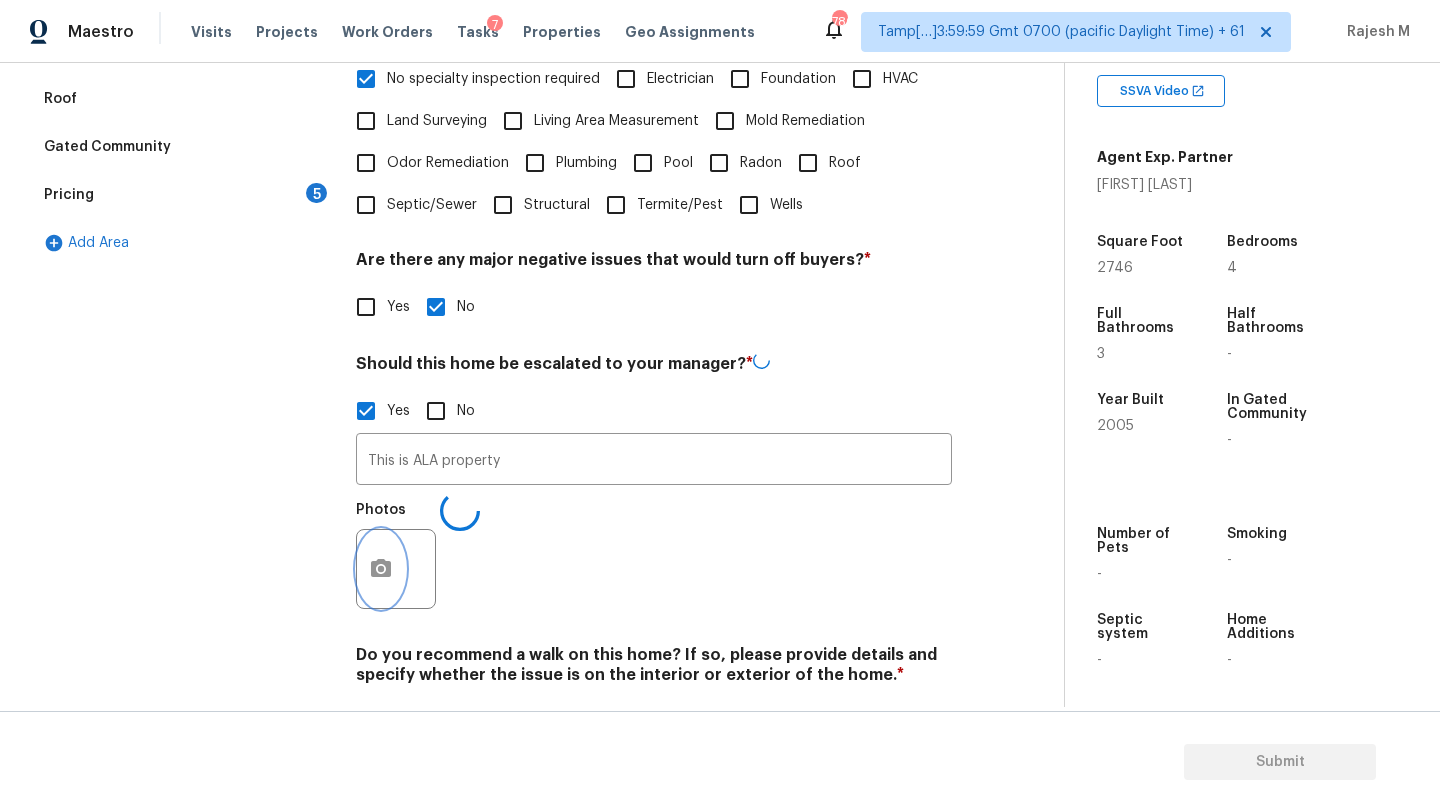 scroll, scrollTop: 302, scrollLeft: 0, axis: vertical 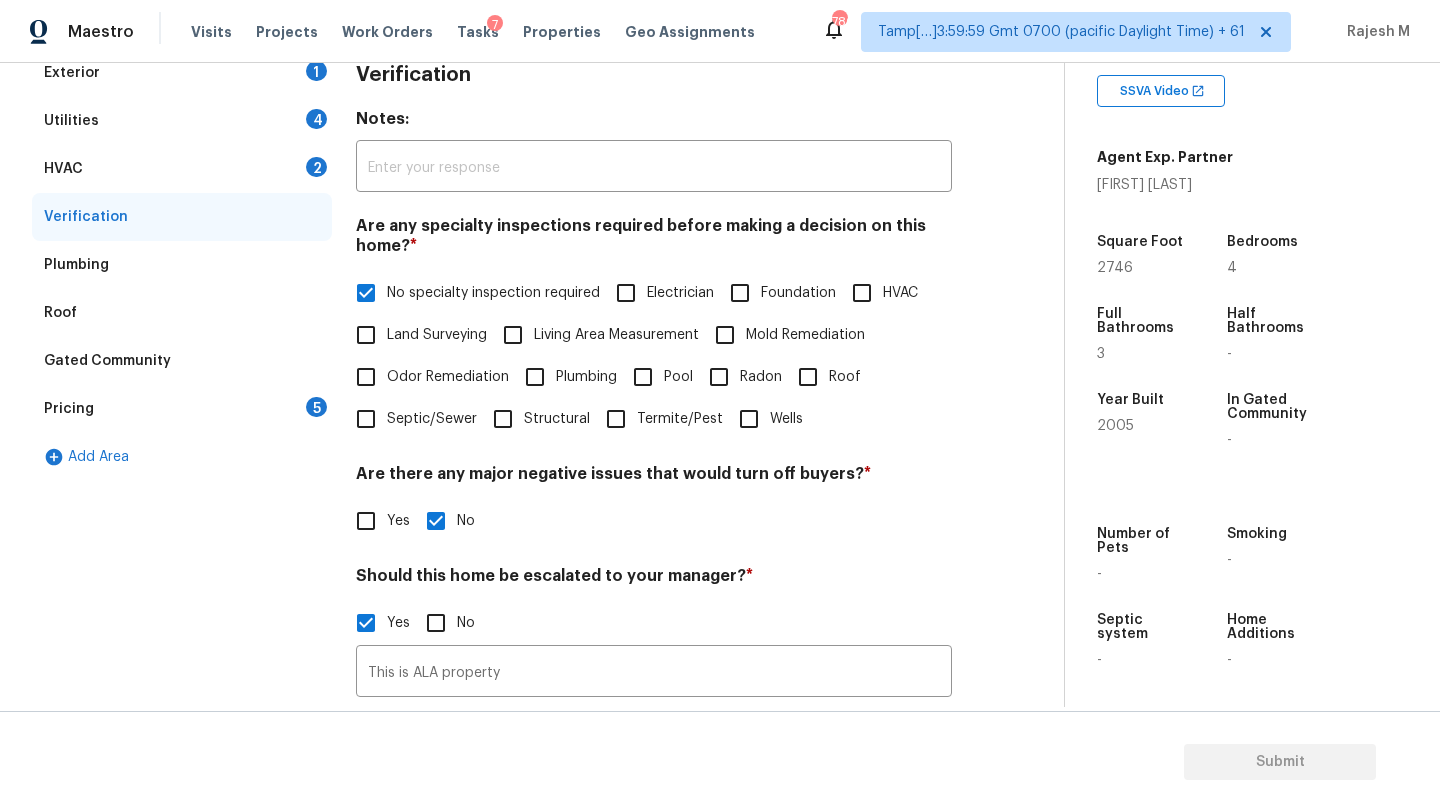 click on "HVAC 2" at bounding box center (182, 169) 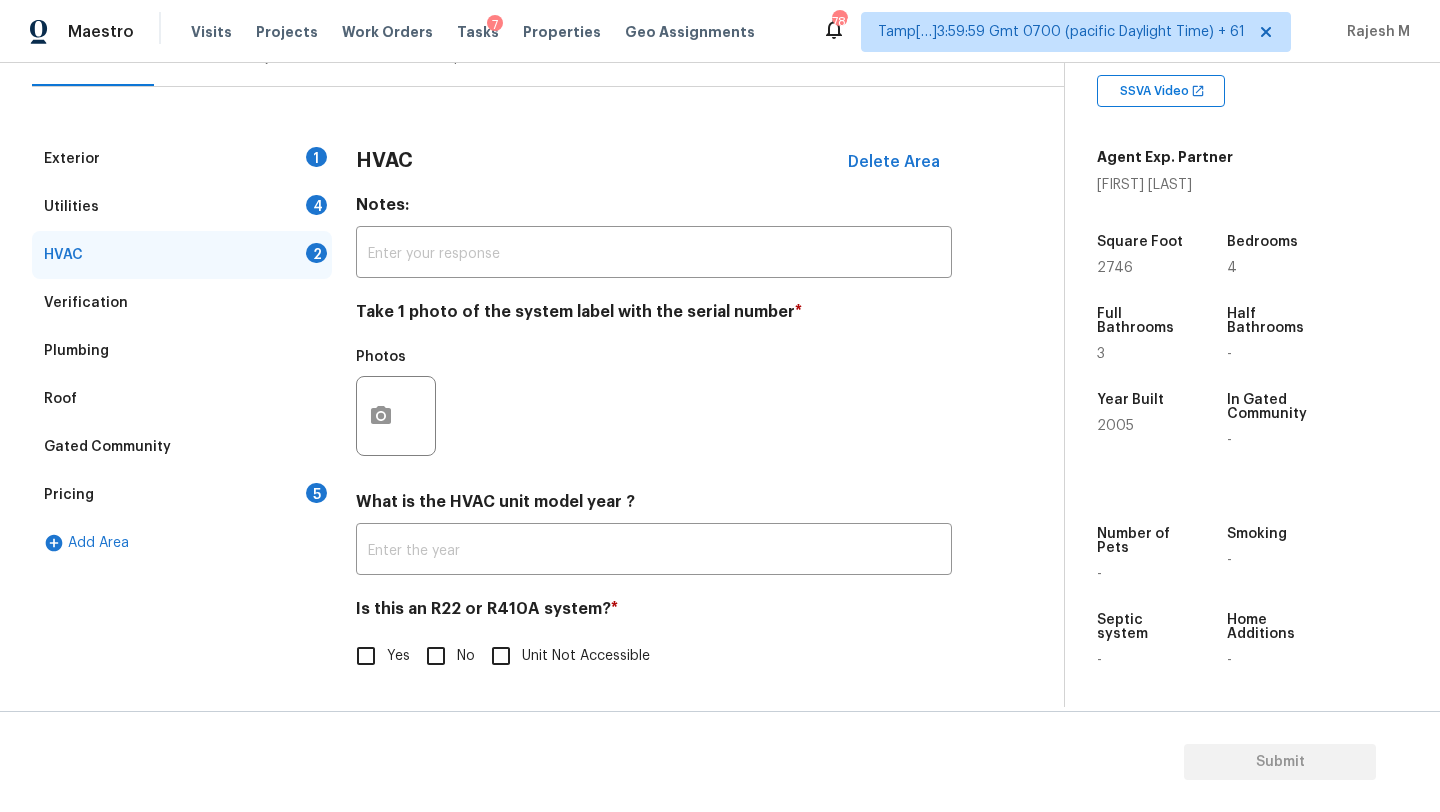click on "HVAC Delete Area Notes: ​​ Take 1 photo of the system label with the serial number  * Photos What is the HVAC unit model year ? ​​ Is this an R22 or R410A system?  * Yes No Unit Not Accessible" at bounding box center (654, 418) 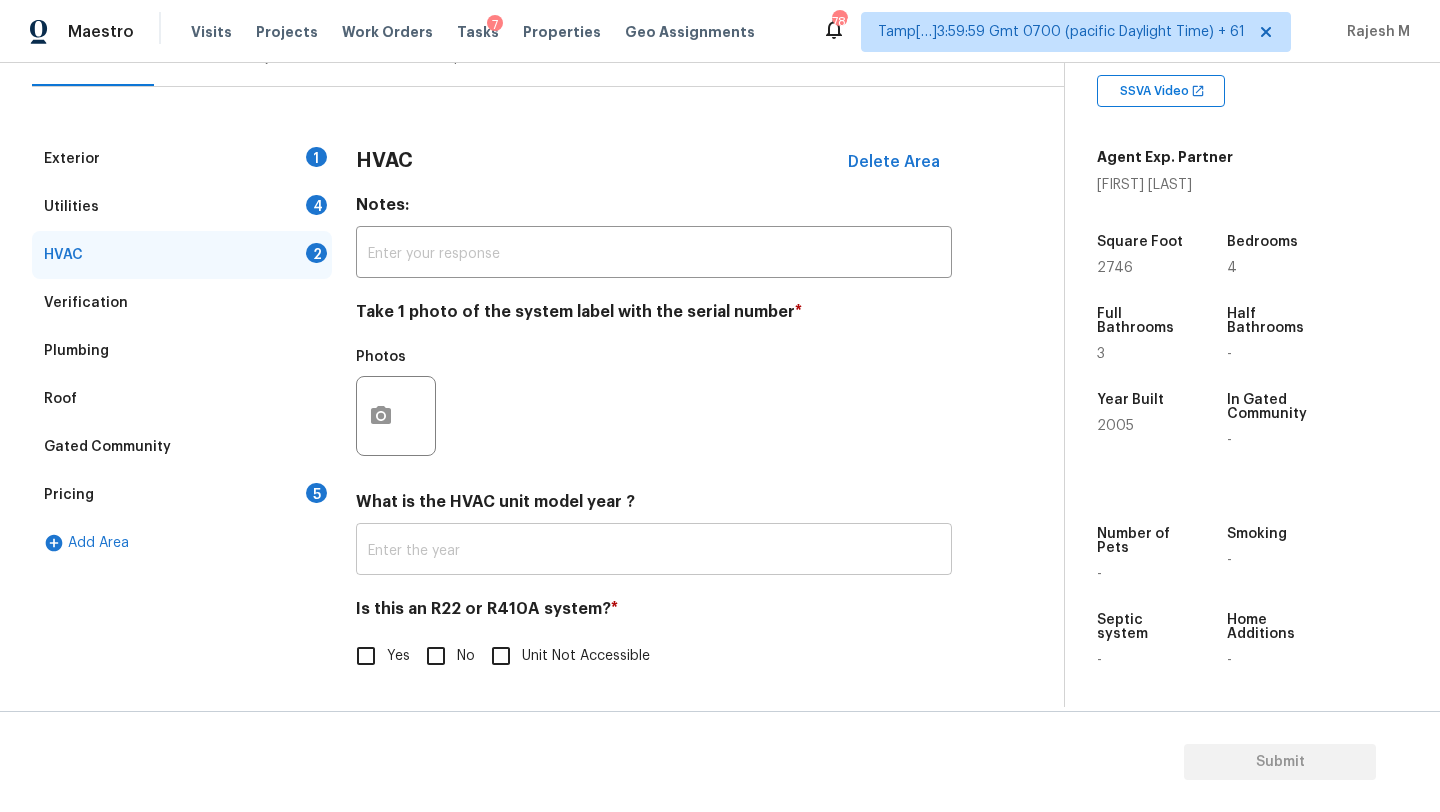 click at bounding box center [654, 551] 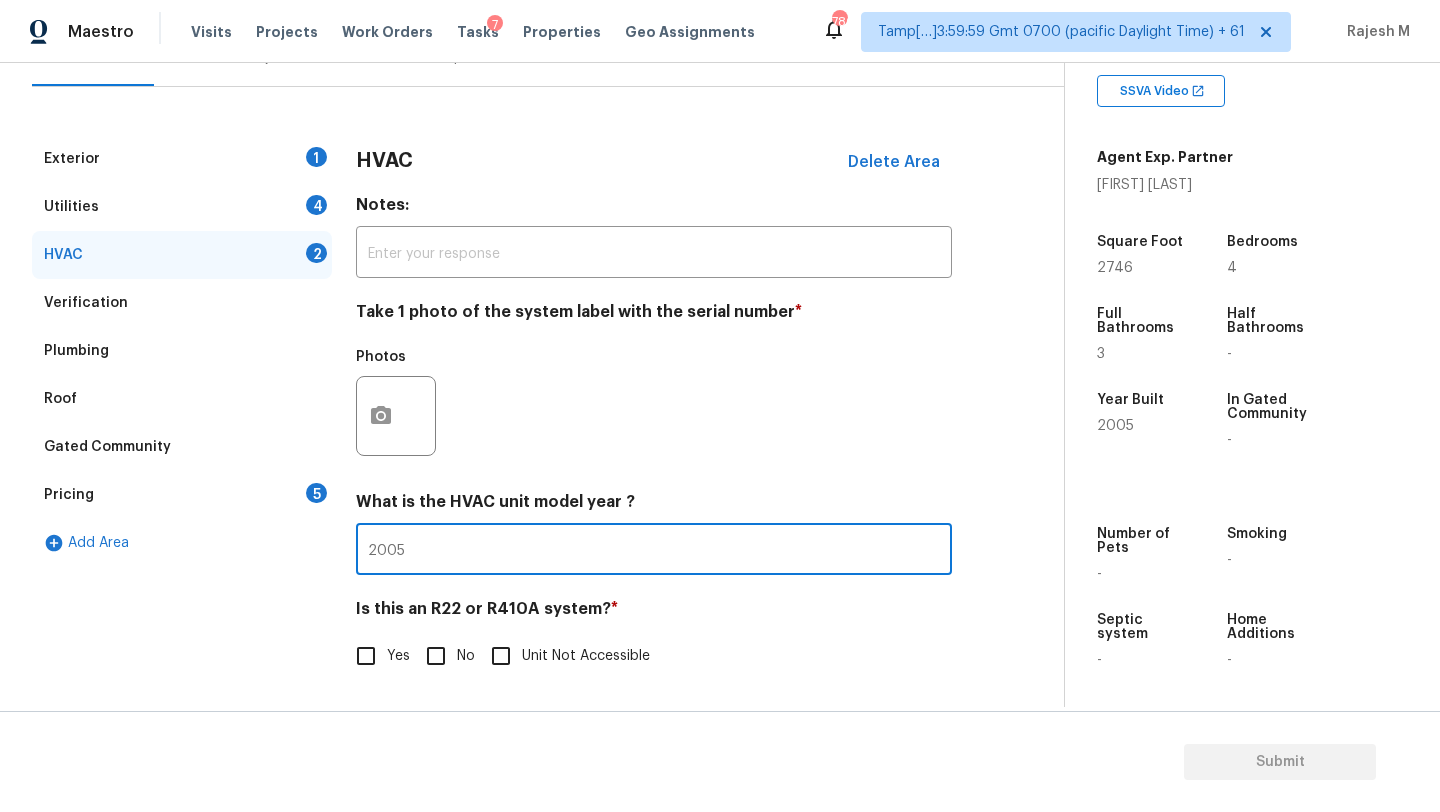 type on "2005" 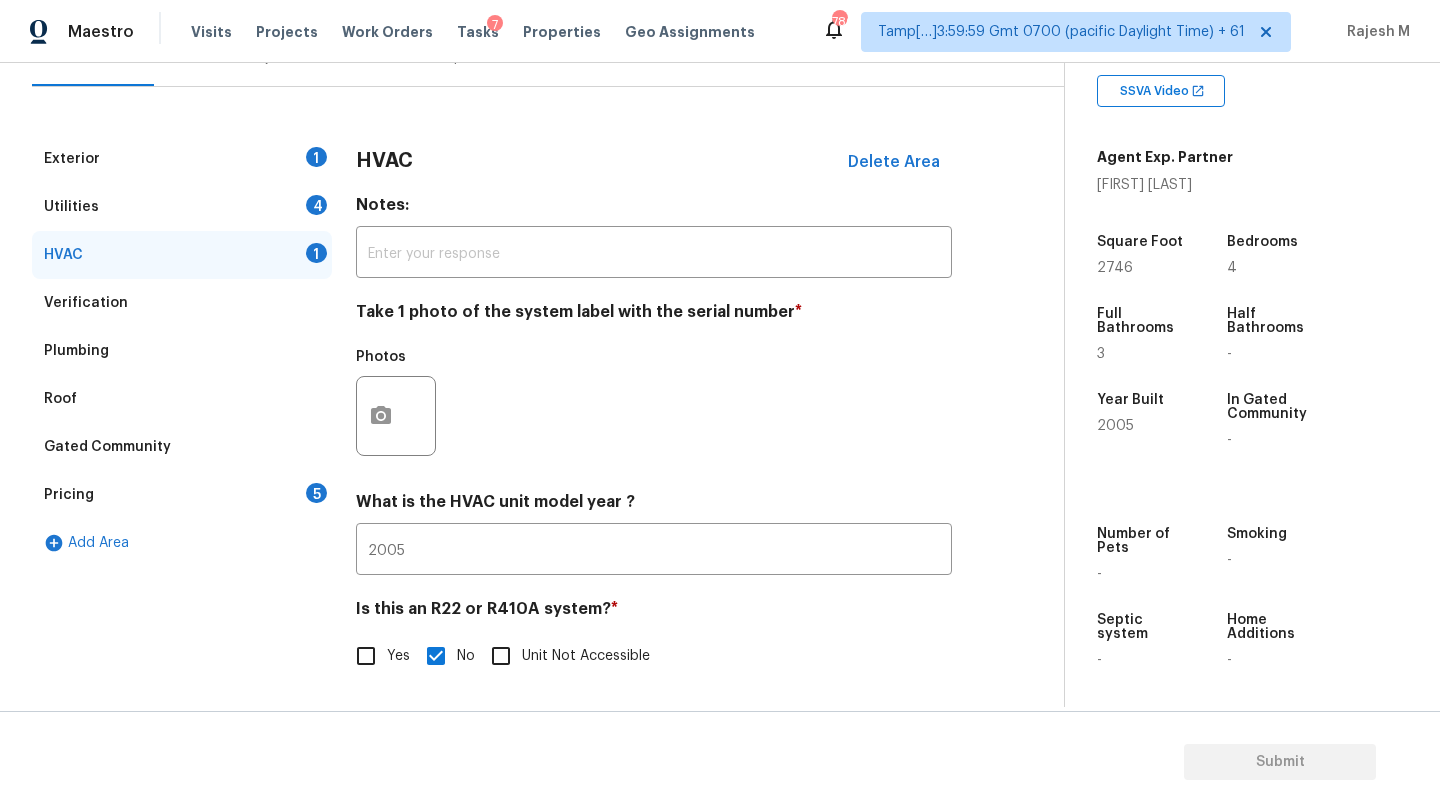 click on "Utilities 4" at bounding box center [182, 207] 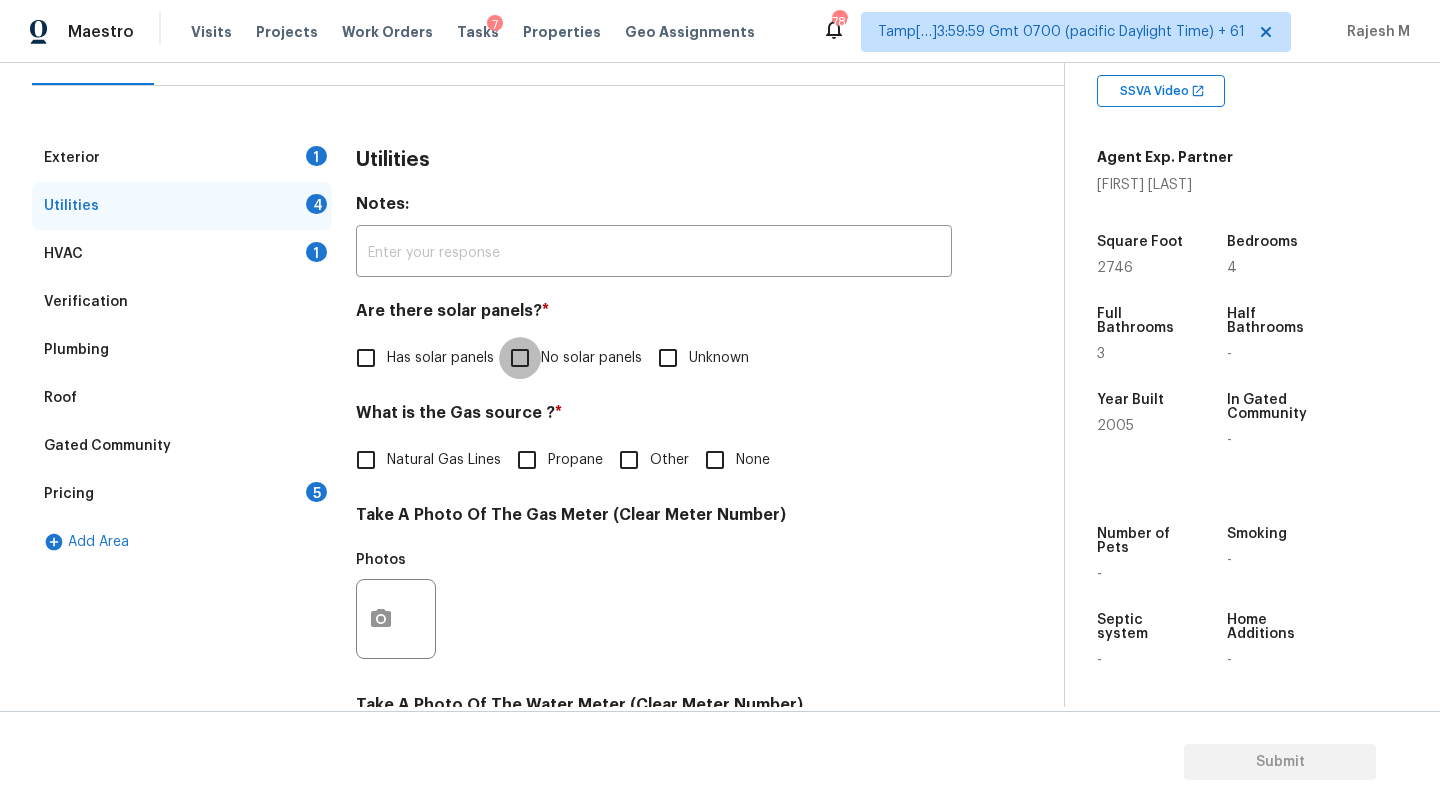 click on "No solar panels" at bounding box center [520, 358] 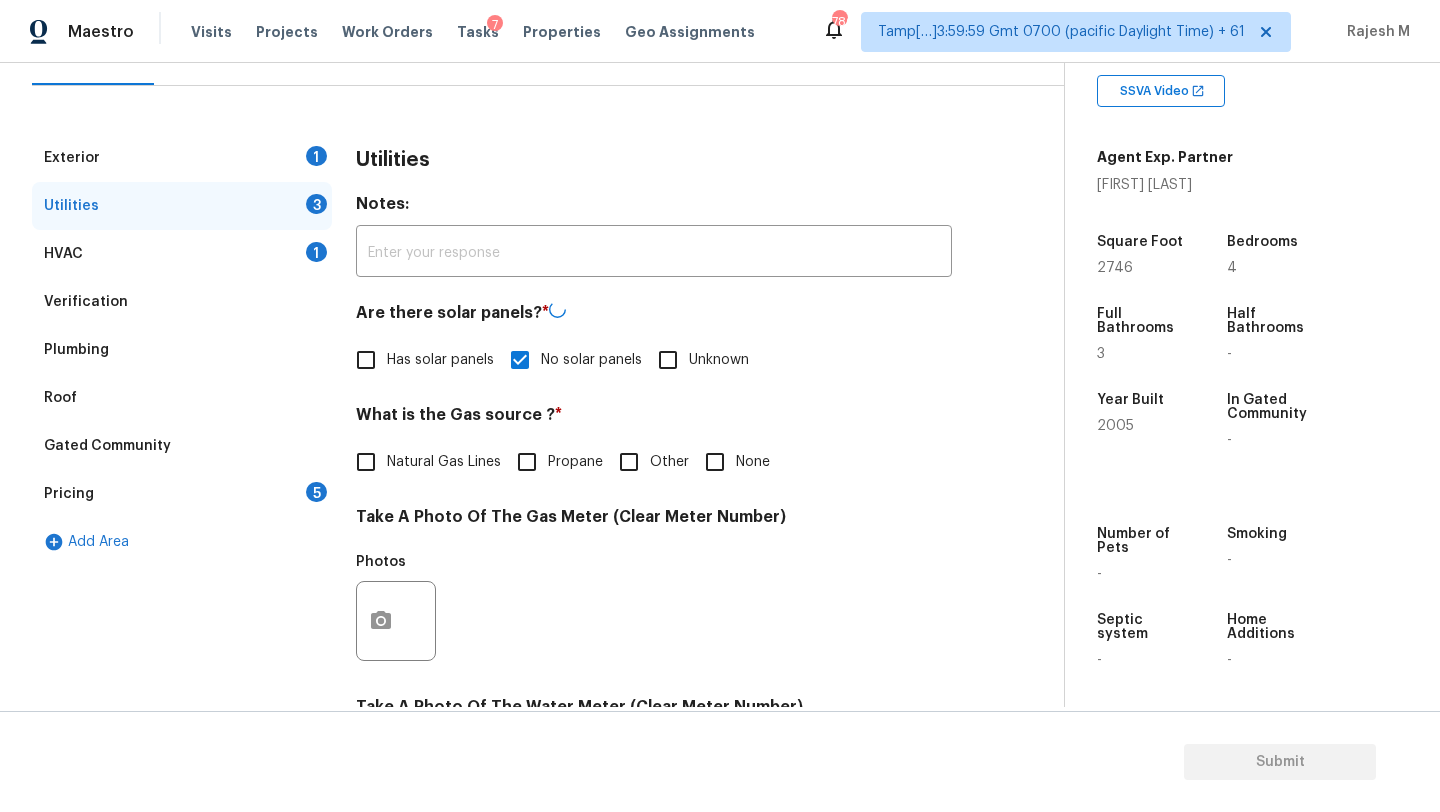 click on "Natural Gas Lines" at bounding box center (444, 462) 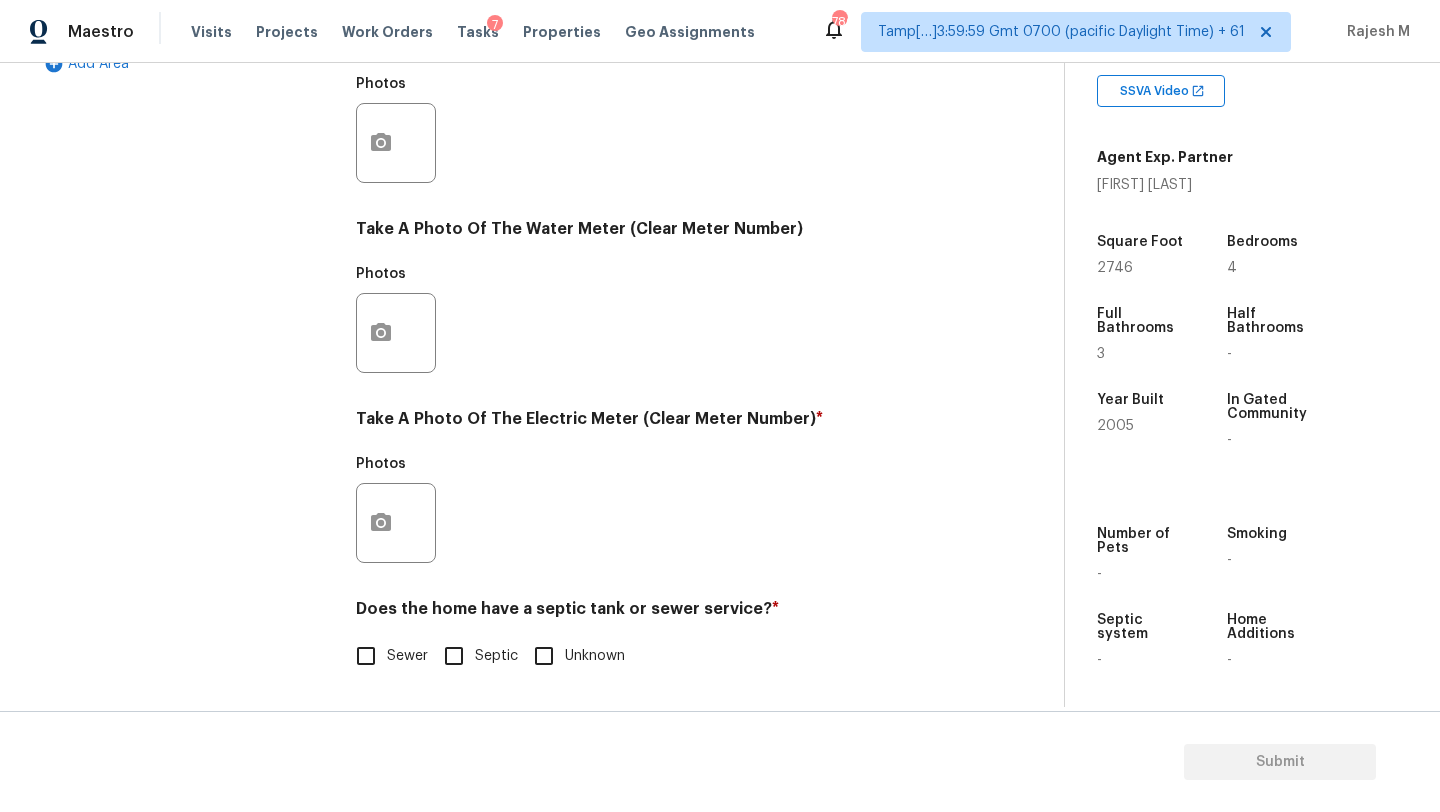 scroll, scrollTop: 693, scrollLeft: 0, axis: vertical 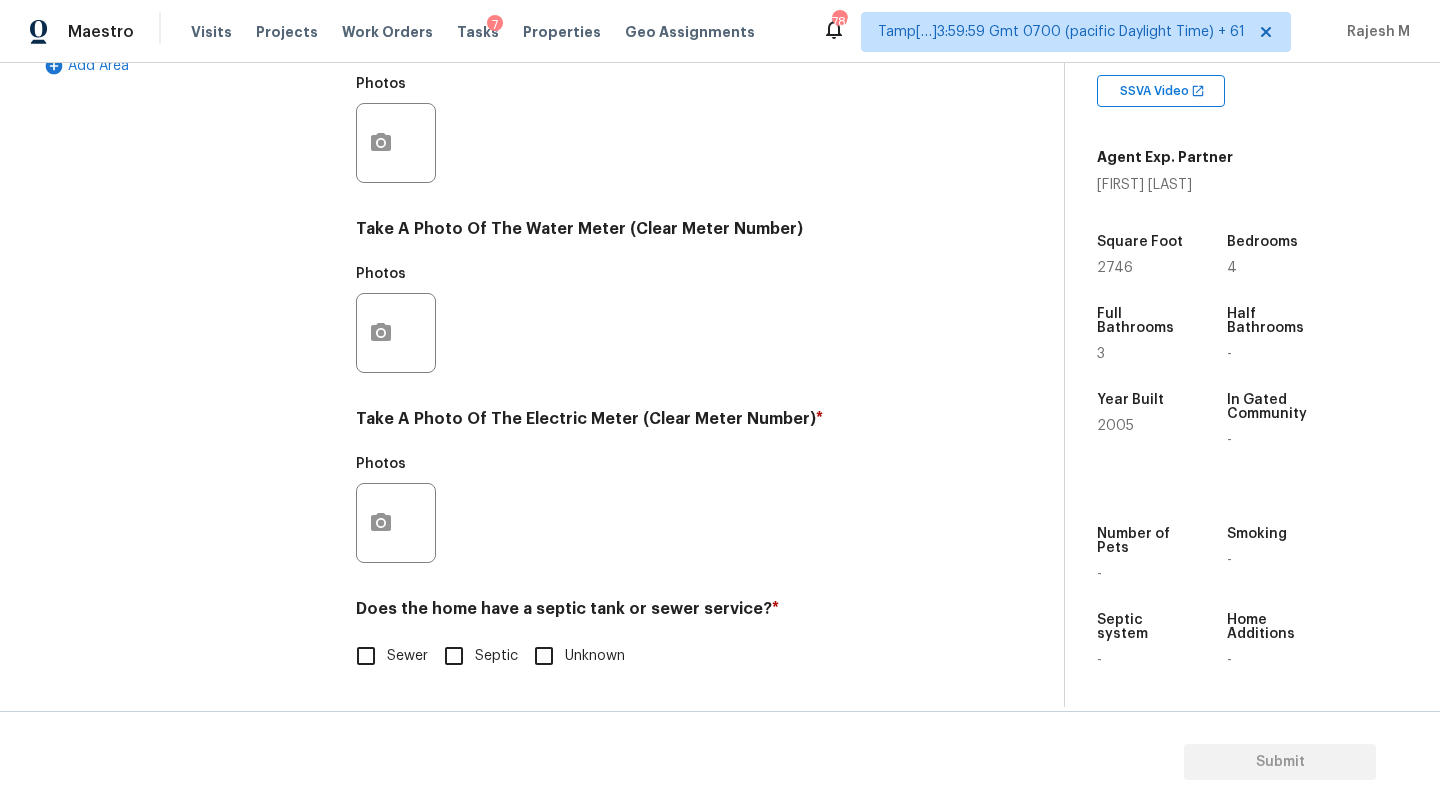 click on "Sewer" at bounding box center [366, 656] 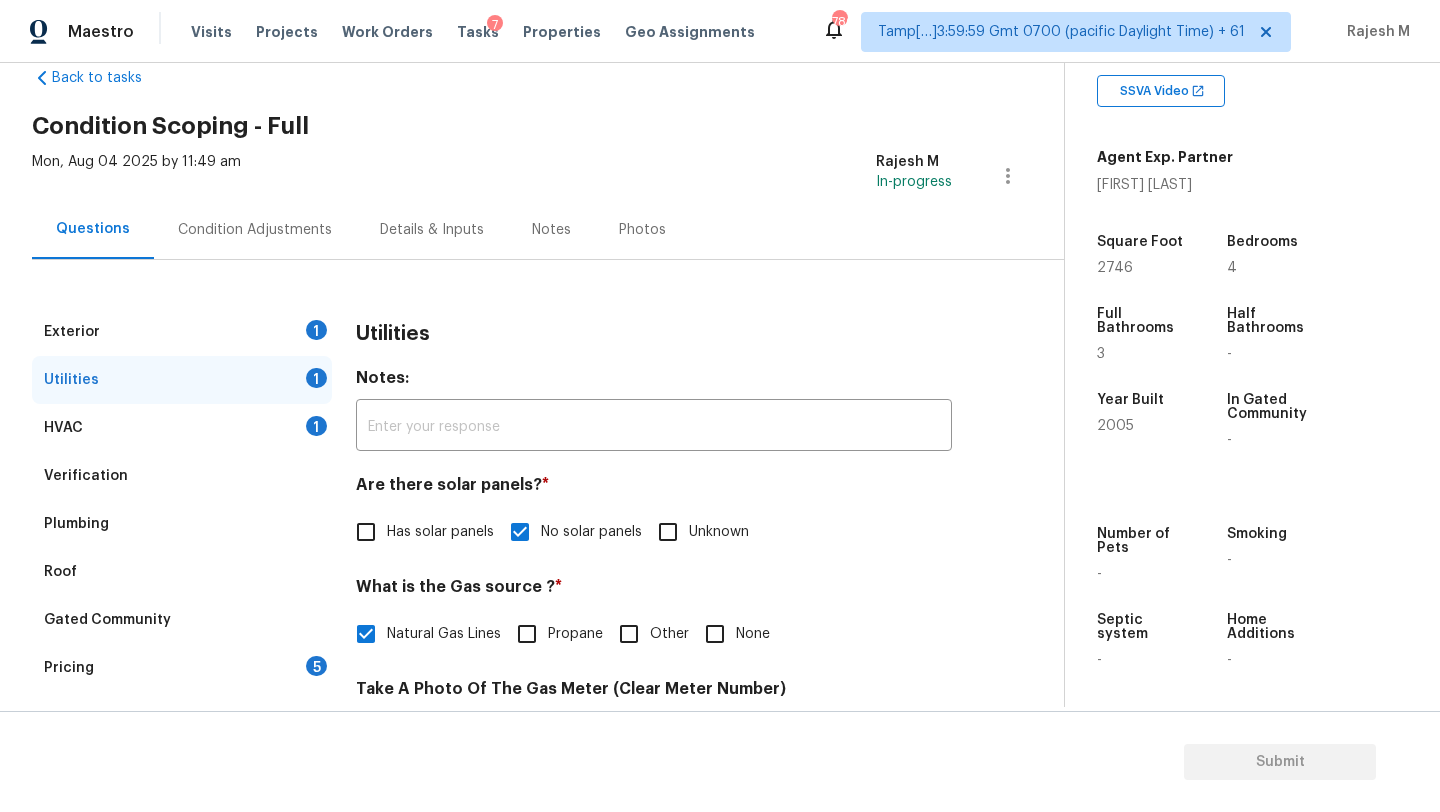 scroll, scrollTop: 0, scrollLeft: 0, axis: both 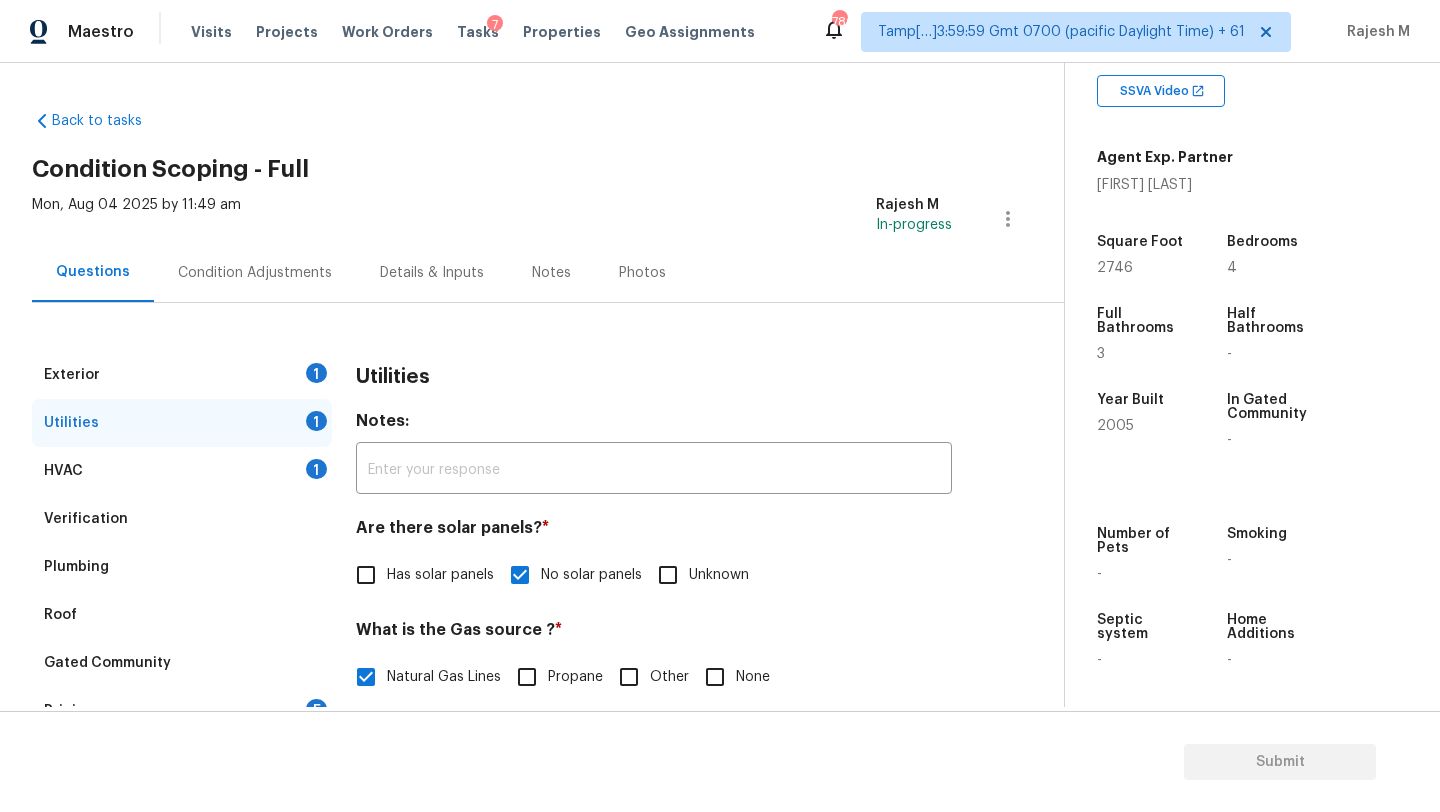 click on "Exterior 1" at bounding box center [182, 375] 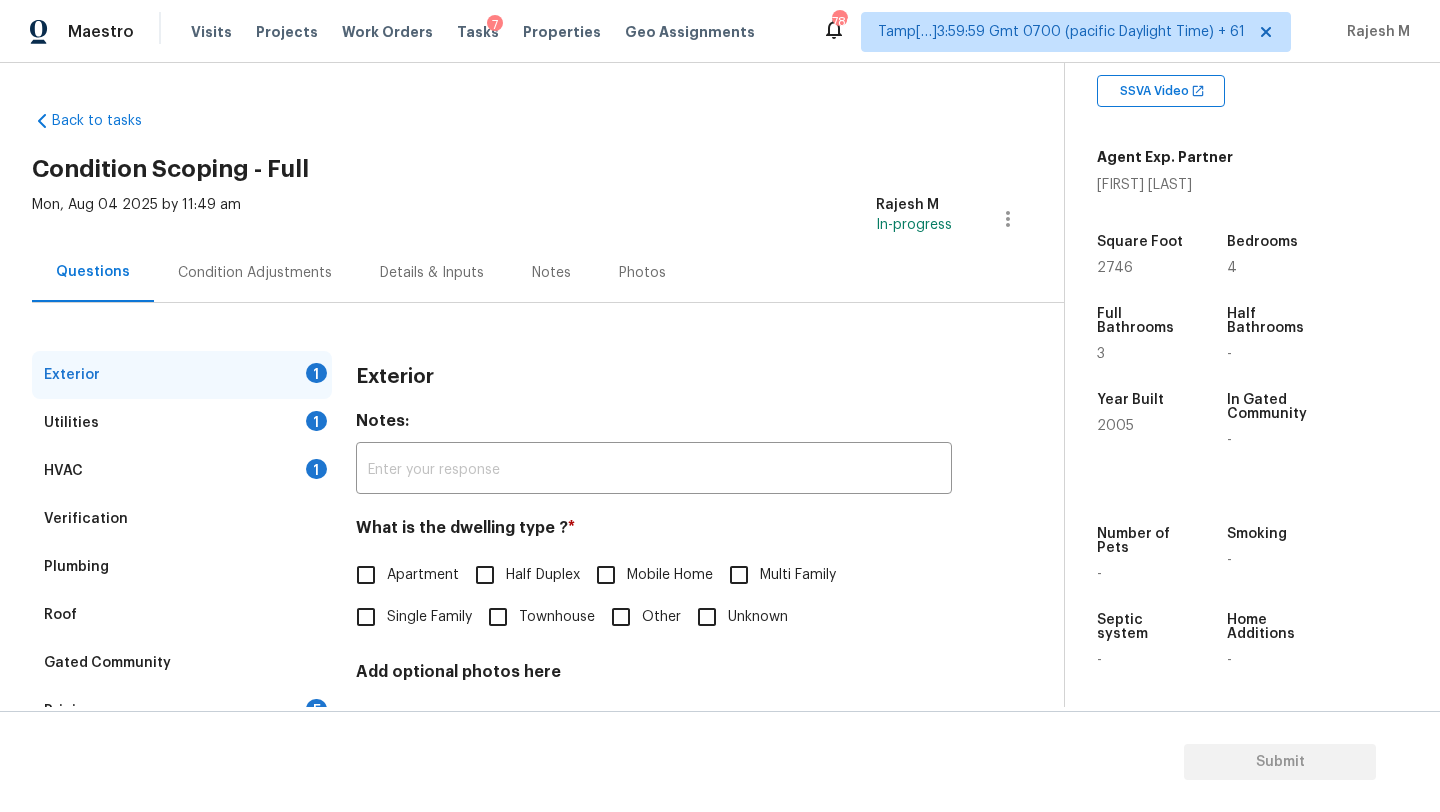 click on "Single Family" at bounding box center (429, 617) 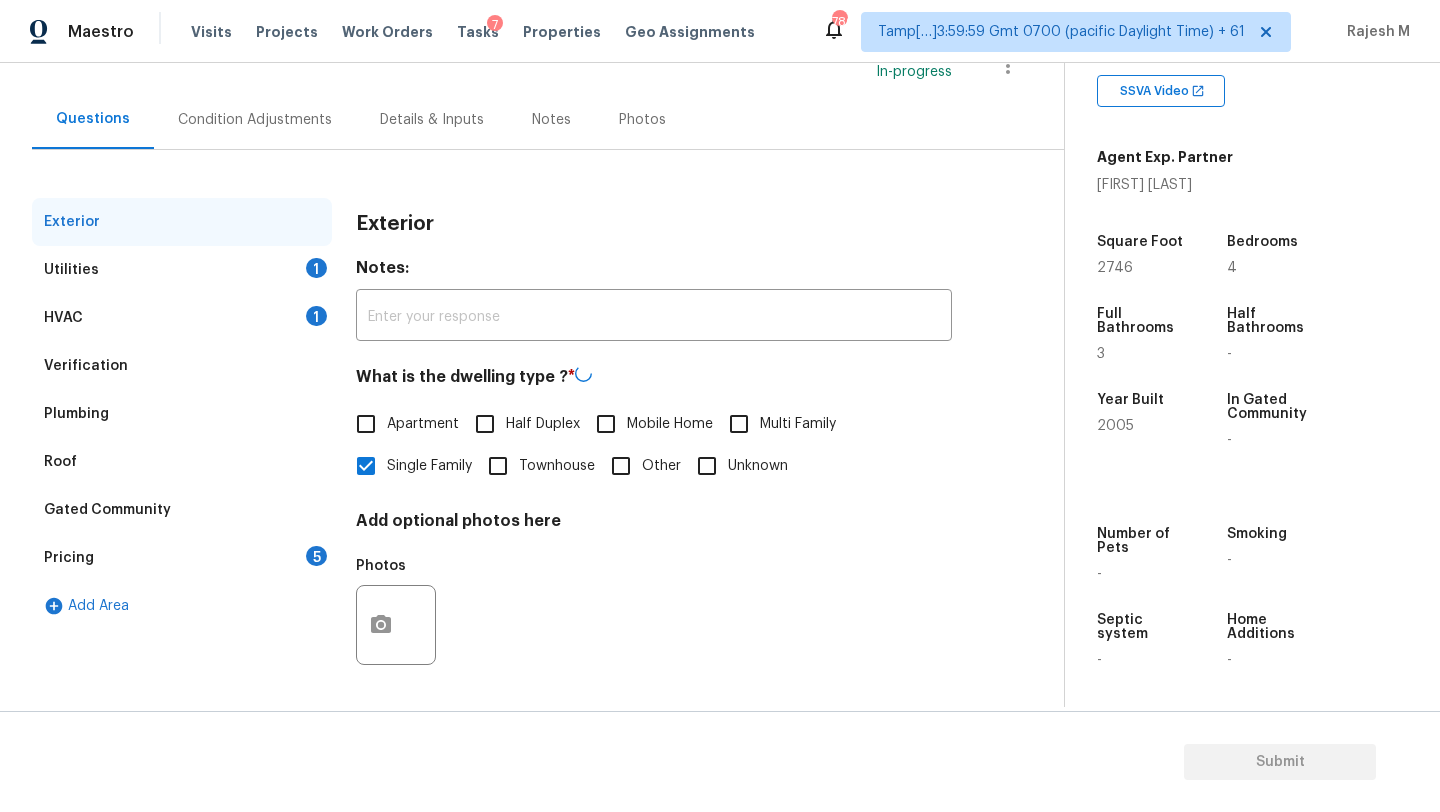scroll, scrollTop: 151, scrollLeft: 0, axis: vertical 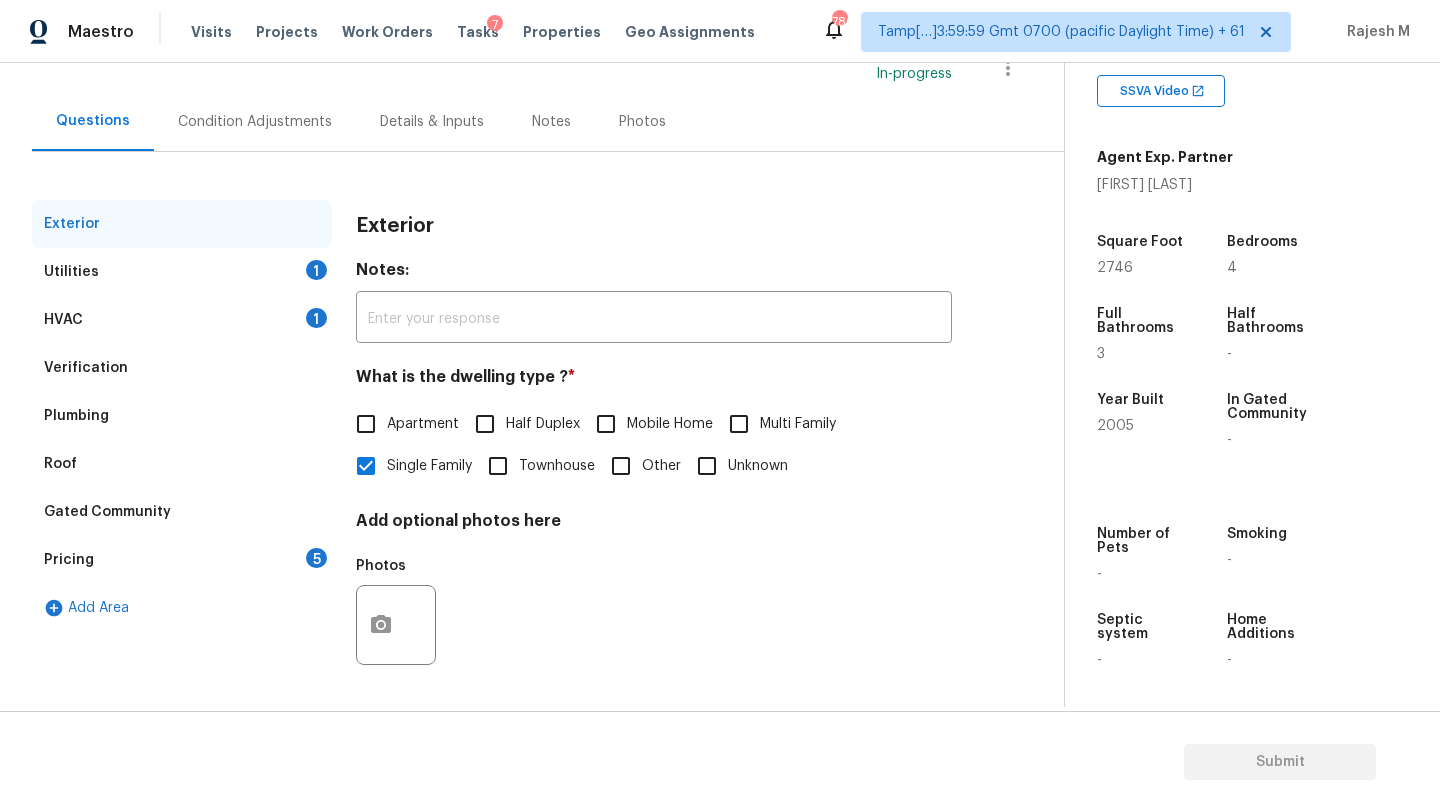 click on "Pricing 5" at bounding box center (182, 560) 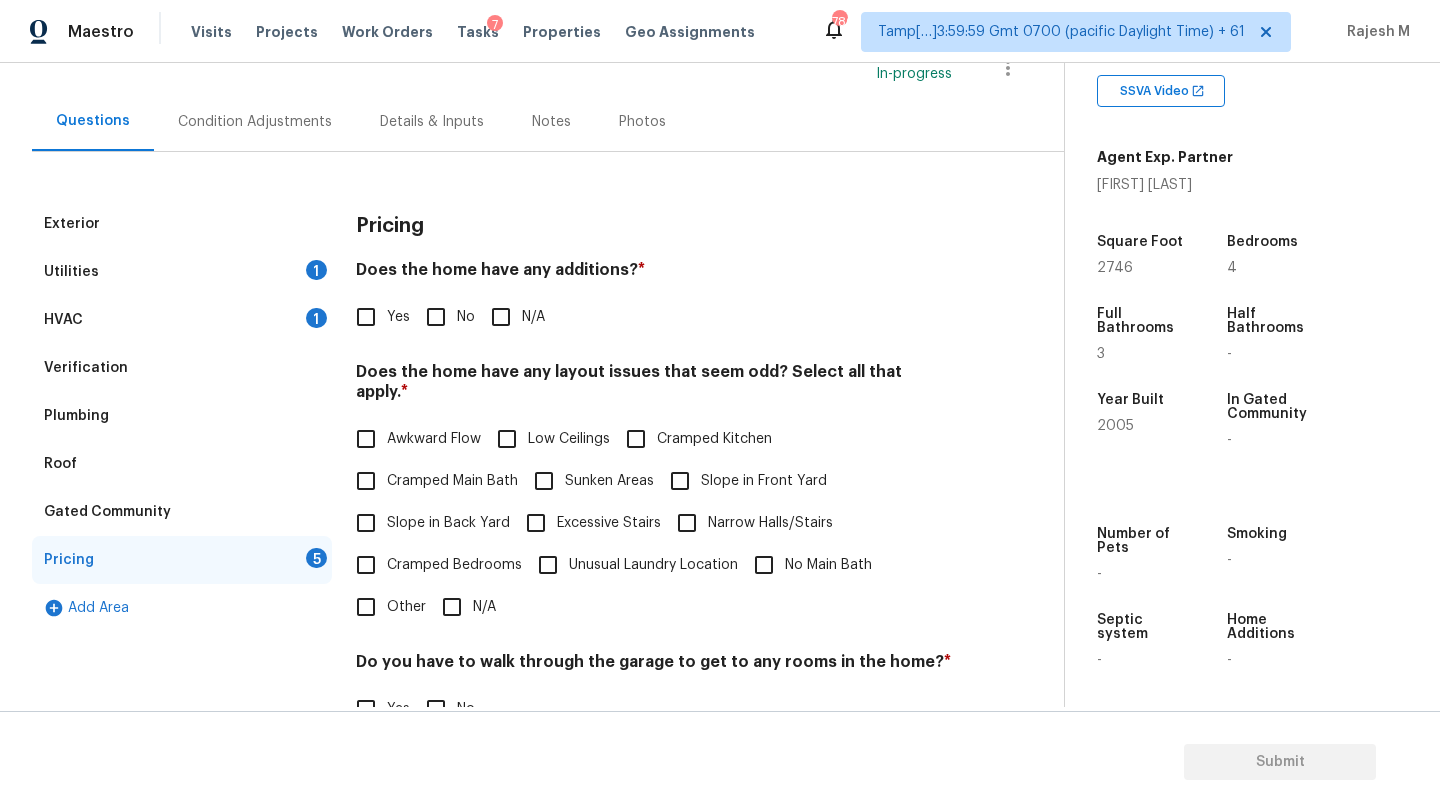 click on "No" at bounding box center [436, 317] 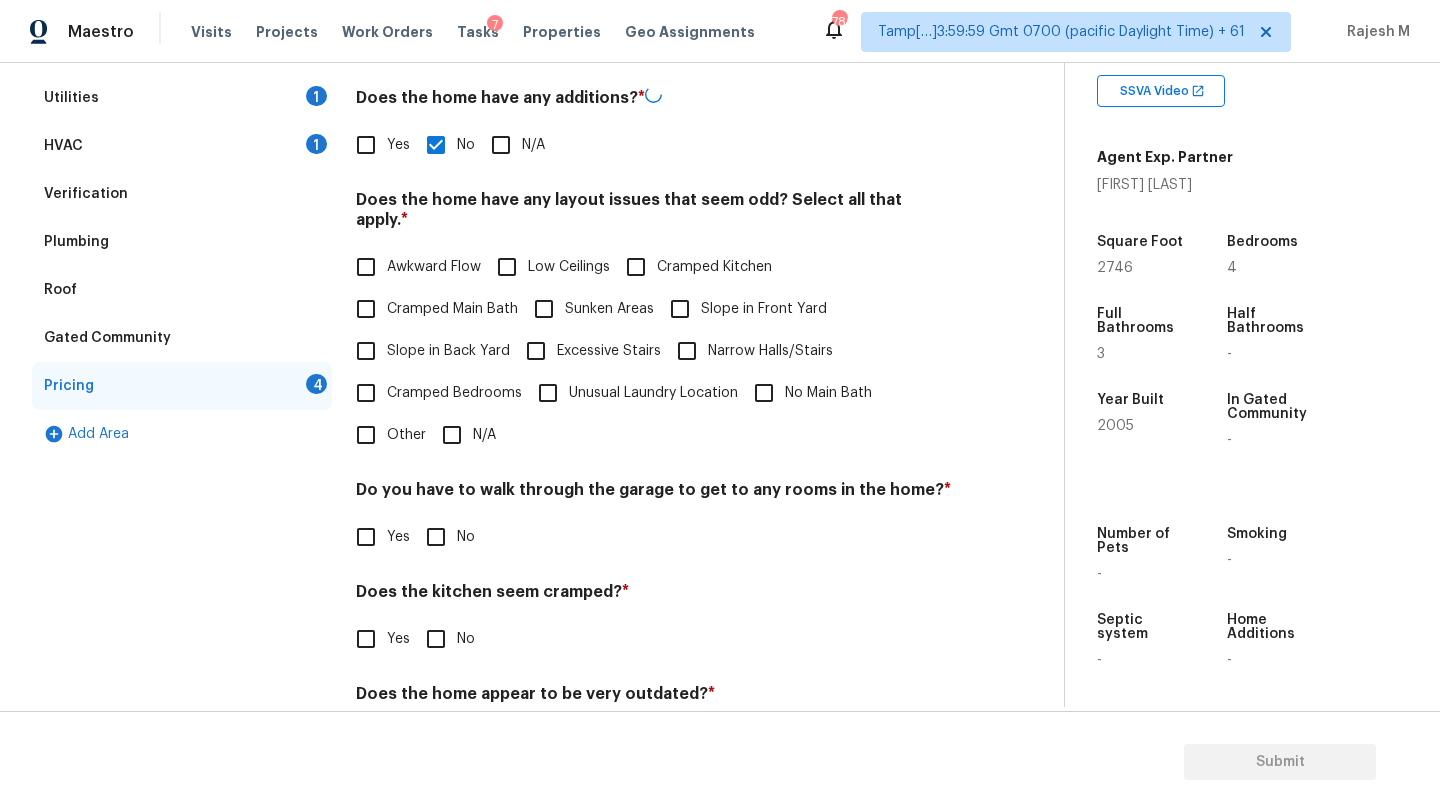 scroll, scrollTop: 388, scrollLeft: 0, axis: vertical 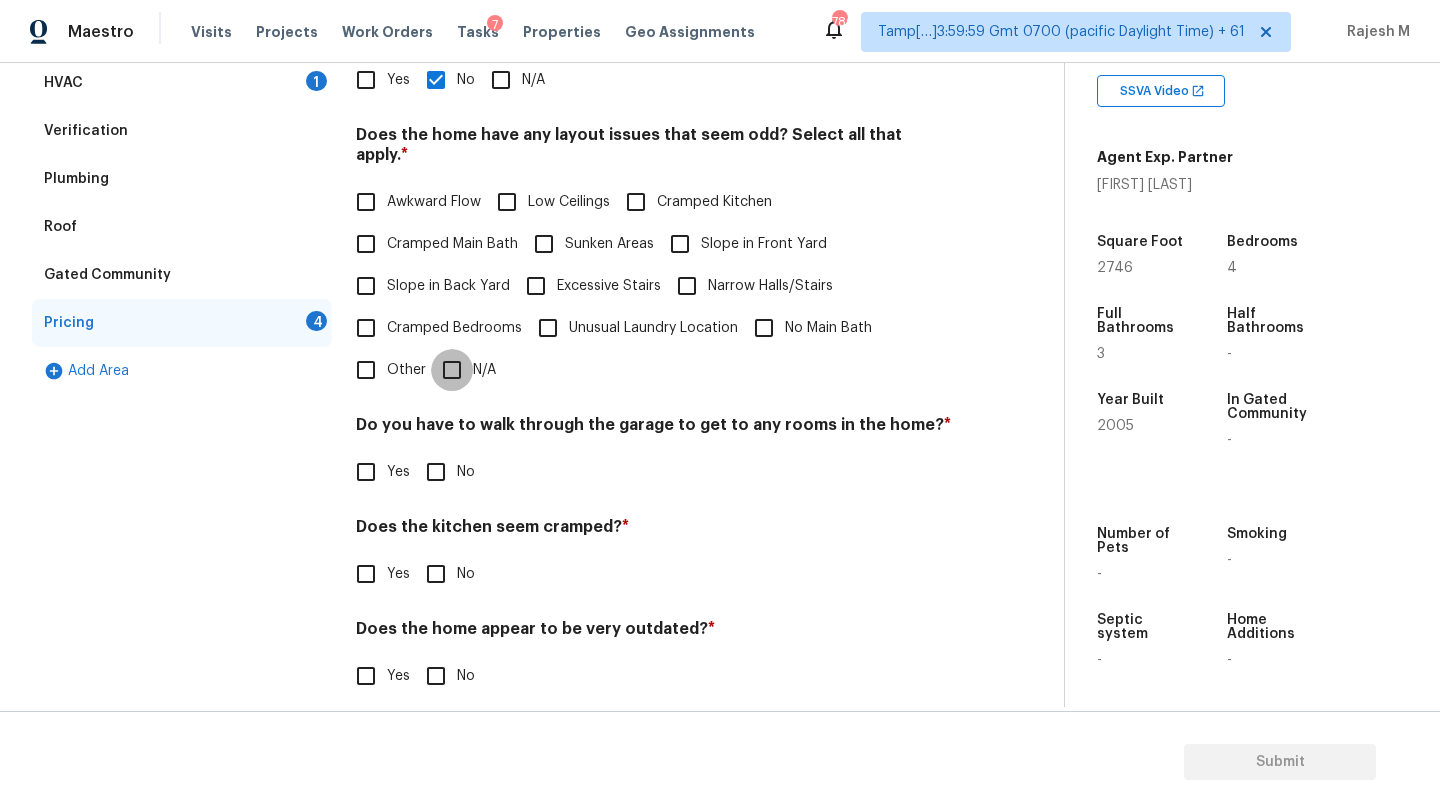 click on "N/A" at bounding box center [452, 370] 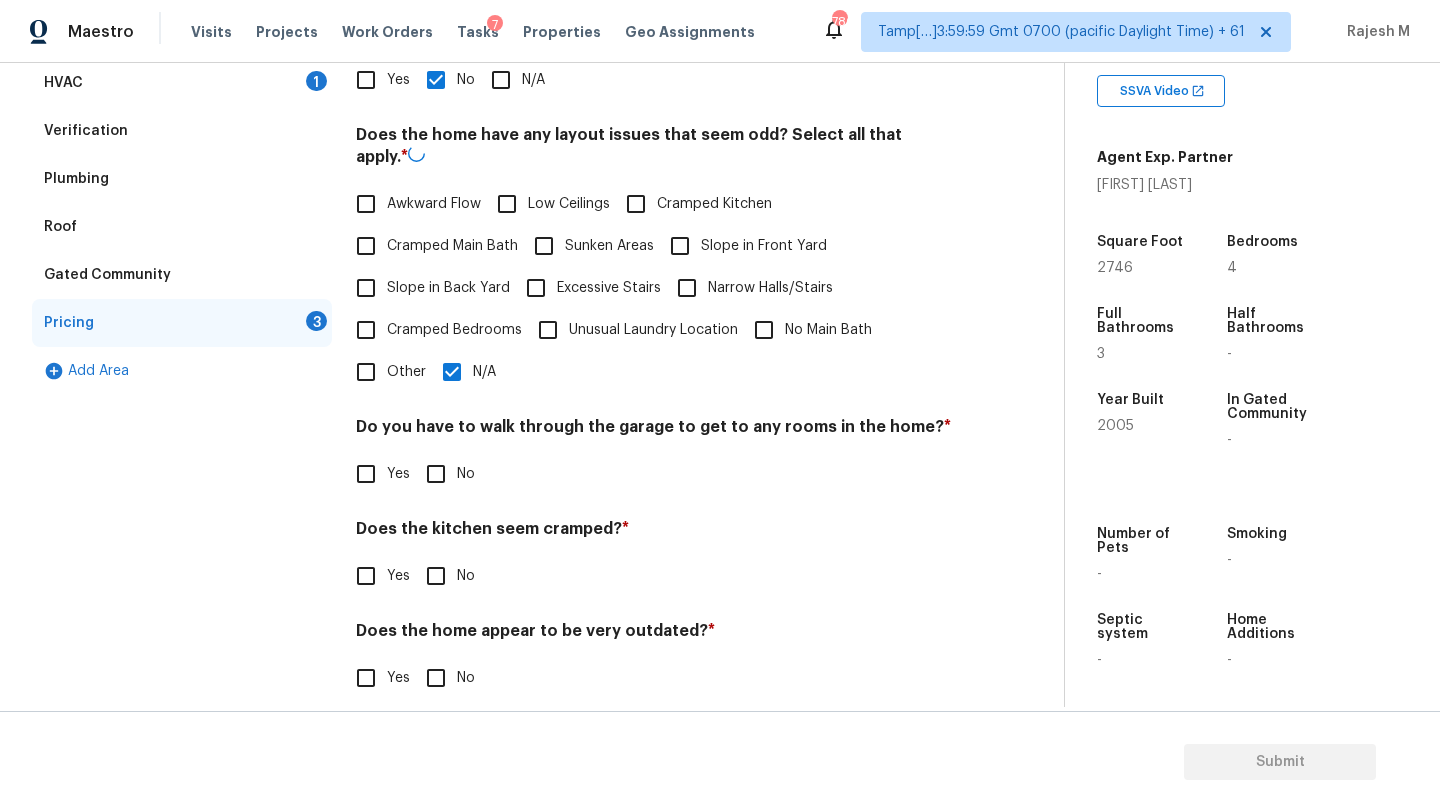 click on "No" at bounding box center [436, 474] 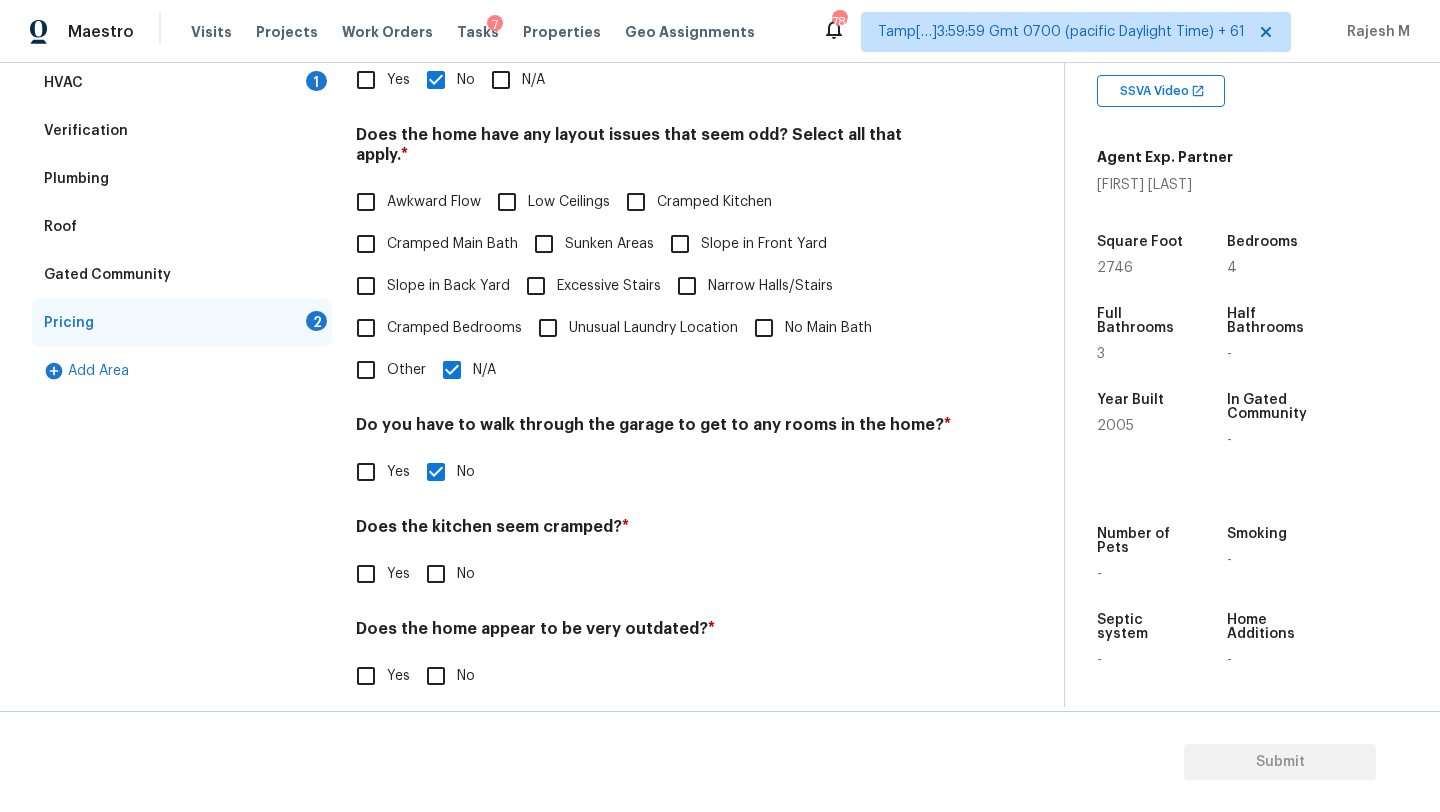 click on "No" at bounding box center [436, 574] 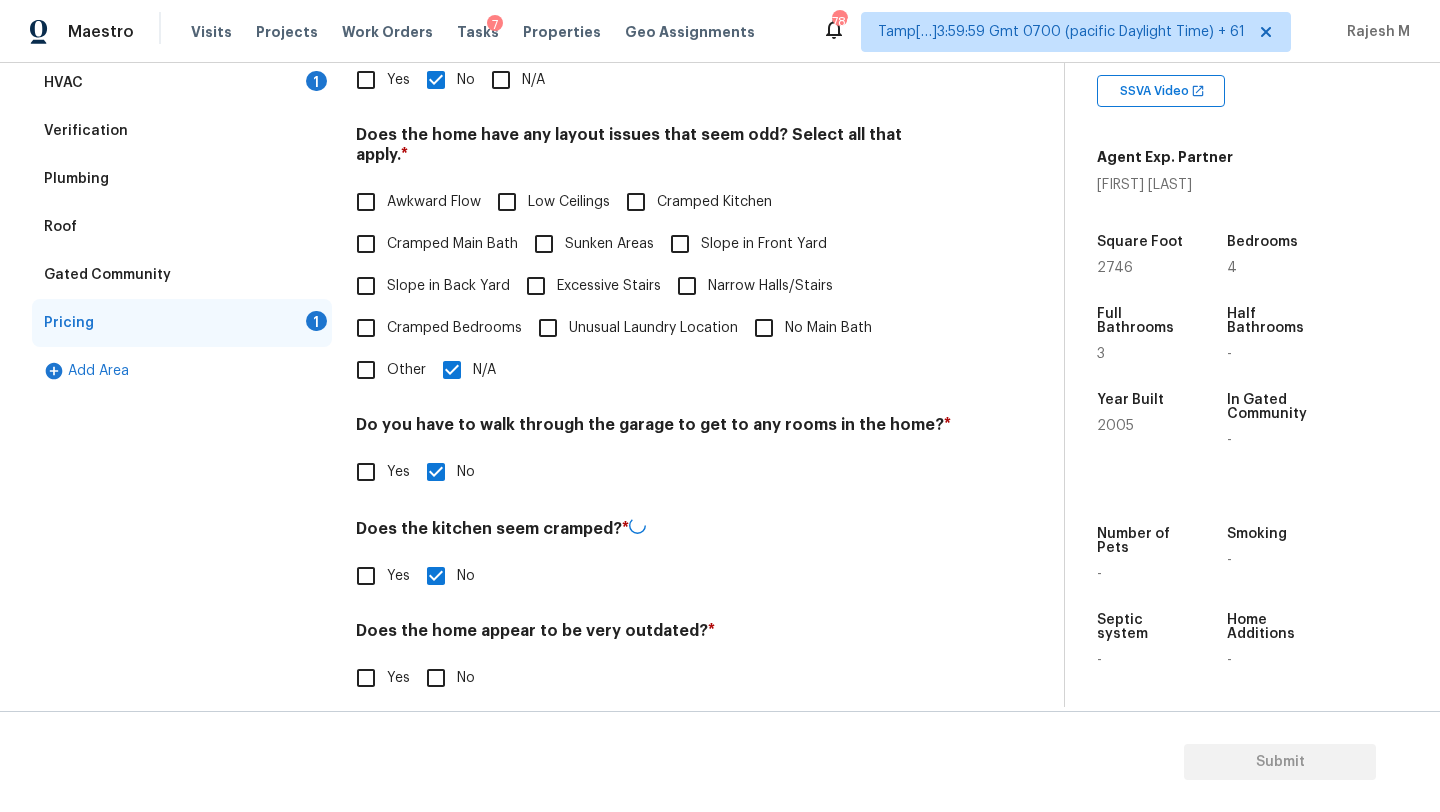 click on "No" at bounding box center (436, 678) 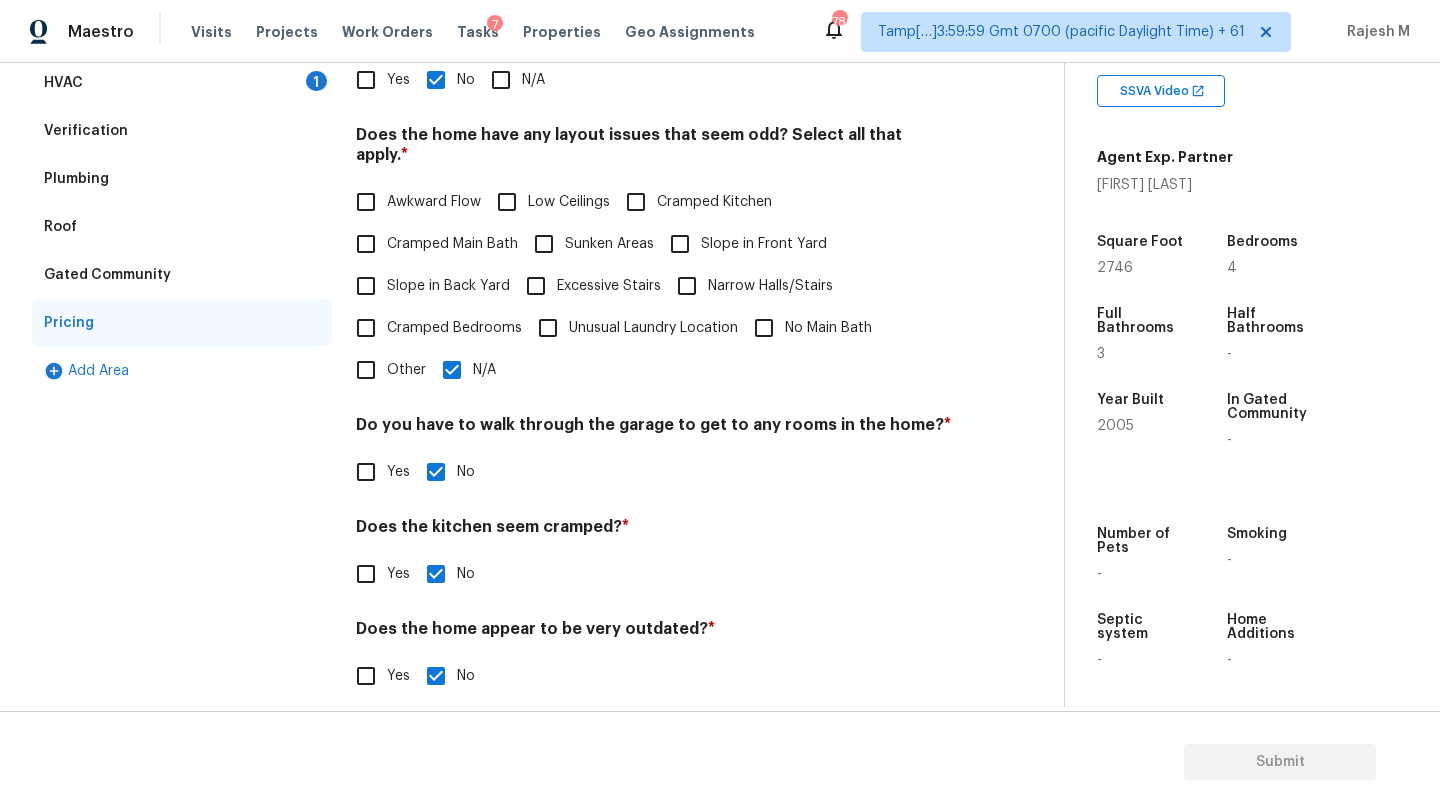 scroll, scrollTop: 0, scrollLeft: 0, axis: both 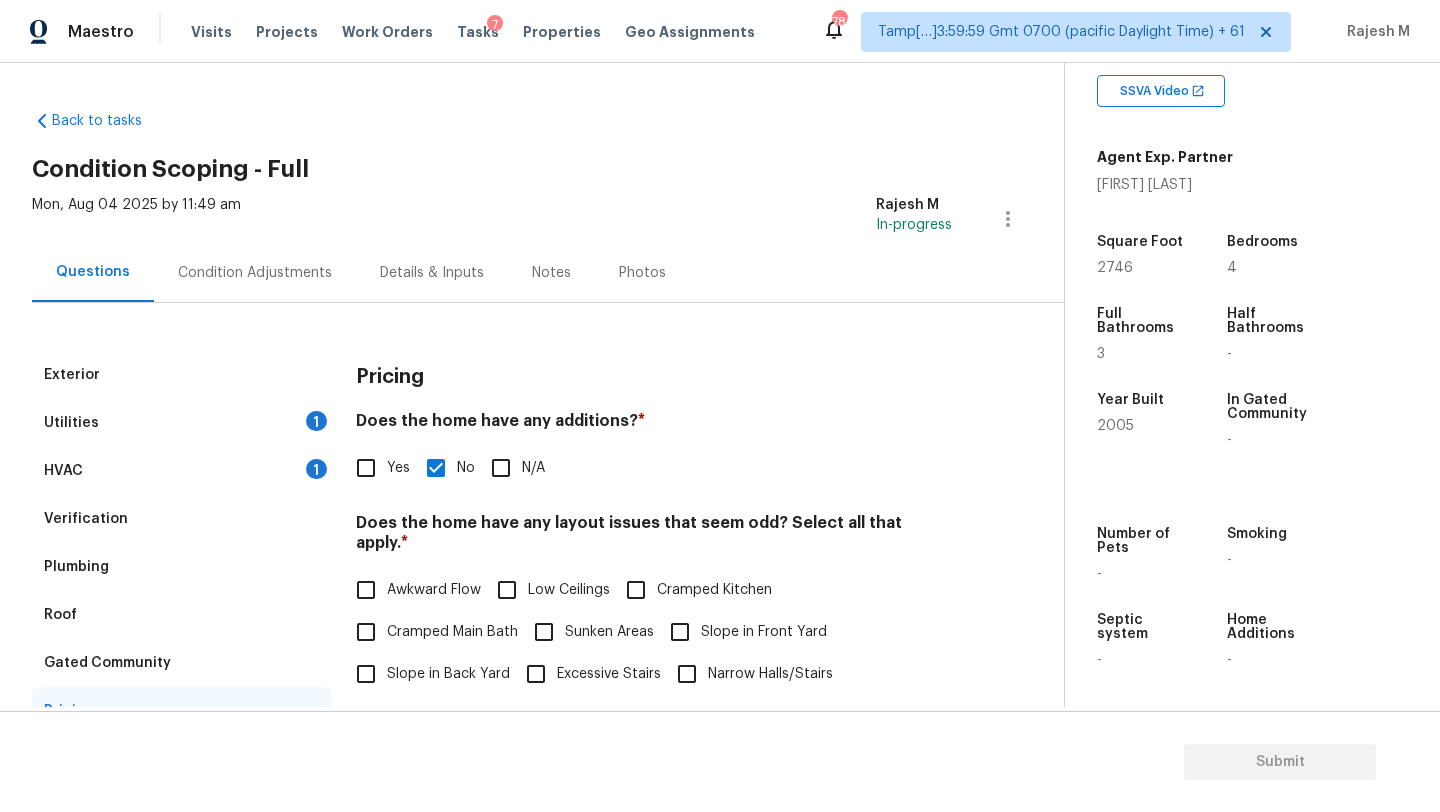 click on "Condition Adjustments" at bounding box center (255, 273) 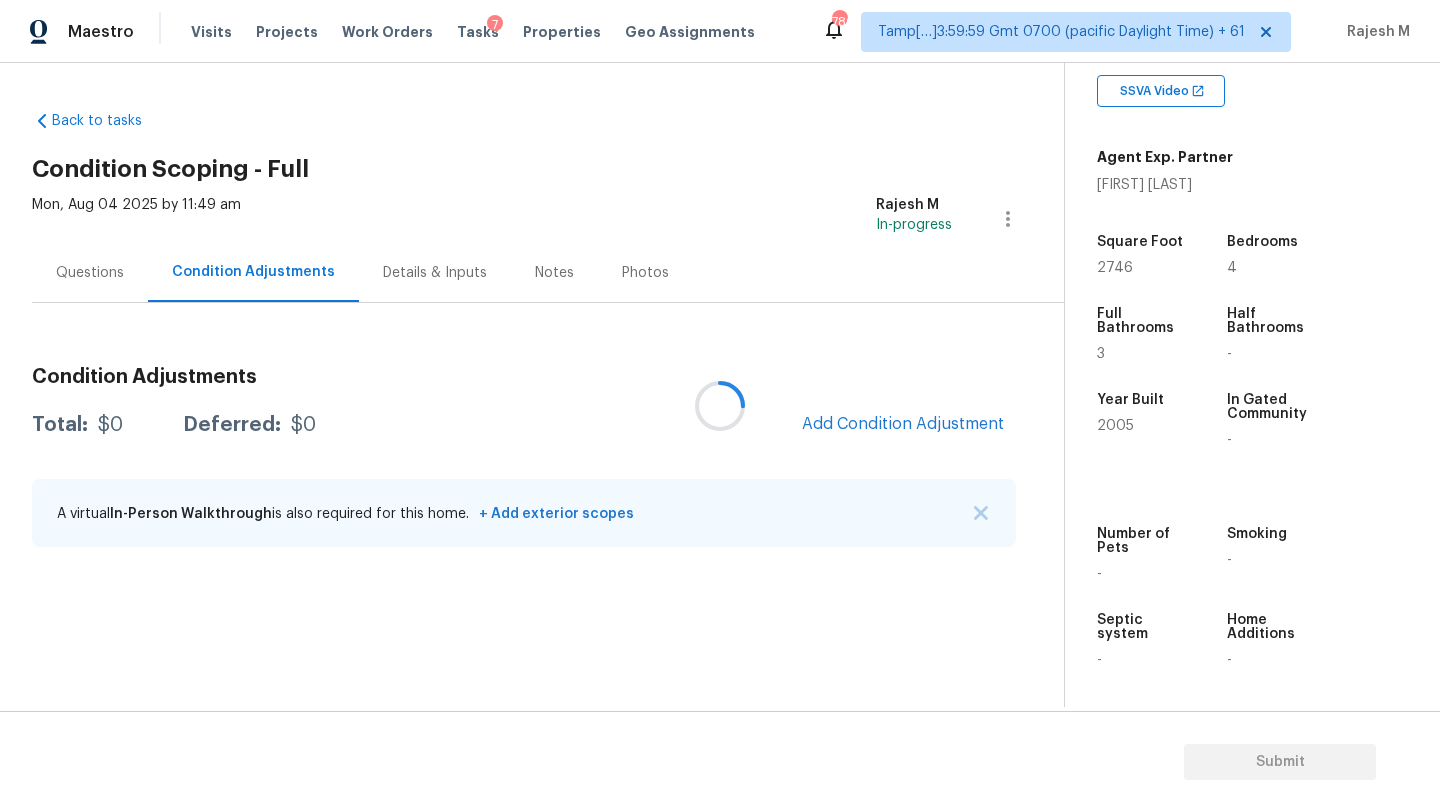 click at bounding box center [720, 406] 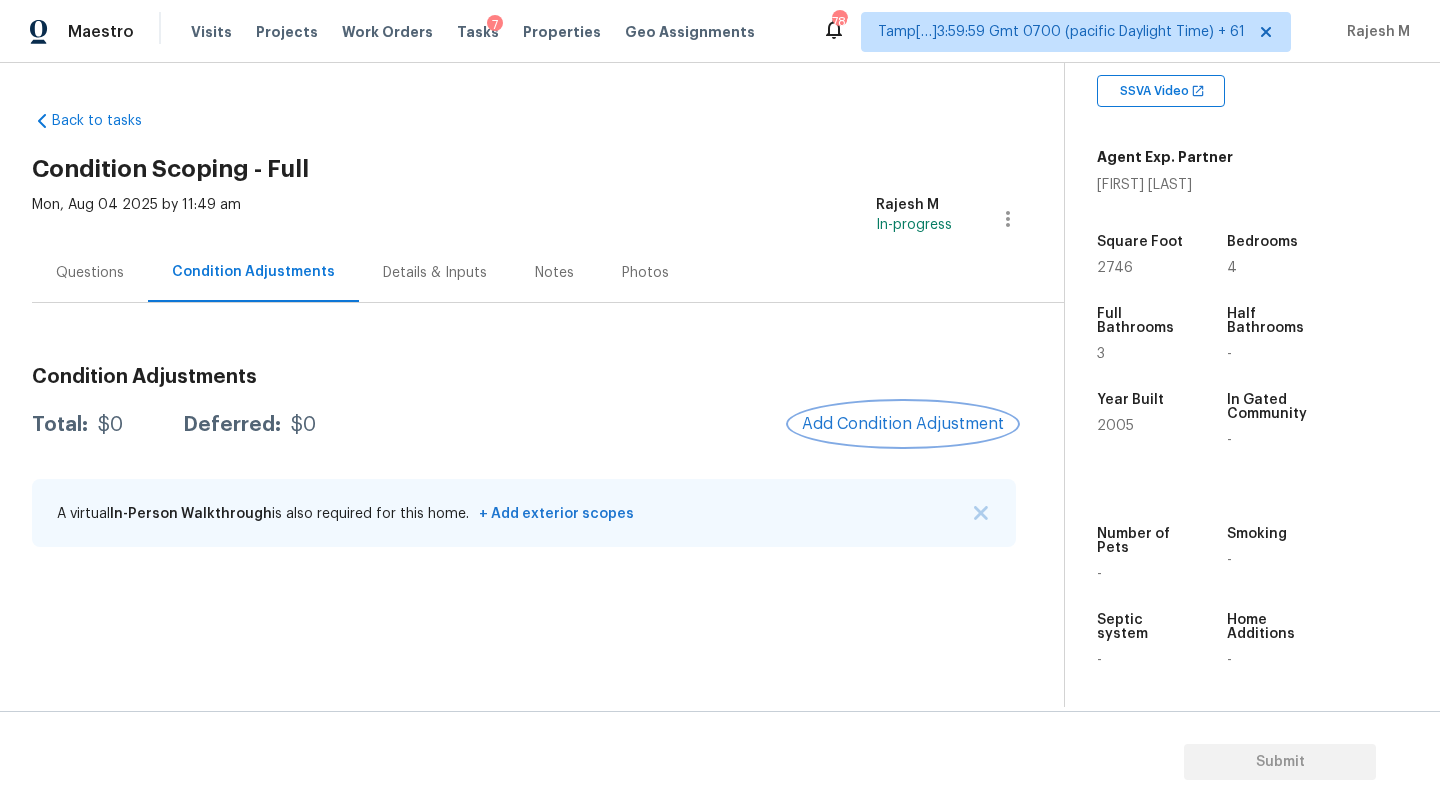 click on "Add Condition Adjustment" at bounding box center [903, 424] 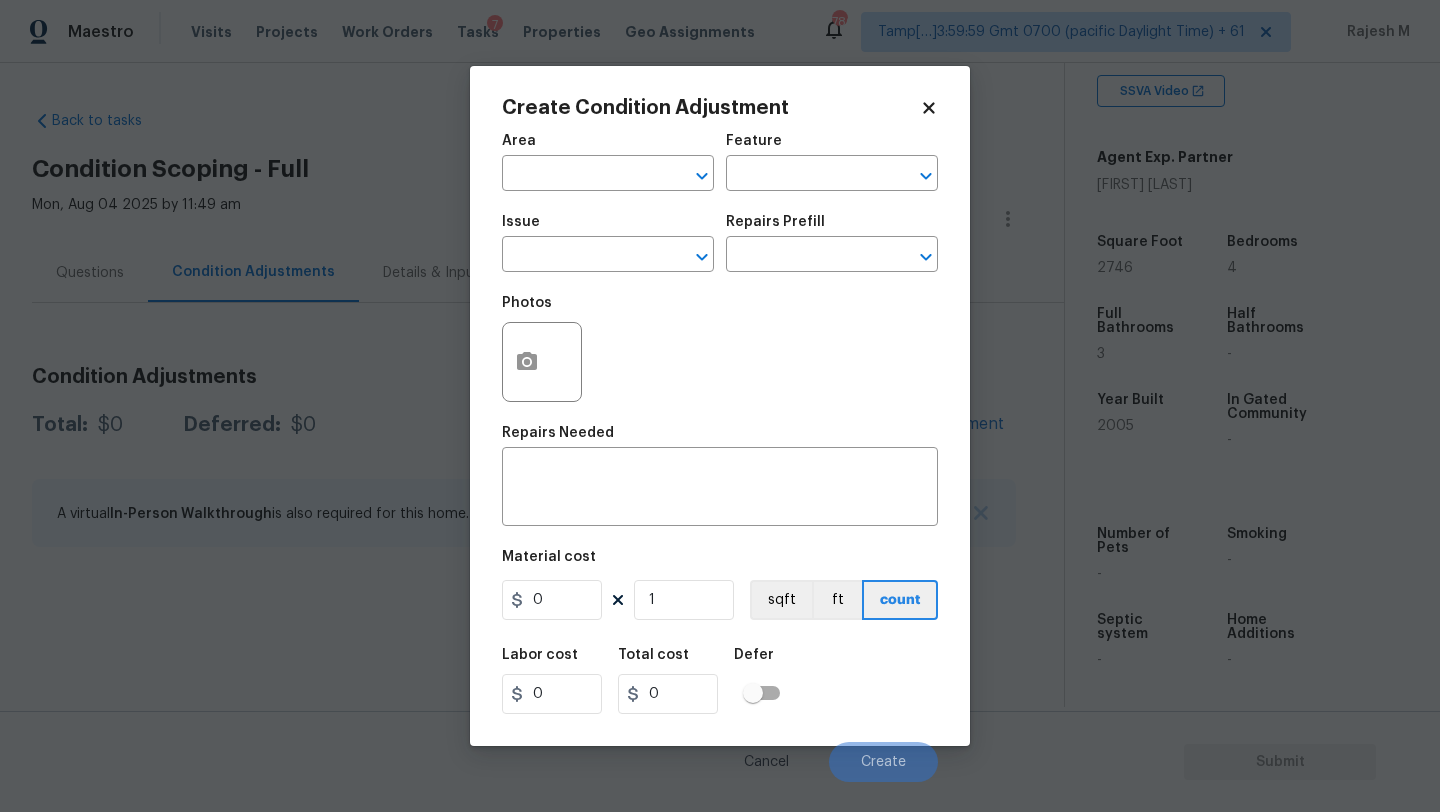 click on "Area" at bounding box center (608, 147) 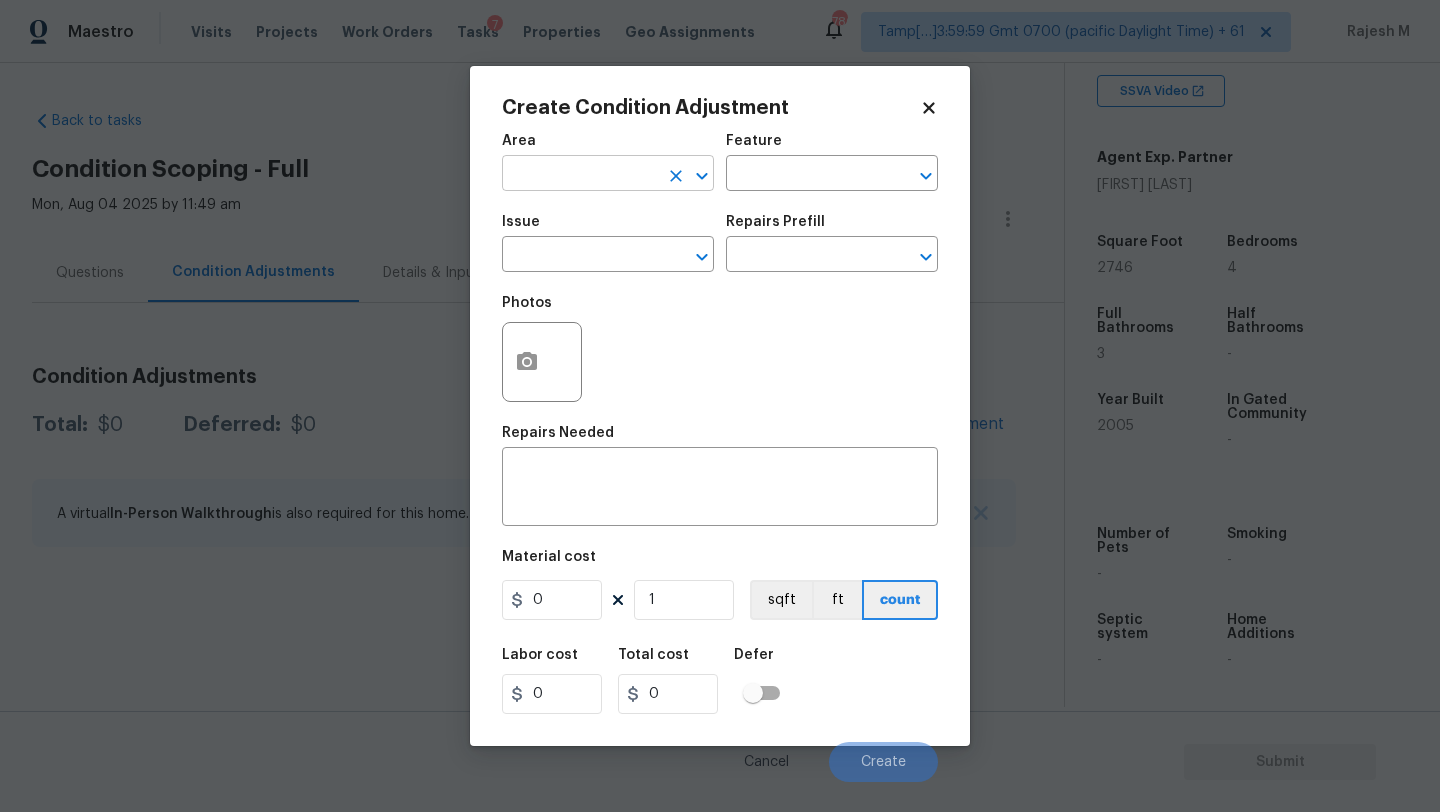 click at bounding box center [580, 175] 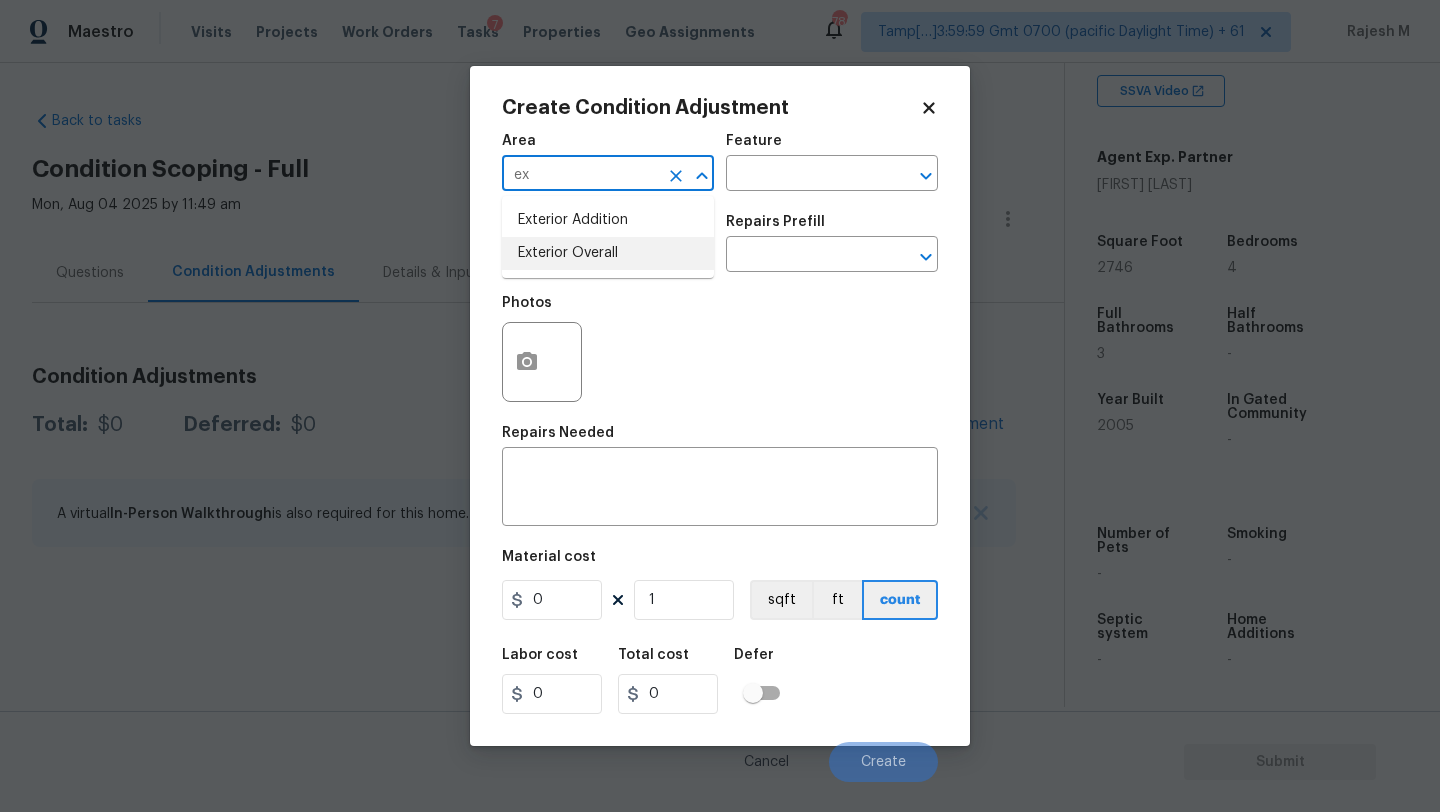 click on "Exterior Overall" at bounding box center (608, 253) 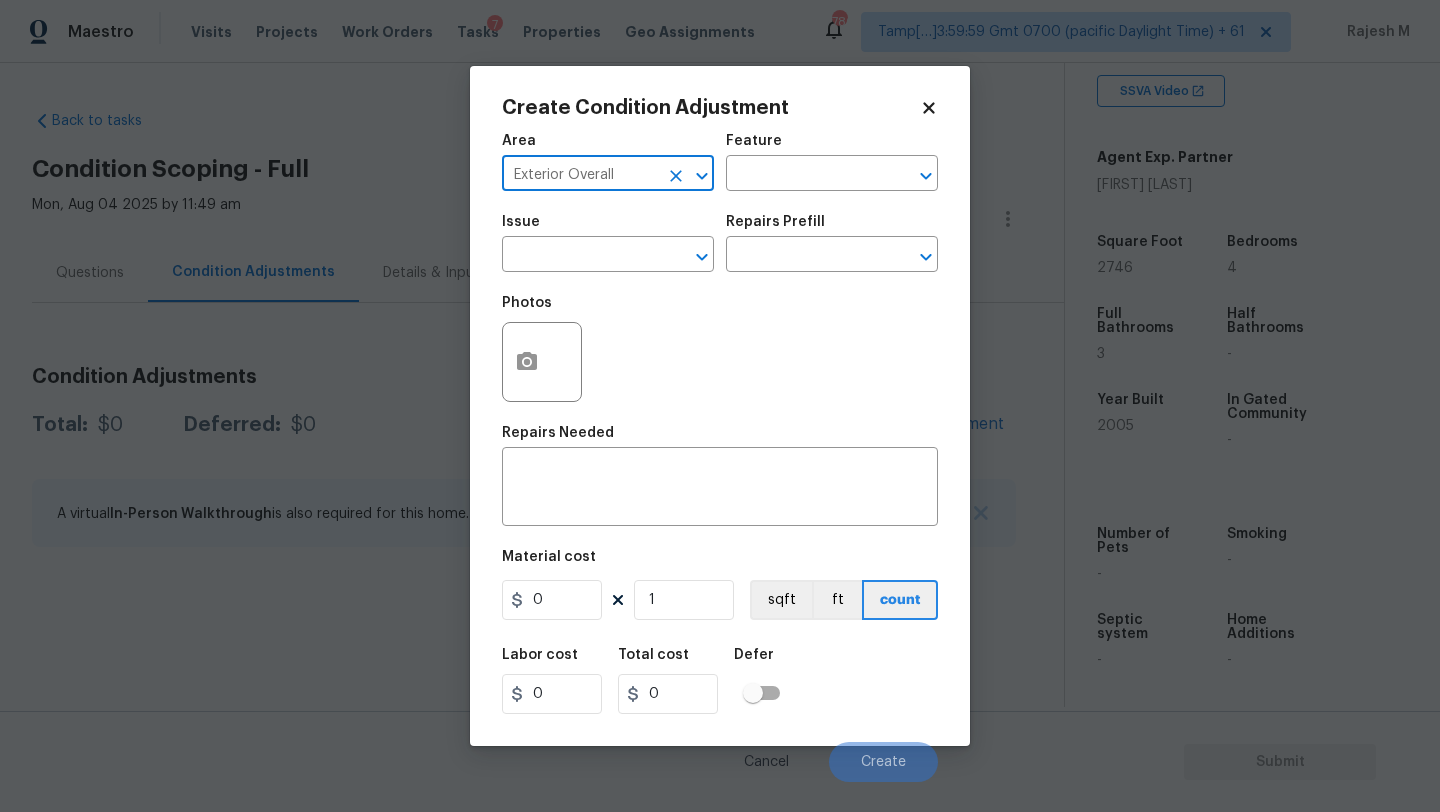 type on "Exterior Overall" 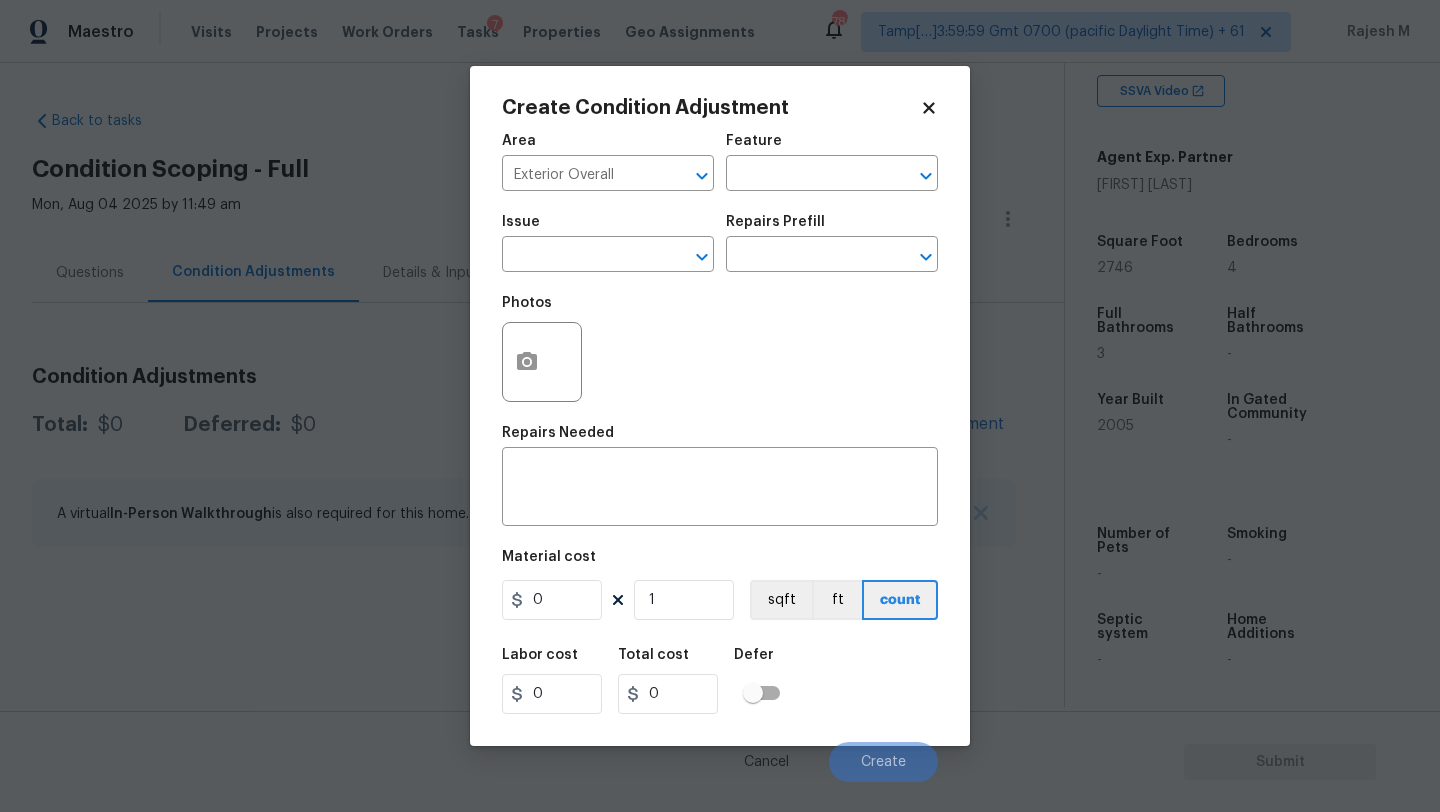 click on "Feature" at bounding box center [832, 147] 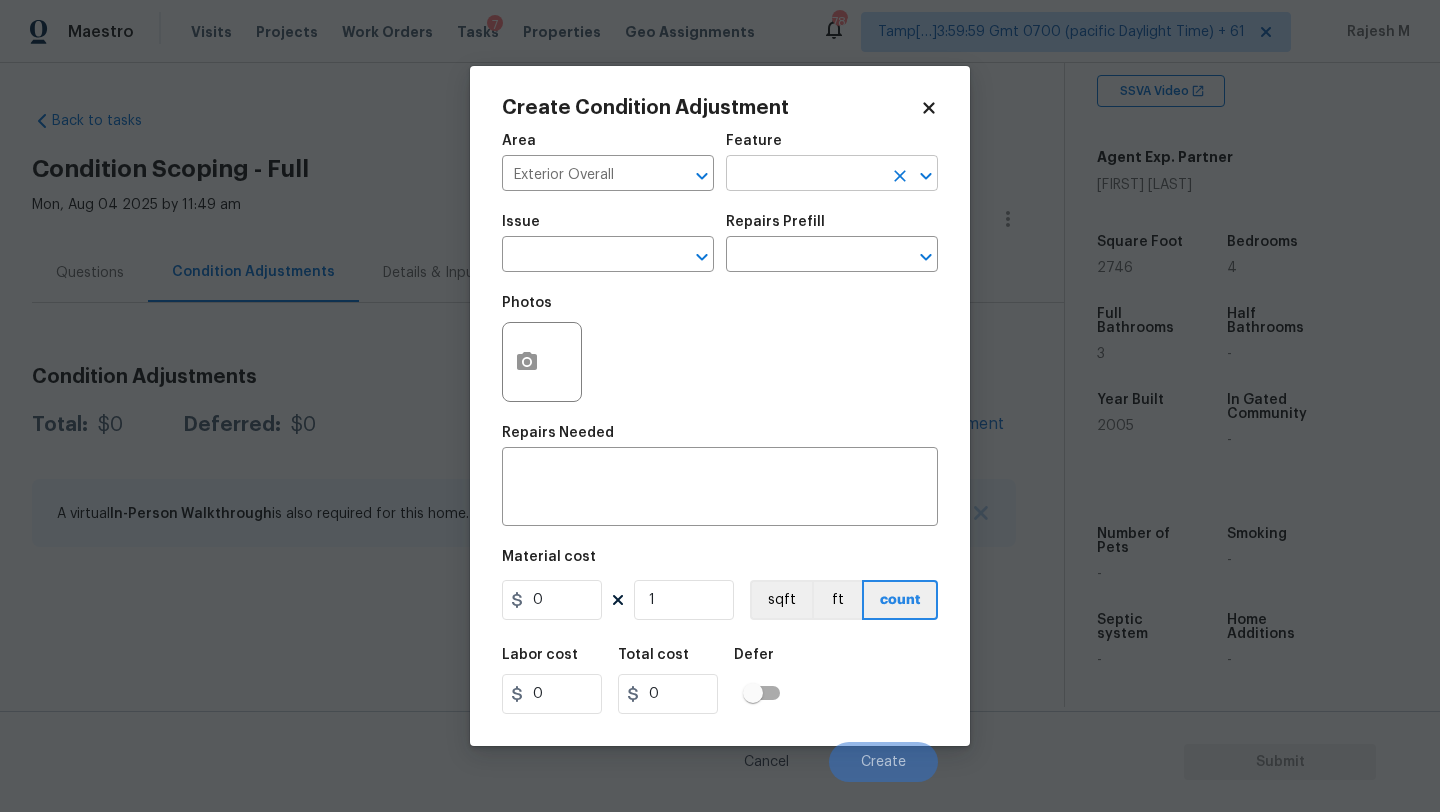 click at bounding box center (804, 175) 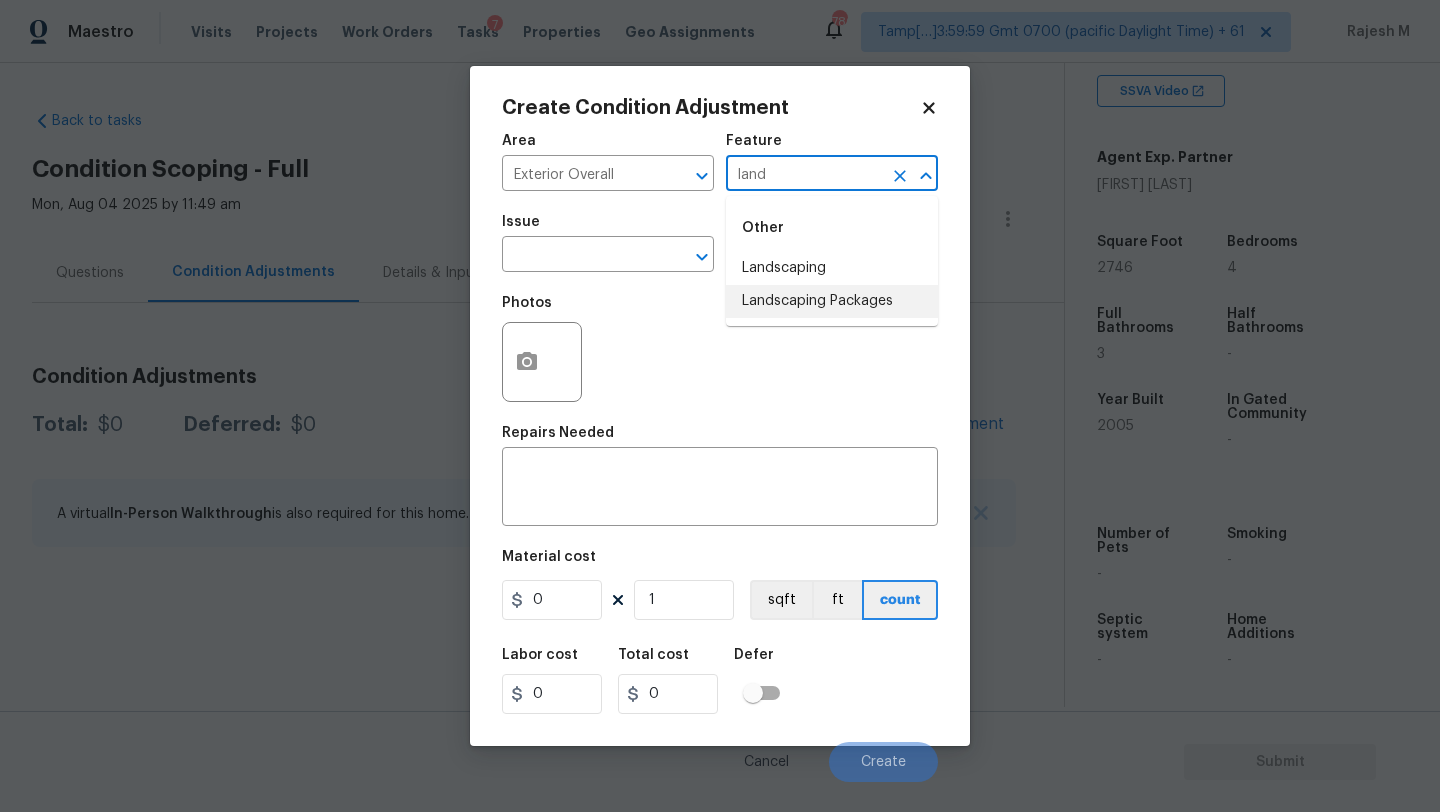 click on "Landscaping Packages" at bounding box center [832, 301] 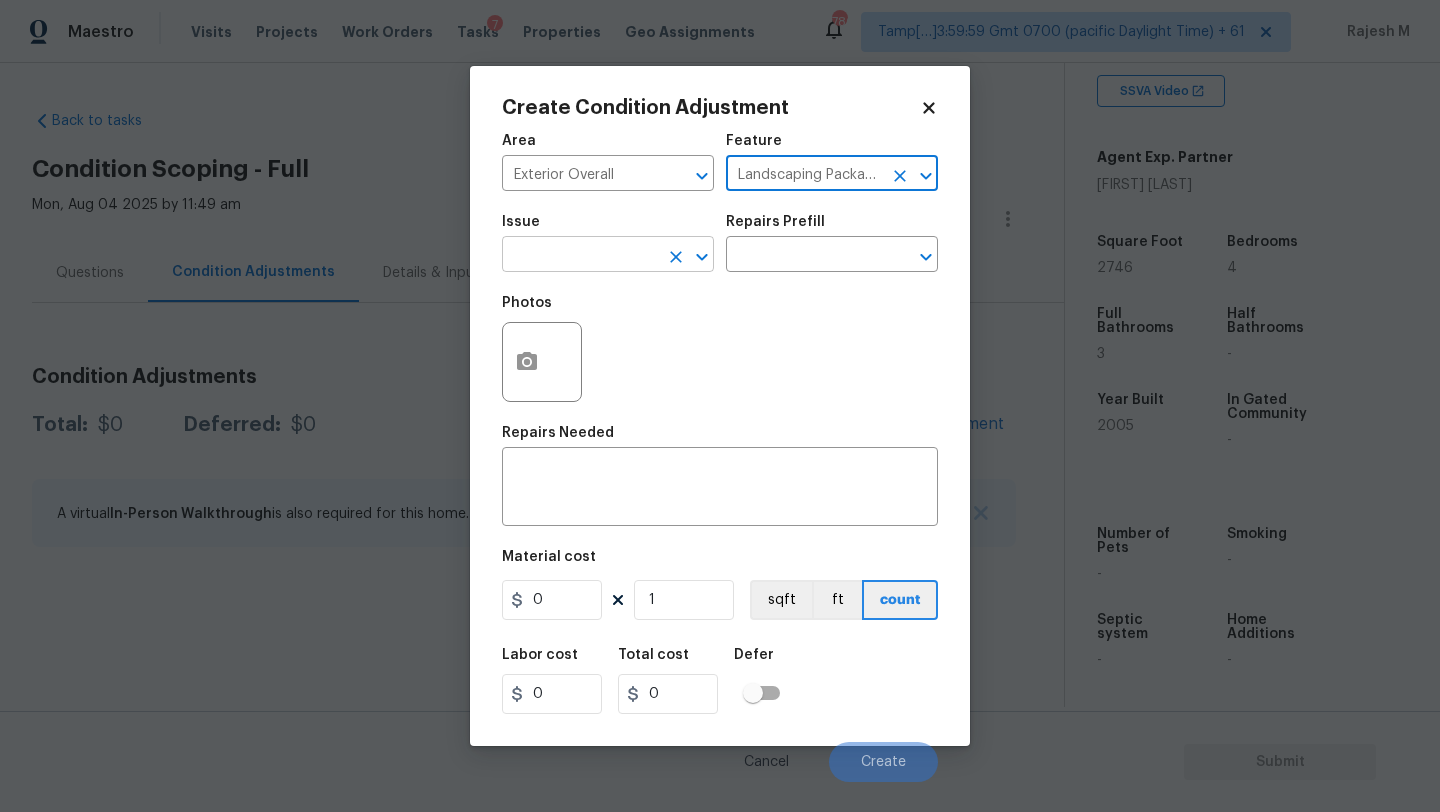 type on "Landscaping Packages" 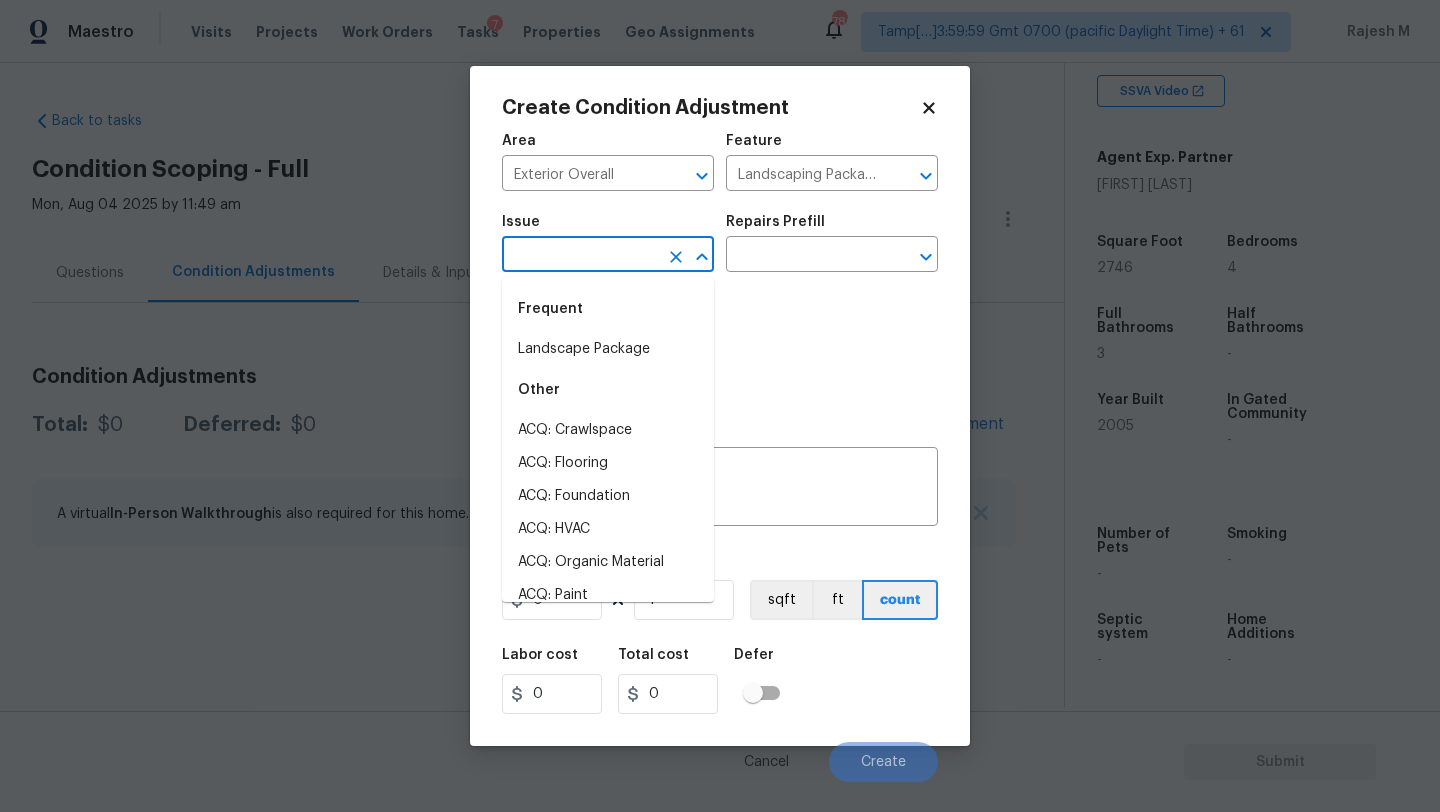 click at bounding box center [580, 256] 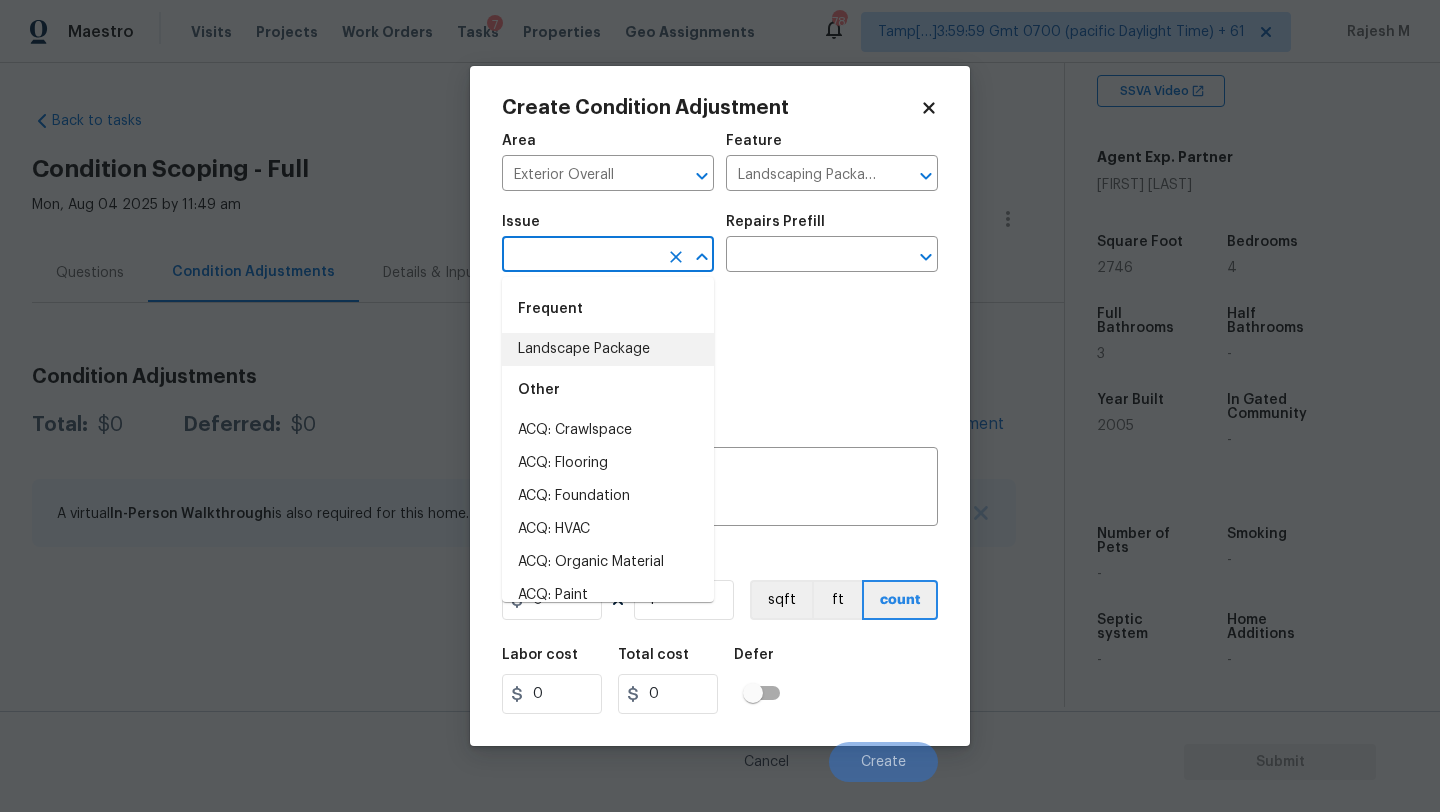 click on "Other" at bounding box center (608, 390) 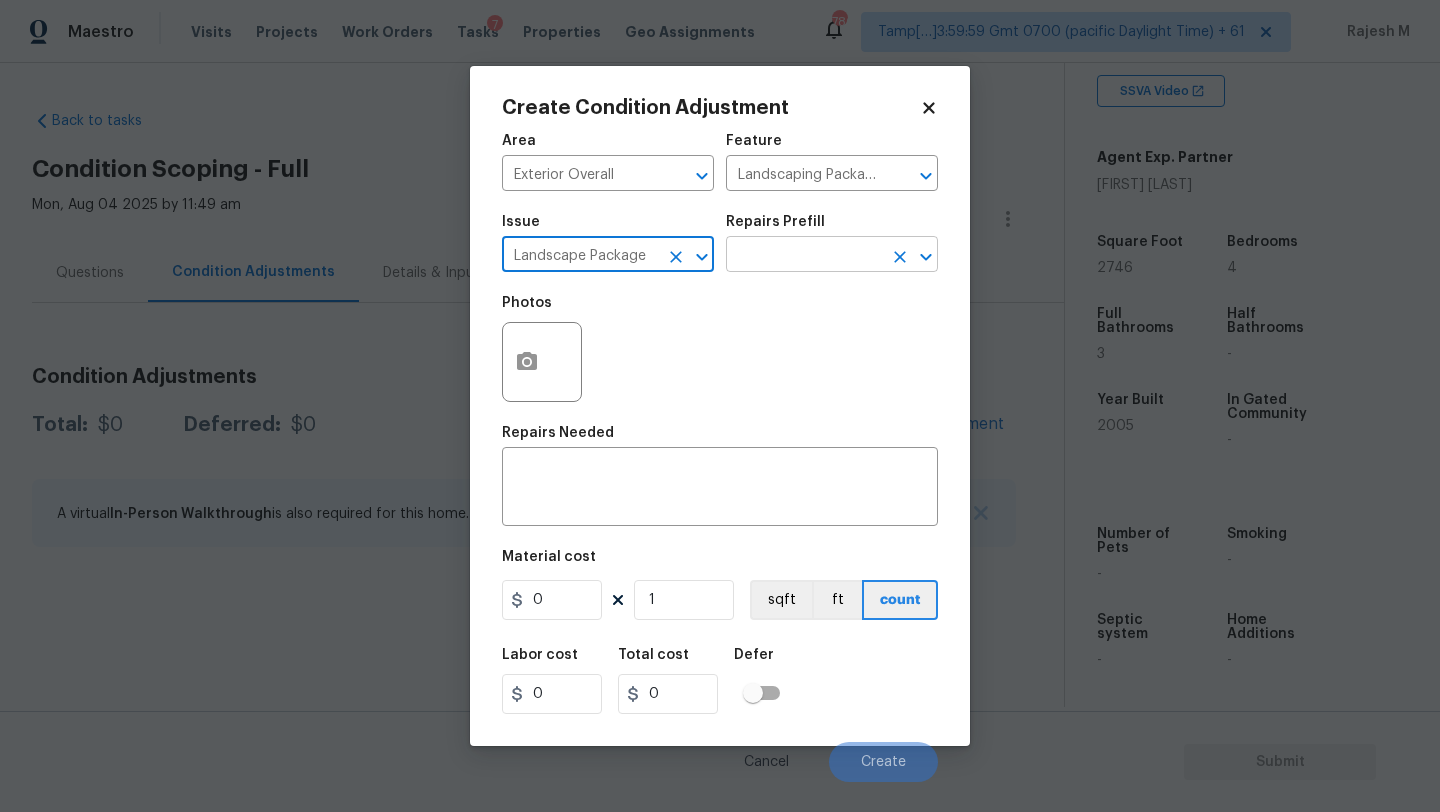 click at bounding box center (804, 256) 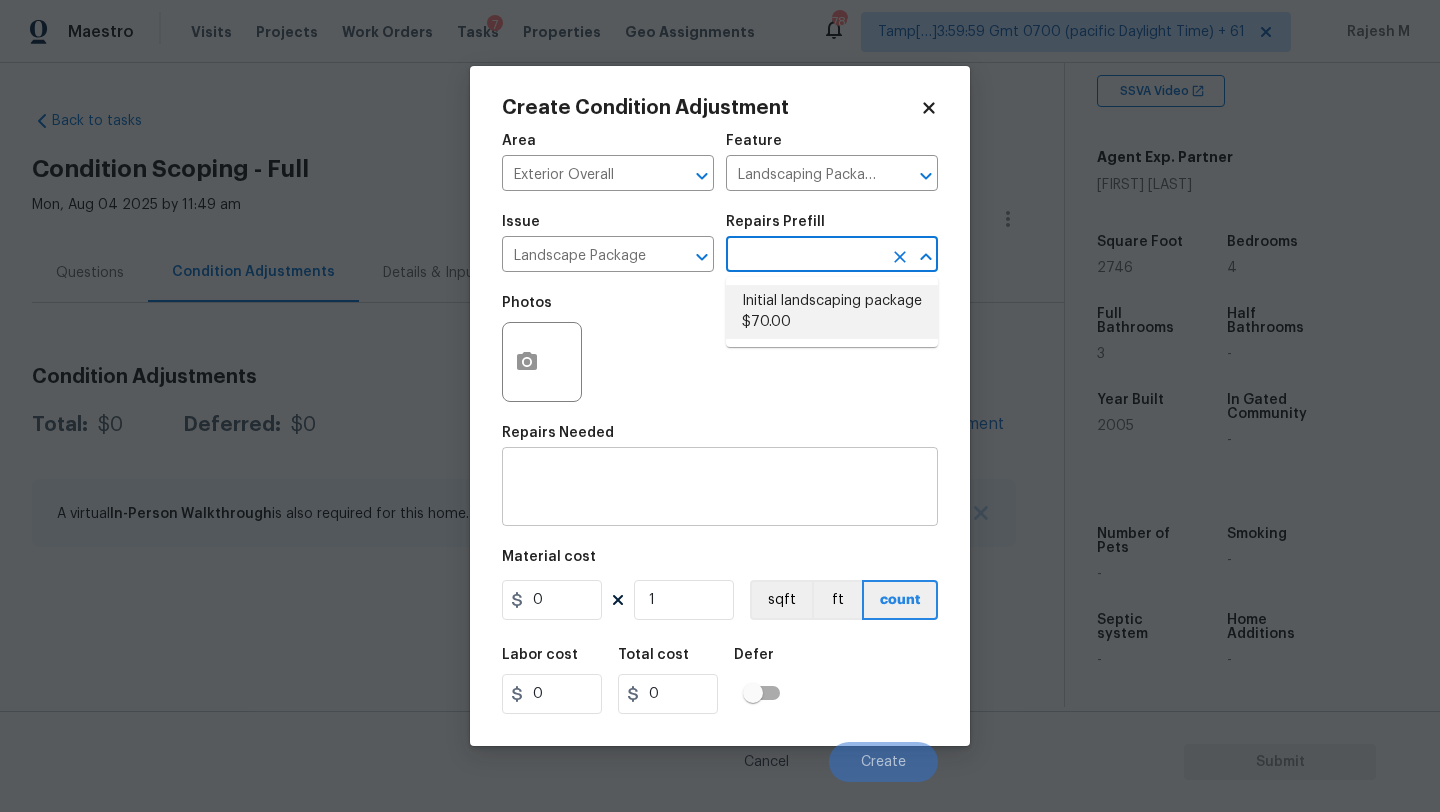 drag, startPoint x: 776, startPoint y: 315, endPoint x: 688, endPoint y: 463, distance: 172.18594 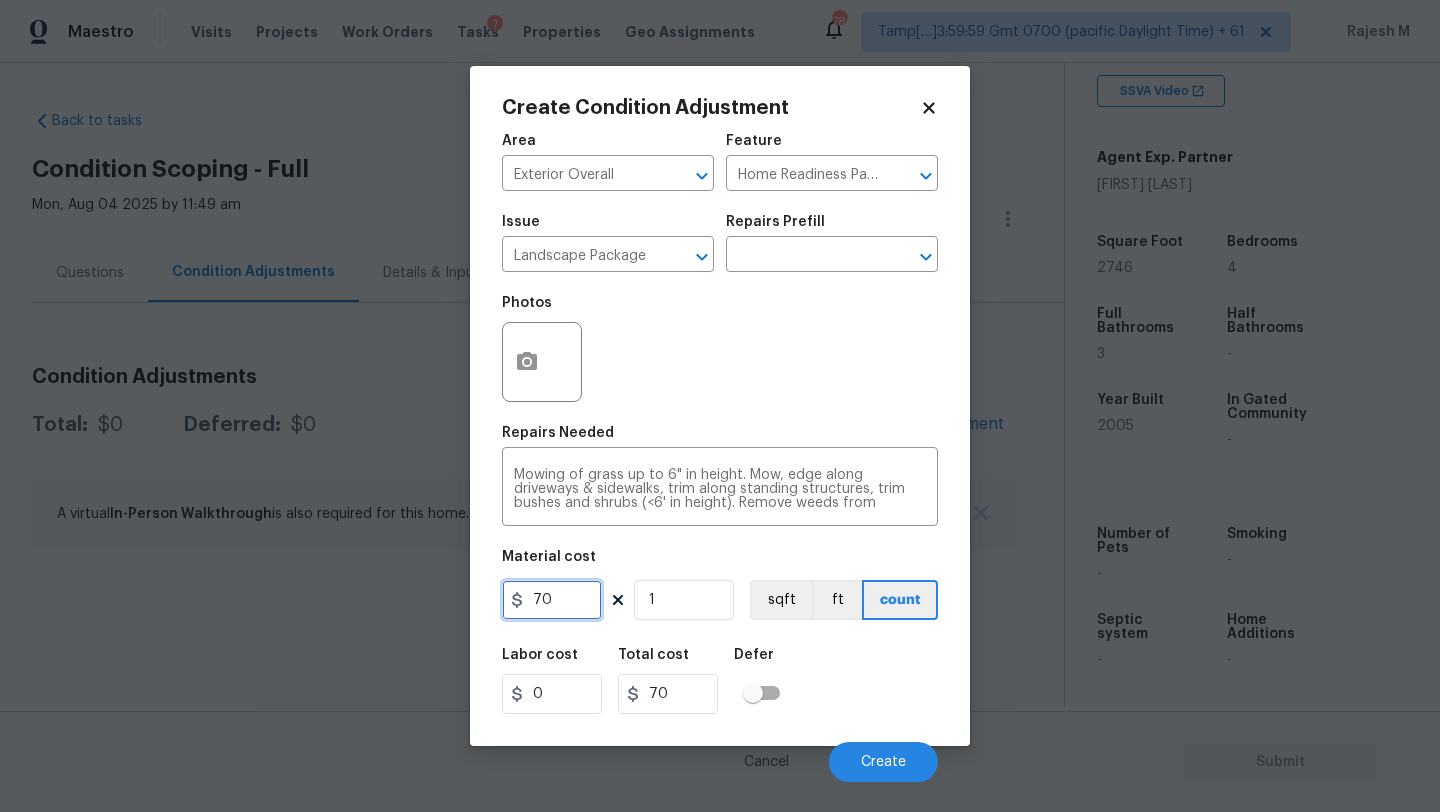 click on "70" at bounding box center [552, 600] 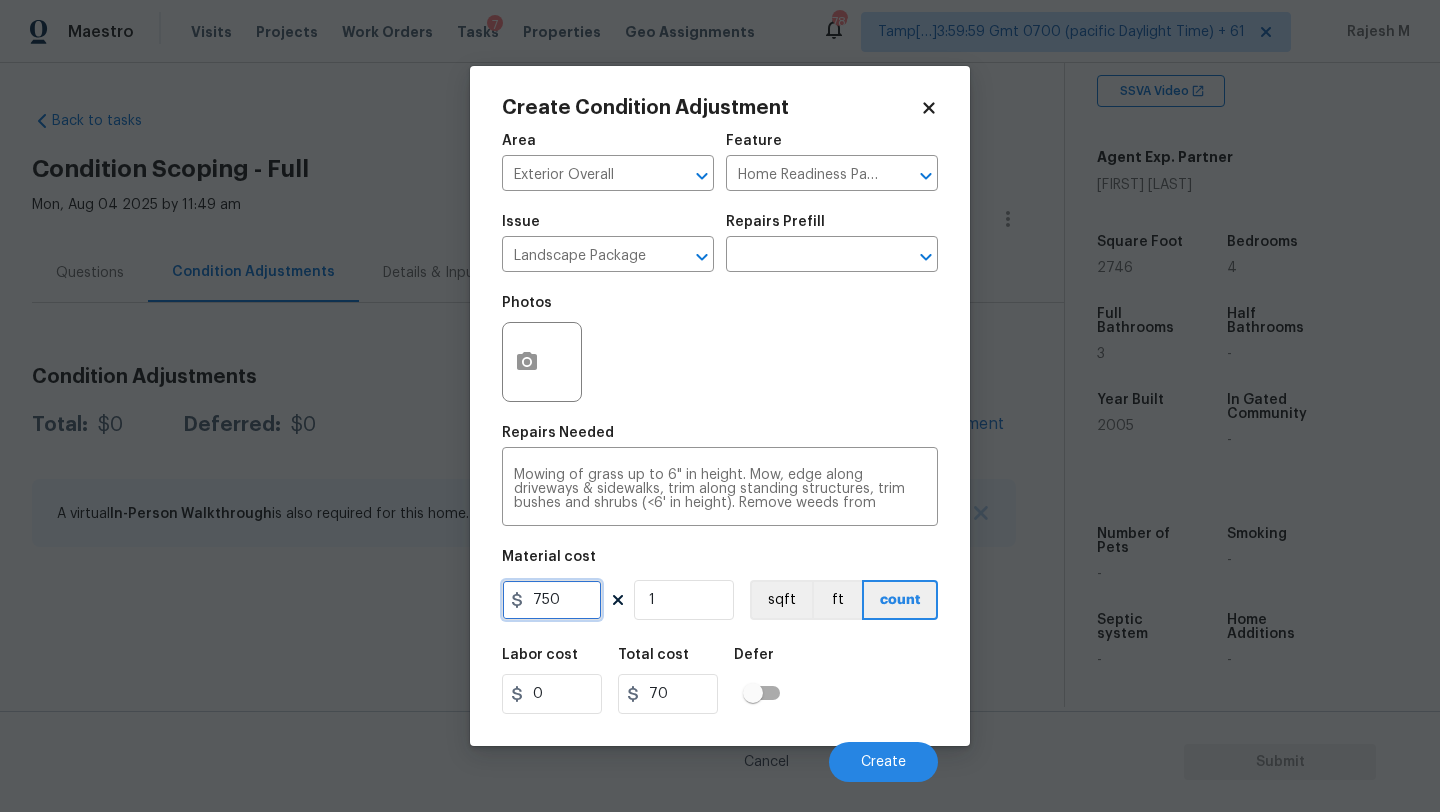 type on "750" 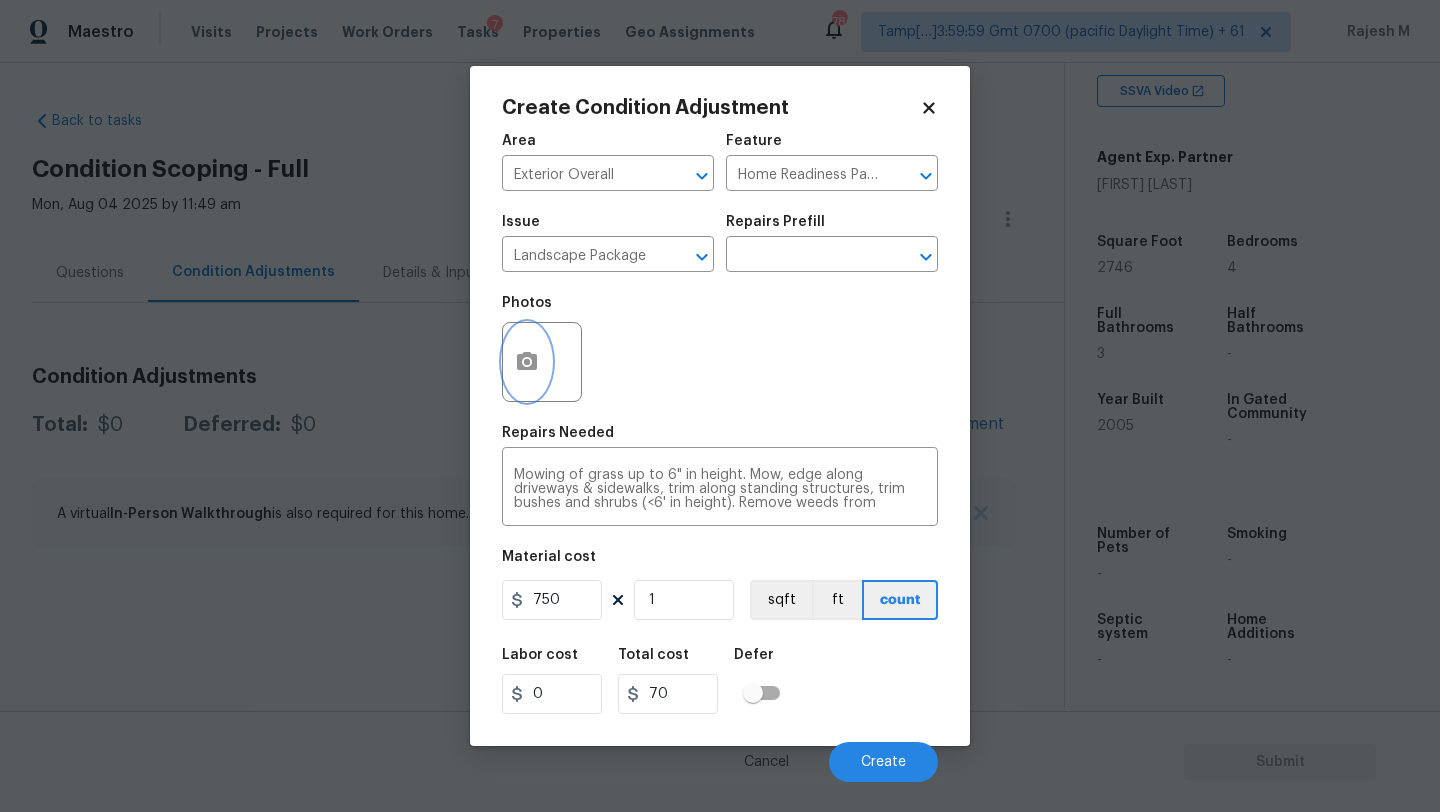 type on "750" 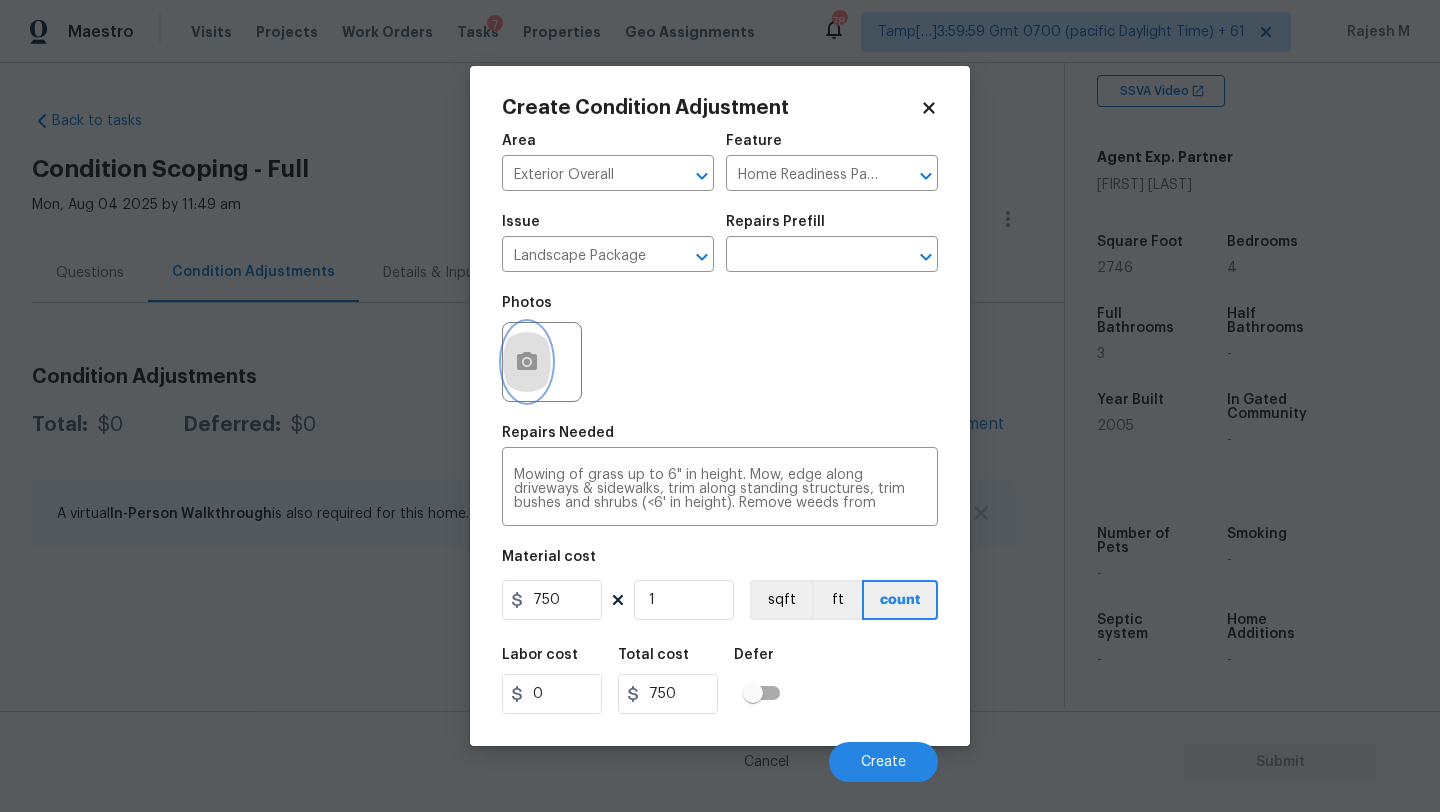 click at bounding box center [527, 362] 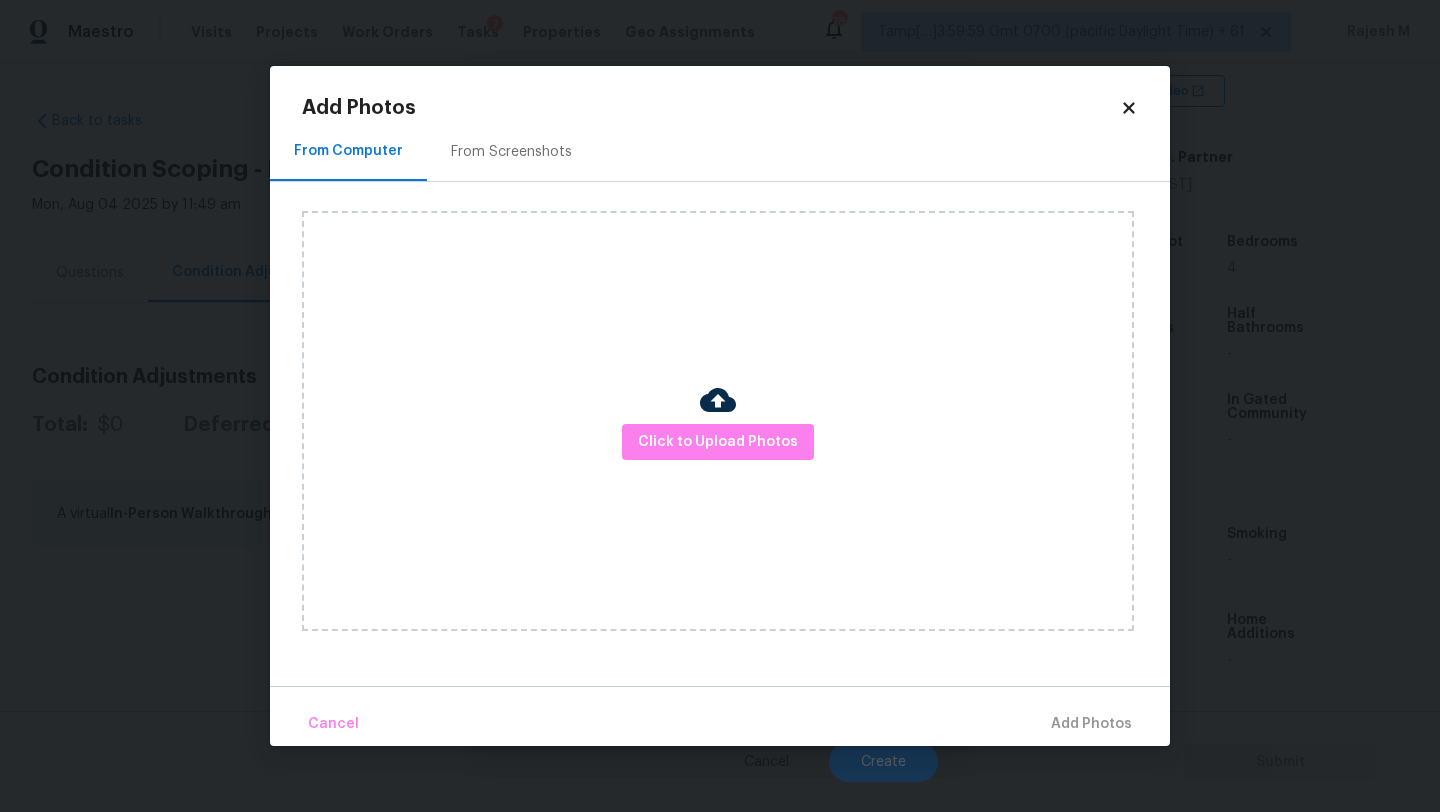 click on "From Screenshots" at bounding box center [511, 152] 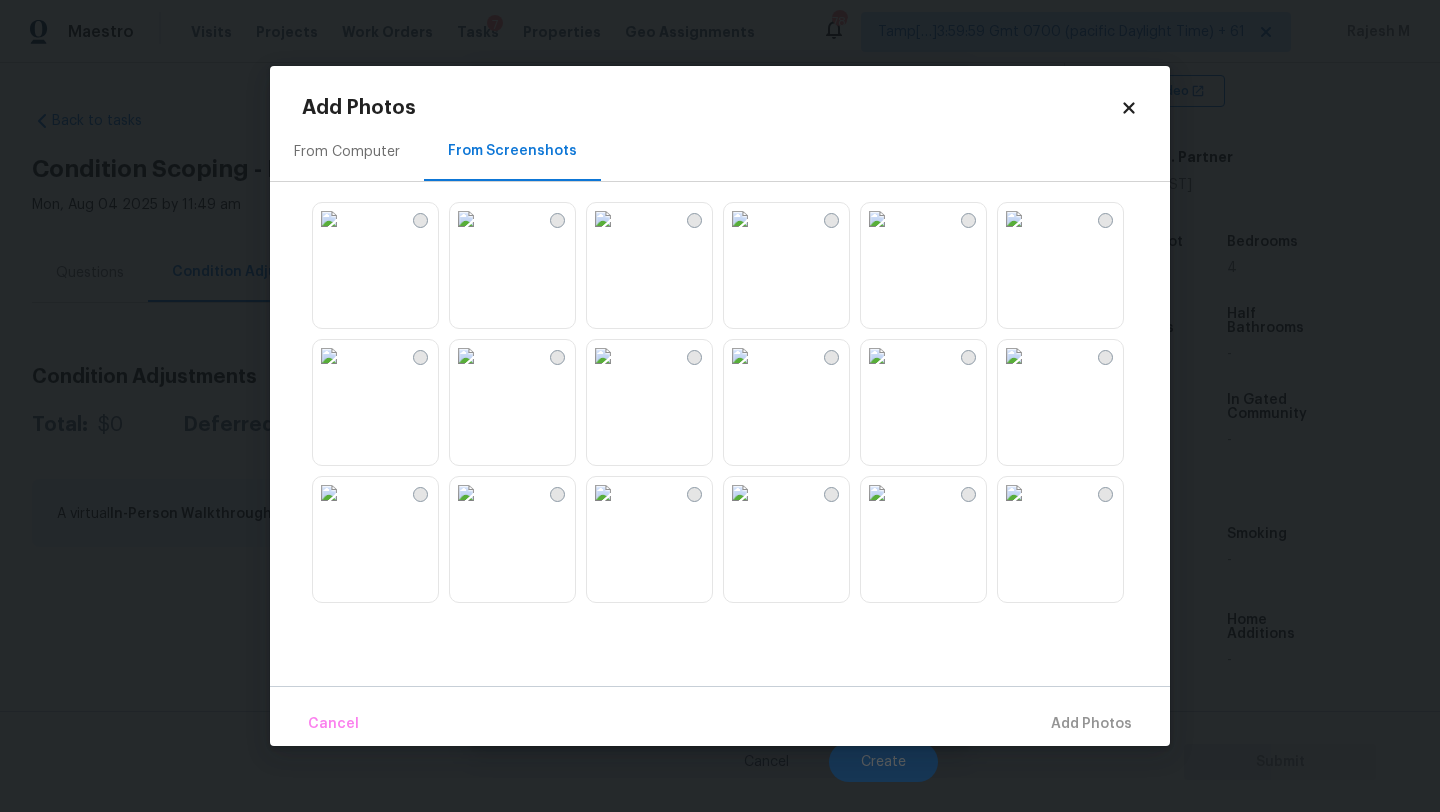 click at bounding box center (466, 219) 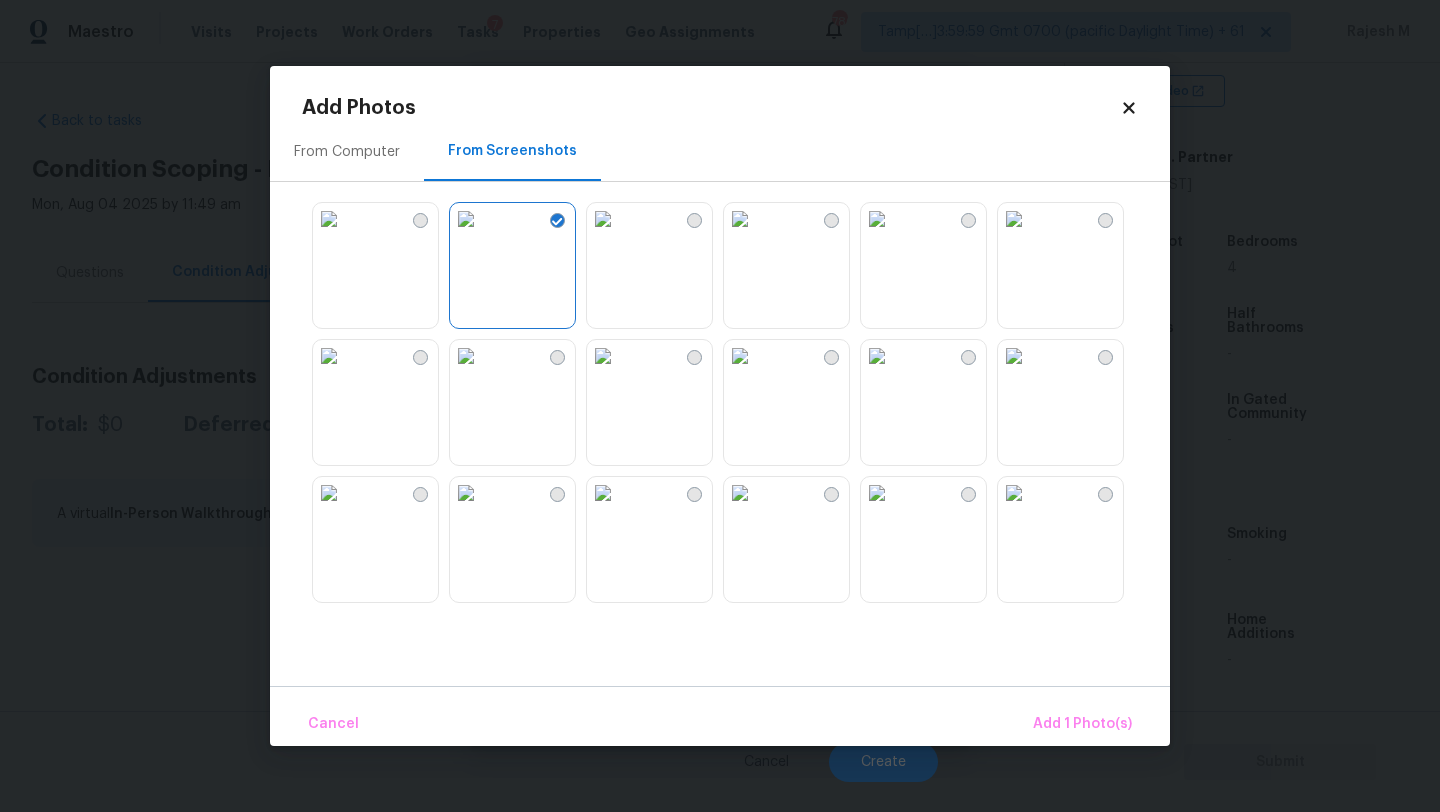 click at bounding box center [329, 219] 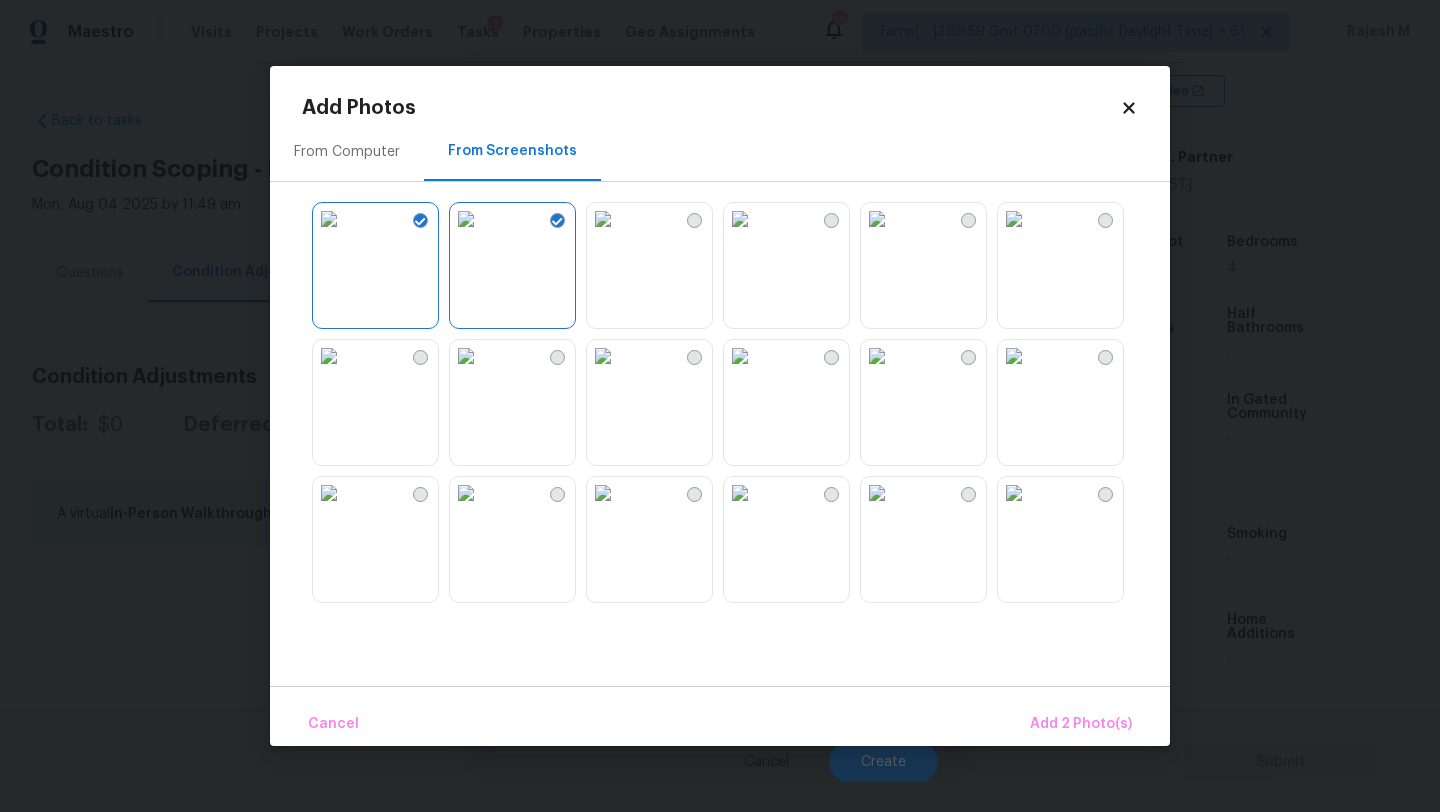 click at bounding box center [466, 493] 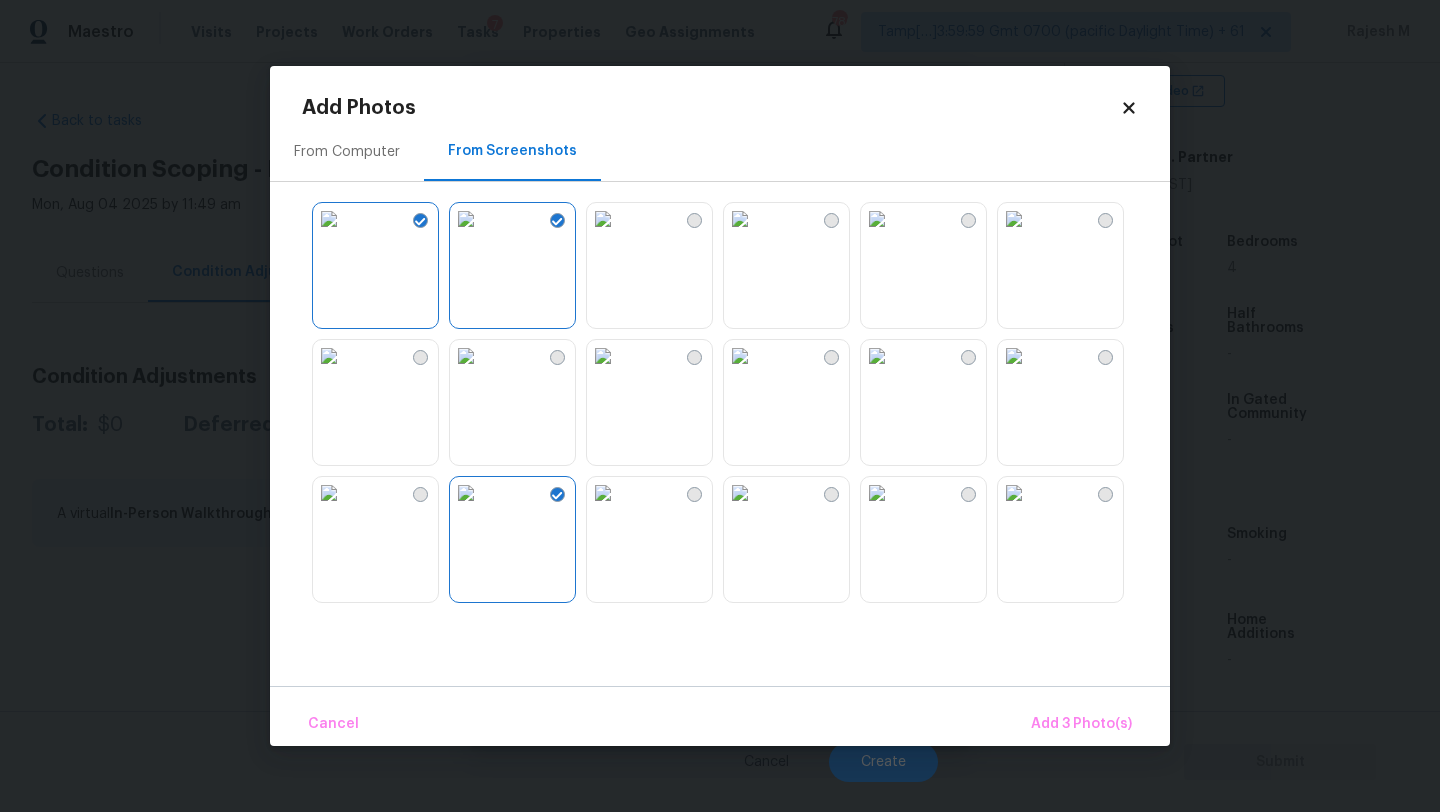 click at bounding box center (736, 402) 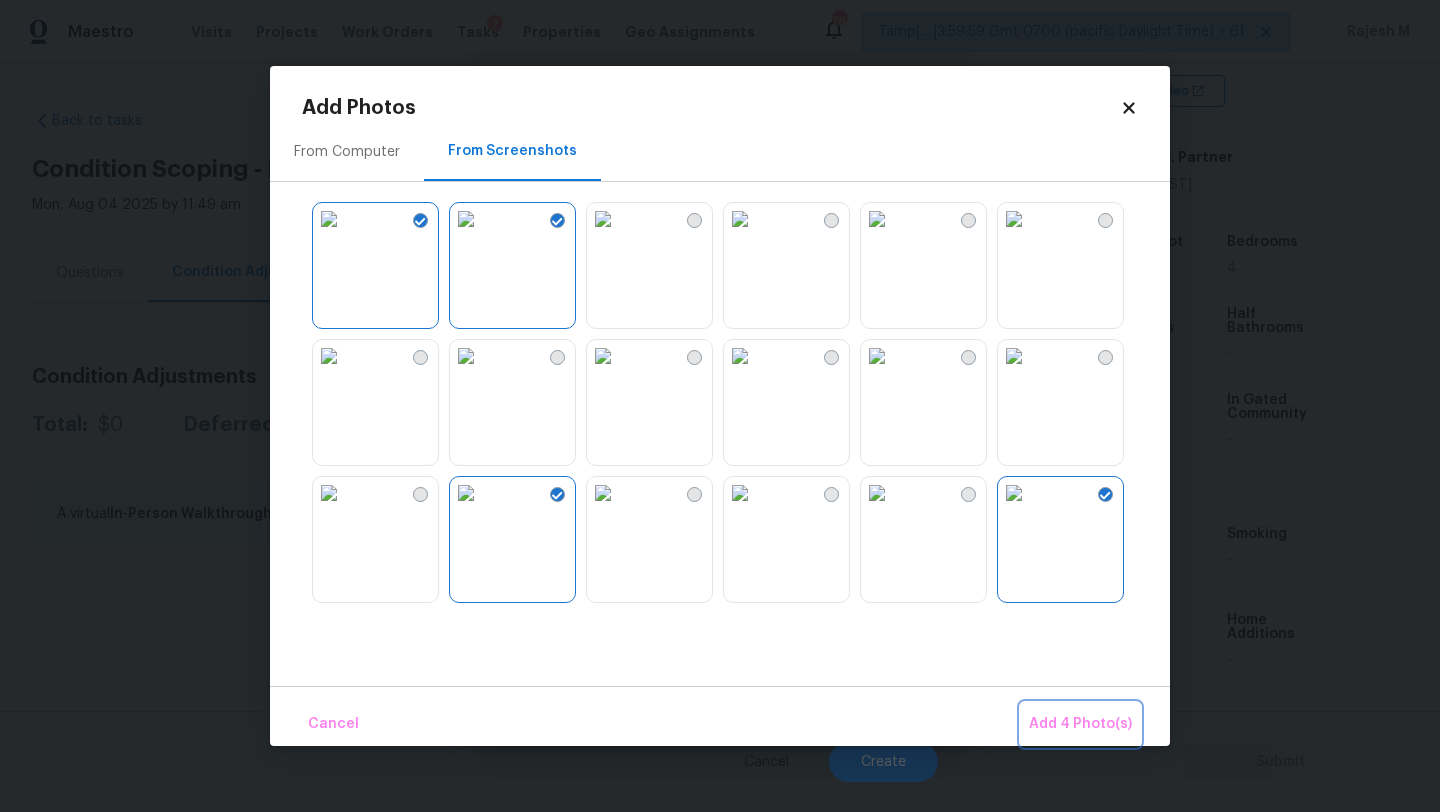 click on "Add 4 Photo(s)" at bounding box center [1080, 724] 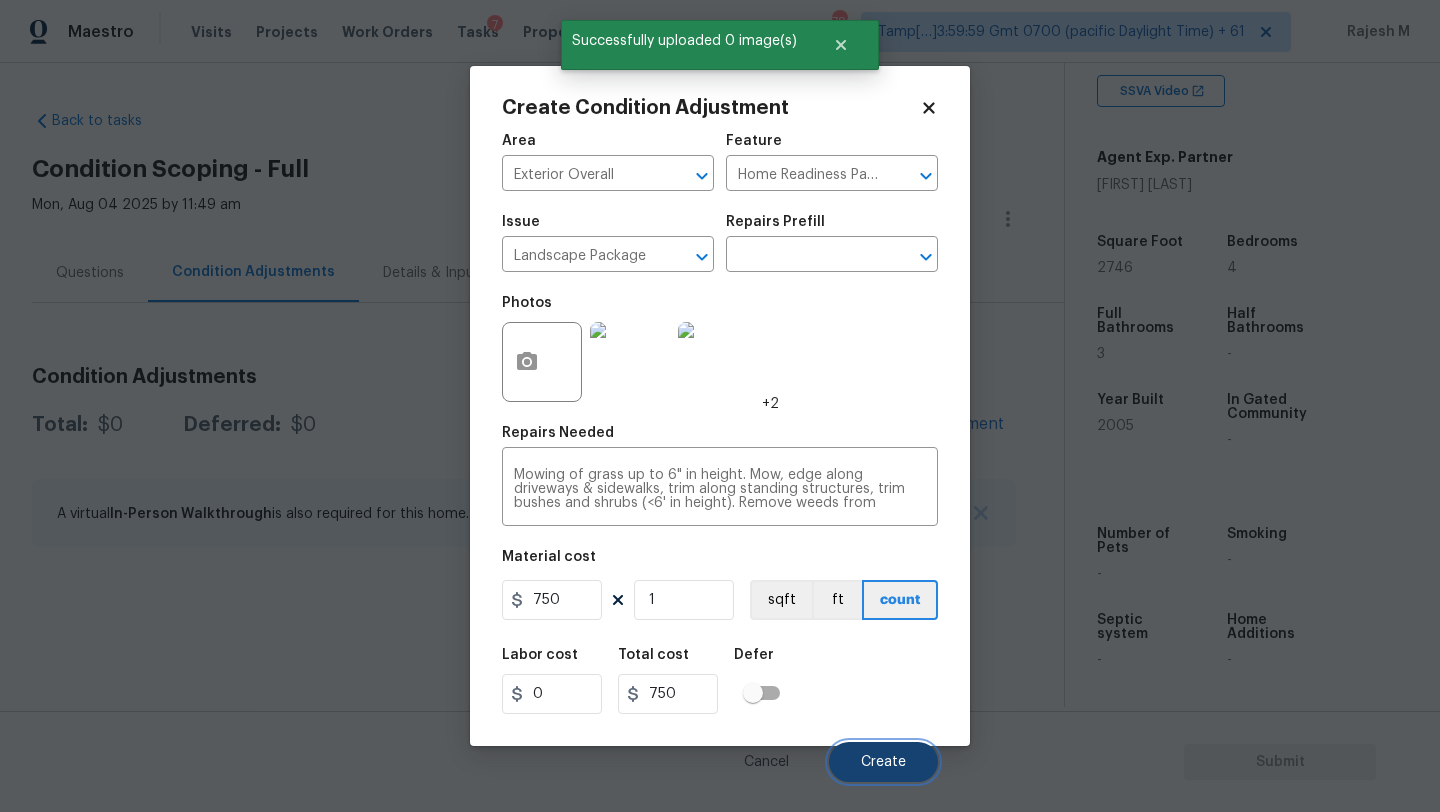 click on "Create" at bounding box center [883, 762] 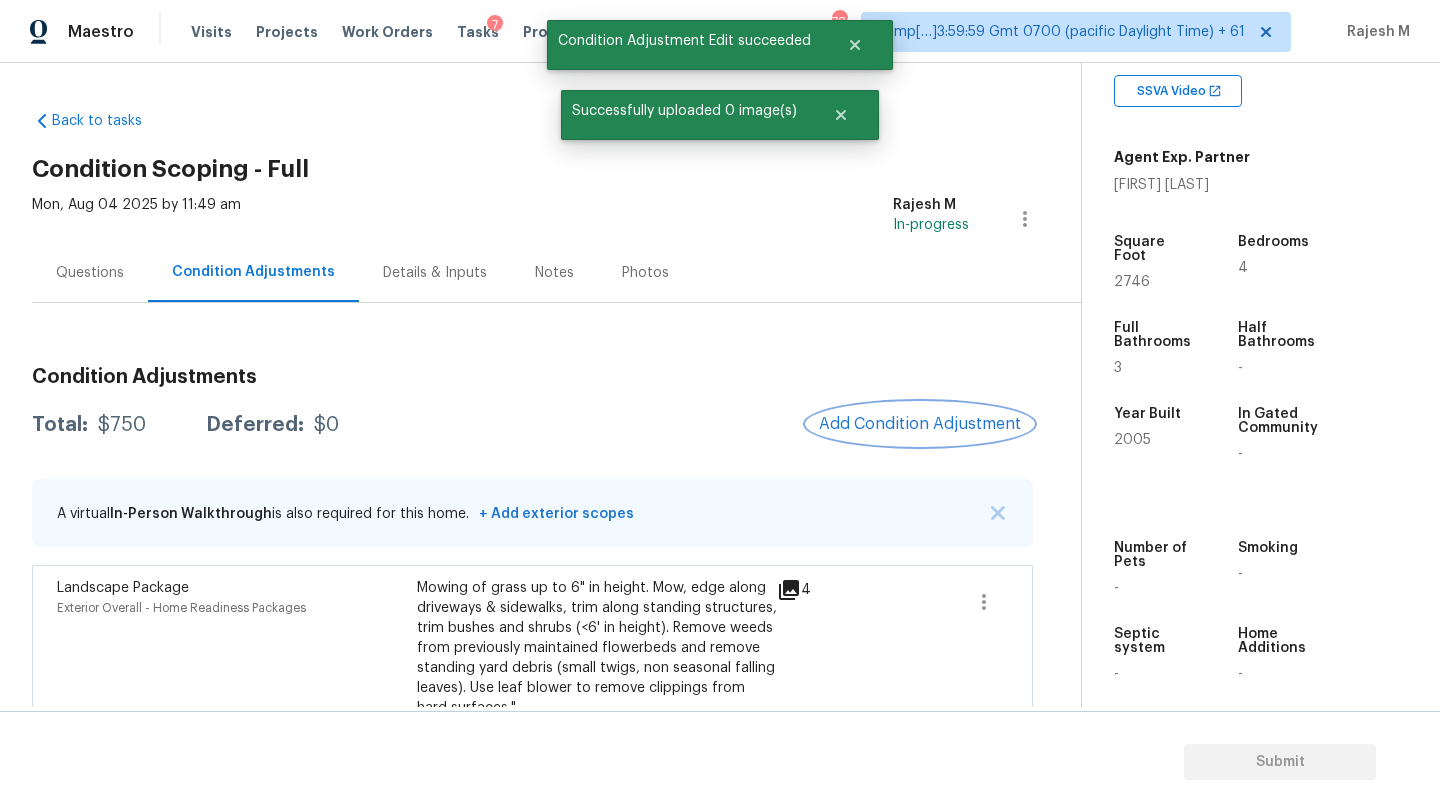 click on "Add Condition Adjustment" at bounding box center [920, 424] 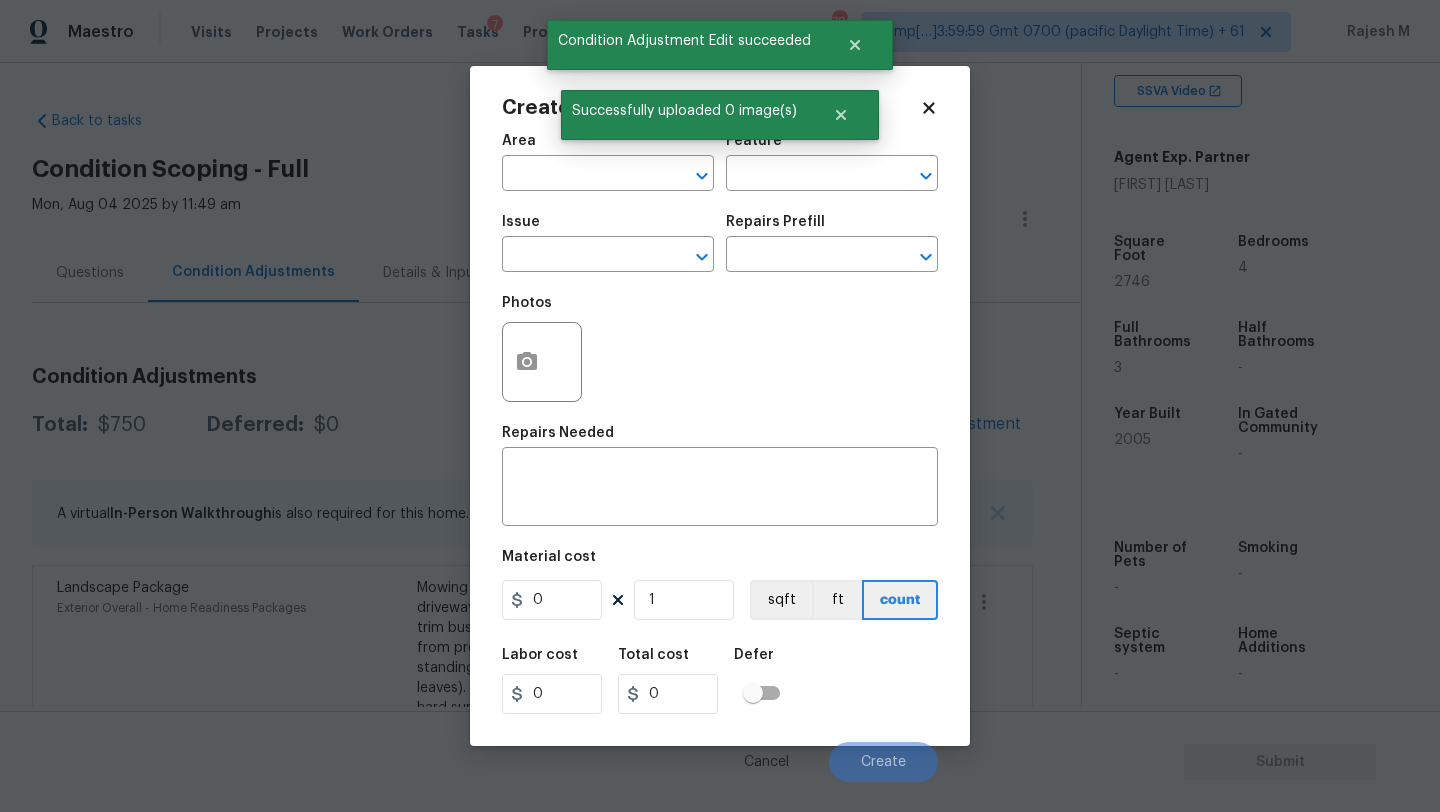 click on "Area ​" at bounding box center [608, 162] 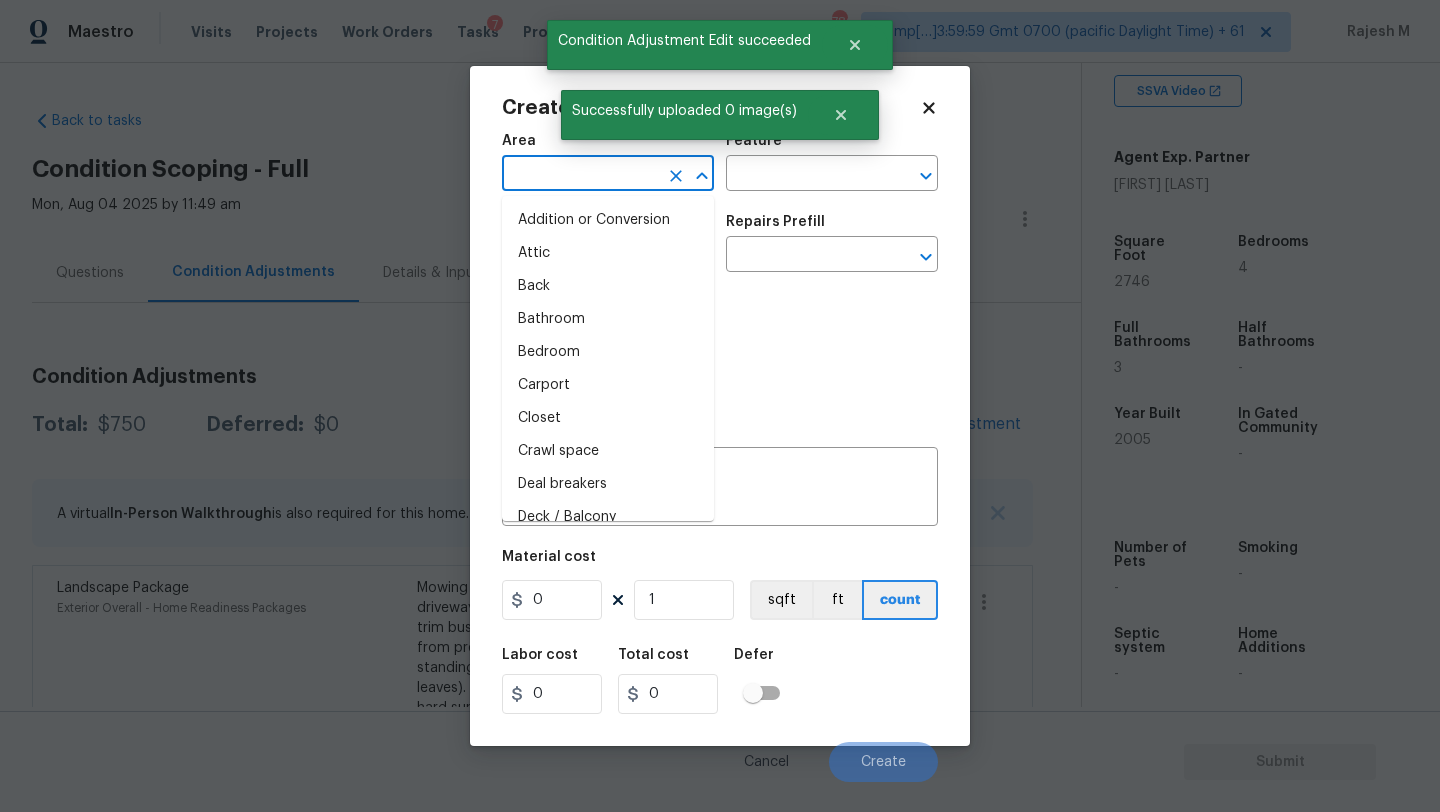 click at bounding box center [580, 175] 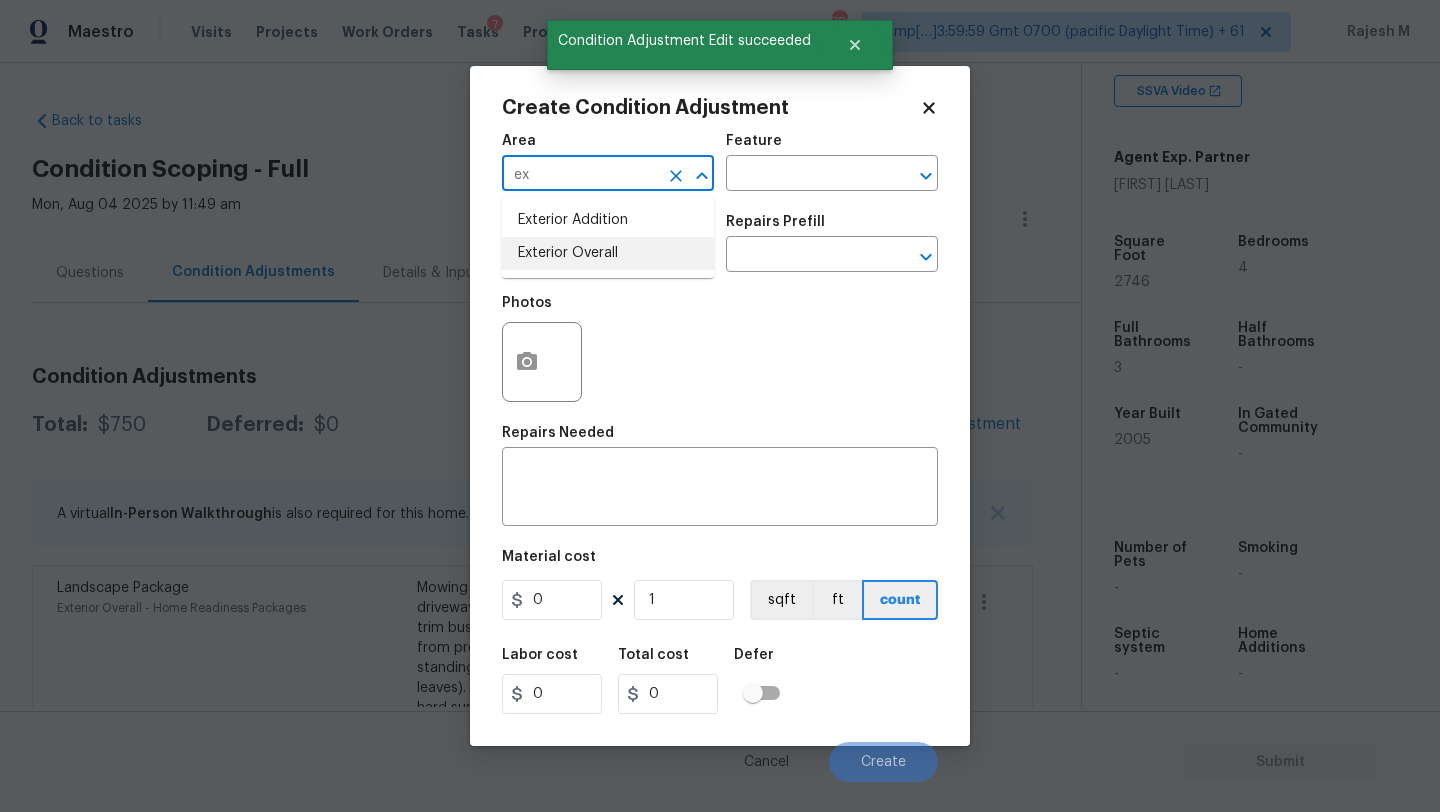 click on "Exterior Overall" at bounding box center [608, 253] 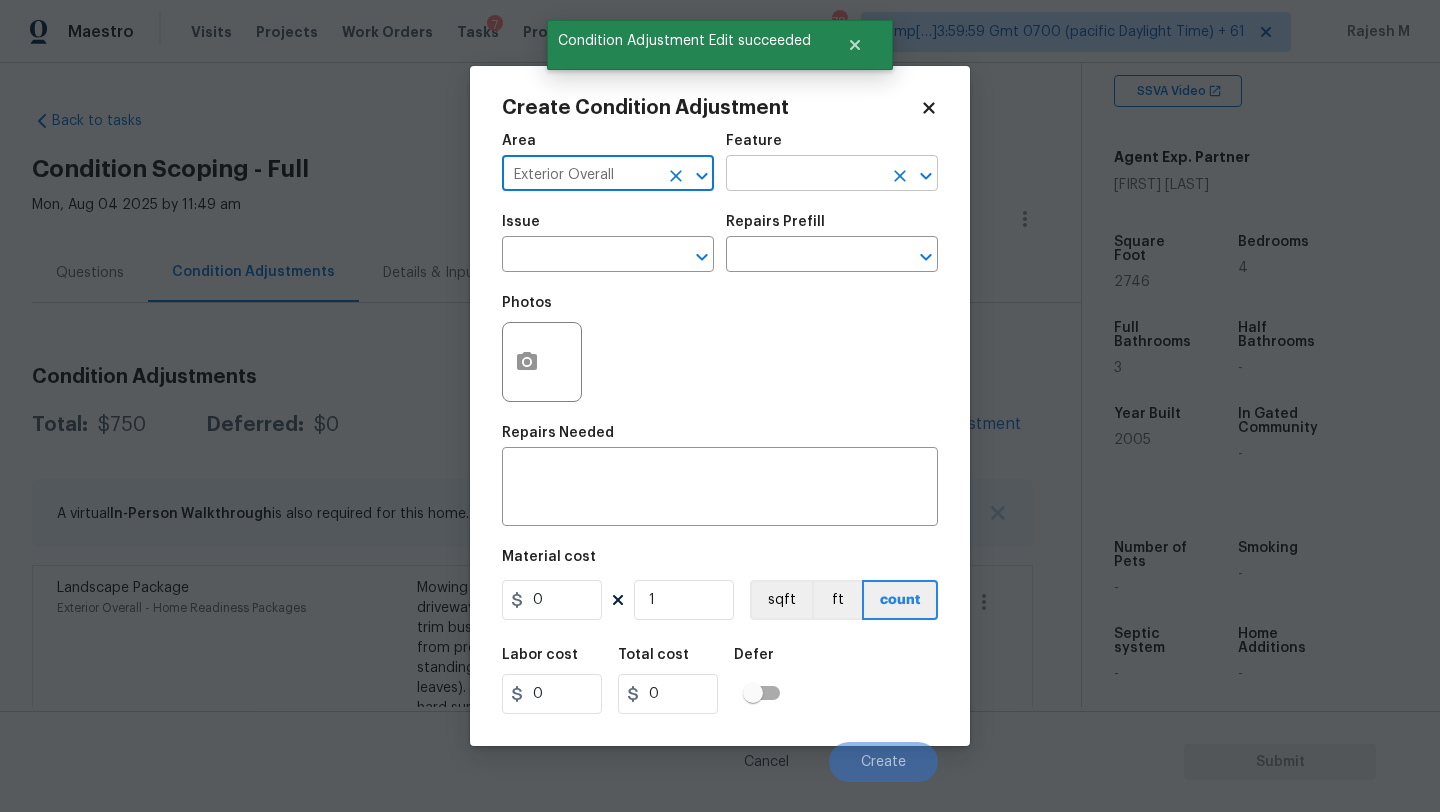 type on "Exterior Overall" 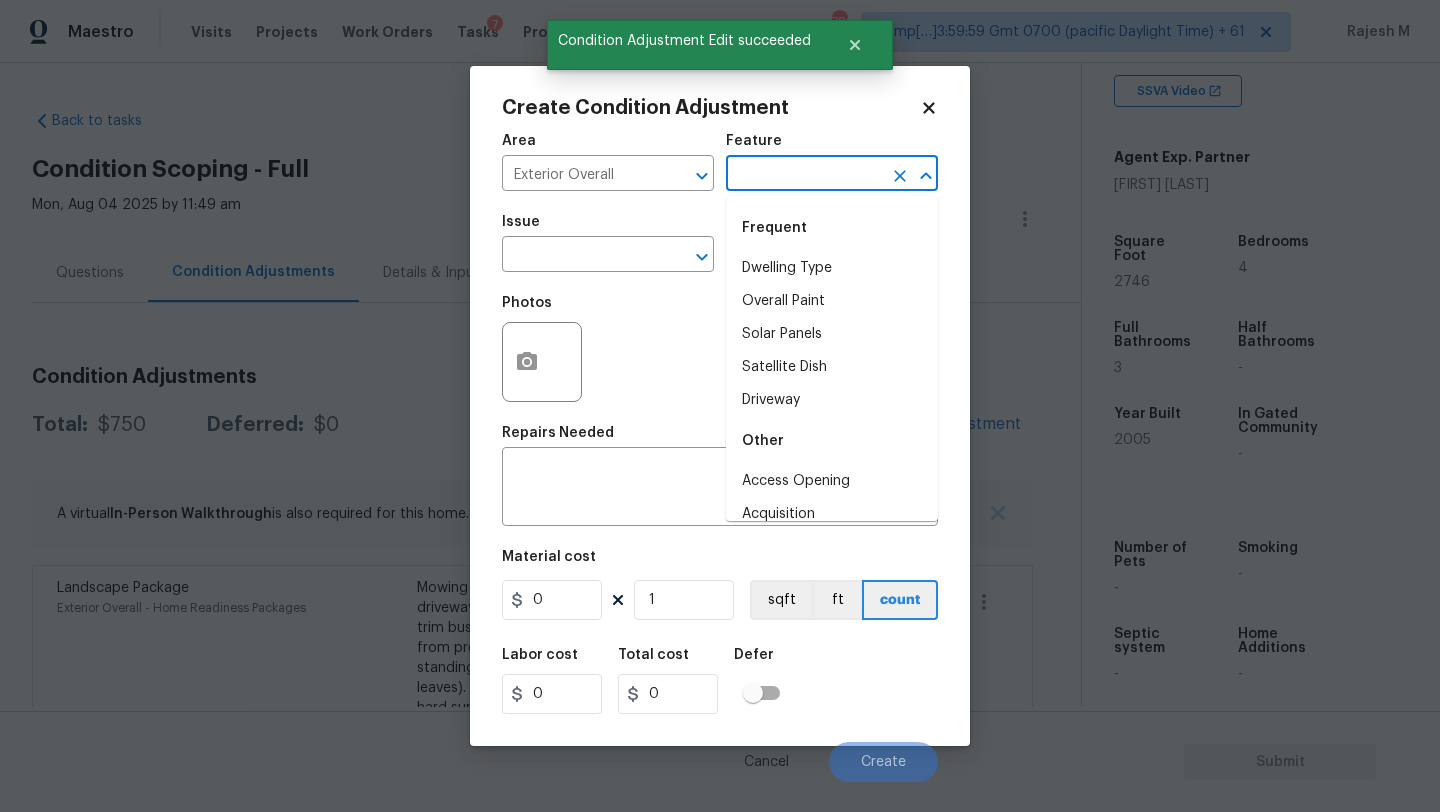 click at bounding box center [804, 175] 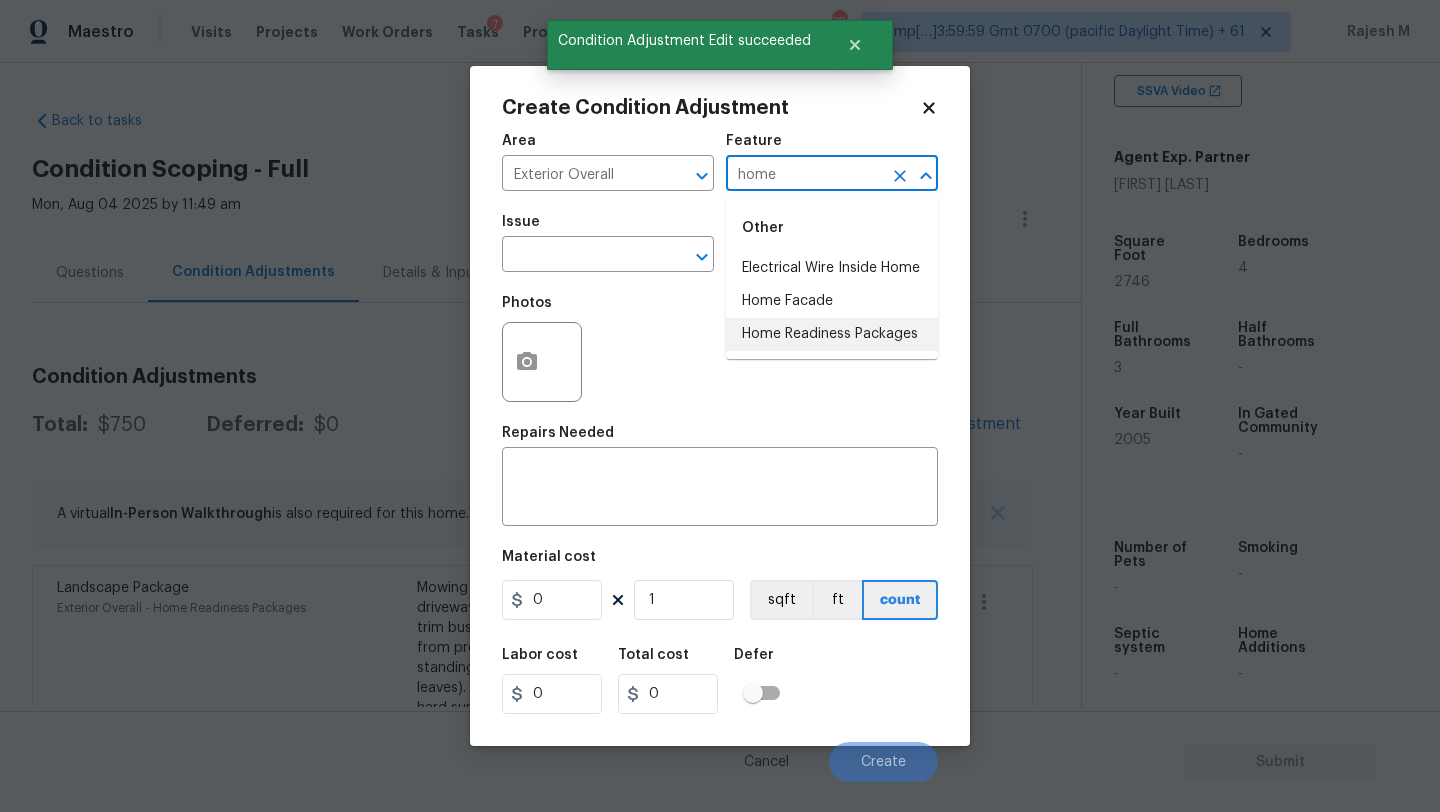 click on "Home Readiness Packages" at bounding box center (832, 334) 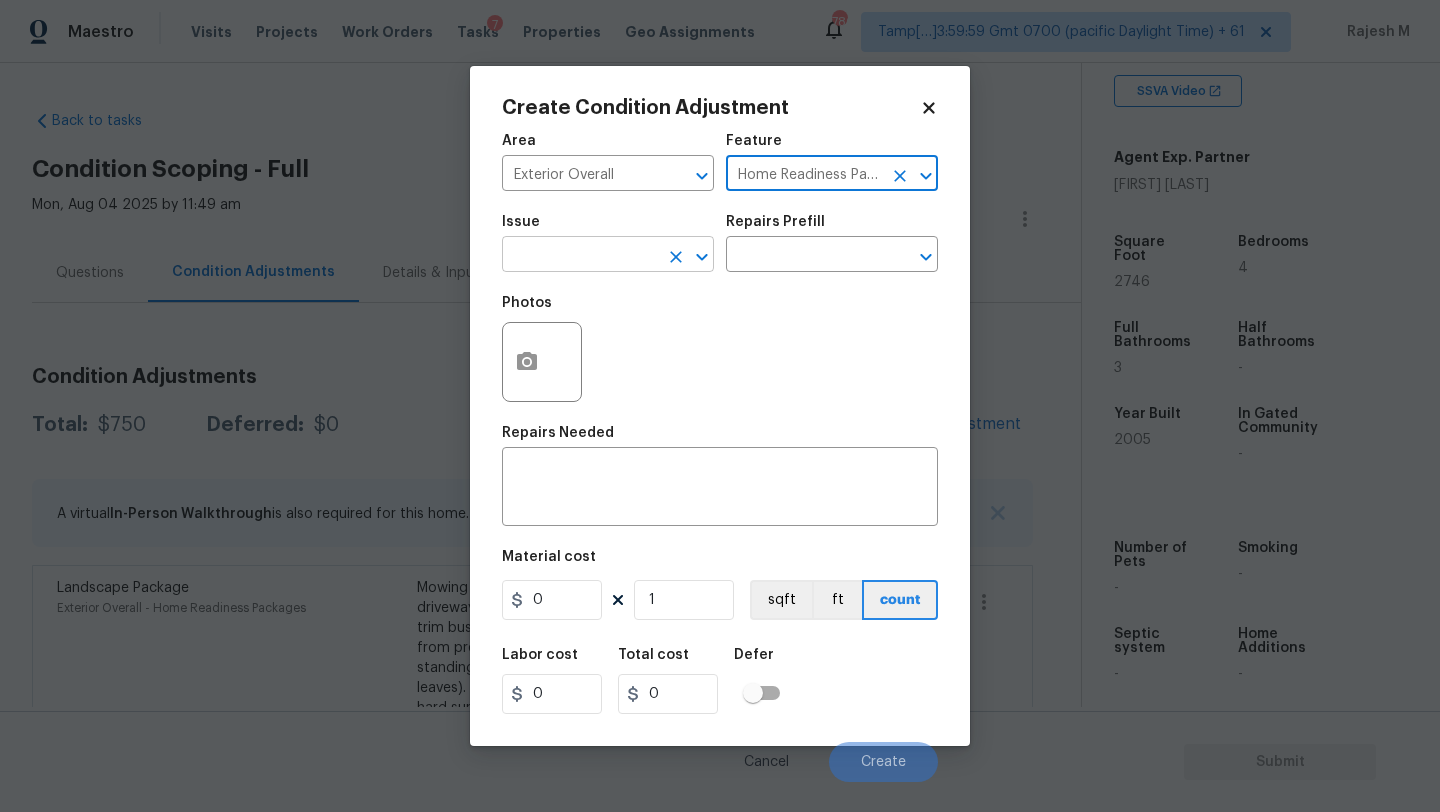 type on "Home Readiness Packages" 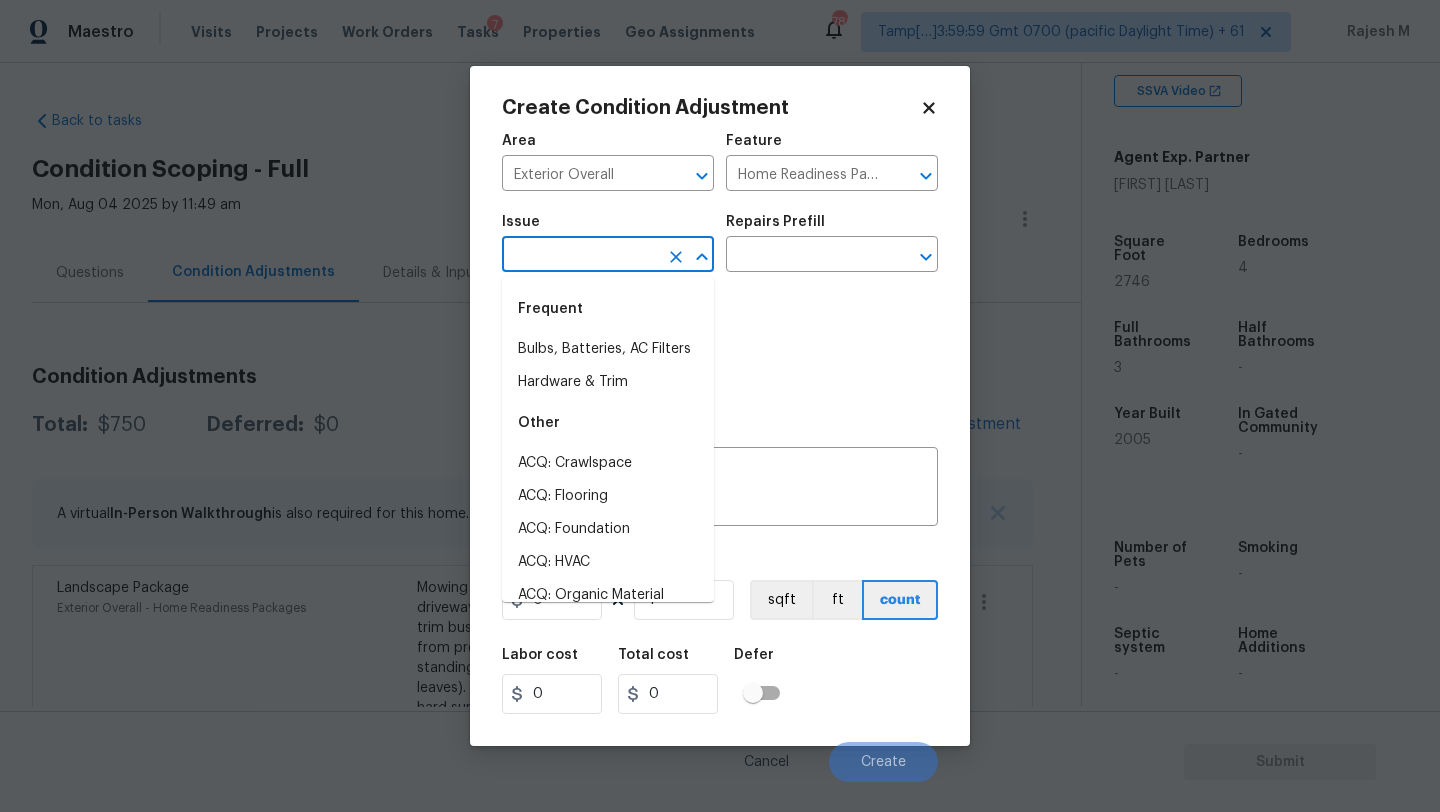 type on "o" 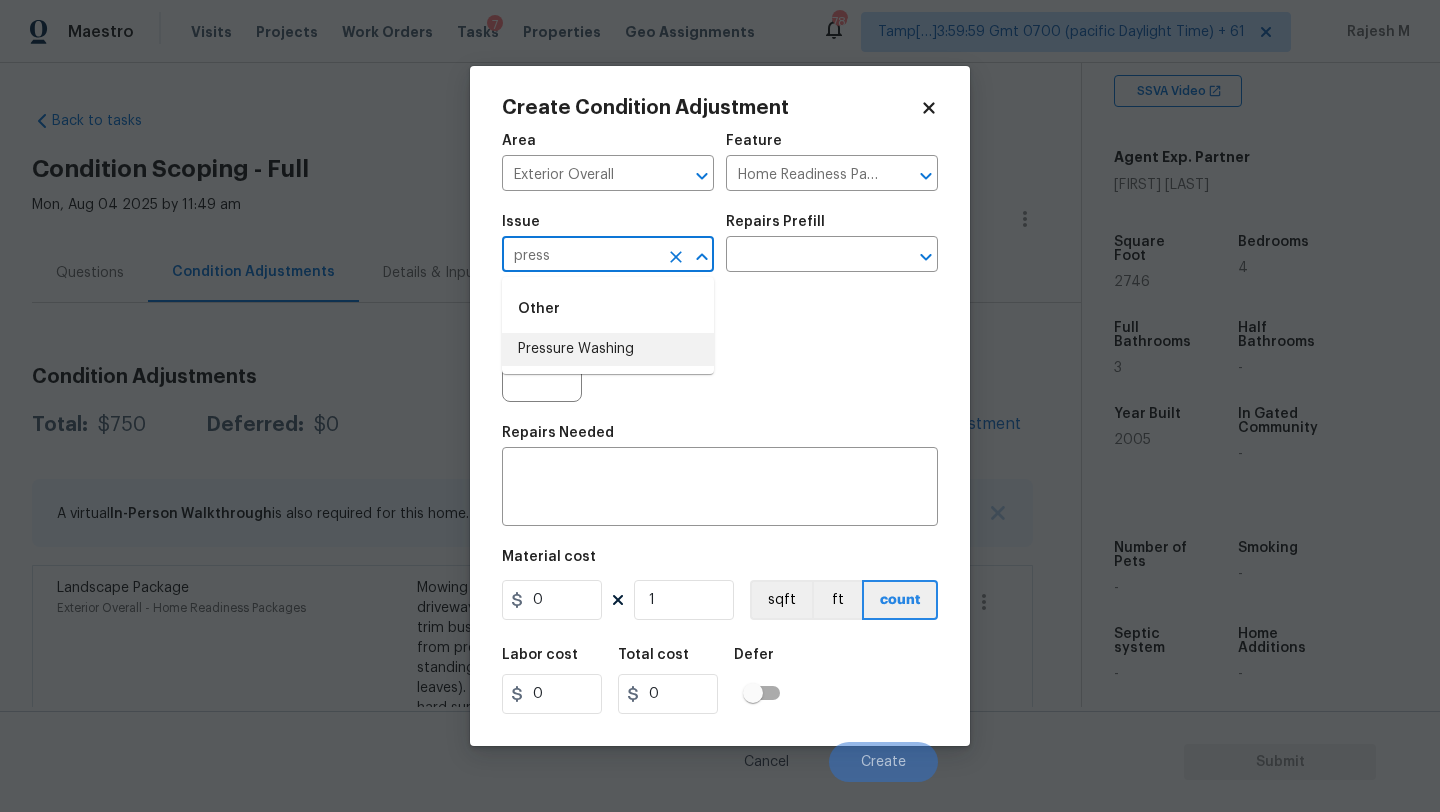 click on "Pressure Washing" at bounding box center (608, 349) 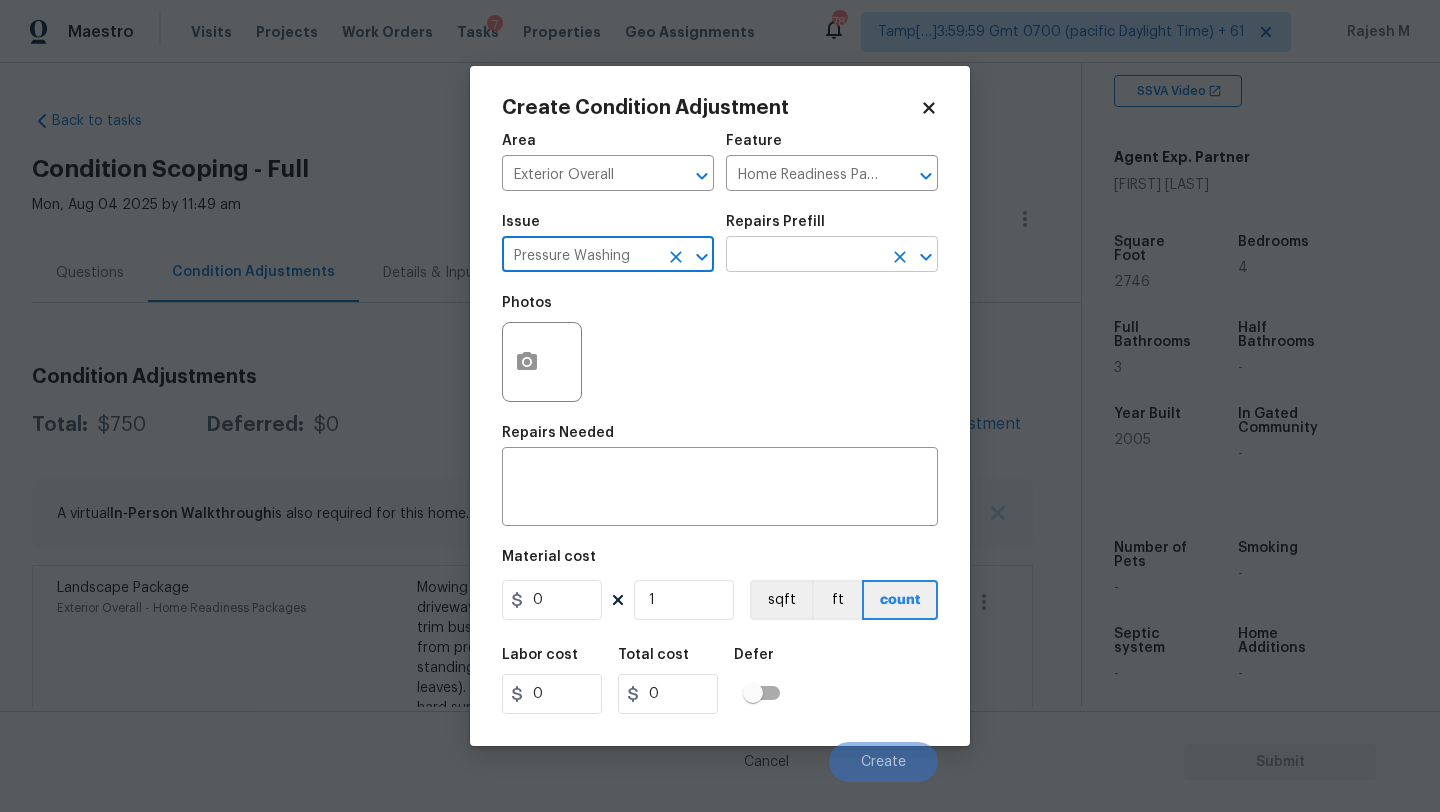 type on "Pressure Washing" 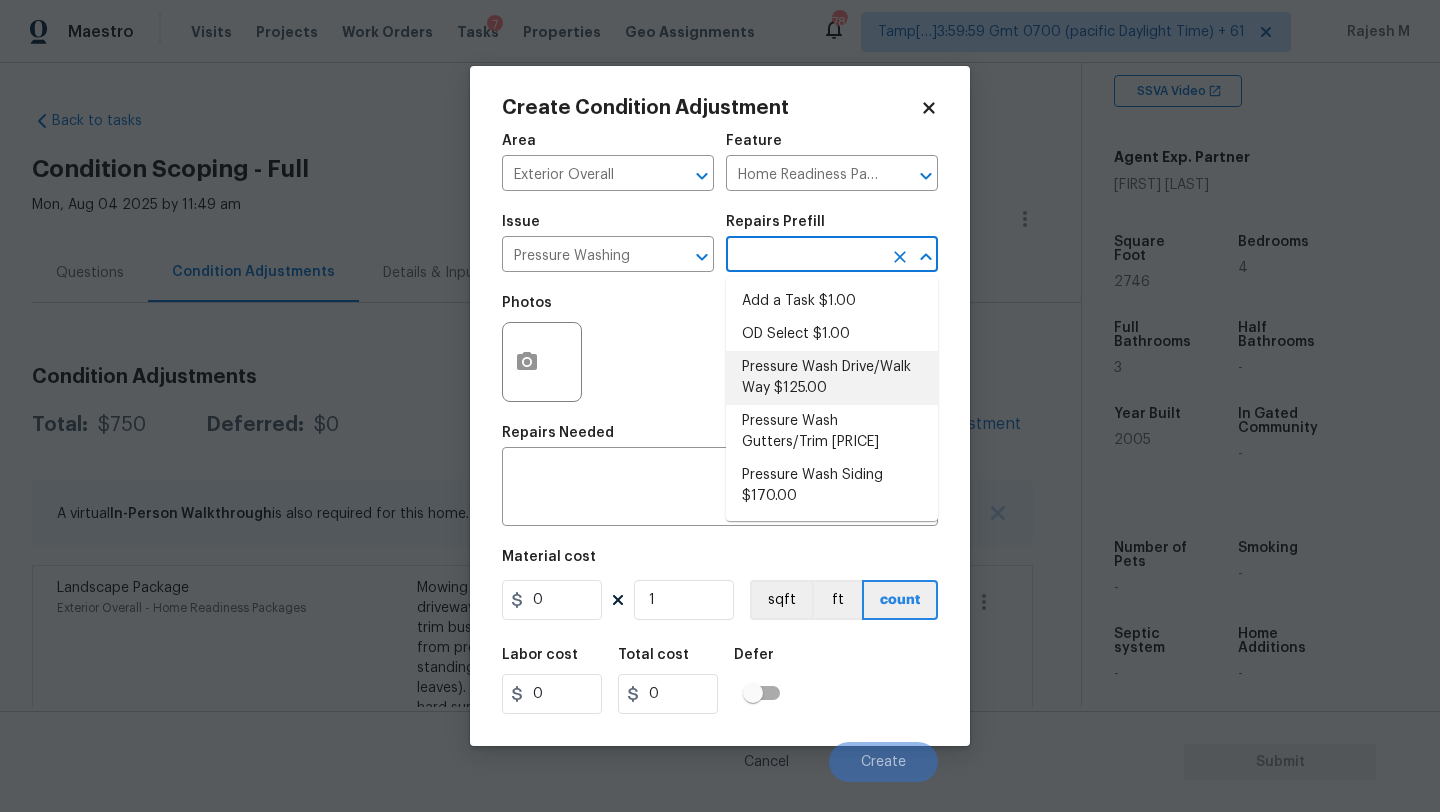 click on "Pressure Wash Drive/Walk Way $125.00" at bounding box center (832, 378) 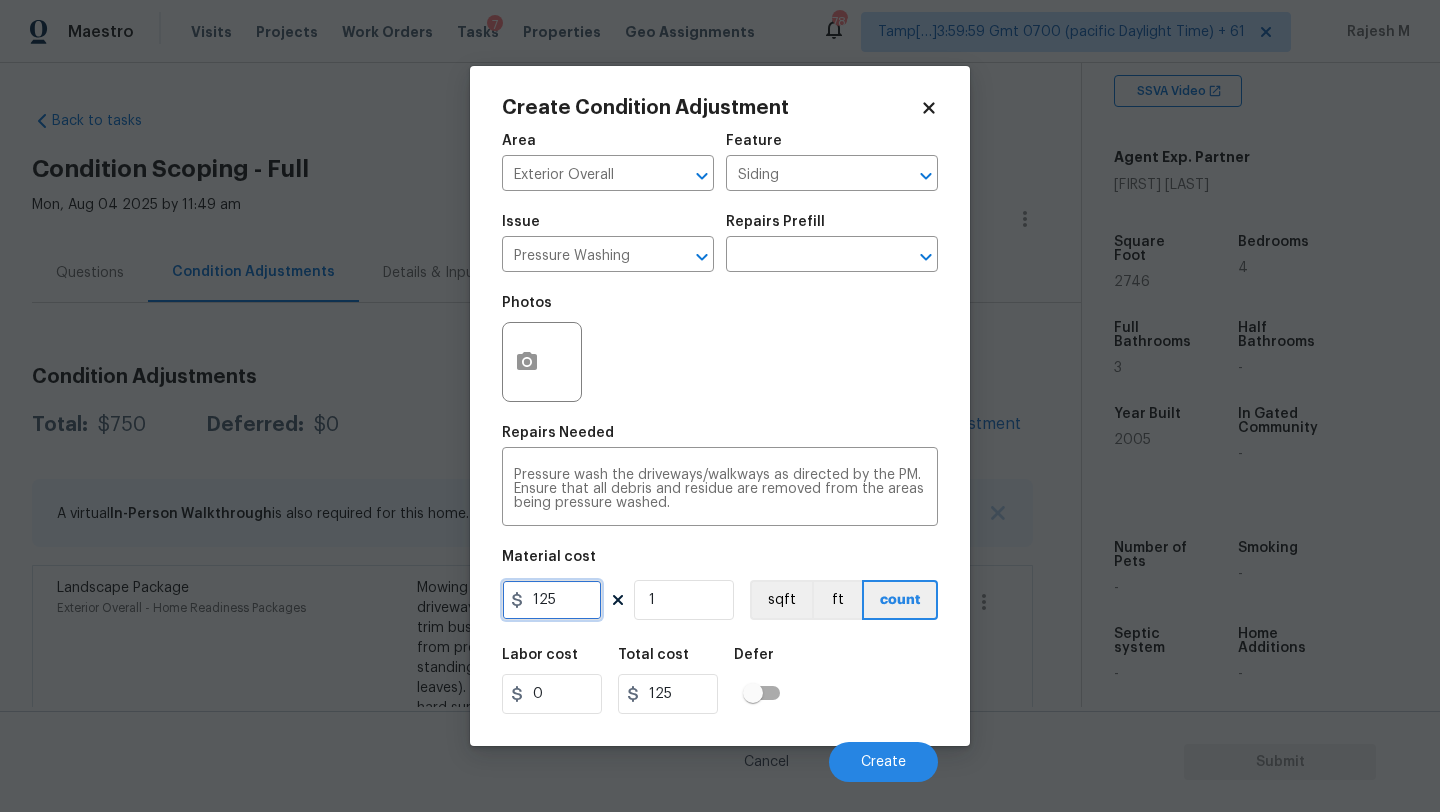 click on "125" at bounding box center [552, 600] 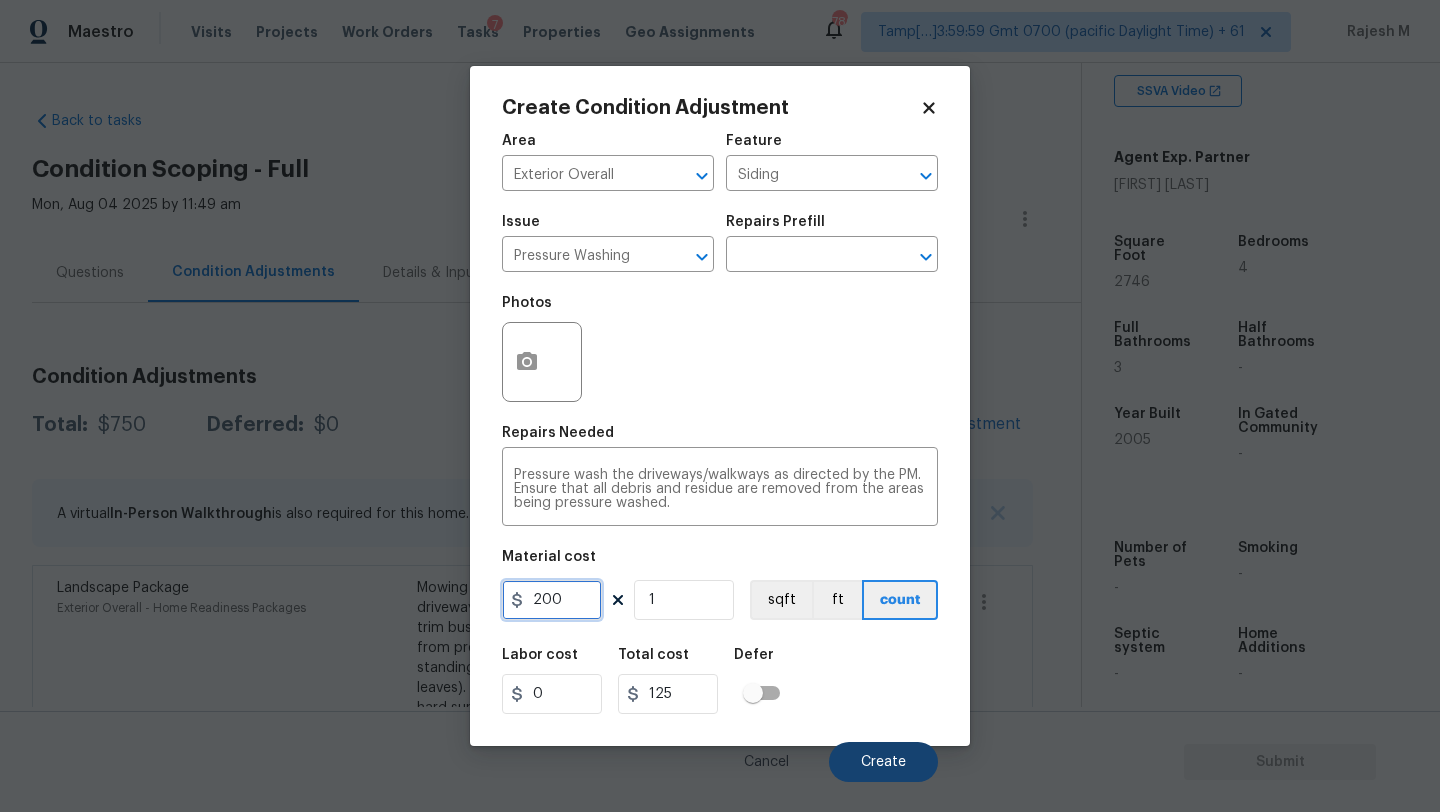 type on "200" 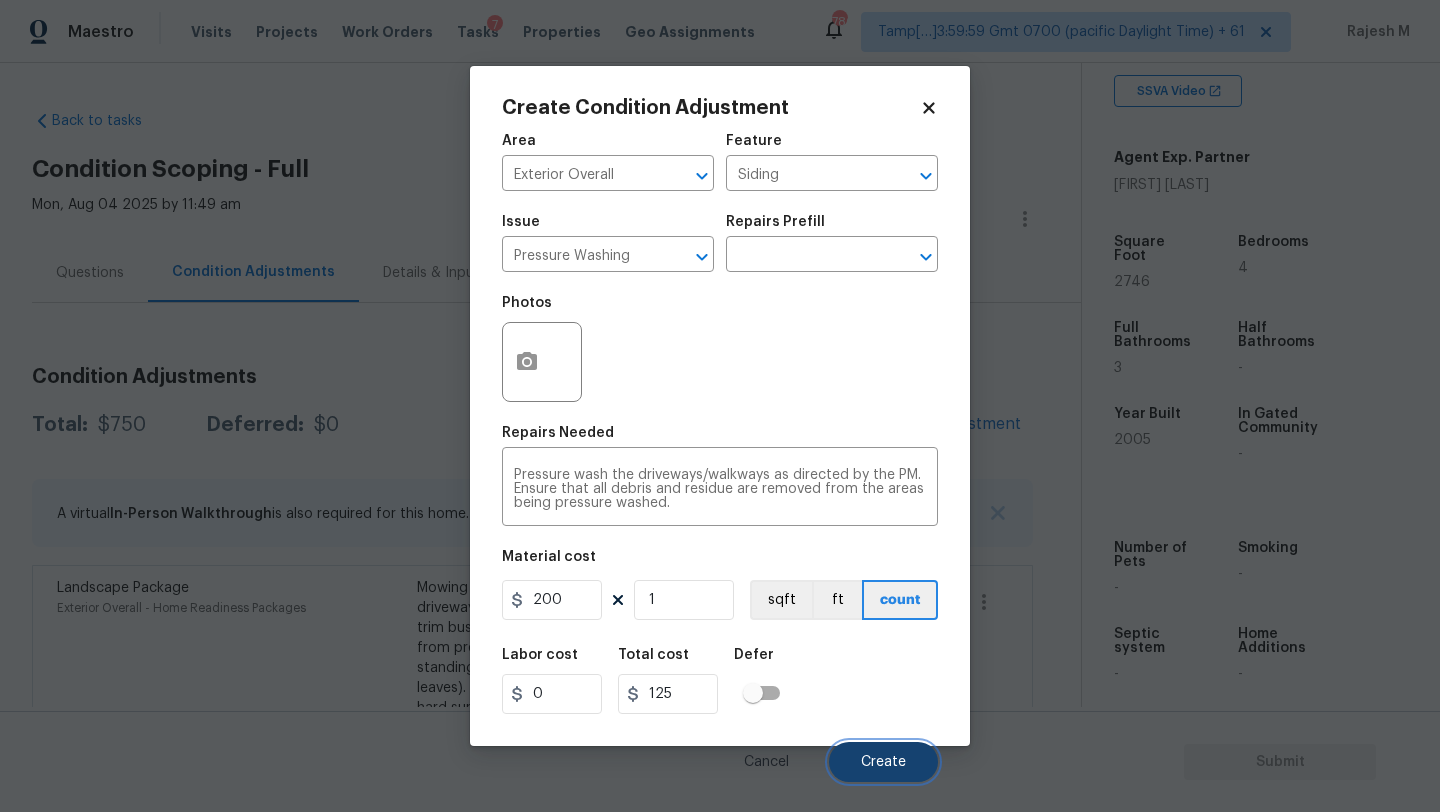 type on "200" 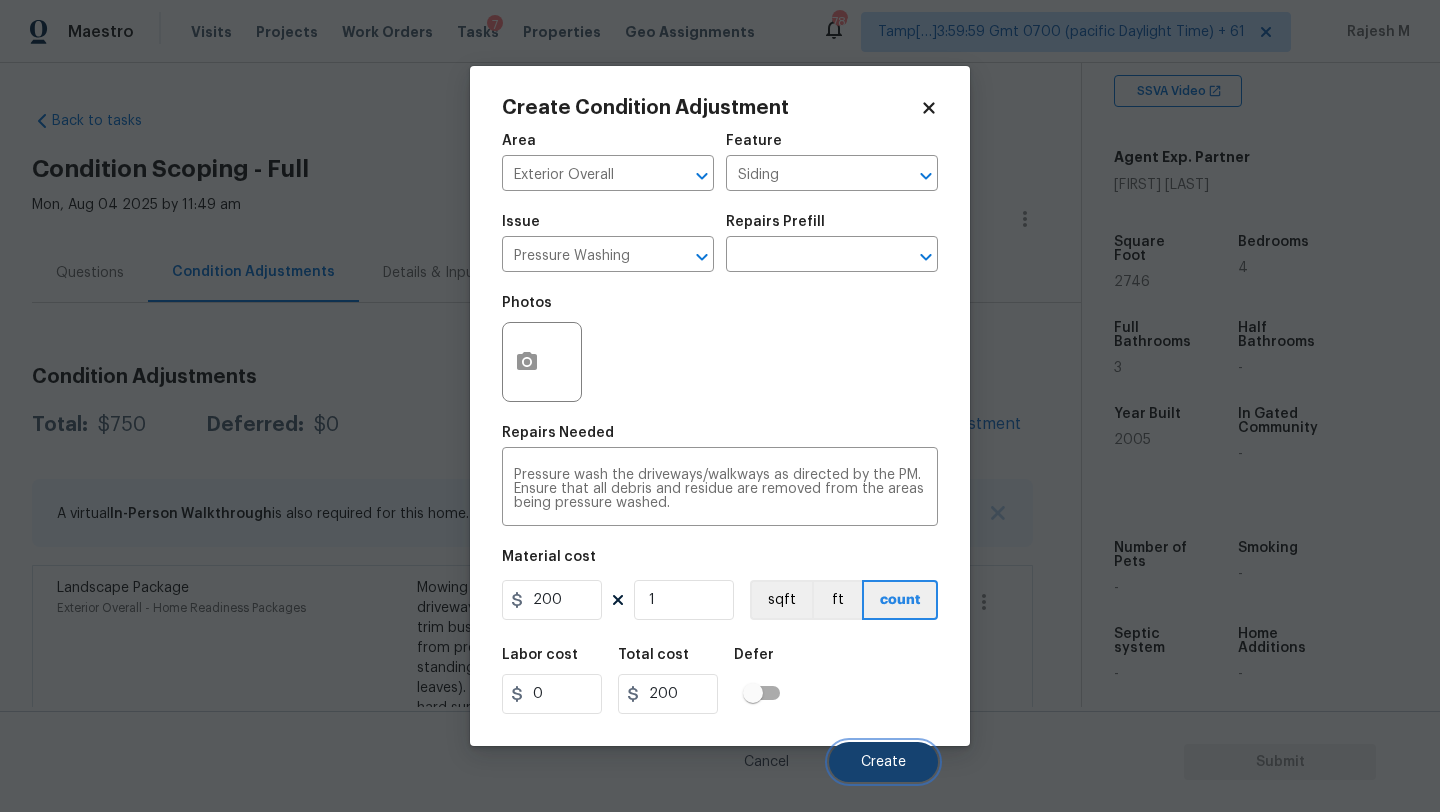 click on "Create" at bounding box center [883, 762] 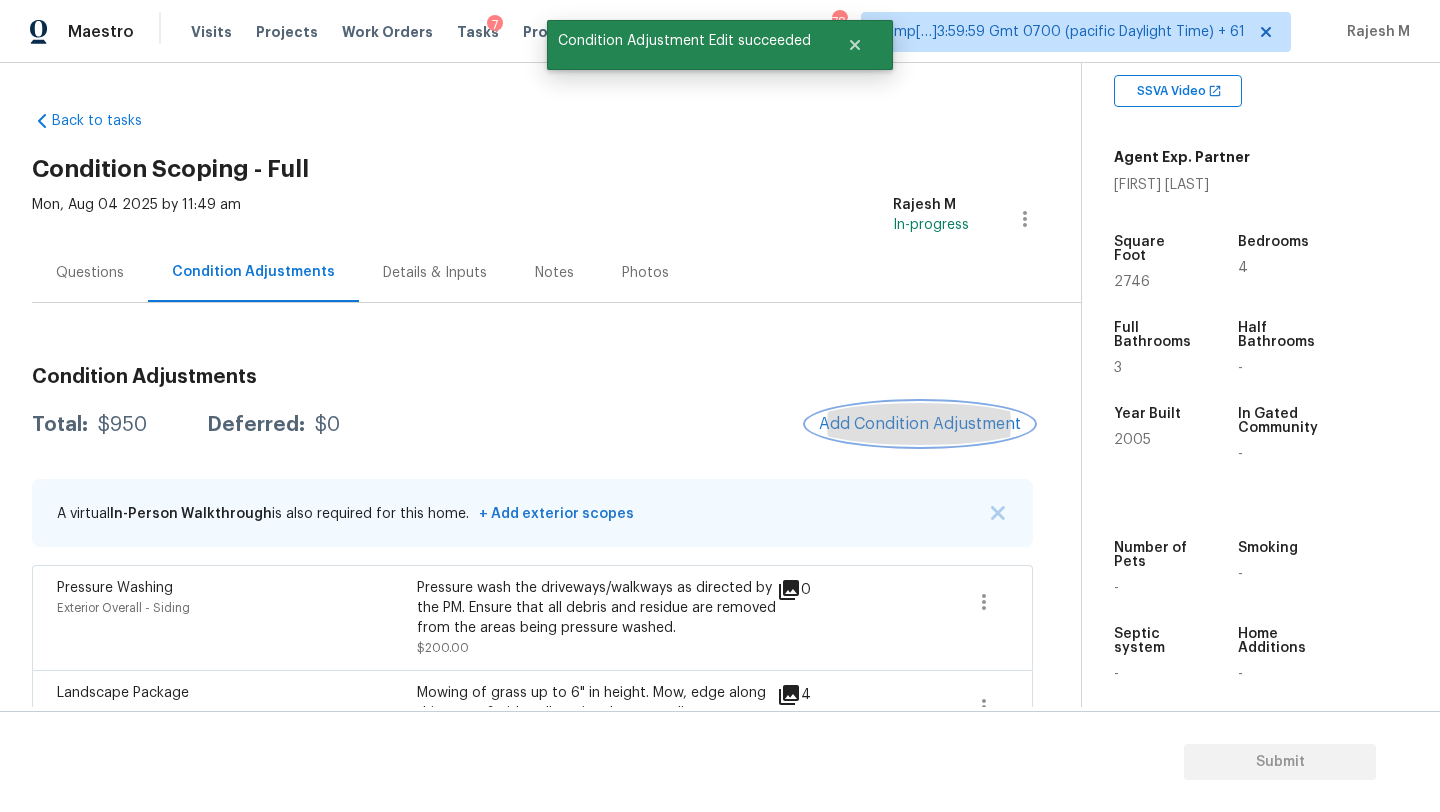 click on "Add Condition Adjustment" at bounding box center [920, 424] 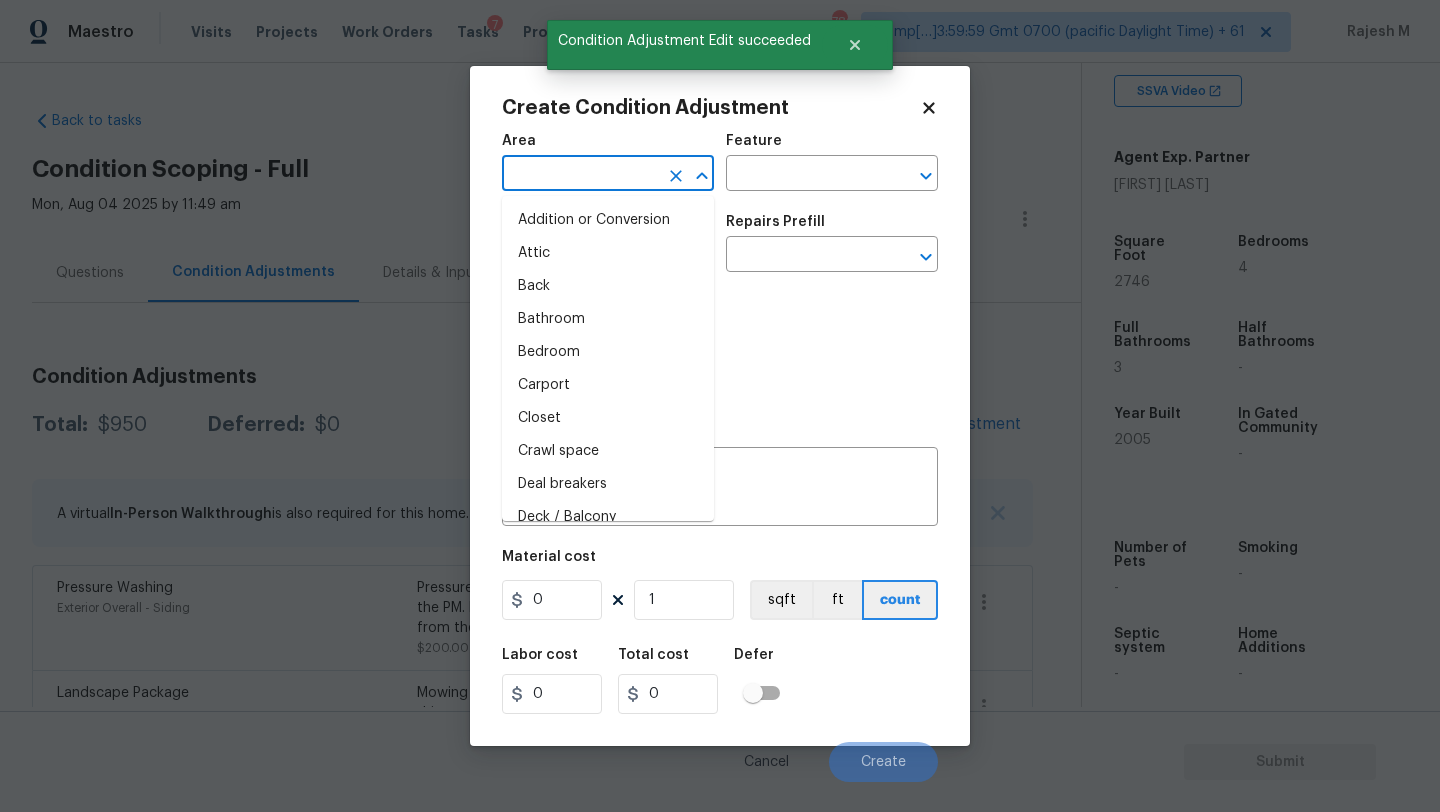 click at bounding box center [580, 175] 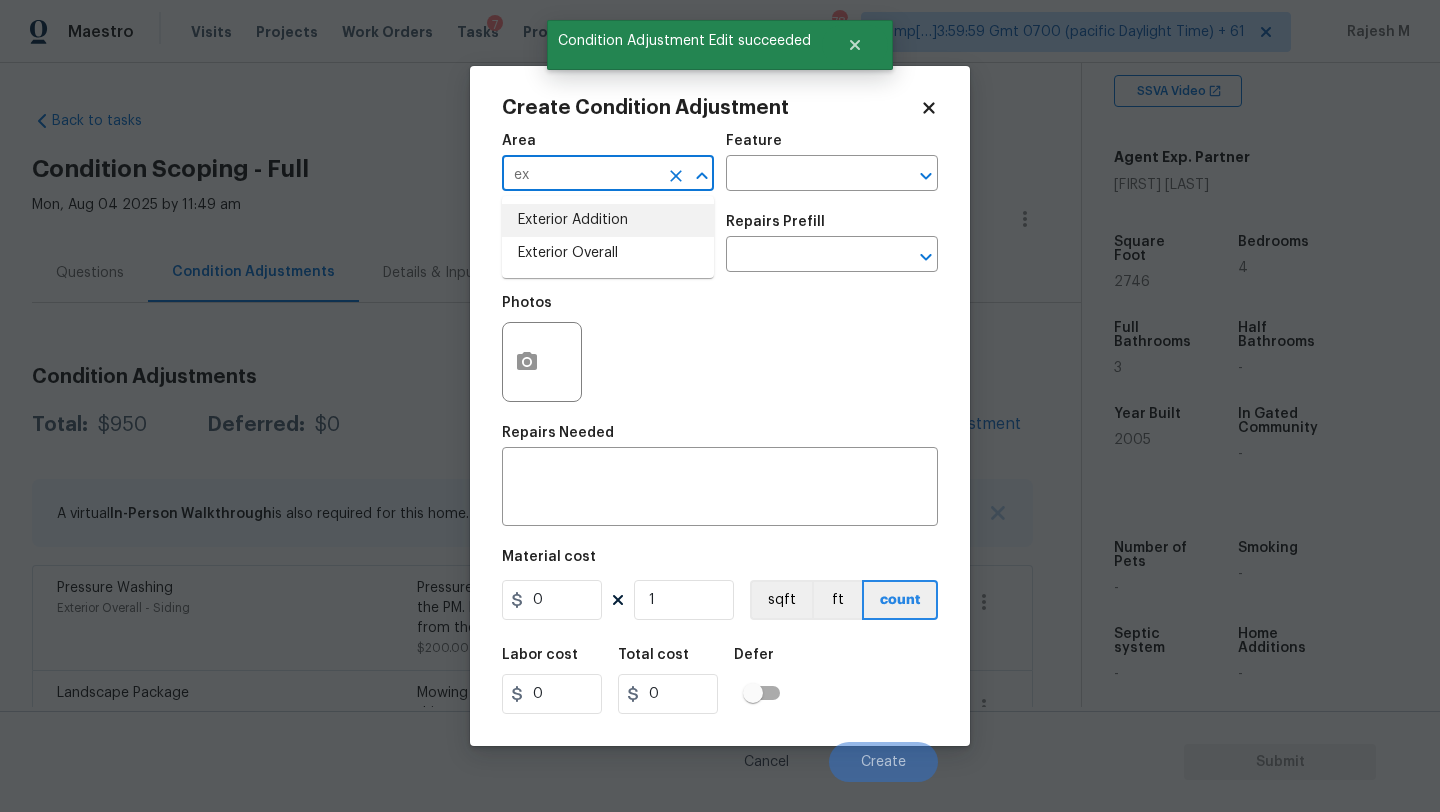 click on "Exterior Addition" at bounding box center [608, 220] 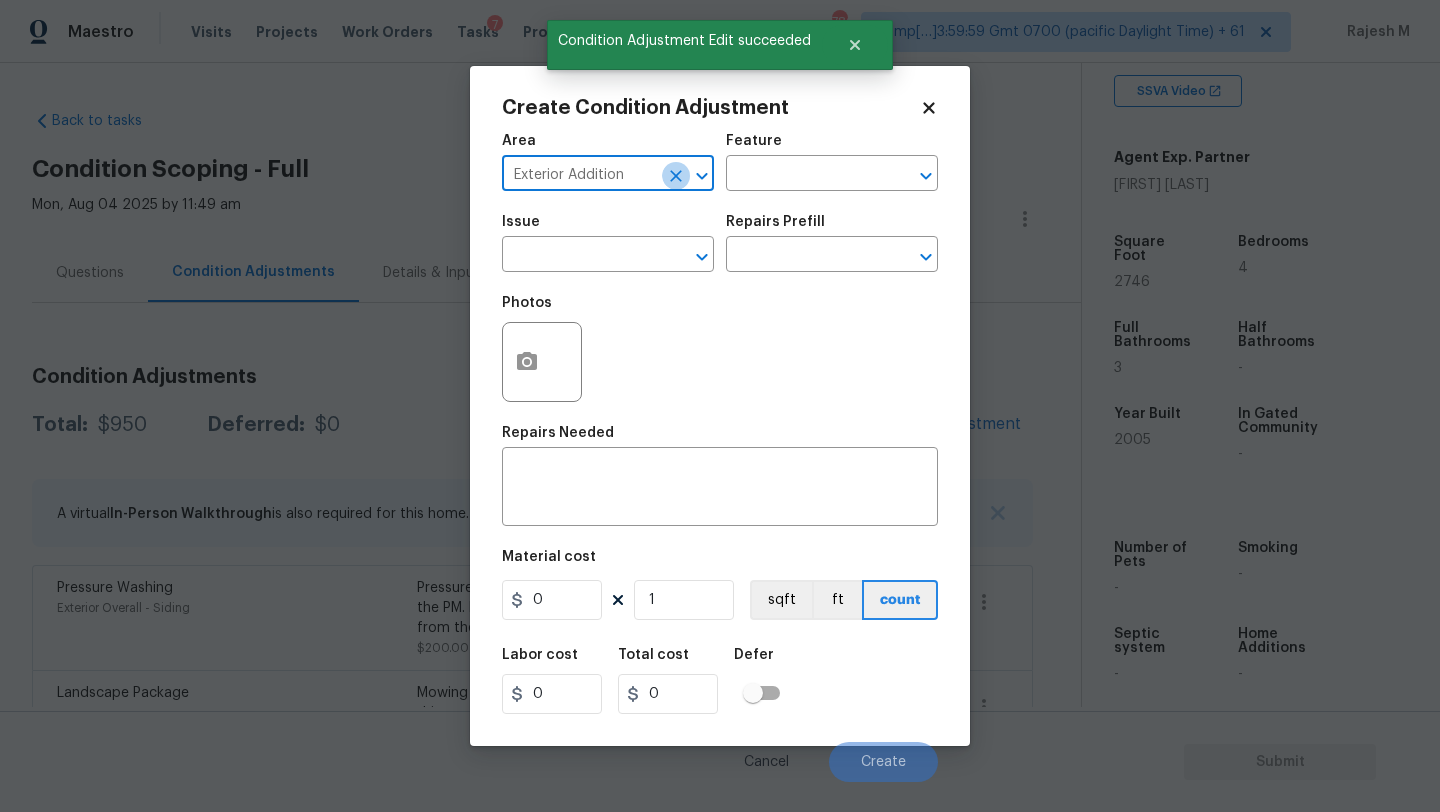 click 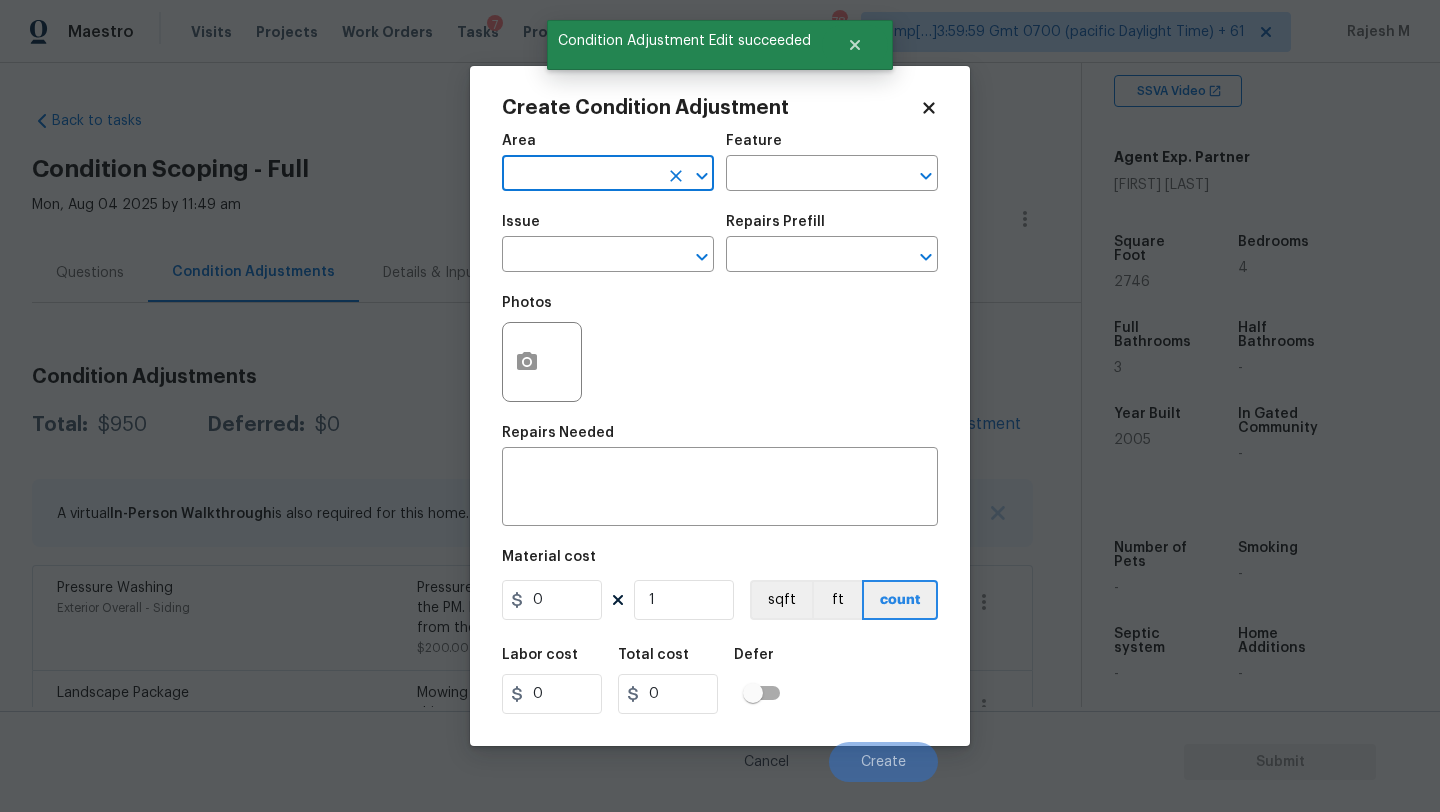 click on "​" at bounding box center [608, 175] 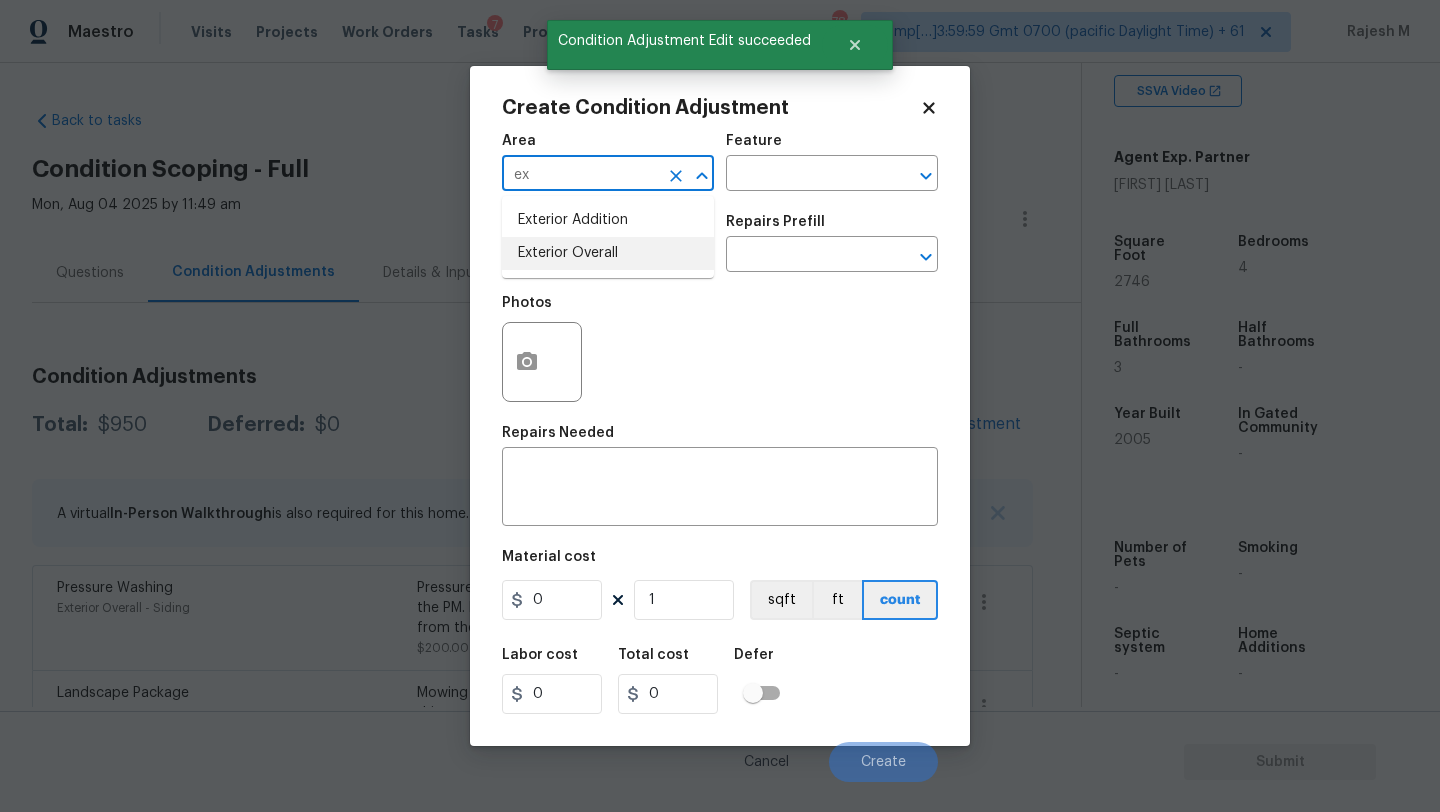 click on "Exterior Overall" at bounding box center (608, 253) 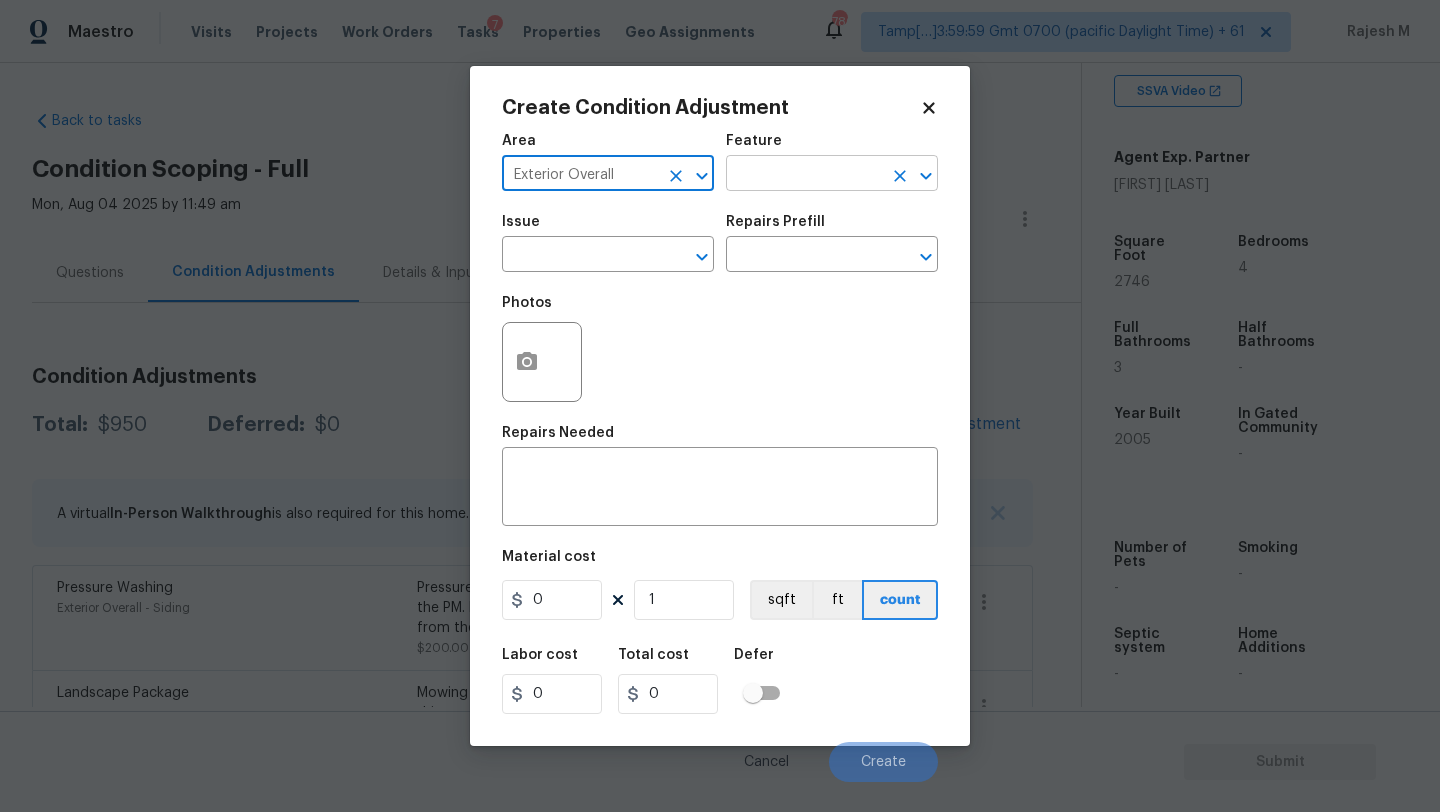 type on "Exterior Overall" 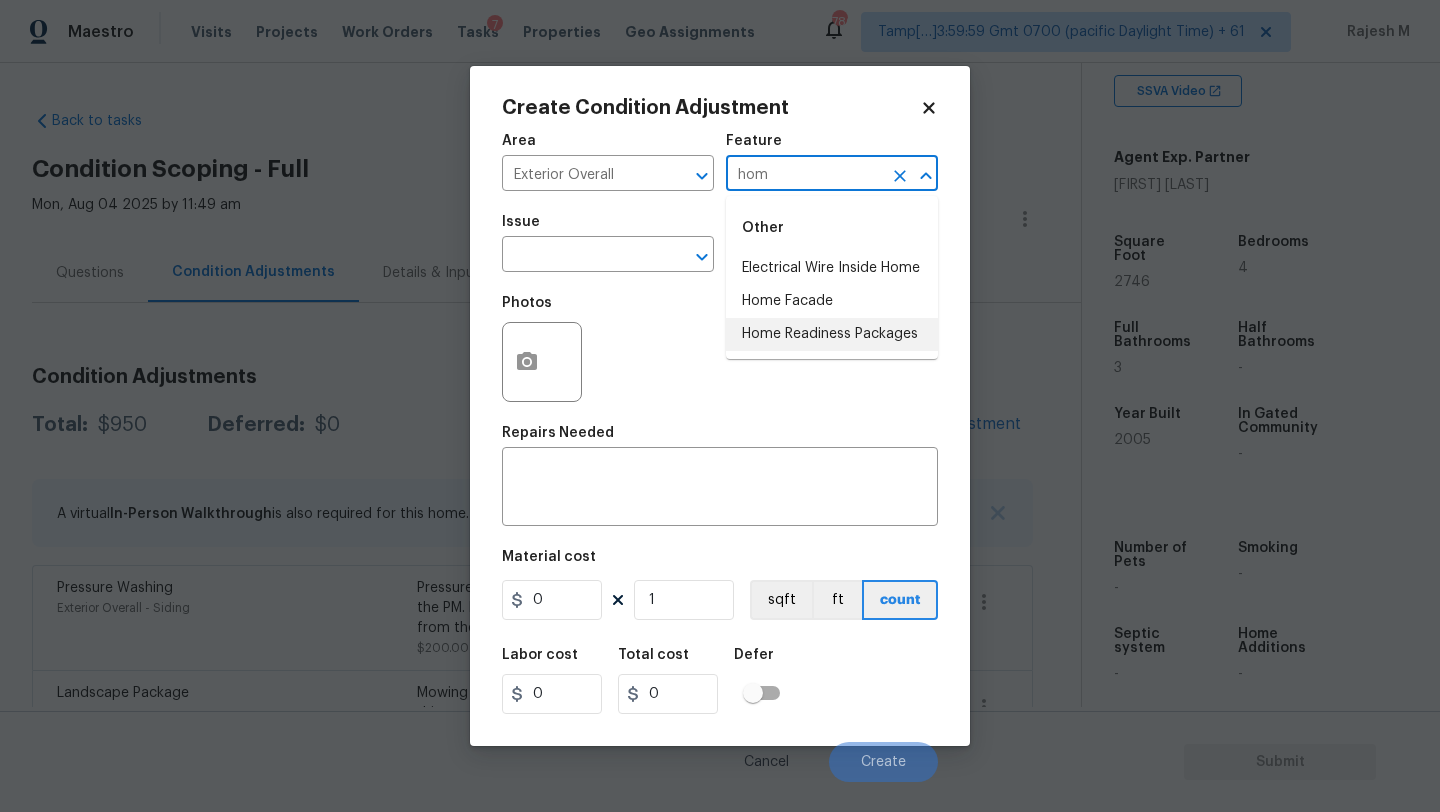 click on "Home Readiness Packages" at bounding box center (832, 334) 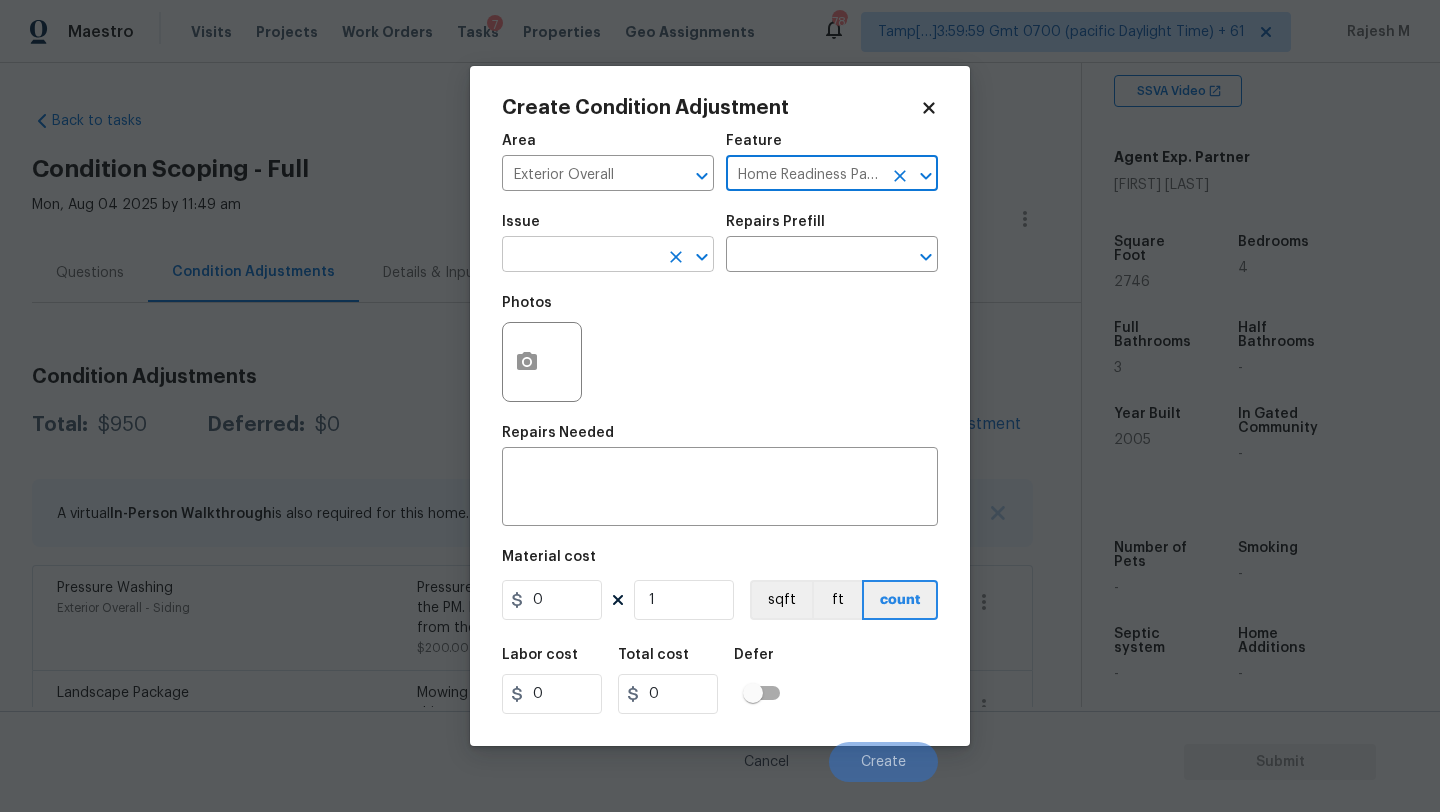 type on "Home Readiness Packages" 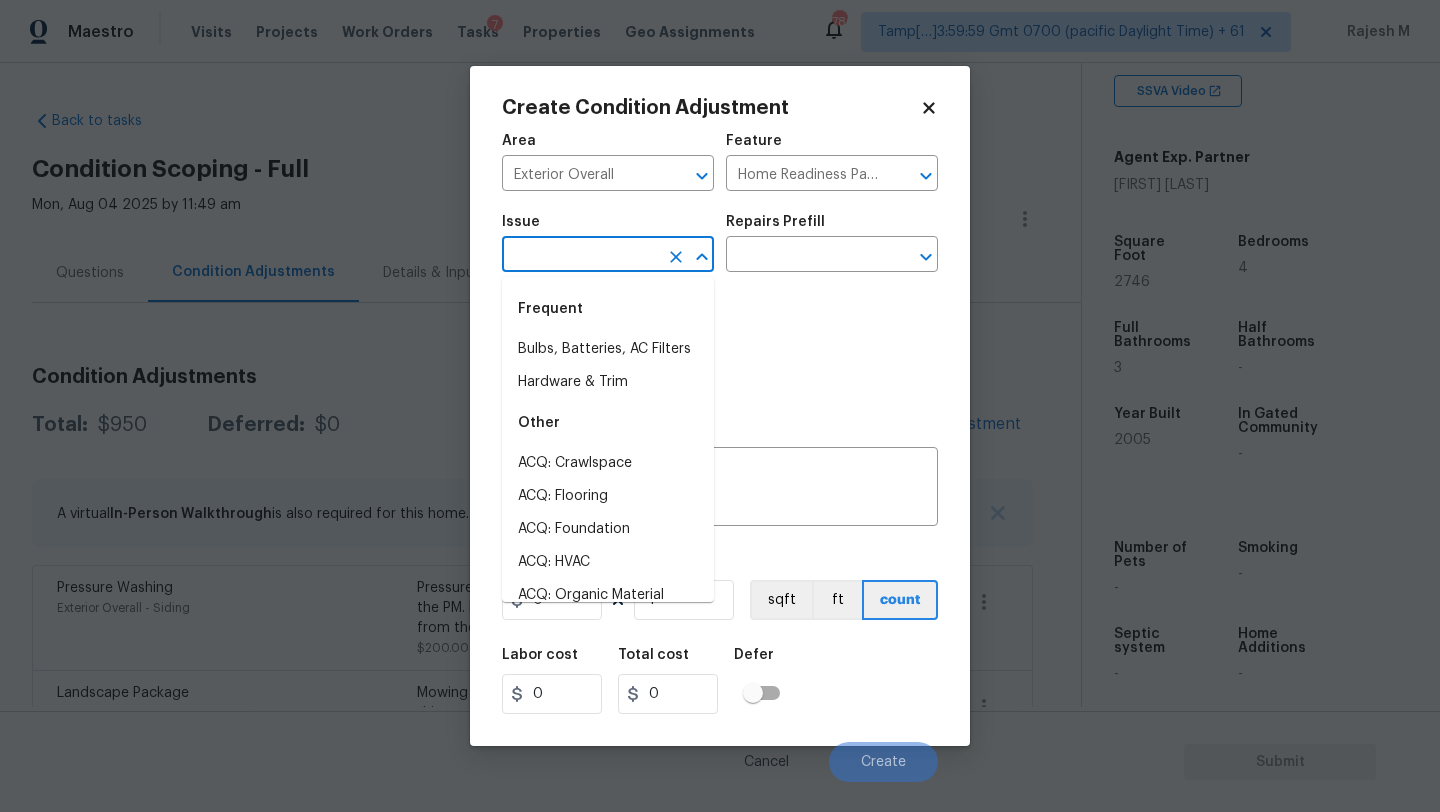 click at bounding box center (580, 256) 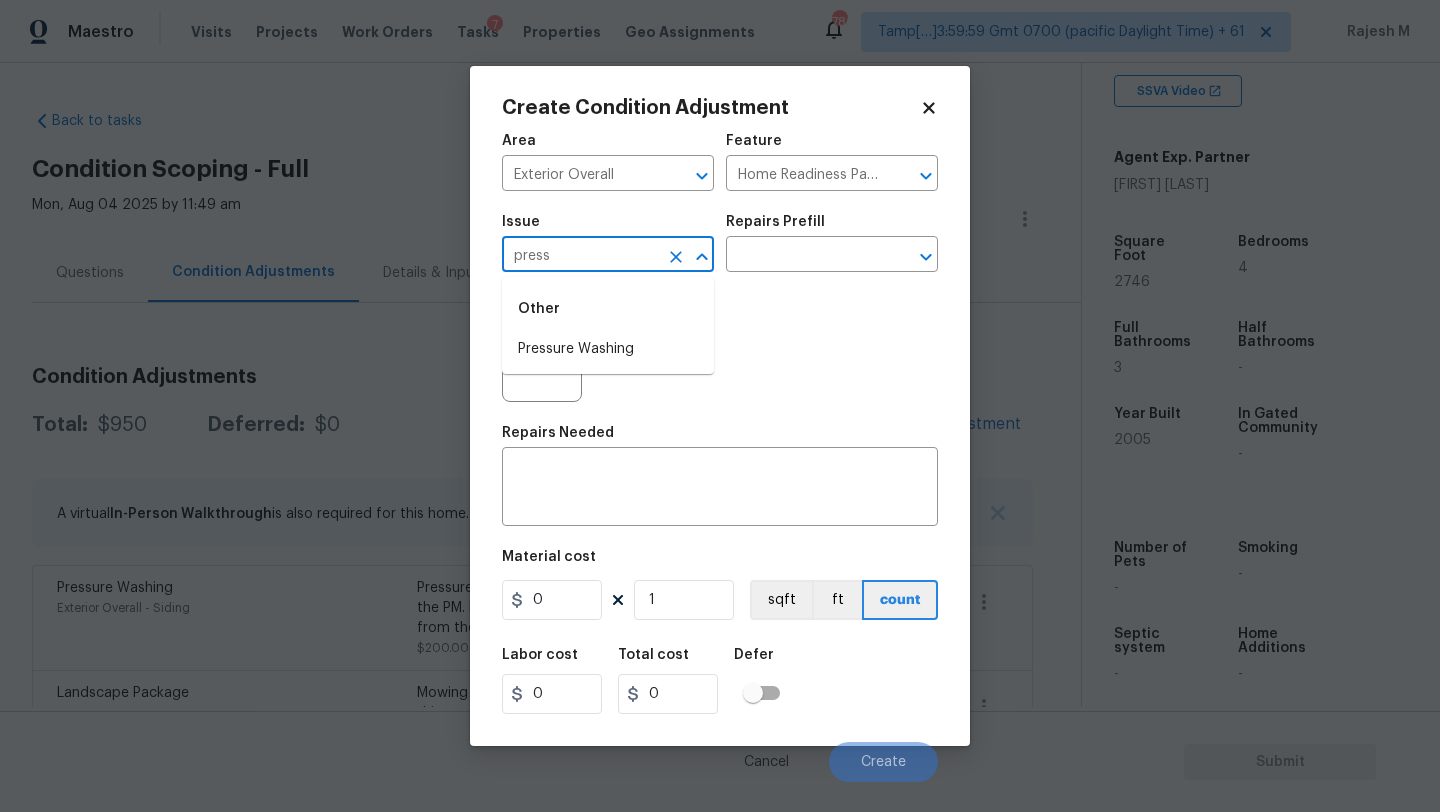 click on "Other" at bounding box center [608, 309] 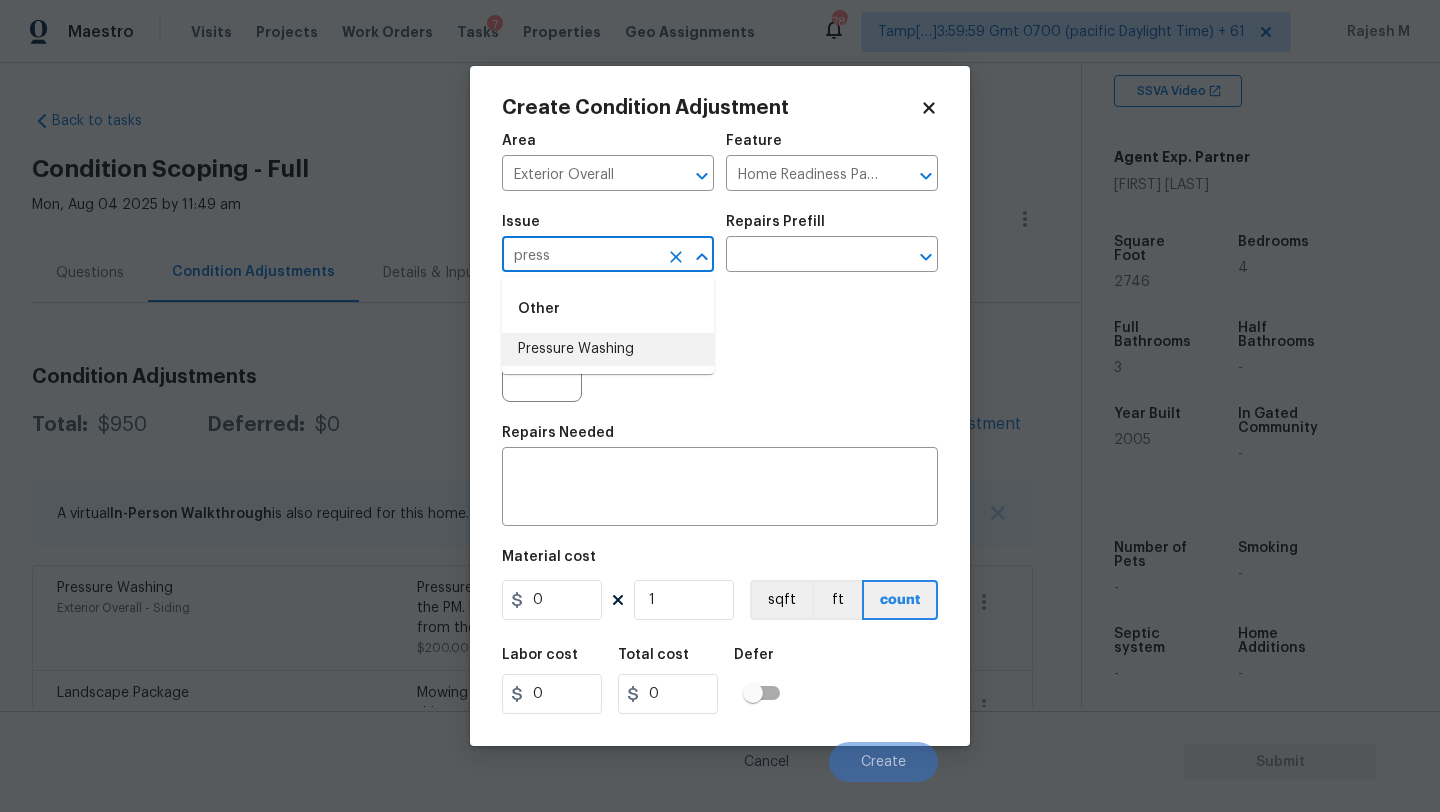 click on "Pressure Washing" at bounding box center [608, 349] 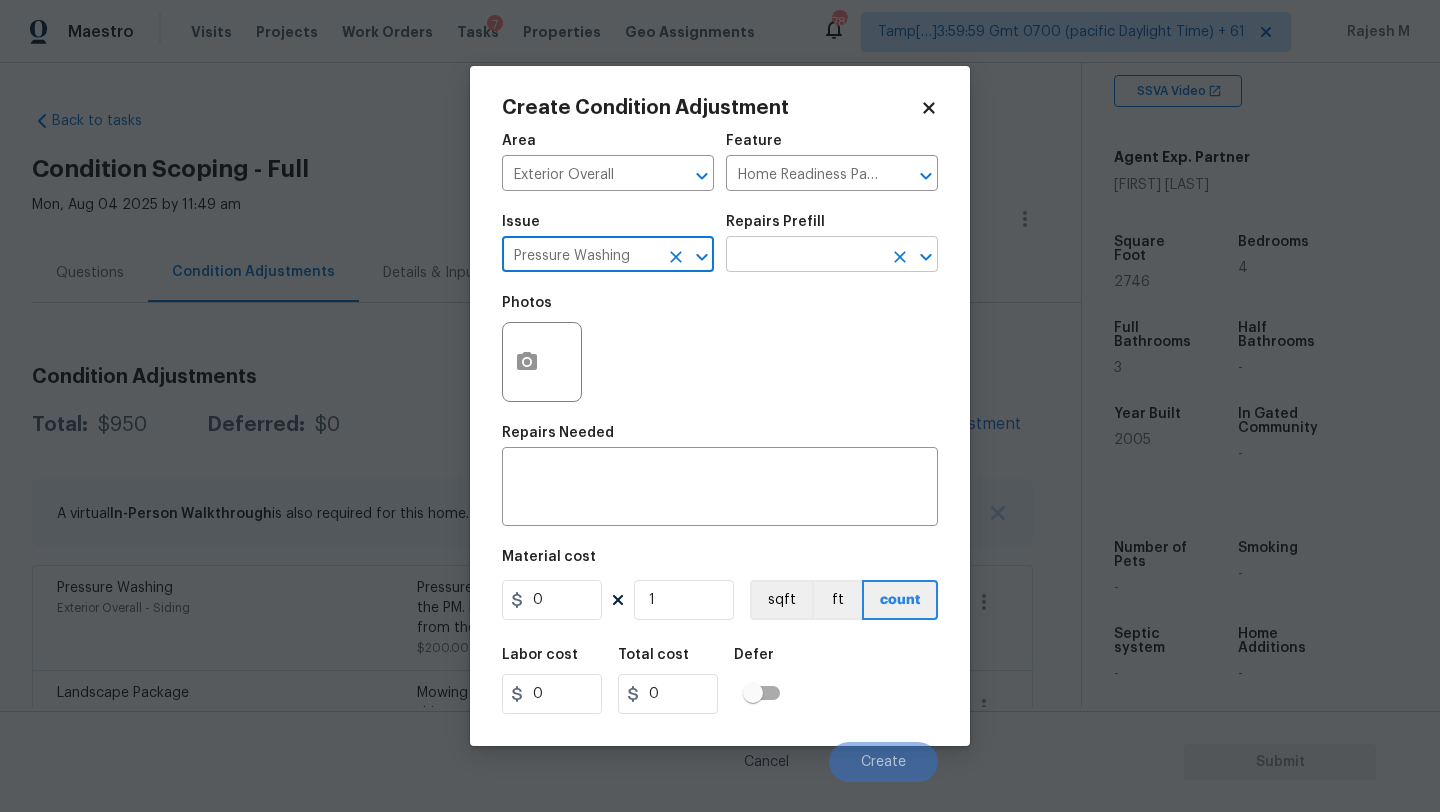 type on "Pressure Washing" 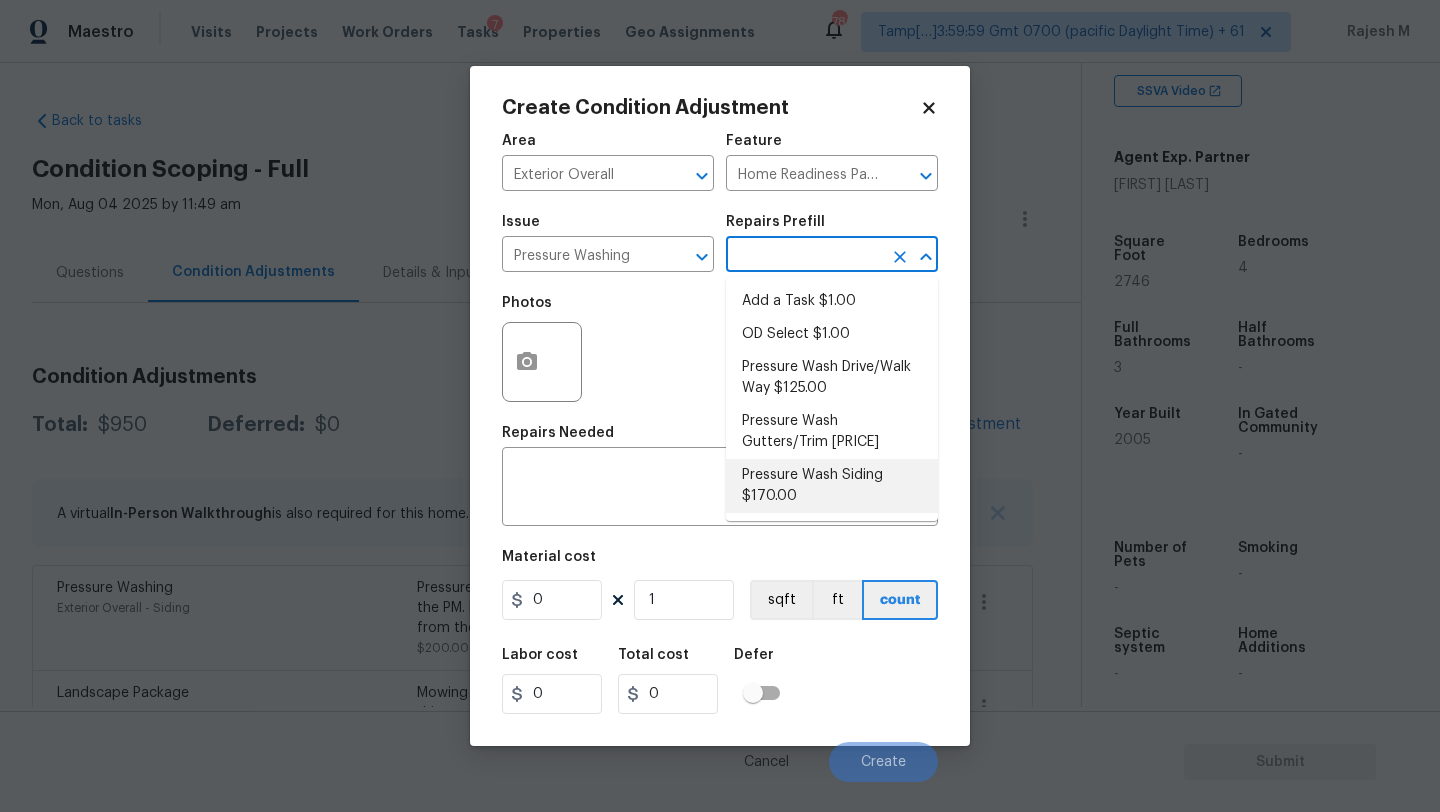 click on "Pressure Wash Siding $170.00" at bounding box center (832, 486) 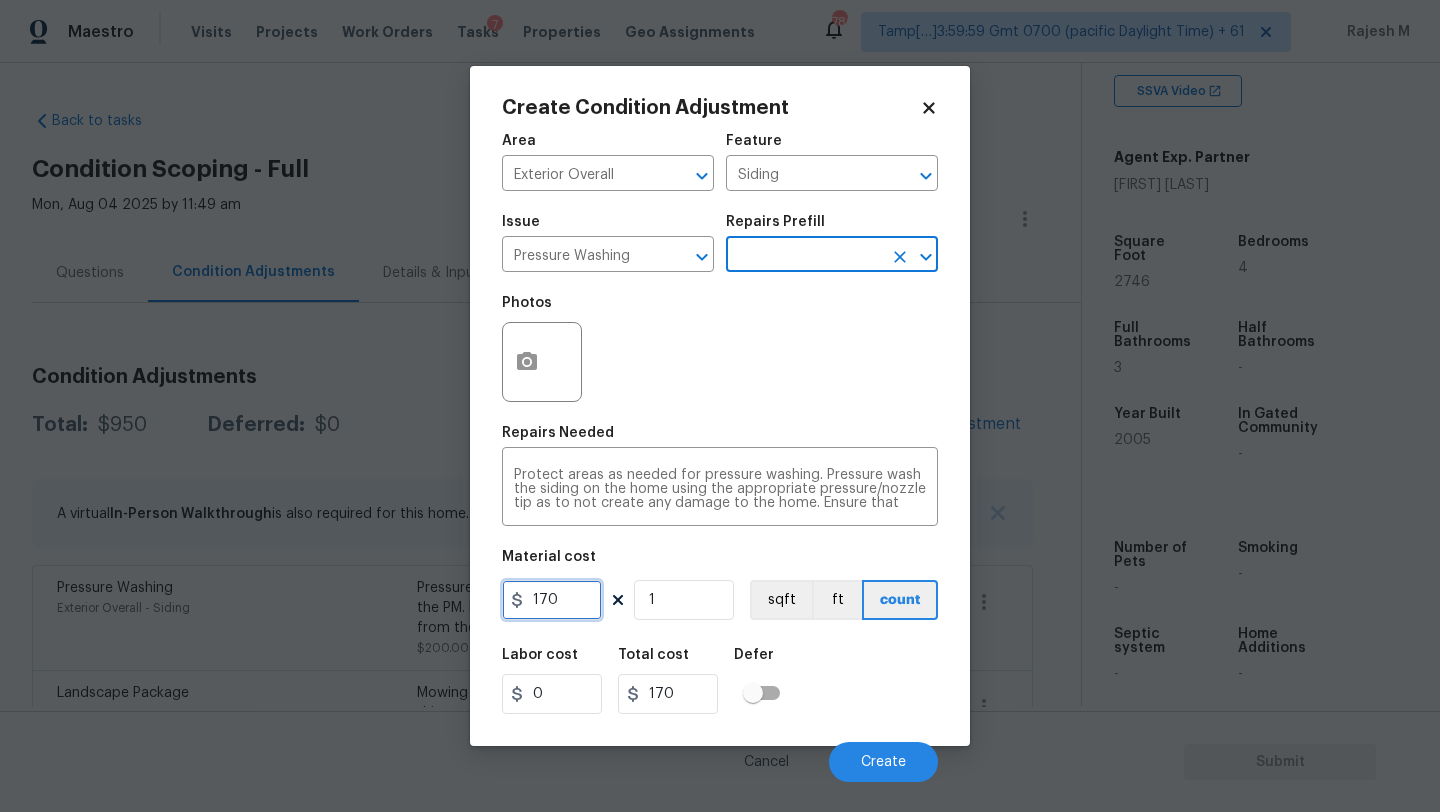 click on "170" at bounding box center [552, 600] 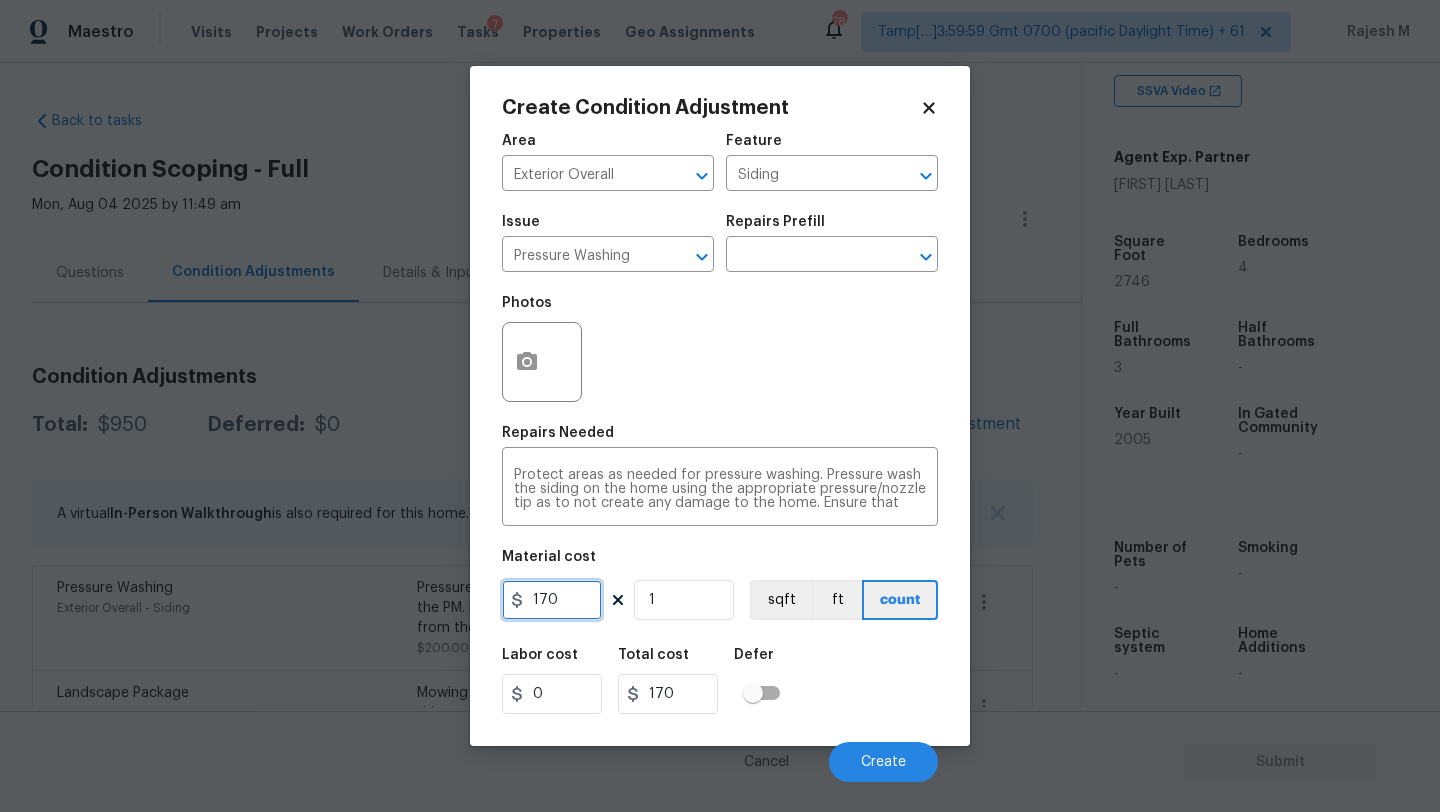 click on "170" at bounding box center [552, 600] 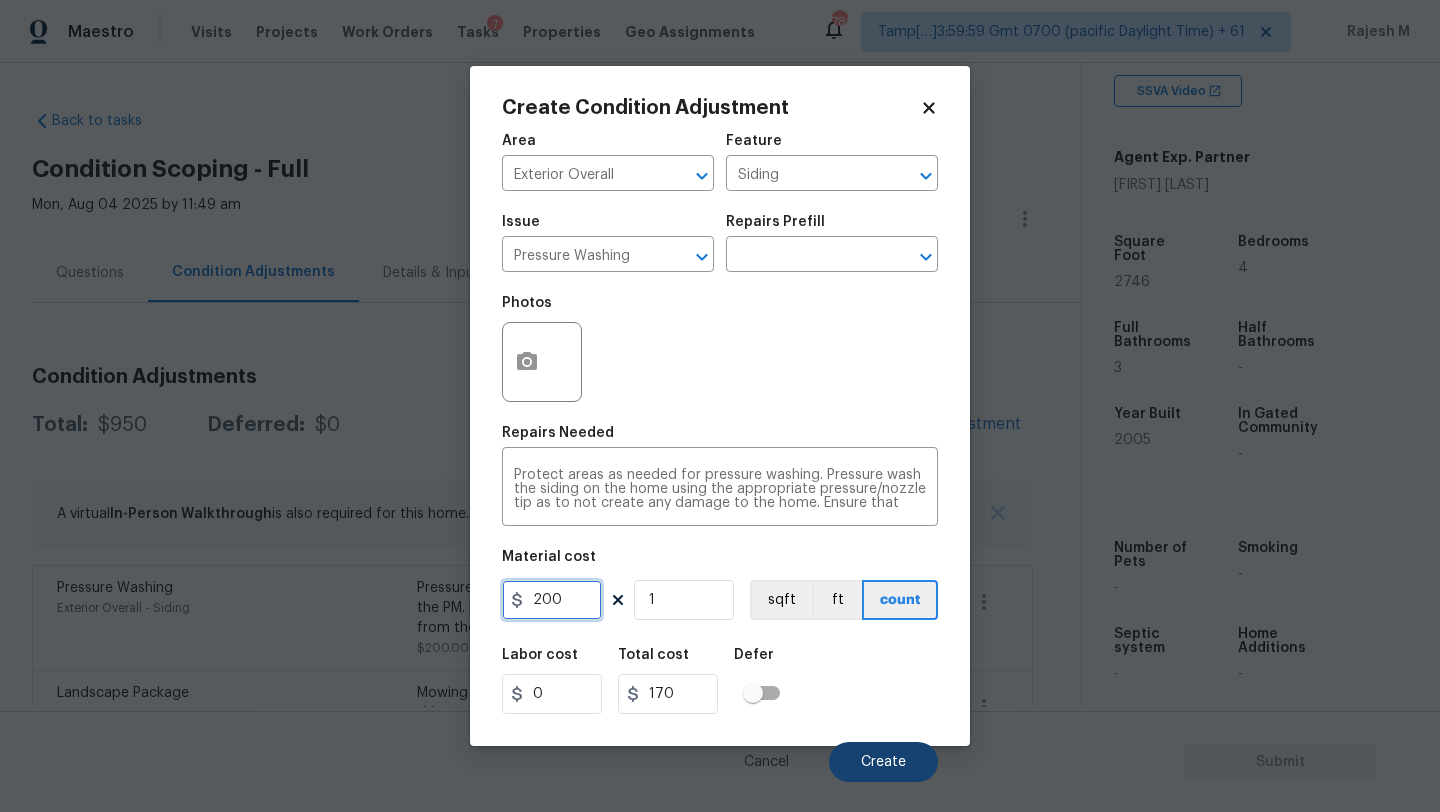 type on "200" 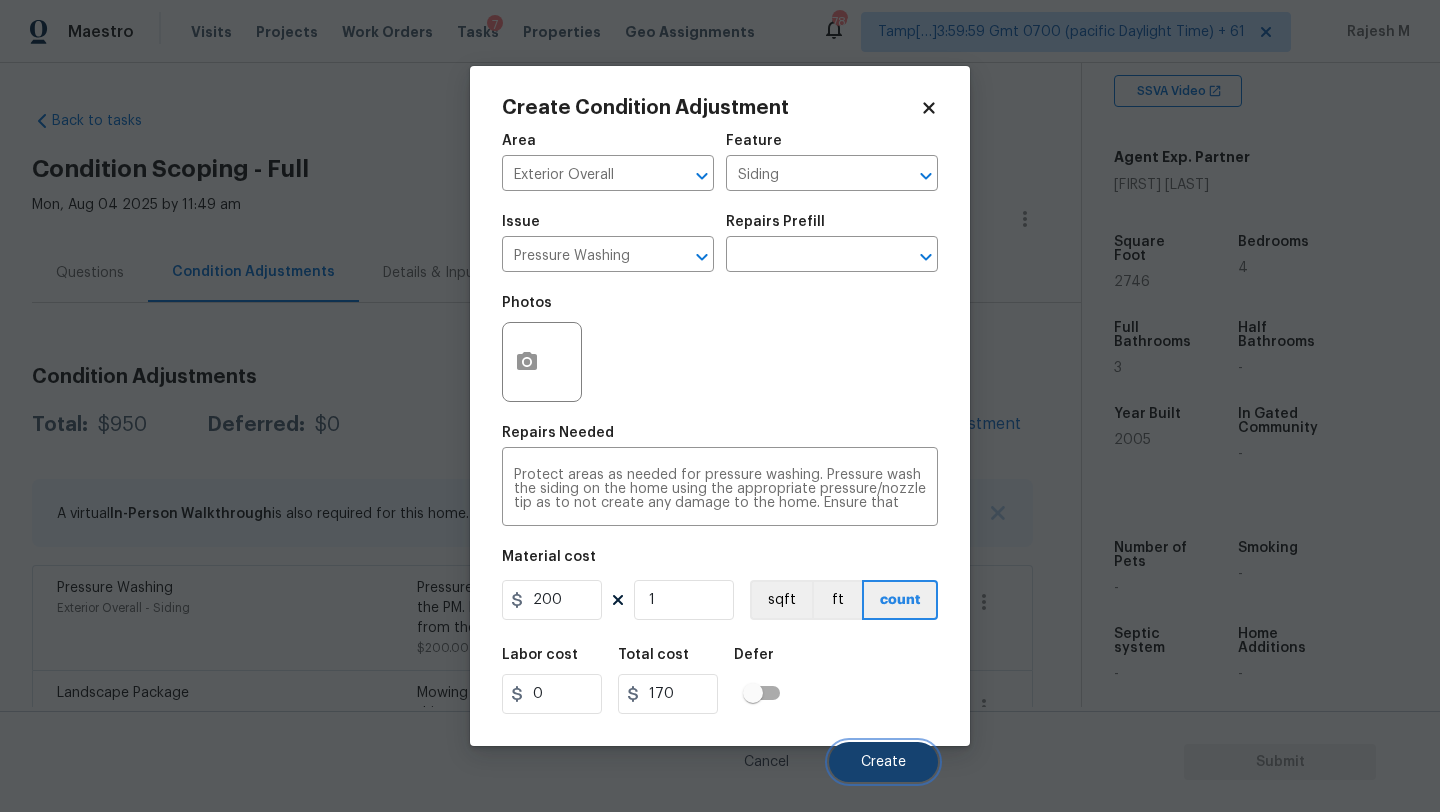 type on "200" 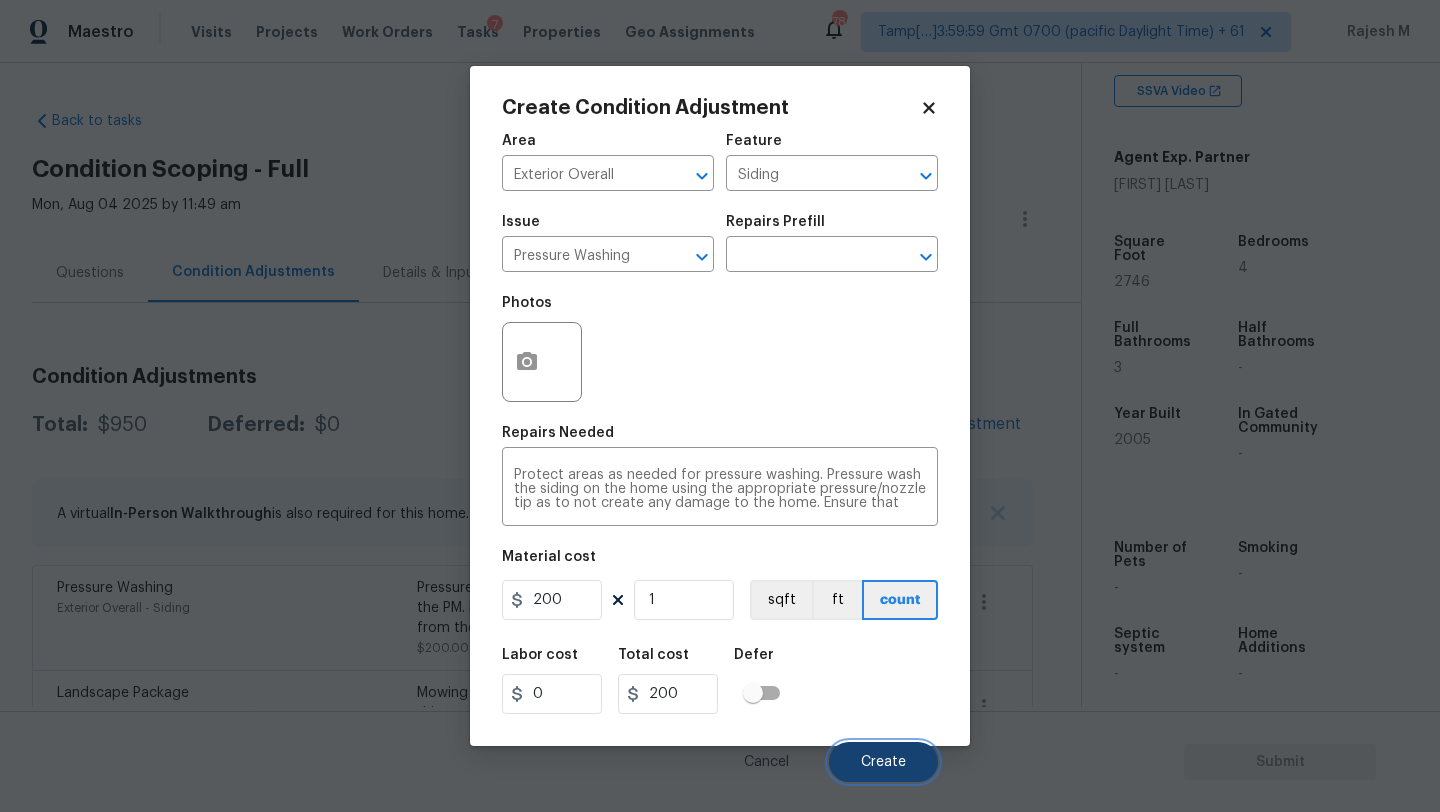 click on "Create" at bounding box center (883, 762) 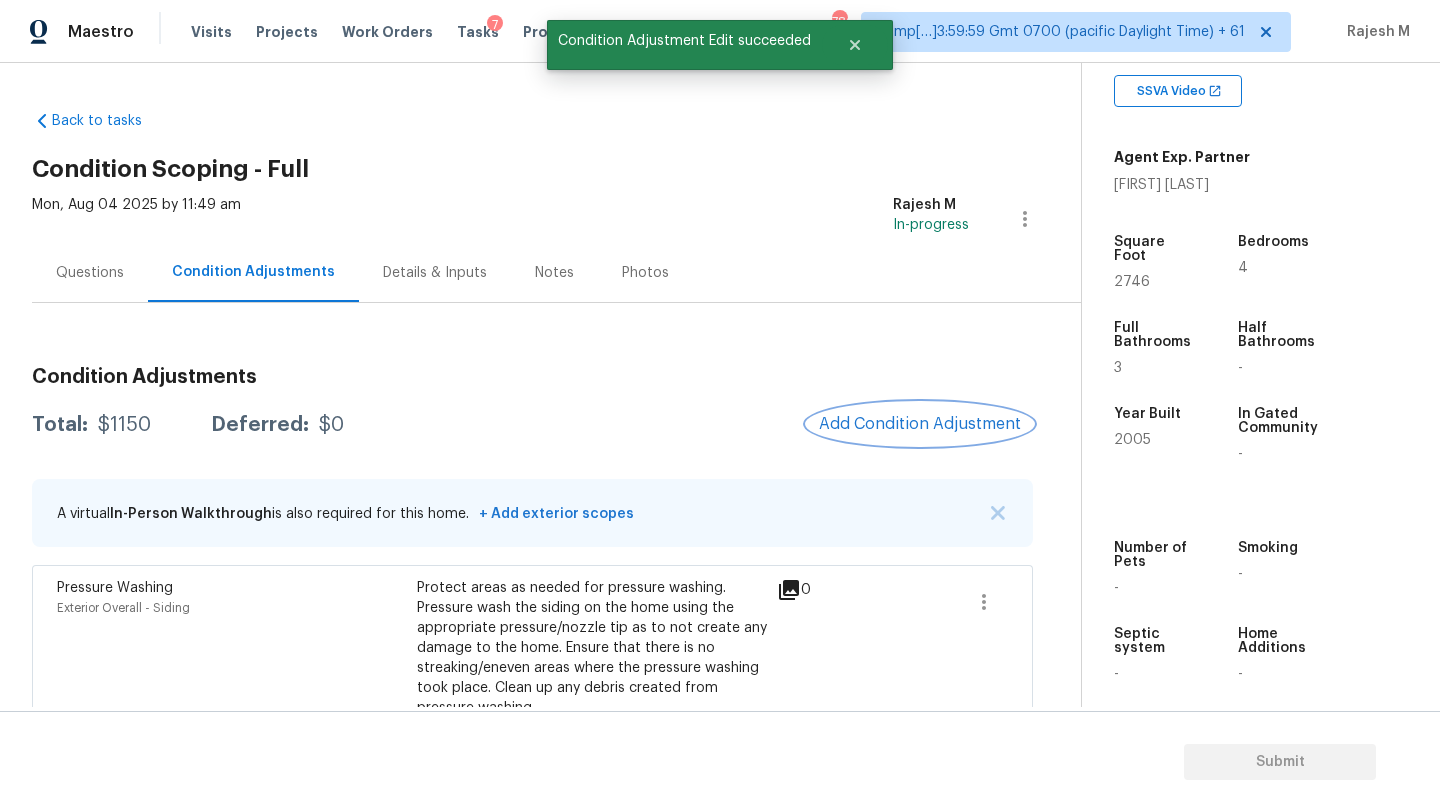 click on "Add Condition Adjustment" at bounding box center [920, 424] 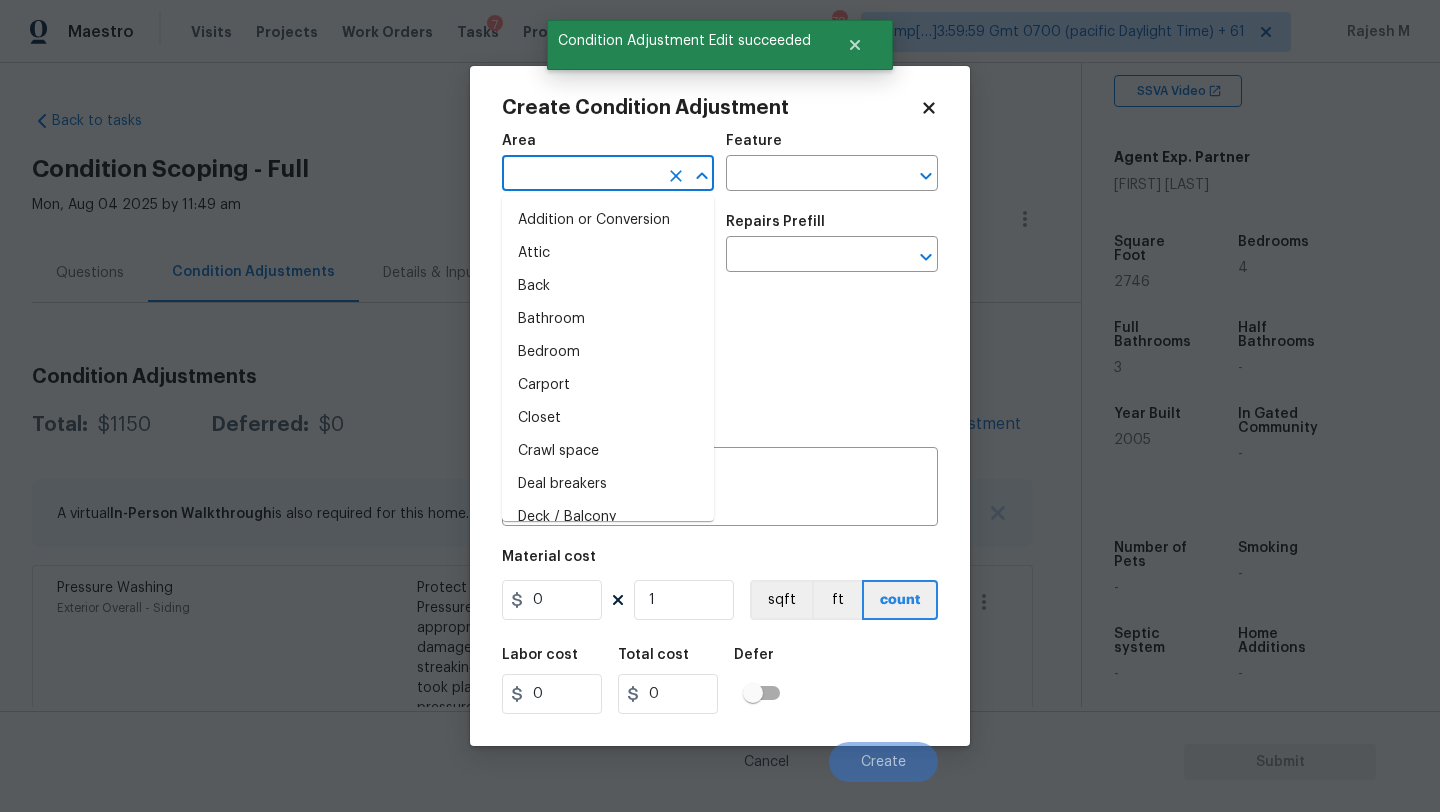 click at bounding box center (580, 175) 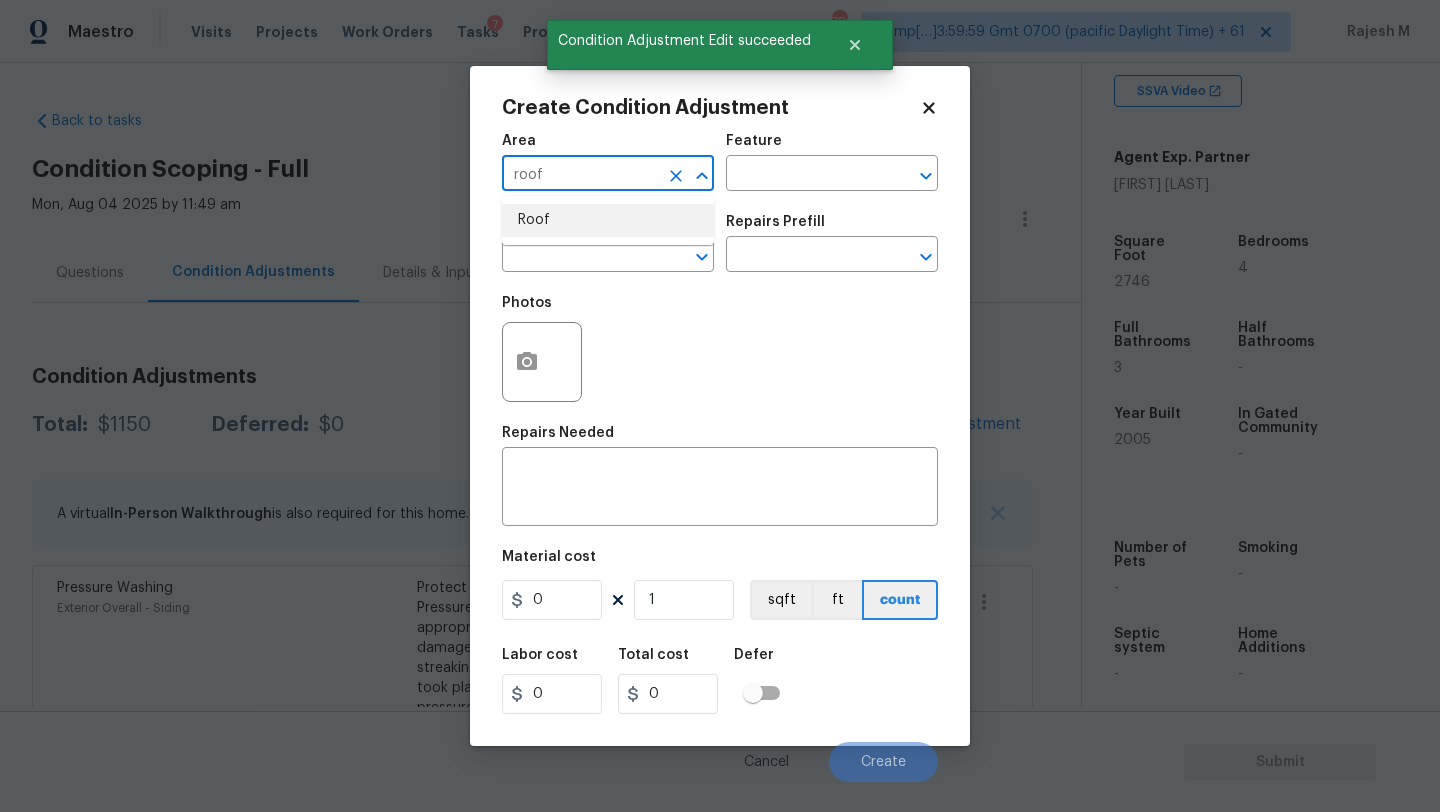 click on "Roof" at bounding box center (608, 220) 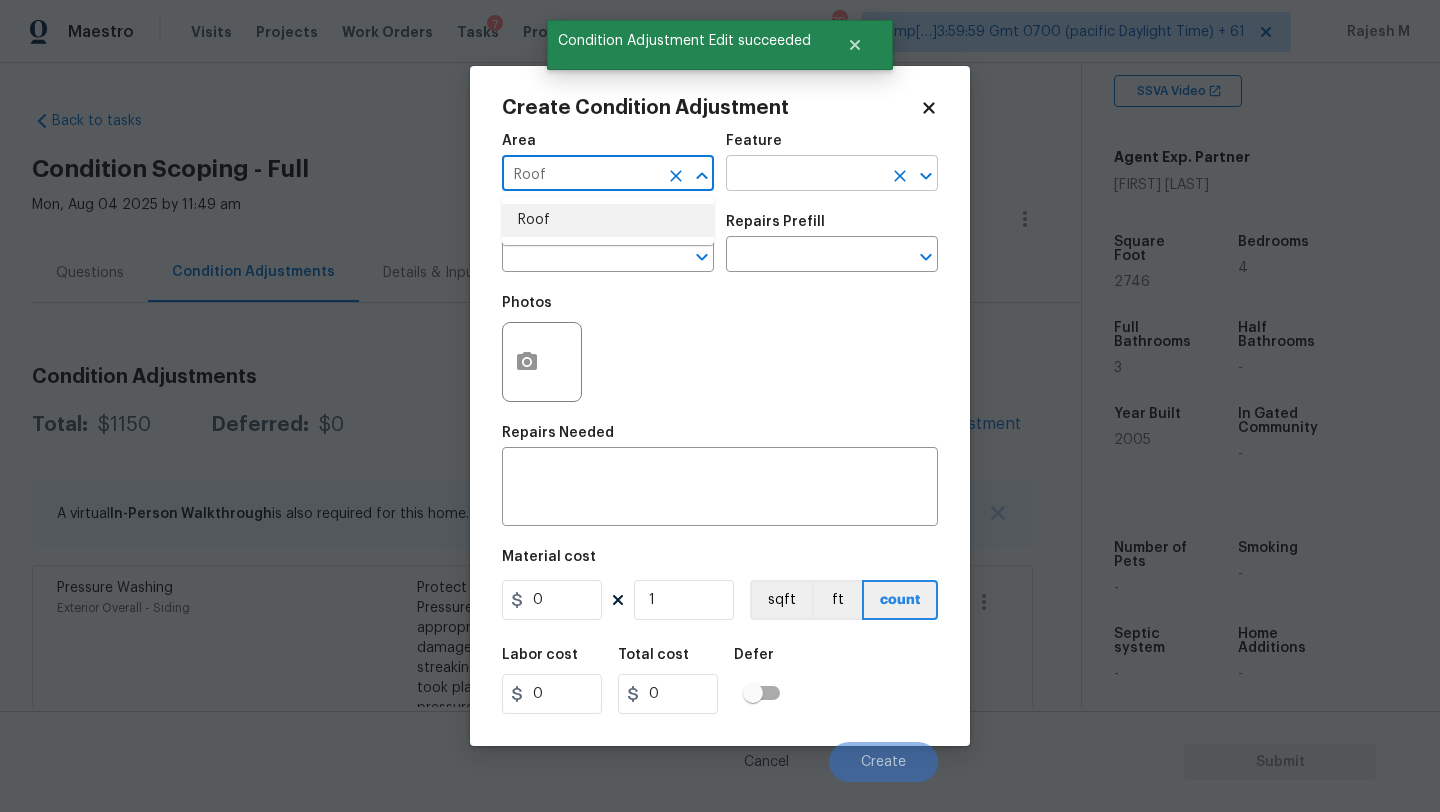 type on "Roof" 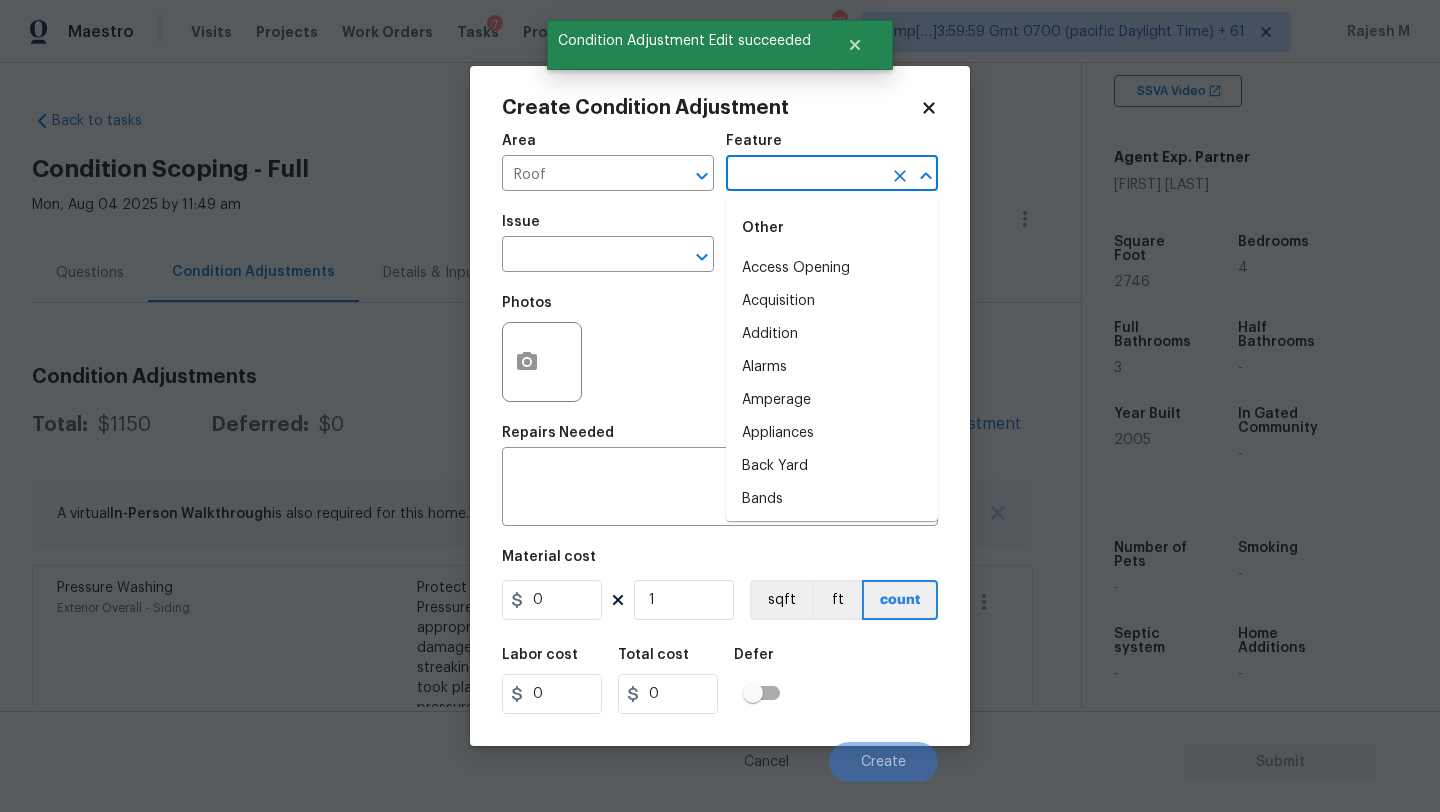 click at bounding box center [804, 175] 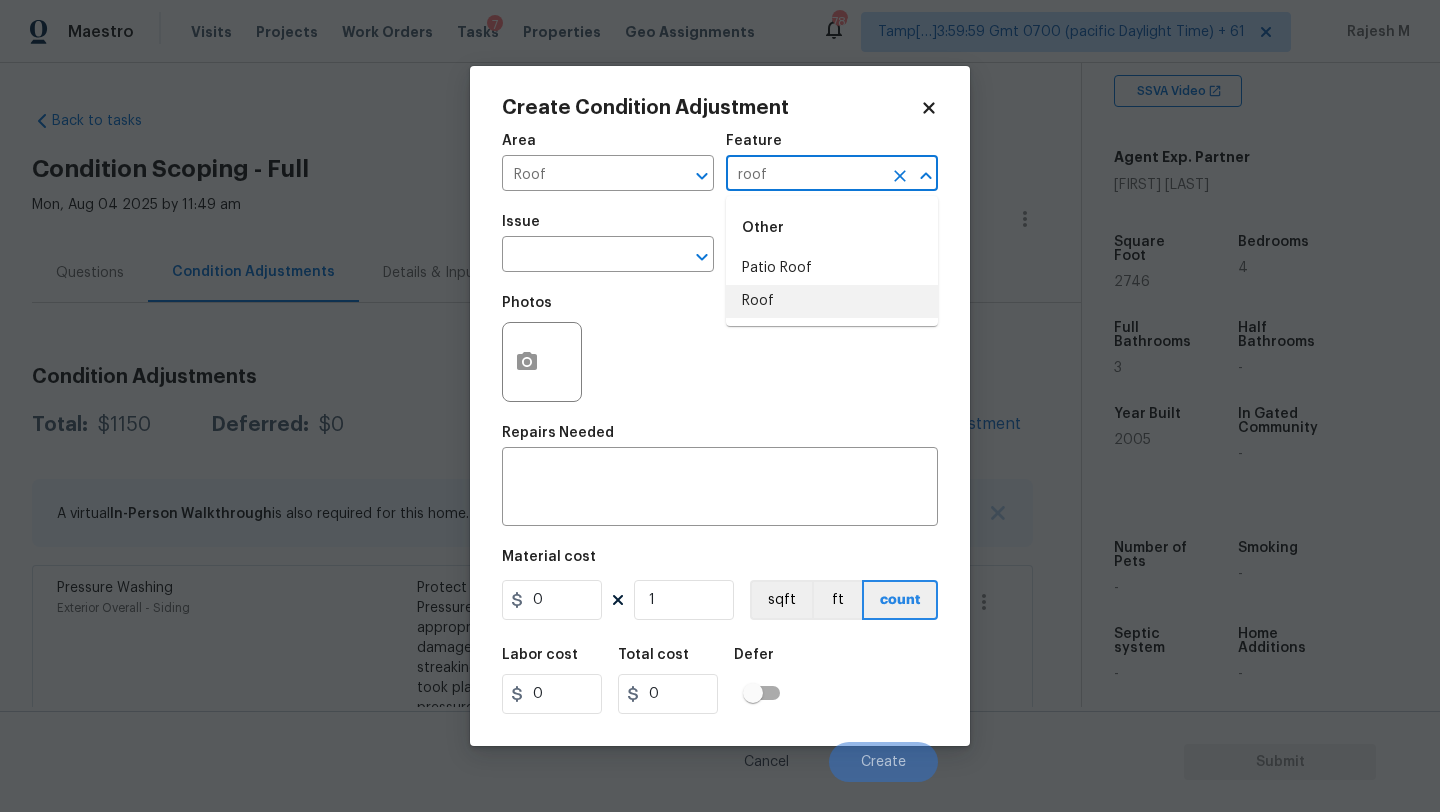 click on "Roof" at bounding box center [832, 301] 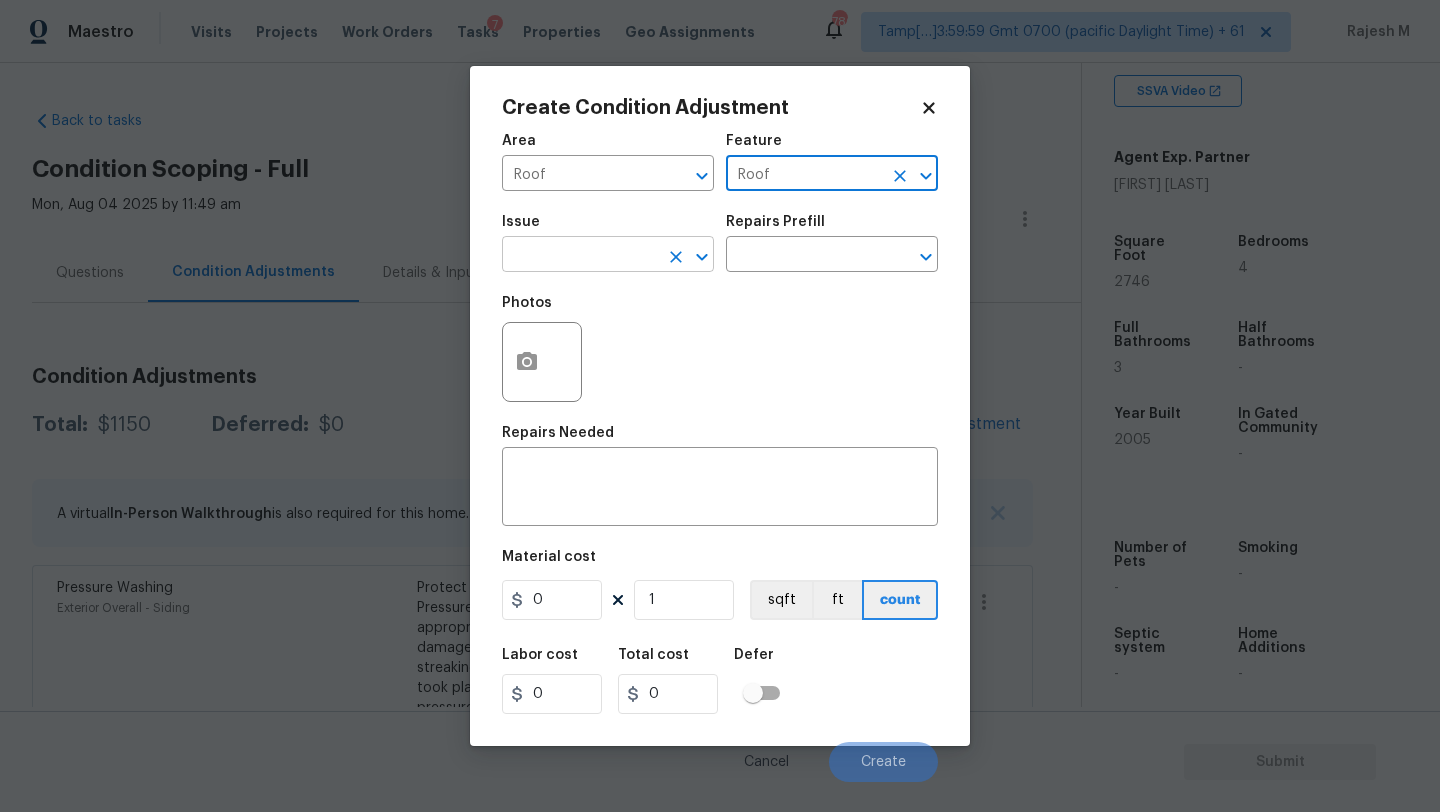 type on "Roof" 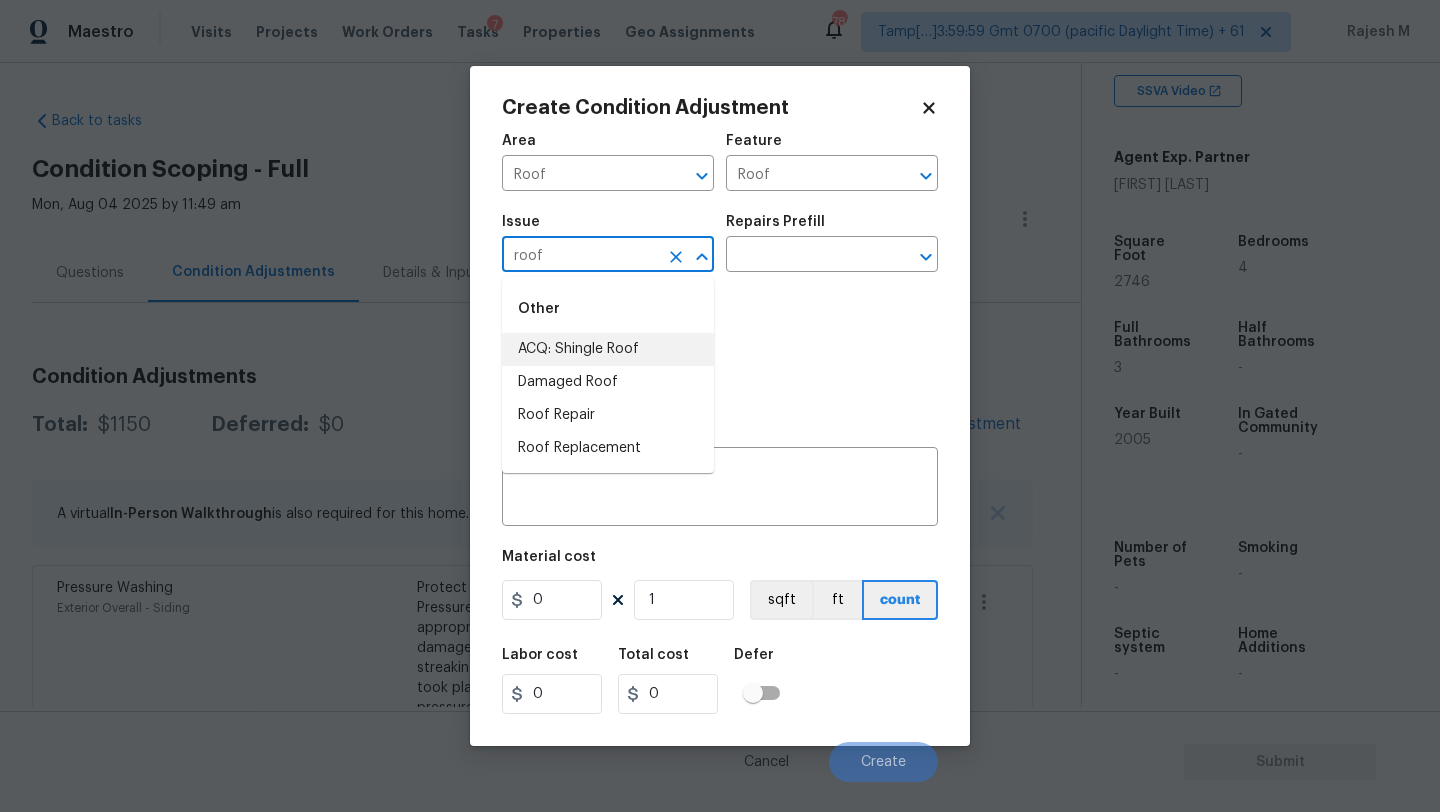 click on "ACQ: Shingle Roof" at bounding box center (608, 349) 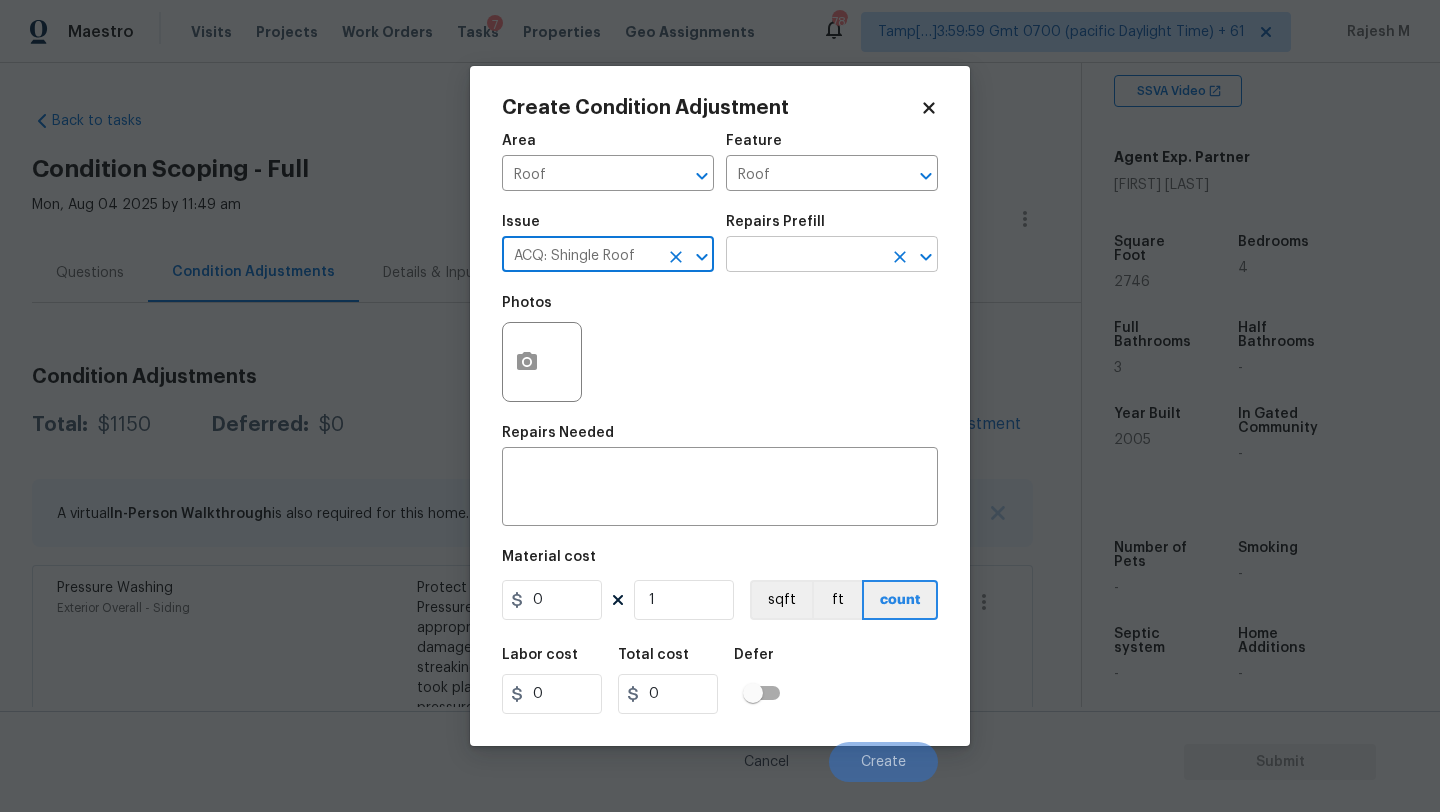 type on "ACQ: Shingle Roof" 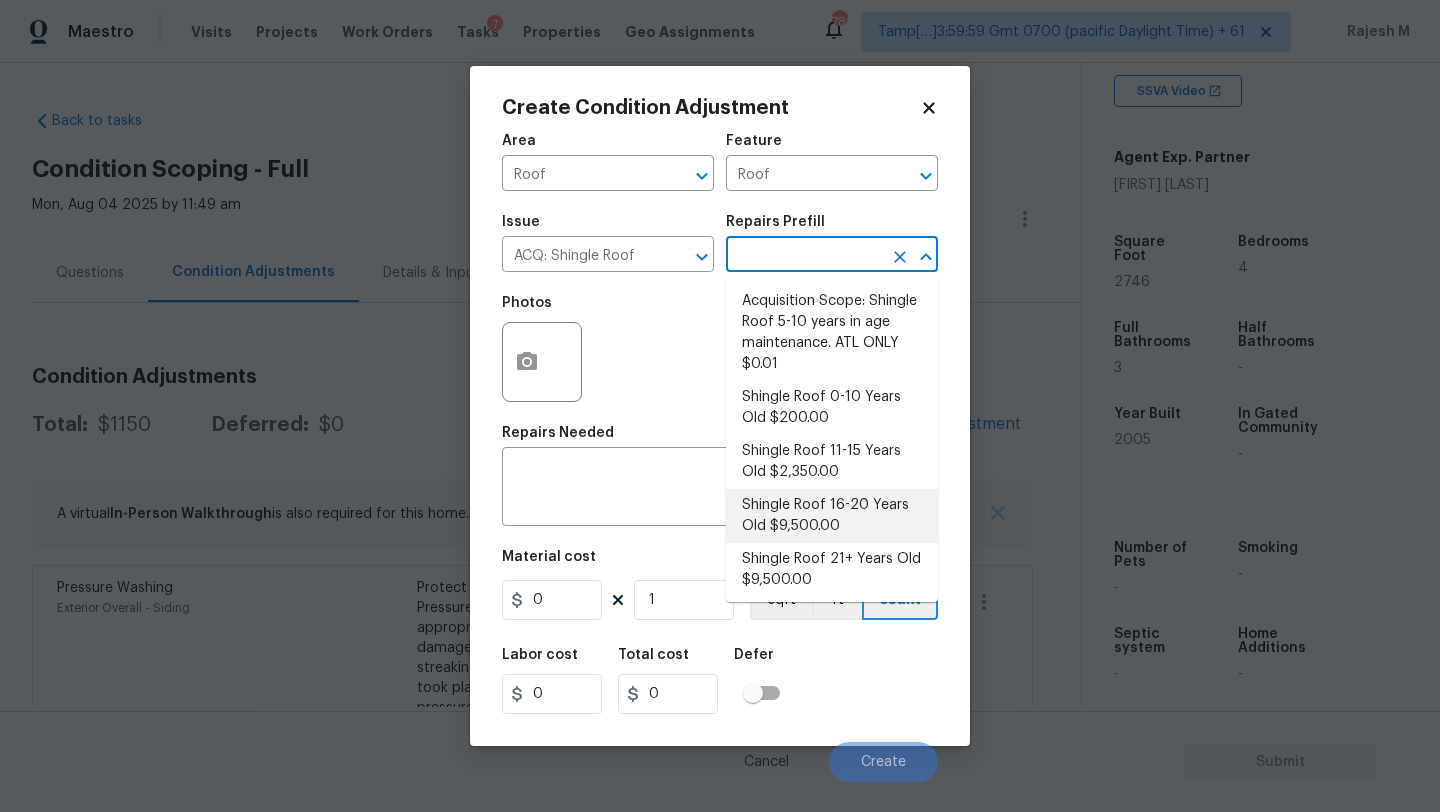 click on "Shingle Roof 16-20 Years Old $9,500.00" at bounding box center [832, 516] 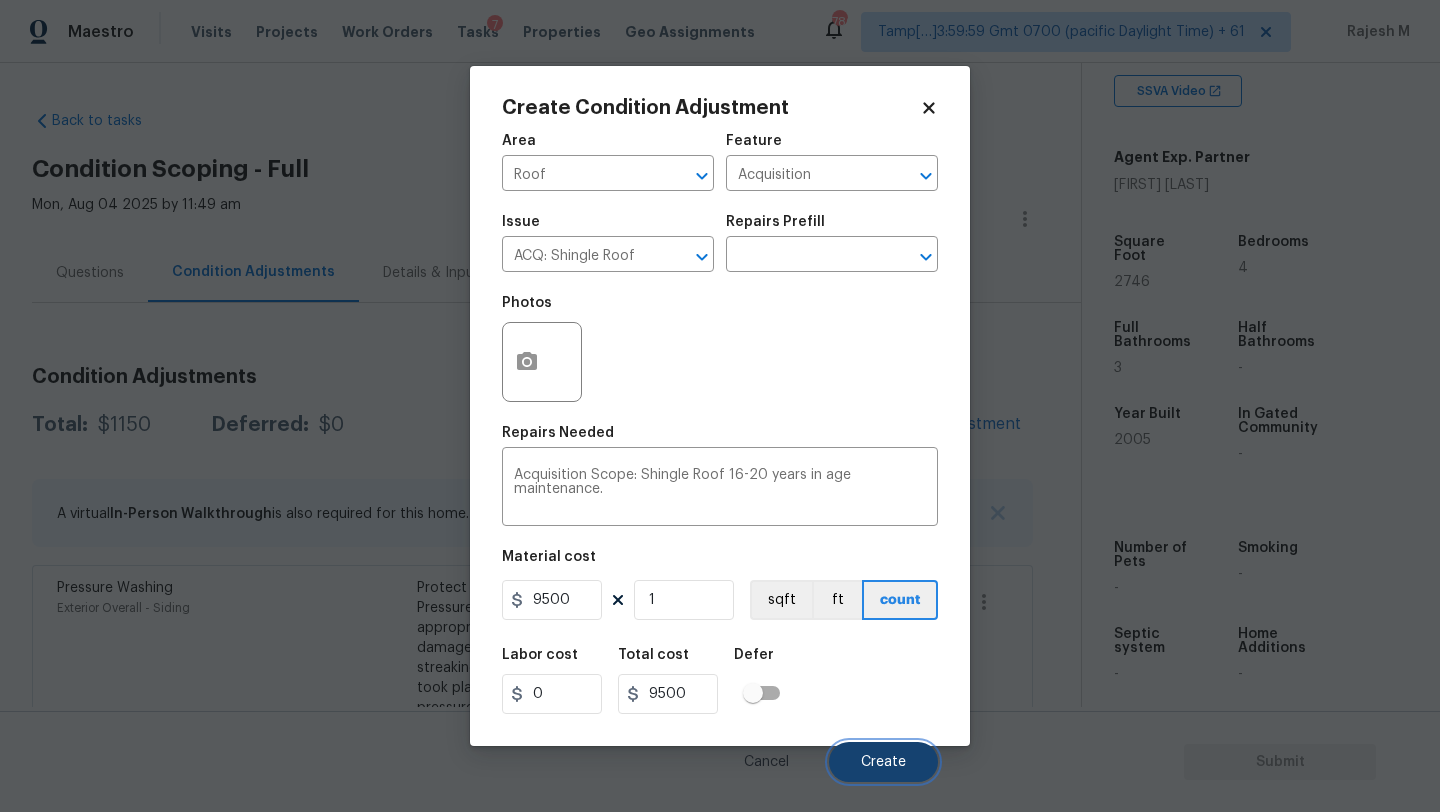 click on "Create" at bounding box center (883, 762) 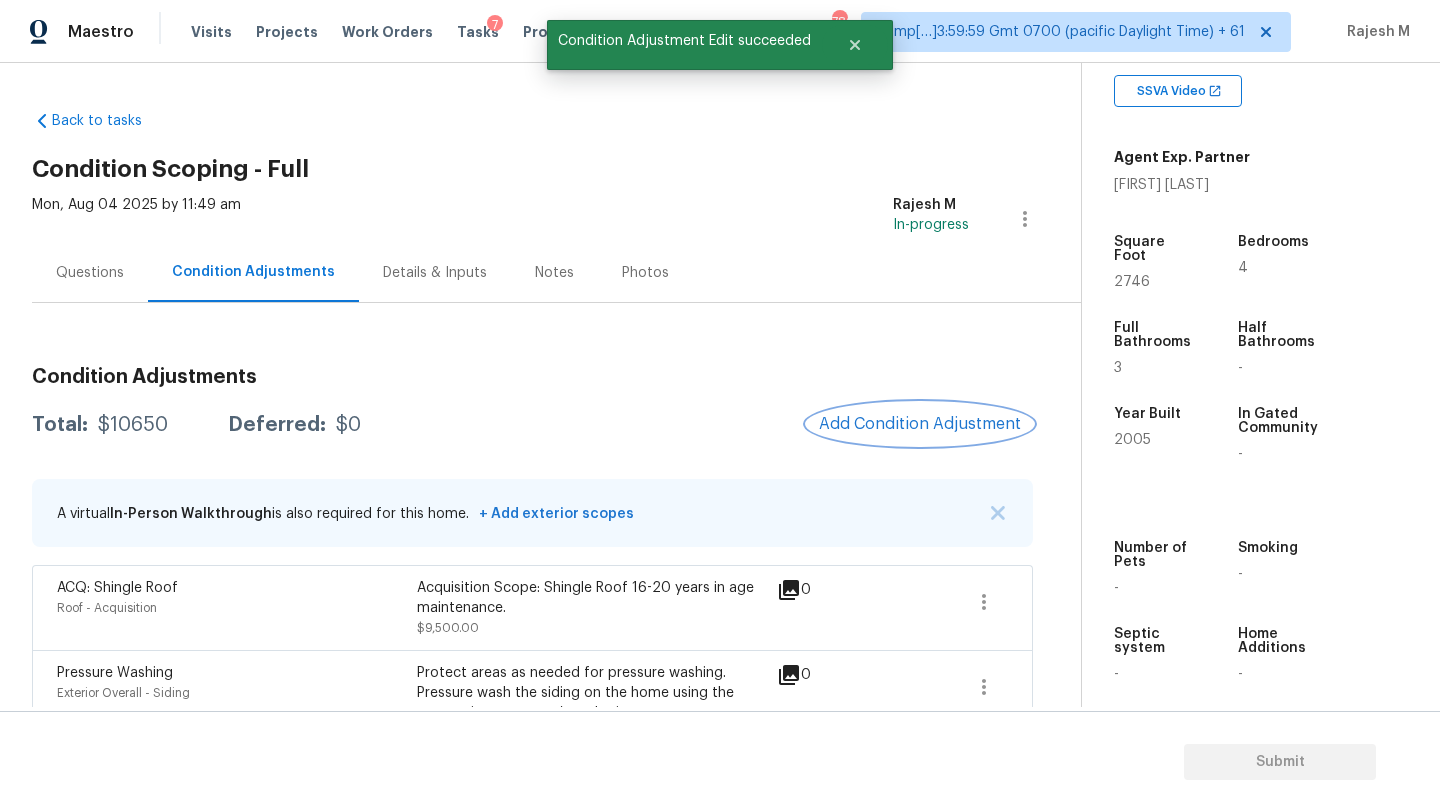click on "Add Condition Adjustment" at bounding box center [920, 424] 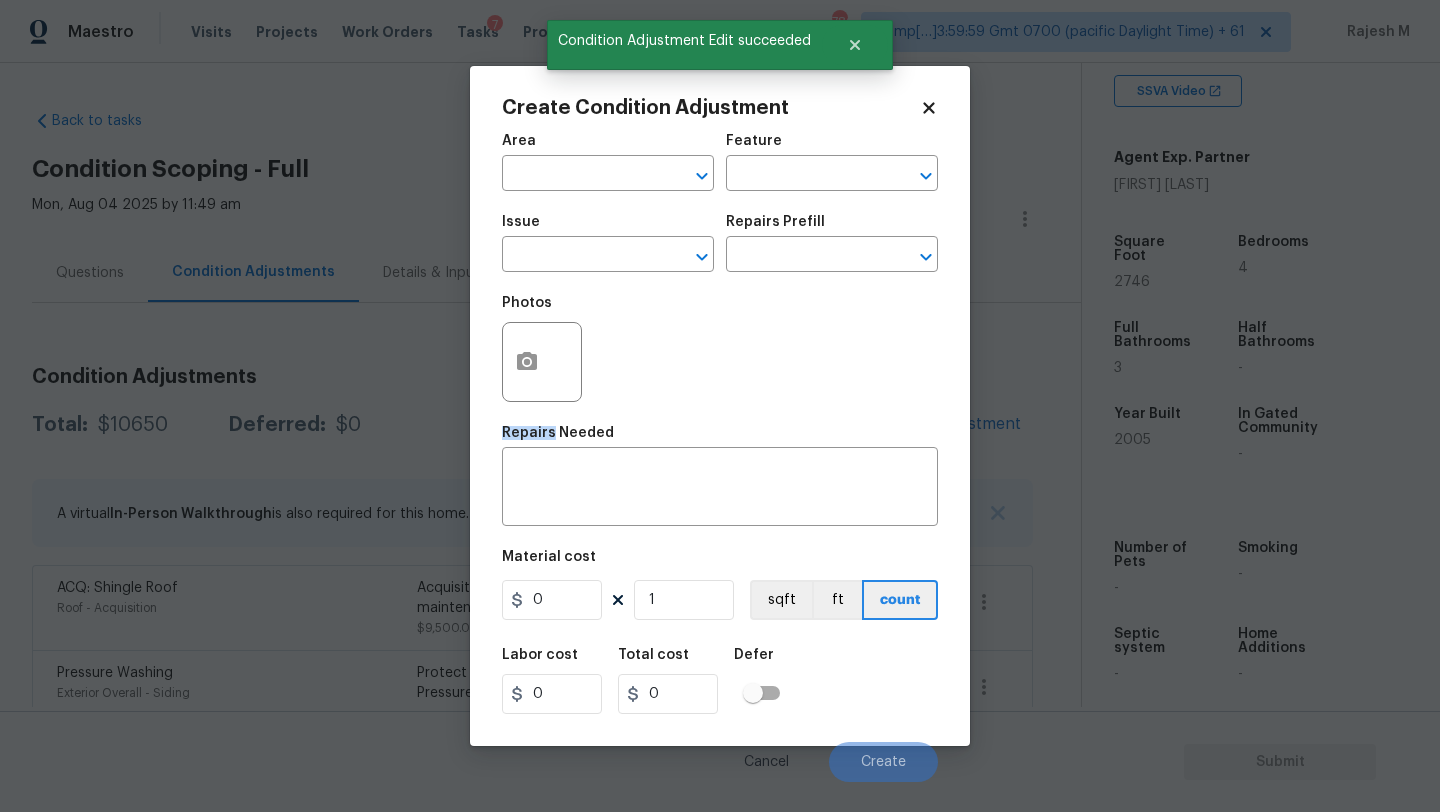 click on "Repairs Needed" at bounding box center (720, 439) 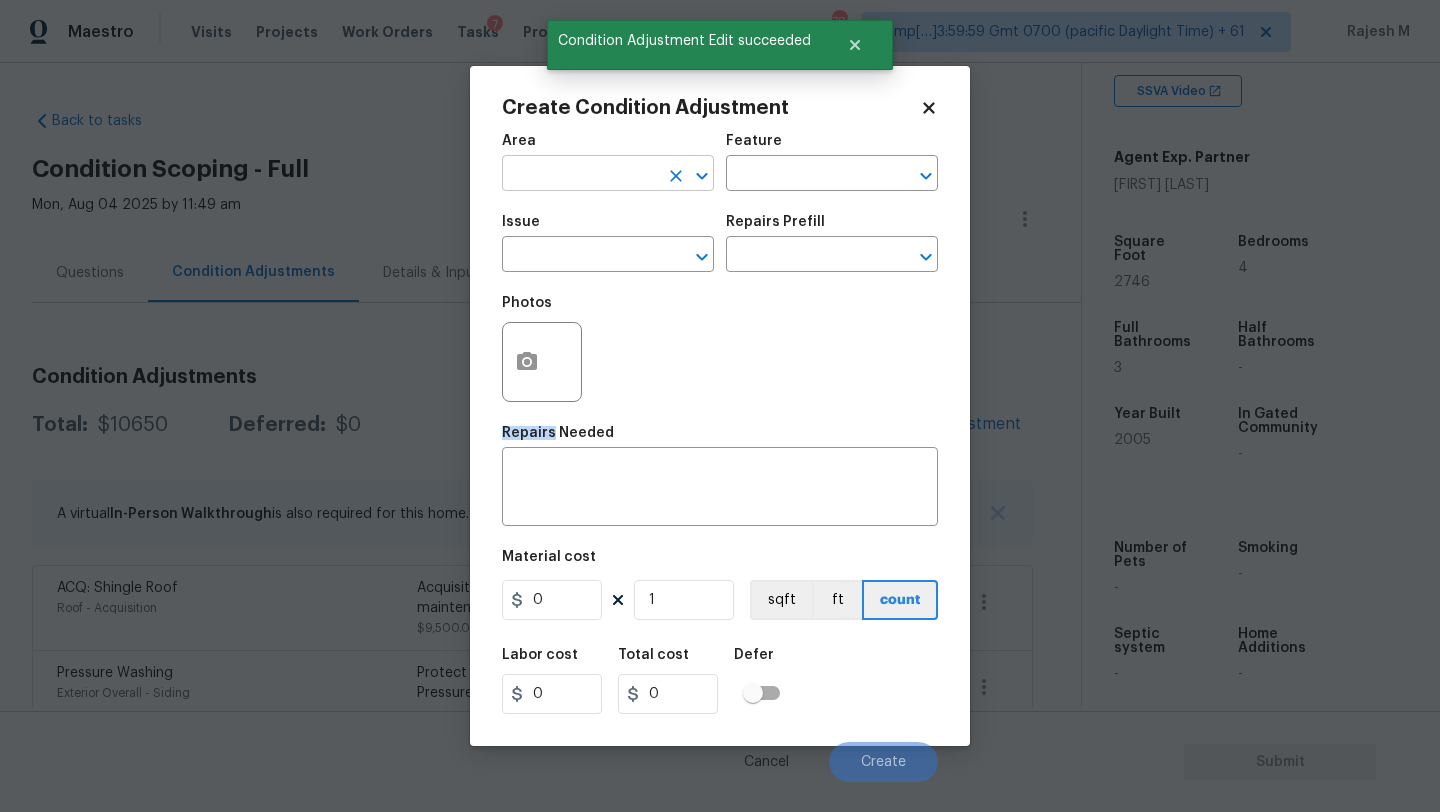 click at bounding box center (580, 175) 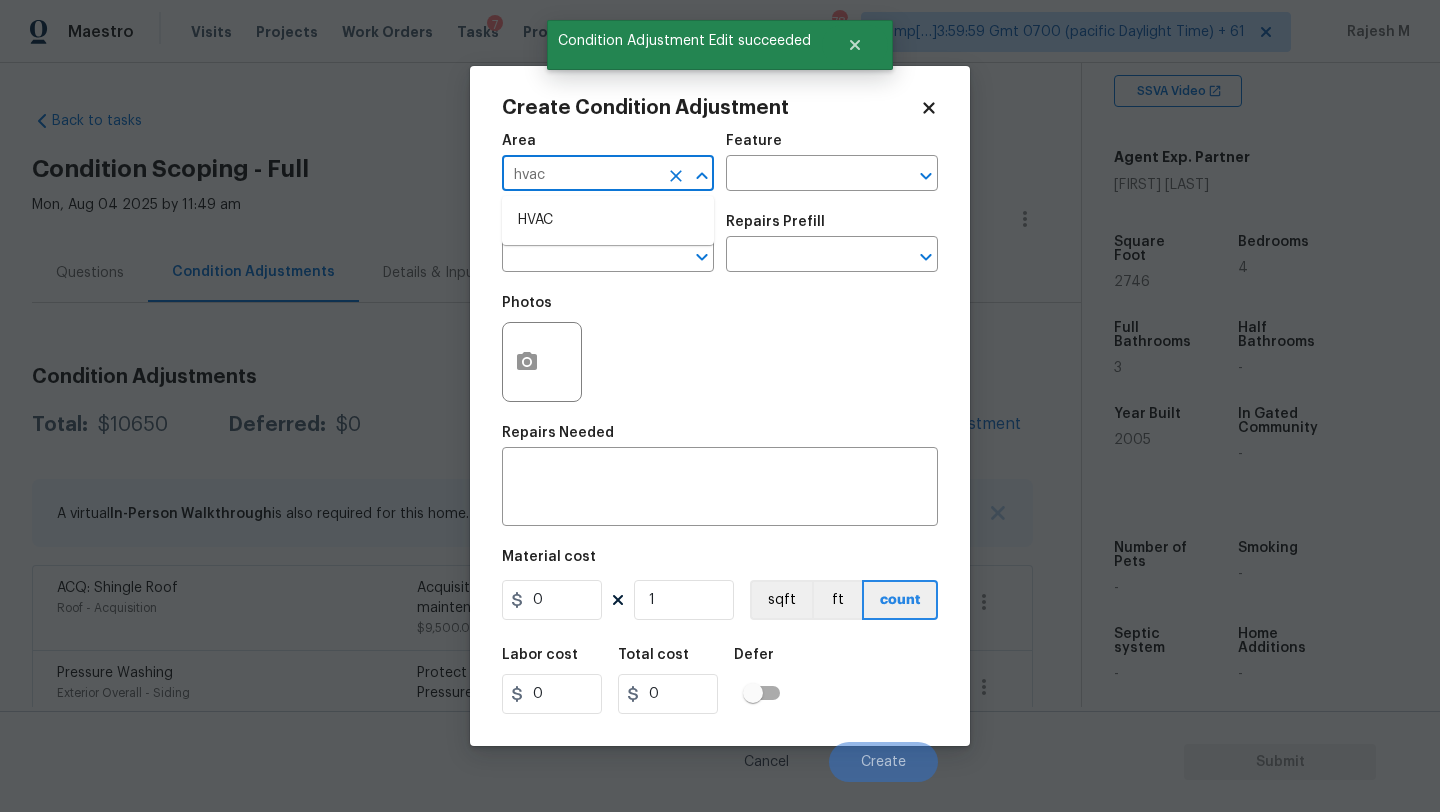 click on "HVAC" at bounding box center (608, 220) 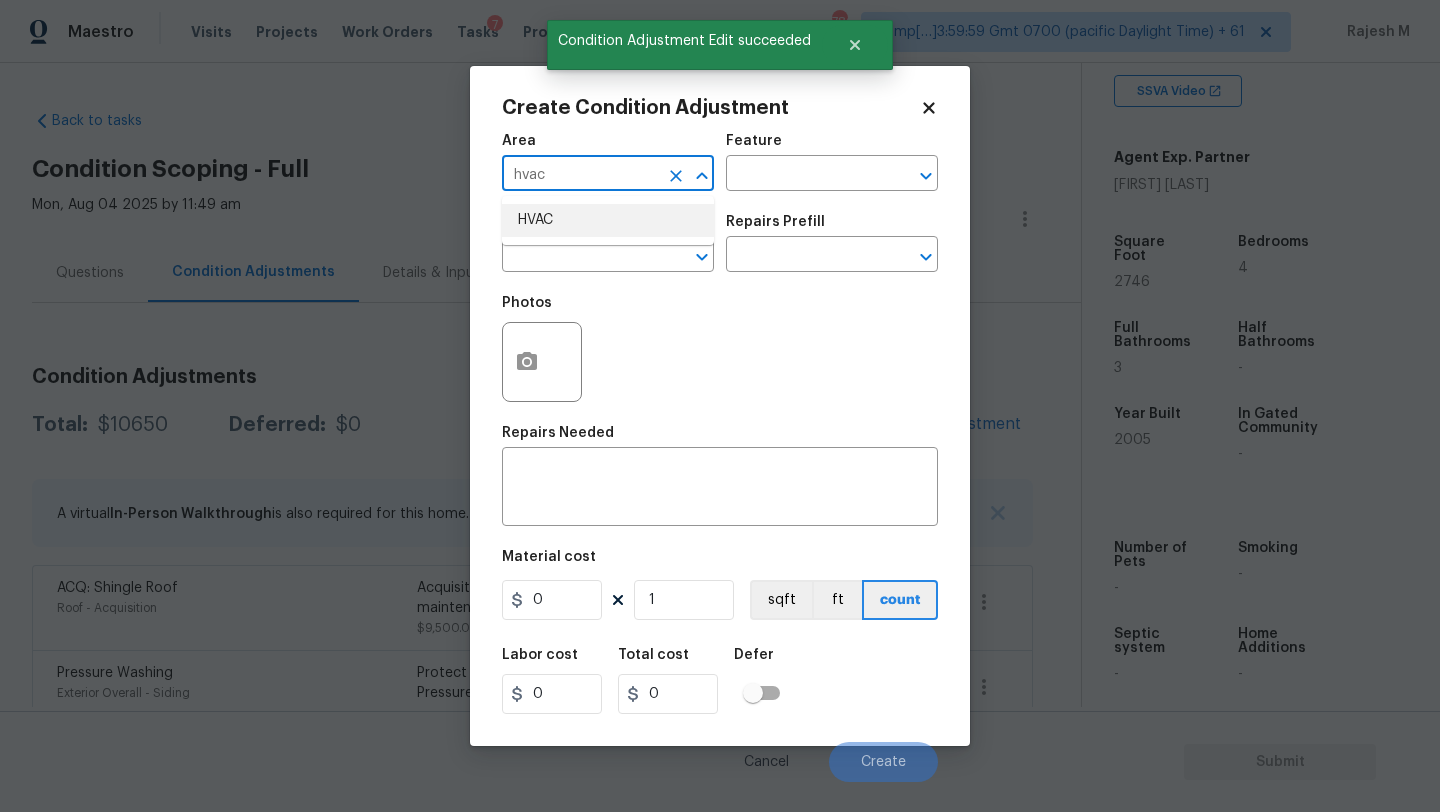 click on "HVAC" at bounding box center [608, 220] 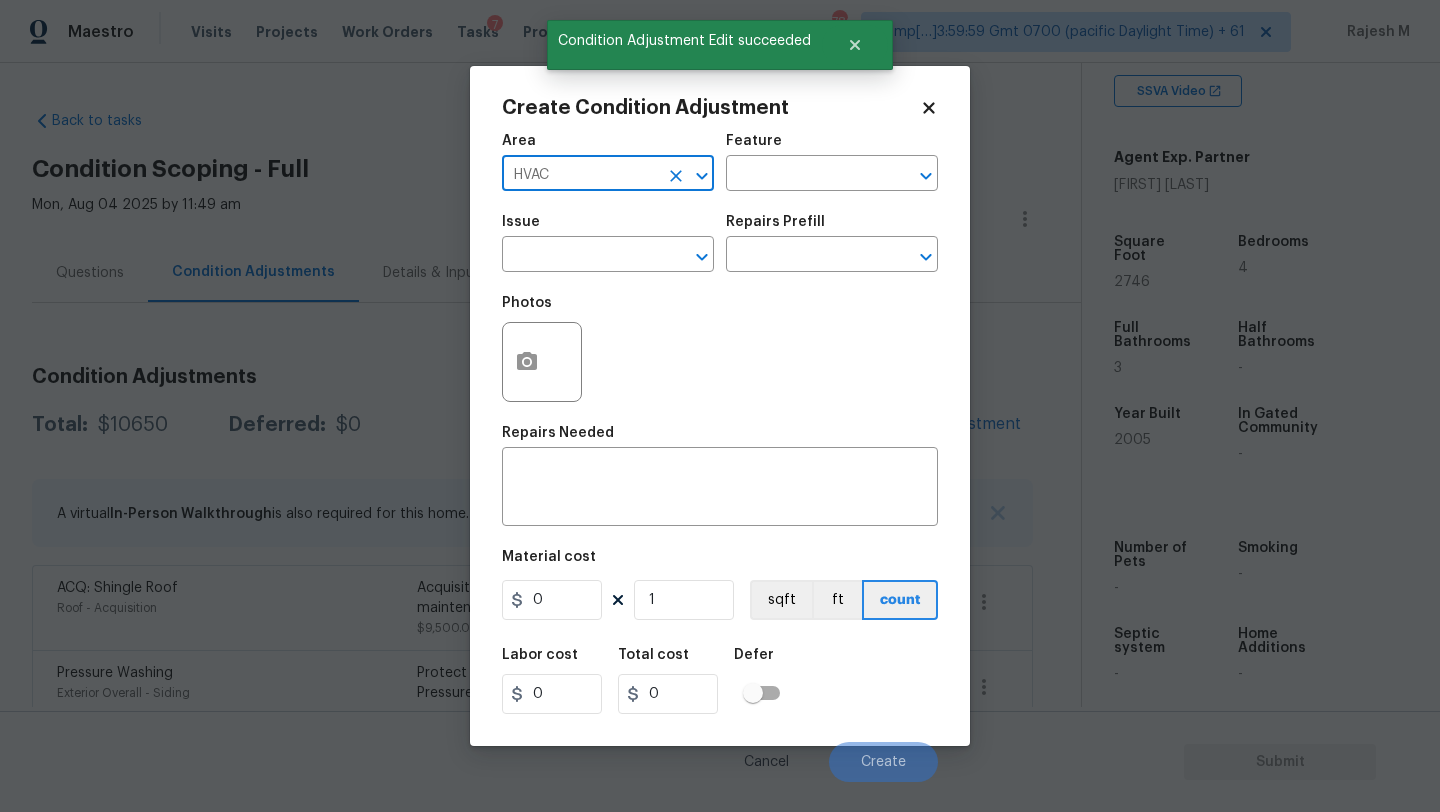 type on "HVAC" 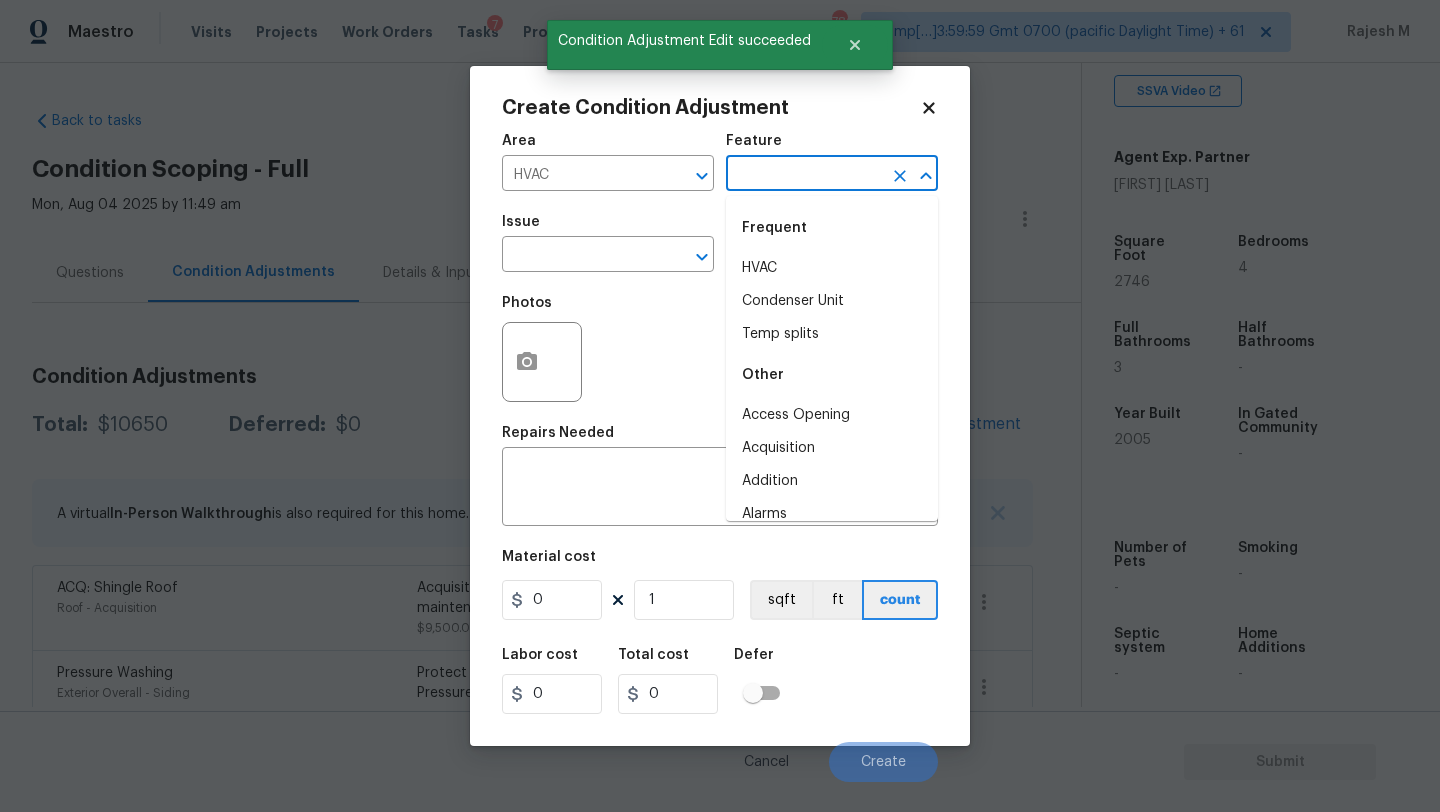 click at bounding box center (804, 175) 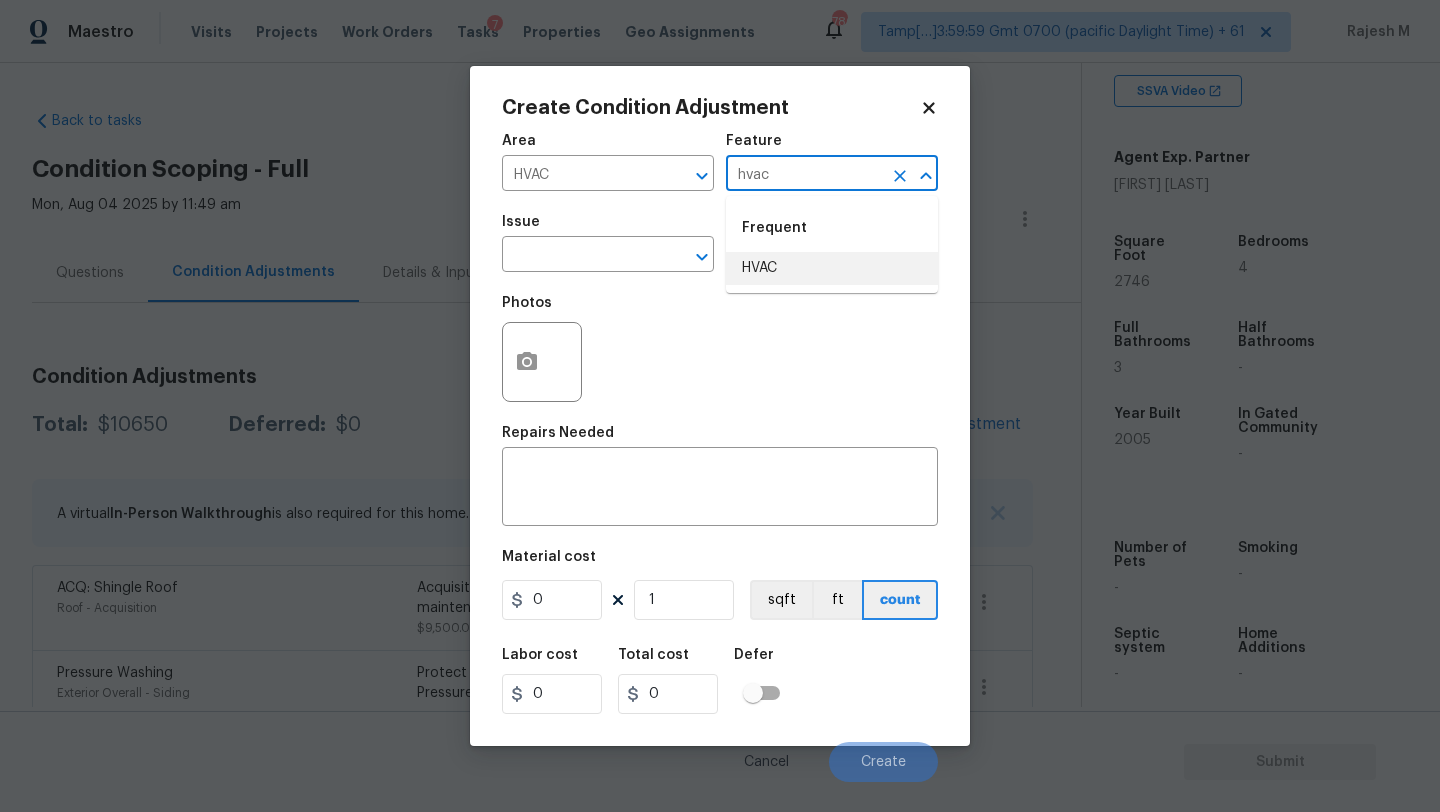 click on "HVAC" at bounding box center (832, 268) 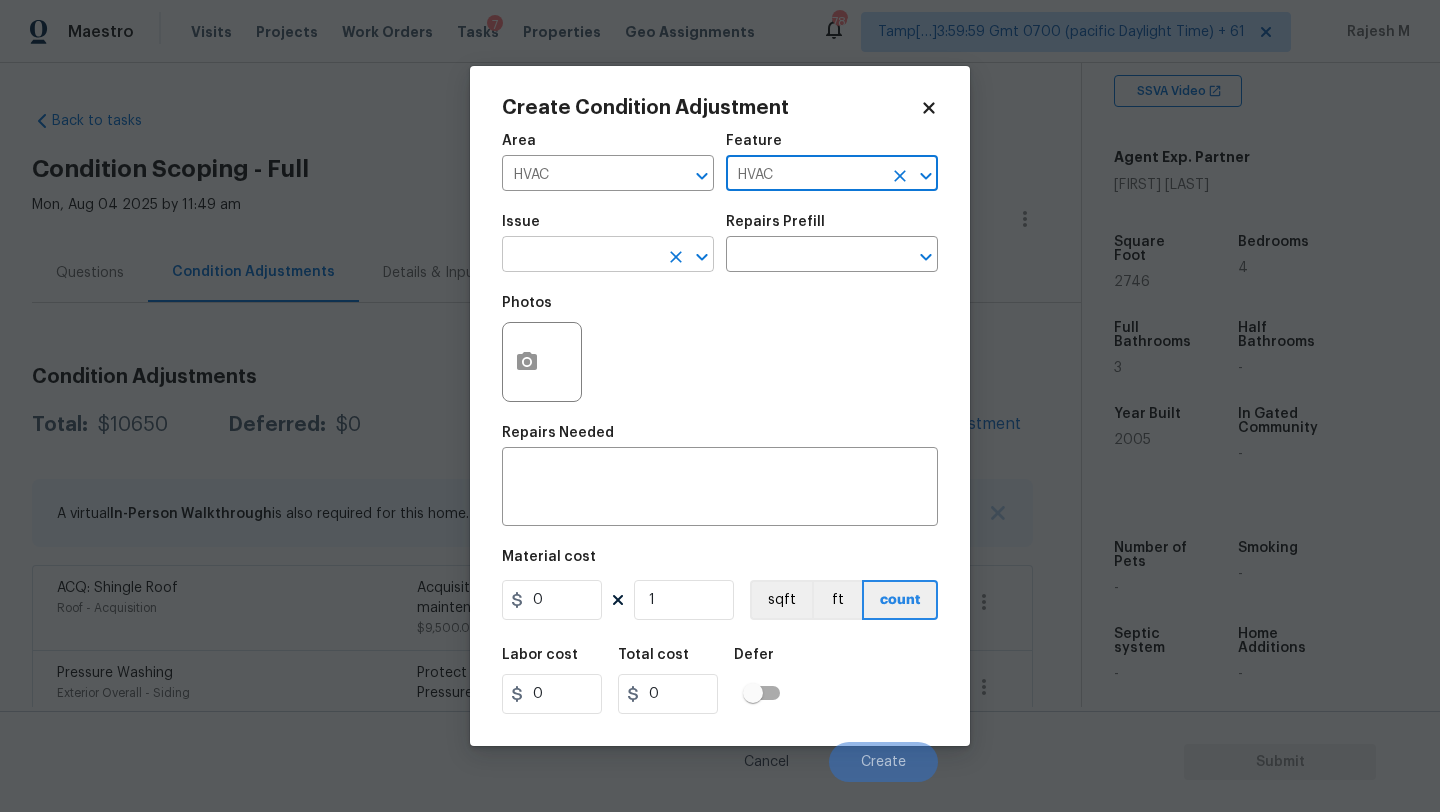type on "HVAC" 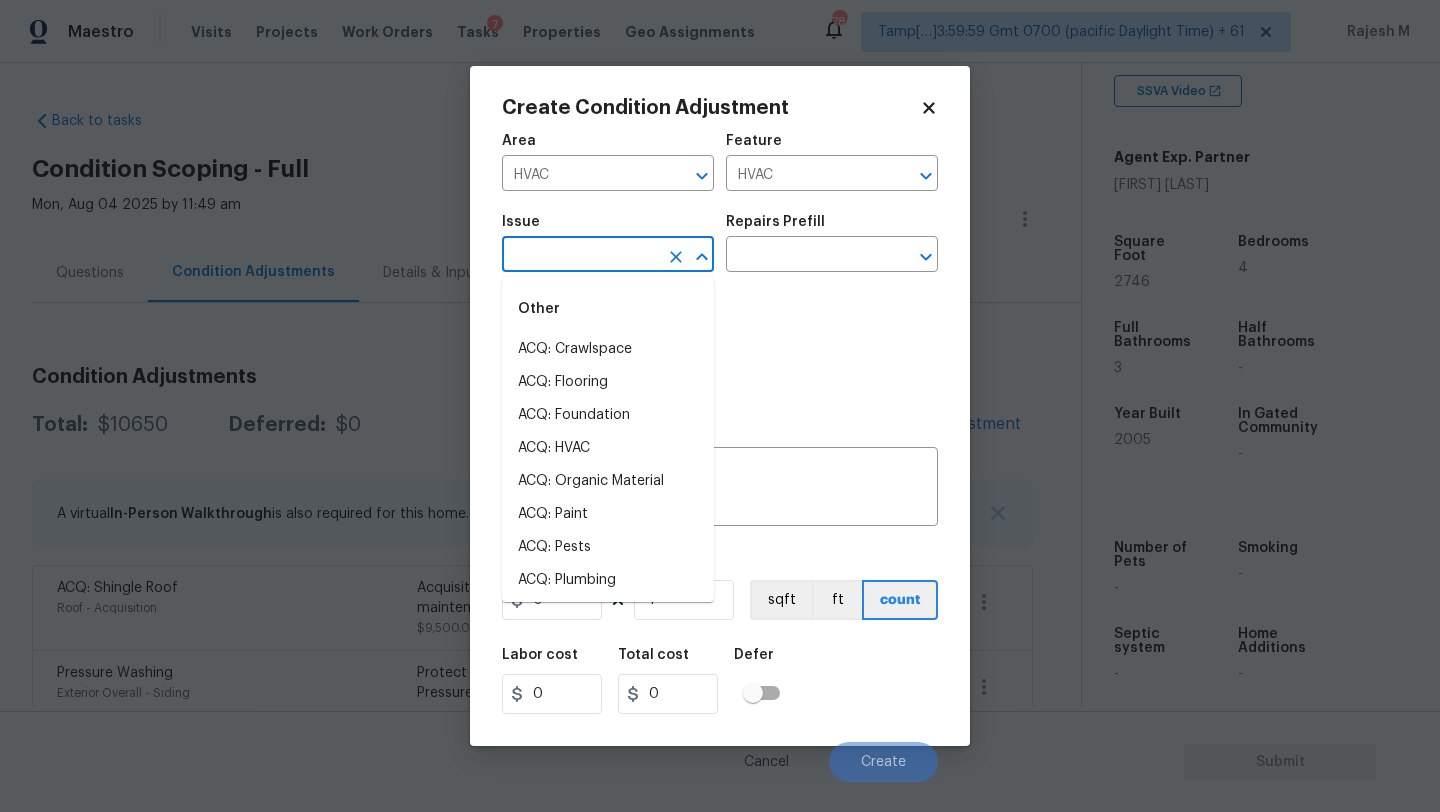 click at bounding box center [580, 256] 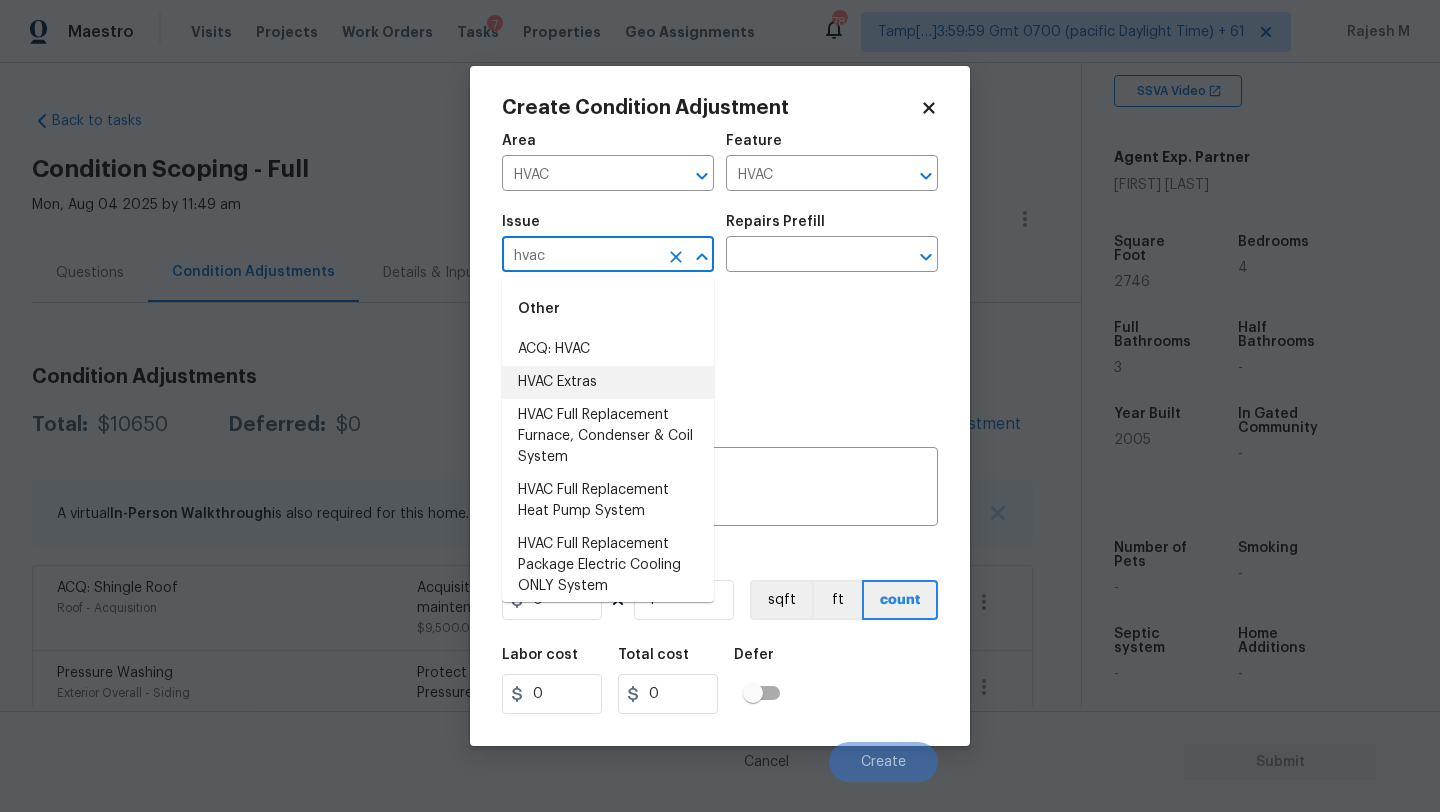 click on "ACQ: HVAC" at bounding box center [608, 349] 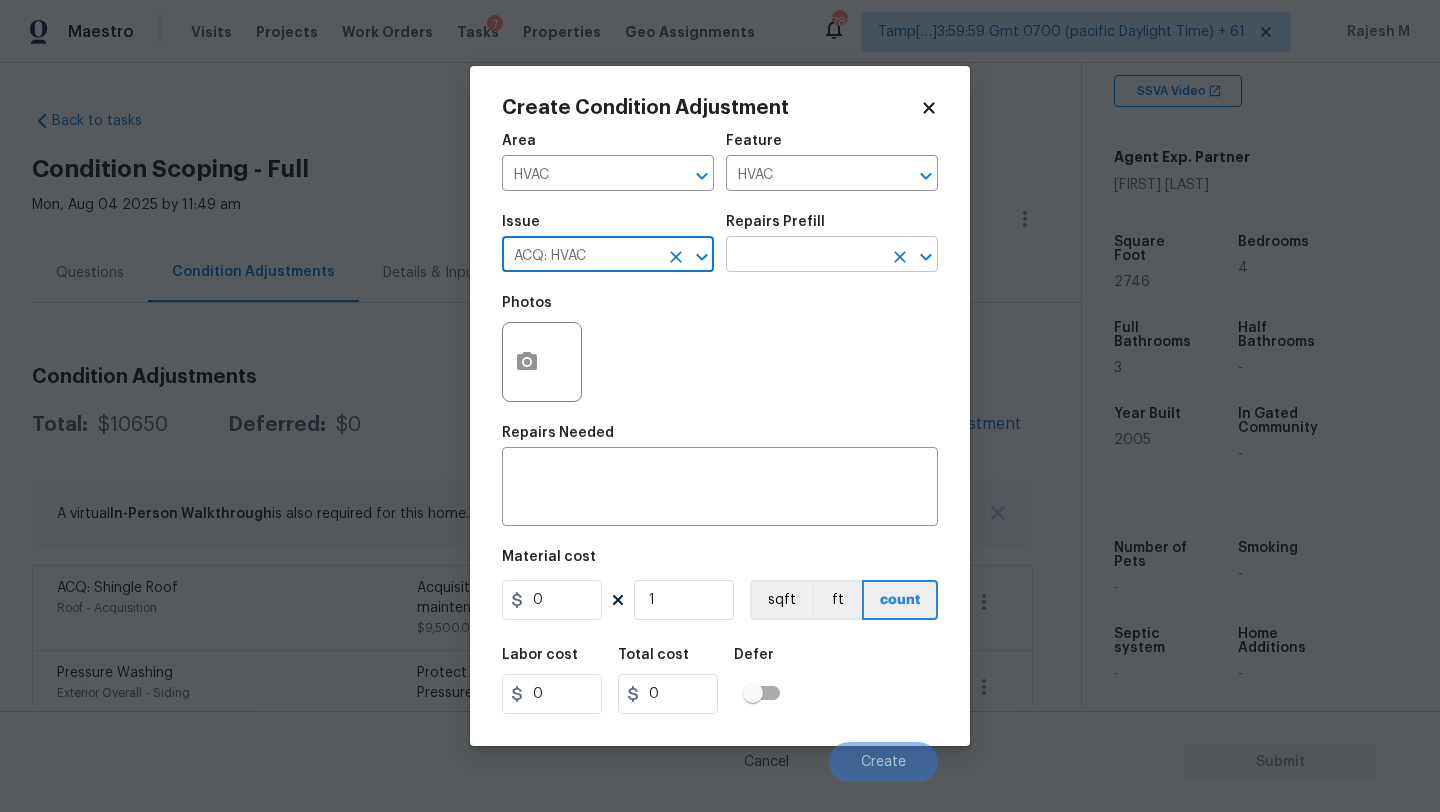type on "ACQ: HVAC" 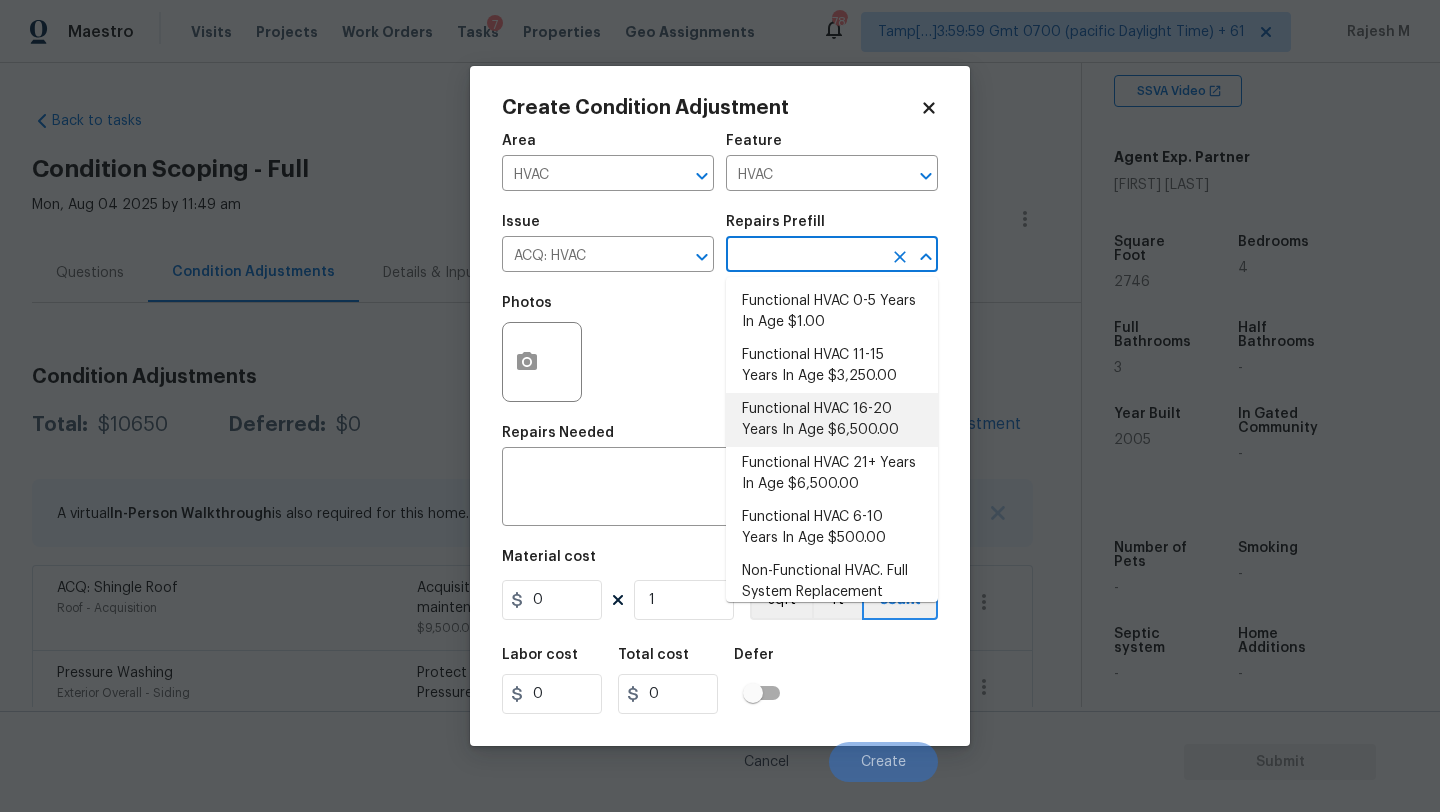 click on "Functional HVAC 16-20 Years In Age $6,500.00" at bounding box center [832, 420] 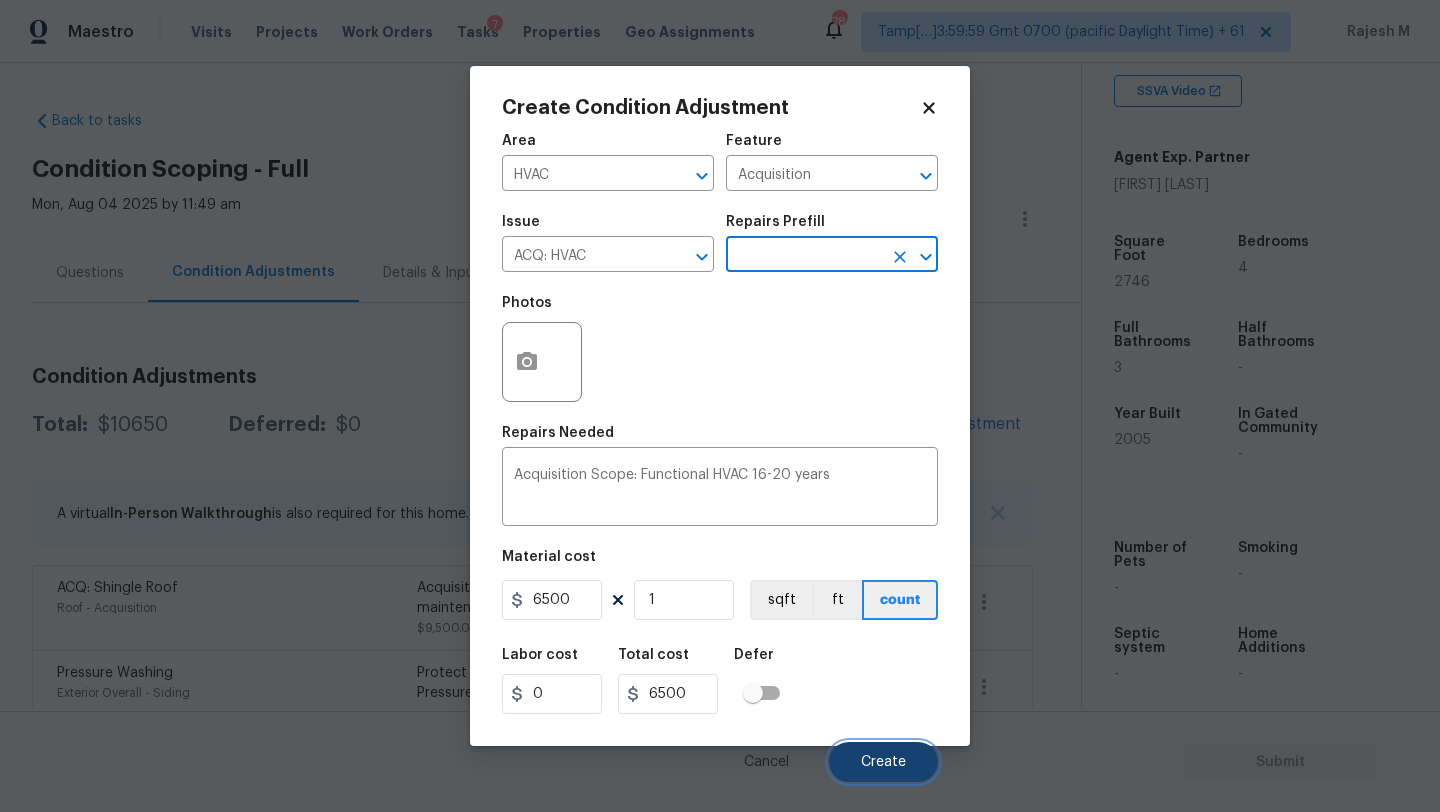 click on "Create" at bounding box center [883, 762] 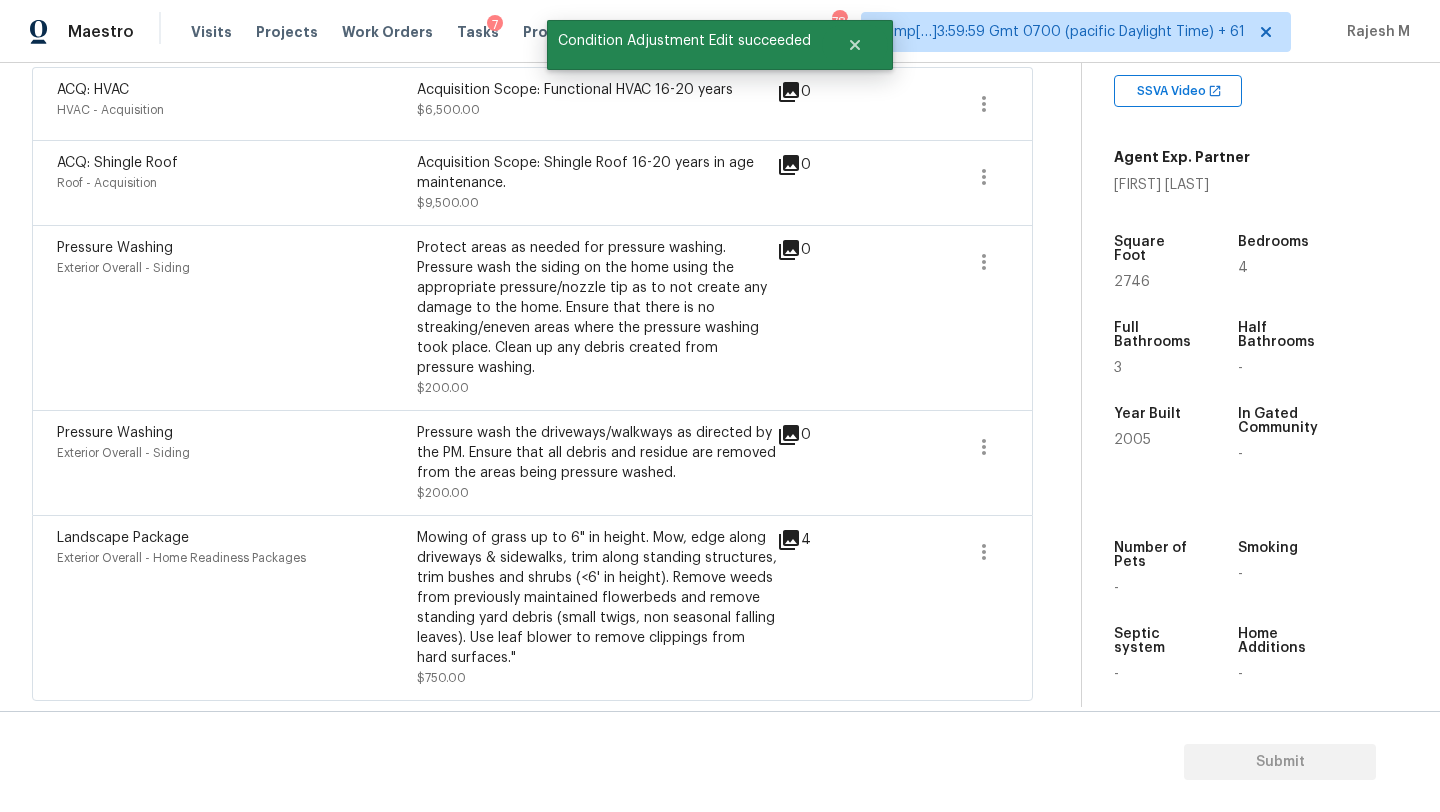 scroll, scrollTop: 331, scrollLeft: 0, axis: vertical 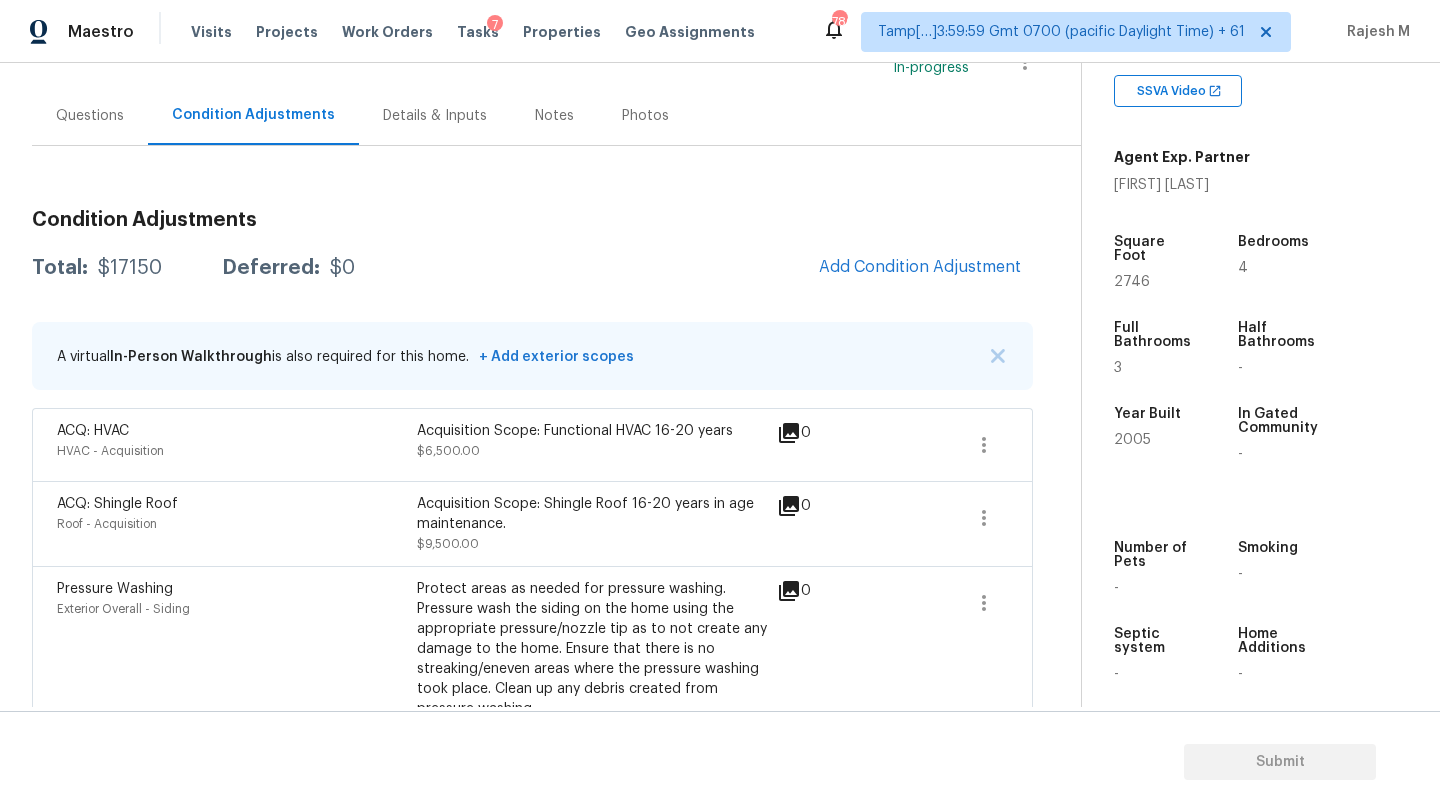 click on "Questions" at bounding box center [90, 115] 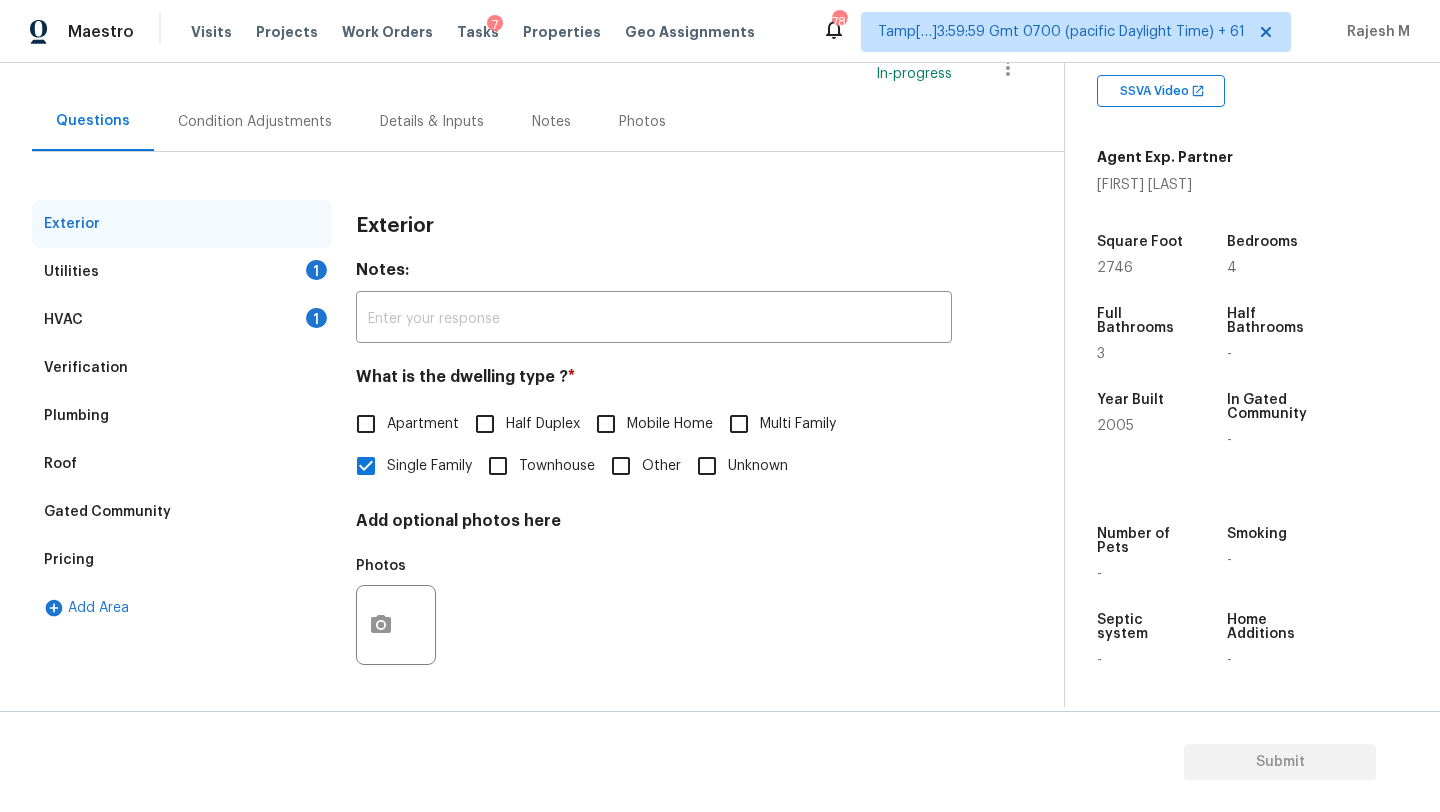 scroll, scrollTop: 151, scrollLeft: 0, axis: vertical 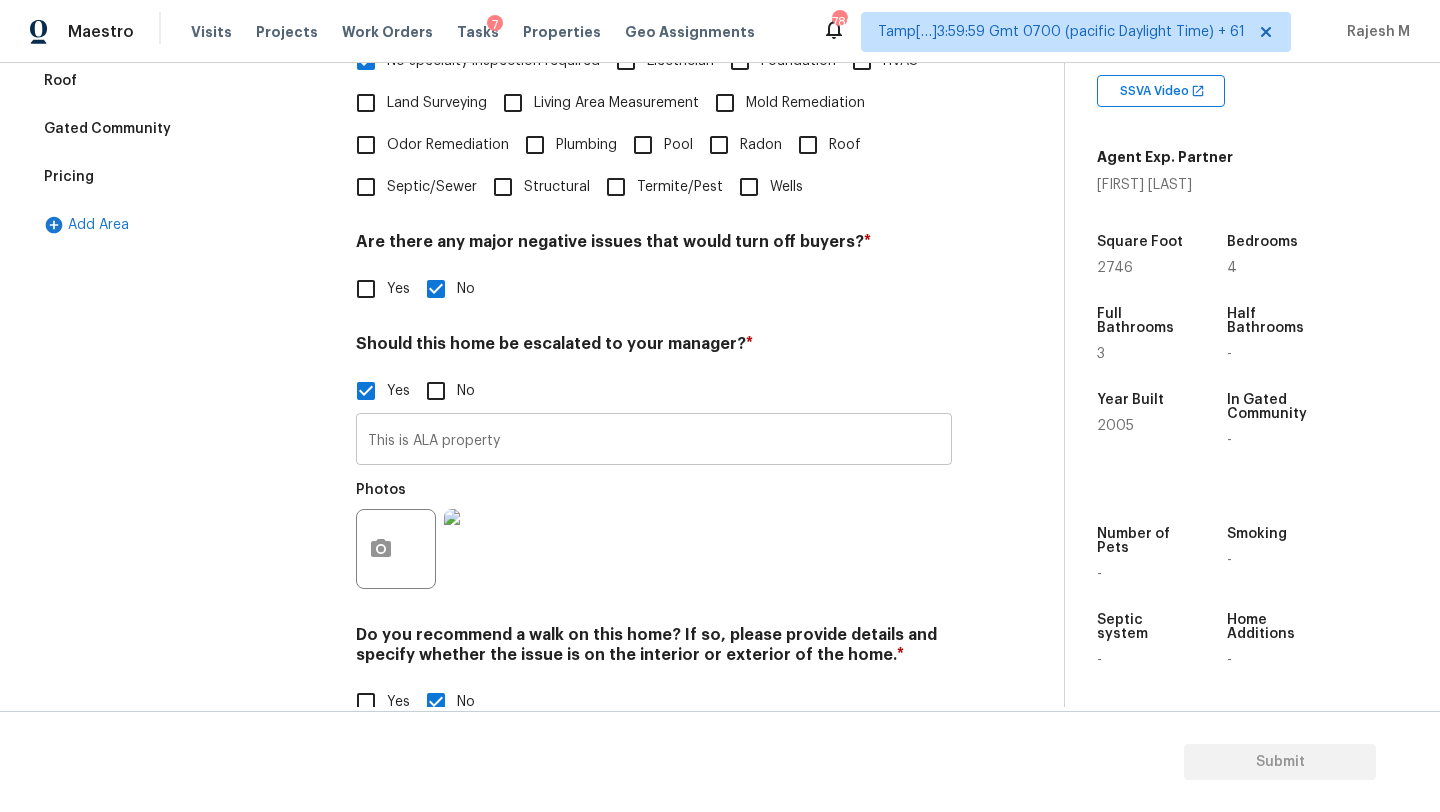 click on "This is ALA property" at bounding box center (654, 441) 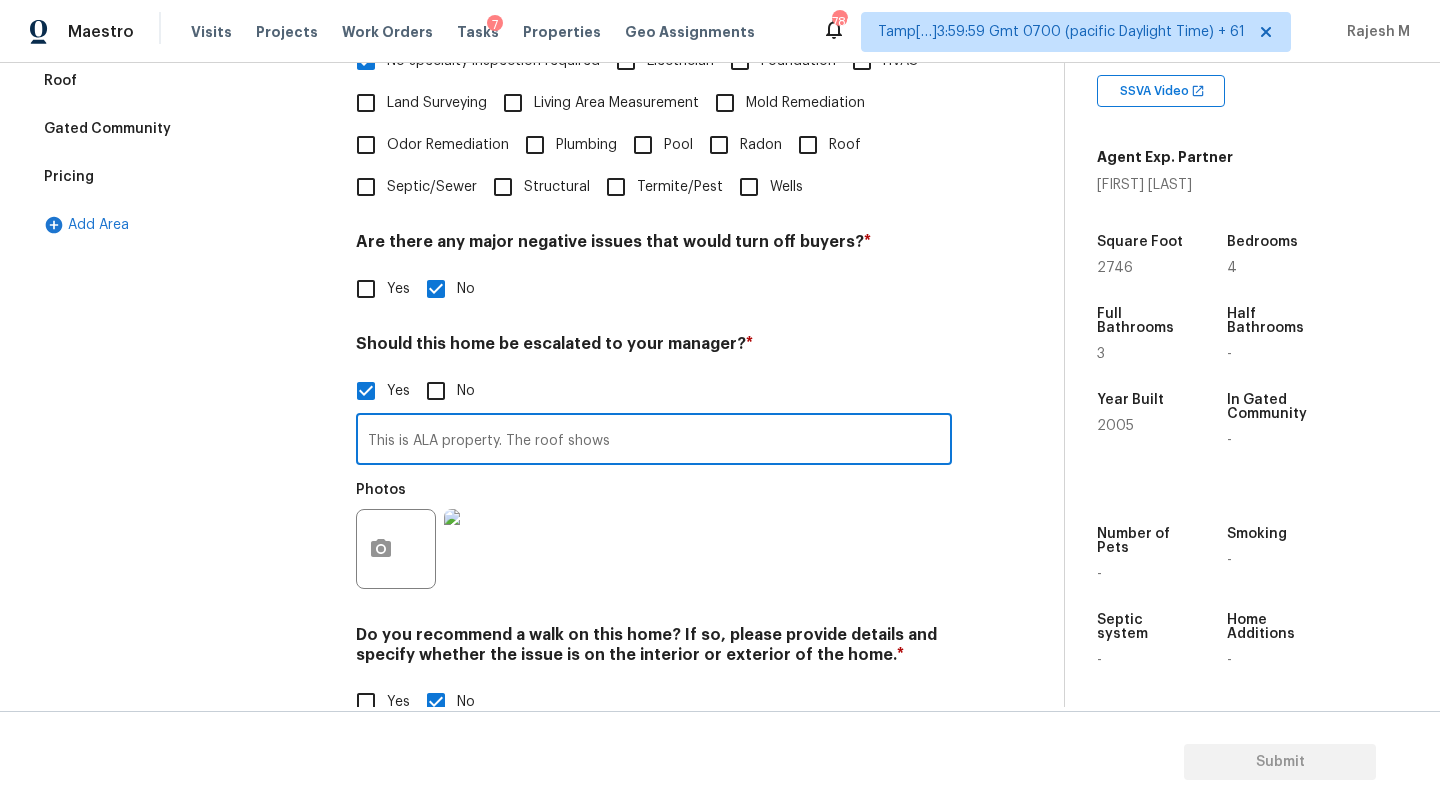 paste on "Signs of aging with moderate" 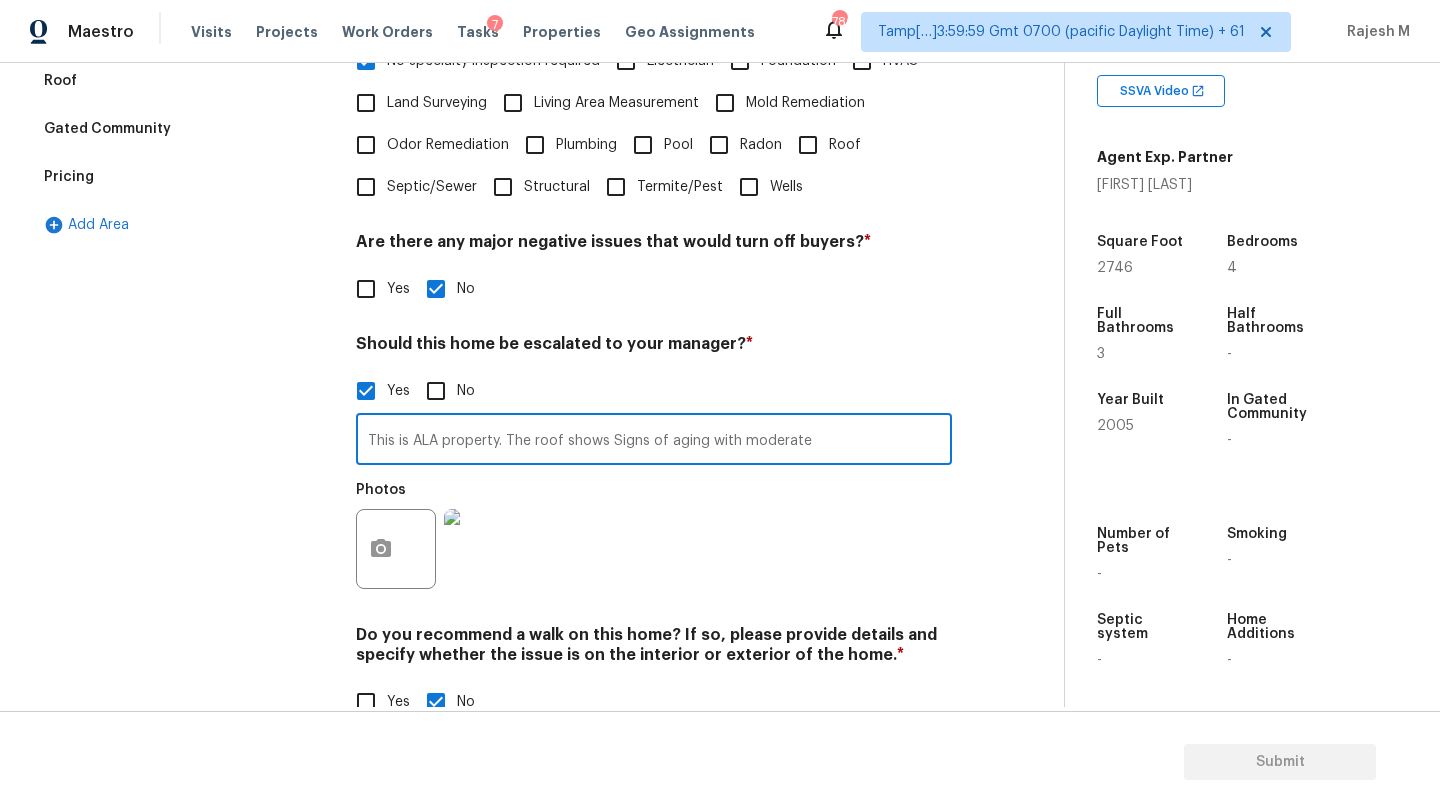 scroll, scrollTop: 158, scrollLeft: 0, axis: vertical 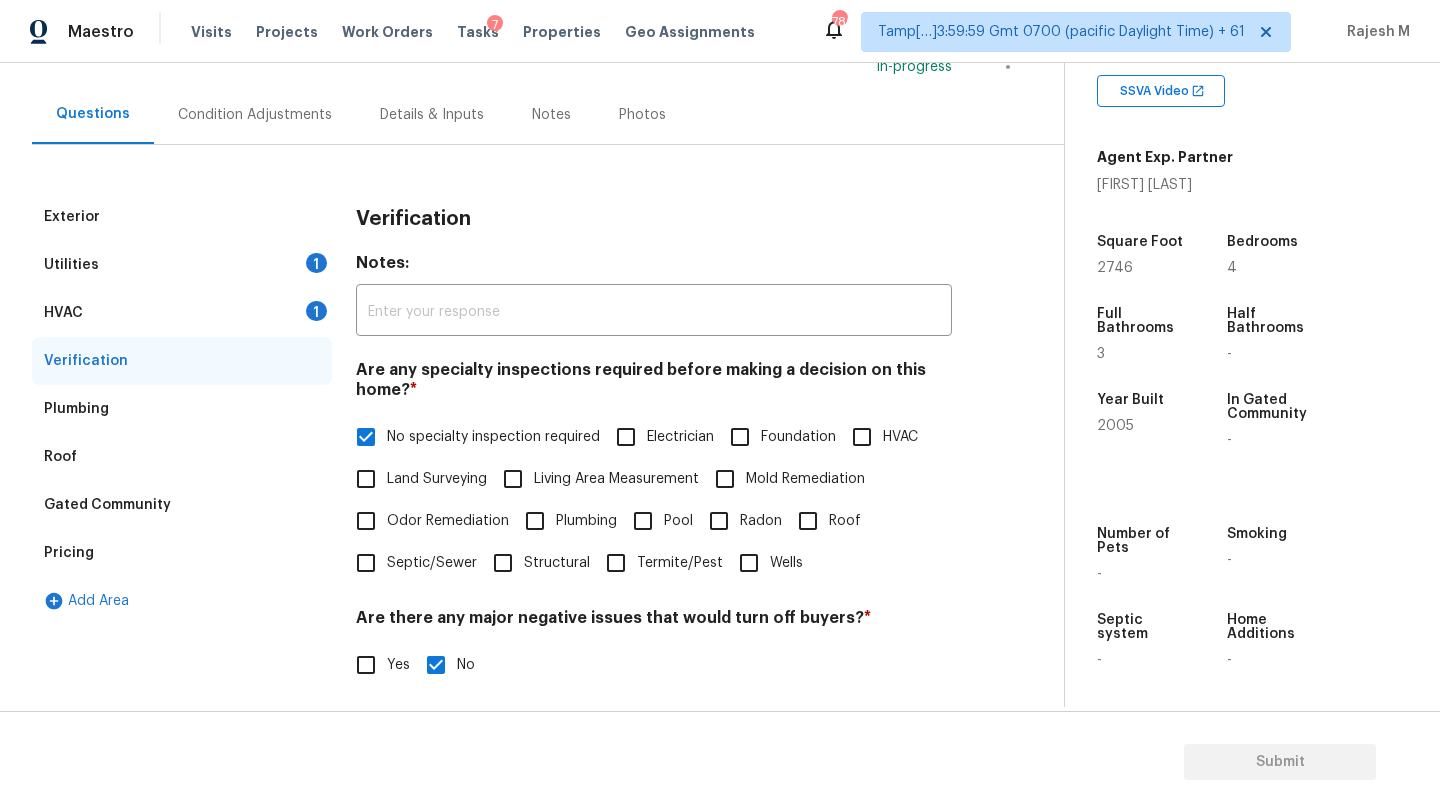 type on "This is ALA property. The roof shows Signs of aging with moderate" 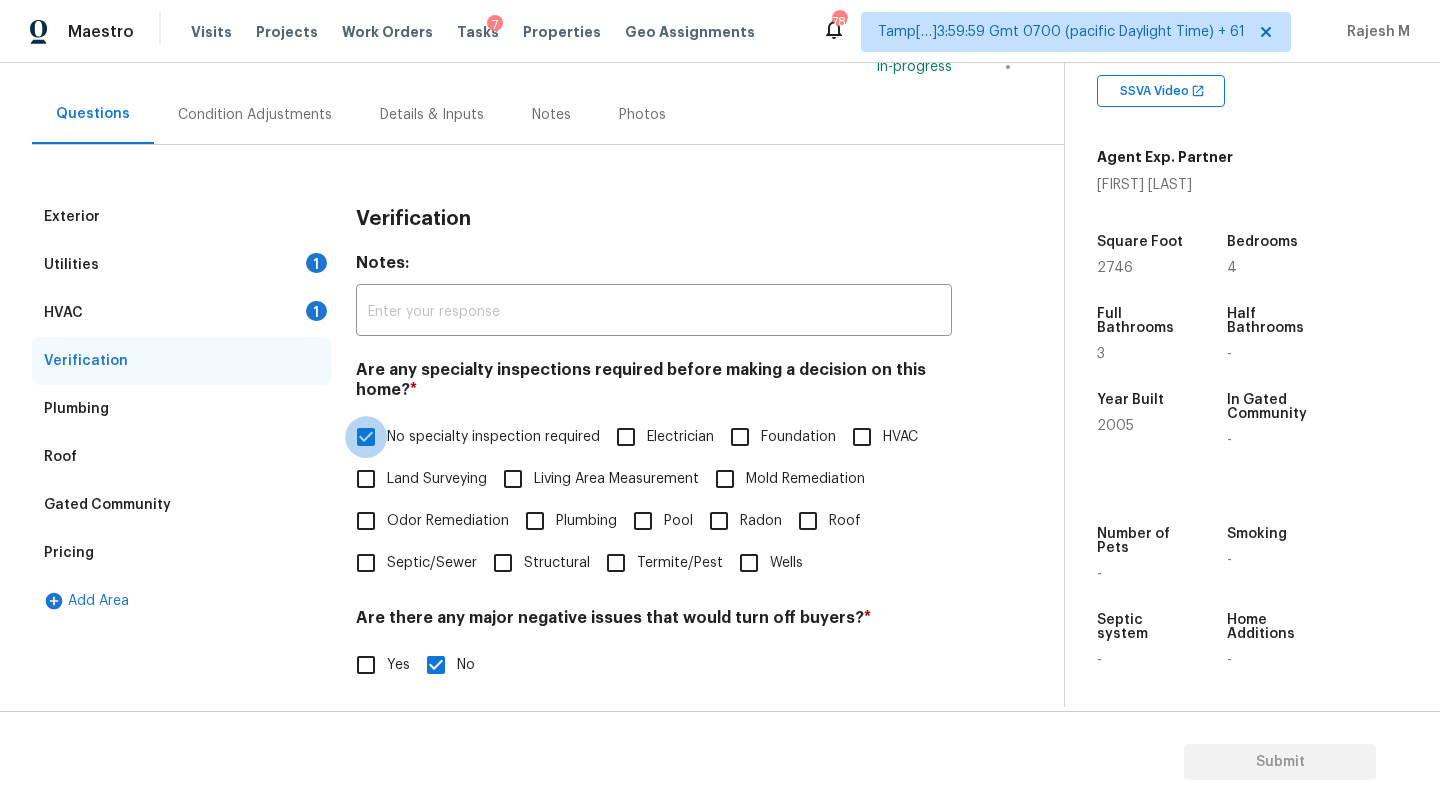 click on "No specialty inspection required" at bounding box center (366, 437) 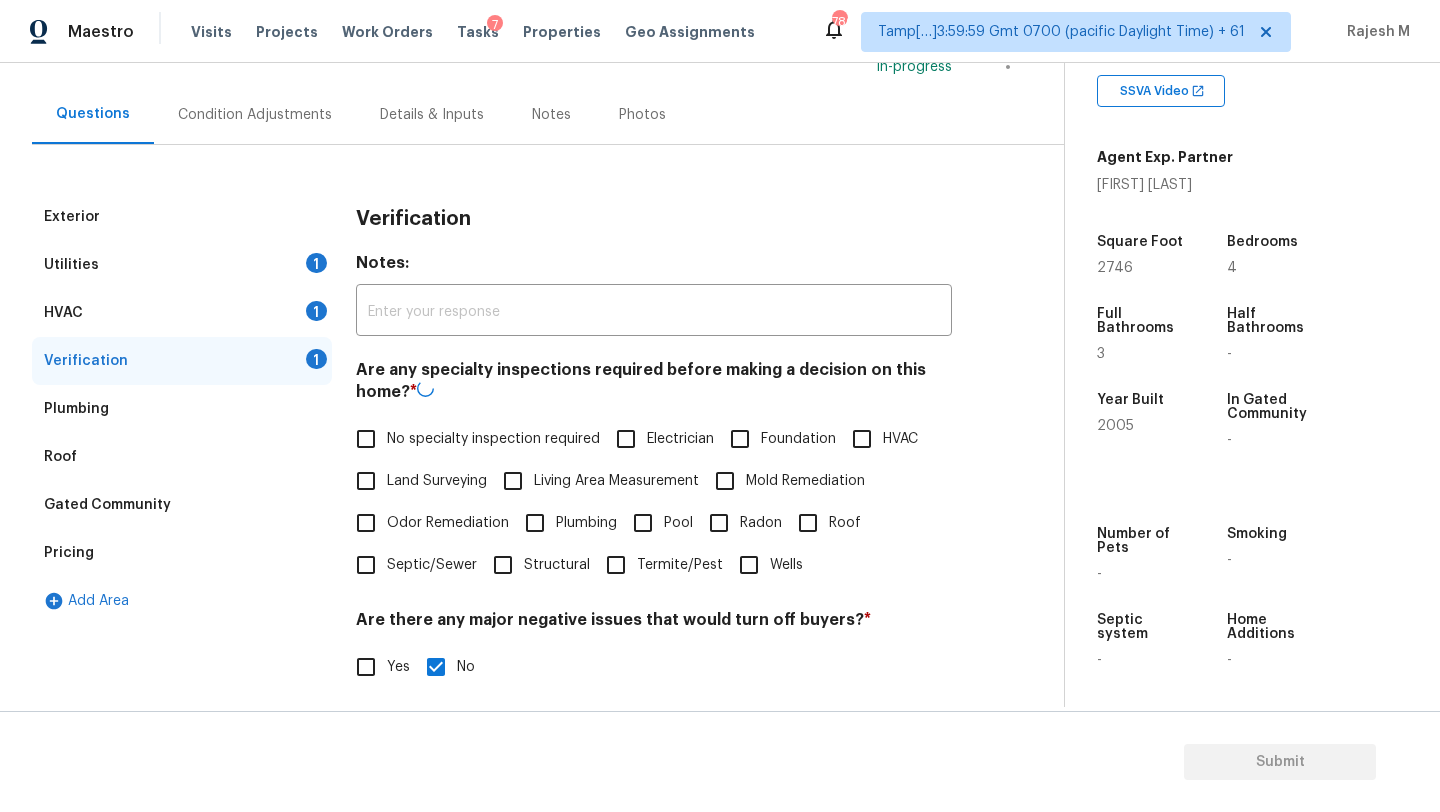 click on "Roof" at bounding box center (808, 523) 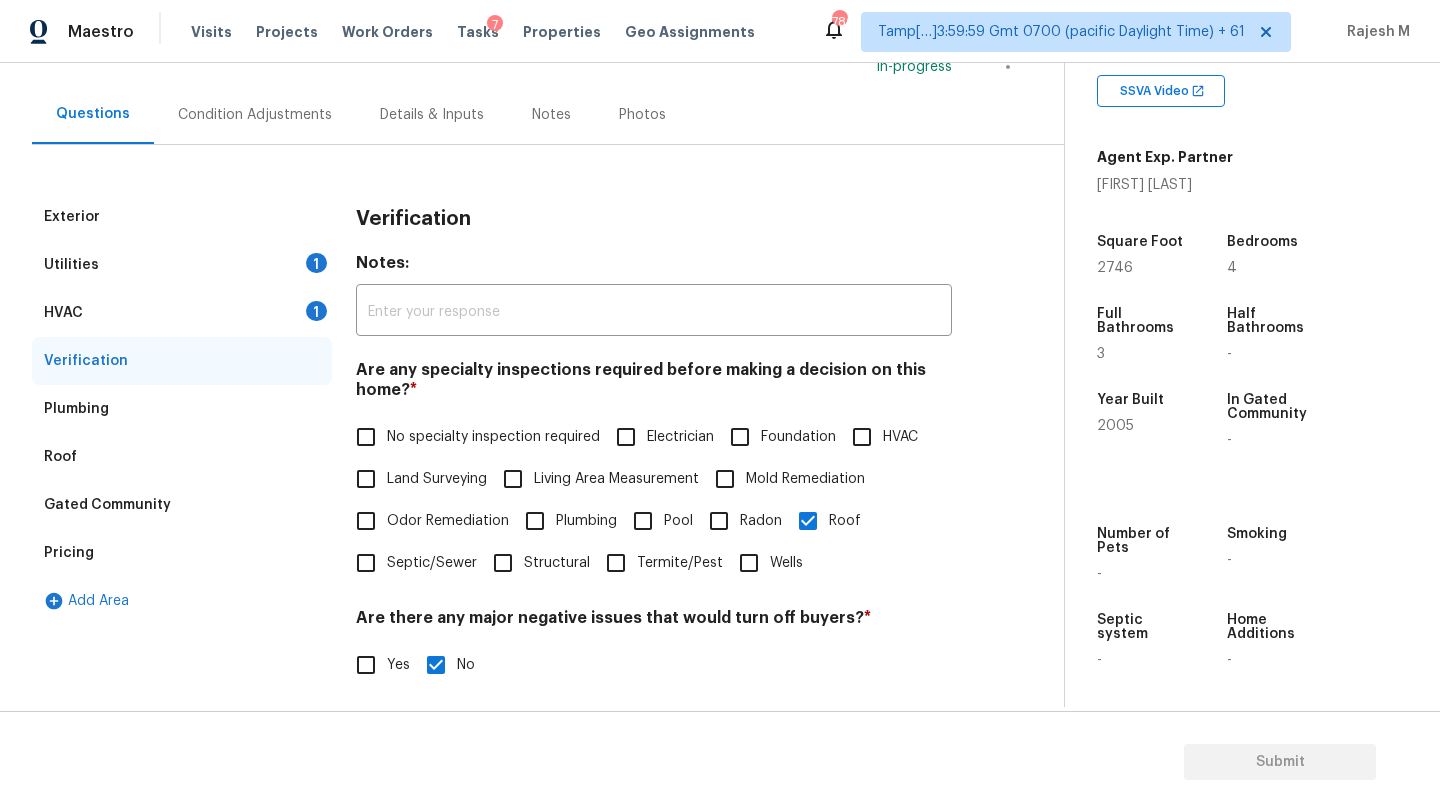 click on "Condition Adjustments" at bounding box center [255, 115] 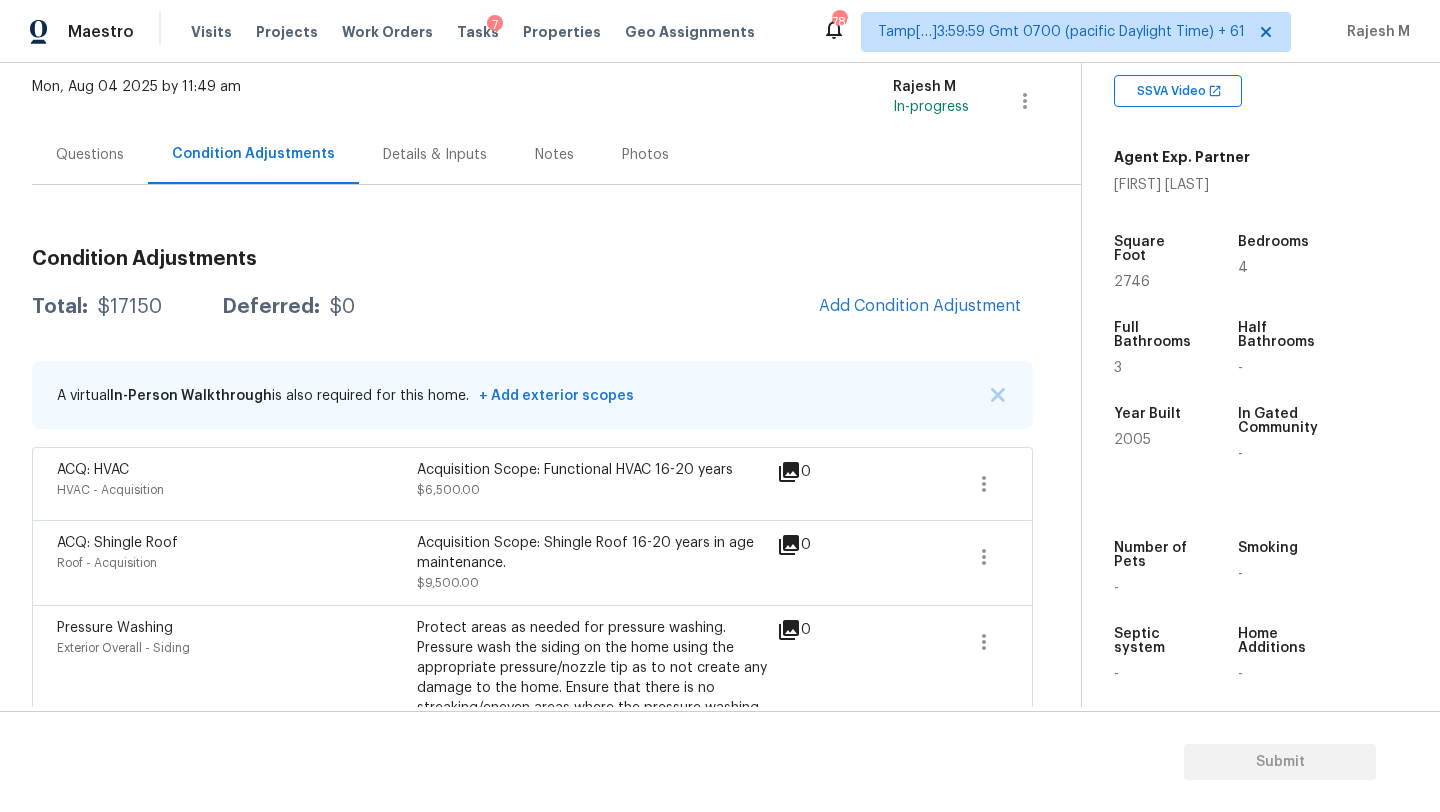 scroll, scrollTop: 106, scrollLeft: 0, axis: vertical 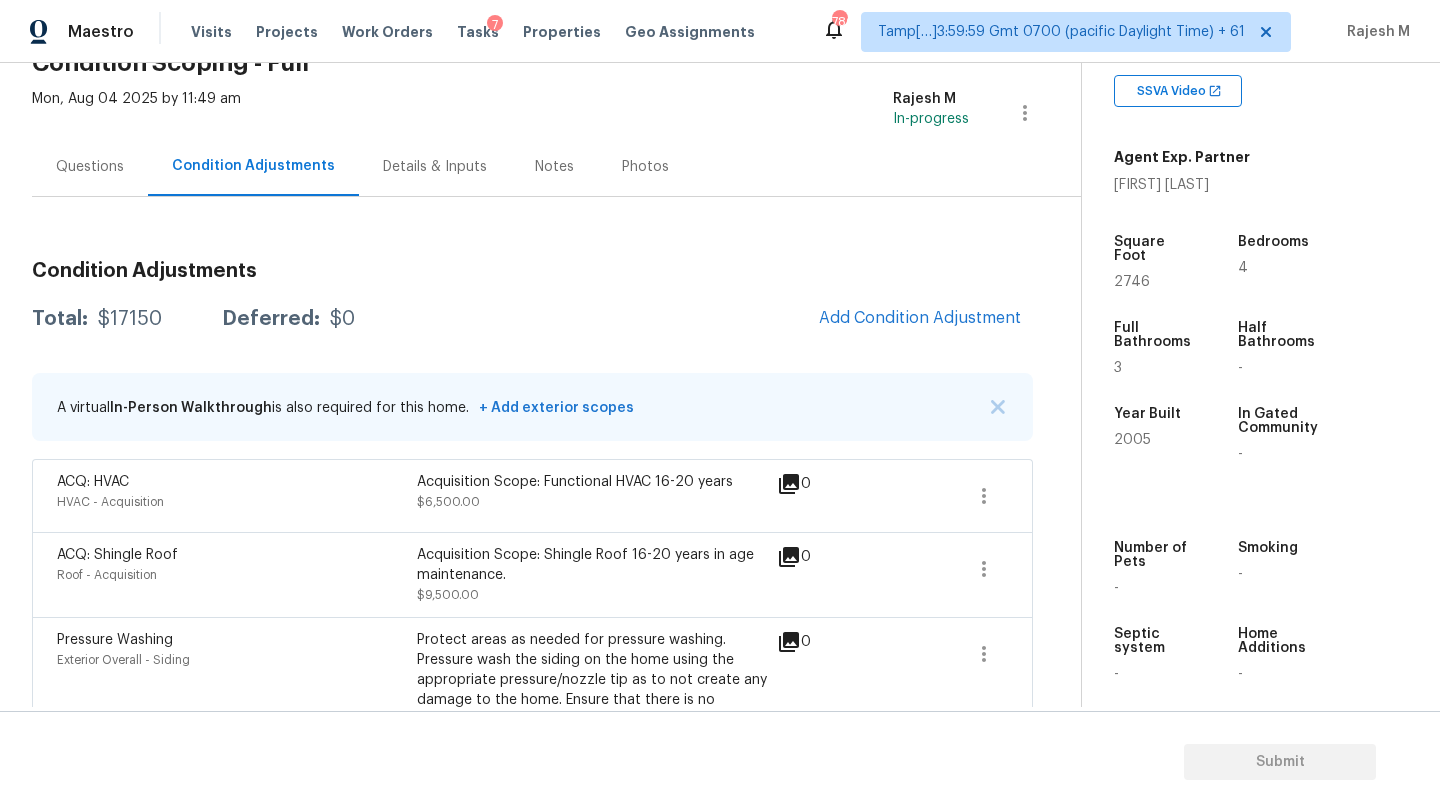 click on "Questions" at bounding box center [90, 167] 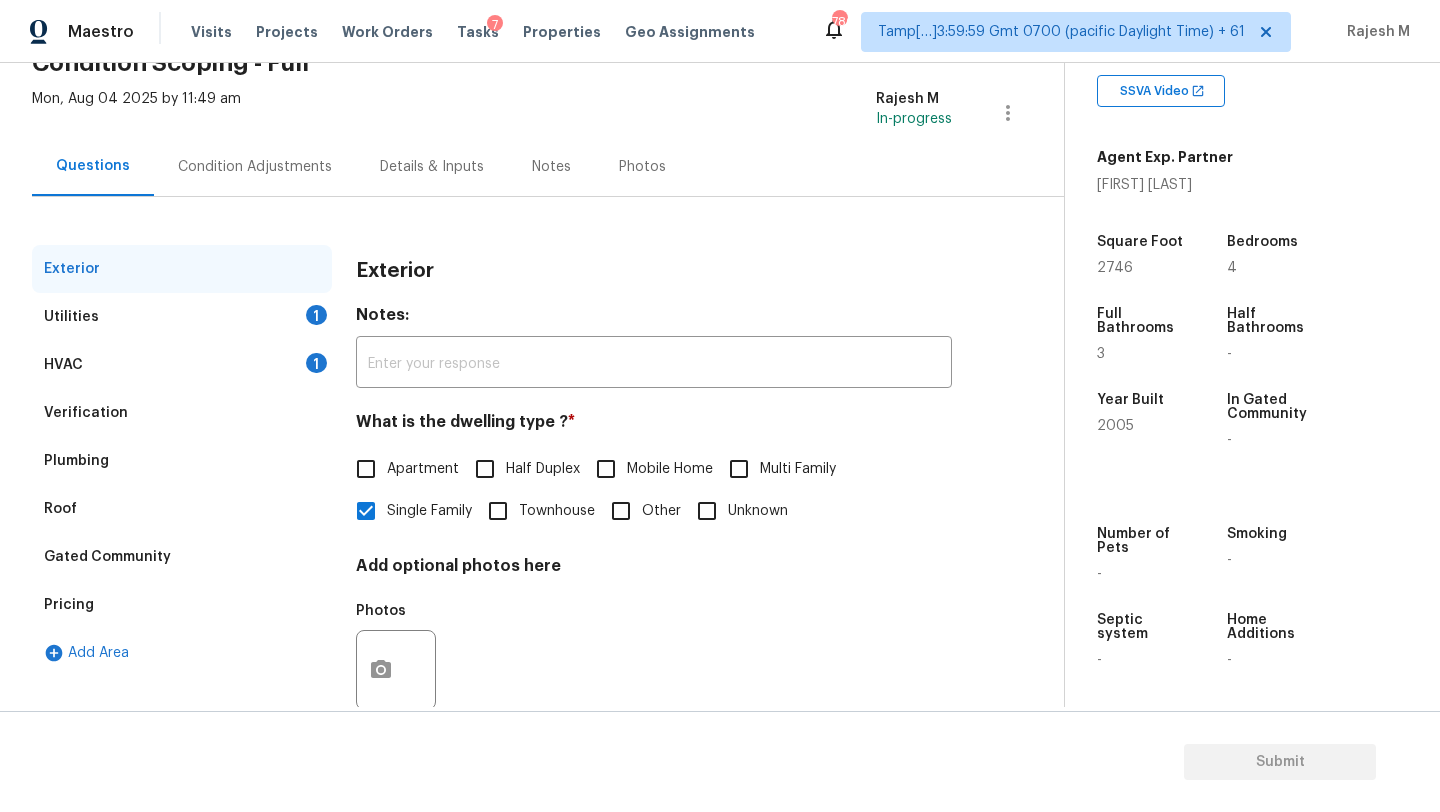 scroll, scrollTop: 106, scrollLeft: 0, axis: vertical 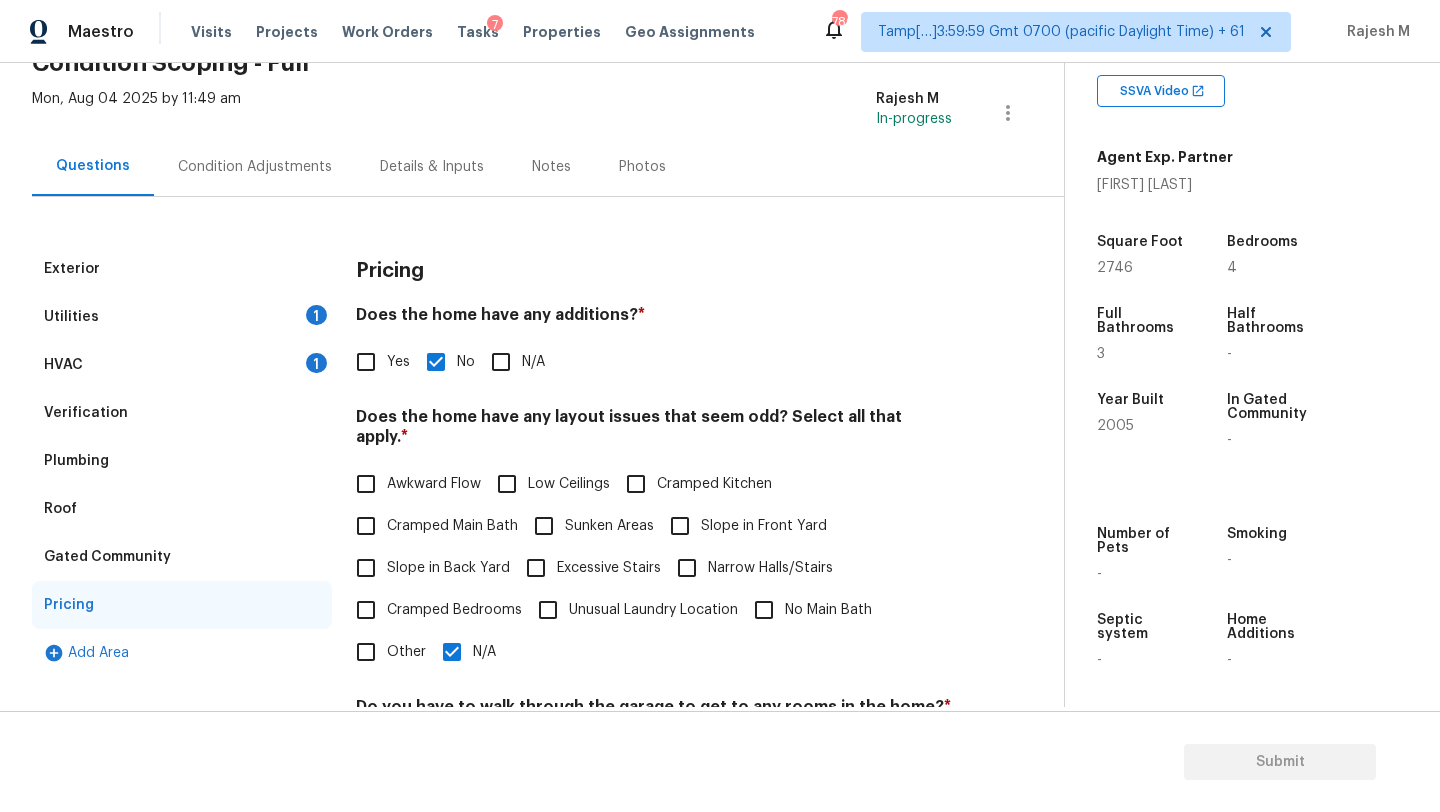 click on "Slope in Front Yard" at bounding box center (680, 526) 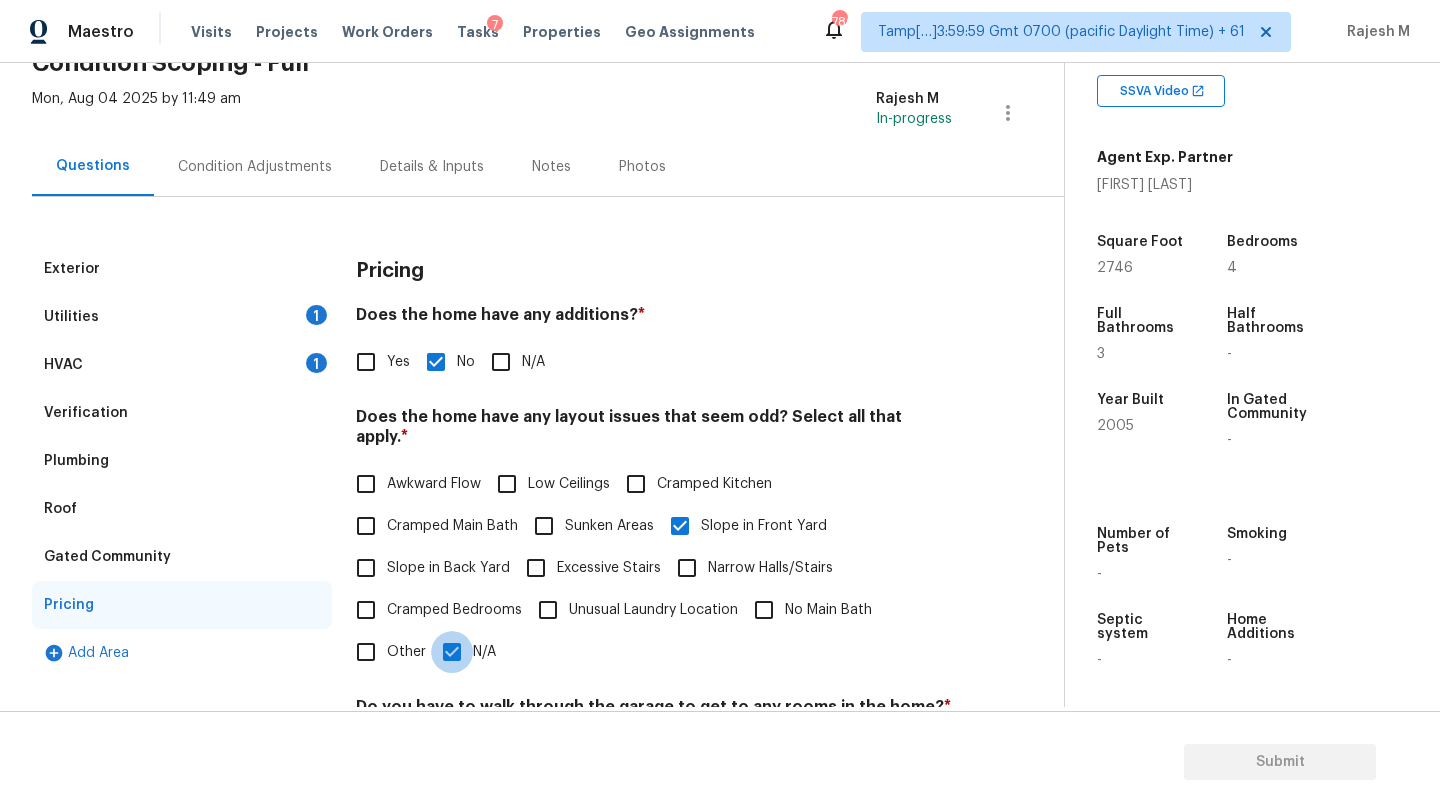 click on "N/A" at bounding box center [452, 652] 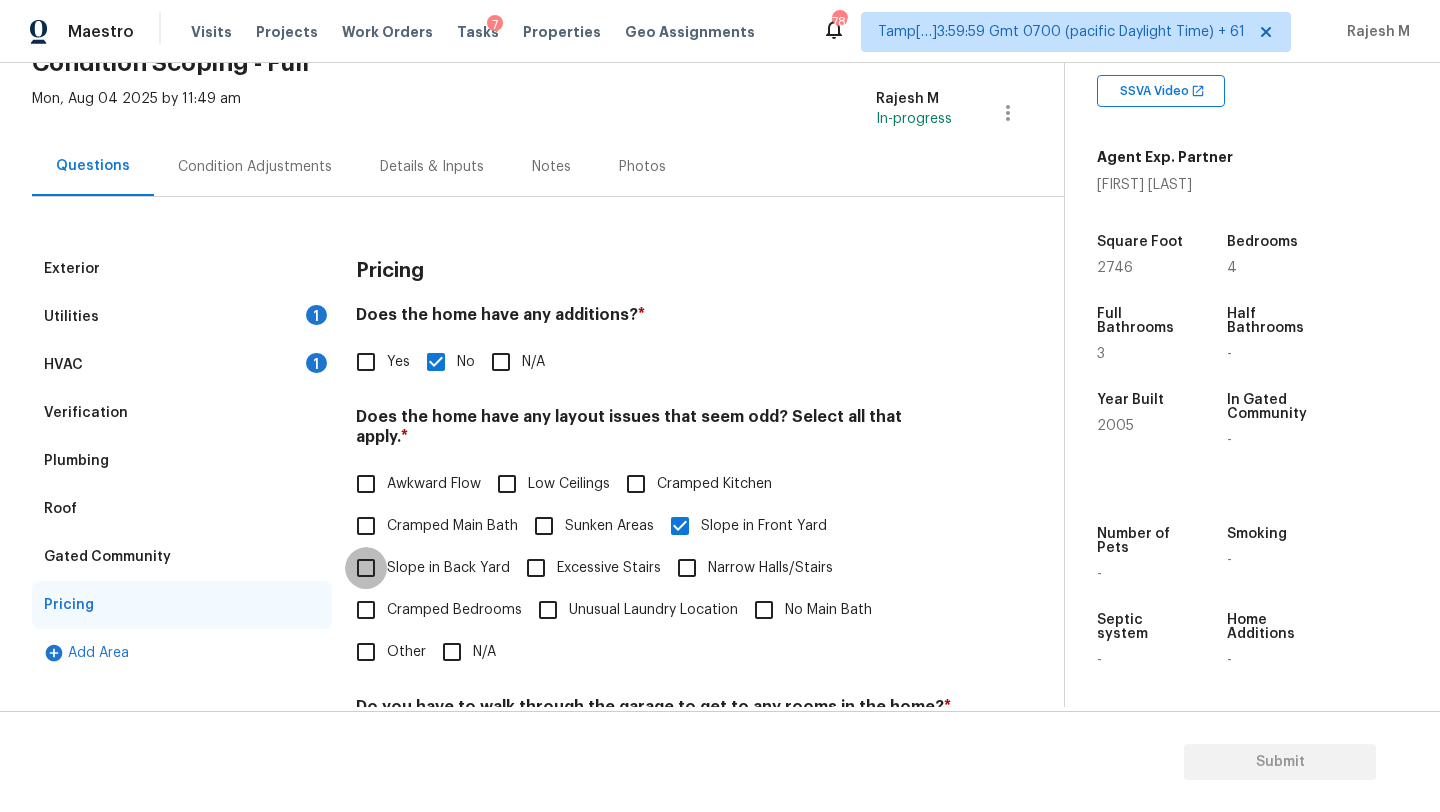 click on "Slope in Back Yard" at bounding box center (366, 568) 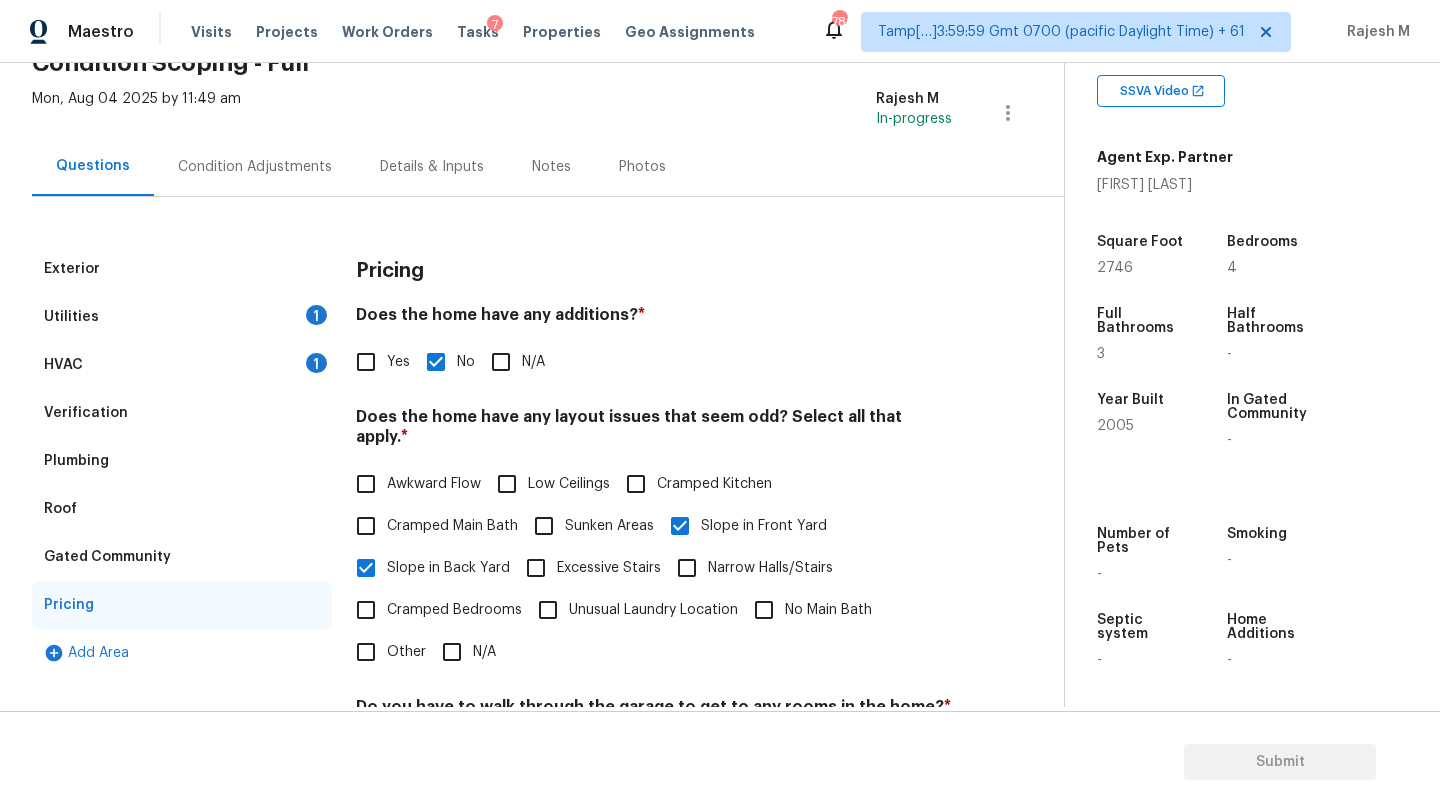click on "HVAC 1" at bounding box center (182, 365) 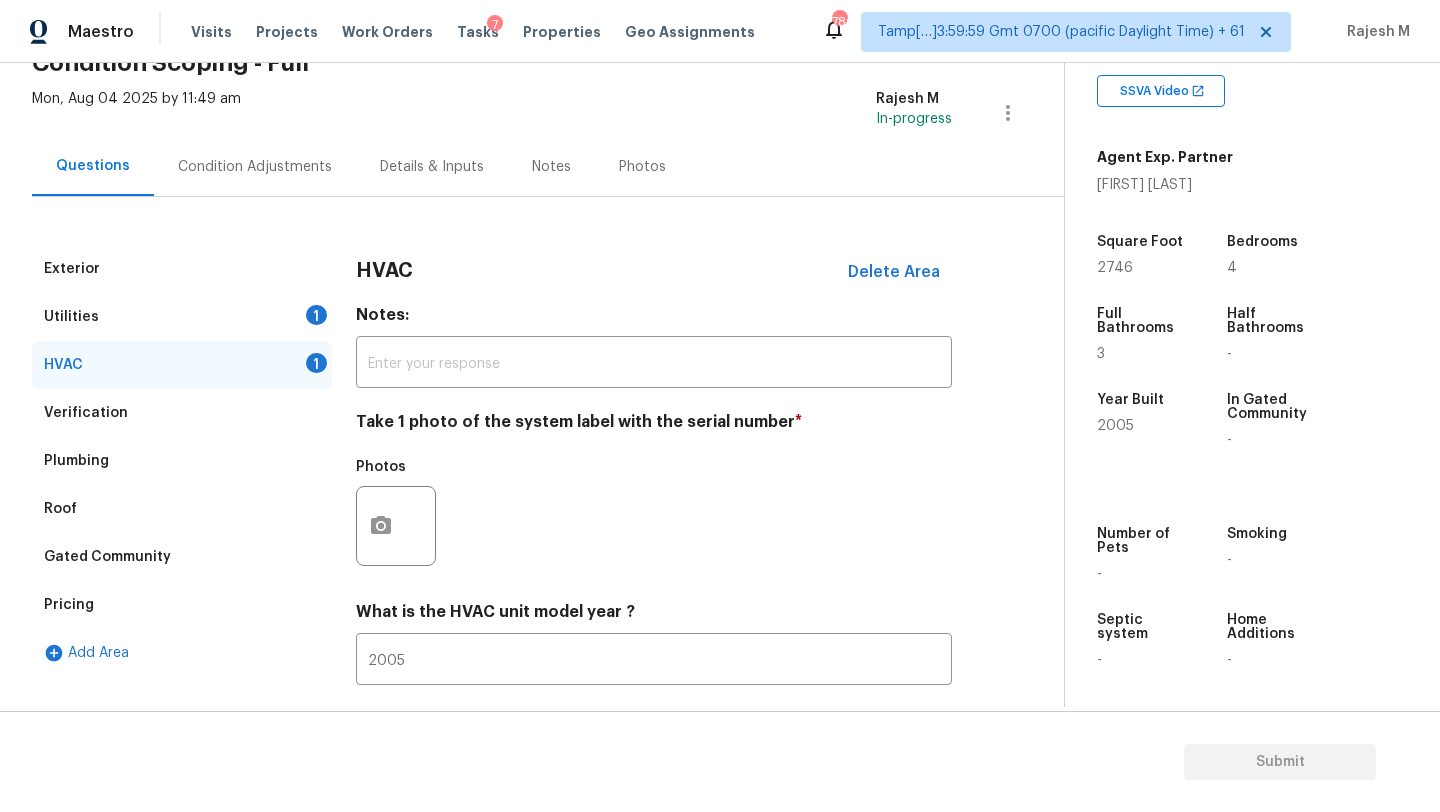 scroll, scrollTop: 217, scrollLeft: 0, axis: vertical 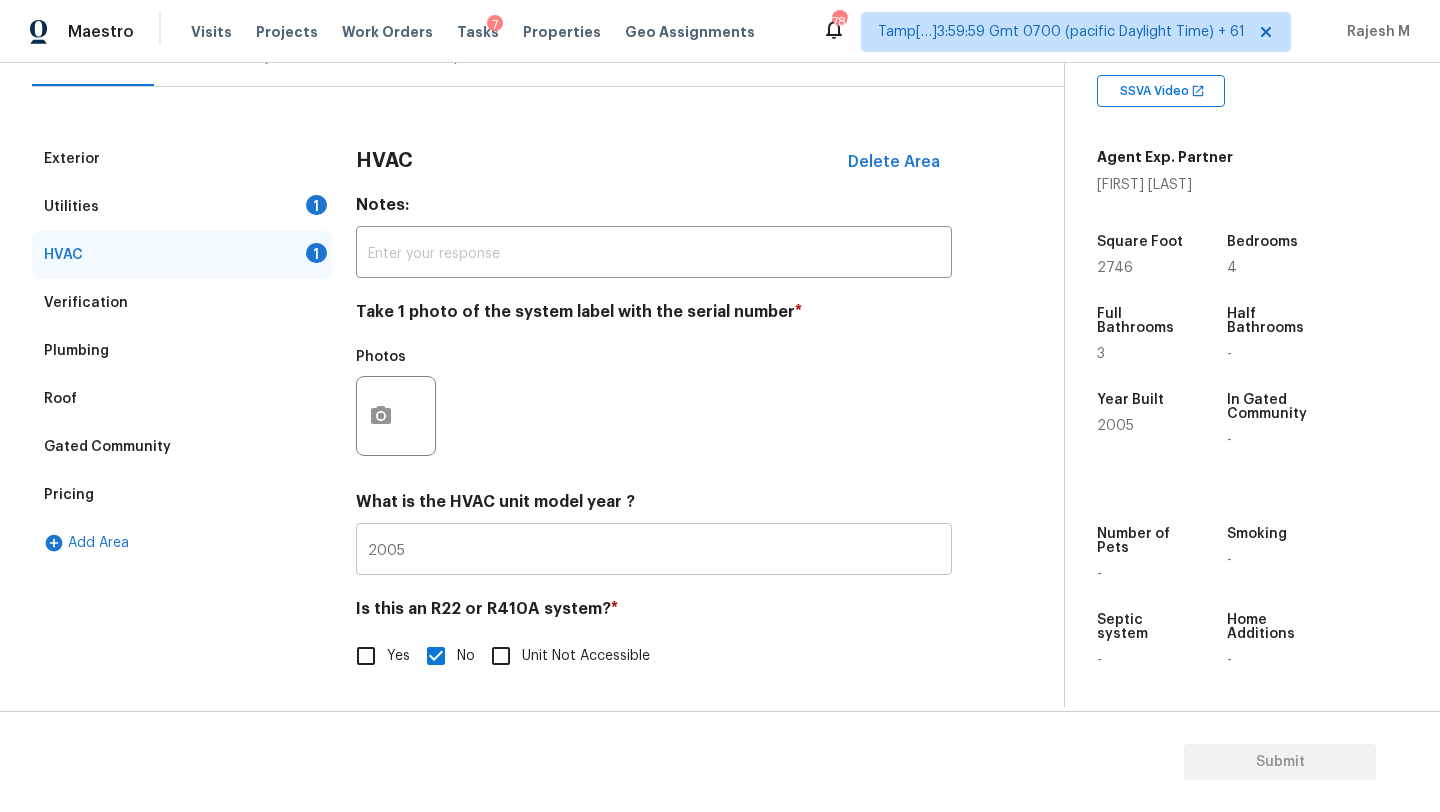 click on "2005" at bounding box center (654, 551) 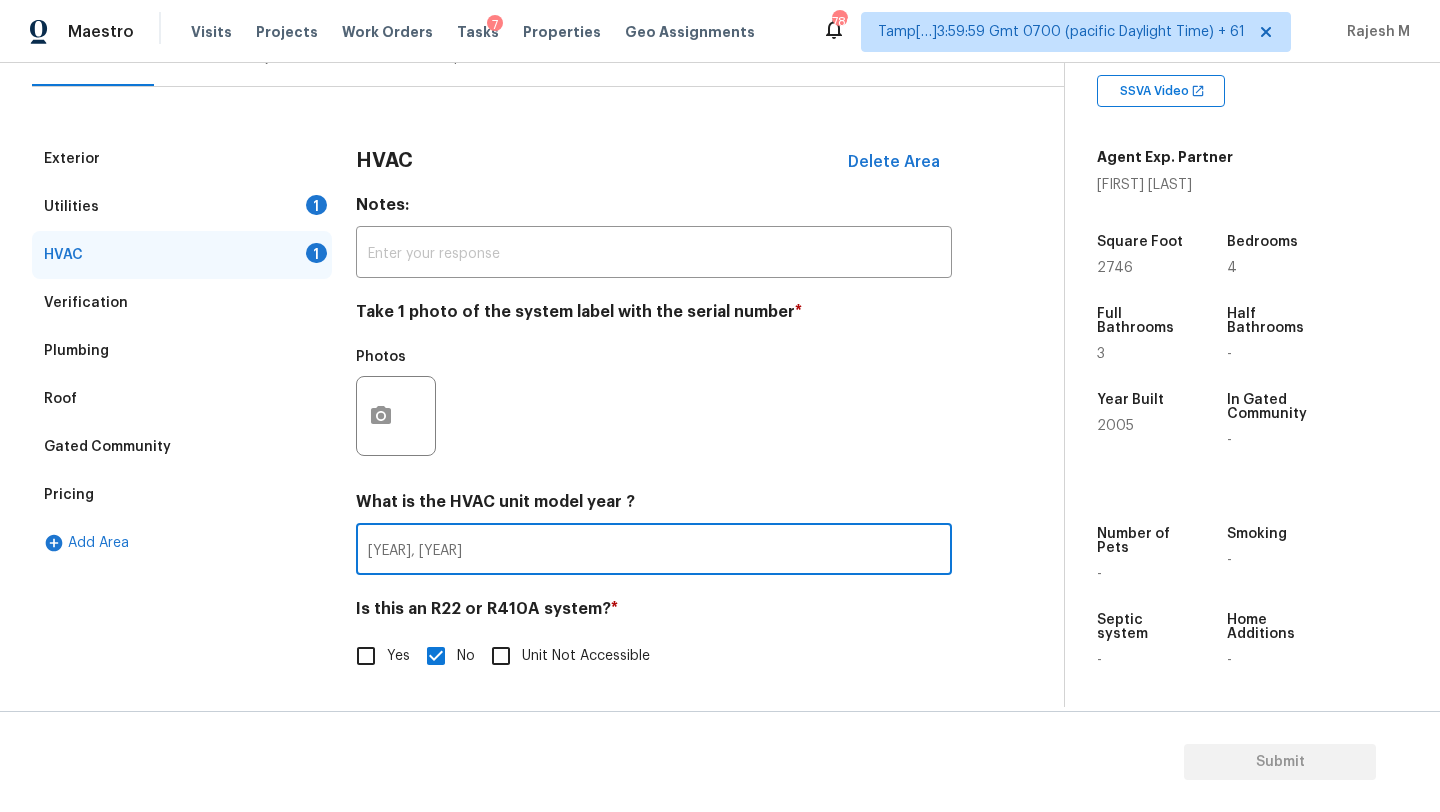 type on "2005, 2024" 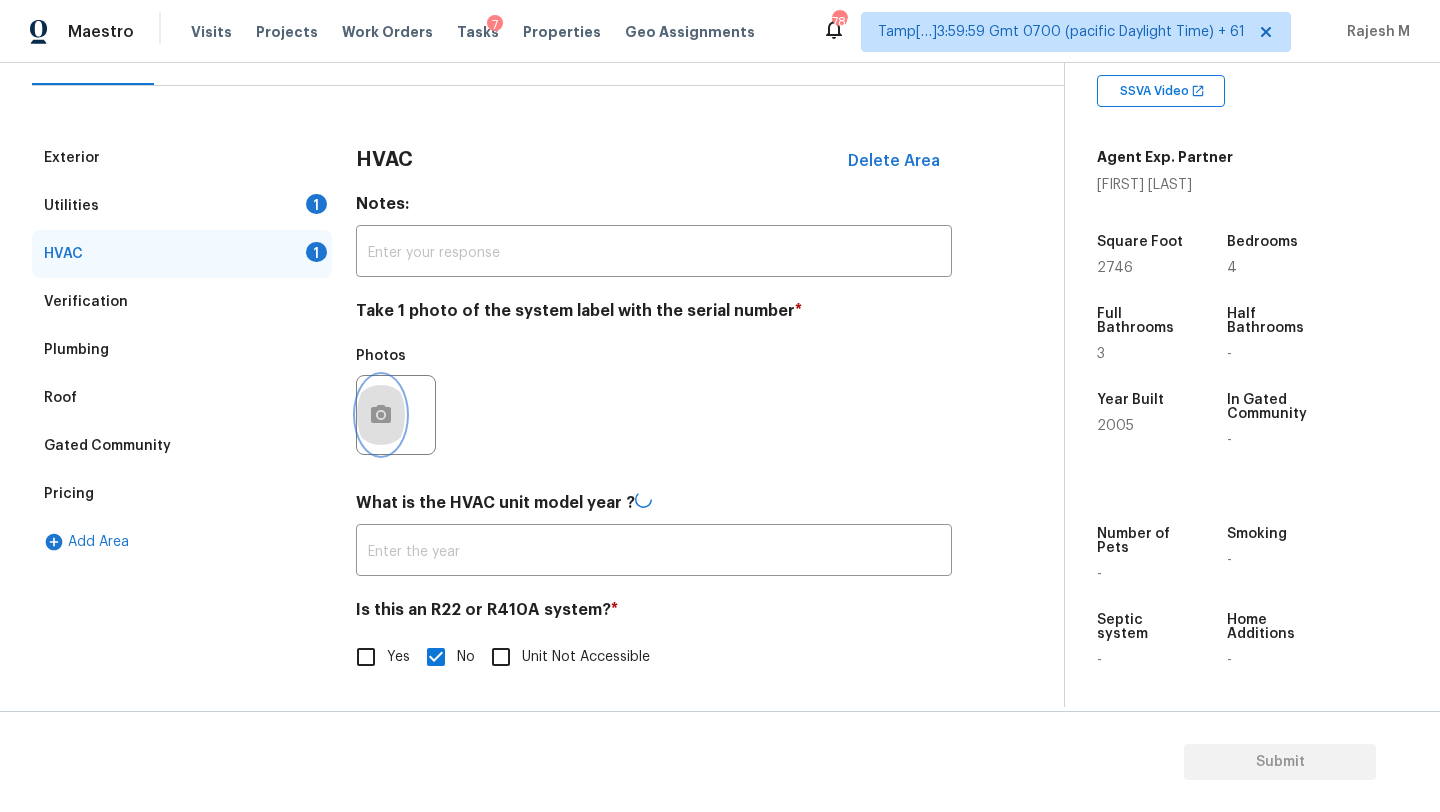 click at bounding box center (381, 415) 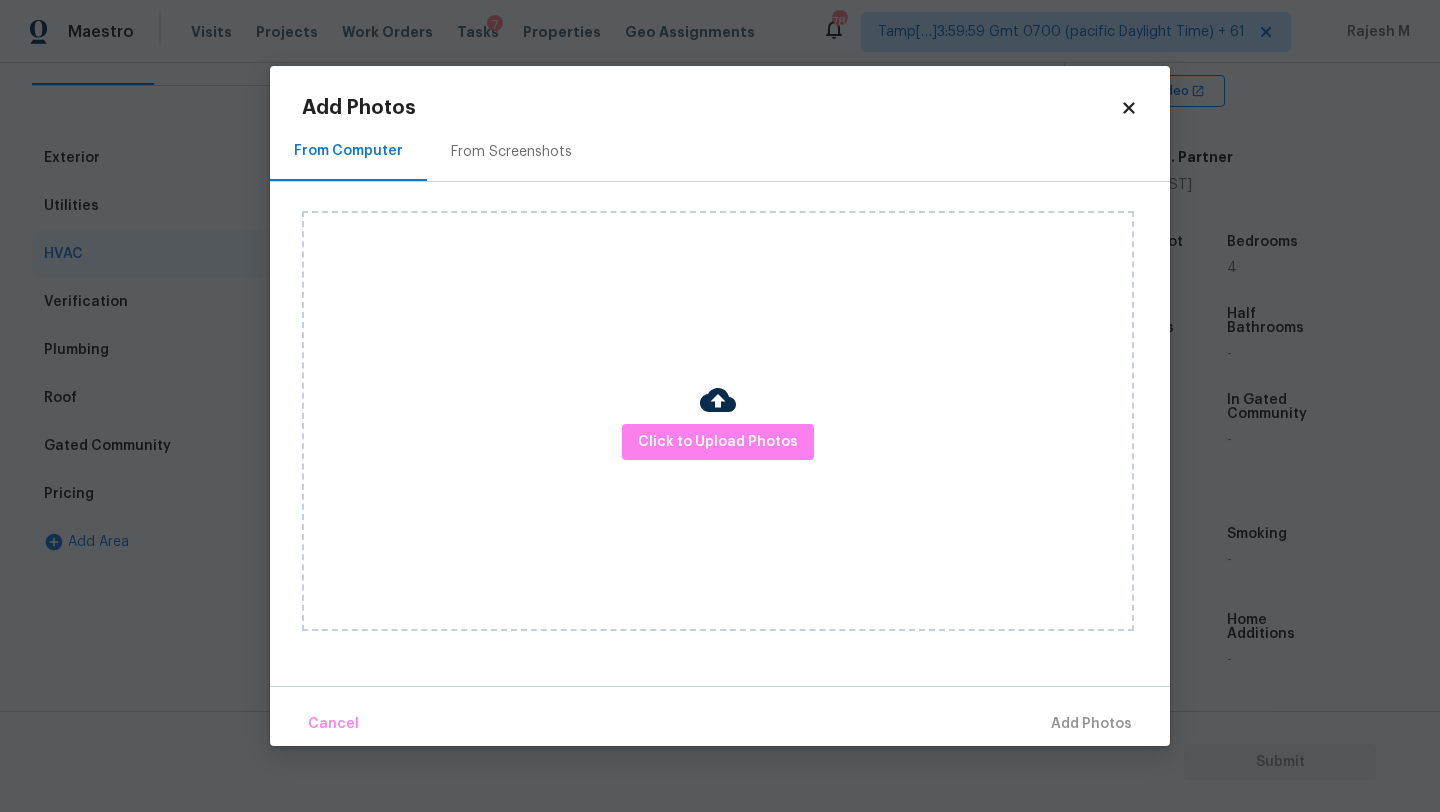 type on "2005, 2024" 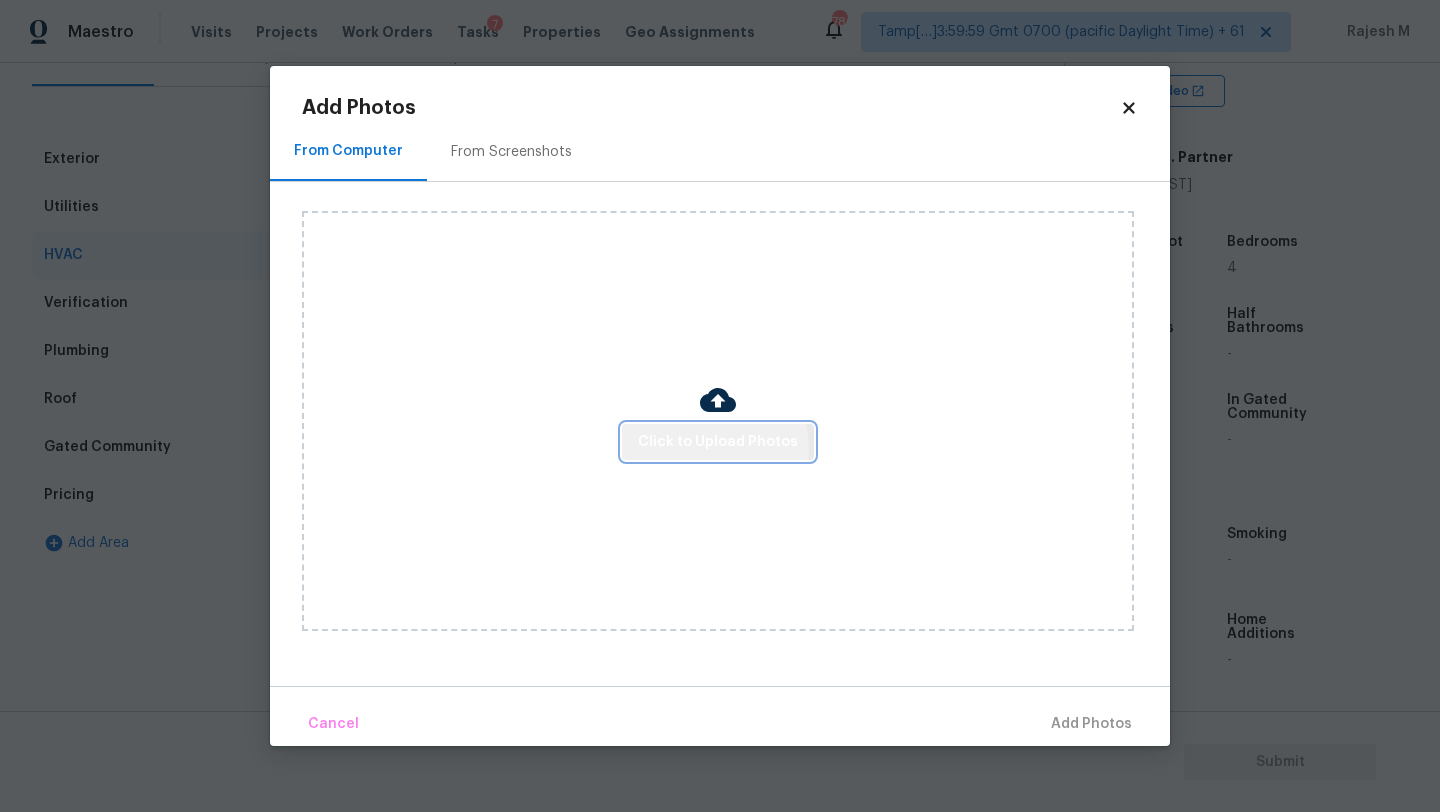 click on "Click to Upload Photos" at bounding box center [718, 442] 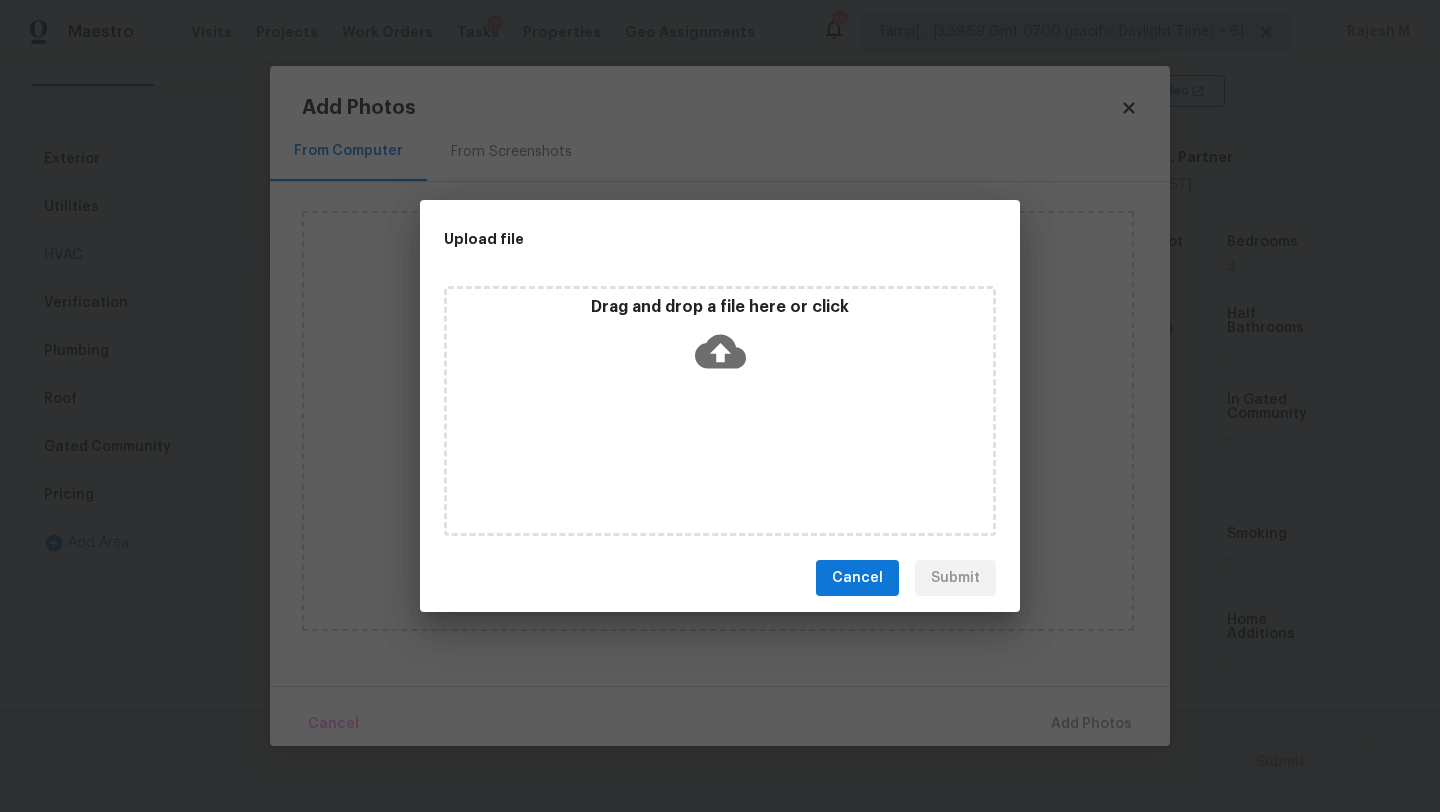 click on "Drag and drop a file here or click" at bounding box center (720, 411) 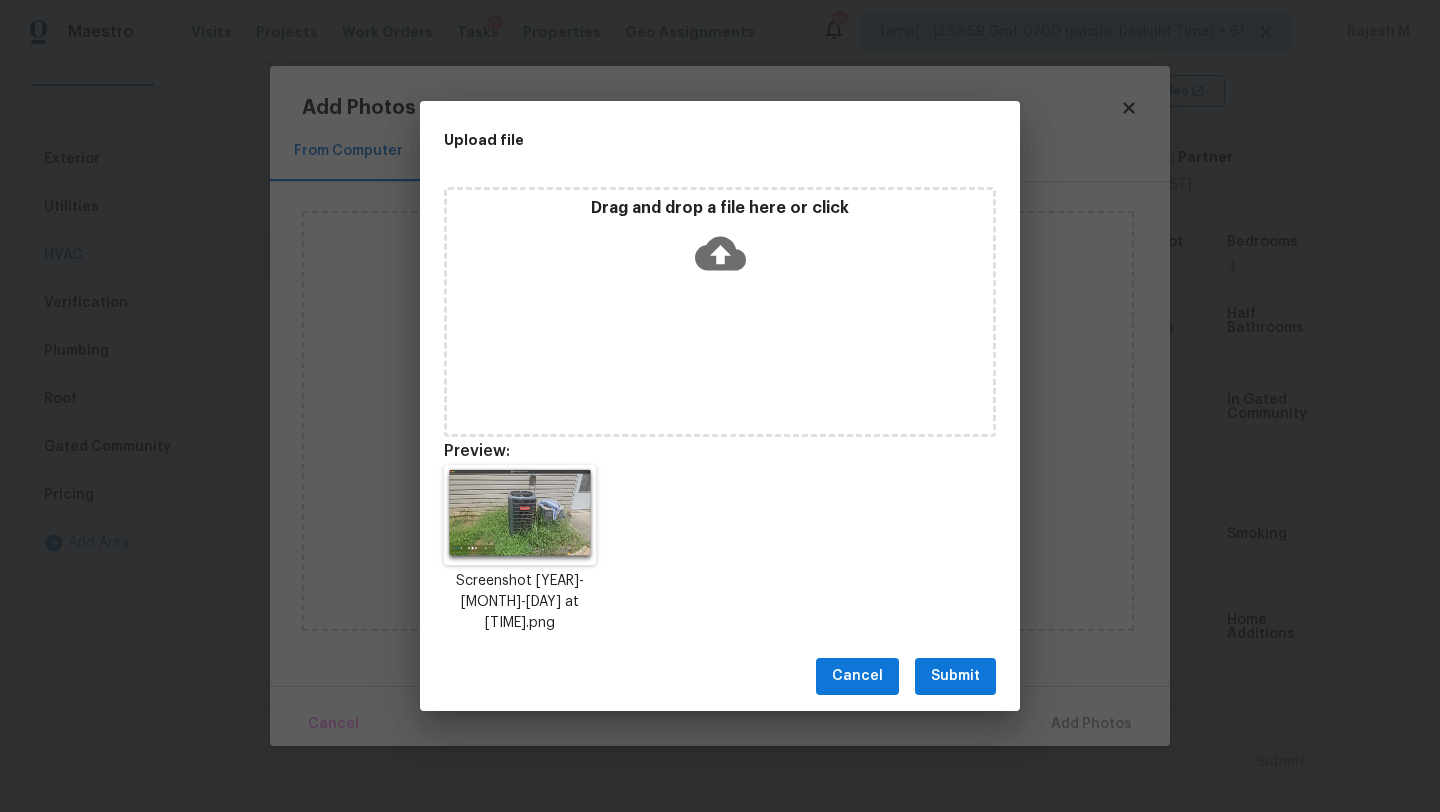 click on "Submit" at bounding box center (955, 676) 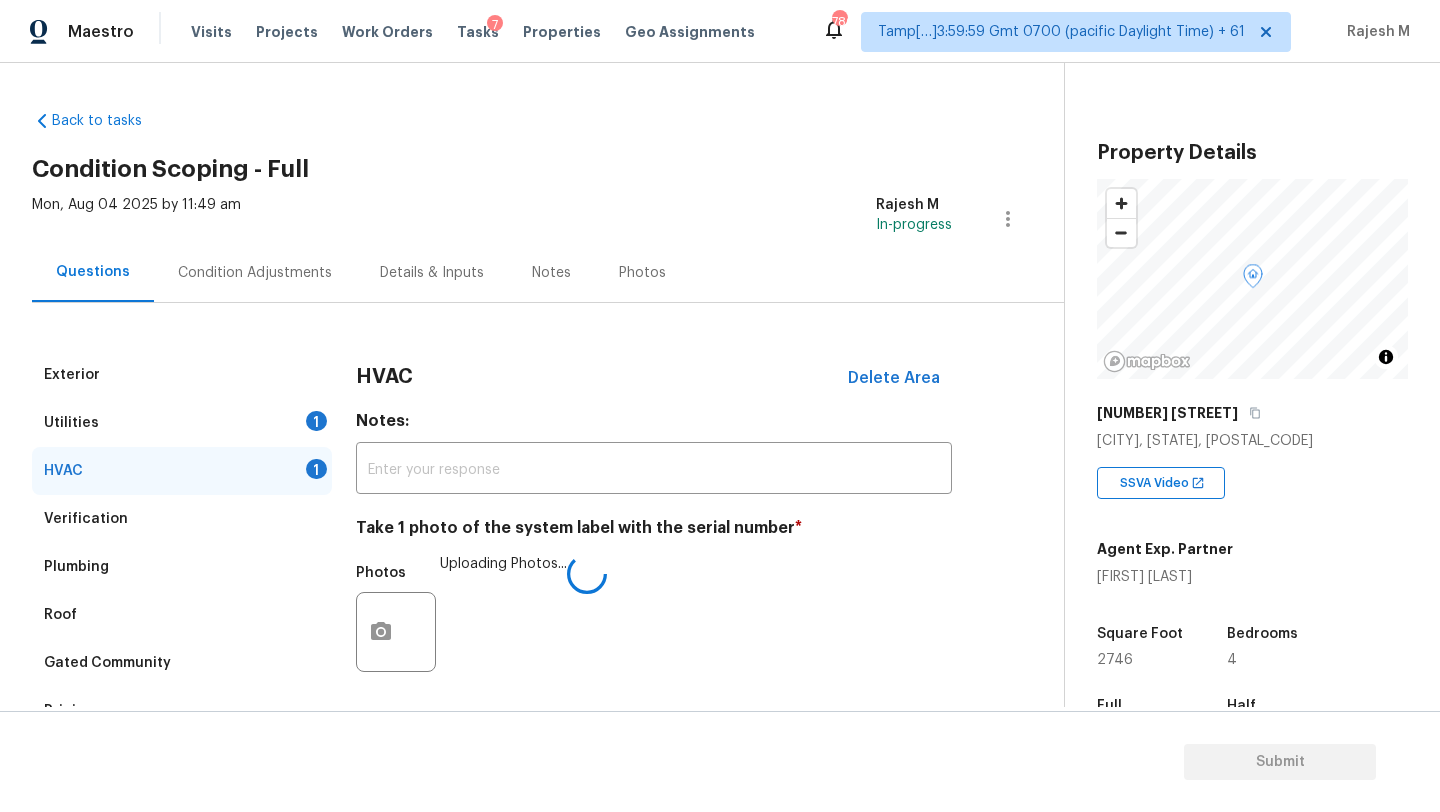 scroll, scrollTop: 0, scrollLeft: 0, axis: both 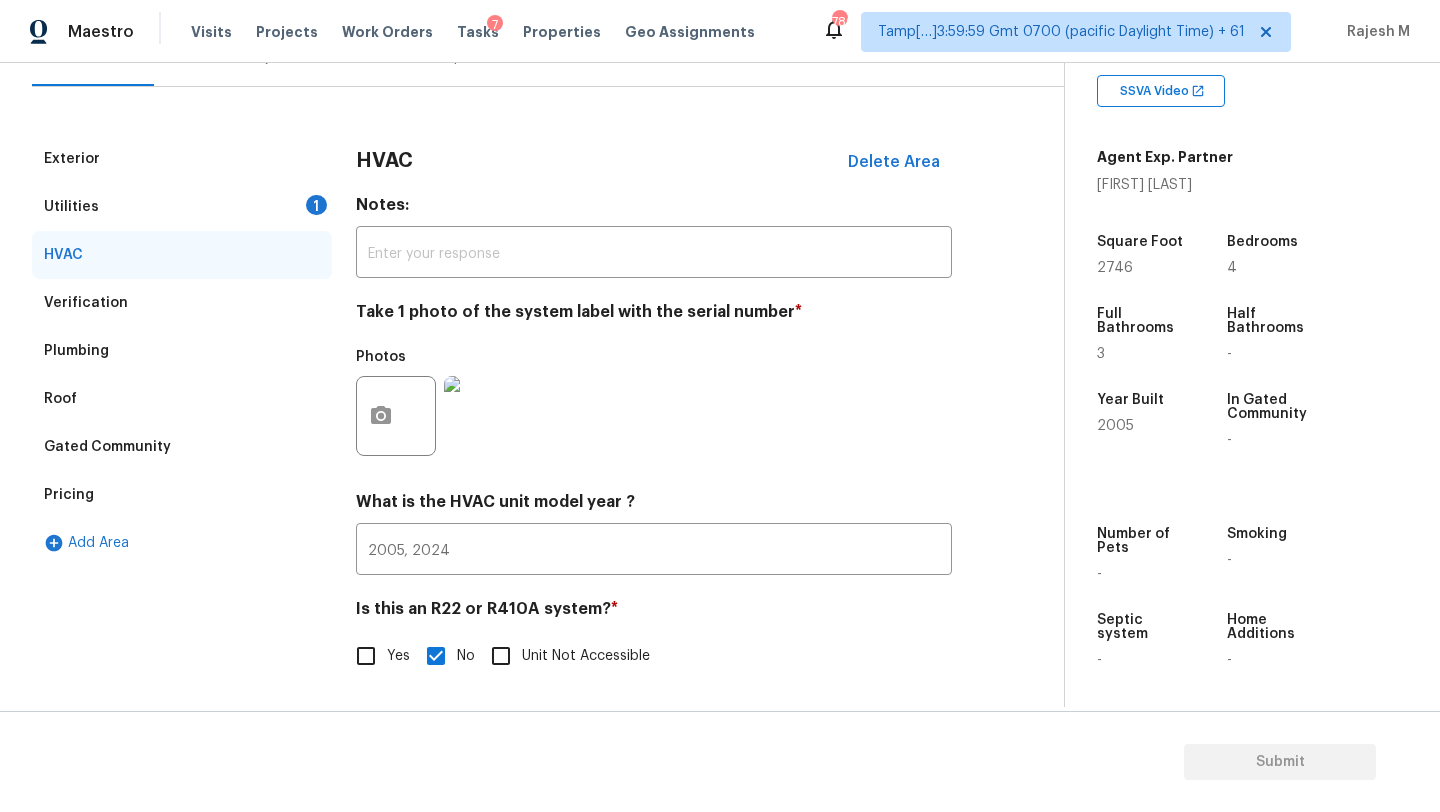 click on "Utilities 1" at bounding box center (182, 207) 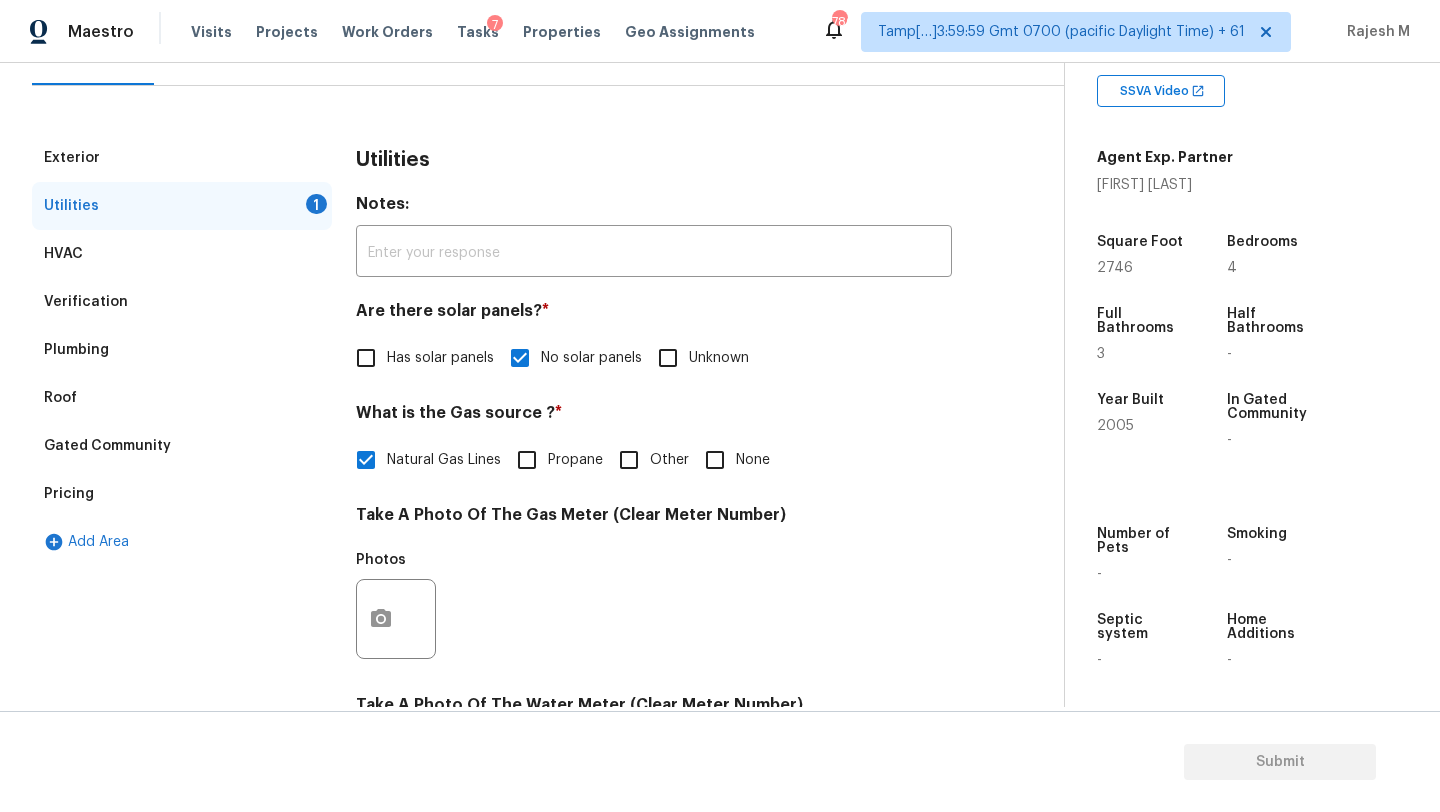 scroll, scrollTop: 467, scrollLeft: 0, axis: vertical 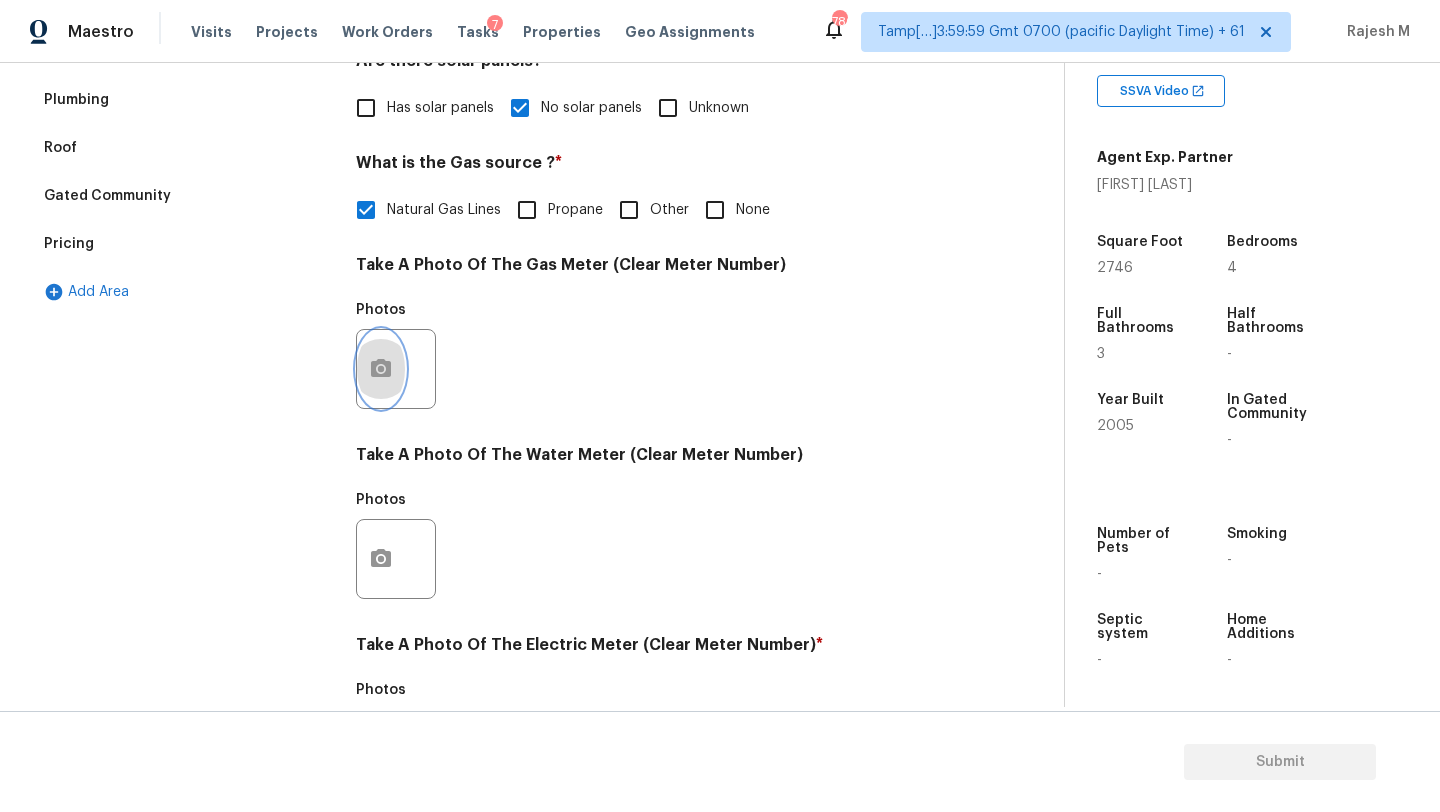 click at bounding box center (381, 369) 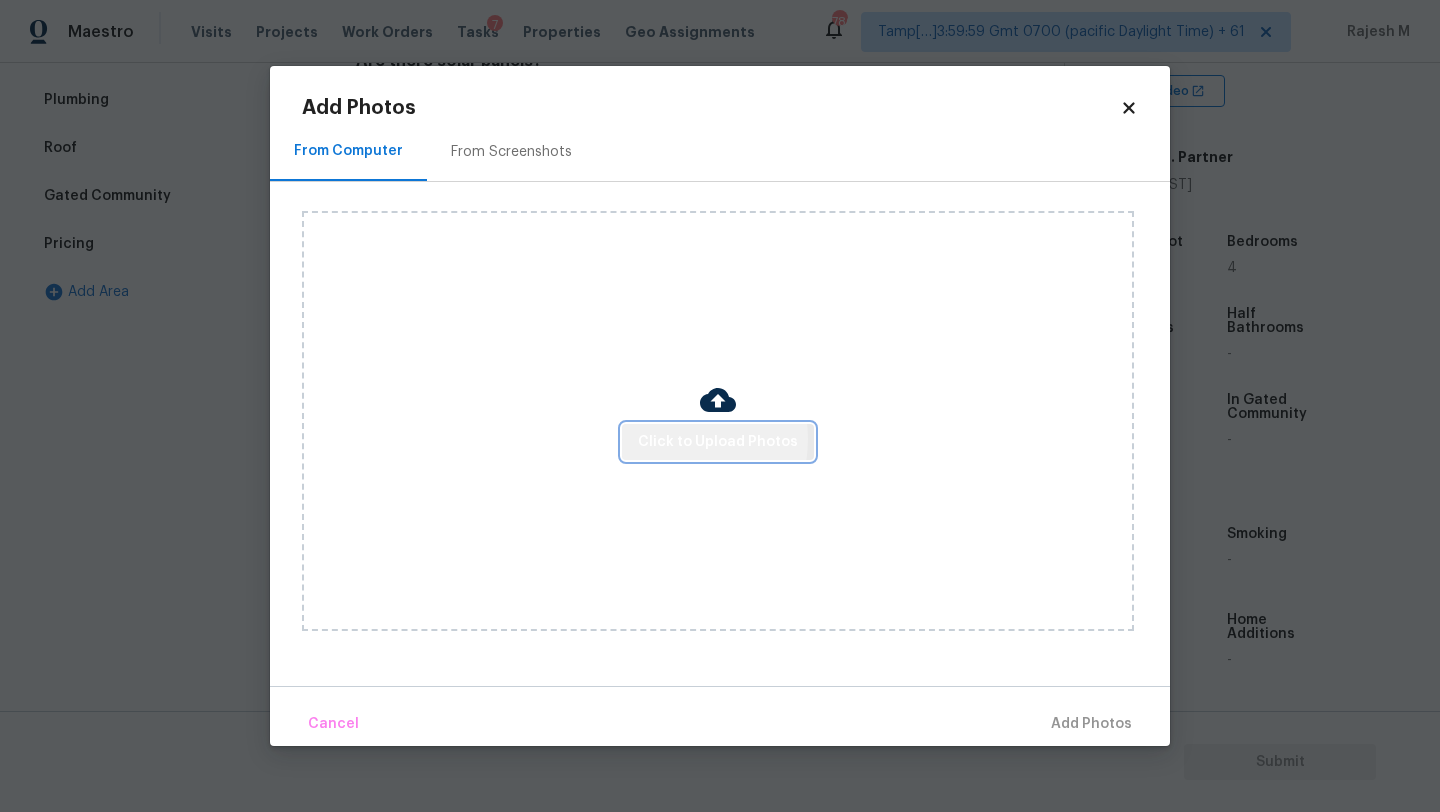 click on "Click to Upload Photos" at bounding box center [718, 442] 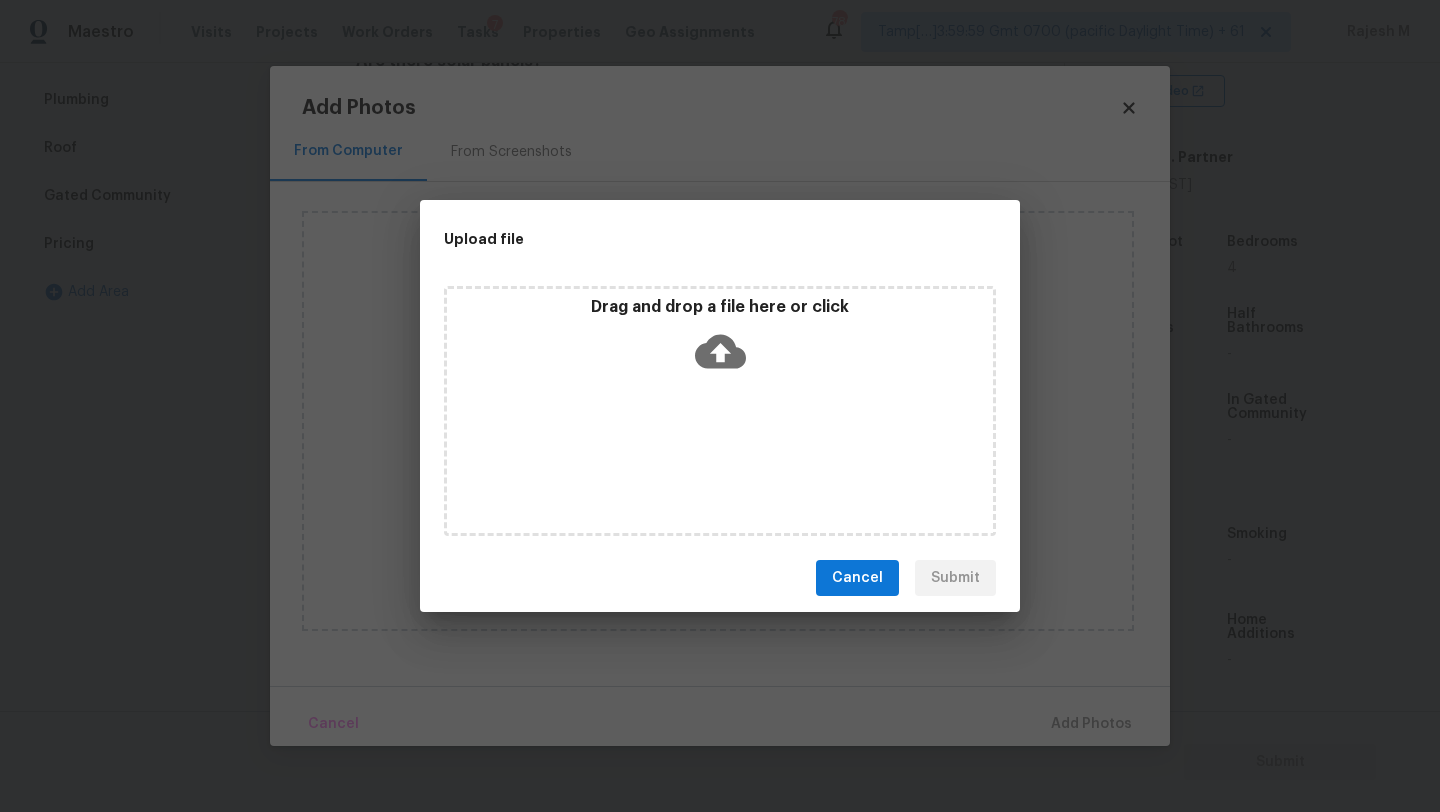 click on "Drag and drop a file here or click" at bounding box center [720, 411] 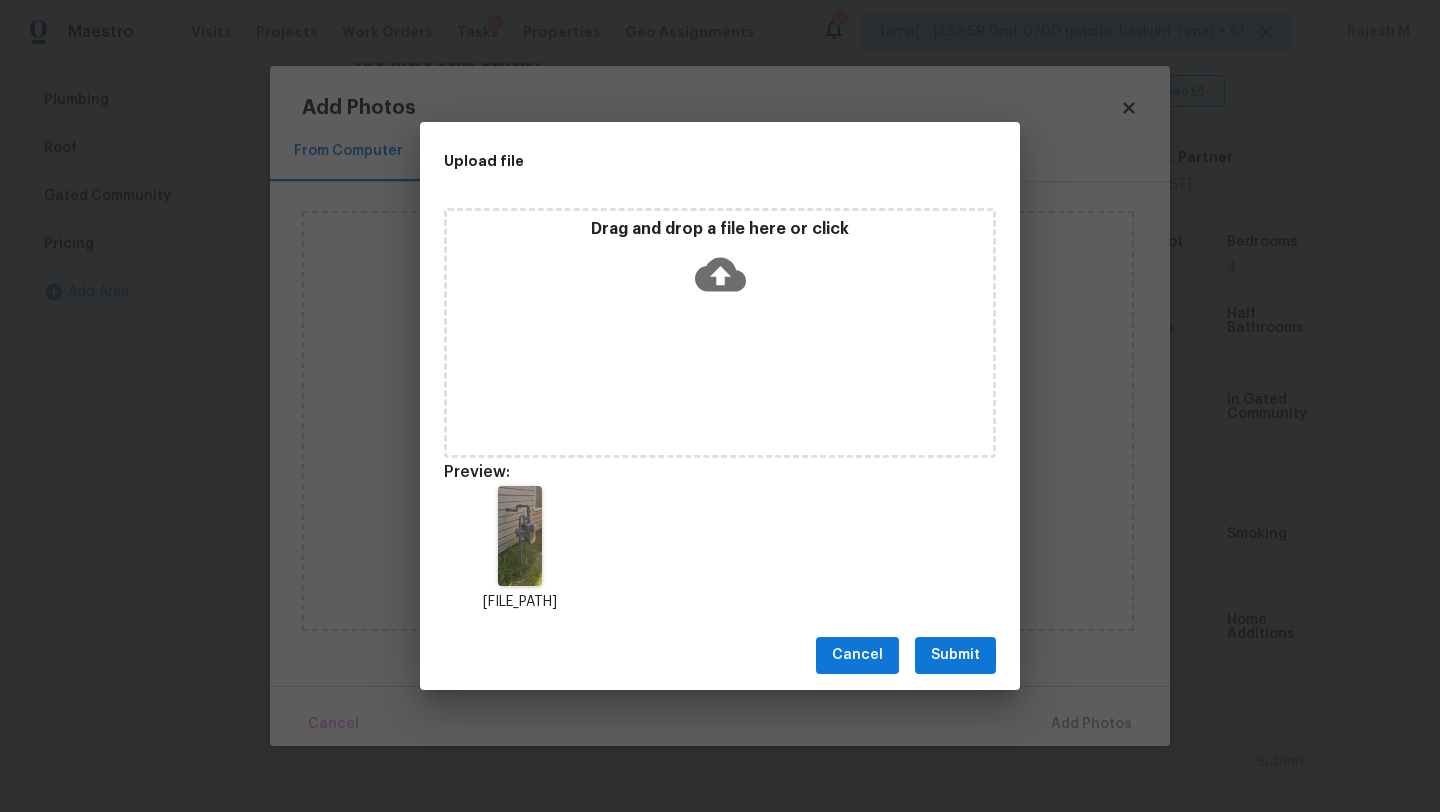click on "Submit" at bounding box center [955, 655] 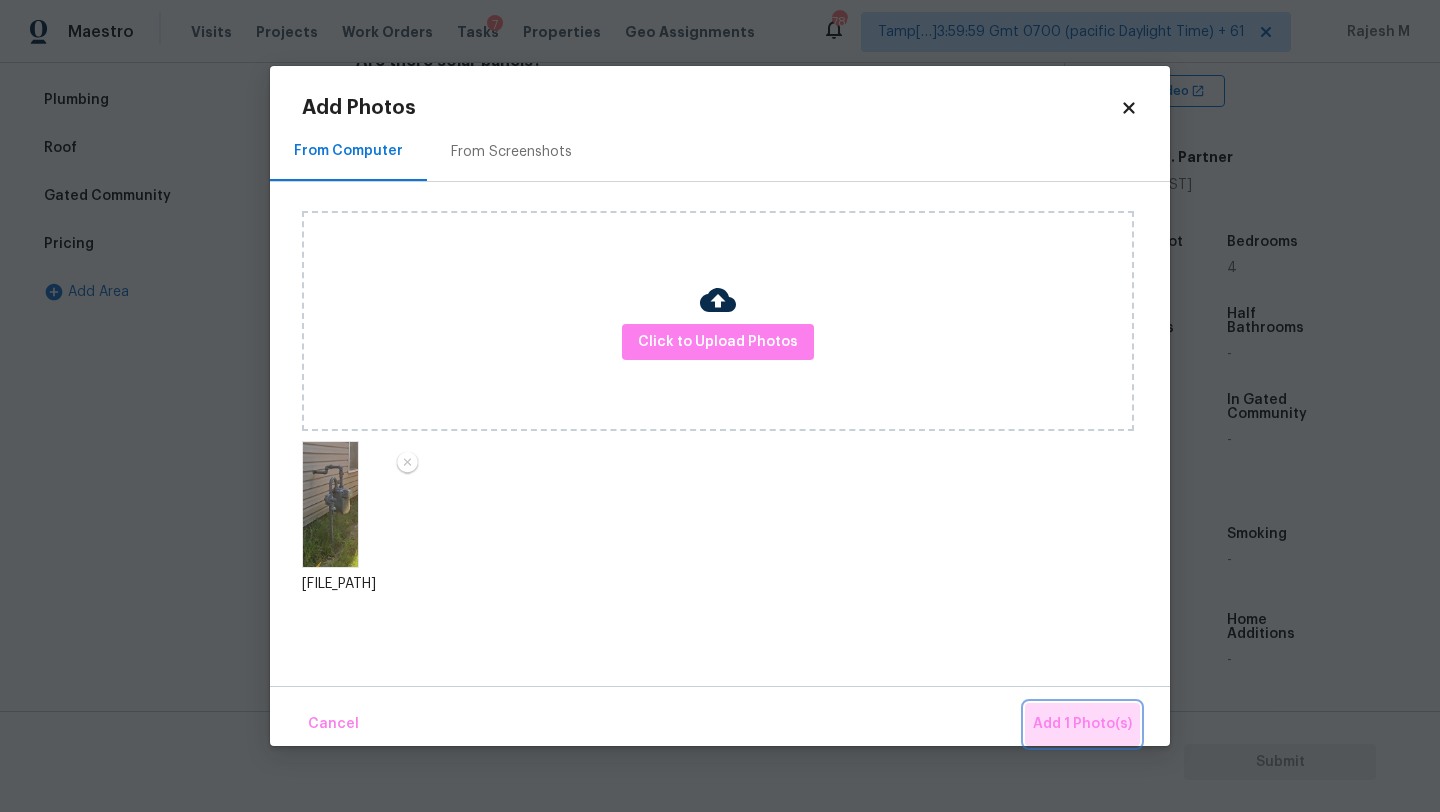 click on "Add 1 Photo(s)" at bounding box center (1082, 724) 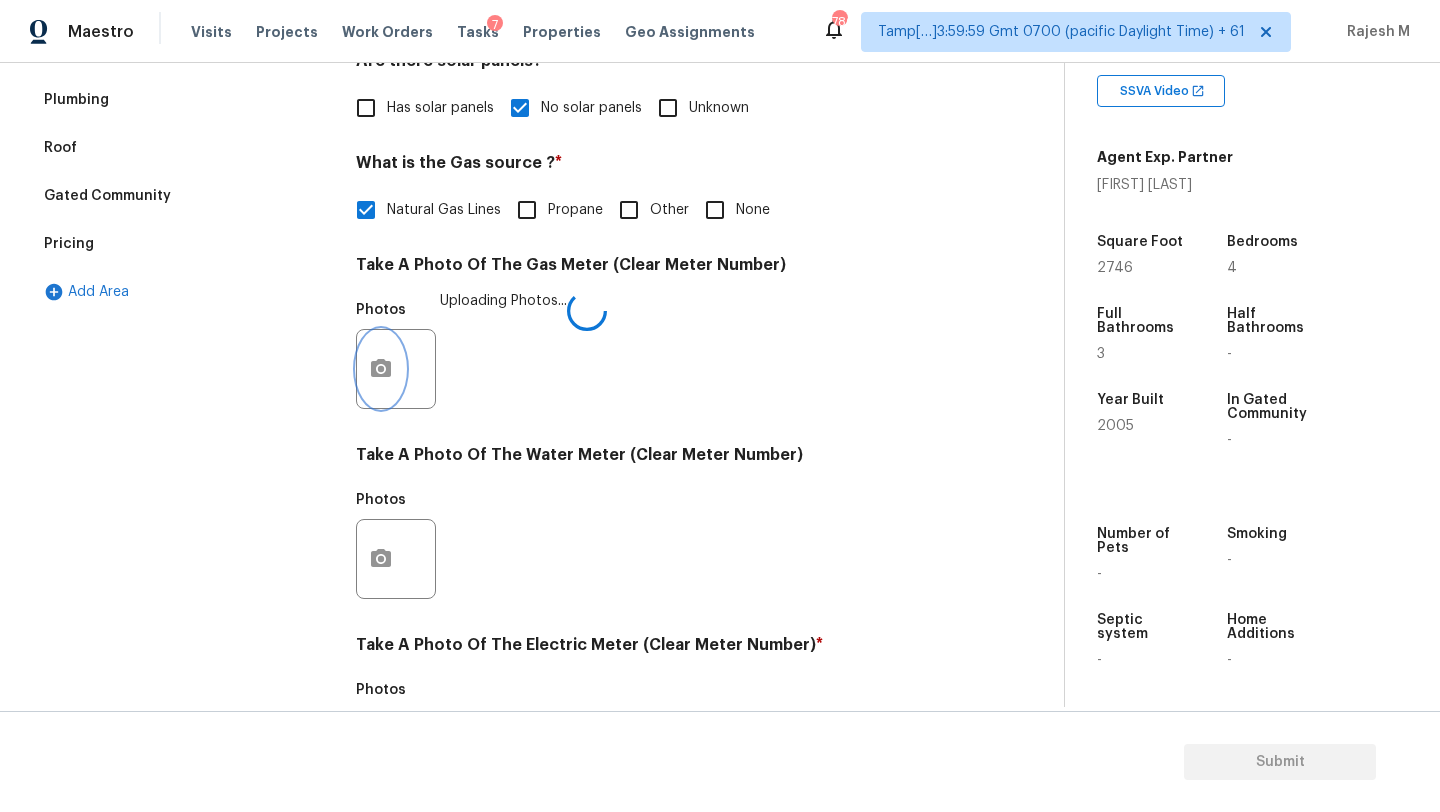 scroll, scrollTop: 693, scrollLeft: 0, axis: vertical 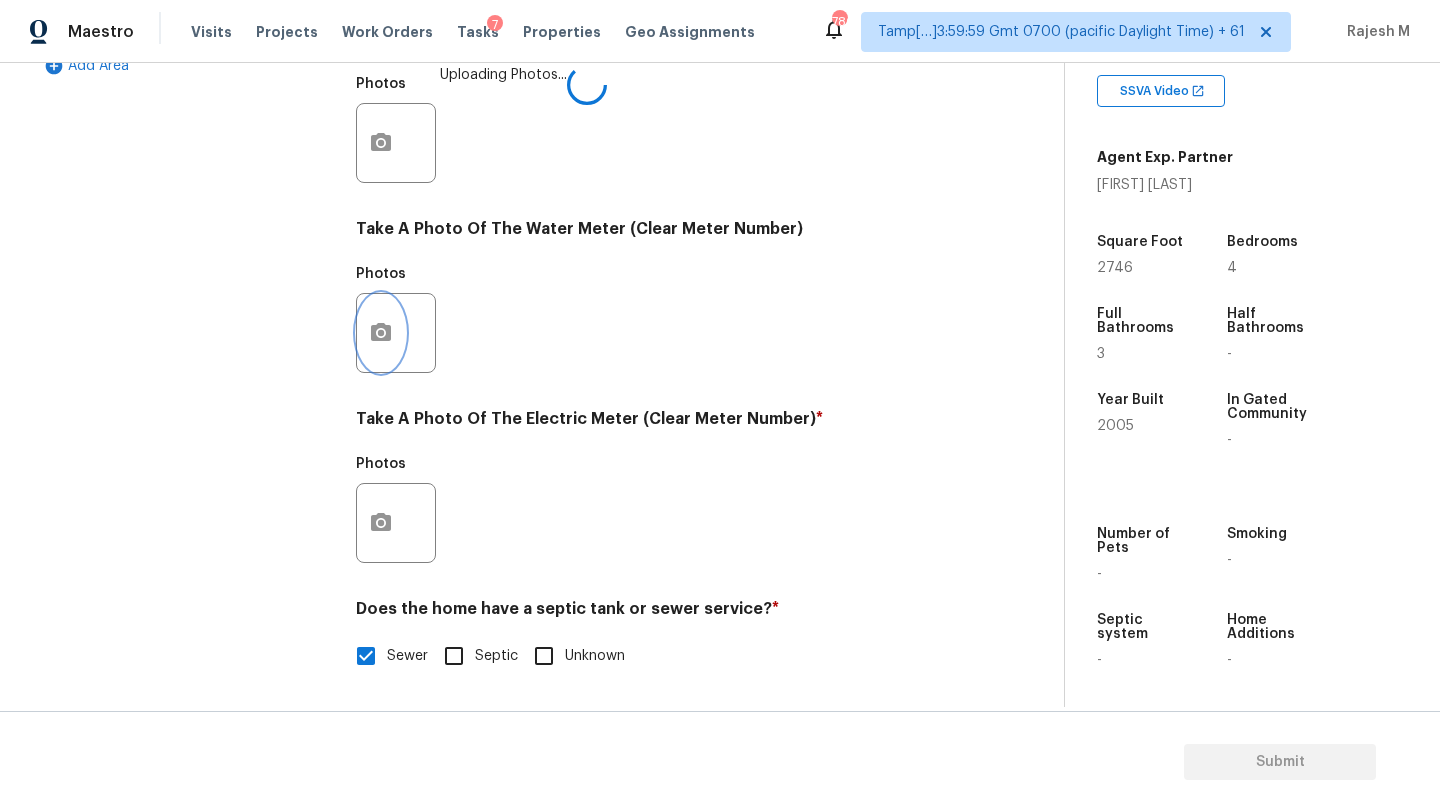 click 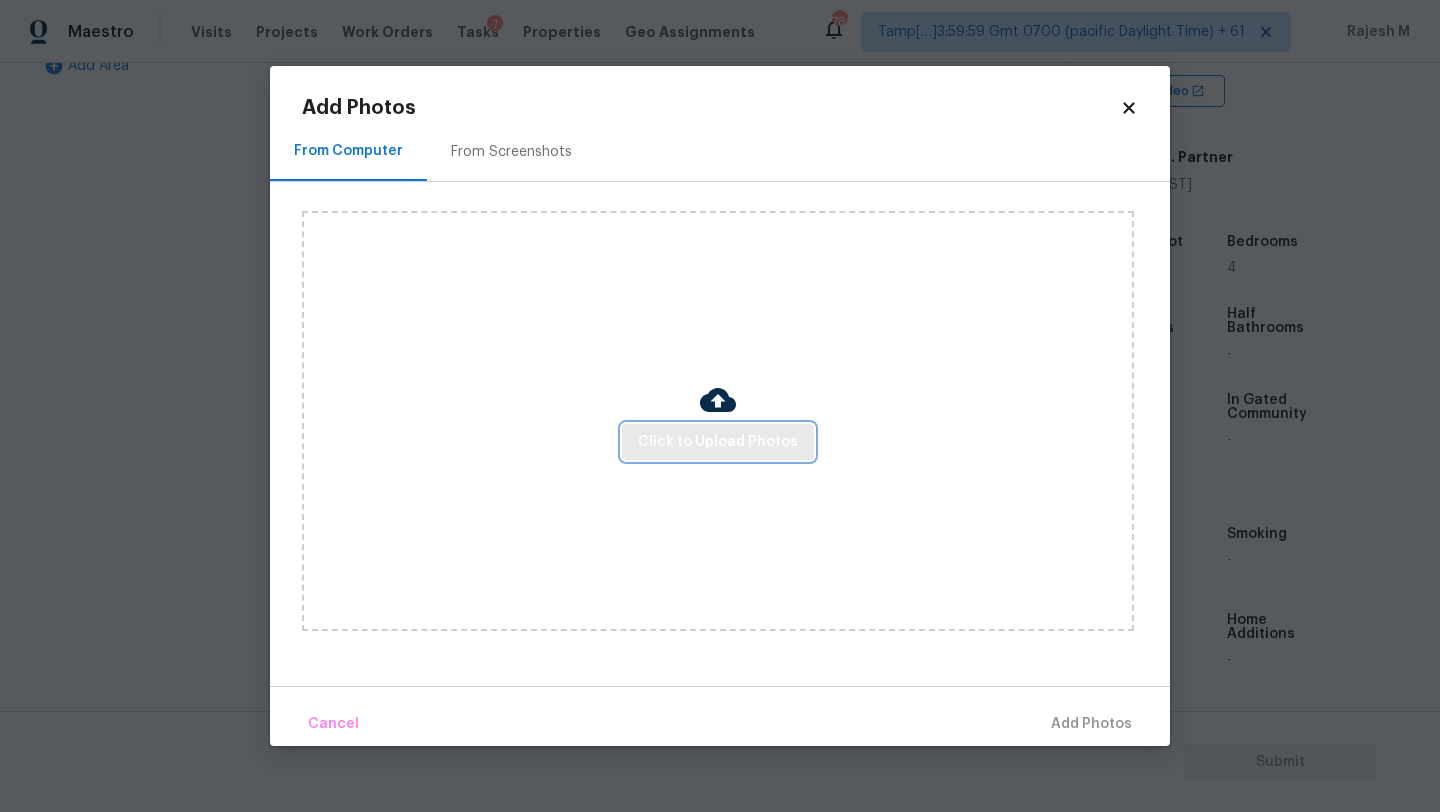 click on "Click to Upload Photos" at bounding box center (718, 442) 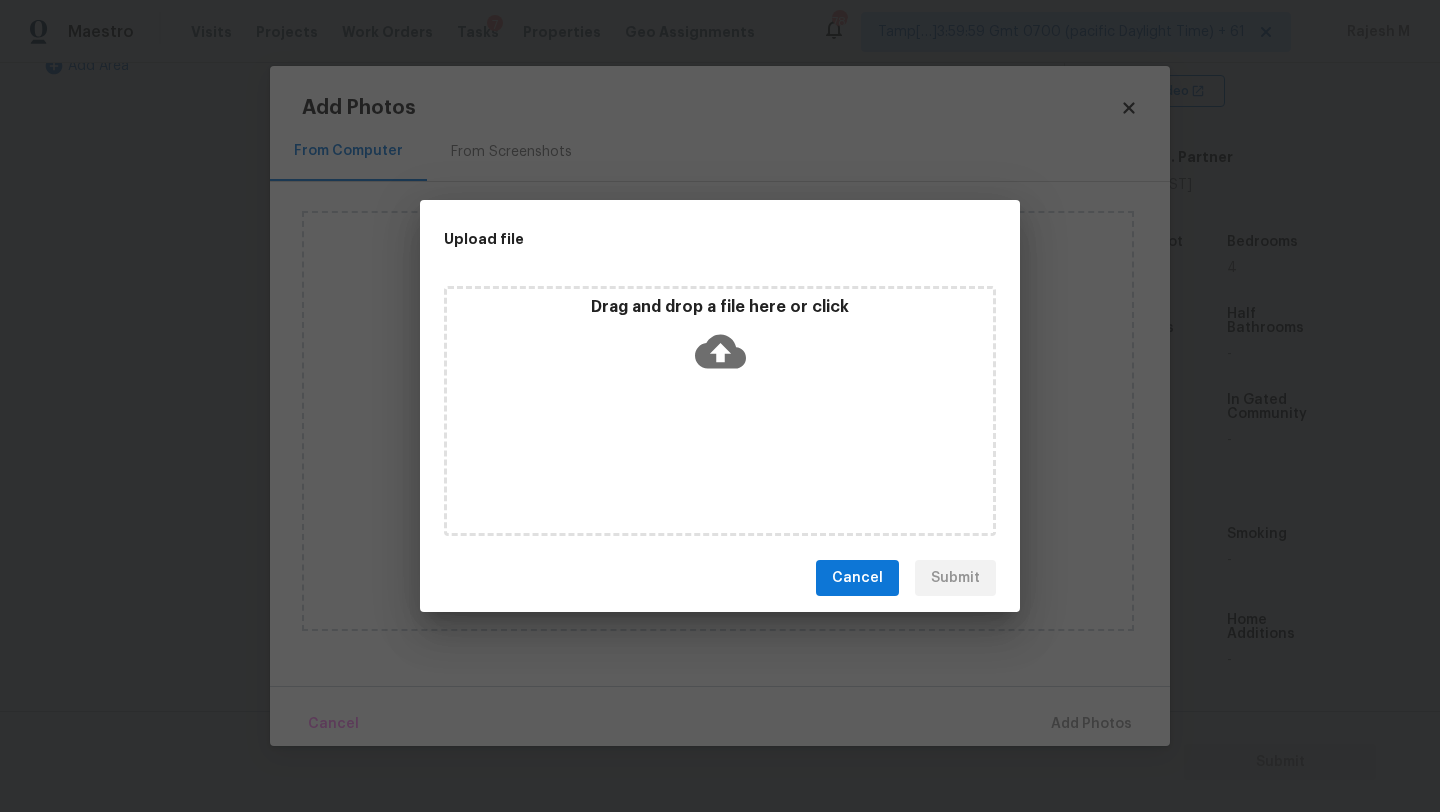 click 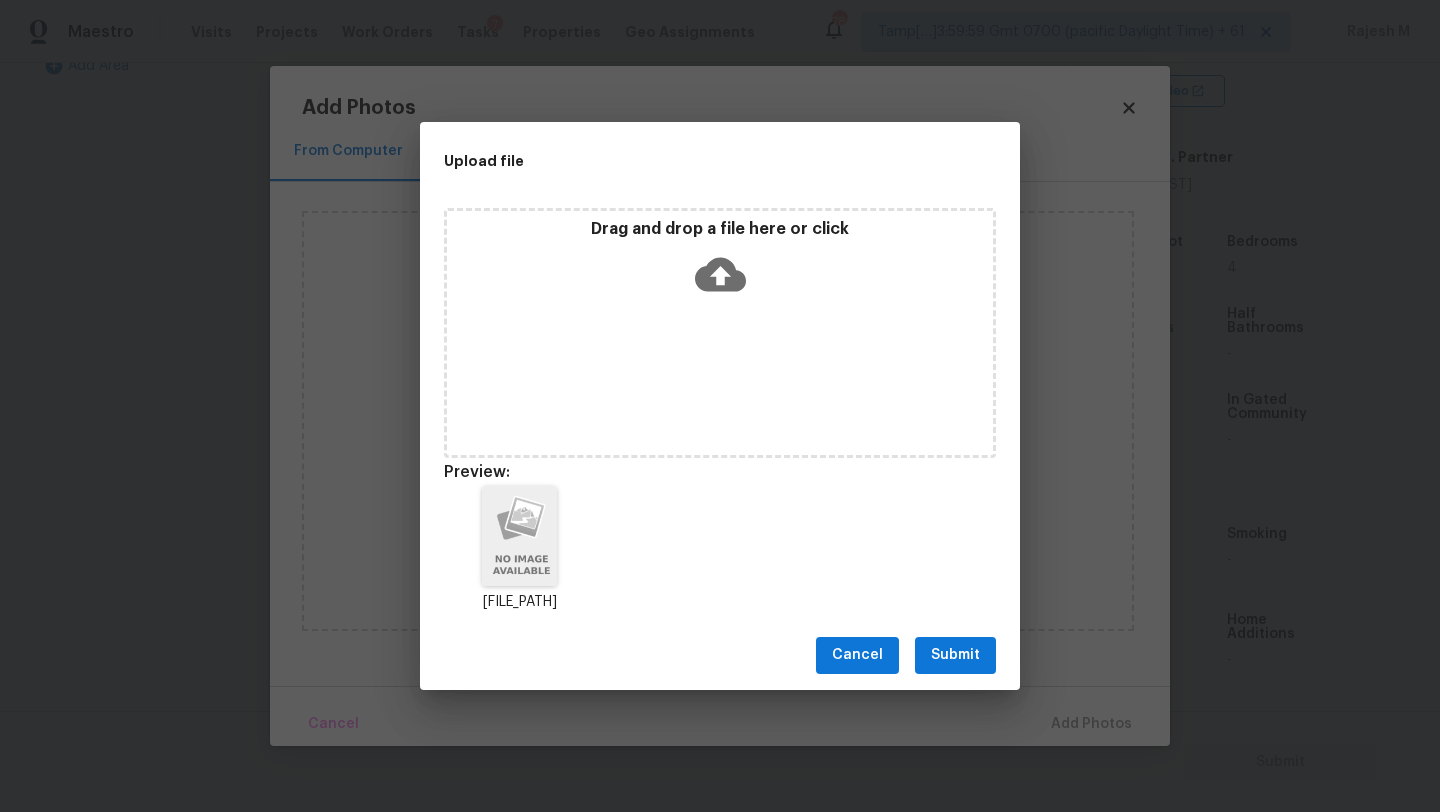 click on "Submit" at bounding box center (955, 655) 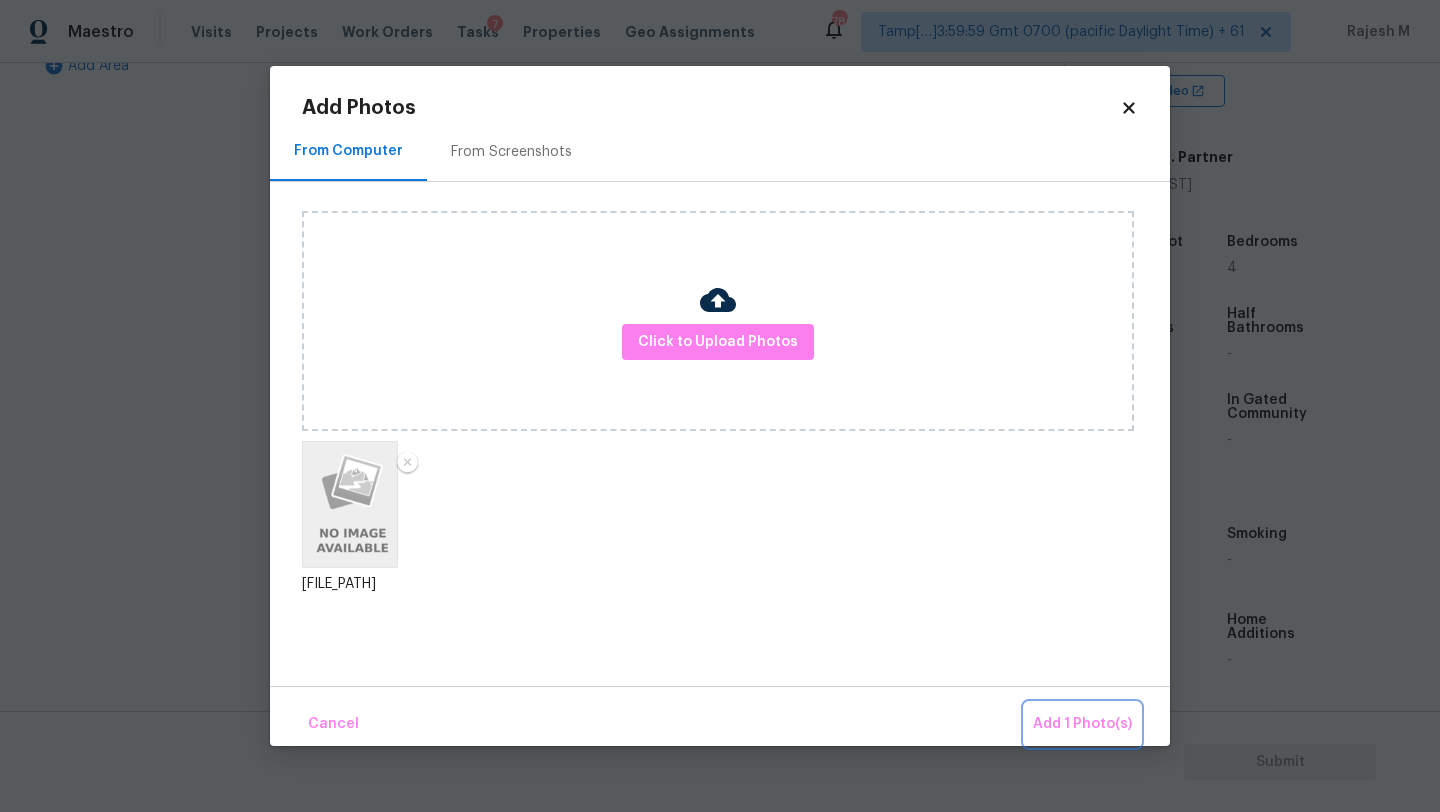 click on "Add 1 Photo(s)" at bounding box center (1082, 724) 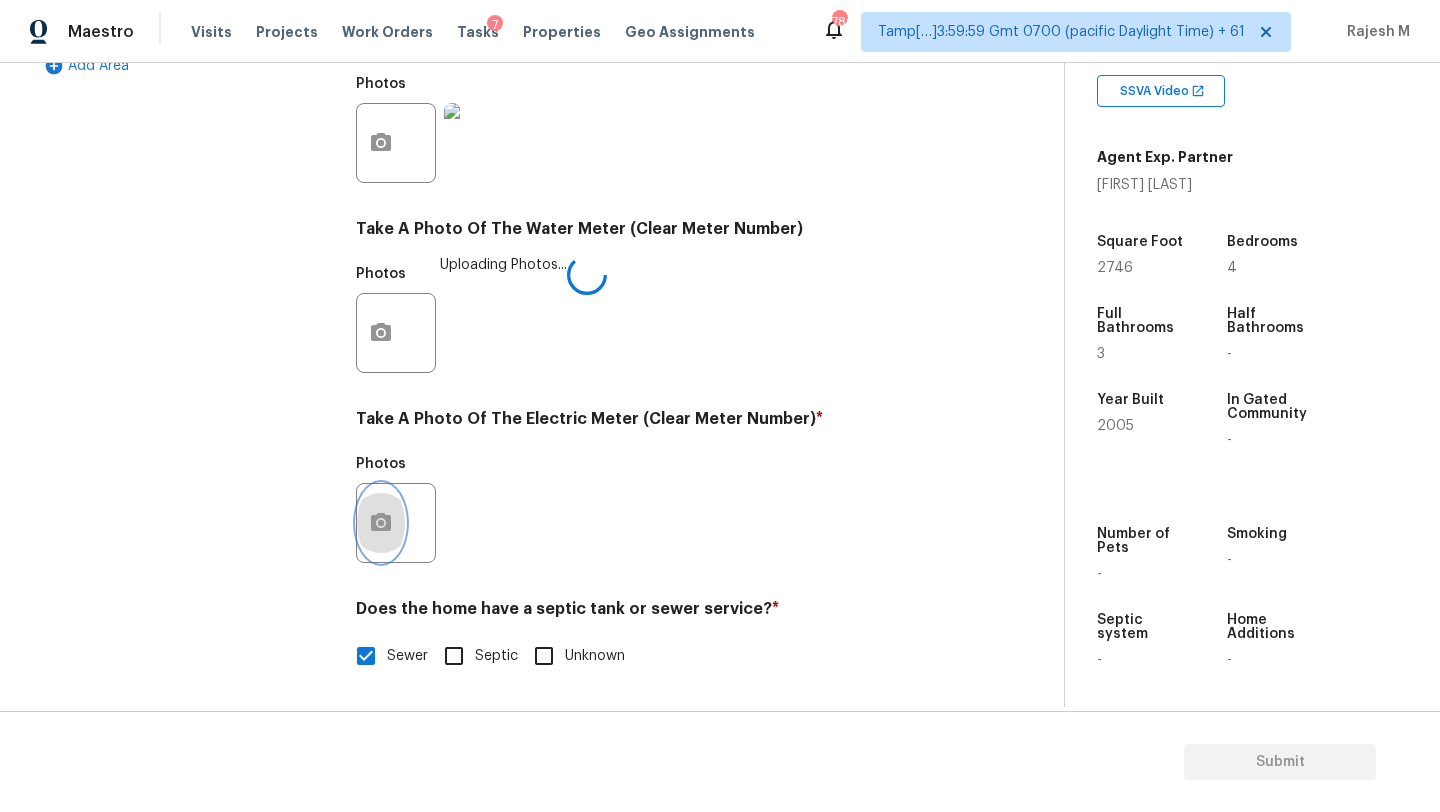 click 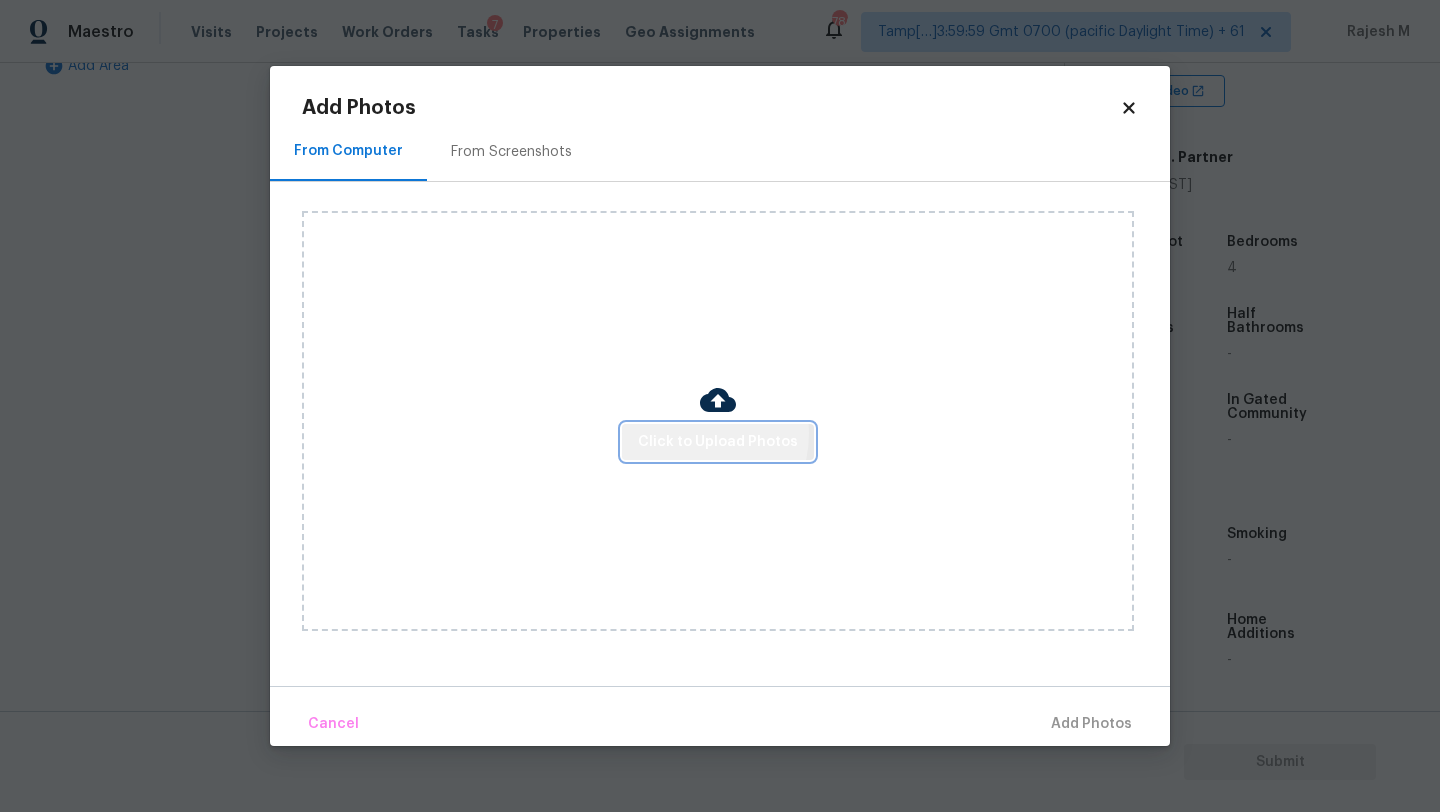 click on "Click to Upload Photos" at bounding box center [718, 442] 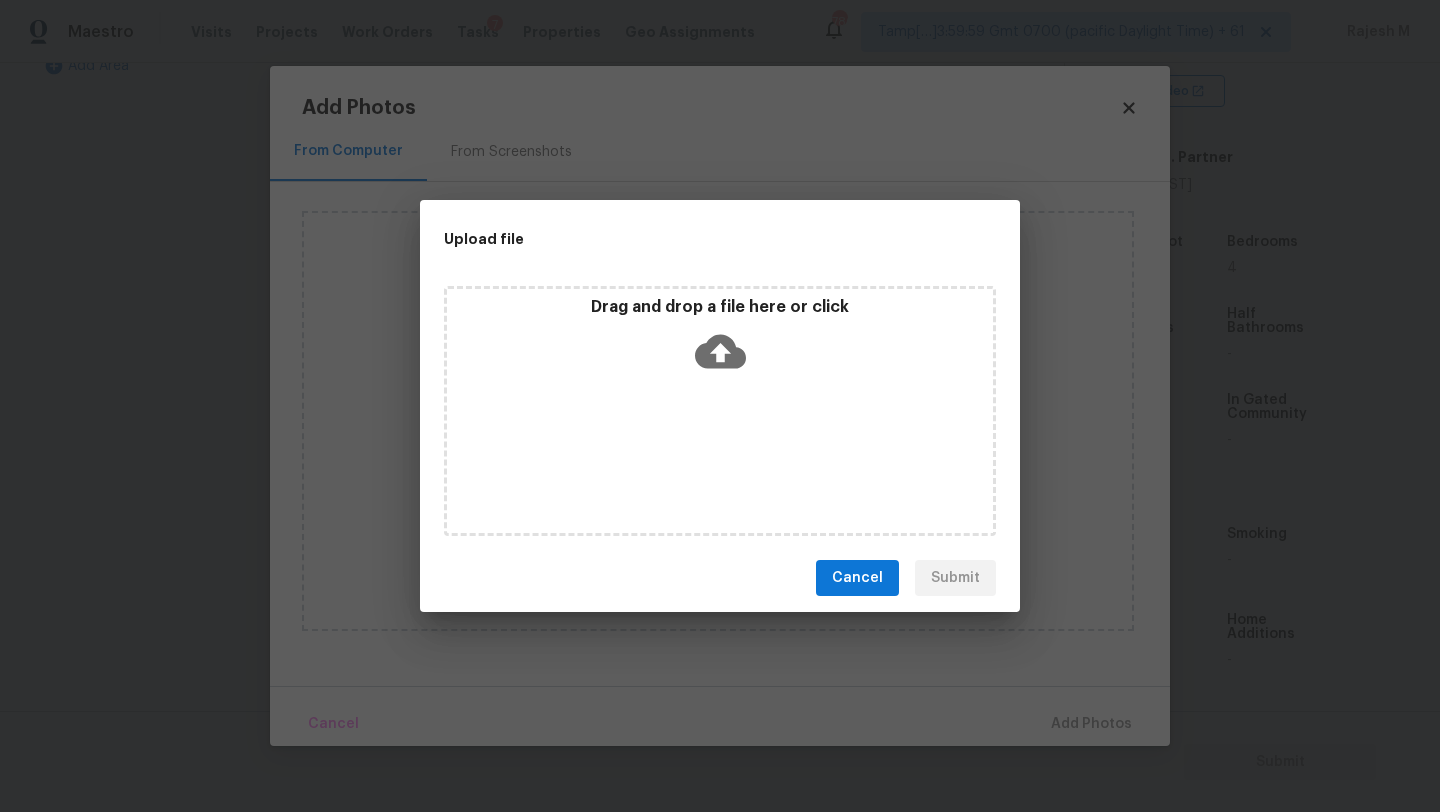 click on "Drag and drop a file here or click" at bounding box center (720, 411) 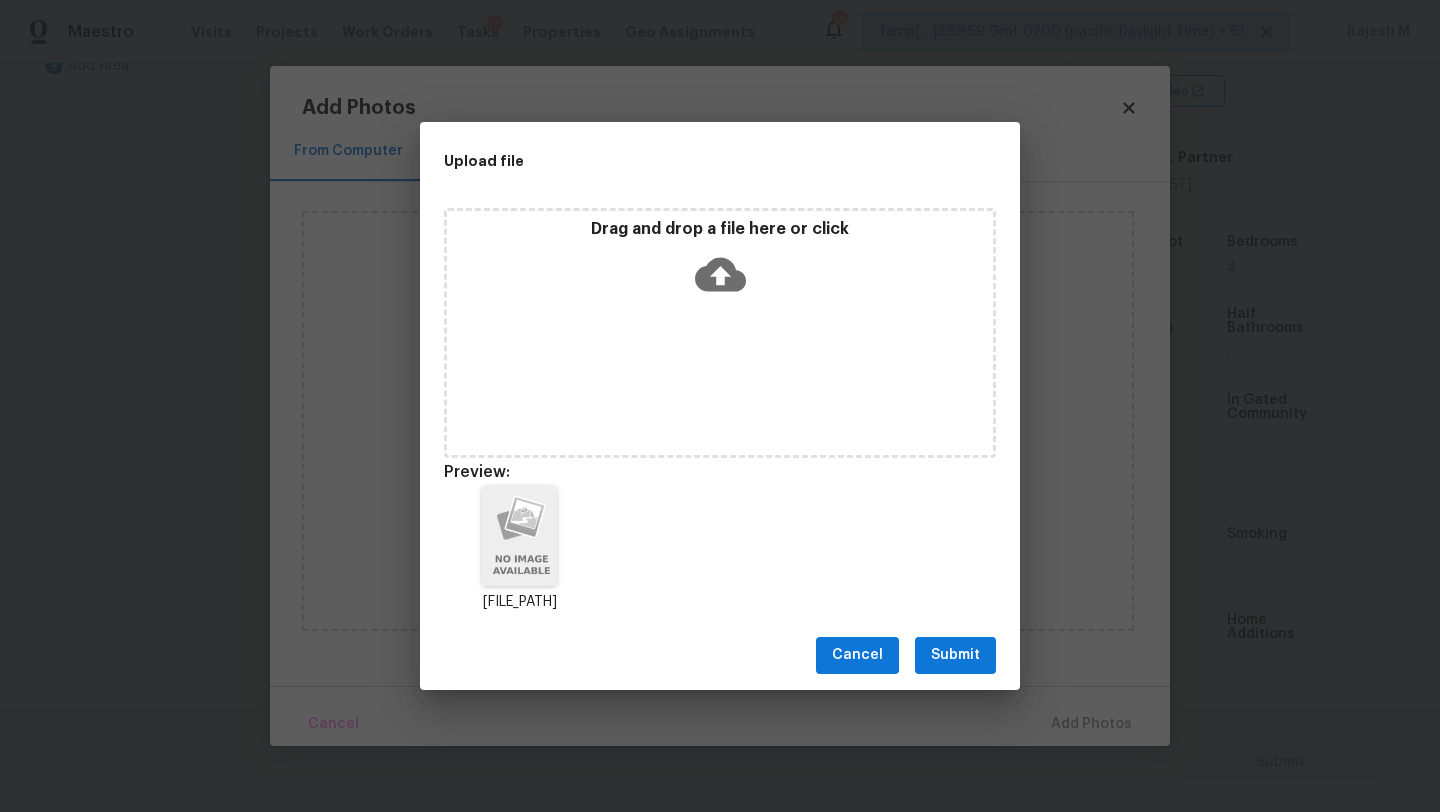 click on "Submit" at bounding box center (955, 655) 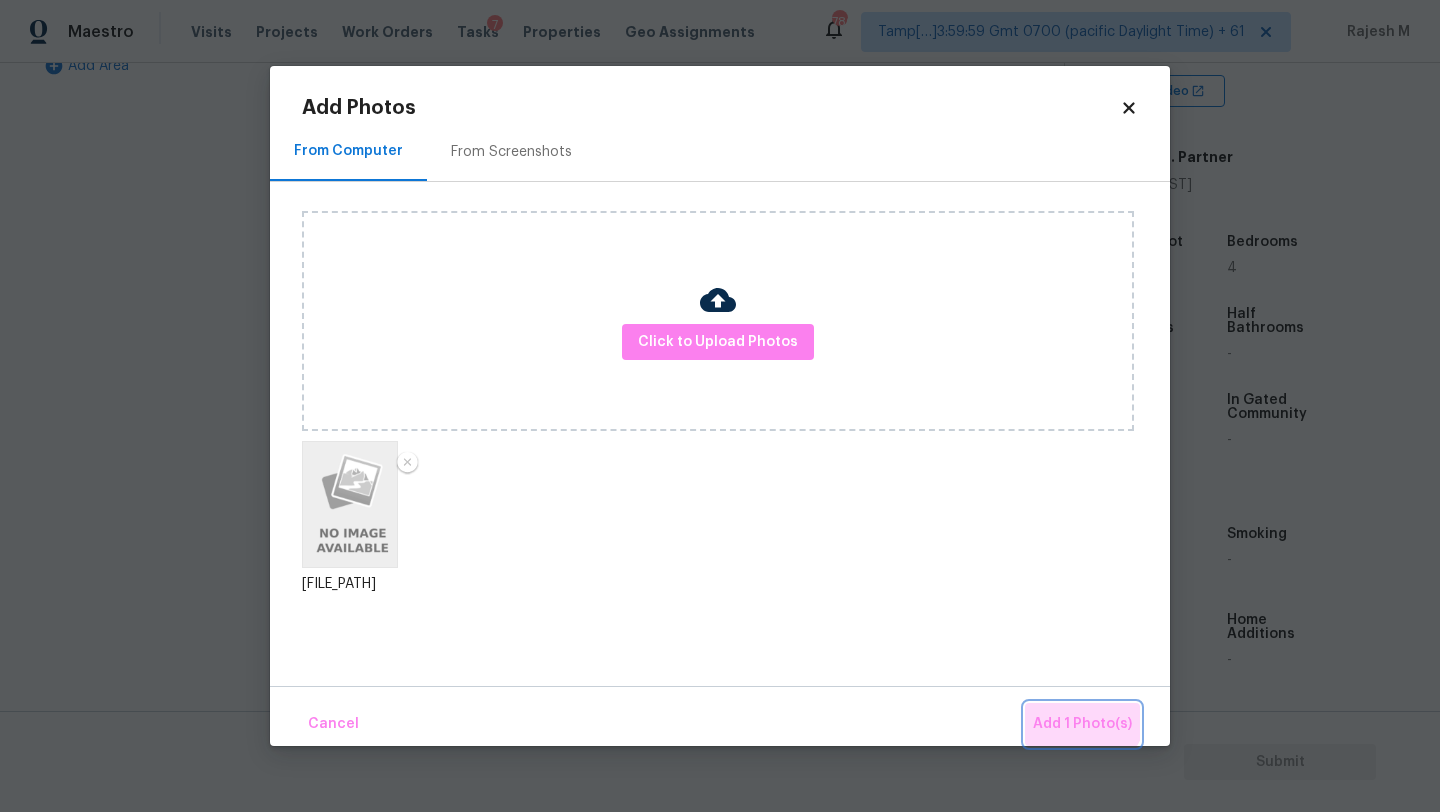 click on "Add 1 Photo(s)" at bounding box center (1082, 724) 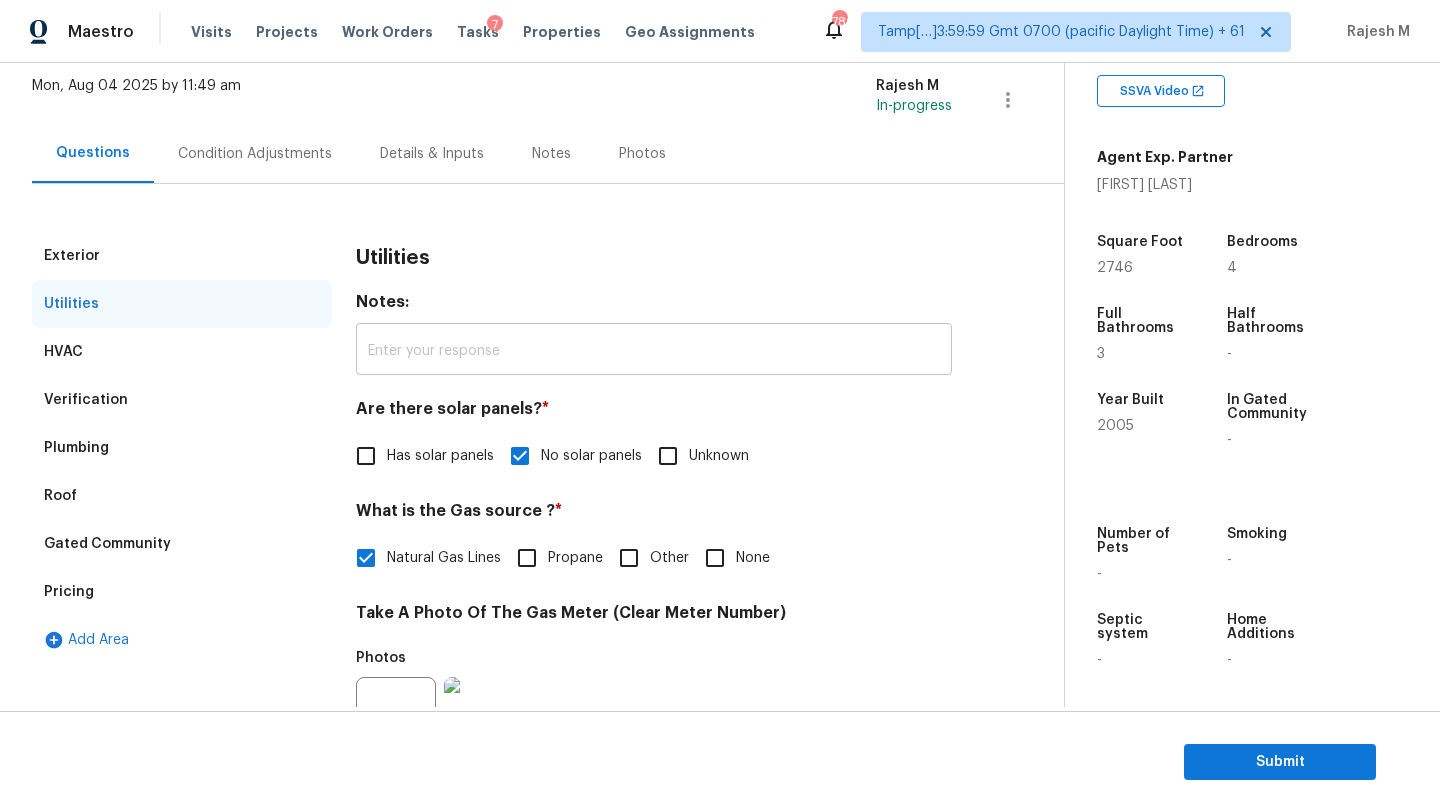 scroll, scrollTop: 17, scrollLeft: 0, axis: vertical 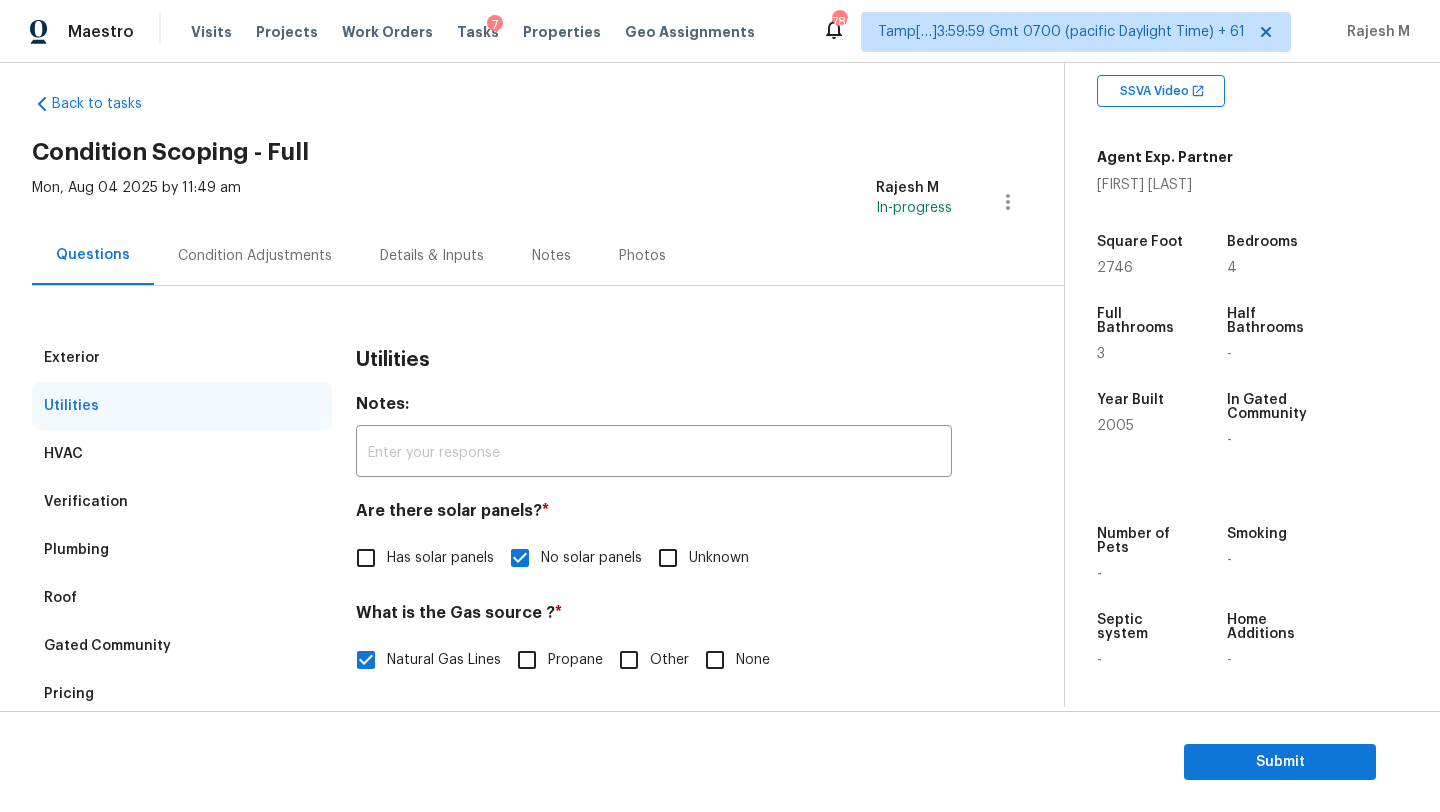 click on "Condition Adjustments" at bounding box center [255, 256] 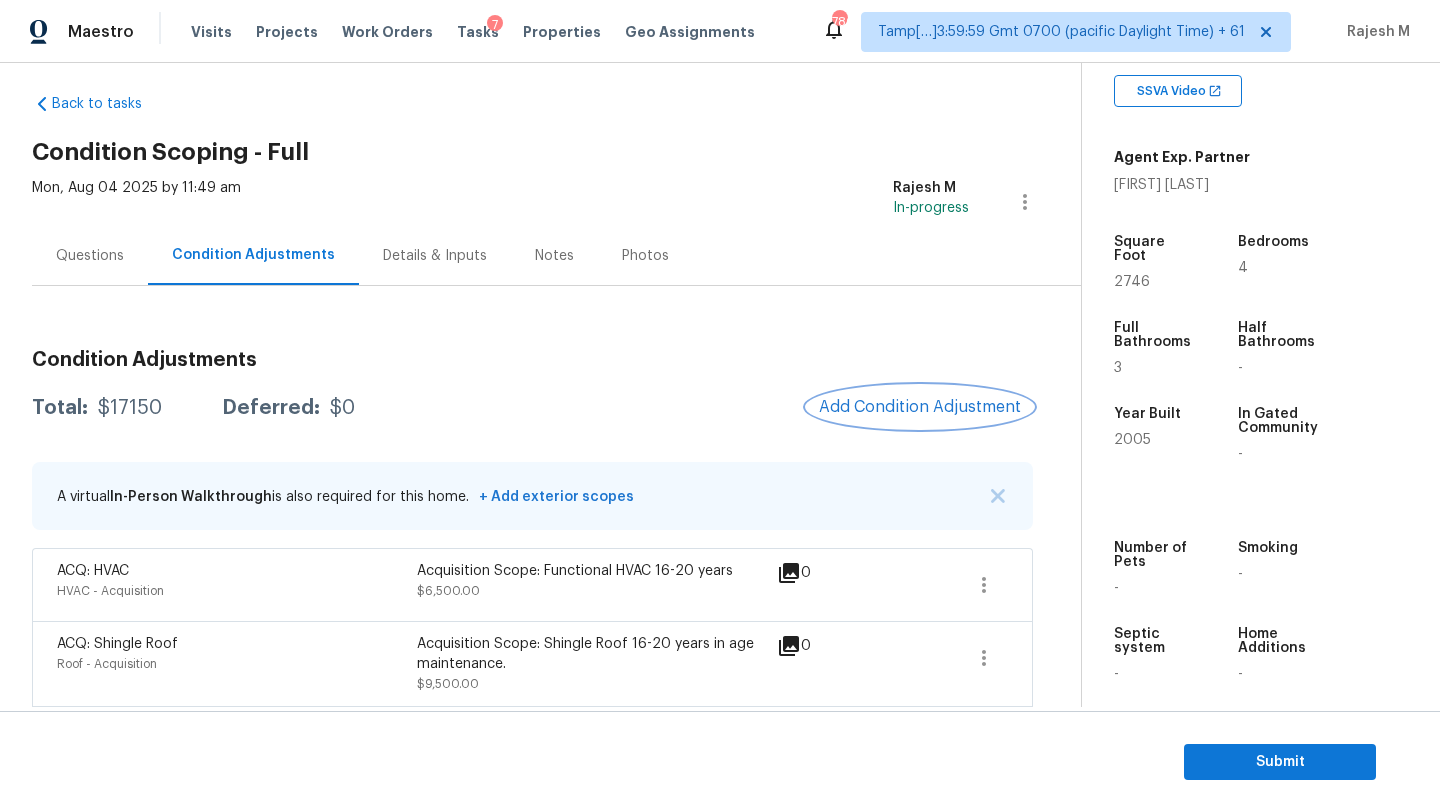 click on "Add Condition Adjustment" at bounding box center (920, 407) 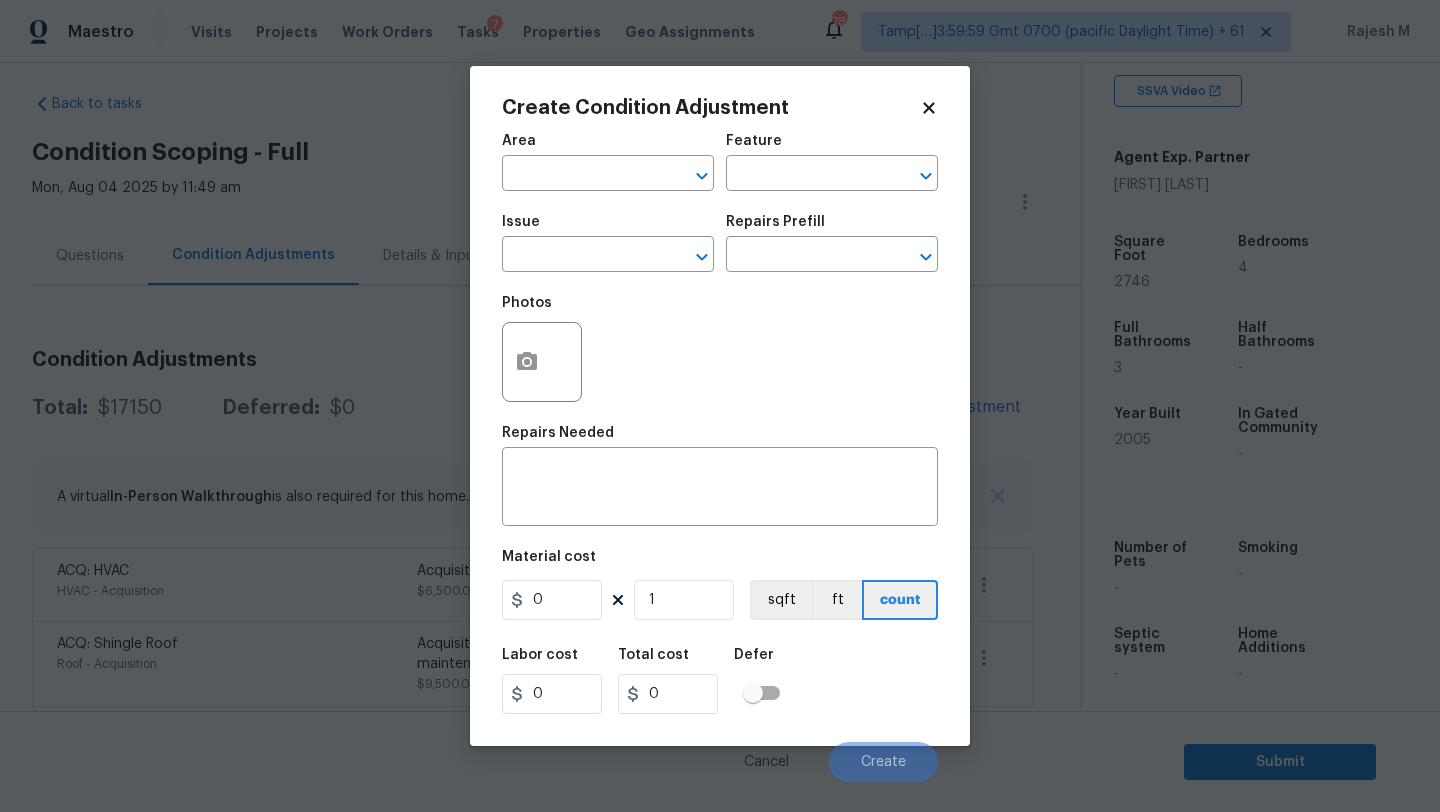 click on "Area" at bounding box center (608, 147) 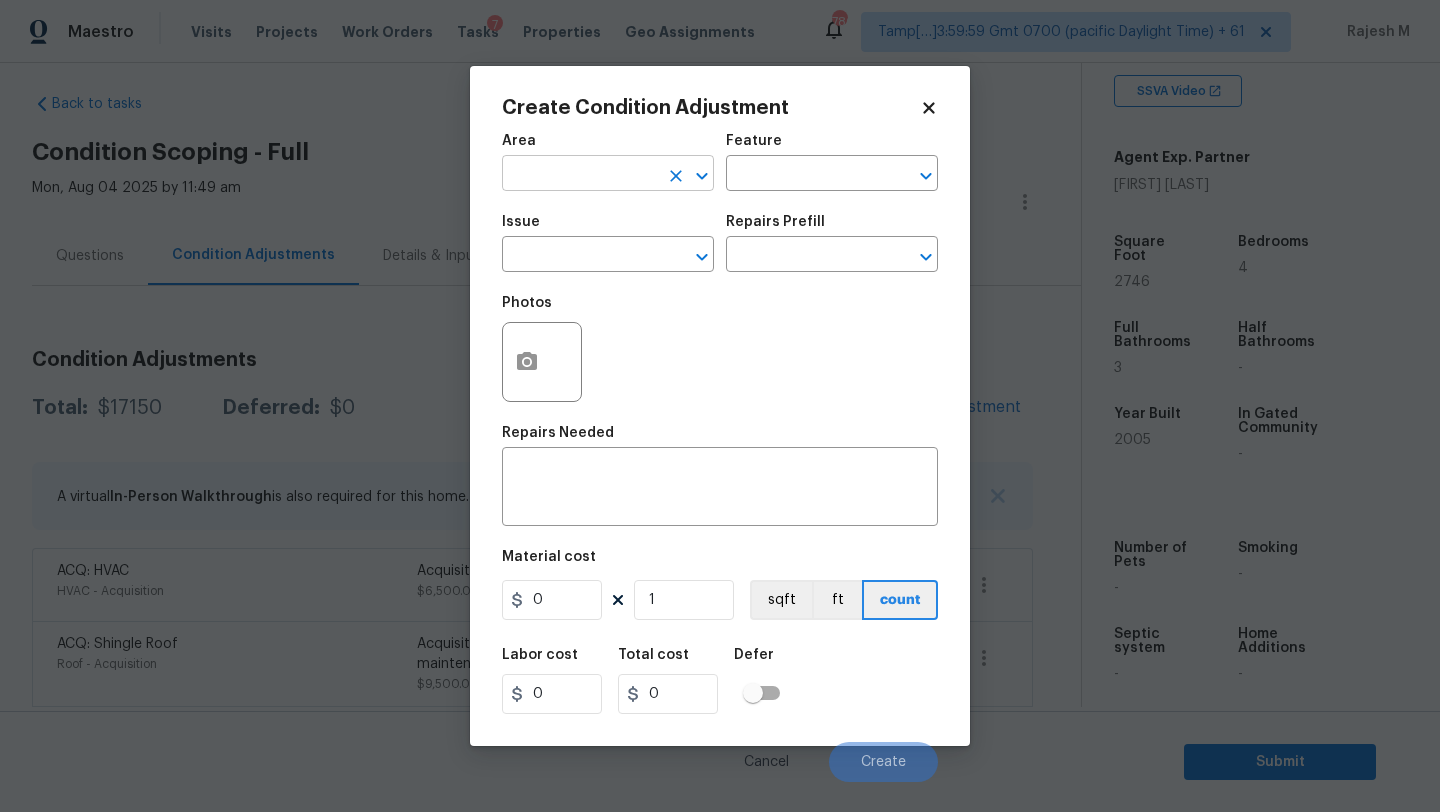 click at bounding box center (580, 175) 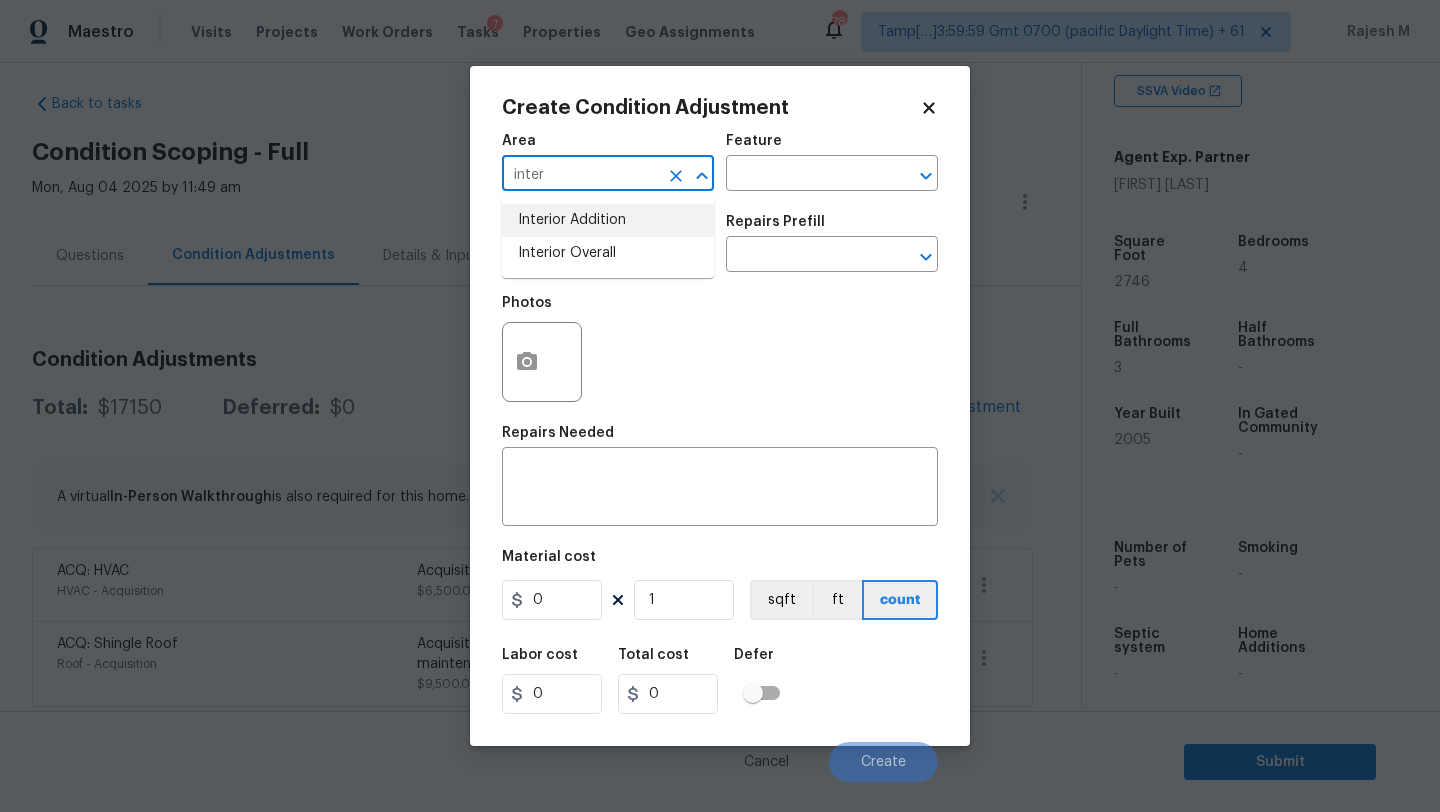 click on "Interior Overall" at bounding box center [608, 253] 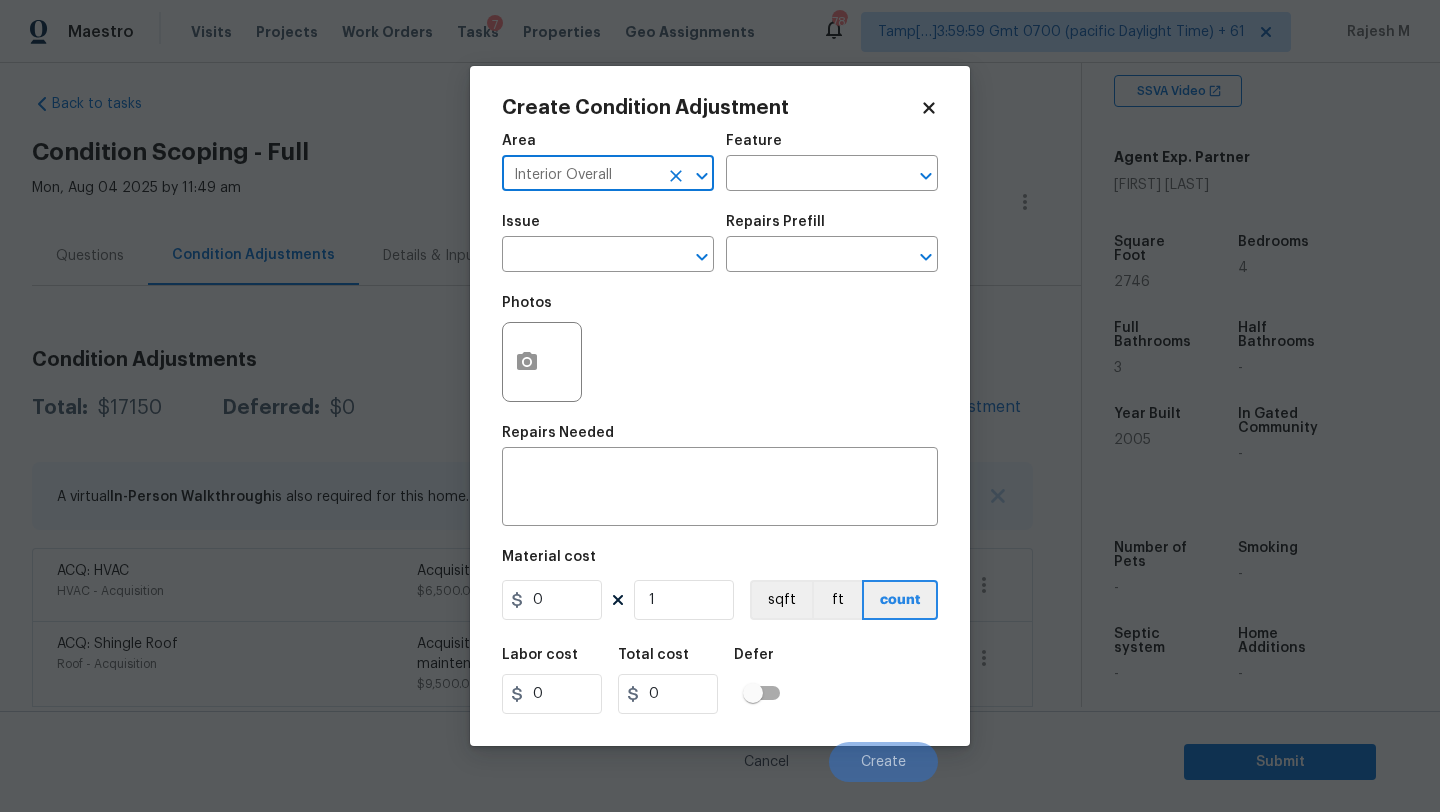 type on "Interior Overall" 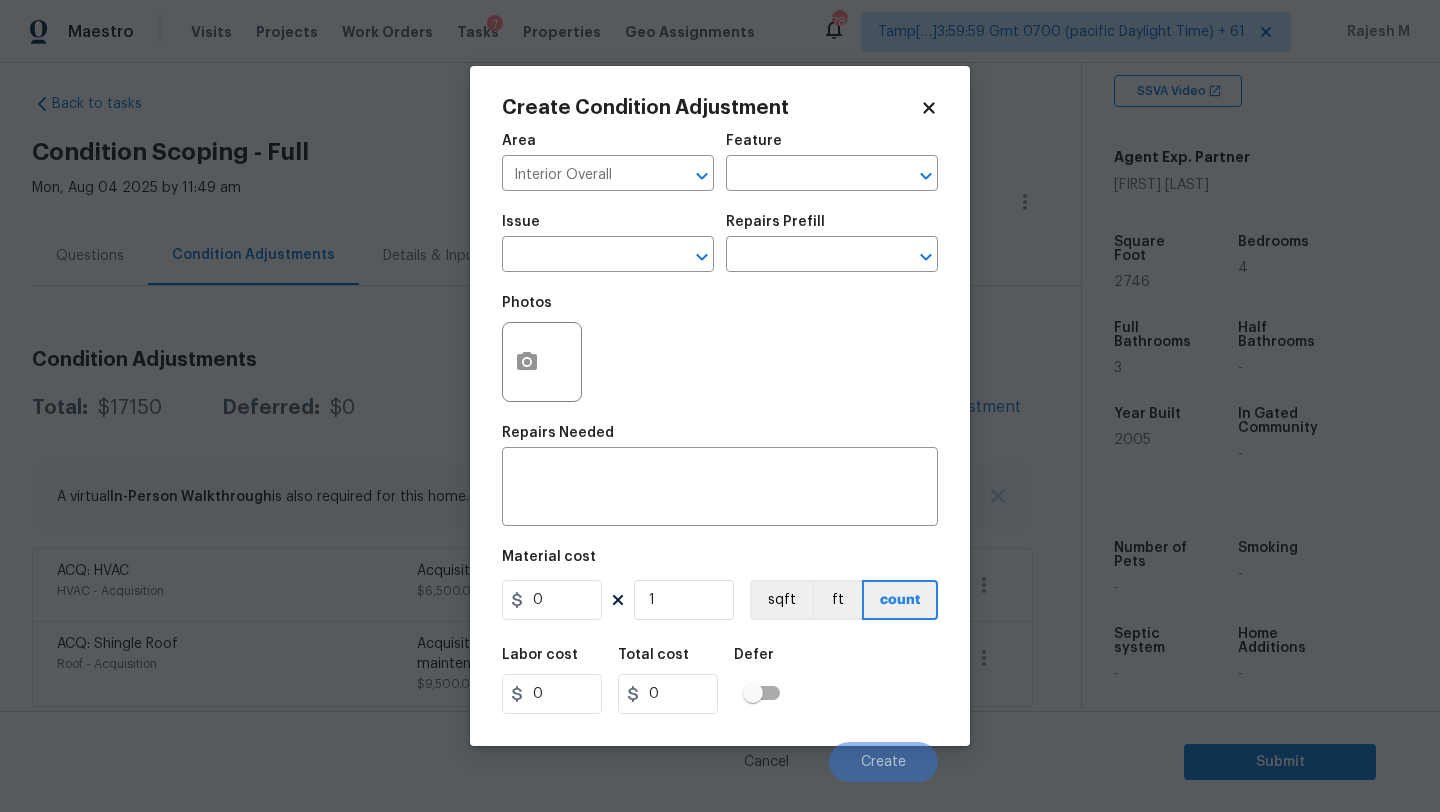 click on "Feature" at bounding box center [832, 147] 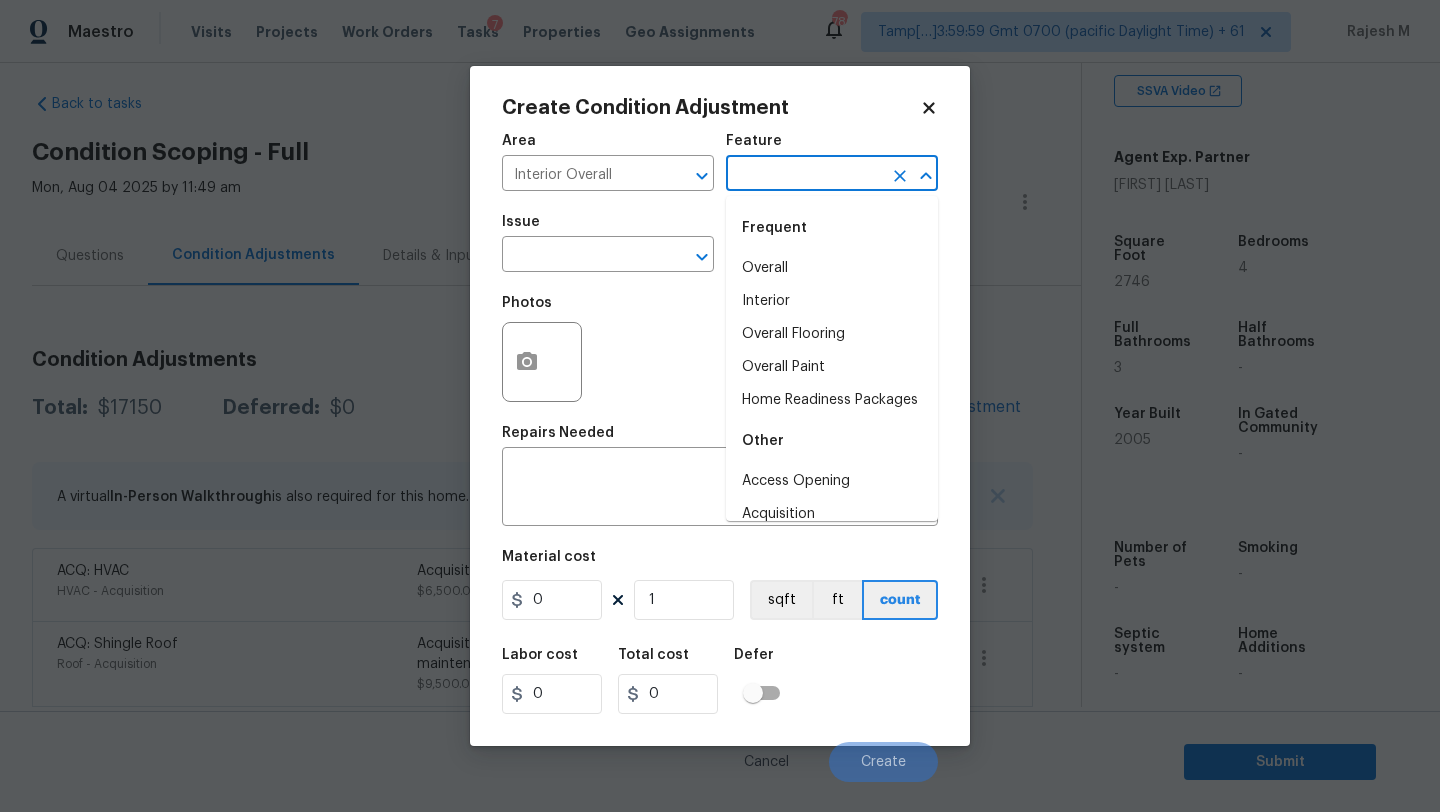 click at bounding box center [804, 175] 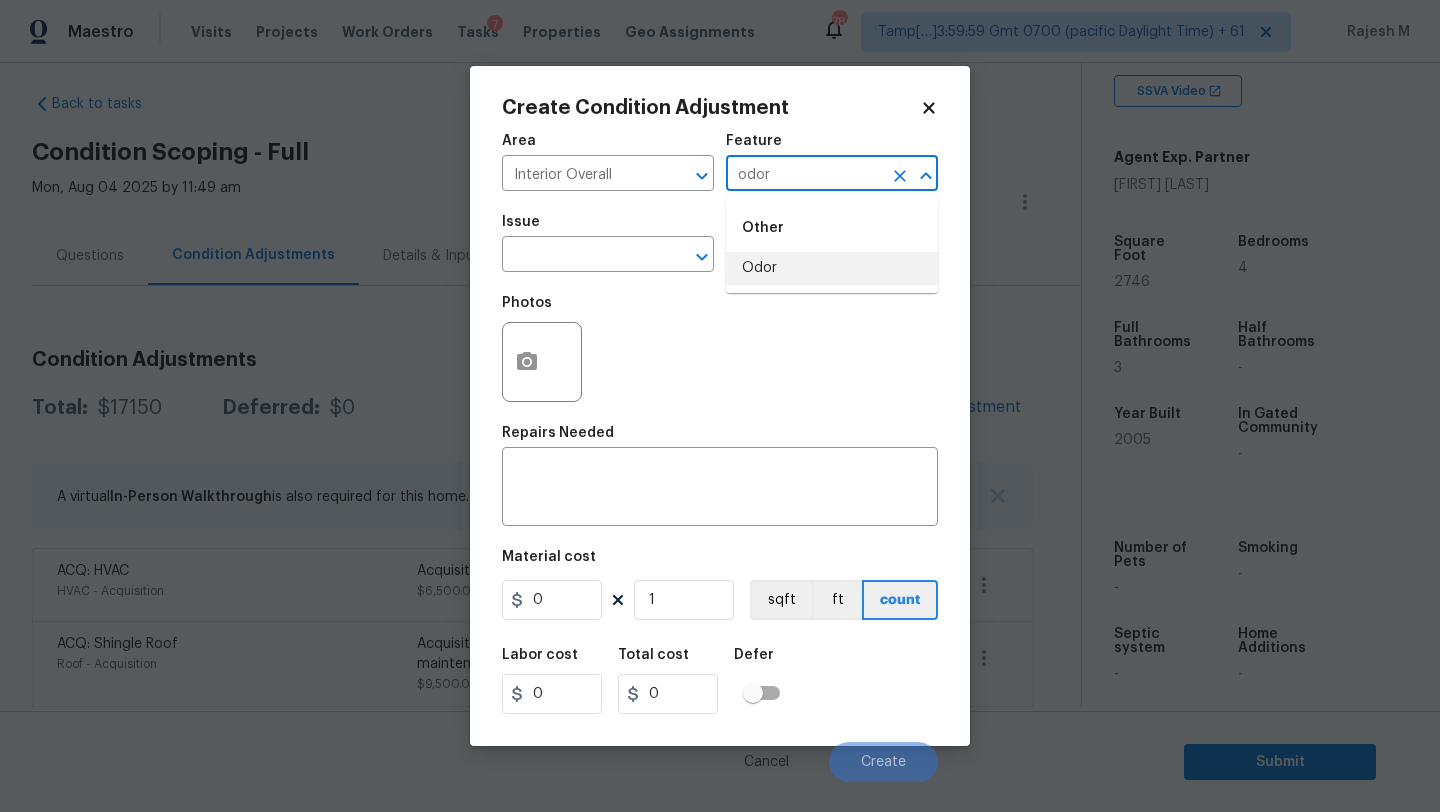 click on "Odor" at bounding box center (832, 268) 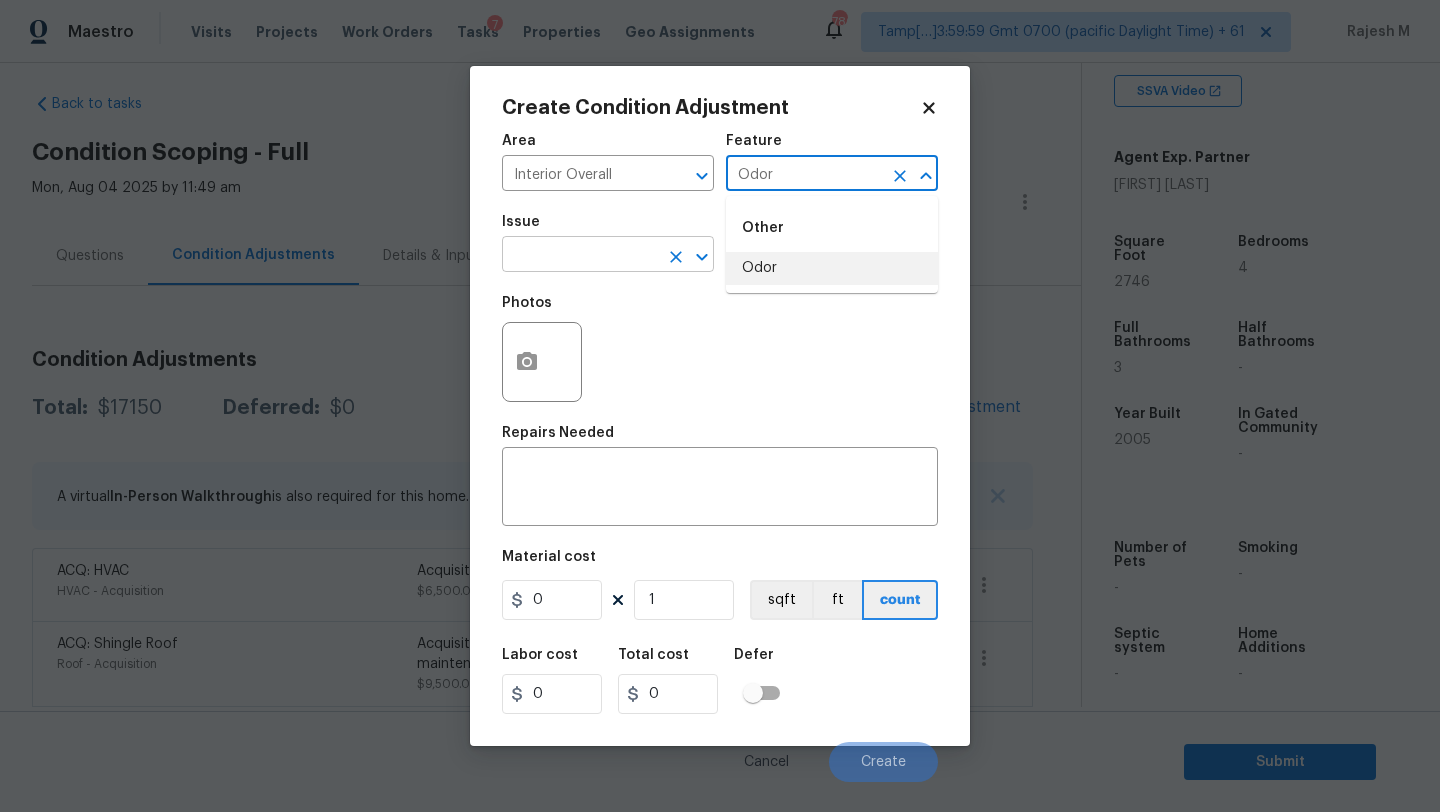 type on "Odor" 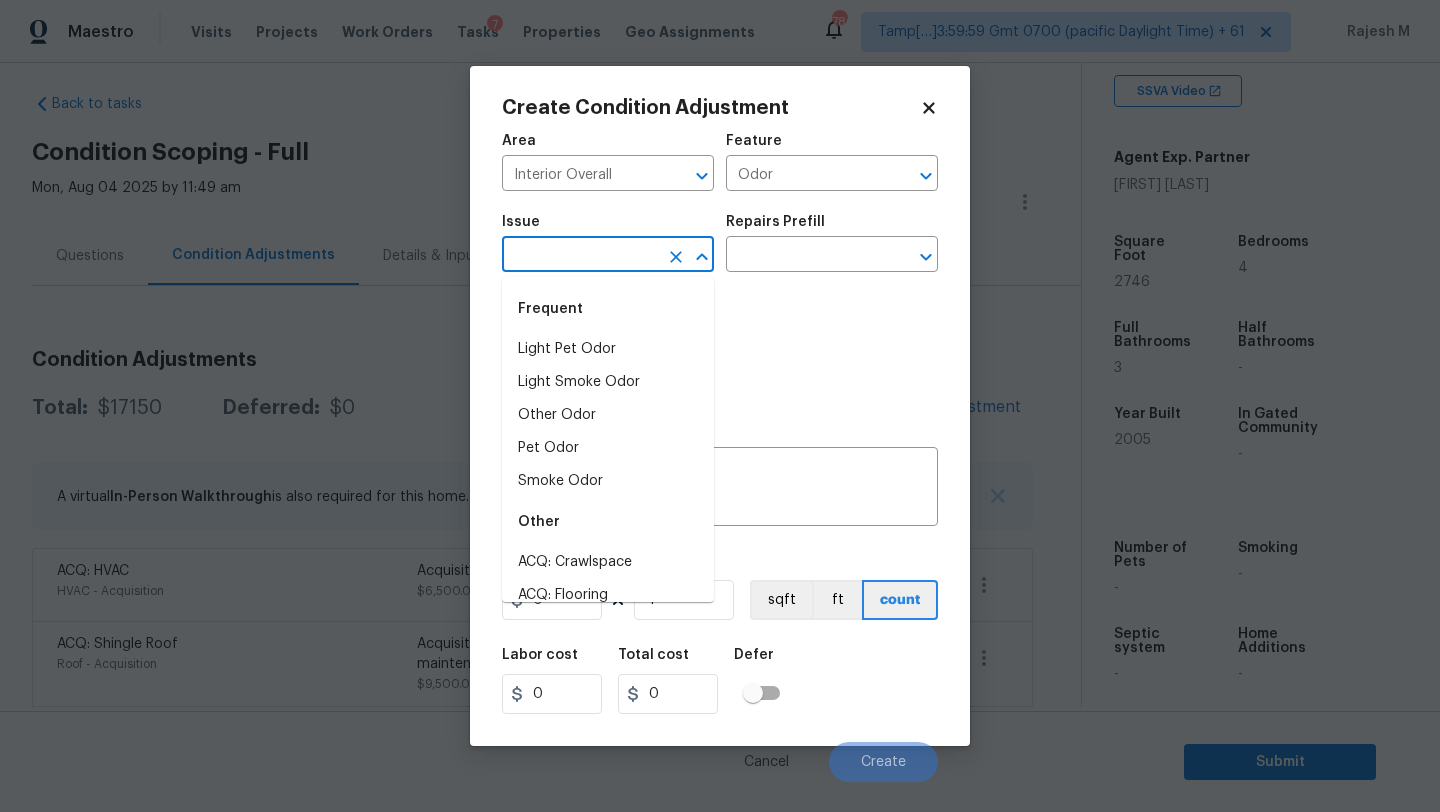 click at bounding box center [580, 256] 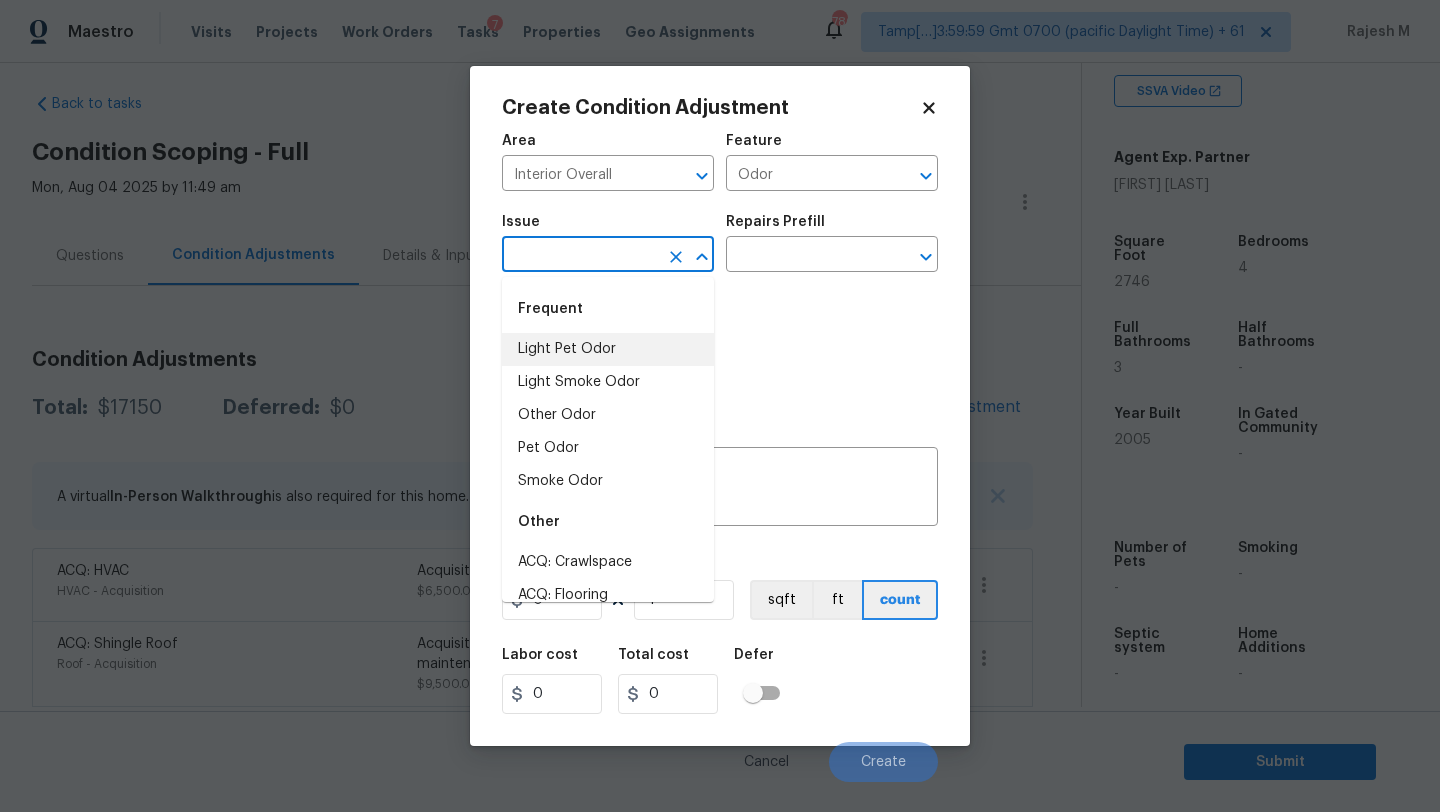 click on "Light Pet Odor" at bounding box center [608, 349] 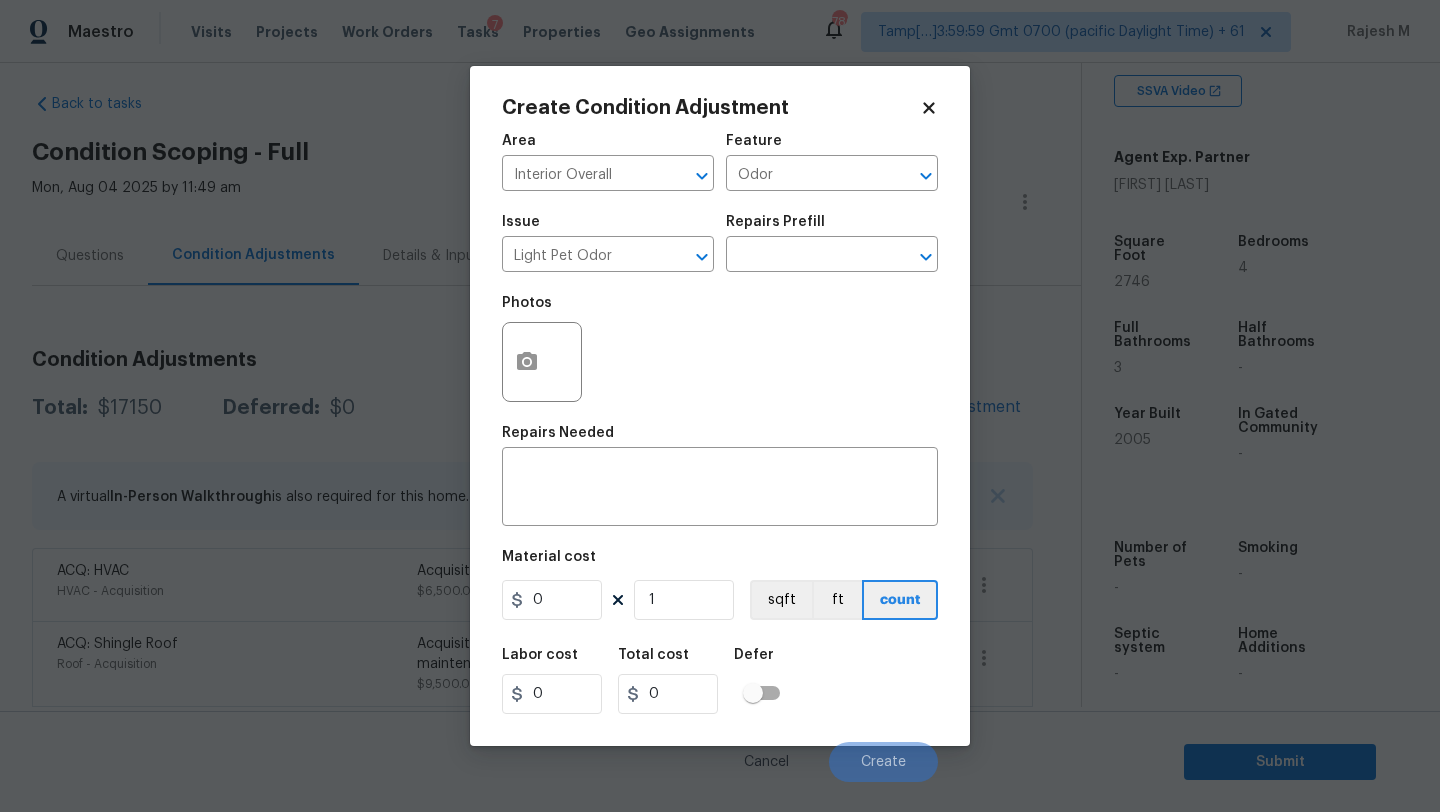 click on "Issue Light Pet Odor ​ Repairs Prefill ​" at bounding box center (720, 243) 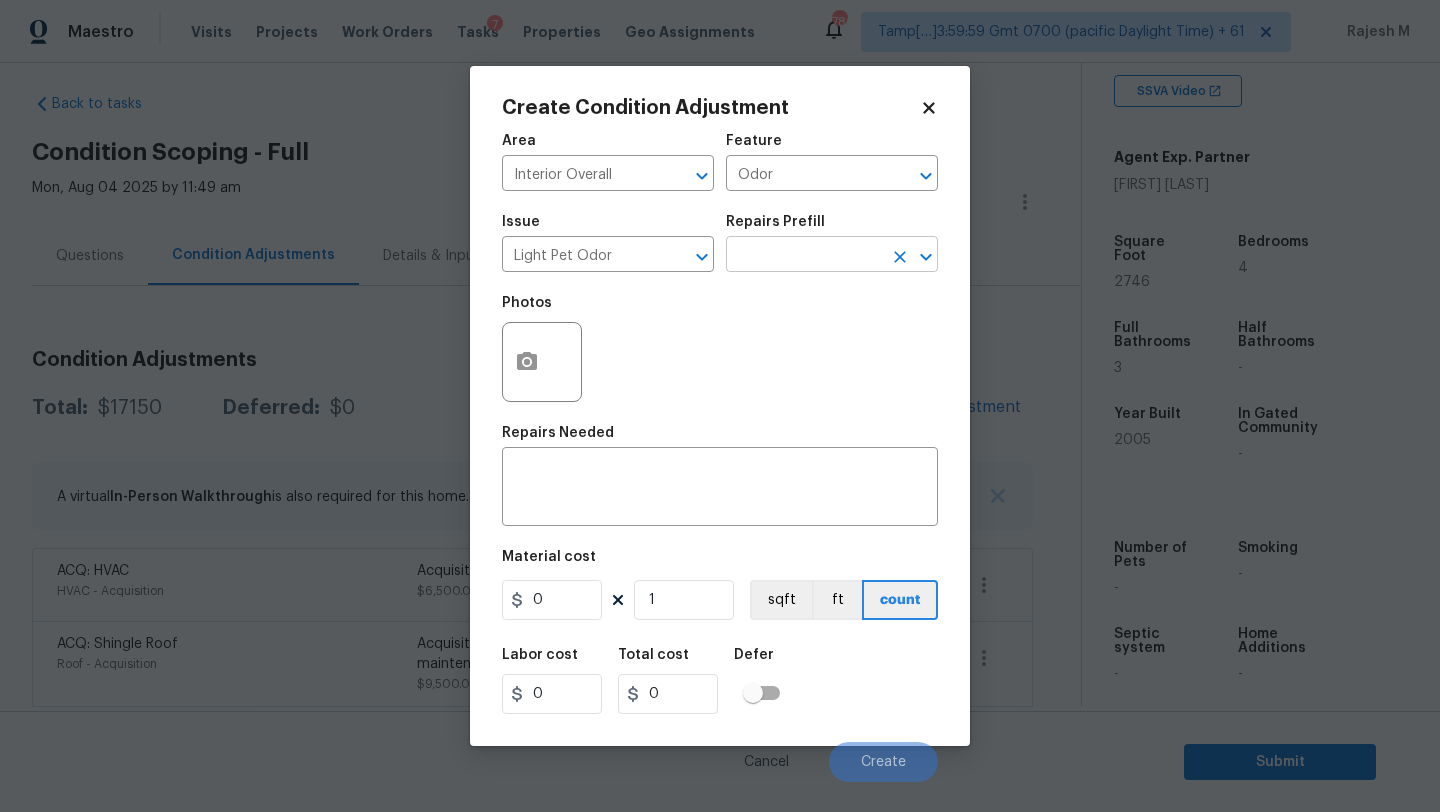 click at bounding box center [804, 256] 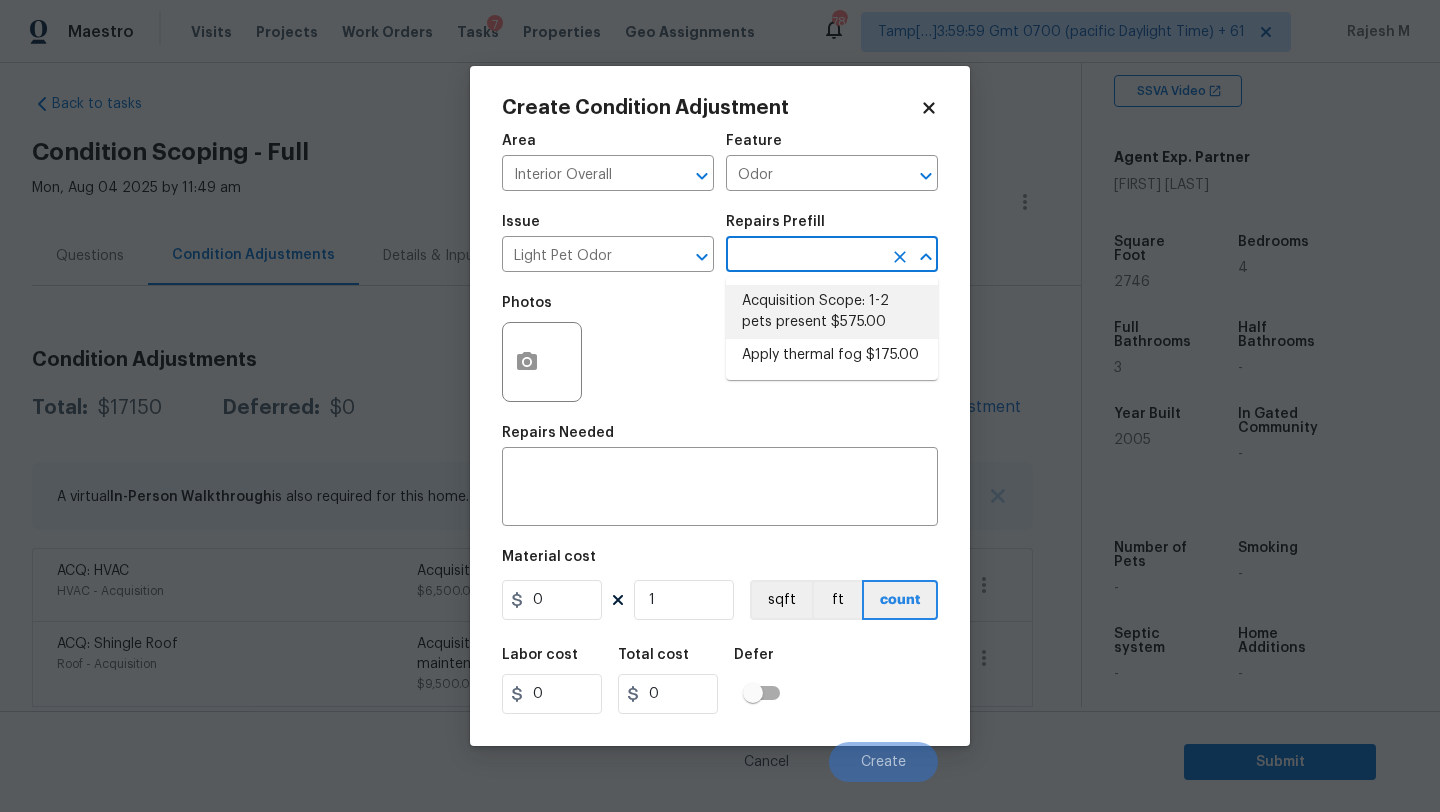 click on "Acquisition Scope: 1-2 pets present $575.00" at bounding box center [832, 312] 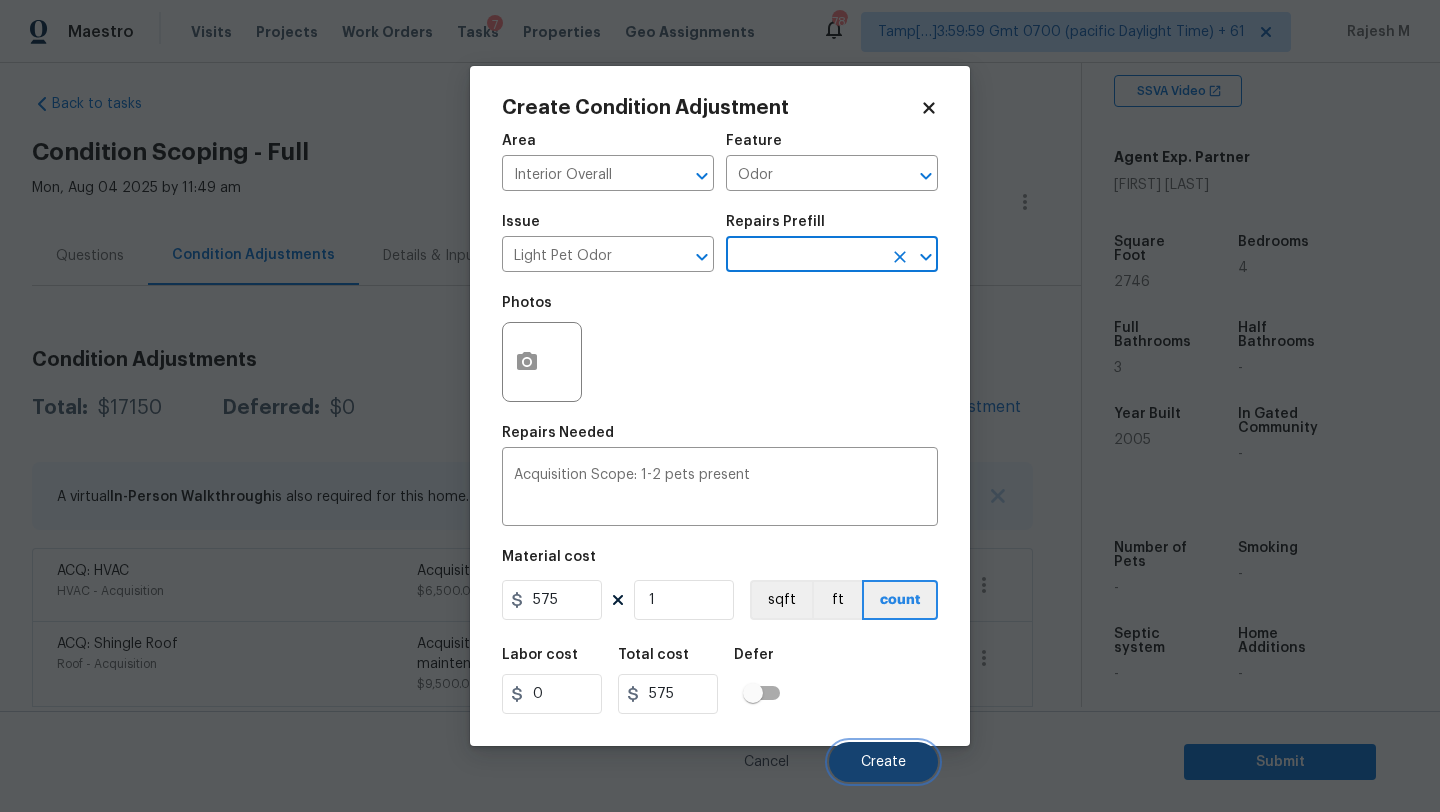 click on "Create" at bounding box center (883, 762) 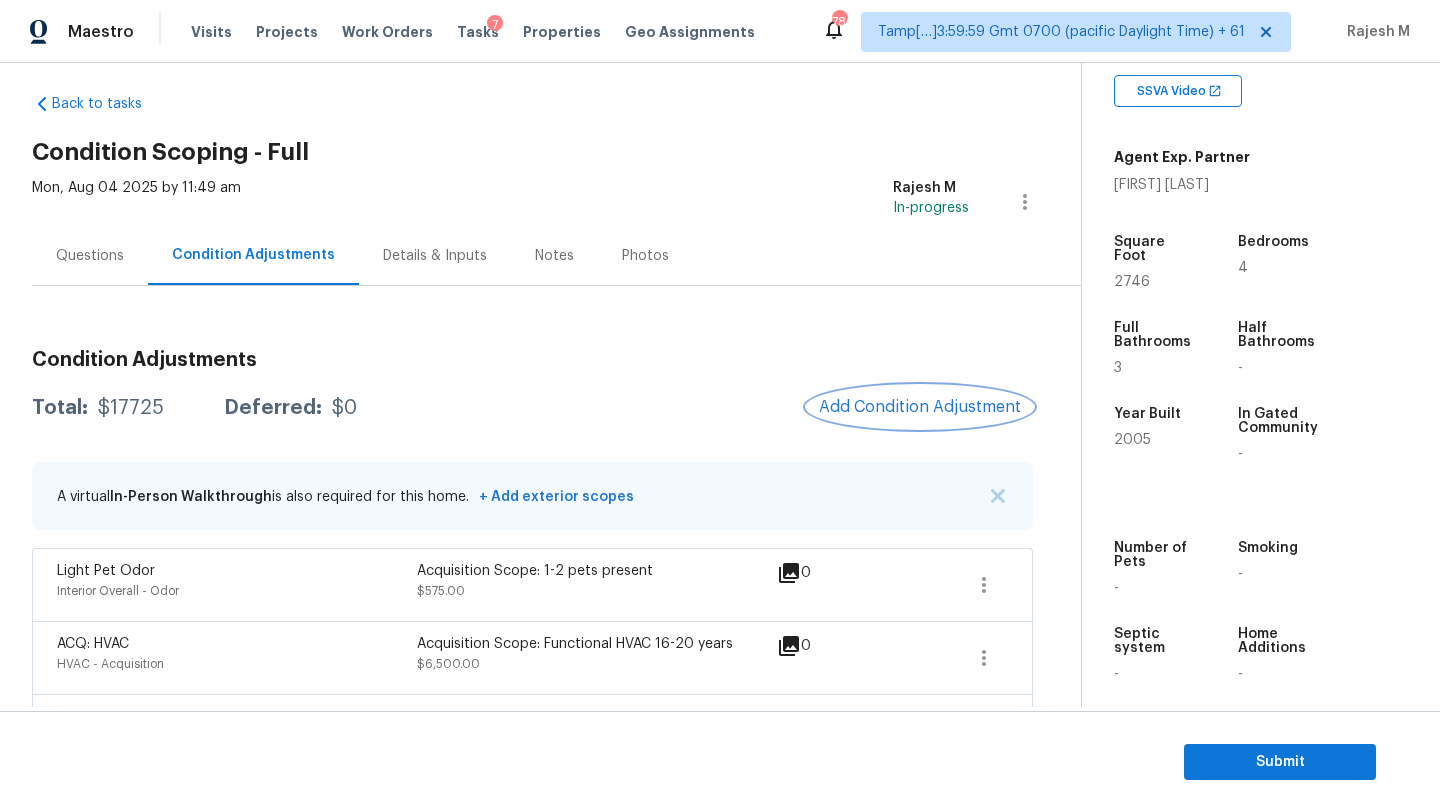 click on "Add Condition Adjustment" at bounding box center (920, 407) 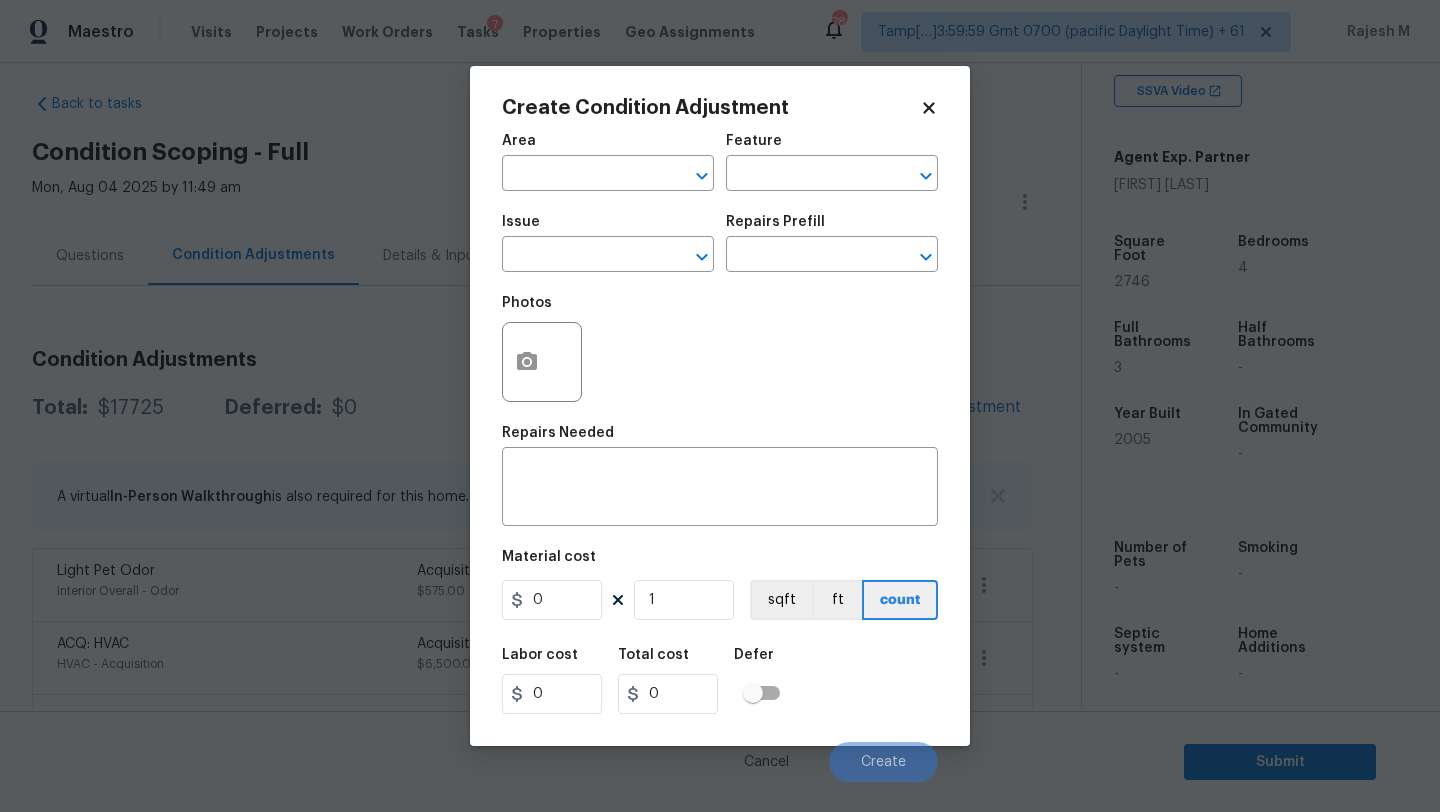click on "Area ​" at bounding box center (608, 162) 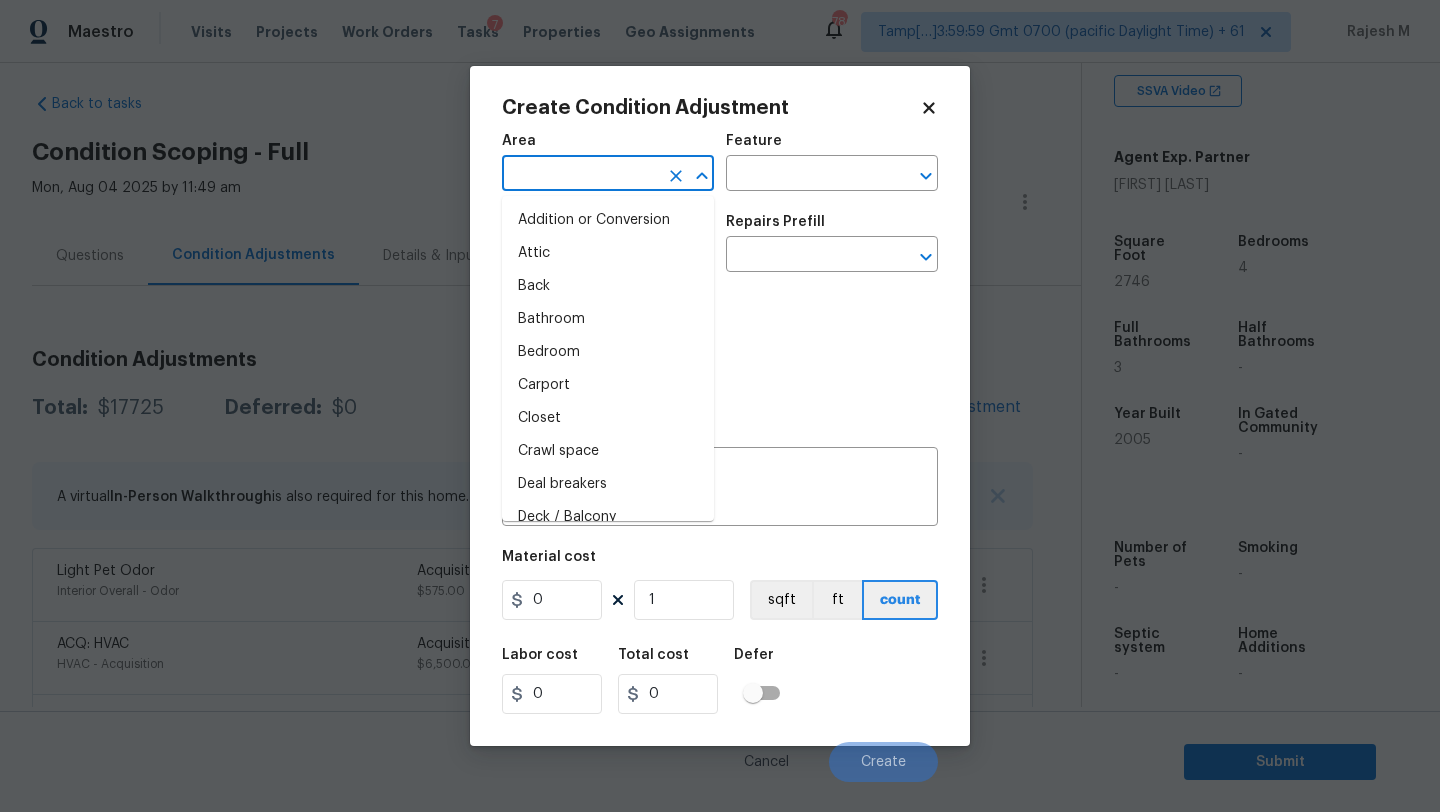 click at bounding box center [580, 175] 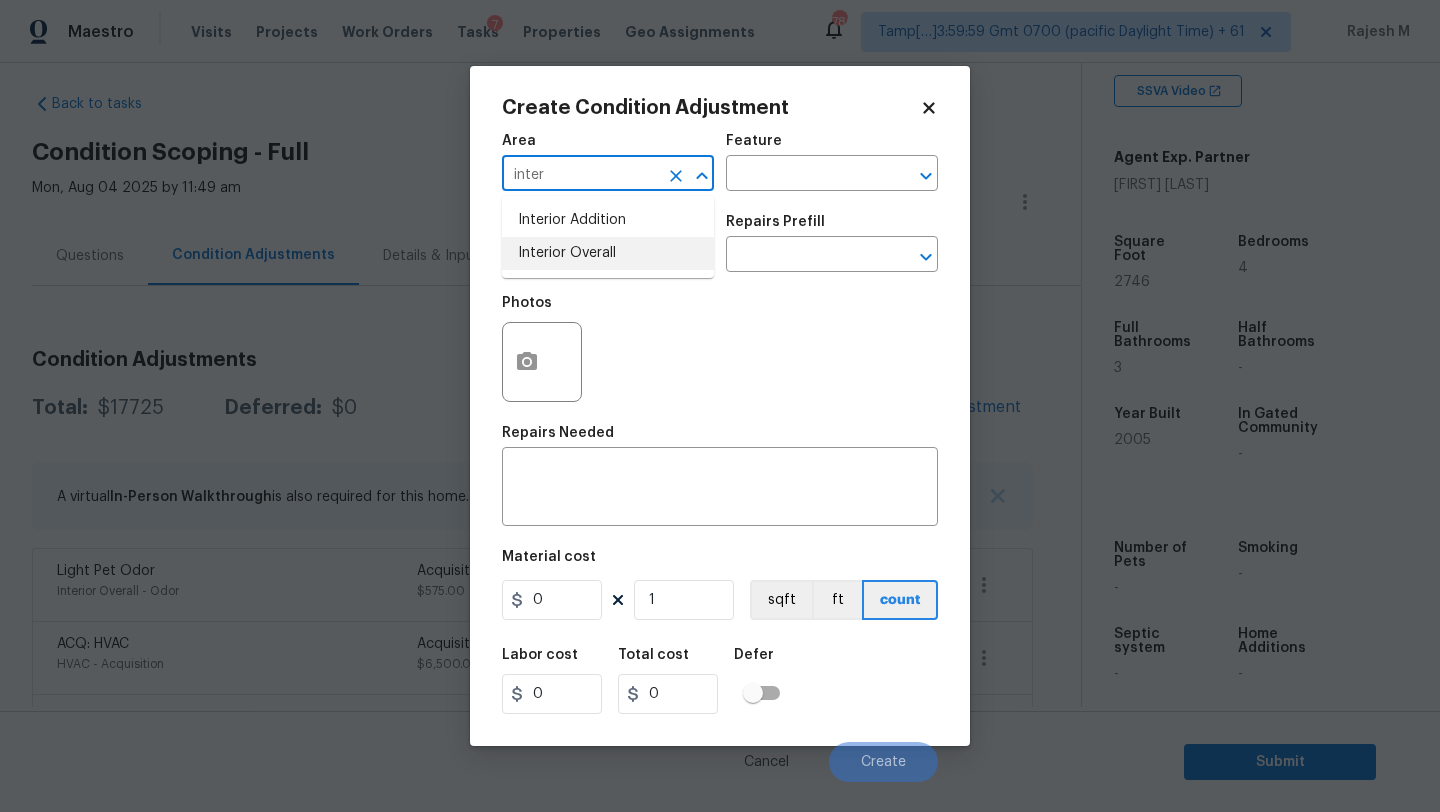 click on "Interior Overall" at bounding box center (608, 253) 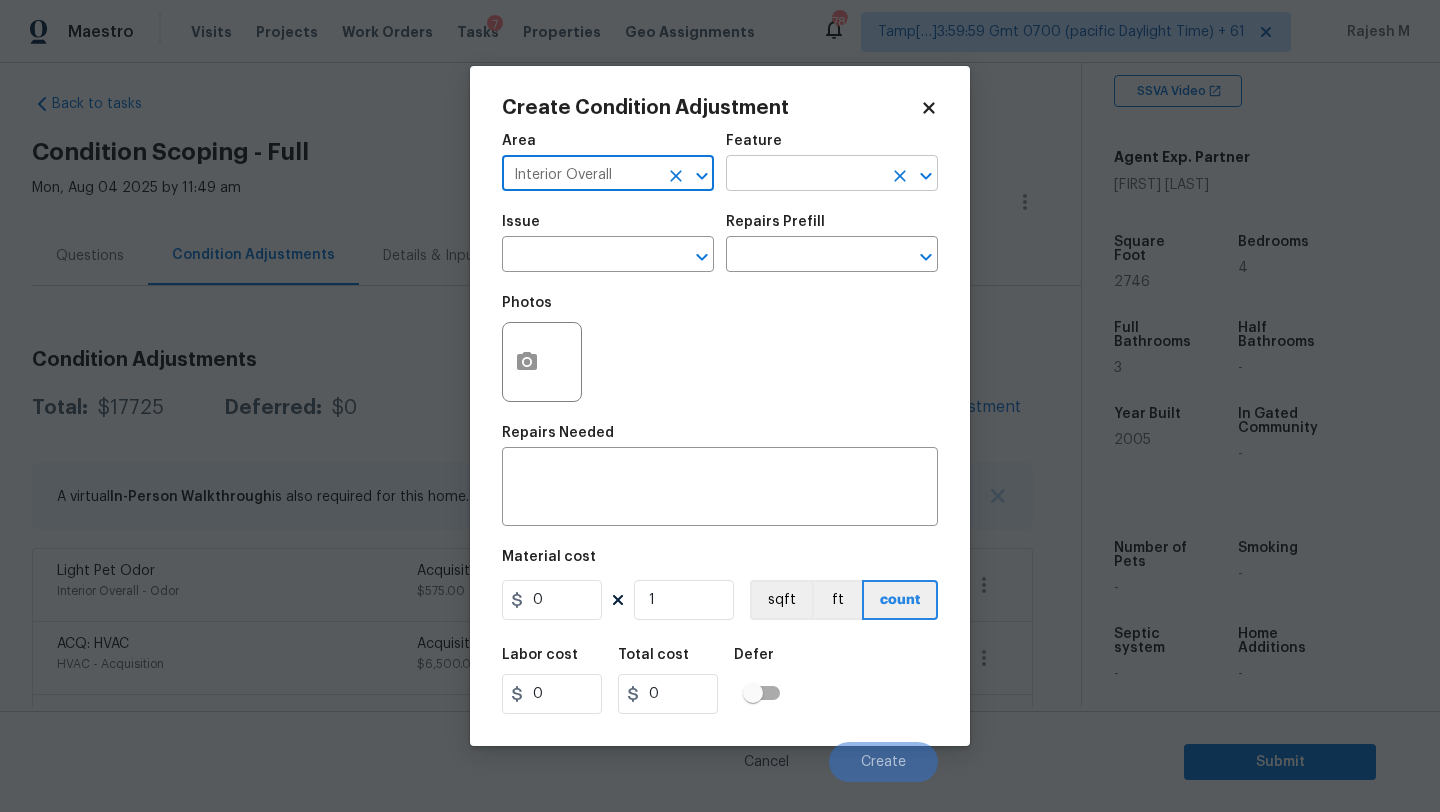 type on "Interior Overall" 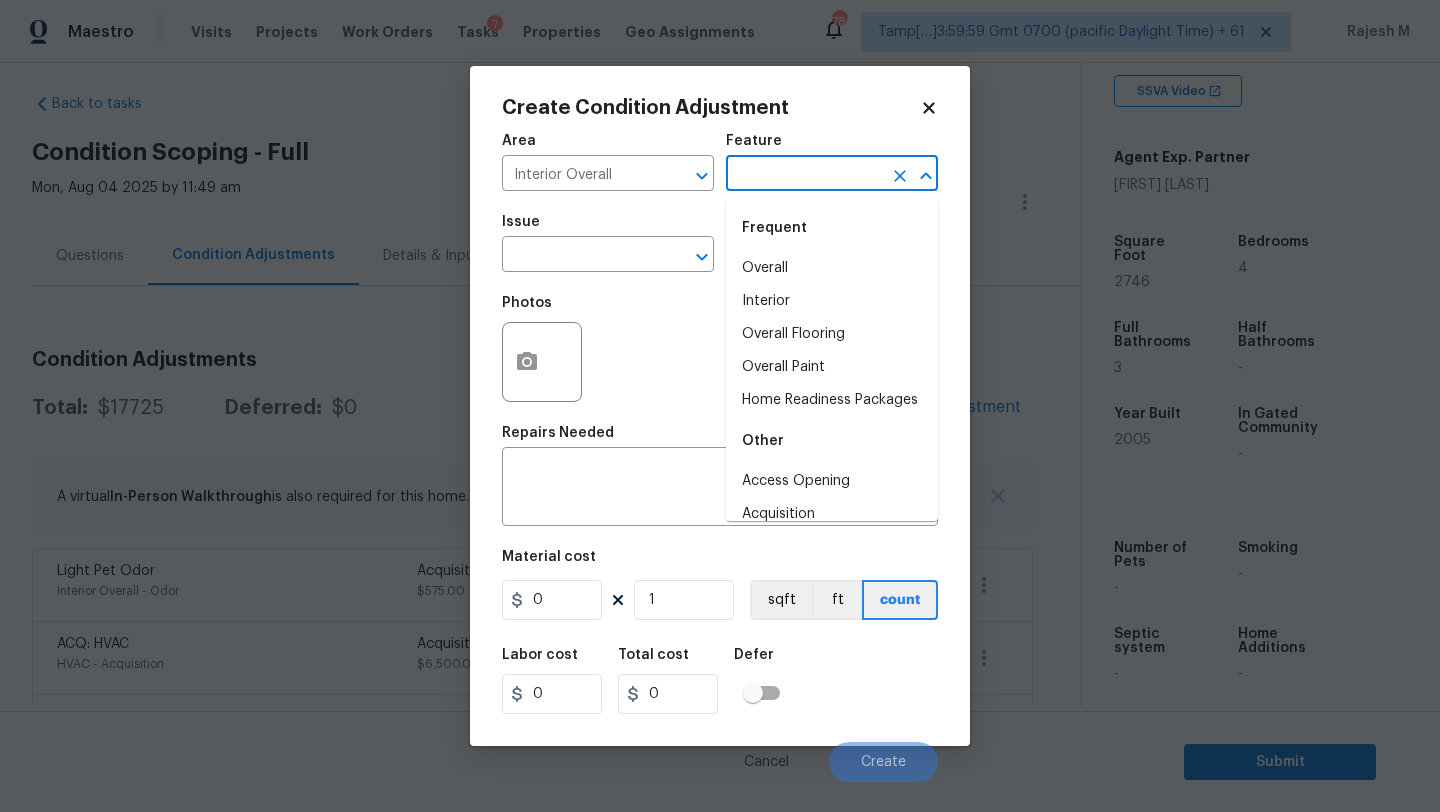 click at bounding box center (804, 175) 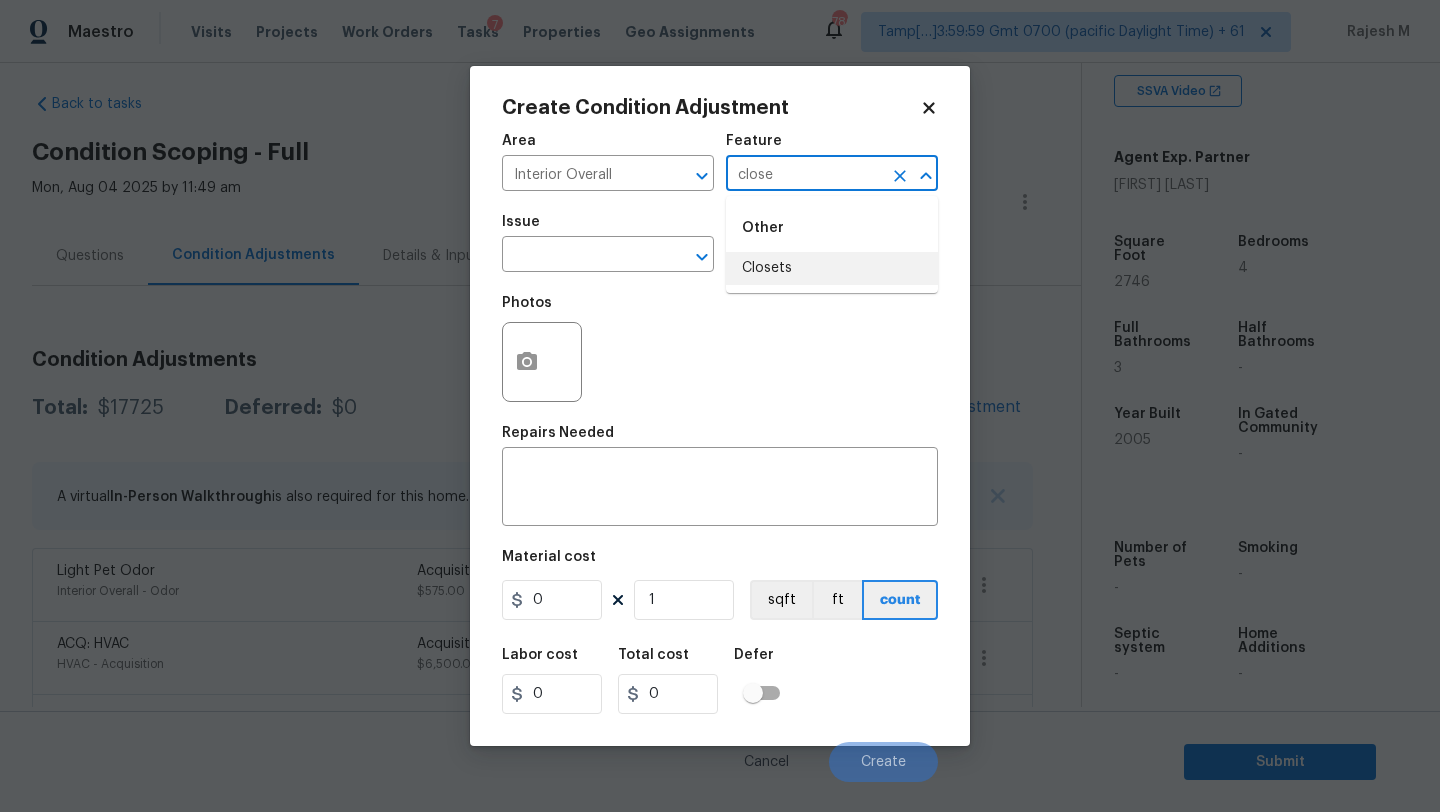 click on "Closets" at bounding box center (832, 268) 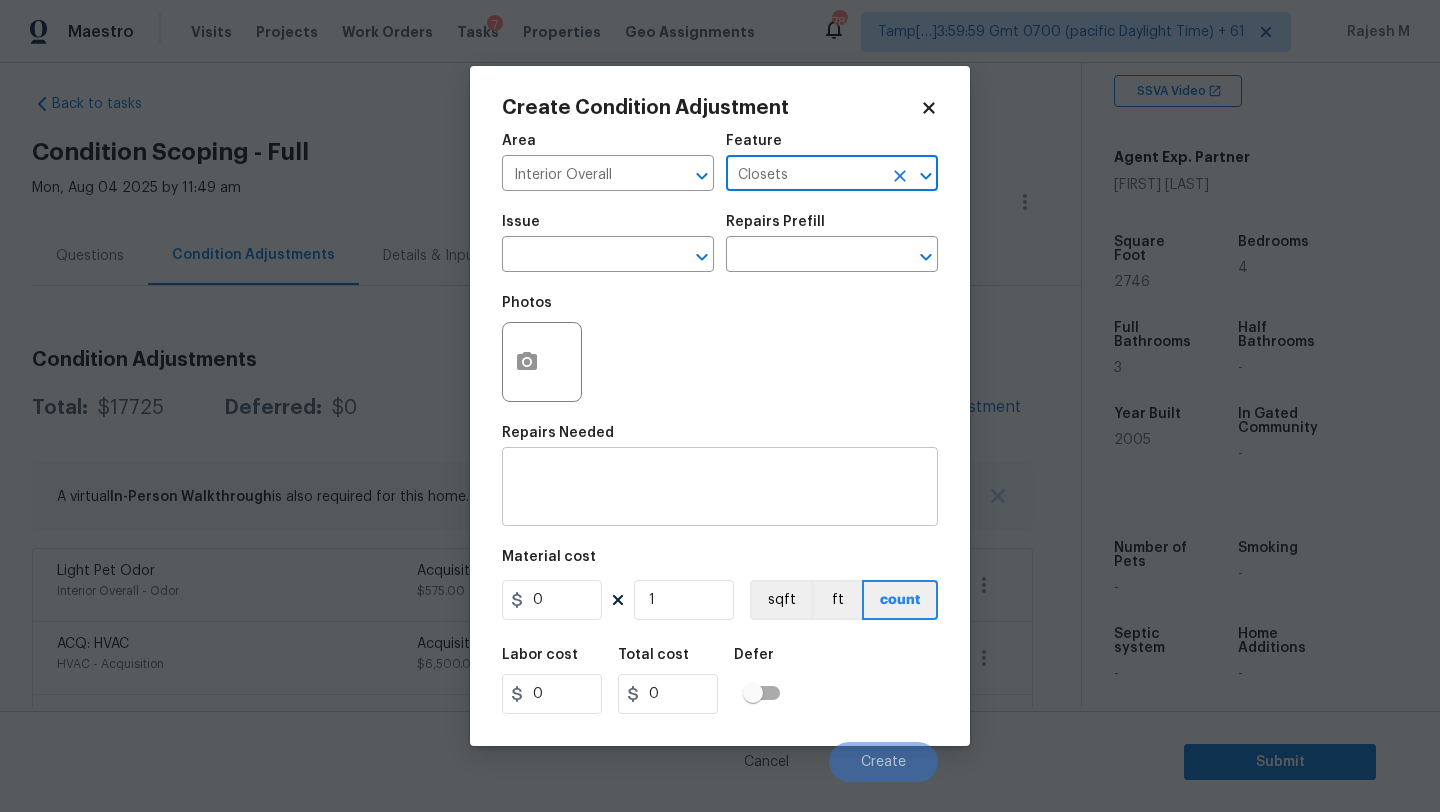 type on "Closets" 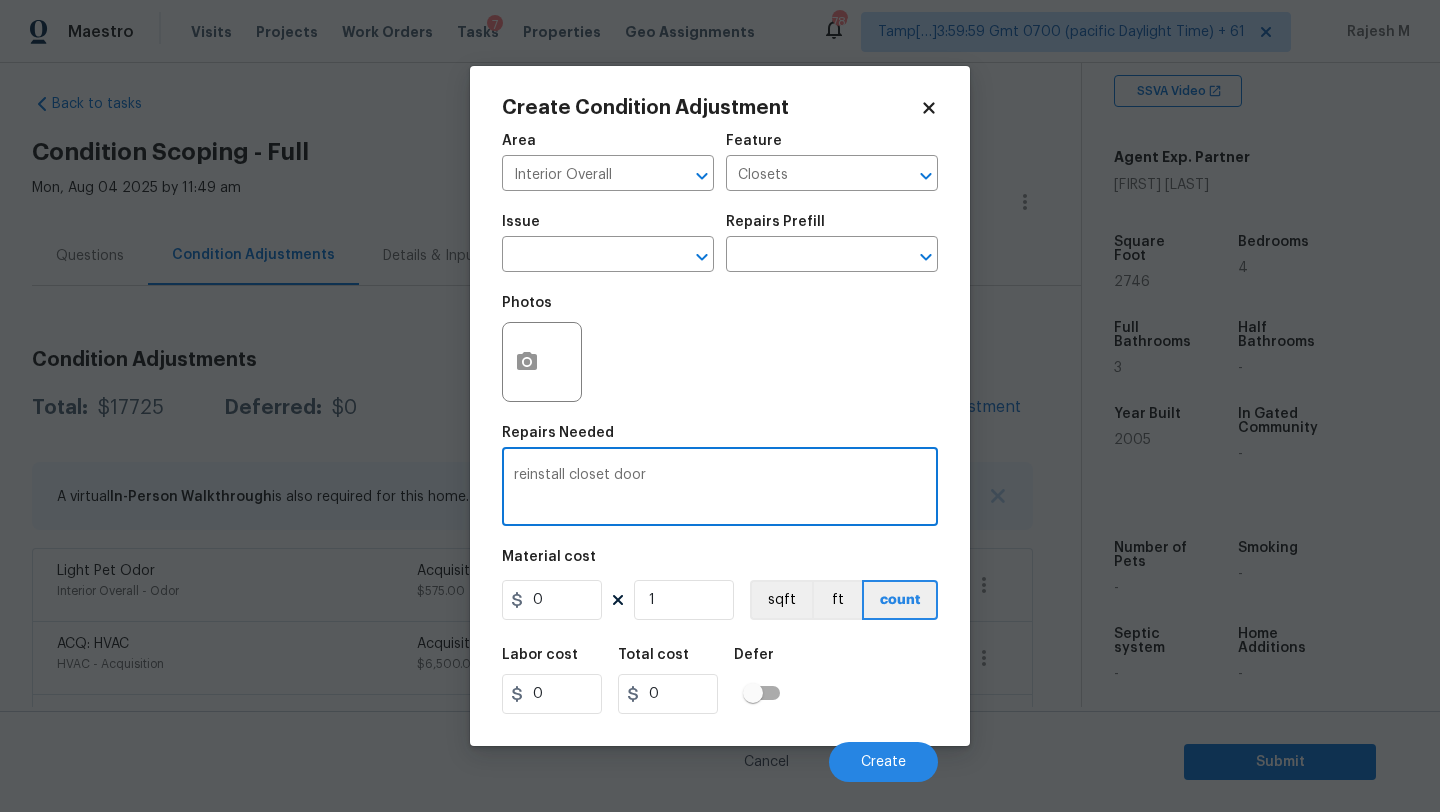 type on "reinstall closet door" 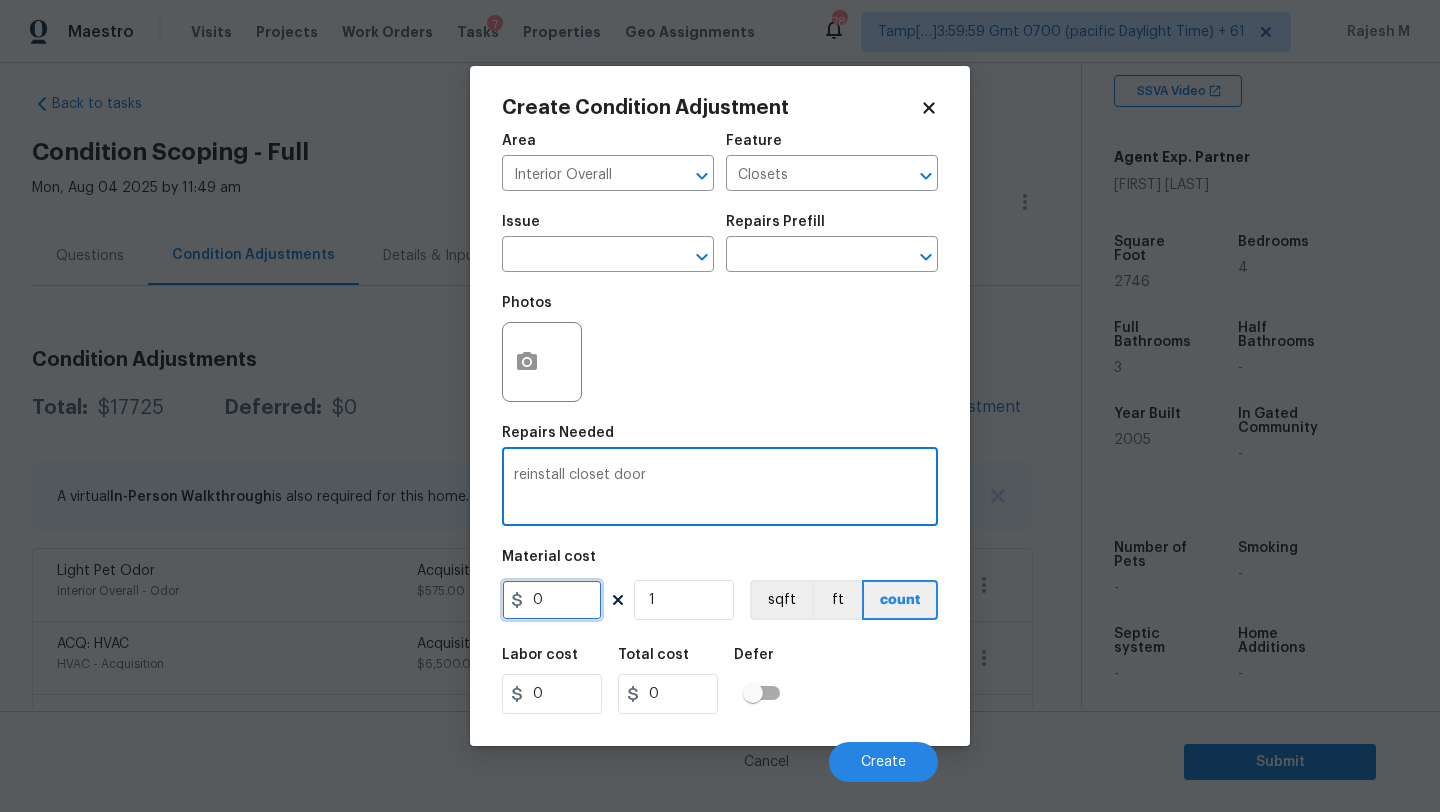 click on "0" at bounding box center [552, 600] 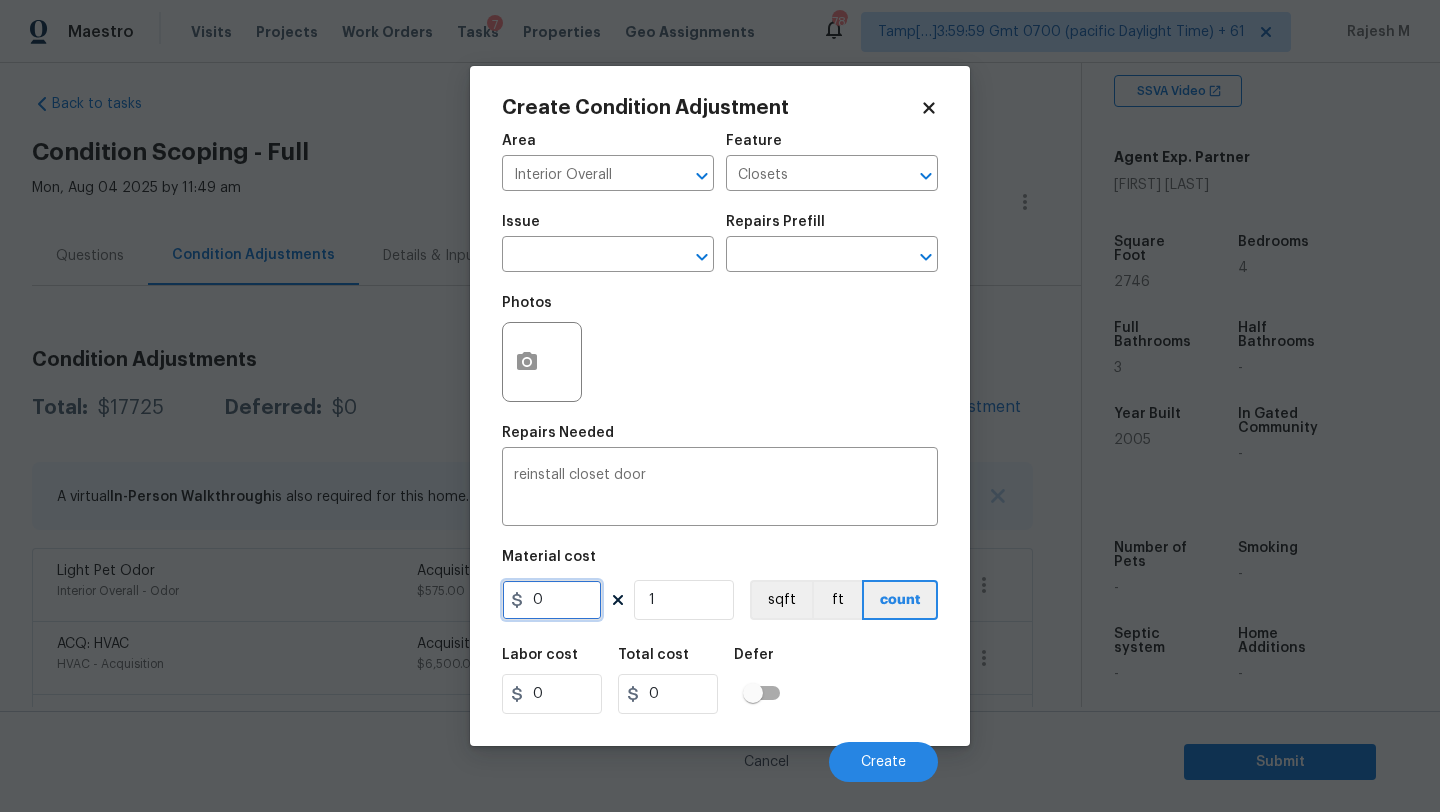 click on "0" at bounding box center (552, 600) 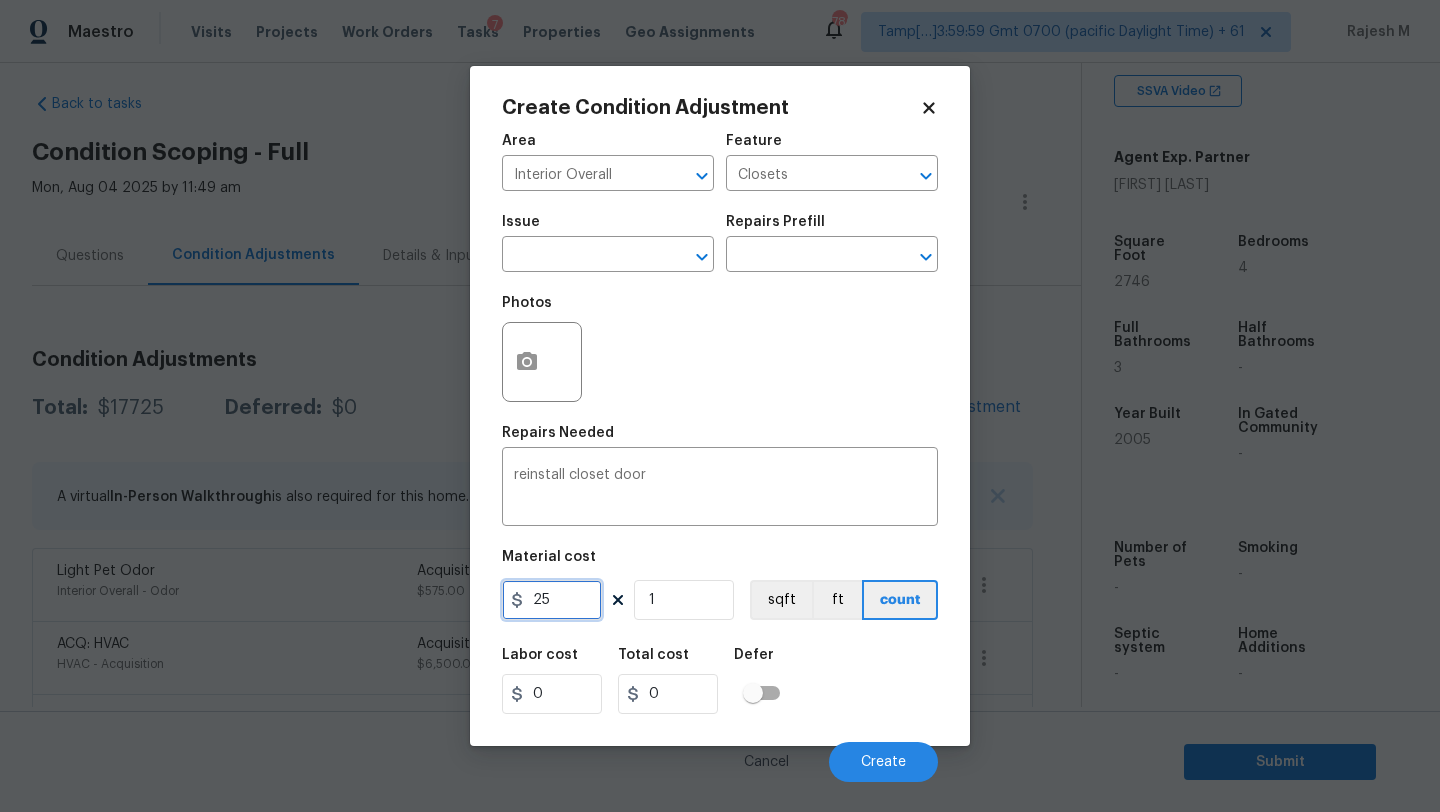 type on "25" 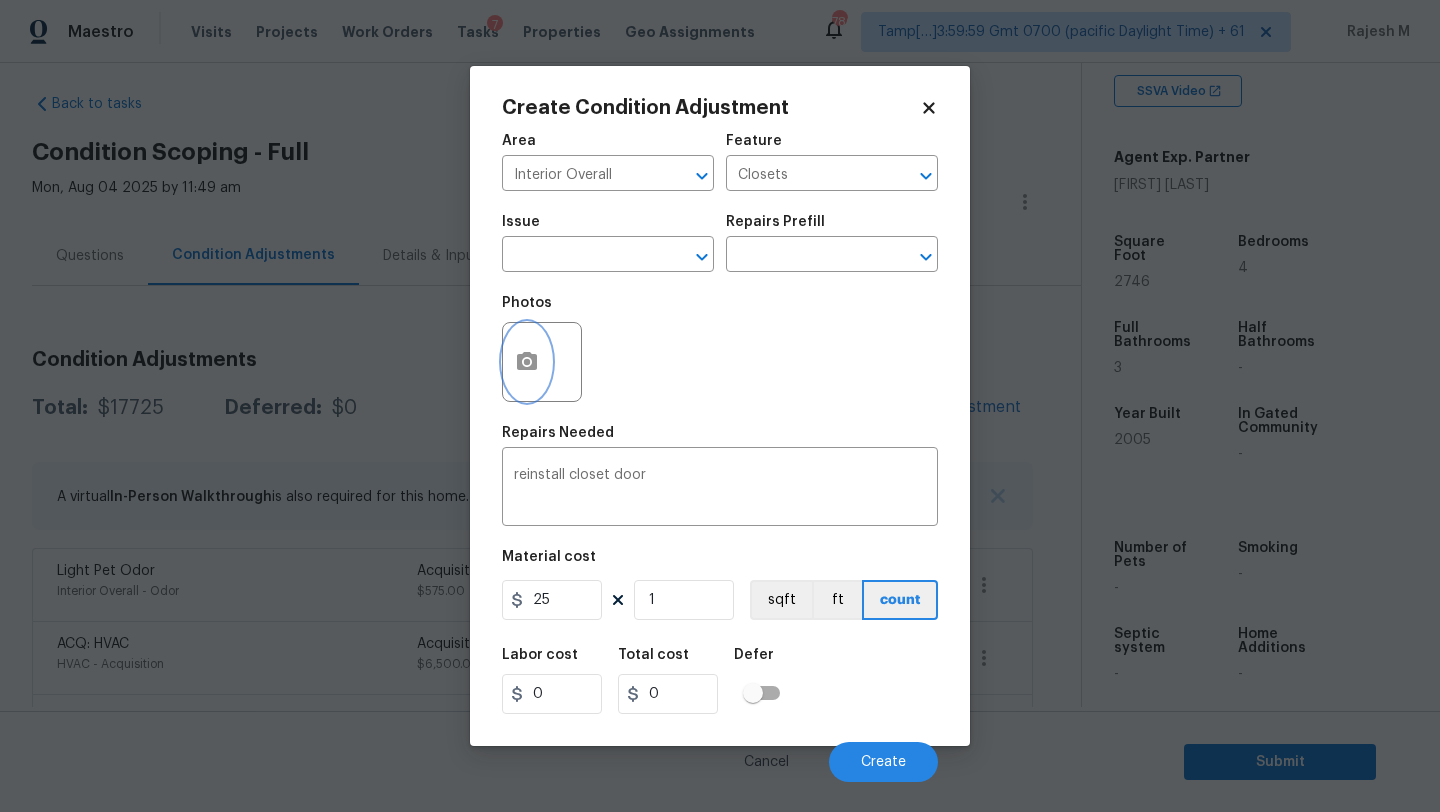 type on "25" 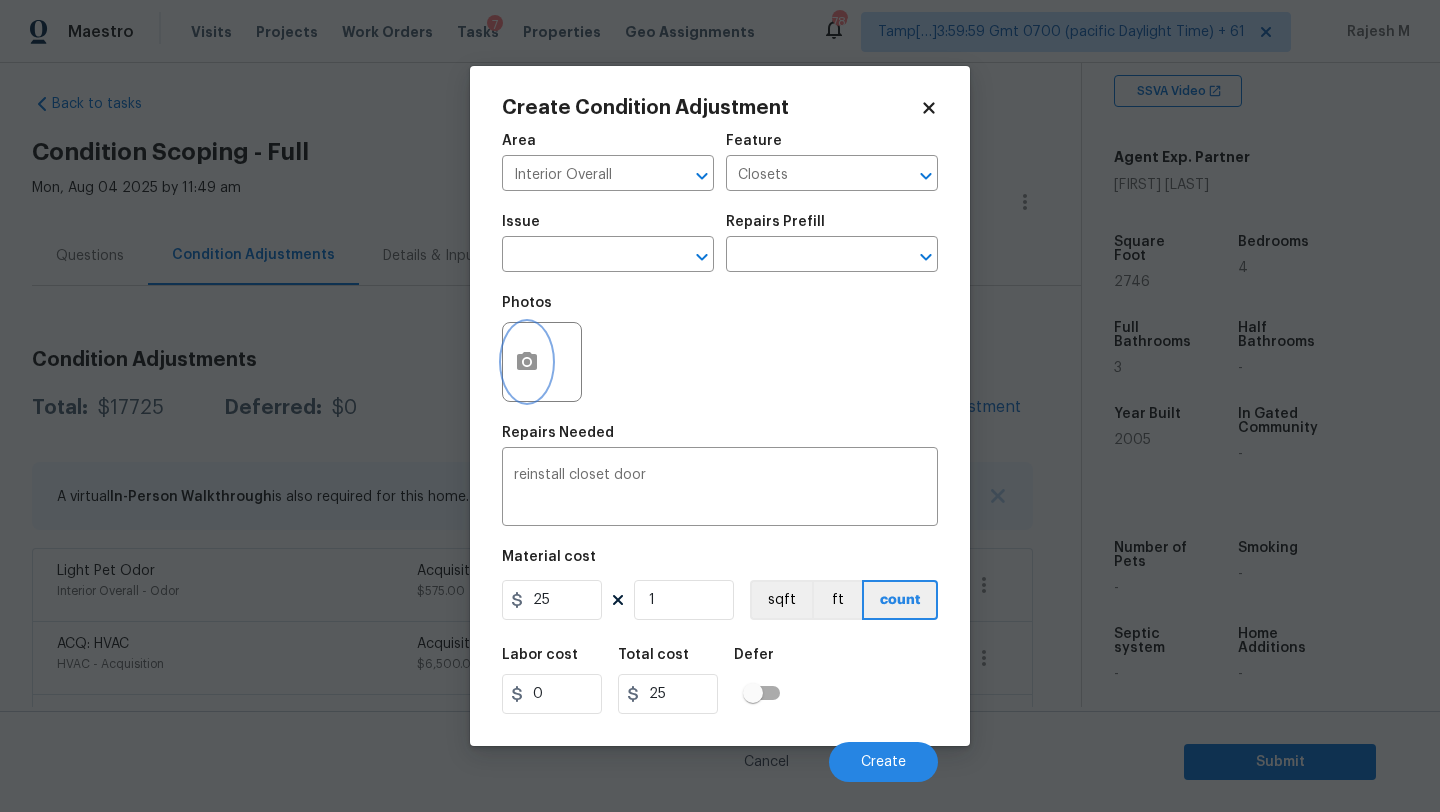 click 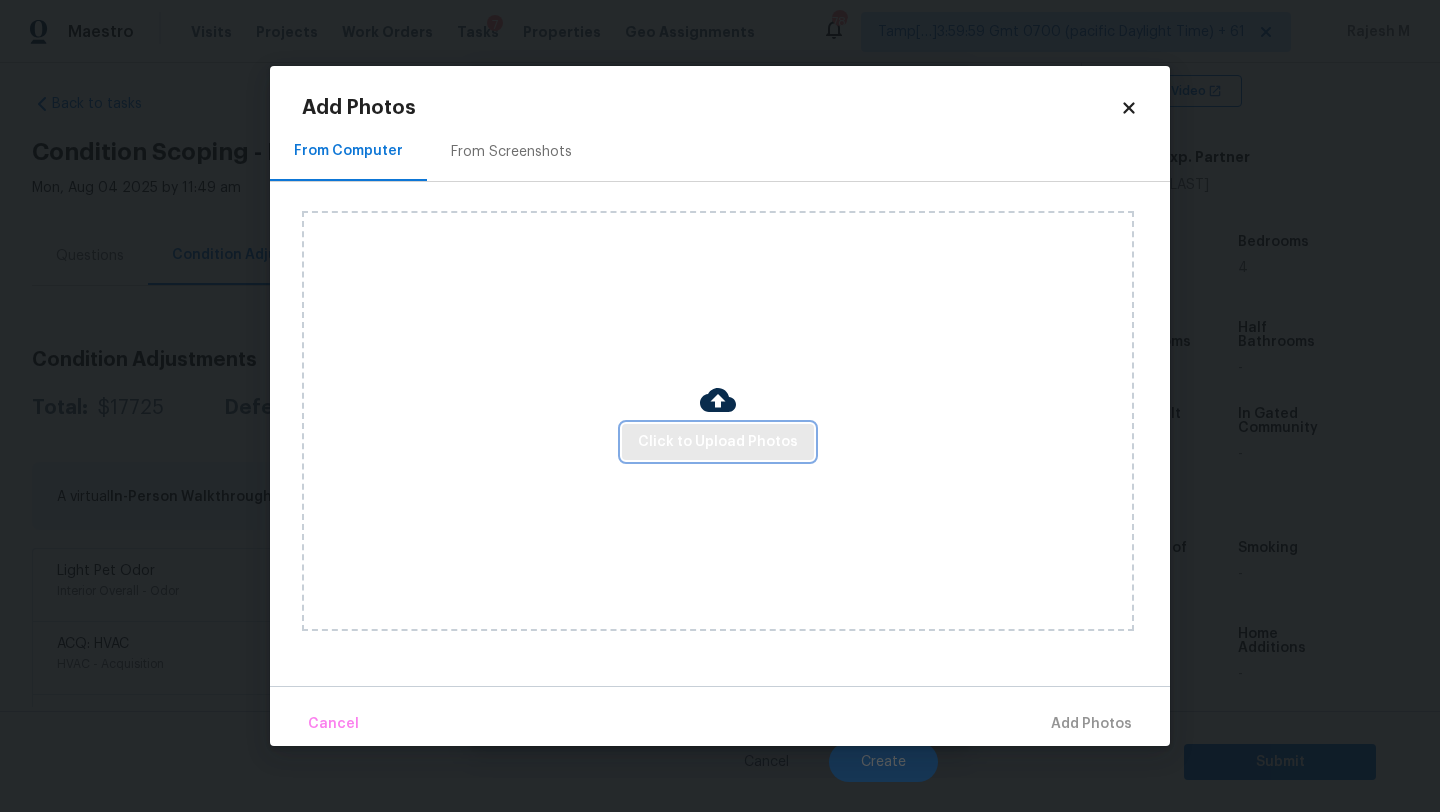 click on "Click to Upload Photos" at bounding box center [718, 442] 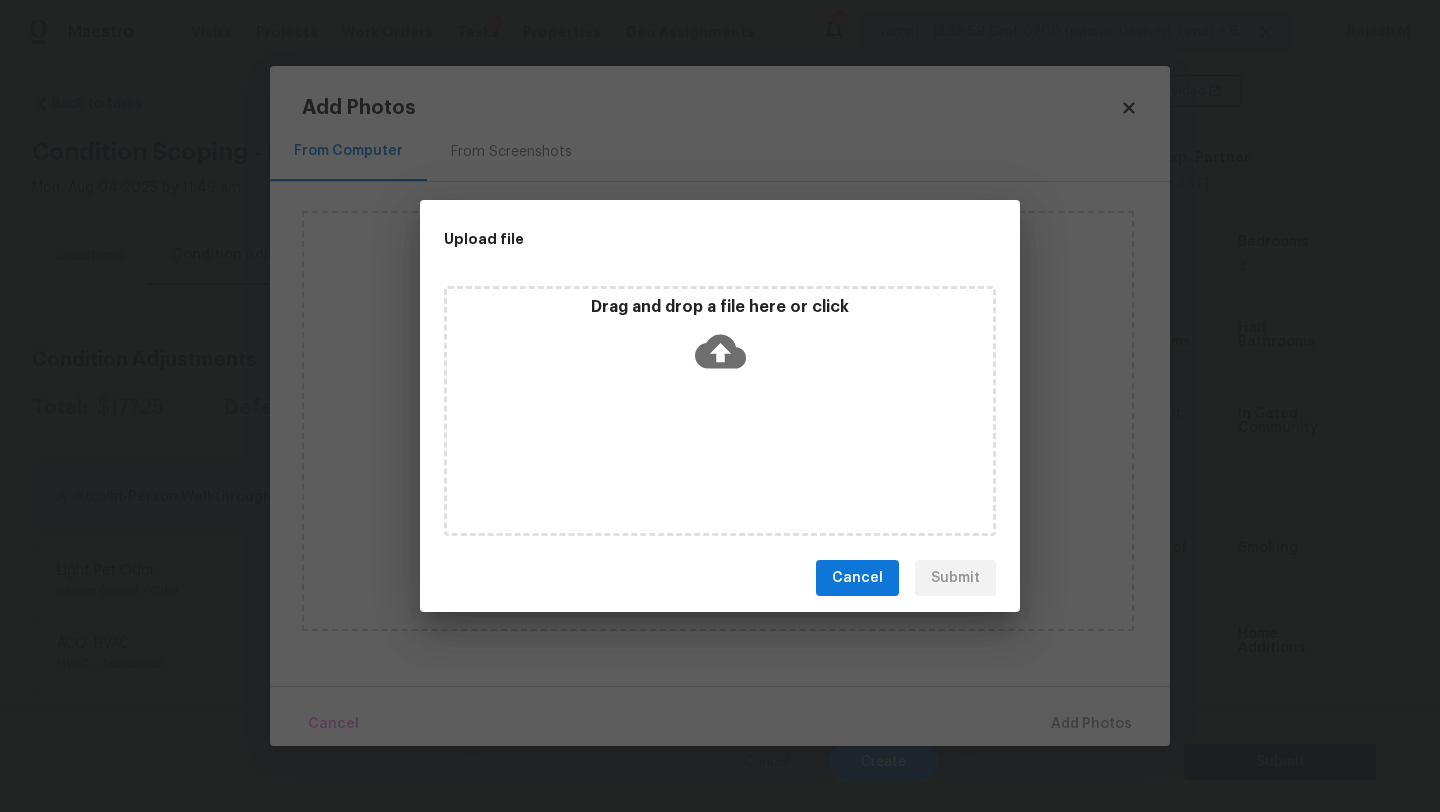 click on "Drag and drop a file here or click" at bounding box center [720, 340] 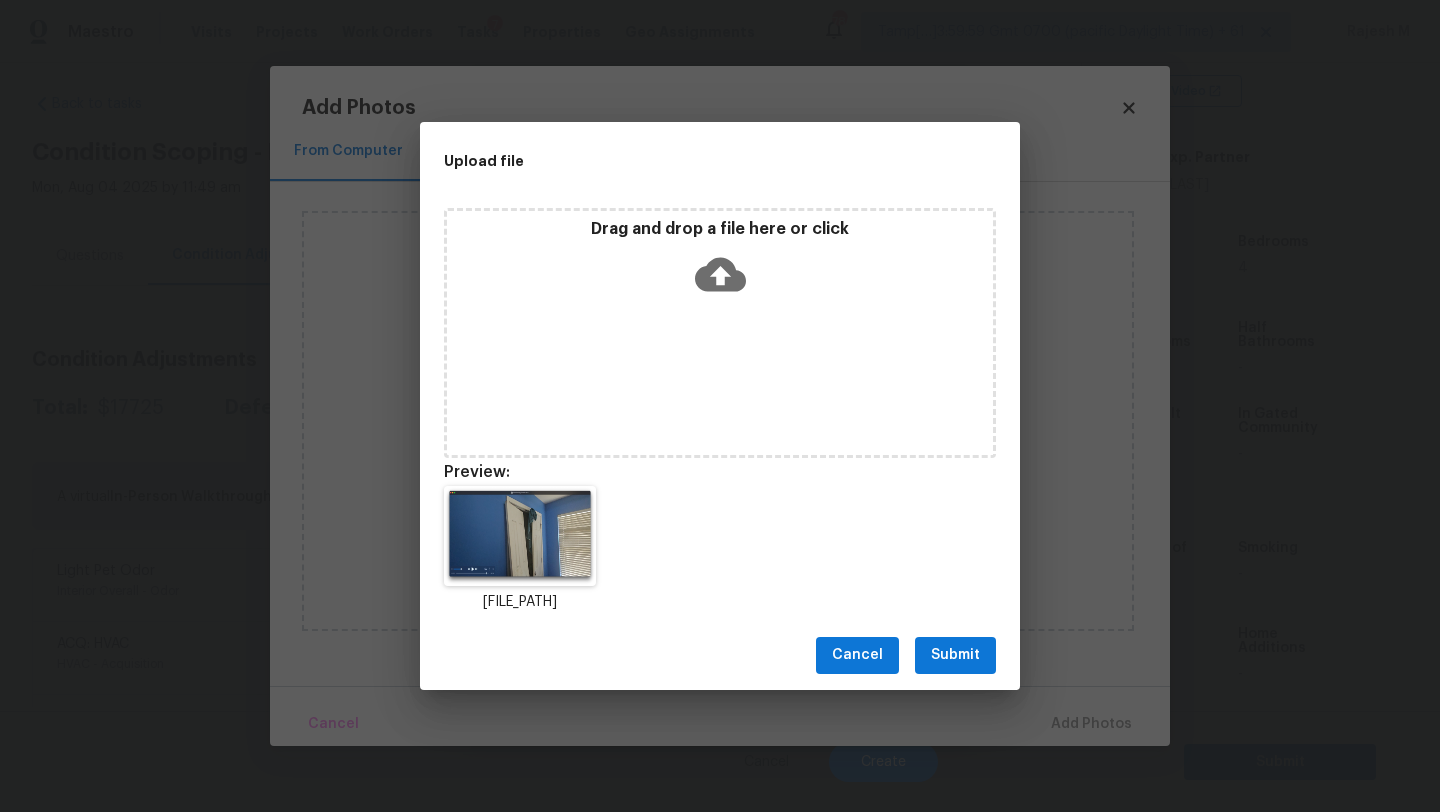 click on "Submit" at bounding box center (955, 655) 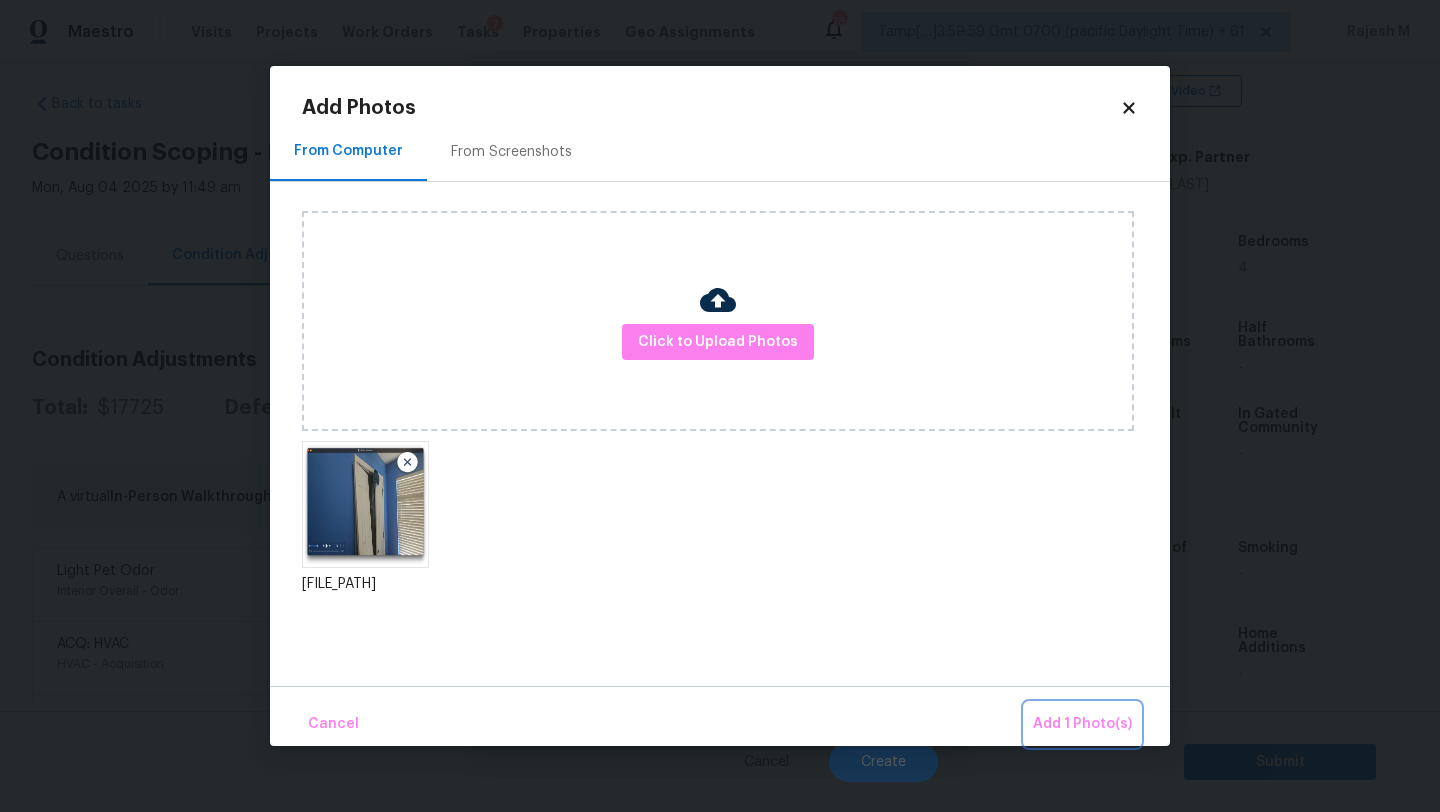 click on "Add 1 Photo(s)" at bounding box center [1082, 724] 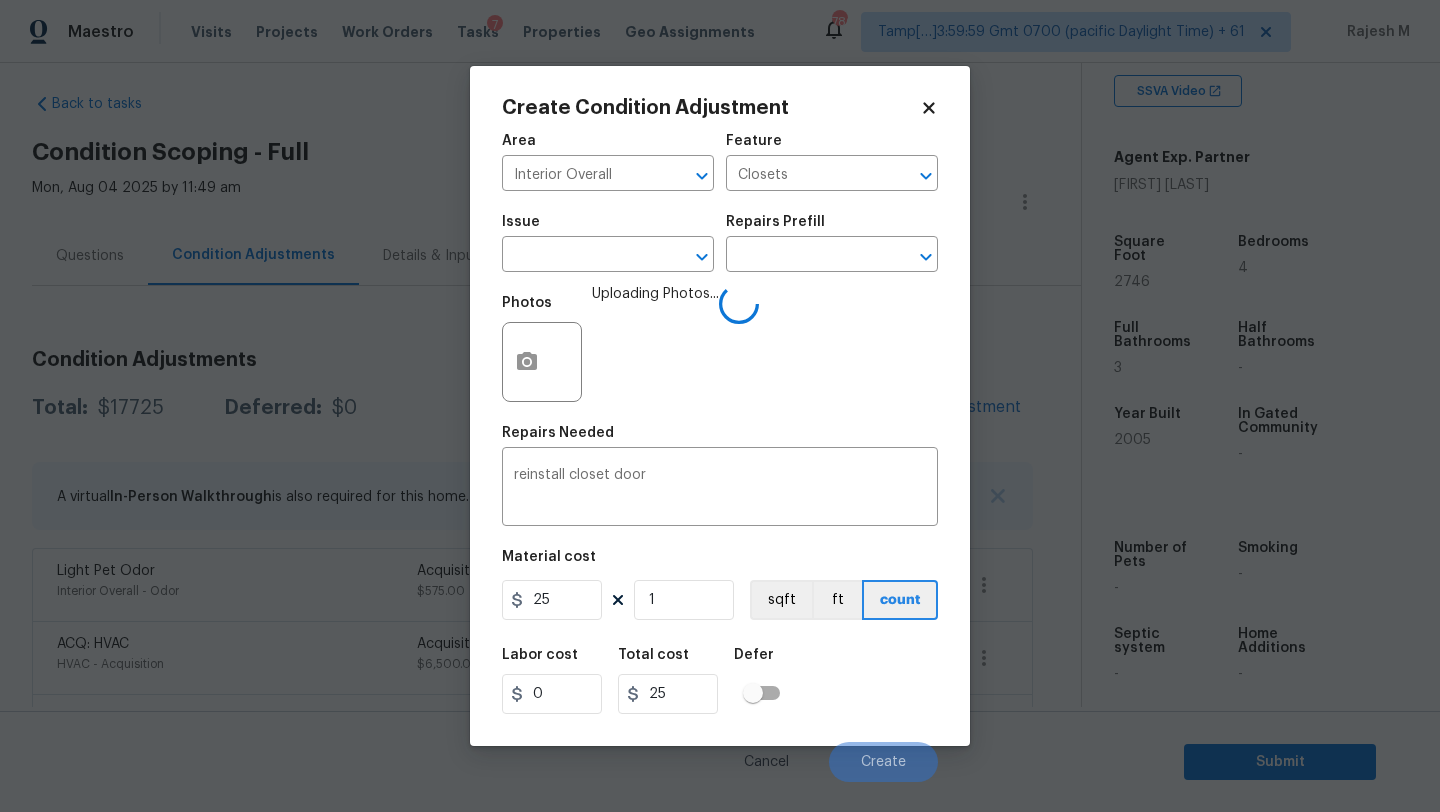click on "Labor cost 0 Total cost 25 Defer" at bounding box center (720, 681) 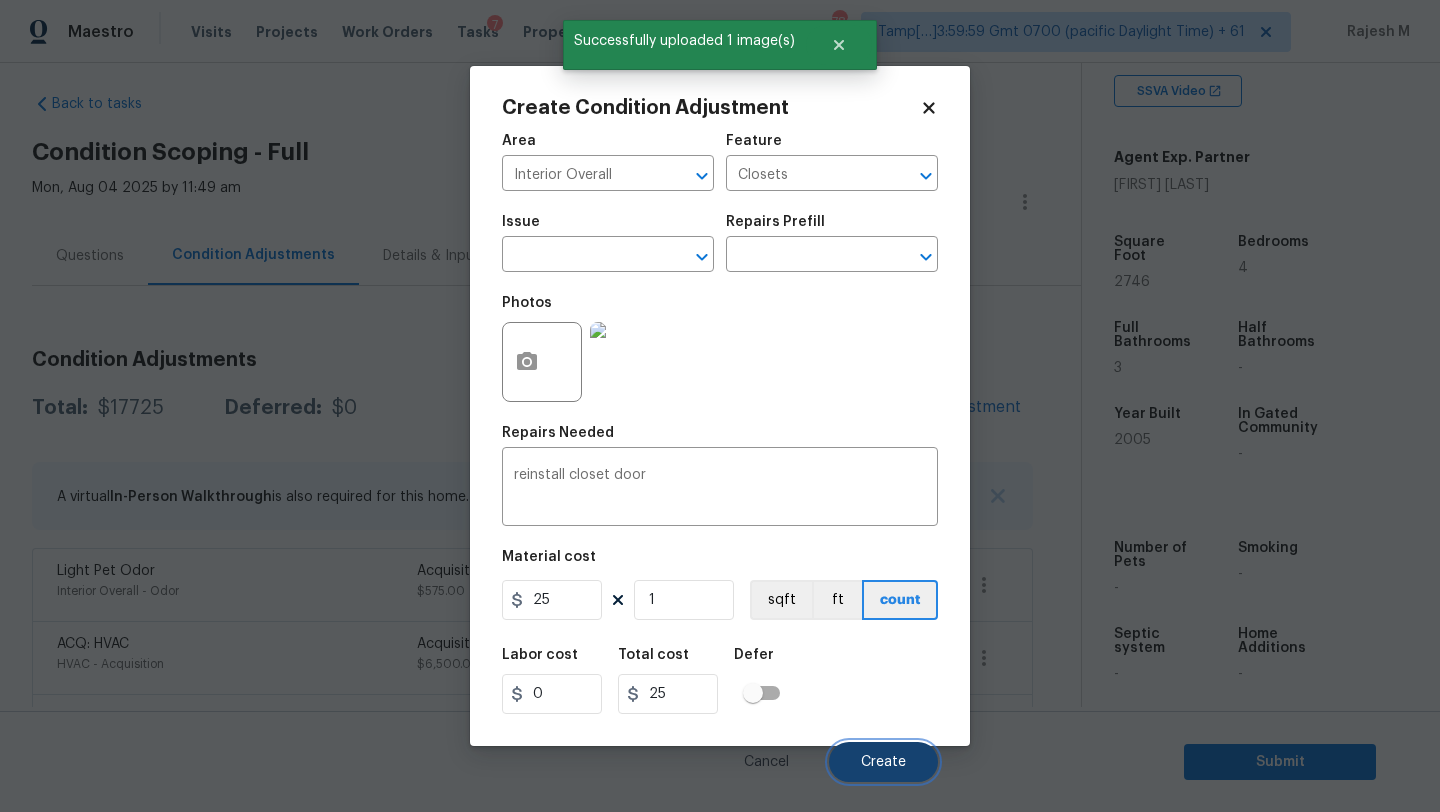 click on "Create" at bounding box center [883, 762] 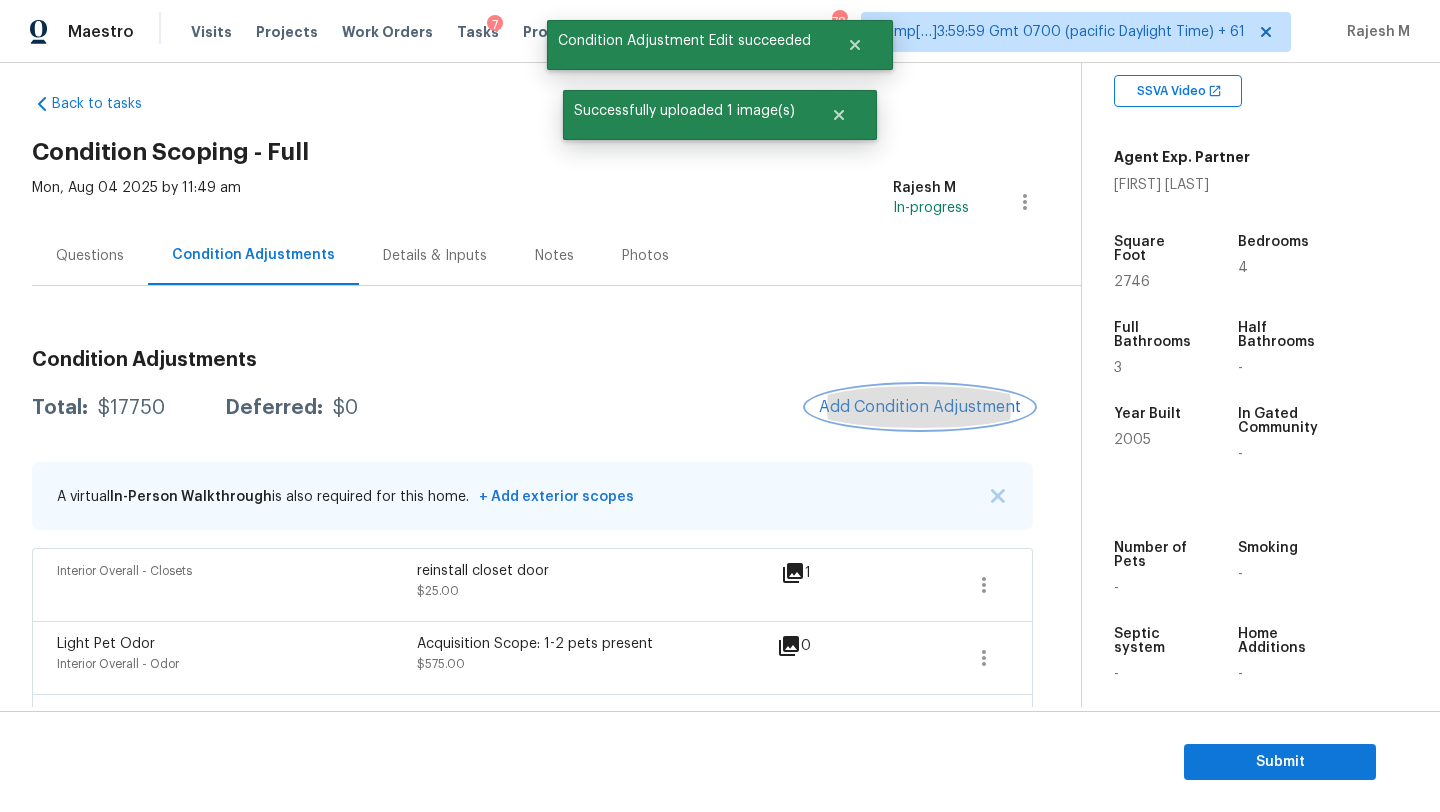 click on "Add Condition Adjustment" at bounding box center [920, 407] 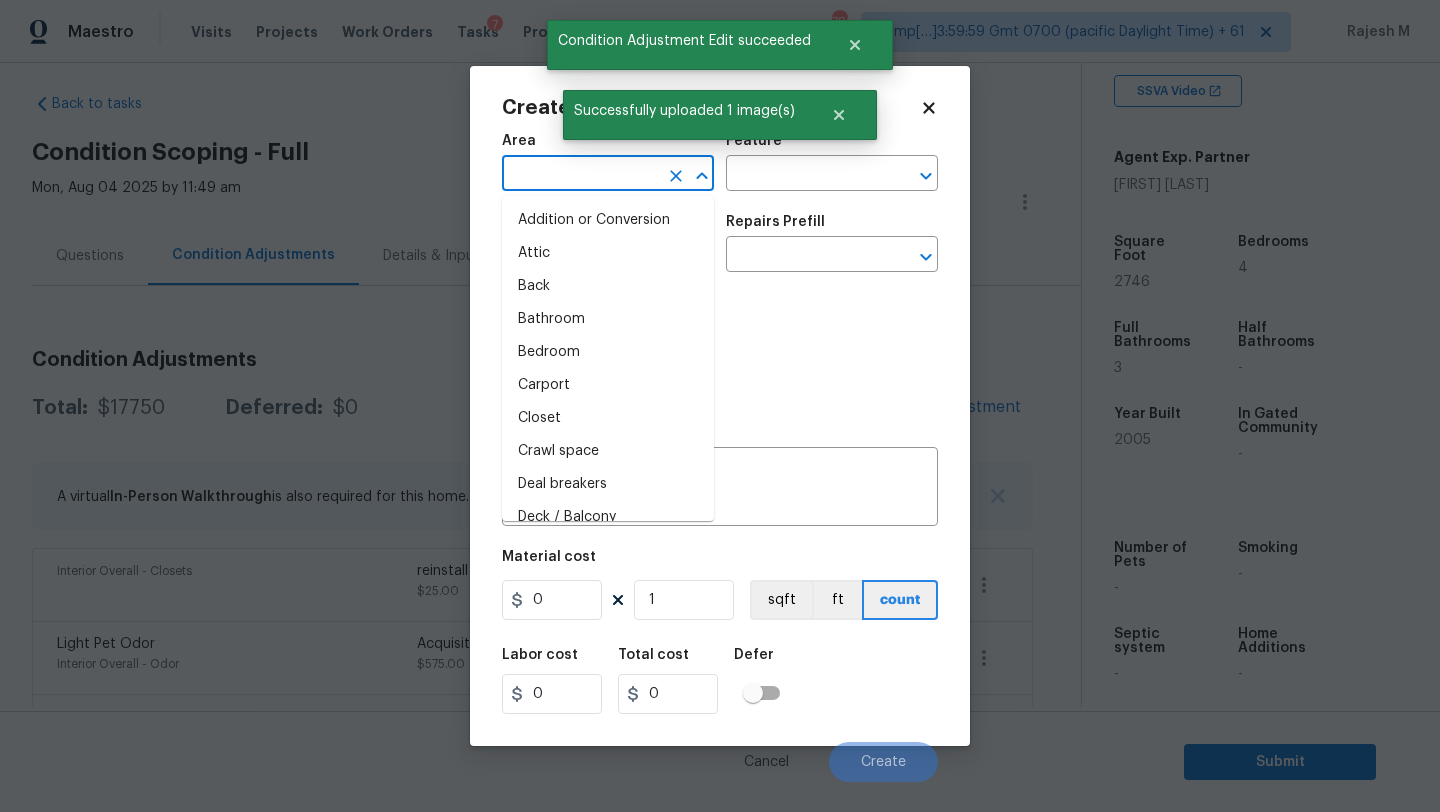 click at bounding box center [580, 175] 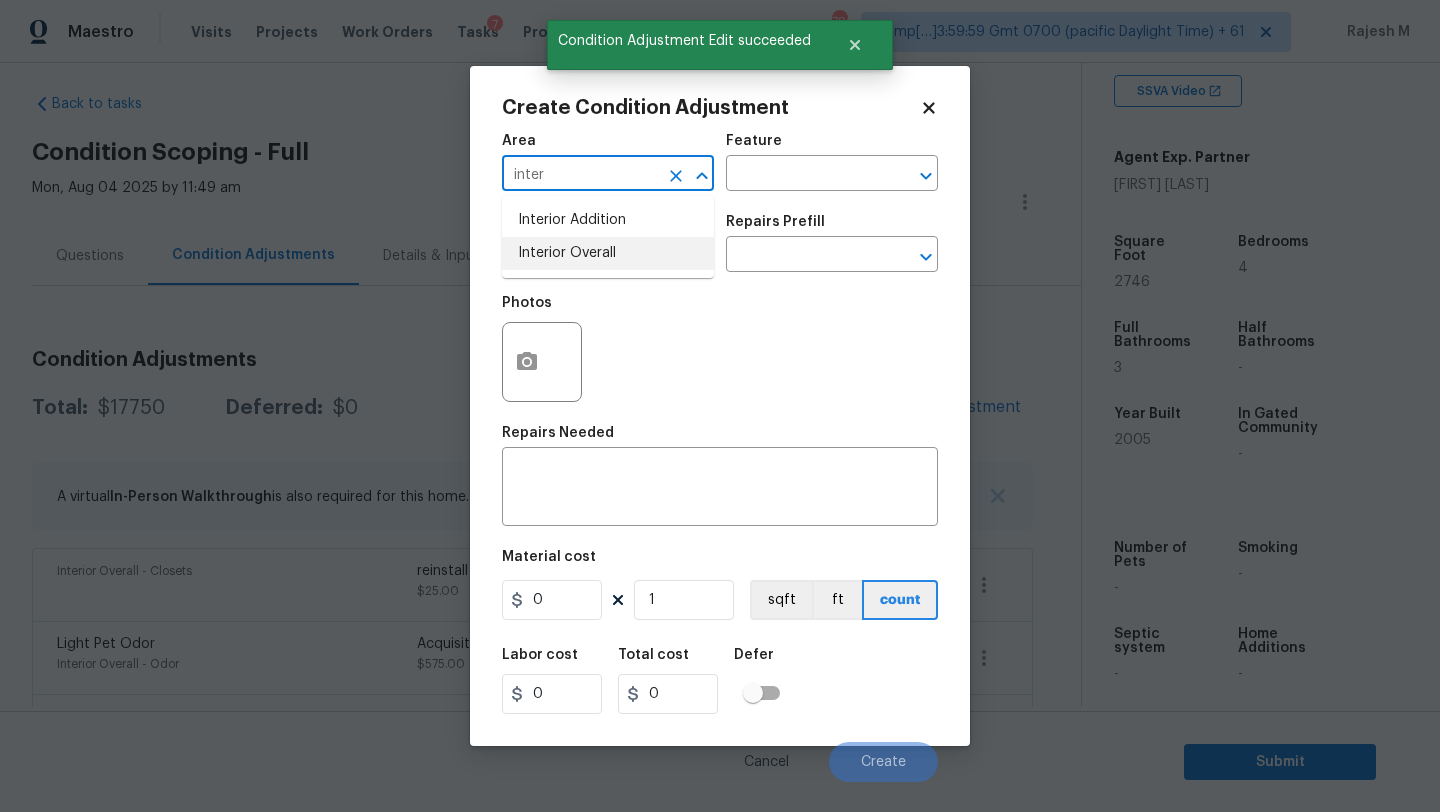 click on "Interior Overall" at bounding box center [608, 253] 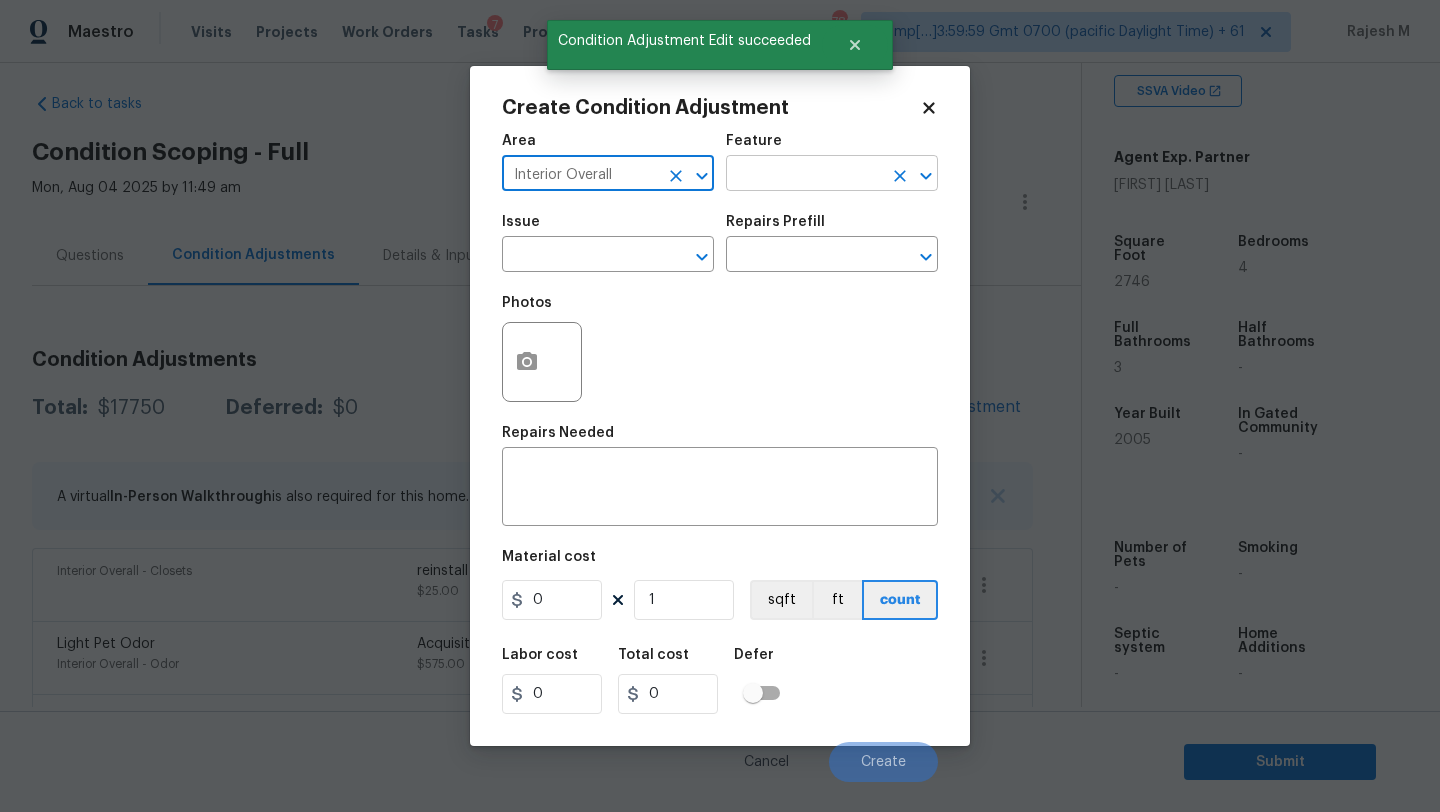 type on "Interior Overall" 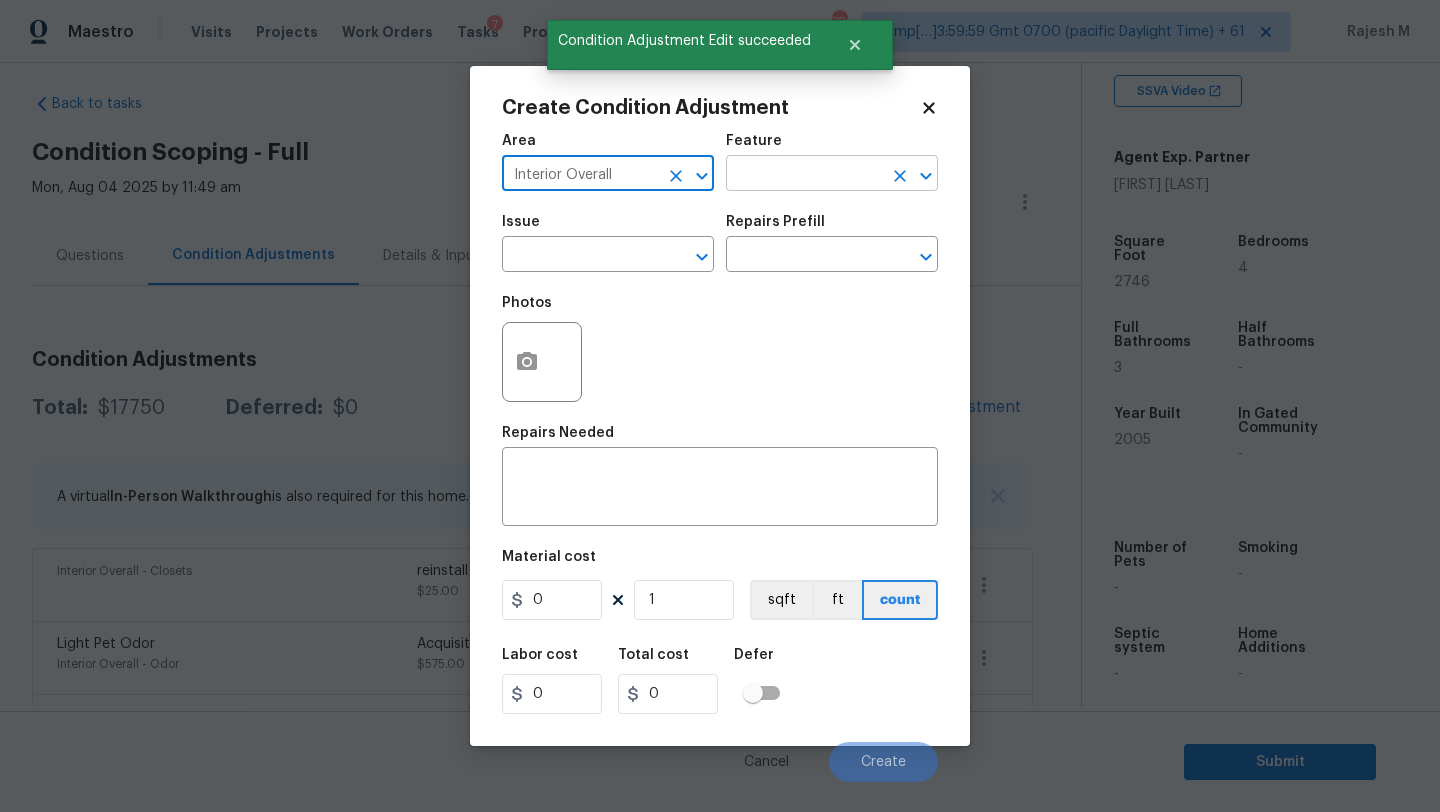 click at bounding box center [804, 175] 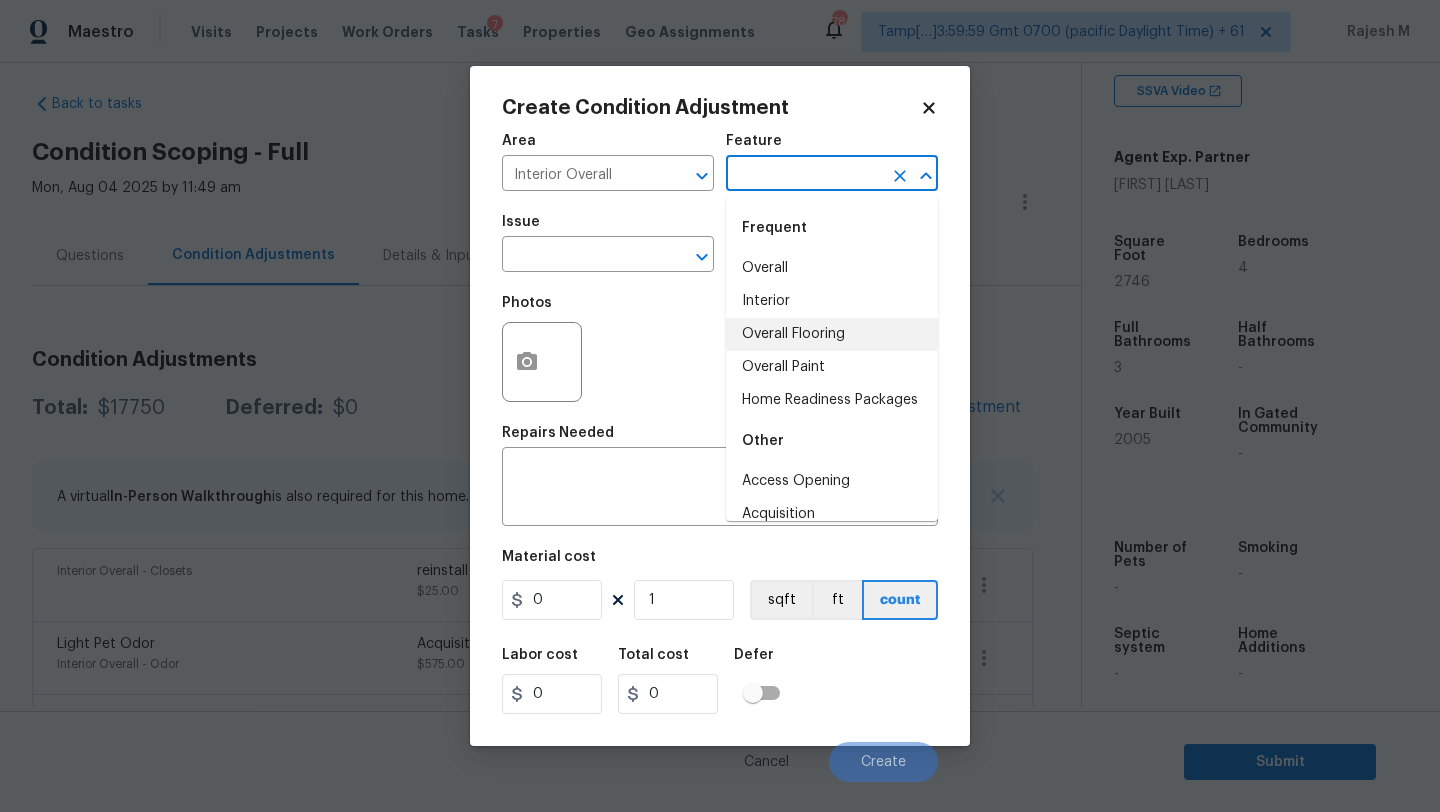 click on "Overall Flooring" at bounding box center (832, 334) 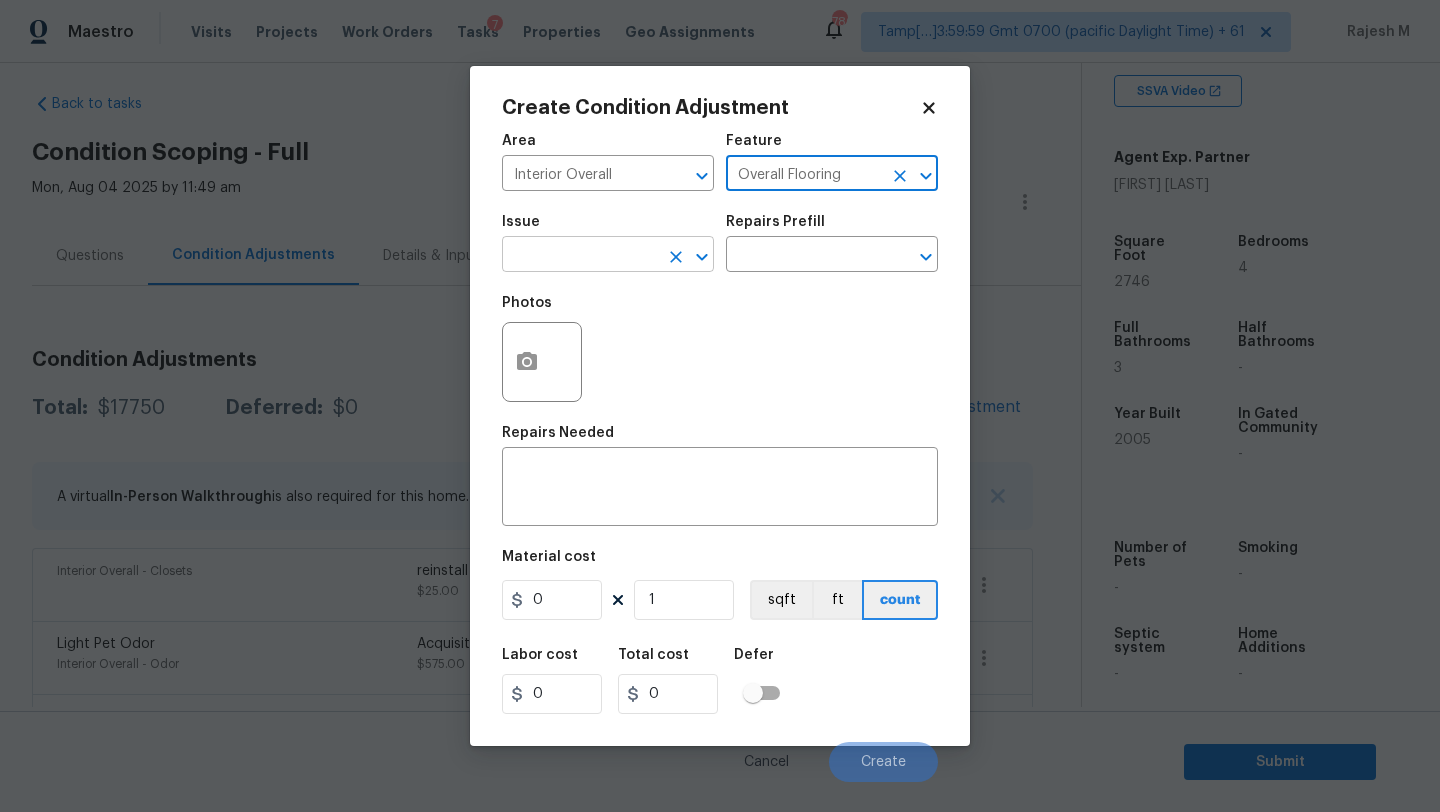 click at bounding box center (580, 256) 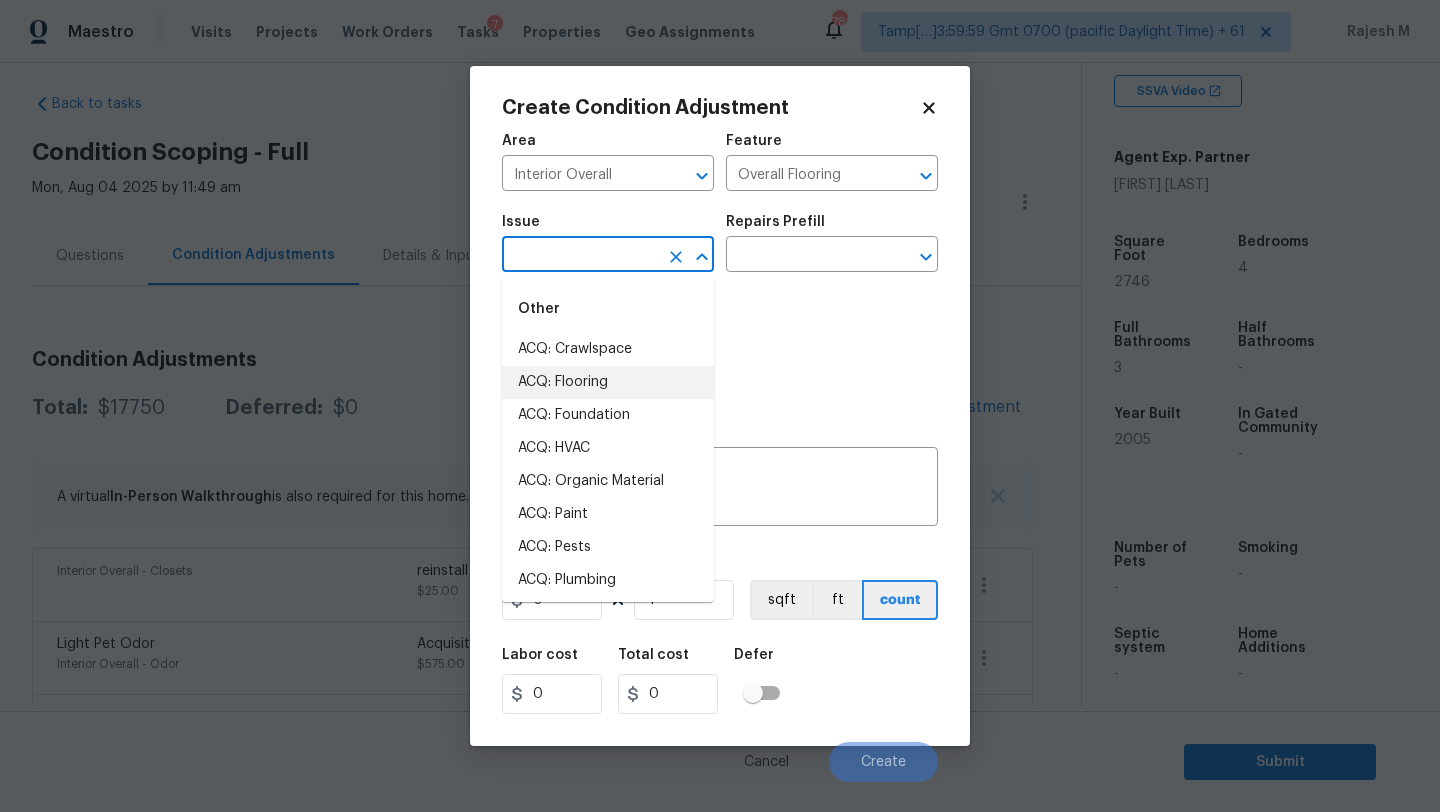 click on "ACQ: Flooring" at bounding box center [608, 382] 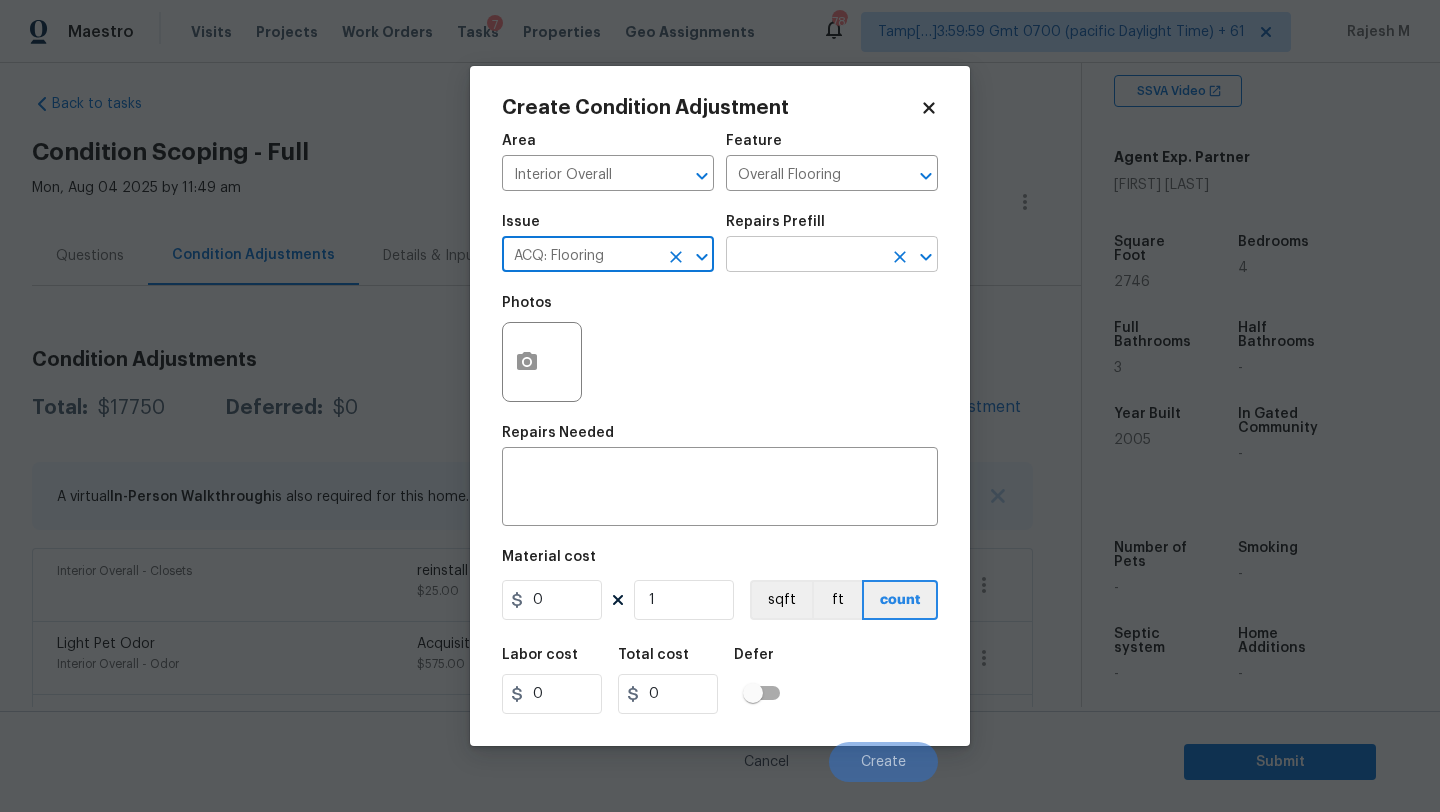click at bounding box center [804, 256] 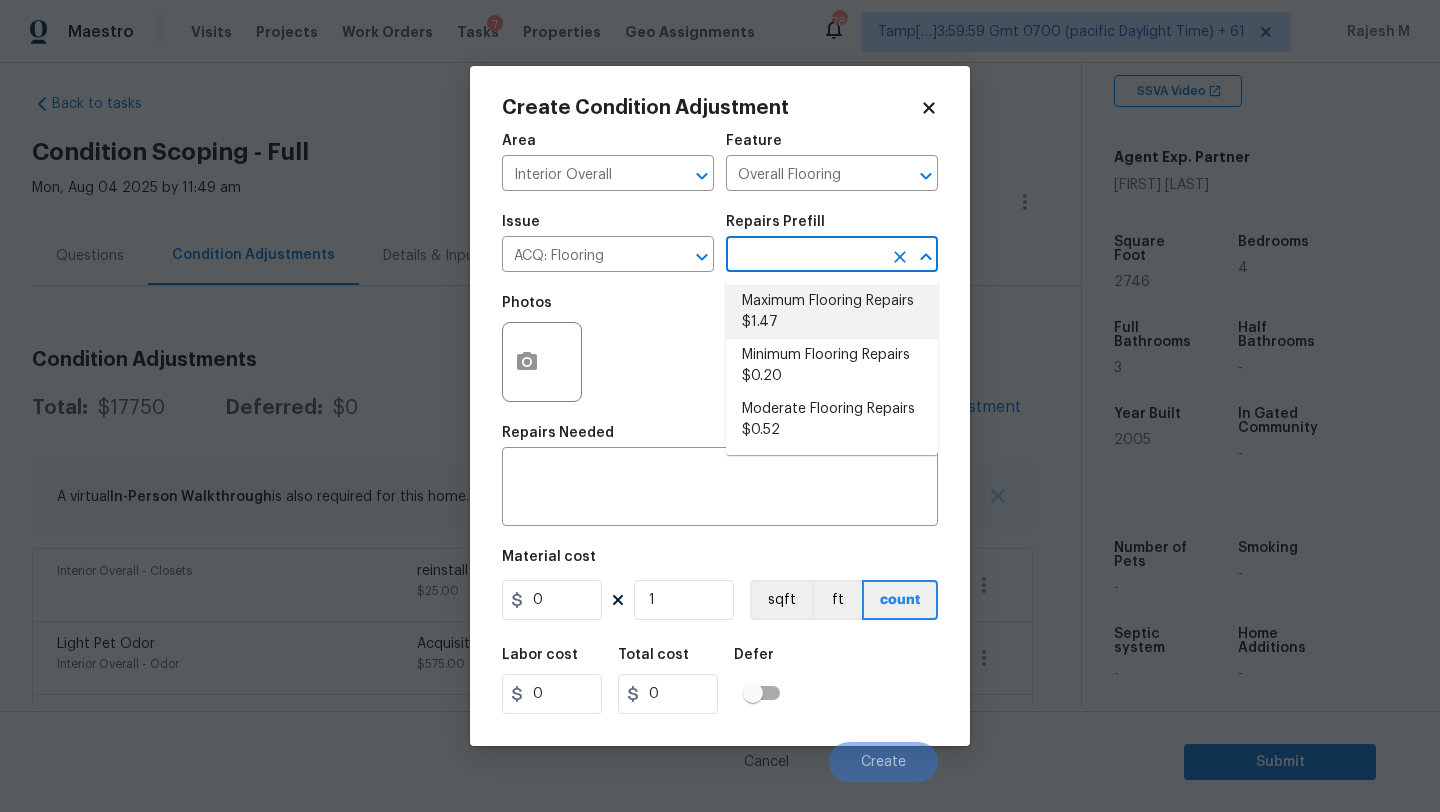 click on "Maximum Flooring Repairs $1.47" at bounding box center [832, 312] 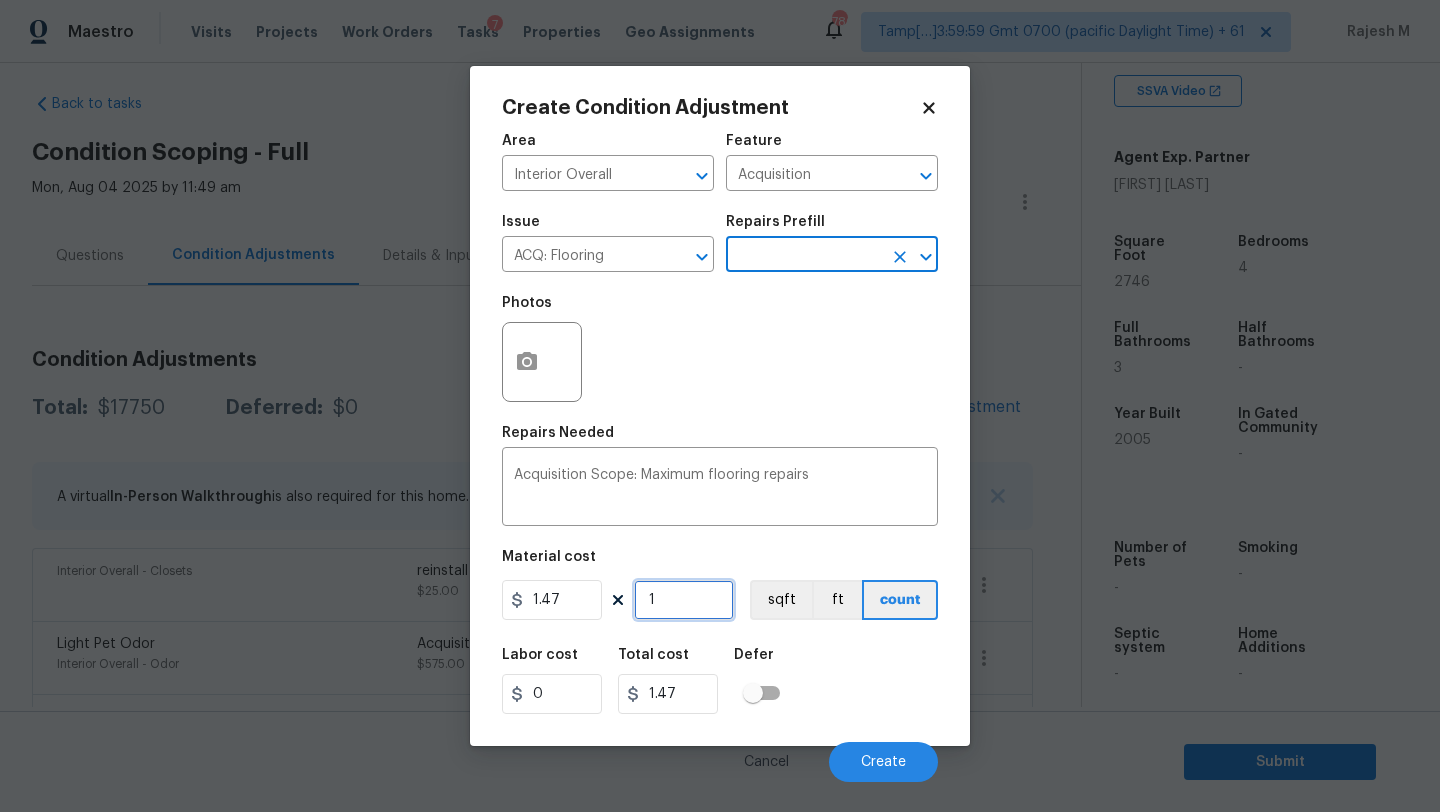 click on "1" at bounding box center [684, 600] 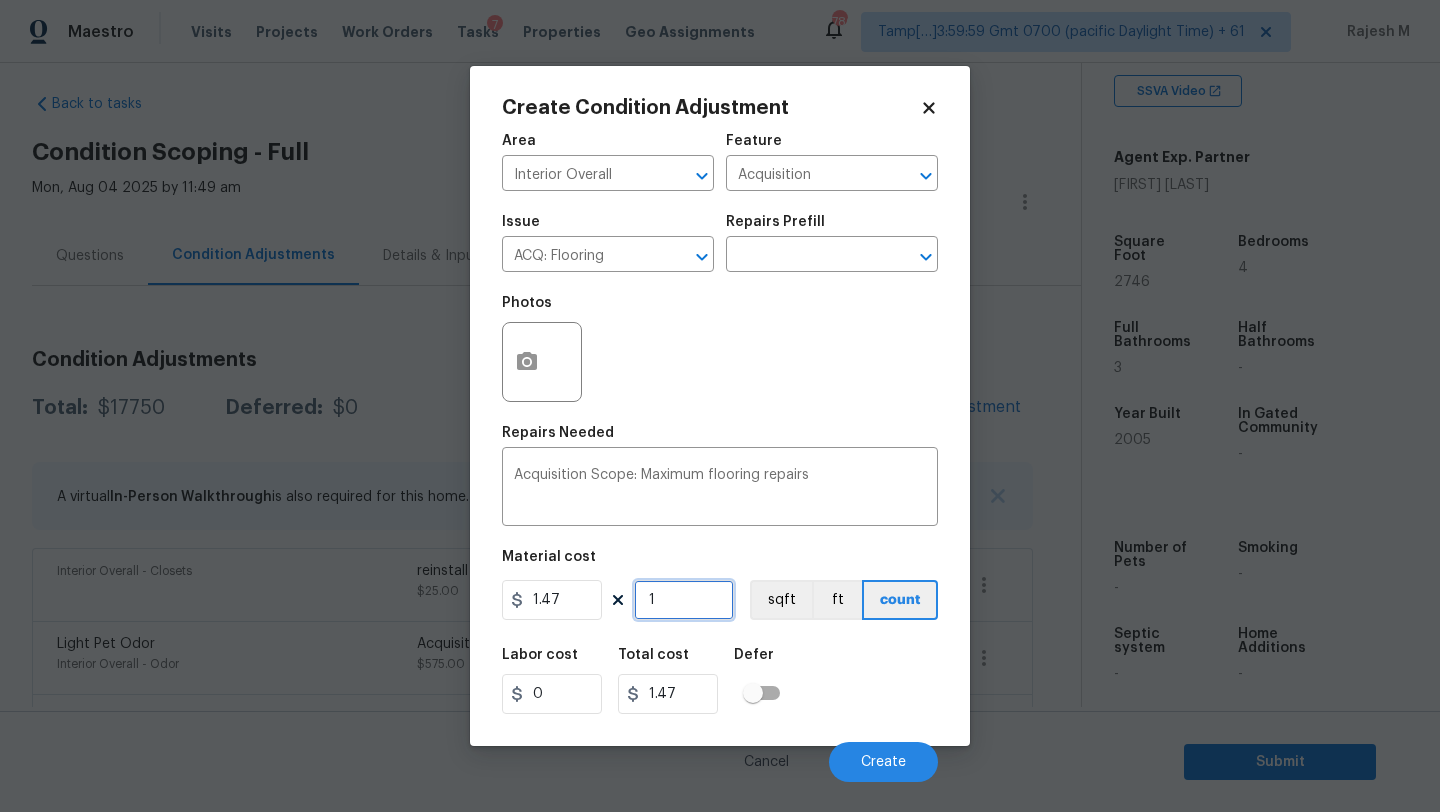 click on "1" at bounding box center (684, 600) 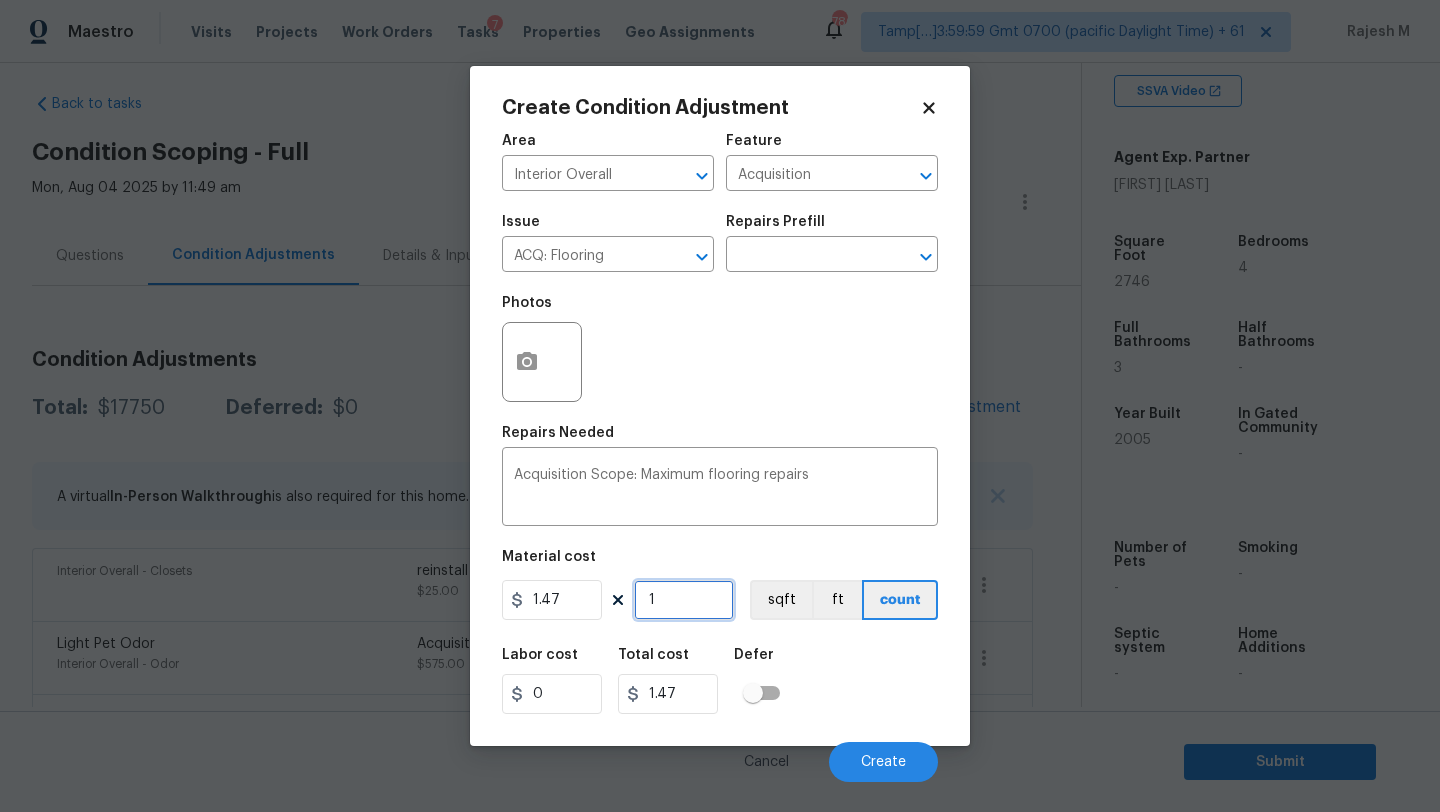 type on "2" 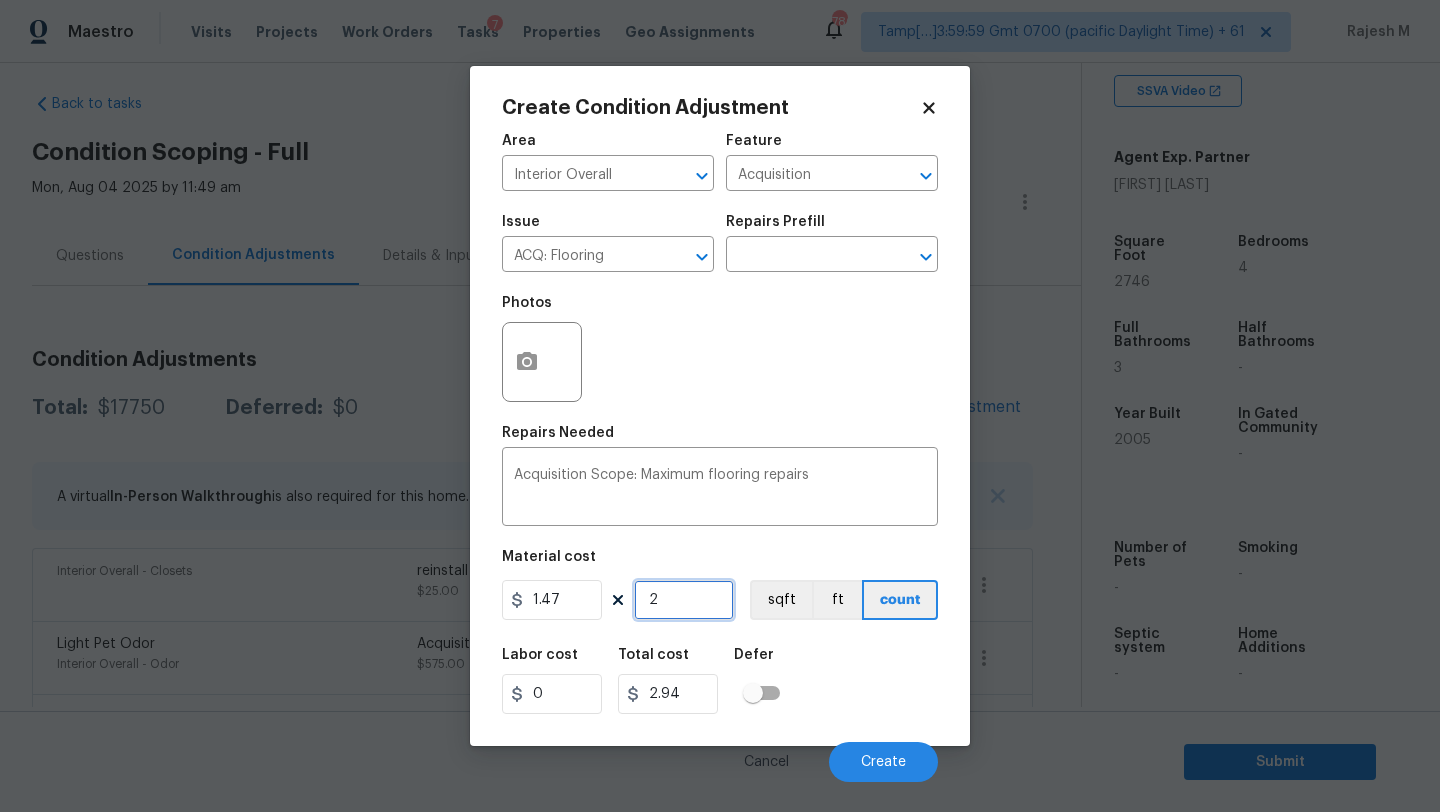 type on "27" 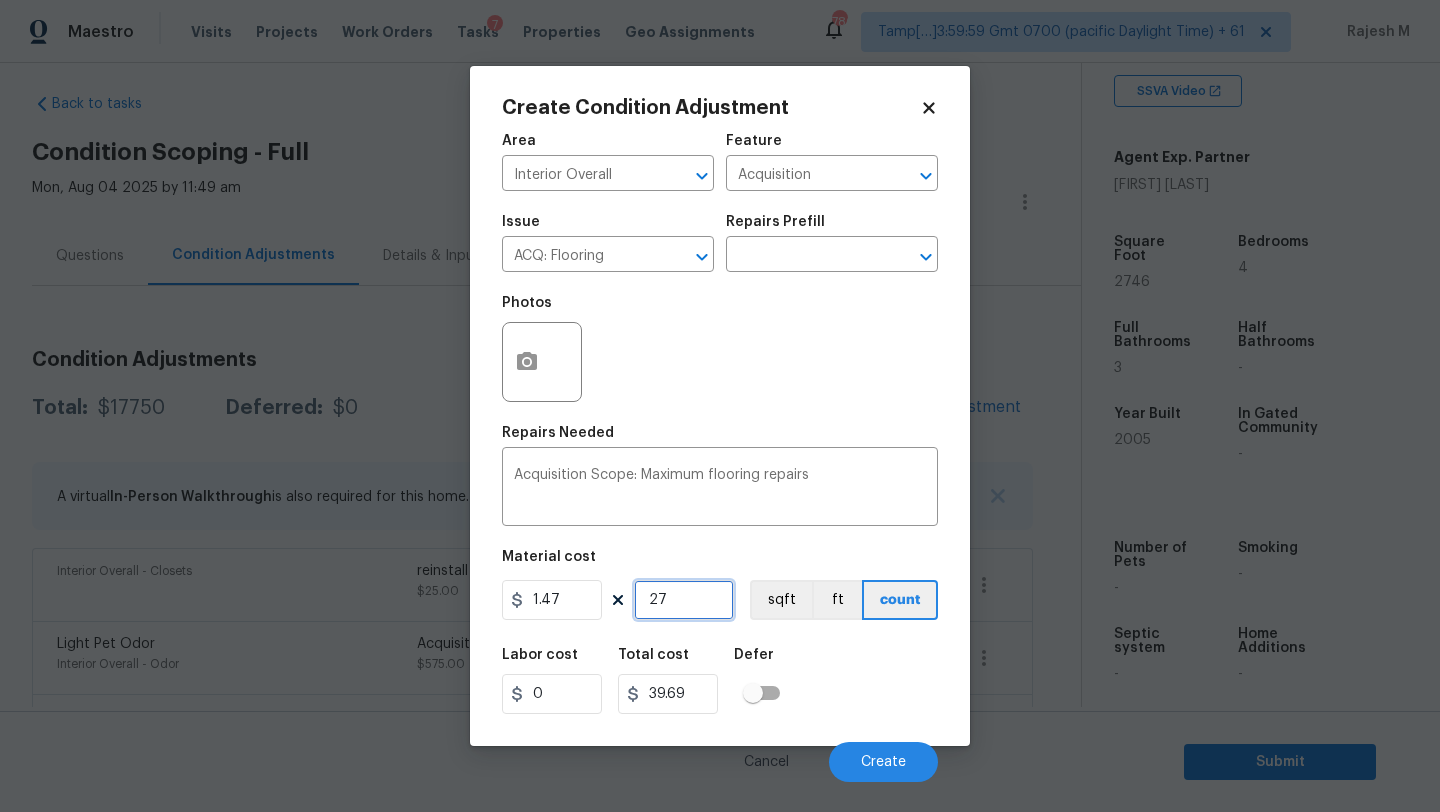 type on "274" 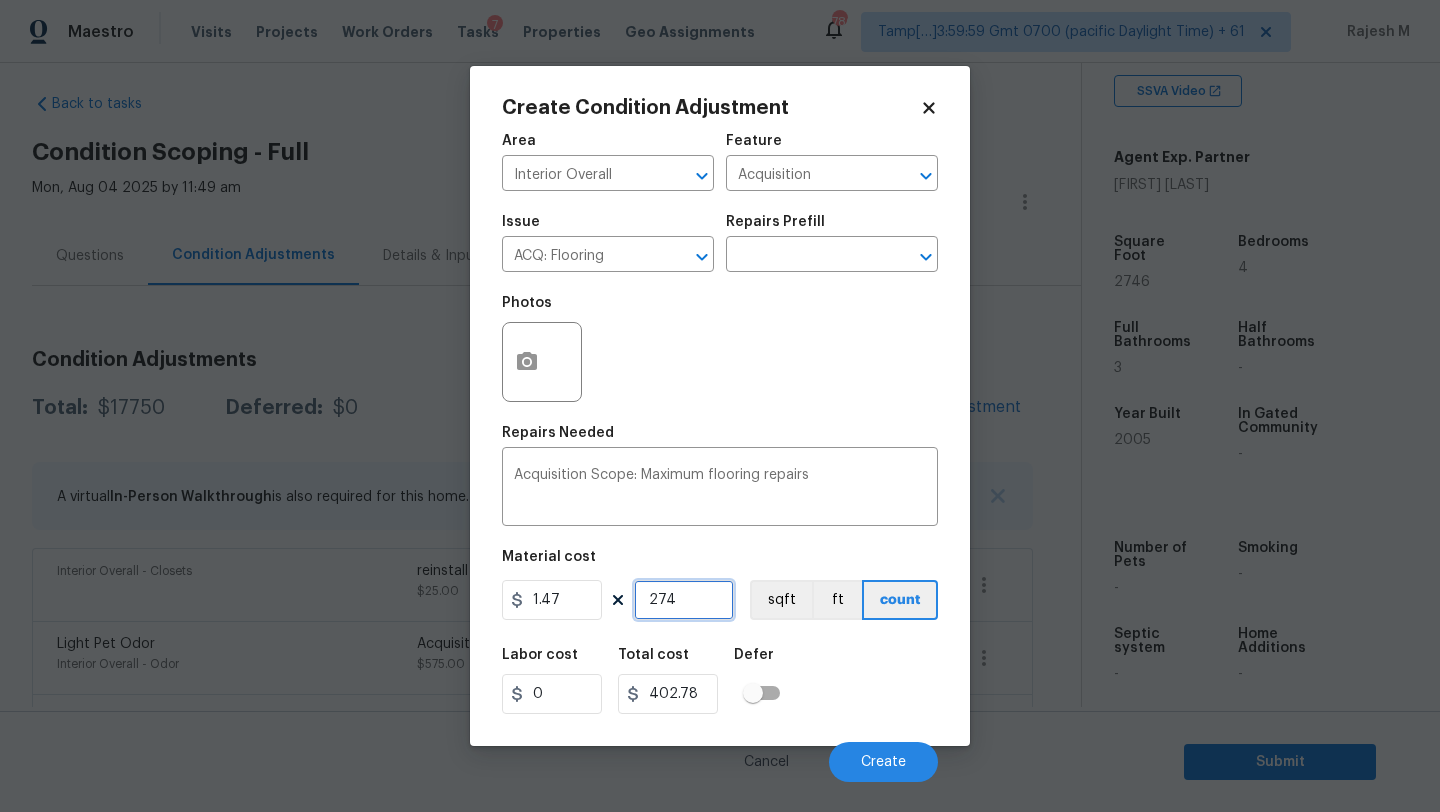 type on "2746" 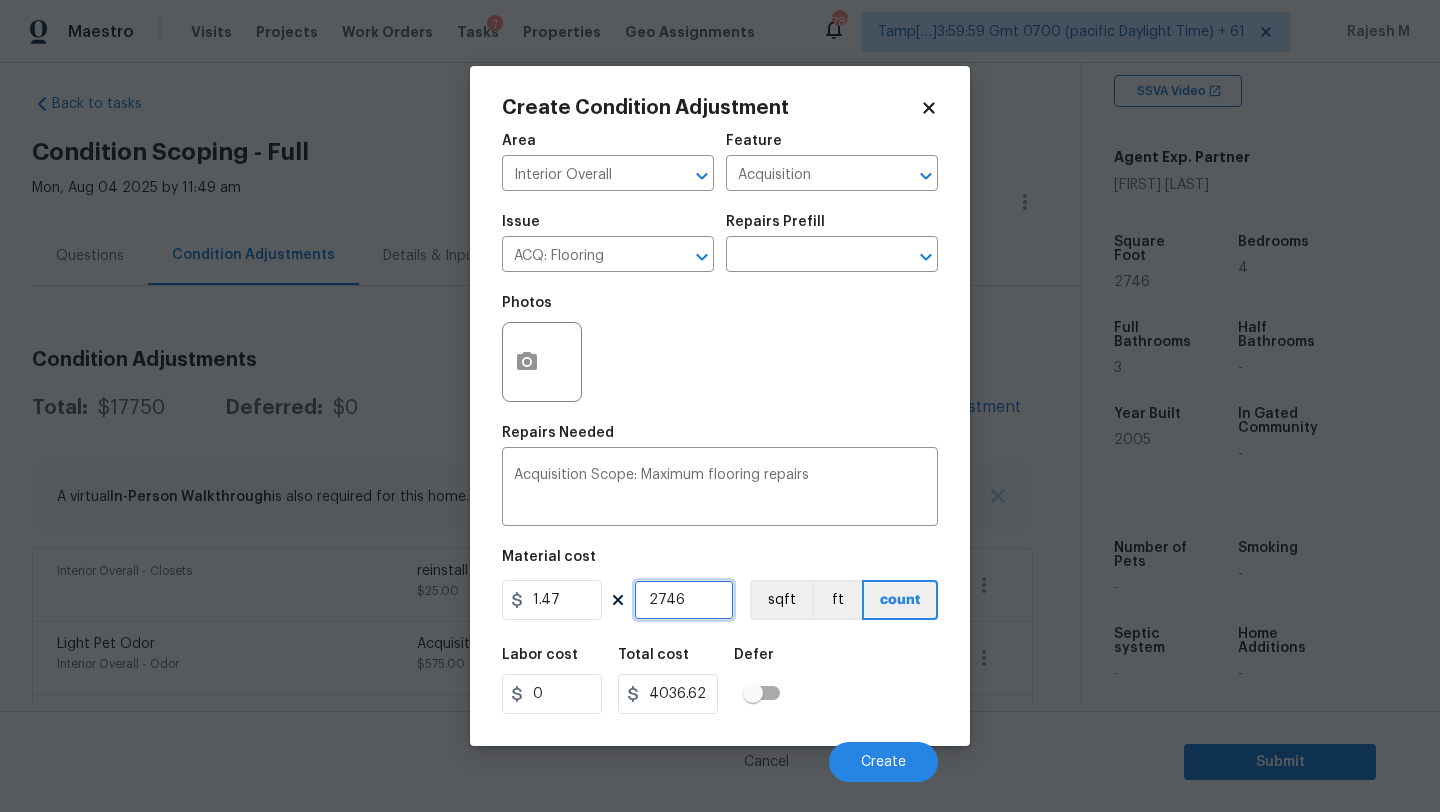 type on "2746" 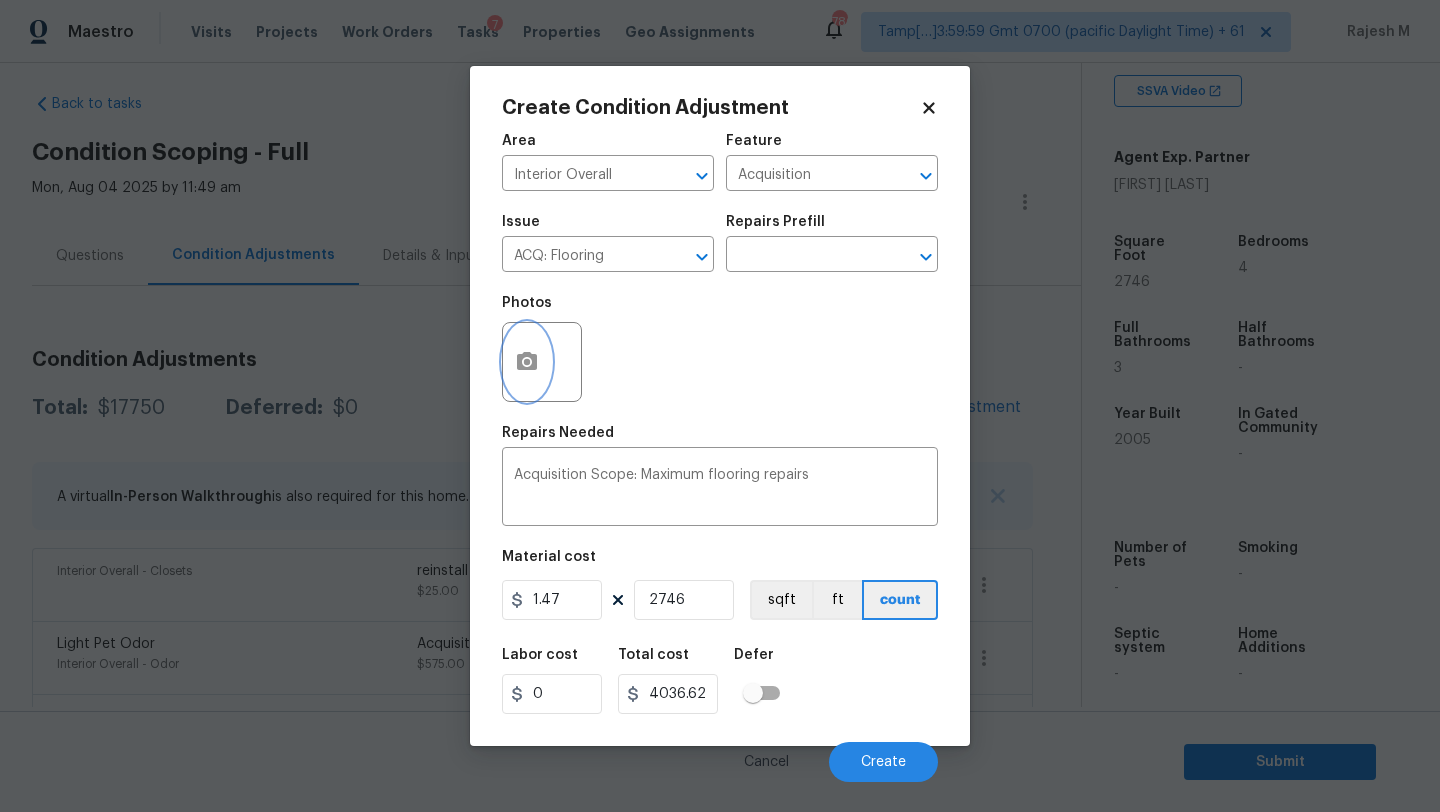 click at bounding box center (527, 362) 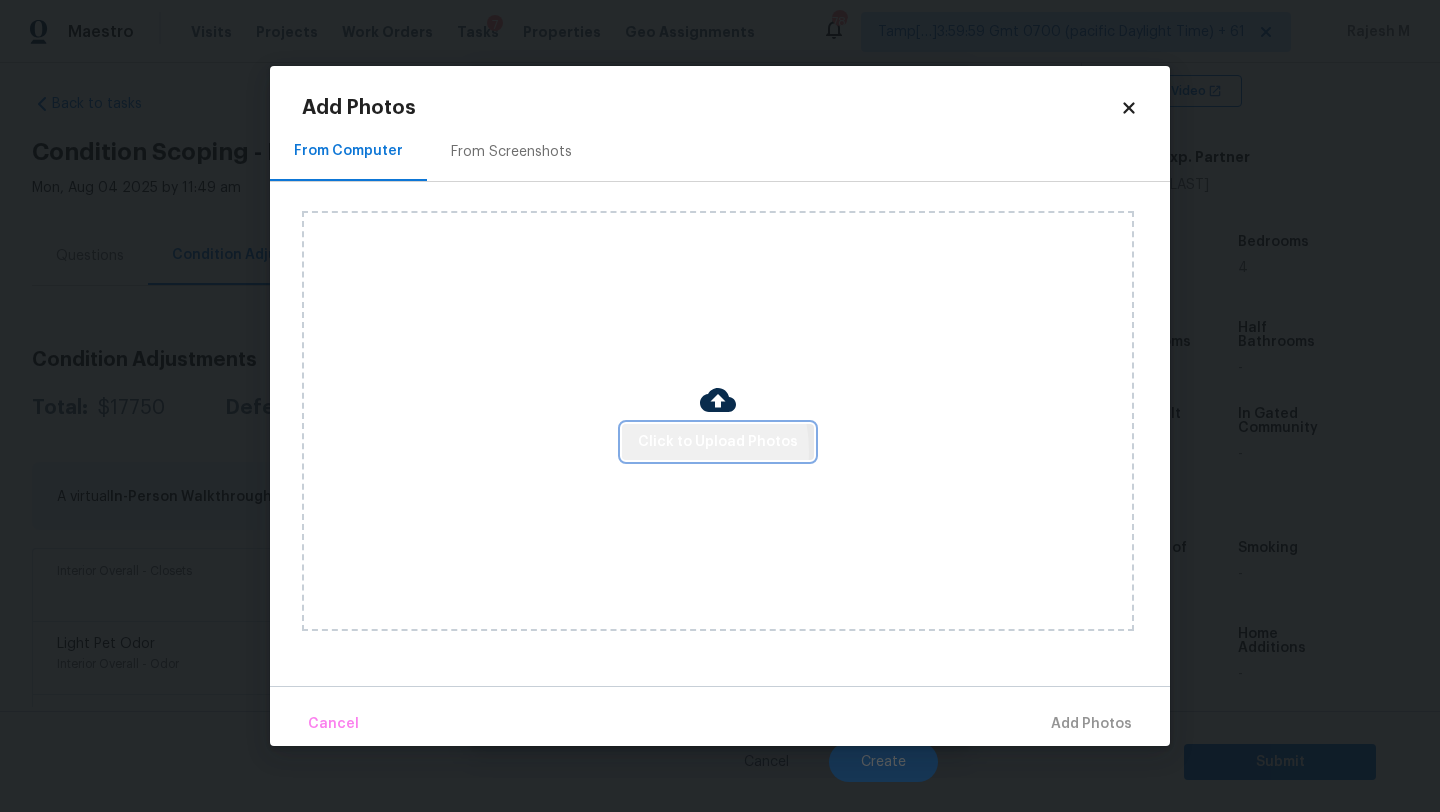 click on "Click to Upload Photos" at bounding box center (718, 442) 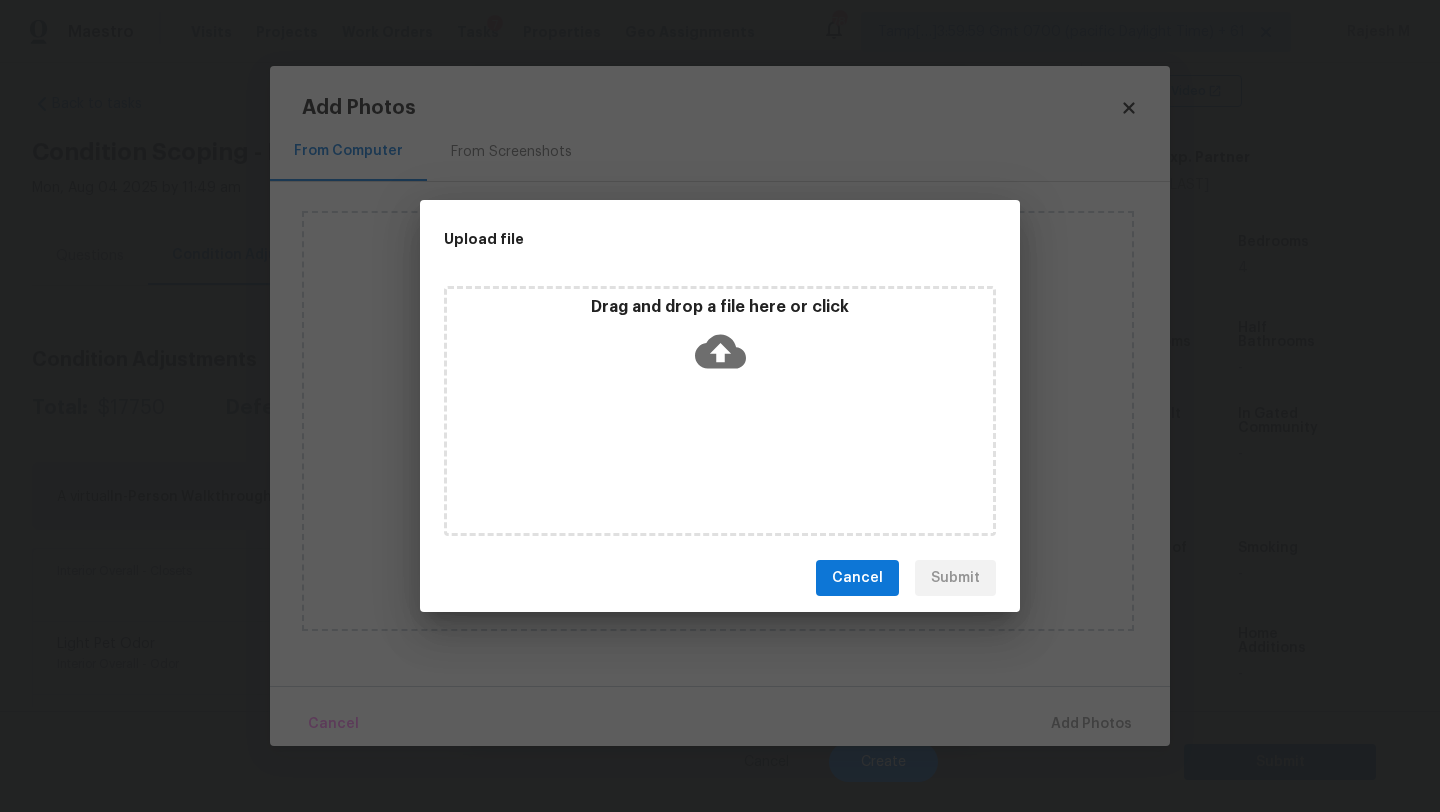 click on "Cancel" at bounding box center [857, 578] 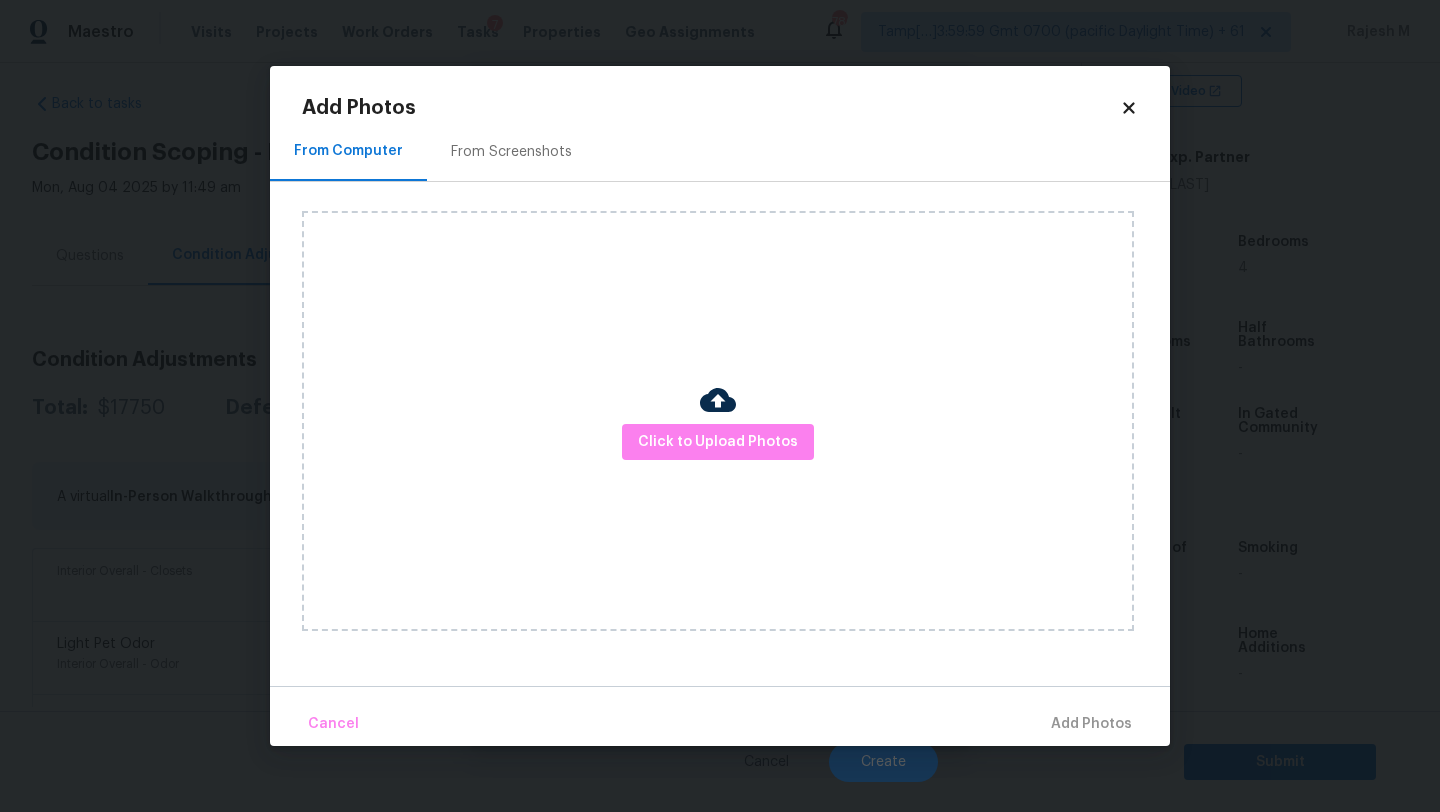 click on "From Screenshots" at bounding box center [511, 151] 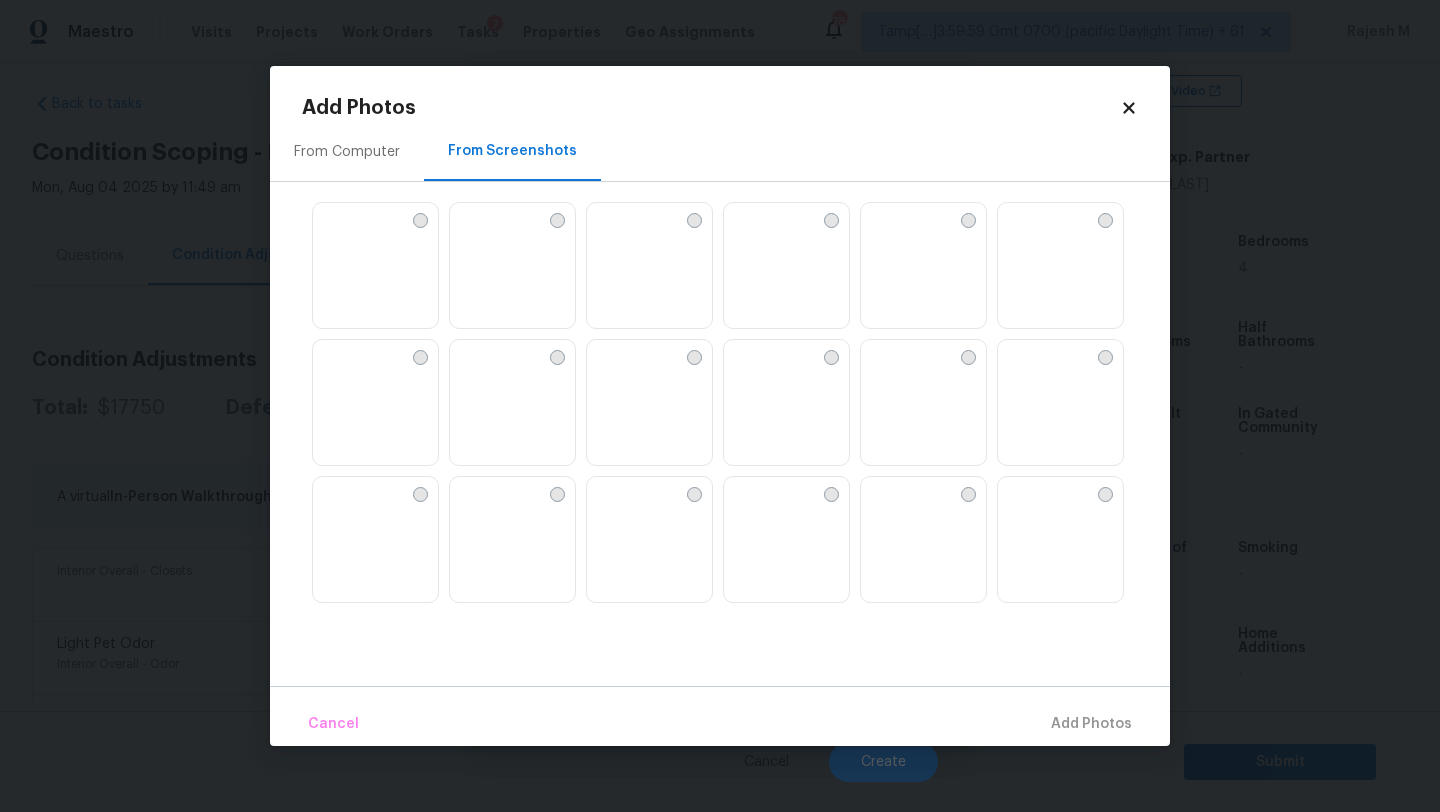 click at bounding box center (786, 266) 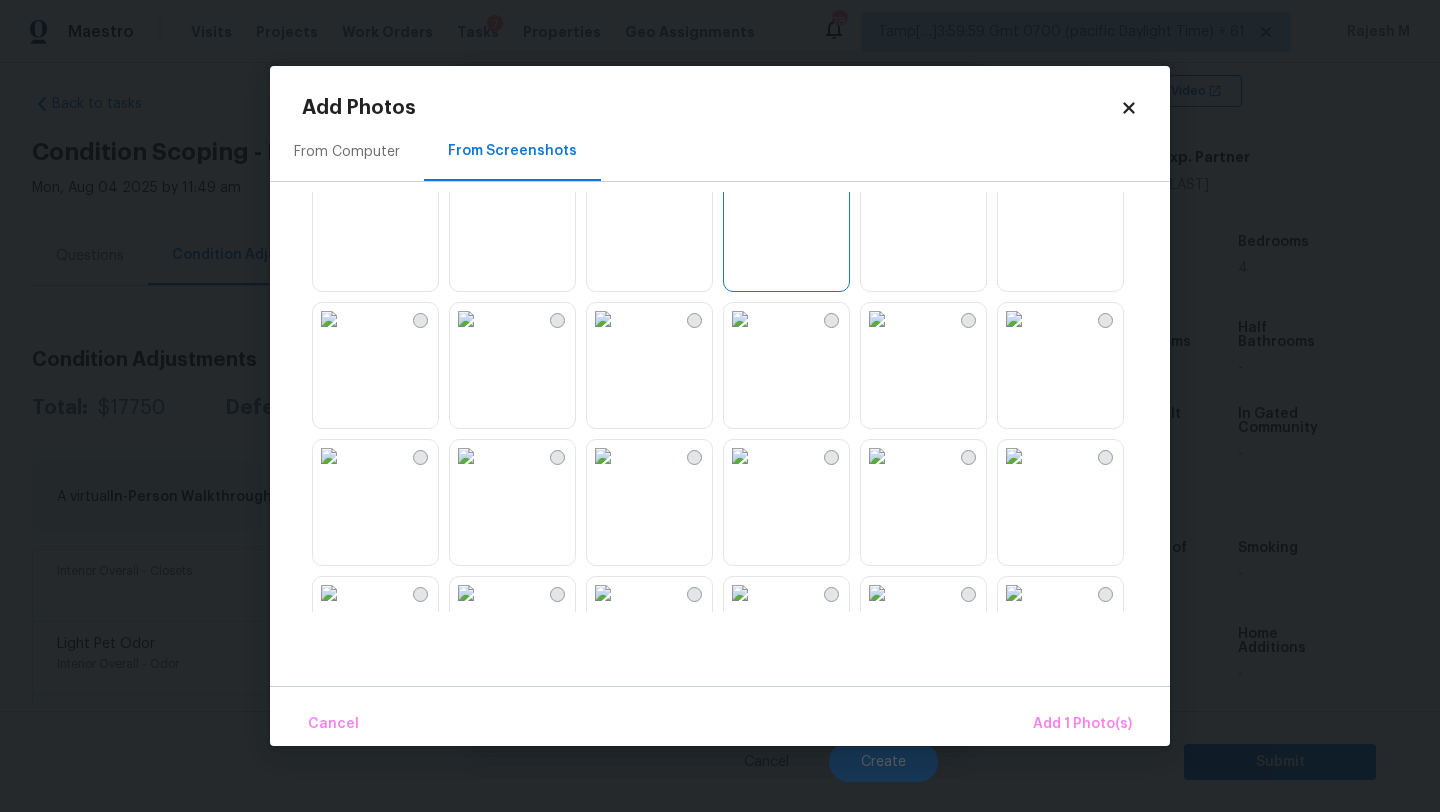 click at bounding box center [877, 182] 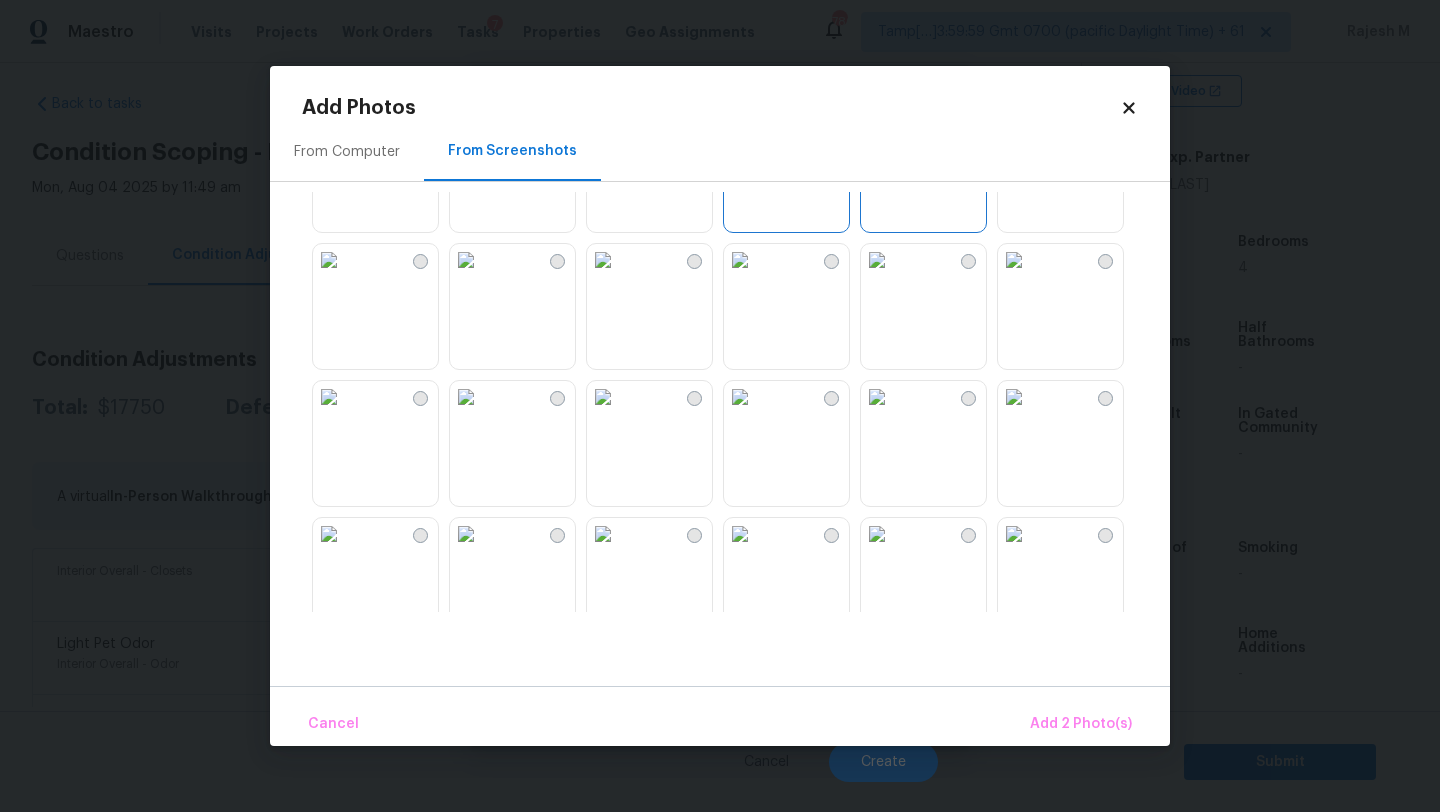 scroll, scrollTop: 120, scrollLeft: 0, axis: vertical 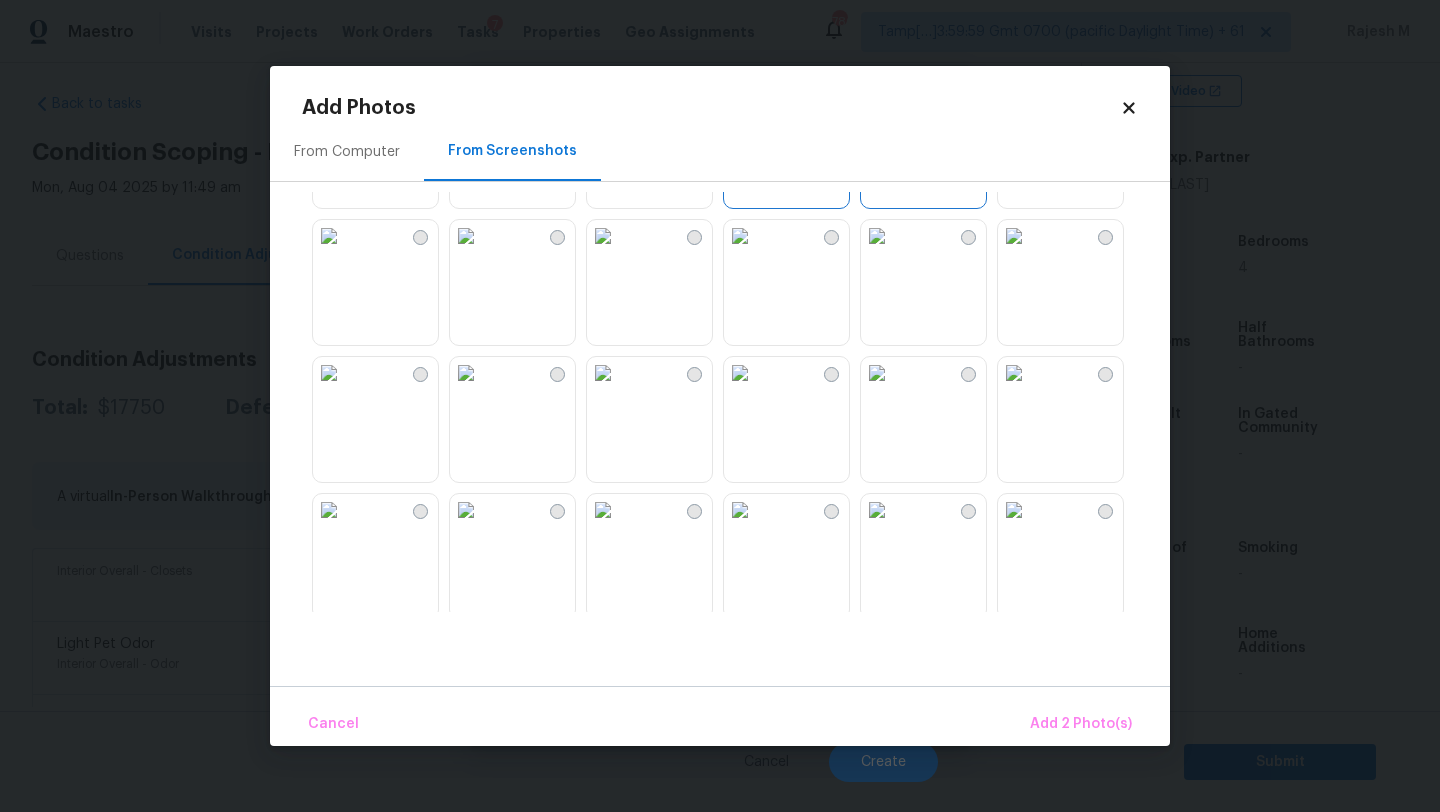 click at bounding box center [740, 236] 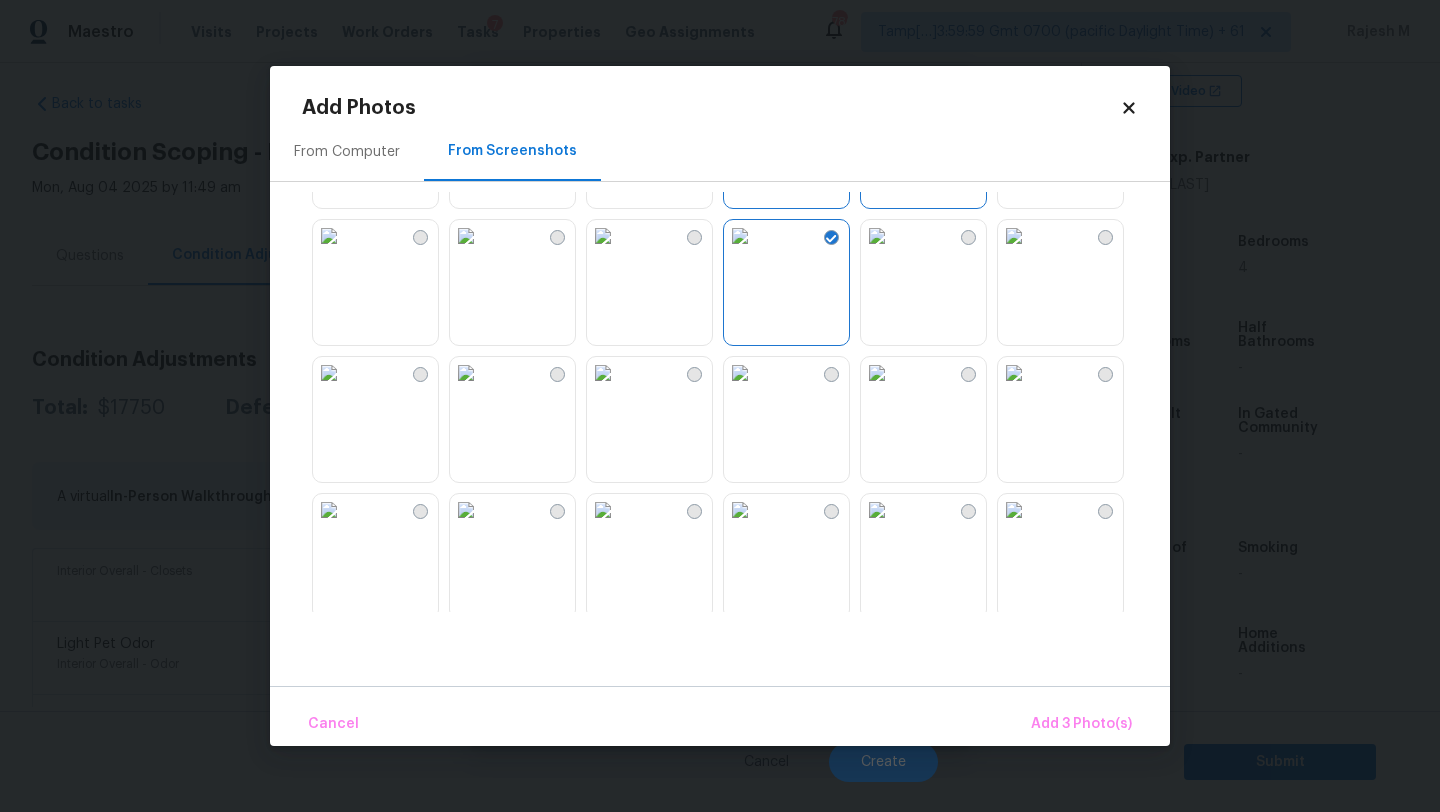 click at bounding box center [603, 236] 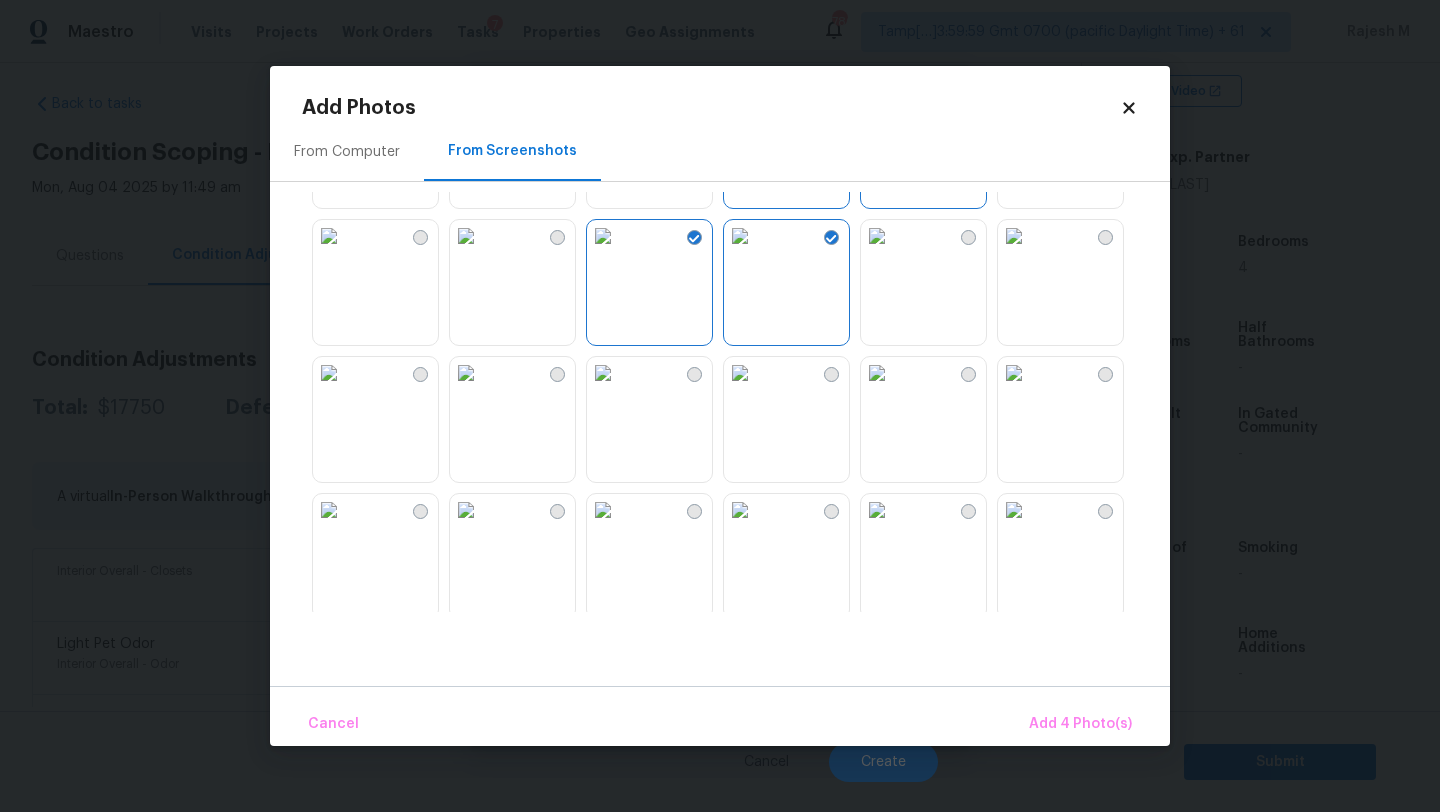 click at bounding box center [877, 236] 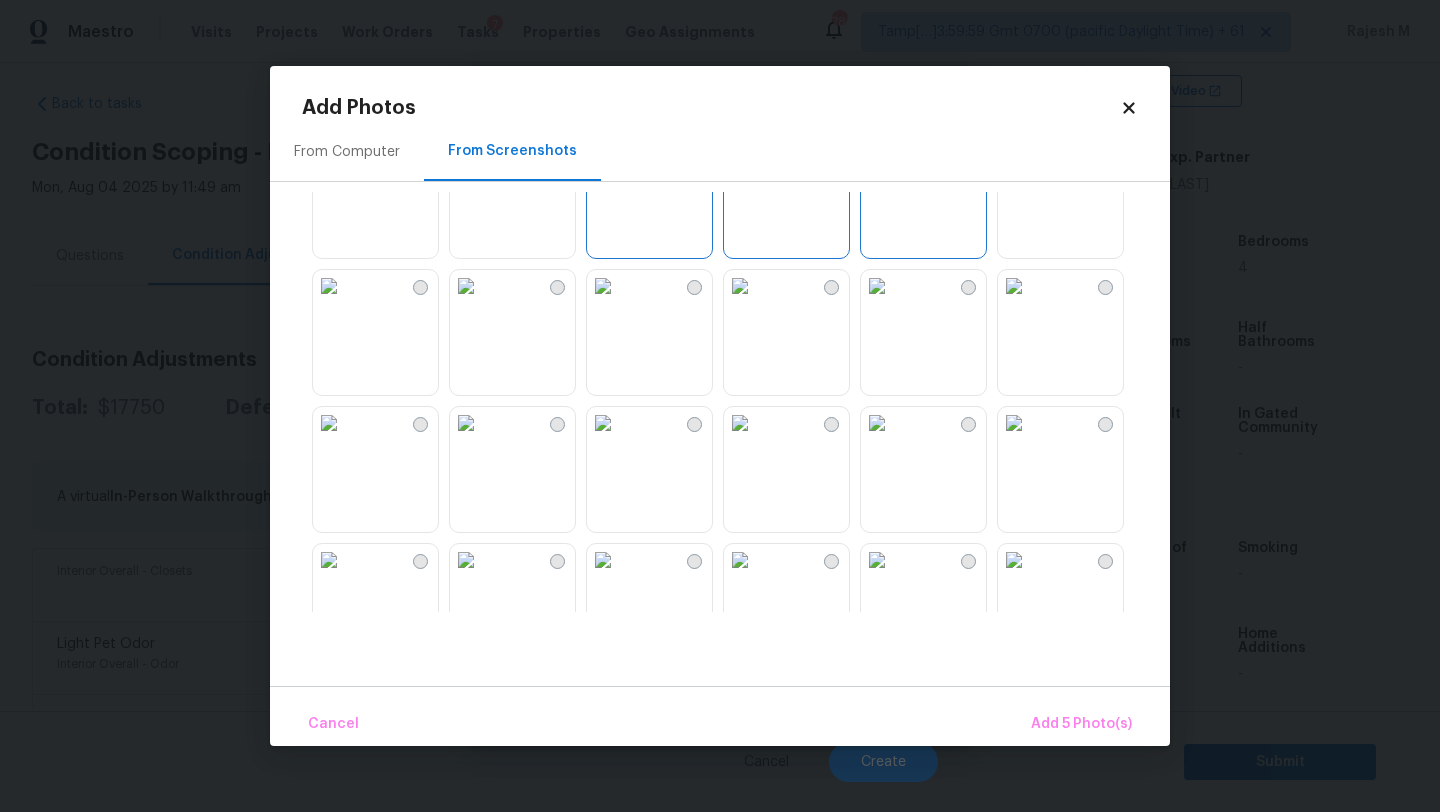 click at bounding box center [877, 286] 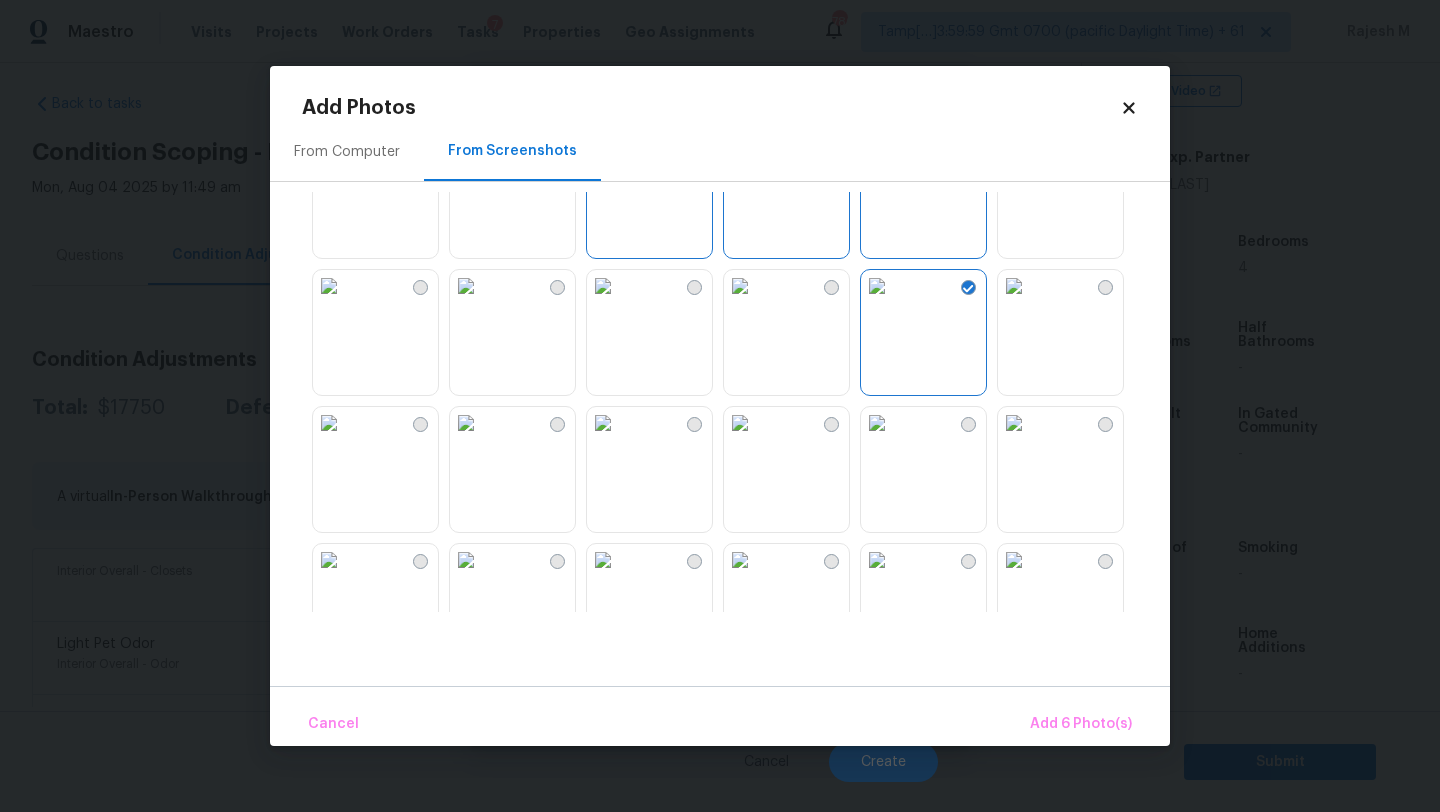 scroll, scrollTop: 291, scrollLeft: 0, axis: vertical 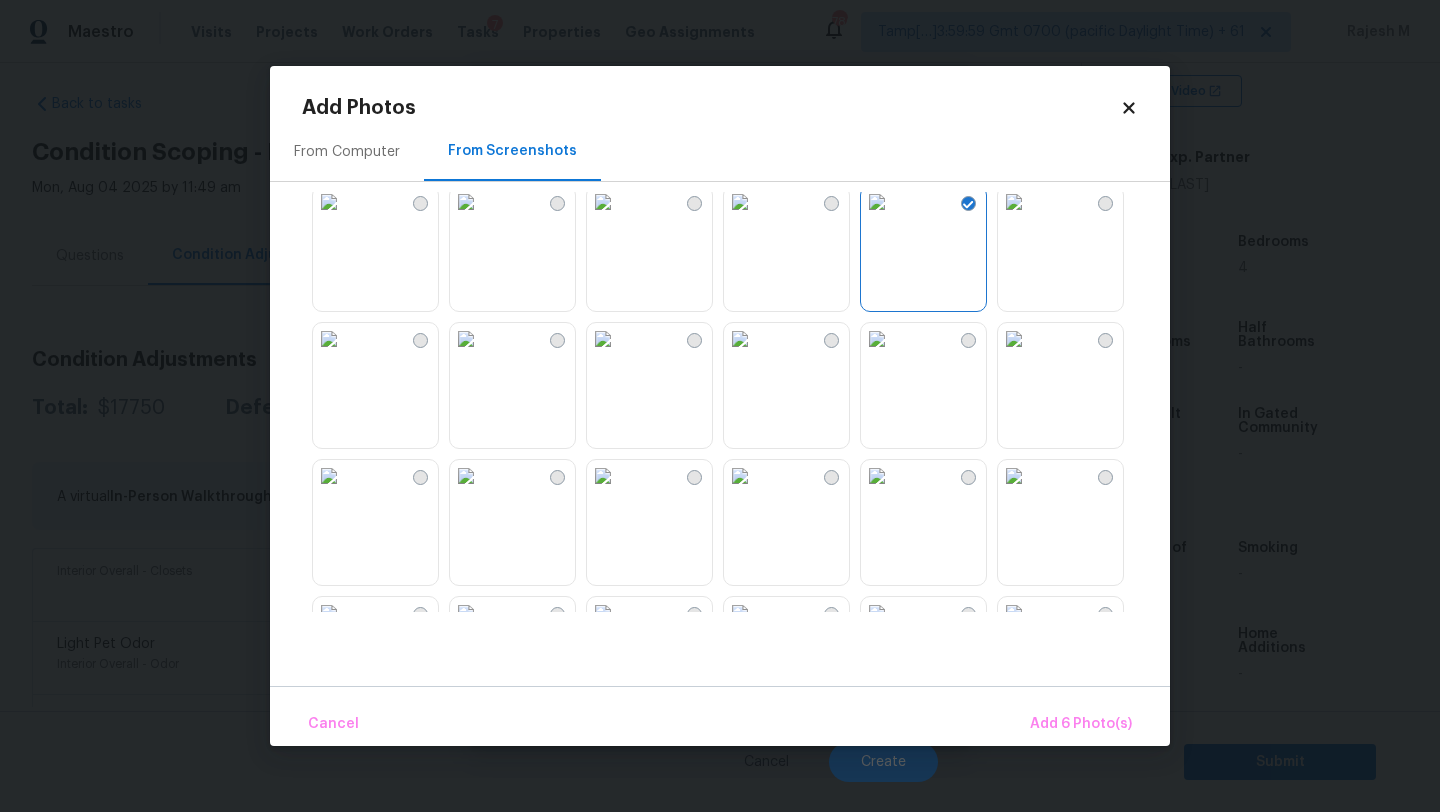 click at bounding box center [329, 339] 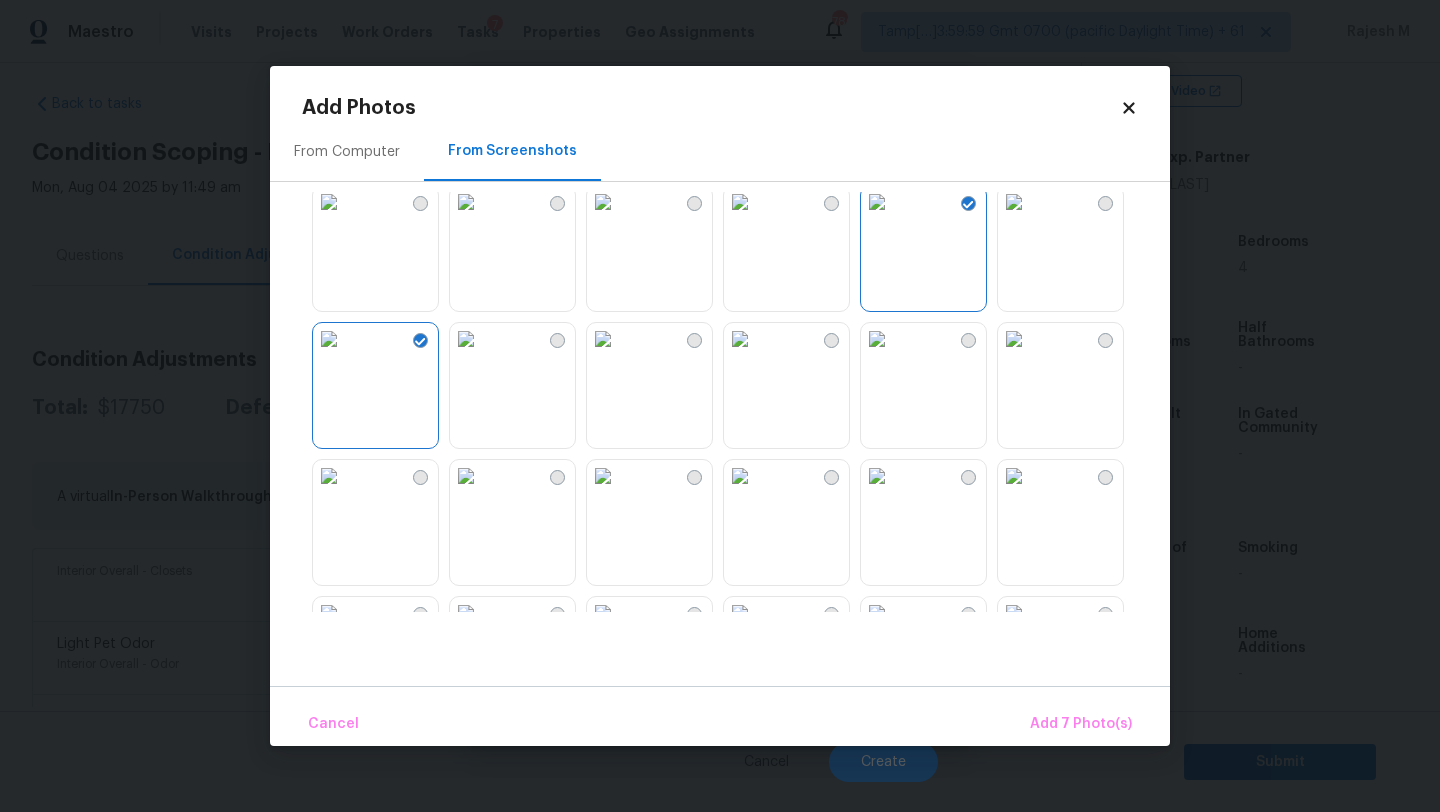 click at bounding box center [740, 476] 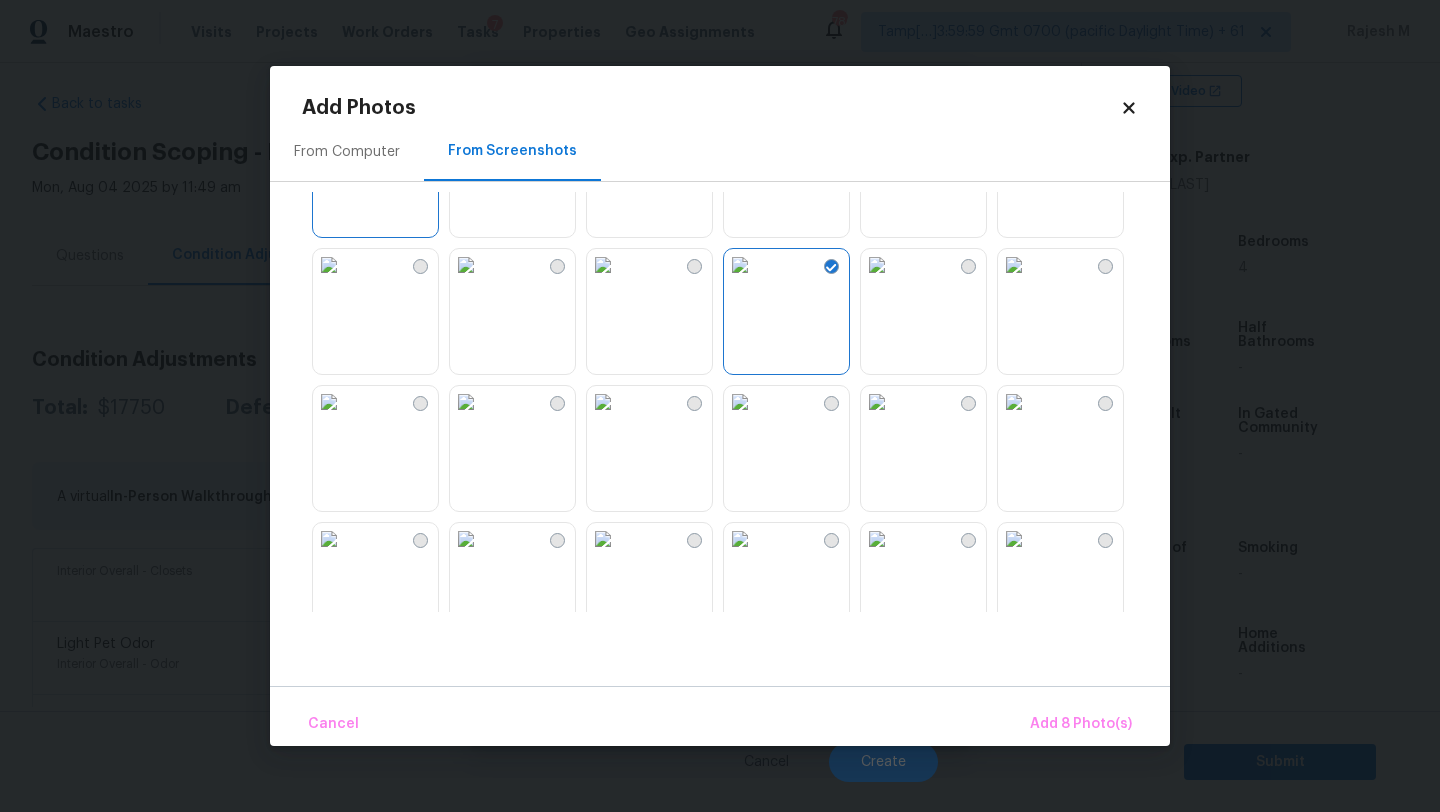 scroll, scrollTop: 667, scrollLeft: 0, axis: vertical 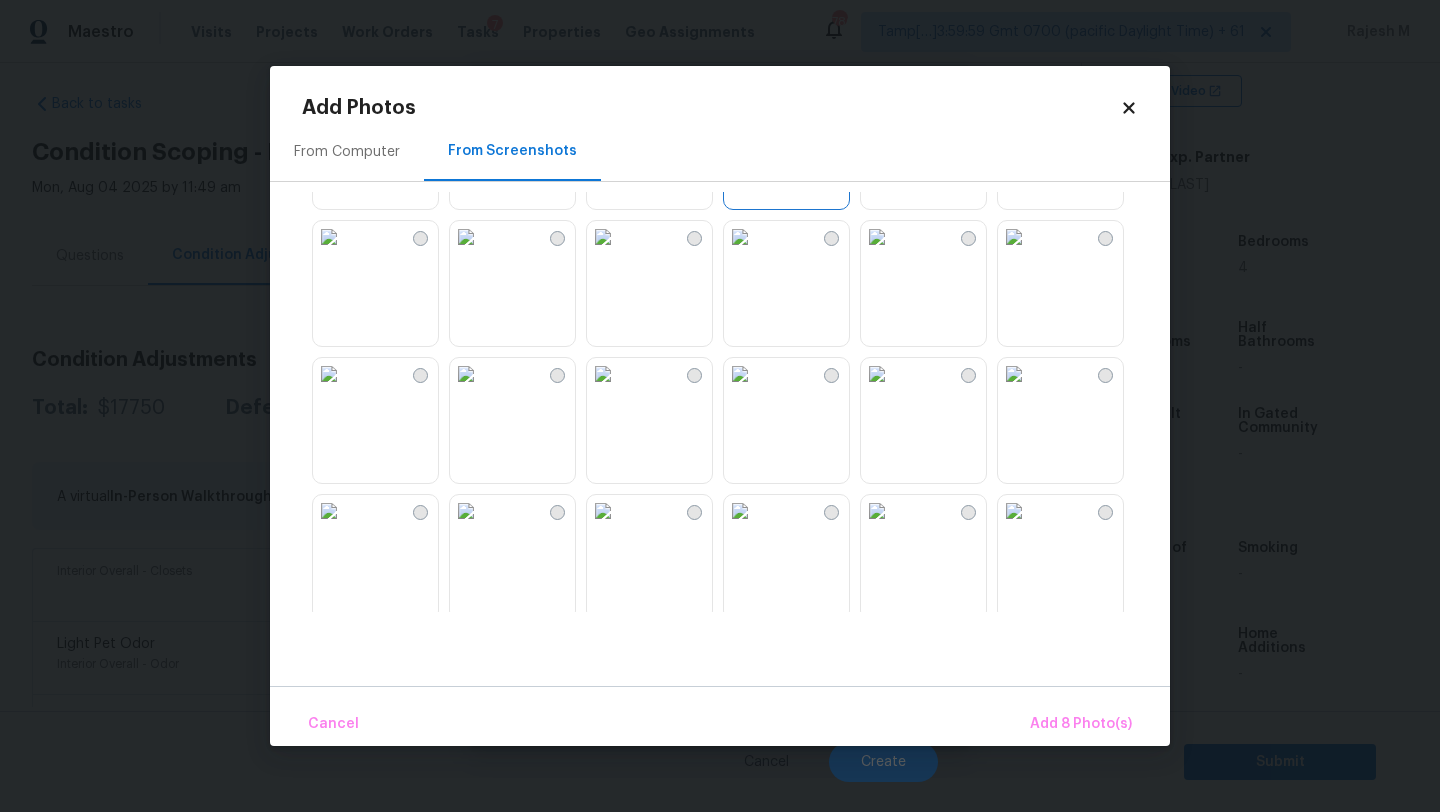 click at bounding box center [740, 374] 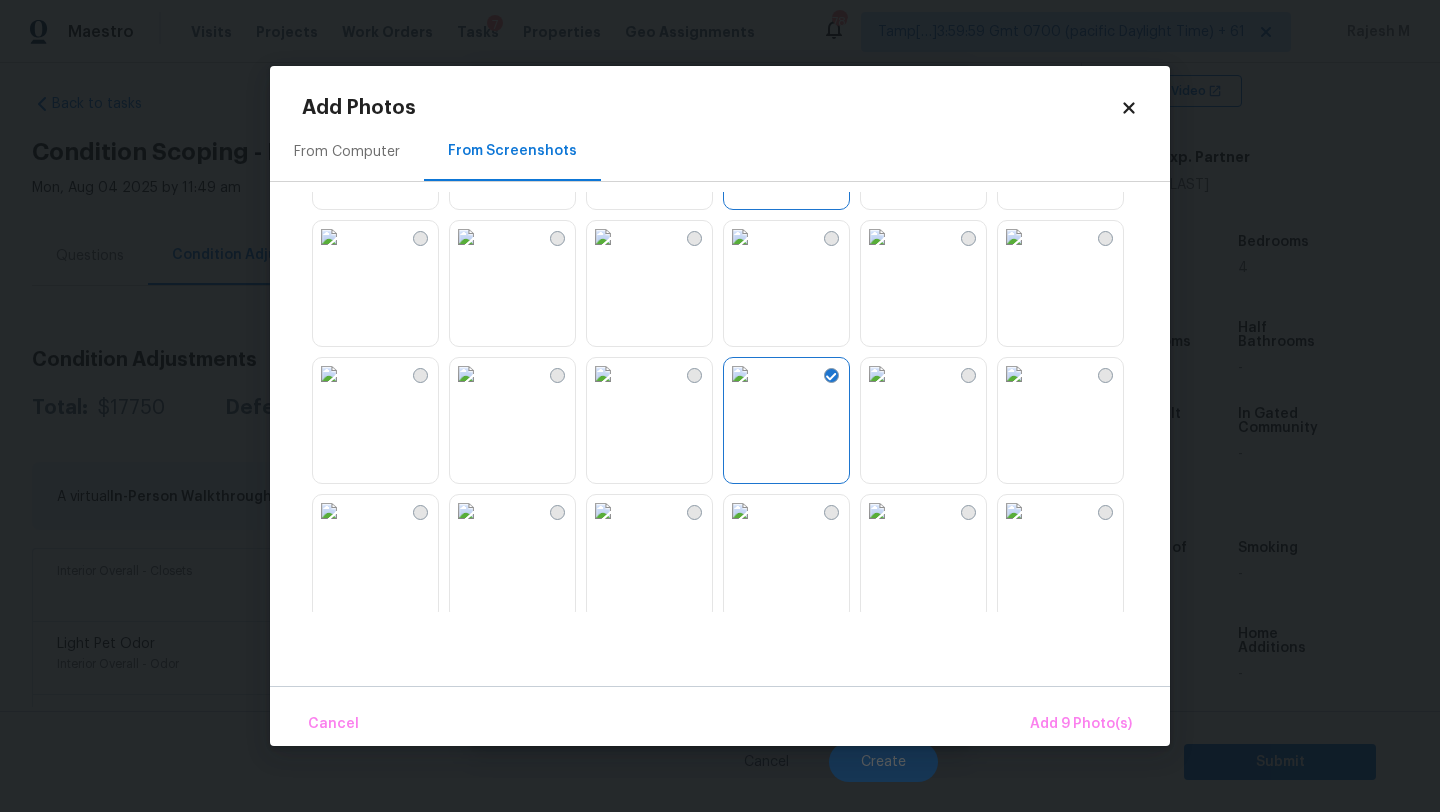 click at bounding box center (329, 374) 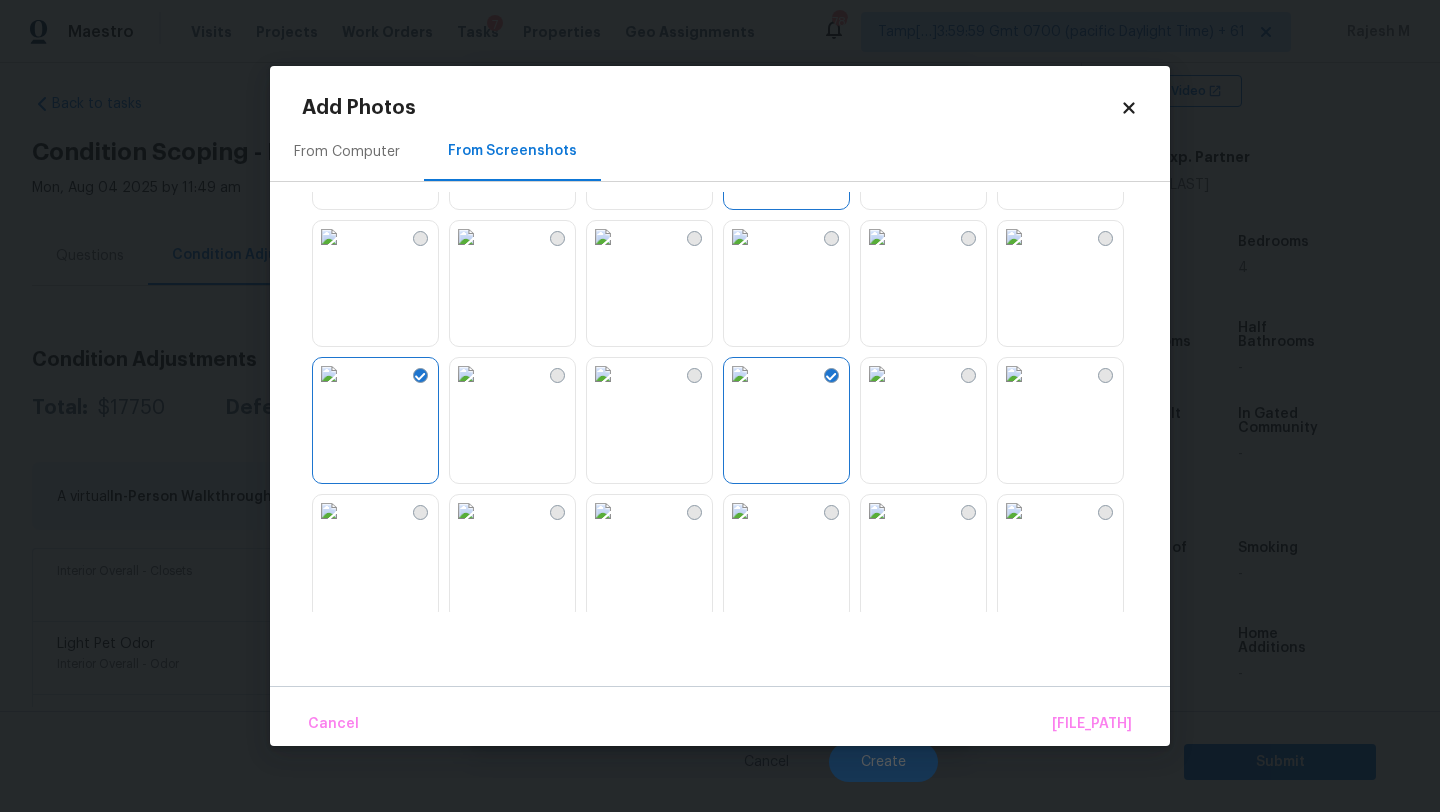click at bounding box center (1014, 374) 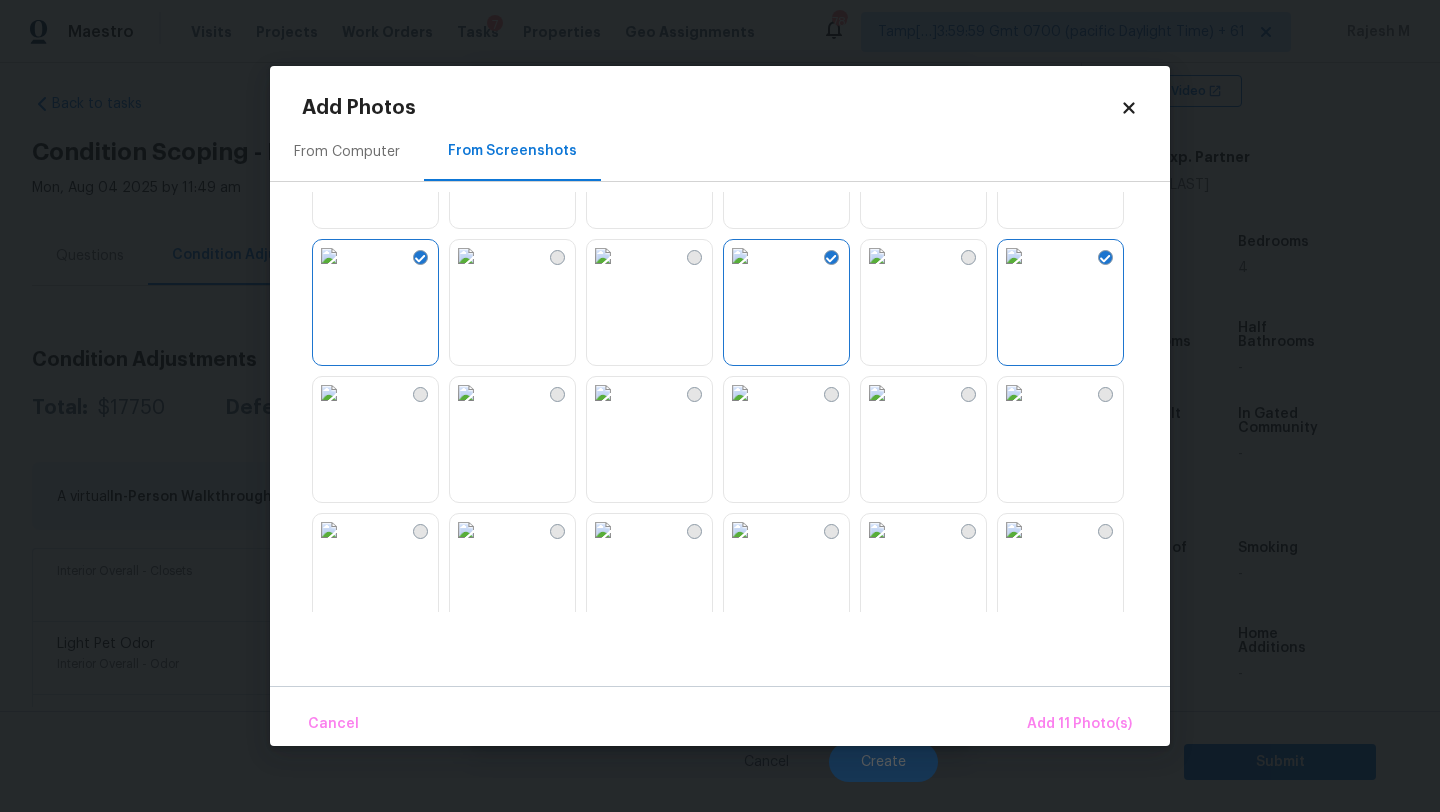 scroll, scrollTop: 877, scrollLeft: 0, axis: vertical 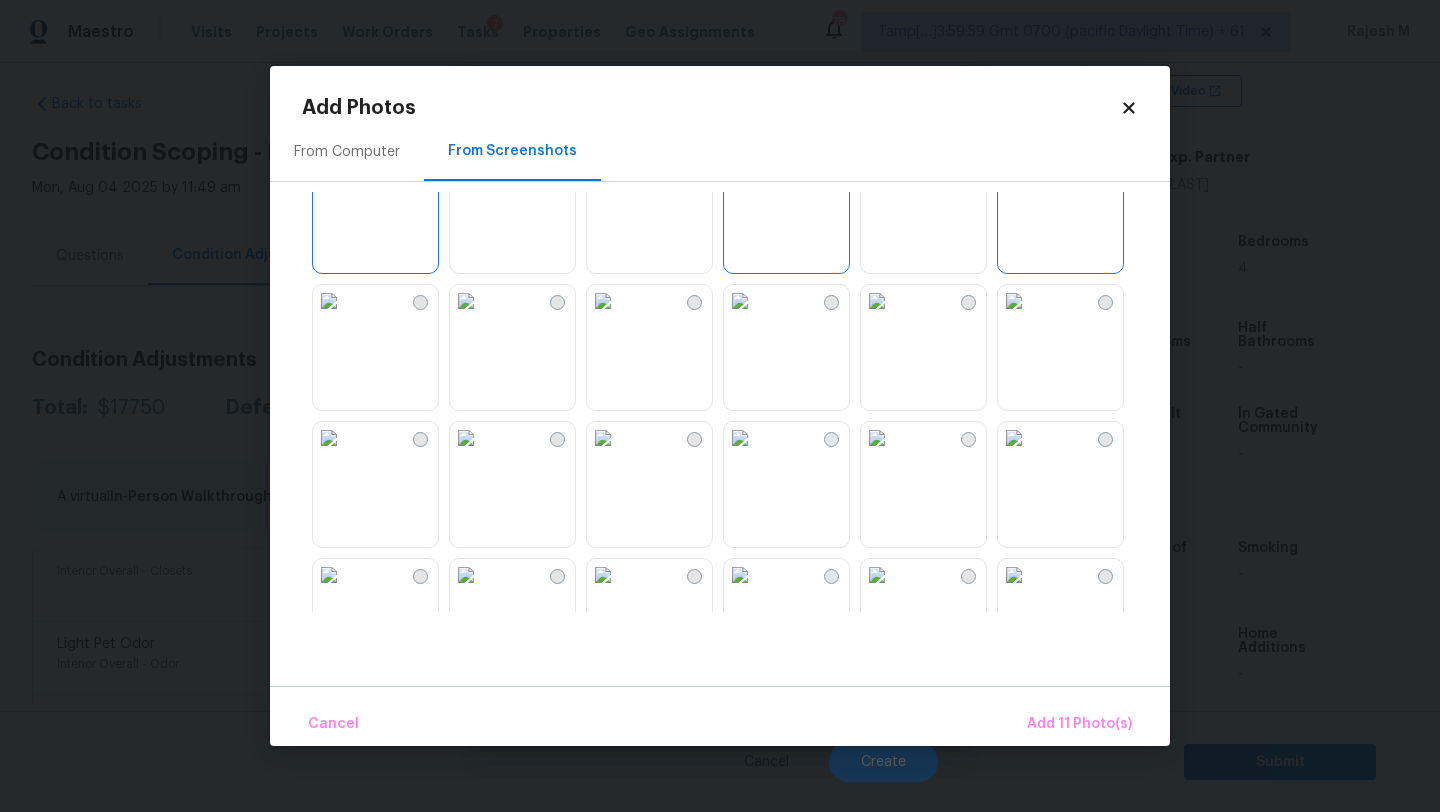 click at bounding box center [877, 438] 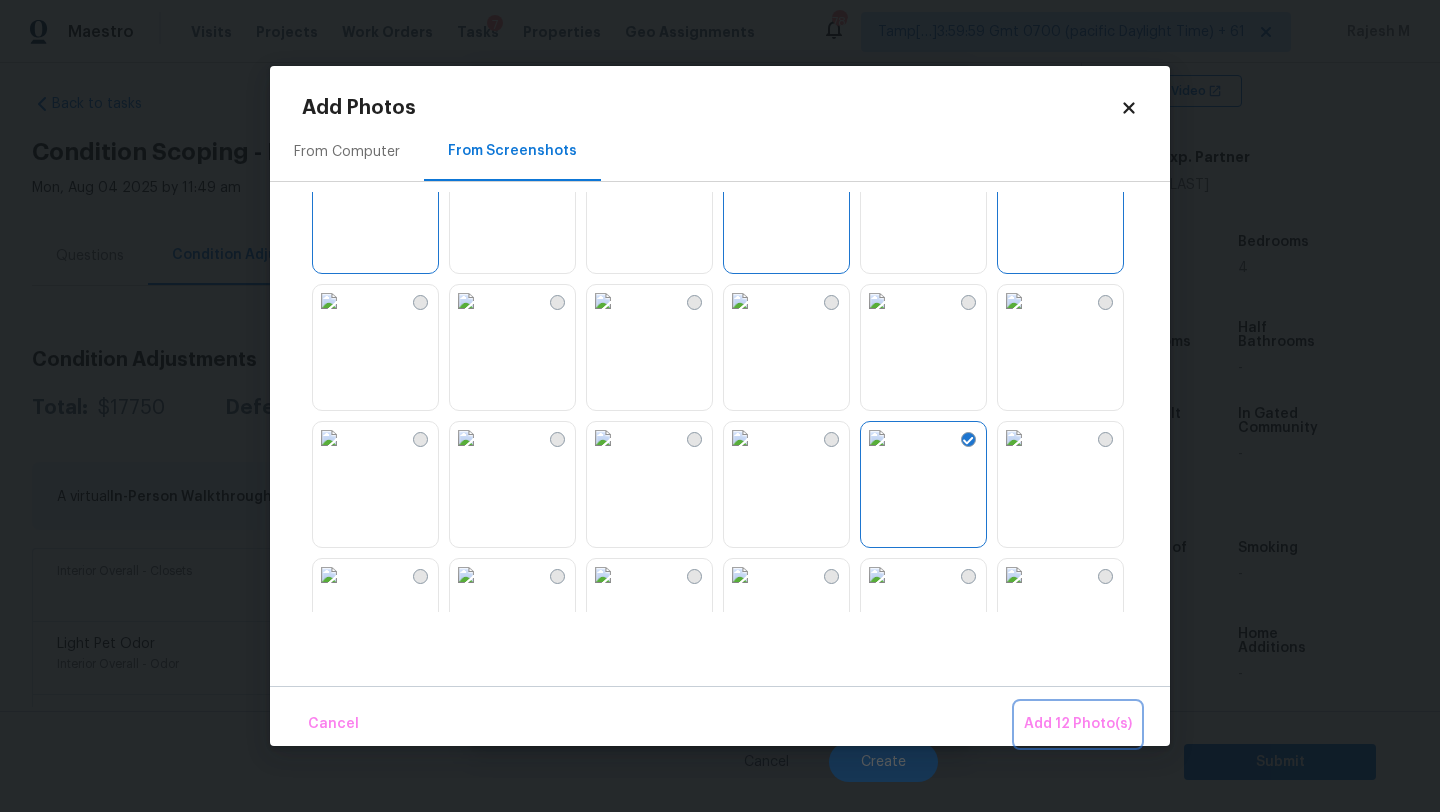 click on "Add 12 Photo(s)" at bounding box center [1078, 724] 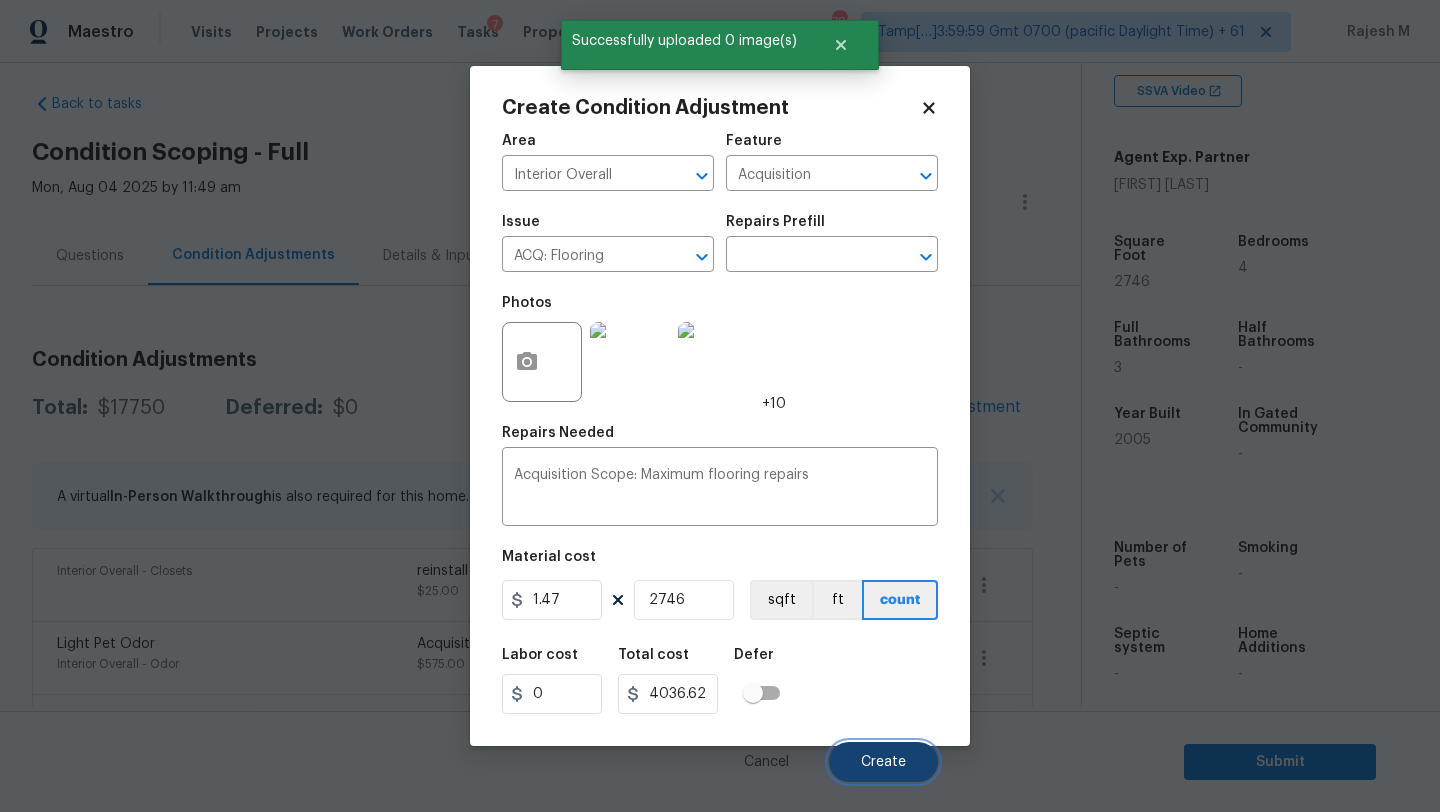 click on "Create" at bounding box center [883, 762] 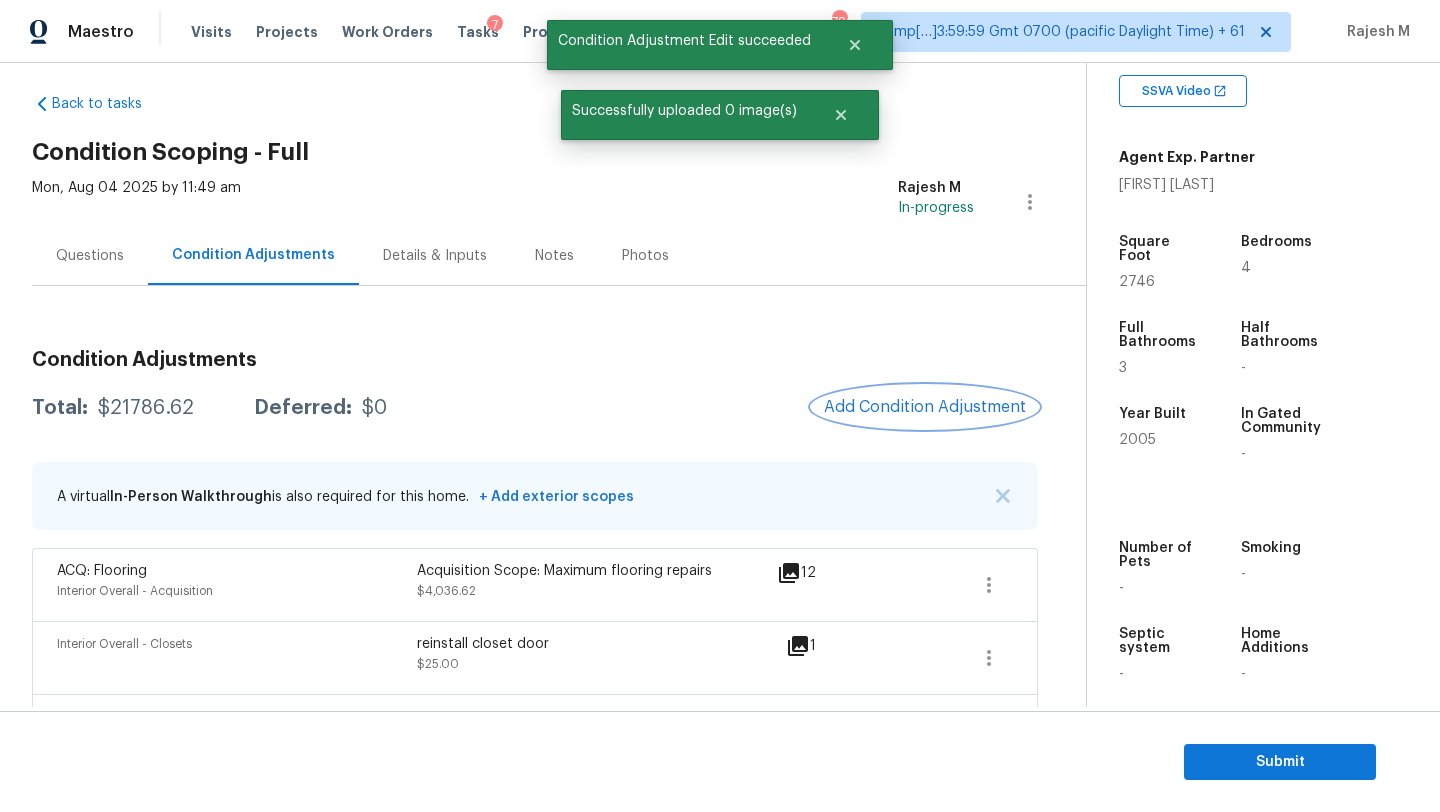 click on "Add Condition Adjustment" at bounding box center [925, 407] 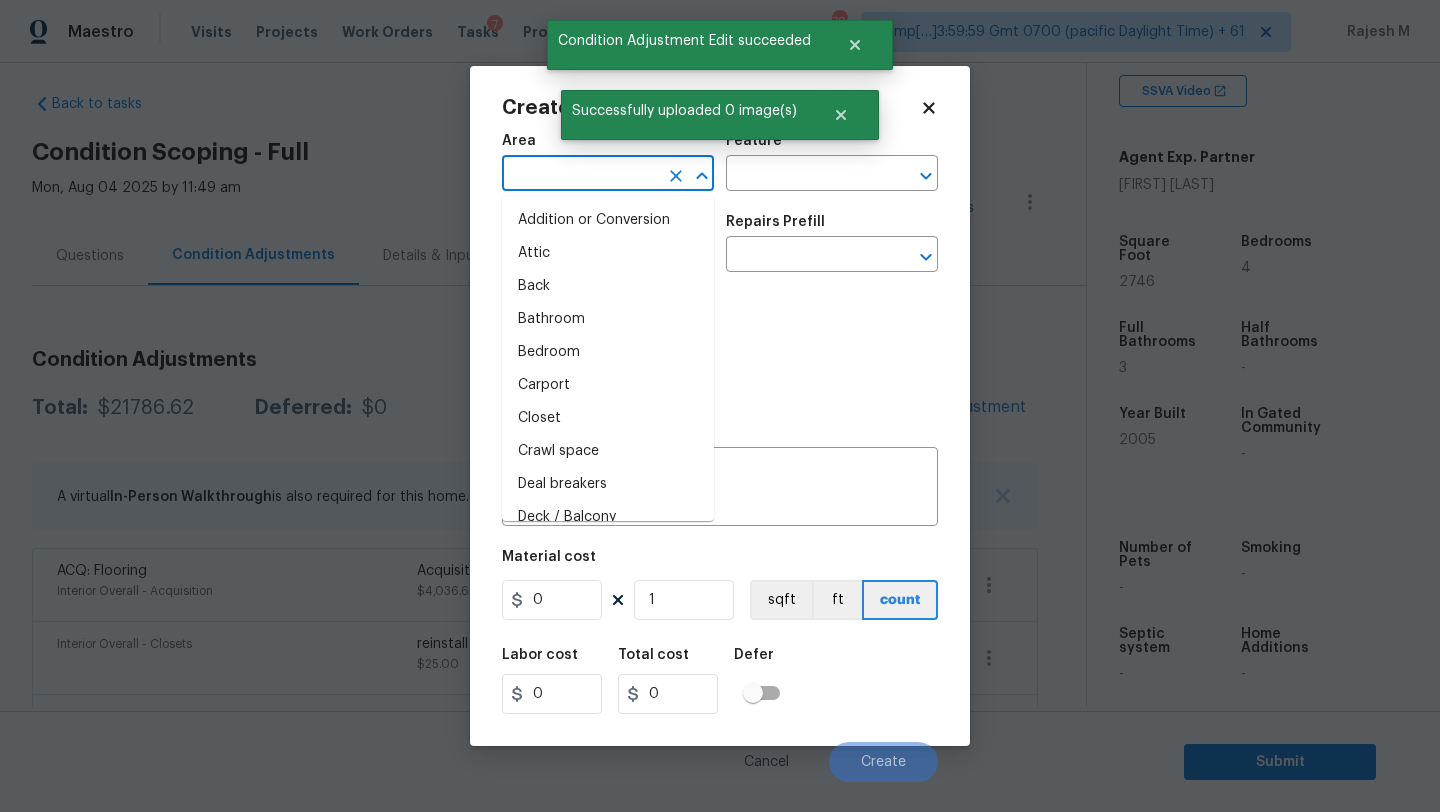 click at bounding box center [580, 175] 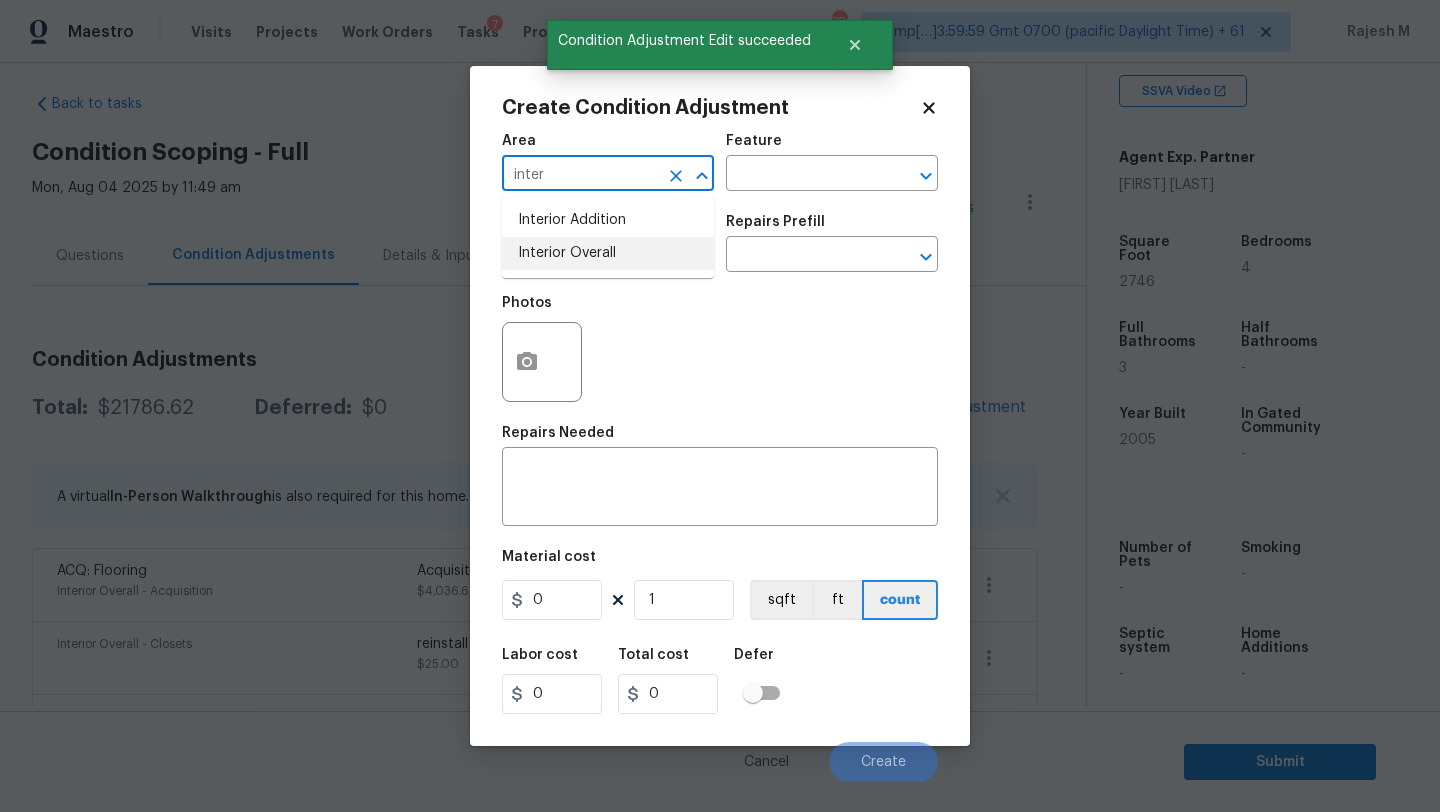 click on "Interior Overall" at bounding box center (608, 253) 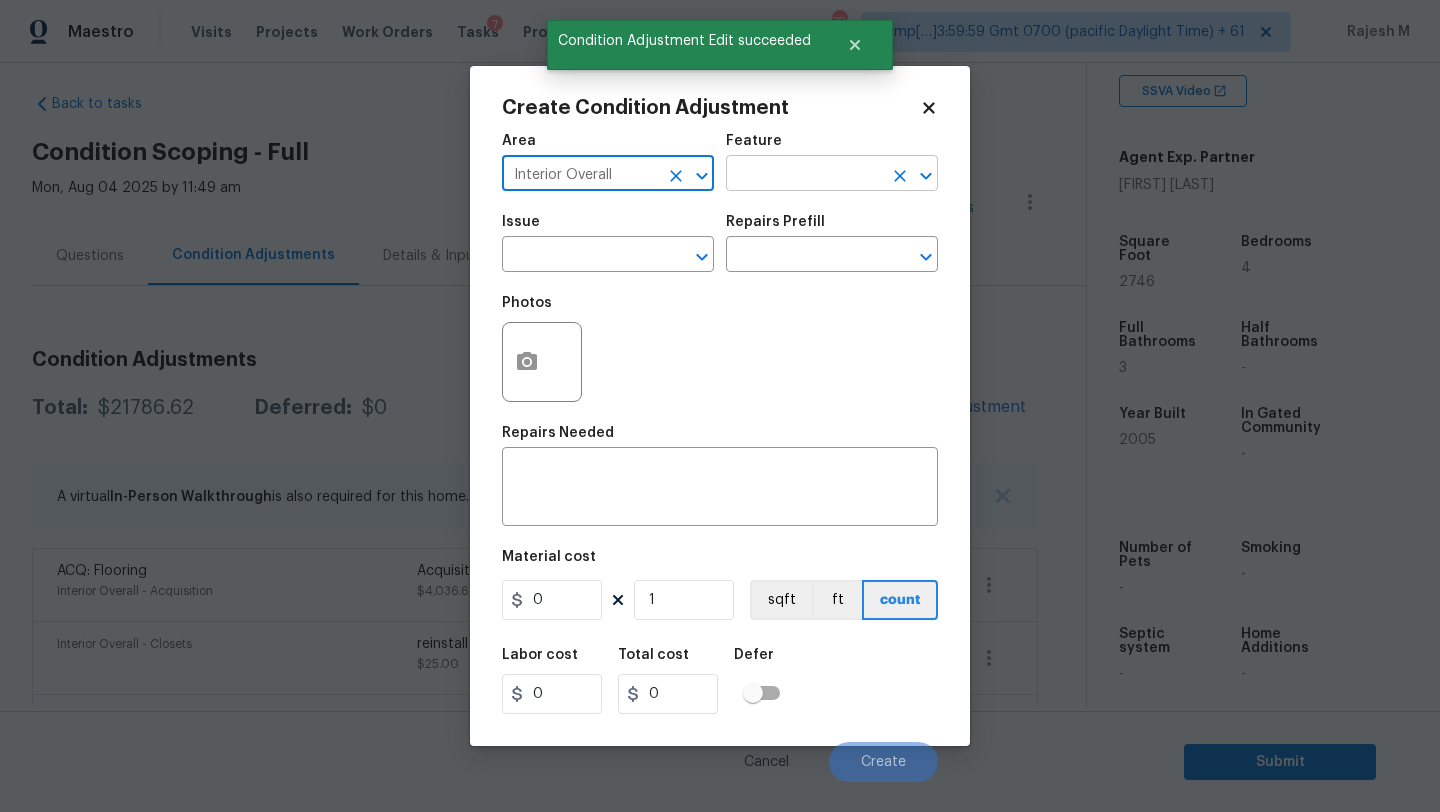type on "Interior Overall" 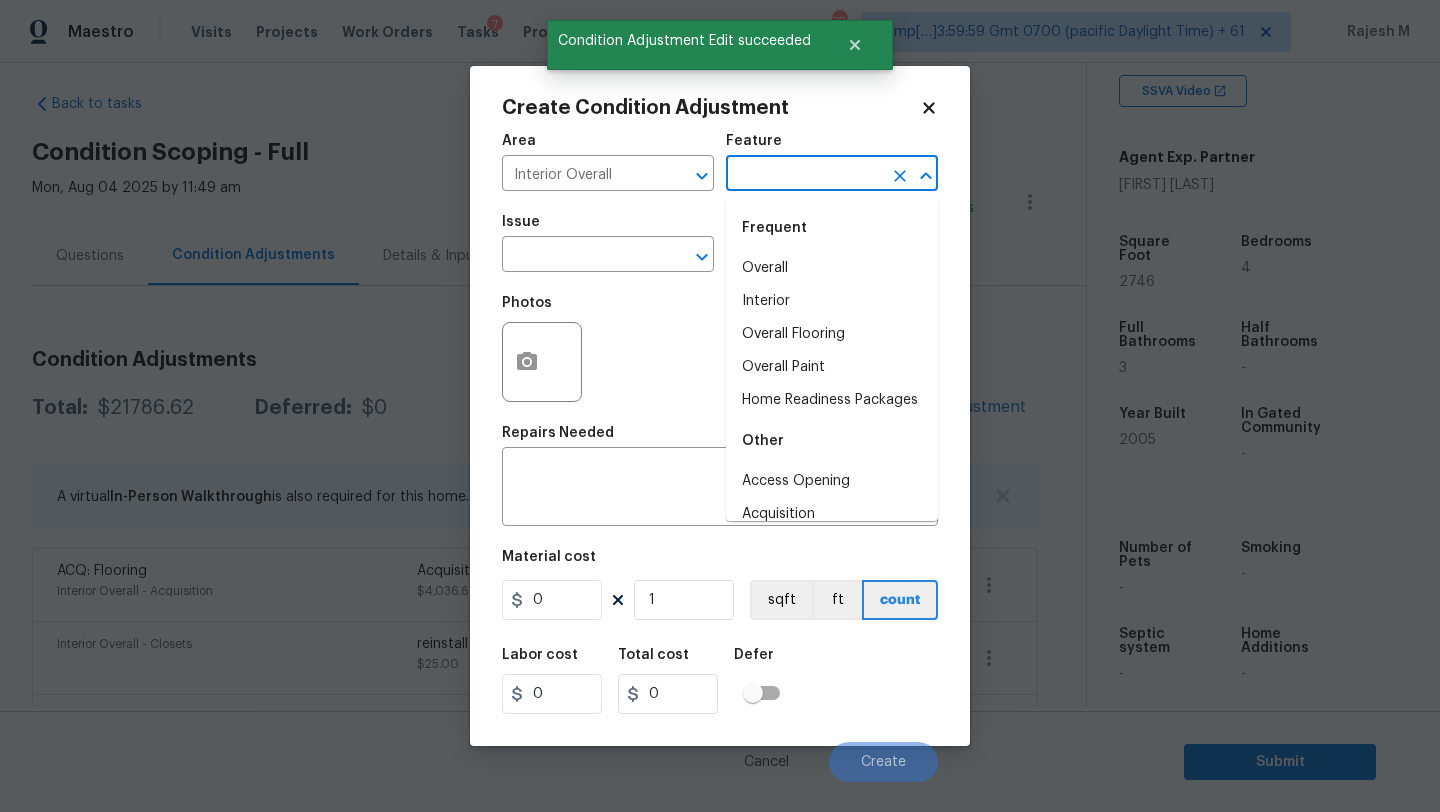 click at bounding box center [804, 175] 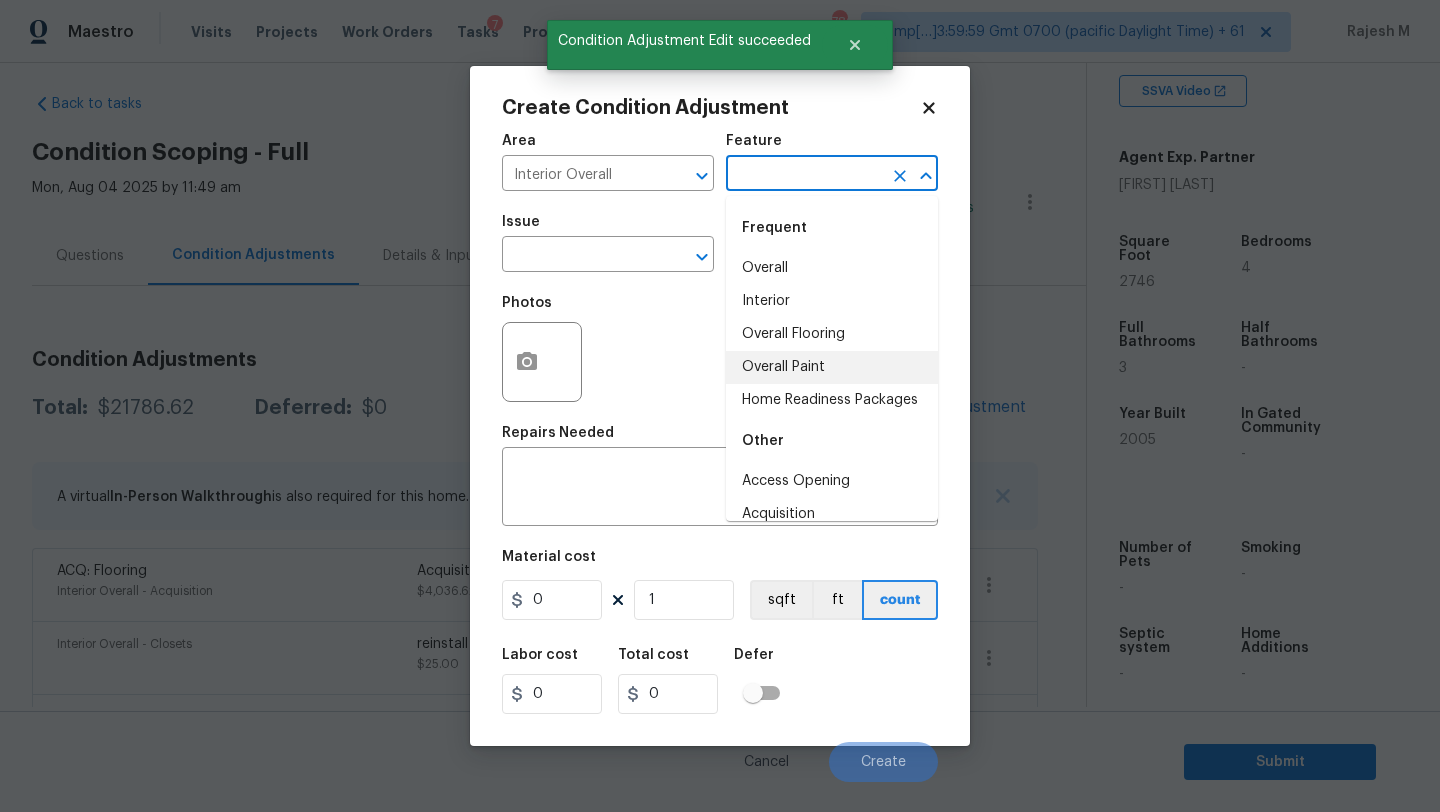 click on "Overall Paint" at bounding box center (832, 367) 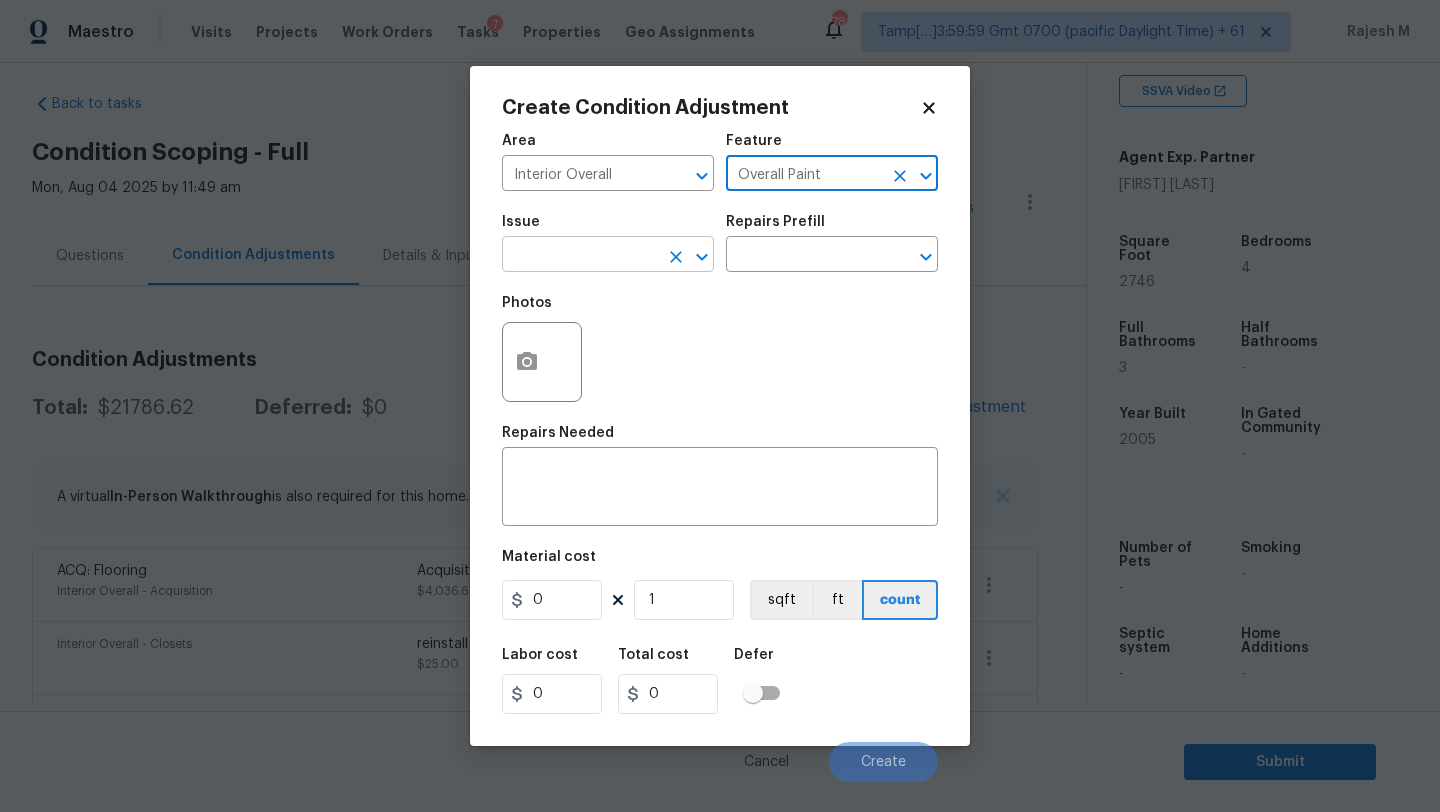 click at bounding box center (580, 256) 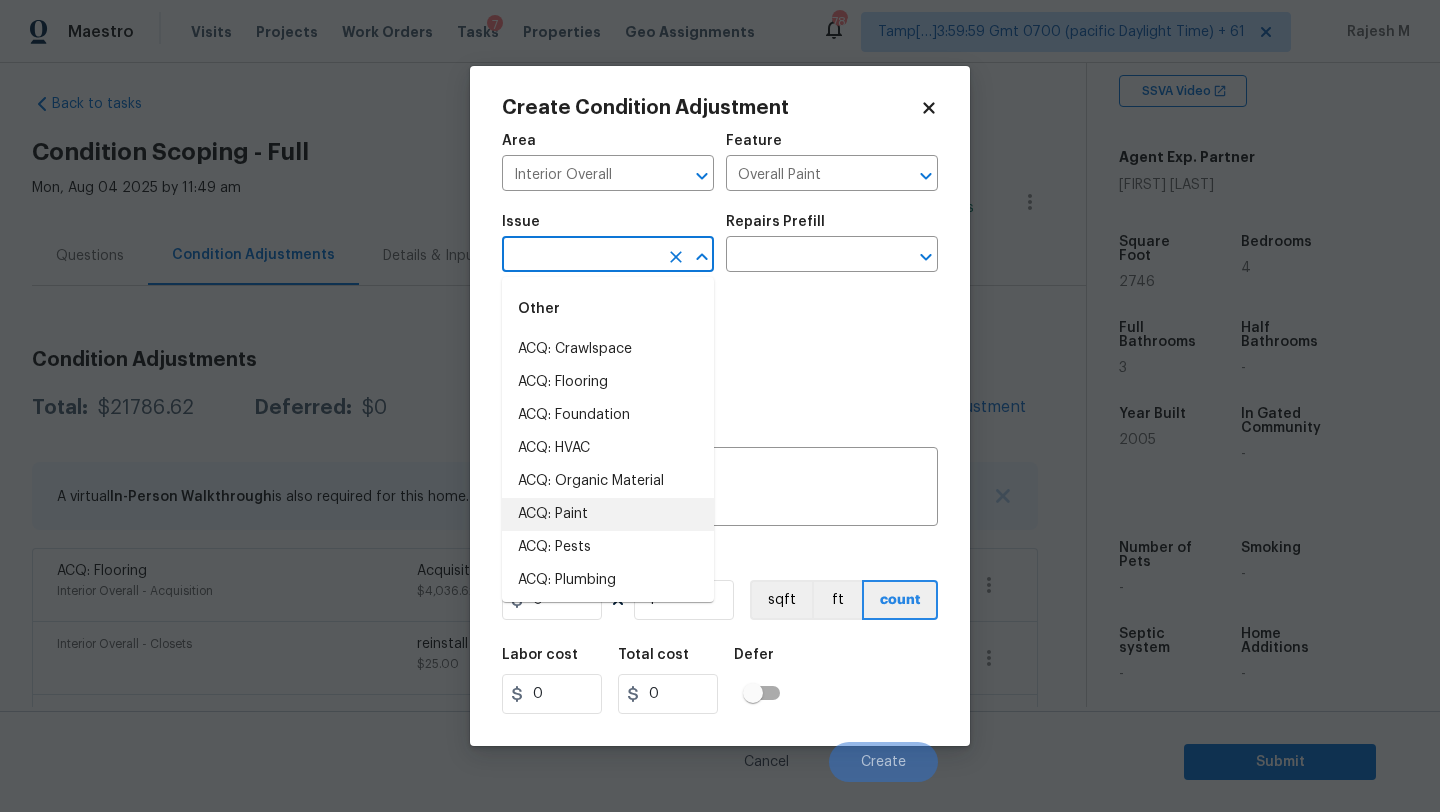 click on "ACQ: Paint" at bounding box center [608, 514] 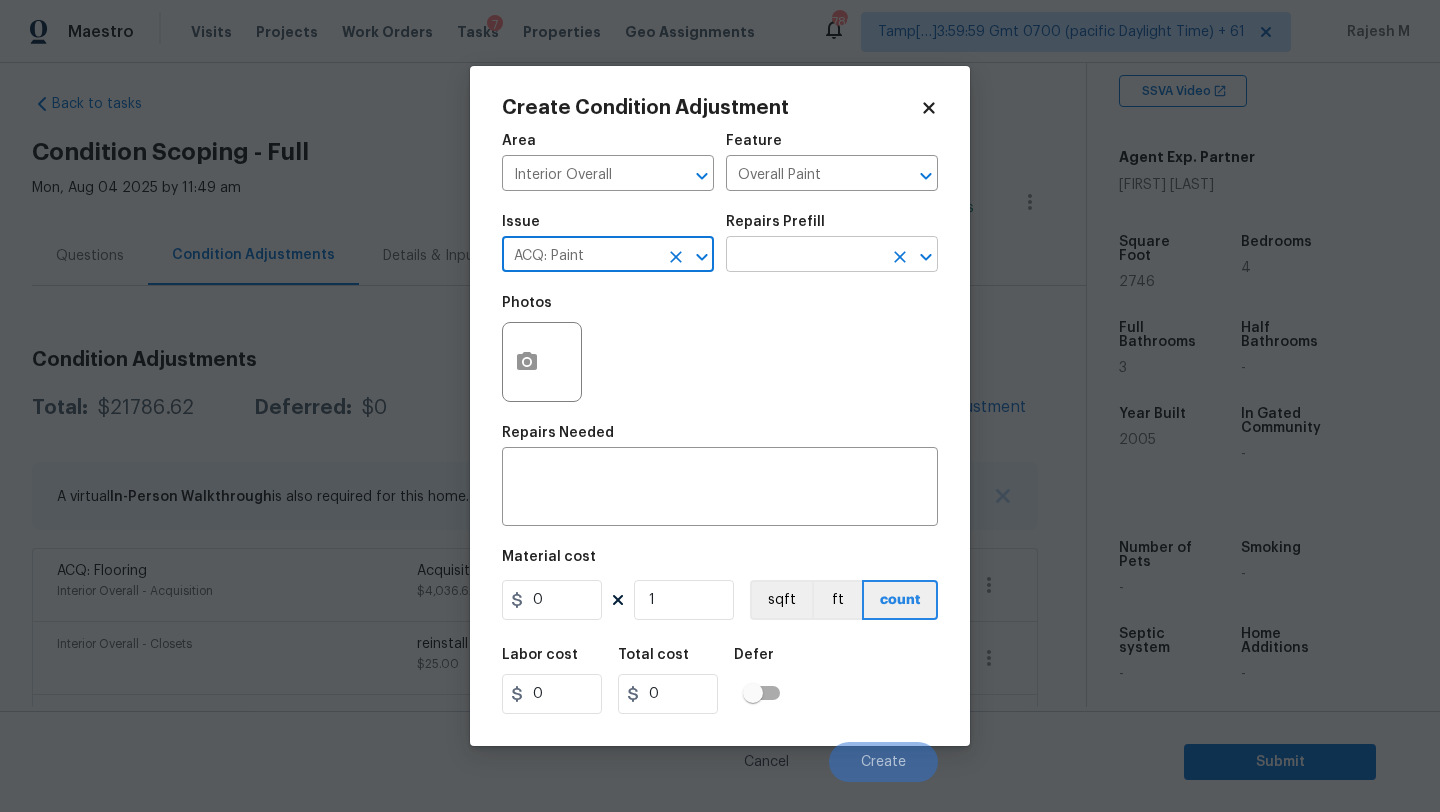 click at bounding box center (804, 256) 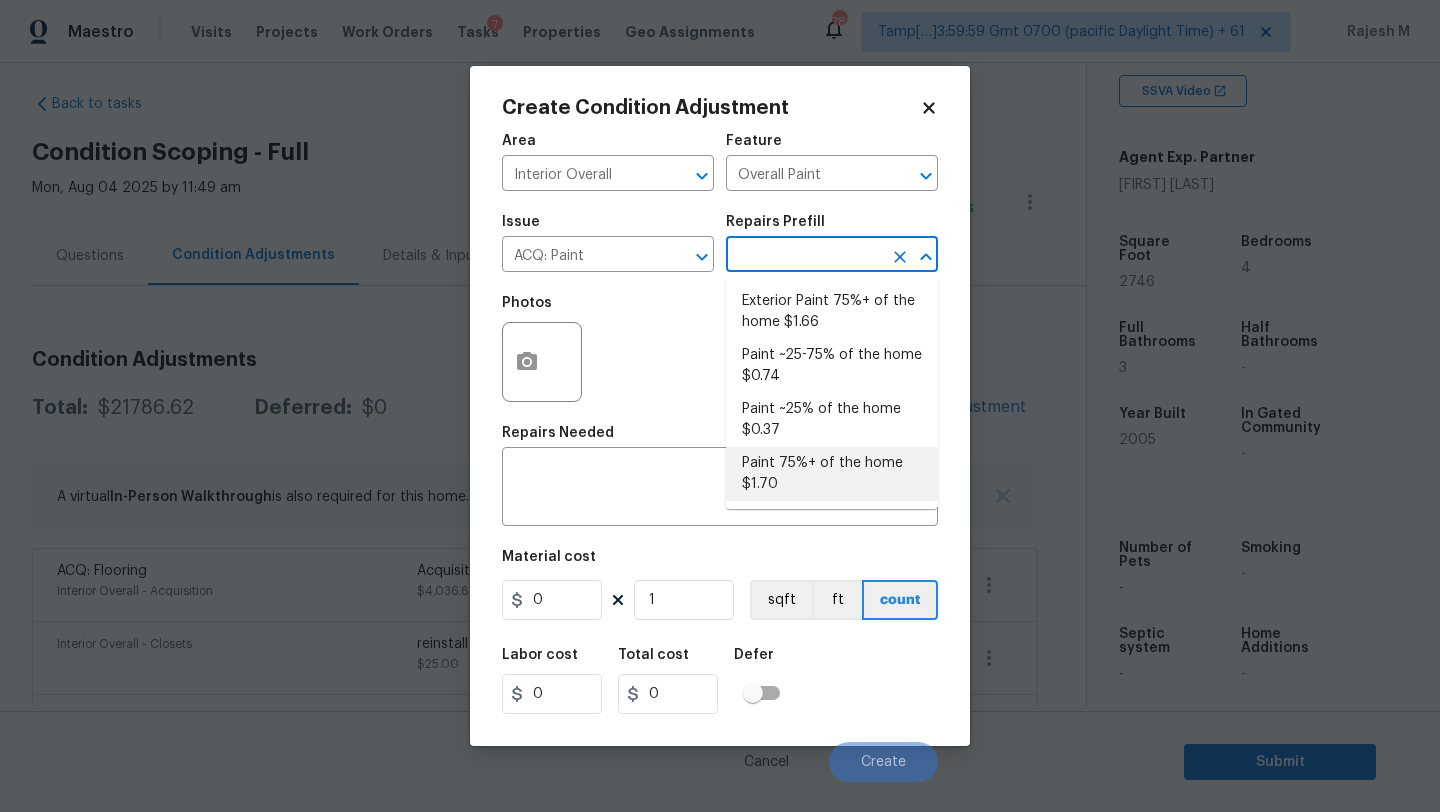 click on "Paint 75%+ of the home $1.70" at bounding box center (832, 474) 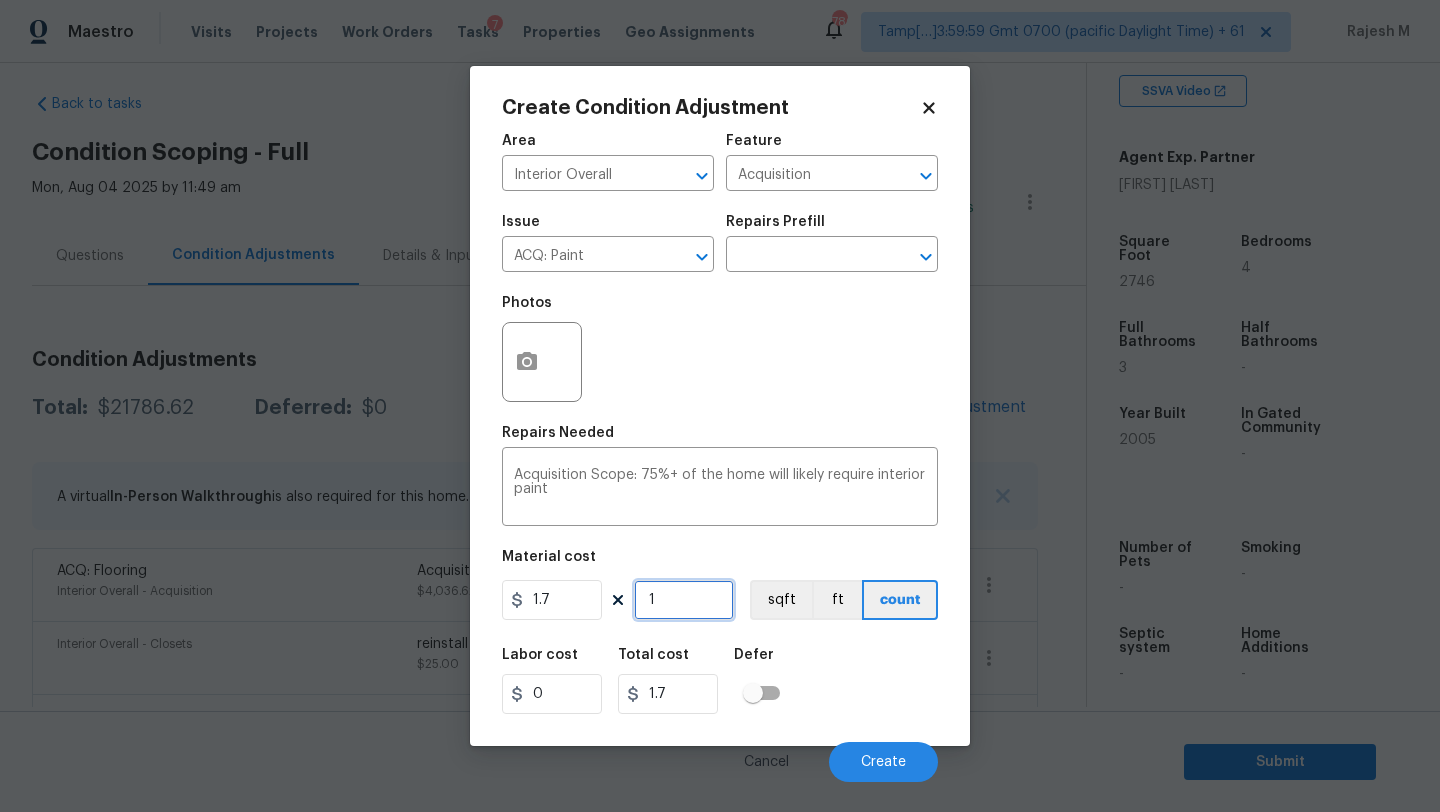 click on "1" at bounding box center (684, 600) 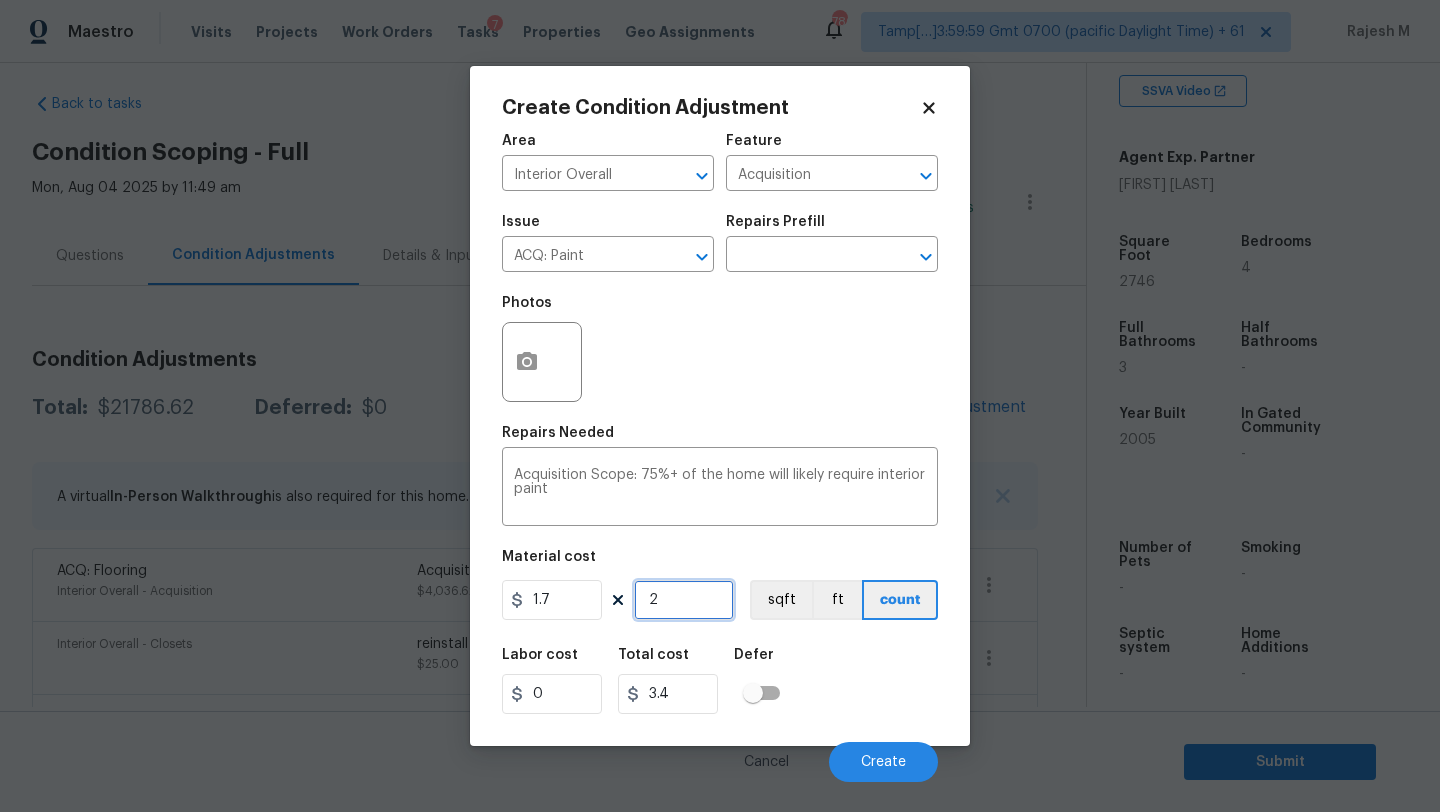 type on "27" 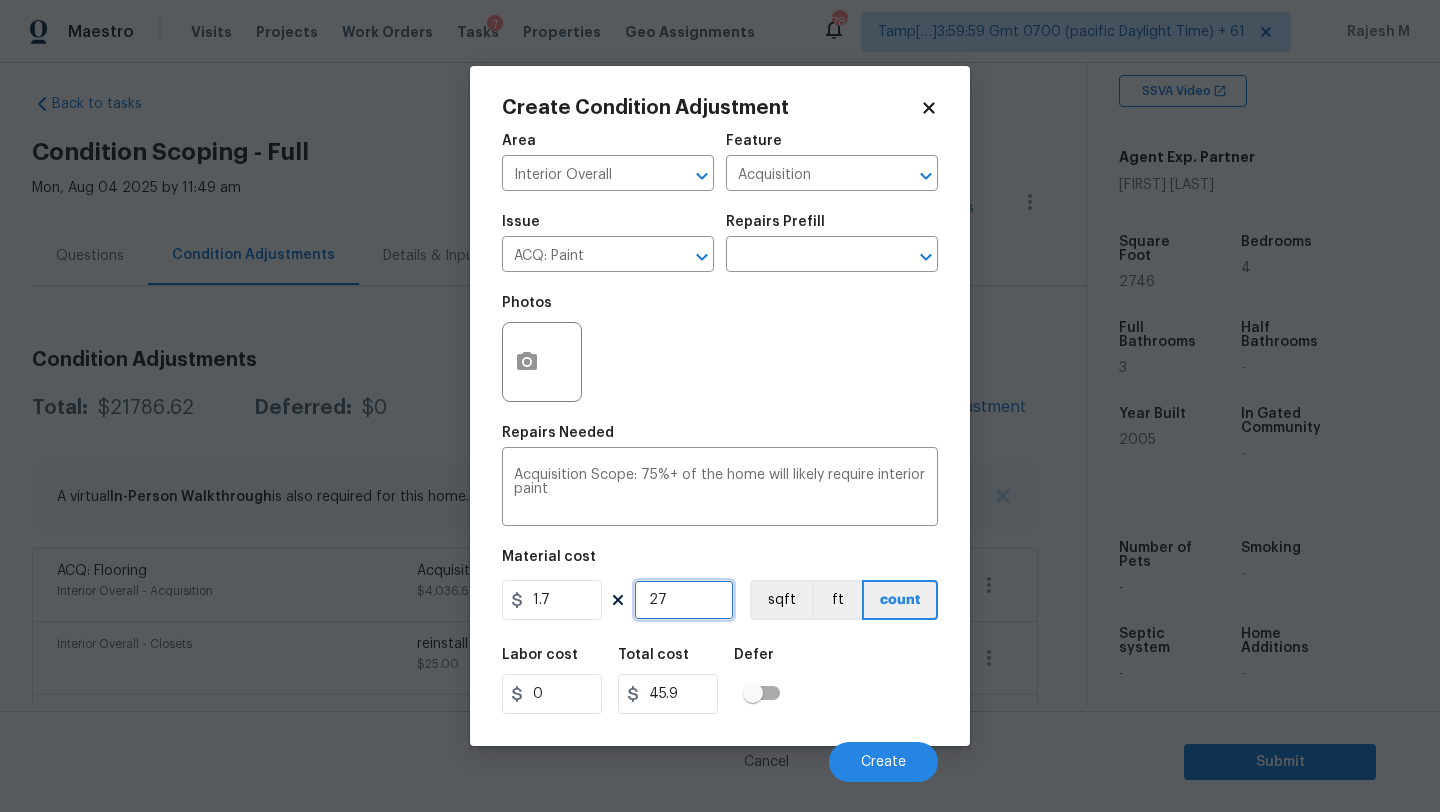 type on "274" 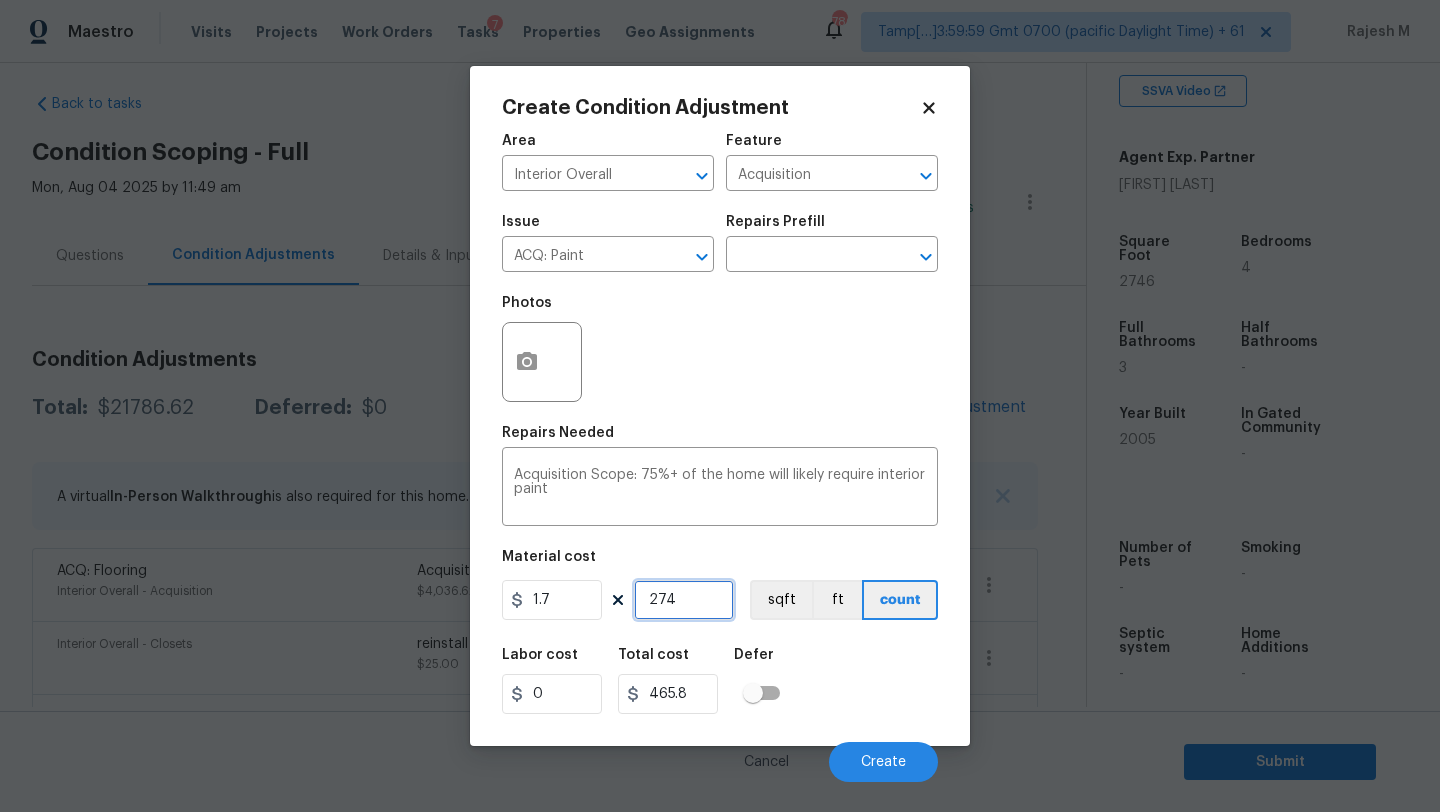 type on "2746" 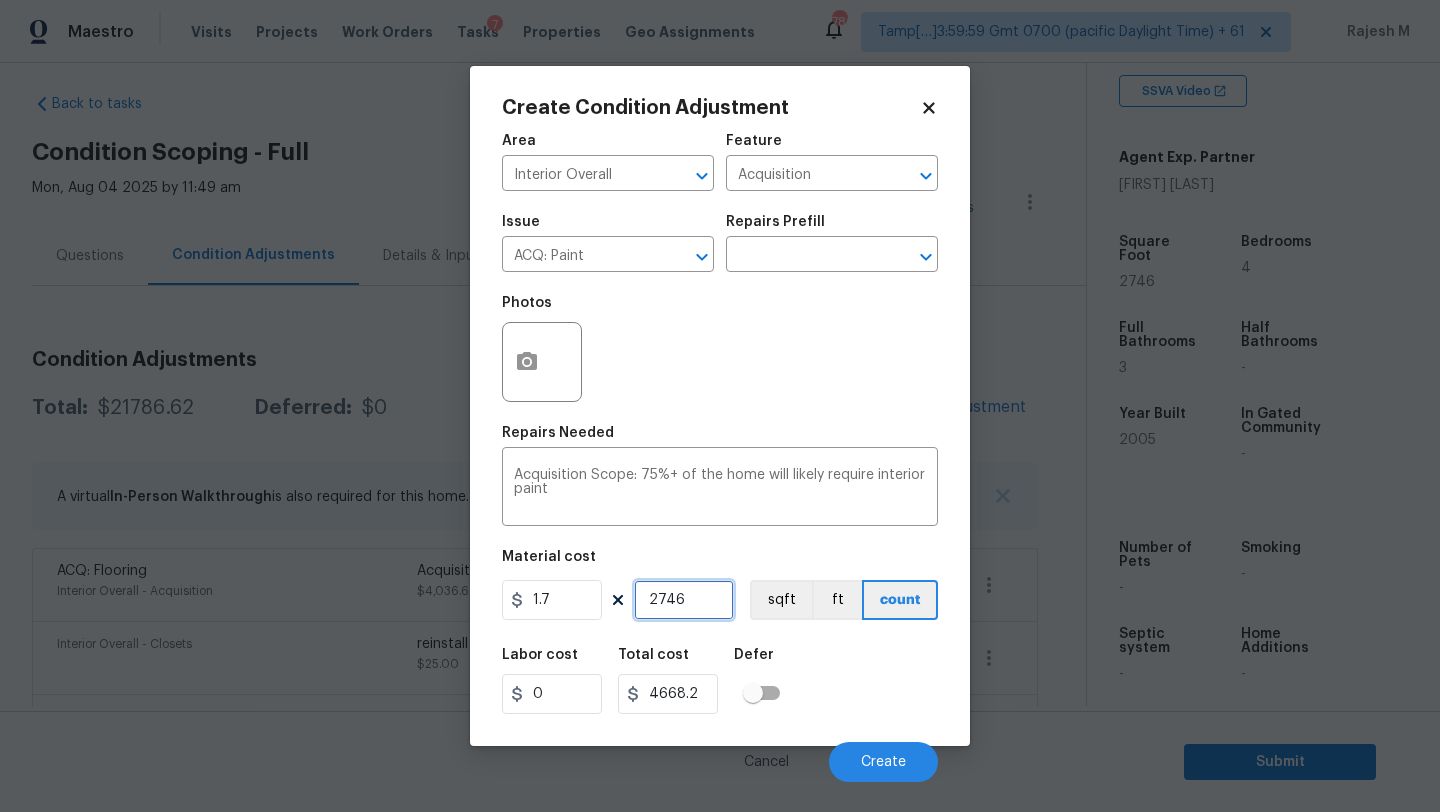 type on "2746" 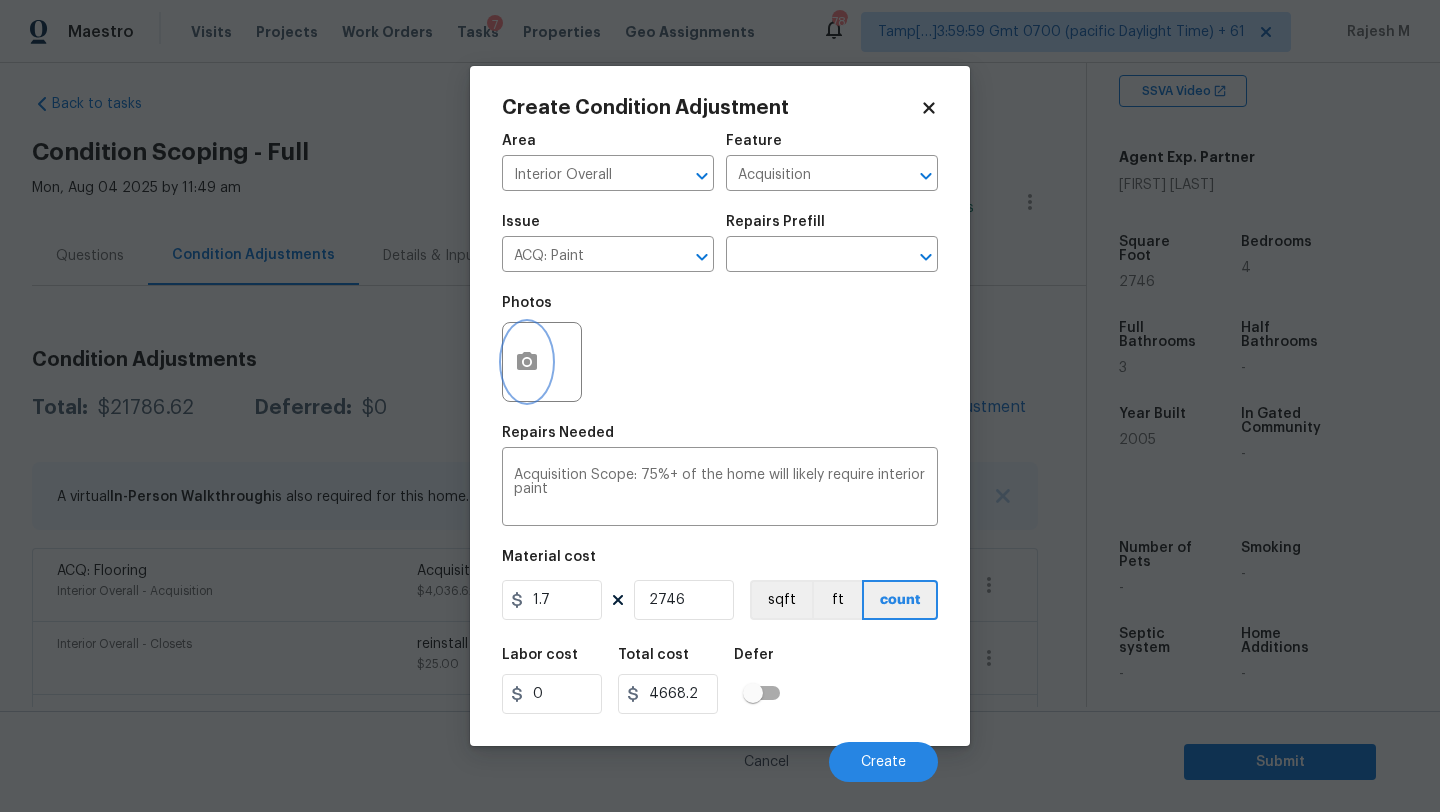 click at bounding box center (527, 362) 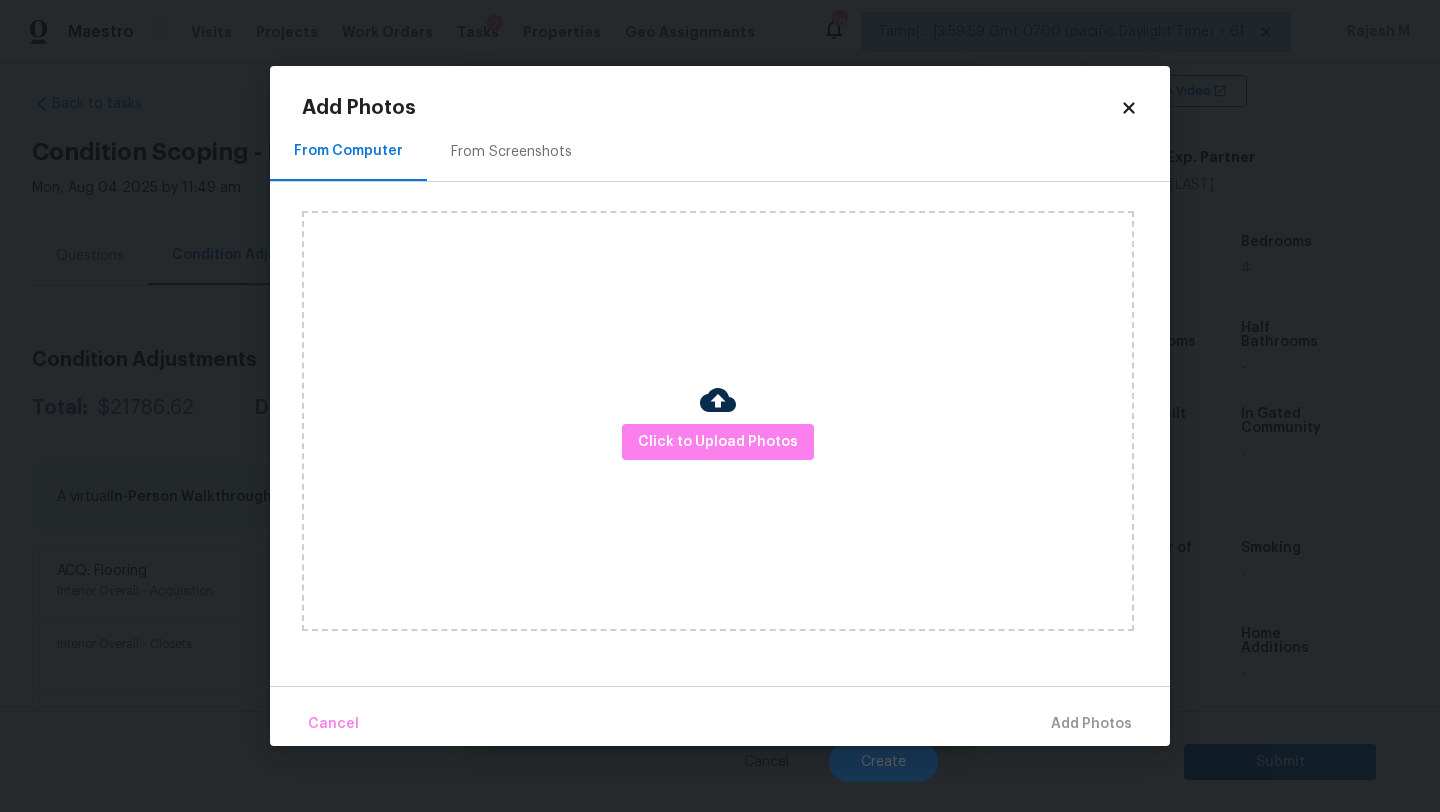 click on "Click to Upload Photos" at bounding box center (736, 421) 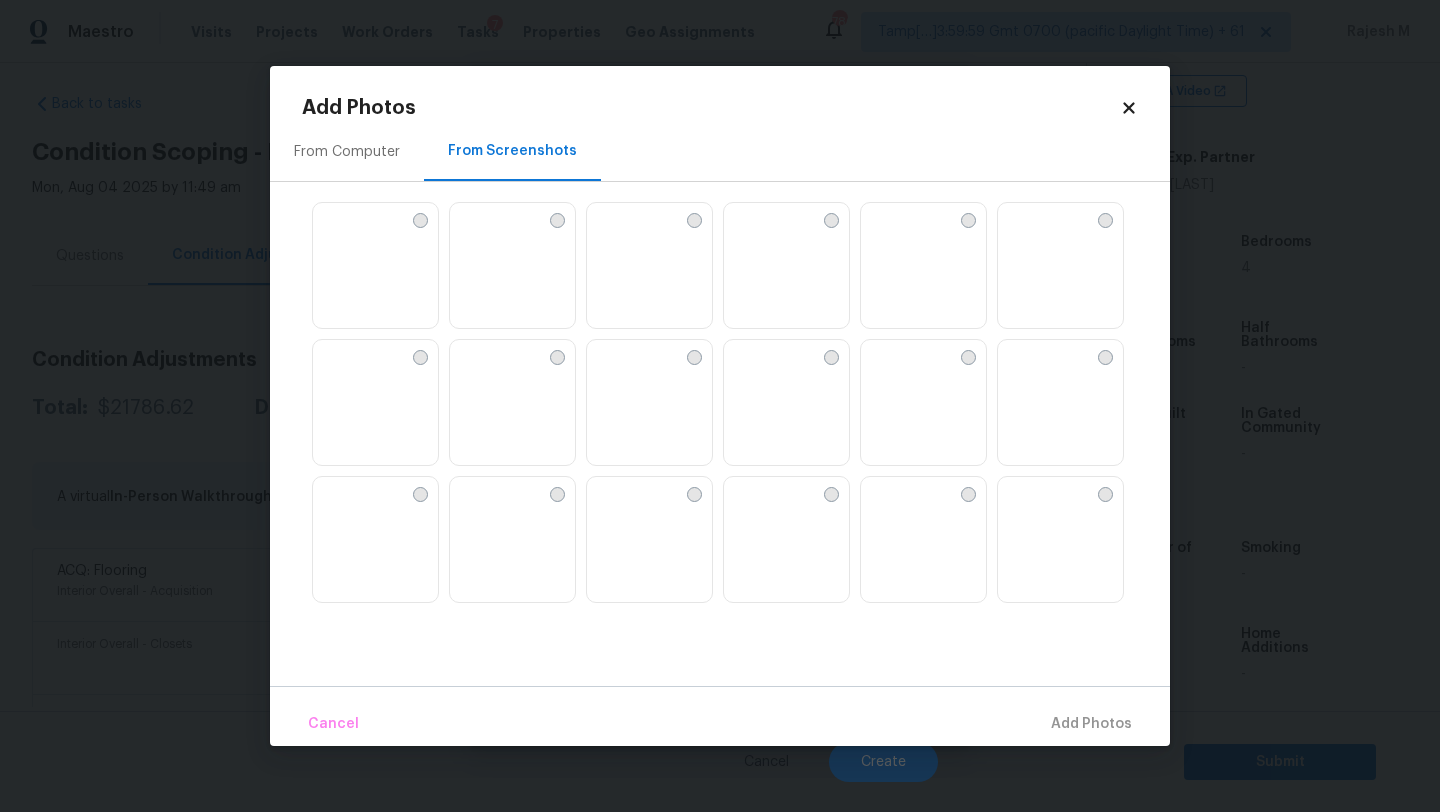 click at bounding box center (740, 219) 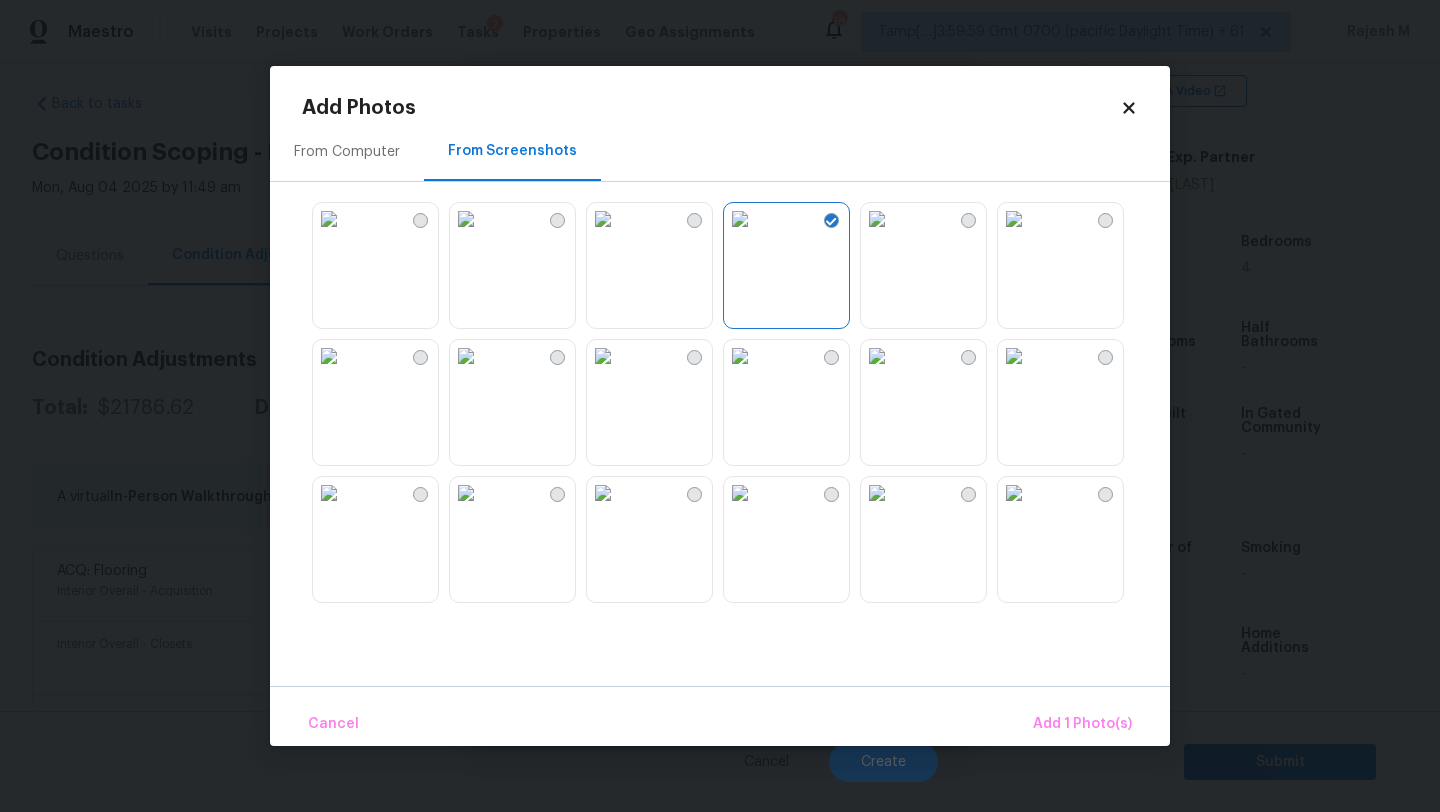 click at bounding box center [877, 219] 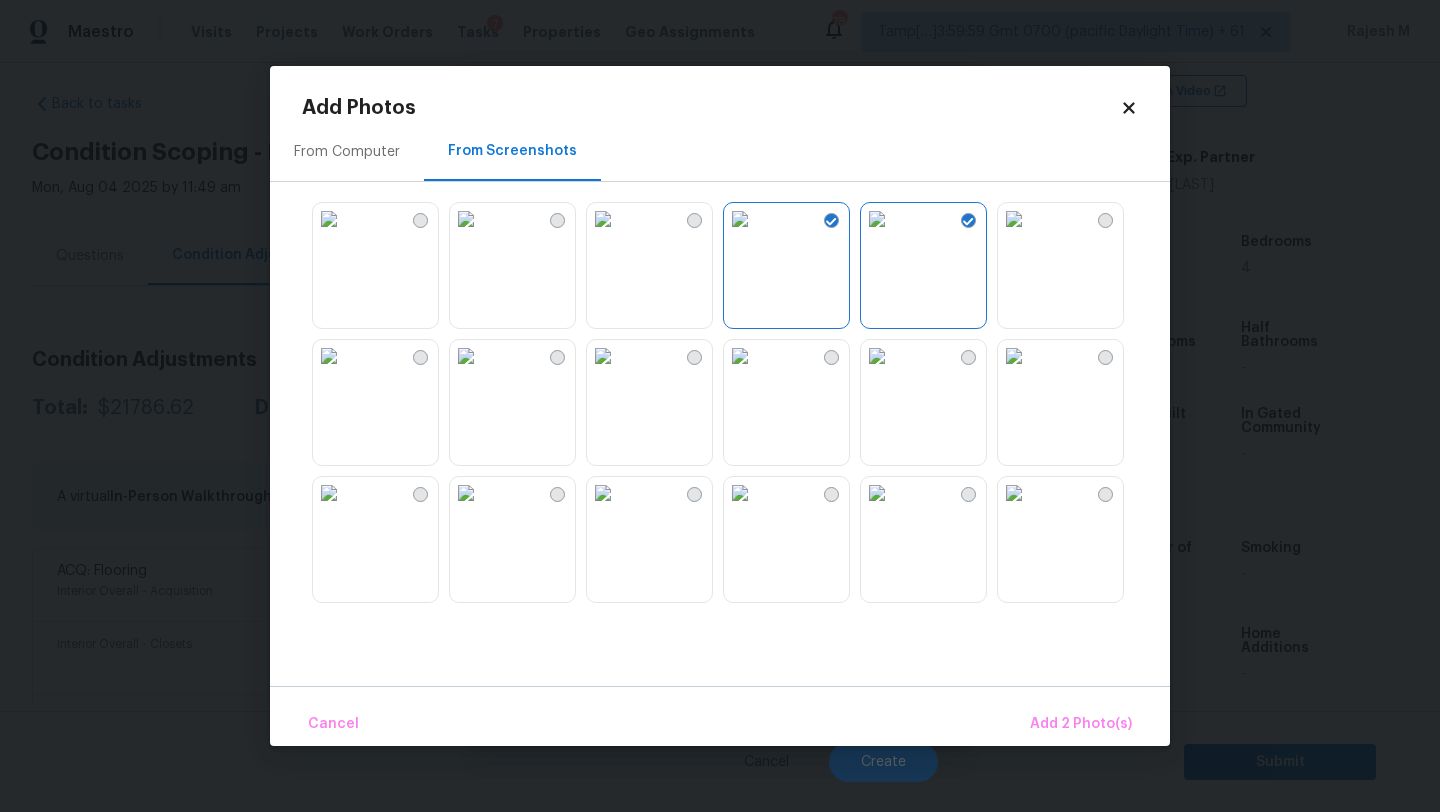 scroll, scrollTop: 79, scrollLeft: 0, axis: vertical 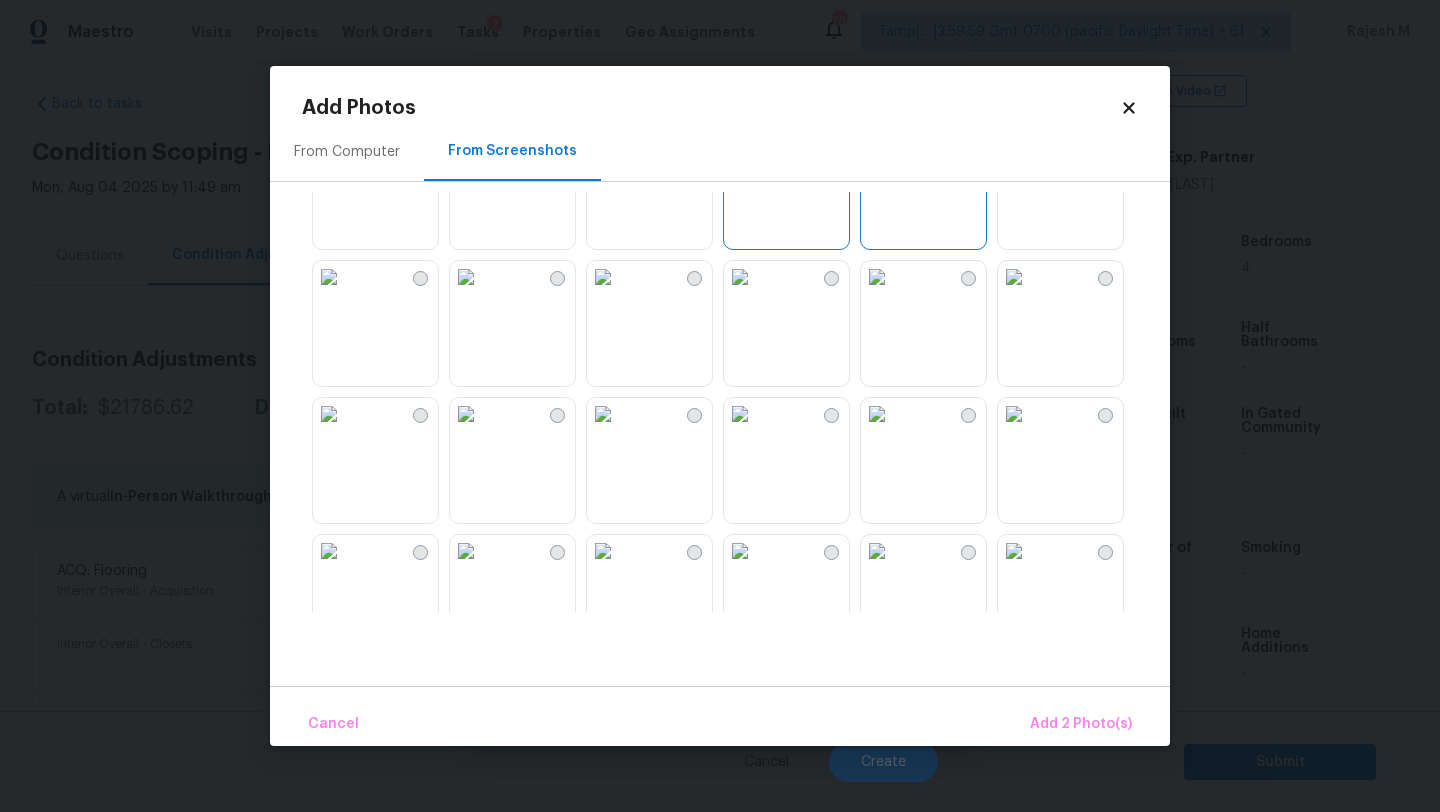 click at bounding box center (877, 277) 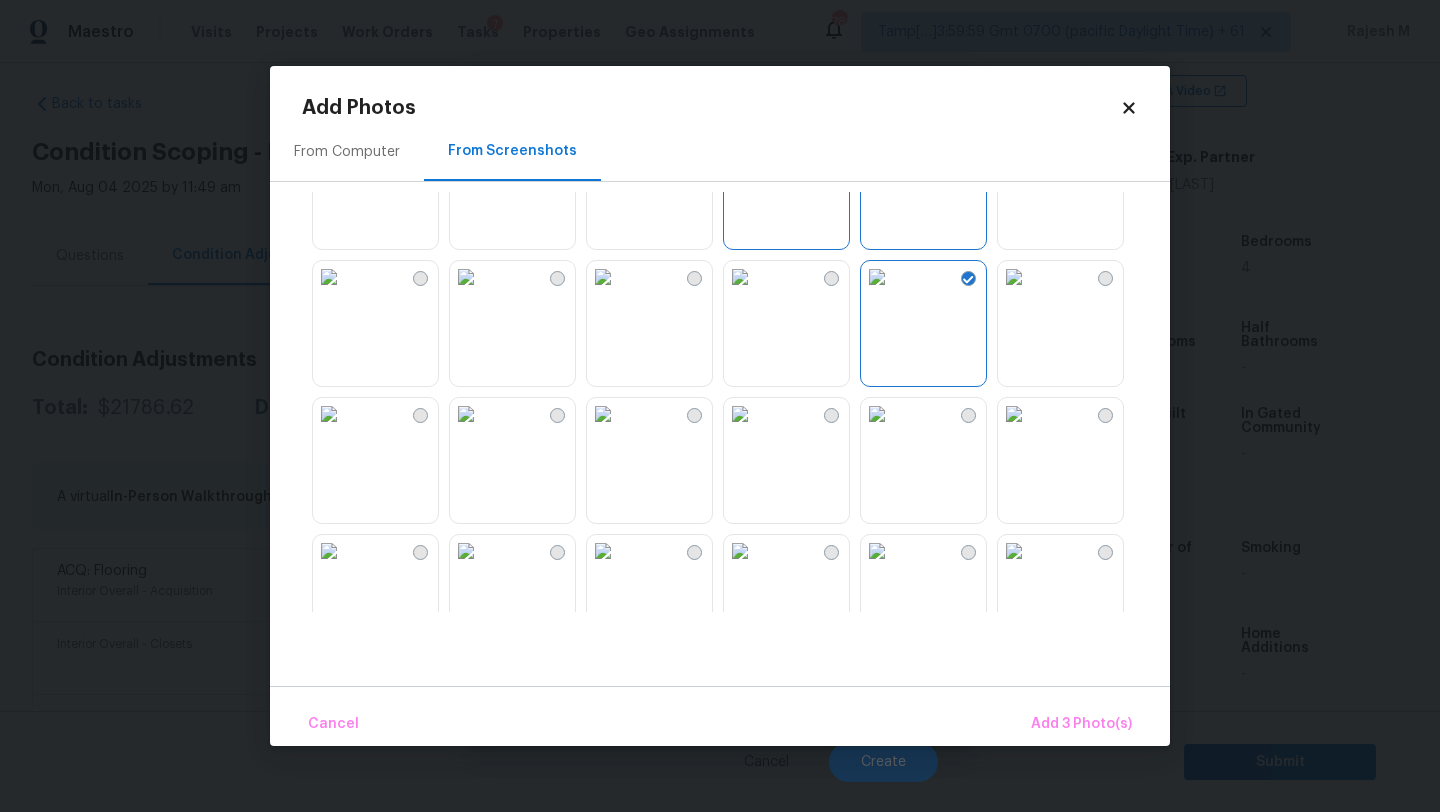 click at bounding box center (740, 277) 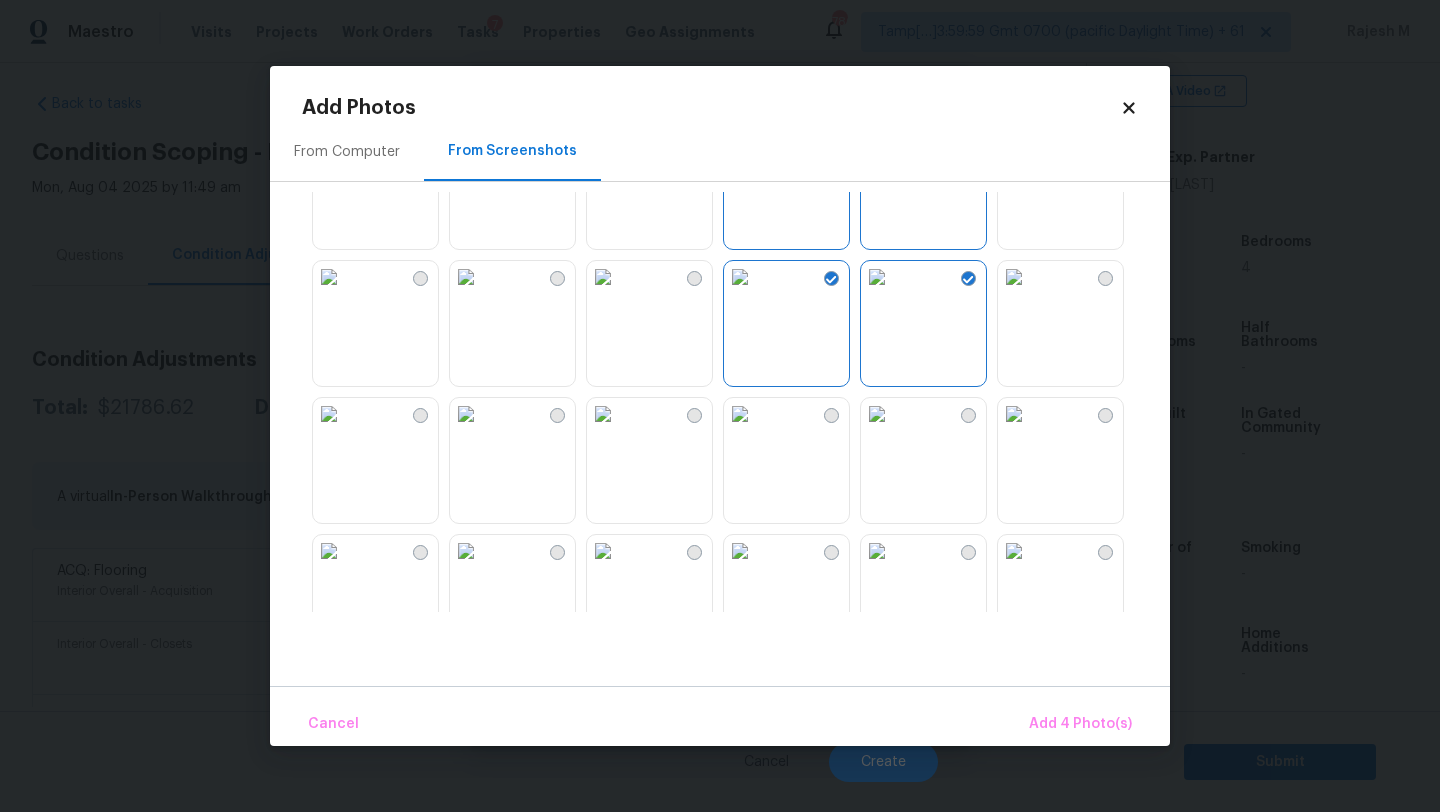 click at bounding box center (466, 277) 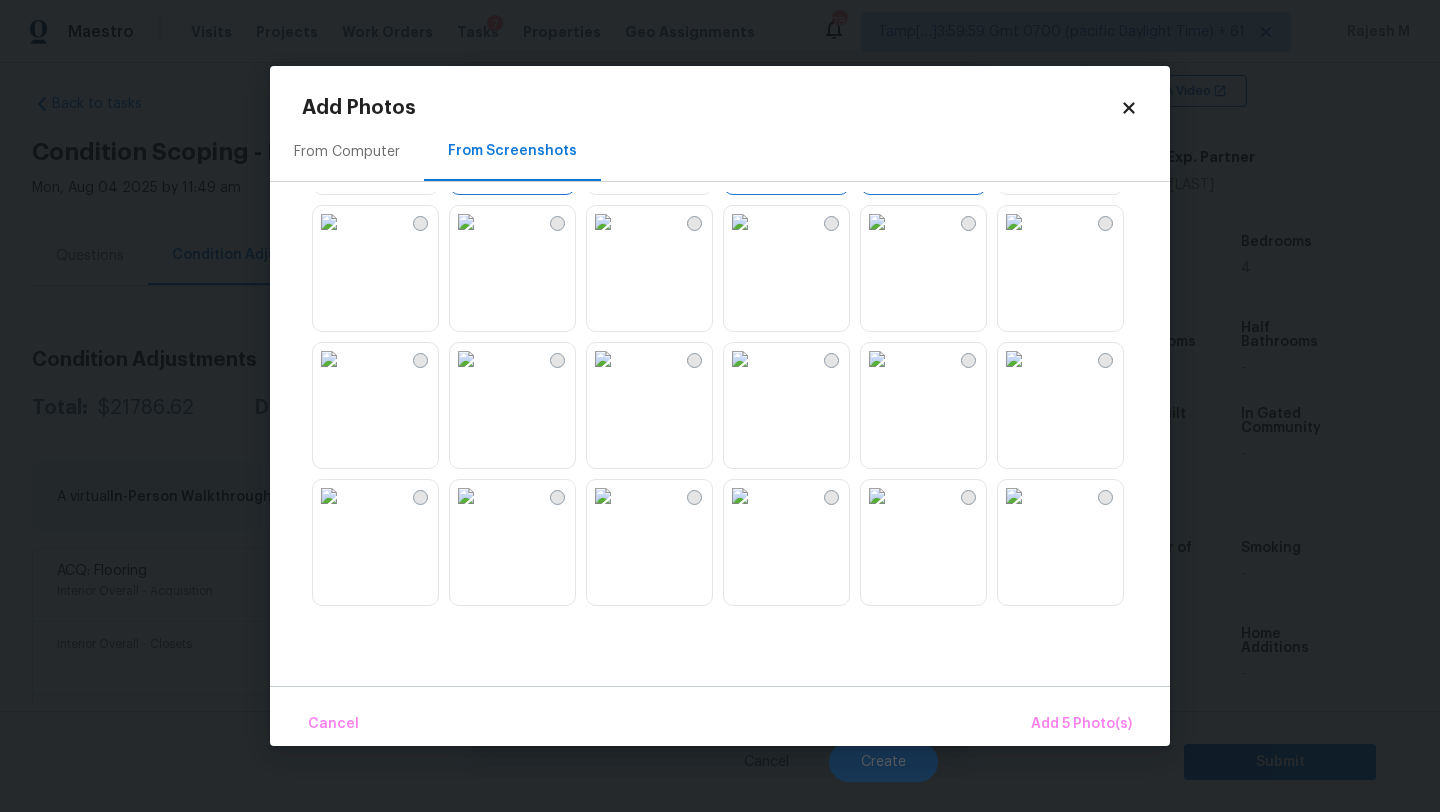 scroll, scrollTop: 273, scrollLeft: 0, axis: vertical 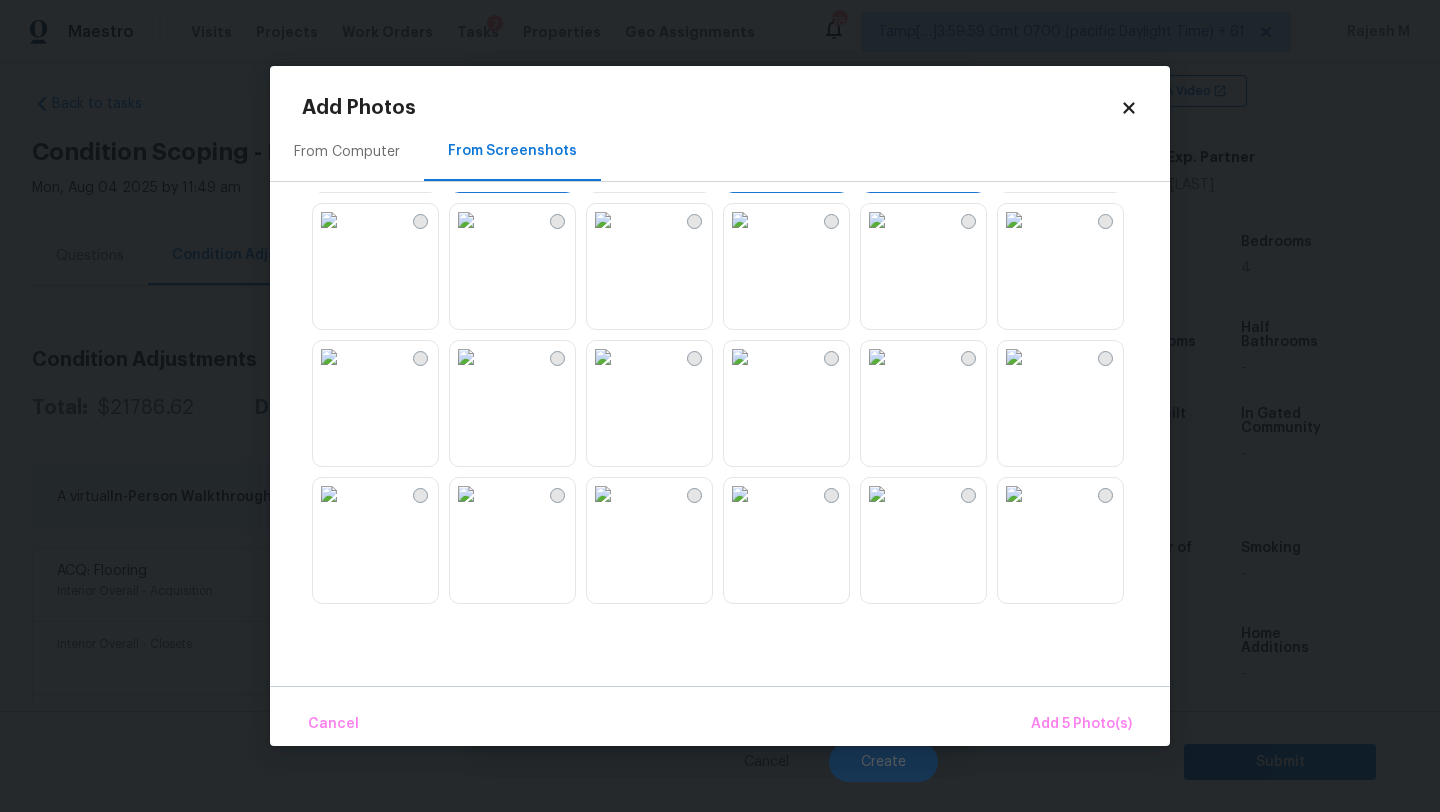click at bounding box center (329, 220) 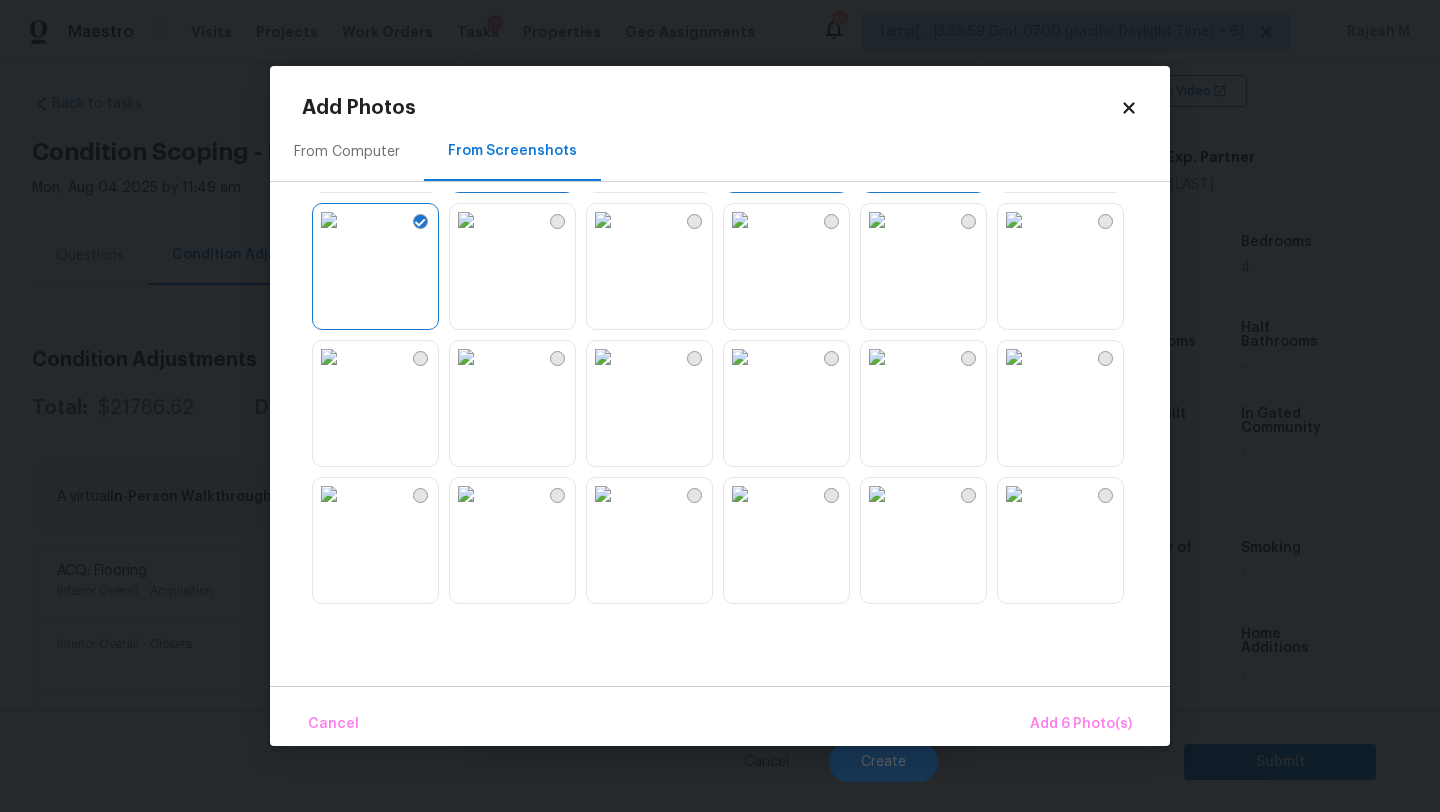 click at bounding box center [329, 357] 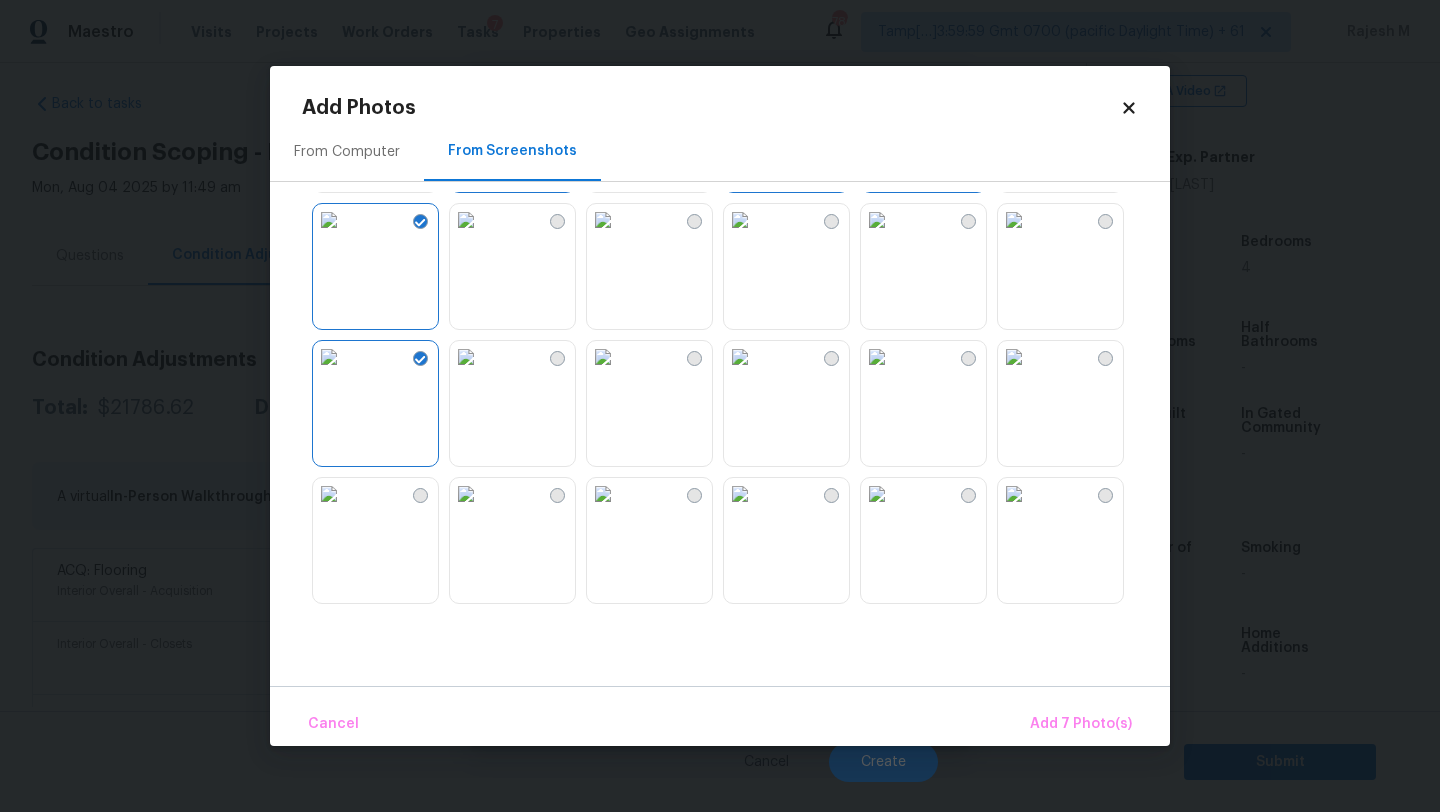 click at bounding box center [603, 357] 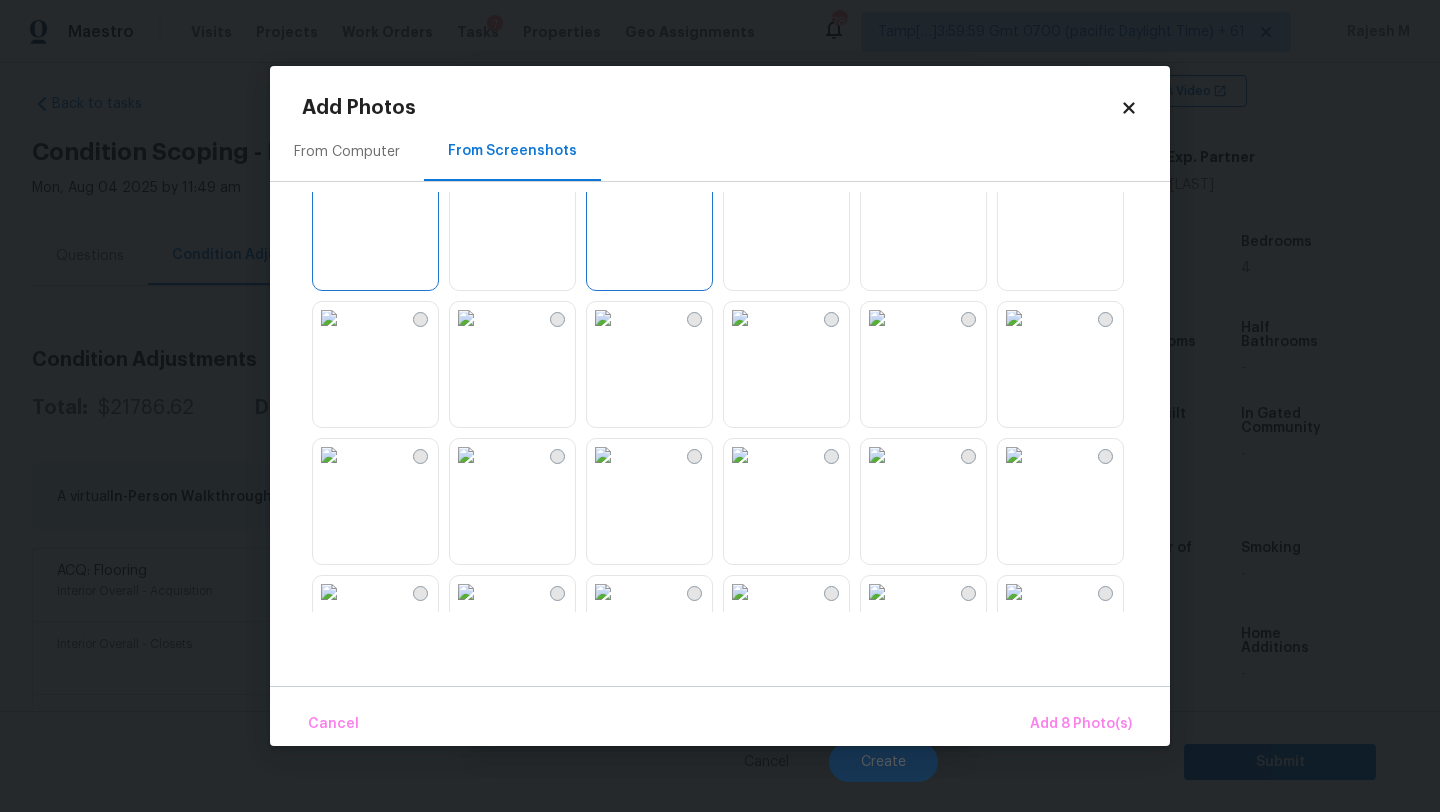 click at bounding box center [329, 318] 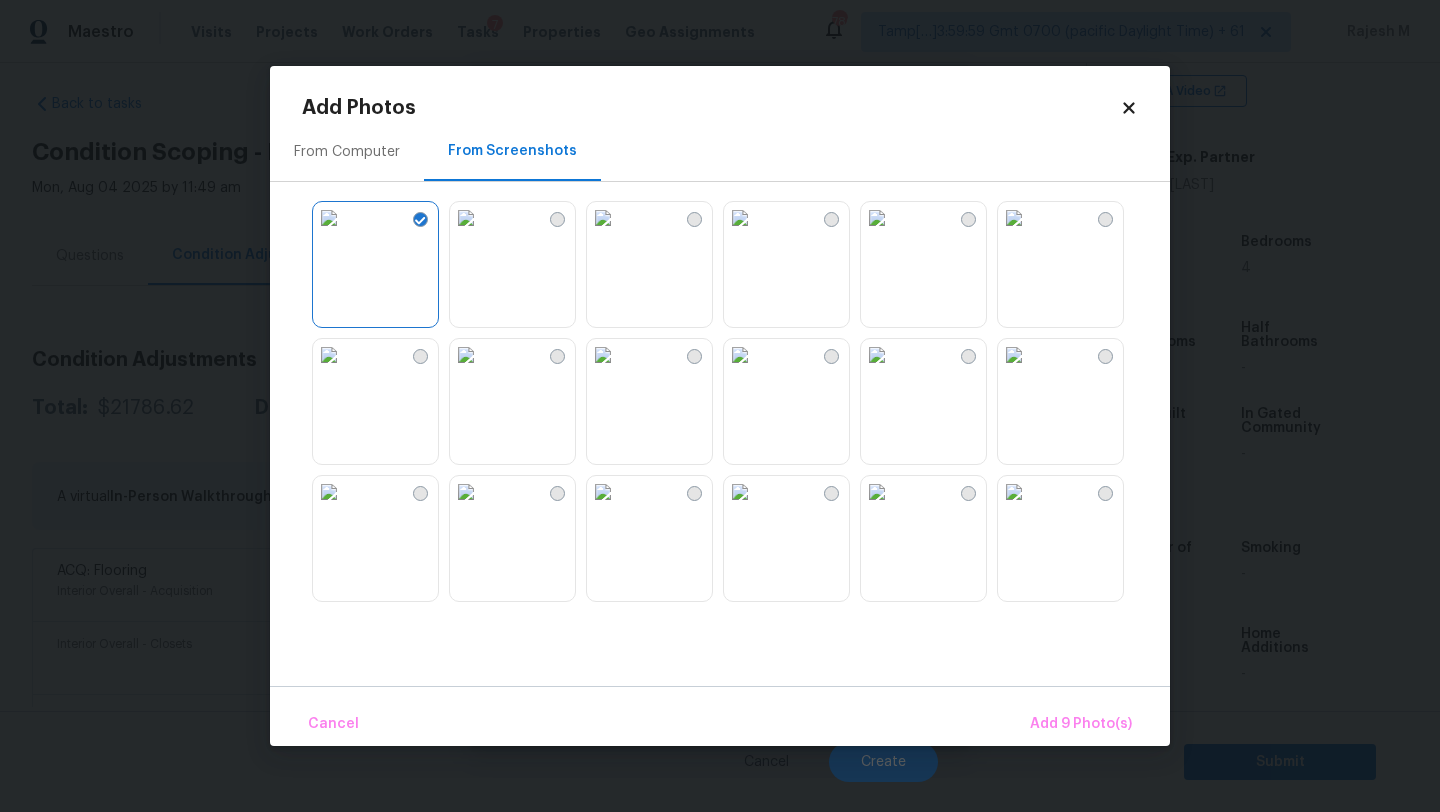 scroll, scrollTop: 594, scrollLeft: 0, axis: vertical 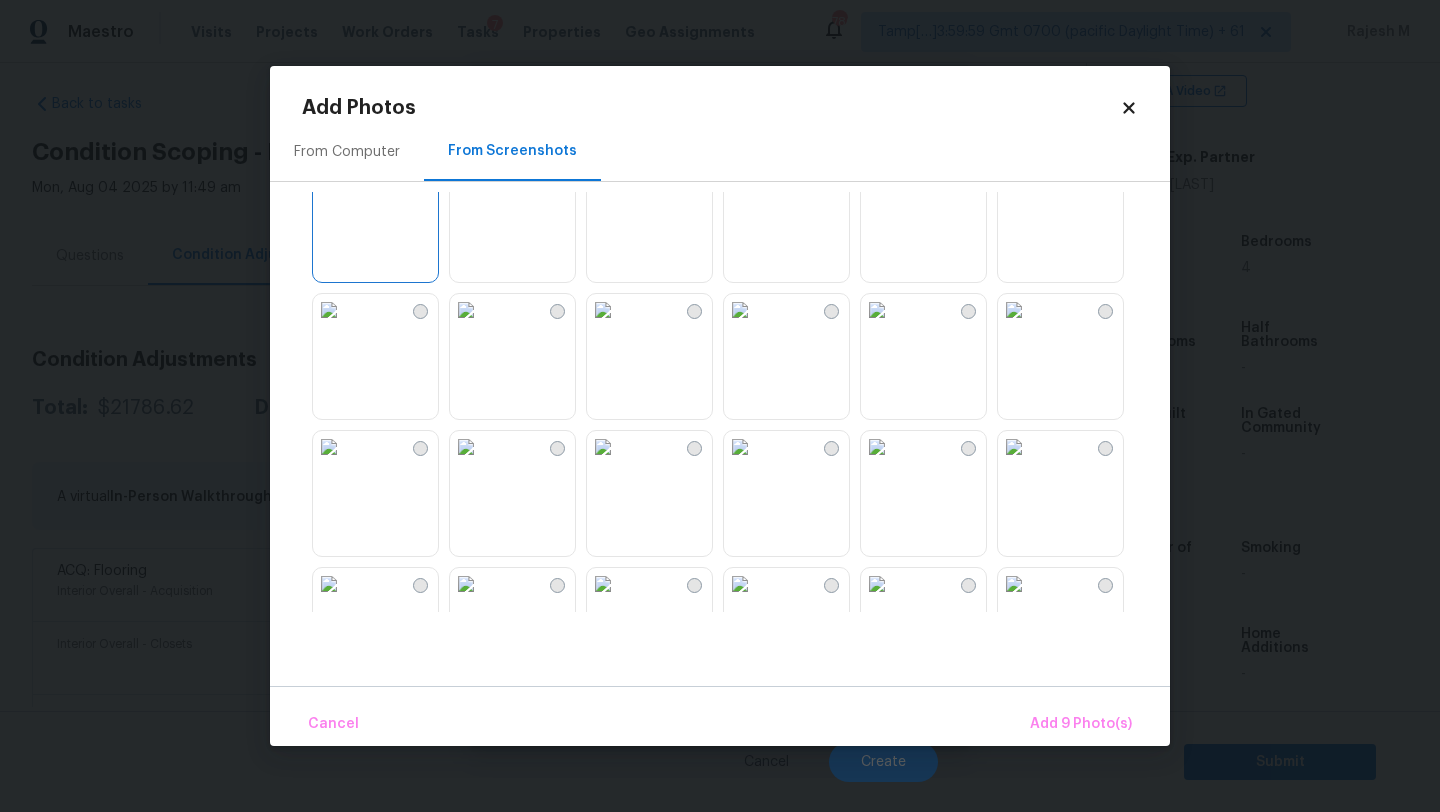 click at bounding box center (329, 310) 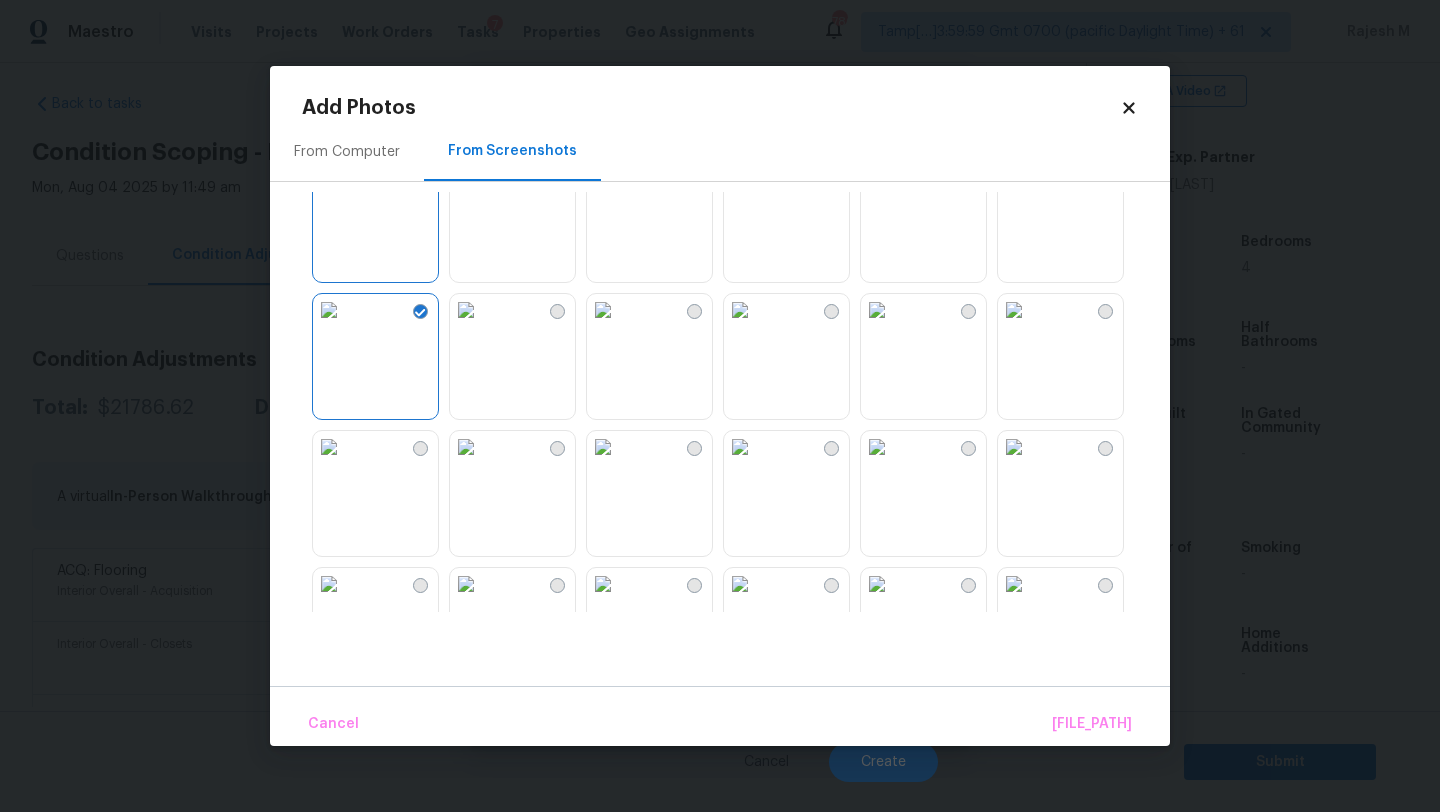 scroll, scrollTop: 728, scrollLeft: 0, axis: vertical 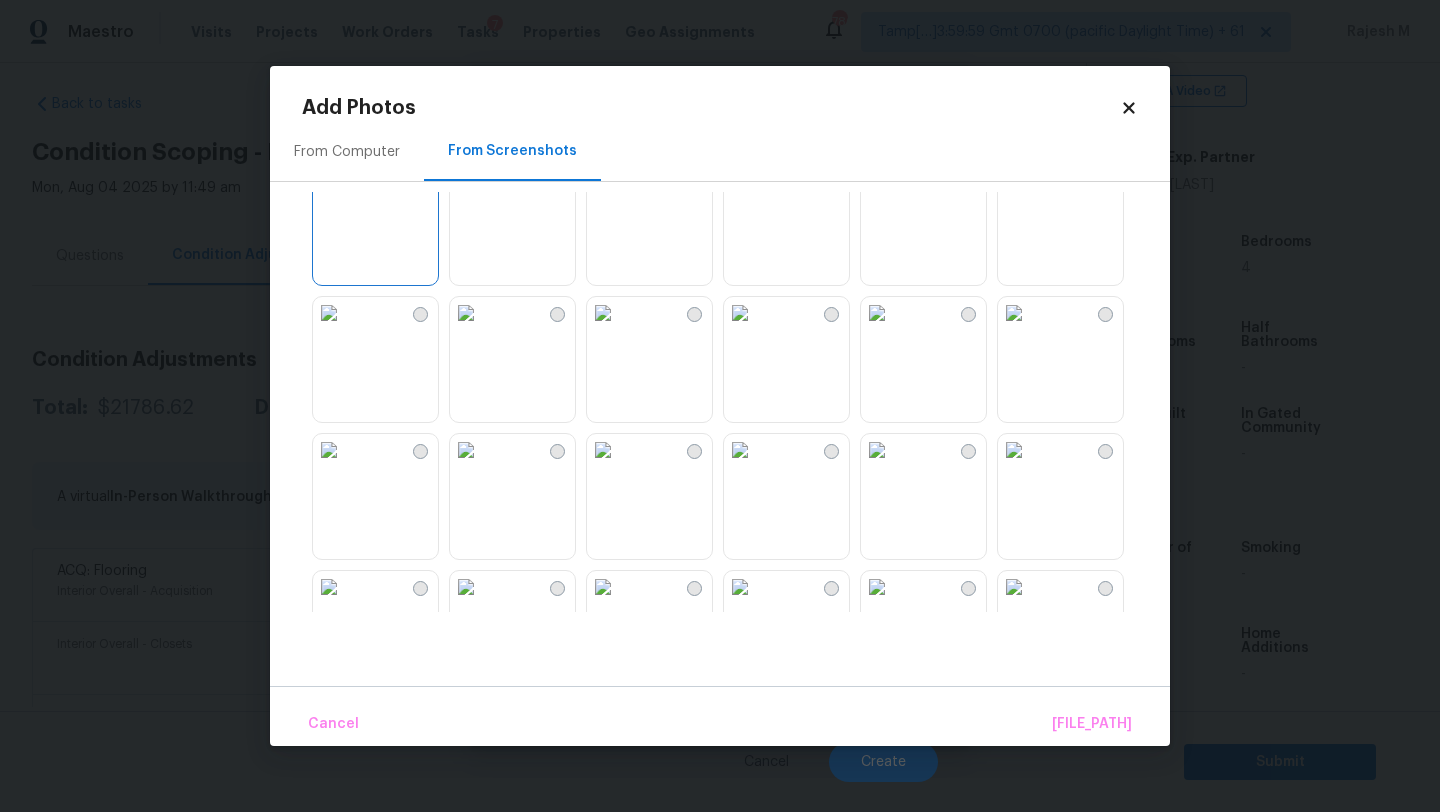 click at bounding box center (603, 313) 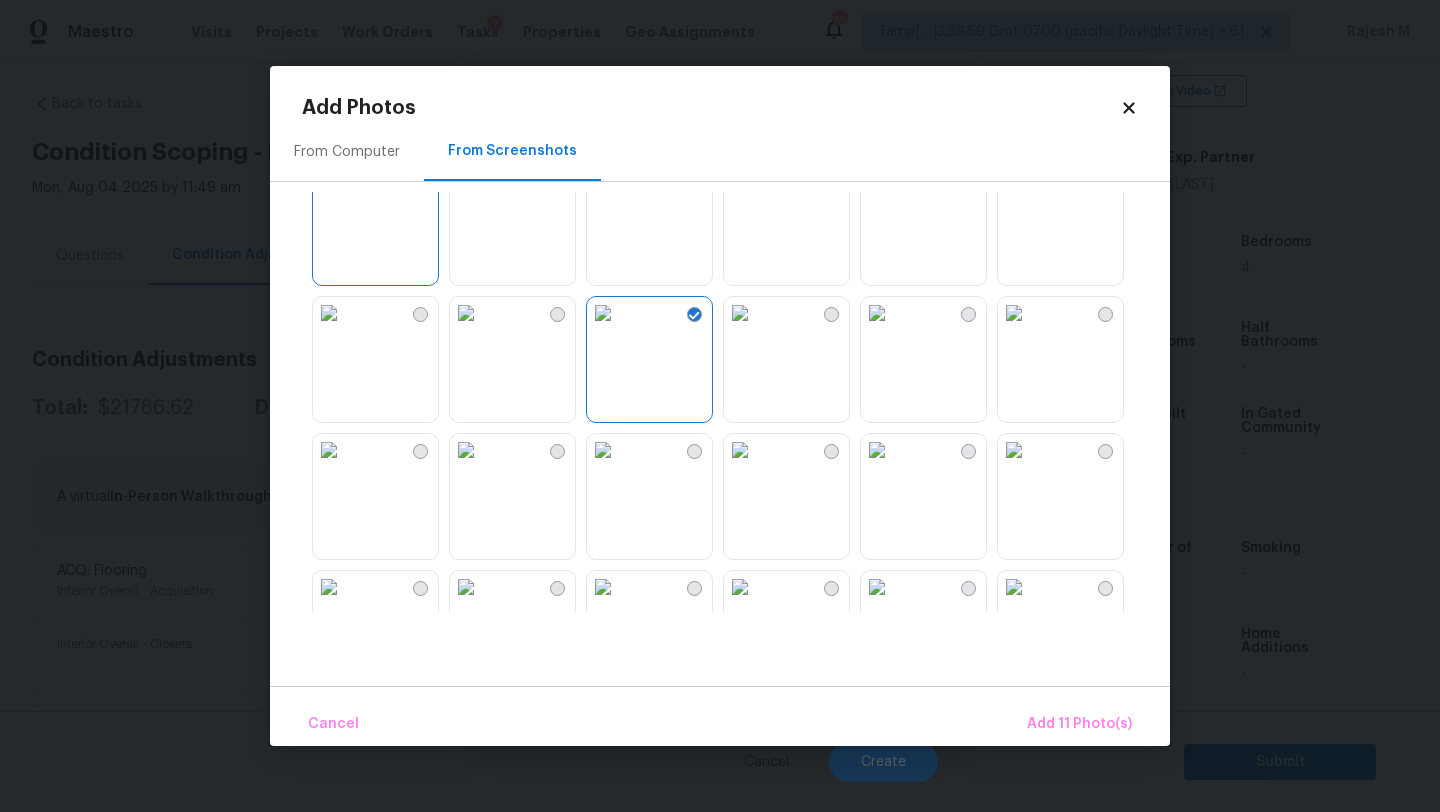 click at bounding box center [603, 450] 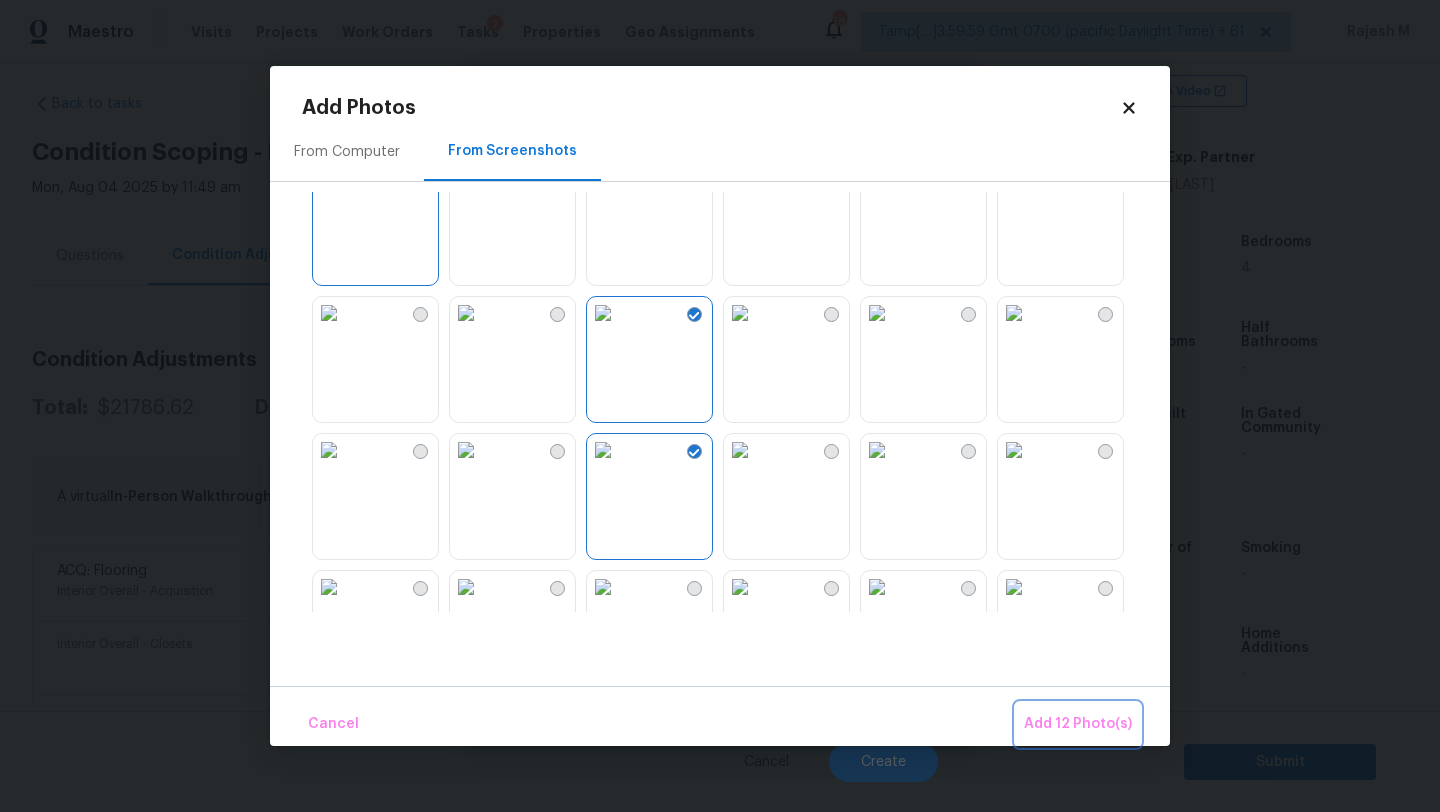 click on "Add 12 Photo(s)" at bounding box center (1078, 724) 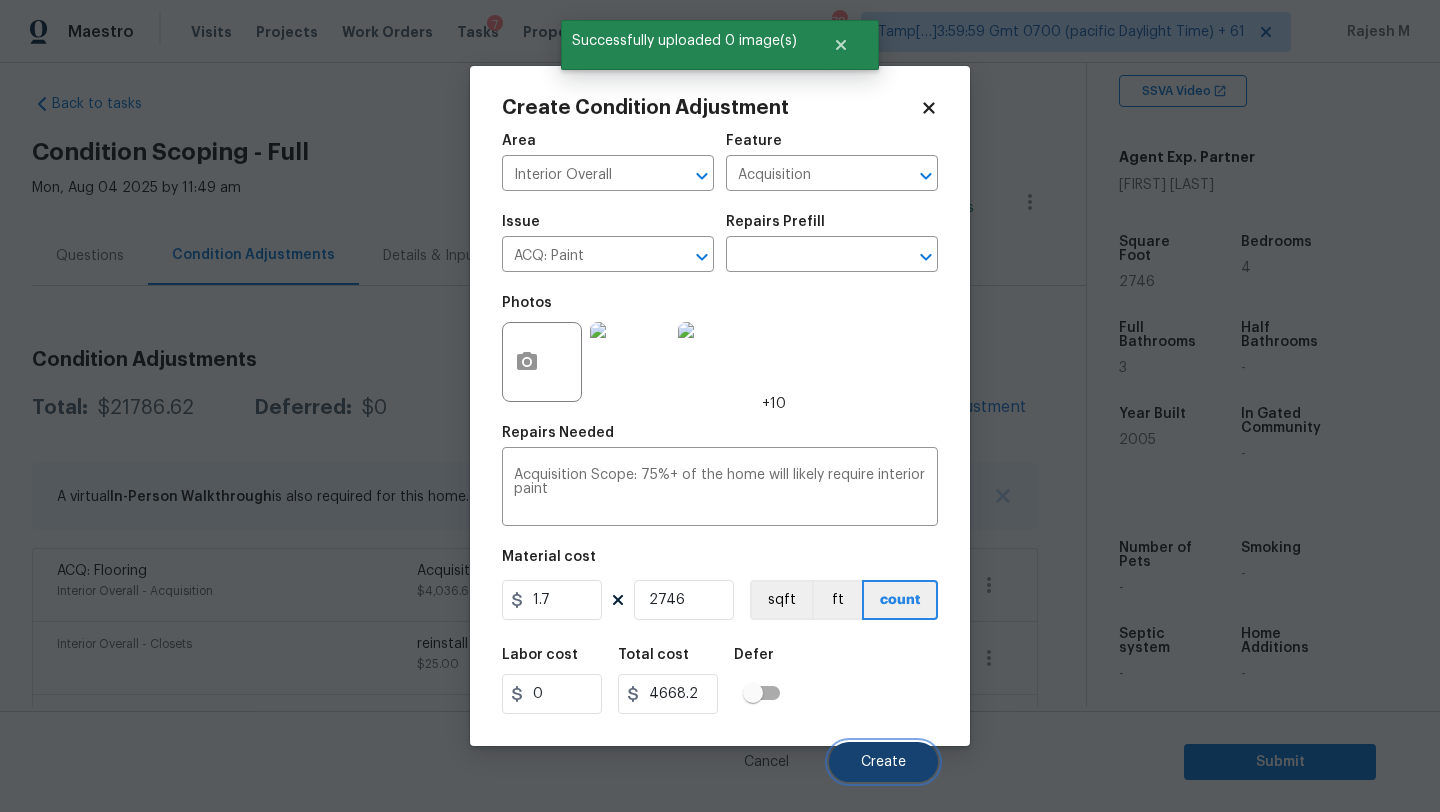 click on "Create" at bounding box center [883, 762] 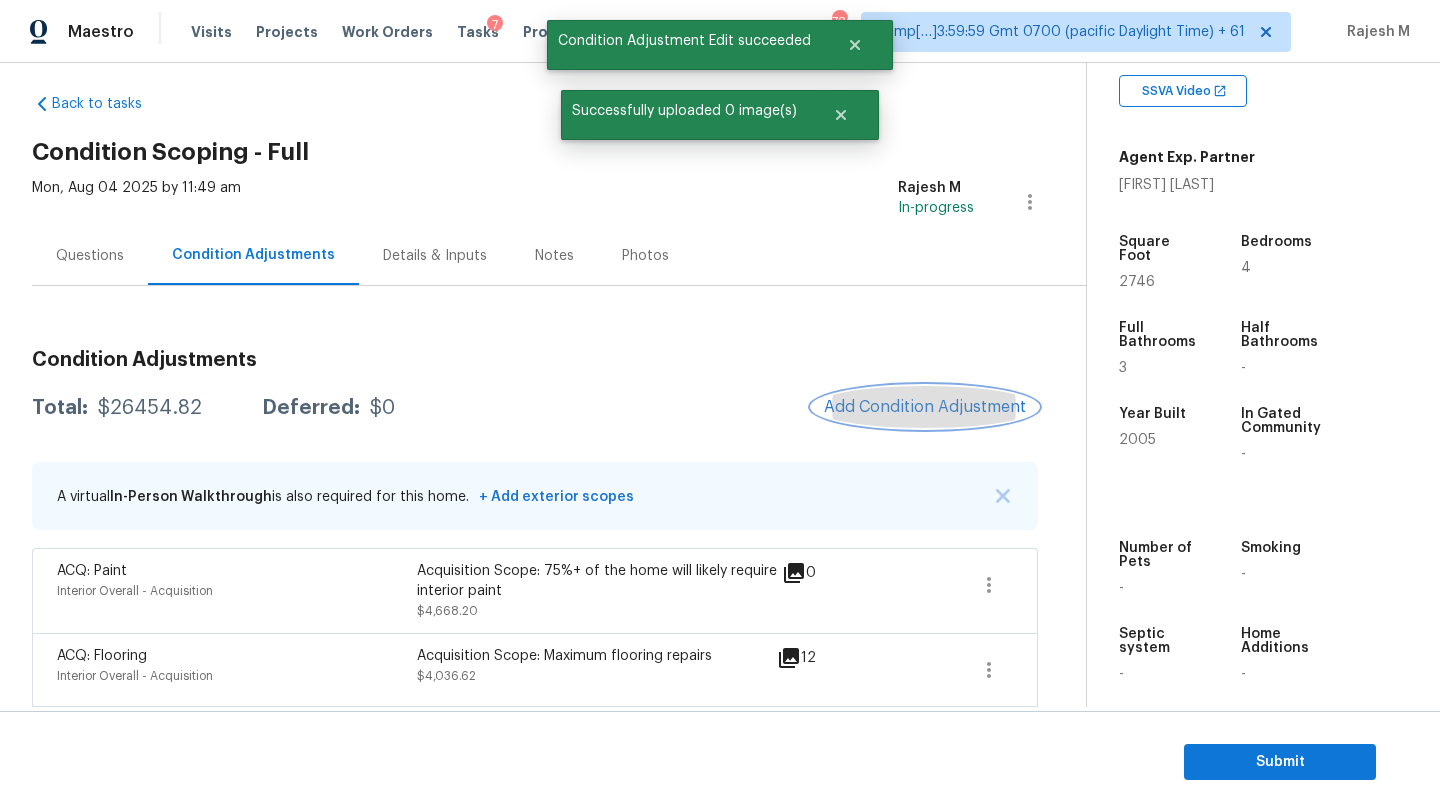 click on "Add Condition Adjustment" at bounding box center (925, 407) 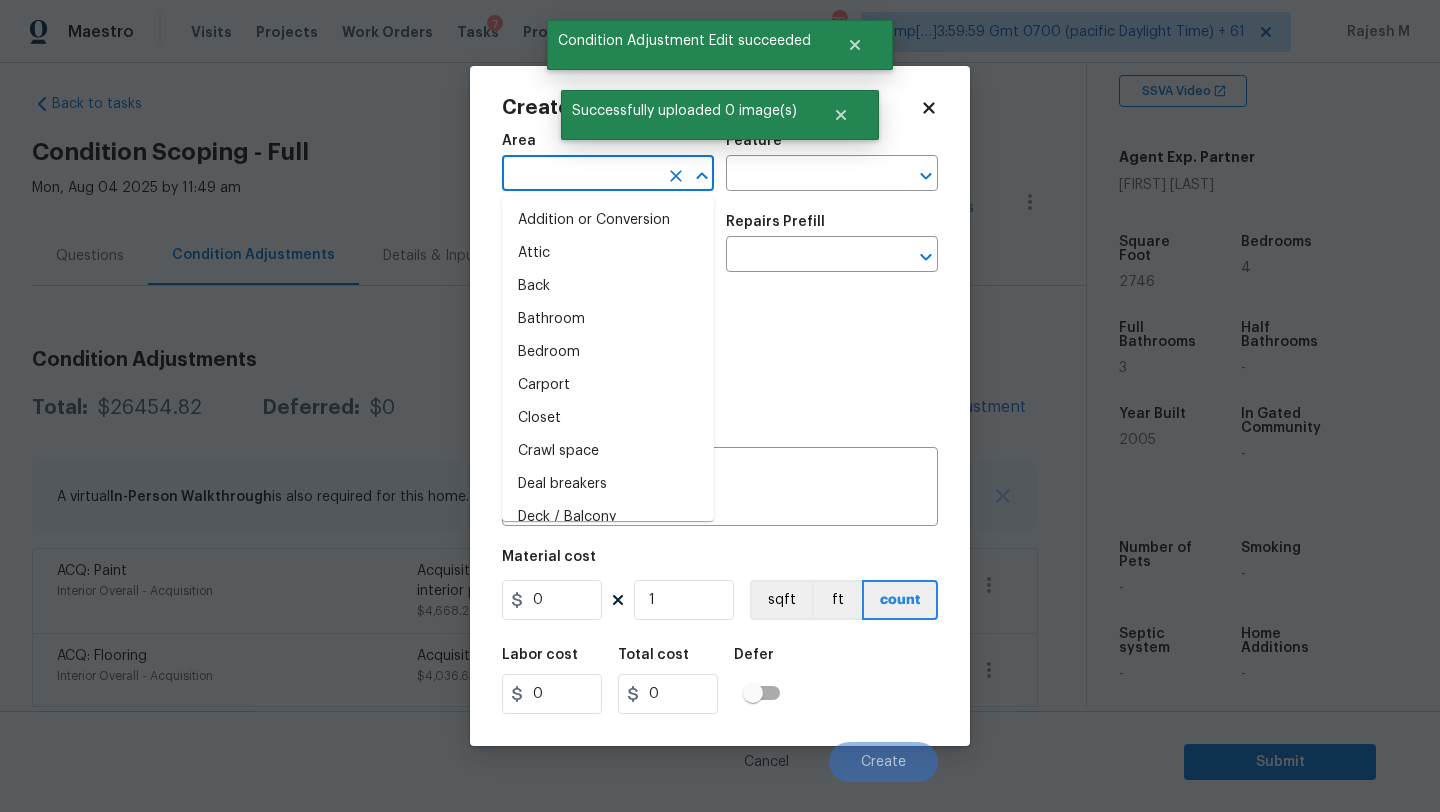 click at bounding box center [580, 175] 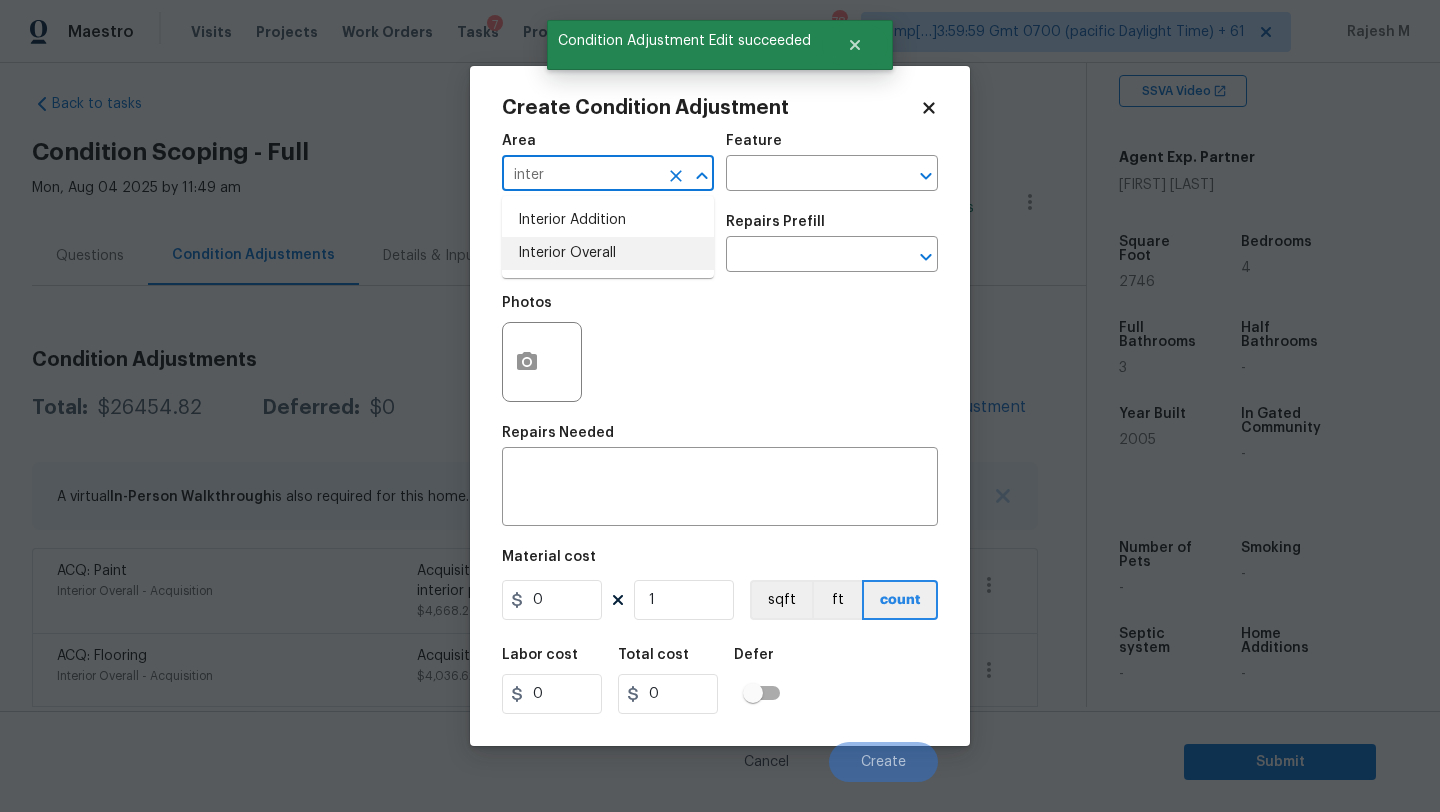 click on "Interior Overall" at bounding box center [608, 253] 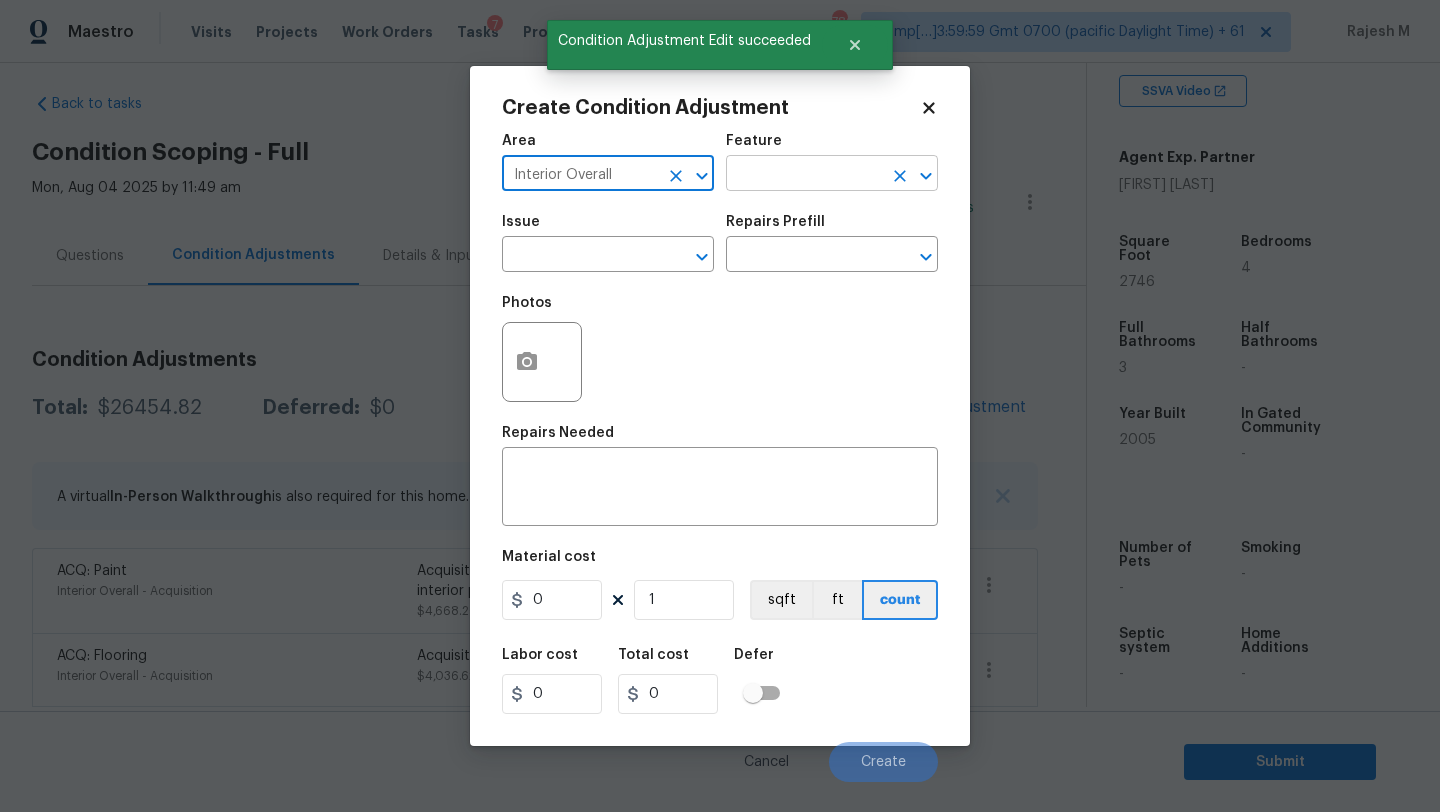 type on "Interior Overall" 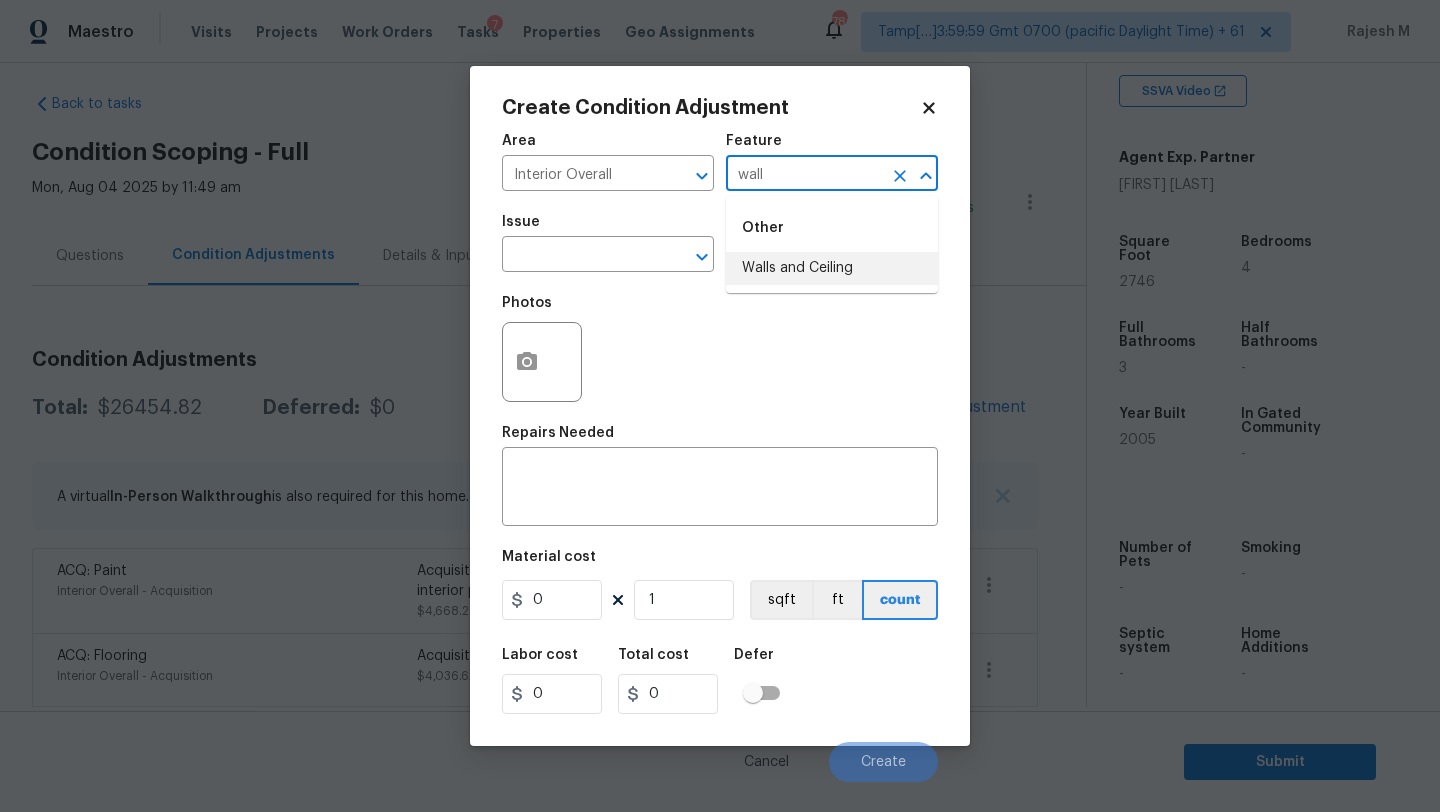 click on "Walls and Ceiling" at bounding box center [832, 268] 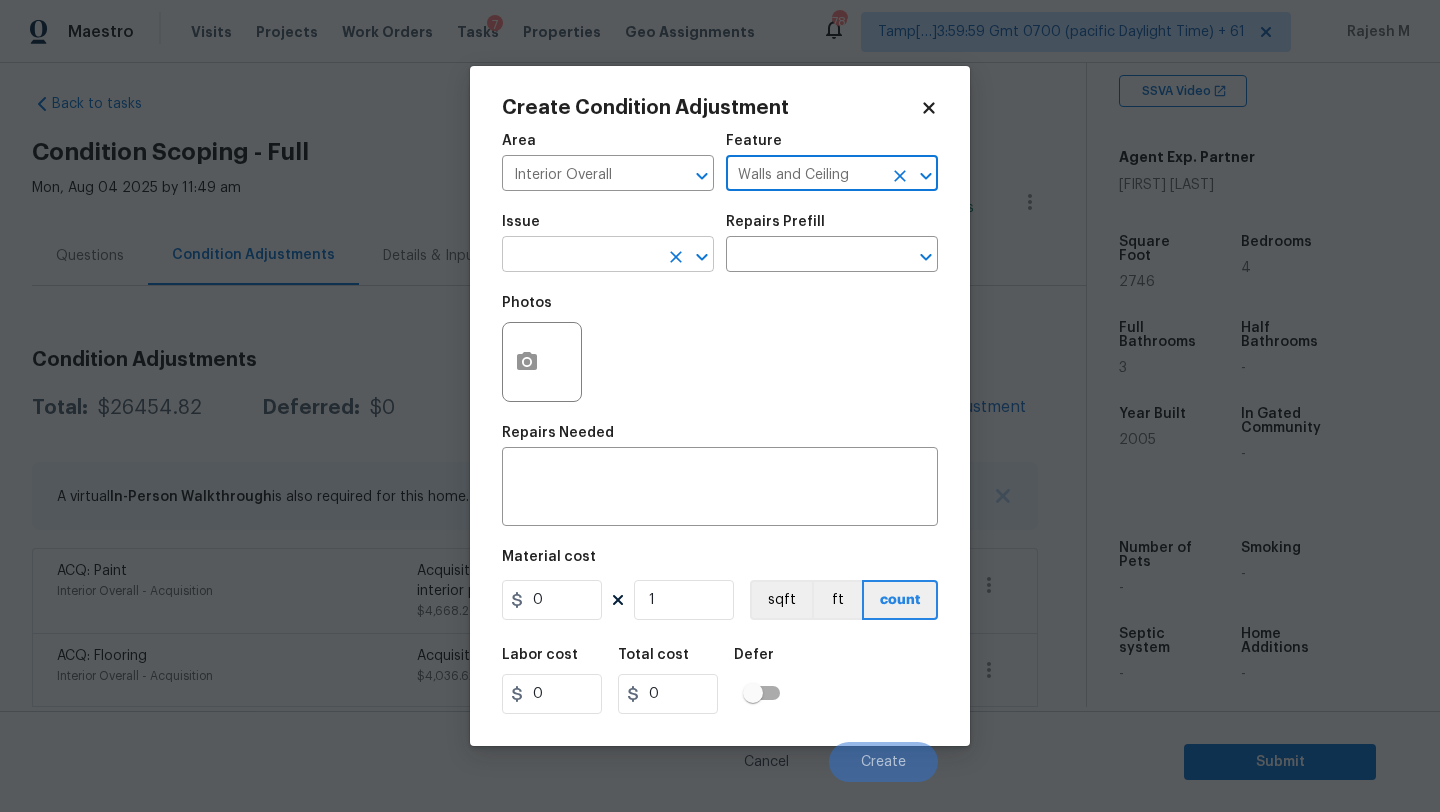 type on "Walls and Ceiling" 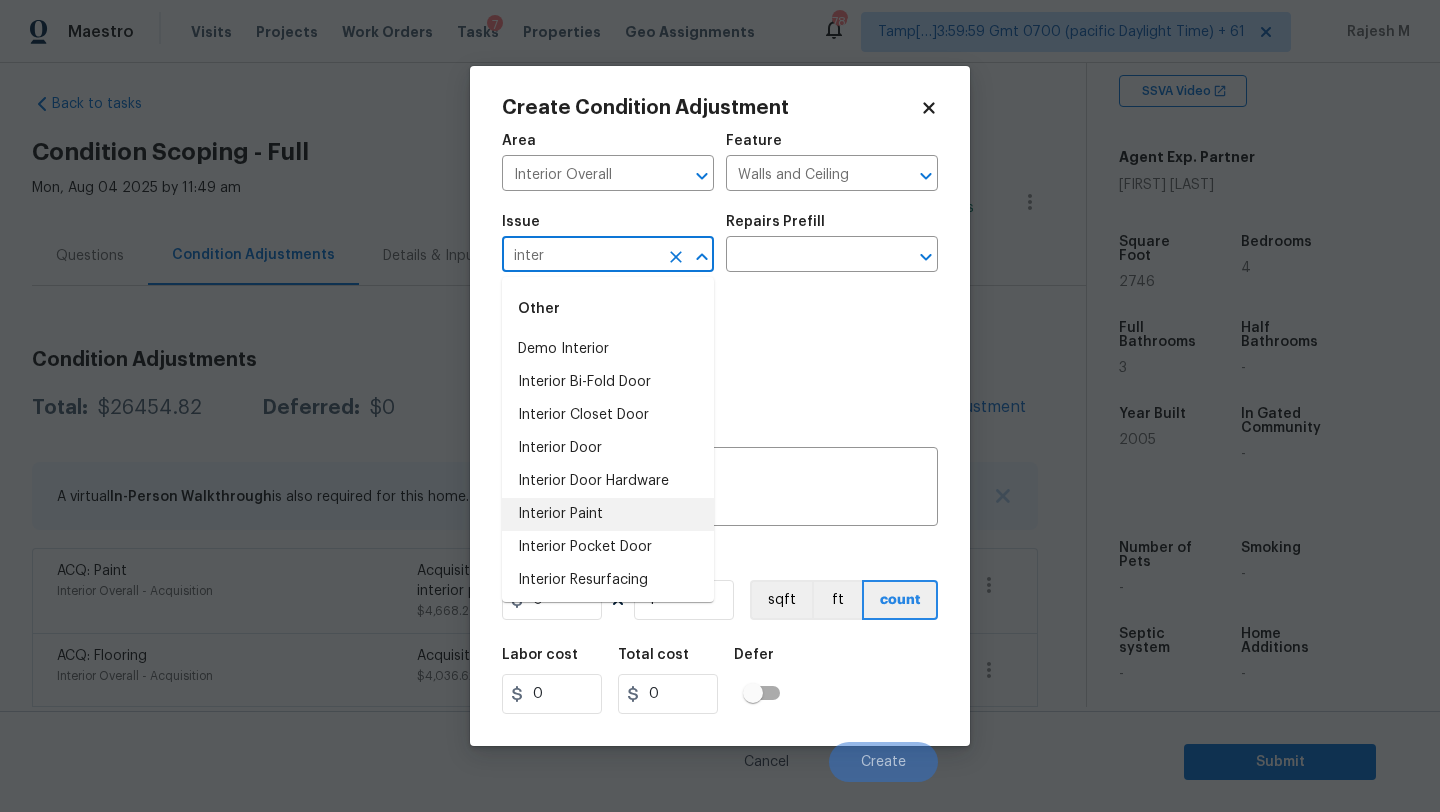 click on "Interior Paint" at bounding box center [608, 514] 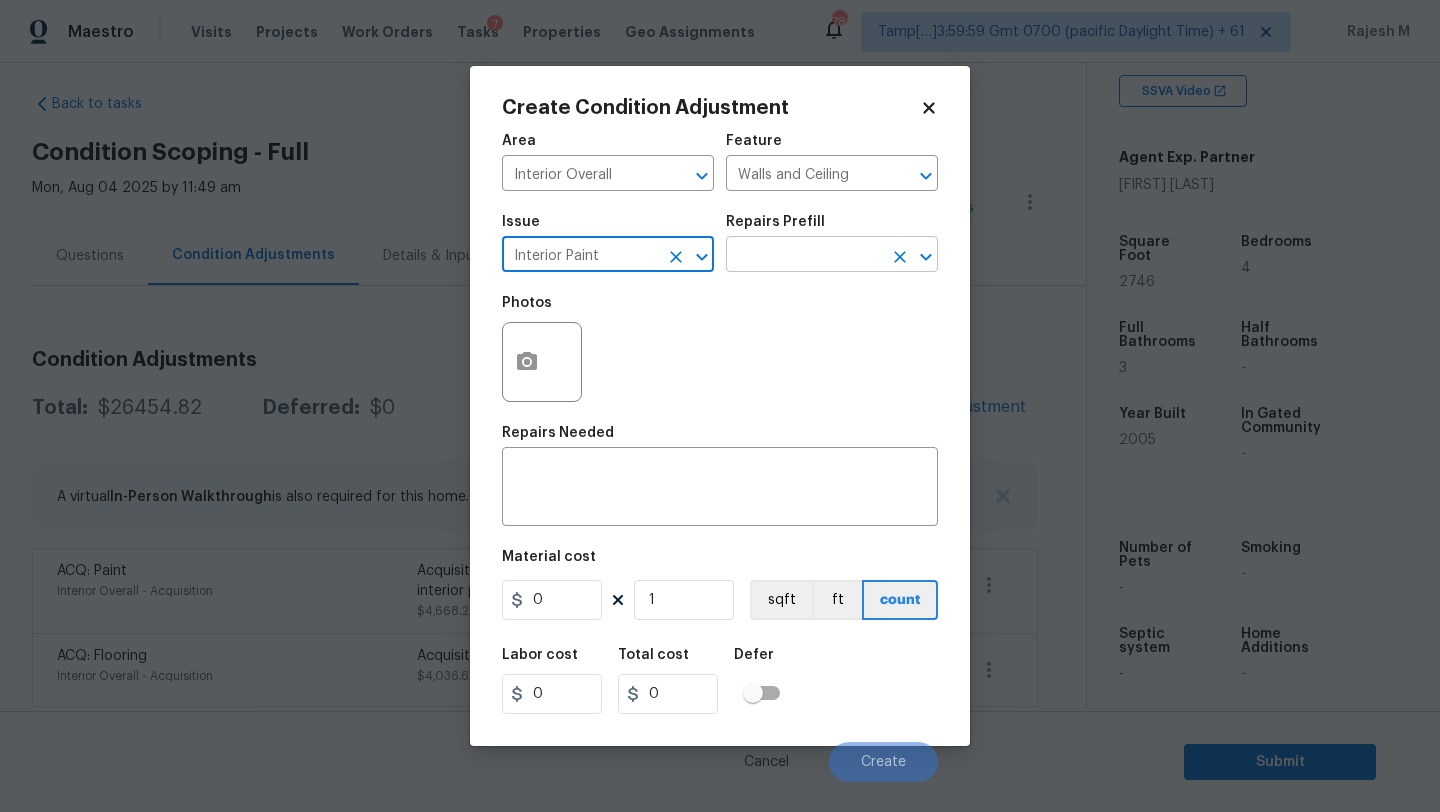 type on "Interior Paint" 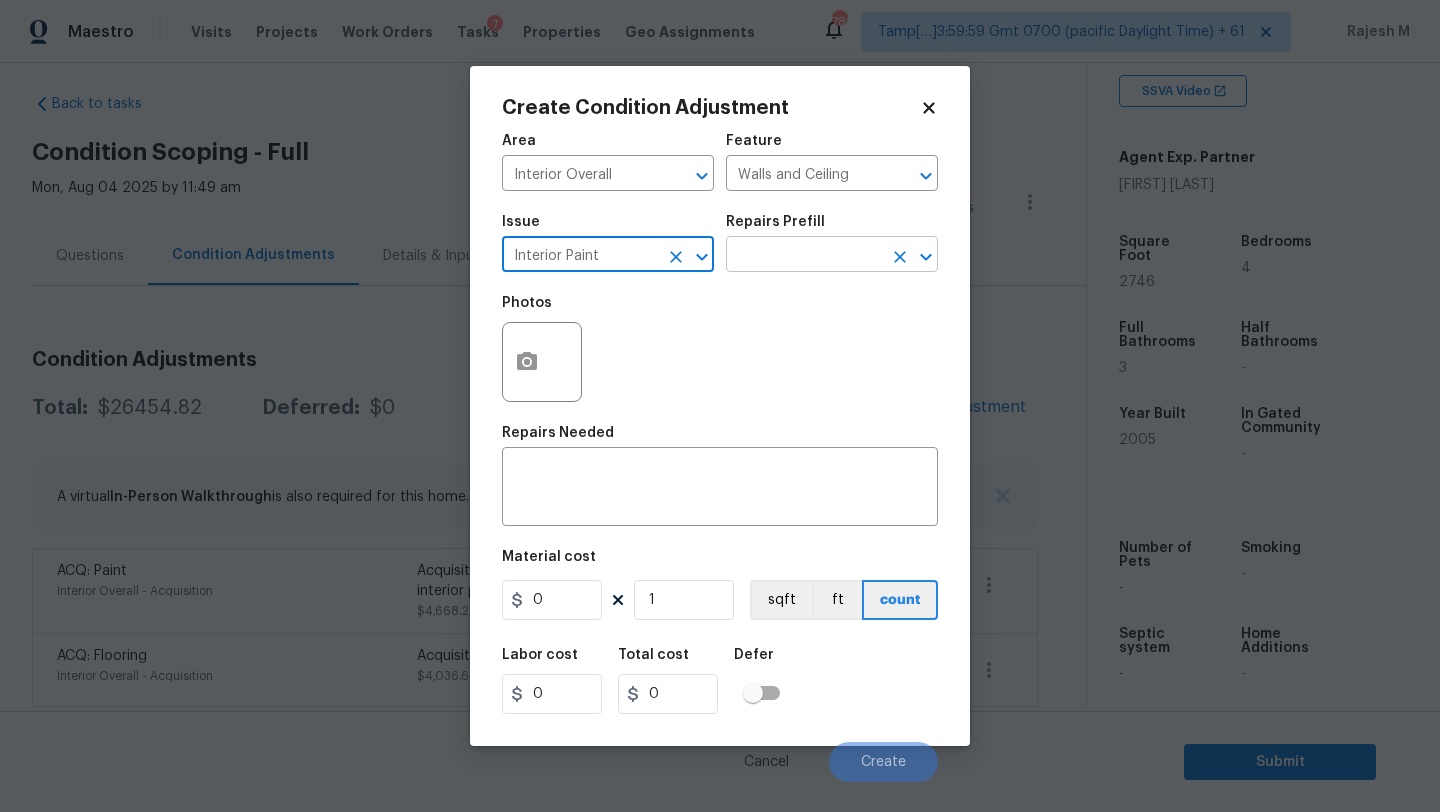 click at bounding box center (804, 256) 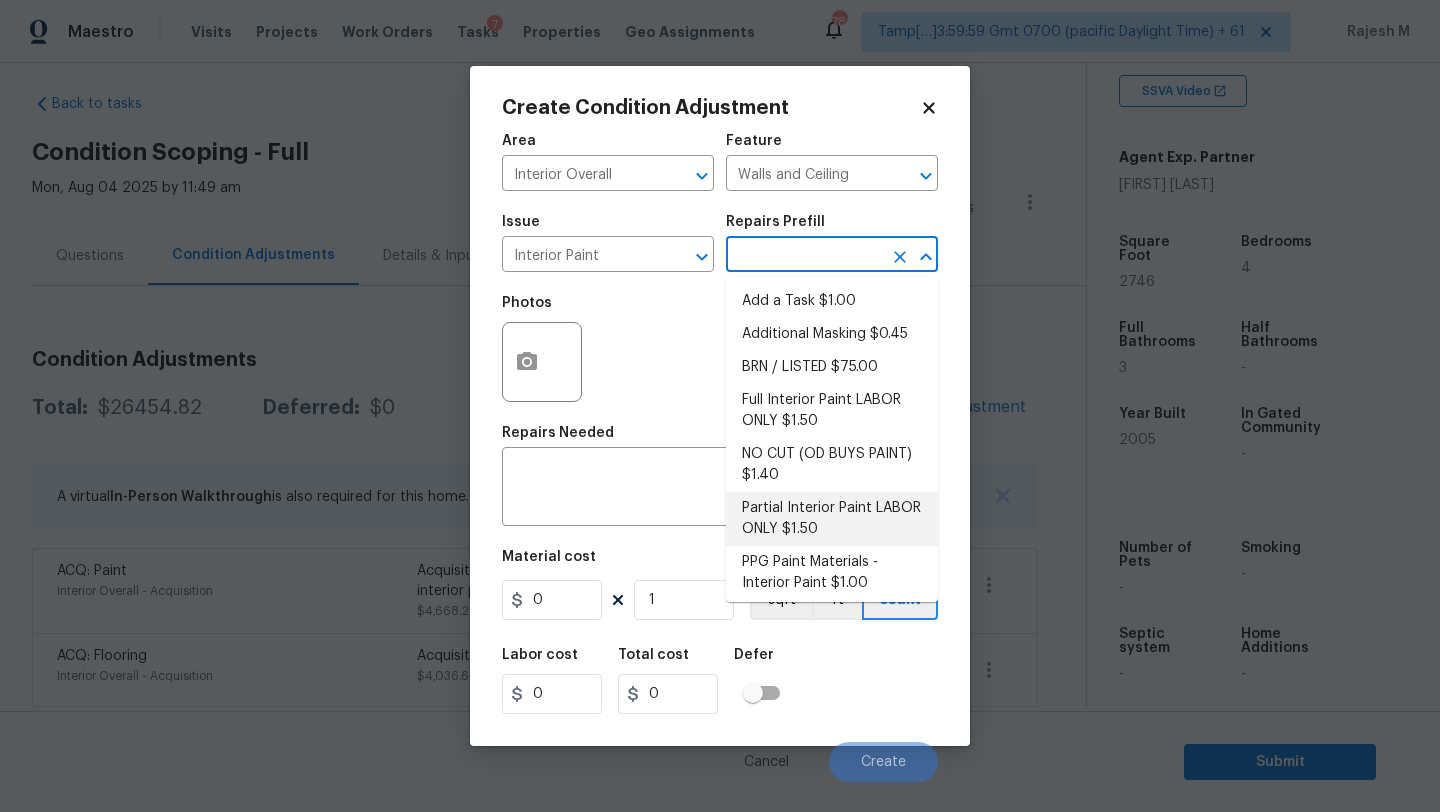 scroll, scrollTop: 39, scrollLeft: 0, axis: vertical 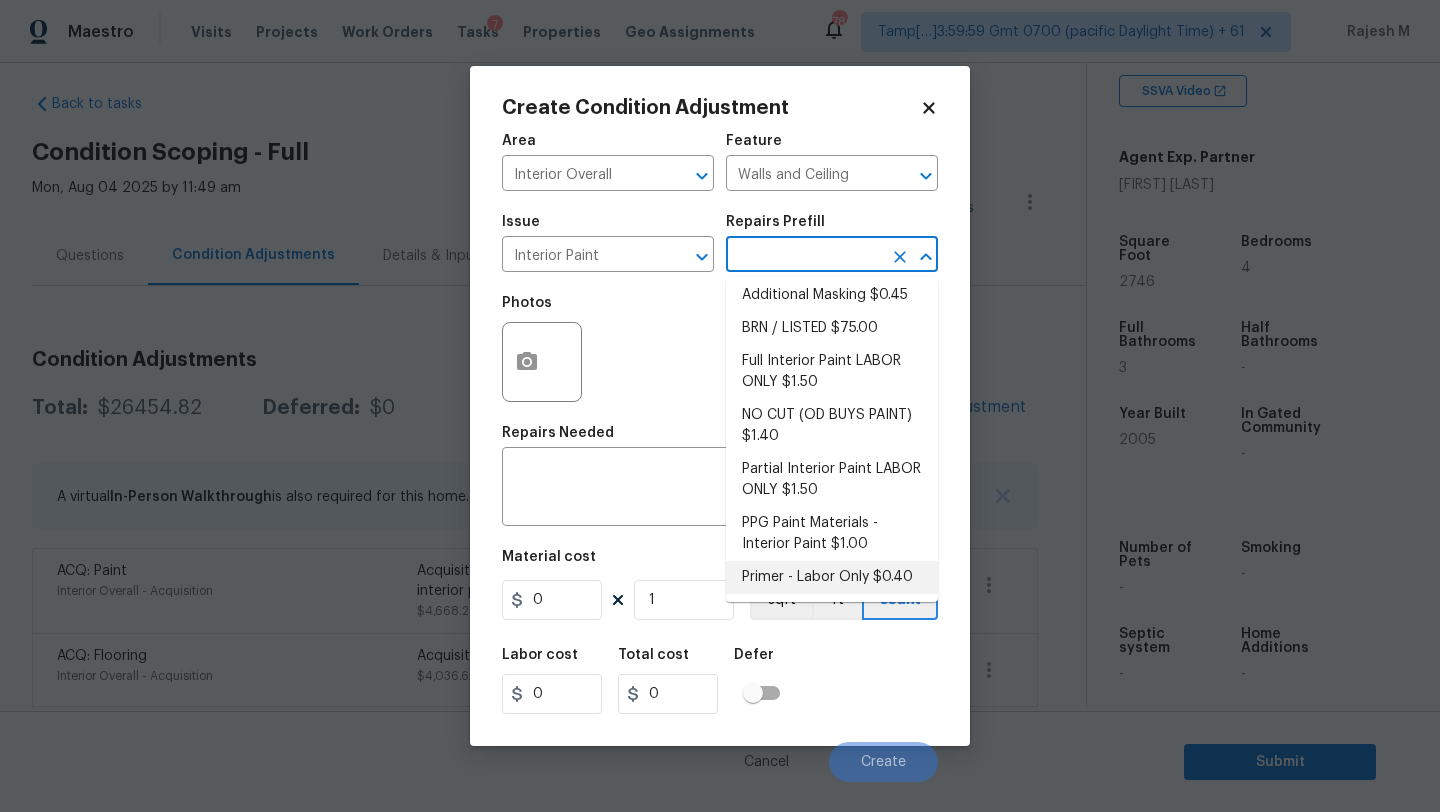 click on "Primer - Labor Only $0.40" at bounding box center (832, 577) 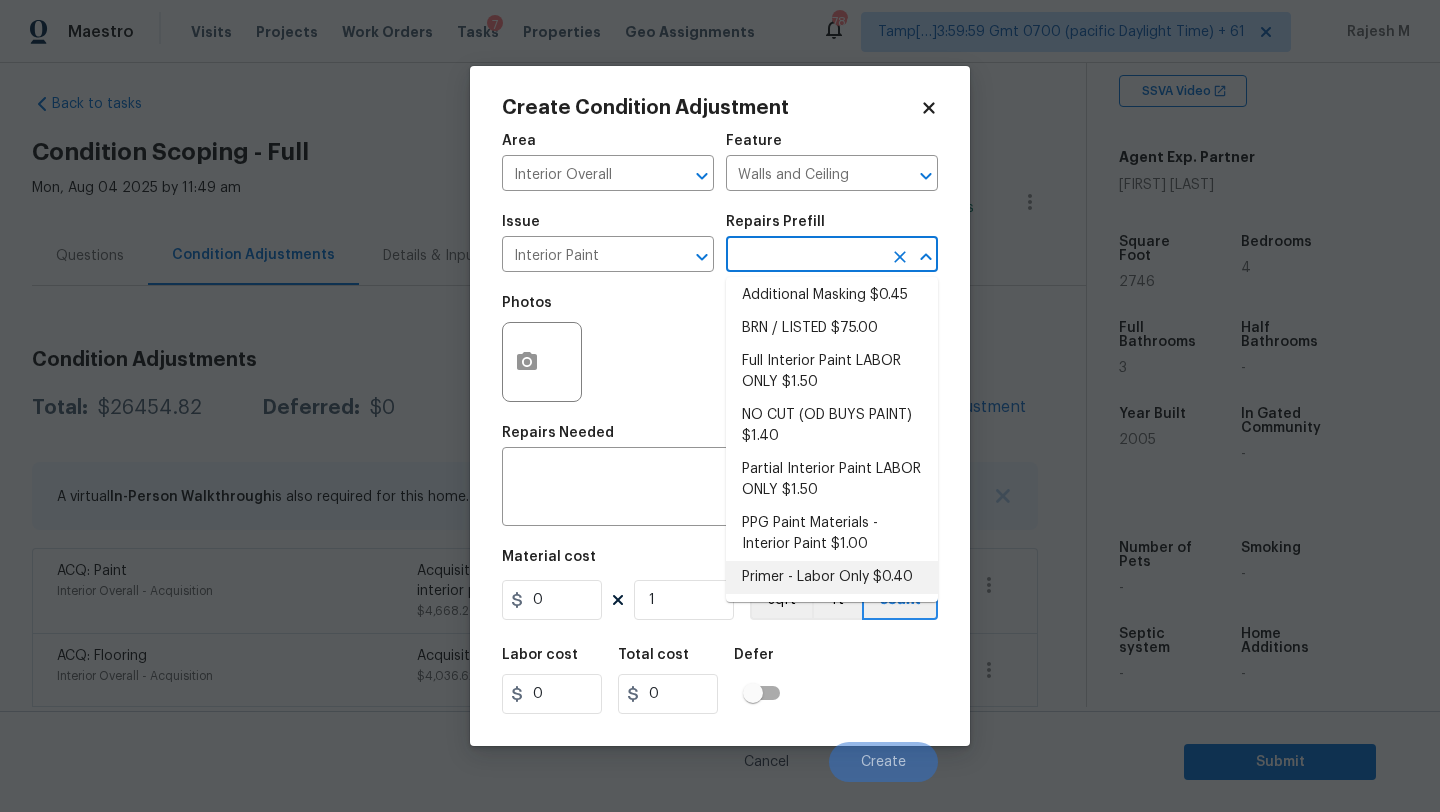 type on "Overall Paint" 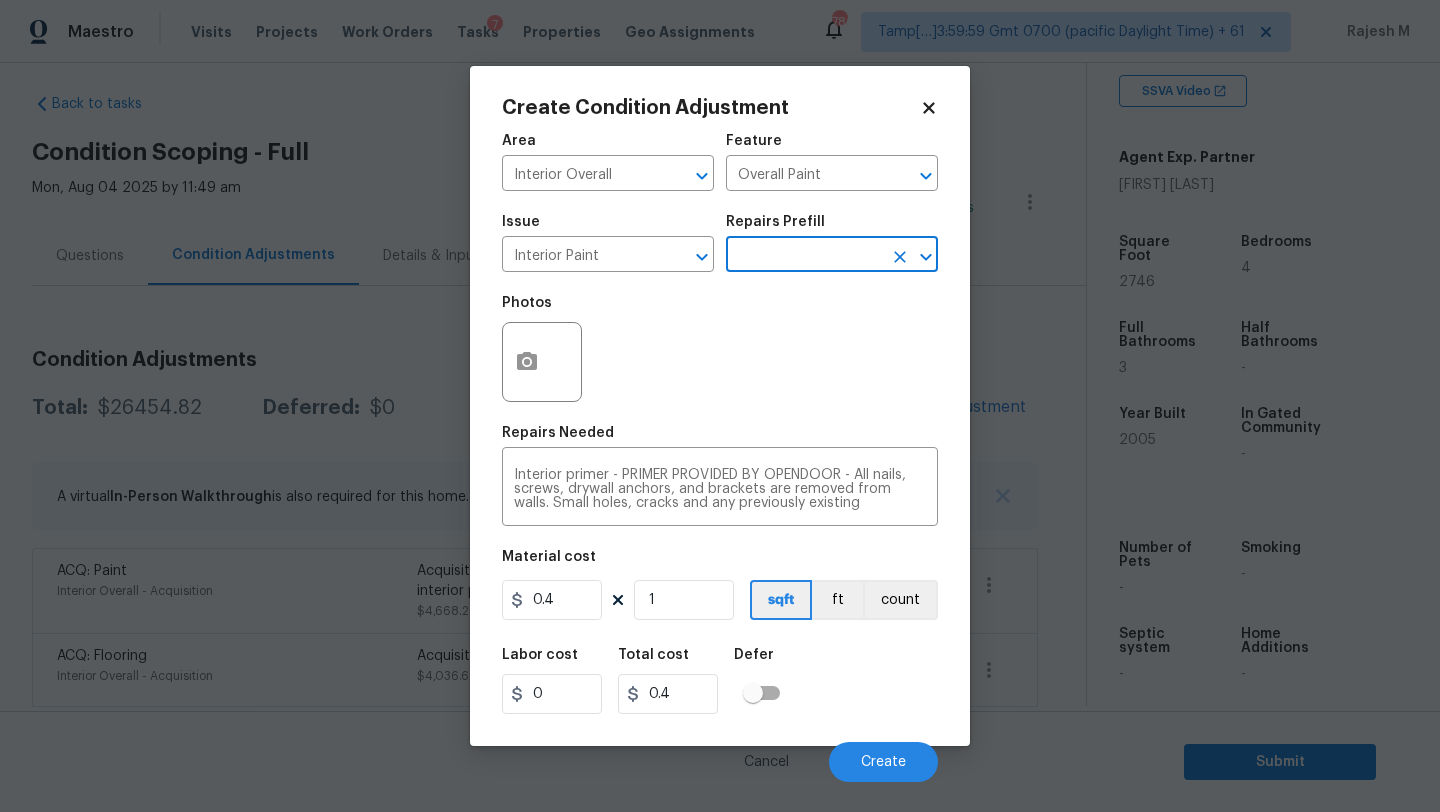 click on "Material cost 0.4 1 sqft ft count" at bounding box center (720, 587) 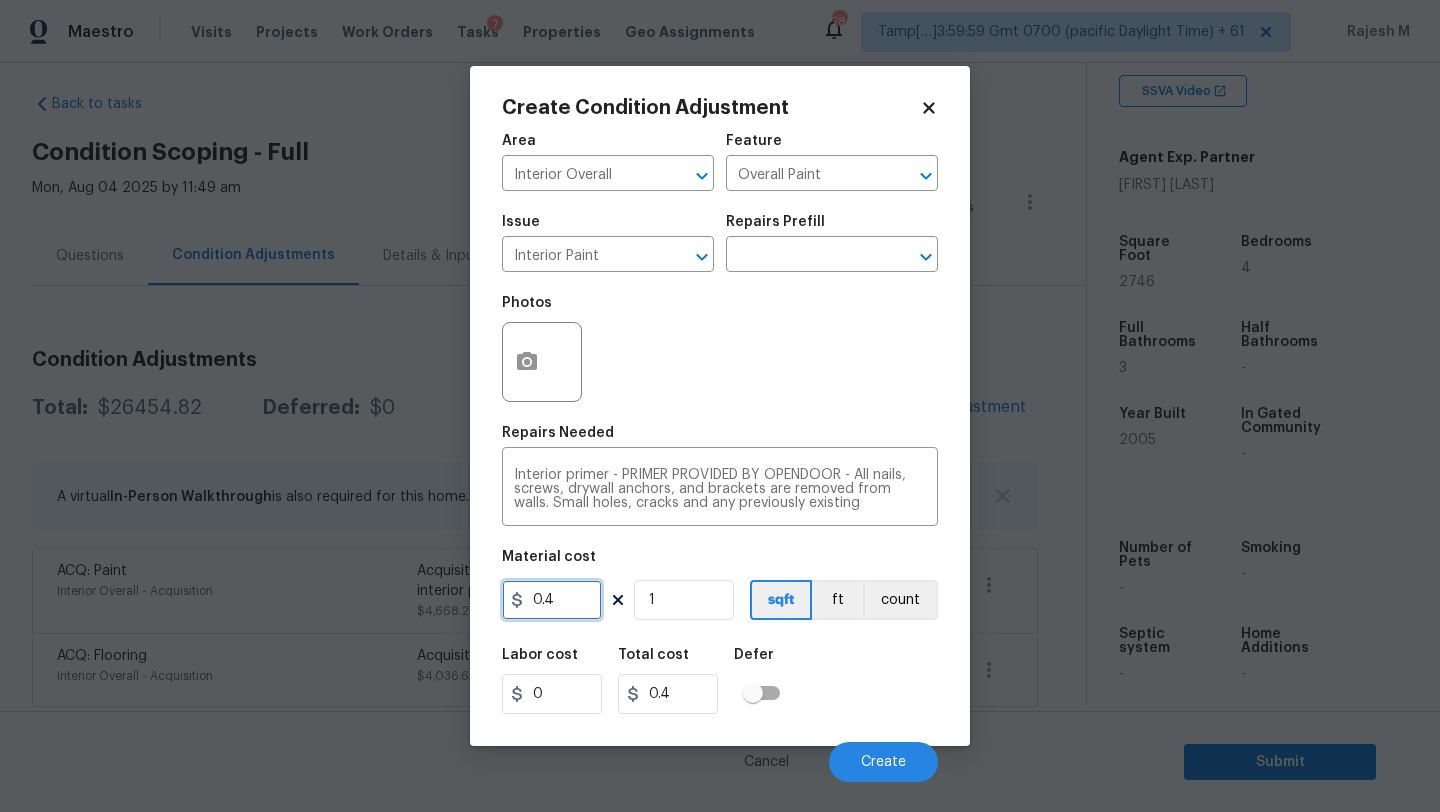 click on "0.4" at bounding box center [552, 600] 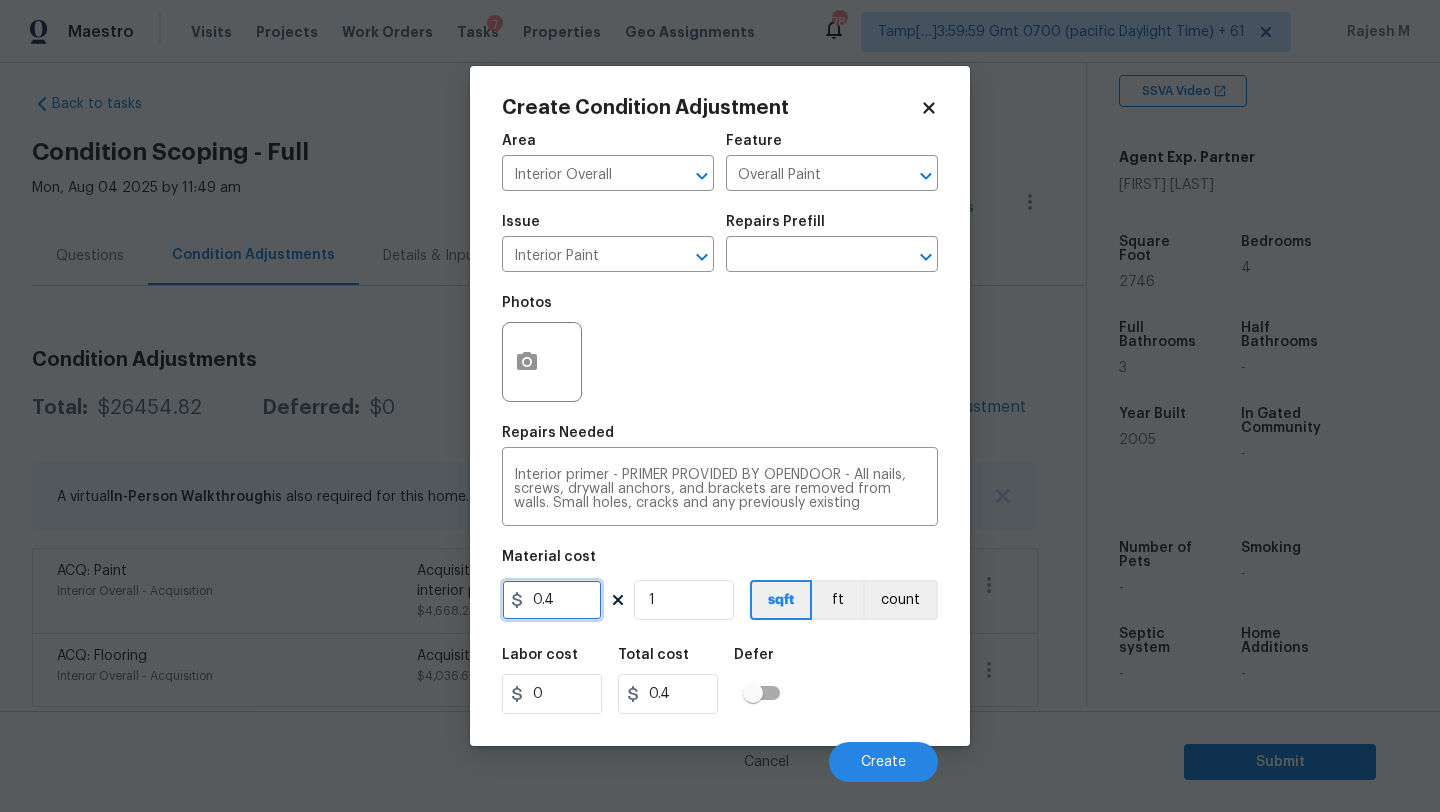 click on "0.4" at bounding box center (552, 600) 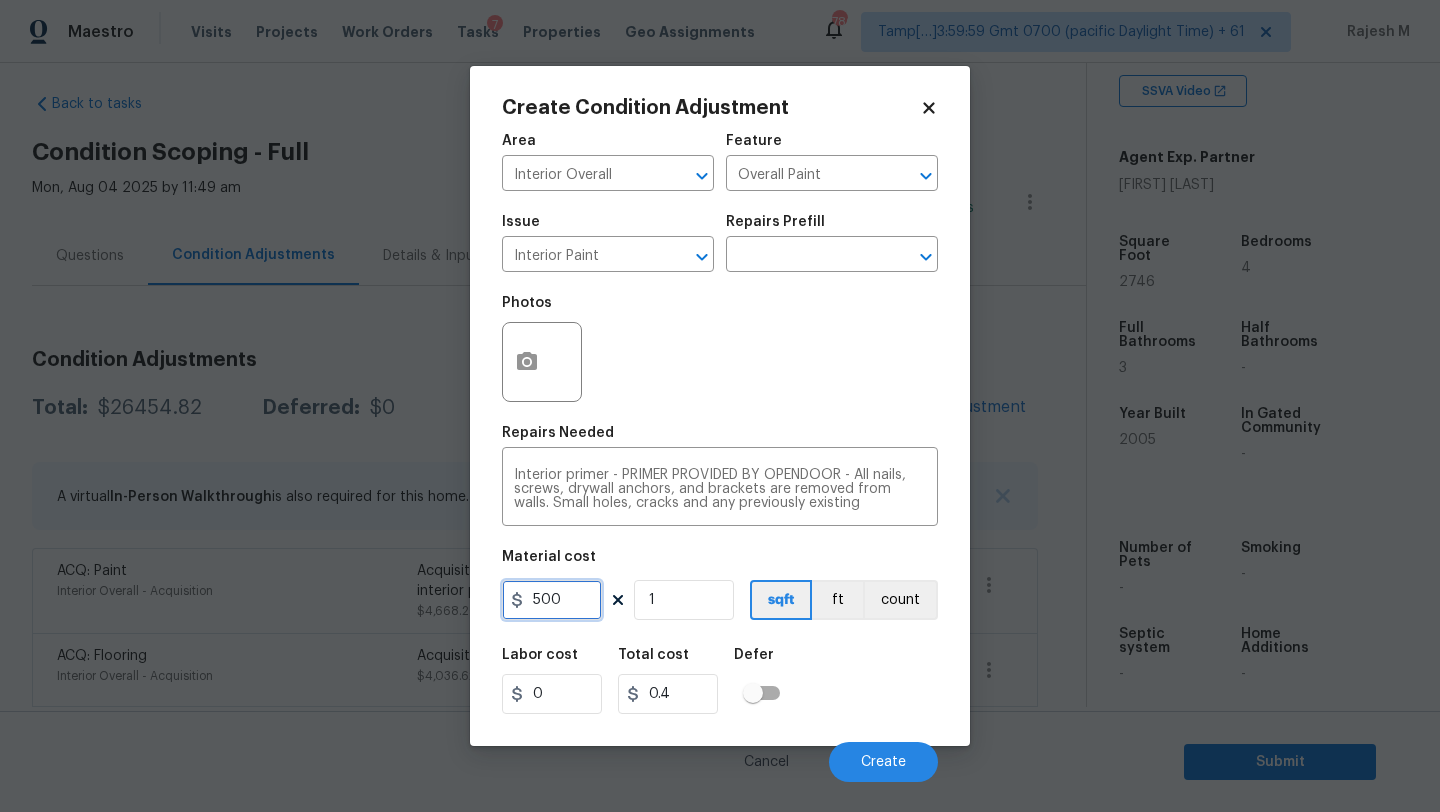type on "500" 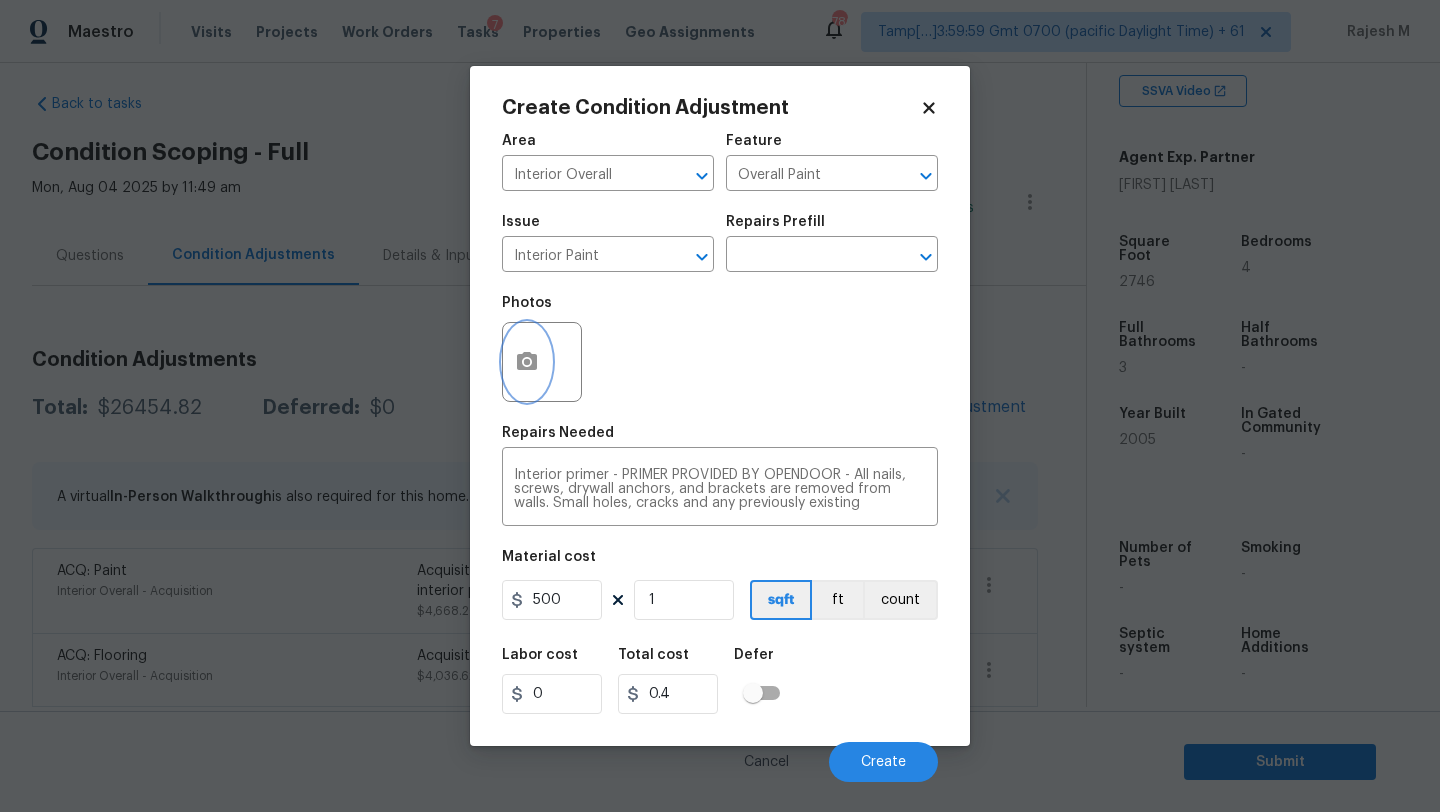 type on "500" 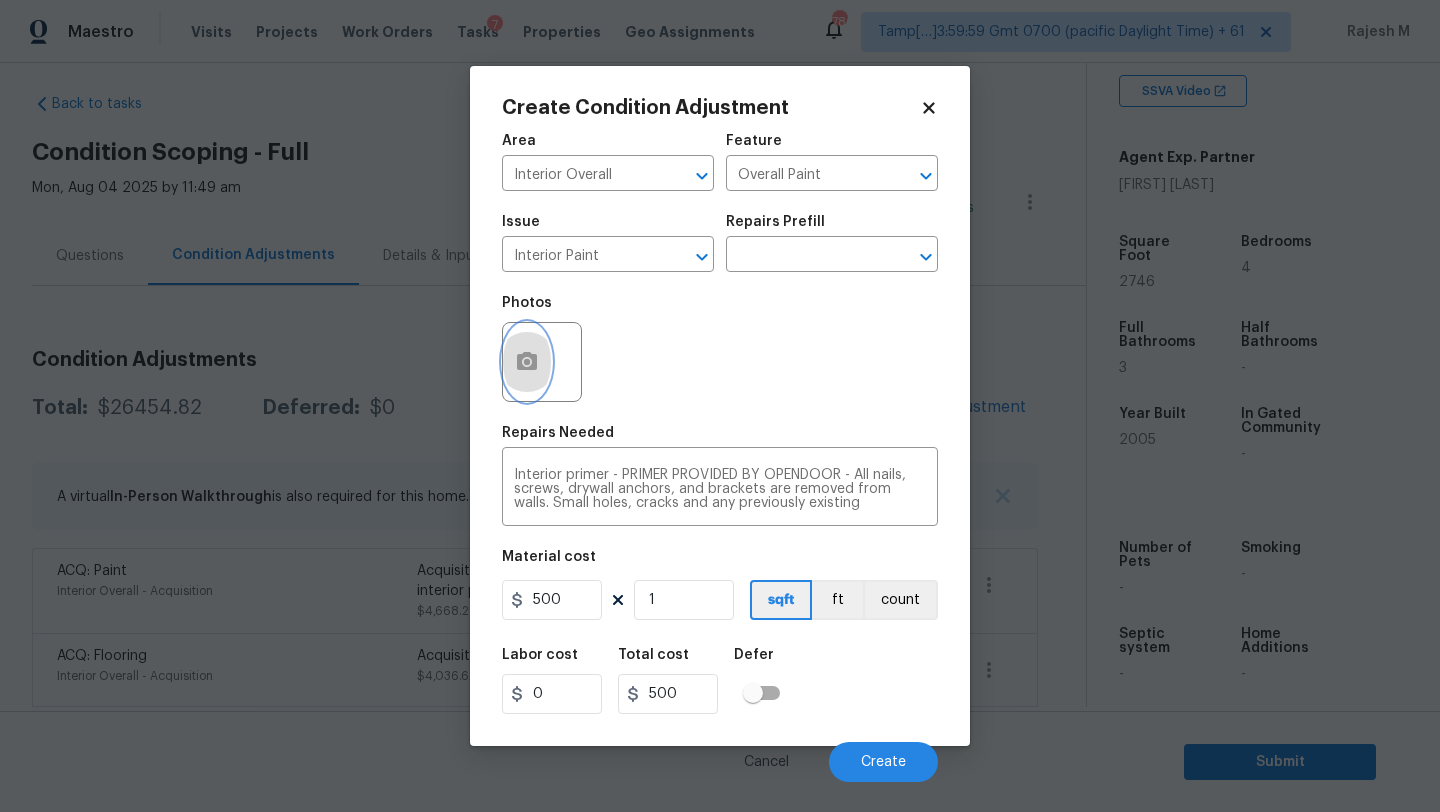 click at bounding box center (527, 362) 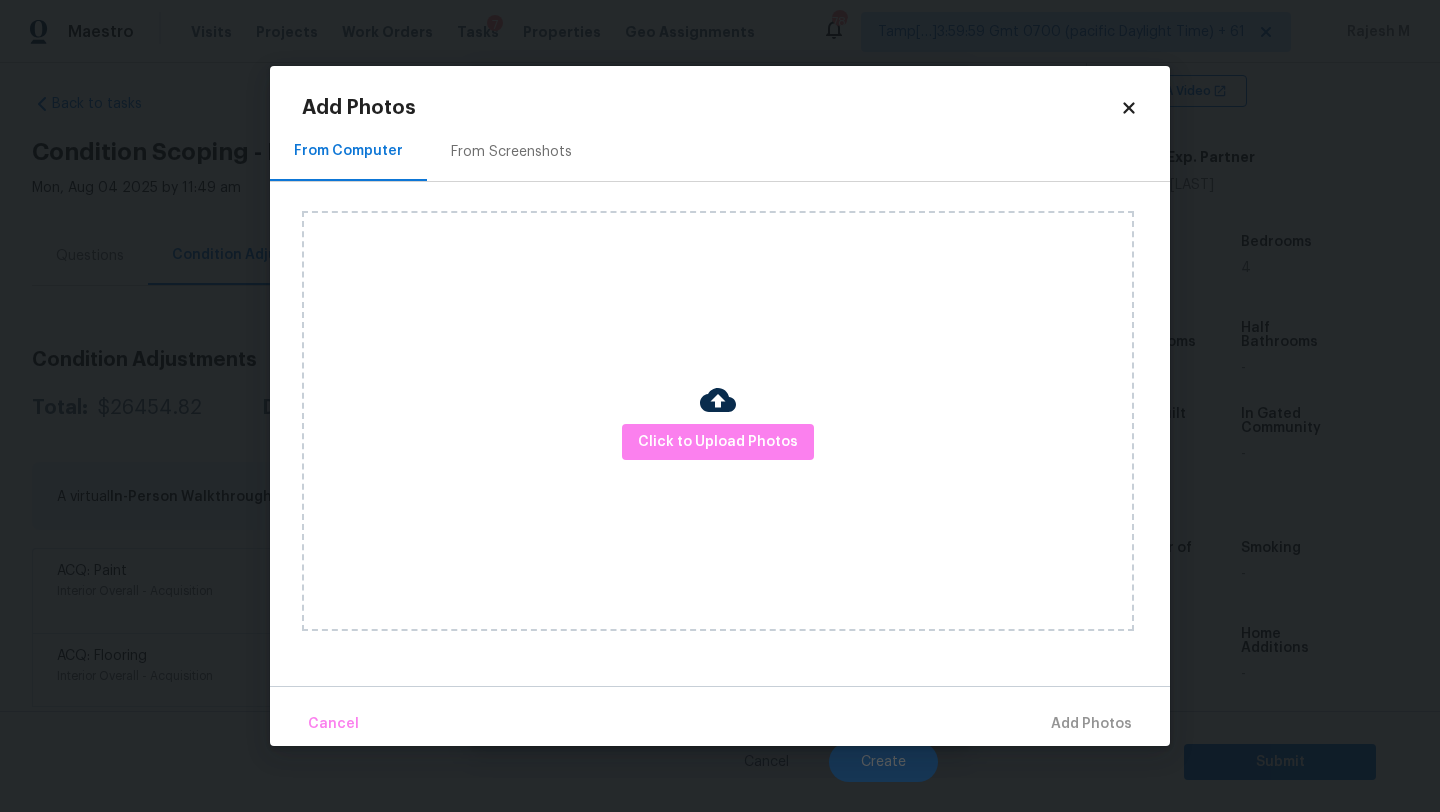 click on "From Screenshots" at bounding box center [511, 152] 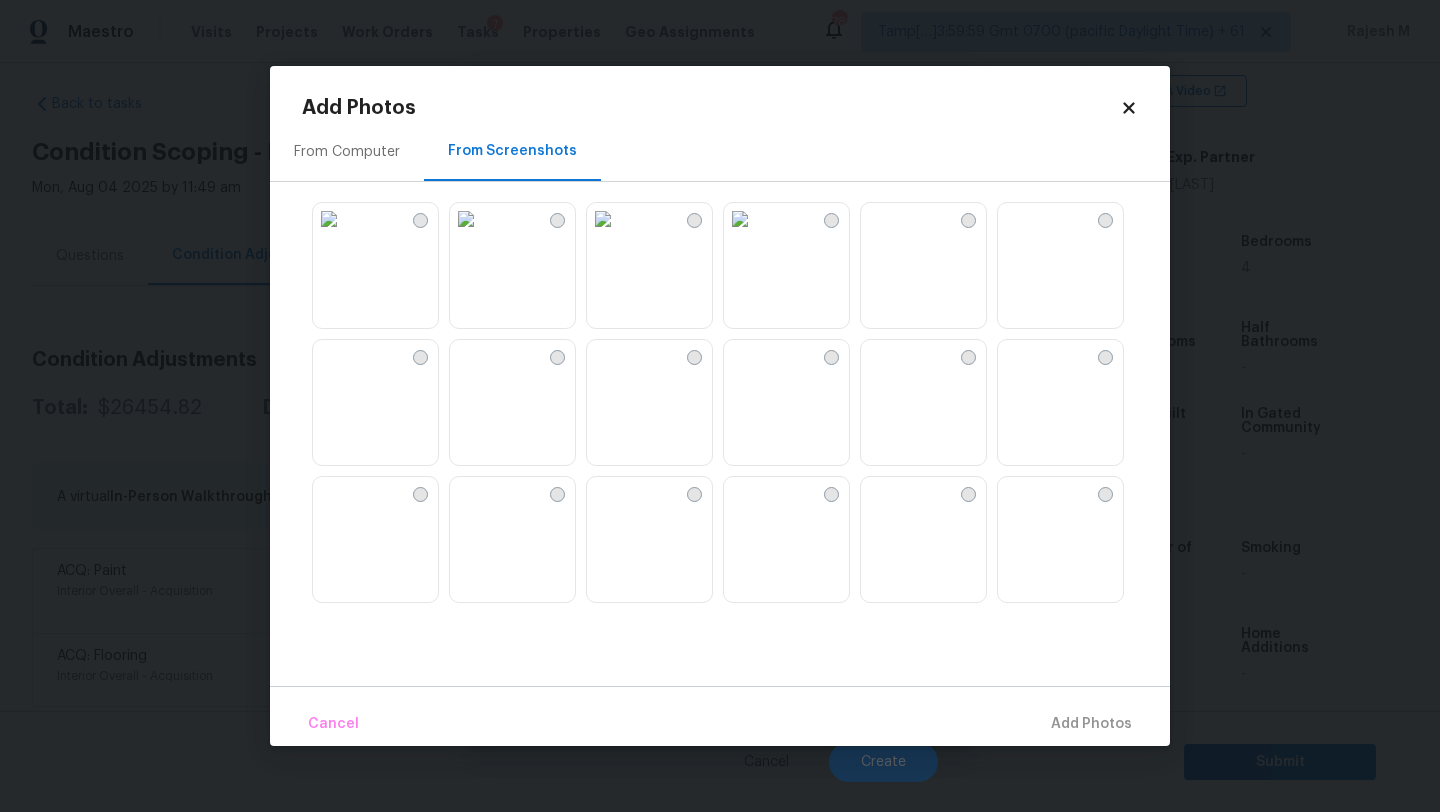 click at bounding box center [740, 219] 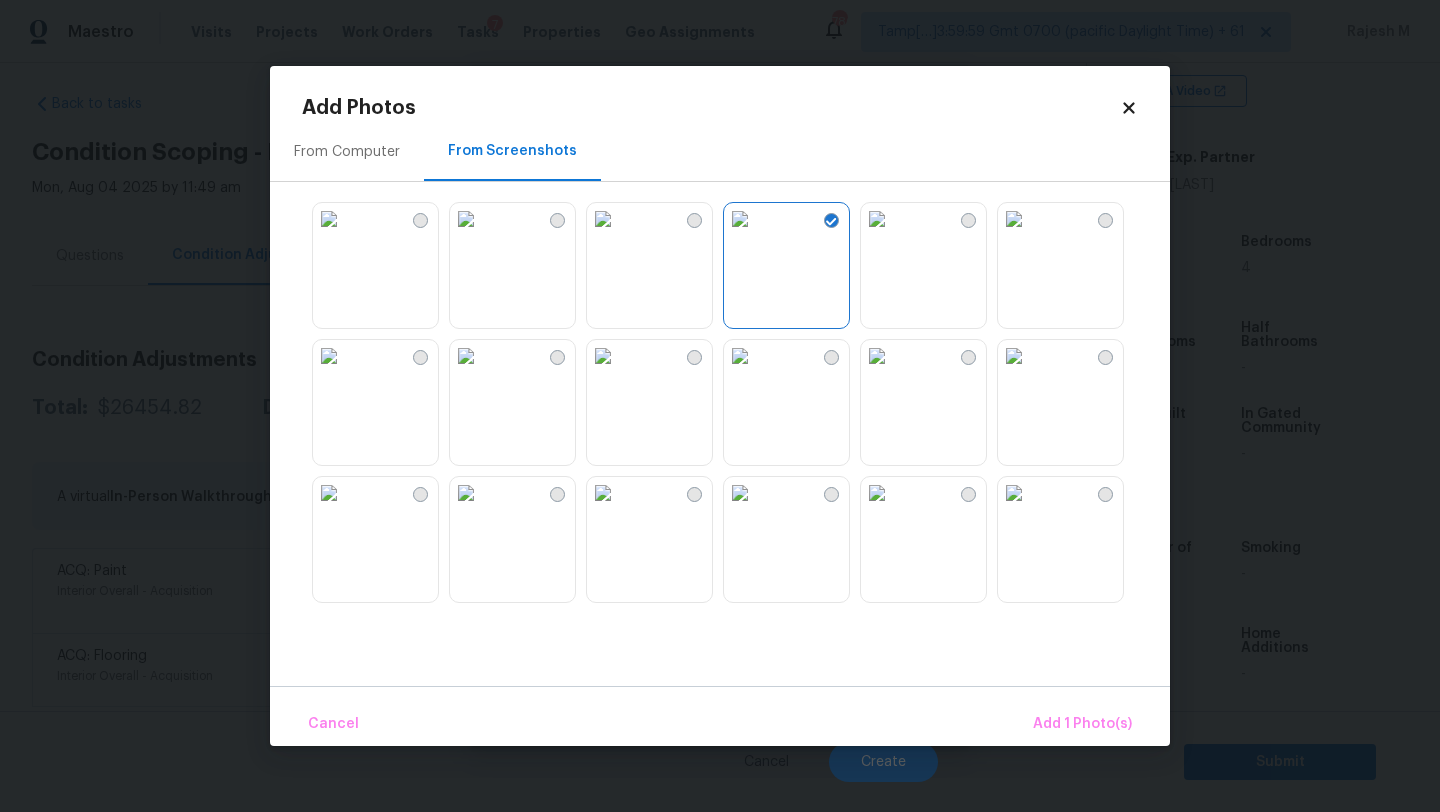 click at bounding box center [877, 219] 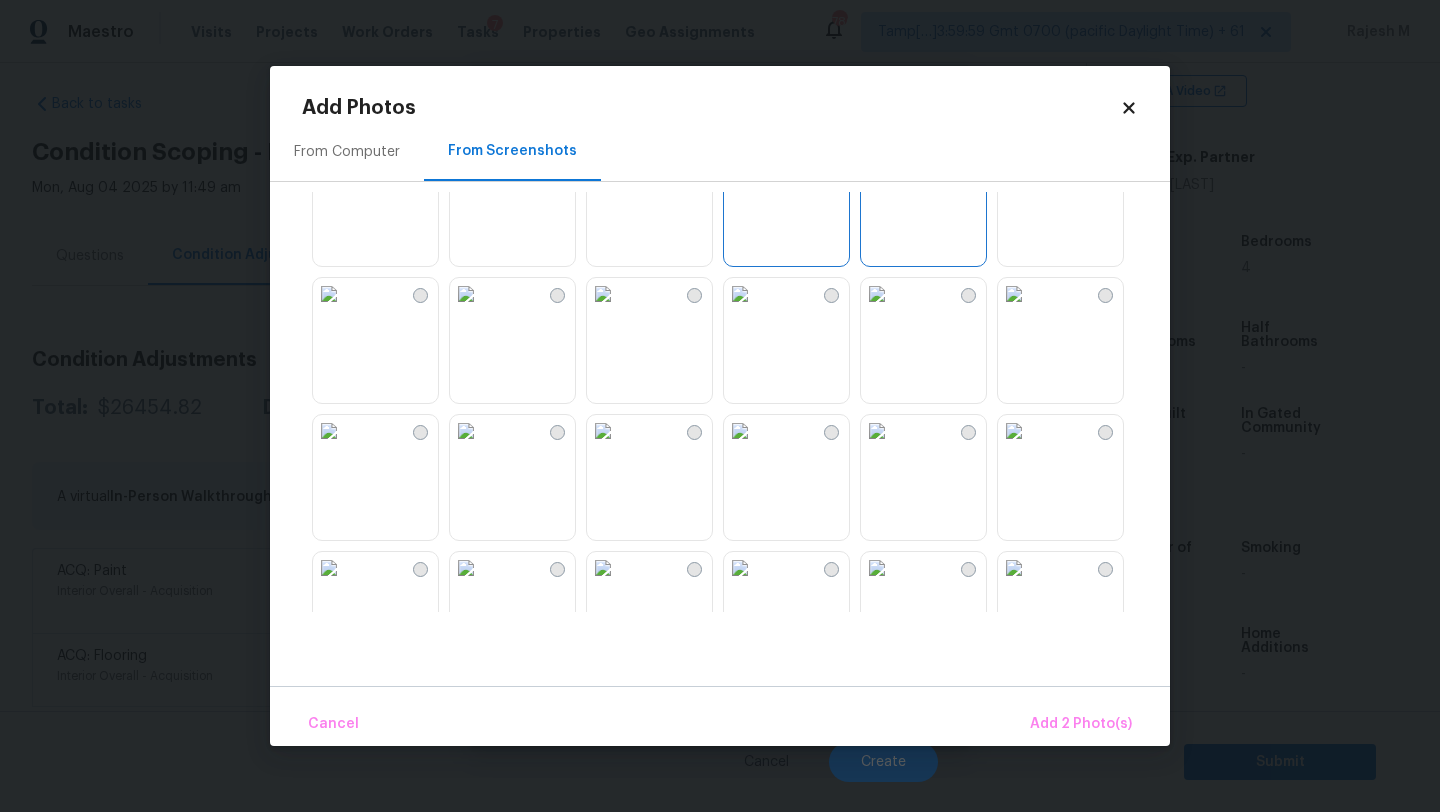 scroll, scrollTop: 75, scrollLeft: 0, axis: vertical 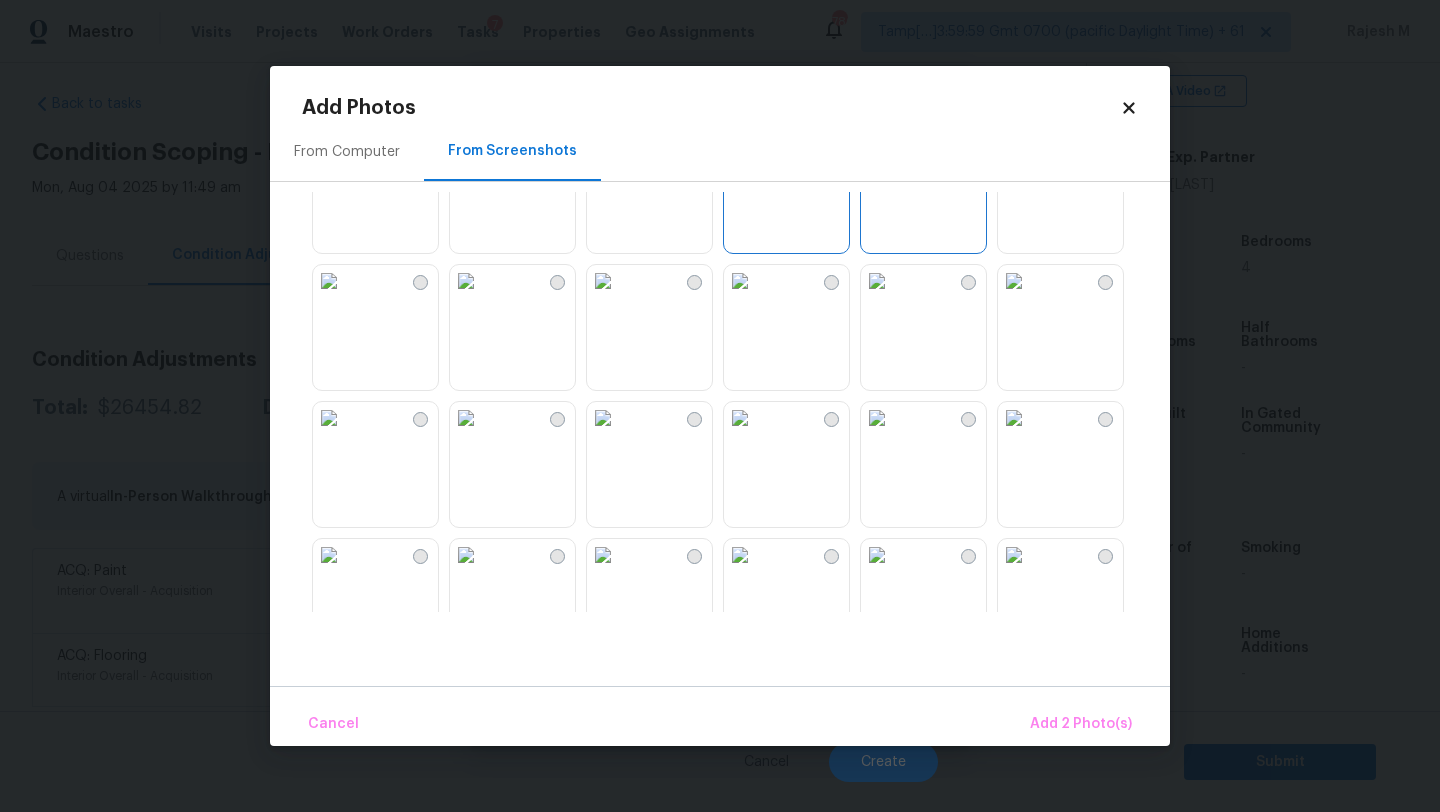 click at bounding box center [740, 281] 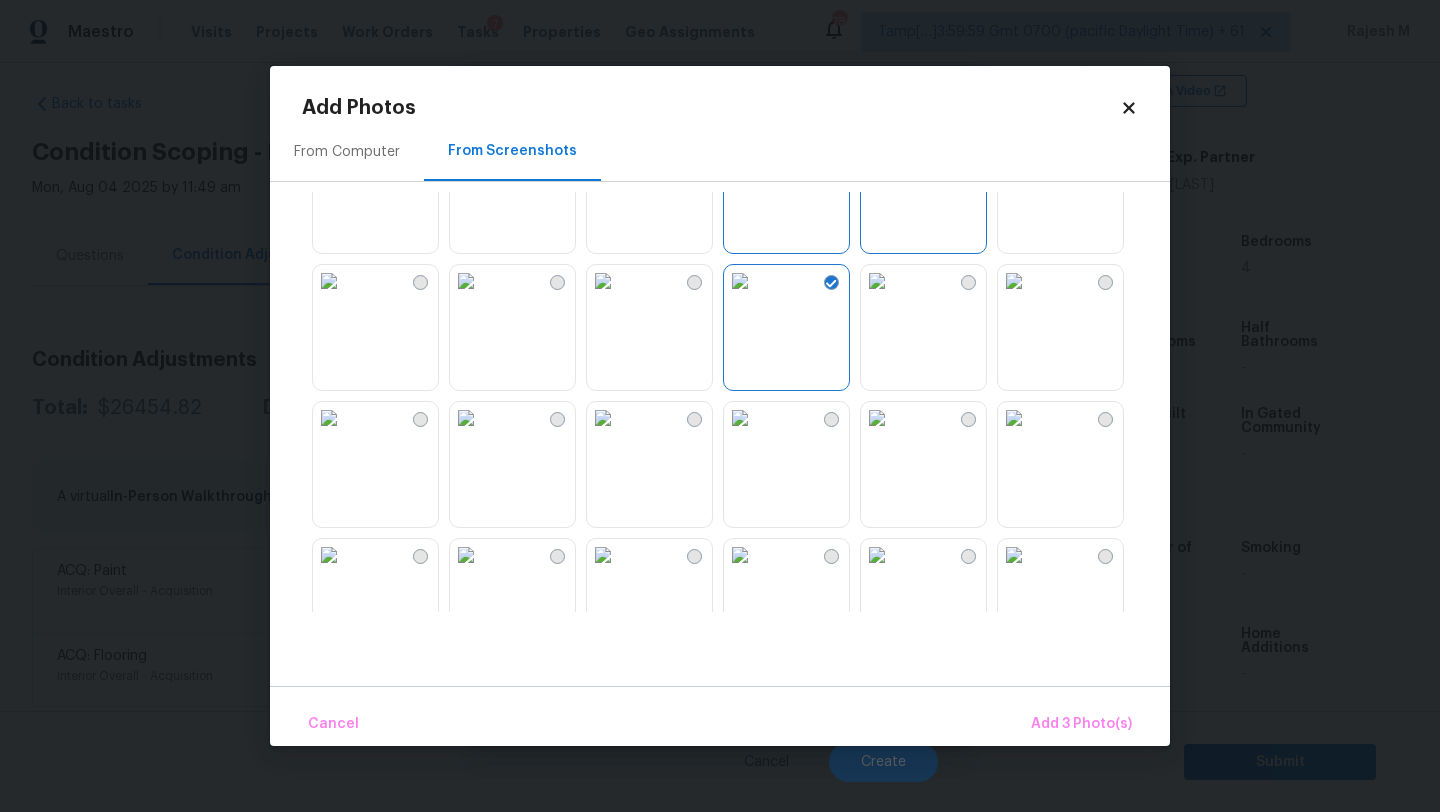 click at bounding box center (603, 281) 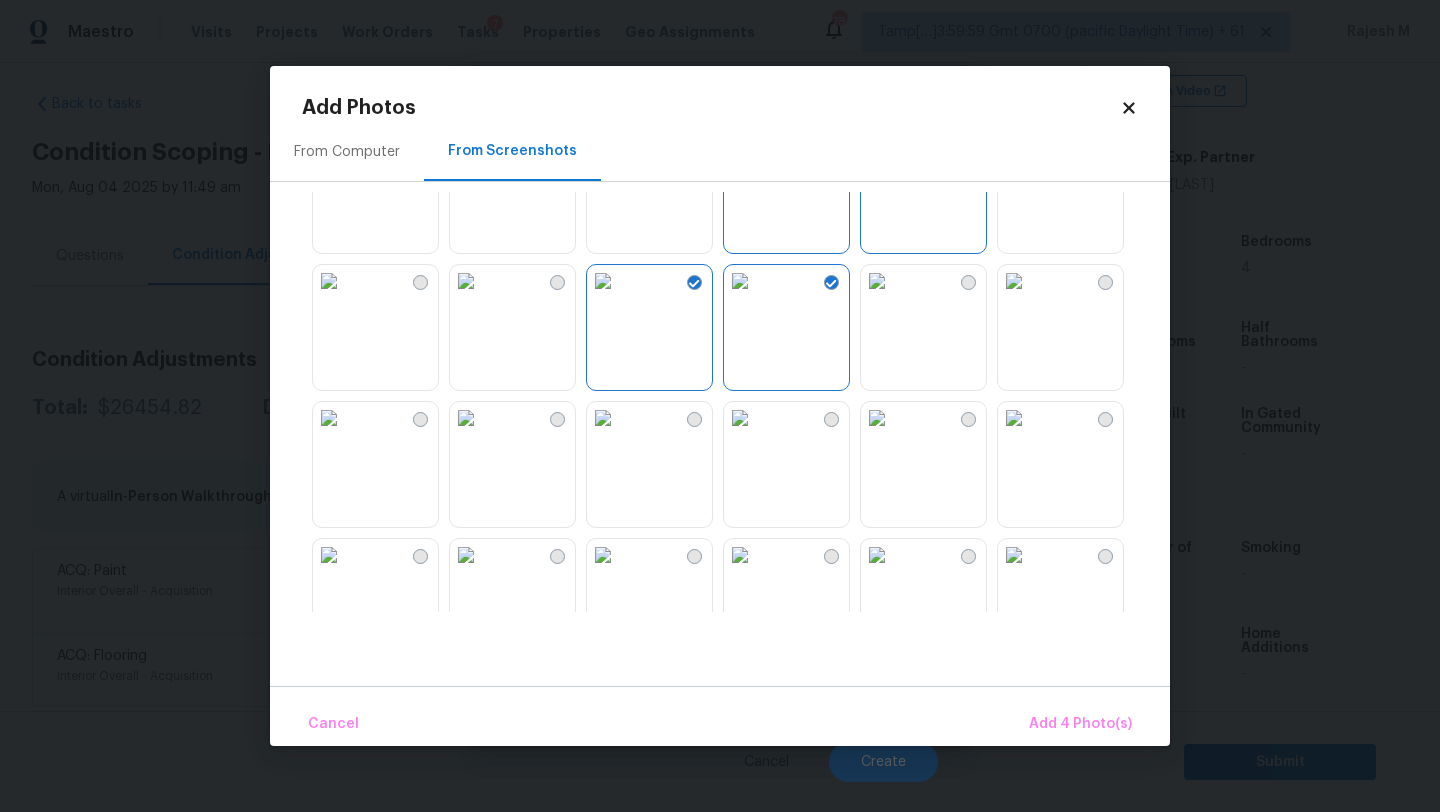 click at bounding box center (466, 281) 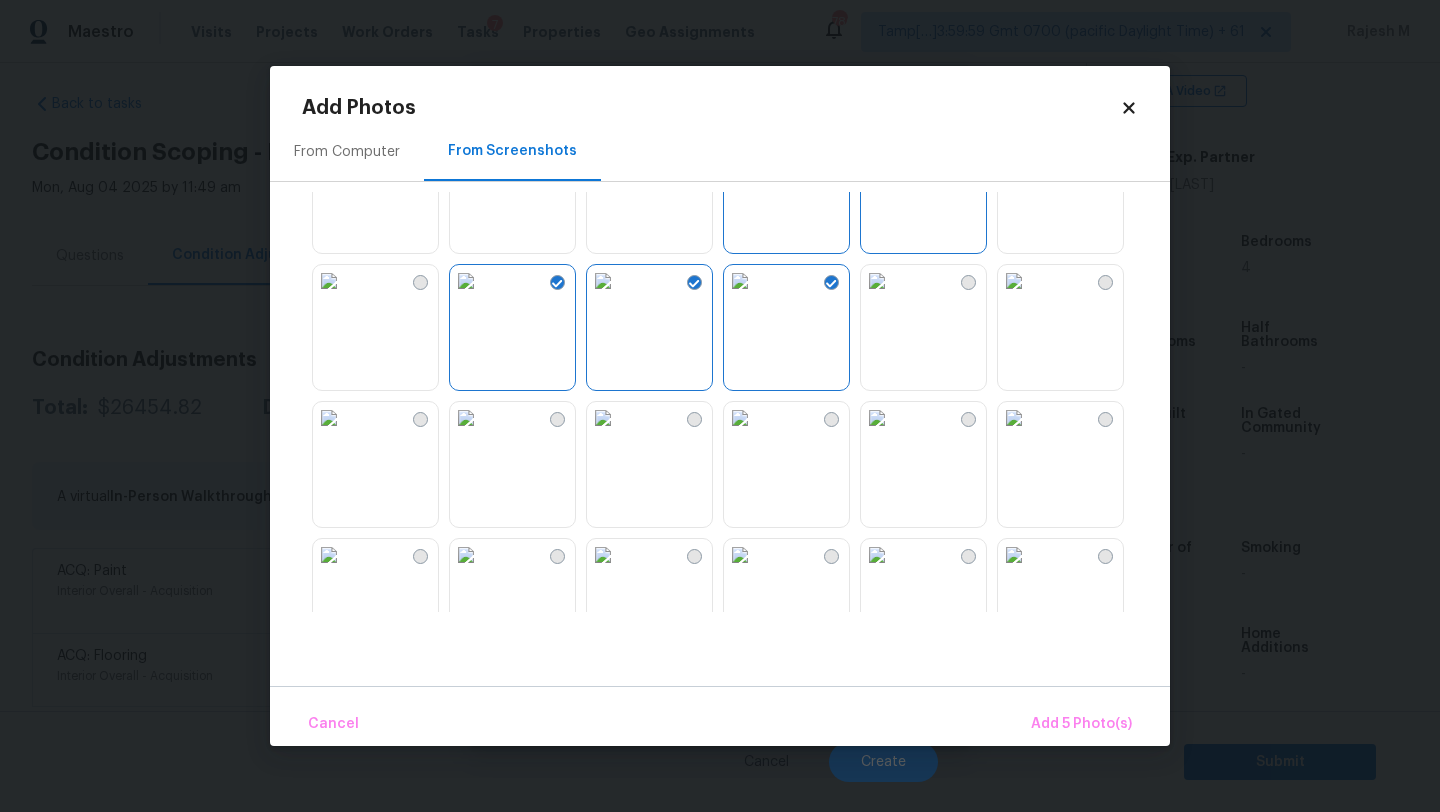 click at bounding box center [329, 281] 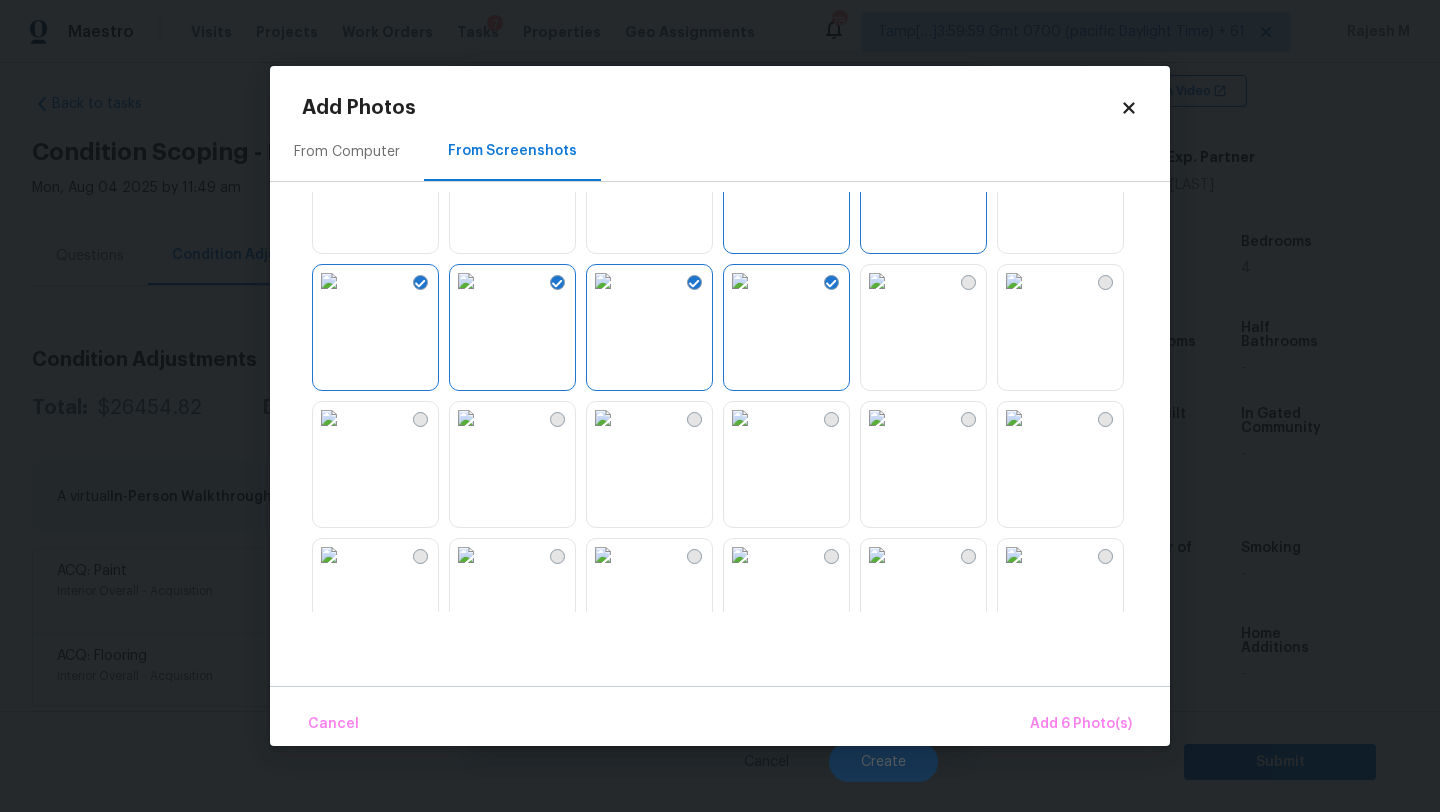 click at bounding box center (877, 281) 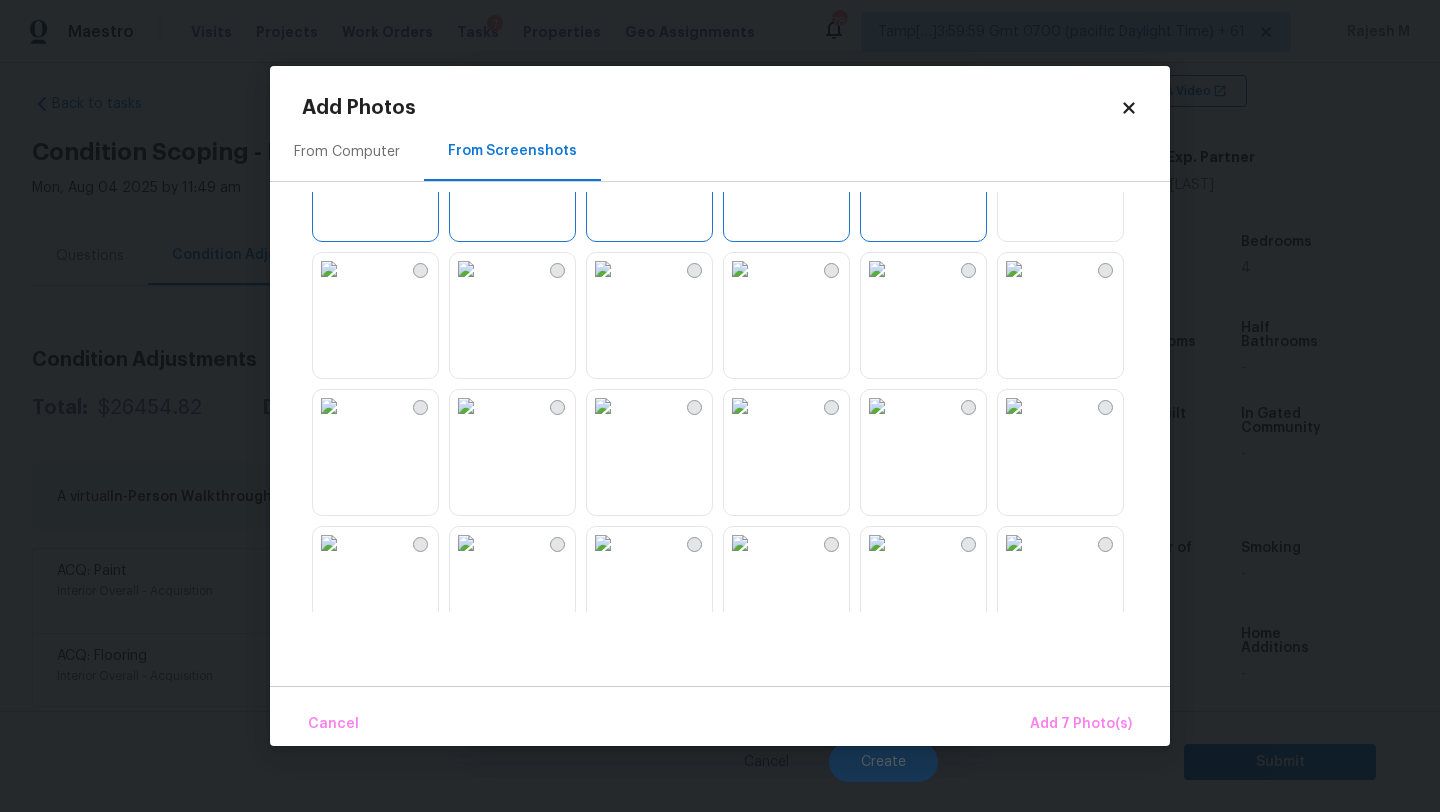 scroll, scrollTop: 261, scrollLeft: 0, axis: vertical 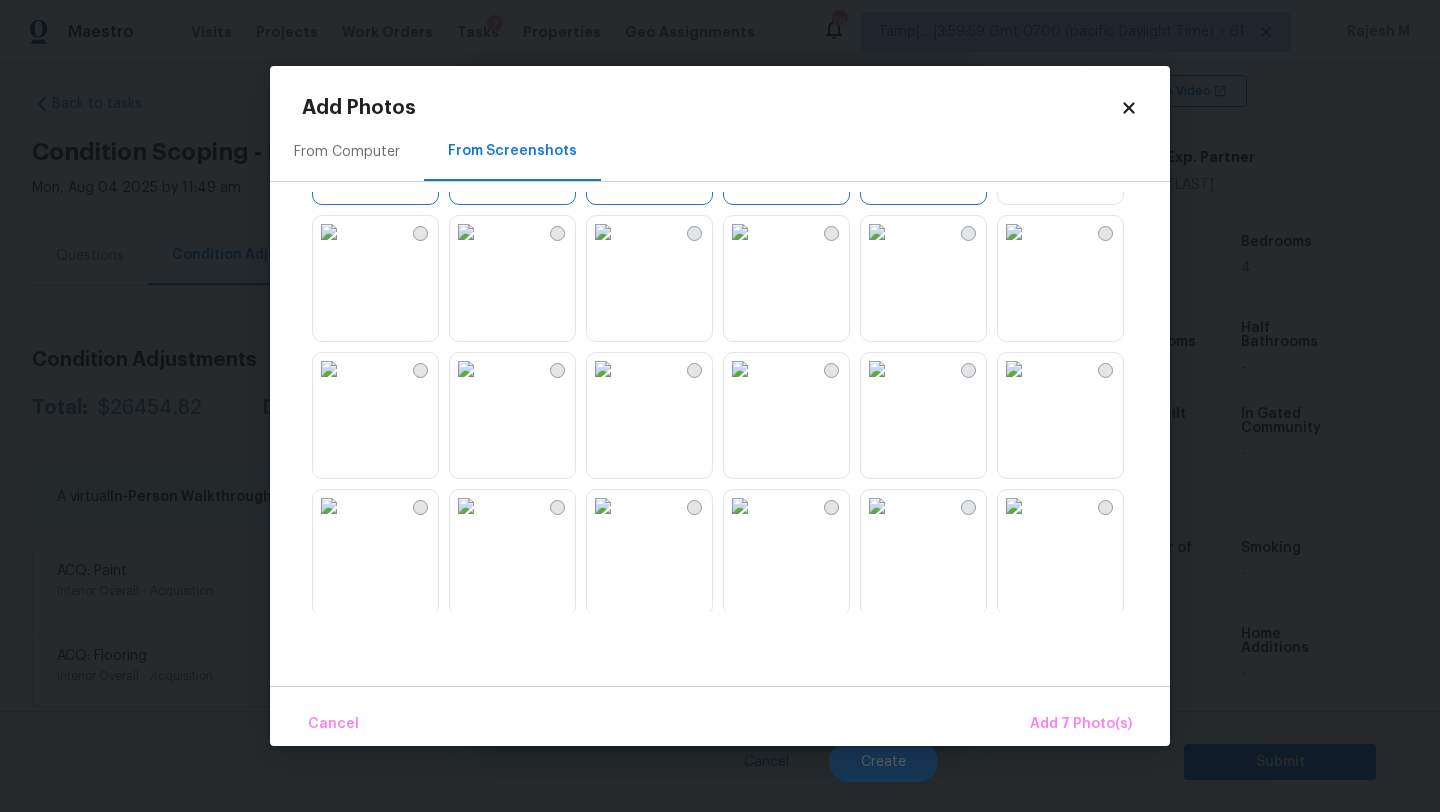 click at bounding box center [603, 232] 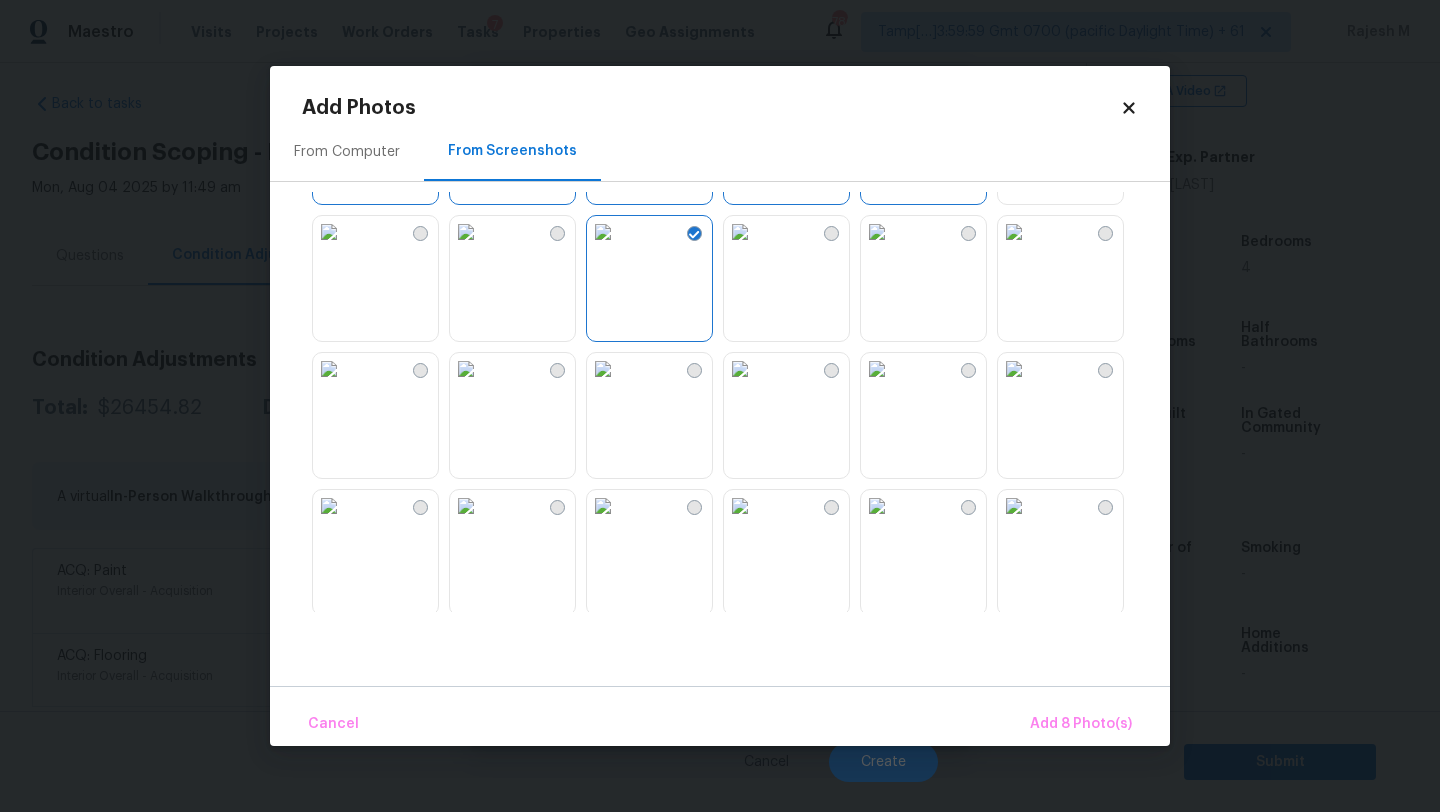drag, startPoint x: 653, startPoint y: 442, endPoint x: 434, endPoint y: 442, distance: 219 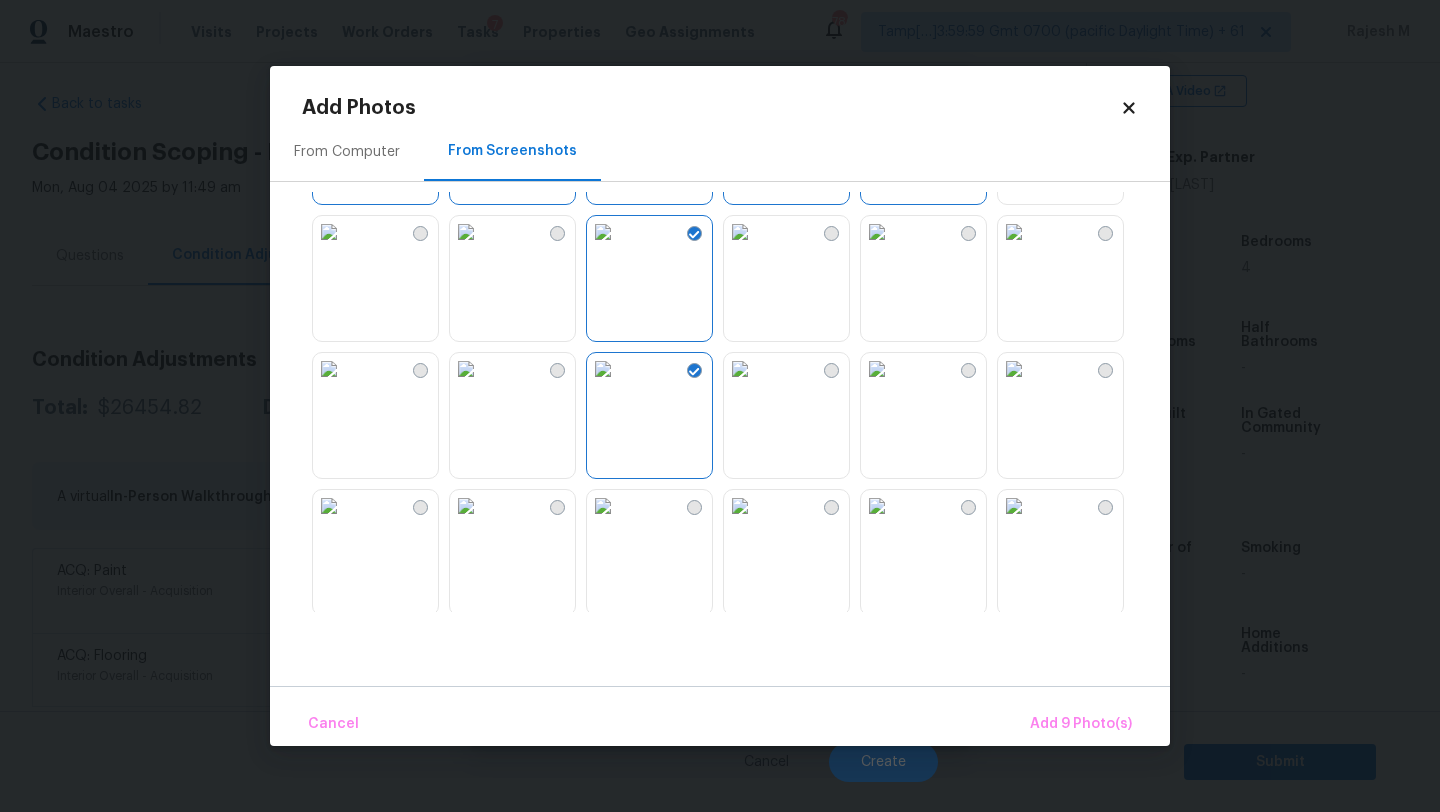 click at bounding box center [329, 369] 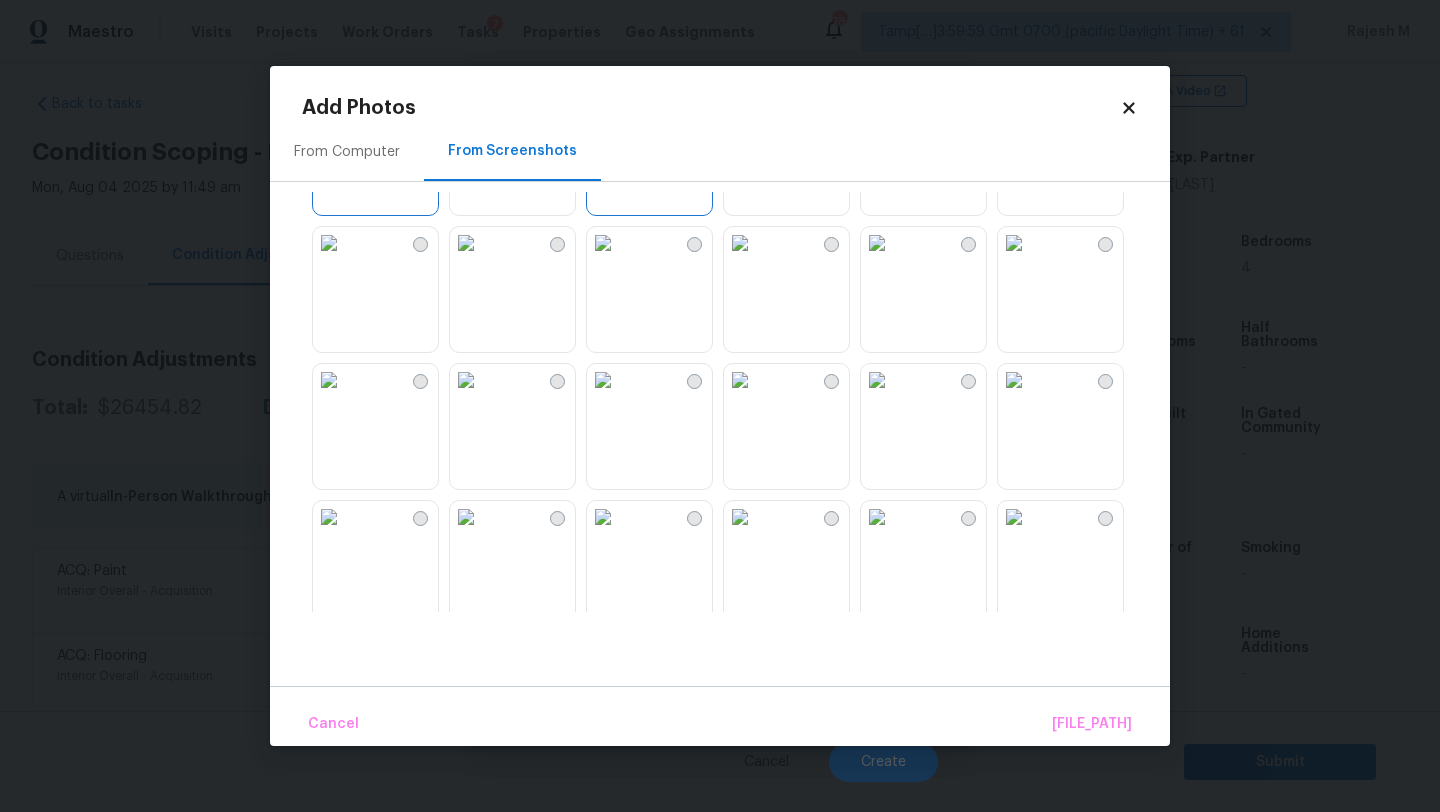 scroll, scrollTop: 677, scrollLeft: 0, axis: vertical 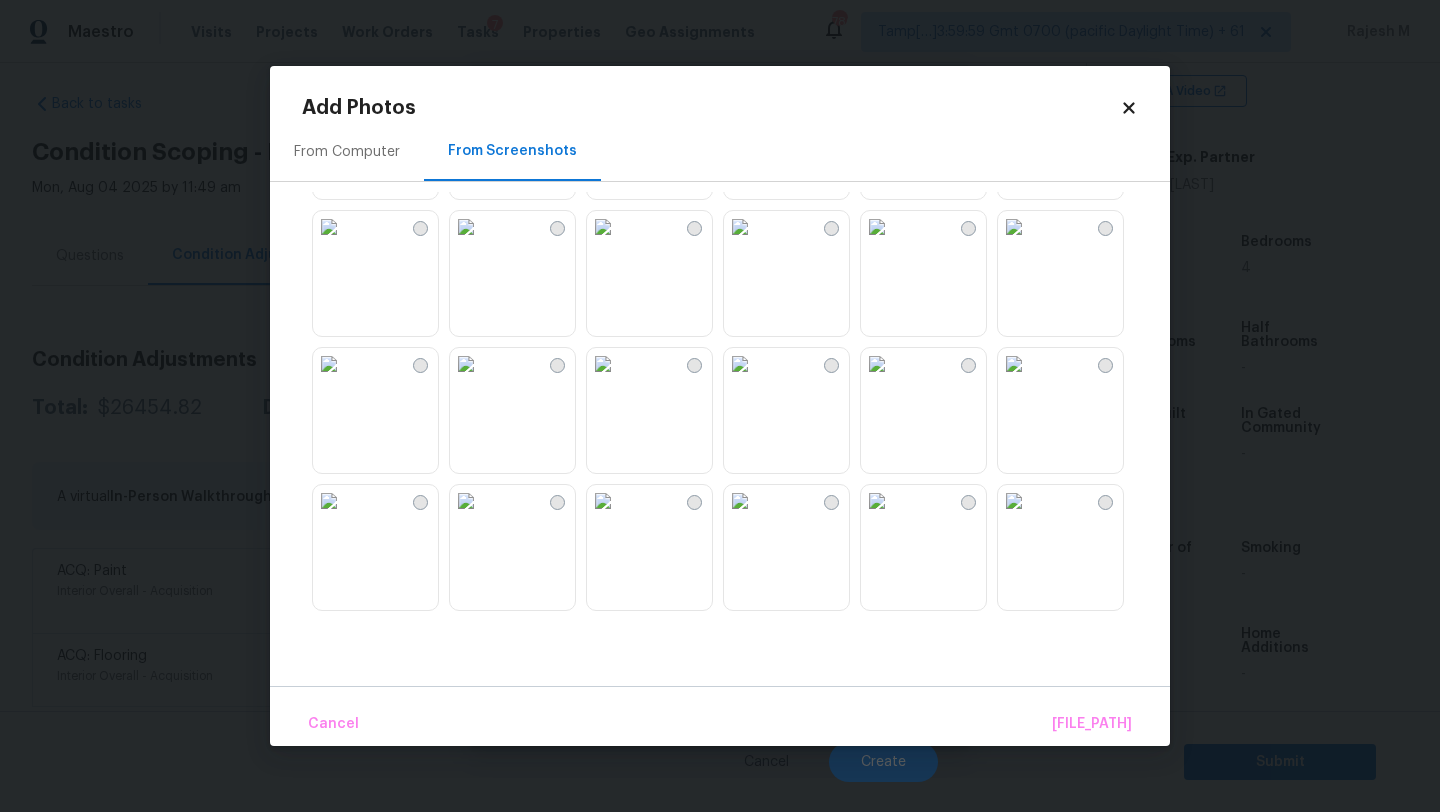 click at bounding box center (603, 501) 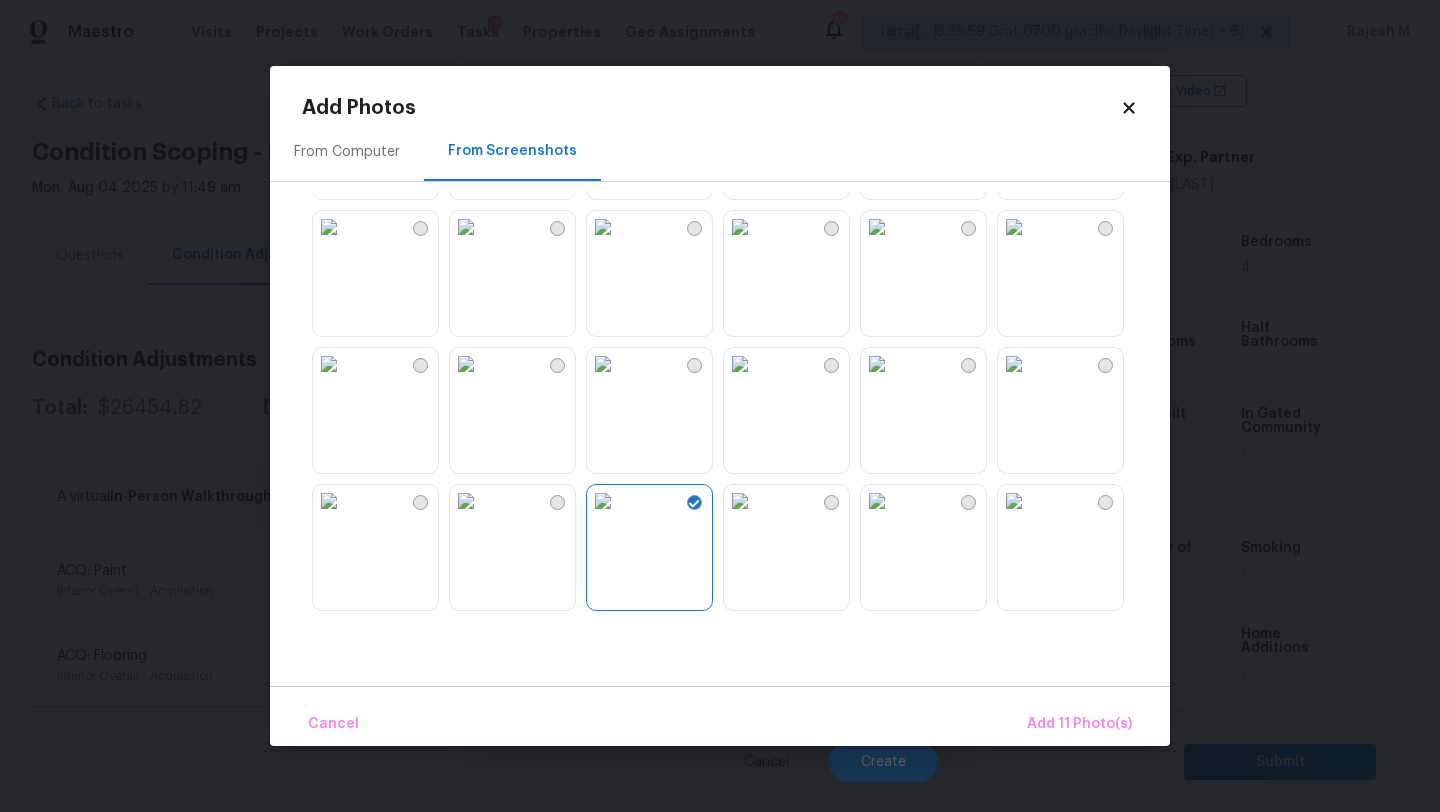 scroll, scrollTop: 746, scrollLeft: 0, axis: vertical 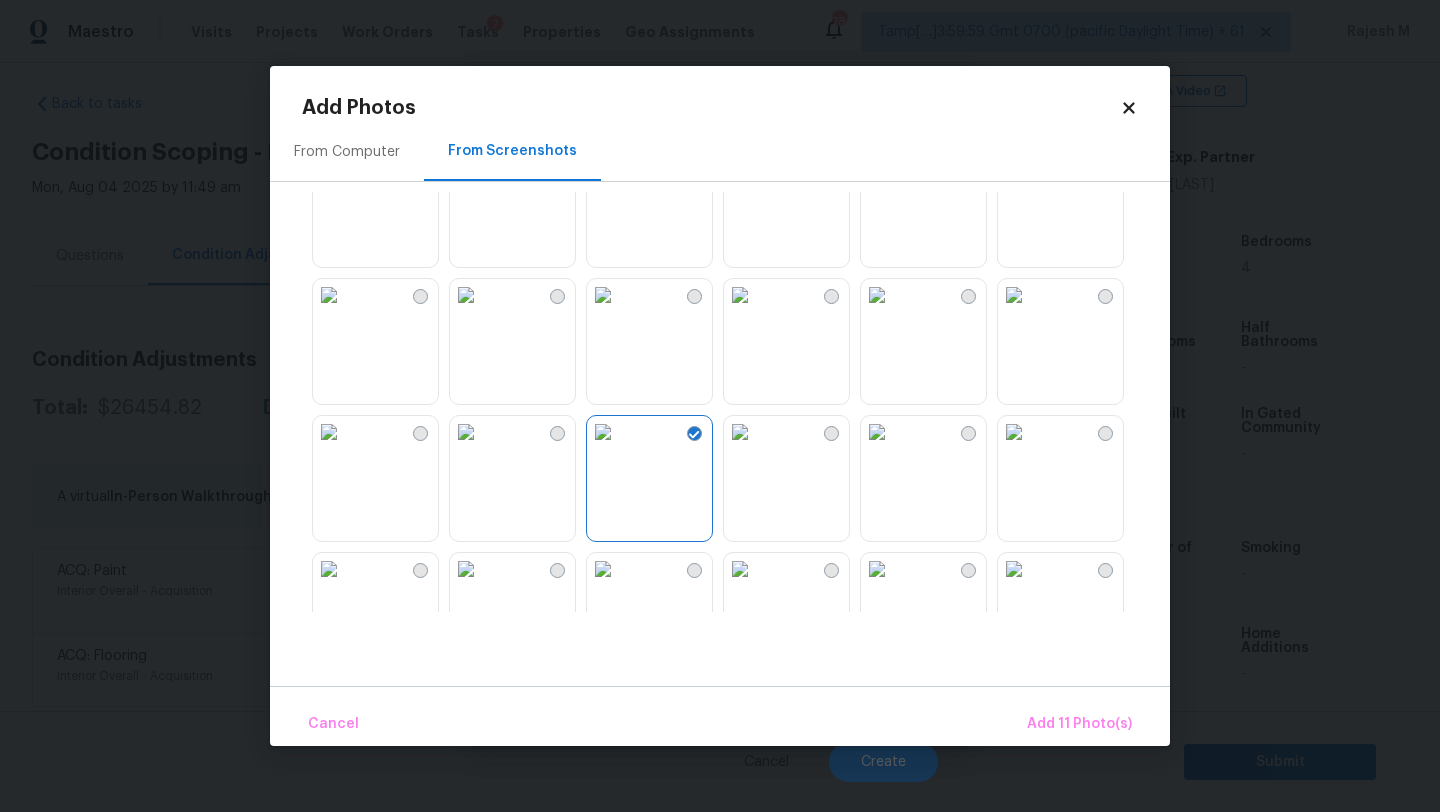 click at bounding box center [1014, 295] 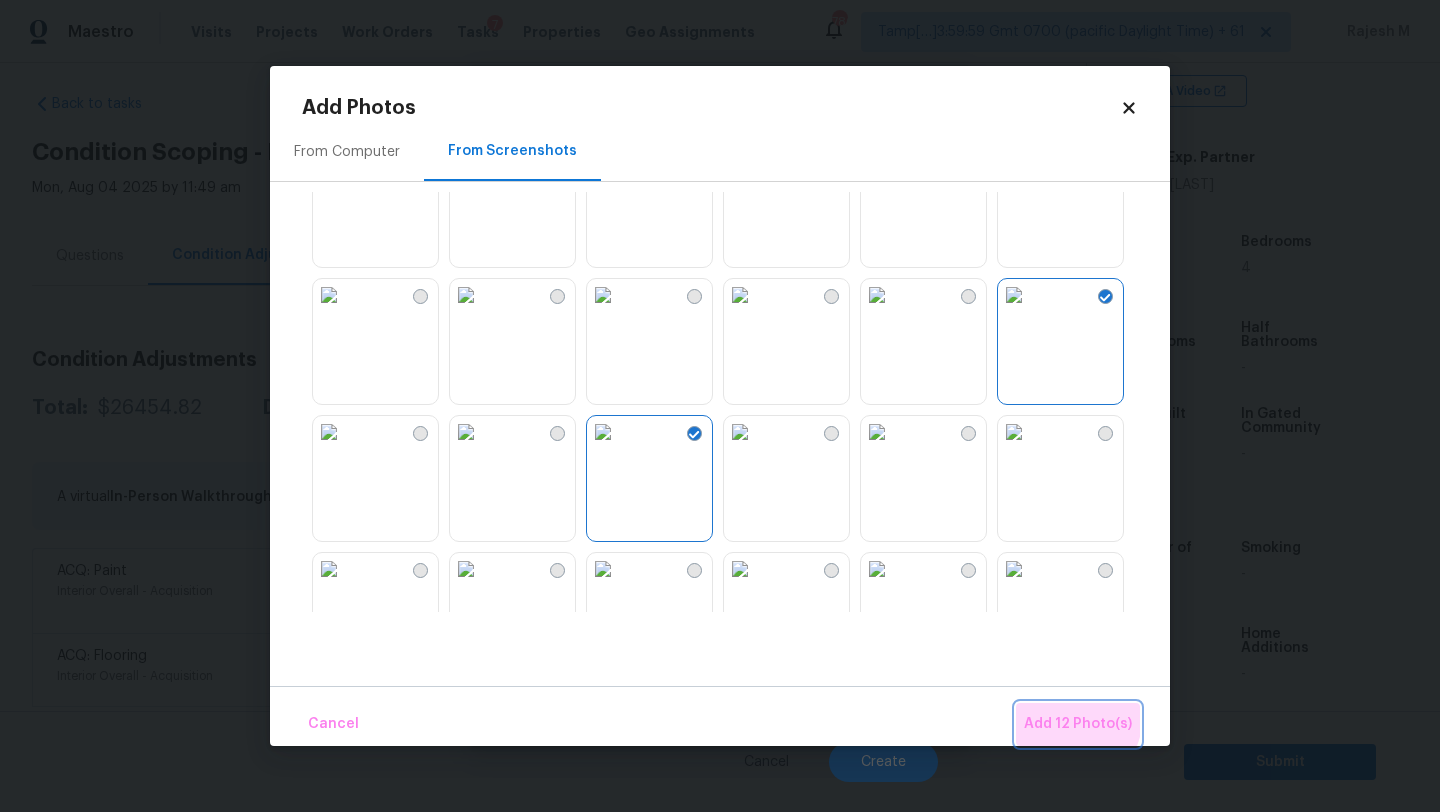 click on "Add 12 Photo(s)" at bounding box center (1078, 724) 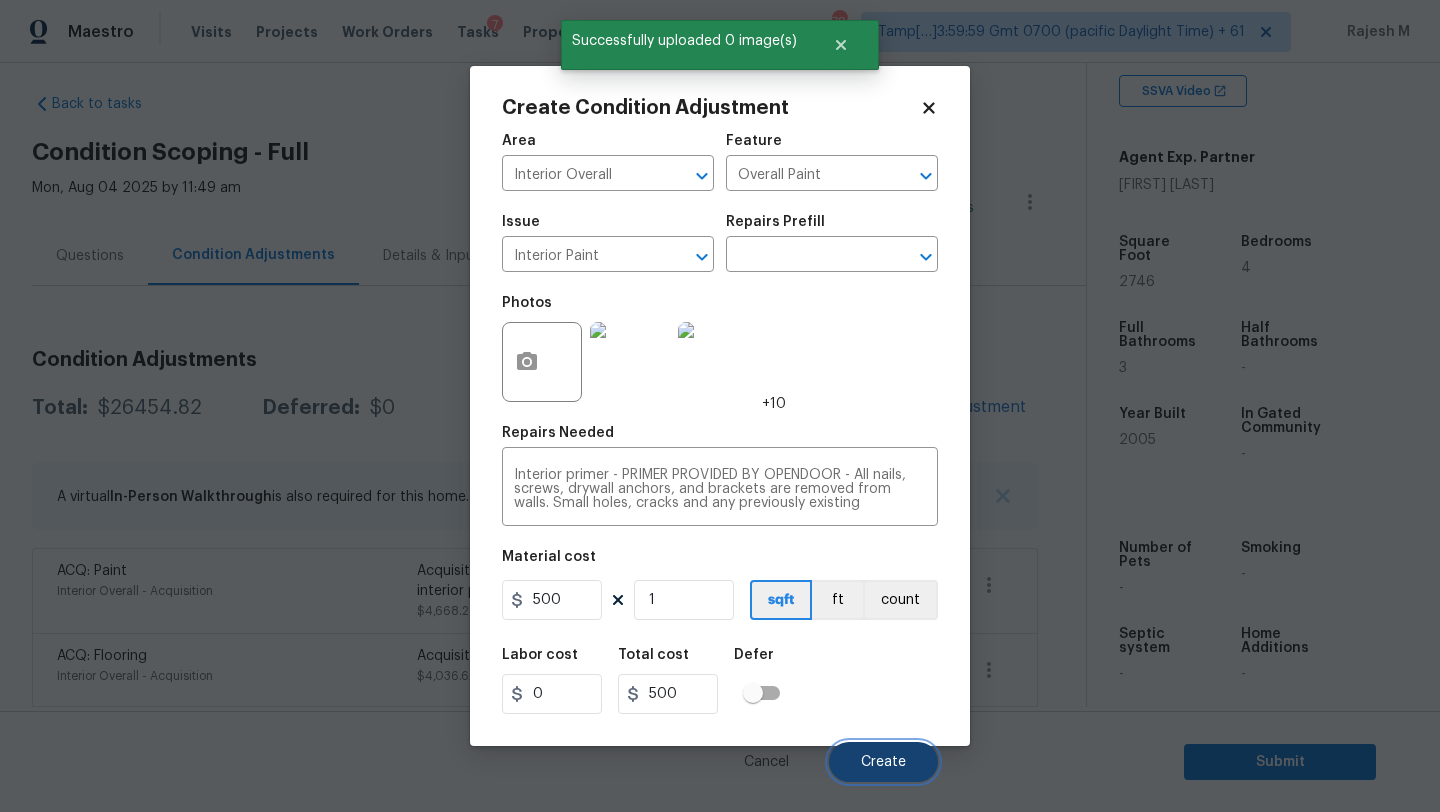 click on "Create" at bounding box center [883, 762] 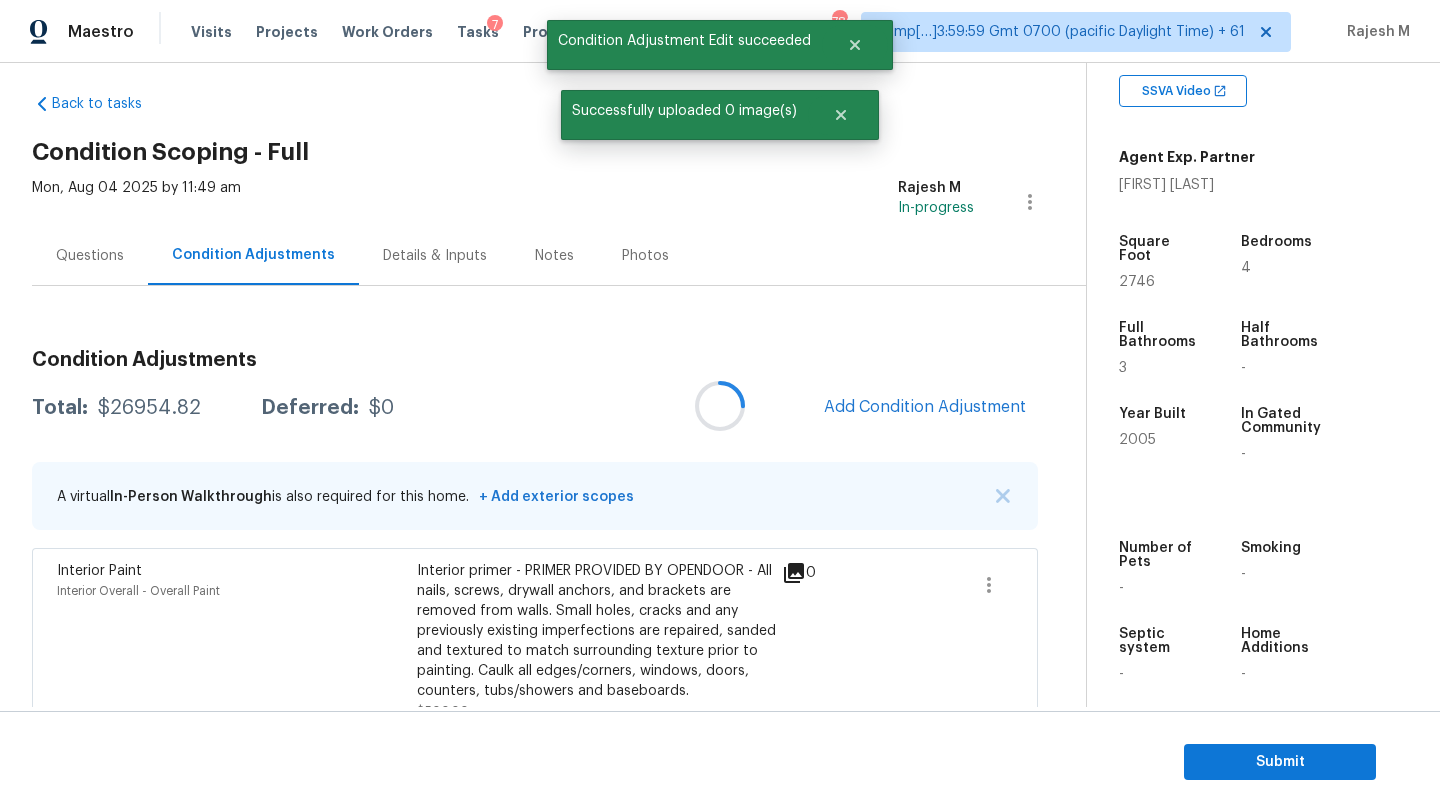 click at bounding box center (720, 406) 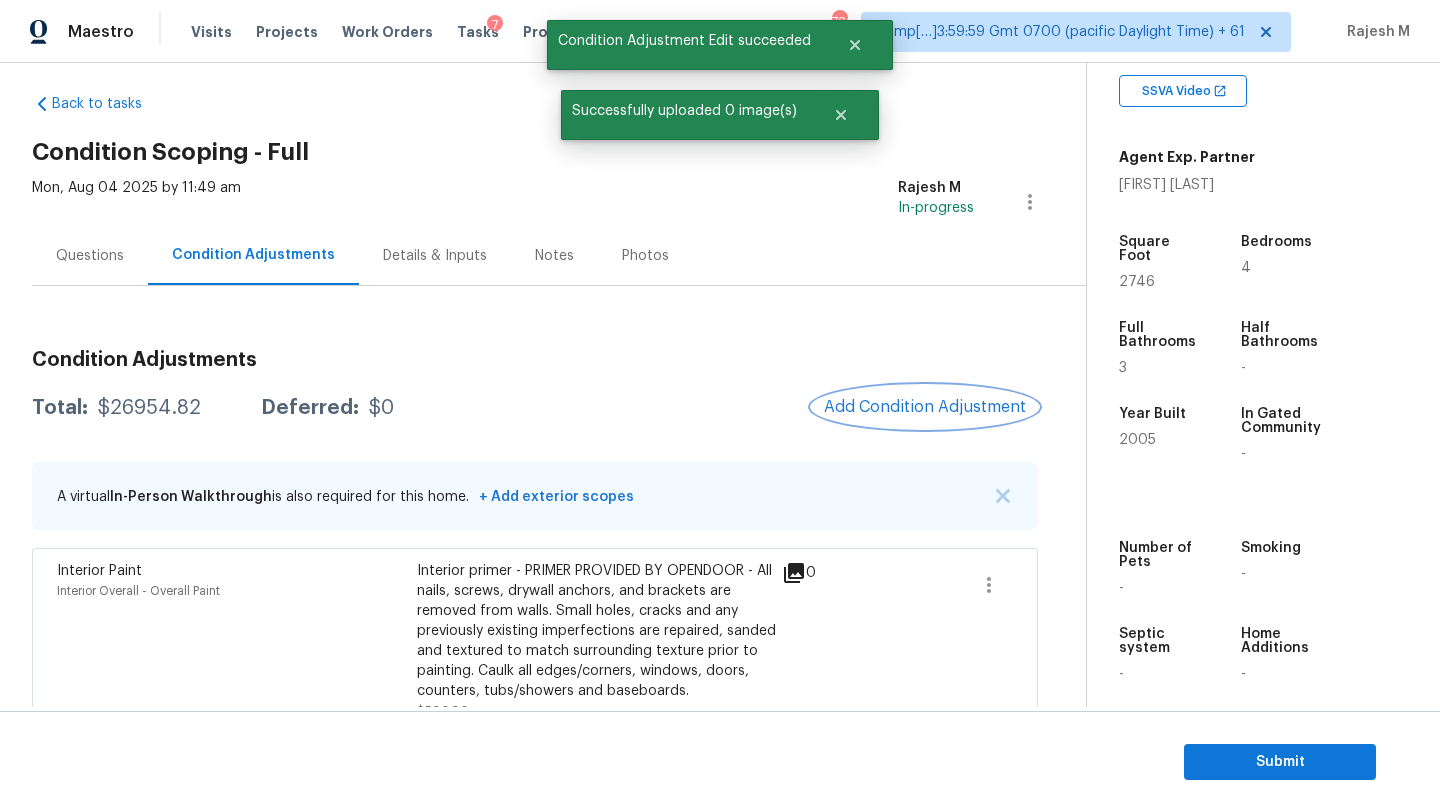 click on "Add Condition Adjustment" at bounding box center (925, 407) 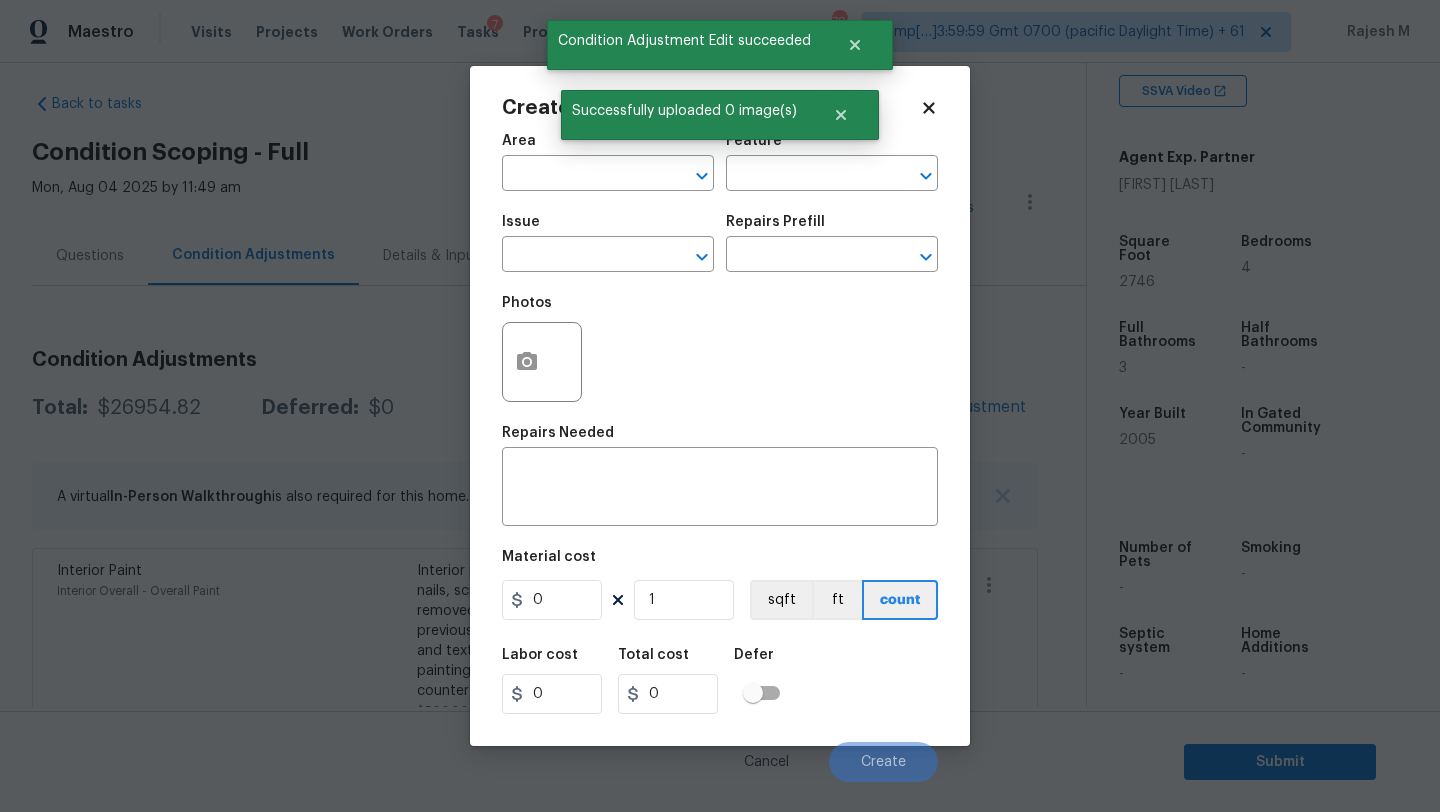click on "Area ​" at bounding box center [608, 162] 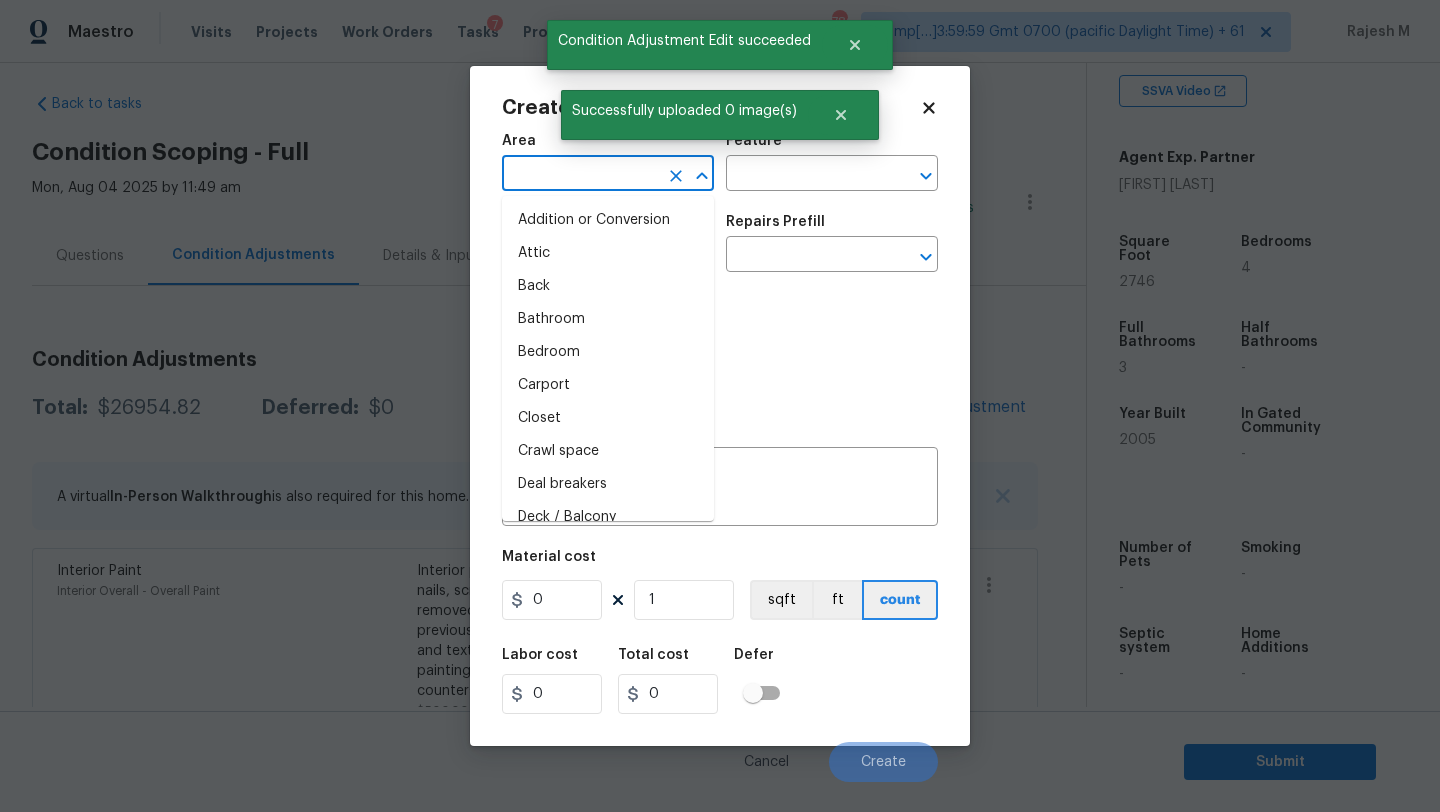 click at bounding box center (580, 175) 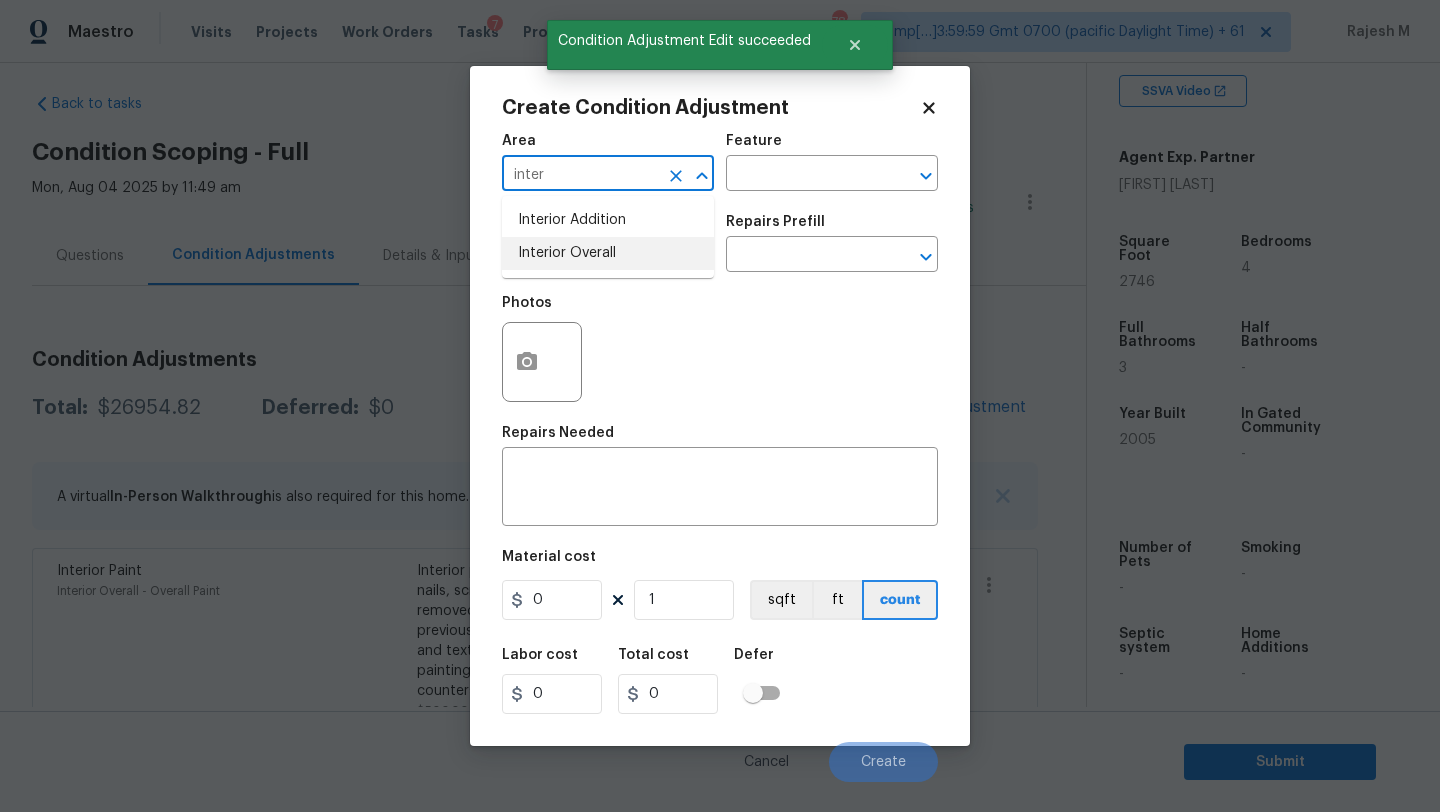 click on "Interior Addition Interior Overall" at bounding box center (608, 237) 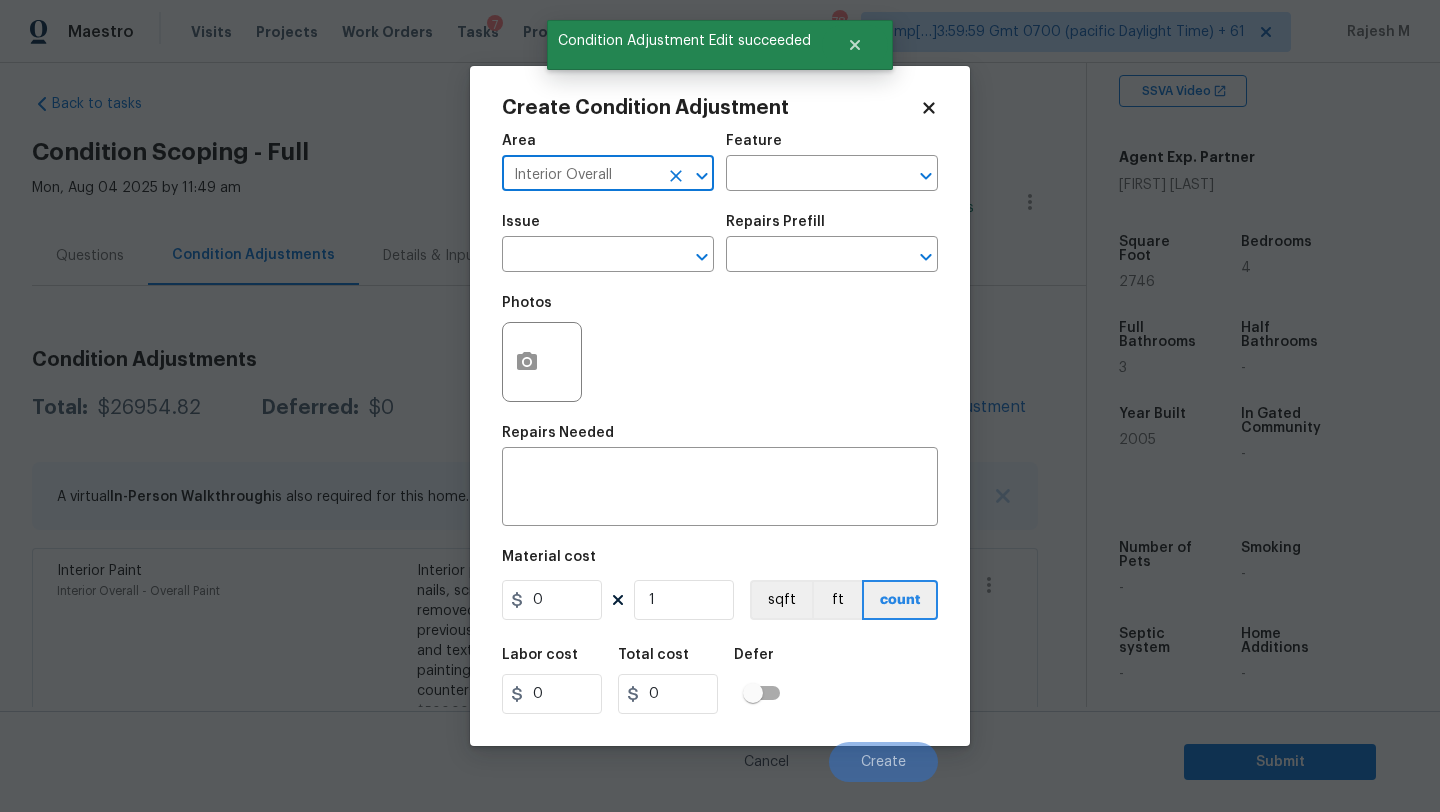 type on "Interior Overall" 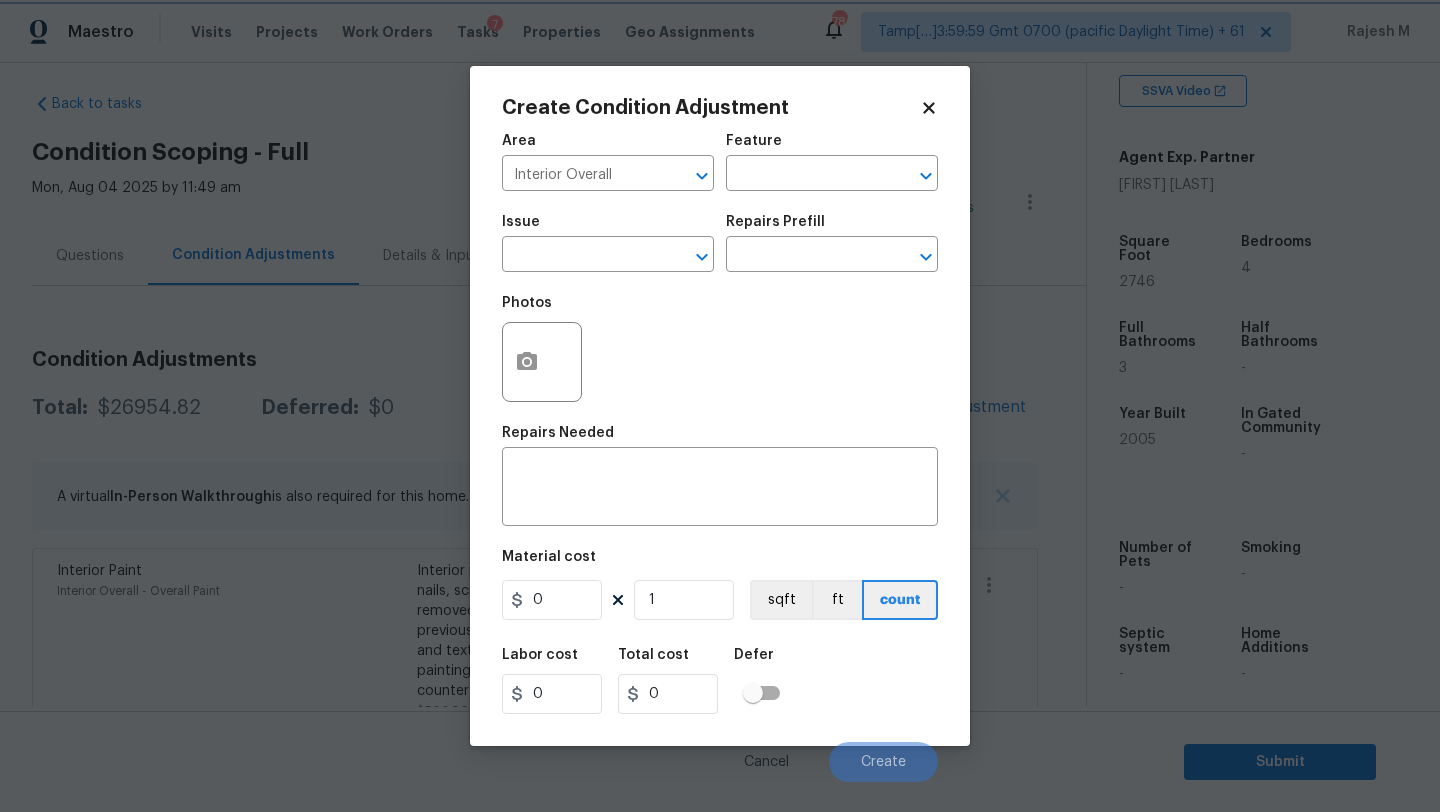 click on "Feature" at bounding box center [832, 147] 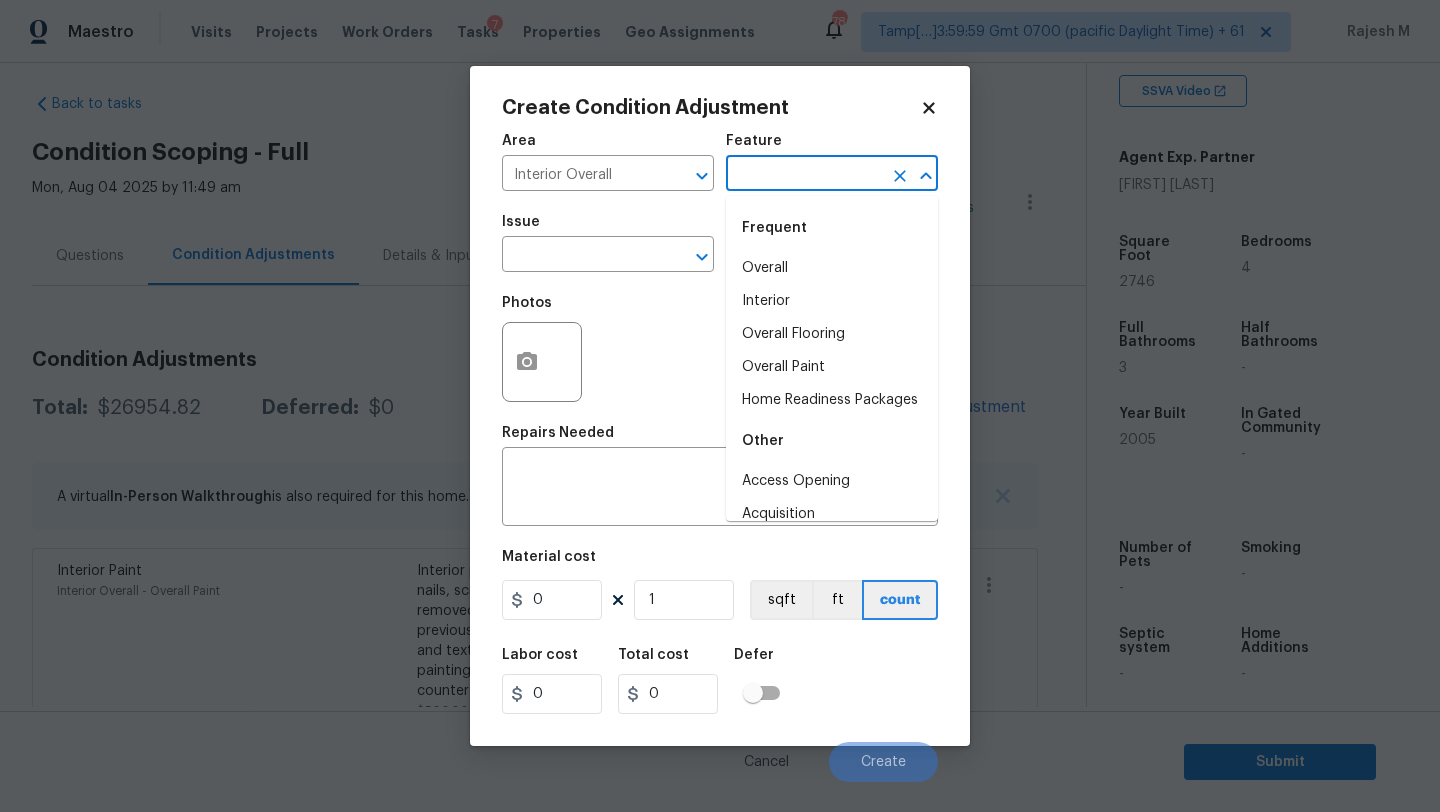 click at bounding box center (804, 175) 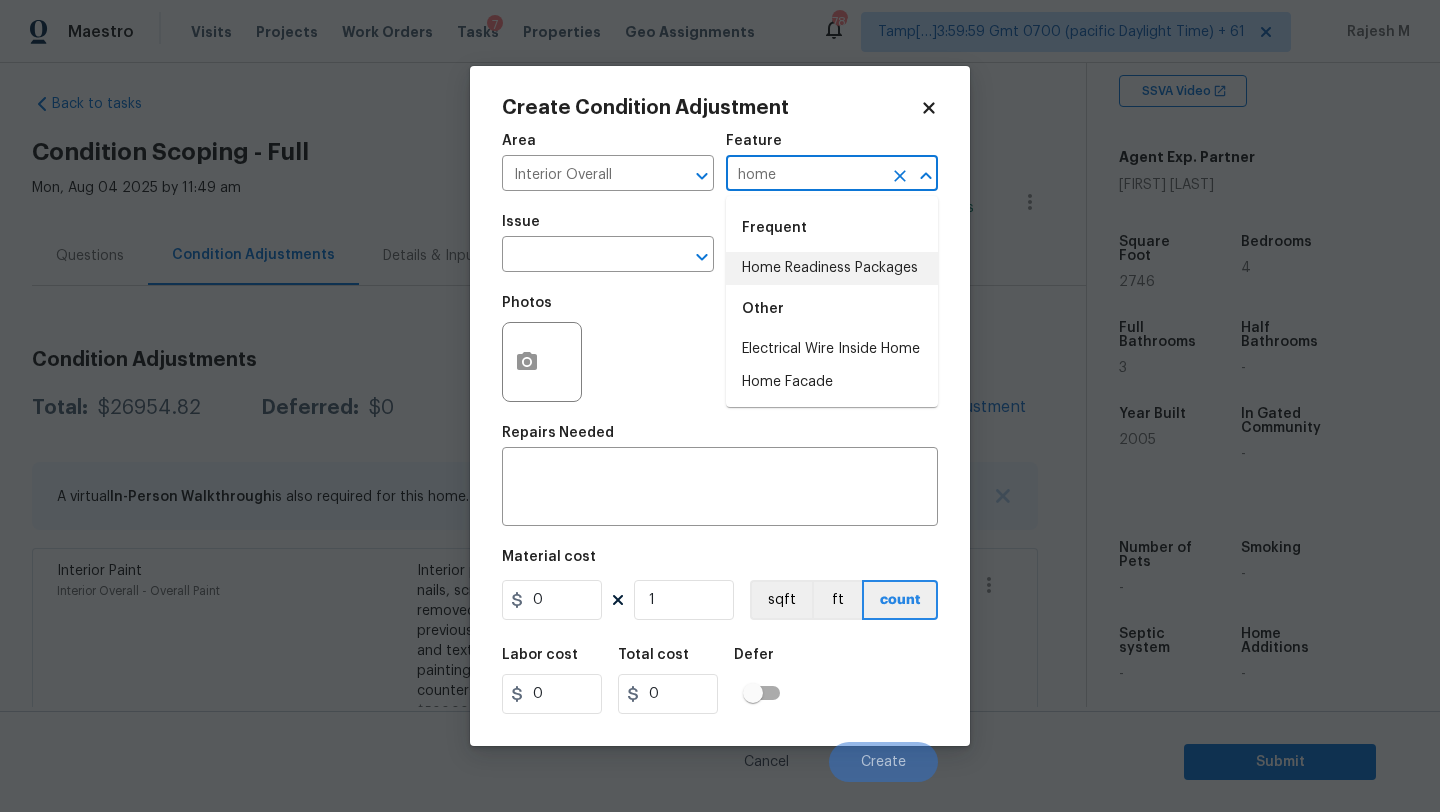 click on "Home Readiness Packages" at bounding box center (832, 268) 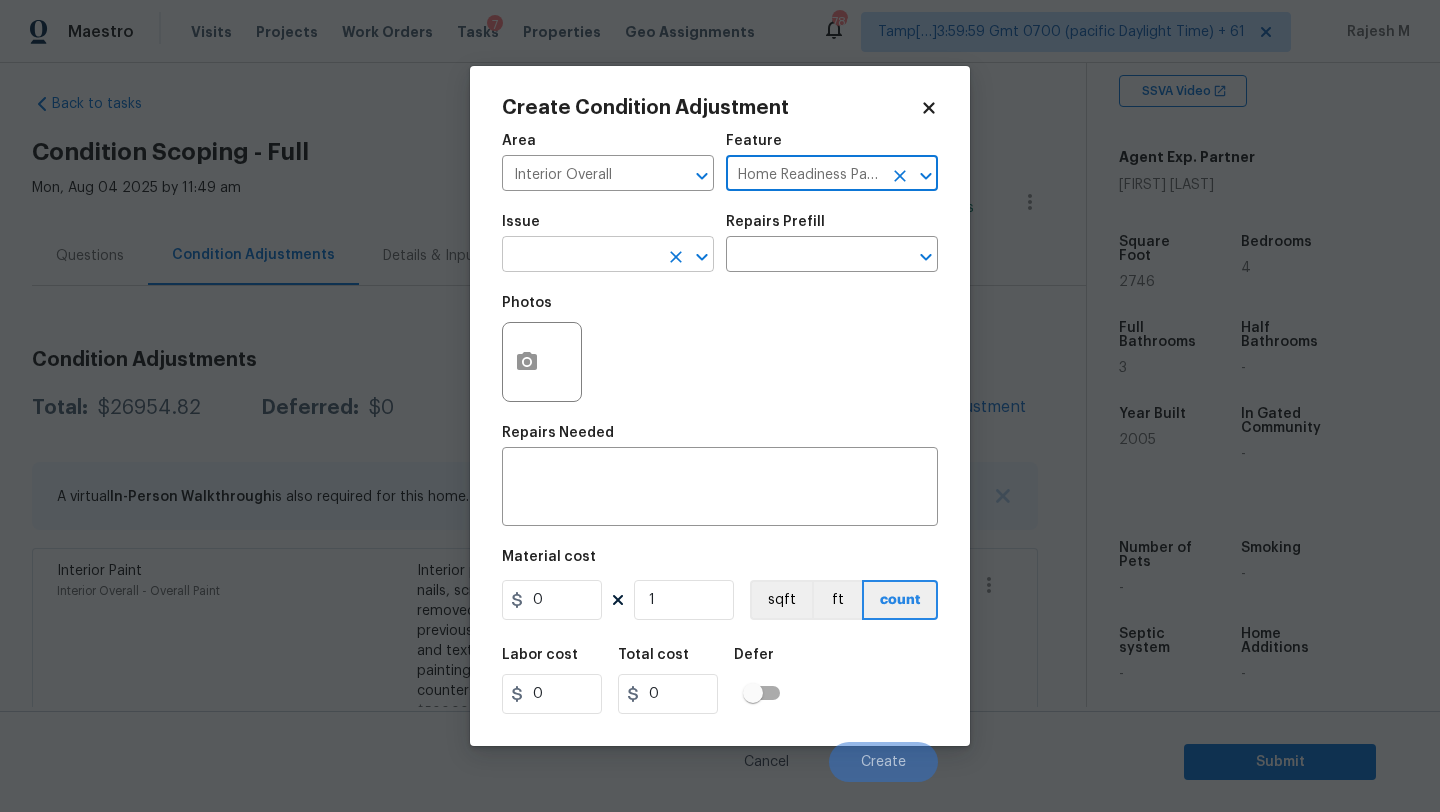 type on "Home Readiness Packages" 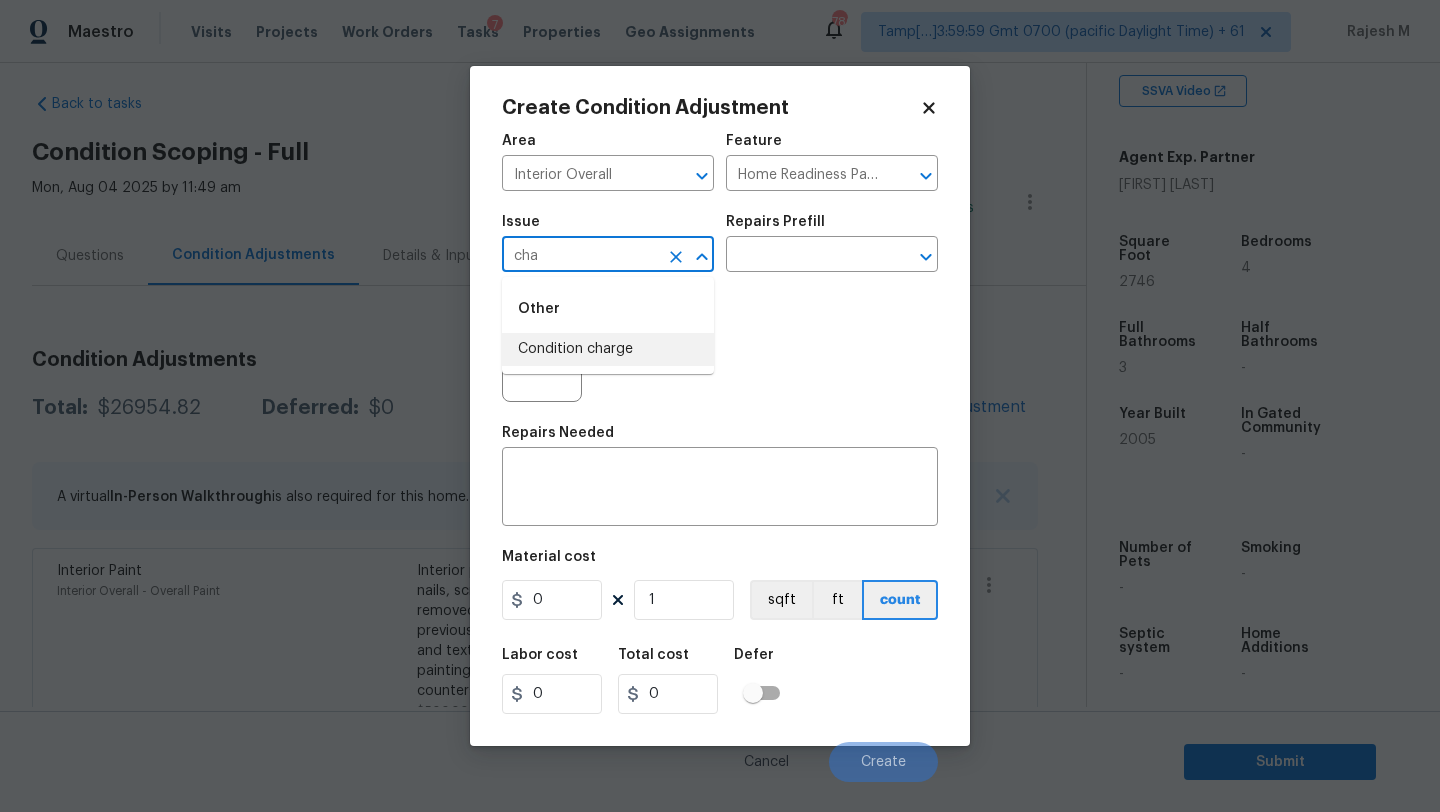 click on "Condition charge" at bounding box center (608, 349) 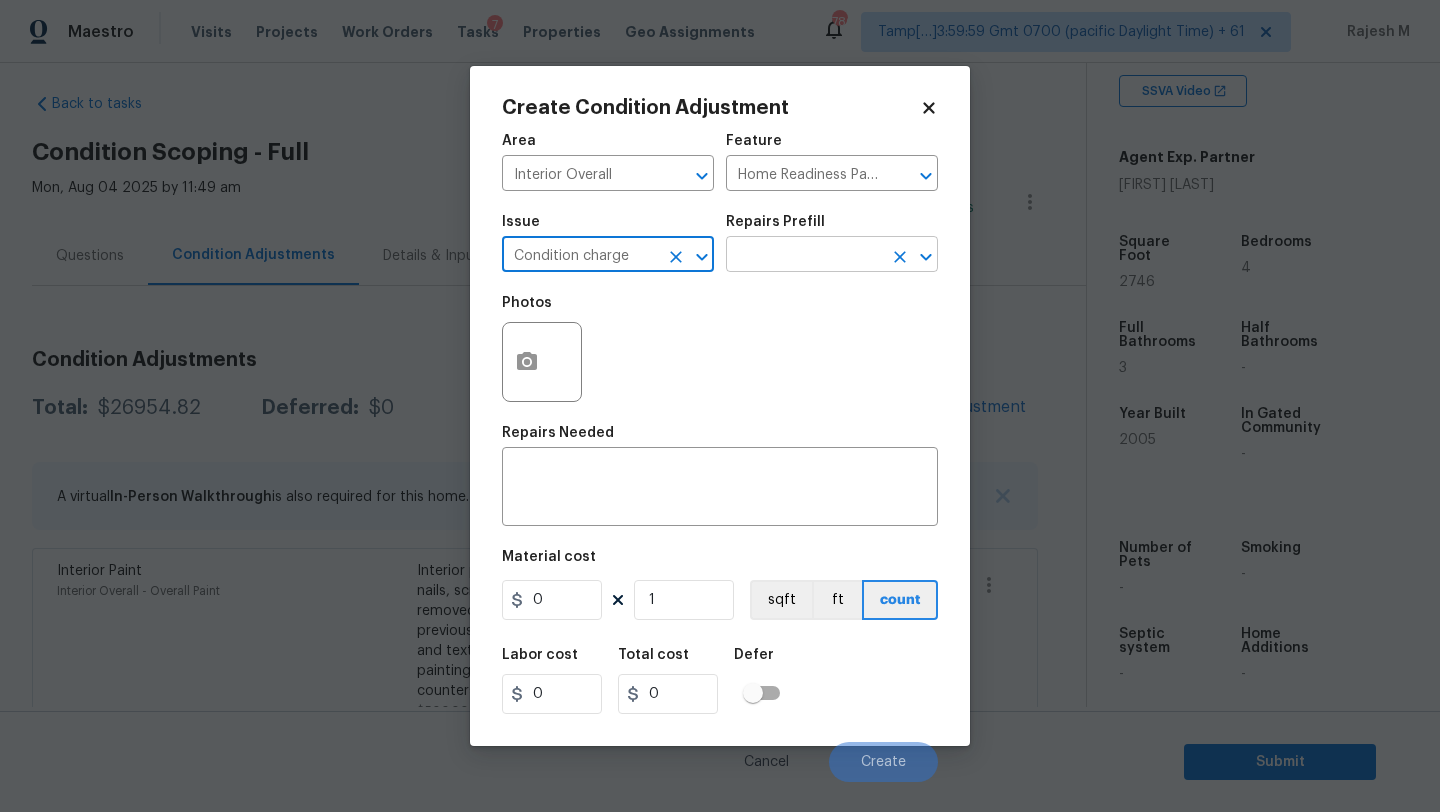 type on "Condition charge" 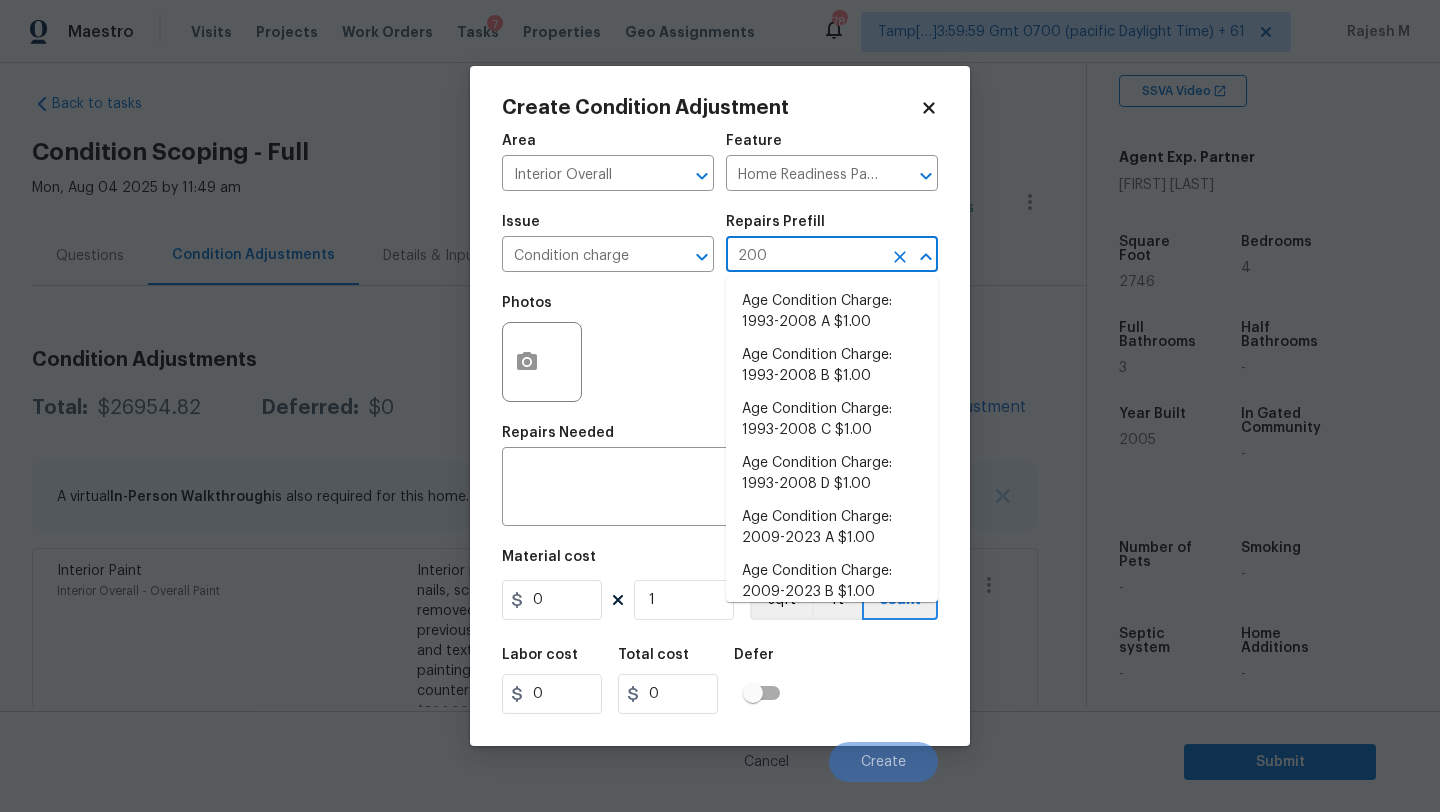 type on "2008" 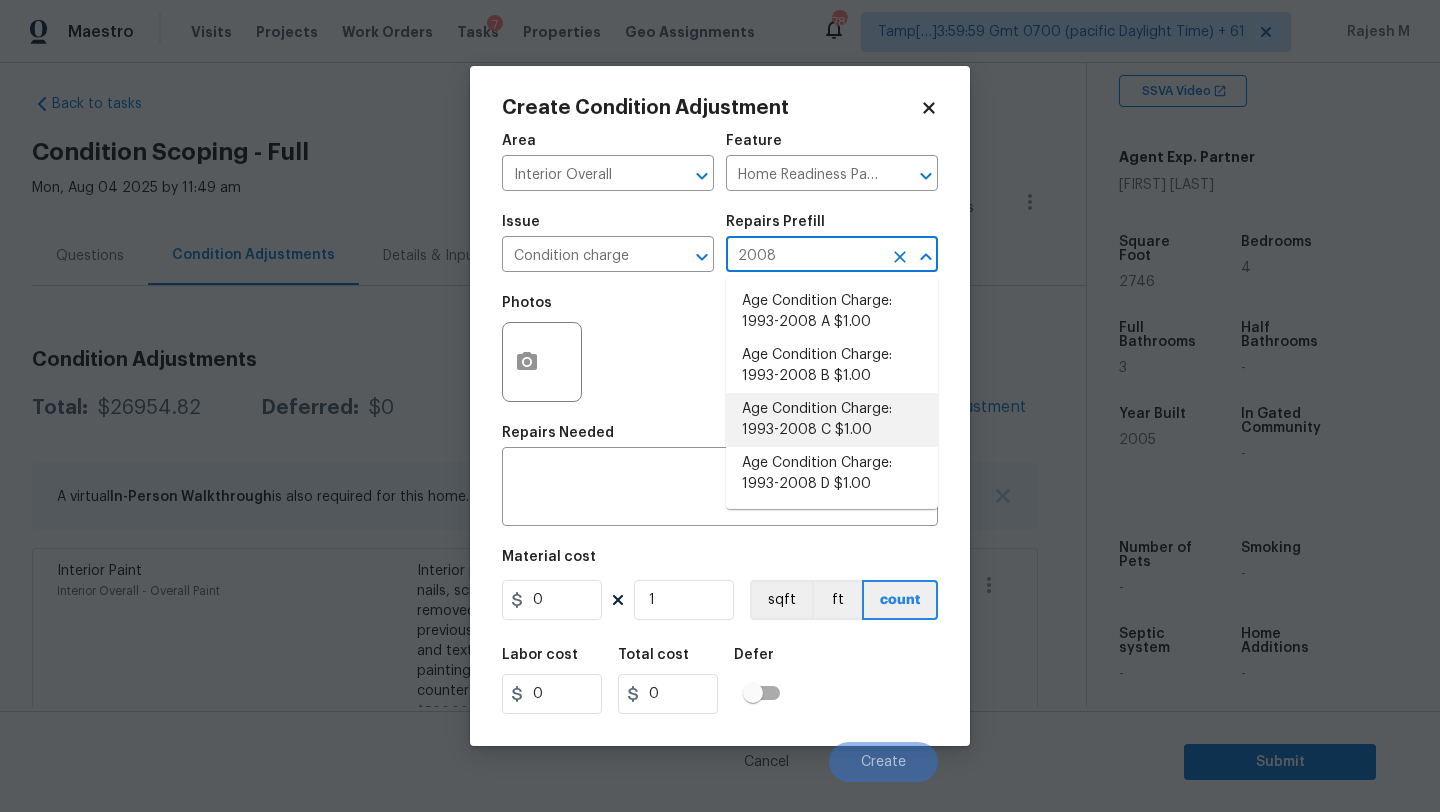 click on "Age Condition Charge: 1993-2008 C	 $1.00" at bounding box center (832, 420) 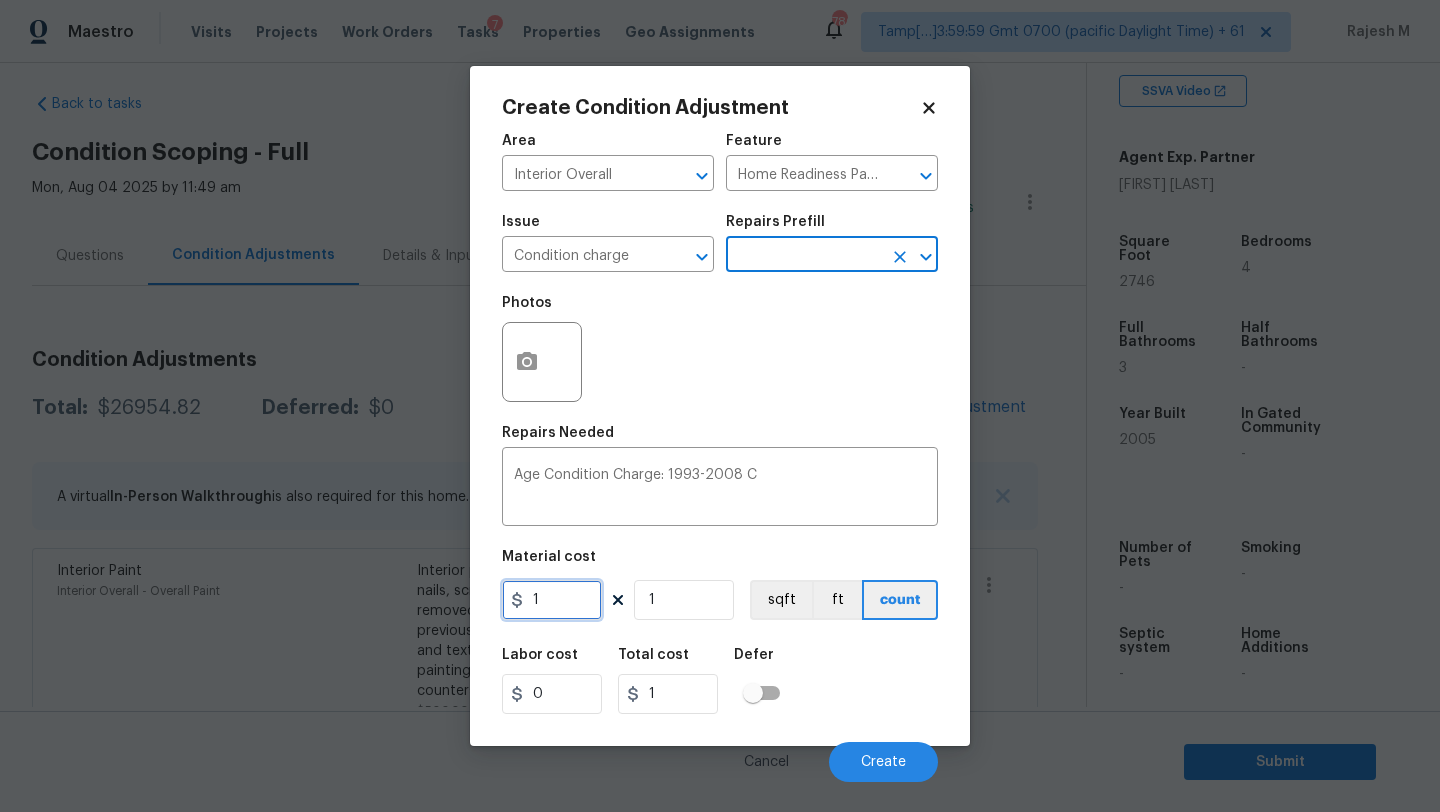 click on "1" at bounding box center (552, 600) 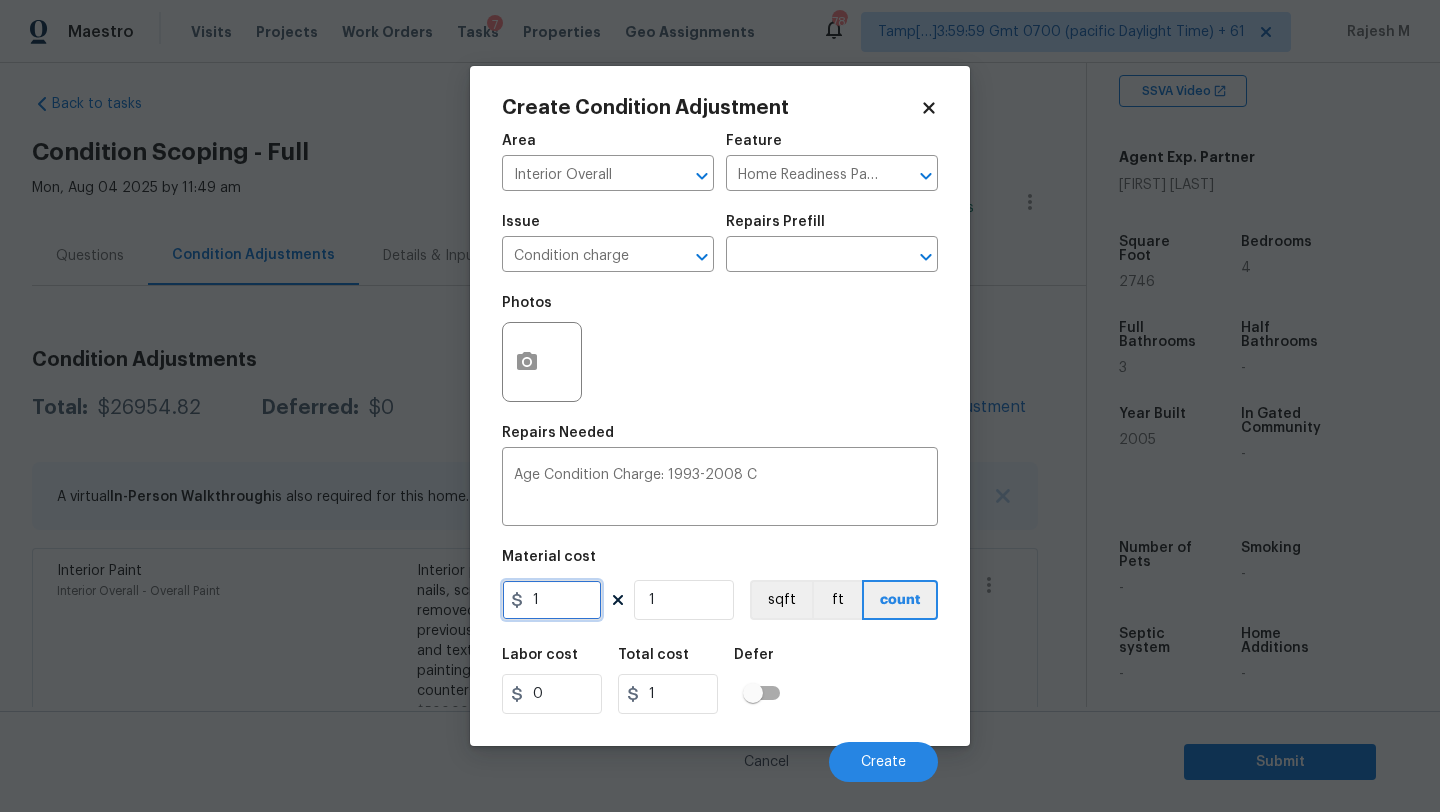 click on "1" at bounding box center [552, 600] 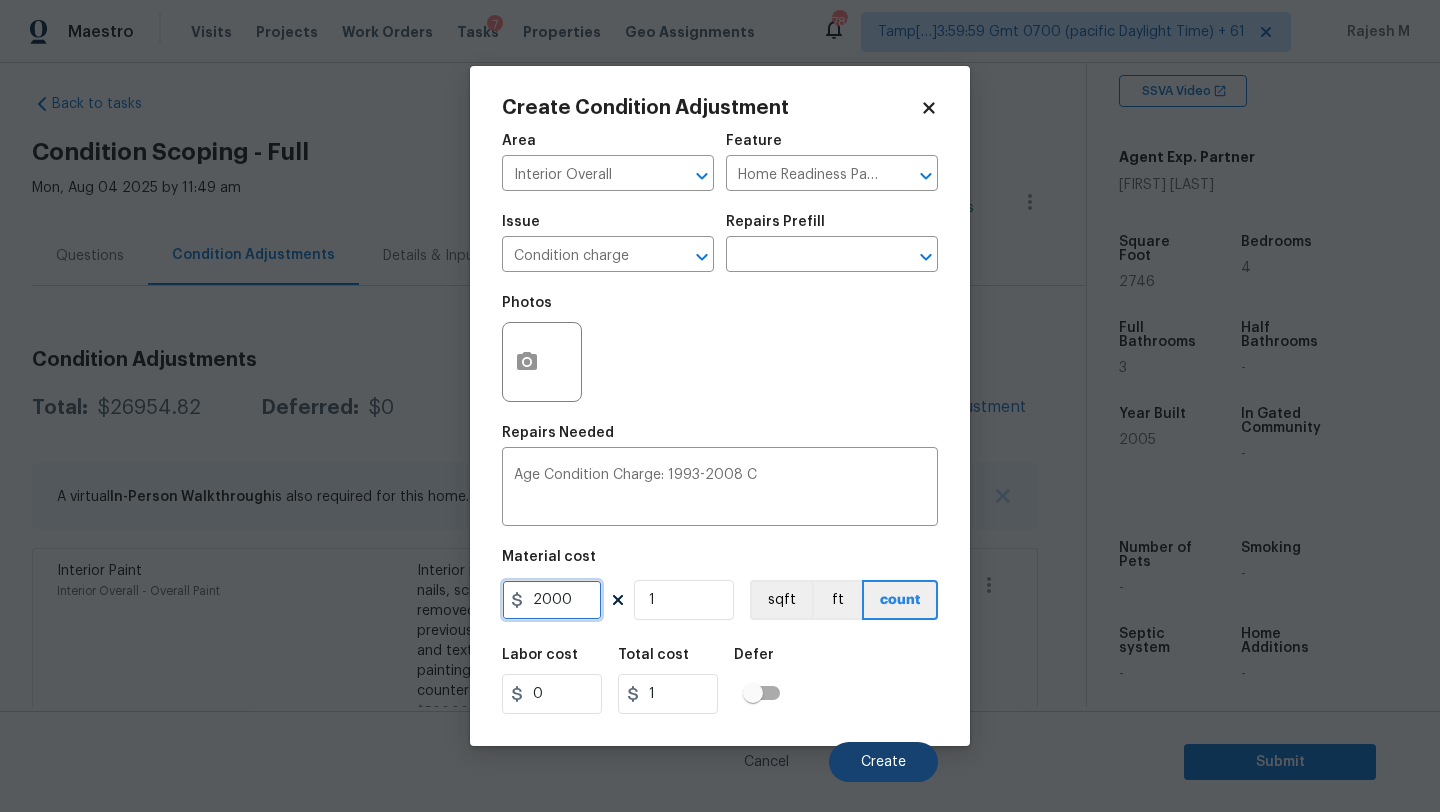 type on "2000" 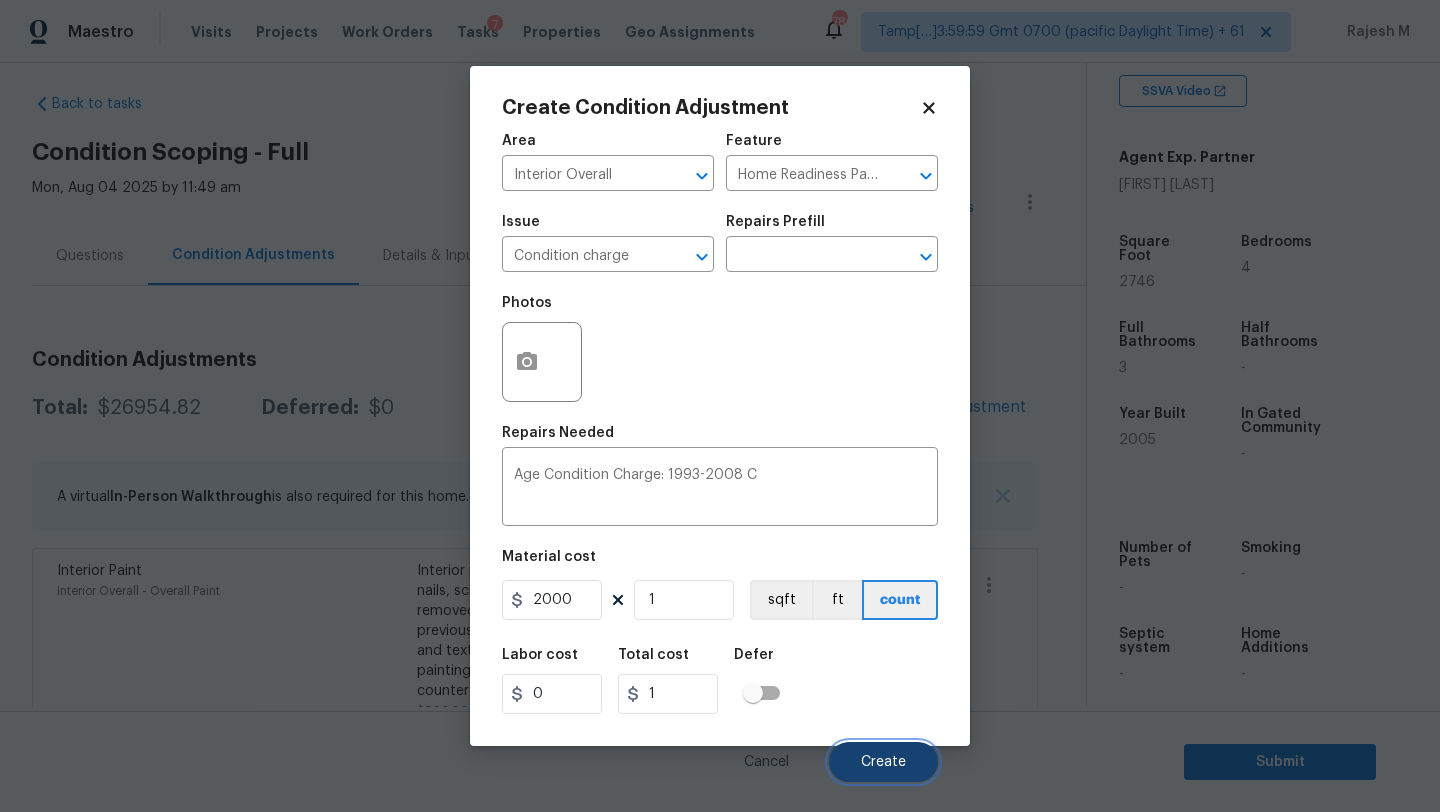 type on "2000" 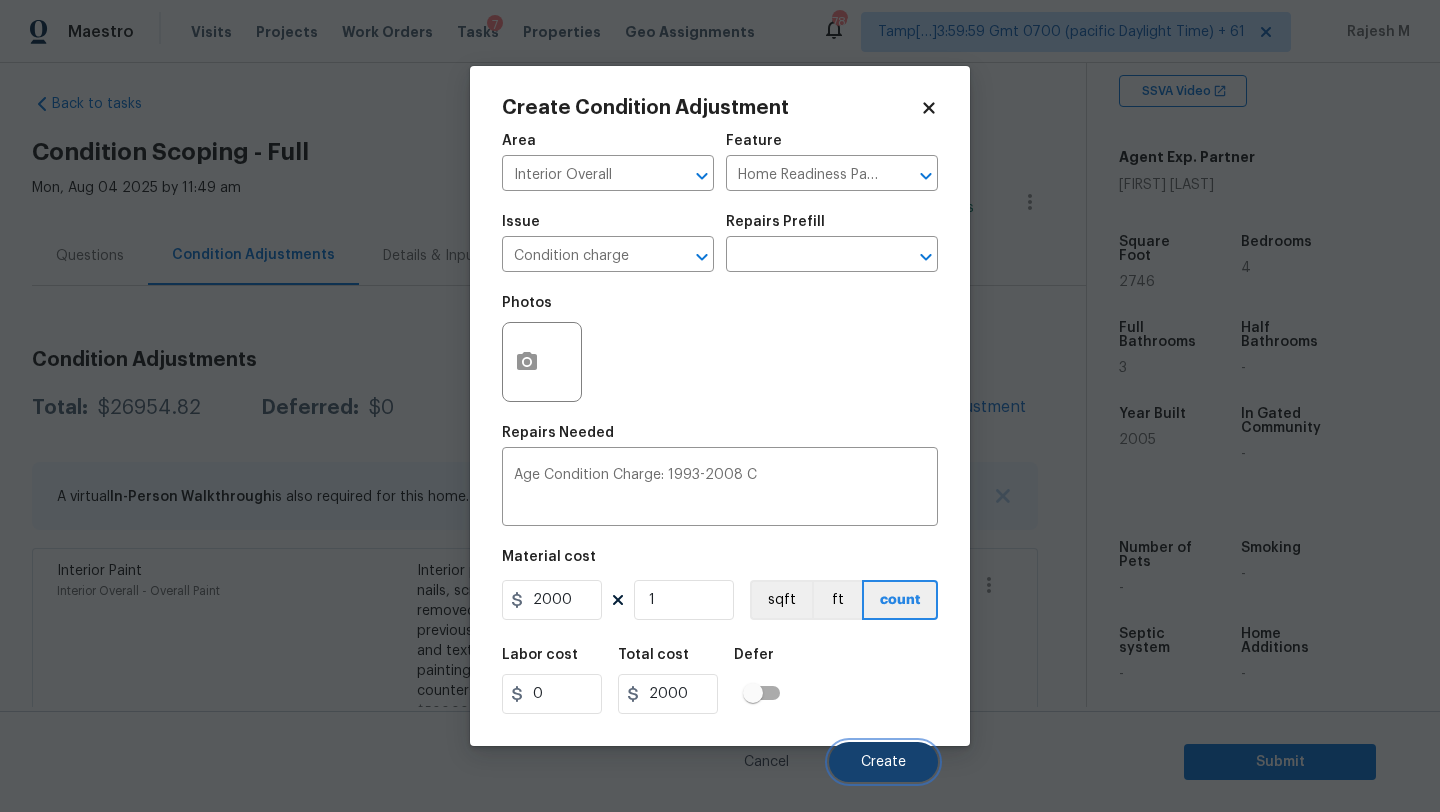 click on "Create" at bounding box center [883, 762] 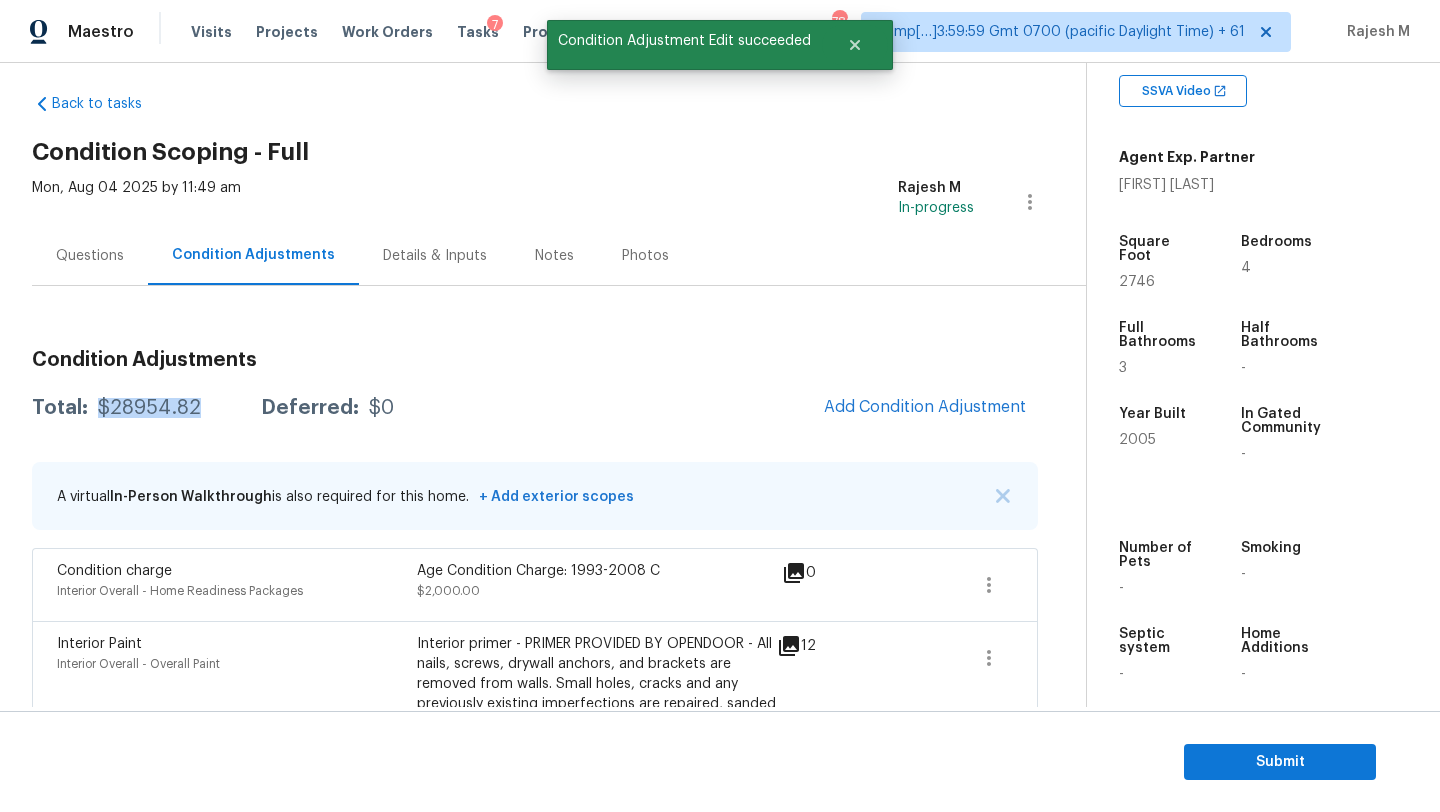 drag, startPoint x: 95, startPoint y: 404, endPoint x: 219, endPoint y: 409, distance: 124.10077 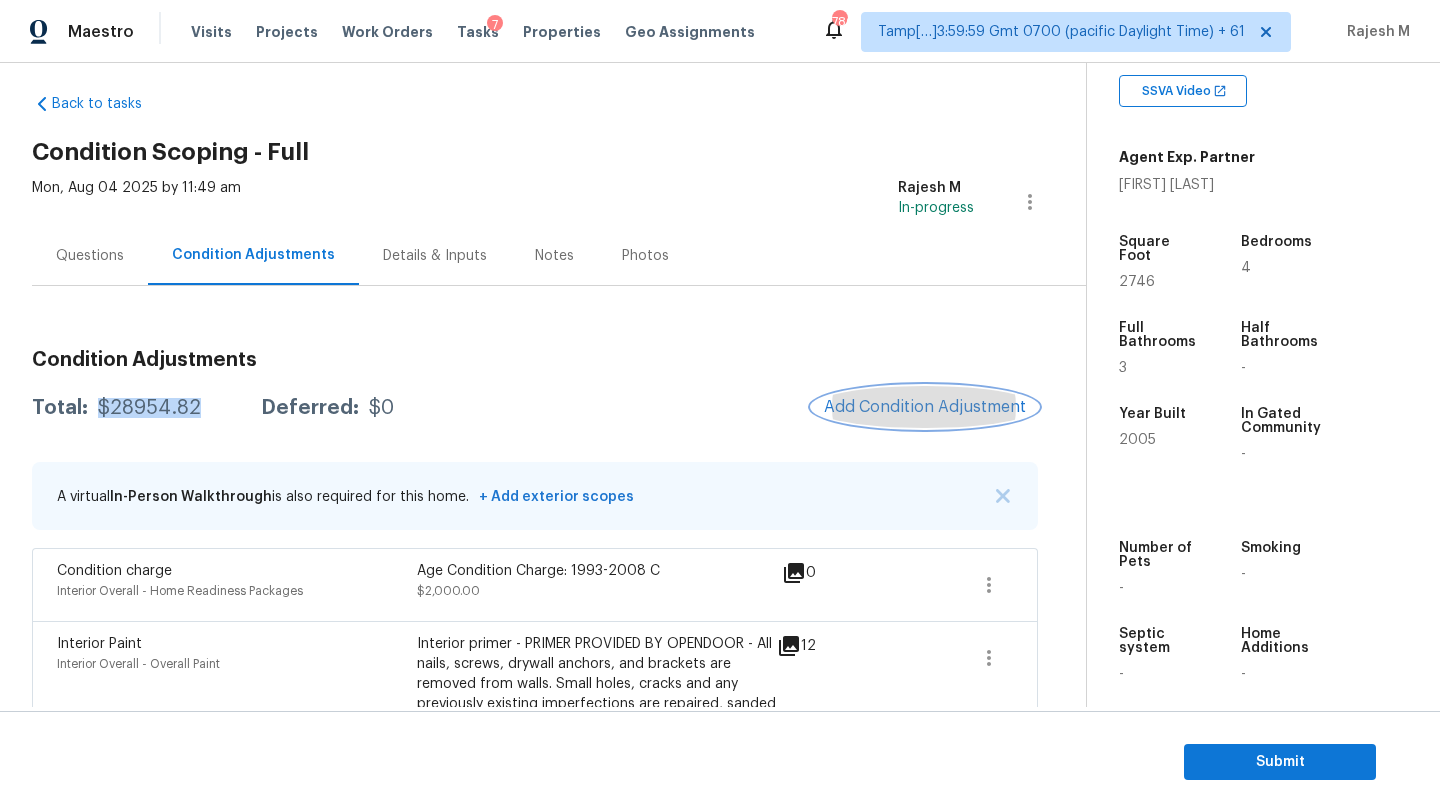 click on "Add Condition Adjustment" at bounding box center [925, 407] 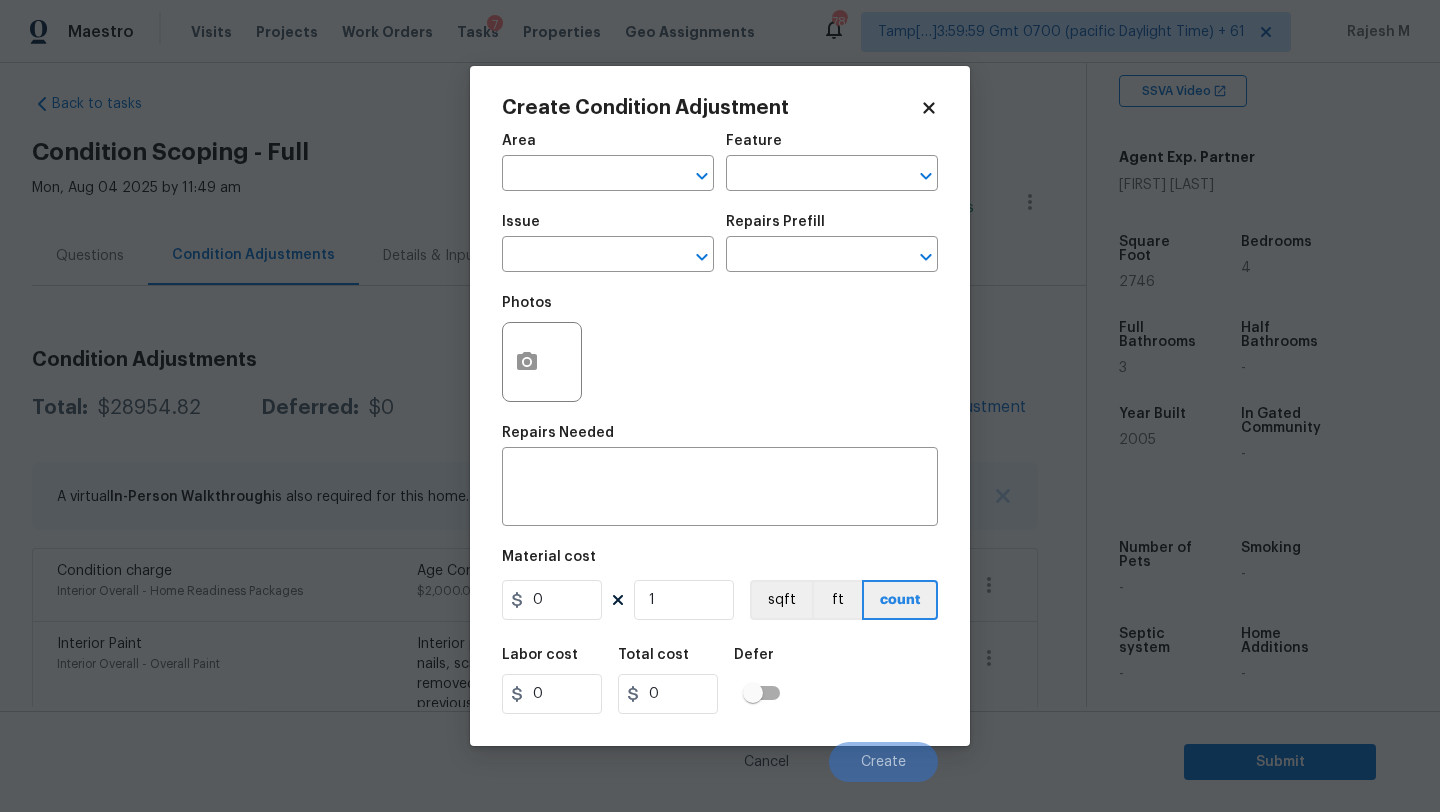 click on "Area" at bounding box center (608, 147) 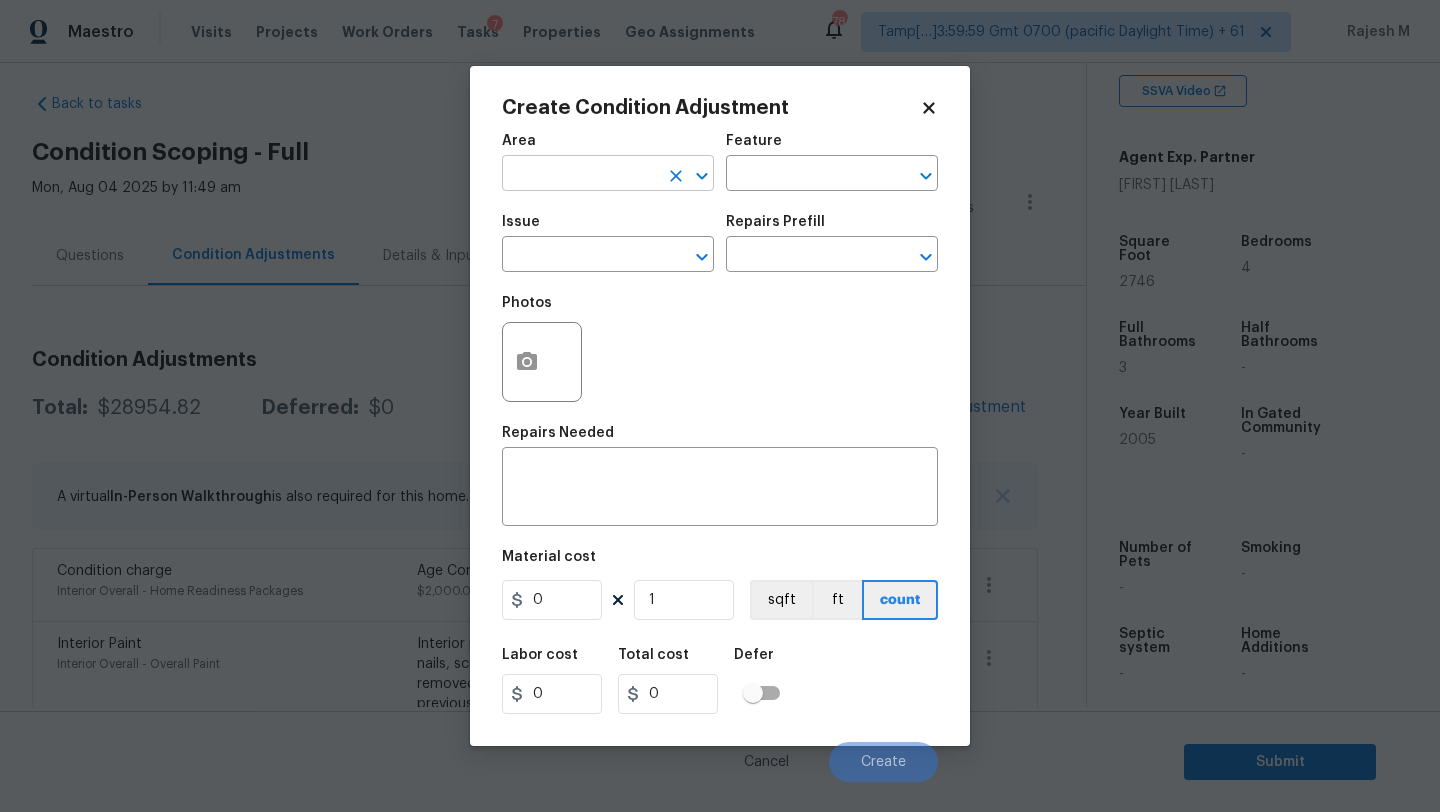 click at bounding box center (580, 175) 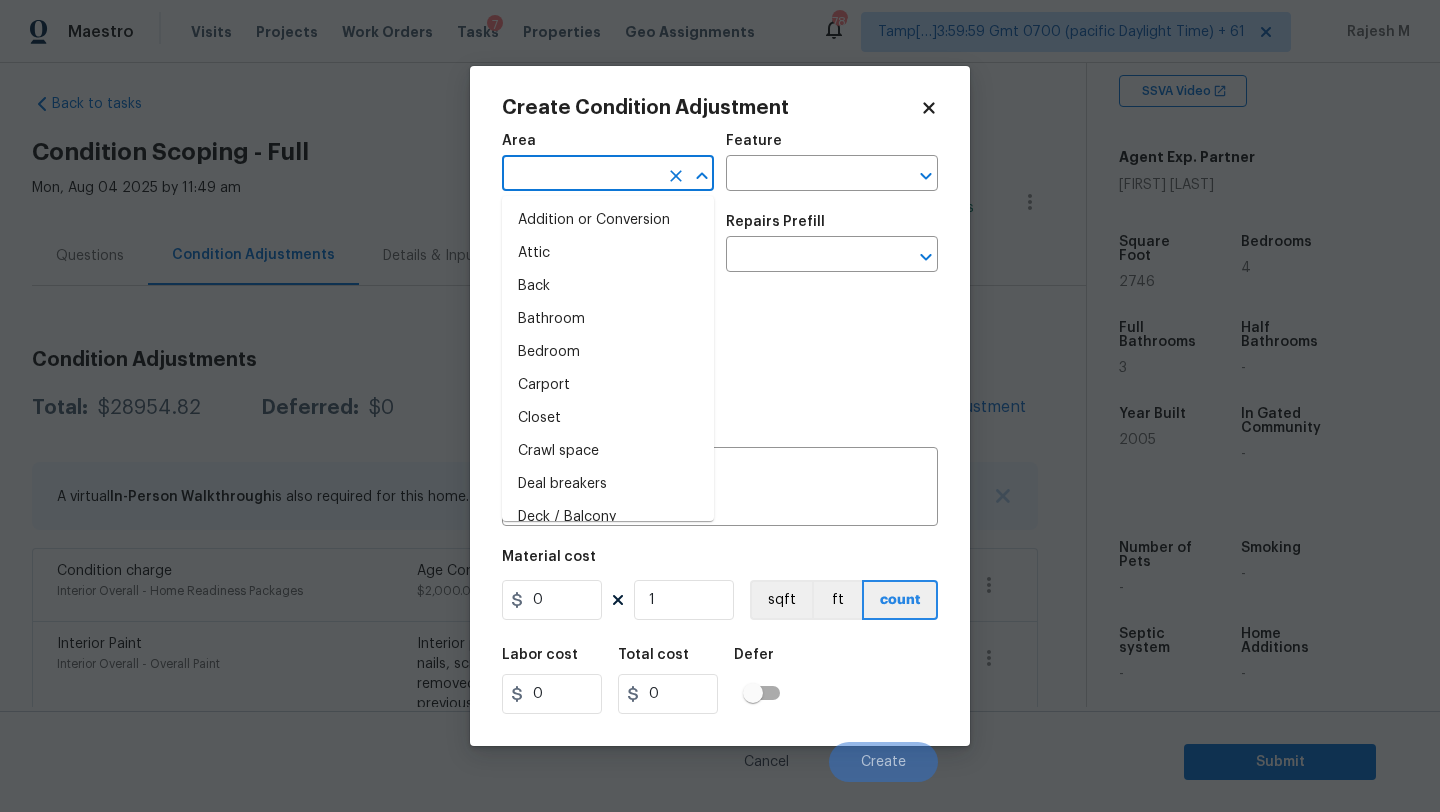 click on "Maestro Visits Projects Work Orders Tasks 7 Properties Geo Assignments 786 Tamp[…]3:59:59 Gmt 0700 (pacific Daylight Time) + 61 Rajesh M Back to tasks Condition Scoping - Full Mon, Aug 04 2025 by 11:49 am   Rajesh M In-progress Questions Condition Adjustments Details & Inputs Notes Photos Condition Adjustments Total:  $28954.82 Deferred:  $0 Add Condition Adjustment A virtual  In-Person Walkthrough  is also required for this home.   + Add exterior scopes Condition charge Interior Overall - Home Readiness Packages Age Condition Charge: 1993-2008 C	 $2,000.00   0 Interior Paint Interior Overall - Overall Paint Interior primer - PRIMER PROVIDED BY OPENDOOR - All nails, screws, drywall anchors, and brackets are removed from walls. Small holes, cracks and any previously existing imperfections are repaired, sanded and textured to match surrounding texture prior to painting. Caulk all edges/corners, windows, doors, counters, tubs/showers and baseboards. $500.00   12 ACQ: Paint Interior Overall - Acquisition   12" at bounding box center (720, 406) 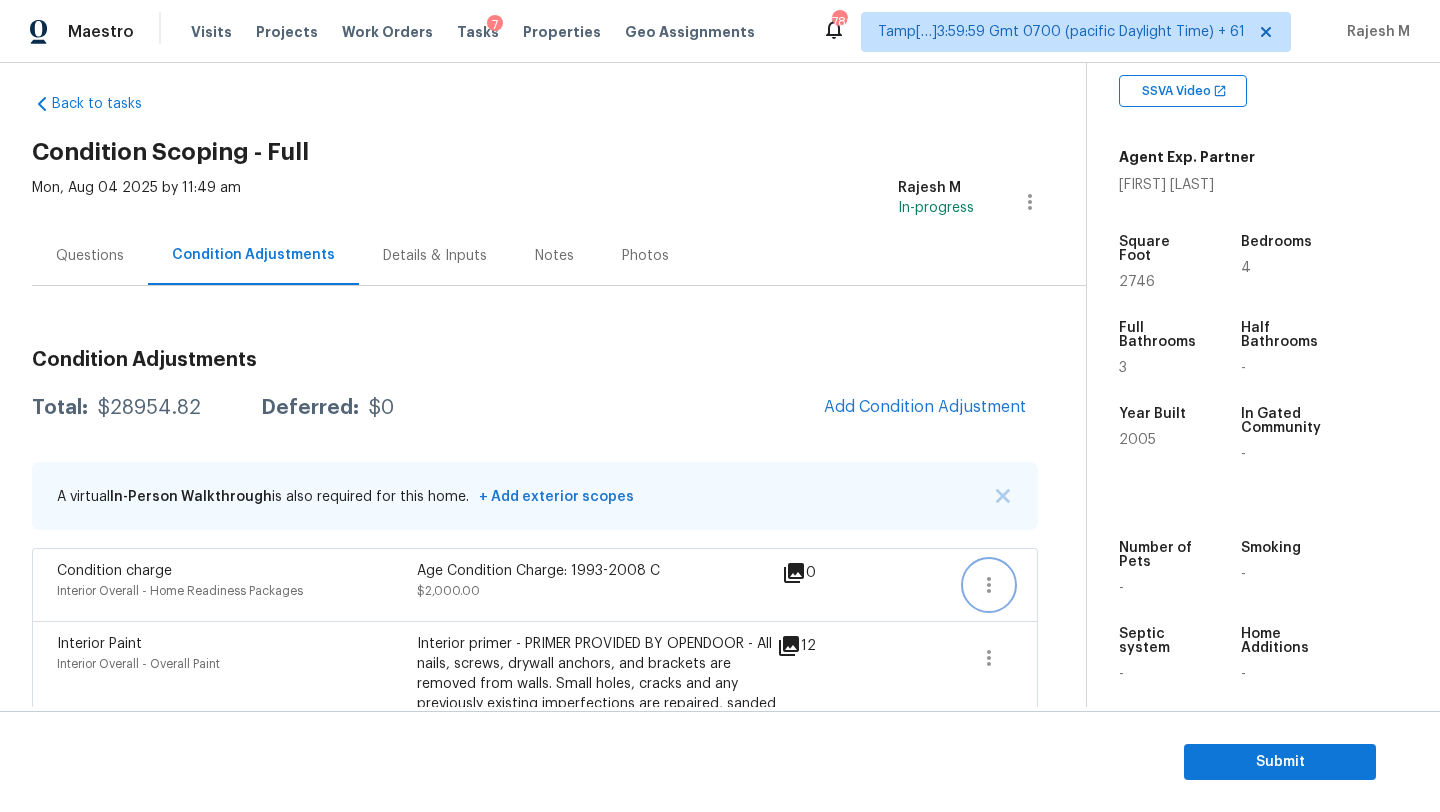 click 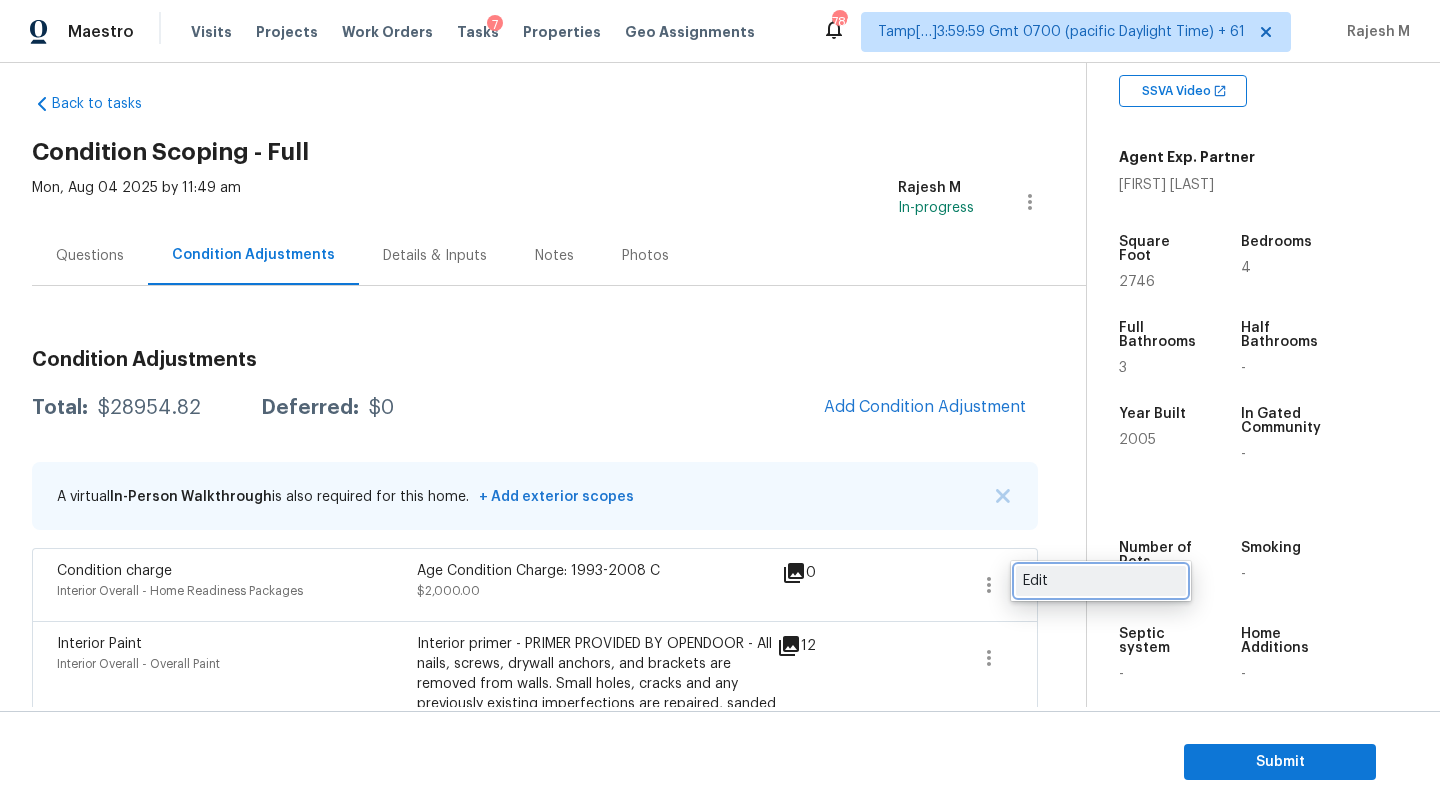 click on "Edit" at bounding box center [1101, 581] 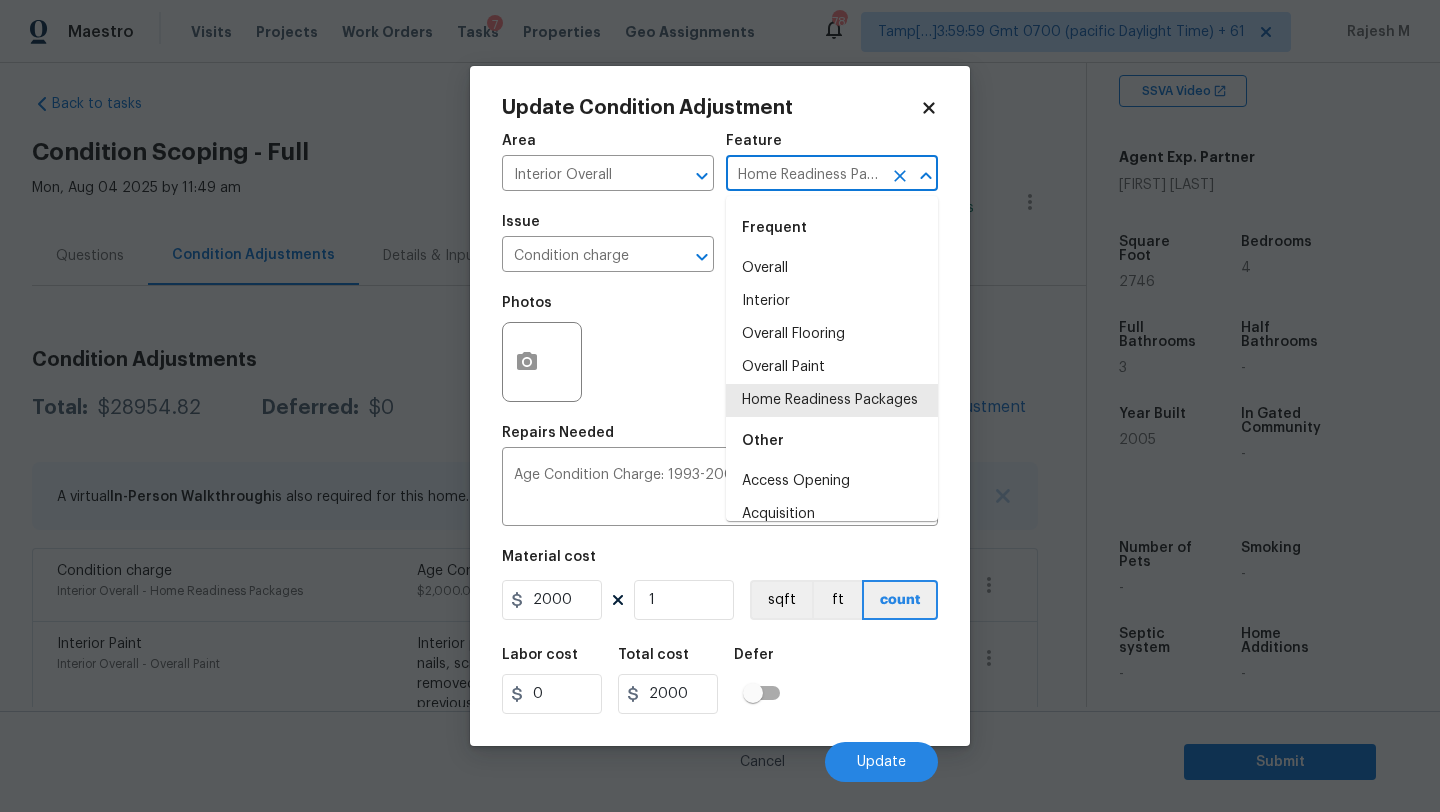 click on "Home Readiness Packages" at bounding box center [804, 175] 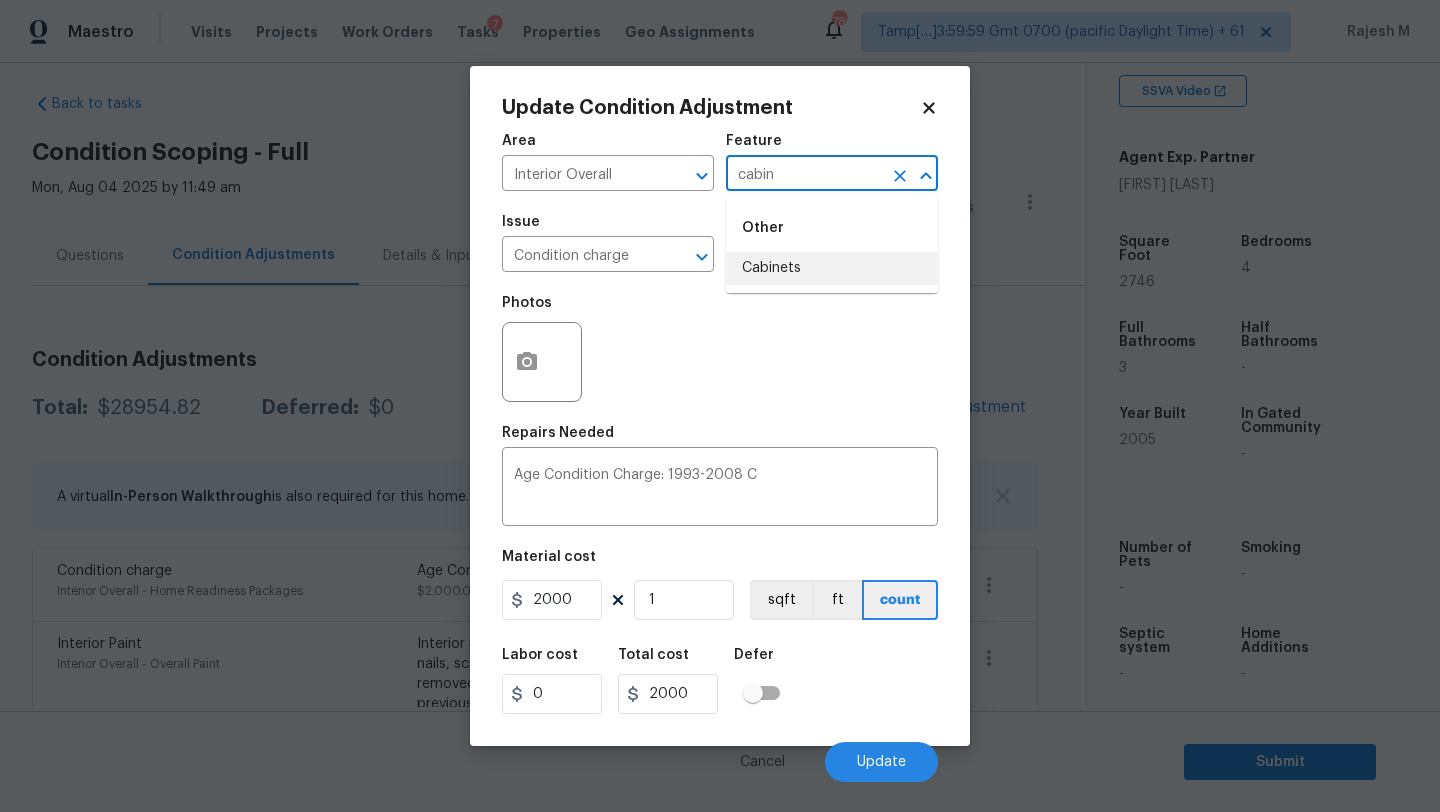 click on "Cabinets" at bounding box center [832, 268] 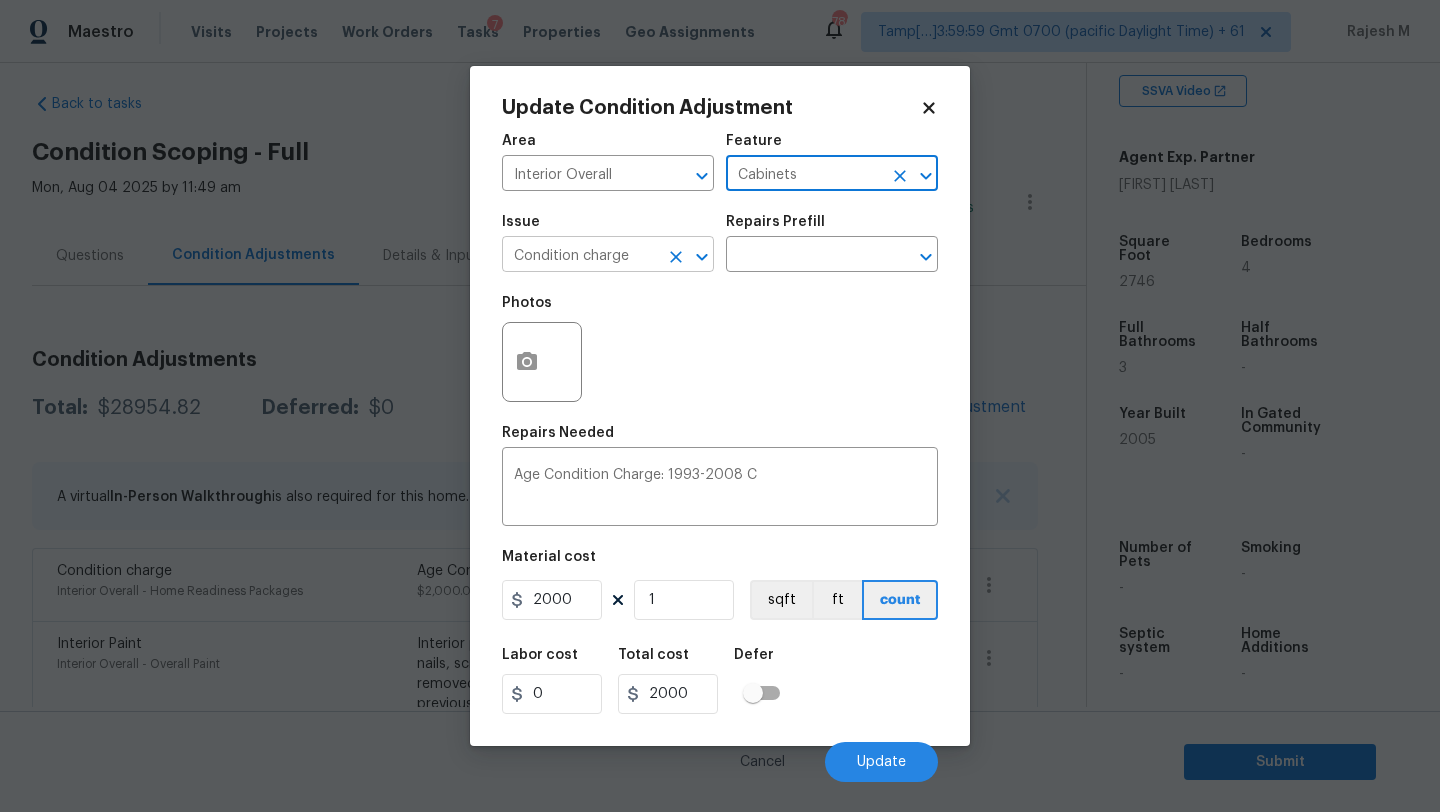 type on "Cabinets" 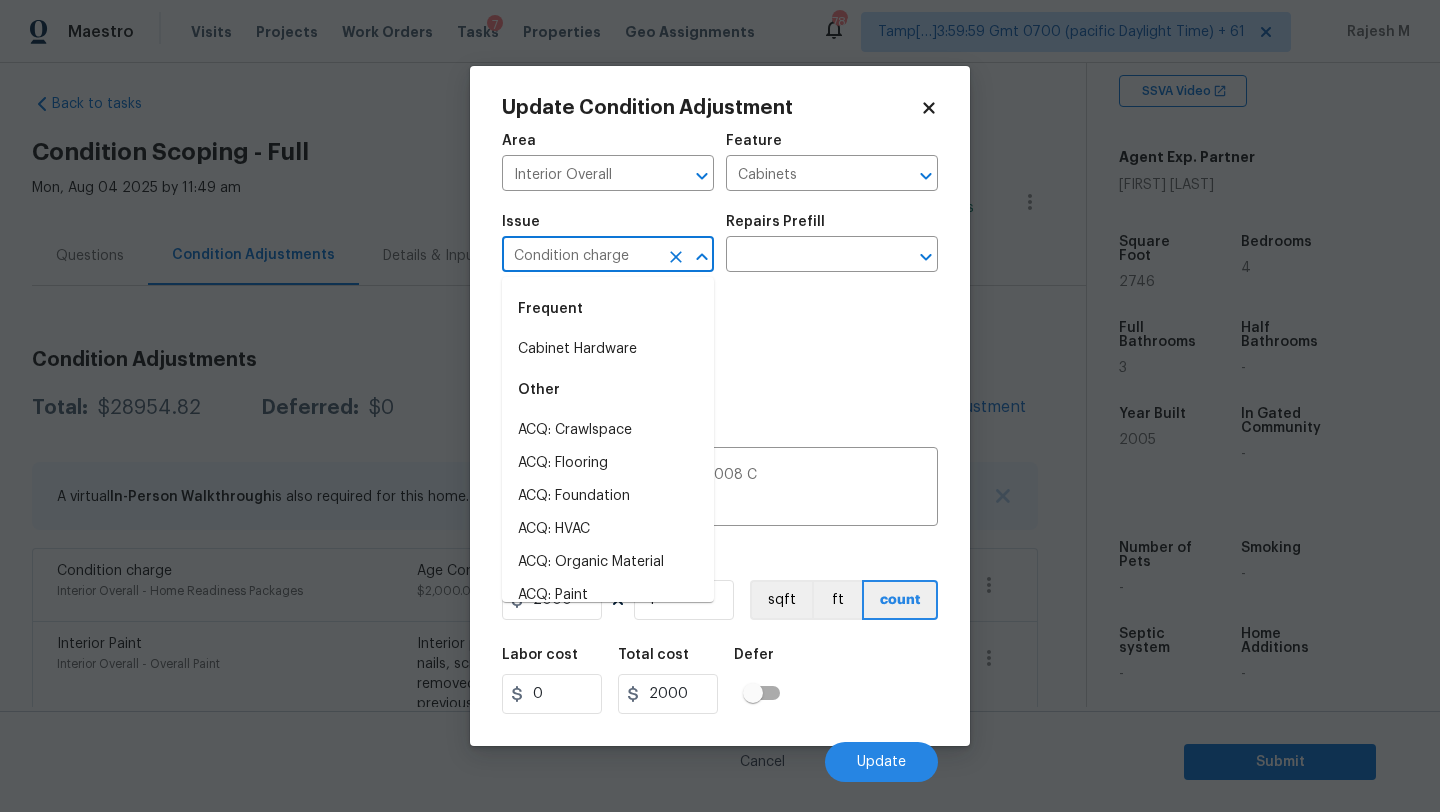 click on "Condition charge" at bounding box center [580, 256] 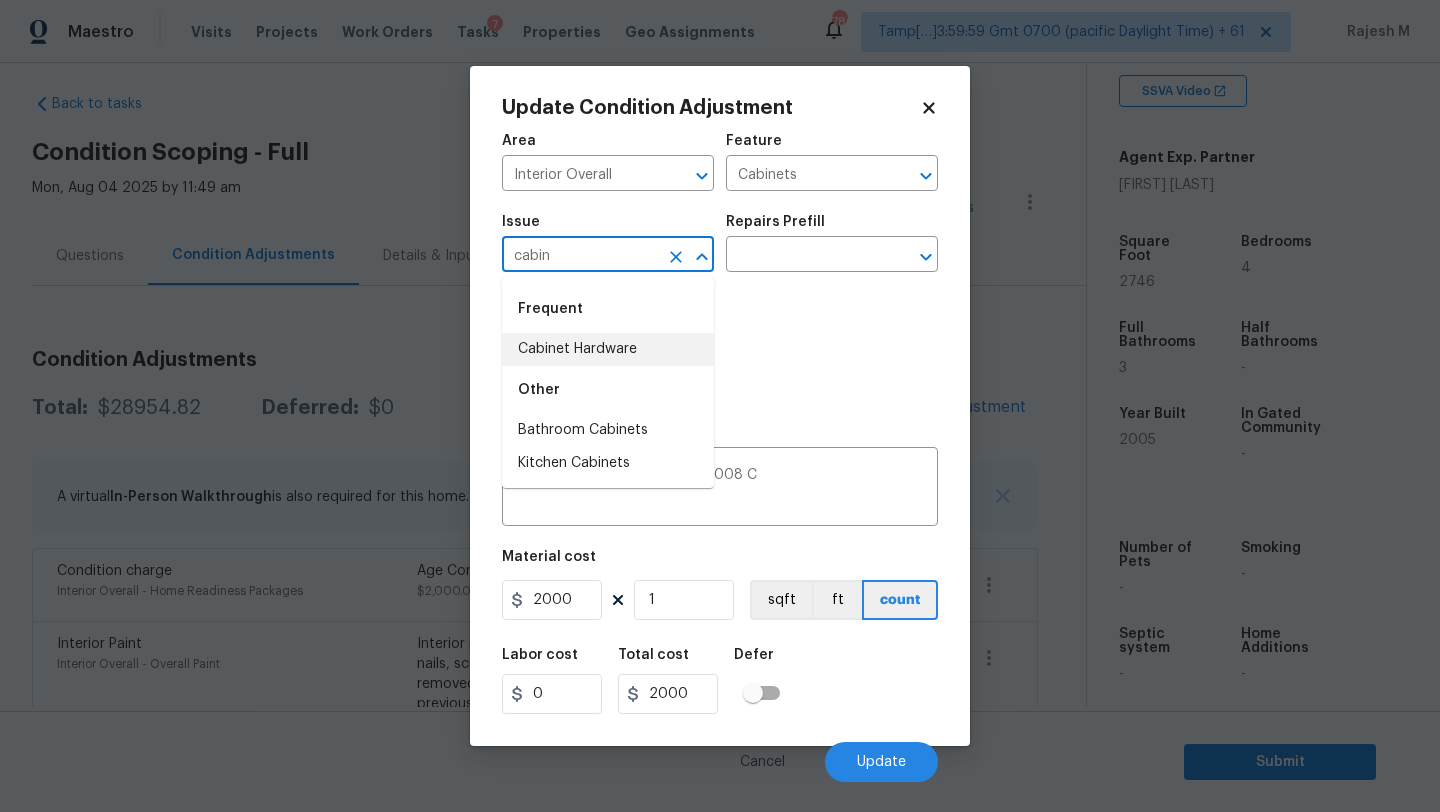 click on "Cabinet Hardware" at bounding box center (608, 349) 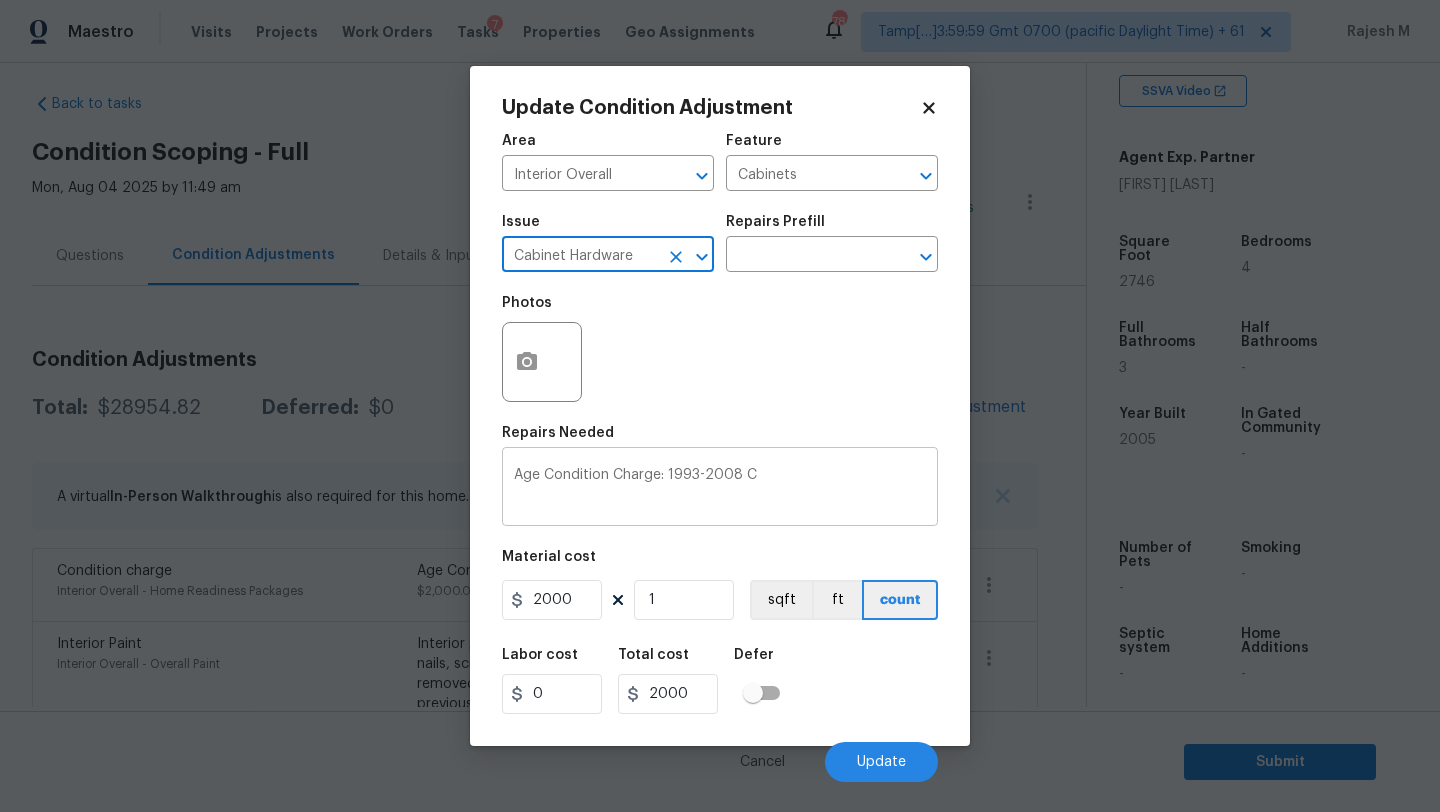 type on "Cabinet Hardware" 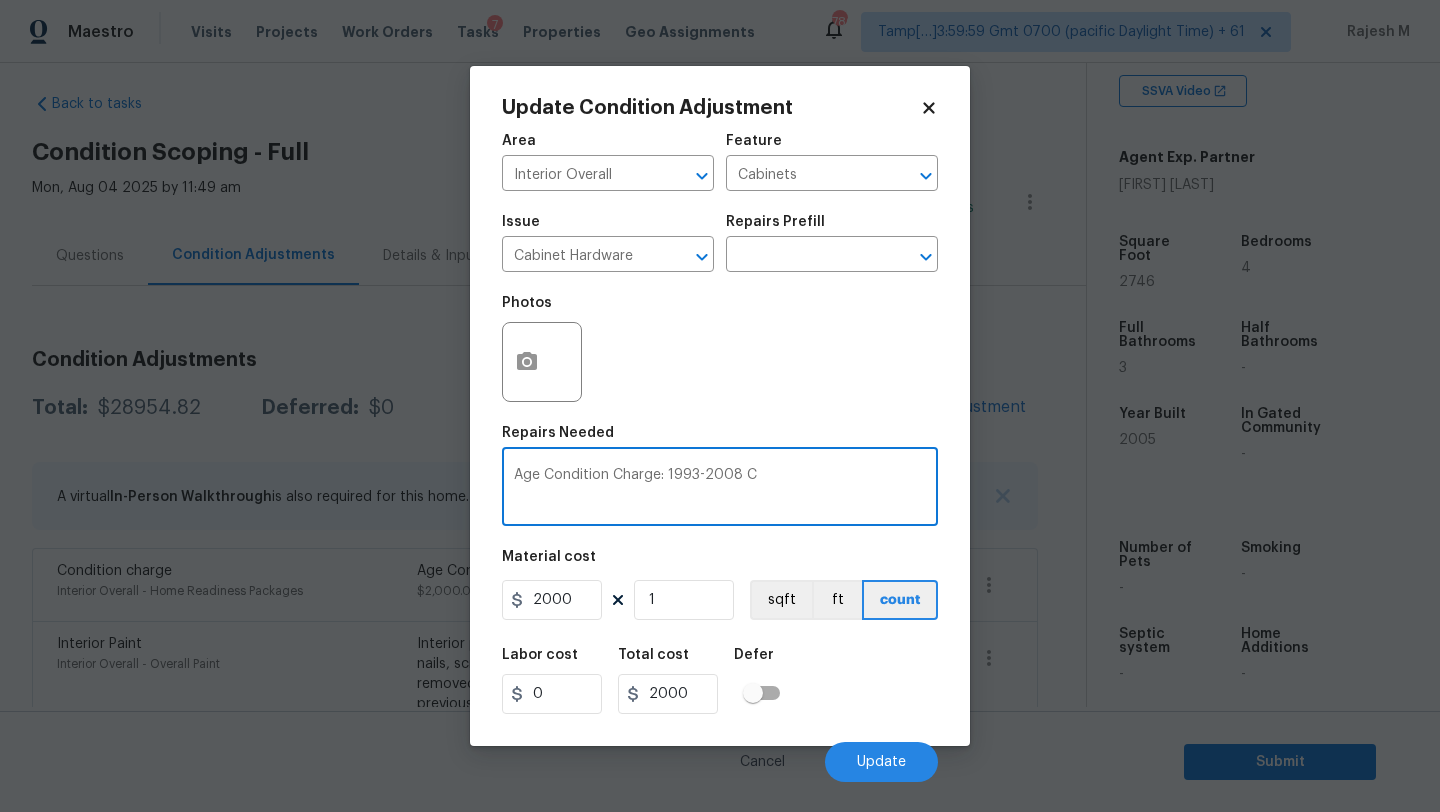 click on "Age Condition Charge: 1993-2008 C" at bounding box center (720, 489) 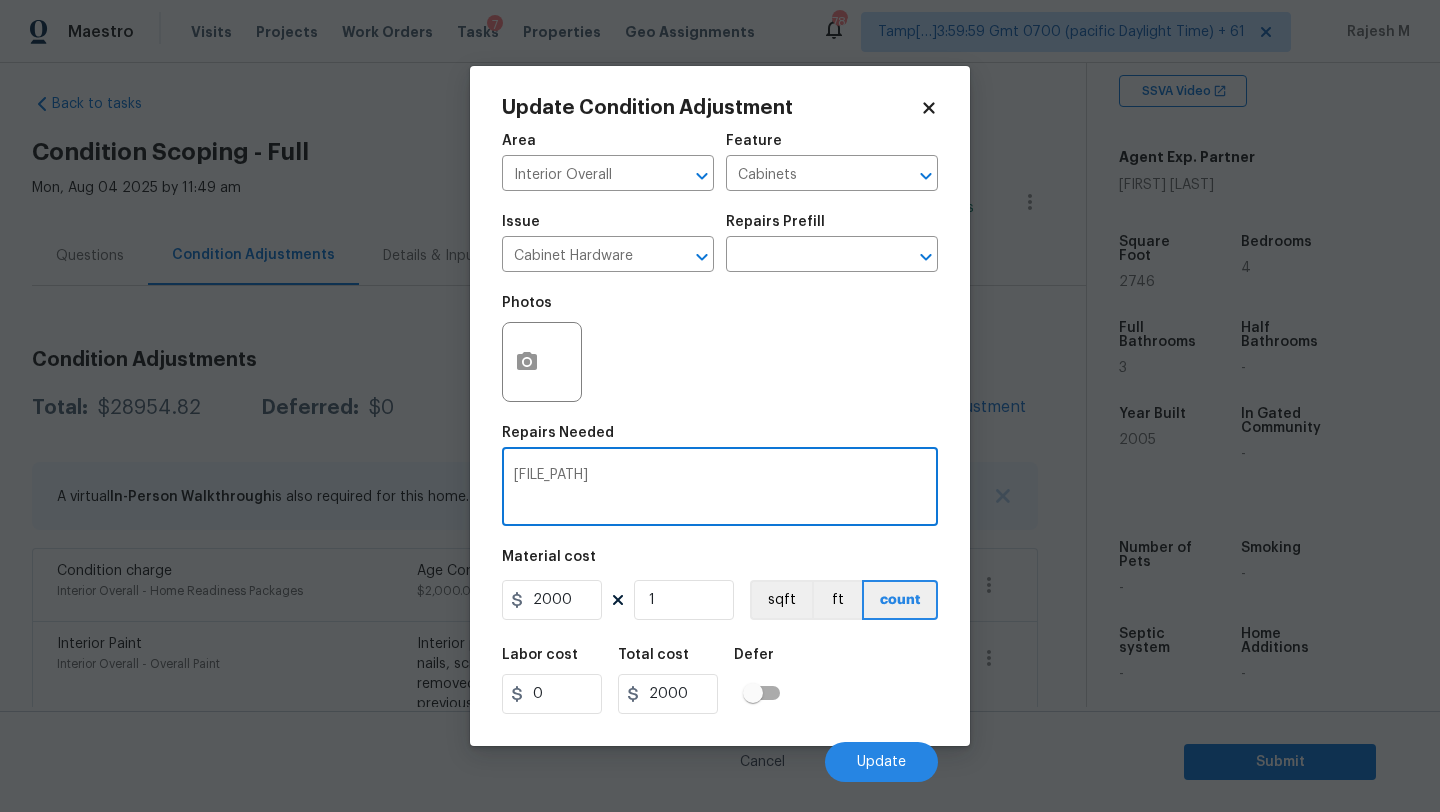 type on "repaint interior cabinets" 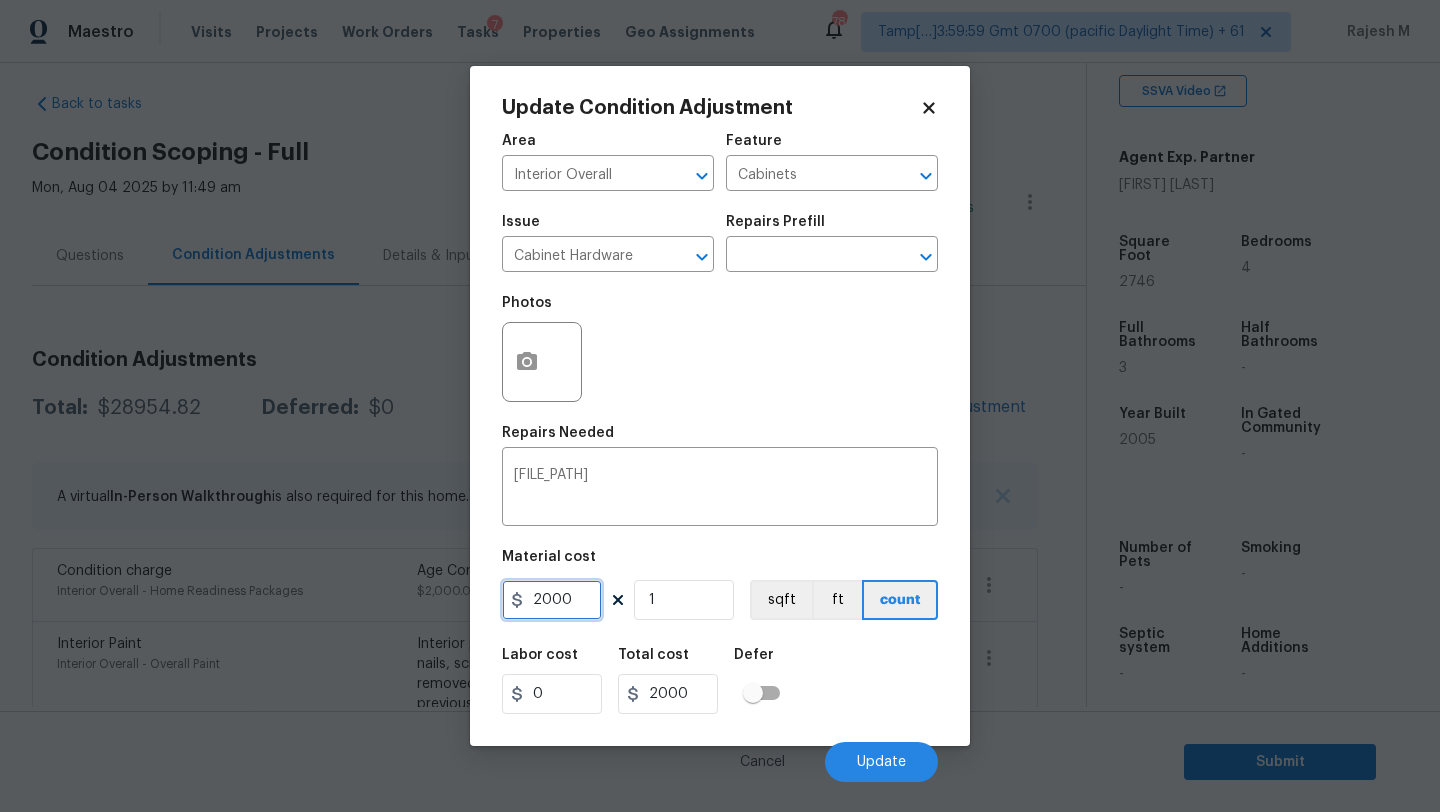 click on "2000" at bounding box center [552, 600] 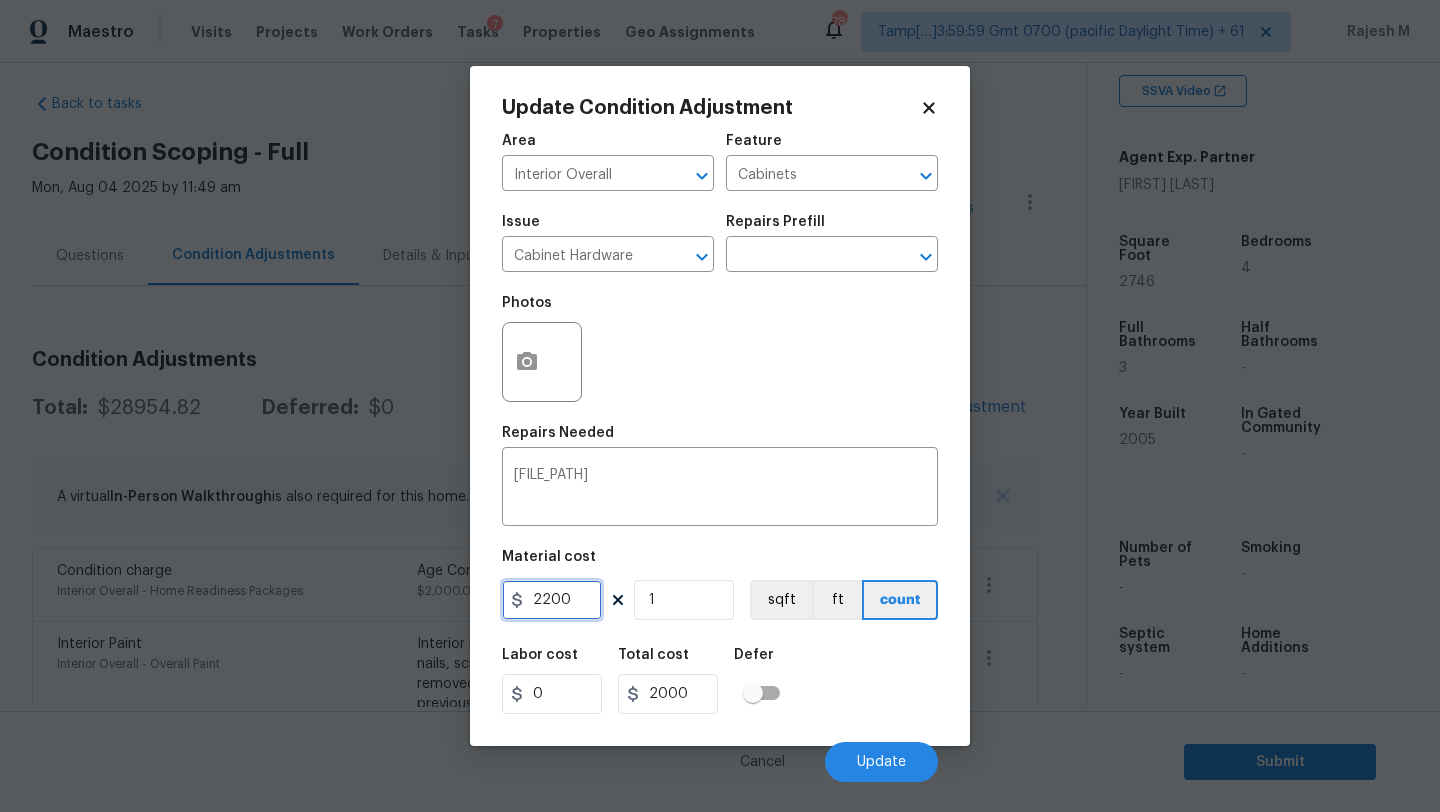 type on "2200" 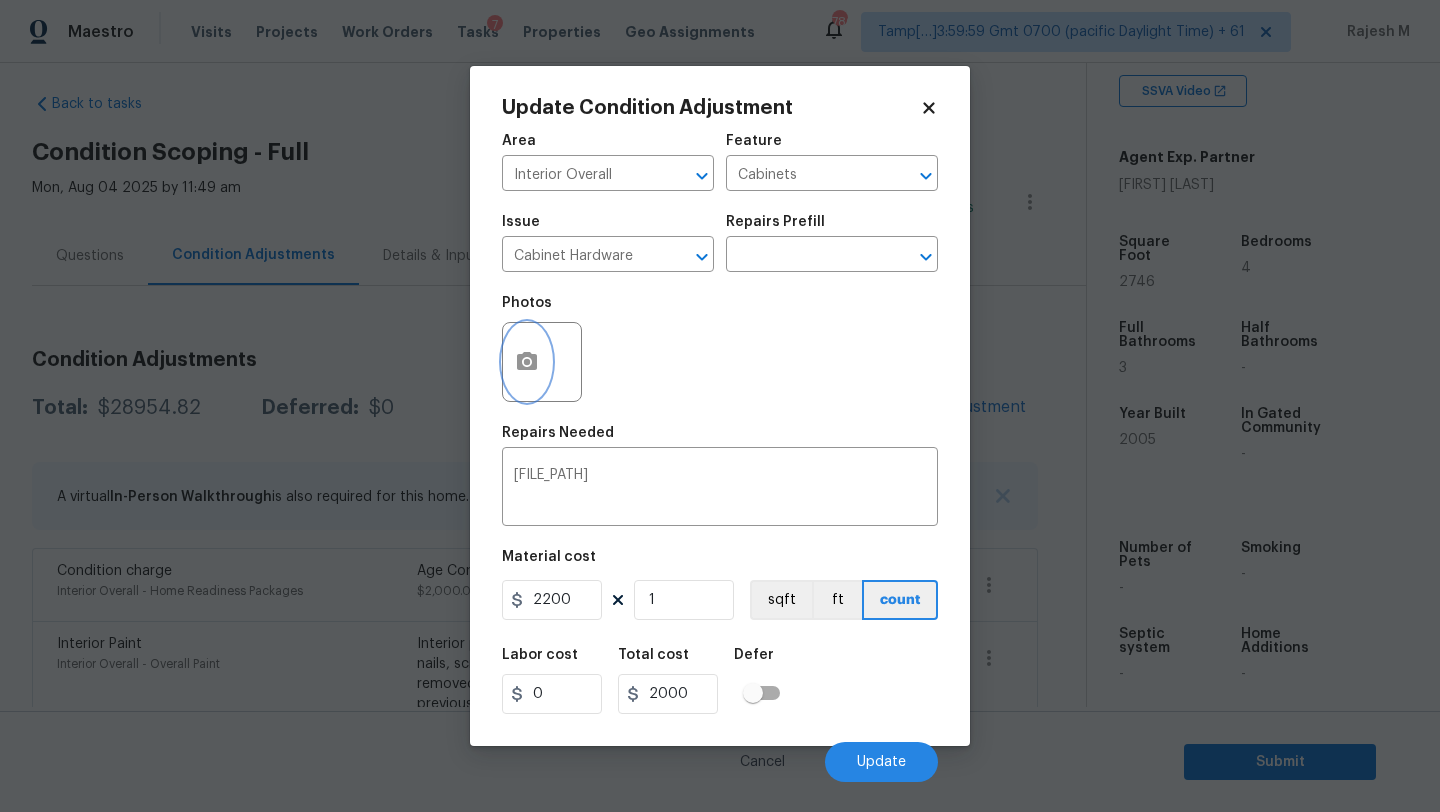 type on "2200" 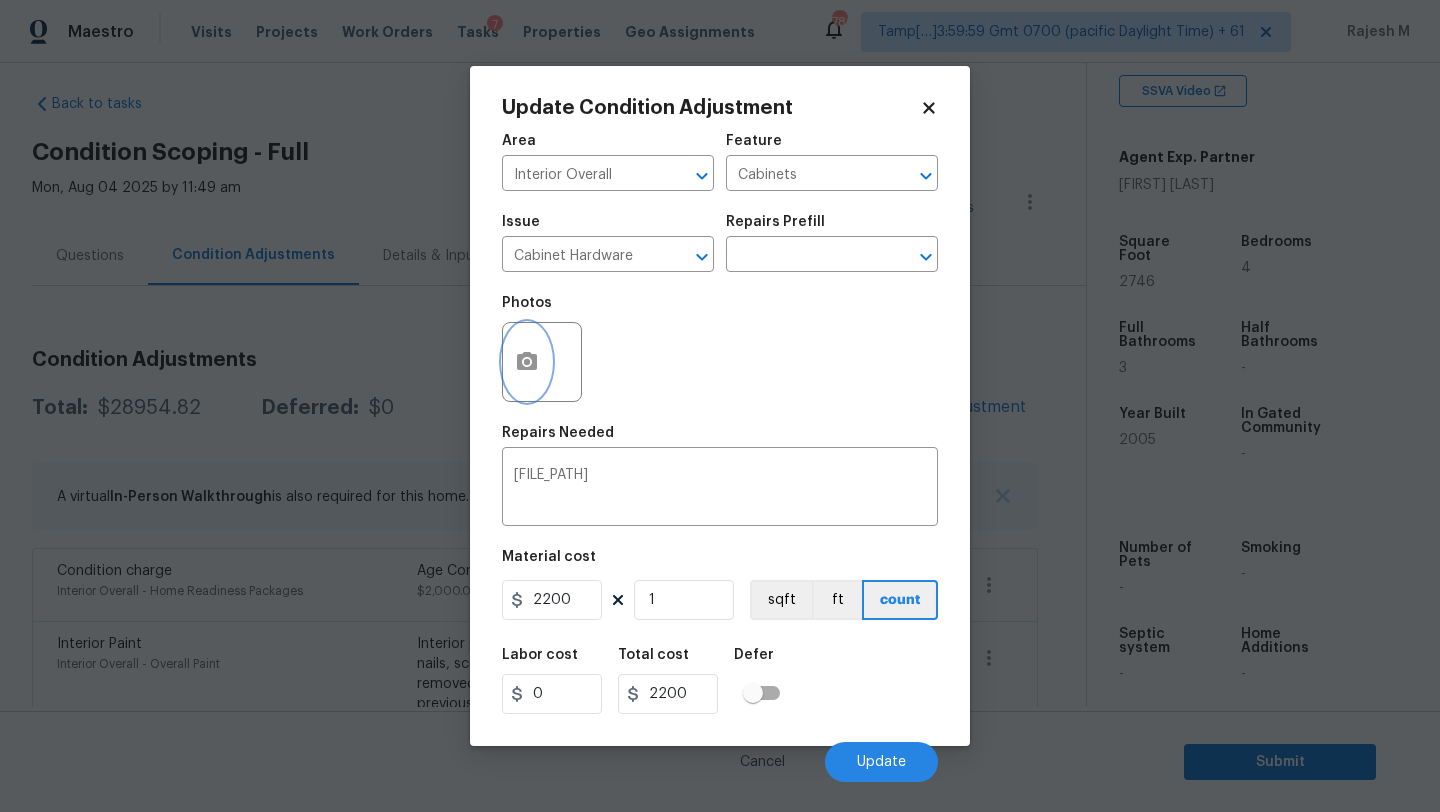 click 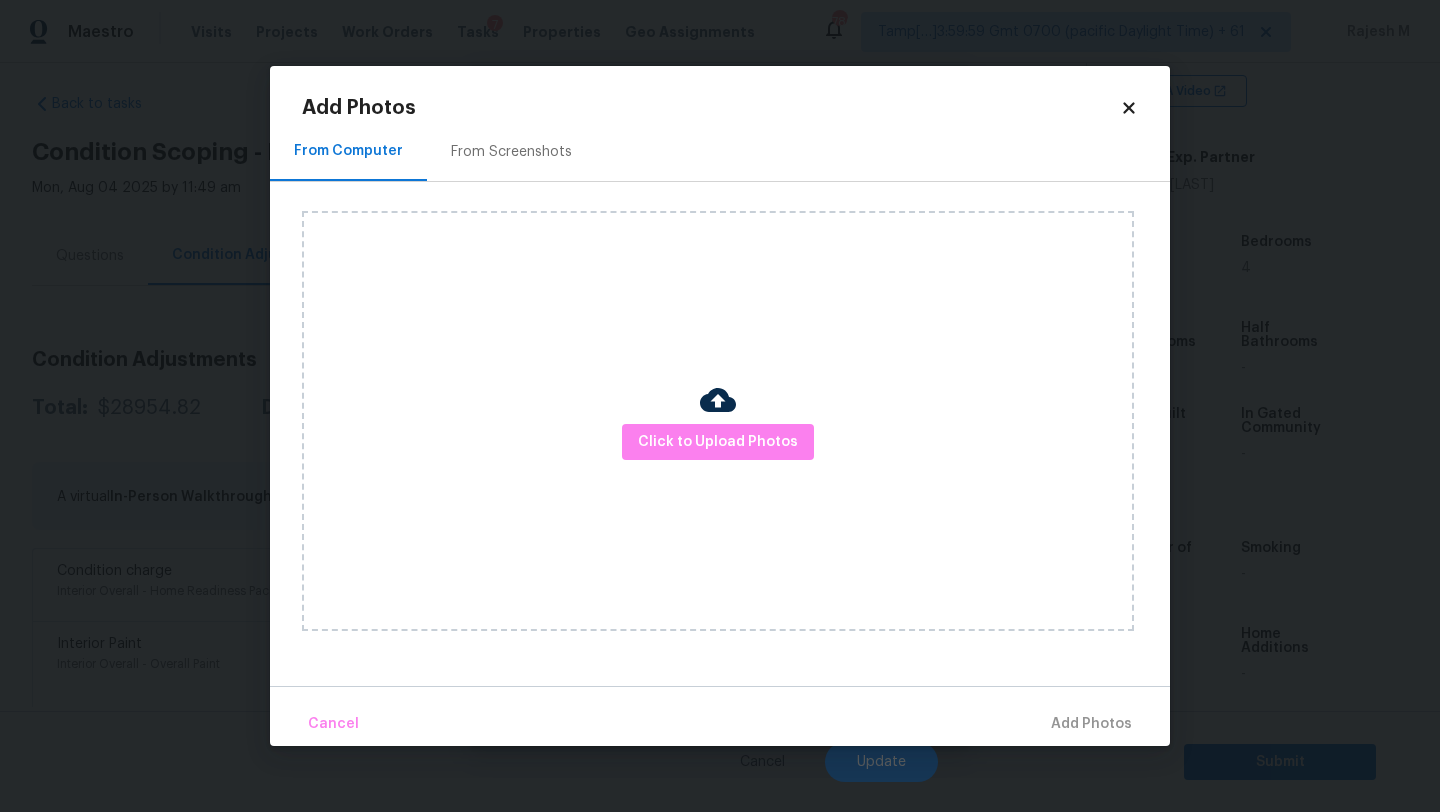 click on "Add Photos" at bounding box center [711, 108] 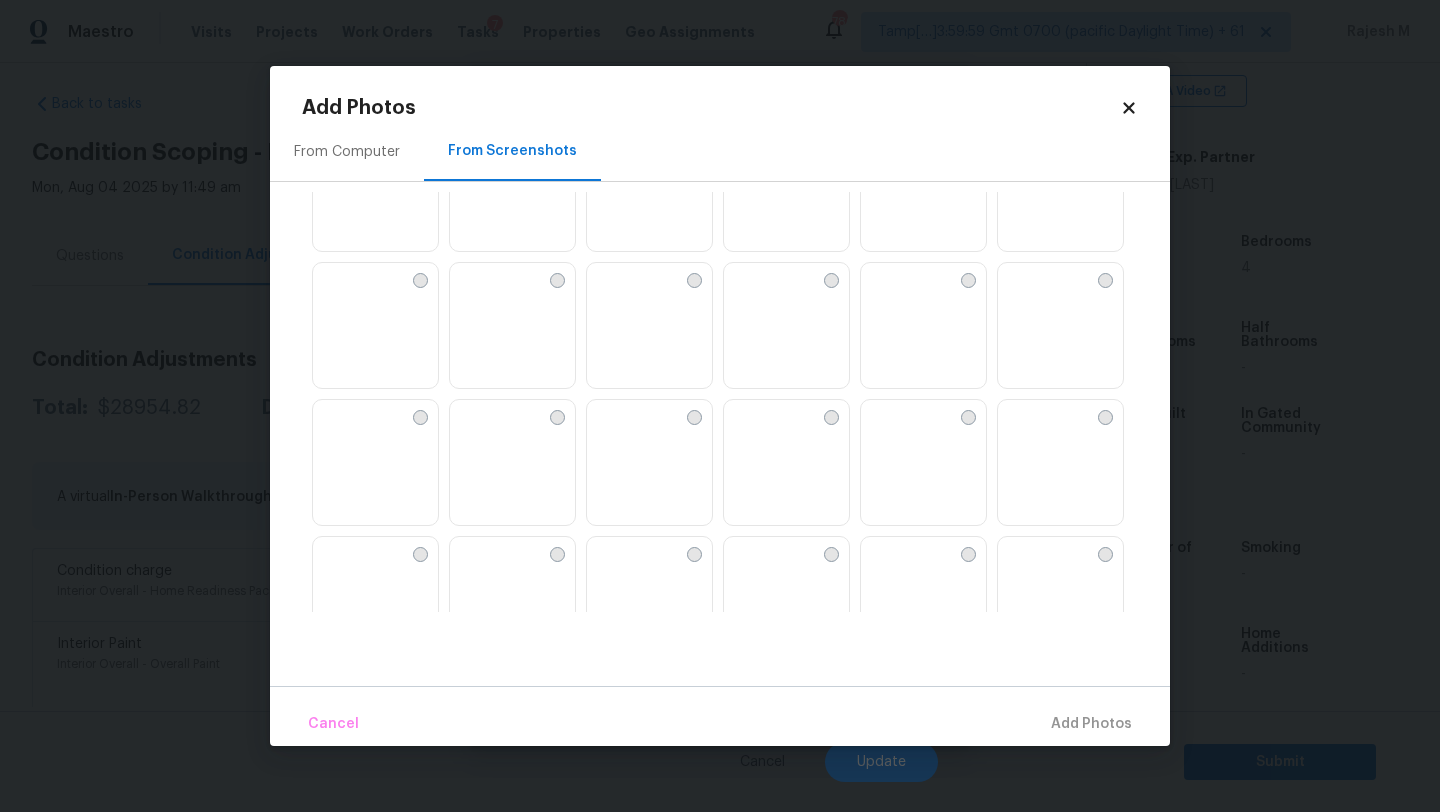 scroll, scrollTop: 610, scrollLeft: 0, axis: vertical 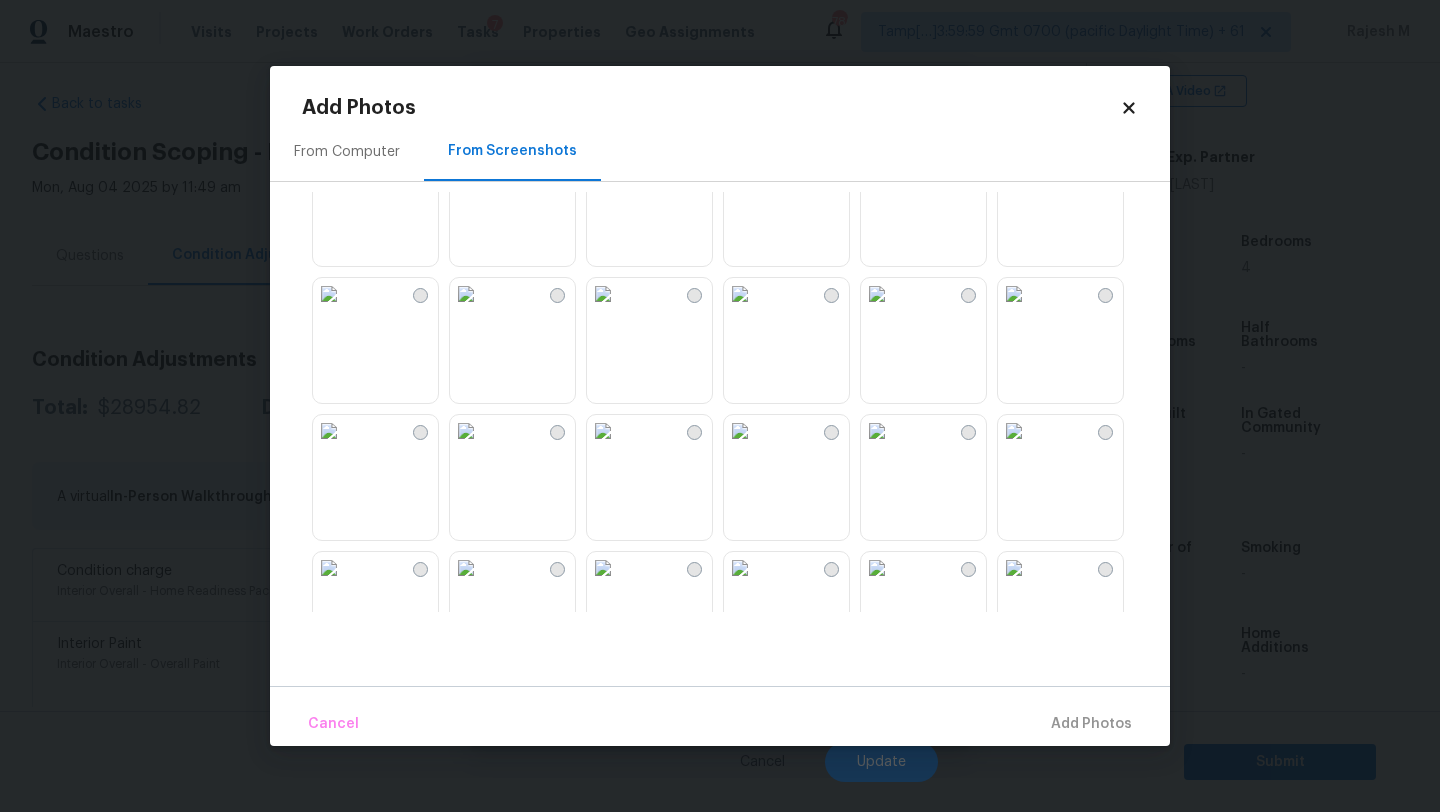 click at bounding box center [466, 431] 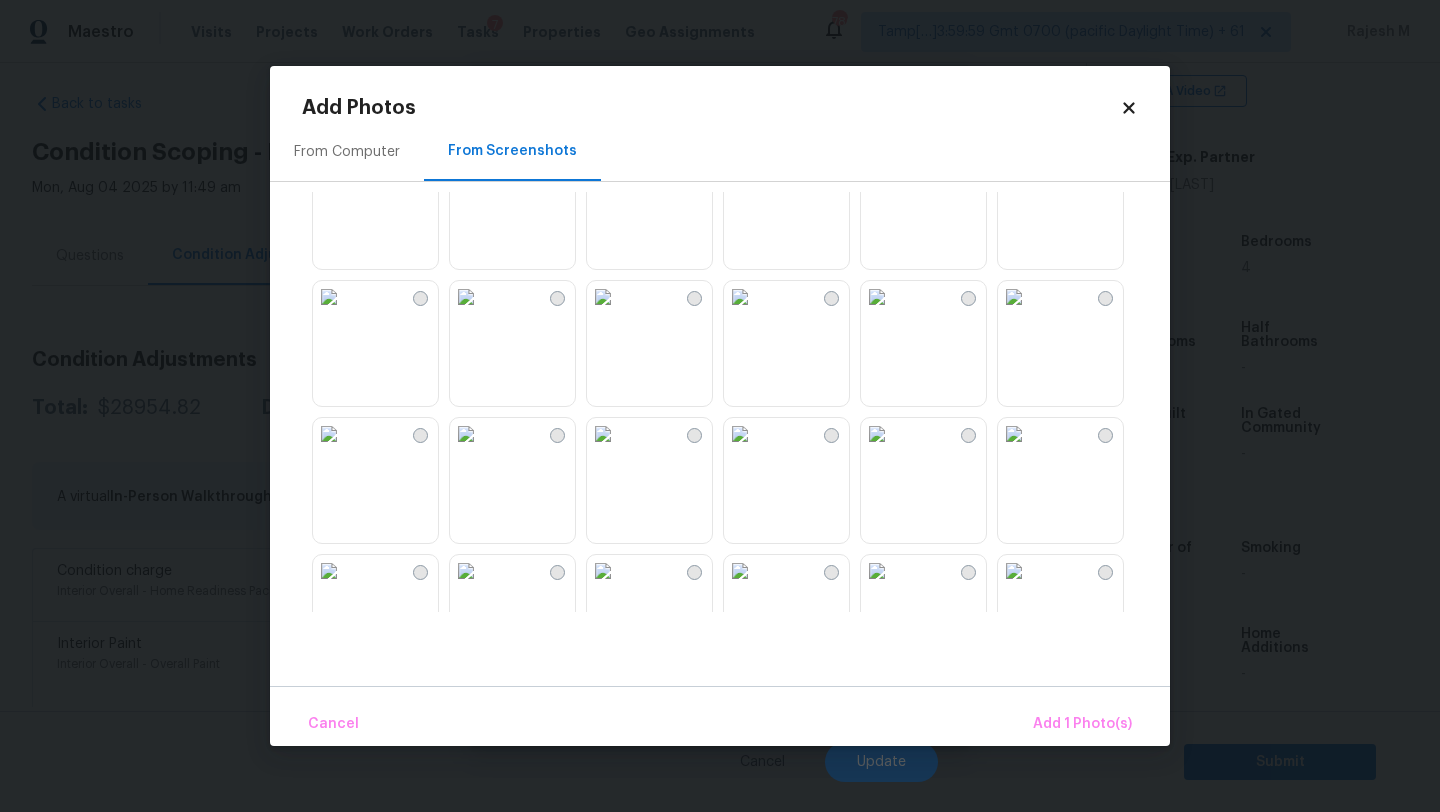 scroll, scrollTop: 1378, scrollLeft: 0, axis: vertical 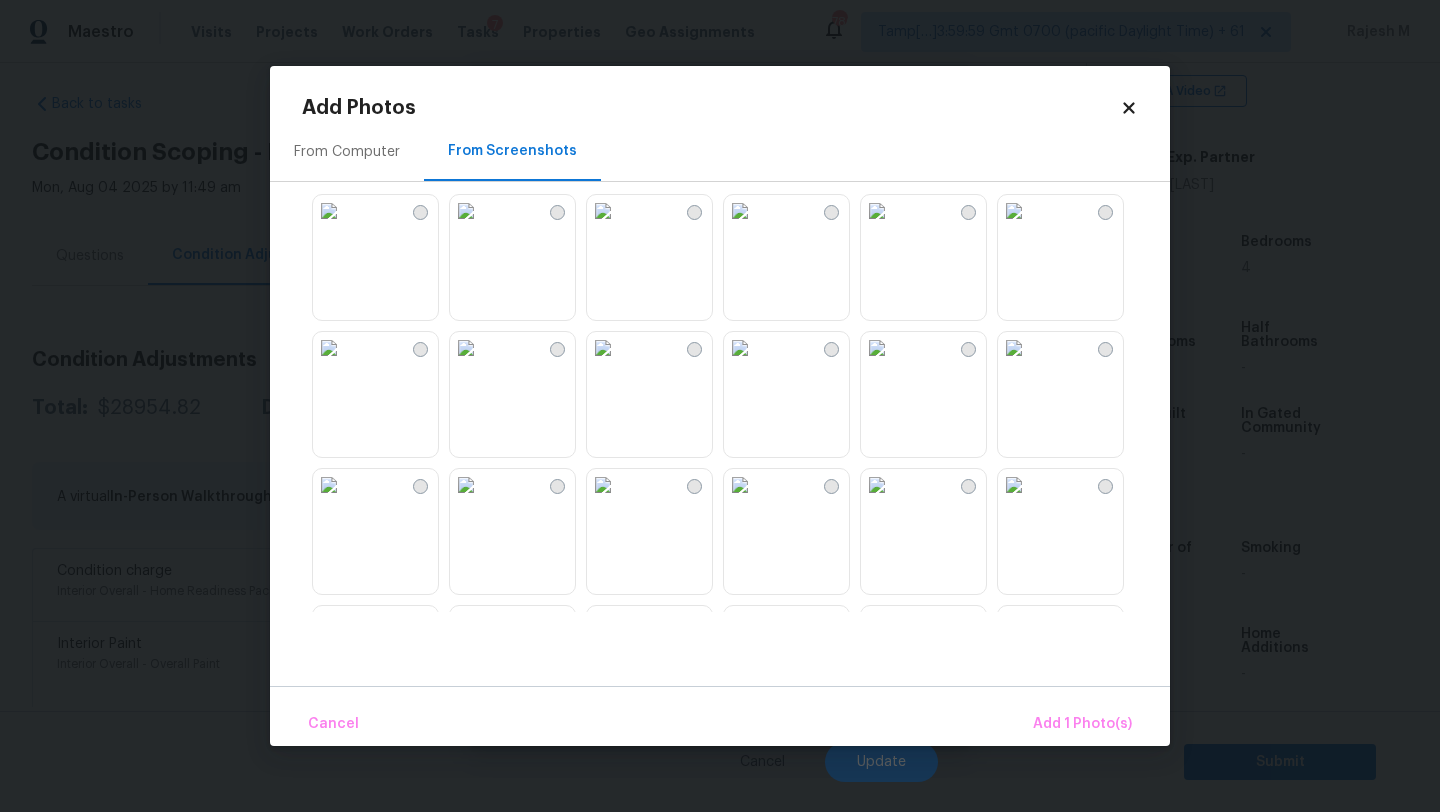 click at bounding box center [466, 348] 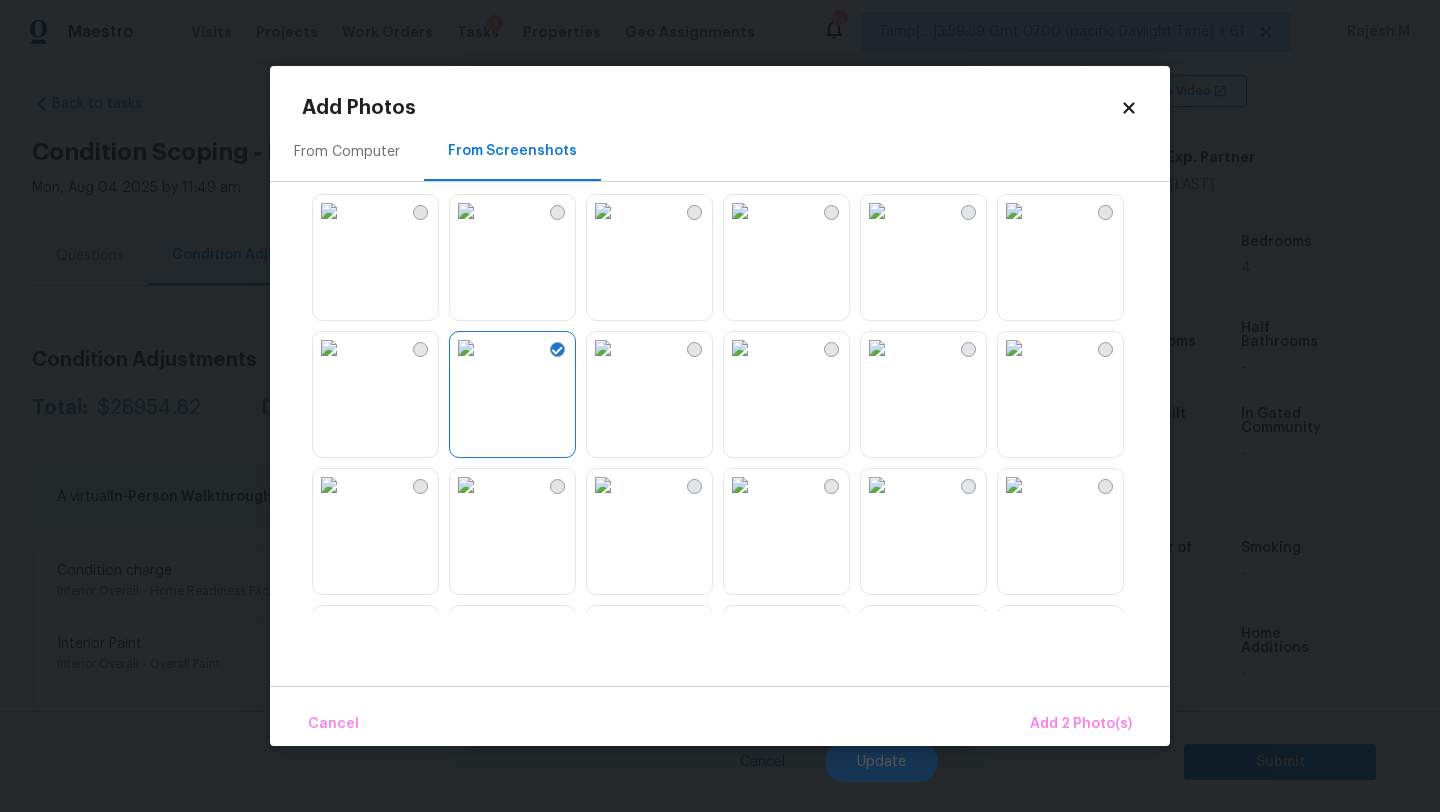 click at bounding box center (329, 348) 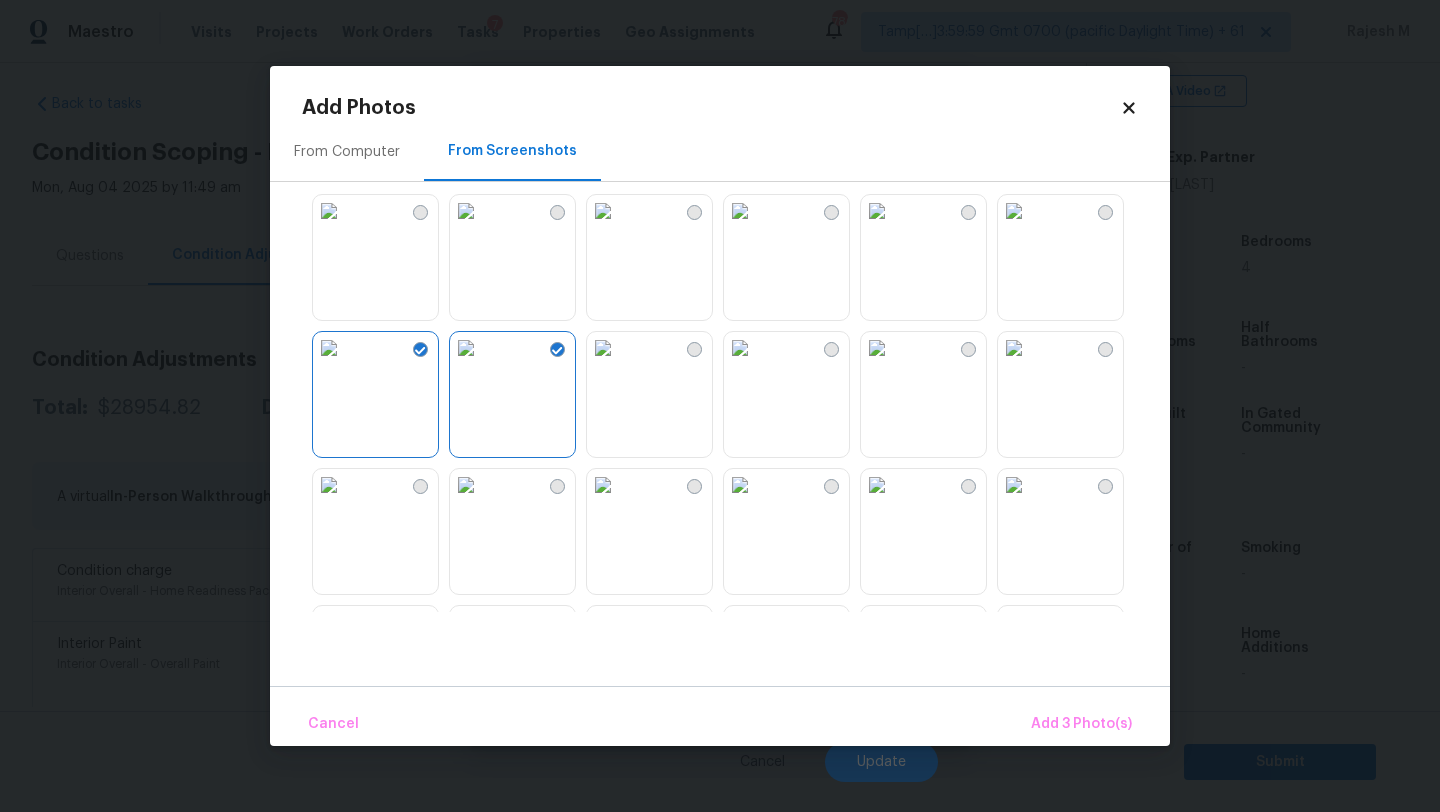 scroll, scrollTop: 1526, scrollLeft: 0, axis: vertical 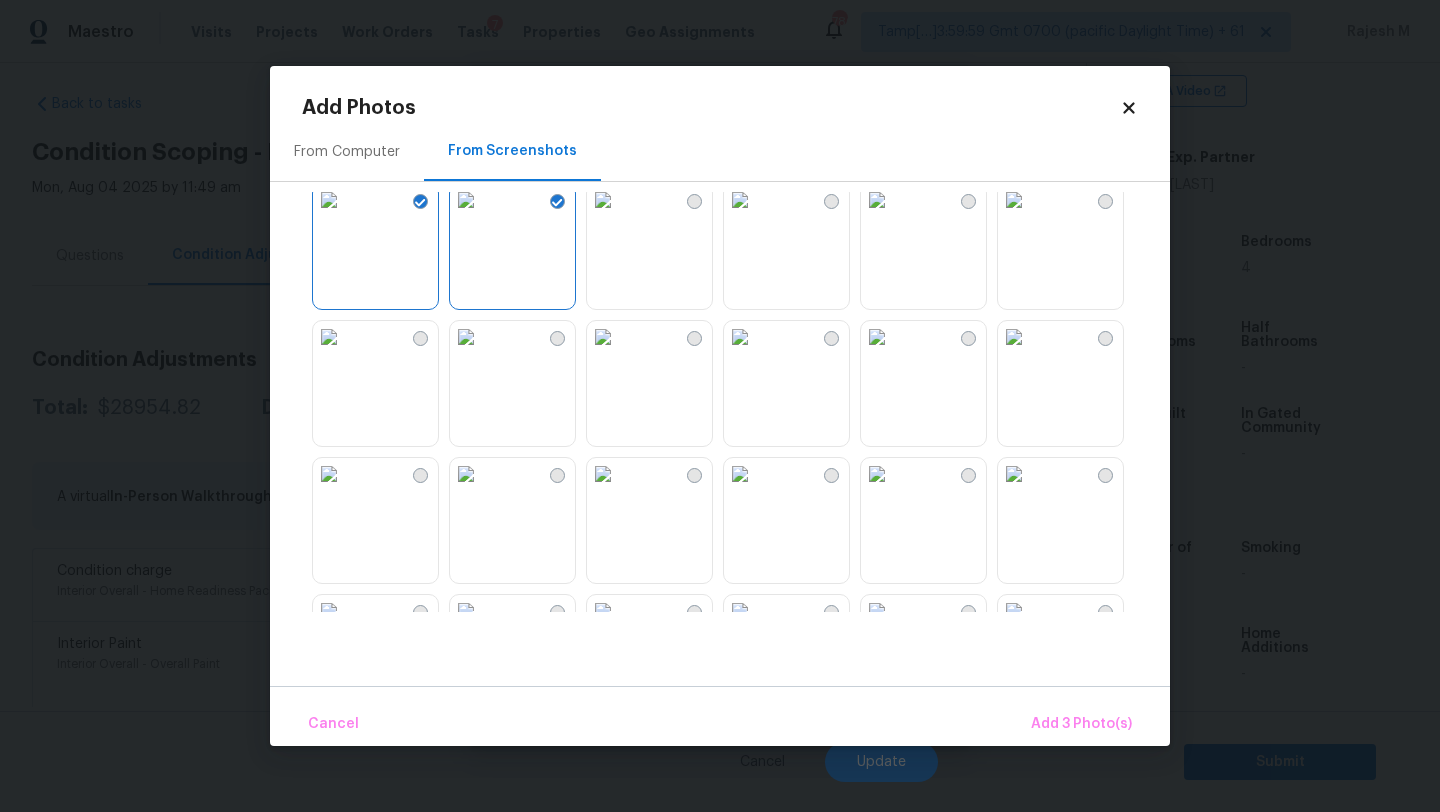 click at bounding box center [1014, 337] 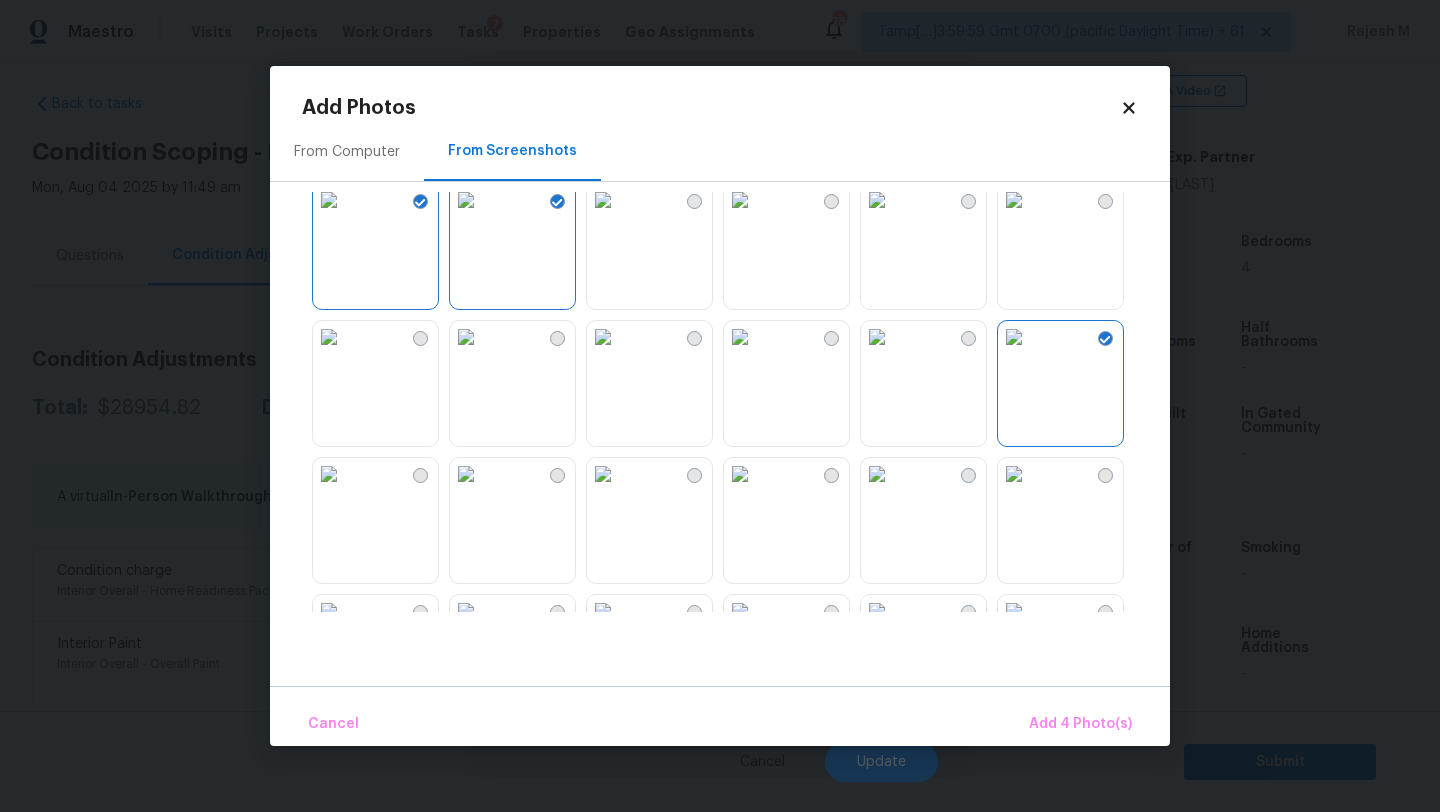 click at bounding box center (877, 200) 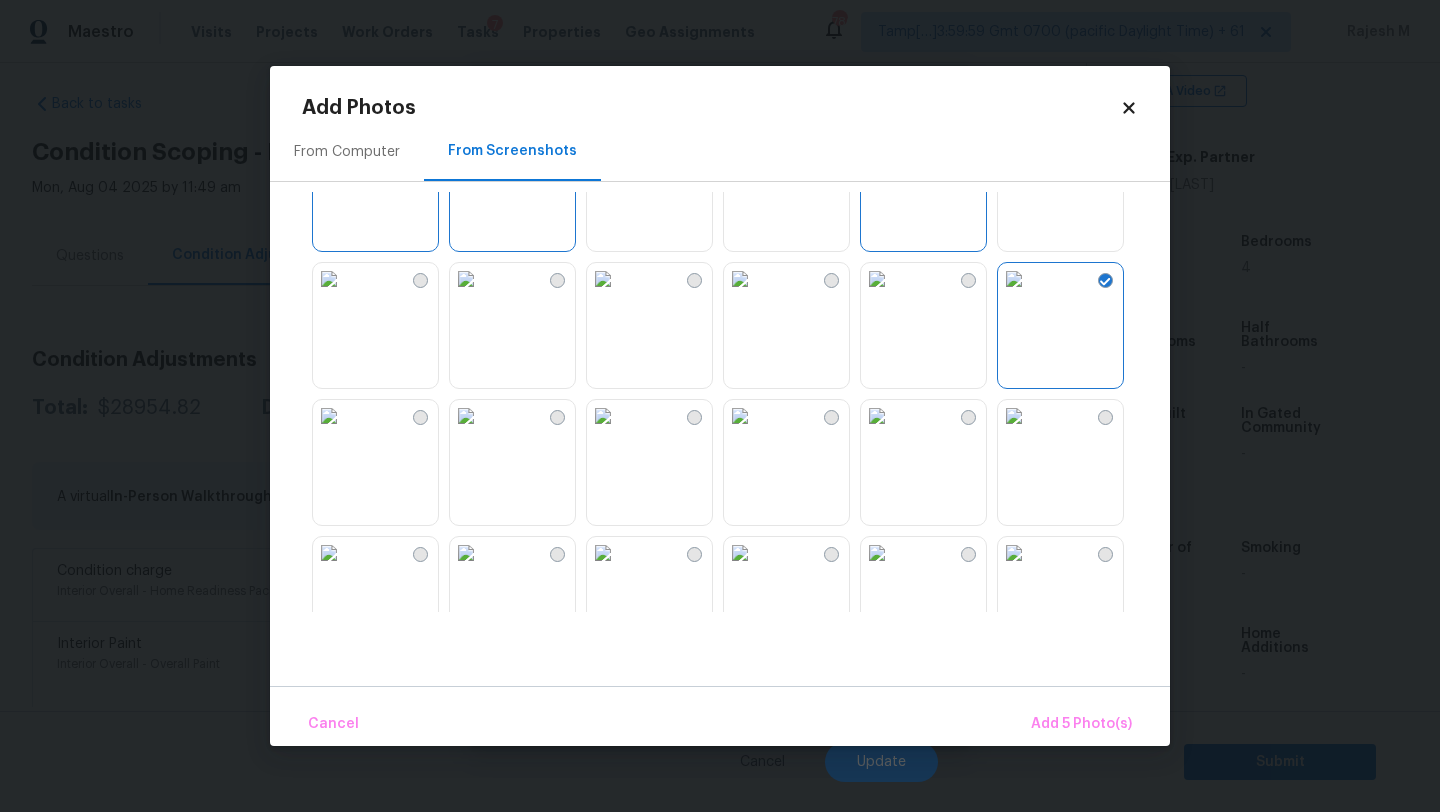 scroll, scrollTop: 1602, scrollLeft: 0, axis: vertical 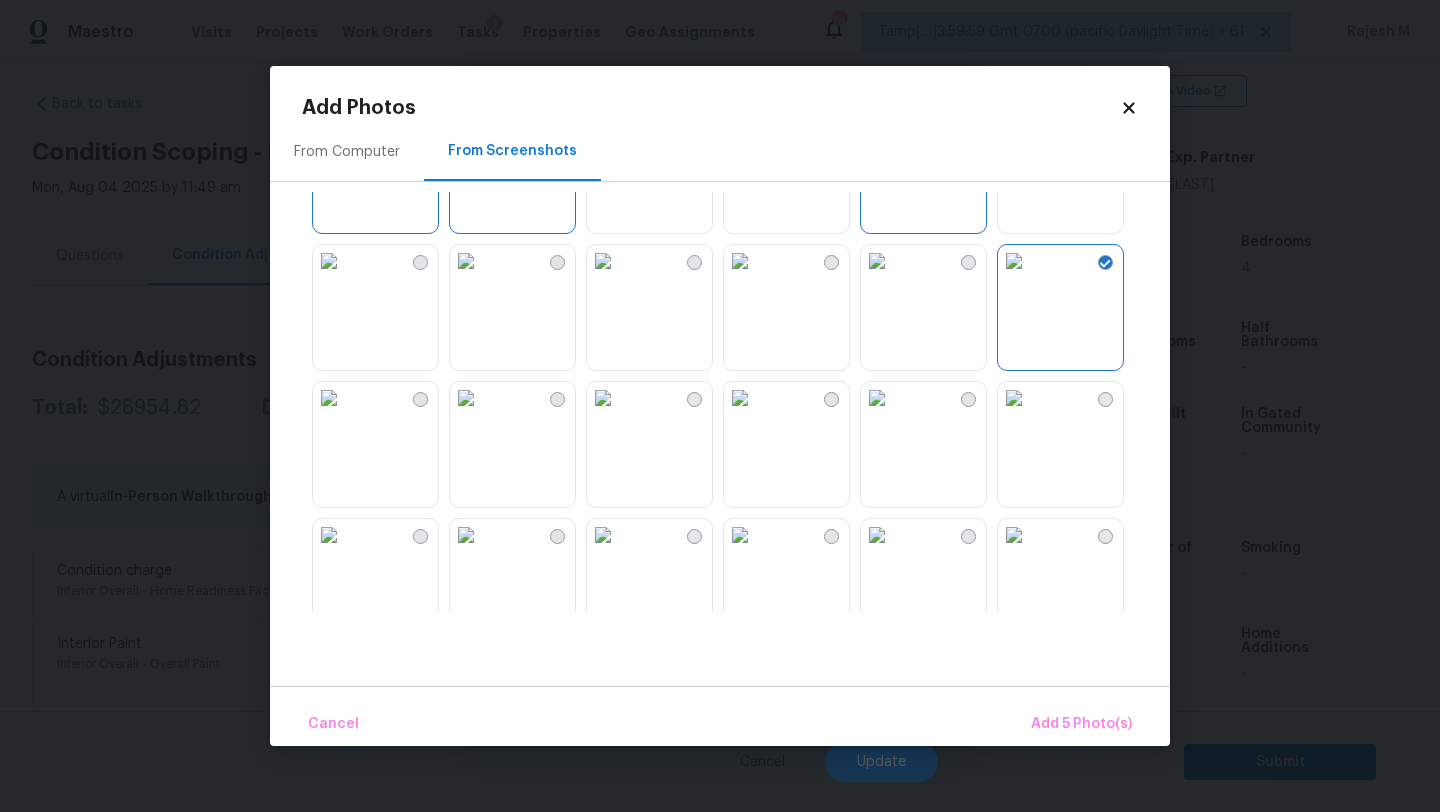 click at bounding box center (603, 398) 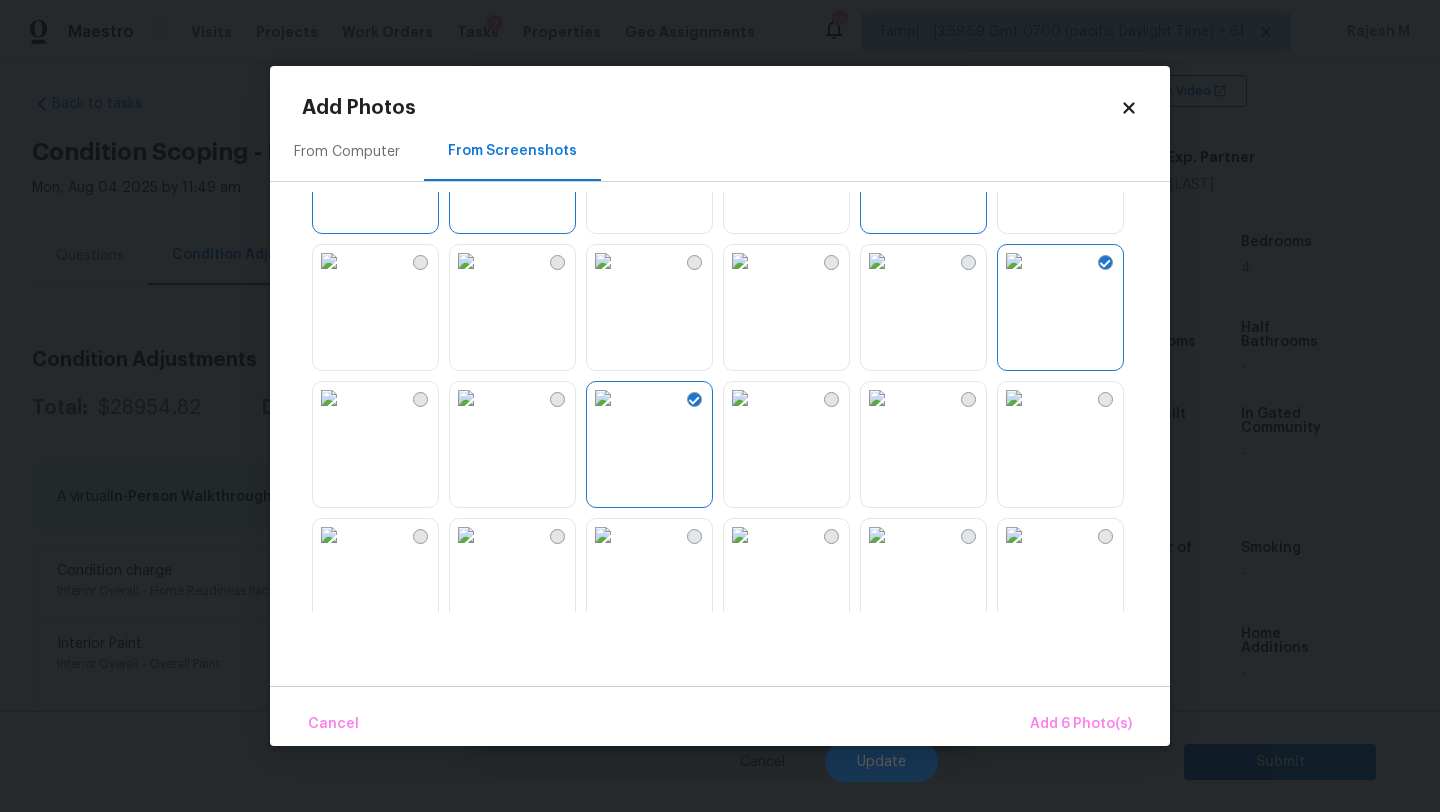 click at bounding box center (466, 398) 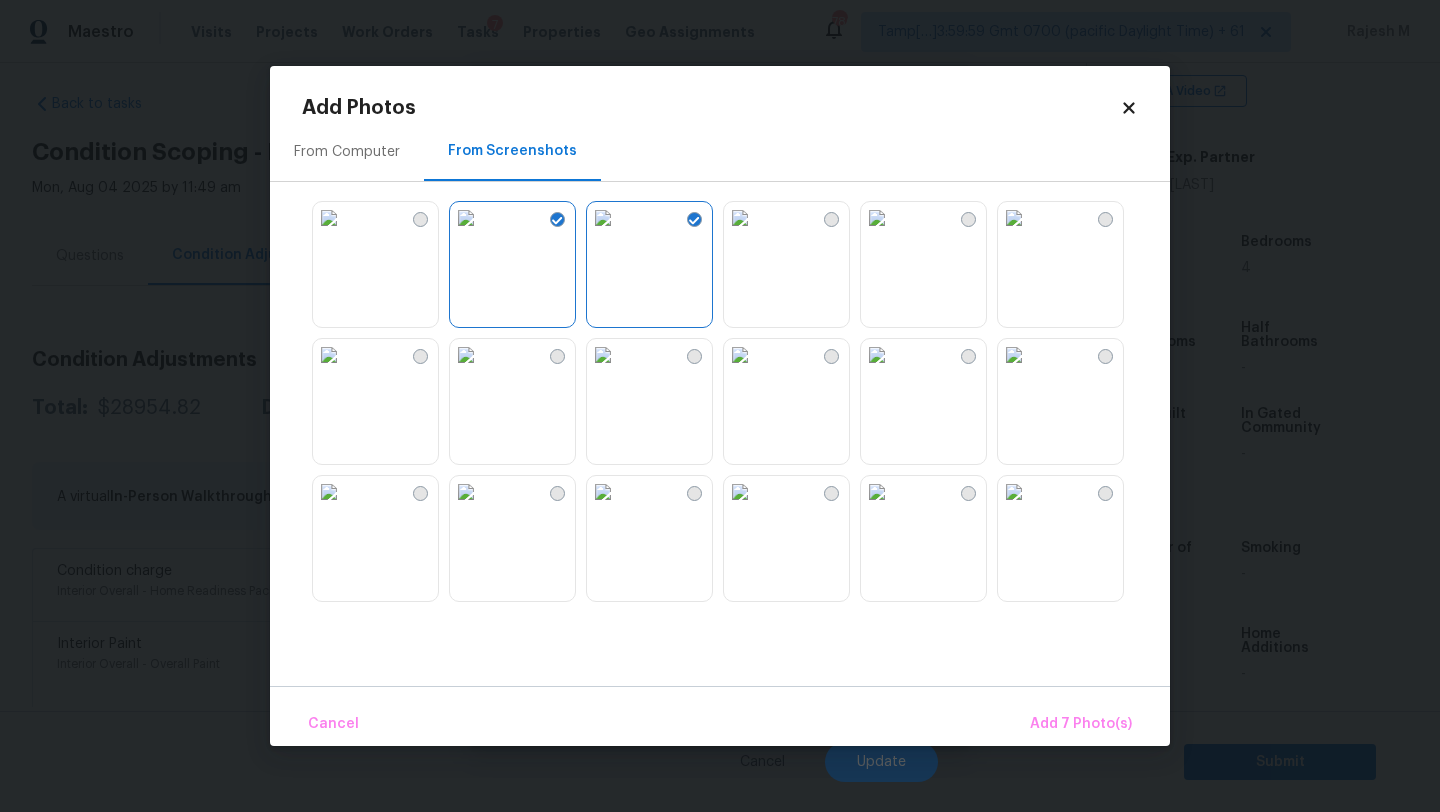 scroll, scrollTop: 1856, scrollLeft: 0, axis: vertical 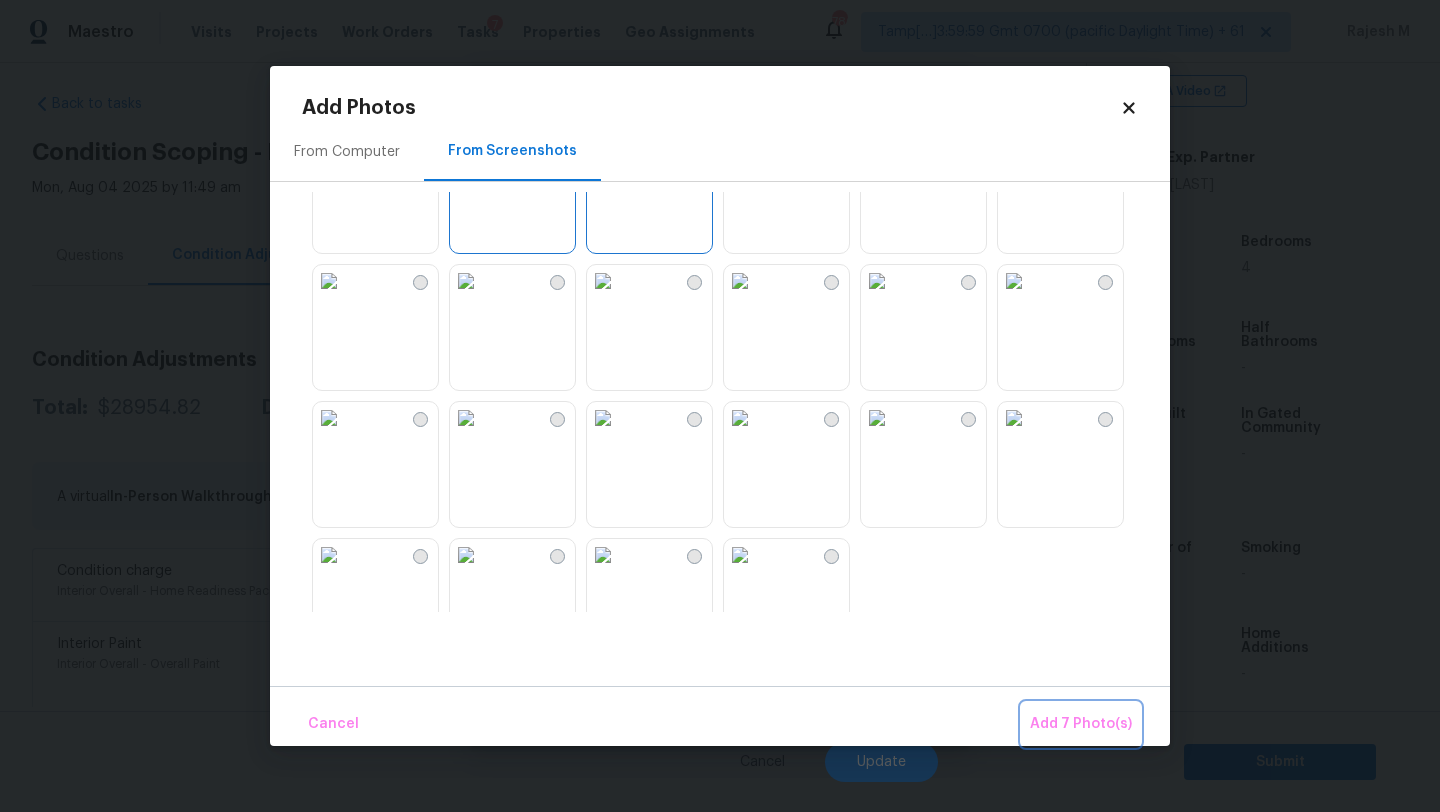 click on "Add 7 Photo(s)" at bounding box center [1081, 724] 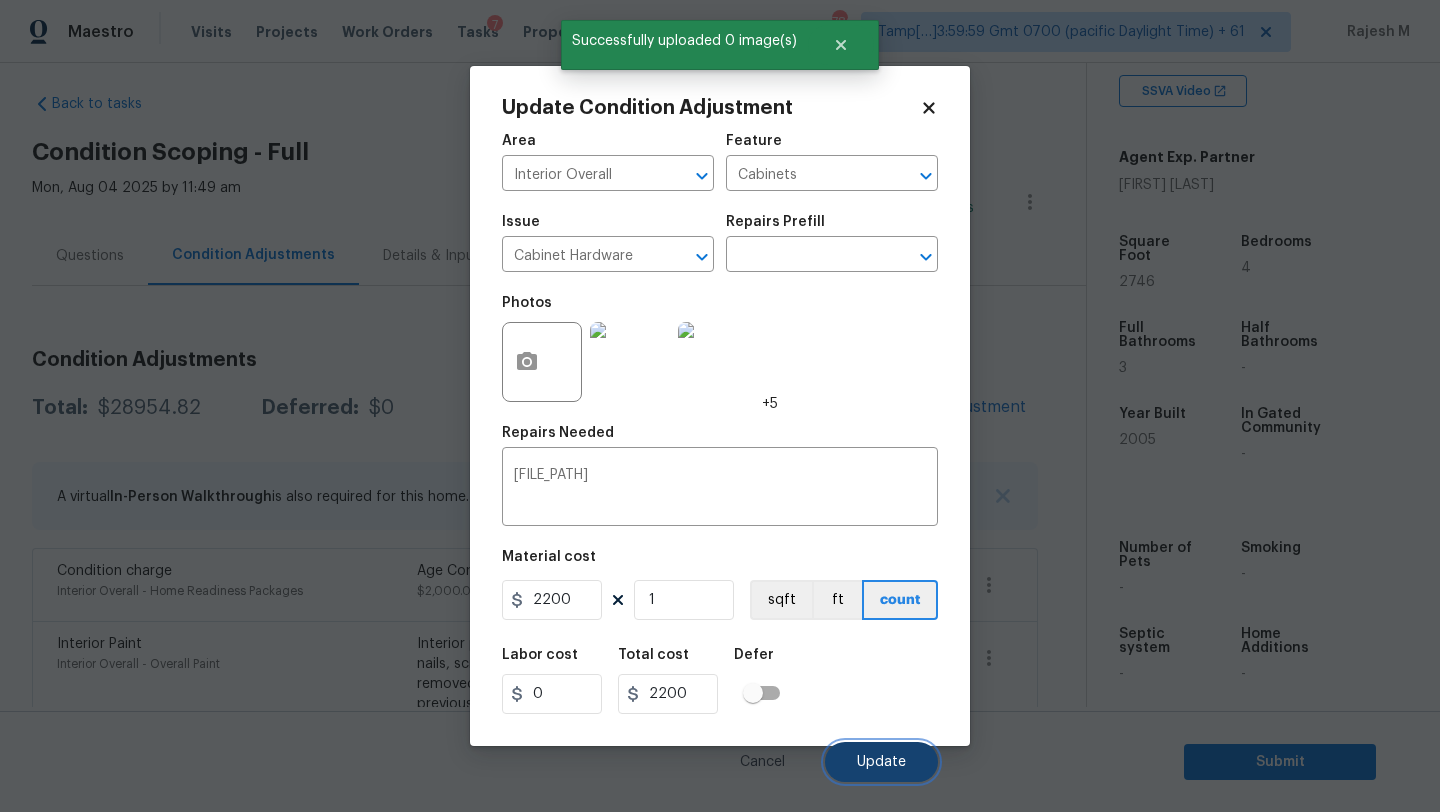 click on "Update" at bounding box center [881, 762] 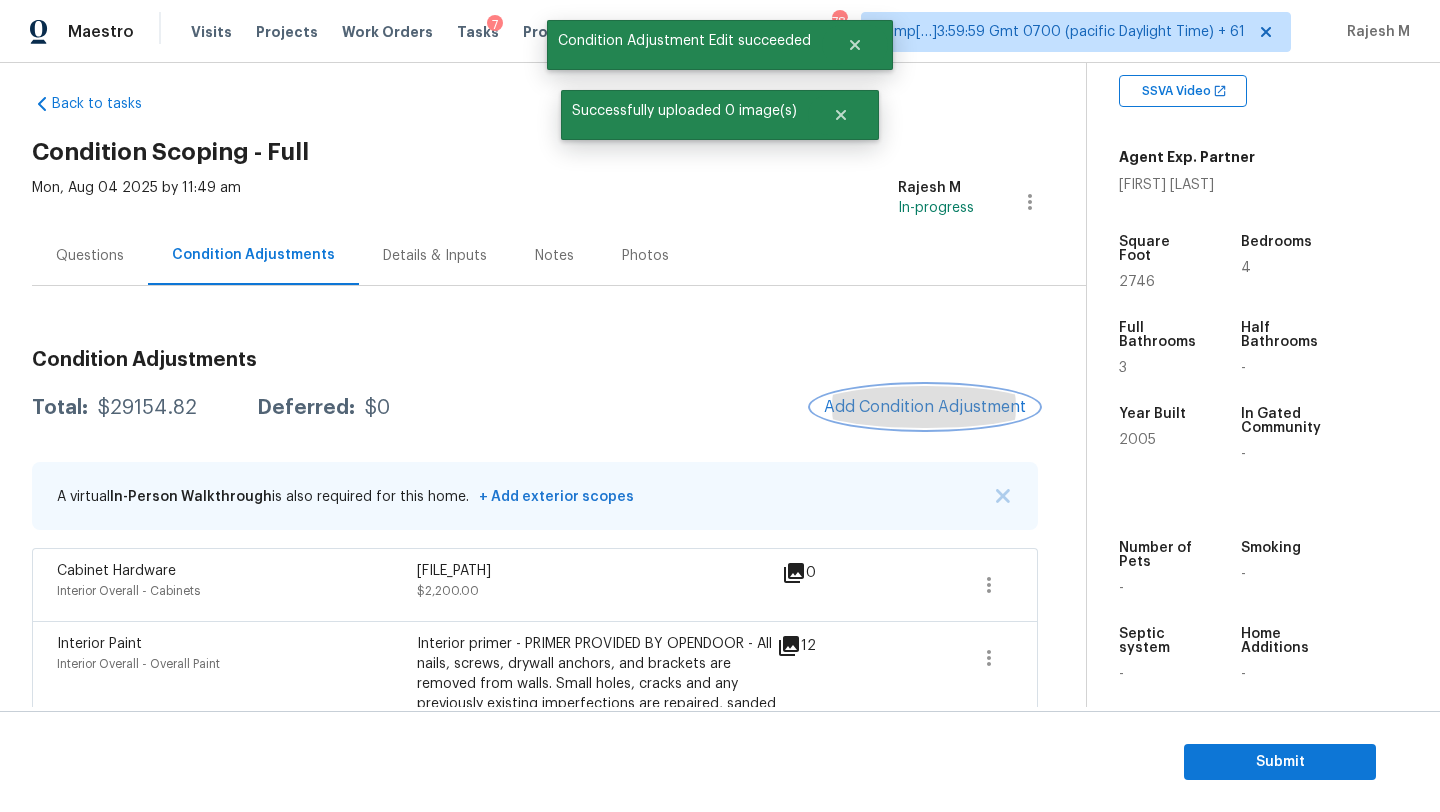 click on "Add Condition Adjustment" at bounding box center (925, 407) 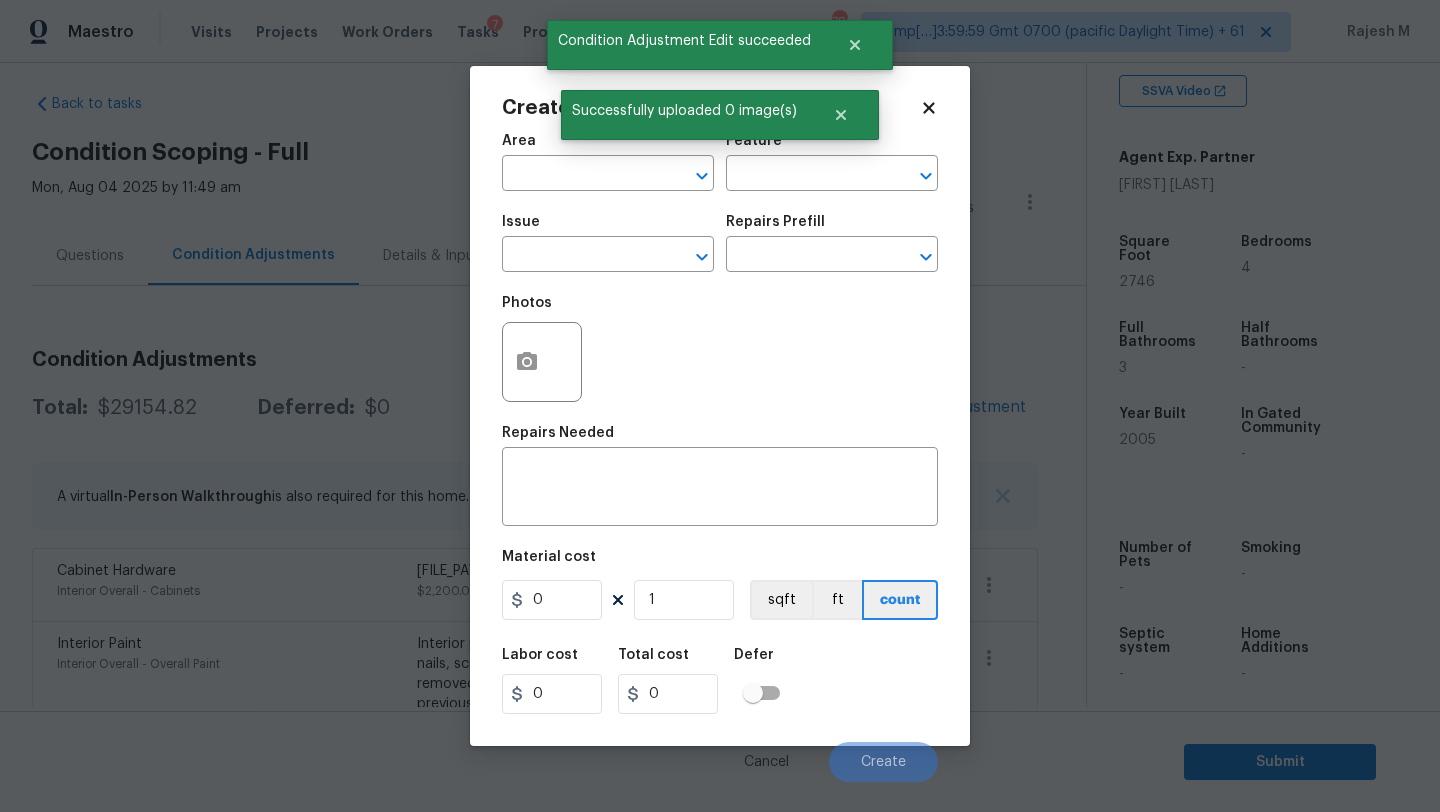 click on "Area ​" at bounding box center (608, 162) 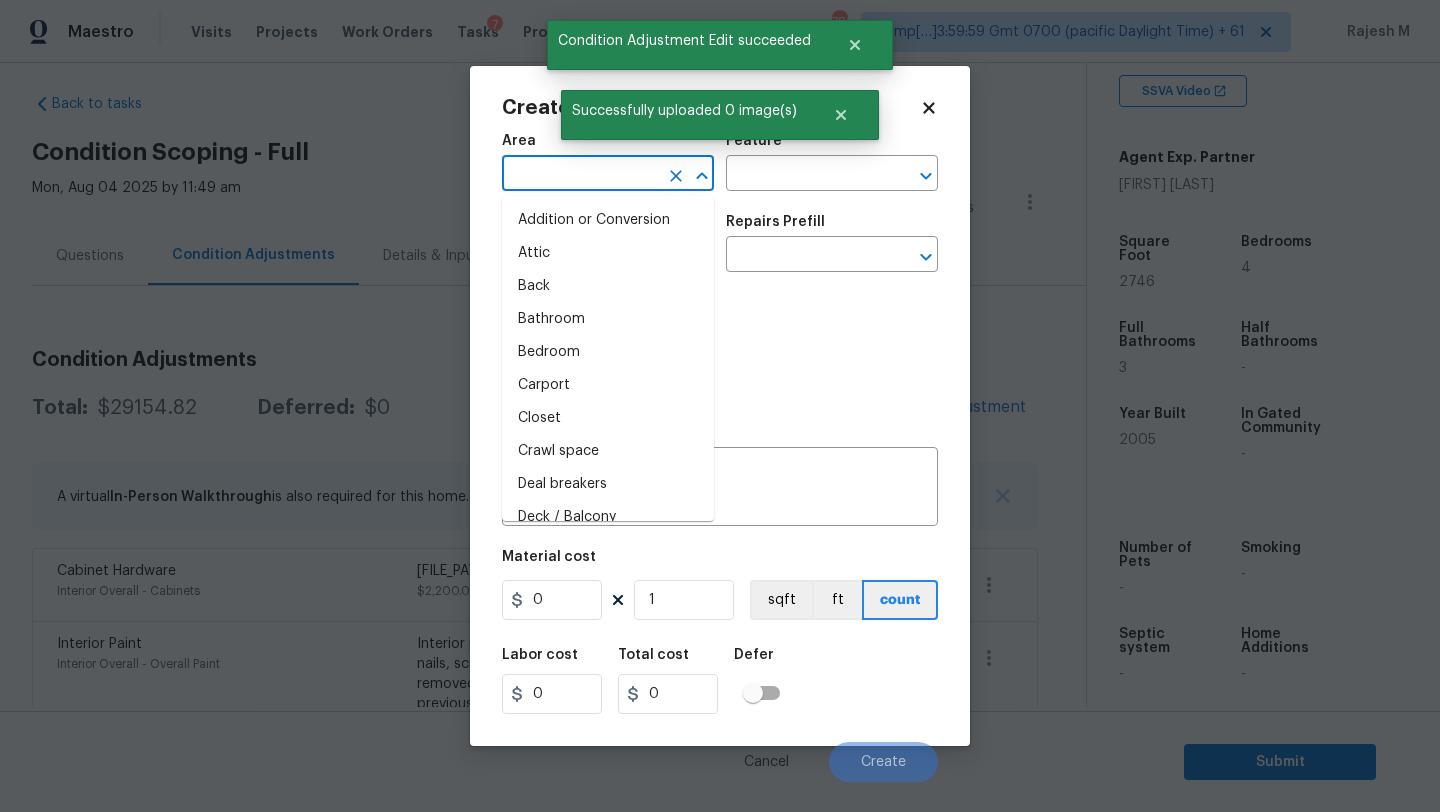 click at bounding box center [580, 175] 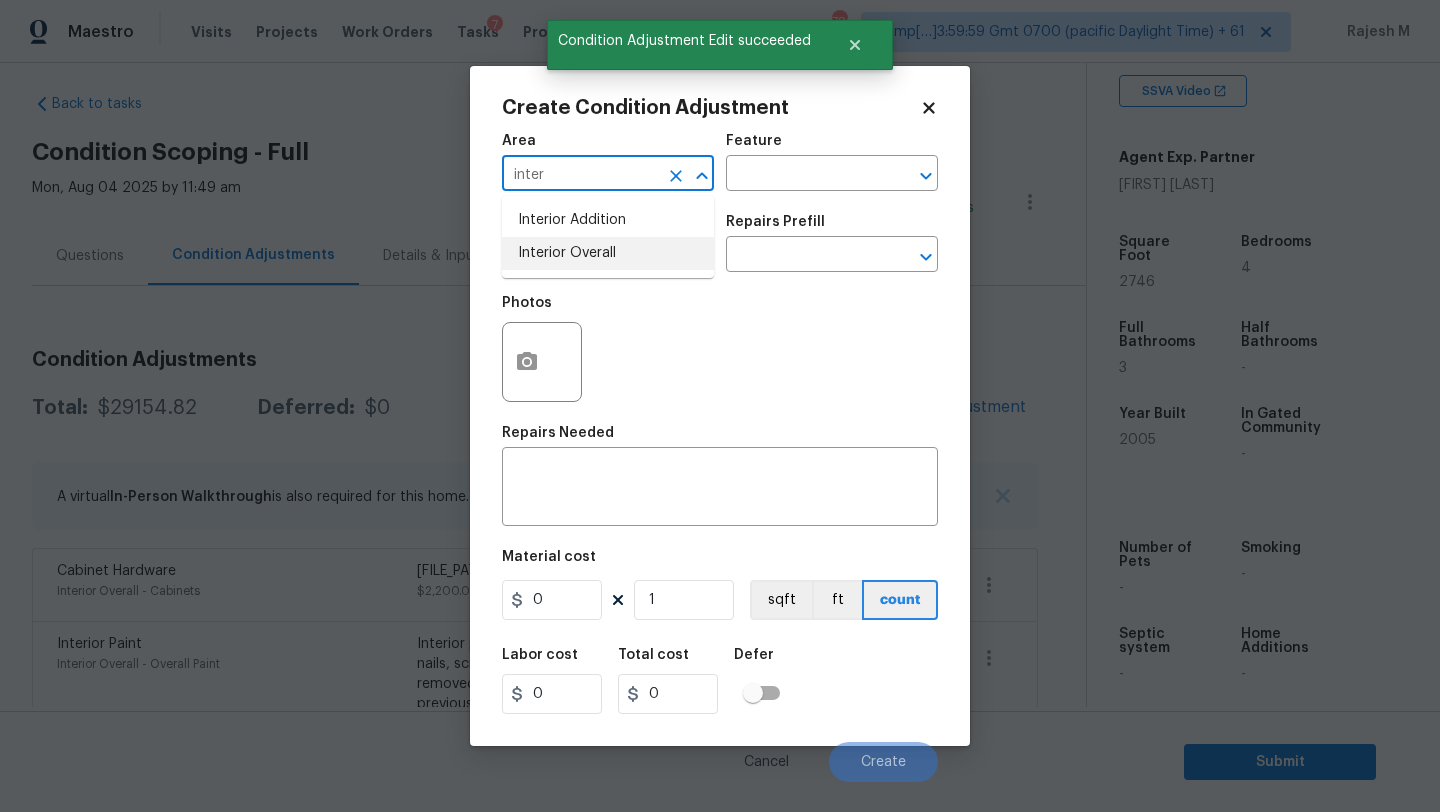 click on "Interior Overall" at bounding box center [608, 253] 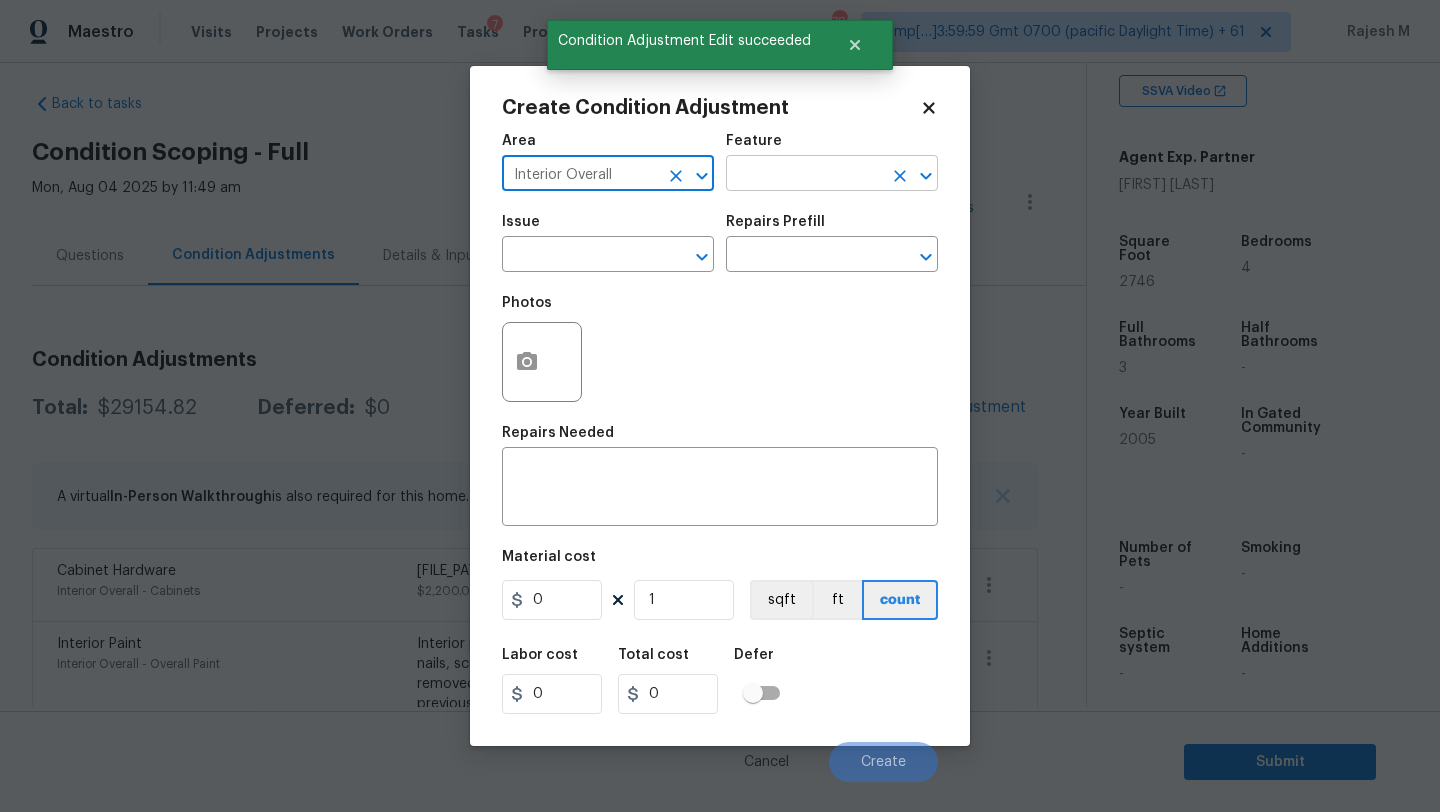 type on "Interior Overall" 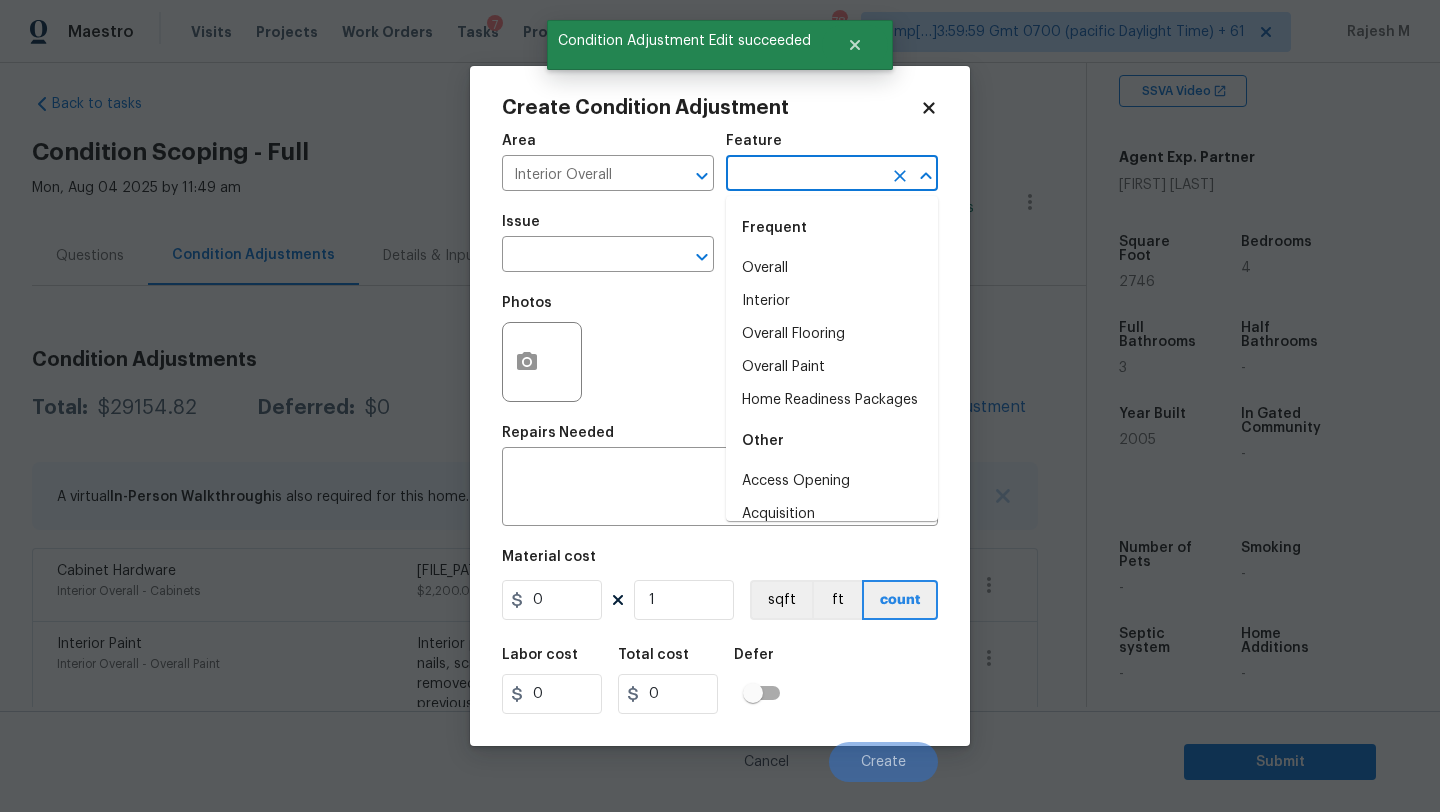 click at bounding box center [804, 175] 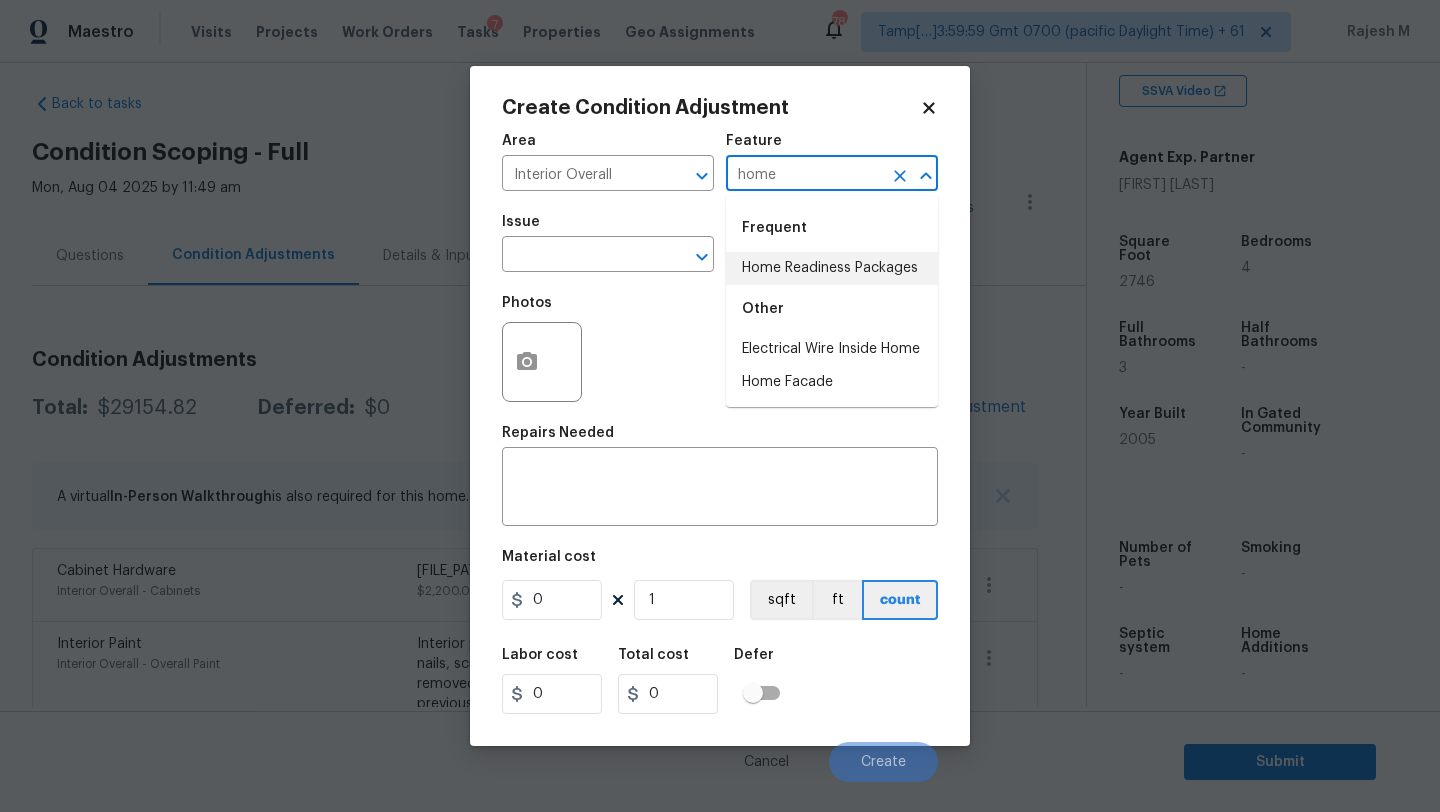 click on "Home Readiness Packages" at bounding box center (832, 268) 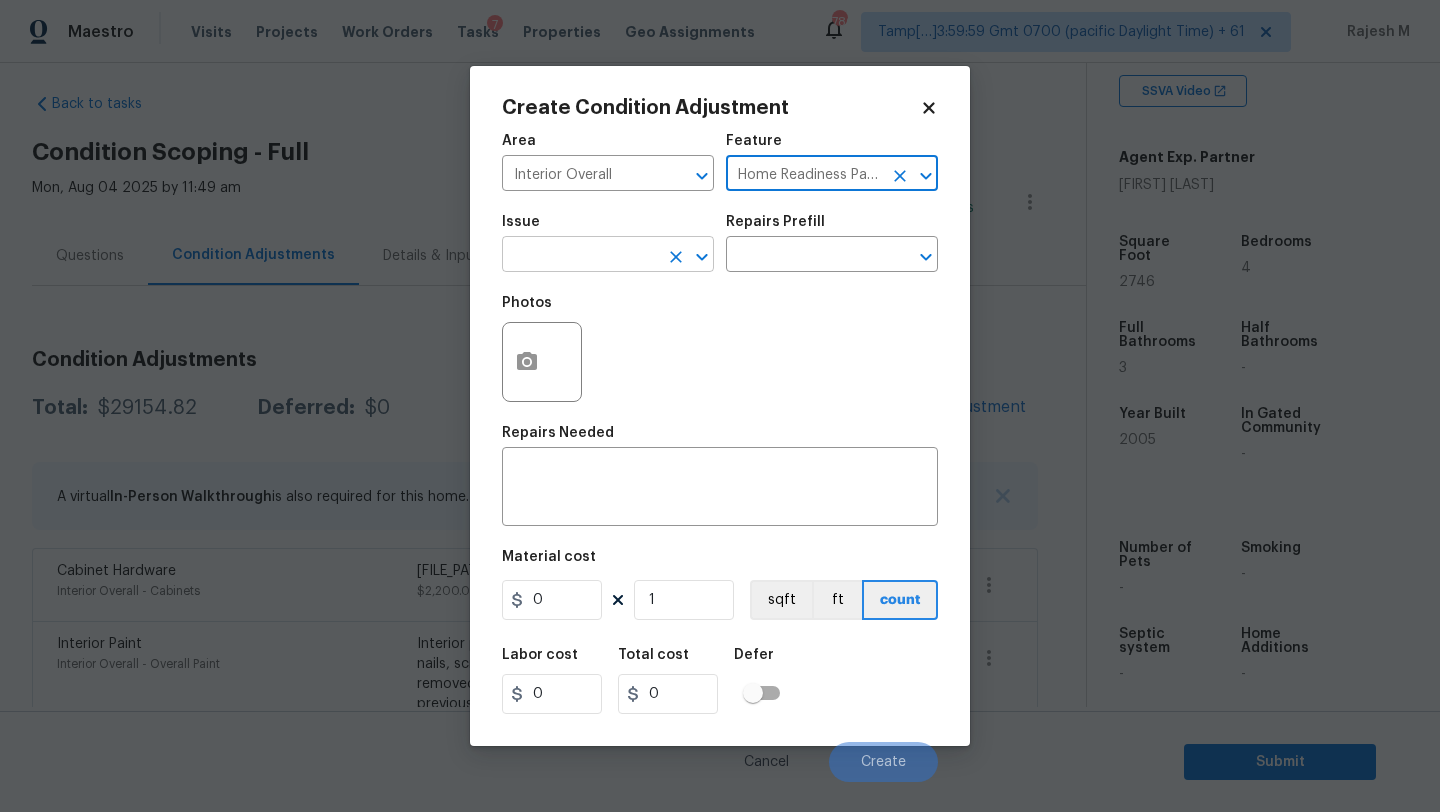 type on "Home Readiness Packages" 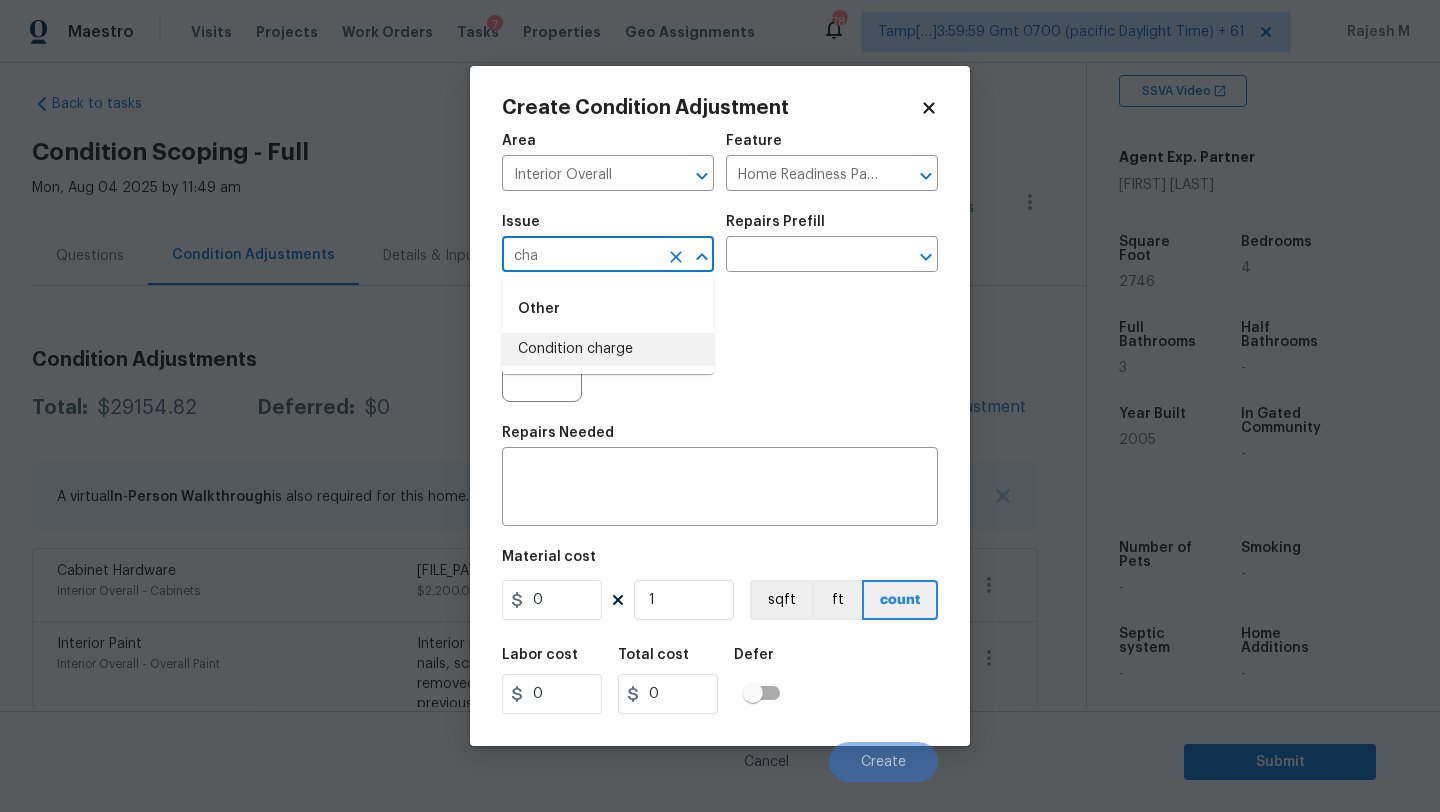 drag, startPoint x: 597, startPoint y: 347, endPoint x: 761, endPoint y: 292, distance: 172.97688 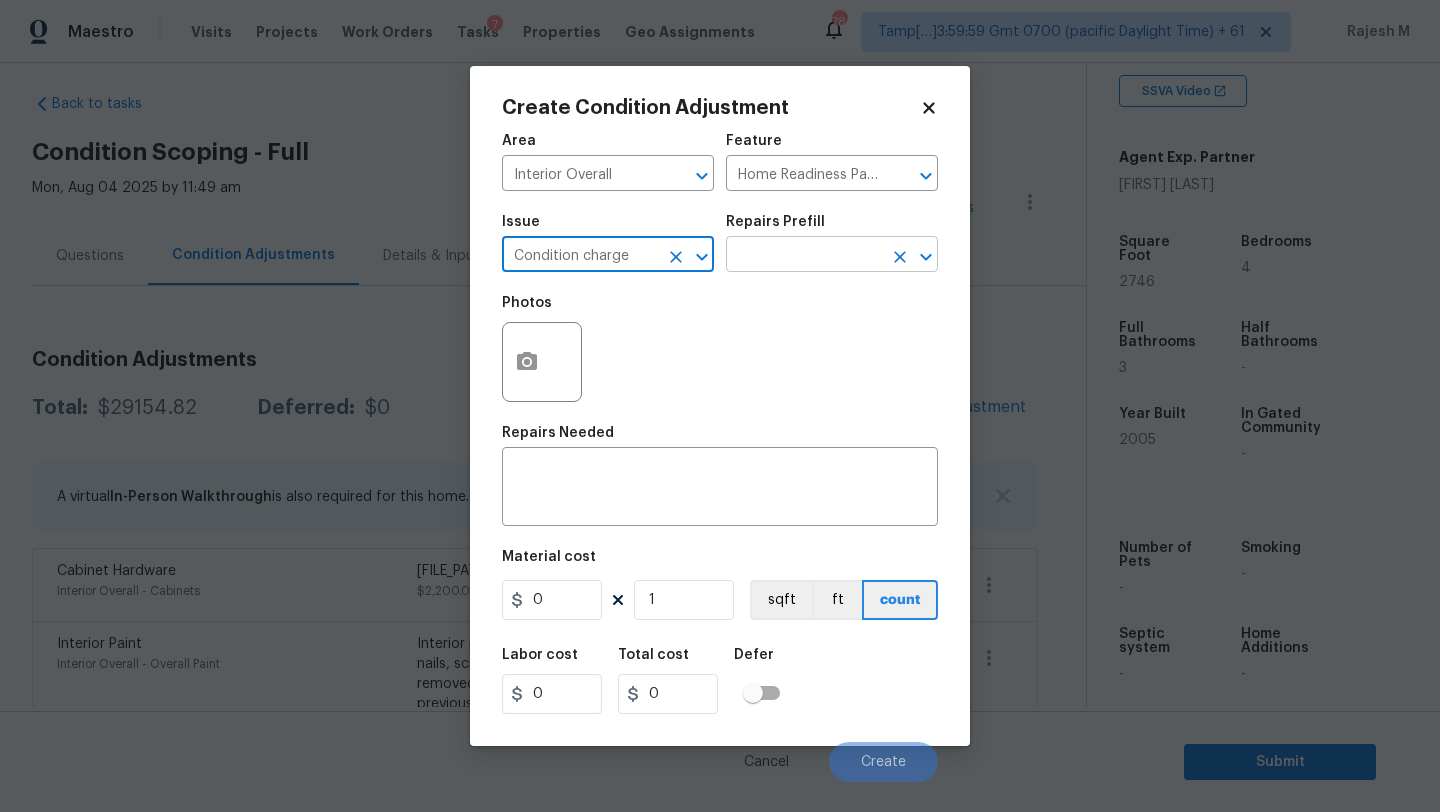 type on "Condition charge" 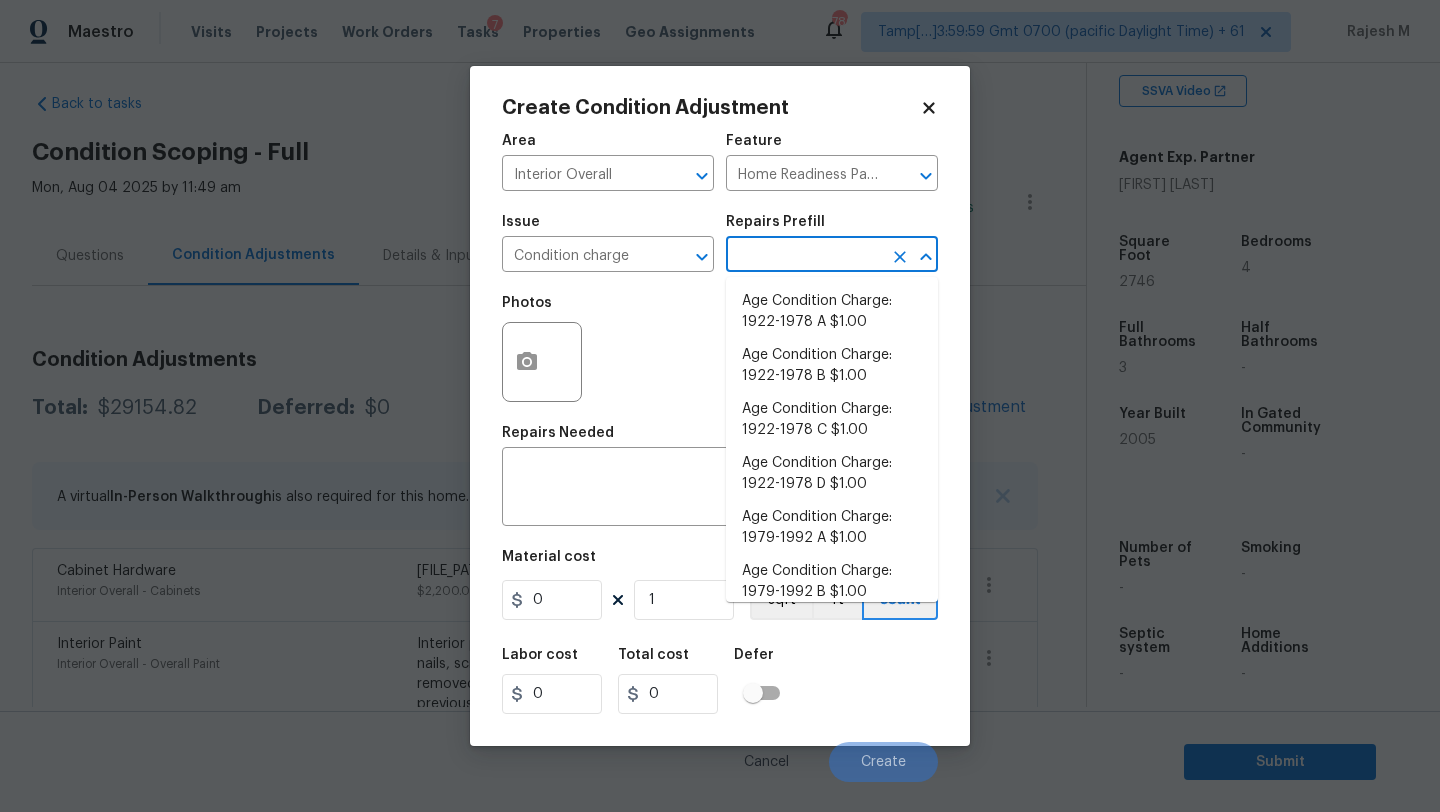 click at bounding box center [804, 256] 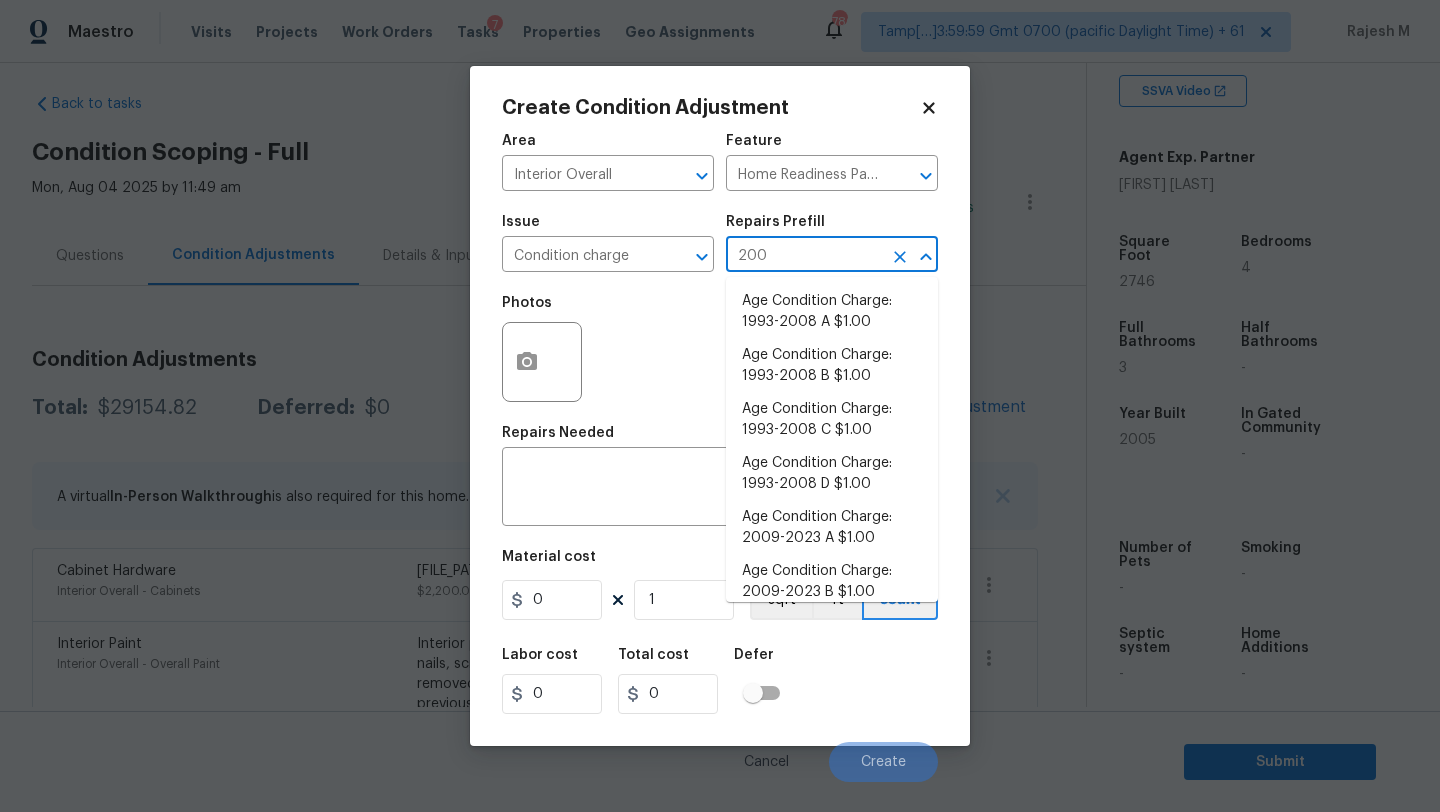 type on "2008" 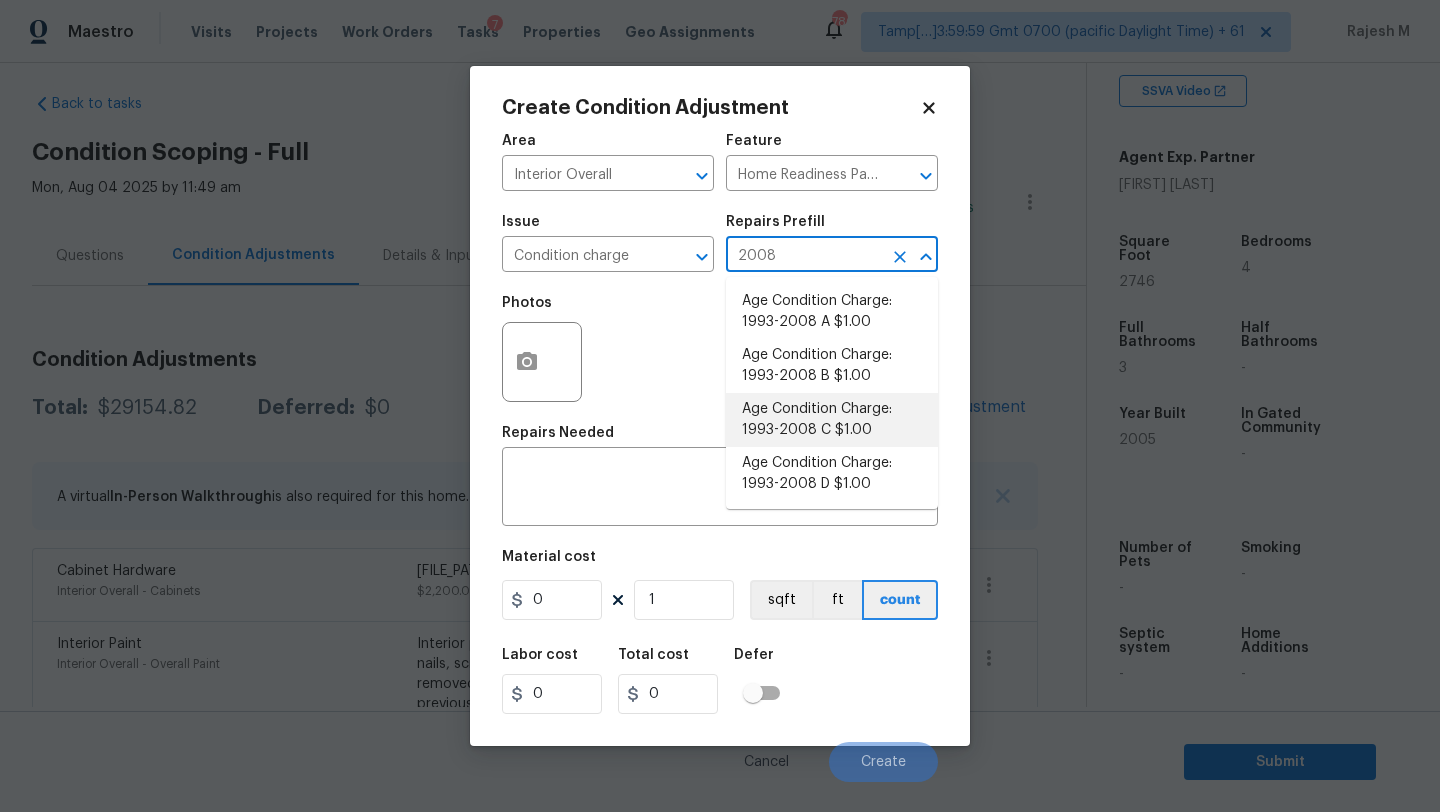 click on "Age Condition Charge: 1993-2008 C	 $1.00" at bounding box center (832, 420) 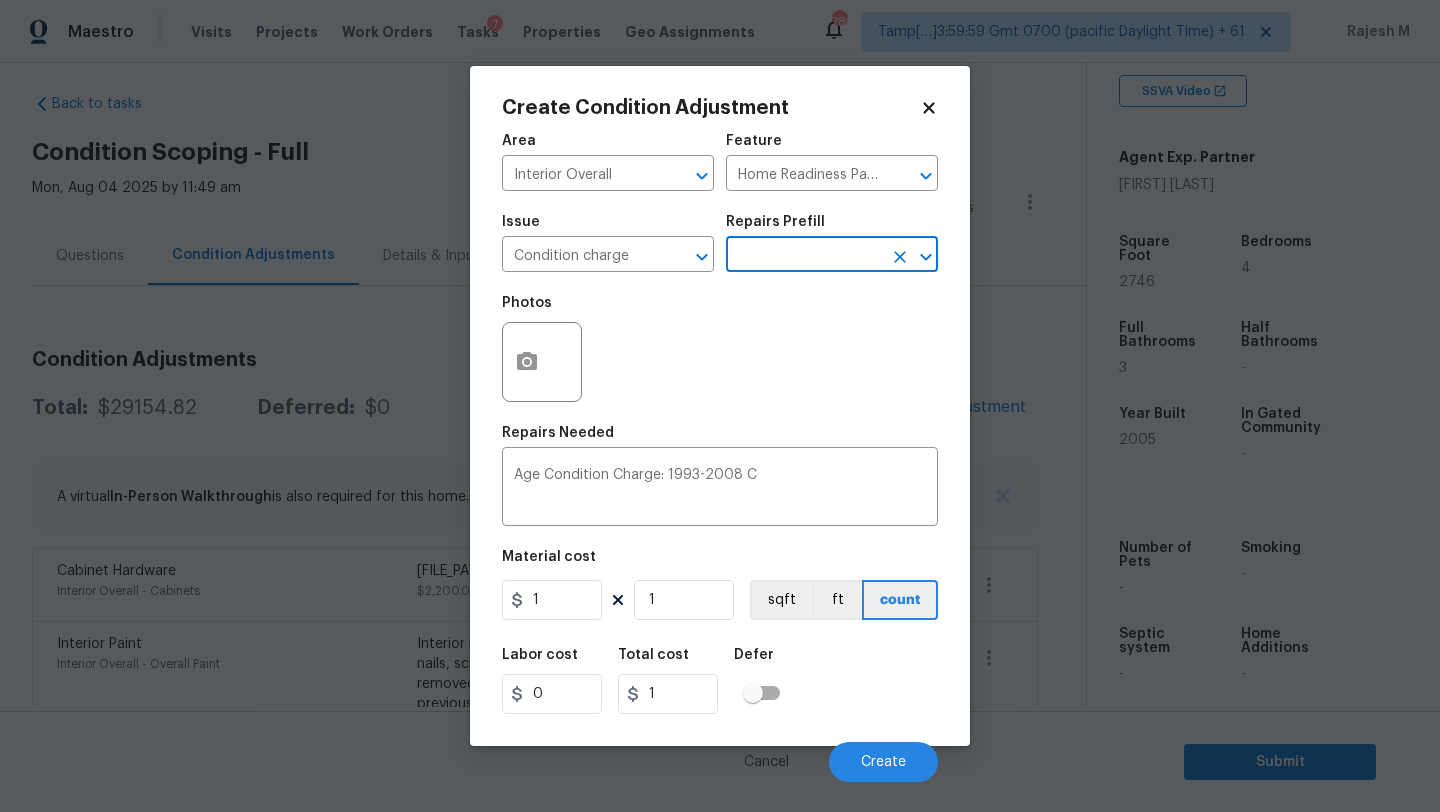 click on "Material cost 1 1 sqft ft count" at bounding box center (720, 587) 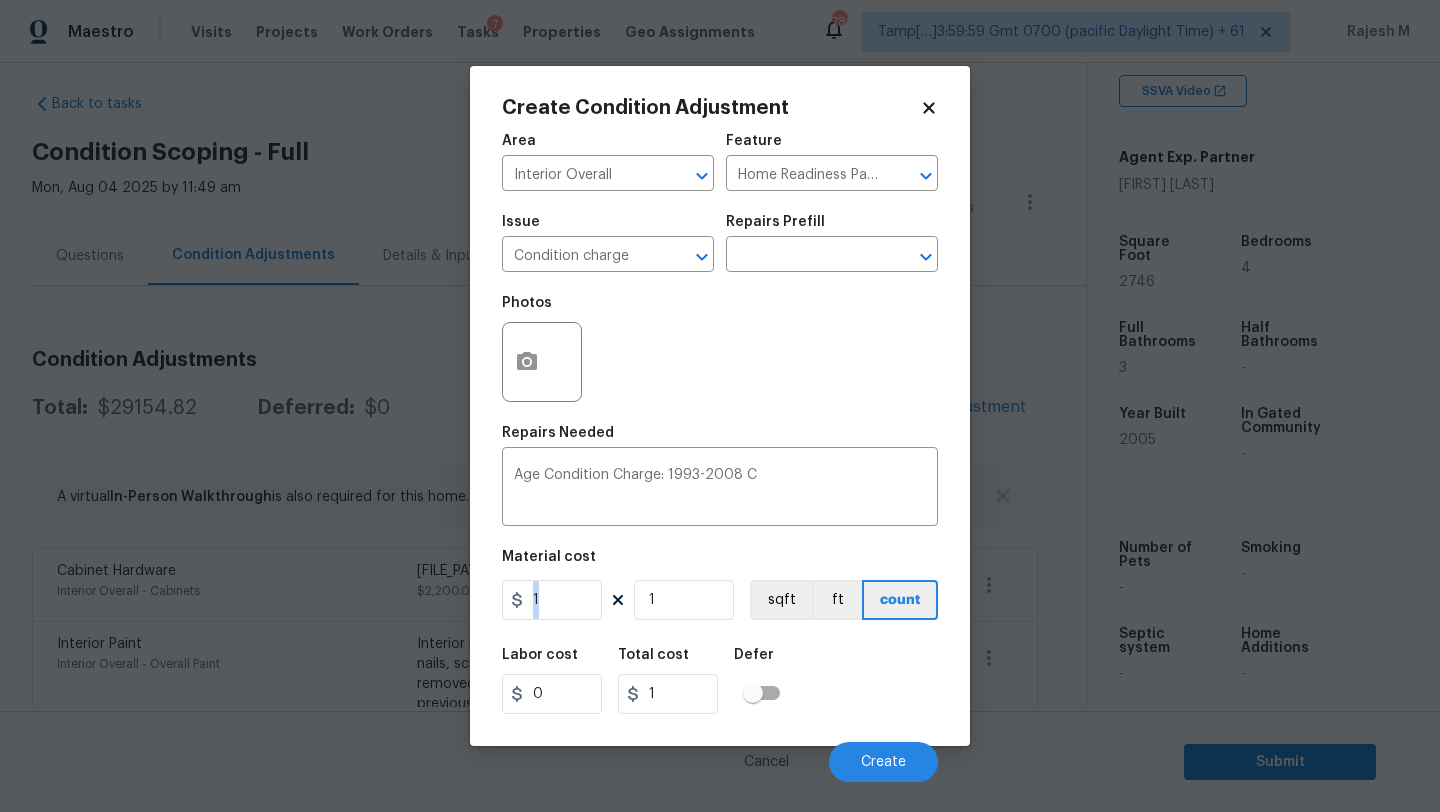 click on "Material cost 1 1 sqft ft count" at bounding box center (720, 587) 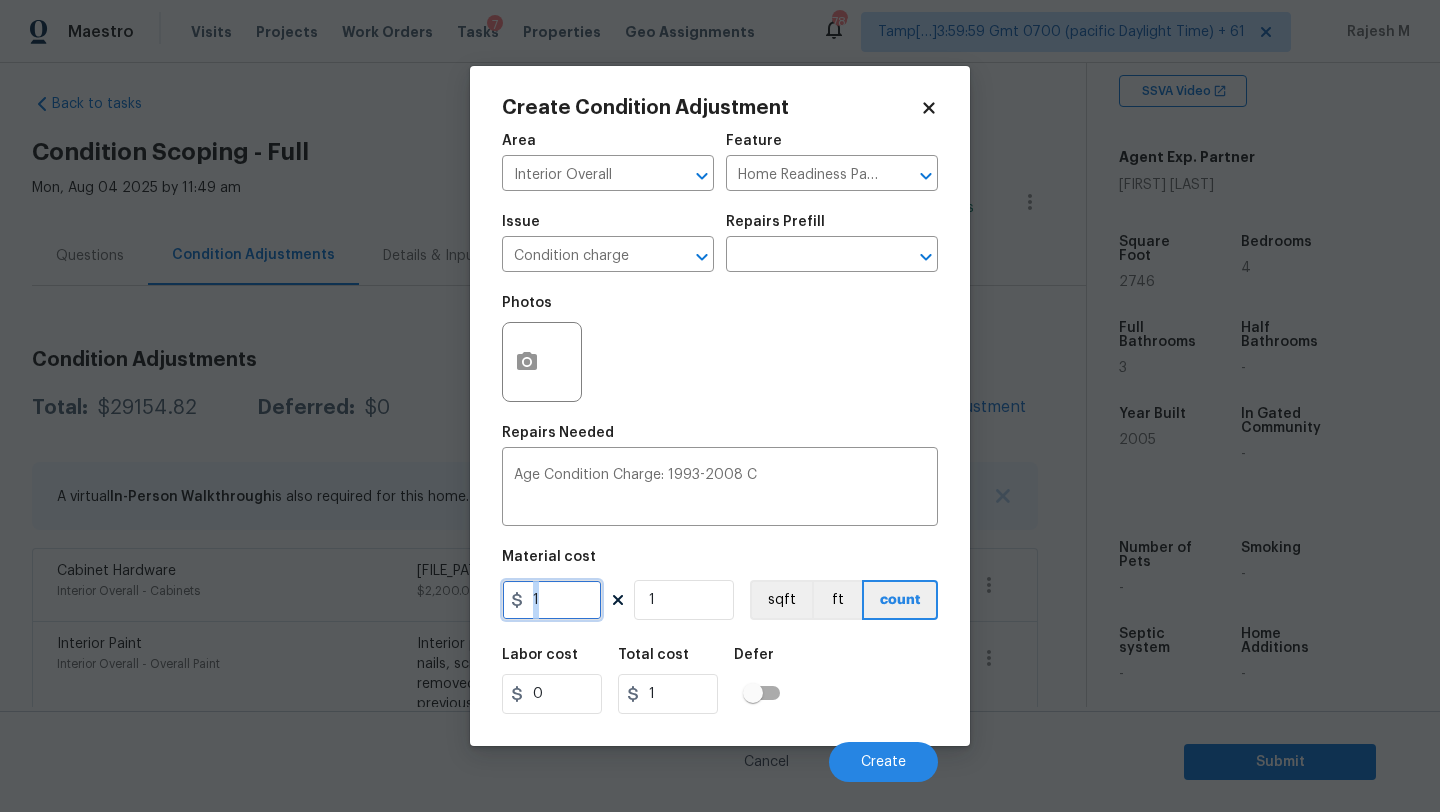 click on "1" at bounding box center (552, 600) 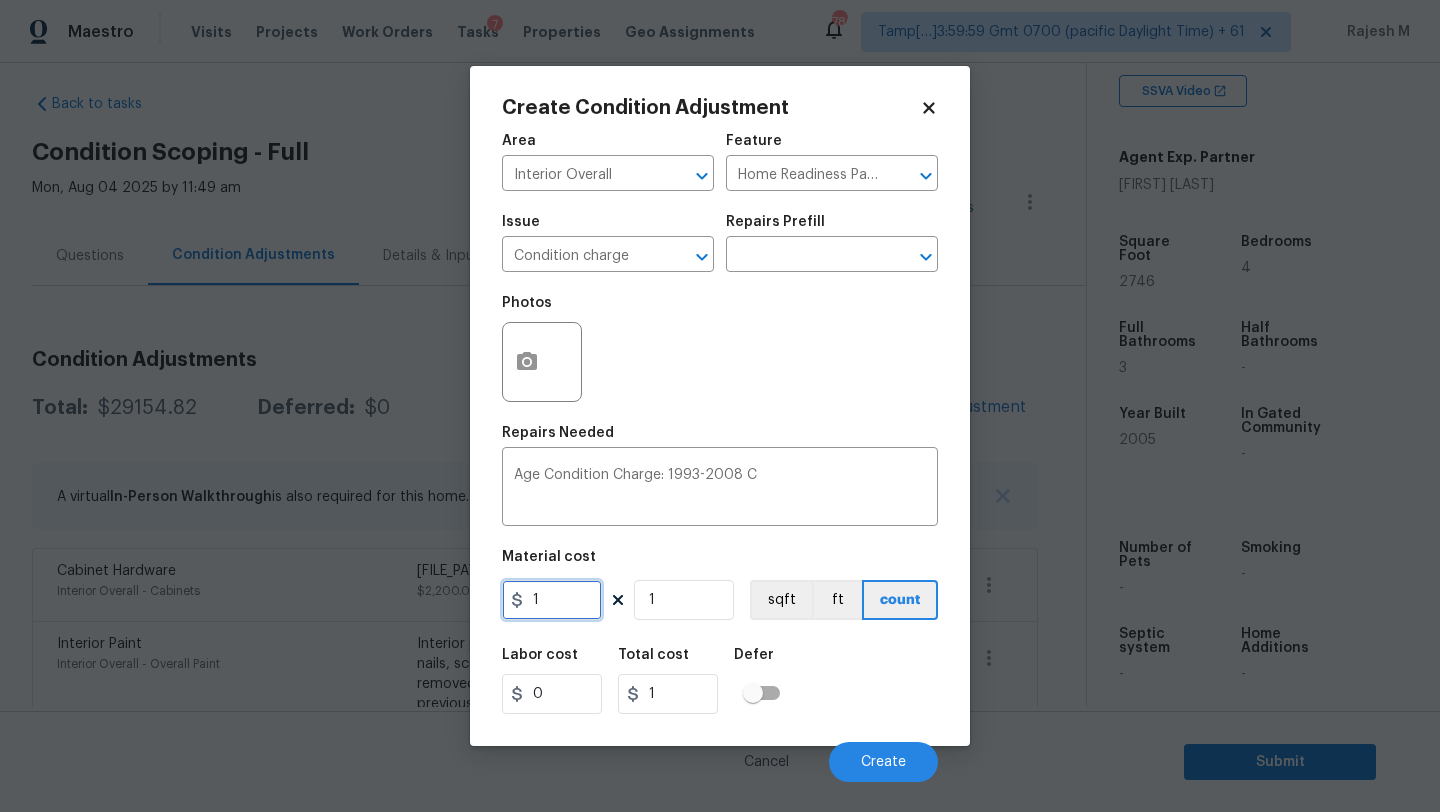click on "1" at bounding box center [552, 600] 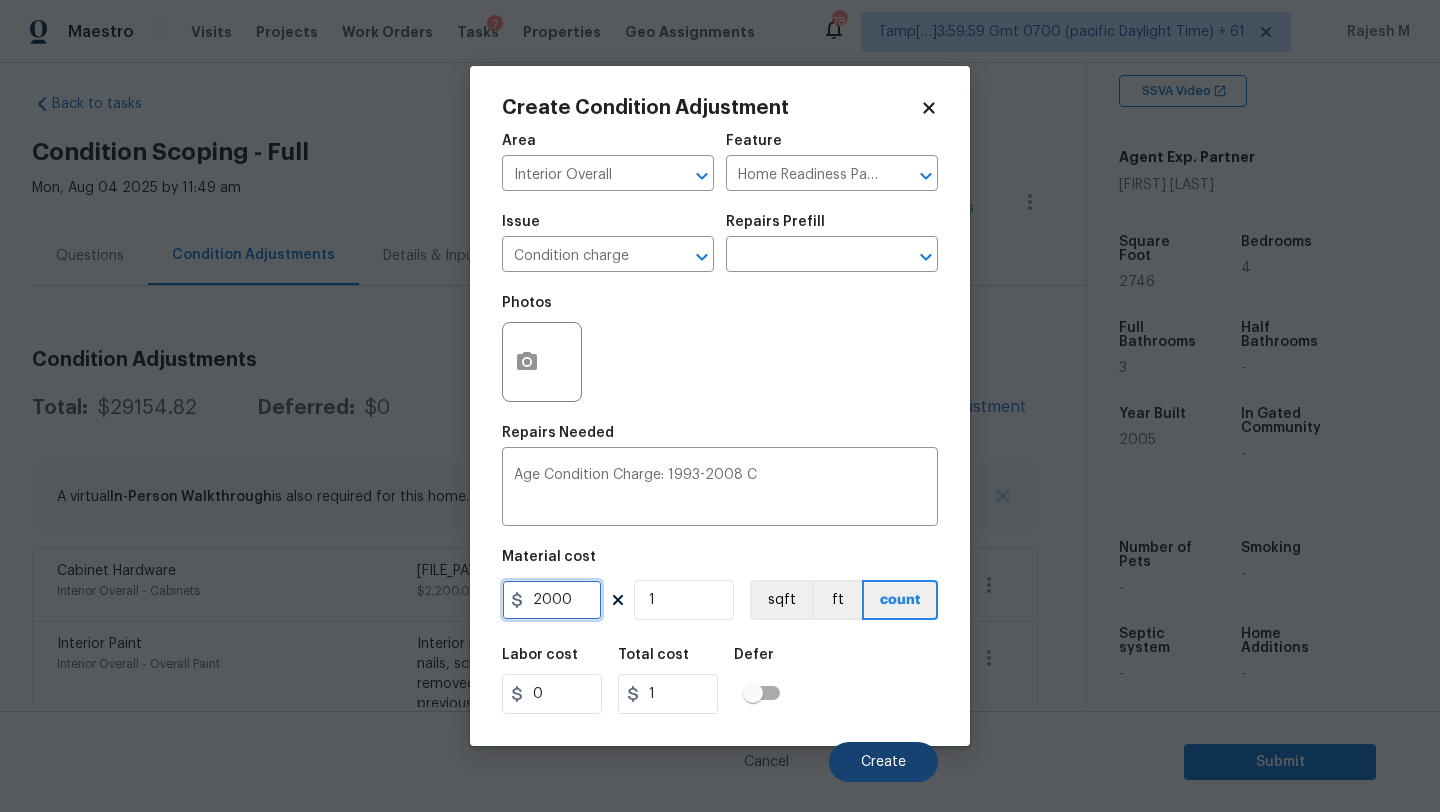 type on "2000" 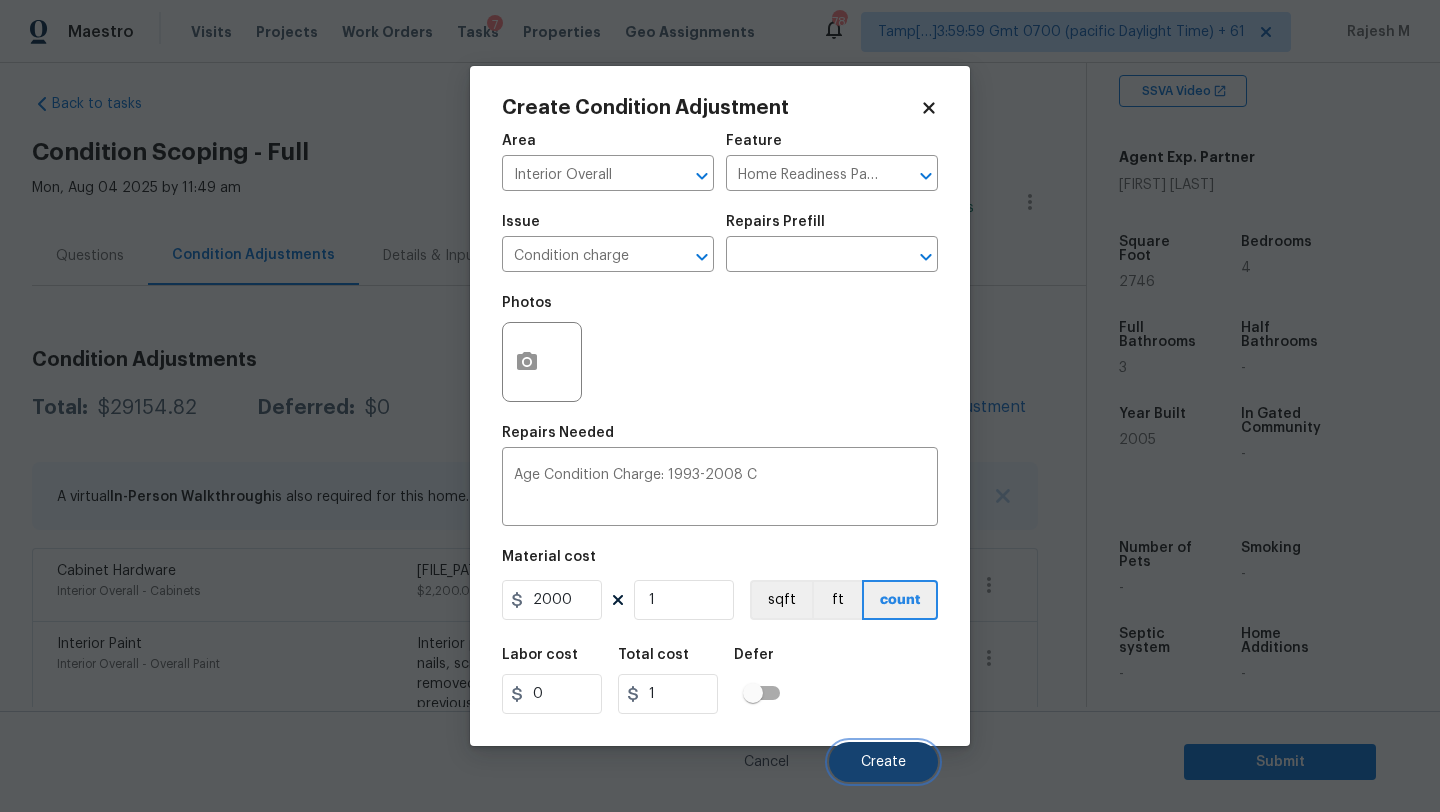 type on "2000" 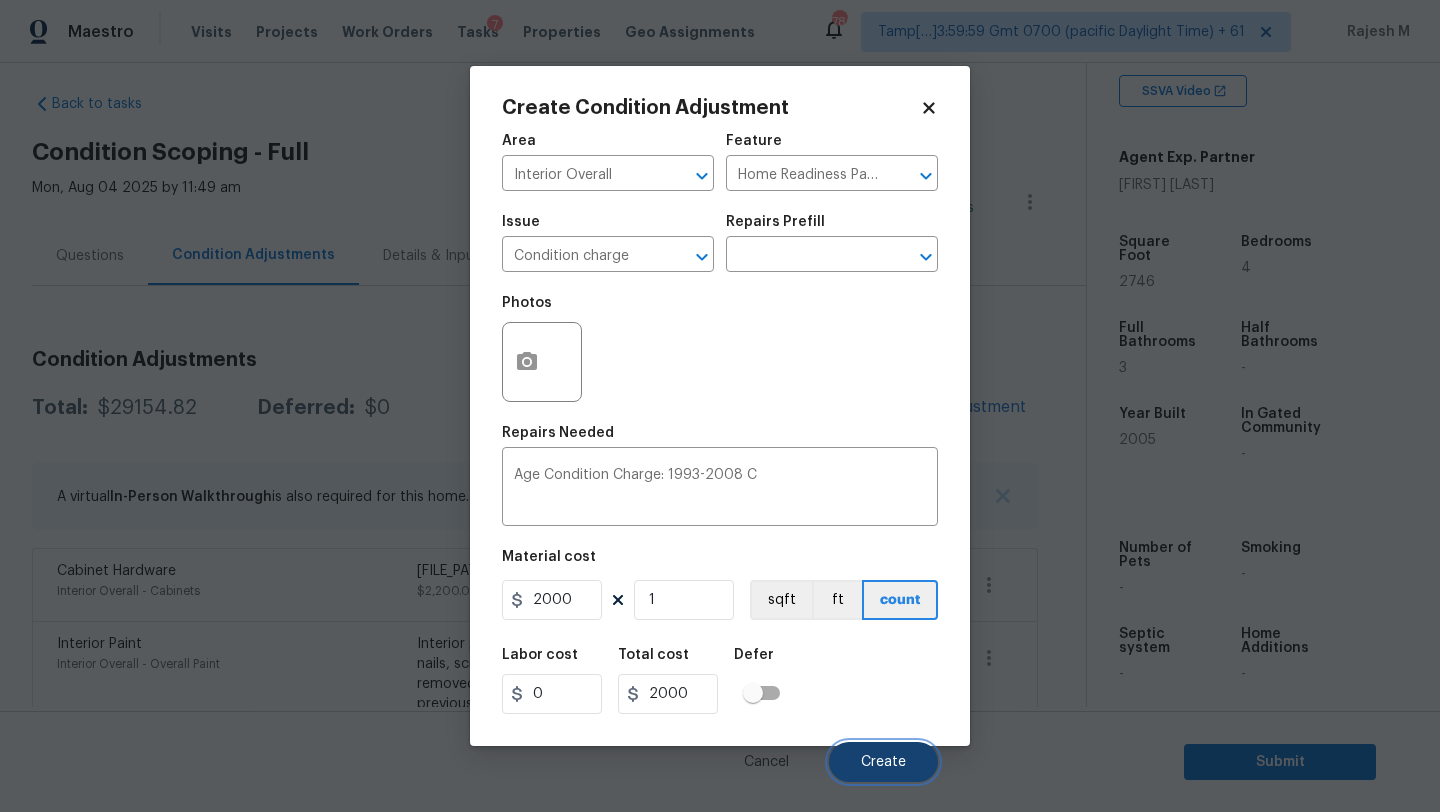 click on "Create" at bounding box center (883, 762) 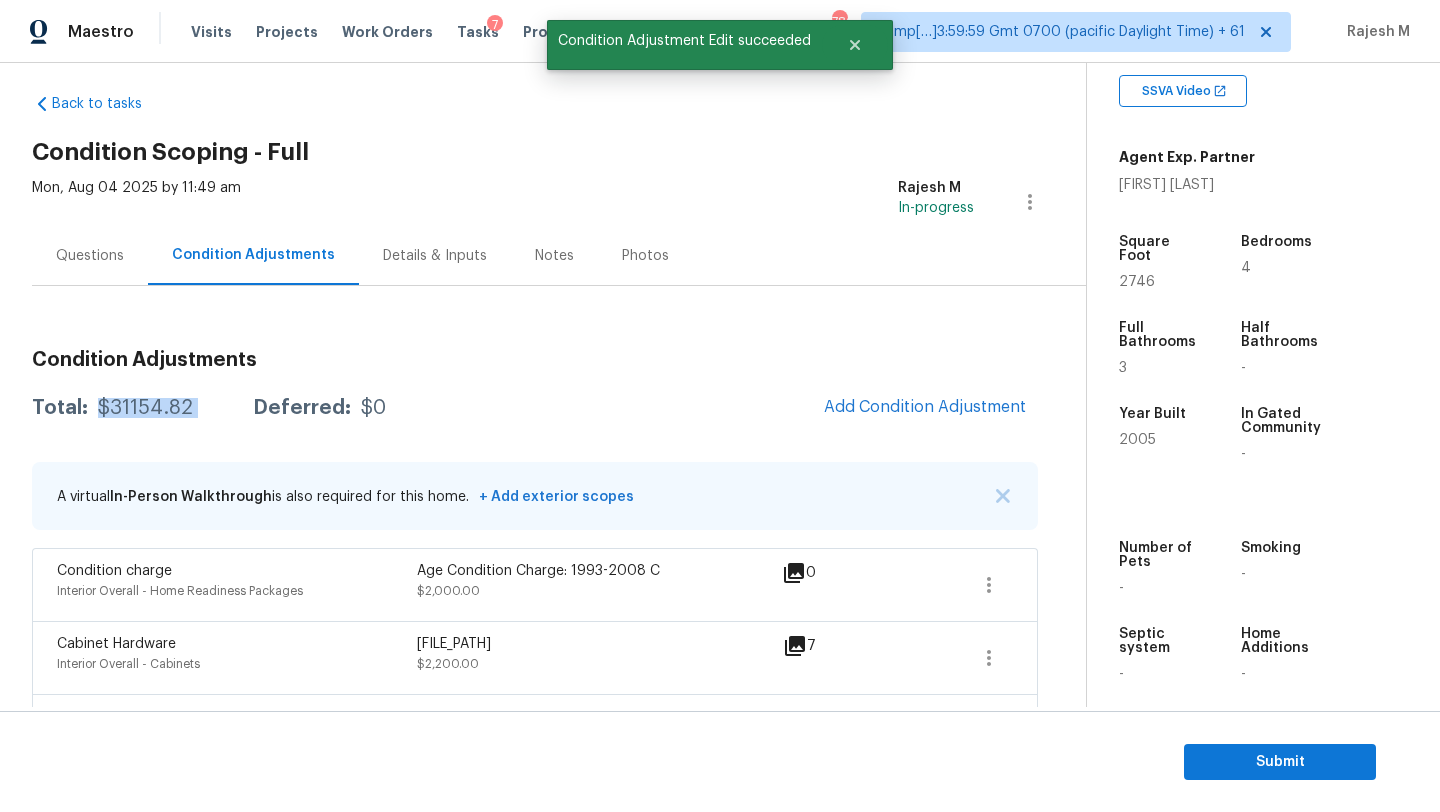 drag, startPoint x: 99, startPoint y: 406, endPoint x: 223, endPoint y: 406, distance: 124 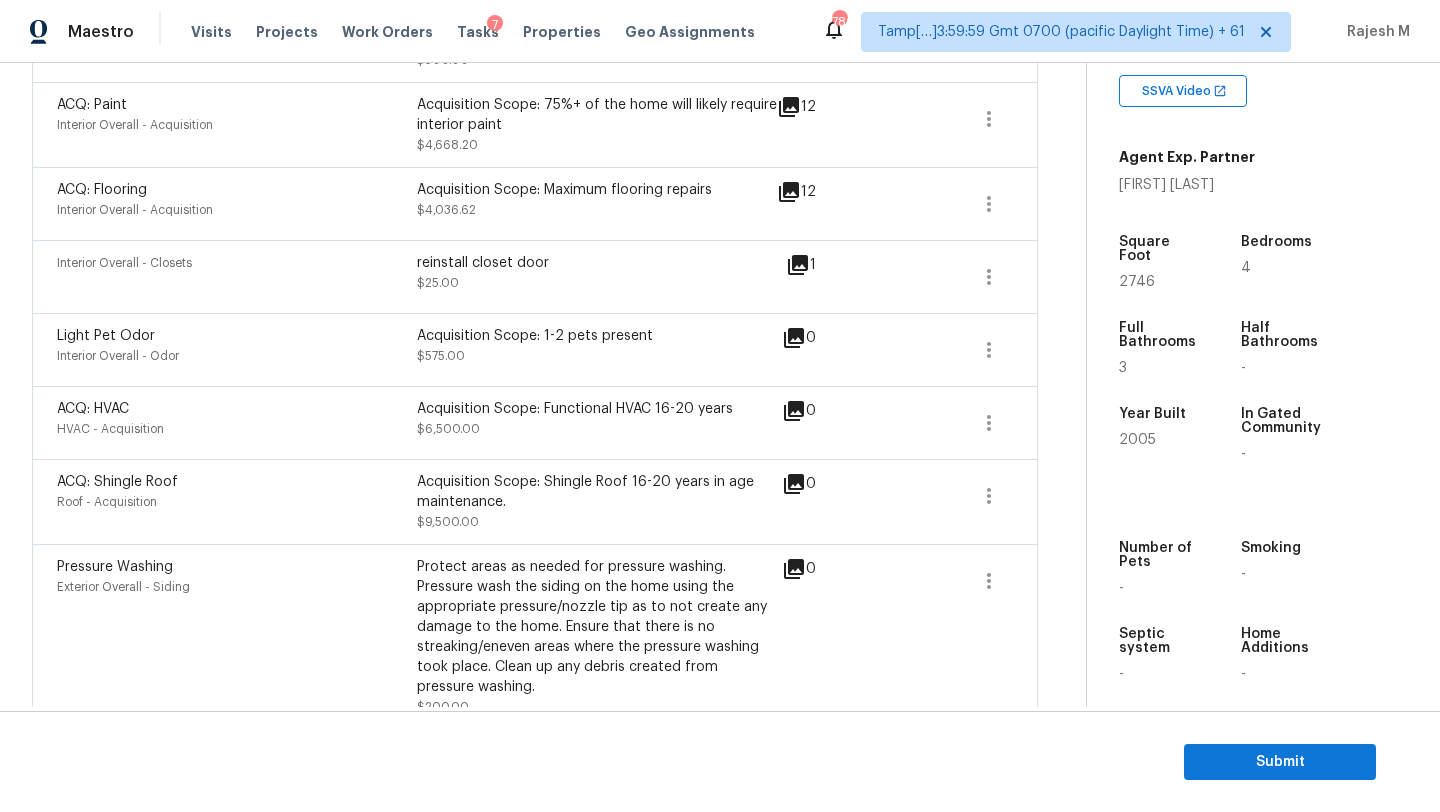 scroll, scrollTop: 832, scrollLeft: 0, axis: vertical 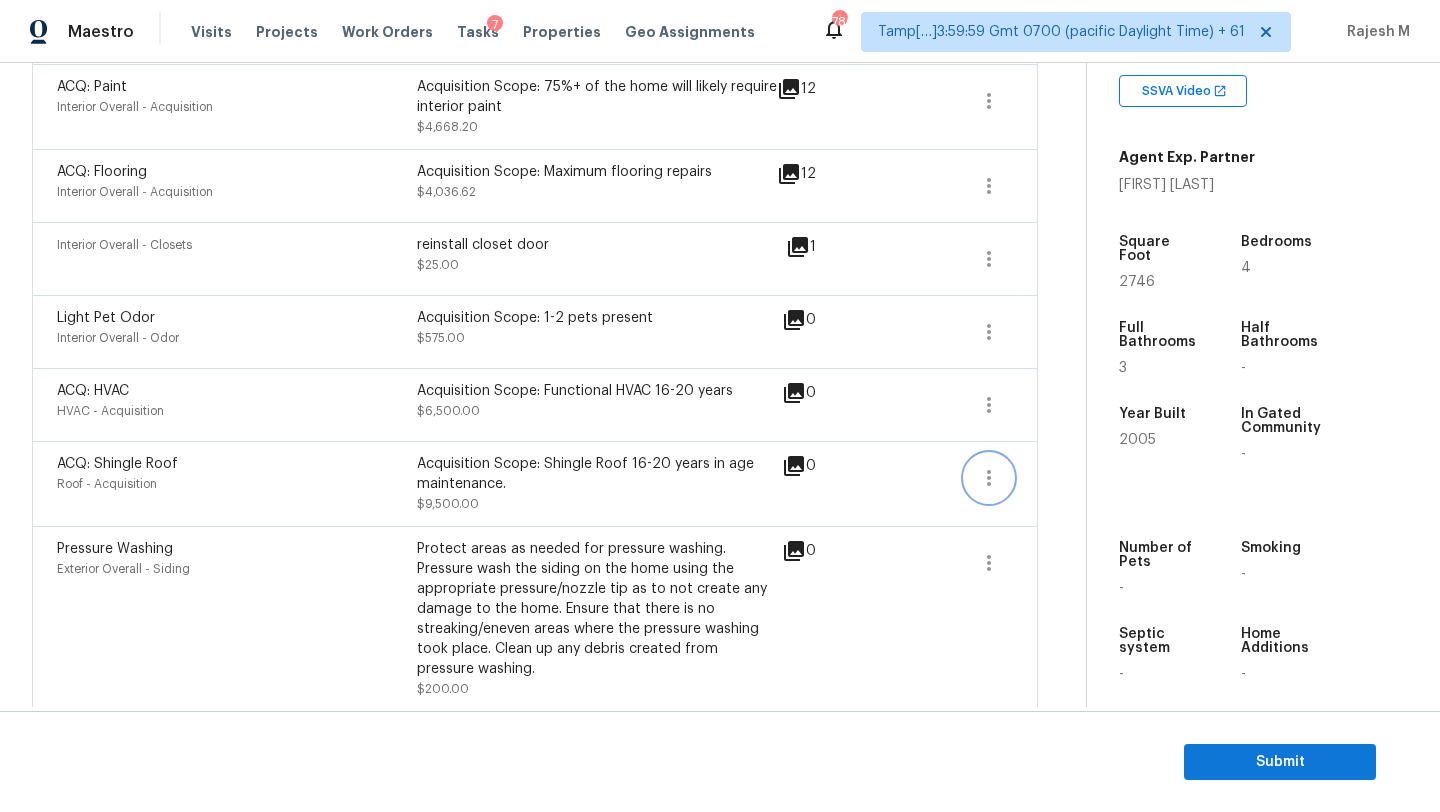 click 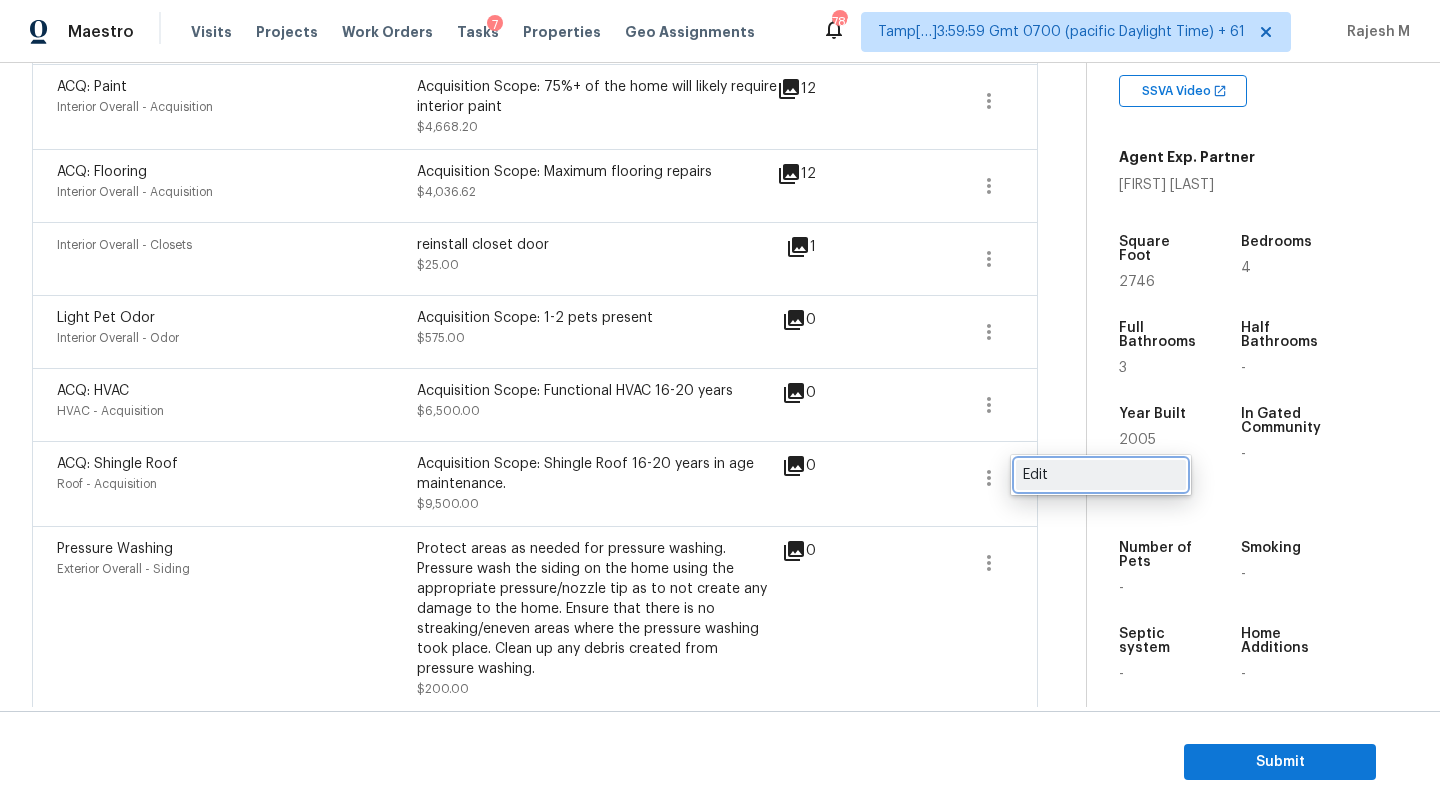click on "Edit" at bounding box center [1101, 475] 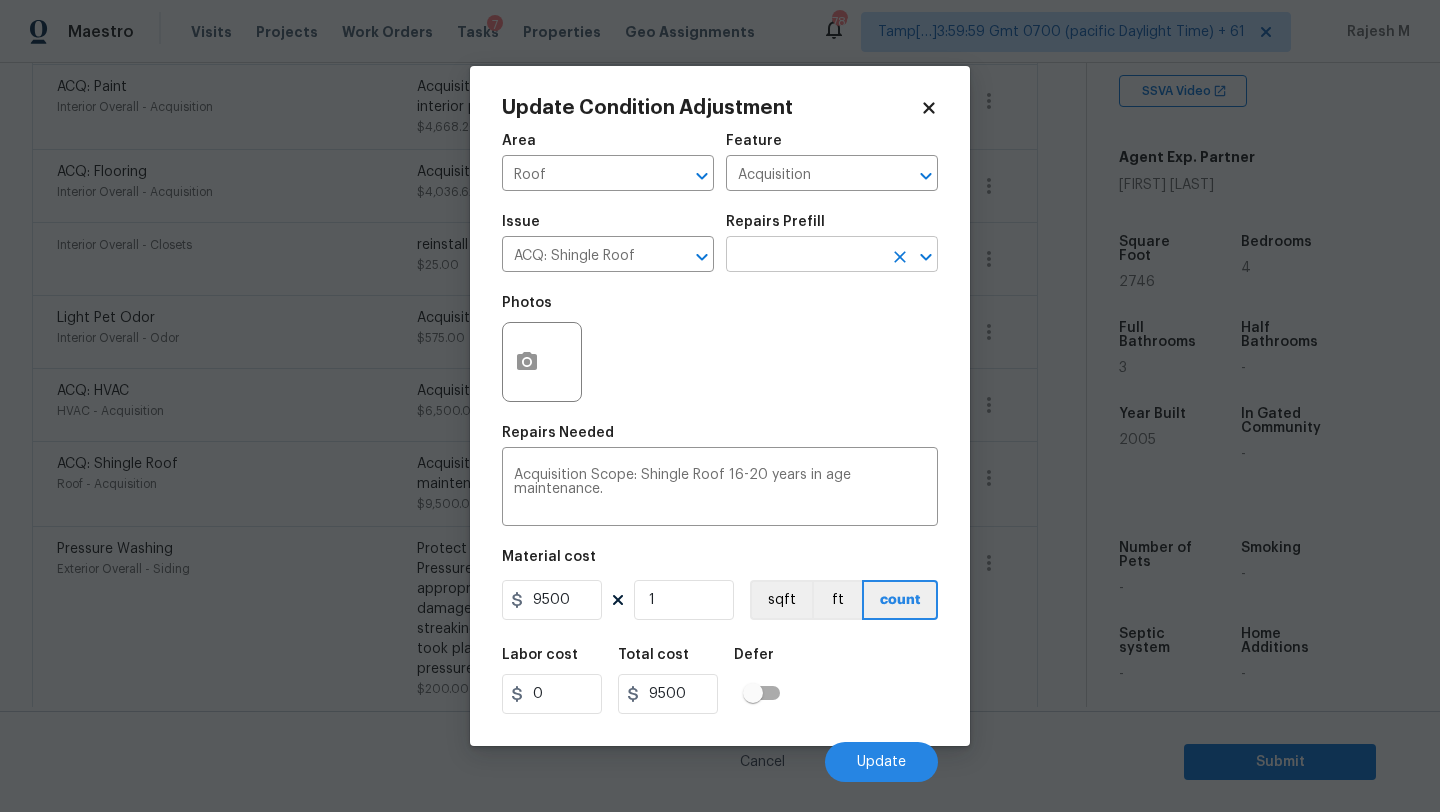 click at bounding box center [804, 256] 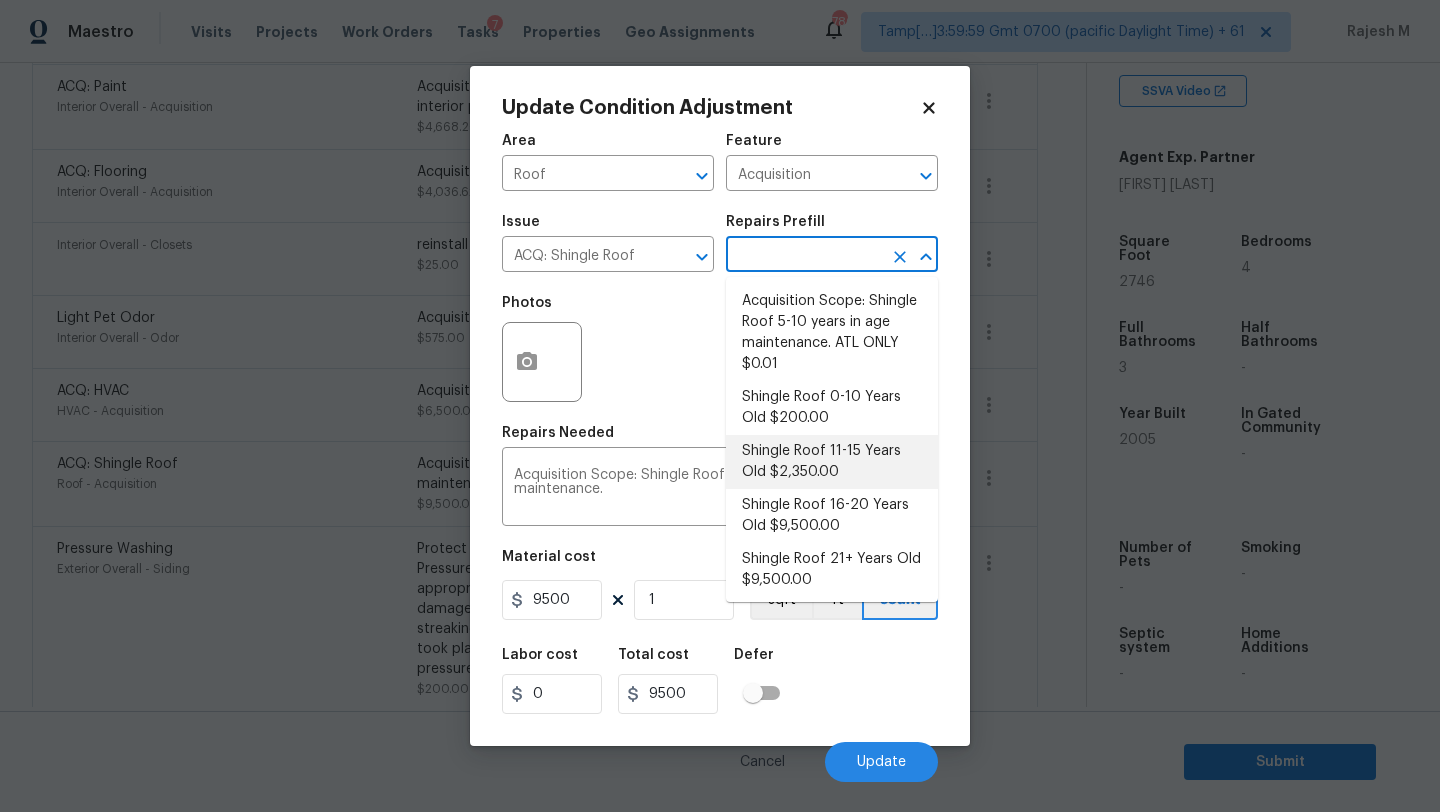 scroll, scrollTop: 3, scrollLeft: 0, axis: vertical 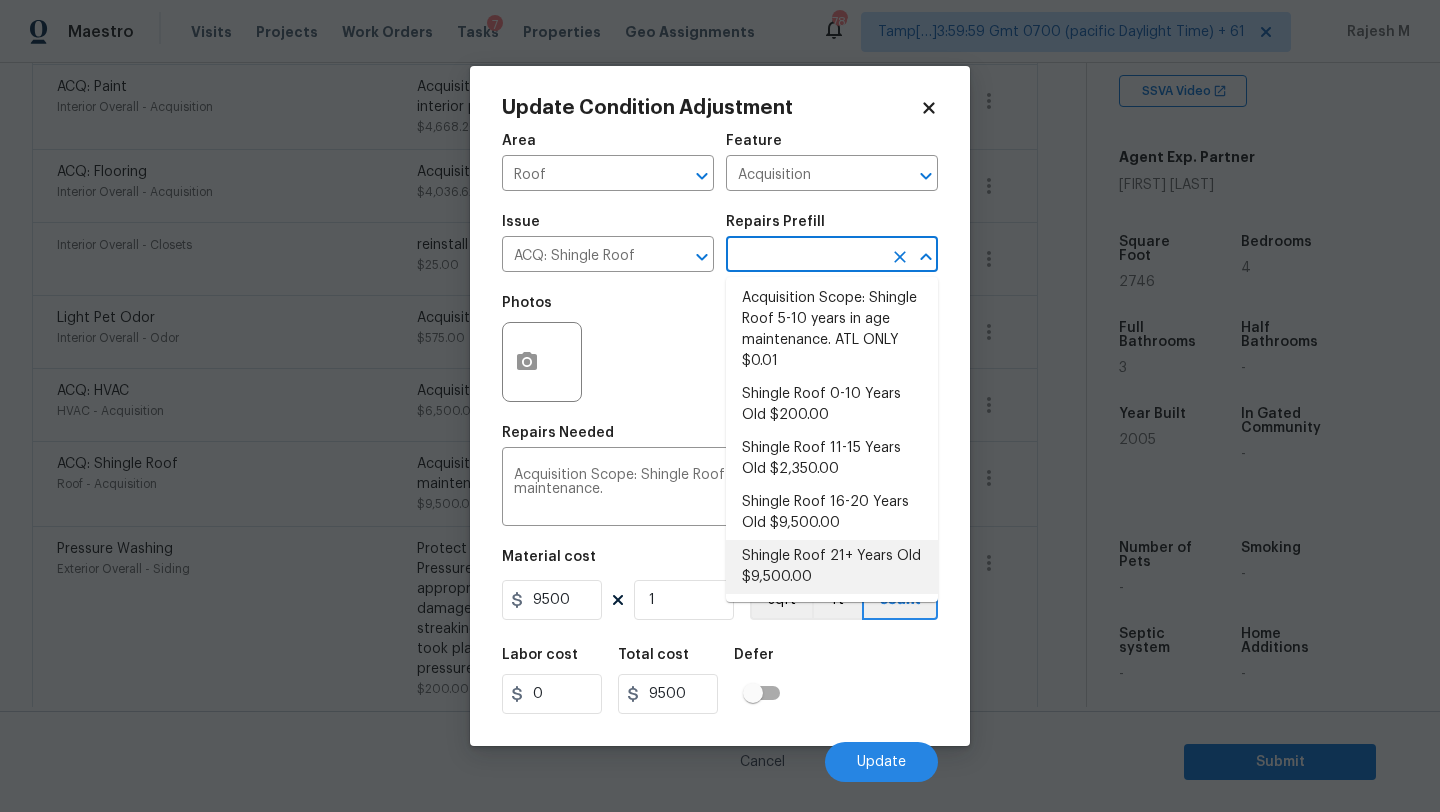 click on "Shingle Roof 21+ Years Old $9,500.00" at bounding box center (832, 567) 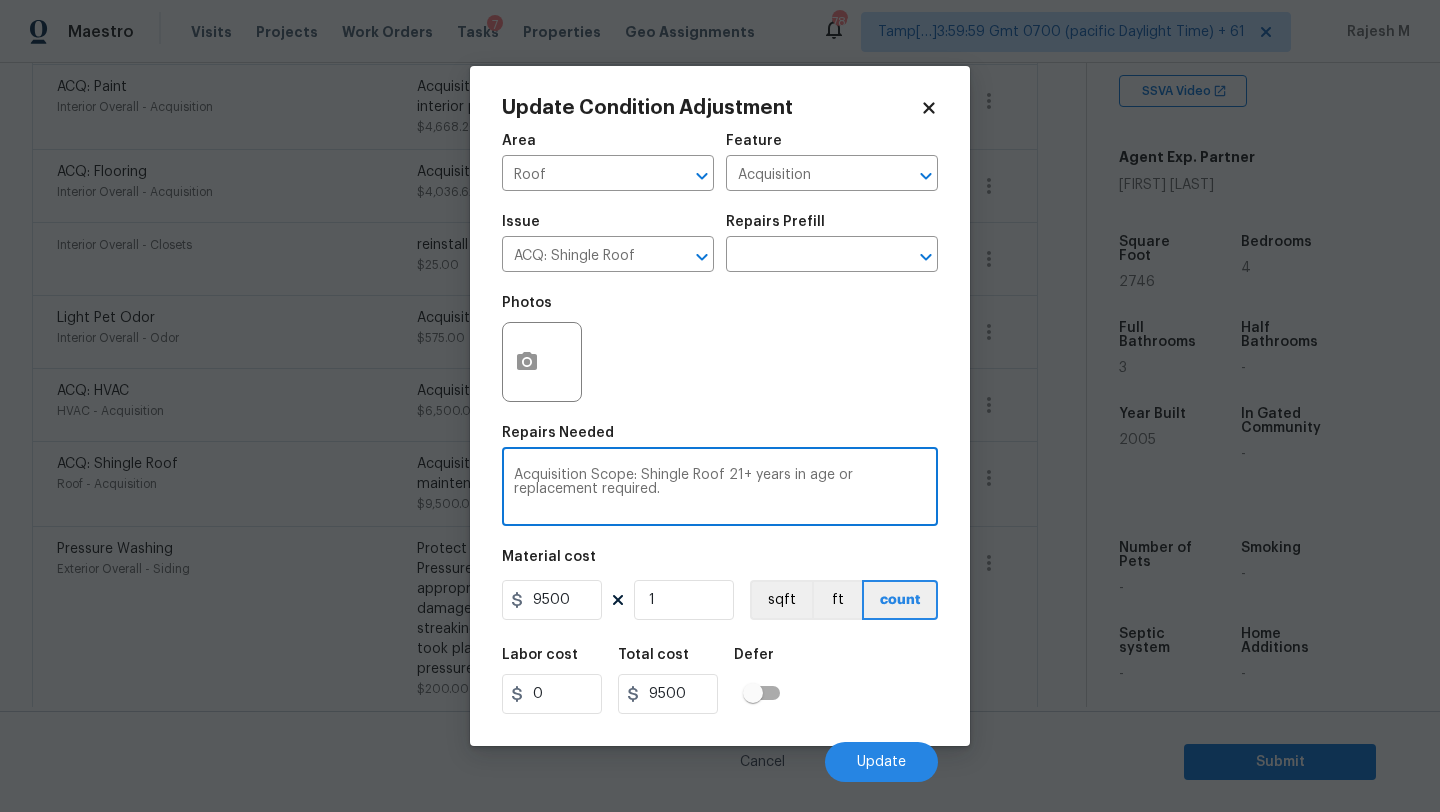drag, startPoint x: 726, startPoint y: 476, endPoint x: 857, endPoint y: 476, distance: 131 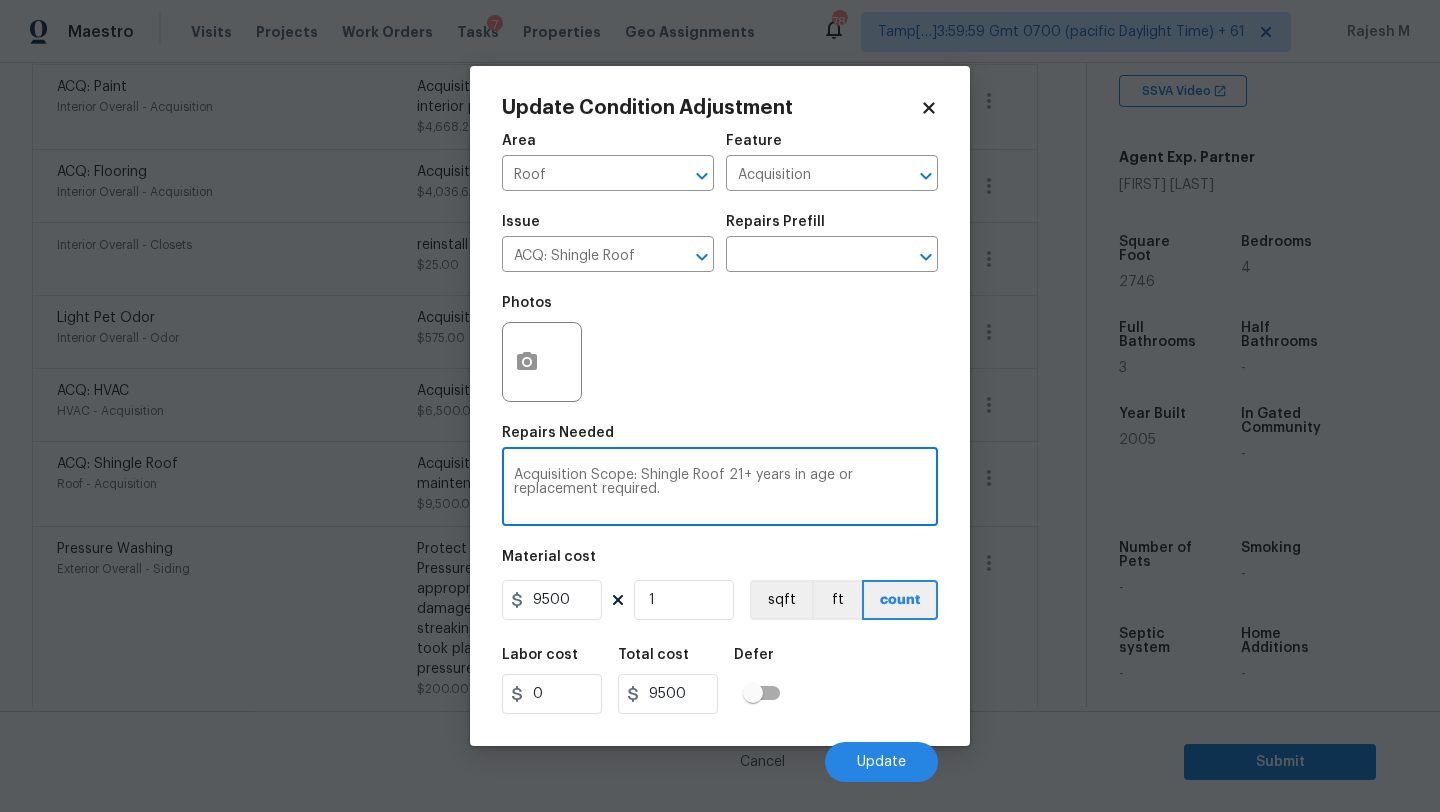 click on "Acquisition Scope: Shingle Roof 21+ years in age or replacement required." at bounding box center (720, 489) 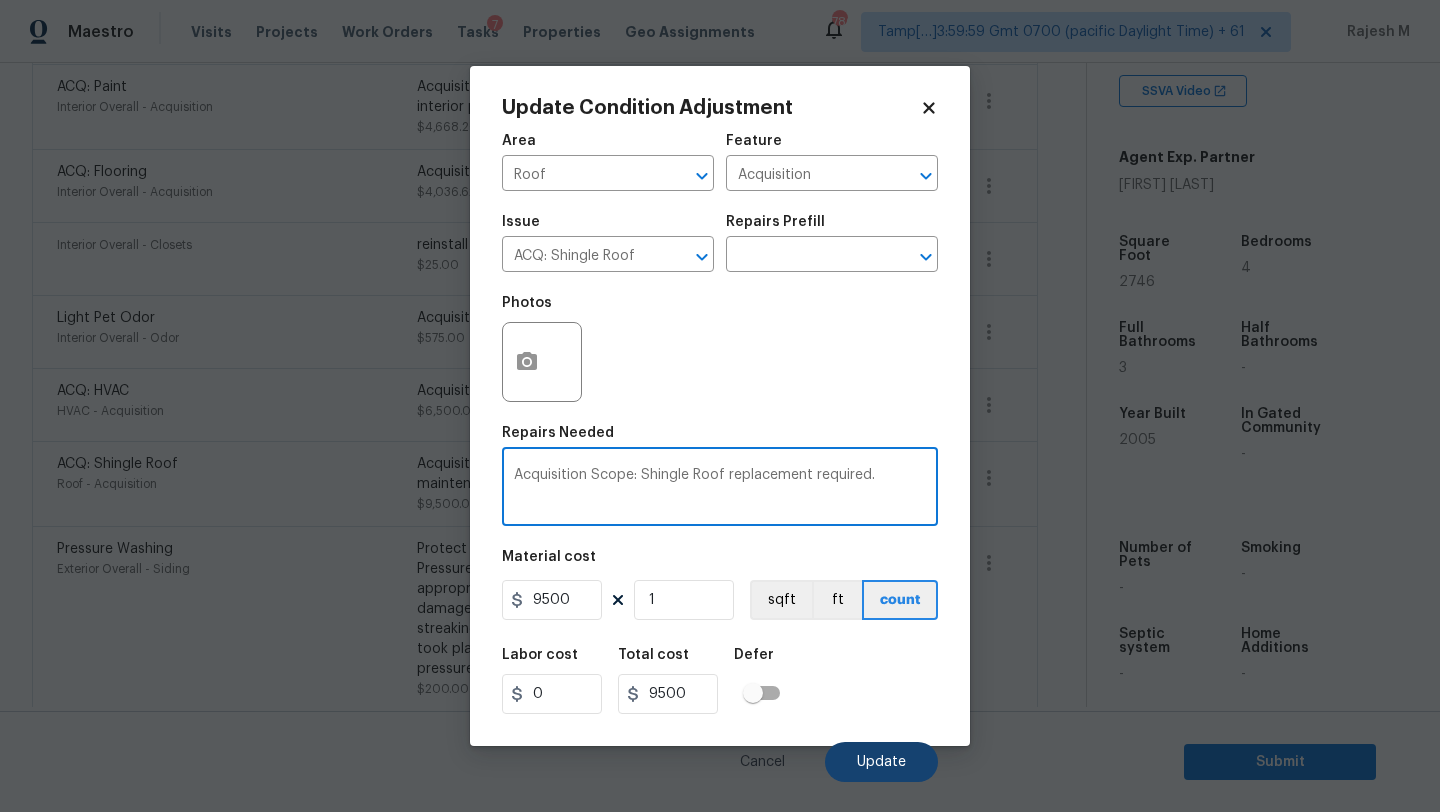 type on "Acquisition Scope: Shingle Roof replacement required." 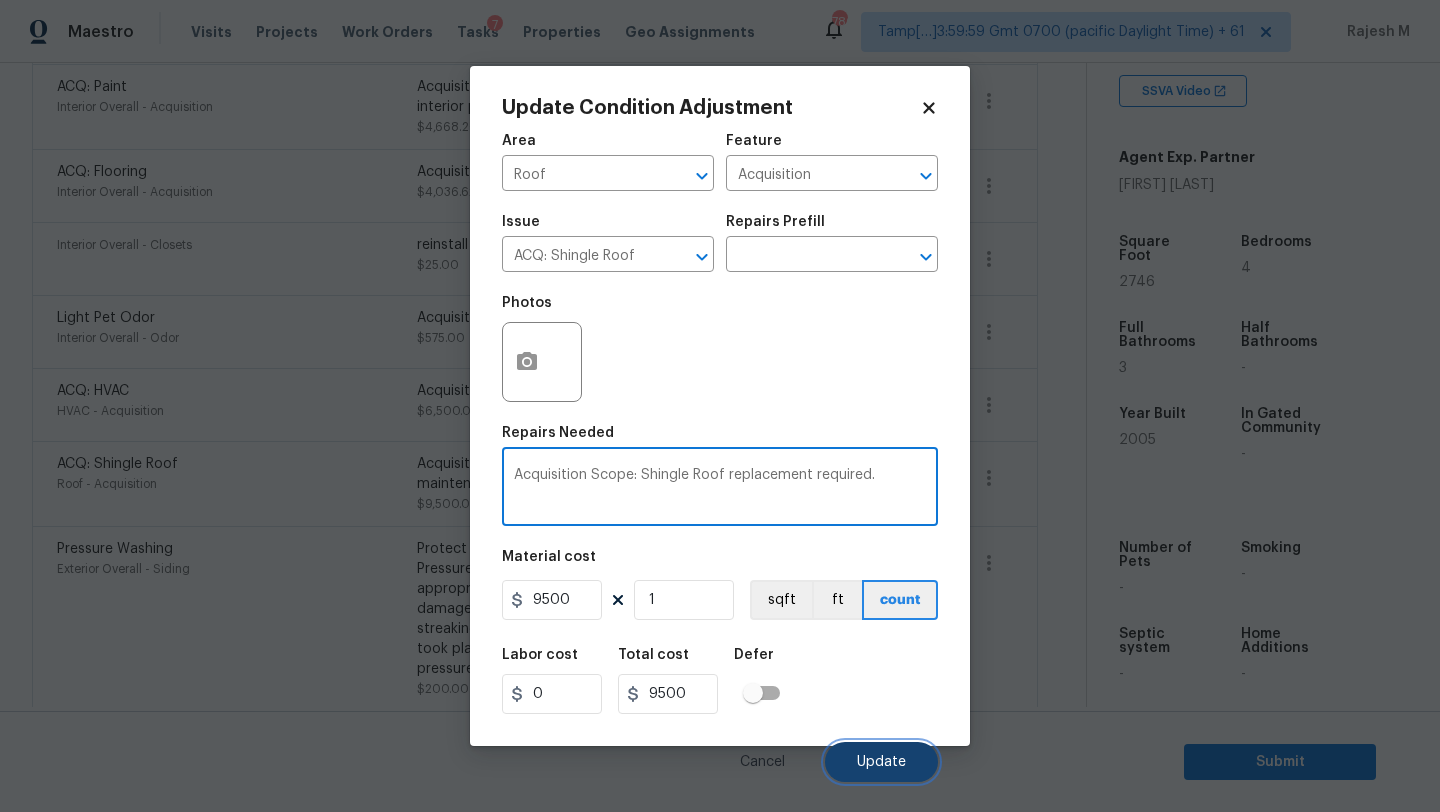 click on "Update" at bounding box center (881, 762) 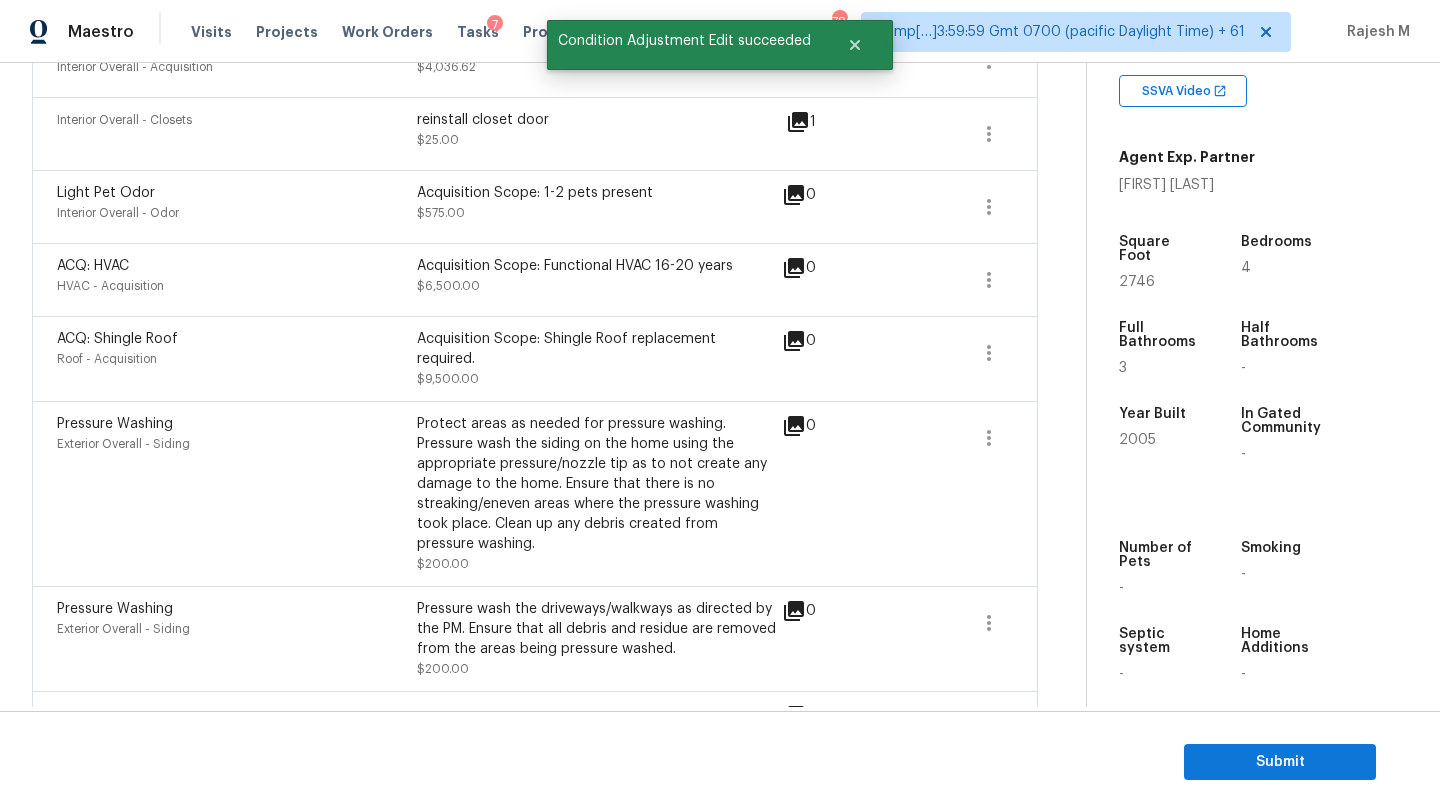 scroll, scrollTop: 980, scrollLeft: 0, axis: vertical 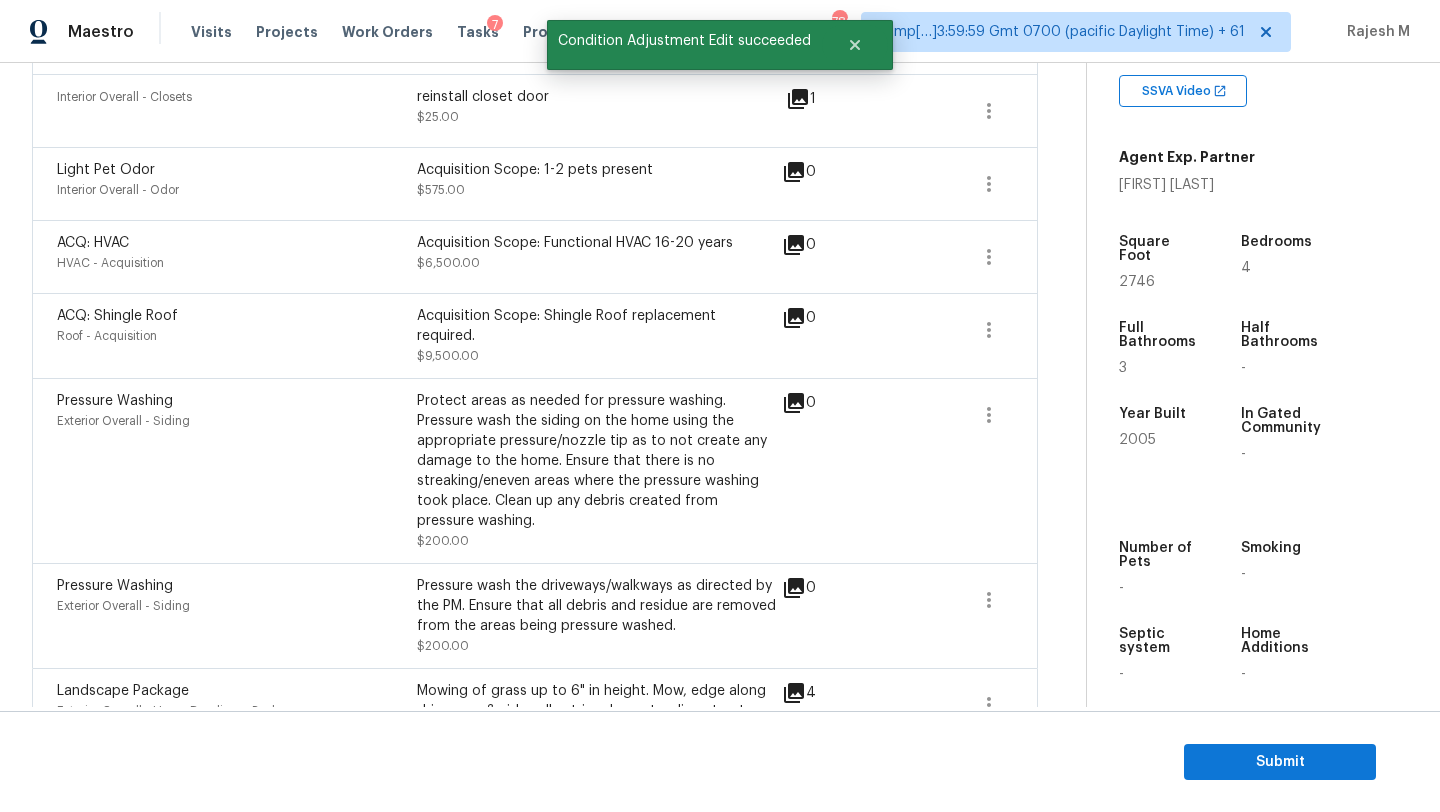 drag, startPoint x: 416, startPoint y: 422, endPoint x: 638, endPoint y: 421, distance: 222.00226 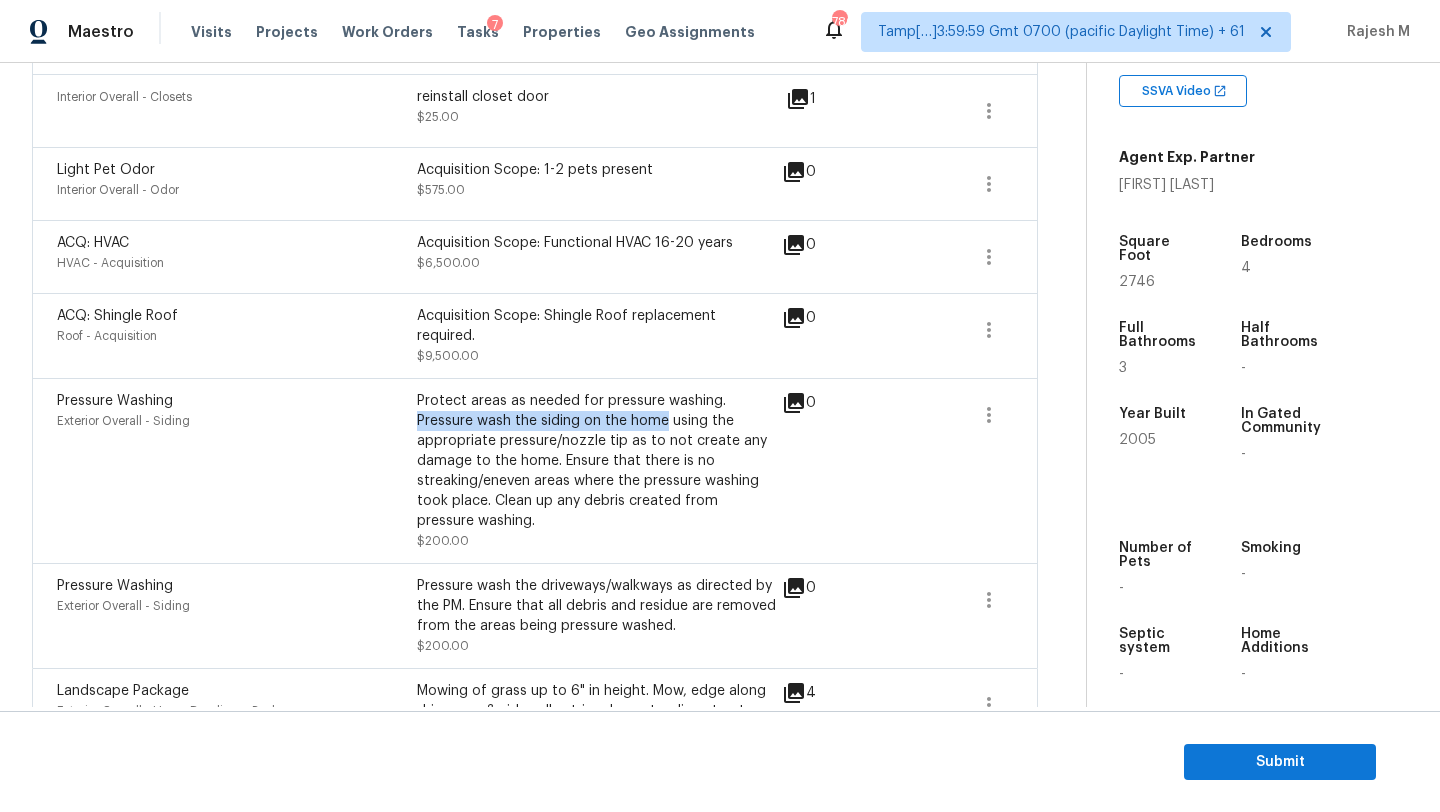 drag, startPoint x: 664, startPoint y: 421, endPoint x: 417, endPoint y: 420, distance: 247.00203 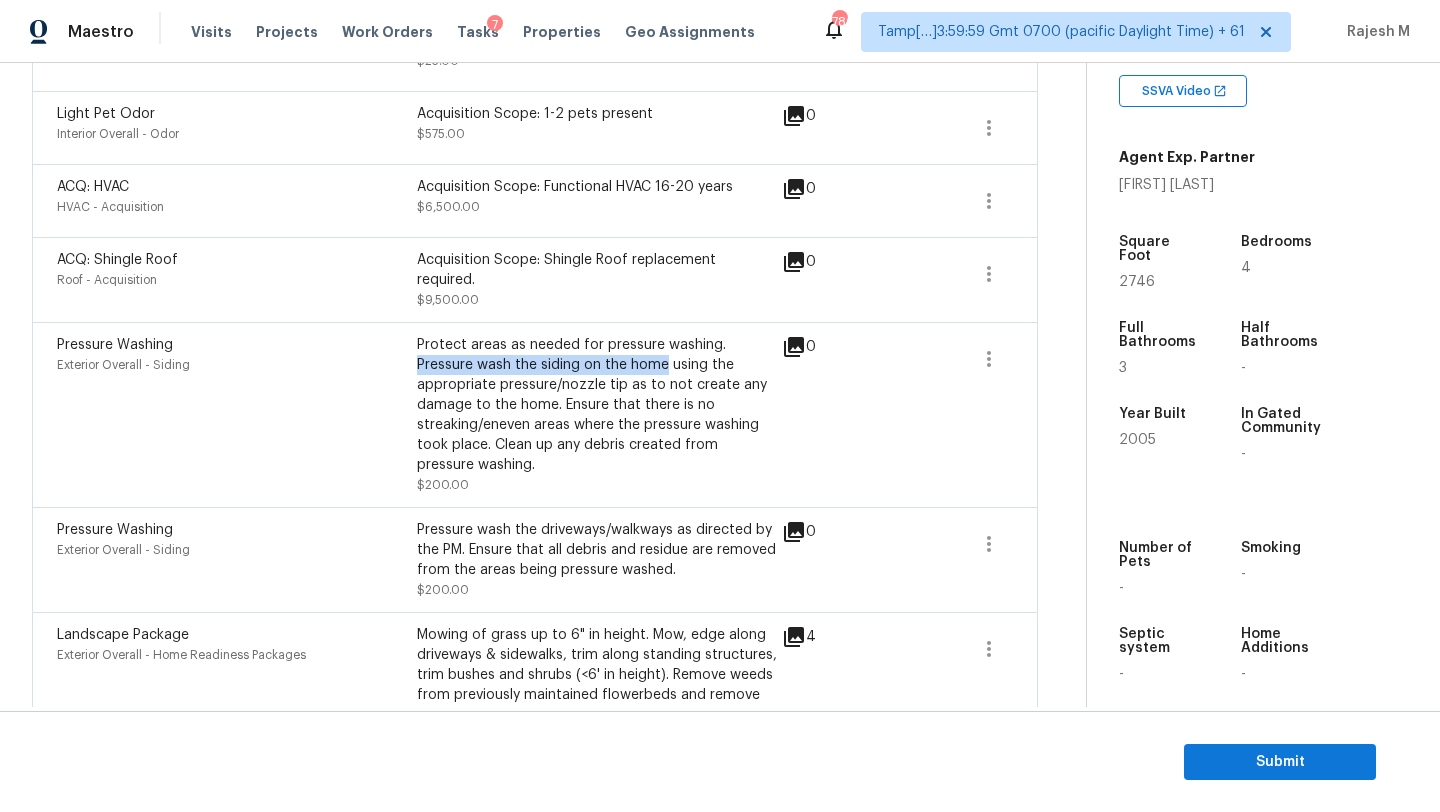 scroll, scrollTop: 1111, scrollLeft: 0, axis: vertical 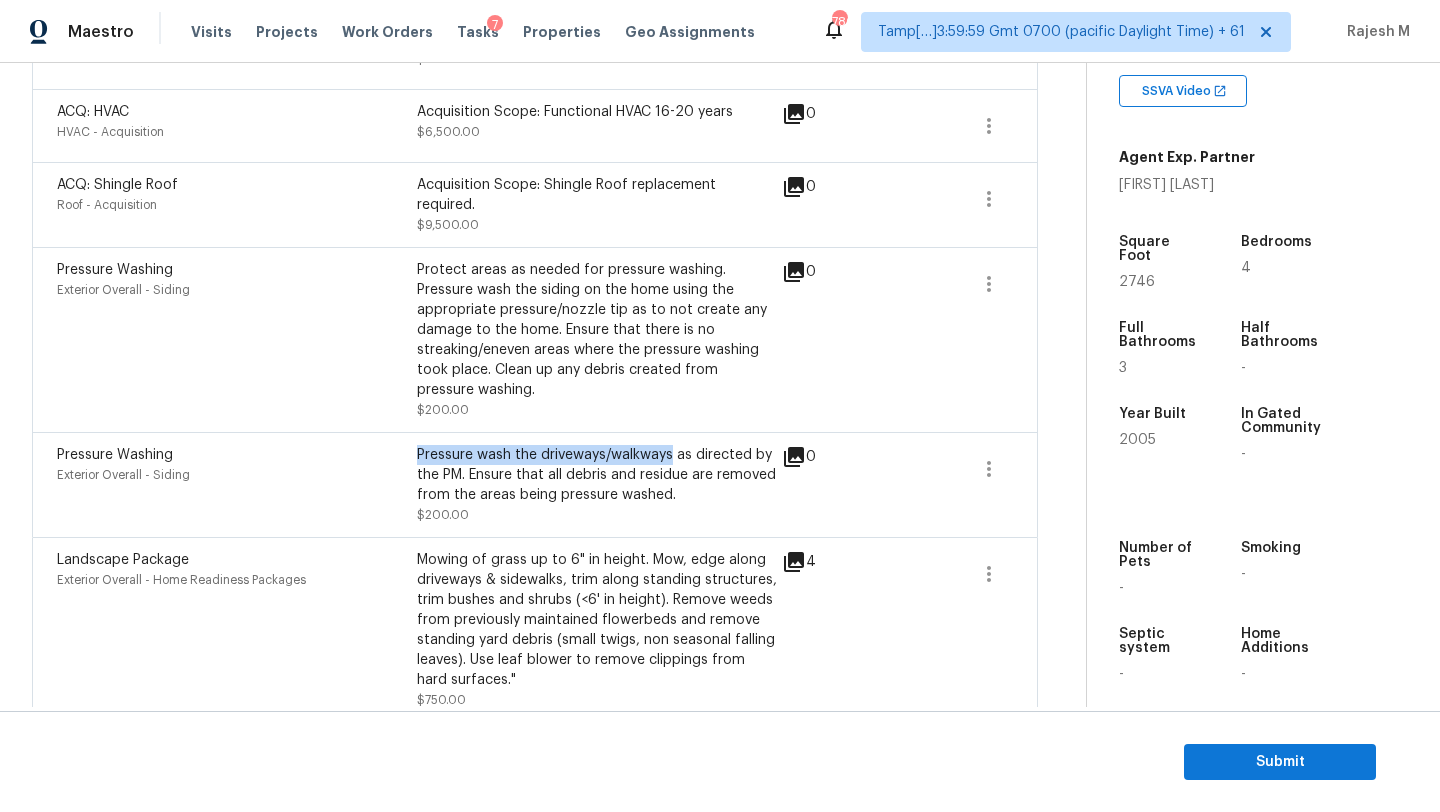 drag, startPoint x: 417, startPoint y: 455, endPoint x: 671, endPoint y: 457, distance: 254.00787 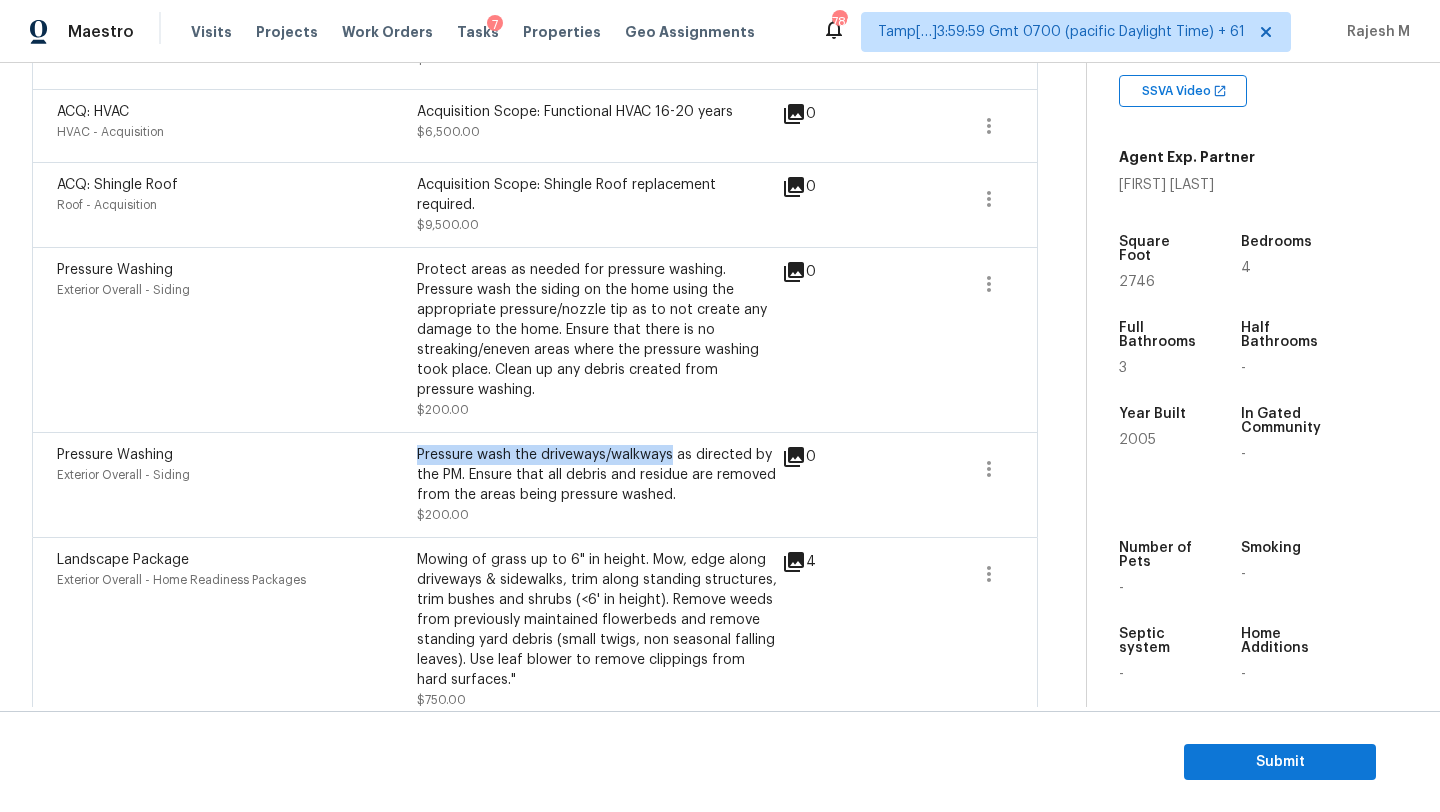 scroll, scrollTop: 1136, scrollLeft: 0, axis: vertical 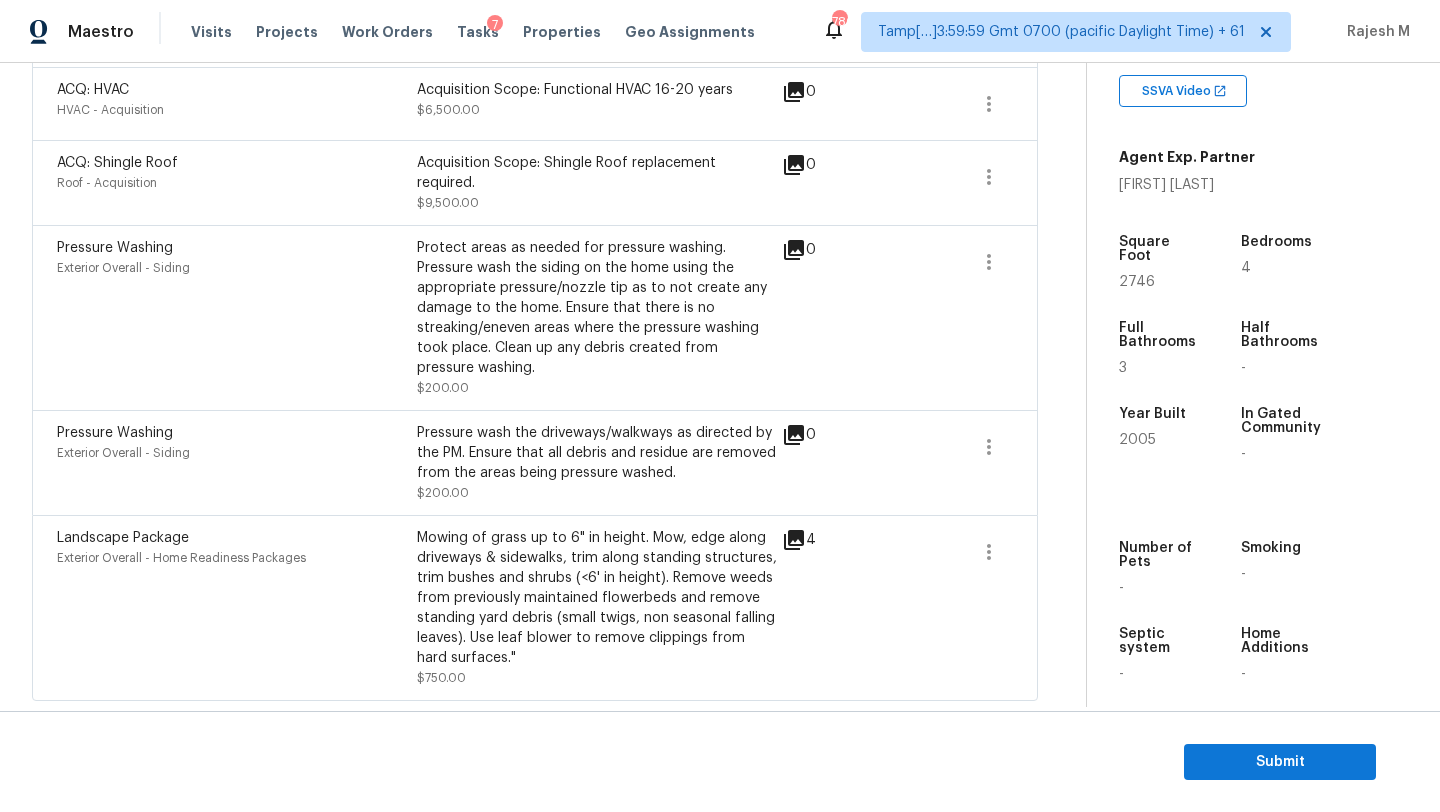 click on "Landscape Package" at bounding box center (123, 538) 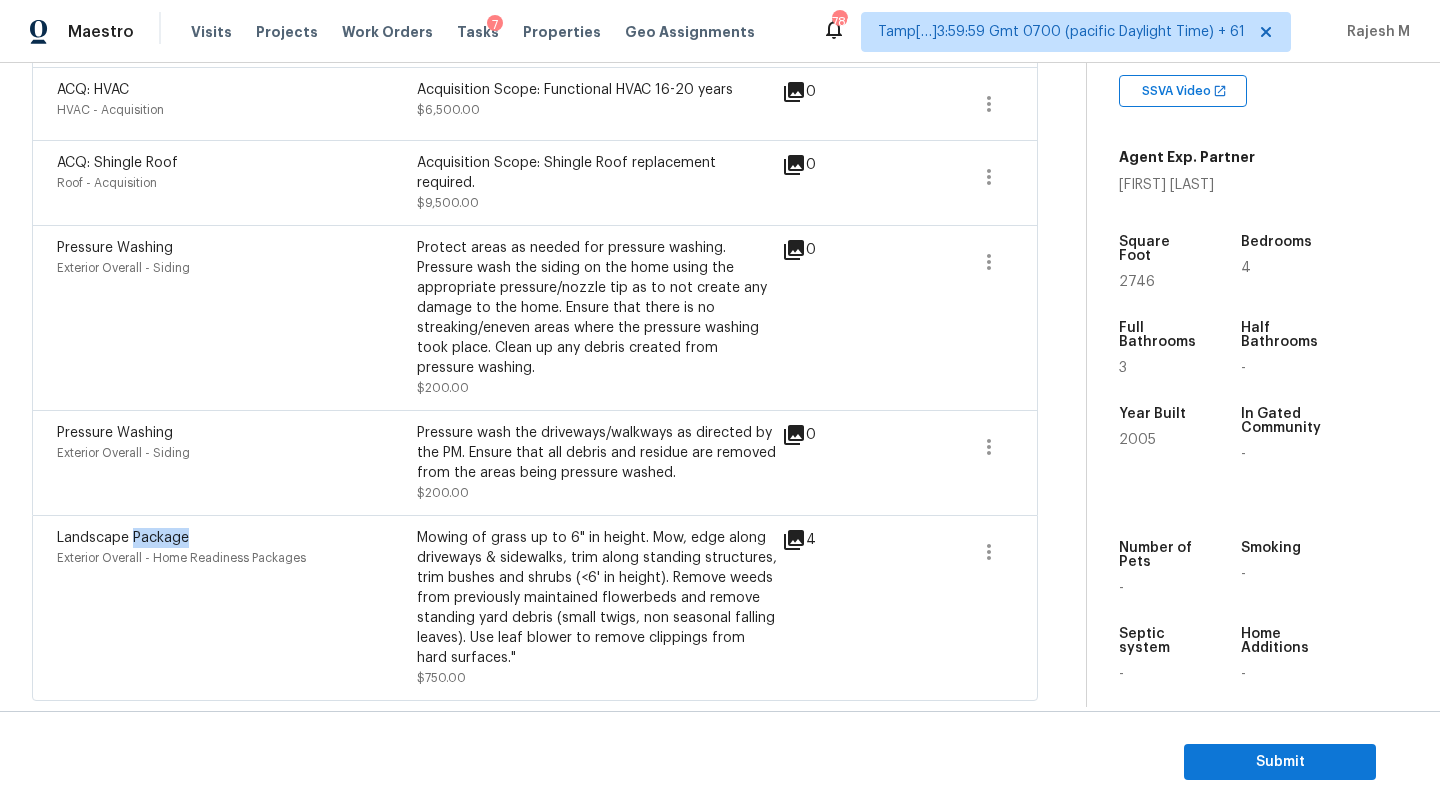 click on "Landscape Package" at bounding box center (123, 538) 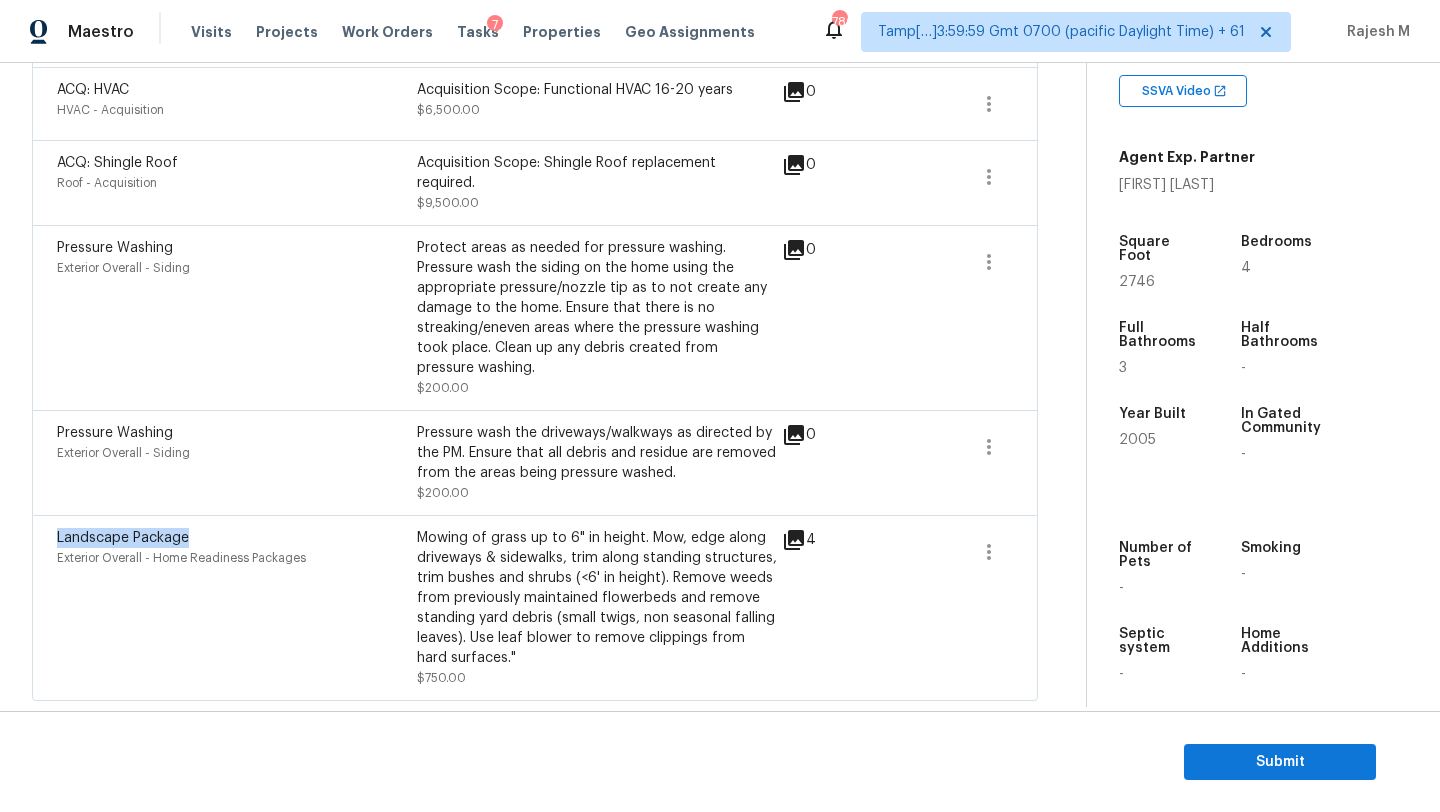 click on "Landscape Package" at bounding box center [123, 538] 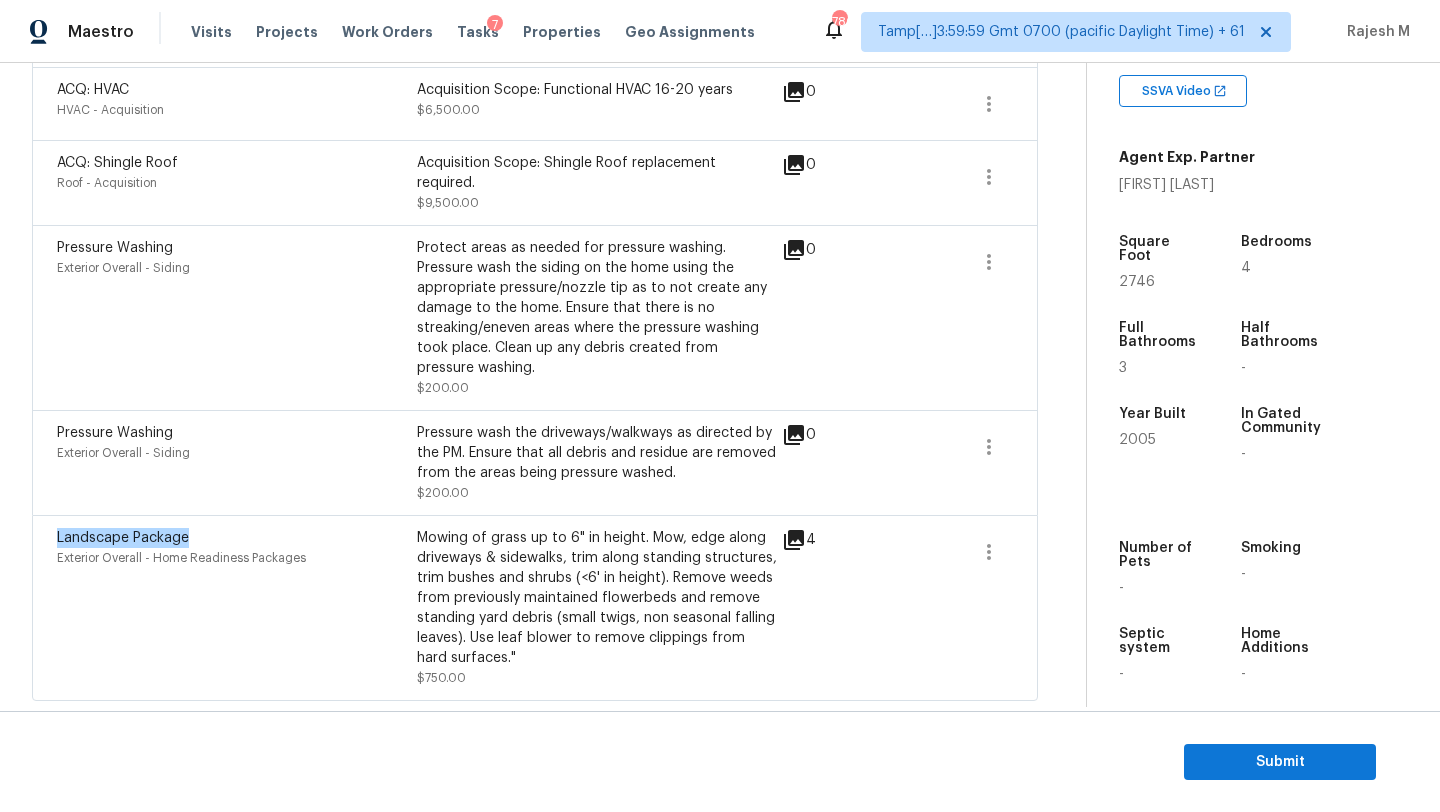 scroll, scrollTop: 0, scrollLeft: 0, axis: both 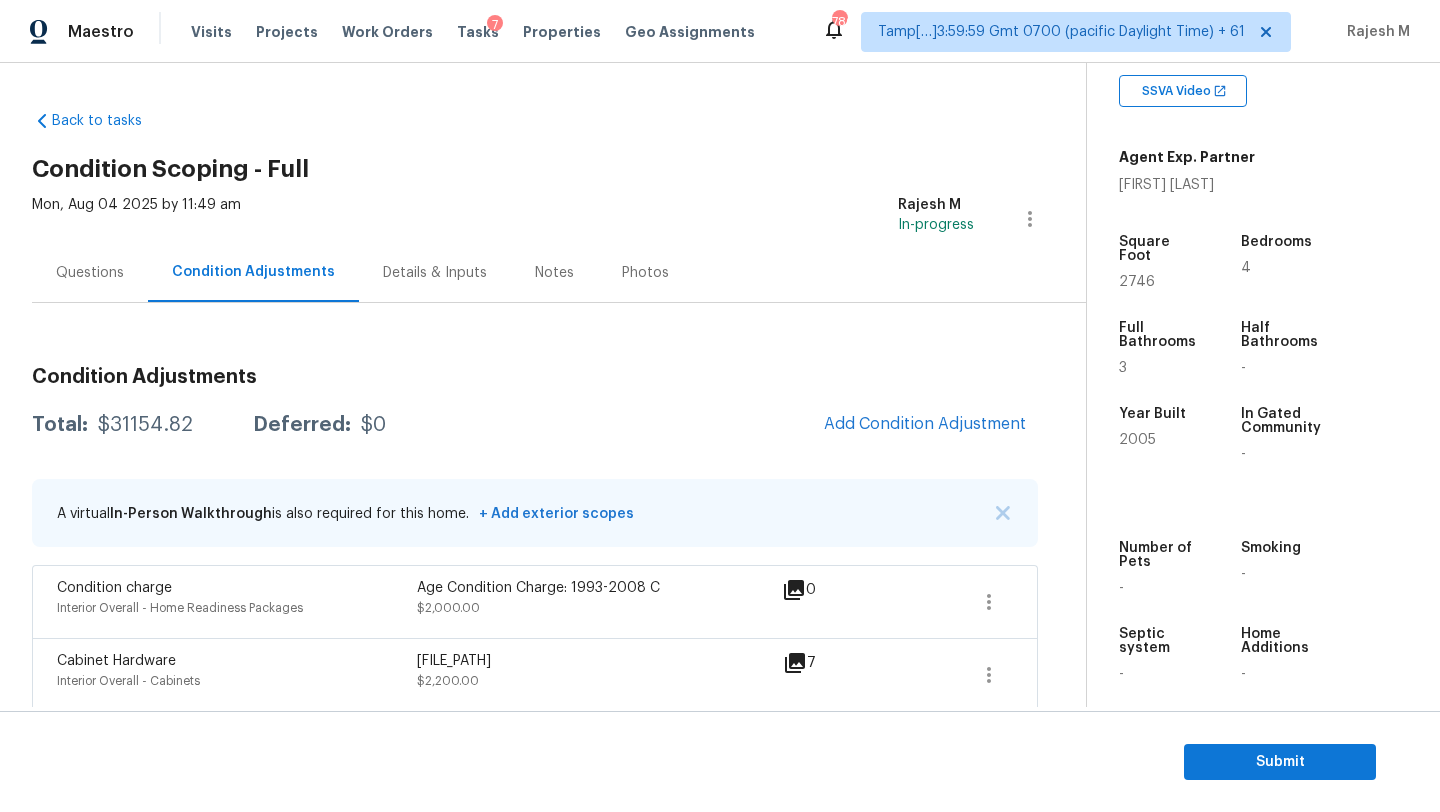 click on "Questions" at bounding box center (90, 273) 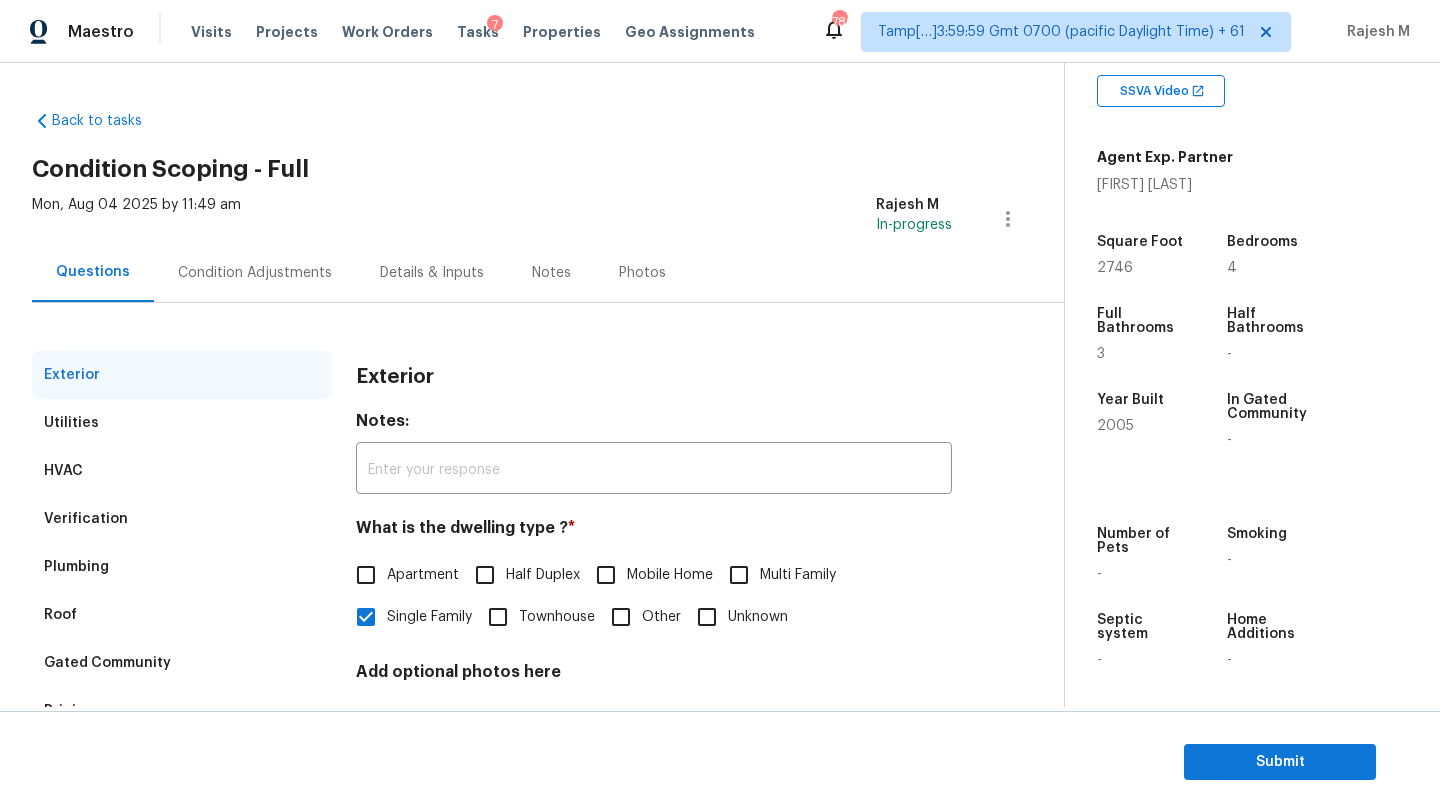 scroll, scrollTop: 151, scrollLeft: 0, axis: vertical 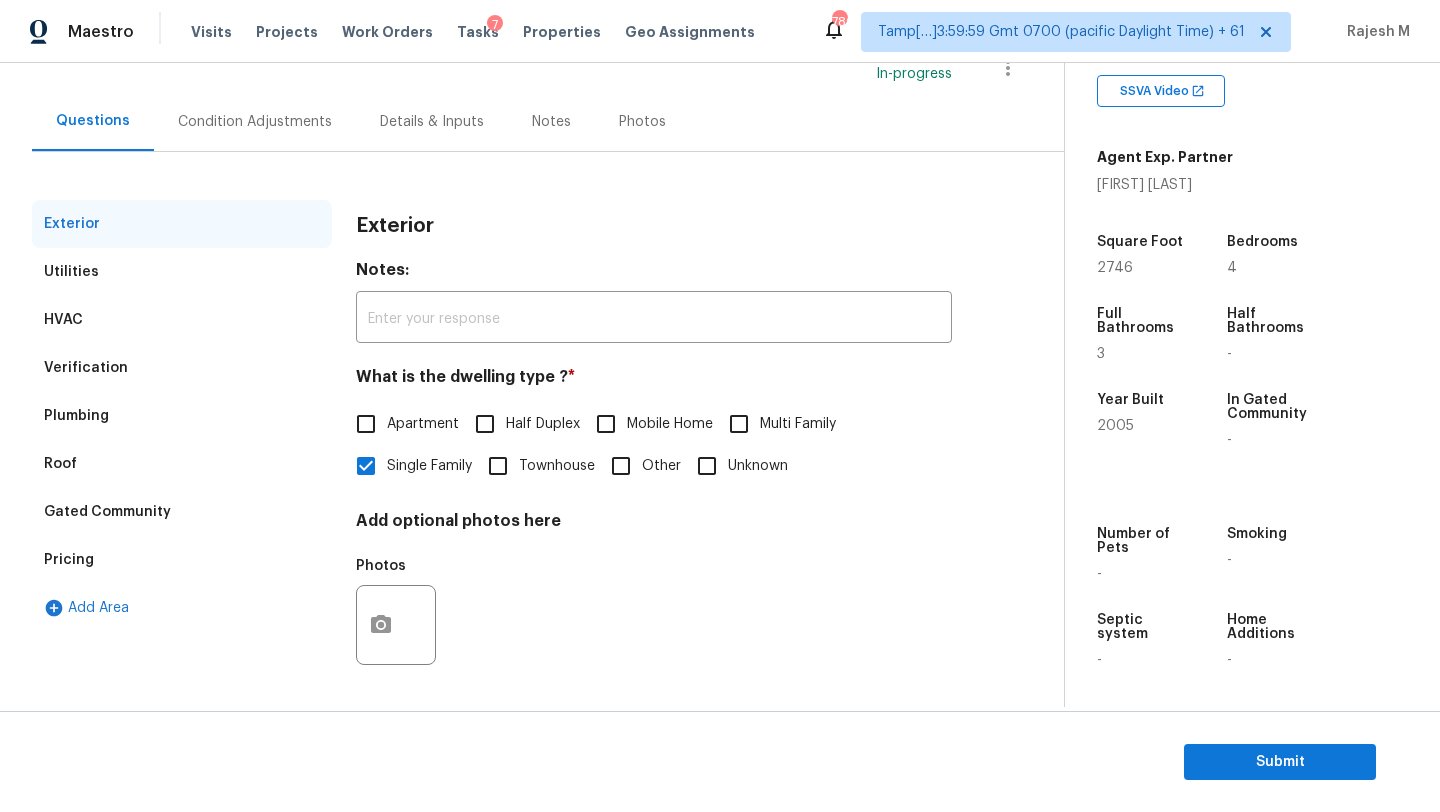 click on "Verification" at bounding box center (86, 368) 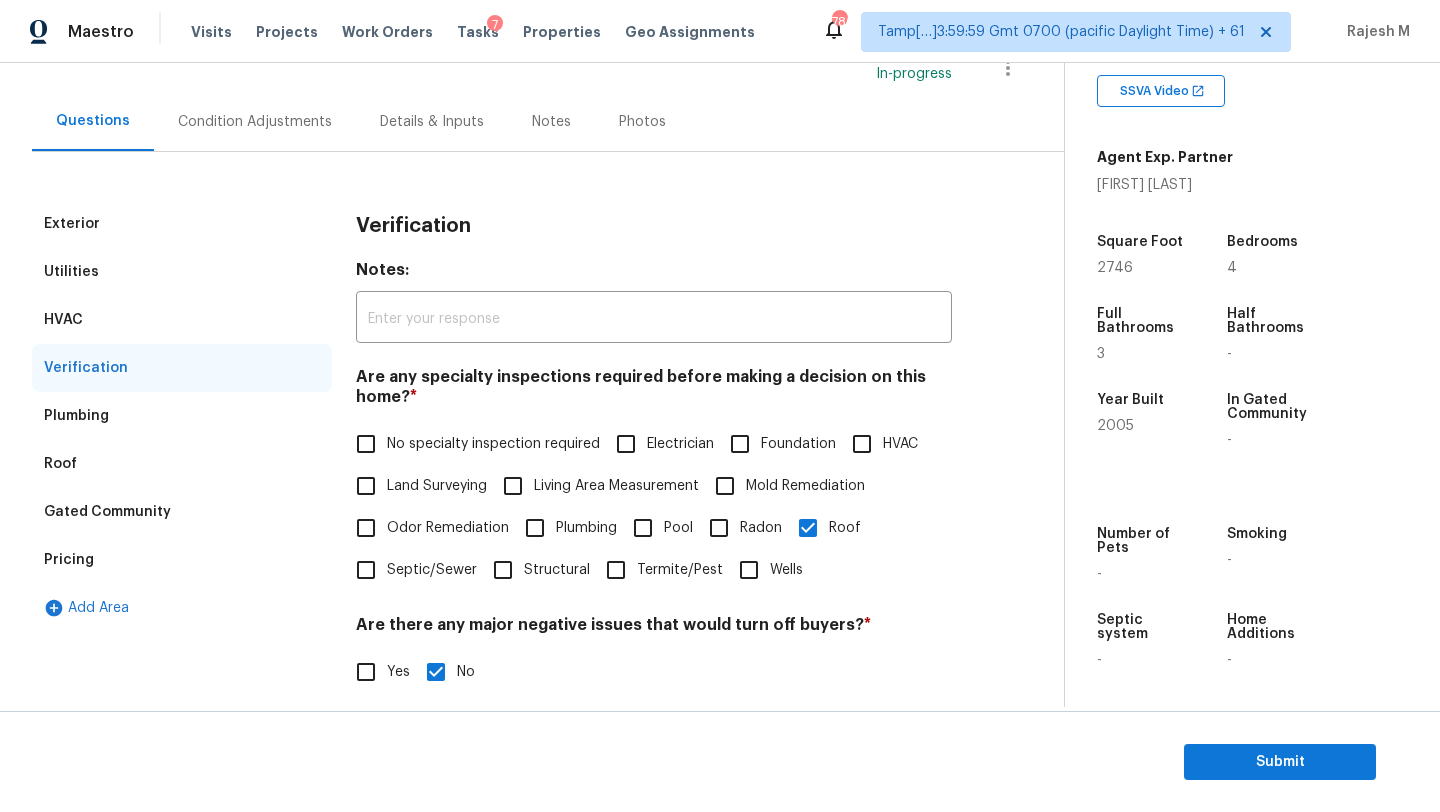 scroll, scrollTop: 581, scrollLeft: 0, axis: vertical 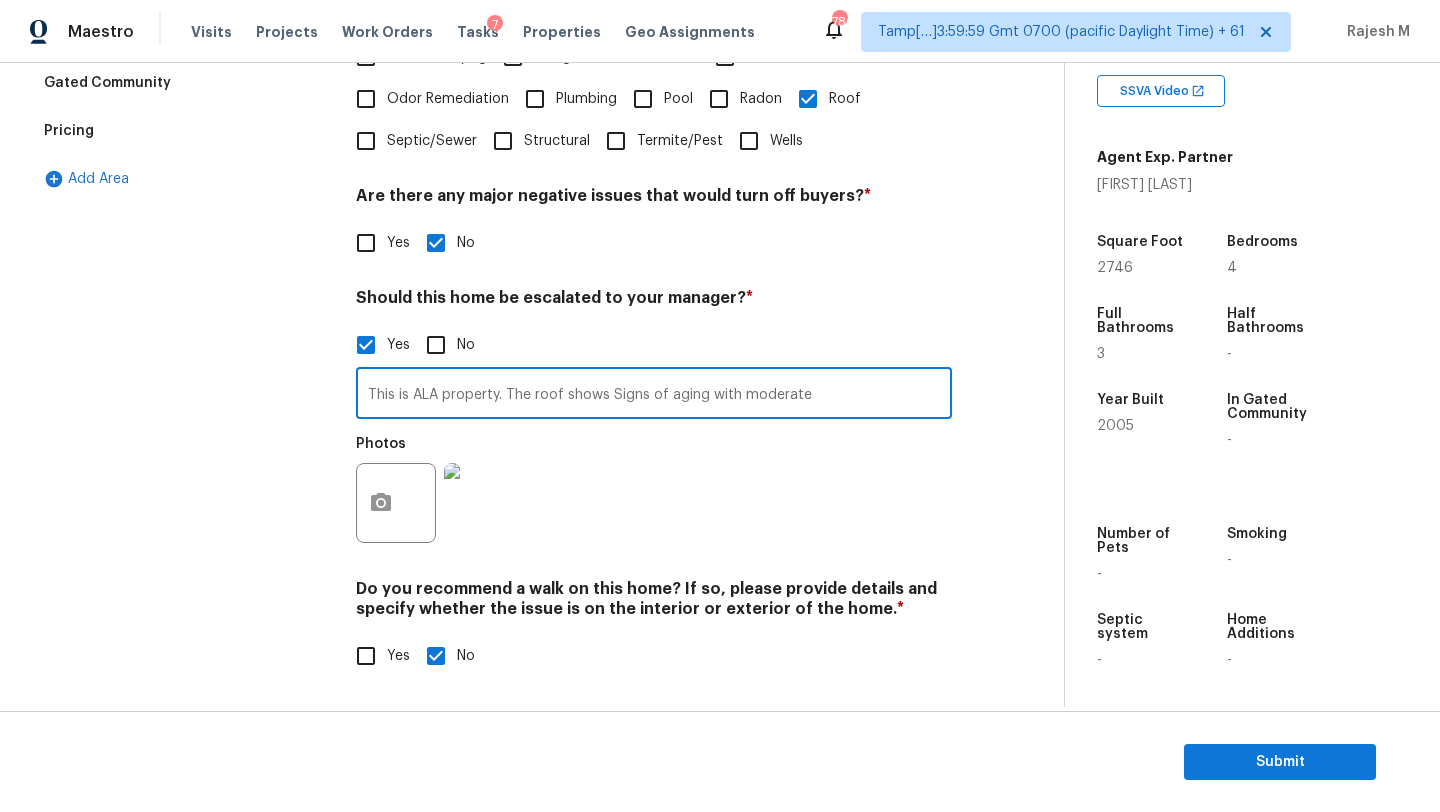 click on "This is ALA property. The roof shows Signs of aging with moderate" at bounding box center (654, 395) 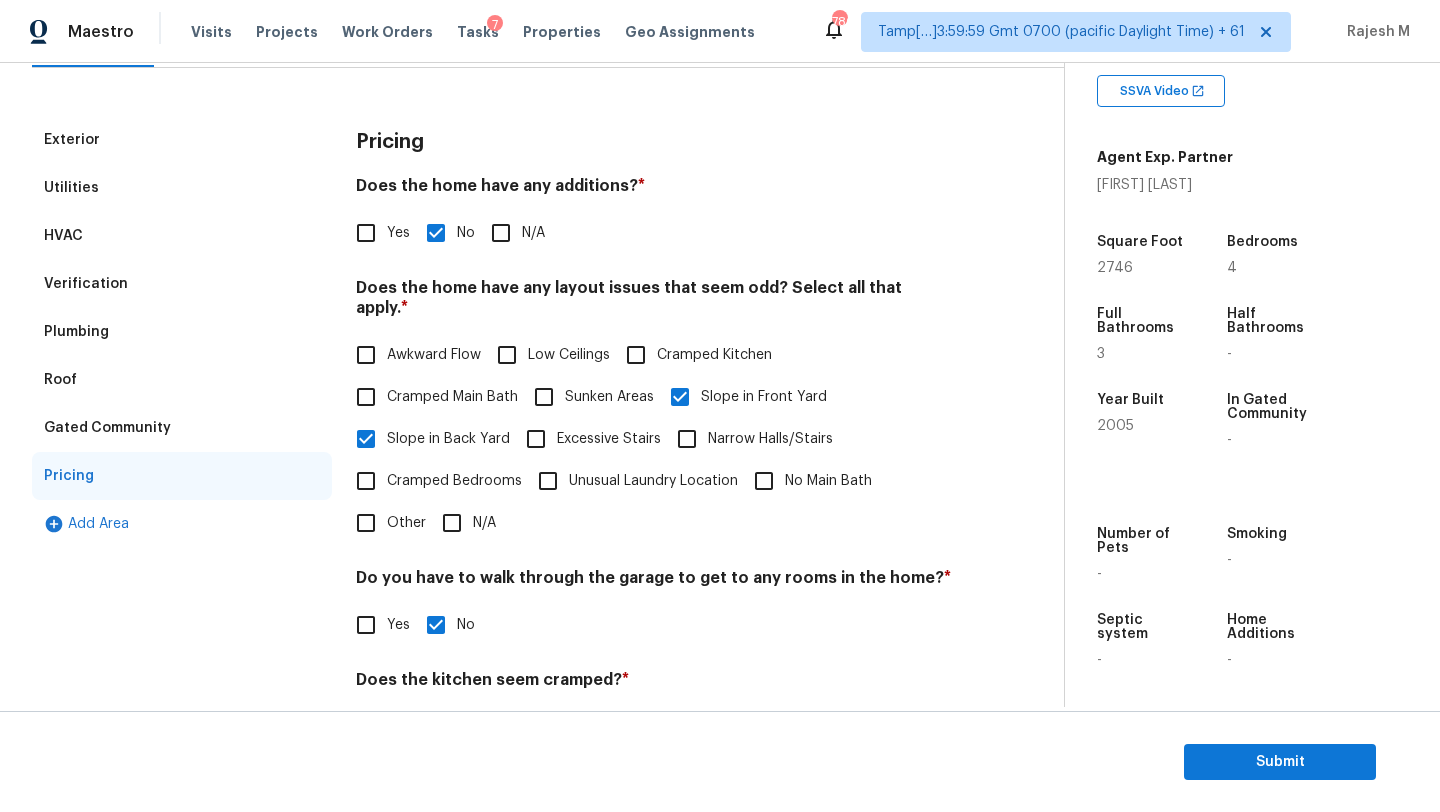 scroll, scrollTop: 0, scrollLeft: 0, axis: both 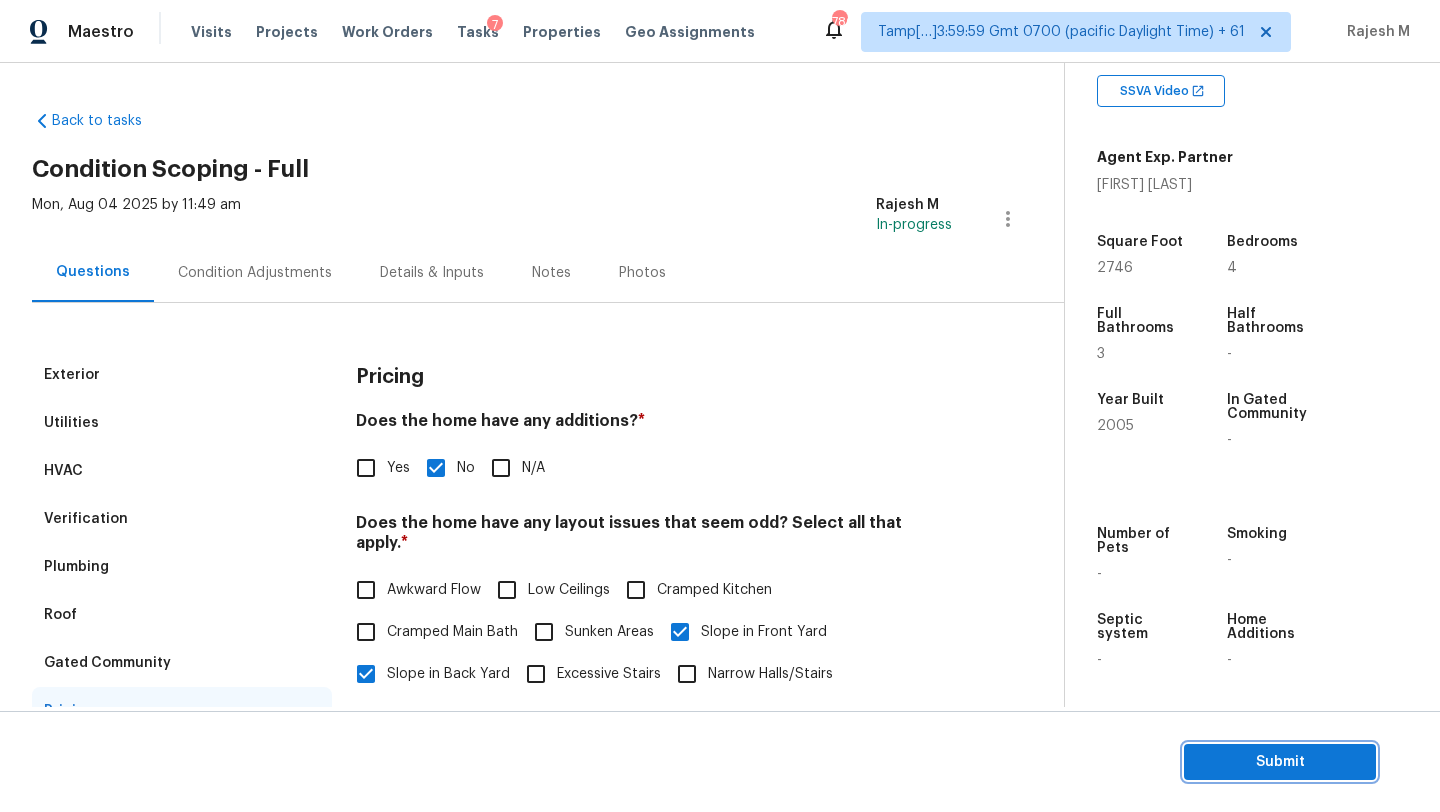 click on "Submit" at bounding box center [1280, 762] 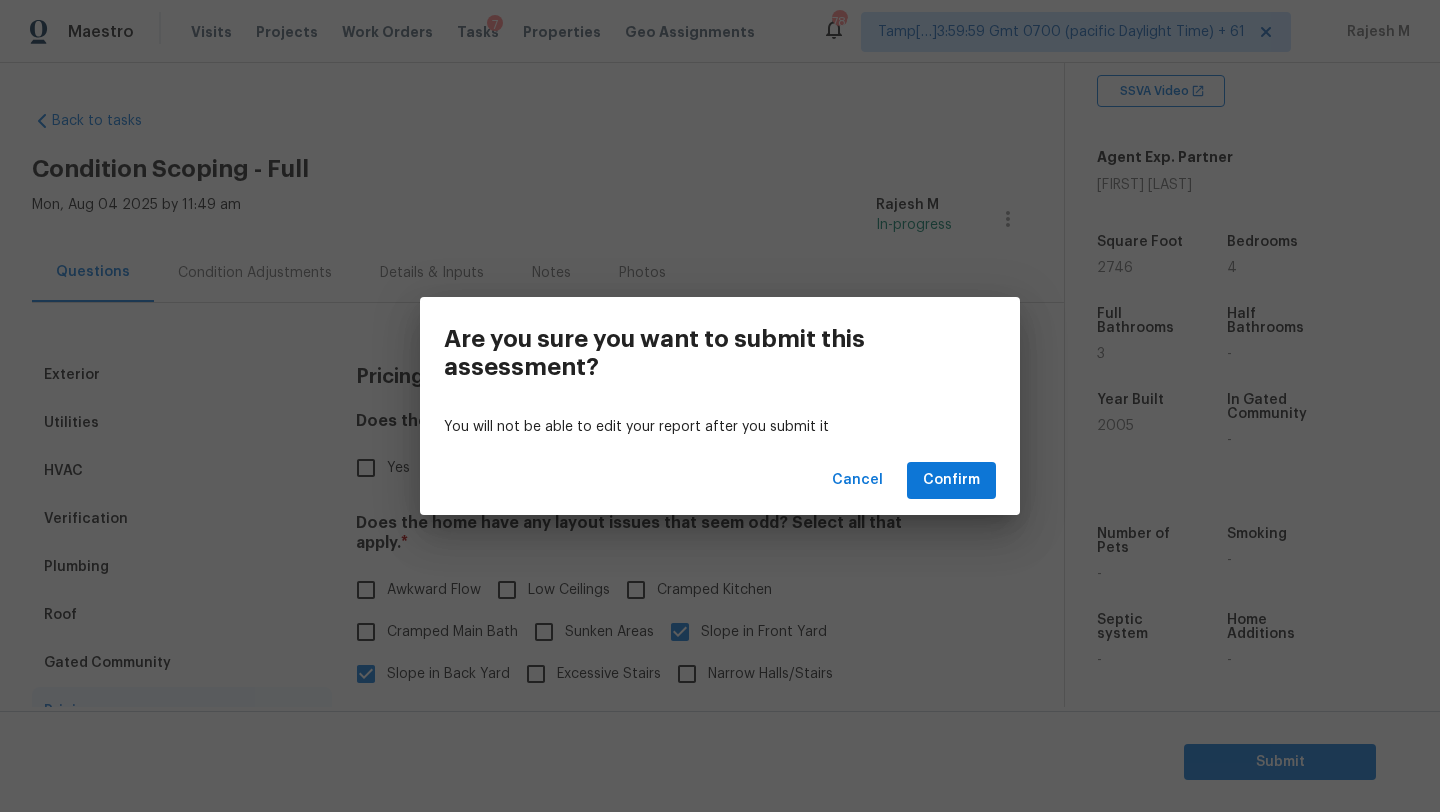 click on "Cancel Confirm" at bounding box center [720, 480] 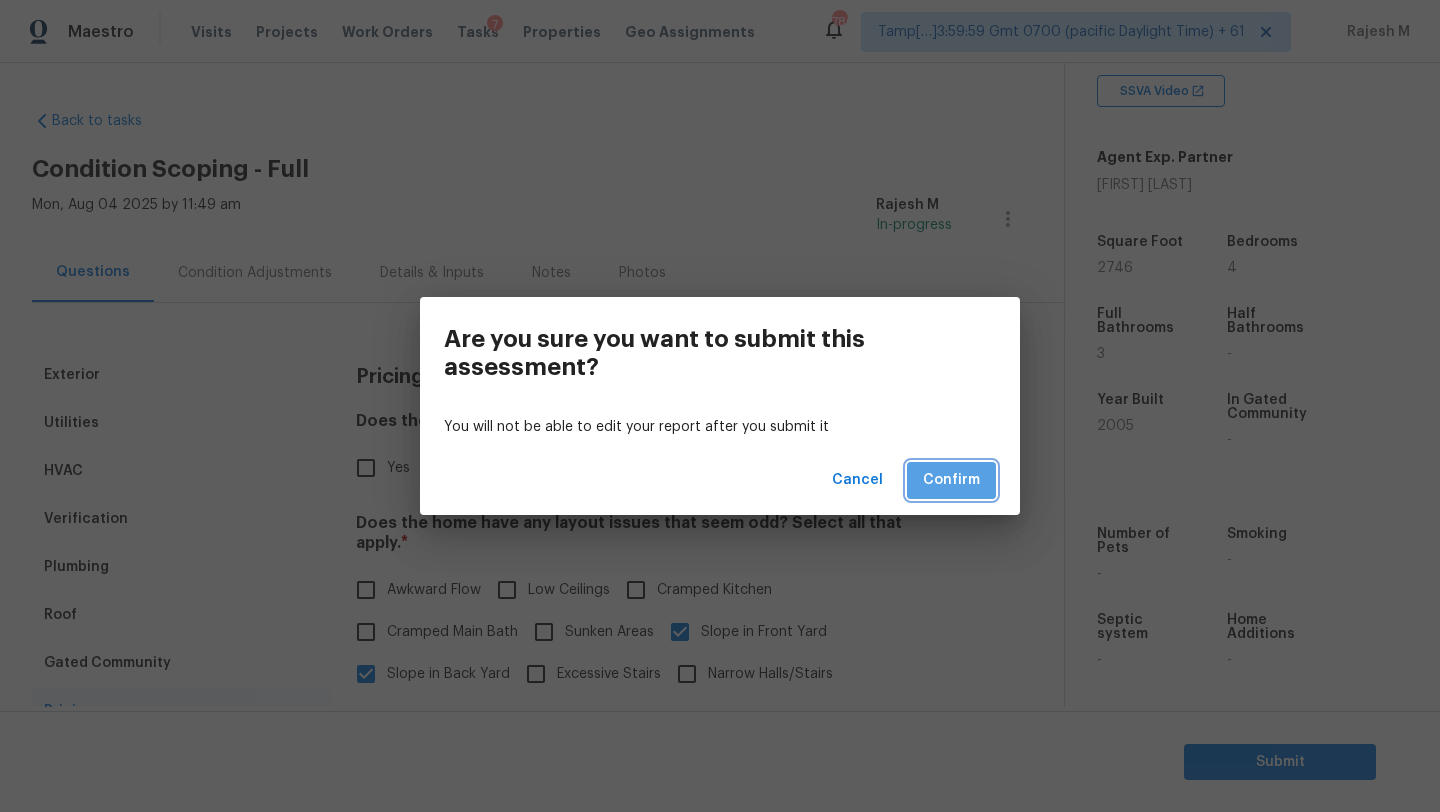 click on "Confirm" at bounding box center (951, 480) 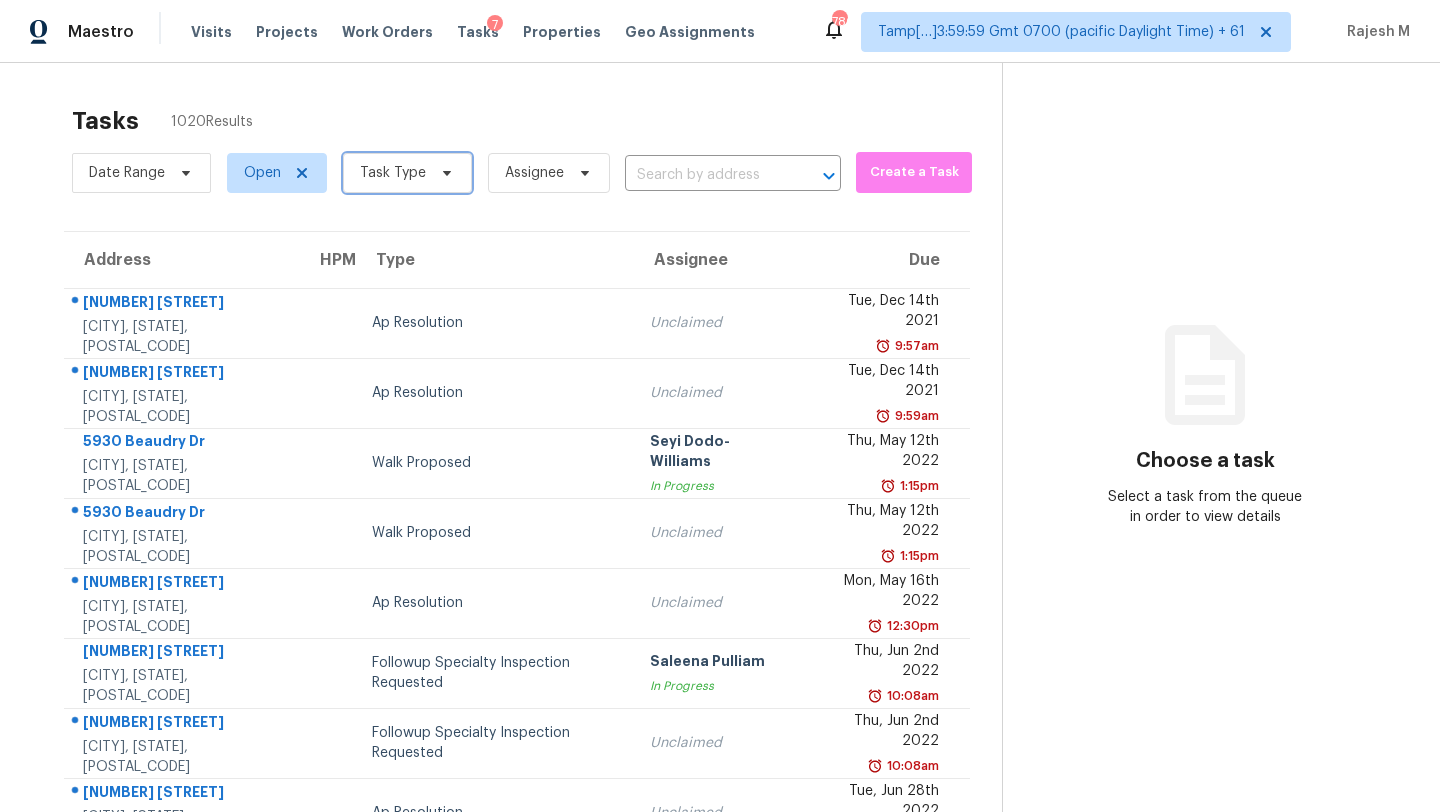 click on "Task Type" at bounding box center (407, 173) 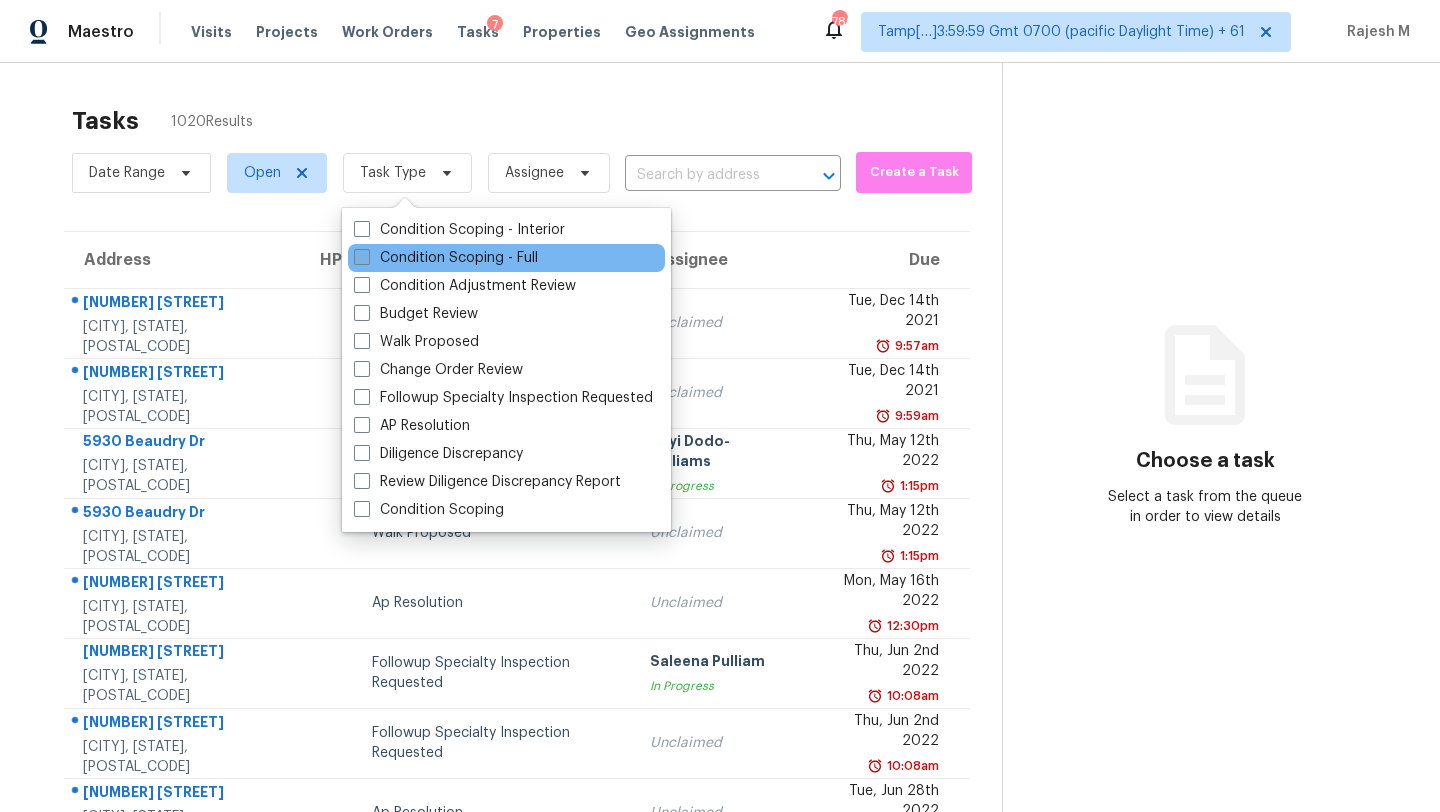 click on "Condition Scoping - Full" at bounding box center [446, 258] 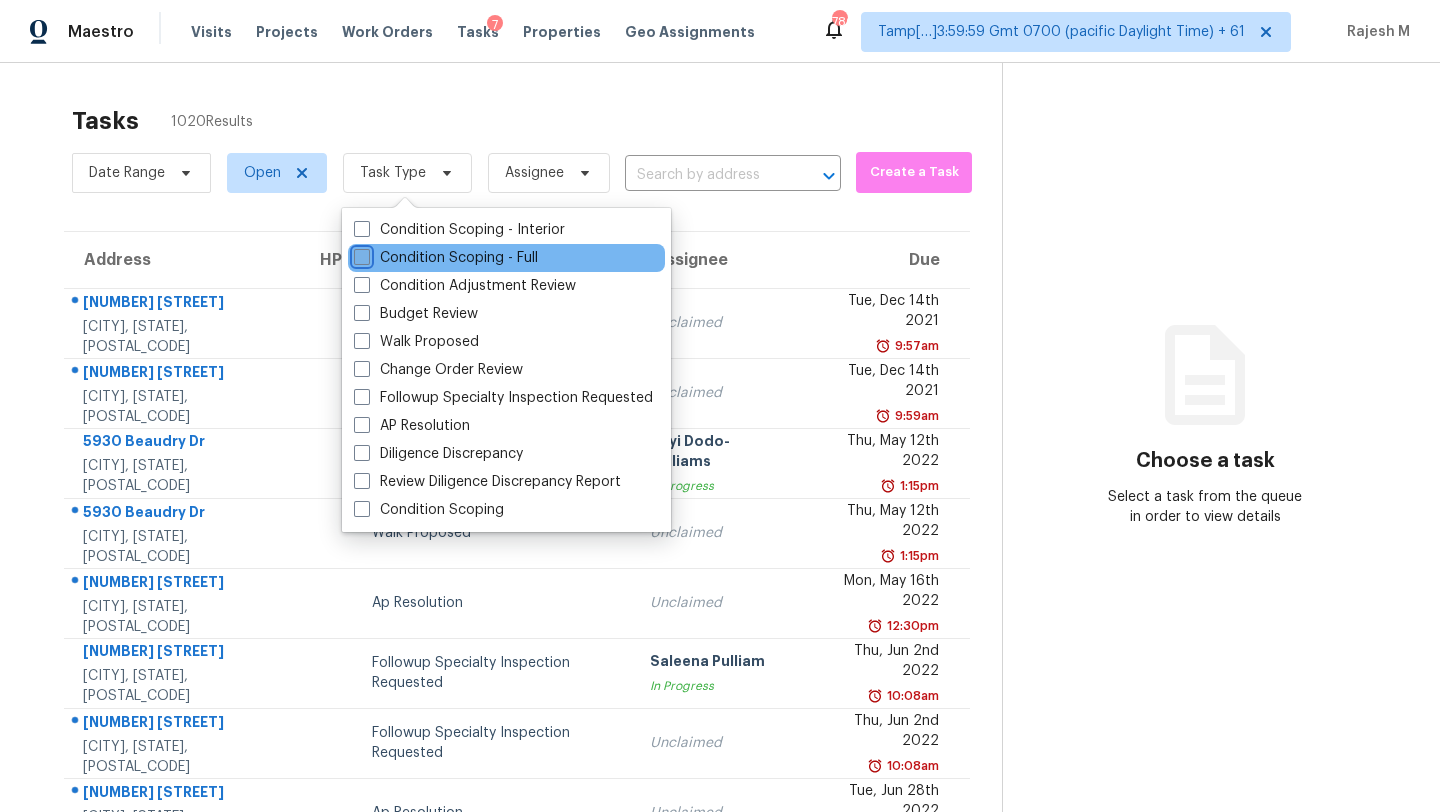 click on "Condition Scoping - Full" at bounding box center [360, 254] 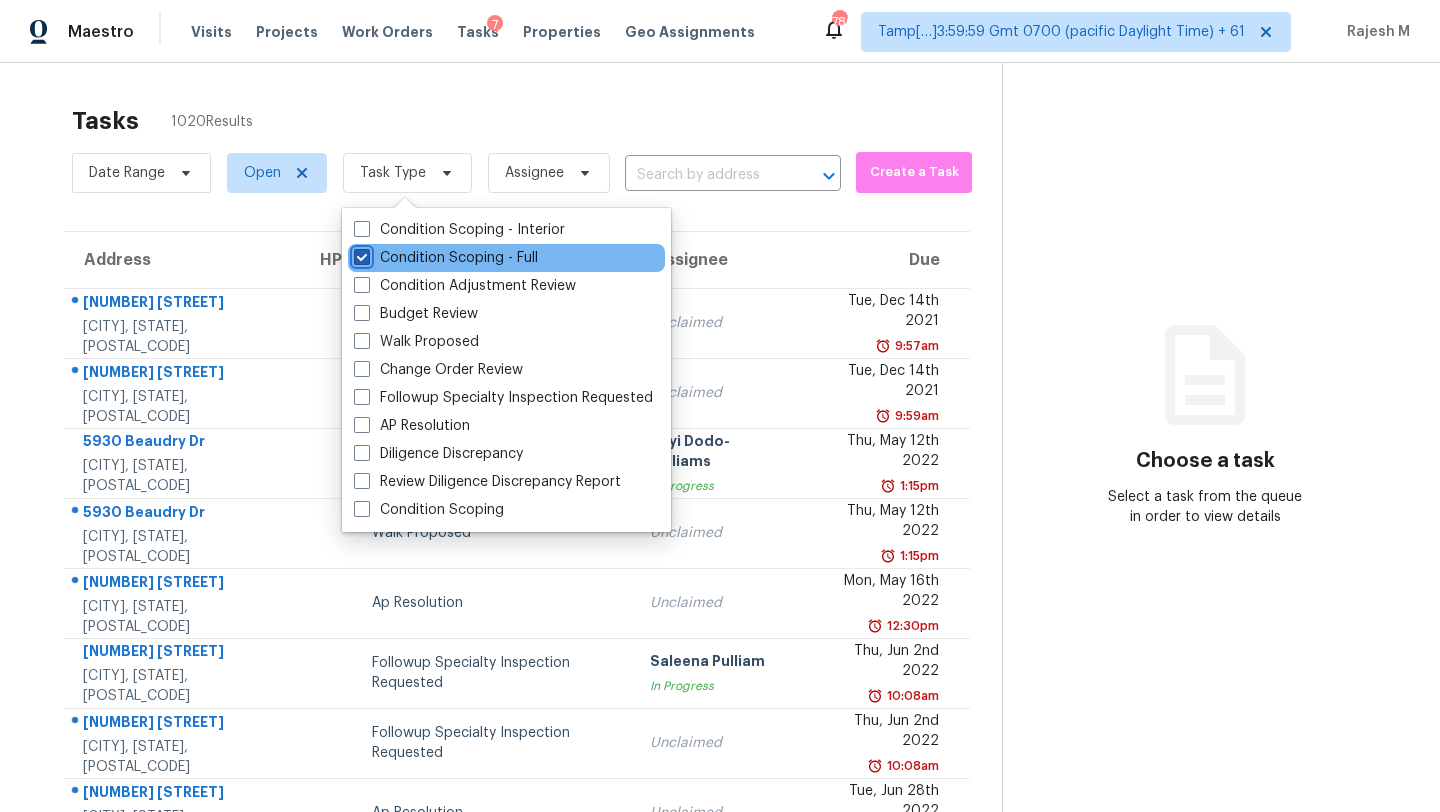 checkbox on "true" 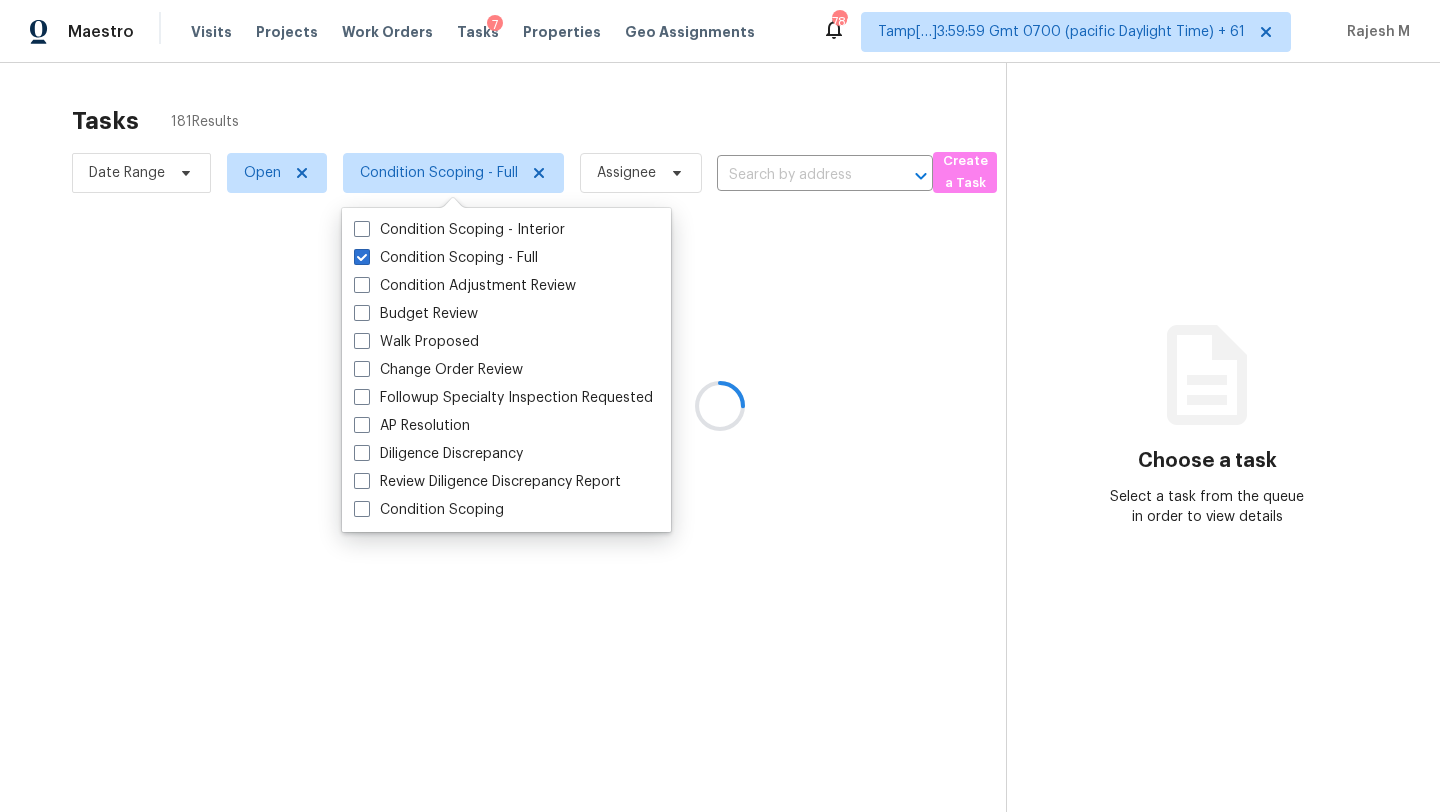 click at bounding box center (720, 406) 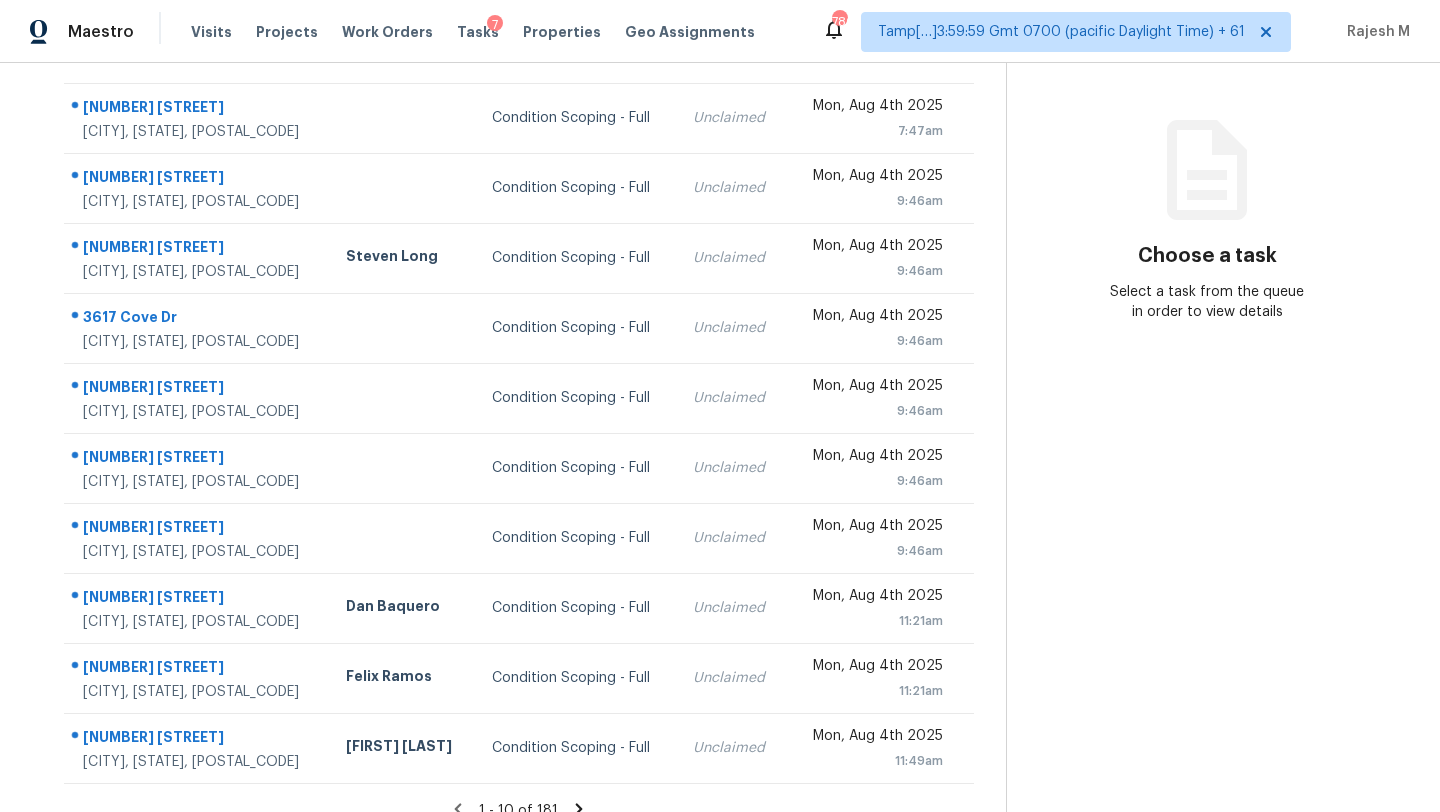 scroll, scrollTop: 229, scrollLeft: 0, axis: vertical 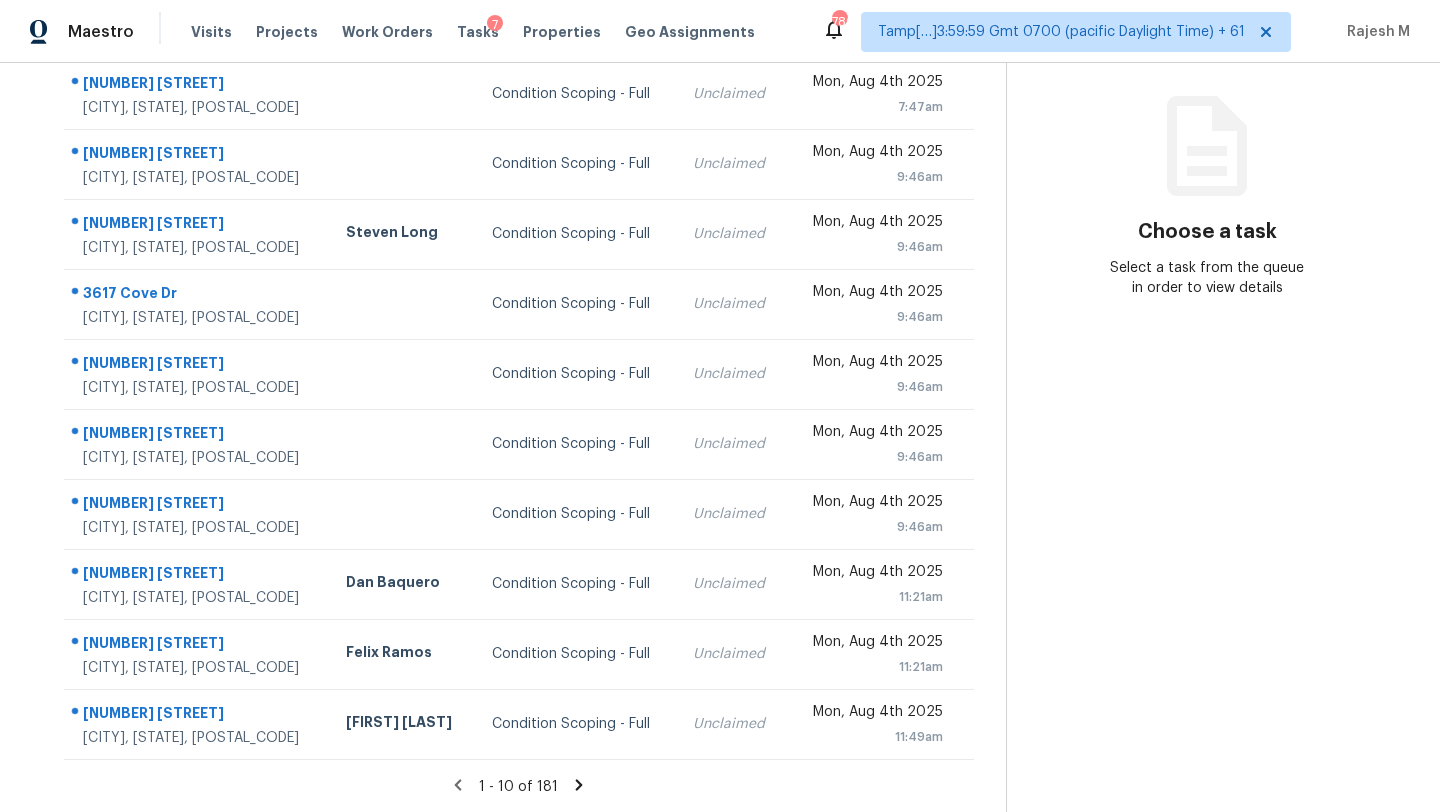click 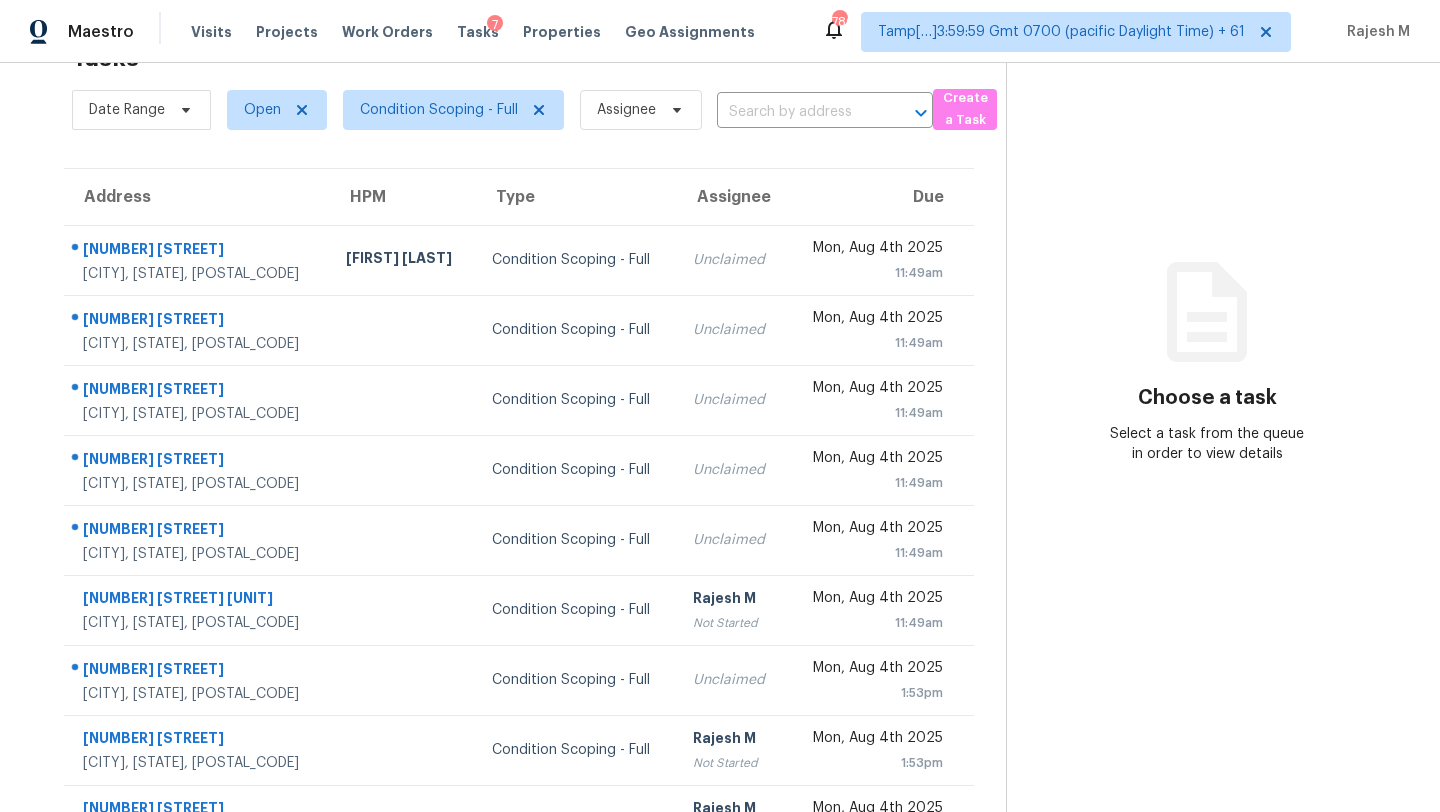 scroll, scrollTop: 229, scrollLeft: 0, axis: vertical 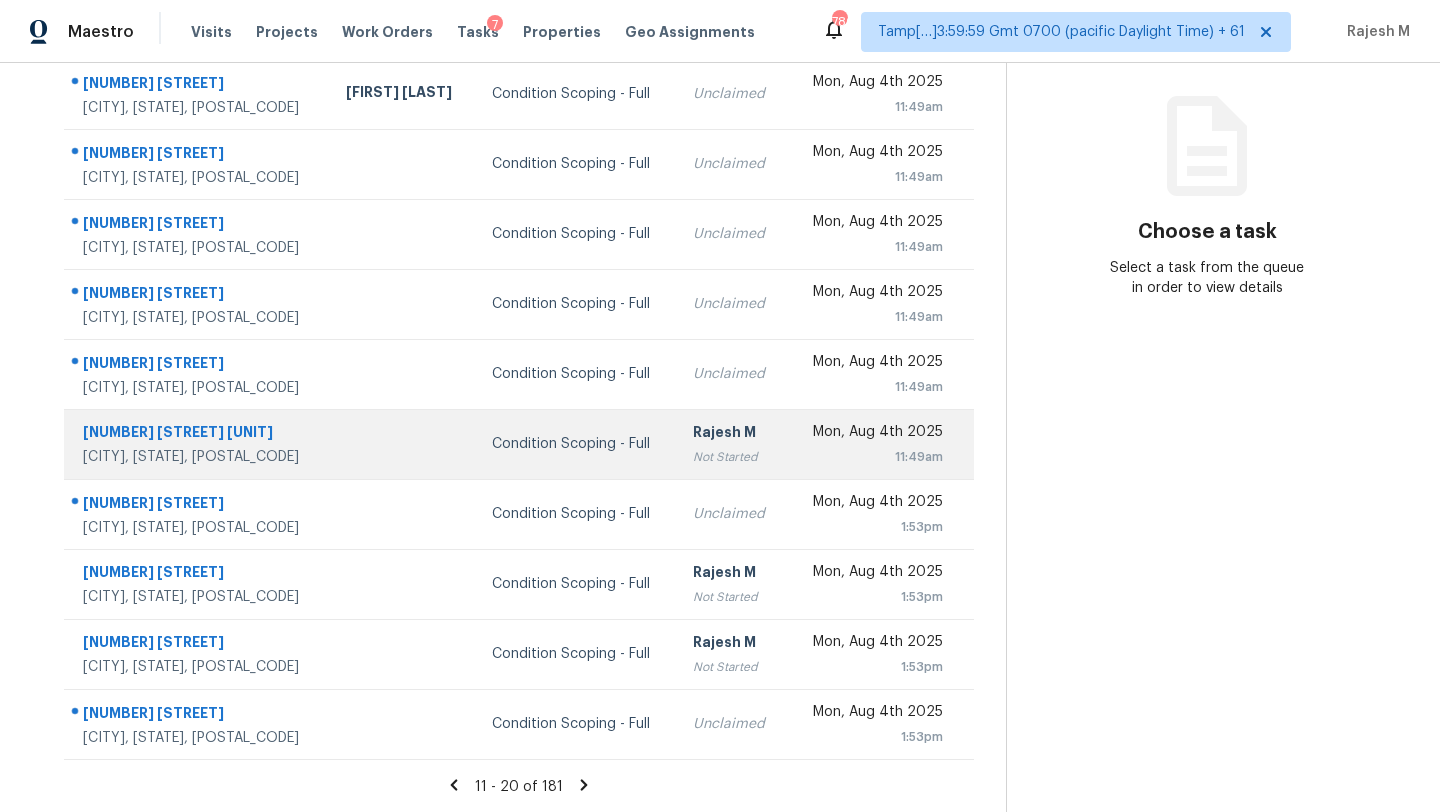 click on "Rajesh M Not Started" at bounding box center (732, 444) 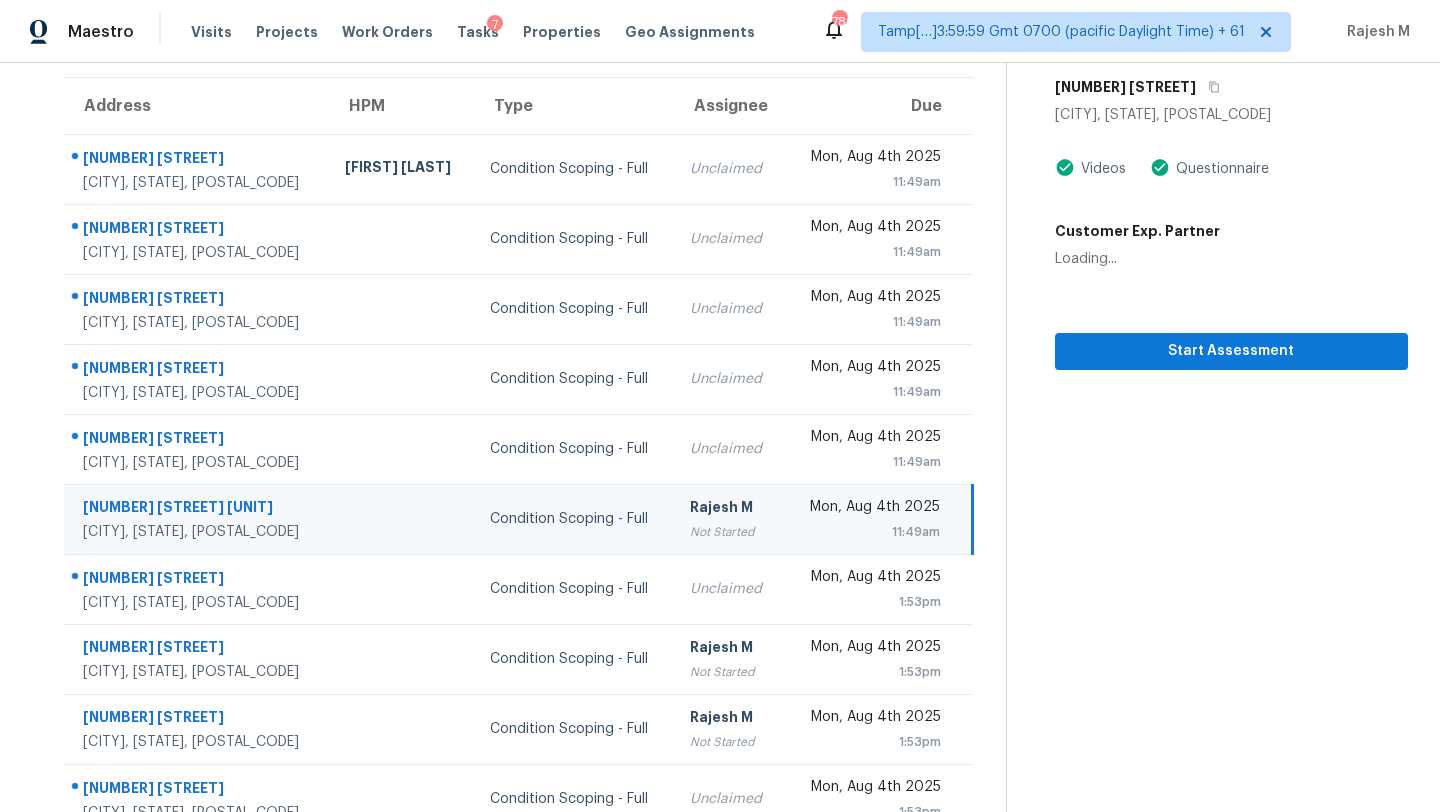 scroll, scrollTop: 85, scrollLeft: 0, axis: vertical 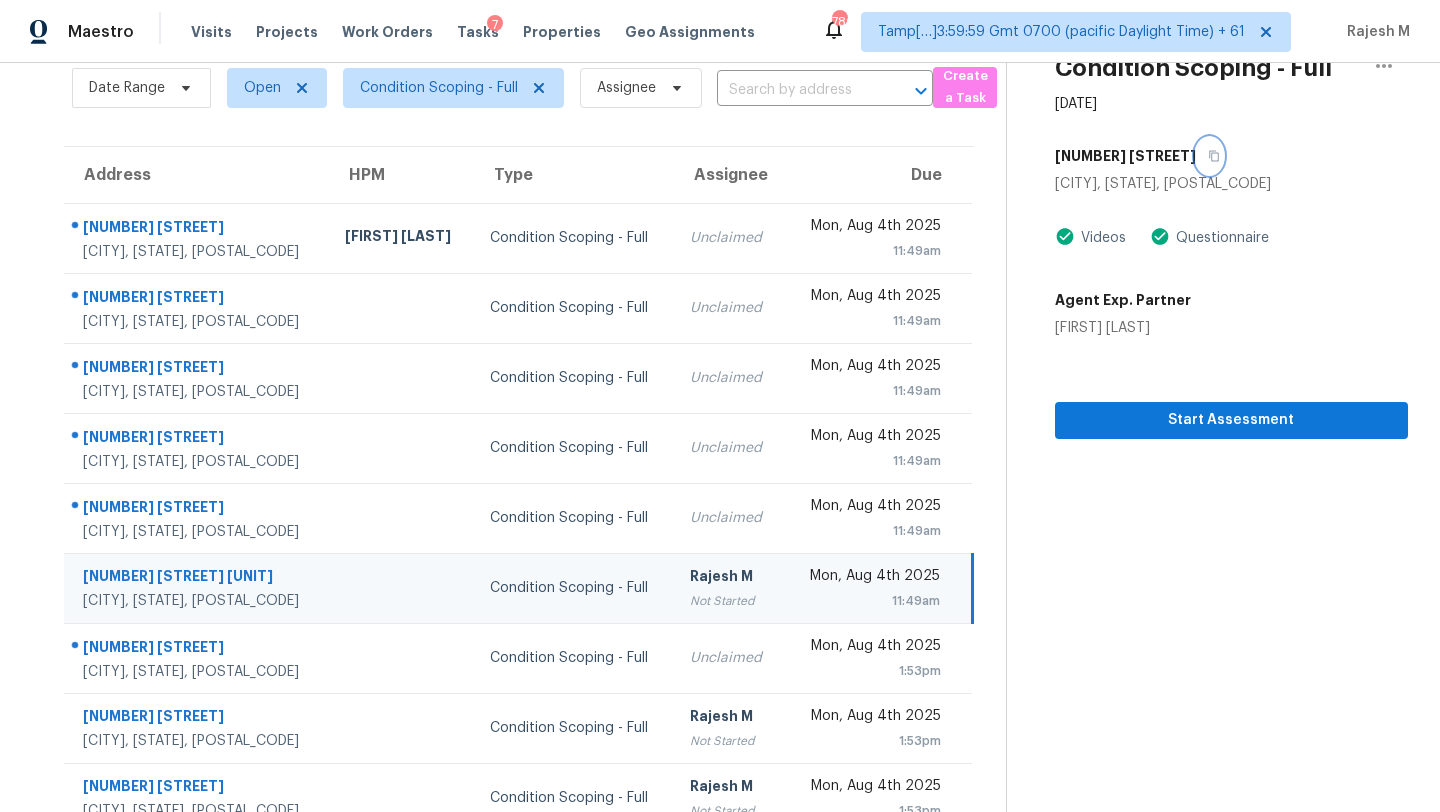 click 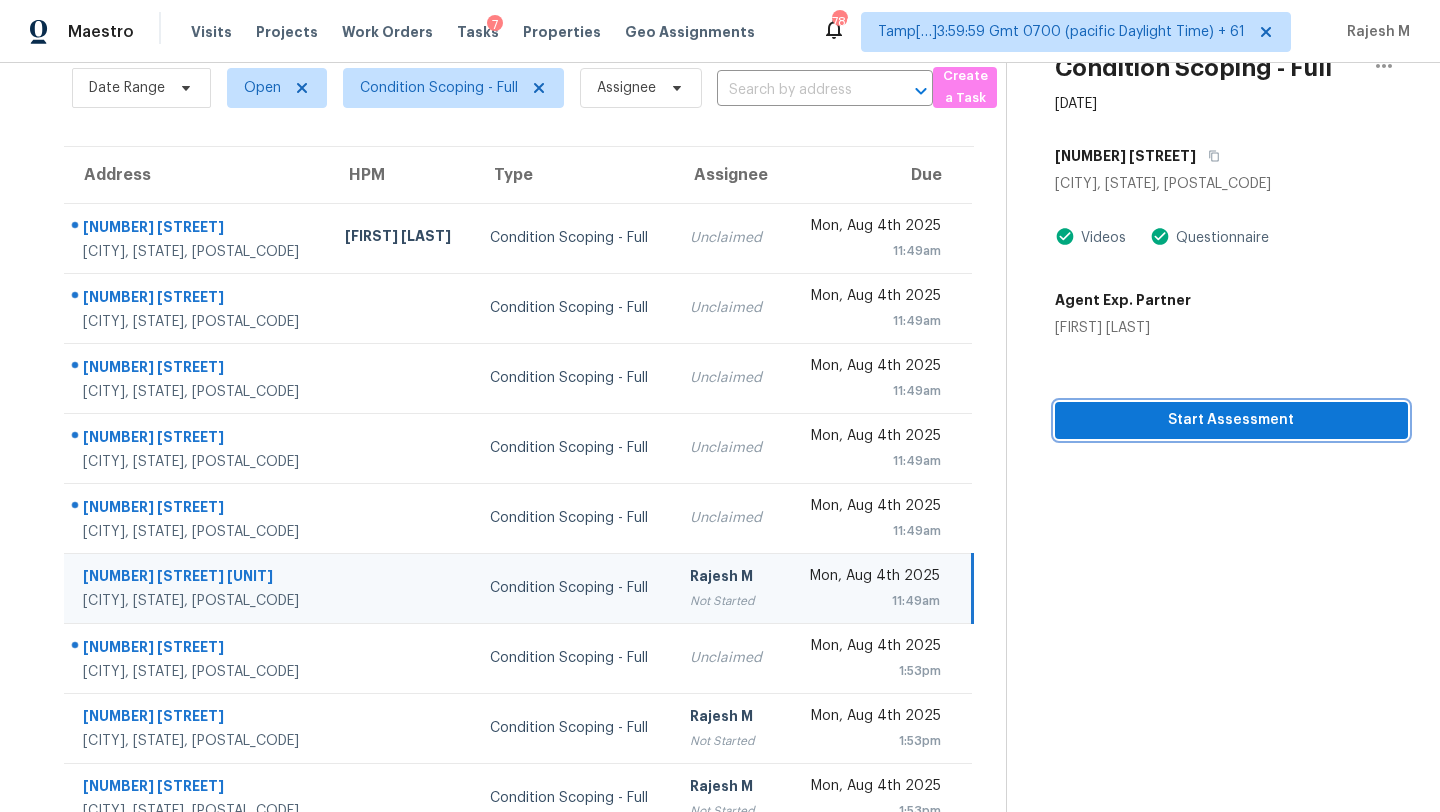 click on "Start Assessment" at bounding box center (1231, 420) 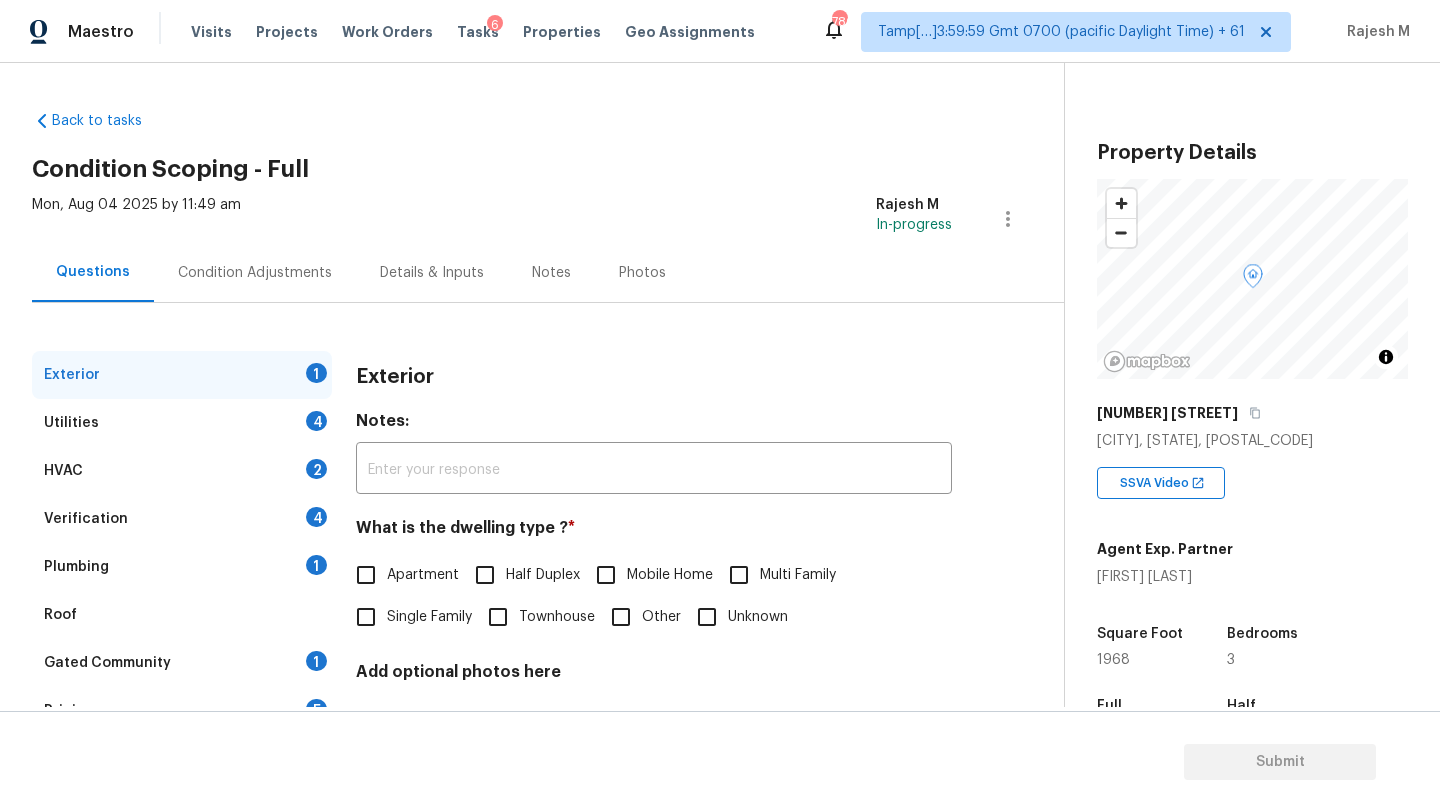 scroll, scrollTop: 226, scrollLeft: 0, axis: vertical 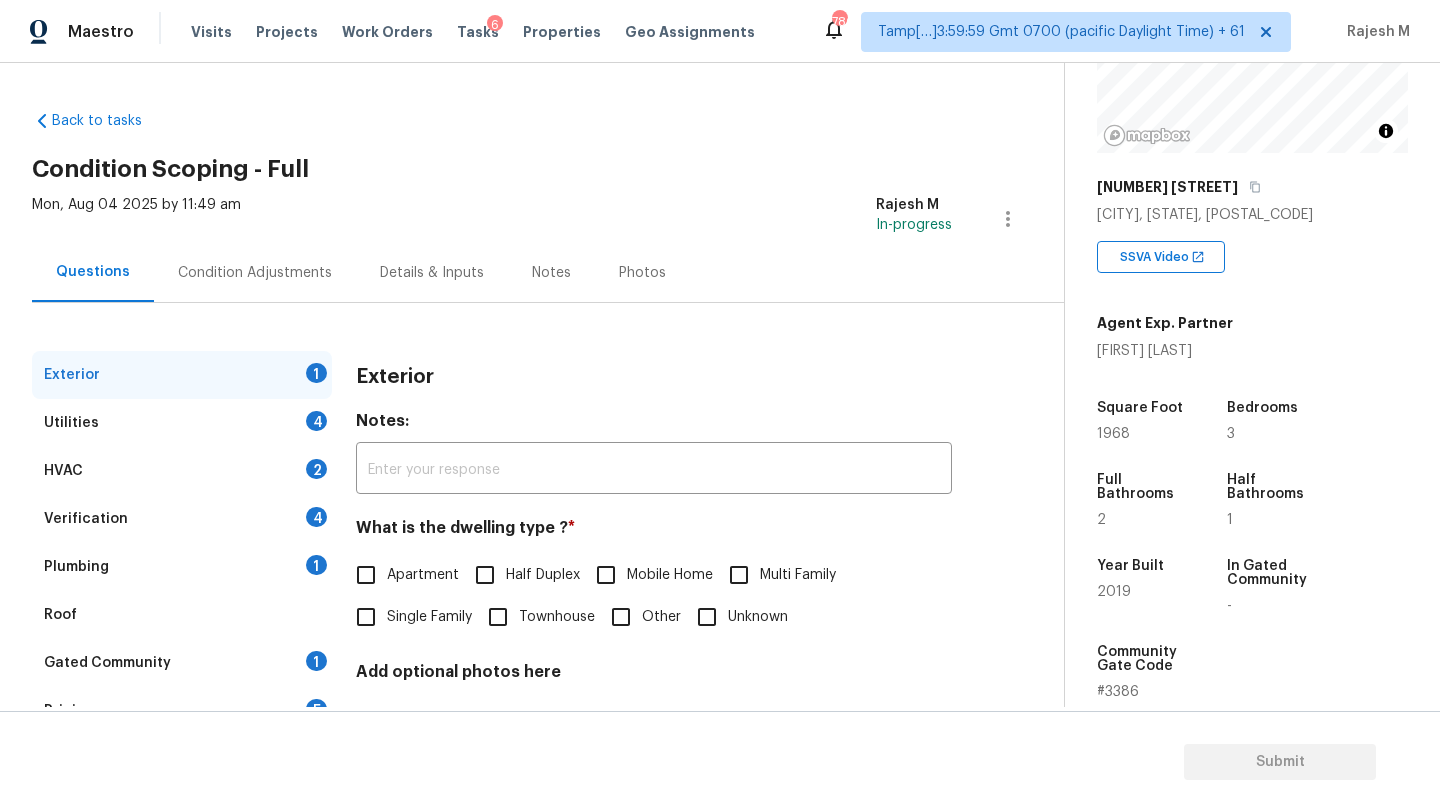 click on "Townhouse" at bounding box center (498, 617) 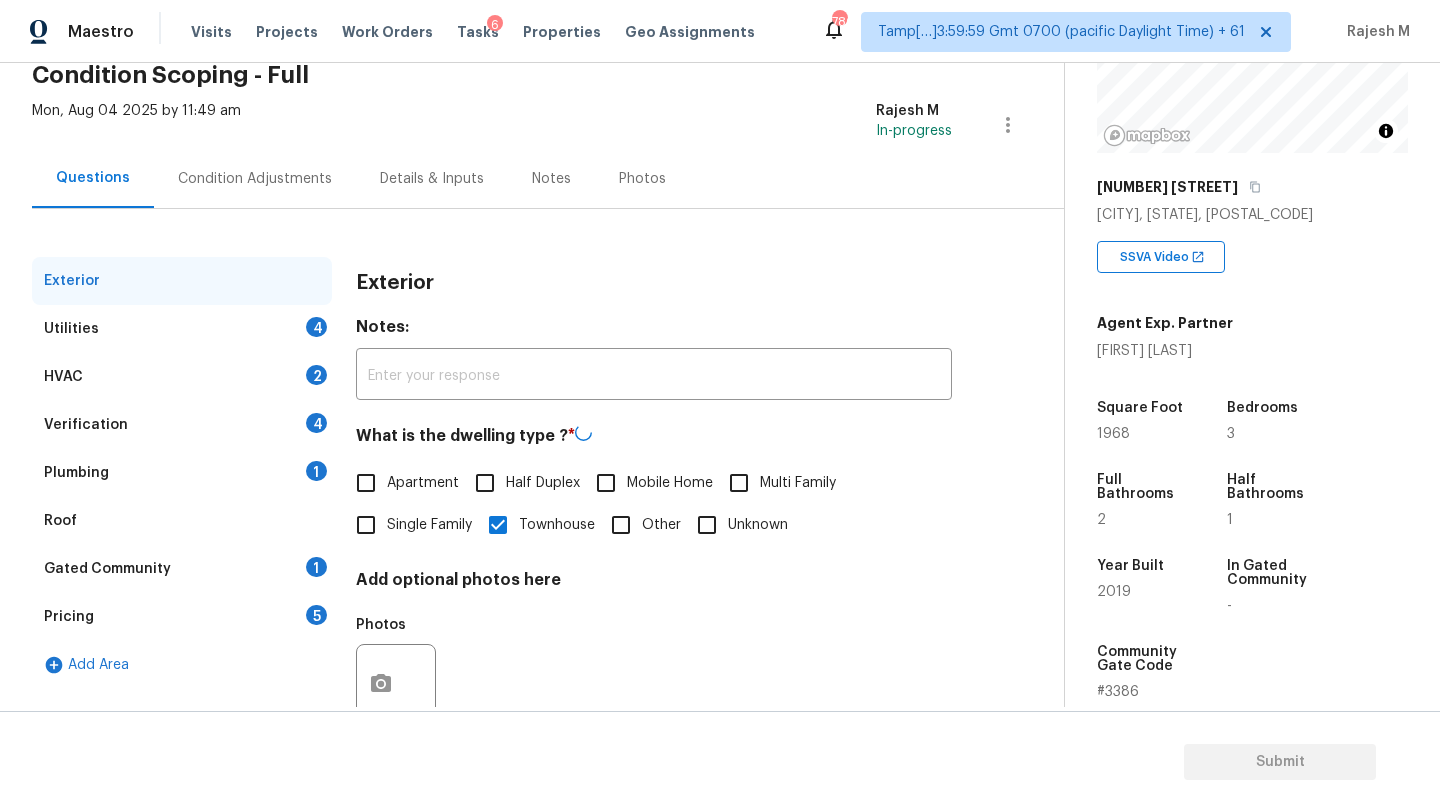 scroll, scrollTop: 153, scrollLeft: 0, axis: vertical 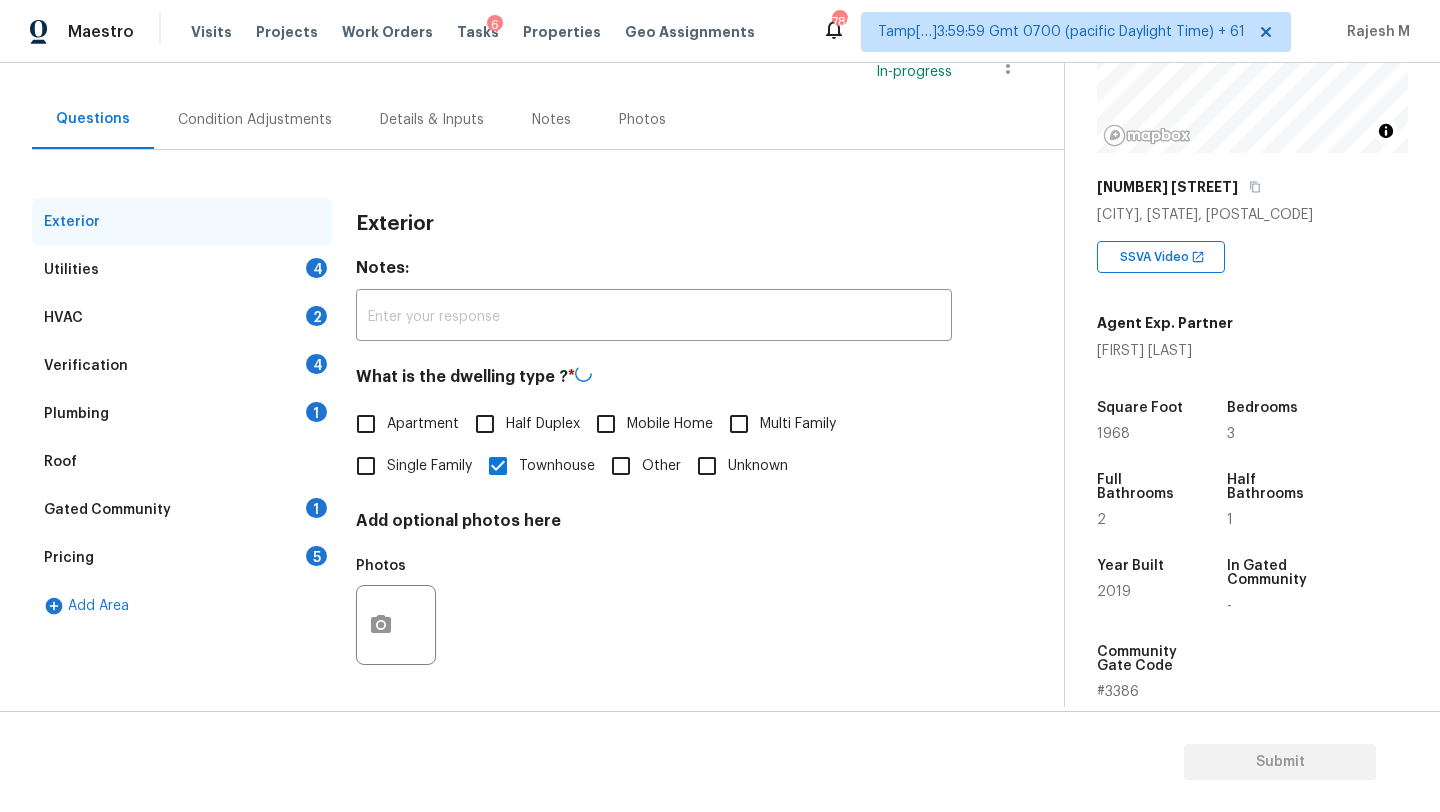 click on "Utilities 4" at bounding box center [182, 270] 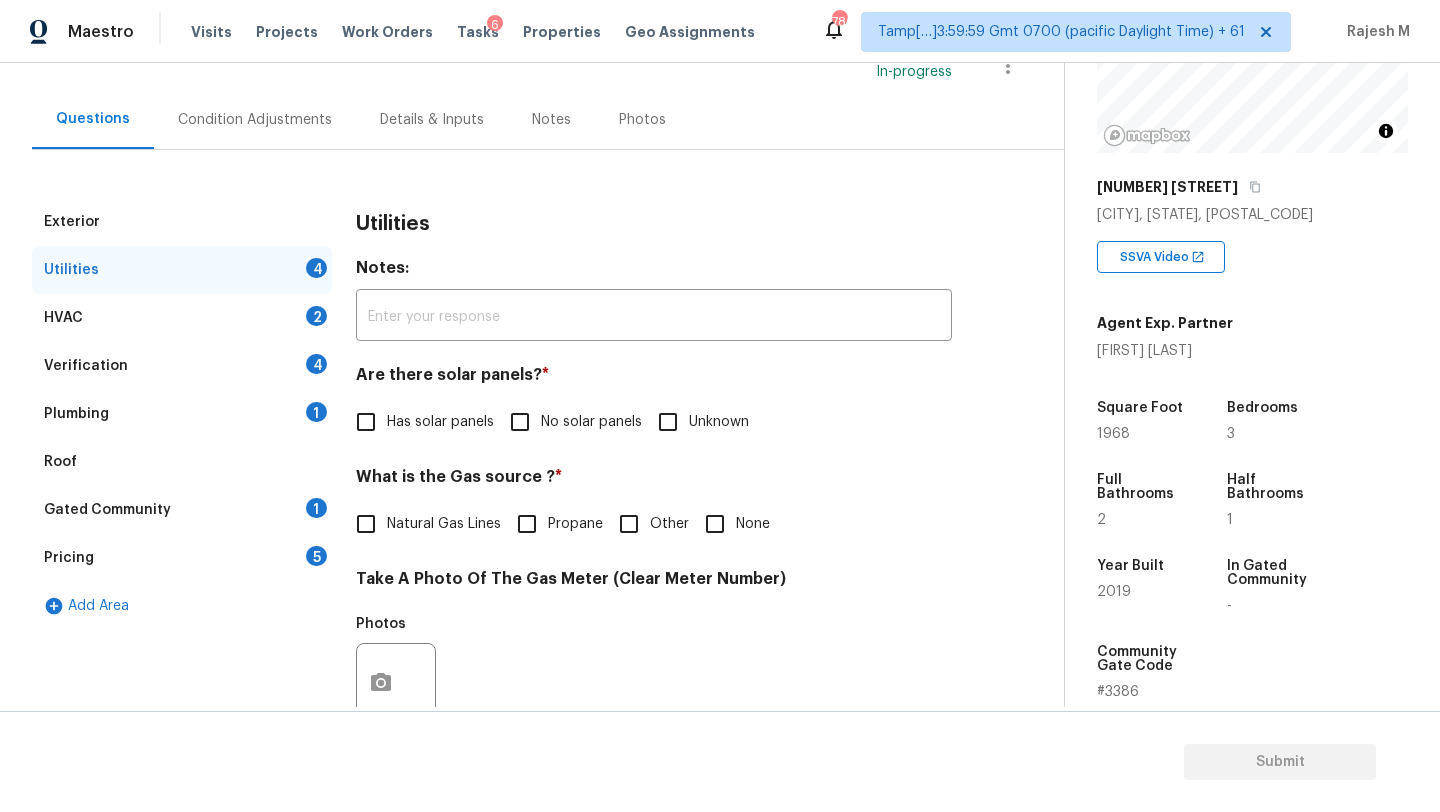 click on "No solar panels" at bounding box center [520, 422] 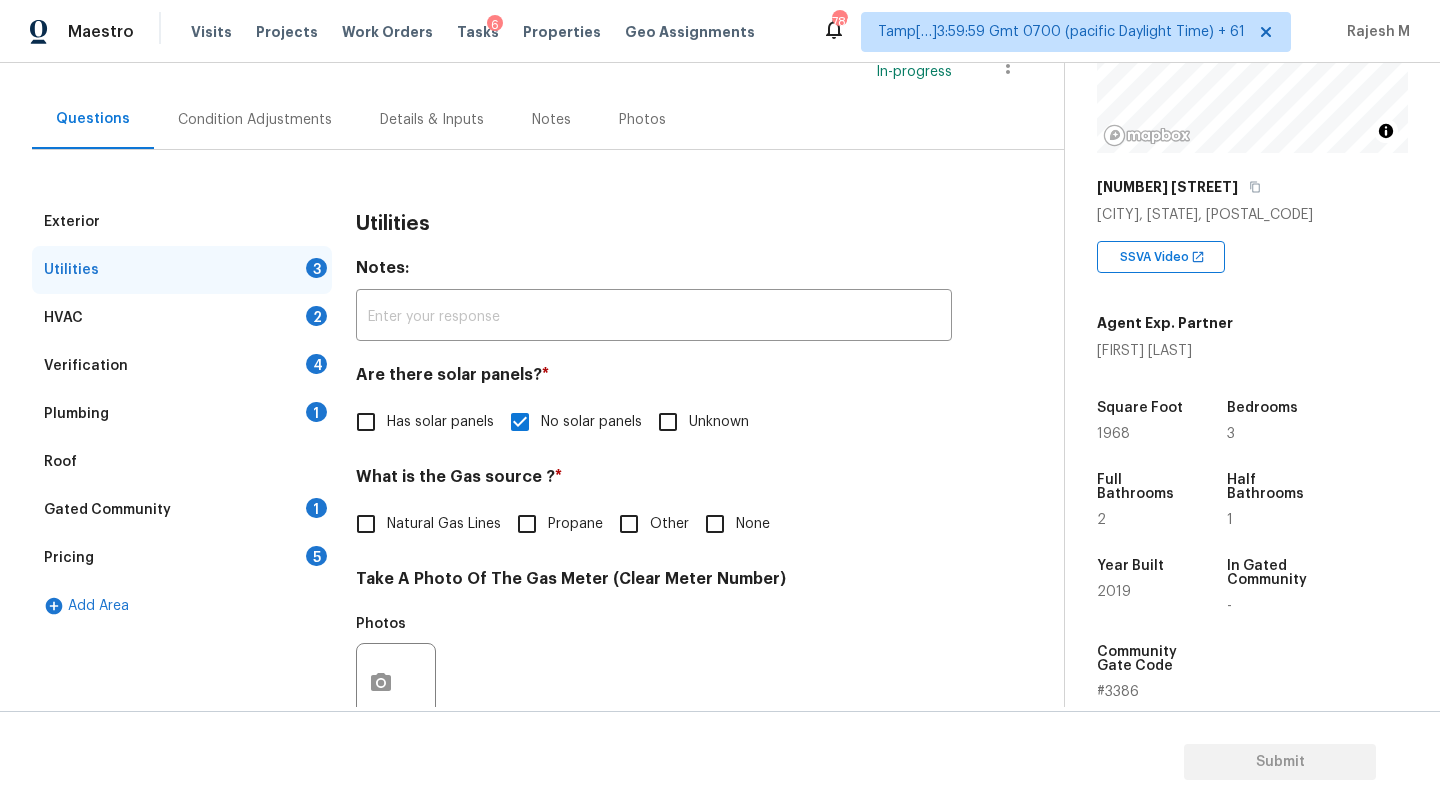 click on "Natural Gas Lines" at bounding box center [444, 524] 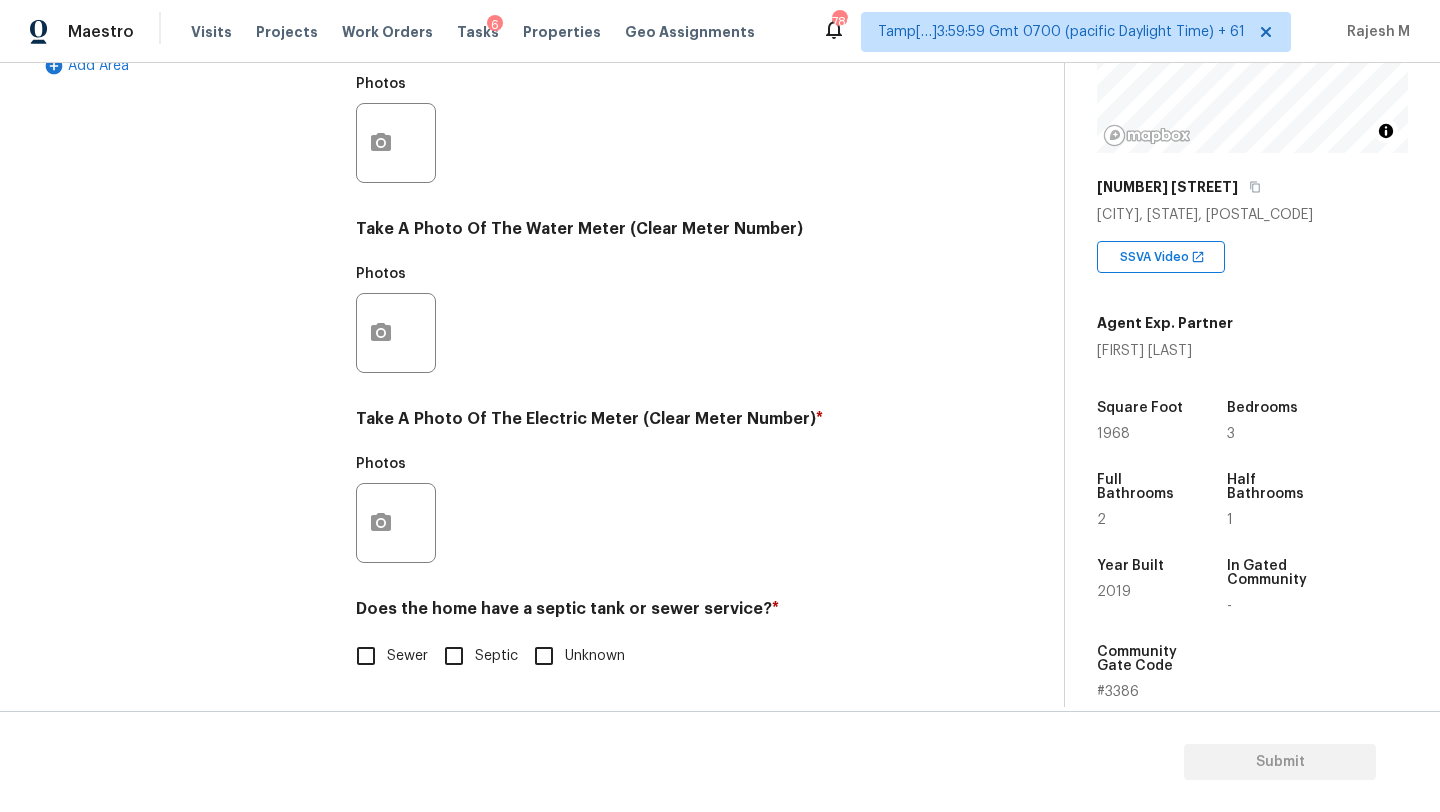 click on "Sewer" at bounding box center [366, 656] 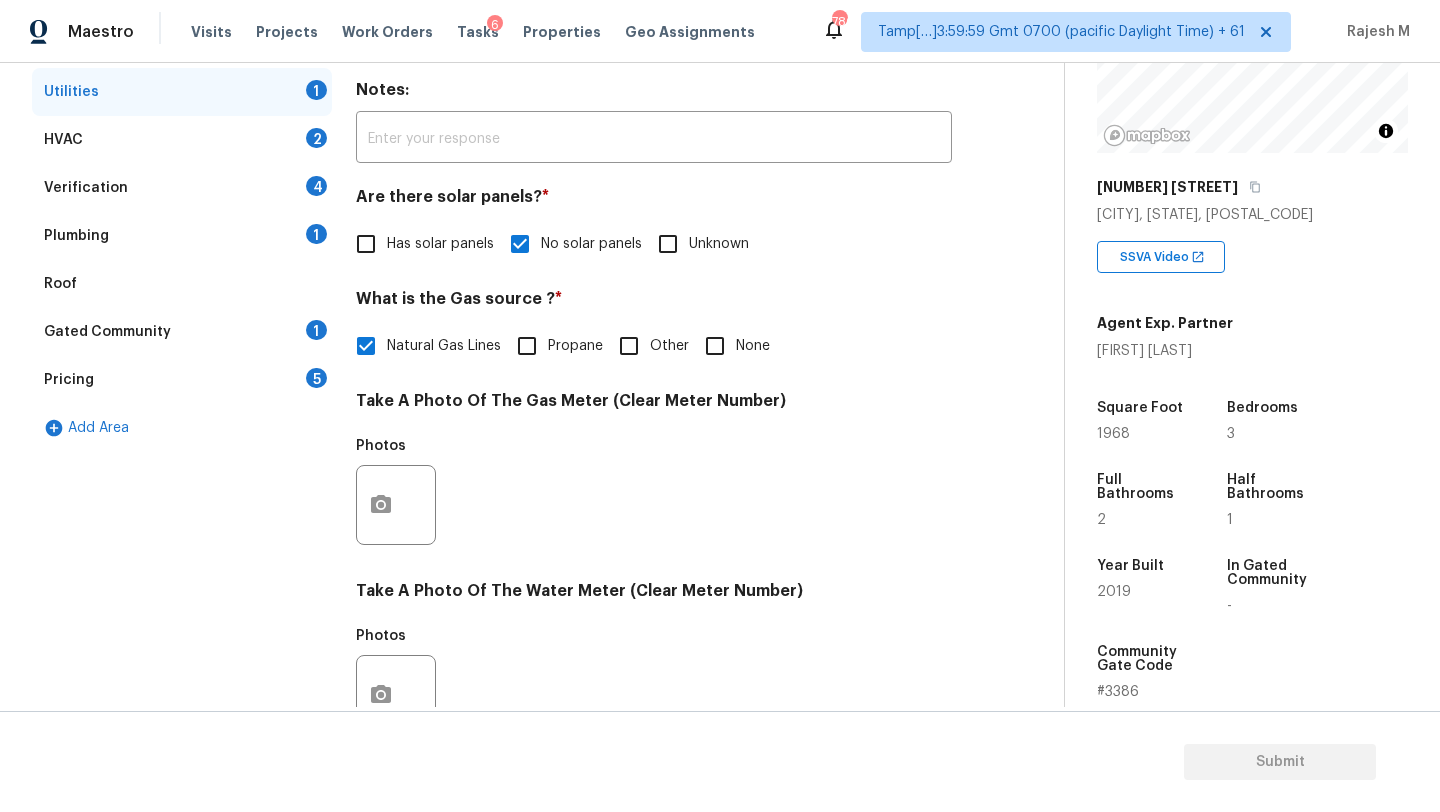 scroll, scrollTop: 87, scrollLeft: 0, axis: vertical 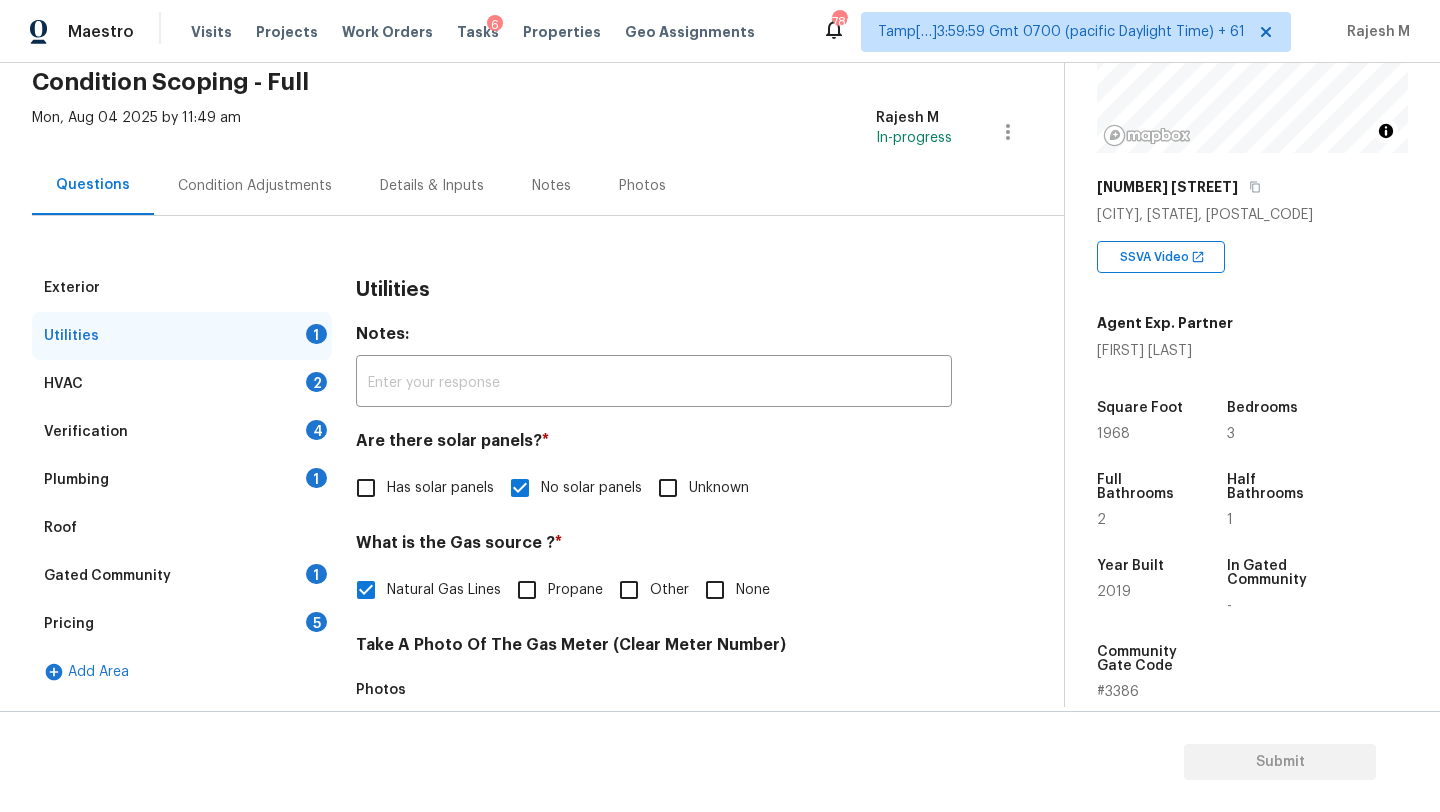 click on "HVAC 2" at bounding box center [182, 384] 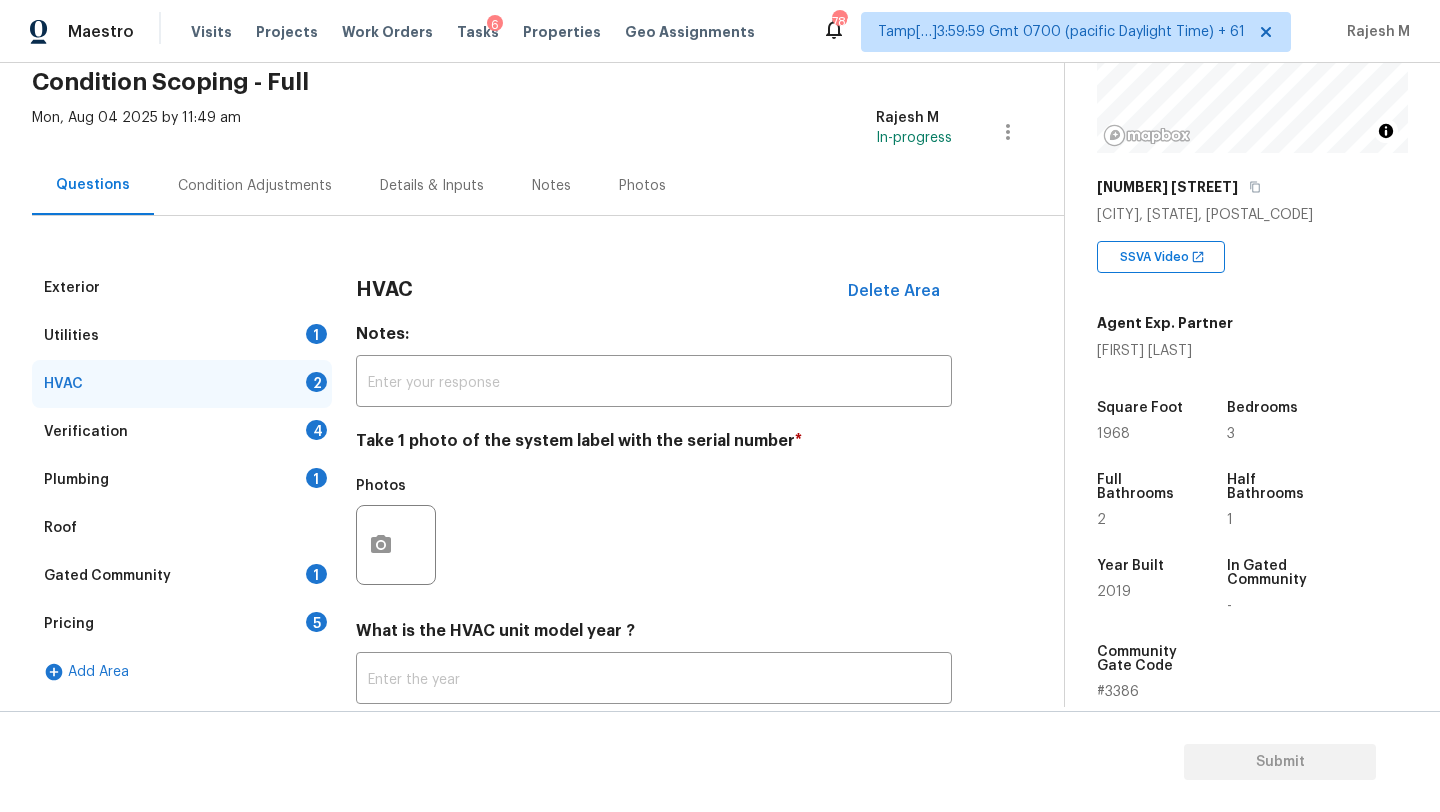 click on "Gated Community 1" at bounding box center (182, 576) 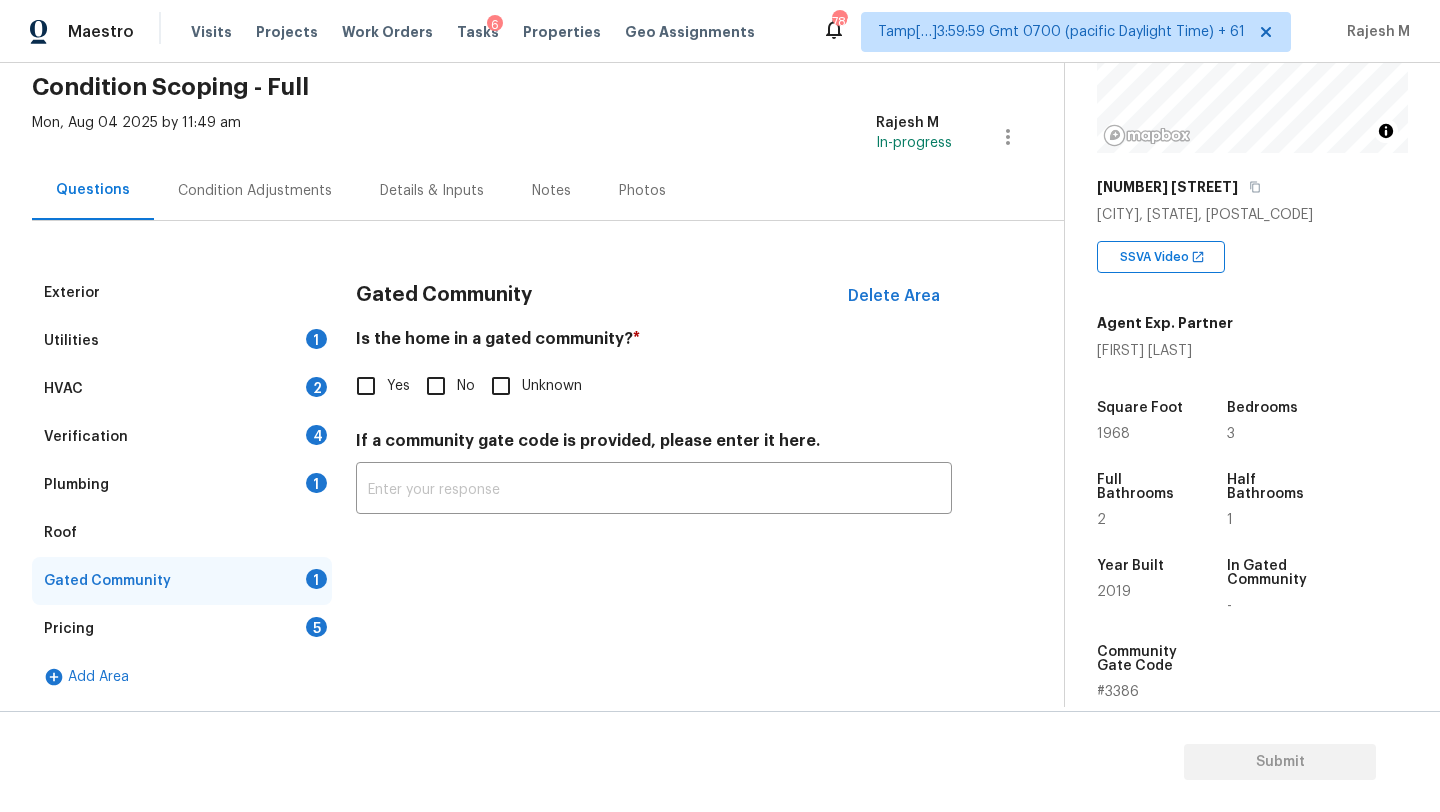 click on "Yes" at bounding box center (366, 386) 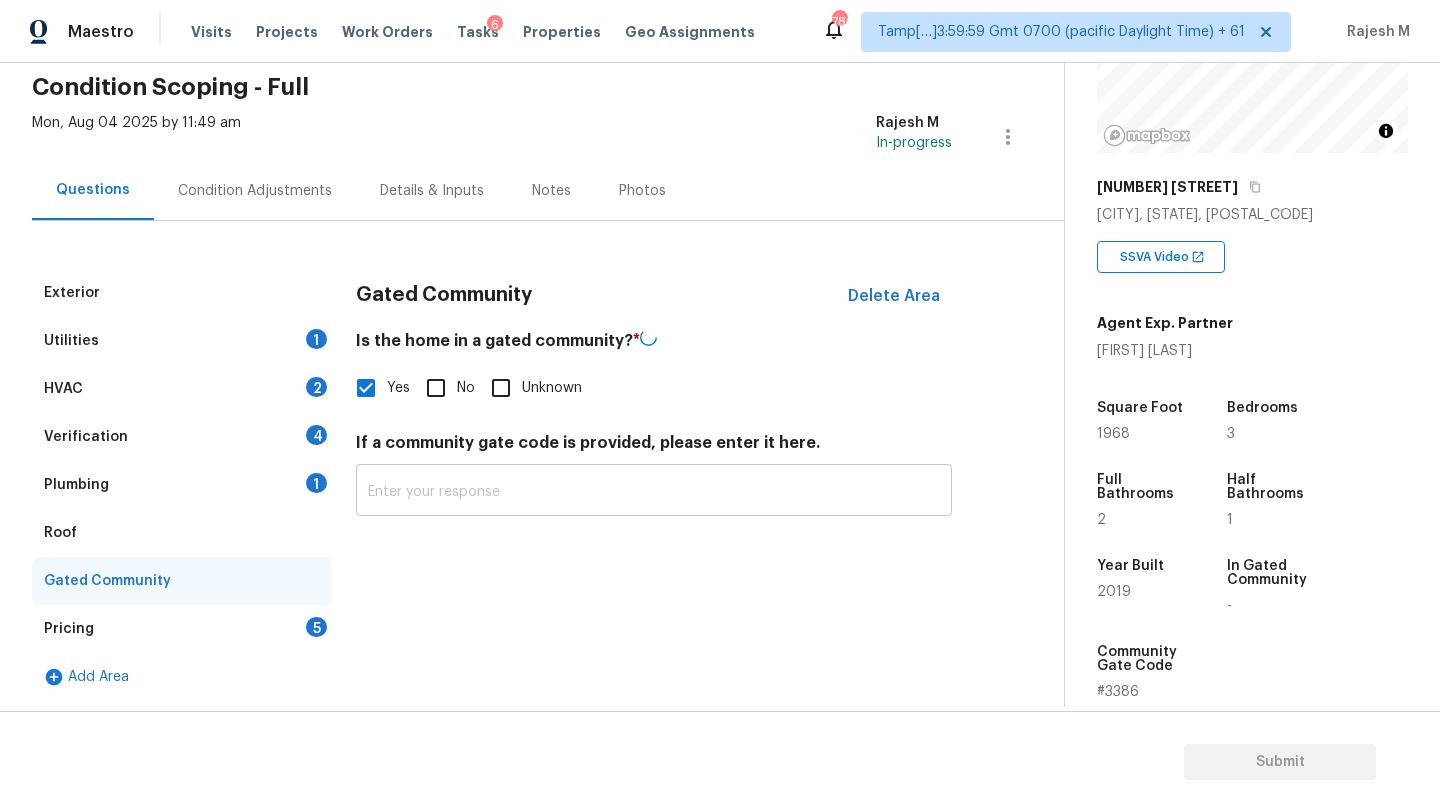 click at bounding box center [654, 492] 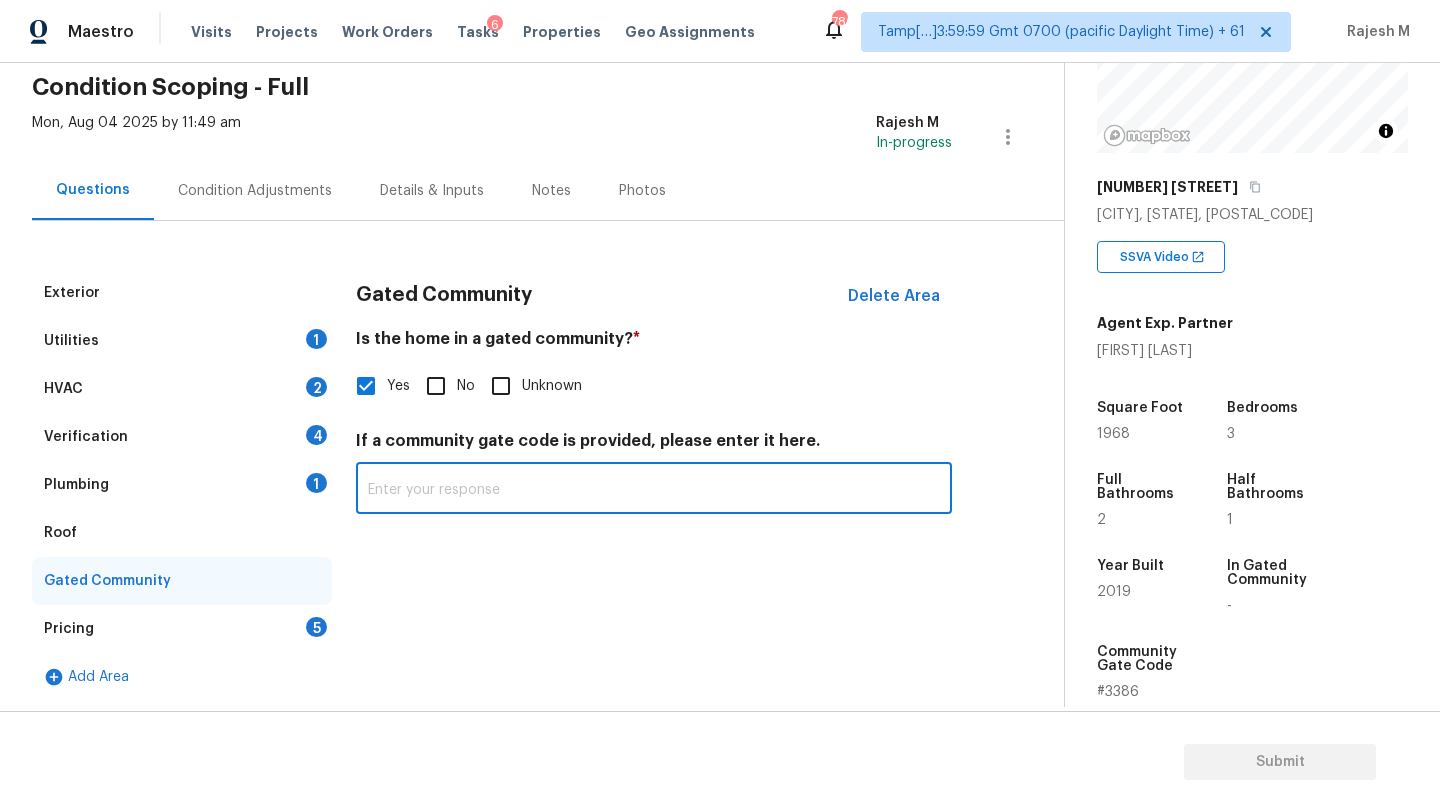 paste on "#3386" 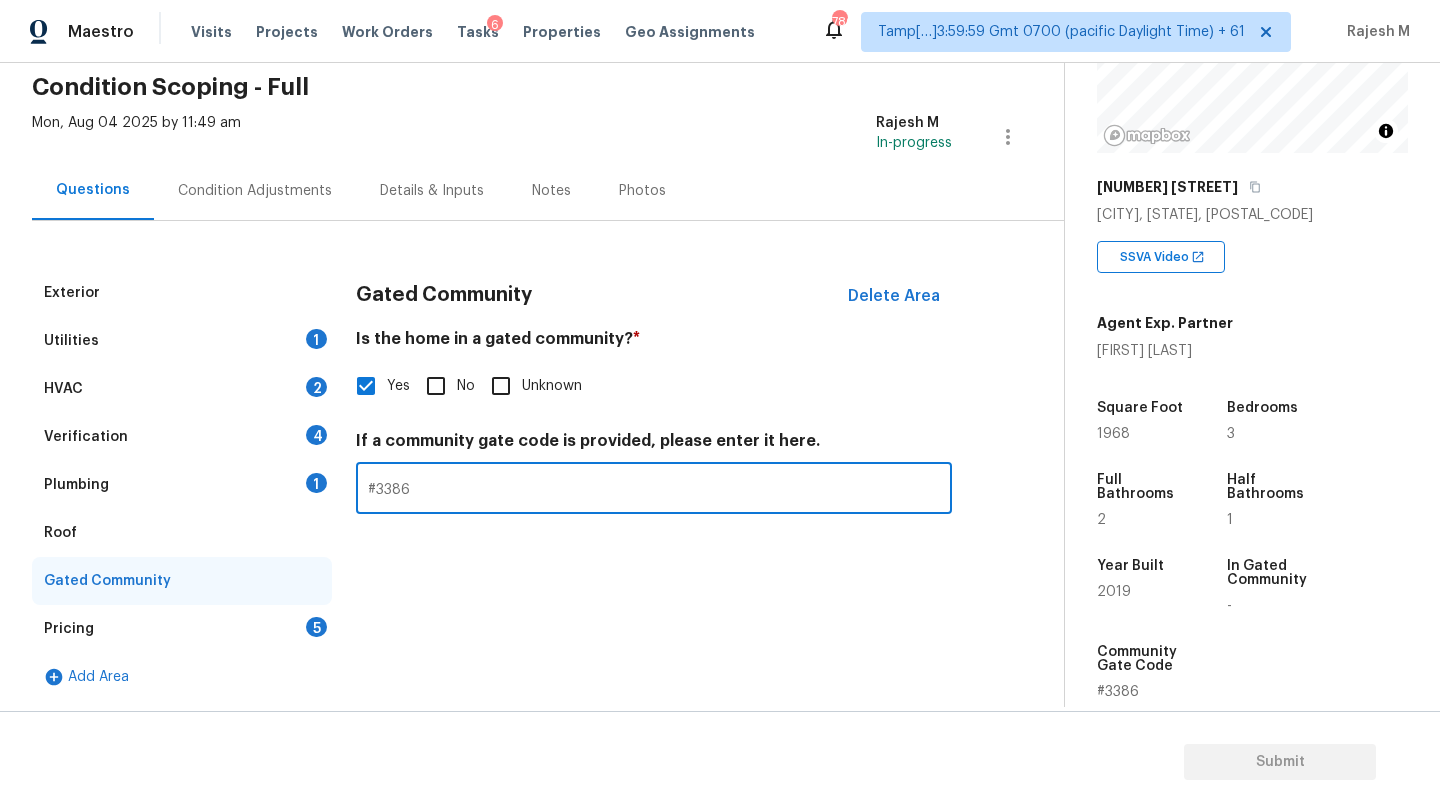 type on "#3386" 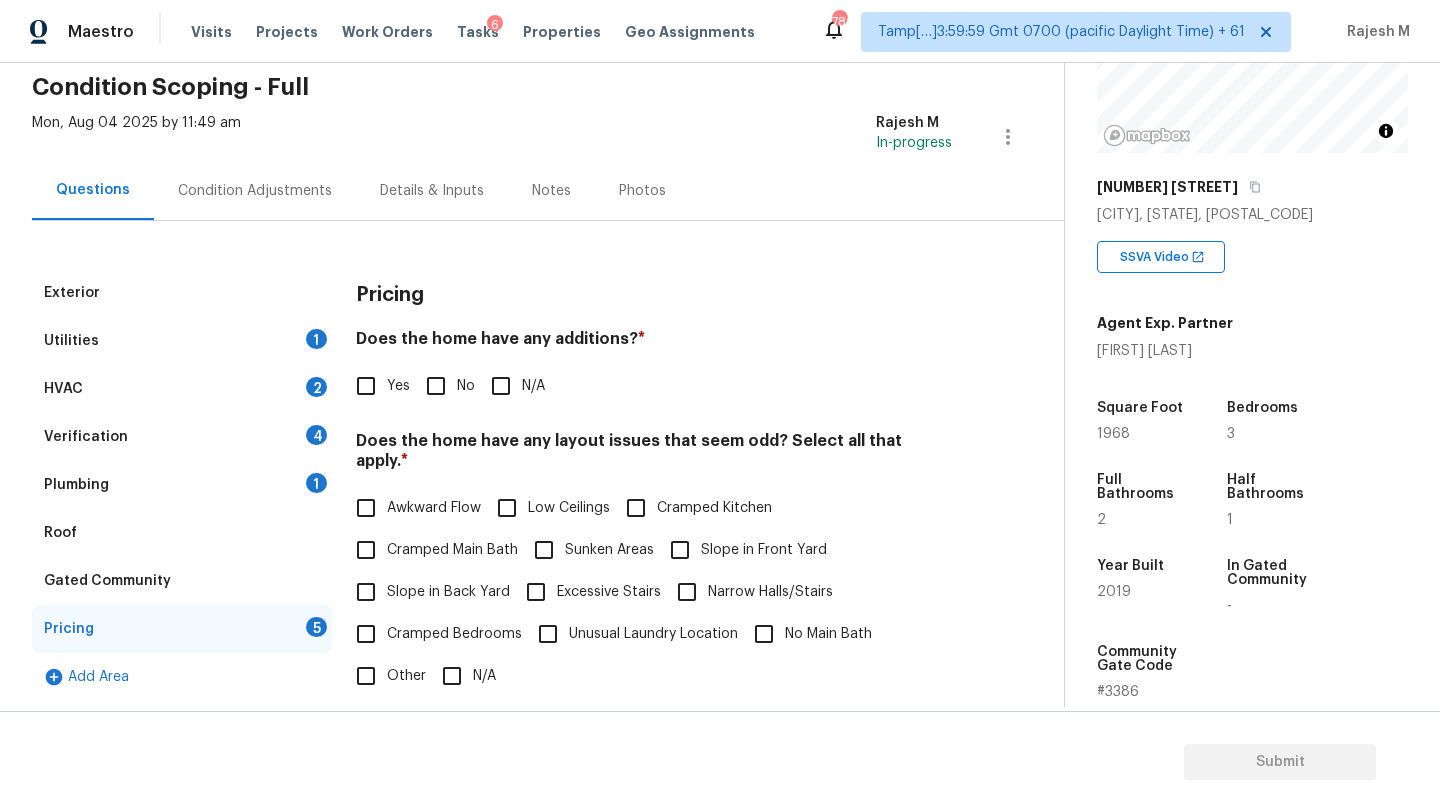 click on "Pricing Does the home have any additions?  * Yes No N/A Does the home have any layout issues that seem odd? Select all that apply.  * Awkward Flow Low Ceilings Cramped Kitchen Cramped Main Bath Sunken Areas Slope in Front Yard Slope in Back Yard Excessive Stairs Narrow Halls/Stairs Cramped Bedrooms Unusual Laundry Location No Main Bath Other N/A Do you have to walk through the garage to get to any rooms in the home?  * Yes No Does the kitchen seem cramped?  * Yes No Does the home appear to be very outdated?  * Yes No" at bounding box center (654, 648) 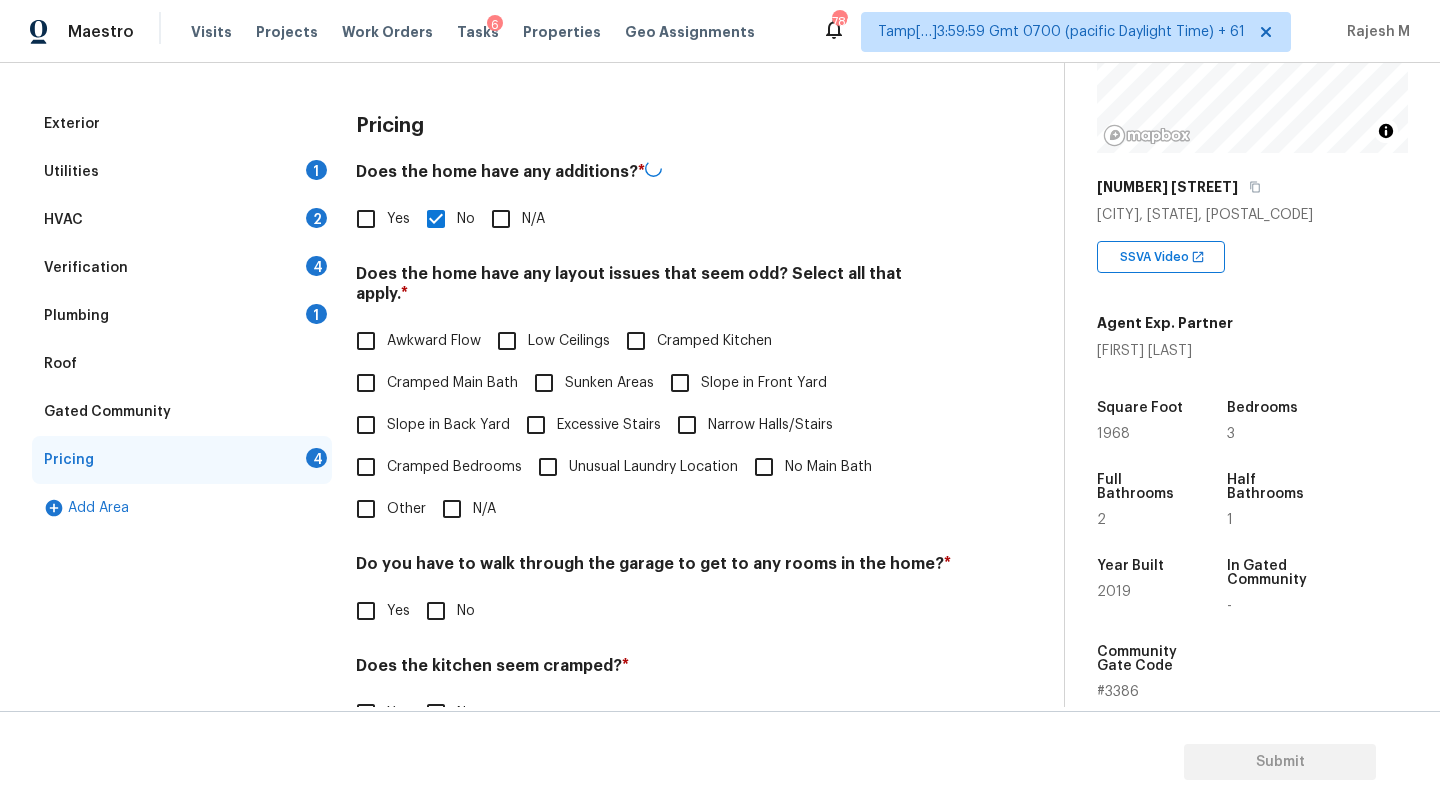 scroll, scrollTop: 388, scrollLeft: 0, axis: vertical 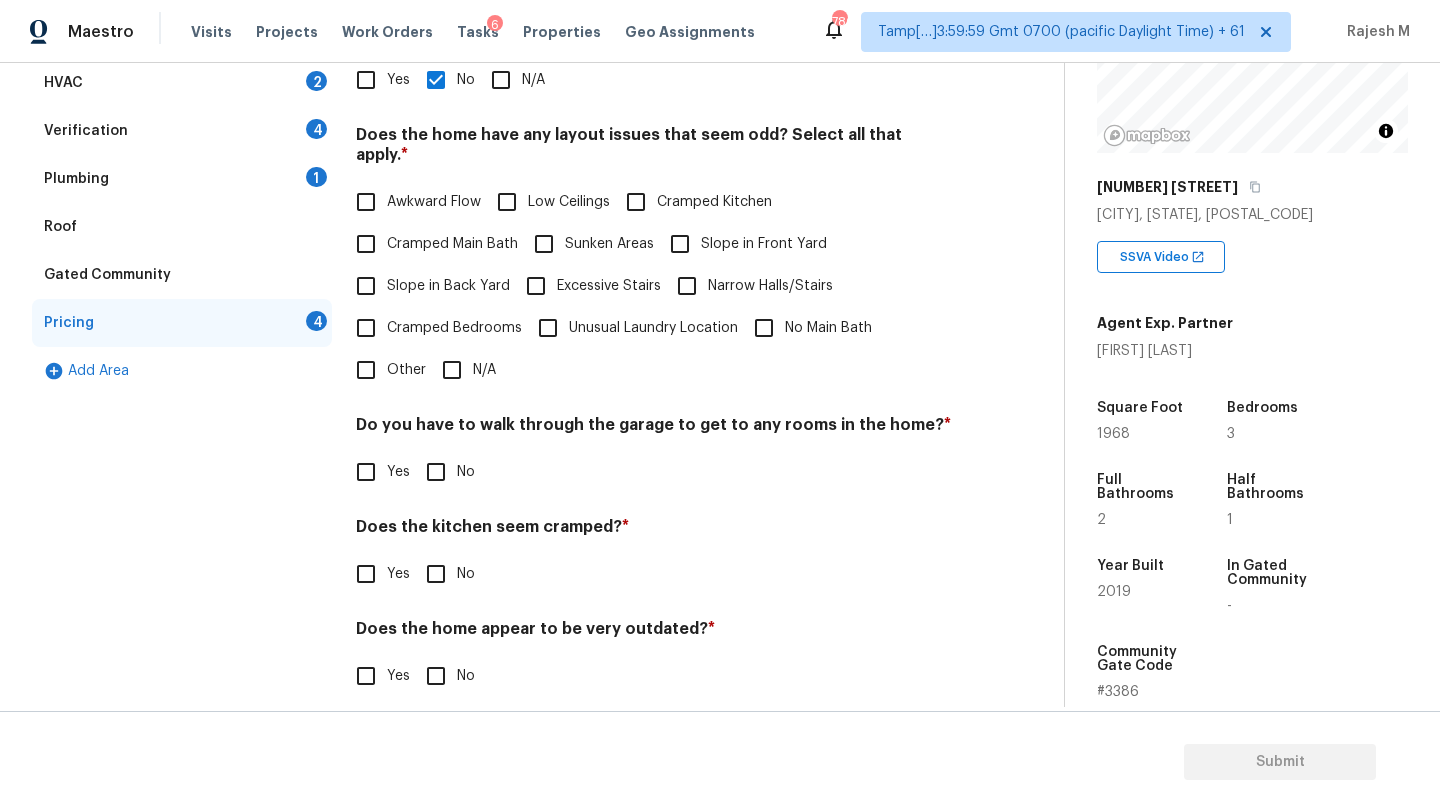 click on "Cramped Bedrooms" at bounding box center [433, 328] 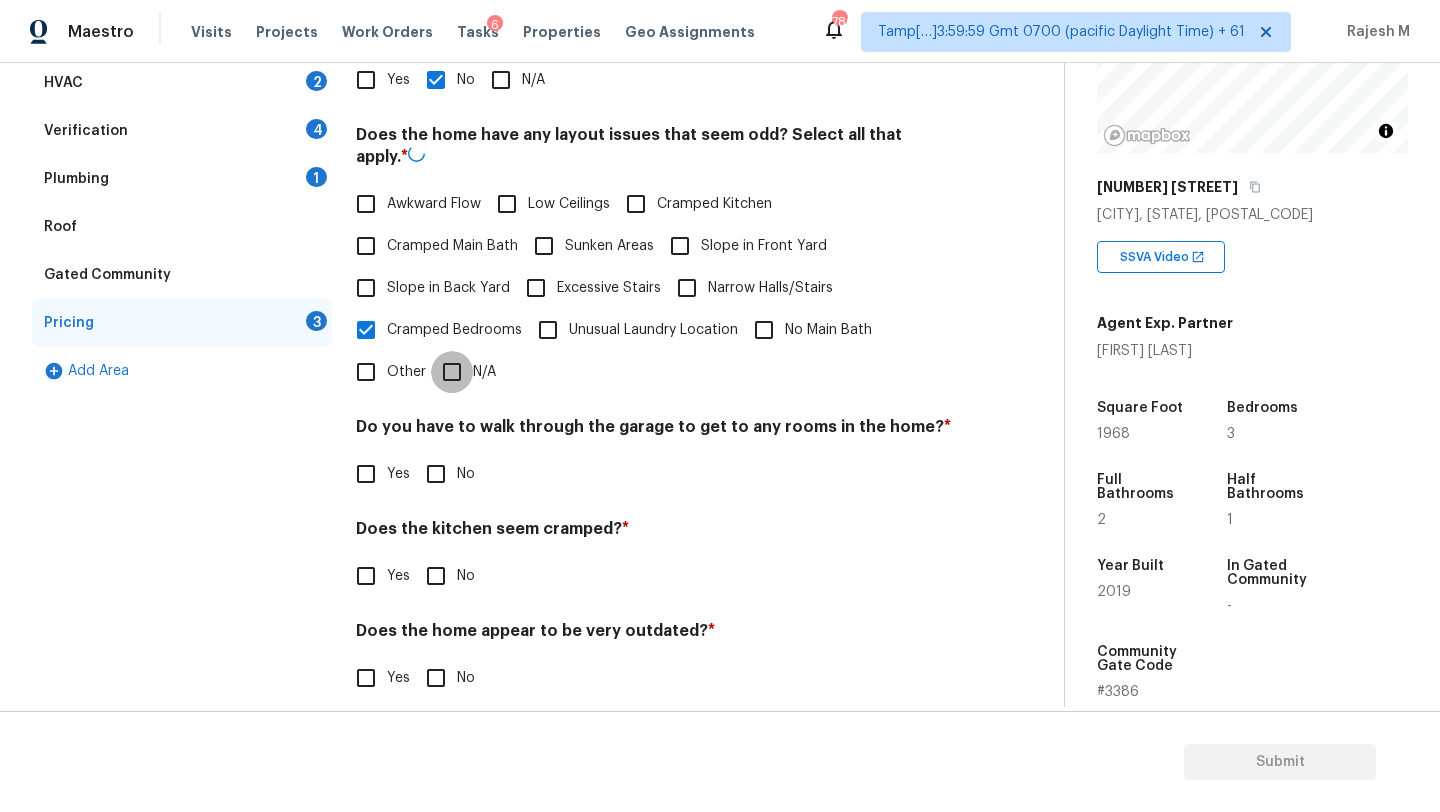 click on "N/A" at bounding box center (452, 372) 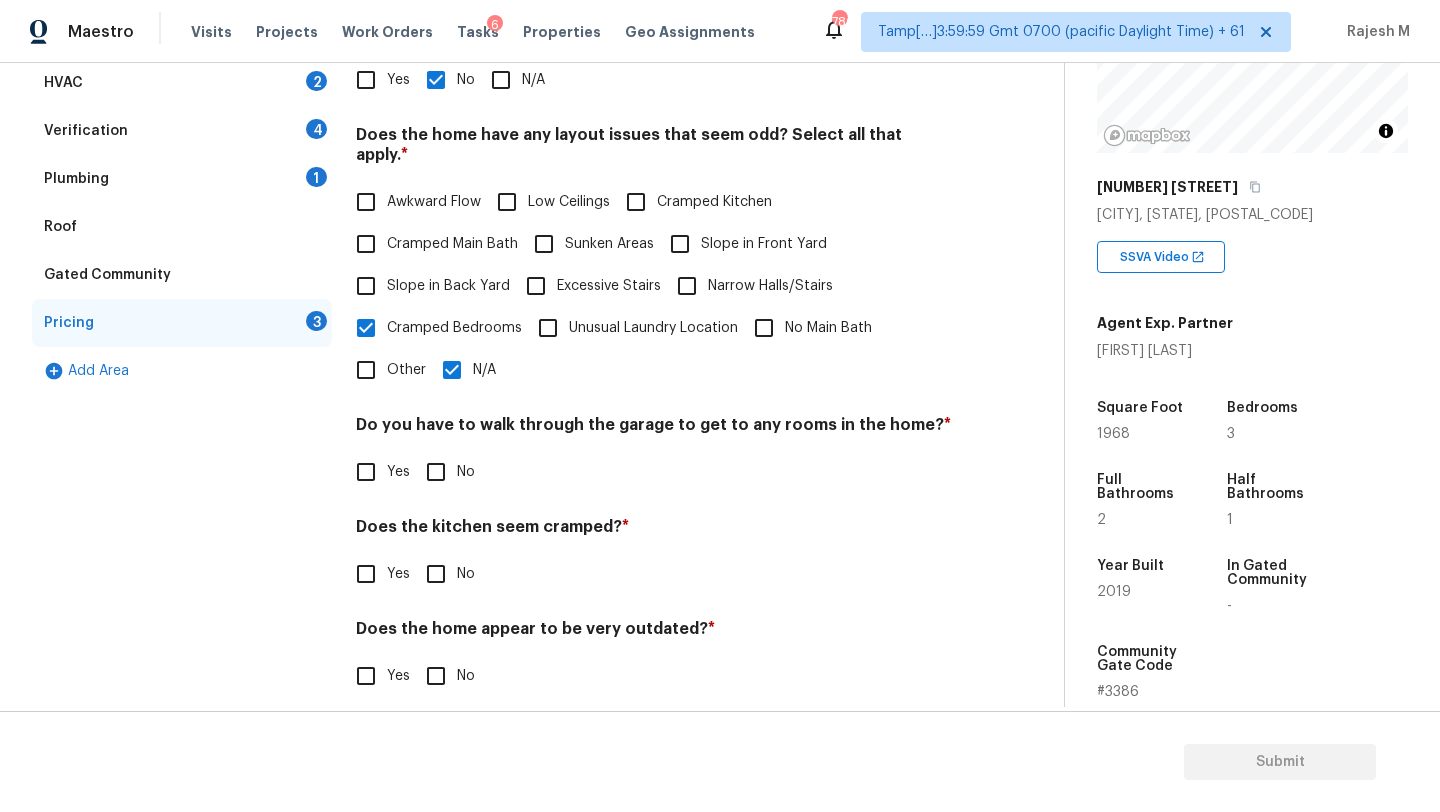 click on "No" at bounding box center (436, 472) 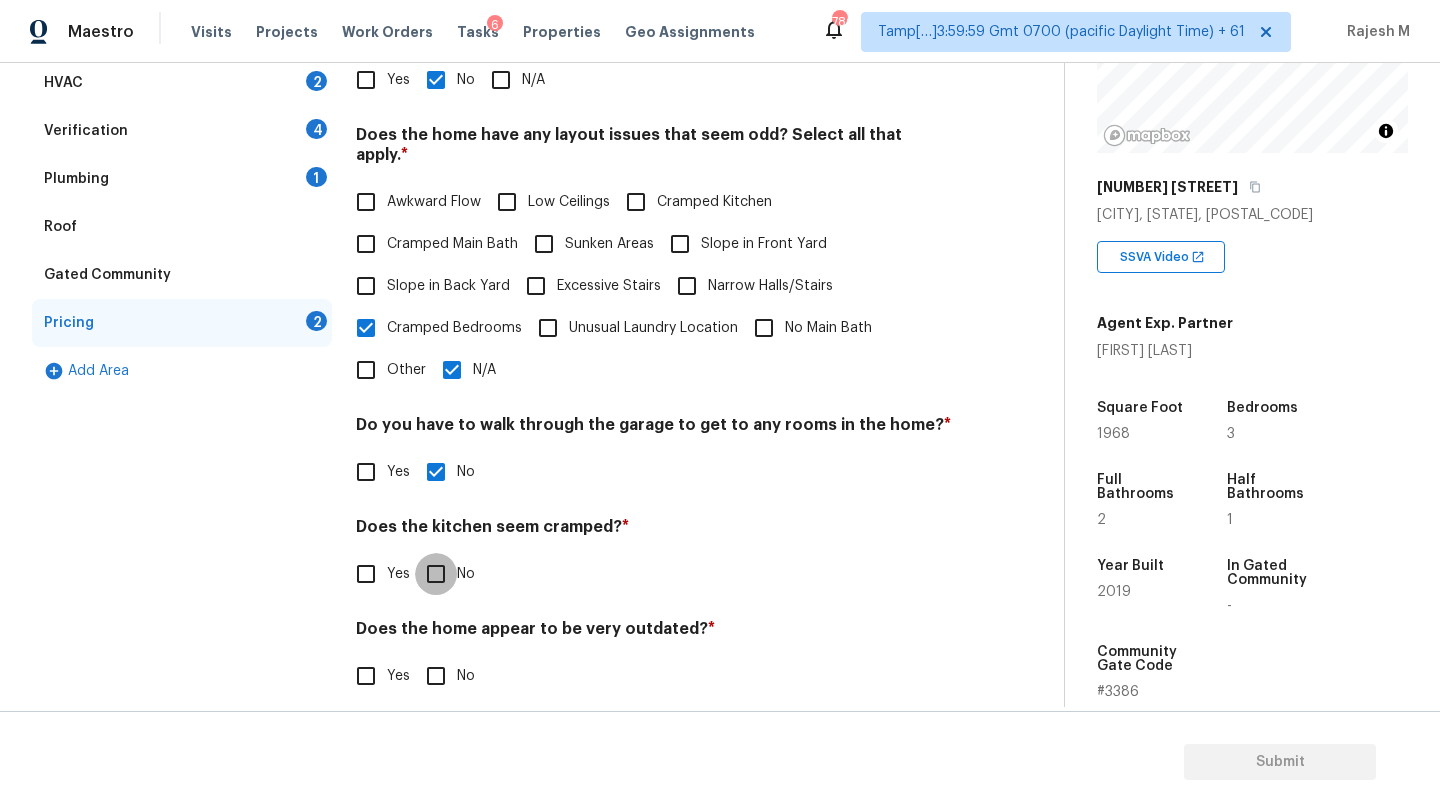 click on "No" at bounding box center [436, 574] 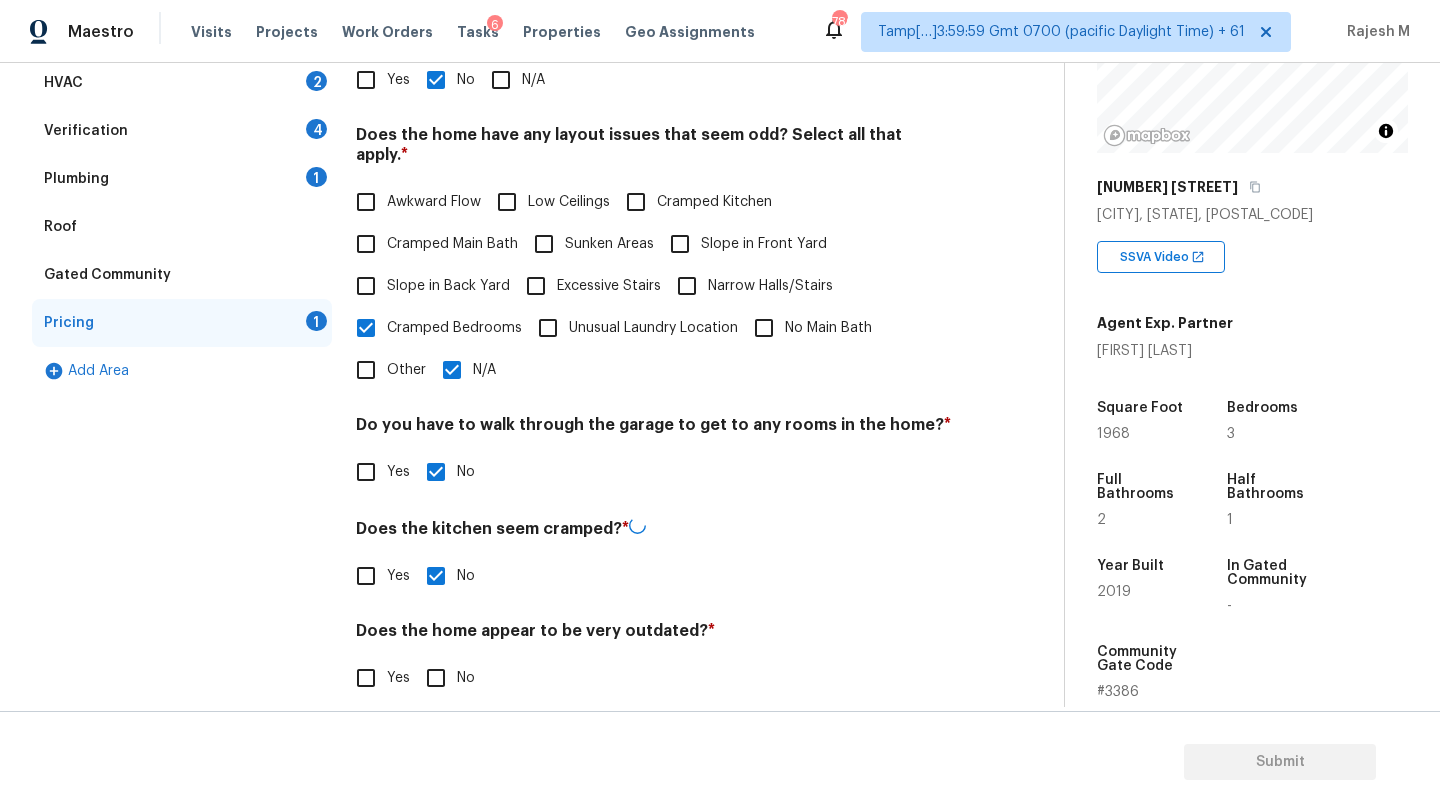 click on "No" at bounding box center (436, 678) 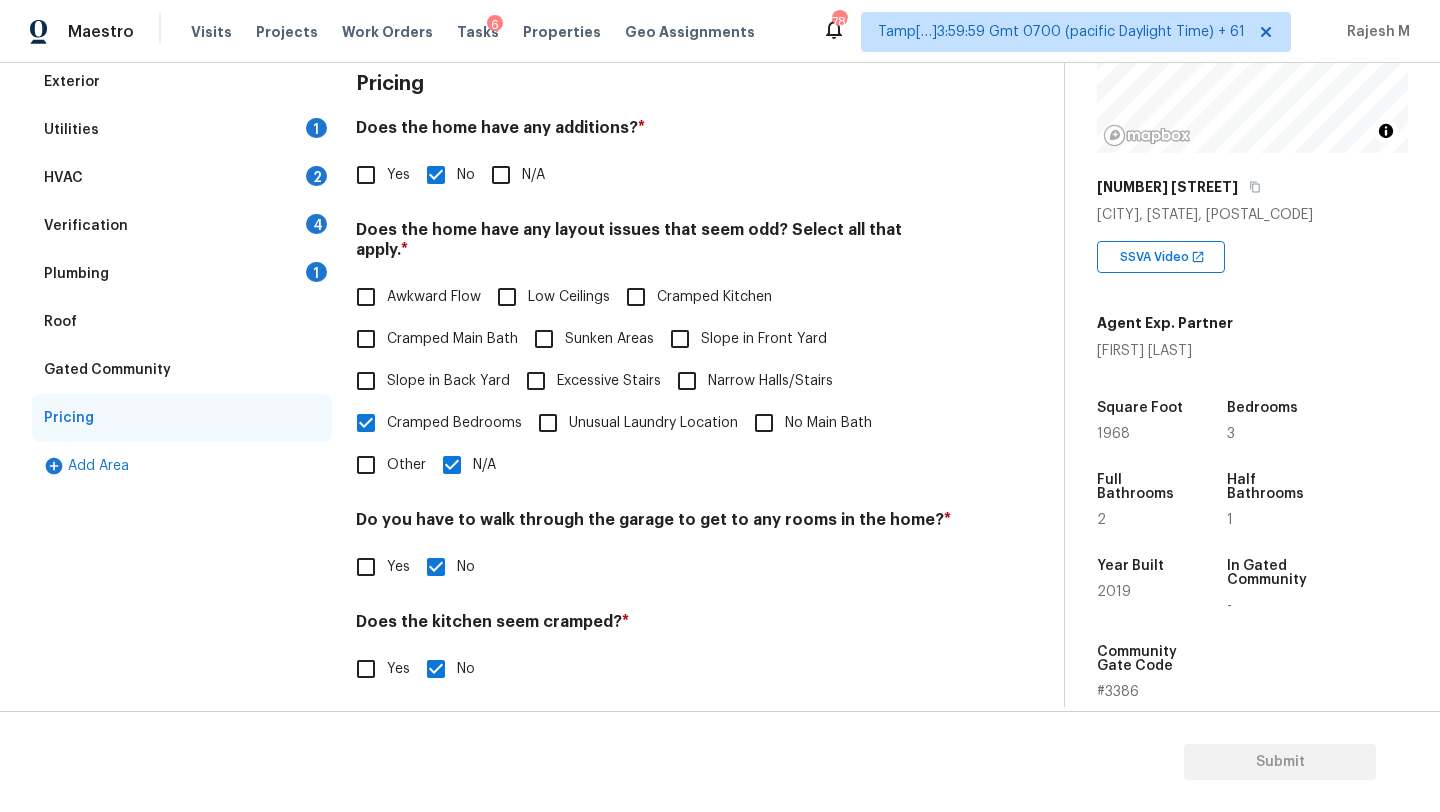 click on "Roof" at bounding box center (182, 322) 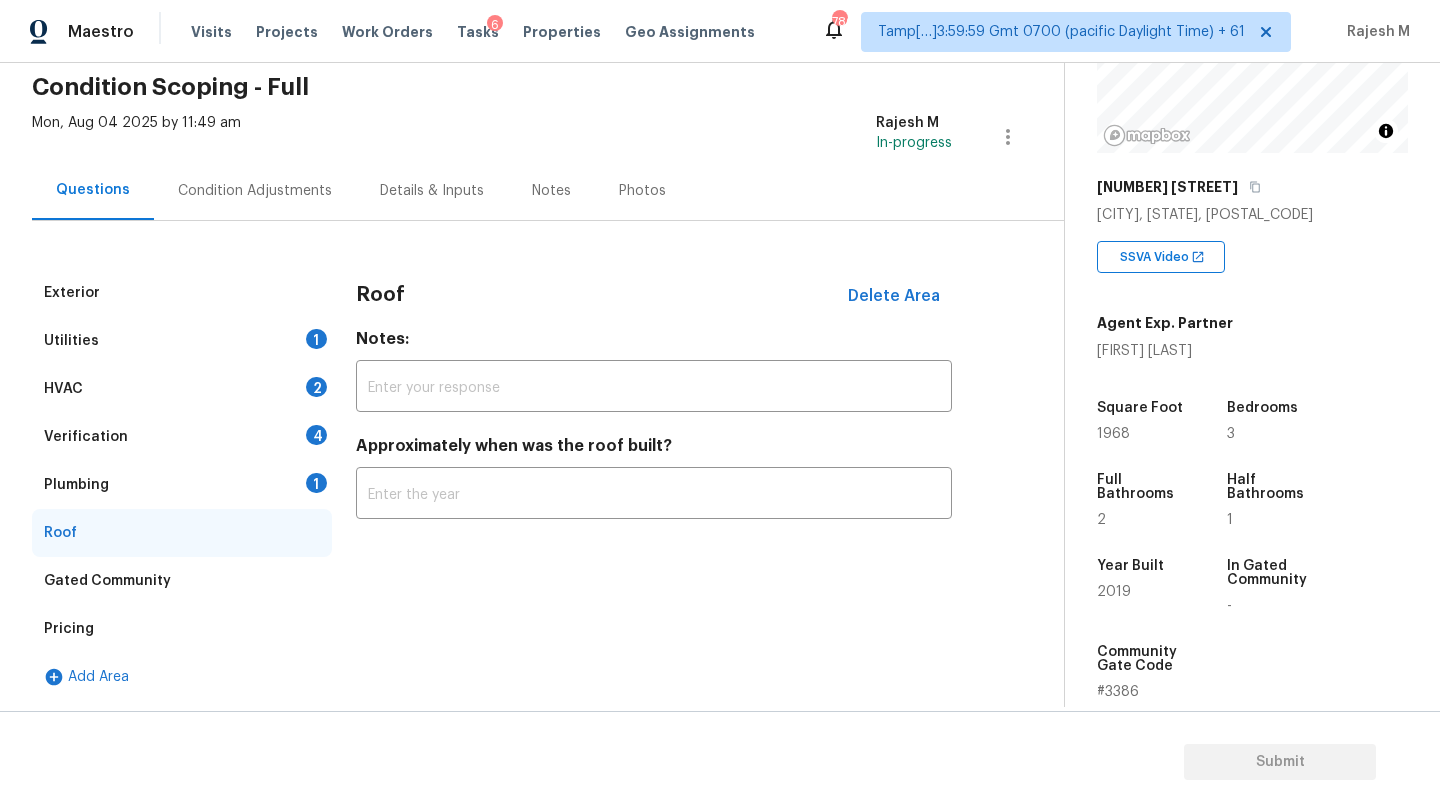 scroll, scrollTop: 82, scrollLeft: 0, axis: vertical 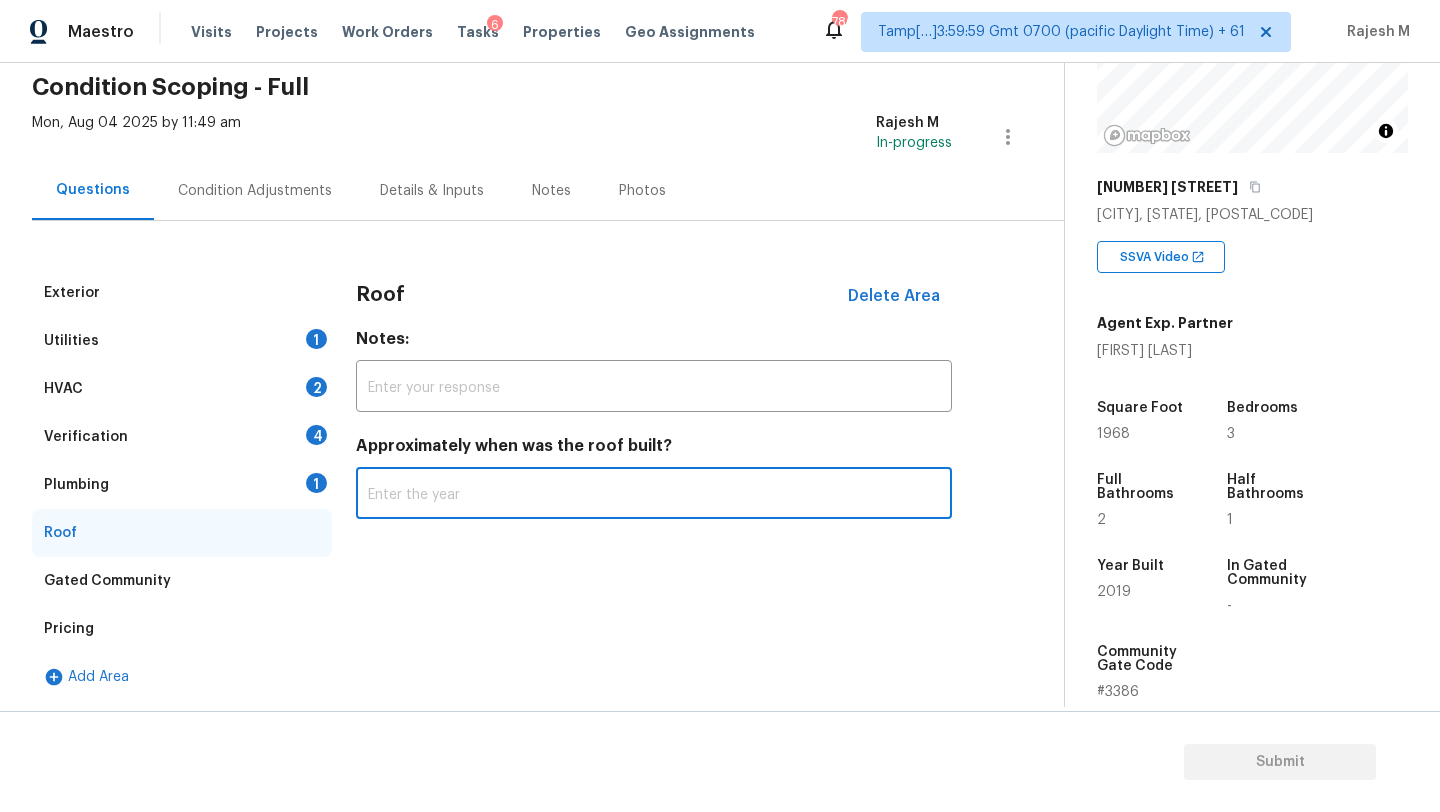 click at bounding box center (654, 495) 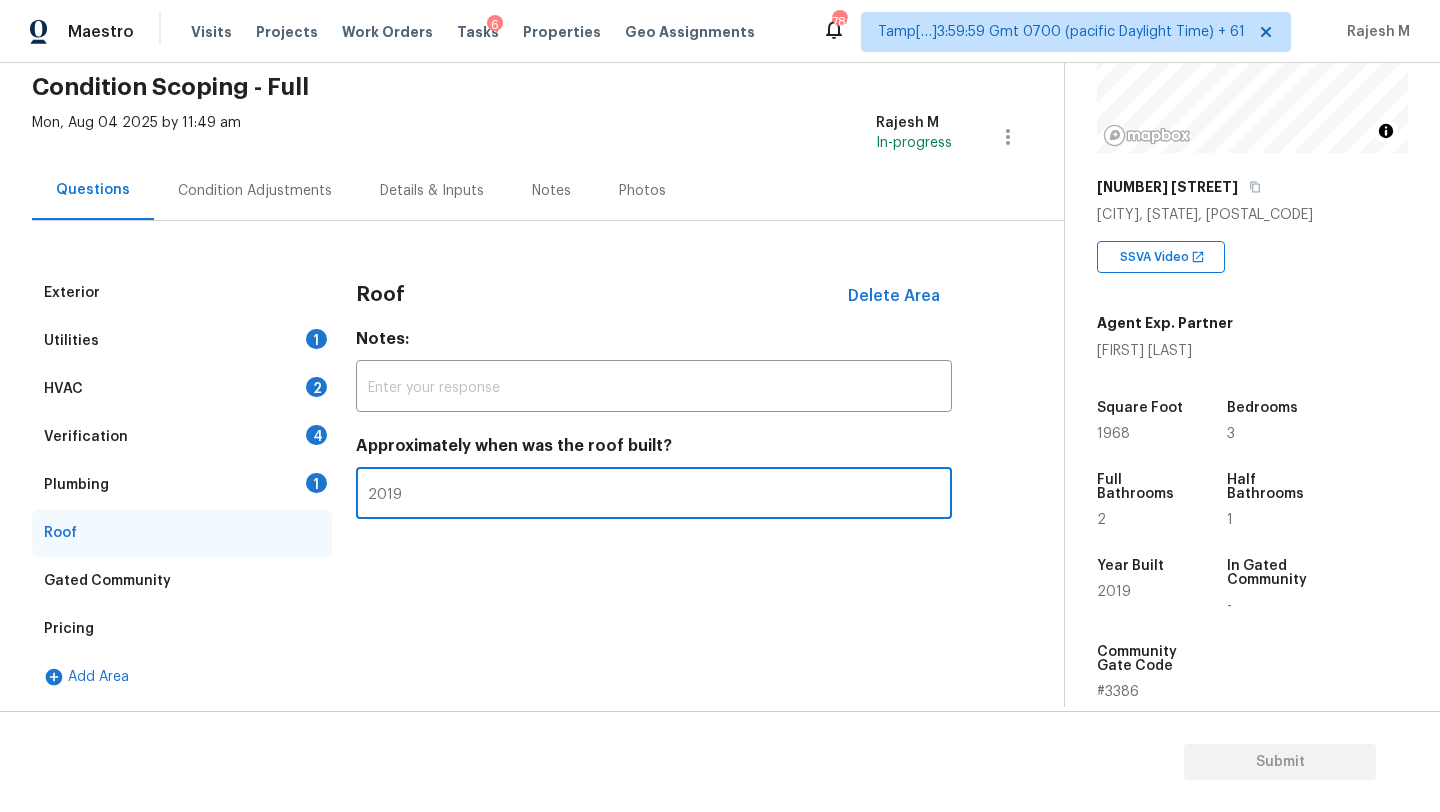 type on "2019" 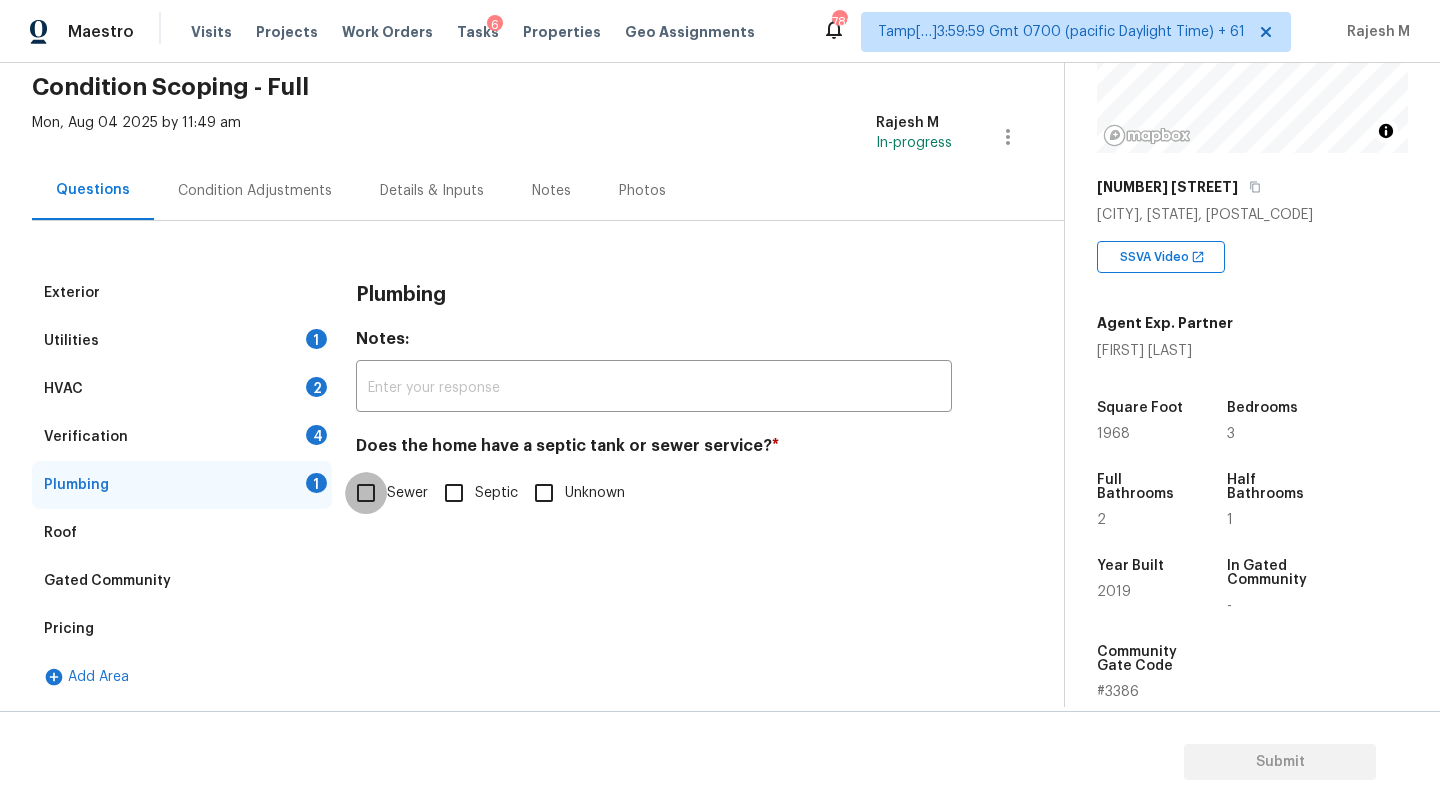 click on "Sewer" at bounding box center (366, 493) 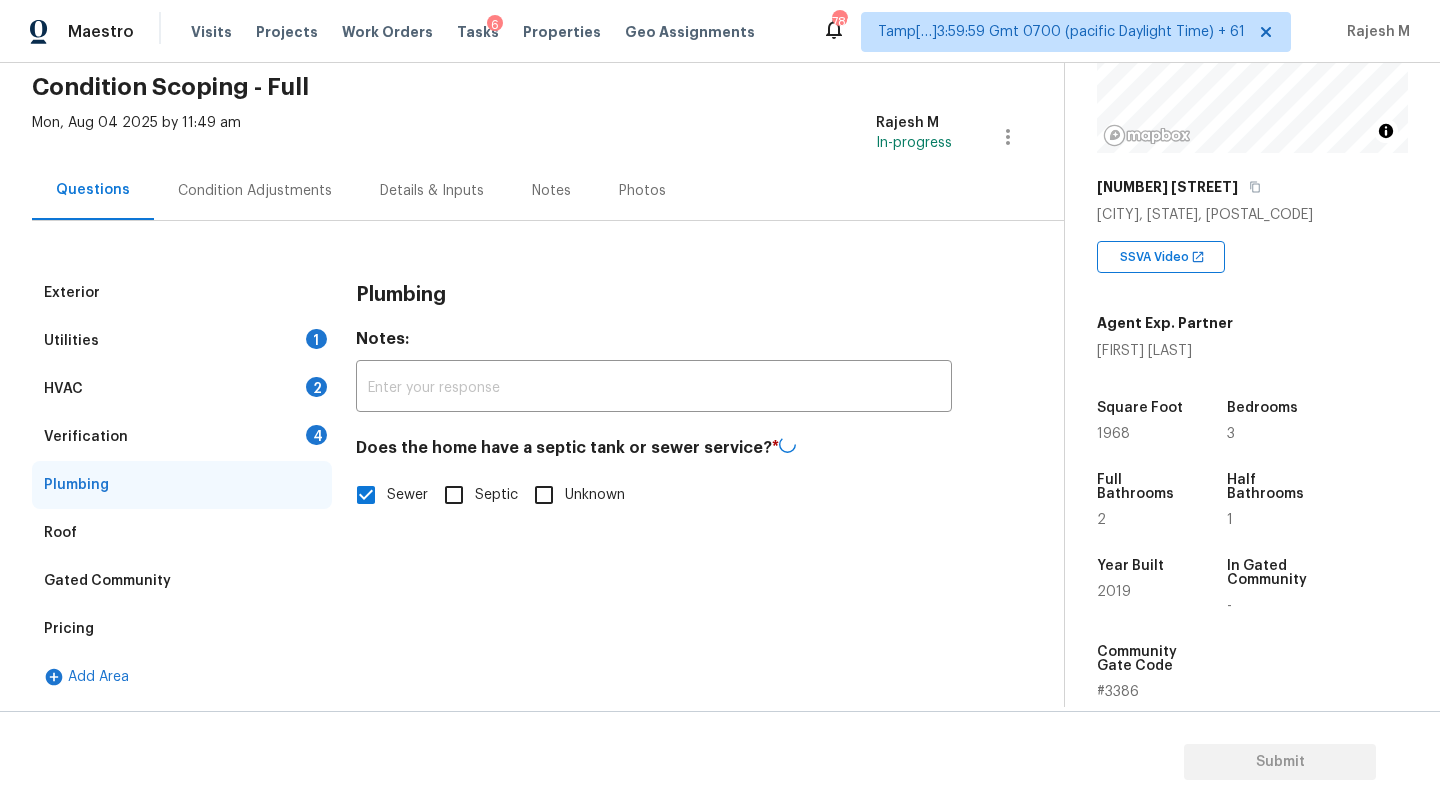 click on "Verification 4" at bounding box center [182, 437] 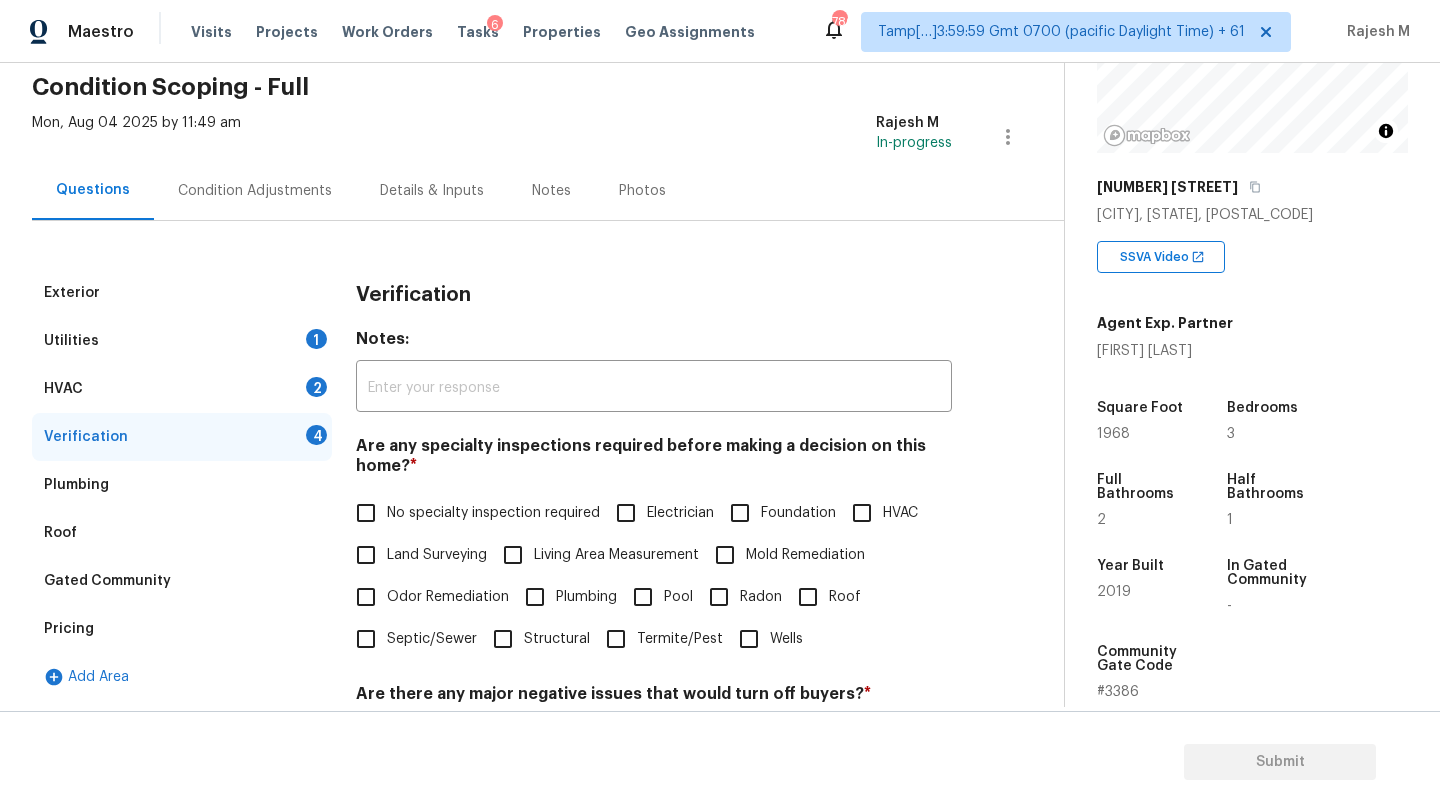 click on "No specialty inspection required" at bounding box center (493, 513) 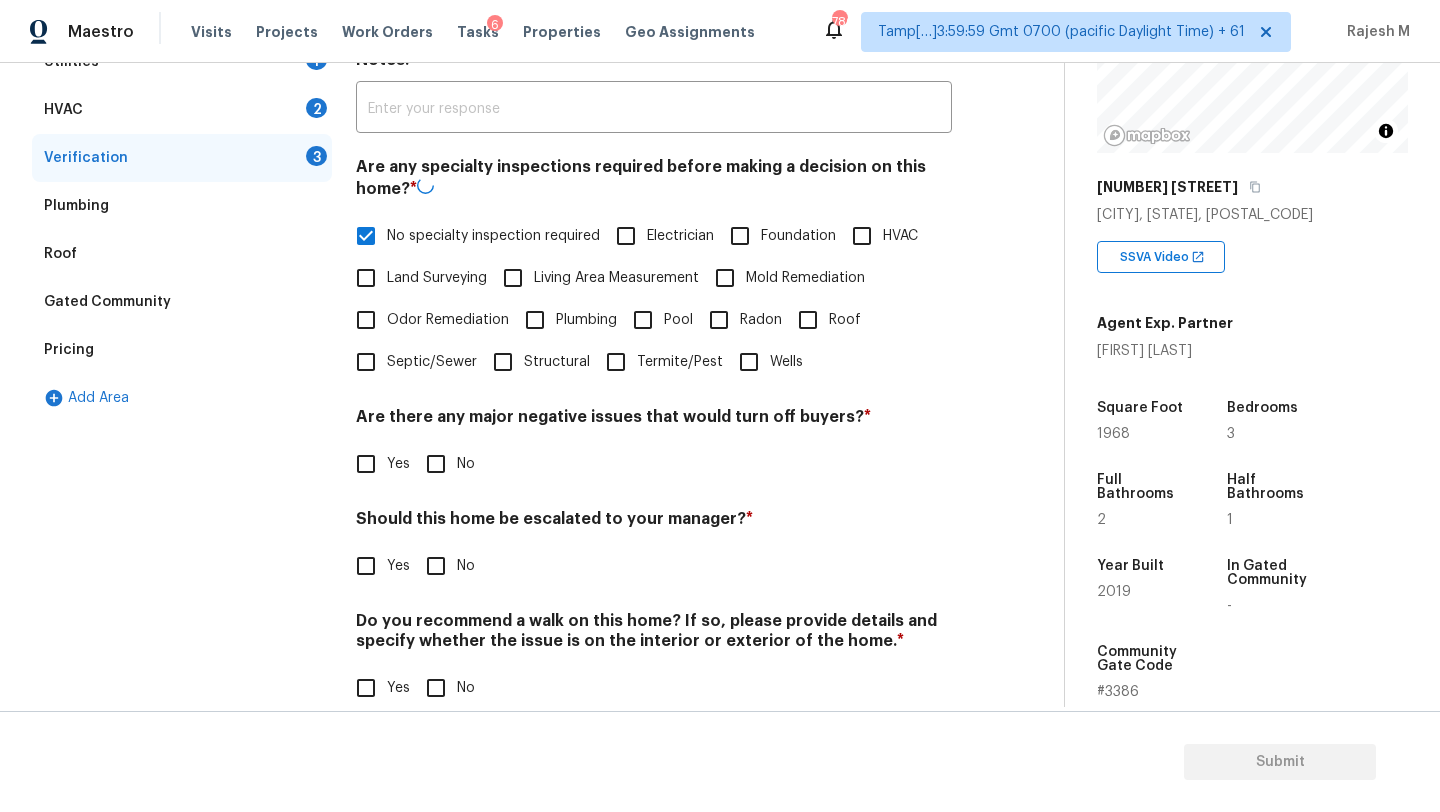 scroll, scrollTop: 391, scrollLeft: 0, axis: vertical 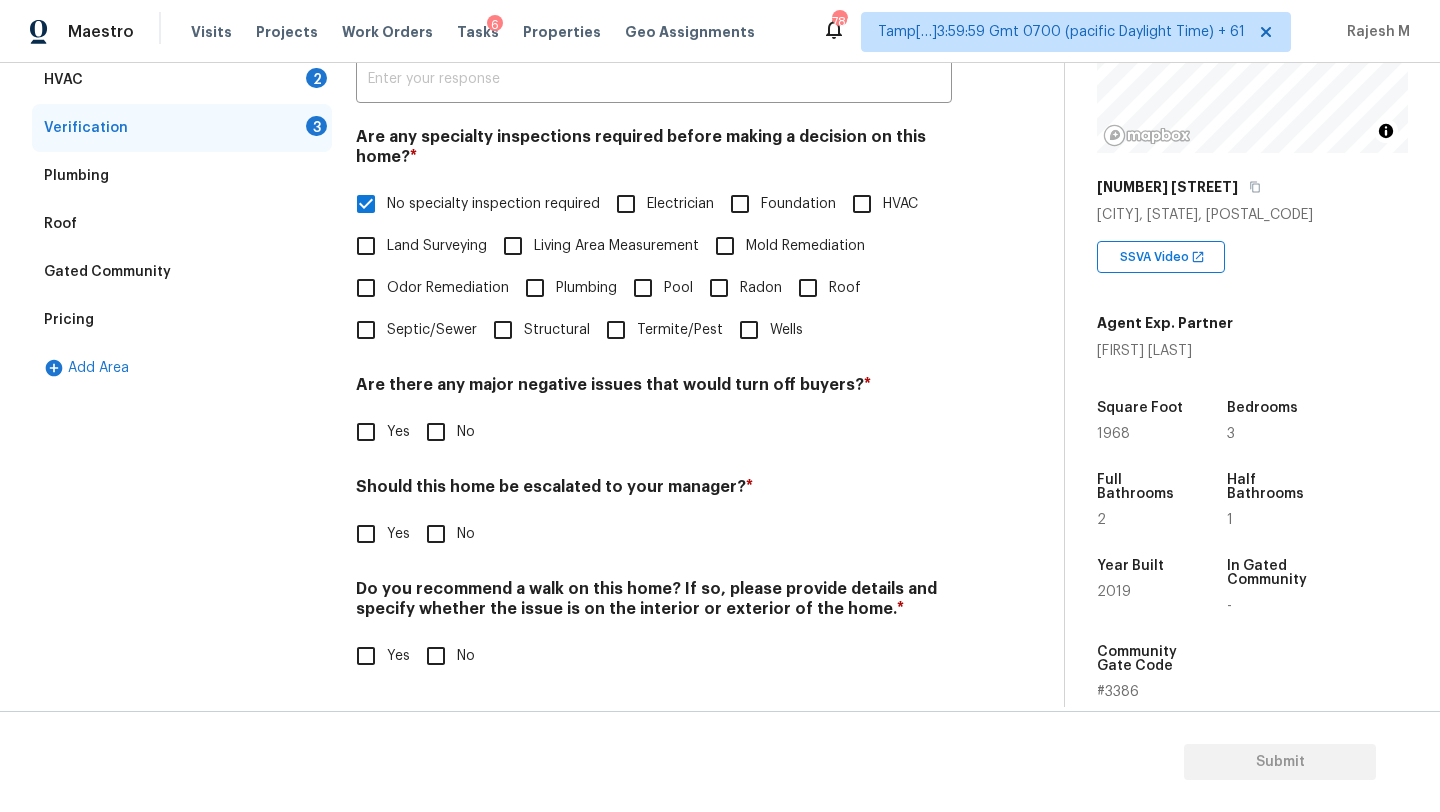 click on "No" at bounding box center (436, 432) 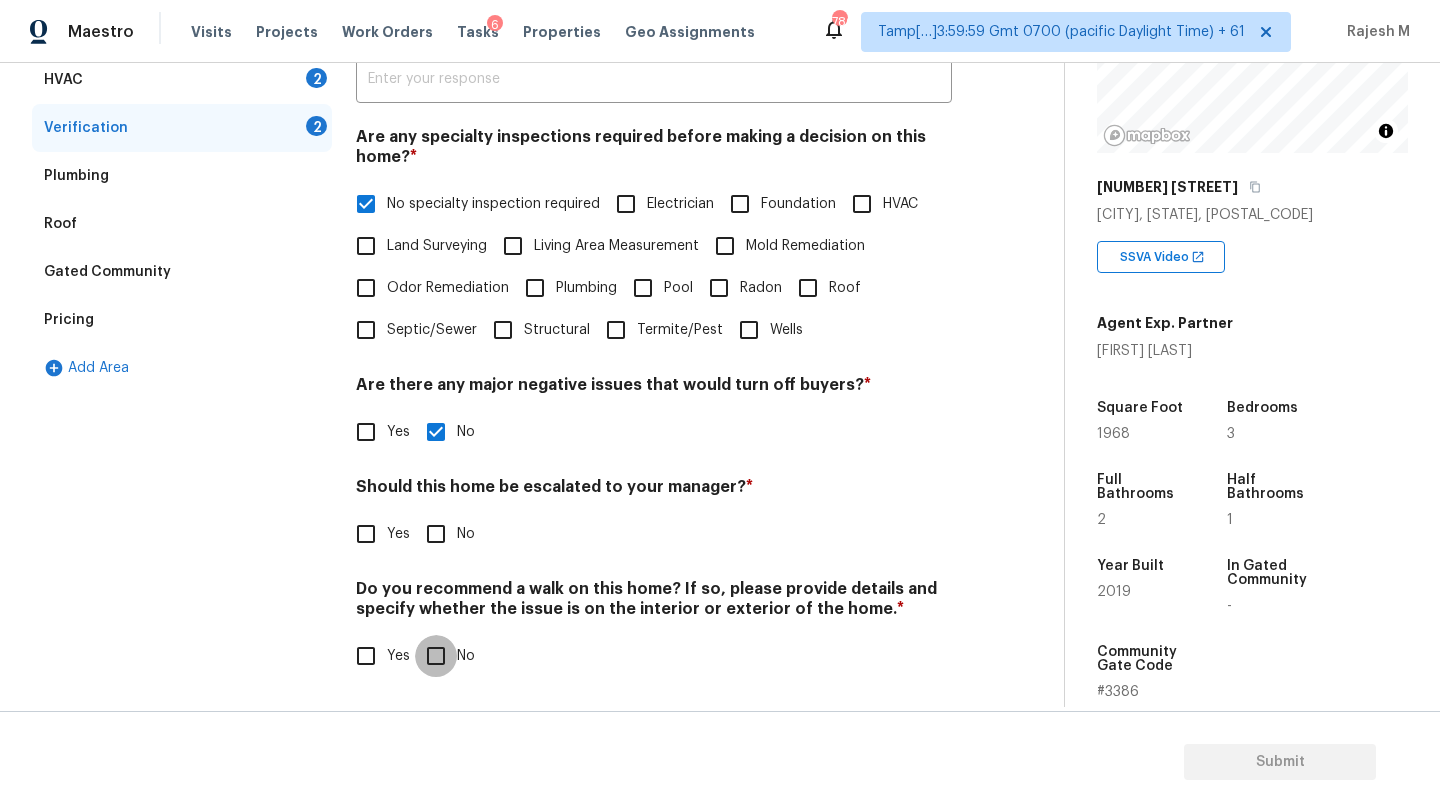 click on "No" at bounding box center (436, 656) 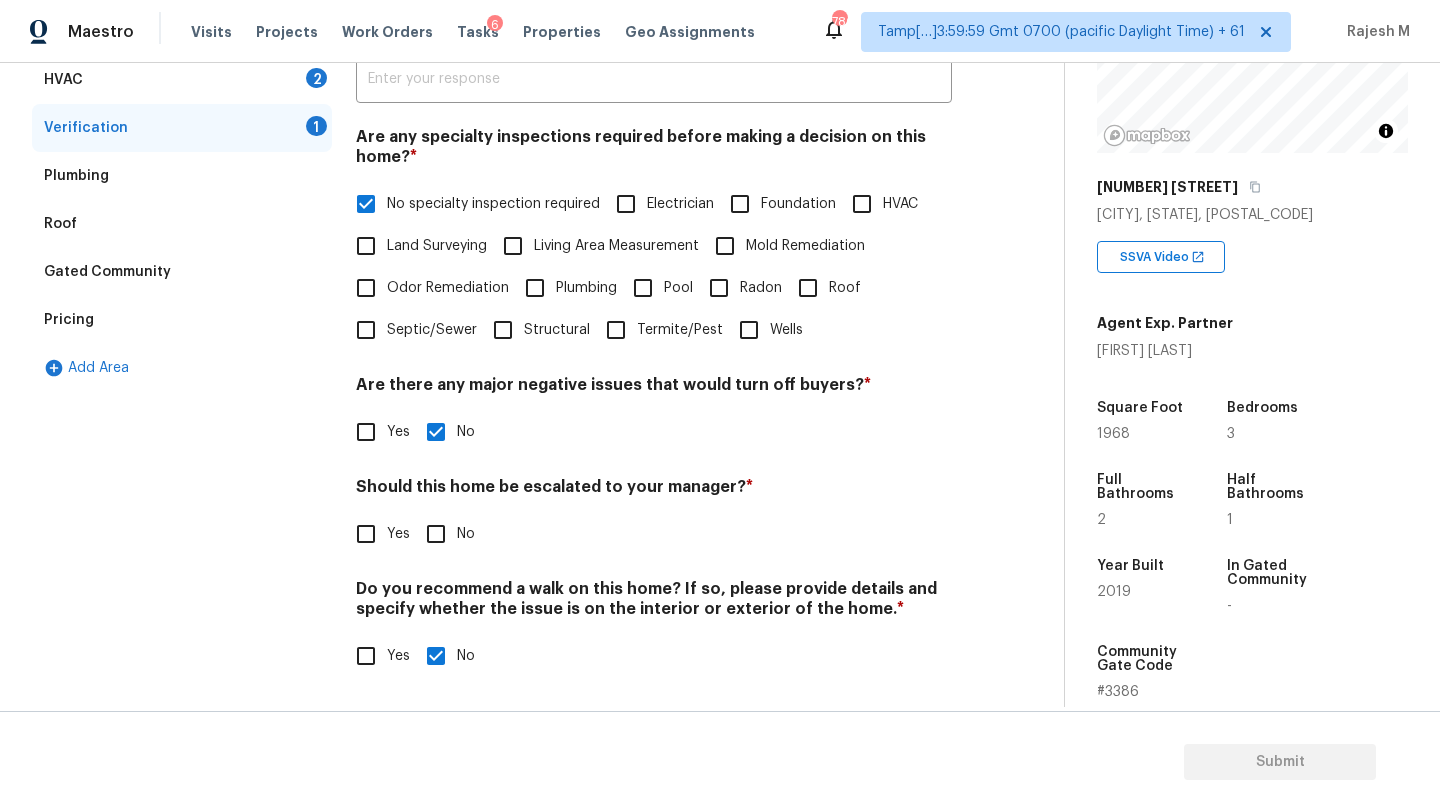 click on "Exterior Utilities 1 HVAC 2 Verification 1 Plumbing Roof Gated Community Pricing Add Area Verification Notes: ​ Are any specialty inspections required before making a decision on this home?  * No specialty inspection required Electrician Foundation HVAC Land Surveying Living Area Measurement Mold Remediation Odor Remediation Plumbing Pool Radon Roof Septic/Sewer Structural Termite/Pest Wells Are there any major negative issues that would turn off buyers?  * Yes No Should this home be escalated to your manager?  * Yes No Do you recommend a walk on this home? If so, please provide details and specify whether the issue is on the interior or exterior of the home.  * Yes No" at bounding box center [524, 330] 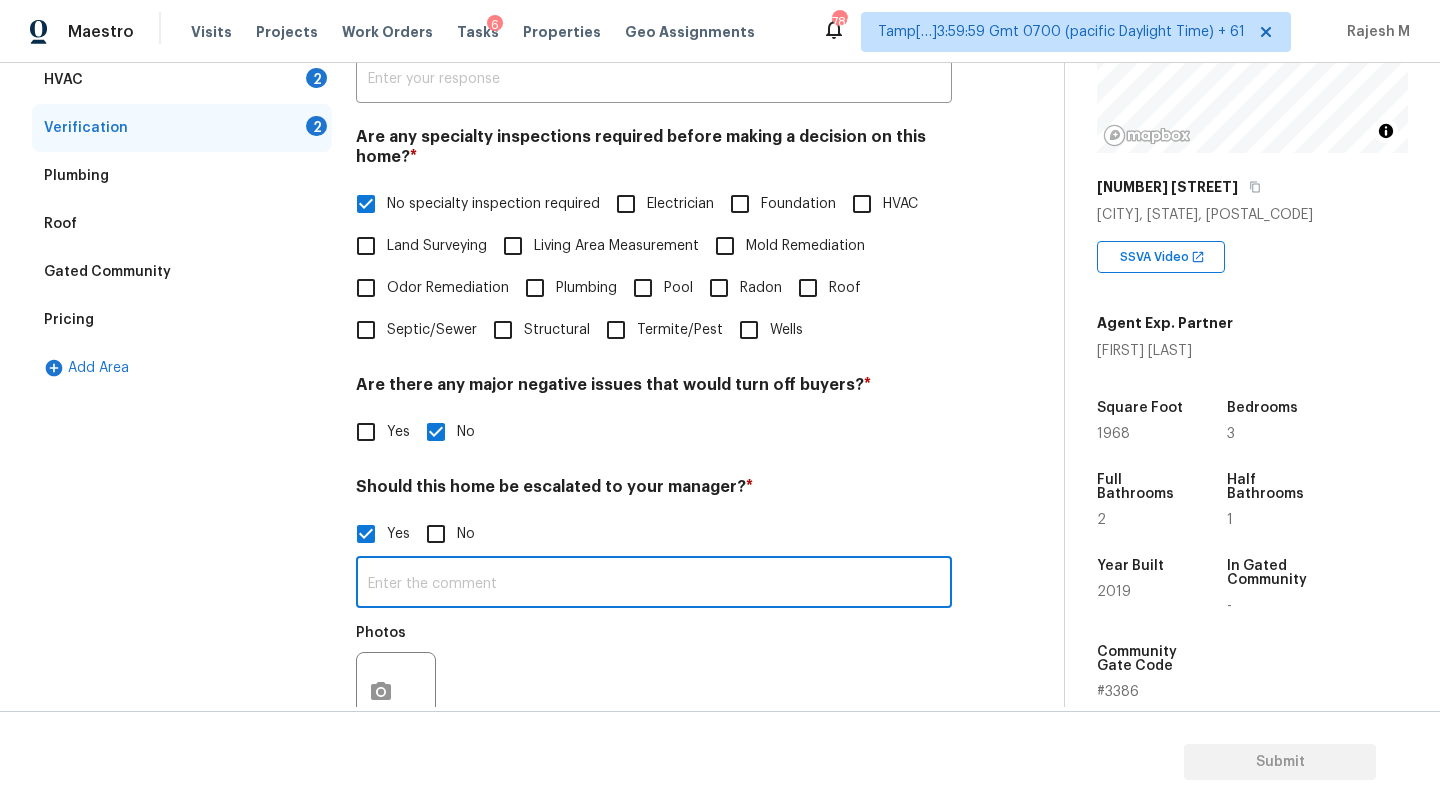 click at bounding box center [654, 584] 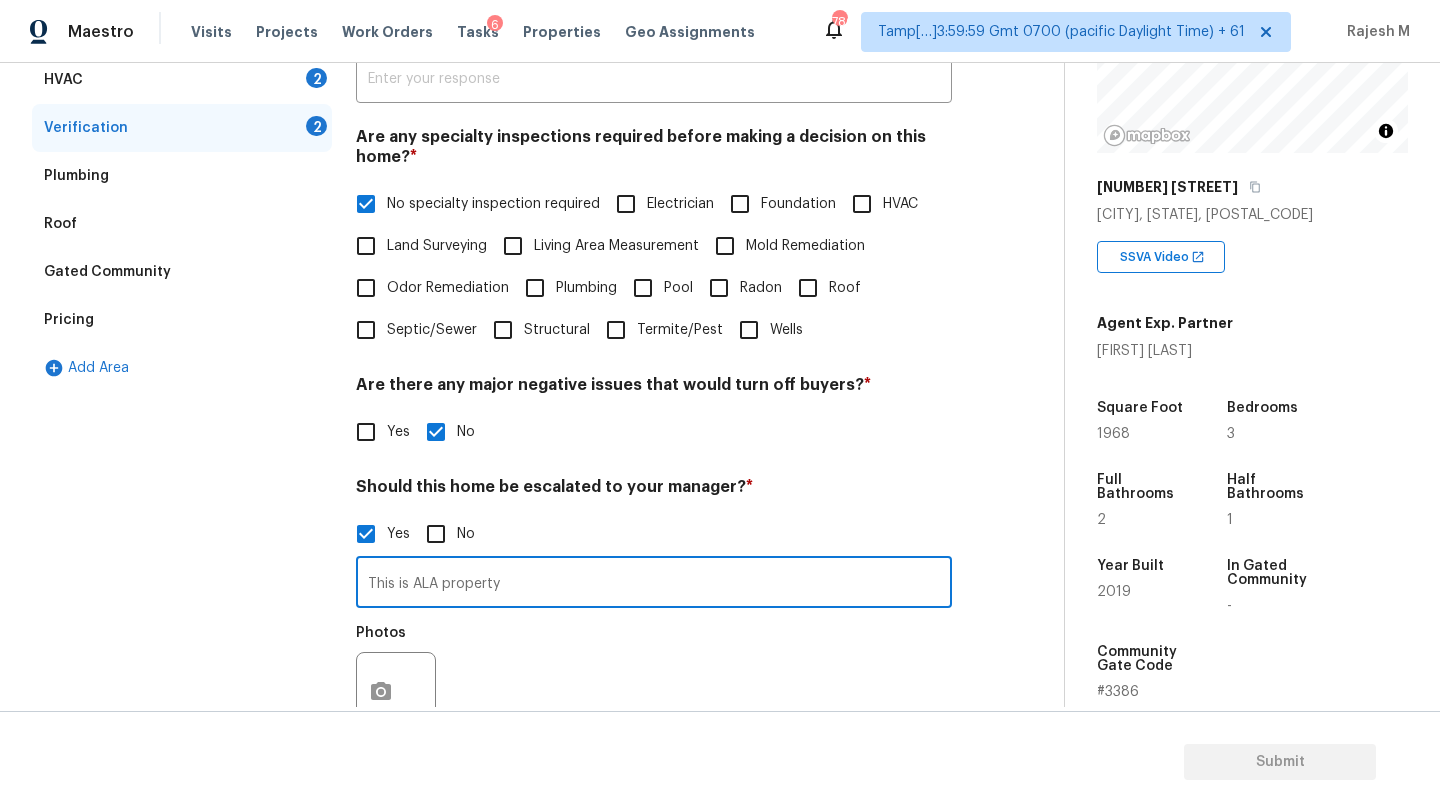 type on "This is ALA property" 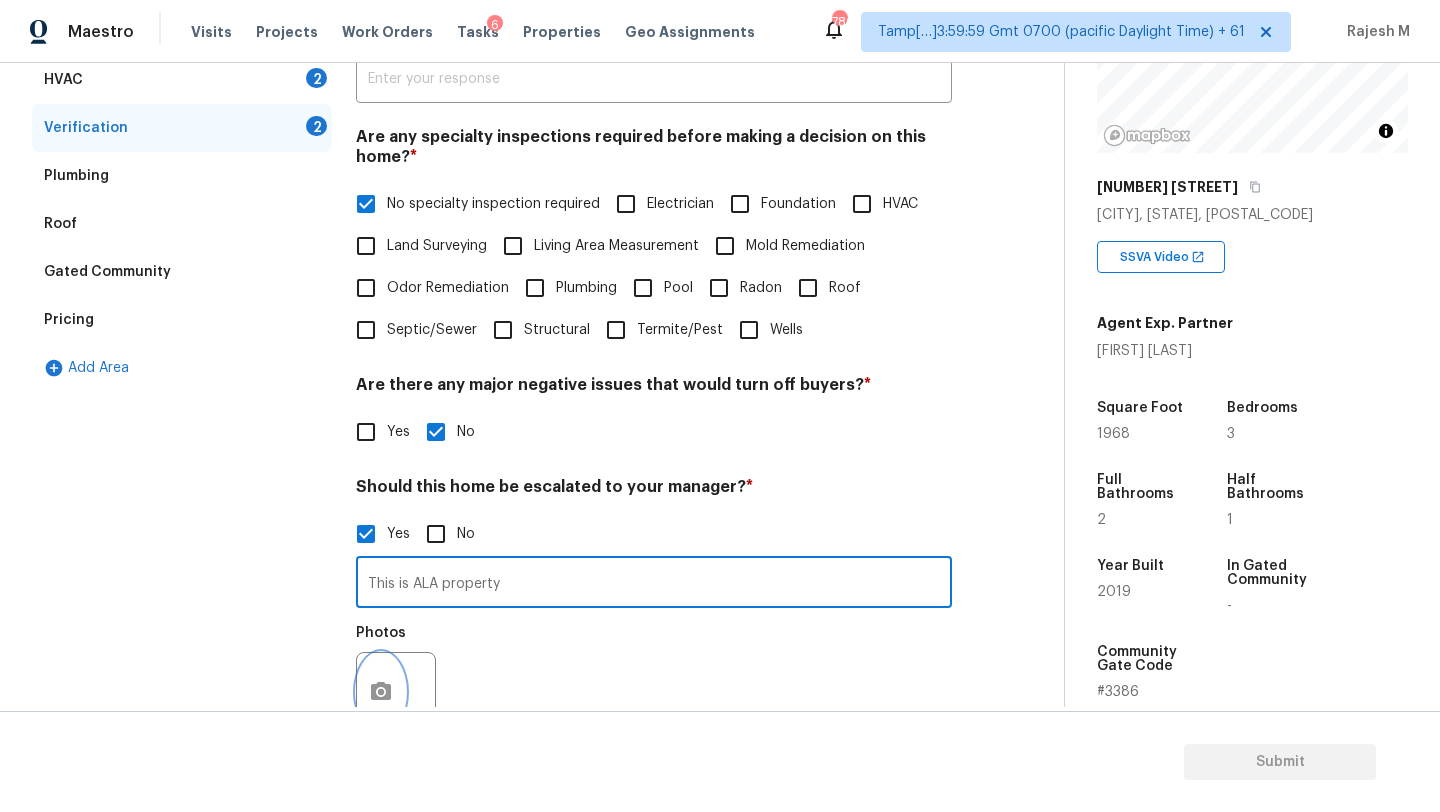click at bounding box center (381, 692) 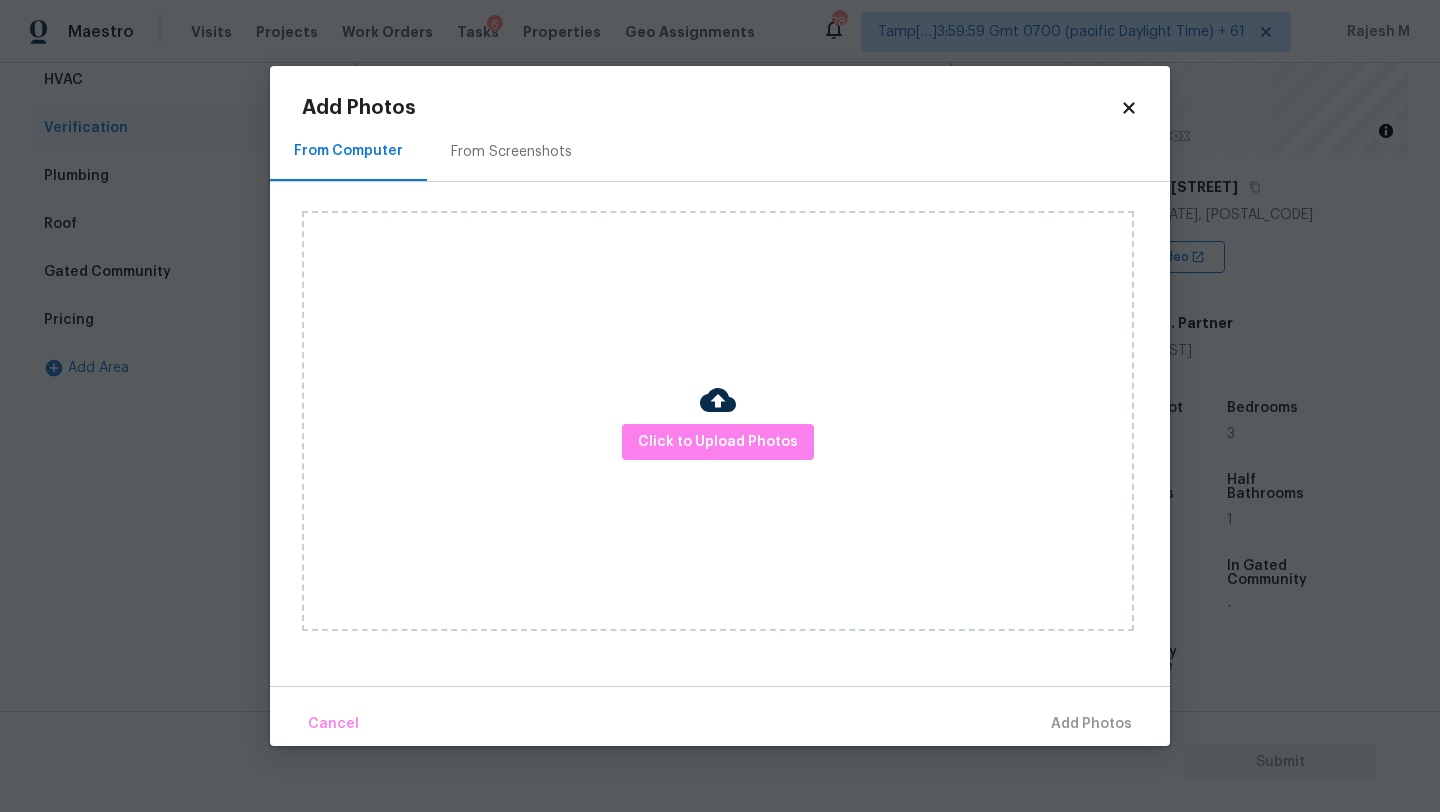 click on "From Screenshots" at bounding box center (511, 151) 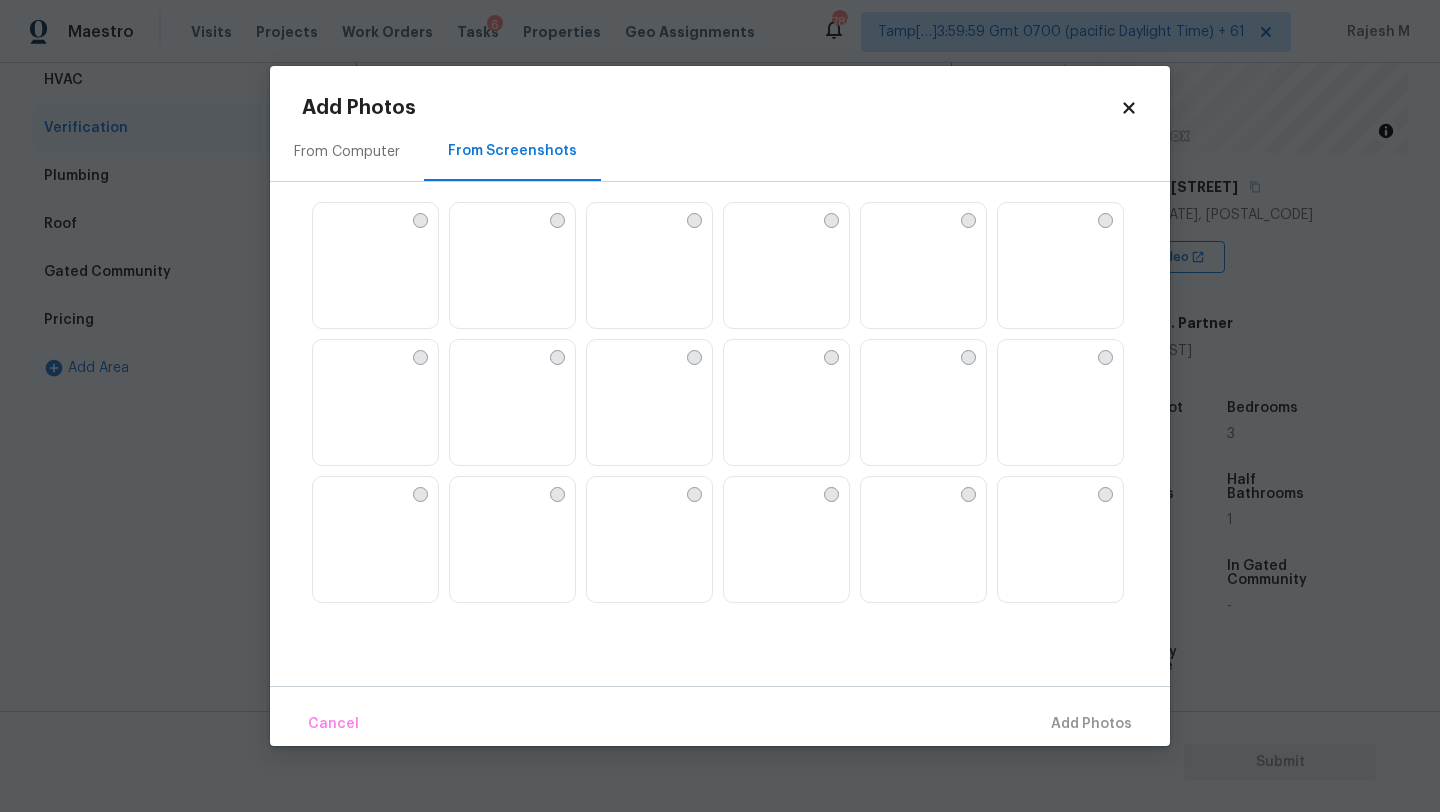 click at bounding box center [466, 219] 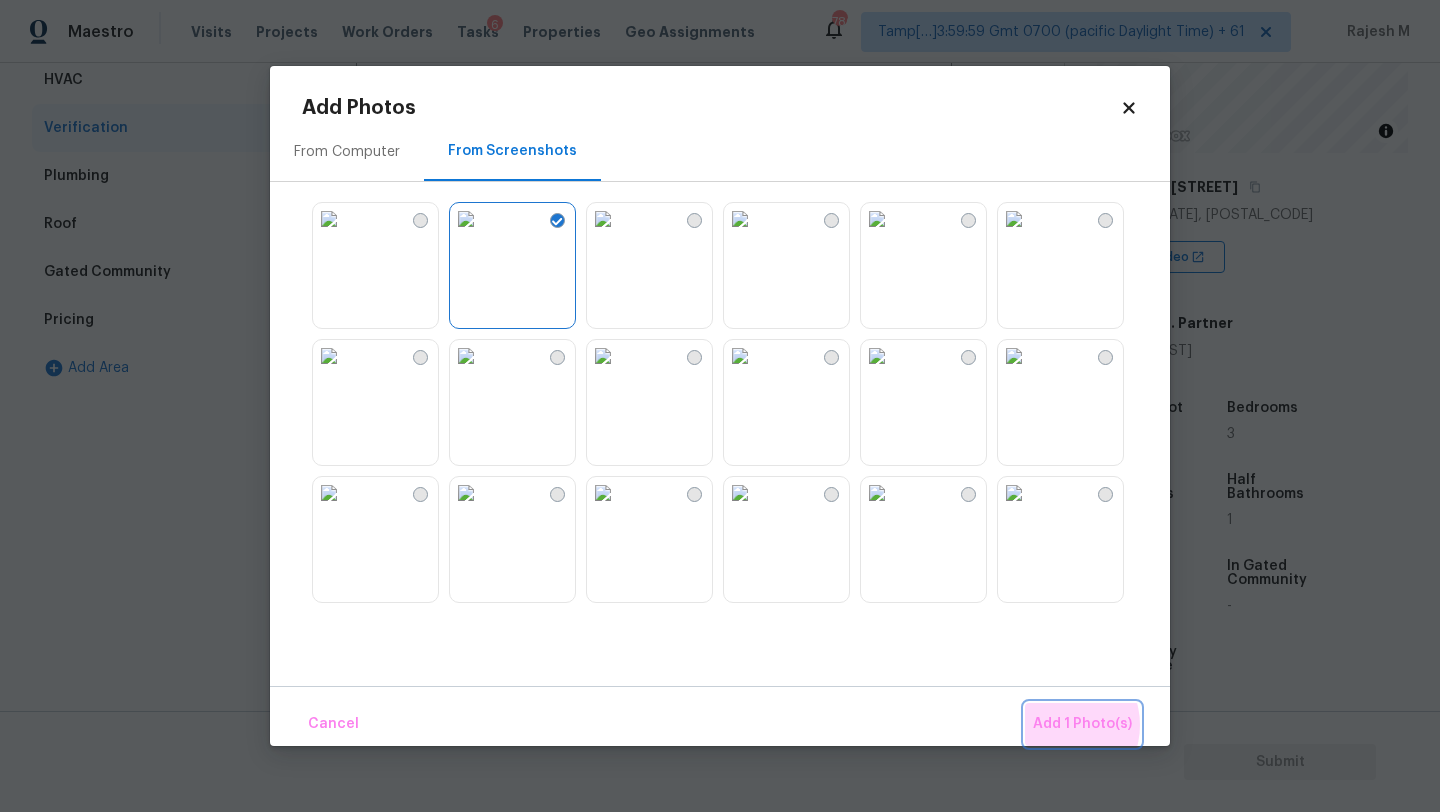 click on "Add 1 Photo(s)" at bounding box center [1082, 724] 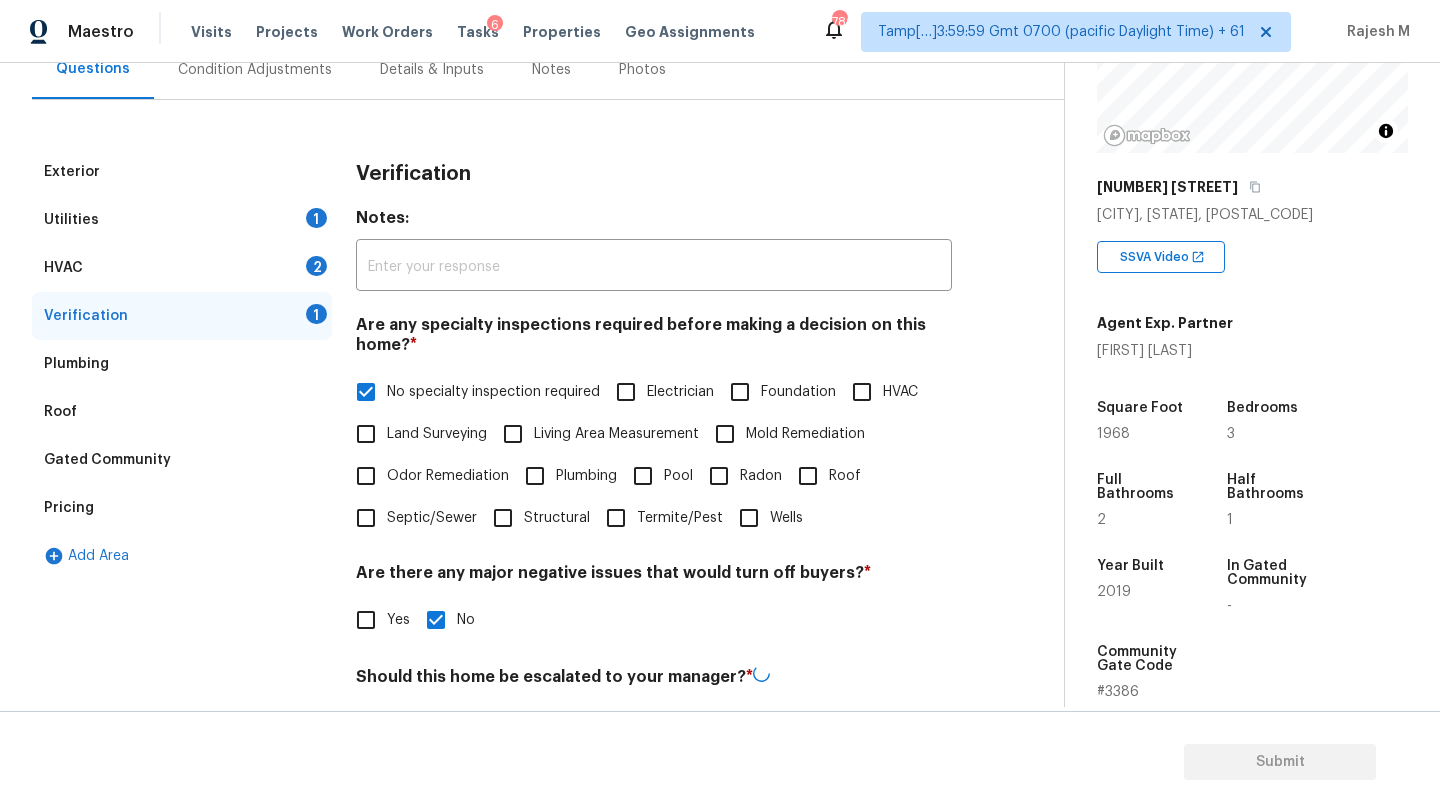 scroll, scrollTop: 185, scrollLeft: 0, axis: vertical 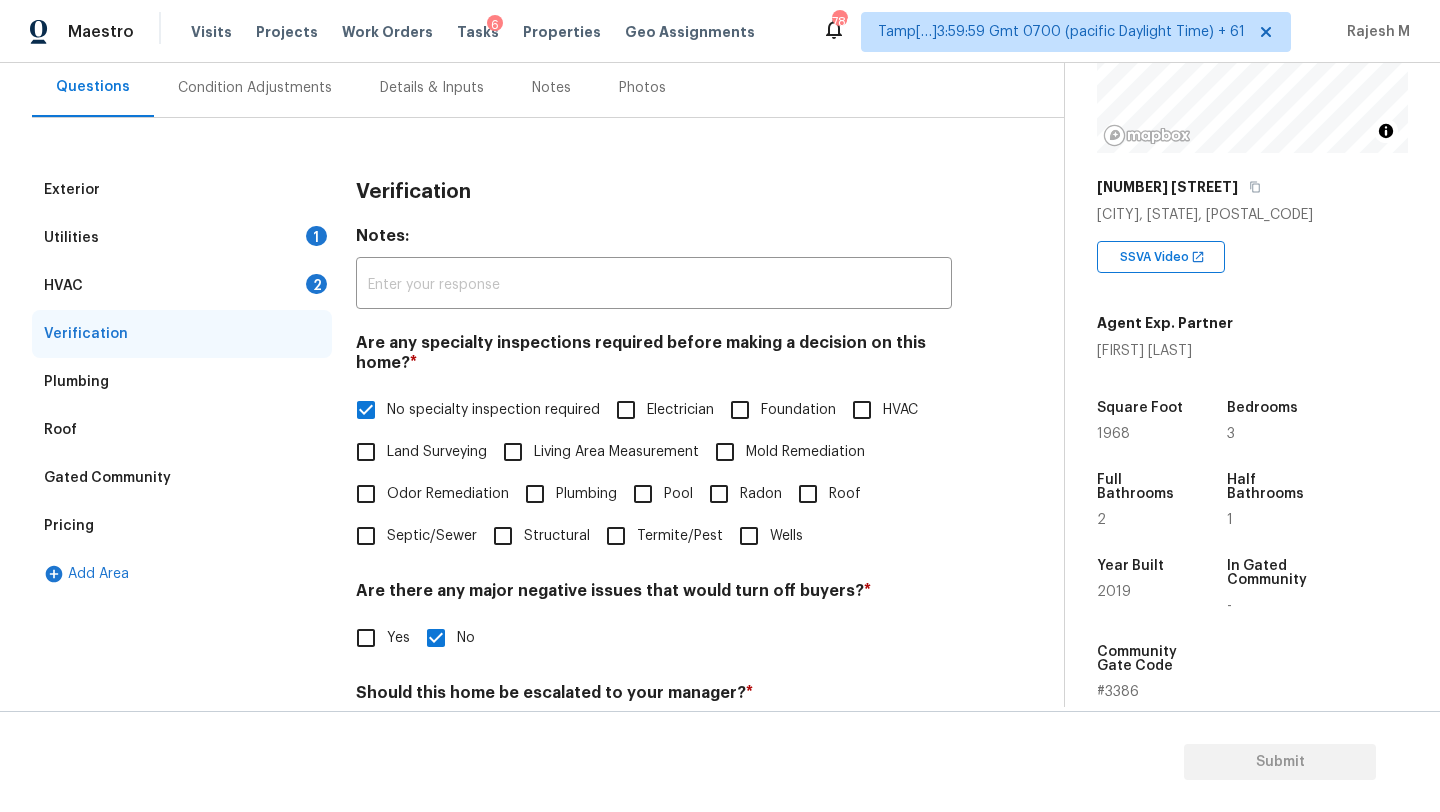 click on "HVAC 2" at bounding box center (182, 286) 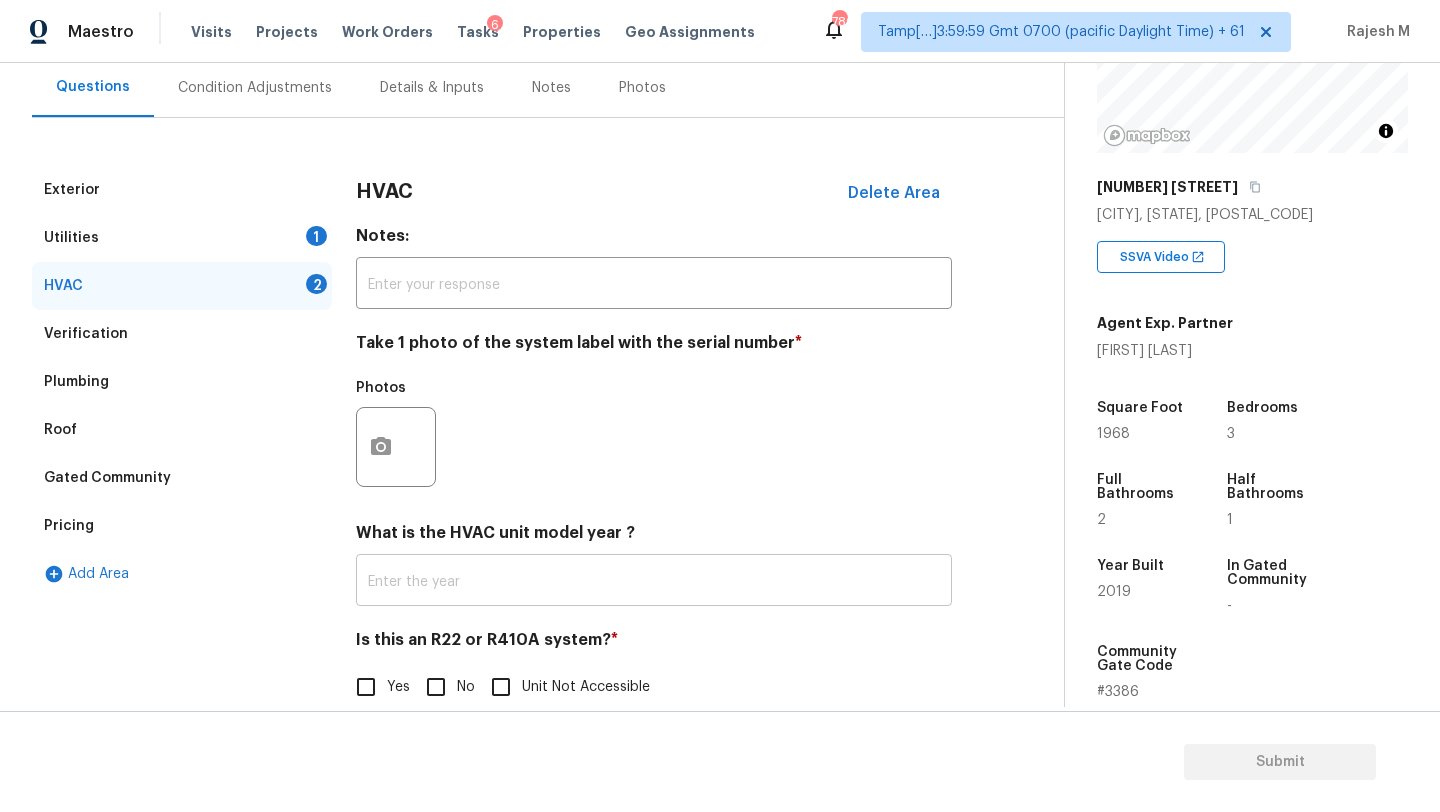 click at bounding box center (654, 582) 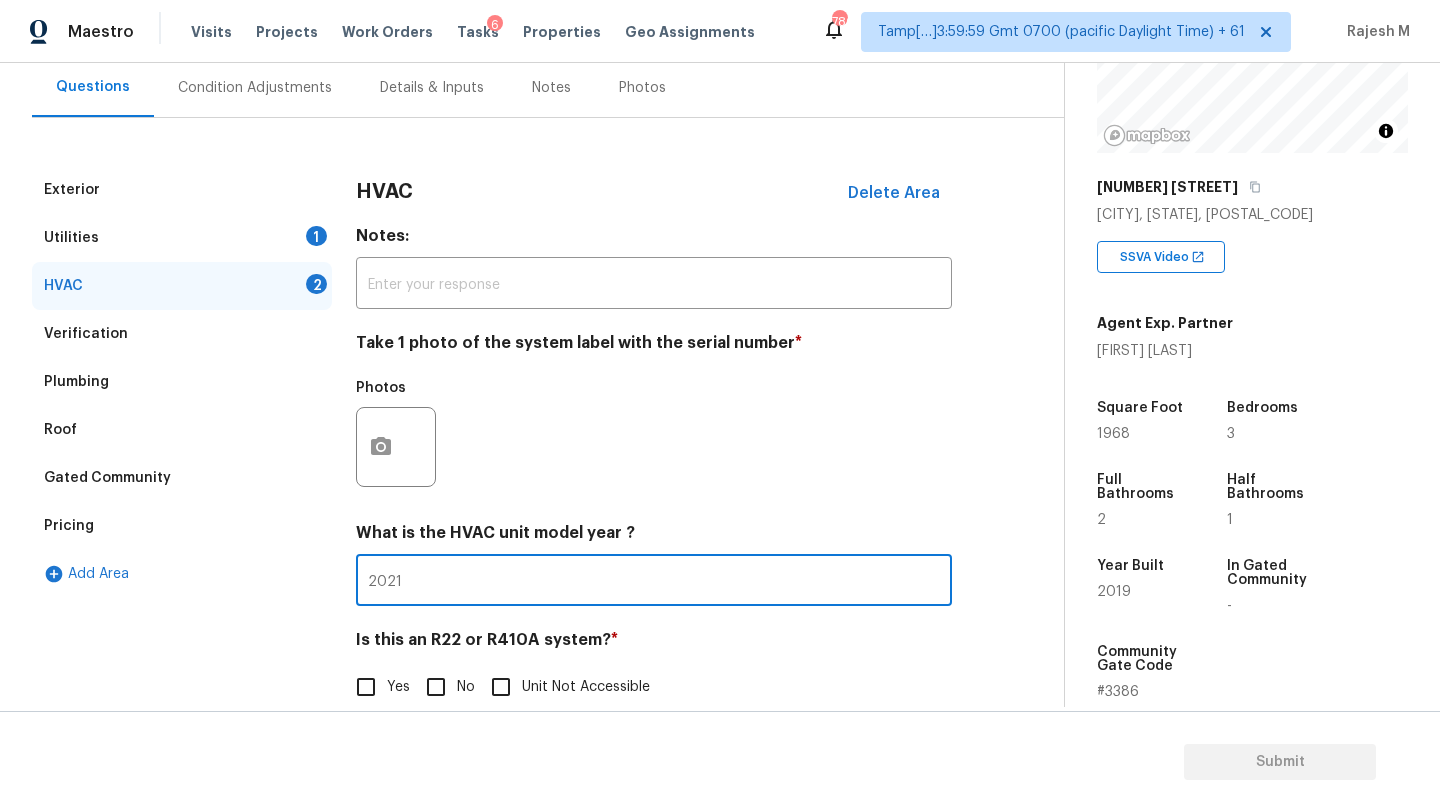 type on "2021" 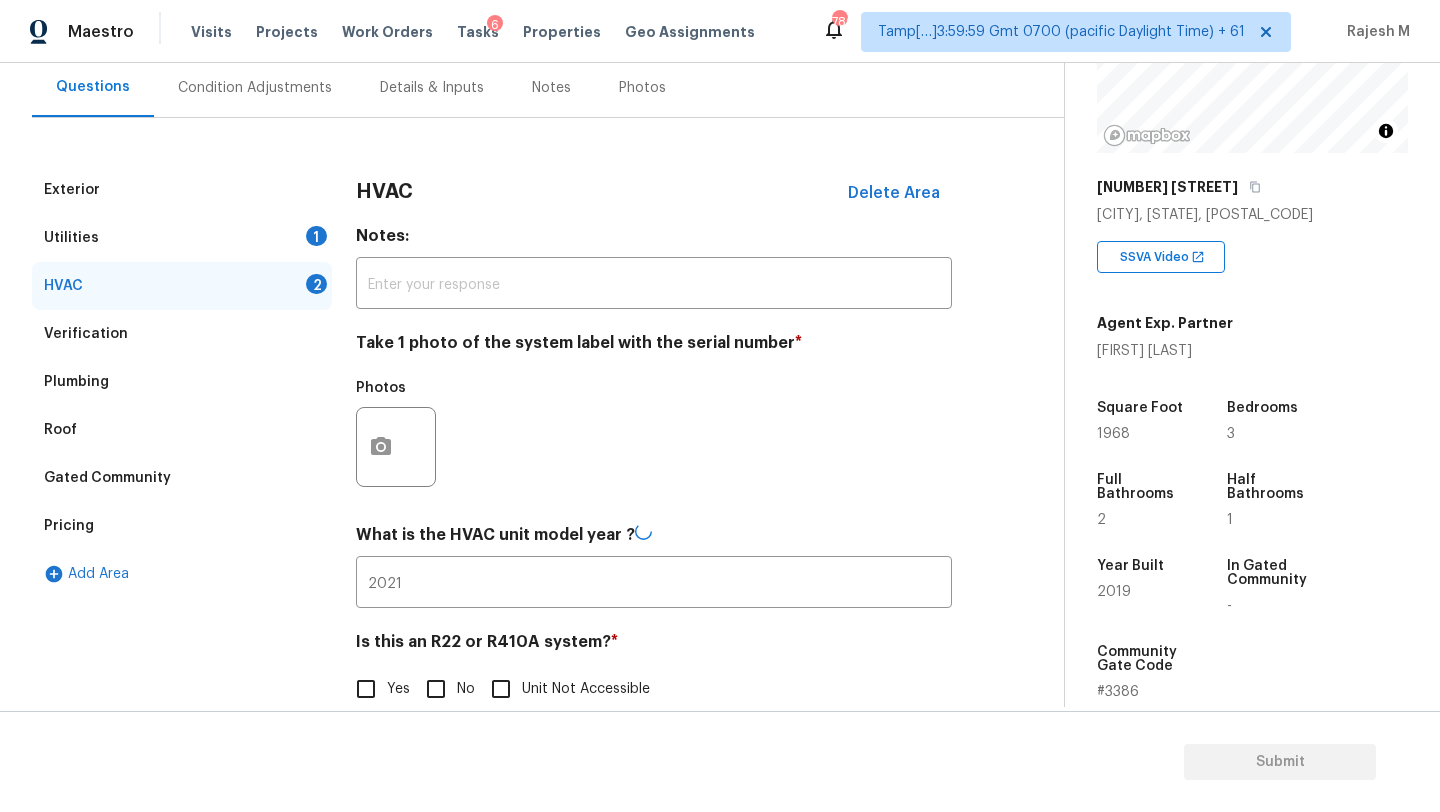 click on "Back to tasks Condition Scoping - Full Mon, Aug 04 2025 by 11:49 am   Rajesh M In-progress Questions Condition Adjustments Details & Inputs Notes Photos Exterior Utilities 1 HVAC 2 Verification Plumbing Roof Gated Community Pricing Add Area HVAC Delete Area Notes: ​ Take 1 photo of the system label with the serial number  * Photos What is the HVAC unit model year ? 2021 ​ Is this an R22 or R410A system?  * Yes No Unit Not Accessible Property Details © Mapbox   © OpenStreetMap   Improve this map 1255 N Arizona Ave Chandler, AZ 85225 SSVA Video Agent Exp. Partner Krystyna Deshmukh Square Foot 1968 Bedrooms 3 Full Bathrooms 2 Half Bathrooms 1 Year Built 2019 In Gated Community - Community Gate Code #3386 Number of Pets - Smoking - Septic system - Home Additions - Submit" at bounding box center (720, 437) 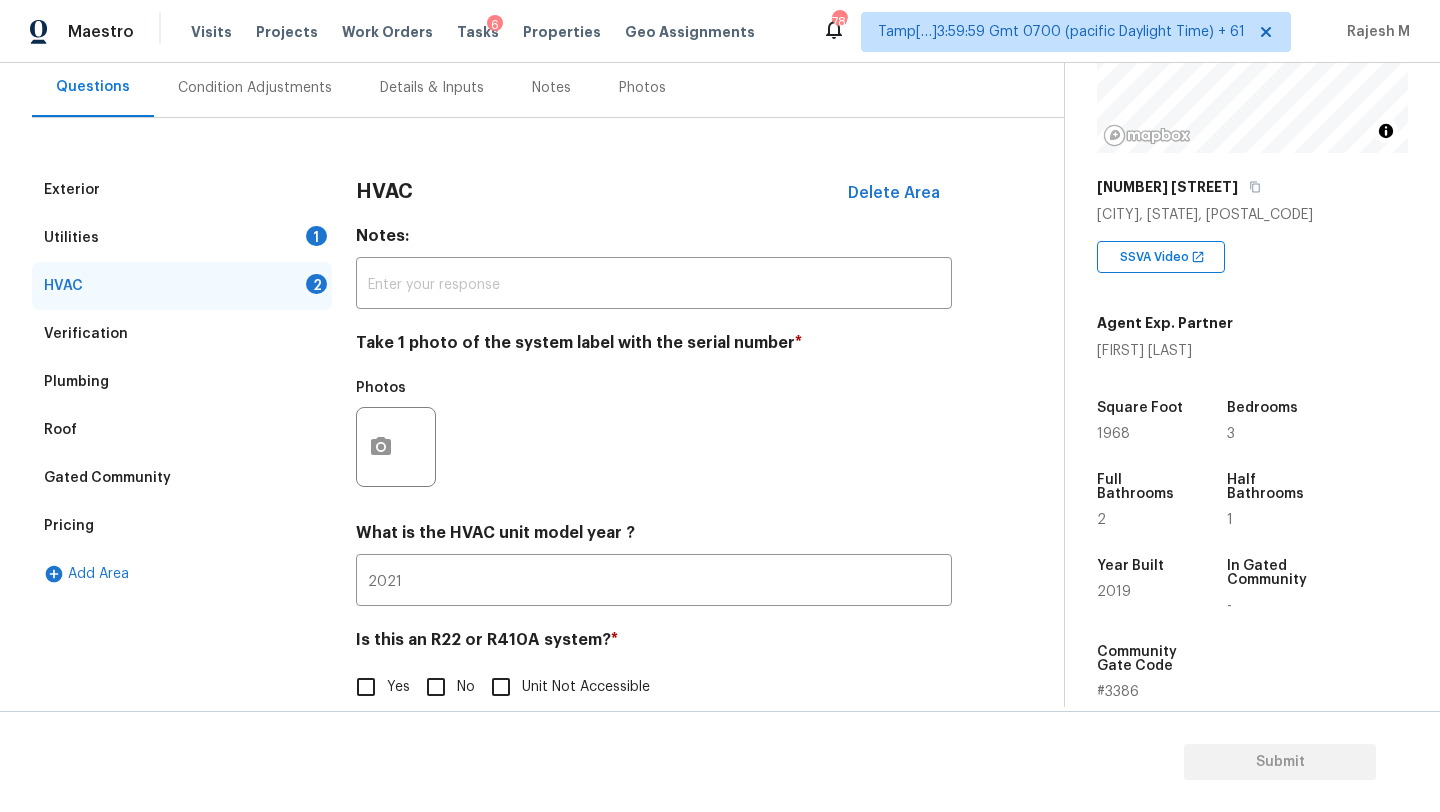click on "No" at bounding box center [436, 687] 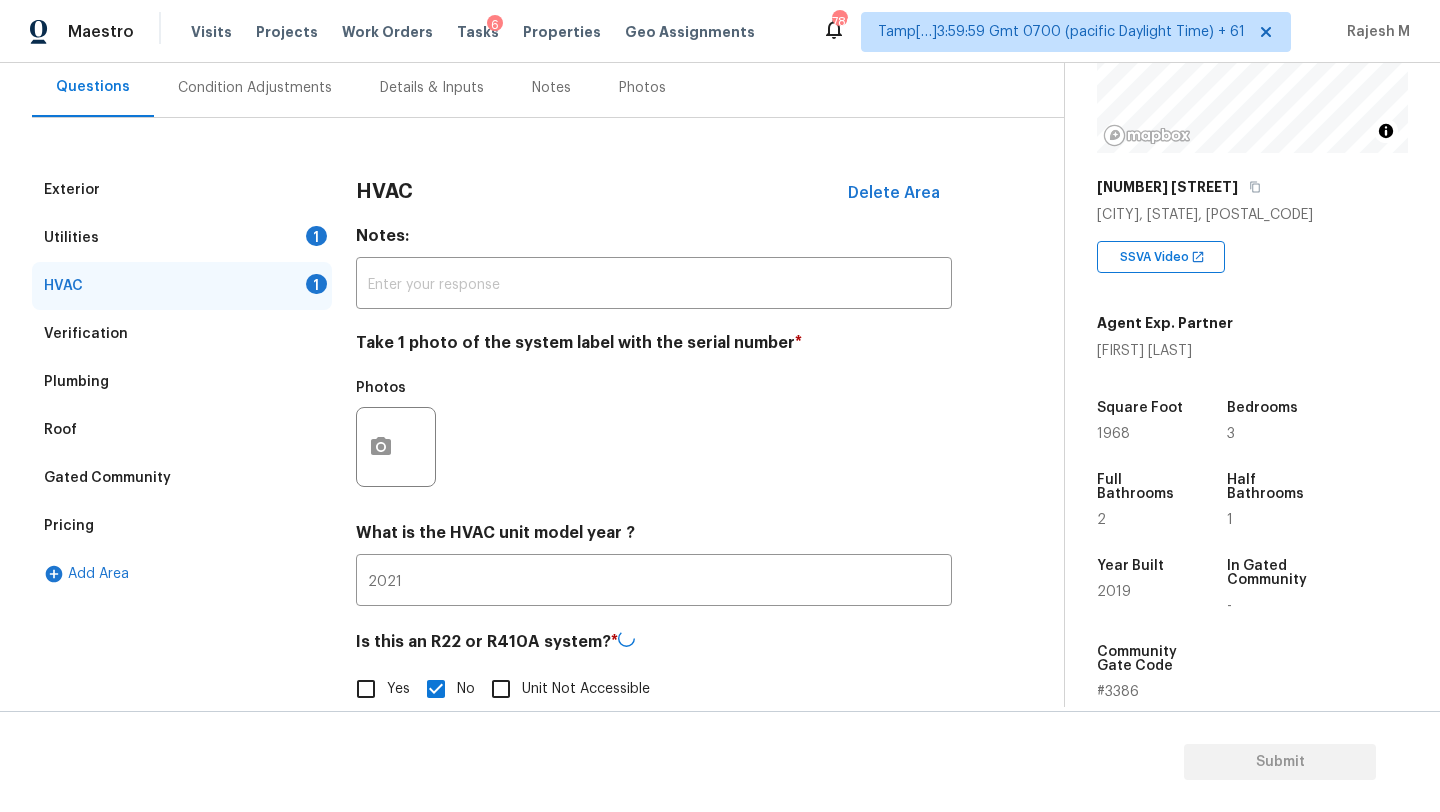 click on "Exterior" at bounding box center (182, 190) 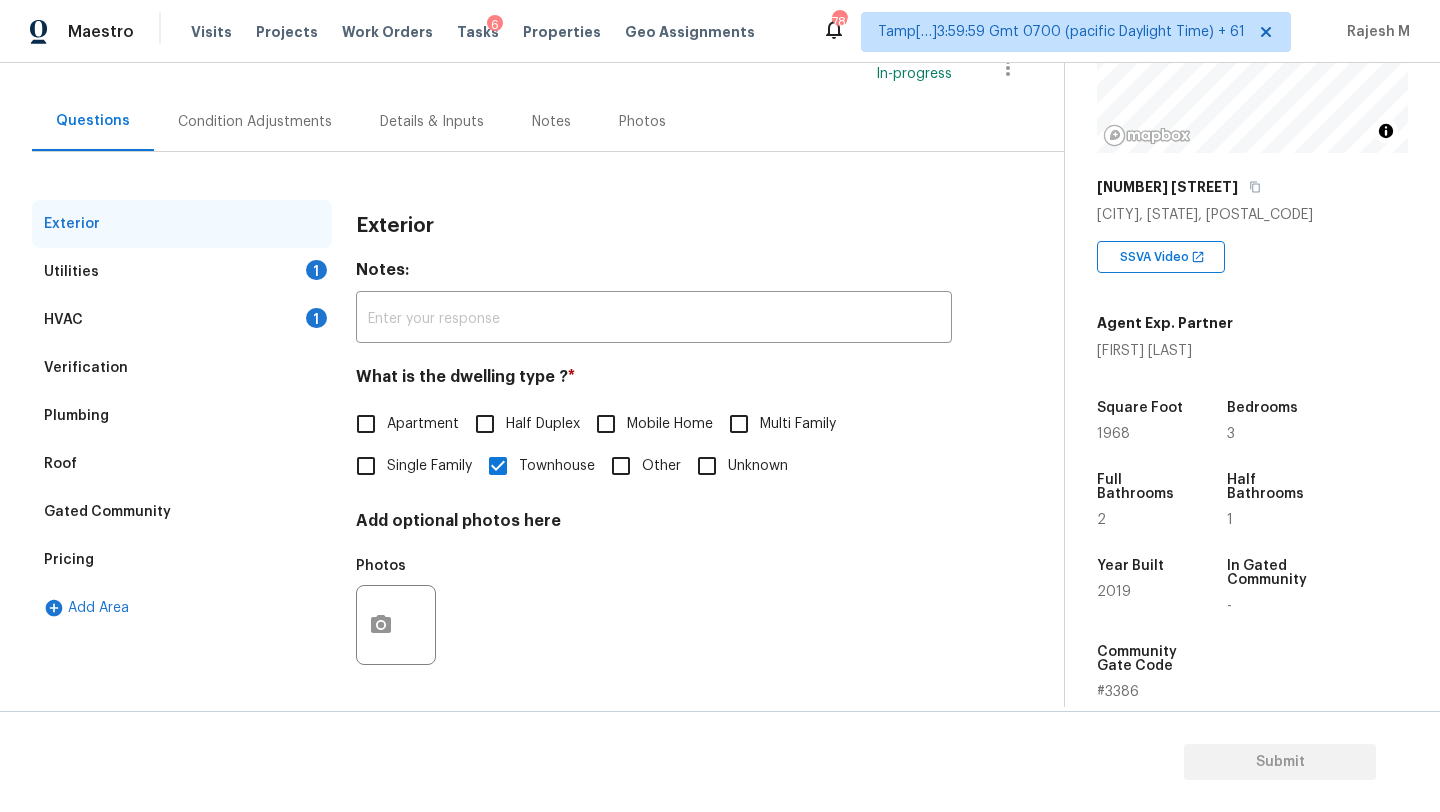 click on "Exterior" at bounding box center (182, 224) 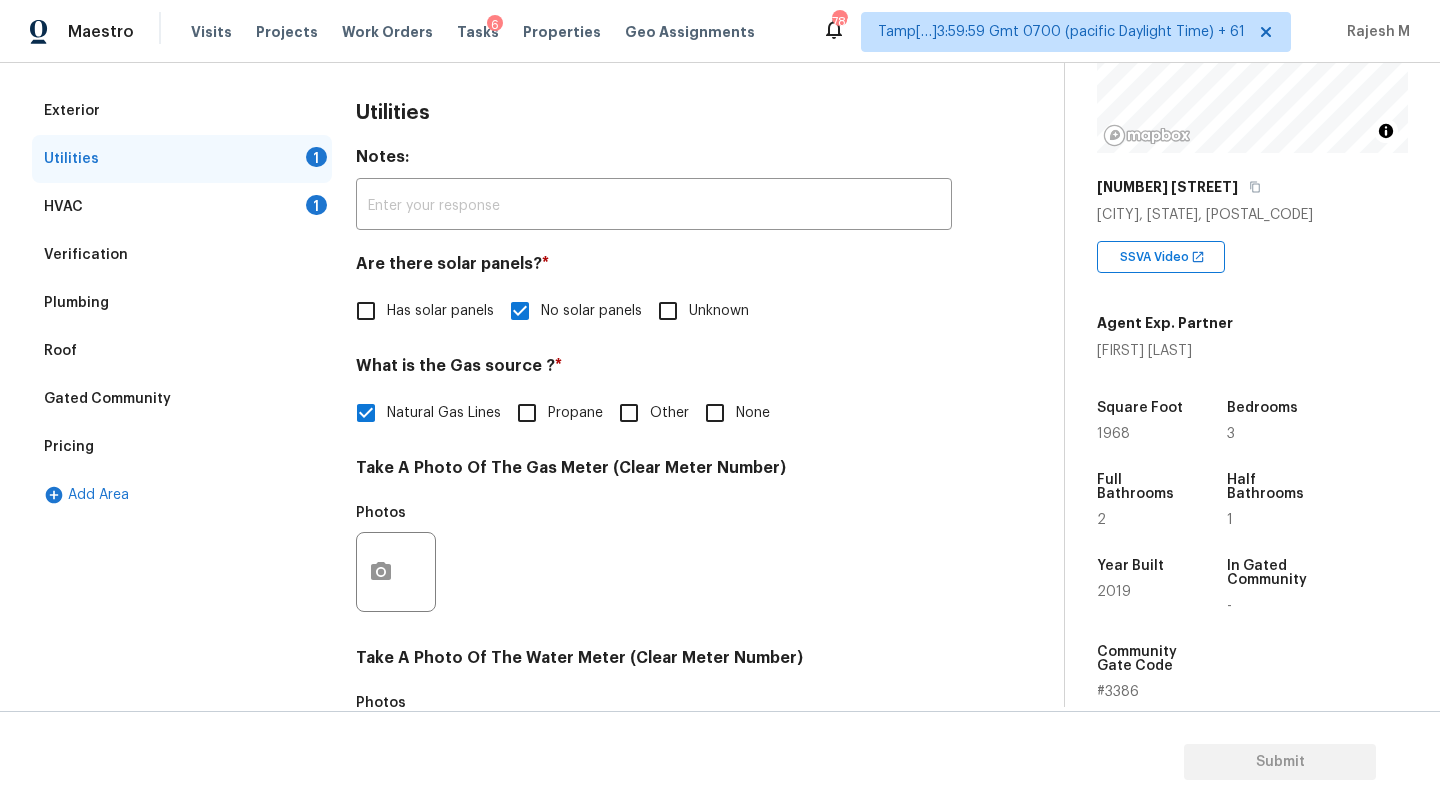 scroll, scrollTop: 139, scrollLeft: 0, axis: vertical 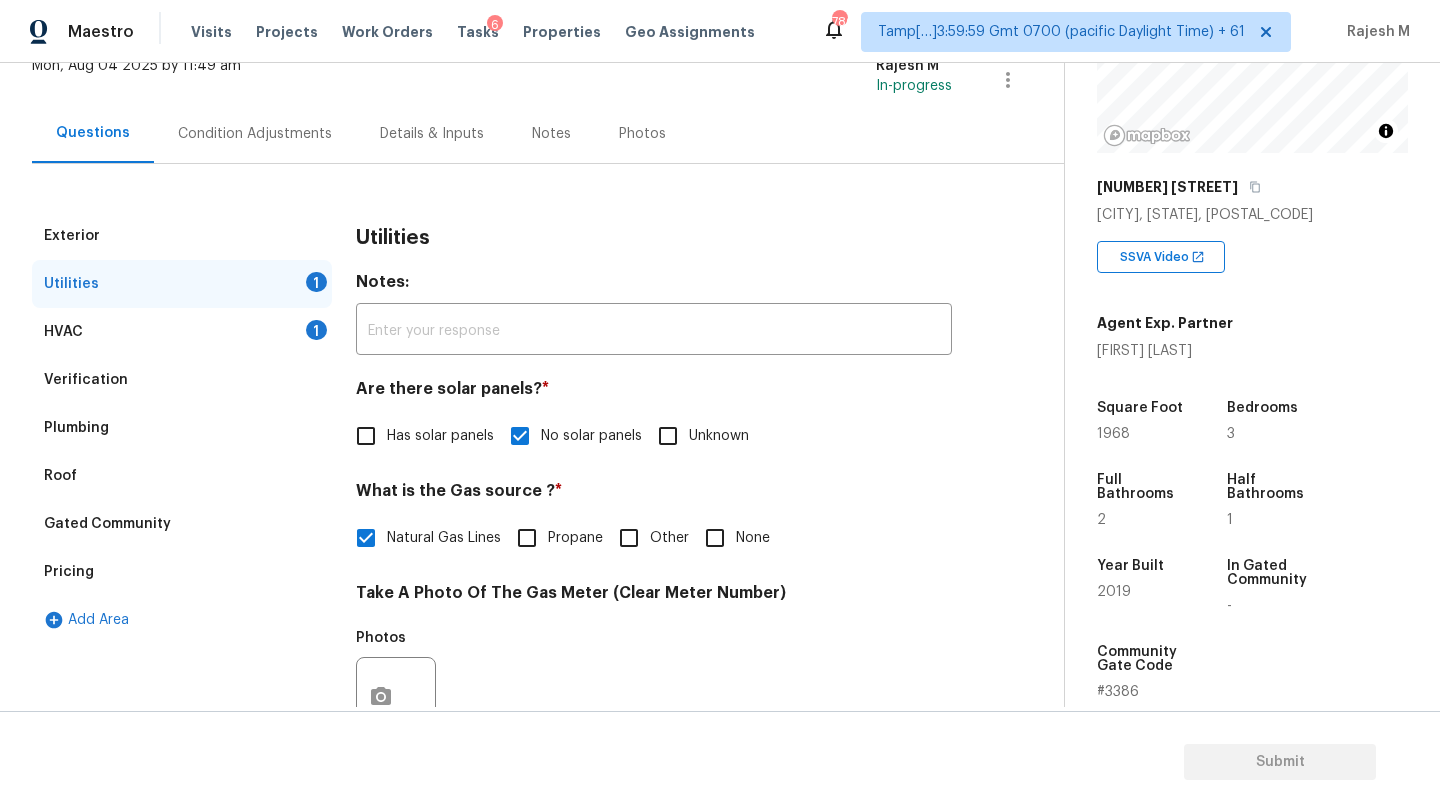 click on "Condition Adjustments" at bounding box center [255, 133] 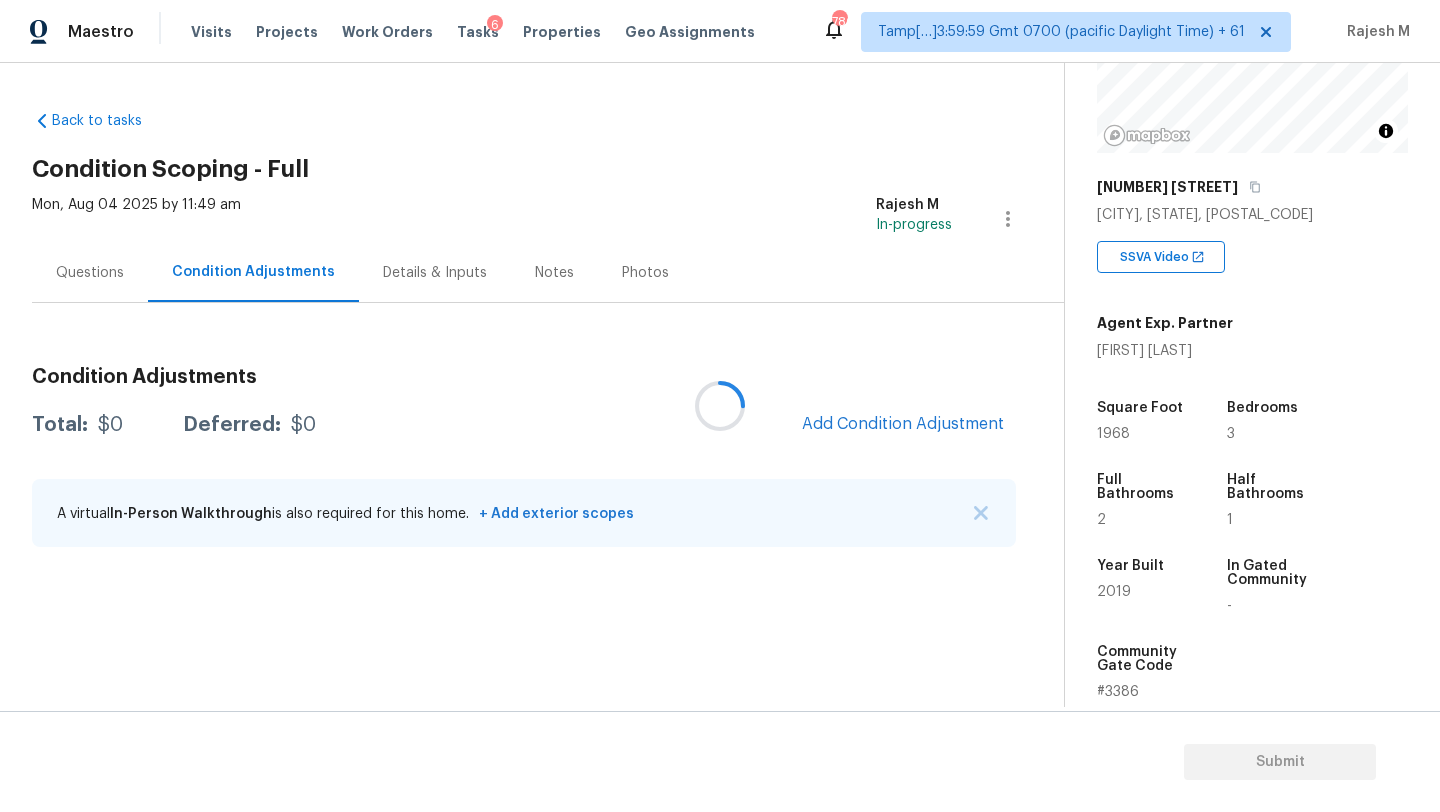 scroll, scrollTop: 0, scrollLeft: 0, axis: both 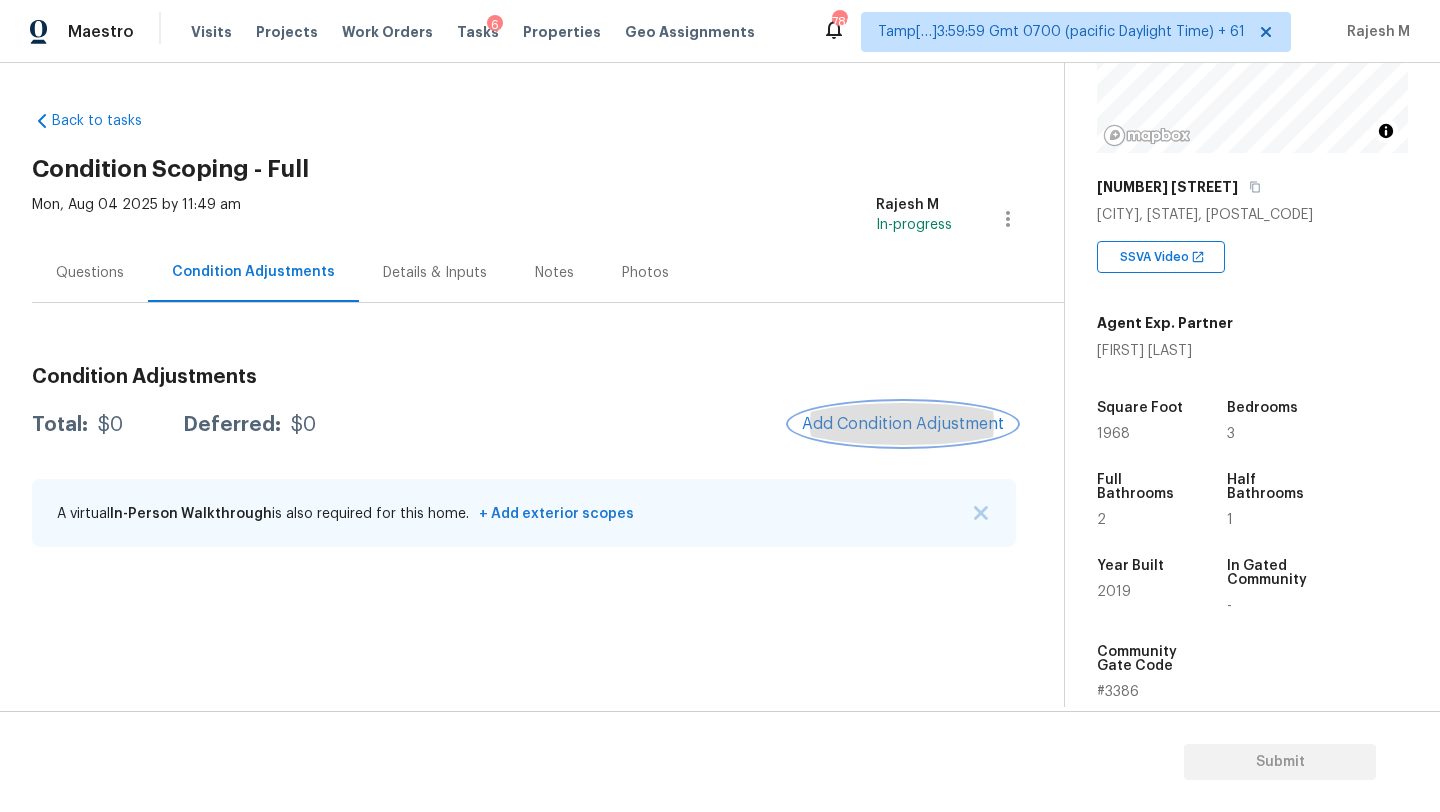 click on "Add Condition Adjustment" at bounding box center [903, 424] 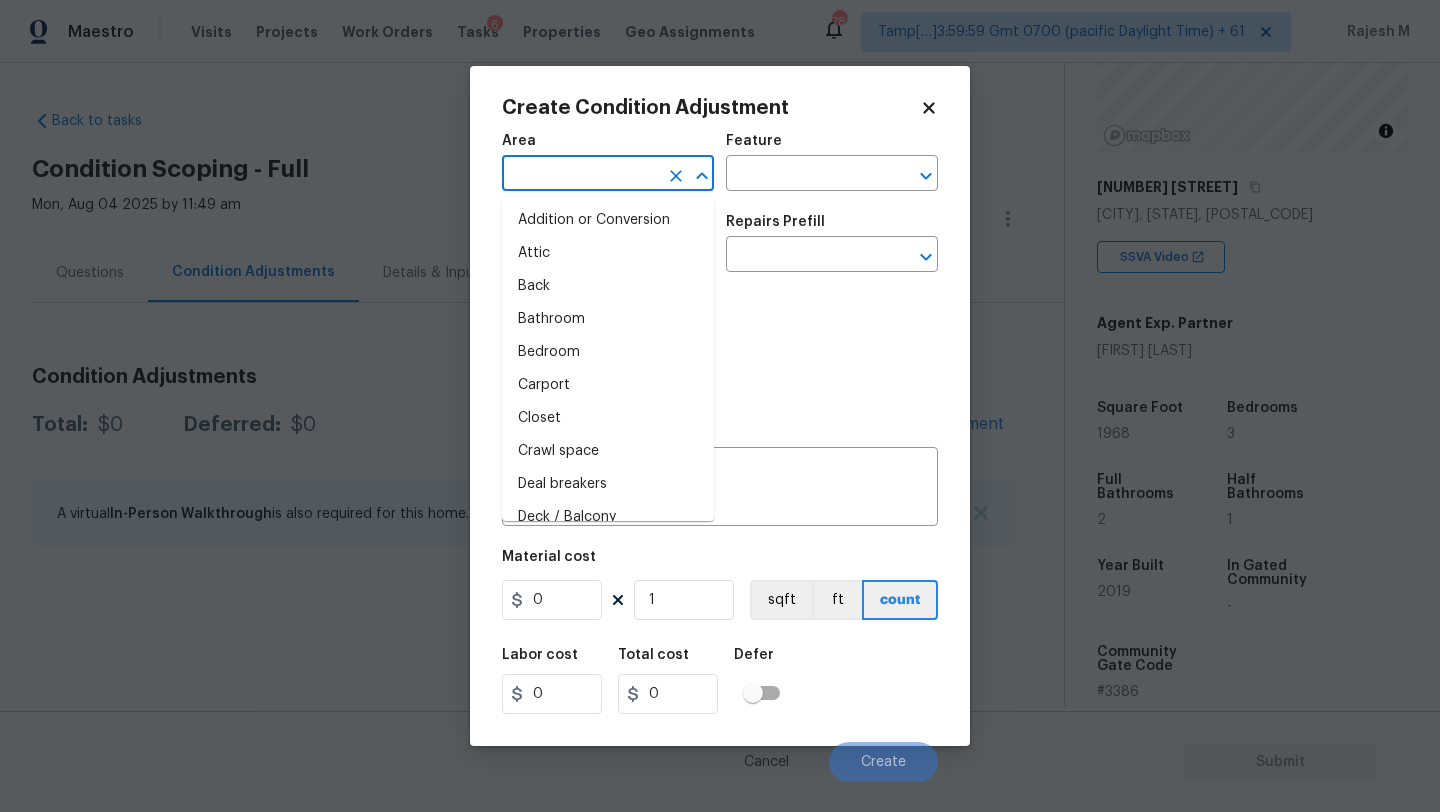 click at bounding box center (580, 175) 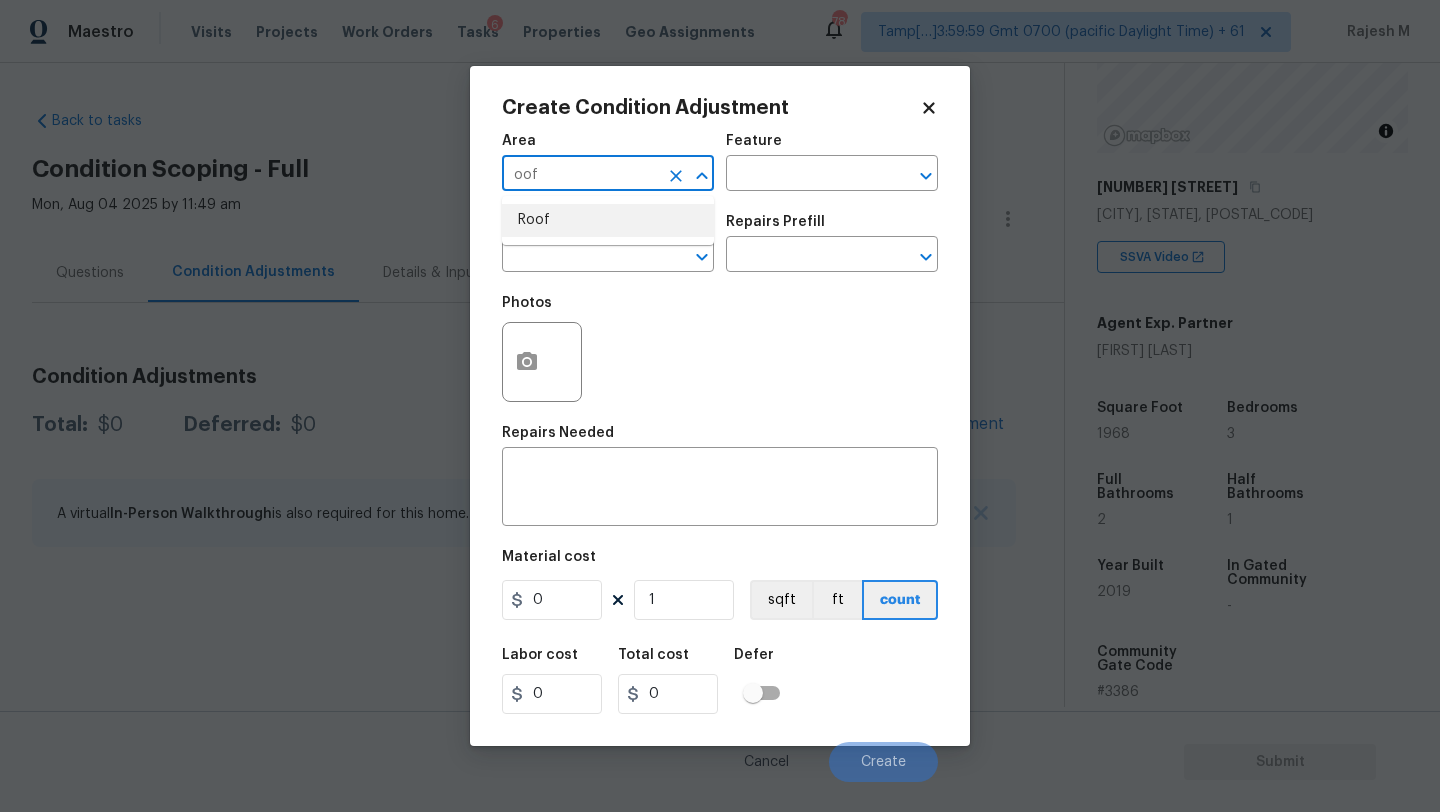click on "Roof" at bounding box center [608, 220] 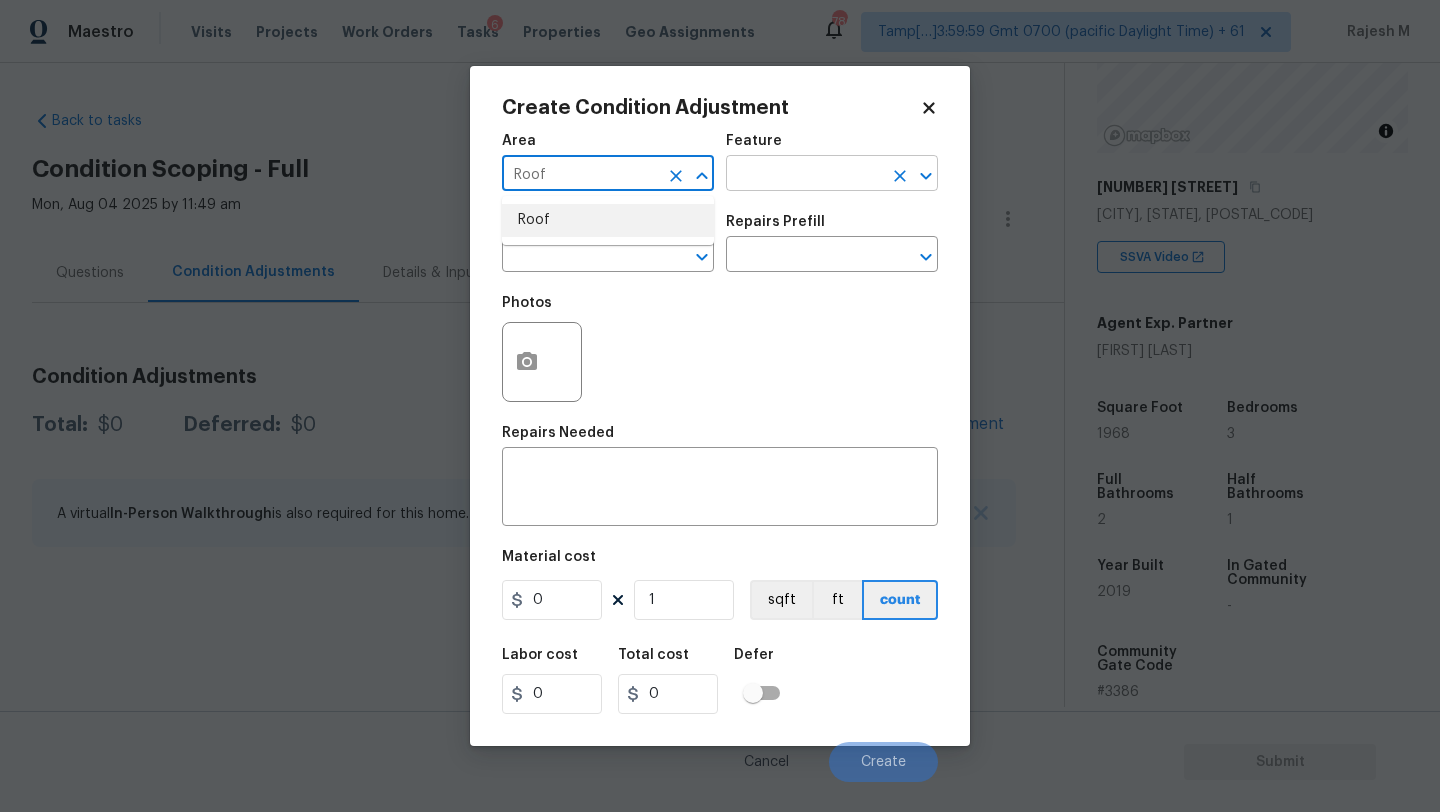 type on "Roof" 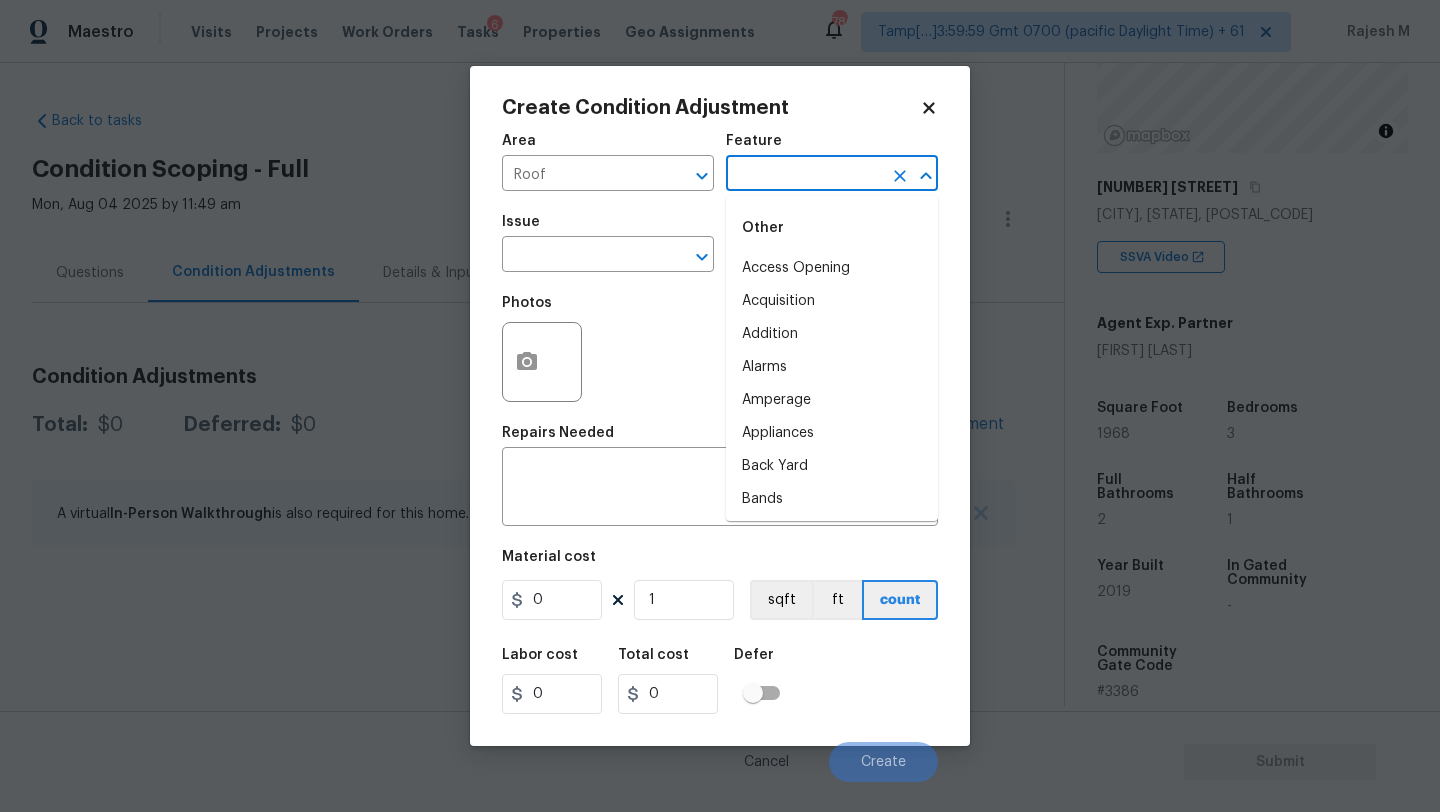 click at bounding box center (804, 175) 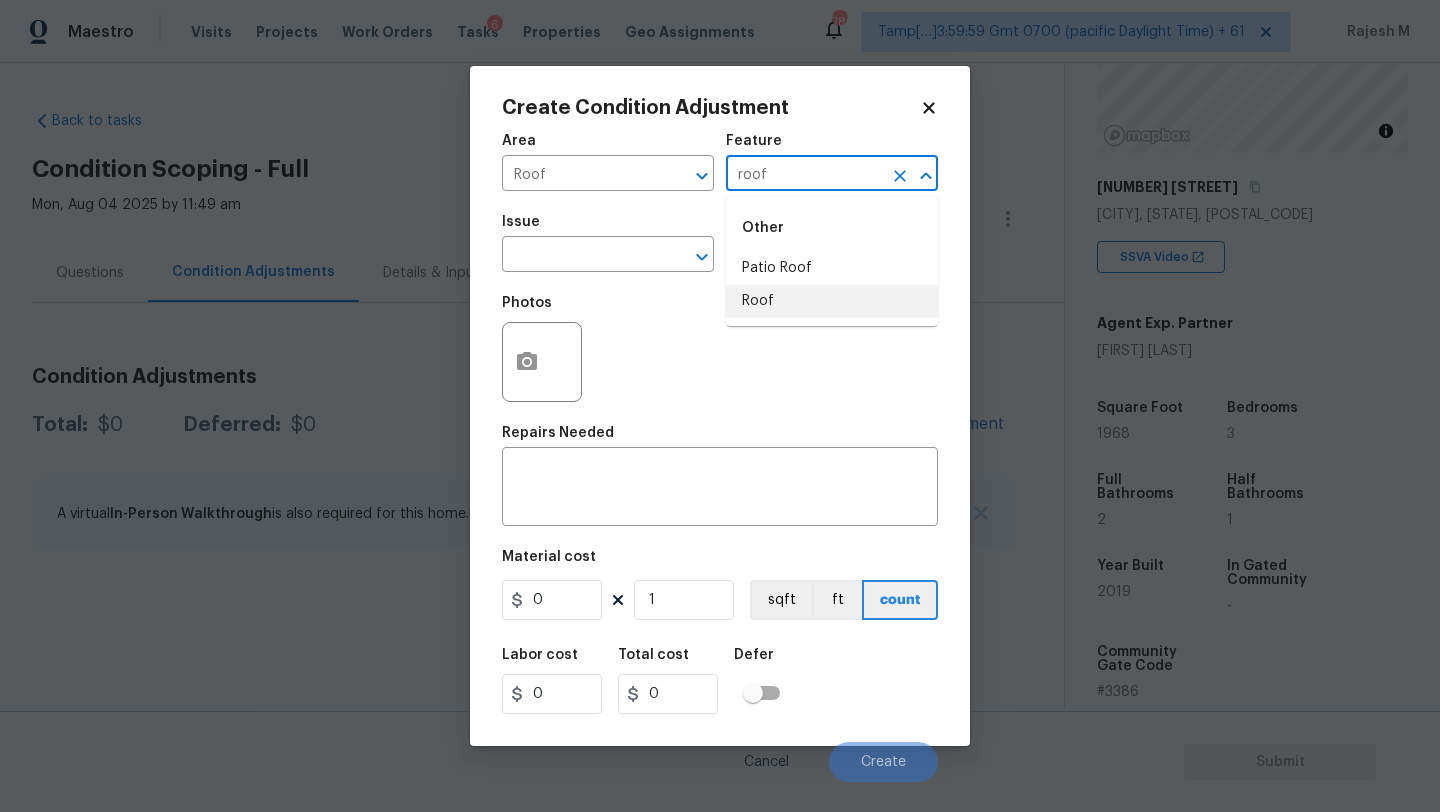 click on "Roof" at bounding box center (832, 301) 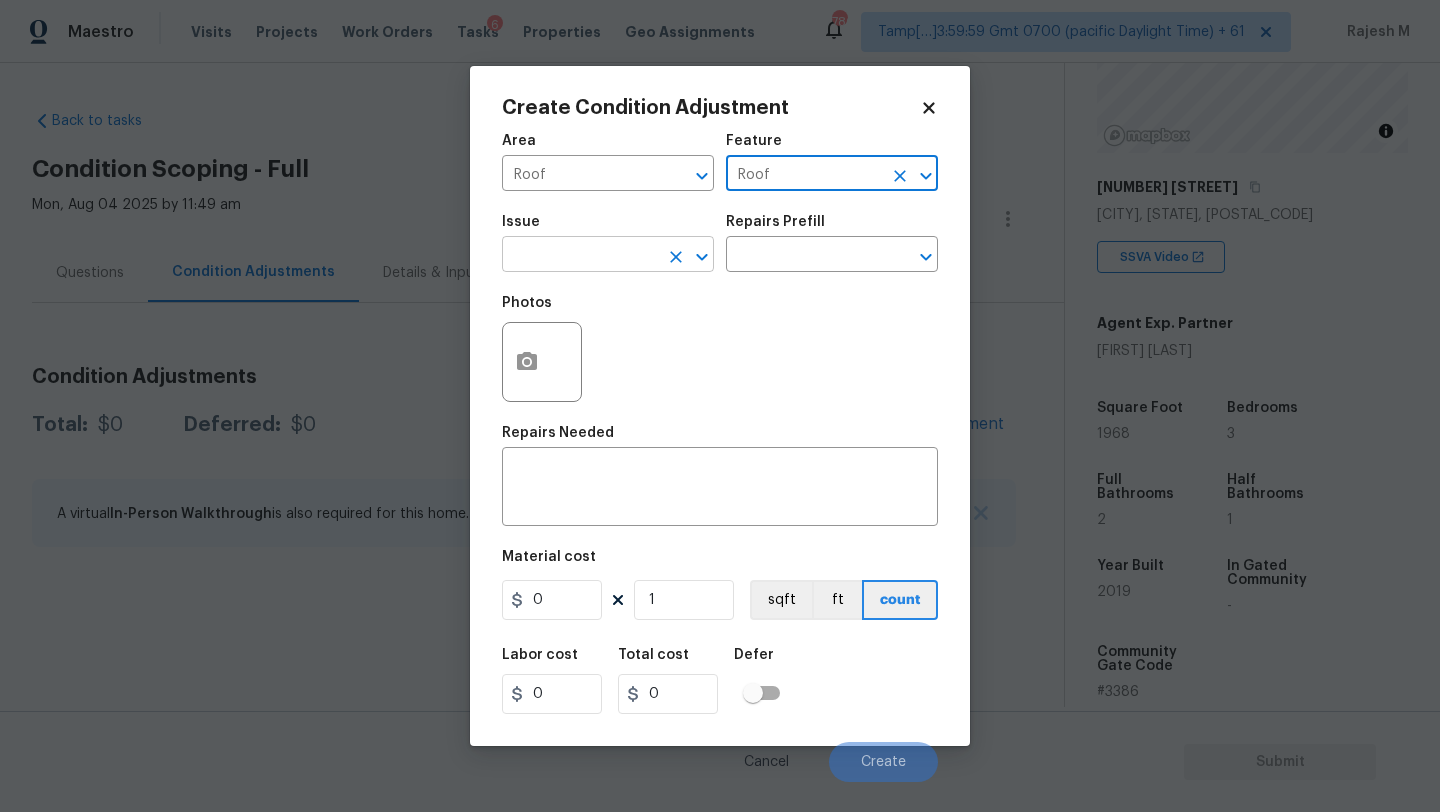 type on "Roof" 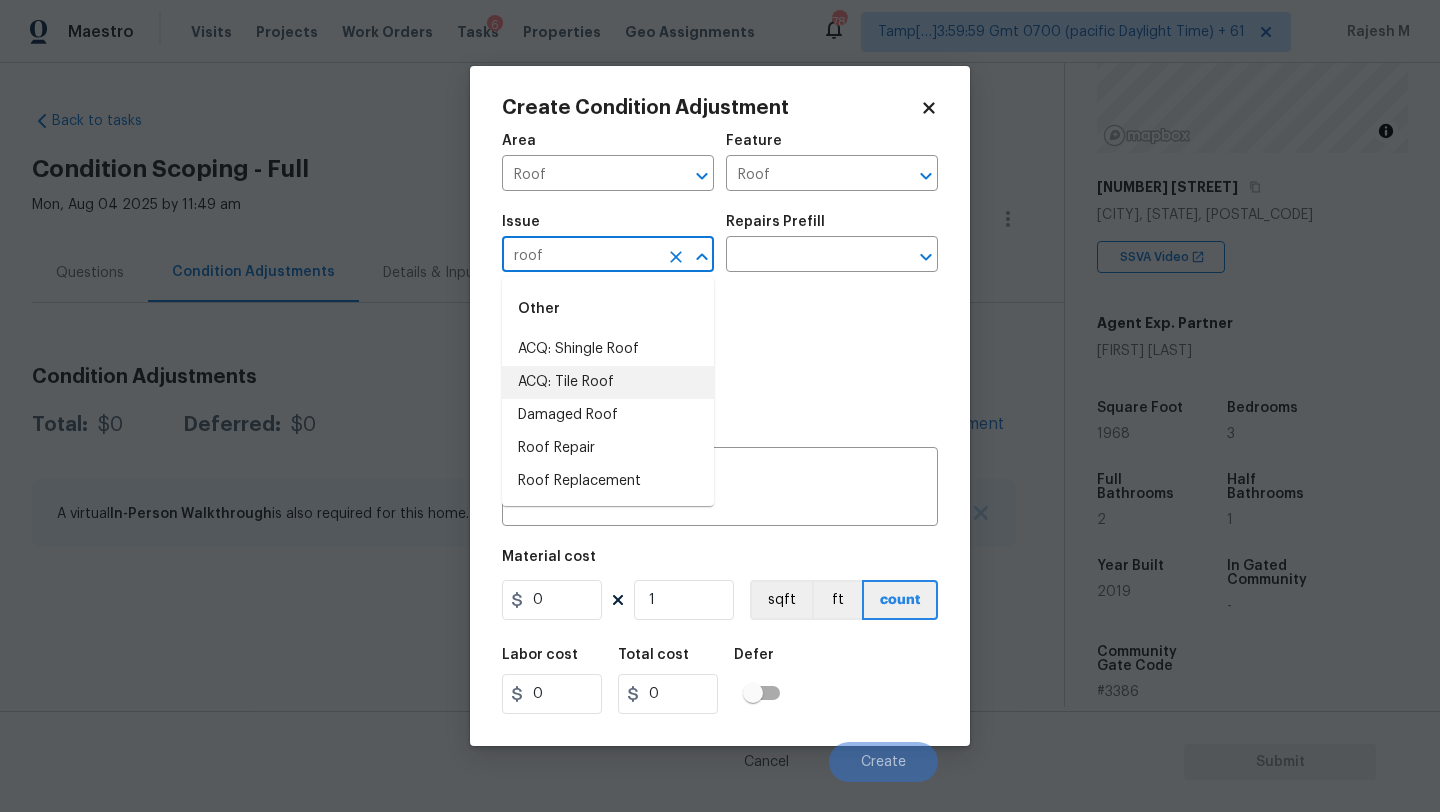 click on "ACQ: Tile Roof" at bounding box center [608, 382] 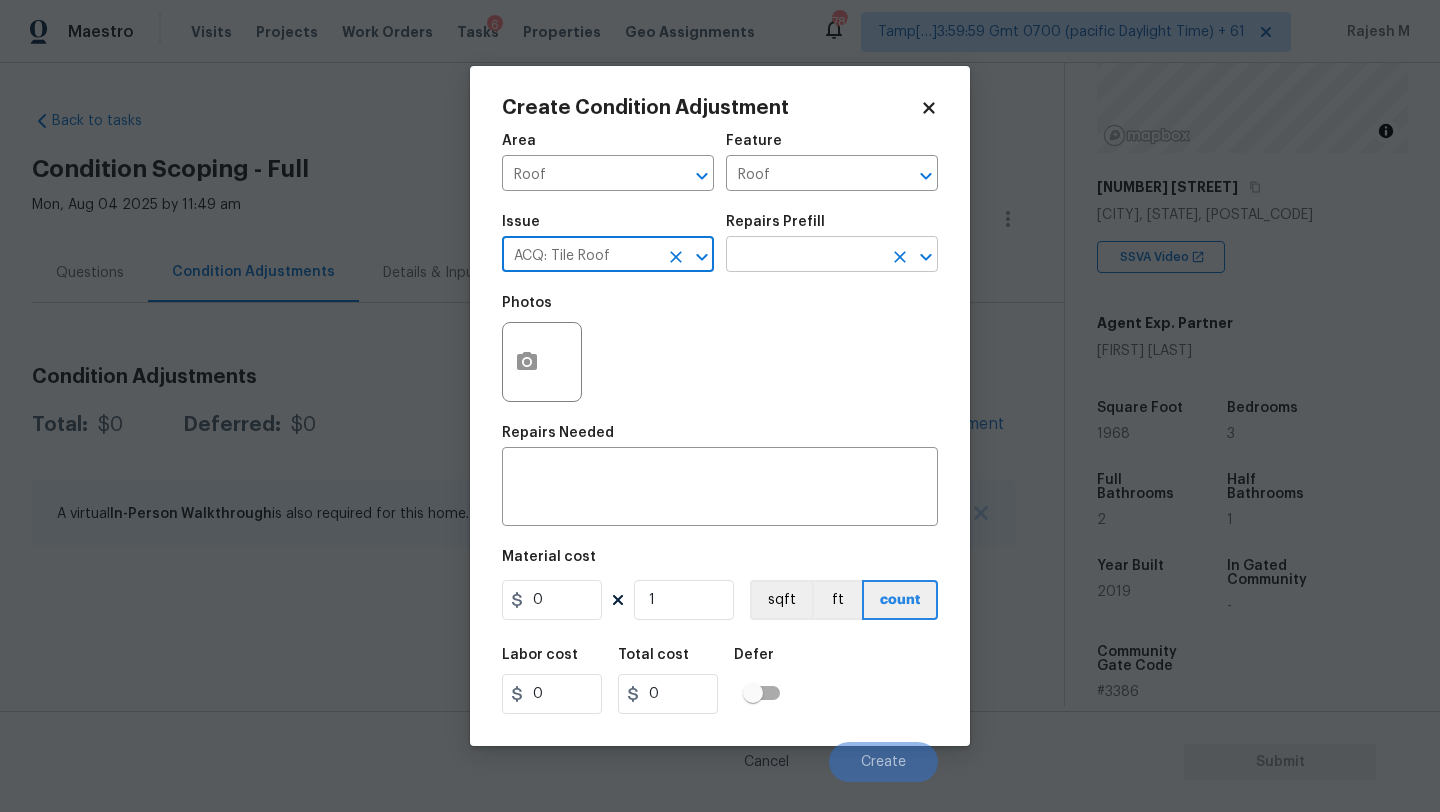 type on "ACQ: Tile Roof" 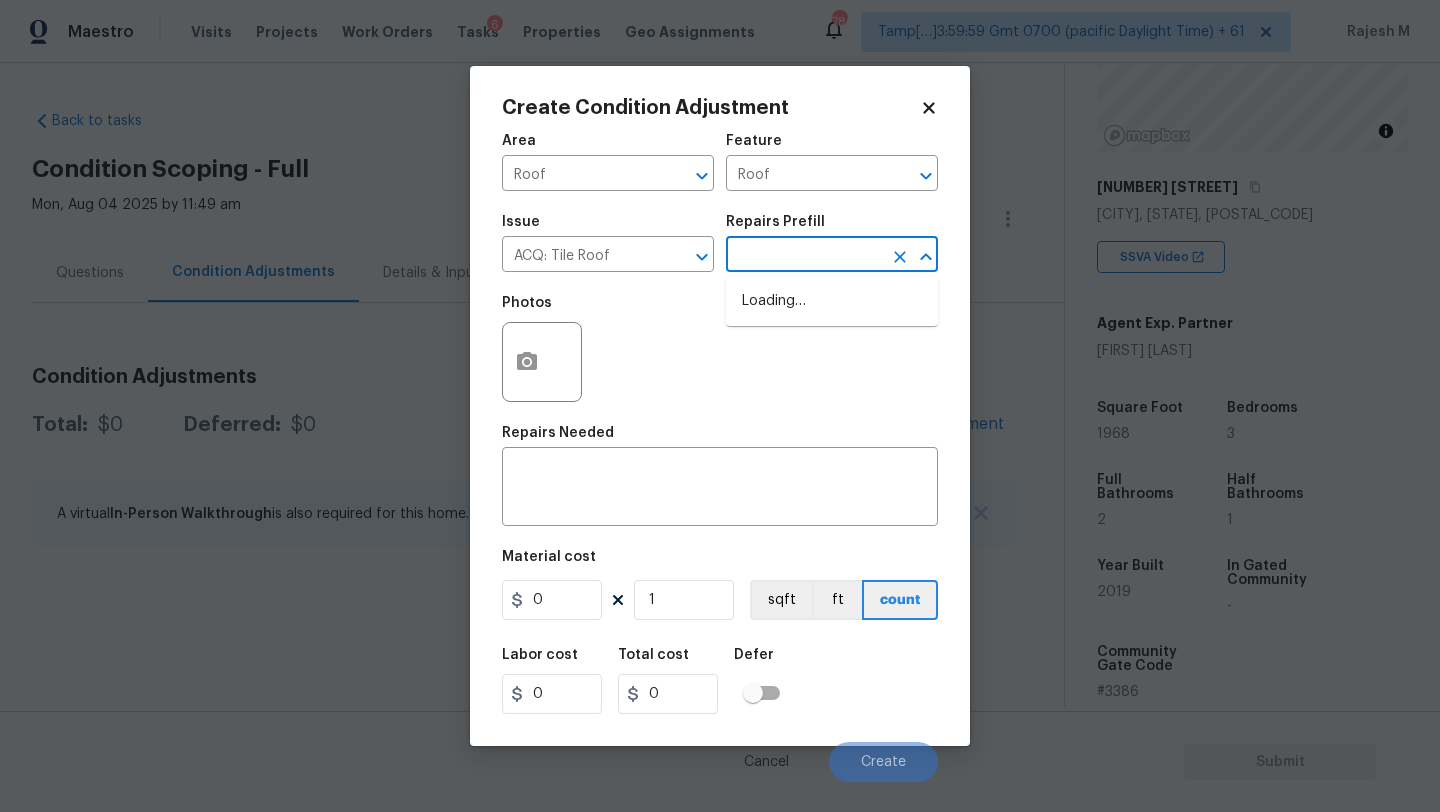 click at bounding box center [804, 256] 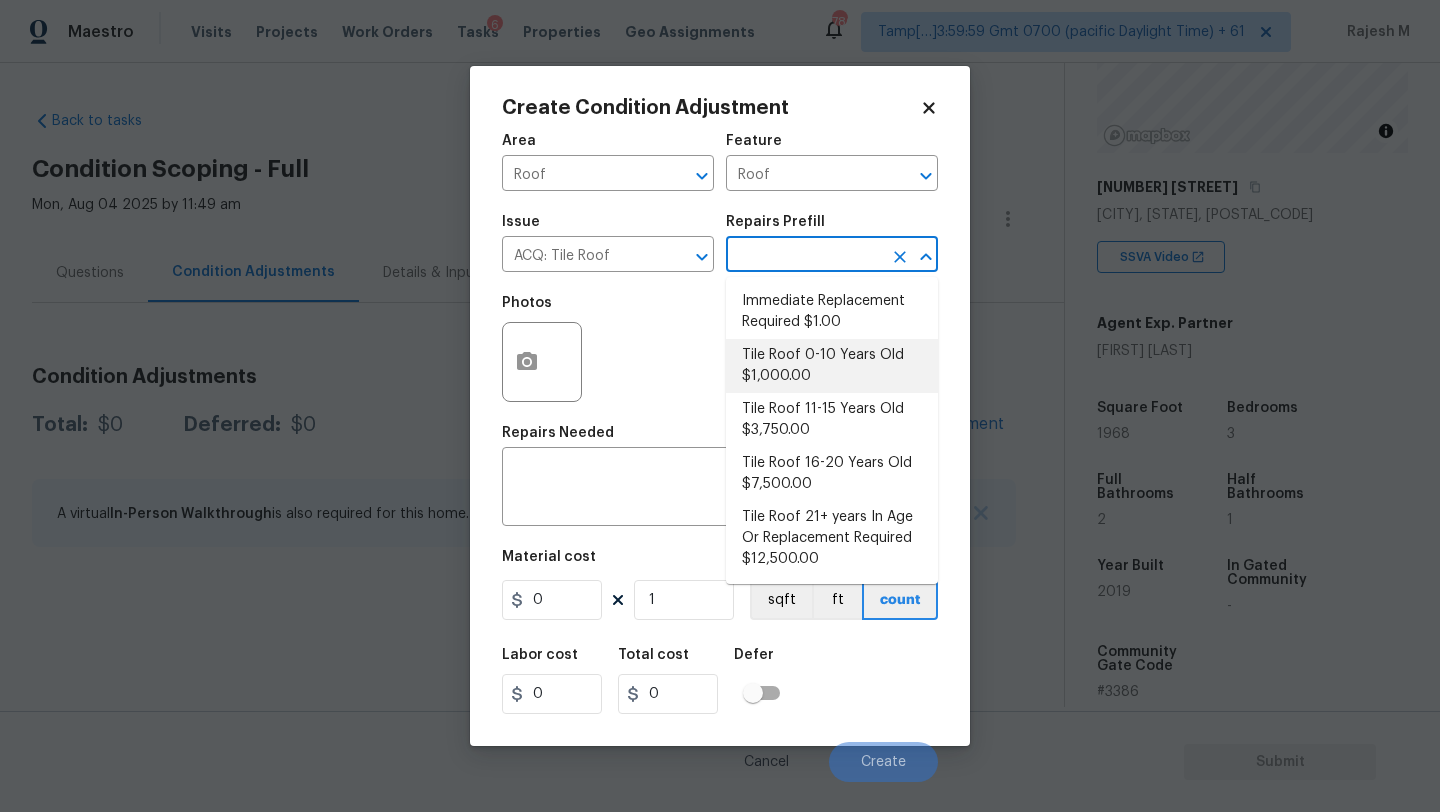 click on "Tile Roof 0-10 Years Old $1,000.00" at bounding box center (832, 366) 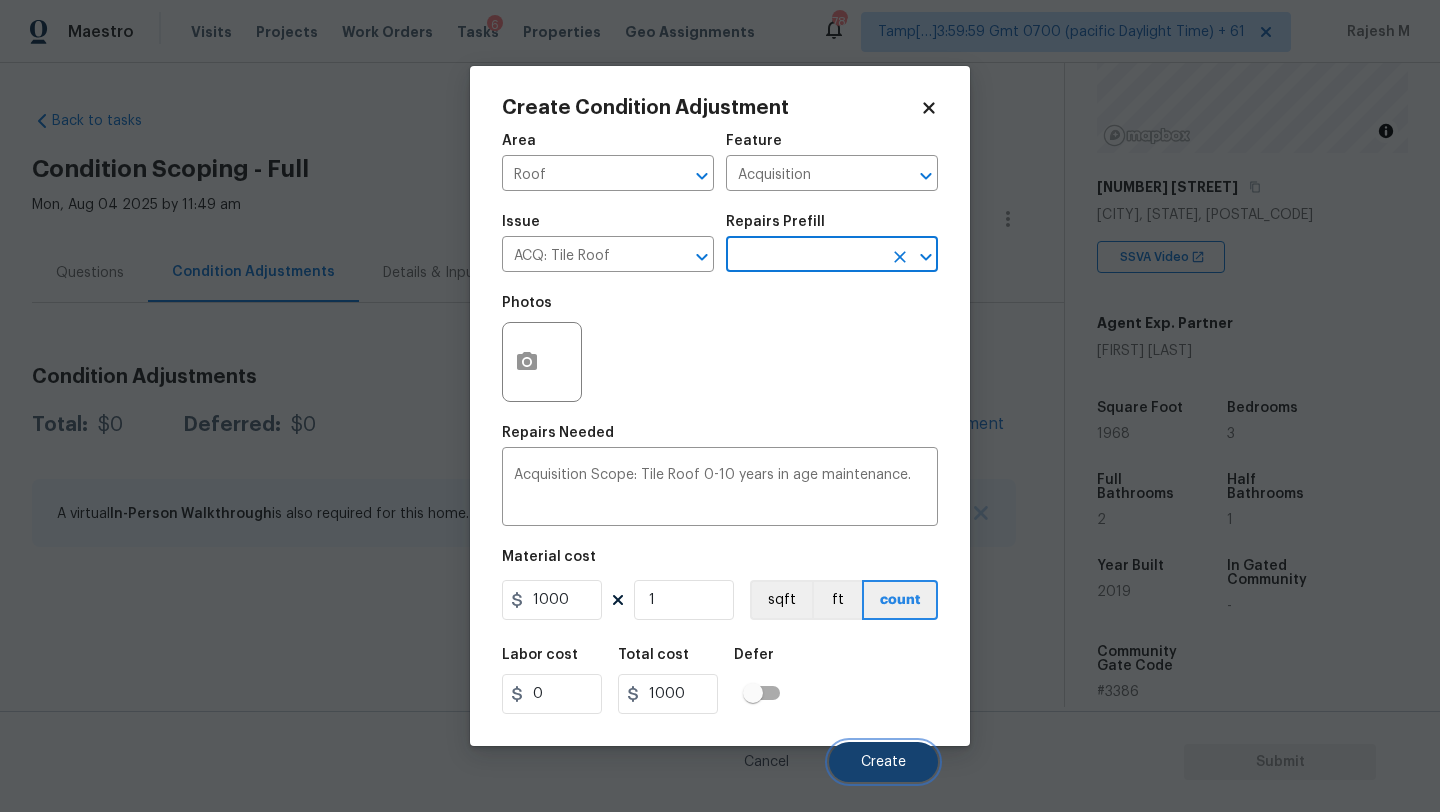 click on "Create" at bounding box center (883, 762) 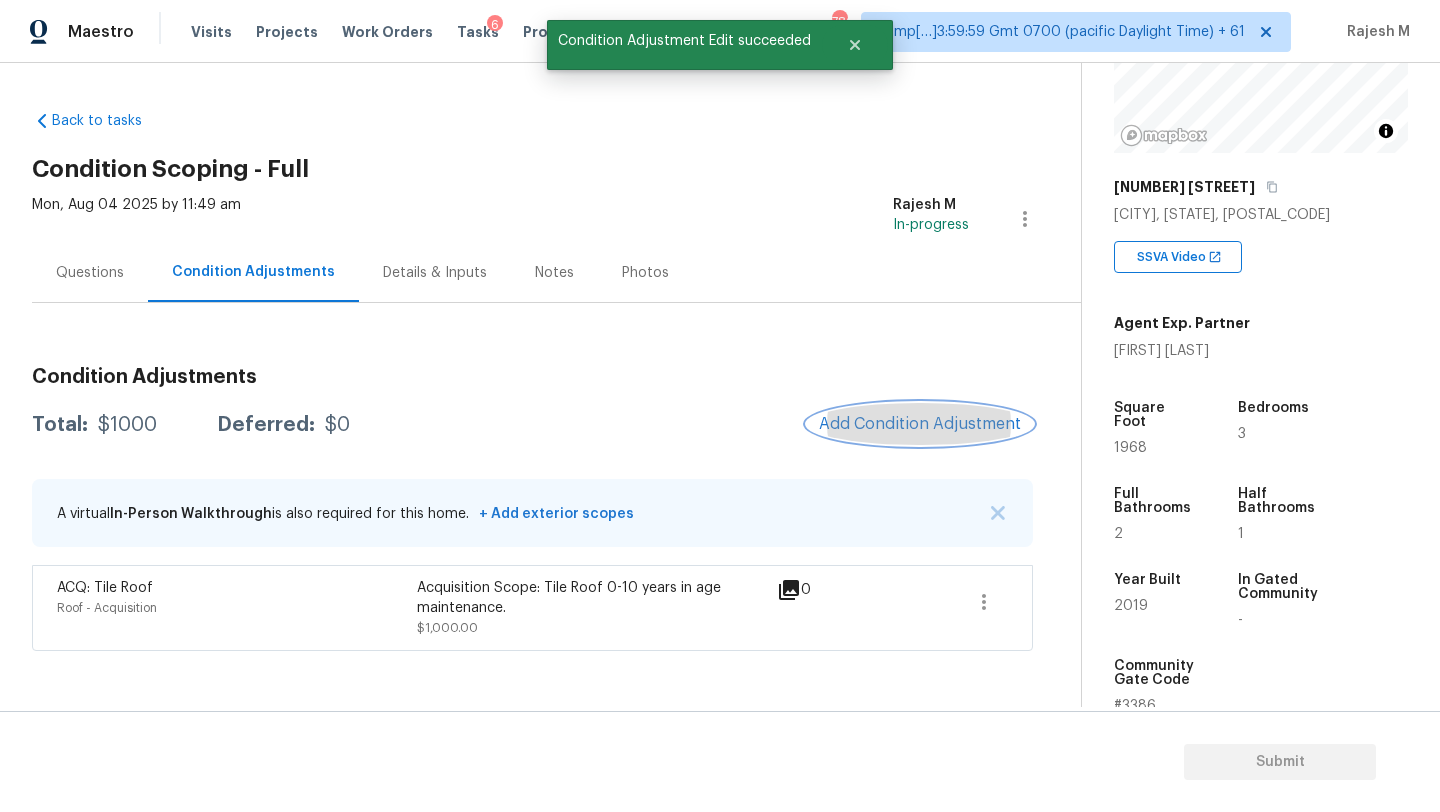 click on "Add Condition Adjustment" at bounding box center (920, 424) 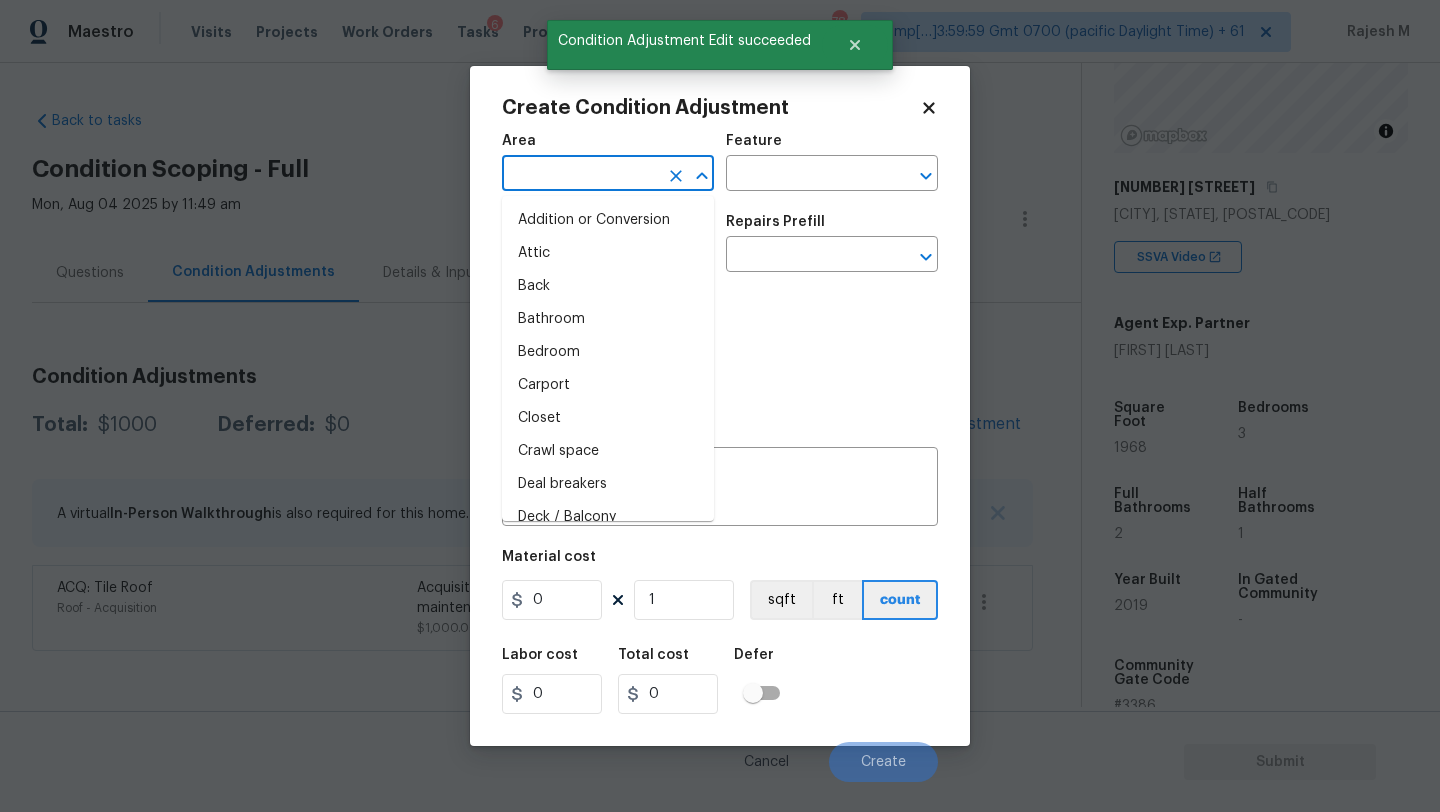 click at bounding box center [580, 175] 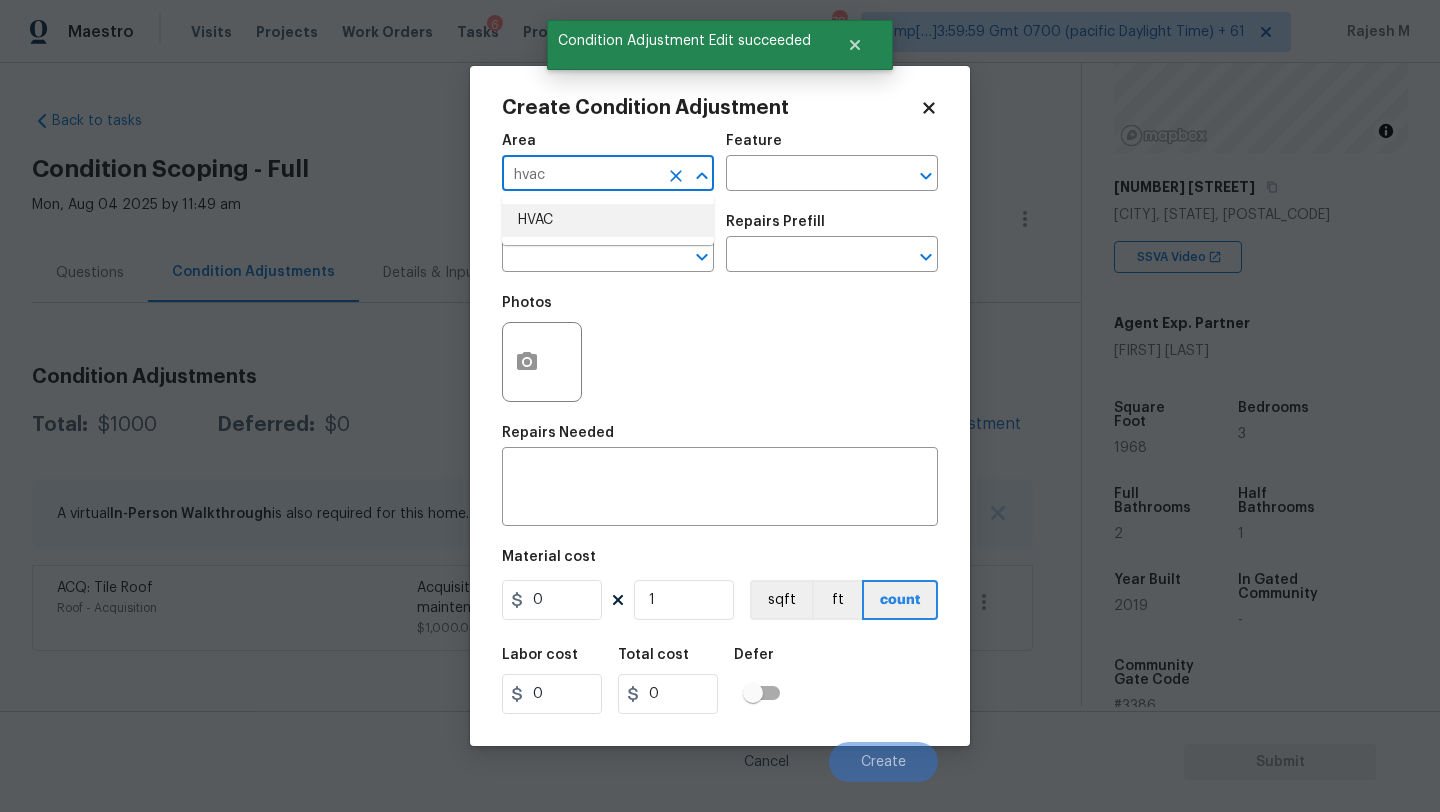 click on "HVAC" at bounding box center (608, 220) 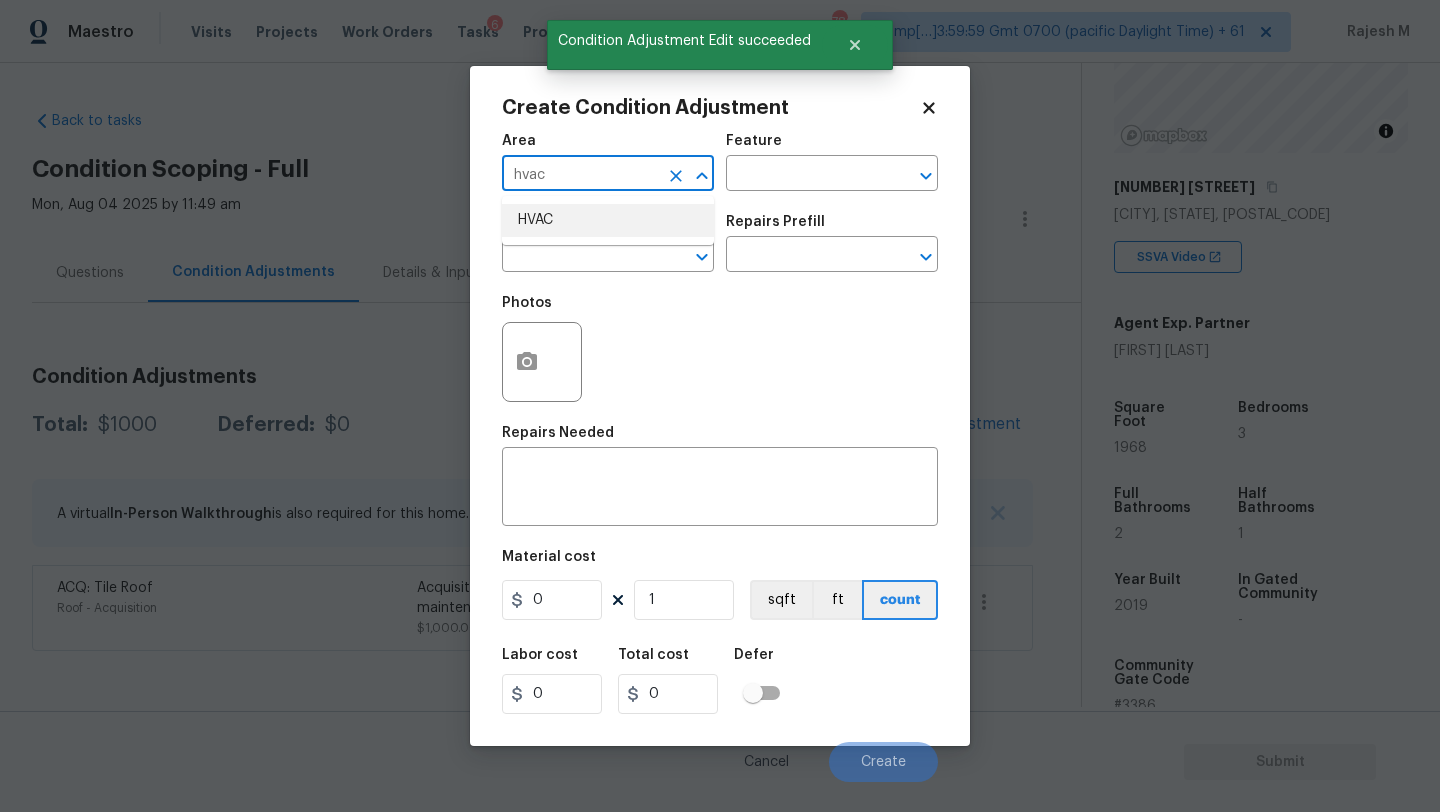 click on "HVAC" at bounding box center [608, 220] 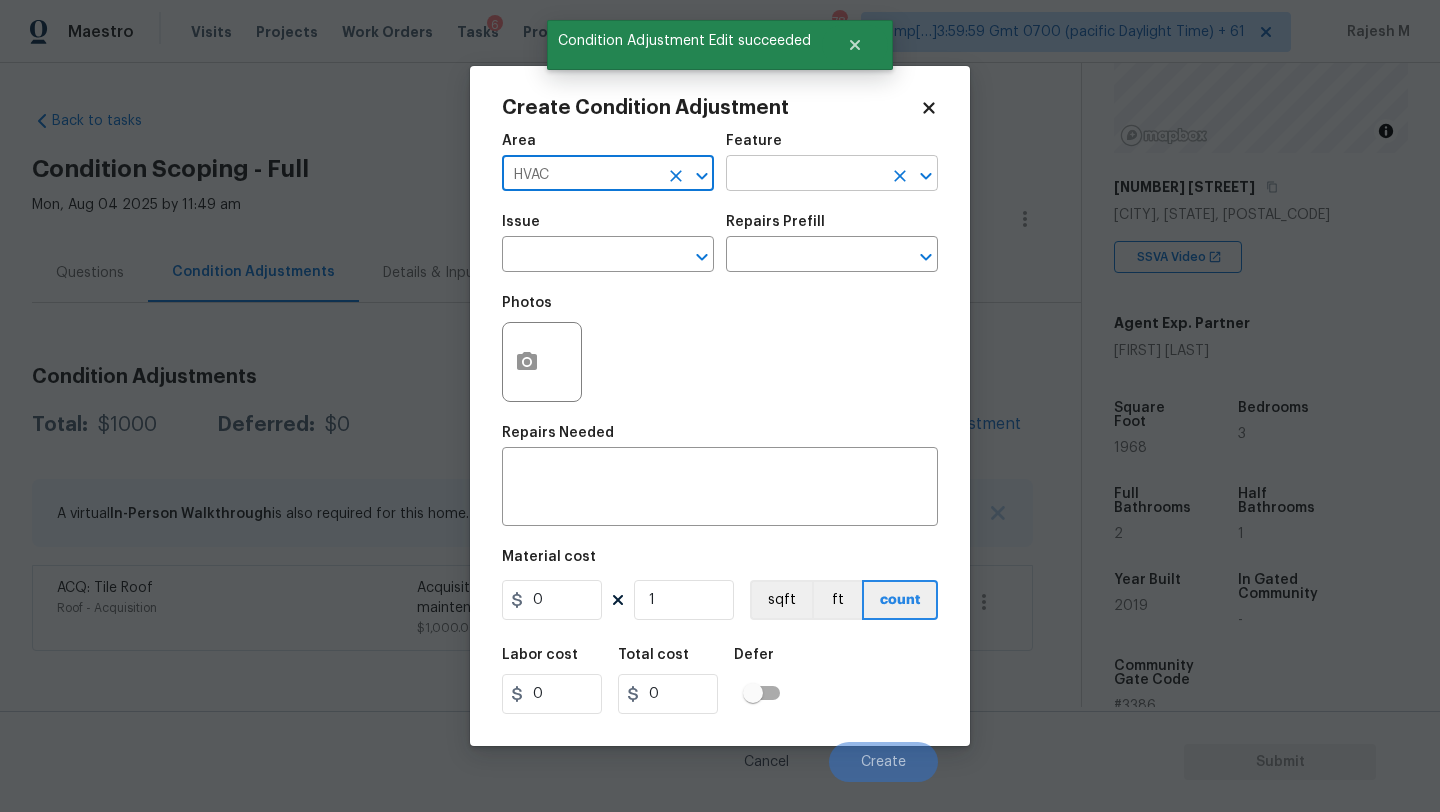 type on "HVAC" 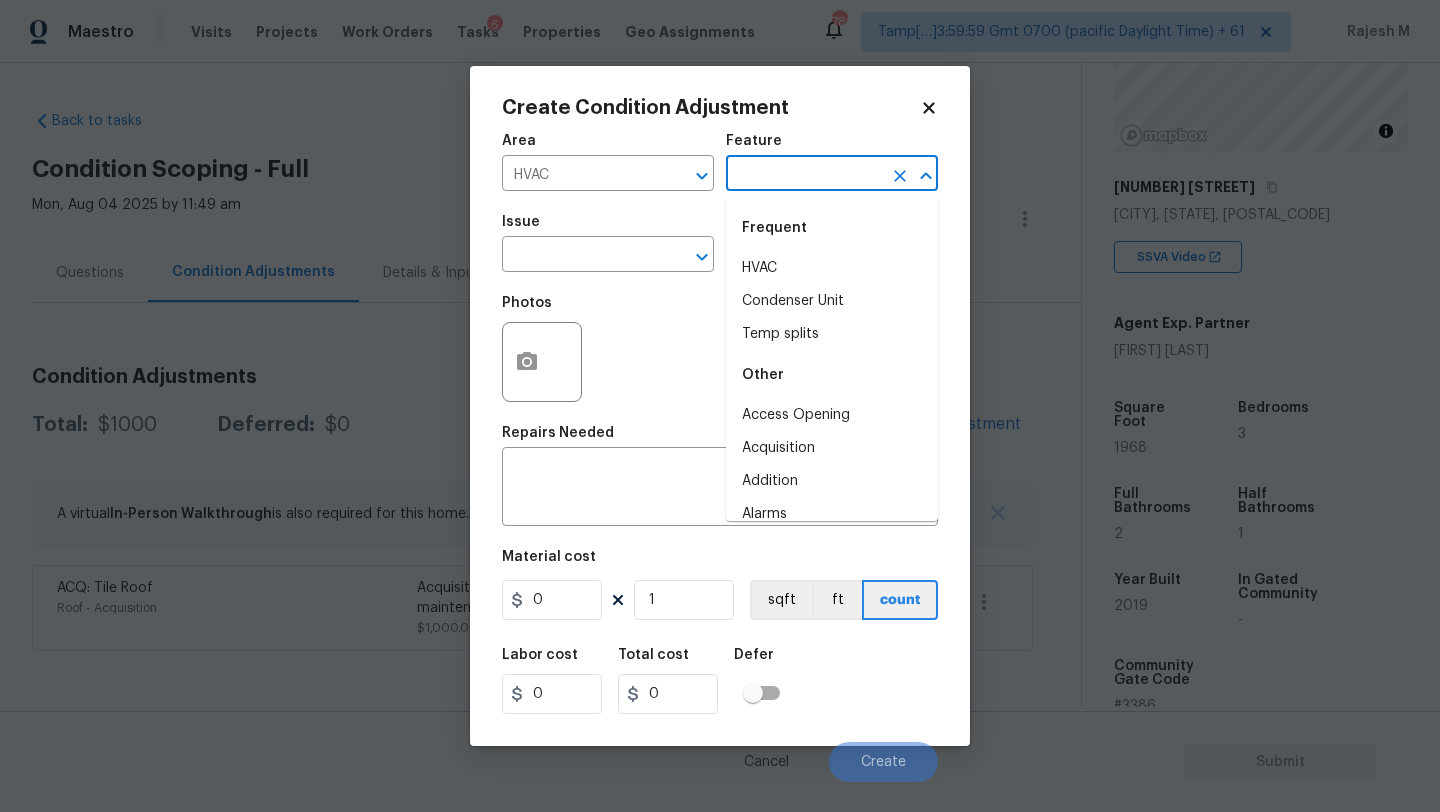 click at bounding box center (804, 175) 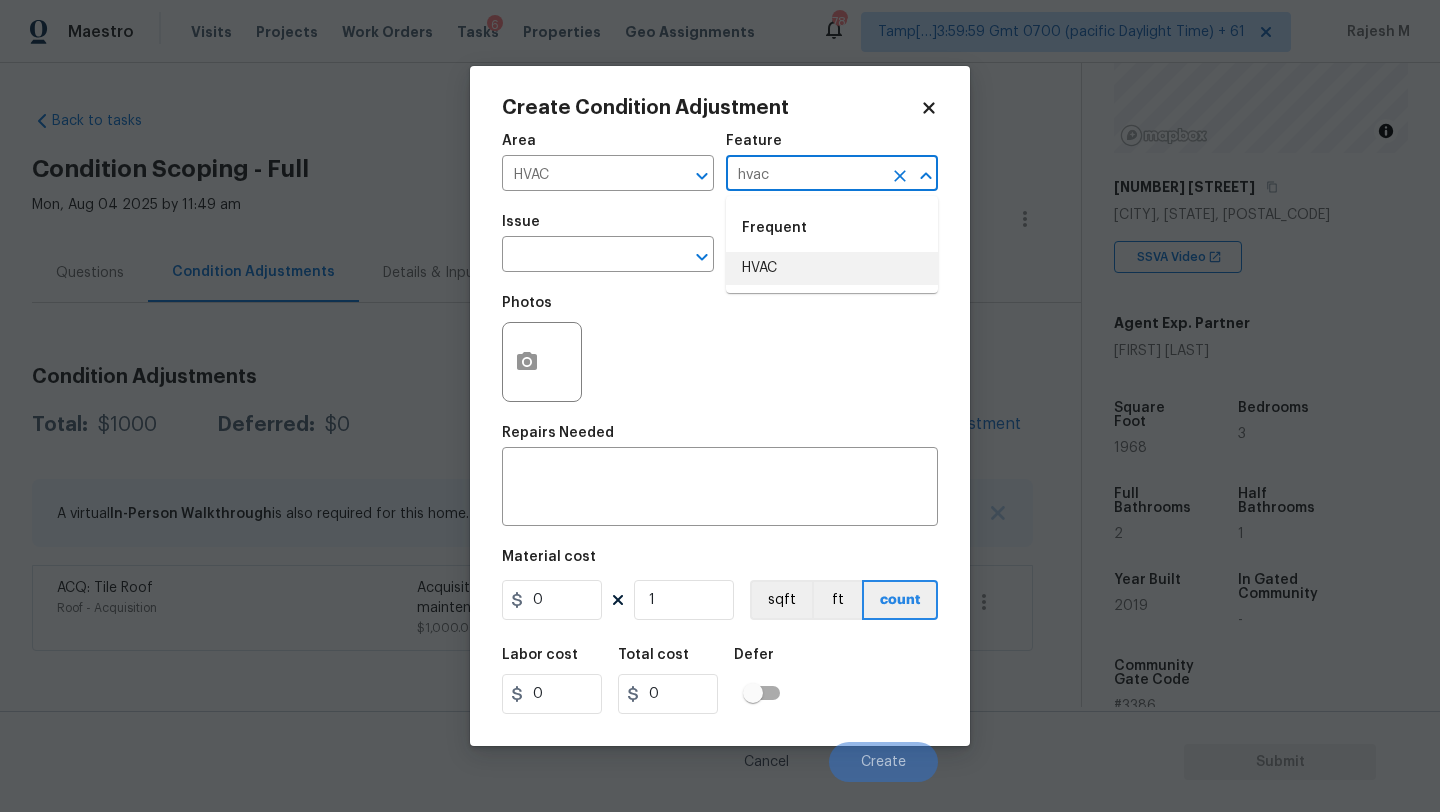 click on "HVAC" at bounding box center [832, 268] 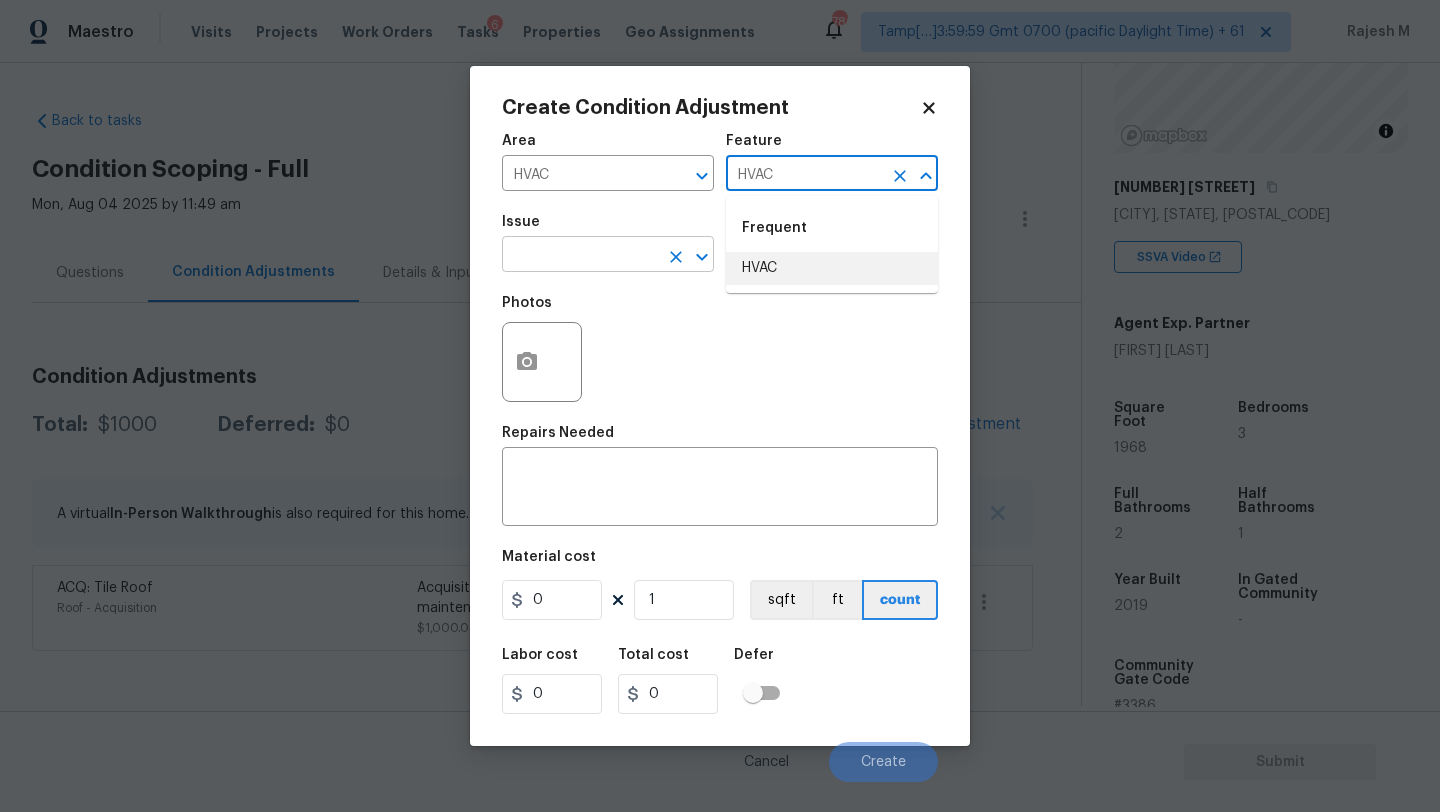 type on "HVAC" 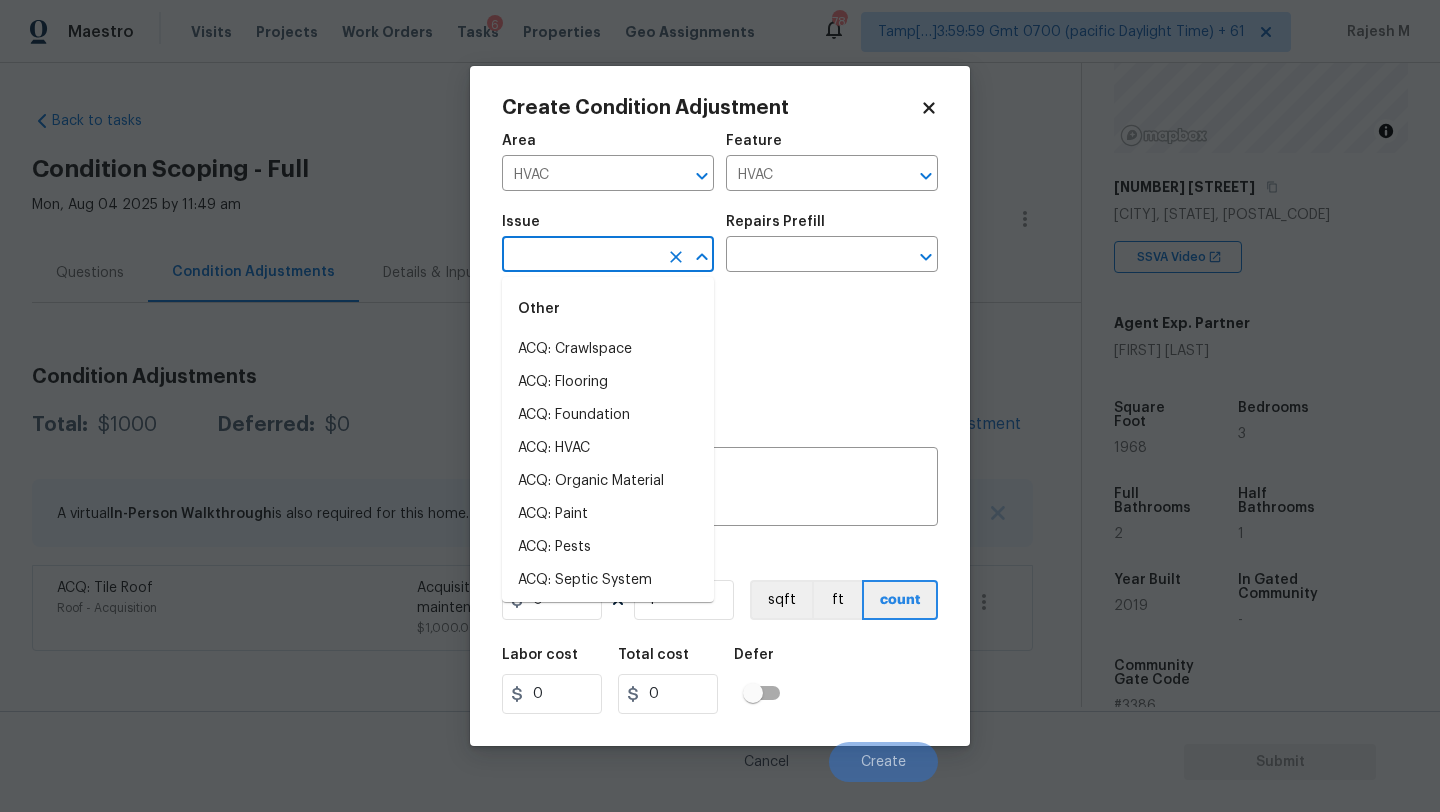 click at bounding box center (580, 256) 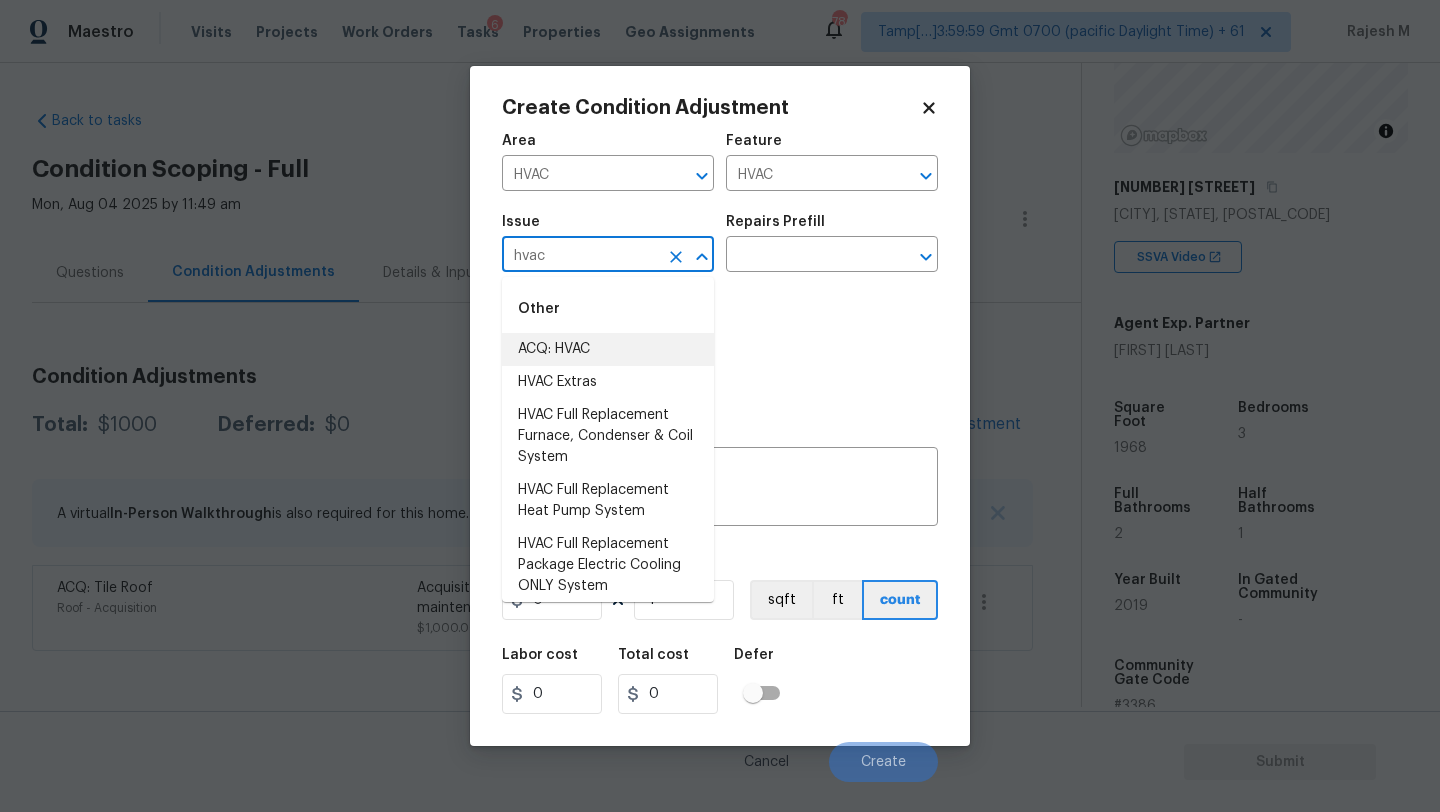 drag, startPoint x: 625, startPoint y: 350, endPoint x: 710, endPoint y: 299, distance: 99.12618 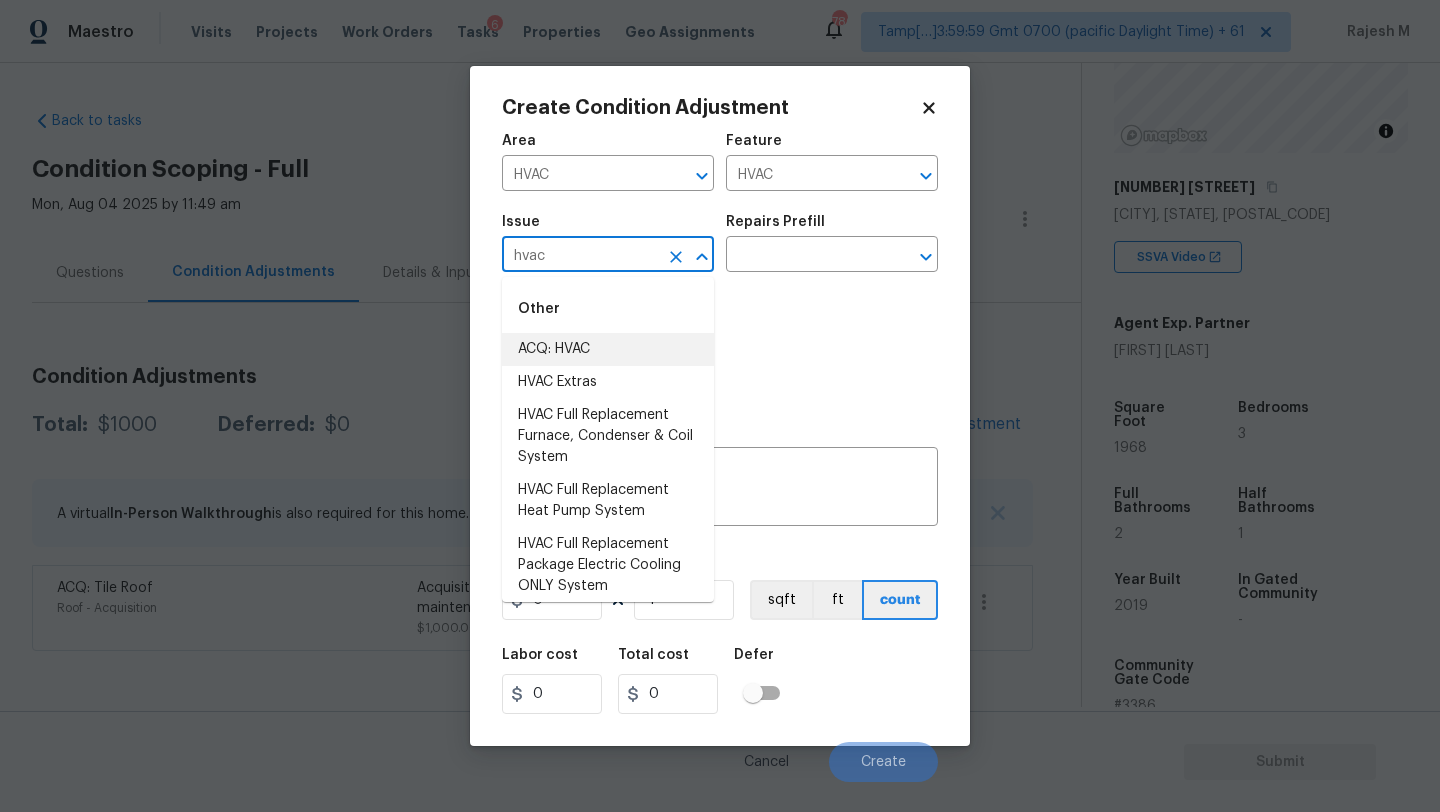 click on "ACQ: HVAC" at bounding box center [608, 349] 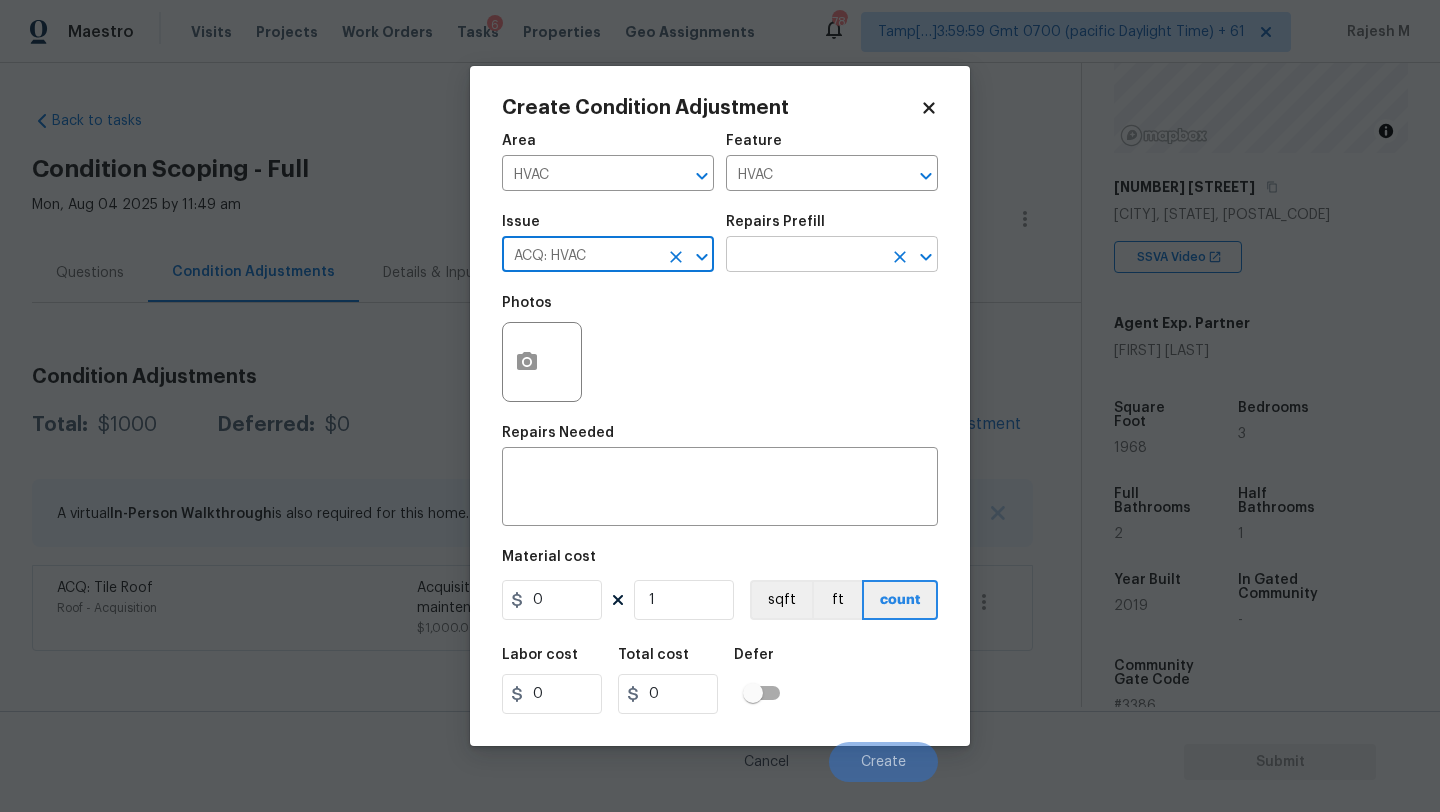 type on "ACQ: HVAC" 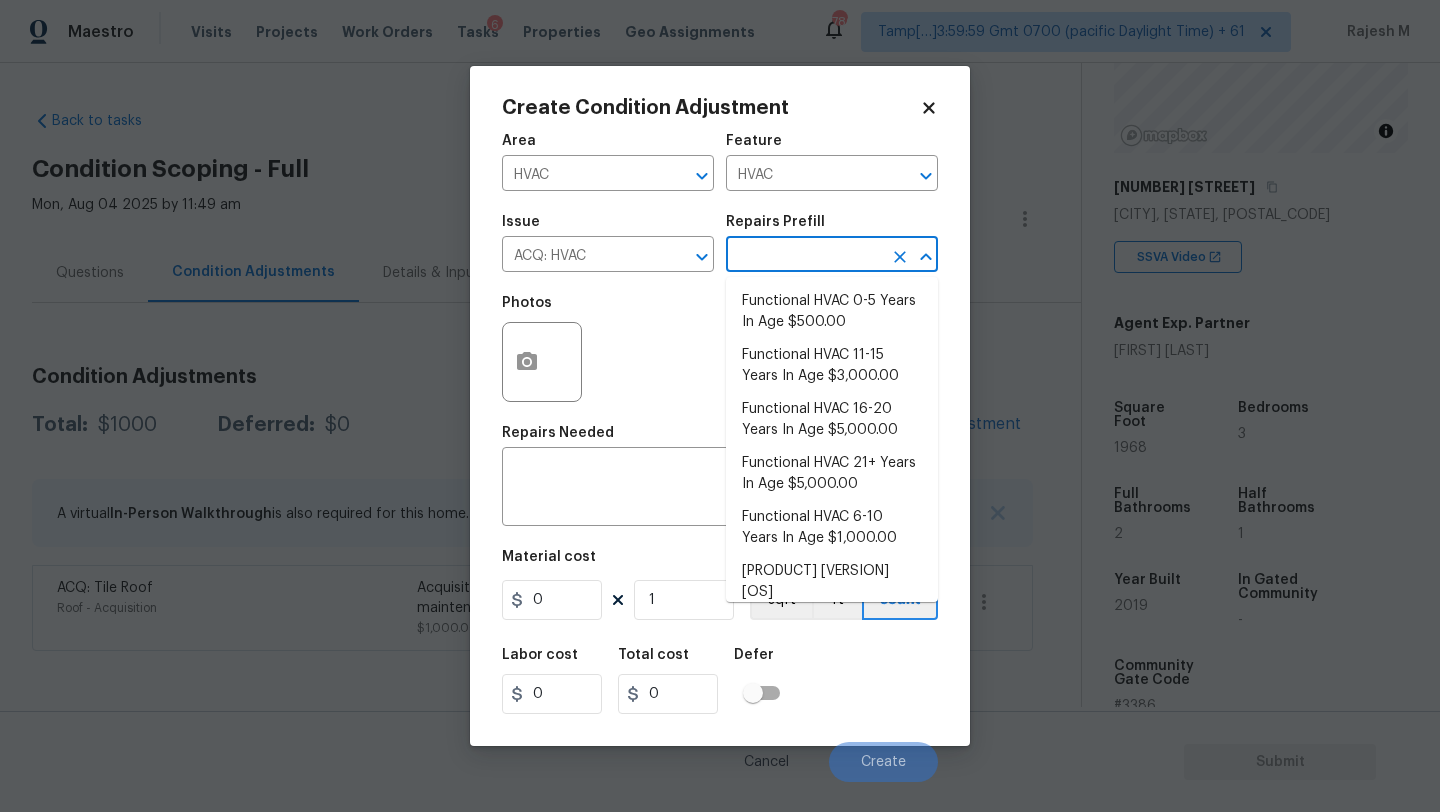 click at bounding box center [804, 256] 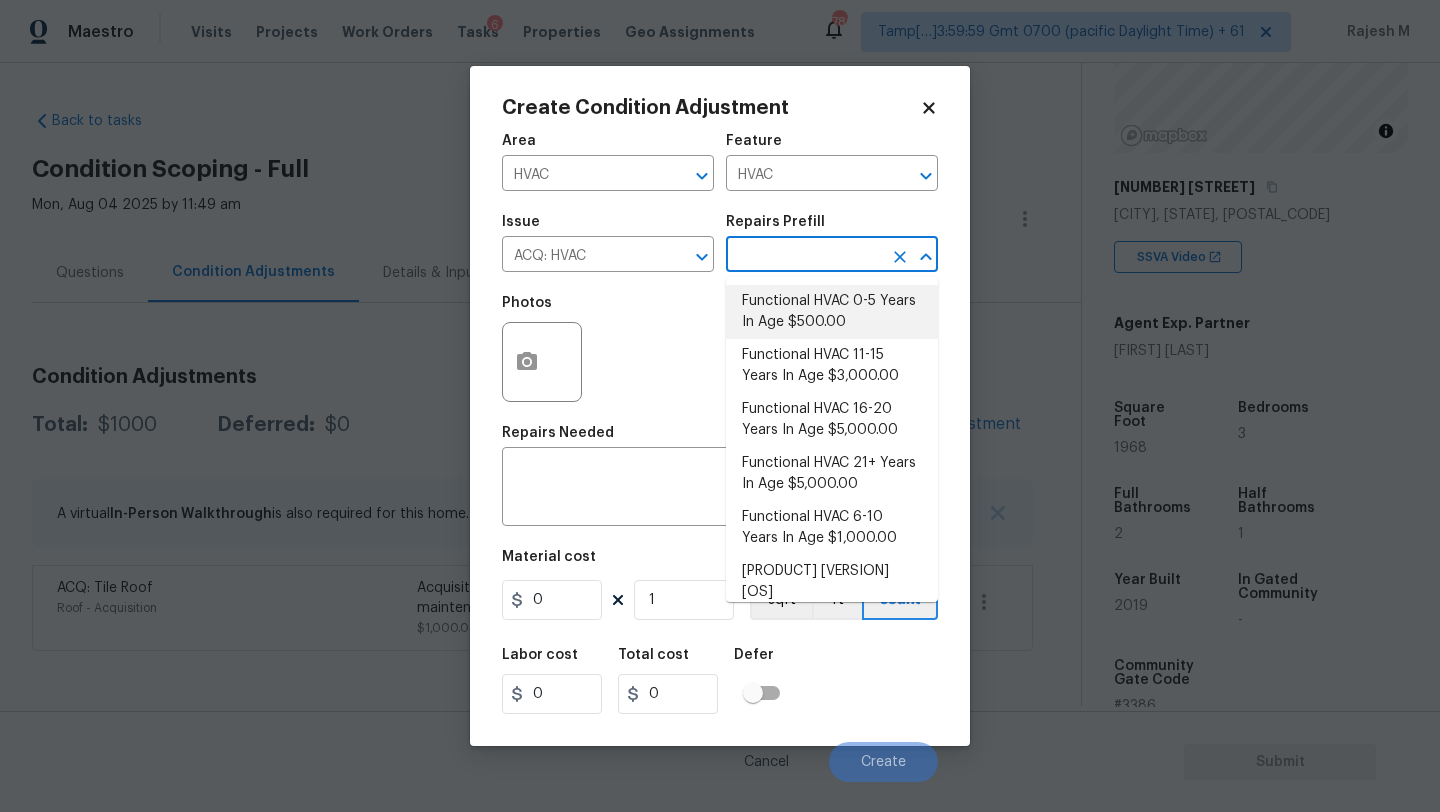 click on "Functional HVAC 0-5 Years In Age $500.00" at bounding box center [832, 312] 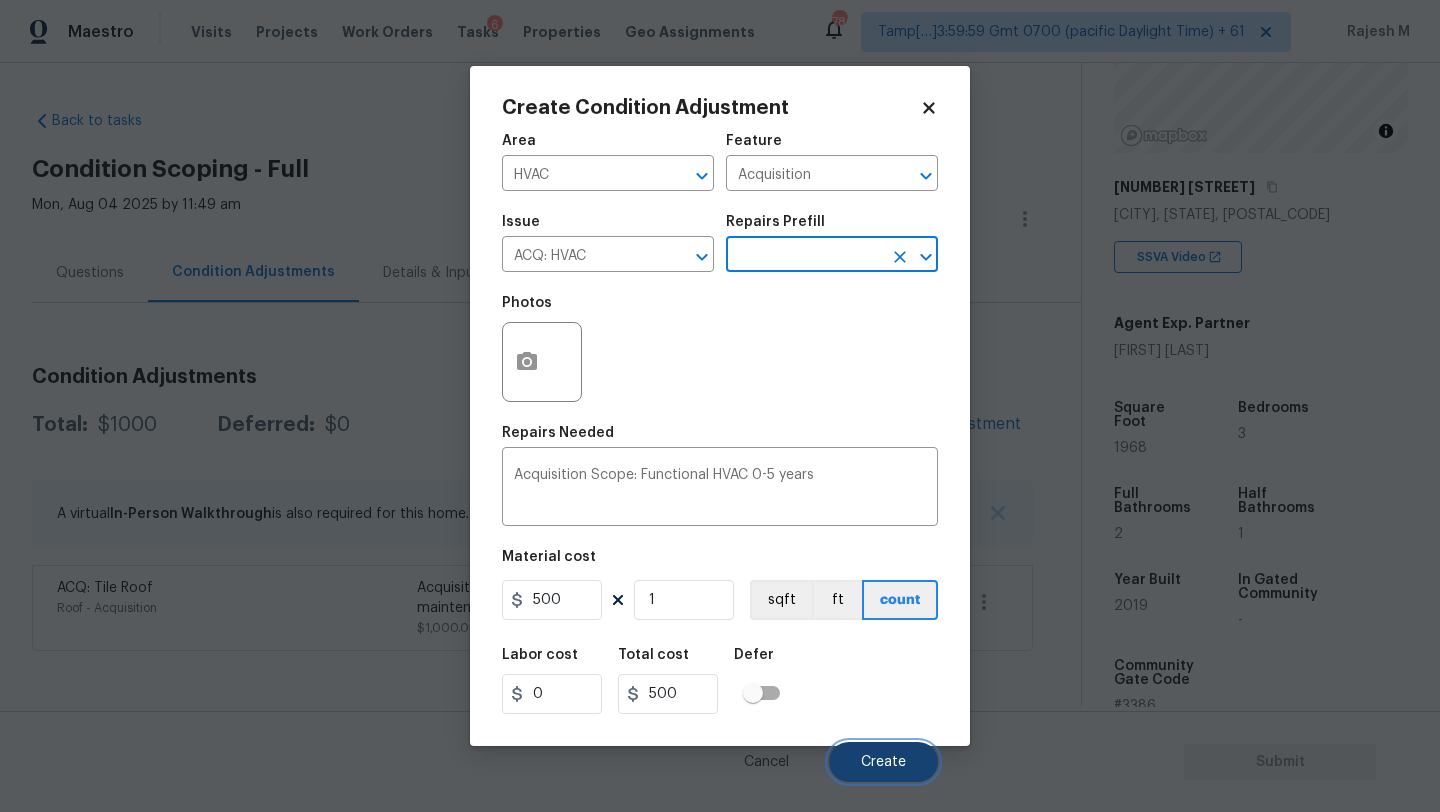 click on "Create" at bounding box center (883, 762) 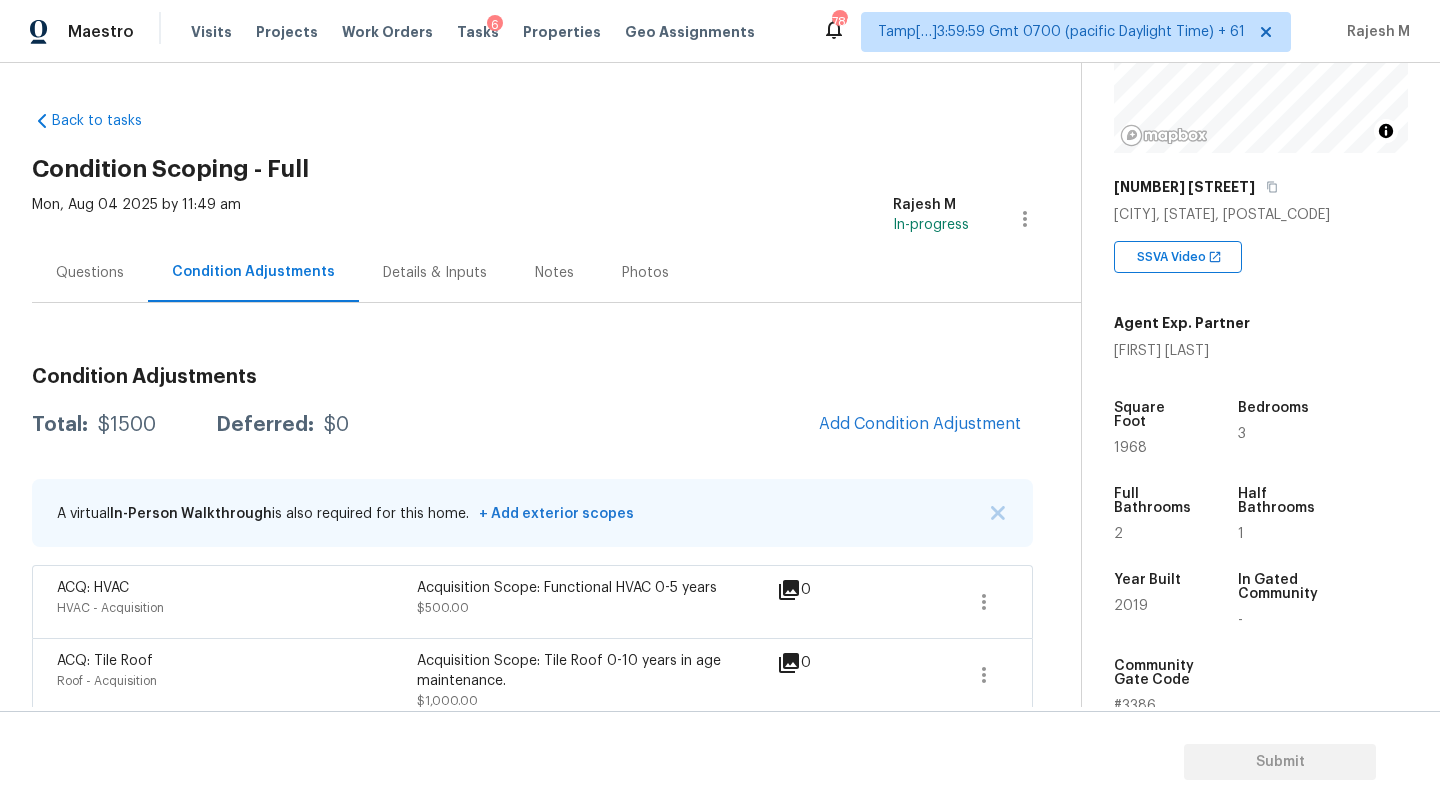 click on "Questions" at bounding box center (90, 272) 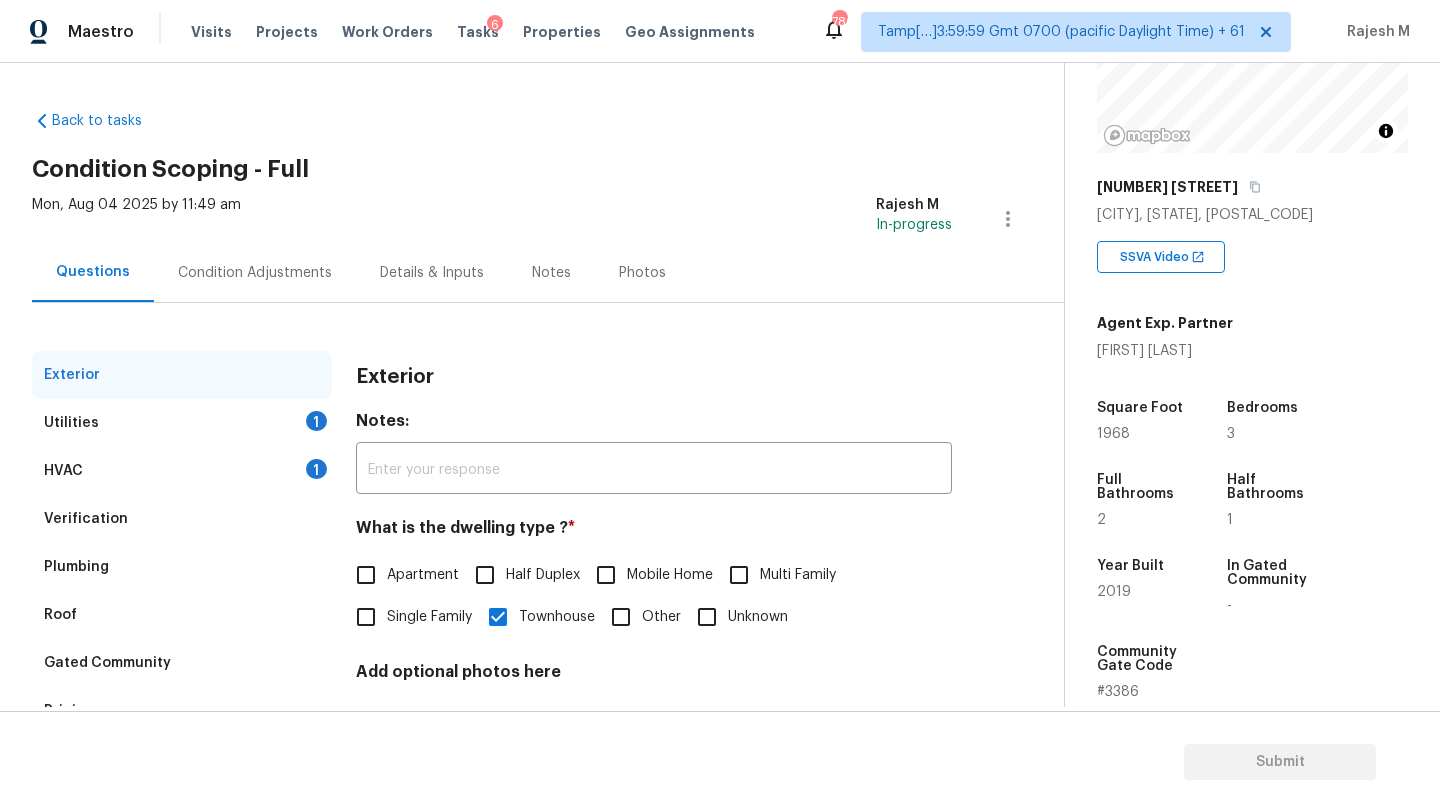click on "Utilities 1" at bounding box center (182, 423) 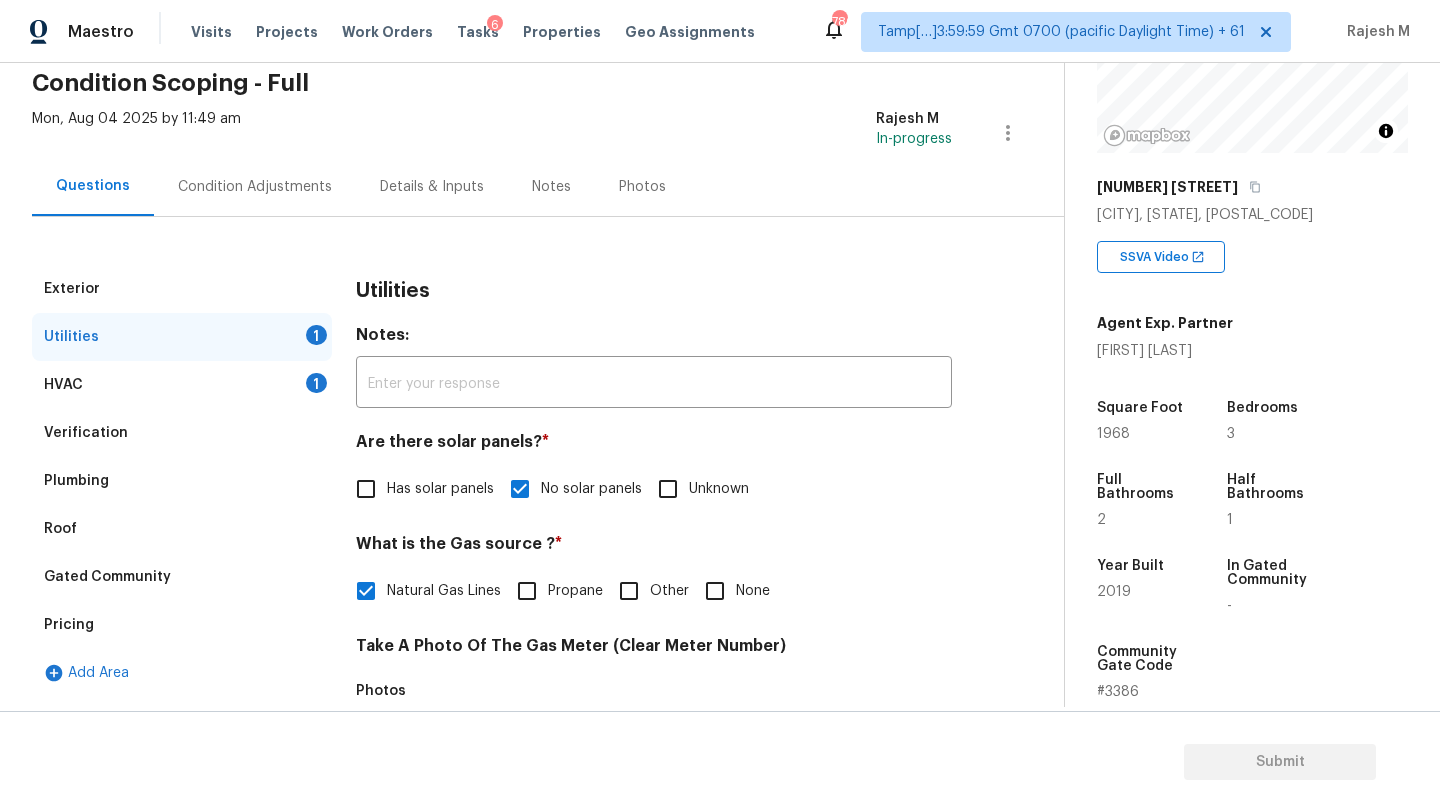 scroll, scrollTop: 201, scrollLeft: 0, axis: vertical 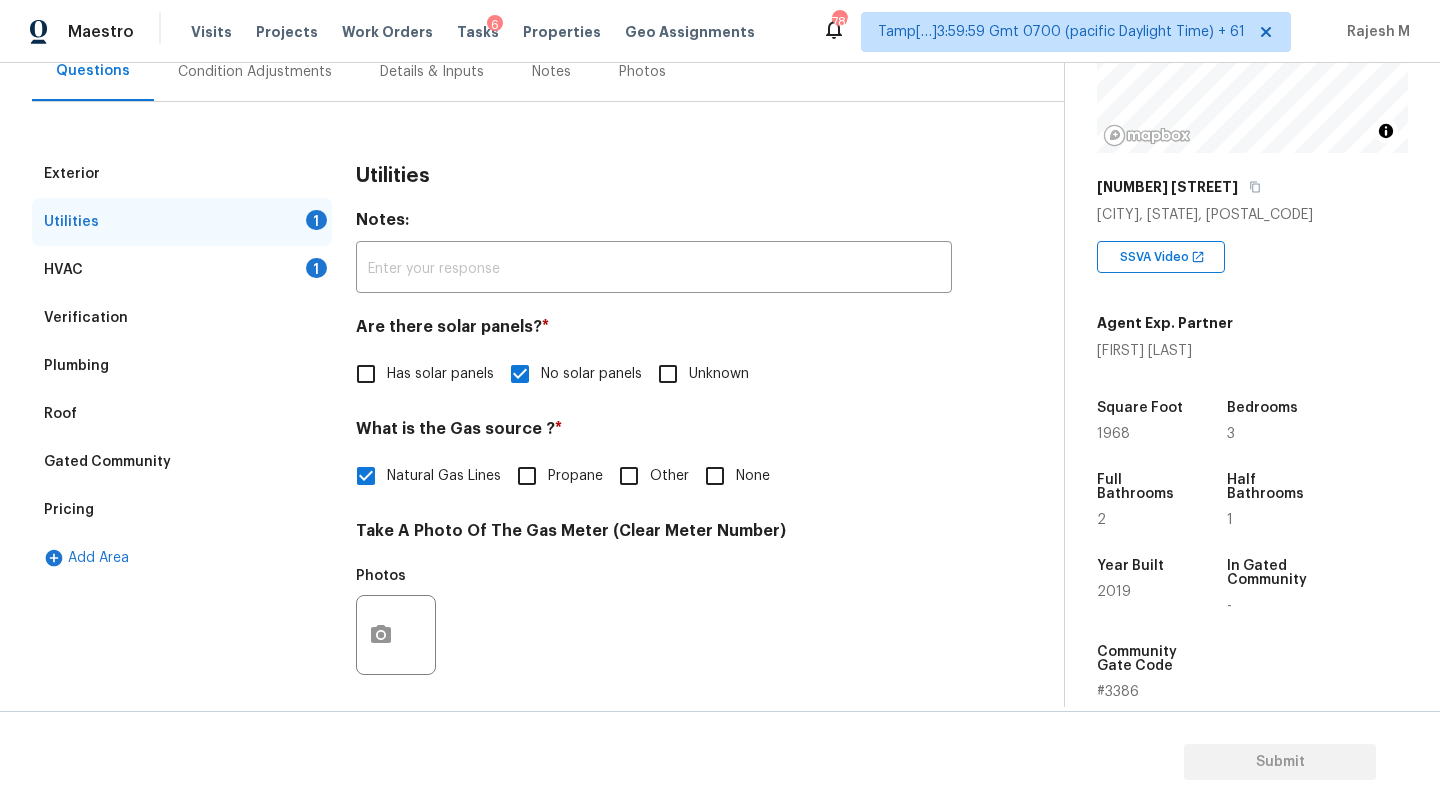 click on "None" at bounding box center [715, 476] 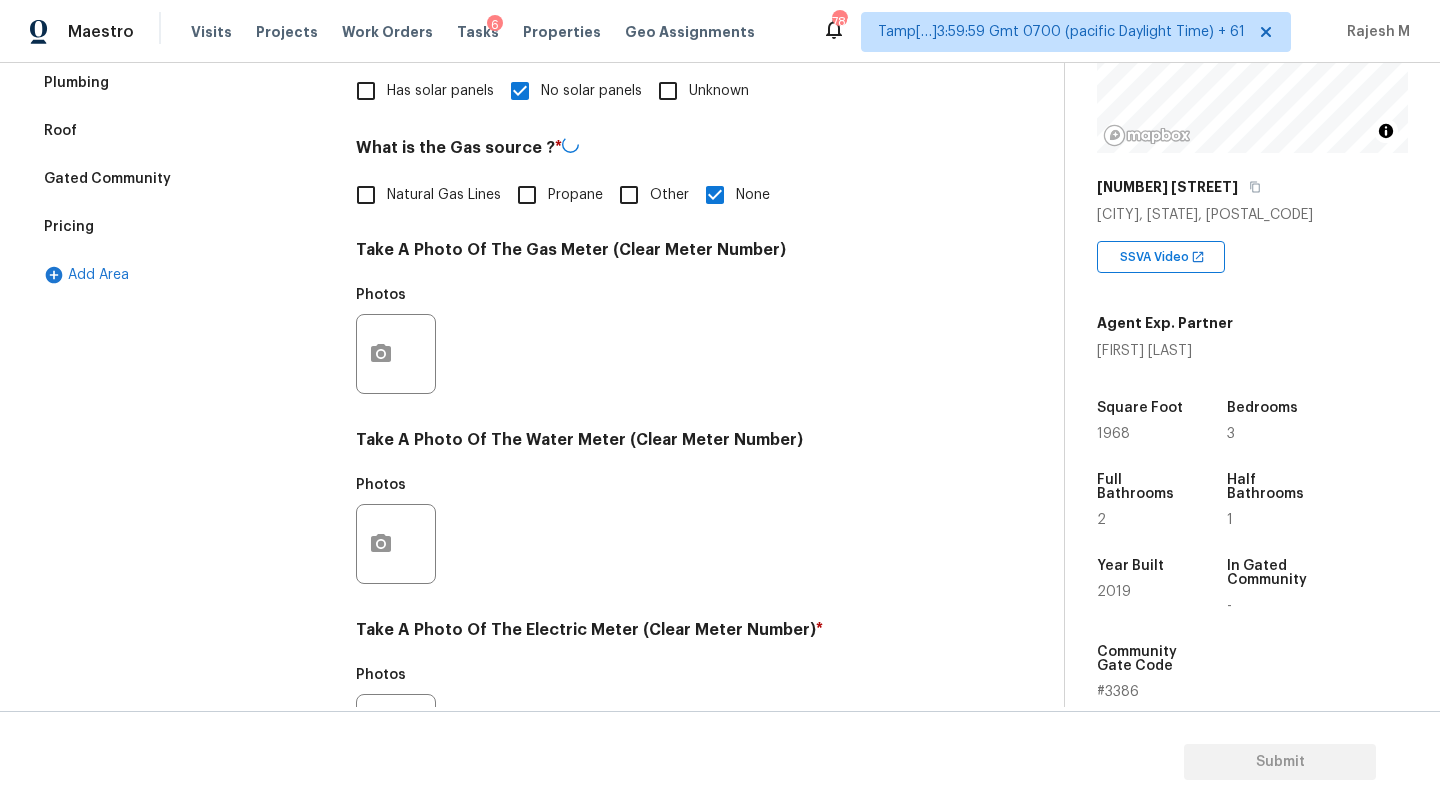 scroll, scrollTop: 649, scrollLeft: 0, axis: vertical 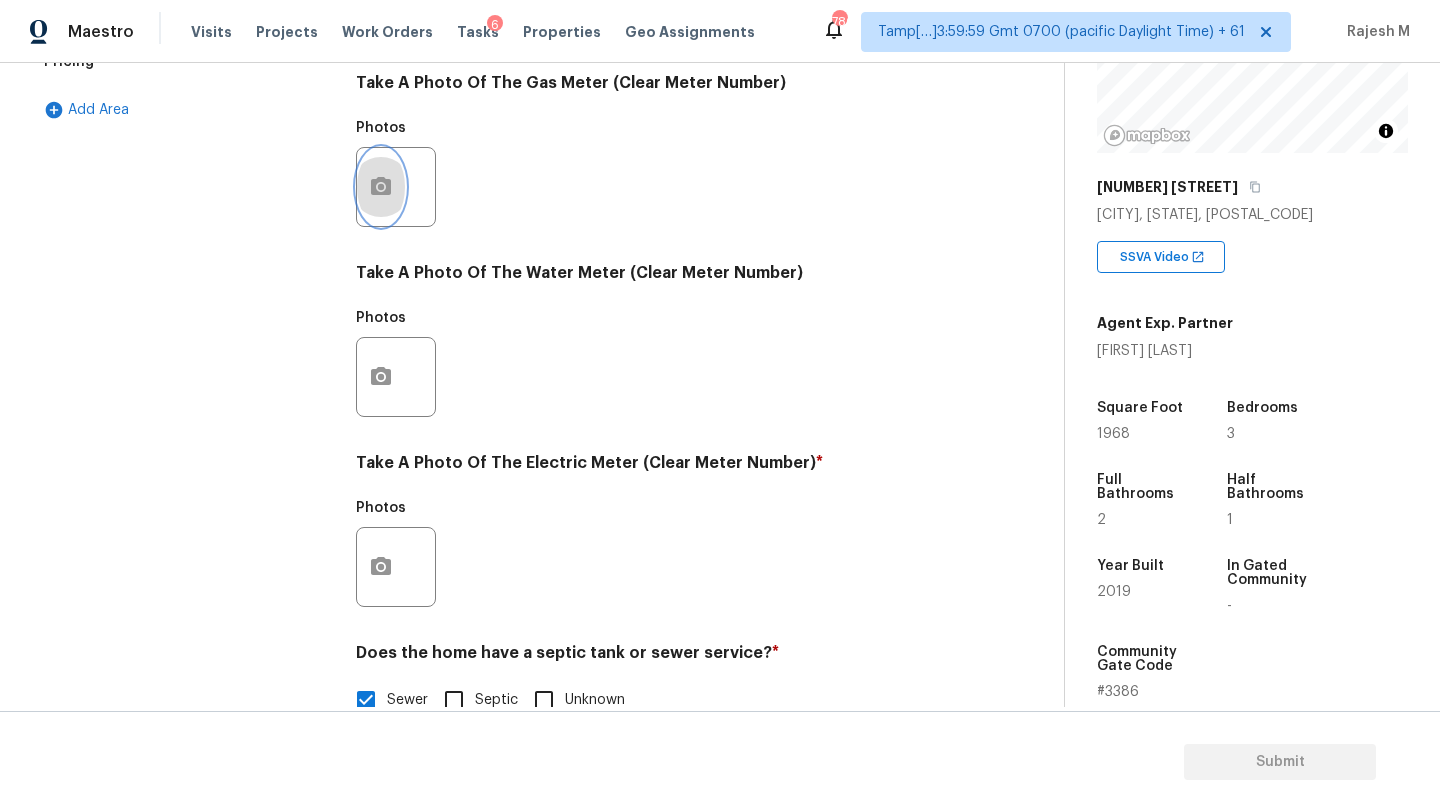 click 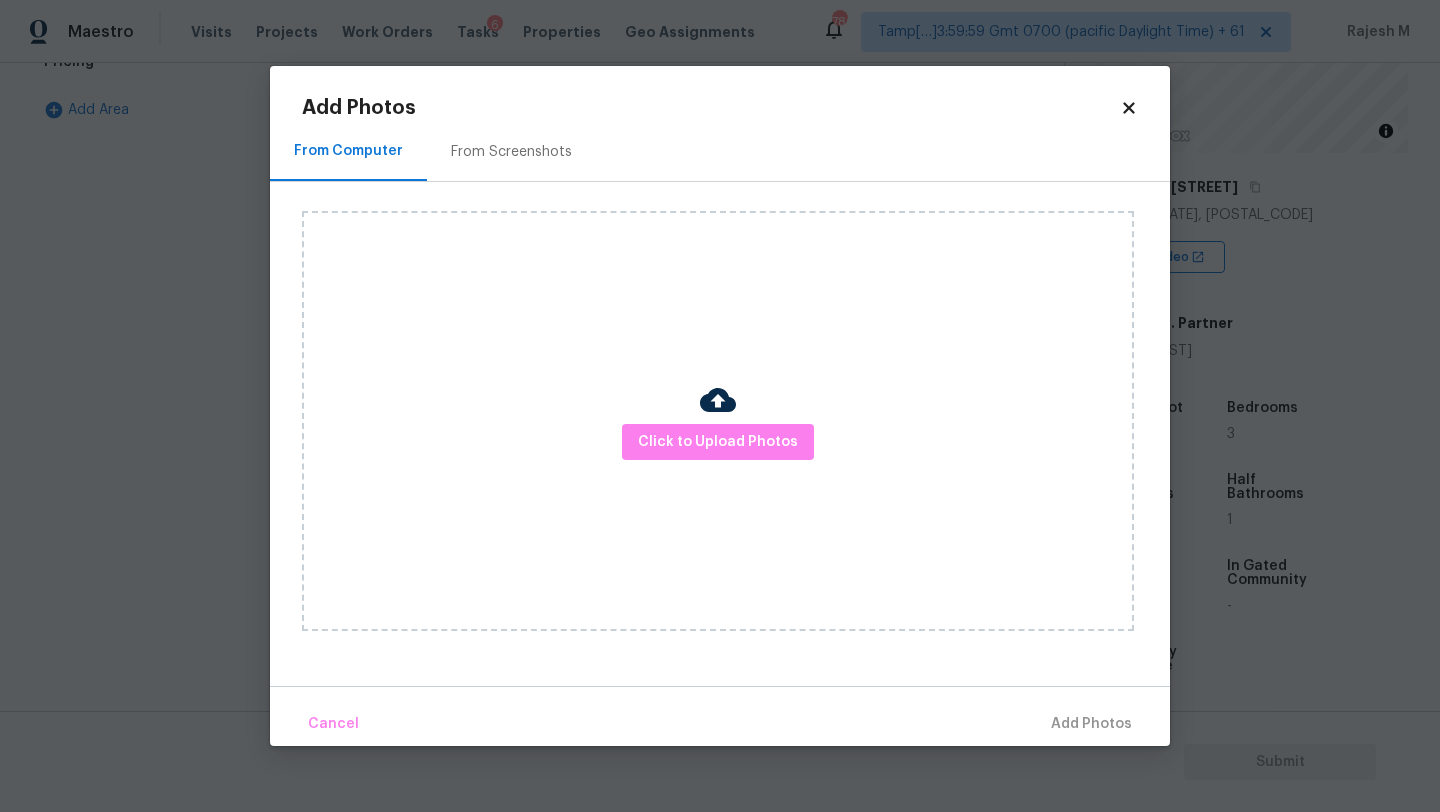 click on "From Screenshots" at bounding box center (511, 152) 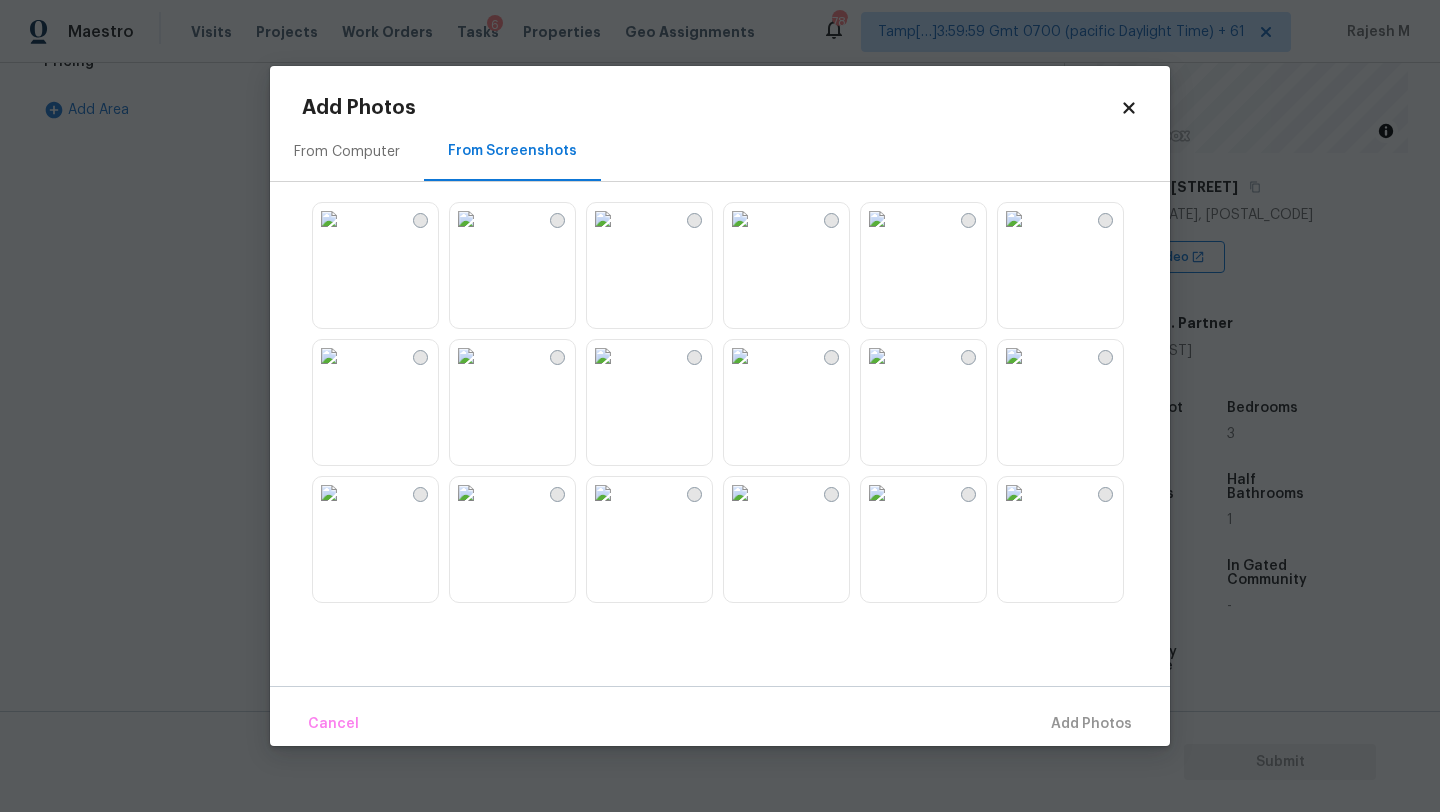 drag, startPoint x: 490, startPoint y: 255, endPoint x: 513, endPoint y: 257, distance: 23.086792 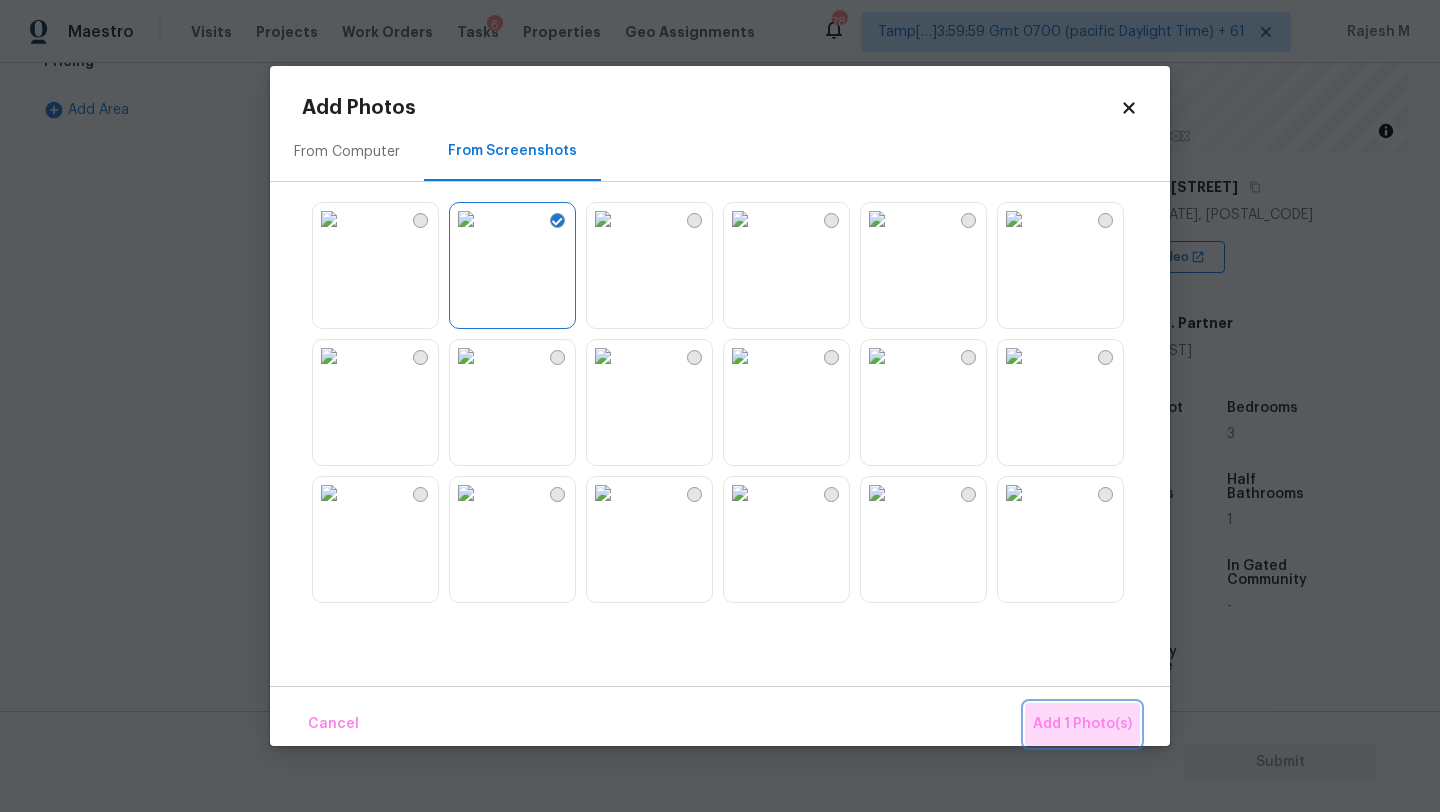 click on "Add 1 Photo(s)" at bounding box center (1082, 724) 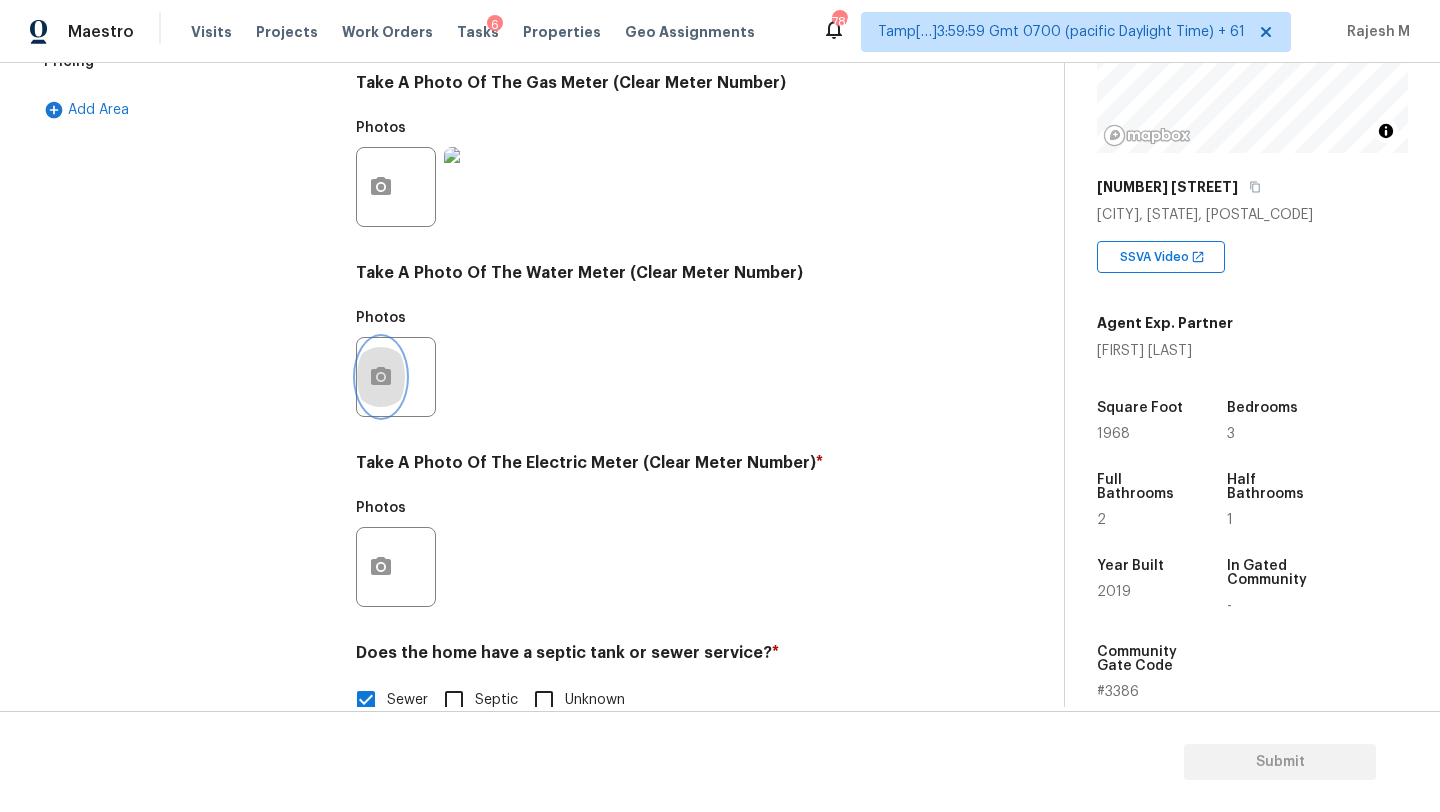 click at bounding box center [381, 377] 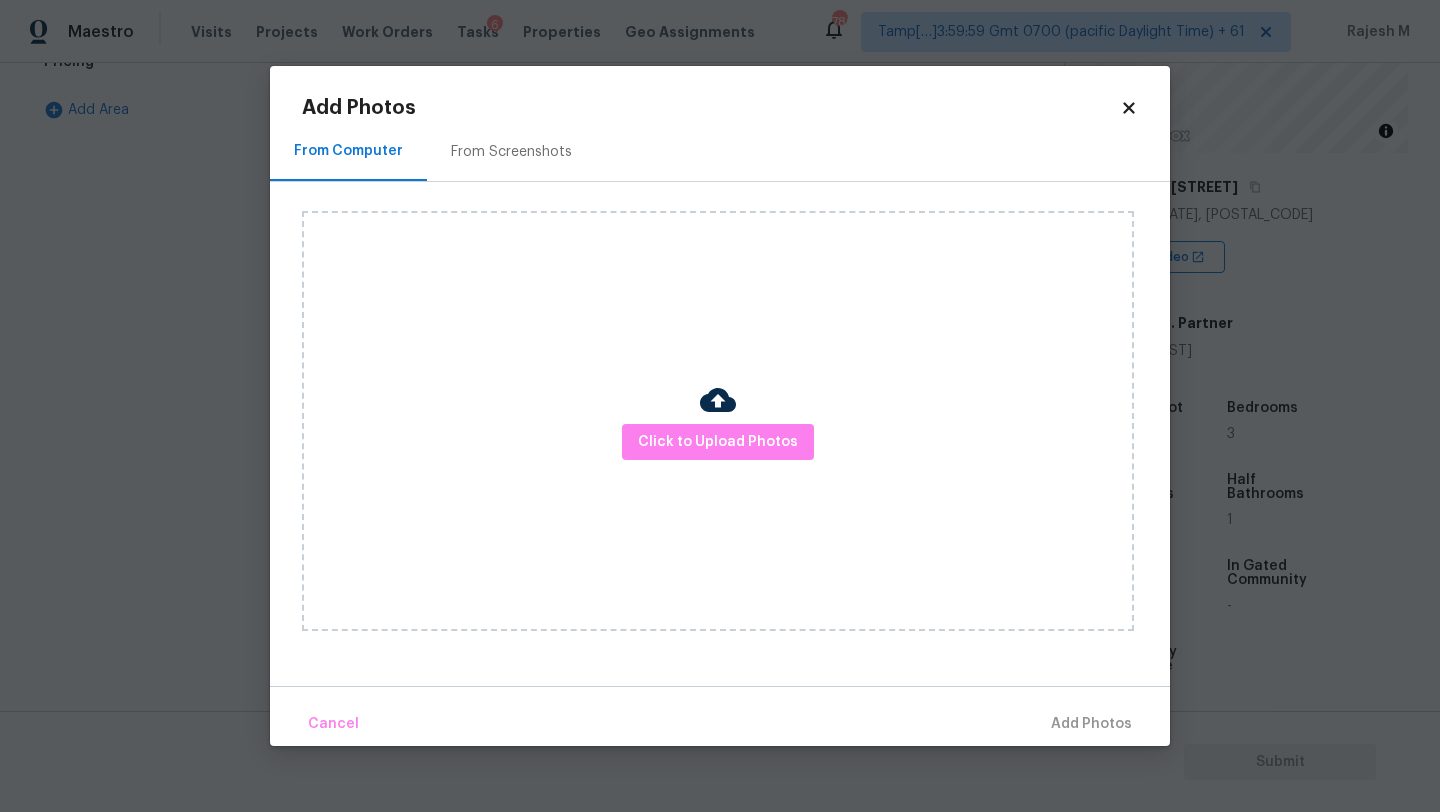click on "From Screenshots" at bounding box center [511, 152] 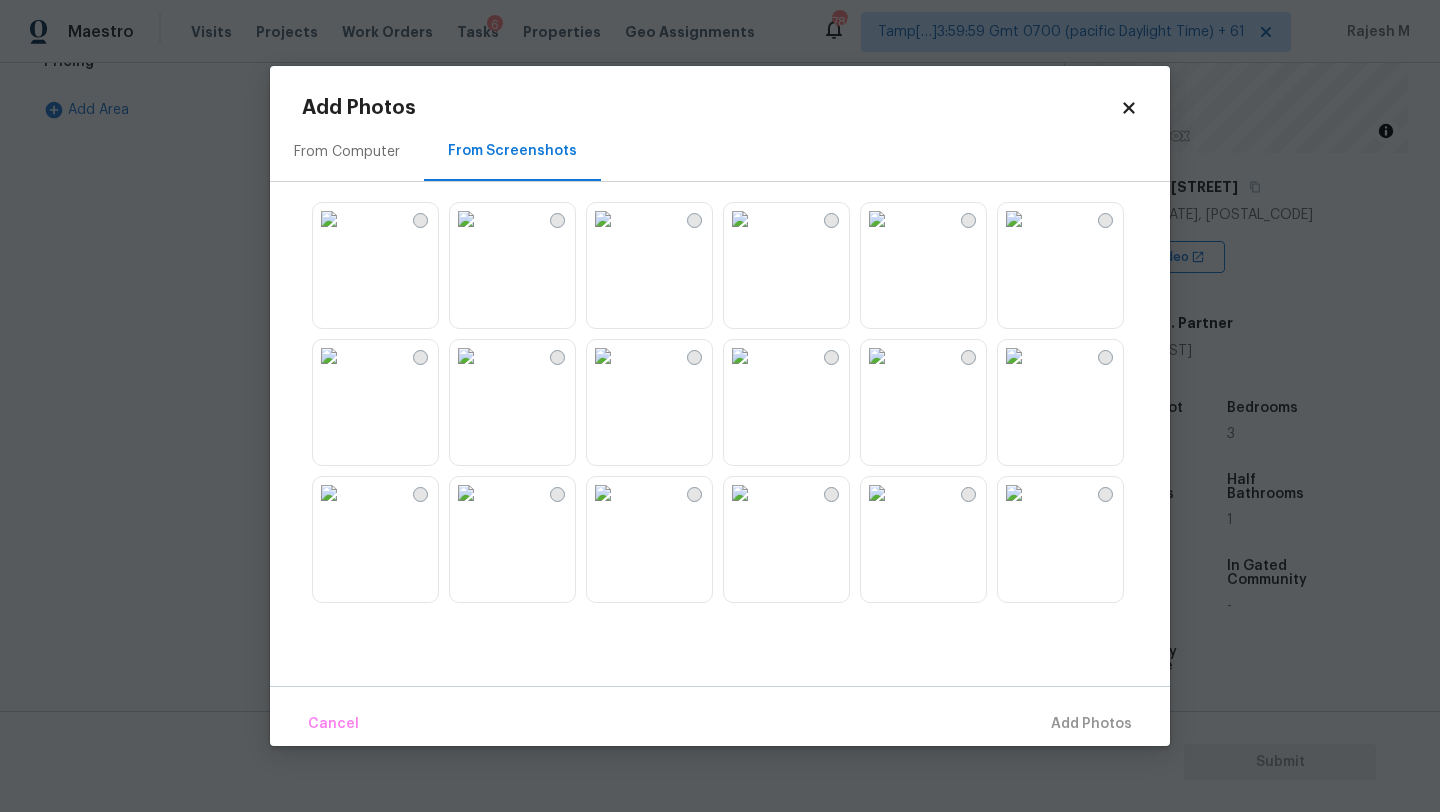 click at bounding box center [466, 219] 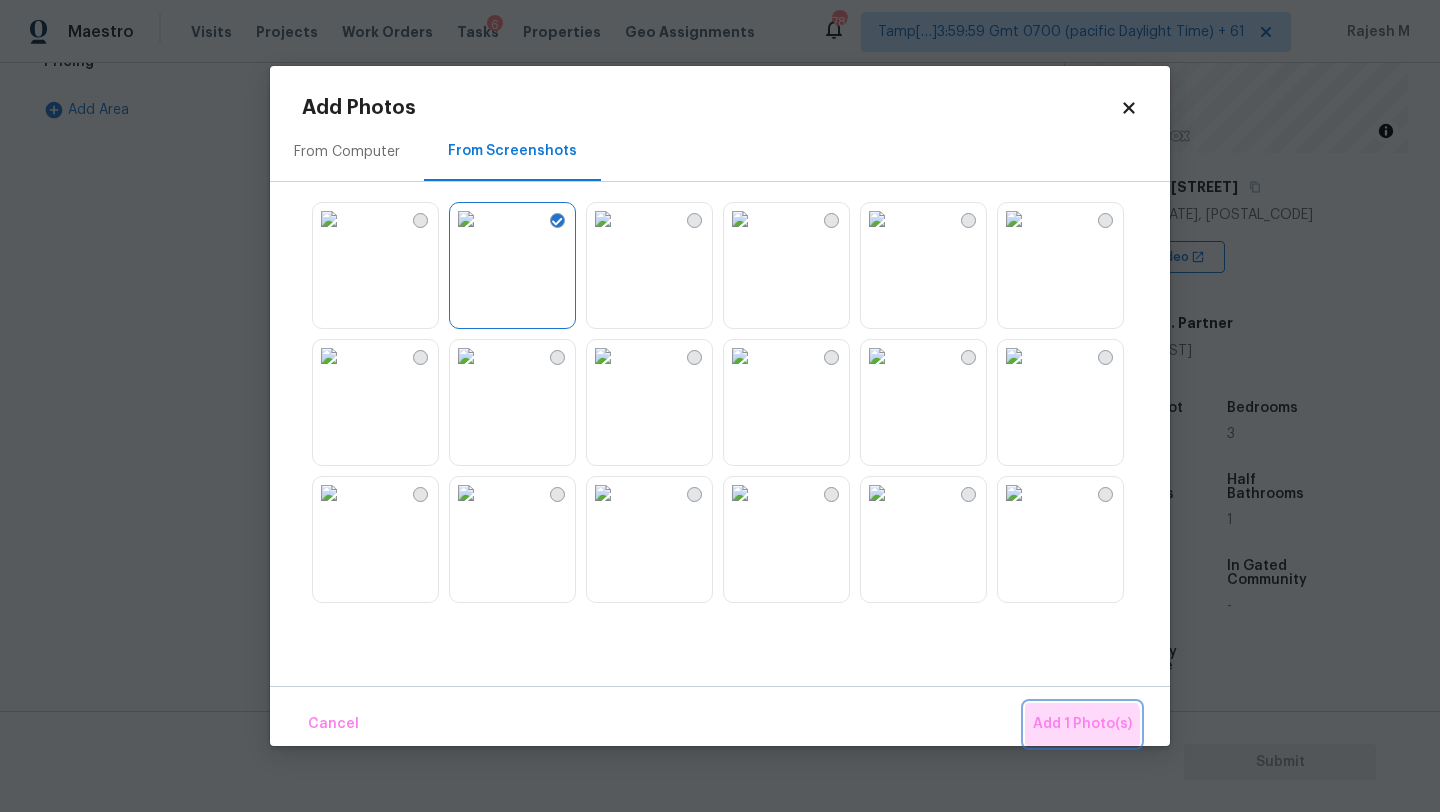 click on "Add 1 Photo(s)" at bounding box center [1082, 724] 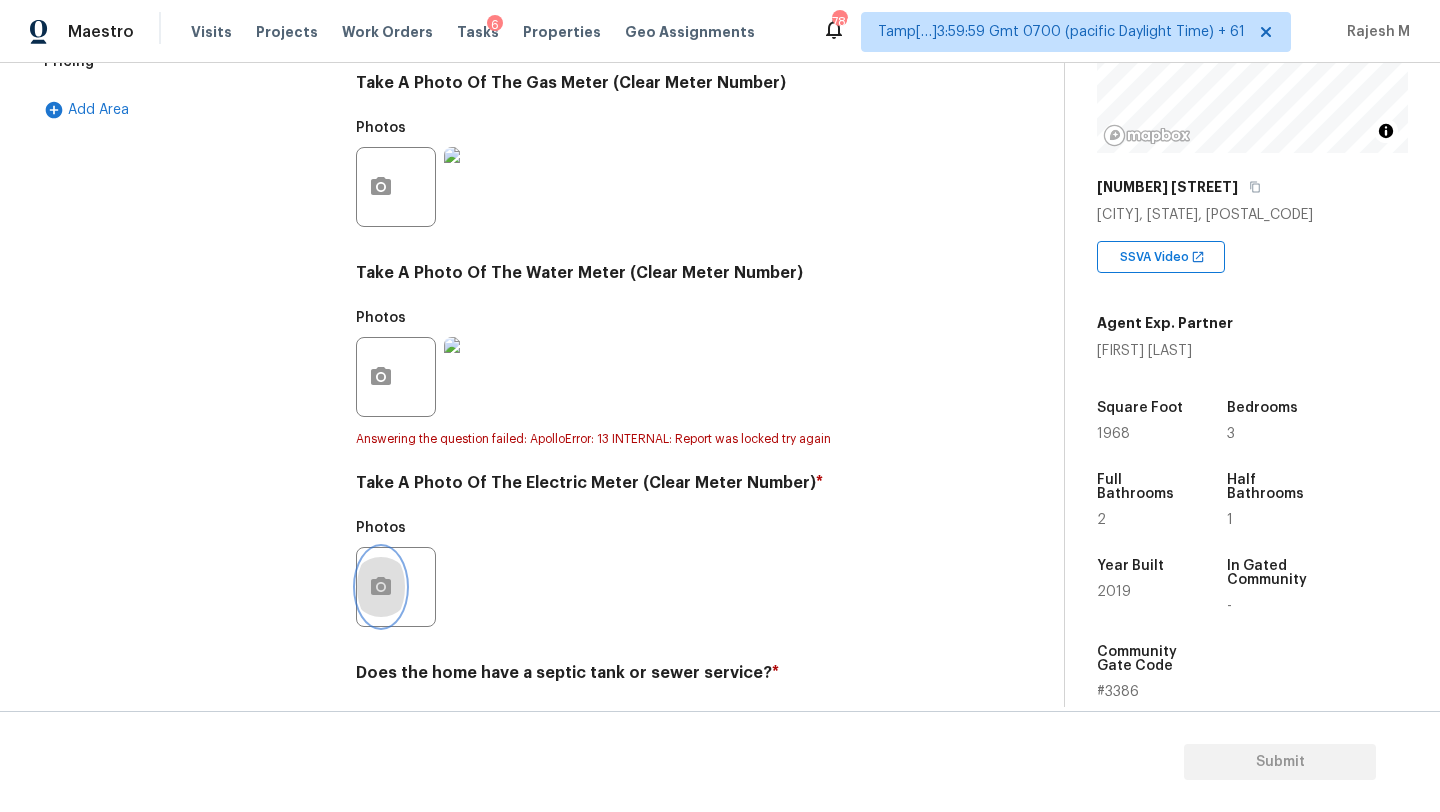 click at bounding box center (381, 587) 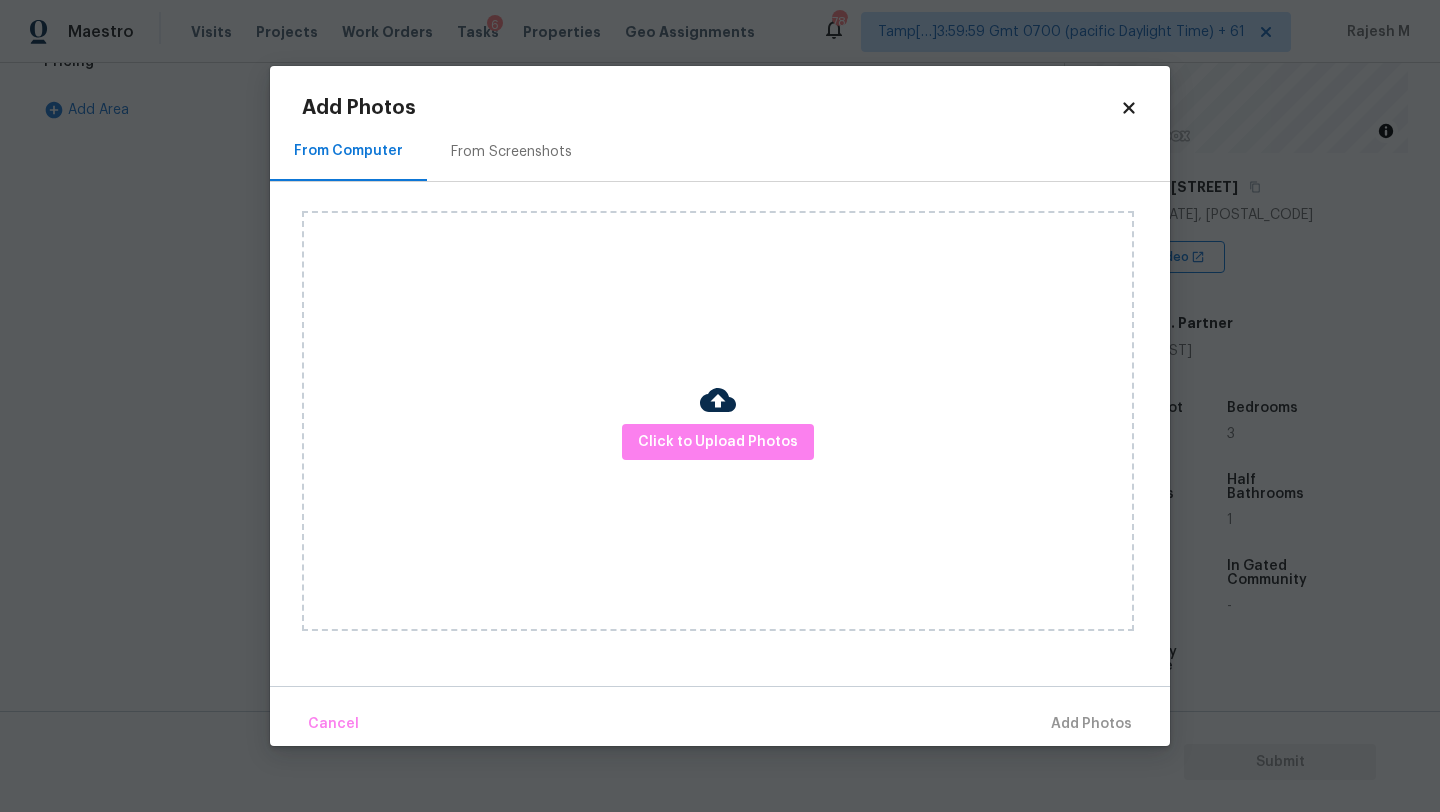 click on "From Screenshots" at bounding box center (511, 151) 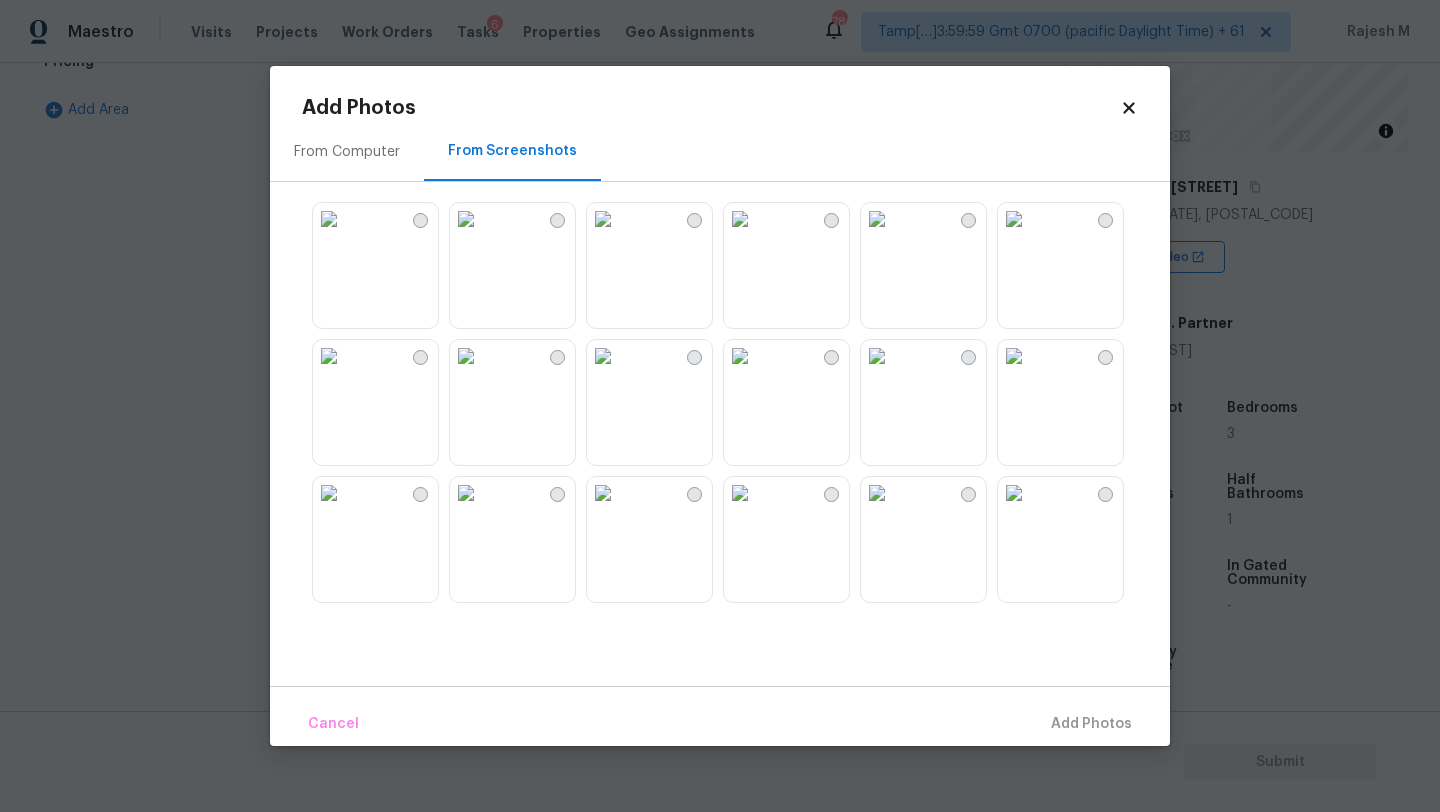 click at bounding box center [466, 219] 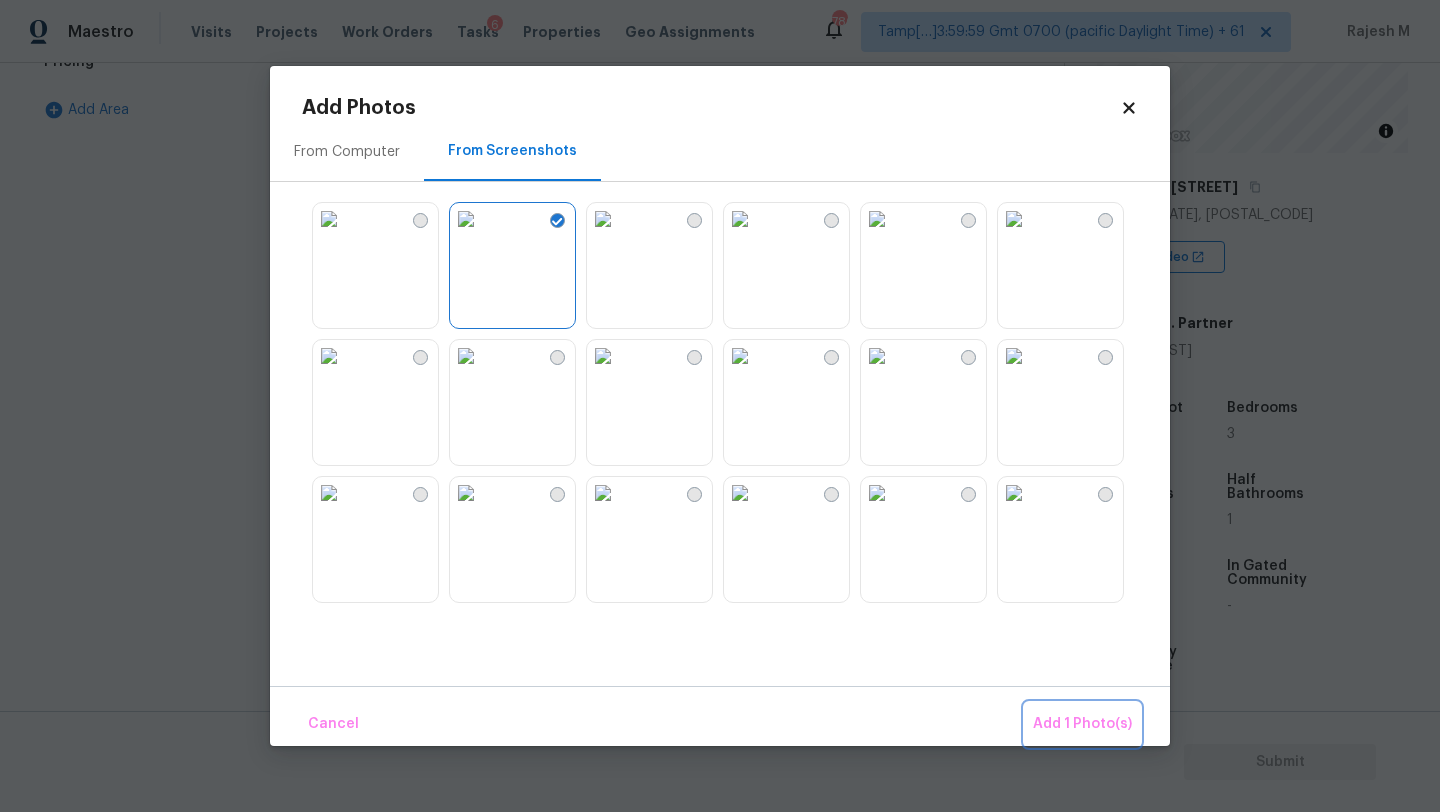 click on "Add 1 Photo(s)" at bounding box center (1082, 724) 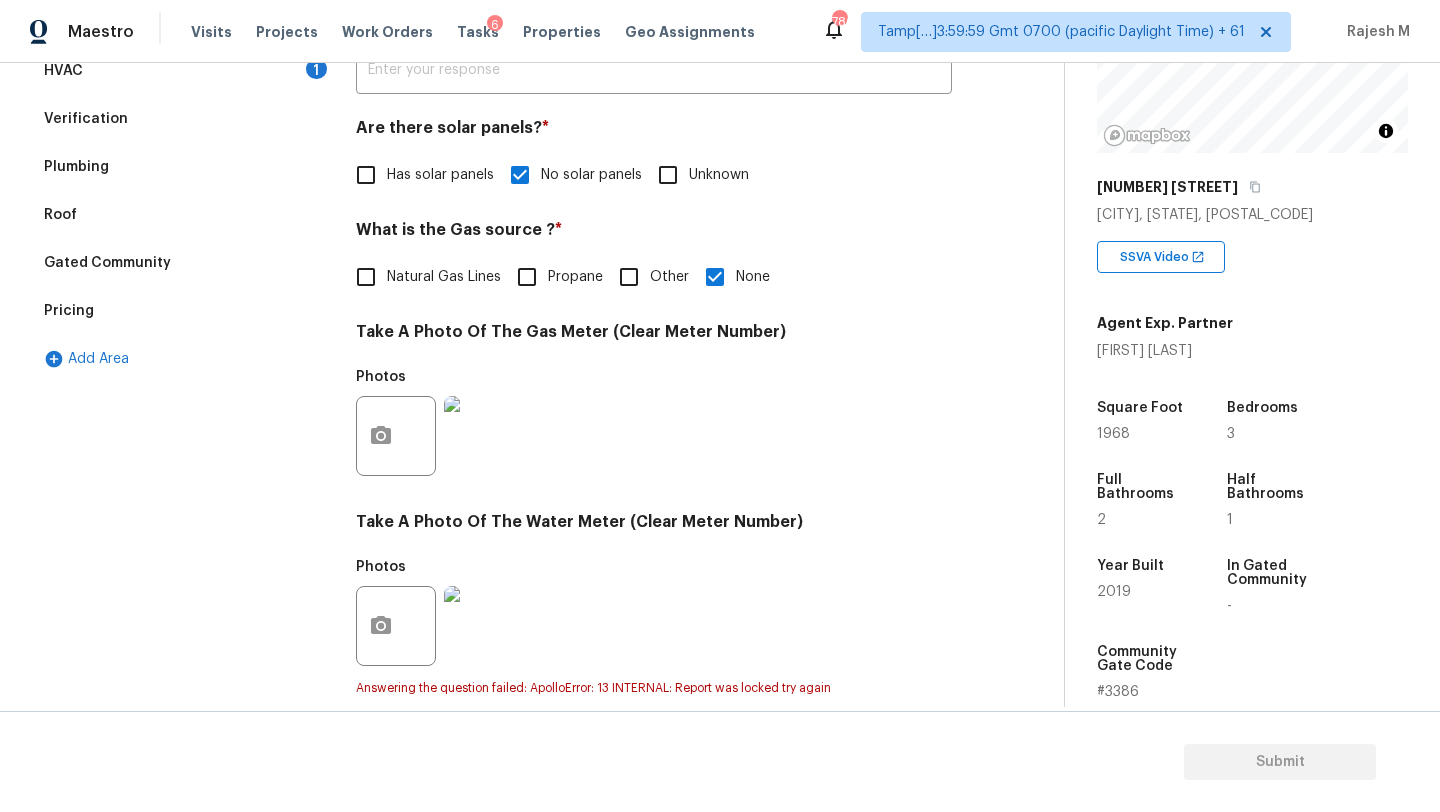 scroll, scrollTop: 115, scrollLeft: 0, axis: vertical 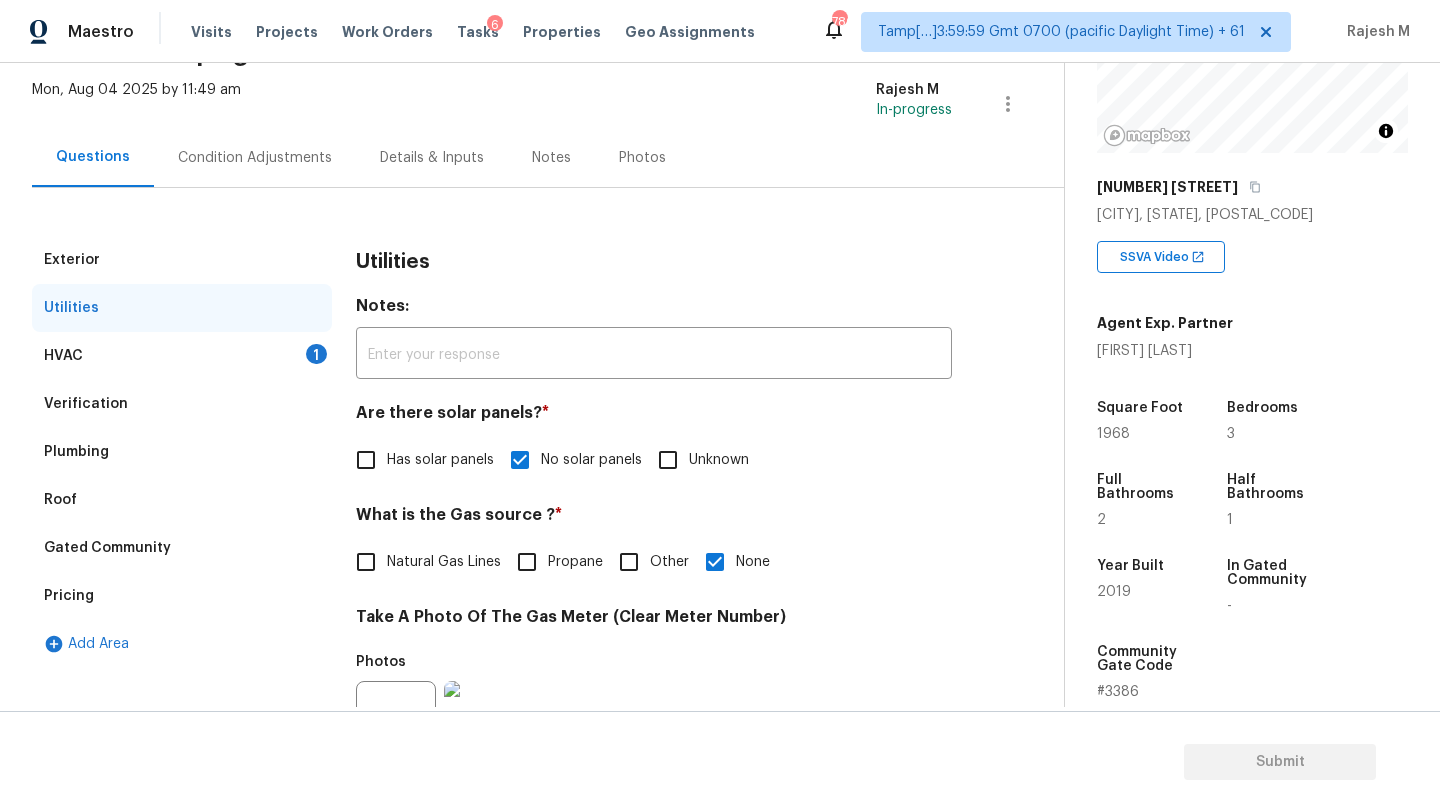 click on "HVAC 1" at bounding box center [182, 356] 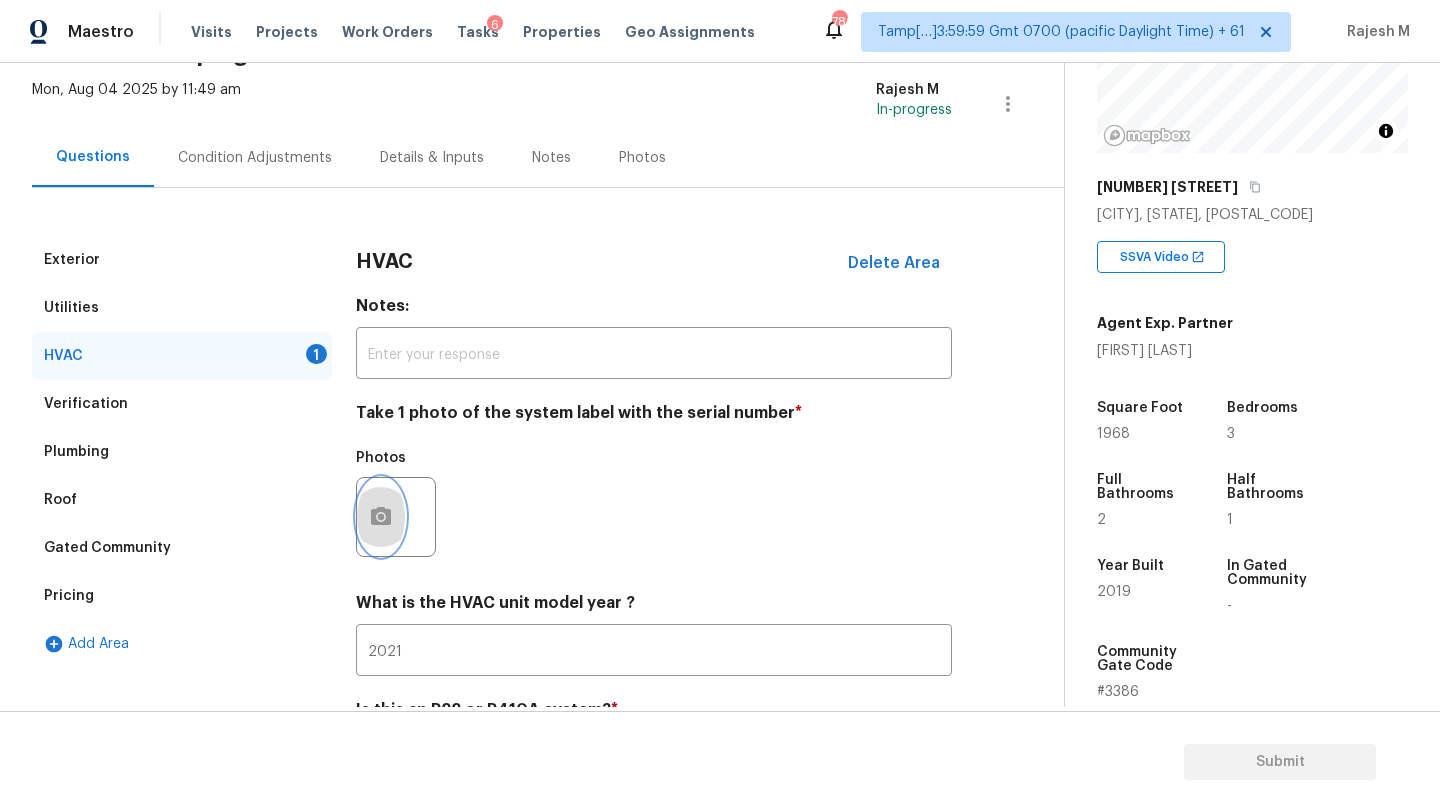 click at bounding box center [381, 517] 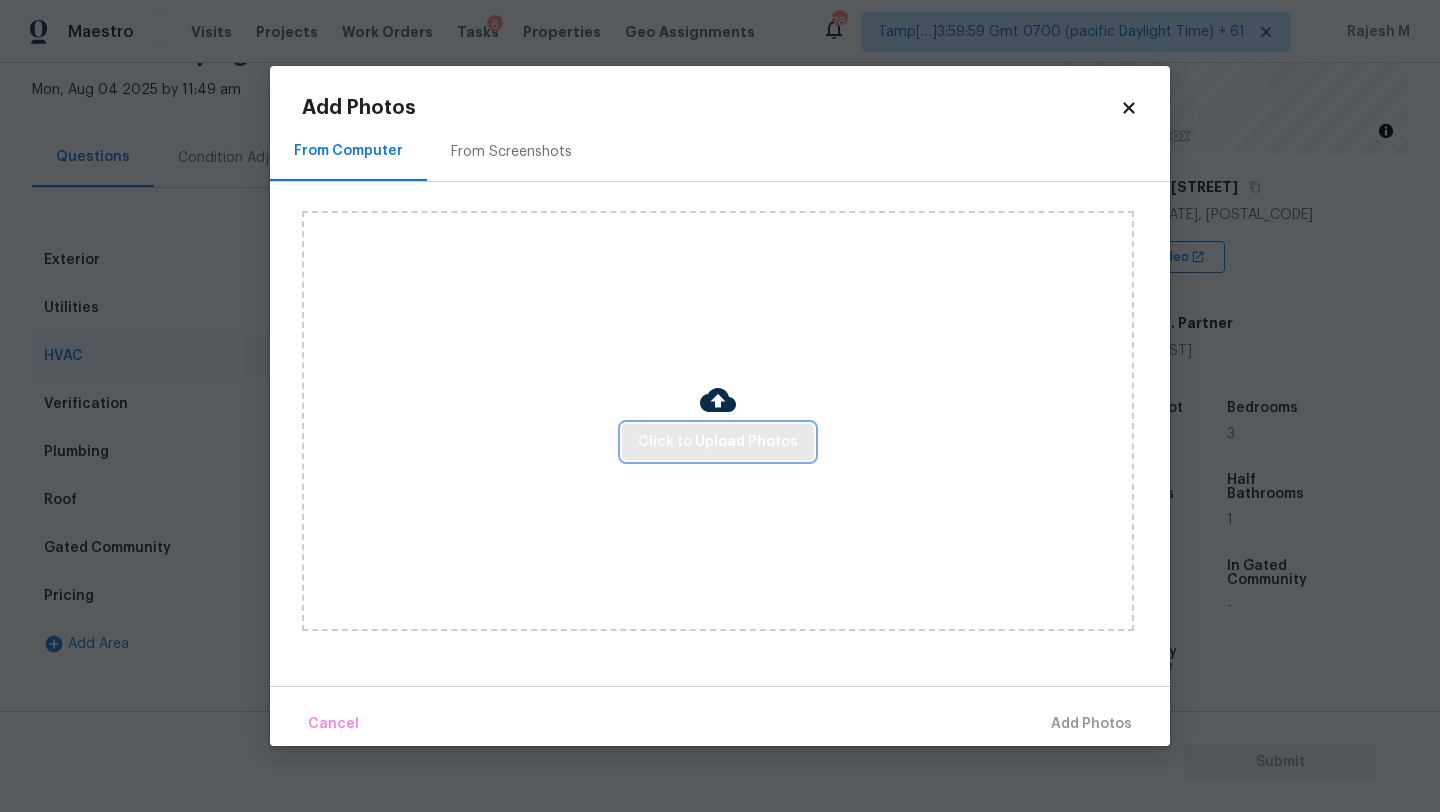 click on "Click to Upload Photos" at bounding box center [718, 442] 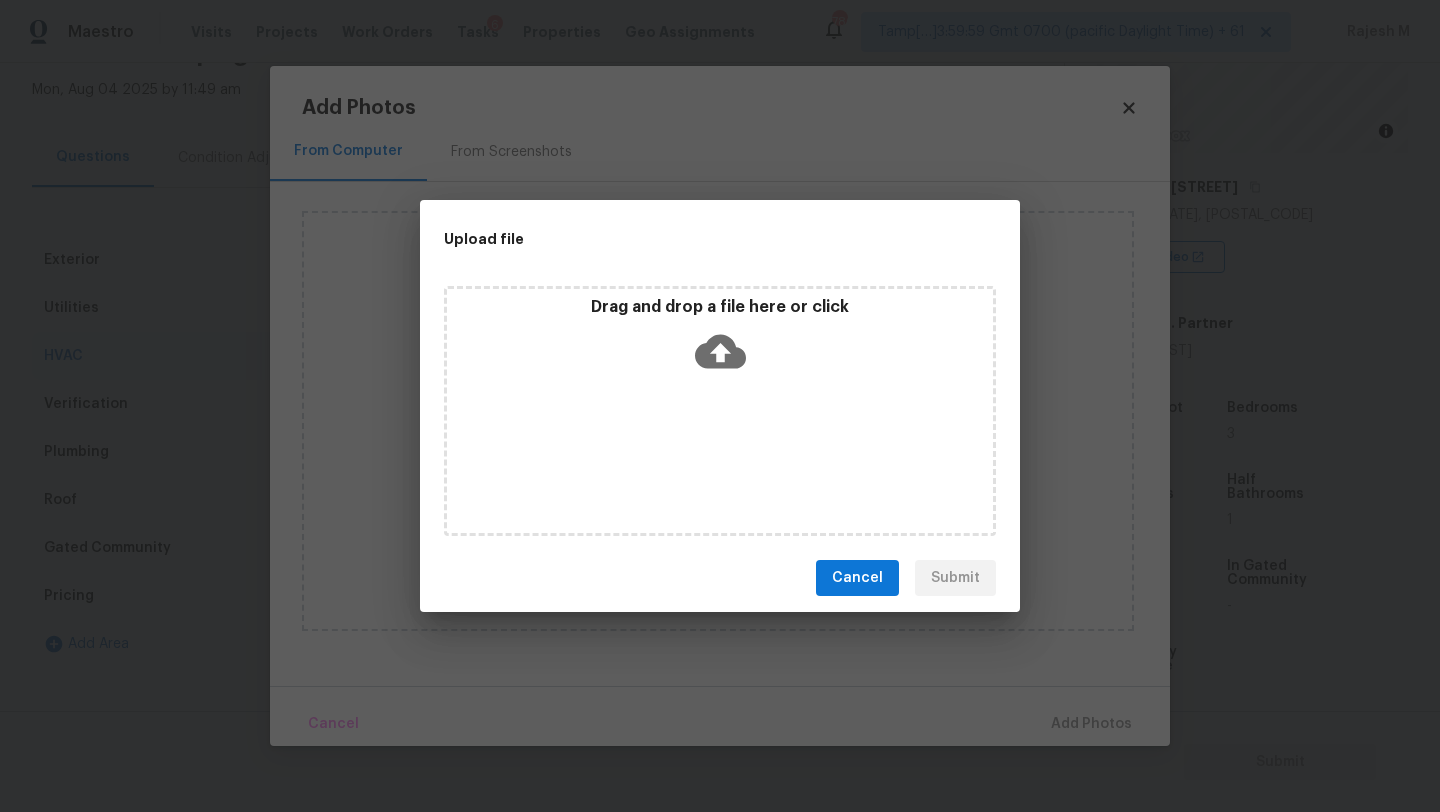 click on "Drag and drop a file here or click" at bounding box center (720, 411) 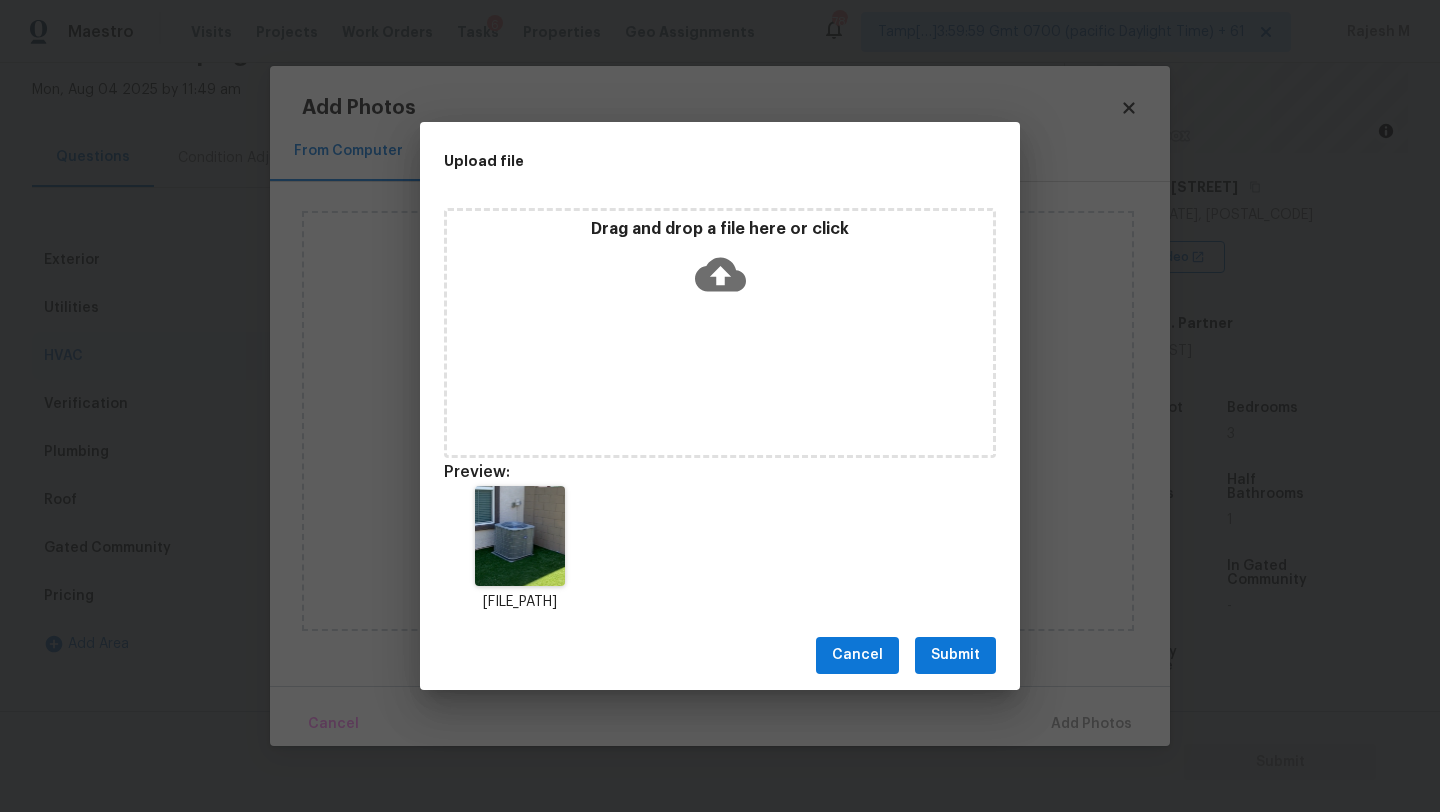 click on "Submit" at bounding box center (955, 655) 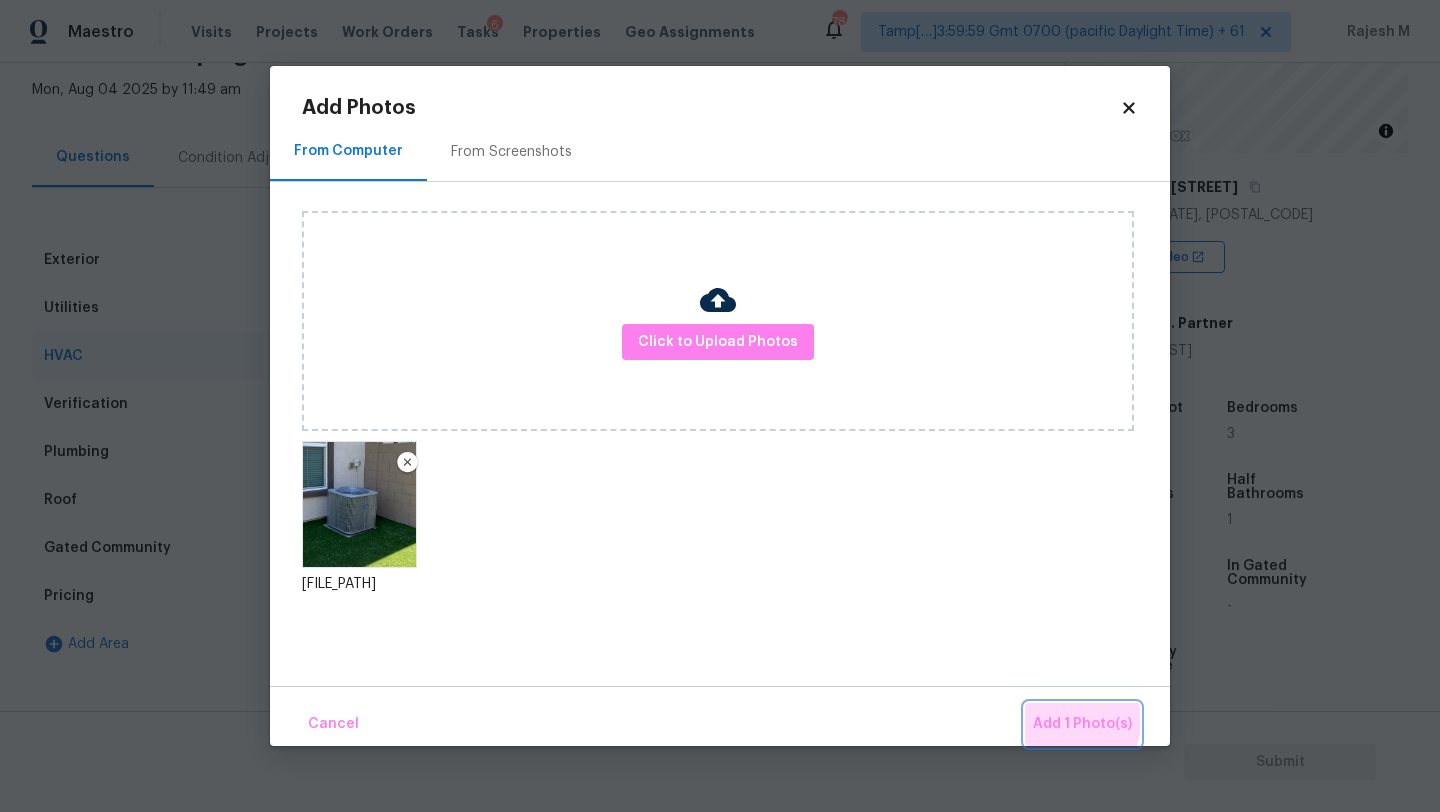 click on "Add 1 Photo(s)" at bounding box center [1082, 724] 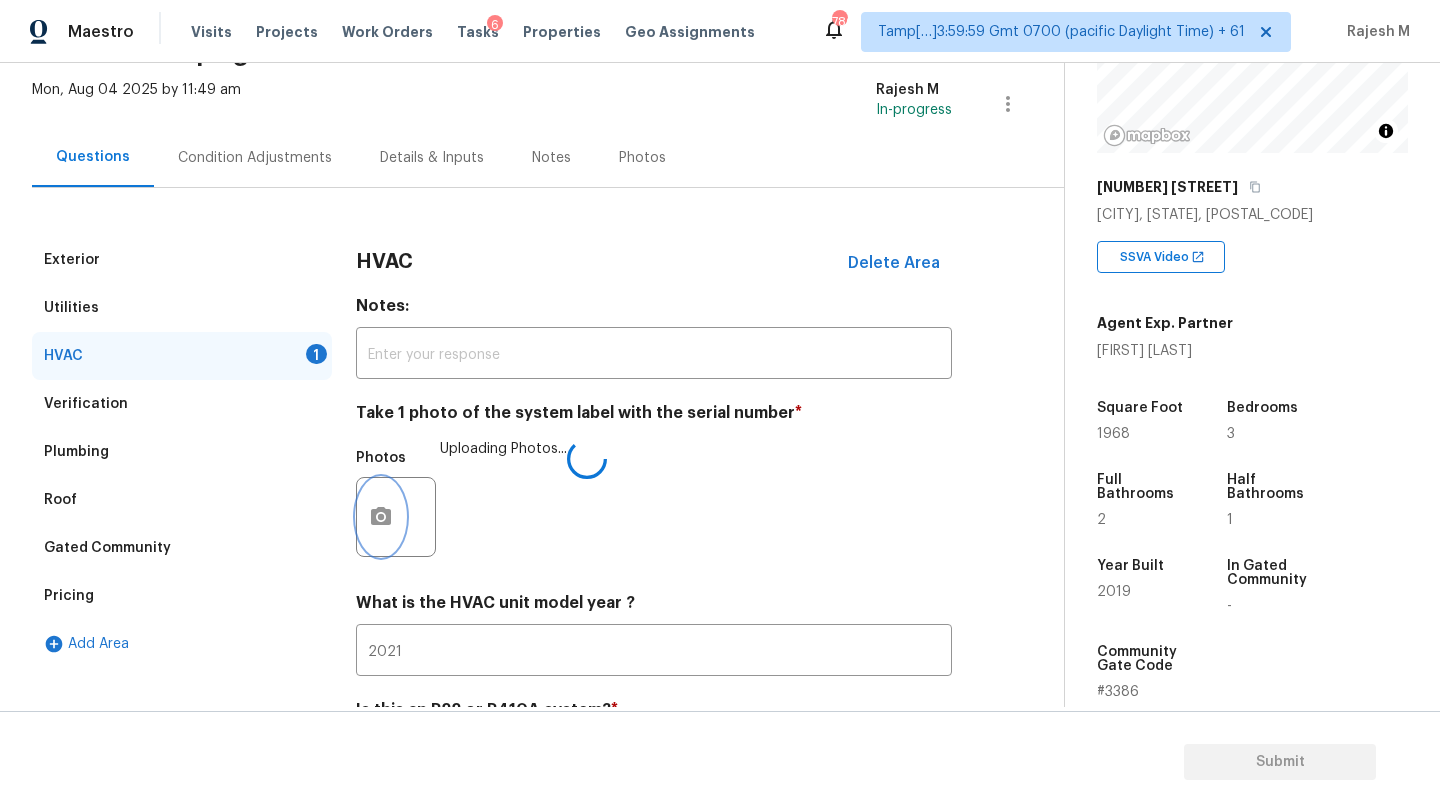 scroll, scrollTop: 217, scrollLeft: 0, axis: vertical 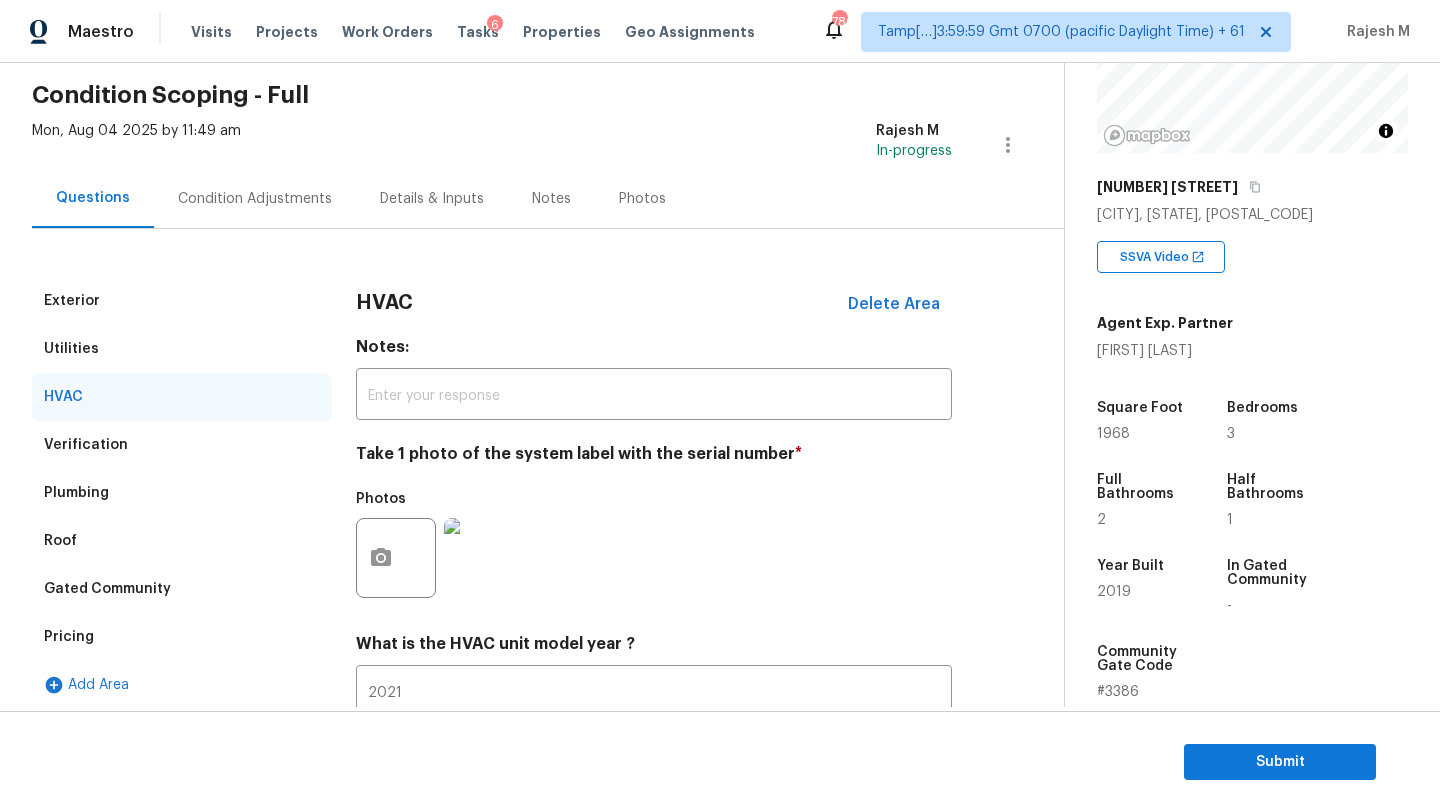 click on "Condition Adjustments" at bounding box center (255, 198) 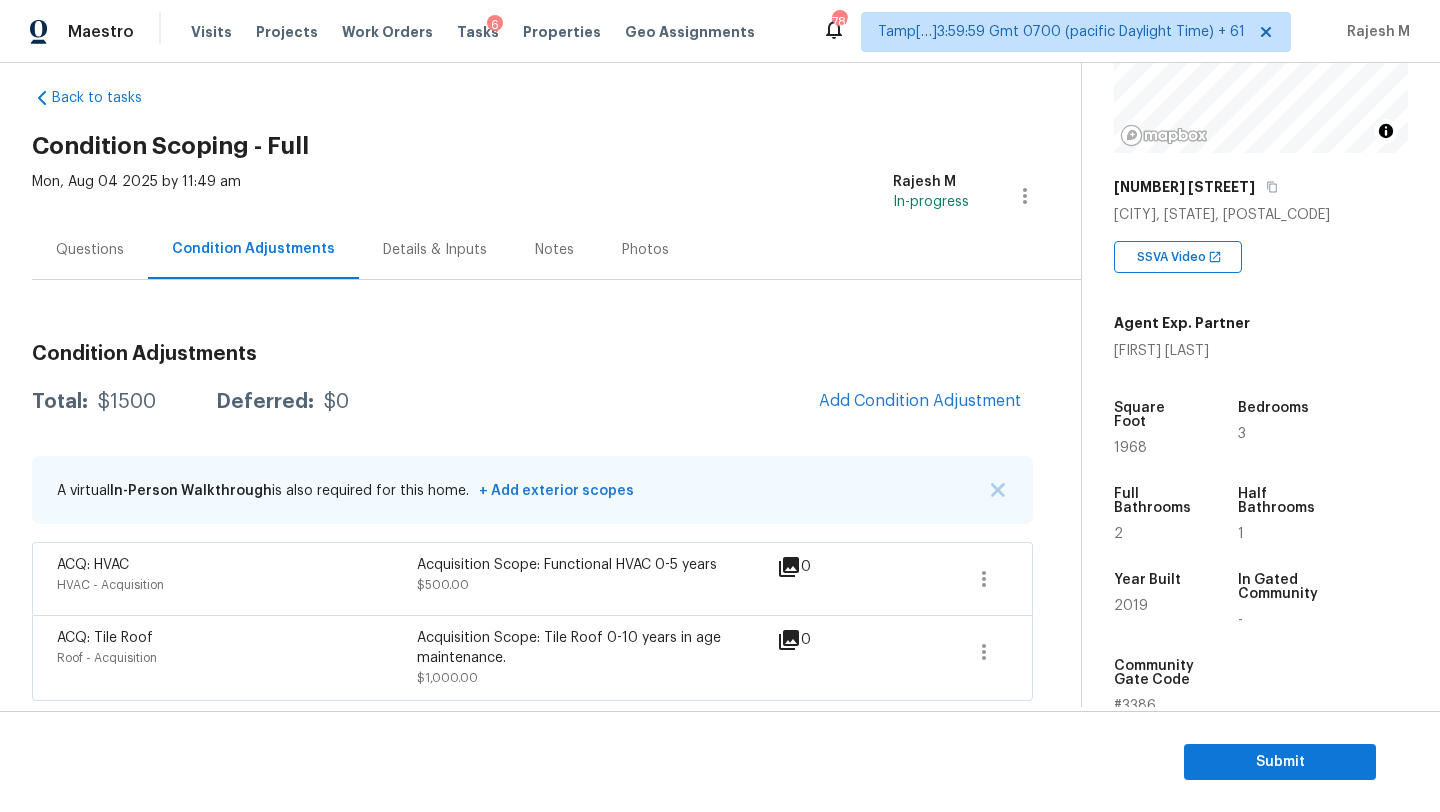 scroll, scrollTop: 23, scrollLeft: 0, axis: vertical 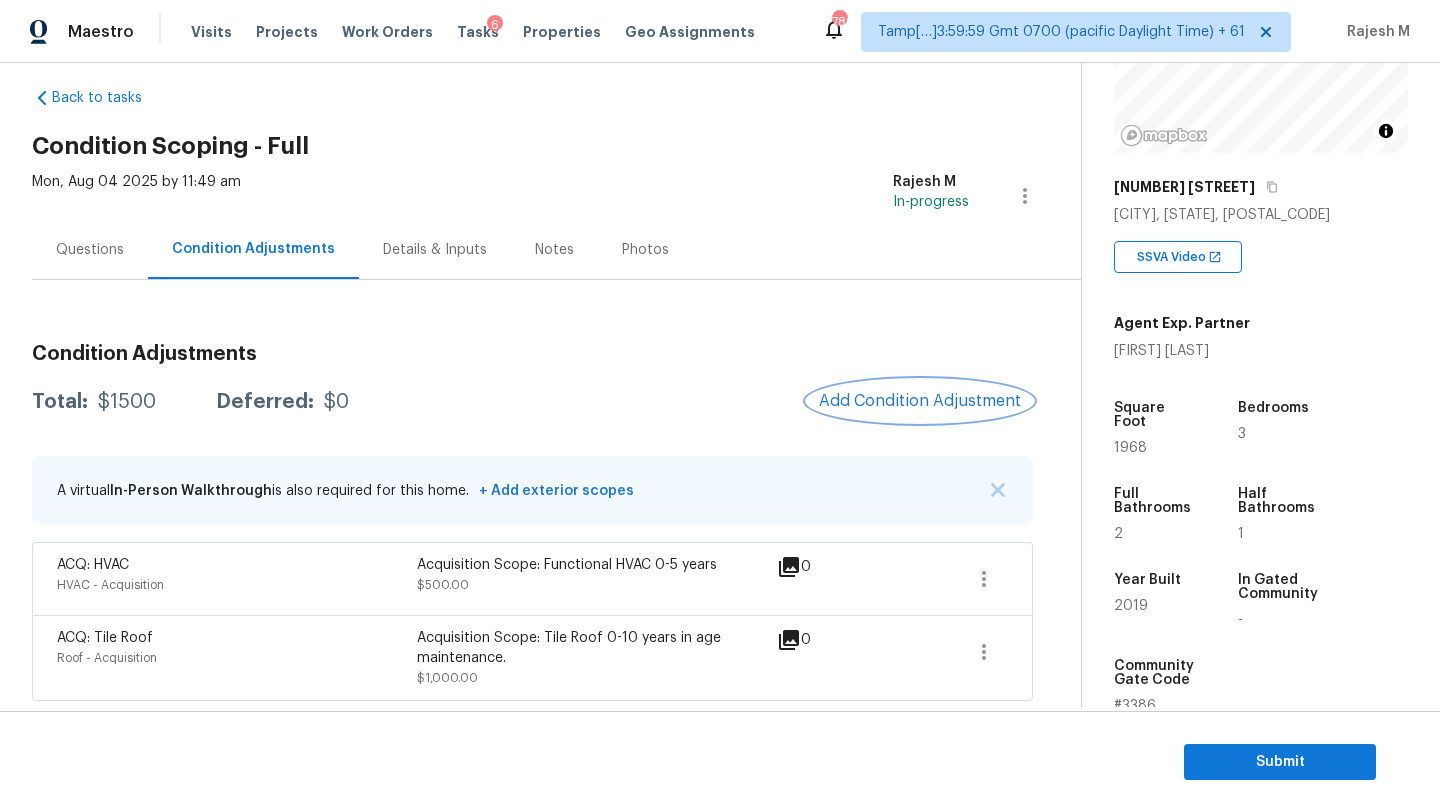 click on "Add Condition Adjustment" at bounding box center [920, 401] 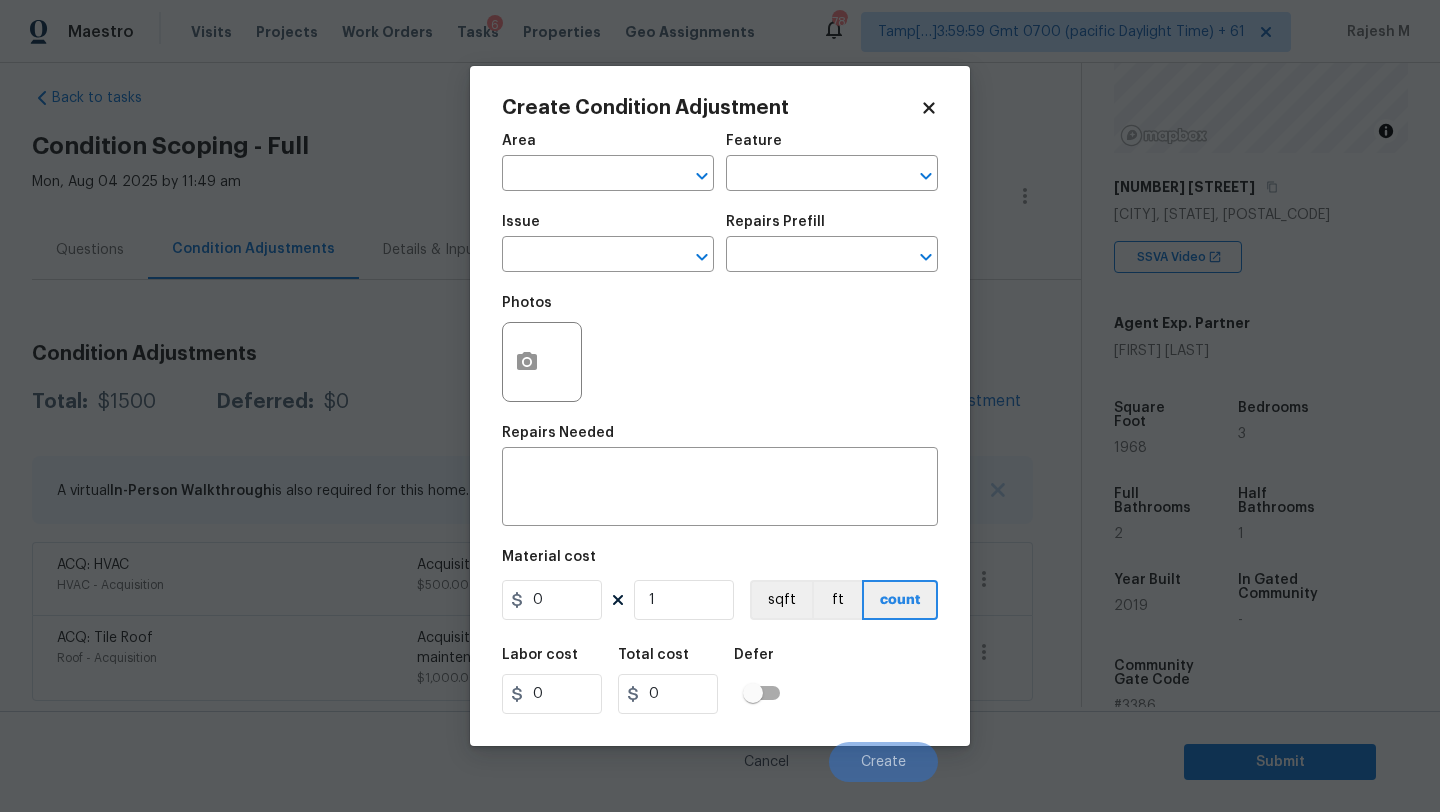 click on "Area" at bounding box center (519, 141) 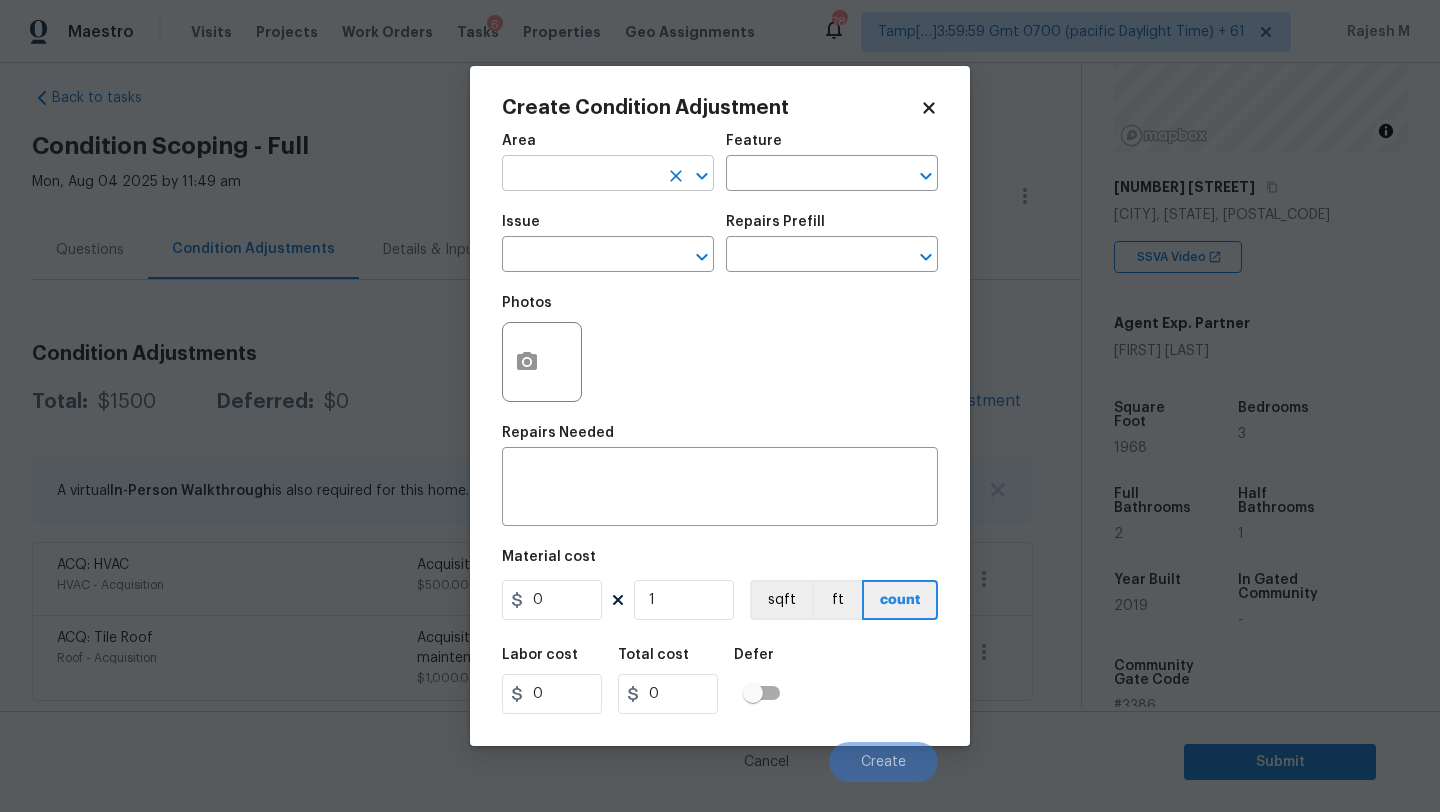 click at bounding box center (580, 175) 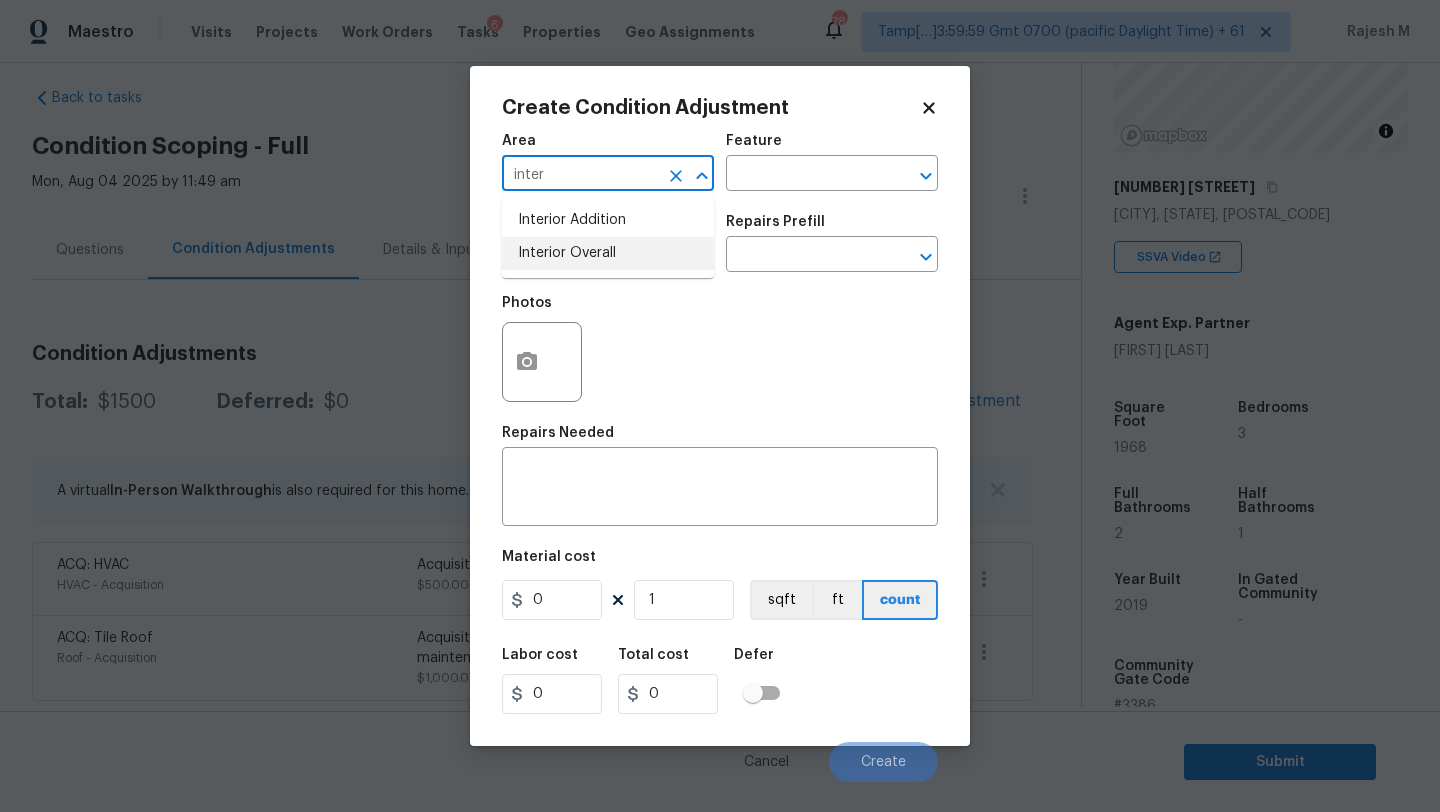 click on "Interior Overall" at bounding box center (608, 253) 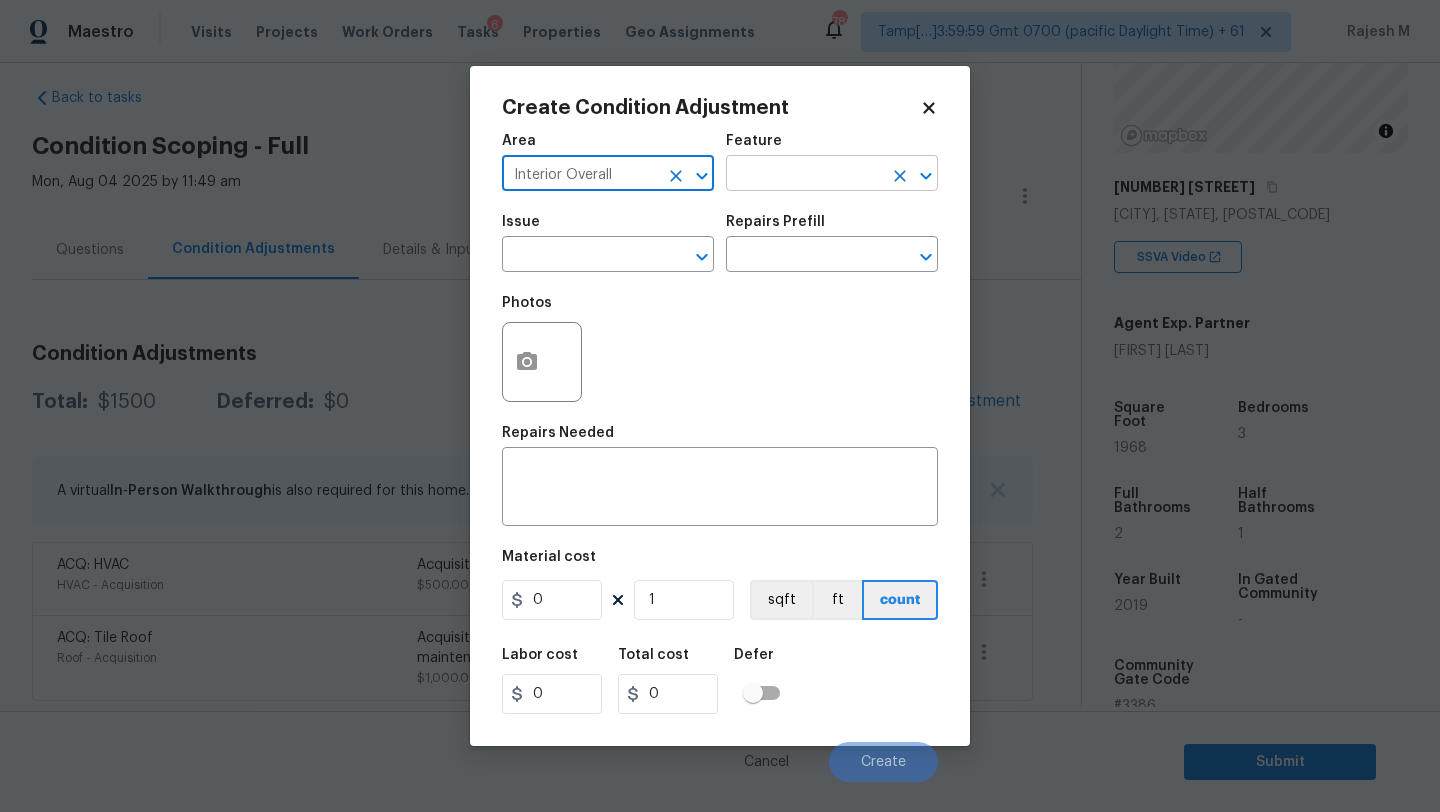 type on "Interior Overall" 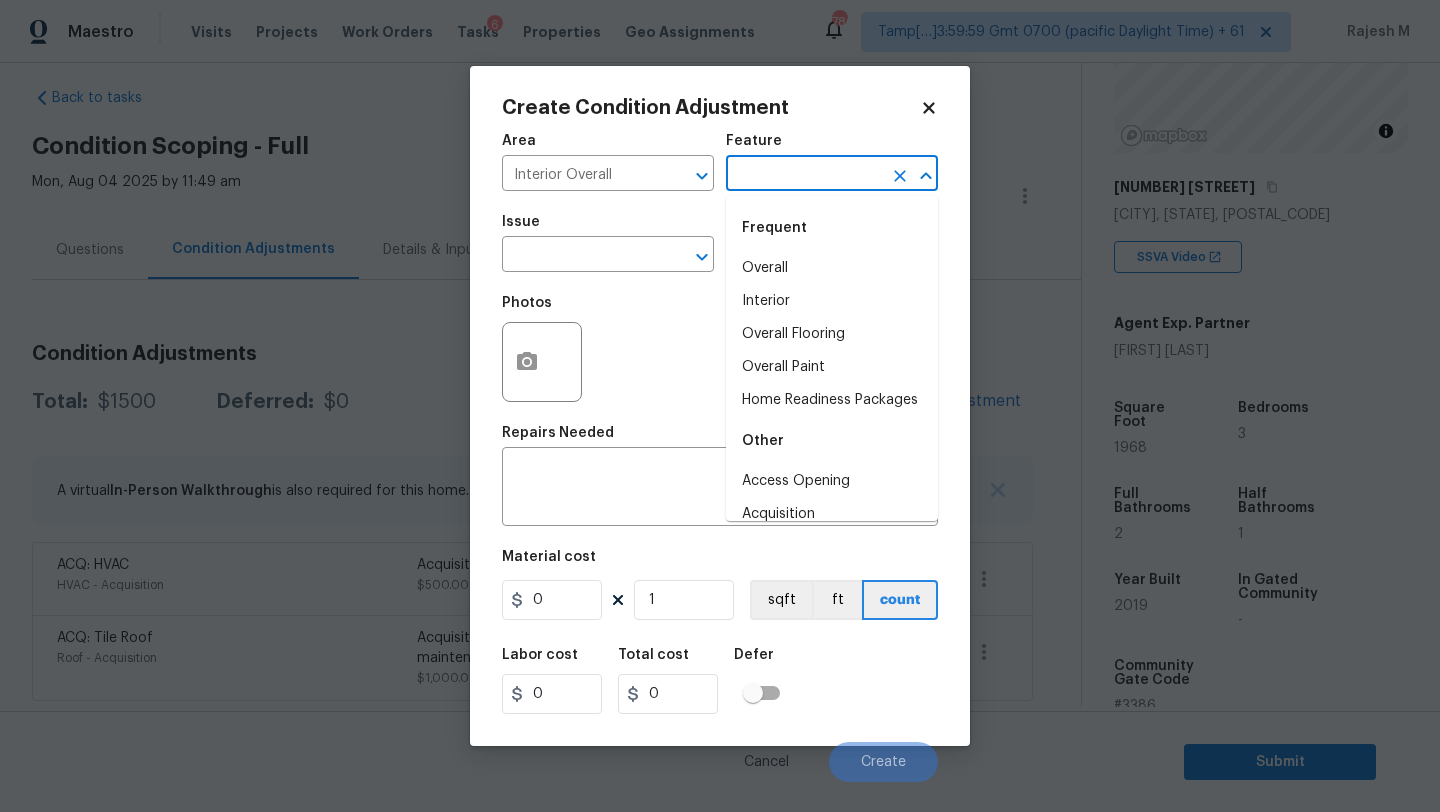 click at bounding box center [804, 175] 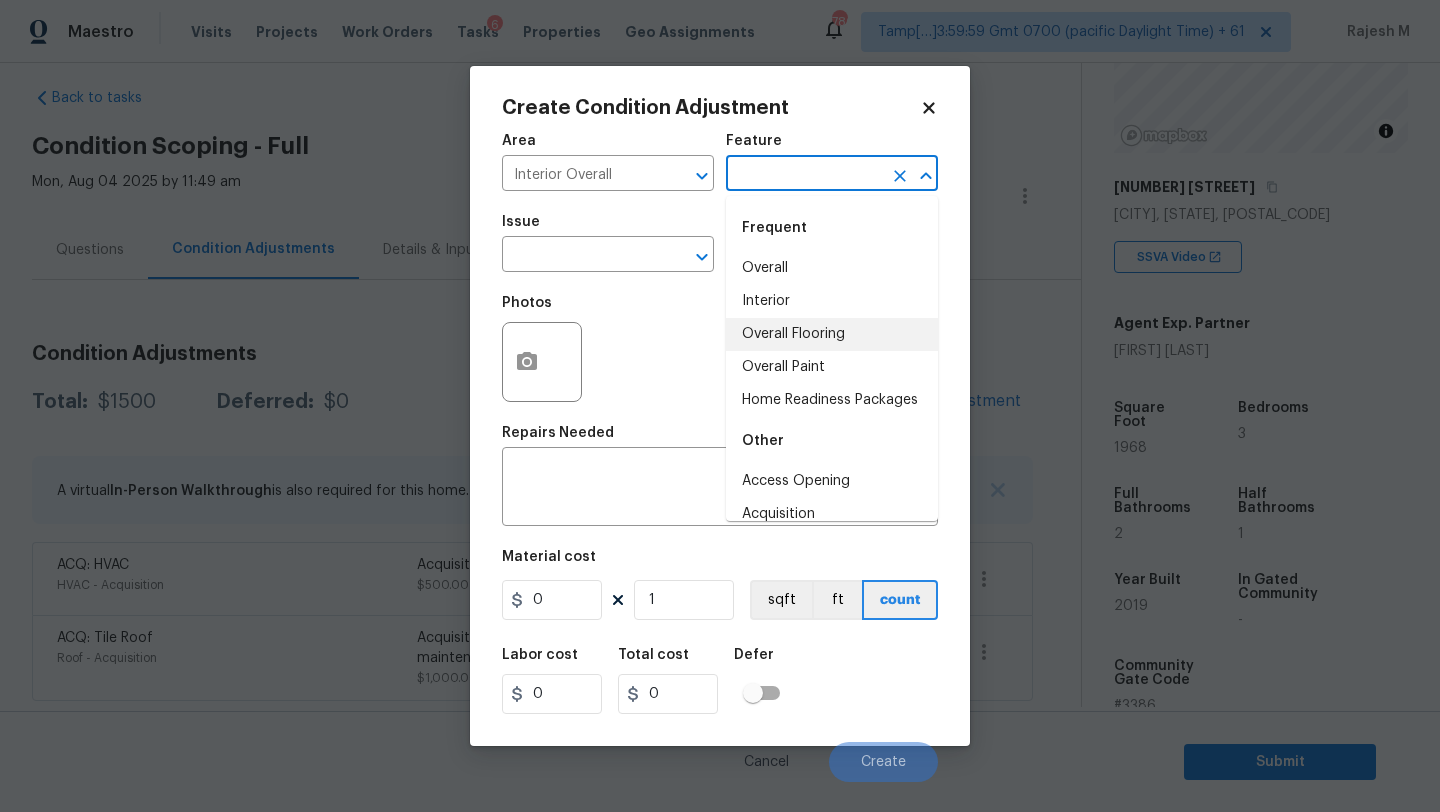click on "Overall Flooring" at bounding box center (832, 334) 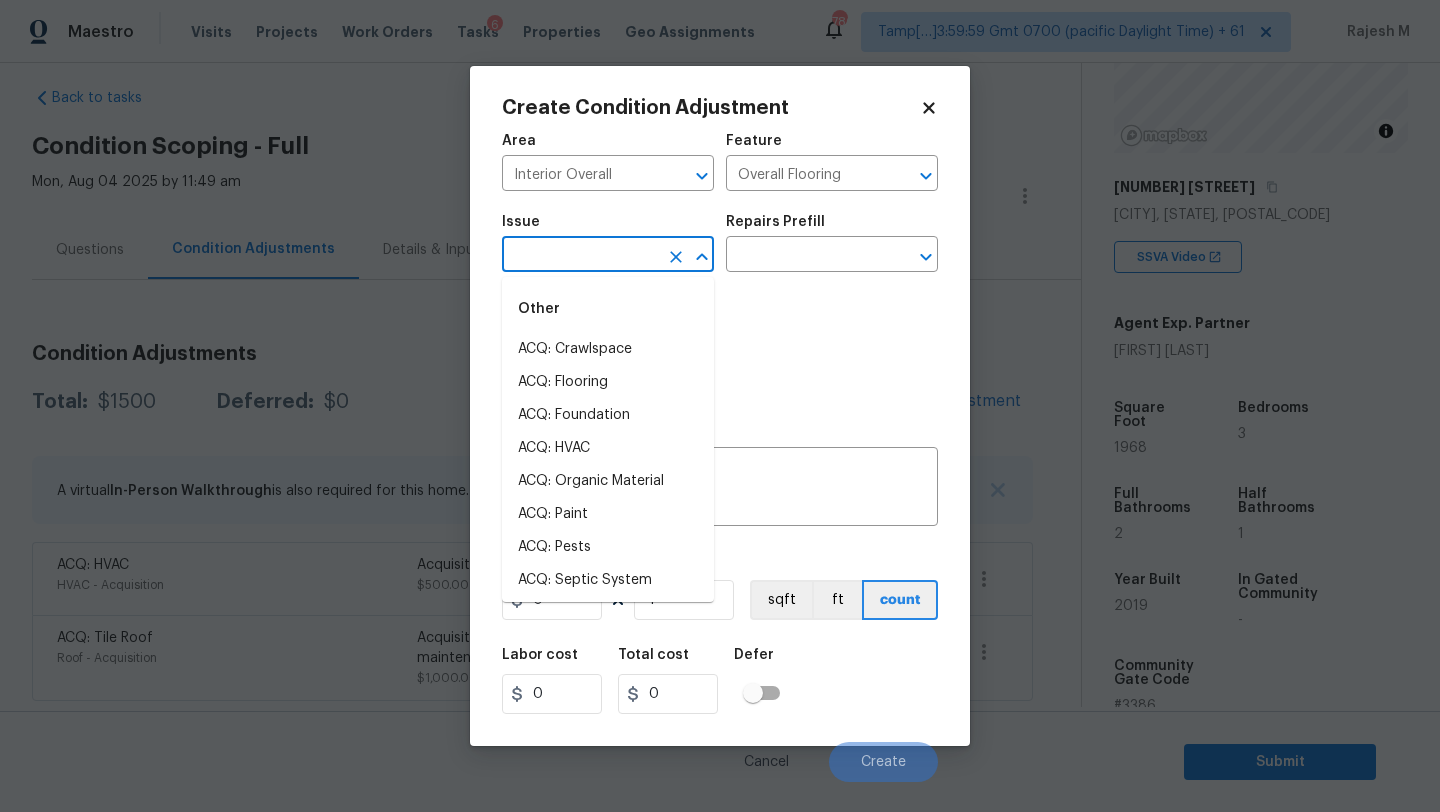 click at bounding box center [580, 256] 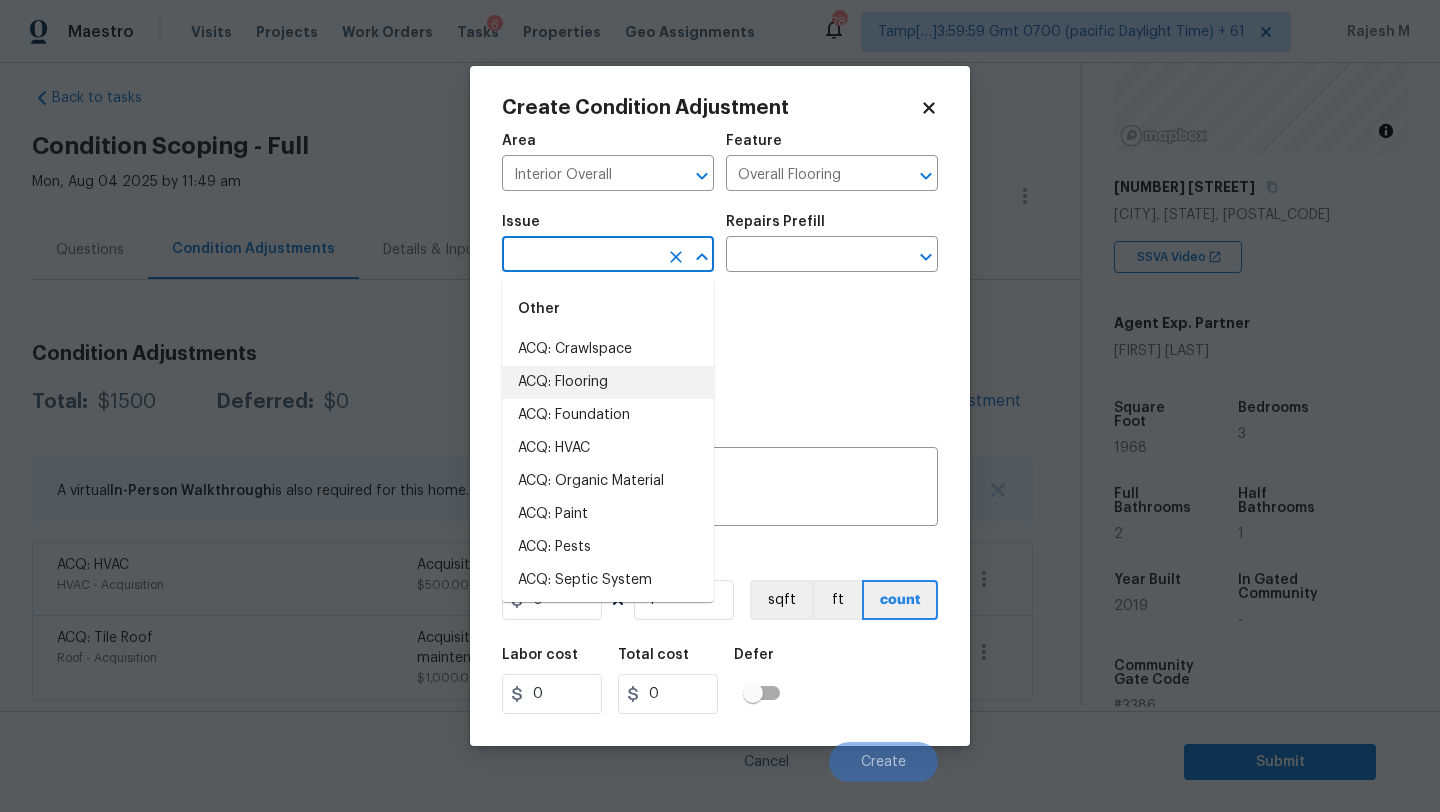 click on "ACQ: Flooring" at bounding box center [608, 382] 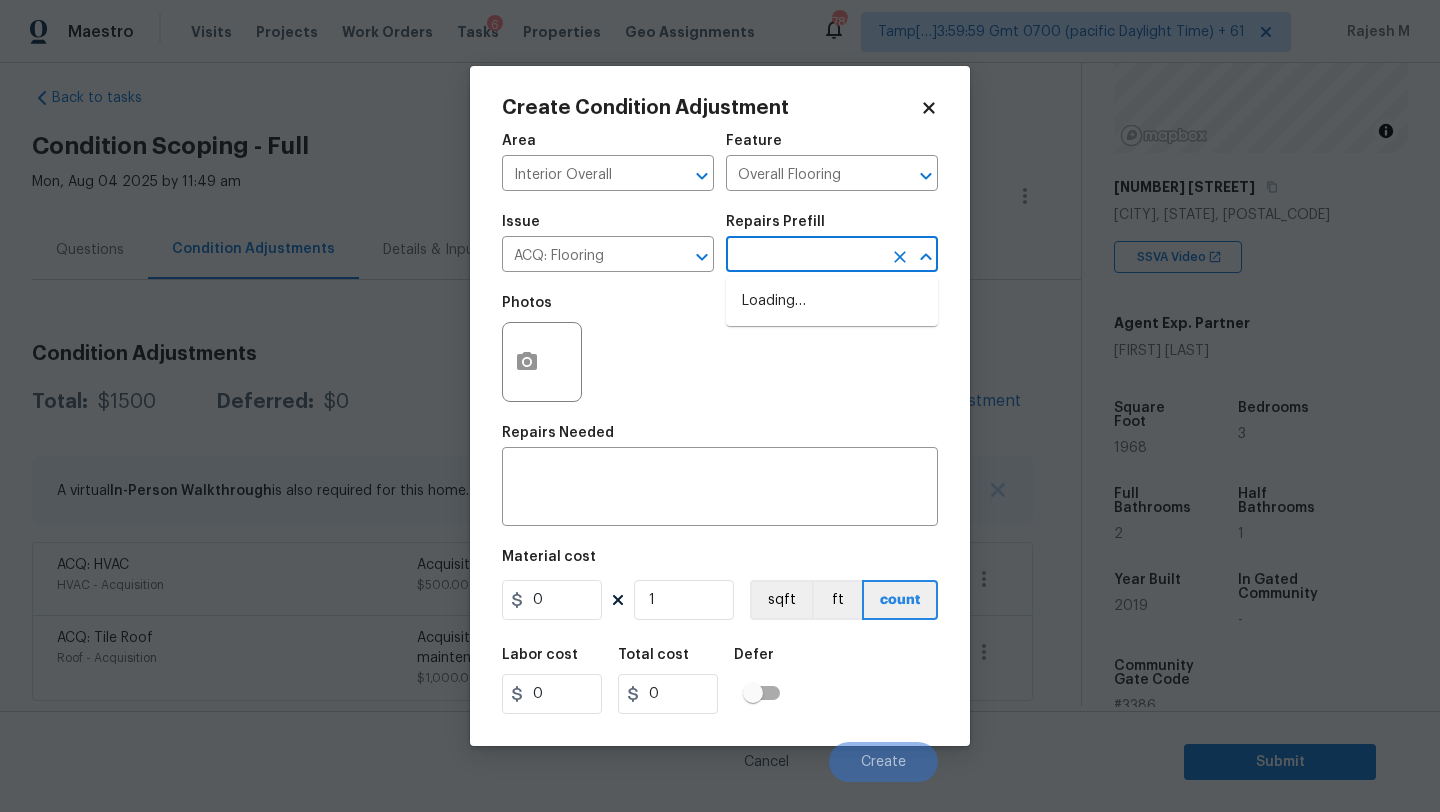 click at bounding box center (804, 256) 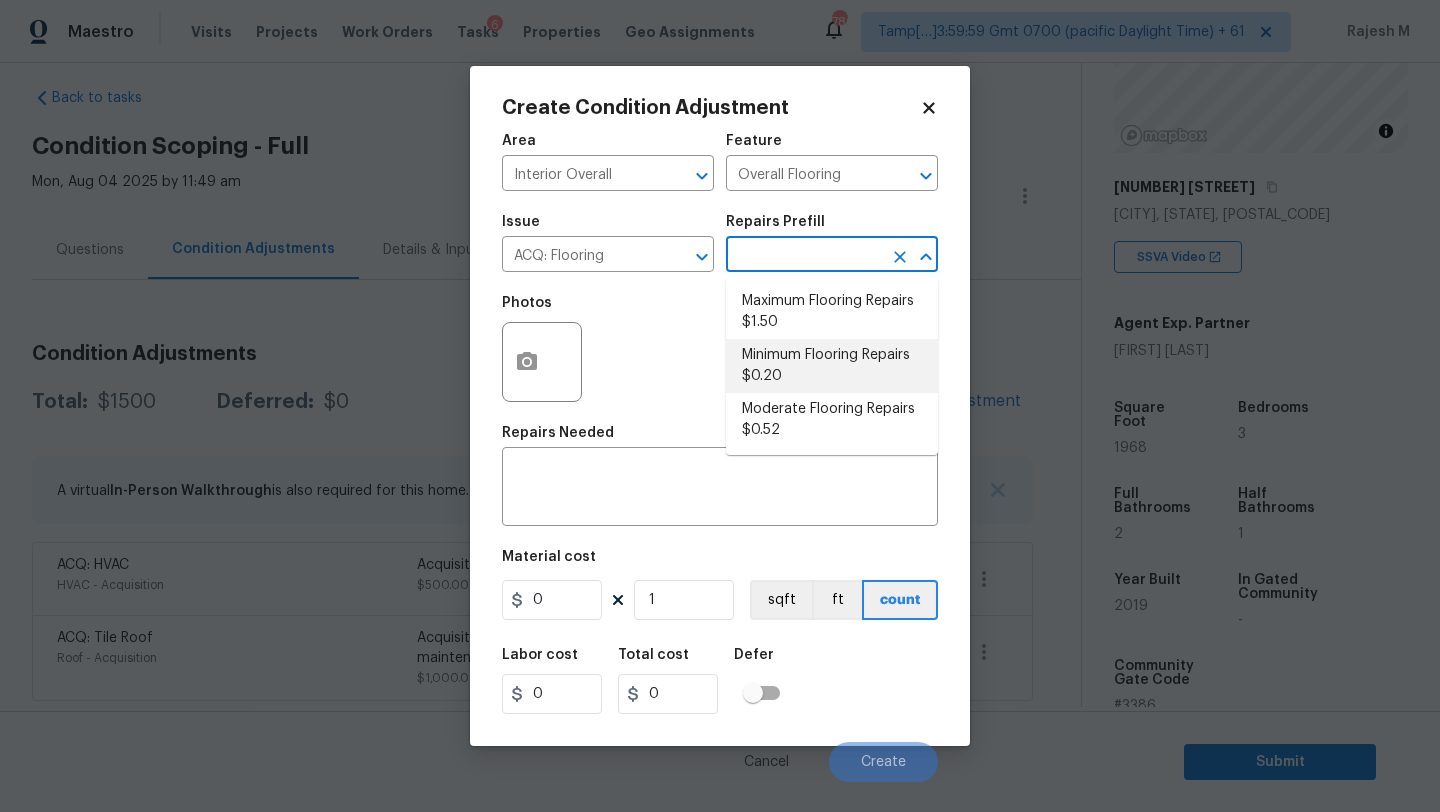 click on "Minimum Flooring Repairs $0.20" at bounding box center [832, 366] 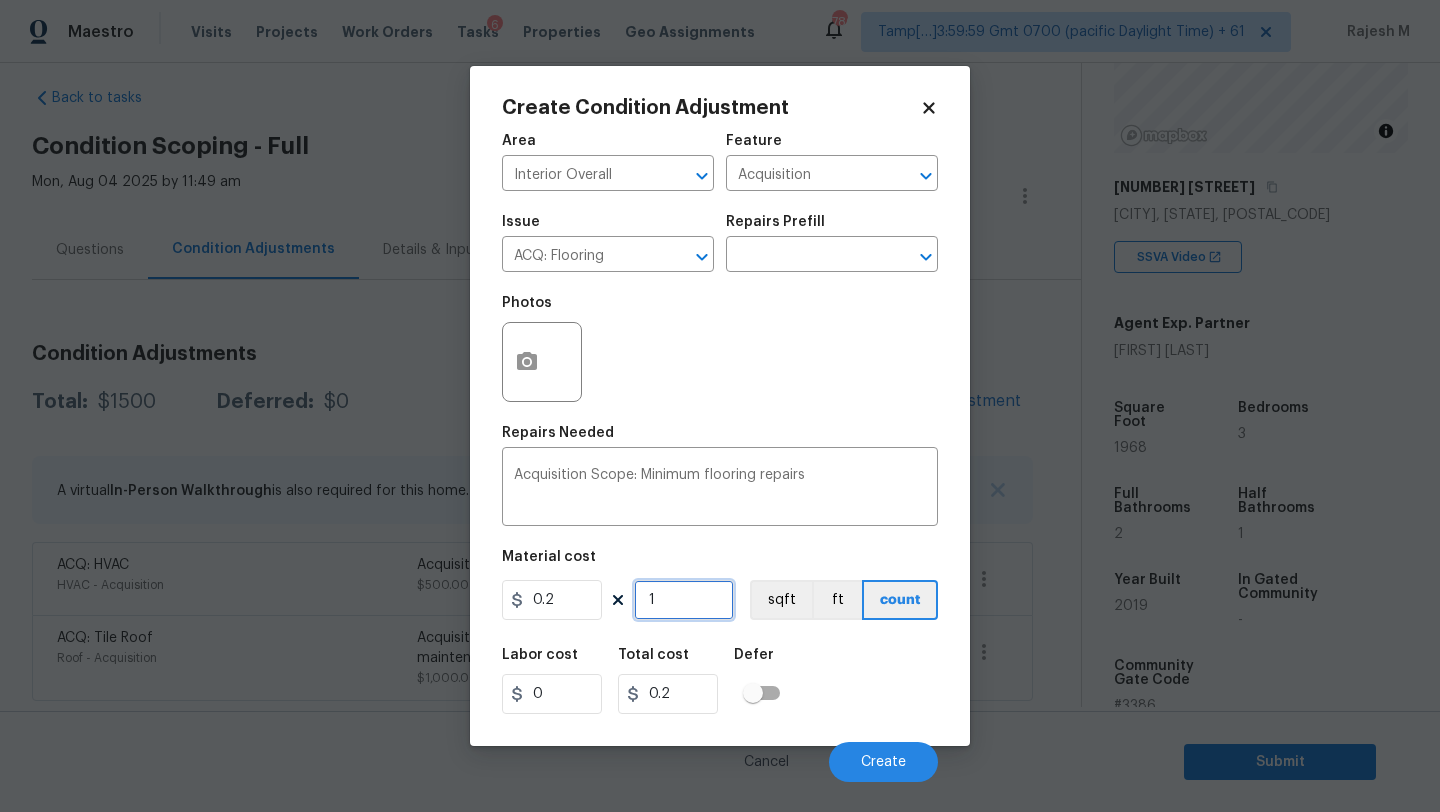 click on "1" at bounding box center [684, 600] 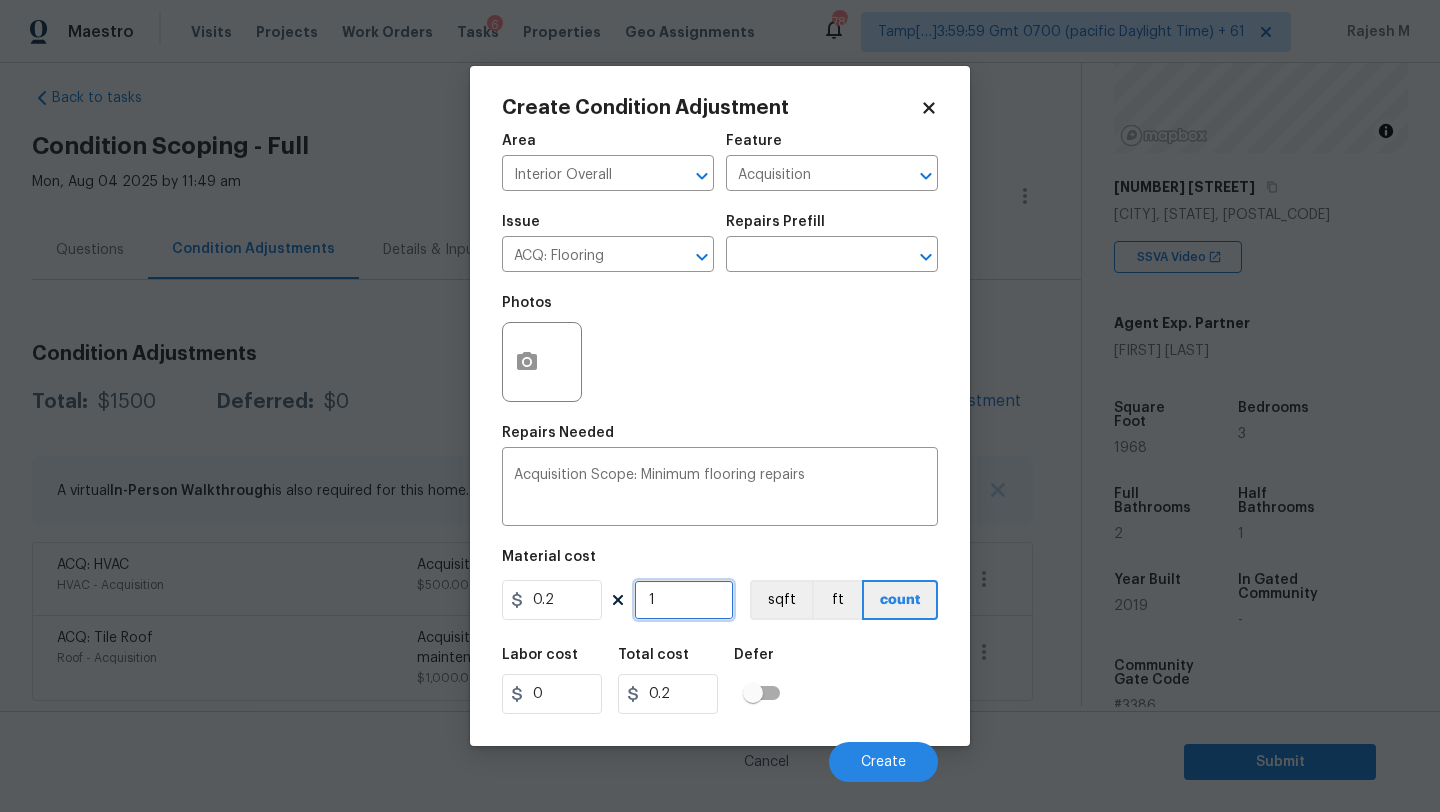 type on "19" 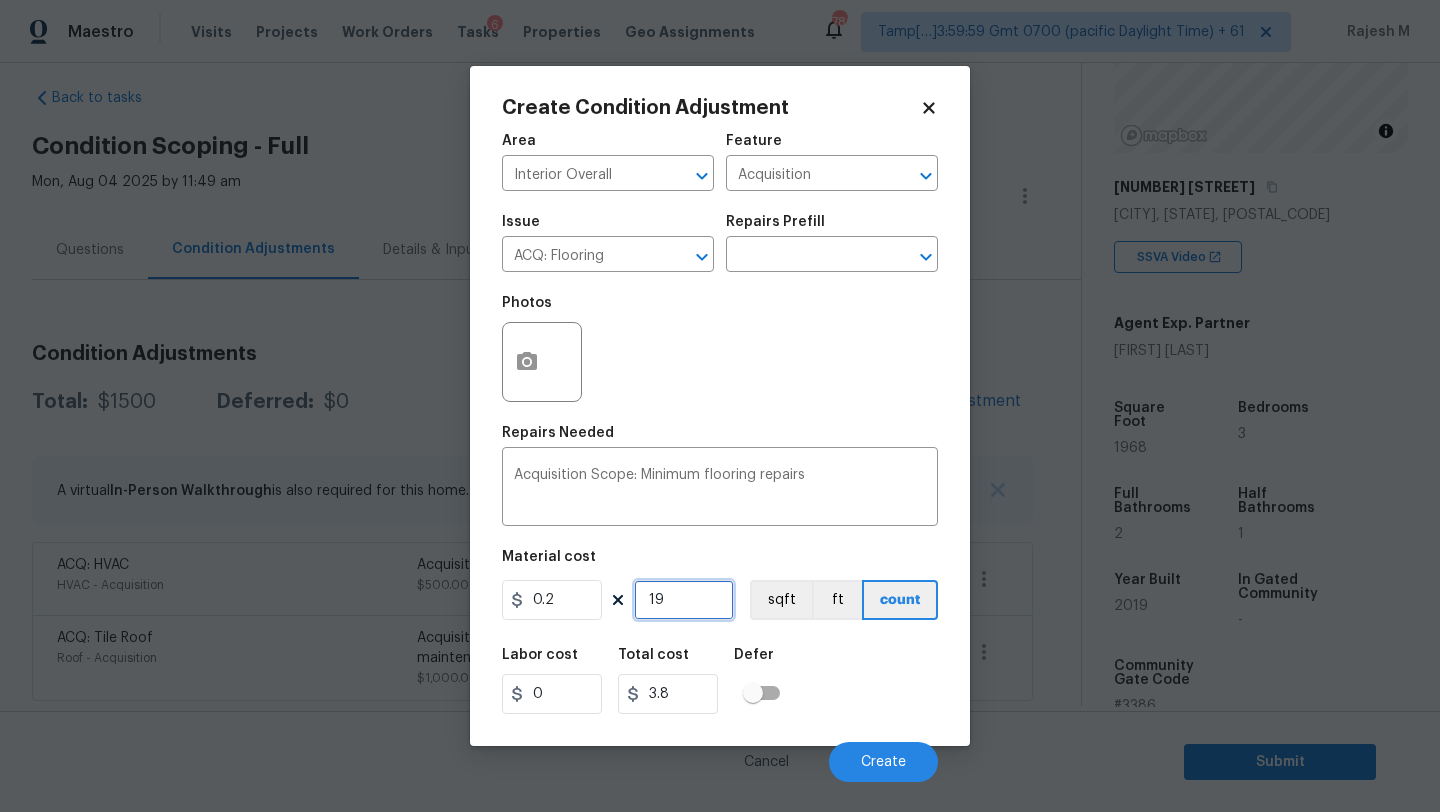 type on "196" 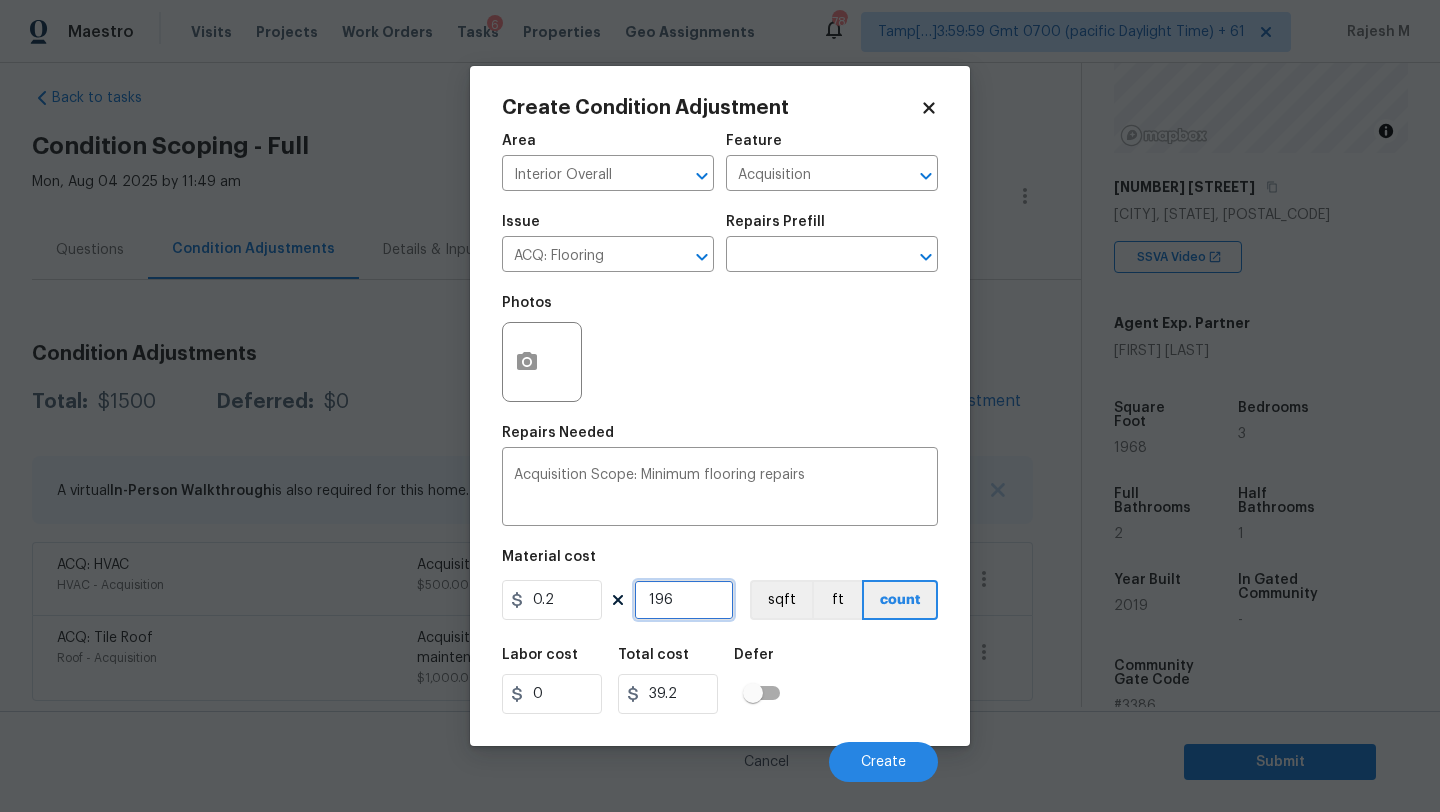 type on "1968" 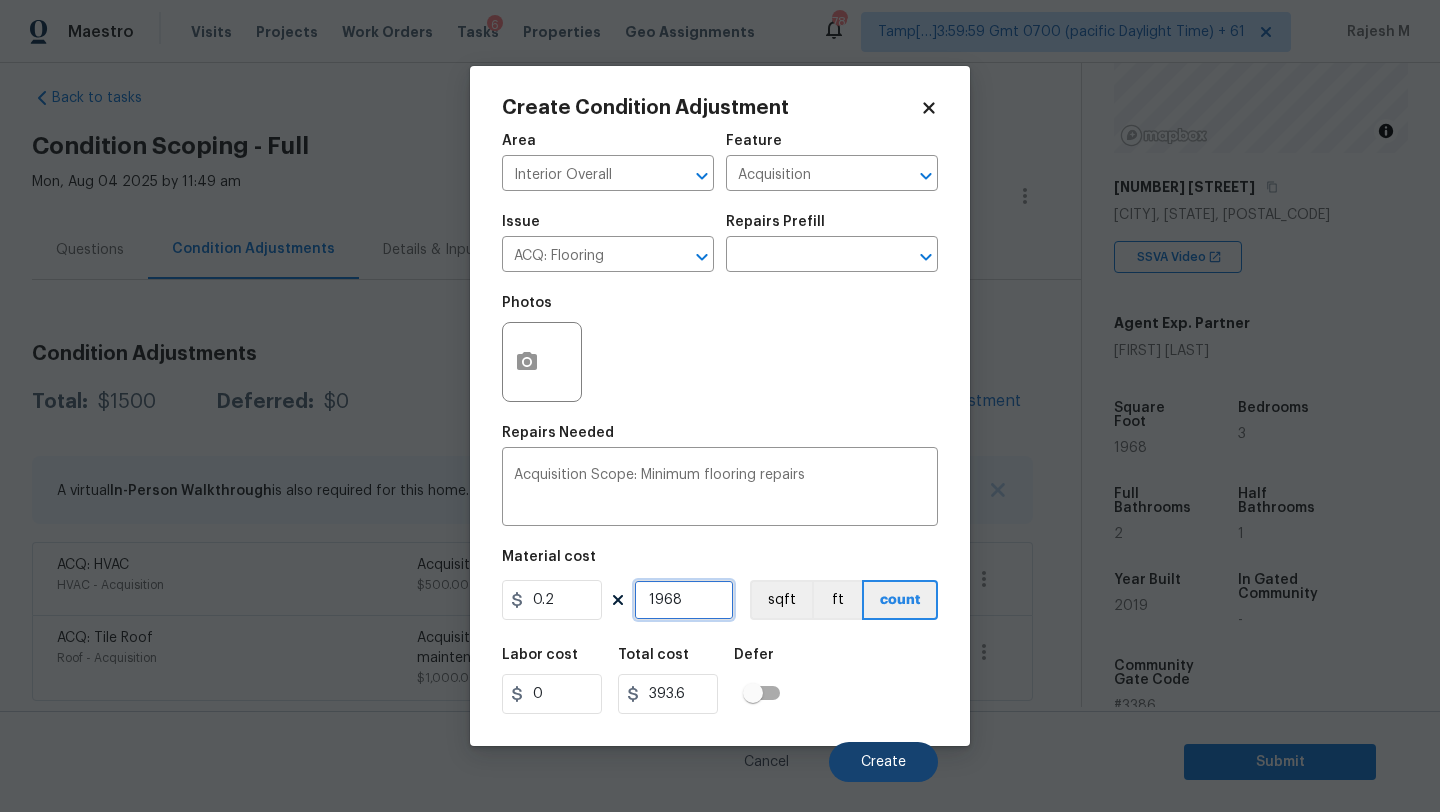 type on "1968" 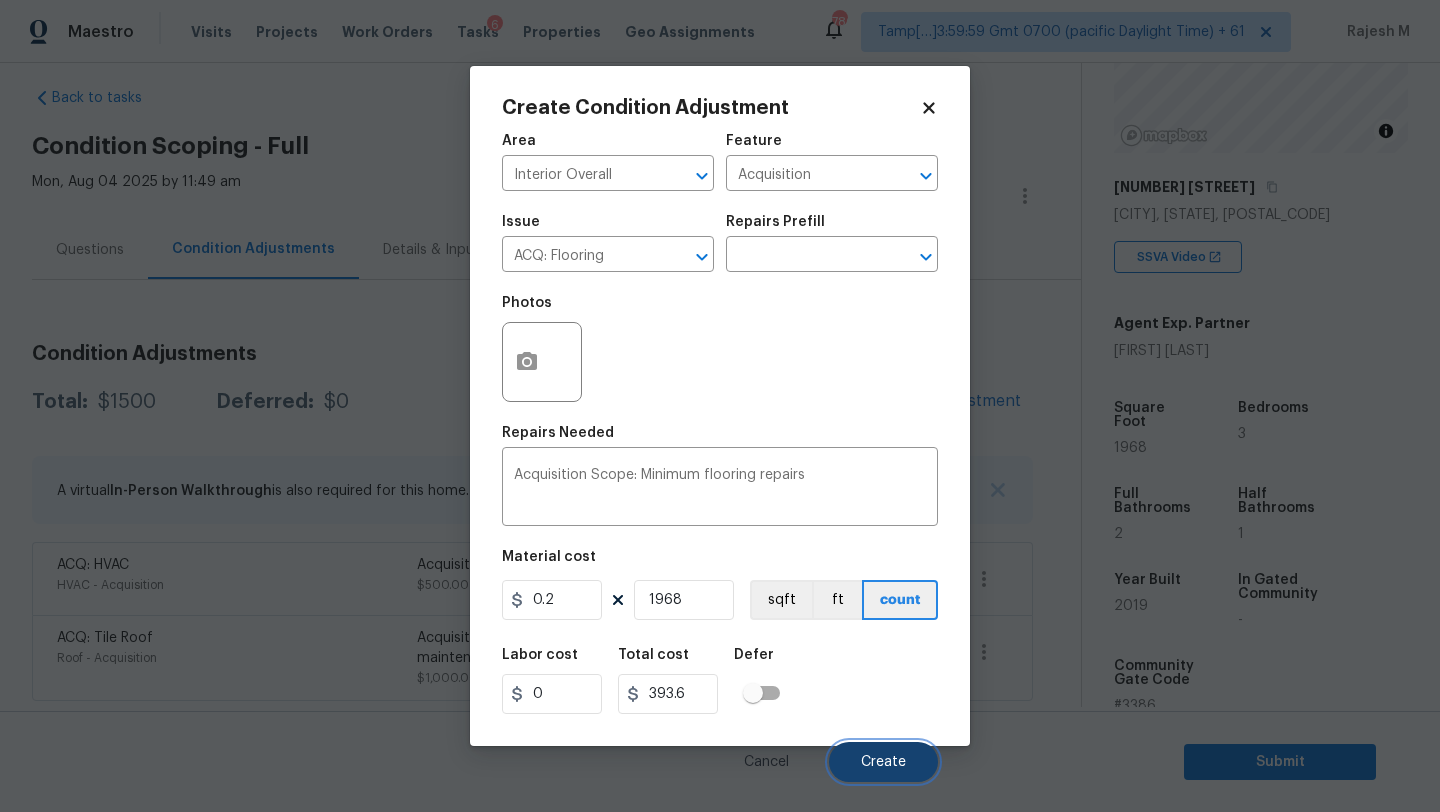 click on "Create" at bounding box center (883, 762) 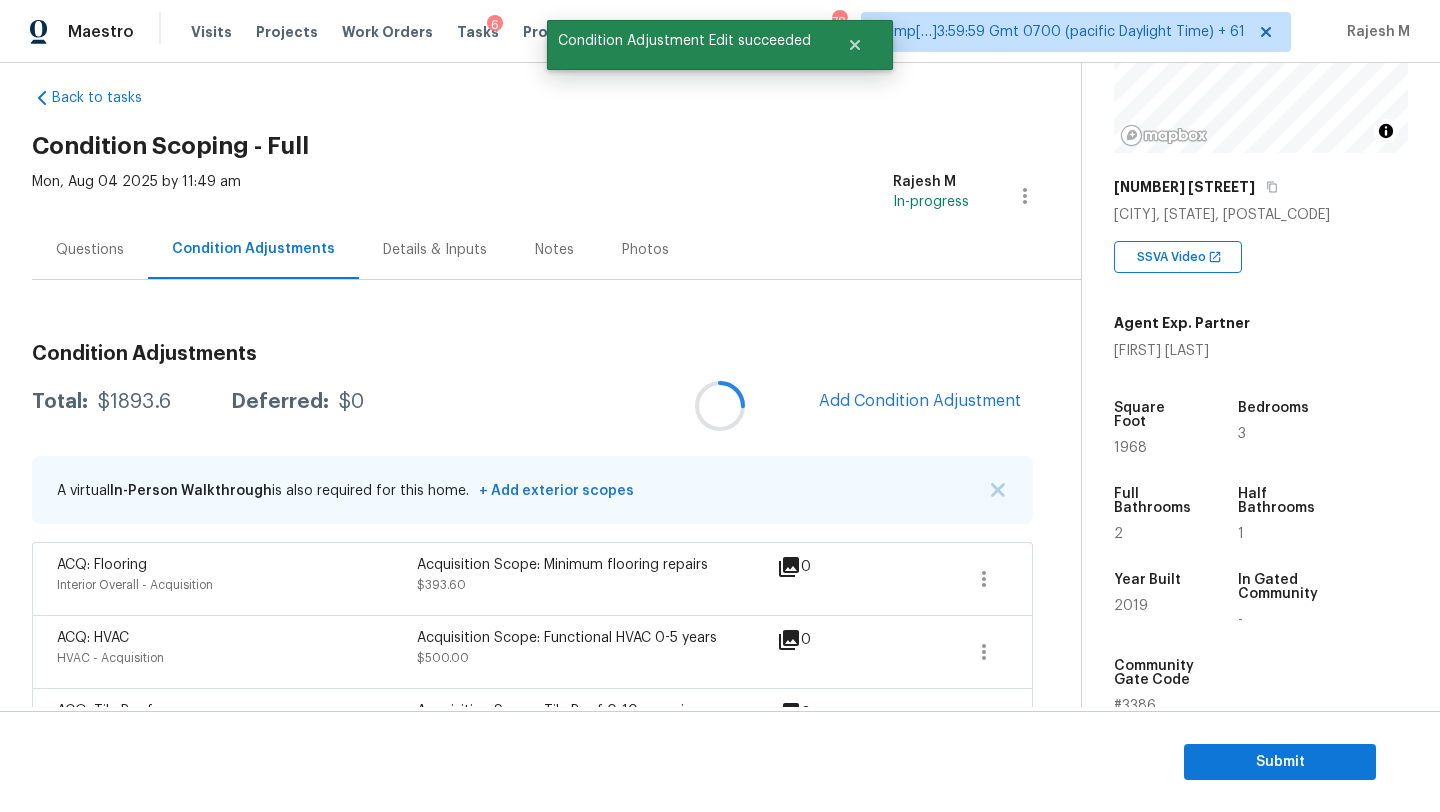 click at bounding box center (720, 406) 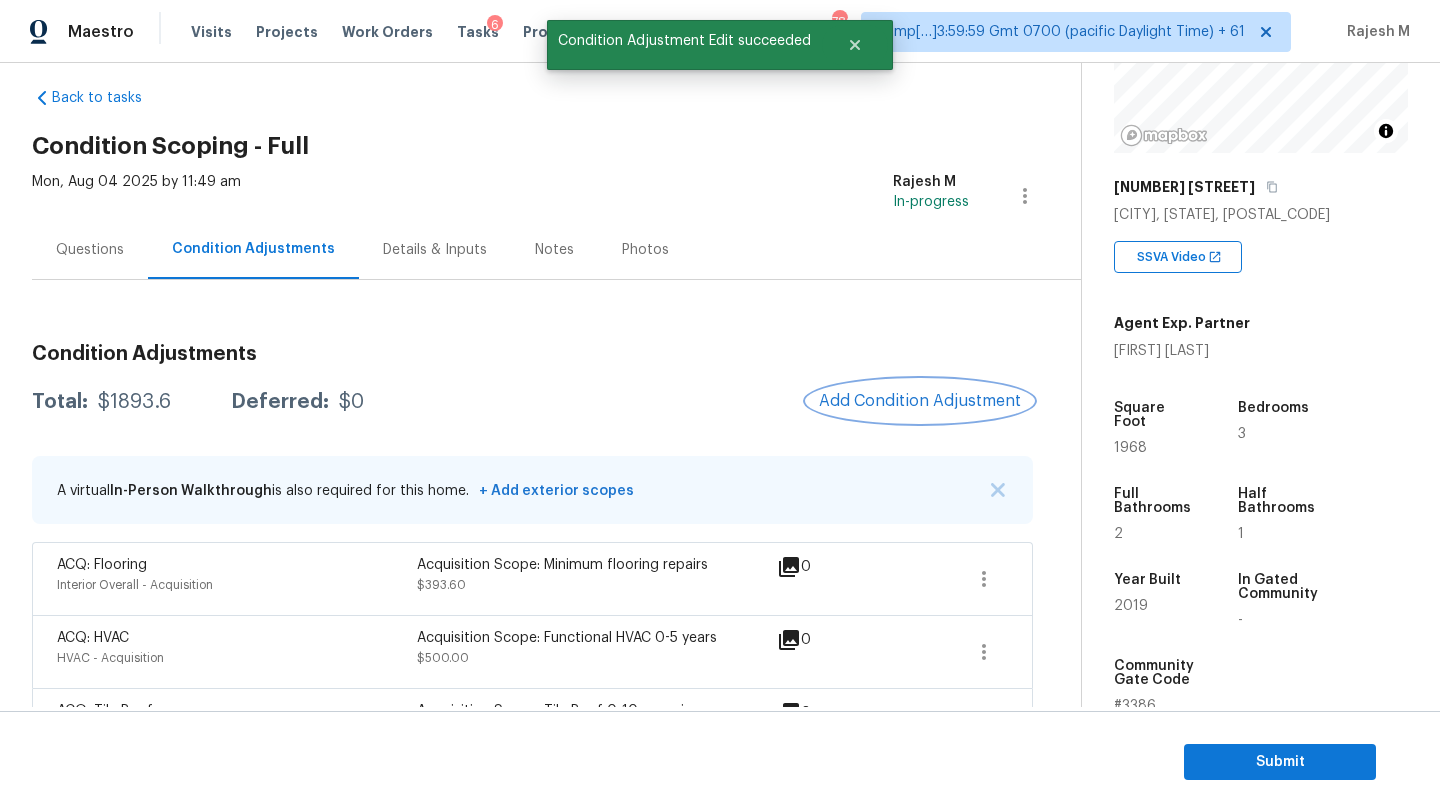 click on "Add Condition Adjustment" at bounding box center [920, 401] 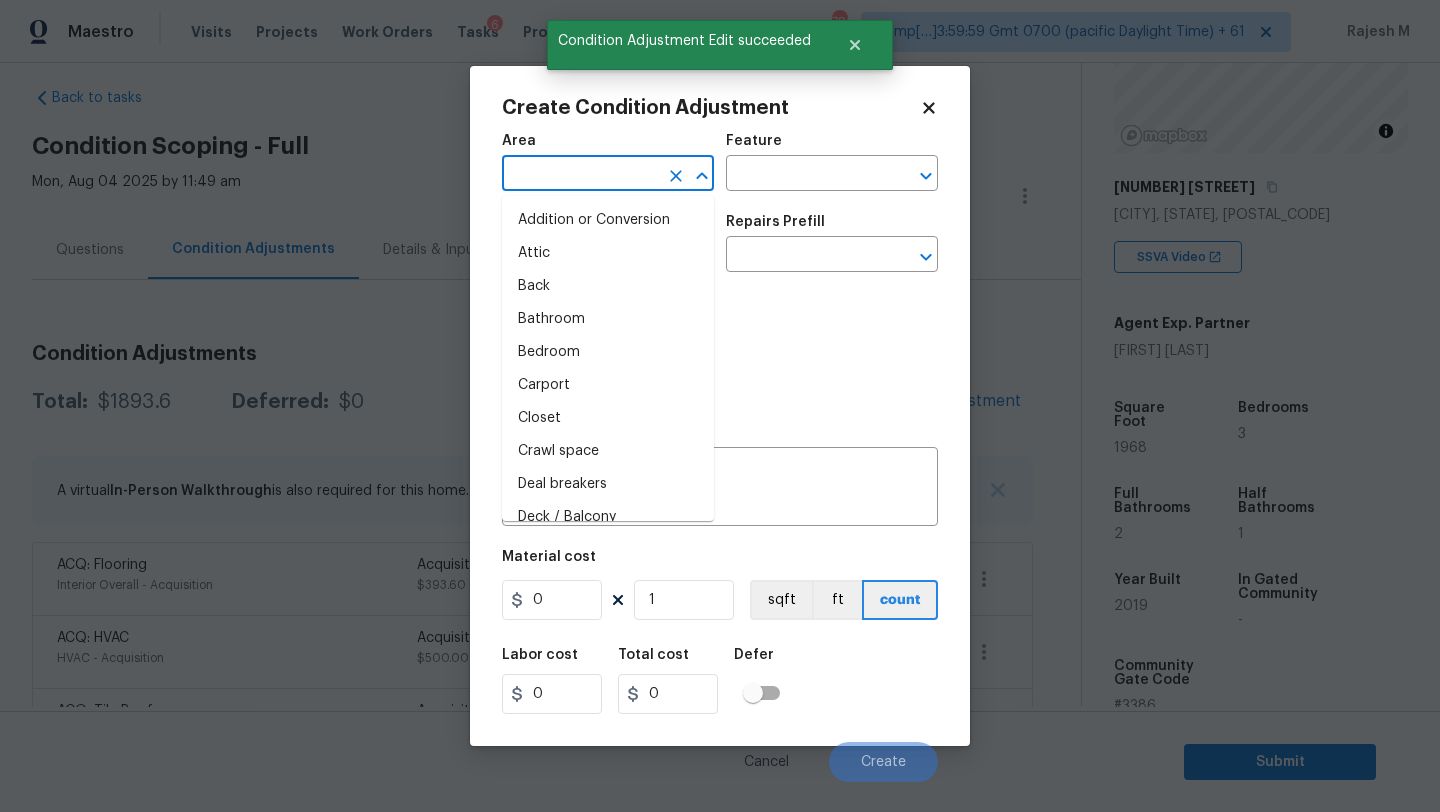 click at bounding box center [580, 175] 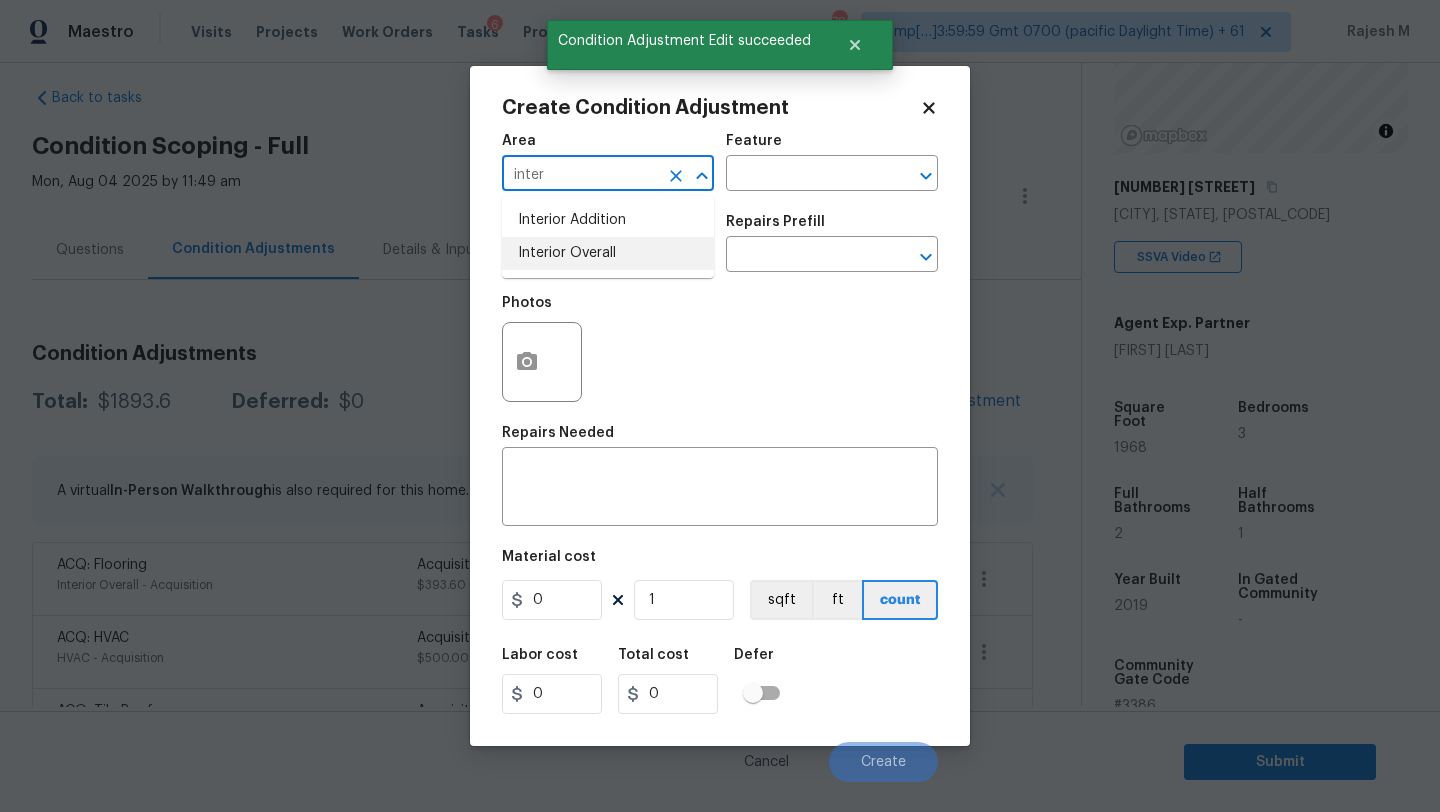 click on "Interior Overall" at bounding box center [608, 253] 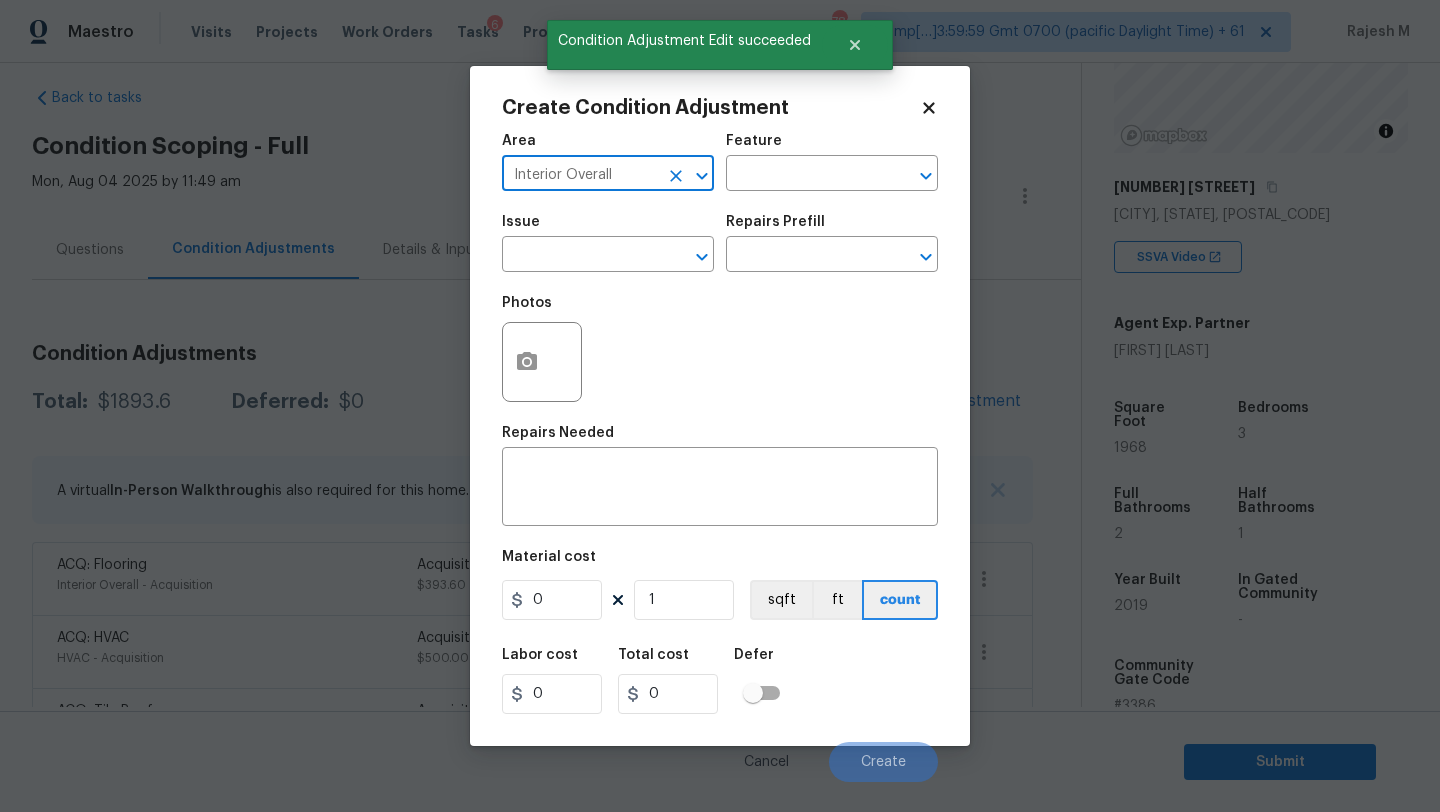 type on "Interior Overall" 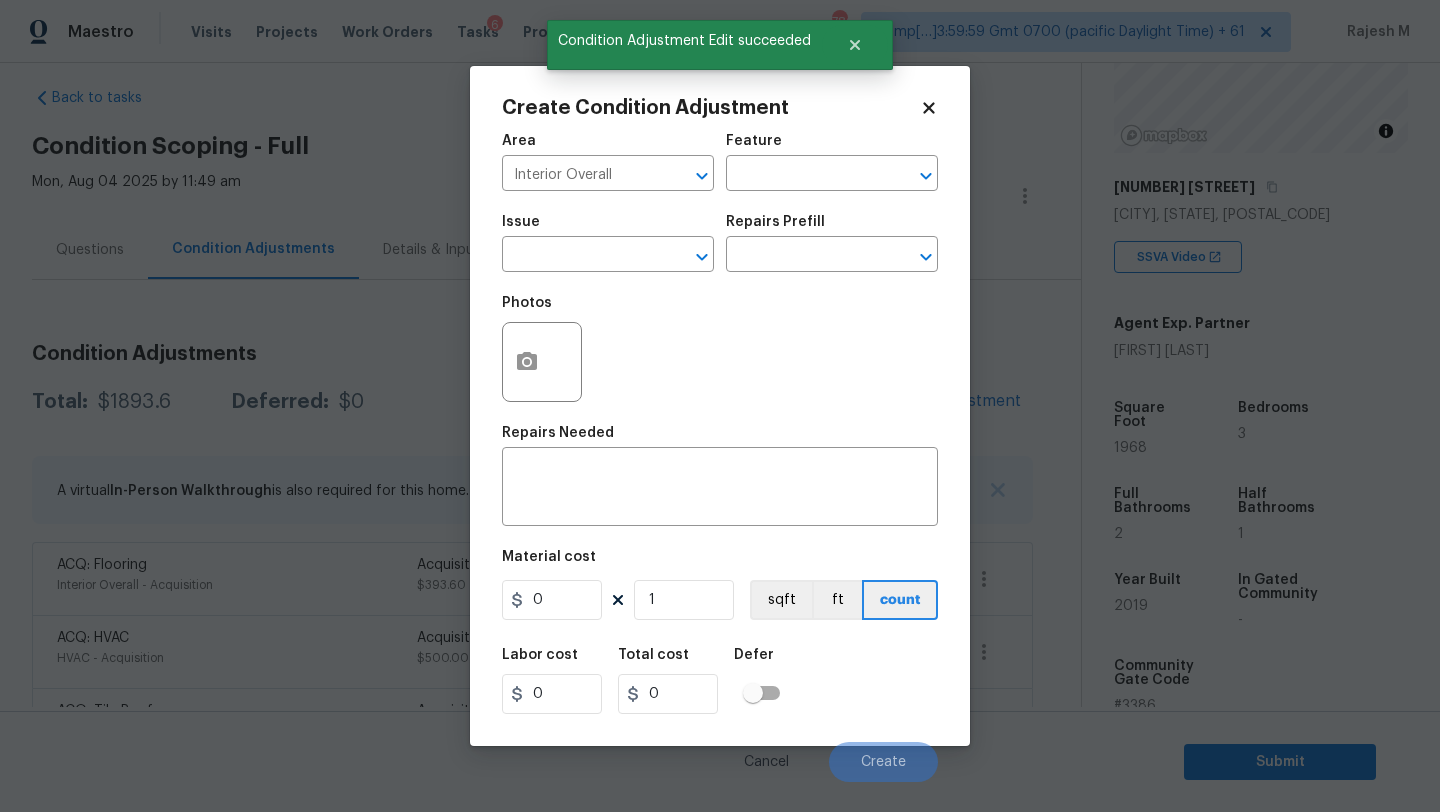 click on "Feature" at bounding box center [832, 147] 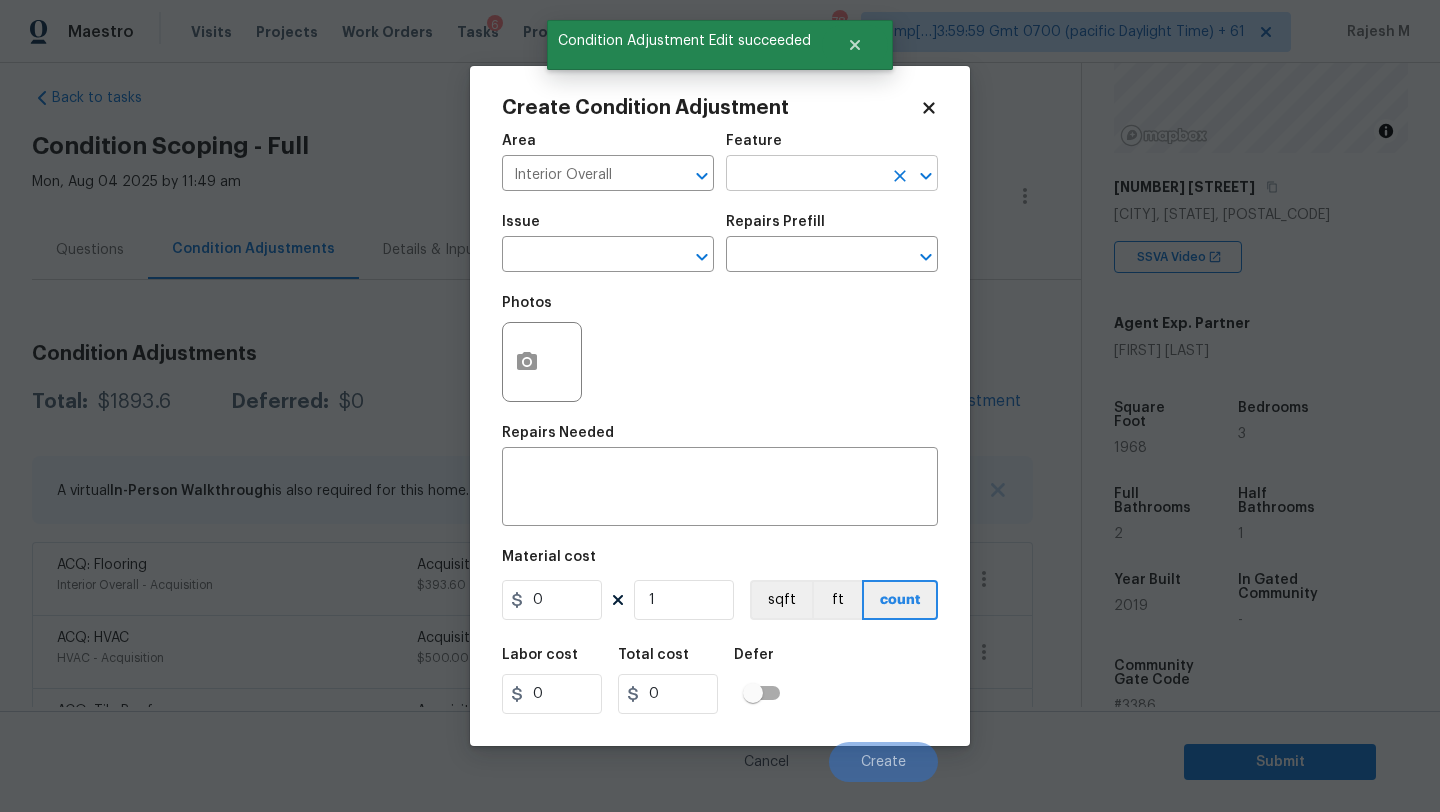 click at bounding box center [804, 175] 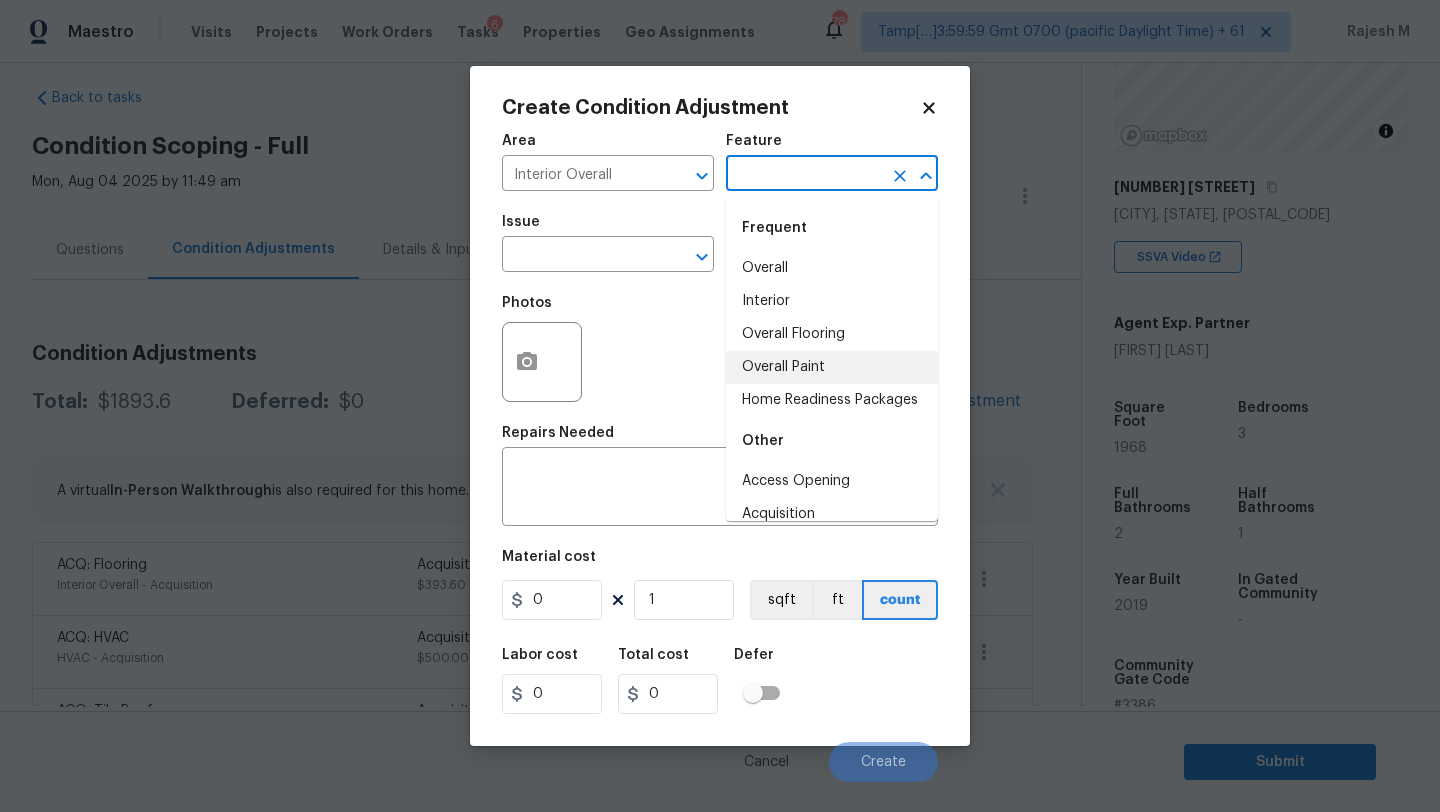 click on "Overall Paint" at bounding box center [832, 367] 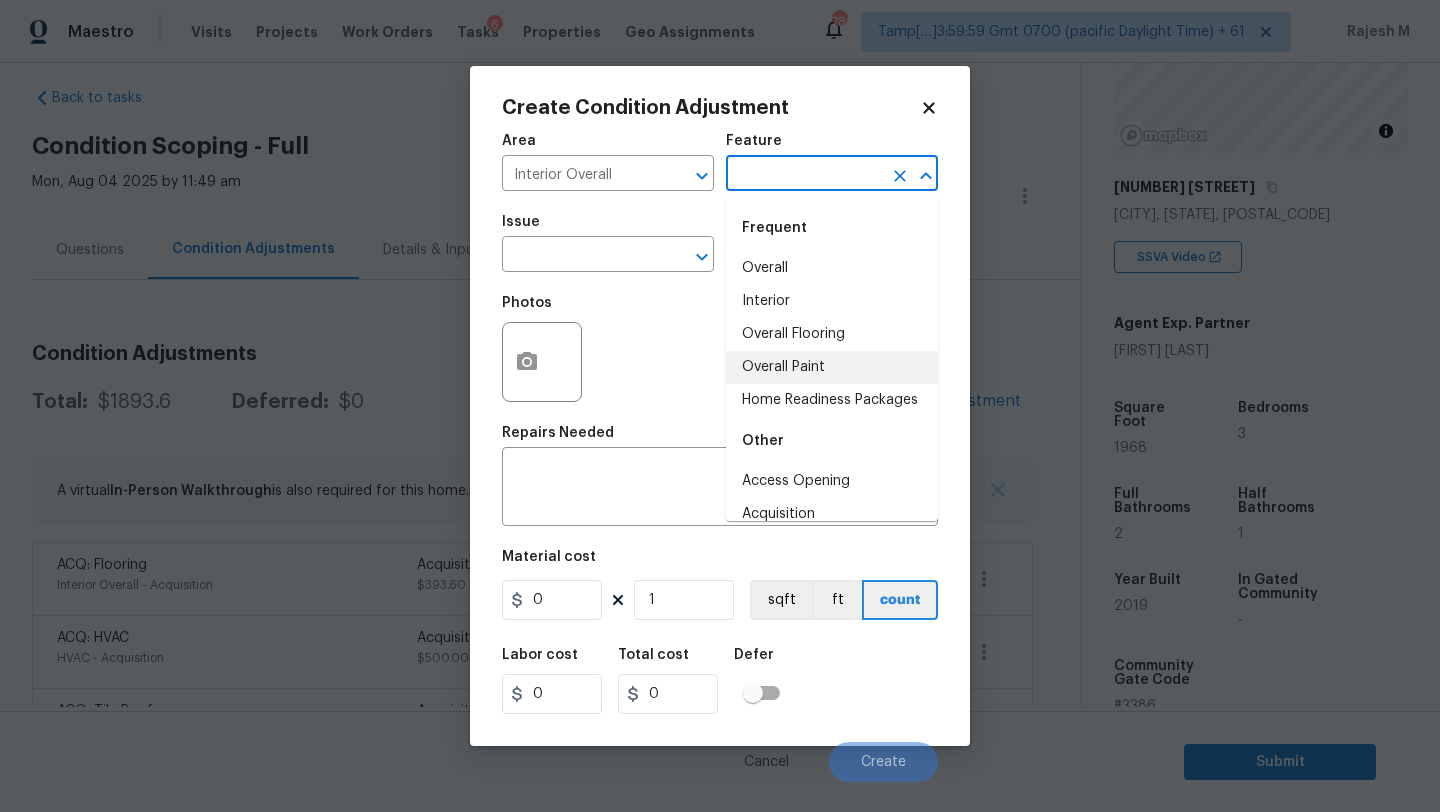 type on "Overall Paint" 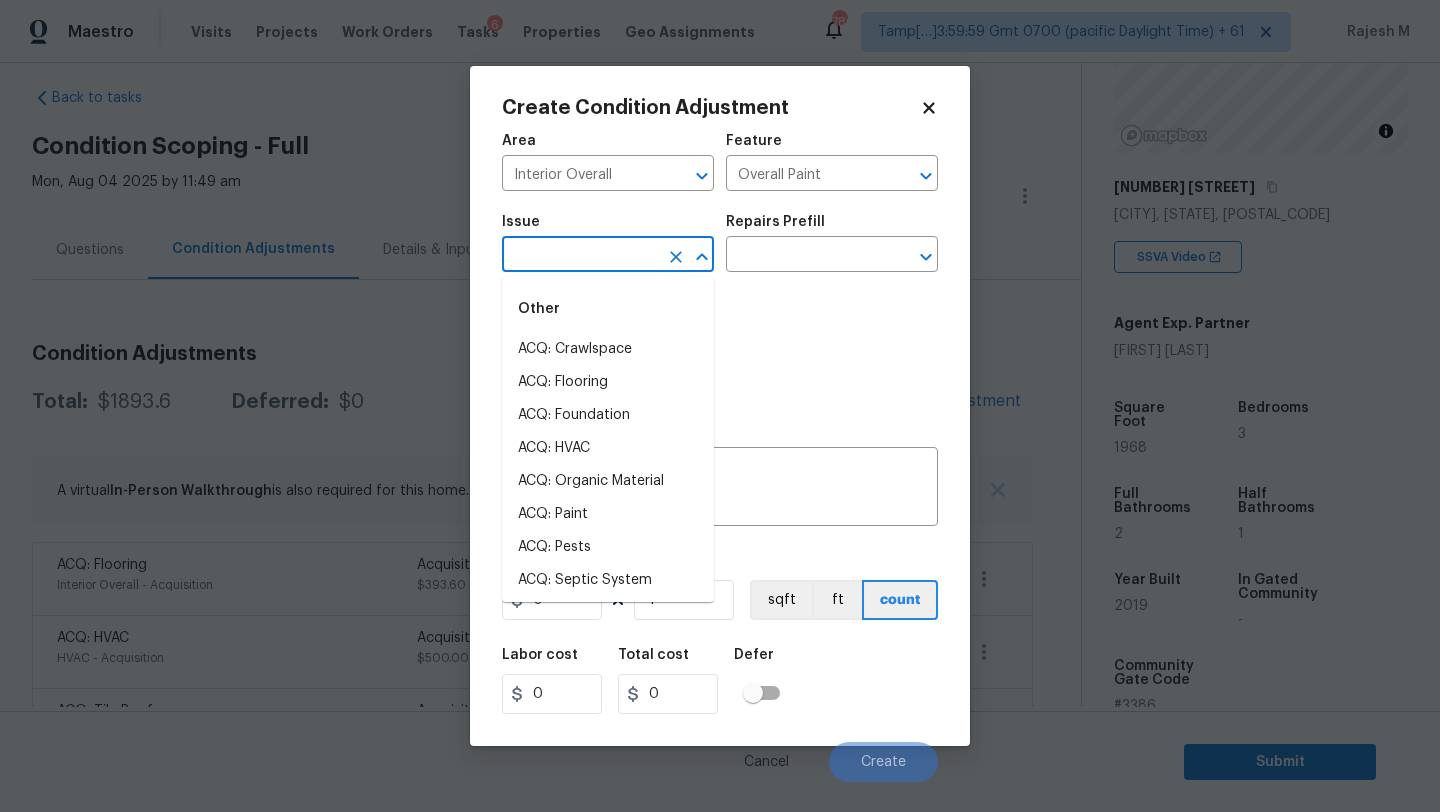 click at bounding box center [580, 256] 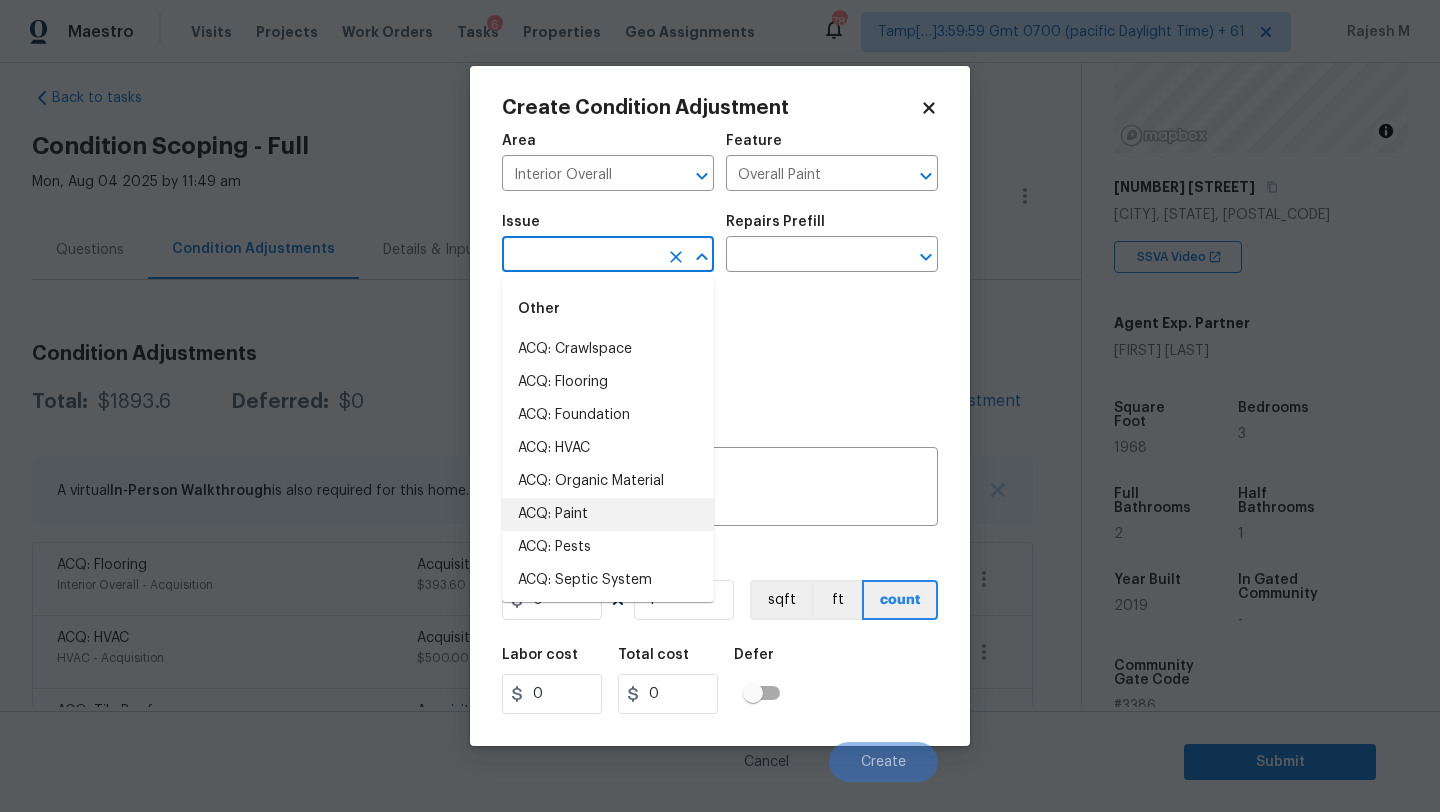 click on "ACQ: Paint" at bounding box center [608, 514] 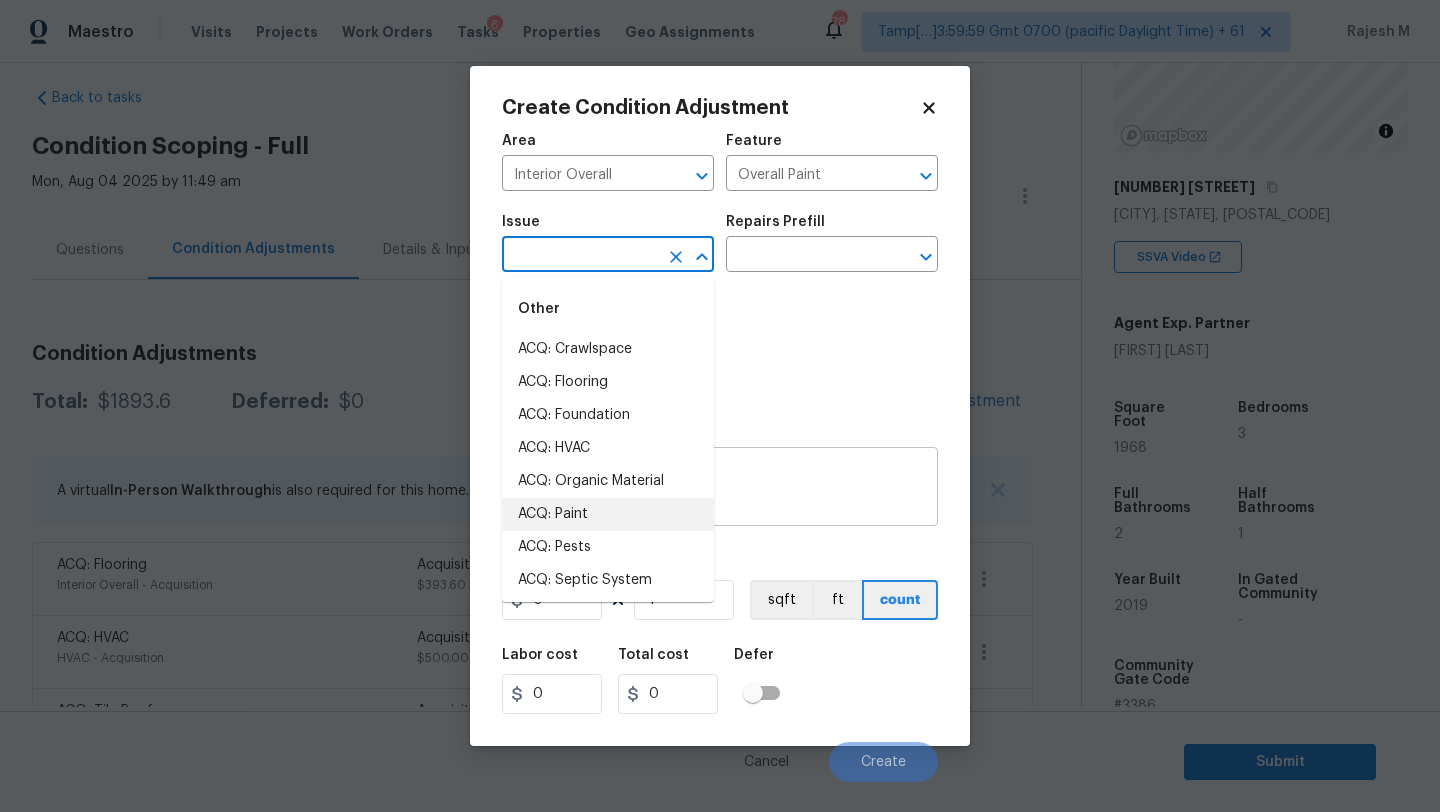 type on "ACQ: Paint" 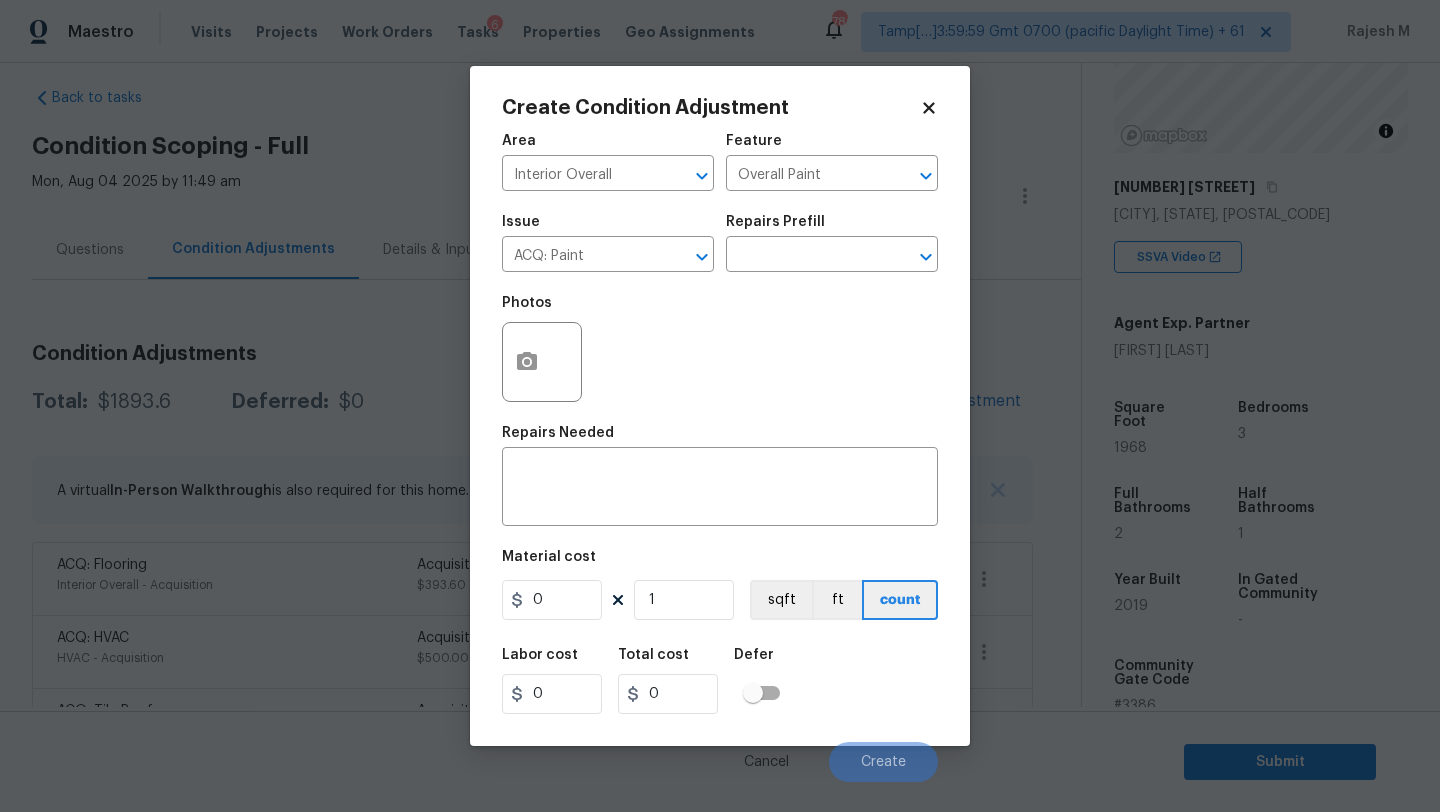 click on "Issue ACQ: Paint ​ Repairs Prefill ​" at bounding box center [720, 243] 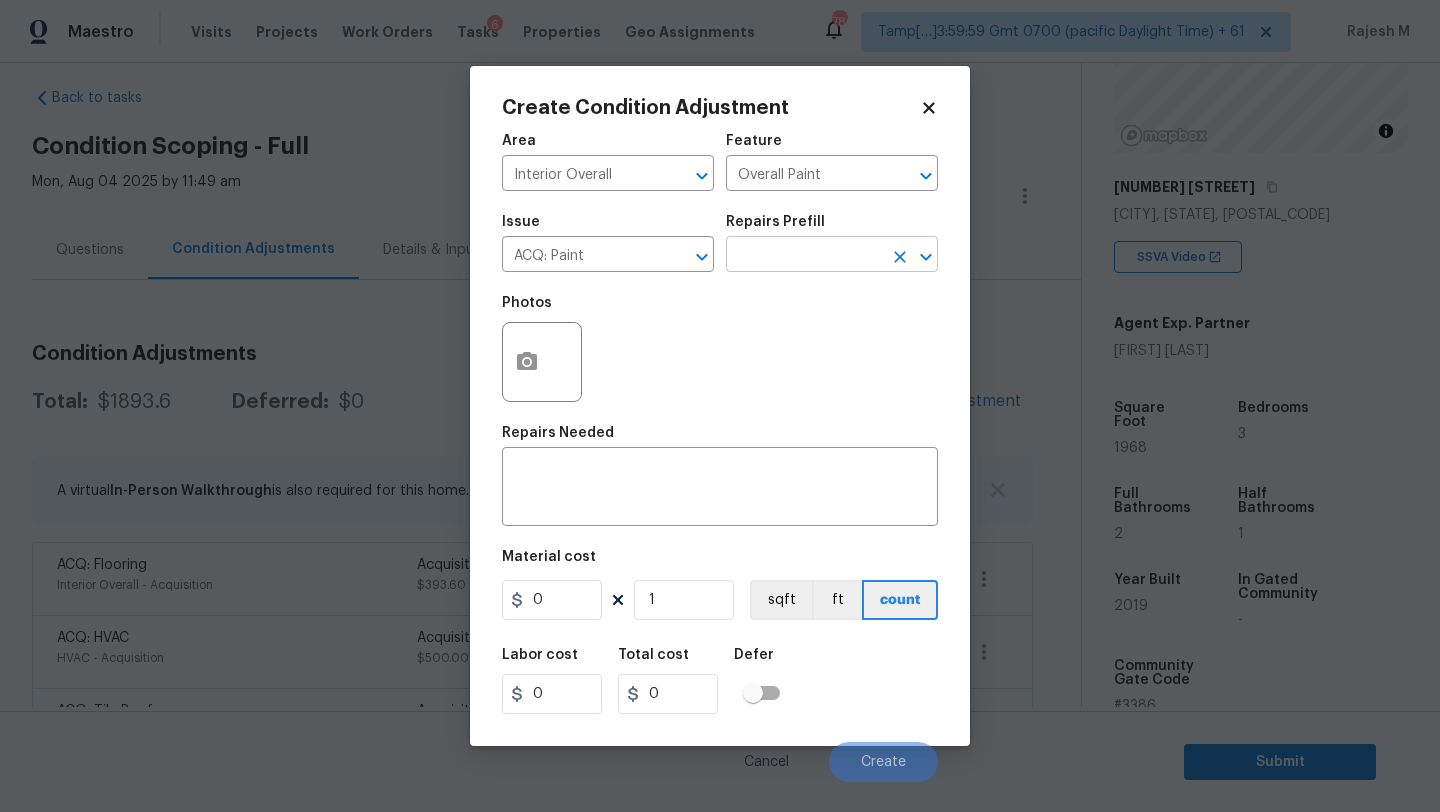click at bounding box center (804, 256) 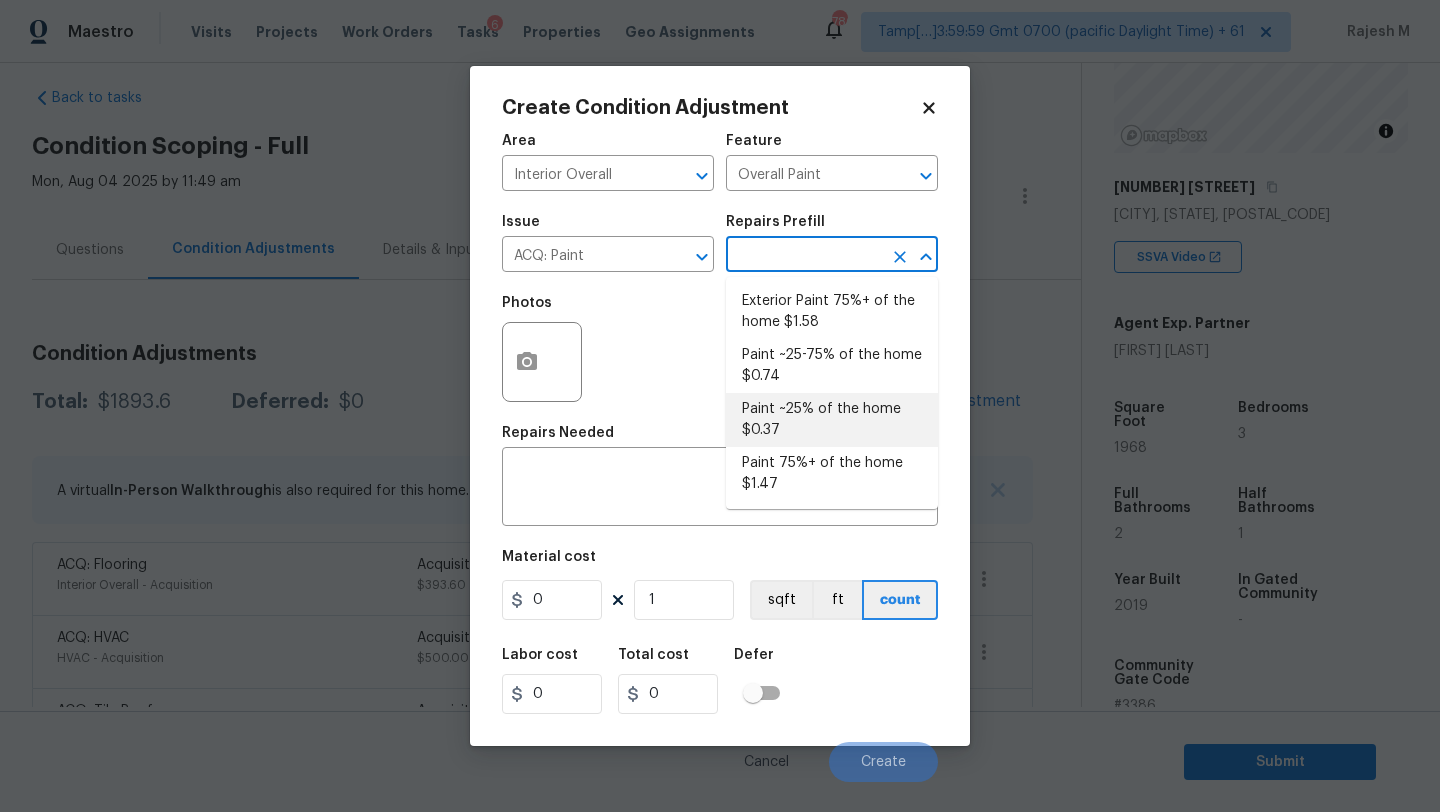 click on "Paint ~25% of the home $0.37" at bounding box center (832, 420) 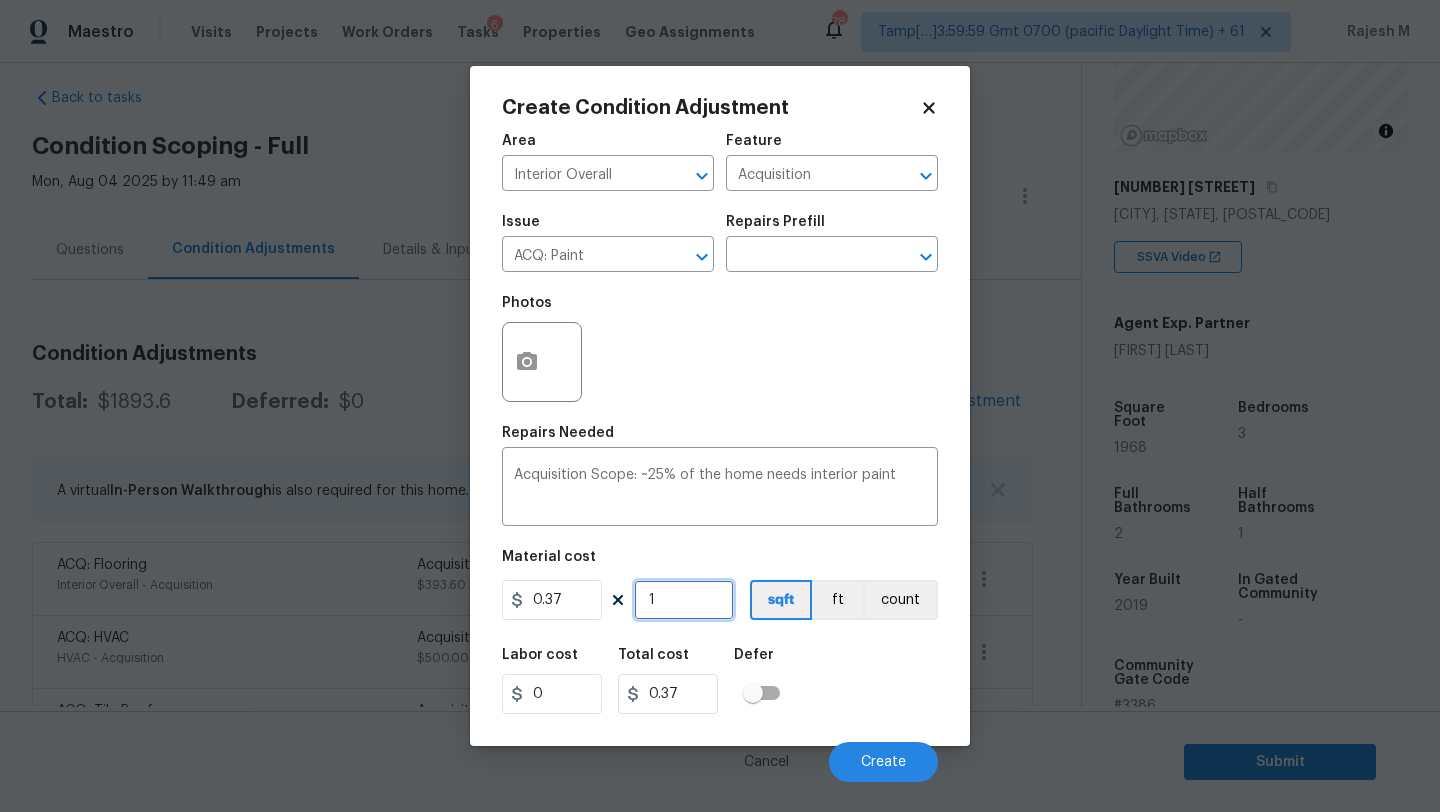 click on "1" at bounding box center (684, 600) 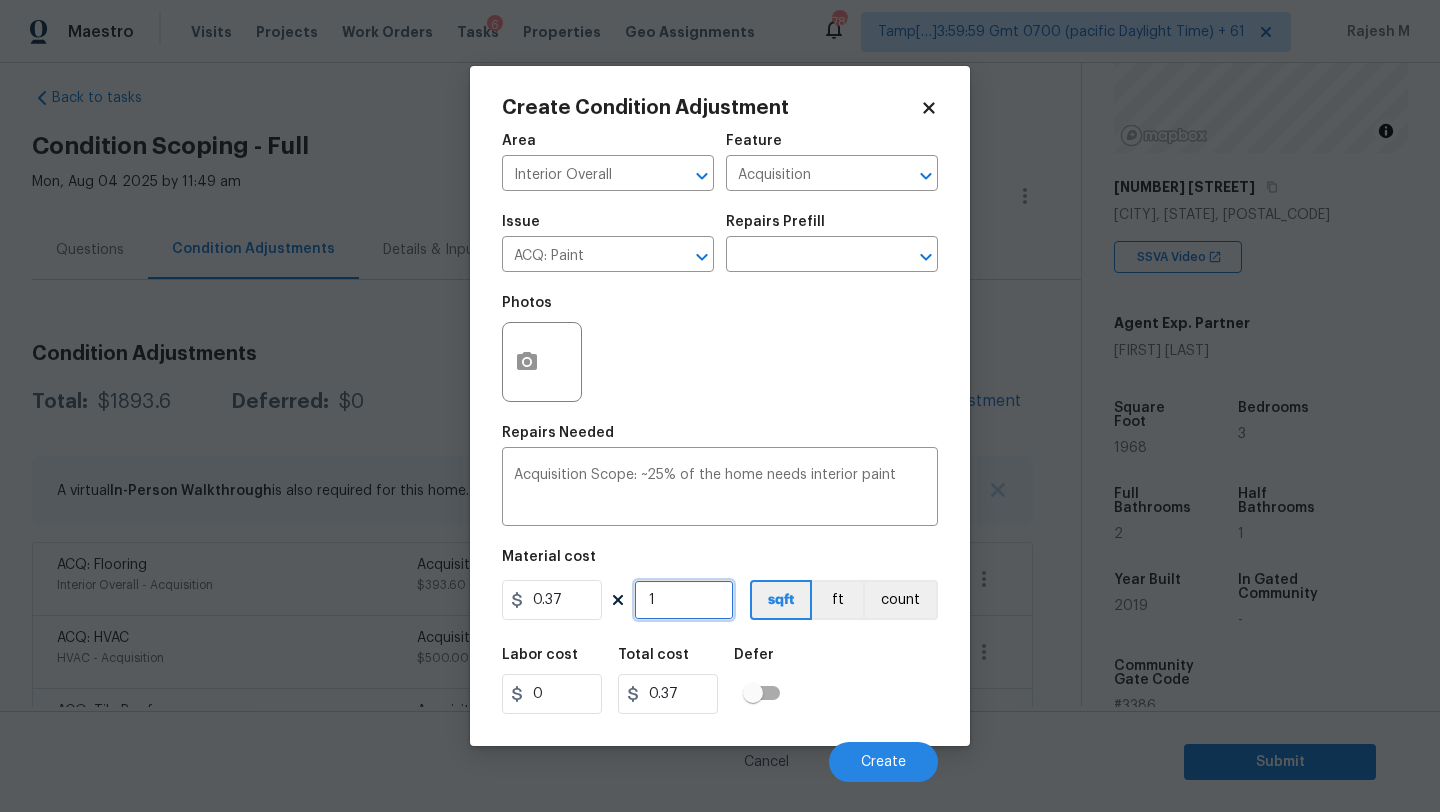 type on "7.03" 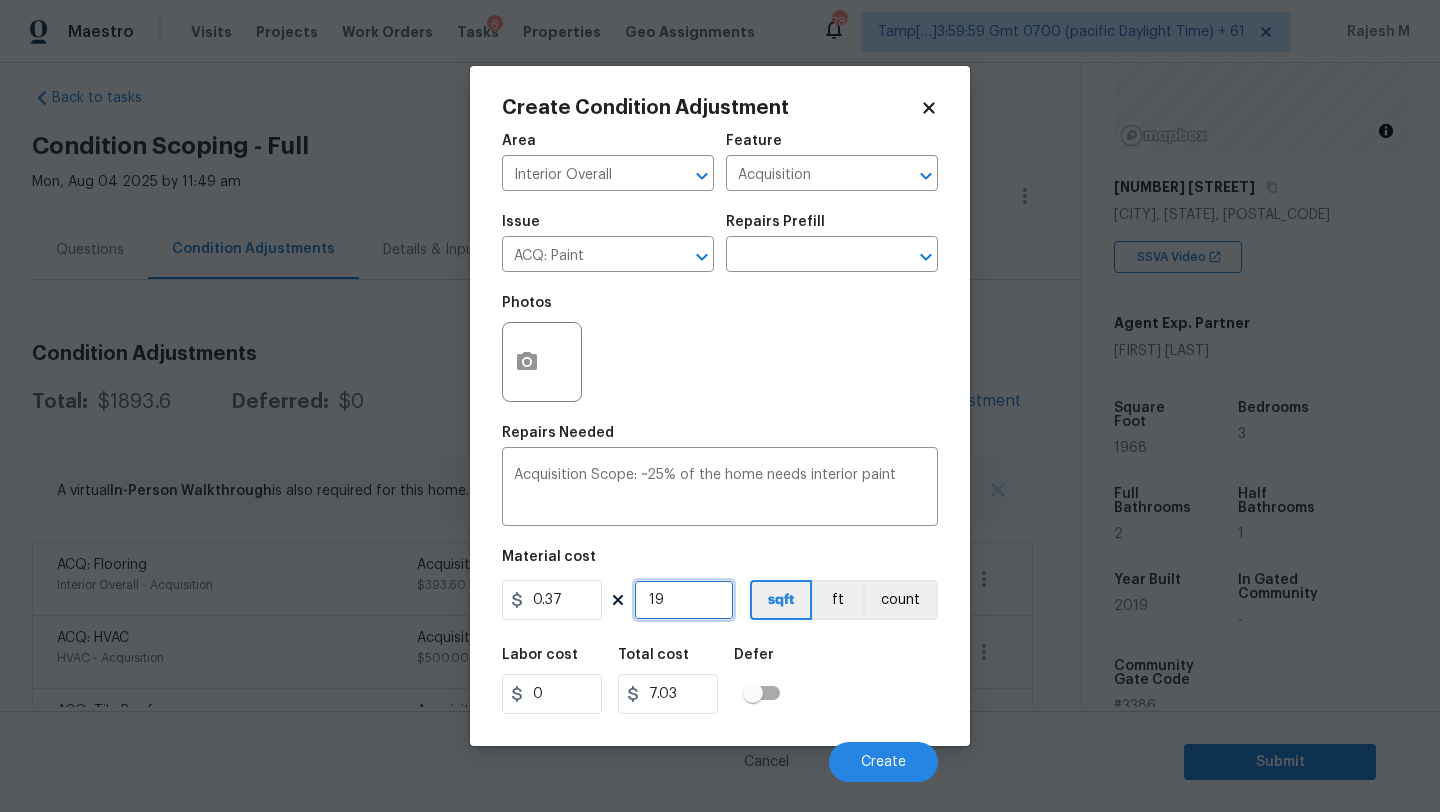 type on "196" 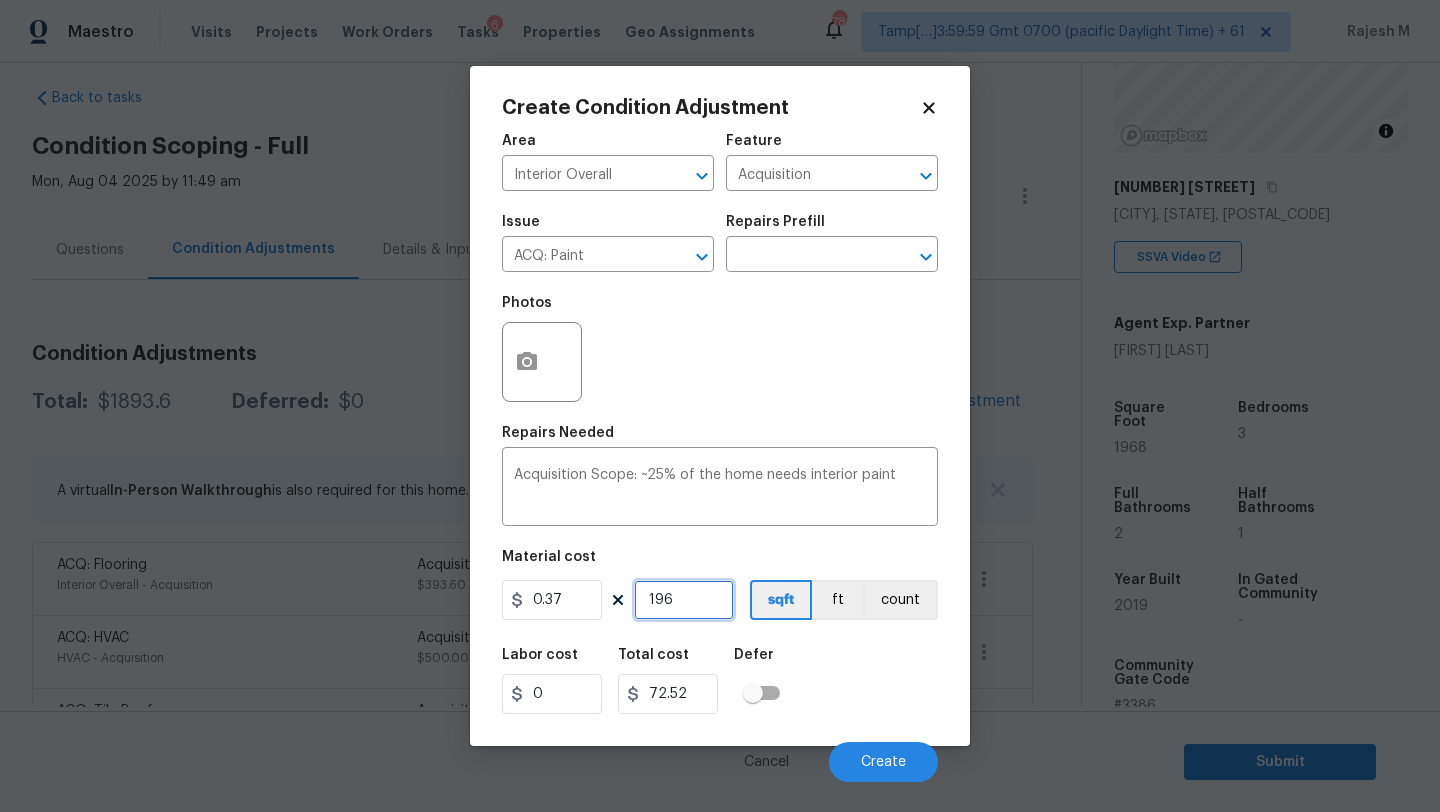 type on "1968" 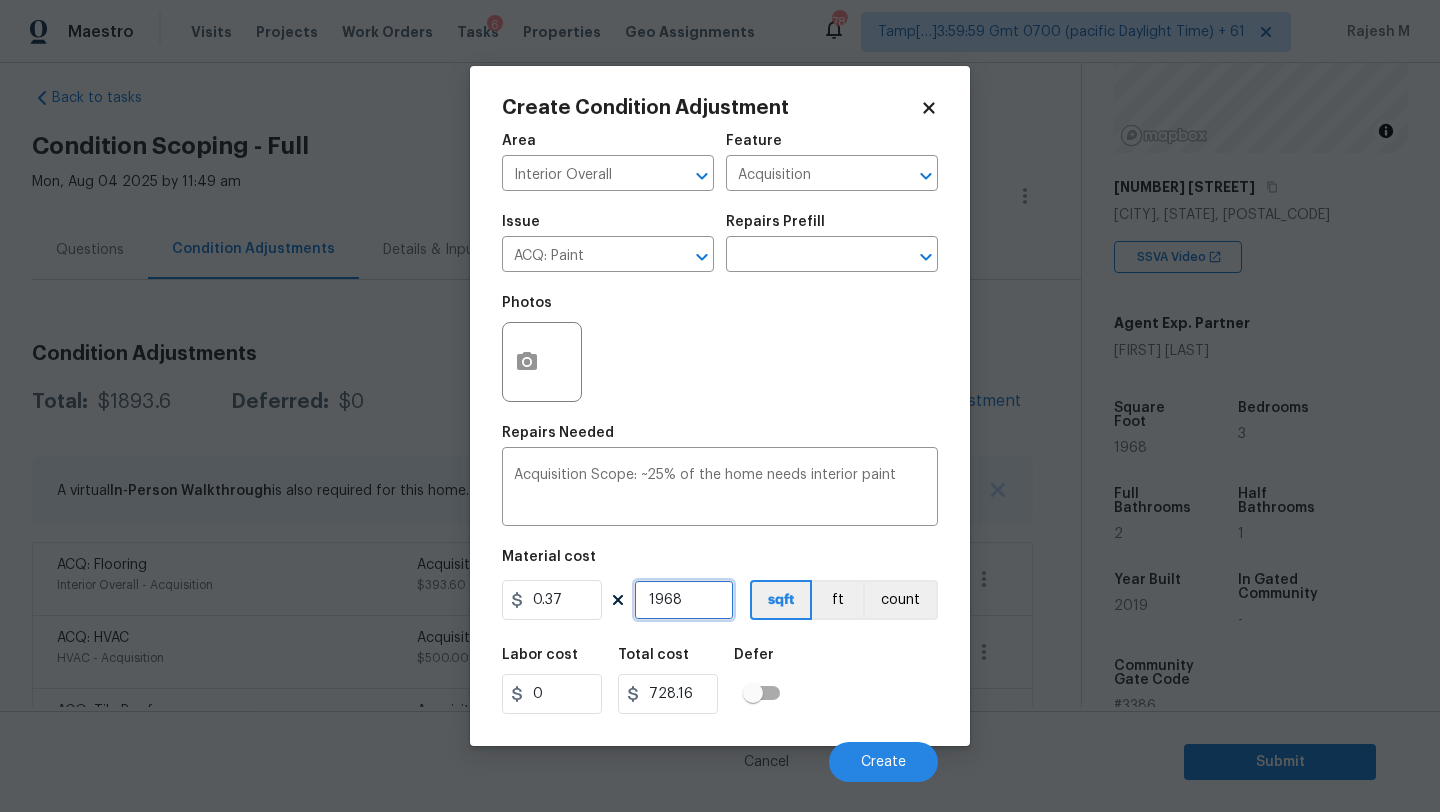 type on "1968" 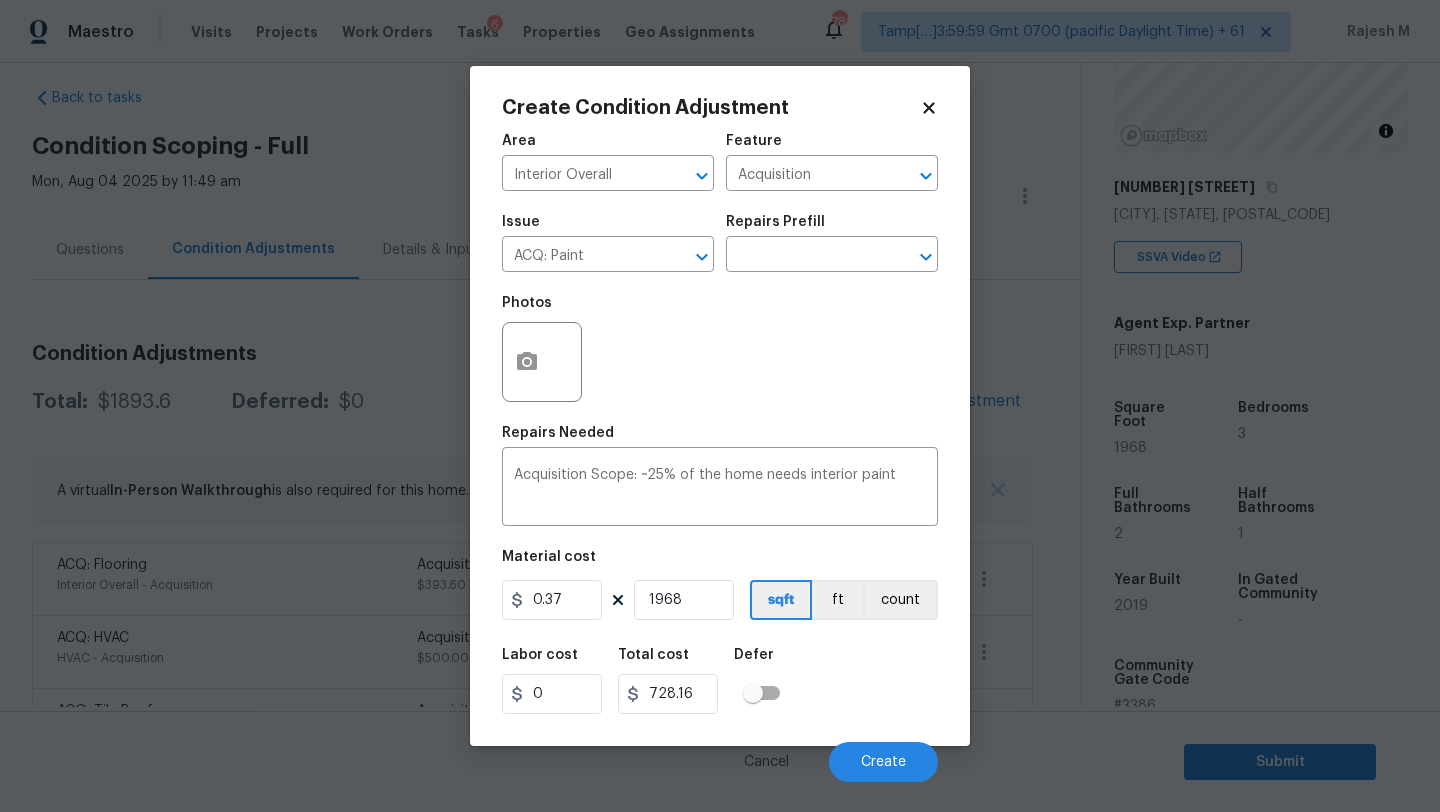 click on "Labor cost 0 Total cost 728.16 Defer" at bounding box center (720, 681) 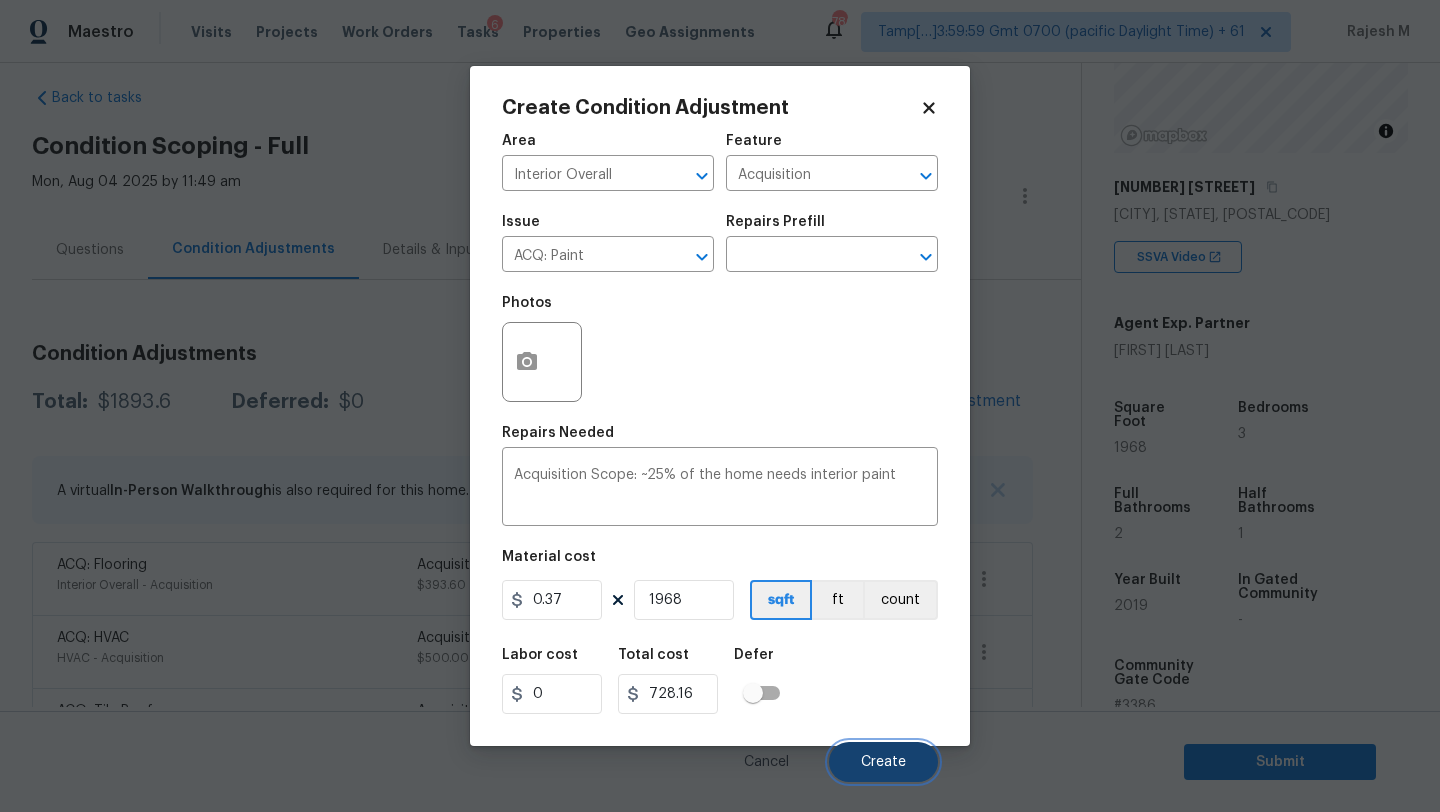 click on "Create" at bounding box center [883, 762] 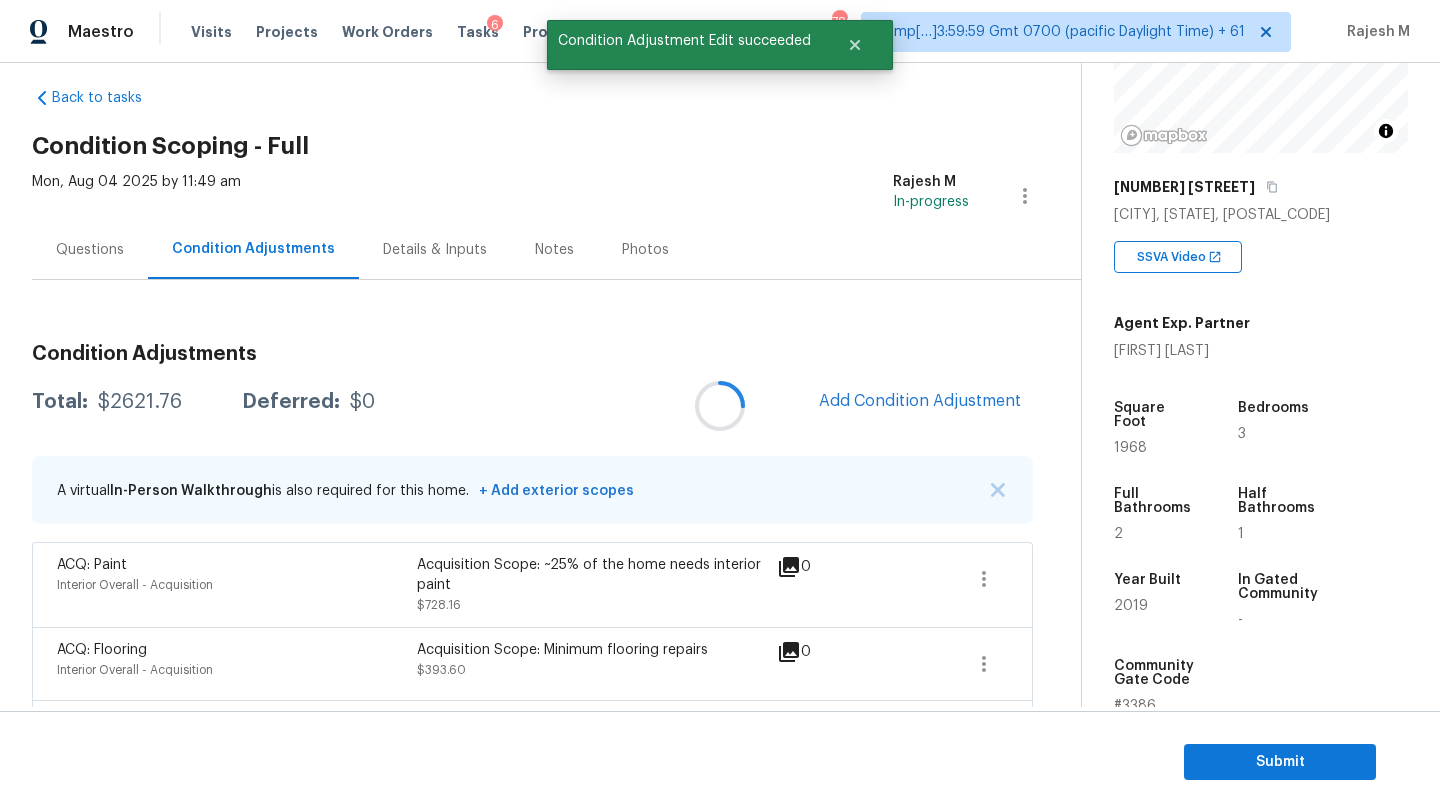 click at bounding box center (720, 406) 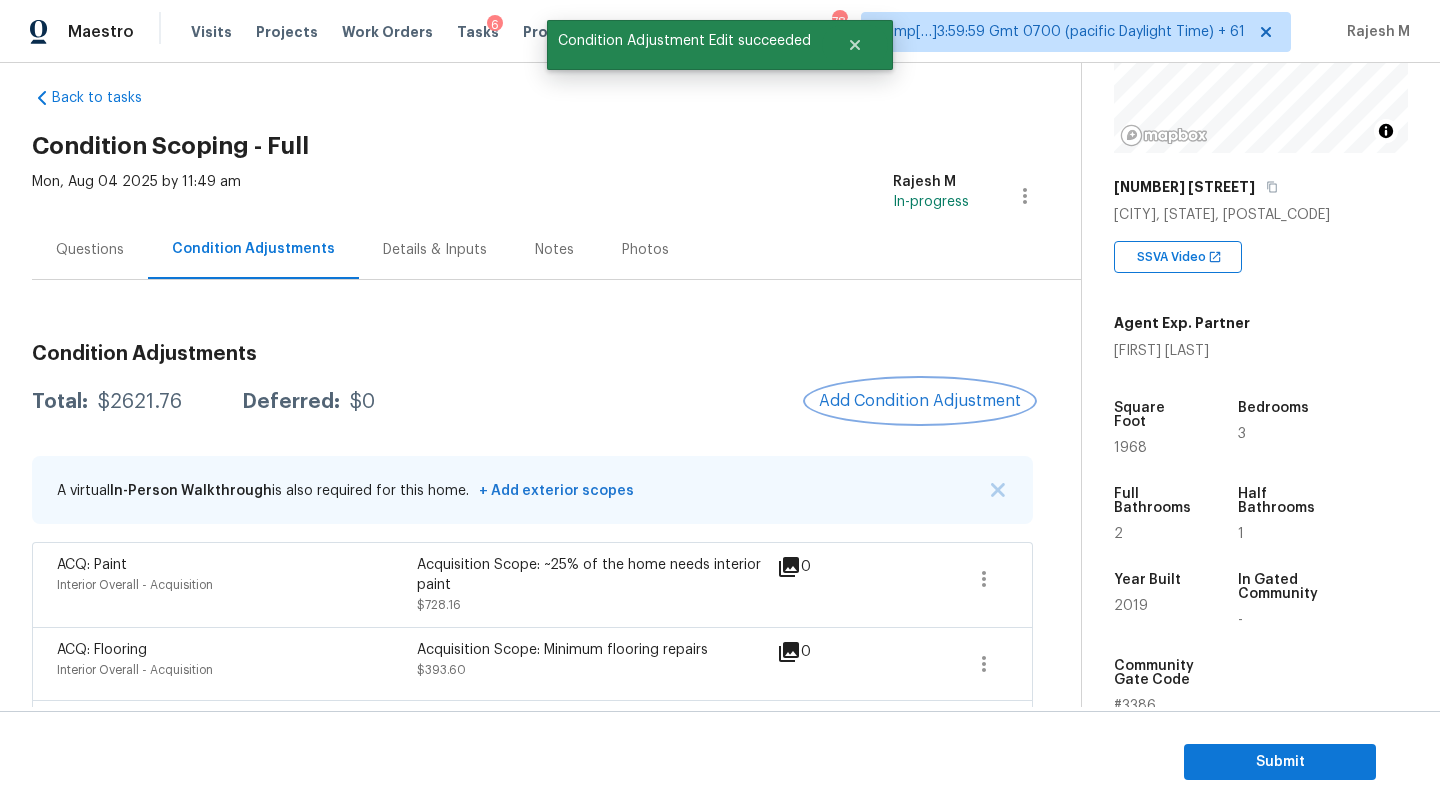 click on "Add Condition Adjustment" at bounding box center (920, 401) 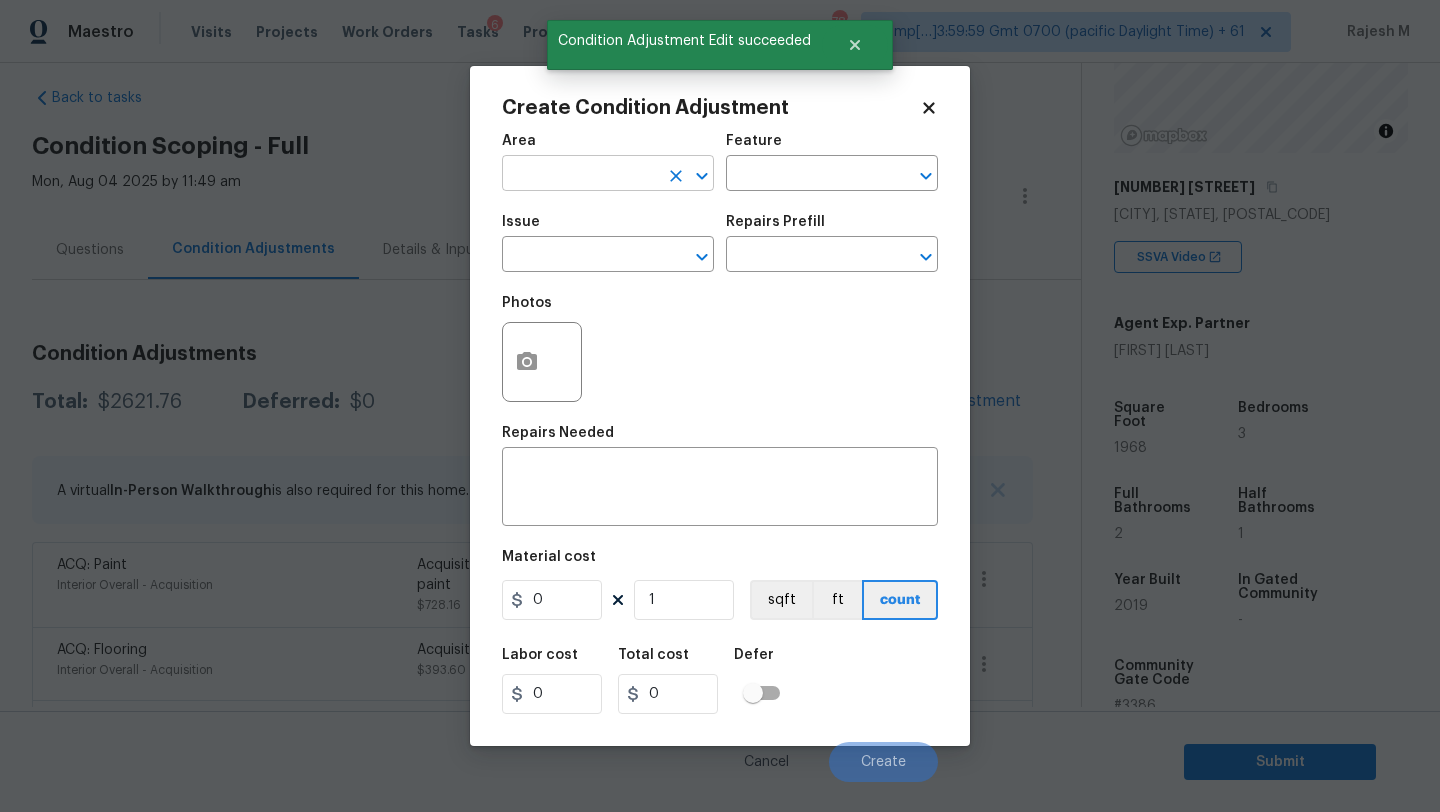 click at bounding box center (580, 175) 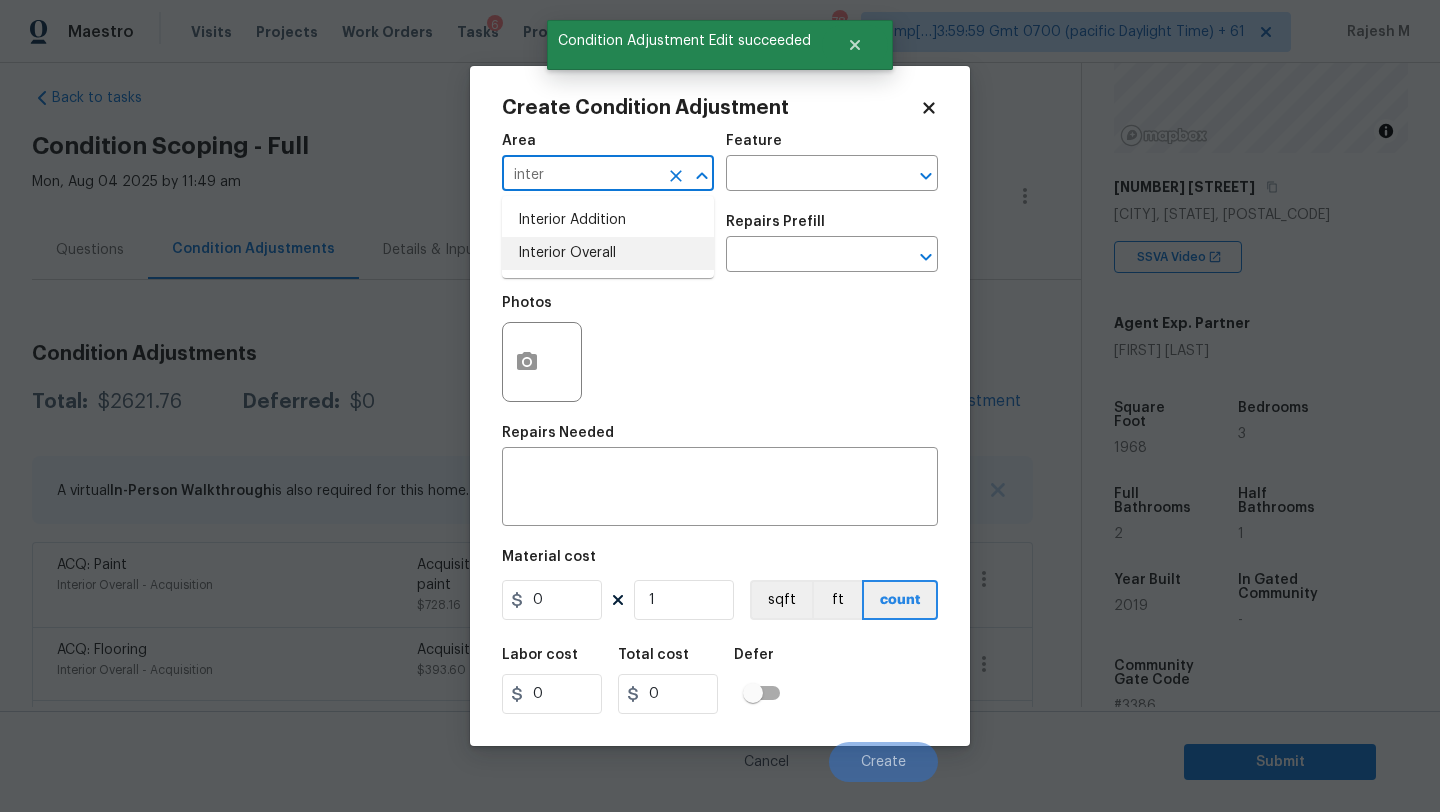 click on "Interior Overall" at bounding box center [608, 253] 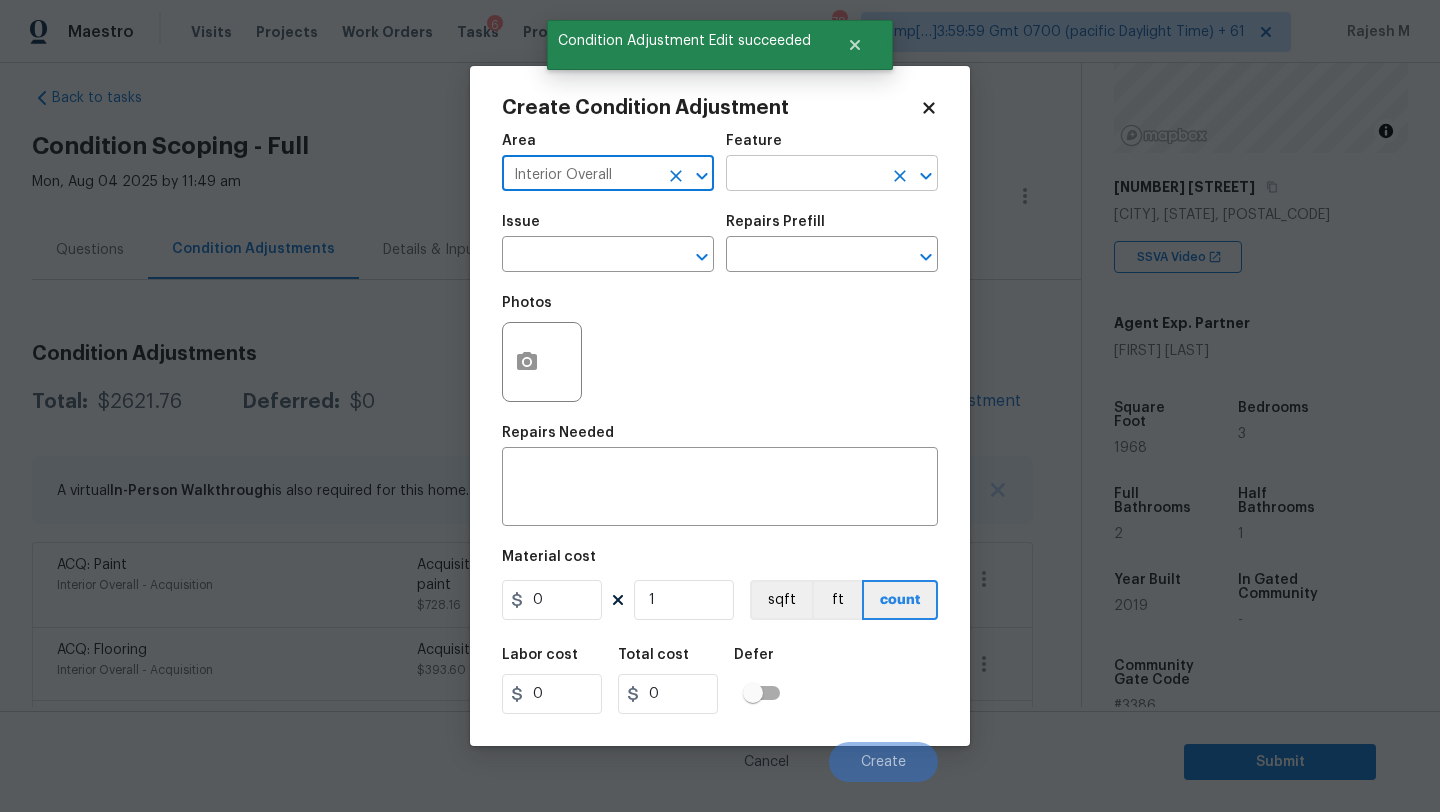 type on "Interior Overall" 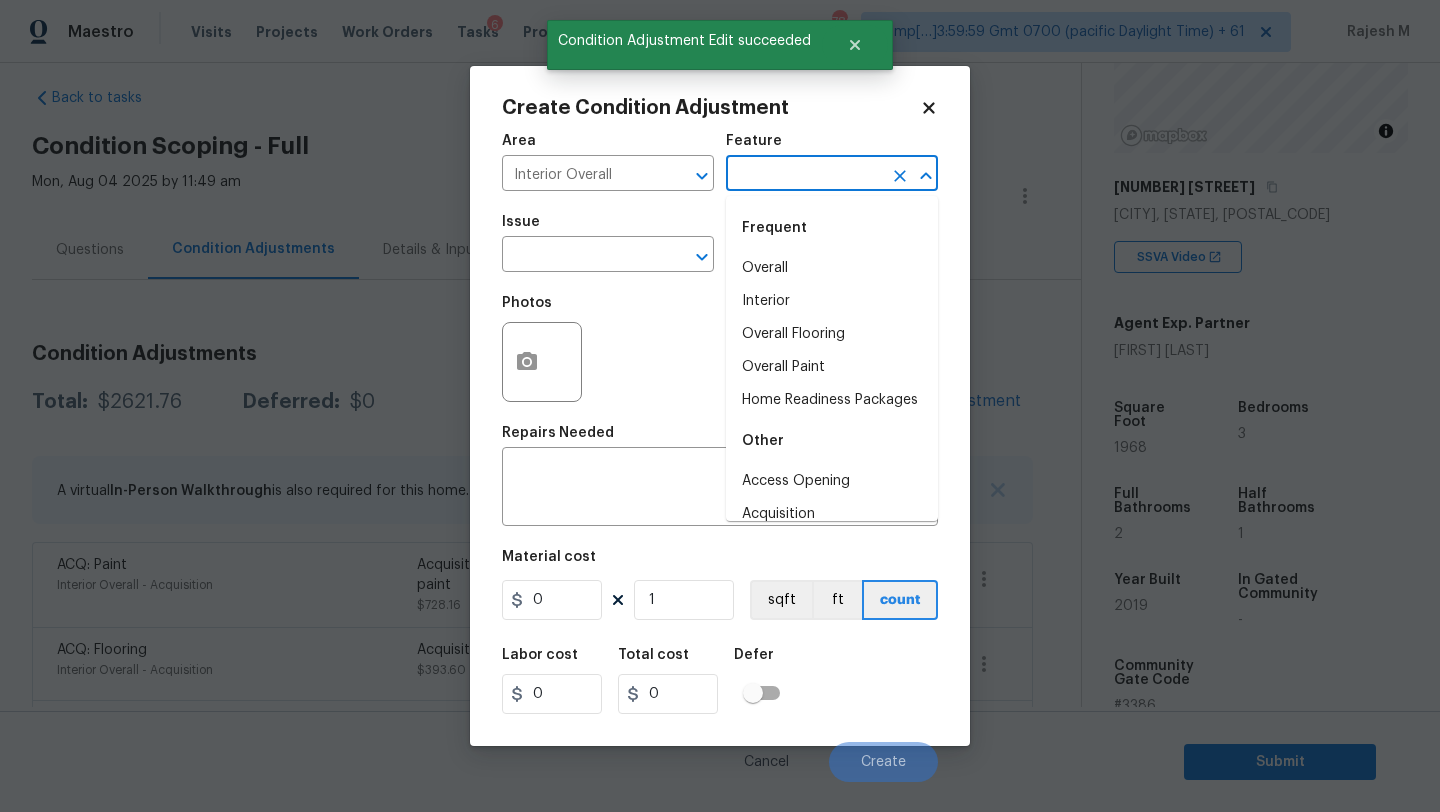 click at bounding box center (804, 175) 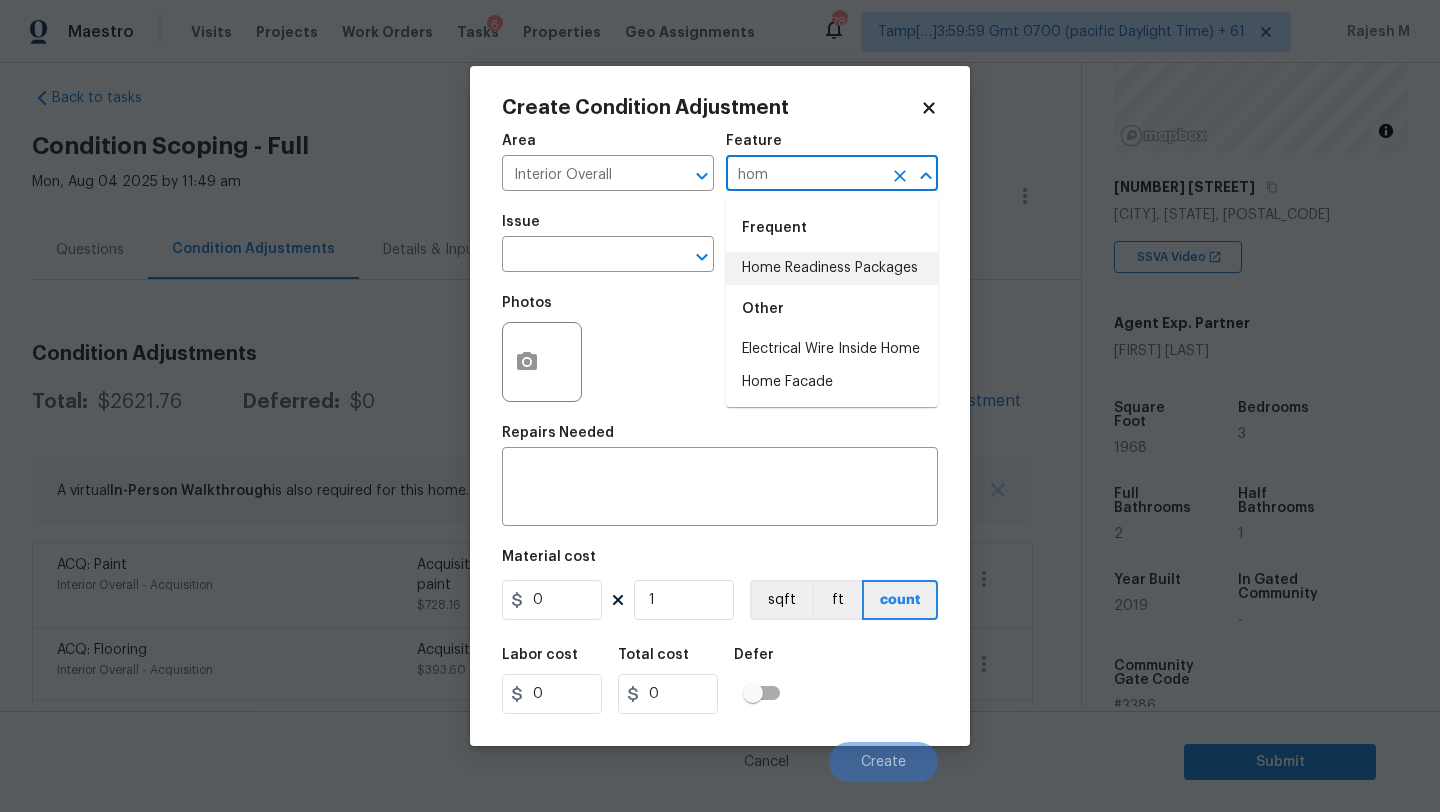 click on "Home Readiness Packages" at bounding box center [832, 268] 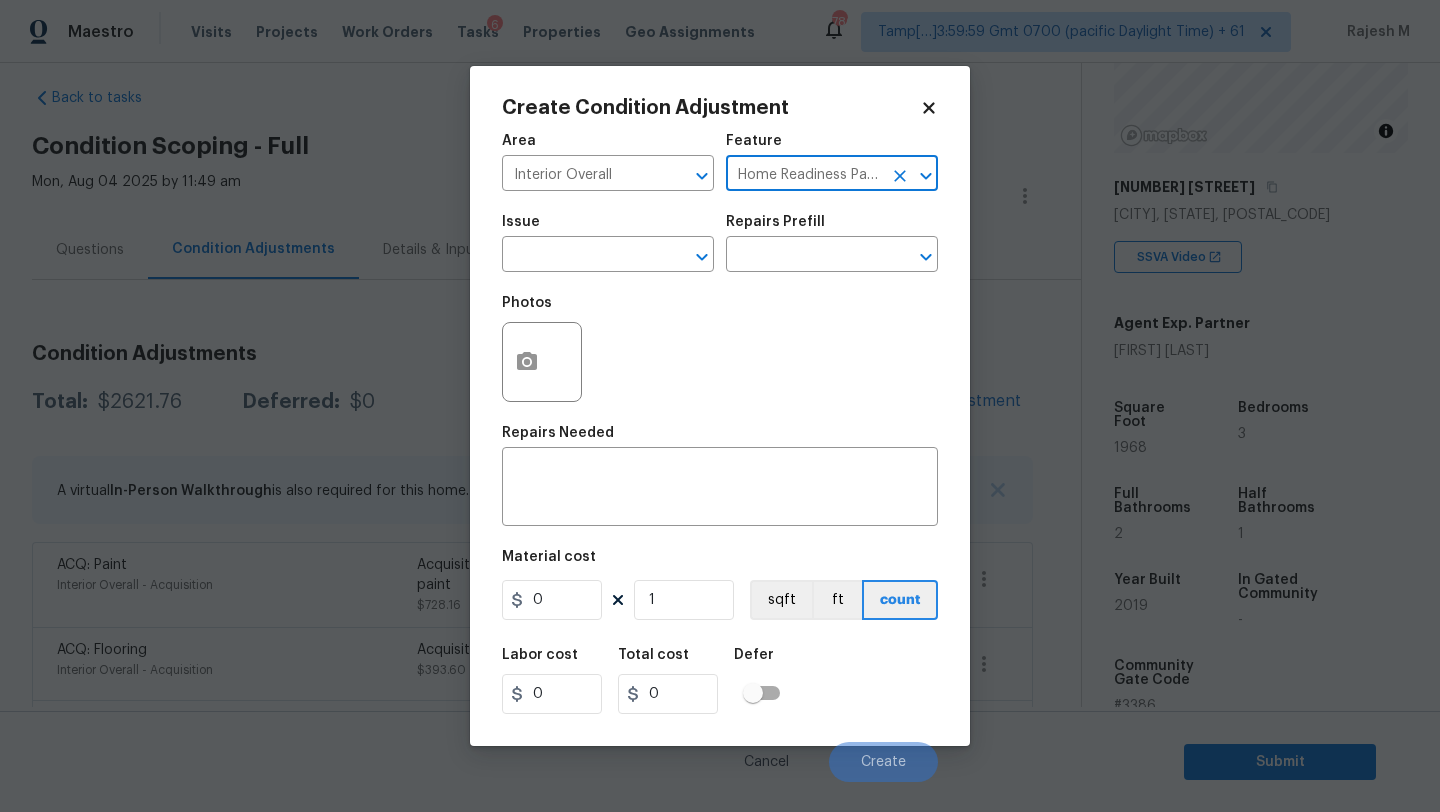 type on "Home Readiness Packages" 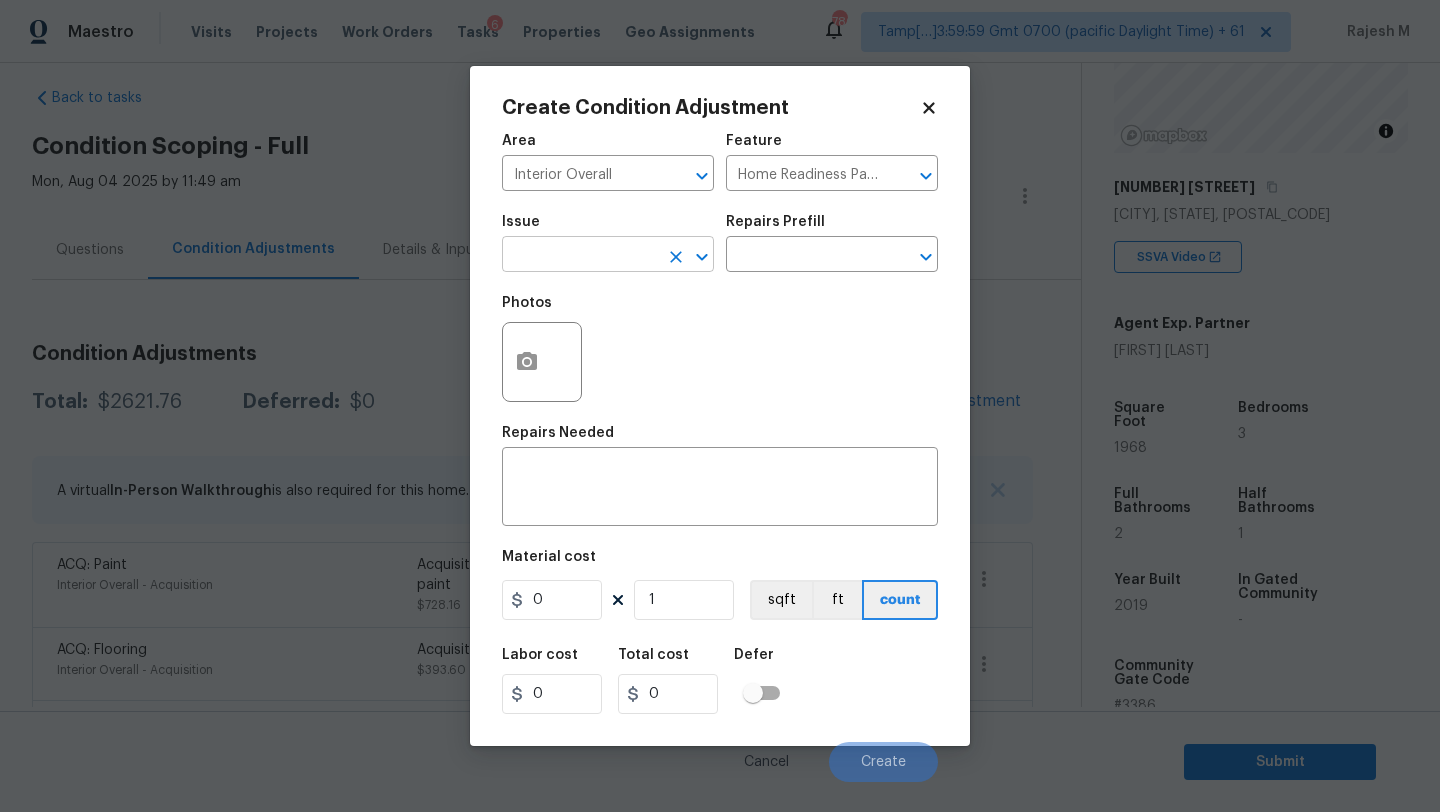 click at bounding box center (580, 256) 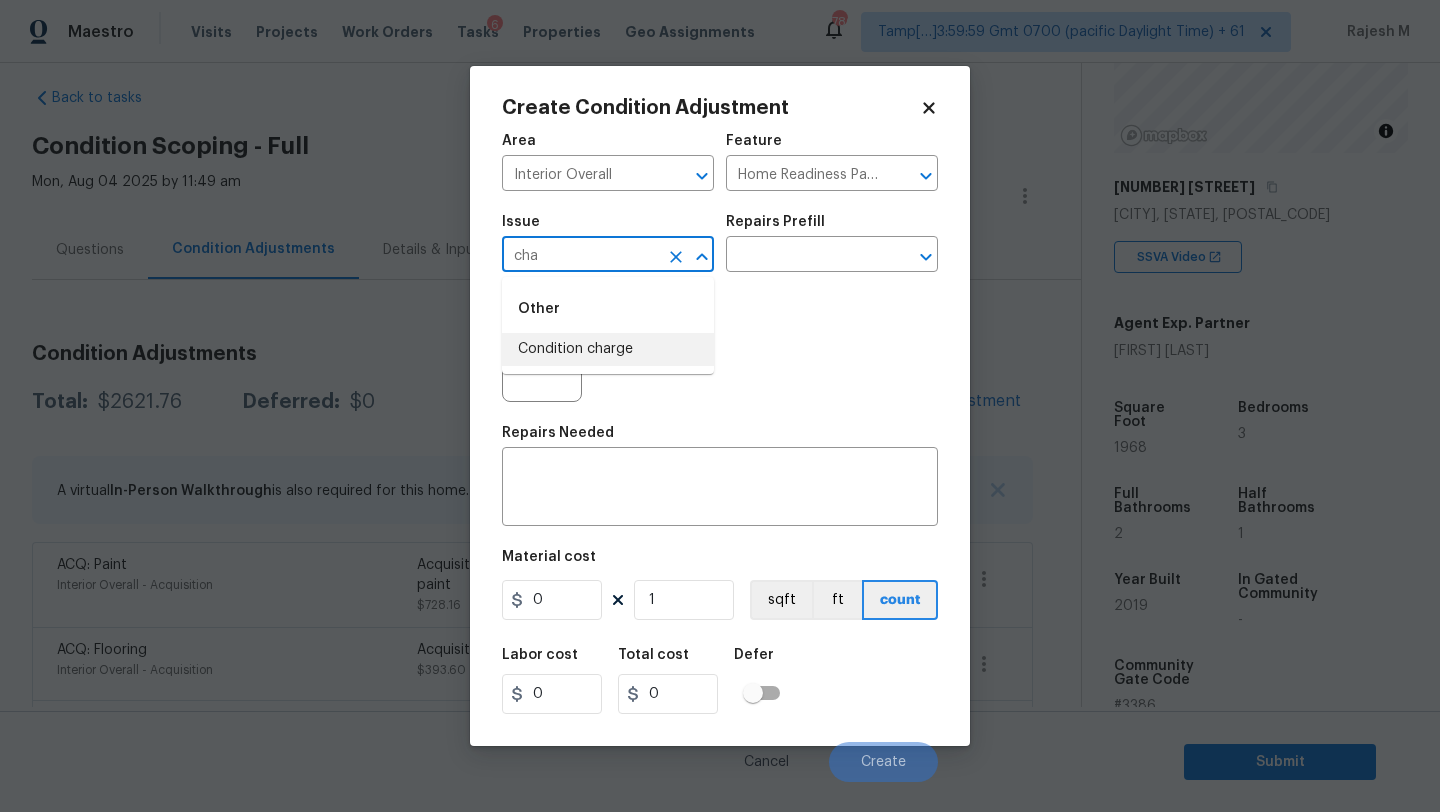 click on "Condition charge" at bounding box center (608, 349) 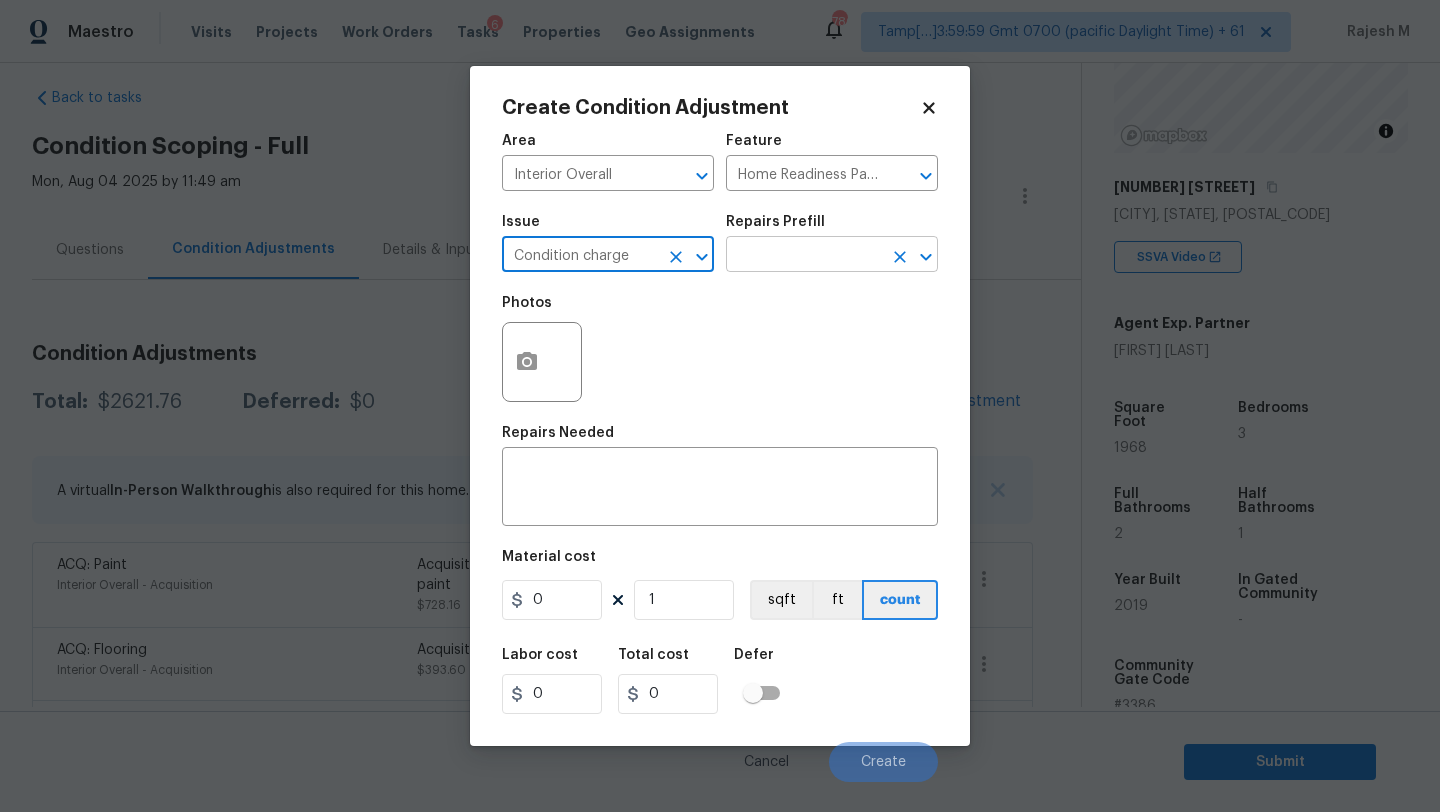type on "Condition charge" 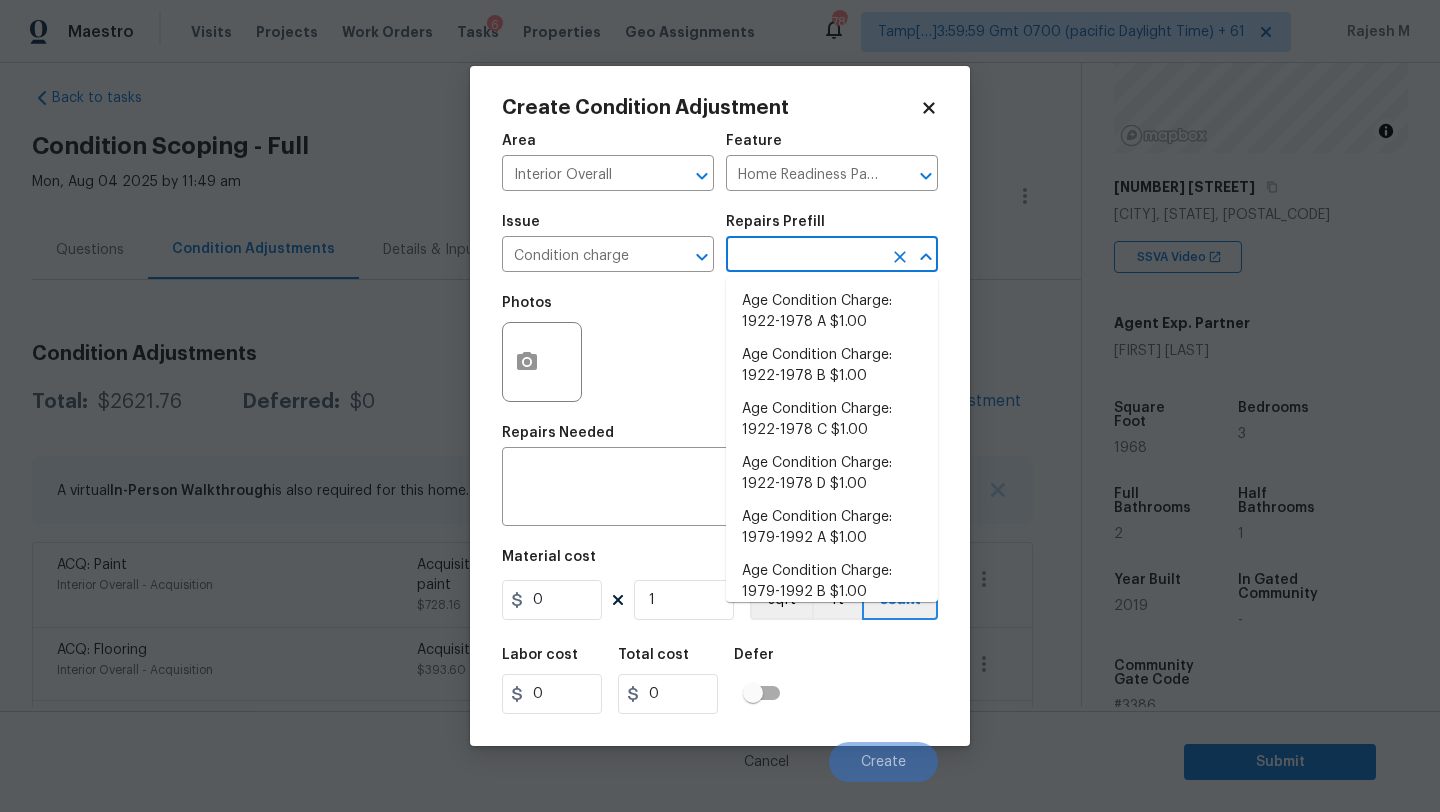 click at bounding box center (804, 256) 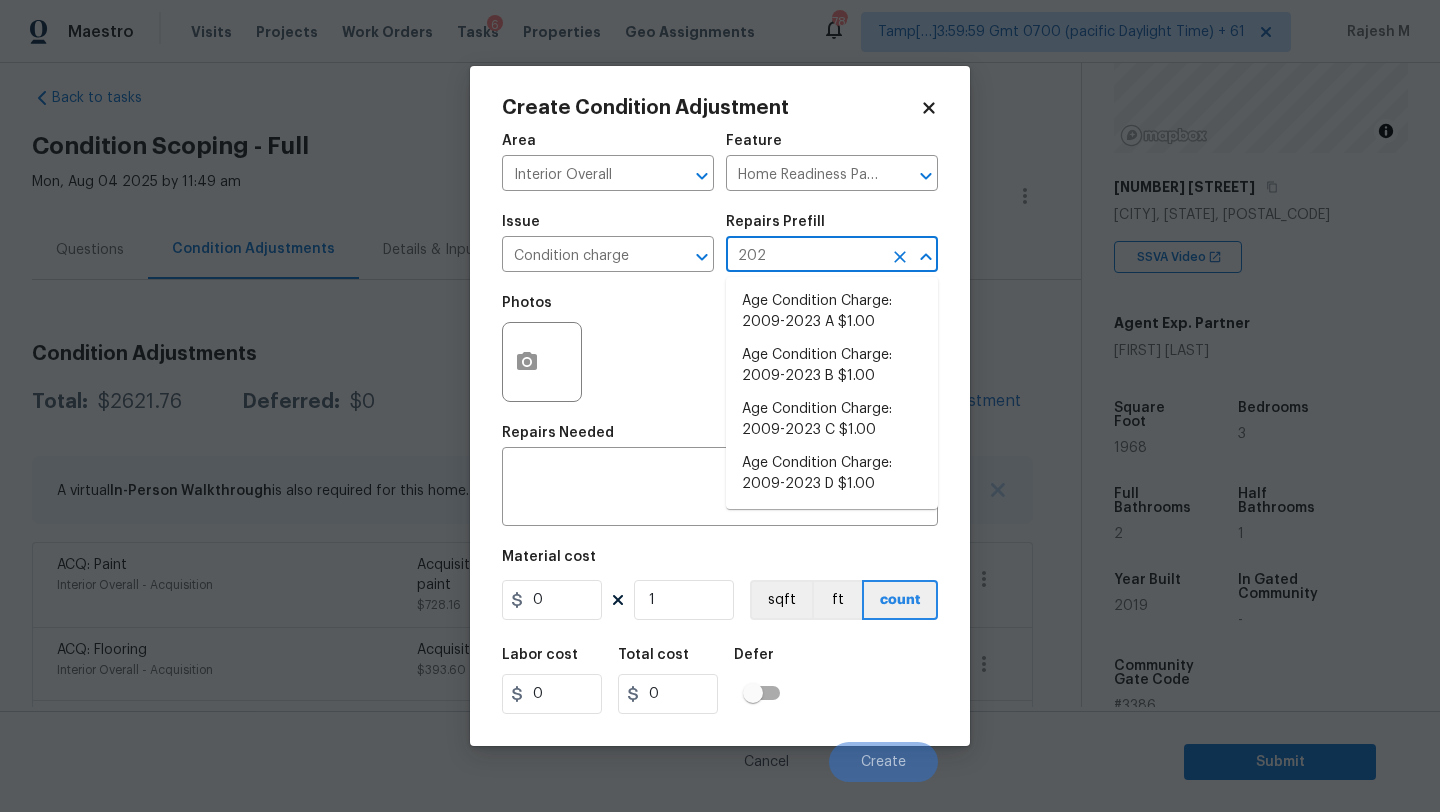 type on "2023" 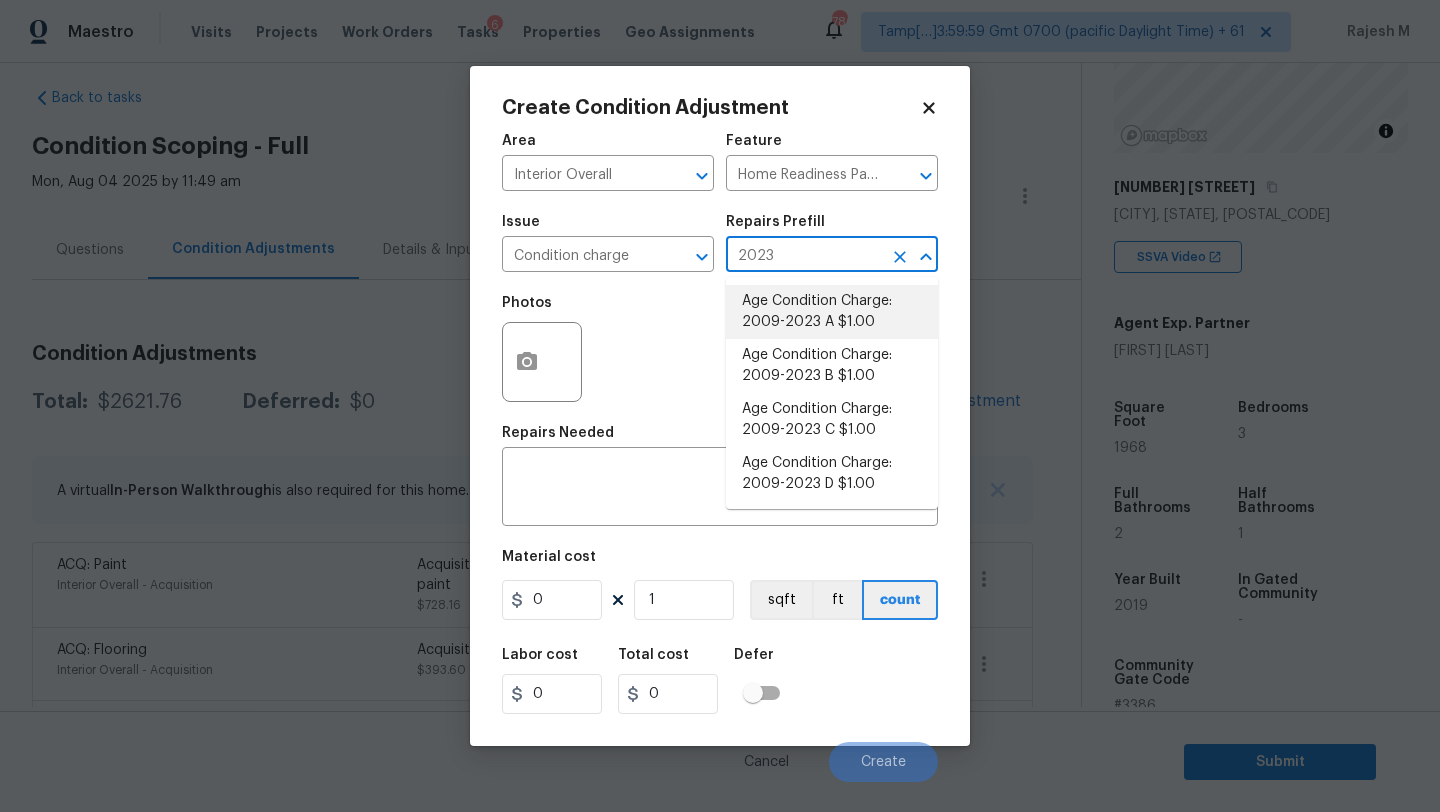 drag, startPoint x: 826, startPoint y: 341, endPoint x: 817, endPoint y: 355, distance: 16.643316 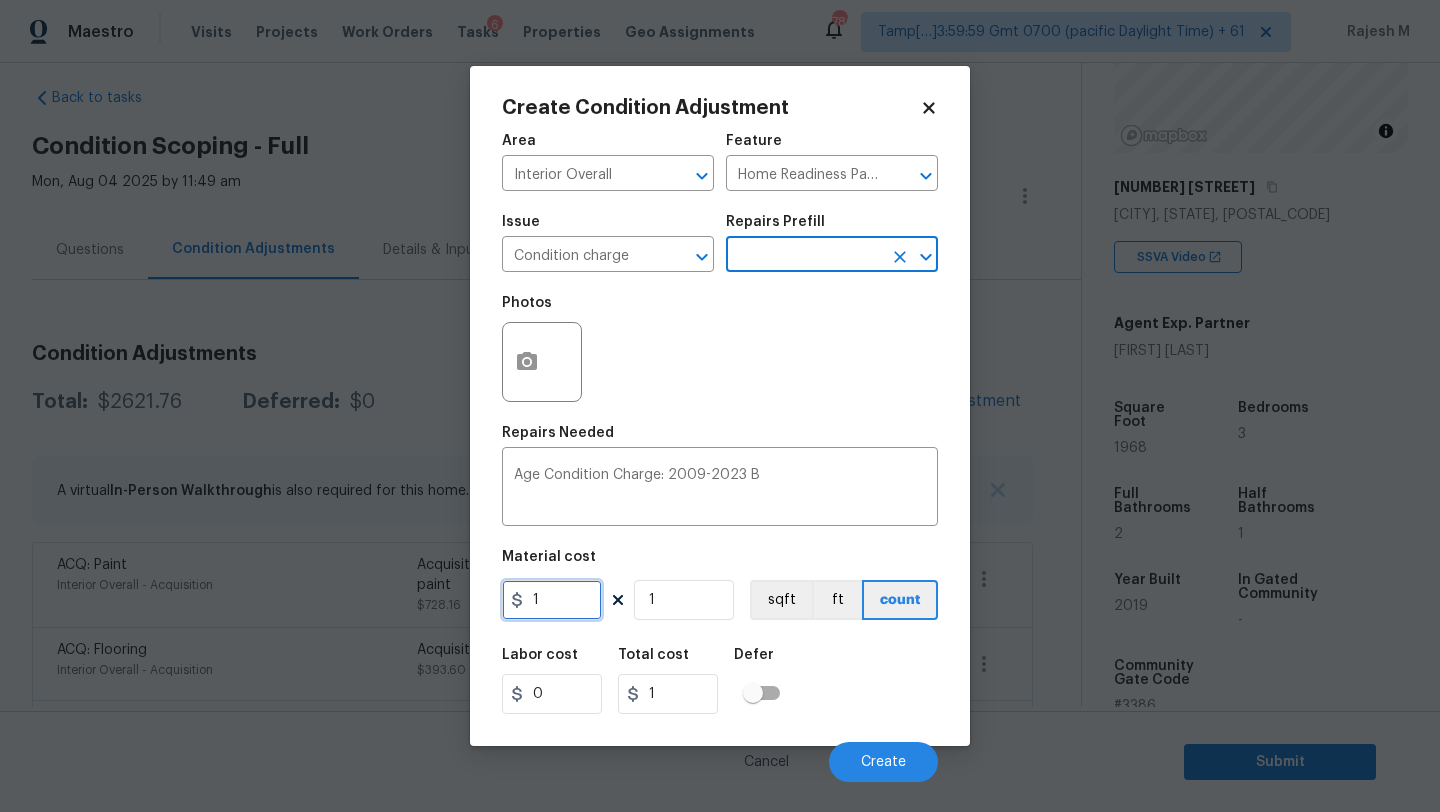 click on "1" at bounding box center (552, 600) 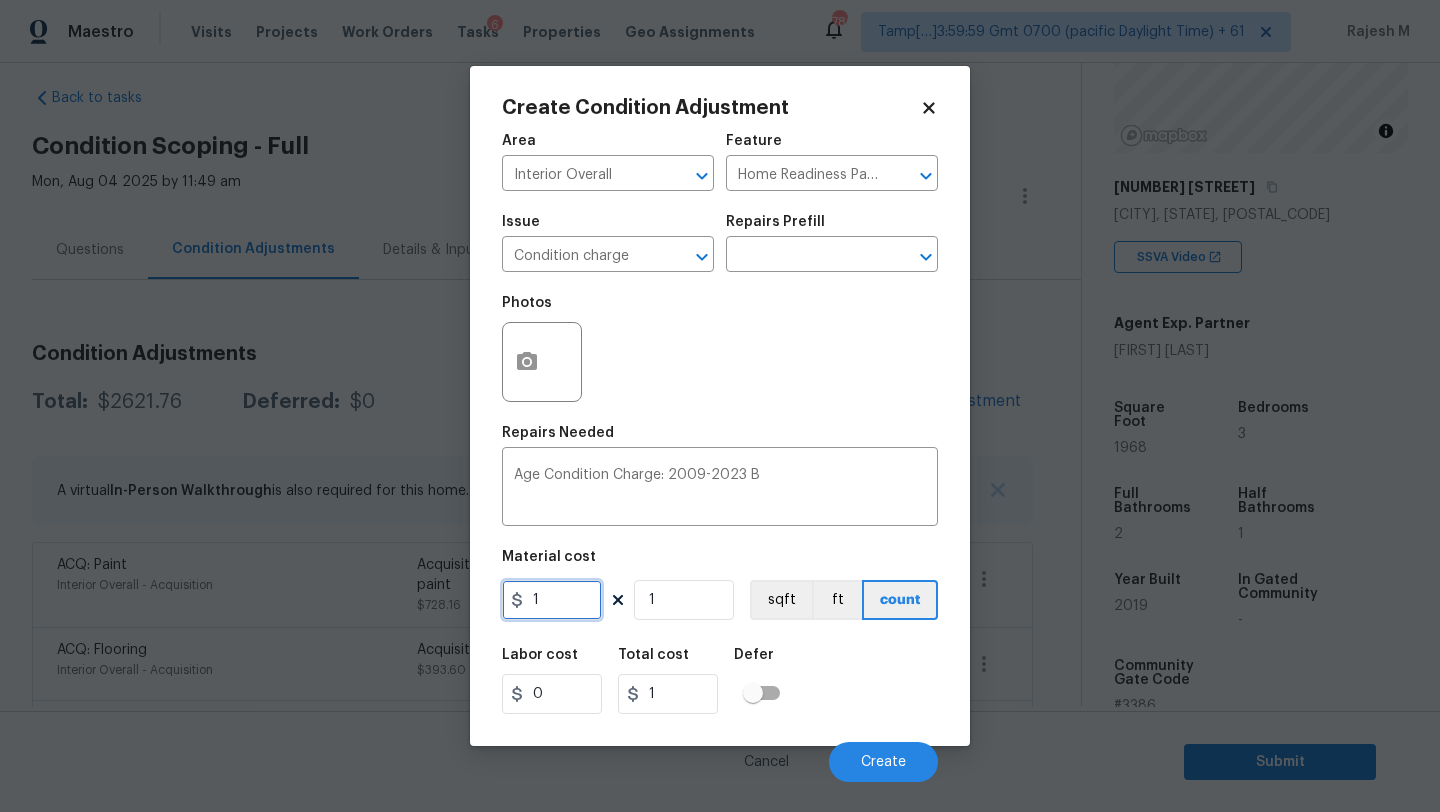 click on "1" at bounding box center (552, 600) 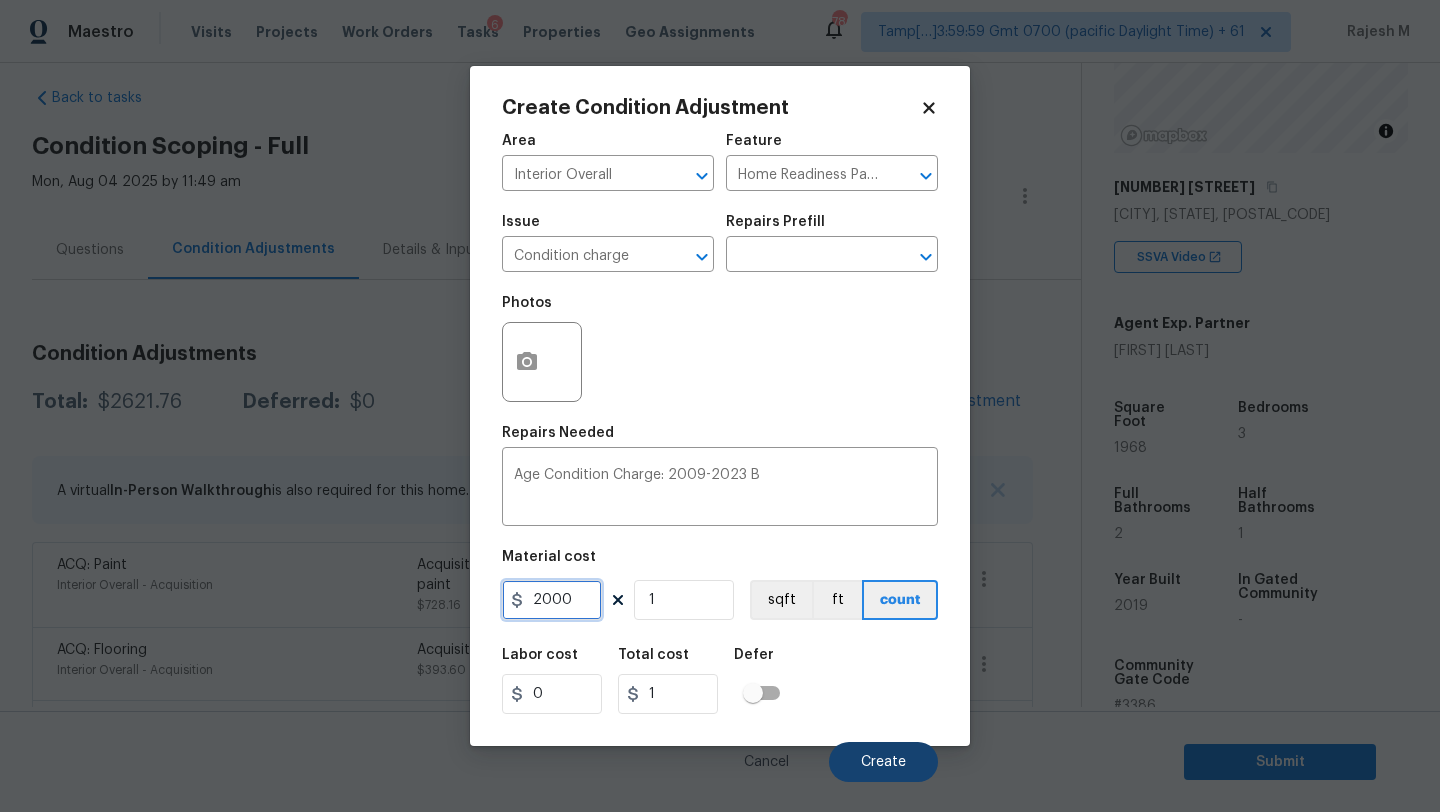 type on "2000" 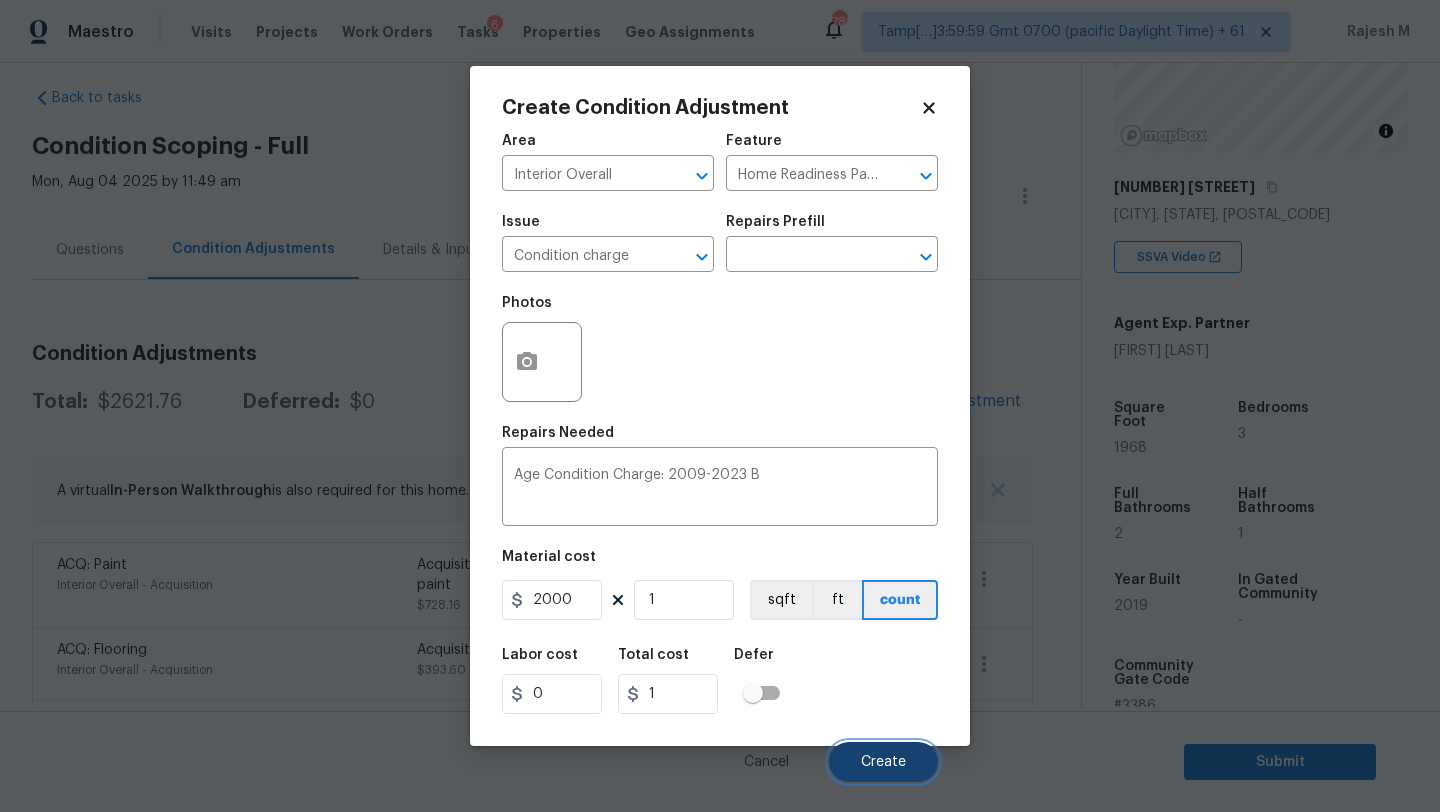 type on "2000" 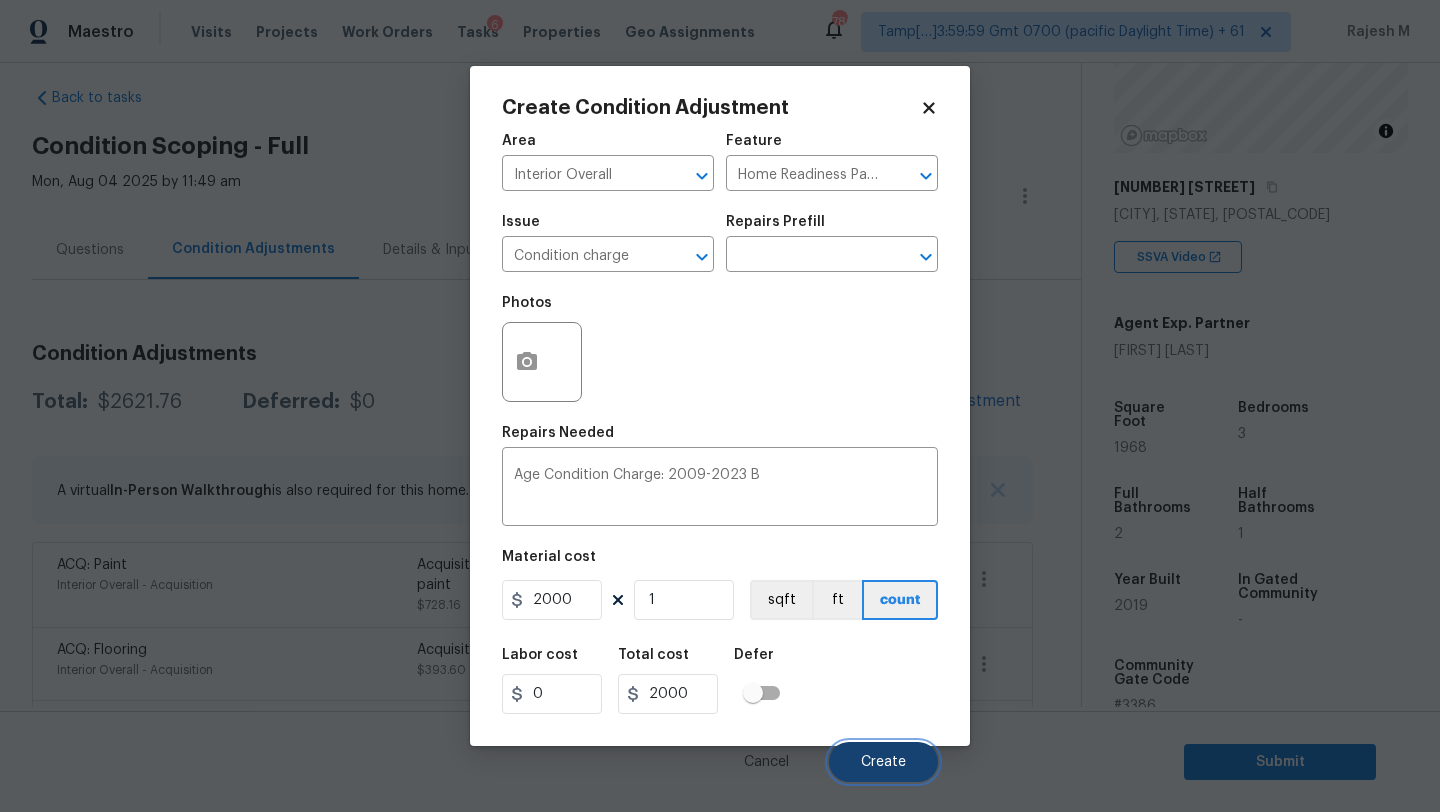 click on "Create" at bounding box center [883, 762] 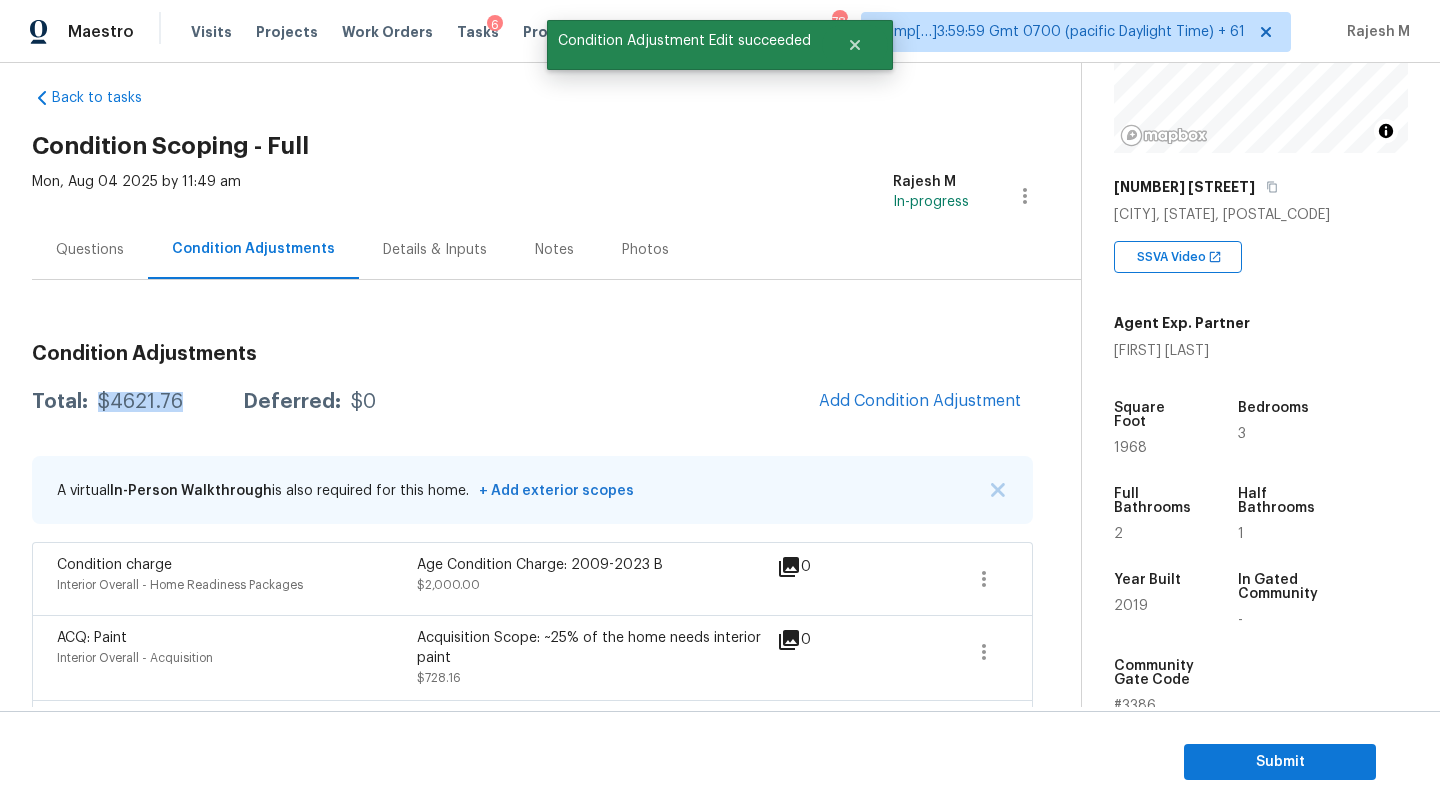 drag, startPoint x: 96, startPoint y: 403, endPoint x: 190, endPoint y: 403, distance: 94 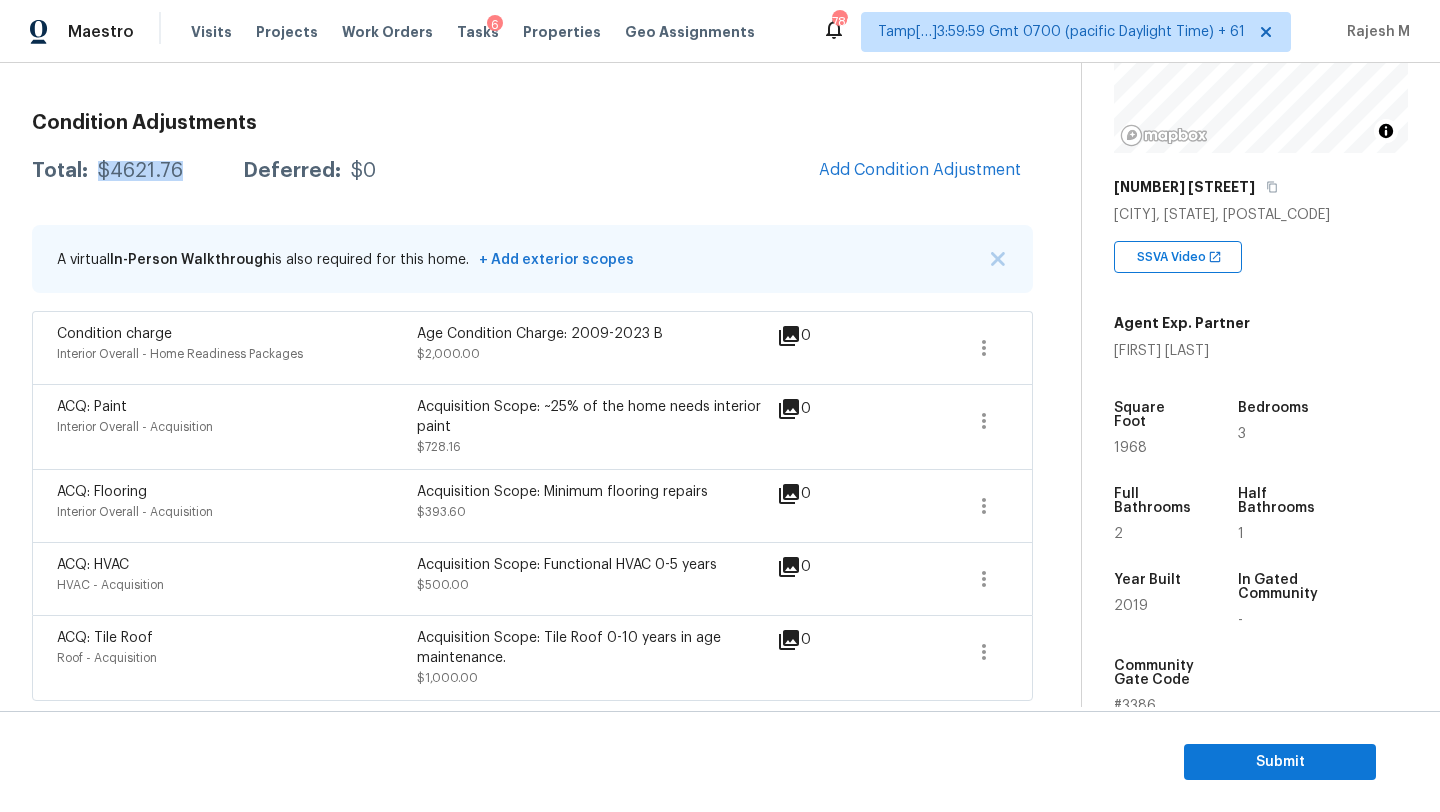 scroll, scrollTop: 103, scrollLeft: 0, axis: vertical 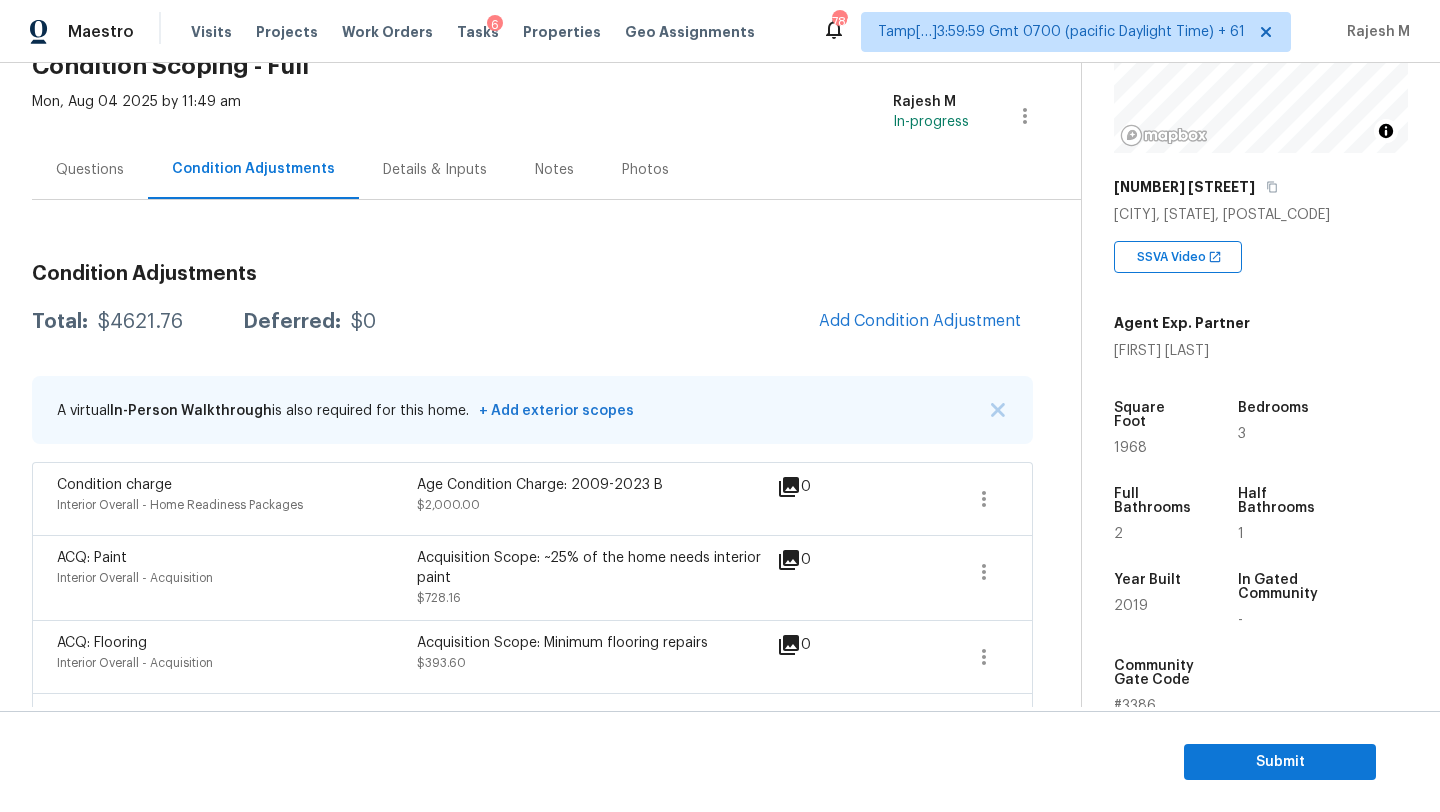 click on "Questions" at bounding box center (90, 170) 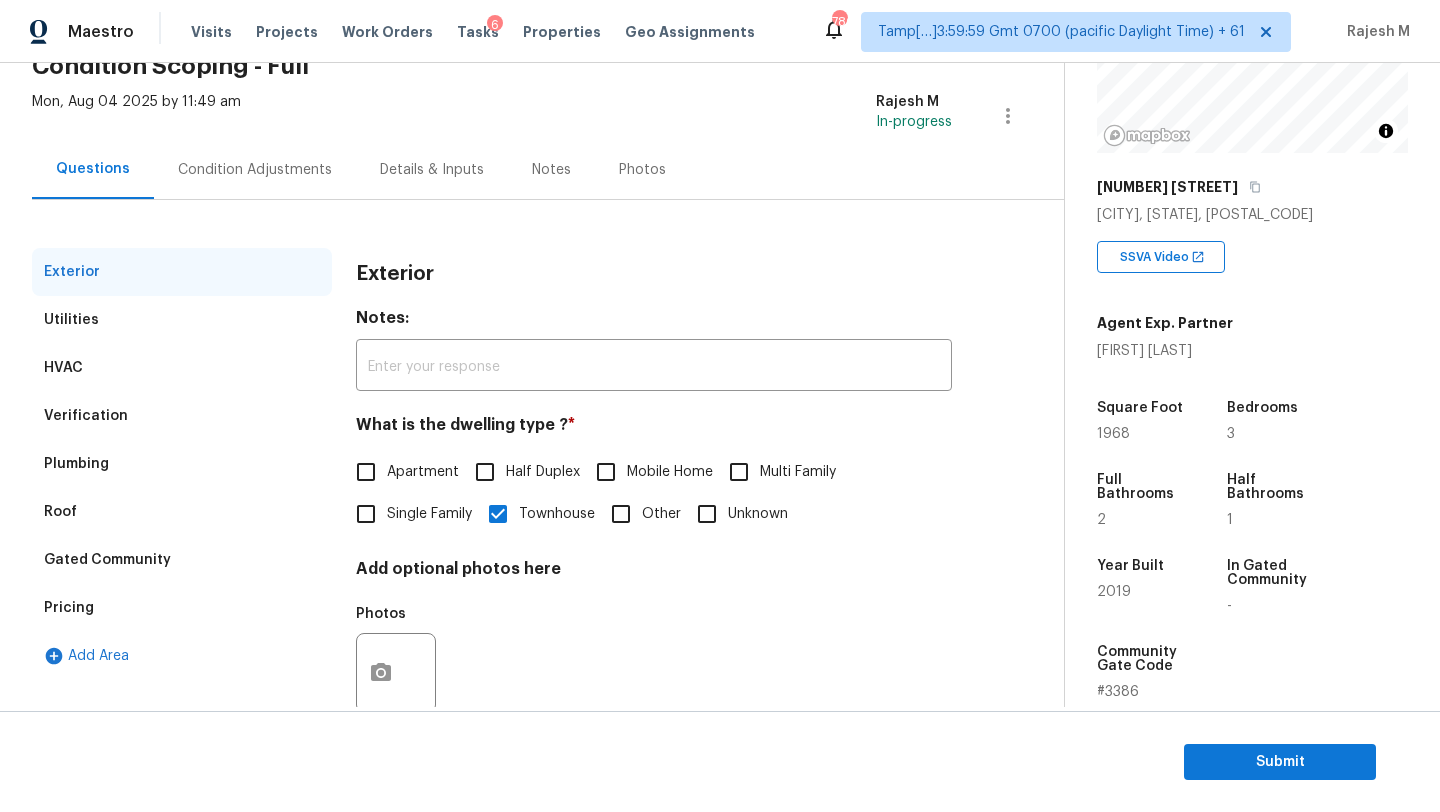 click on "Verification" at bounding box center (182, 416) 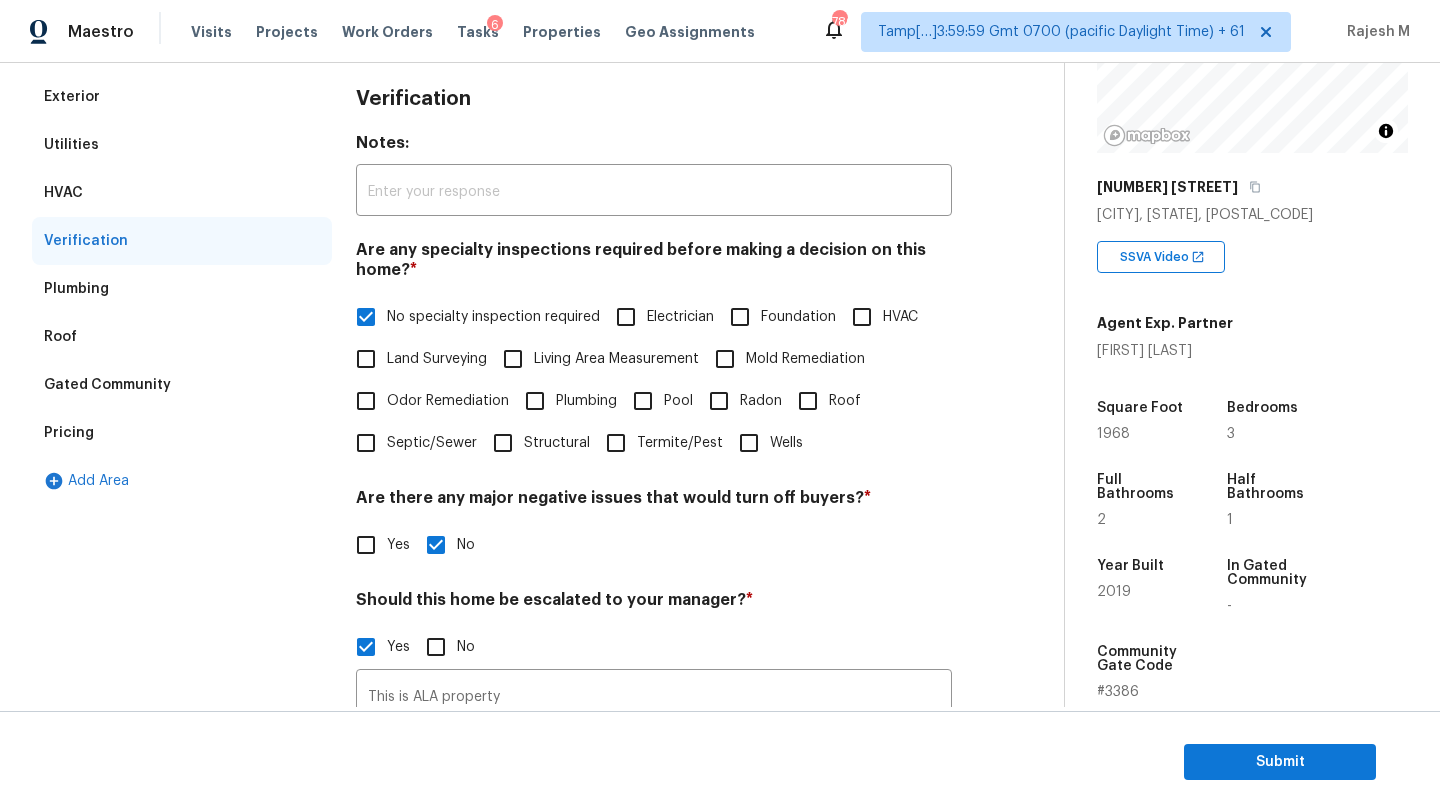 scroll, scrollTop: 447, scrollLeft: 0, axis: vertical 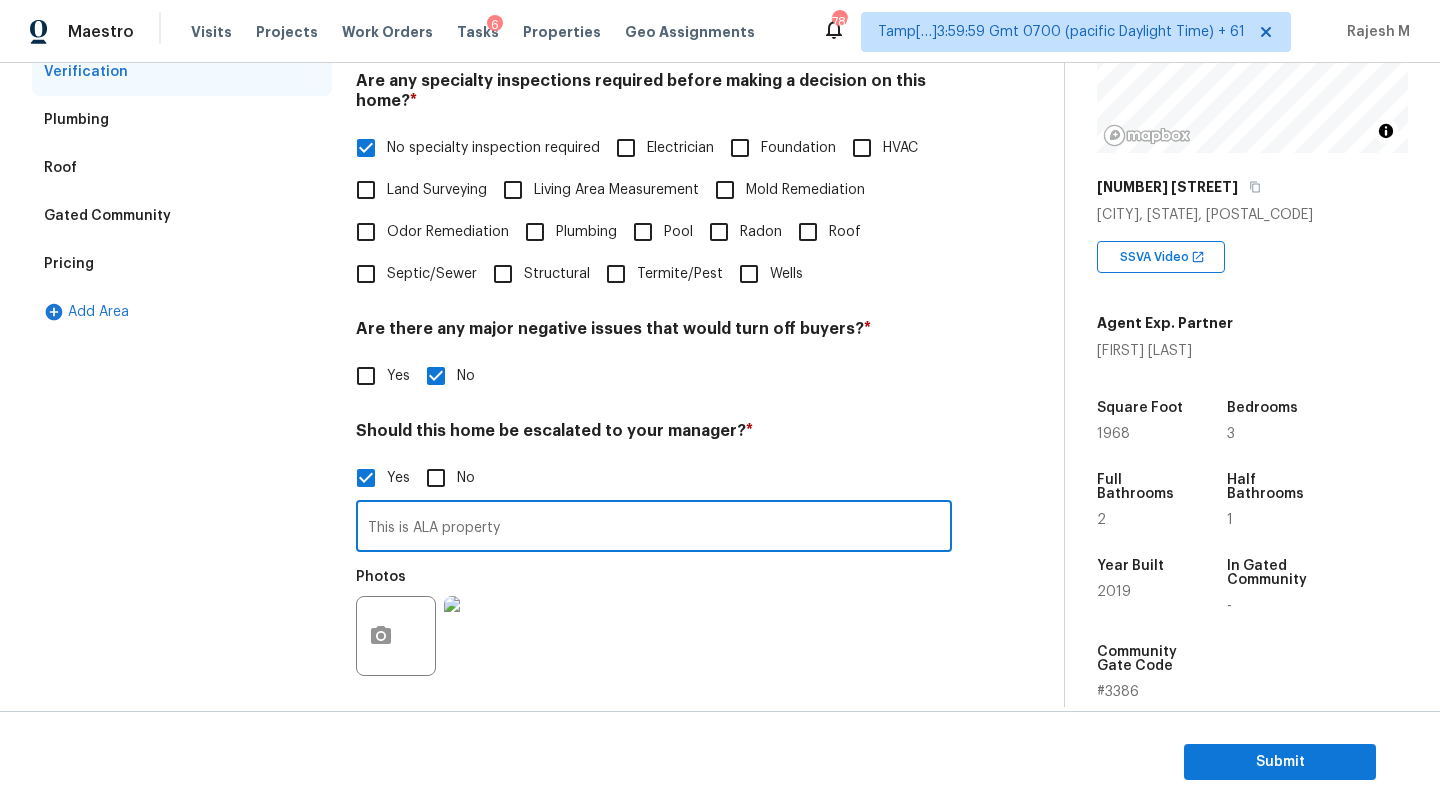 click on "This is ALA property" at bounding box center [654, 528] 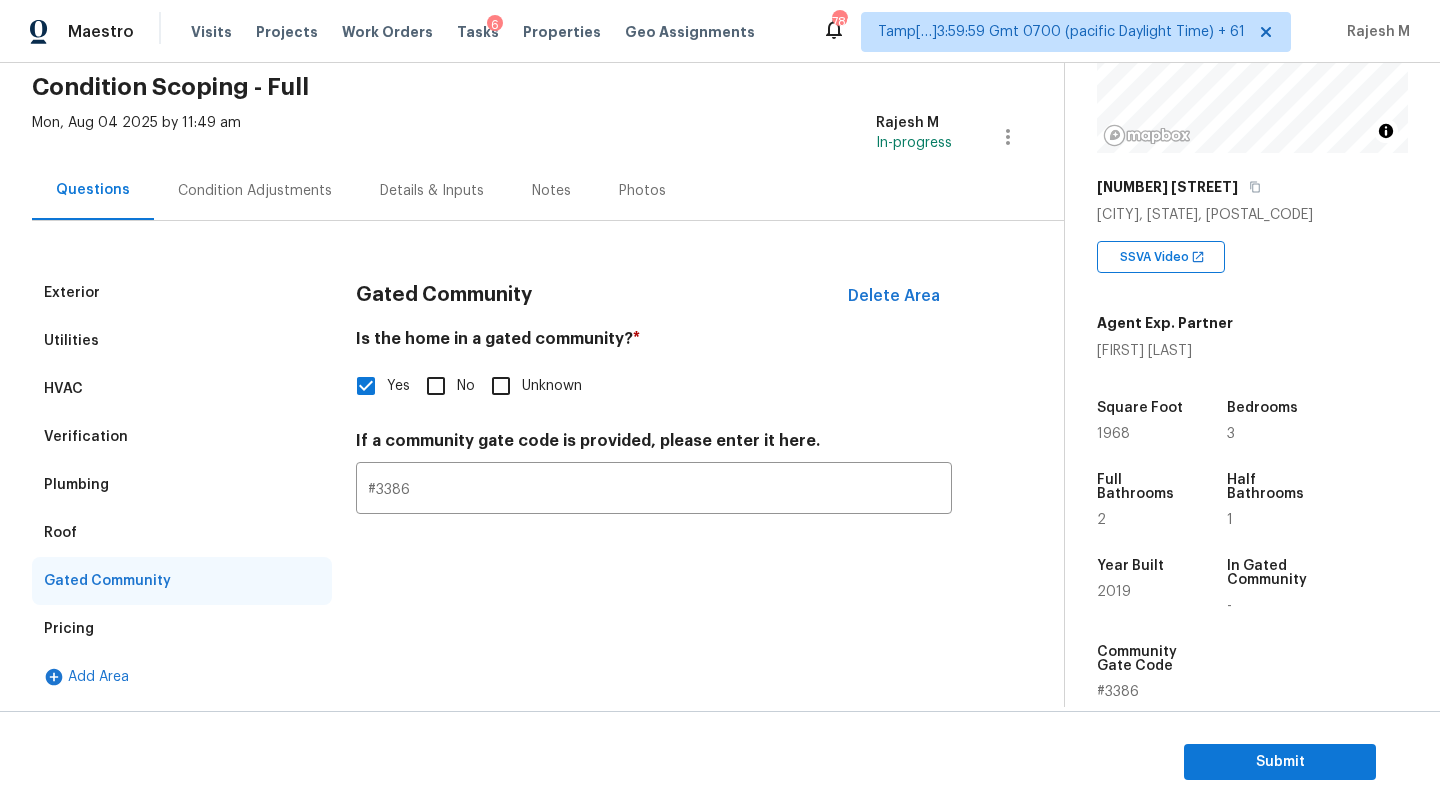scroll, scrollTop: 82, scrollLeft: 0, axis: vertical 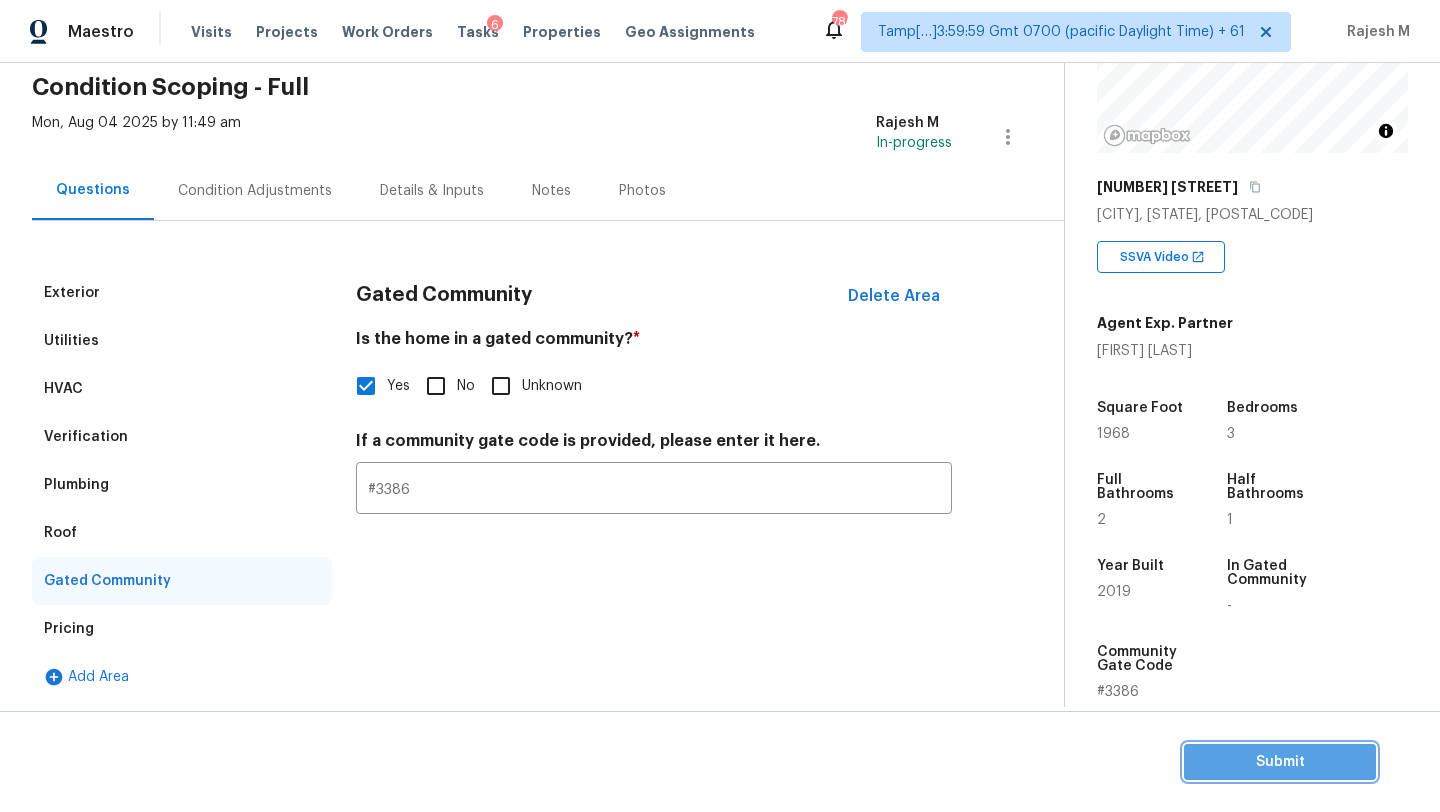 click on "Submit" at bounding box center (1280, 762) 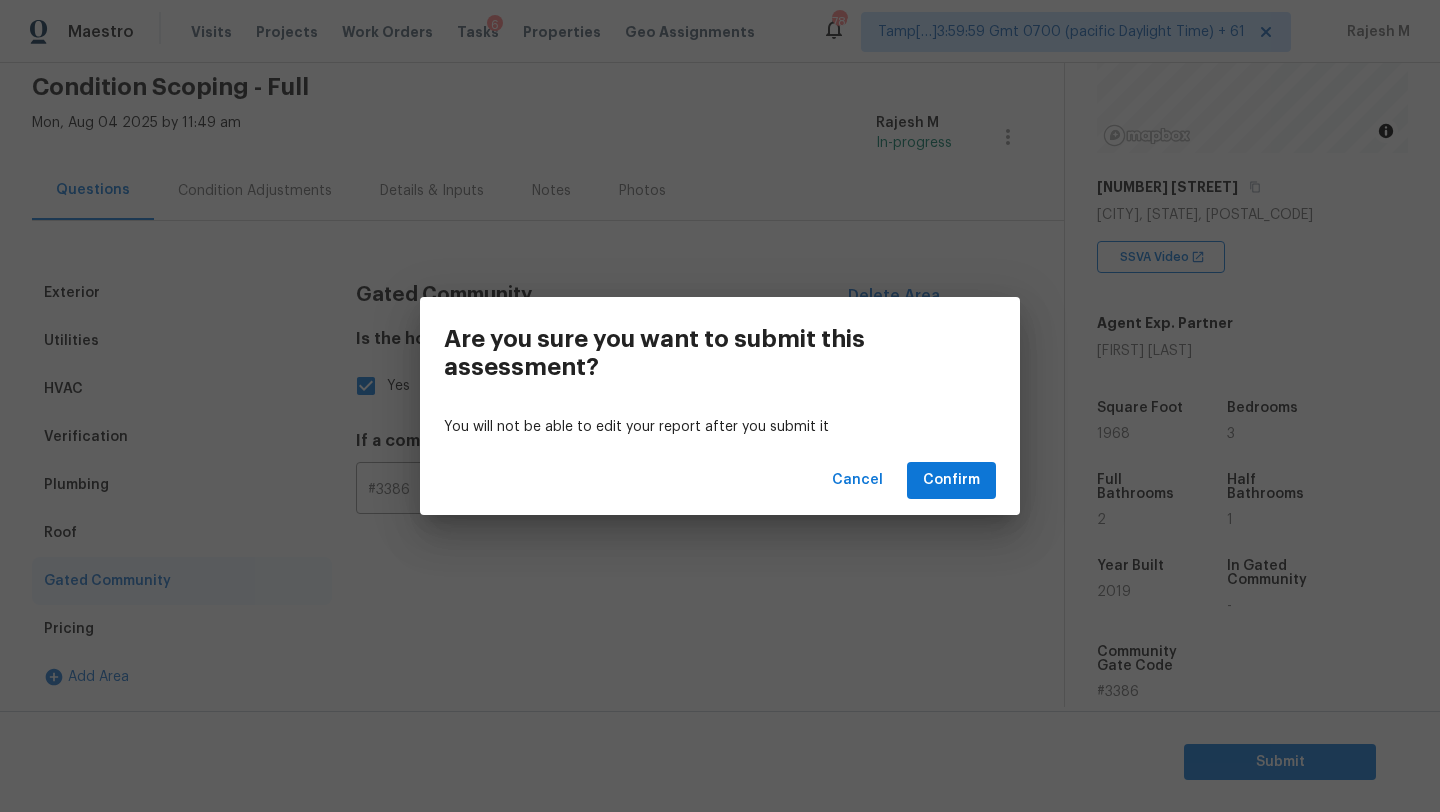 click on "Cancel Confirm" at bounding box center [720, 480] 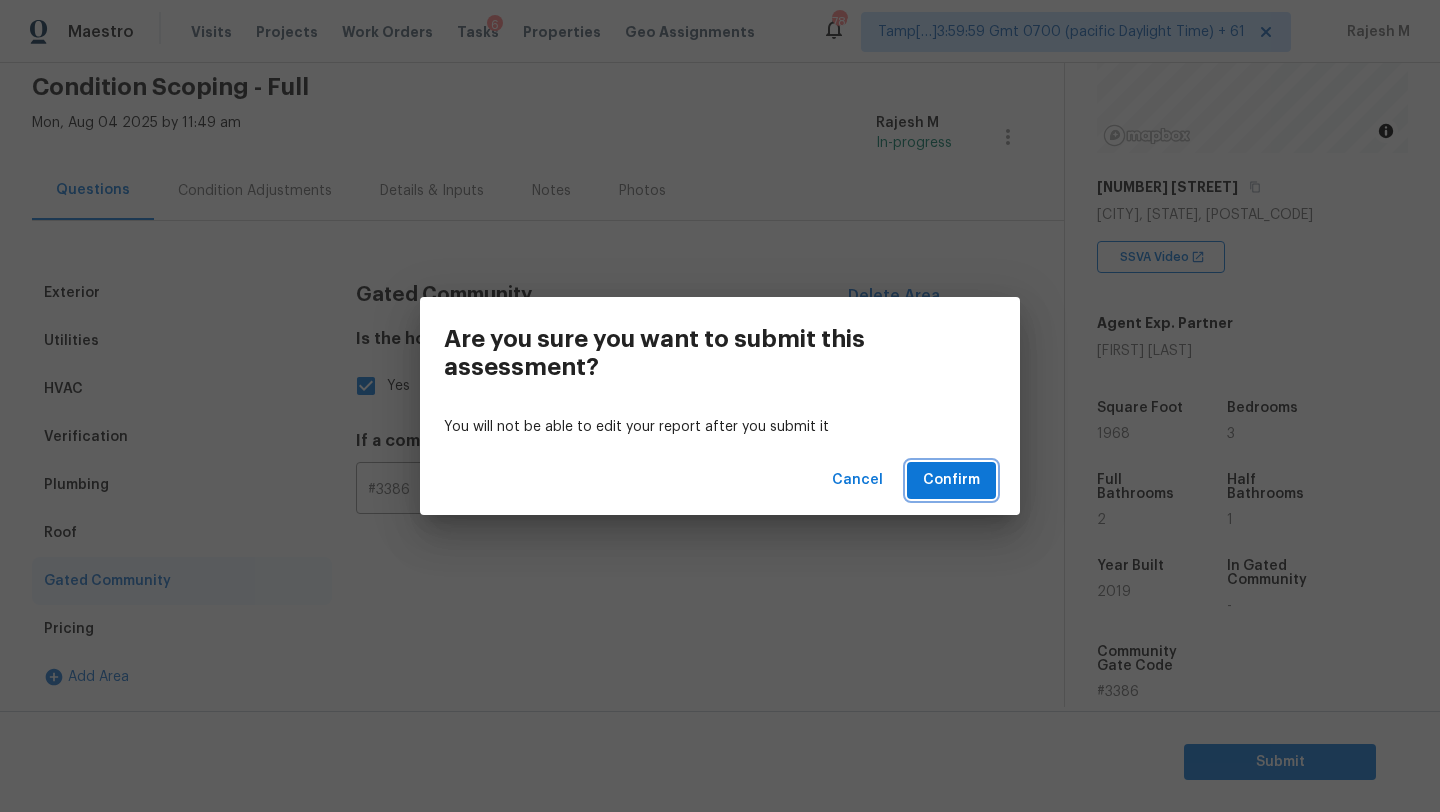 click on "Confirm" at bounding box center [951, 480] 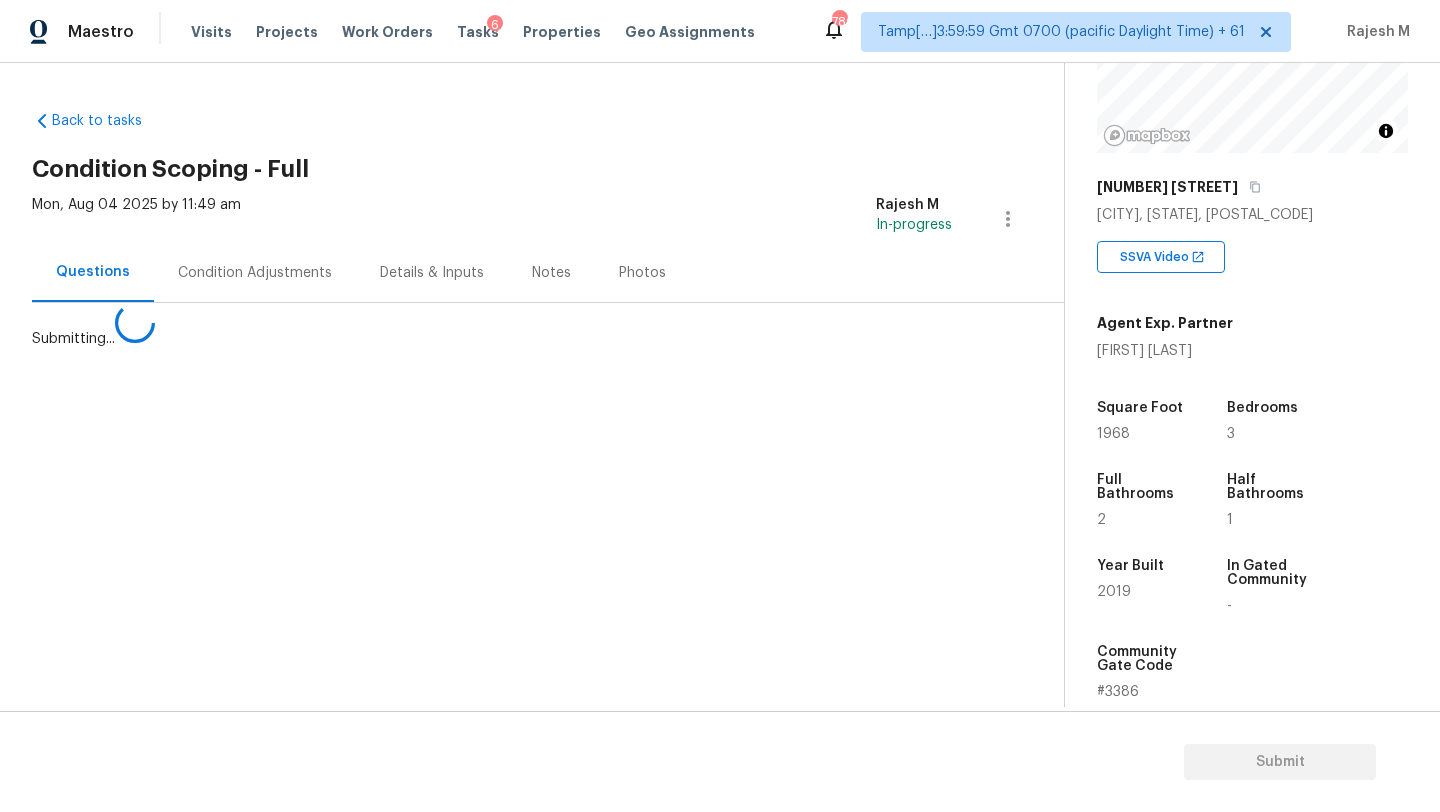 scroll, scrollTop: 0, scrollLeft: 0, axis: both 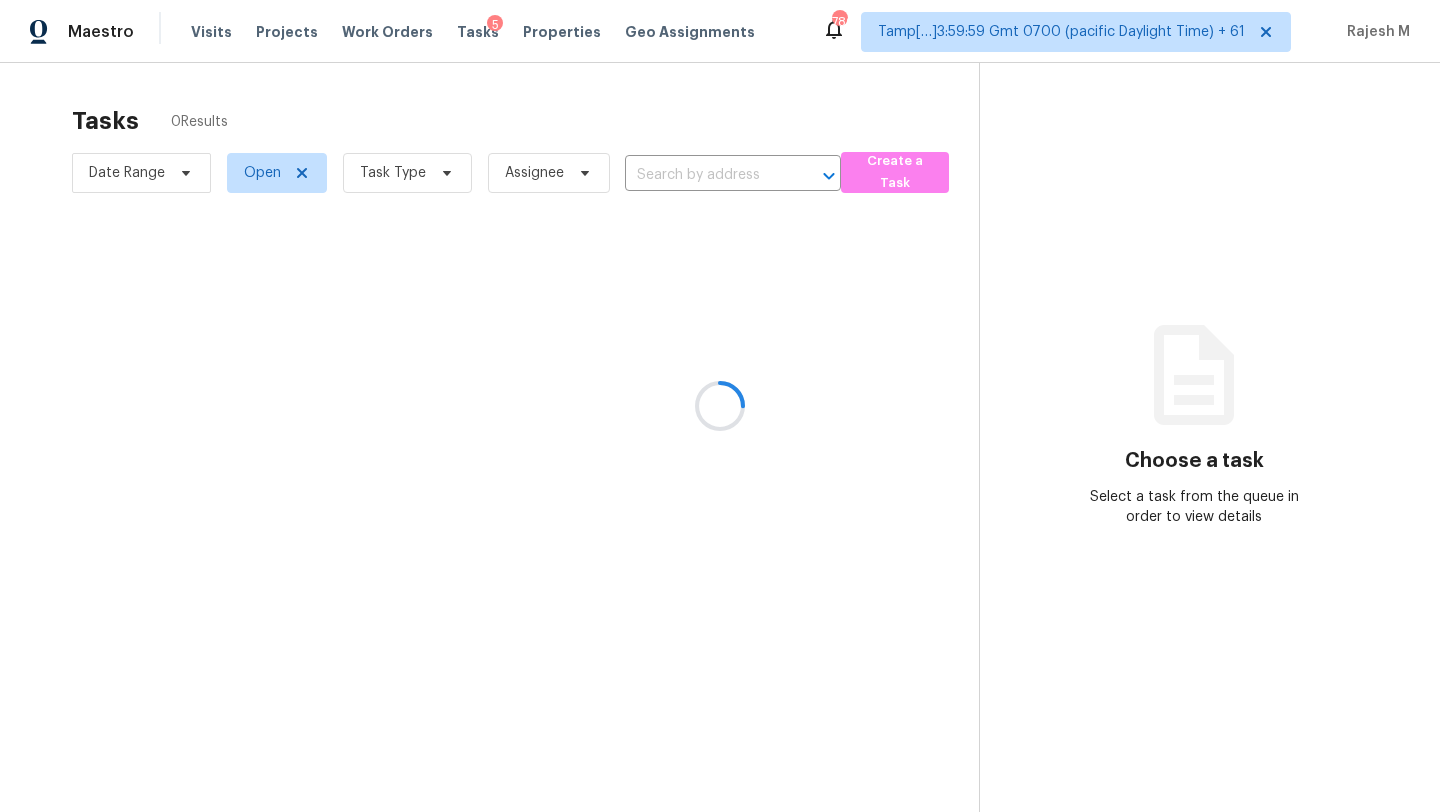 click at bounding box center (720, 406) 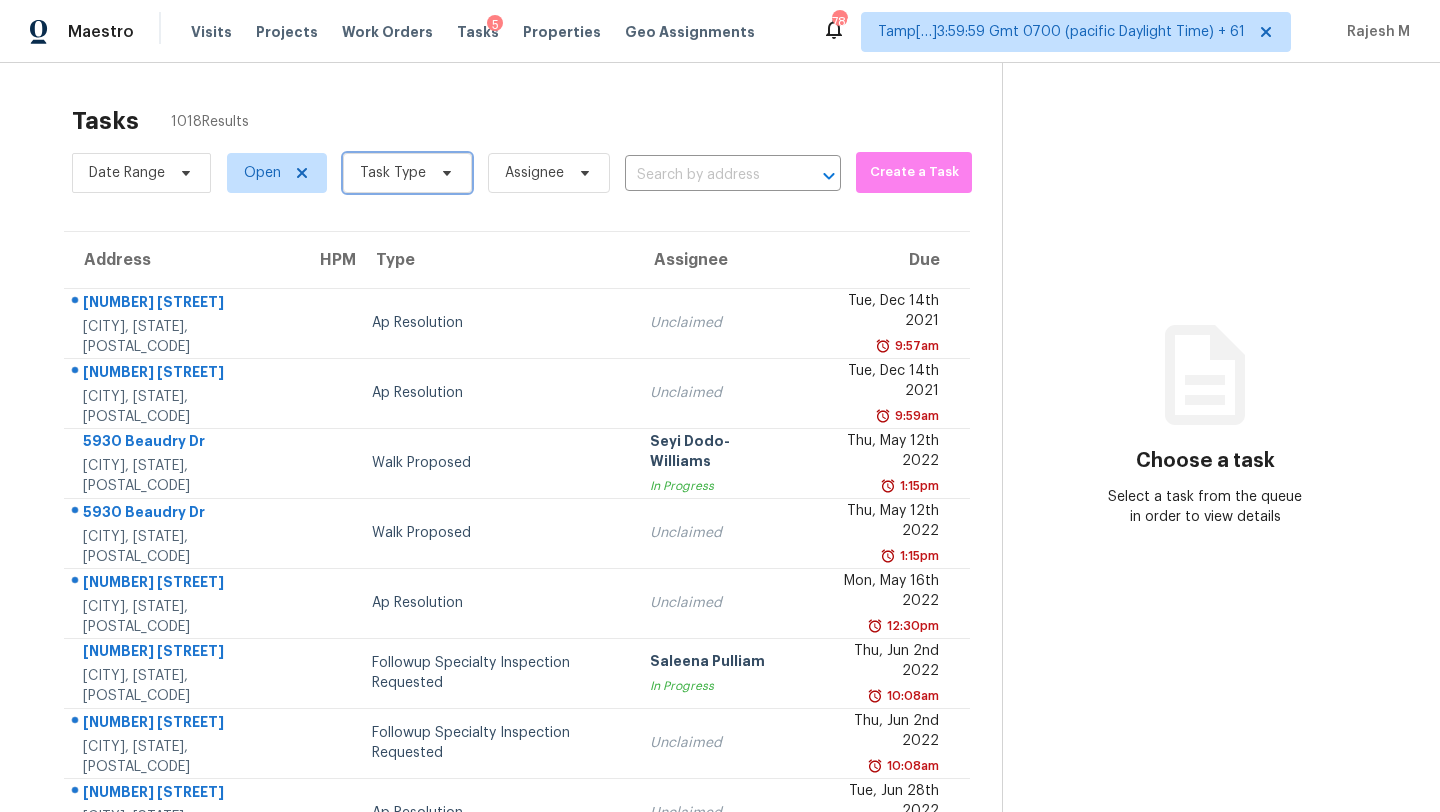 click on "Task Type" at bounding box center (393, 173) 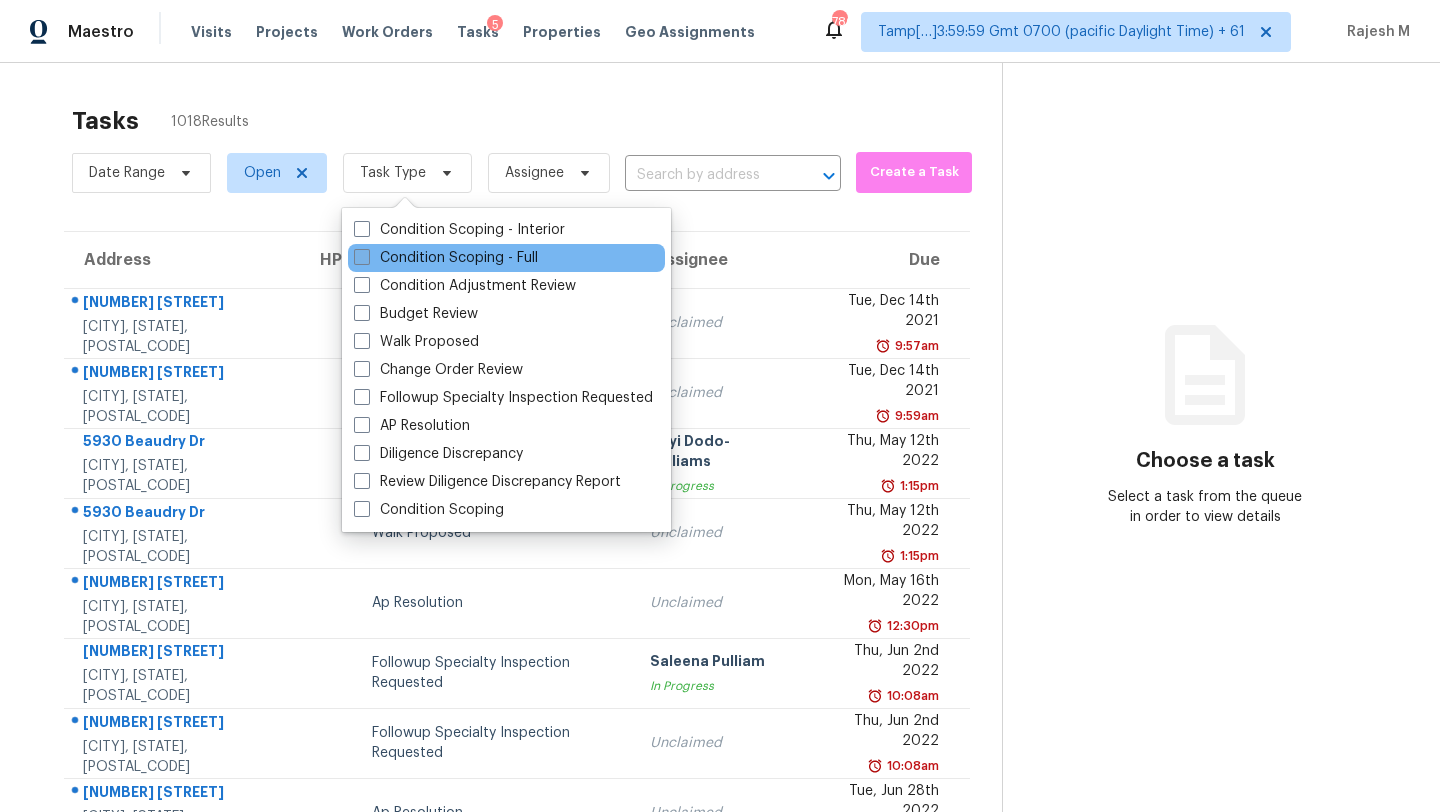 click on "Condition Scoping - Full" at bounding box center (446, 258) 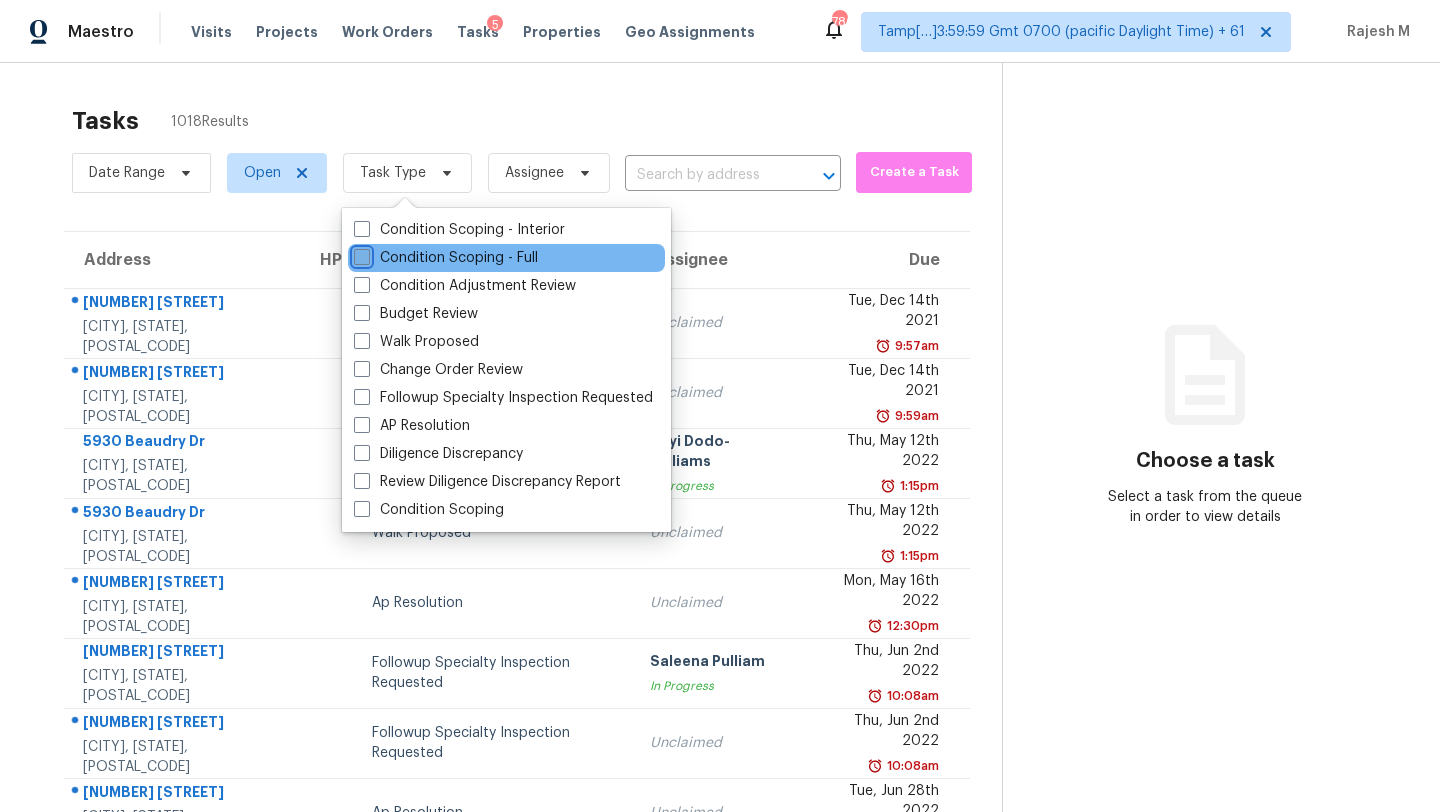 click on "Condition Scoping - Full" at bounding box center [360, 254] 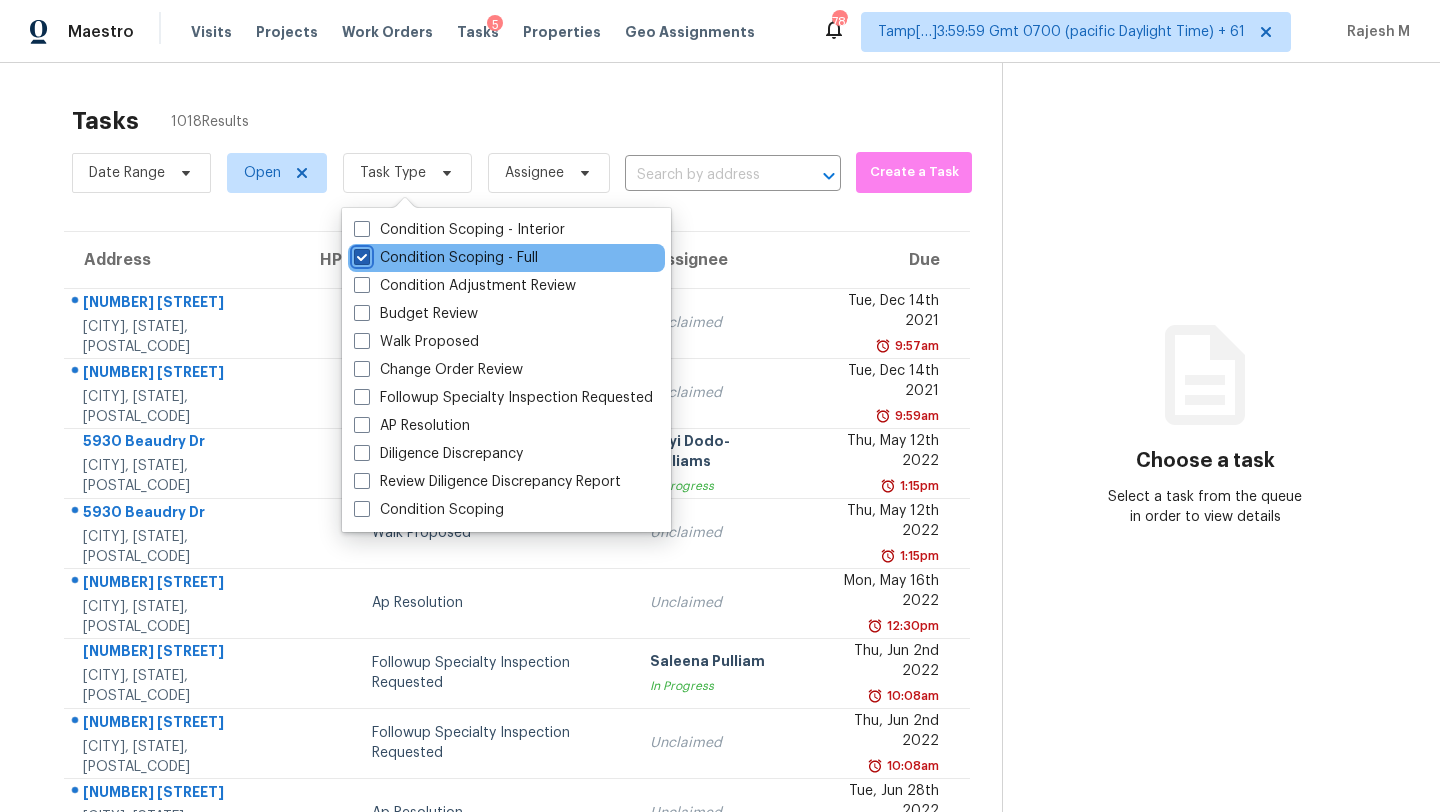 checkbox on "true" 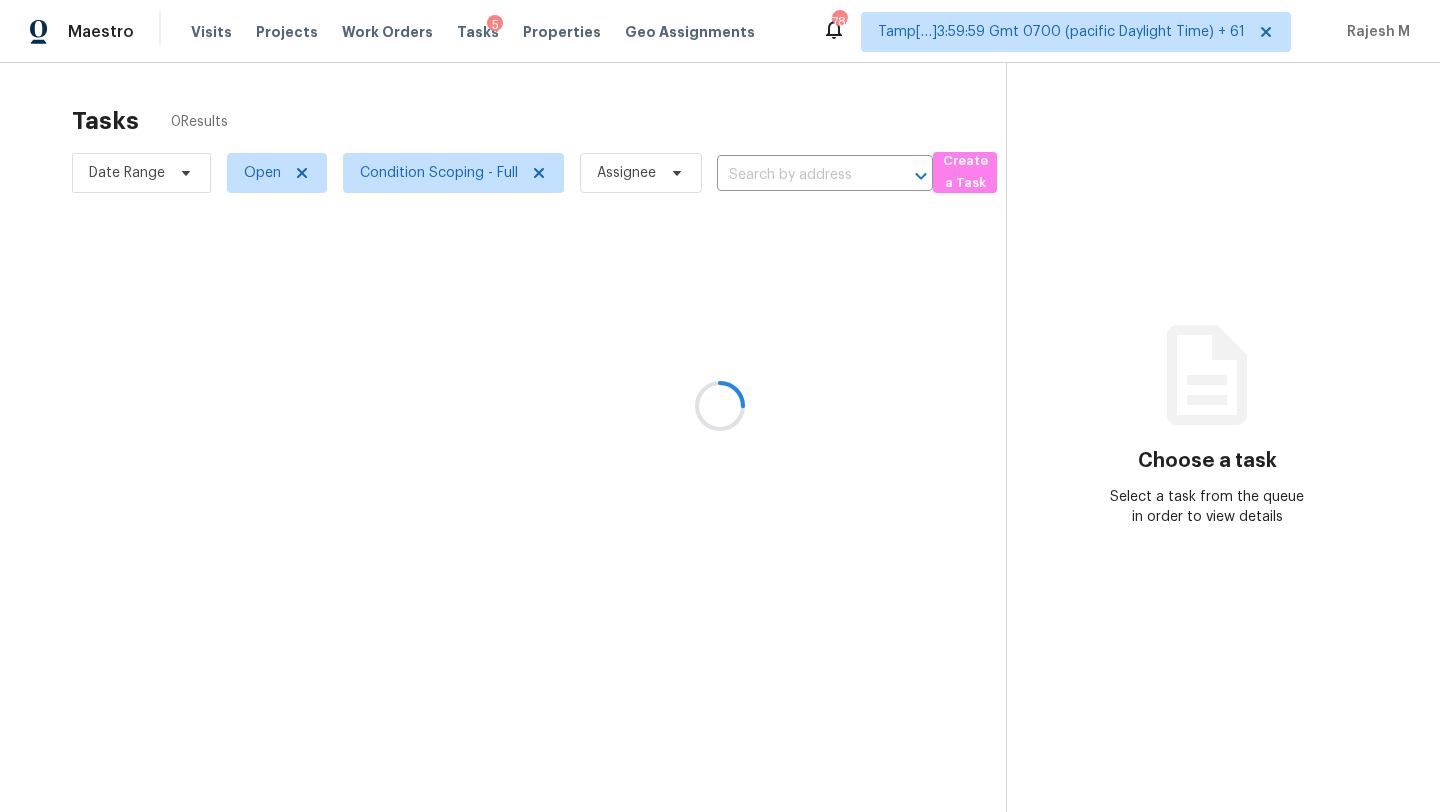 click at bounding box center (720, 406) 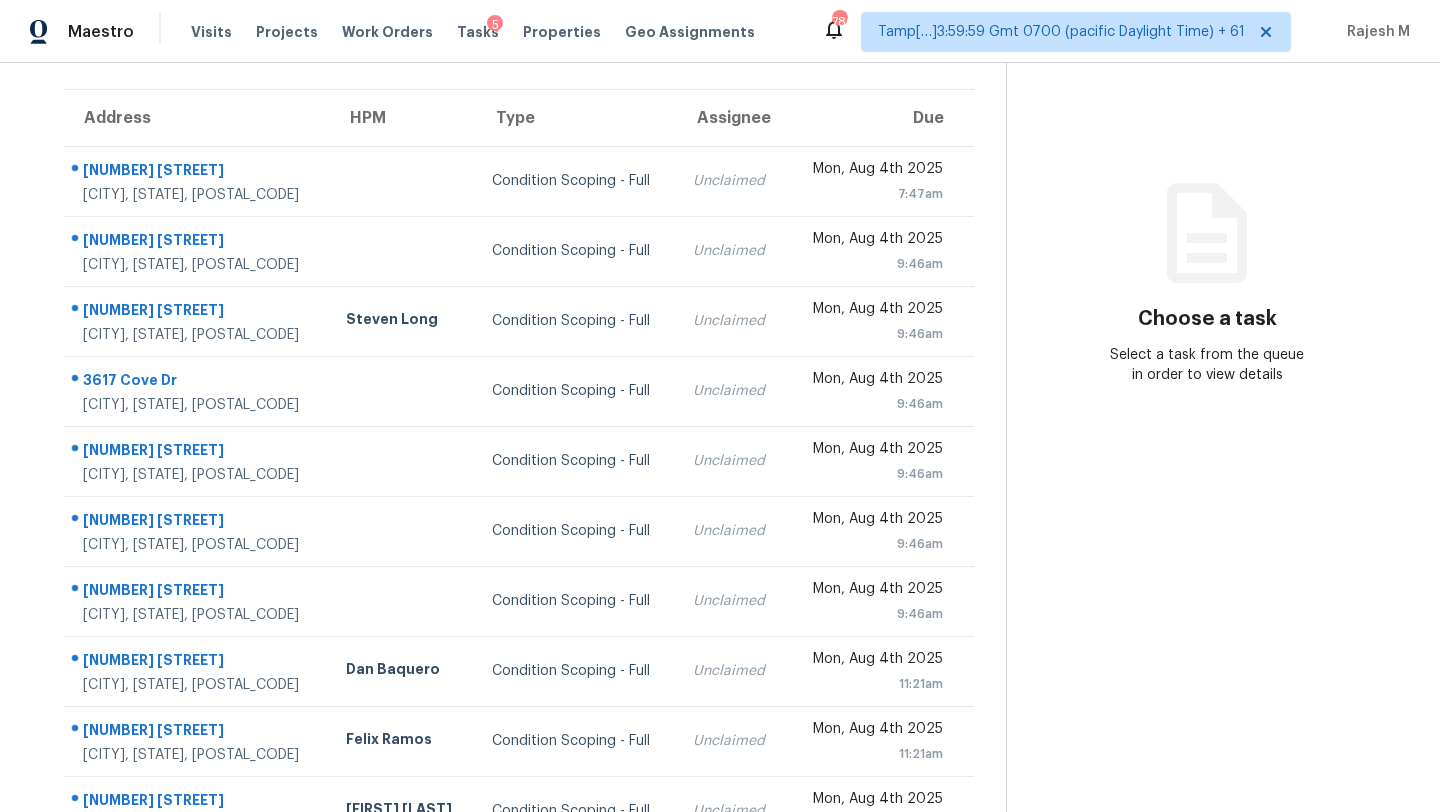 scroll, scrollTop: 229, scrollLeft: 0, axis: vertical 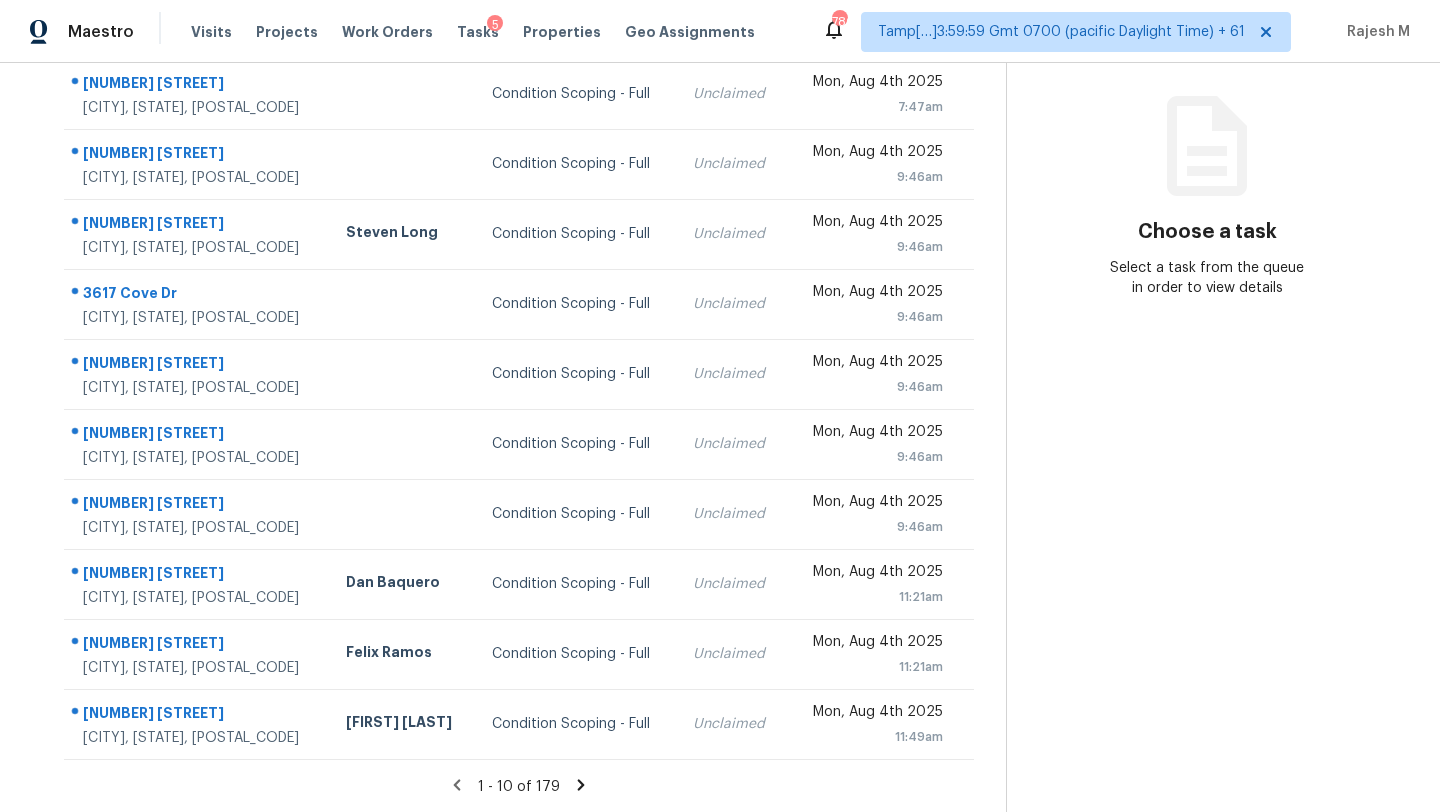 click 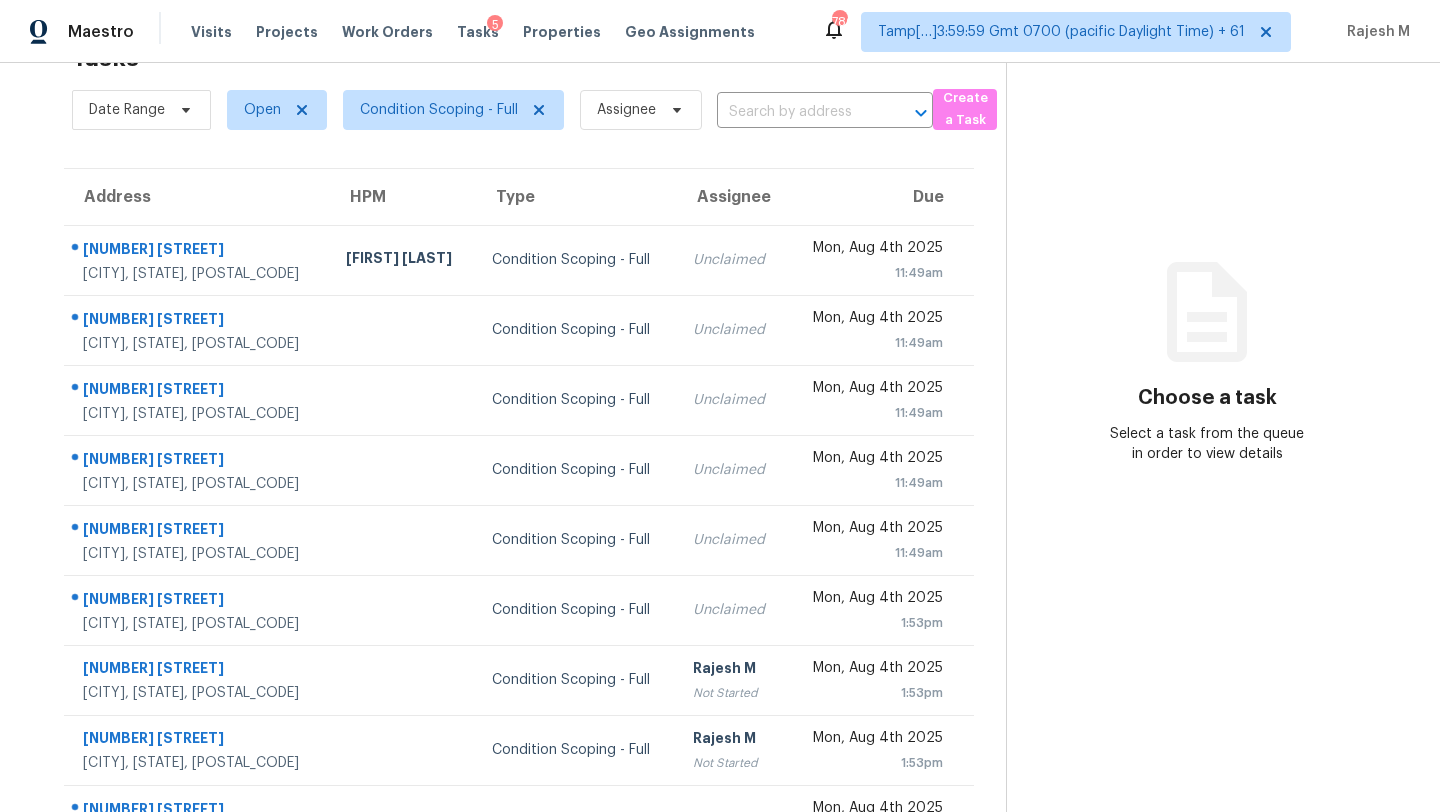 scroll, scrollTop: 229, scrollLeft: 0, axis: vertical 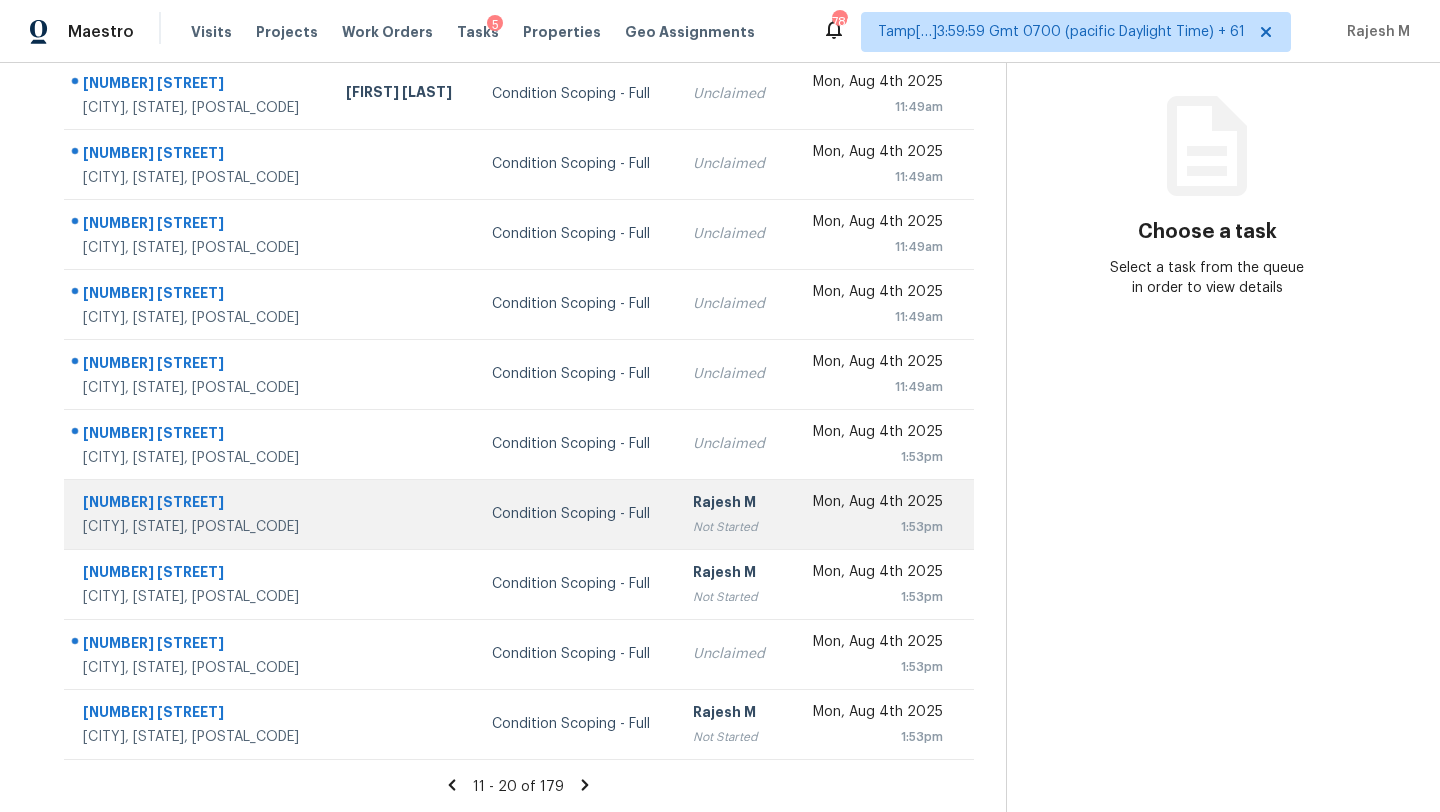 click on "Rajesh M" at bounding box center [732, 504] 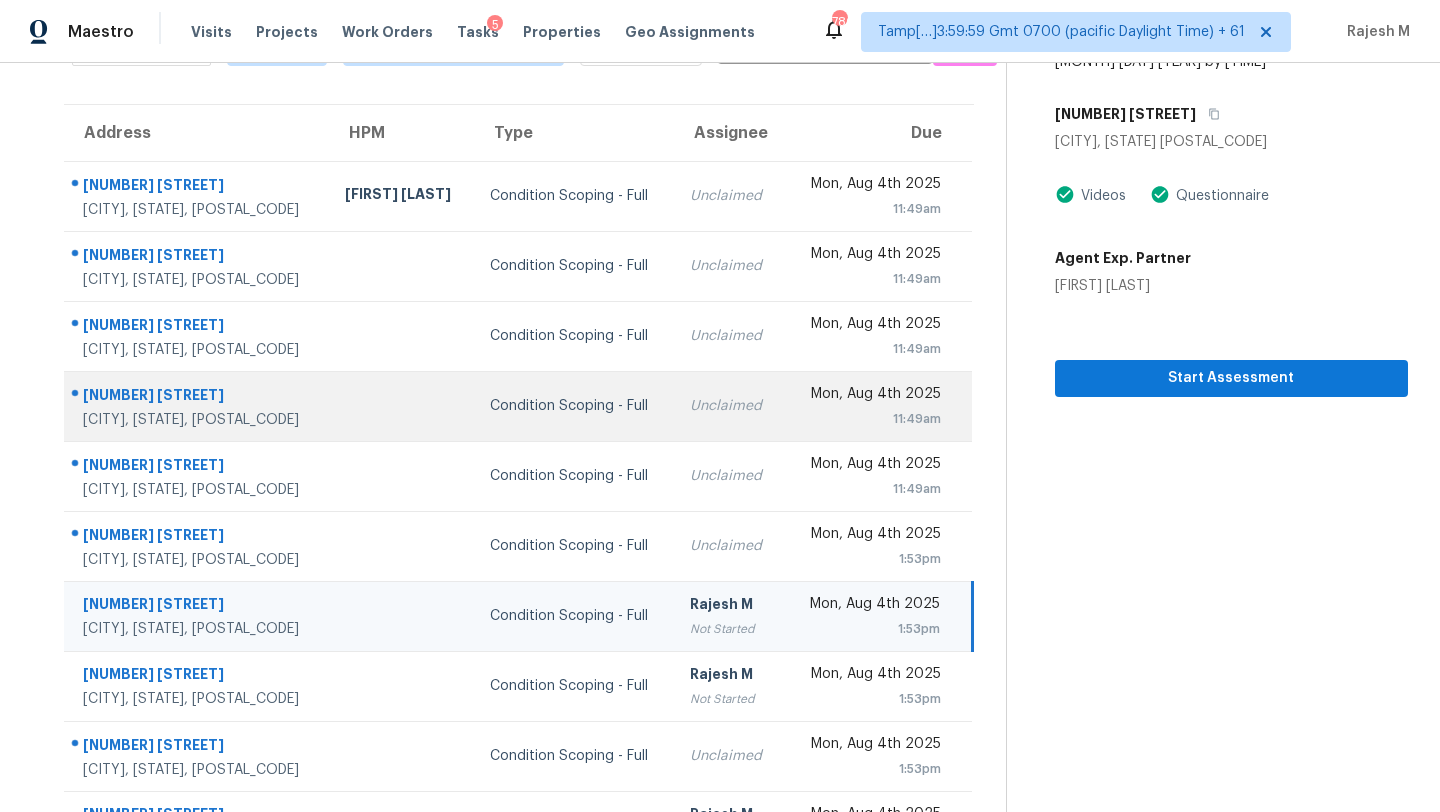 scroll, scrollTop: 119, scrollLeft: 0, axis: vertical 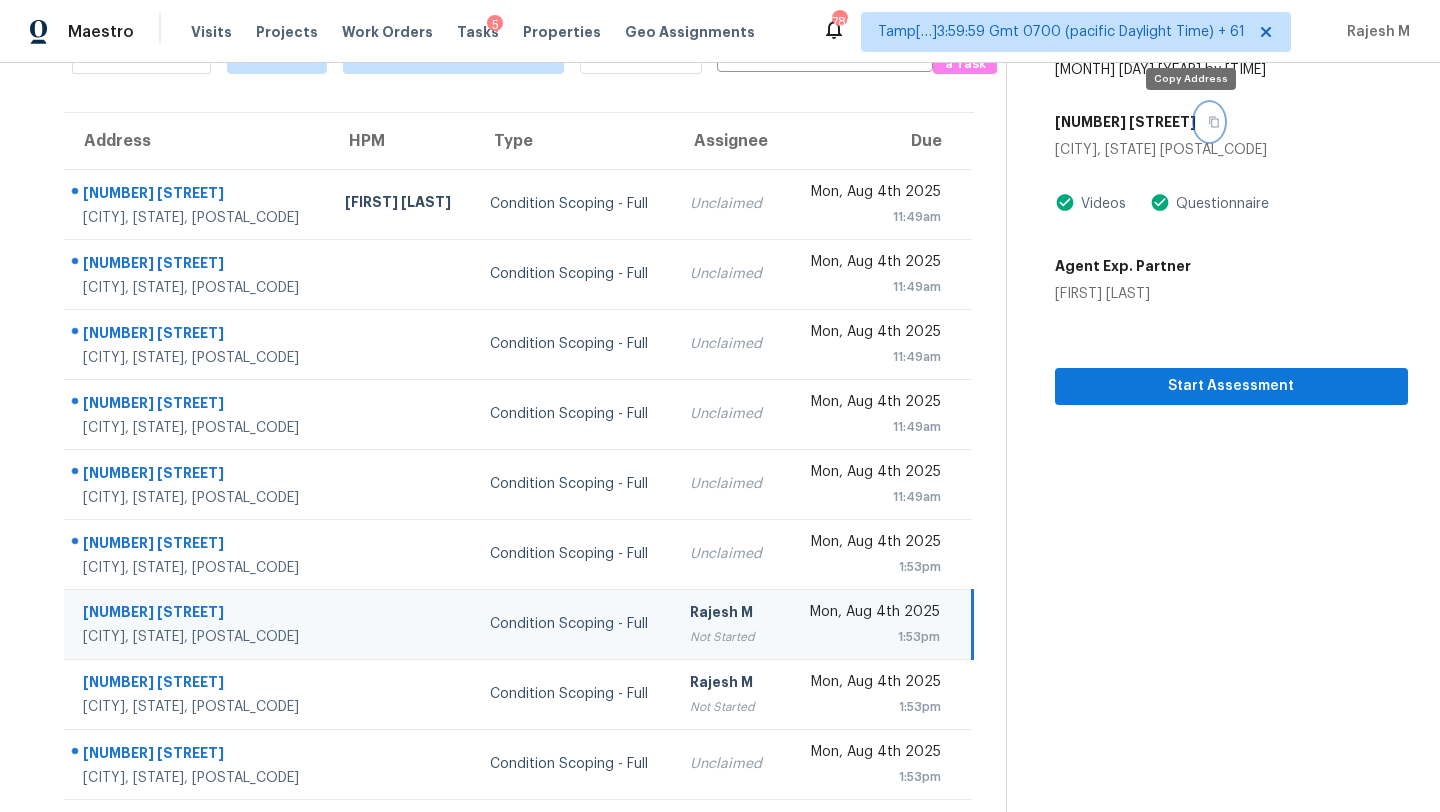 click at bounding box center [1209, 122] 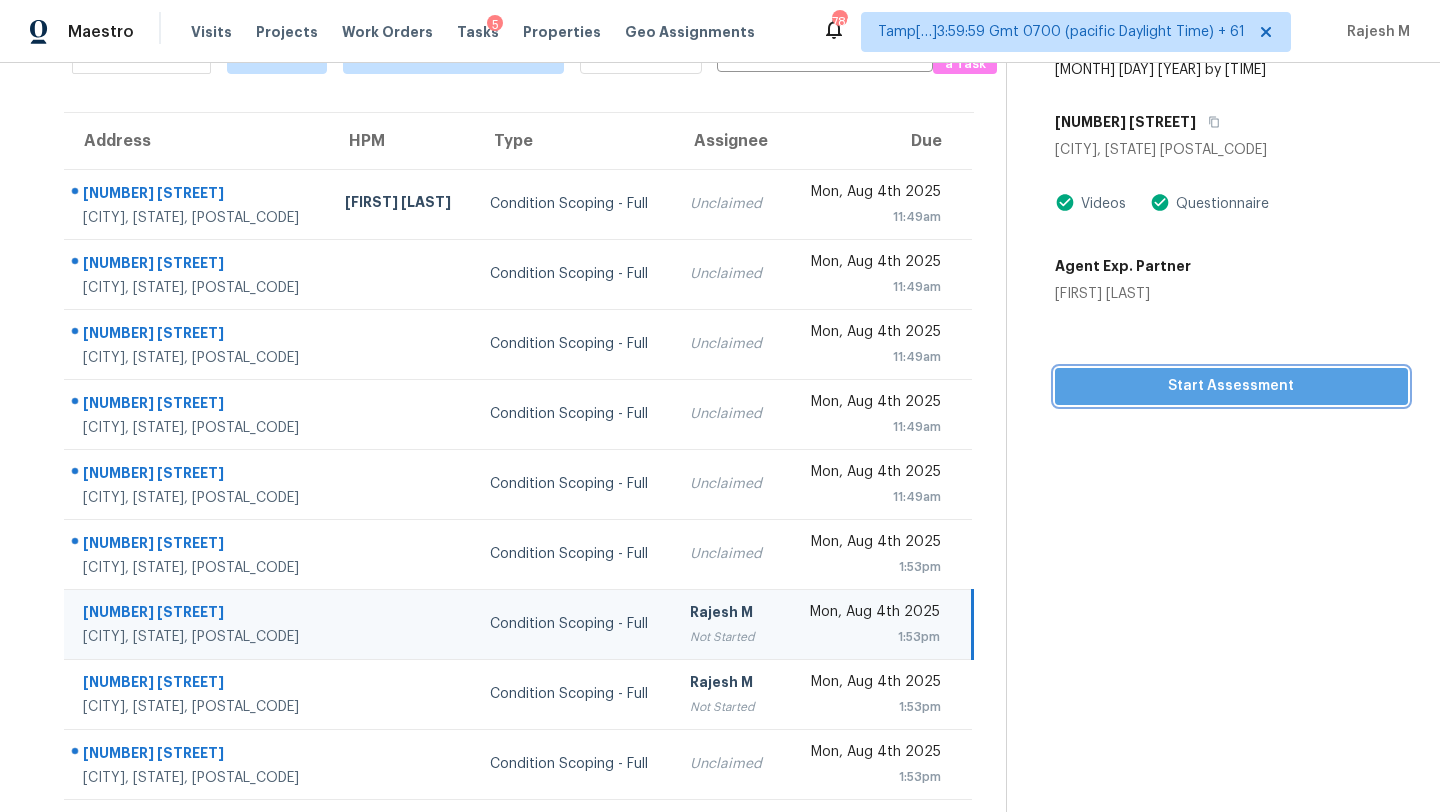 click on "Start Assessment" at bounding box center [1231, 386] 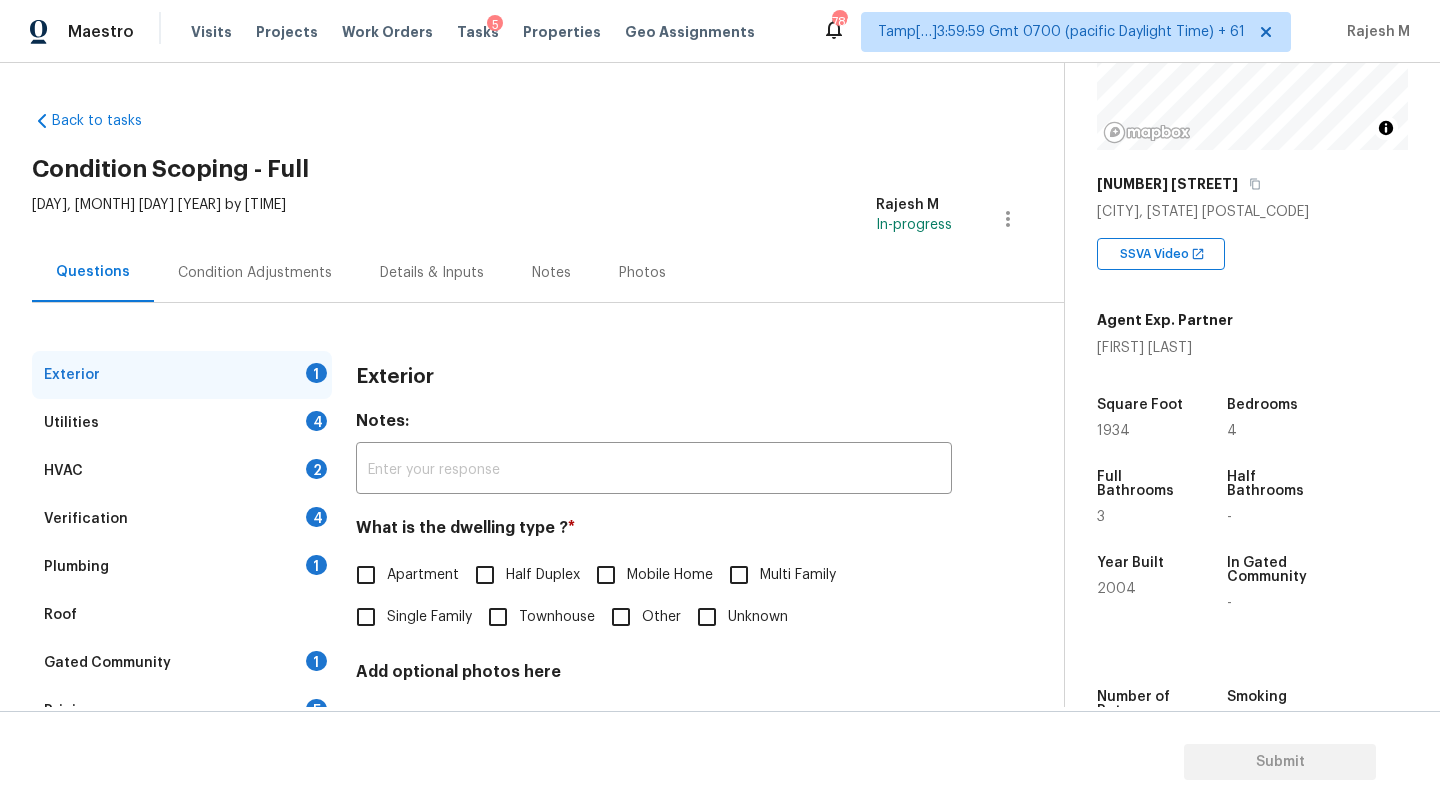 scroll, scrollTop: 263, scrollLeft: 0, axis: vertical 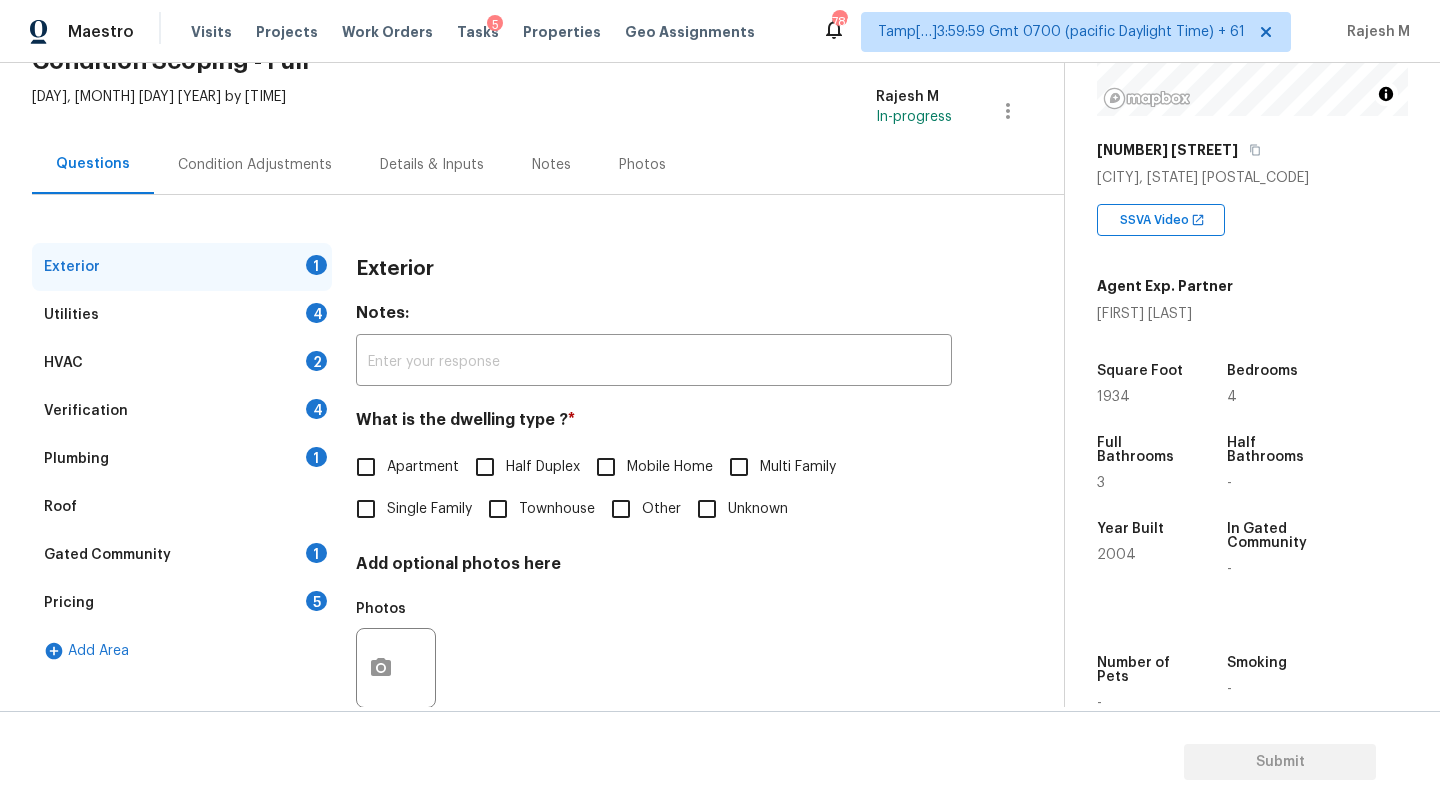 click on "Gated Community 1" at bounding box center (182, 555) 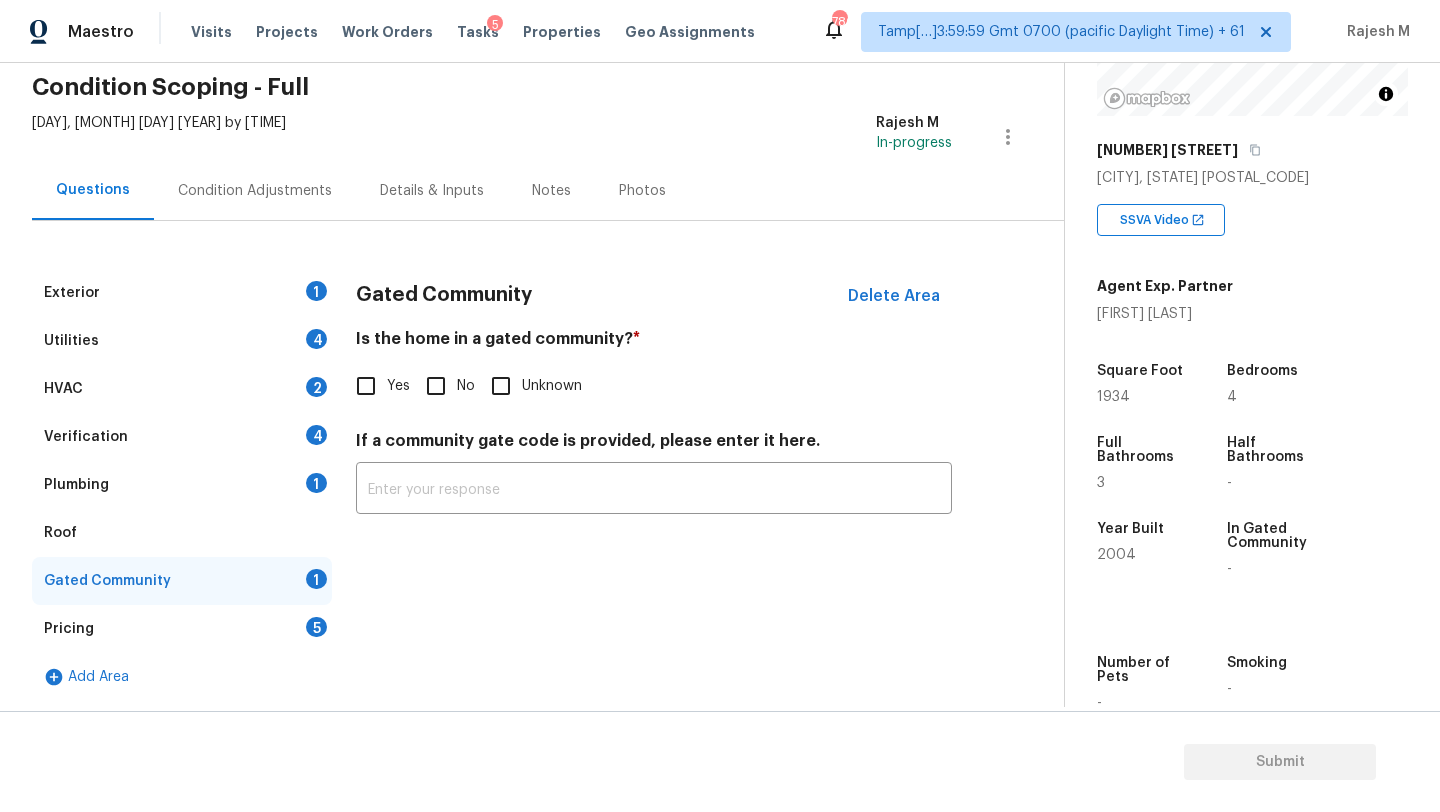 scroll, scrollTop: 82, scrollLeft: 0, axis: vertical 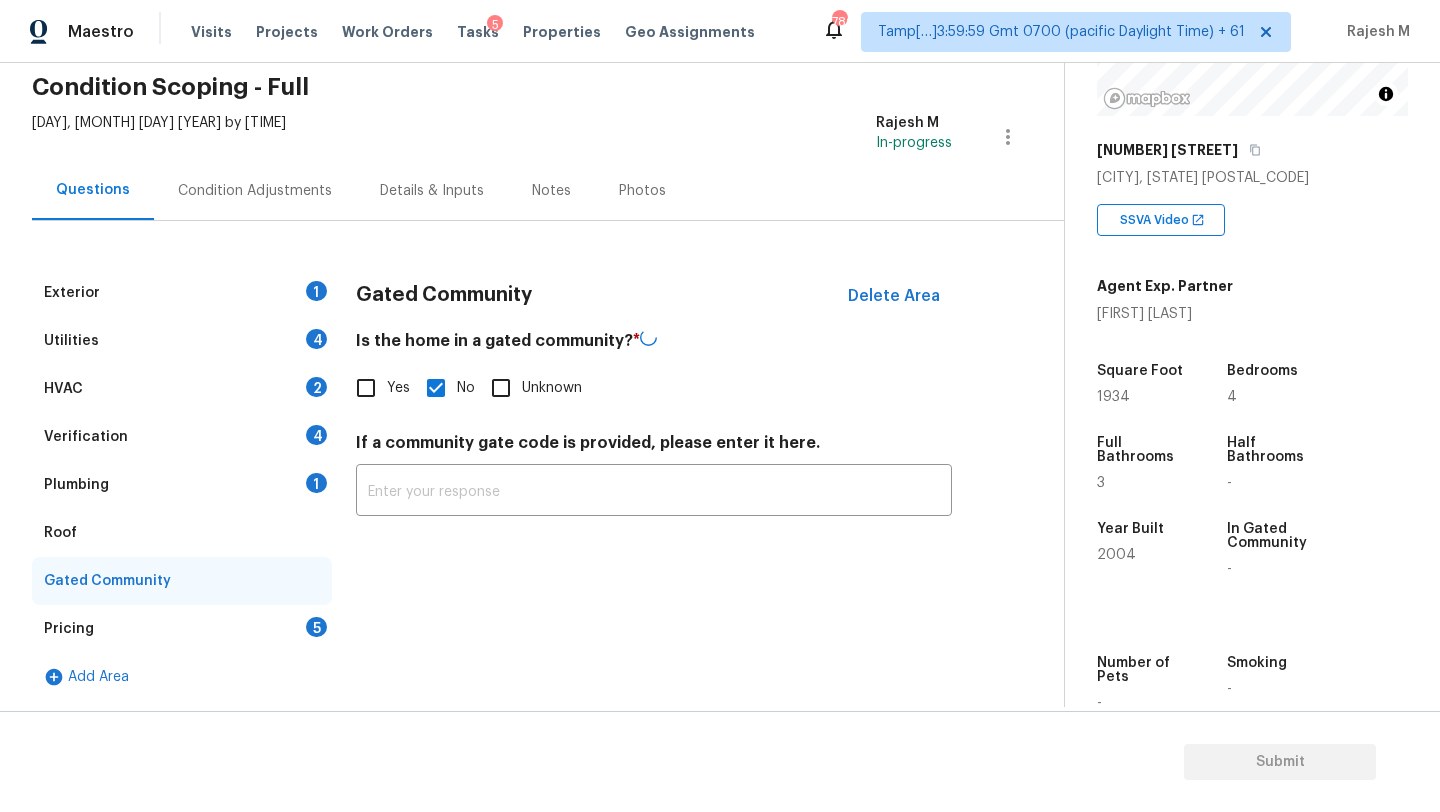 click on "Roof" at bounding box center (182, 533) 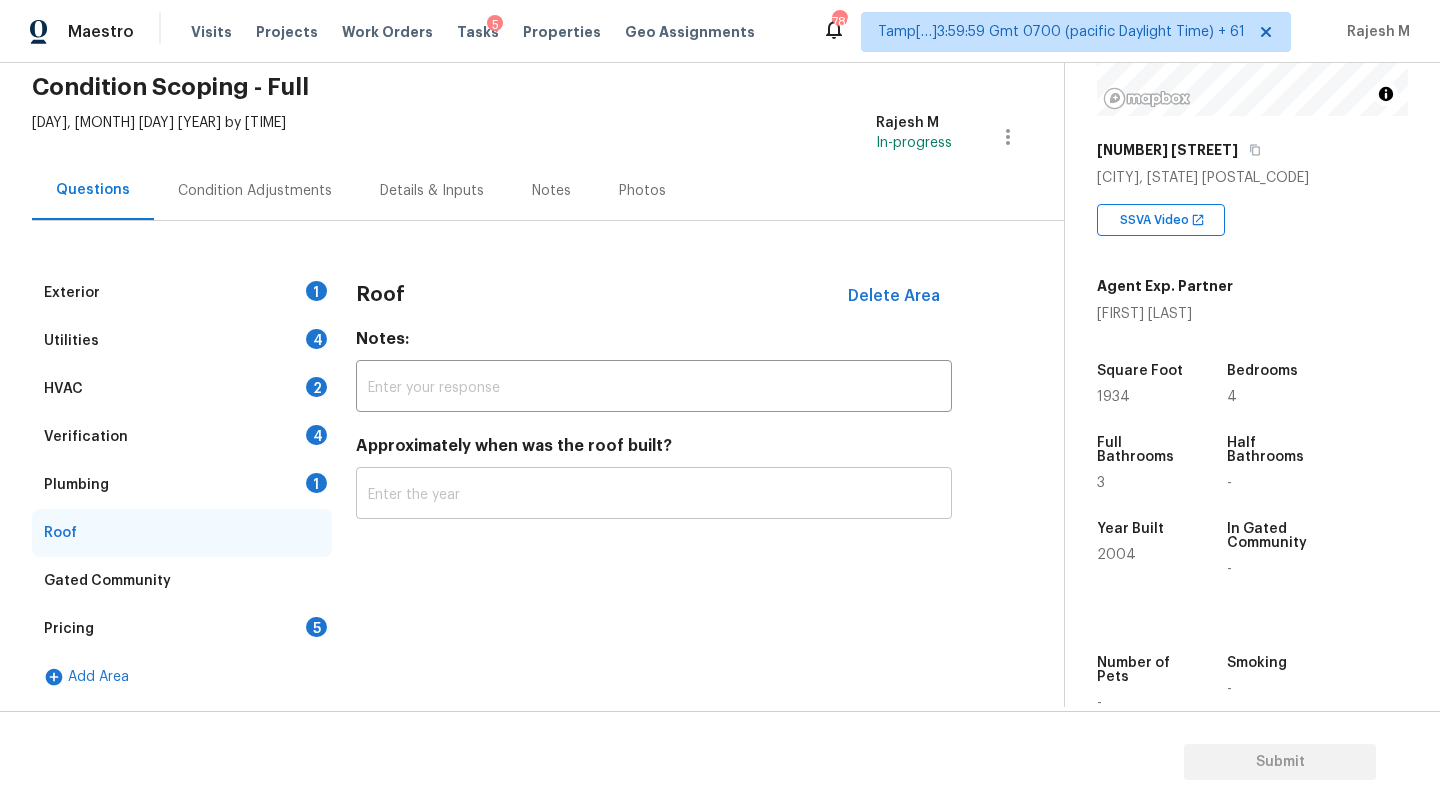click at bounding box center (654, 495) 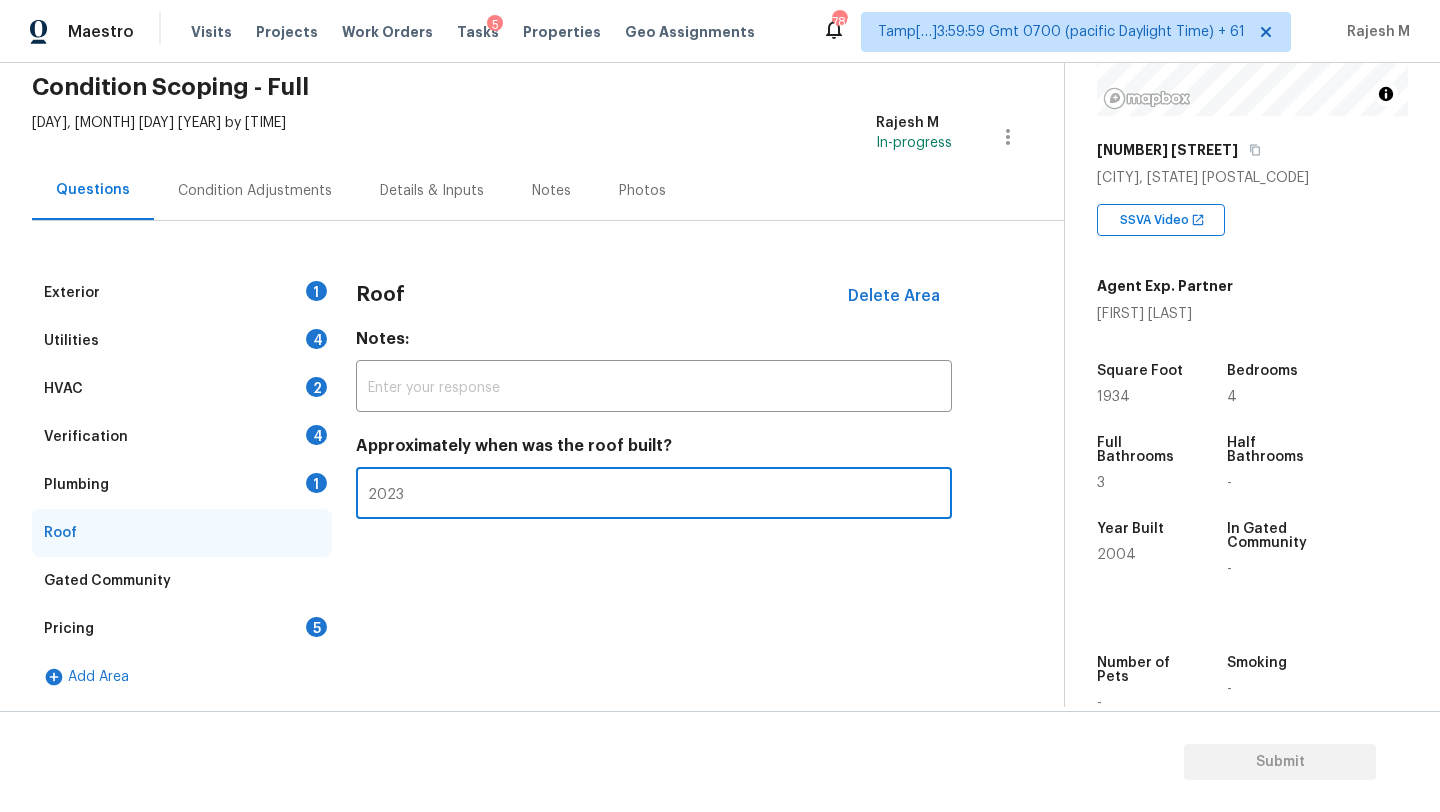 type on "2023" 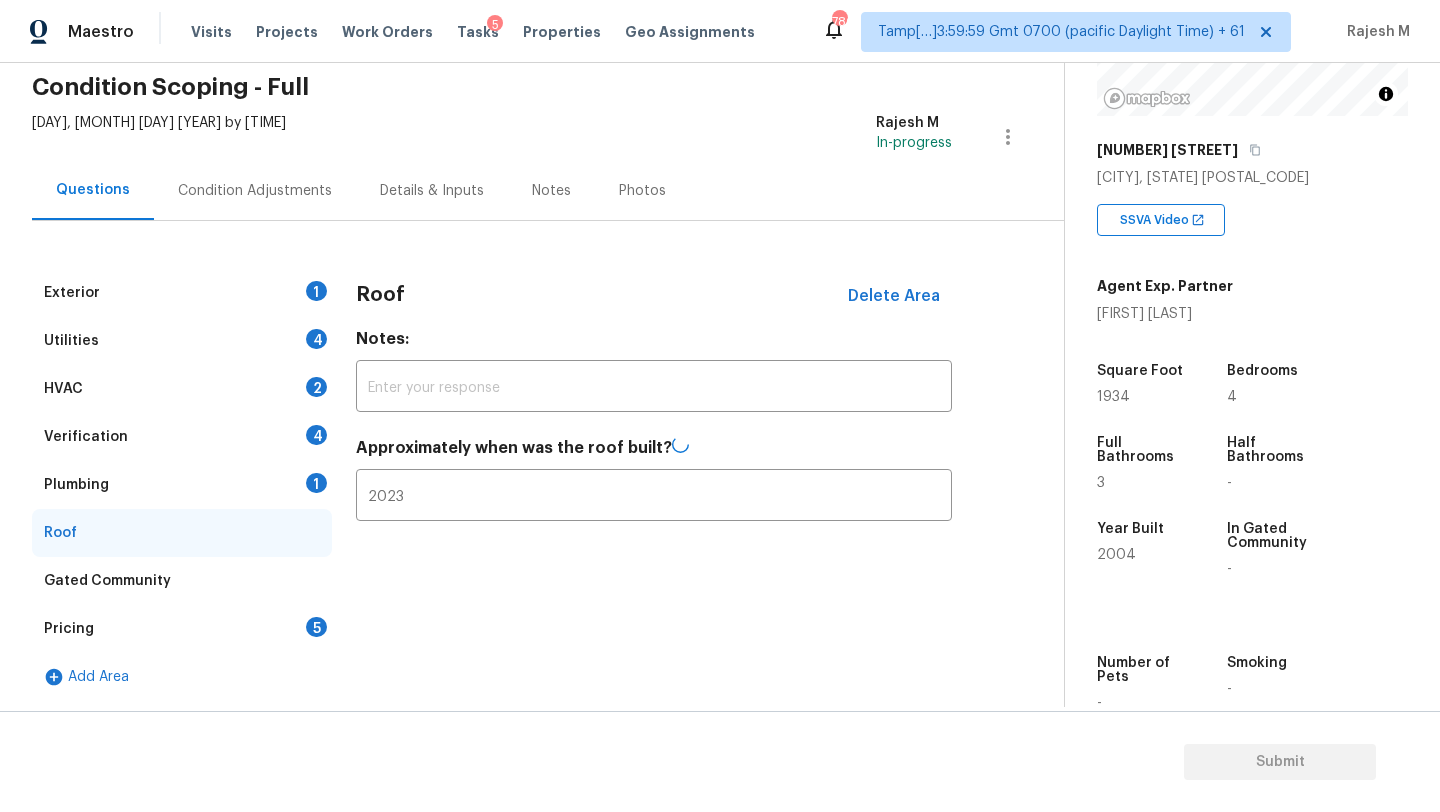 click on "Plumbing 1" at bounding box center [182, 485] 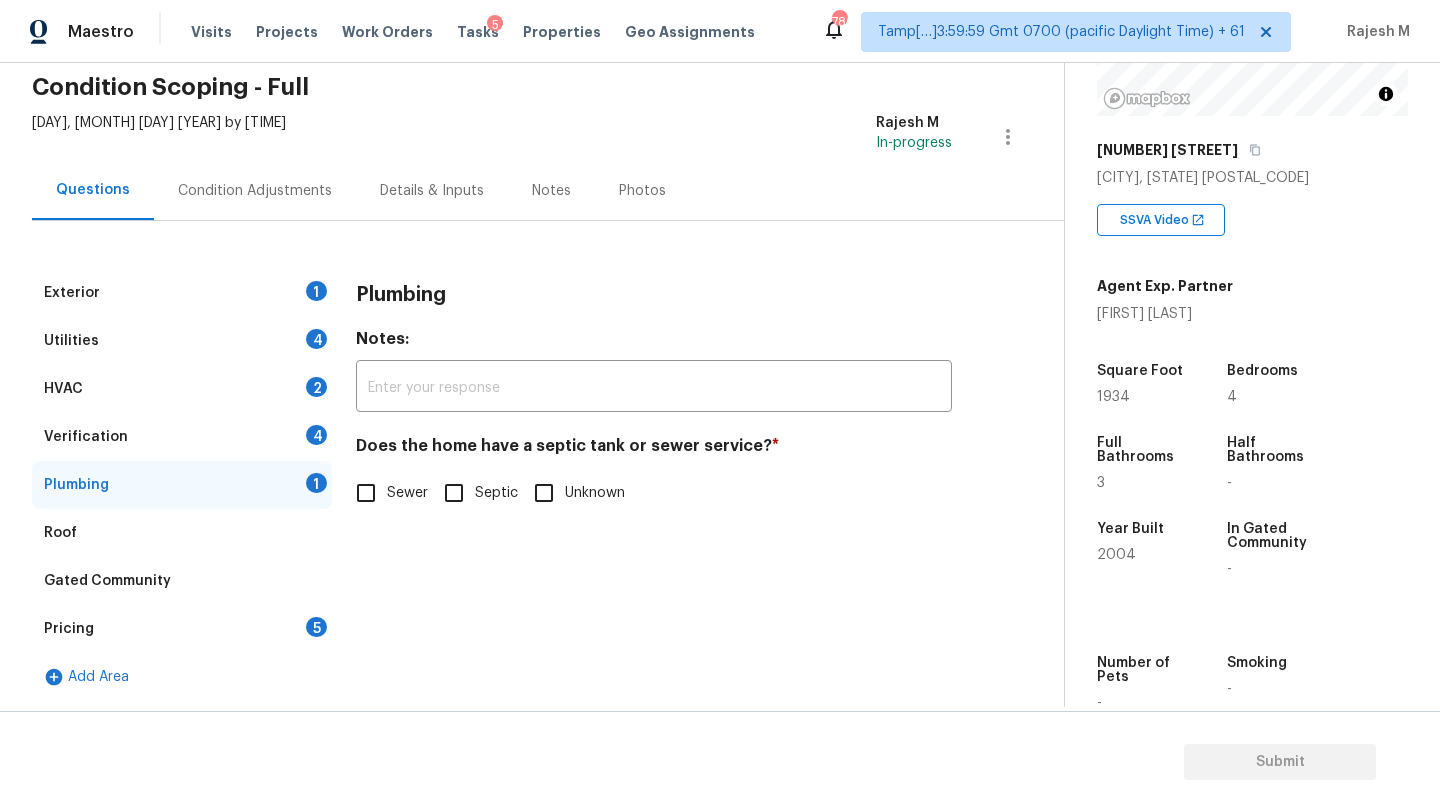 click on "Sewer" at bounding box center (386, 493) 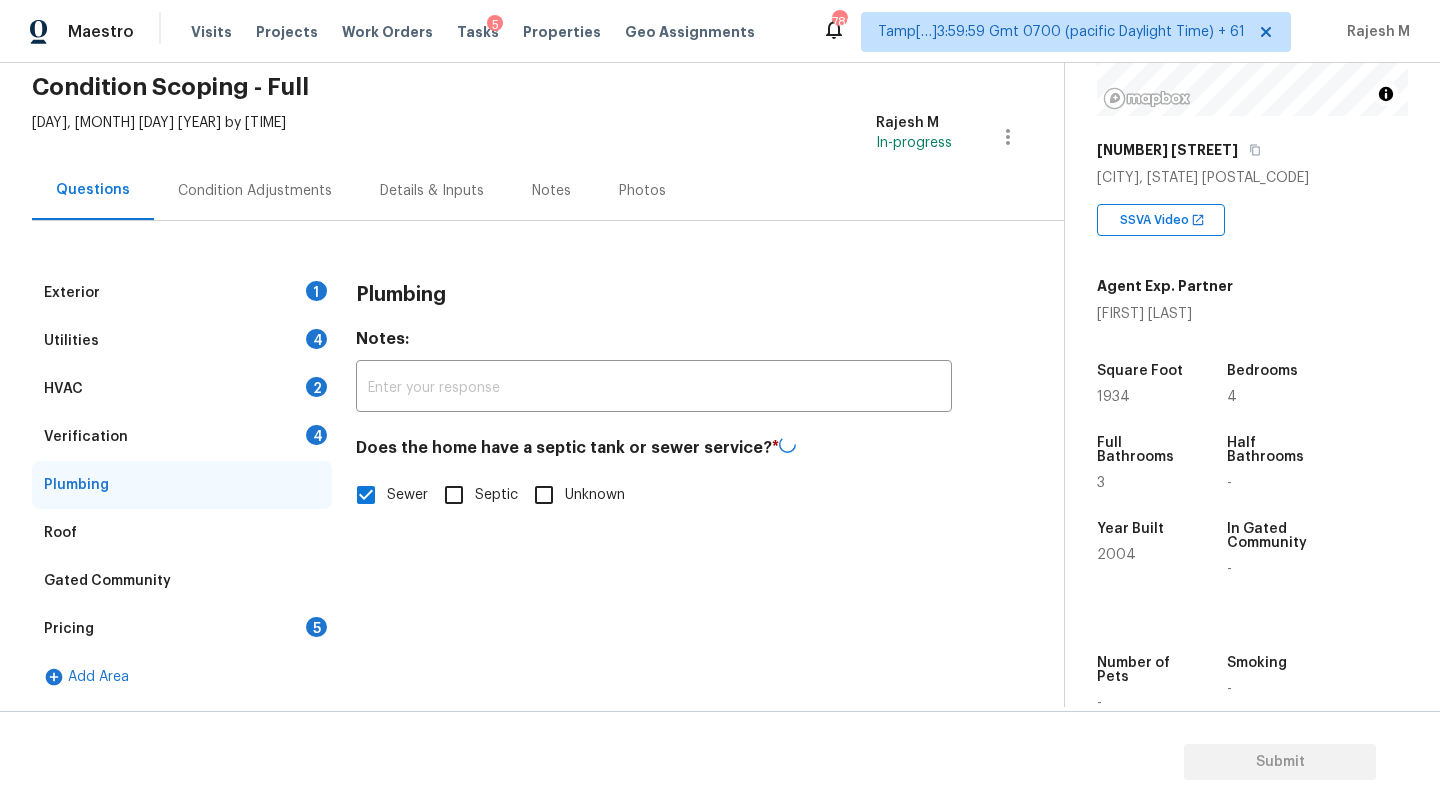 click on "Verification 4" at bounding box center (182, 437) 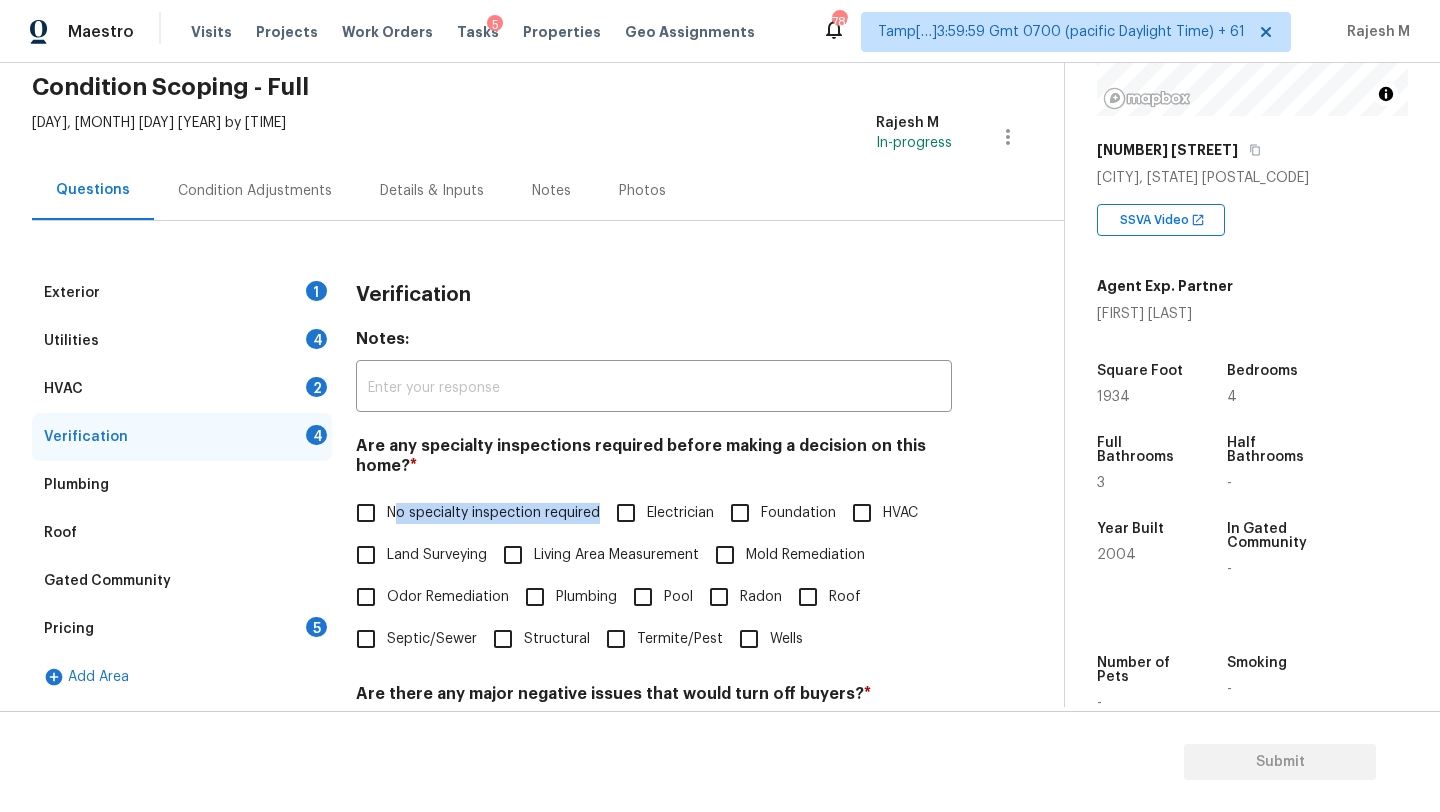 click on "No specialty inspection required" at bounding box center (472, 513) 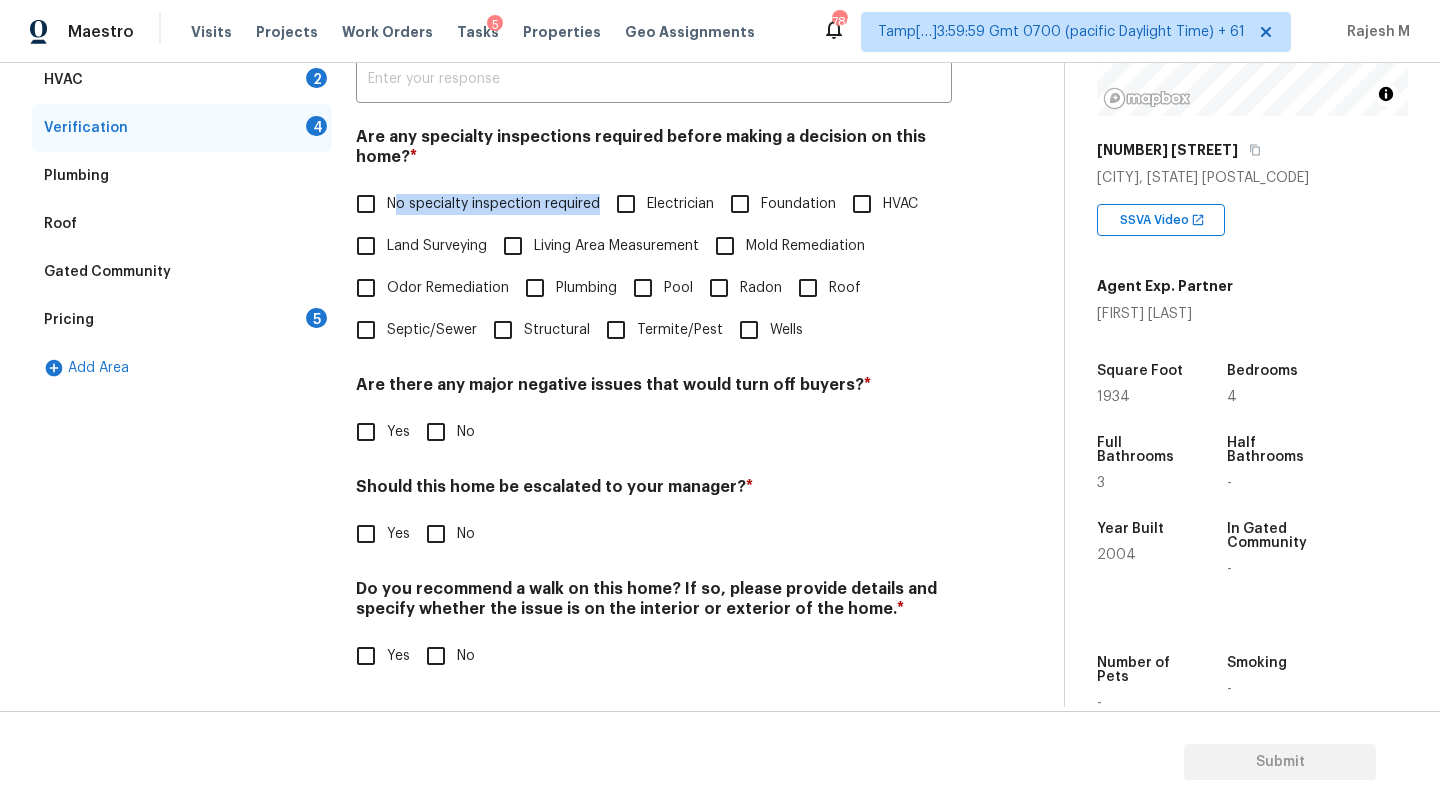 click on "No specialty inspection required" at bounding box center (366, 204) 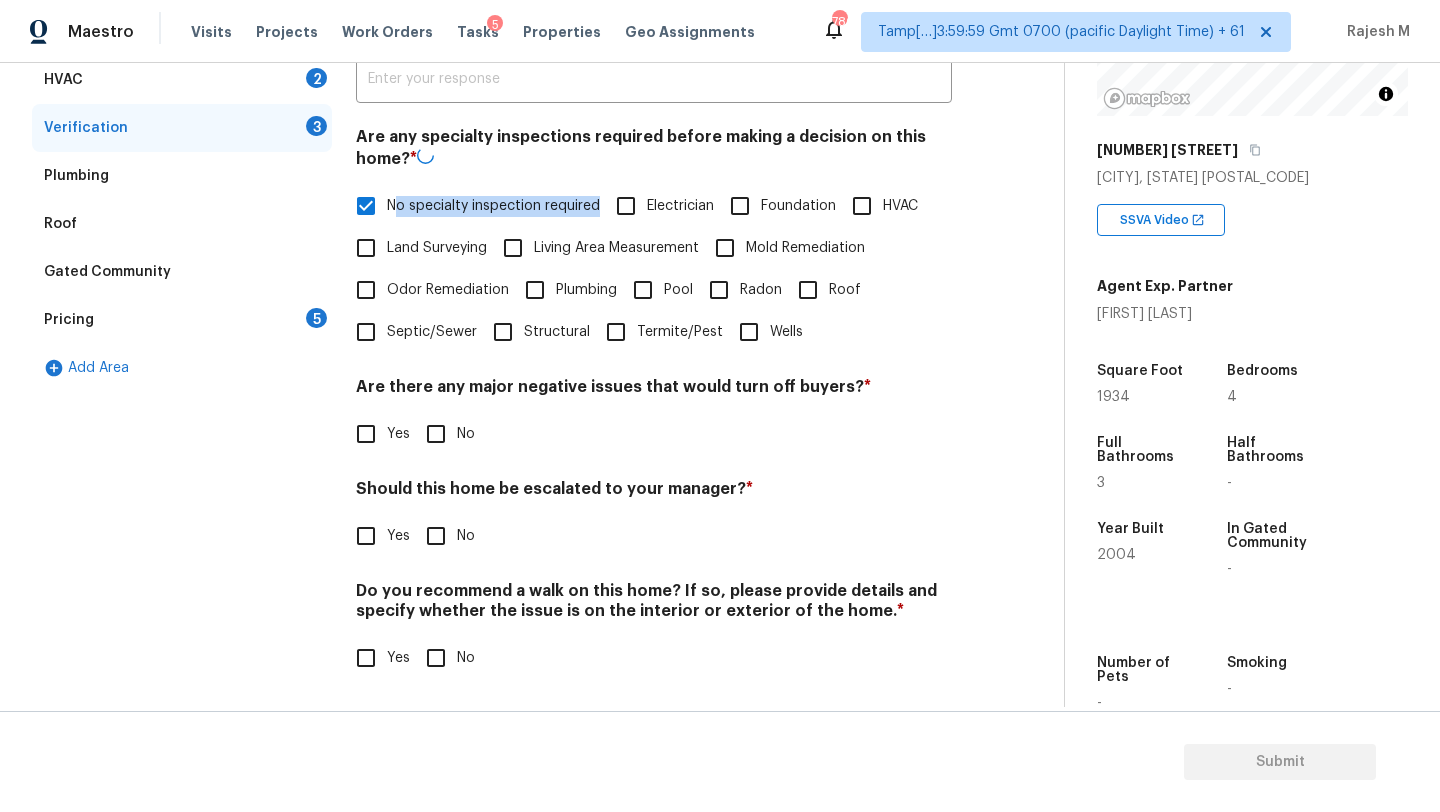 click on "No" at bounding box center (436, 434) 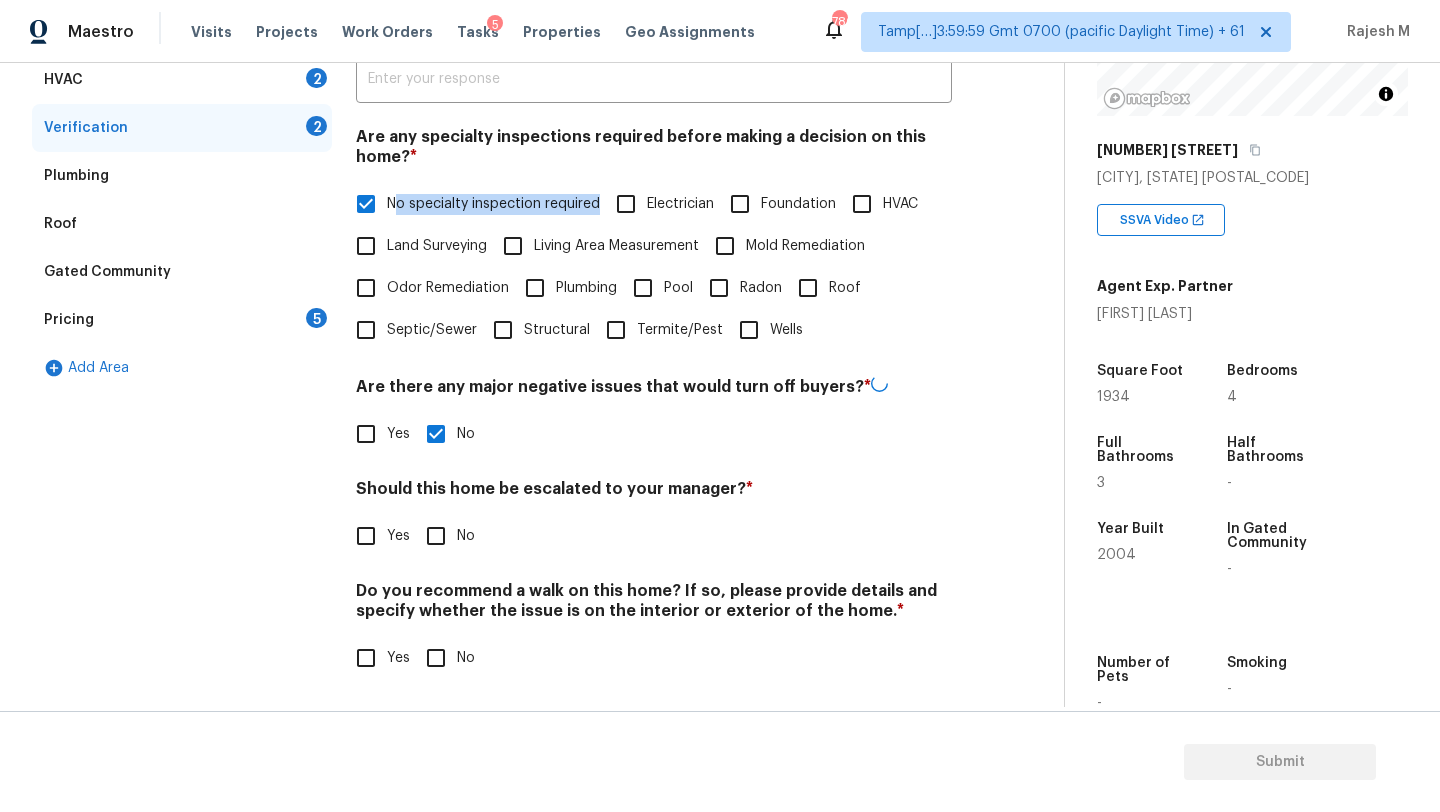 click on "No" at bounding box center (436, 658) 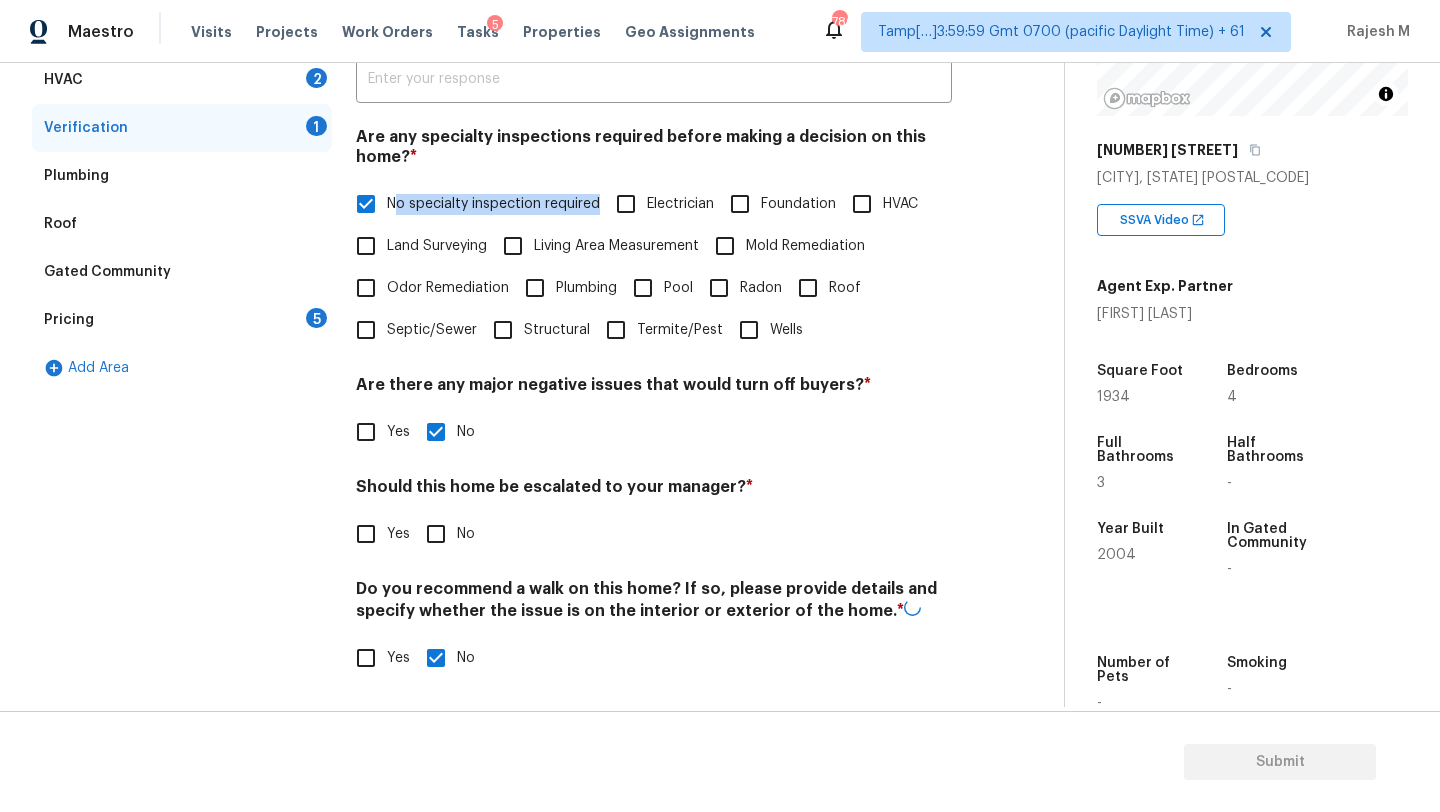 click on "Yes" at bounding box center [366, 534] 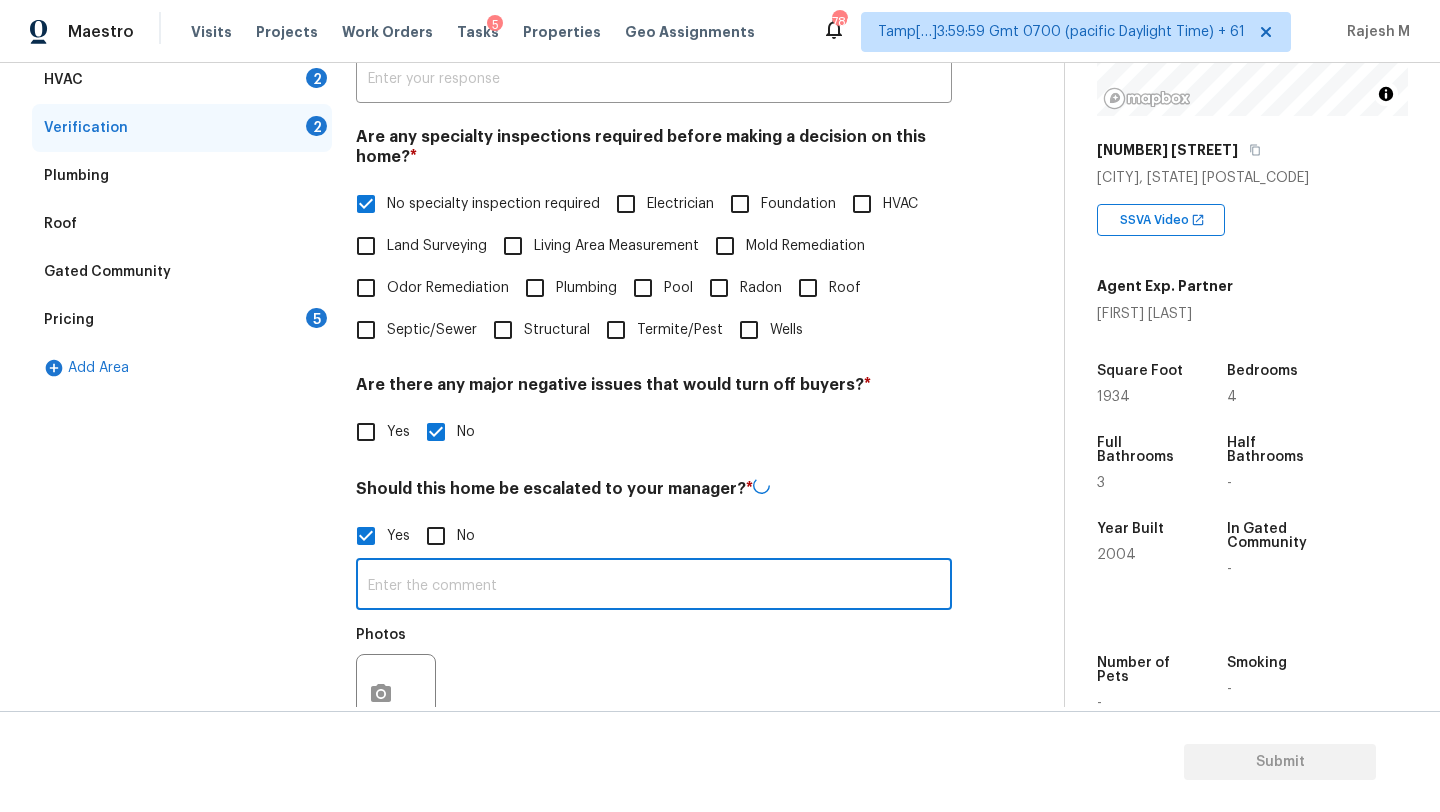 click at bounding box center [654, 586] 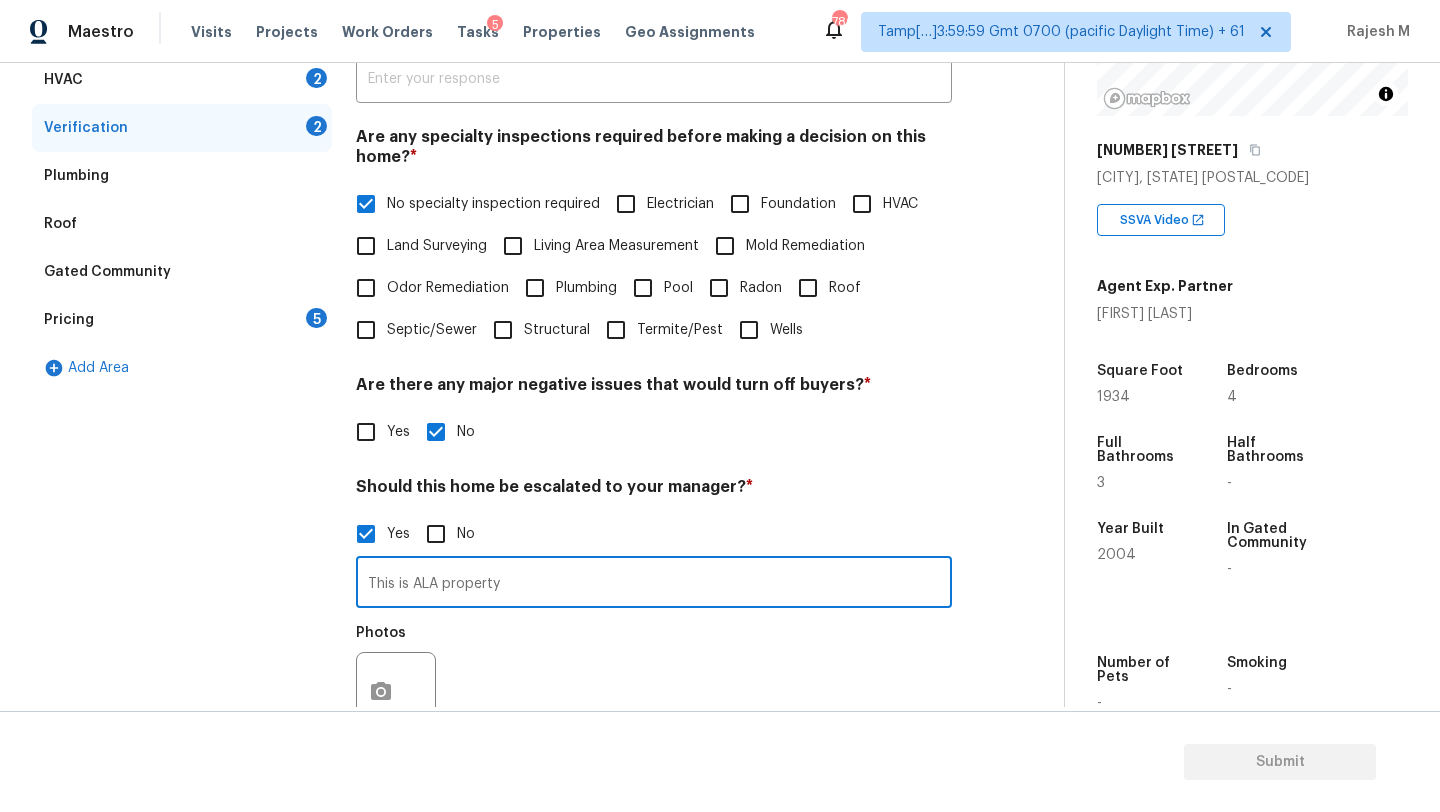 type on "This is ALA property" 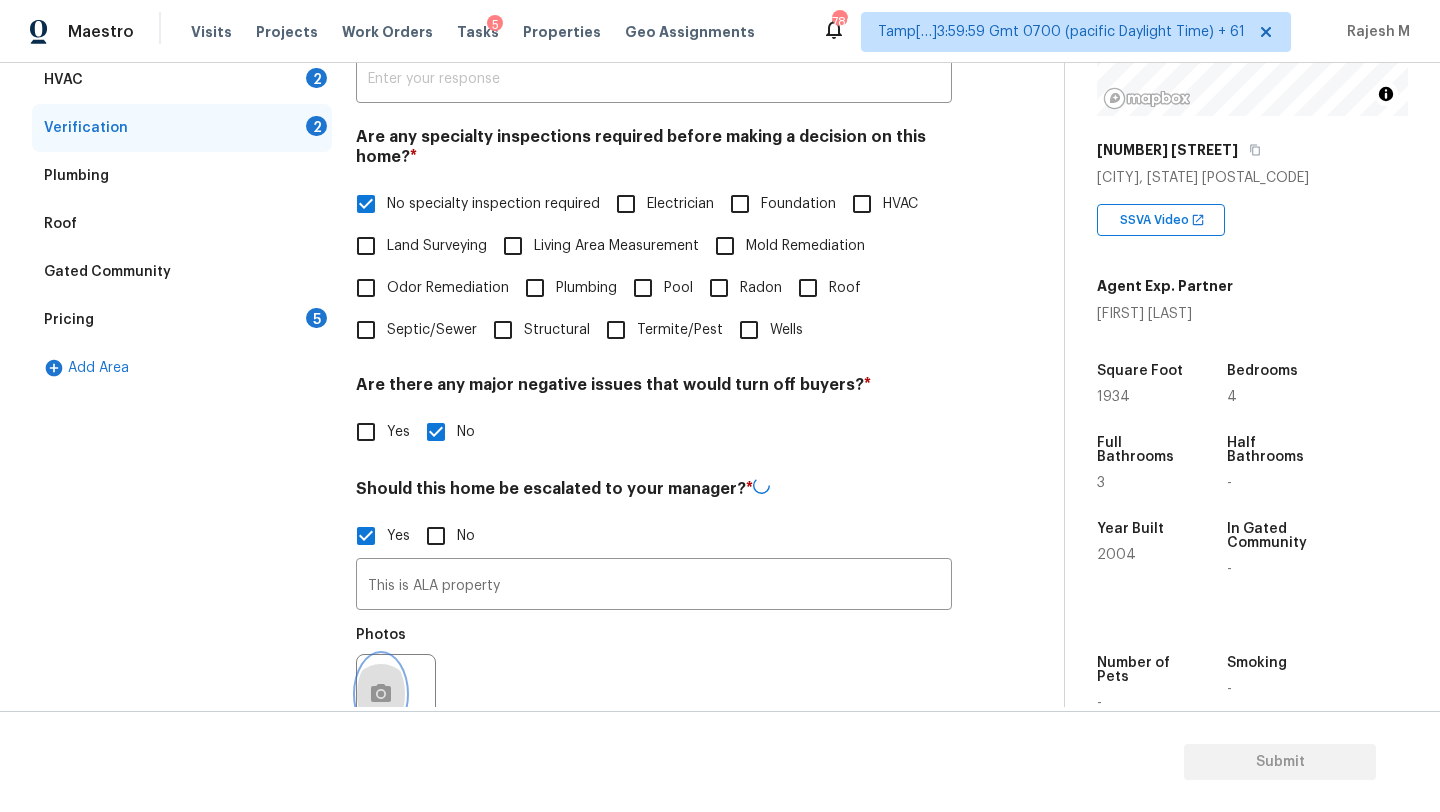 click 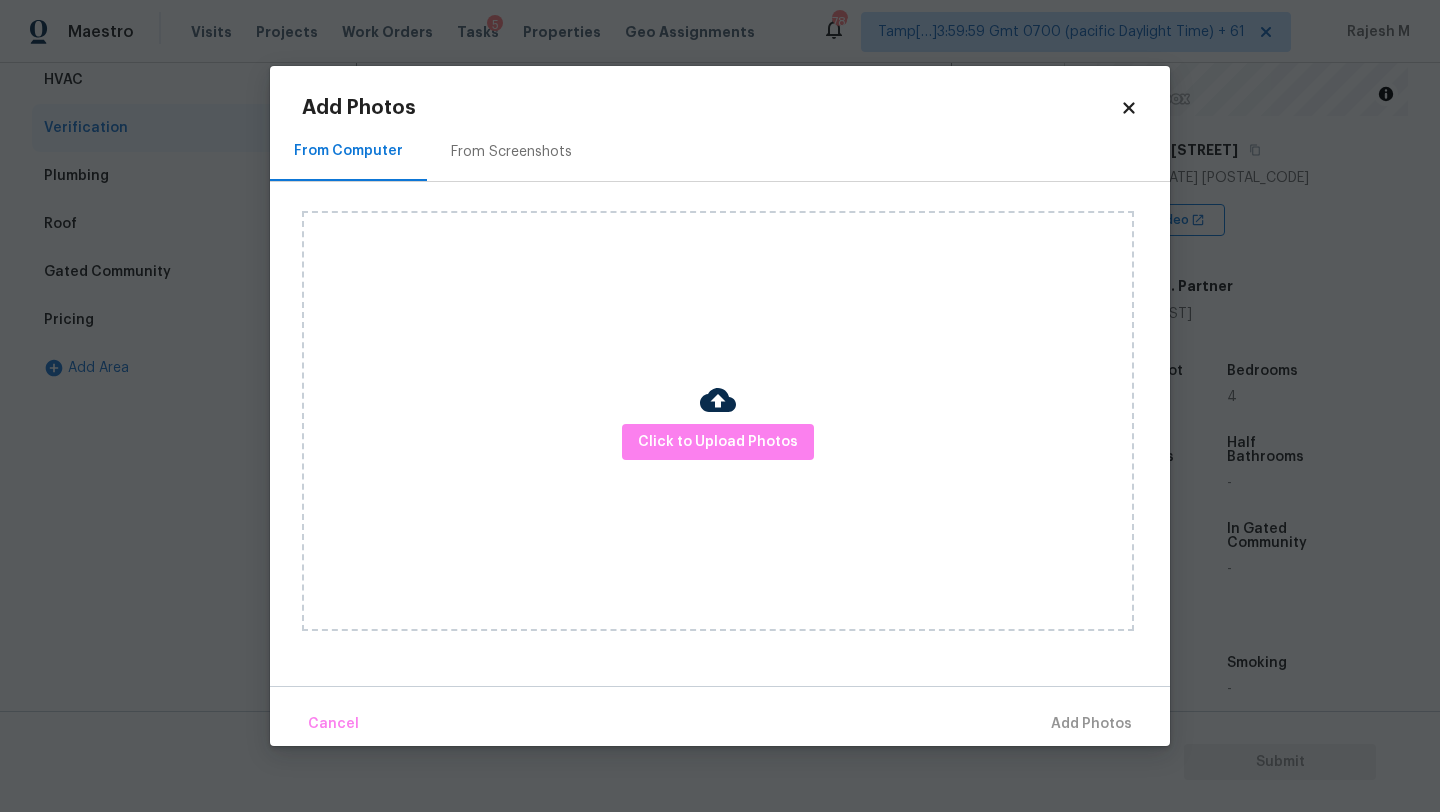 click on "From Screenshots" at bounding box center [511, 151] 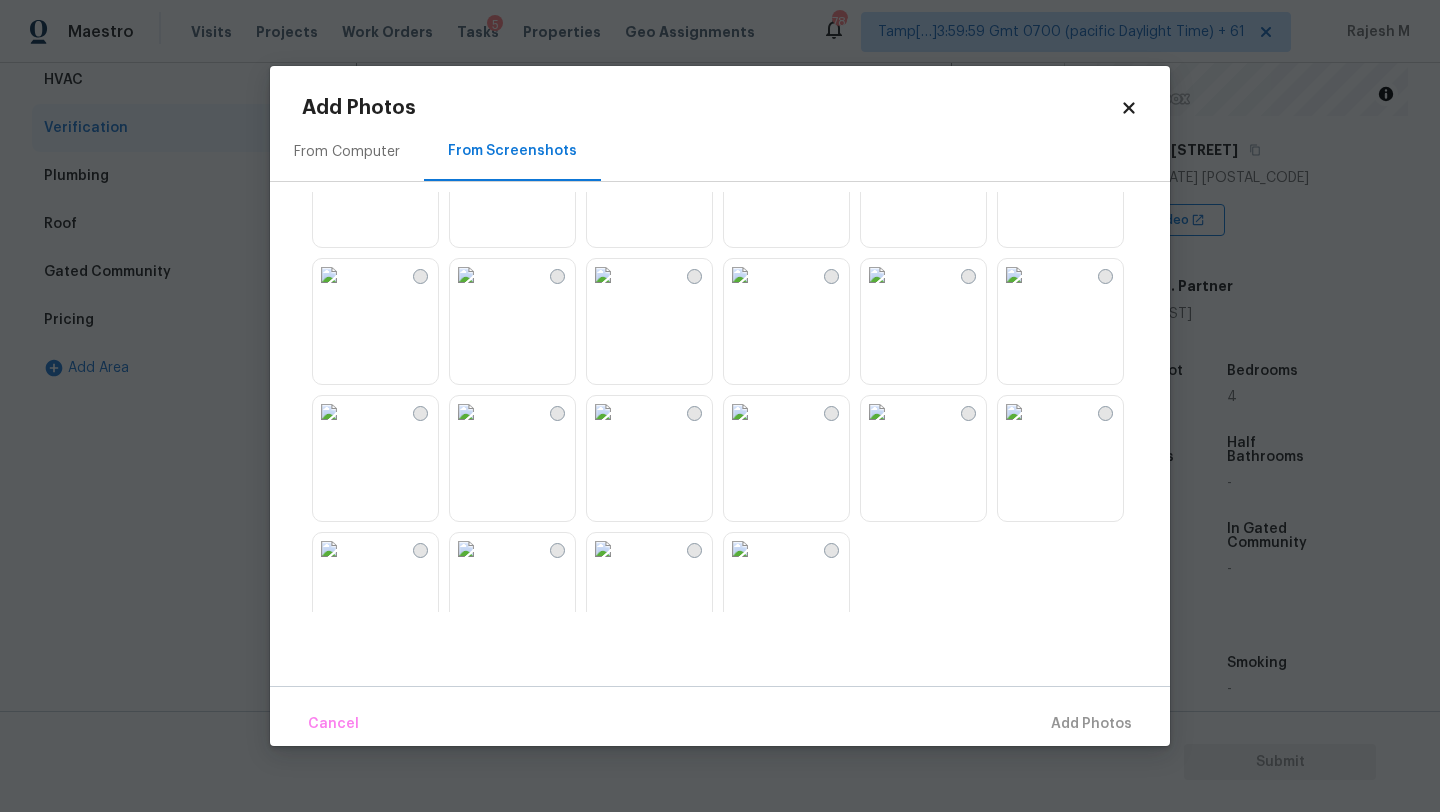 scroll, scrollTop: 1910, scrollLeft: 0, axis: vertical 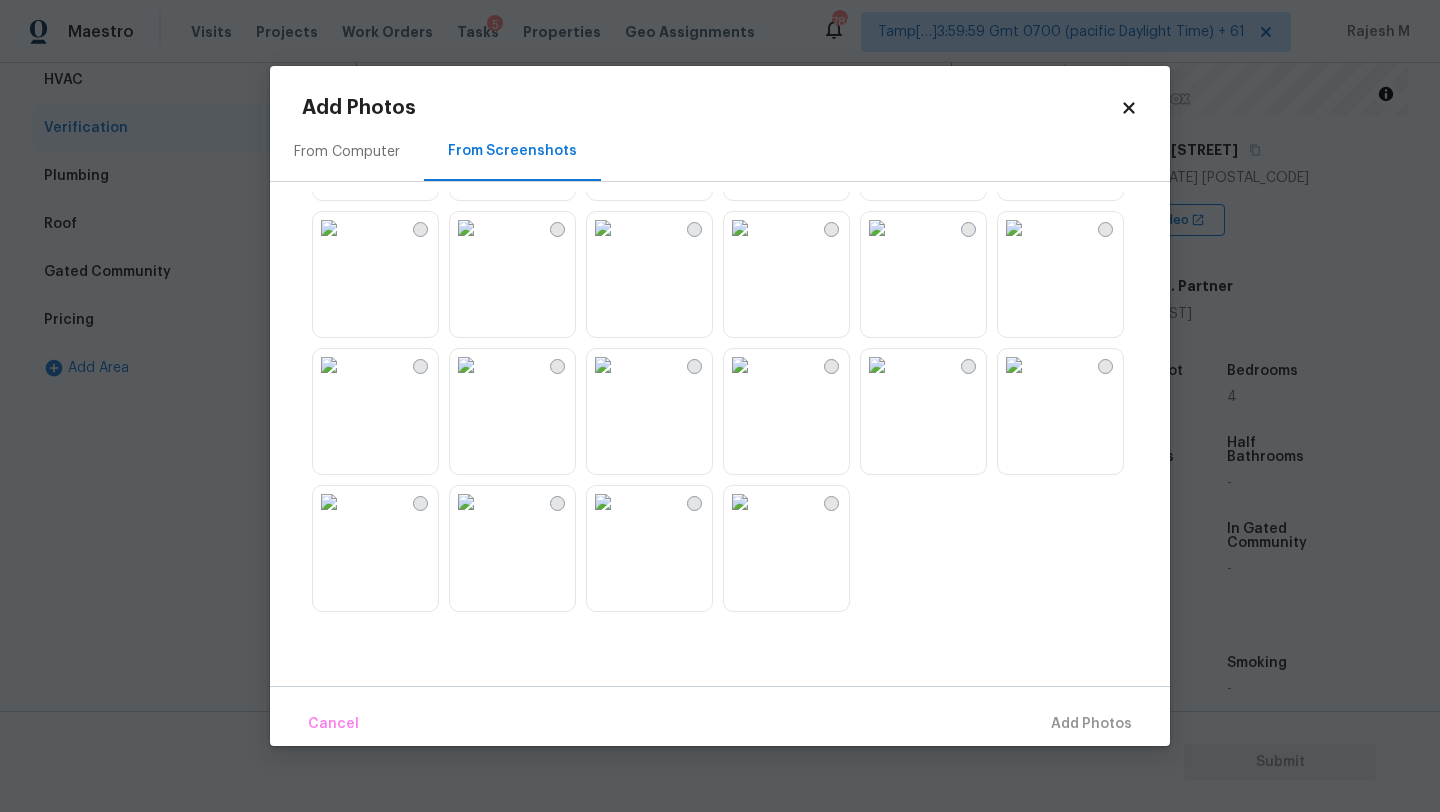 click at bounding box center [466, 228] 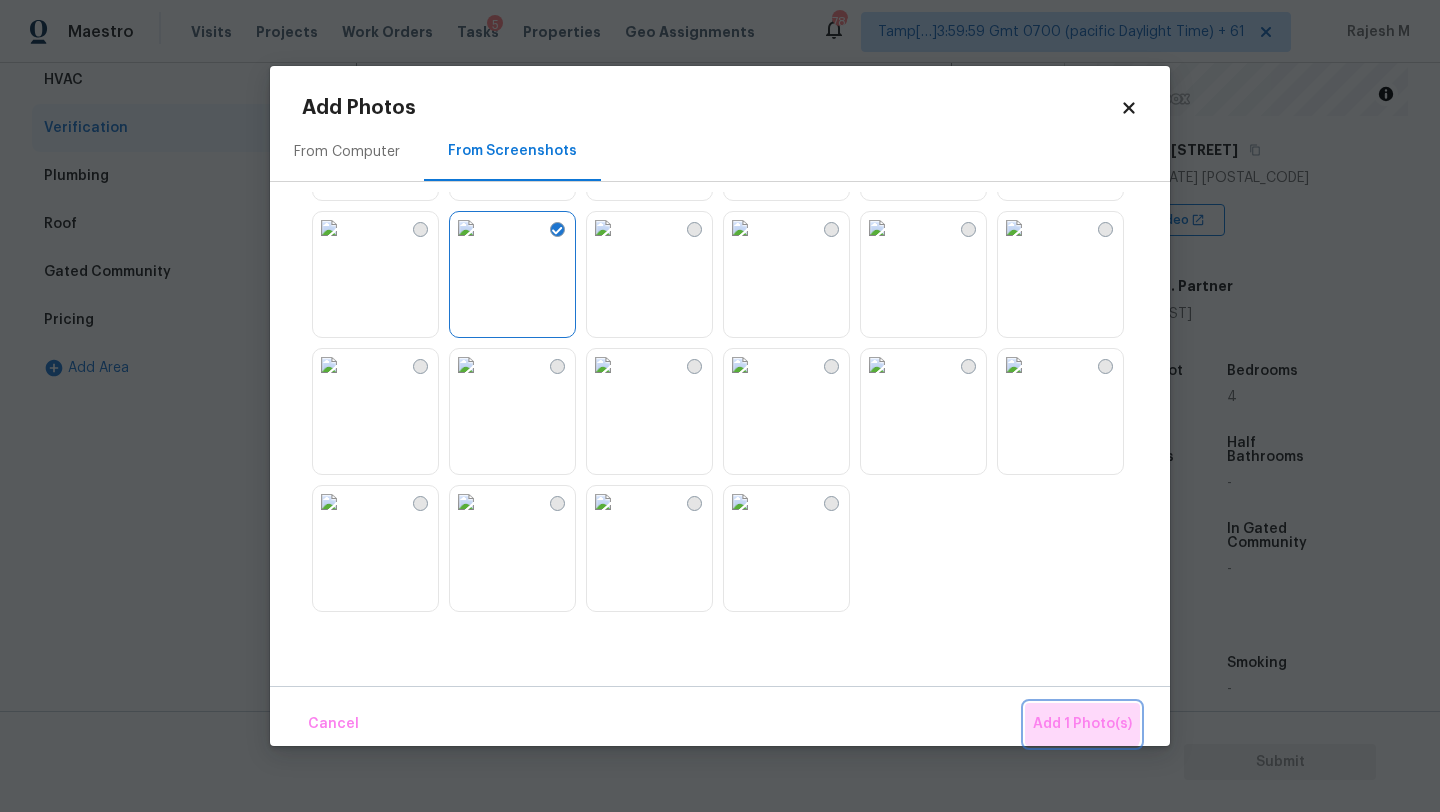 click on "Add 1 Photo(s)" at bounding box center [1082, 724] 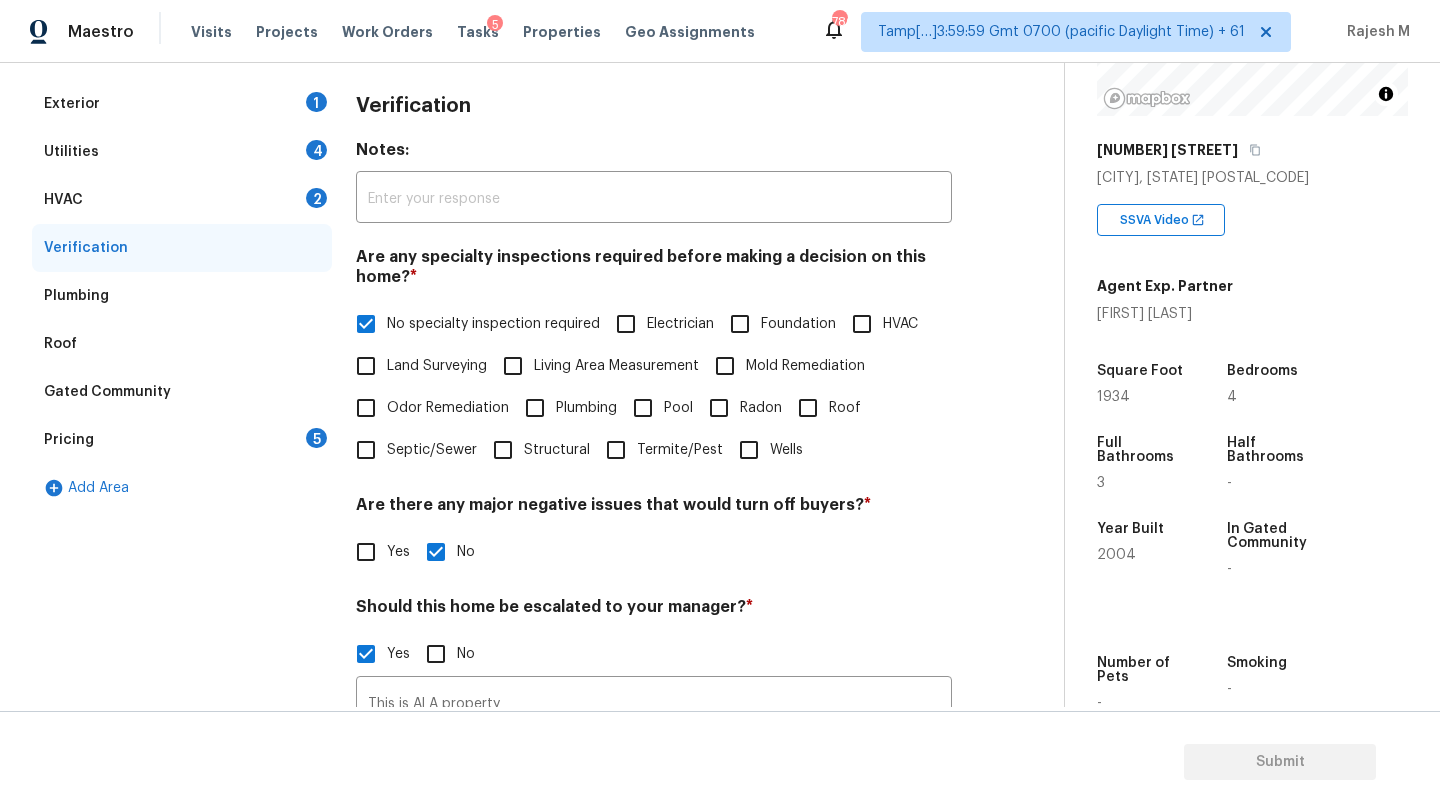 click on "HVAC 2" at bounding box center [182, 200] 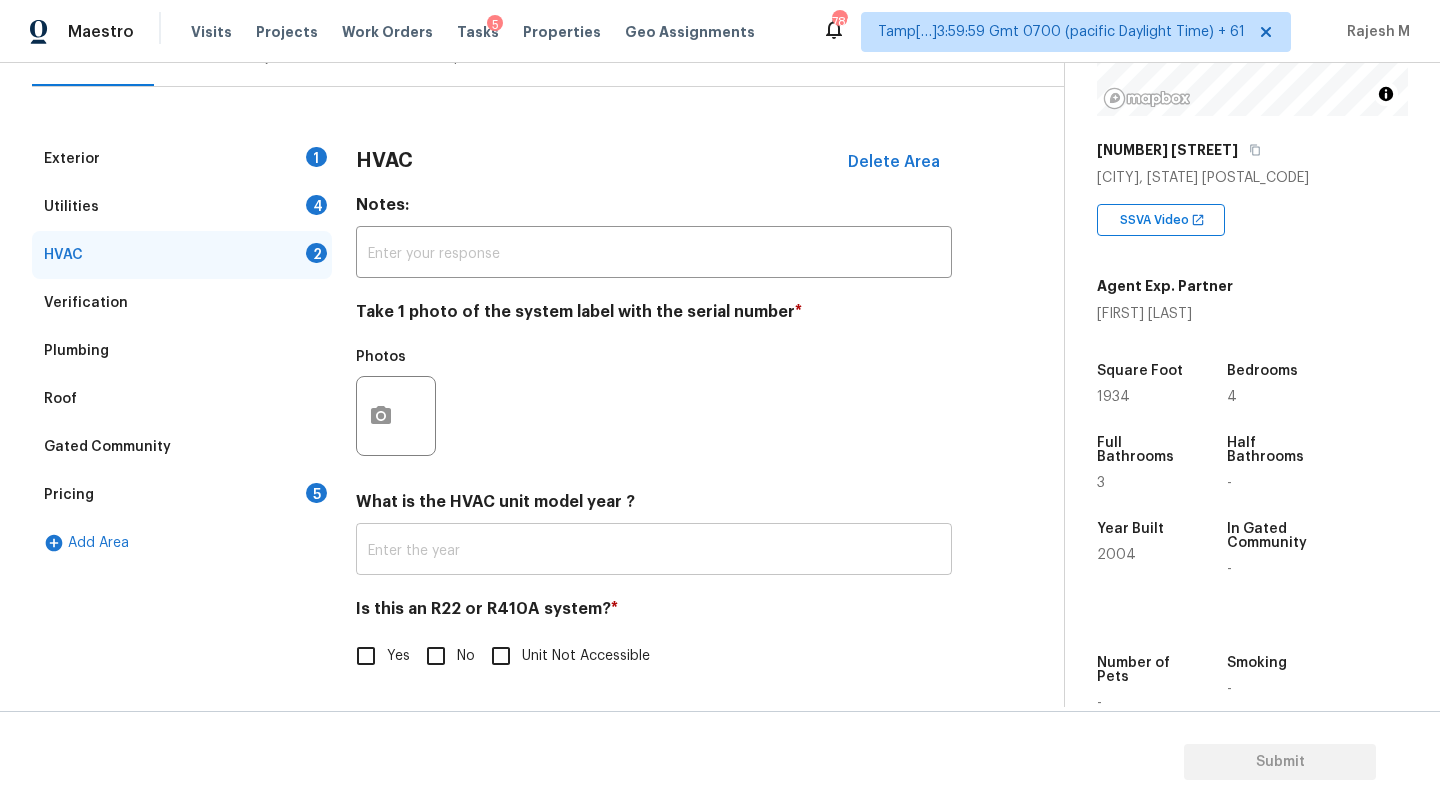 click at bounding box center (654, 551) 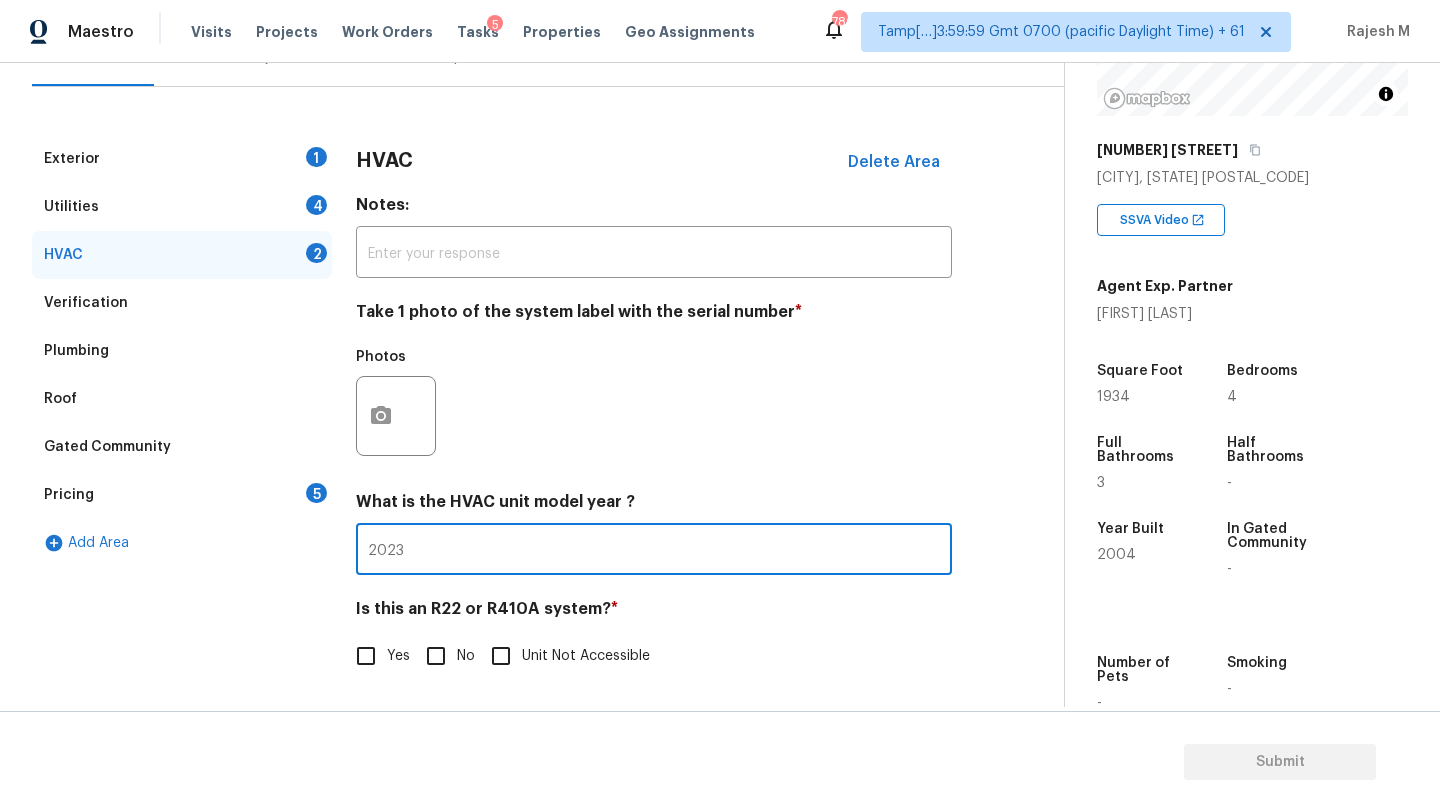 type on "2023" 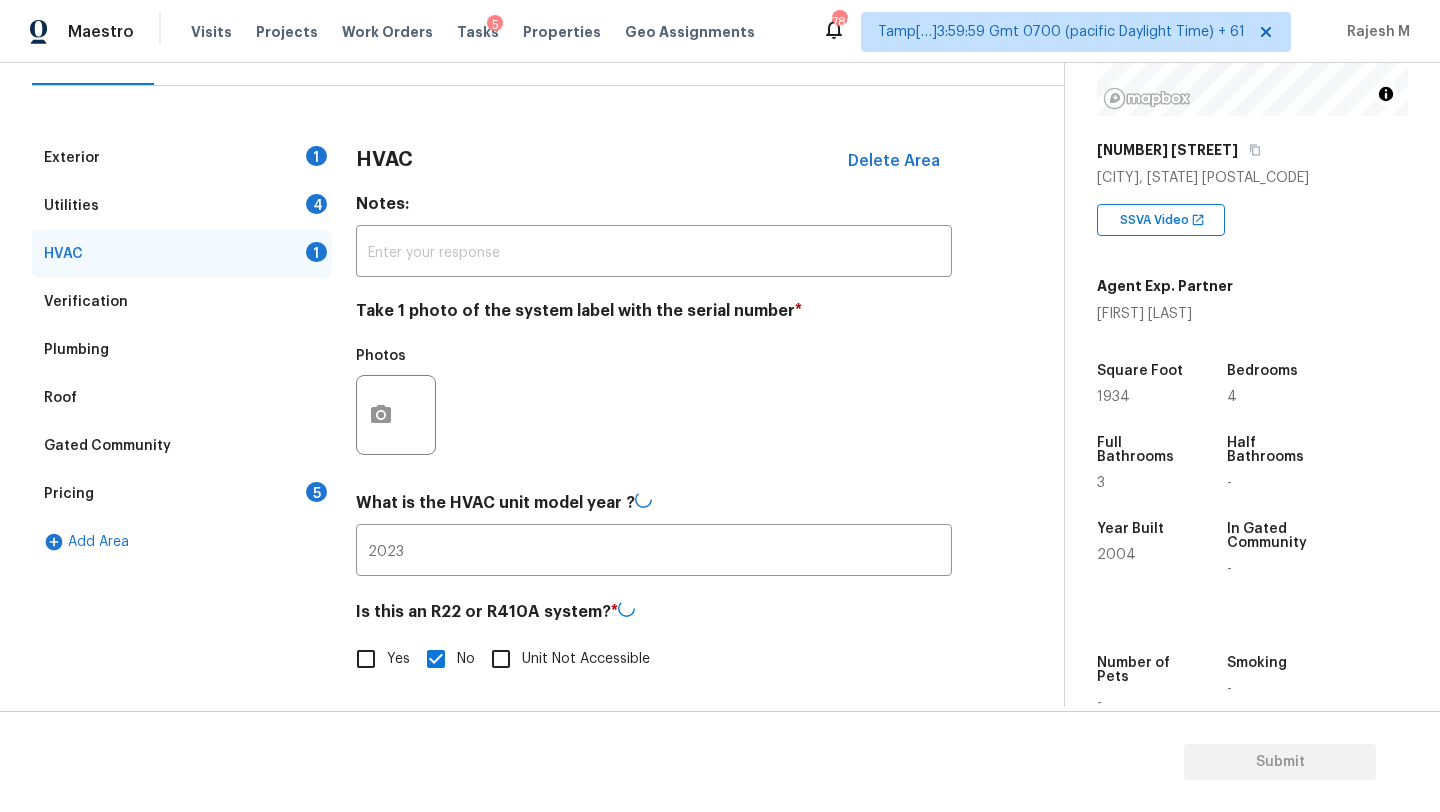 drag, startPoint x: 236, startPoint y: 195, endPoint x: 287, endPoint y: 212, distance: 53.75872 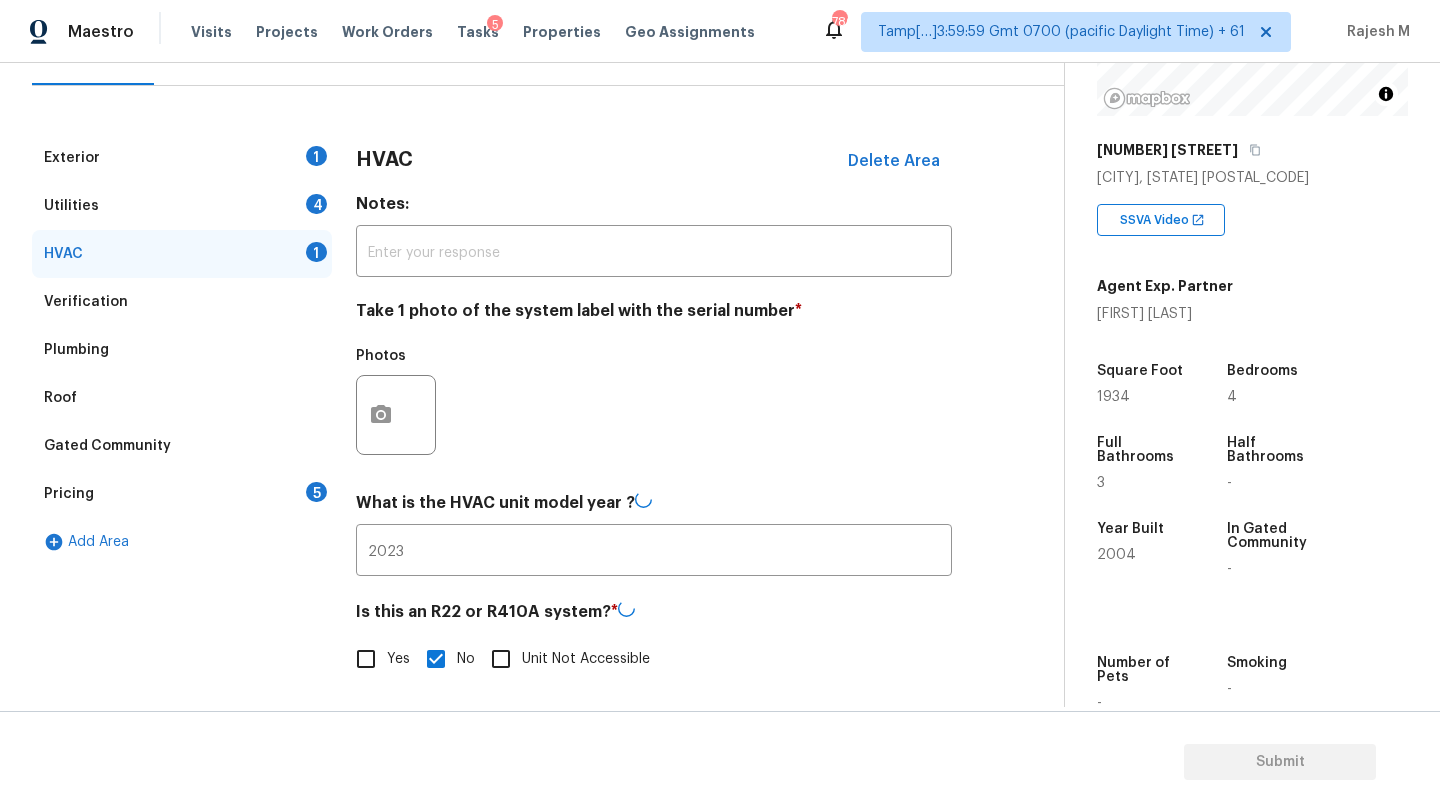 click on "Utilities 4" at bounding box center (182, 206) 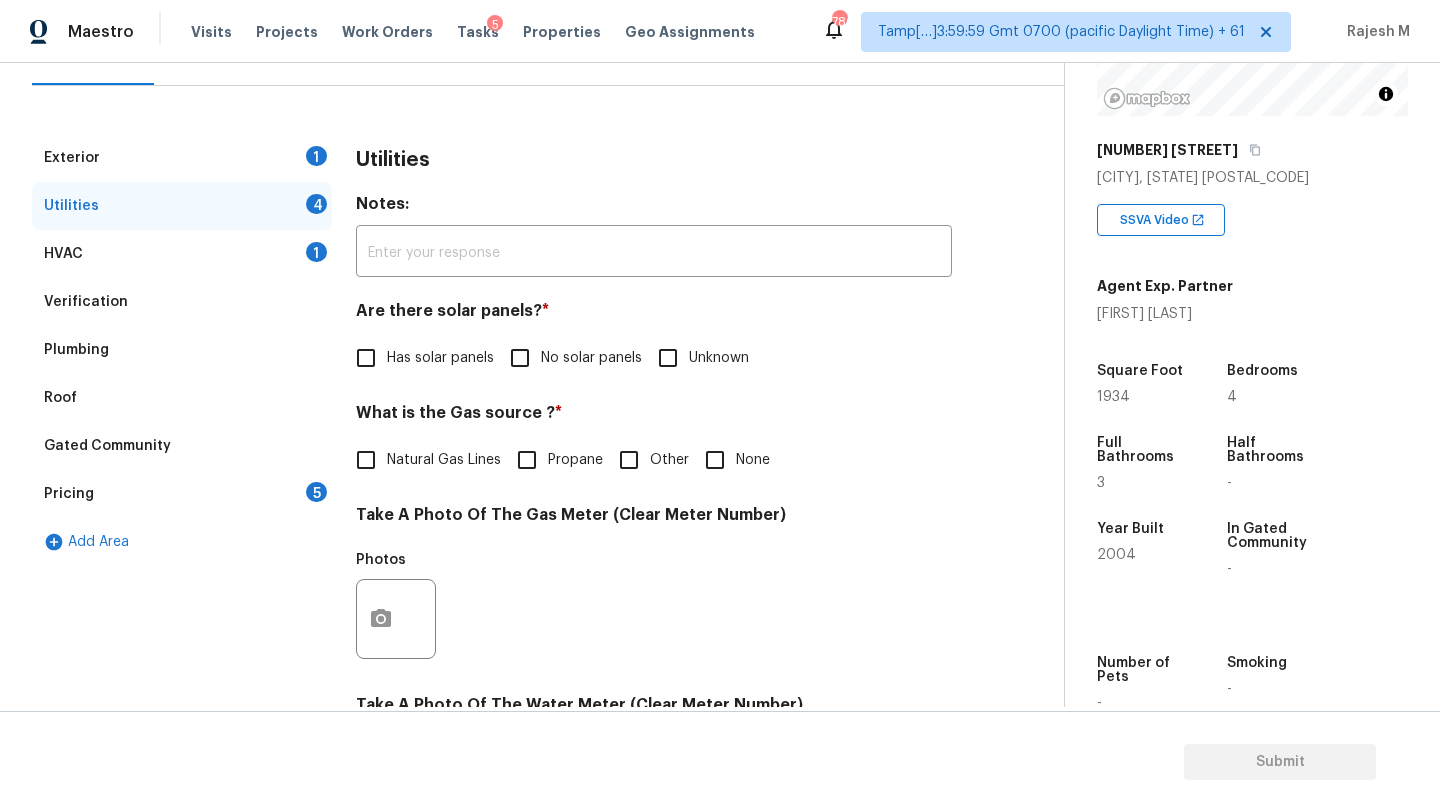 click on "No solar panels" at bounding box center [520, 358] 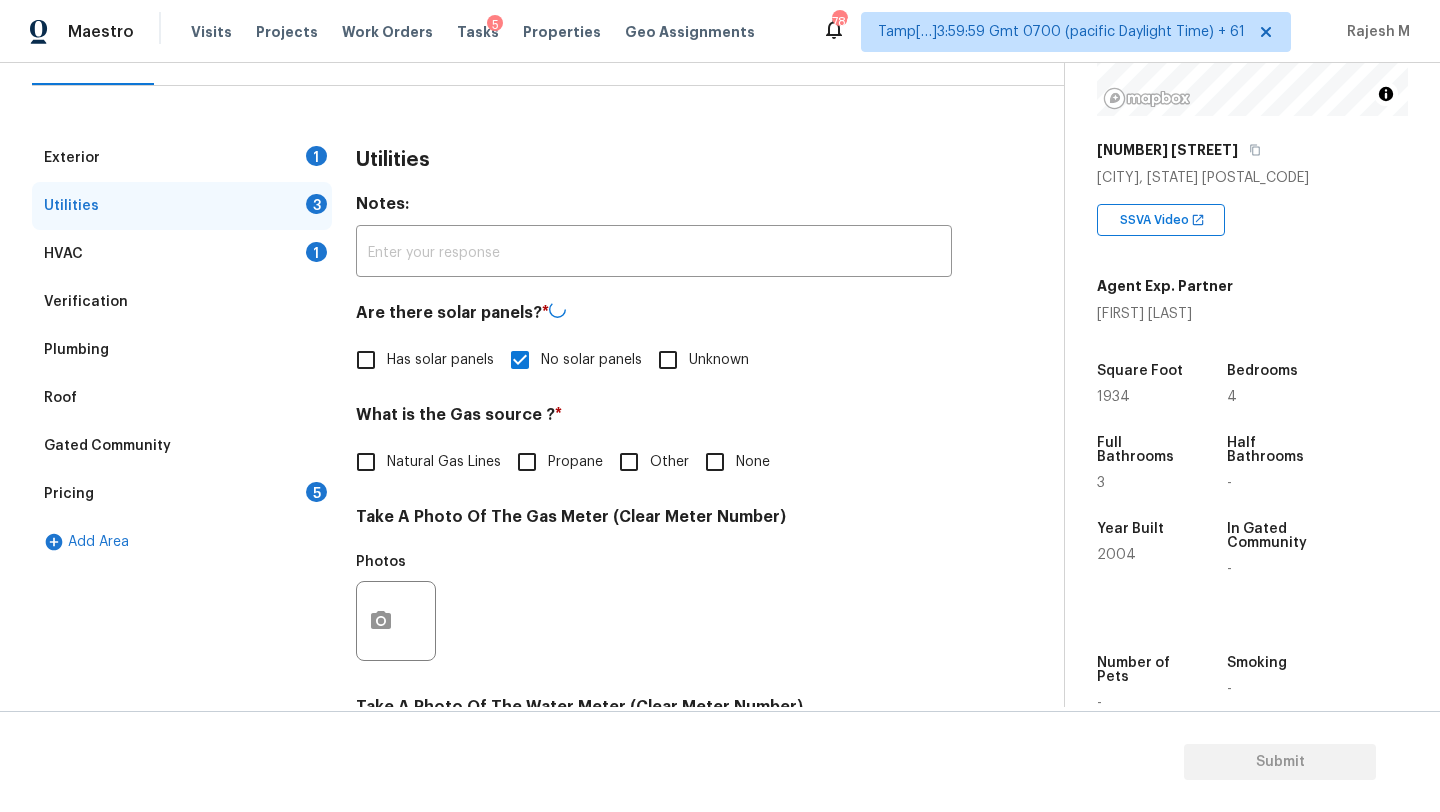 click on "Utilities Notes: ​ Are there solar panels?  * Has solar panels No solar panels Unknown What is the Gas source ?  * Natural Gas Lines Propane Other None Take A Photo Of The Gas Meter (Clear Meter Number) Photos Take A Photo Of The Water Meter (Clear Meter Number) Photos Take A Photo Of The Electric Meter (Clear Meter Number)  * Photos Does the home have a septic tank or sewer service?  * Sewer Septic Unknown" at bounding box center [654, 656] 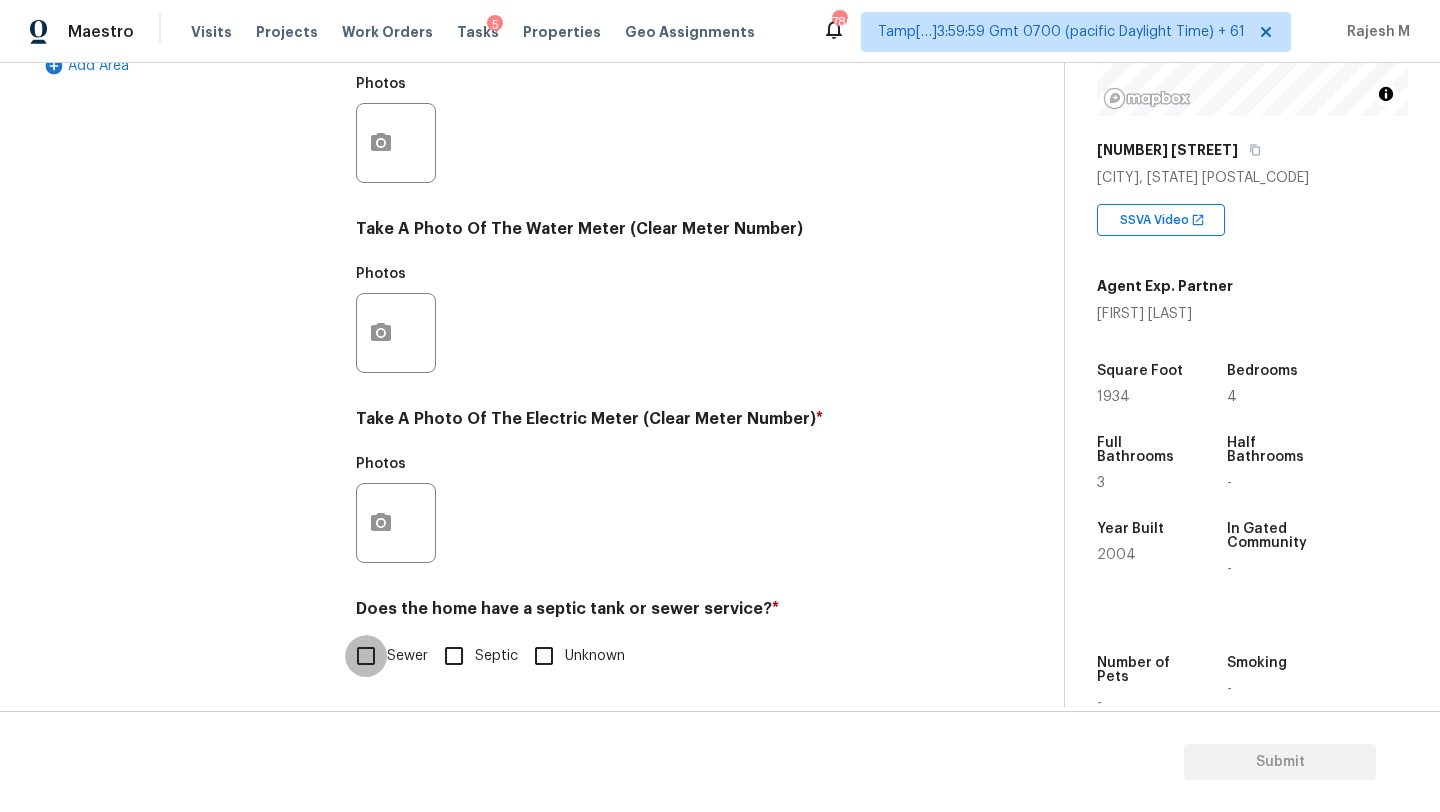 click on "Sewer" at bounding box center (366, 656) 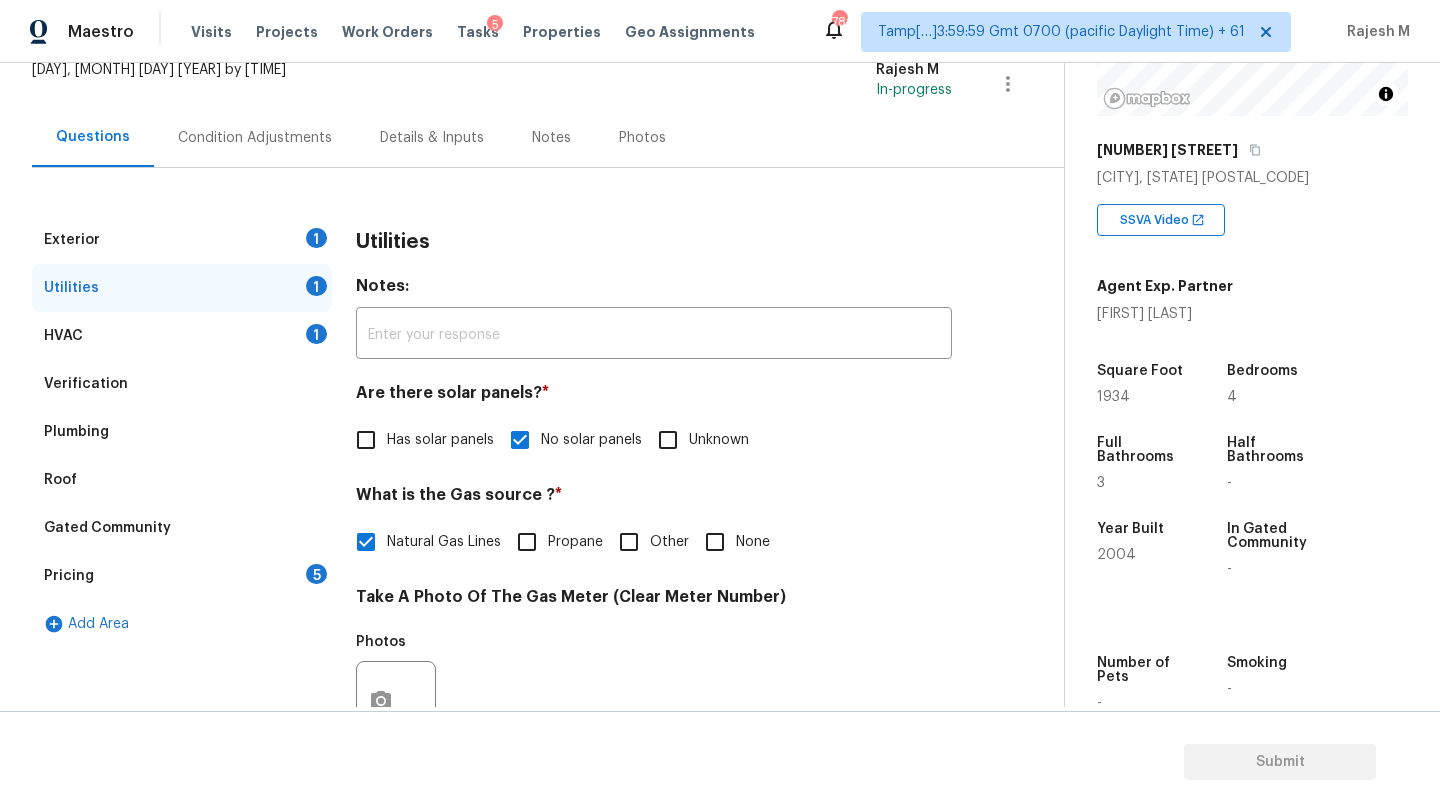scroll, scrollTop: 0, scrollLeft: 0, axis: both 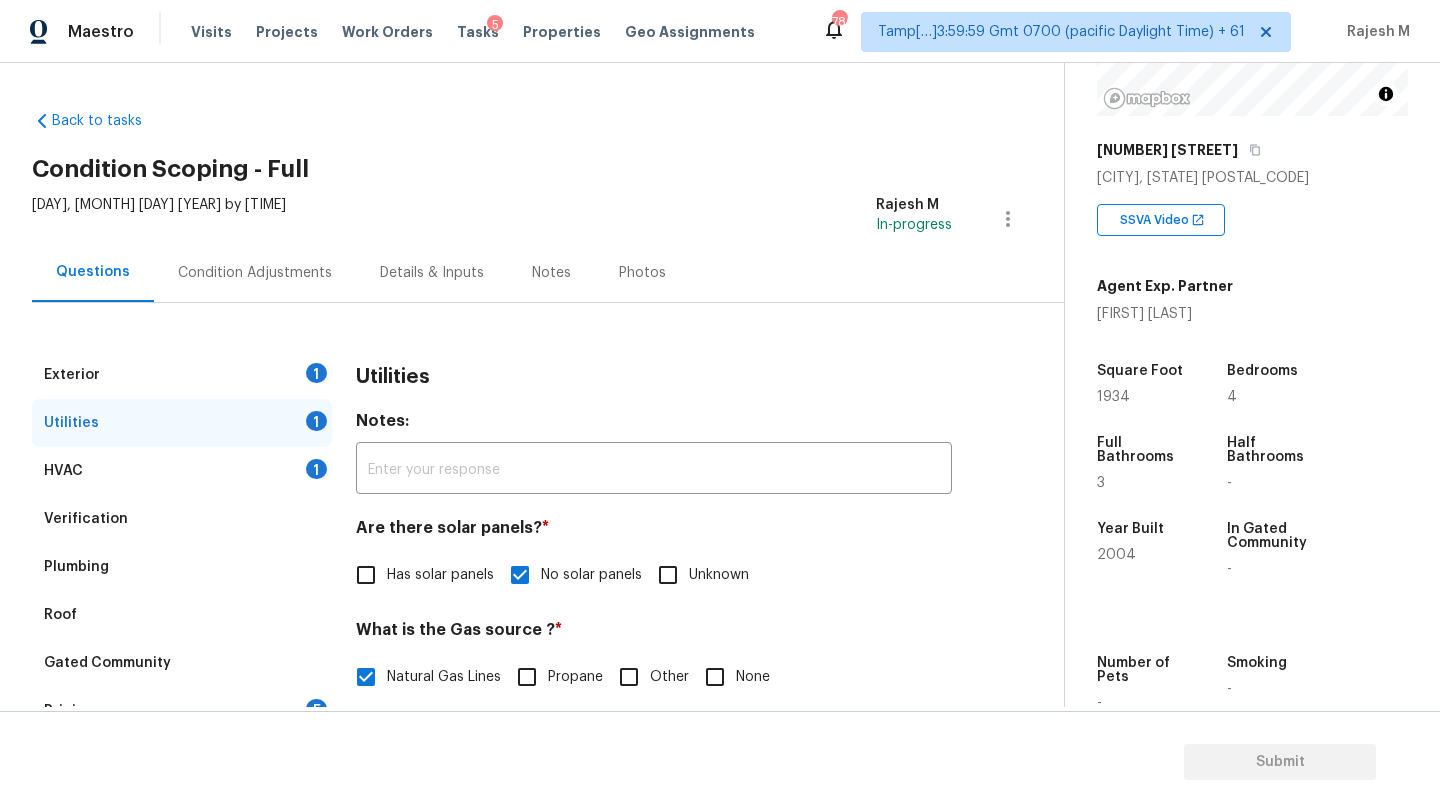 click on "Exterior 1" at bounding box center [182, 375] 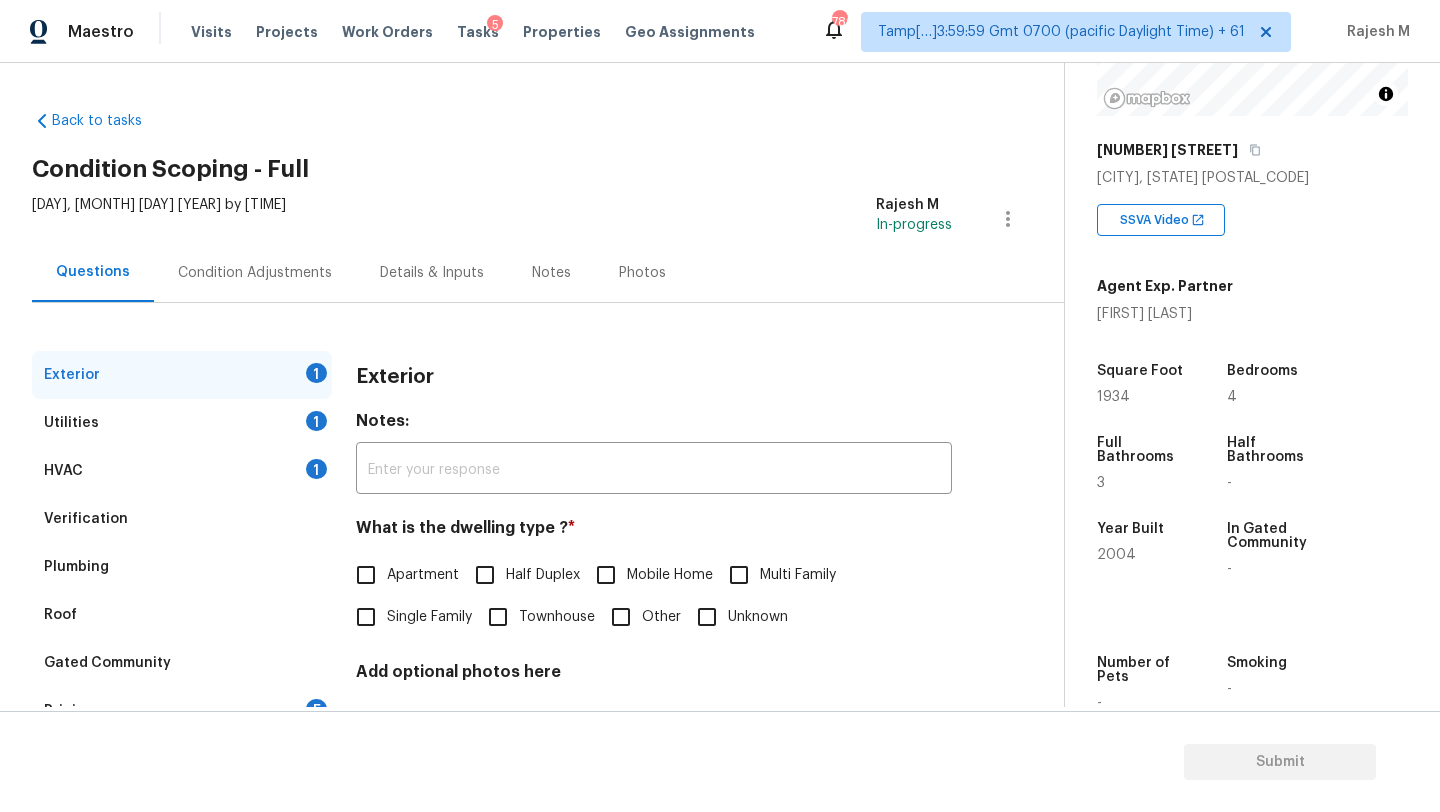 click on "Single Family" at bounding box center [429, 617] 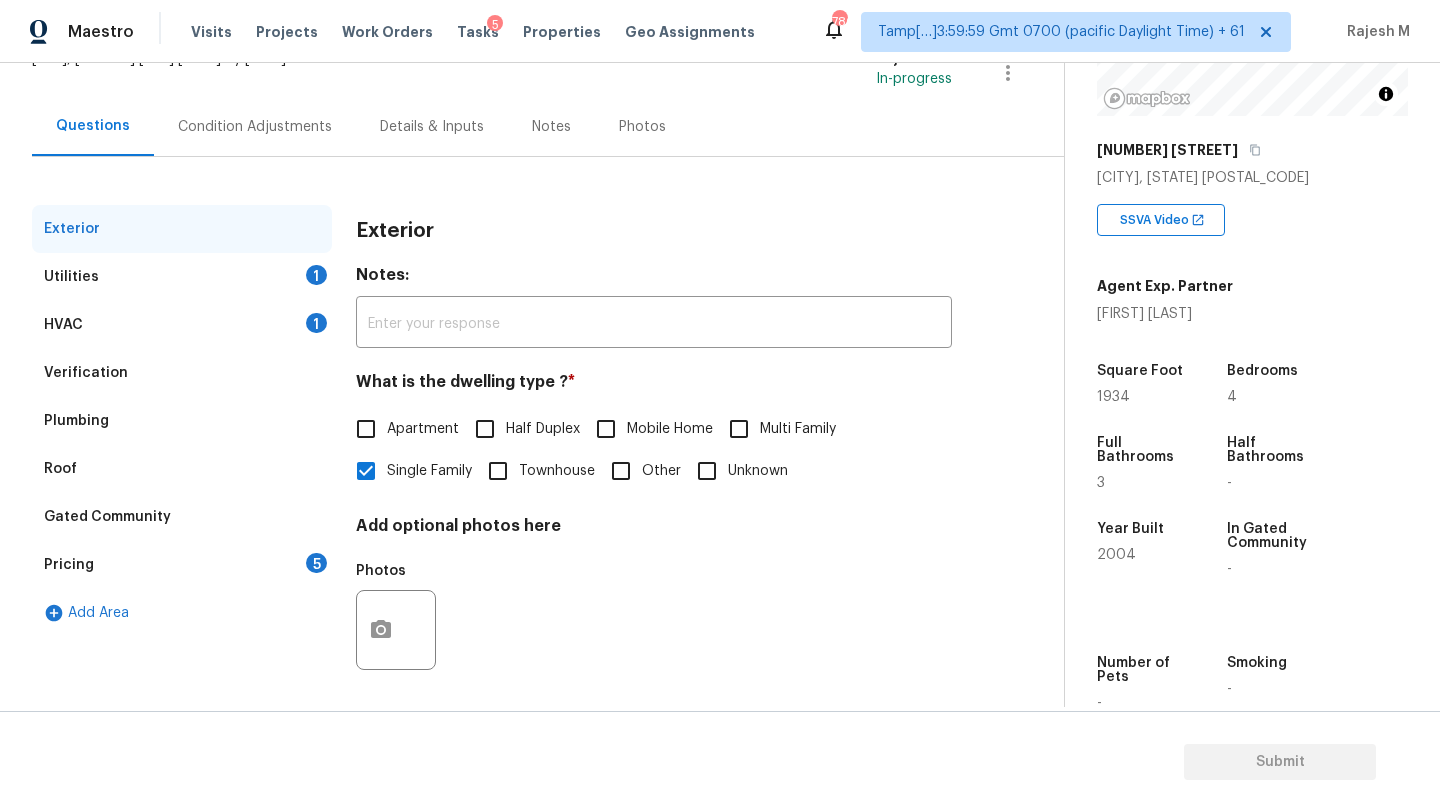 scroll, scrollTop: 151, scrollLeft: 0, axis: vertical 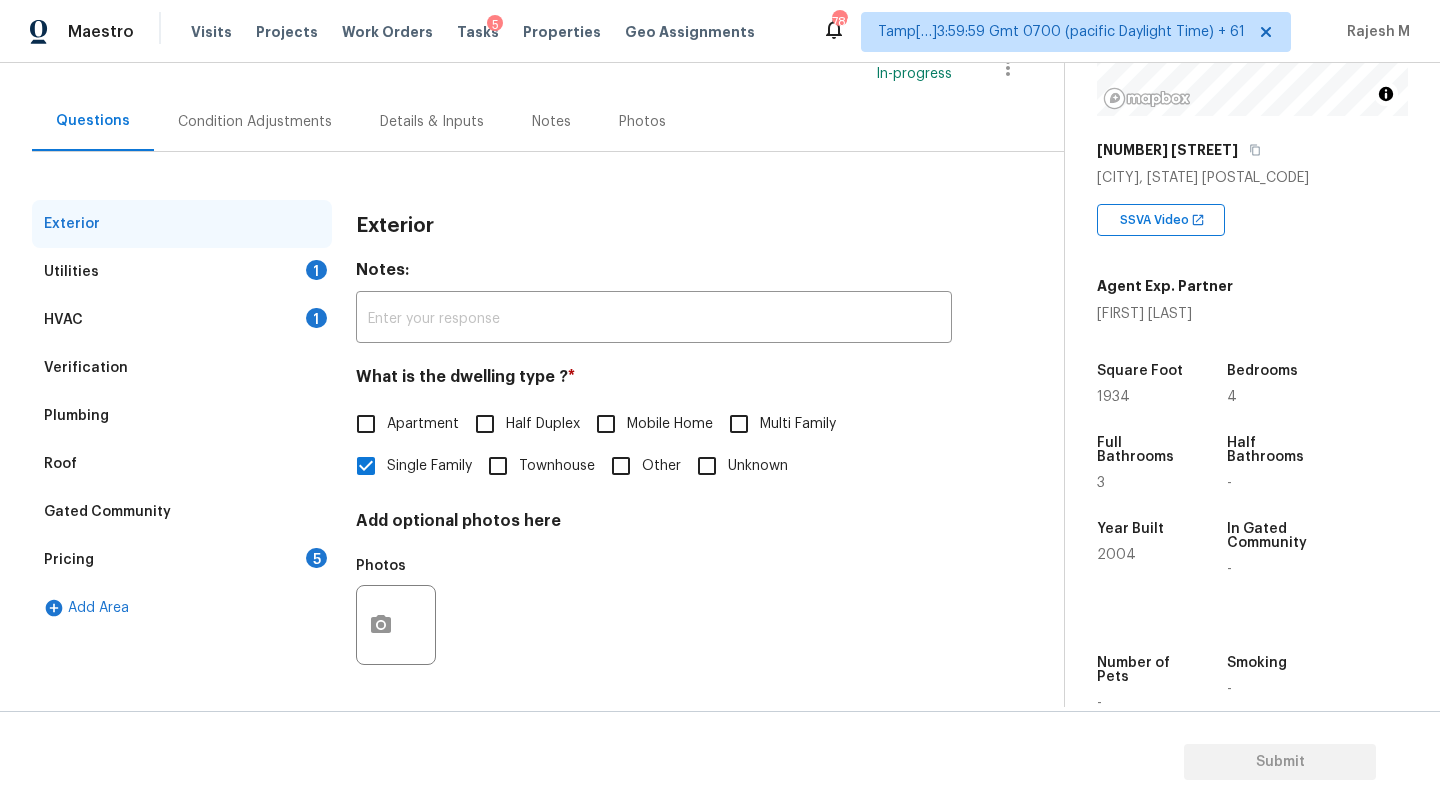 click on "5" at bounding box center [316, 558] 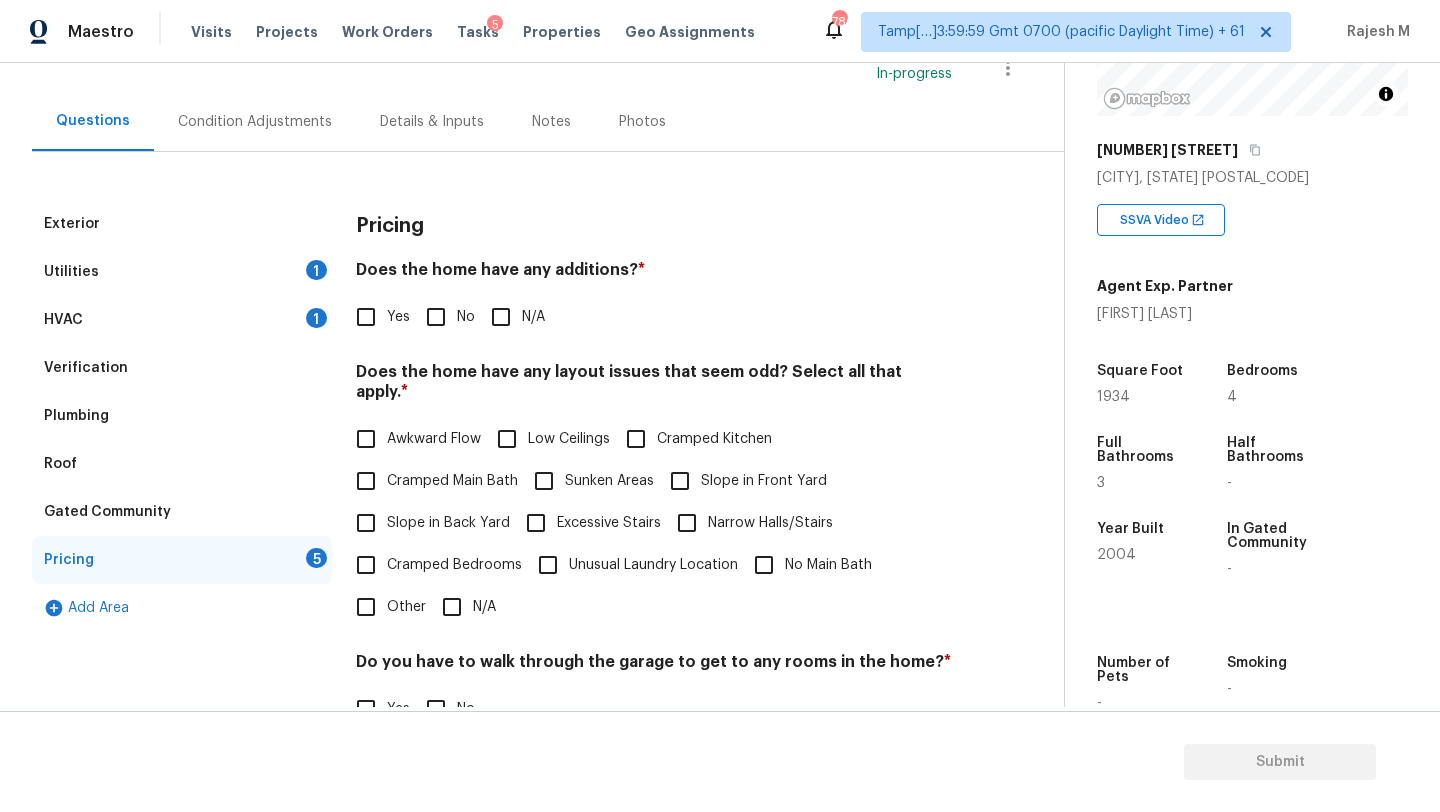 click on "No" at bounding box center [436, 317] 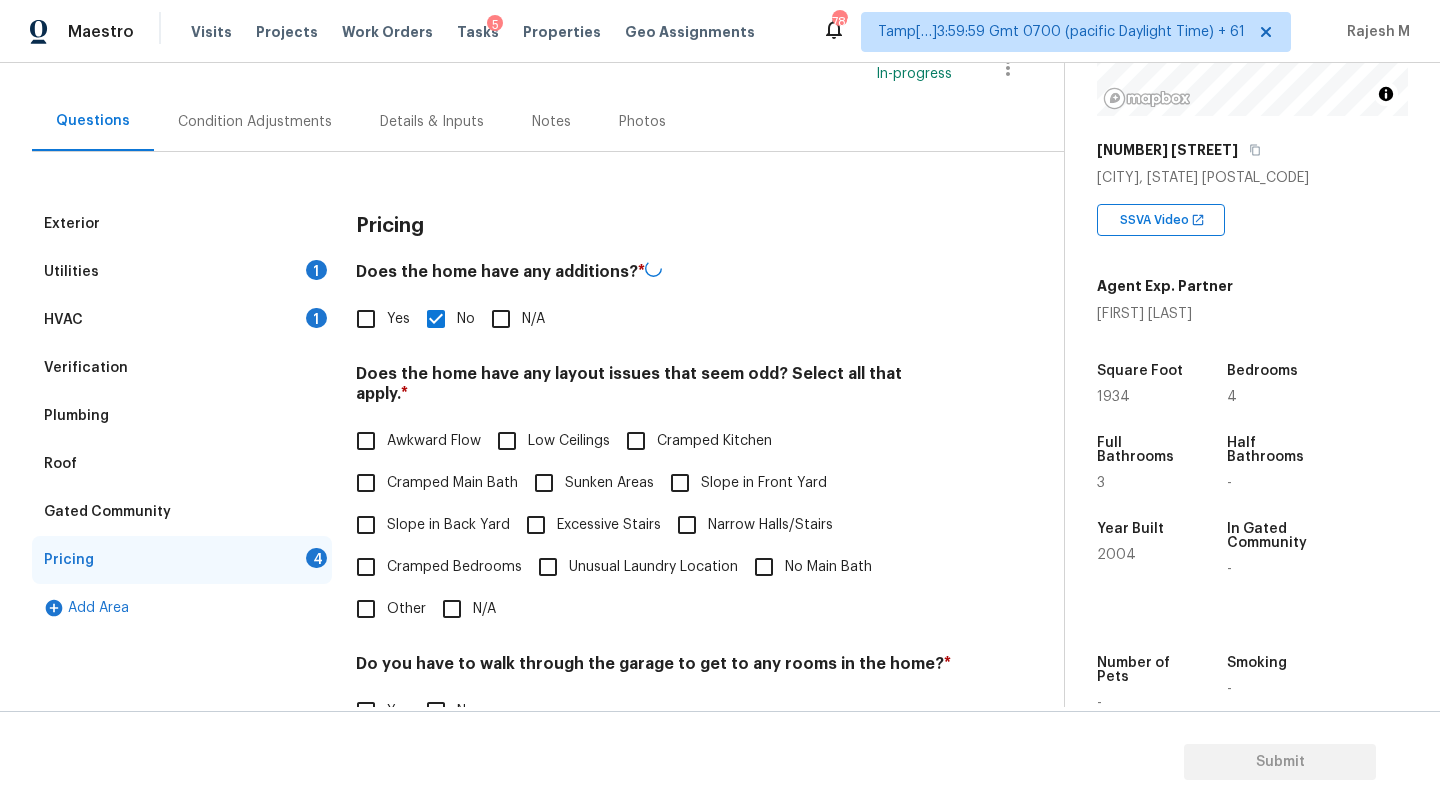 scroll, scrollTop: 388, scrollLeft: 0, axis: vertical 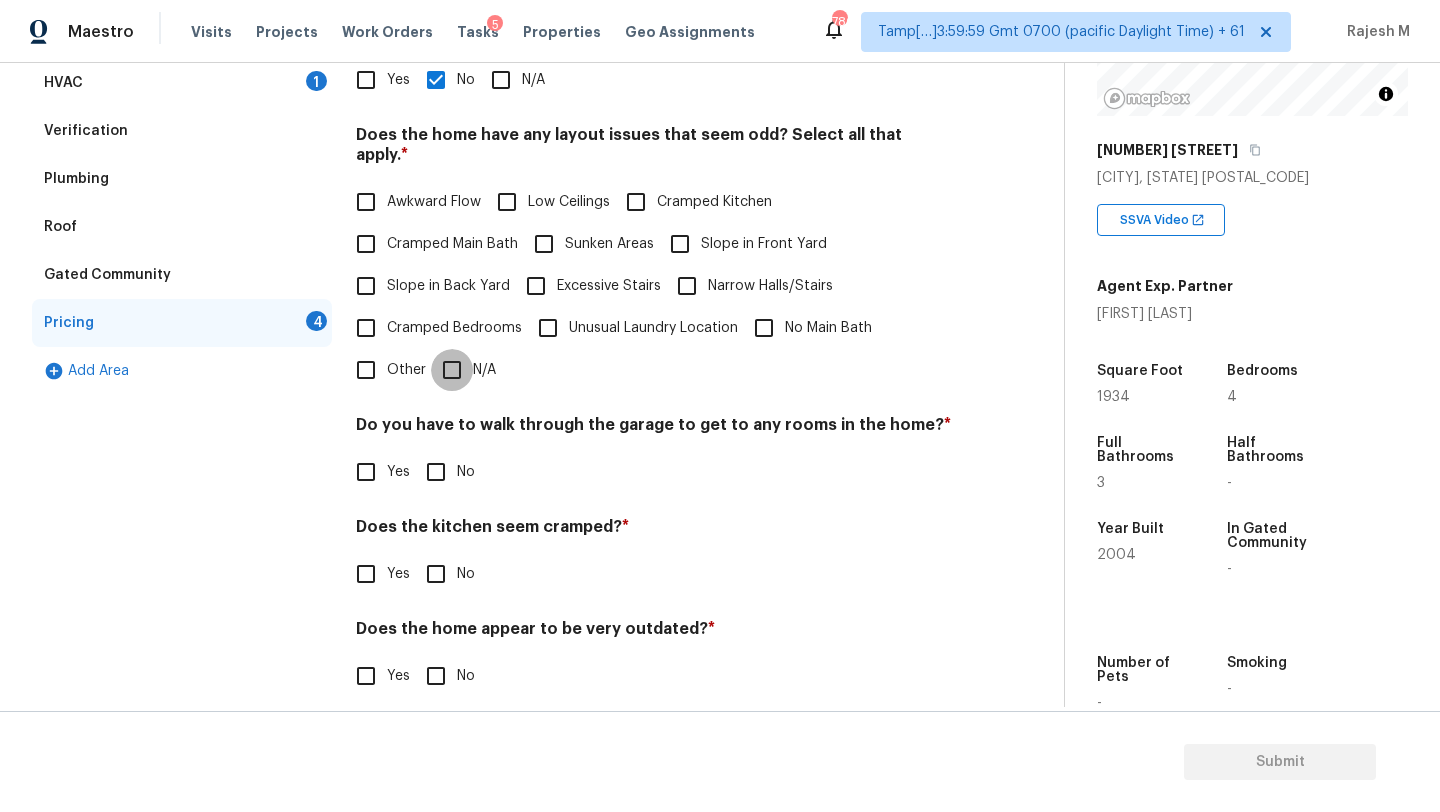 click on "N/A" at bounding box center (452, 370) 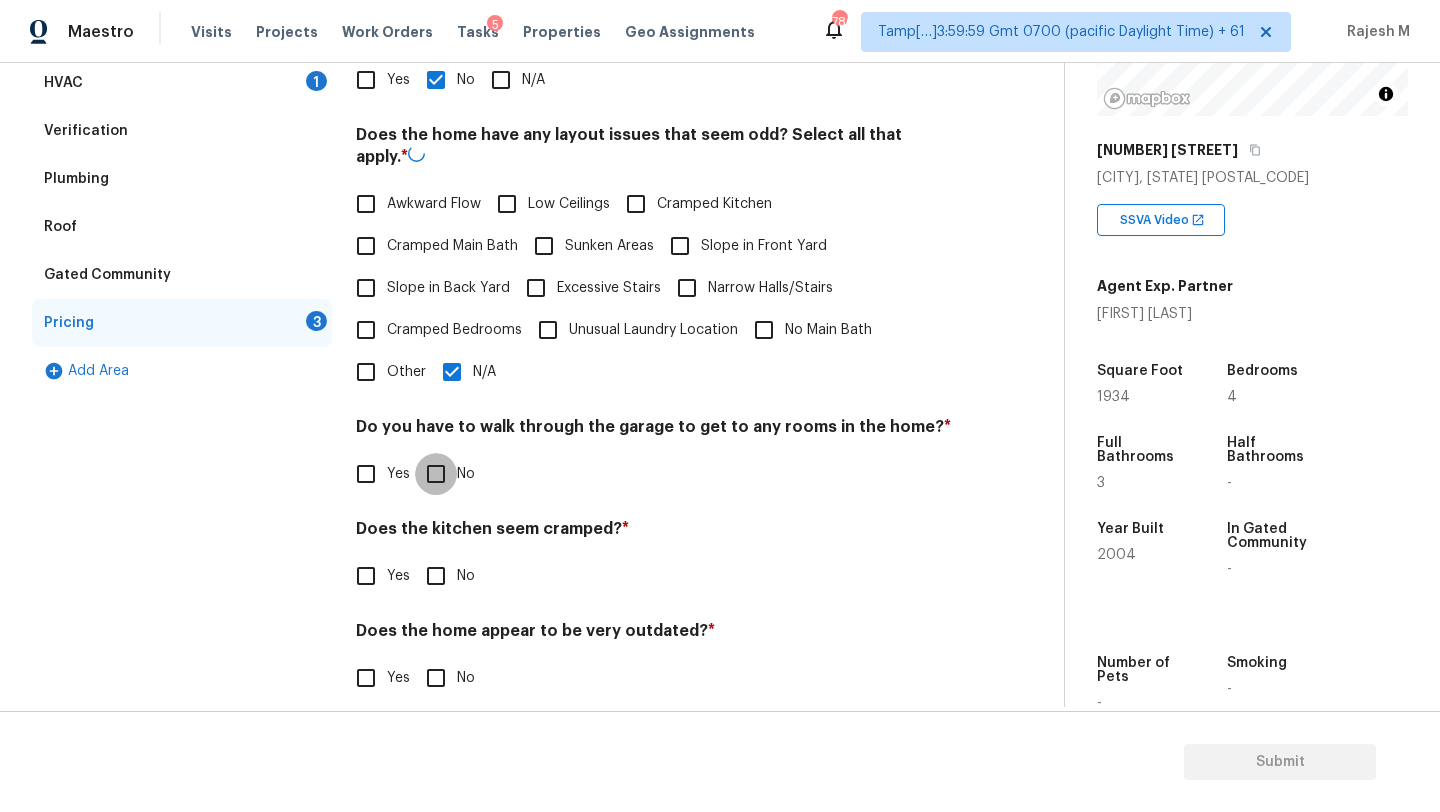 click on "No" at bounding box center (436, 474) 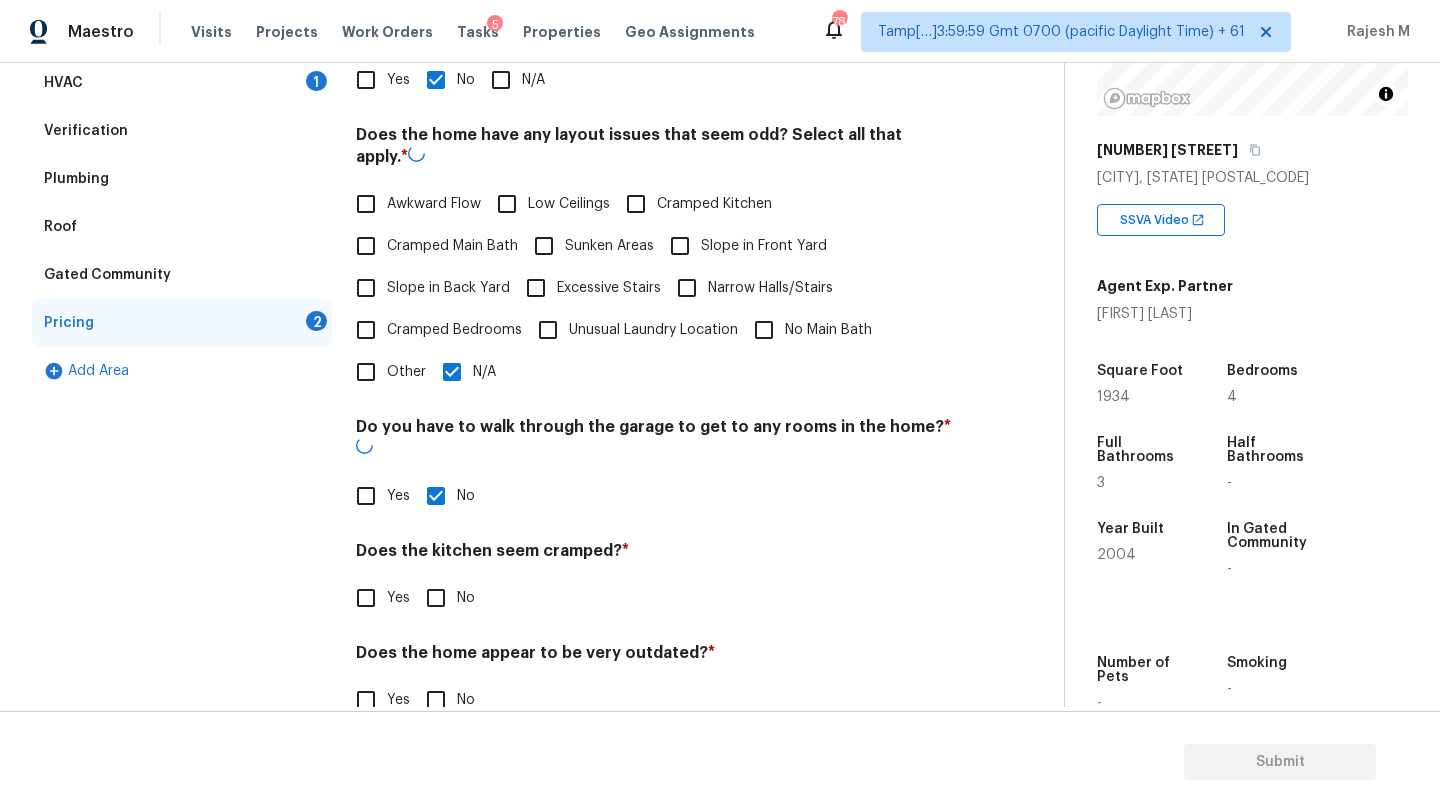 click on "No" at bounding box center [436, 598] 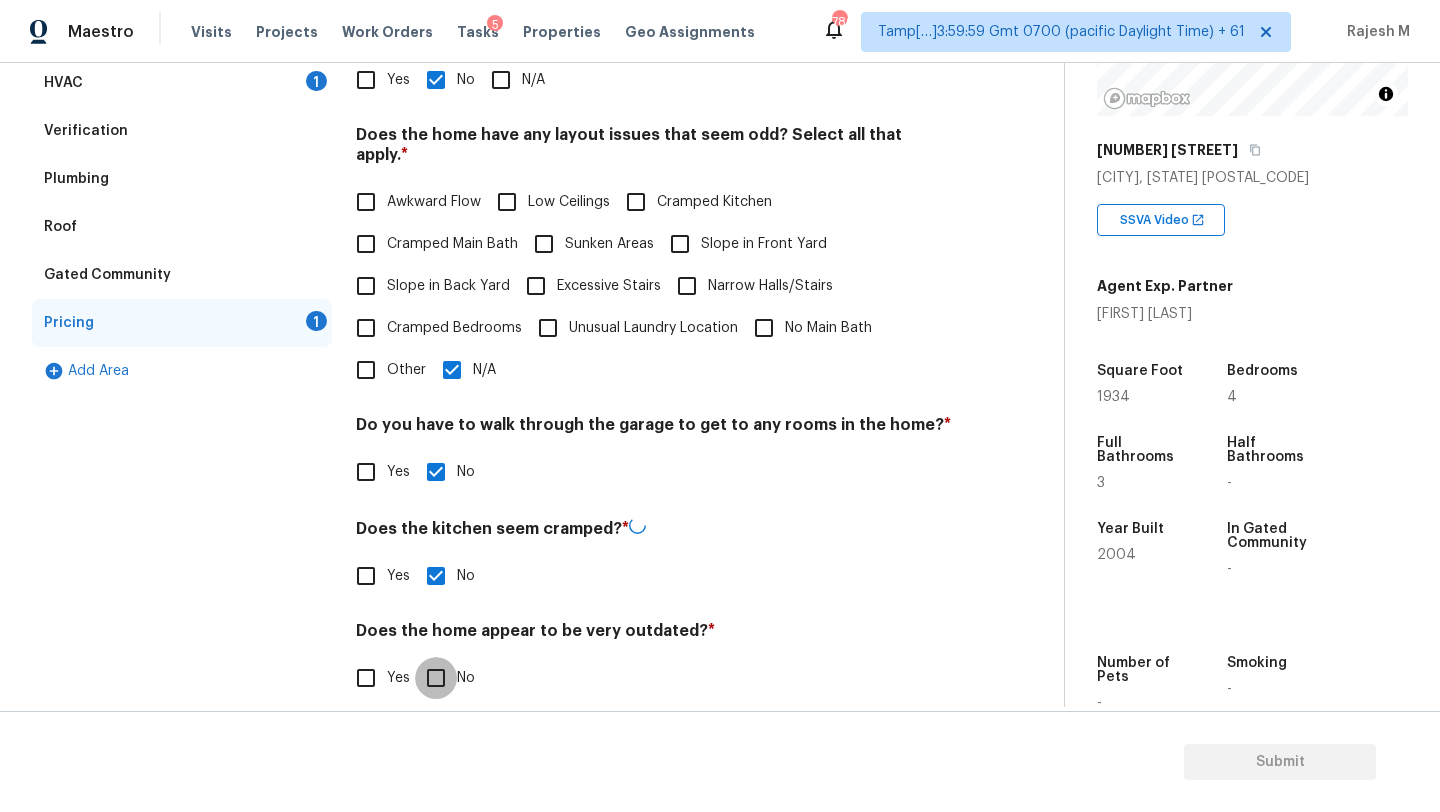 click on "No" at bounding box center (436, 678) 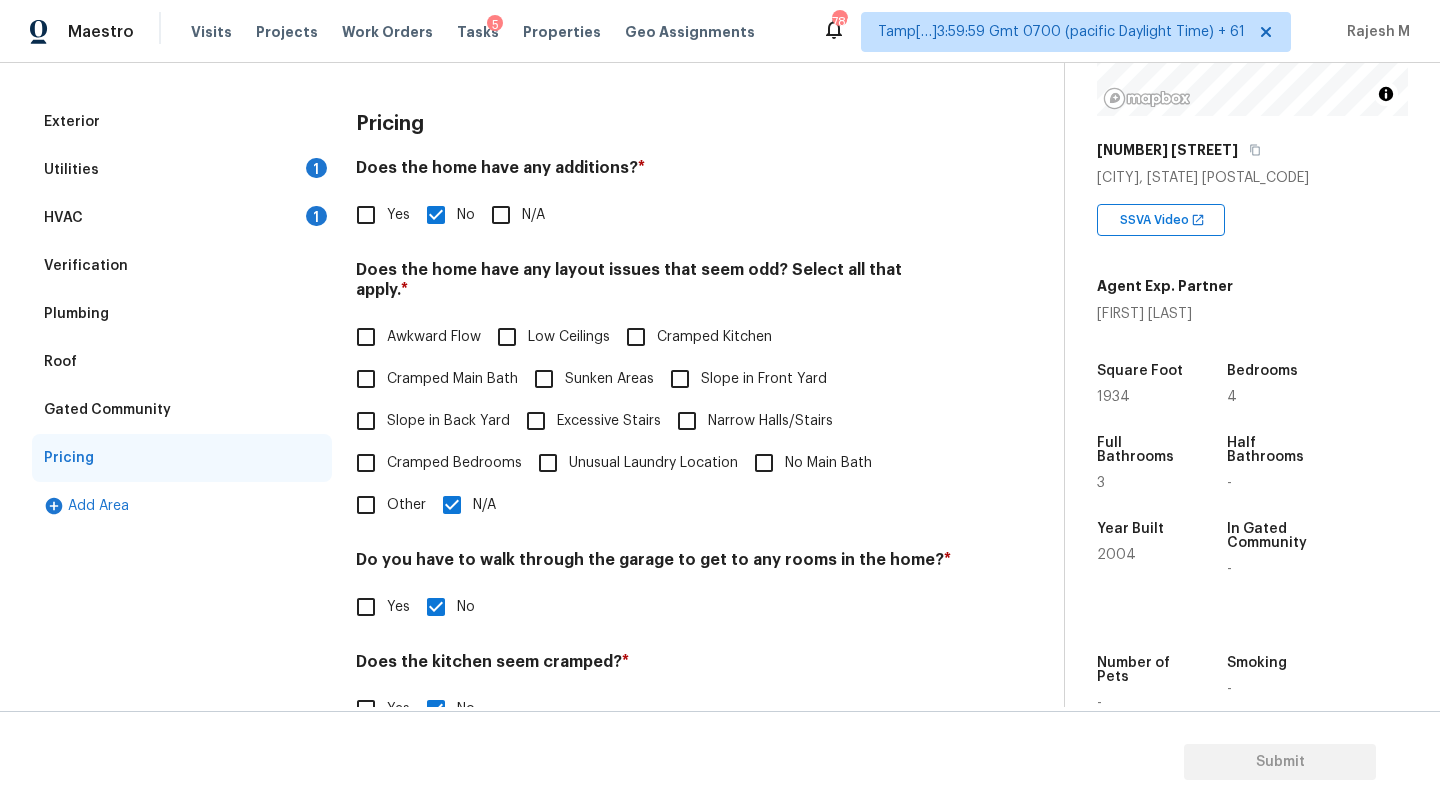 scroll, scrollTop: 0, scrollLeft: 0, axis: both 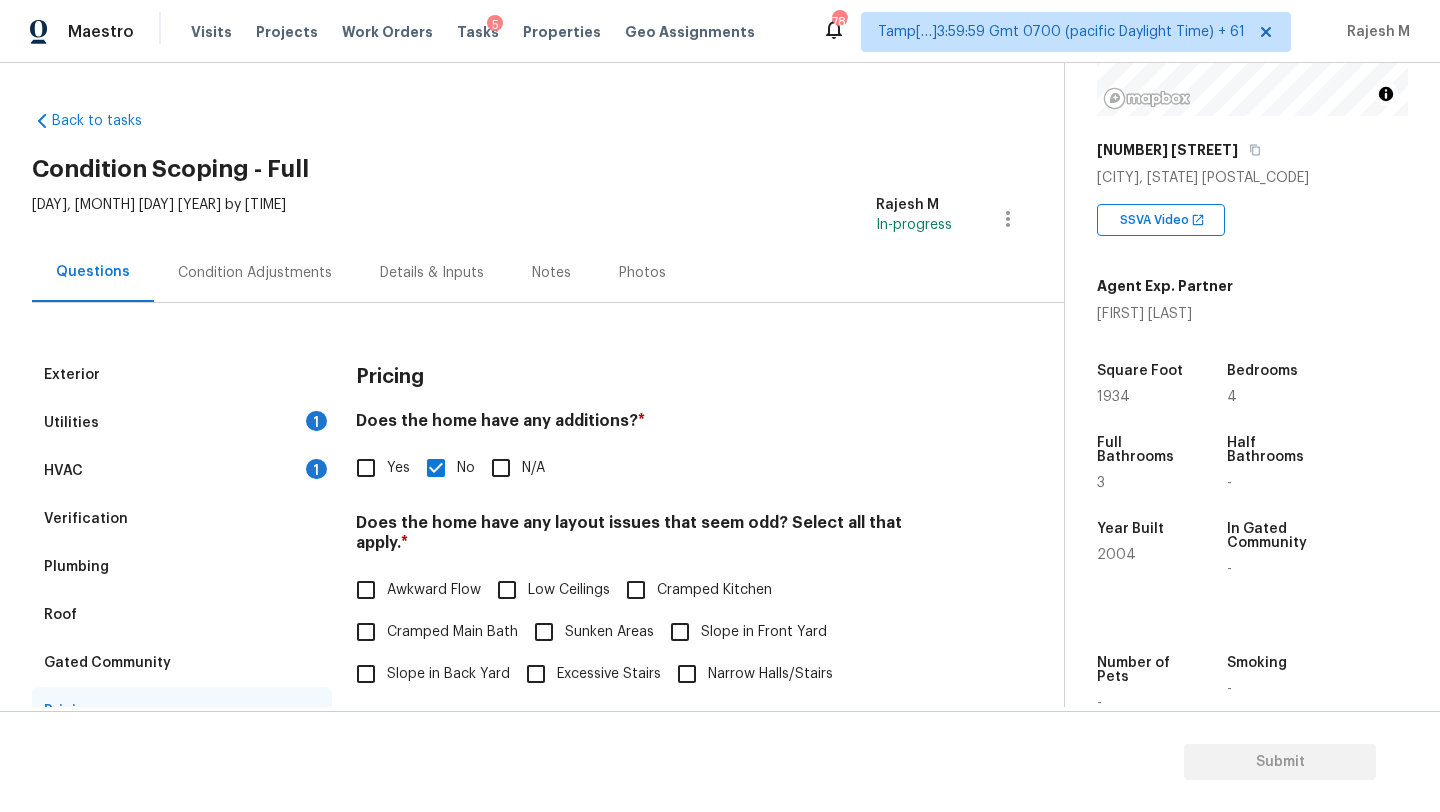 click on "Condition Adjustments" at bounding box center (255, 273) 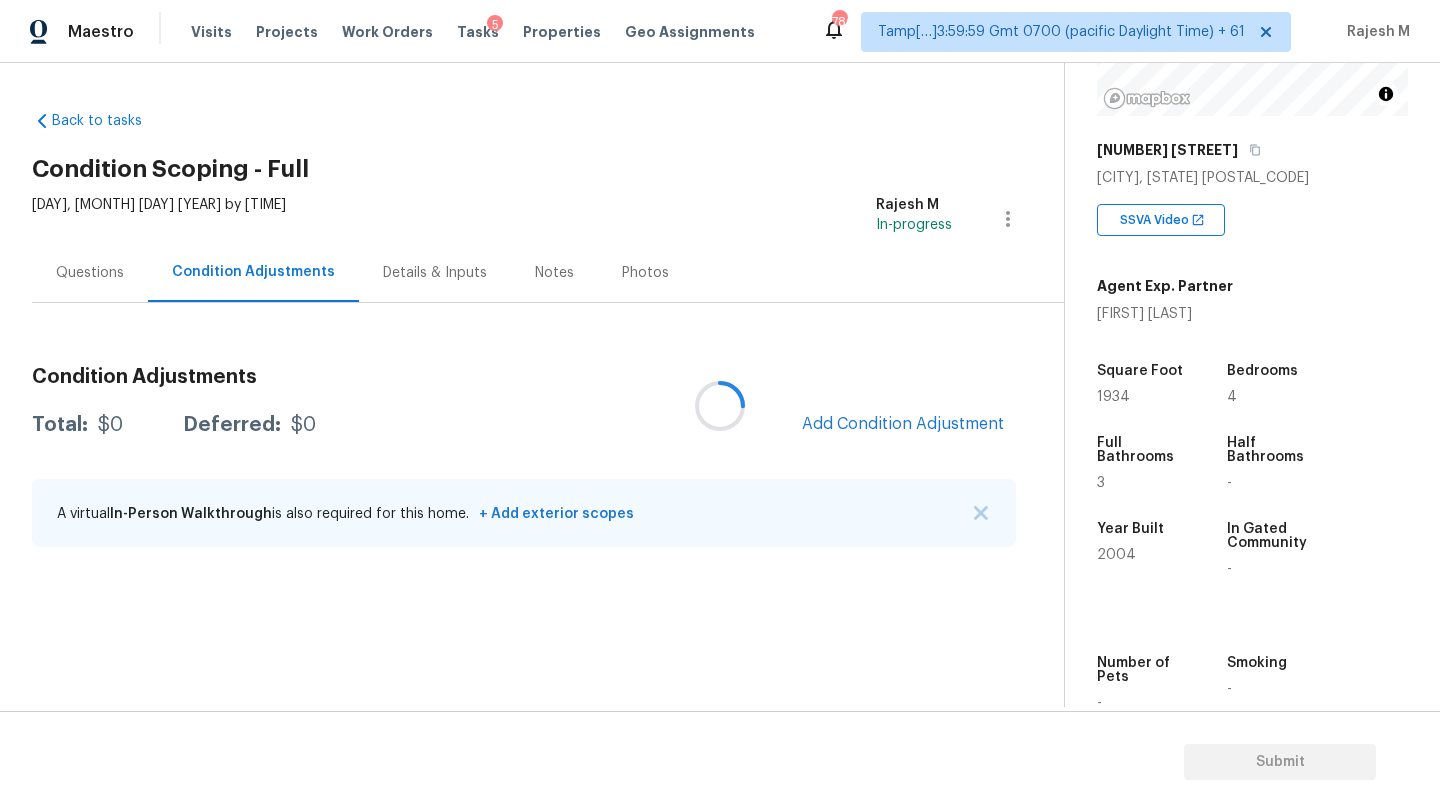 click at bounding box center (720, 406) 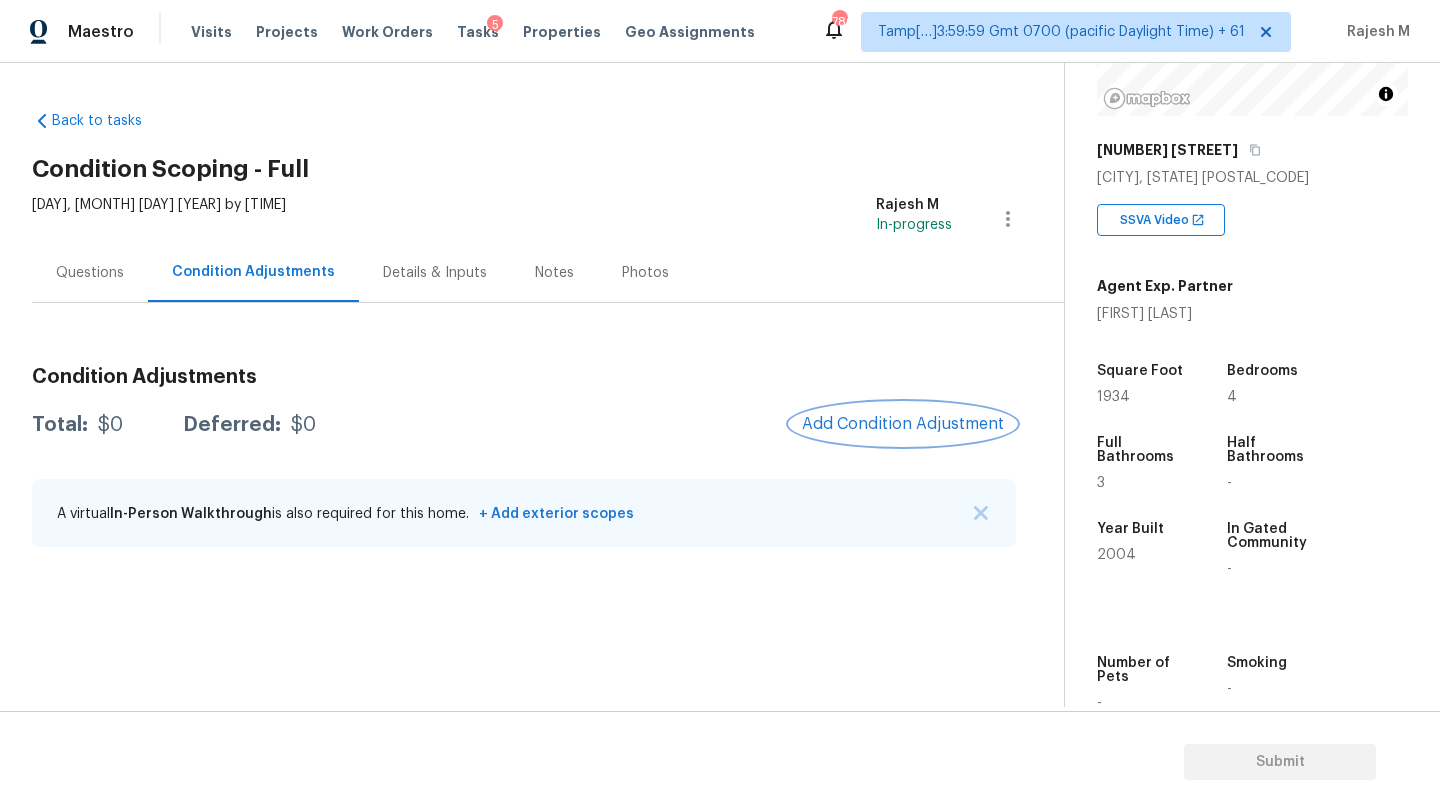 click on "Add Condition Adjustment" at bounding box center (903, 424) 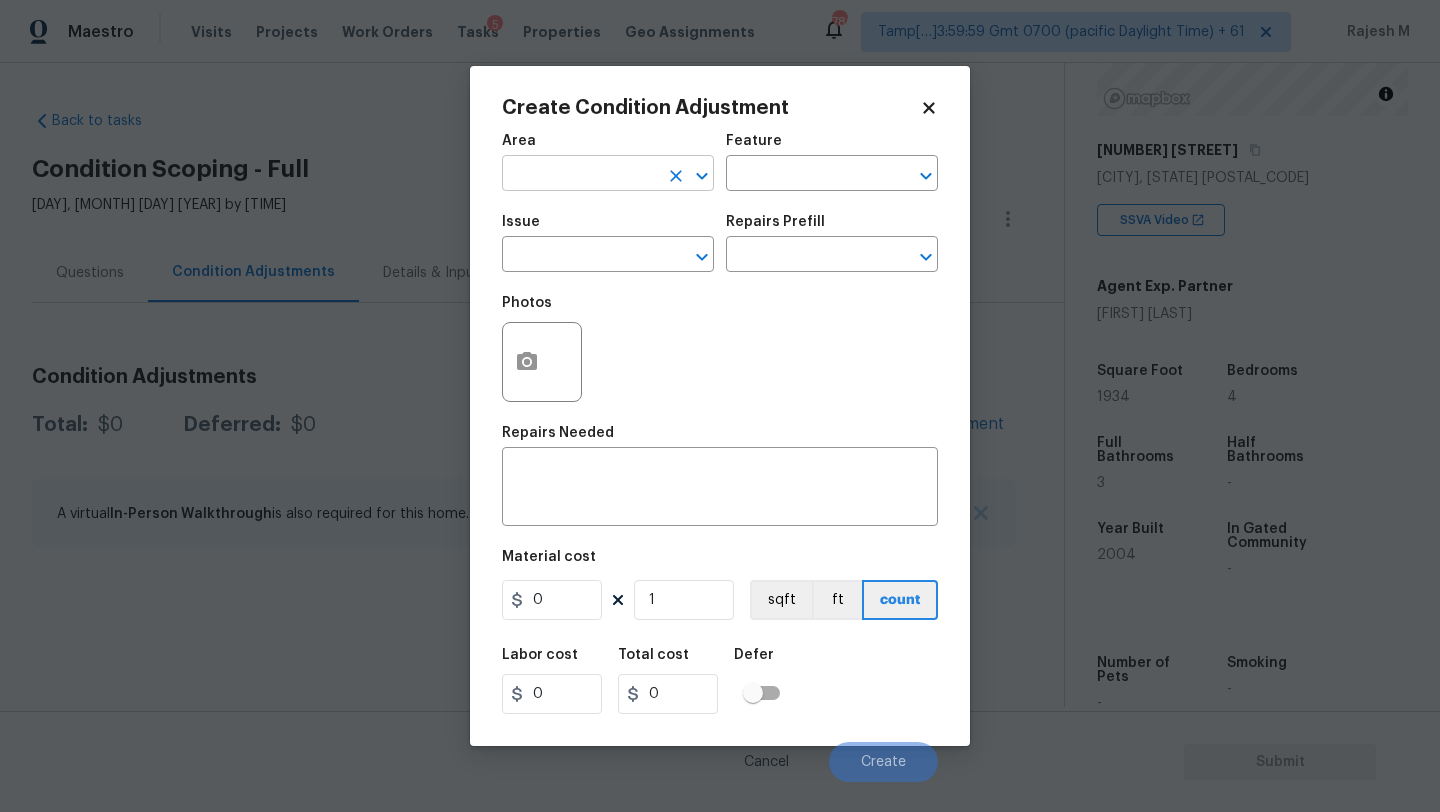 click at bounding box center [580, 175] 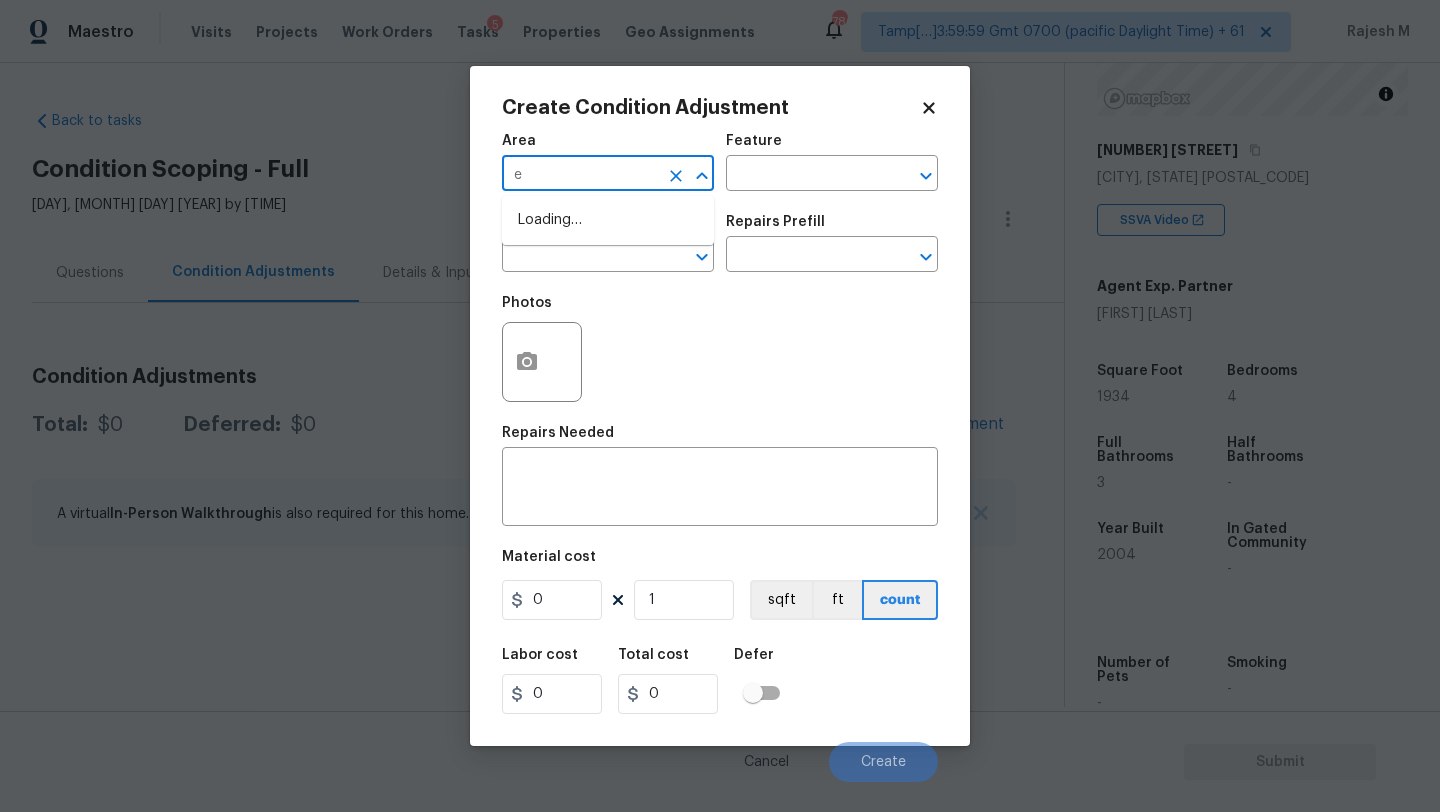 type on "ex" 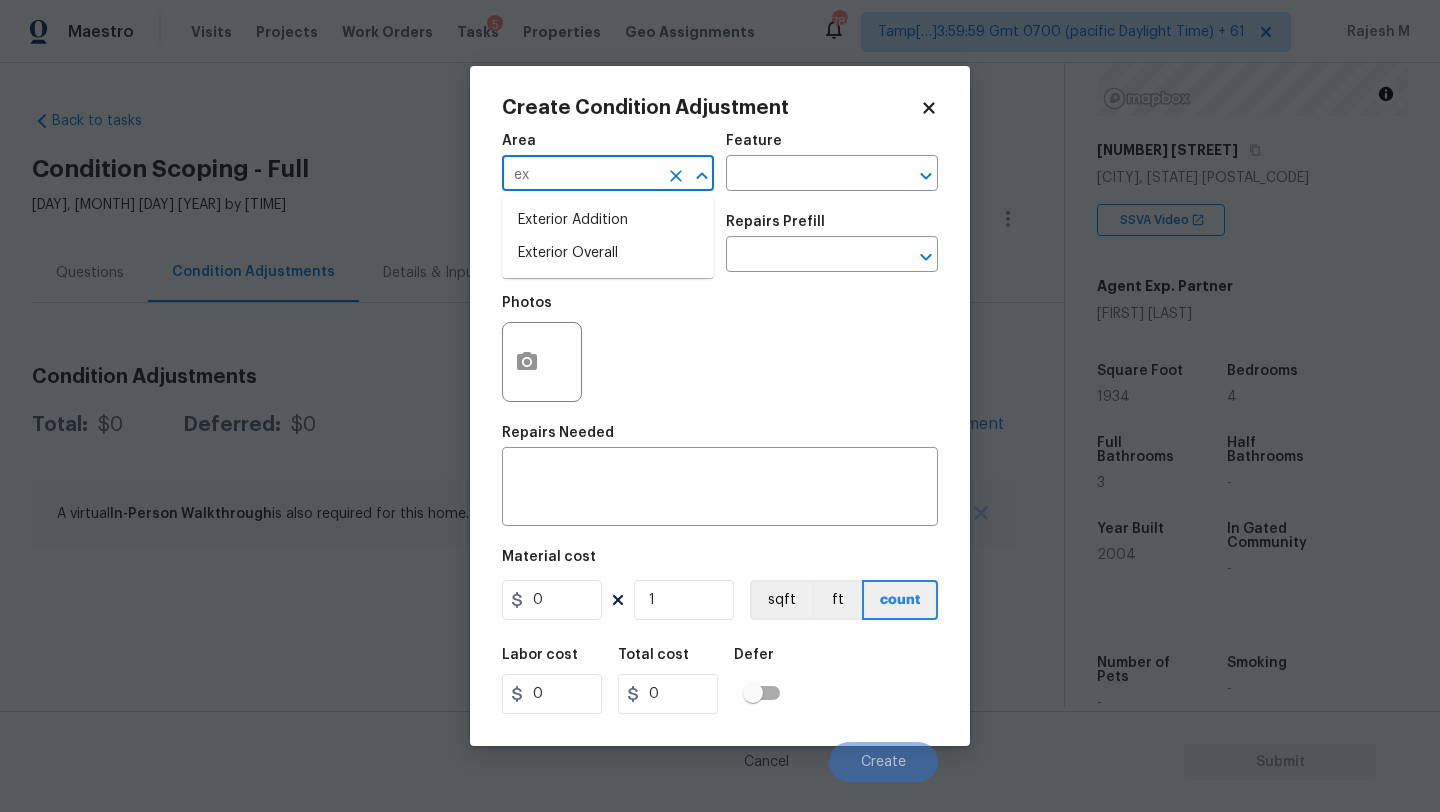 type on "ex" 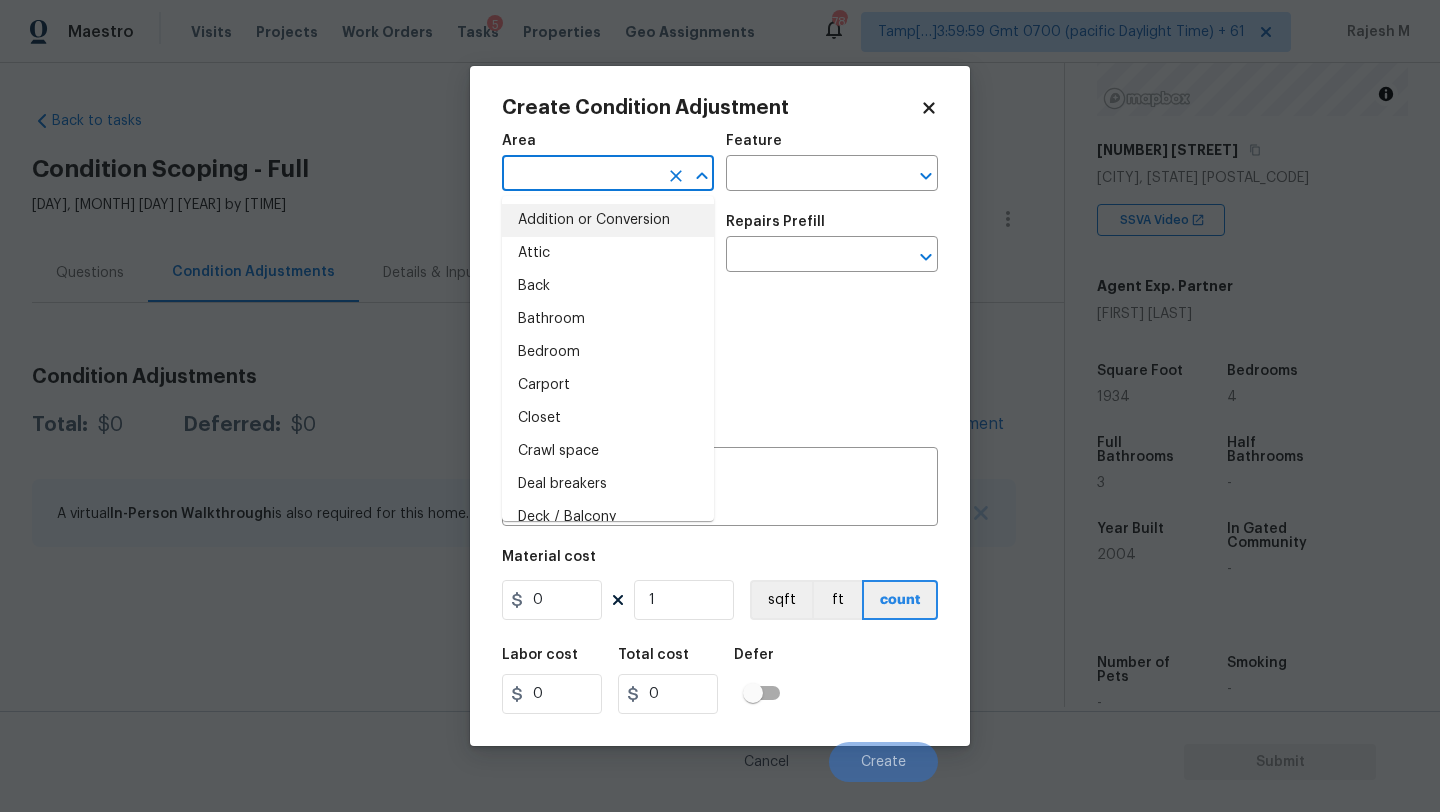type on "w" 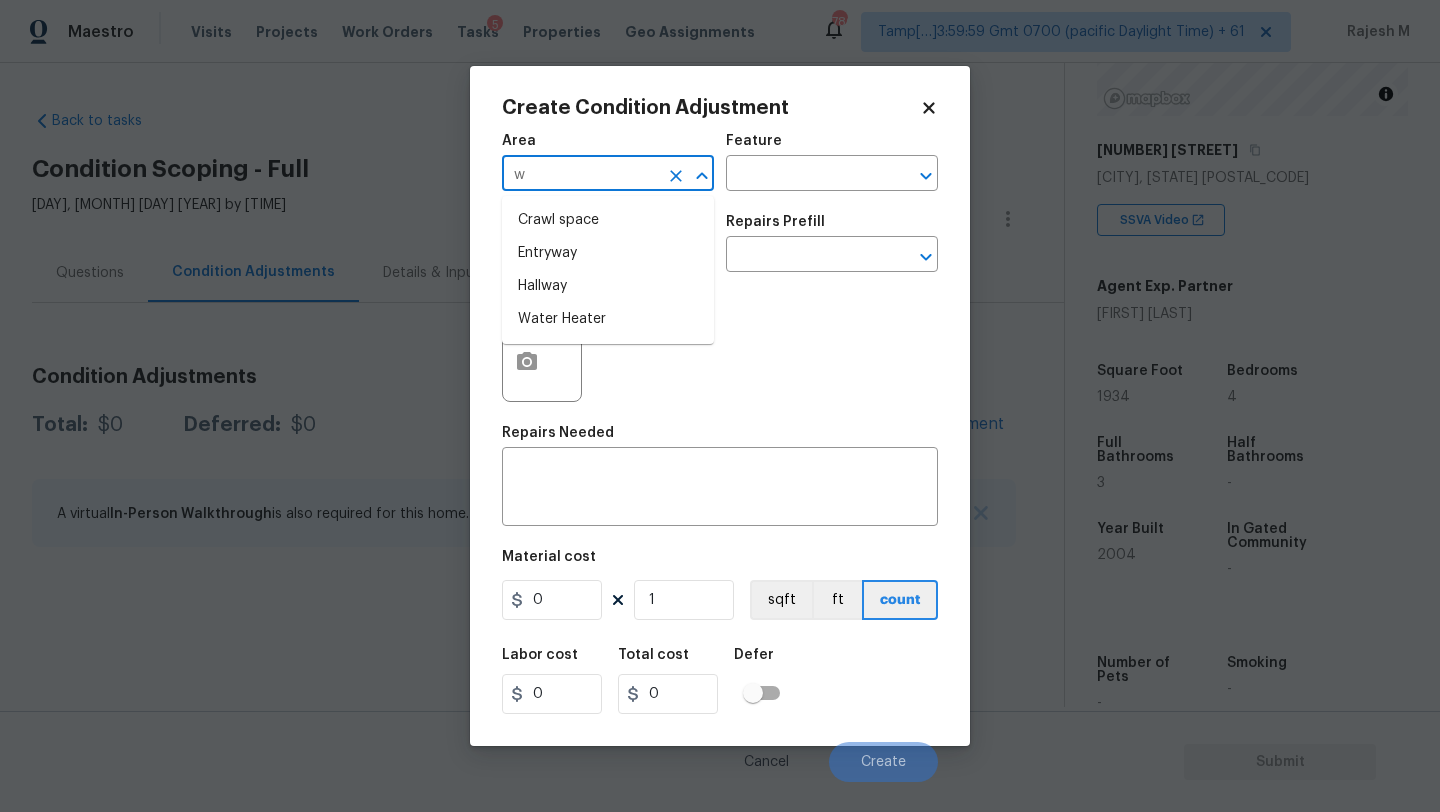 click on "w" at bounding box center (580, 175) 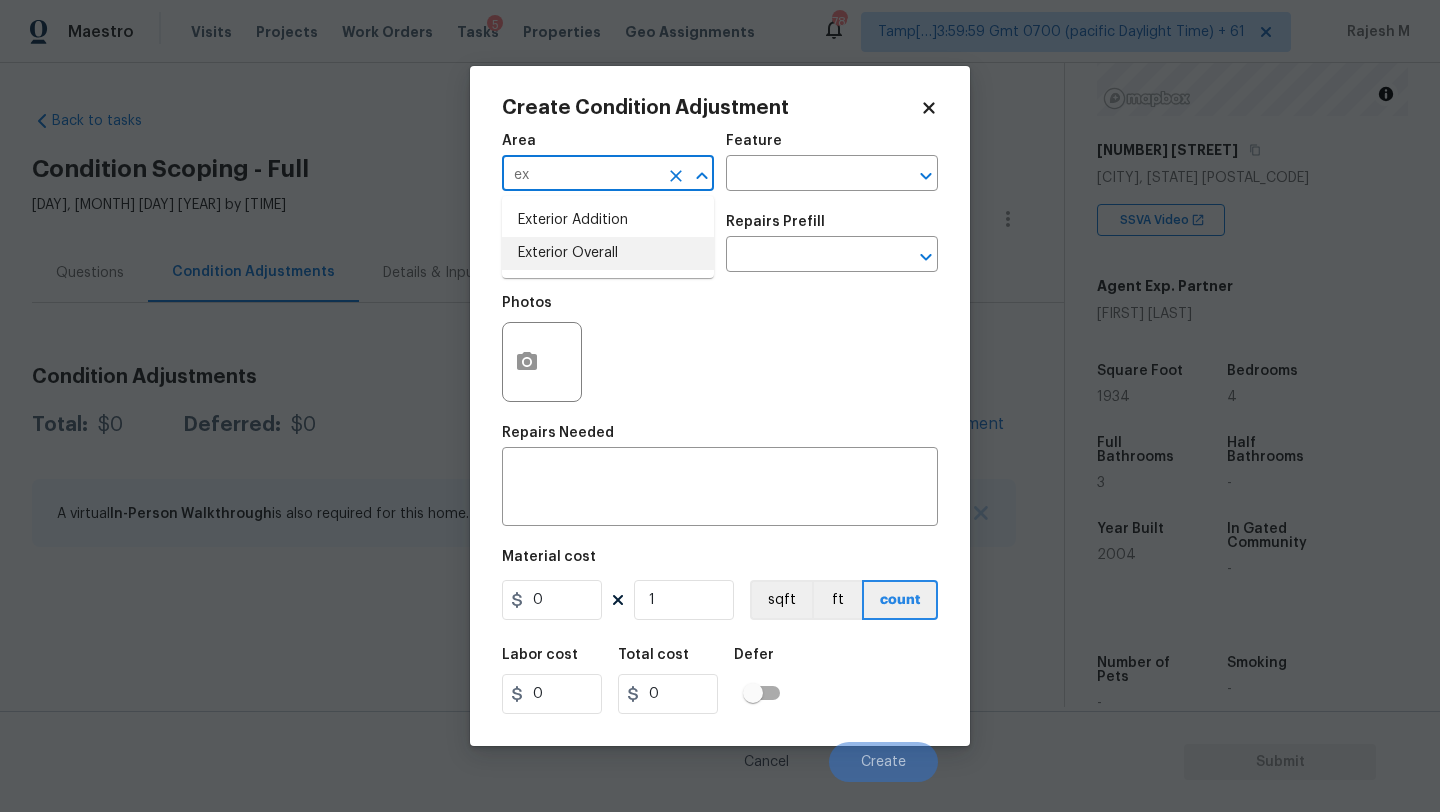 click on "Exterior Overall" at bounding box center (608, 253) 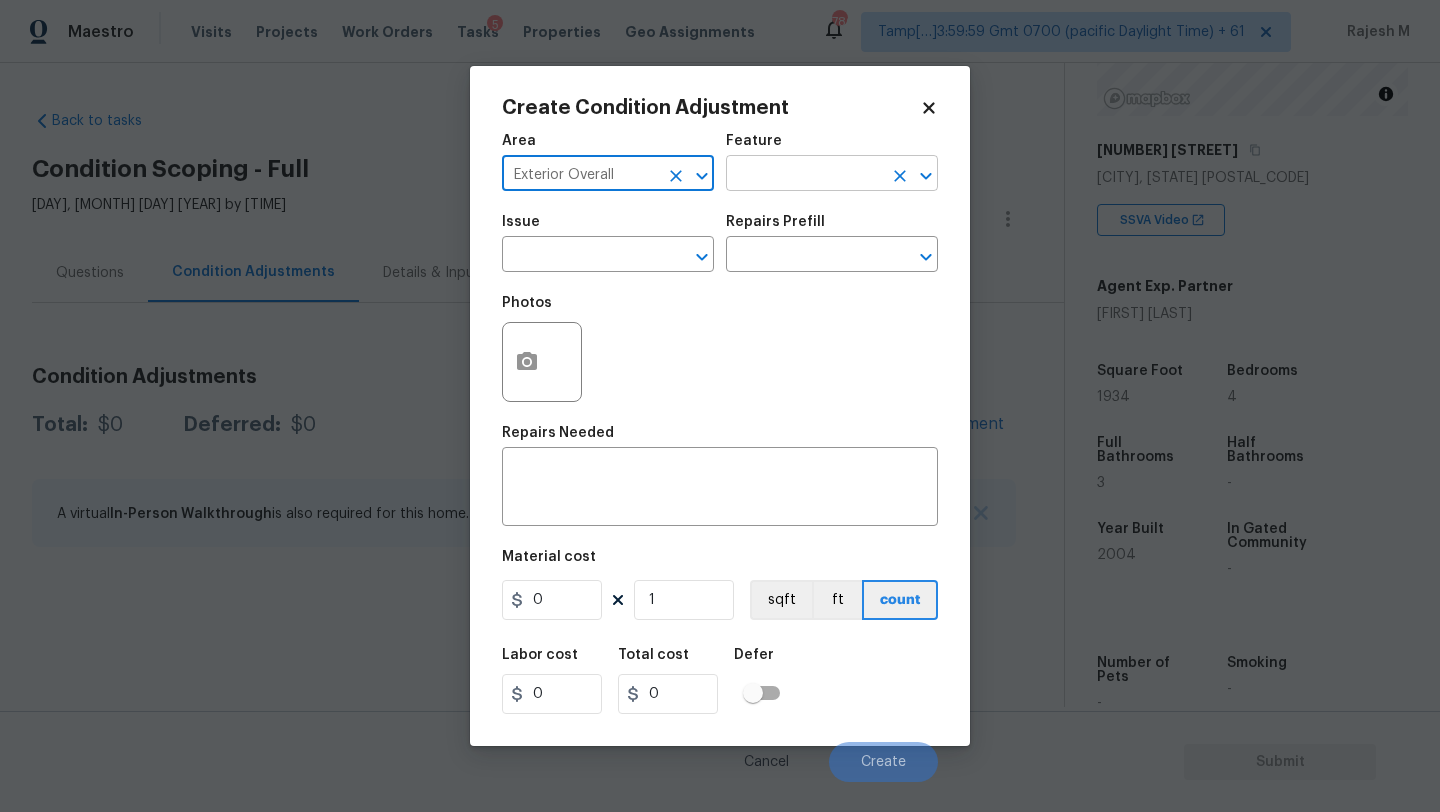 type on "Exterior Overall" 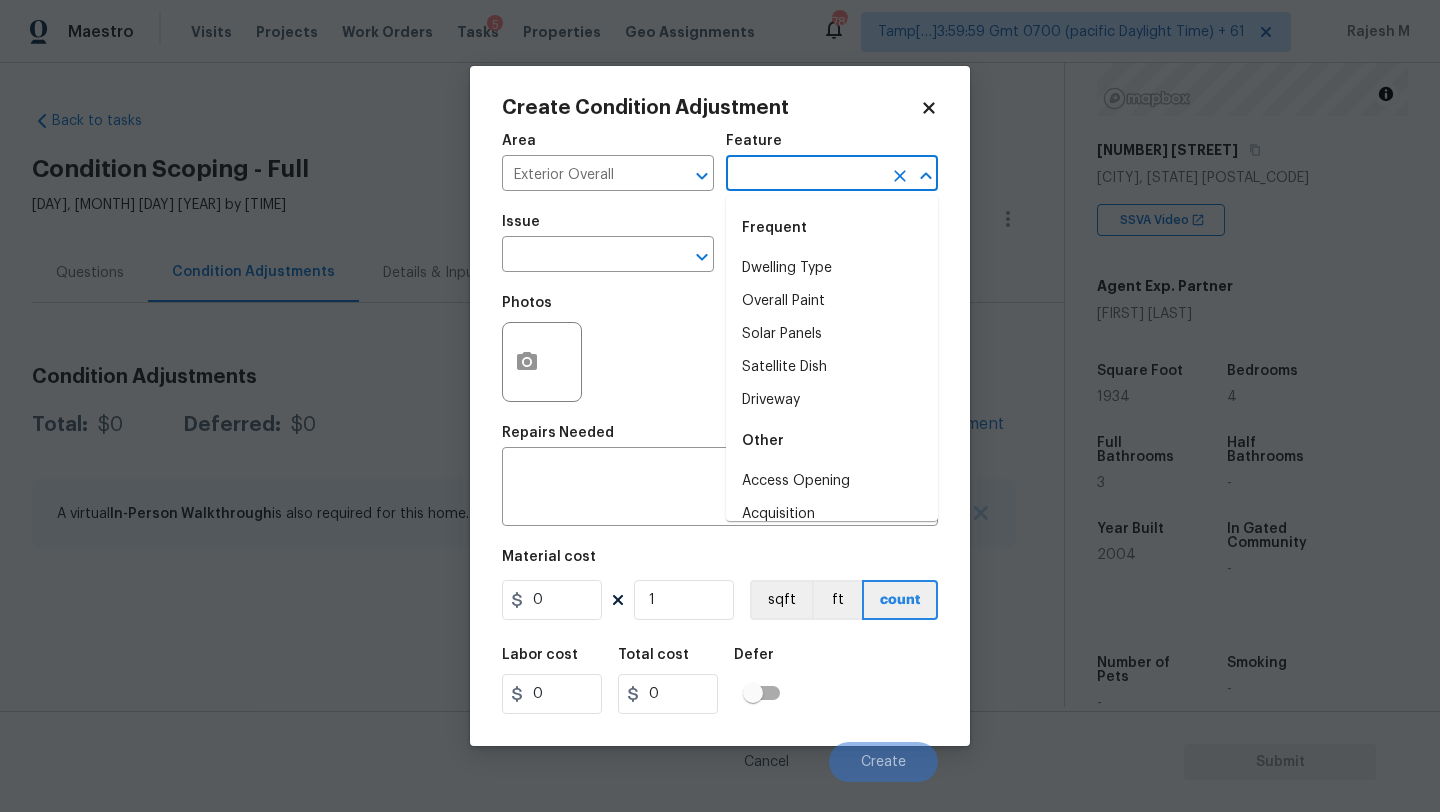 click at bounding box center (804, 175) 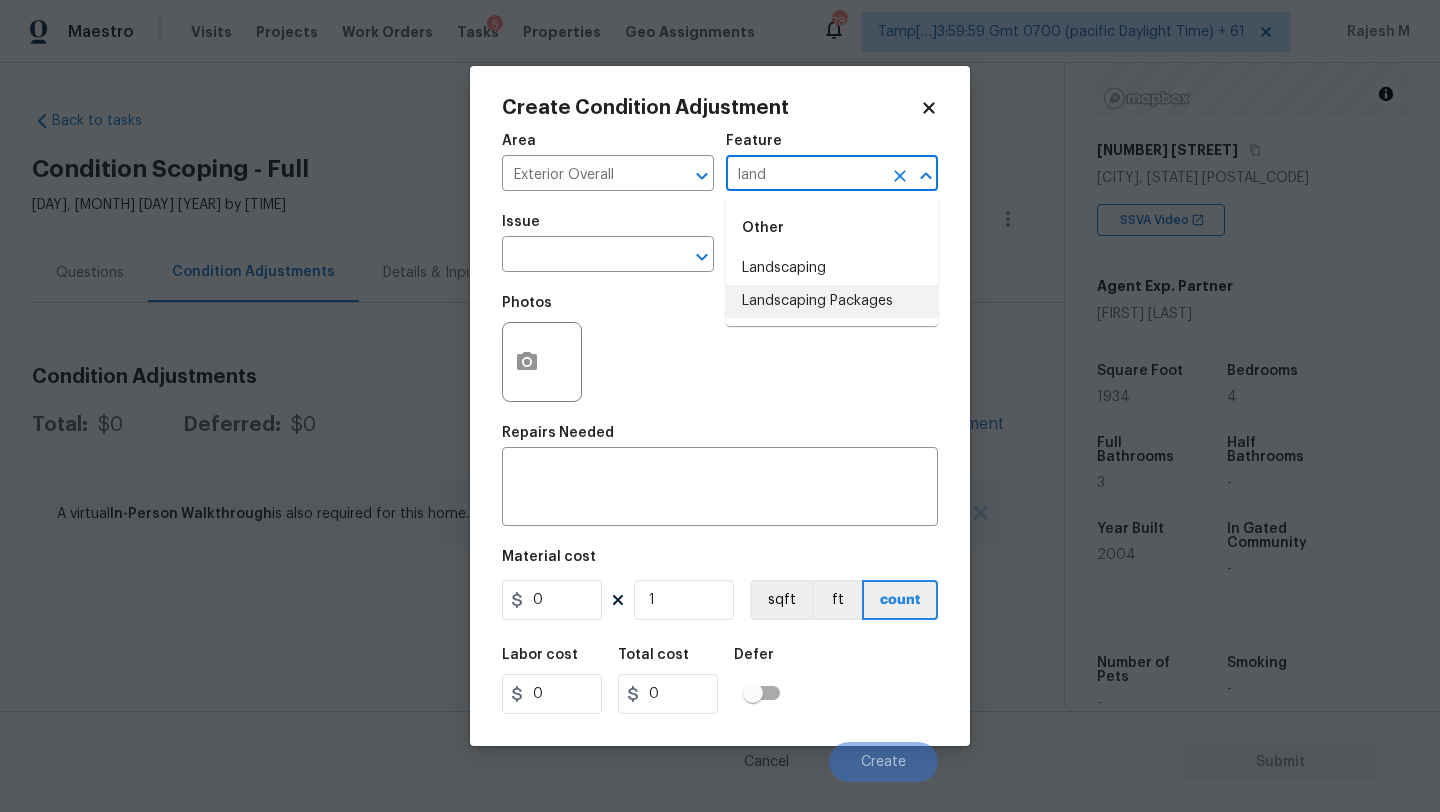 click on "Landscaping Packages" at bounding box center [832, 301] 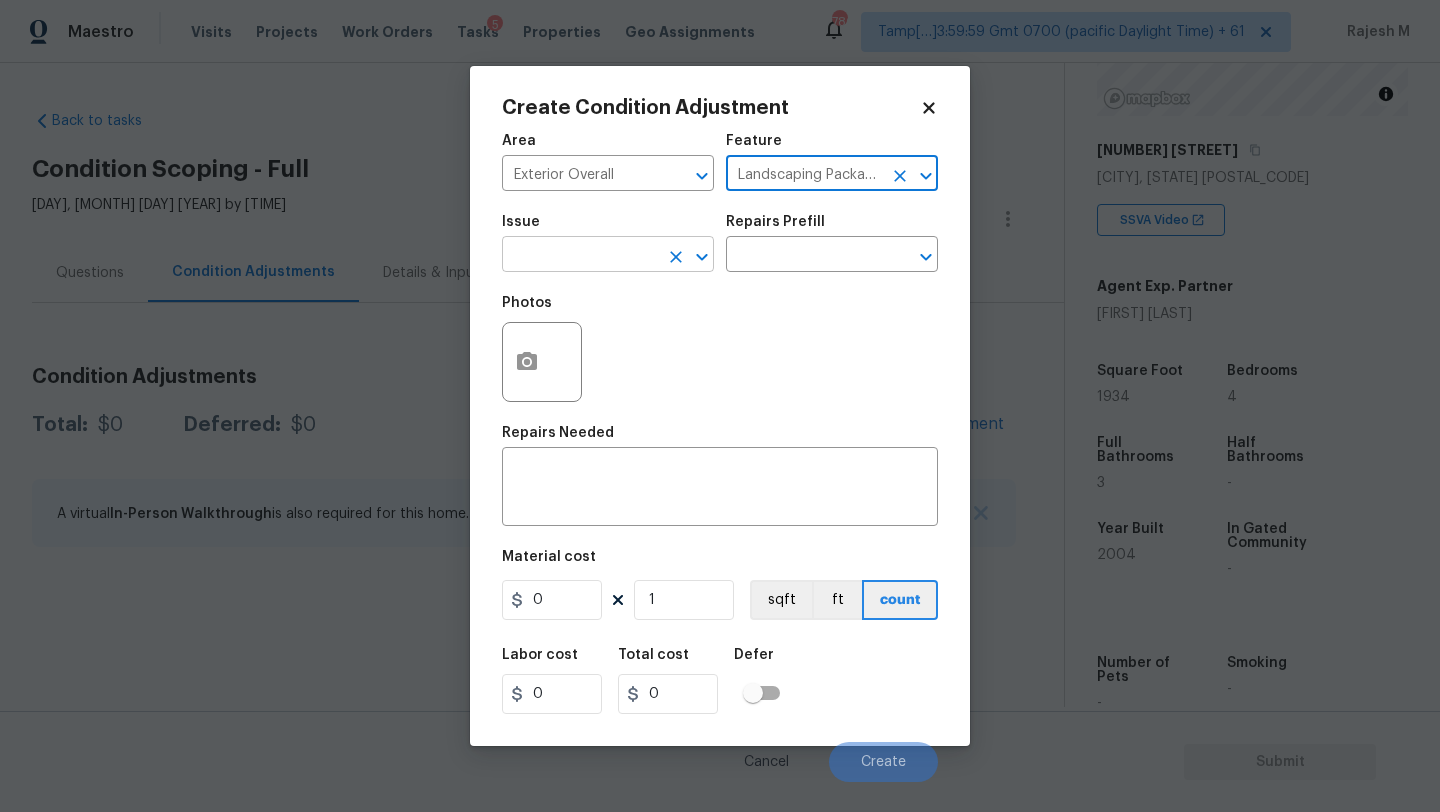 type on "Landscaping Packages" 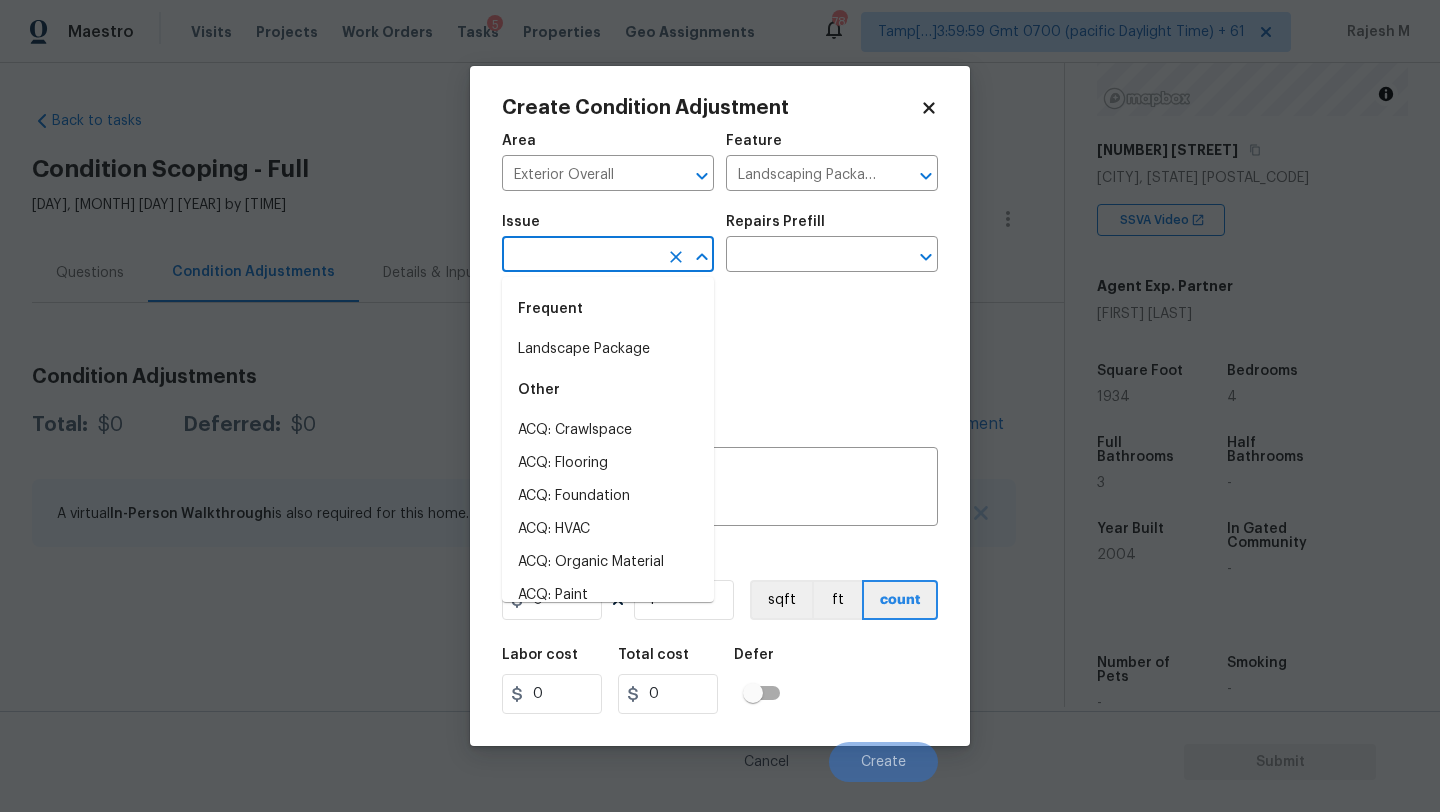 click at bounding box center (580, 256) 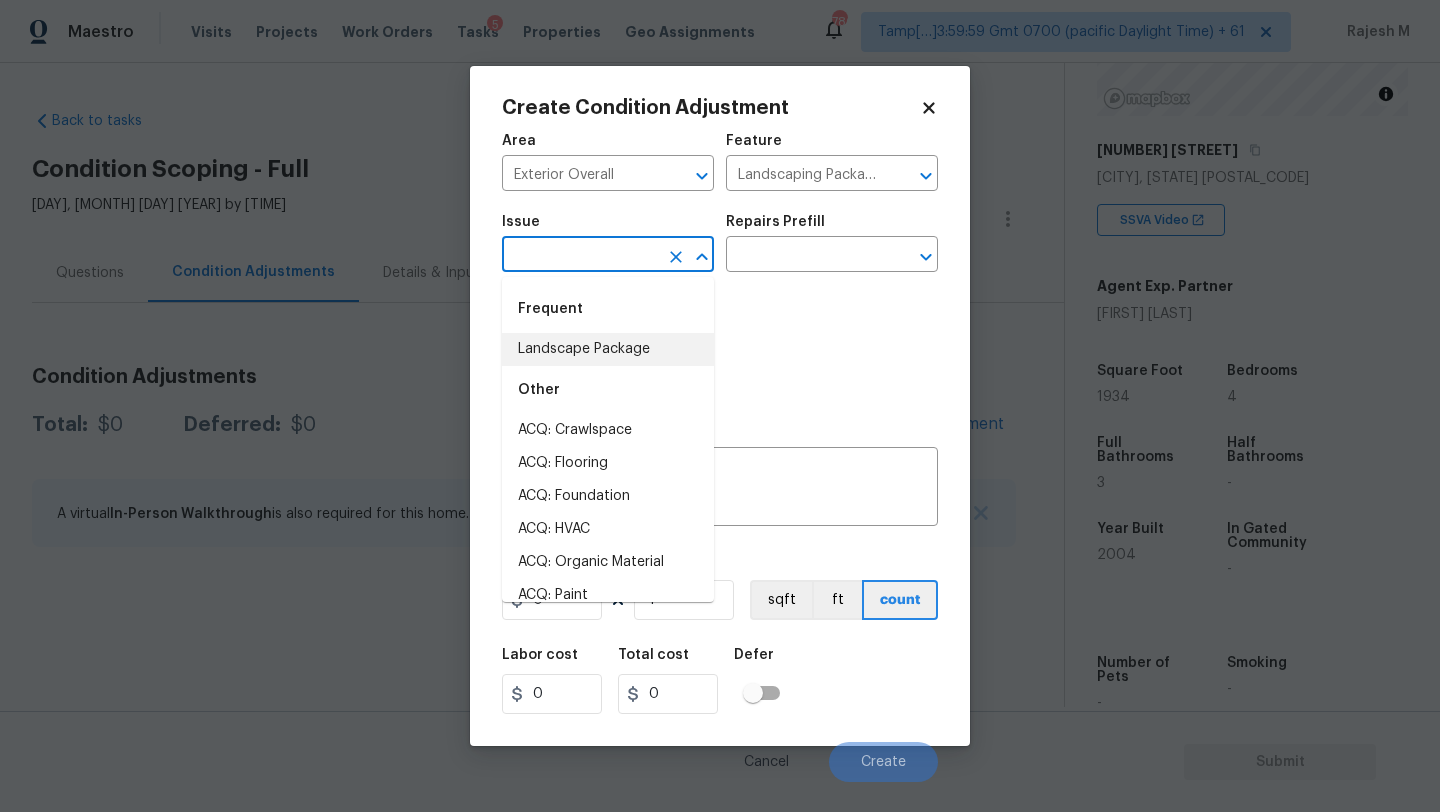 click on "Landscape Package" at bounding box center (608, 349) 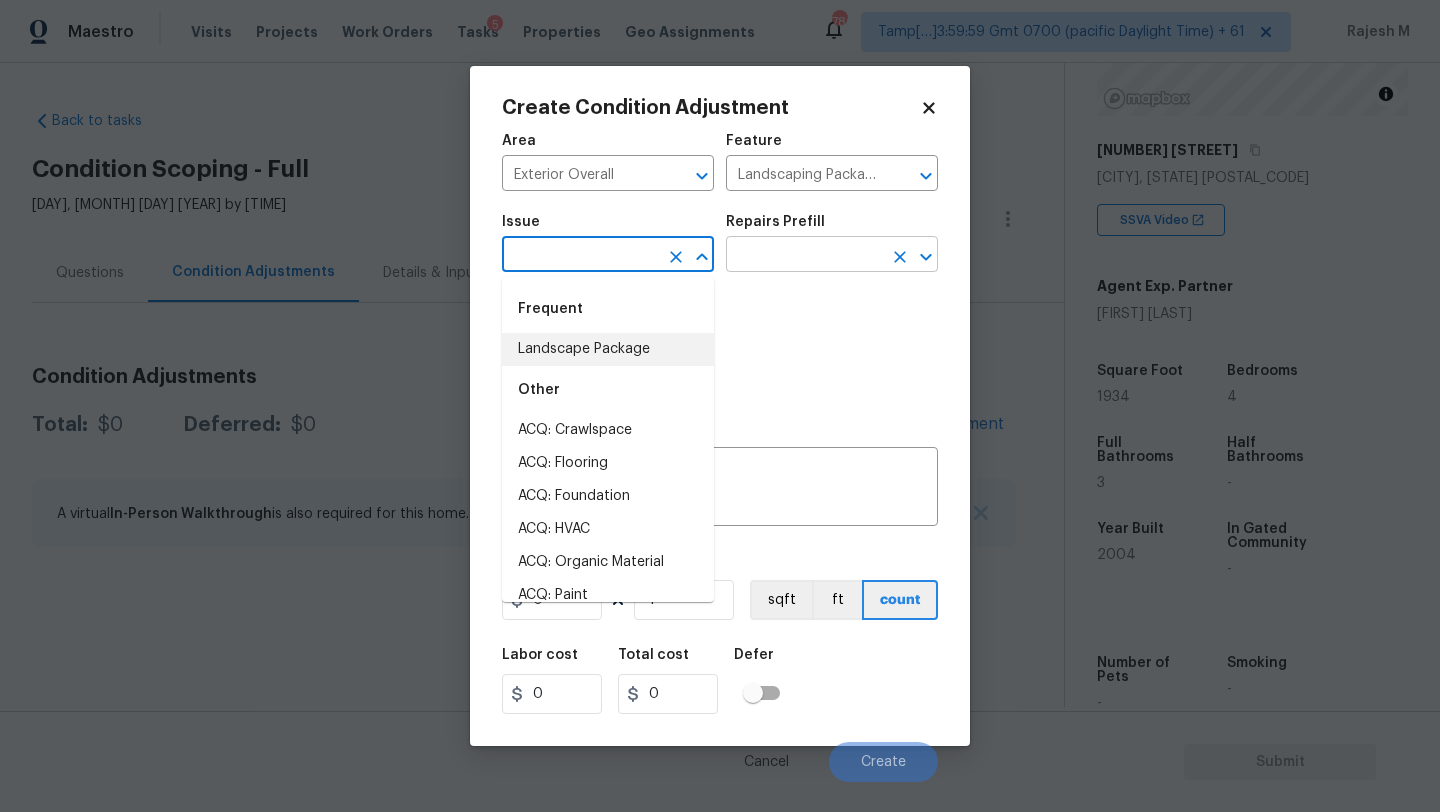 type on "Landscape Package" 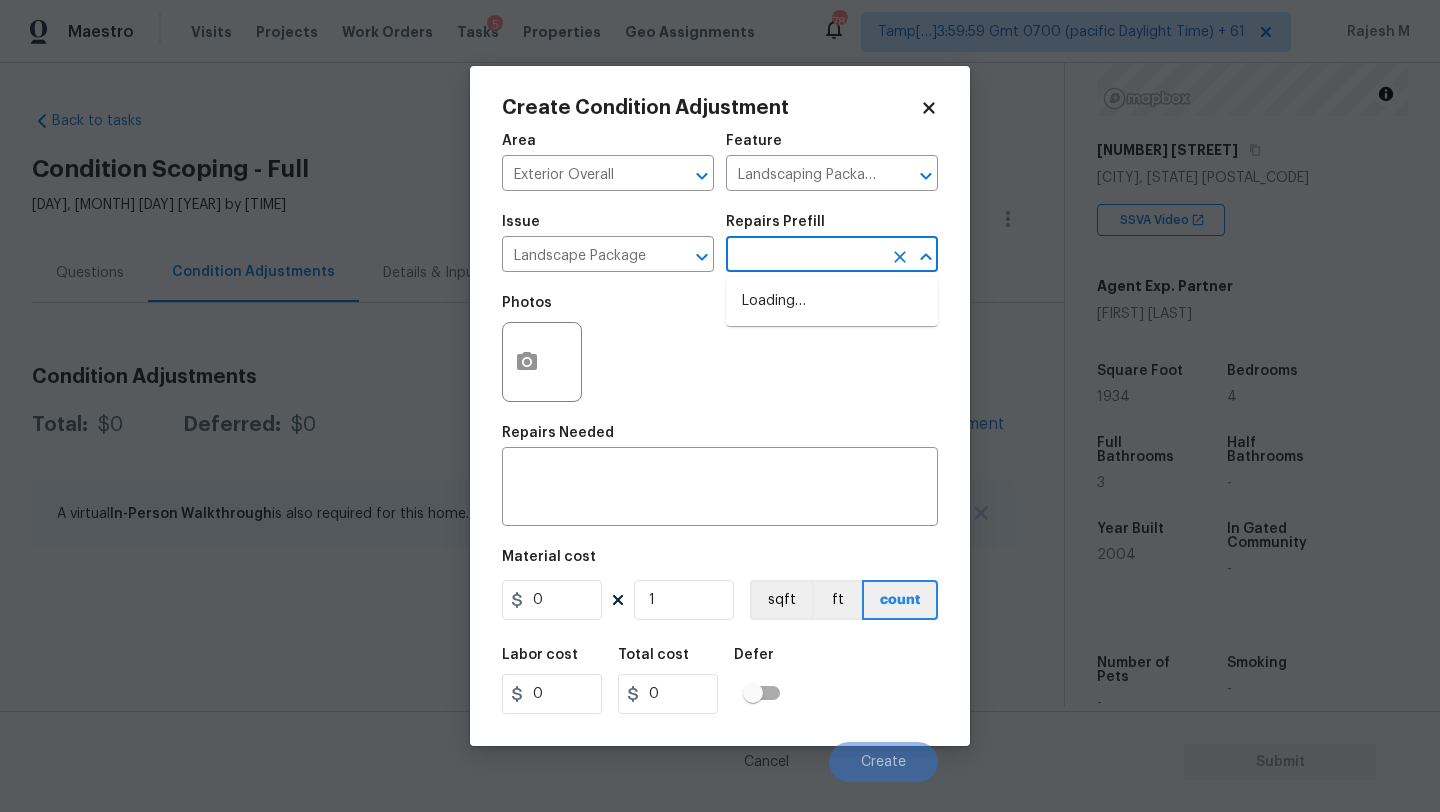 click at bounding box center (804, 256) 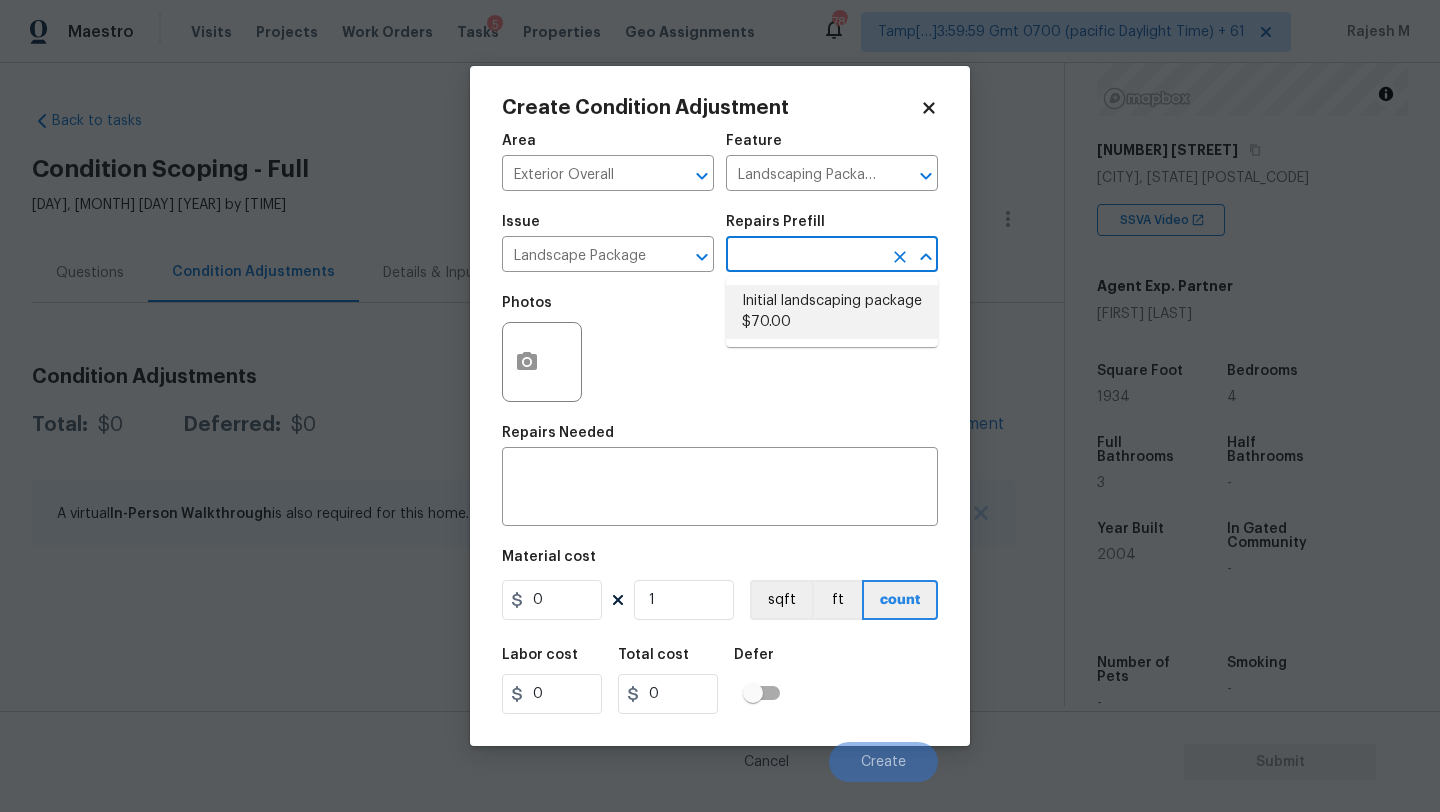click on "Initial landscaping package $70.00" at bounding box center (832, 312) 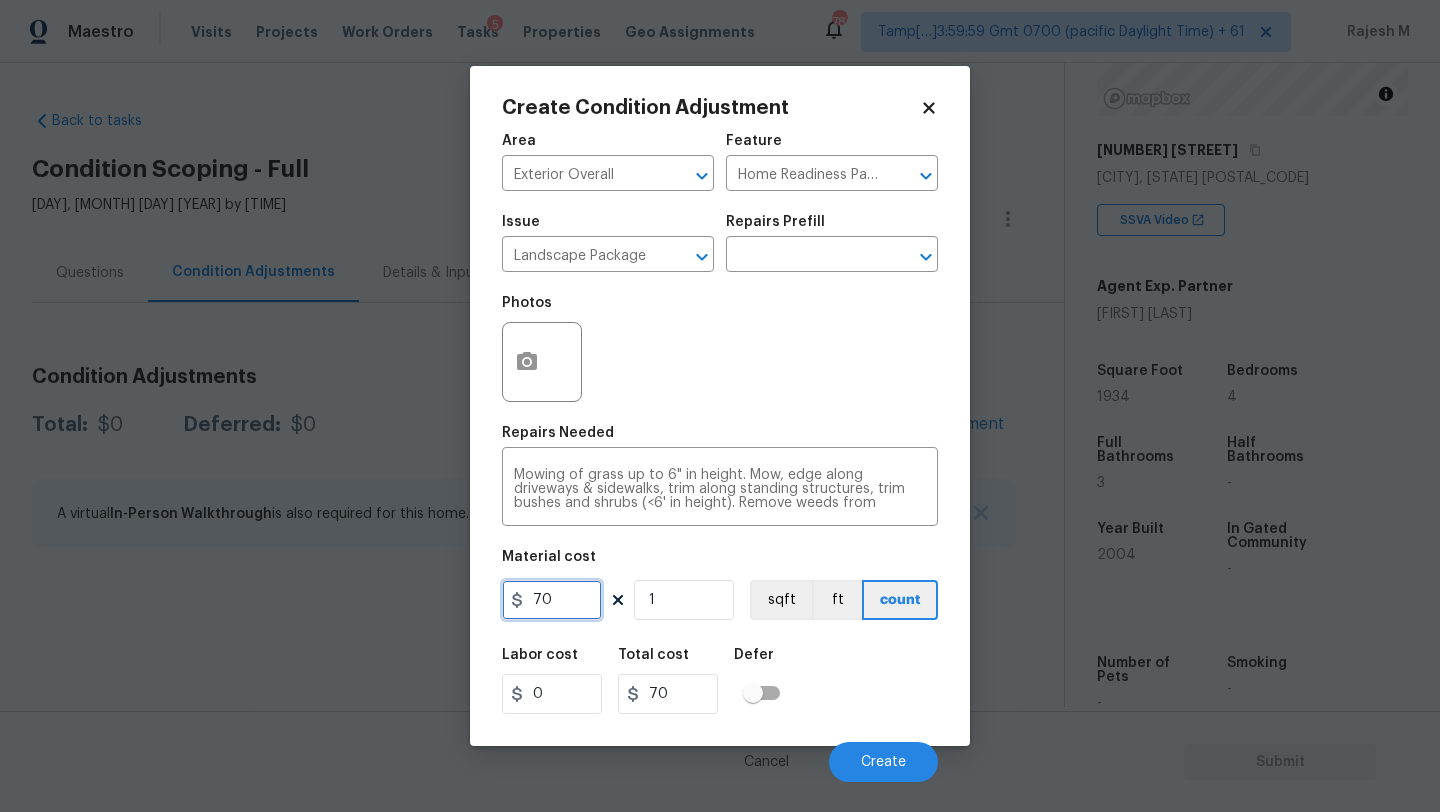 click on "70" at bounding box center (552, 600) 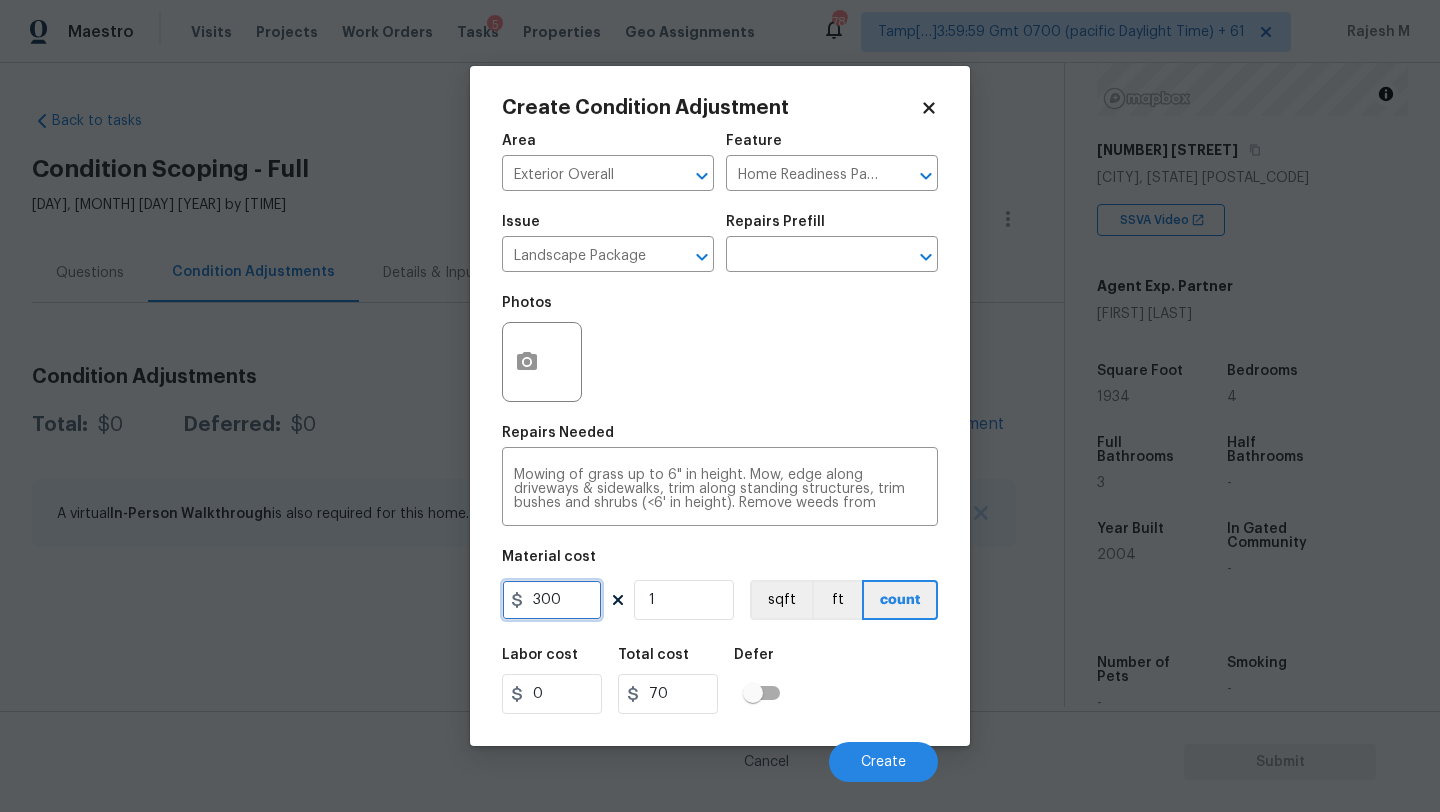 type on "300" 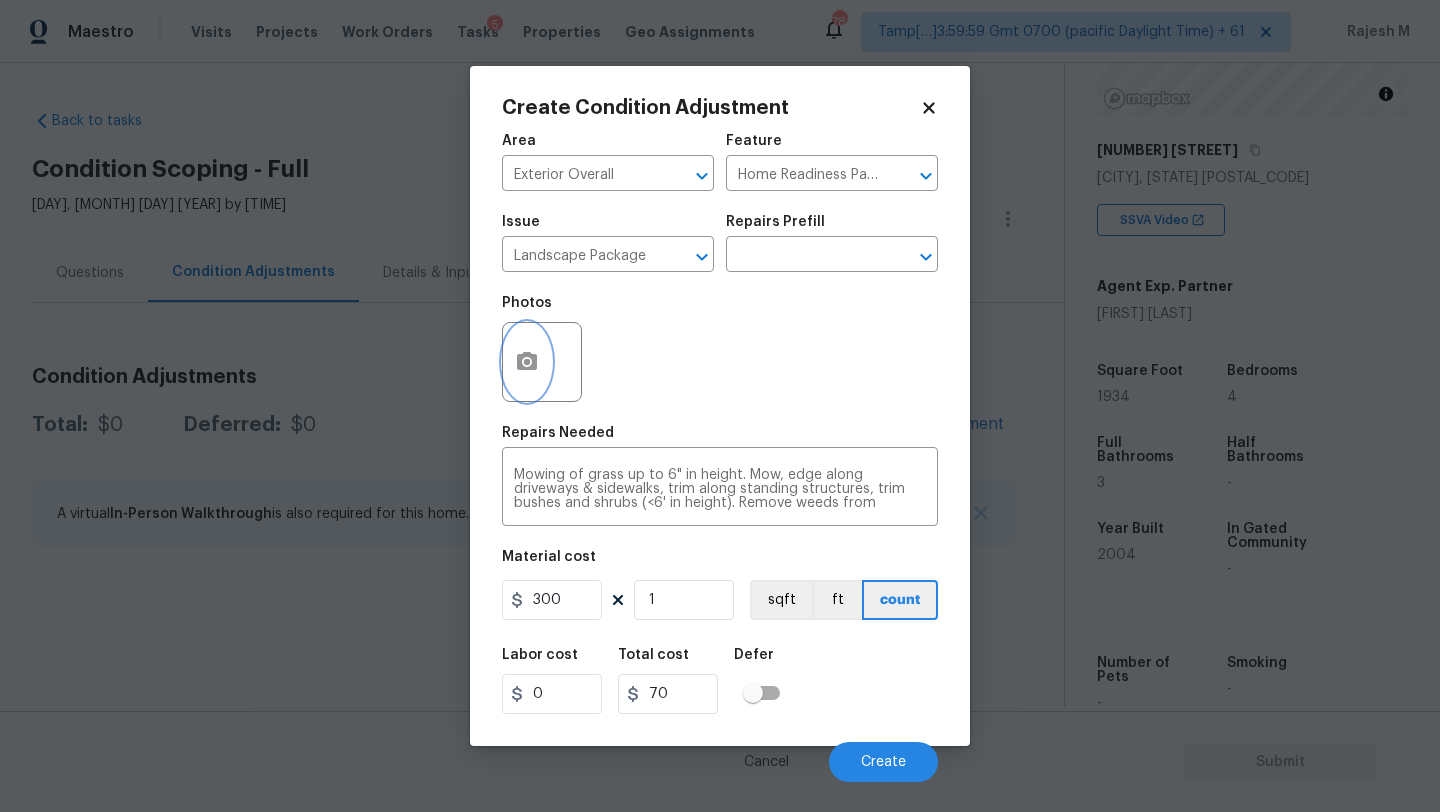 type on "300" 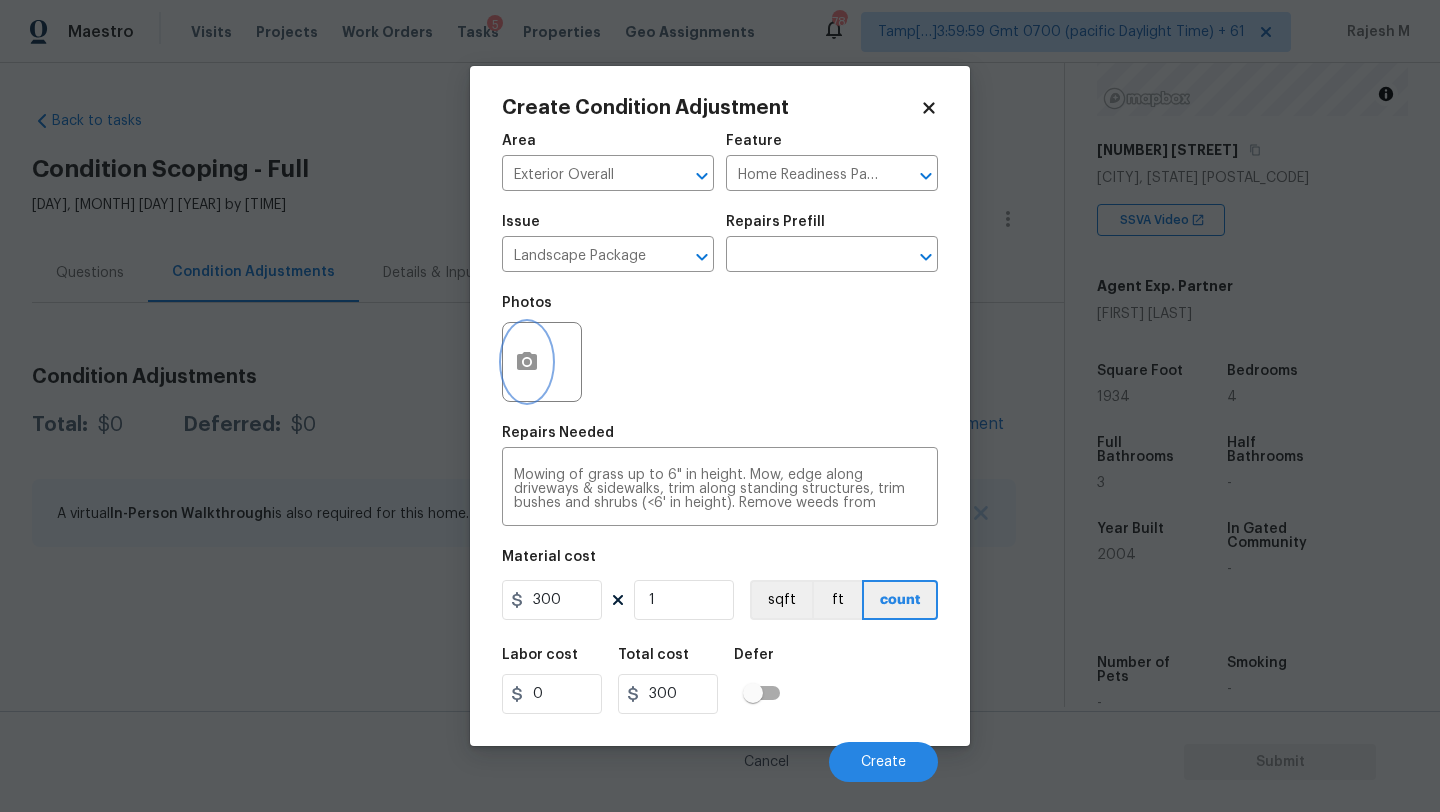 click 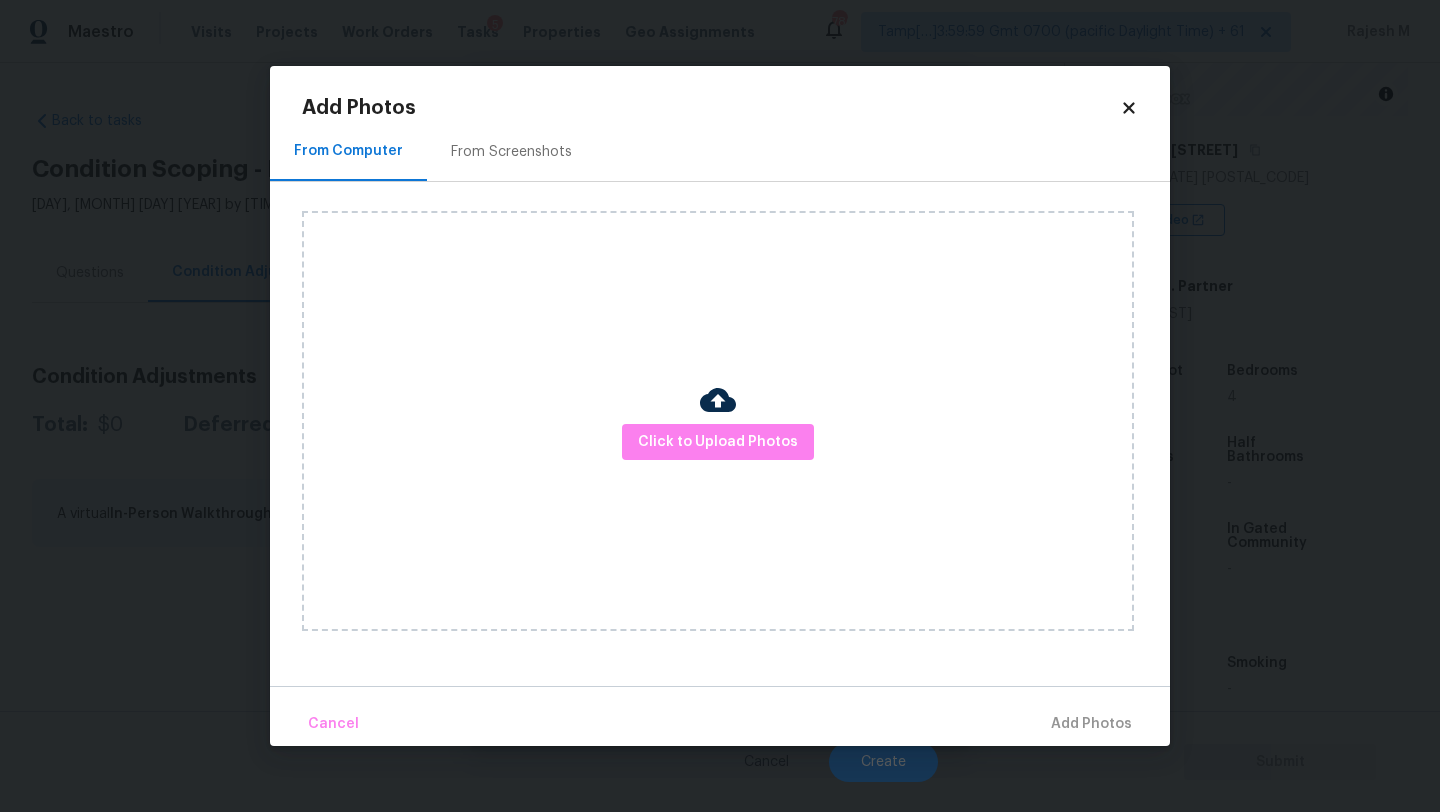 click on "Click to Upload Photos" at bounding box center (736, 421) 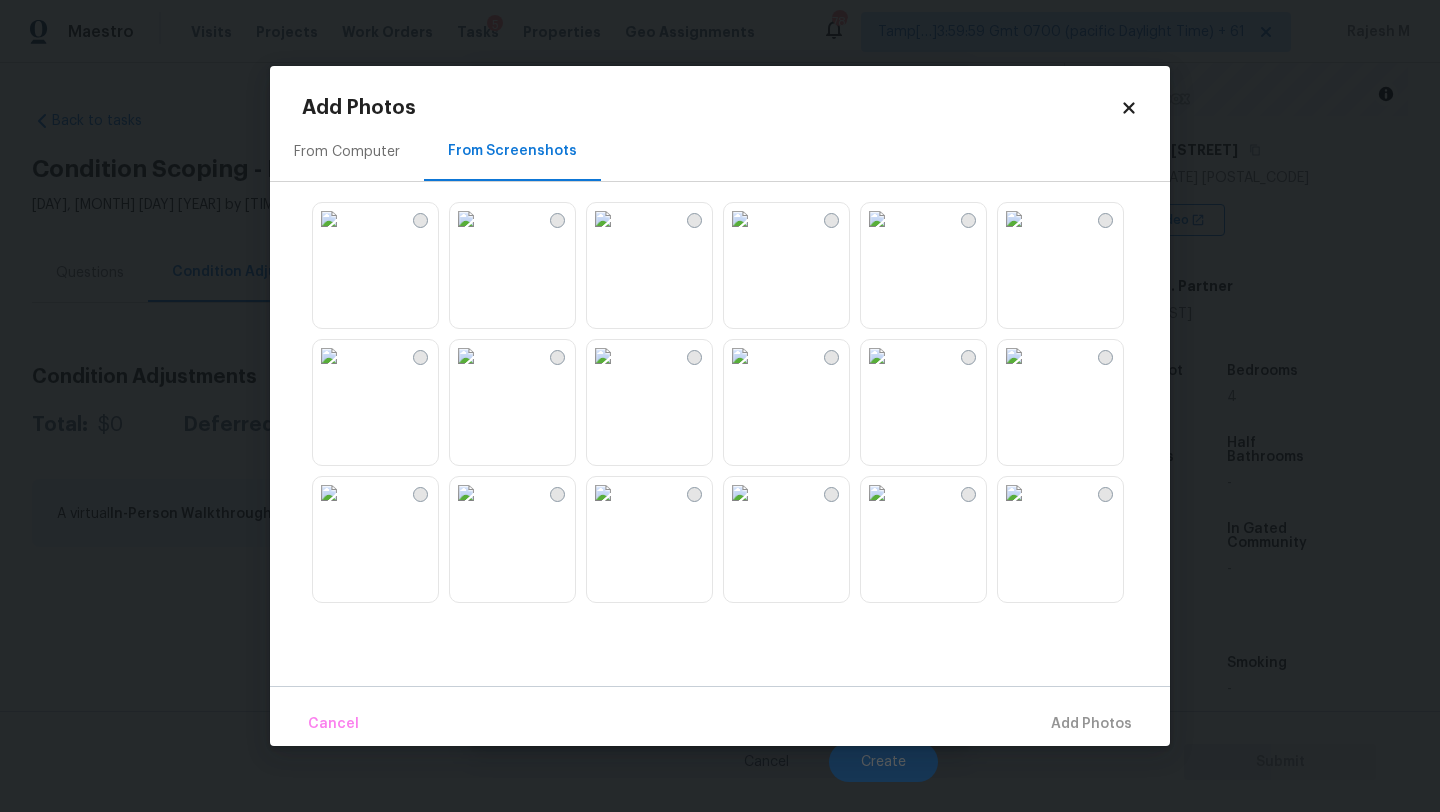 click at bounding box center [329, 356] 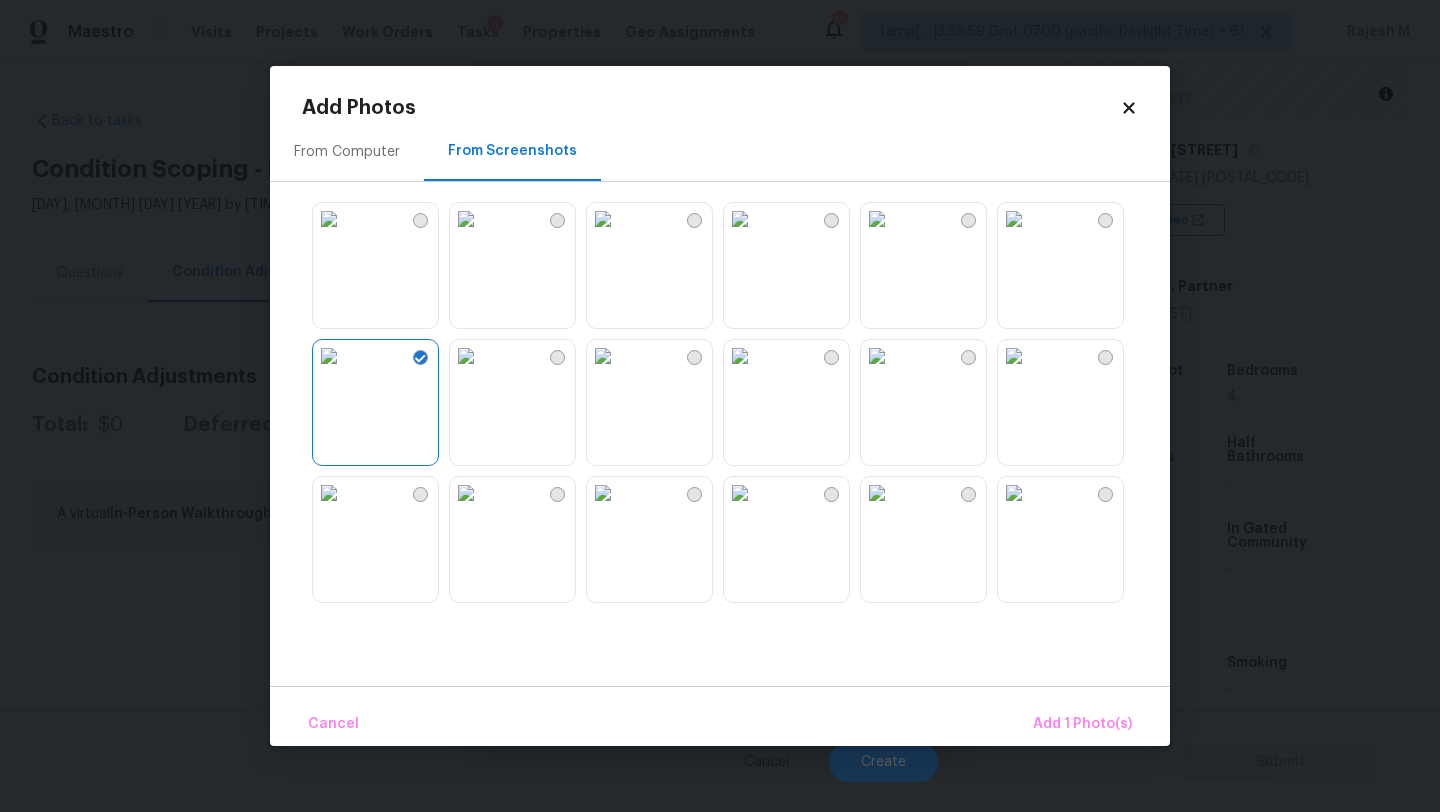 click at bounding box center (329, 219) 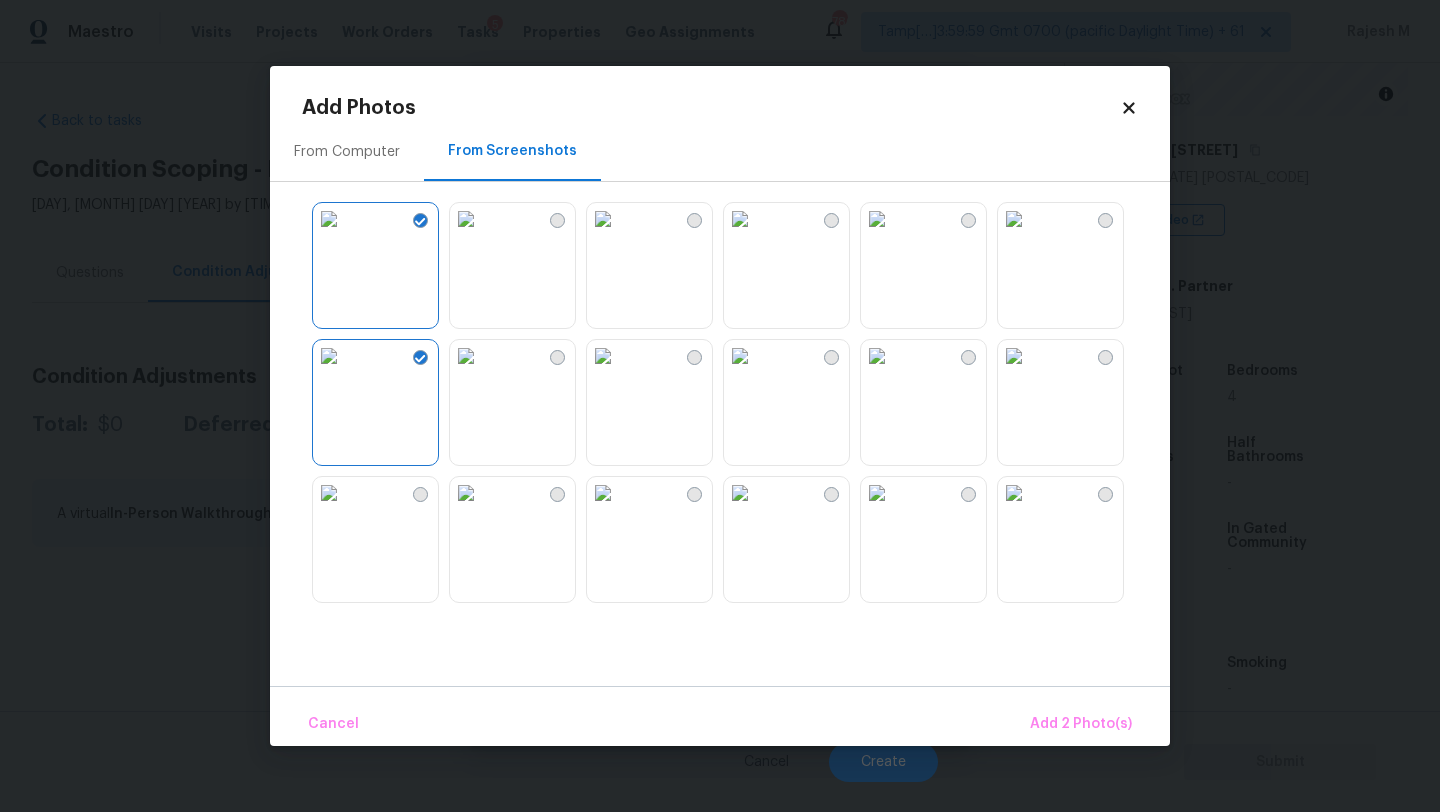 click at bounding box center (466, 493) 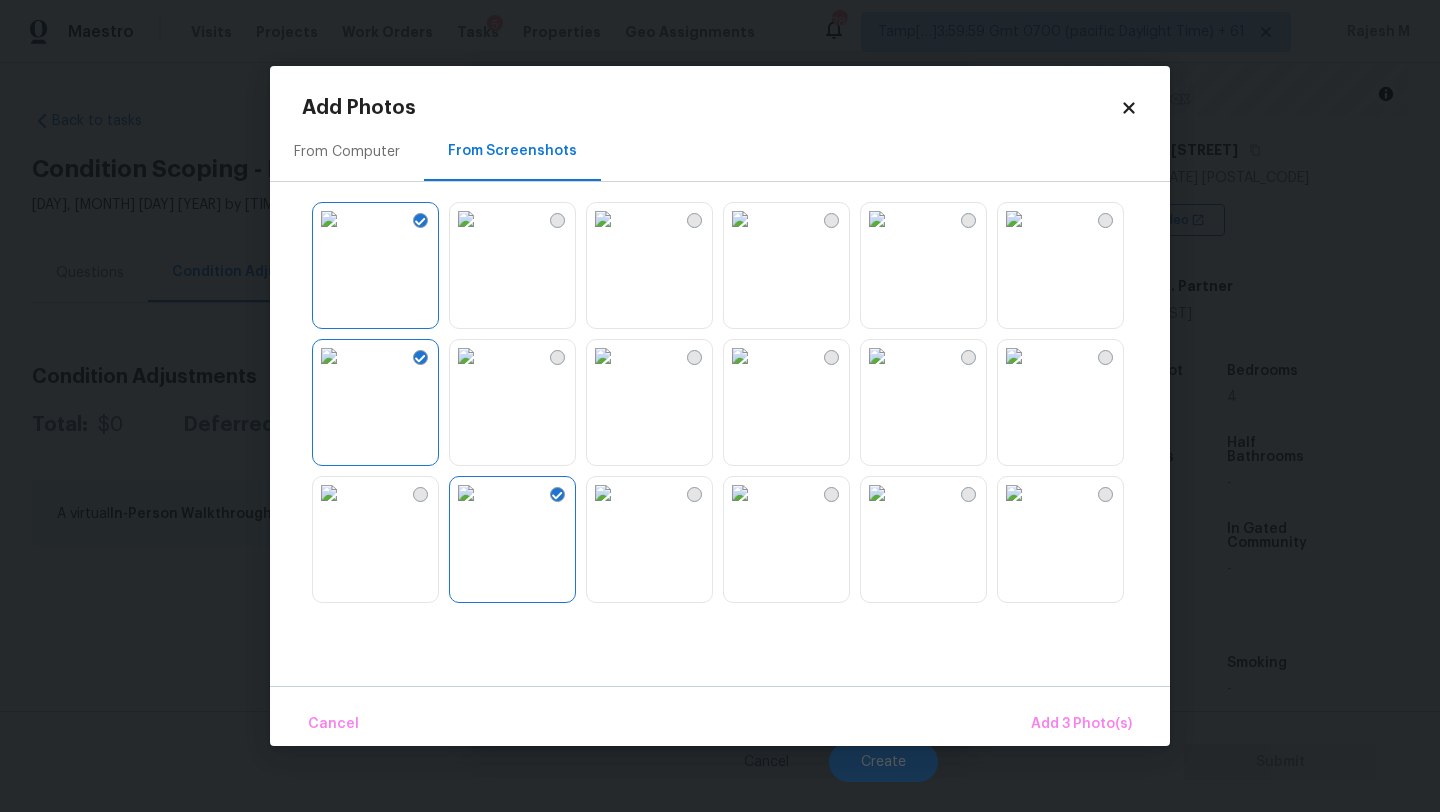 click at bounding box center [740, 493] 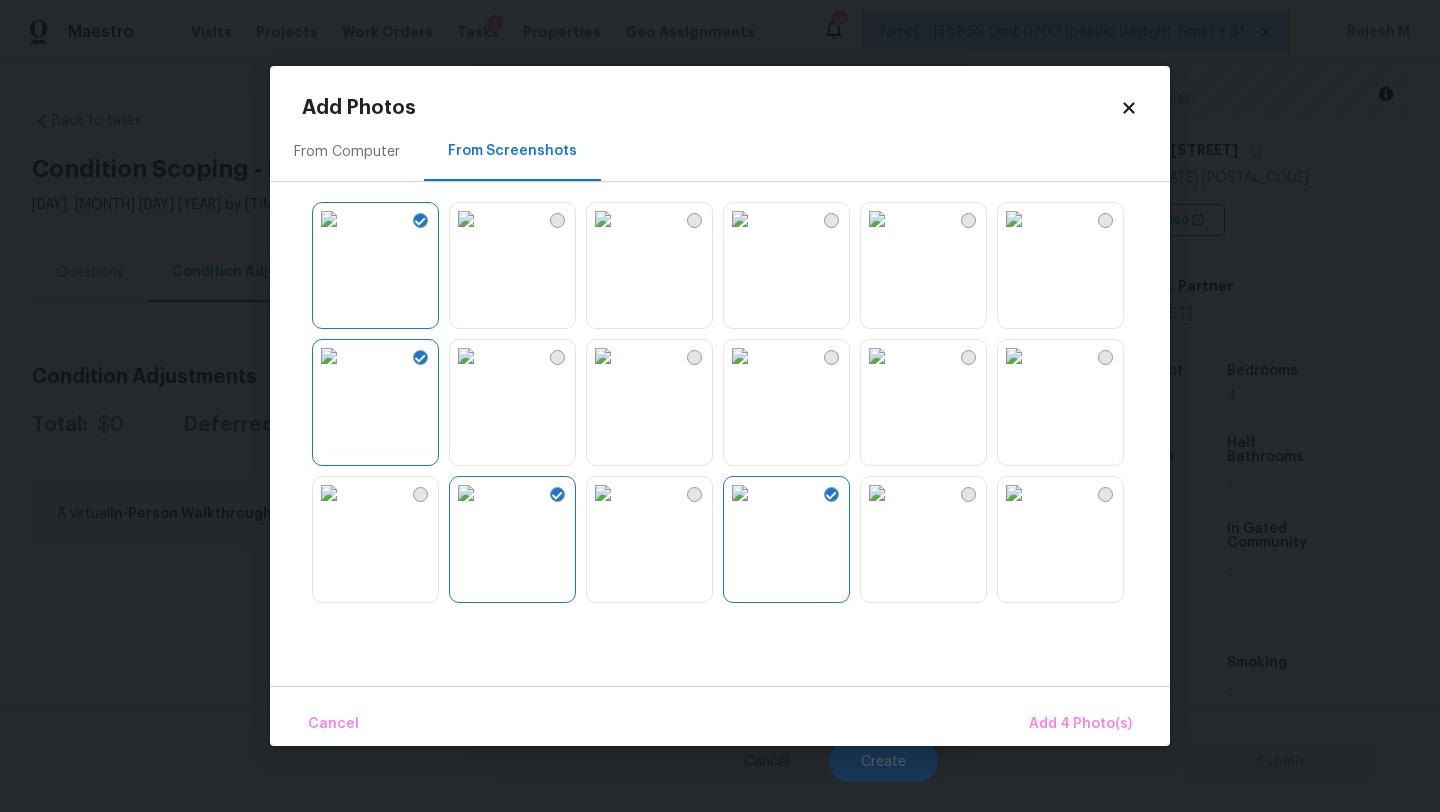 click at bounding box center [1014, 356] 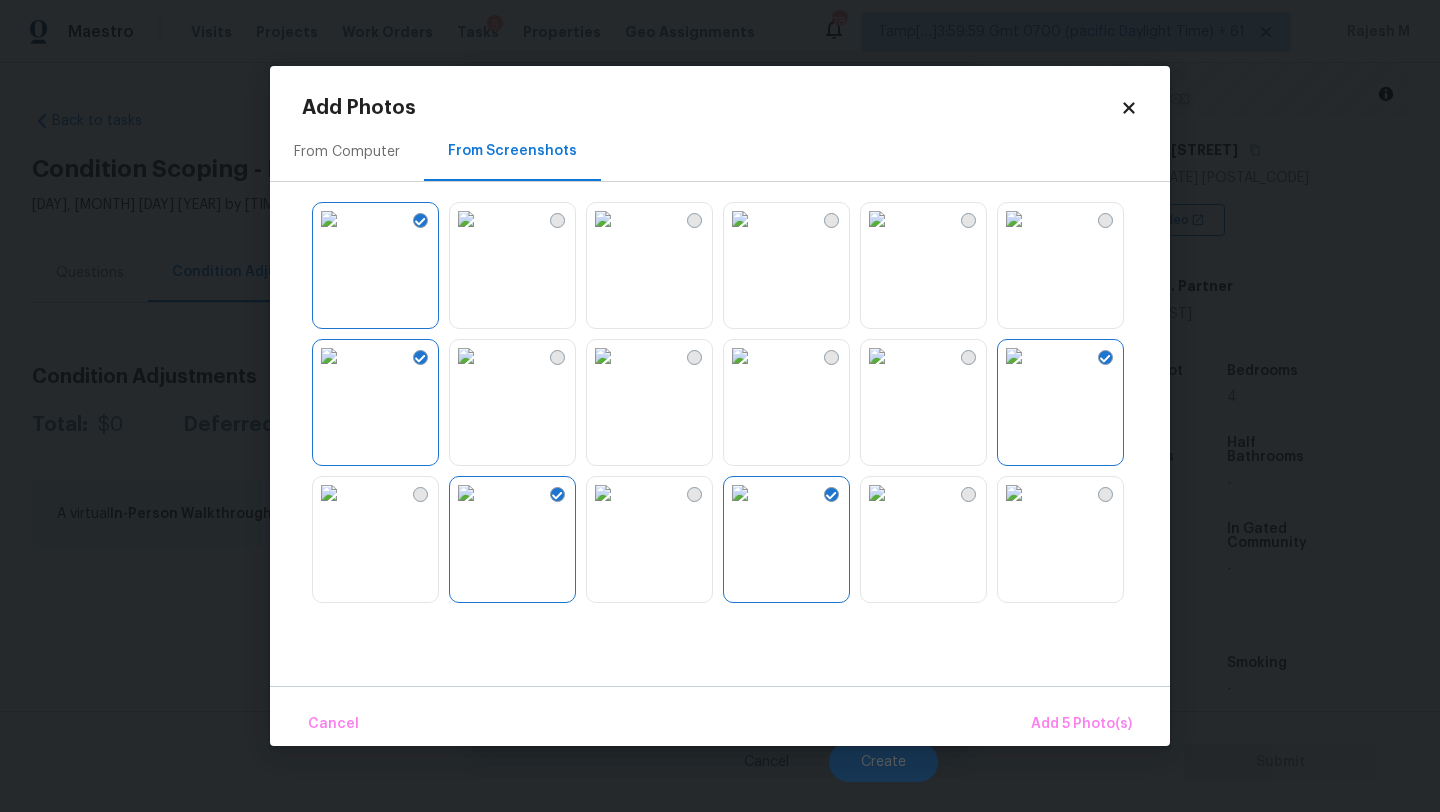 click at bounding box center (877, 219) 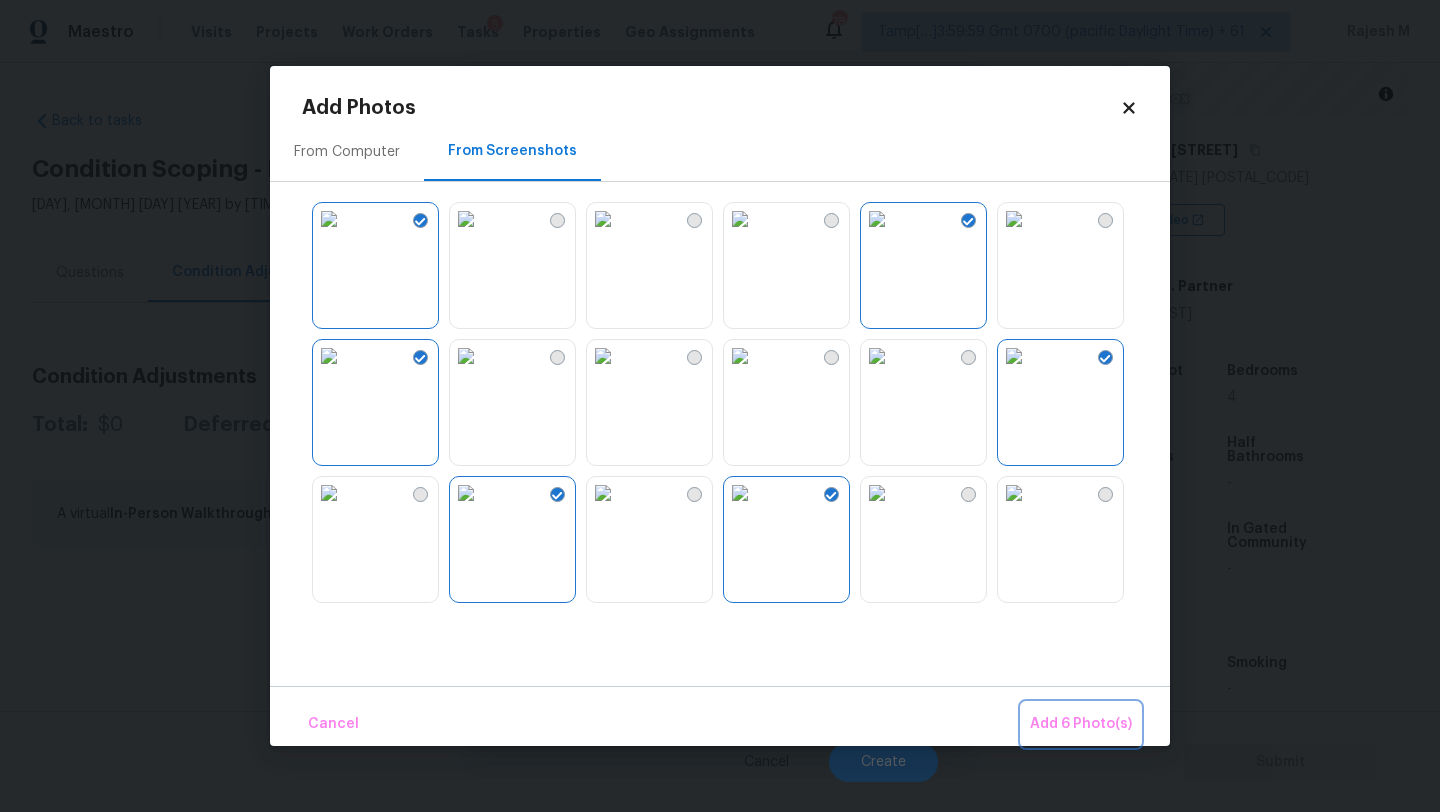 click on "Add 6 Photo(s)" at bounding box center [1081, 724] 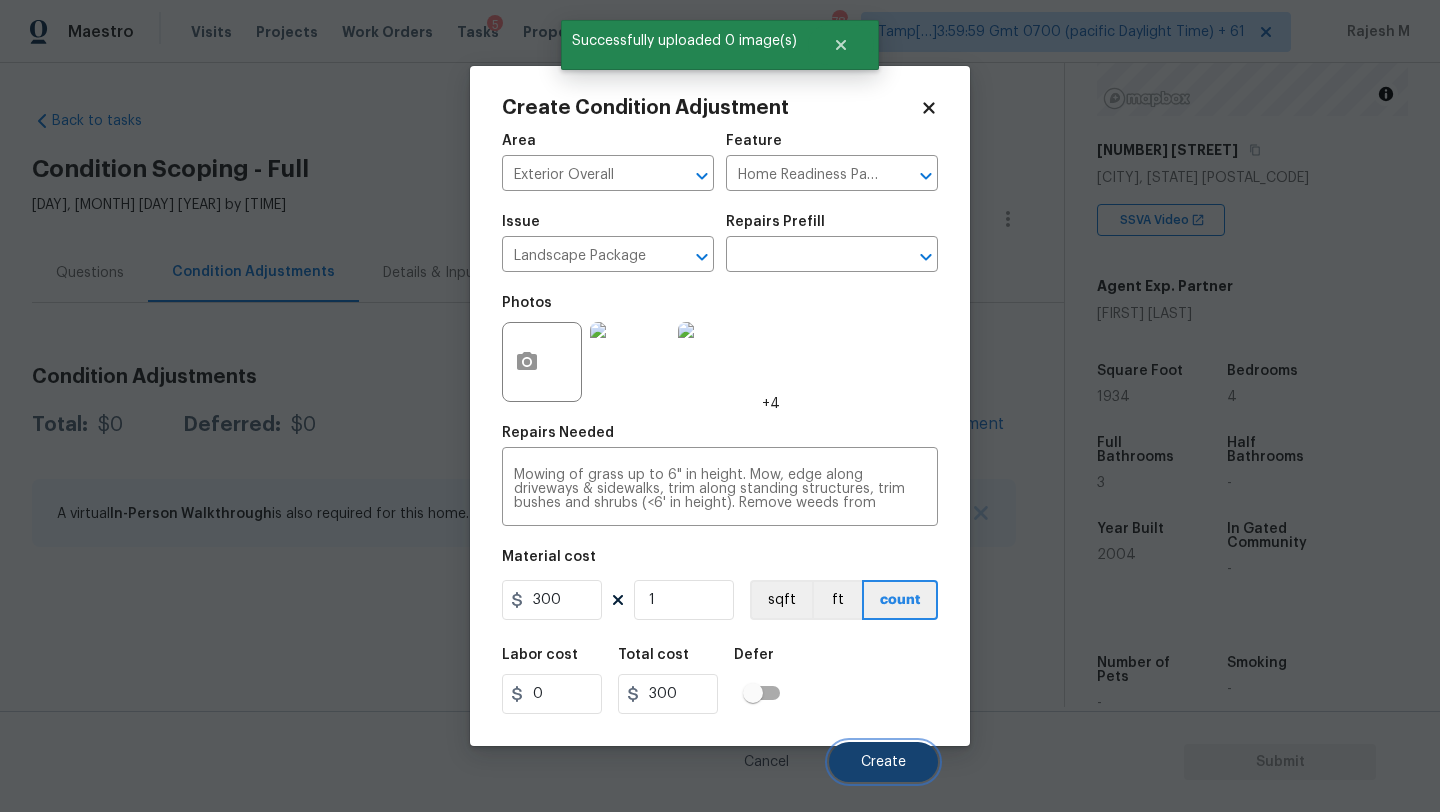 click on "Create" at bounding box center [883, 762] 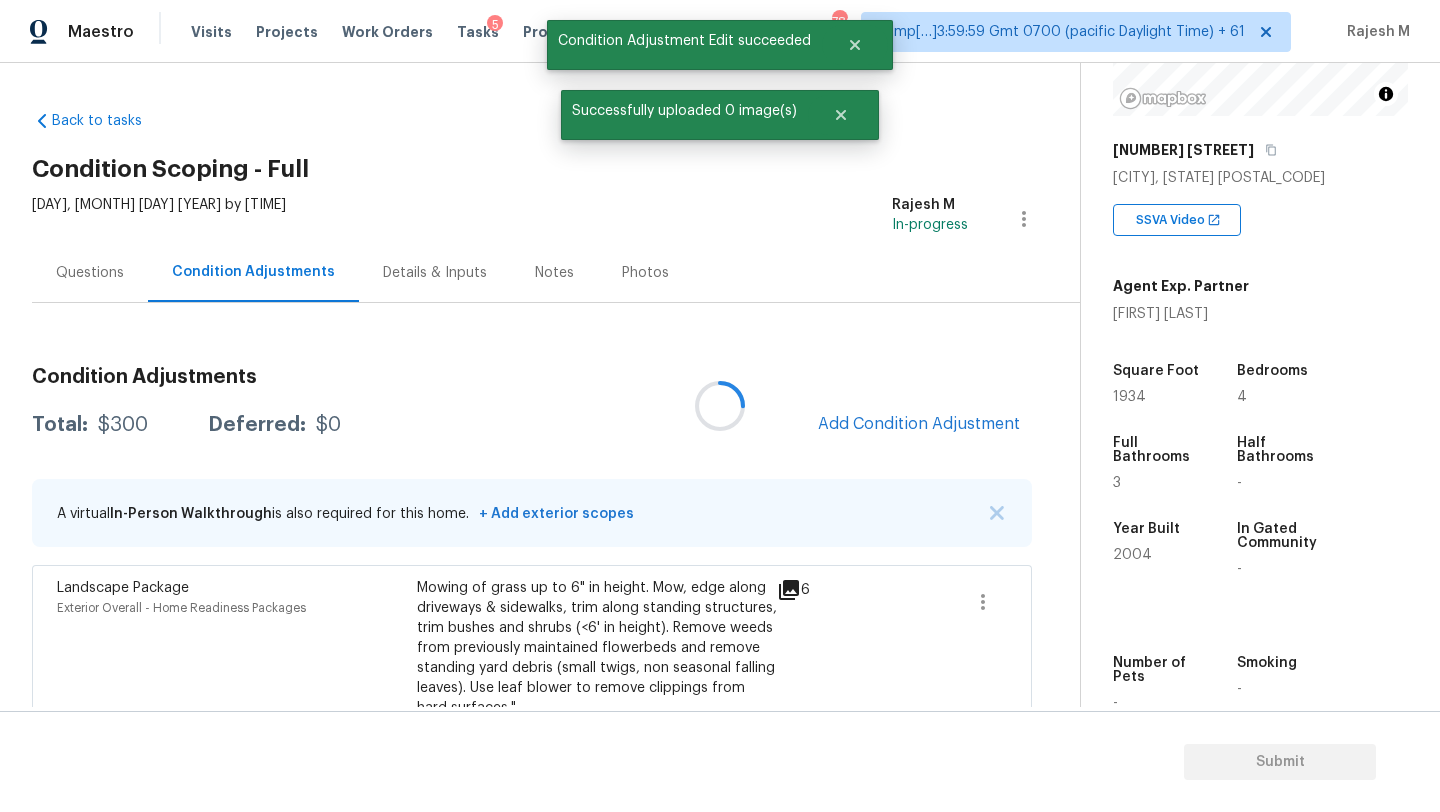 click at bounding box center [720, 406] 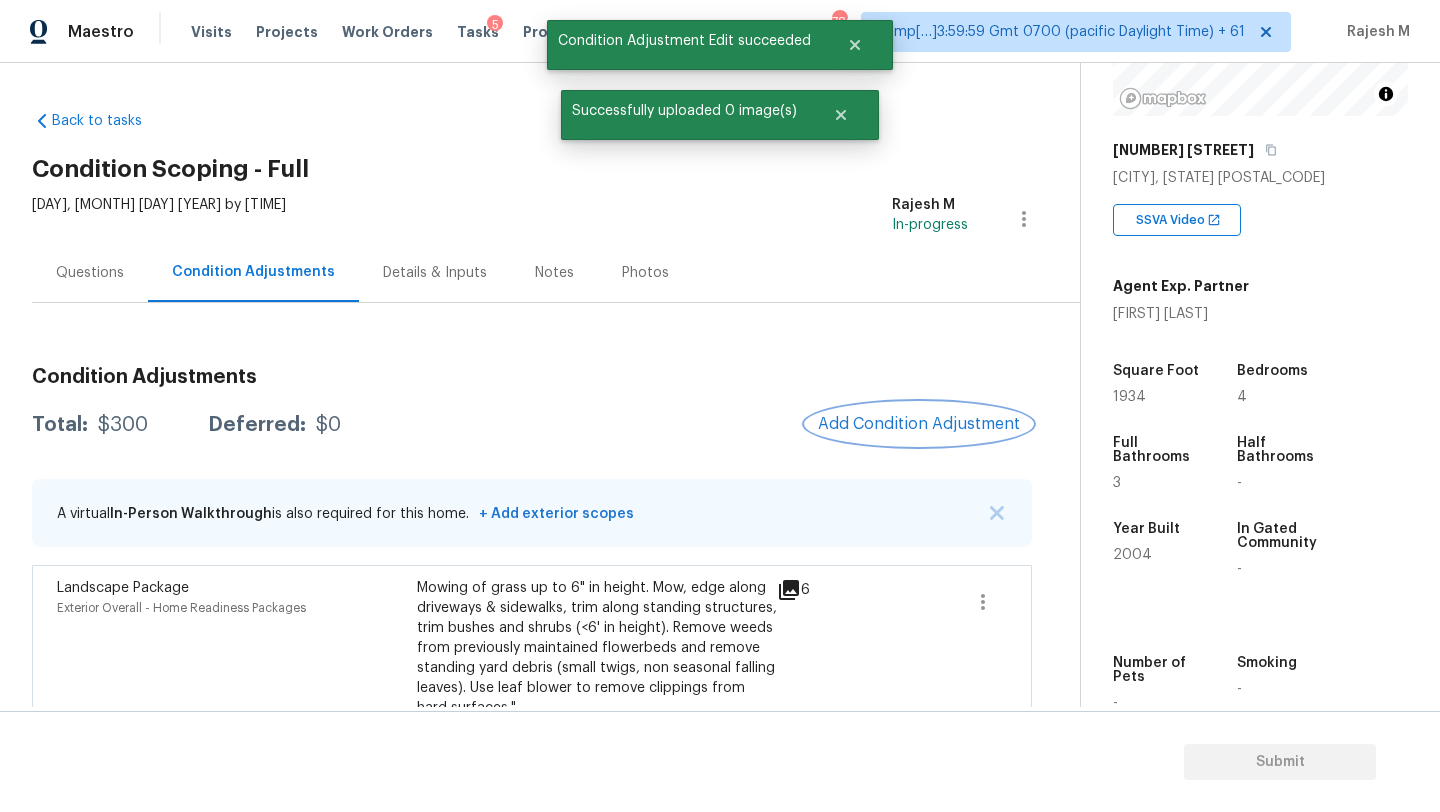 click on "Add Condition Adjustment" at bounding box center [919, 424] 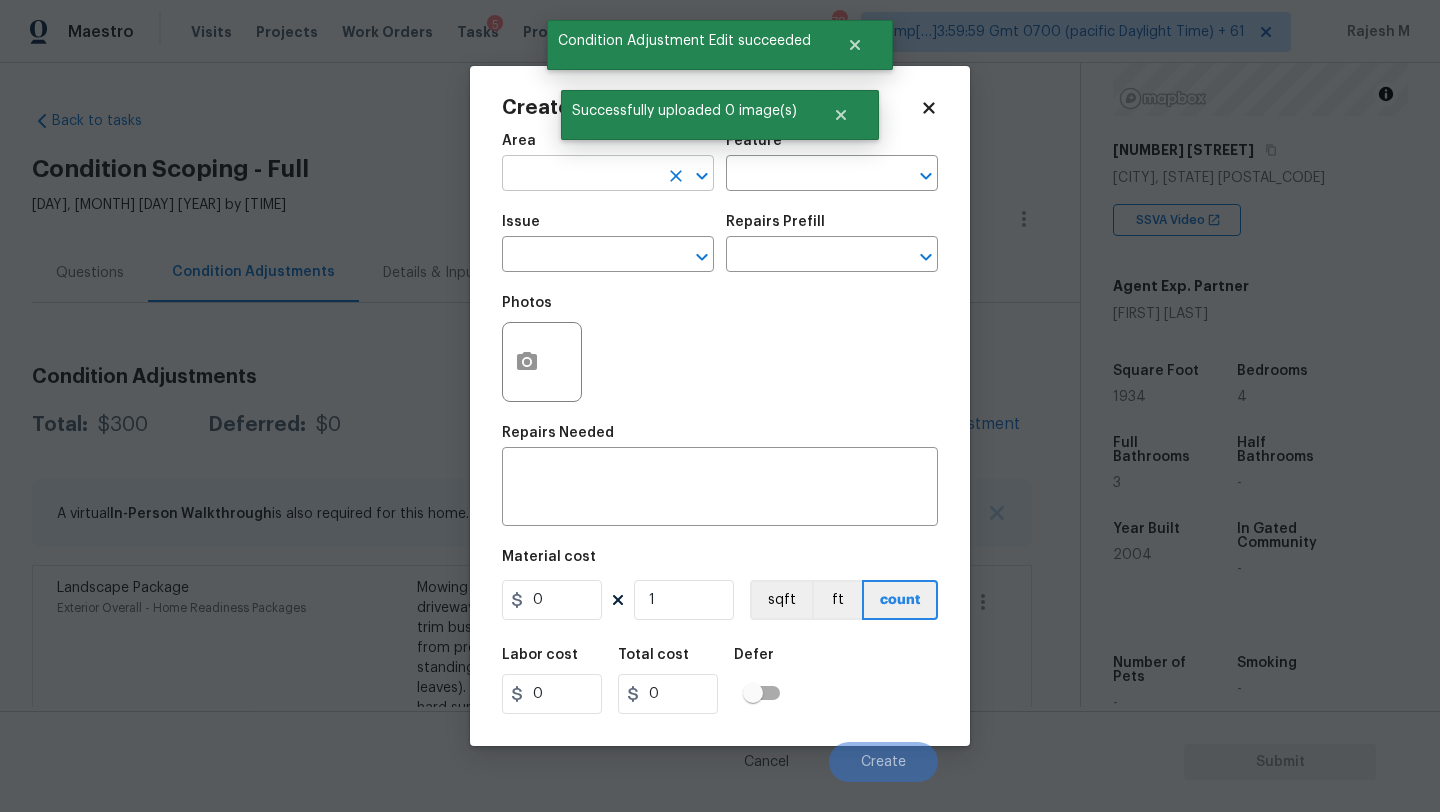 click at bounding box center [580, 175] 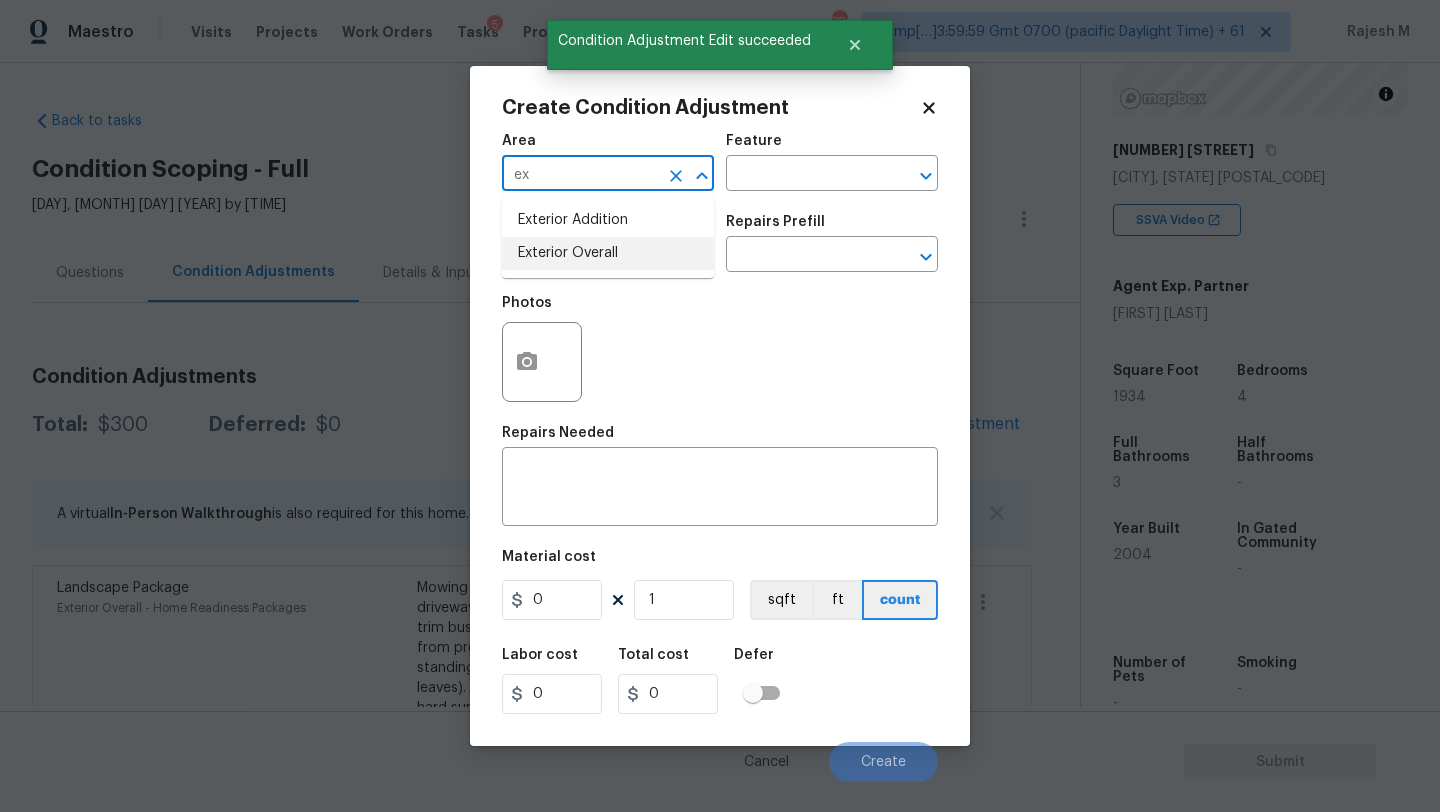 click on "Exterior Overall" at bounding box center [608, 253] 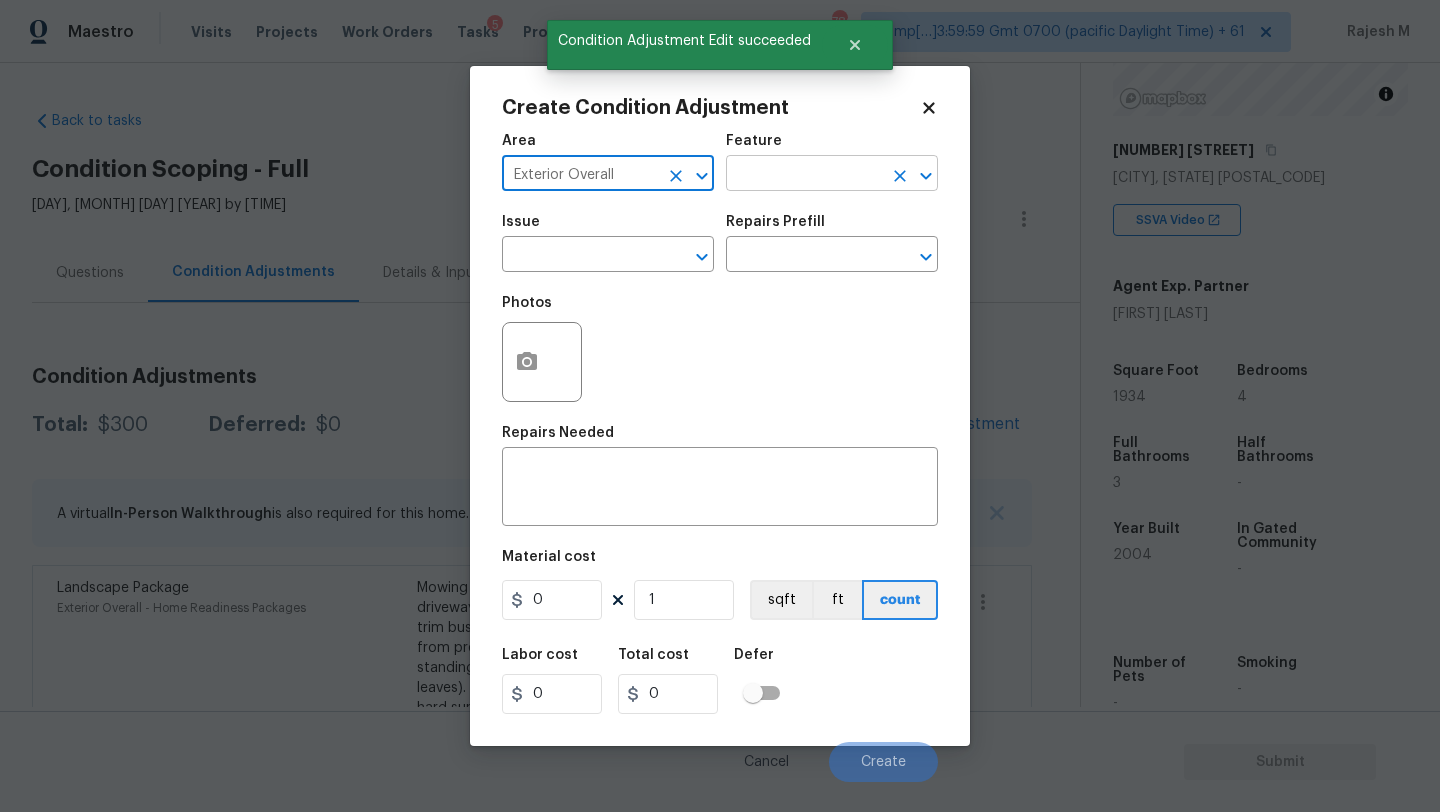 type on "Exterior Overall" 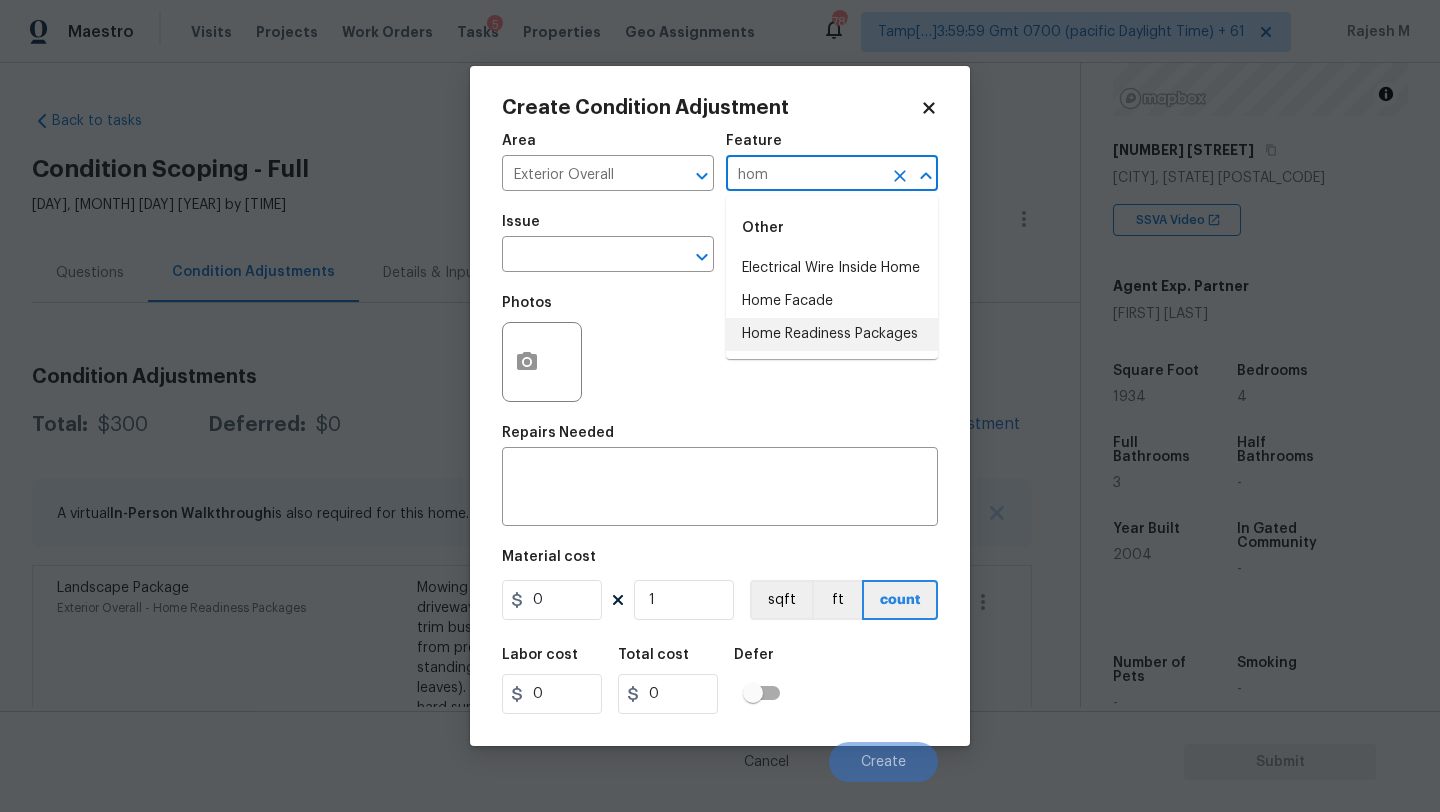 click on "Home Readiness Packages" at bounding box center (832, 334) 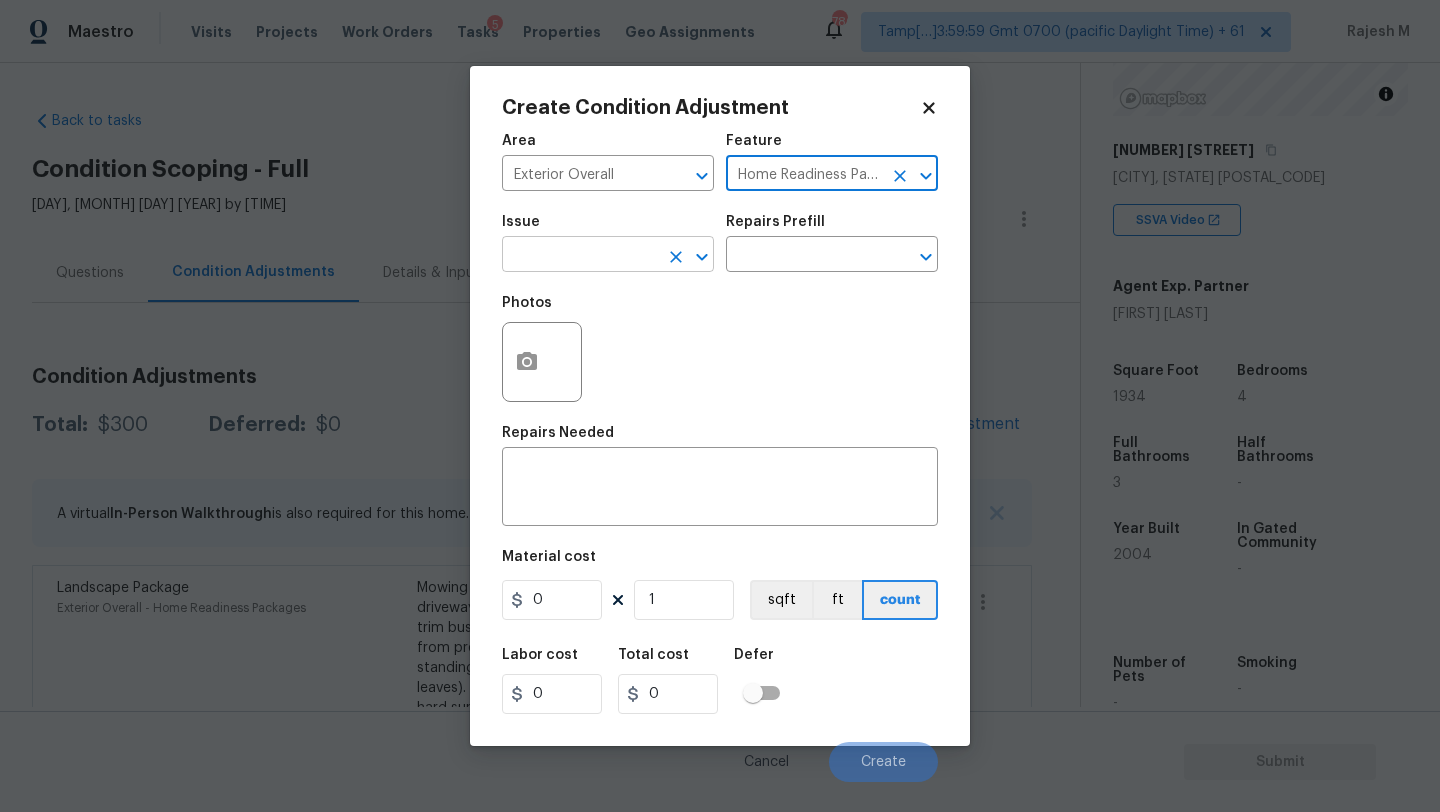 type on "Home Readiness Packages" 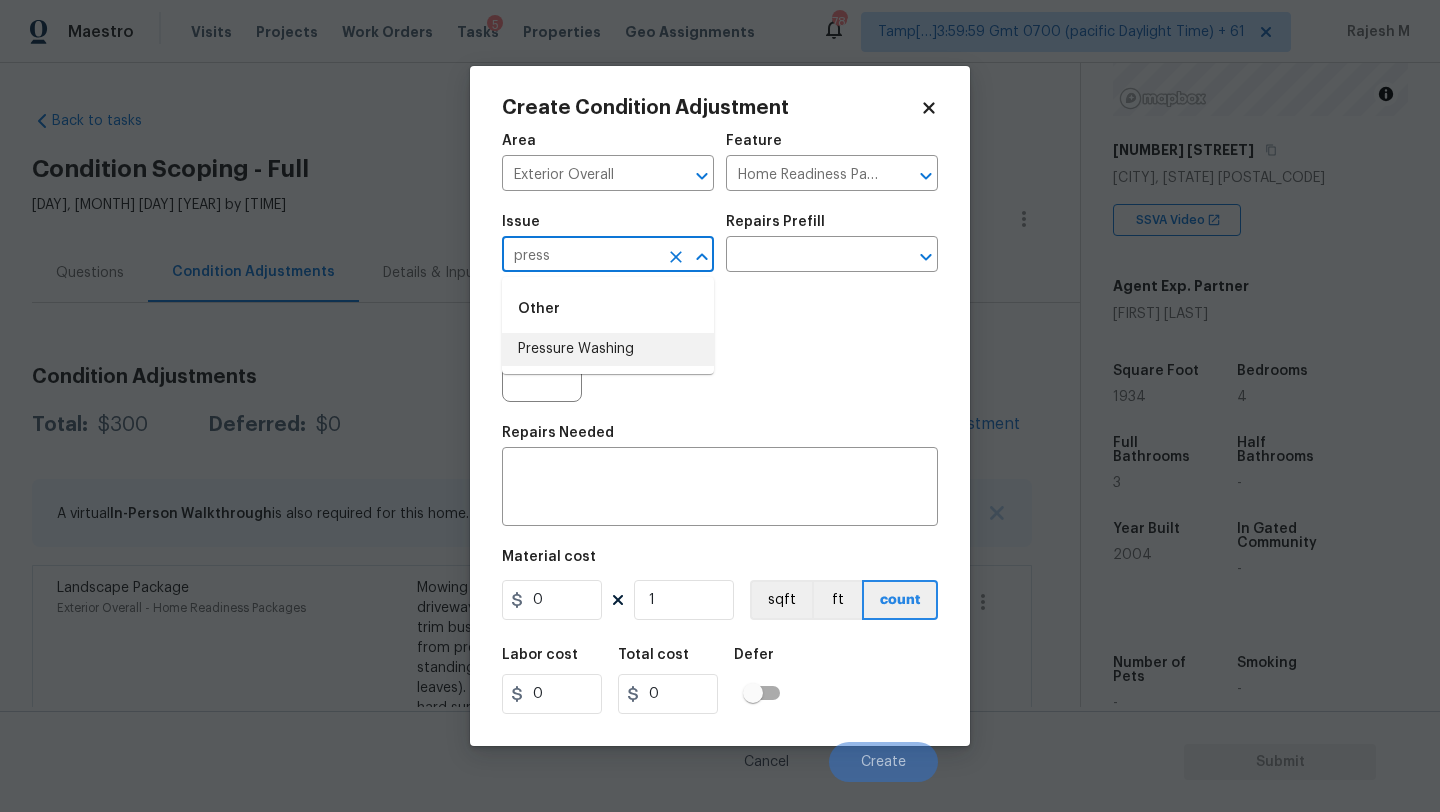 click on "Pressure Washing" at bounding box center (608, 349) 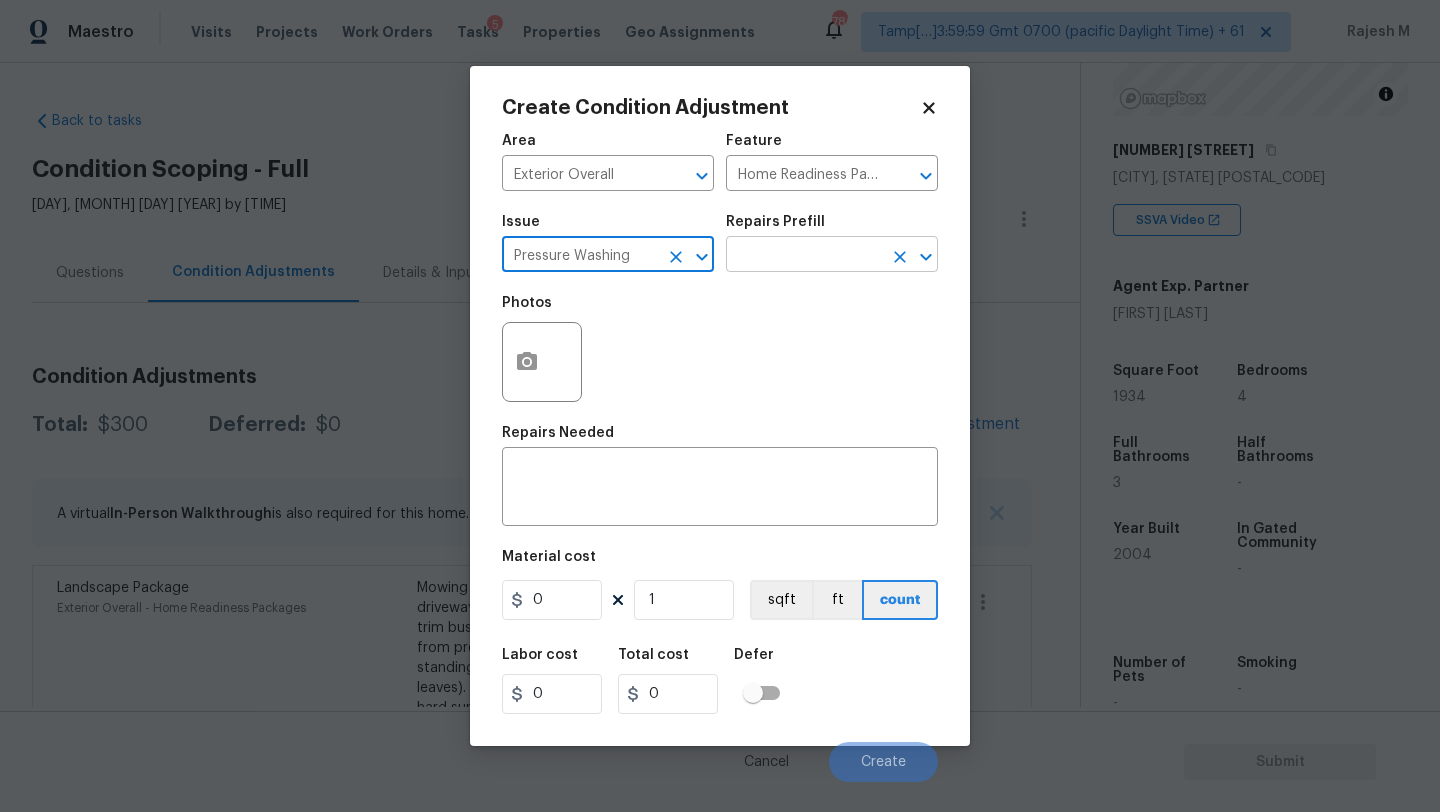type on "Pressure Washing" 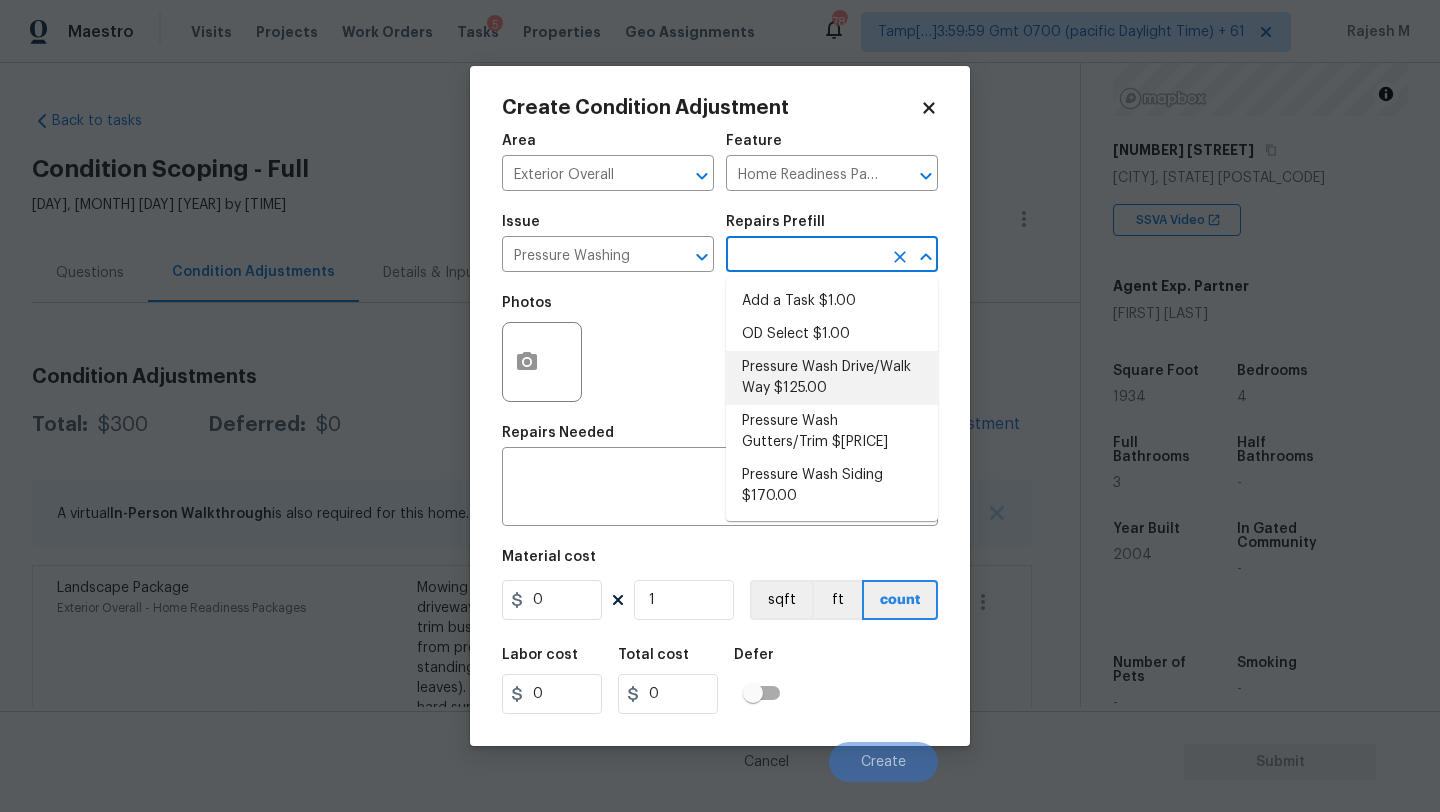 click on "Pressure Wash Drive/Walk Way $125.00" at bounding box center (832, 378) 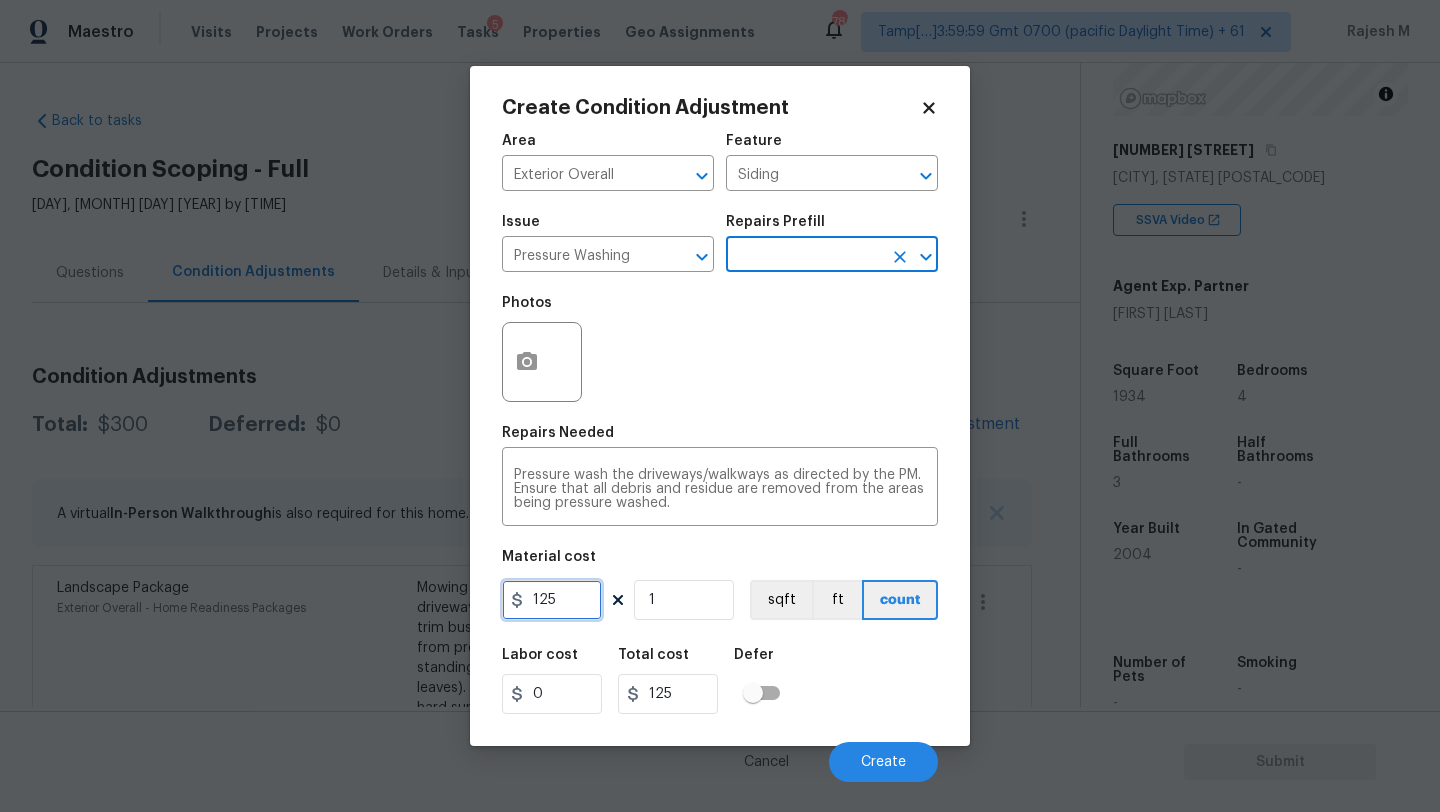 click on "125" at bounding box center [552, 600] 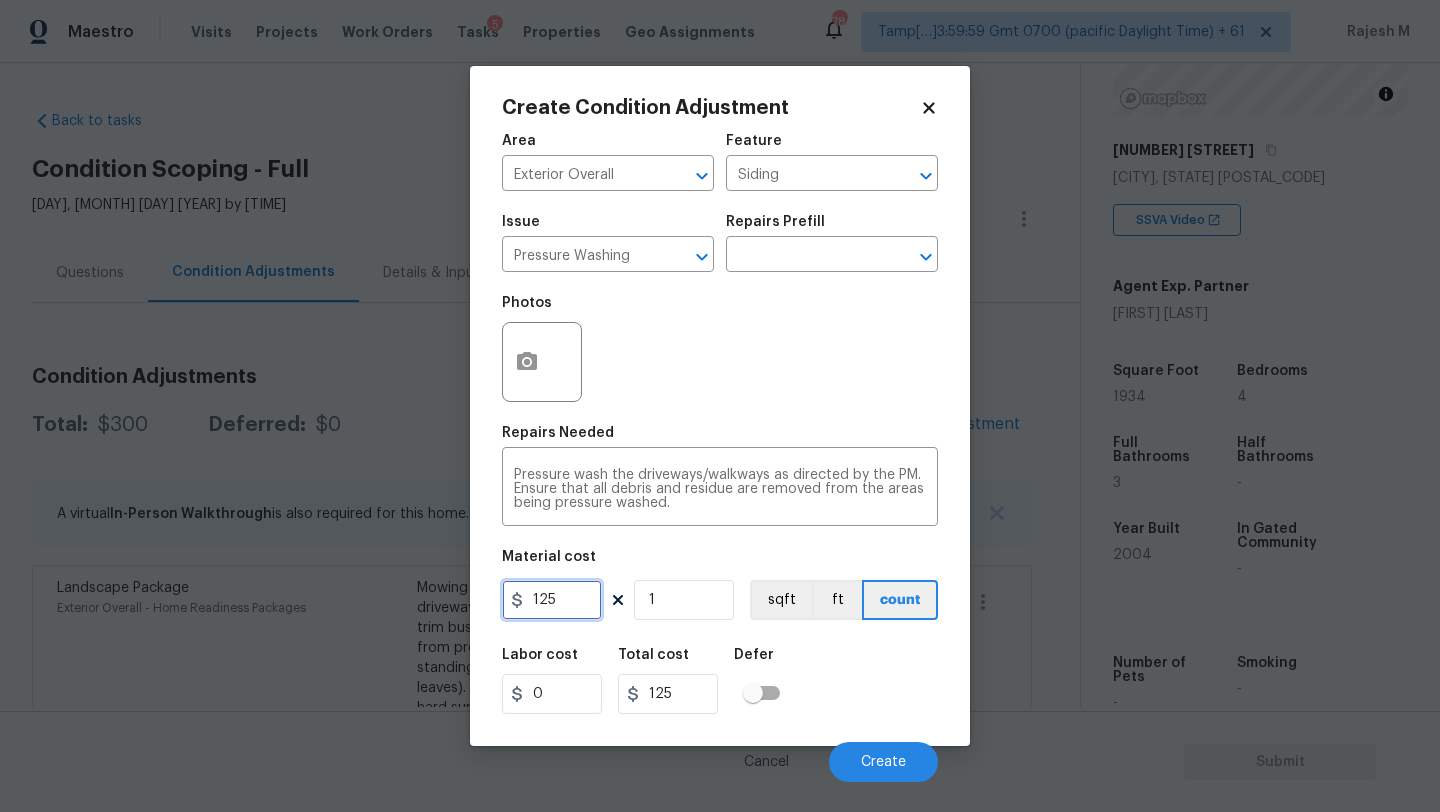 click on "125" at bounding box center [552, 600] 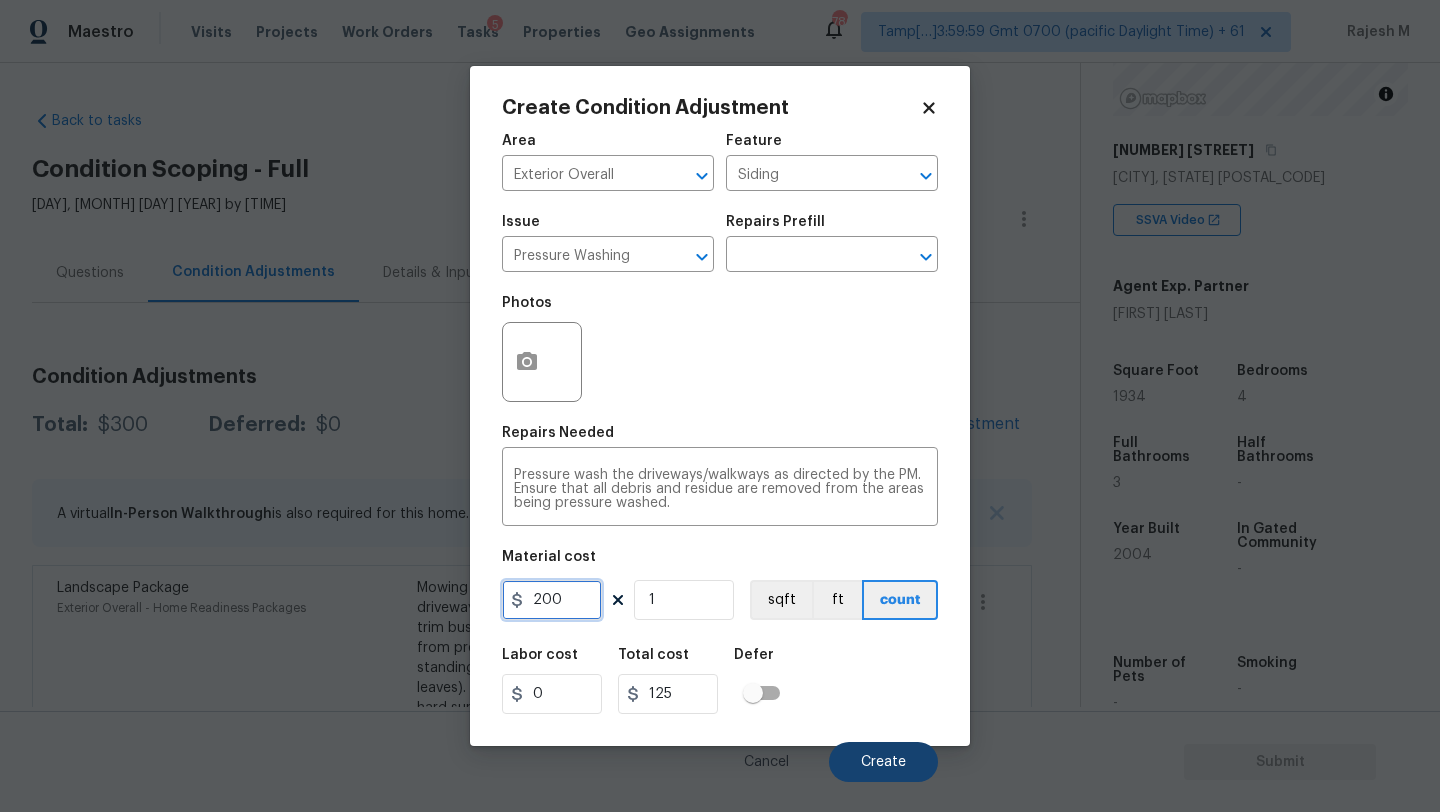 type on "200" 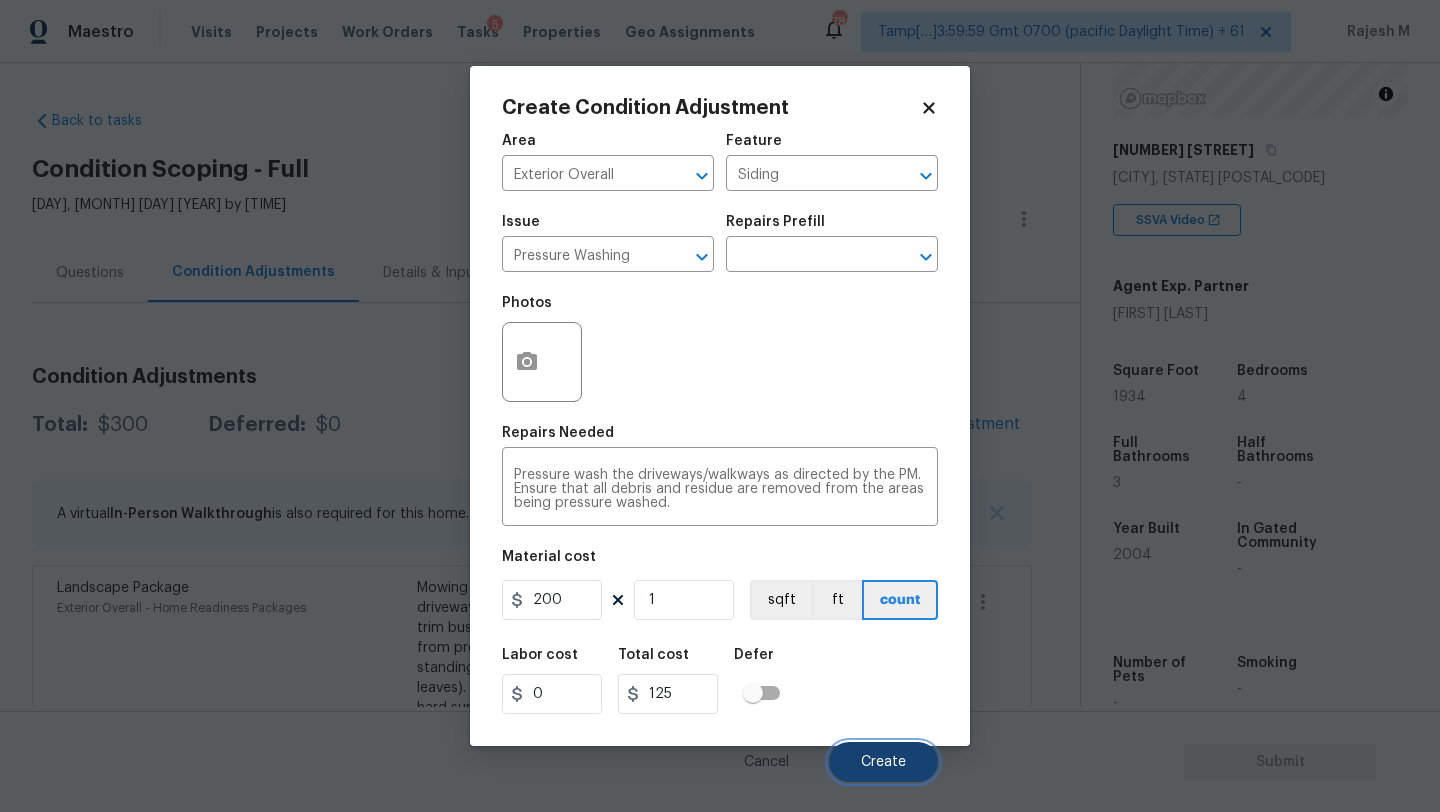 type on "200" 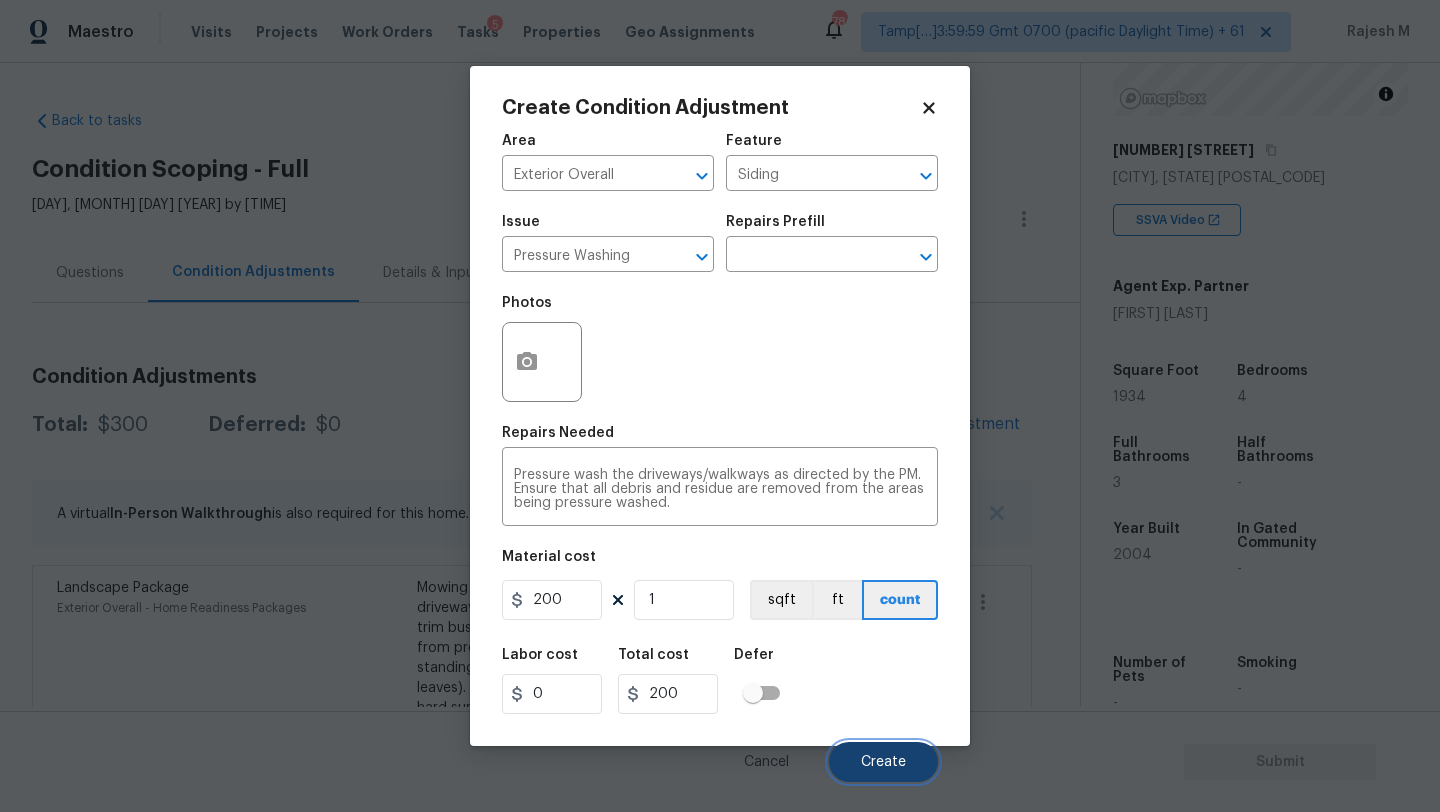 click on "Create" at bounding box center (883, 762) 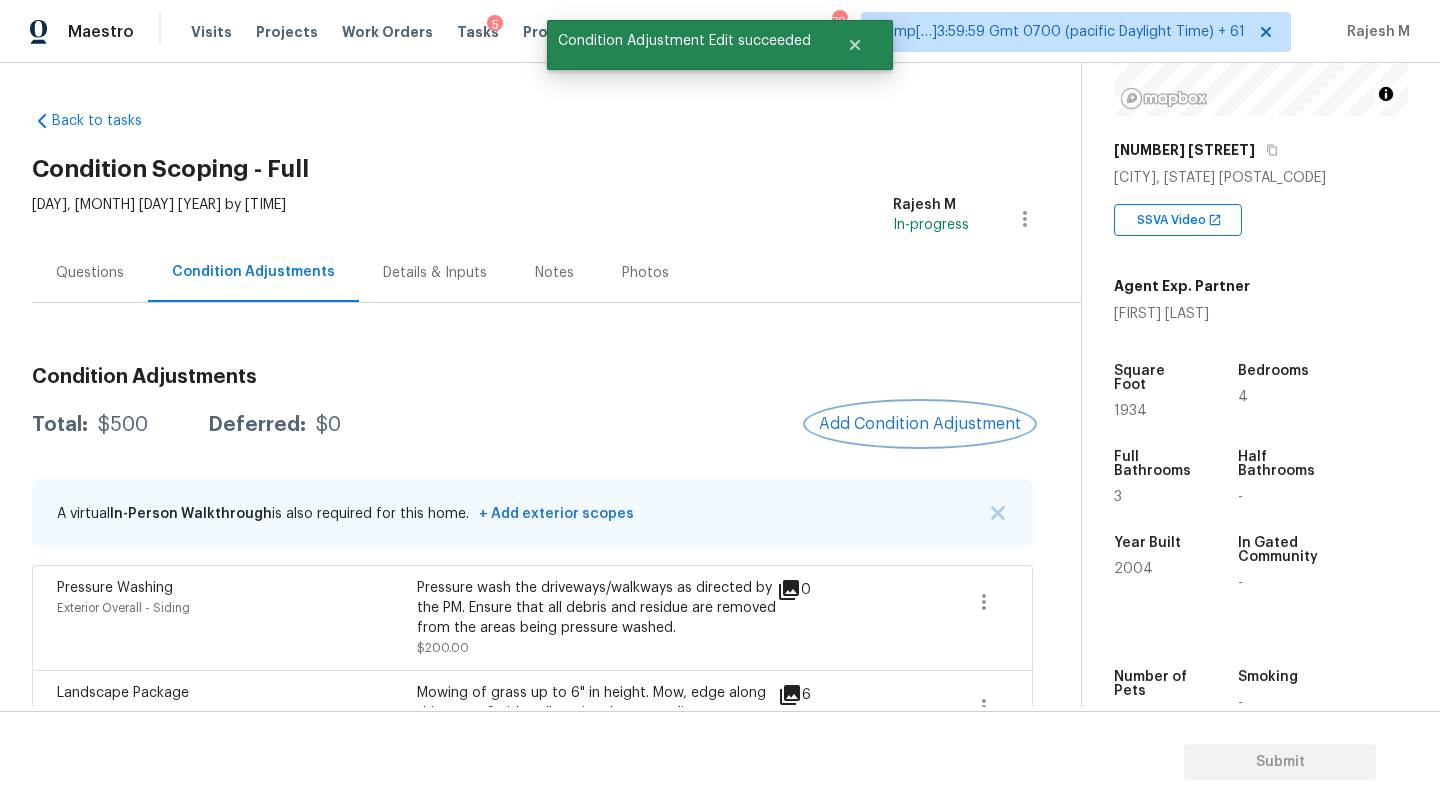 click on "Add Condition Adjustment" at bounding box center (920, 424) 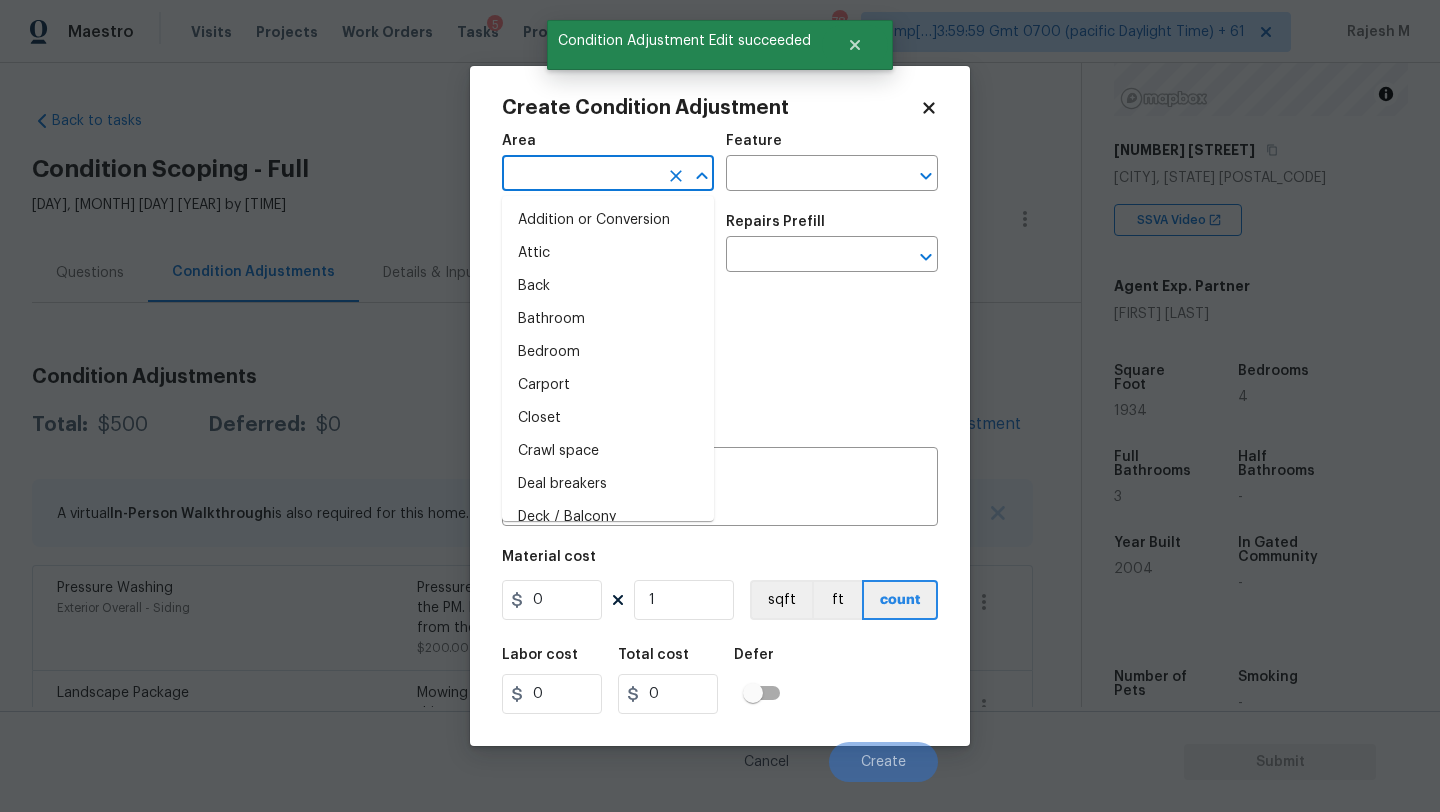 click at bounding box center (580, 175) 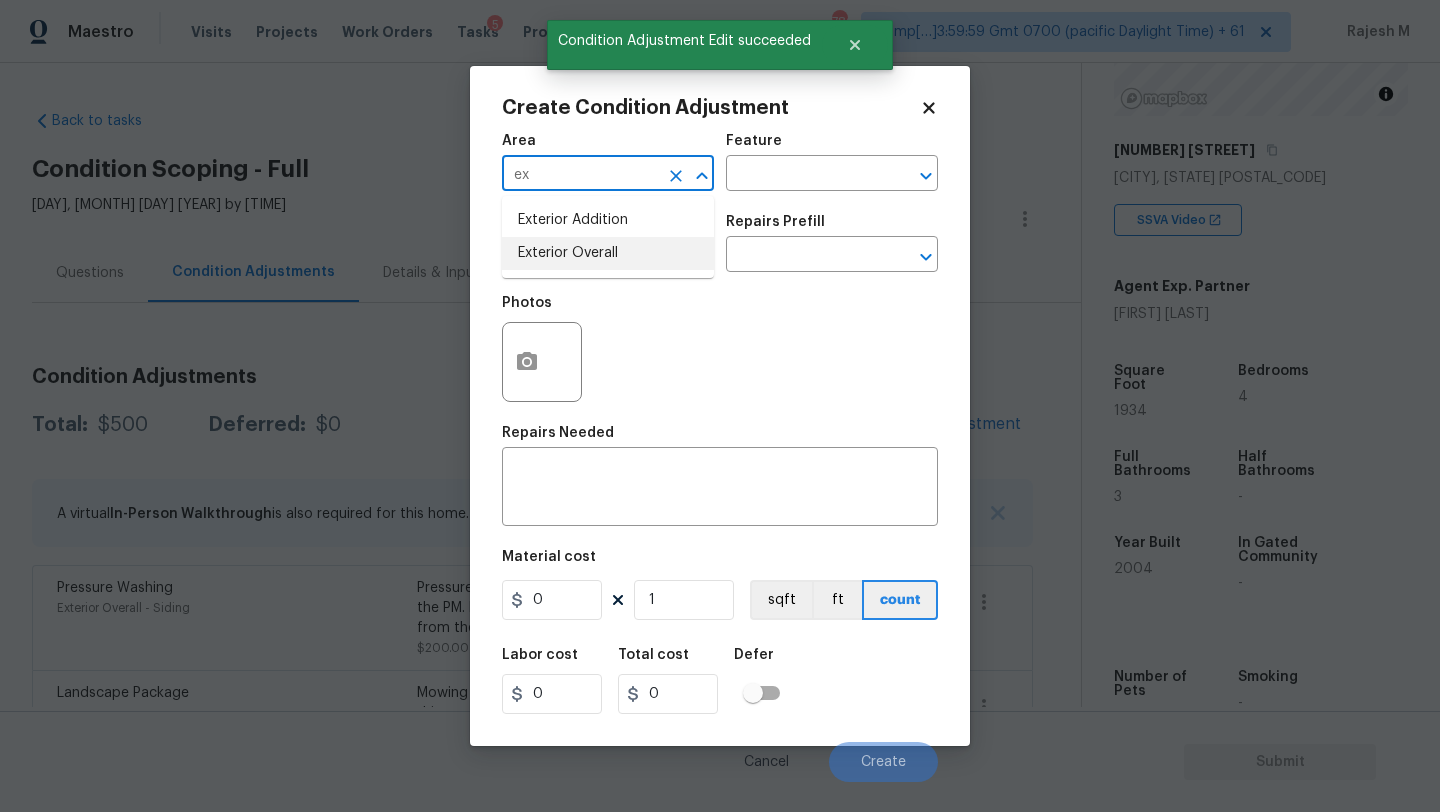 click on "Exterior Overall" at bounding box center [608, 253] 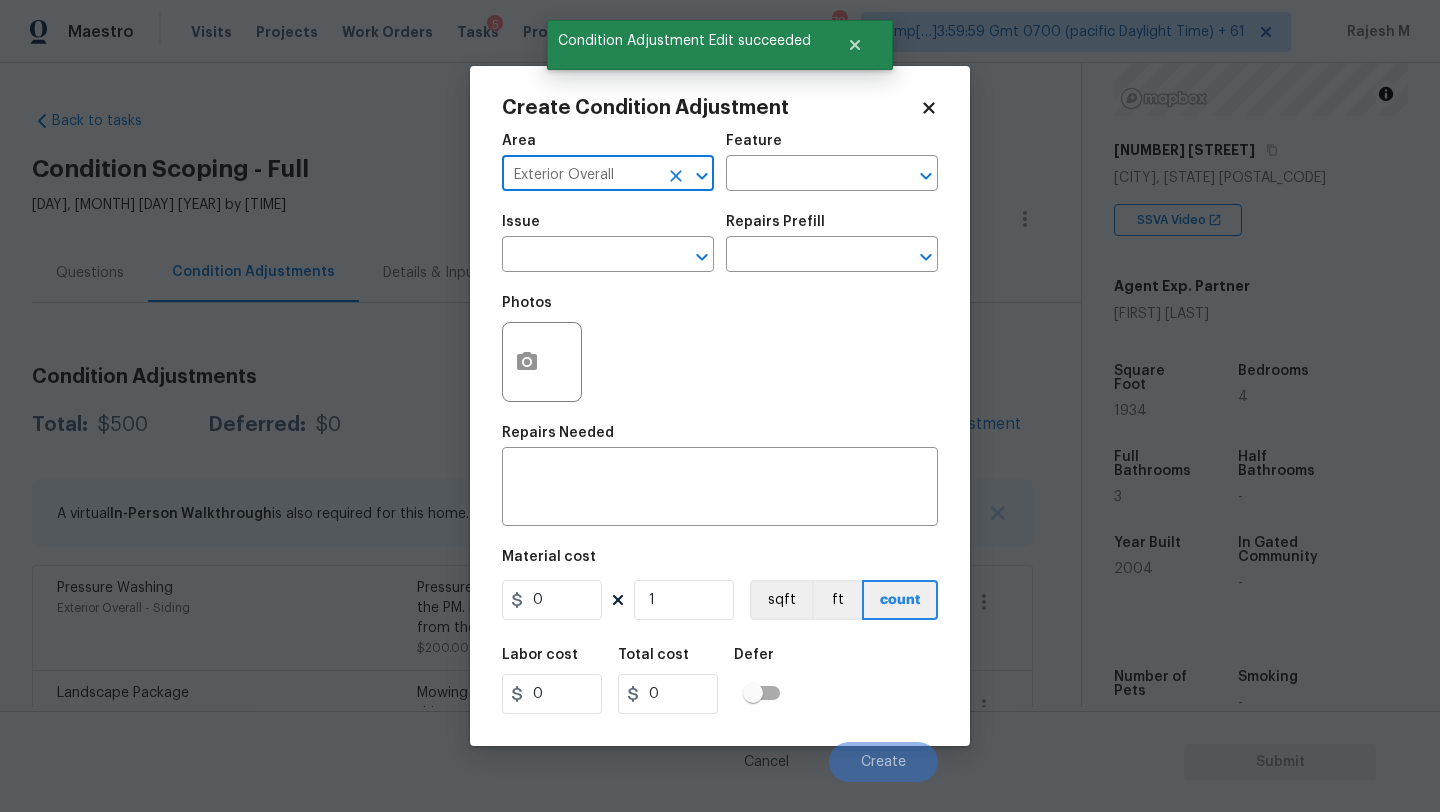 type on "Exterior Overall" 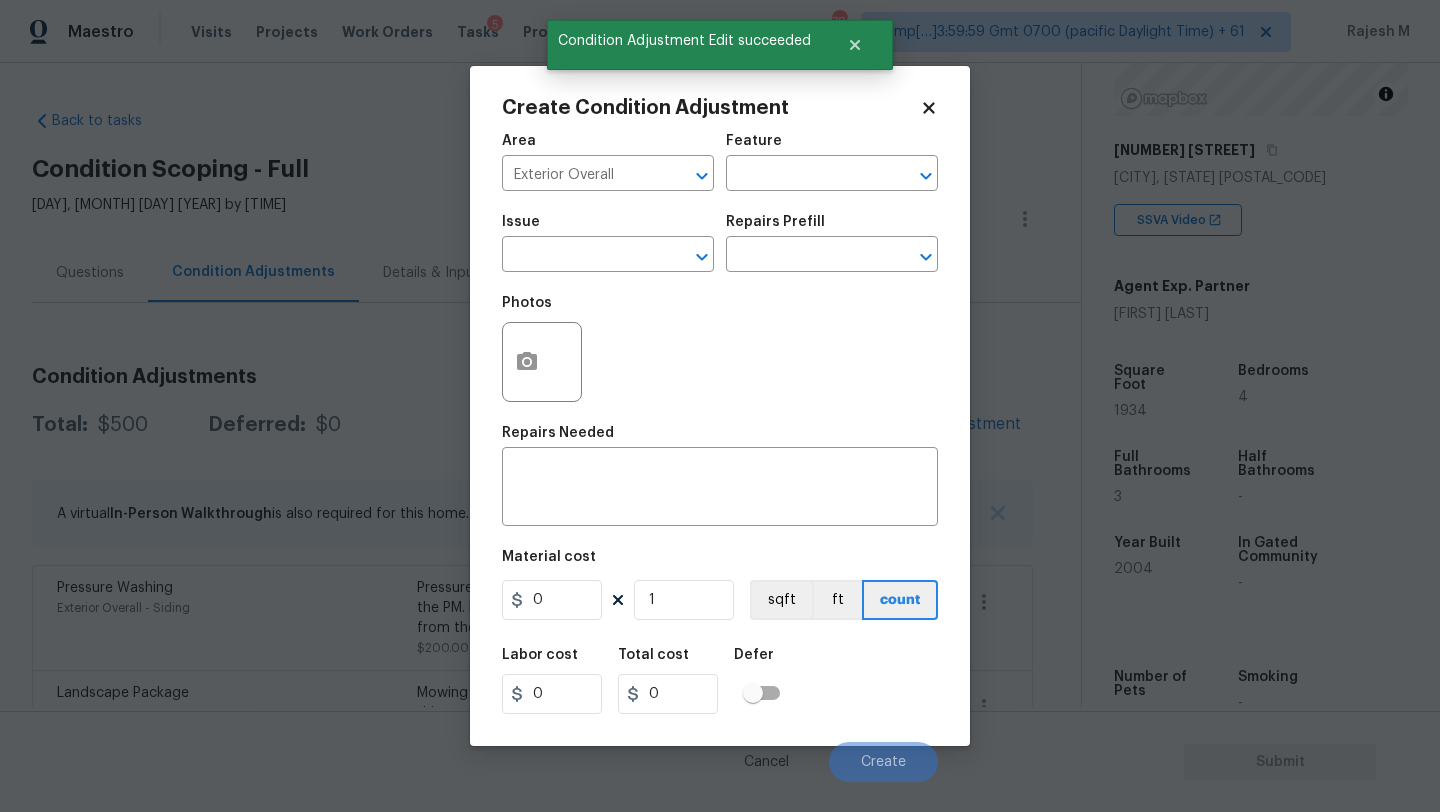 click on "Area Exterior Overall ​ Feature ​" at bounding box center [720, 162] 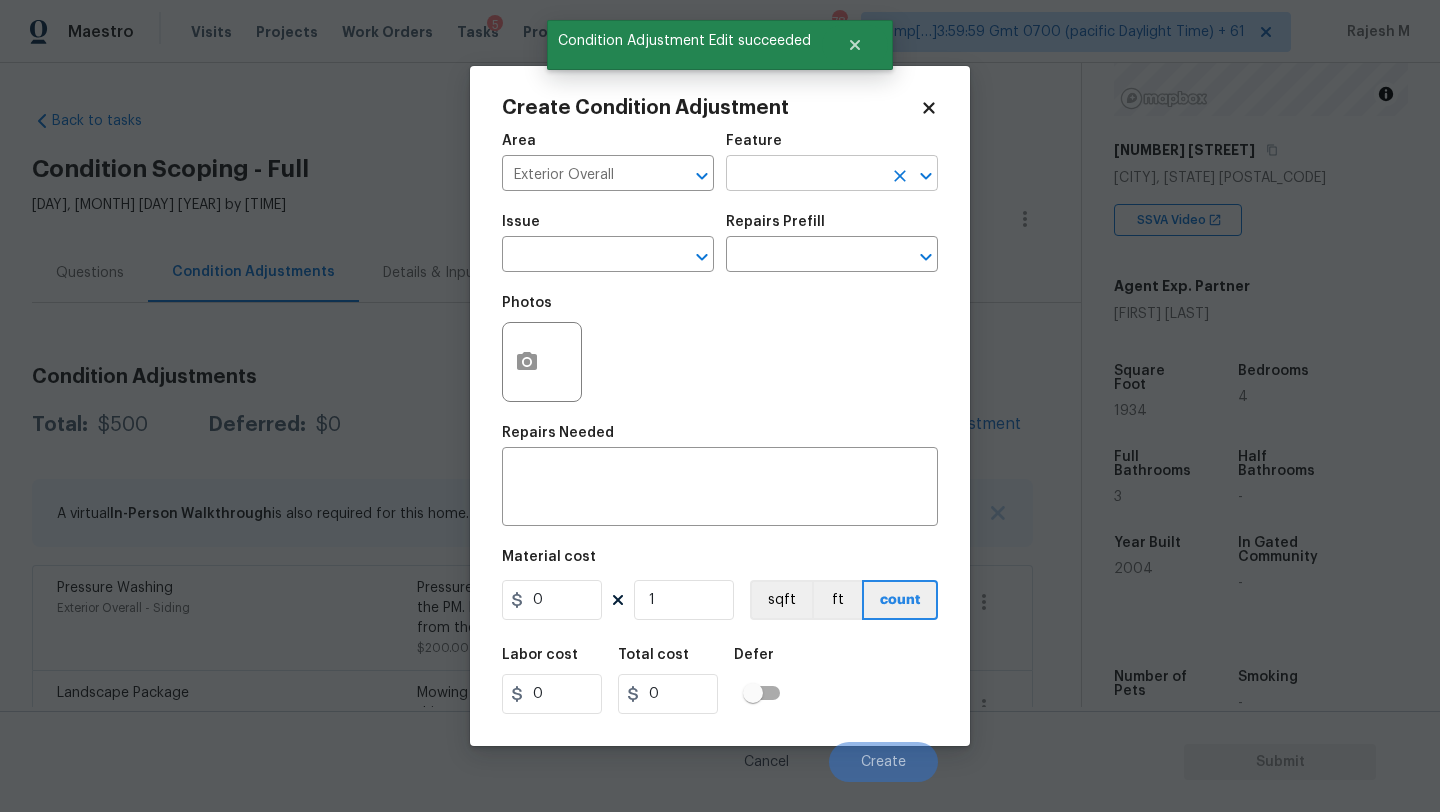 click at bounding box center (804, 175) 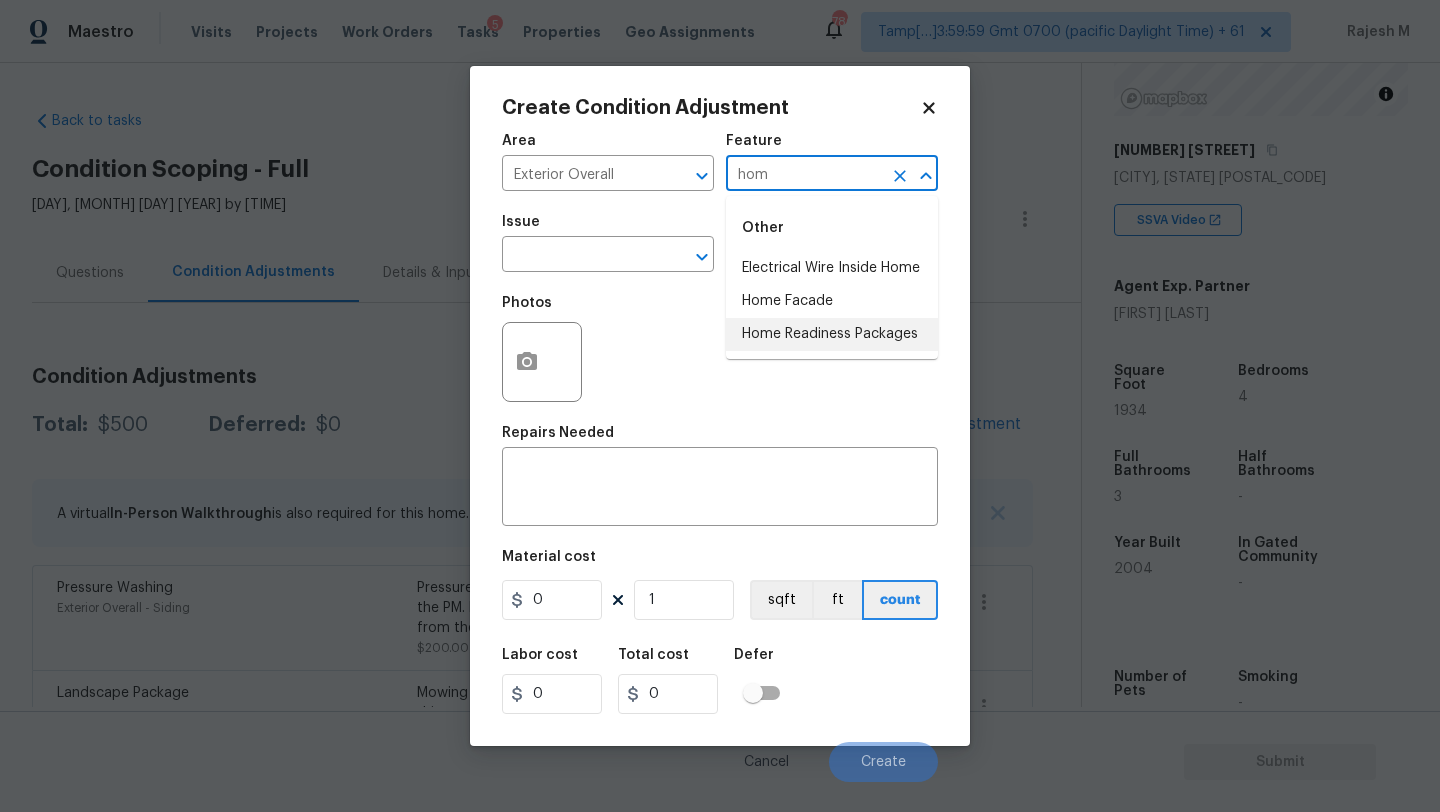 click on "Home Readiness Packages" at bounding box center [832, 334] 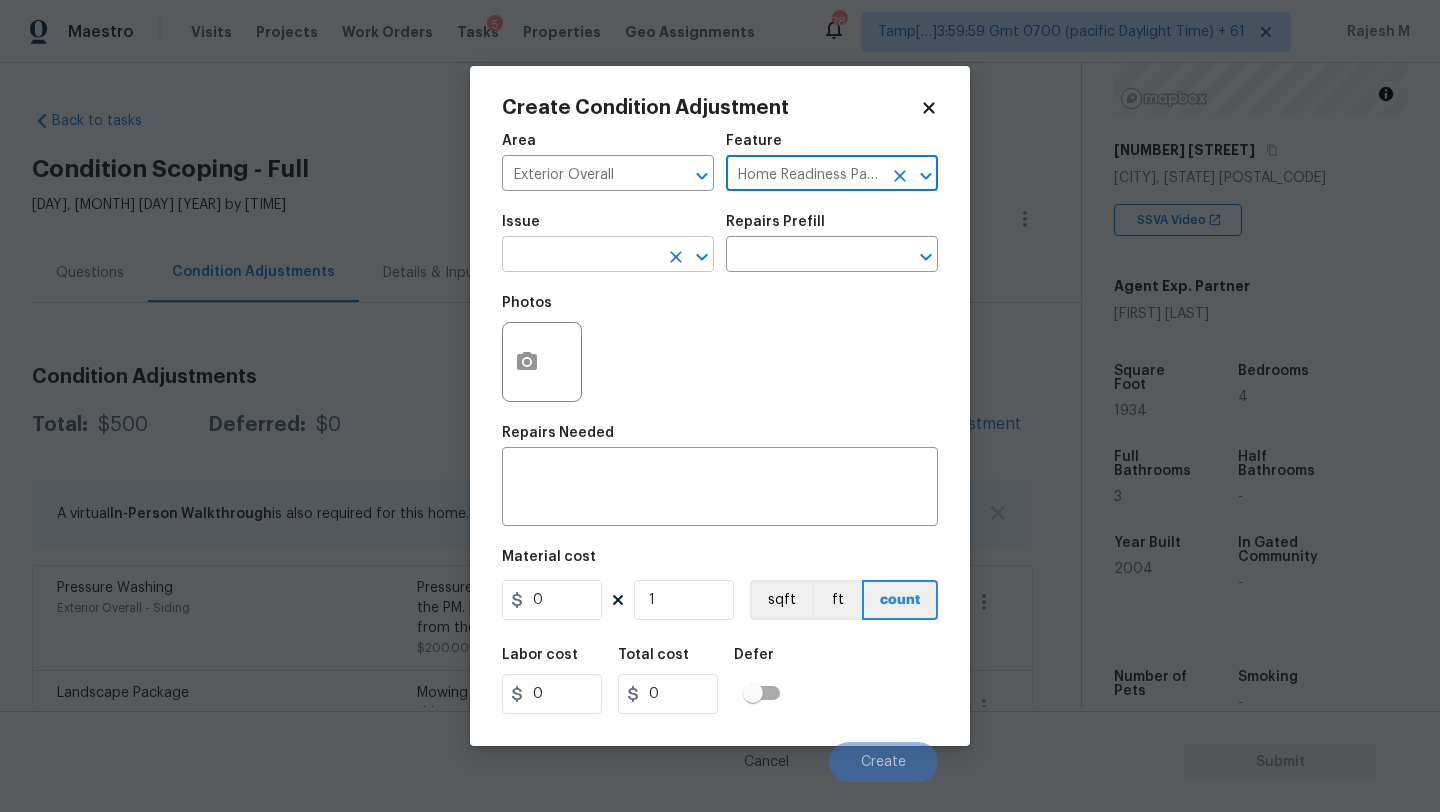 type on "Home Readiness Packages" 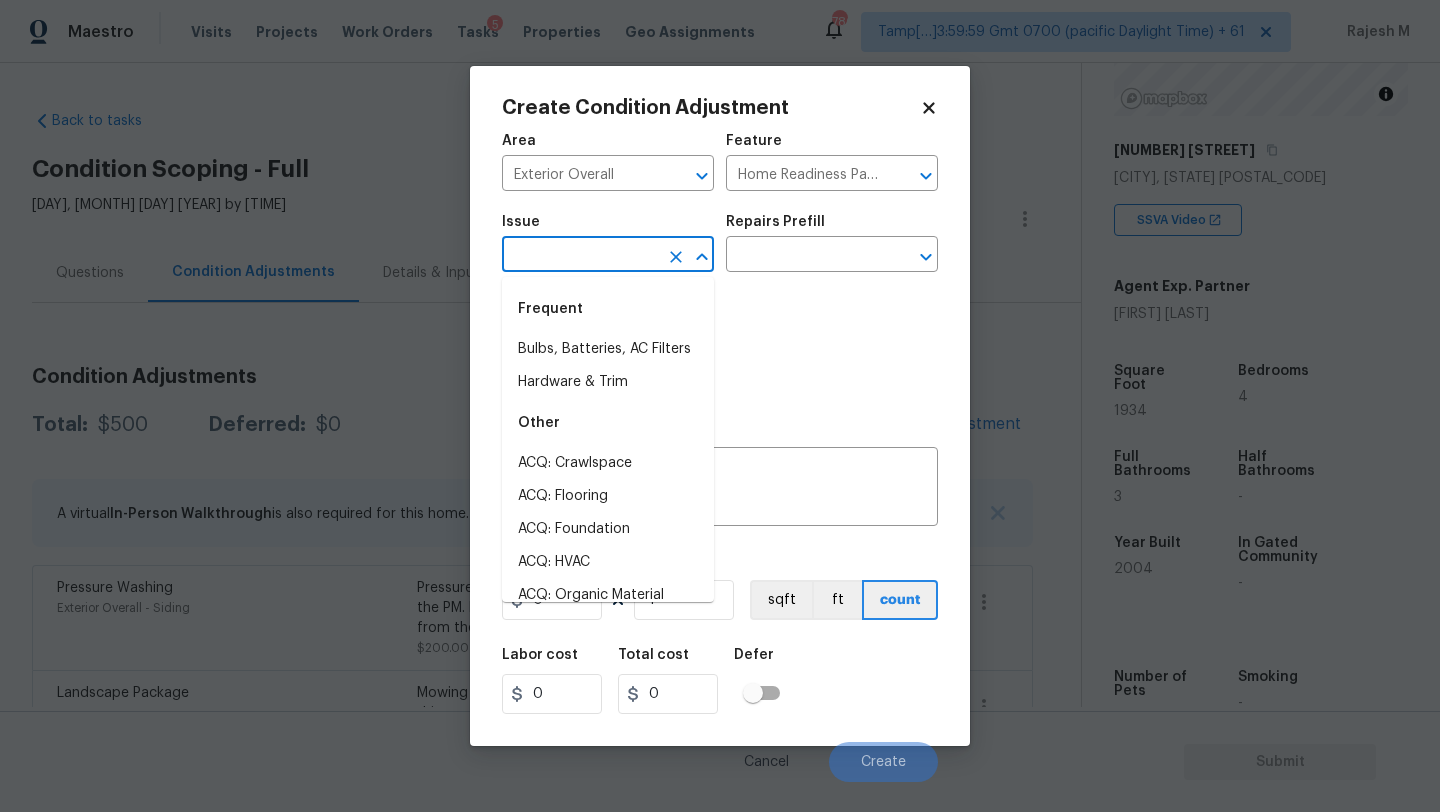 click at bounding box center [580, 256] 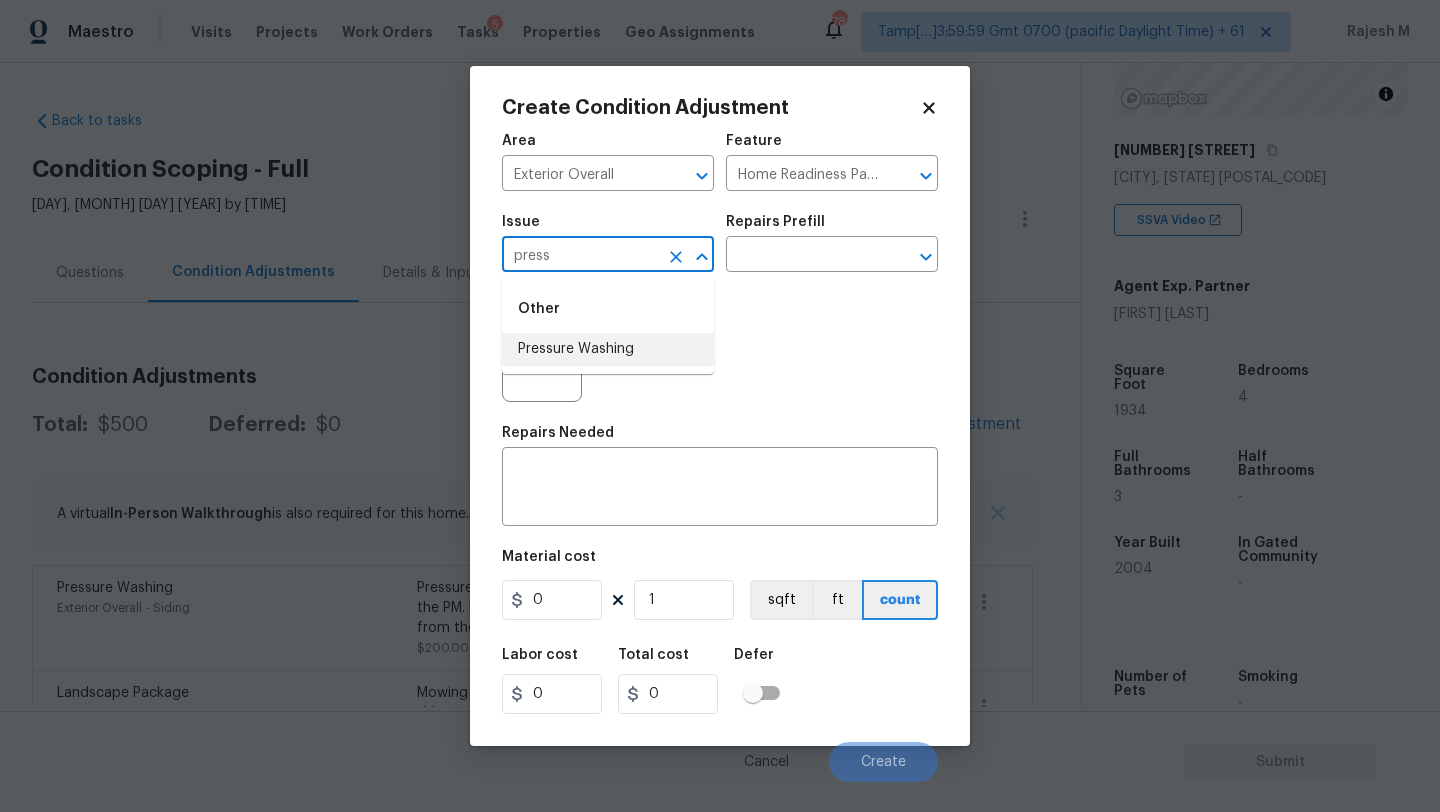 click on "Pressure Washing" at bounding box center (608, 349) 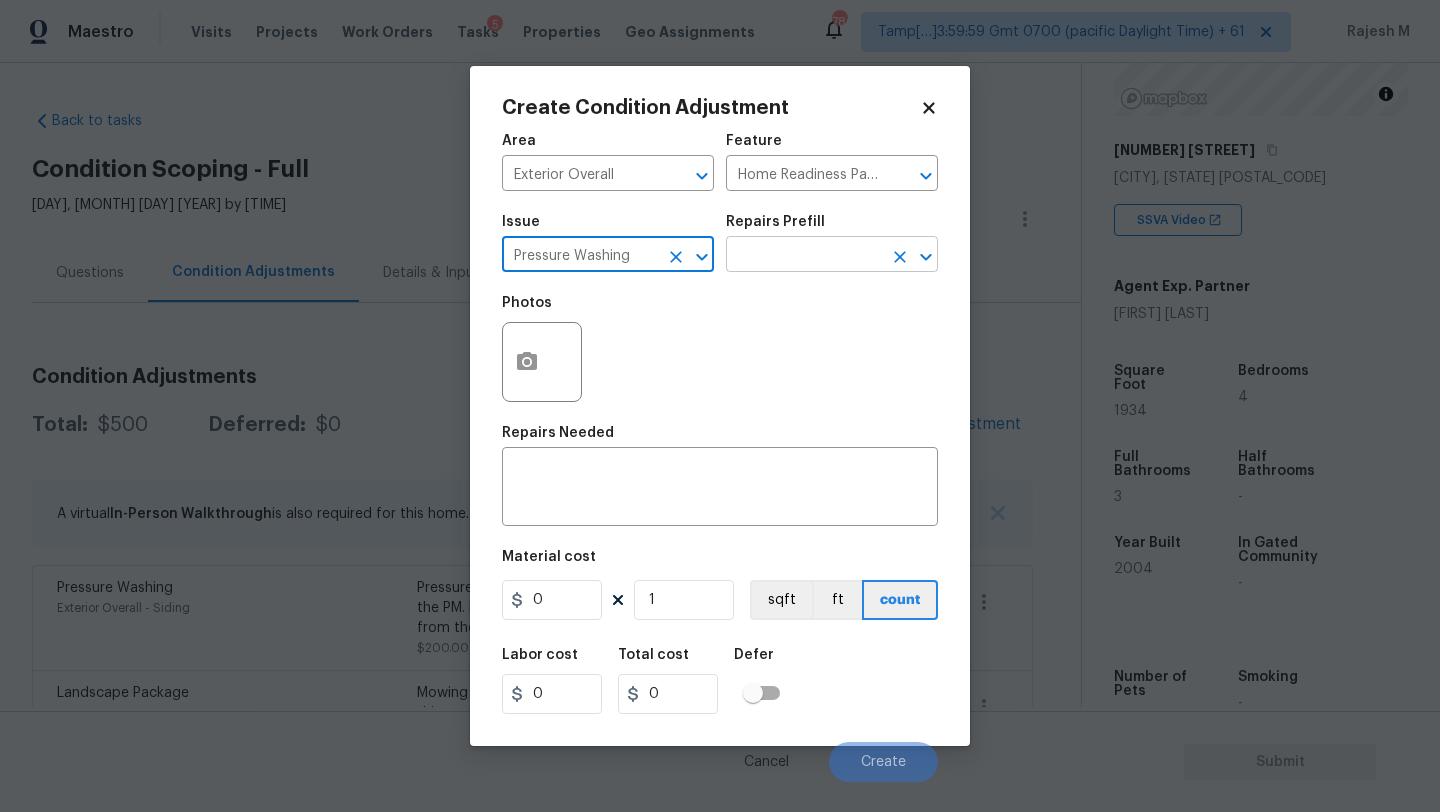 type on "Pressure Washing" 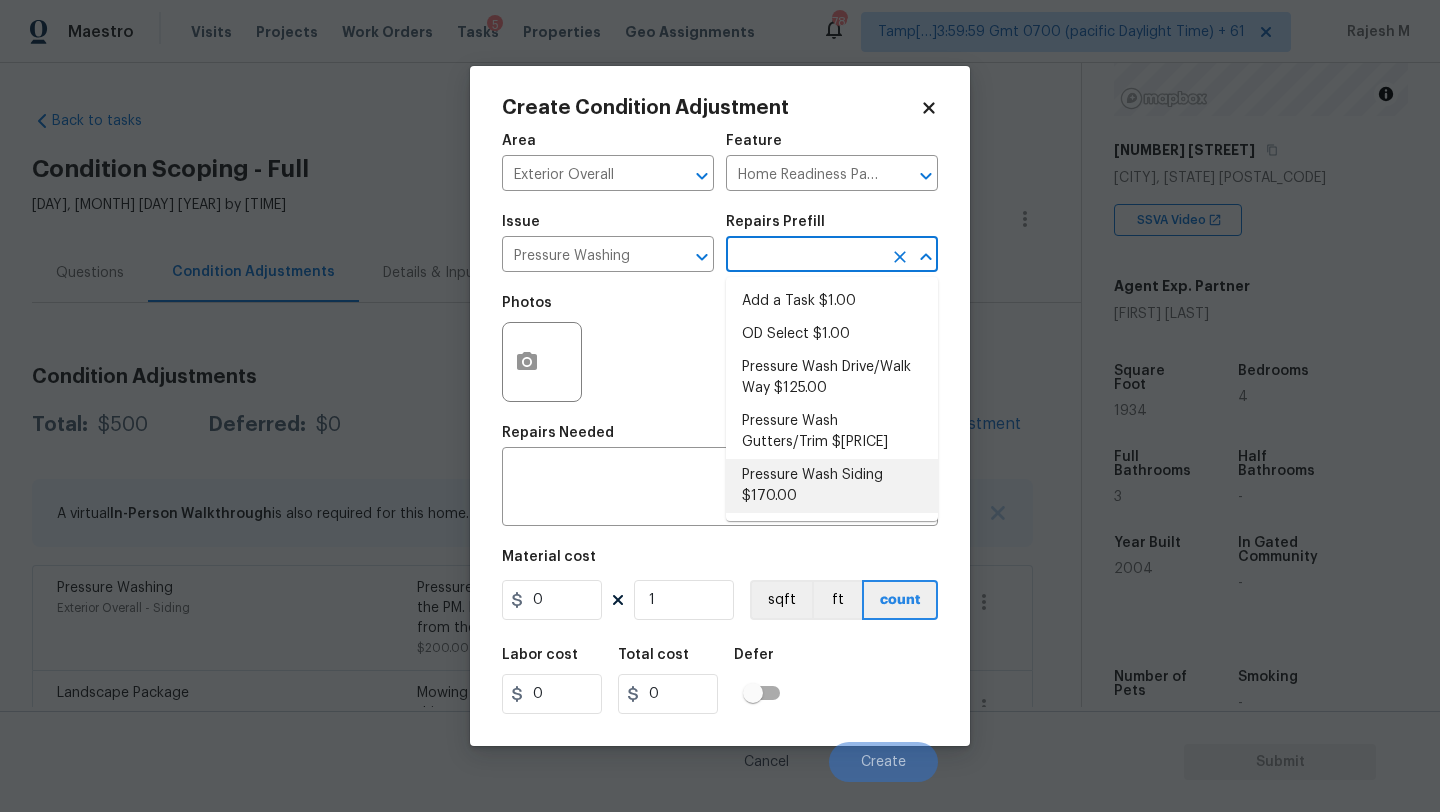 click on "Pressure Wash Siding $170.00" at bounding box center [832, 486] 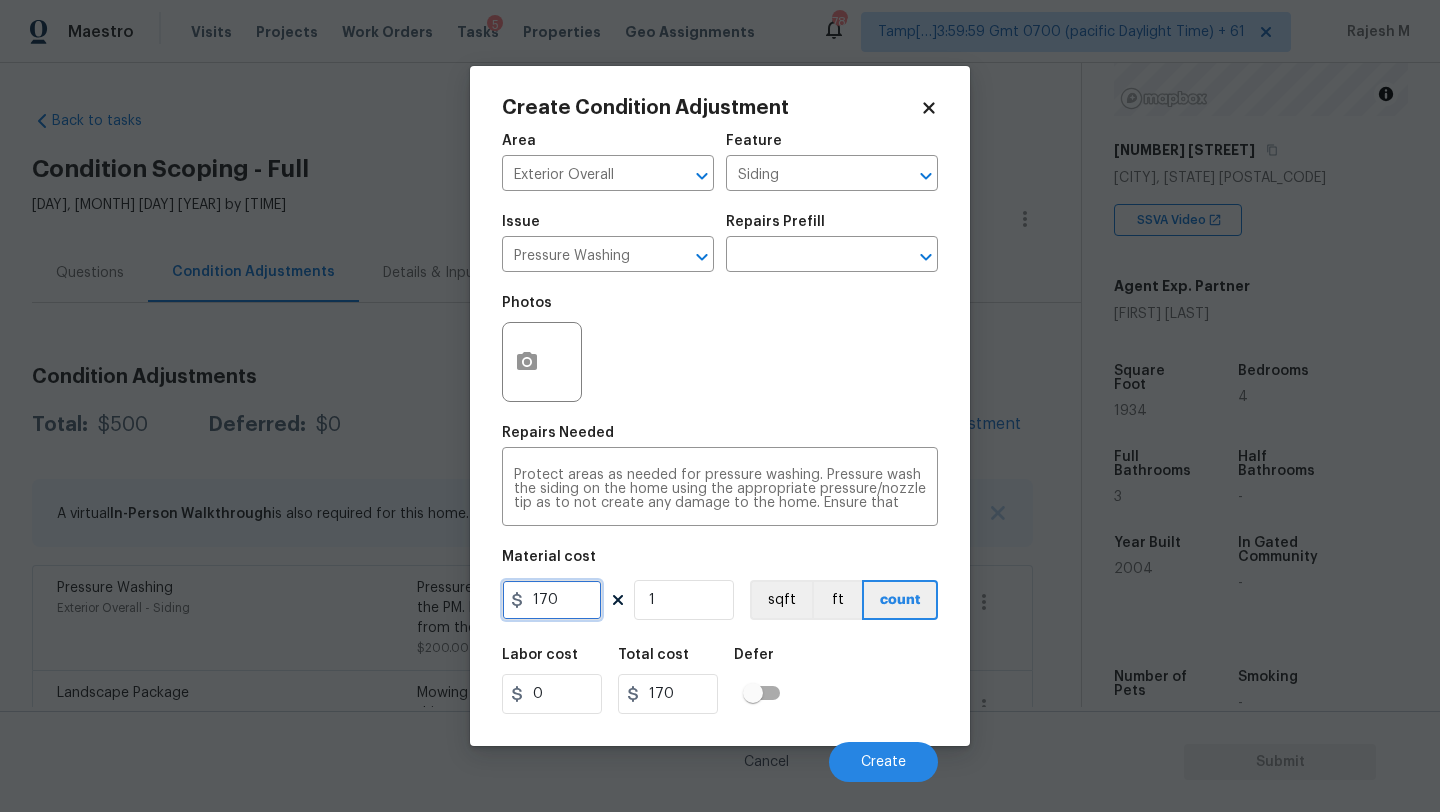 click on "170" at bounding box center [552, 600] 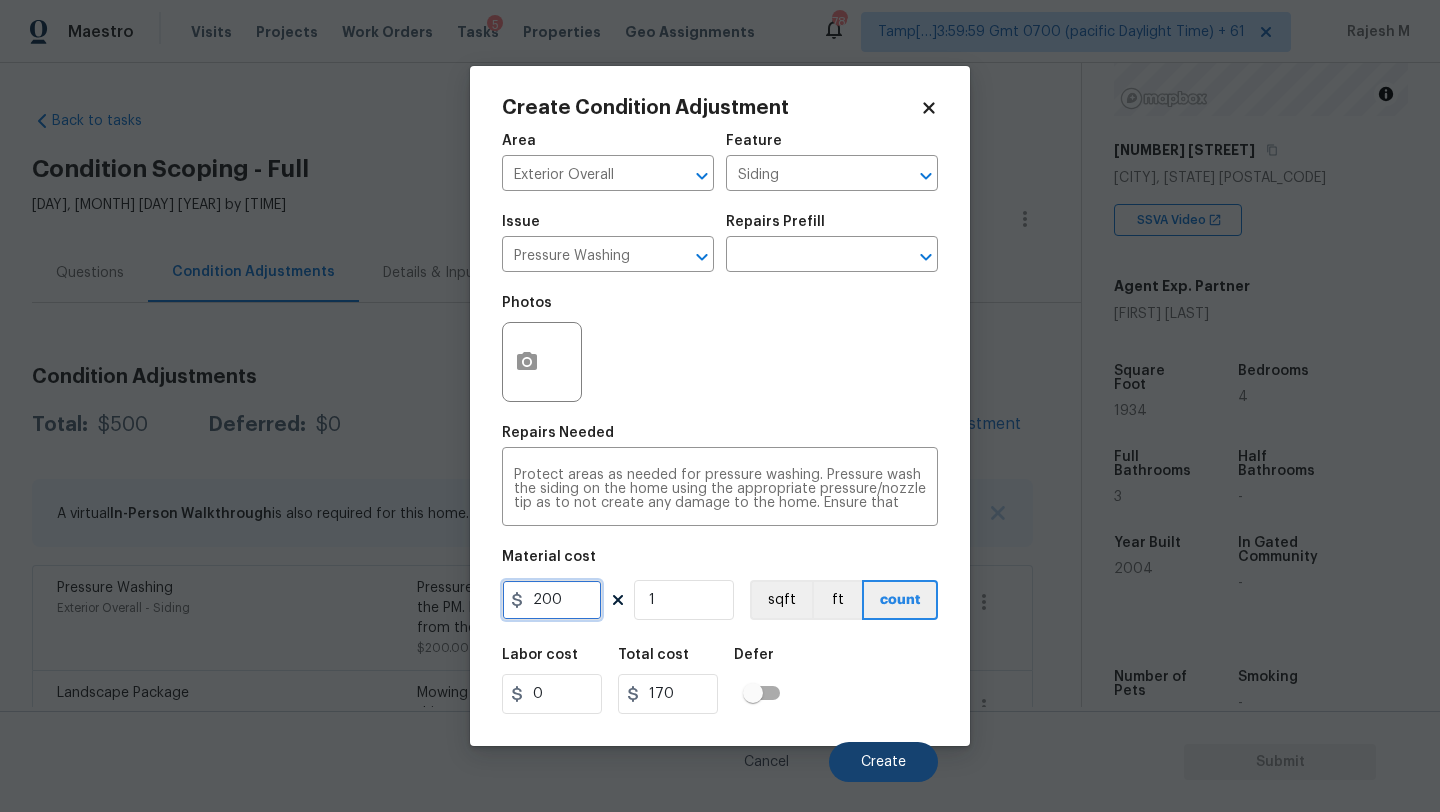 type on "200" 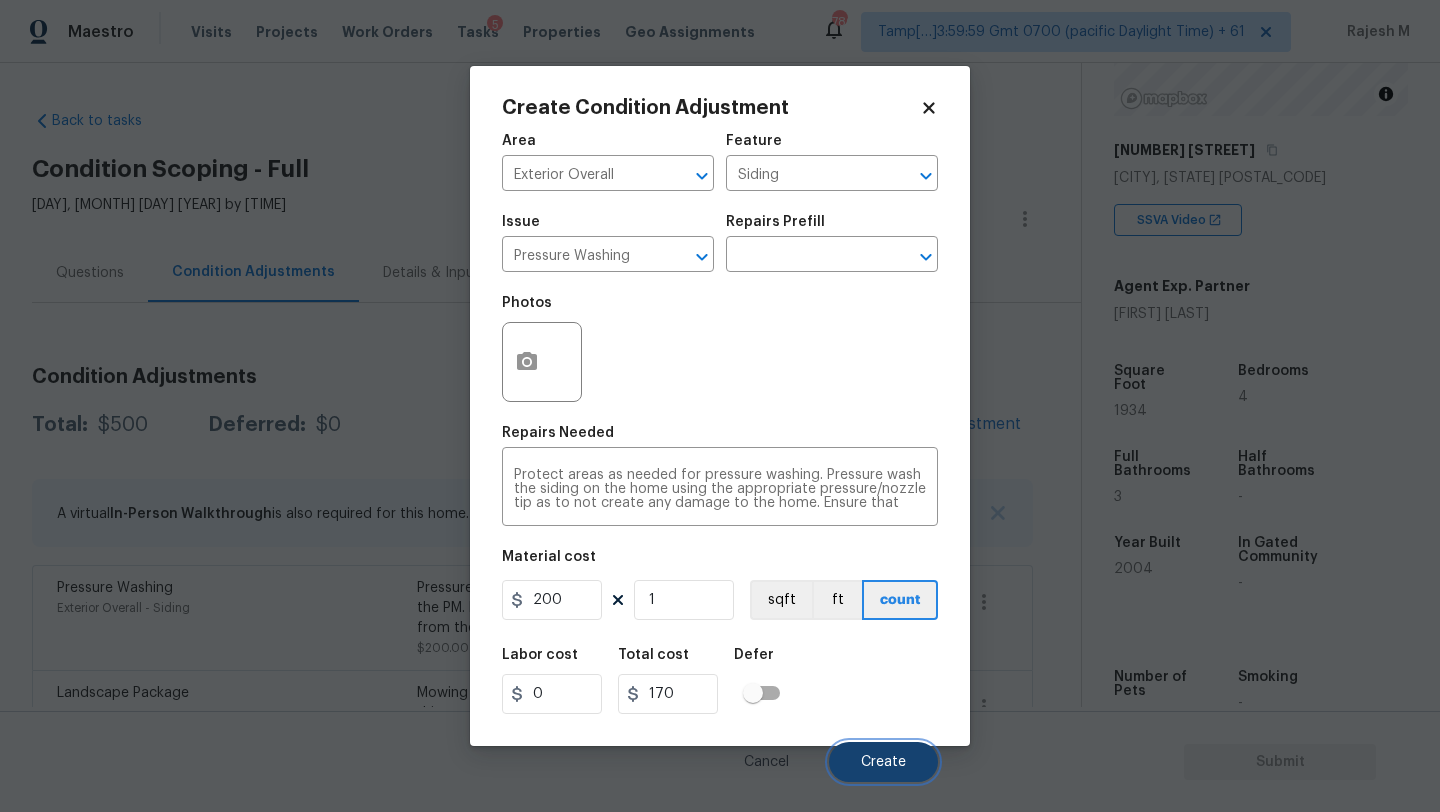 type on "200" 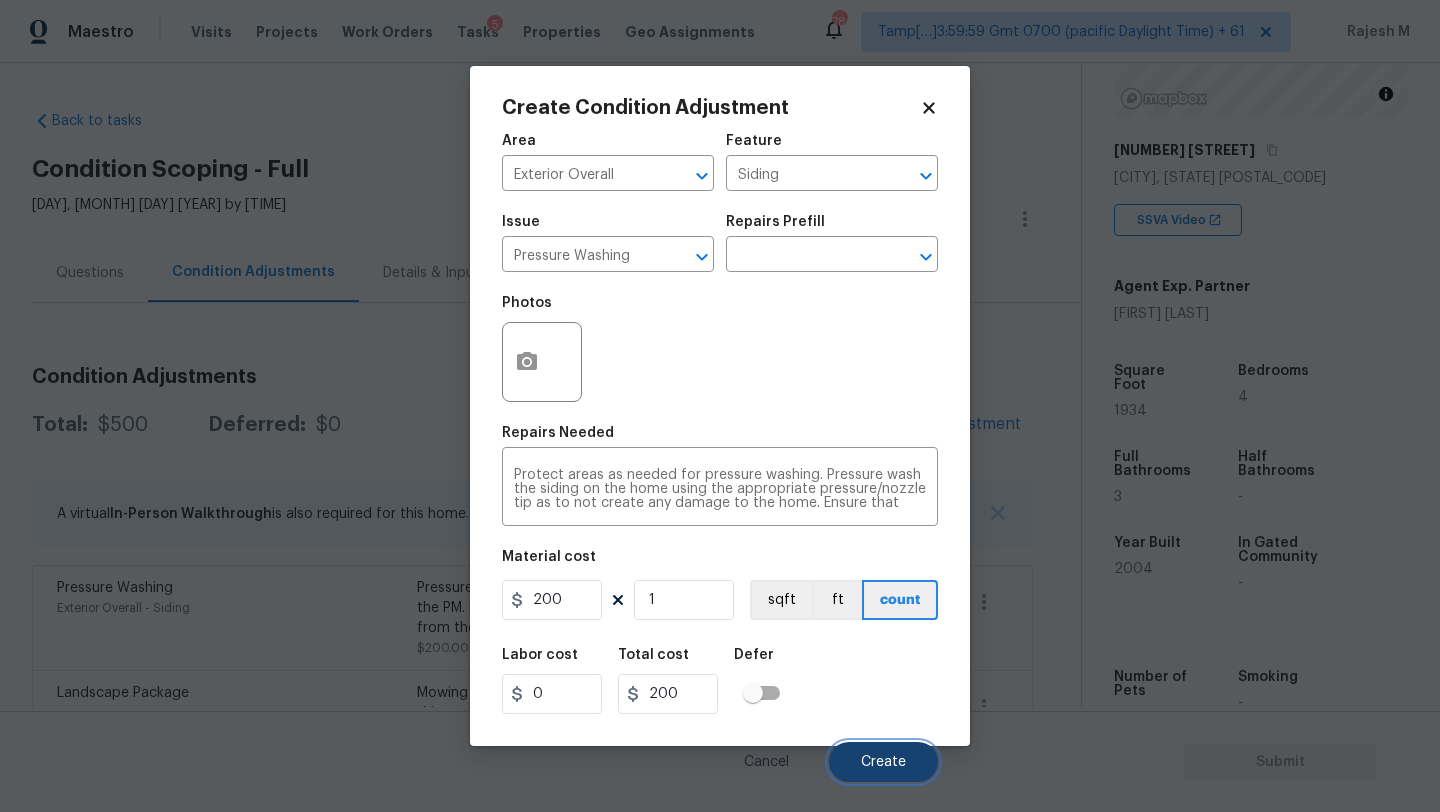 click on "Create" at bounding box center (883, 762) 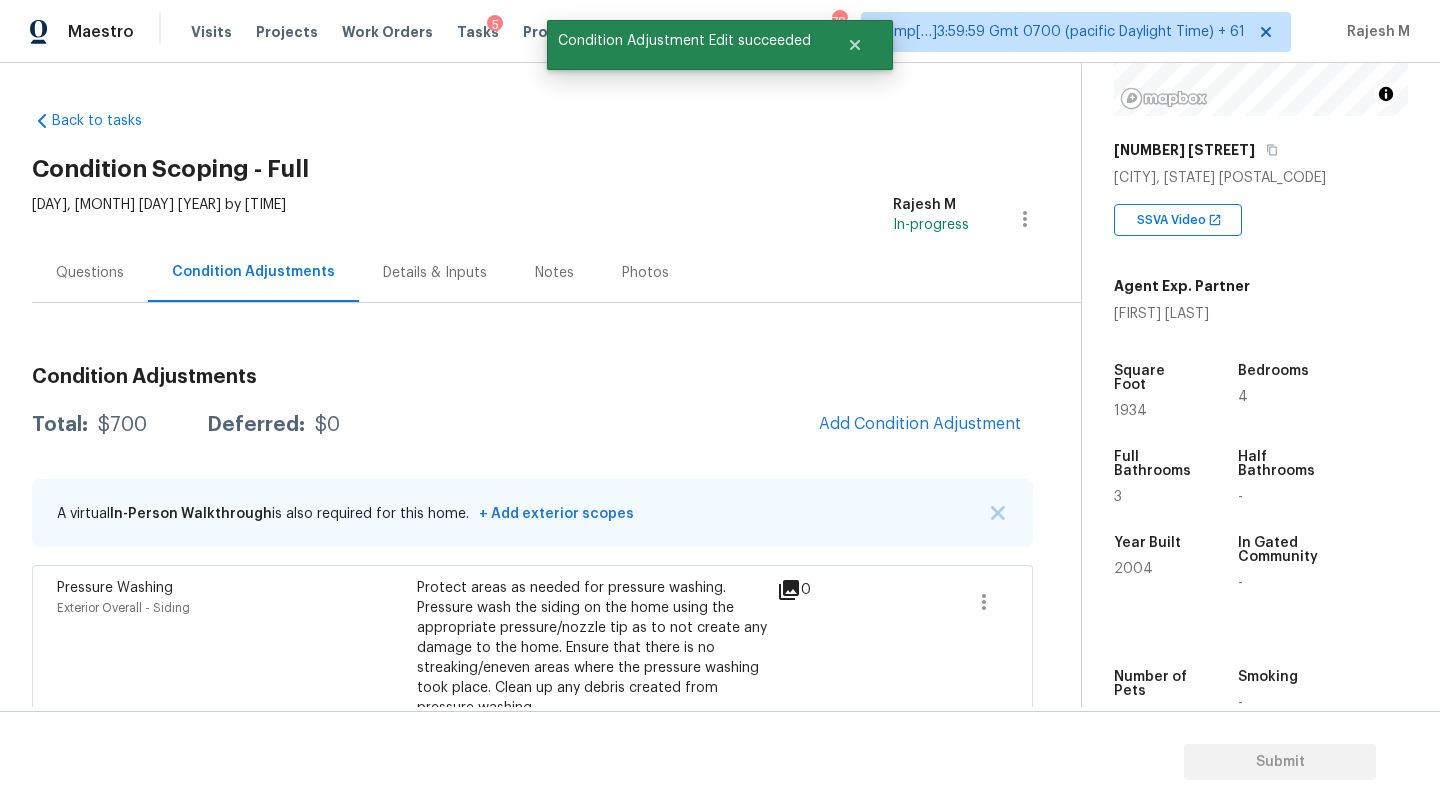 click on "Condition Adjustments Total:  $700 Deferred:  $0 Add Condition Adjustment A virtual  In-Person Walkthrough  is also required for this home.   + Add exterior scopes Pressure Washing Exterior Overall - Siding Protect areas as needed for pressure washing. Pressure wash the siding on the home using the appropriate pressure/nozzle tip as to not create any damage to the home. Ensure that there is no streaking/eneven areas where the pressure washing took place. Clean up any debris created from pressure washing. $200.00   0 Pressure Washing Exterior Overall - Siding Pressure wash the driveways/walkways as directed by the PM. Ensure that all debris and residue are removed from the areas being pressure washed. $200.00   0 Landscape Package Exterior Overall - Home Readiness Packages $300.00   6" at bounding box center [532, 696] 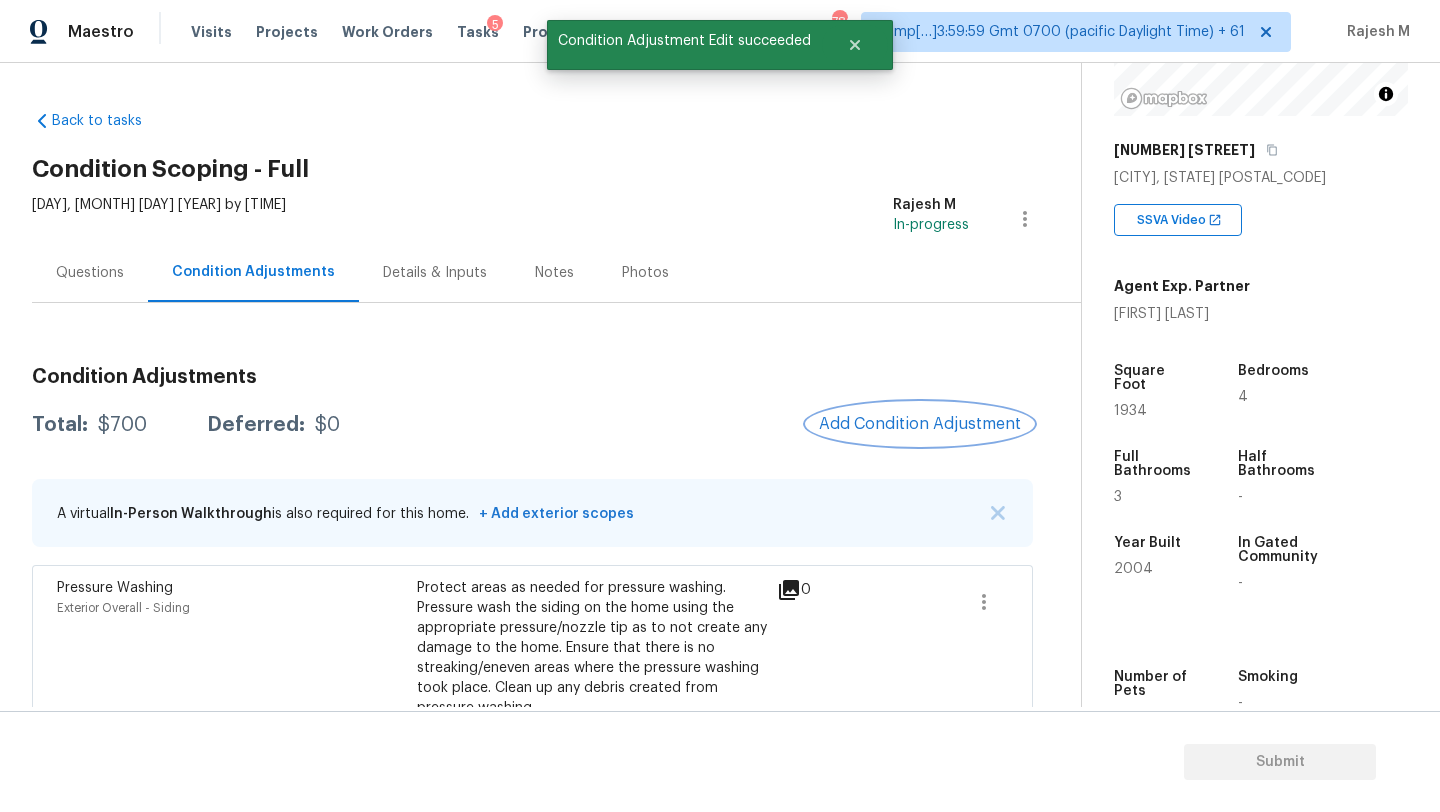 click on "Add Condition Adjustment" at bounding box center [920, 424] 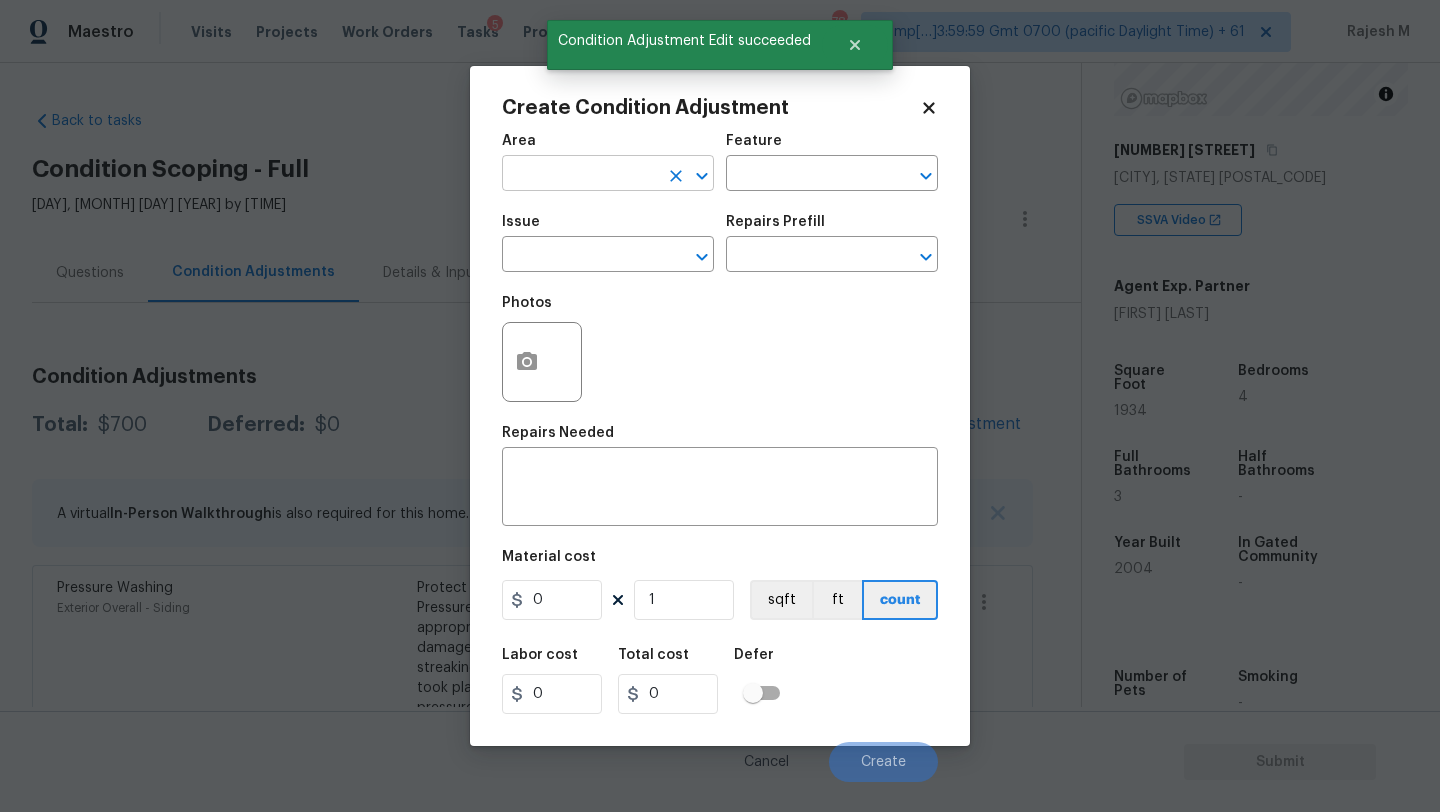 click at bounding box center (580, 175) 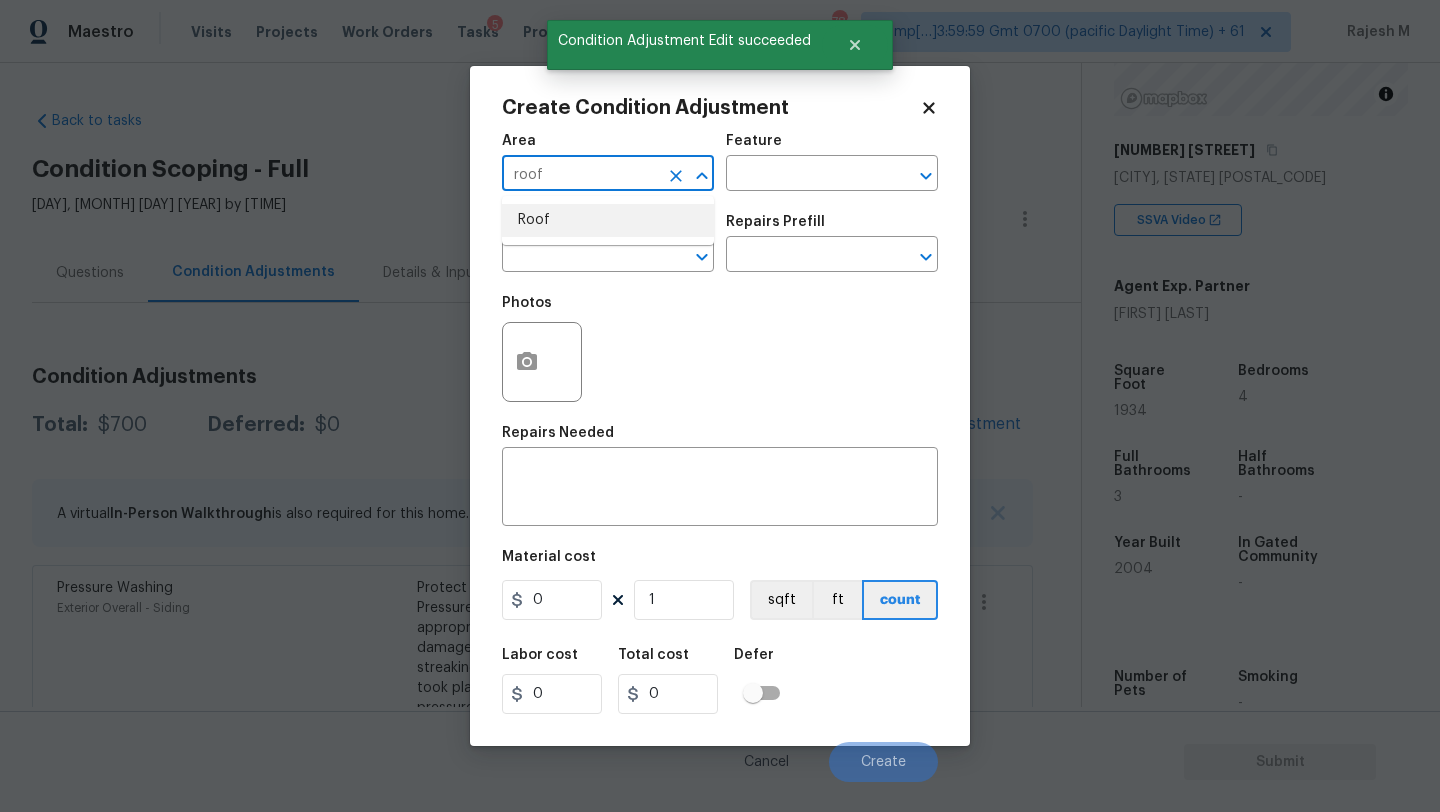 click on "Roof" at bounding box center [608, 220] 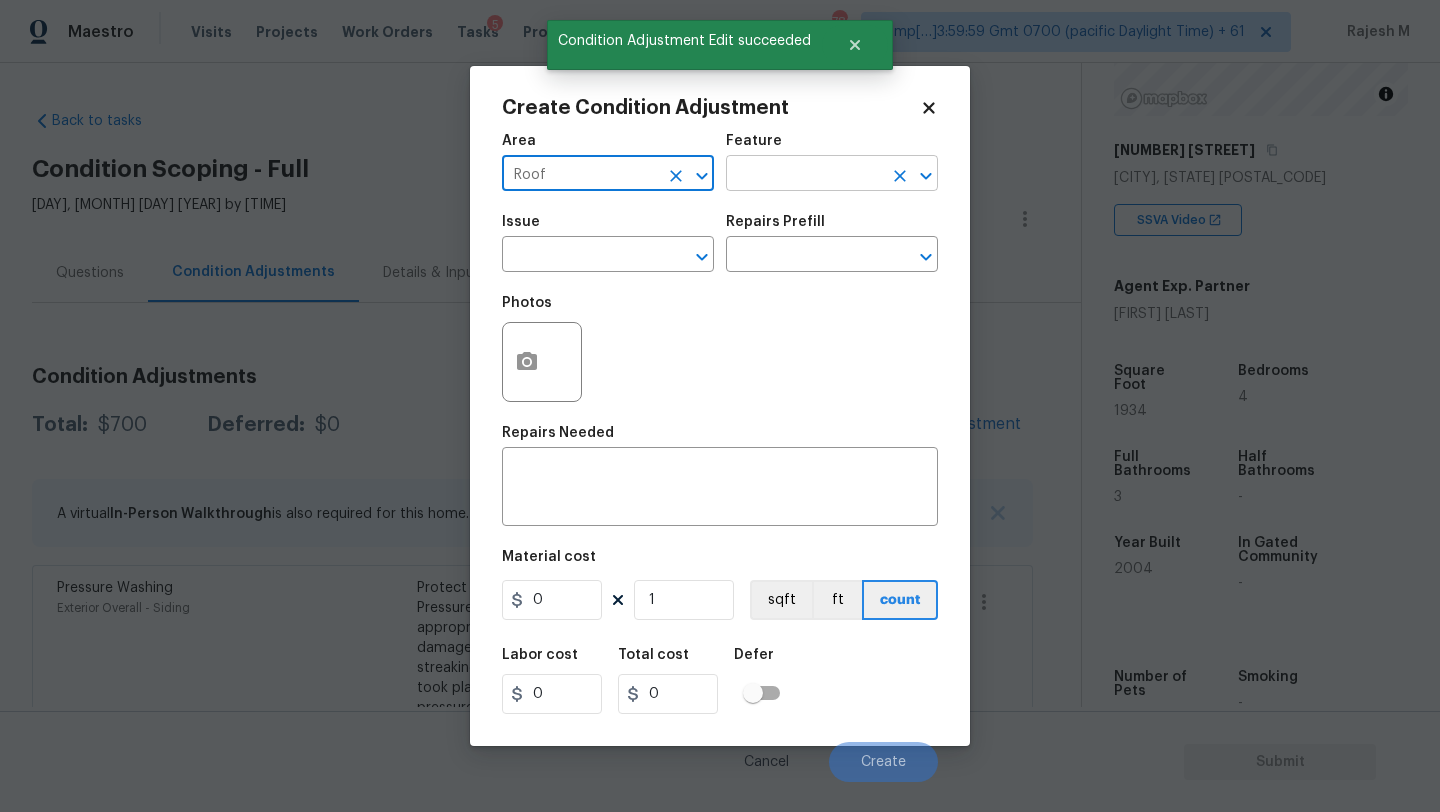 type on "Roof" 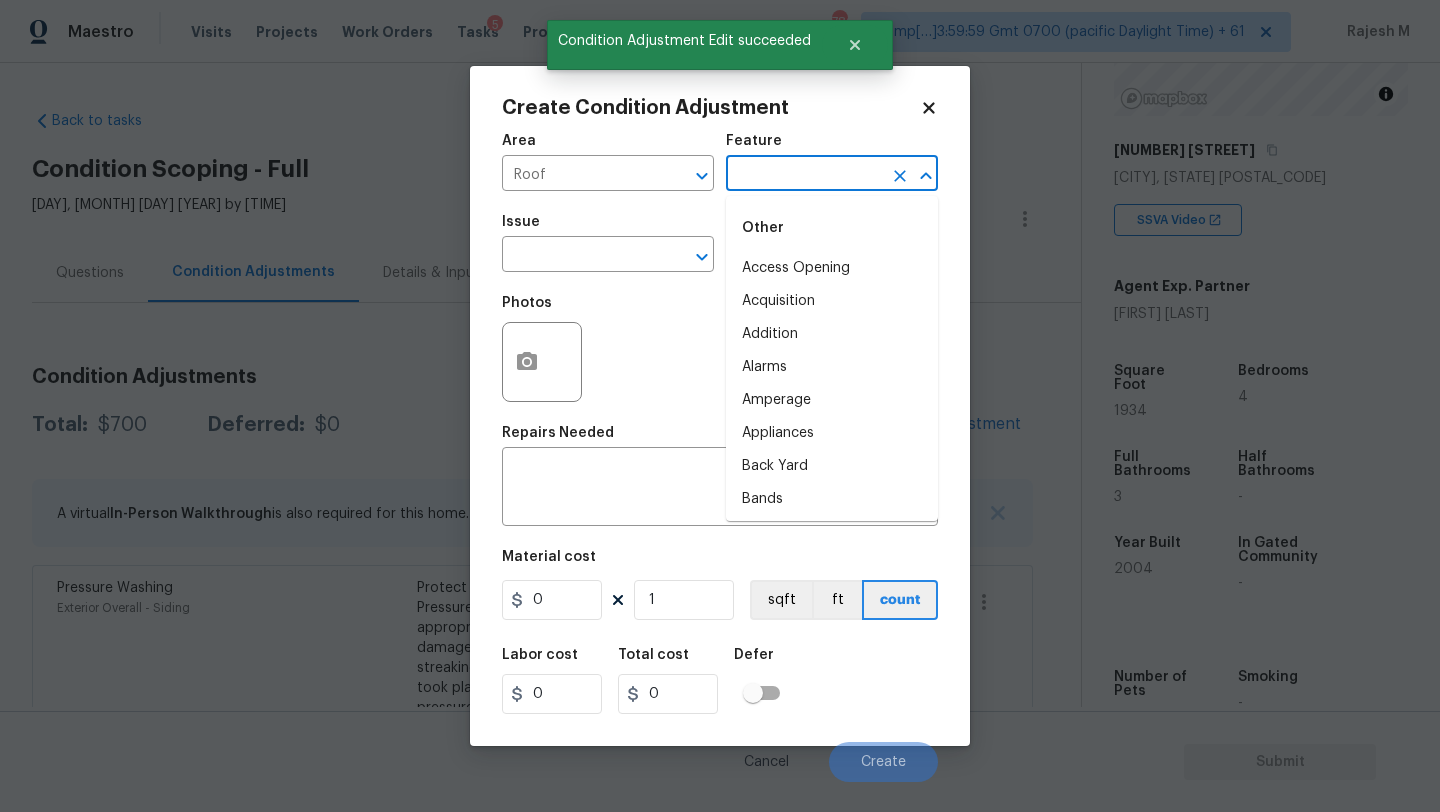 click at bounding box center (804, 175) 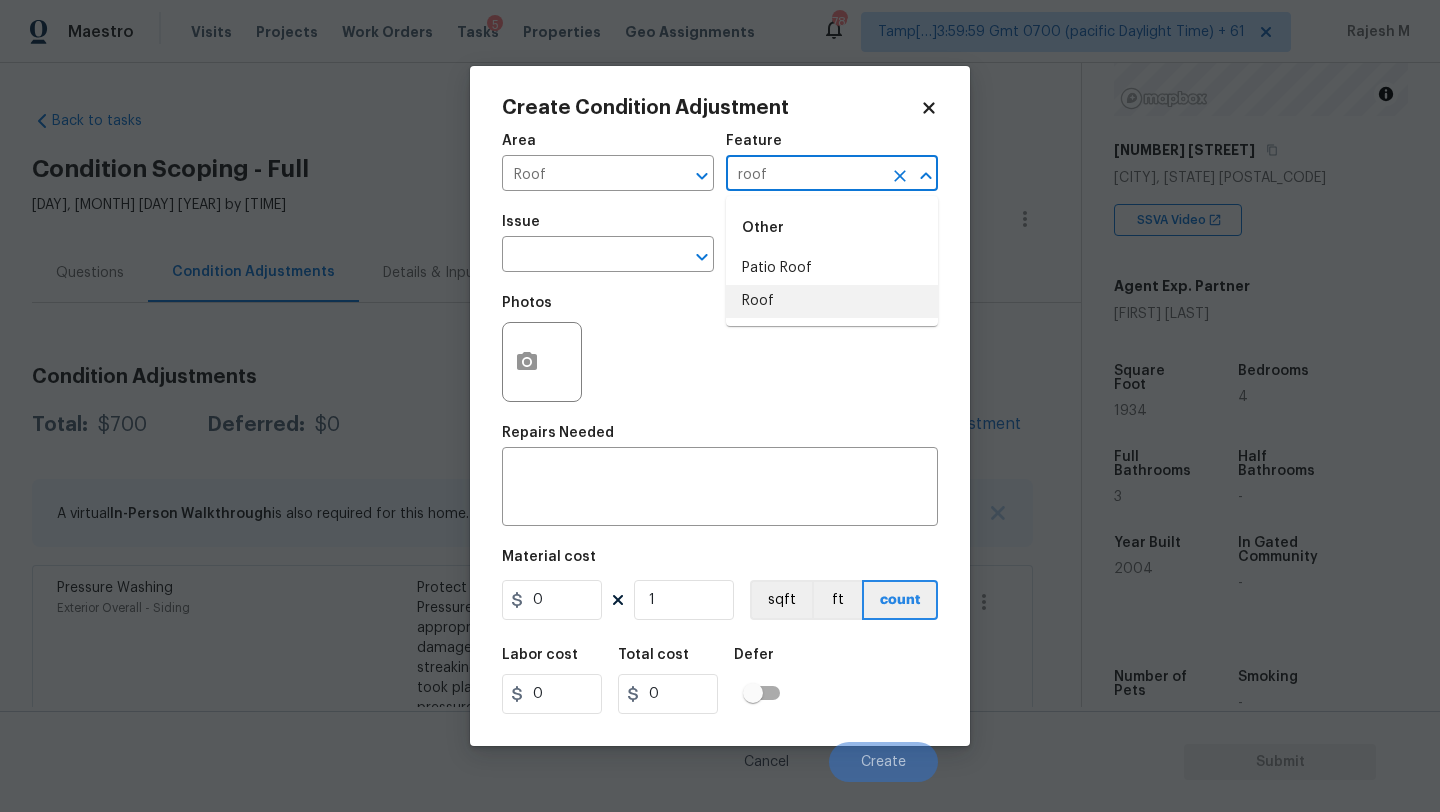 click on "Roof" at bounding box center [832, 301] 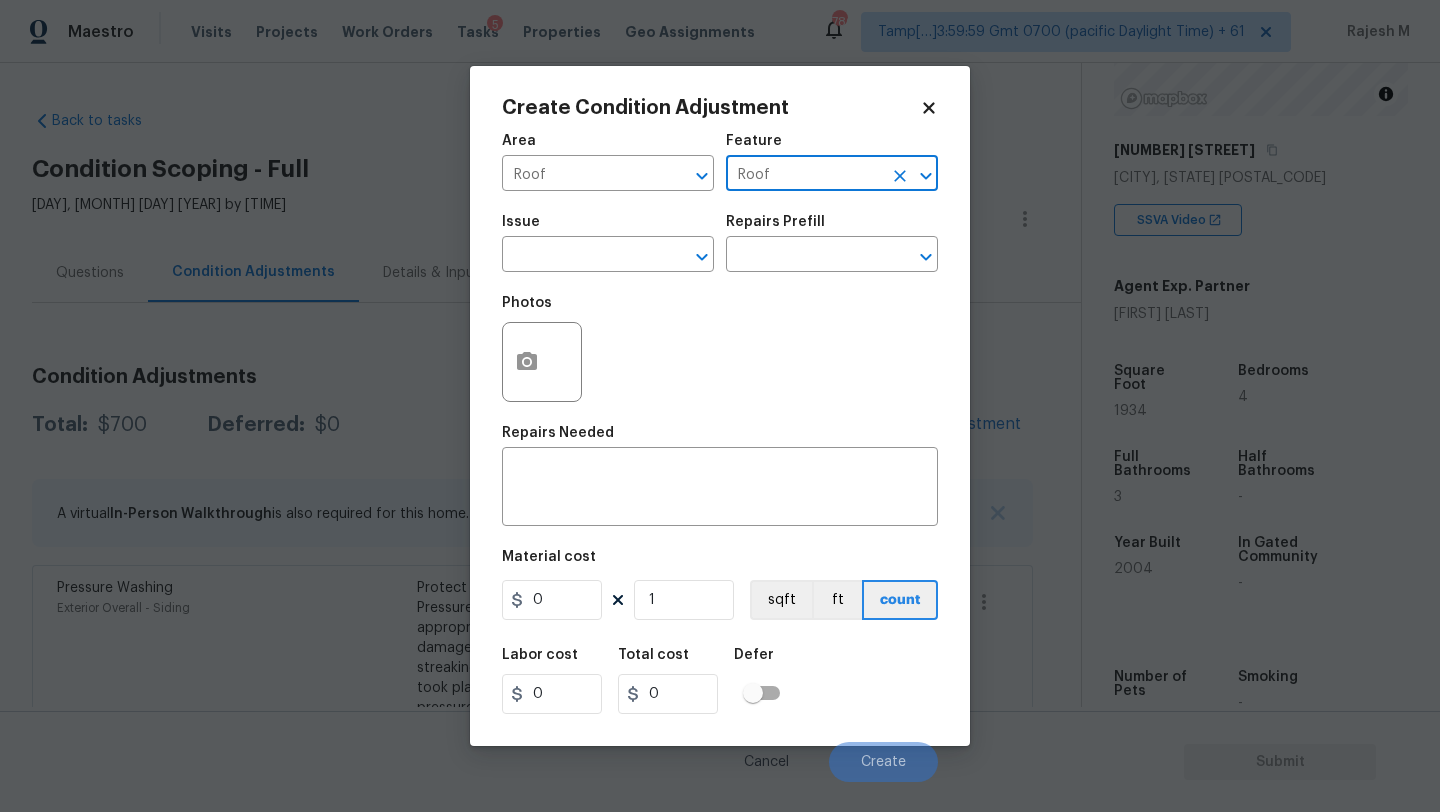 type on "Roof" 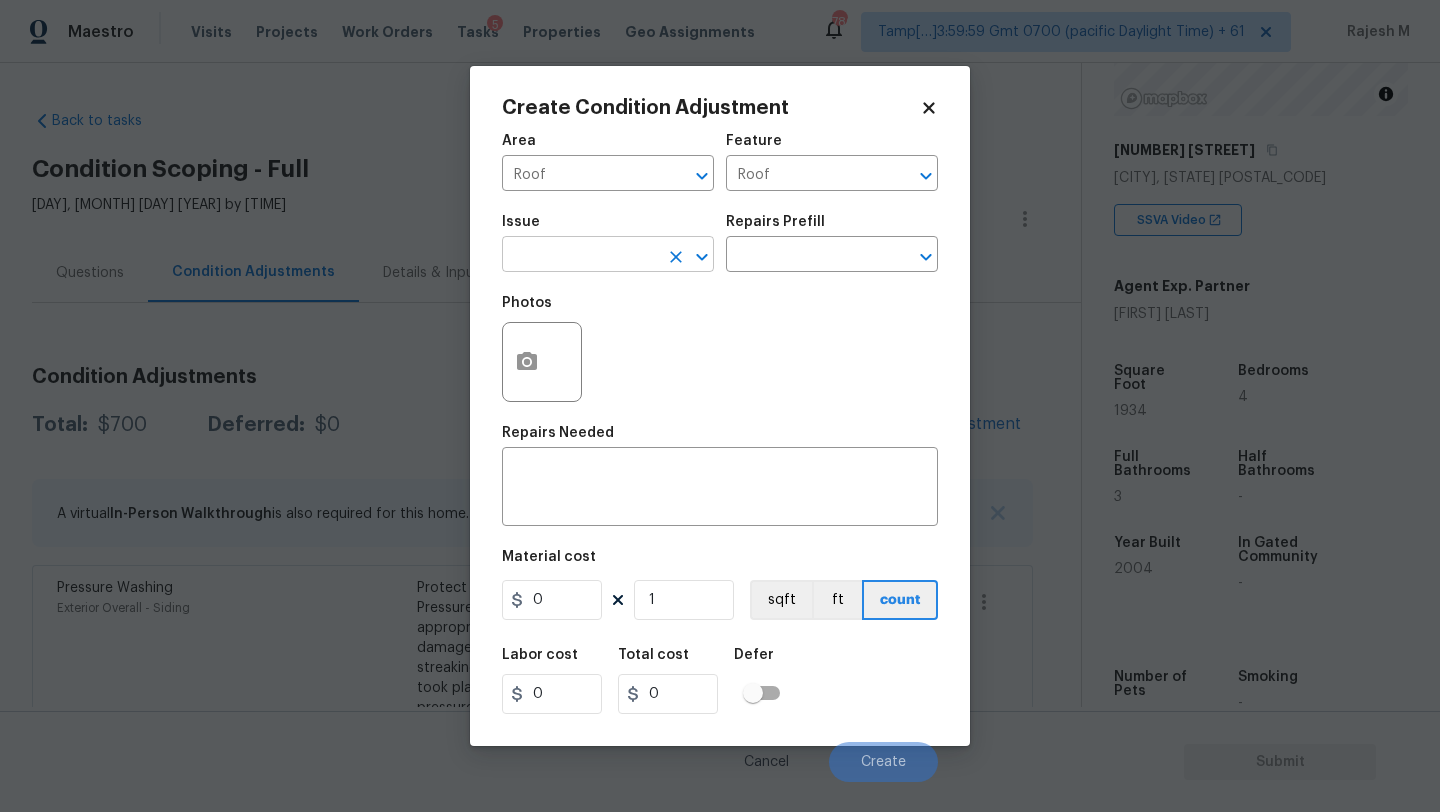 click at bounding box center (580, 256) 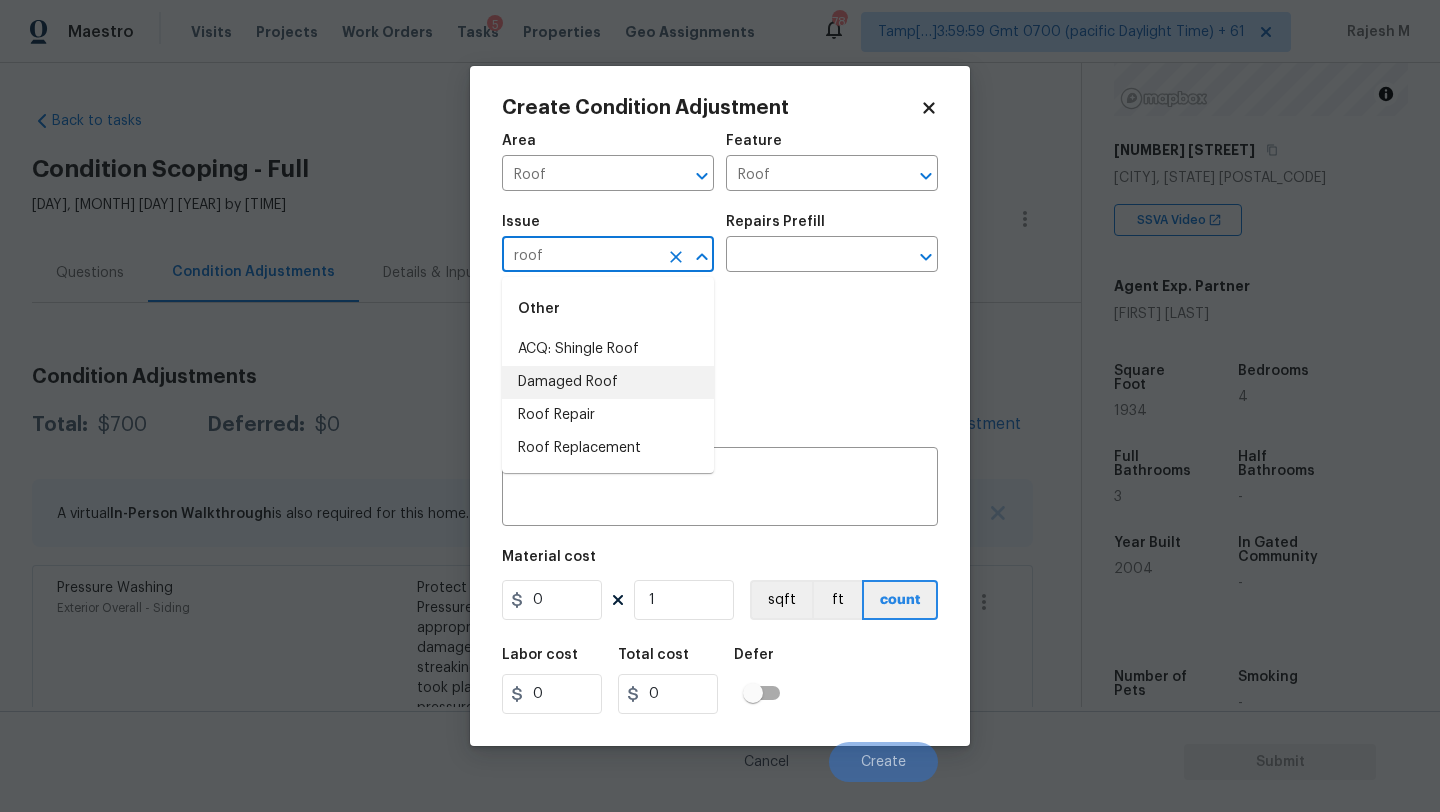 click on "ACQ: Shingle Roof" at bounding box center (608, 349) 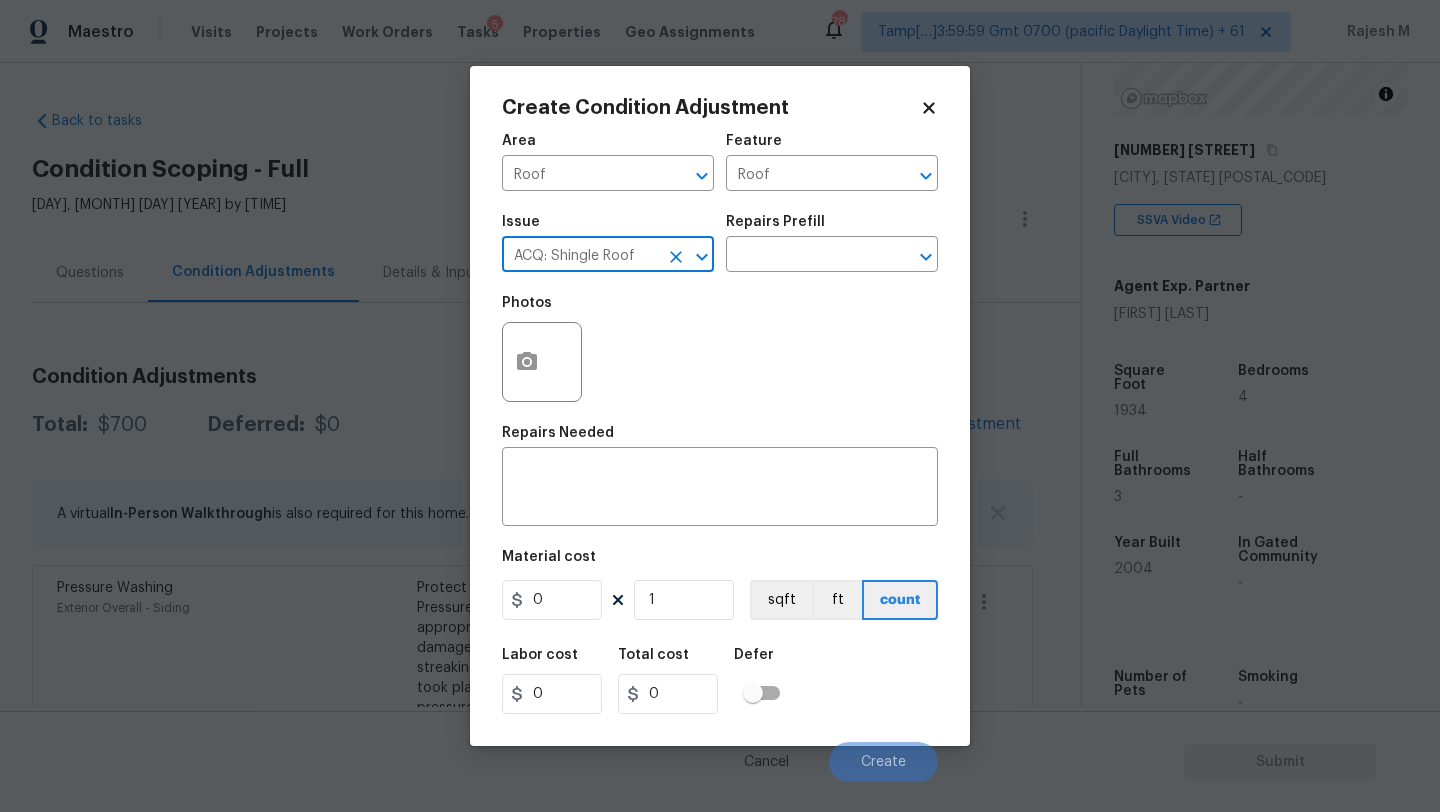 type on "ACQ: Shingle Roof" 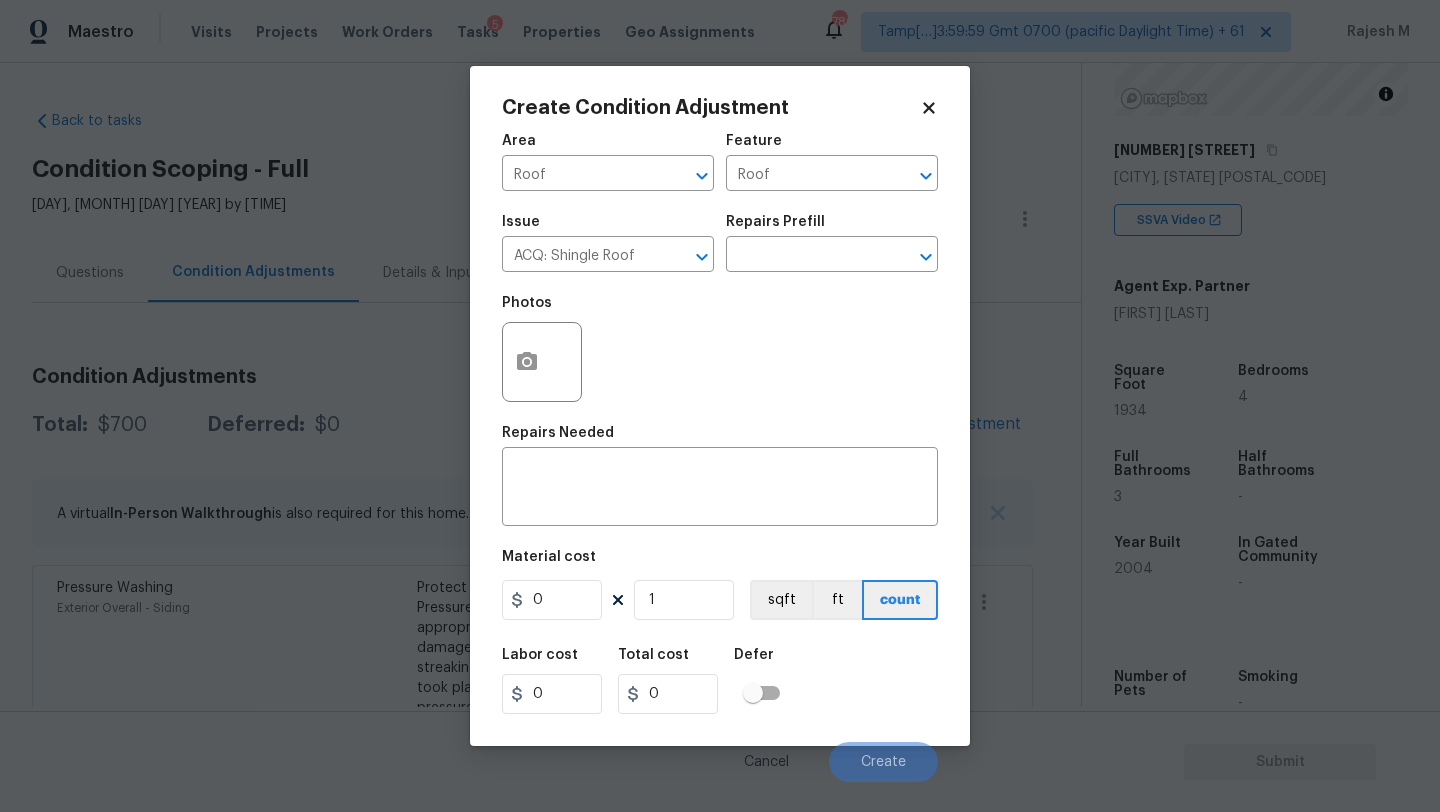 click on "Issue ACQ: Shingle Roof ​ Repairs Prefill ​" at bounding box center [720, 243] 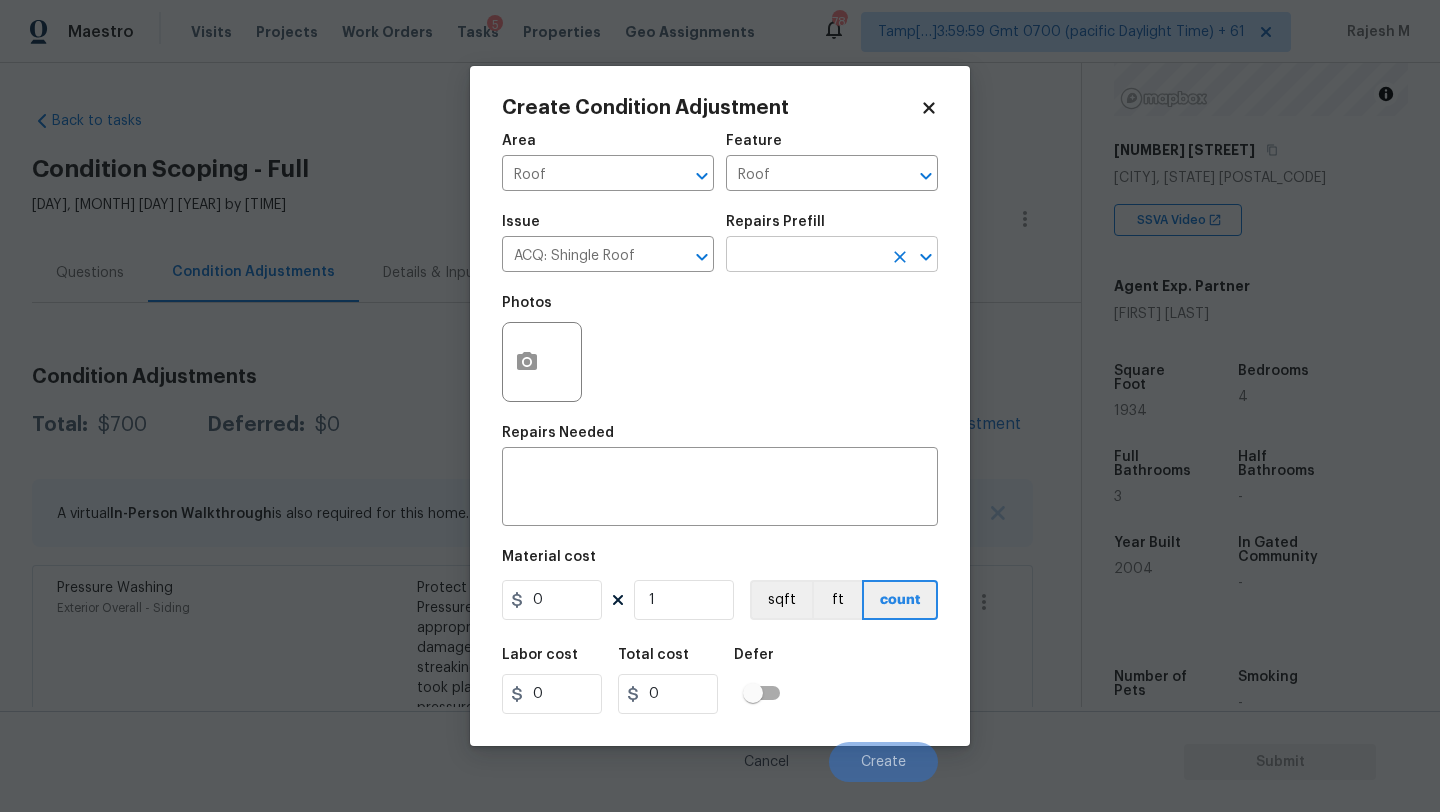 click at bounding box center (804, 256) 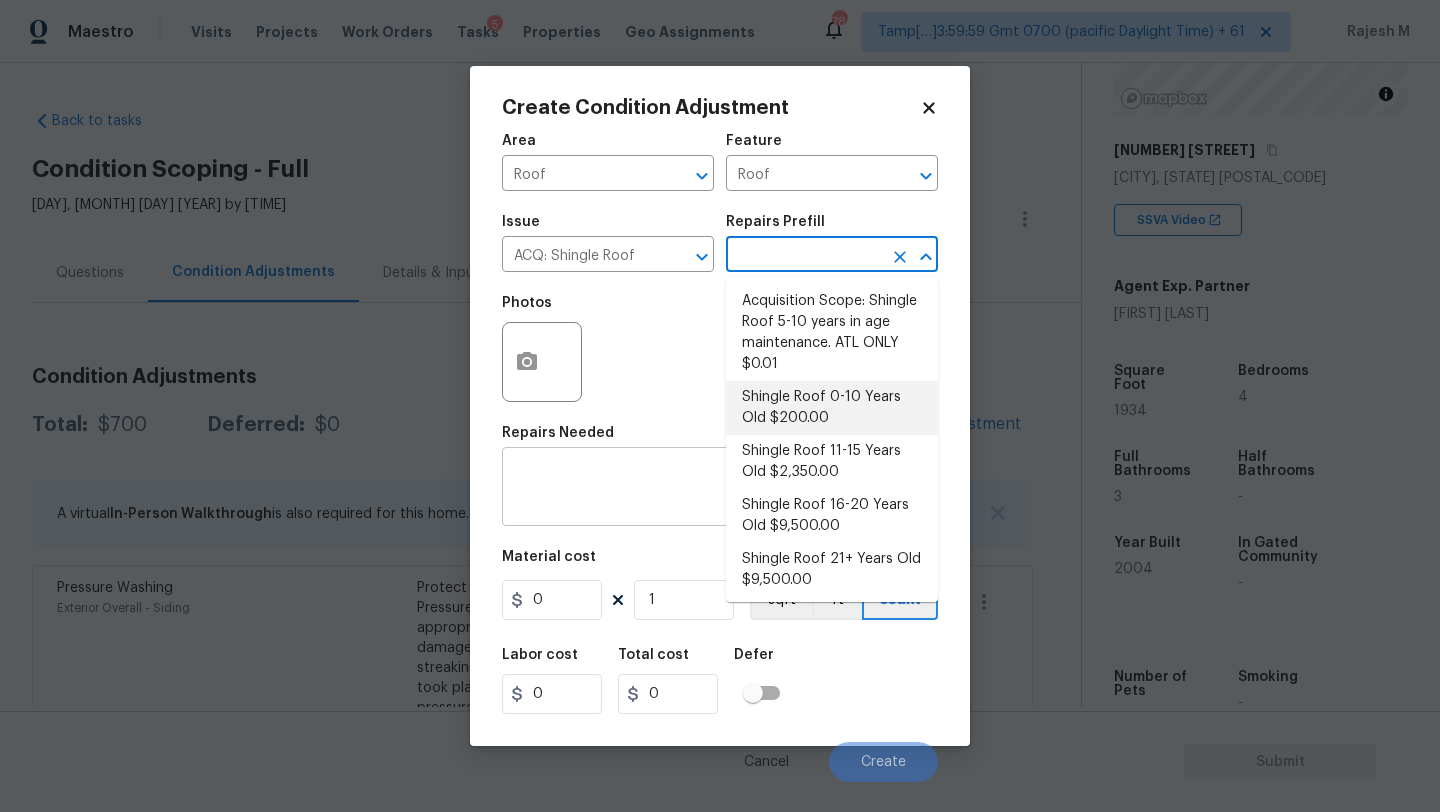drag, startPoint x: 845, startPoint y: 420, endPoint x: 771, endPoint y: 467, distance: 87.66413 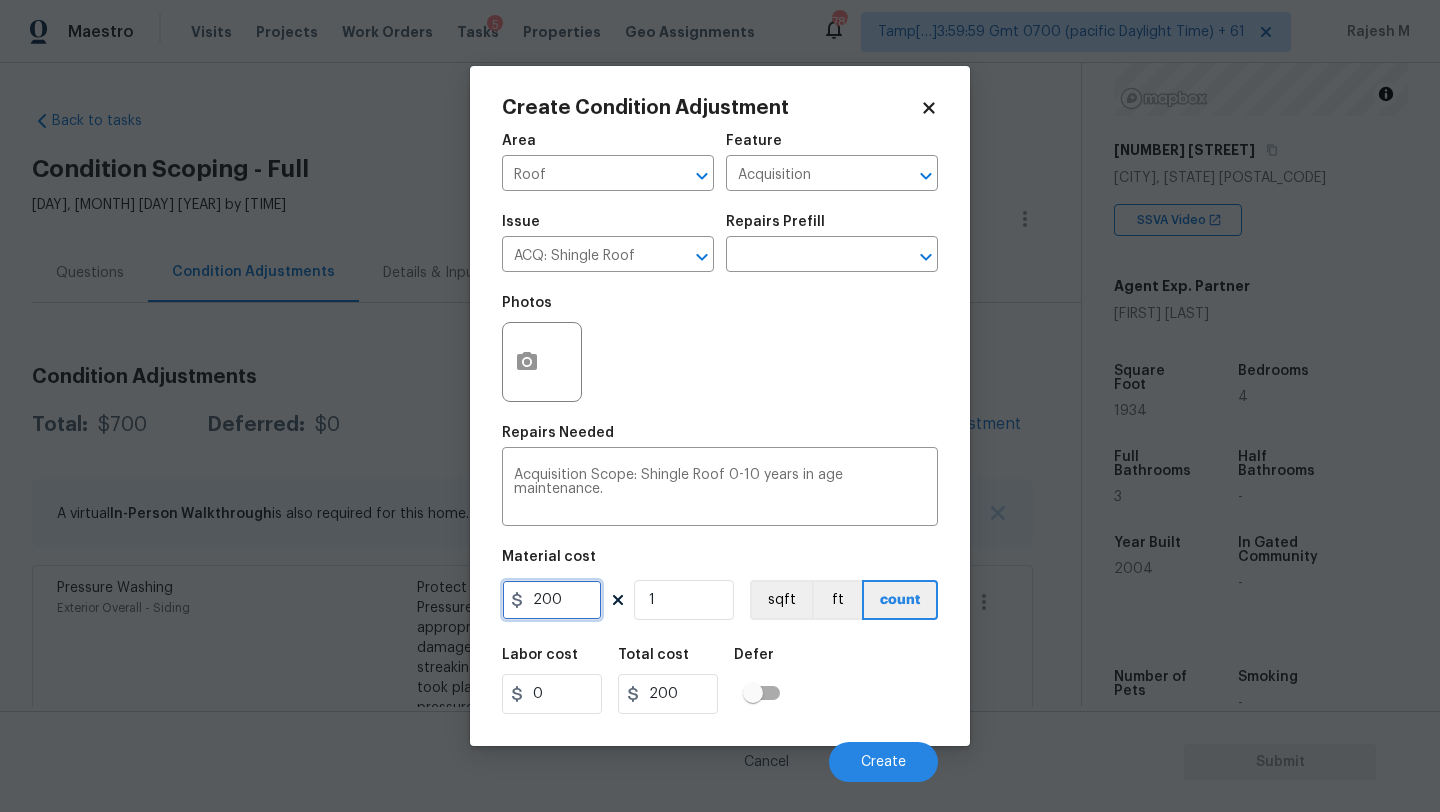 click on "200" at bounding box center (552, 600) 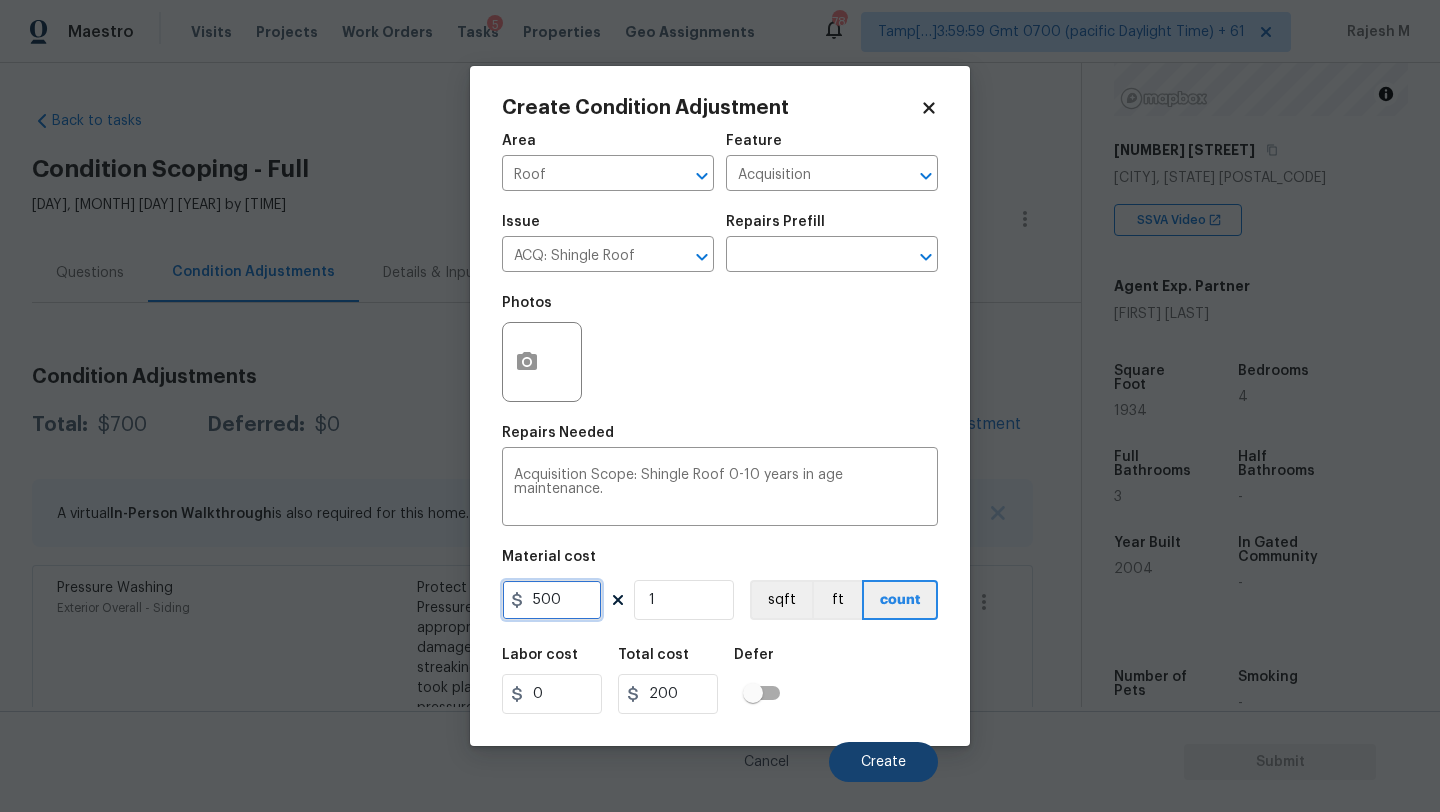 type on "500" 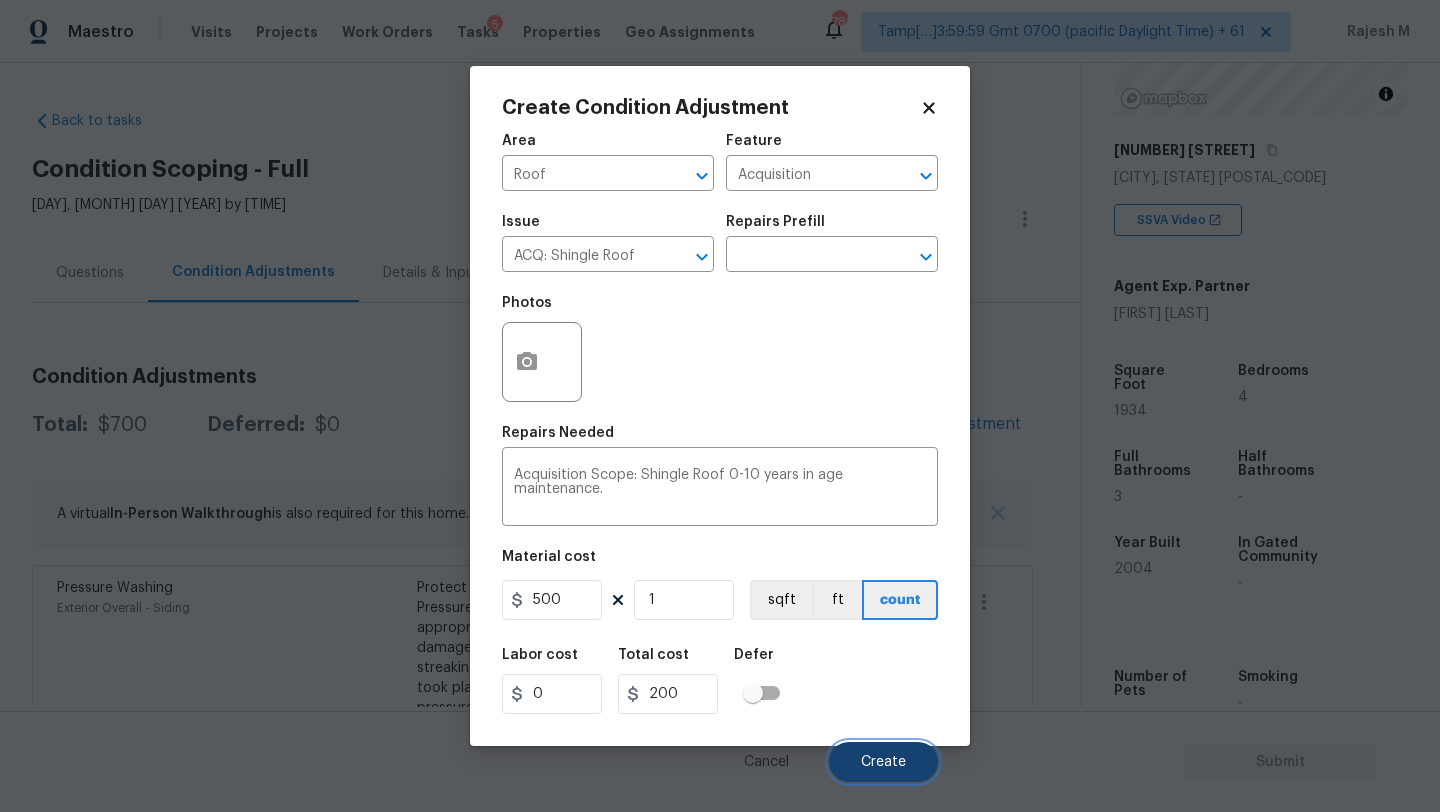 type on "500" 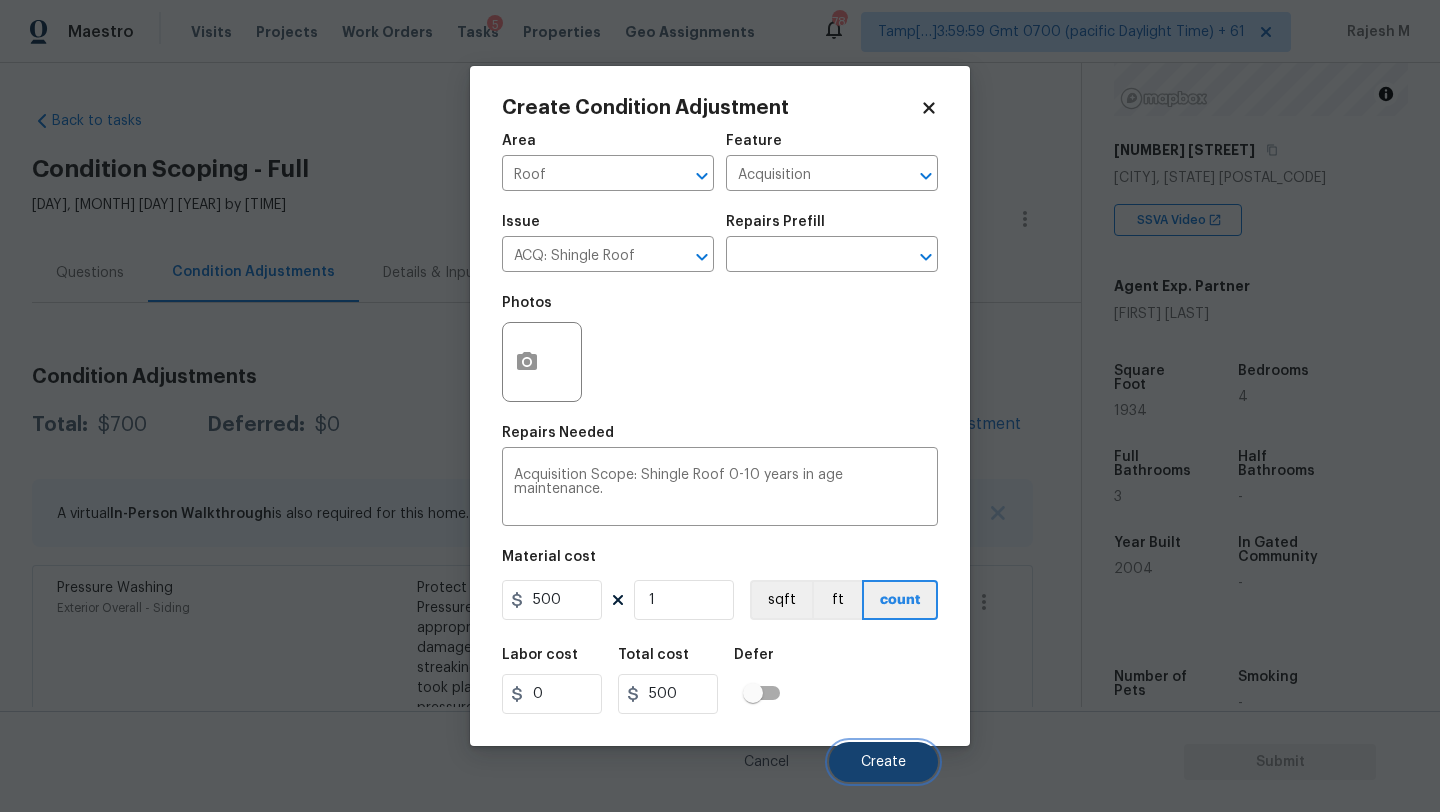 click on "Create" at bounding box center (883, 762) 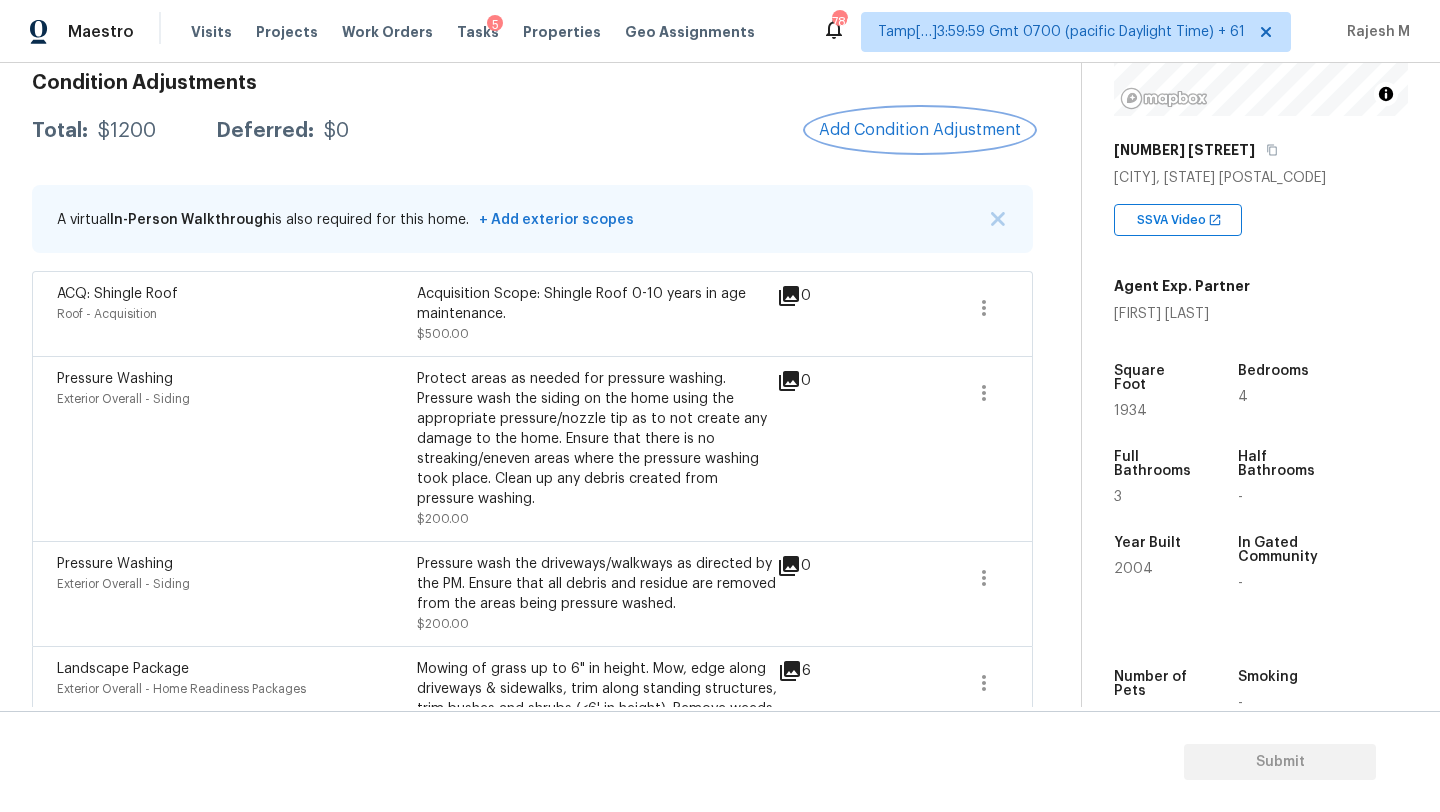 scroll, scrollTop: 150, scrollLeft: 0, axis: vertical 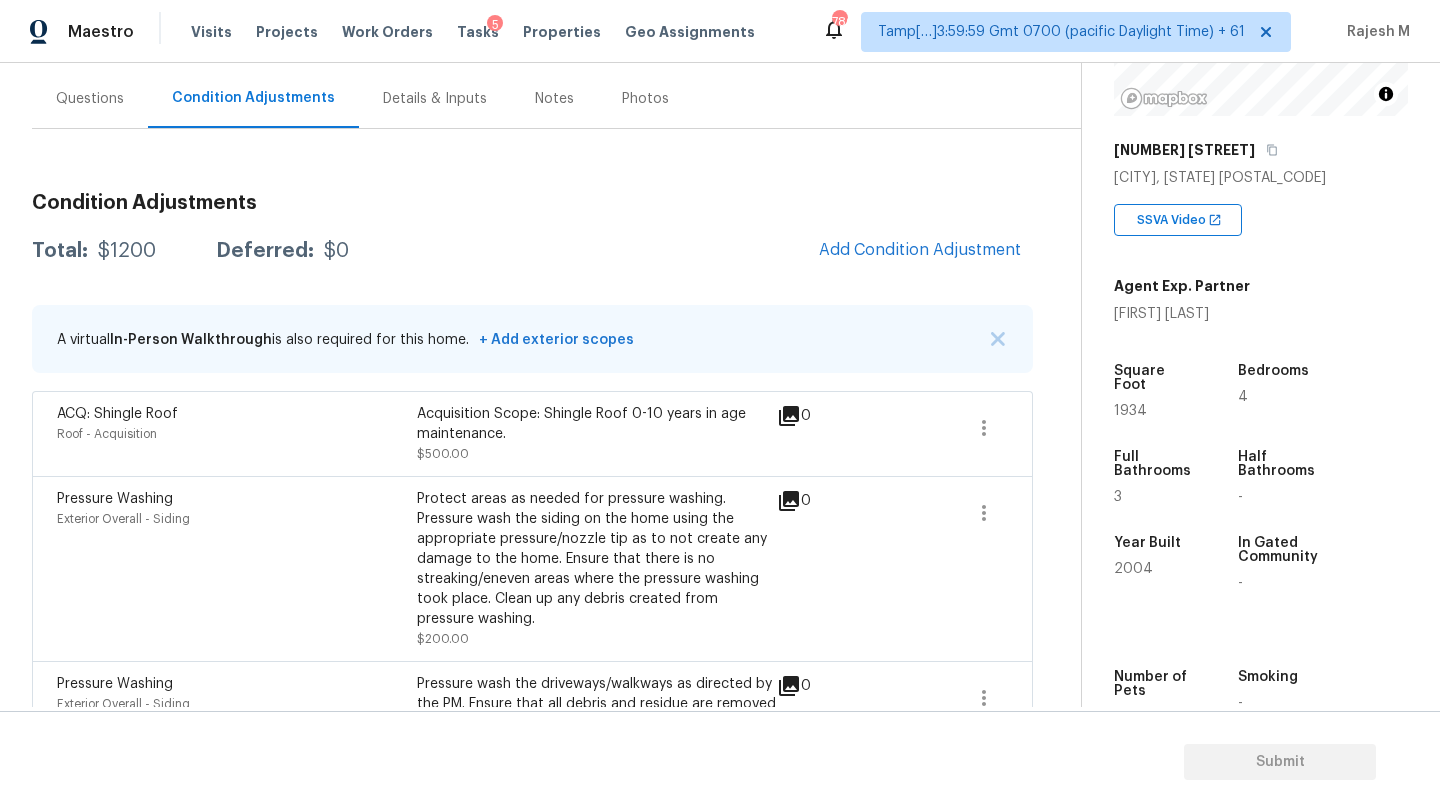 click on "Questions" at bounding box center (90, 98) 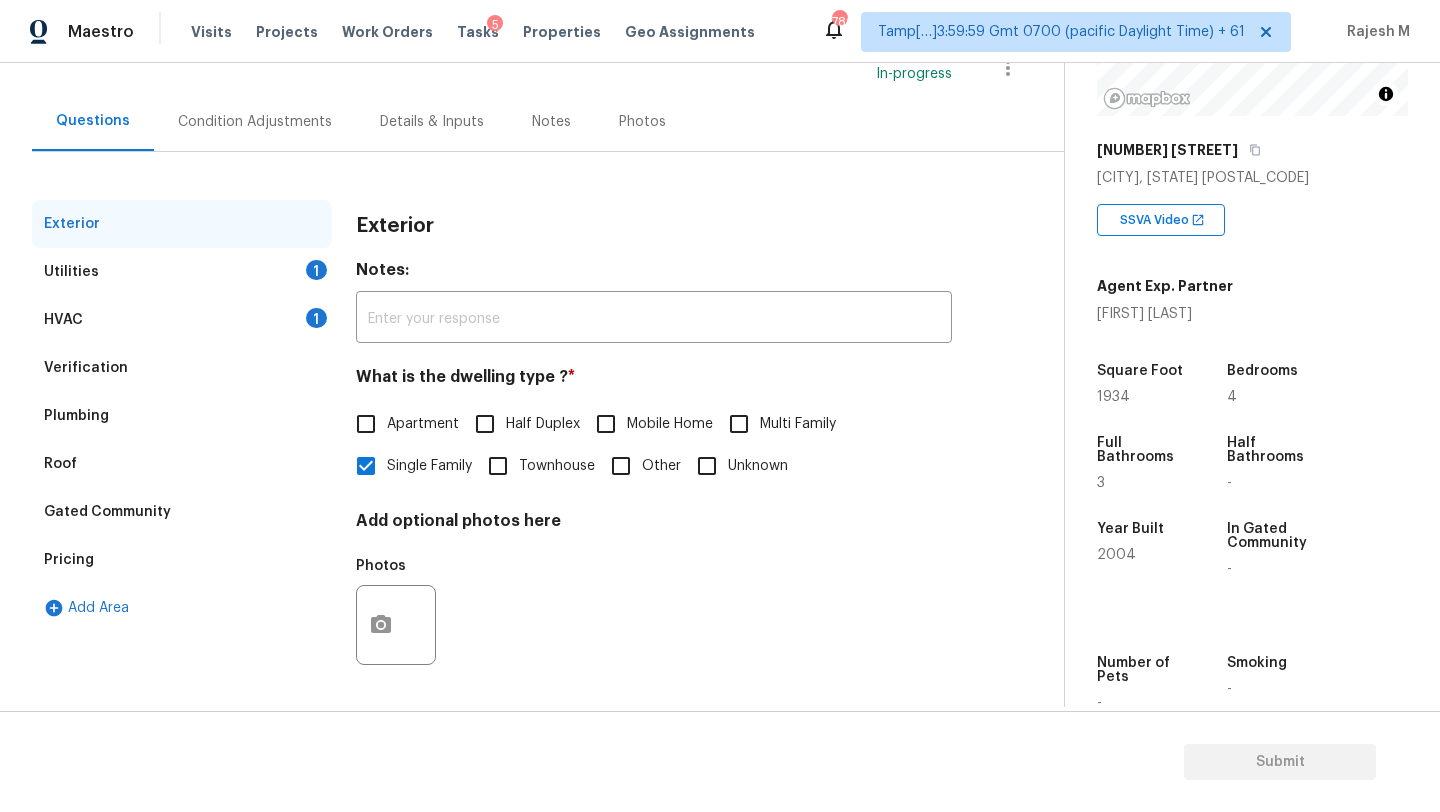 scroll, scrollTop: 151, scrollLeft: 0, axis: vertical 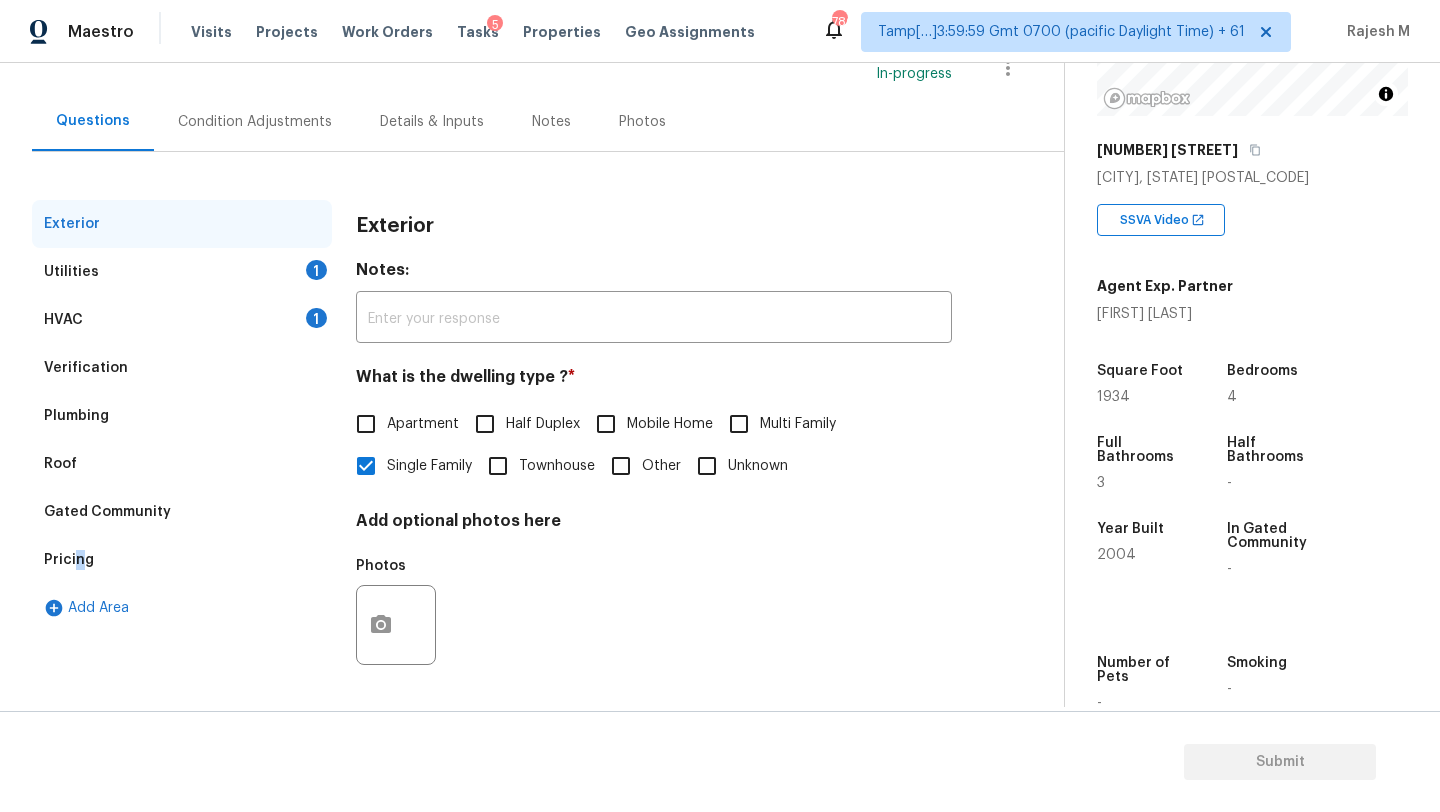 click on "Pricing" at bounding box center (69, 560) 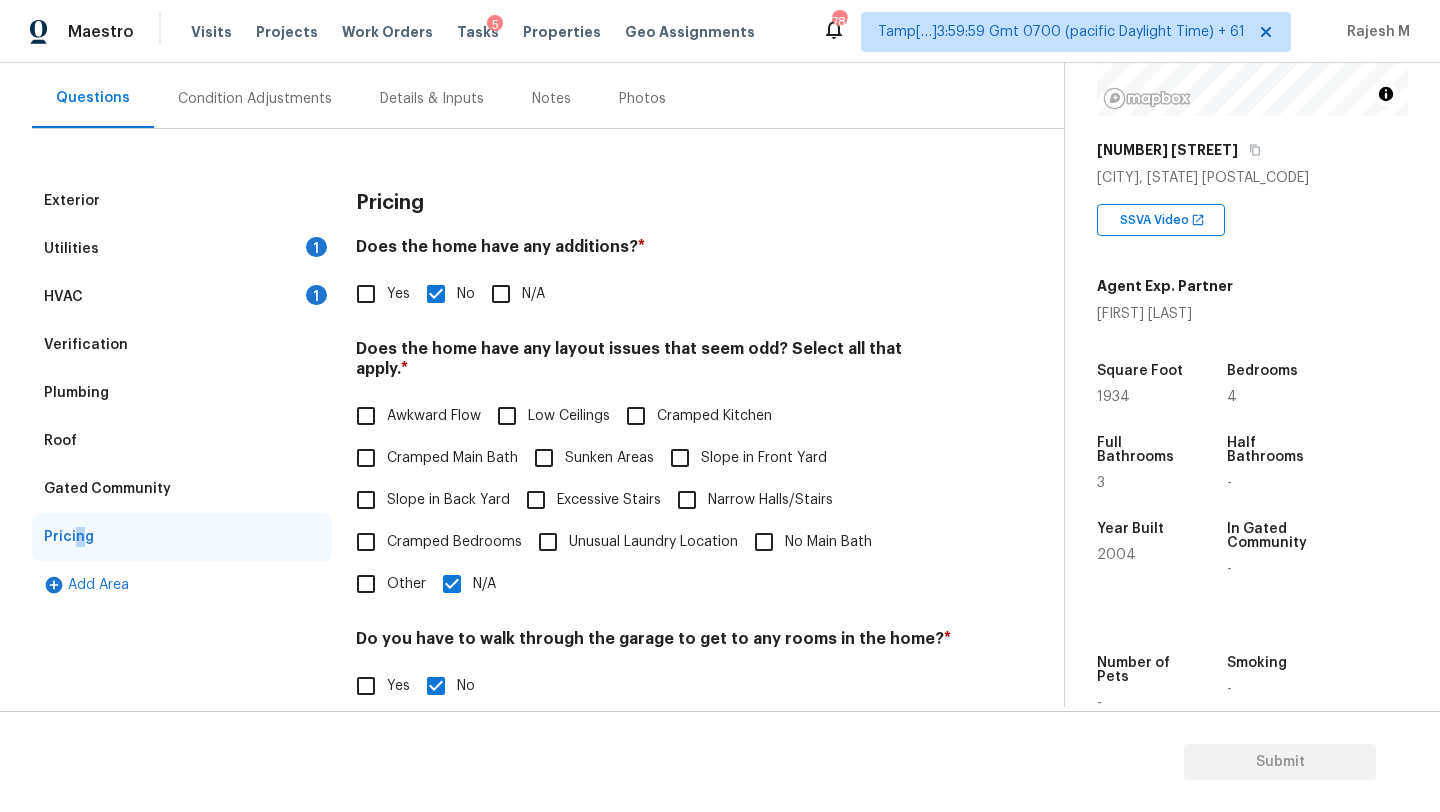 click on "Slope in Front Yard" at bounding box center [680, 458] 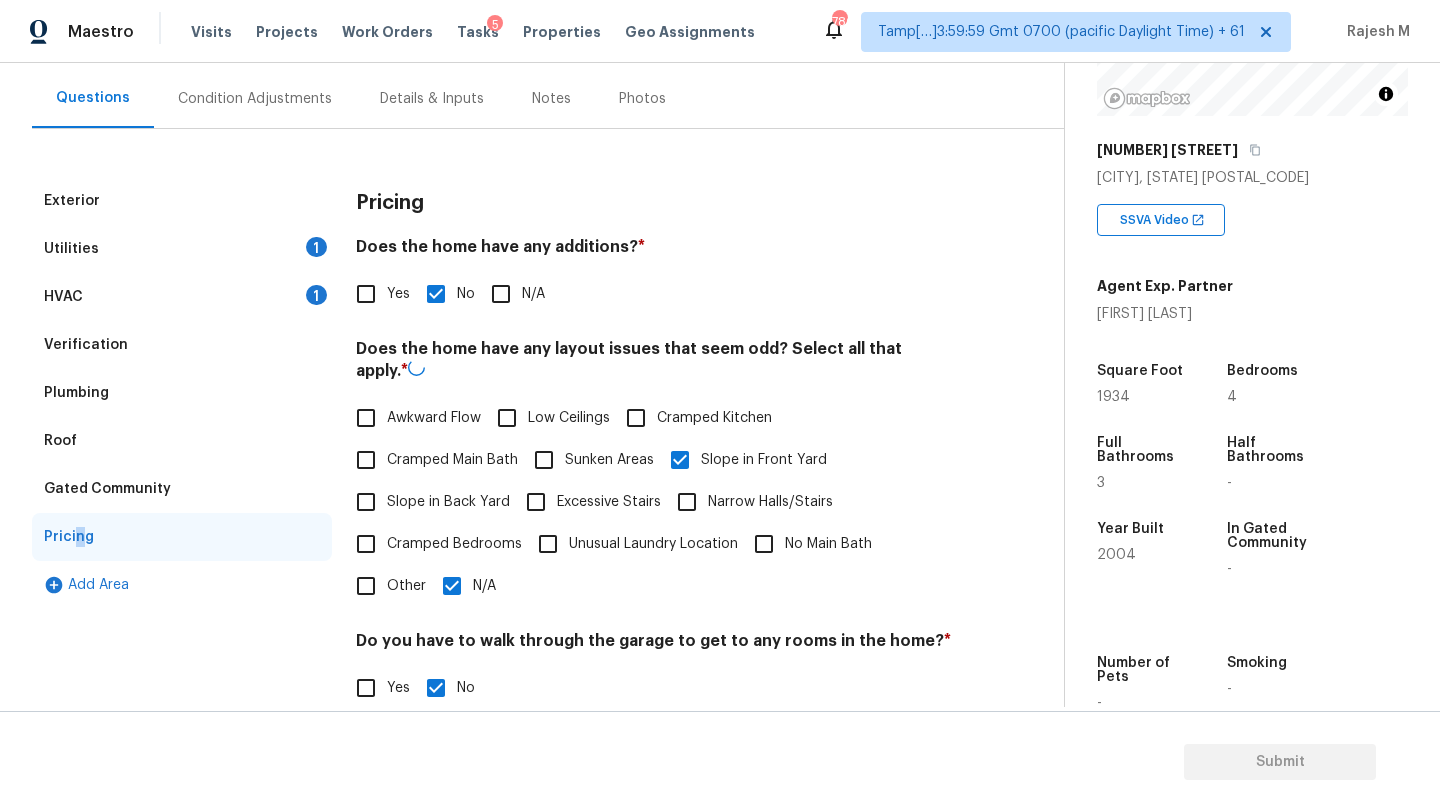click on "Cramped Bedrooms" at bounding box center (366, 544) 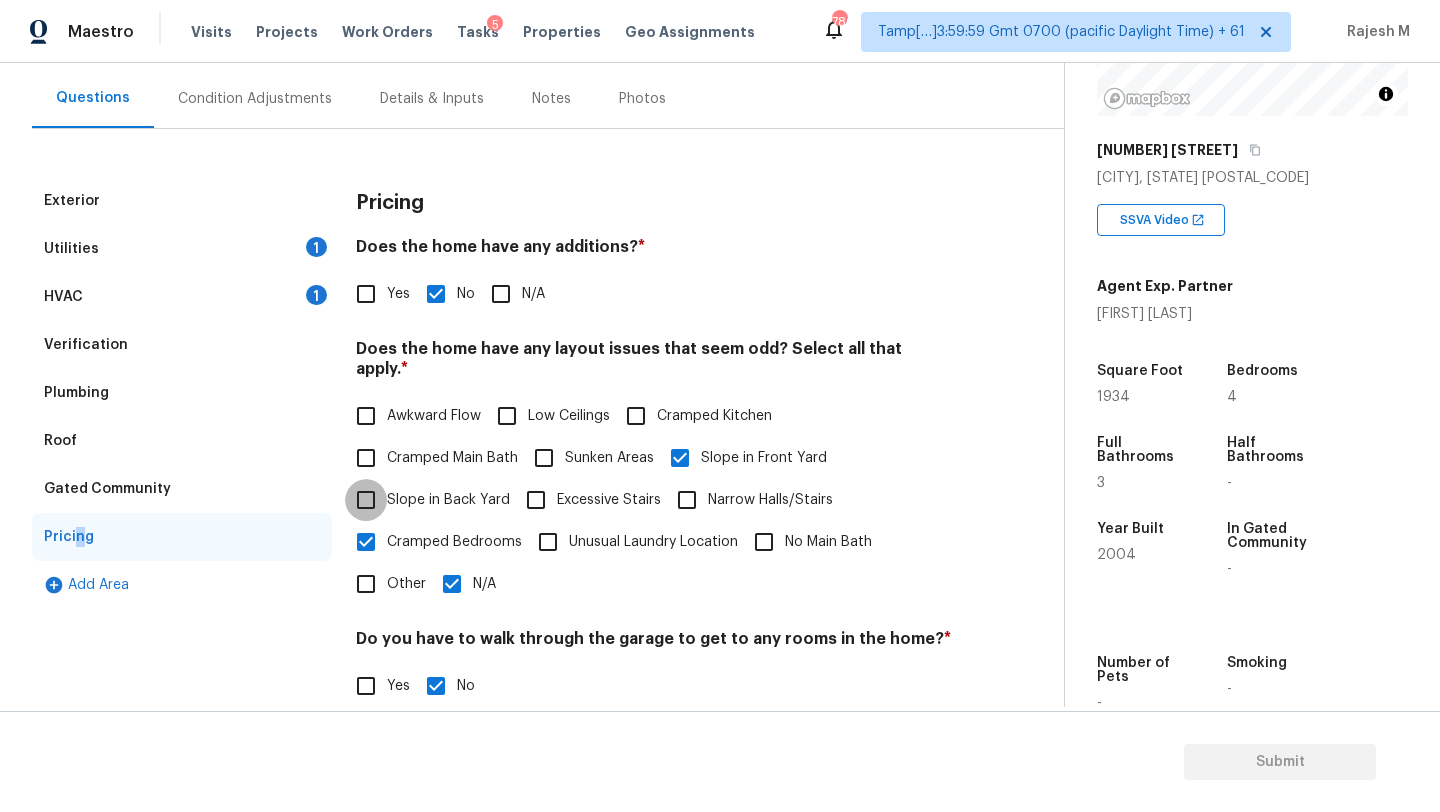 click on "Slope in Back Yard" at bounding box center [366, 500] 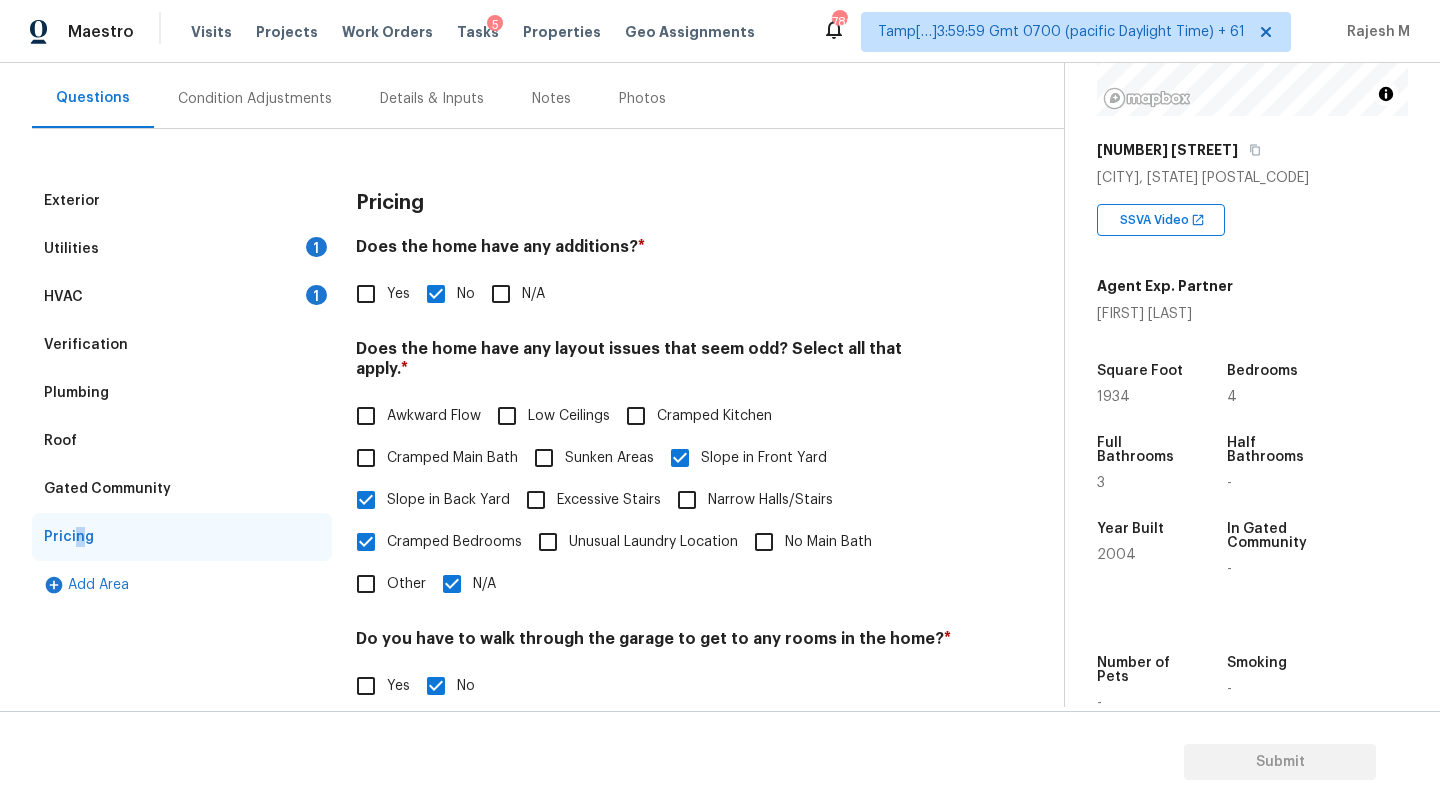 click on "Cramped Bedrooms" at bounding box center [366, 542] 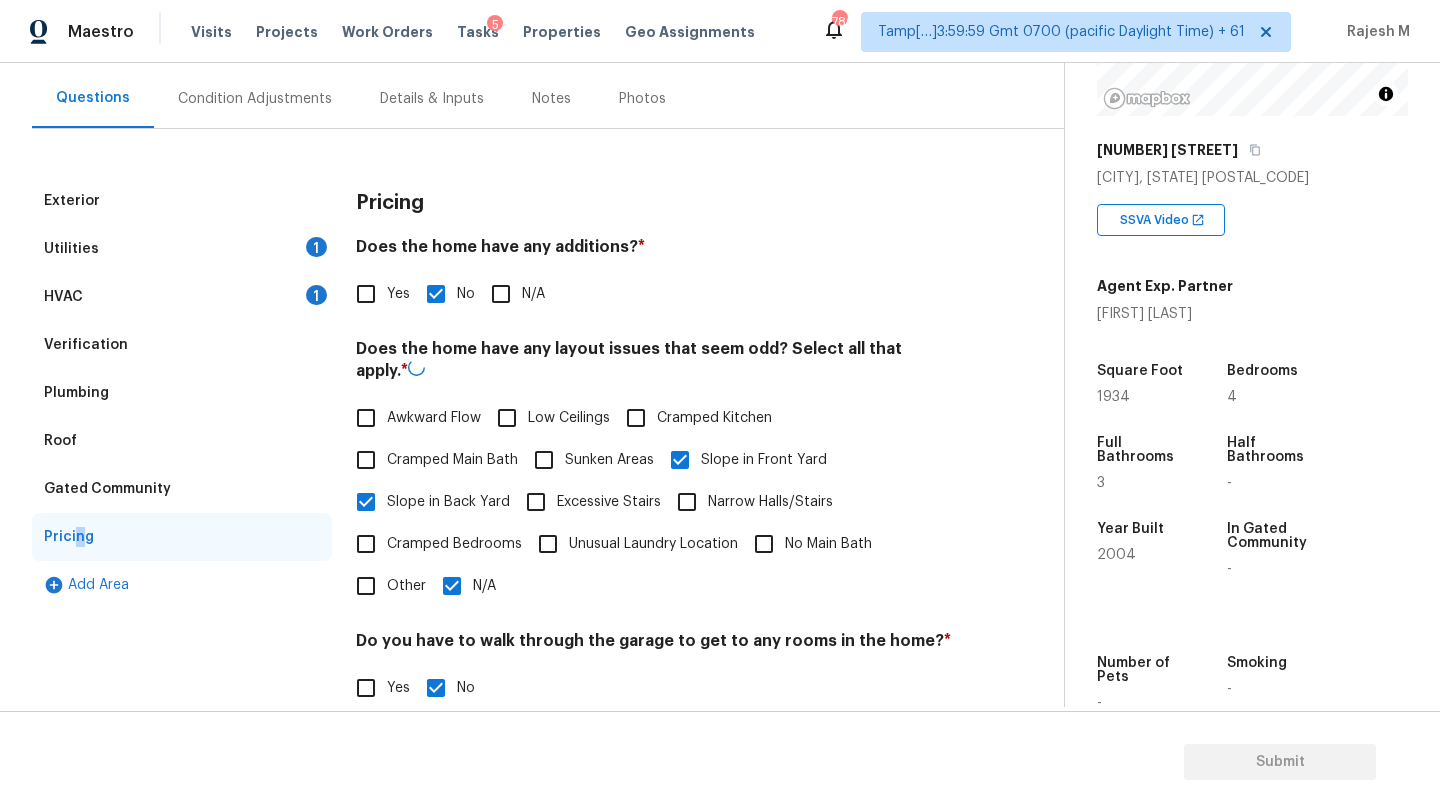 click on "N/A" at bounding box center (452, 586) 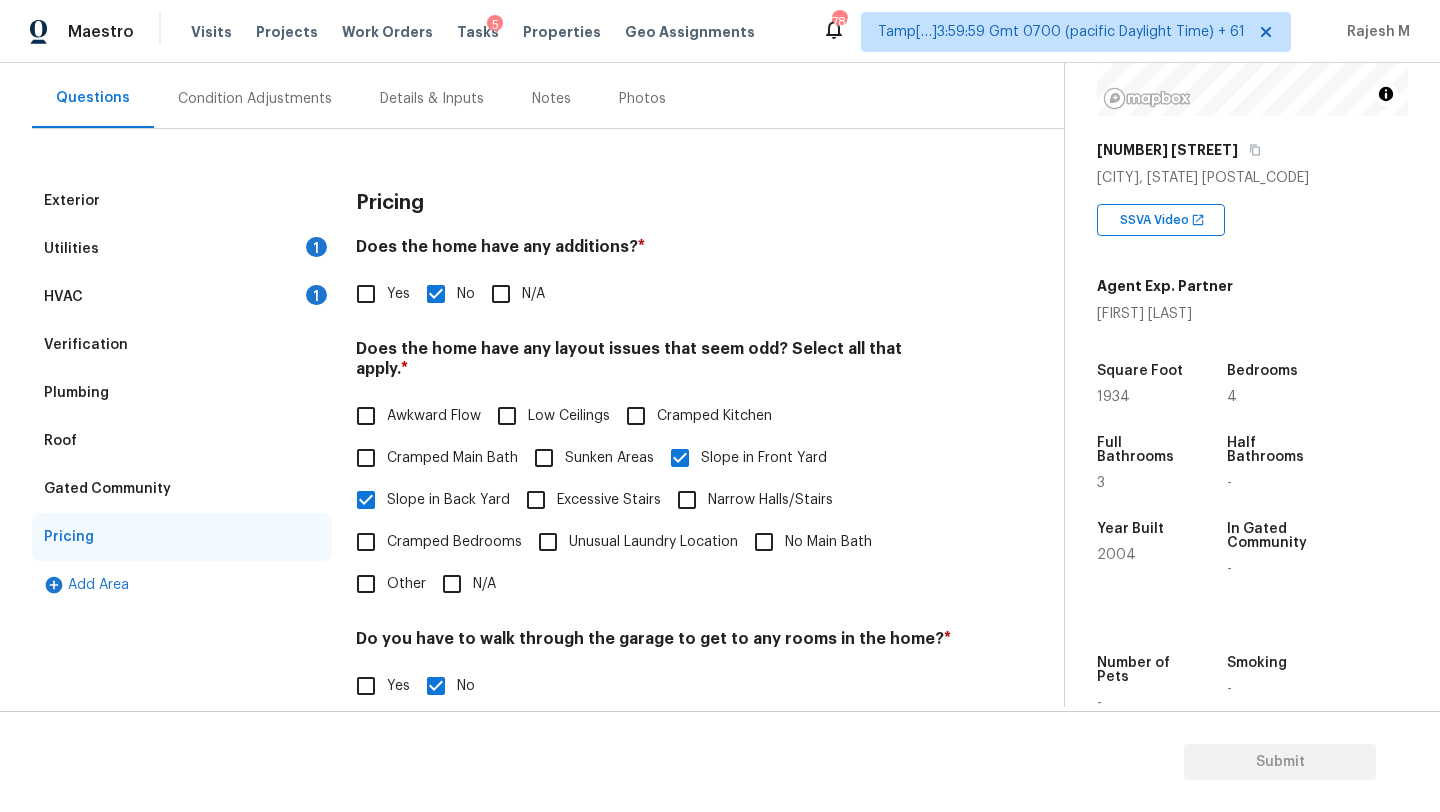 click on "Condition Adjustments" at bounding box center [255, 99] 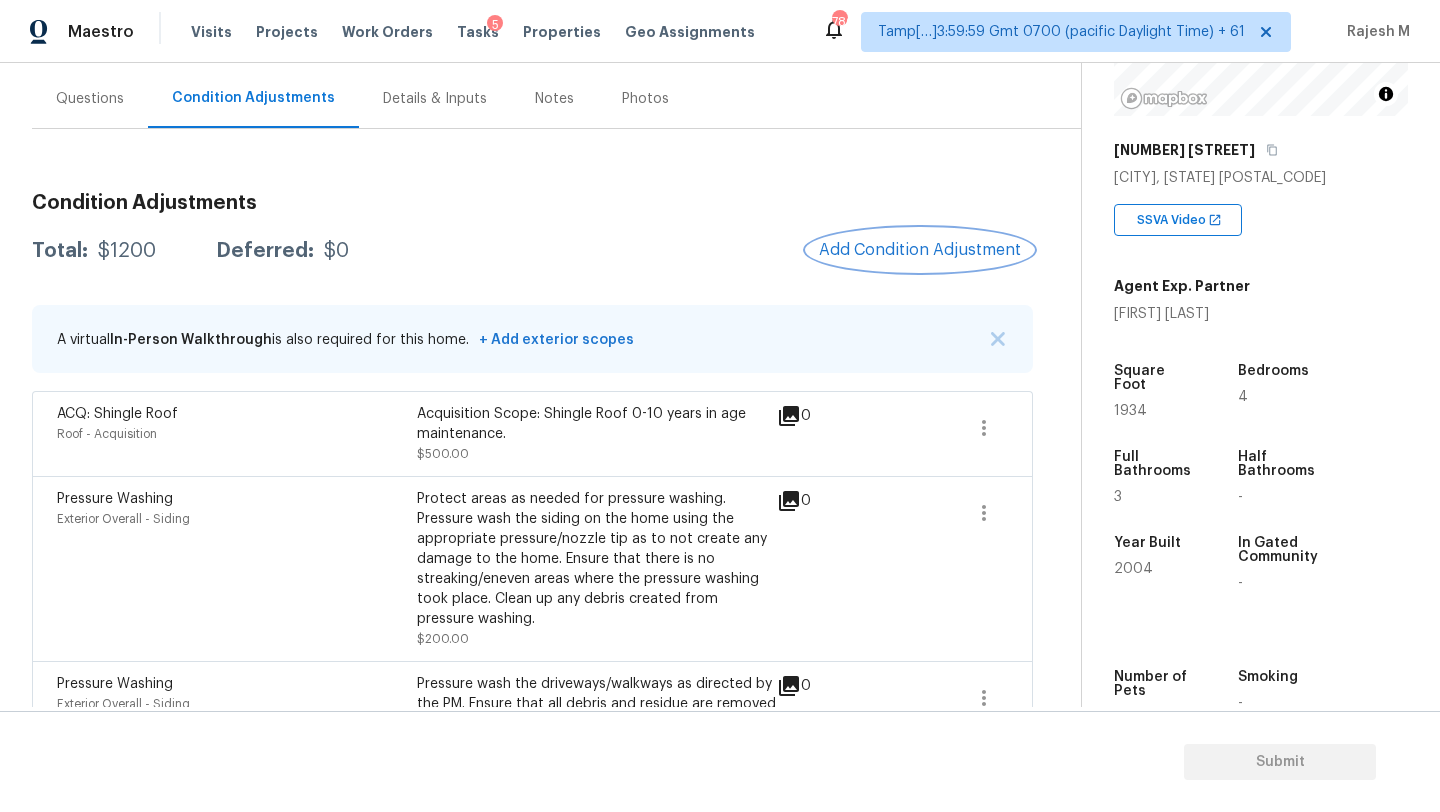 click on "Add Condition Adjustment" at bounding box center (920, 250) 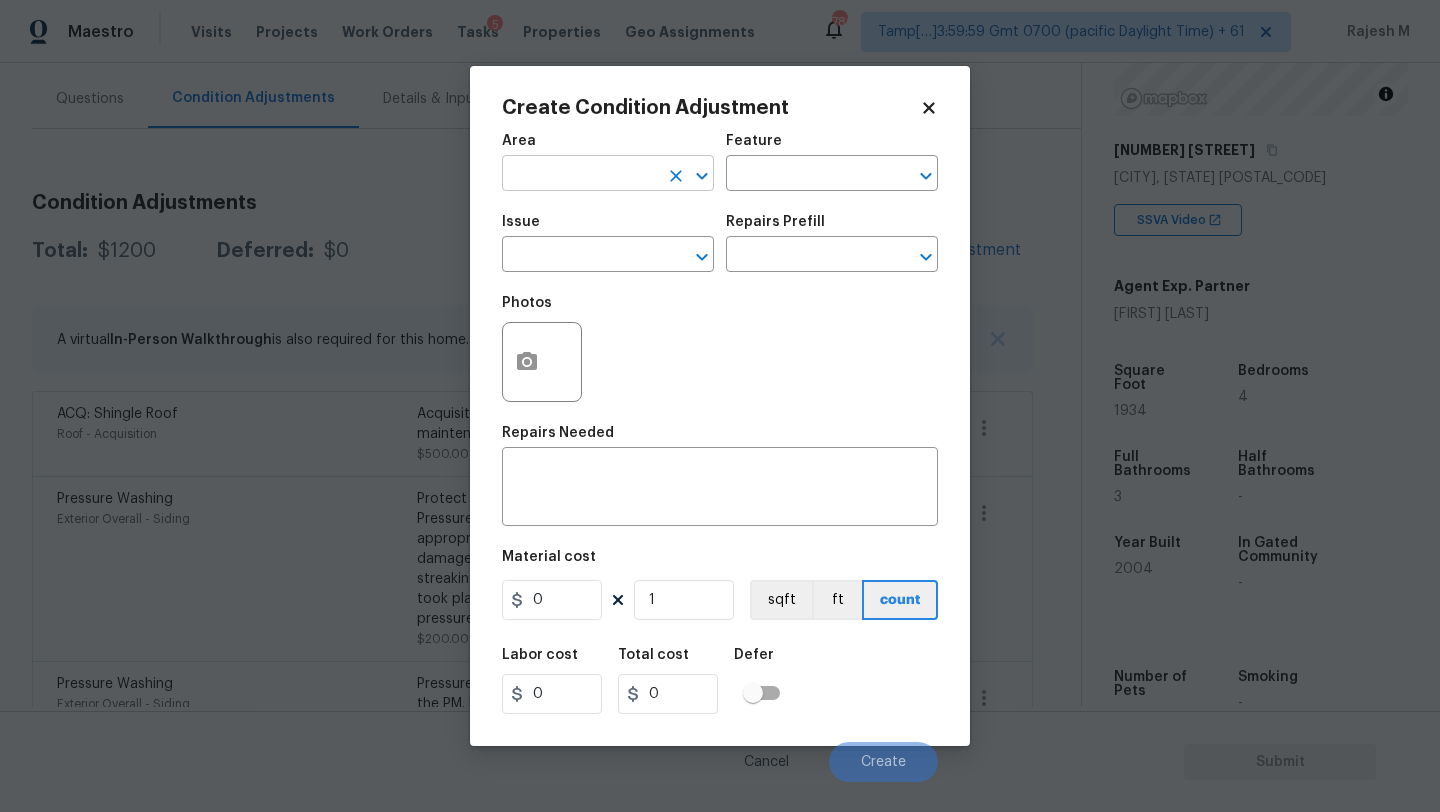 click at bounding box center [580, 175] 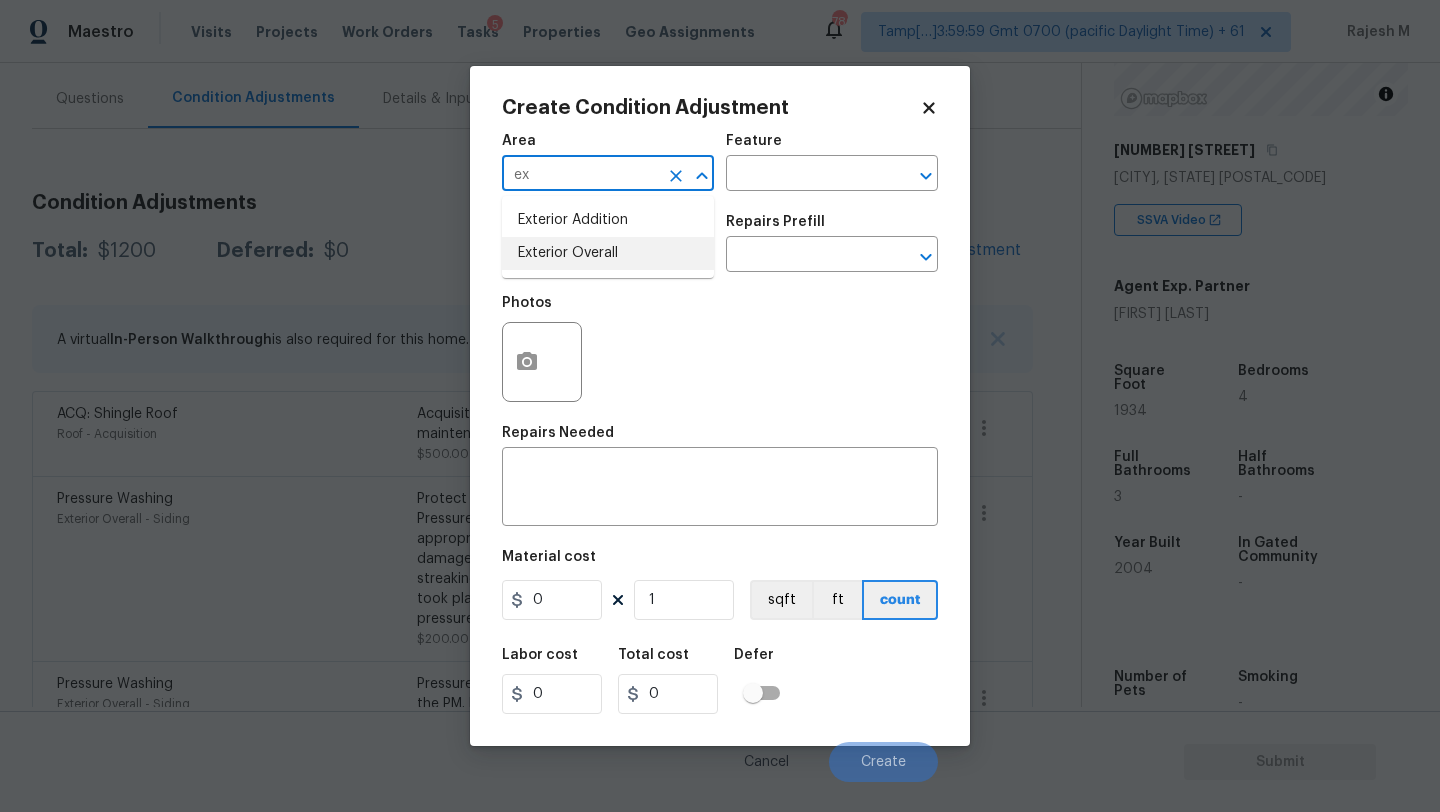 click on "Exterior Overall" at bounding box center [608, 253] 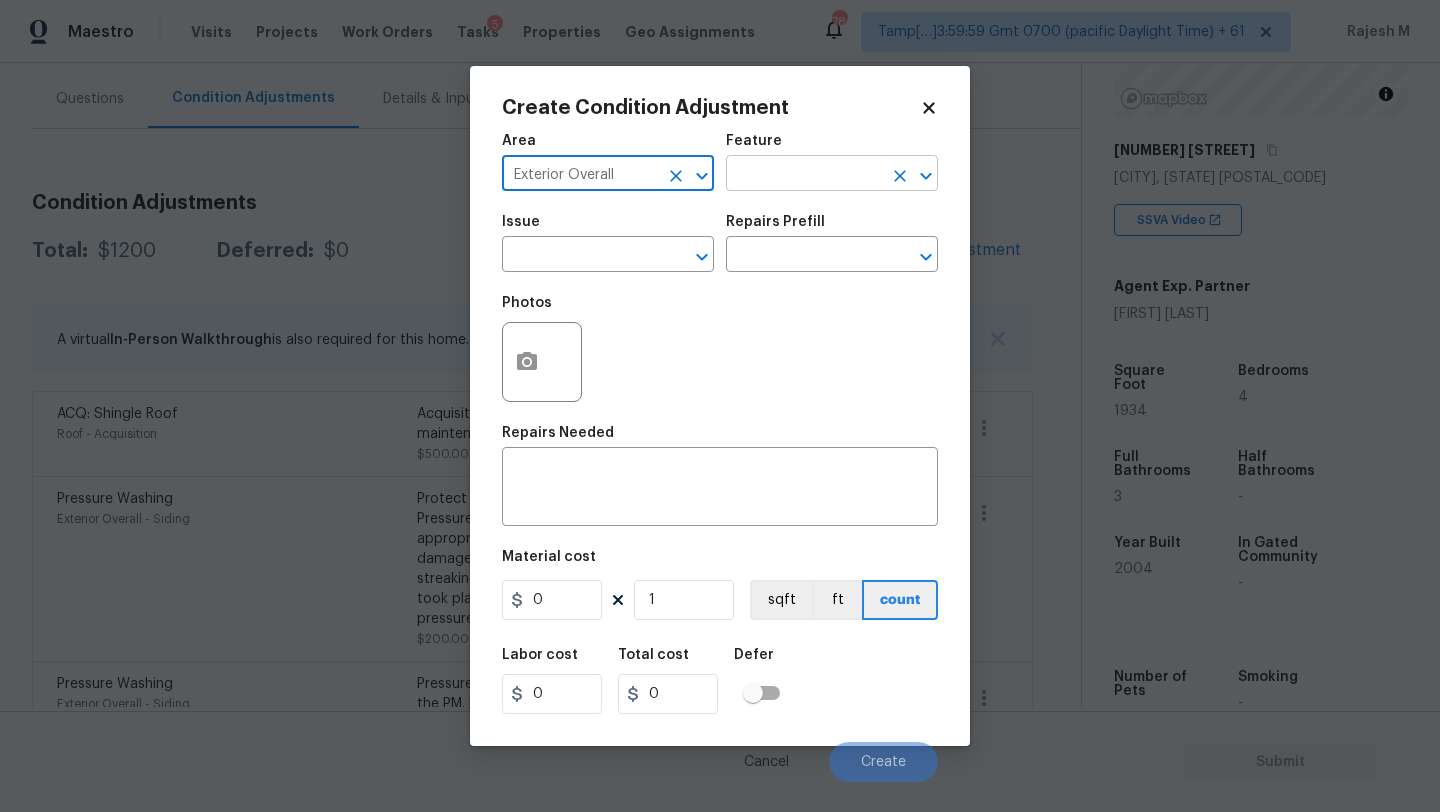type on "Exterior Overall" 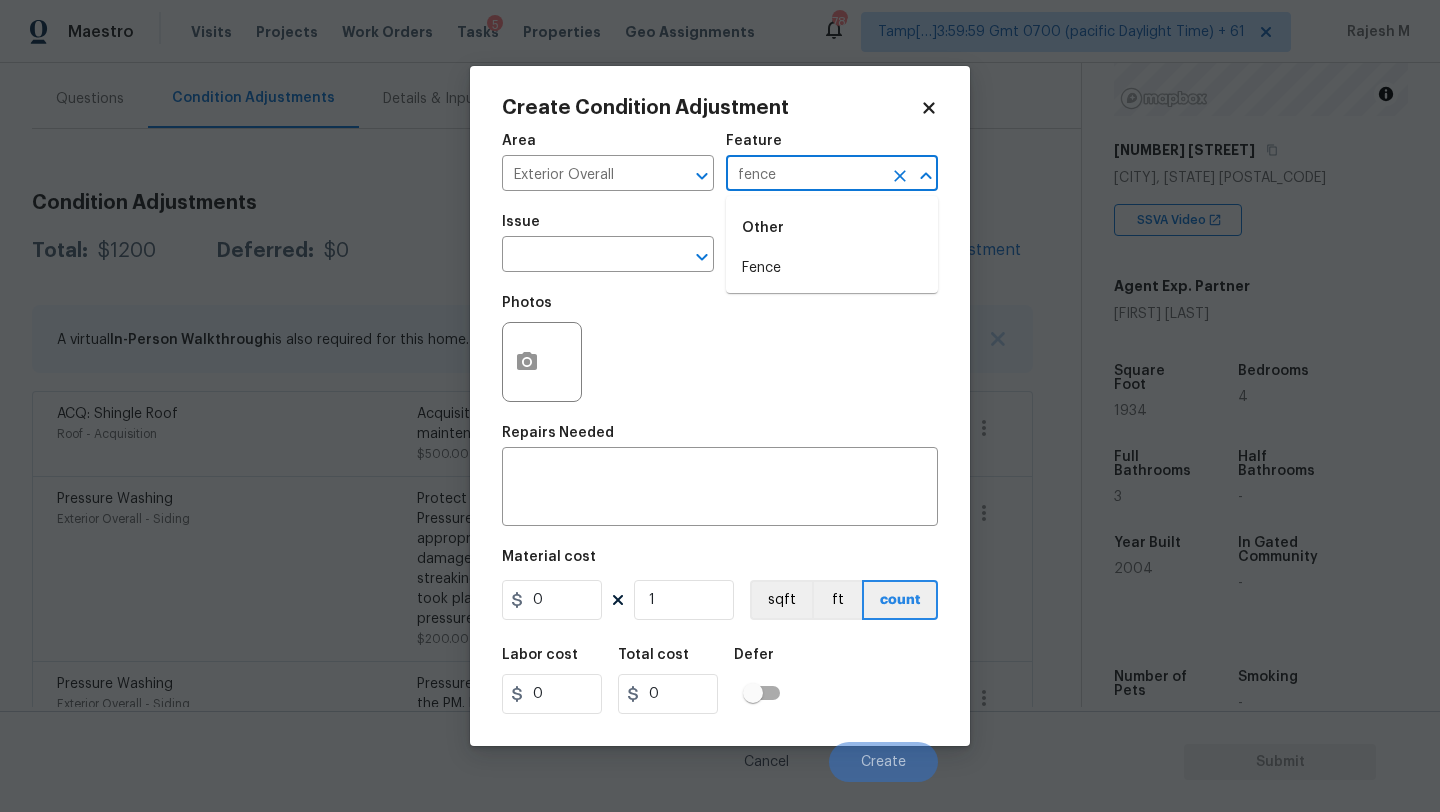 click on "Fence" at bounding box center (832, 268) 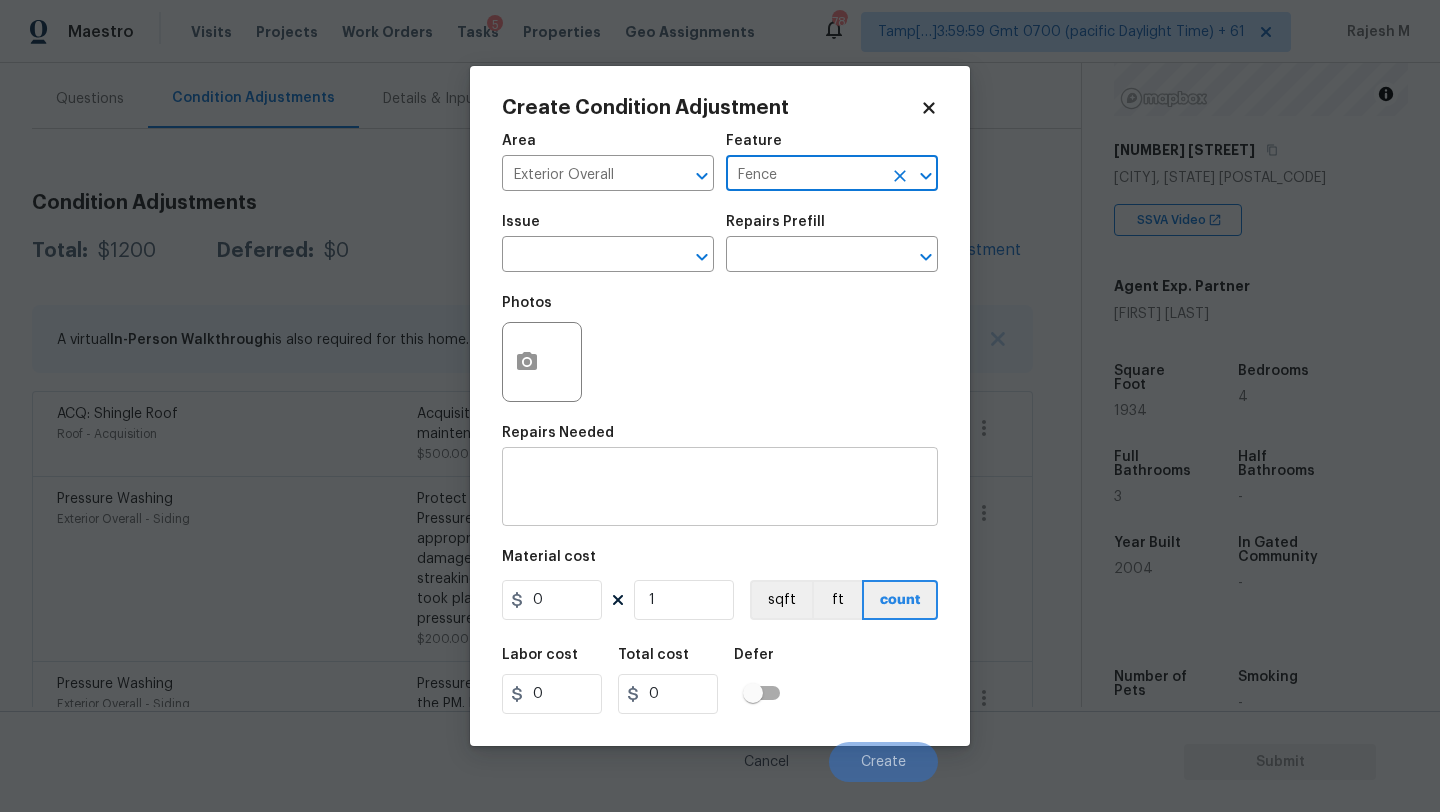 type on "Fence" 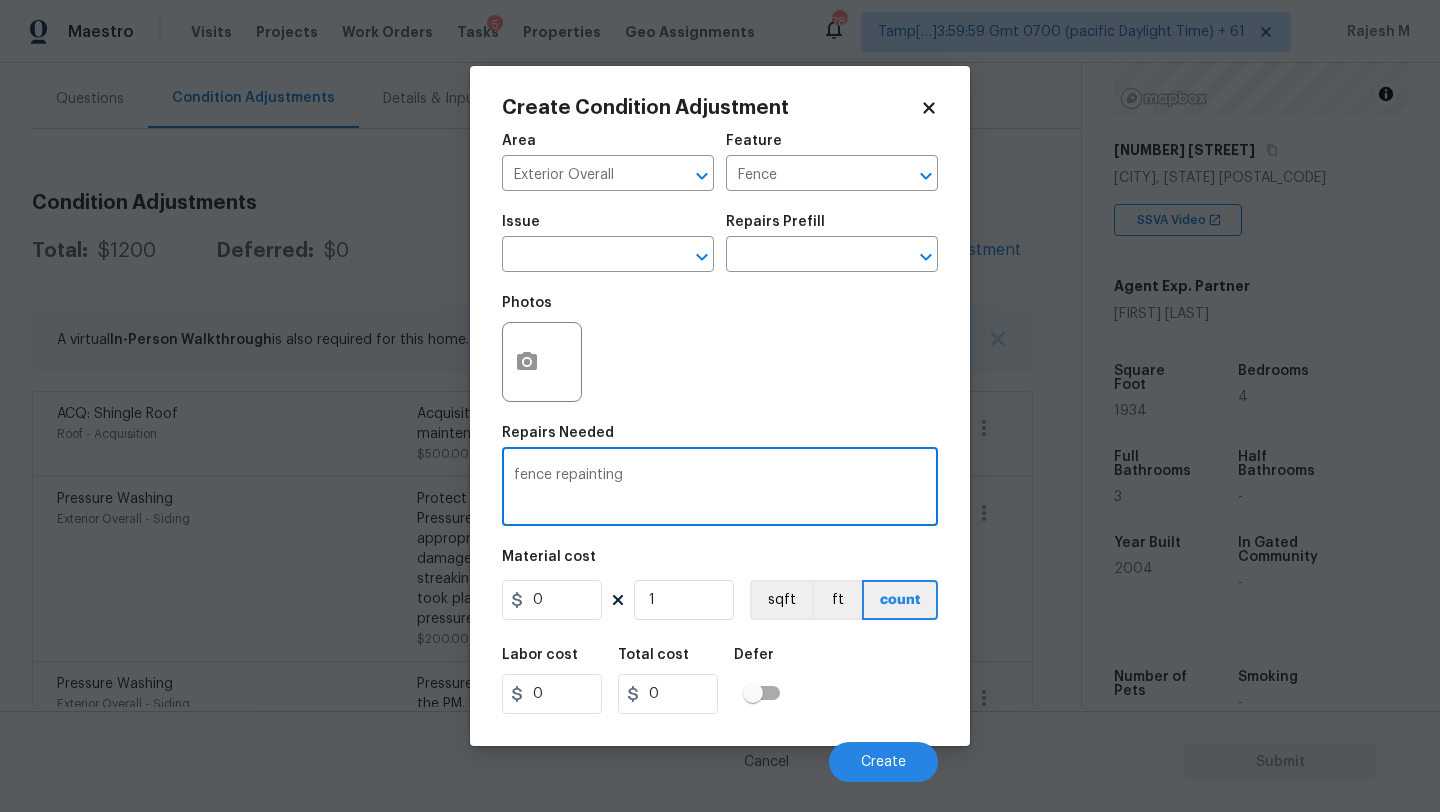 type on "fence repainting" 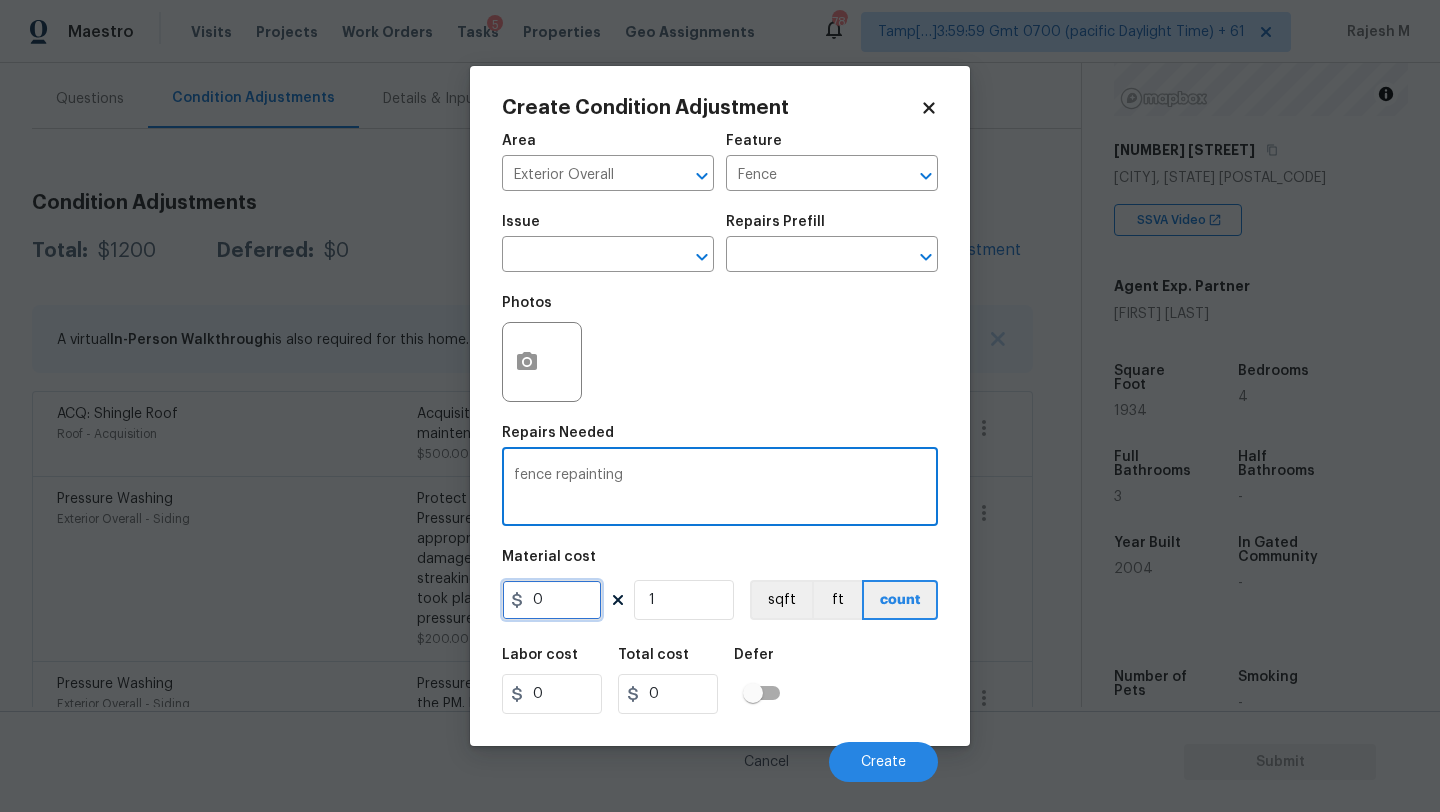 click on "0" at bounding box center [552, 600] 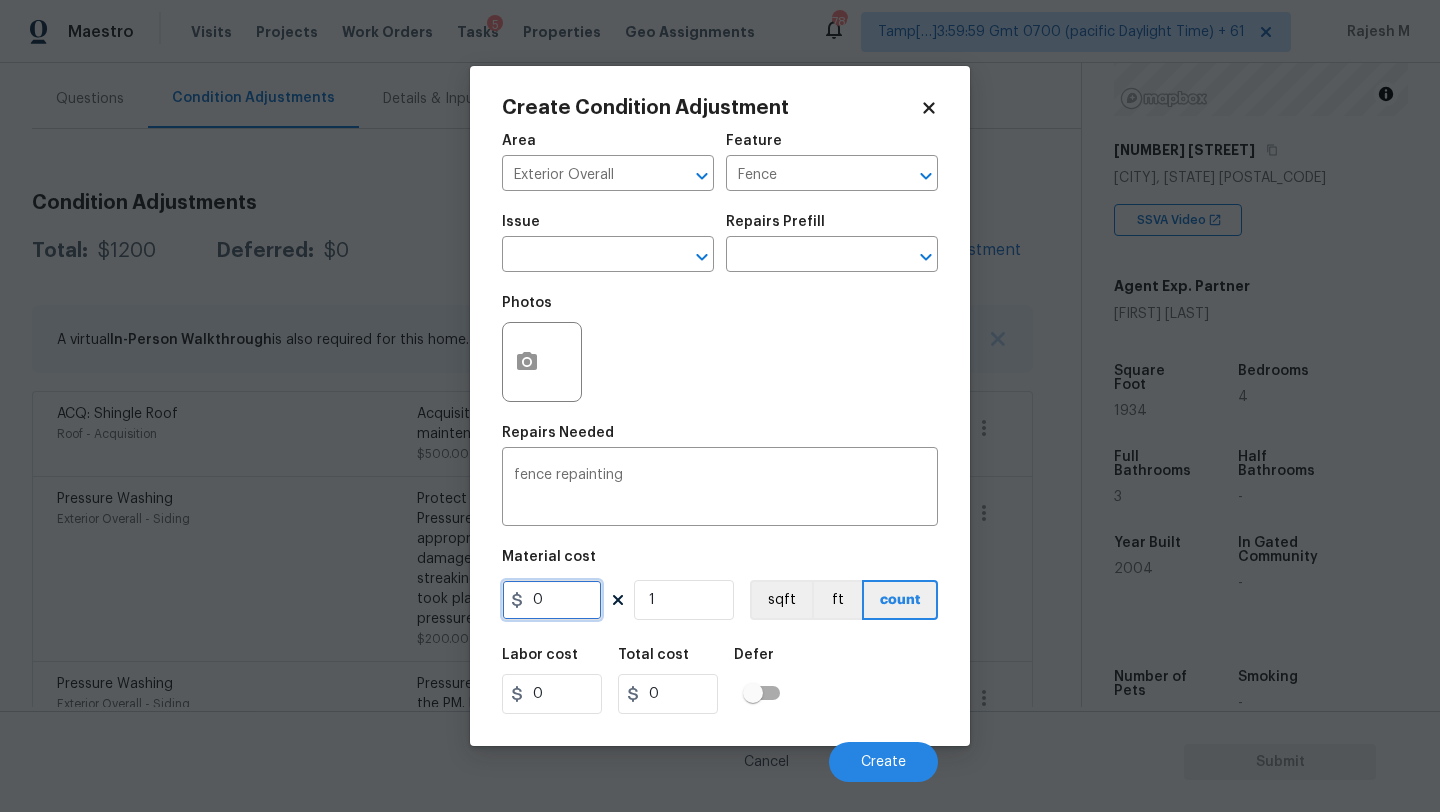 click on "0" at bounding box center (552, 600) 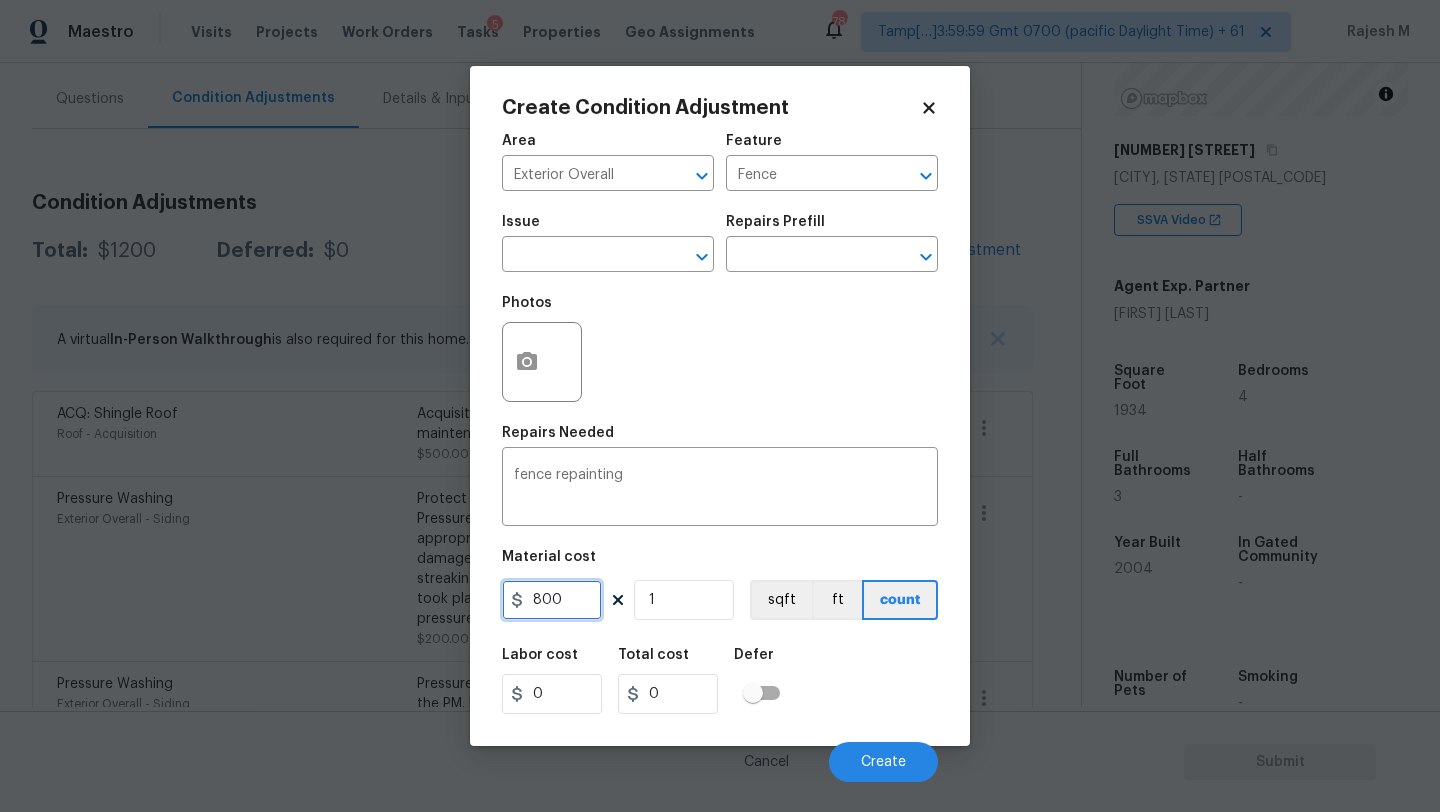 type on "800" 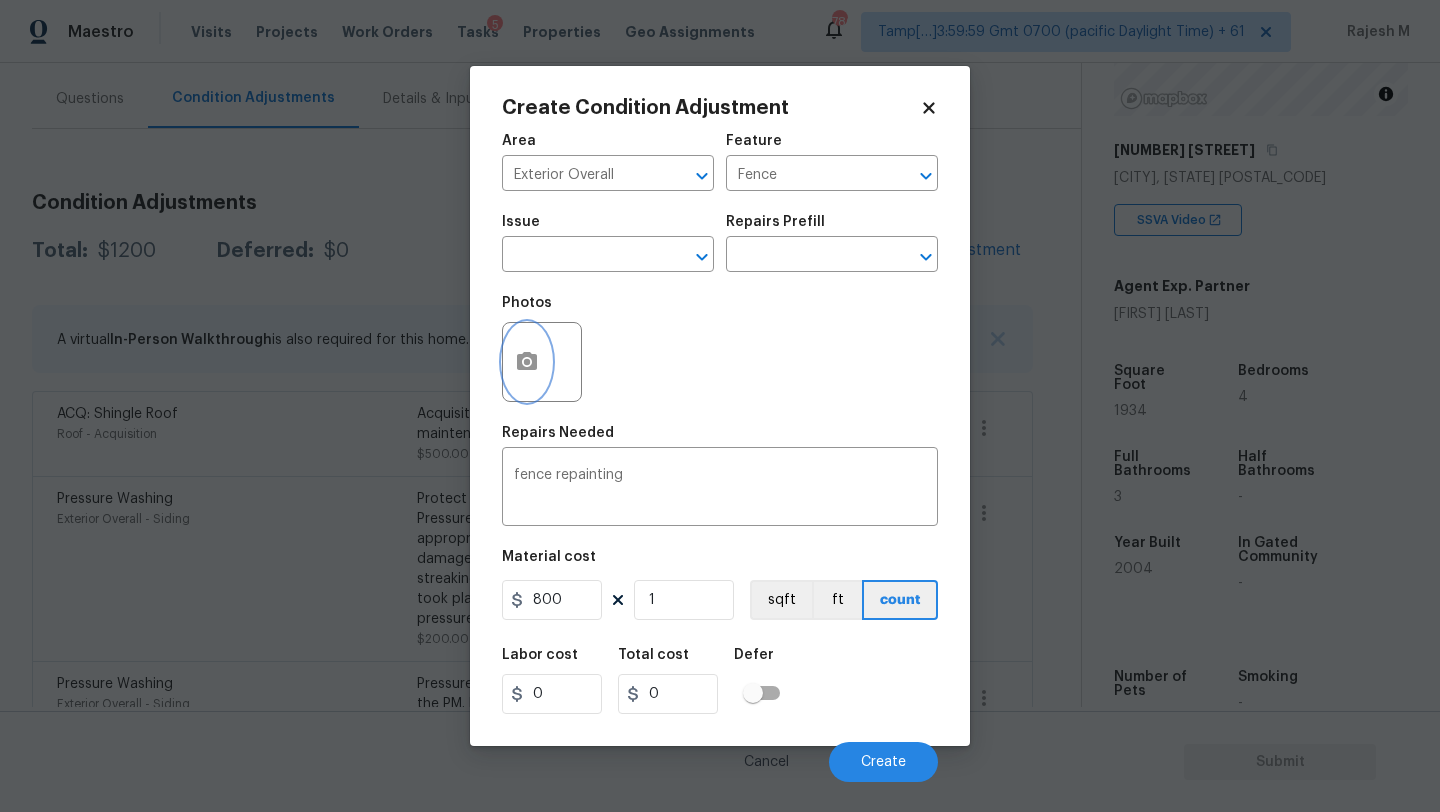 type on "800" 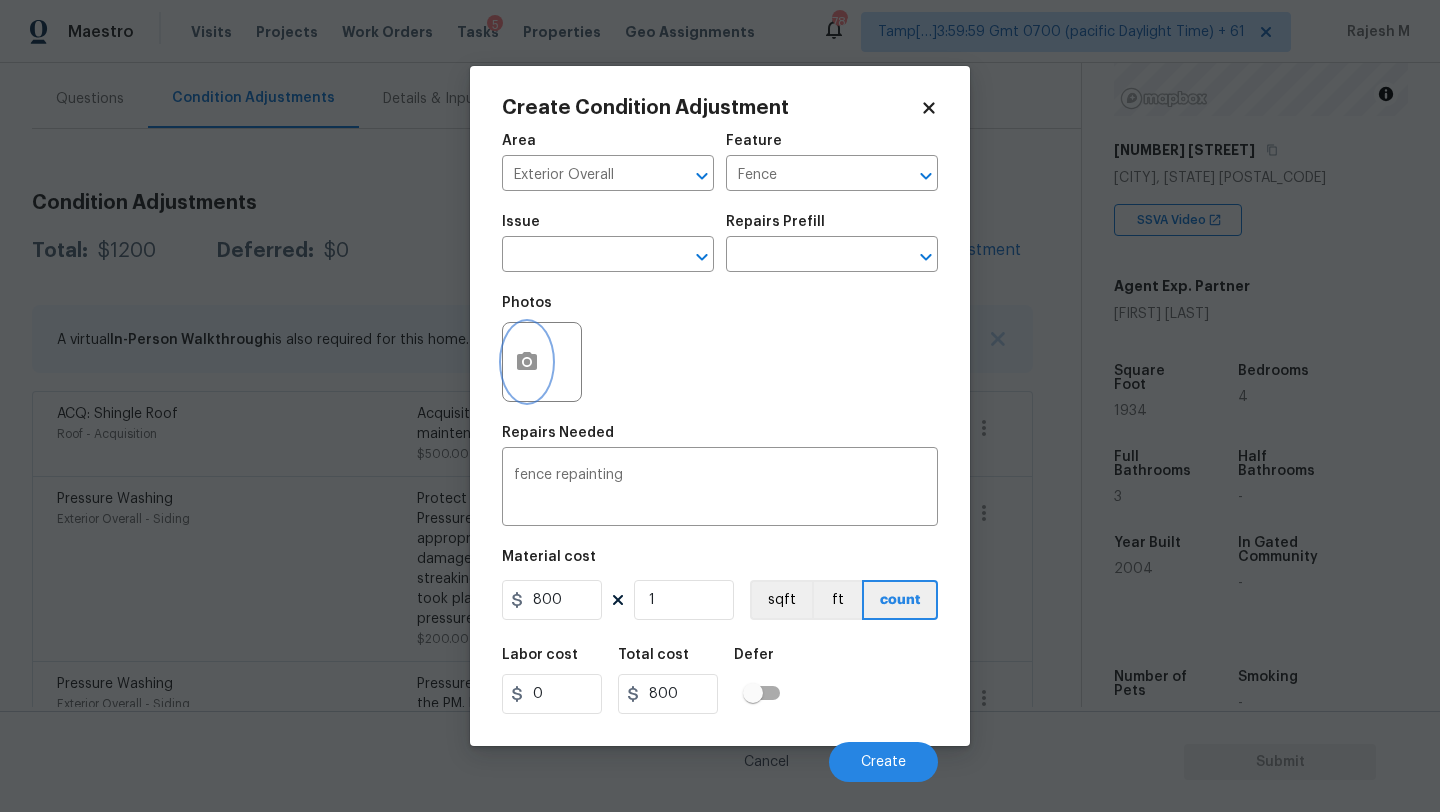 click 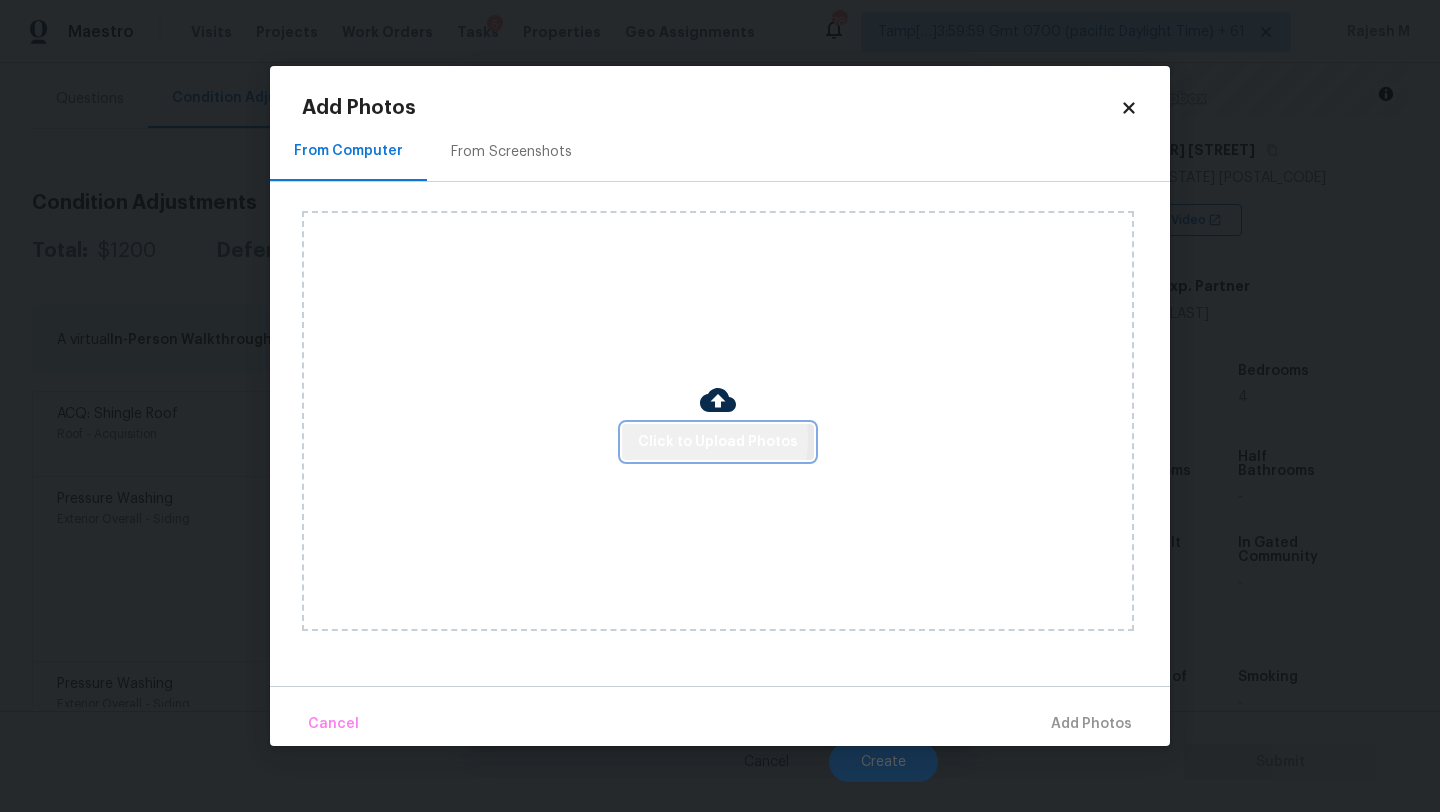 click on "Click to Upload Photos" at bounding box center (718, 442) 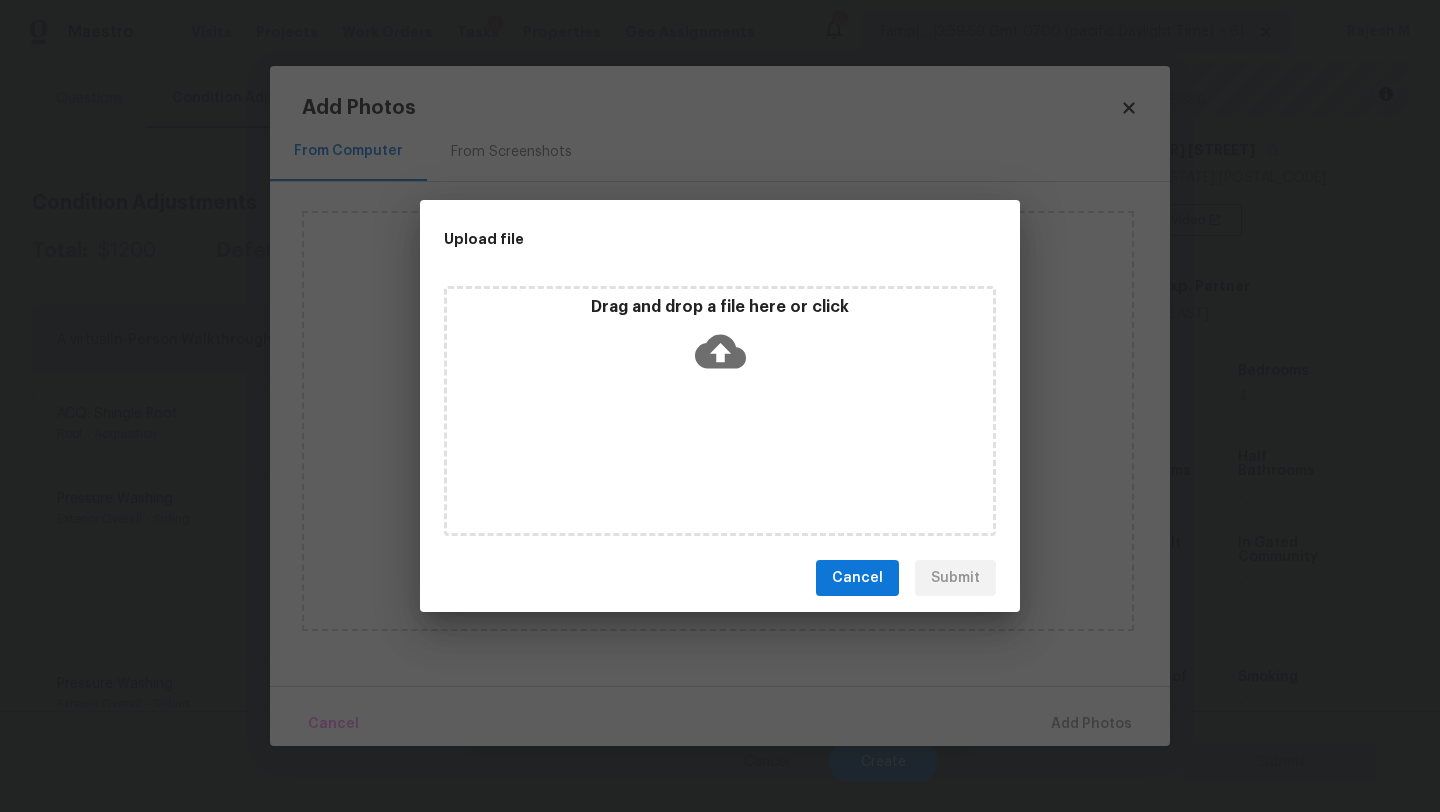 click on "Drag and drop a file here or click" at bounding box center [720, 411] 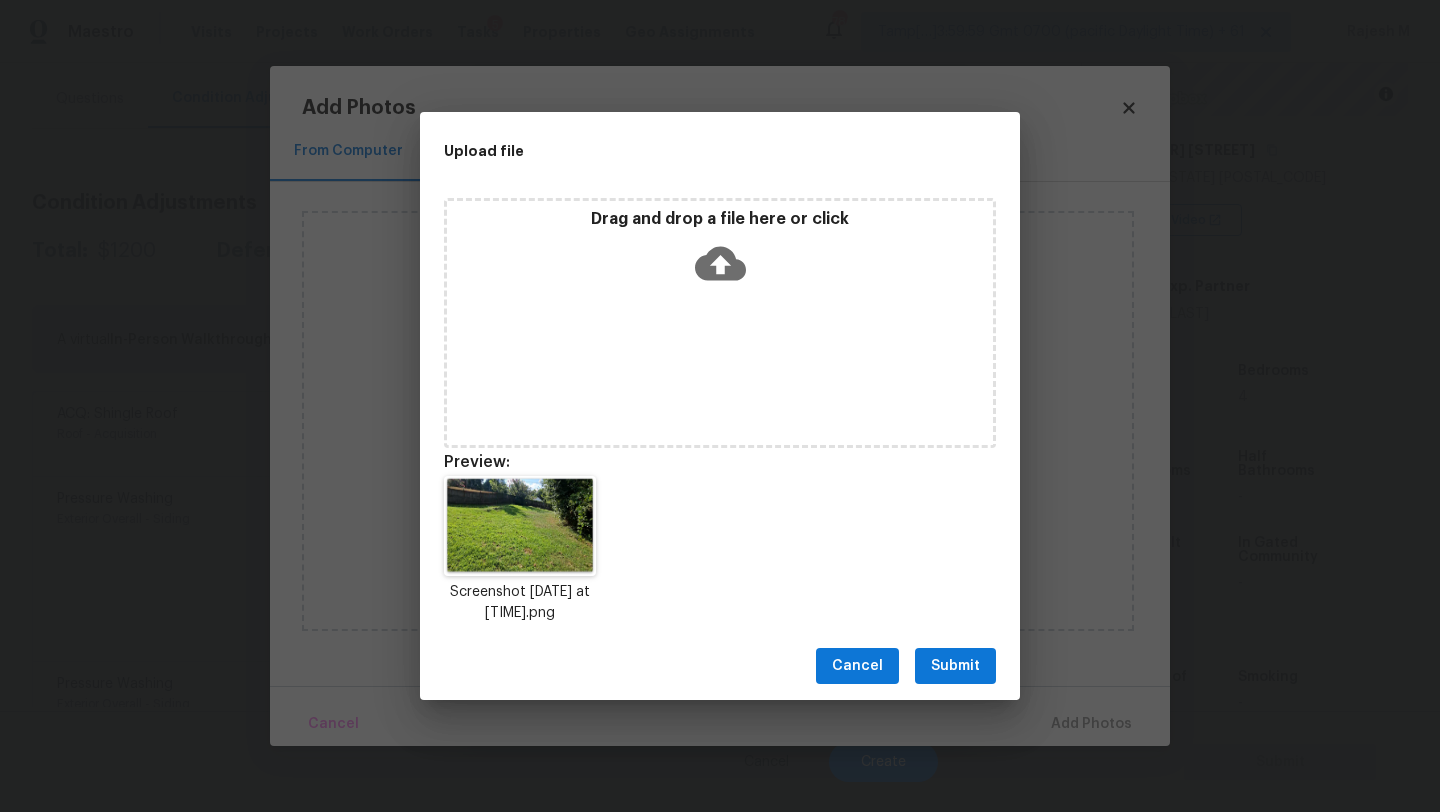 click on "Submit" at bounding box center (955, 666) 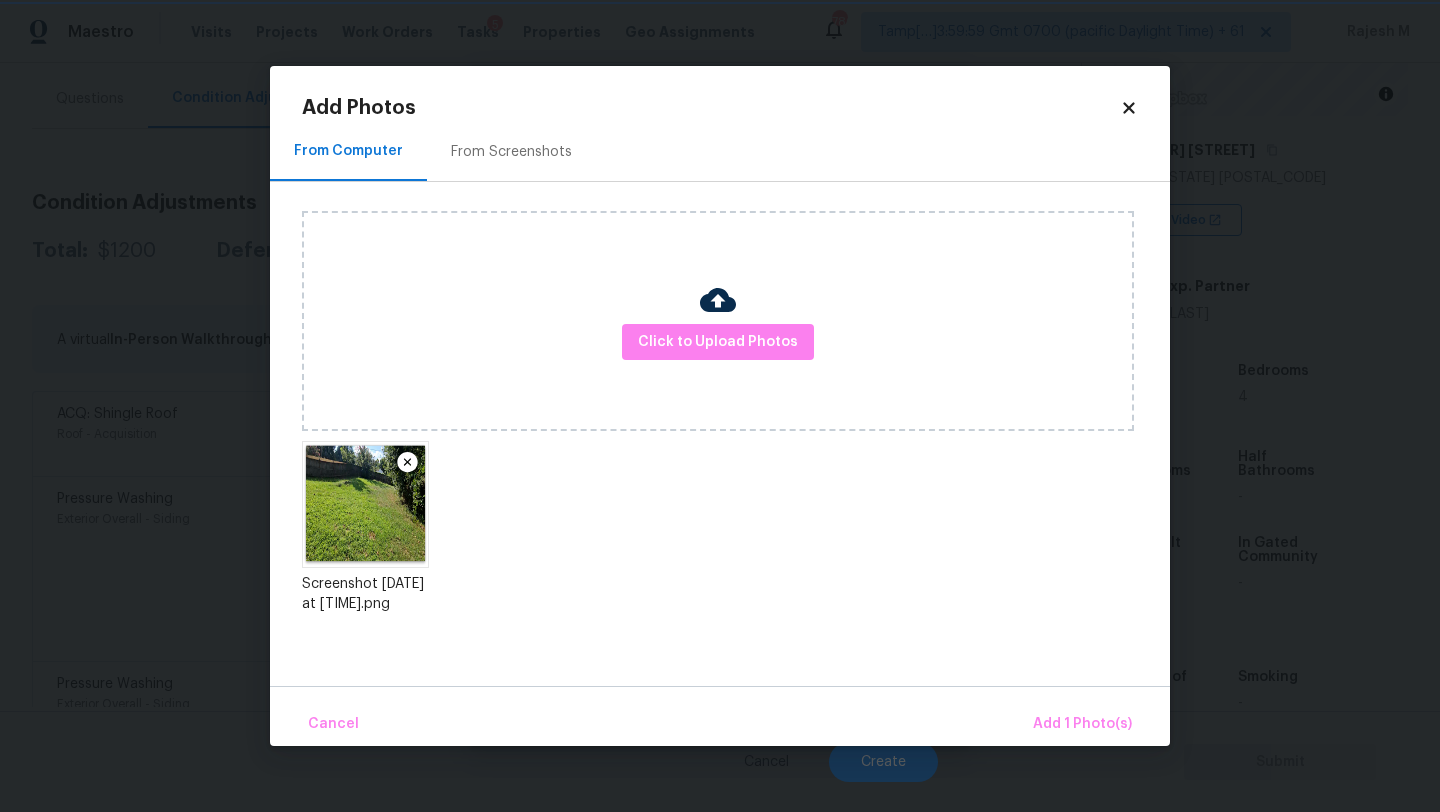 click on "Upload file Drag and drop a file here or click Cancel Submit" at bounding box center [720, 406] 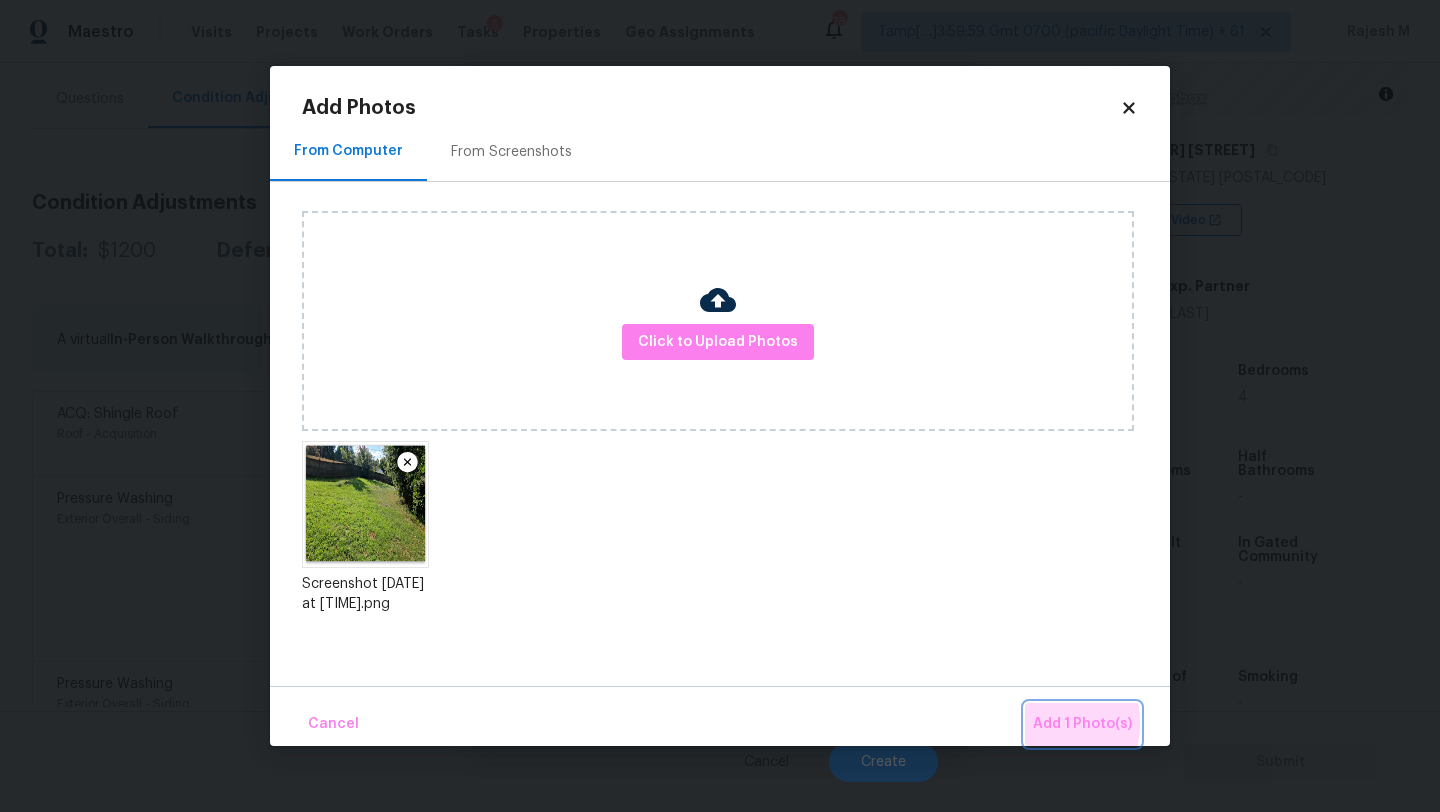 click on "Add 1 Photo(s)" at bounding box center (1082, 724) 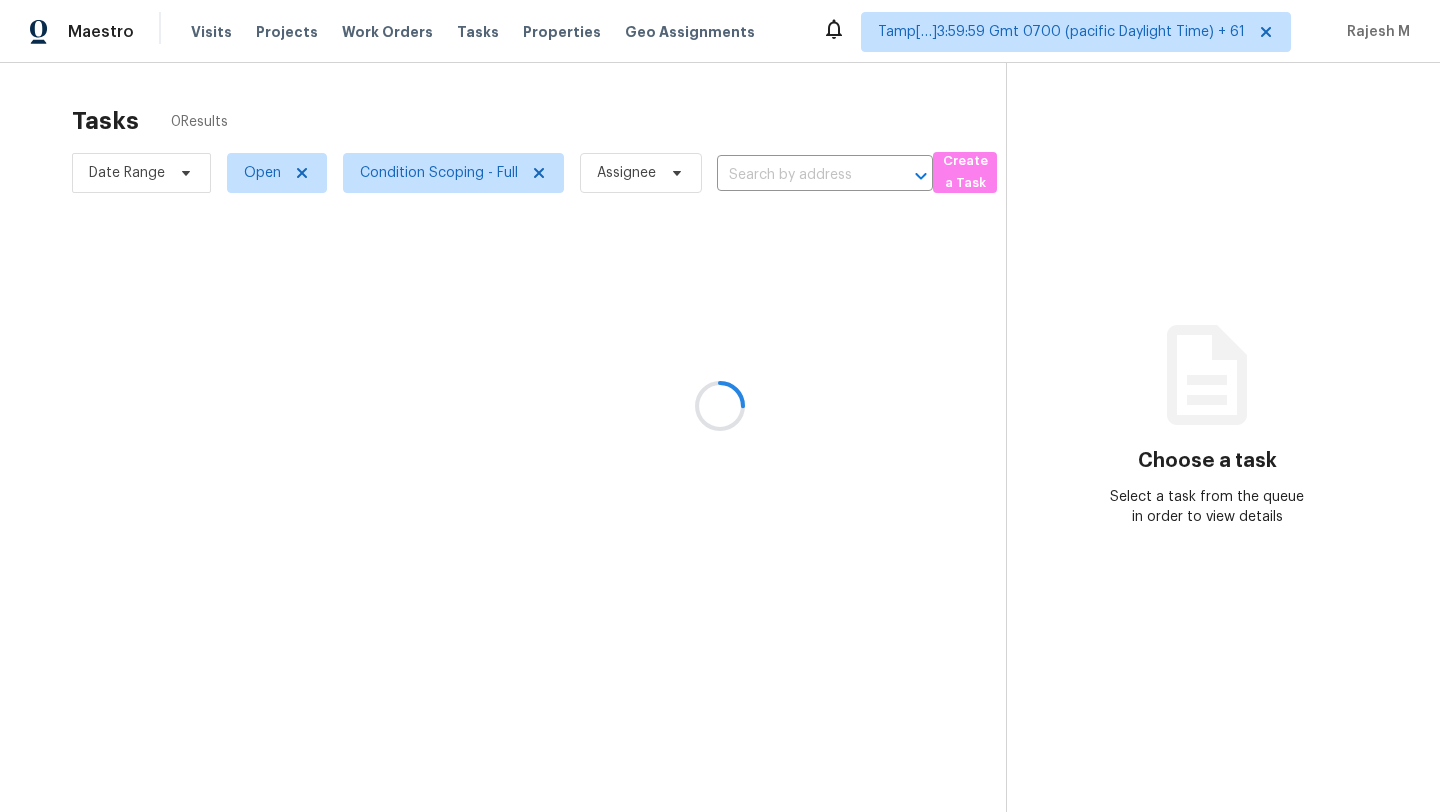 scroll, scrollTop: 0, scrollLeft: 0, axis: both 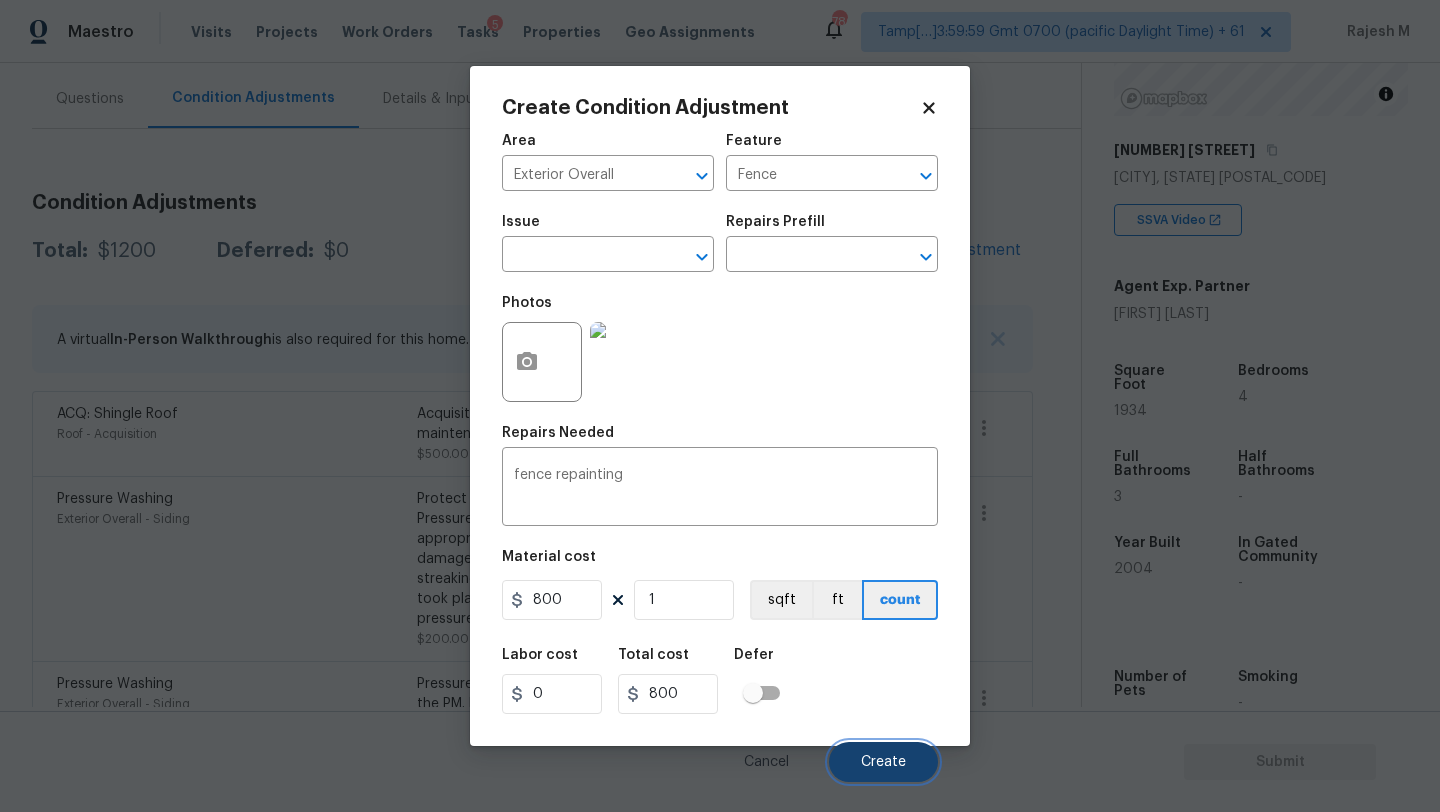 click on "Create" at bounding box center [883, 762] 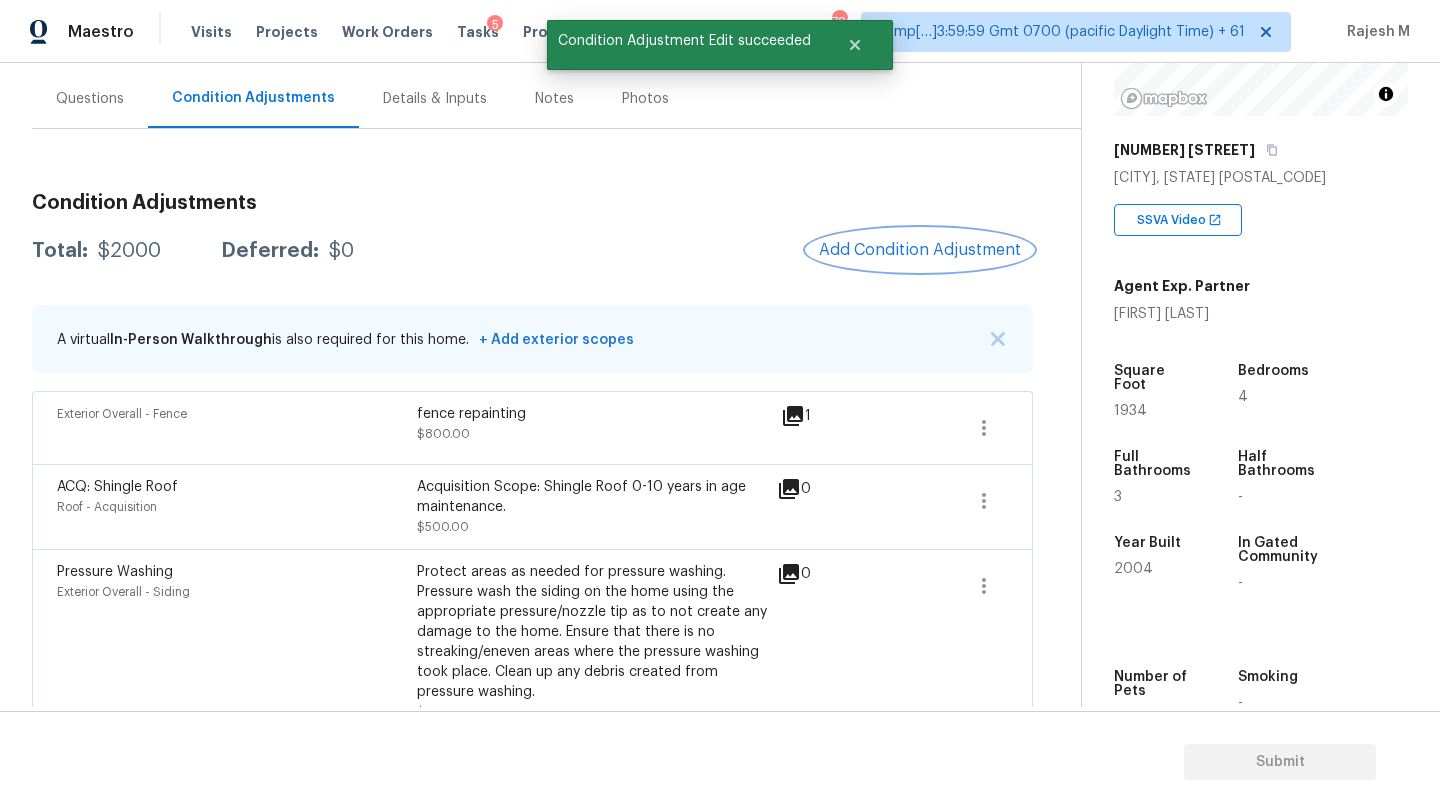 click on "Add Condition Adjustment" at bounding box center (920, 250) 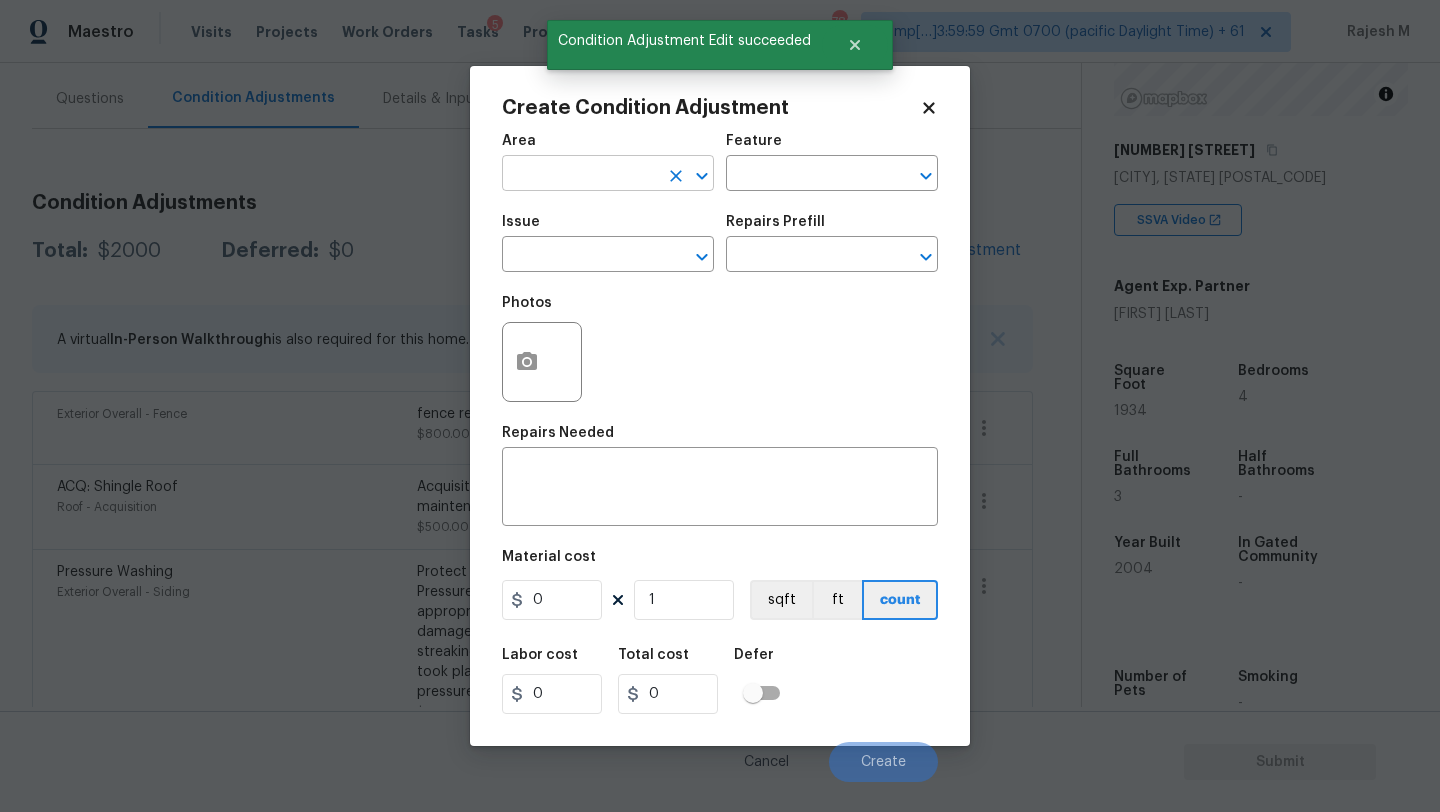 click at bounding box center (580, 175) 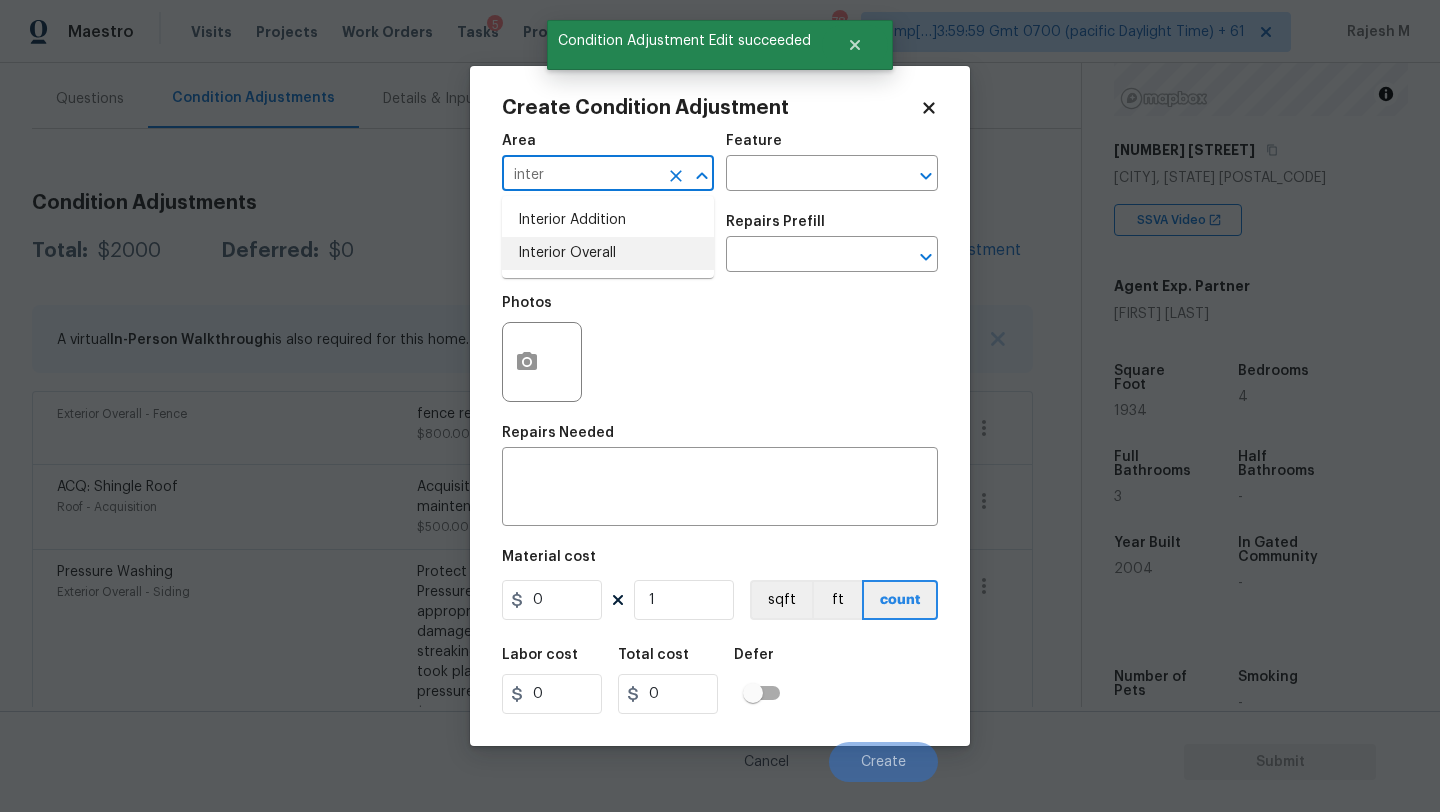 click on "Interior Addition Interior Overall" at bounding box center [608, 237] 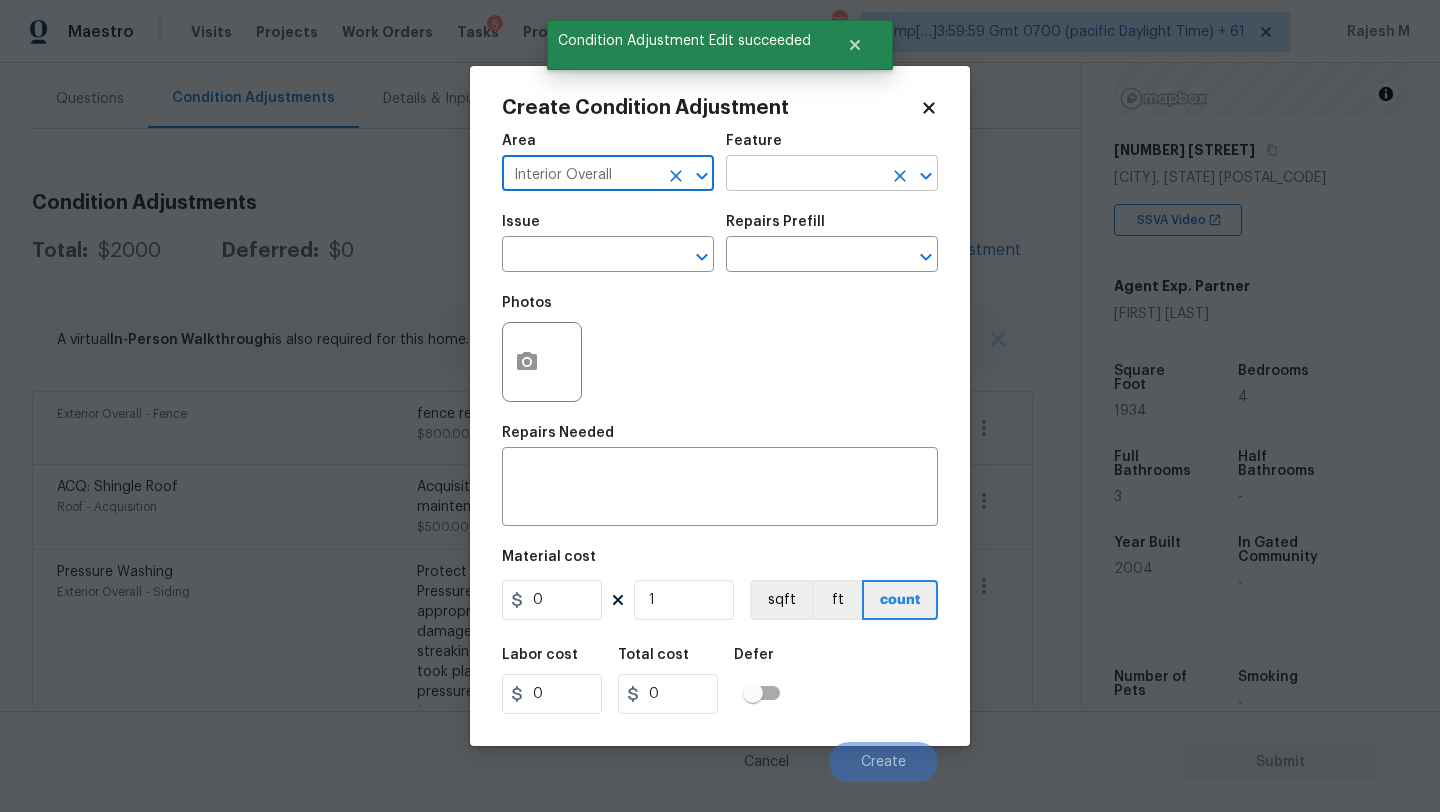 type on "Interior Overall" 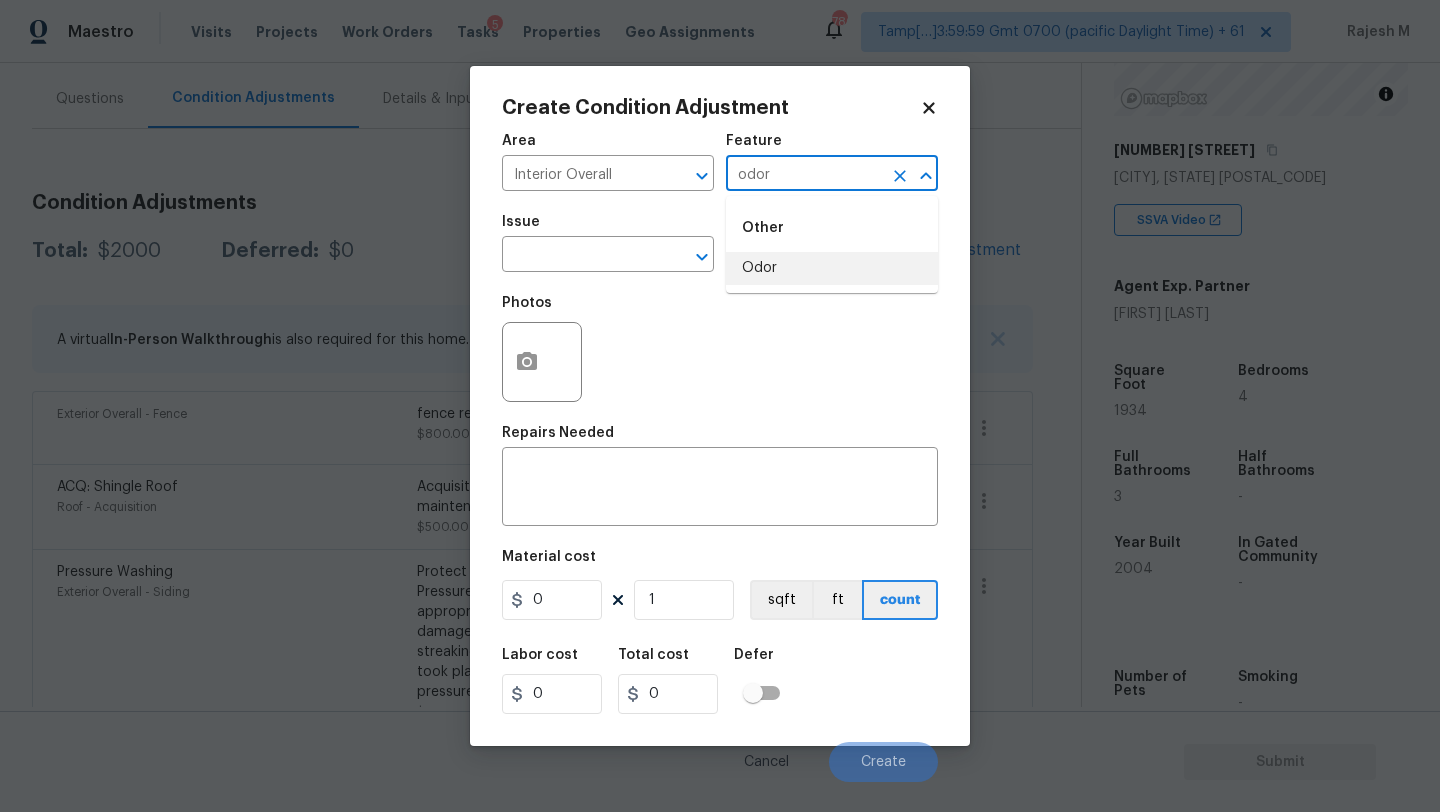 click on "Odor" at bounding box center [832, 268] 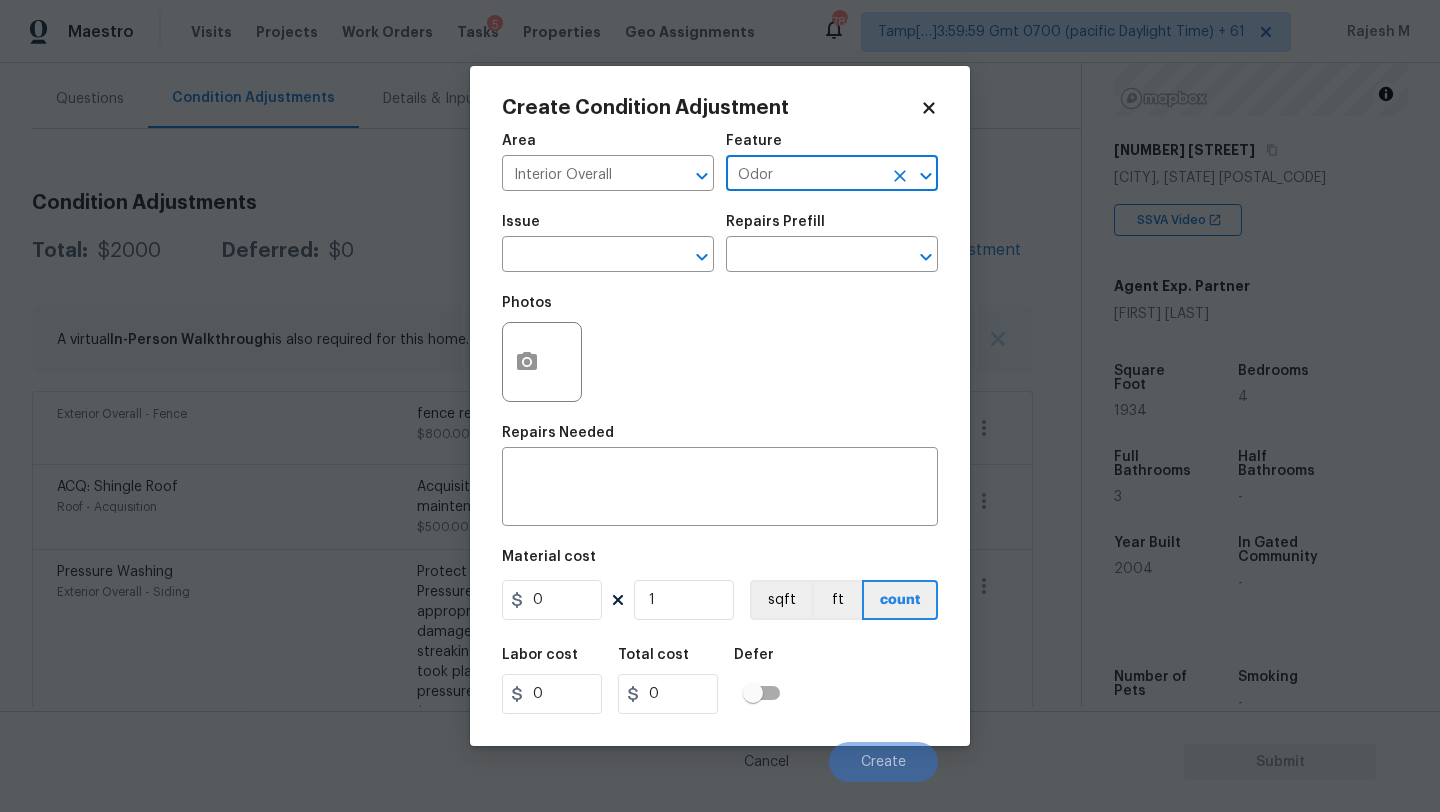 type on "Odor" 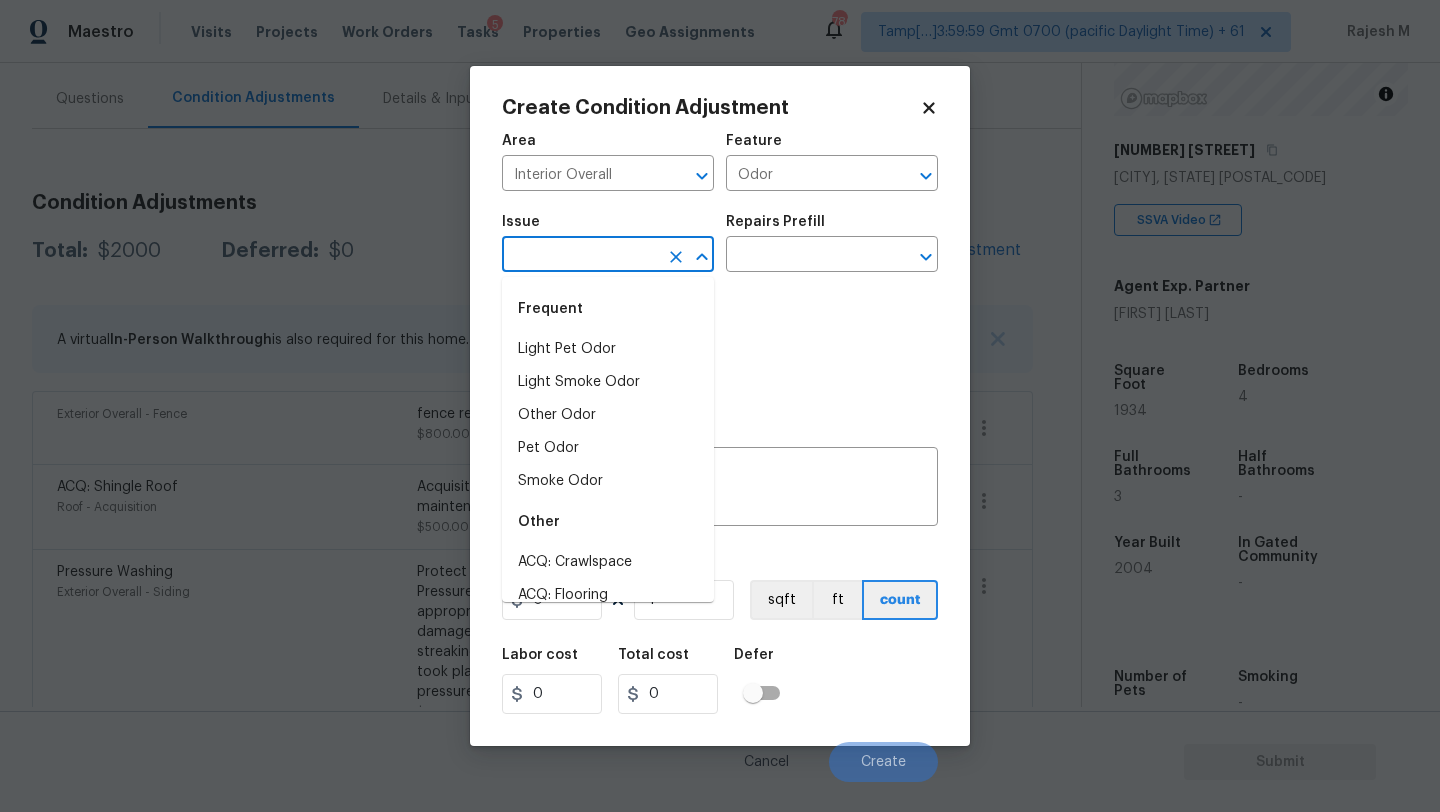 click at bounding box center (580, 256) 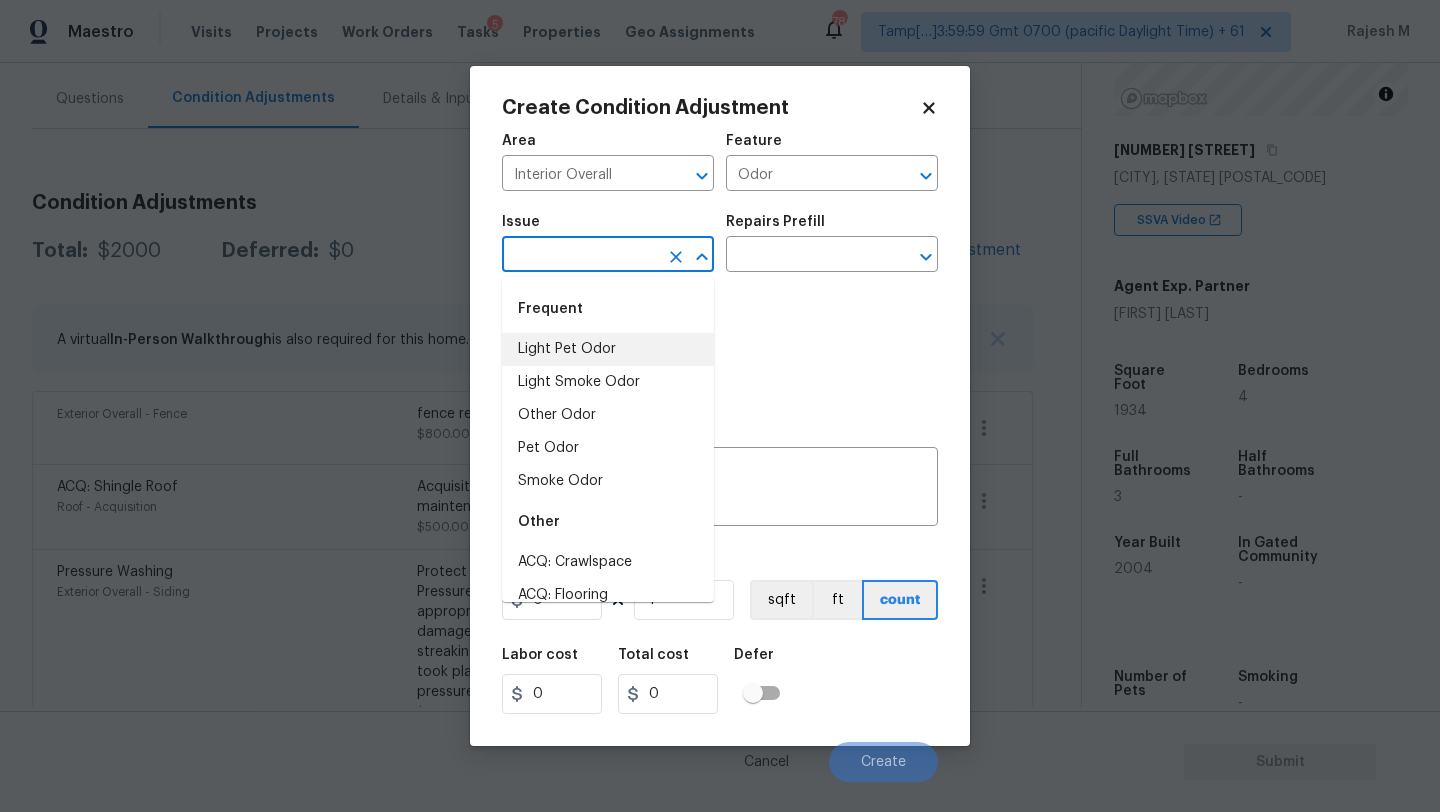 click on "Light Pet Odor" at bounding box center [608, 349] 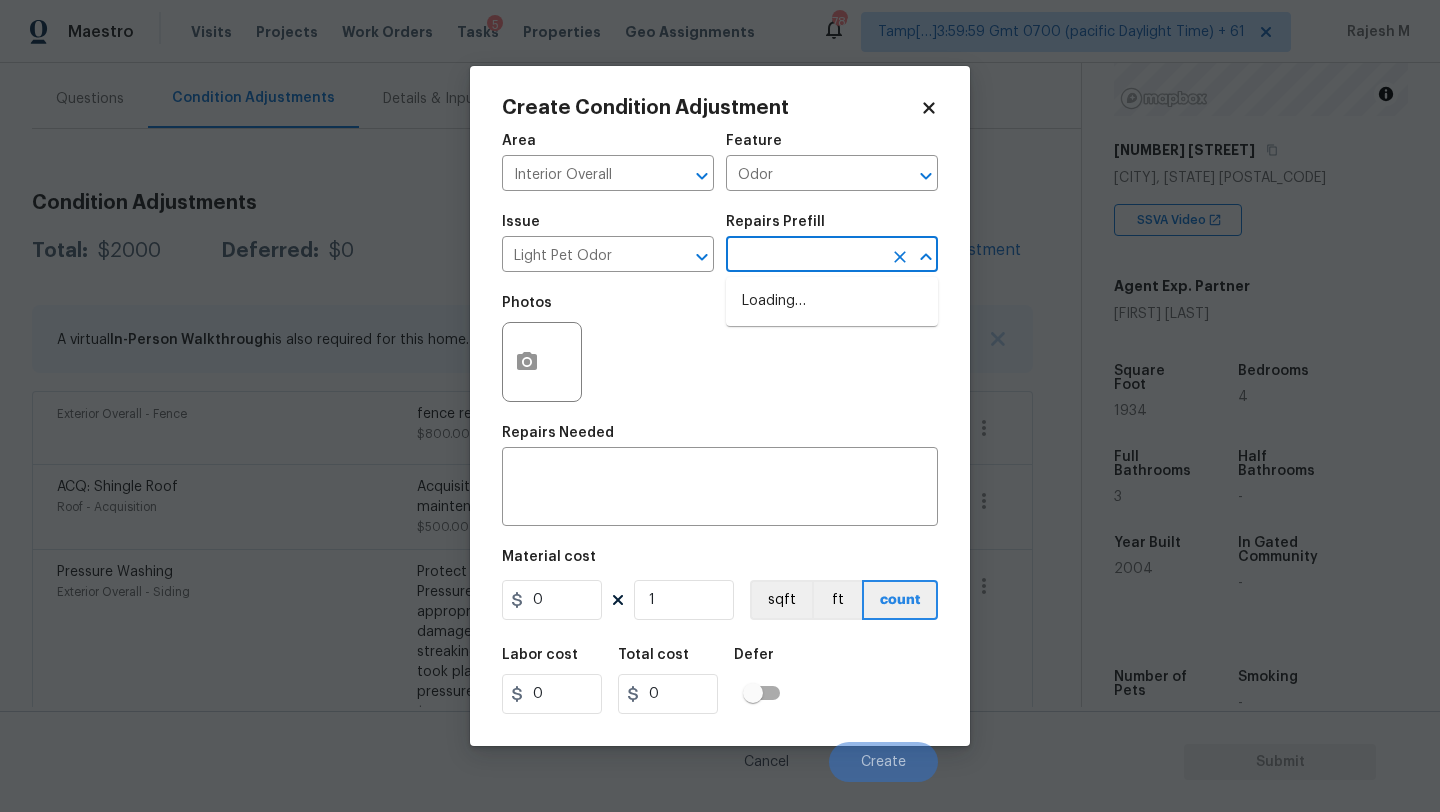 click at bounding box center (804, 256) 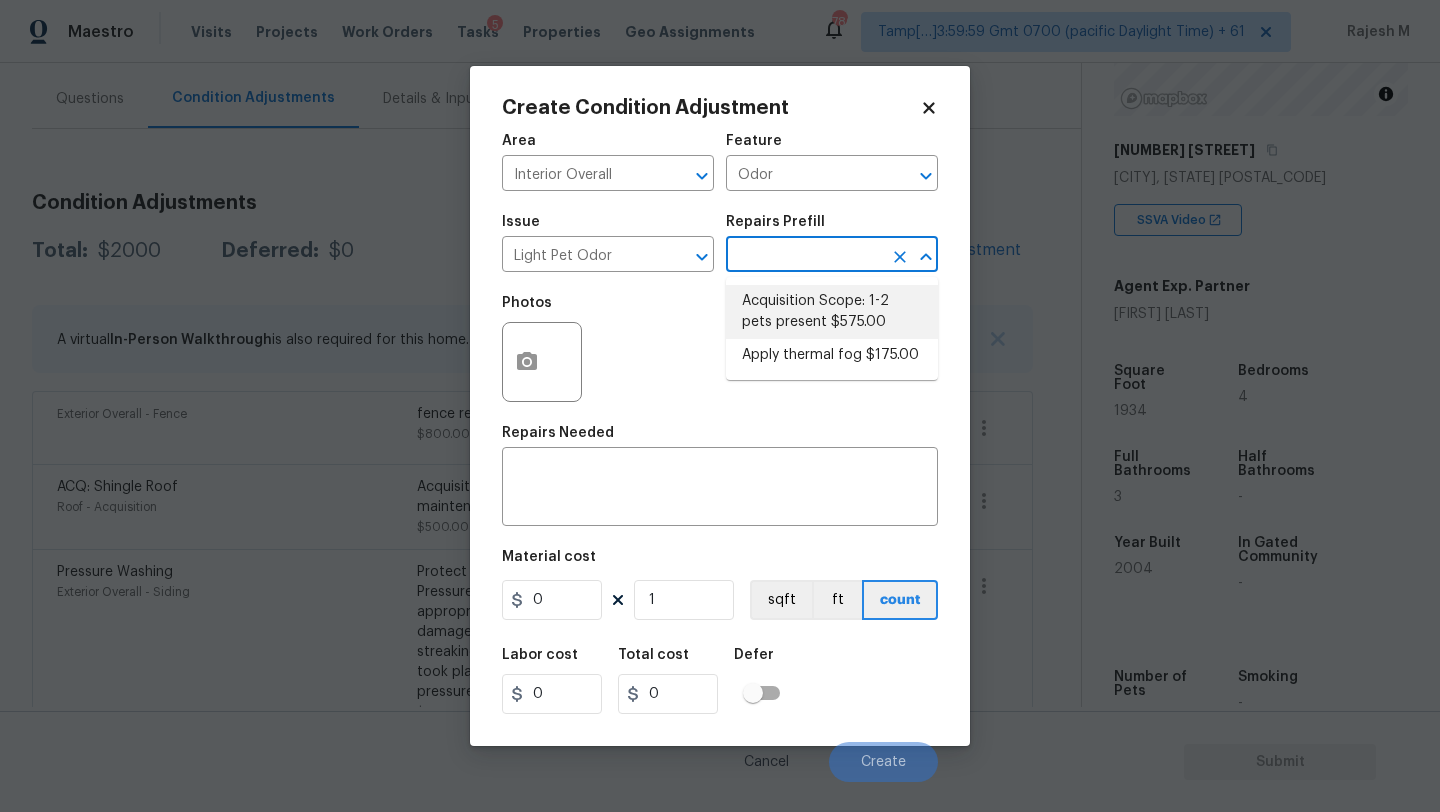 click on "Acquisition Scope: 1-2 pets present $575.00" at bounding box center (832, 312) 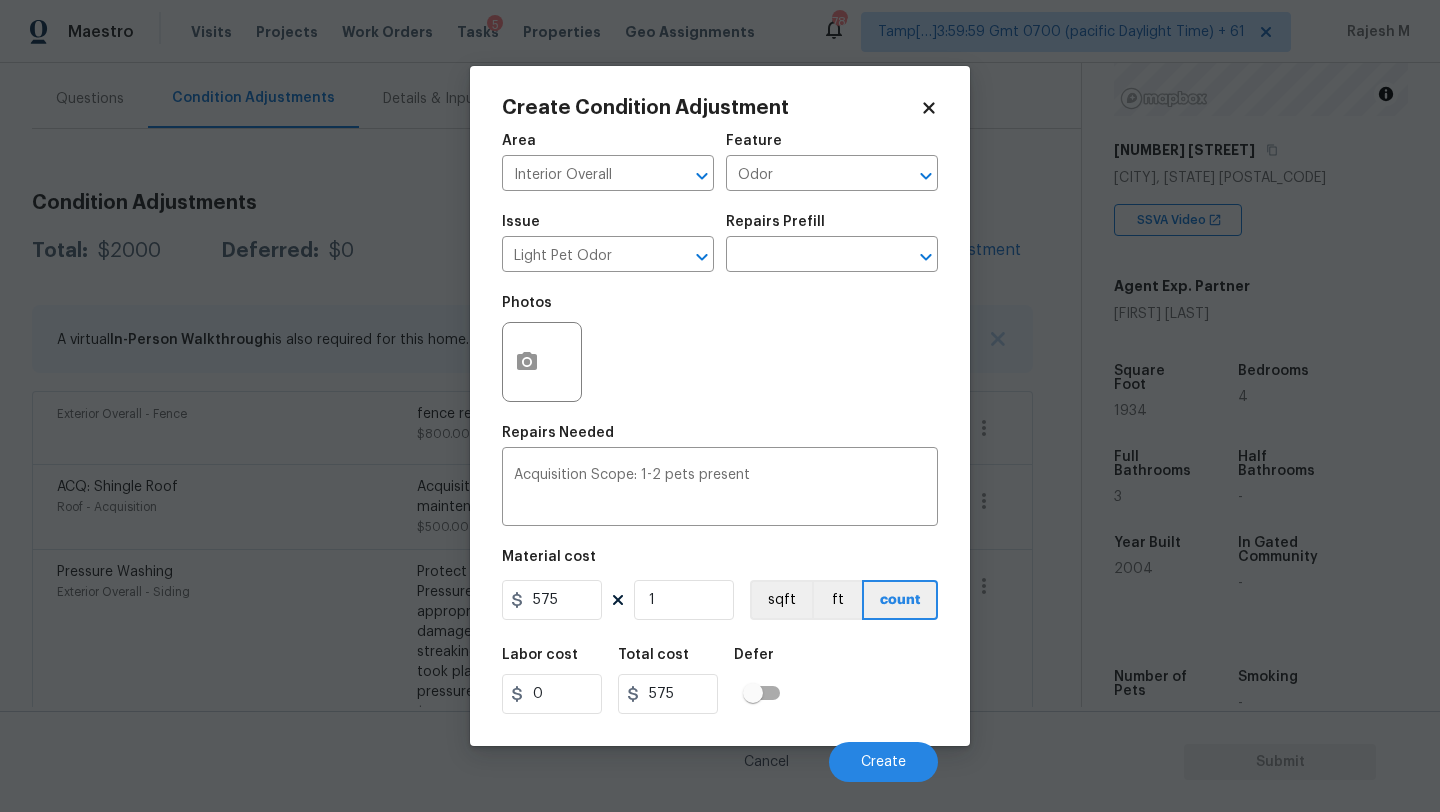click on "Cancel Create" at bounding box center (720, 754) 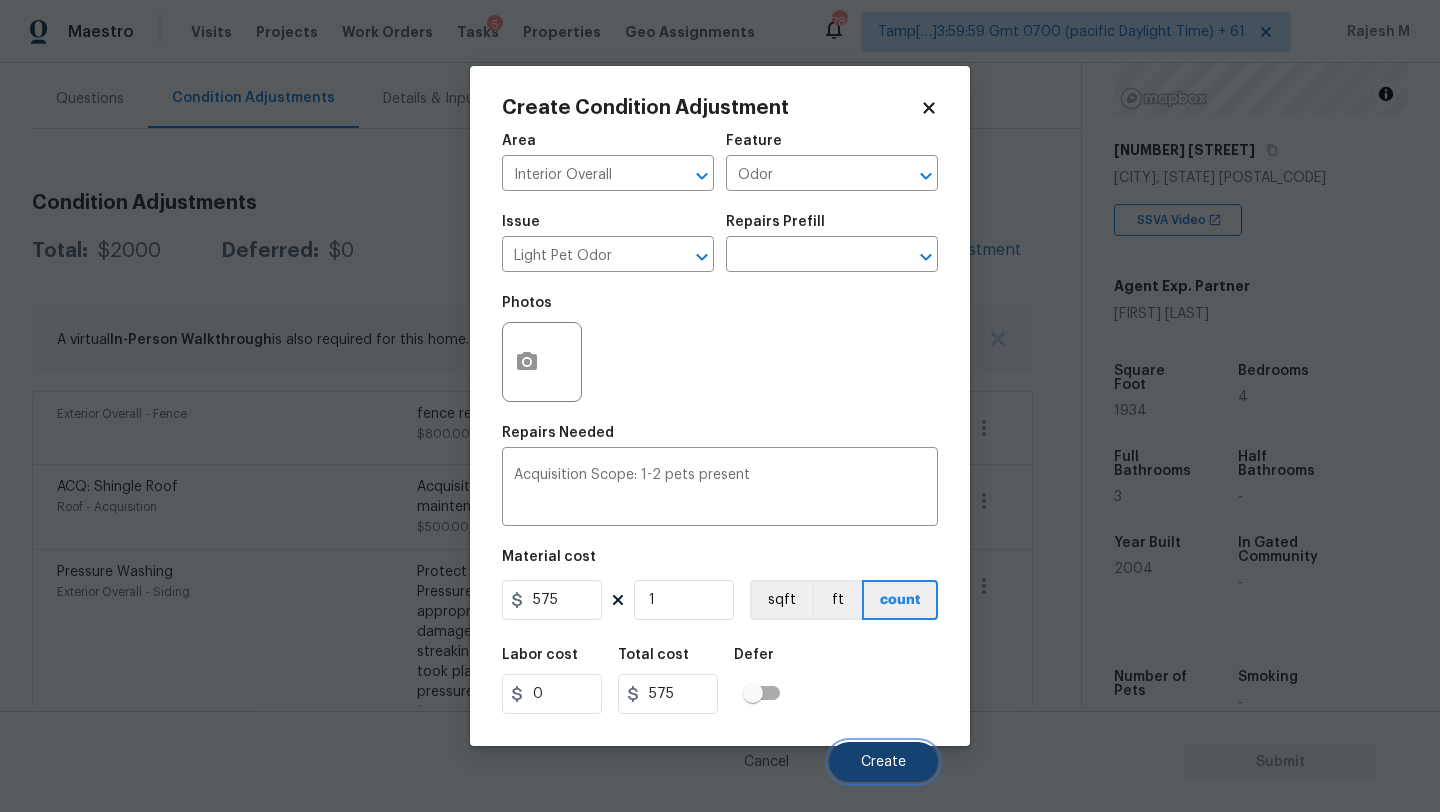 click on "Create" at bounding box center (883, 762) 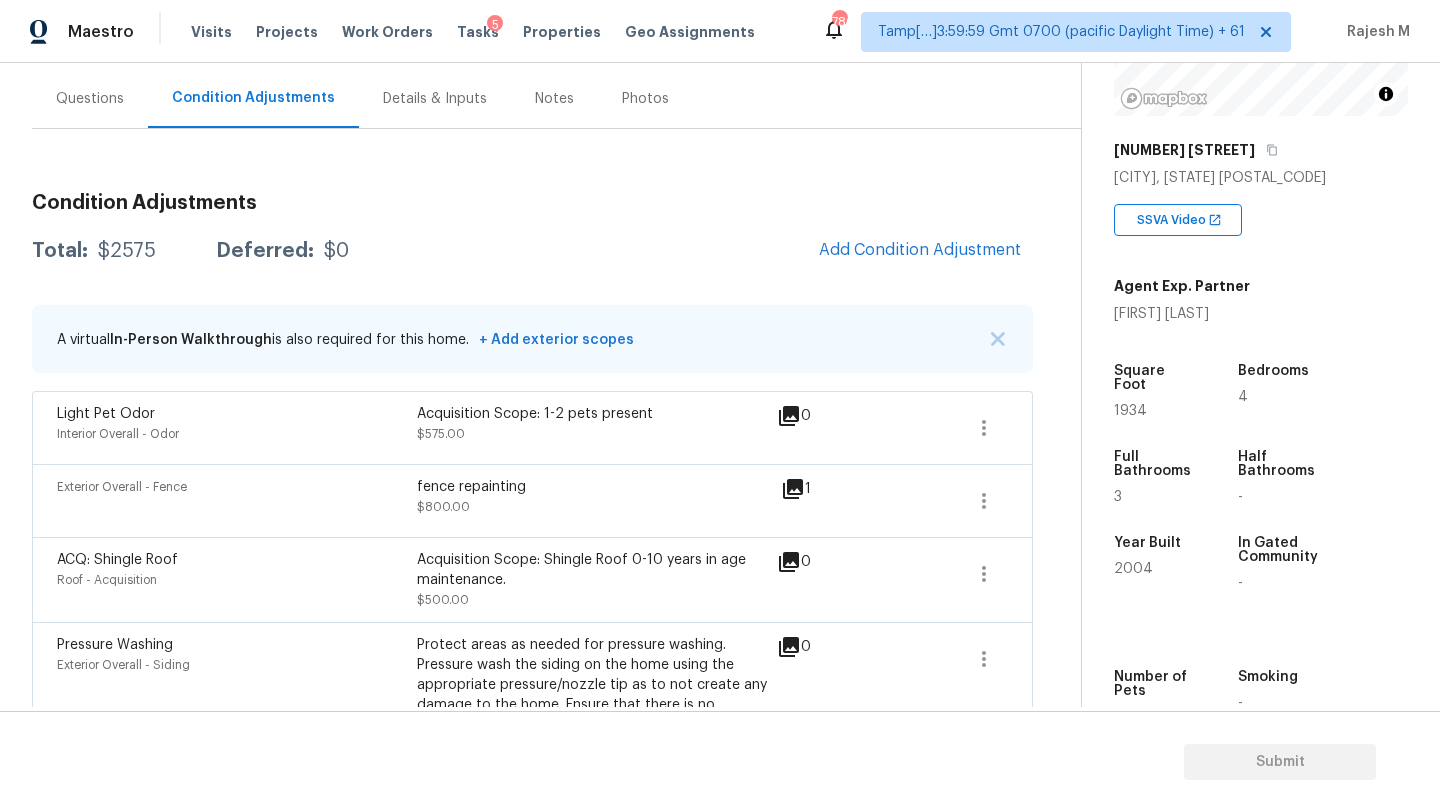 click on "Questions" at bounding box center (90, 99) 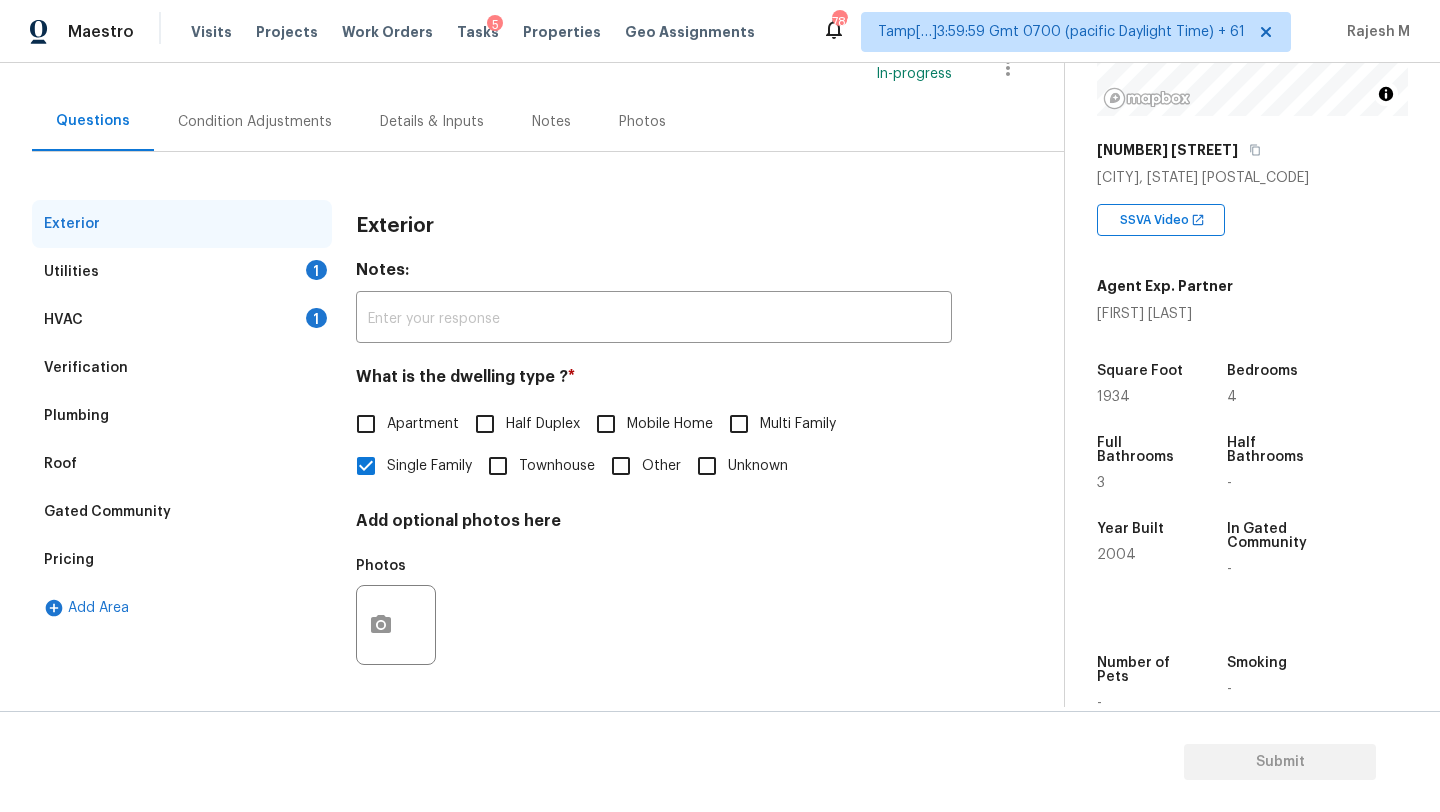 click on "Utilities" at bounding box center (71, 272) 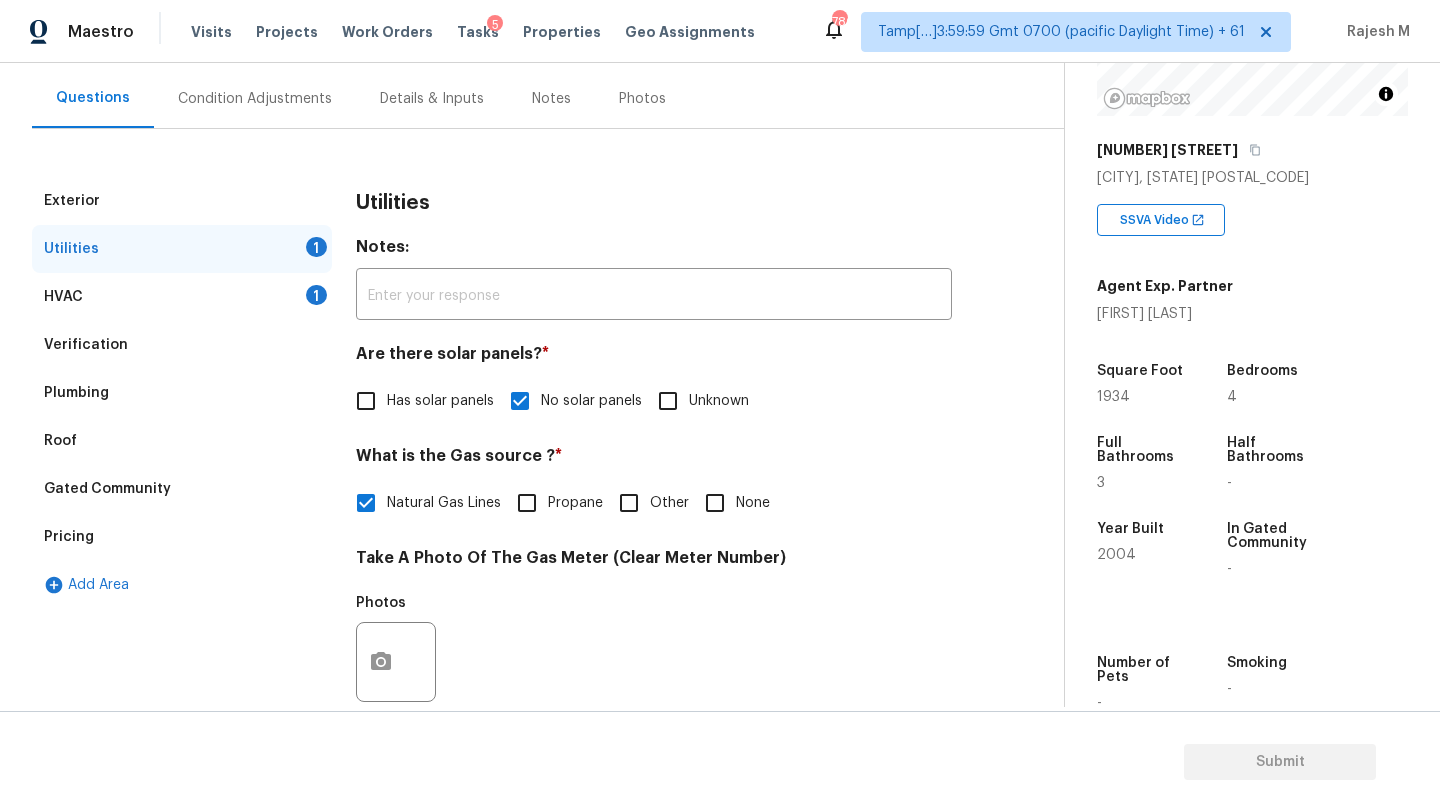 click on "None" at bounding box center [715, 503] 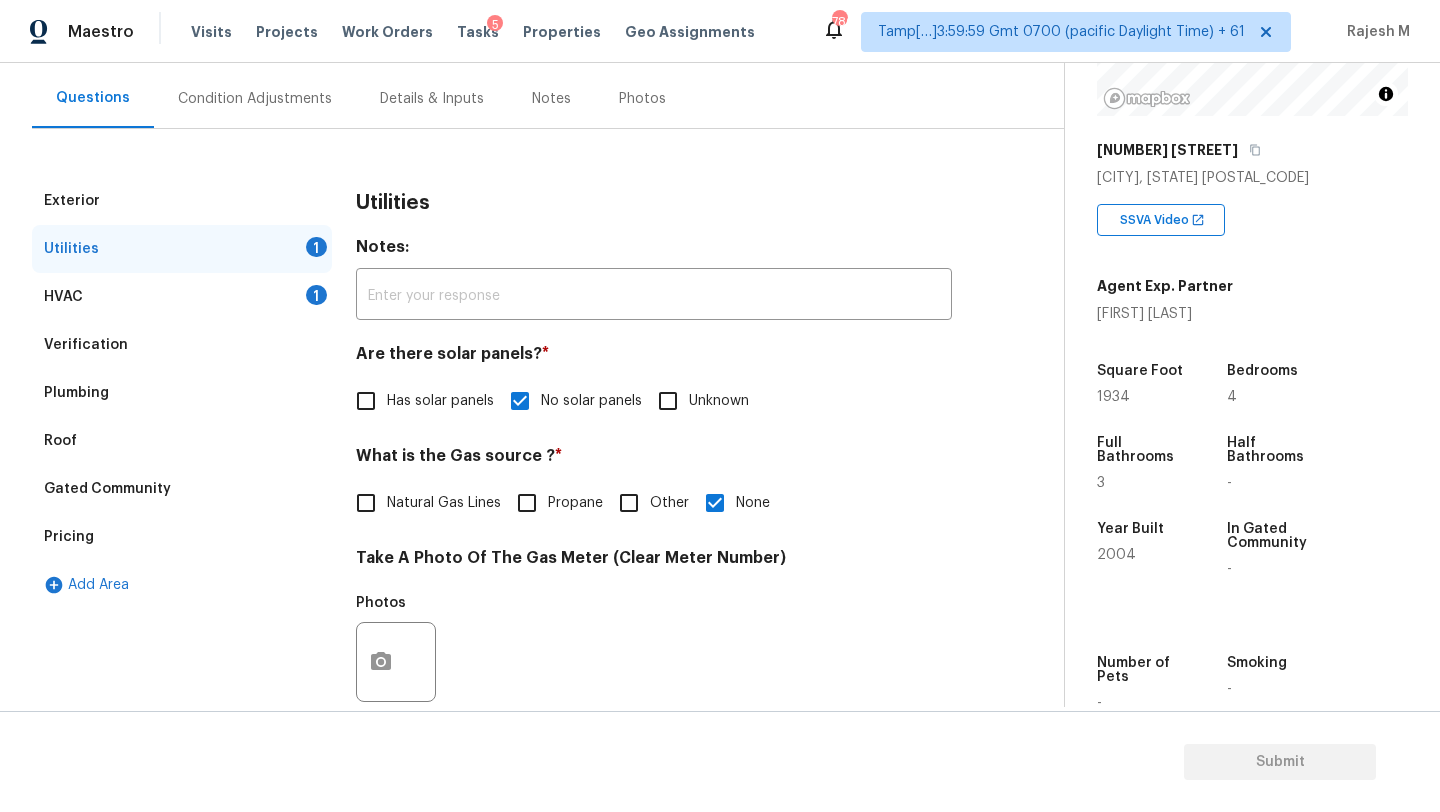 click on "Condition Adjustments" at bounding box center [255, 98] 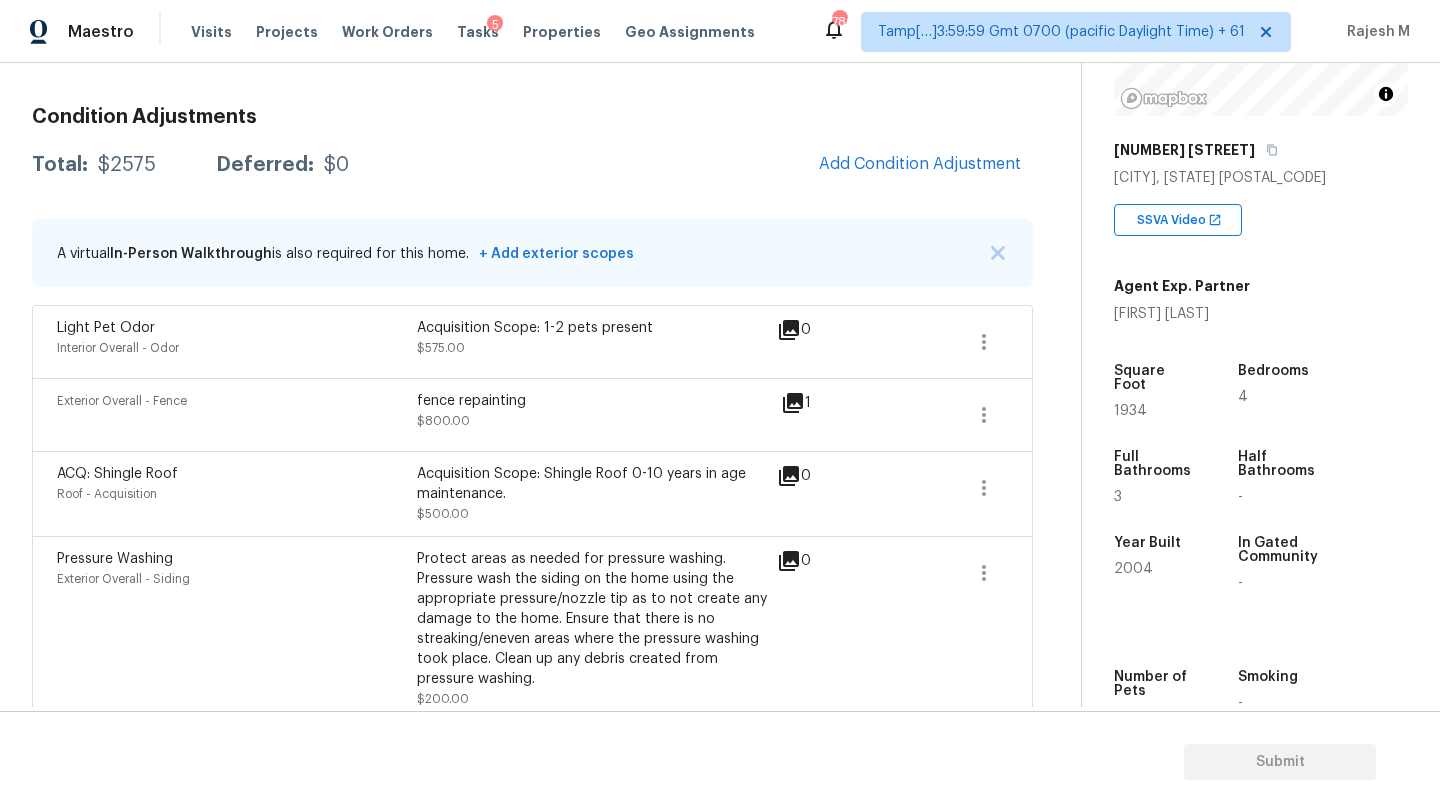 scroll, scrollTop: 283, scrollLeft: 0, axis: vertical 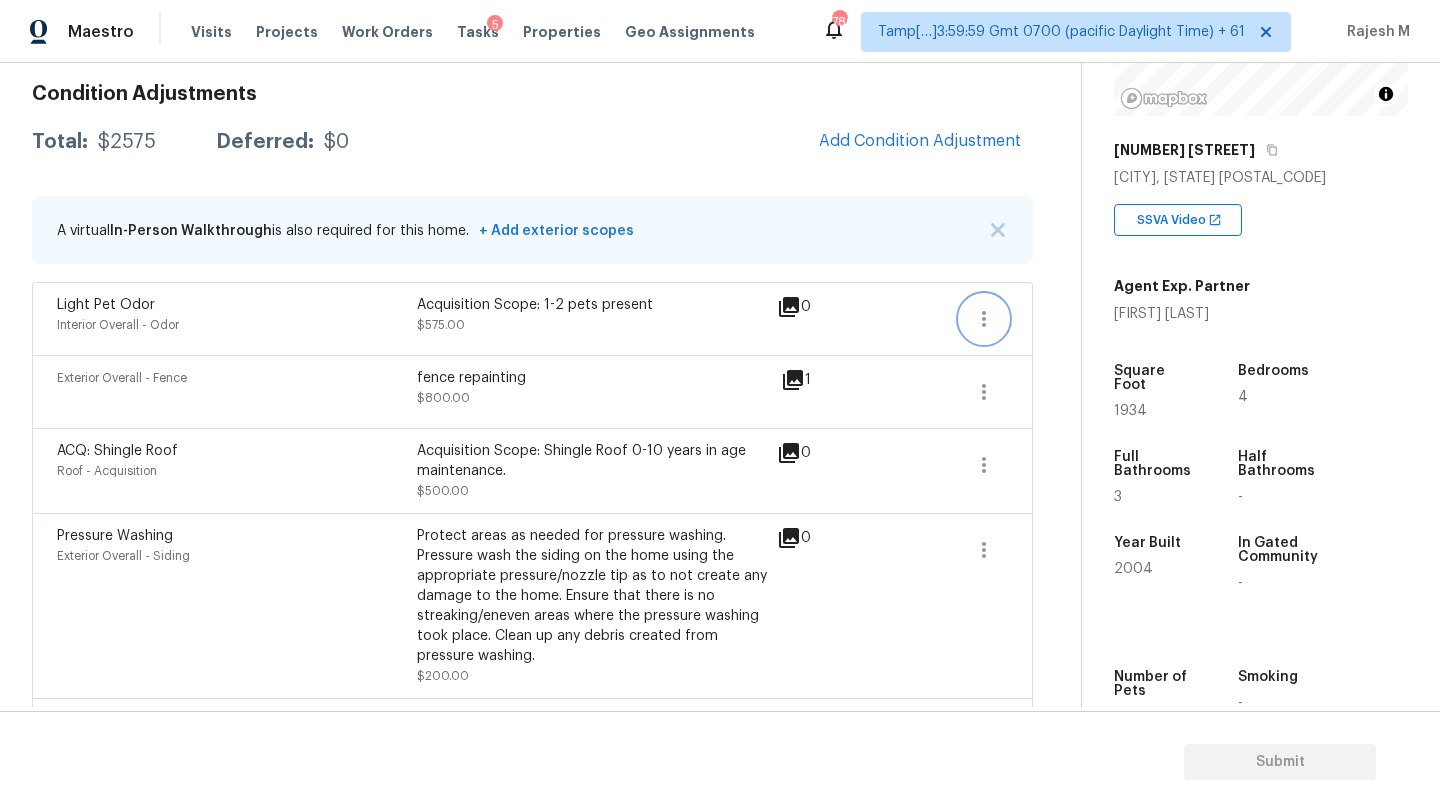 click 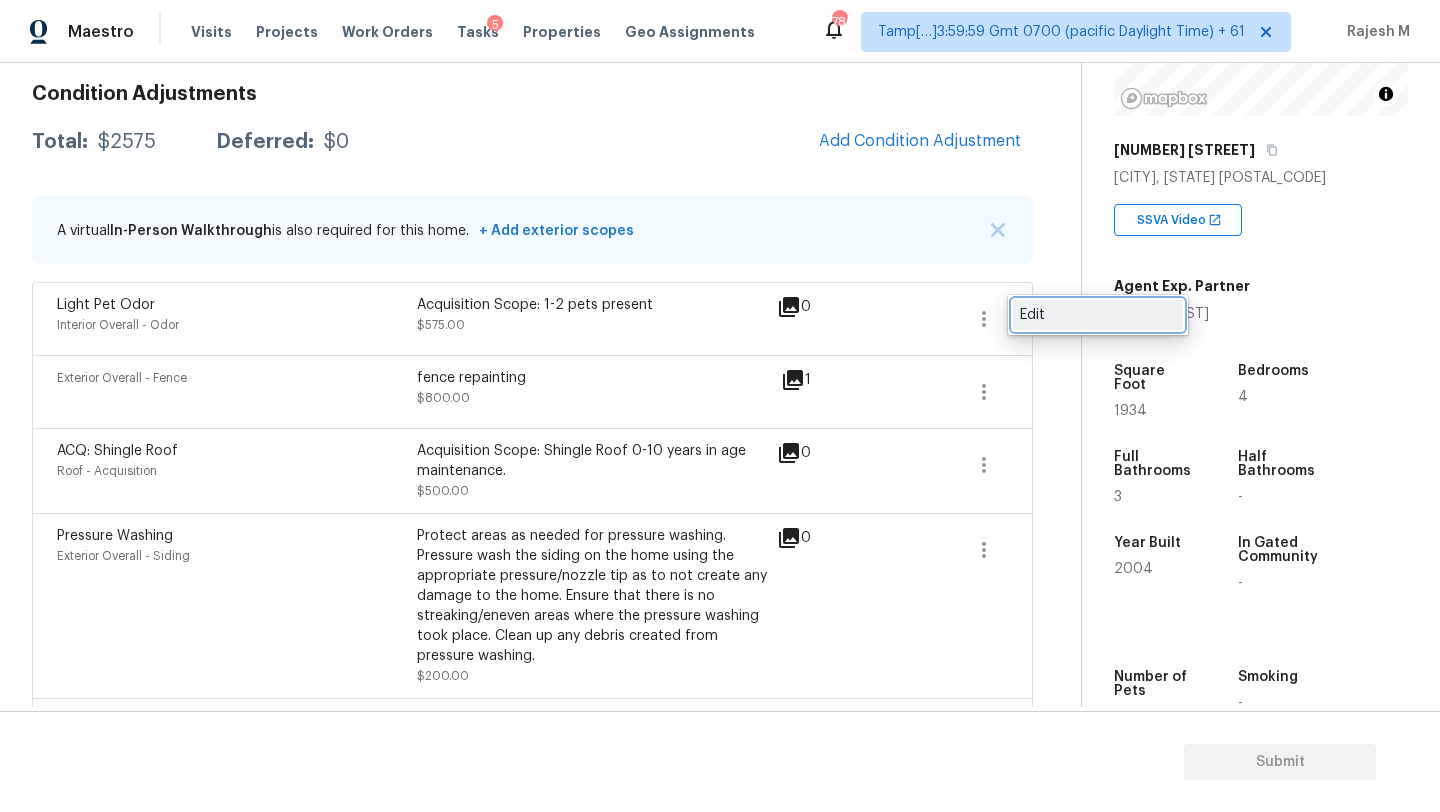 click on "Edit" at bounding box center (1098, 315) 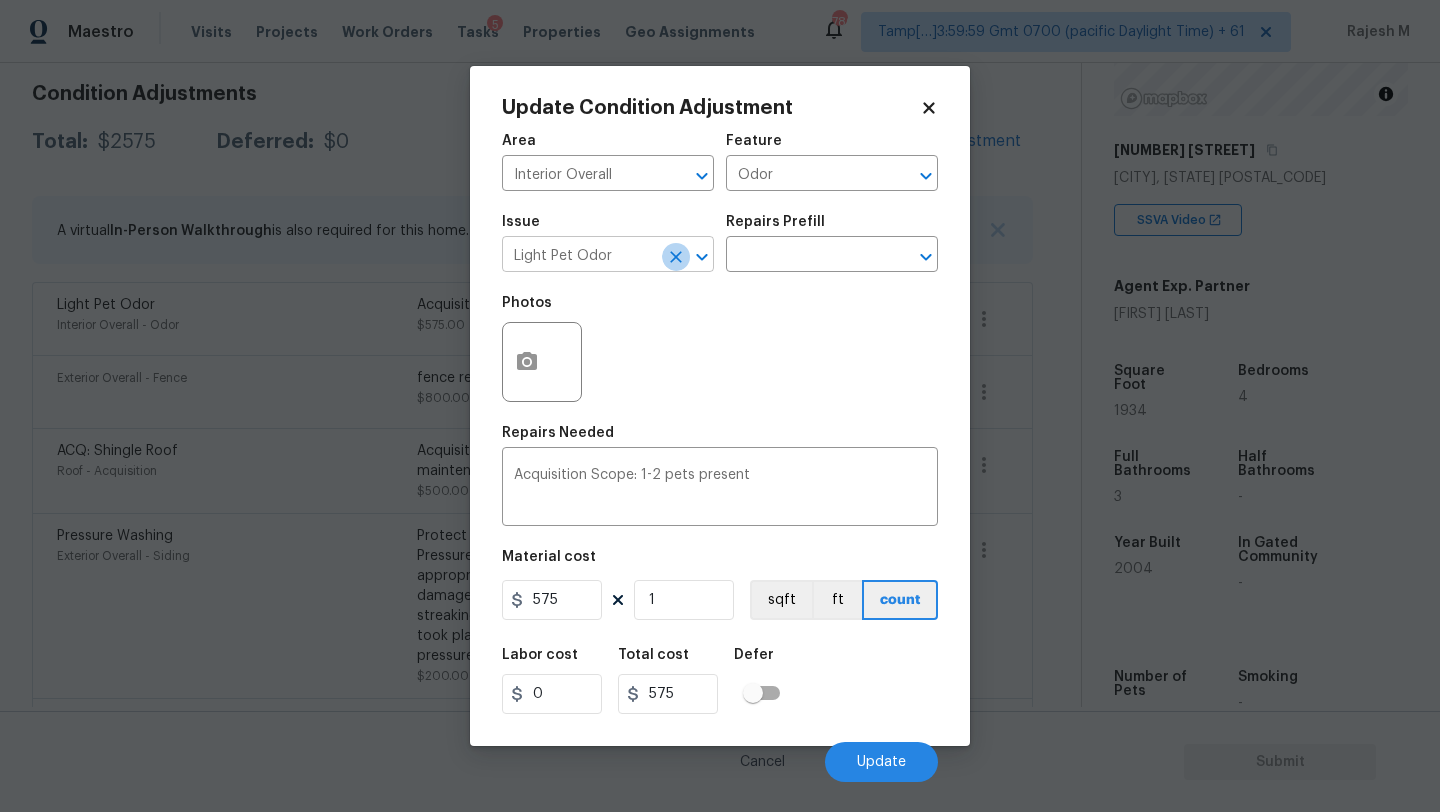 click 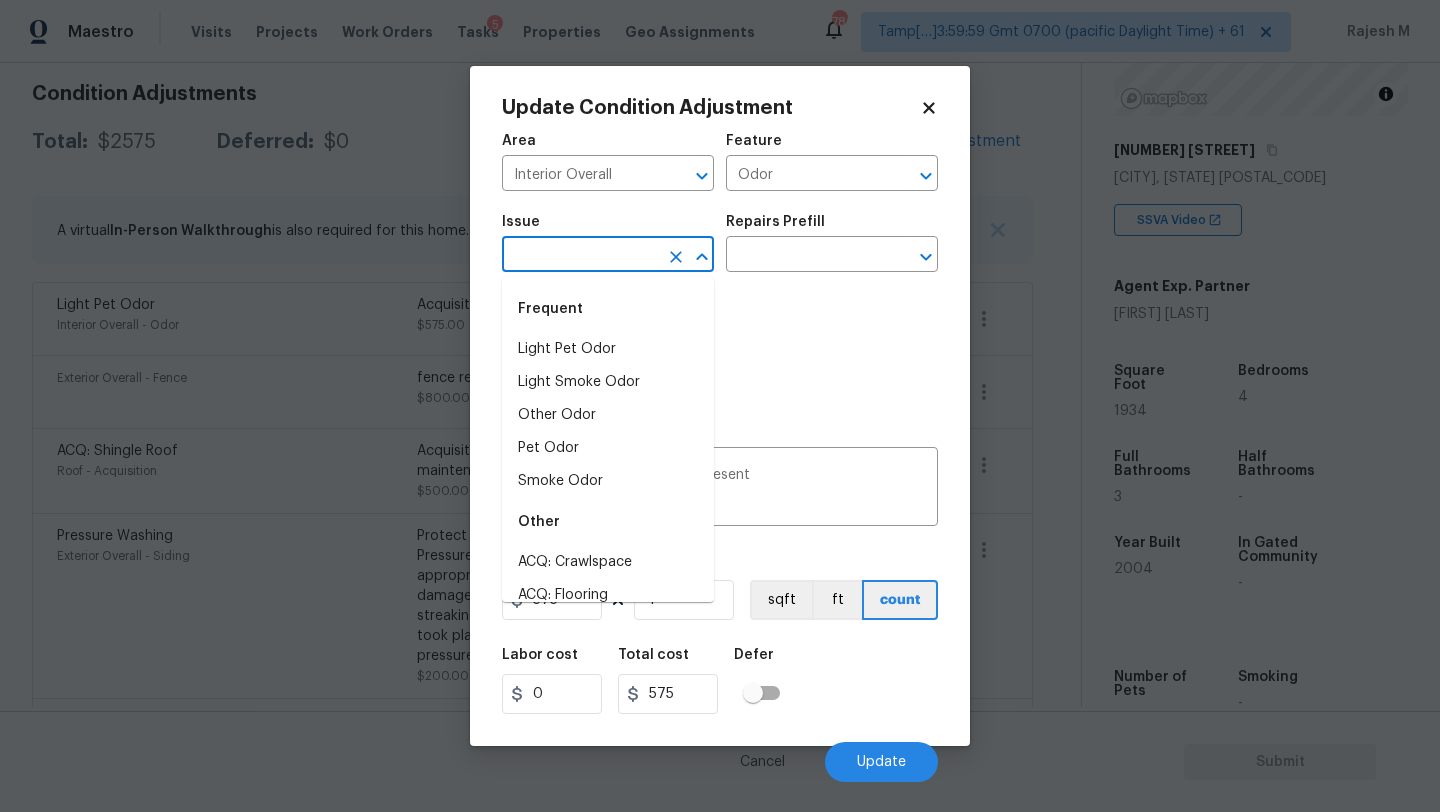 click at bounding box center (580, 256) 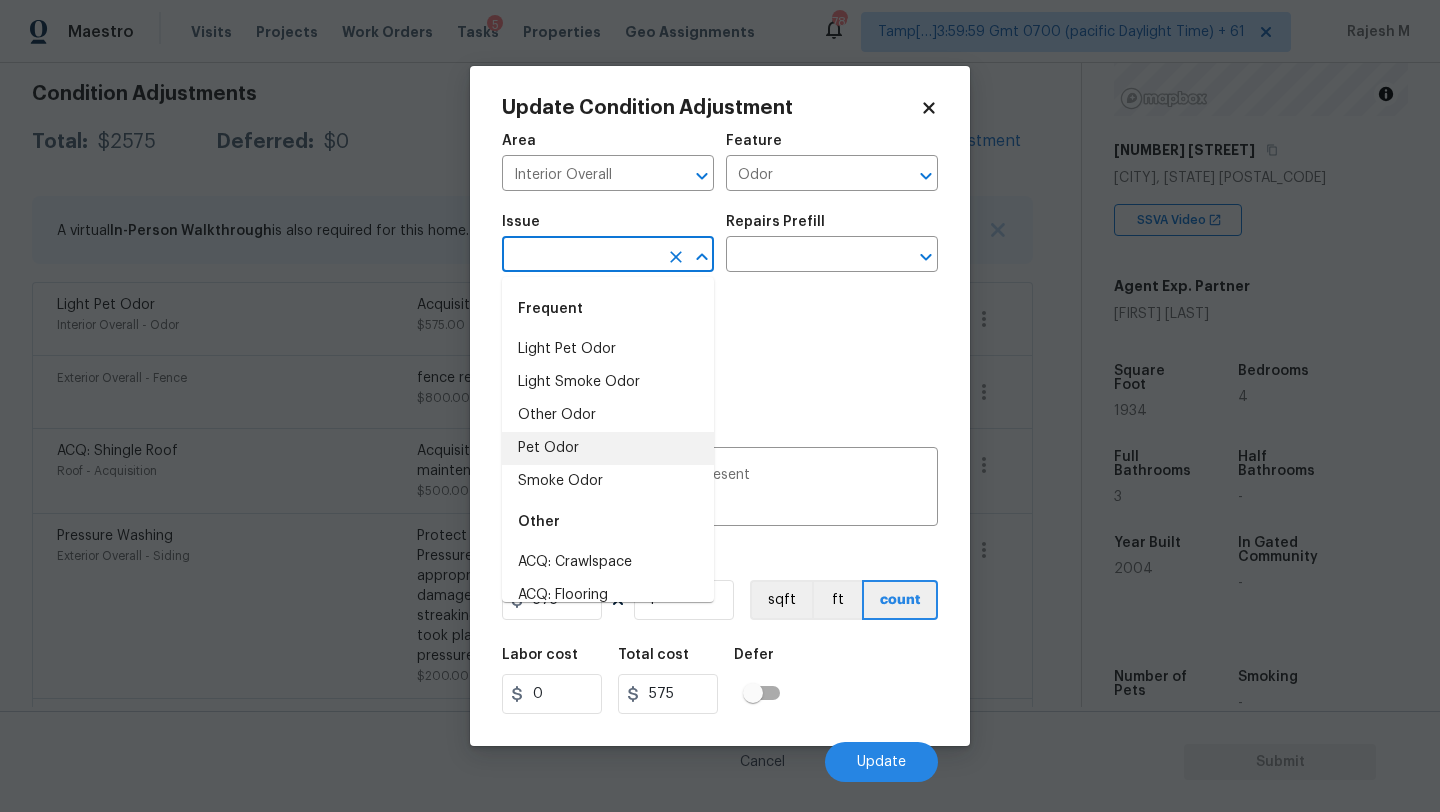 click on "Pet Odor" at bounding box center [608, 448] 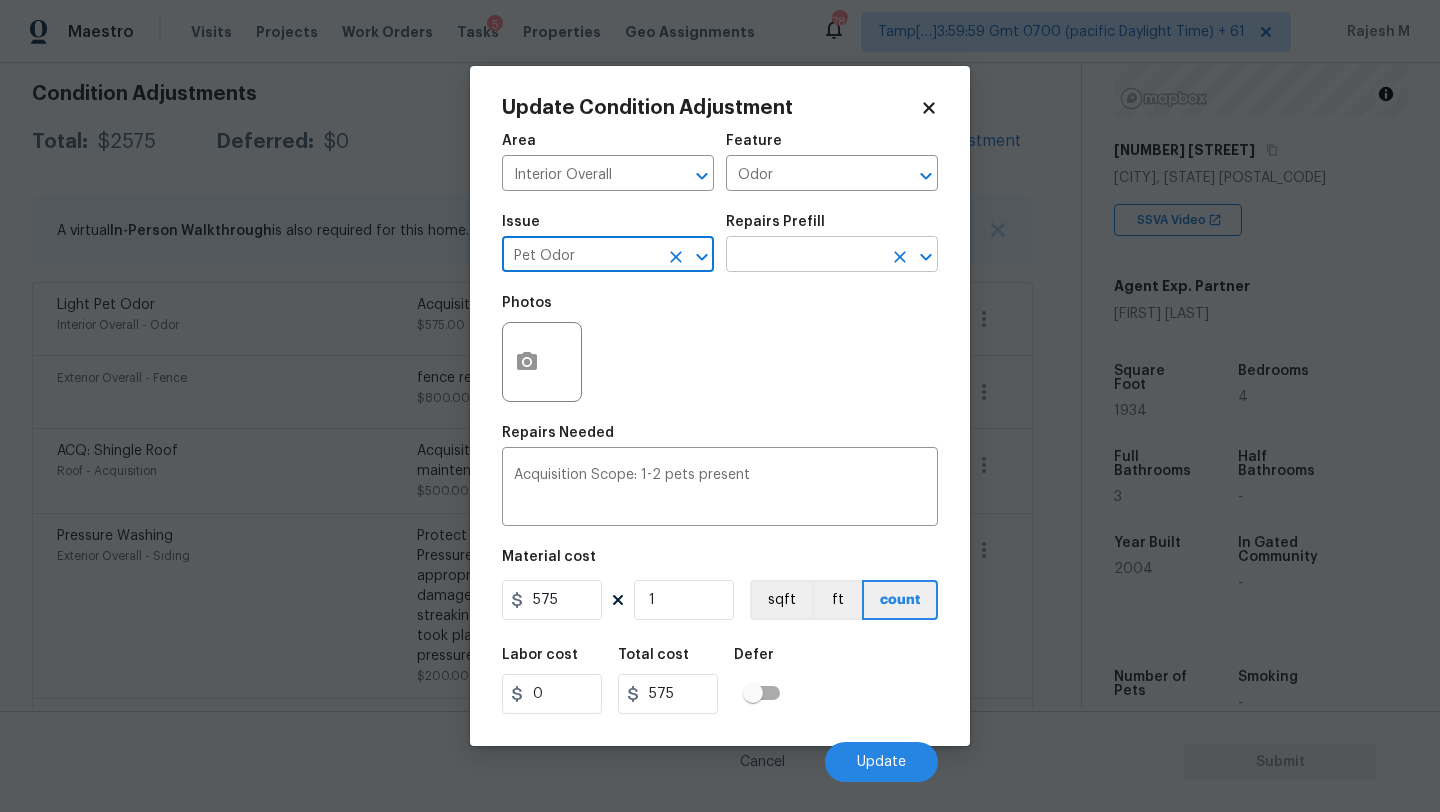click at bounding box center [804, 256] 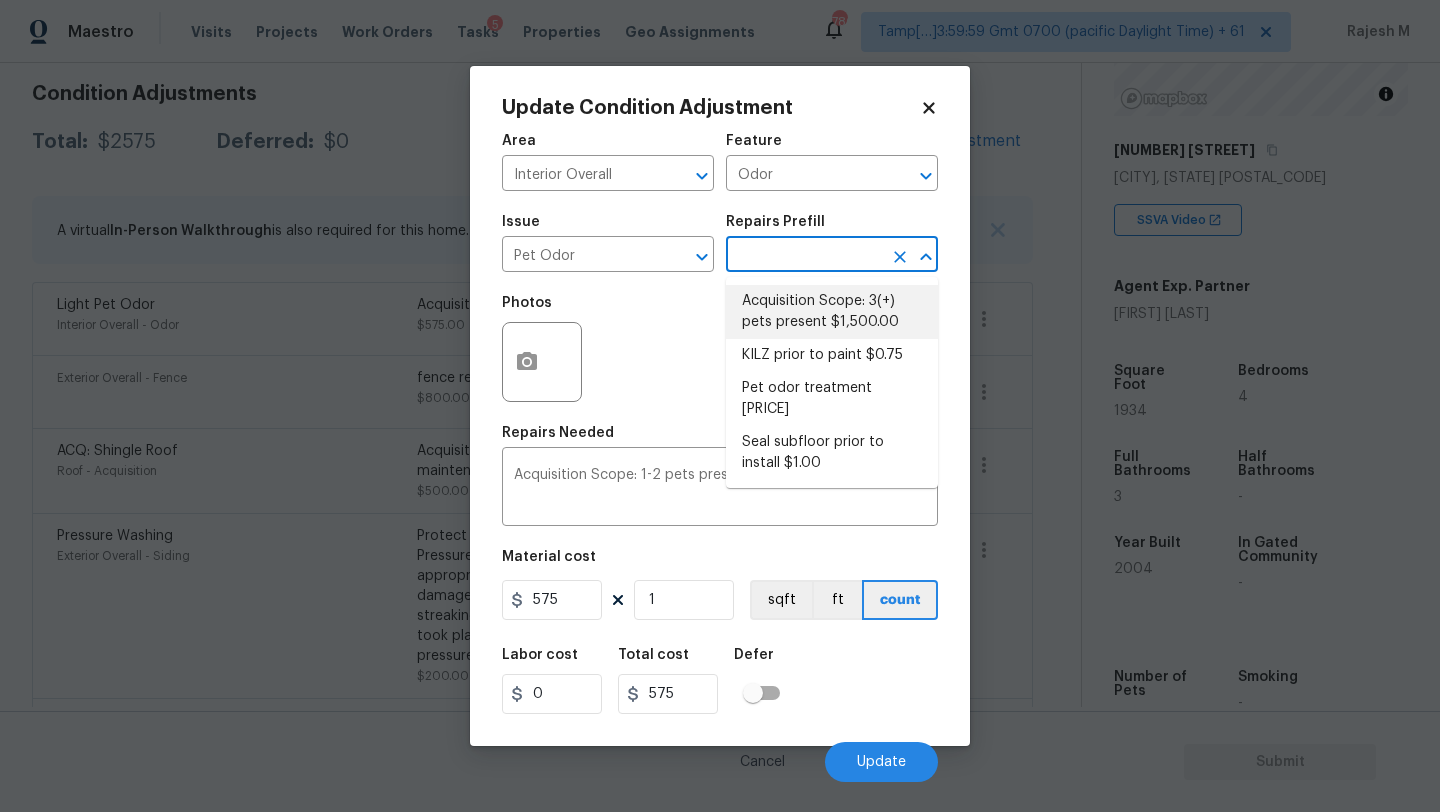 click on "Acquisition Scope: 3(+) pets present $1,500.00" at bounding box center (832, 312) 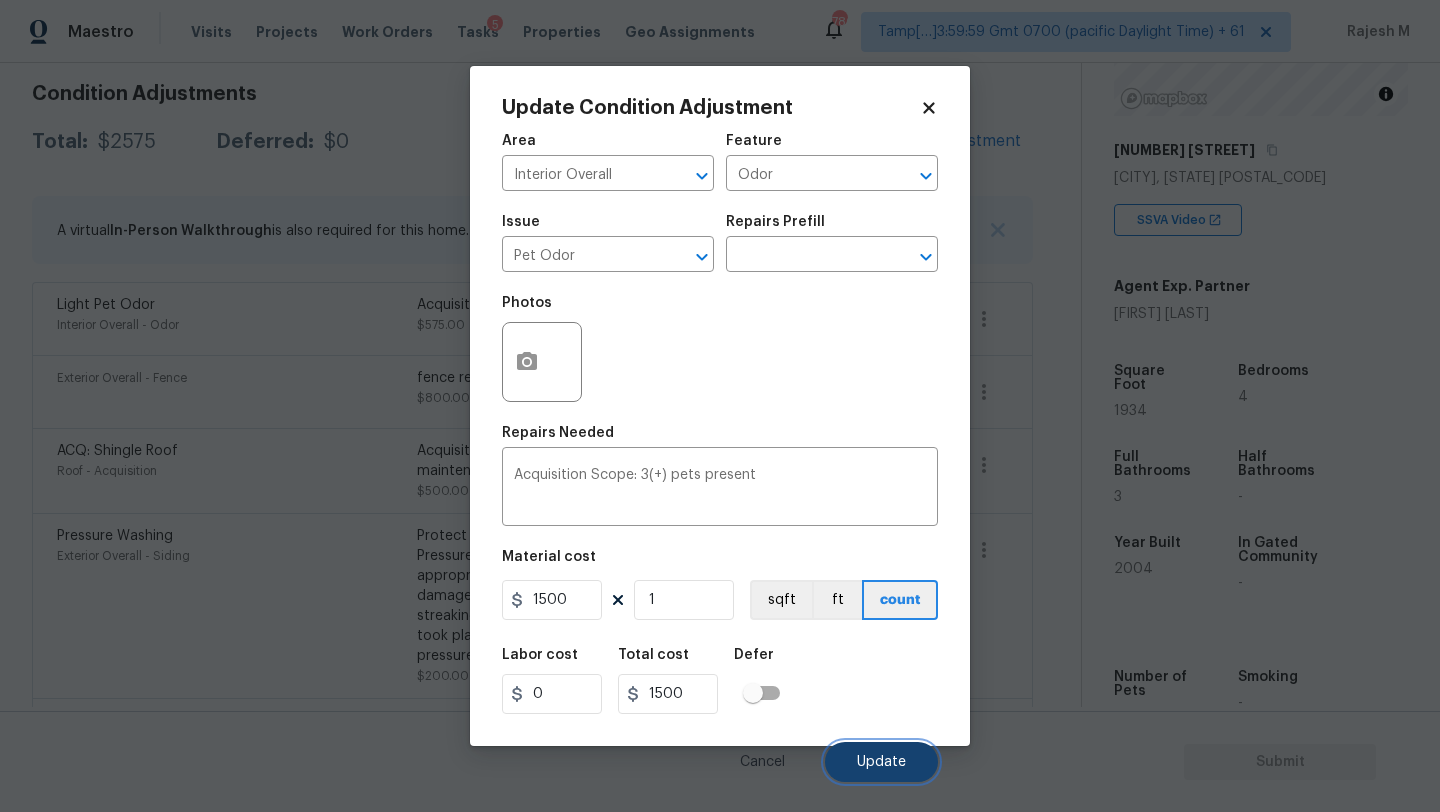 click on "Update" at bounding box center (881, 762) 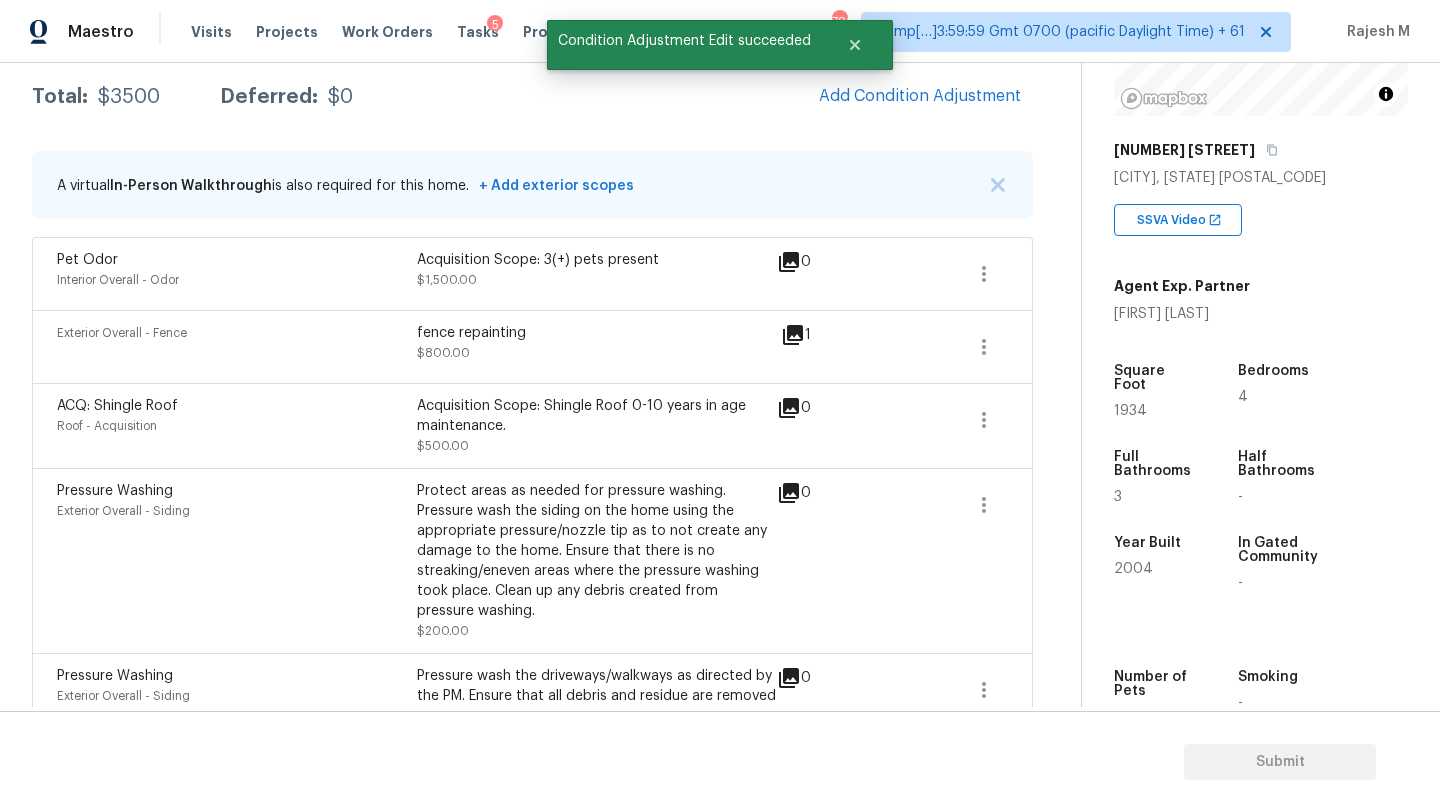 scroll, scrollTop: 283, scrollLeft: 0, axis: vertical 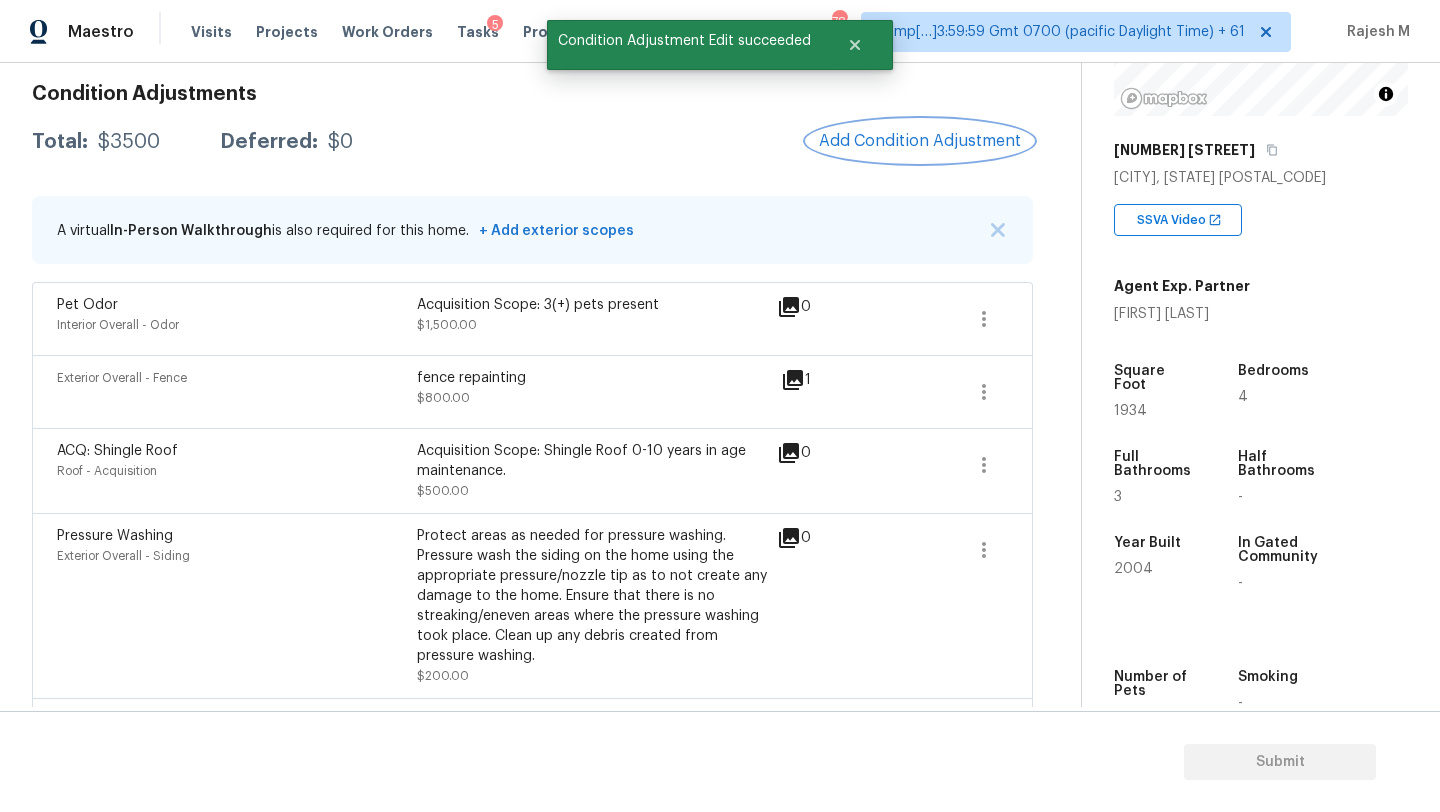 click on "Add Condition Adjustment" at bounding box center (920, 141) 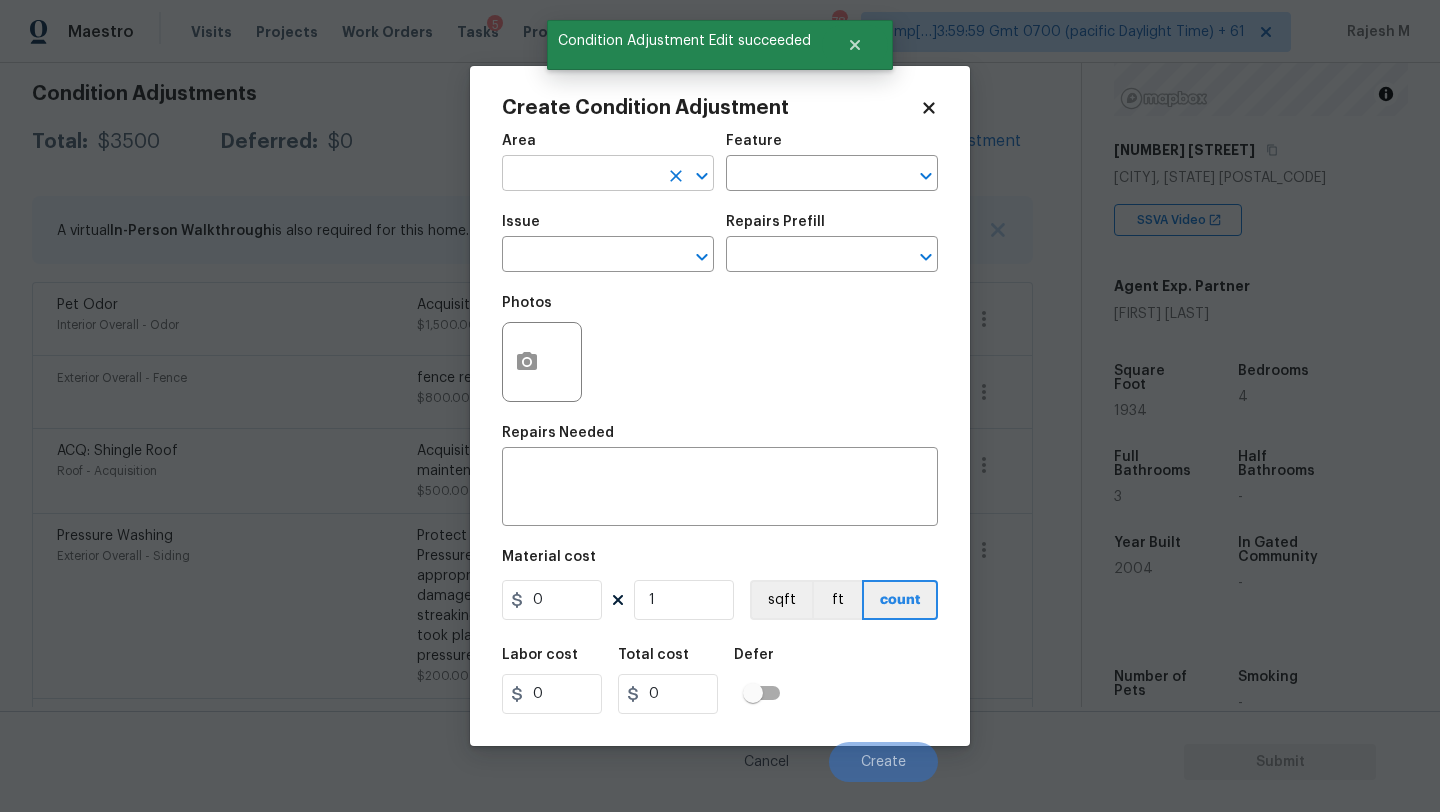 click at bounding box center (580, 175) 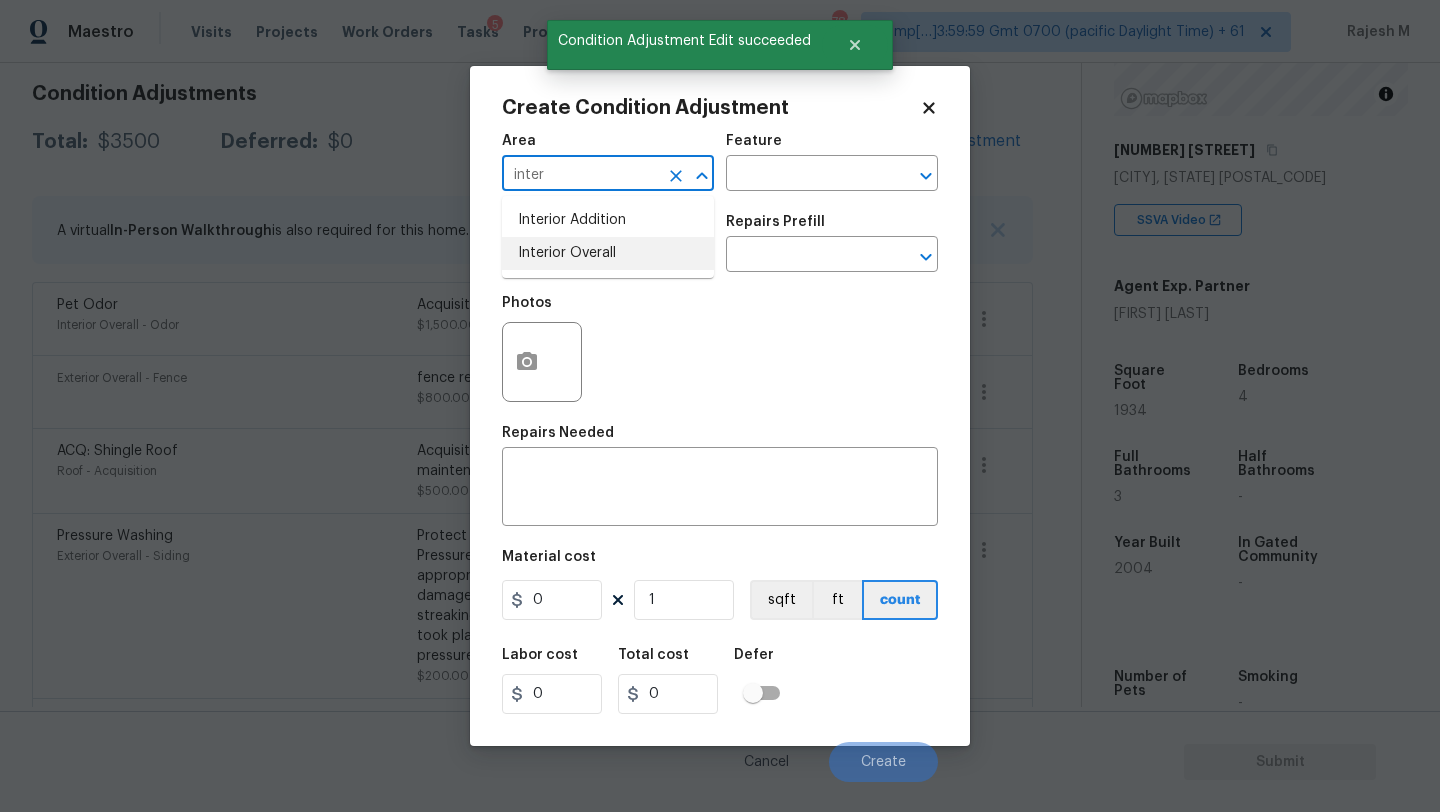 click on "Interior Overall" at bounding box center [608, 253] 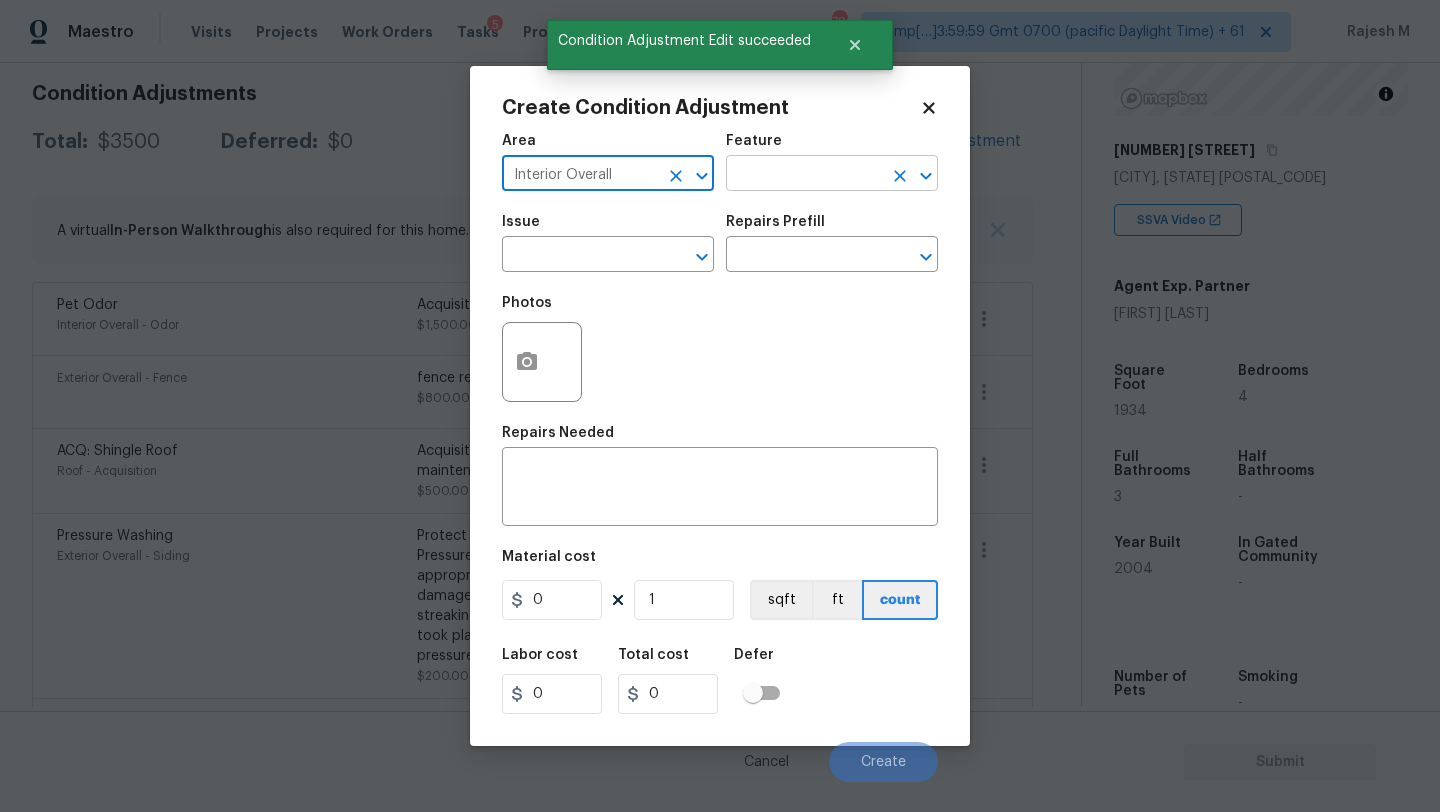 type on "Interior Overall" 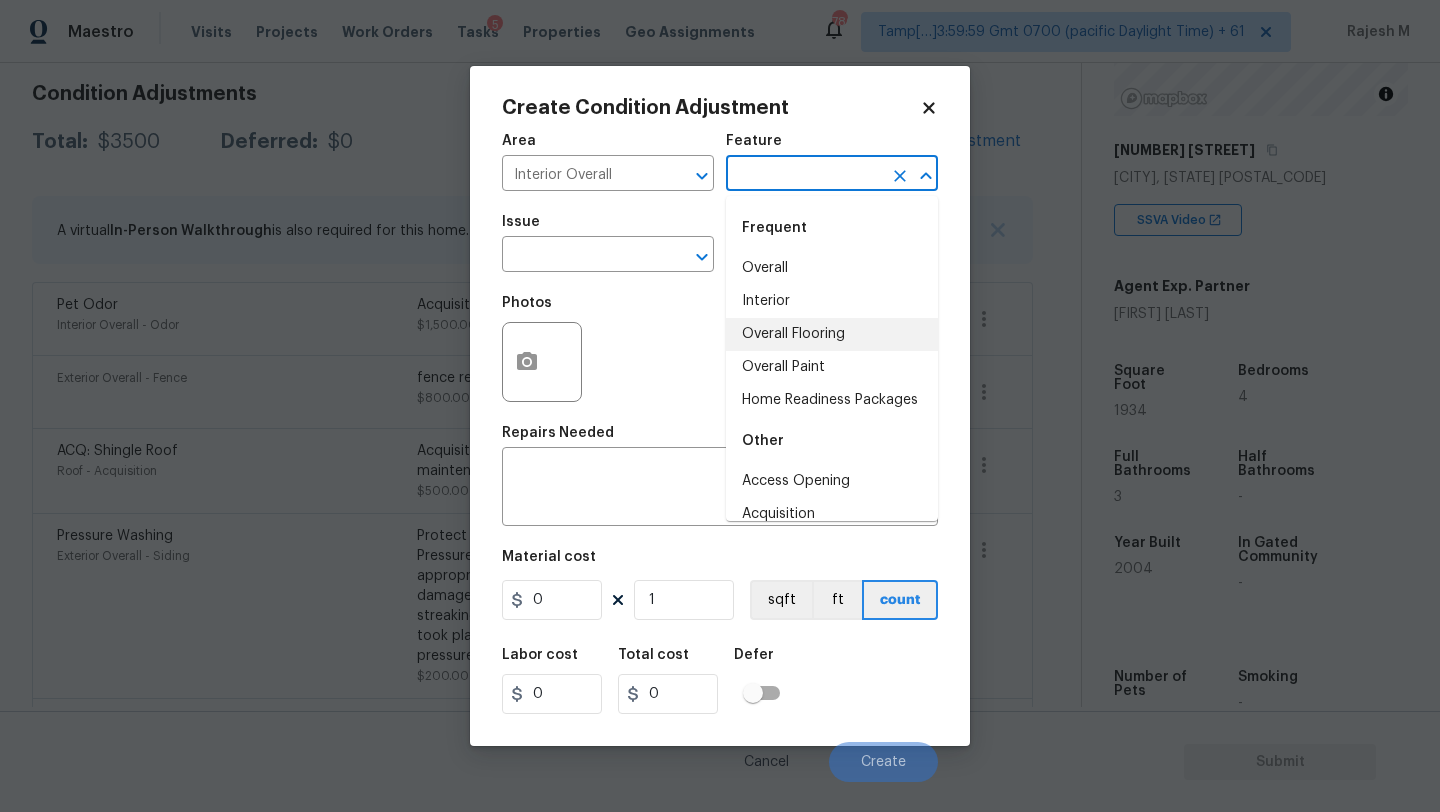 click on "Overall Flooring" at bounding box center (832, 334) 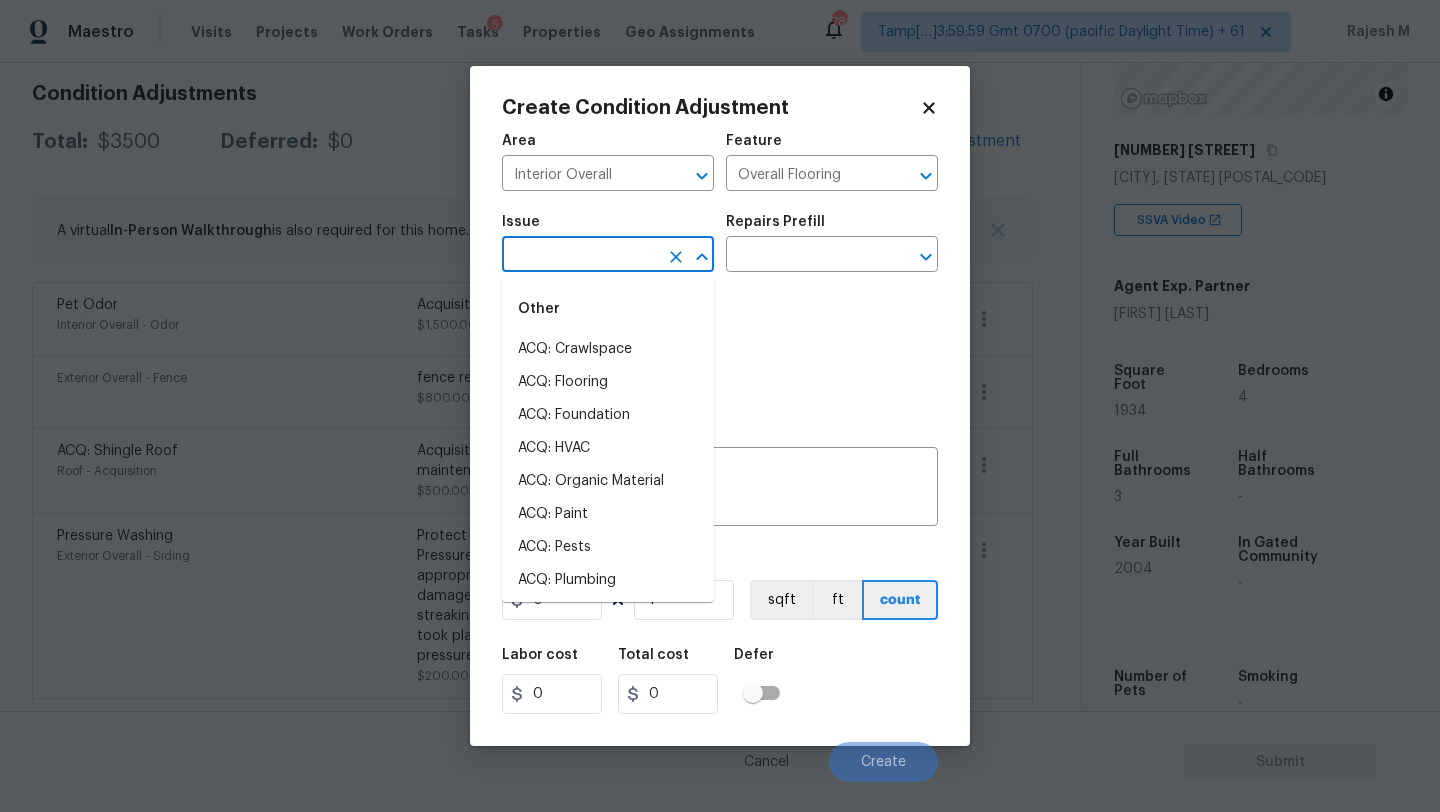 click at bounding box center [580, 256] 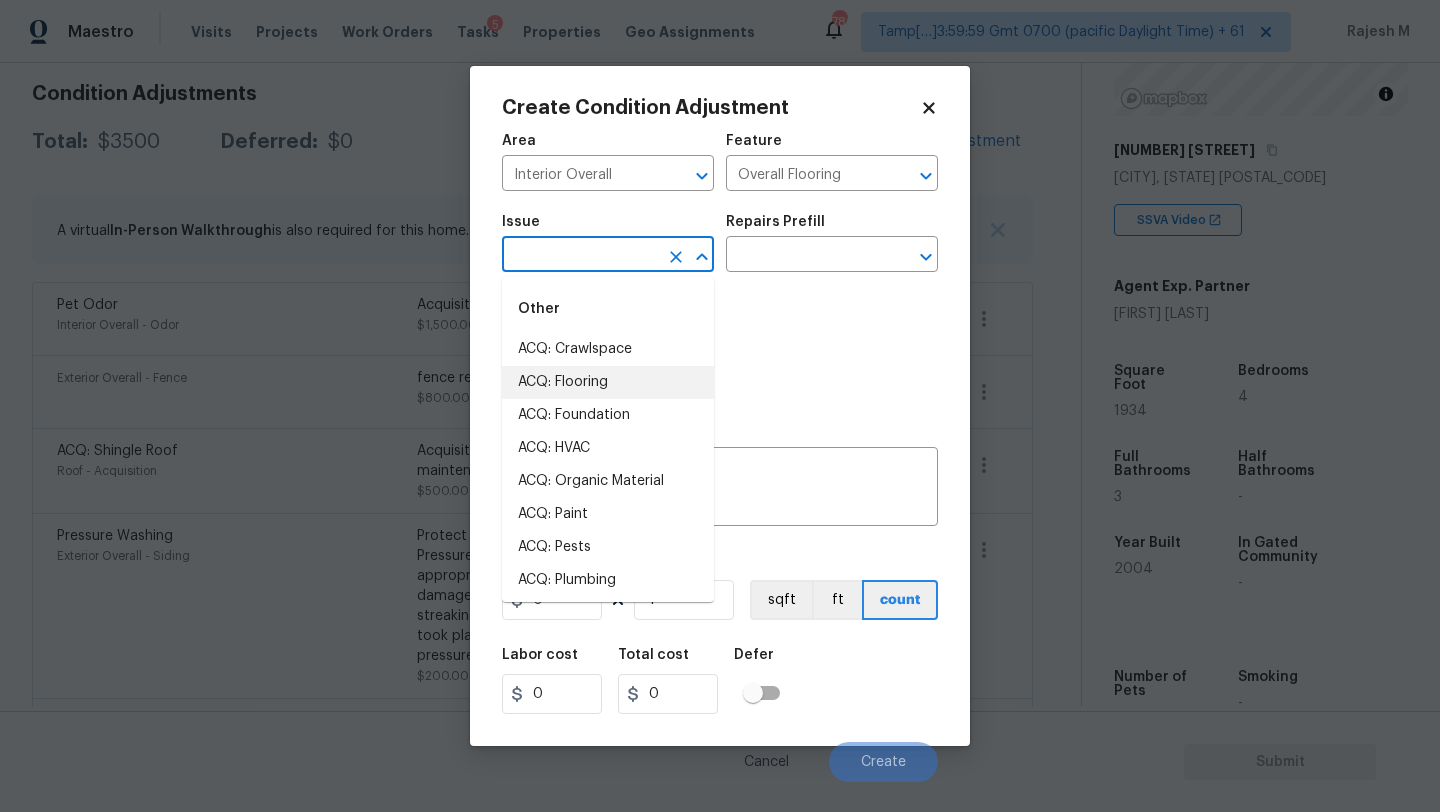 click on "ACQ: Flooring" at bounding box center [608, 382] 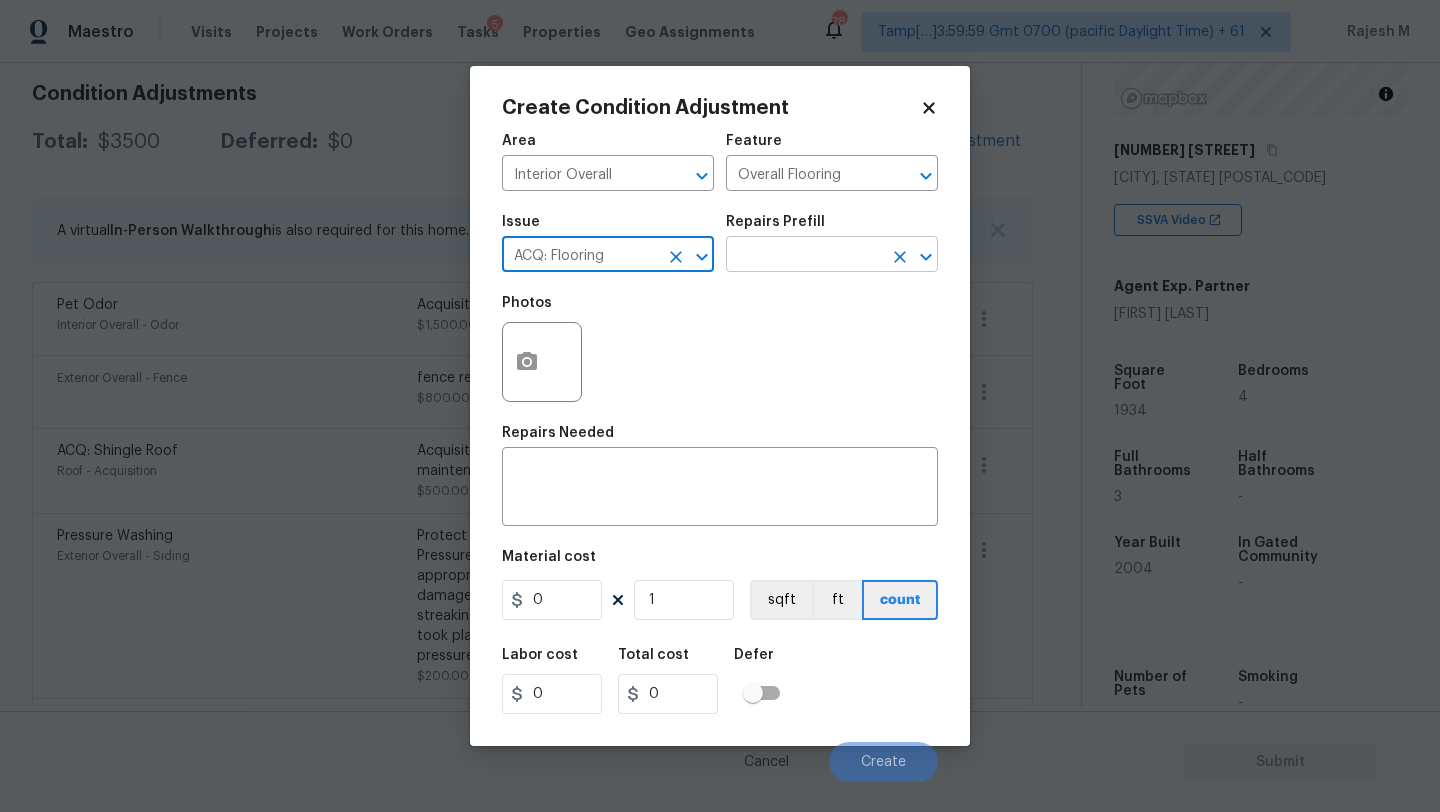 click at bounding box center (804, 256) 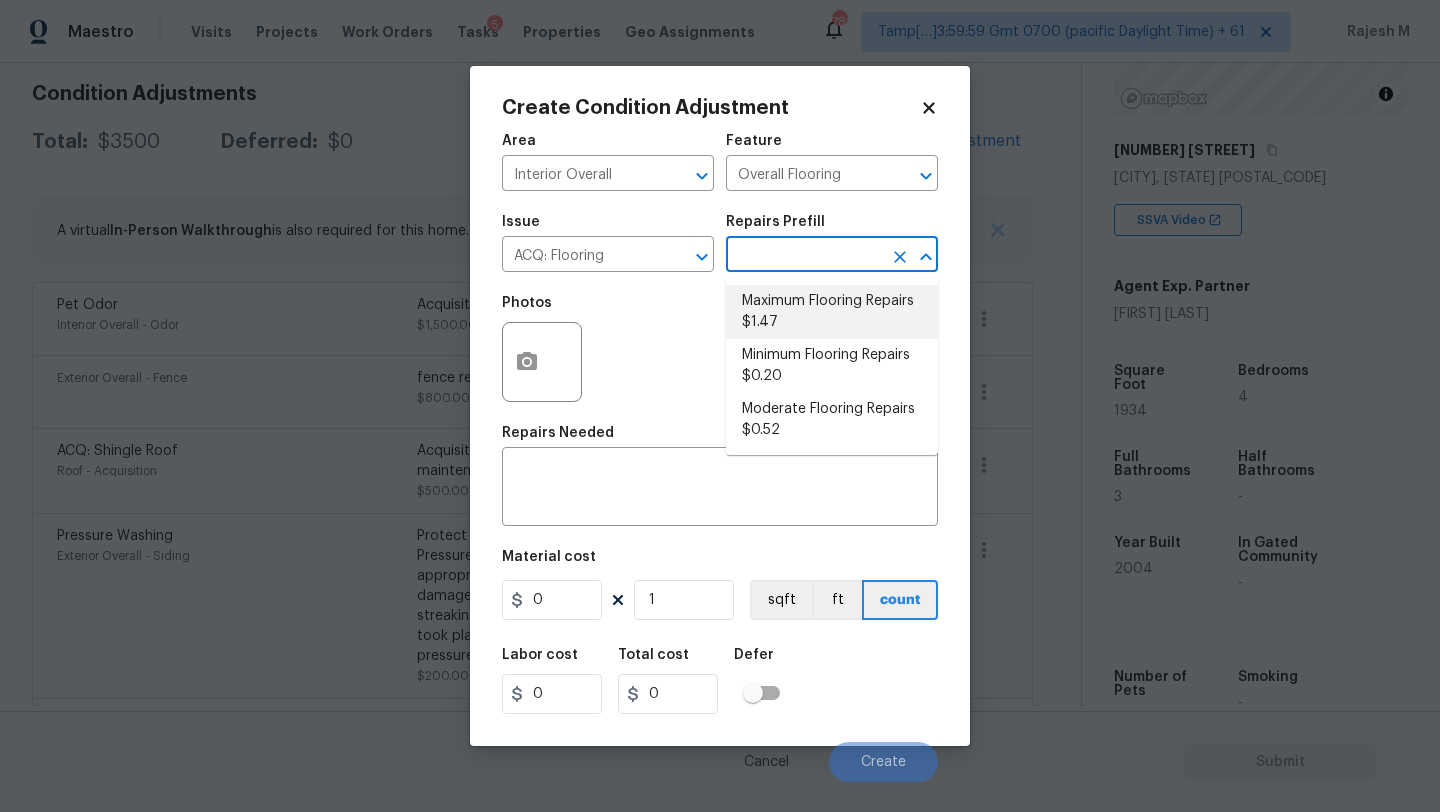 click on "Maximum Flooring Repairs $1.47" at bounding box center (832, 312) 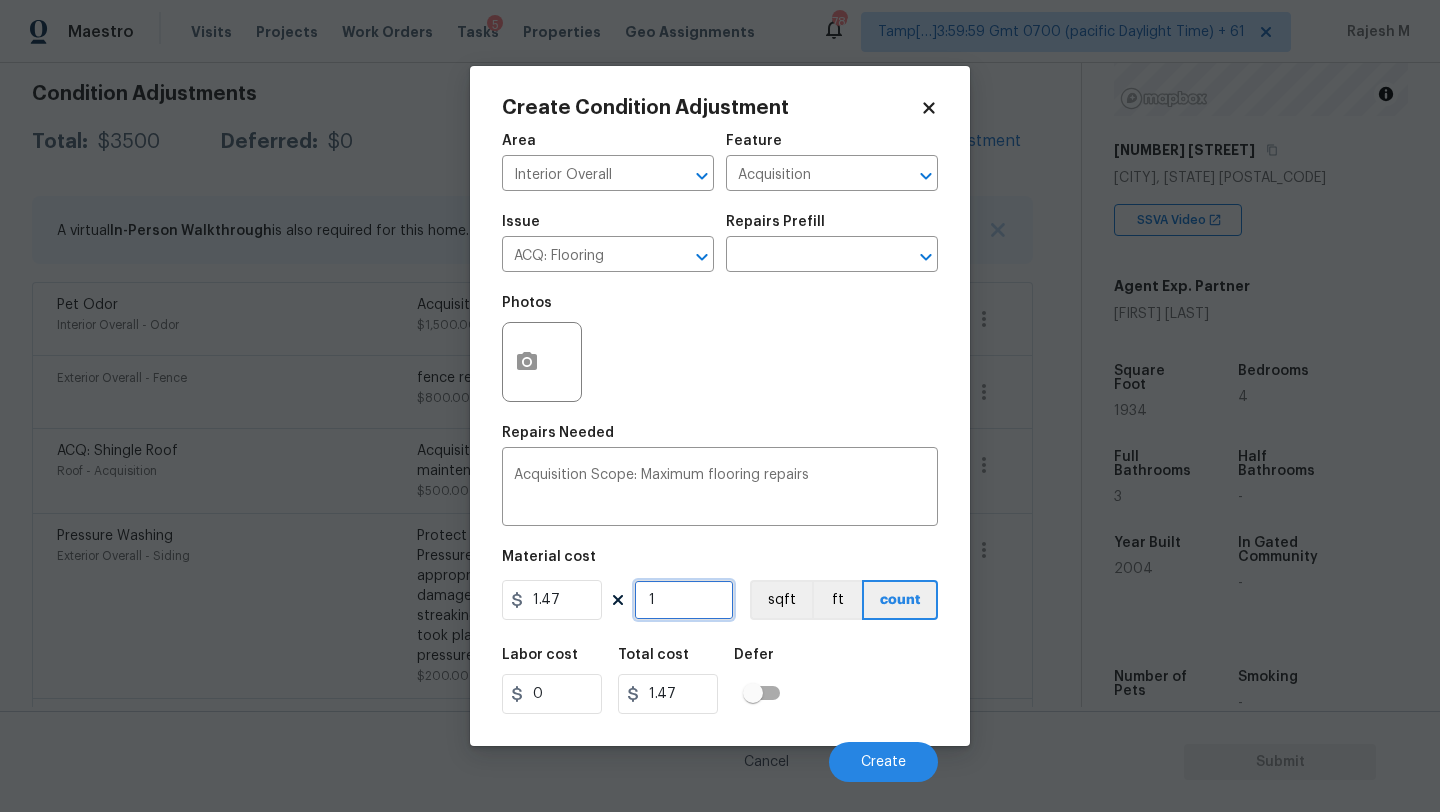 click on "1" at bounding box center [684, 600] 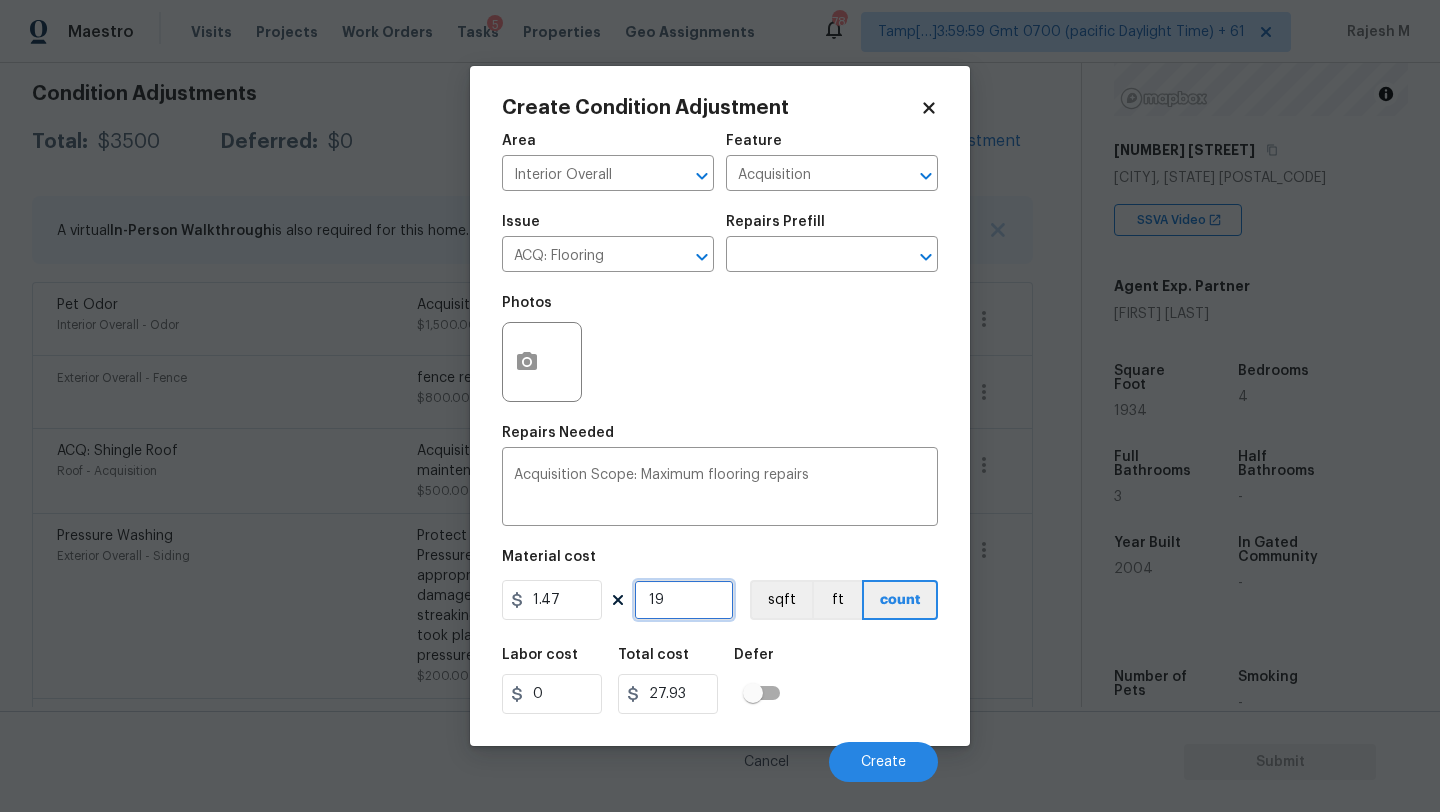 type on "193" 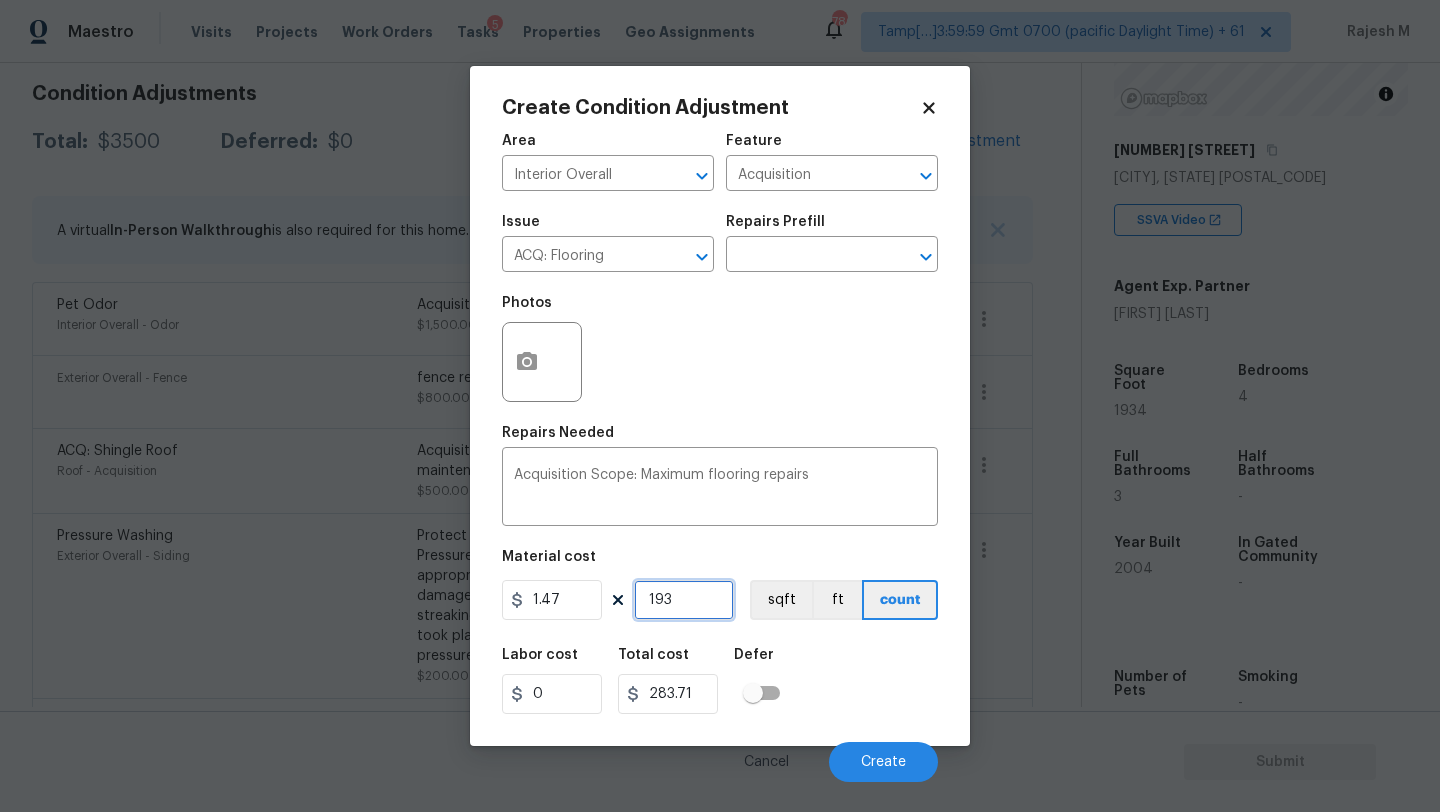 type on "1934" 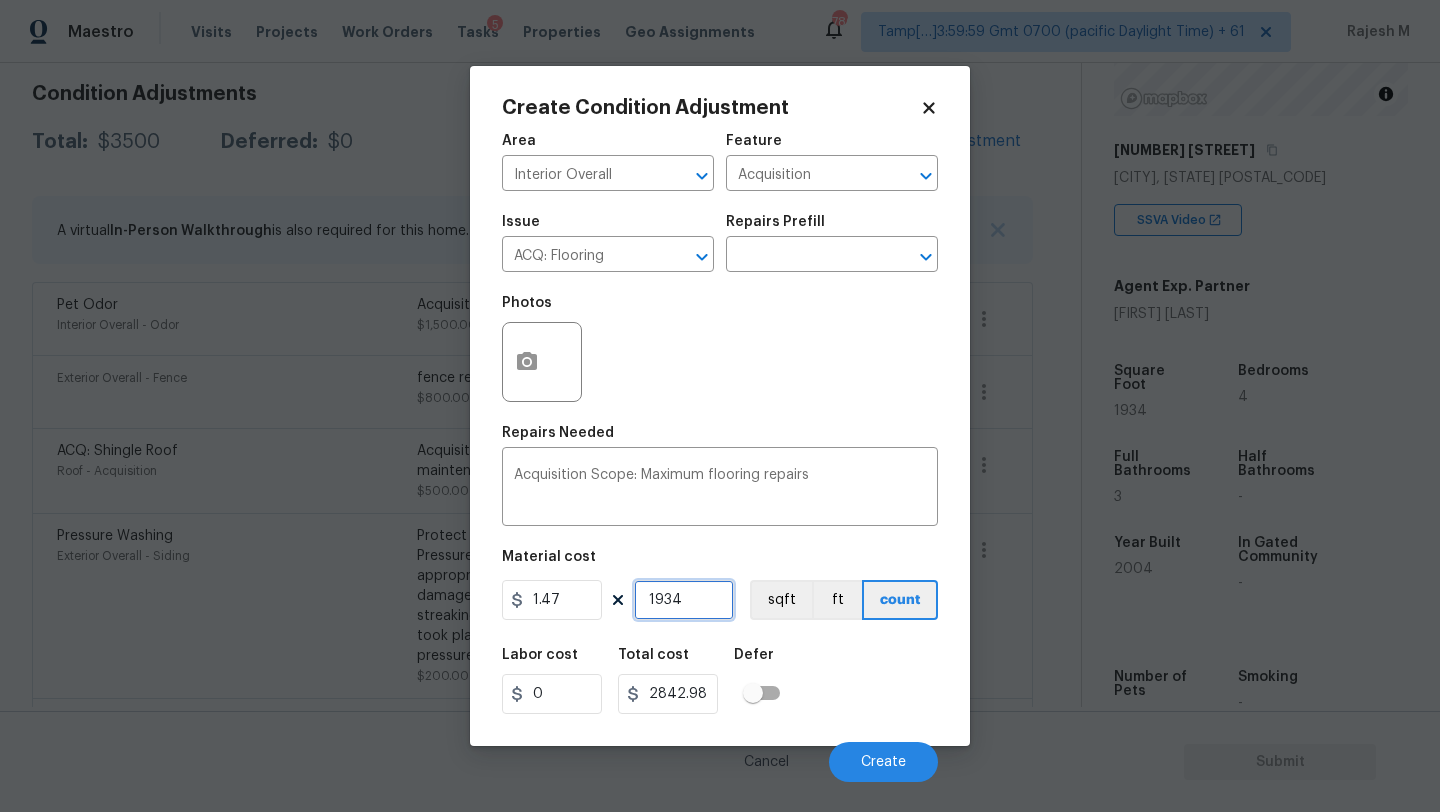 type on "1934" 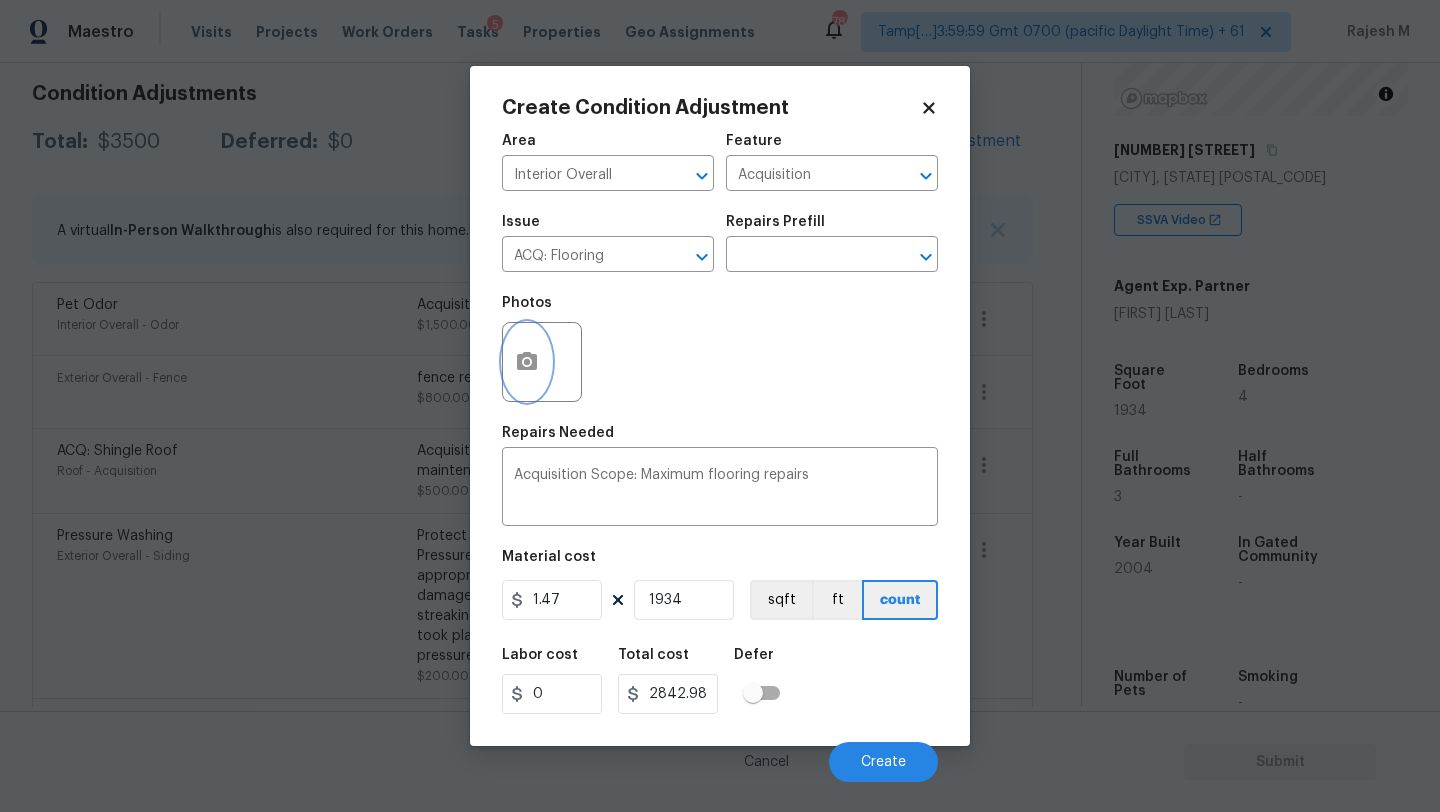 click at bounding box center (527, 362) 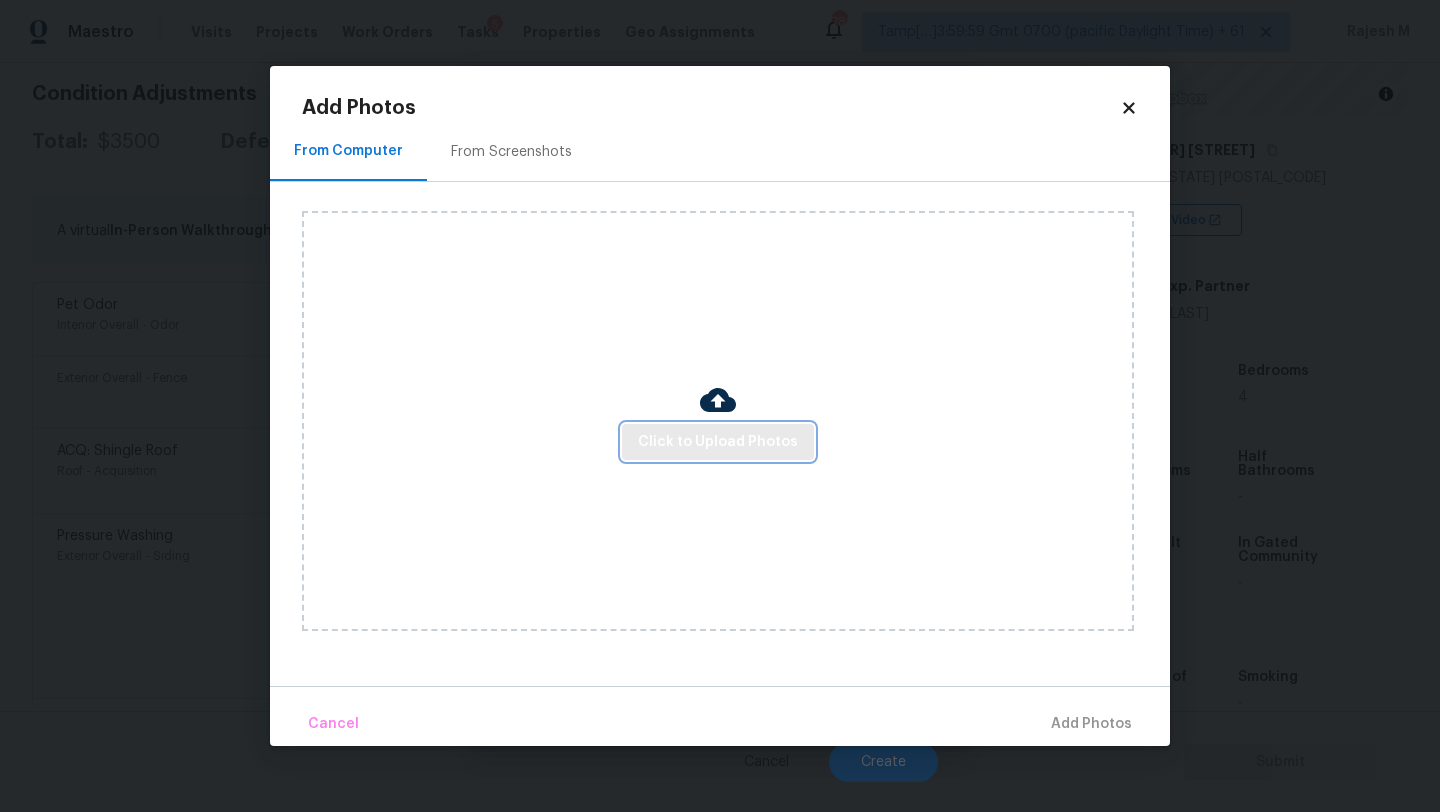 click on "Click to Upload Photos" at bounding box center [718, 442] 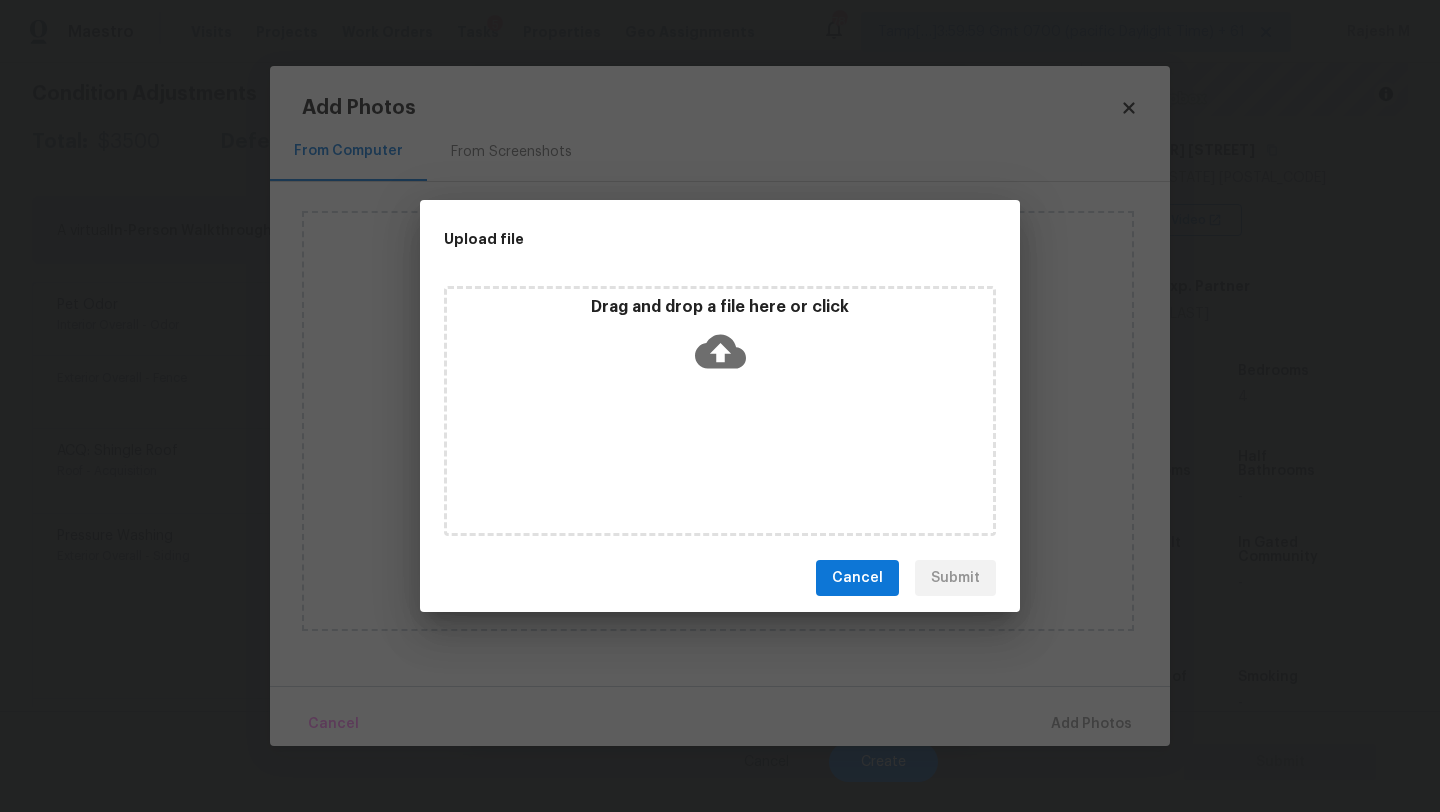 click 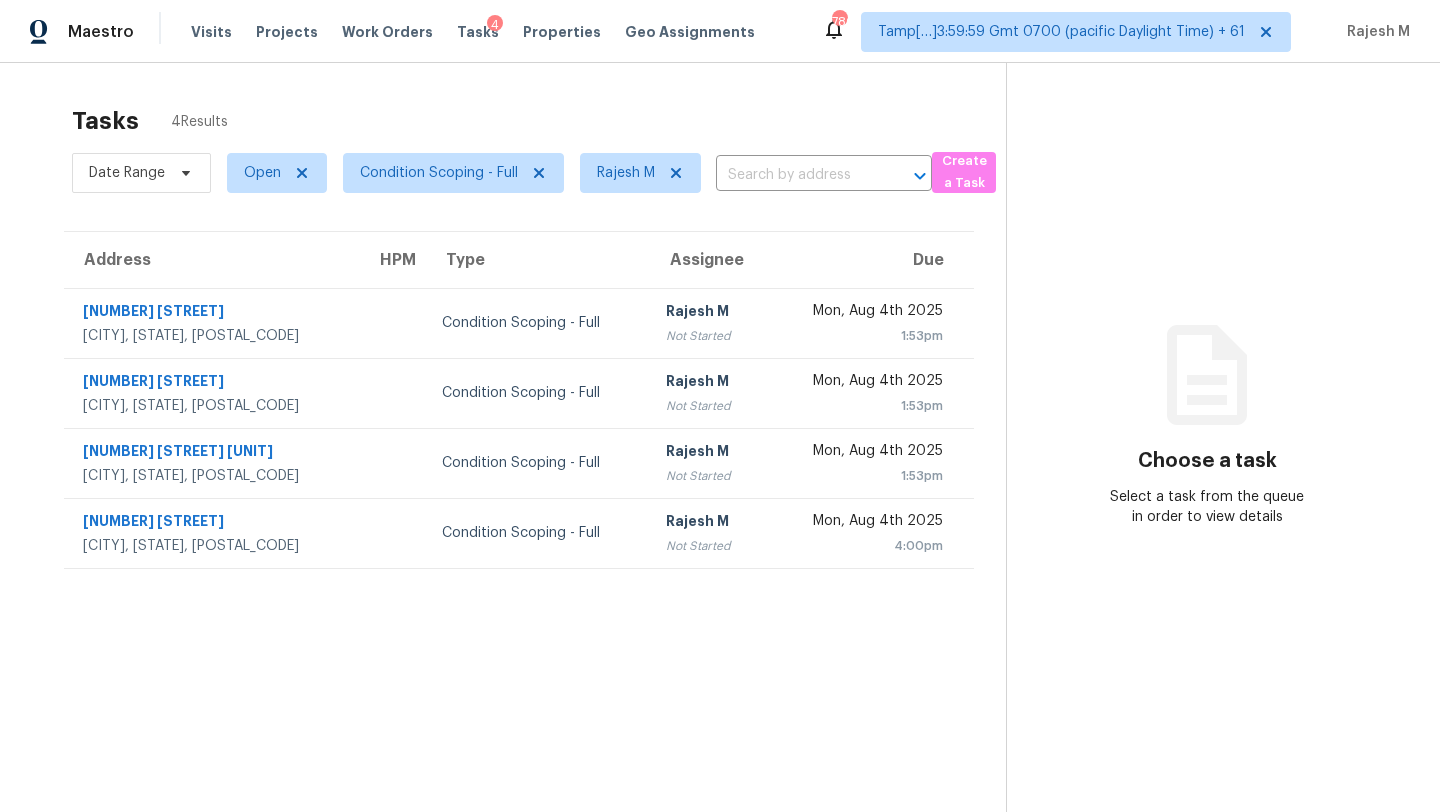 scroll, scrollTop: 0, scrollLeft: 0, axis: both 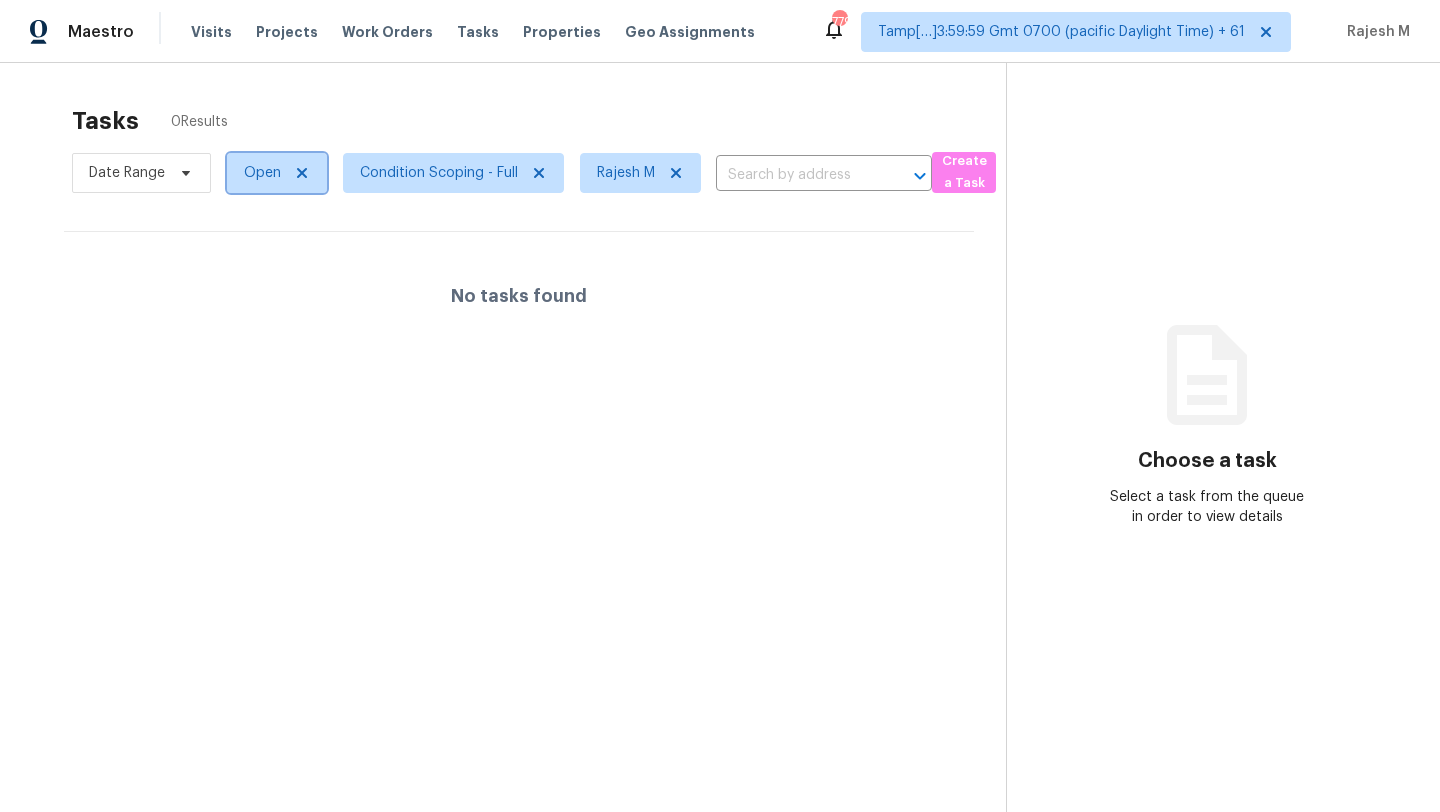 click on "Open" at bounding box center (277, 173) 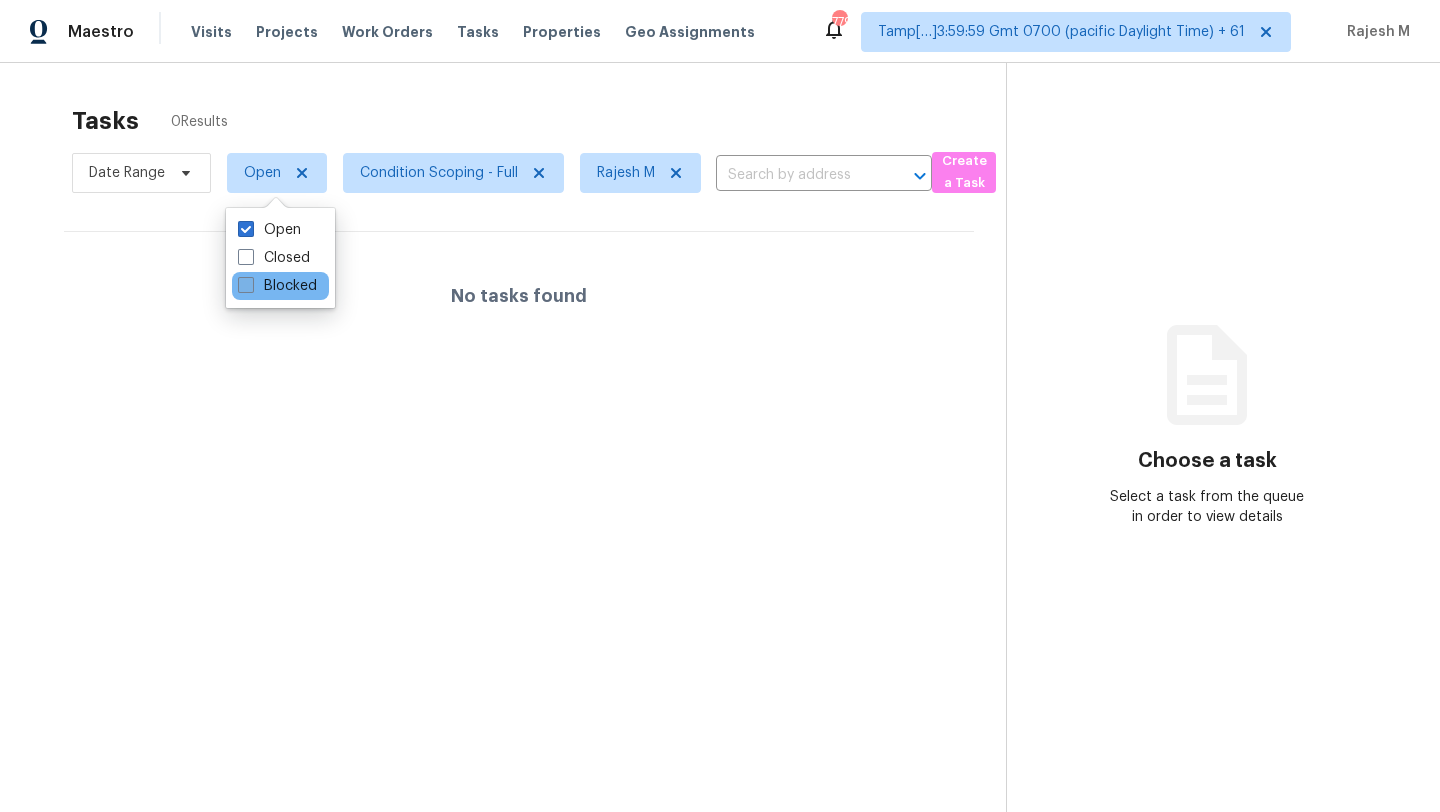 click on "Blocked" at bounding box center [277, 286] 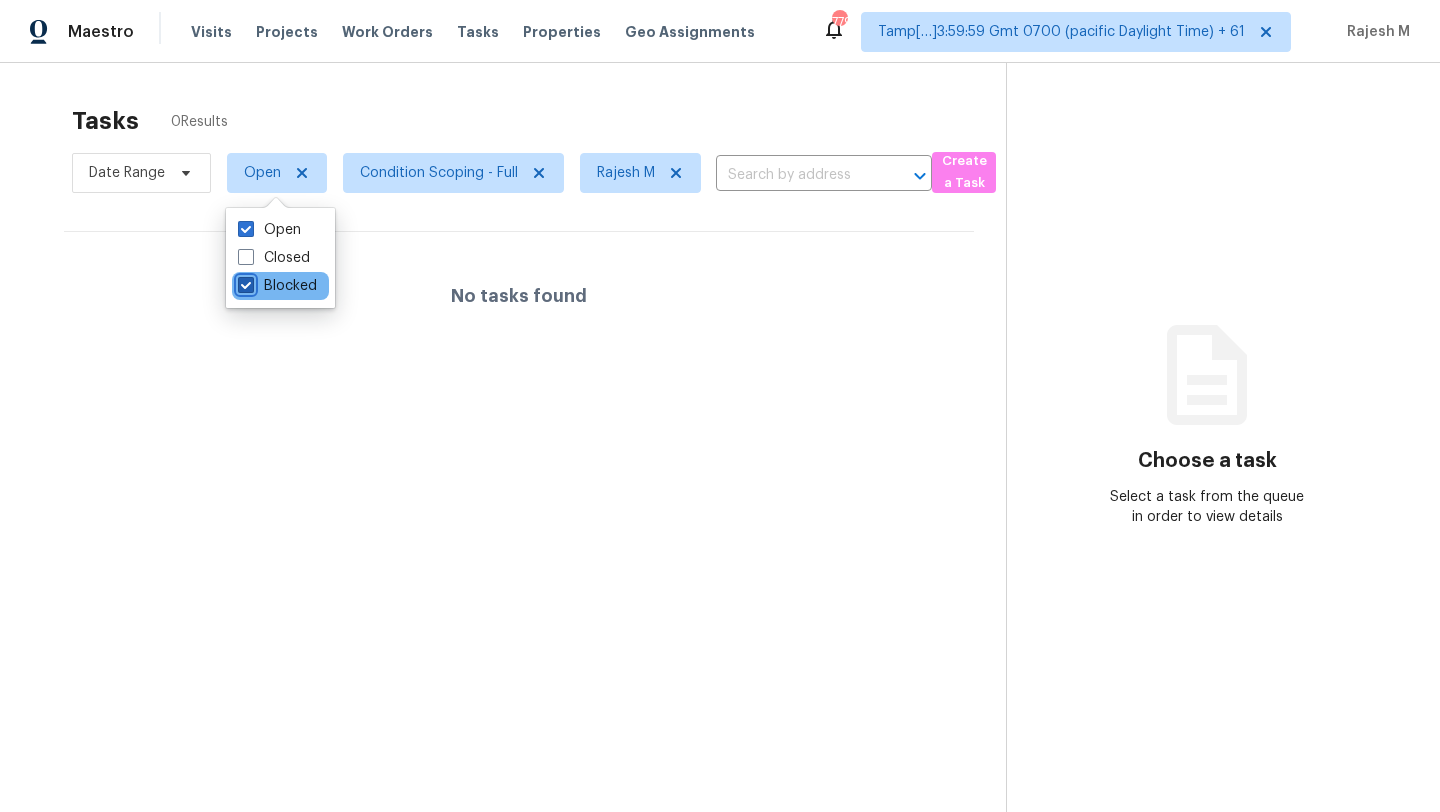 checkbox on "true" 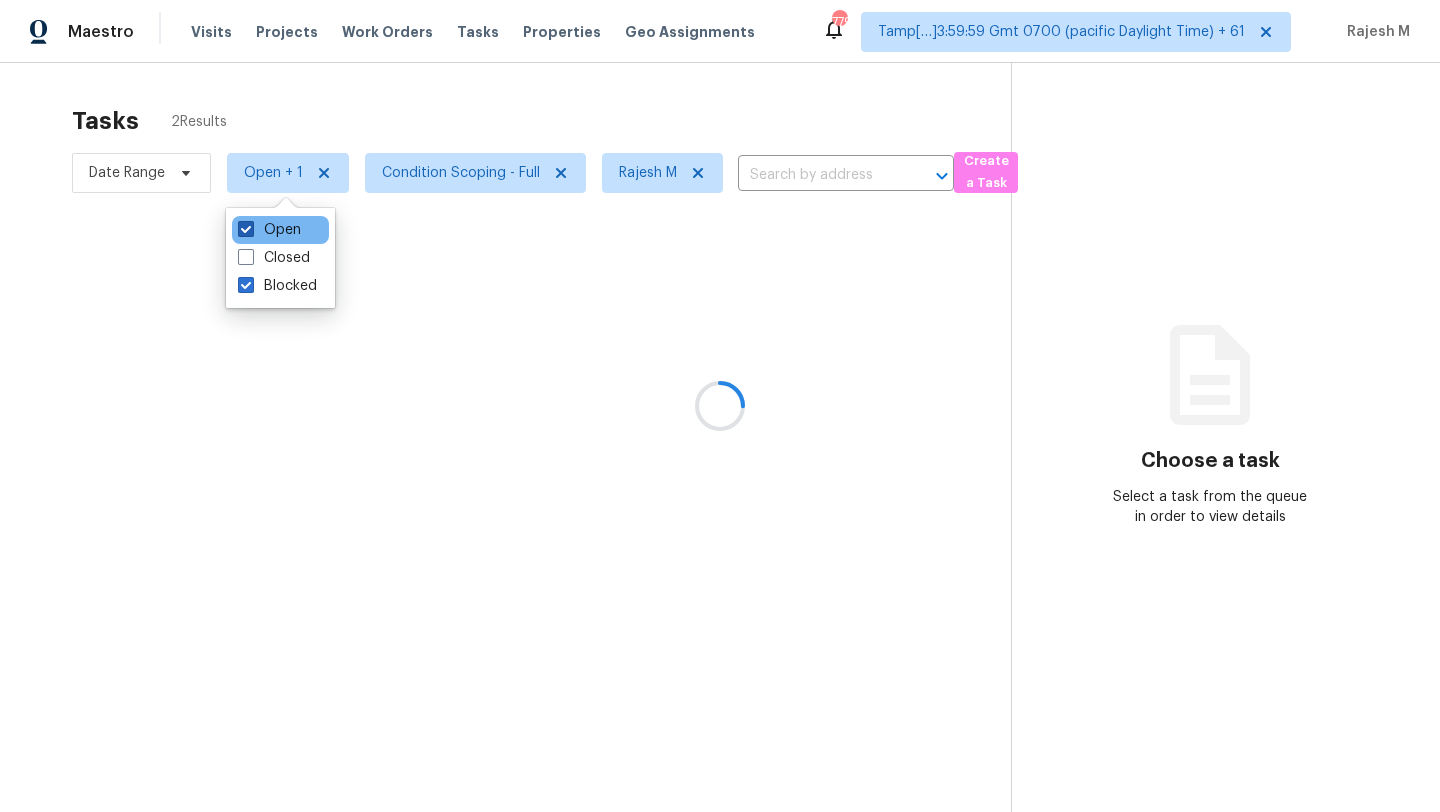 click on "Open" at bounding box center (269, 230) 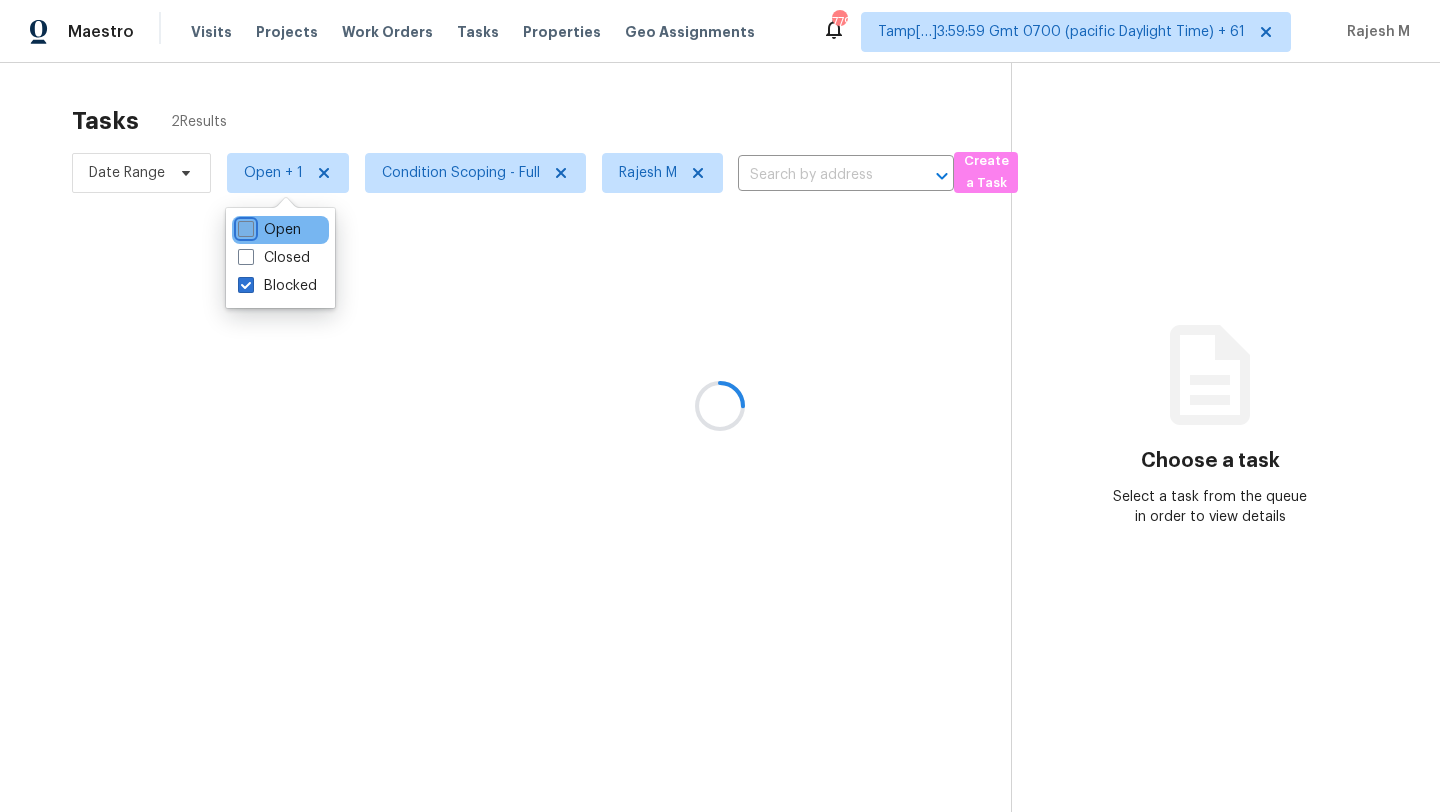 checkbox on "false" 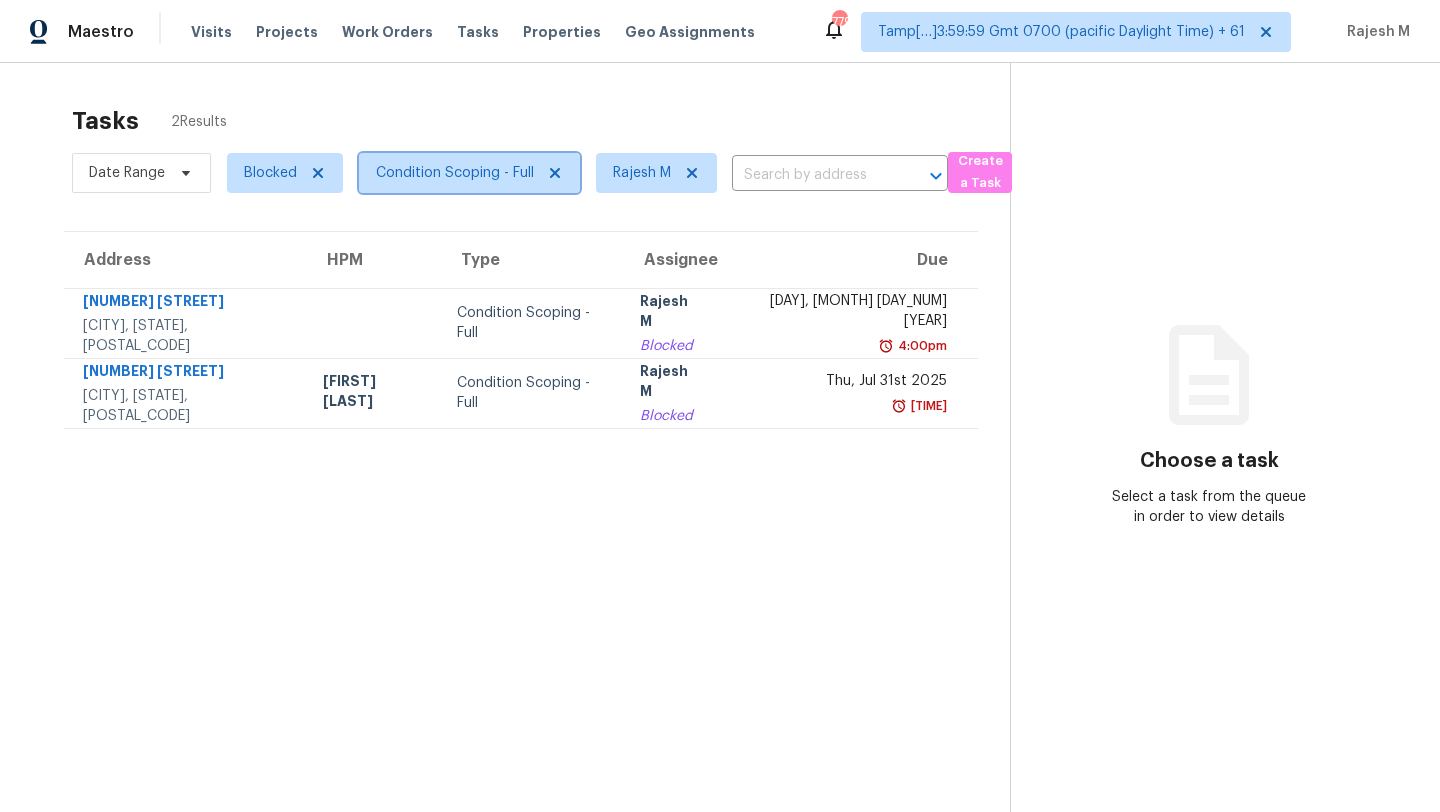 click on "Condition Scoping - Full" at bounding box center [455, 173] 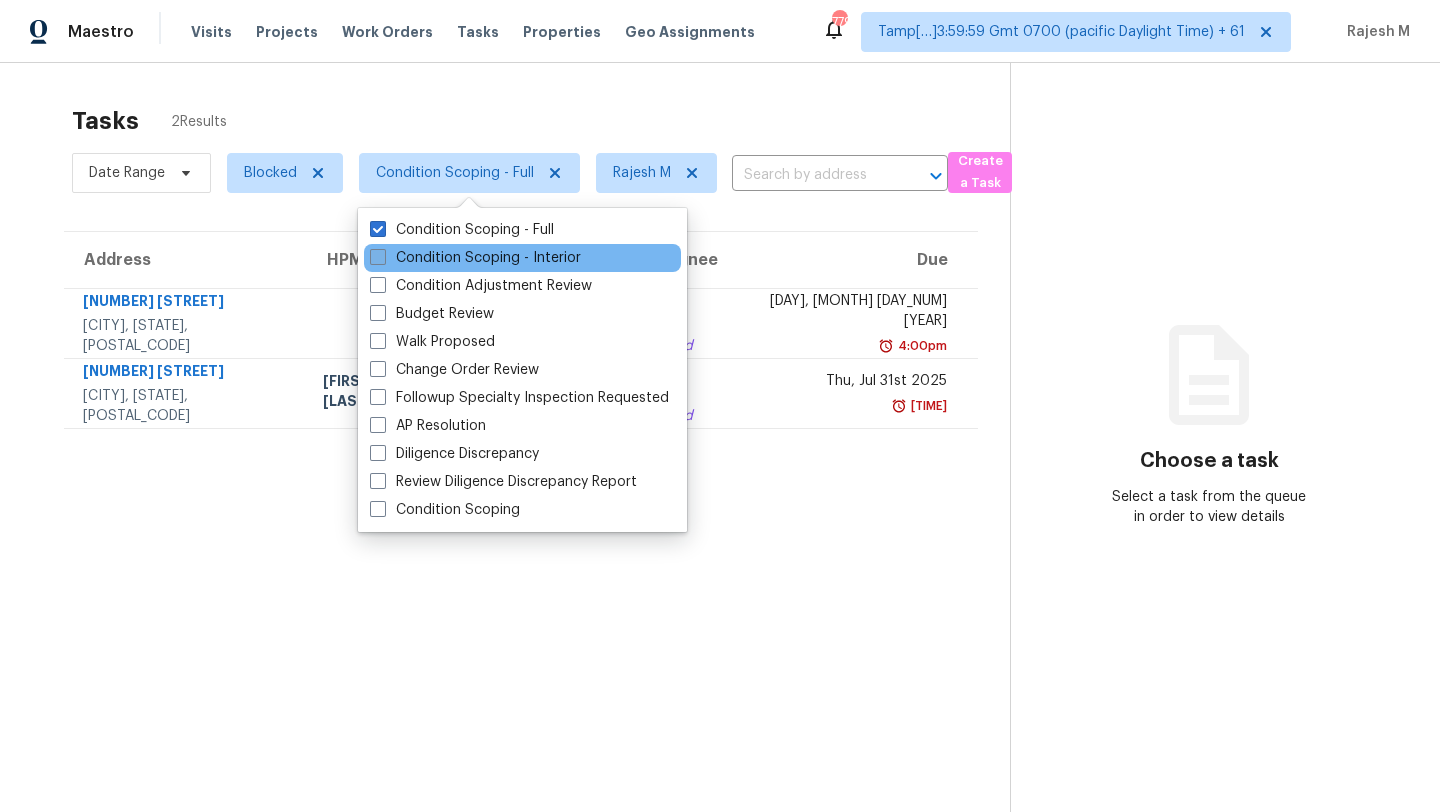 click on "Condition Scoping - Interior" at bounding box center [475, 258] 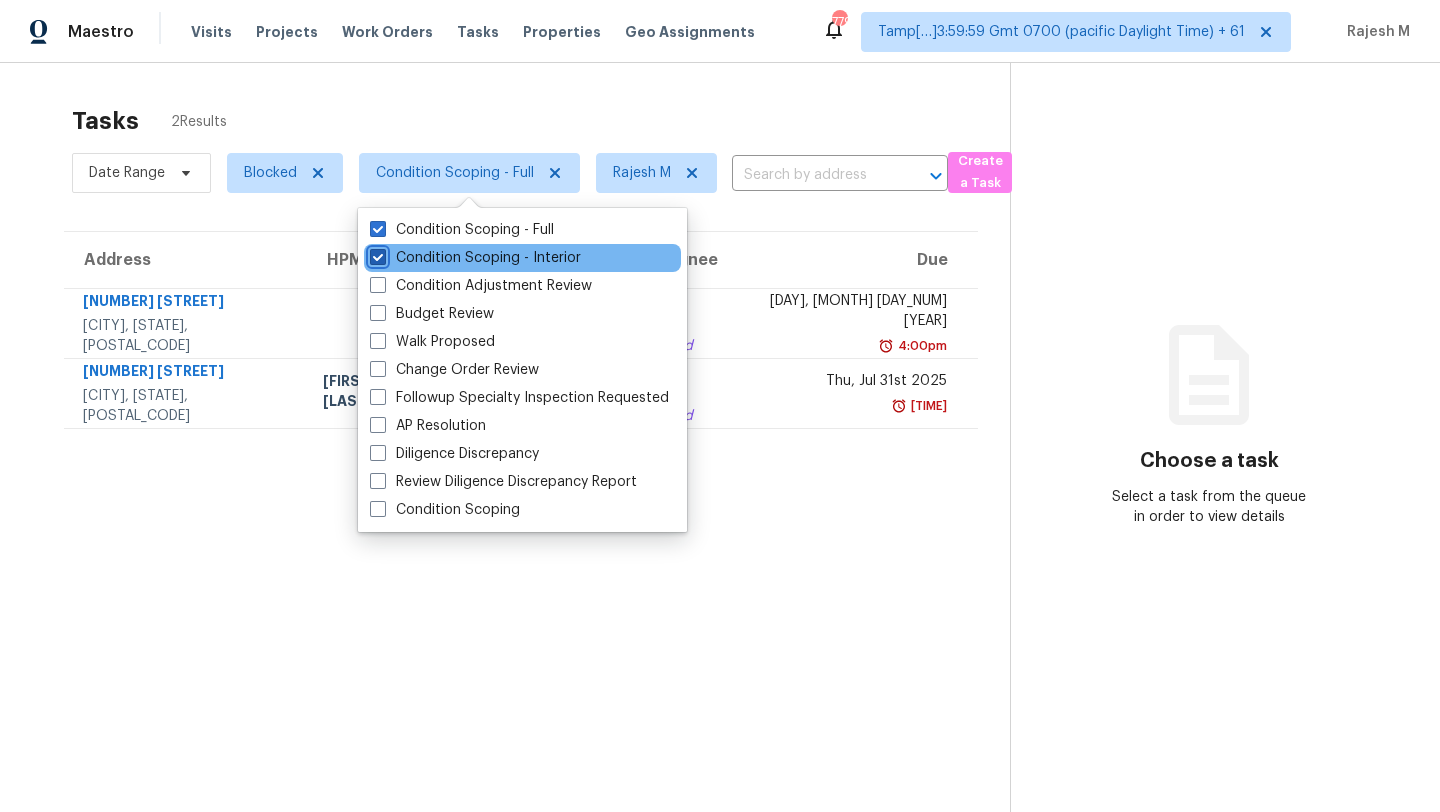 checkbox on "true" 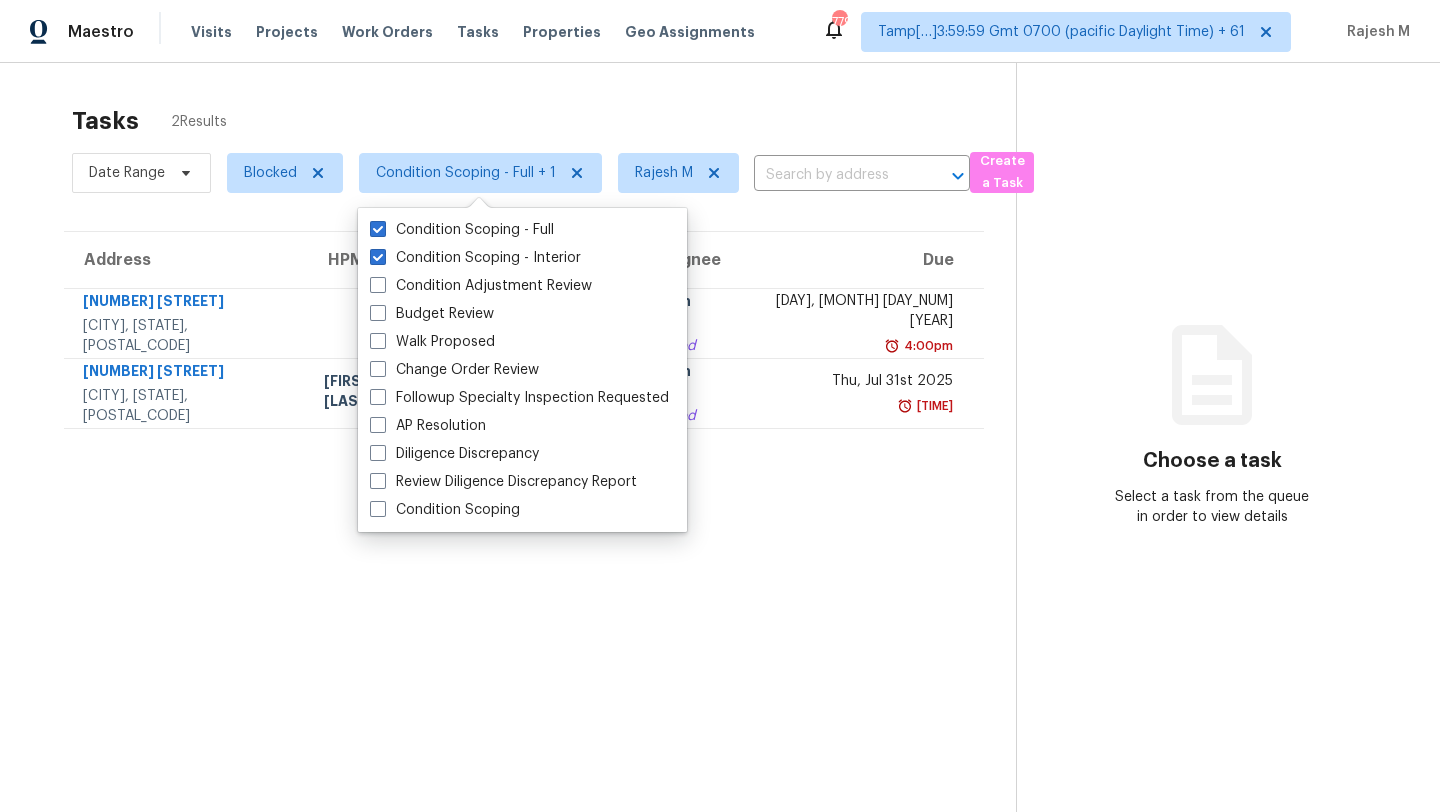 click on "Tasks 2  Results" at bounding box center (544, 121) 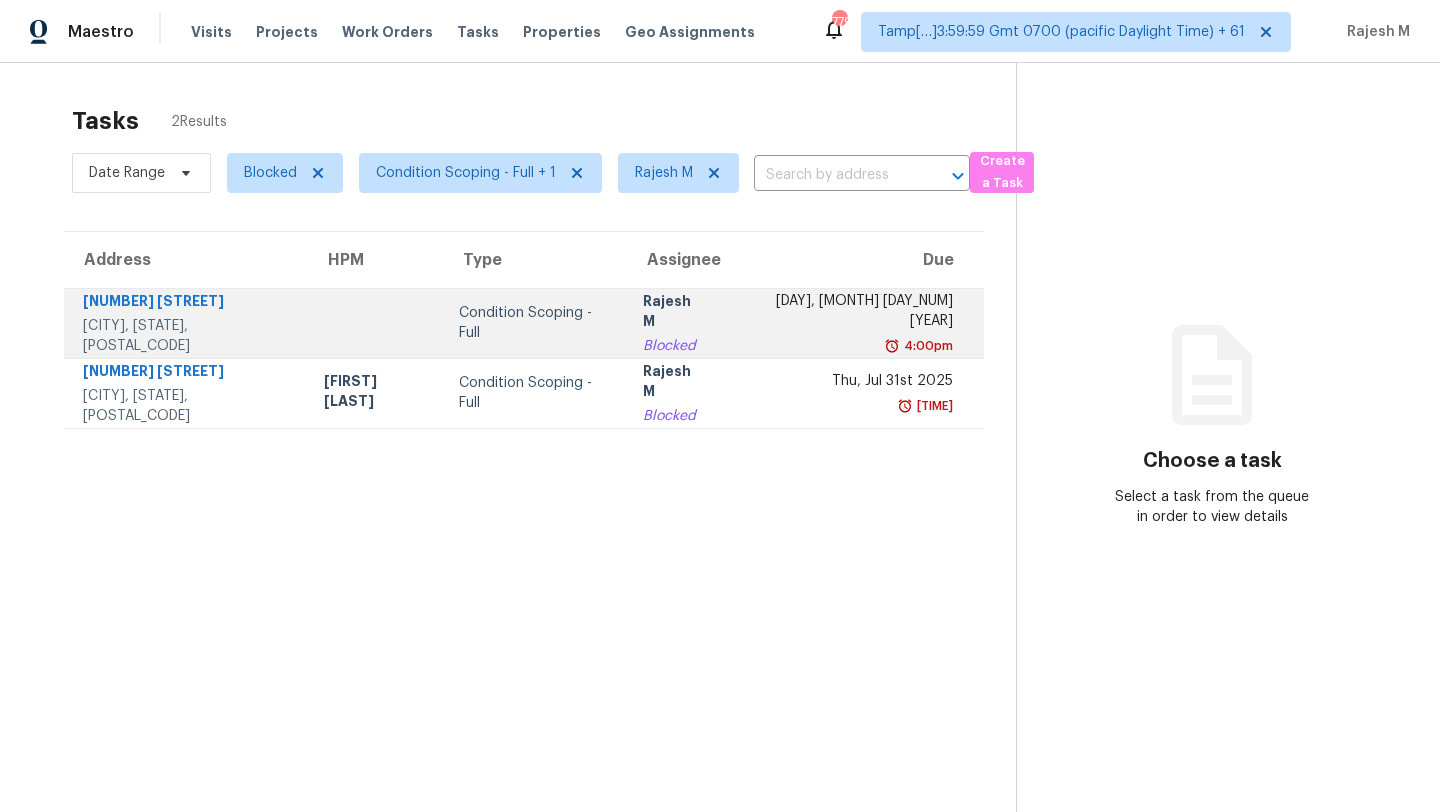 click on "Condition Scoping - Full" at bounding box center (535, 323) 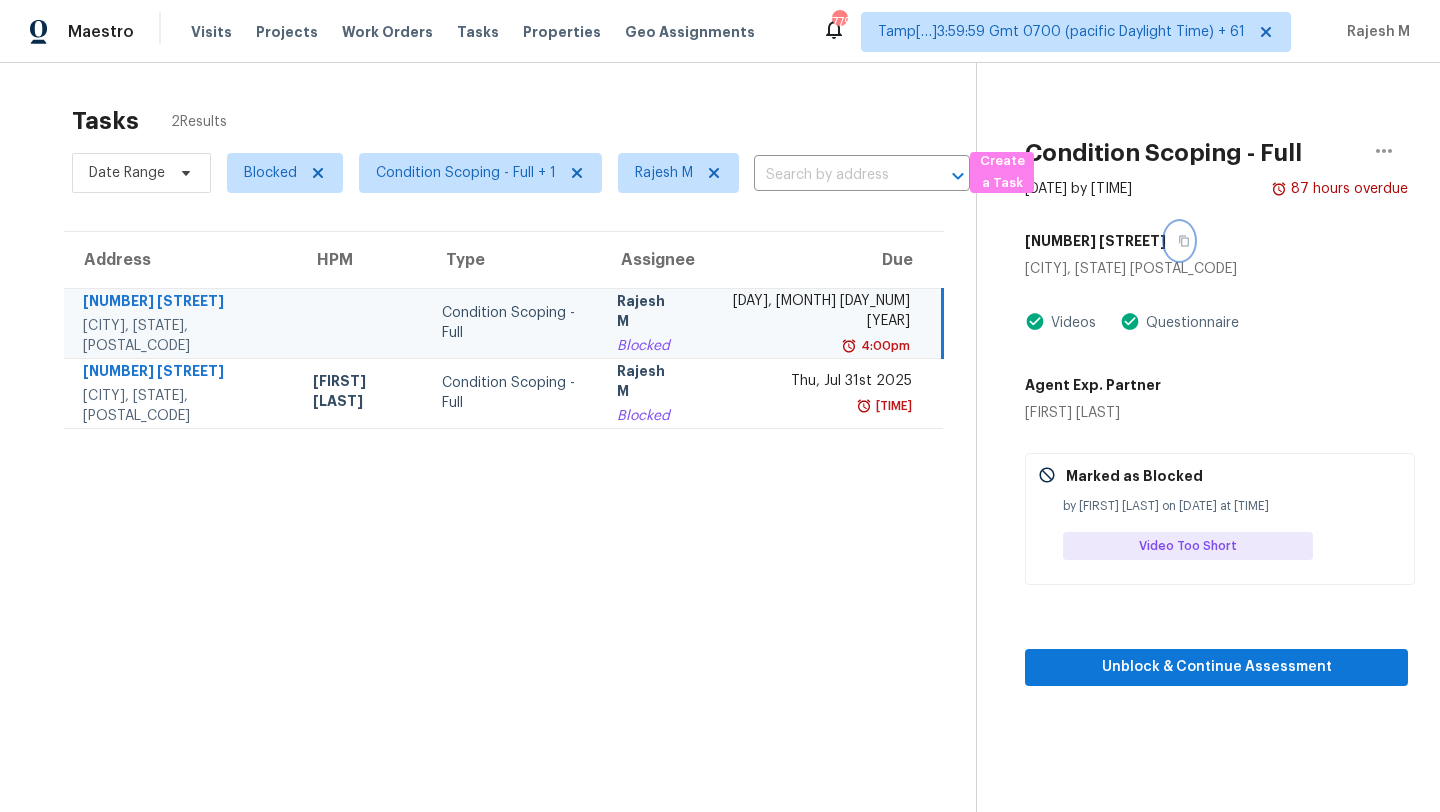 click 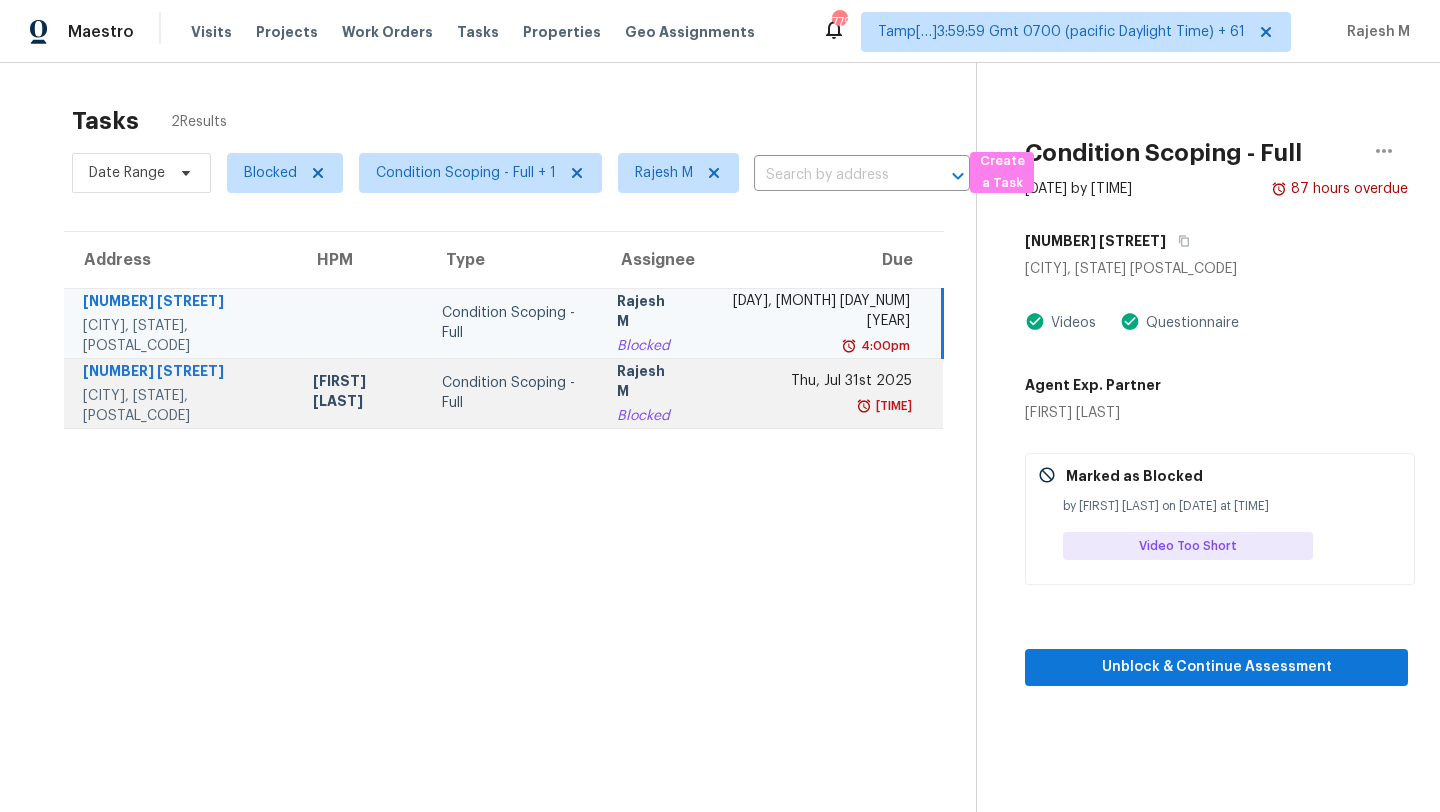 click on "Thu, Jul 31st 2025" at bounding box center [812, 383] 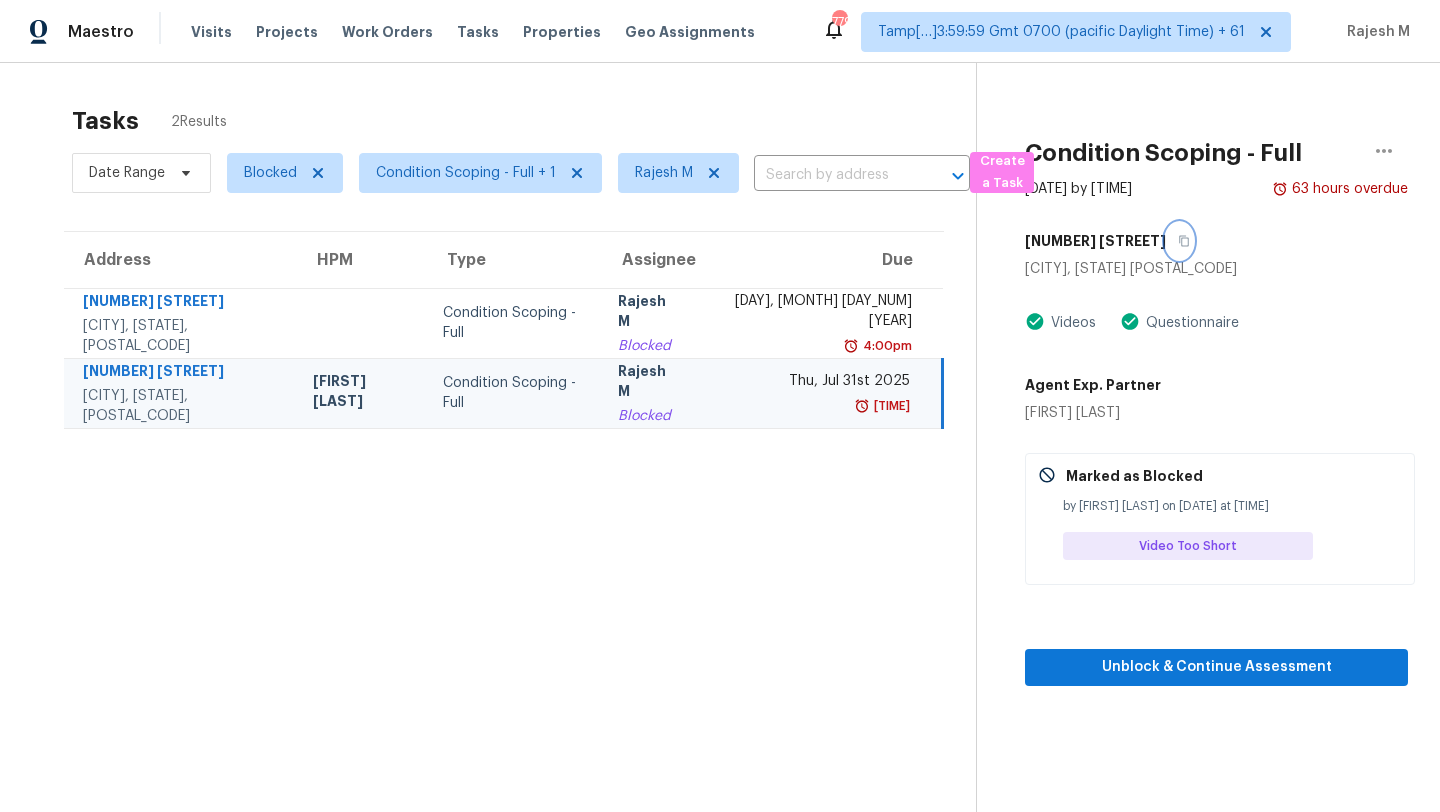 click at bounding box center (1179, 241) 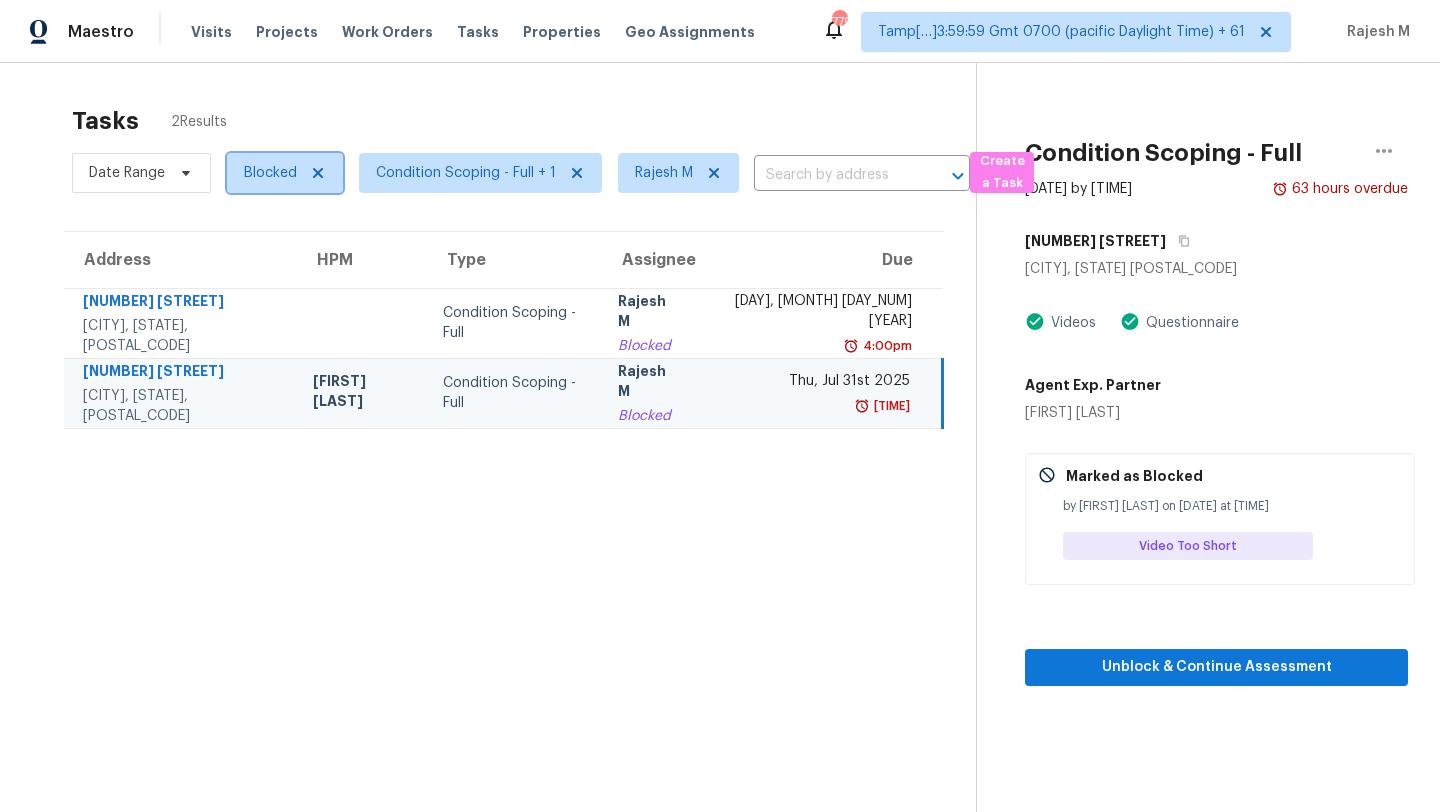 click on "Blocked" at bounding box center (270, 173) 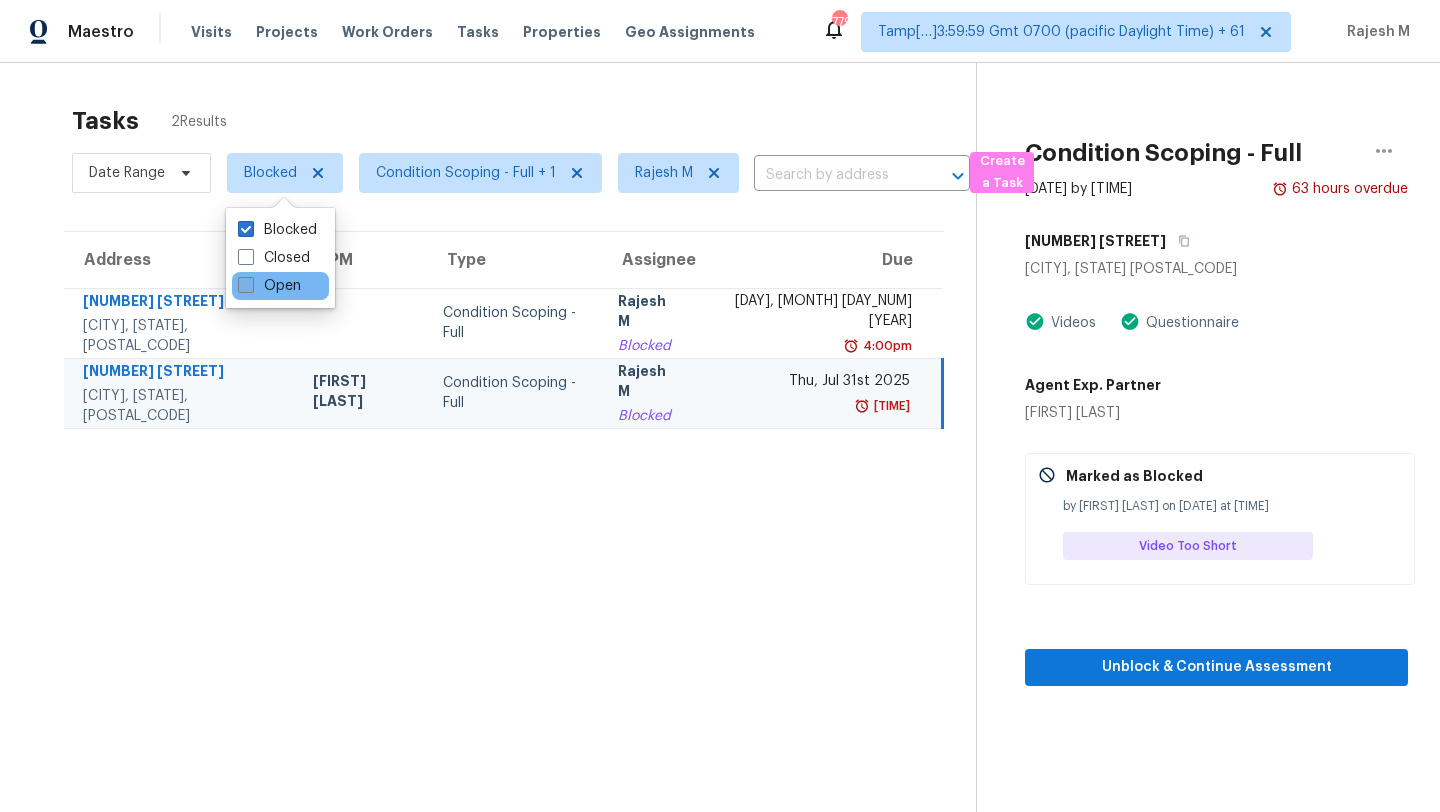 click on "Open" at bounding box center [269, 286] 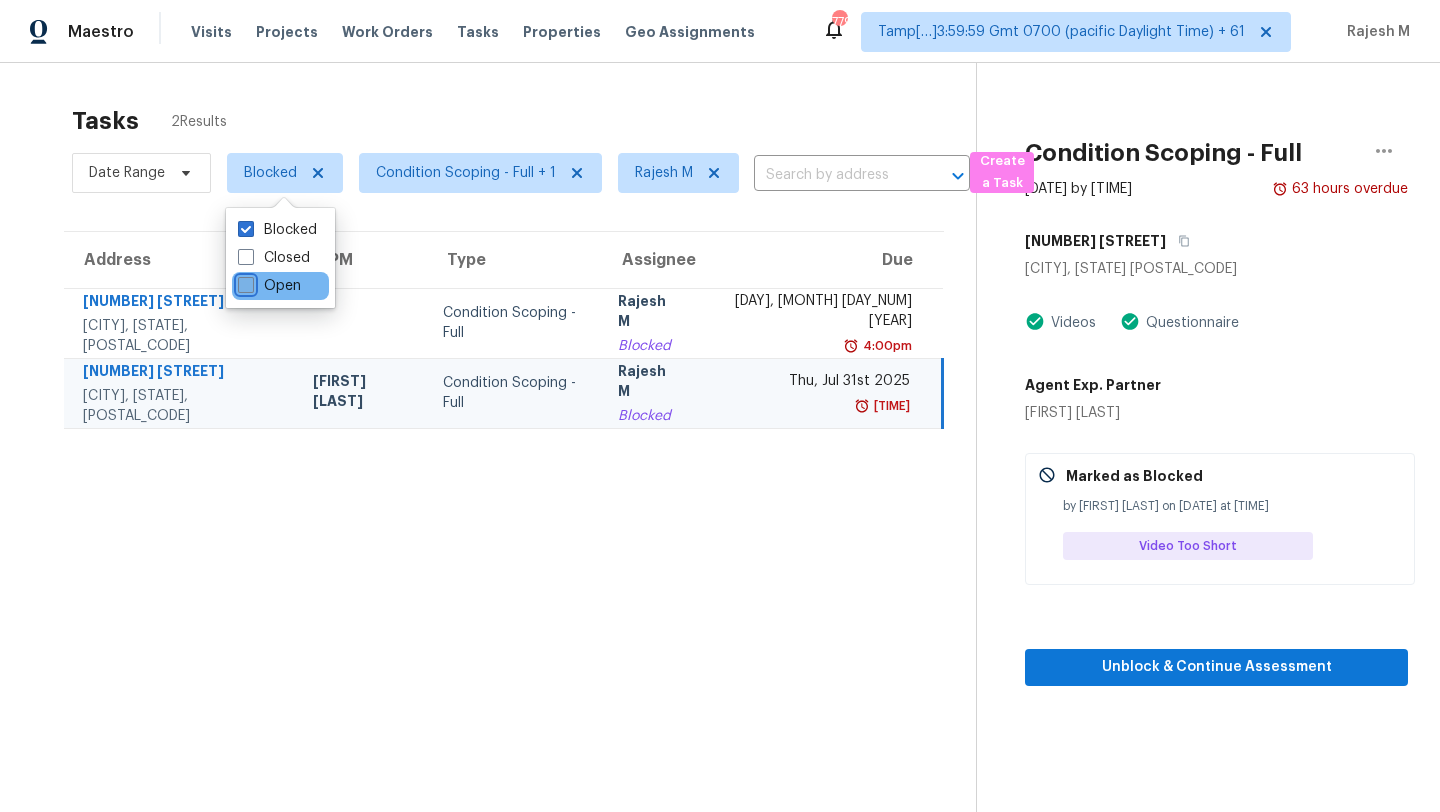 click on "Open" at bounding box center (244, 282) 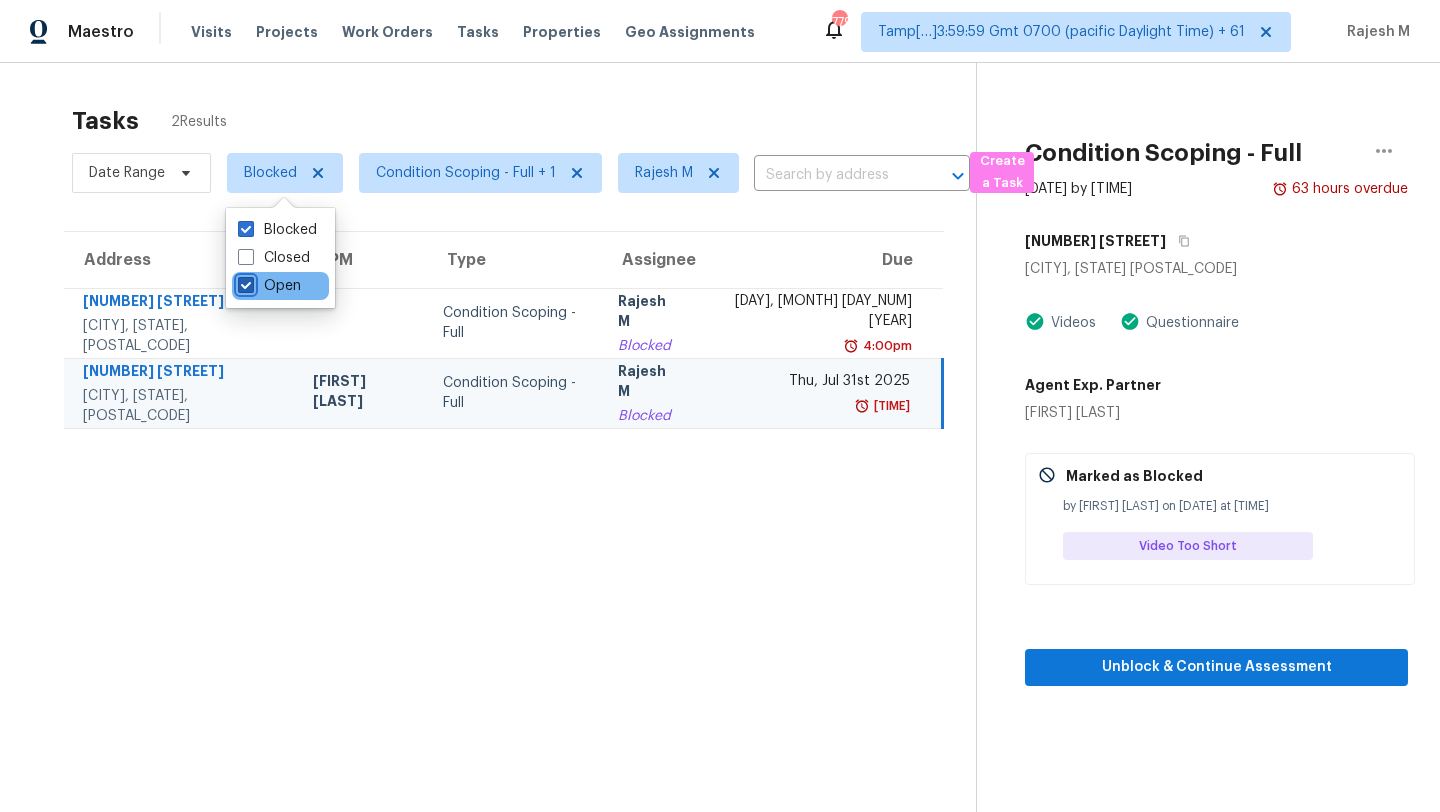 checkbox on "true" 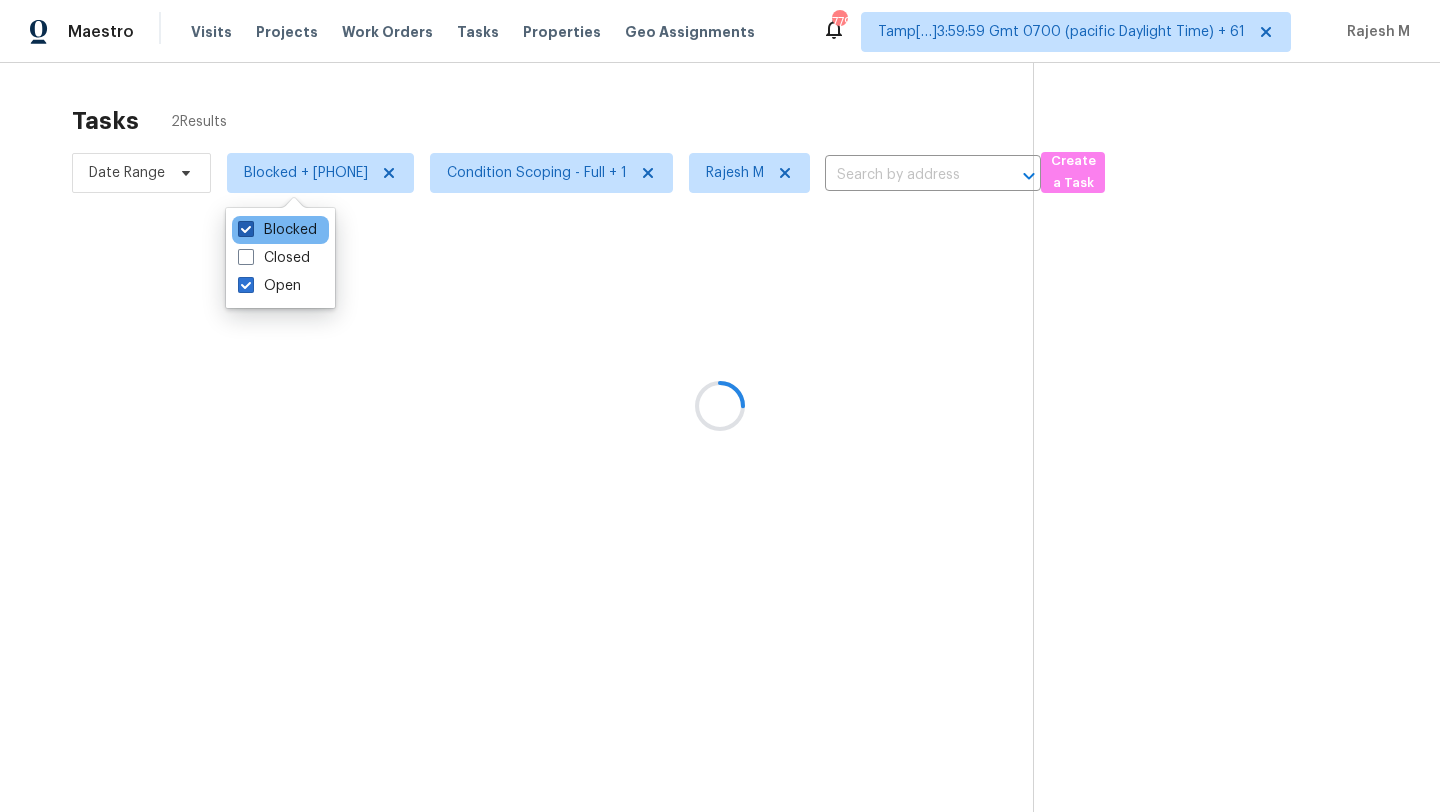 click on "Blocked" at bounding box center (277, 230) 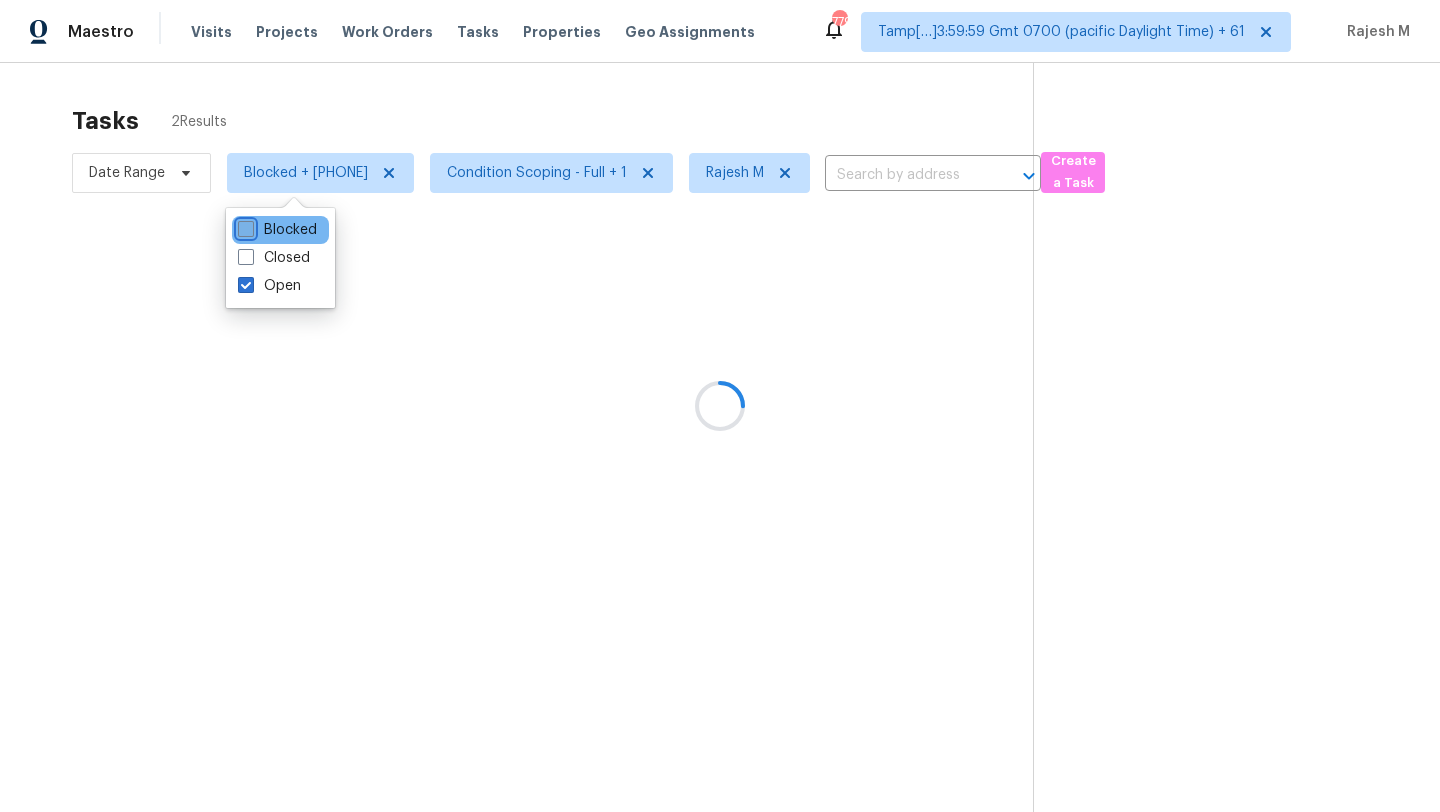 checkbox on "false" 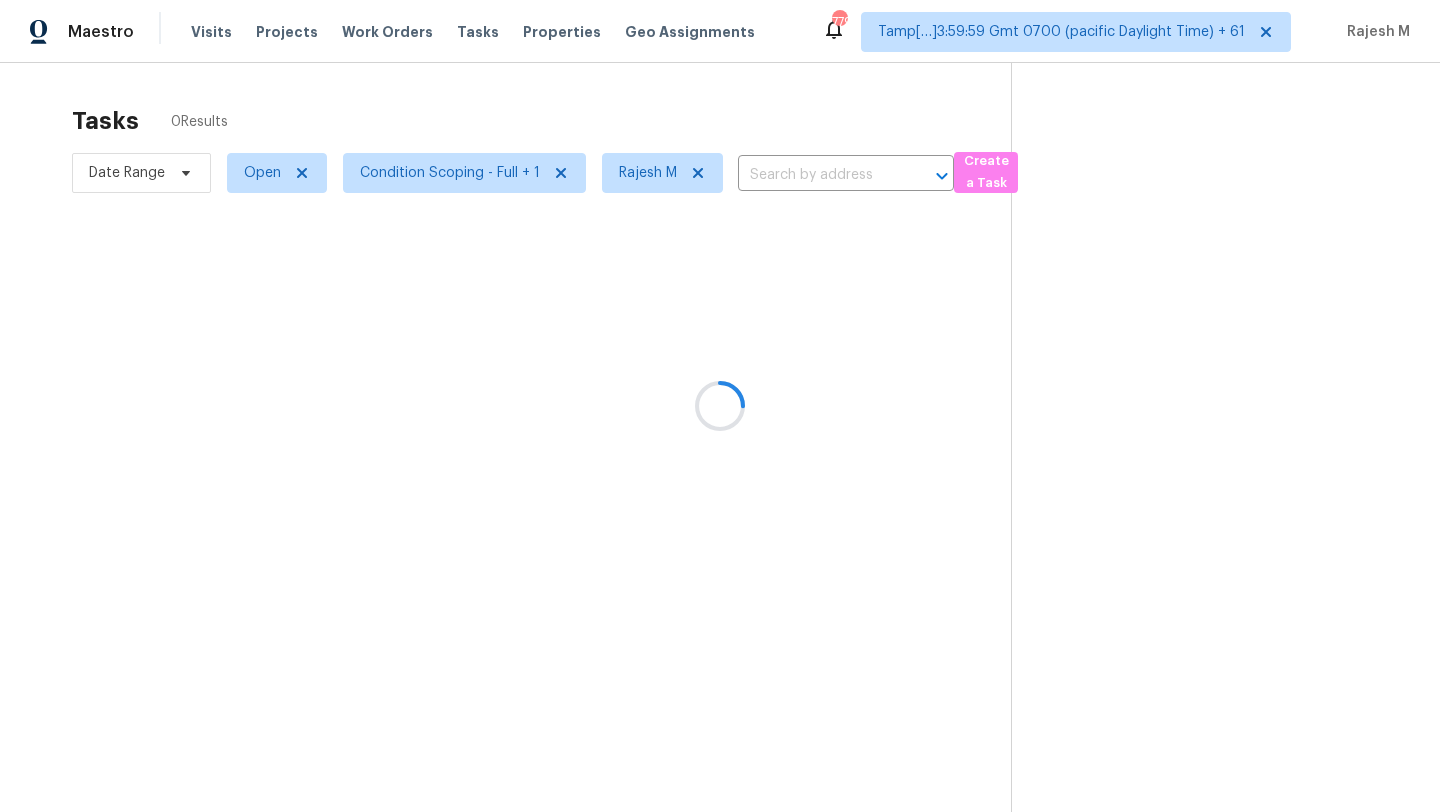 click at bounding box center (720, 406) 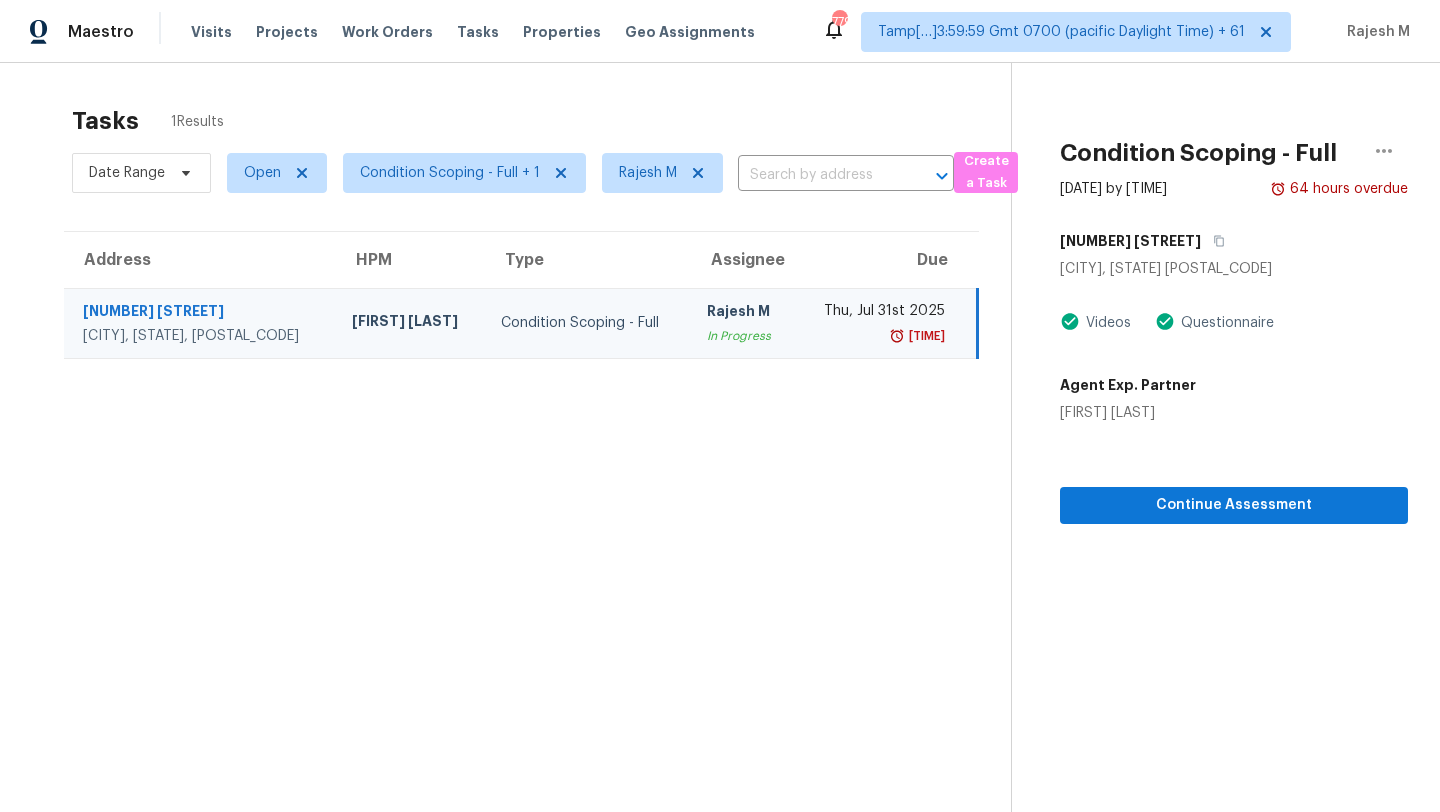 click on "In Progress" at bounding box center [743, 336] 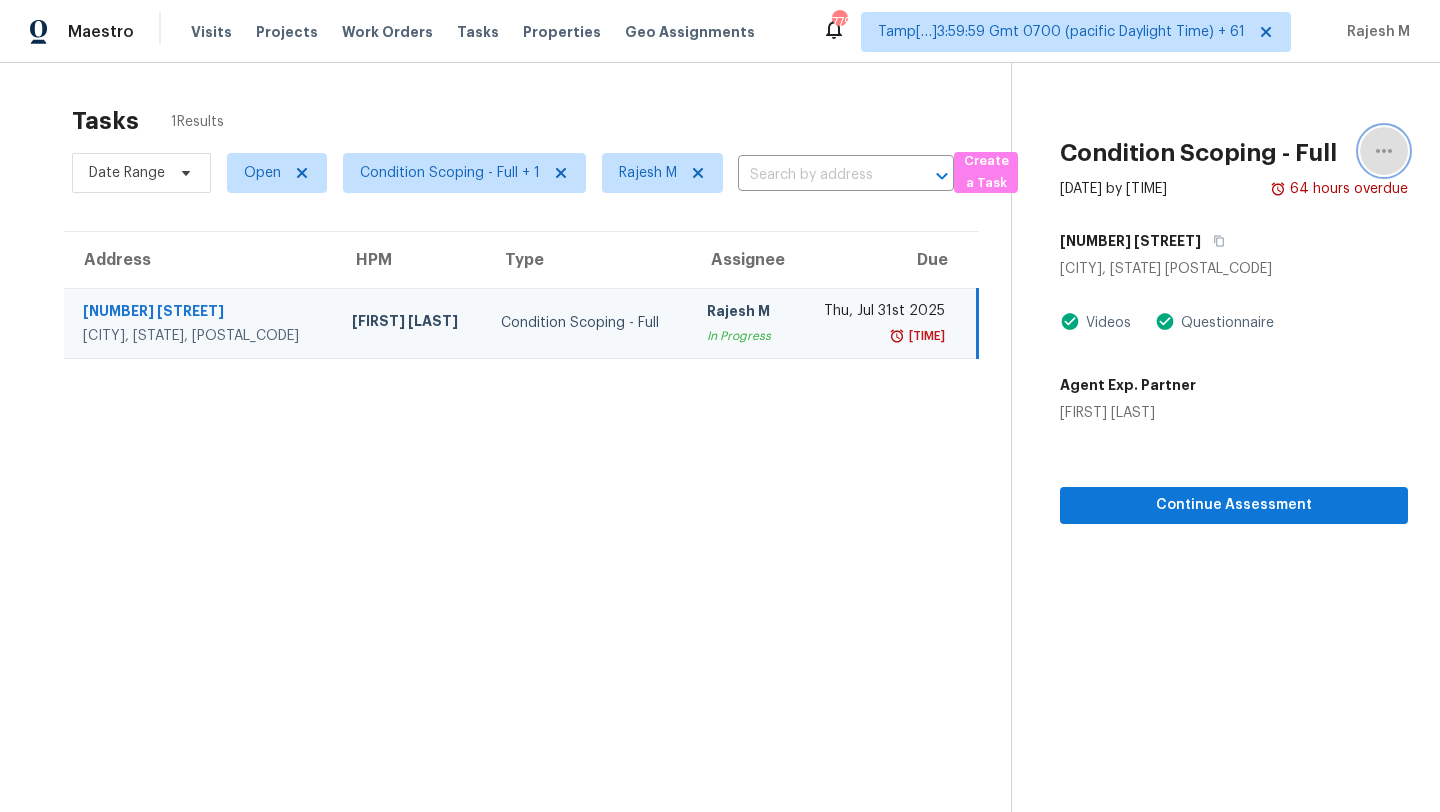 click 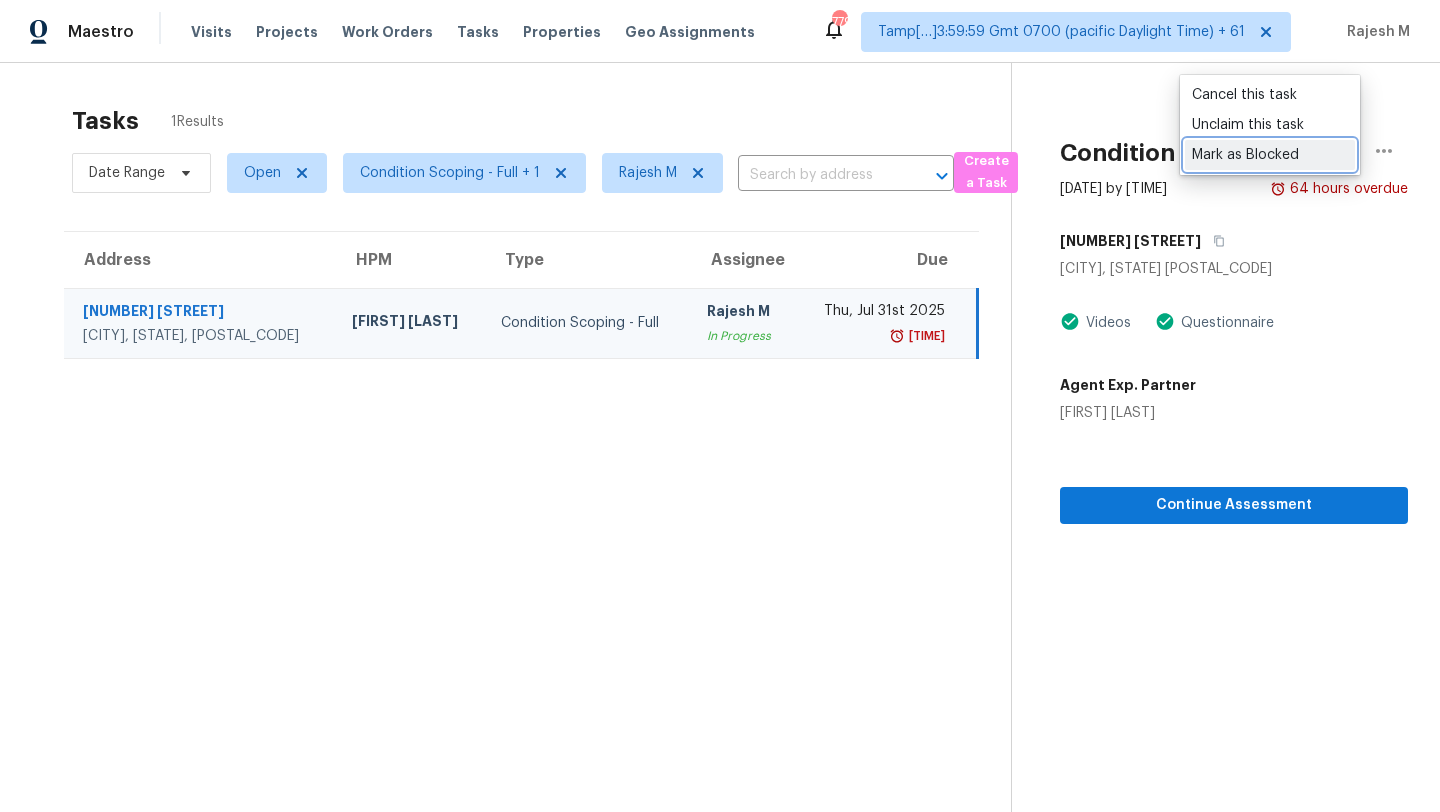 click on "Mark as Blocked" at bounding box center [1270, 155] 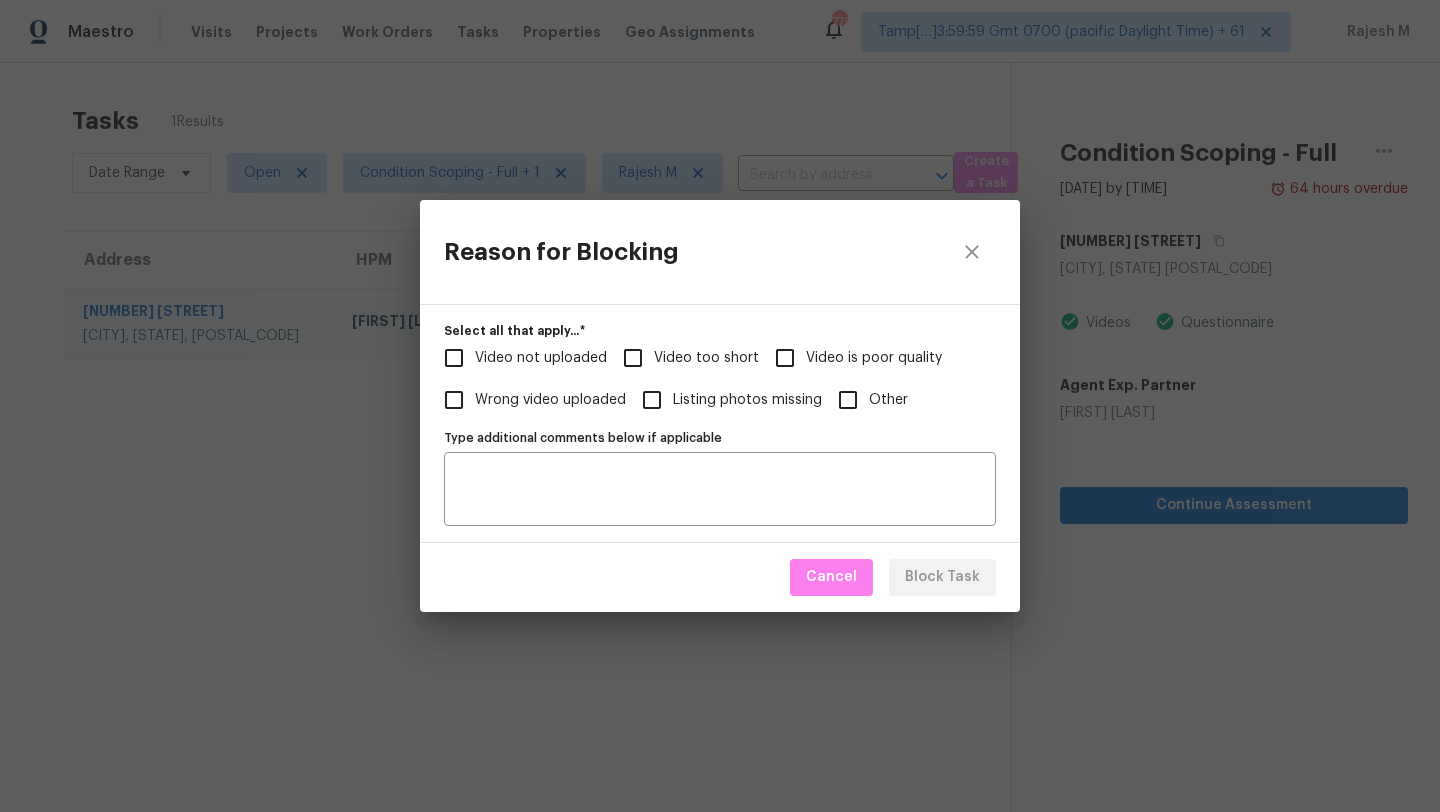 click on "Video too short" at bounding box center [706, 358] 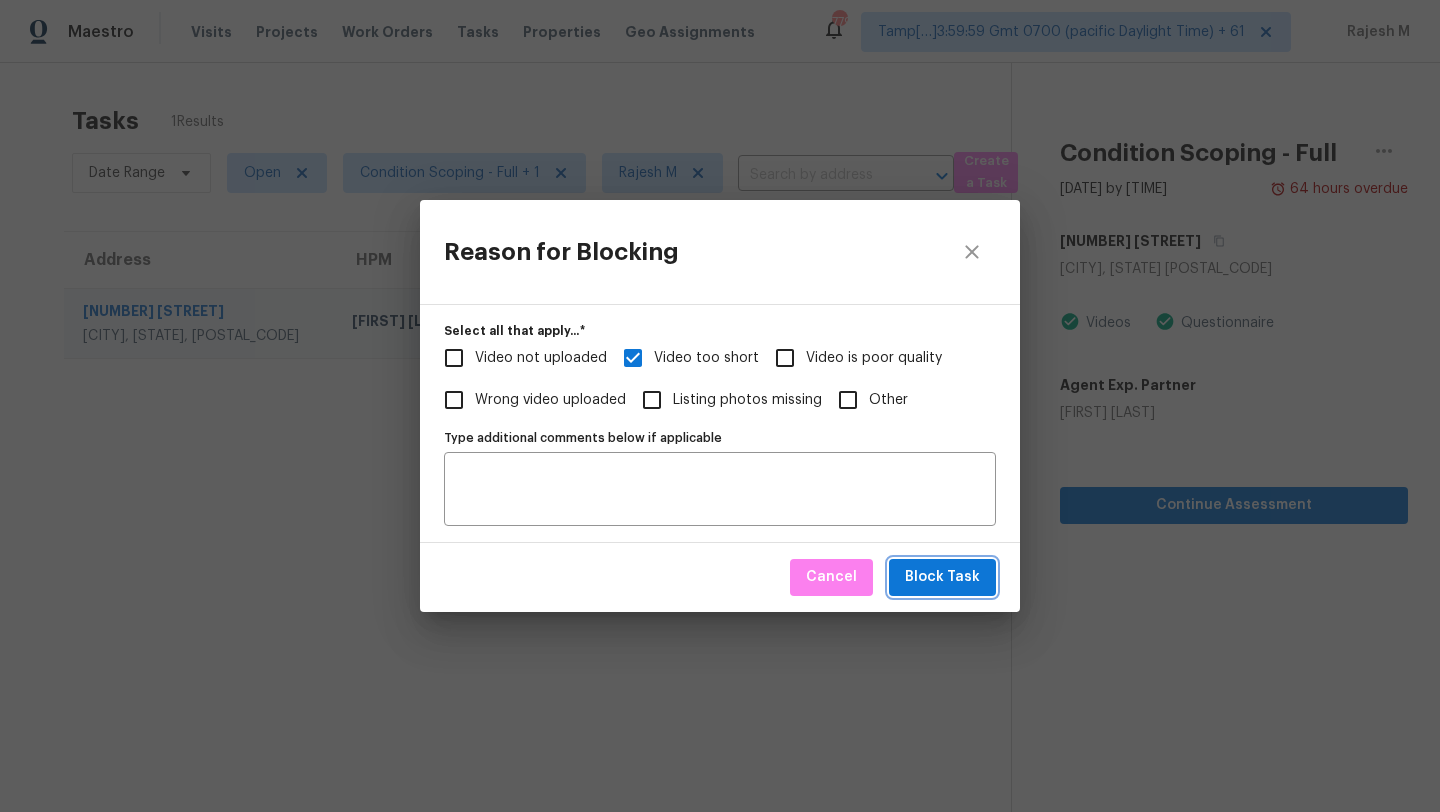 click on "Block Task" at bounding box center [942, 577] 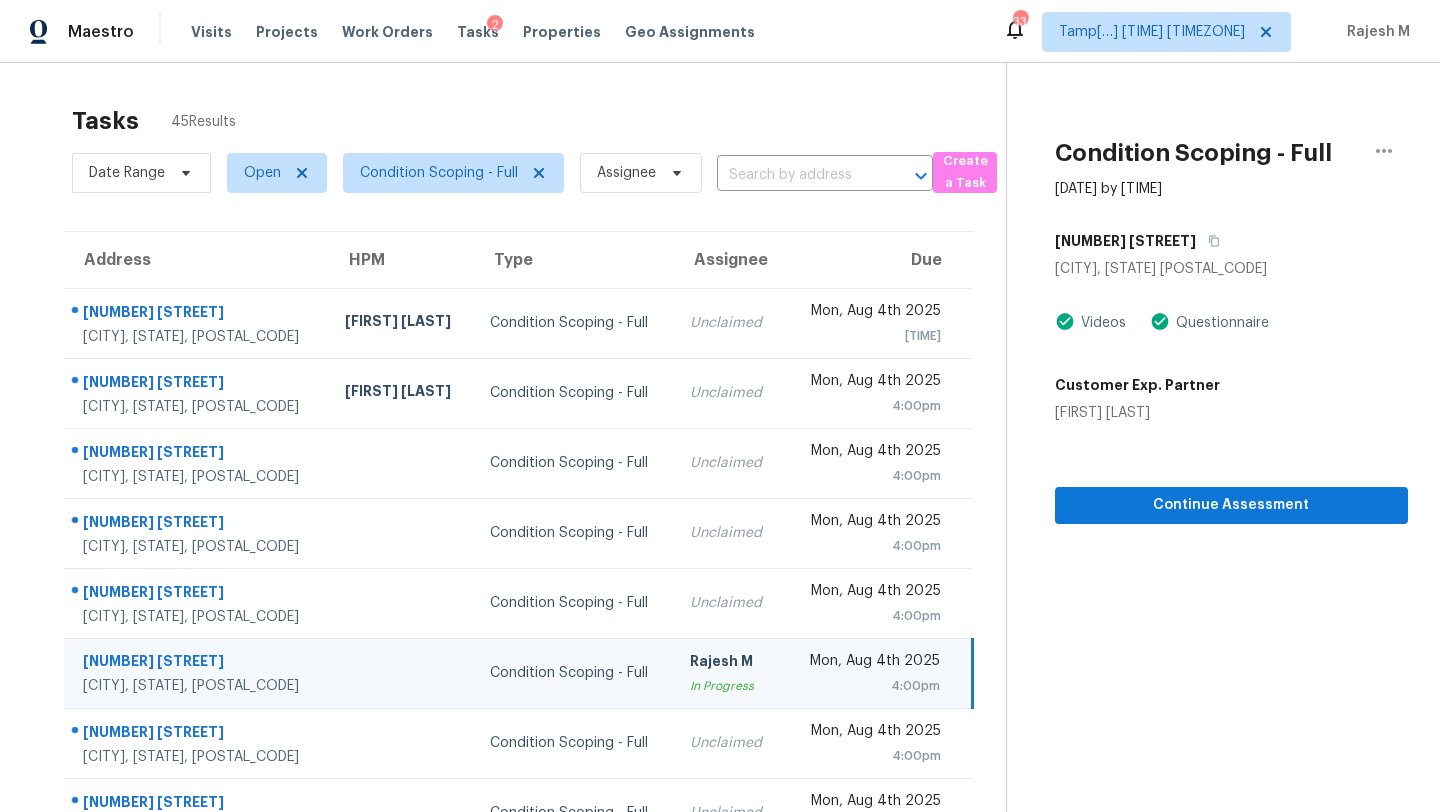 scroll, scrollTop: 0, scrollLeft: 0, axis: both 